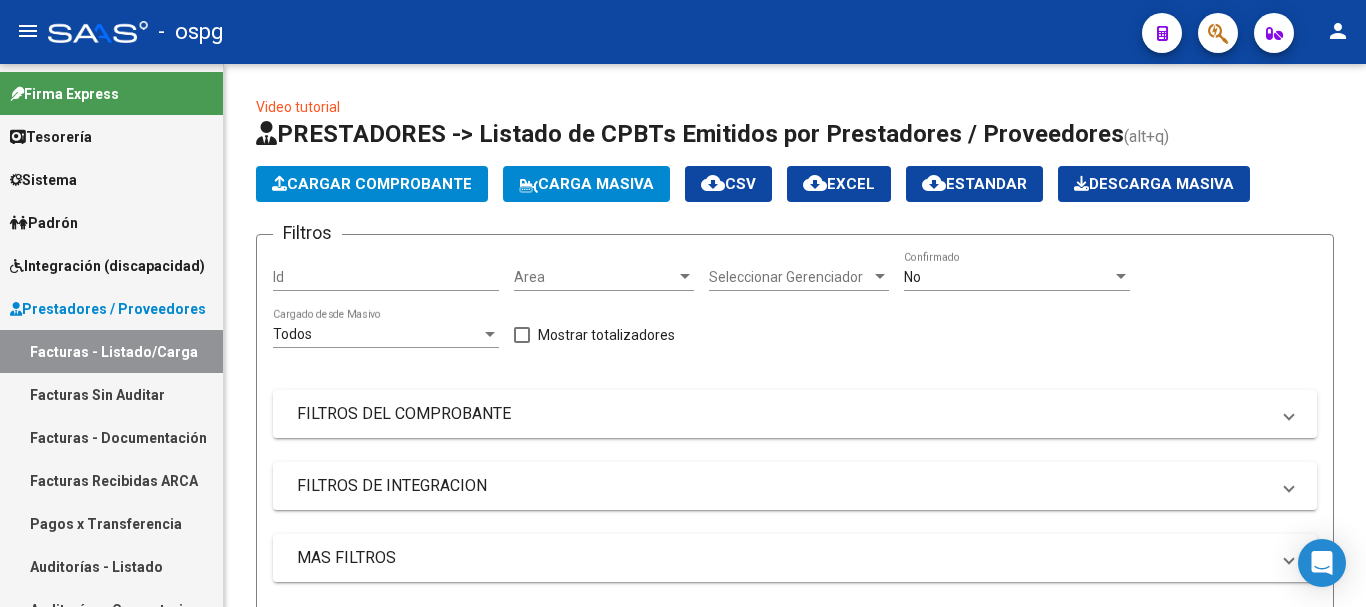 scroll, scrollTop: 0, scrollLeft: 0, axis: both 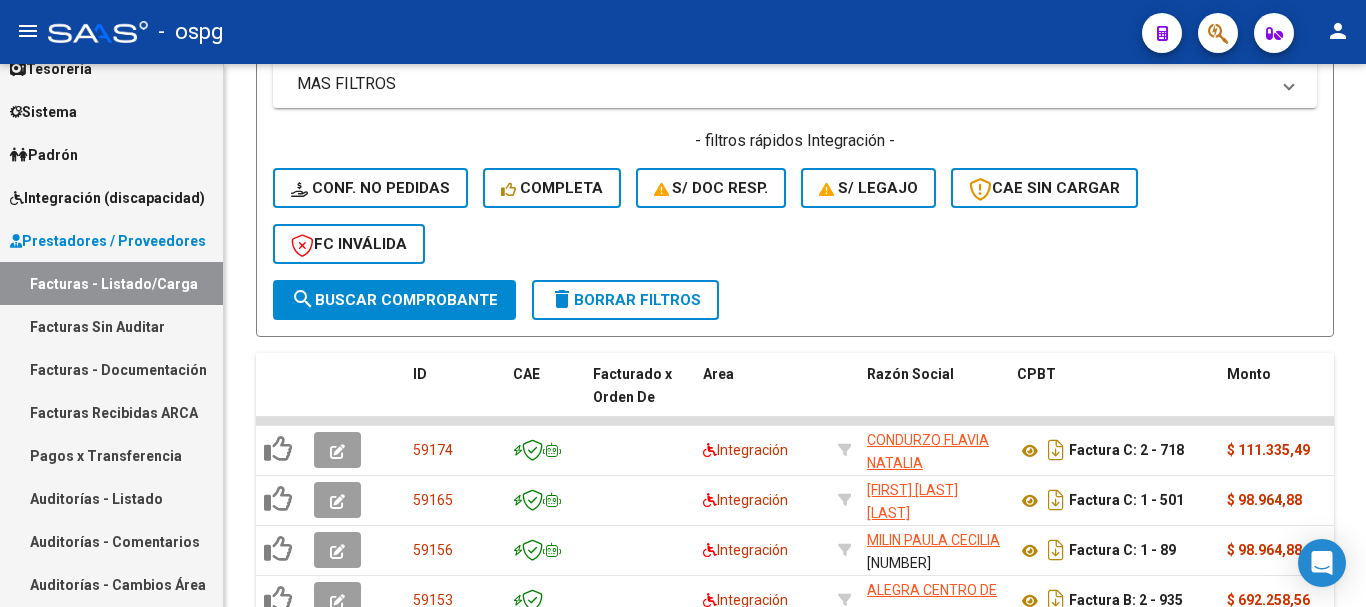 click on "Integración (discapacidad)" at bounding box center [107, 198] 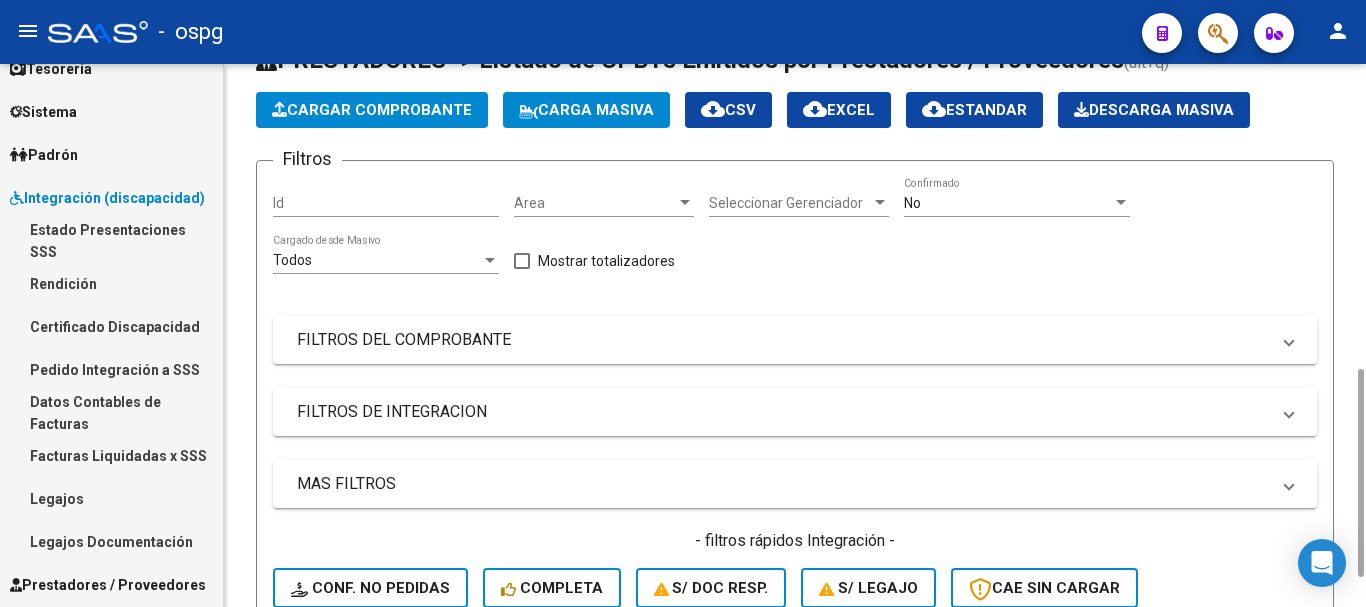 scroll, scrollTop: 0, scrollLeft: 0, axis: both 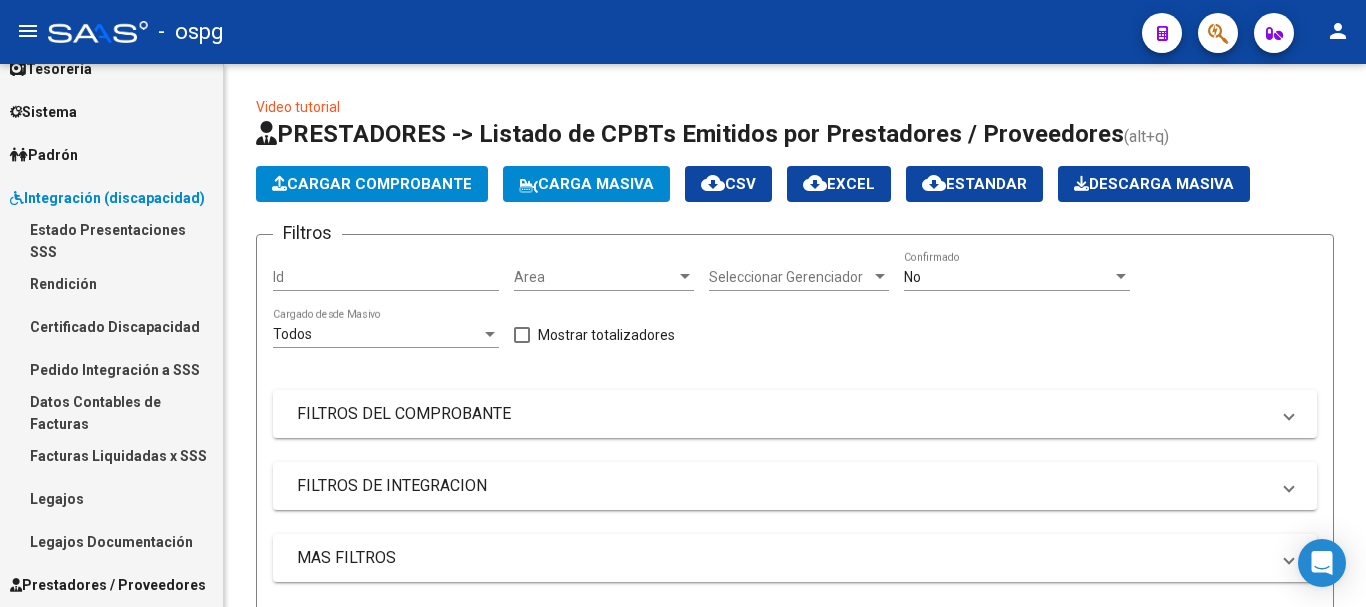 click on "Integración (discapacidad)" at bounding box center [107, 198] 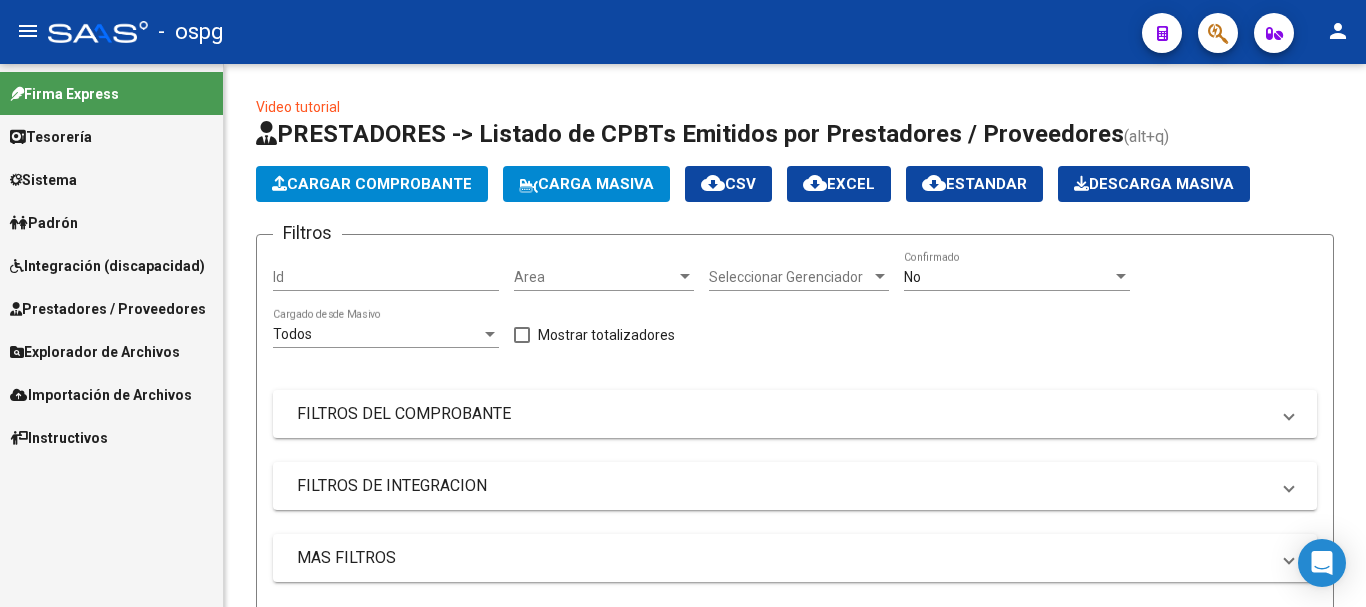 scroll, scrollTop: 0, scrollLeft: 0, axis: both 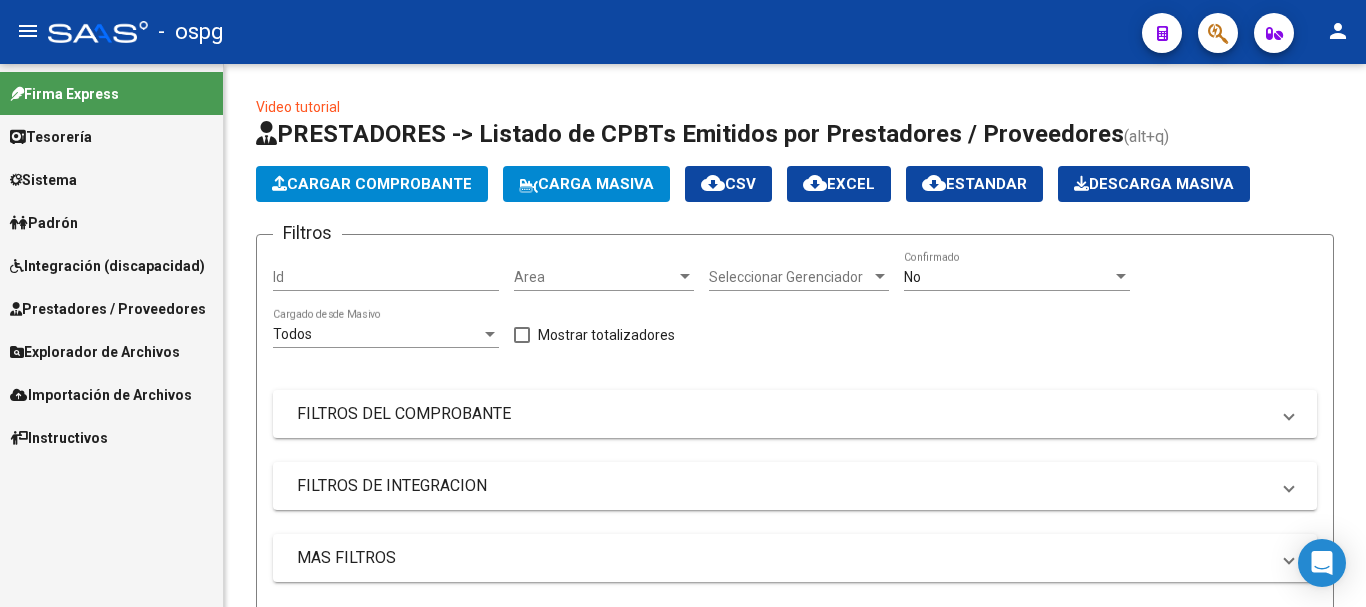 click on "Sistema" at bounding box center [111, 179] 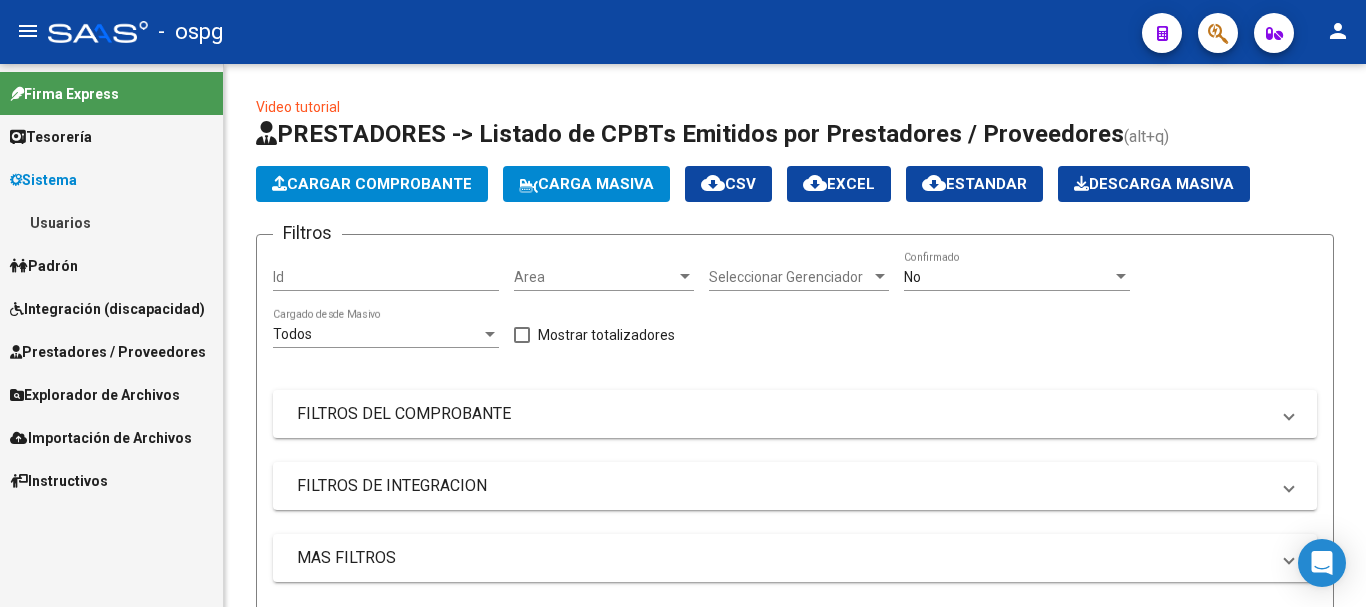 click on "Usuarios" at bounding box center [111, 222] 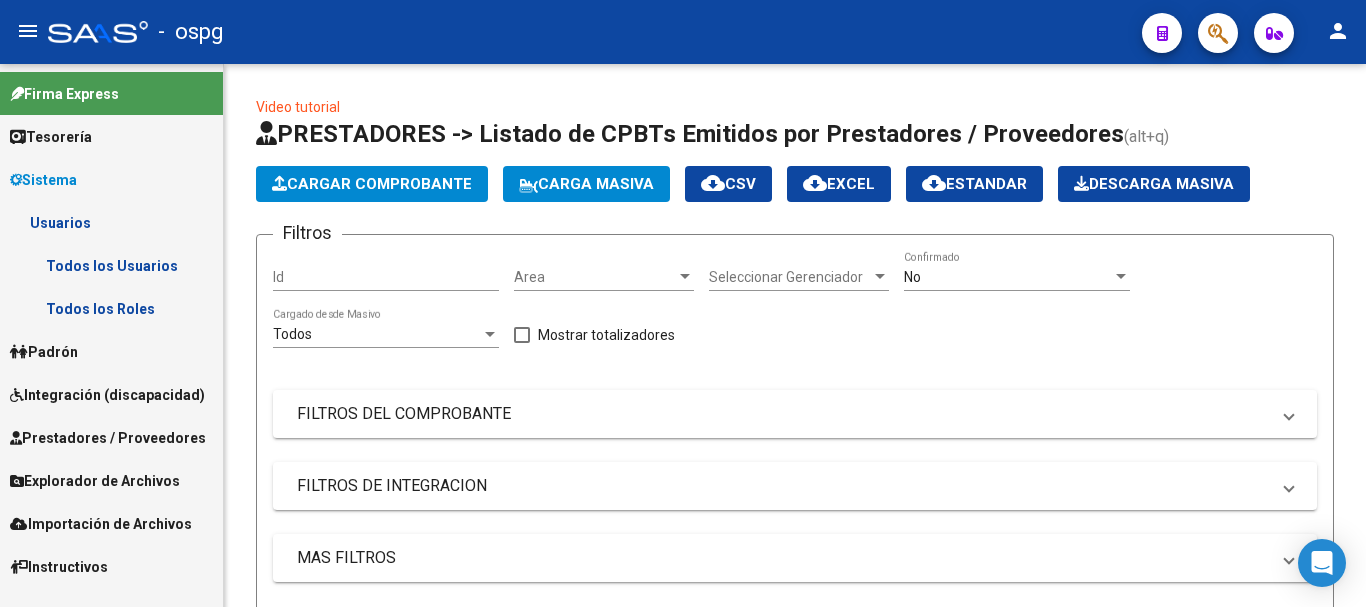 click on "Todos los Usuarios" at bounding box center [111, 265] 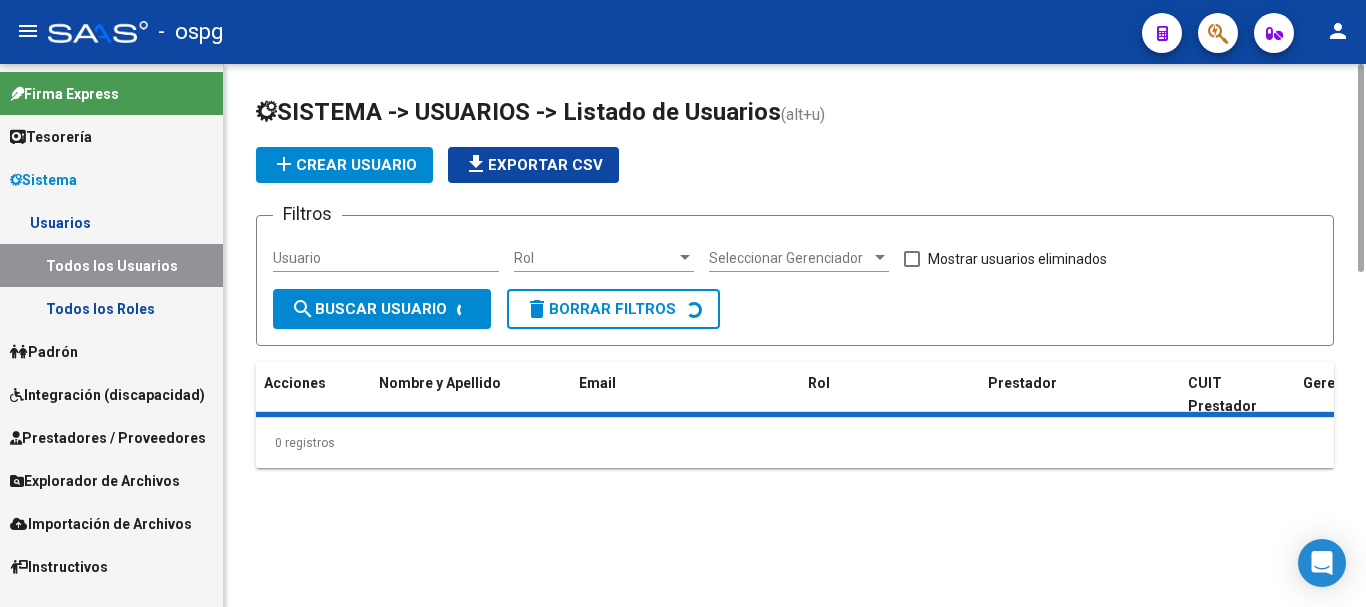 click on "Usuario" at bounding box center (386, 258) 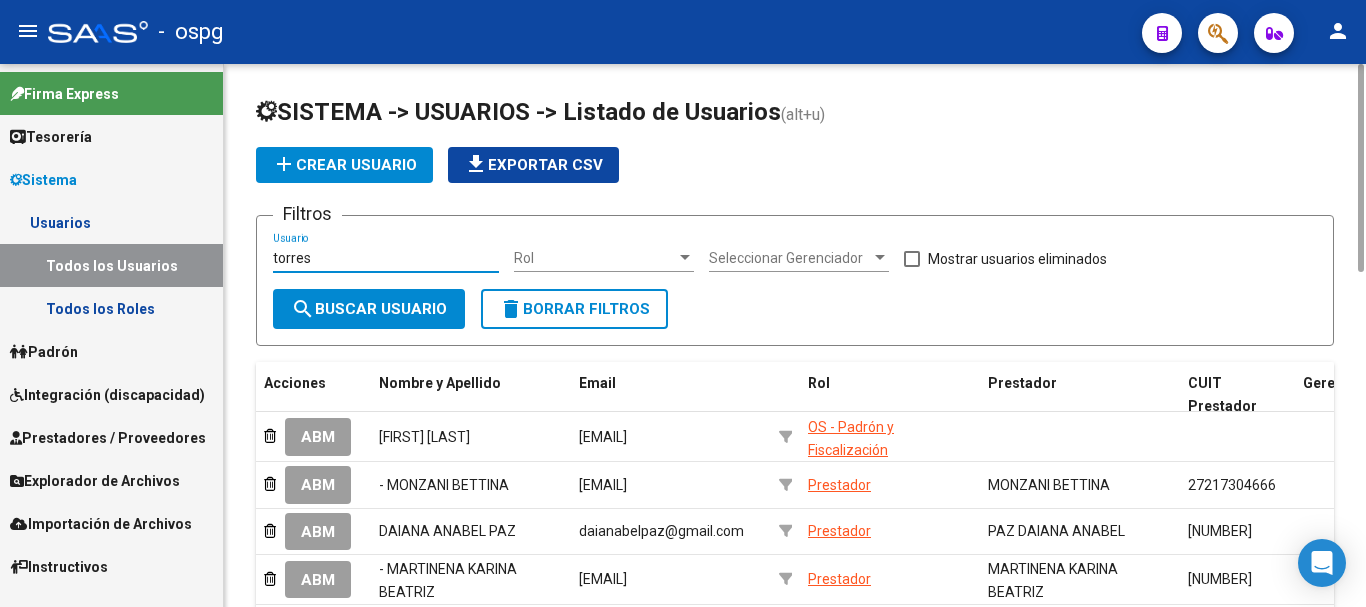 type on "torres" 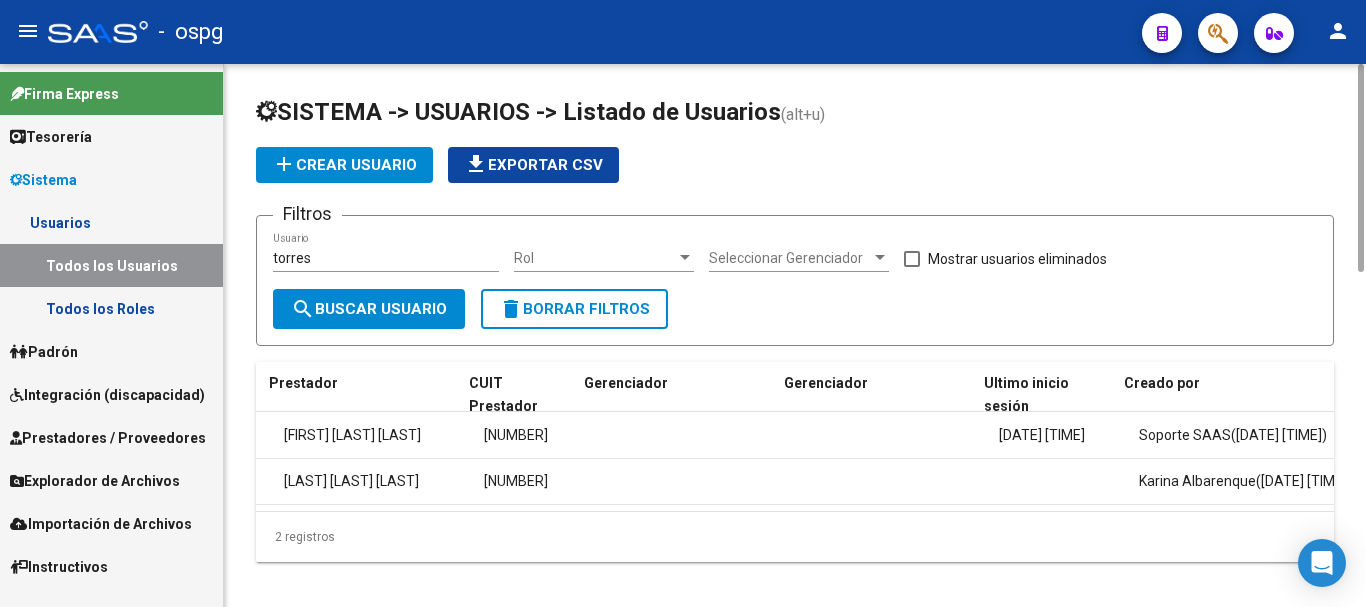 scroll, scrollTop: 0, scrollLeft: 751, axis: horizontal 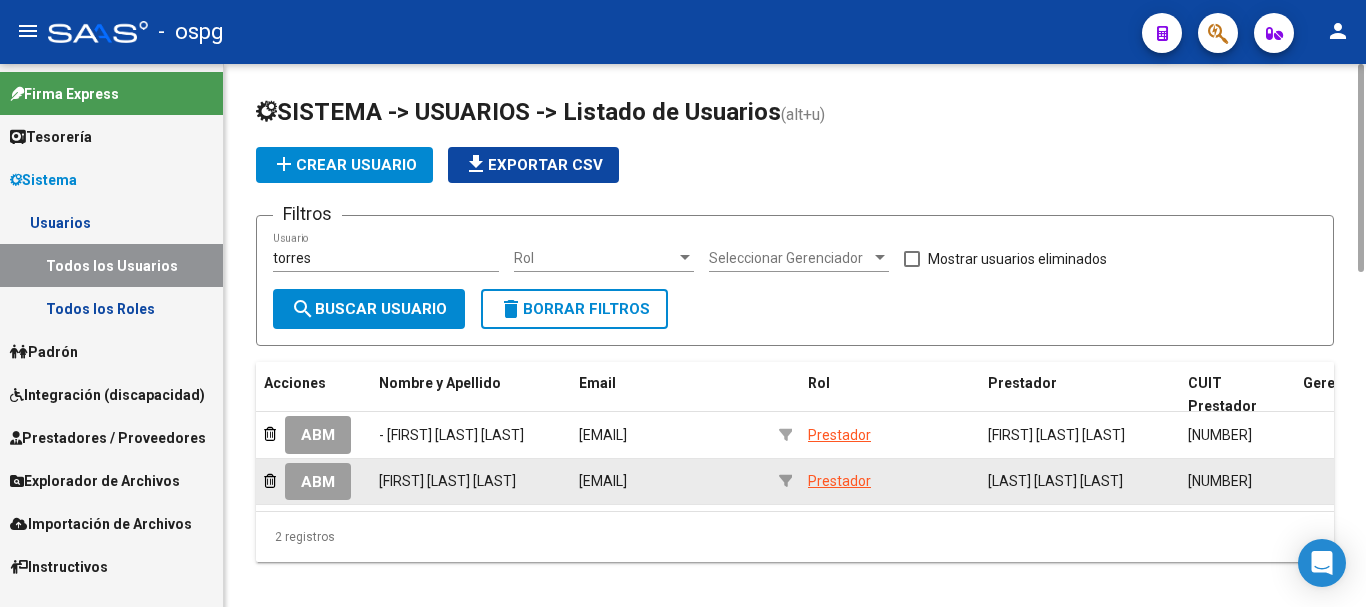 drag, startPoint x: 756, startPoint y: 480, endPoint x: 541, endPoint y: 505, distance: 216.44861 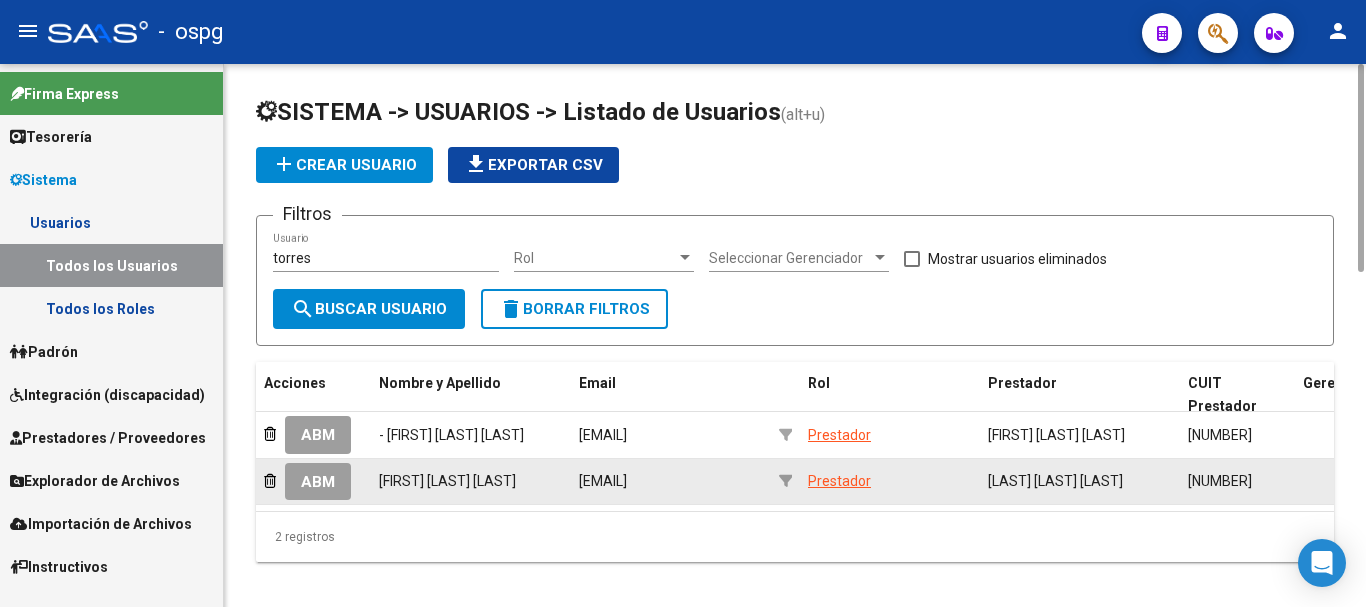 click on "[EMAIL]" 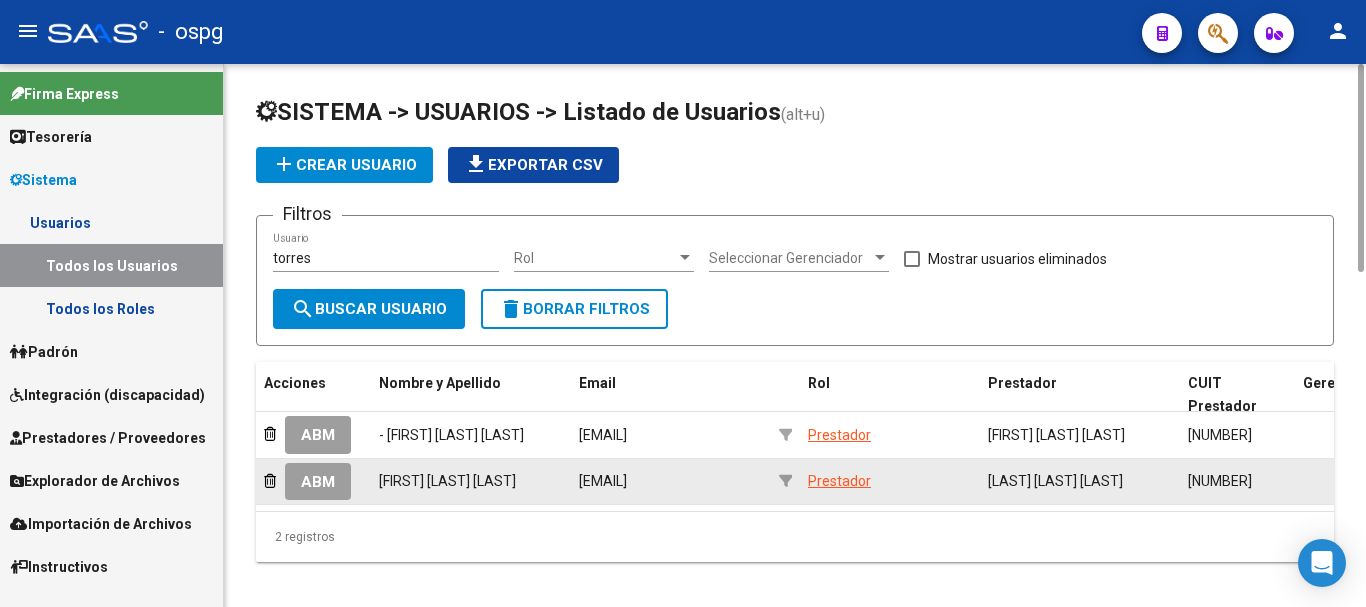 drag, startPoint x: 763, startPoint y: 487, endPoint x: 578, endPoint y: 495, distance: 185.1729 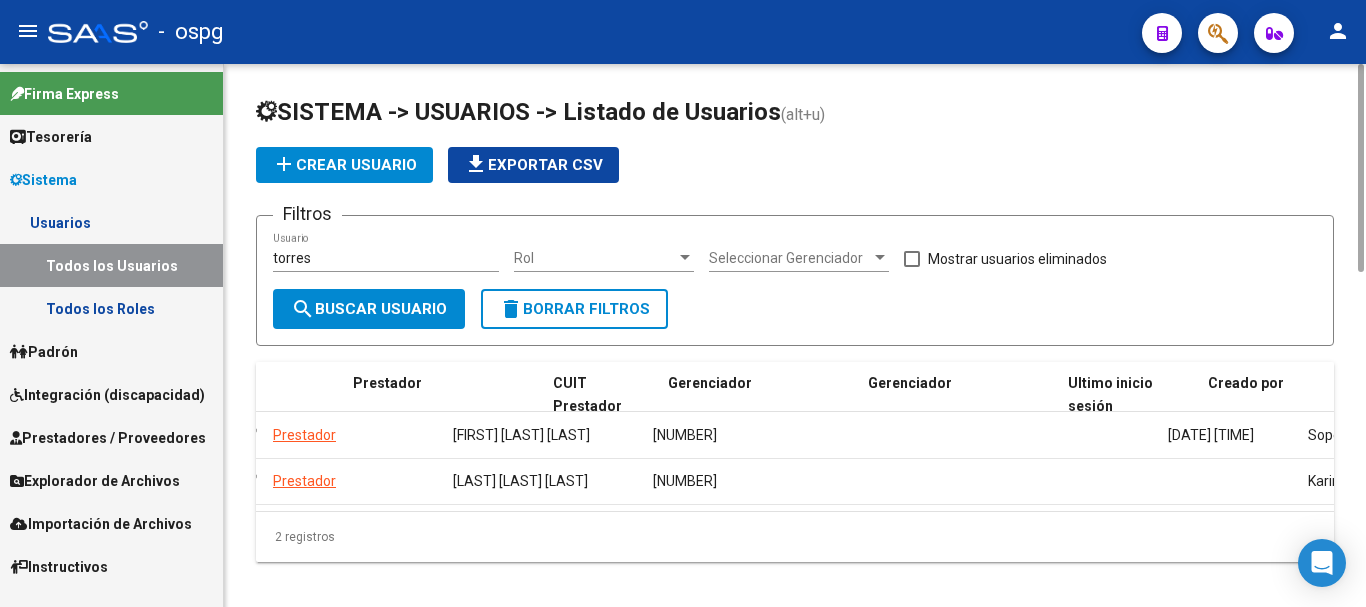 scroll, scrollTop: 0, scrollLeft: 751, axis: horizontal 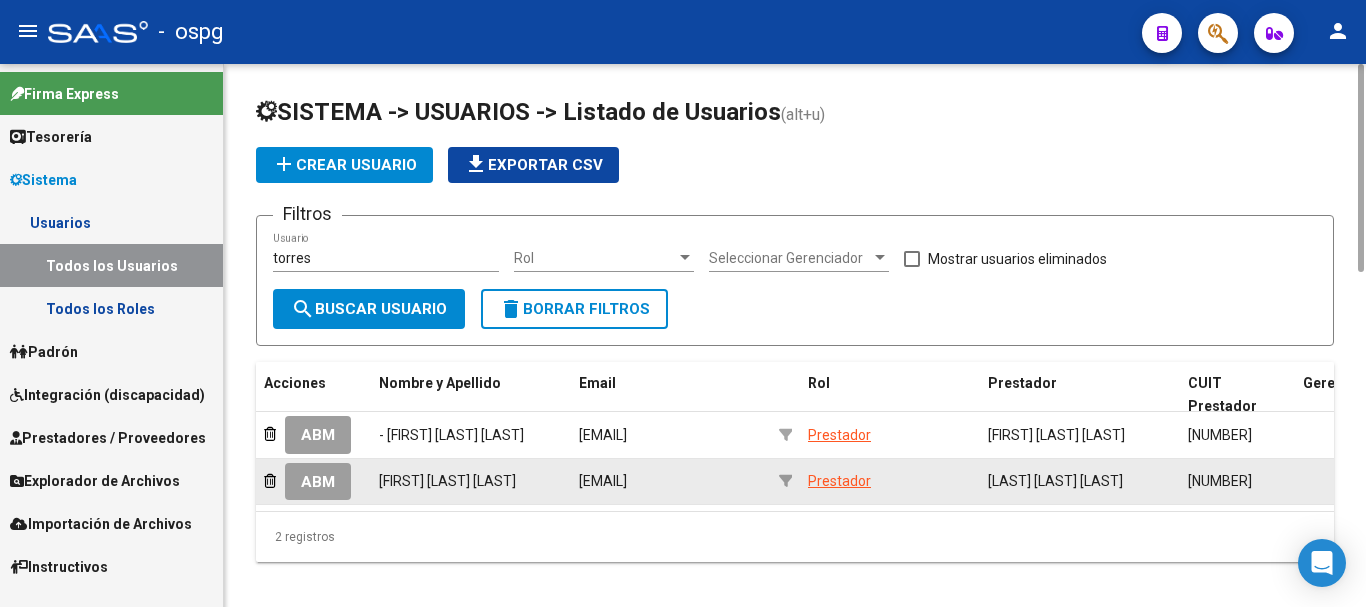 copy on "santiago.torres@usal.edu.ar" 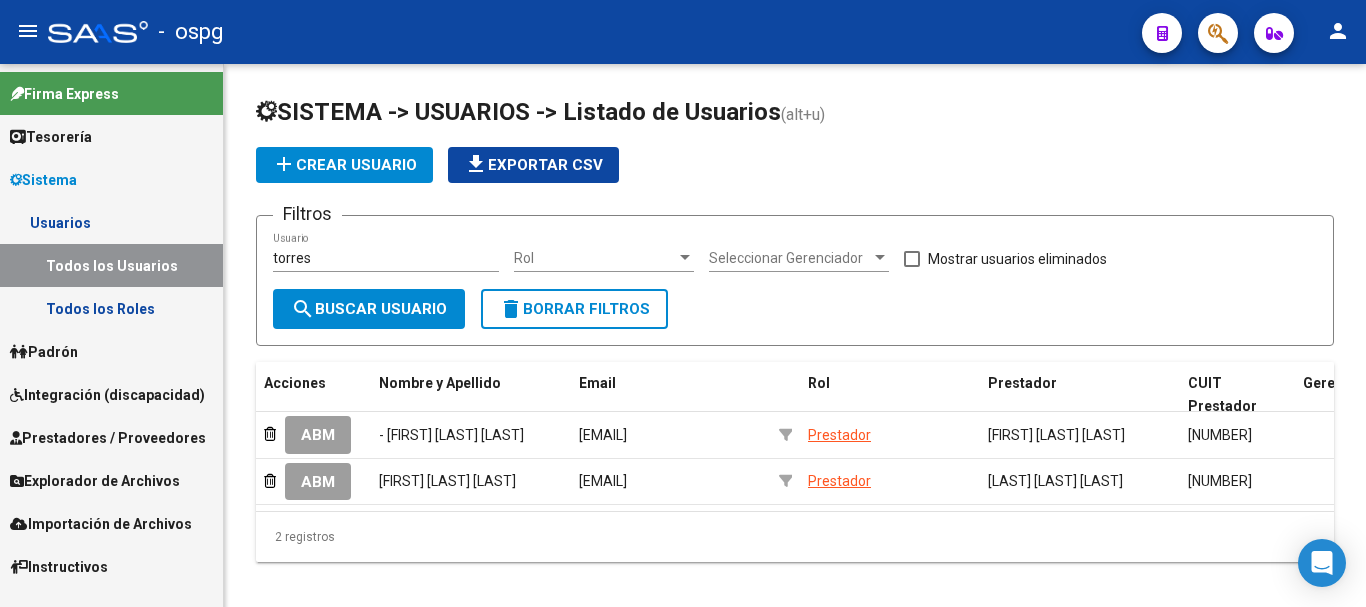 click on "Prestadores / Proveedores" at bounding box center (108, 438) 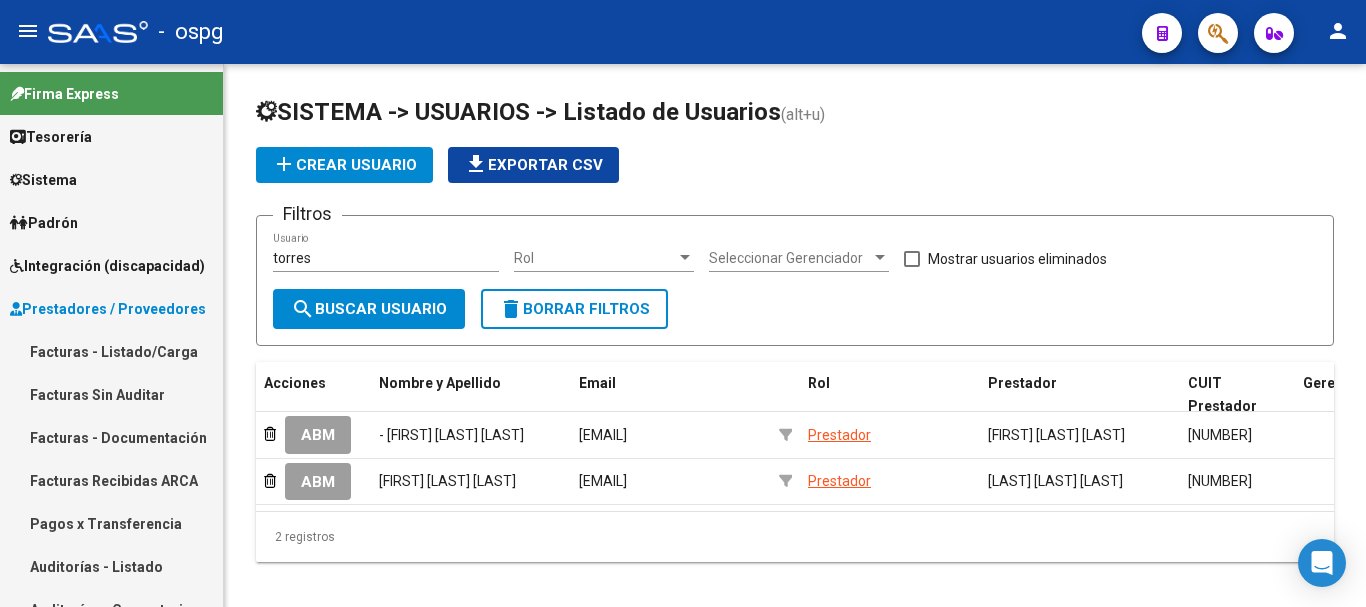 click on "Facturas - Listado/Carga" at bounding box center [111, 351] 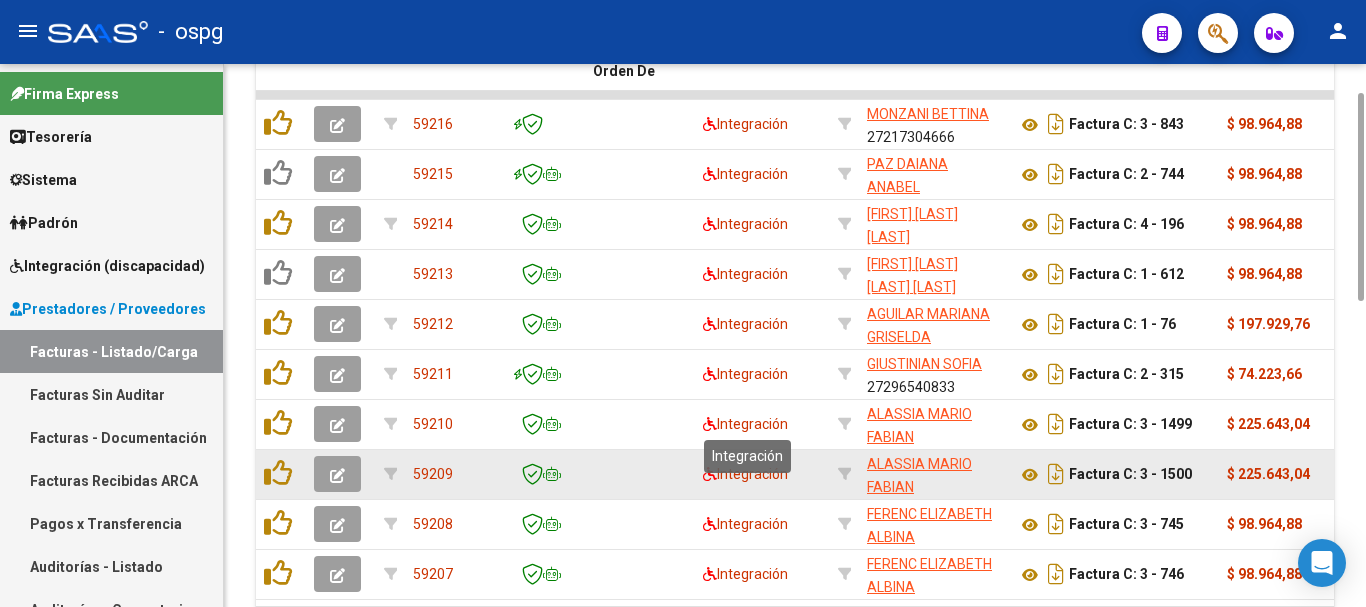 scroll, scrollTop: 600, scrollLeft: 0, axis: vertical 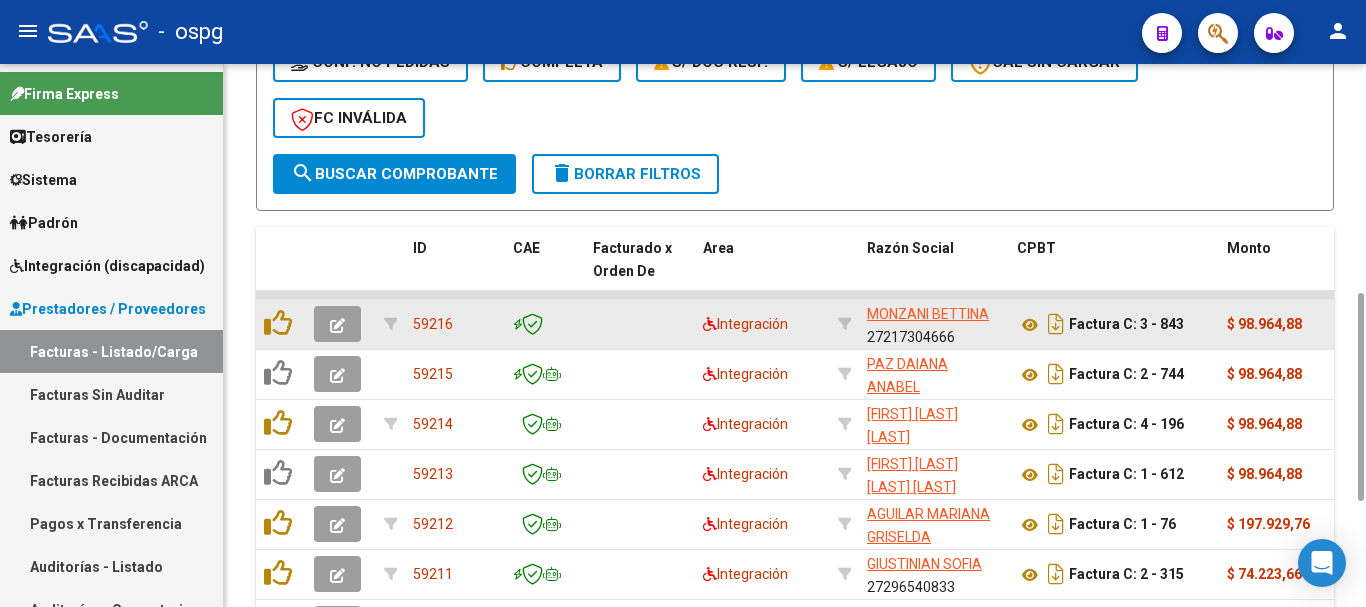 click 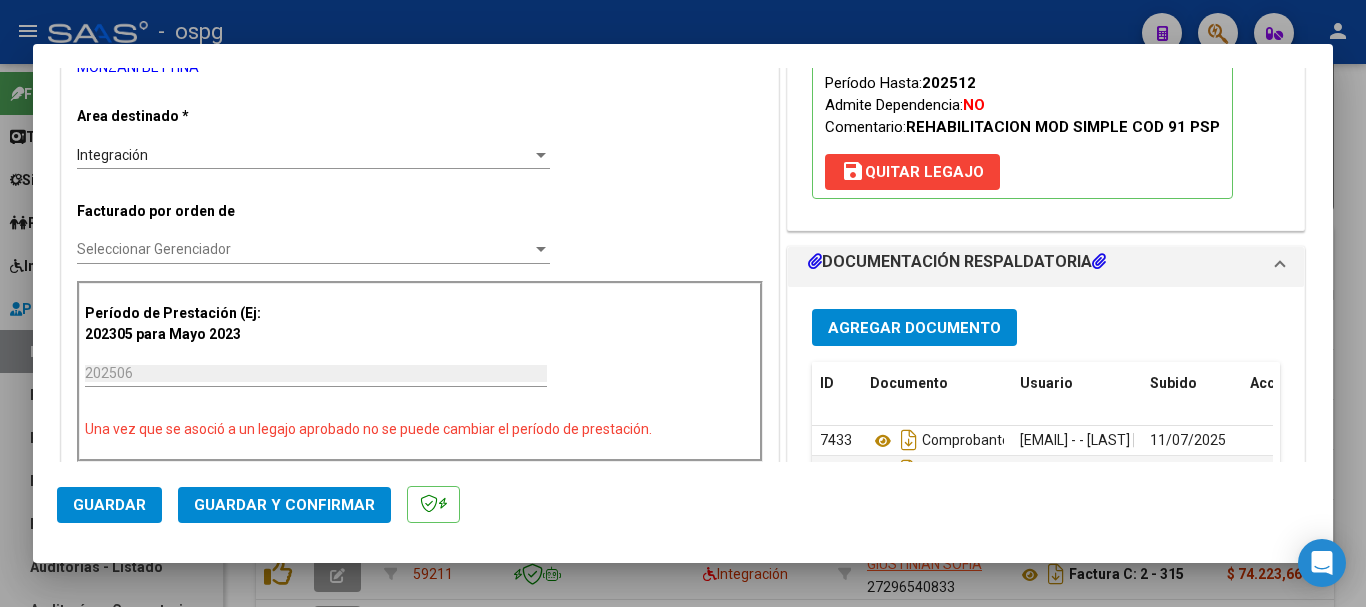 scroll, scrollTop: 0, scrollLeft: 0, axis: both 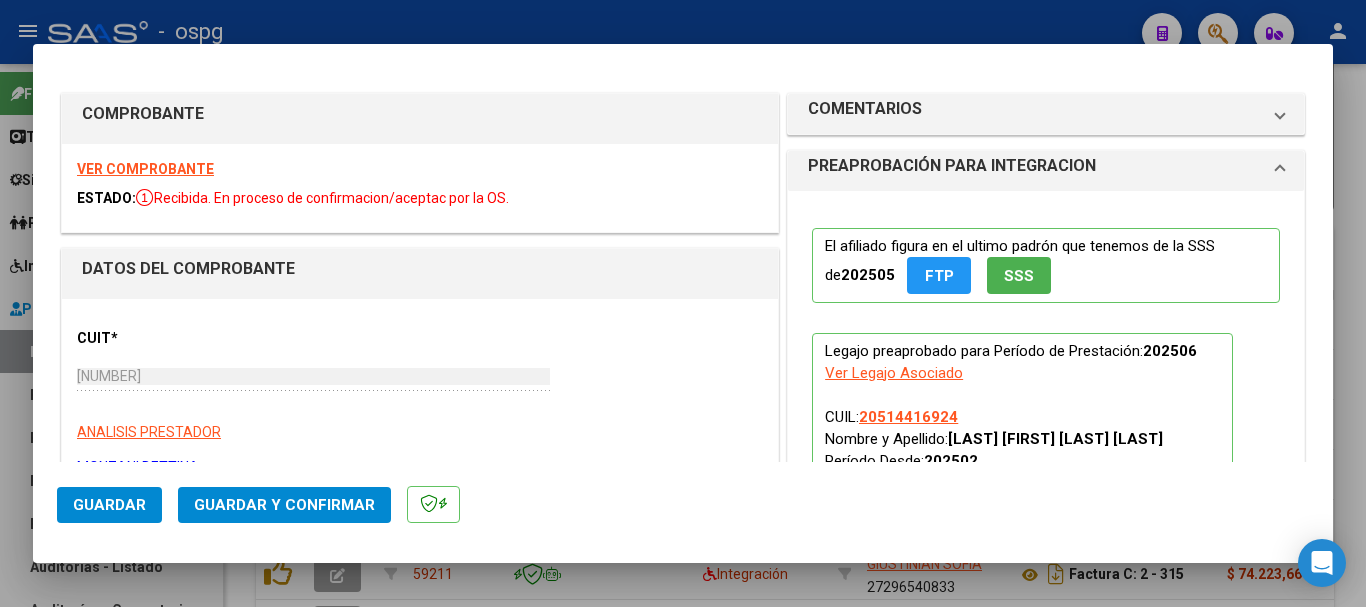 click on "VER COMPROBANTE" at bounding box center (145, 169) 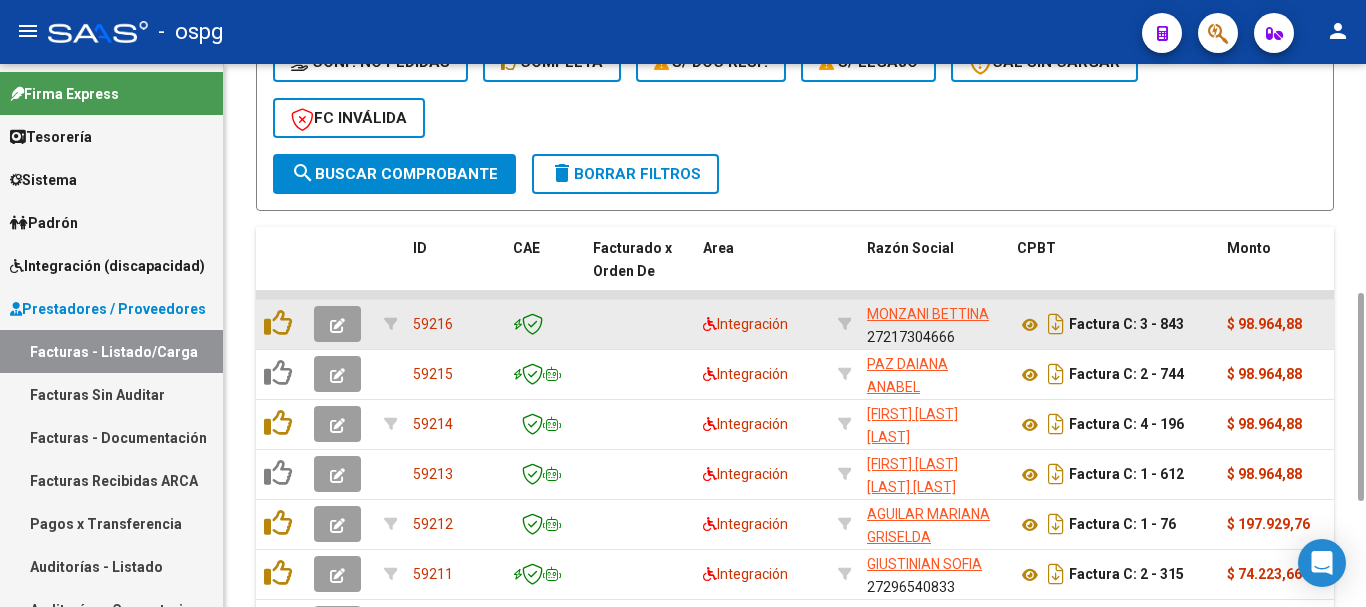 click 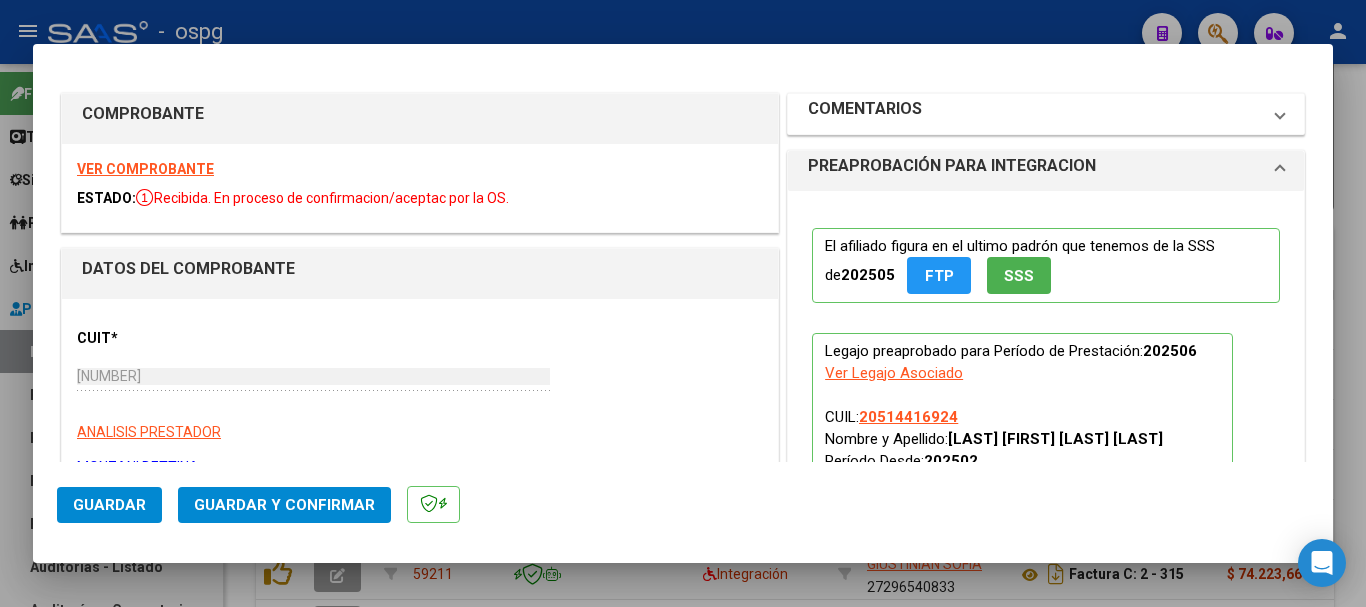 click on "COMENTARIOS" at bounding box center (1034, 114) 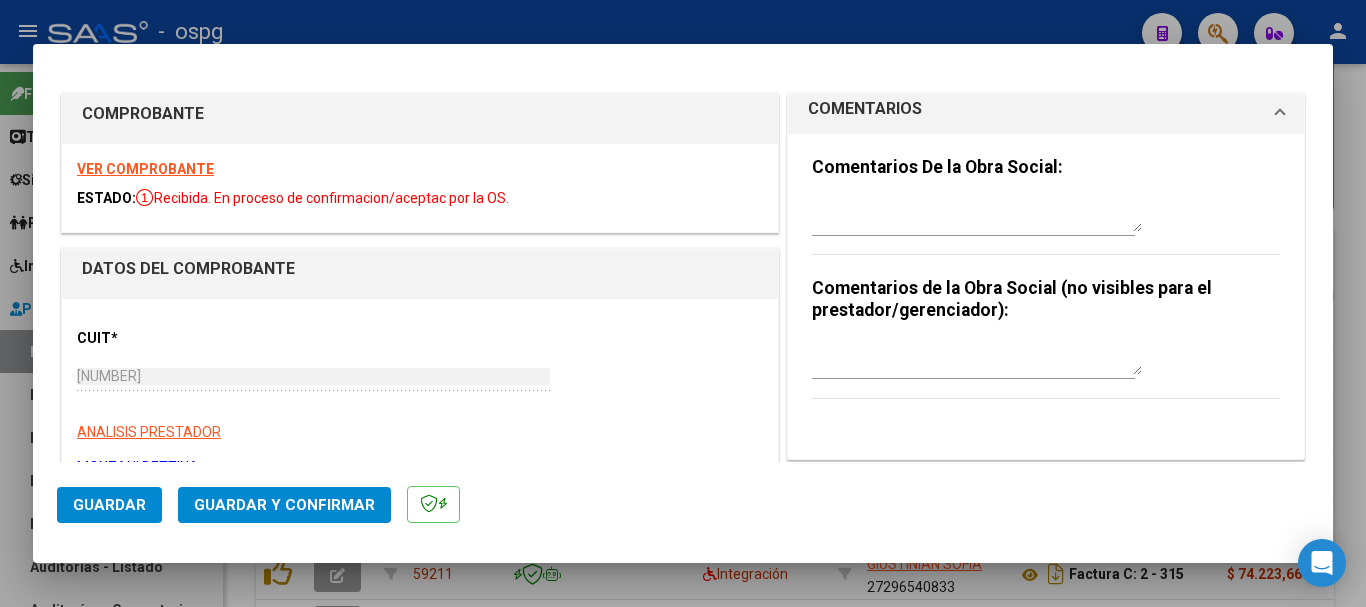 click at bounding box center (977, 212) 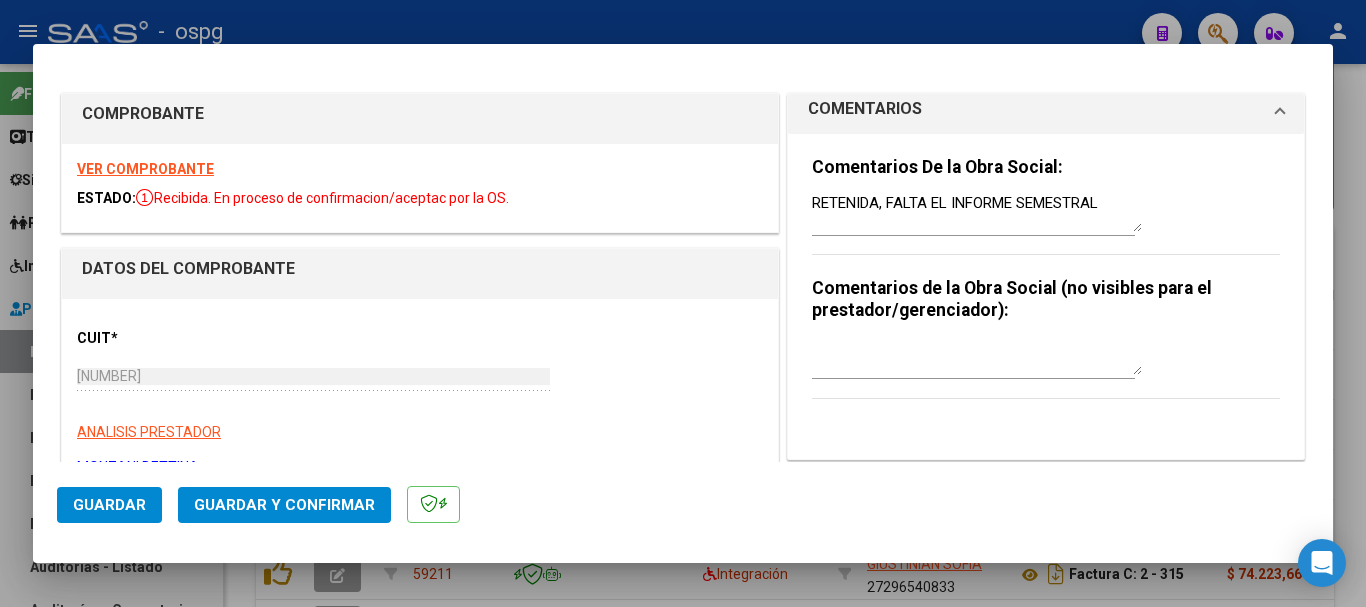 click on "Comentarios de la Obra Social (no visibles para el prestador/gerenciador):" at bounding box center (1046, 299) 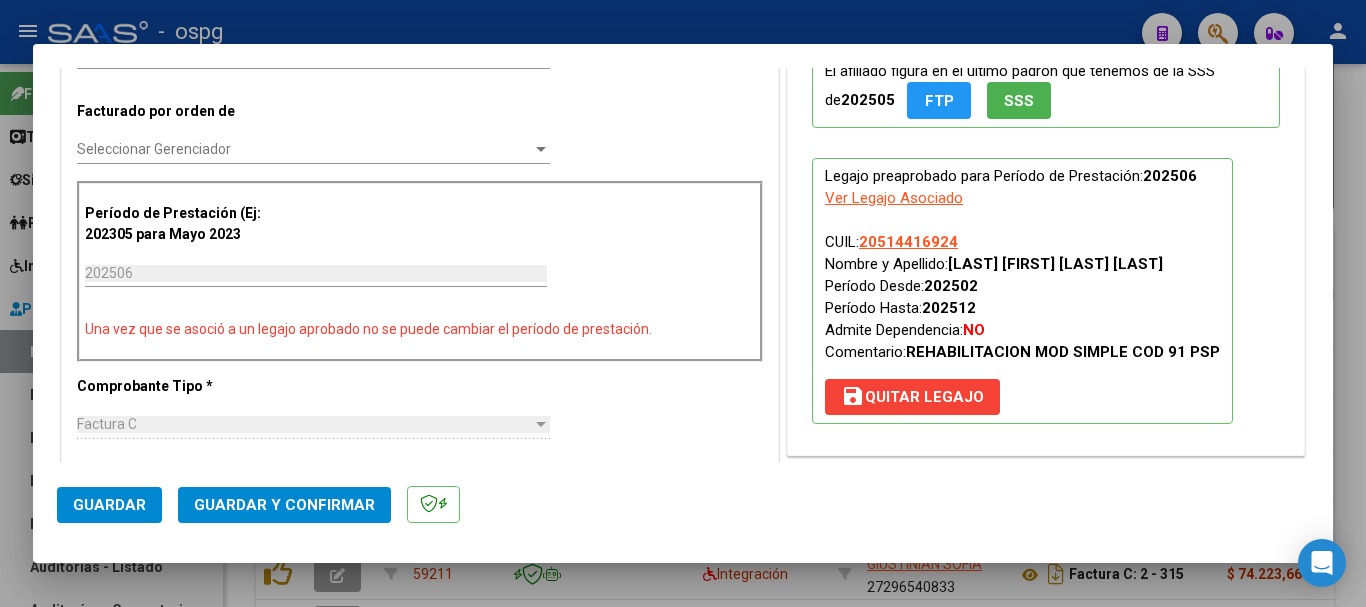 scroll, scrollTop: 800, scrollLeft: 0, axis: vertical 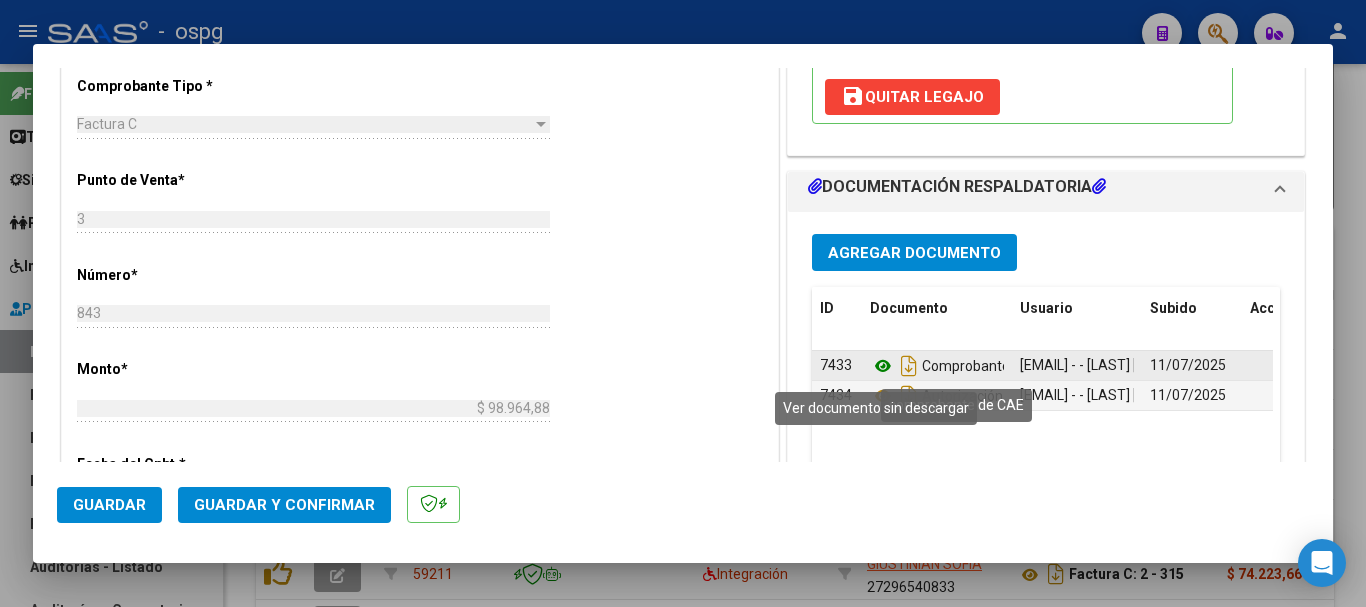 click 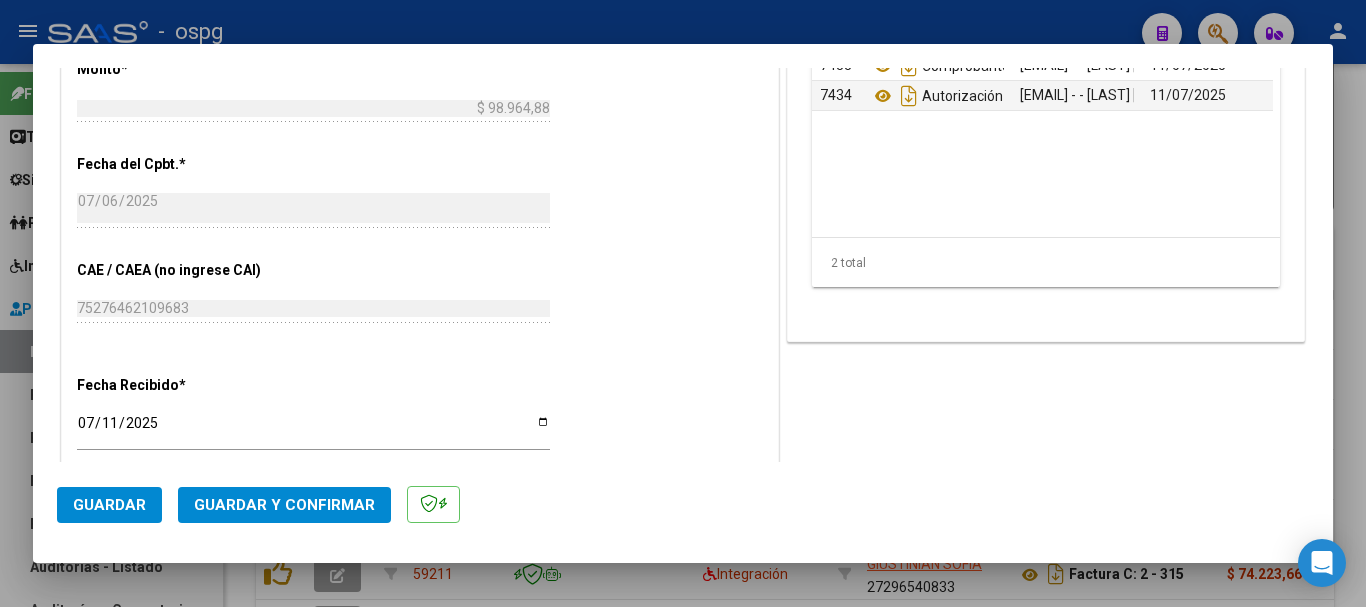 scroll, scrollTop: 900, scrollLeft: 0, axis: vertical 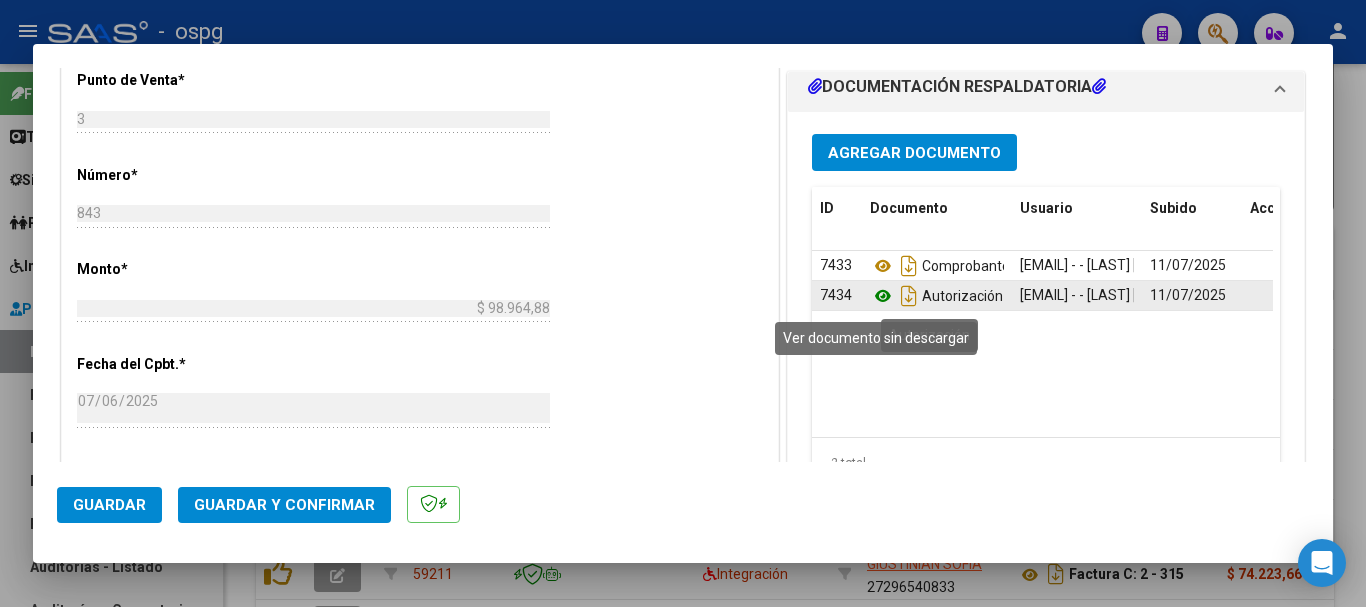 click 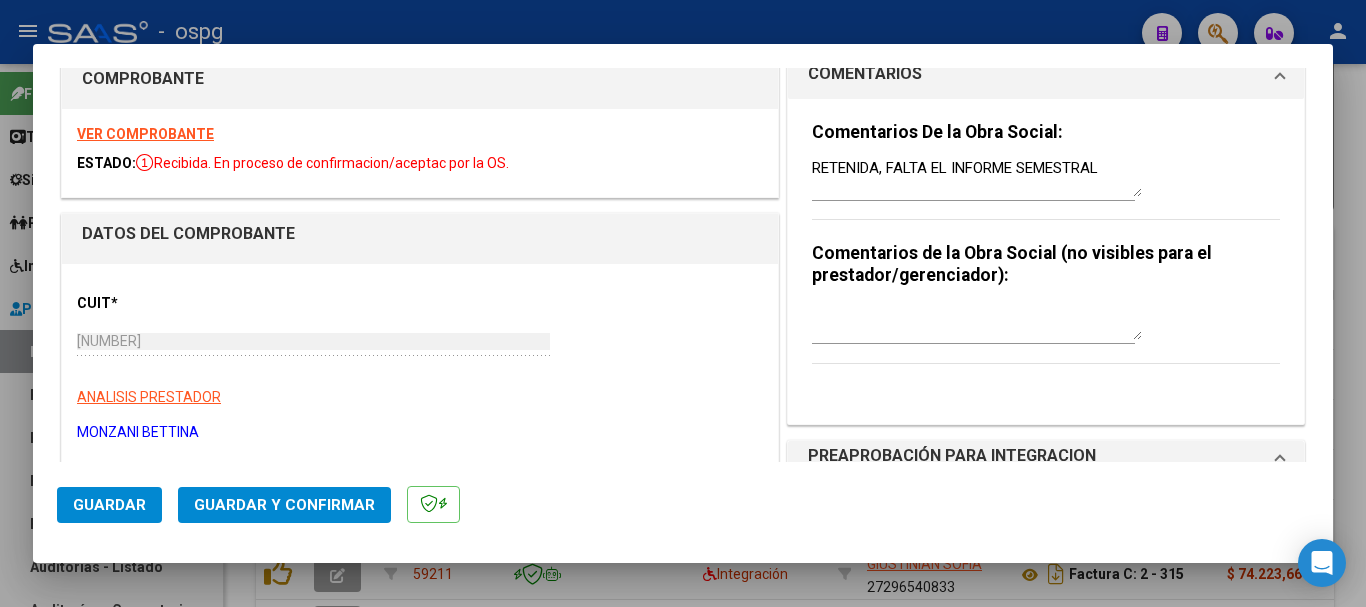 scroll, scrollTop: 0, scrollLeft: 0, axis: both 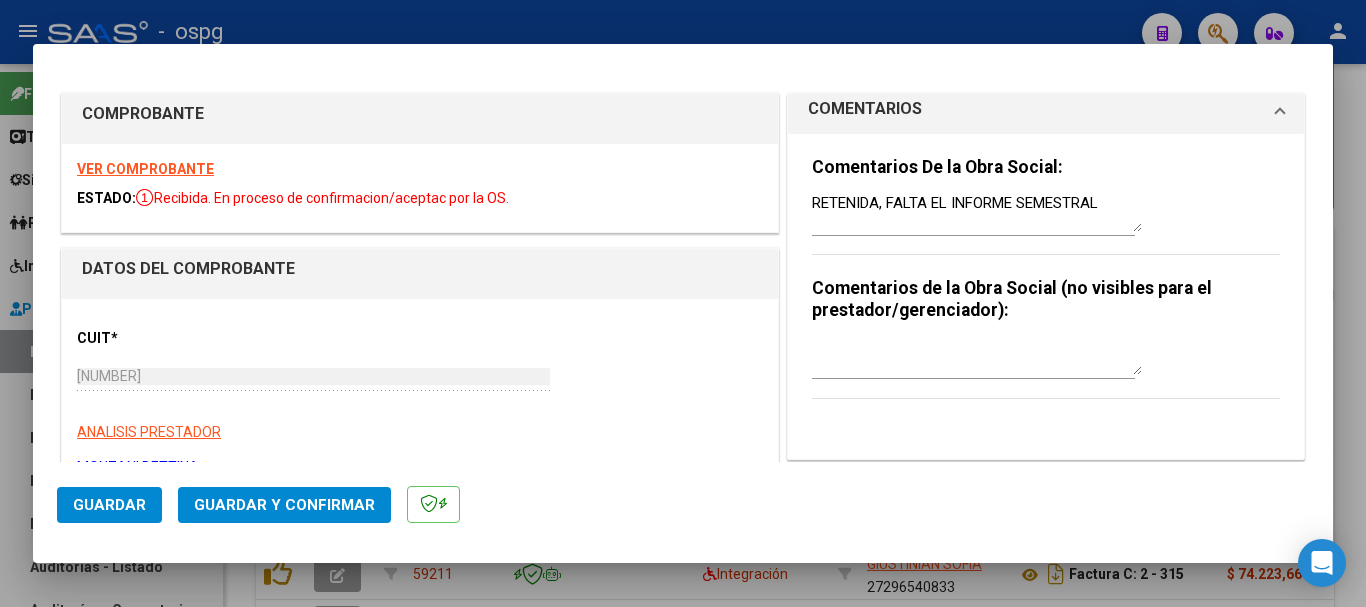 click on "RETENIDA, FALTA EL INFORME SEMESTRAL" at bounding box center [977, 212] 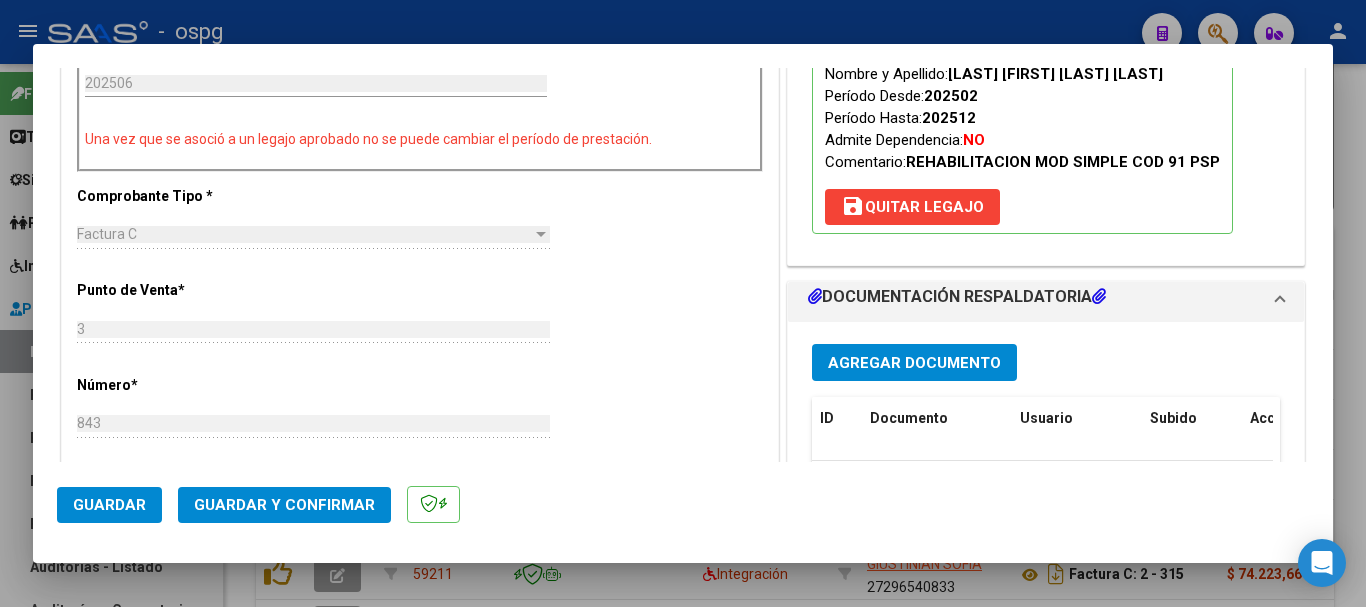 scroll, scrollTop: 700, scrollLeft: 0, axis: vertical 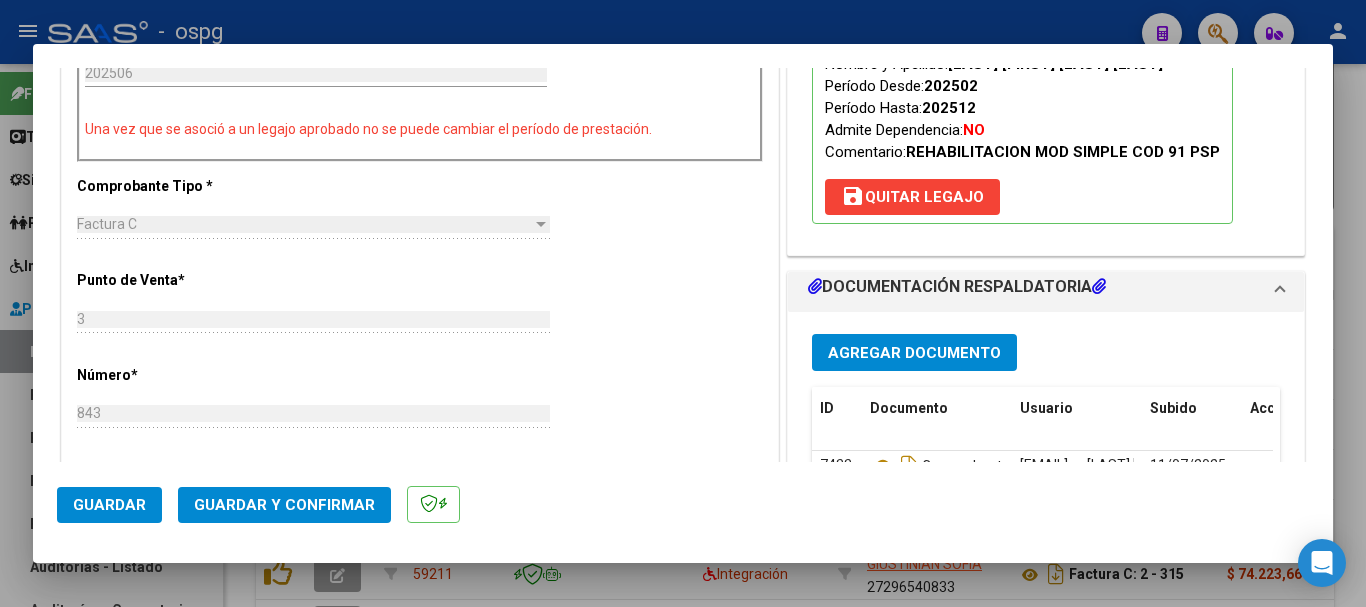 type on "RETENIDA, FALTA EL INFORME SEMESTRAL Y LA PLANILLA DE ASISTENCIA" 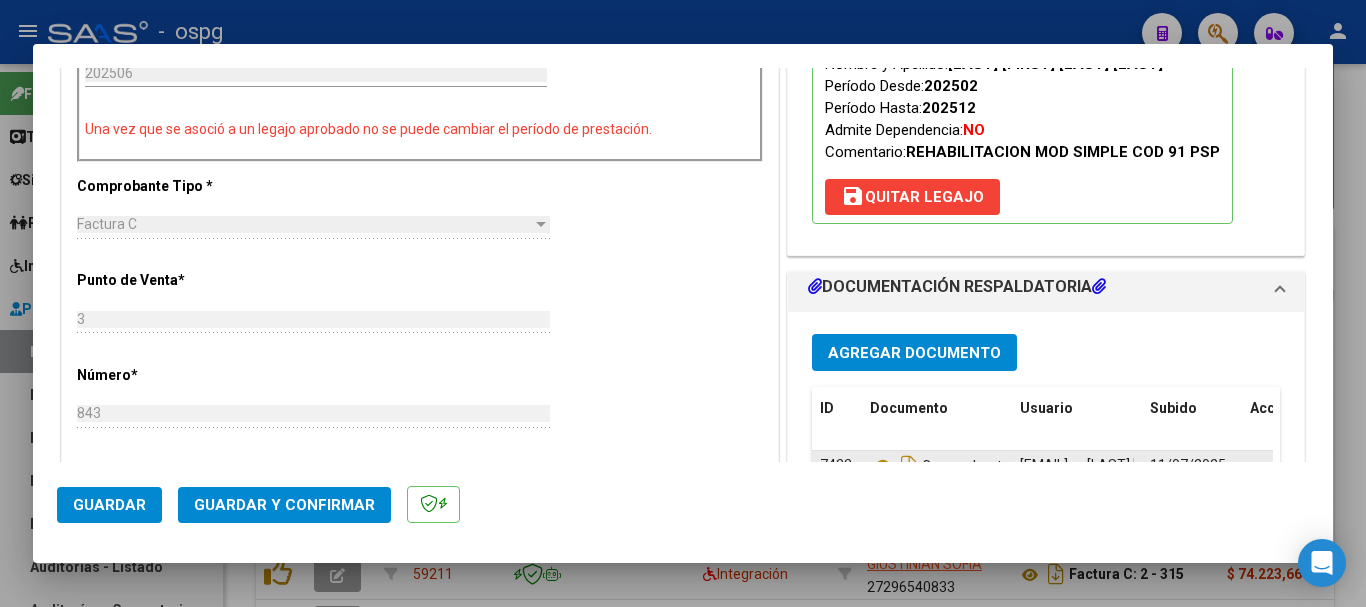 scroll, scrollTop: 708, scrollLeft: 0, axis: vertical 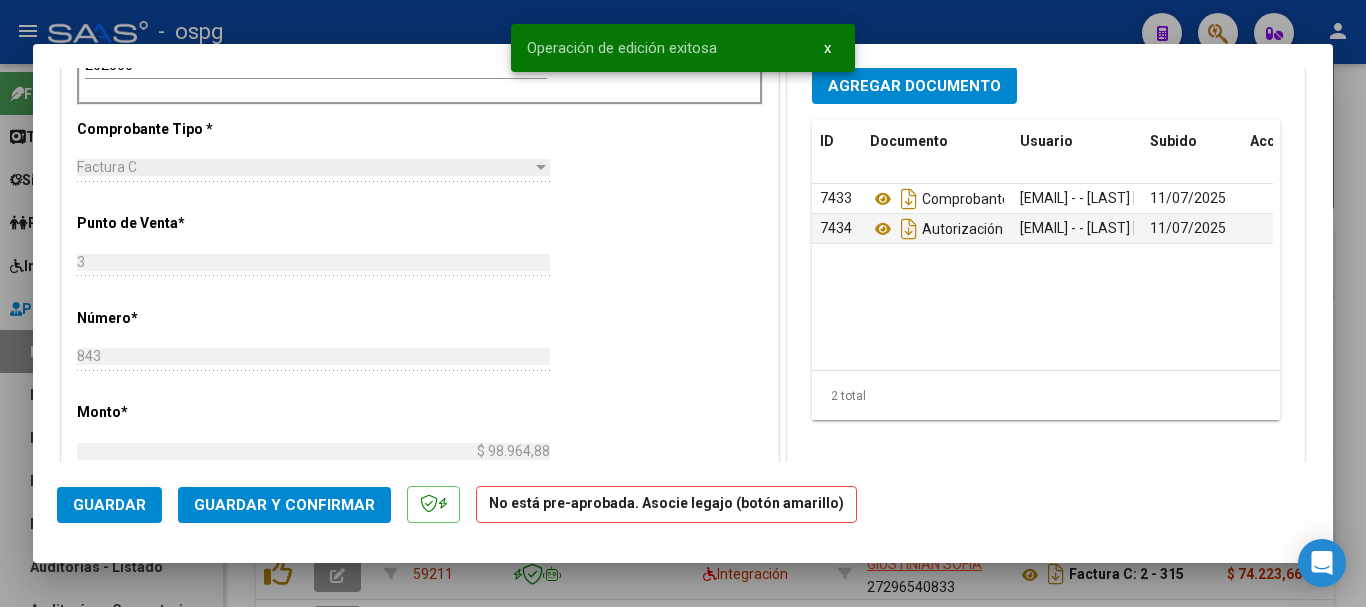 click on "Guardar" 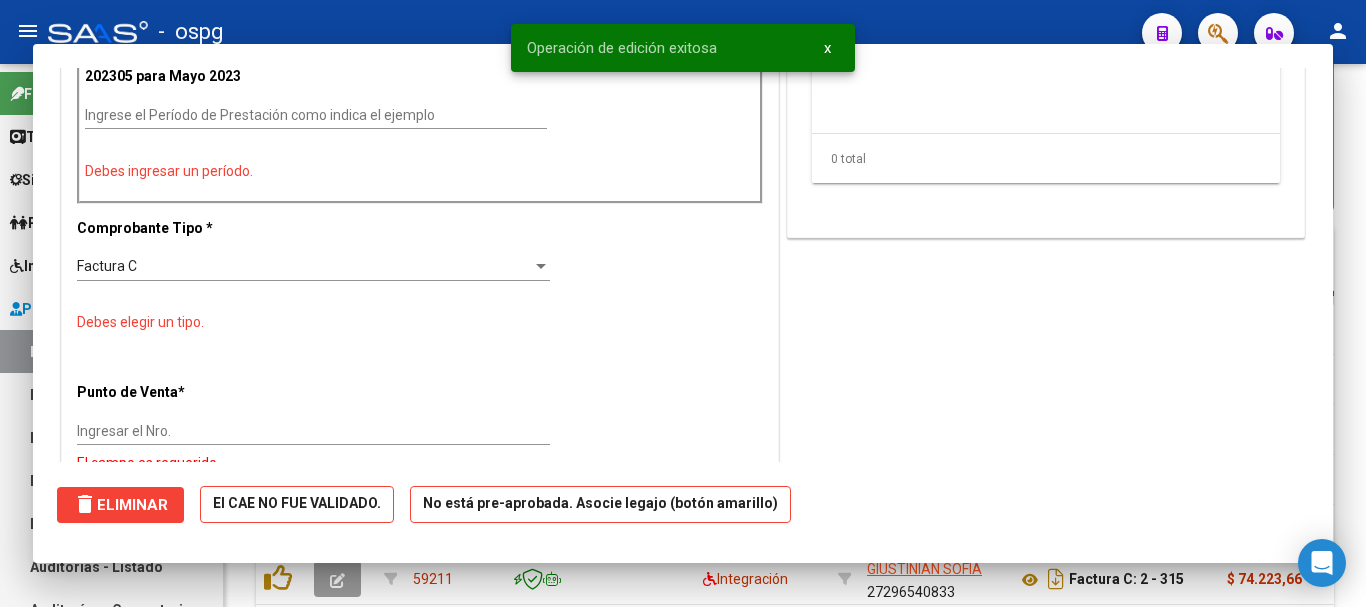 scroll, scrollTop: 758, scrollLeft: 0, axis: vertical 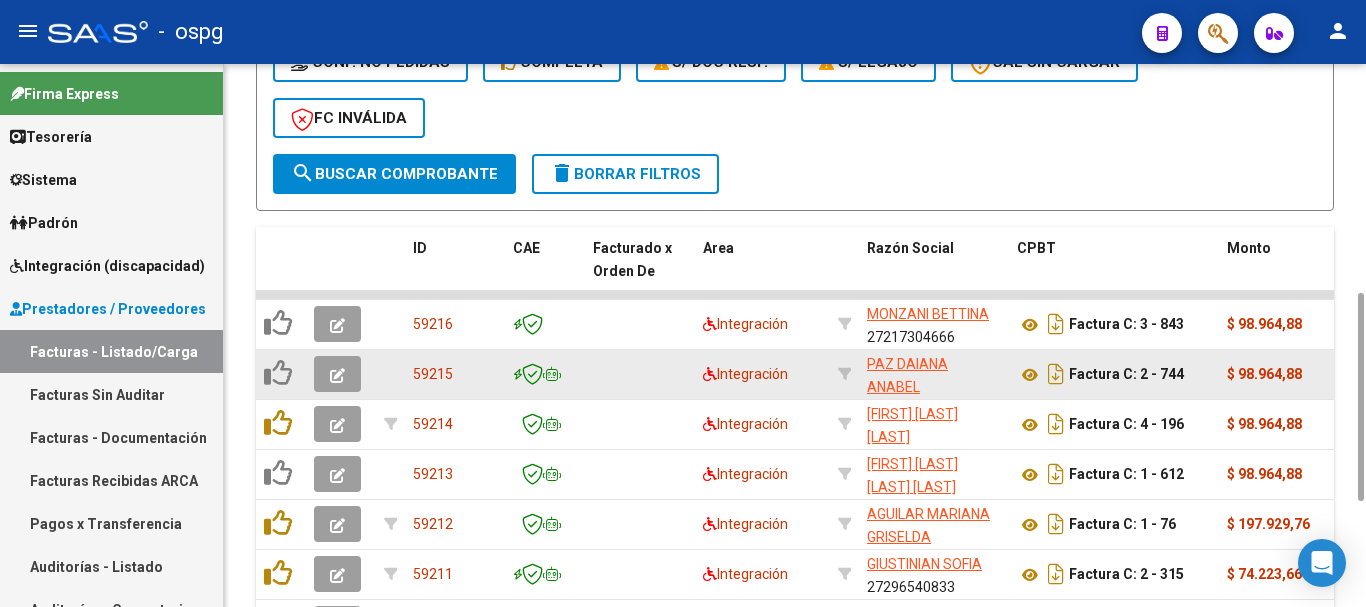 click 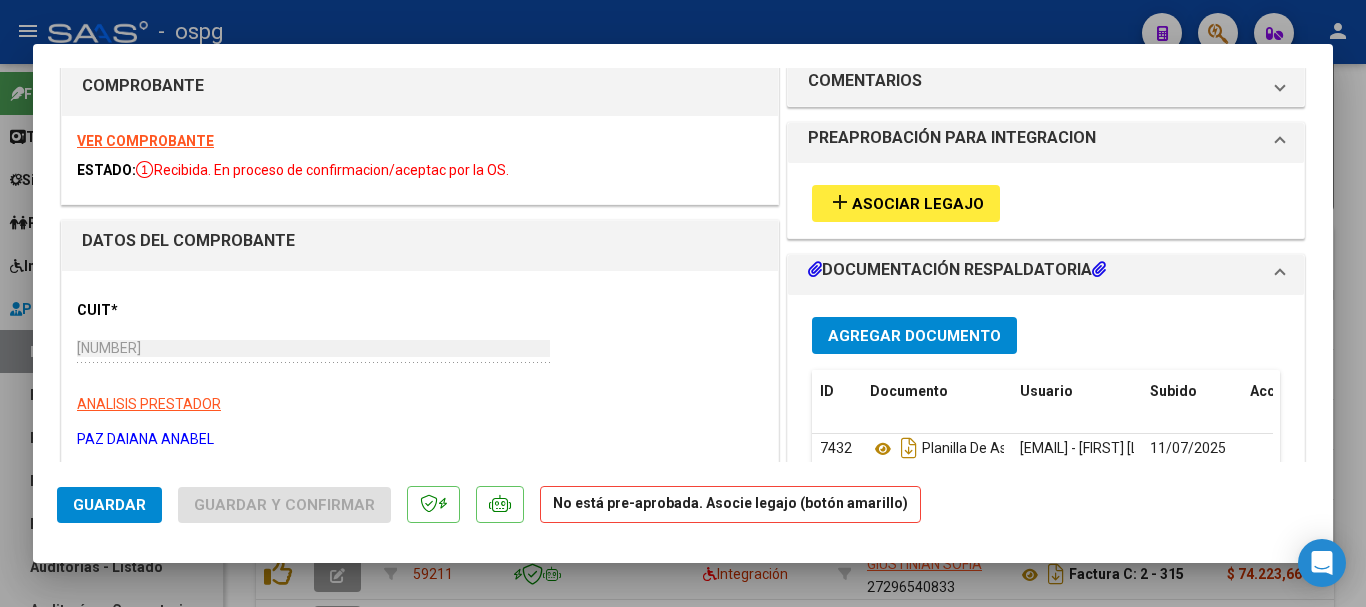 scroll, scrollTop: 0, scrollLeft: 0, axis: both 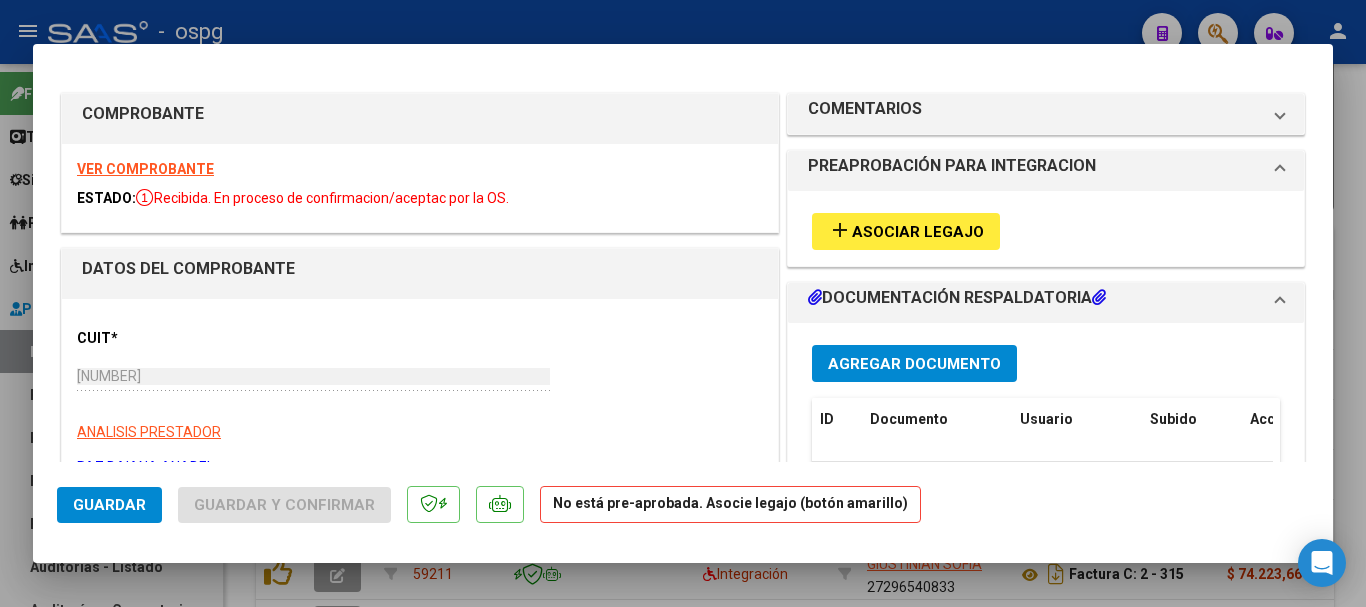 click on "VER COMPROBANTE" at bounding box center (145, 169) 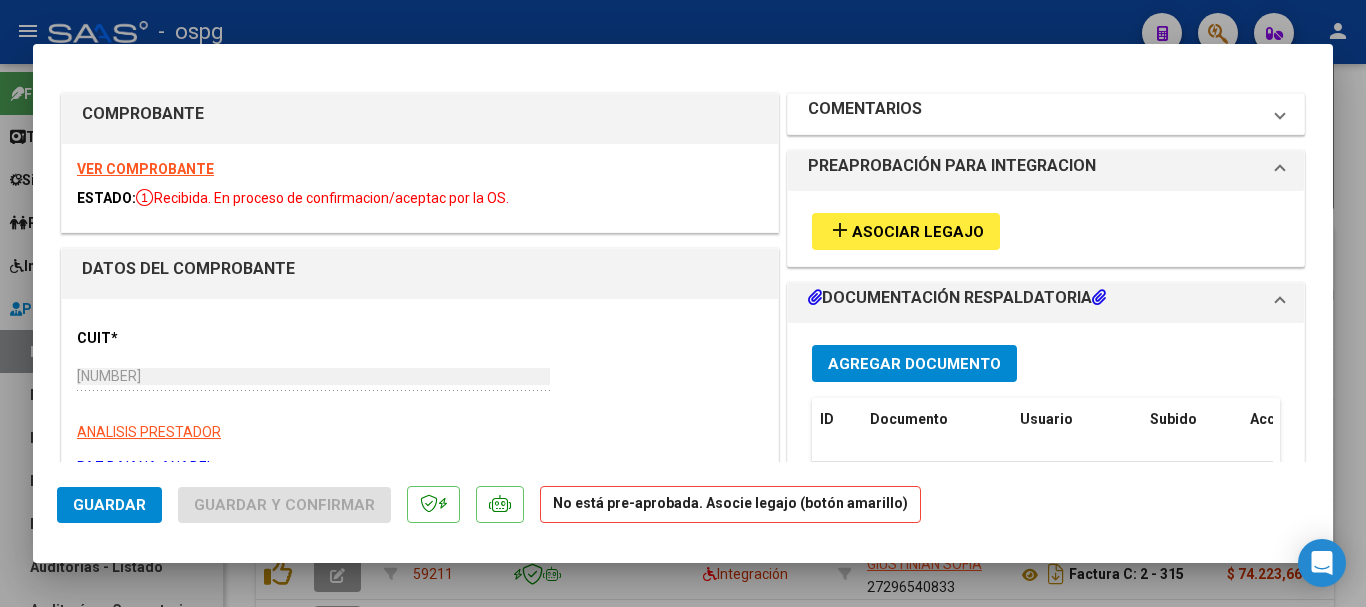 click on "COMENTARIOS" at bounding box center [1034, 114] 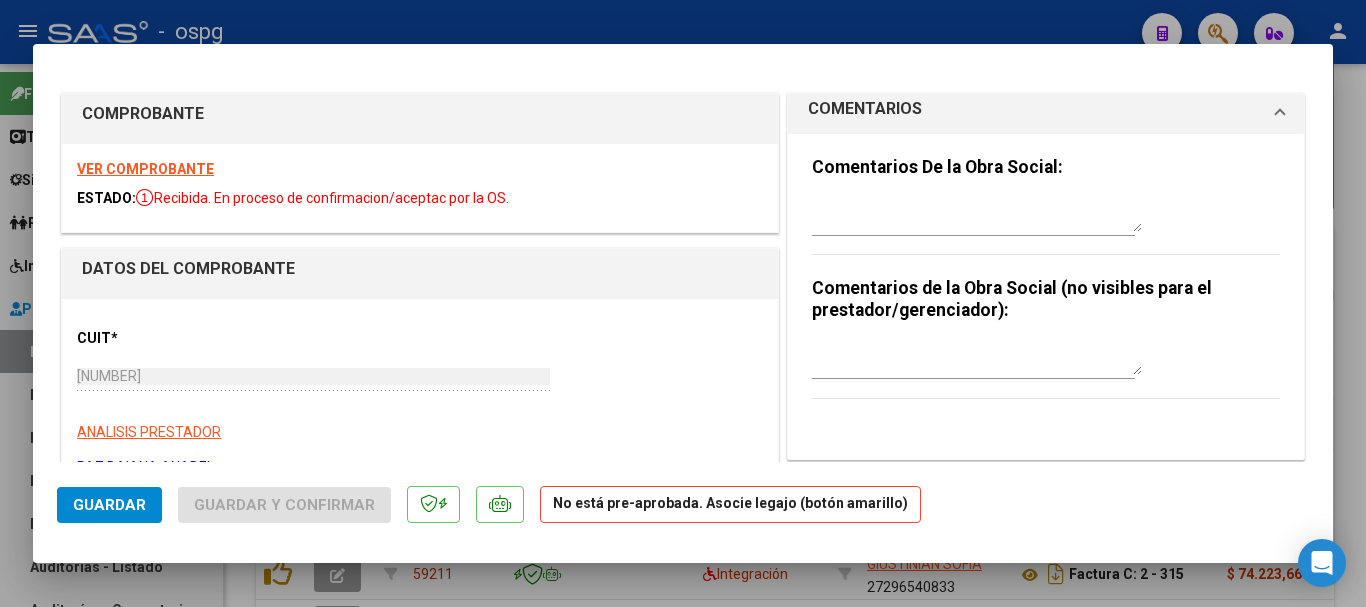 click at bounding box center [977, 212] 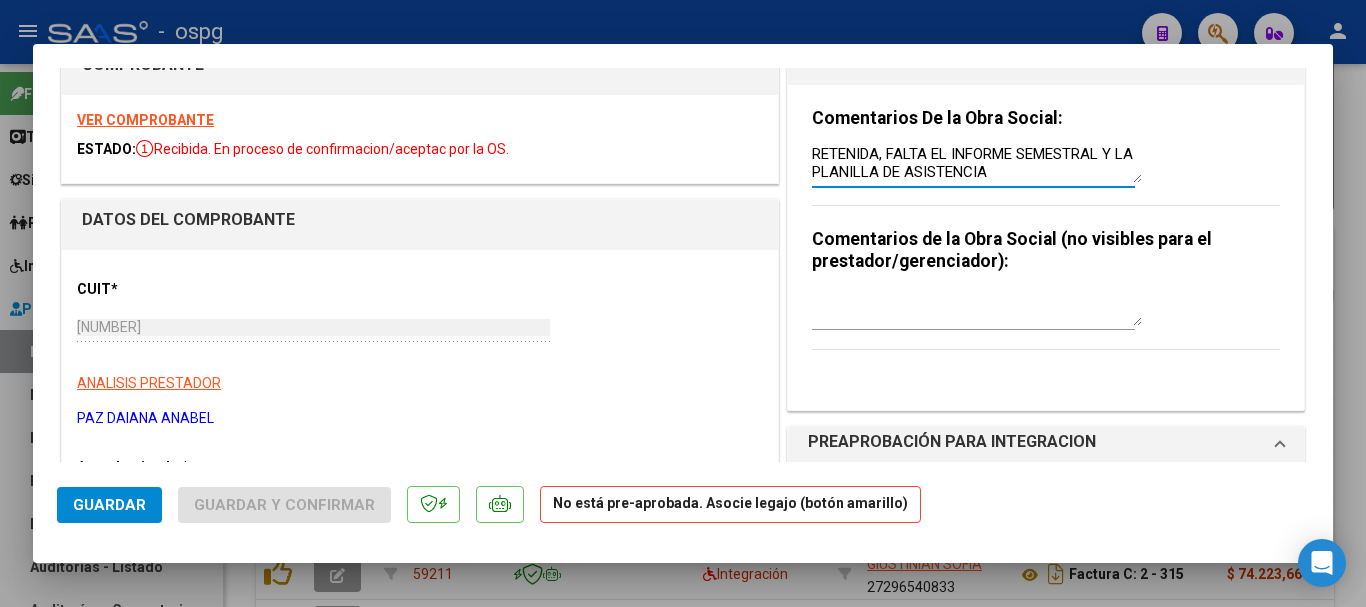 scroll, scrollTop: 0, scrollLeft: 0, axis: both 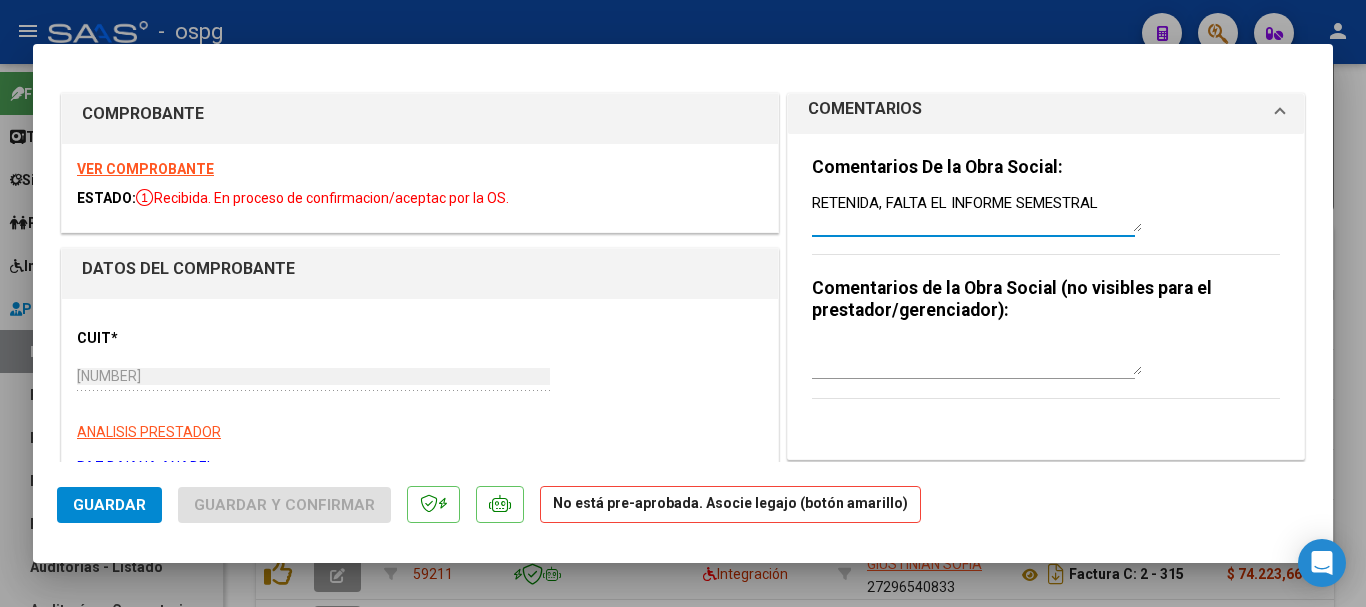 drag, startPoint x: 1101, startPoint y: 204, endPoint x: 816, endPoint y: 215, distance: 285.2122 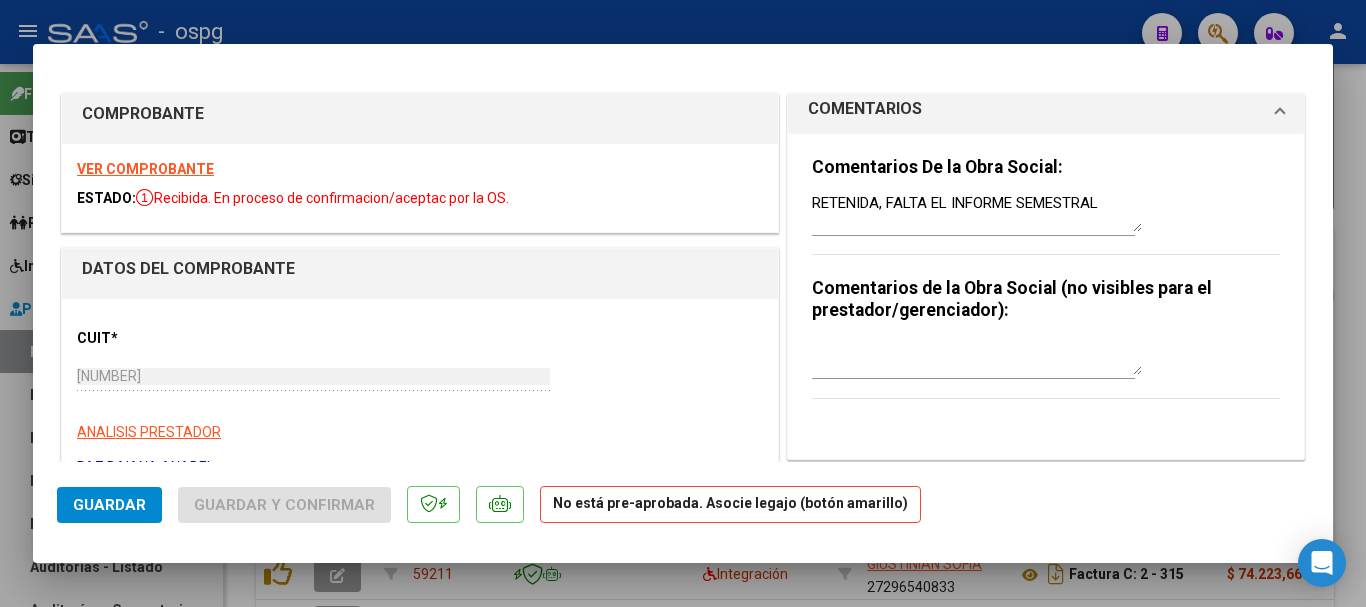 click on "Comentarios de la Obra Social (no visibles para el prestador/gerenciador):" at bounding box center (1046, 349) 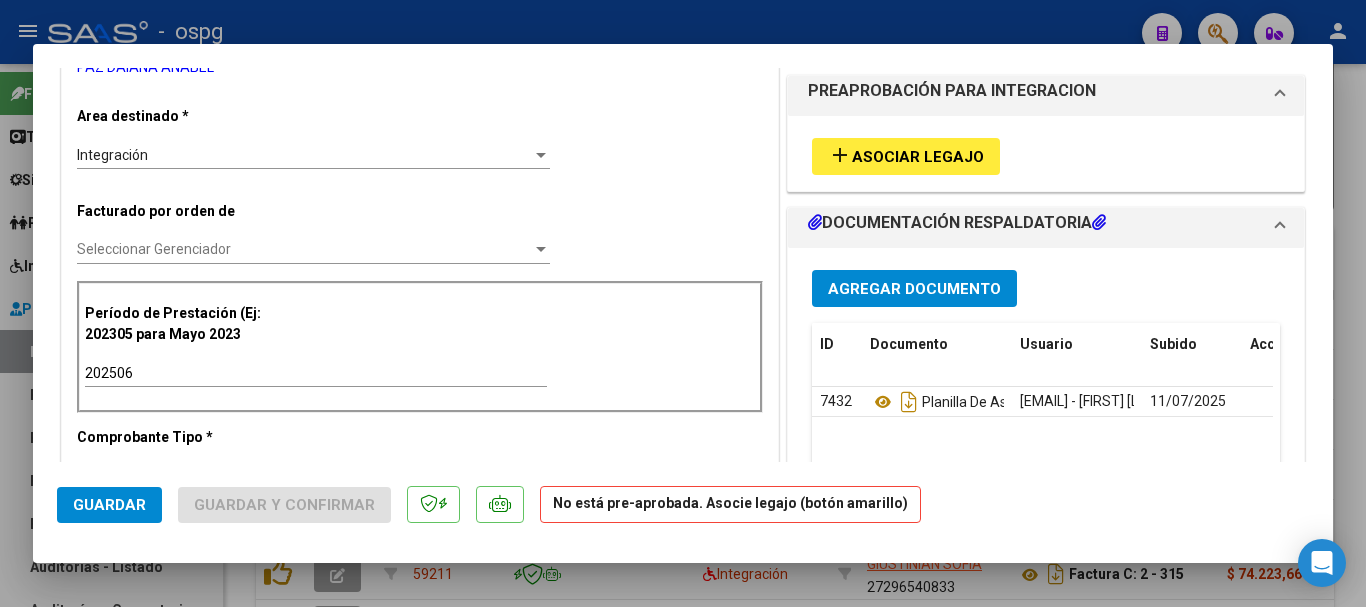 scroll, scrollTop: 600, scrollLeft: 0, axis: vertical 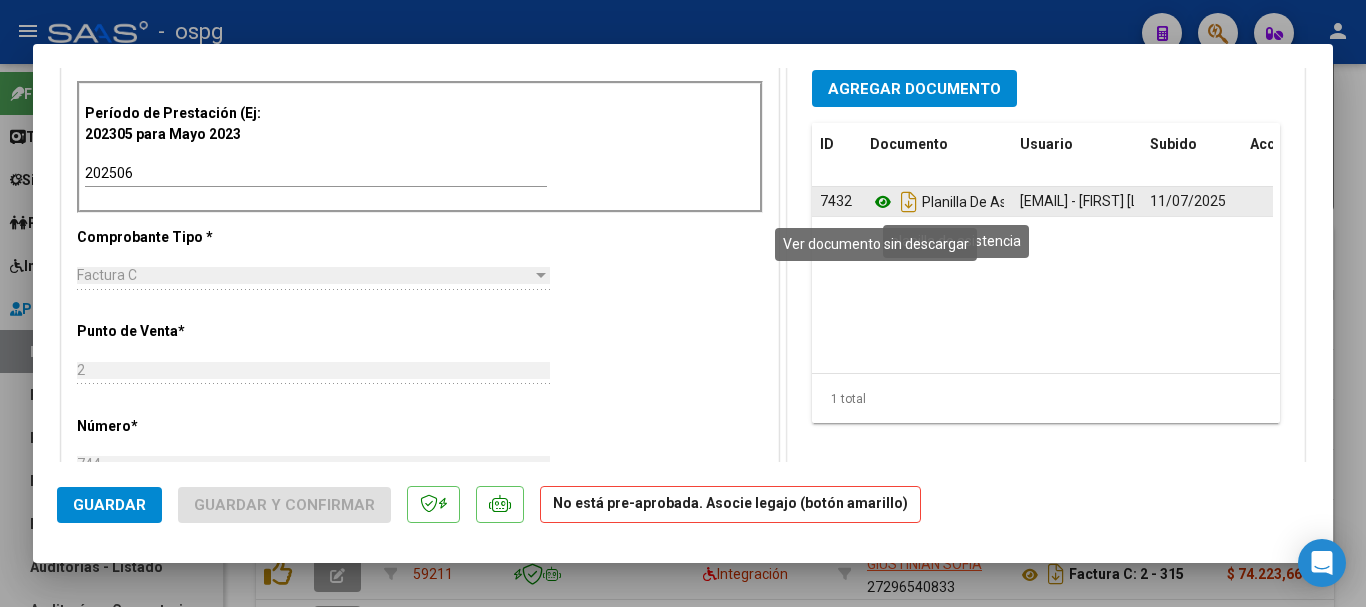 click 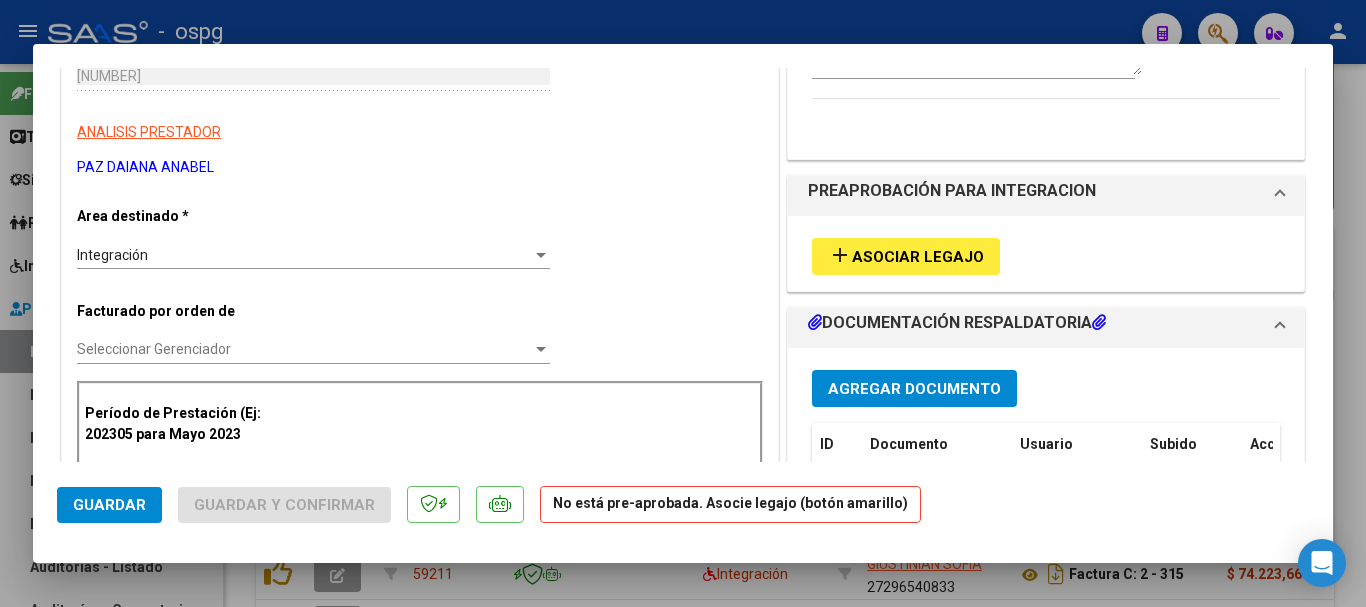 scroll, scrollTop: 100, scrollLeft: 0, axis: vertical 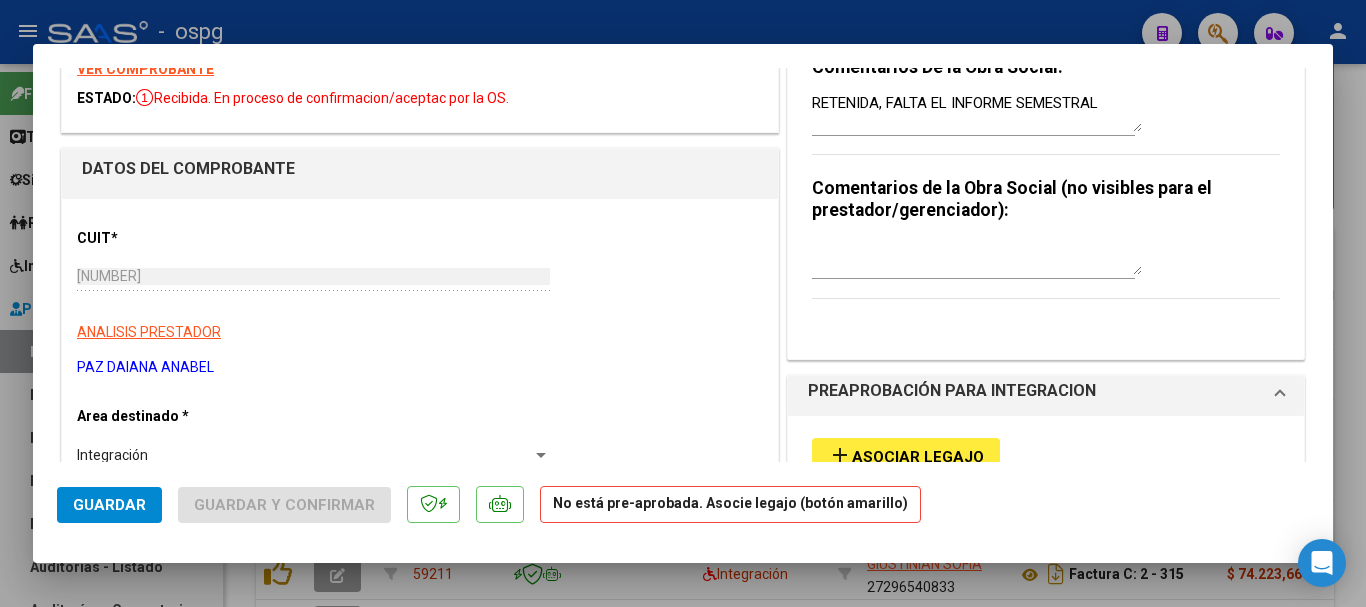 click on "Guardar" 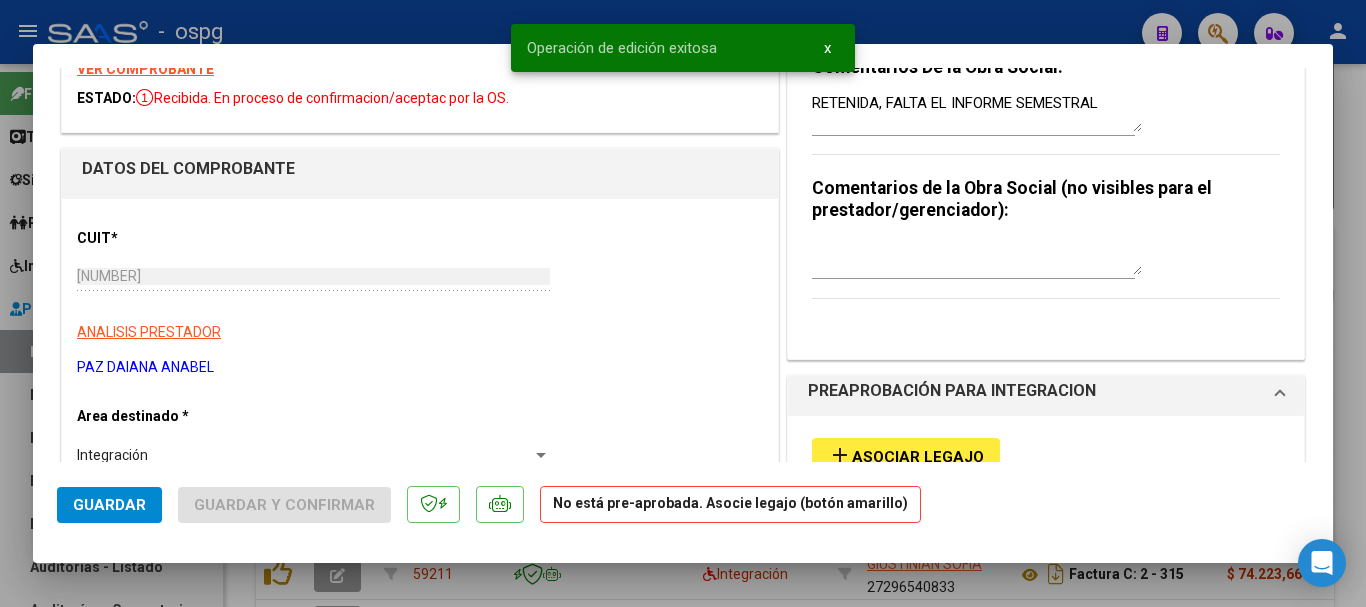 click at bounding box center (683, 303) 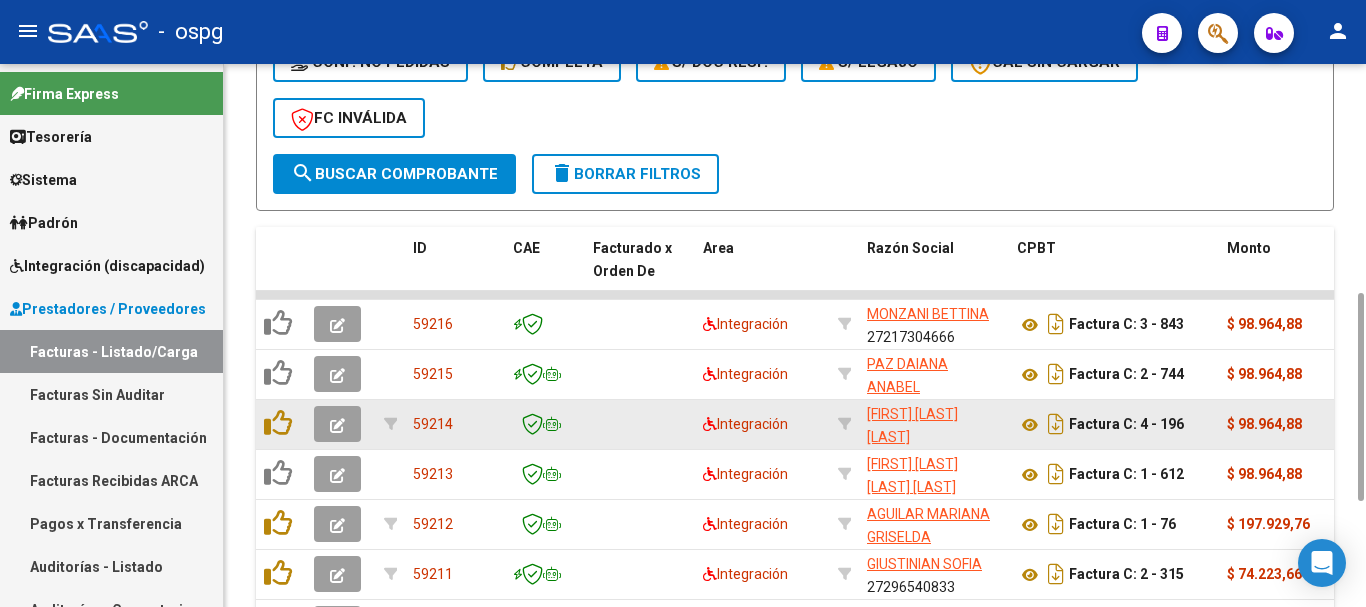 click 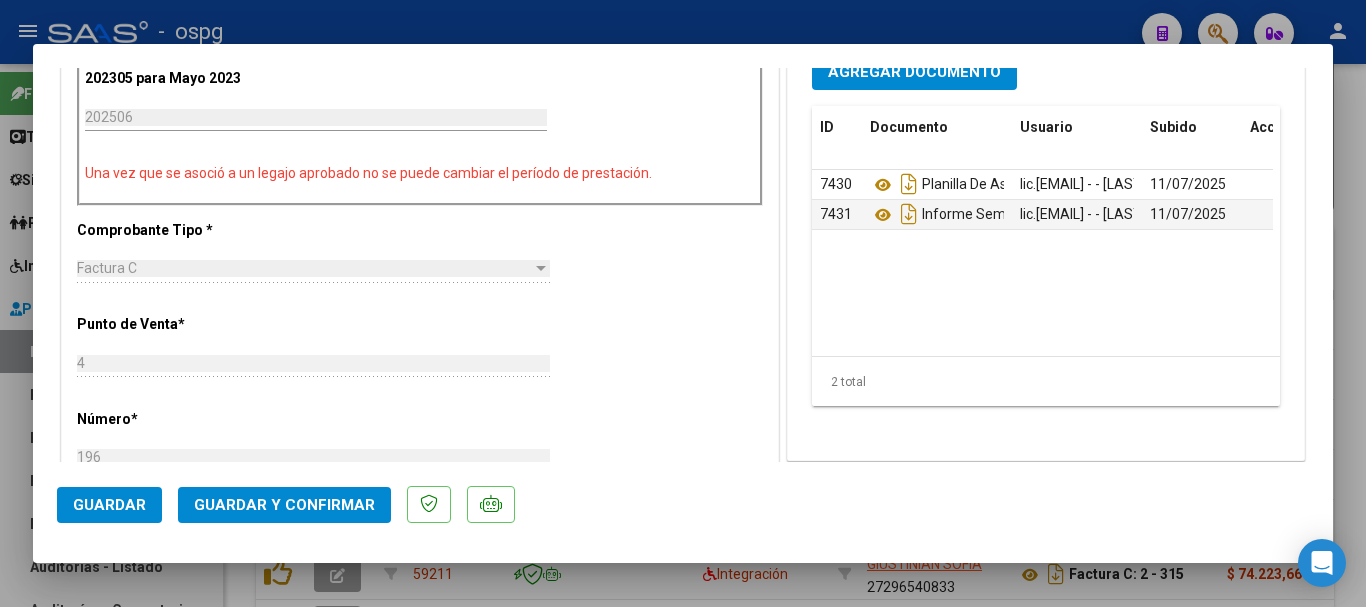 scroll, scrollTop: 700, scrollLeft: 0, axis: vertical 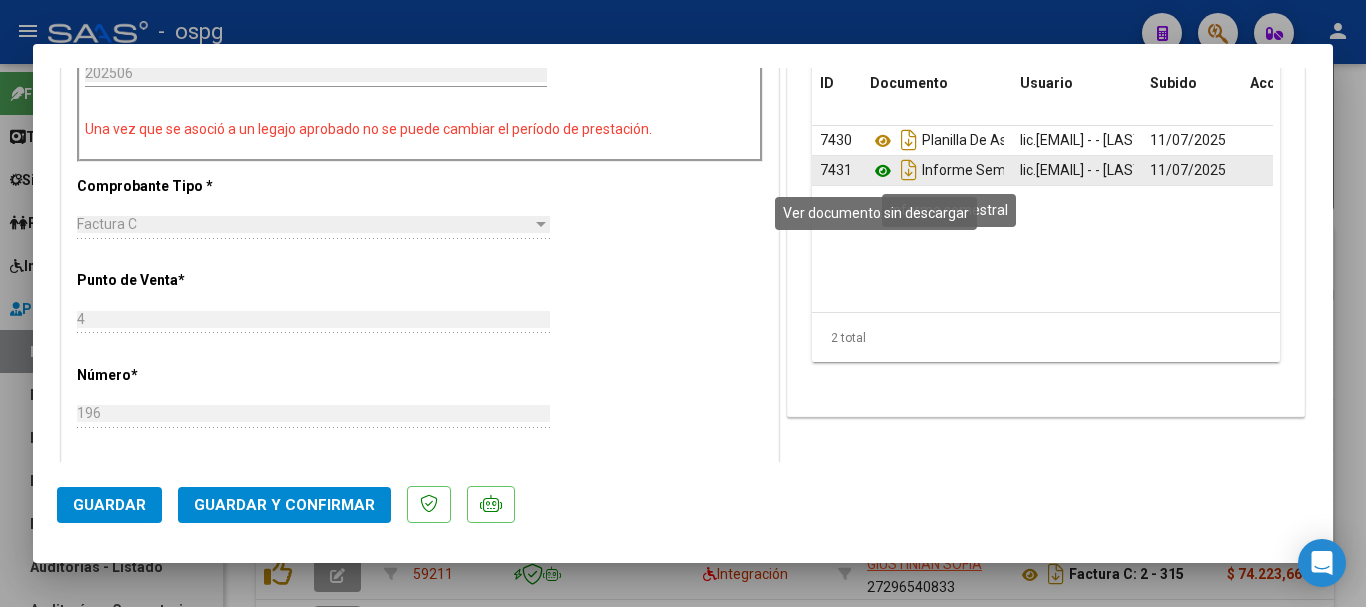 click 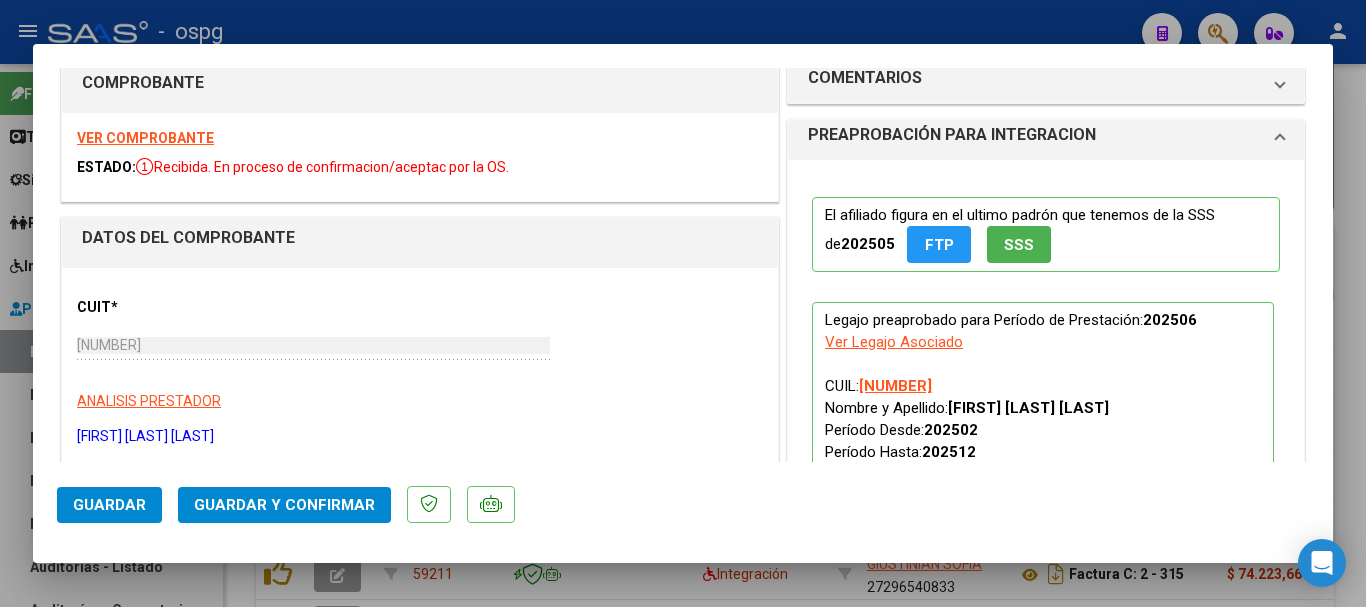 scroll, scrollTop: 0, scrollLeft: 0, axis: both 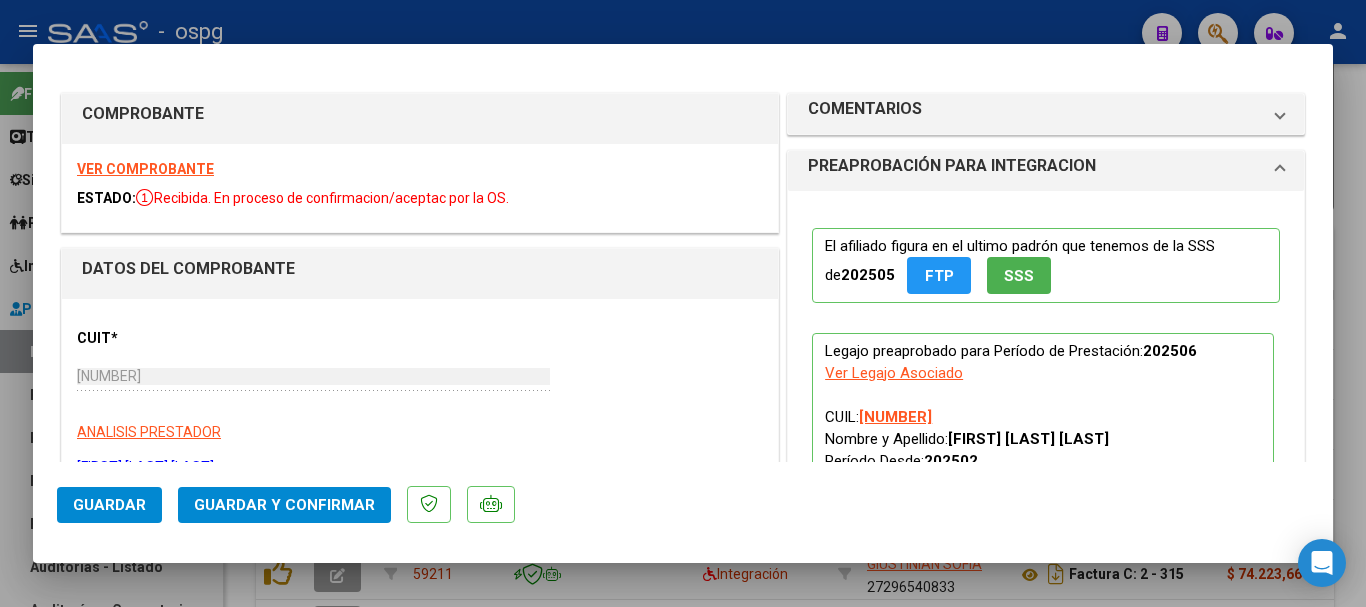 click on "VER COMPROBANTE" at bounding box center (145, 169) 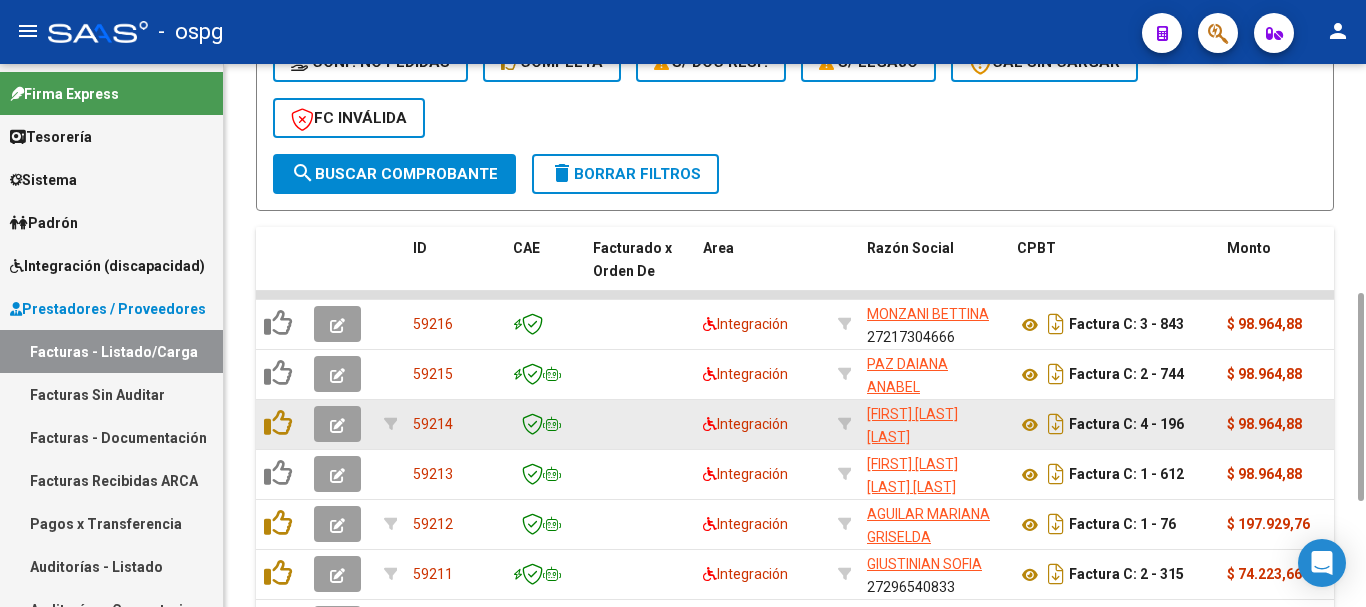 click 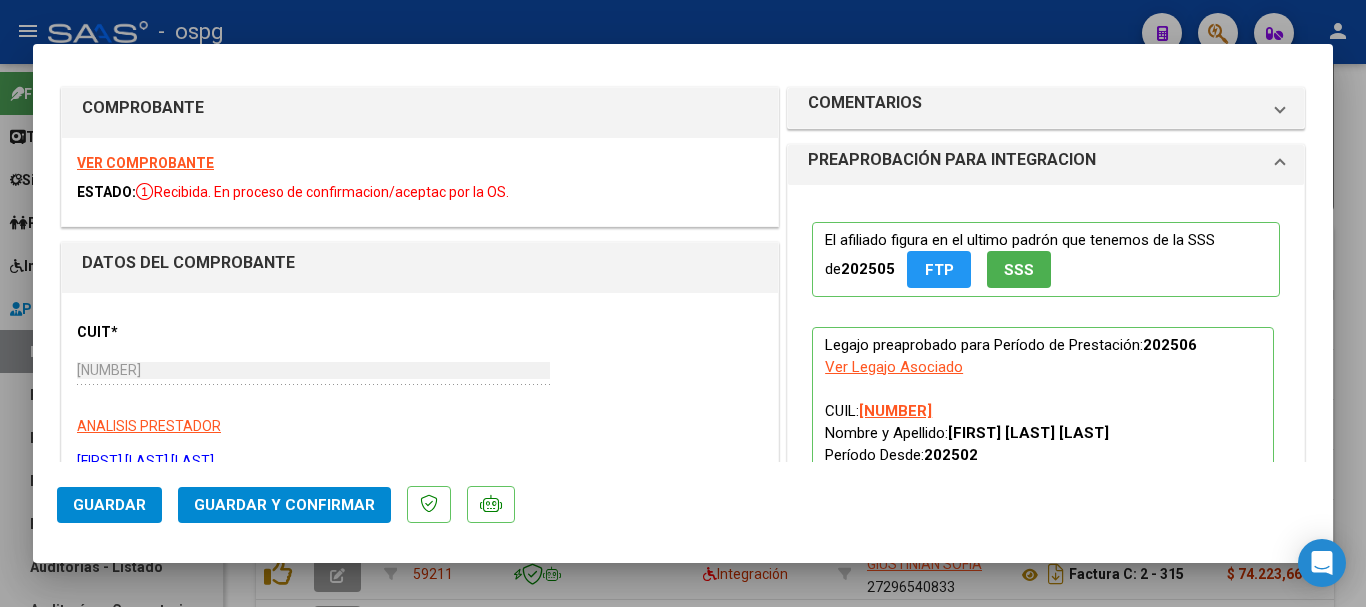 scroll, scrollTop: 0, scrollLeft: 0, axis: both 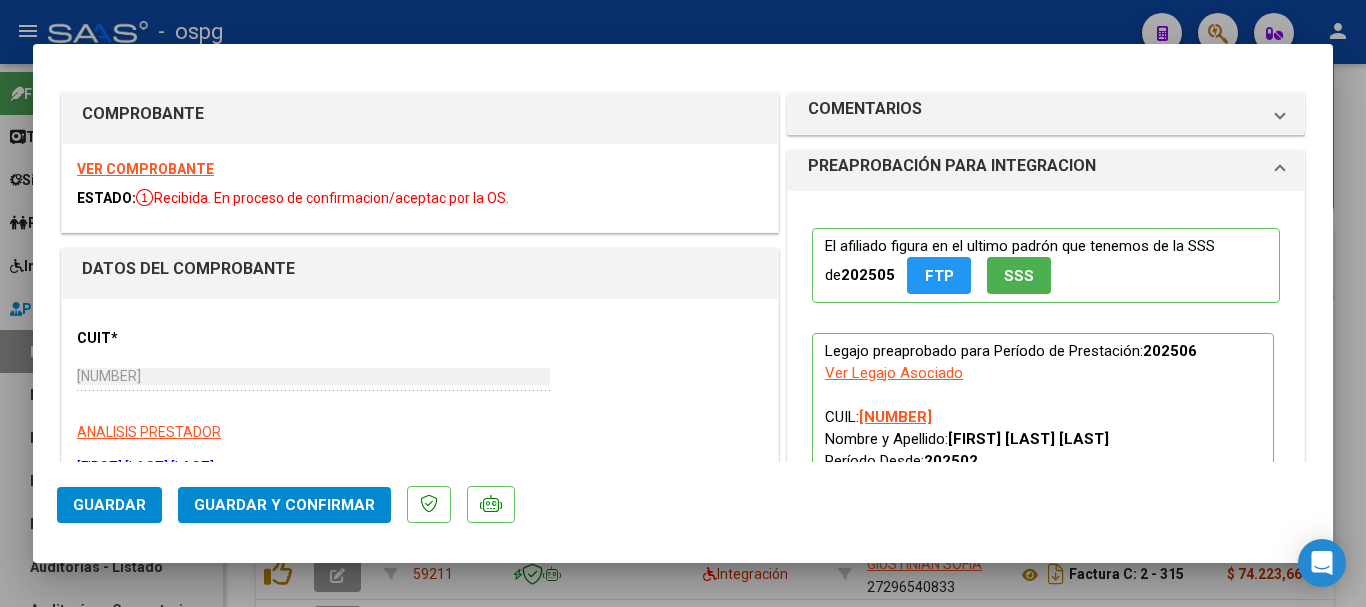 click at bounding box center (683, 303) 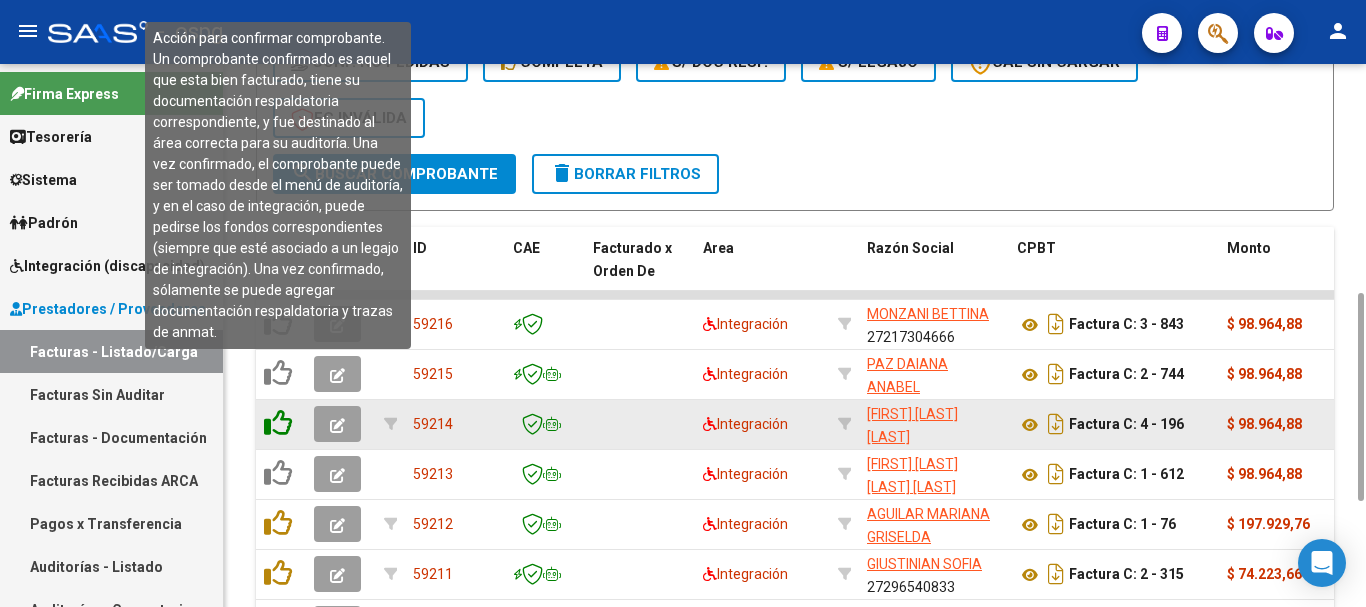 click 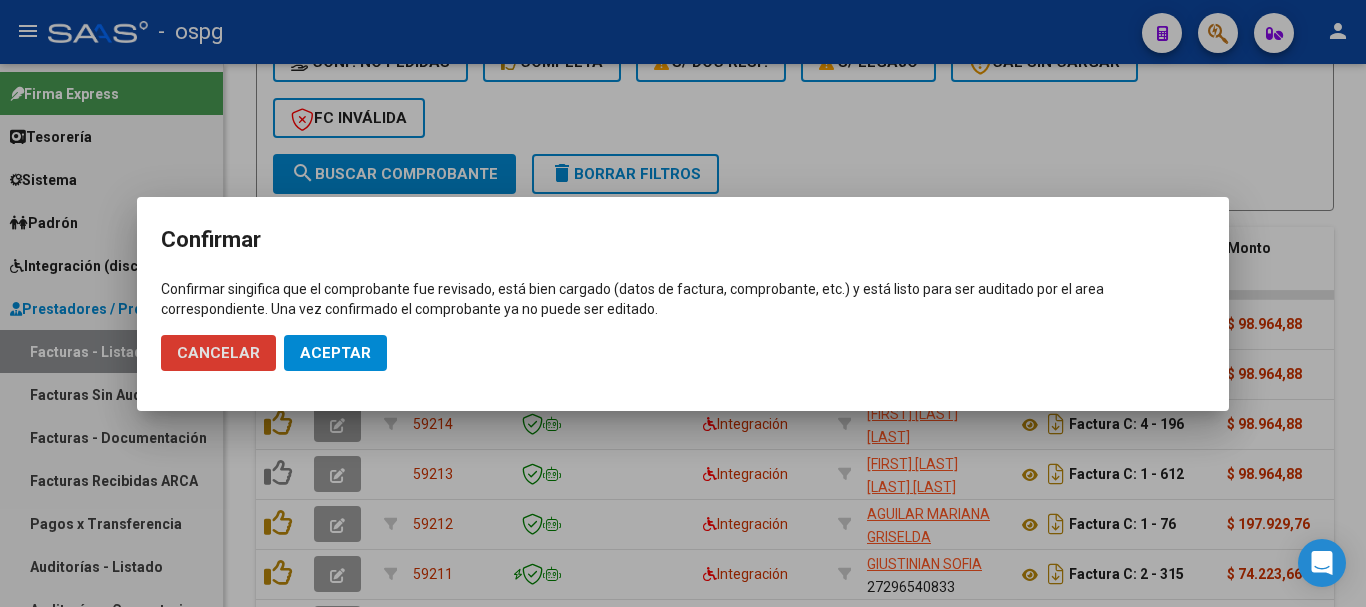 click on "Aceptar" 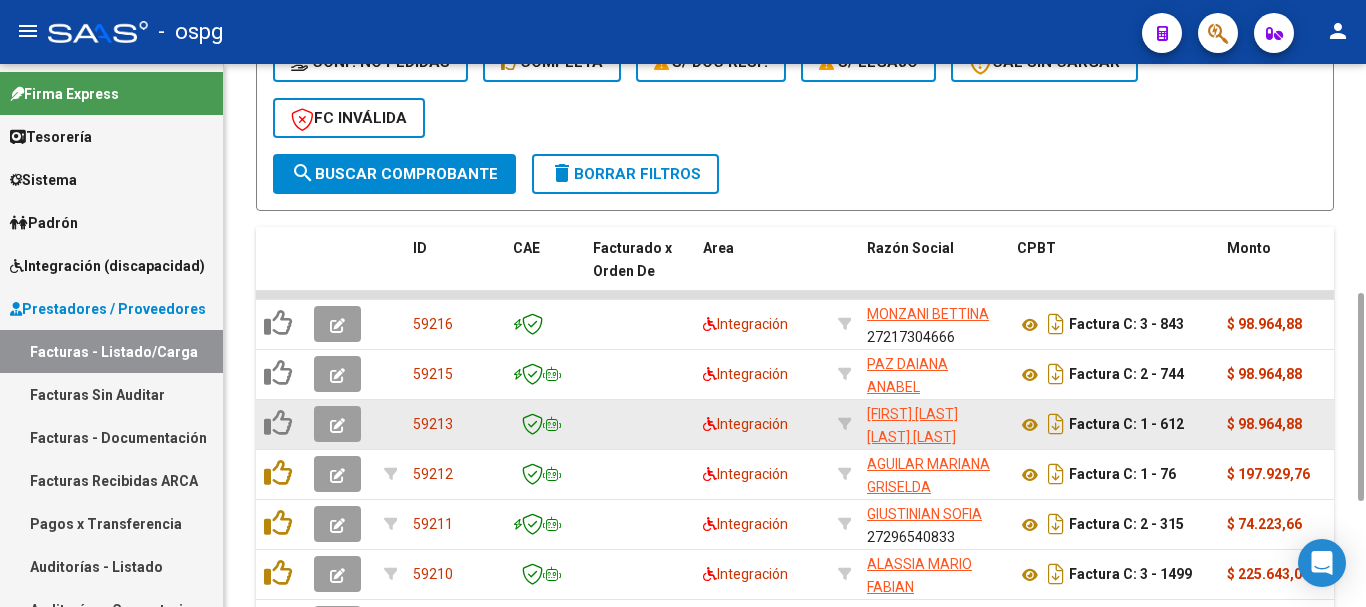 click 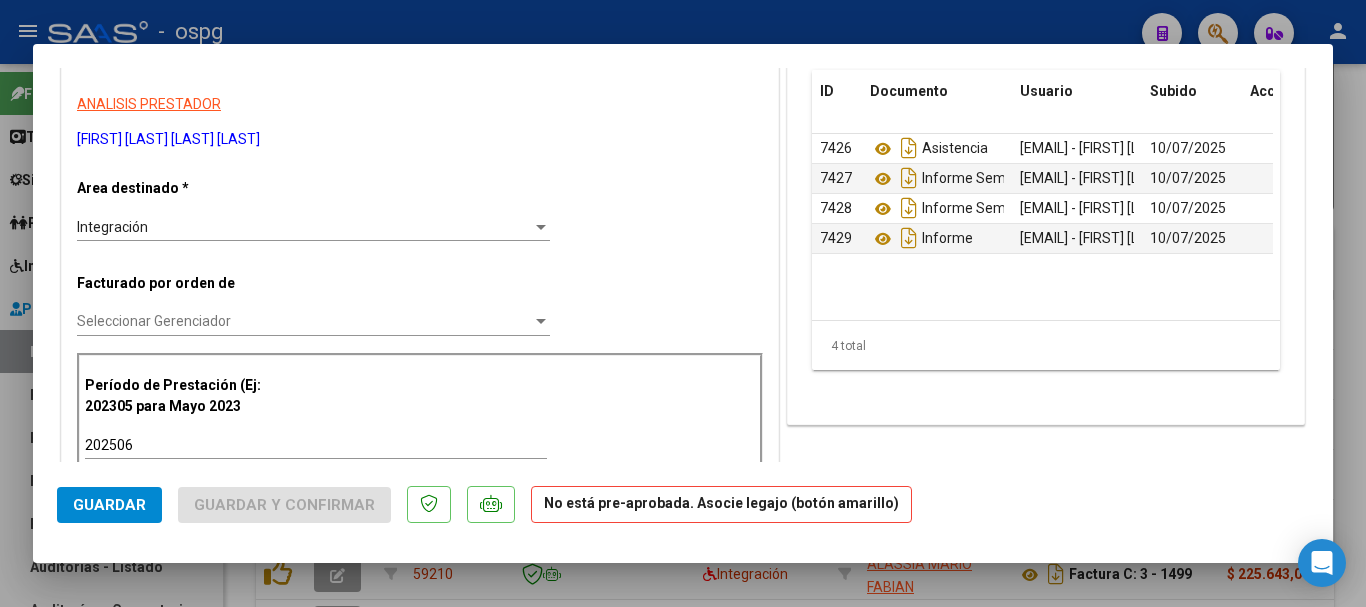 scroll, scrollTop: 300, scrollLeft: 0, axis: vertical 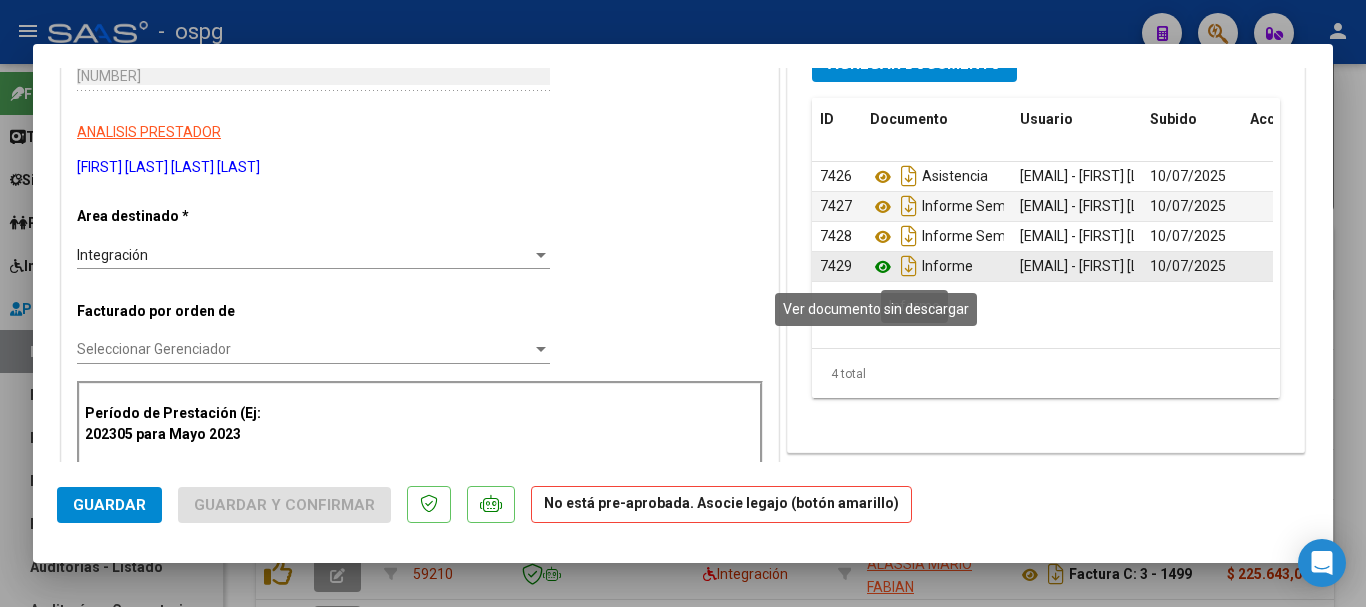 click 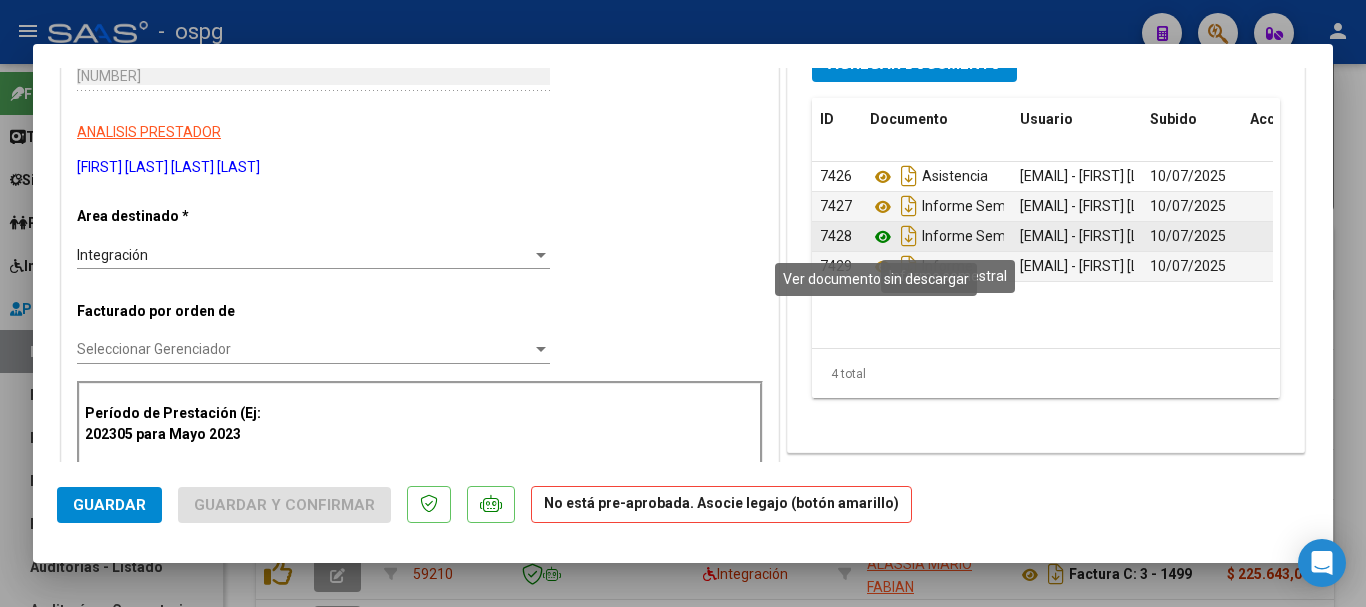 click 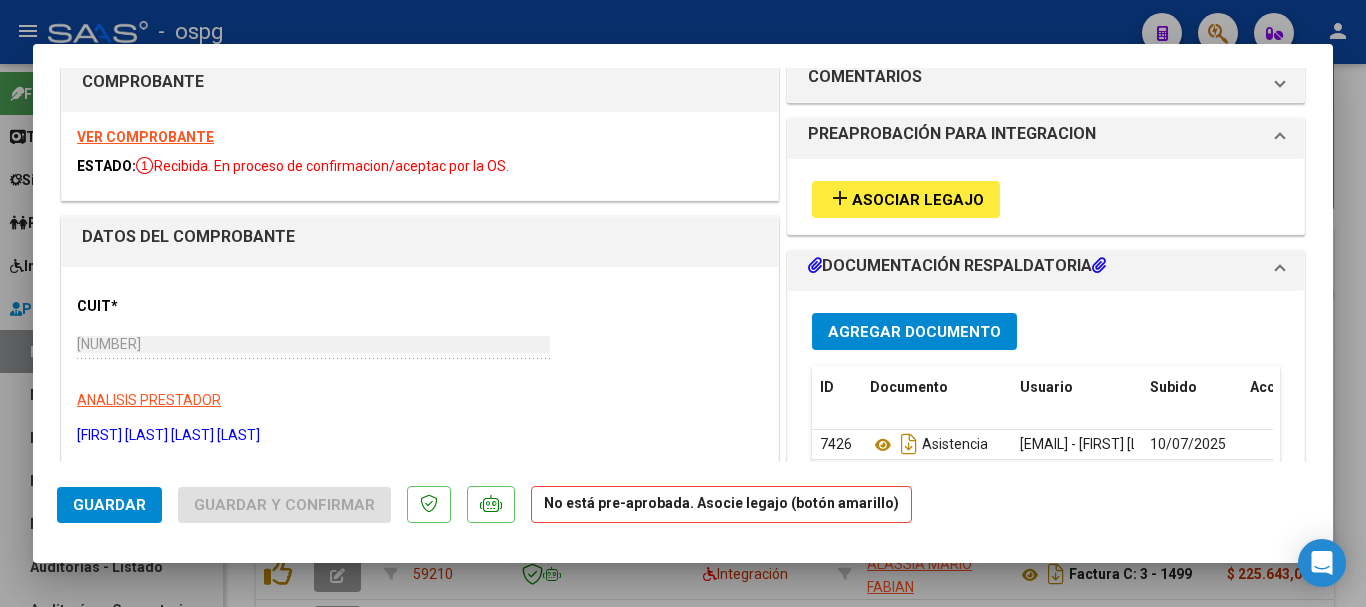 scroll, scrollTop: 0, scrollLeft: 0, axis: both 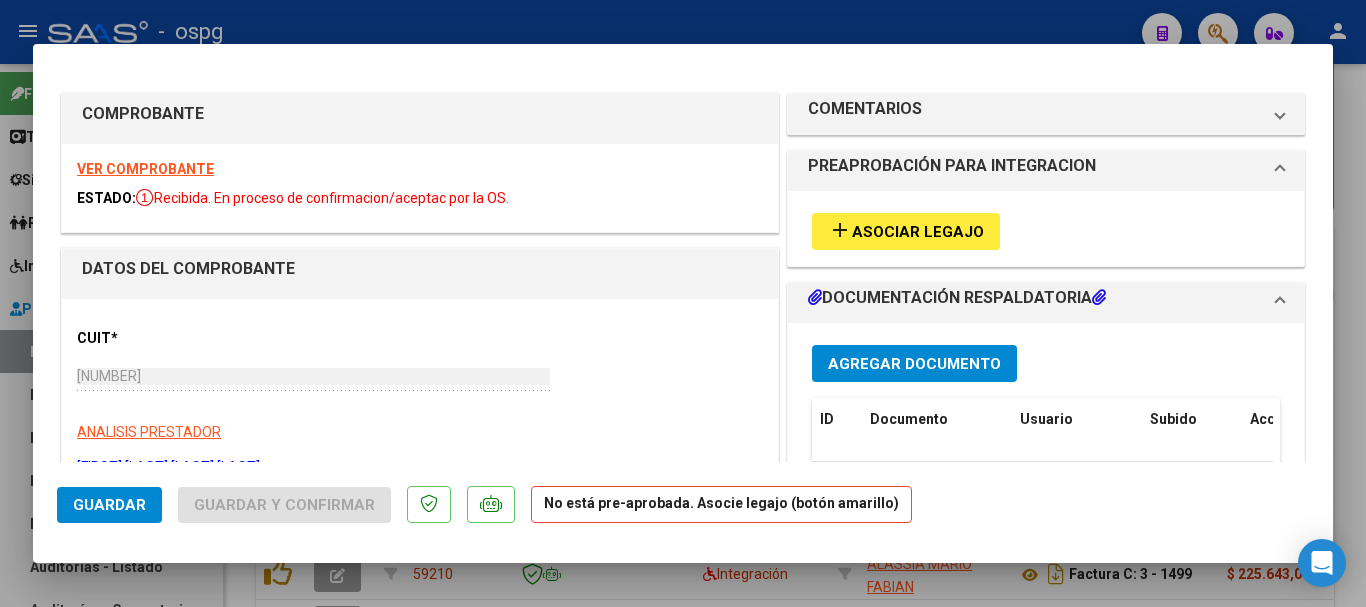 click on "VER COMPROBANTE" at bounding box center (145, 169) 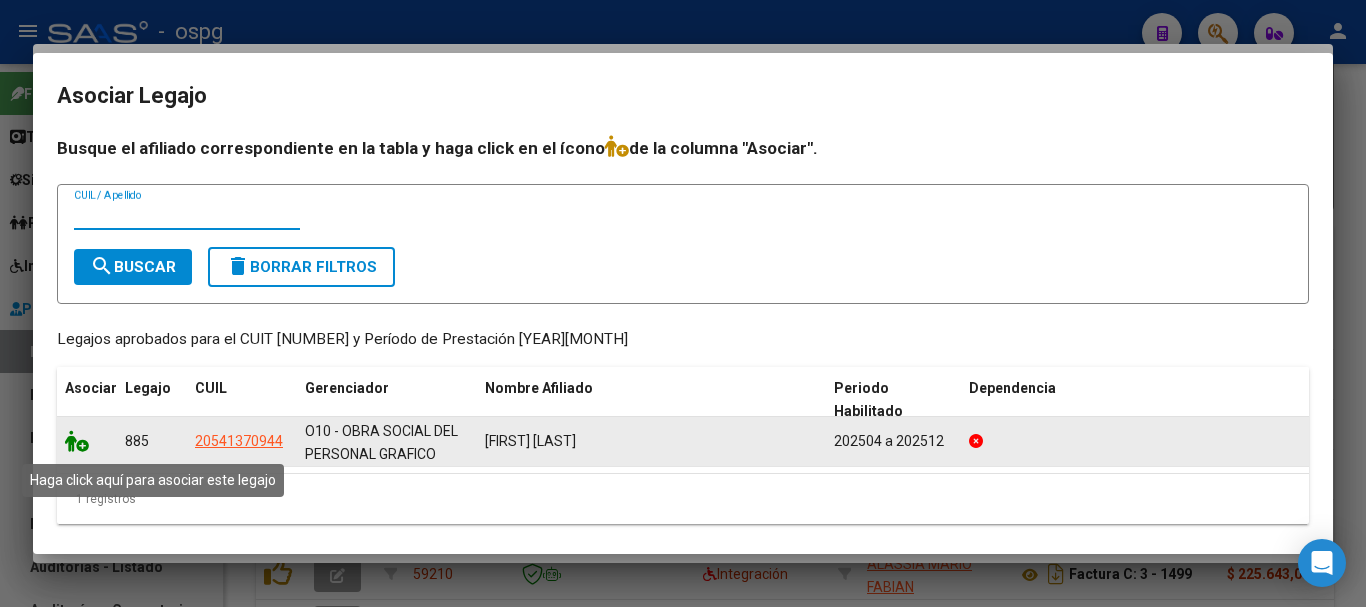 click 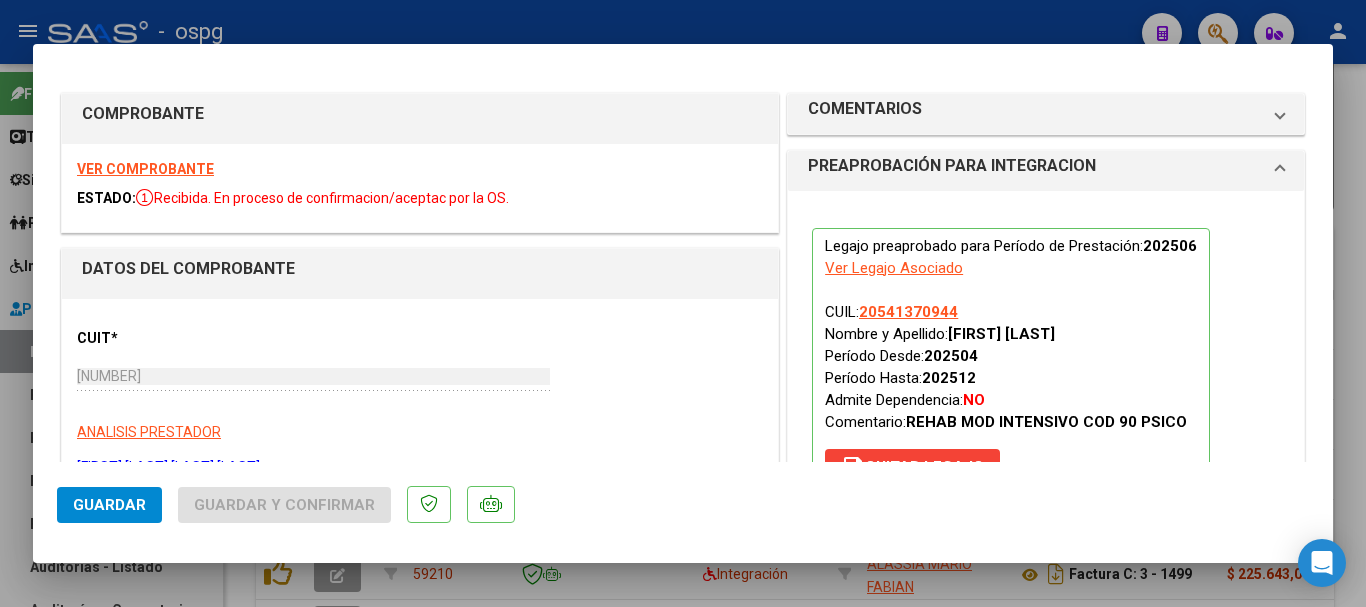 click on "Guardar" 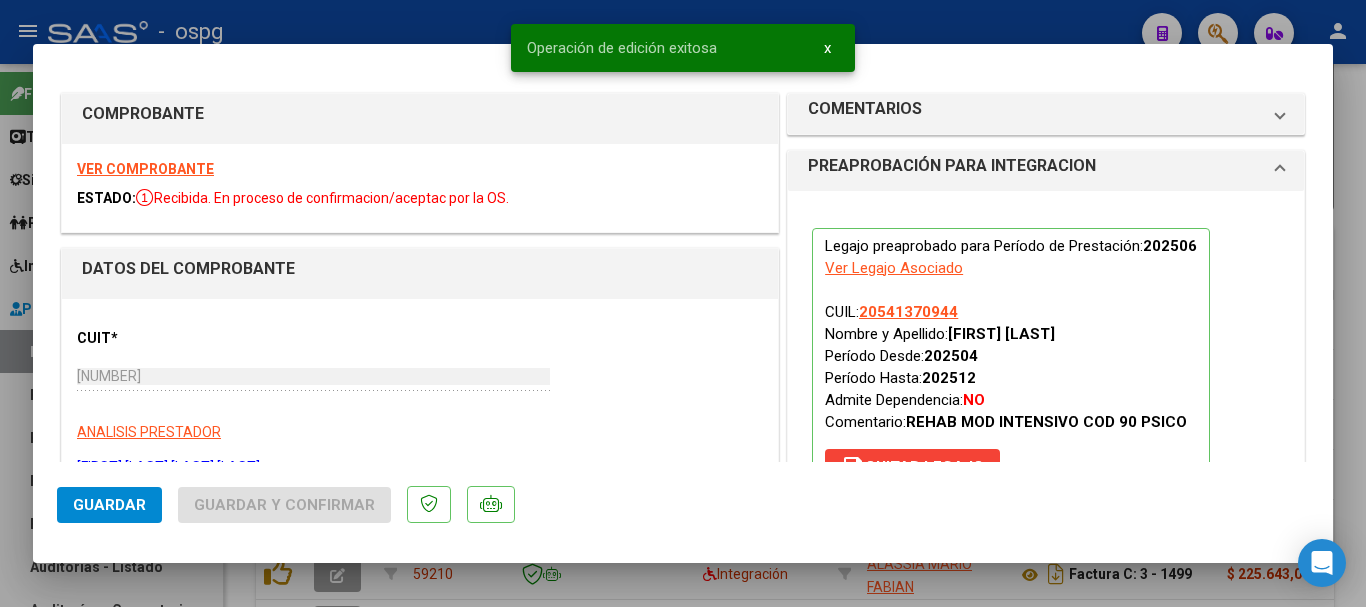 click at bounding box center (683, 303) 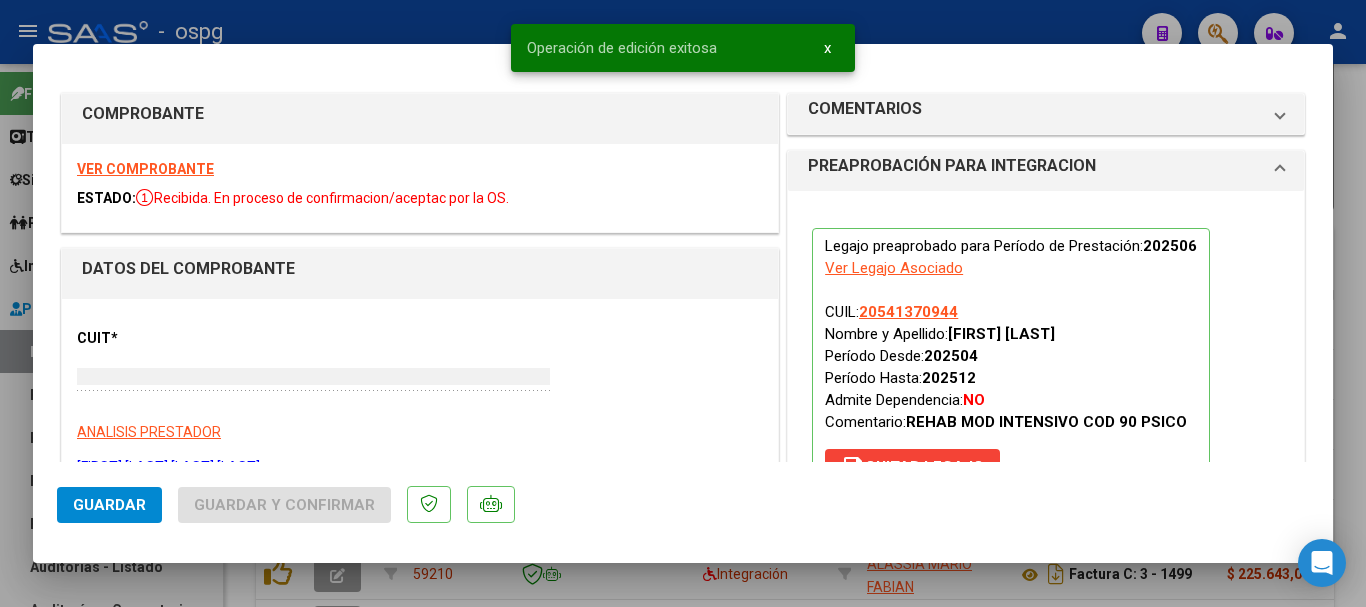 type on "$ 0,00" 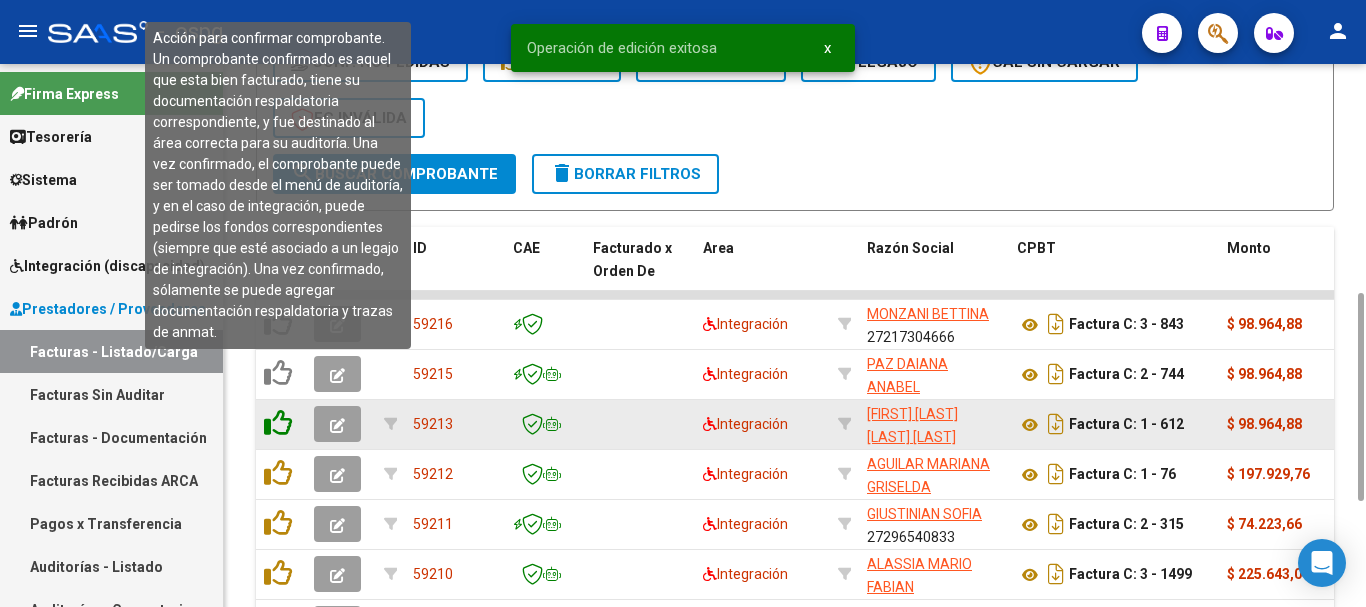 click 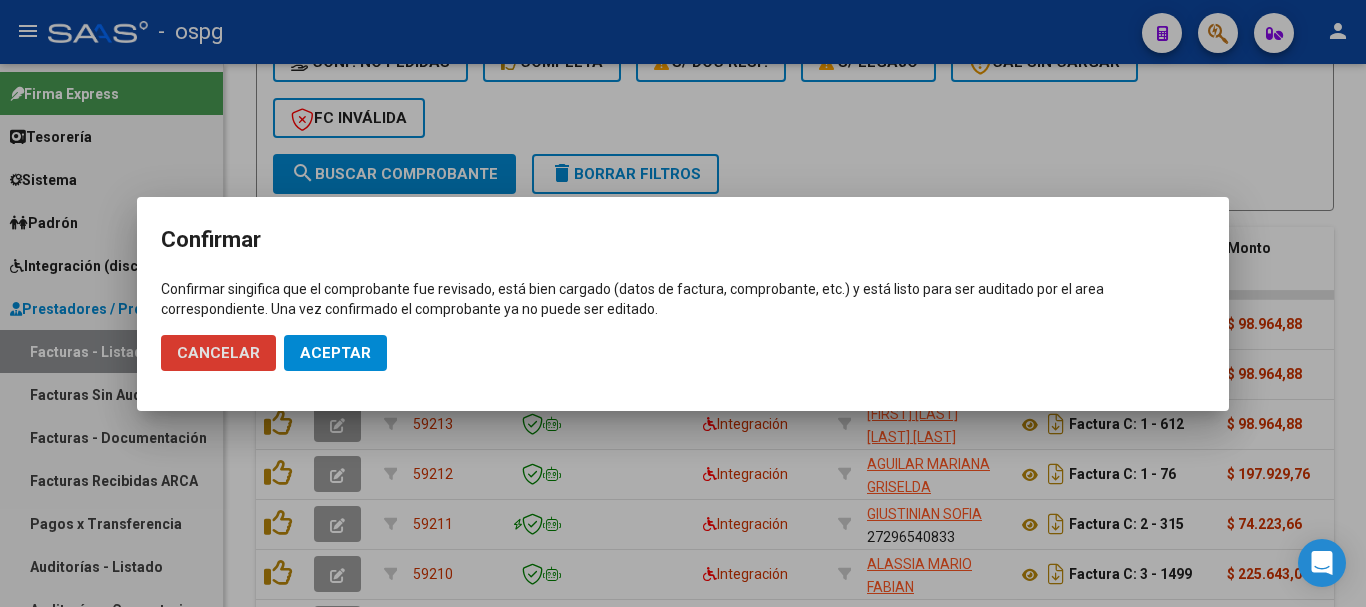 click on "Aceptar" 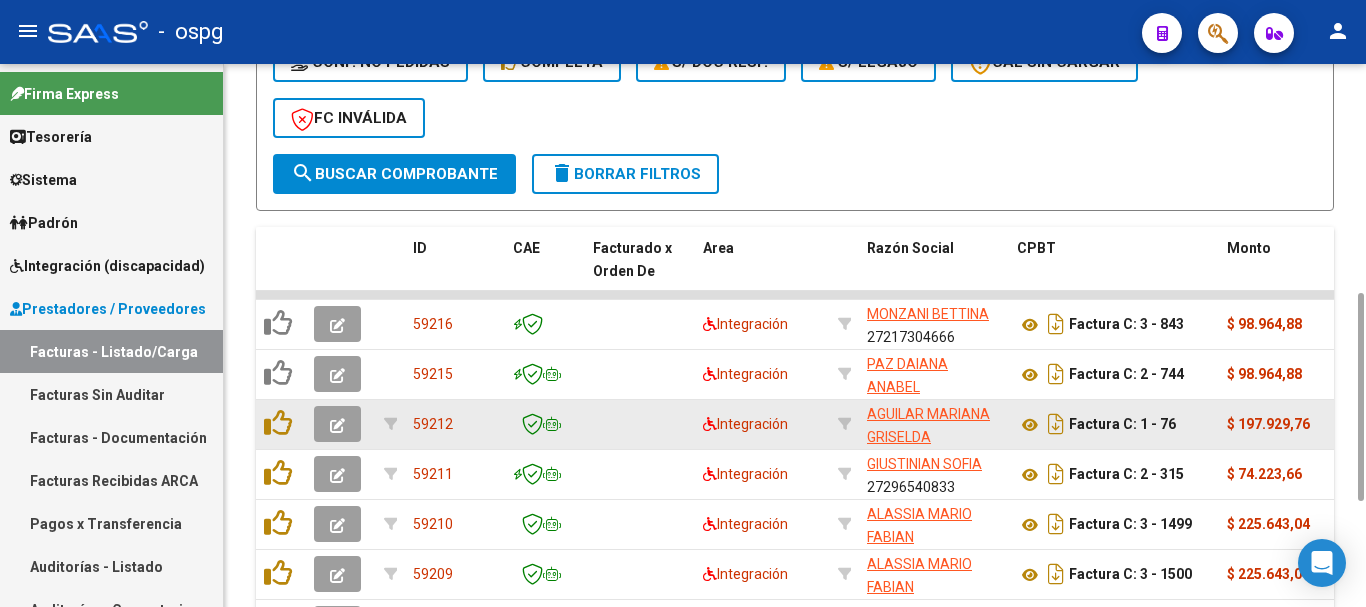 click 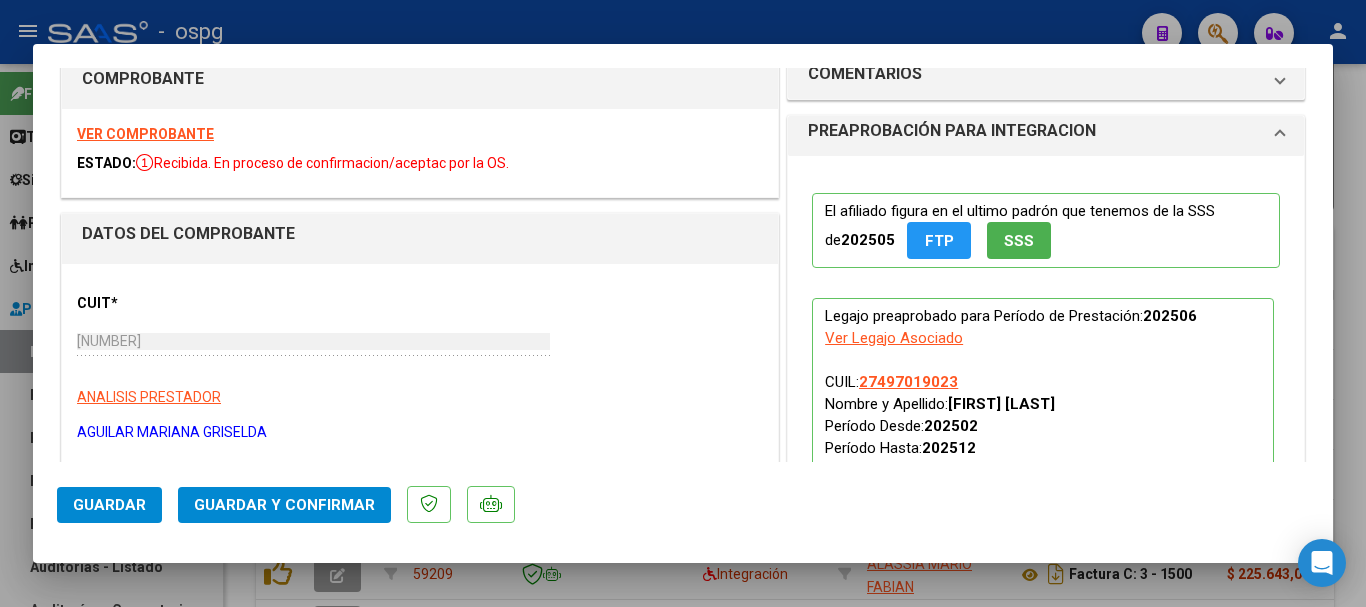 scroll, scrollTop: 0, scrollLeft: 0, axis: both 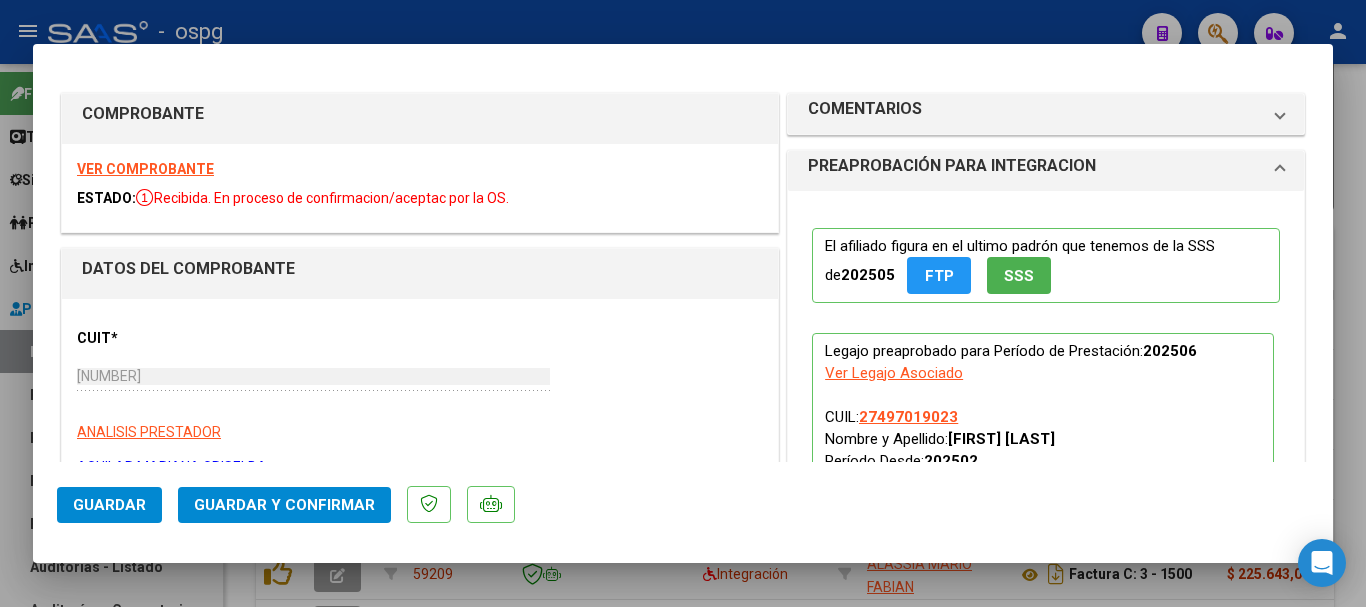 click on "VER COMPROBANTE" at bounding box center [145, 169] 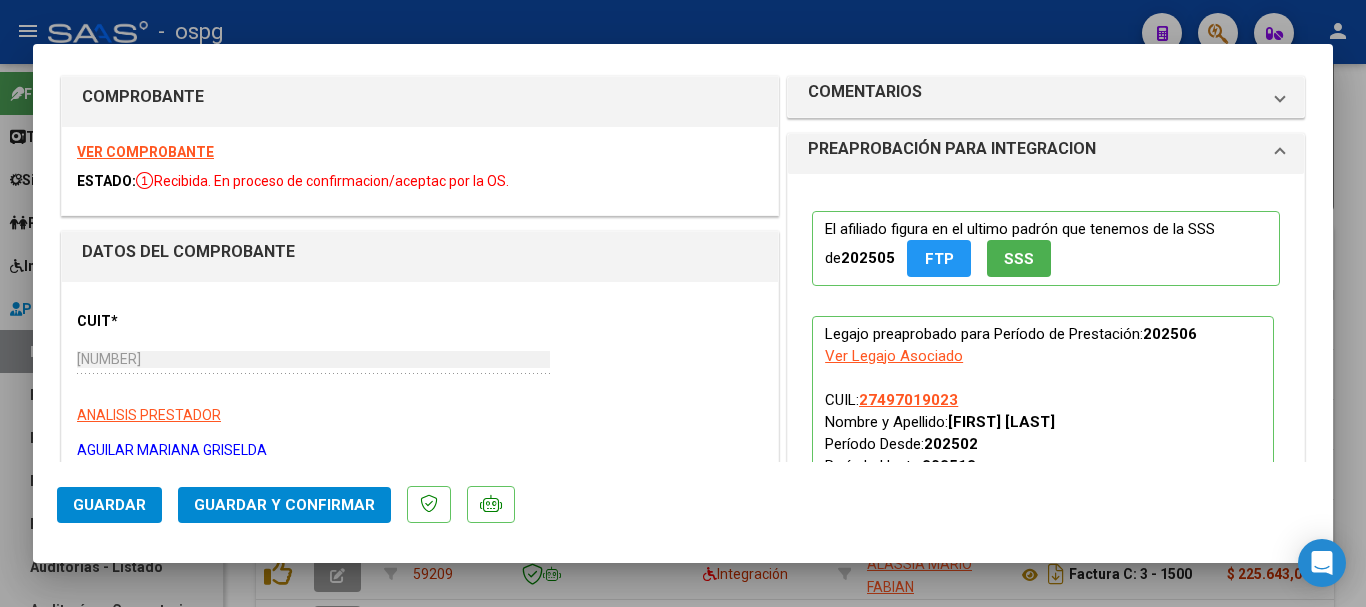scroll, scrollTop: 0, scrollLeft: 0, axis: both 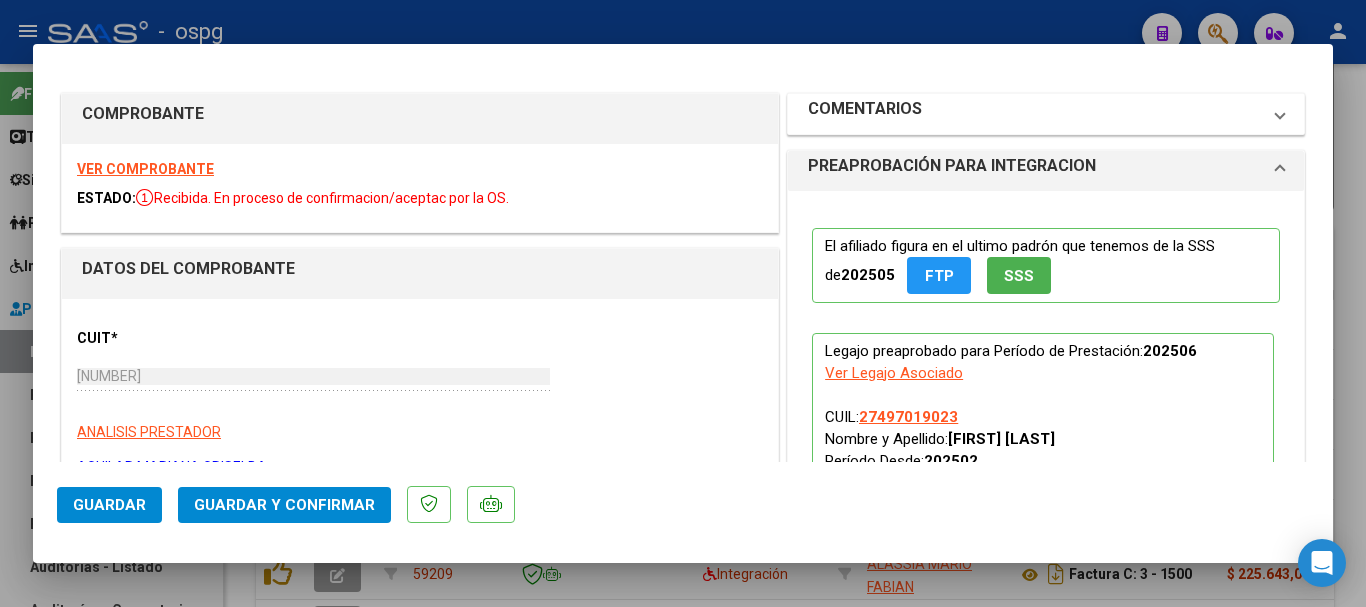 click on "COMENTARIOS" at bounding box center [1034, 114] 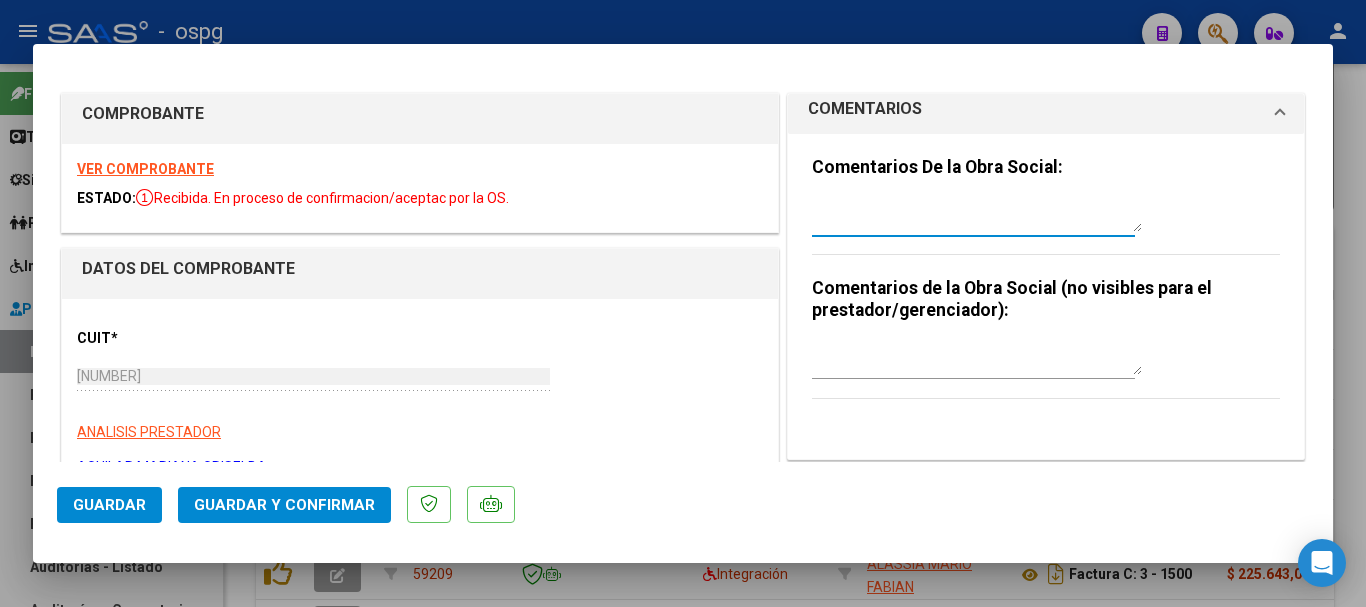 paste on "RETENIDA, FALTA EL INFORME SEMESTRAL" 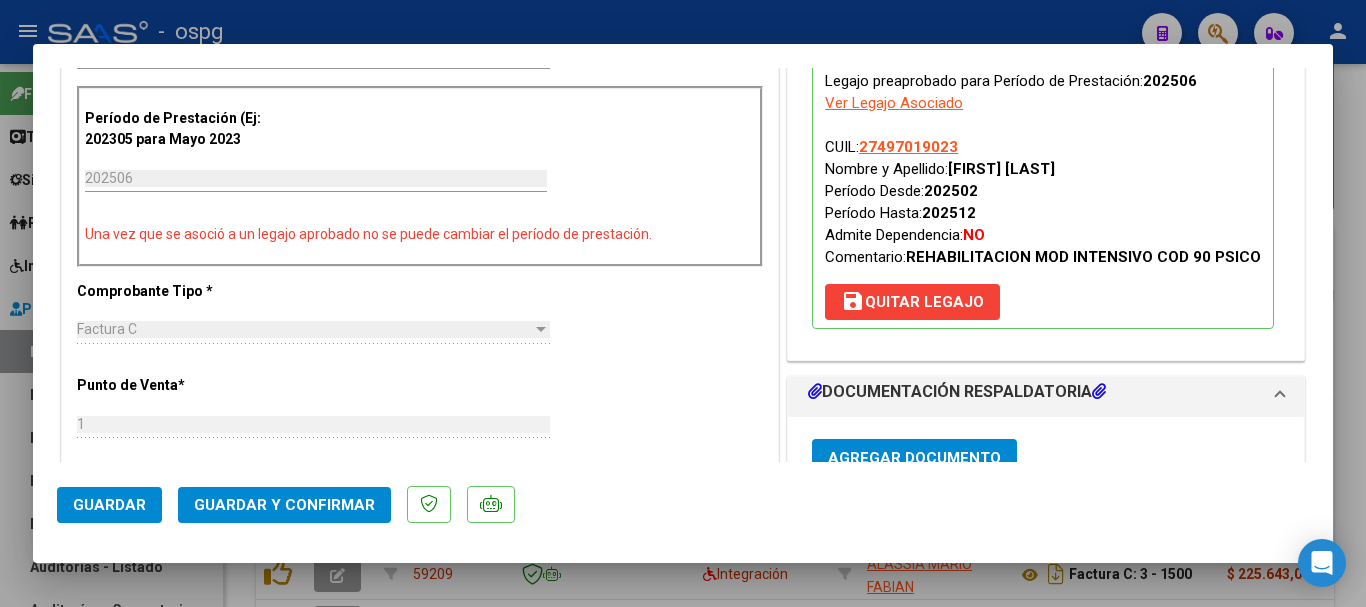scroll, scrollTop: 600, scrollLeft: 0, axis: vertical 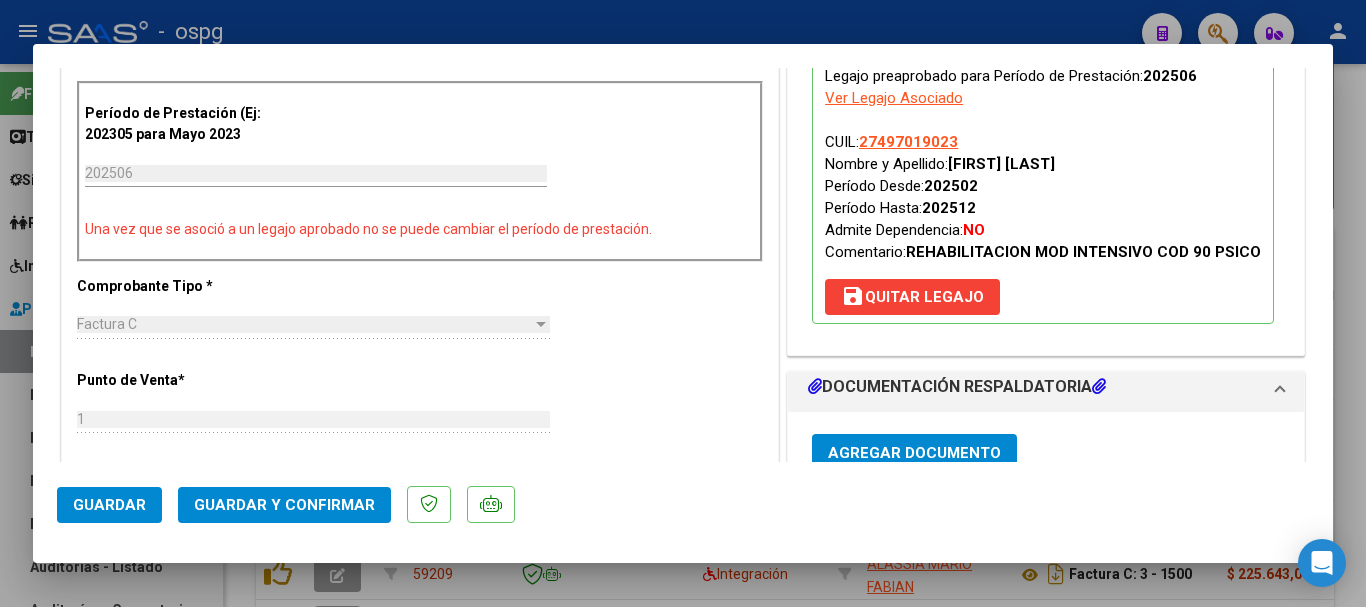 type on "RETENIDA, FALTA EL INFORME SEMESTRAL" 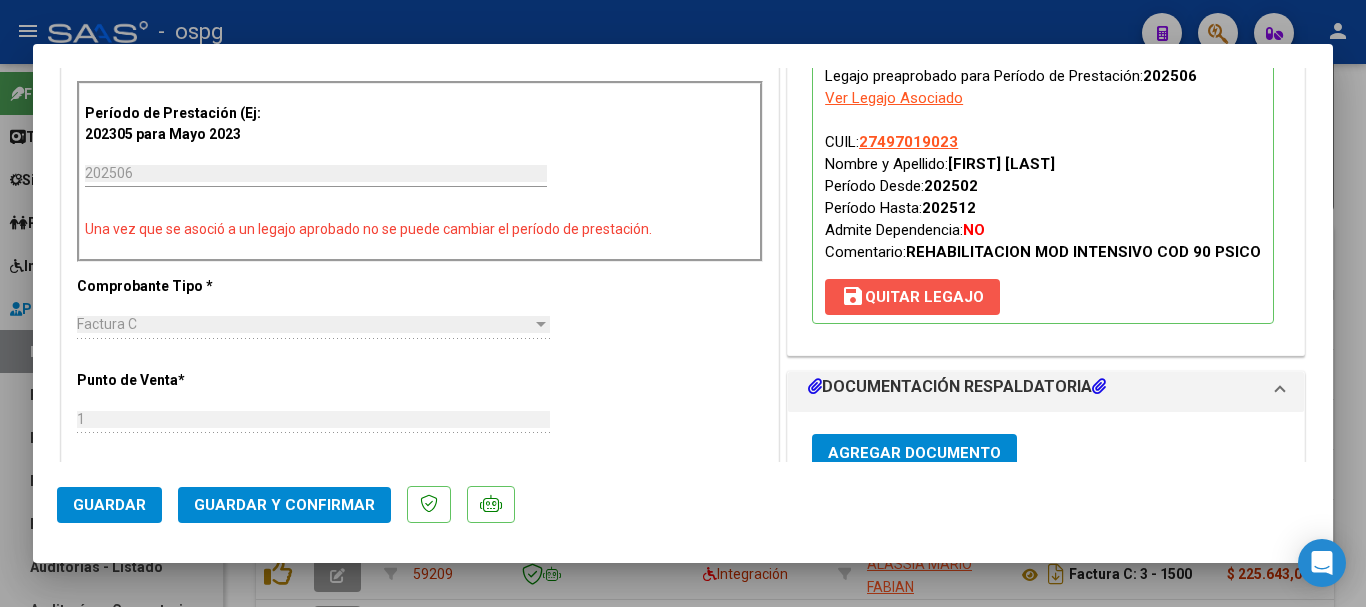 click on "save  Quitar Legajo" at bounding box center (912, 297) 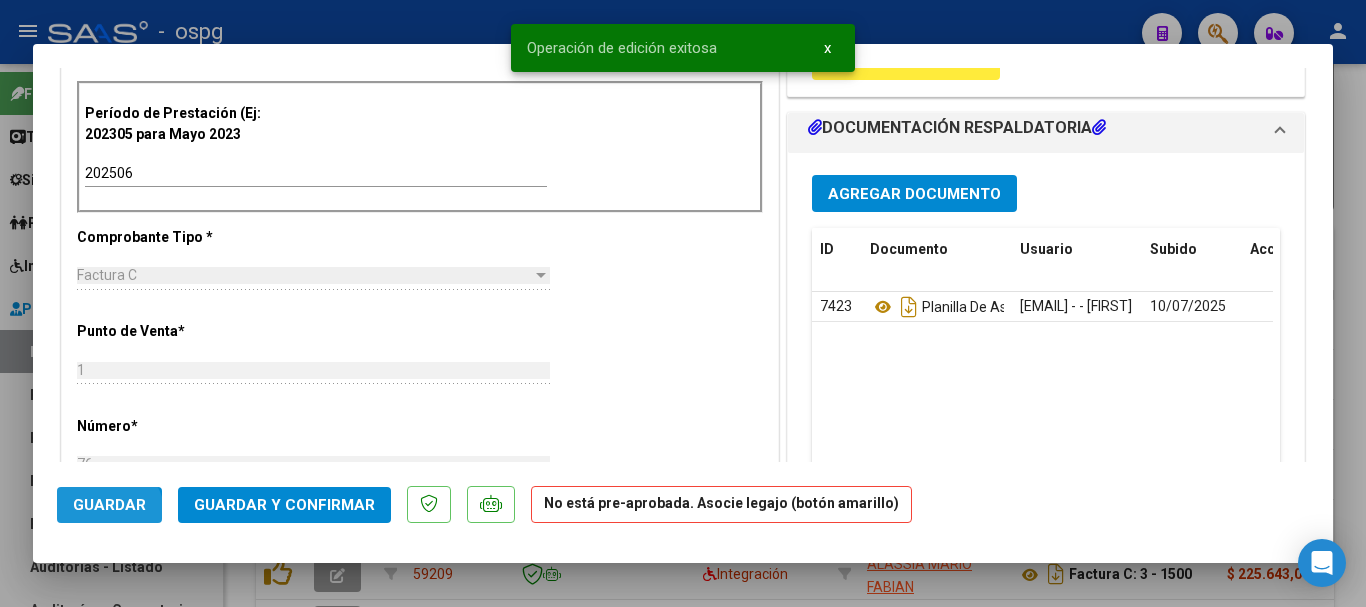 click on "Guardar" 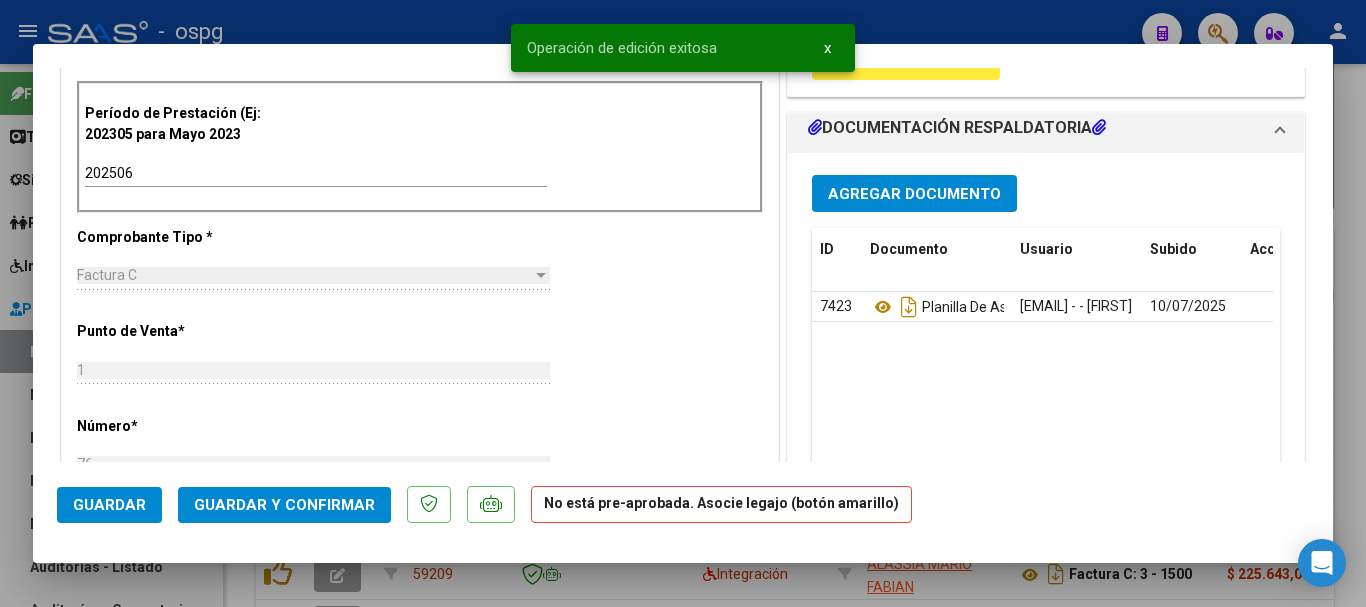 click at bounding box center [683, 303] 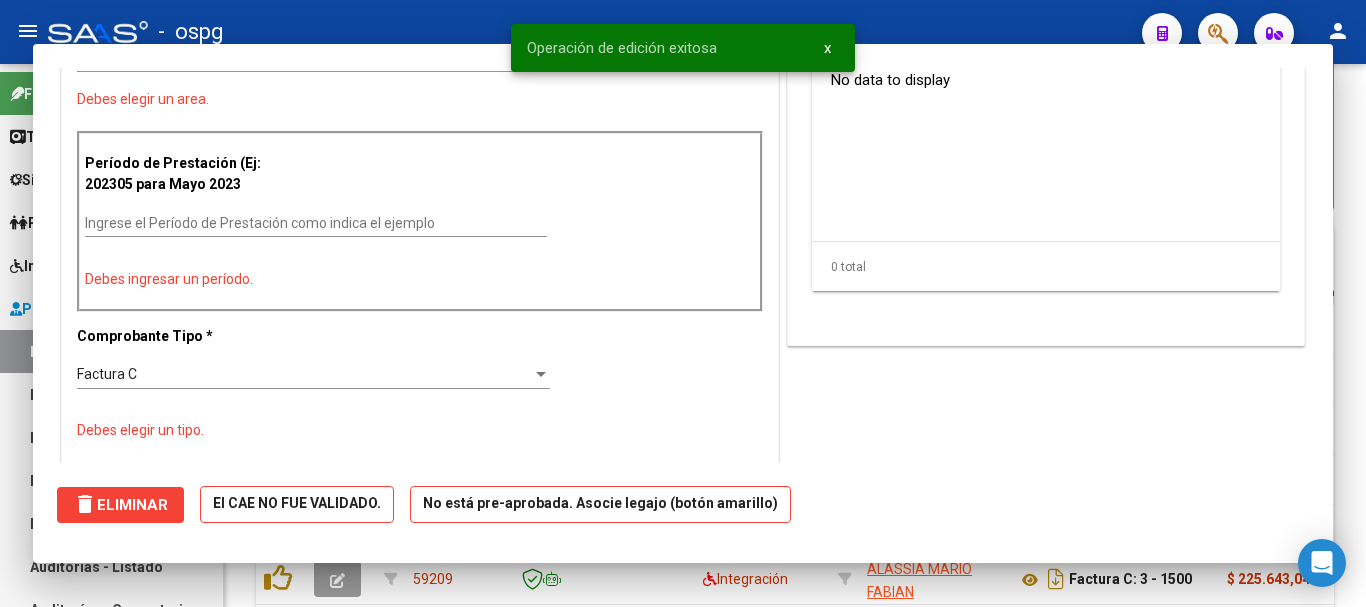 scroll, scrollTop: 0, scrollLeft: 0, axis: both 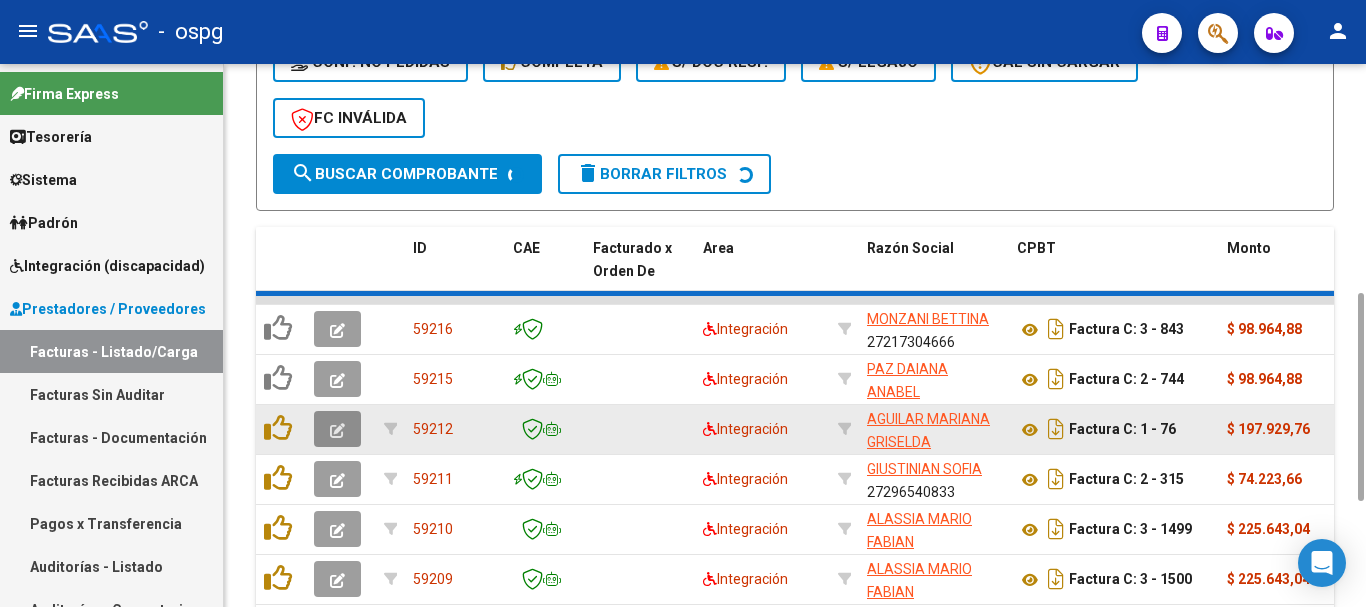 click 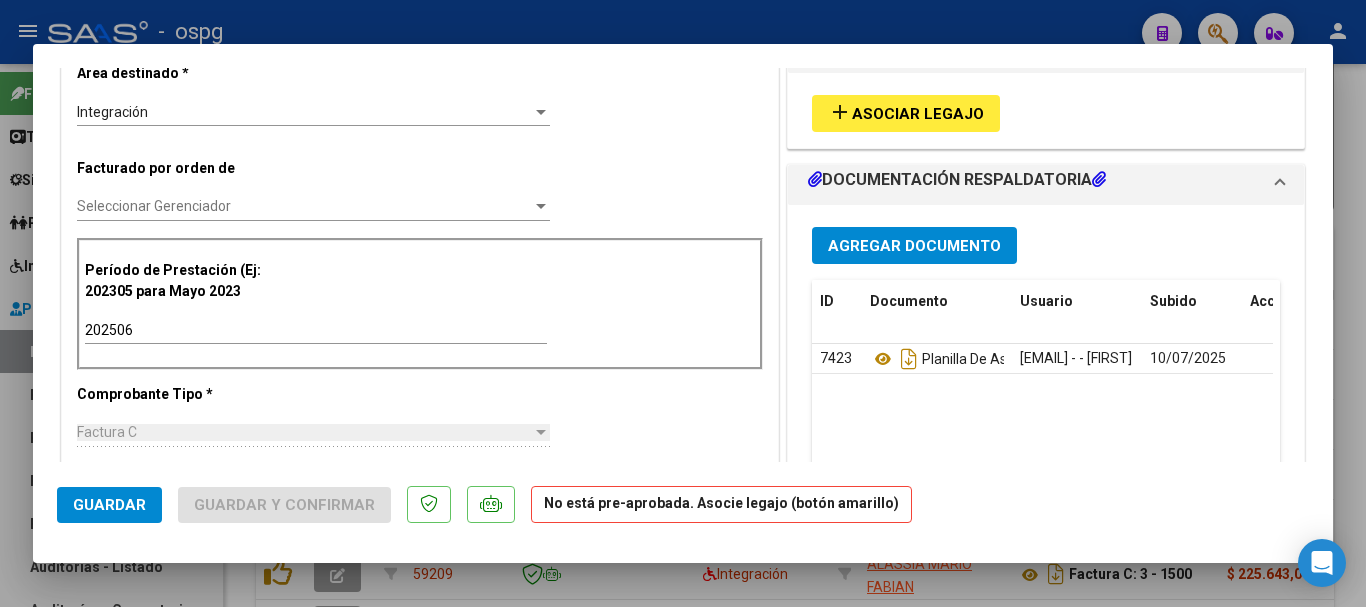 scroll, scrollTop: 600, scrollLeft: 0, axis: vertical 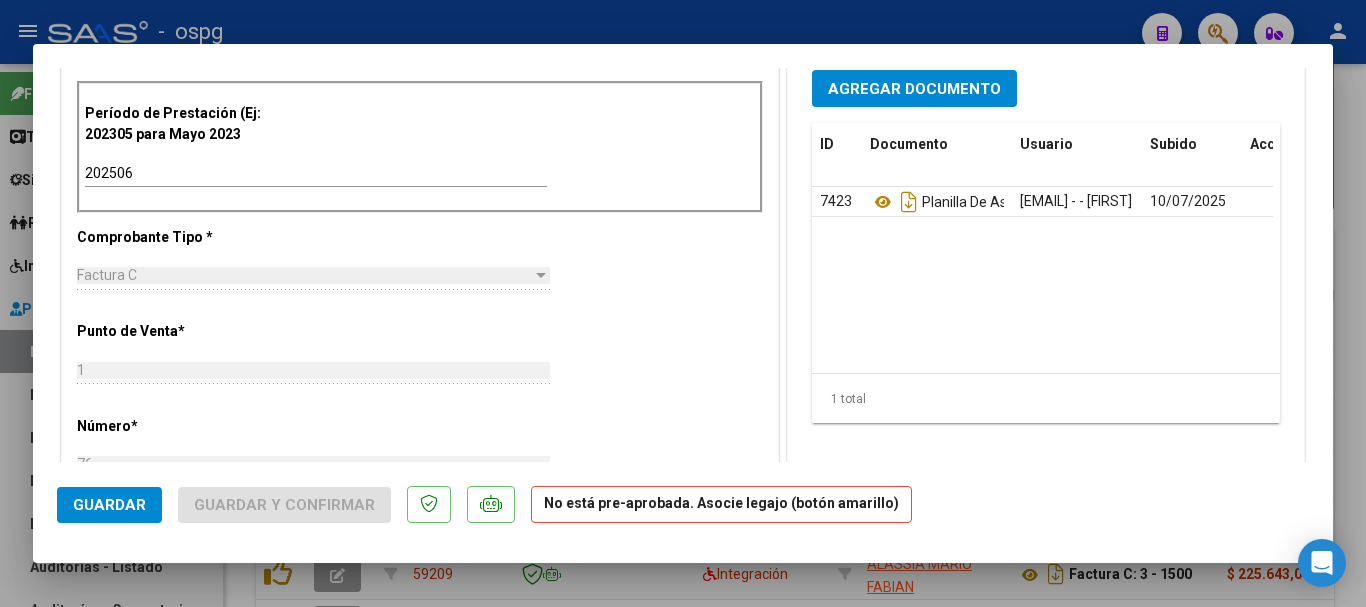 click on "Guardar" 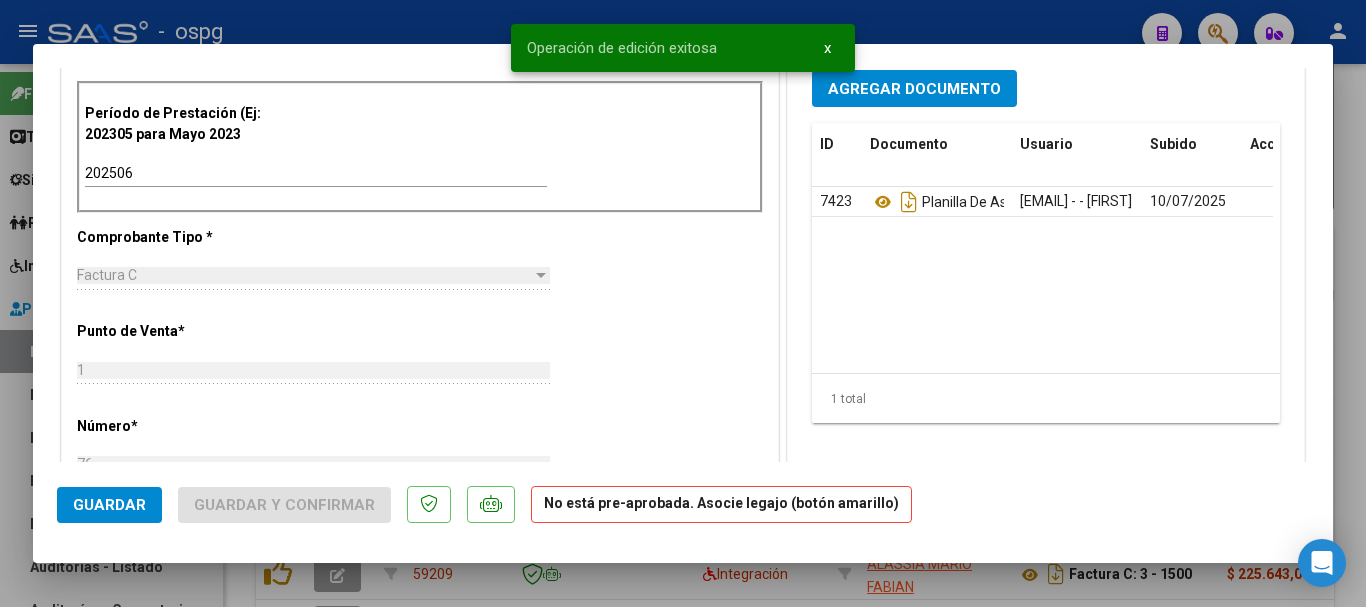 click at bounding box center [683, 303] 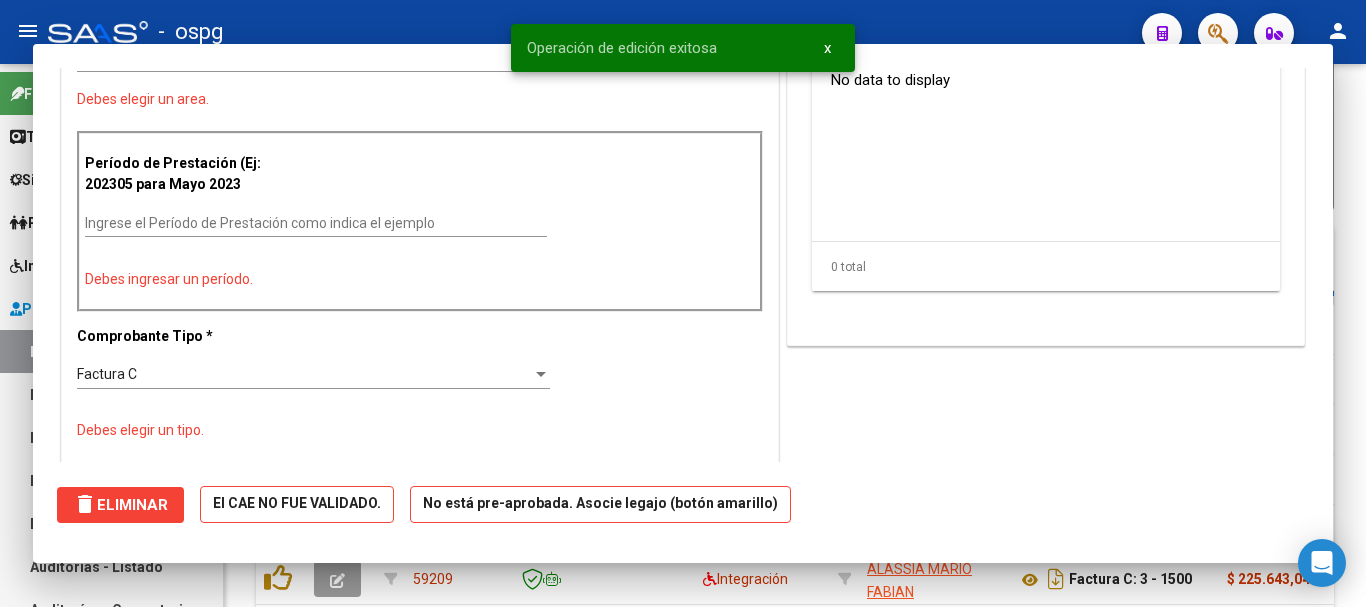 scroll, scrollTop: 0, scrollLeft: 0, axis: both 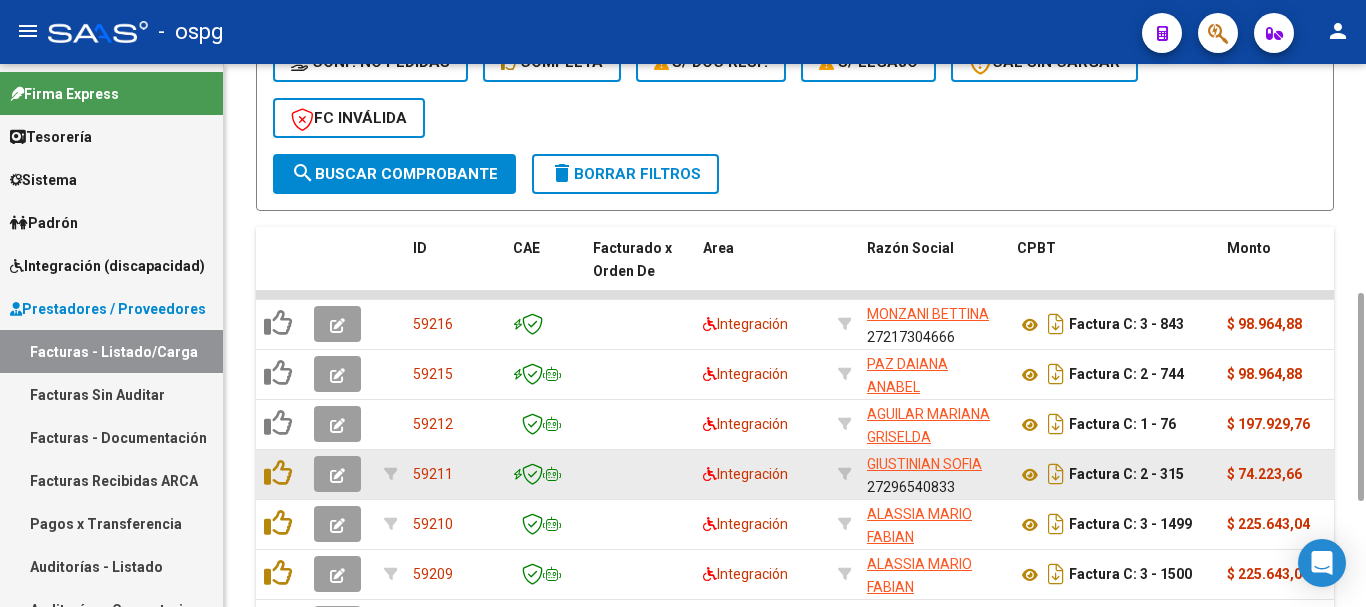 click 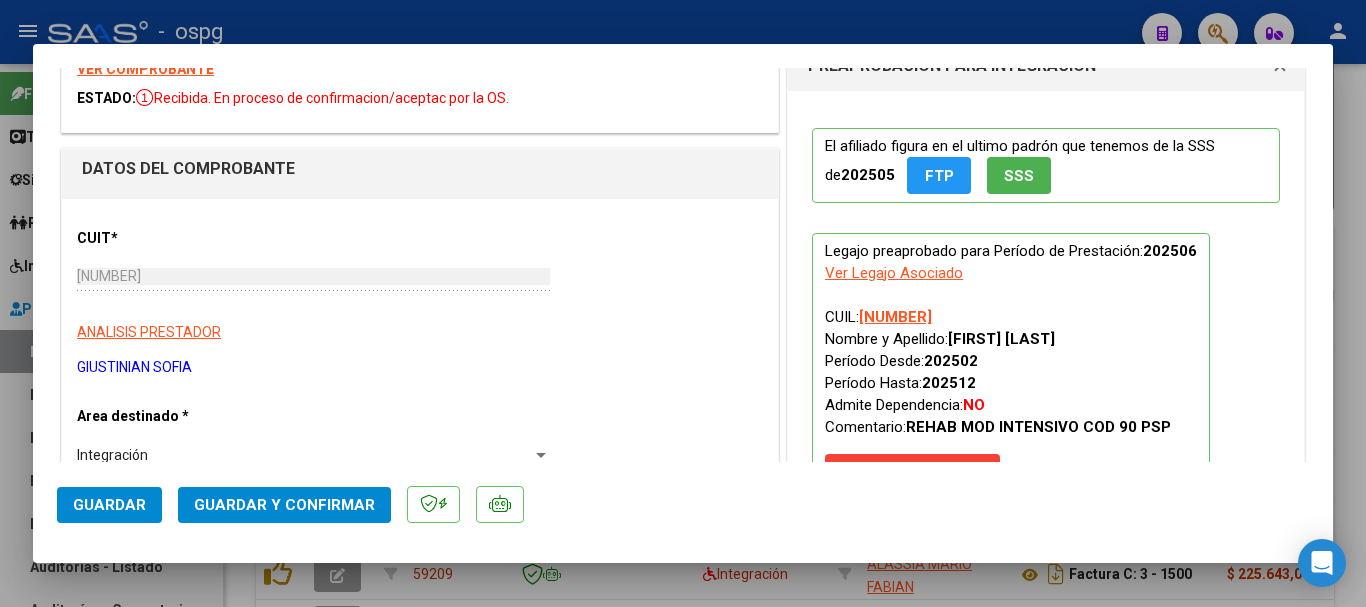 scroll, scrollTop: 0, scrollLeft: 0, axis: both 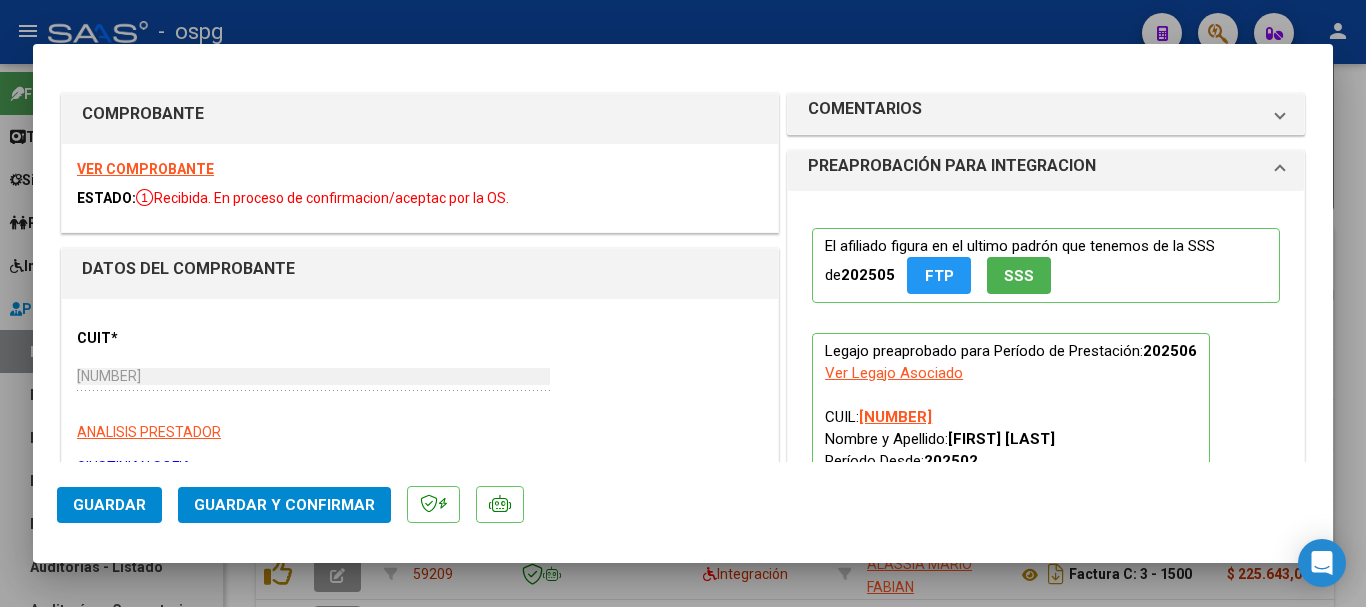 click on "VER COMPROBANTE" at bounding box center [145, 169] 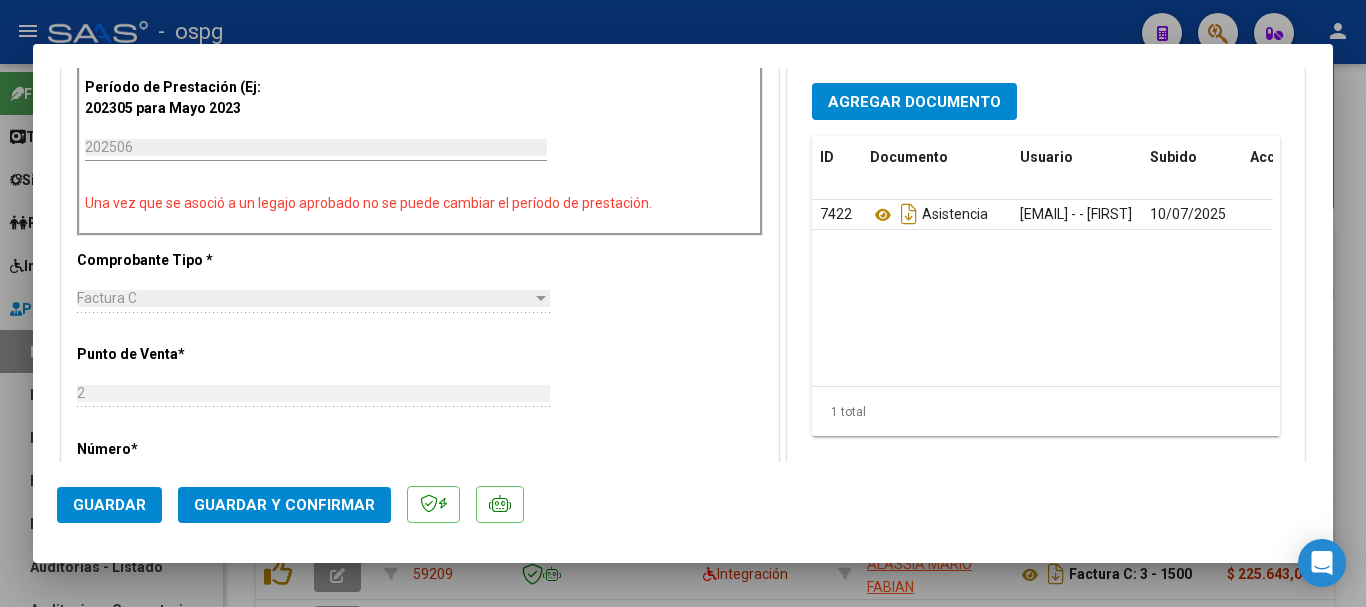 scroll, scrollTop: 700, scrollLeft: 0, axis: vertical 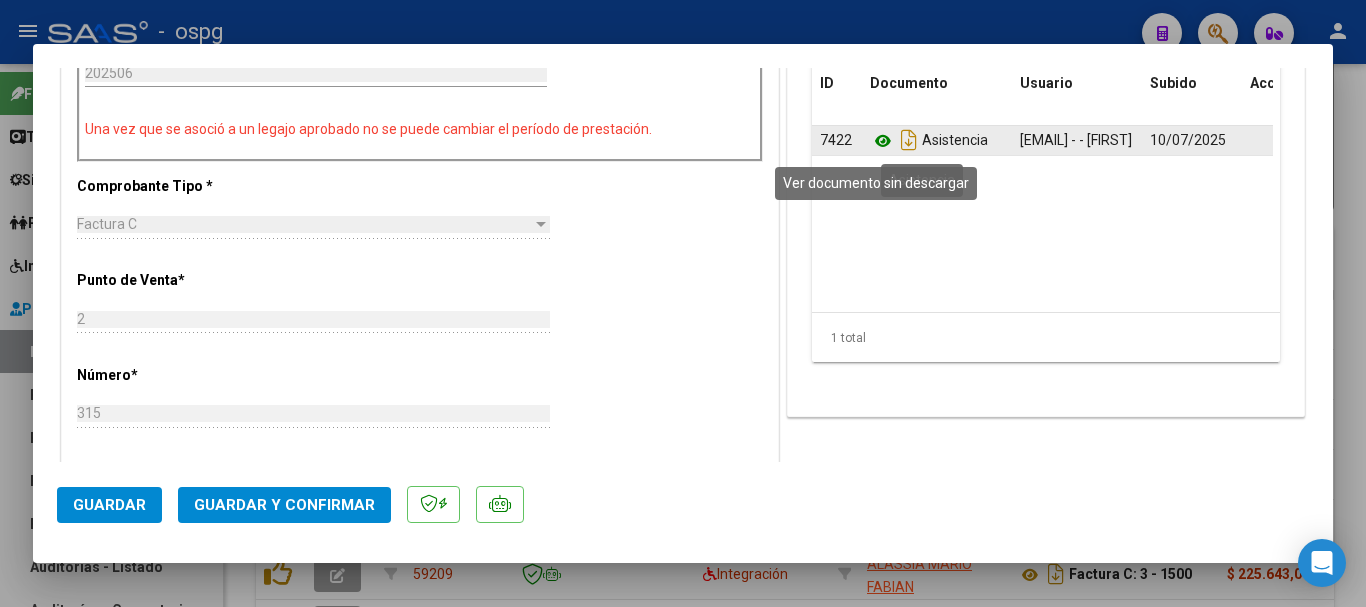 click 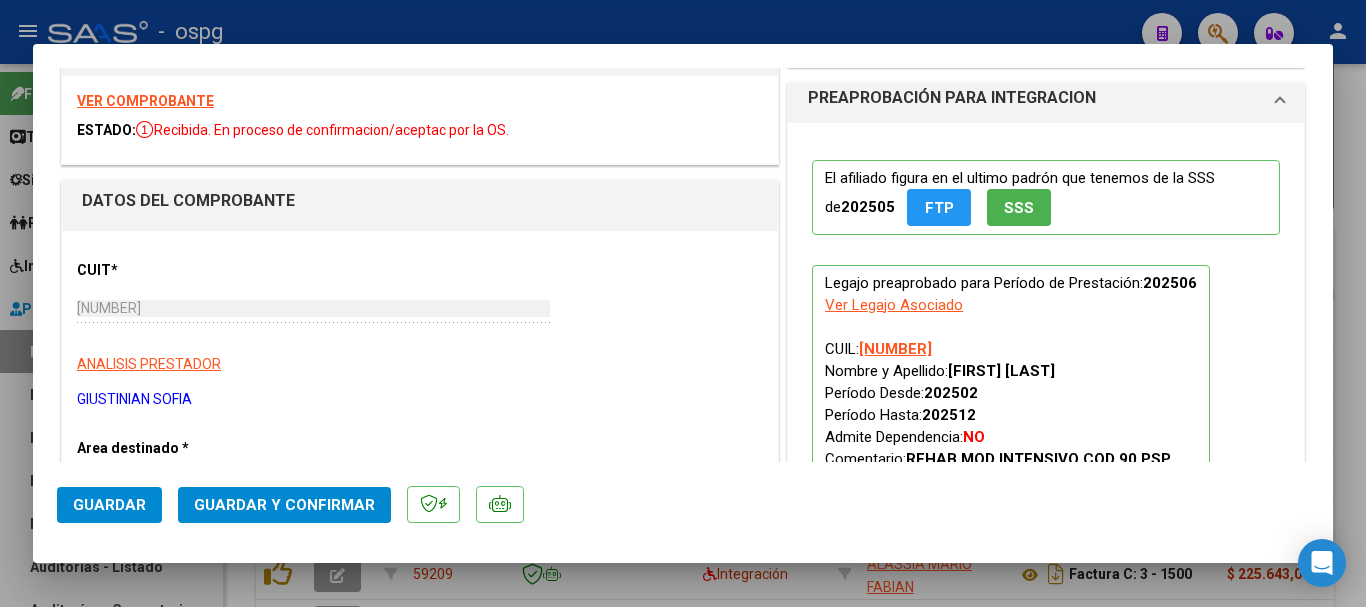scroll, scrollTop: 0, scrollLeft: 0, axis: both 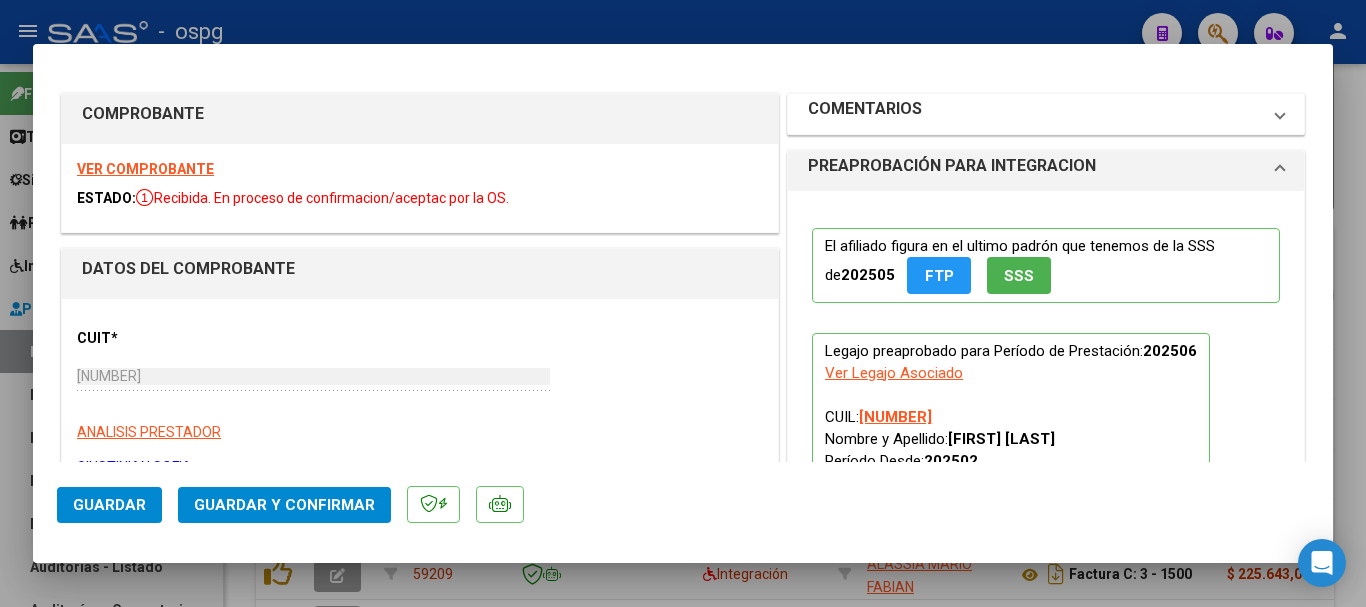 click on "COMENTARIOS" at bounding box center (1034, 114) 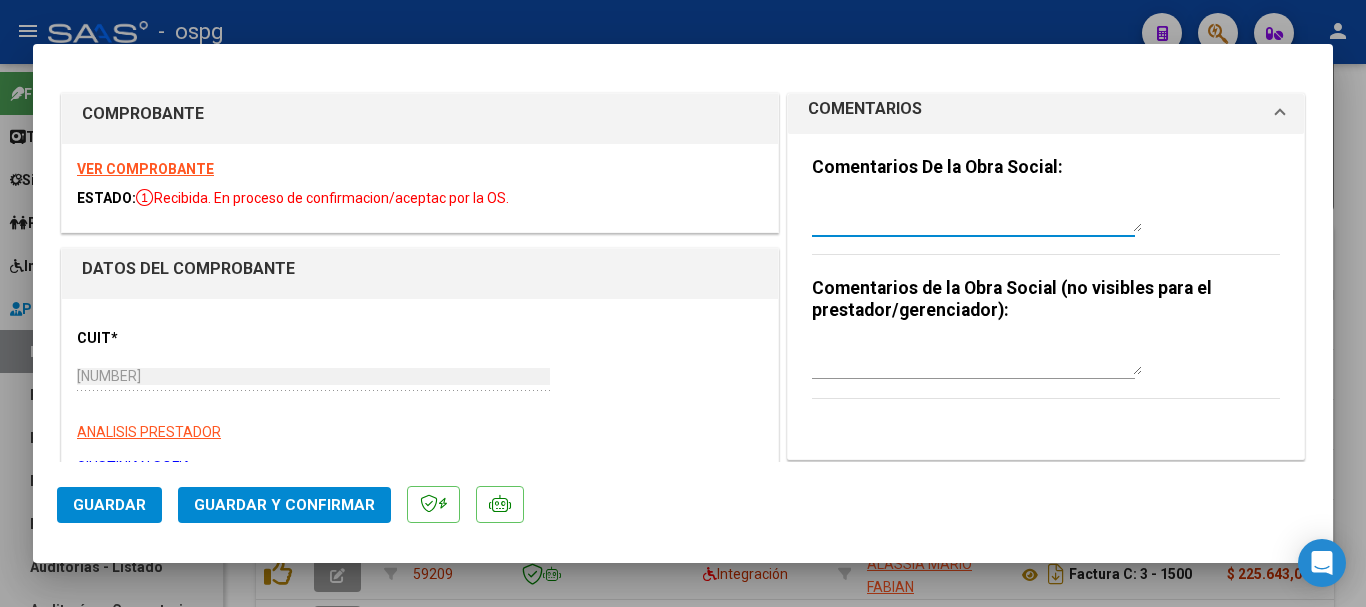 paste on "RETENIDA, FALTA EL INFORME SEMESTRAL" 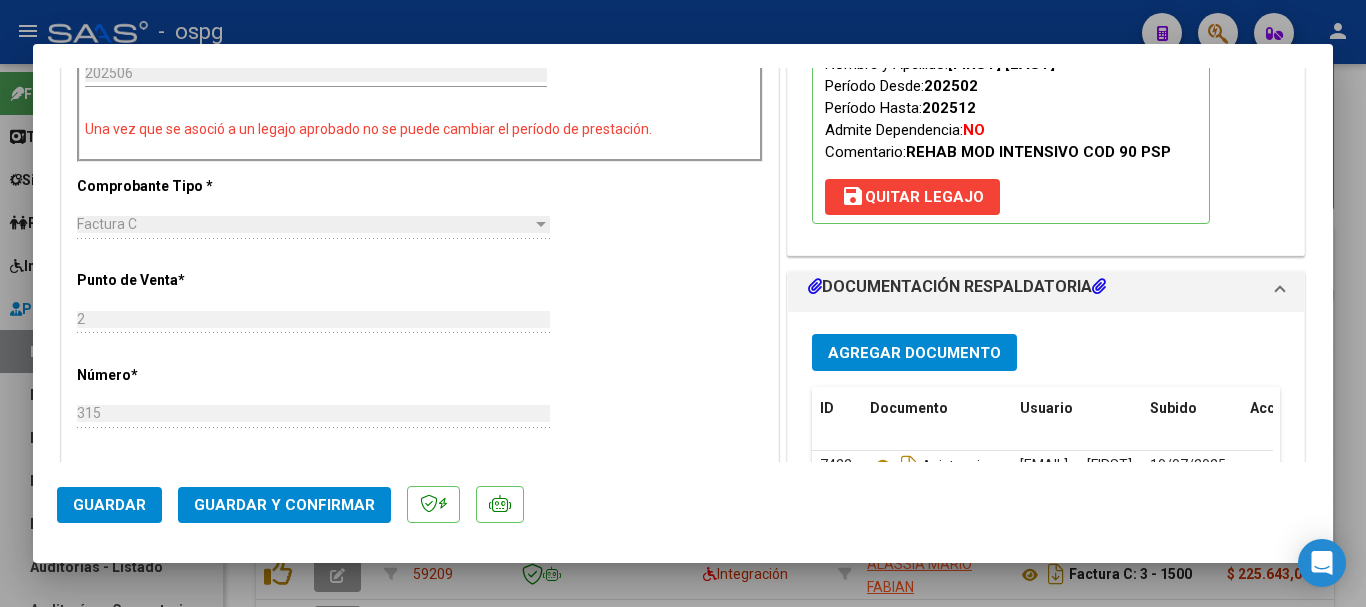 type on "RETENIDA, FALTA EL INFORME SEMESTRAL" 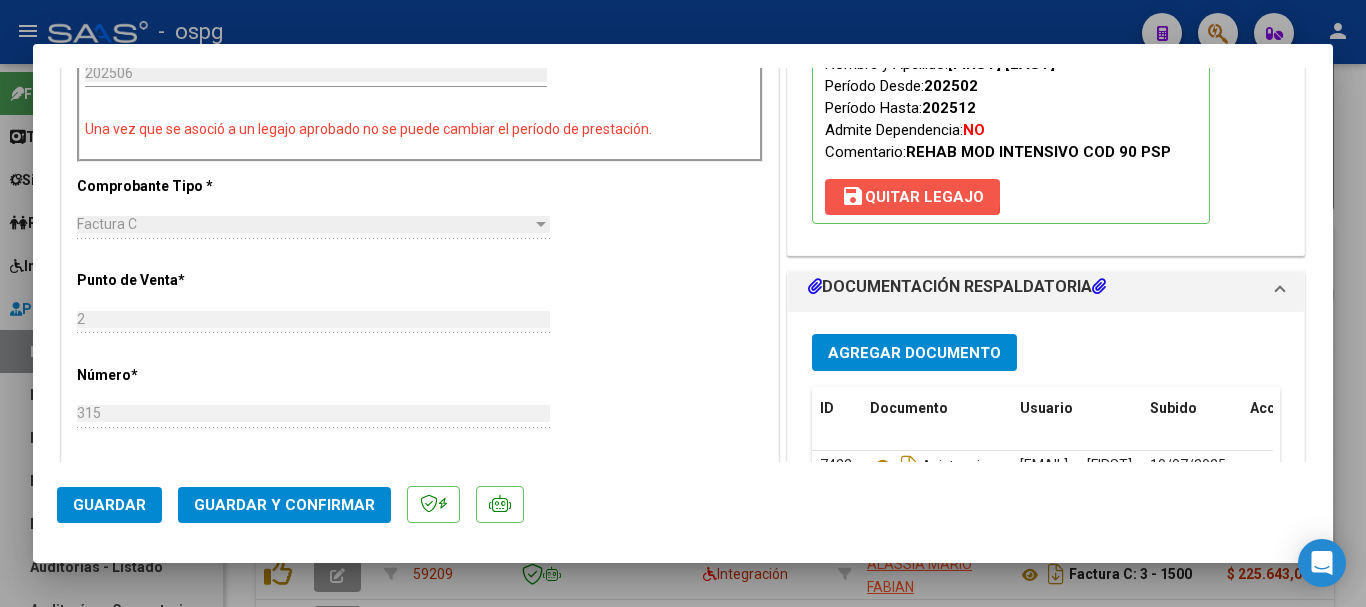 click on "save  Quitar Legajo" at bounding box center (912, 197) 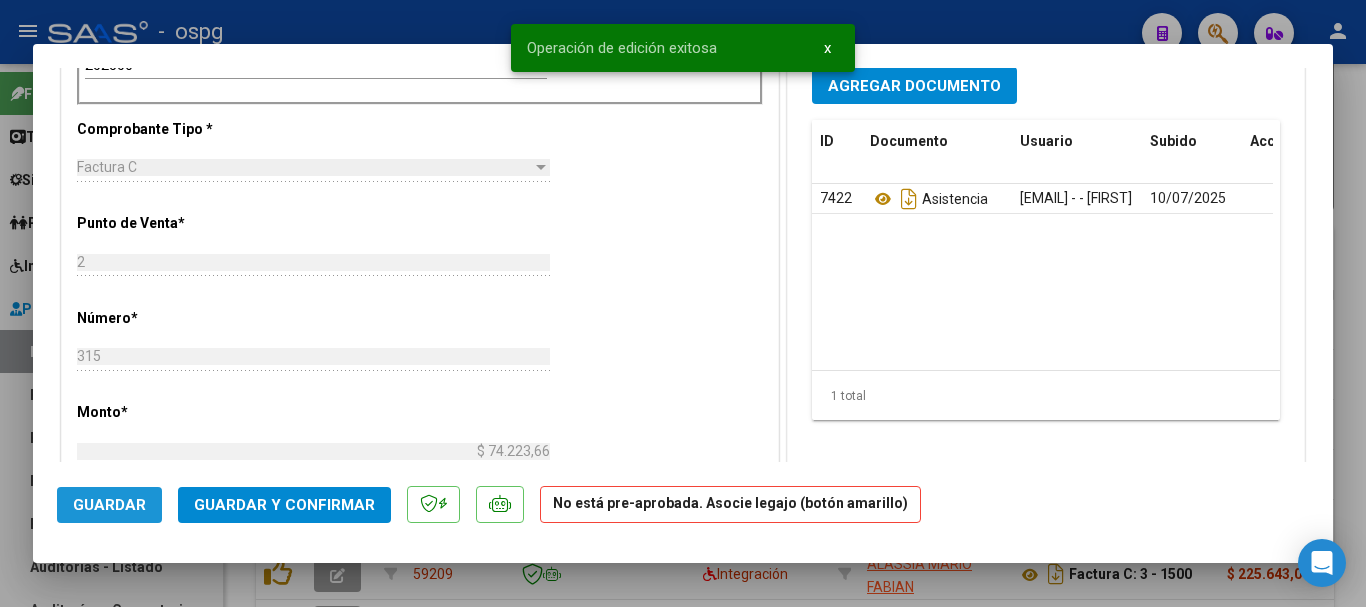 click on "Guardar" 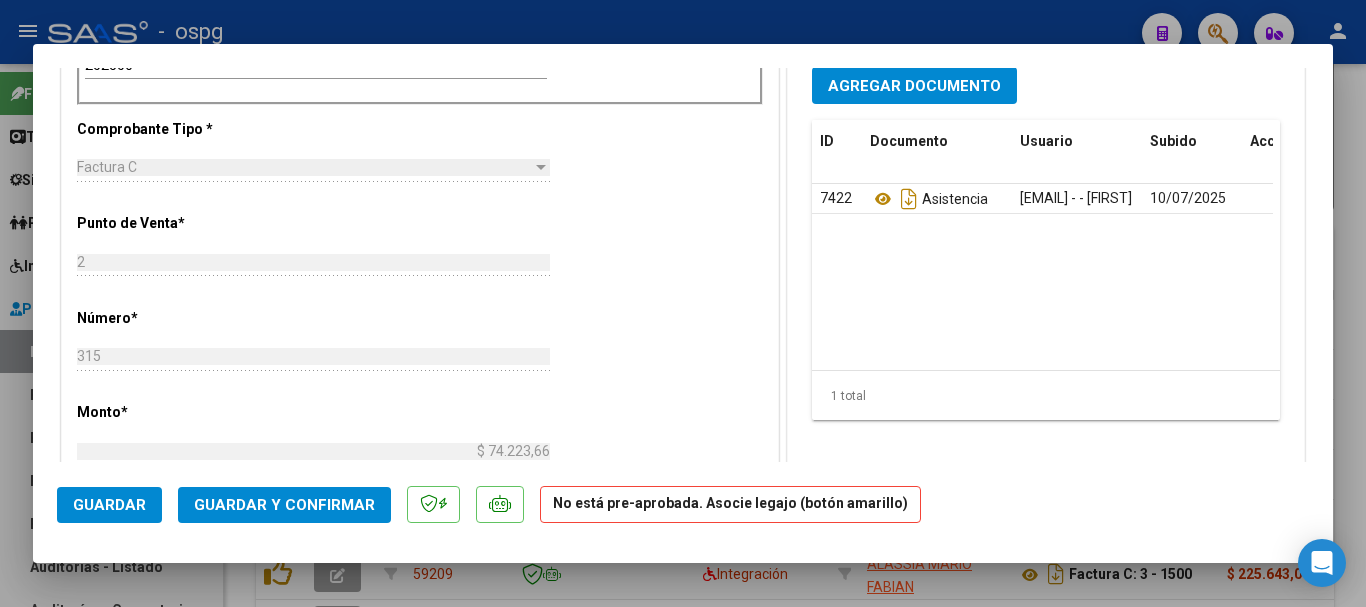 click at bounding box center [683, 303] 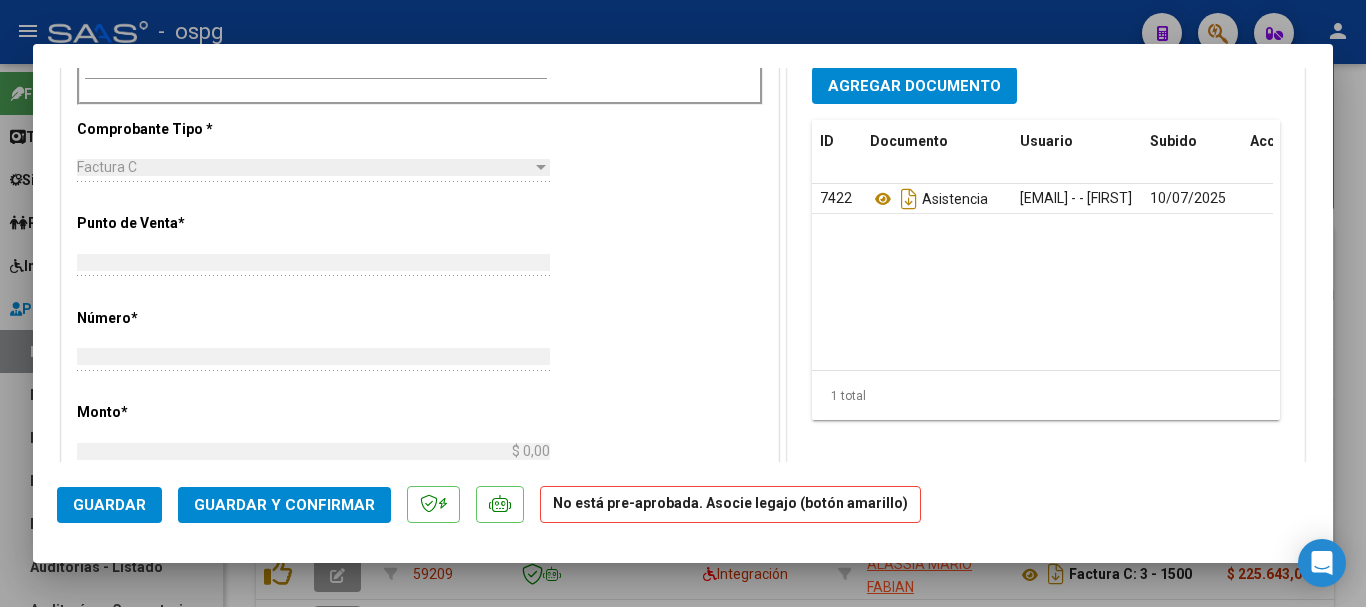 scroll, scrollTop: 758, scrollLeft: 0, axis: vertical 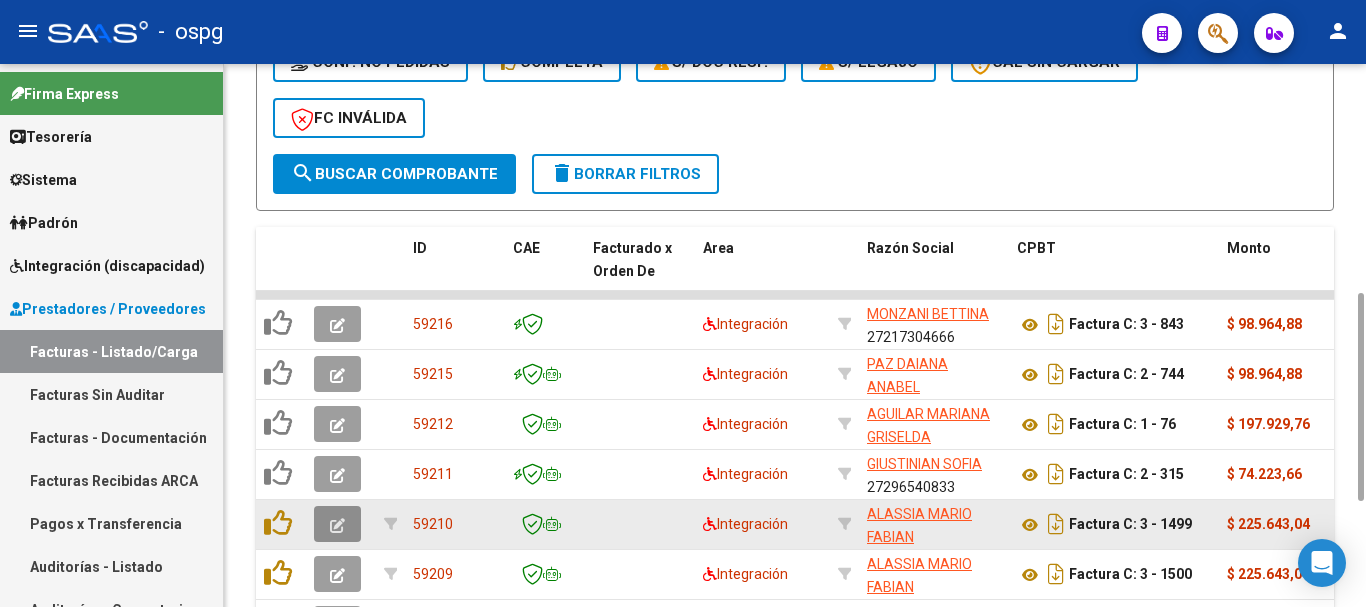 click 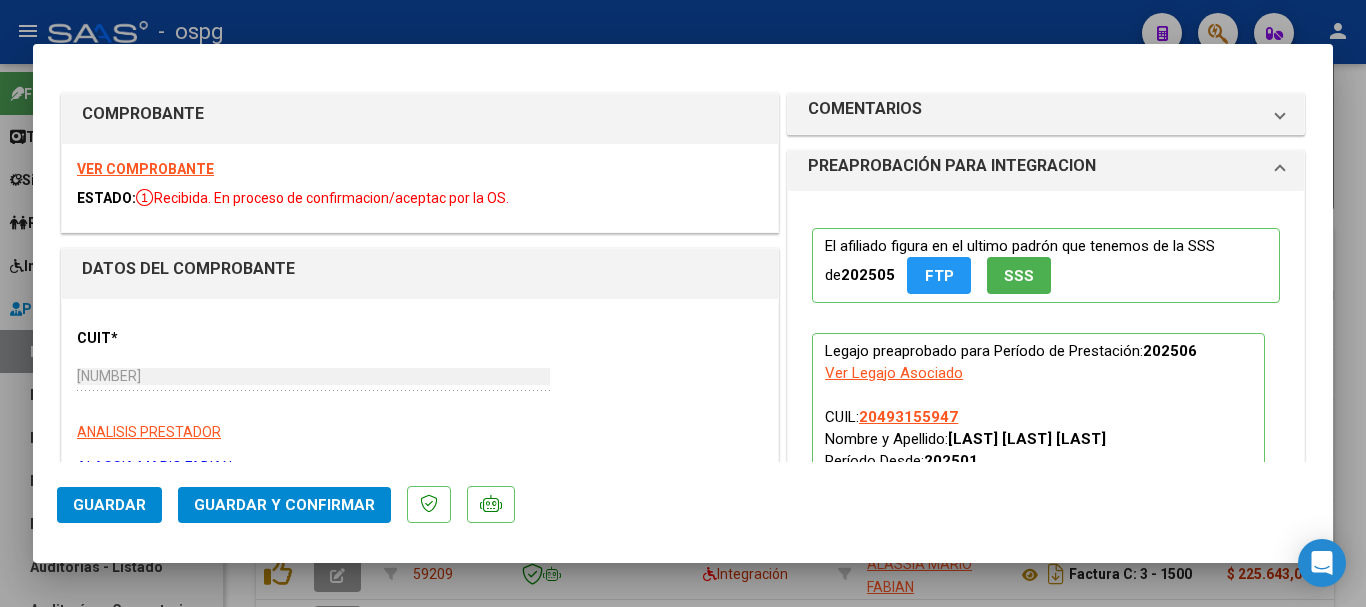 click on "VER COMPROBANTE" at bounding box center [145, 169] 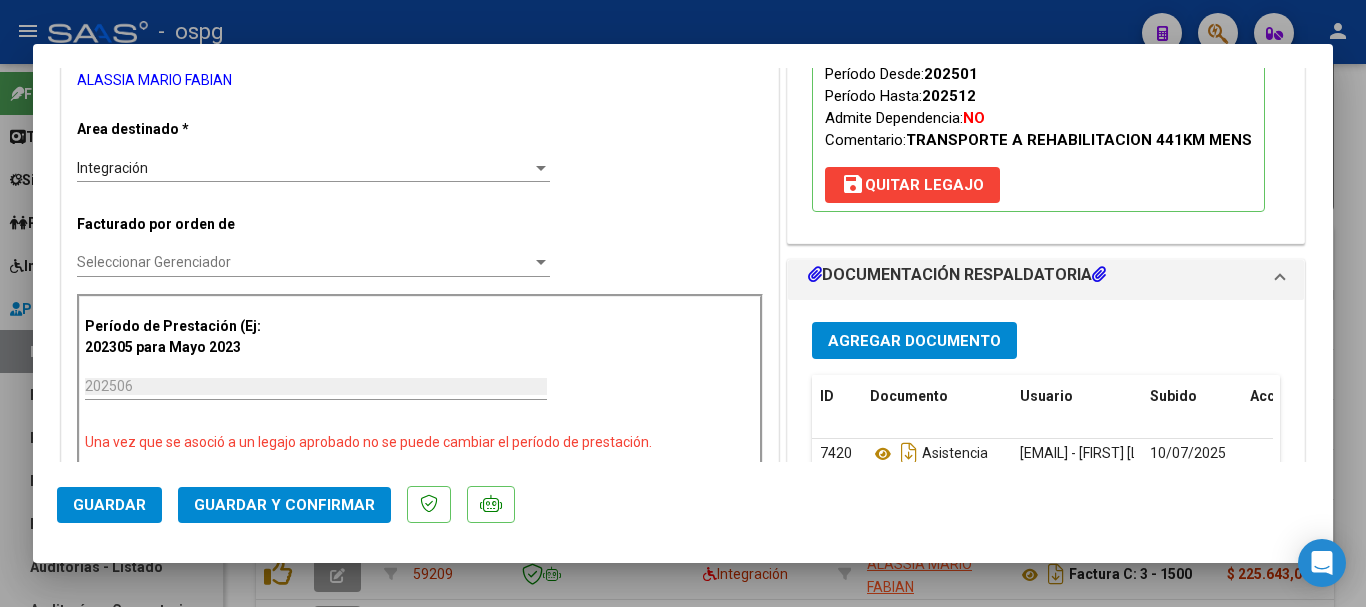 scroll, scrollTop: 500, scrollLeft: 0, axis: vertical 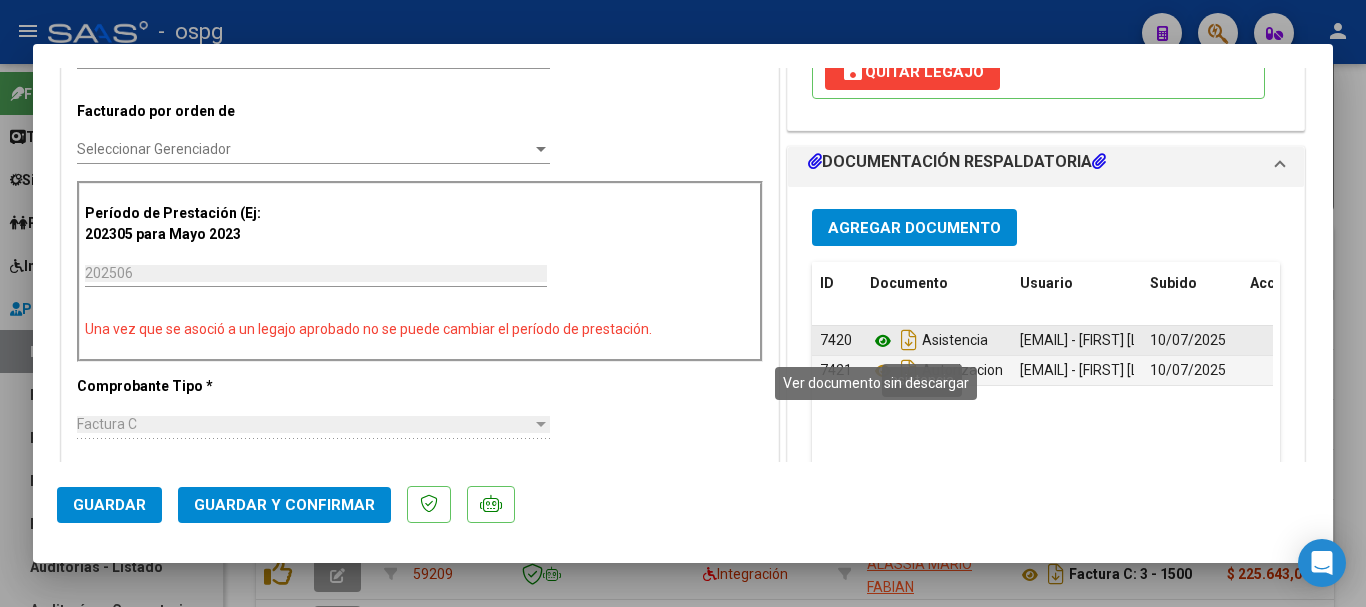 click 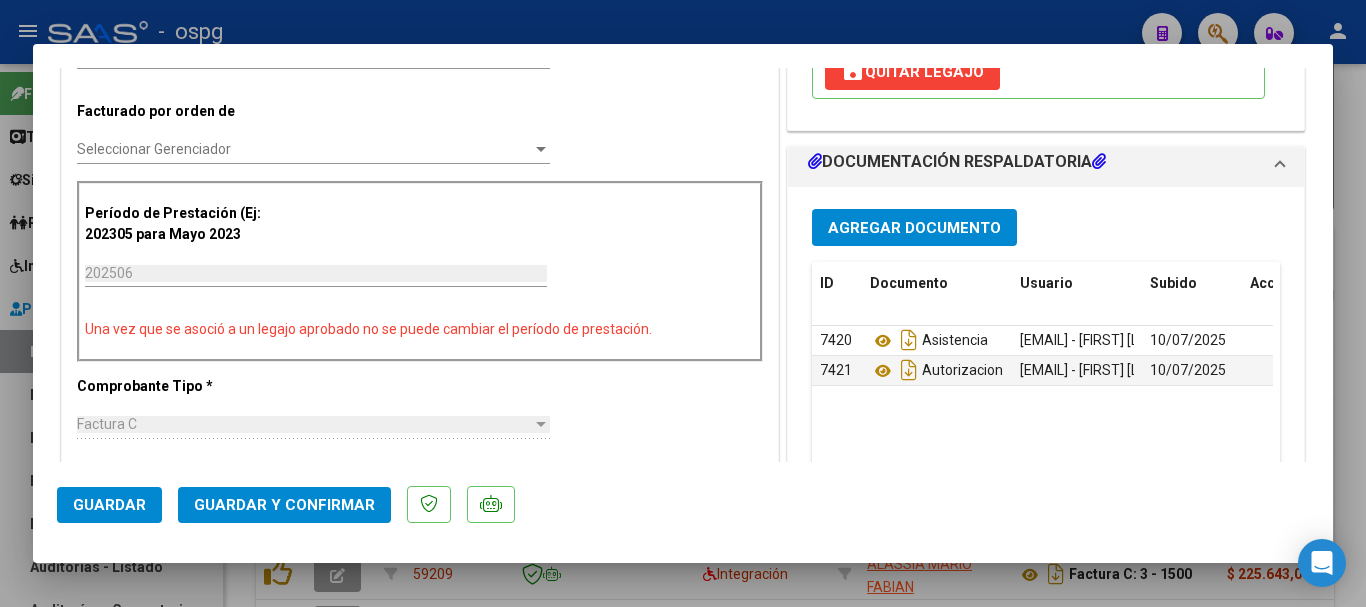 click at bounding box center [683, 303] 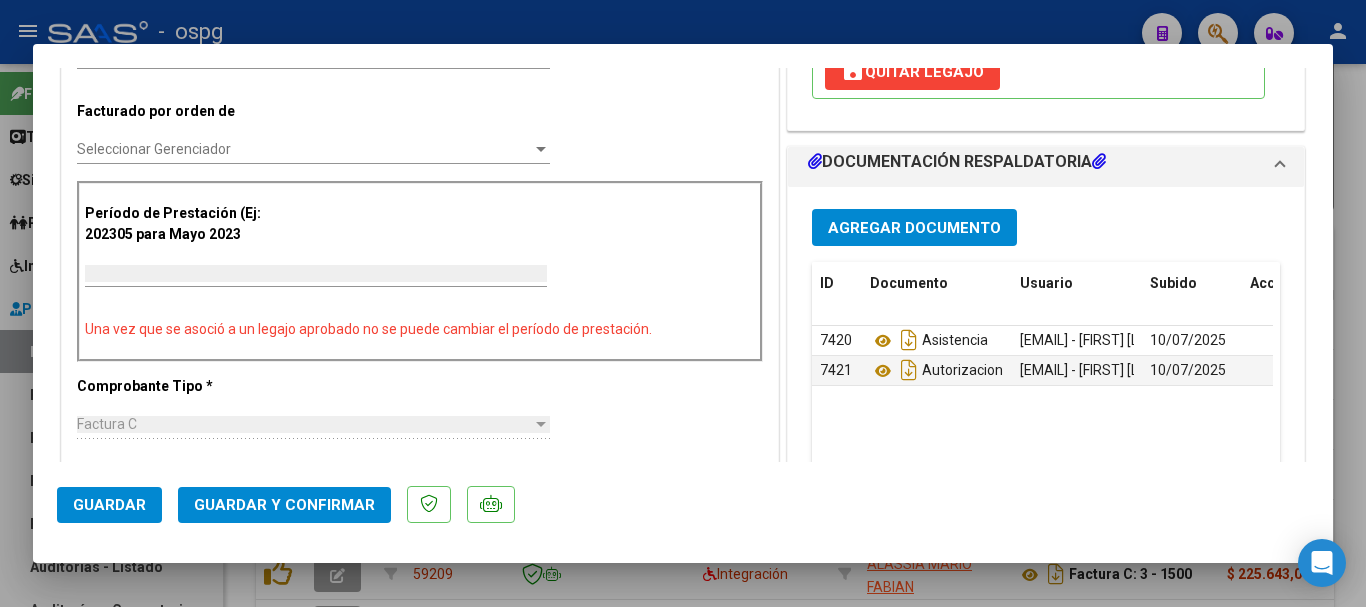 scroll, scrollTop: 486, scrollLeft: 0, axis: vertical 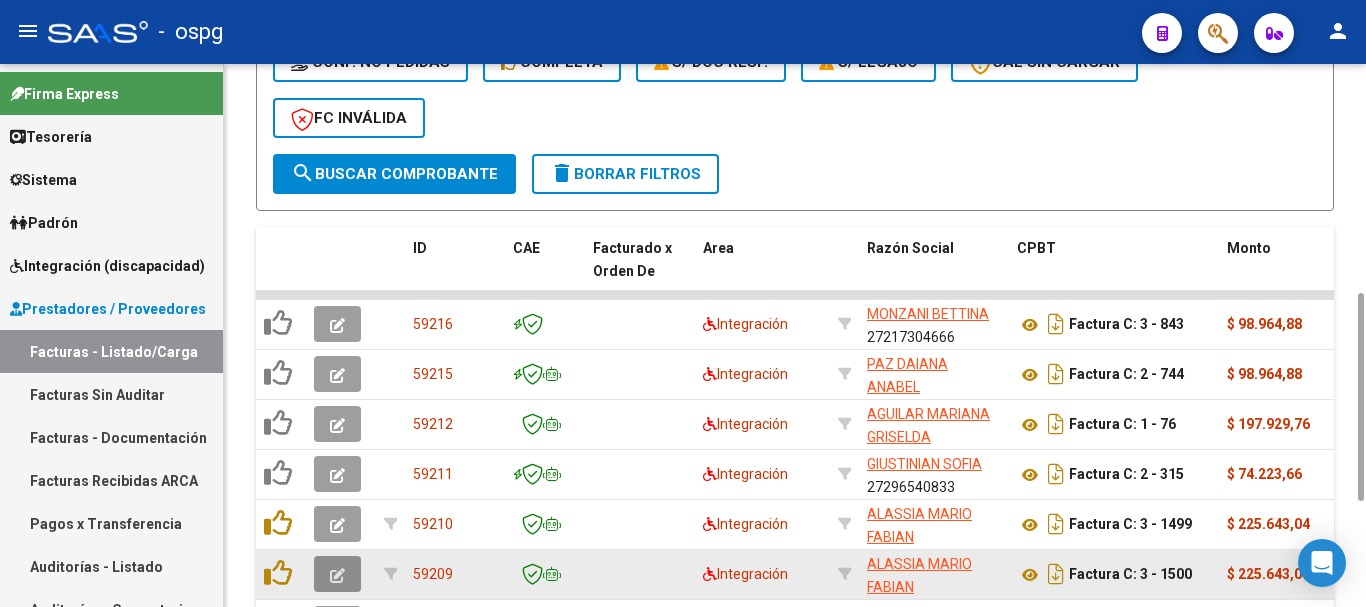 click 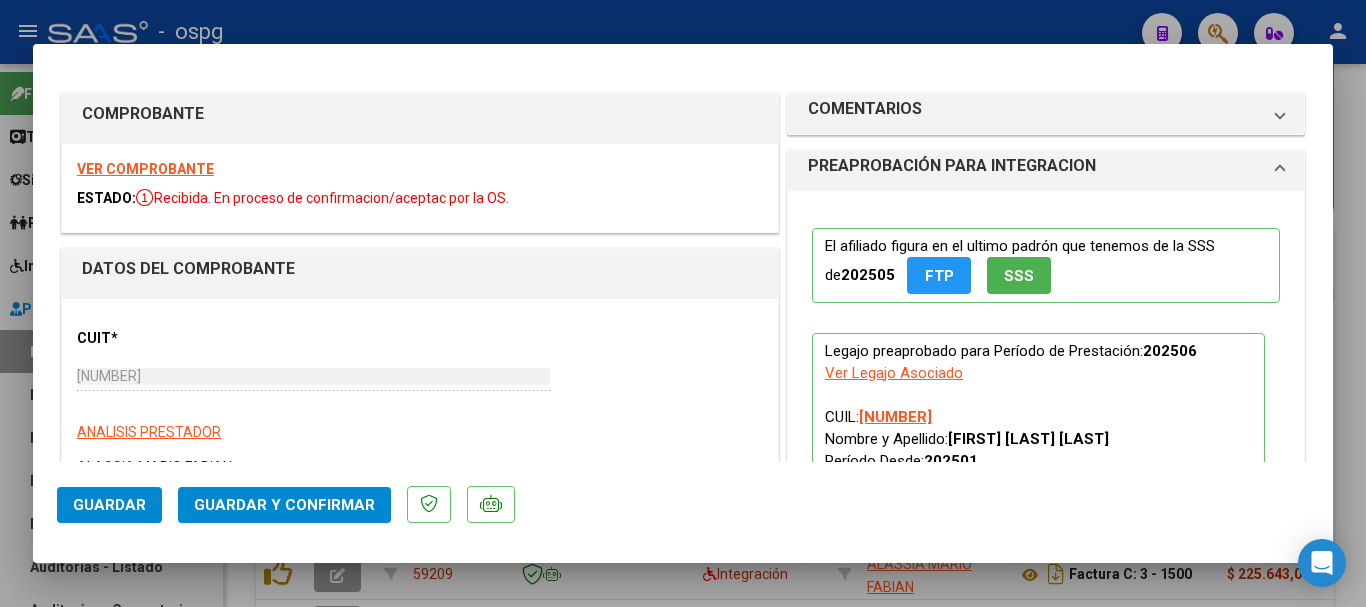 click on "VER COMPROBANTE" at bounding box center (145, 169) 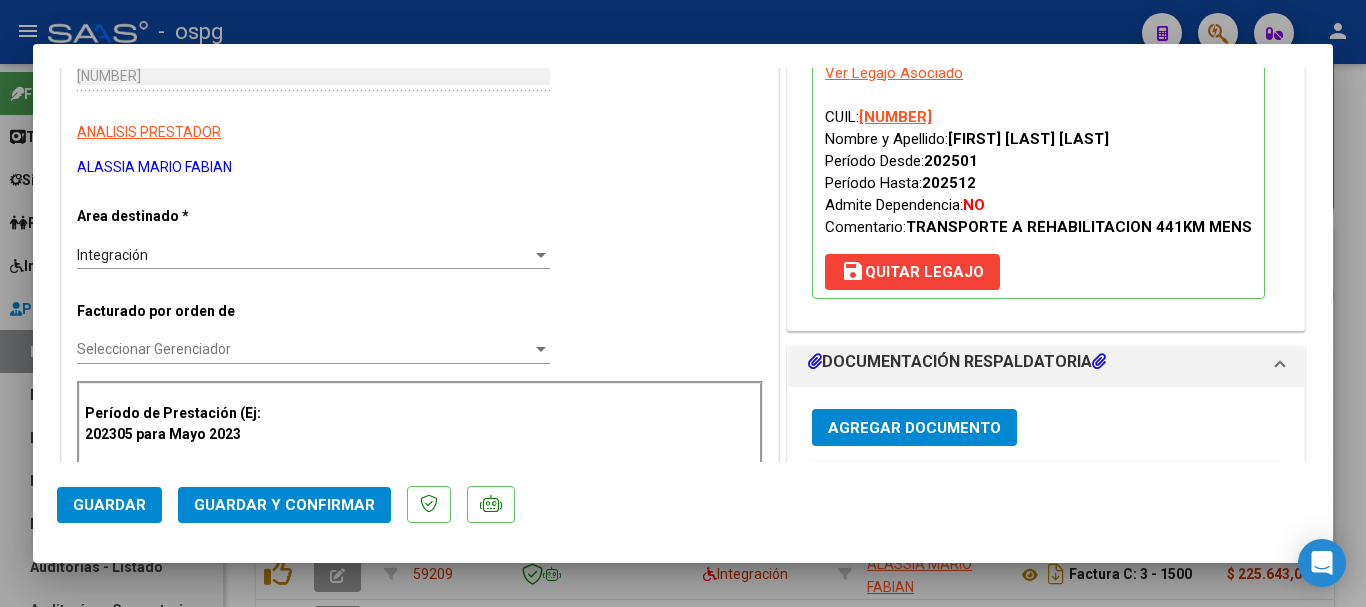 scroll, scrollTop: 500, scrollLeft: 0, axis: vertical 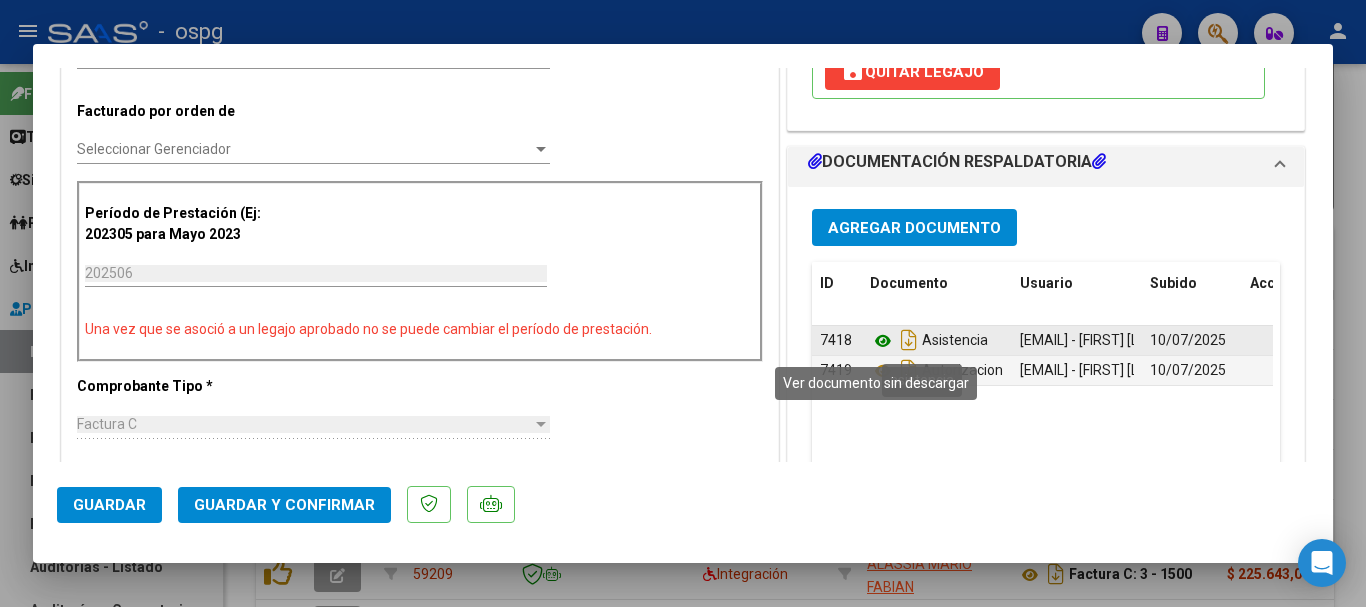 click 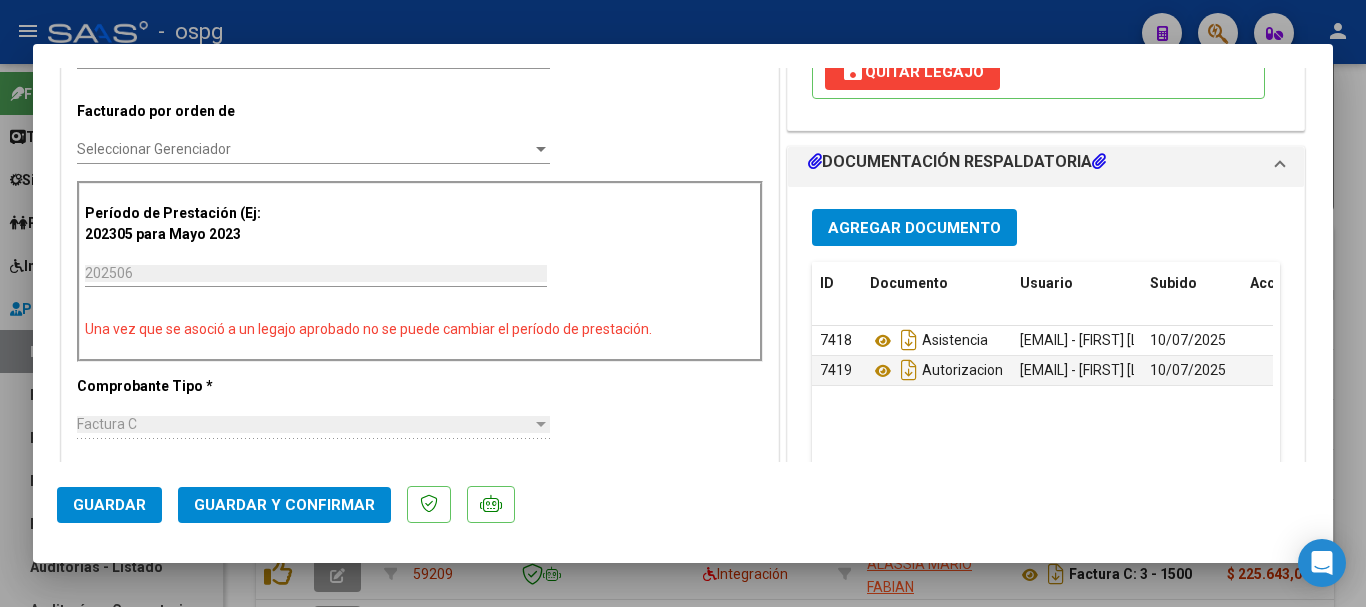 click at bounding box center [683, 303] 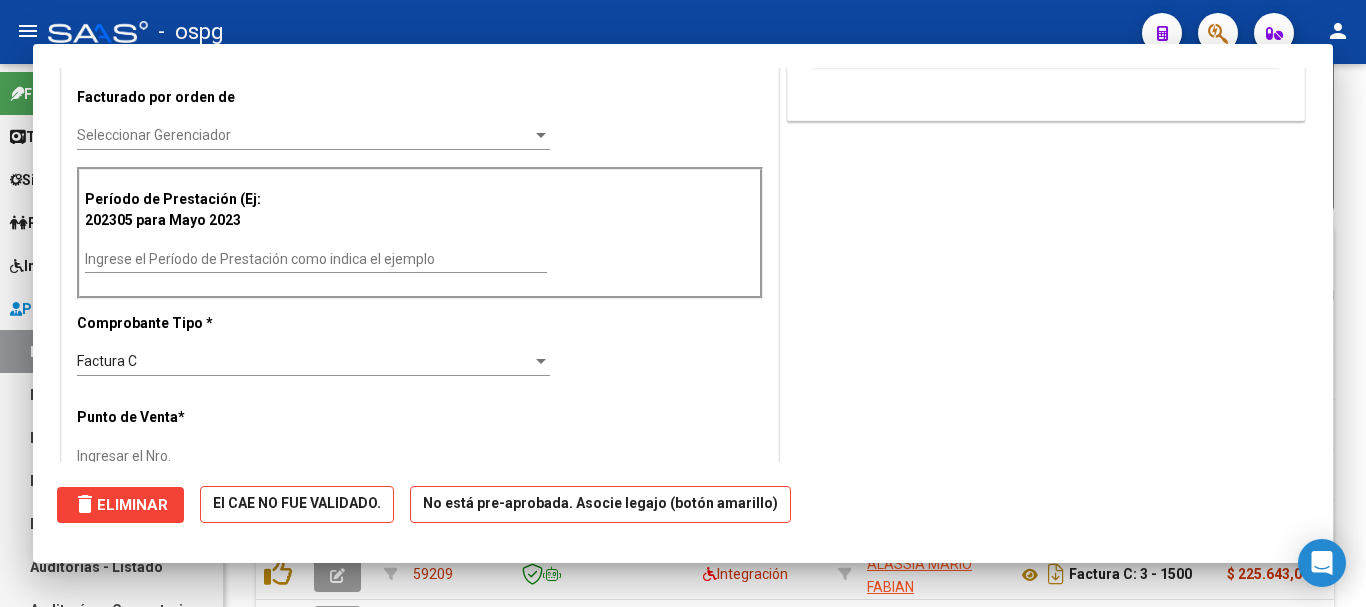 scroll, scrollTop: 0, scrollLeft: 0, axis: both 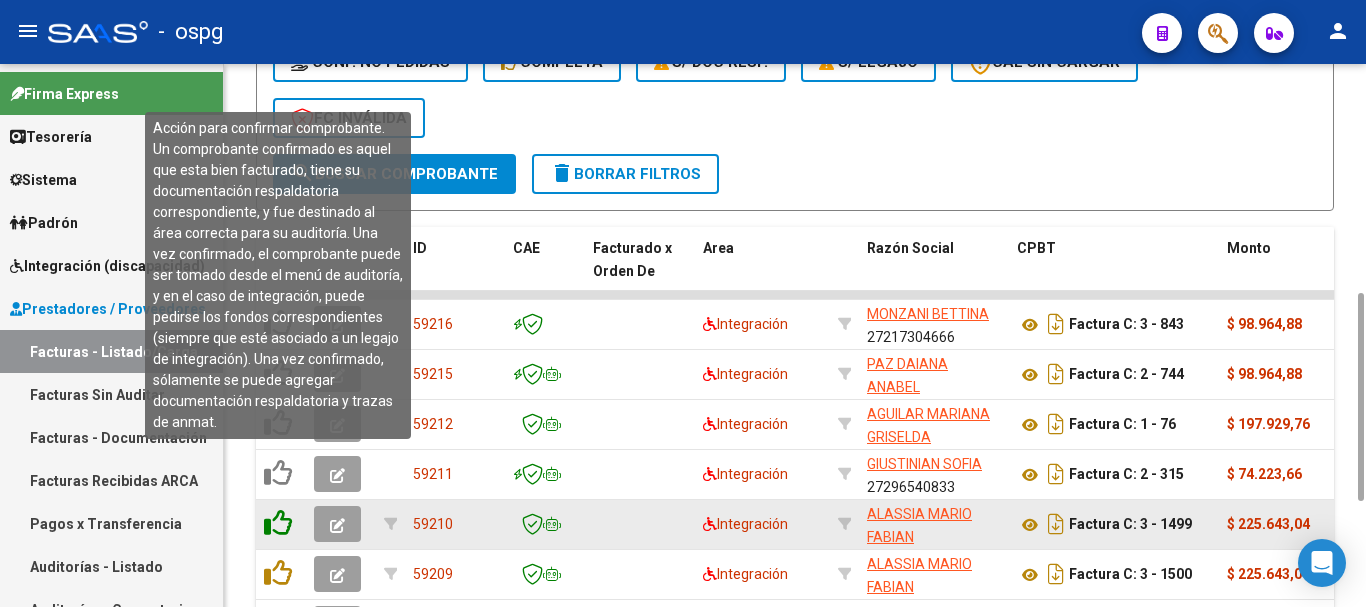 click 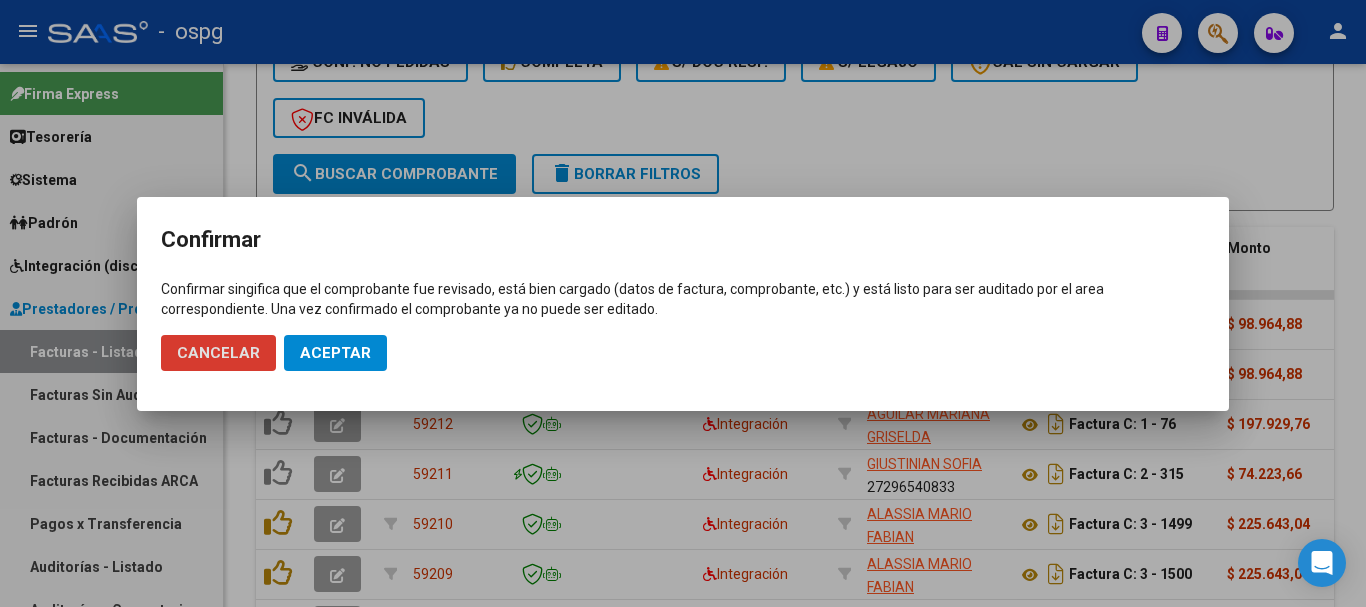 click on "Aceptar" 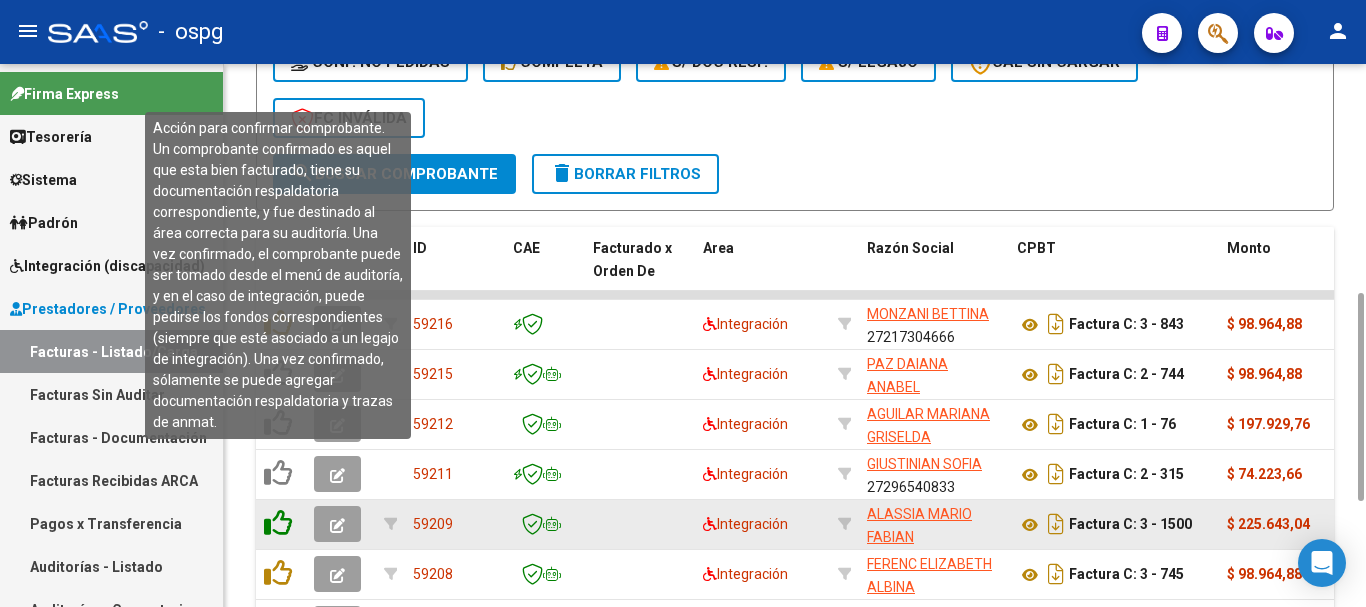 click 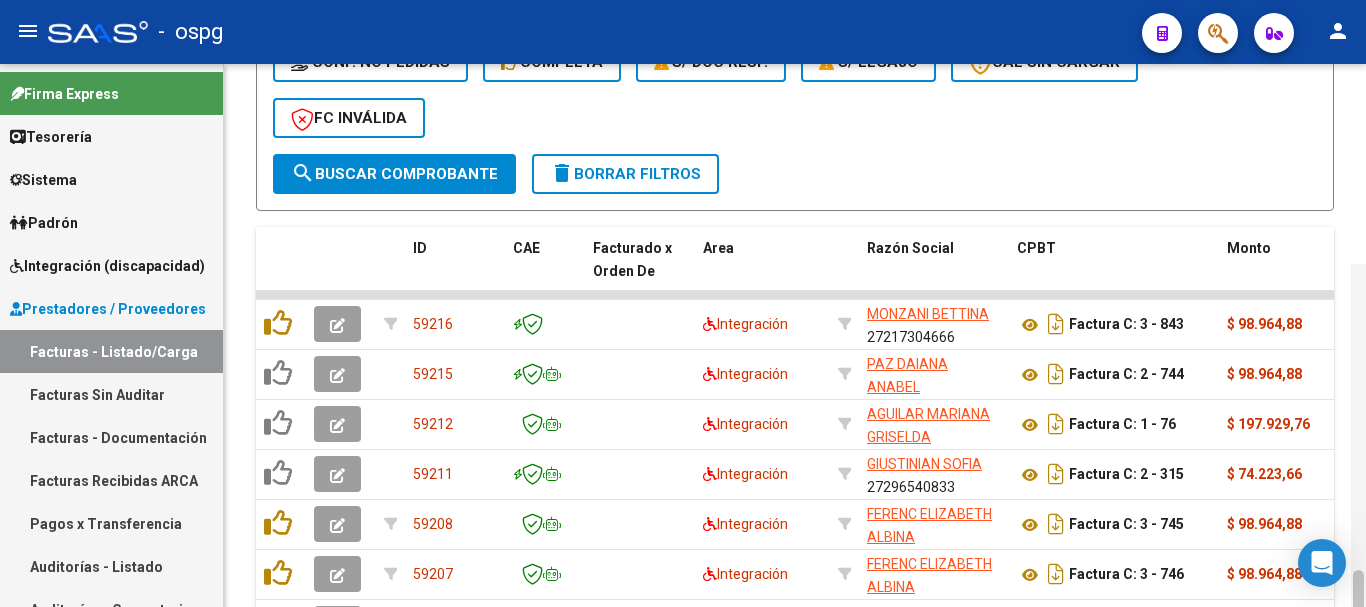 scroll, scrollTop: 800, scrollLeft: 0, axis: vertical 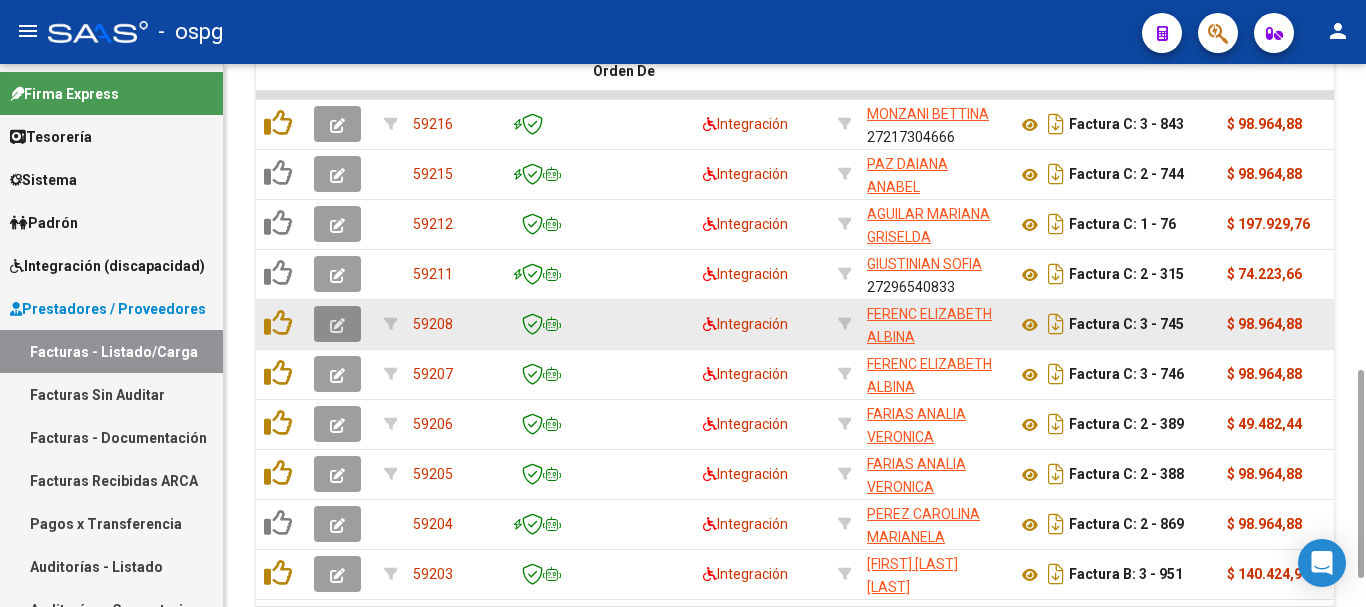 click 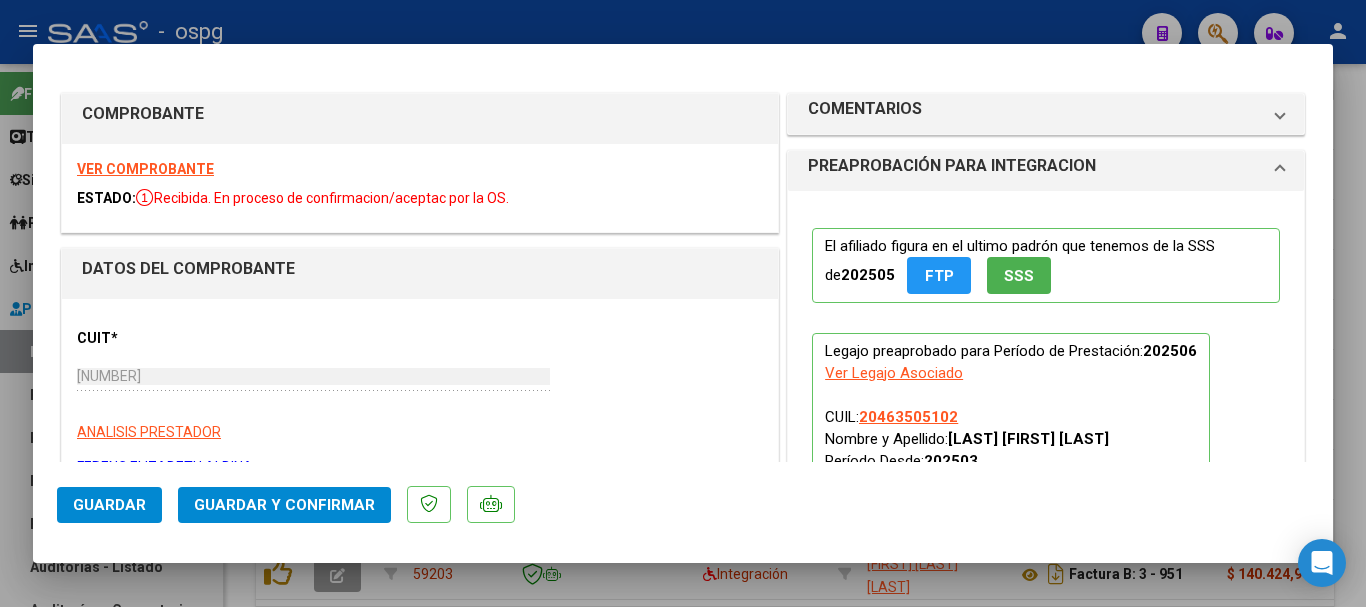 click on "VER COMPROBANTE" at bounding box center (145, 169) 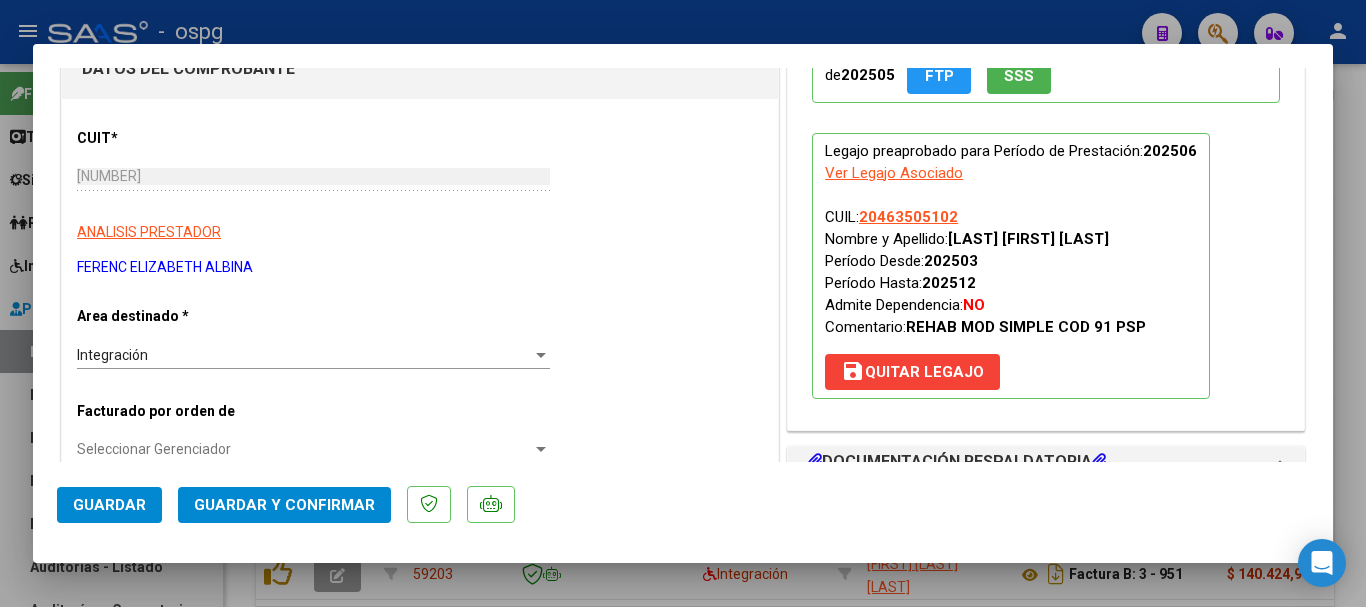 scroll, scrollTop: 0, scrollLeft: 0, axis: both 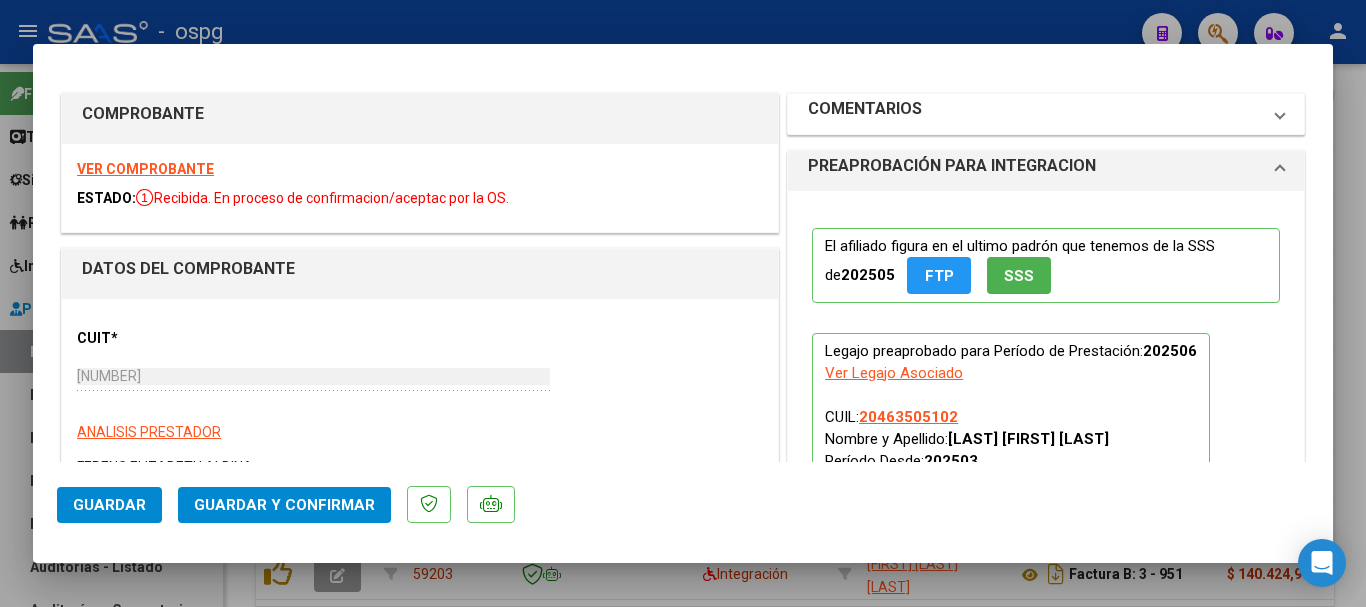 click on "COMENTARIOS" at bounding box center (865, 109) 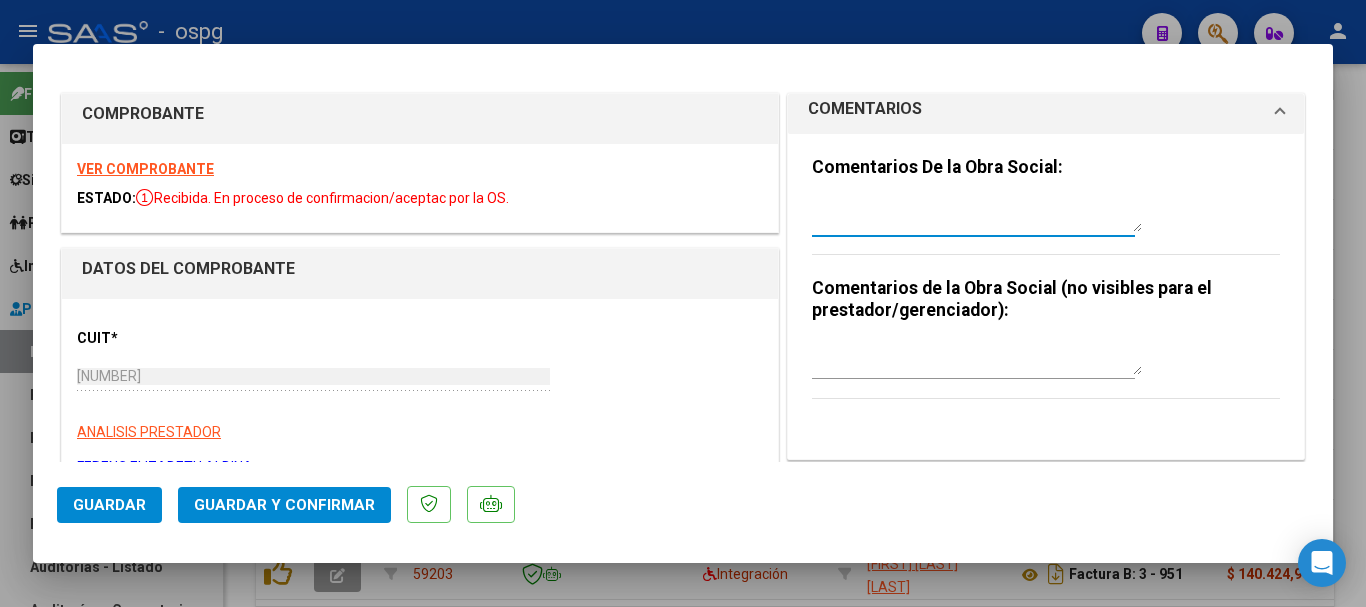 paste on "RETENIDA, FALTA EL INFORME SEMESTRAL" 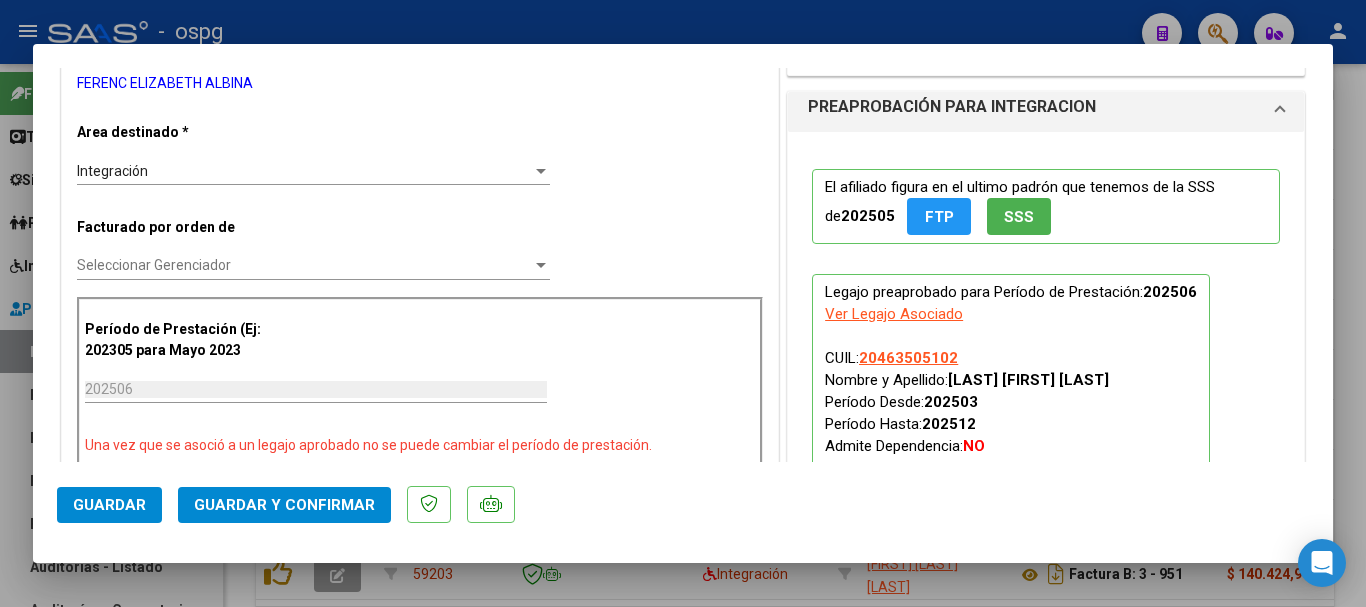 scroll, scrollTop: 500, scrollLeft: 0, axis: vertical 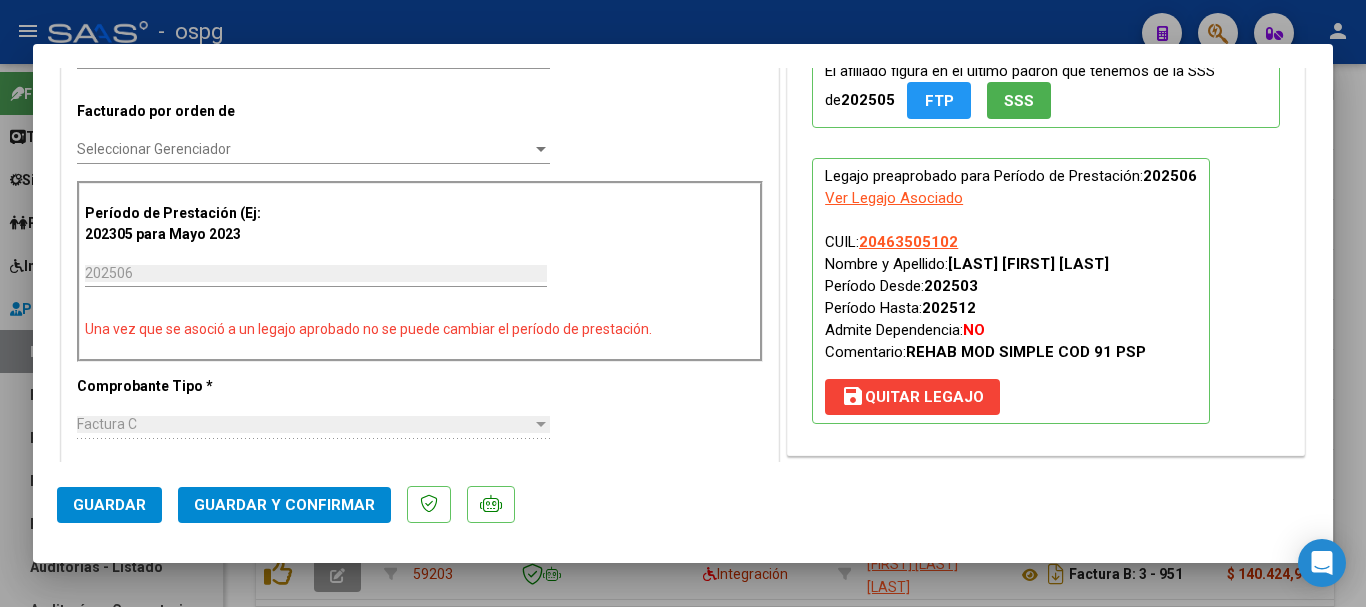 type on "RETENIDA, FALTA EL INFORME SEMESTRAL" 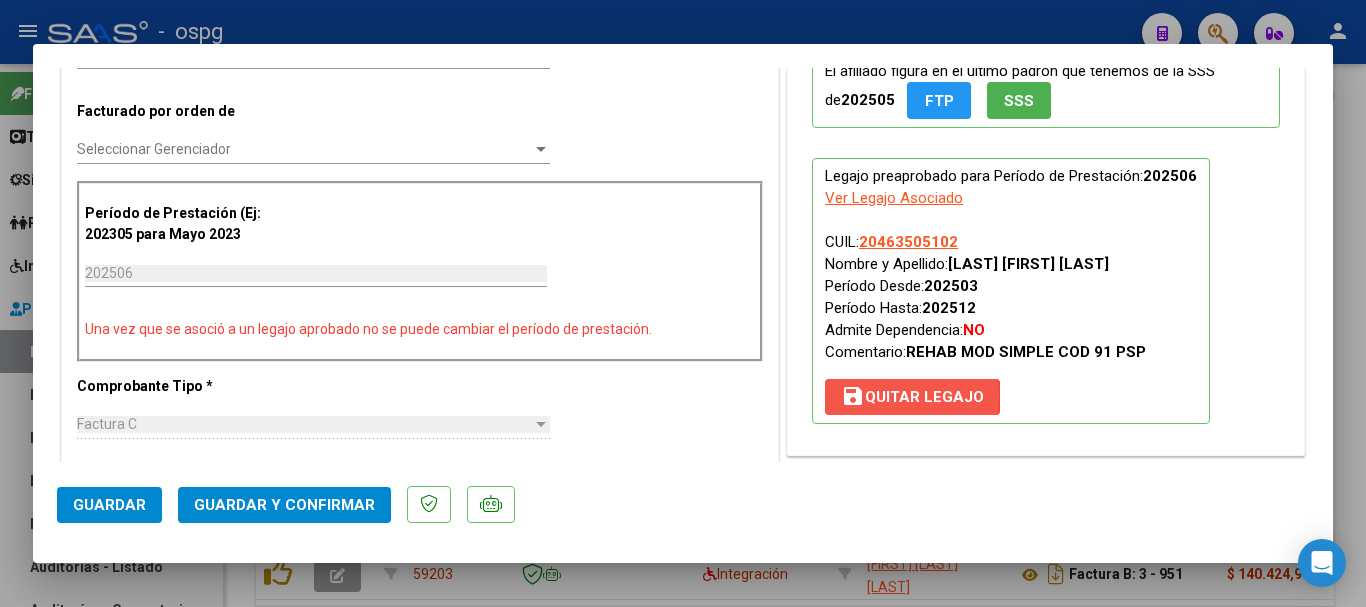 click on "save  Quitar Legajo" at bounding box center (912, 397) 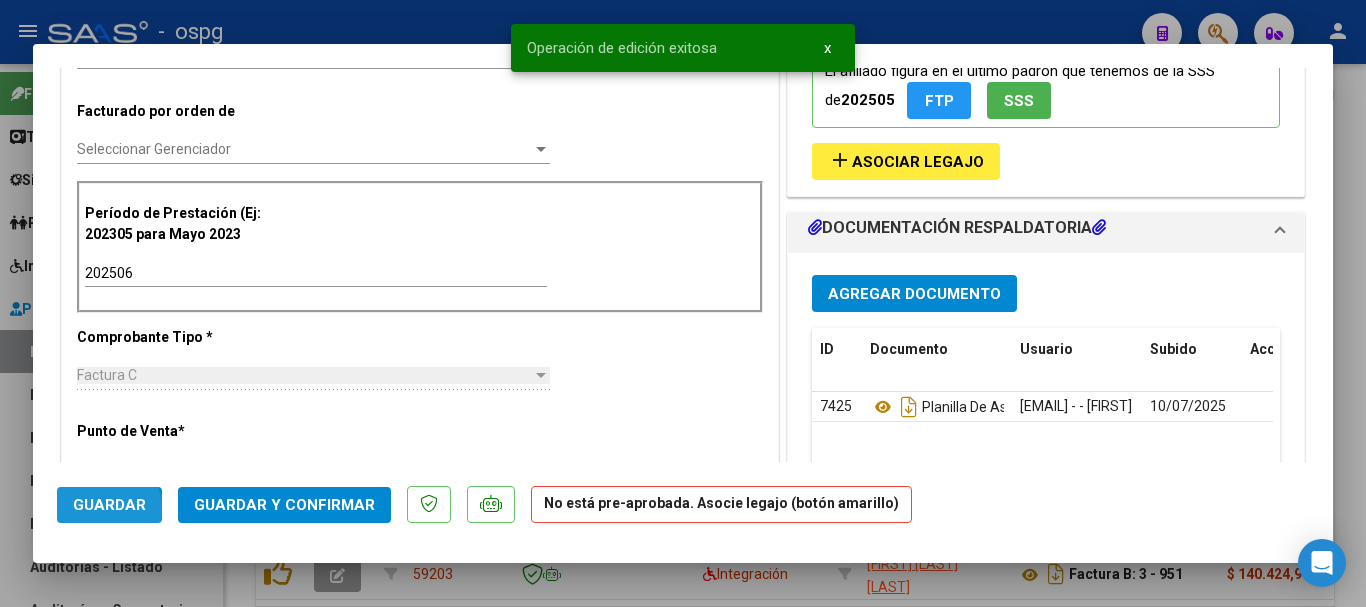 click on "Guardar" 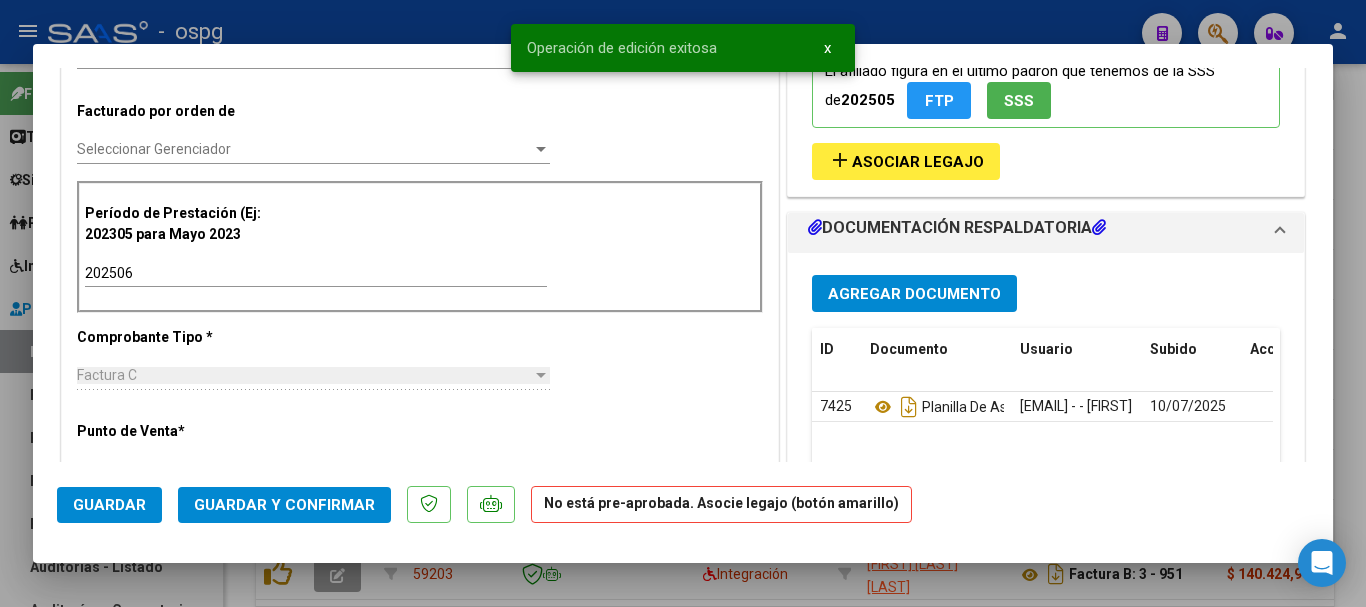 click at bounding box center (683, 303) 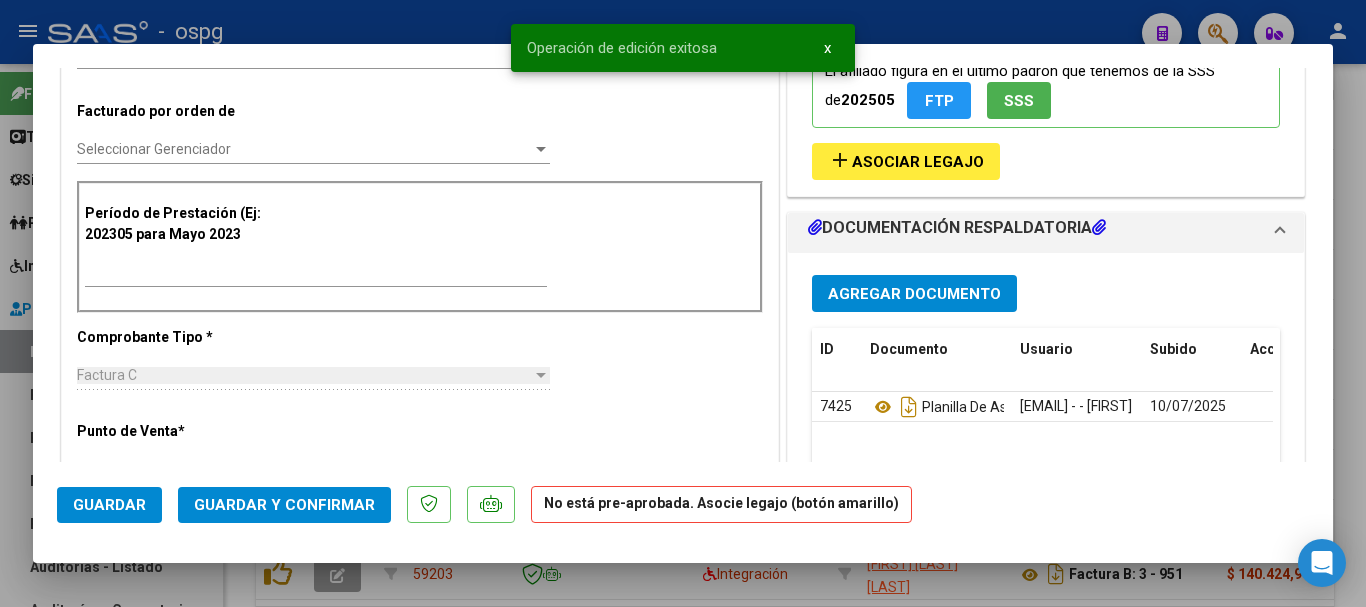 type 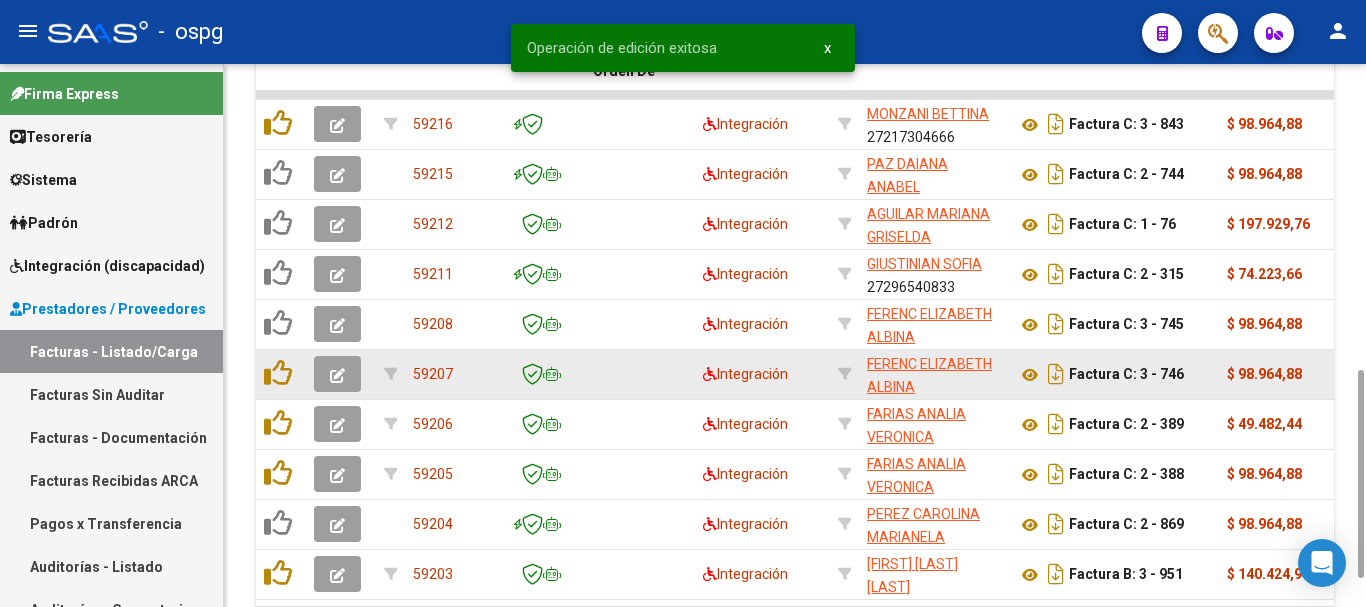 click 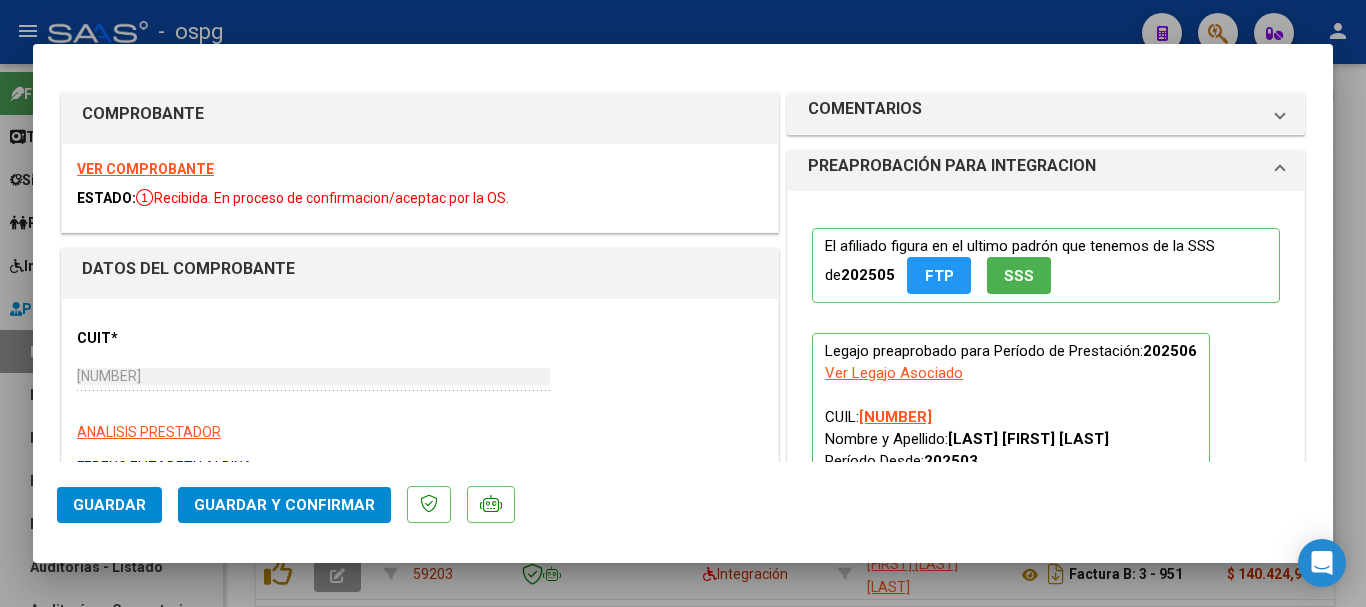 click on "VER COMPROBANTE" at bounding box center [145, 169] 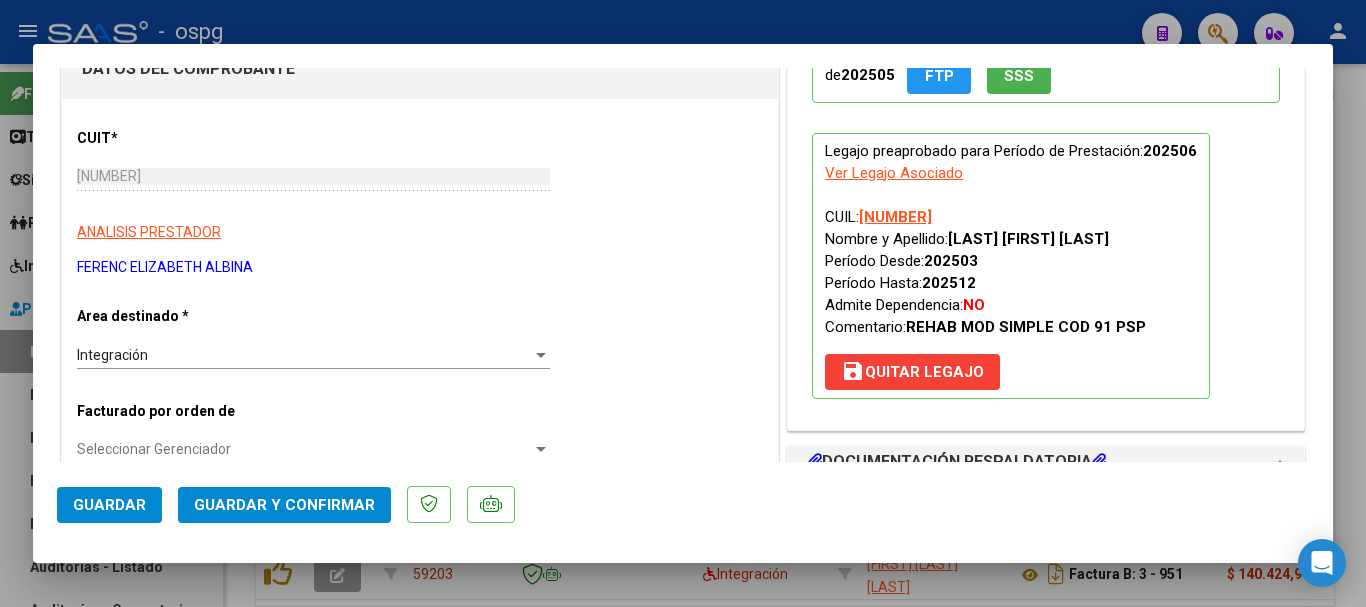scroll, scrollTop: 0, scrollLeft: 0, axis: both 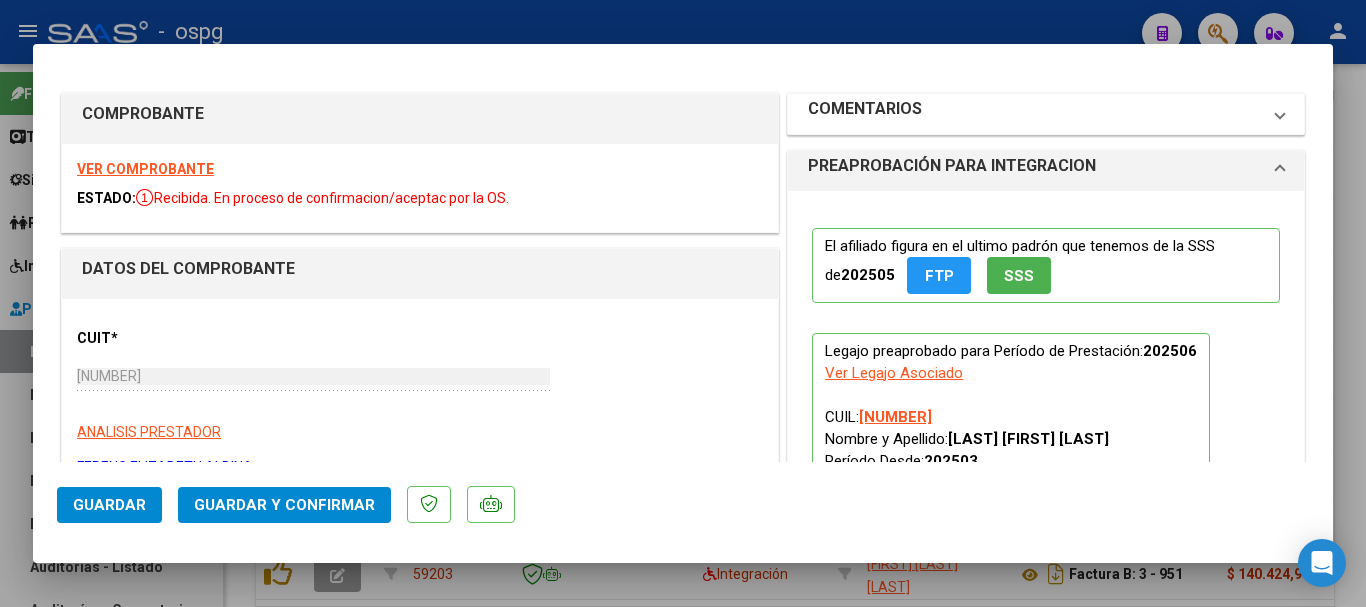 click on "COMENTARIOS" at bounding box center [1034, 114] 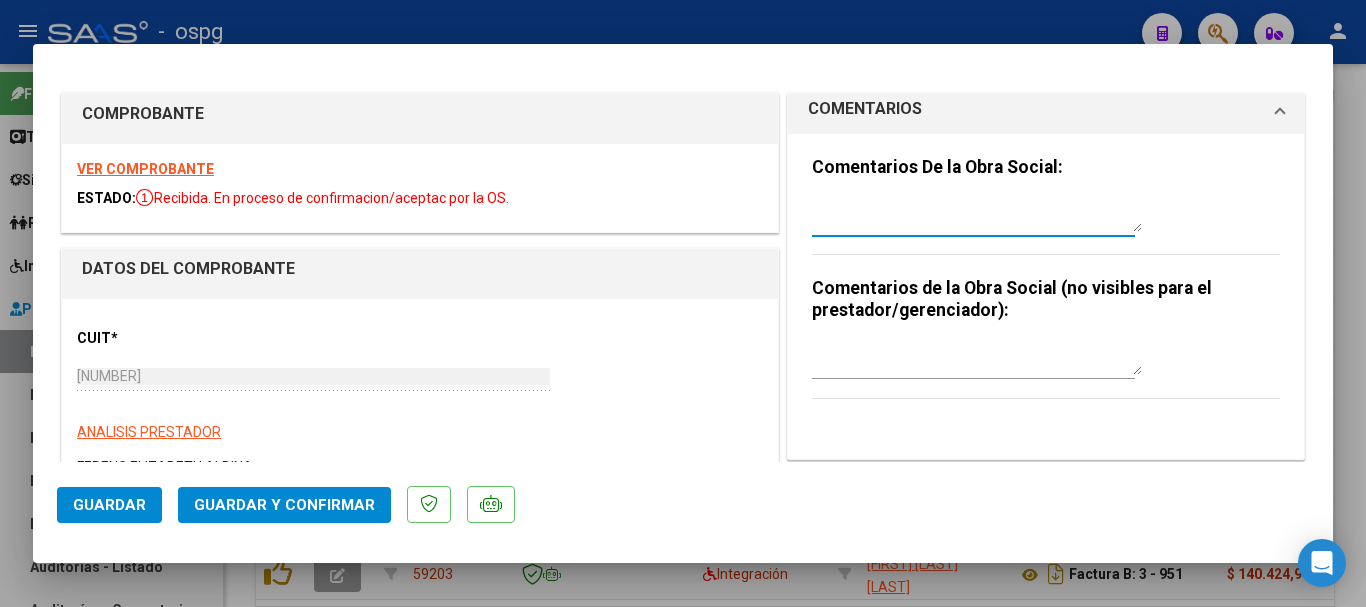 paste on "RETENIDA, FALTA EL INFORME SEMESTRAL" 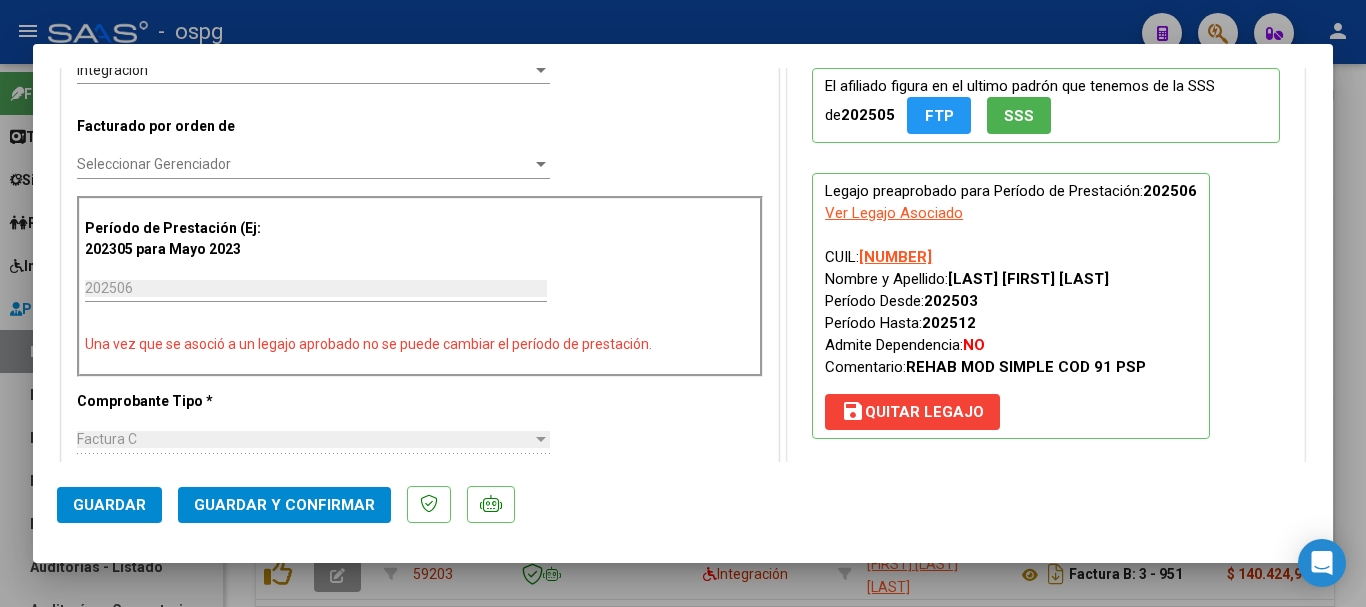 scroll, scrollTop: 600, scrollLeft: 0, axis: vertical 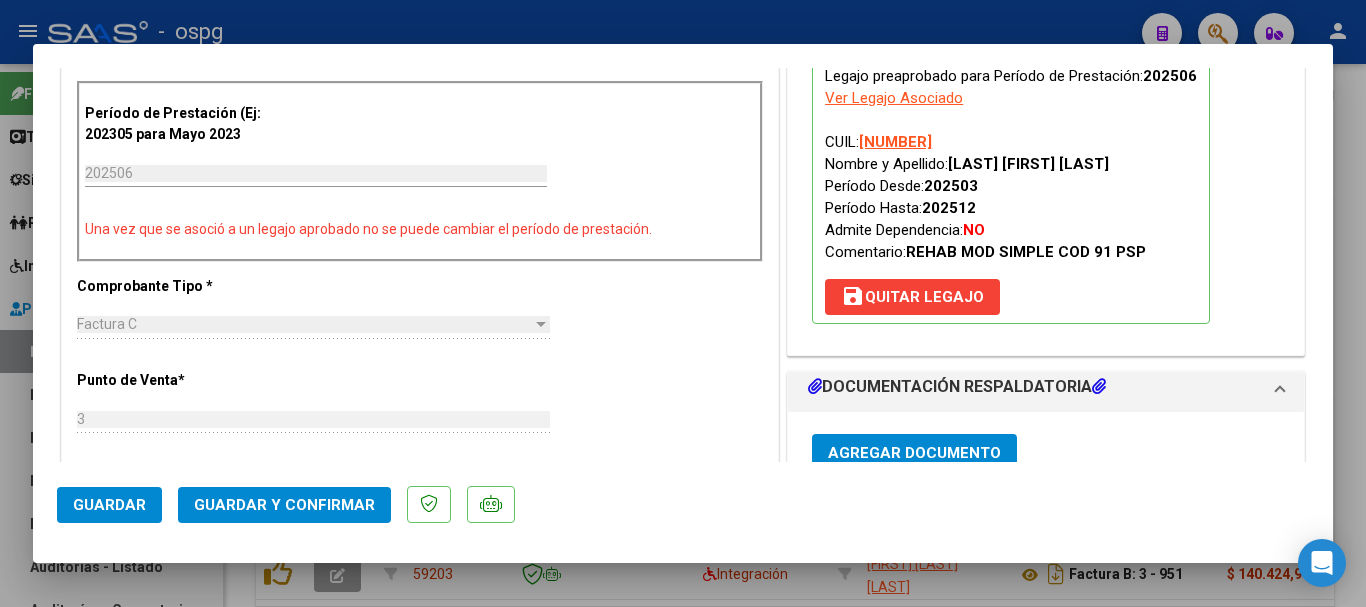 type on "RETENIDA, FALTA EL INFORME SEMESTRAL" 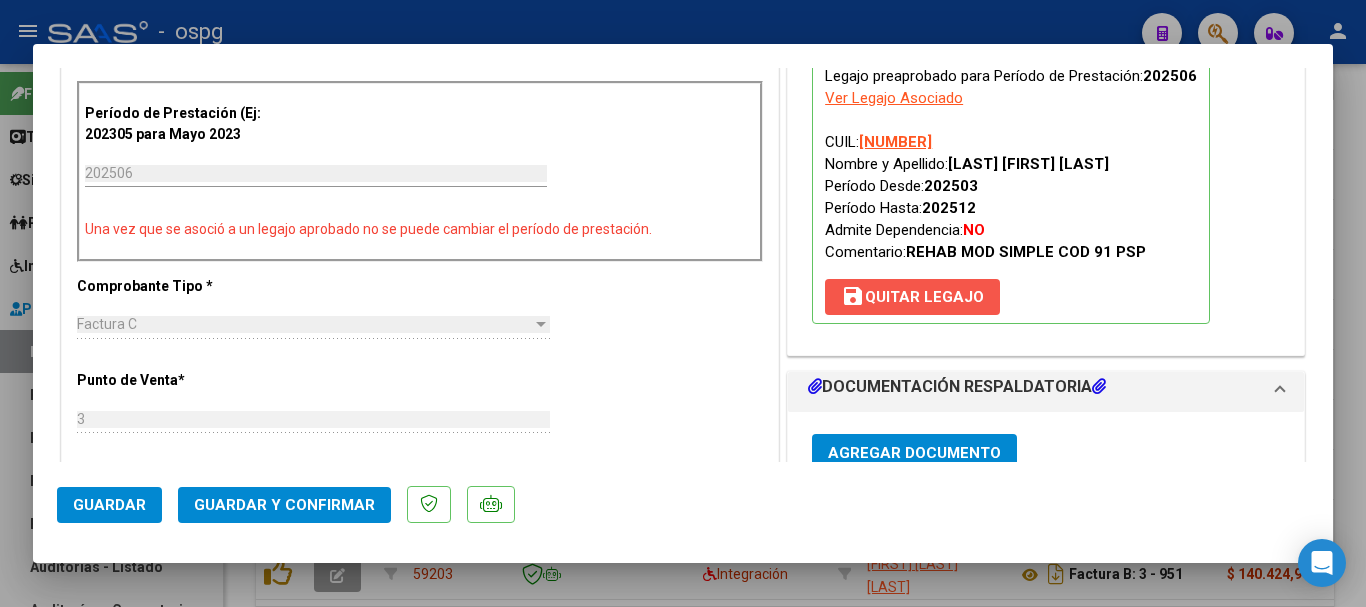 click on "save  Quitar Legajo" at bounding box center (912, 297) 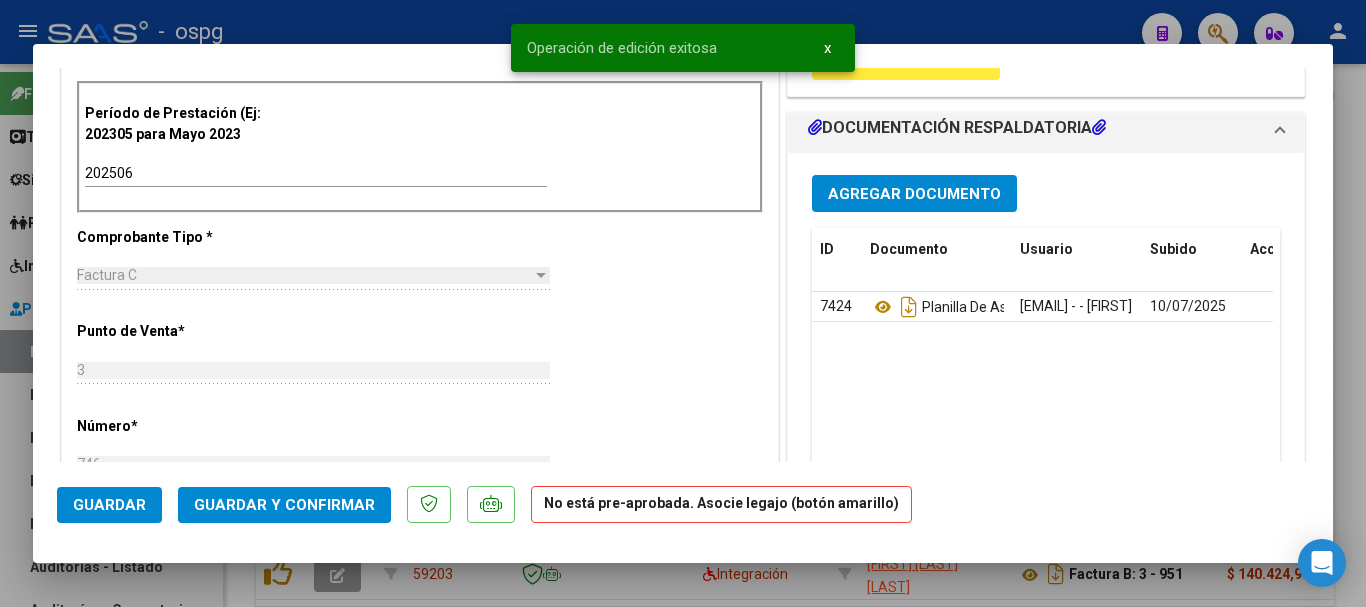 click on "Guardar" 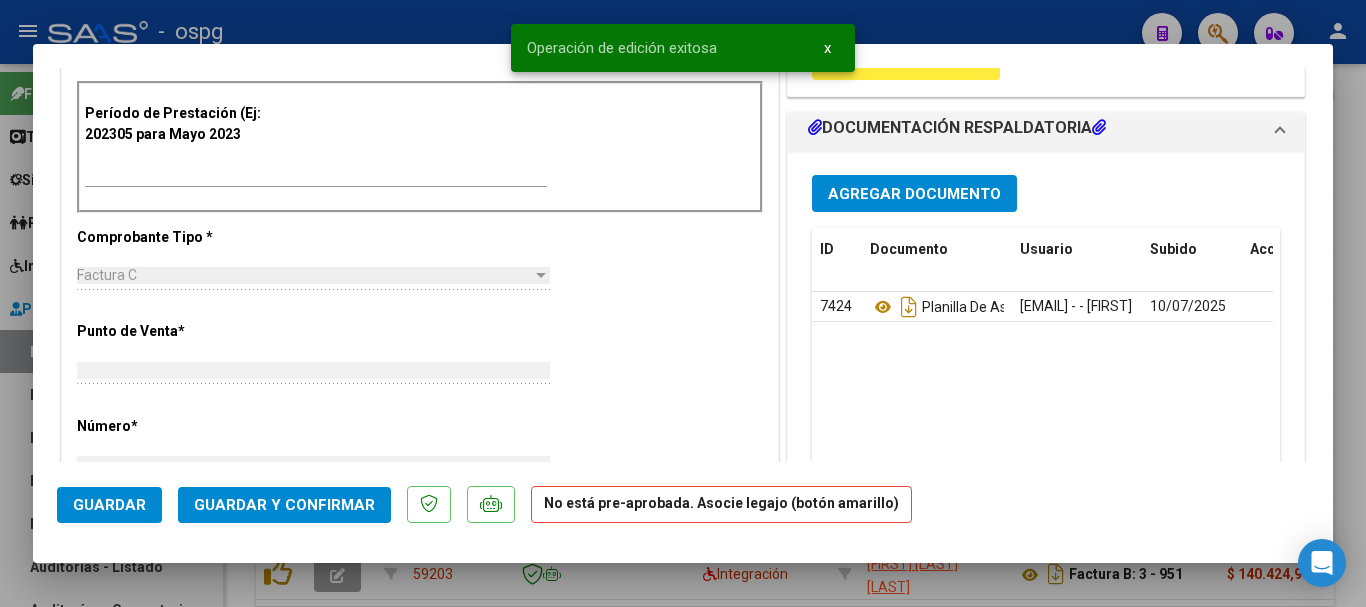 scroll, scrollTop: 0, scrollLeft: 0, axis: both 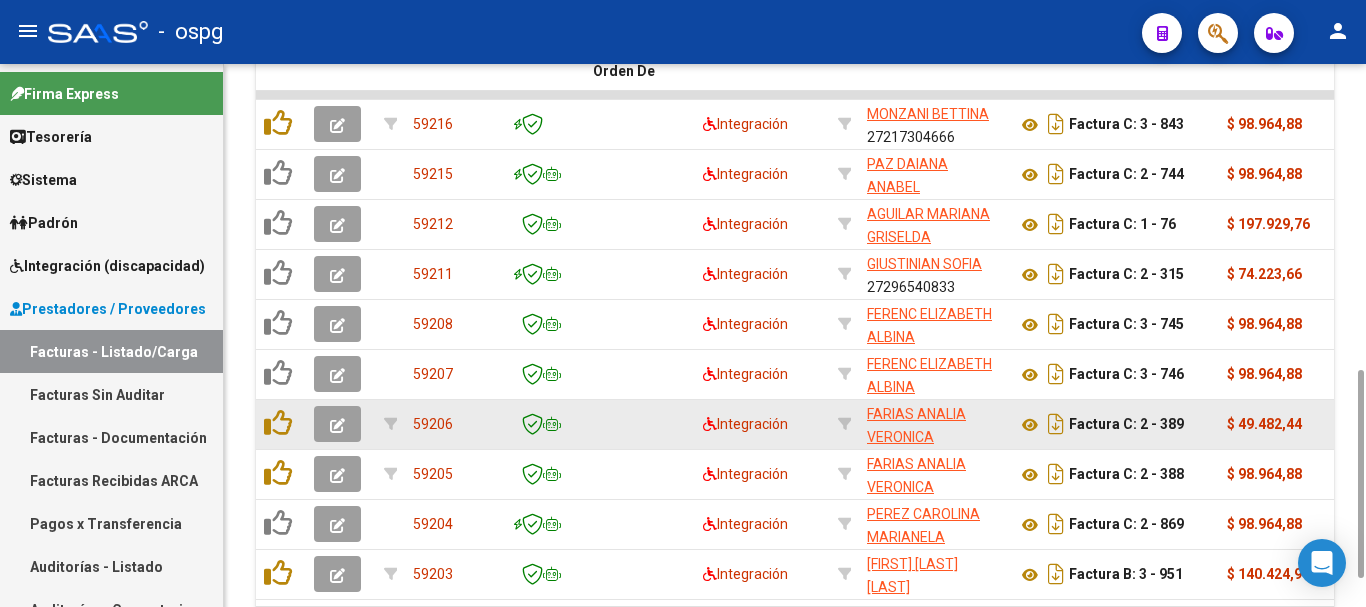 click 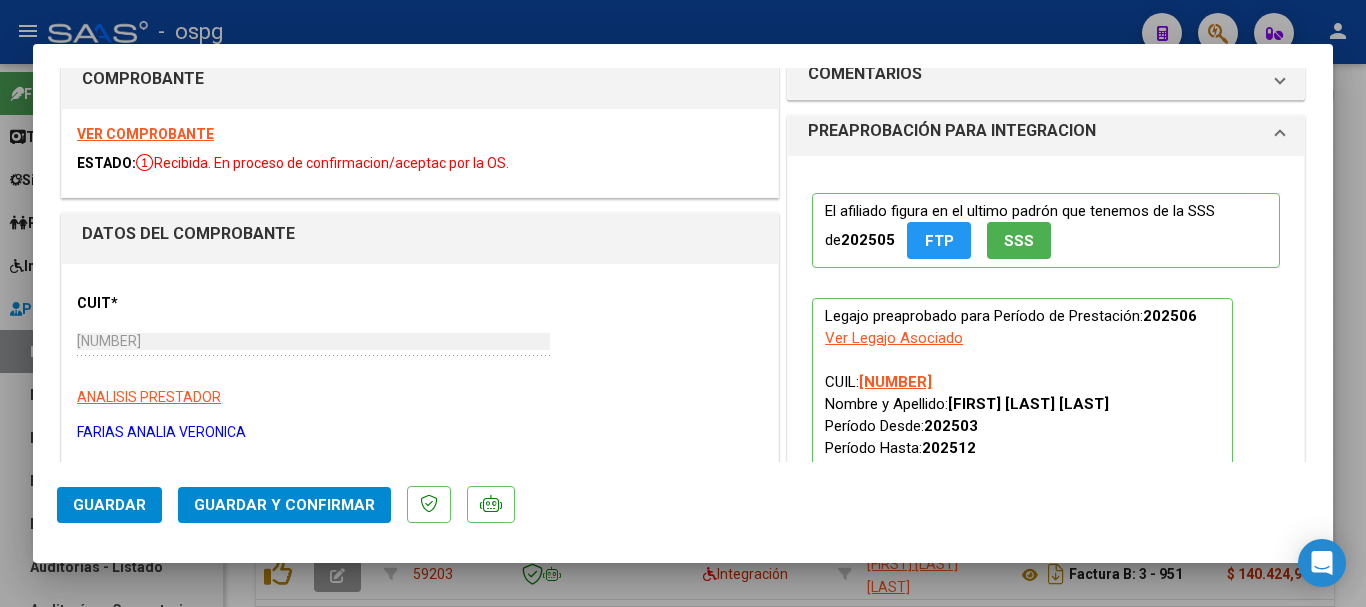 scroll, scrollTop: 0, scrollLeft: 0, axis: both 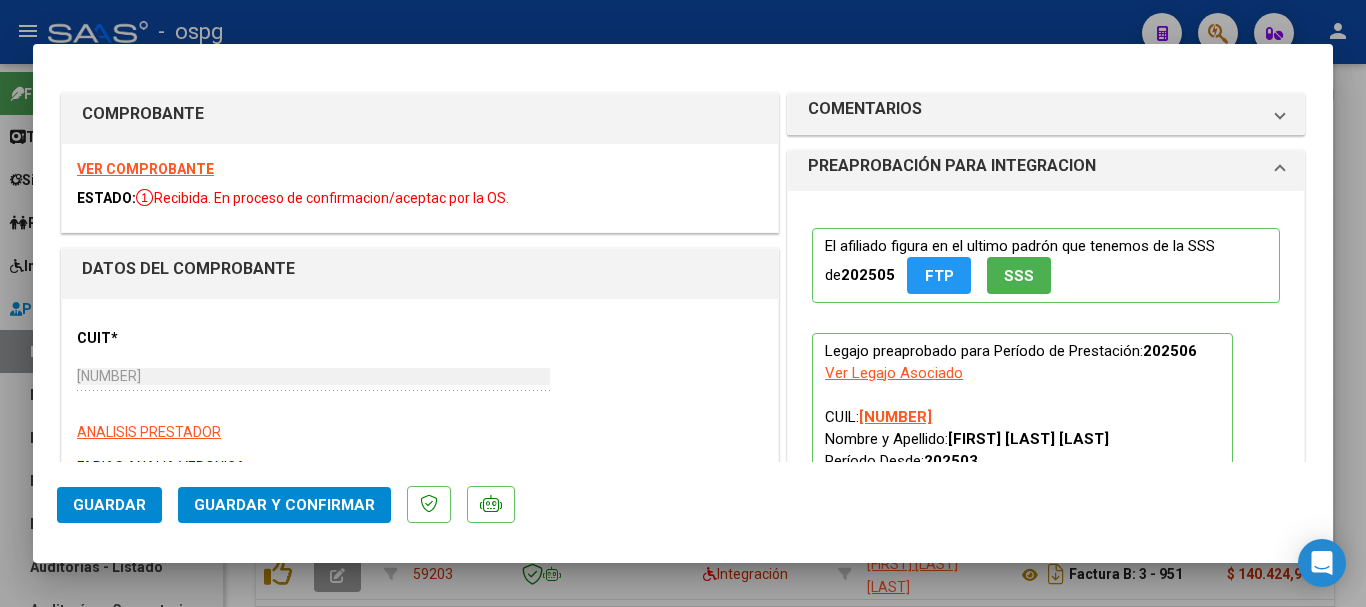 click on "VER COMPROBANTE" at bounding box center (145, 169) 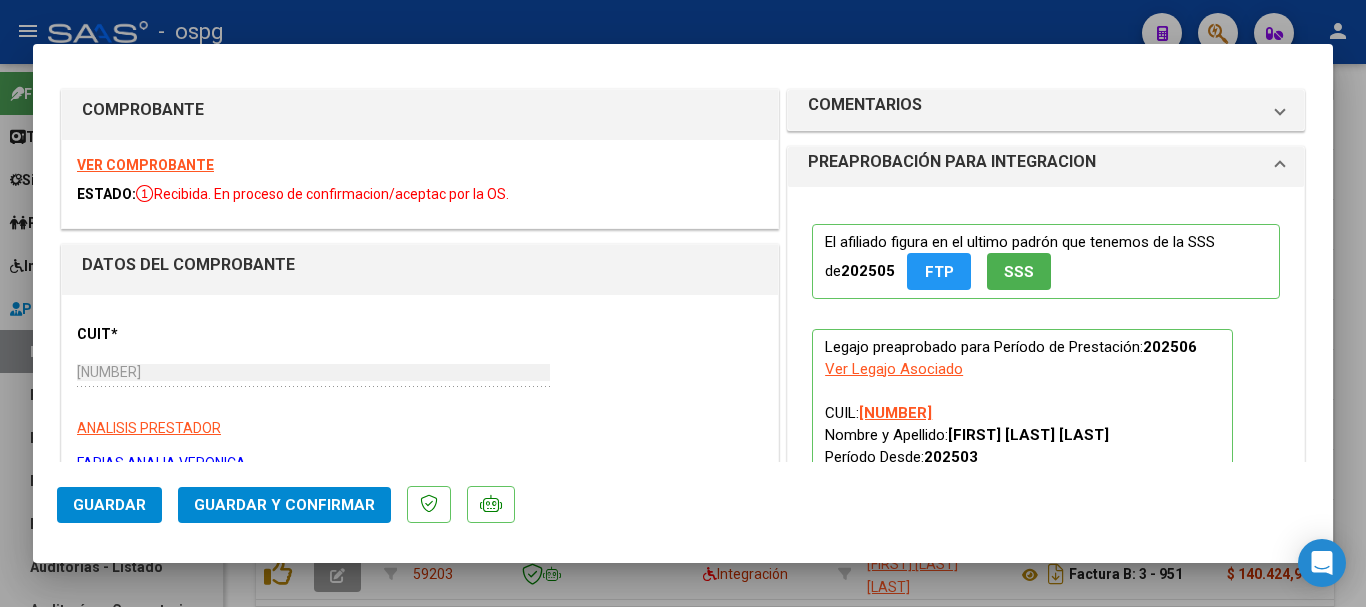 scroll, scrollTop: 0, scrollLeft: 0, axis: both 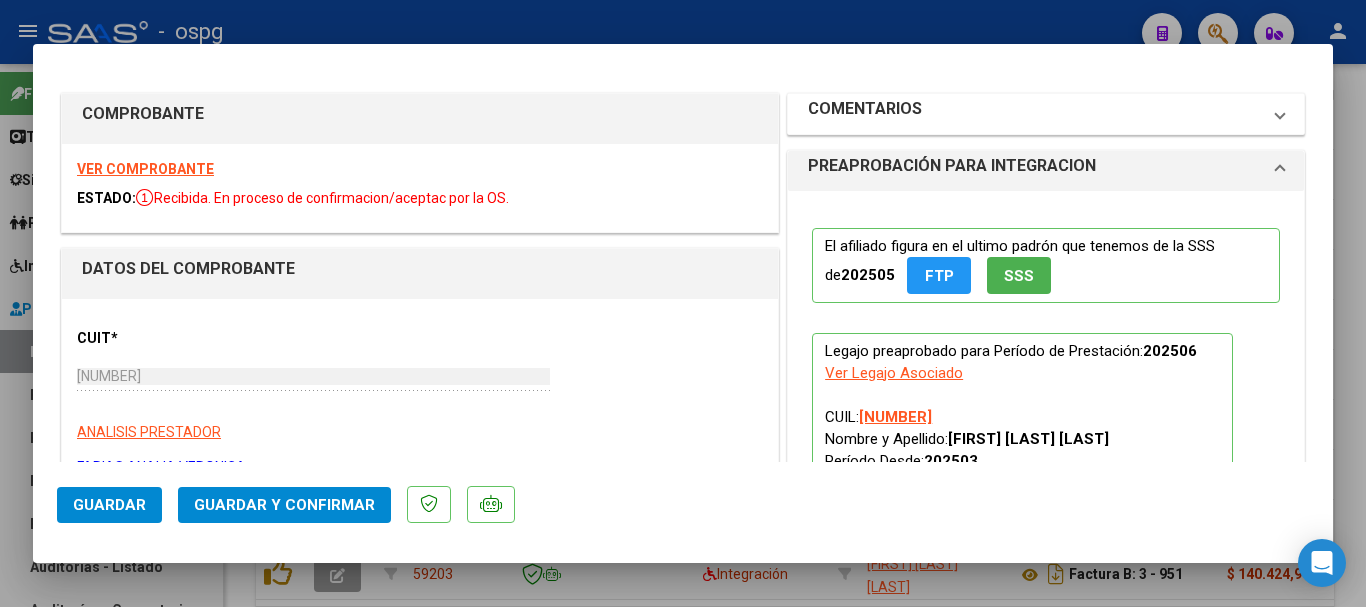 click on "COMENTARIOS" at bounding box center [1034, 114] 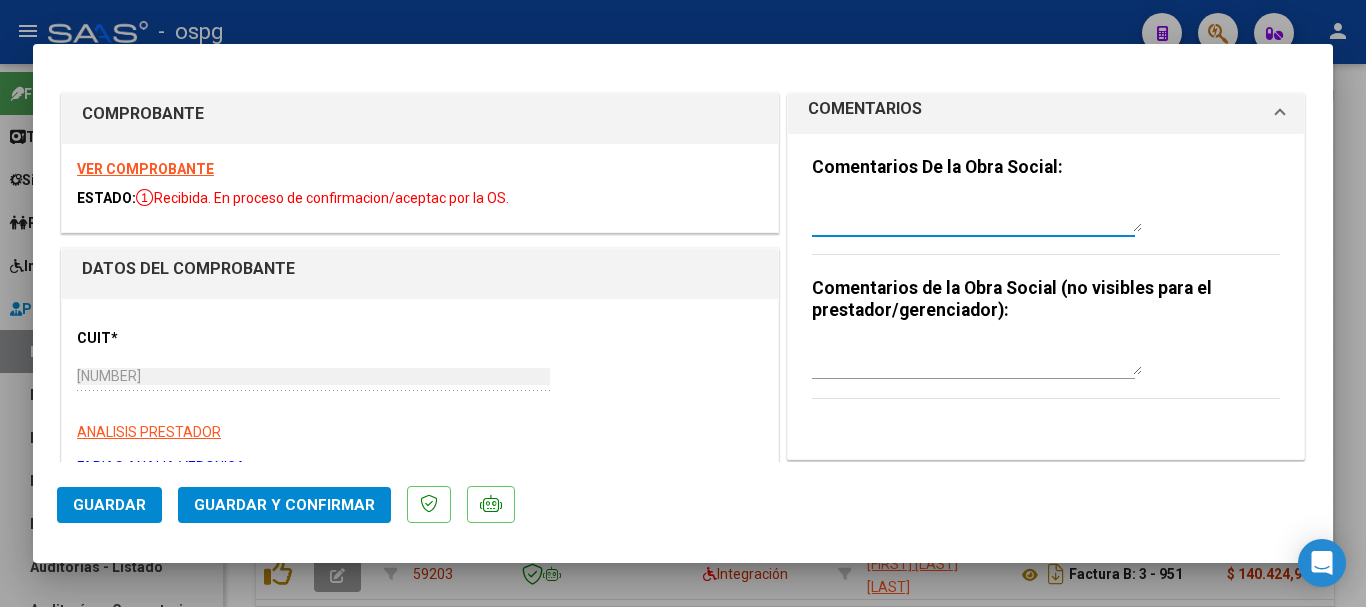 paste on "RETENIDA, FALTA EL INFORME SEMESTRAL" 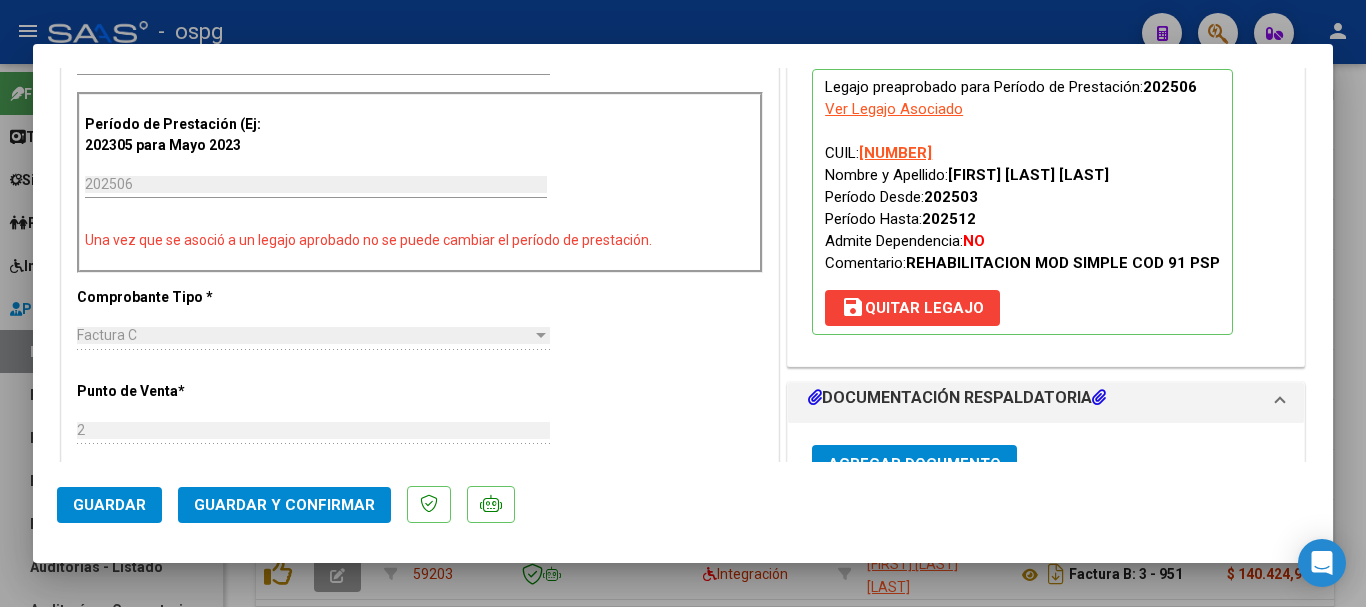 scroll, scrollTop: 600, scrollLeft: 0, axis: vertical 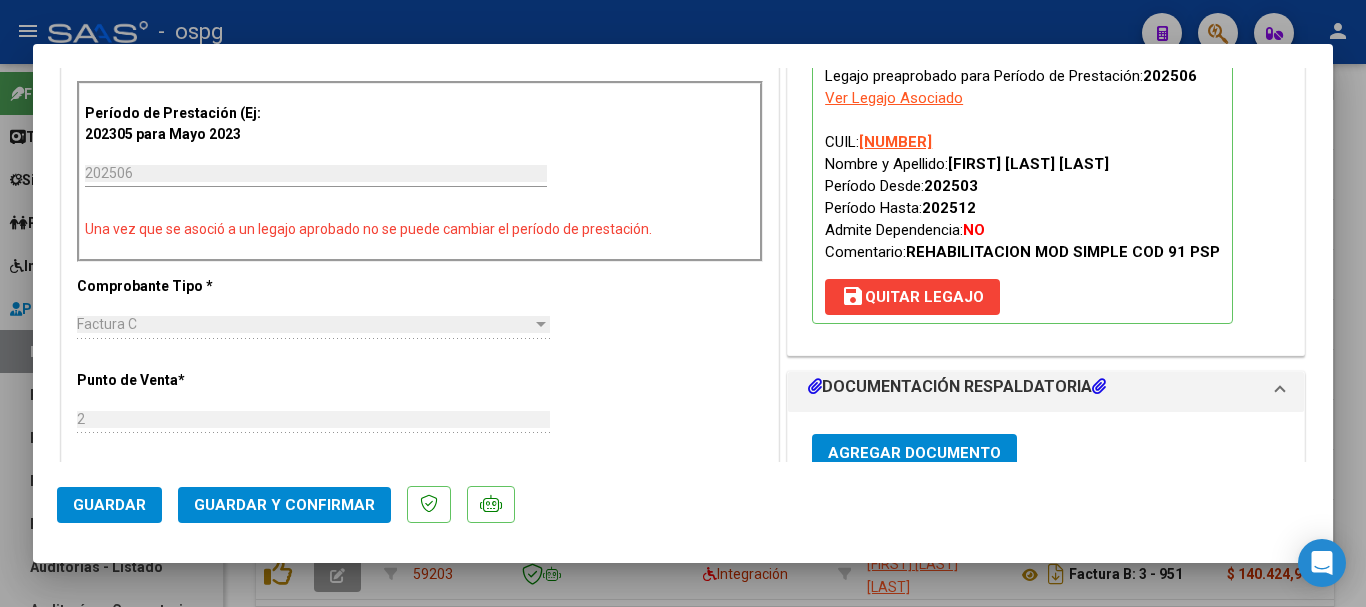 type on "RETENIDA, FALTA EL INFORME SEMESTRAL" 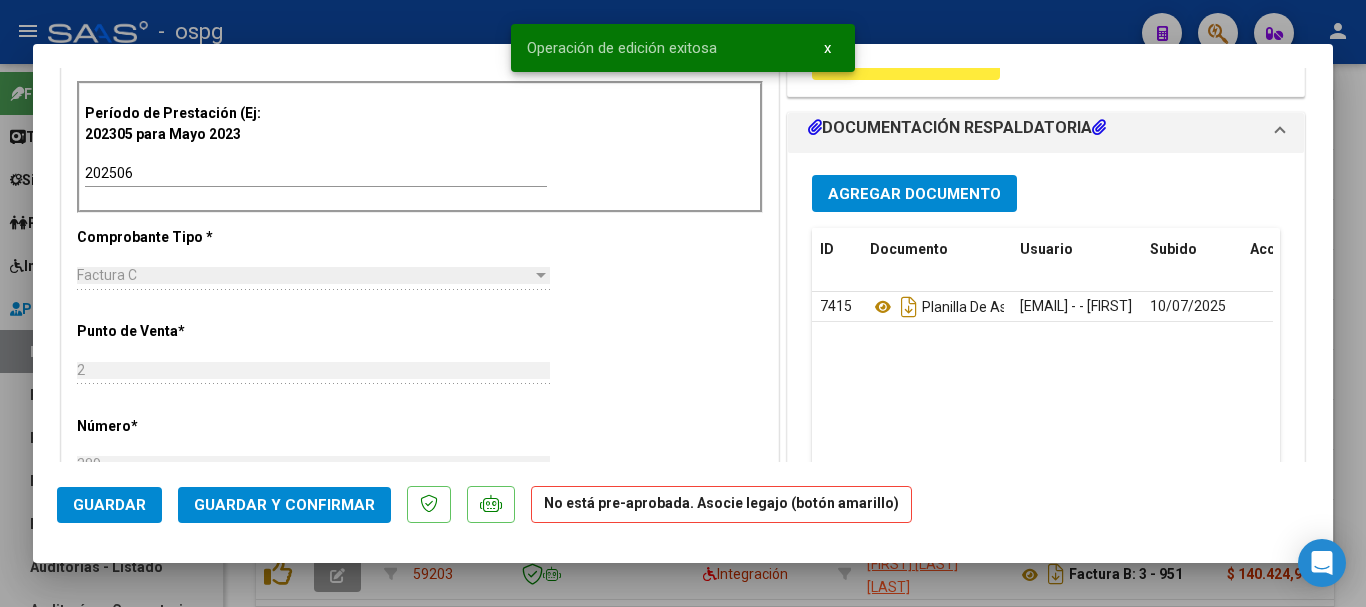 click on "Guardar" 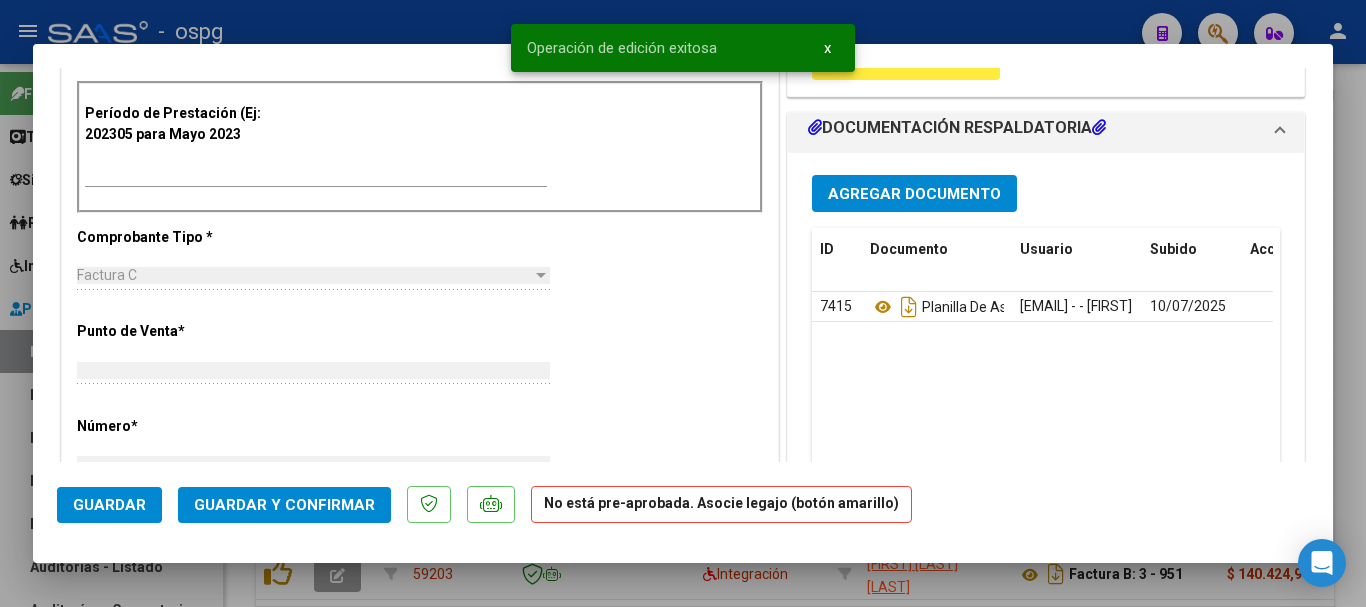 type 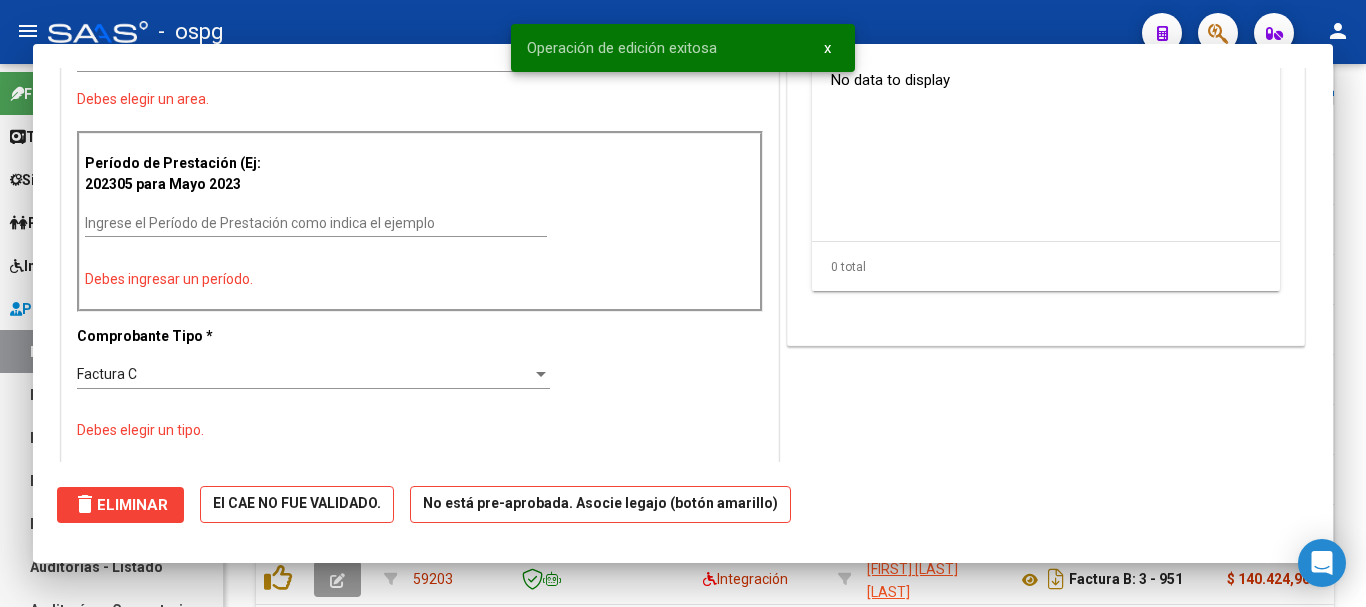 scroll, scrollTop: 0, scrollLeft: 0, axis: both 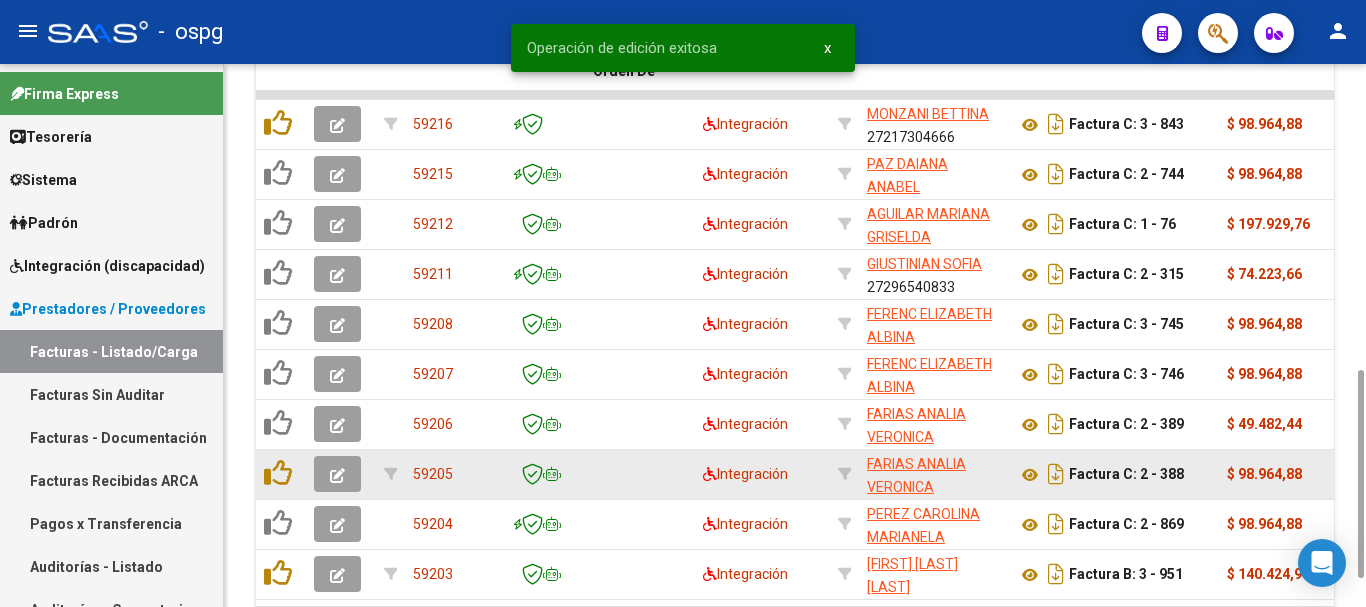 click 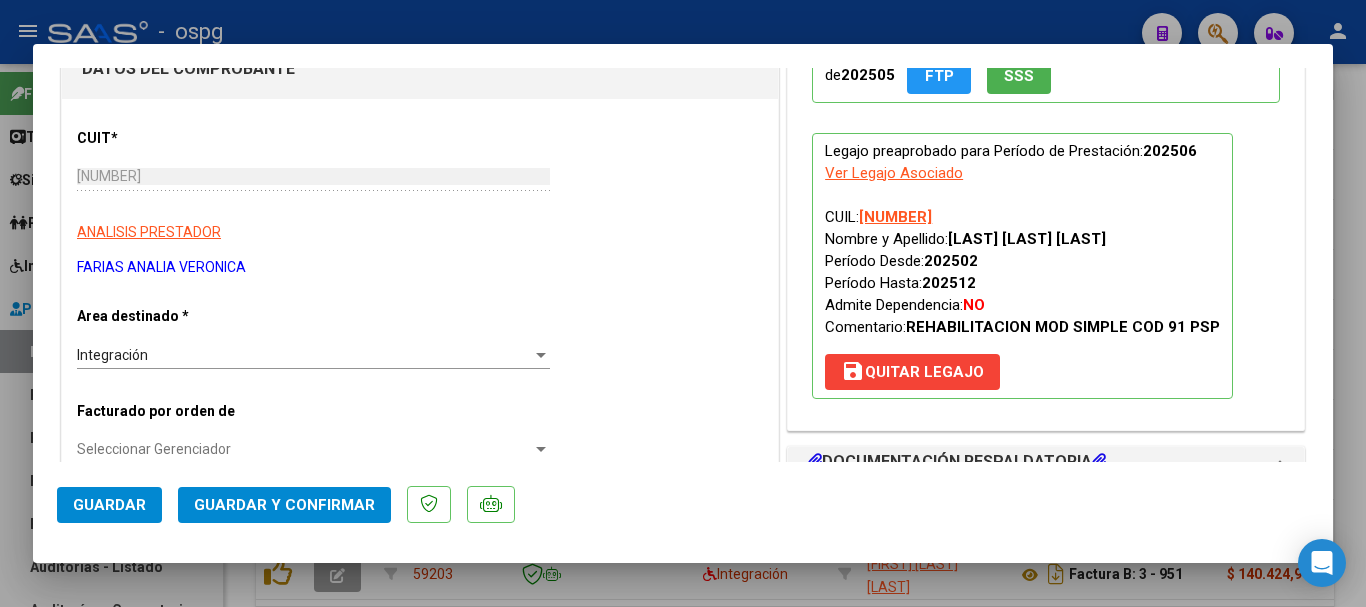 scroll, scrollTop: 0, scrollLeft: 0, axis: both 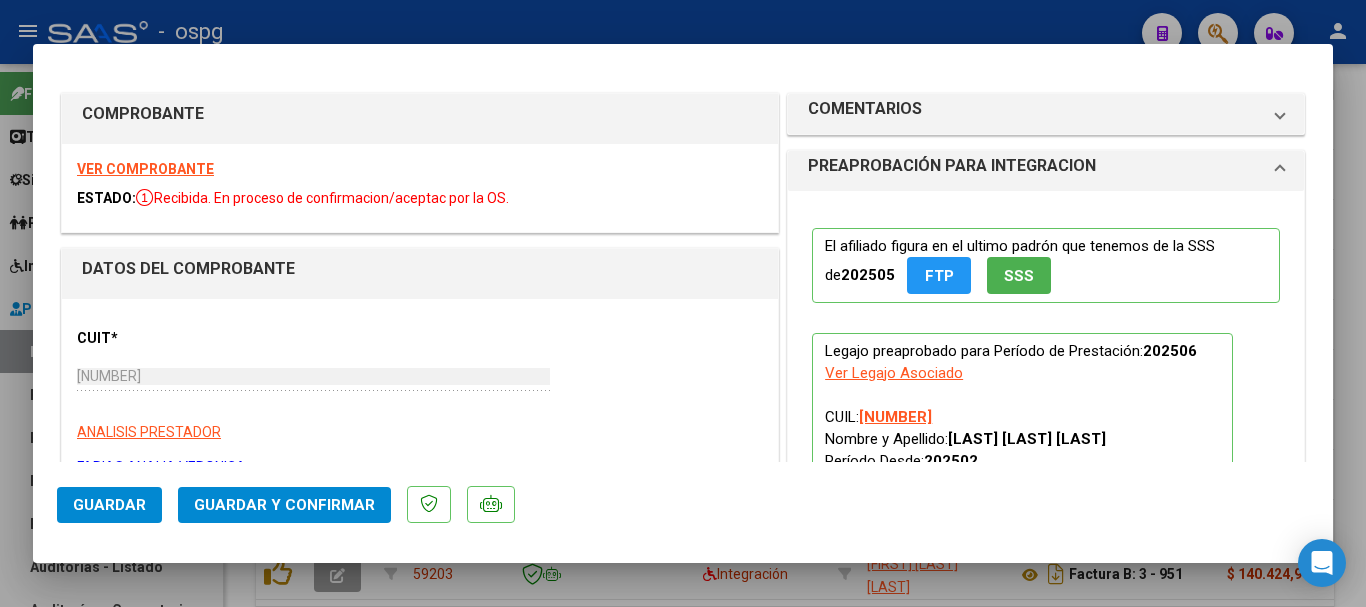 click on "VER COMPROBANTE" at bounding box center [145, 169] 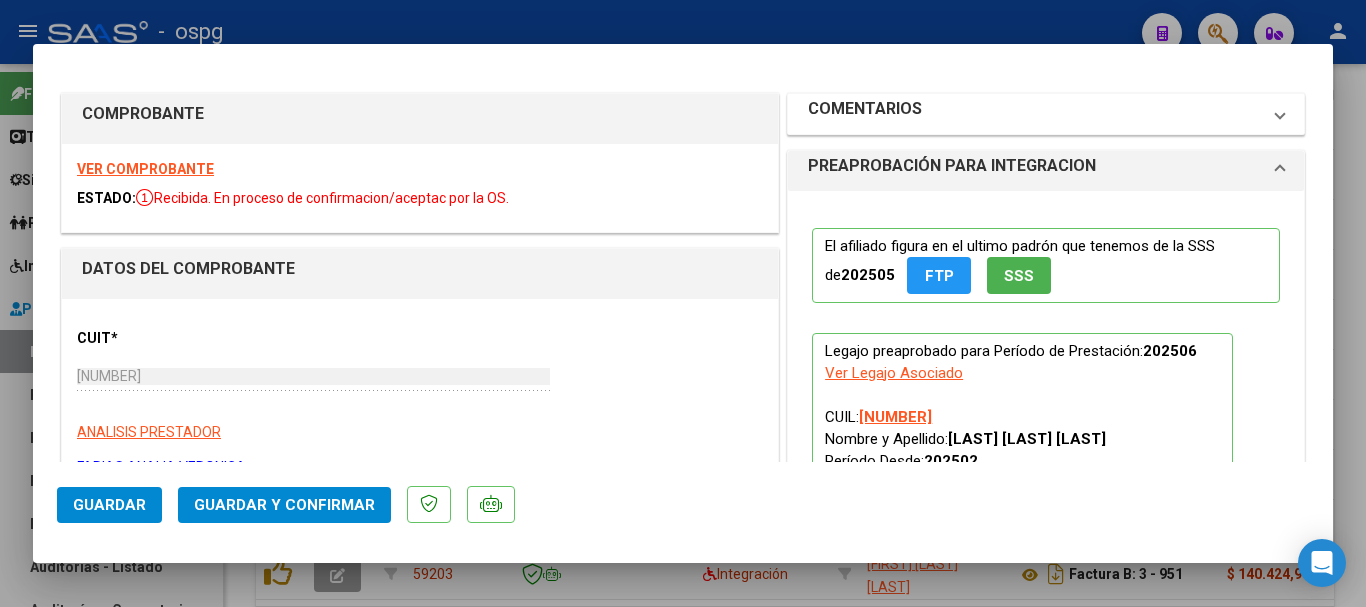 click on "COMENTARIOS" at bounding box center [1034, 114] 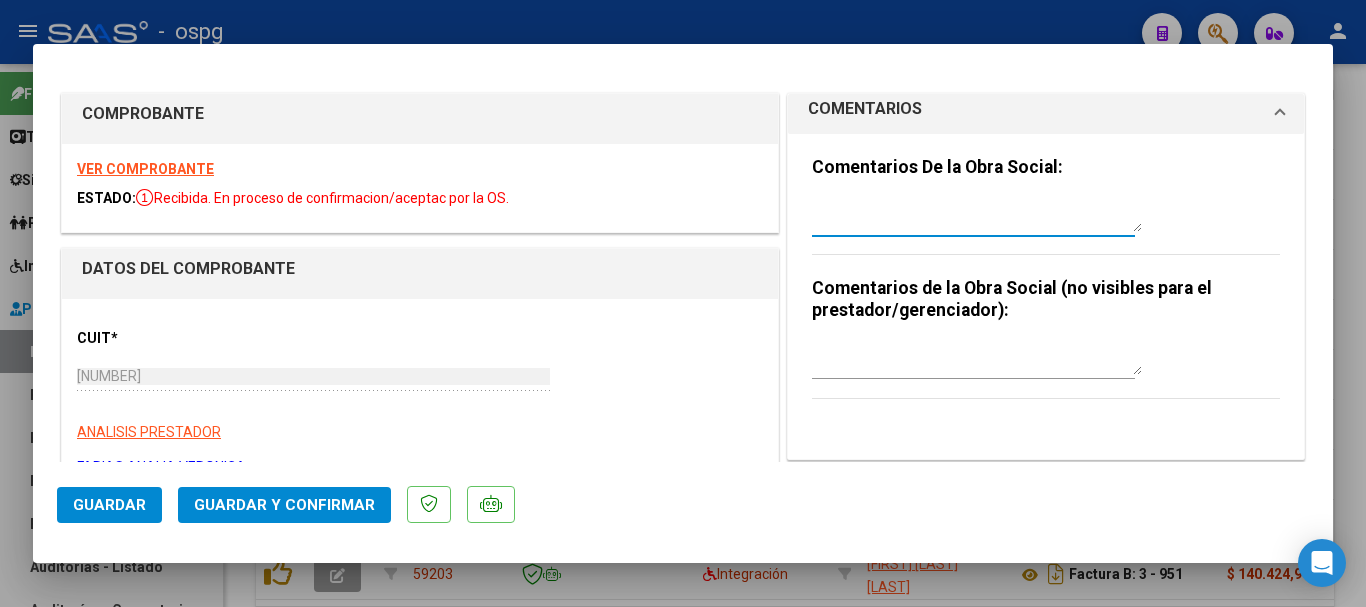 paste on "RETENIDA, FALTA EL INFORME SEMESTRAL" 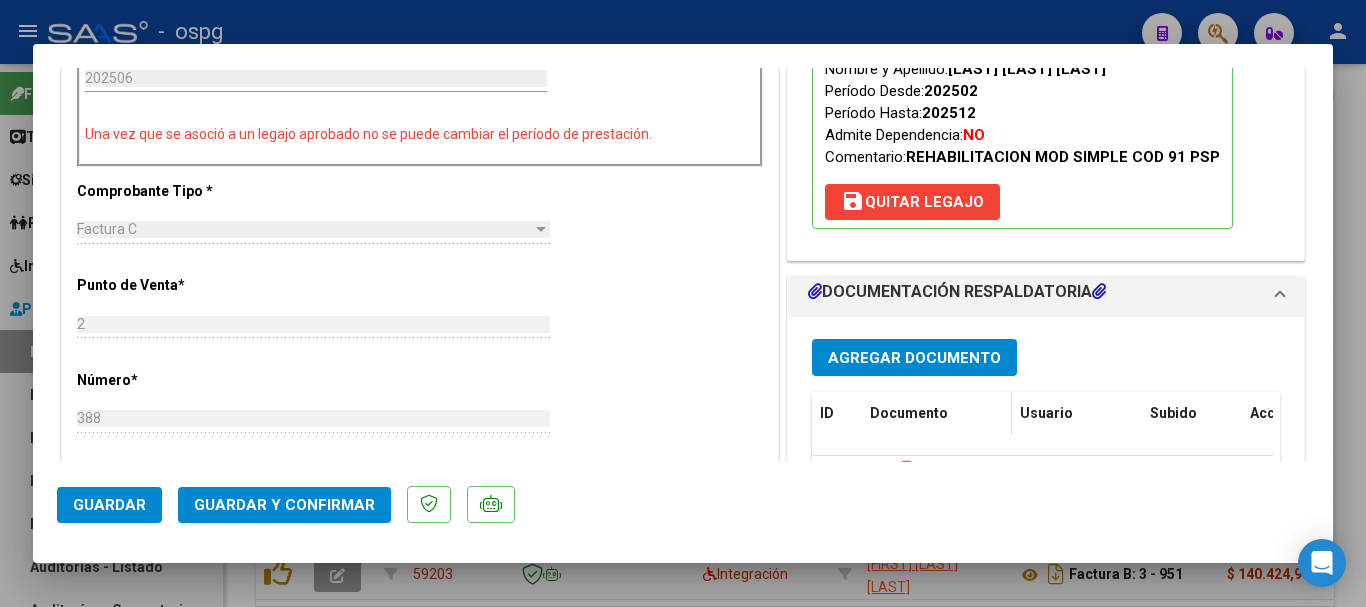 scroll, scrollTop: 700, scrollLeft: 0, axis: vertical 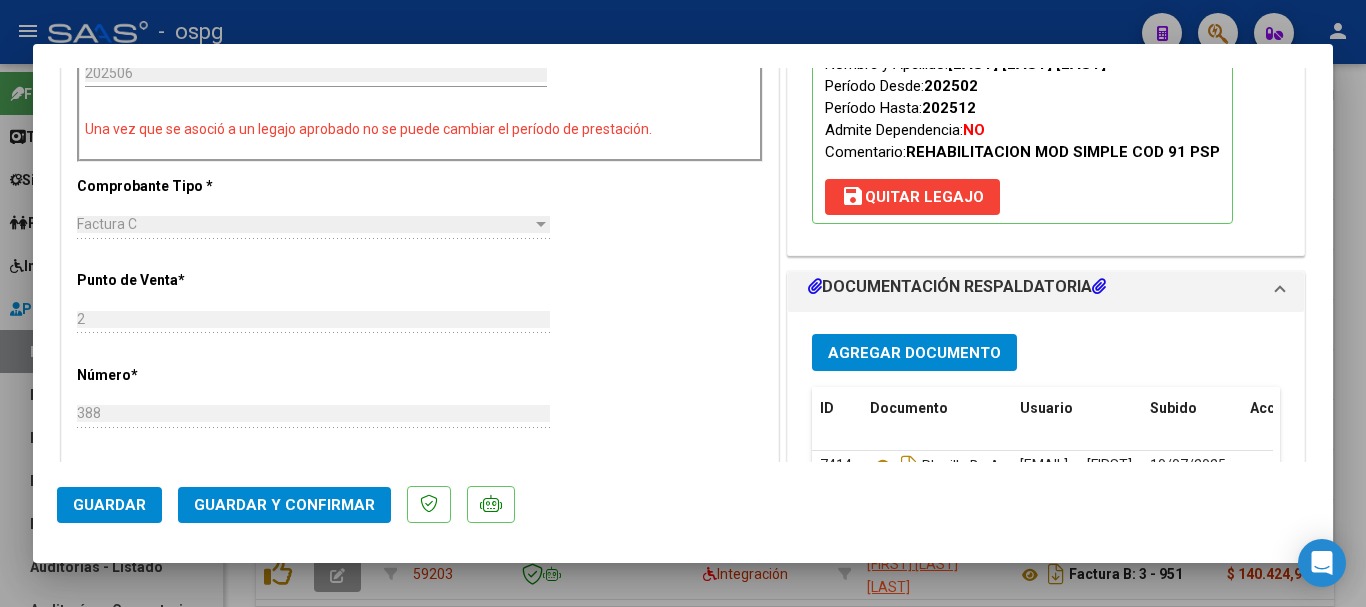 type on "RETENIDA, FALTA EL INFORME SEMESTRAL" 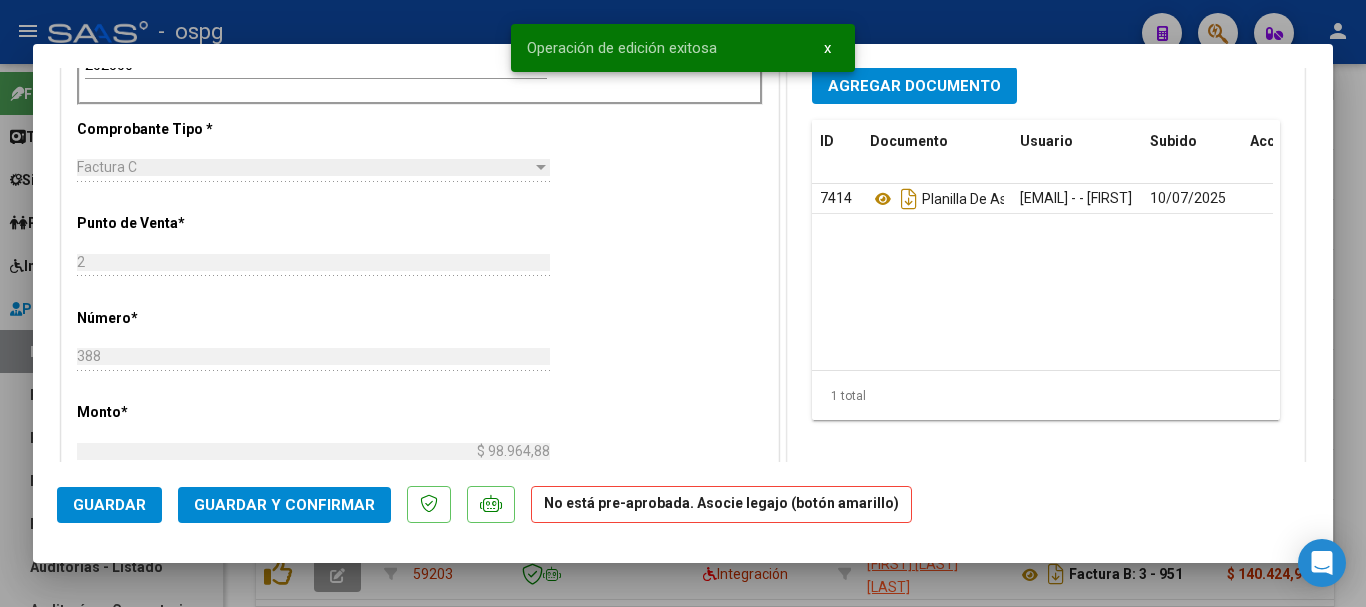 click on "Guardar" 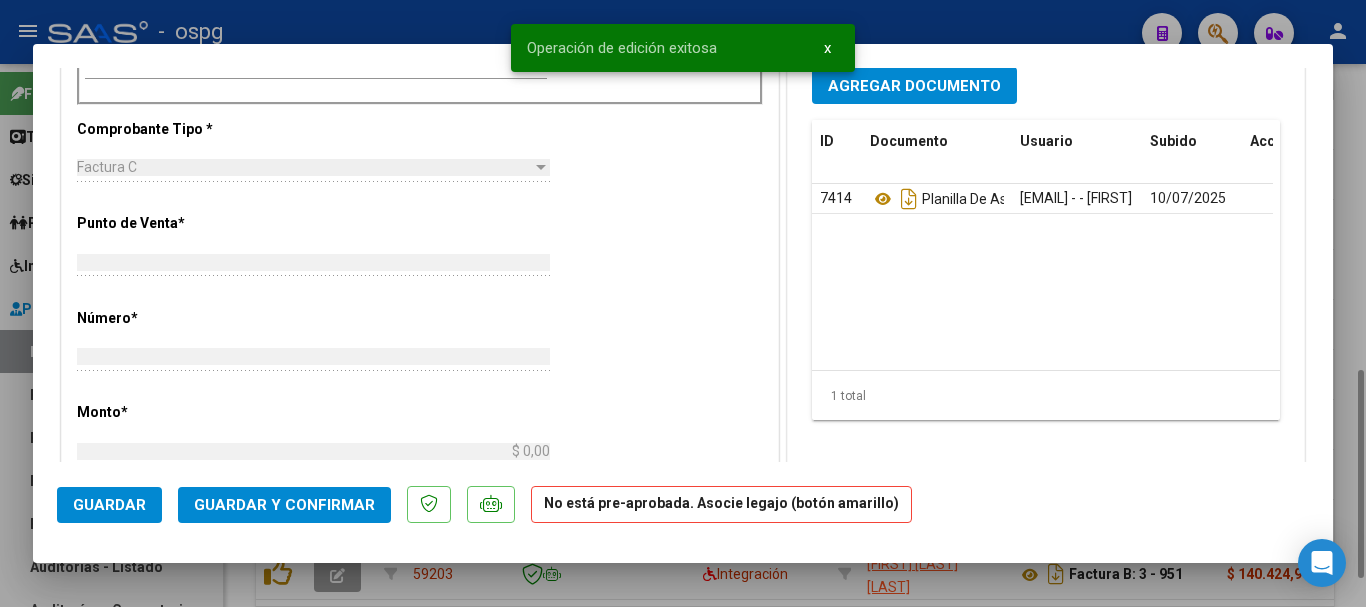 scroll, scrollTop: 0, scrollLeft: 0, axis: both 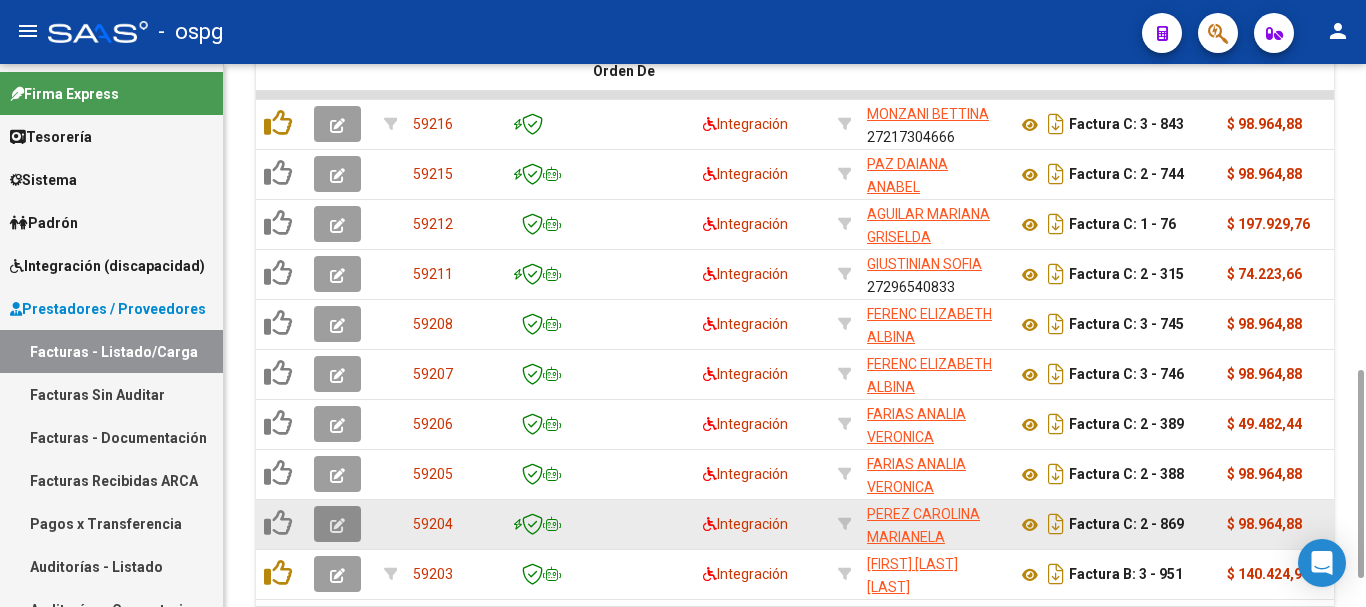 click 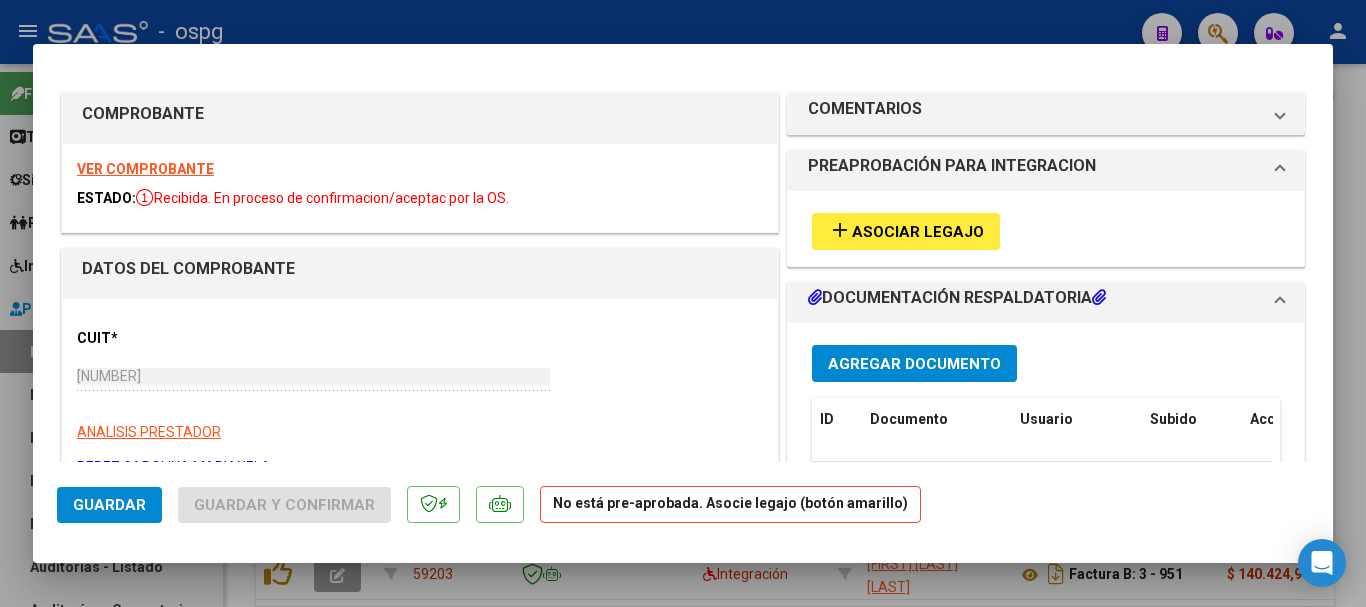 click on "VER COMPROBANTE" at bounding box center (145, 169) 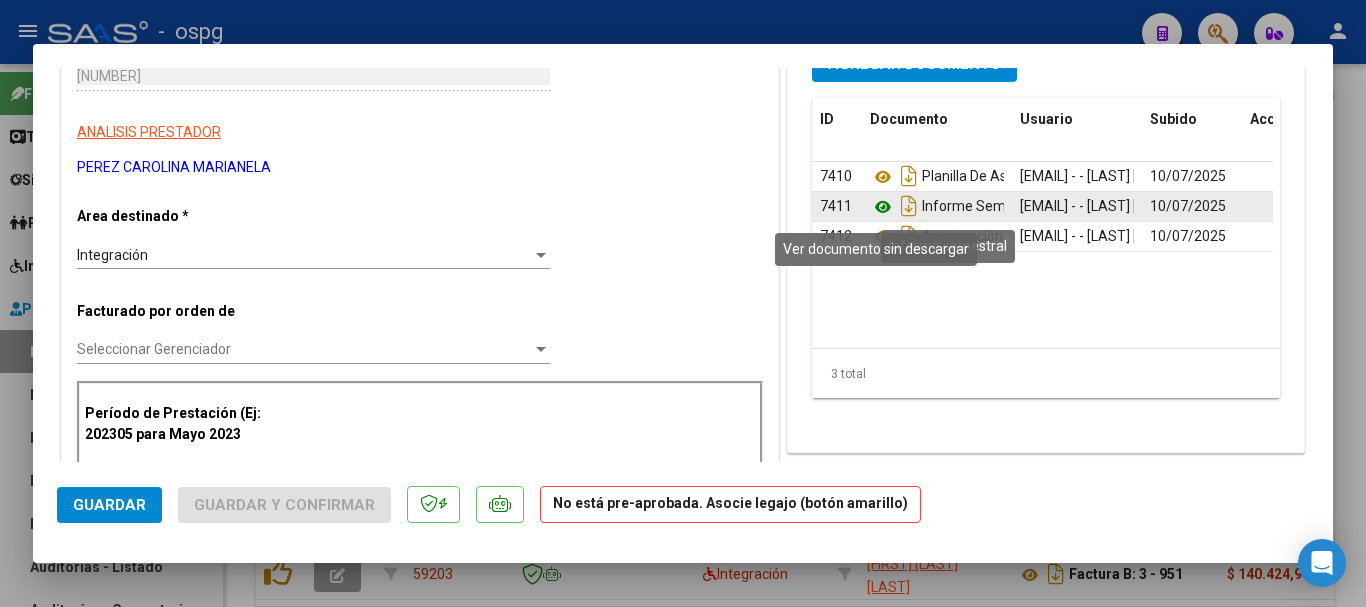 click 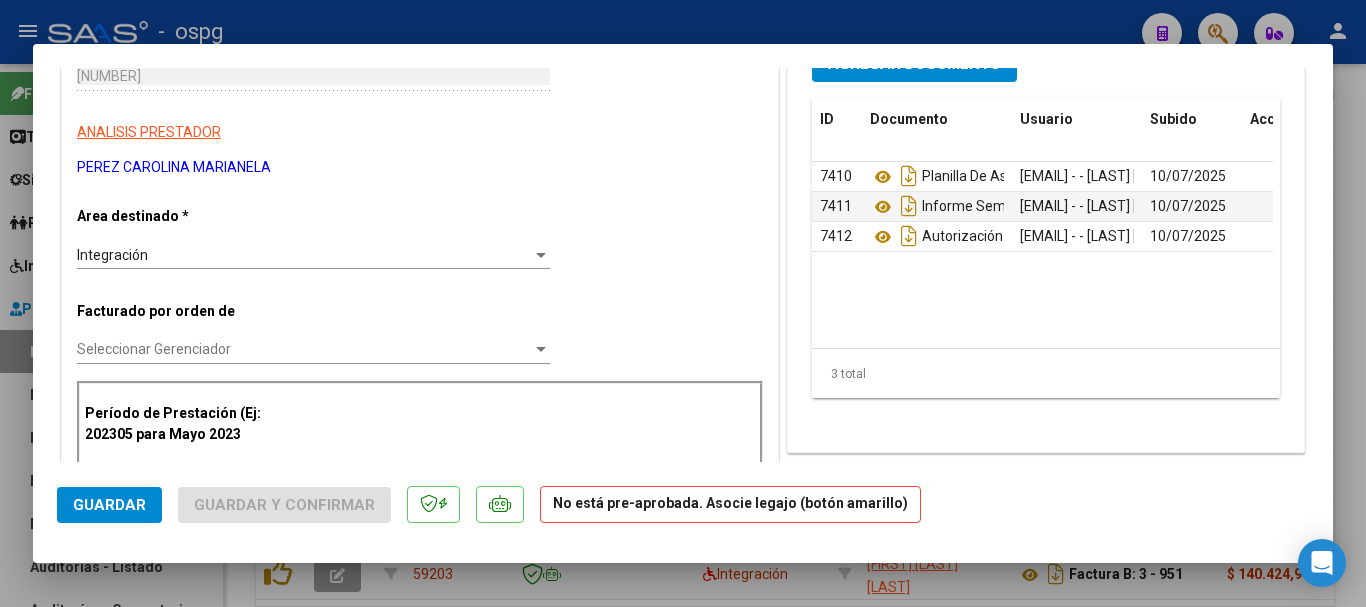 scroll, scrollTop: 0, scrollLeft: 0, axis: both 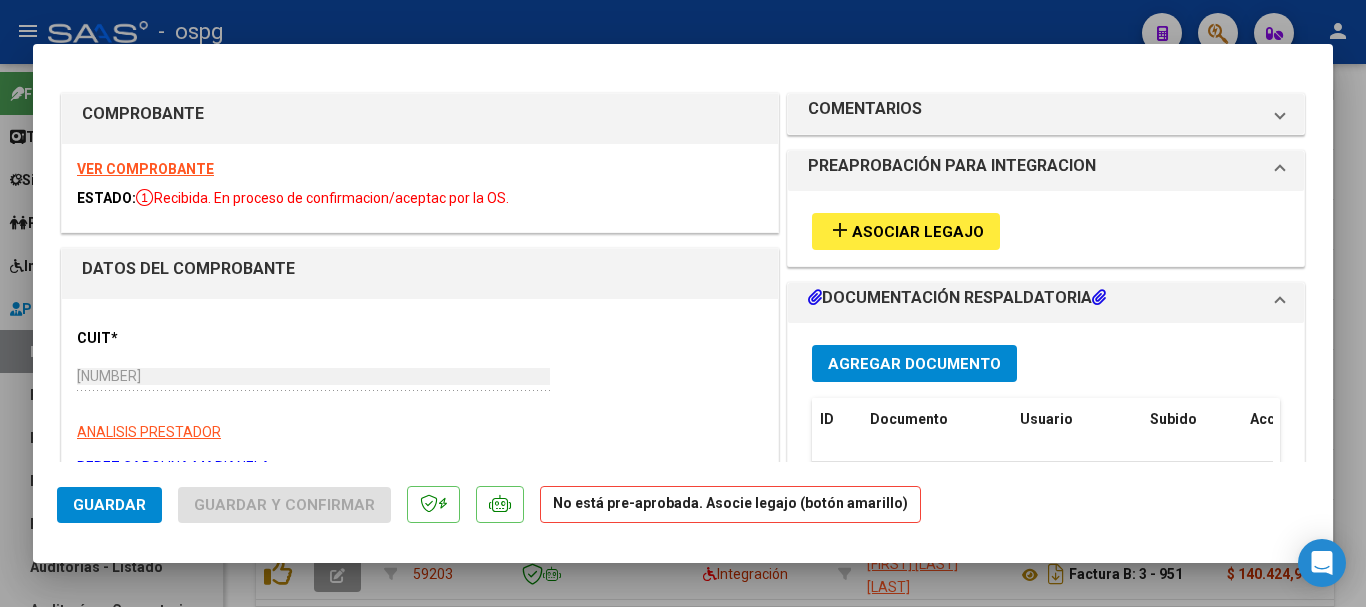 click on "Asociar Legajo" at bounding box center [918, 232] 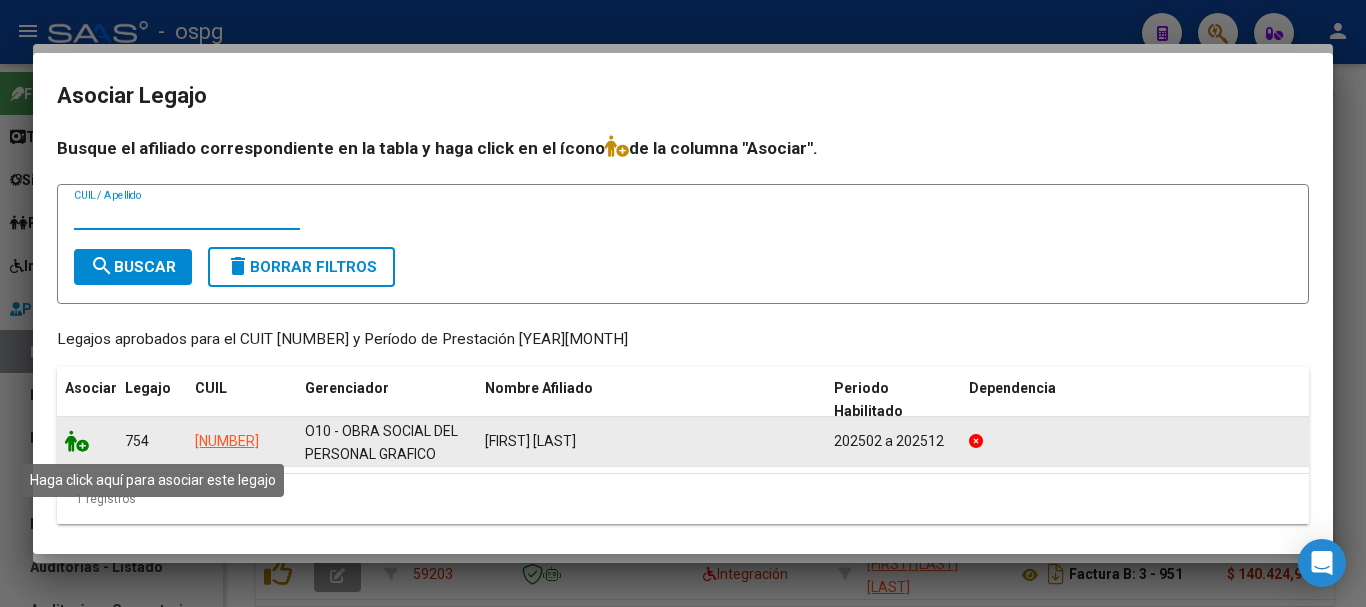 click 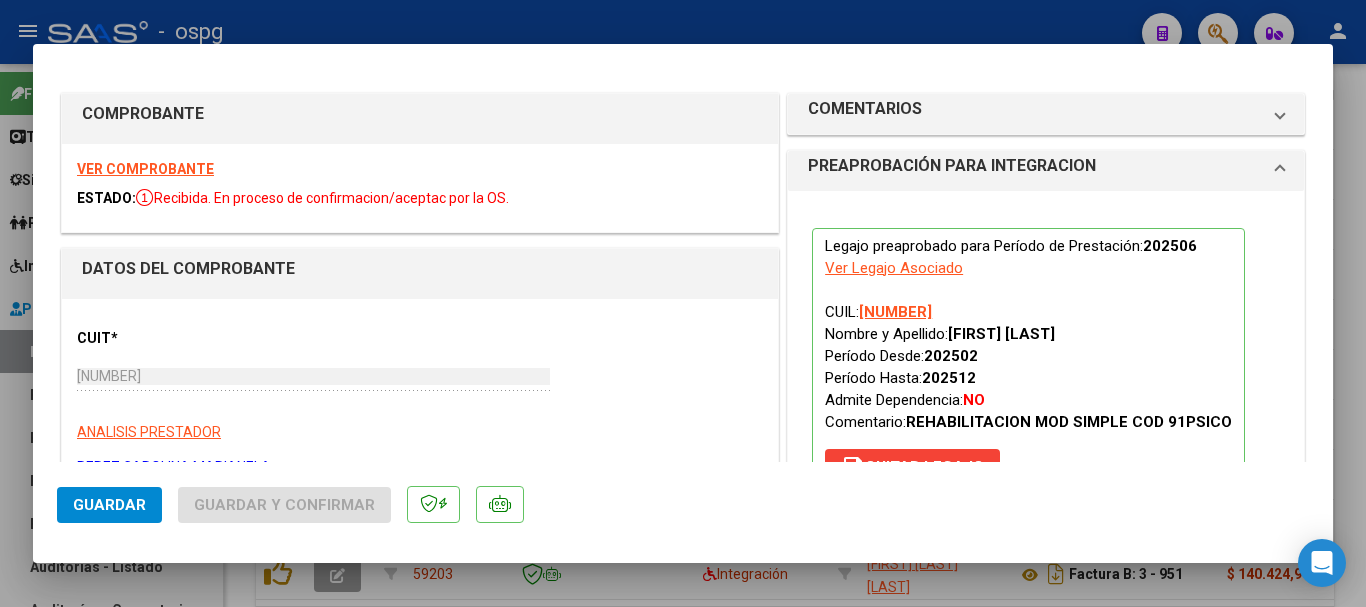 click on "Guardar" 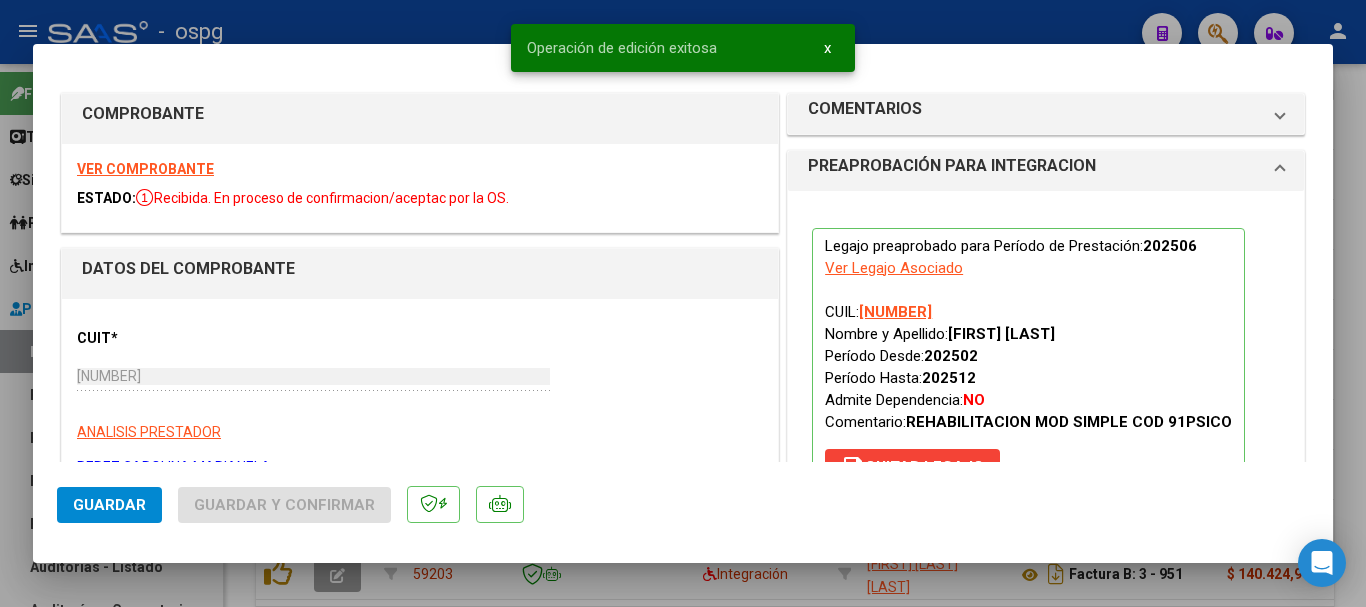 click at bounding box center (683, 303) 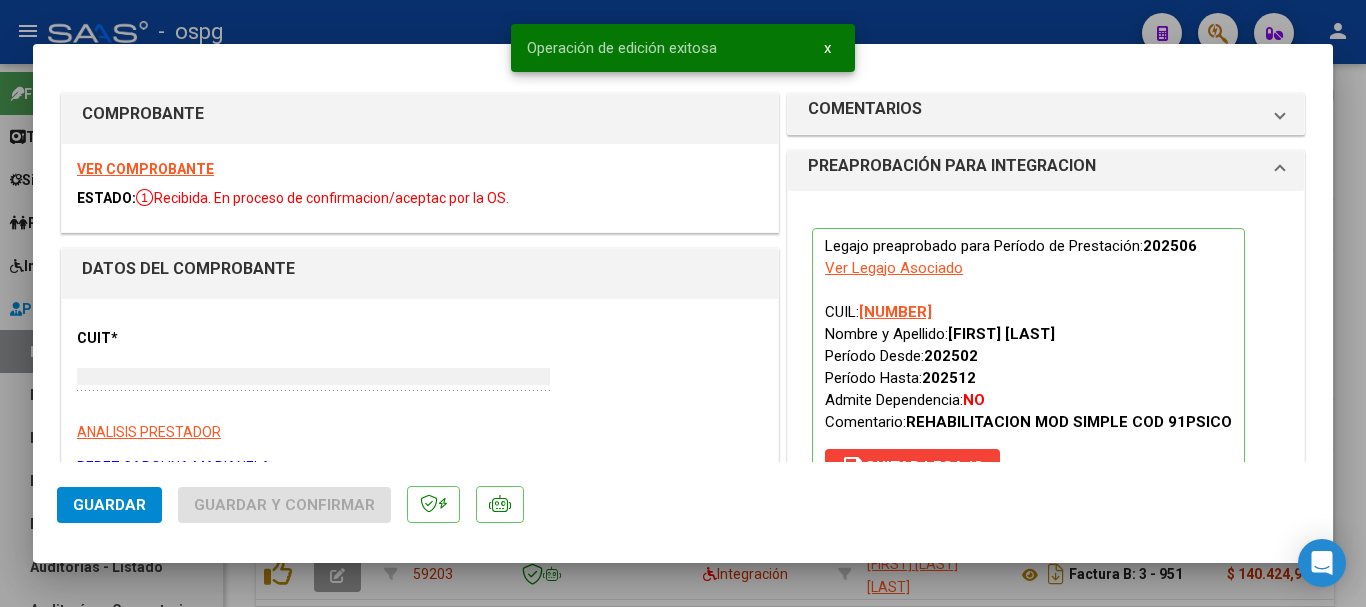 type on "$ 0,00" 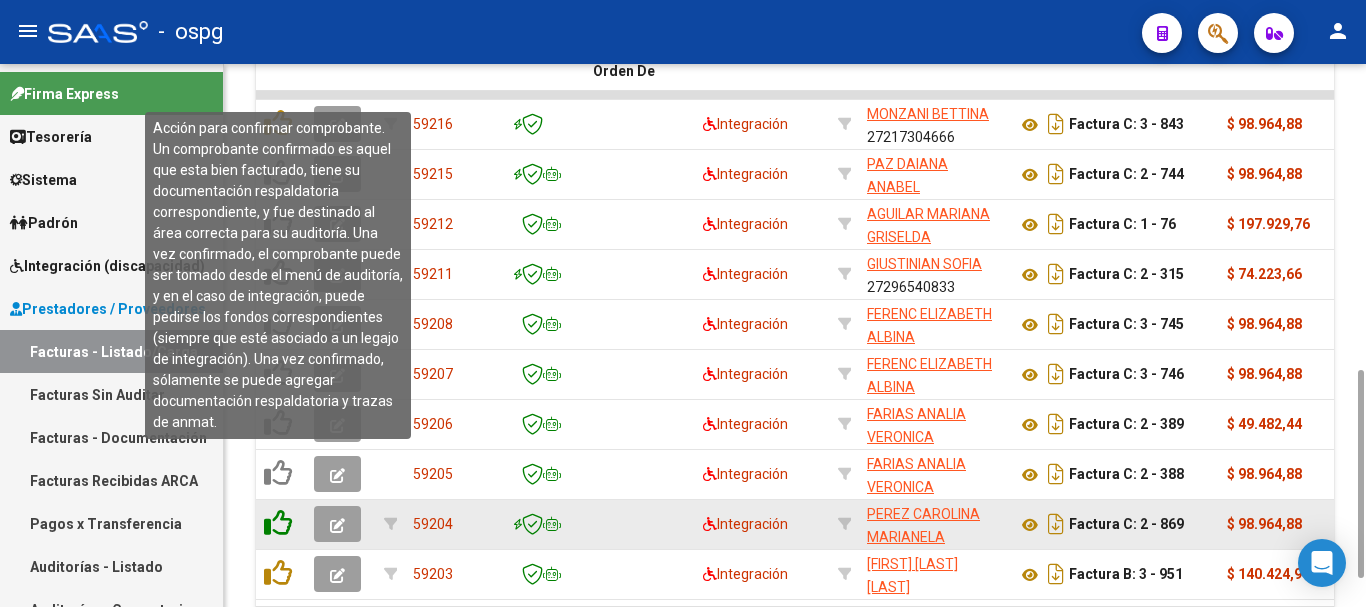 click 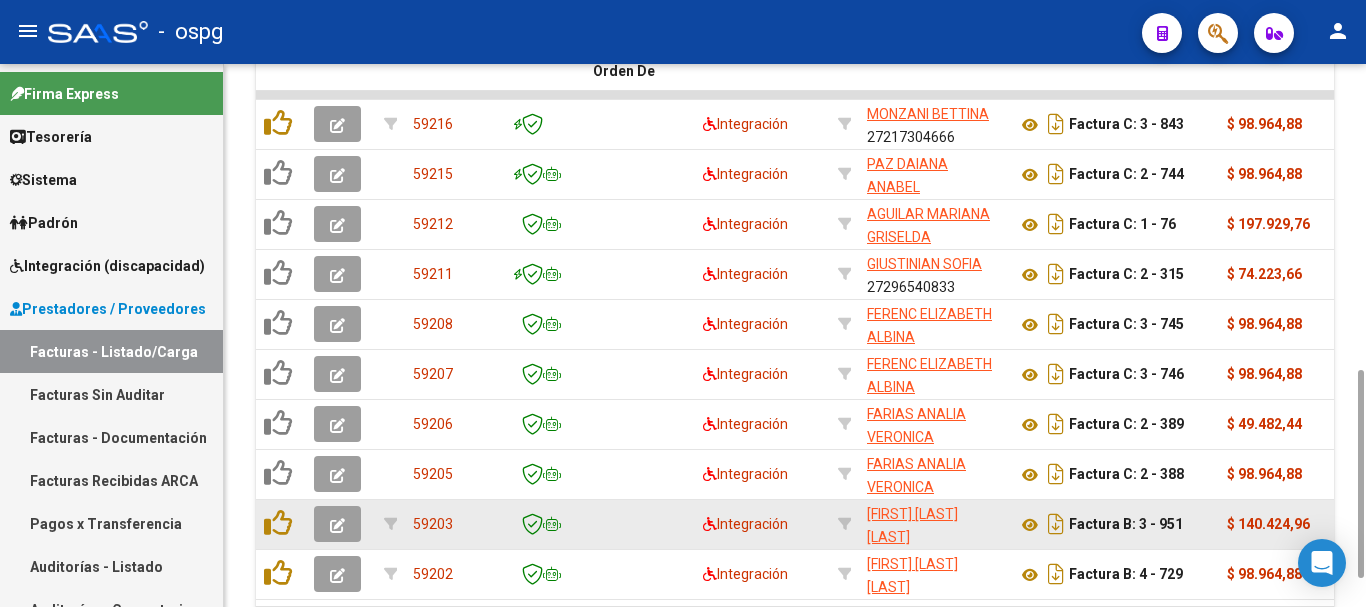 click 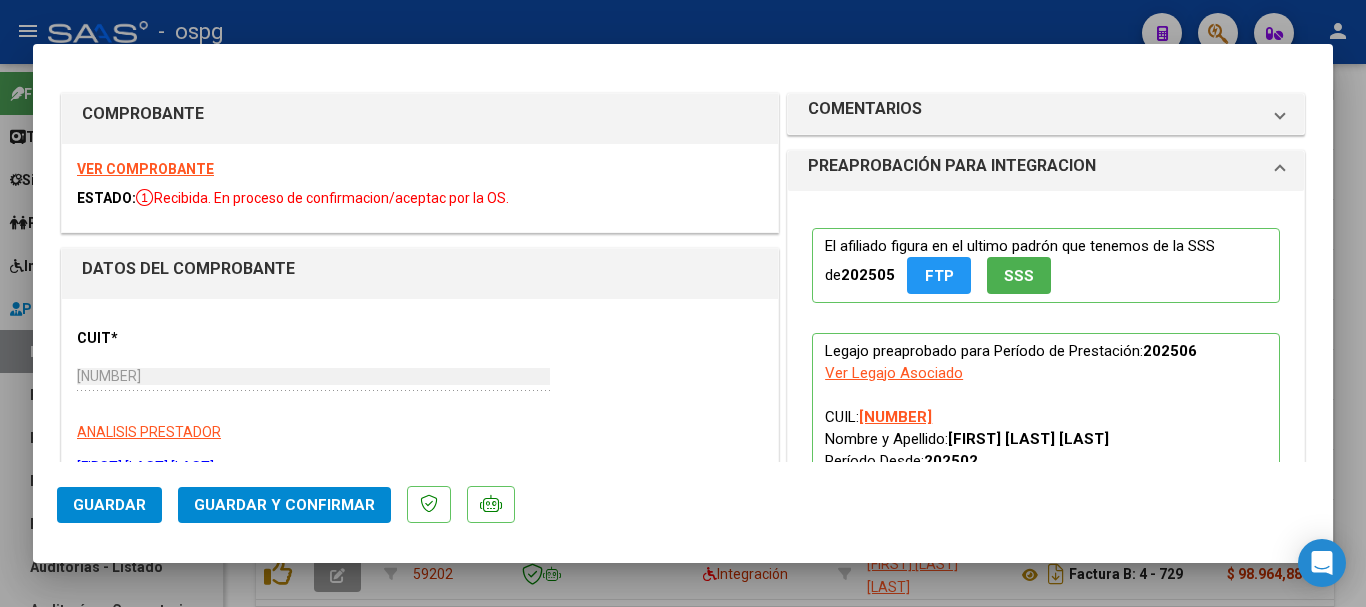 click on "VER COMPROBANTE" at bounding box center [145, 169] 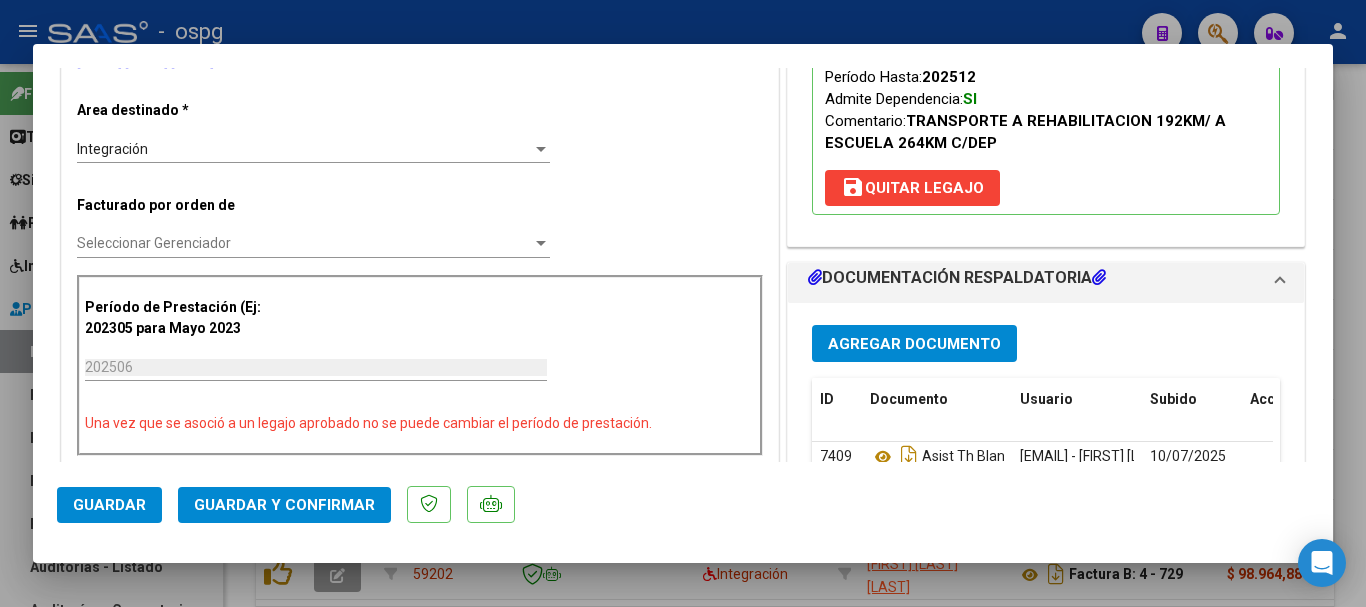 scroll, scrollTop: 600, scrollLeft: 0, axis: vertical 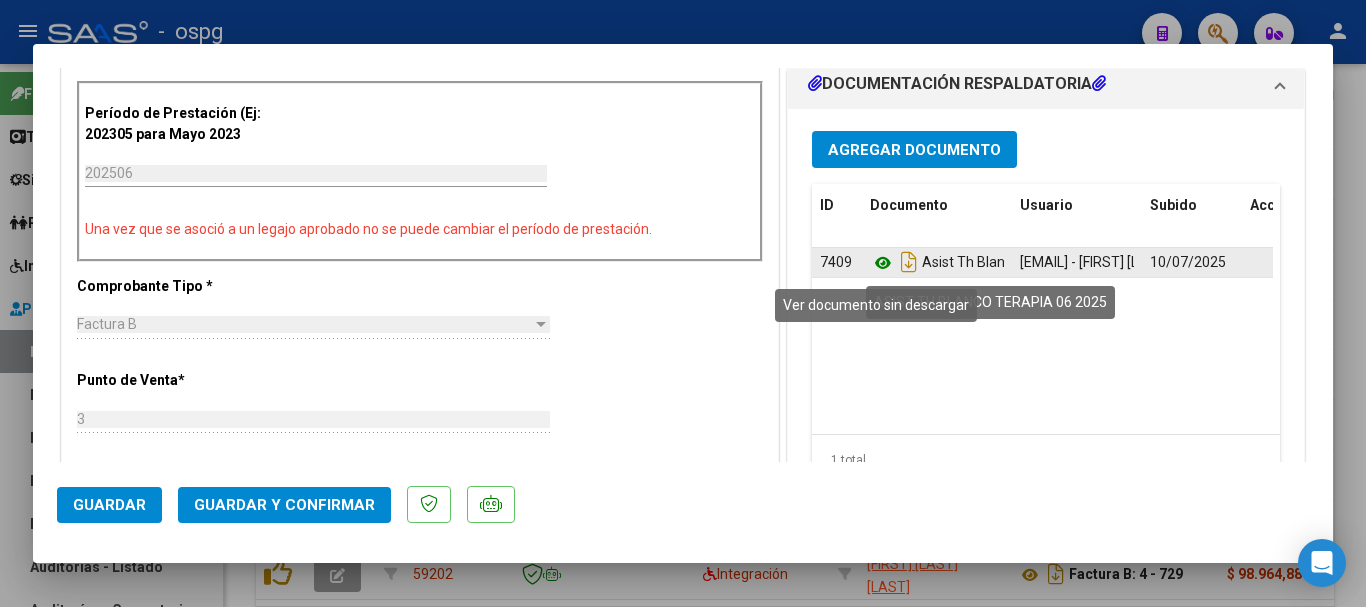 click 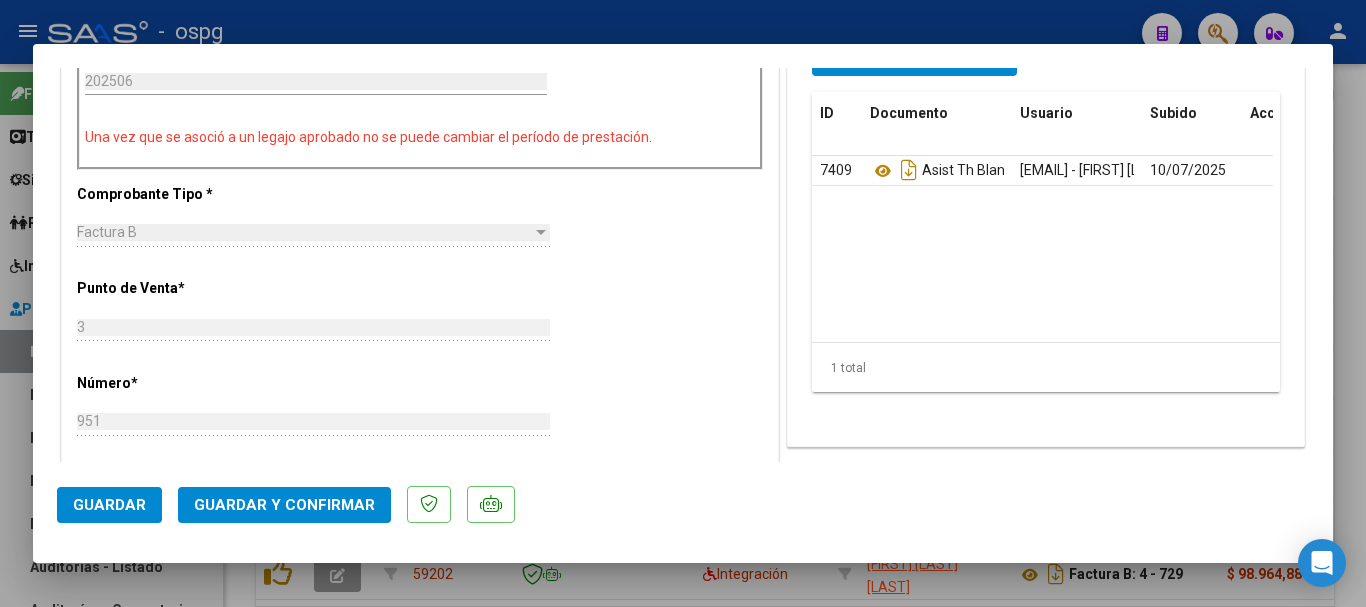 scroll, scrollTop: 600, scrollLeft: 0, axis: vertical 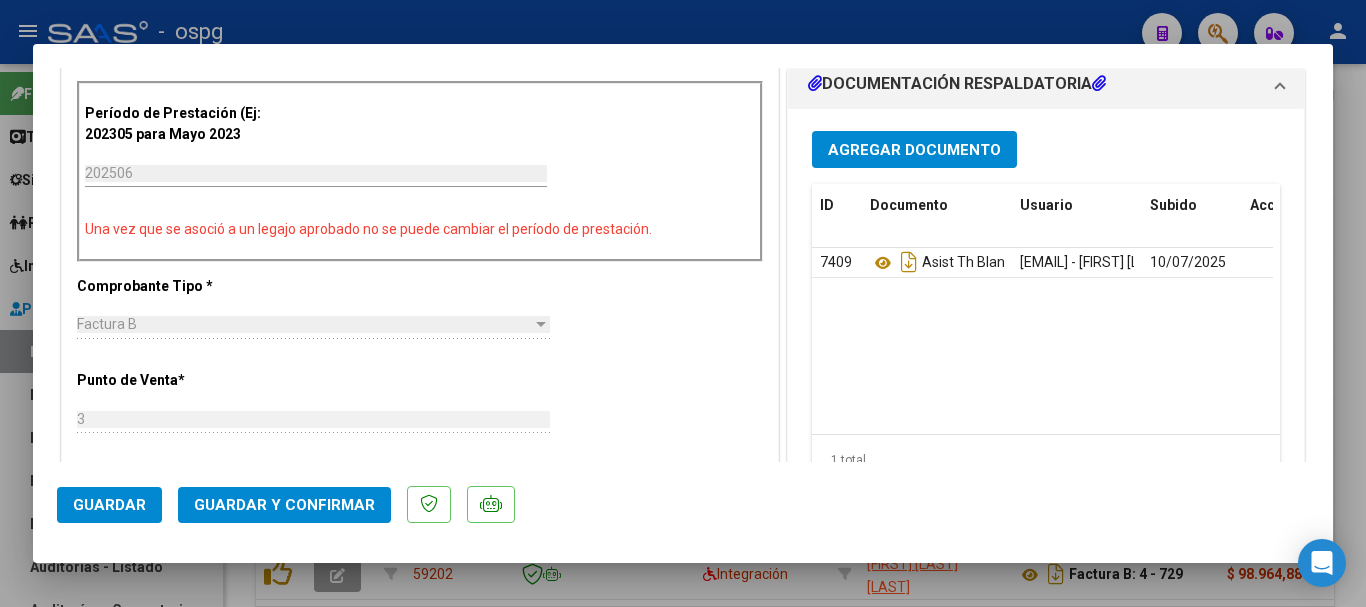 click at bounding box center [683, 303] 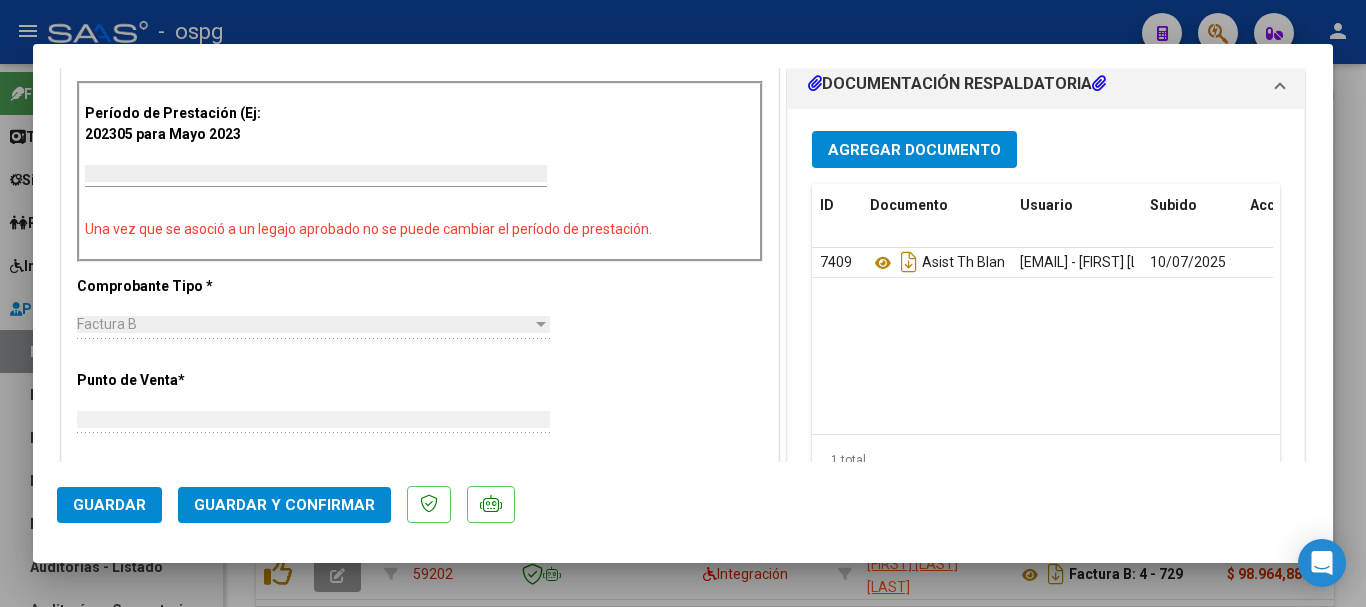 scroll, scrollTop: 0, scrollLeft: 0, axis: both 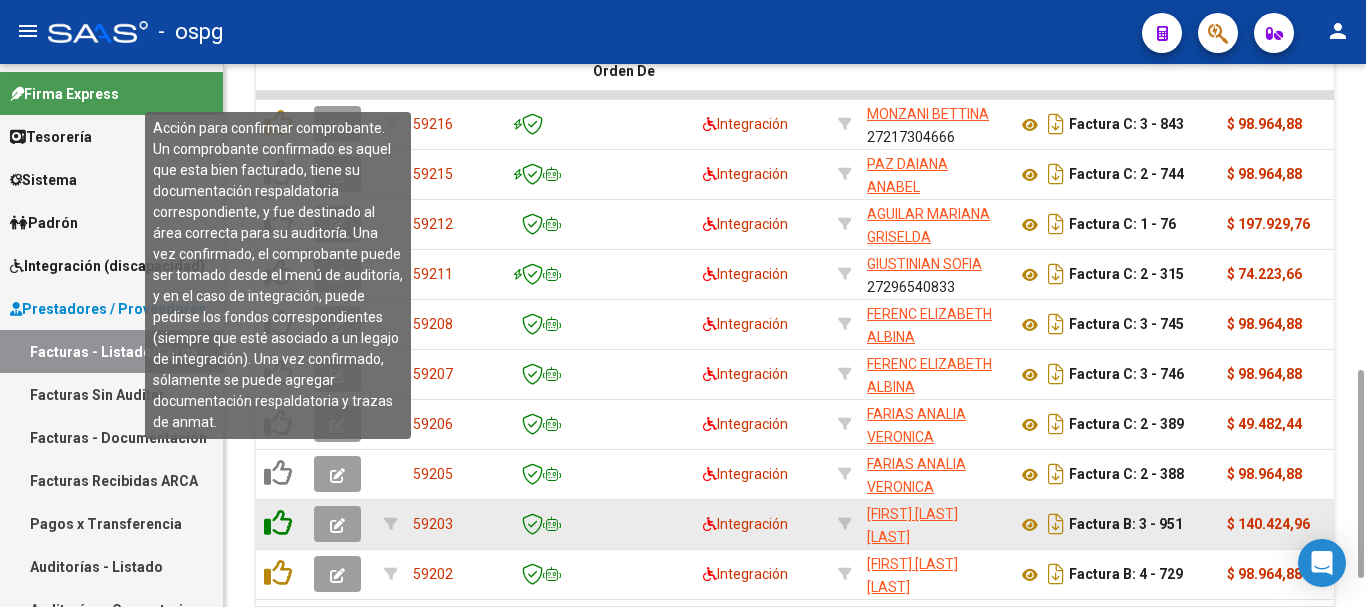 click 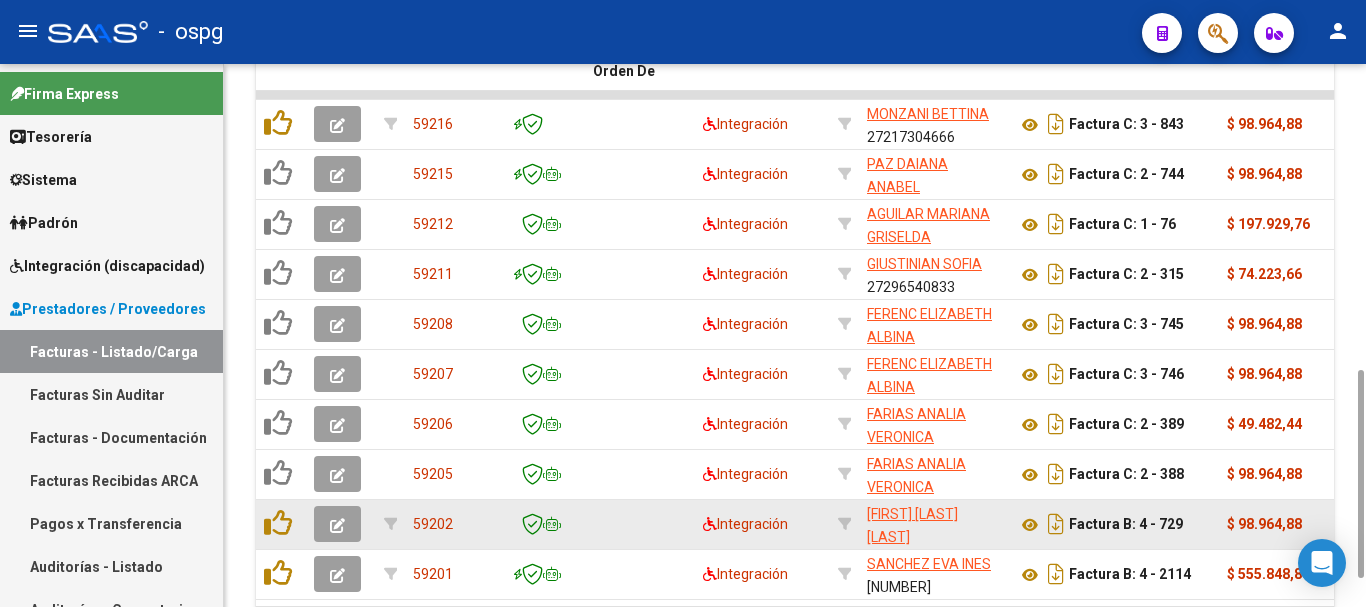 click 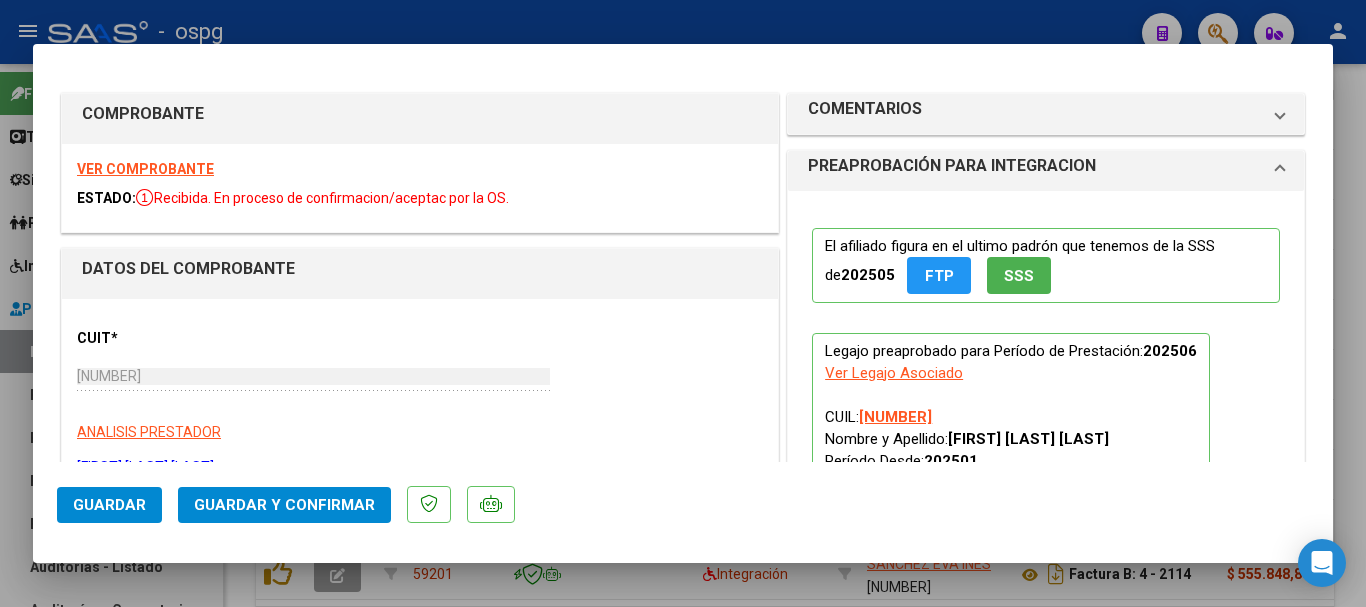click on "VER COMPROBANTE" at bounding box center [145, 169] 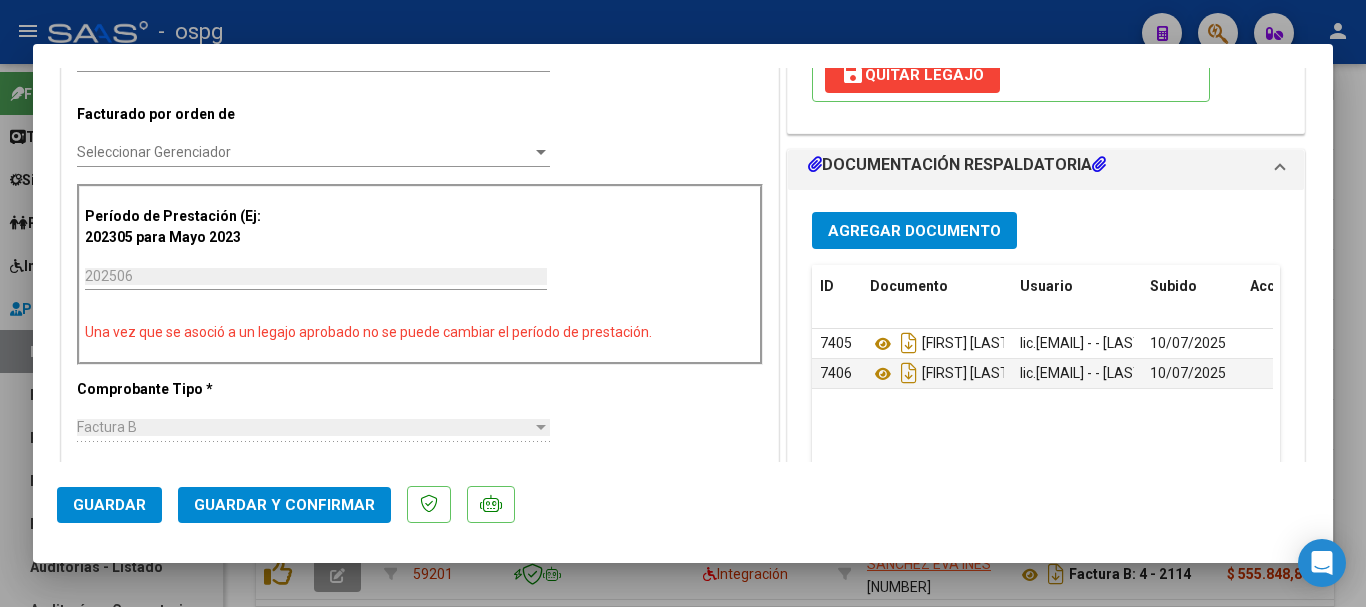 scroll, scrollTop: 500, scrollLeft: 0, axis: vertical 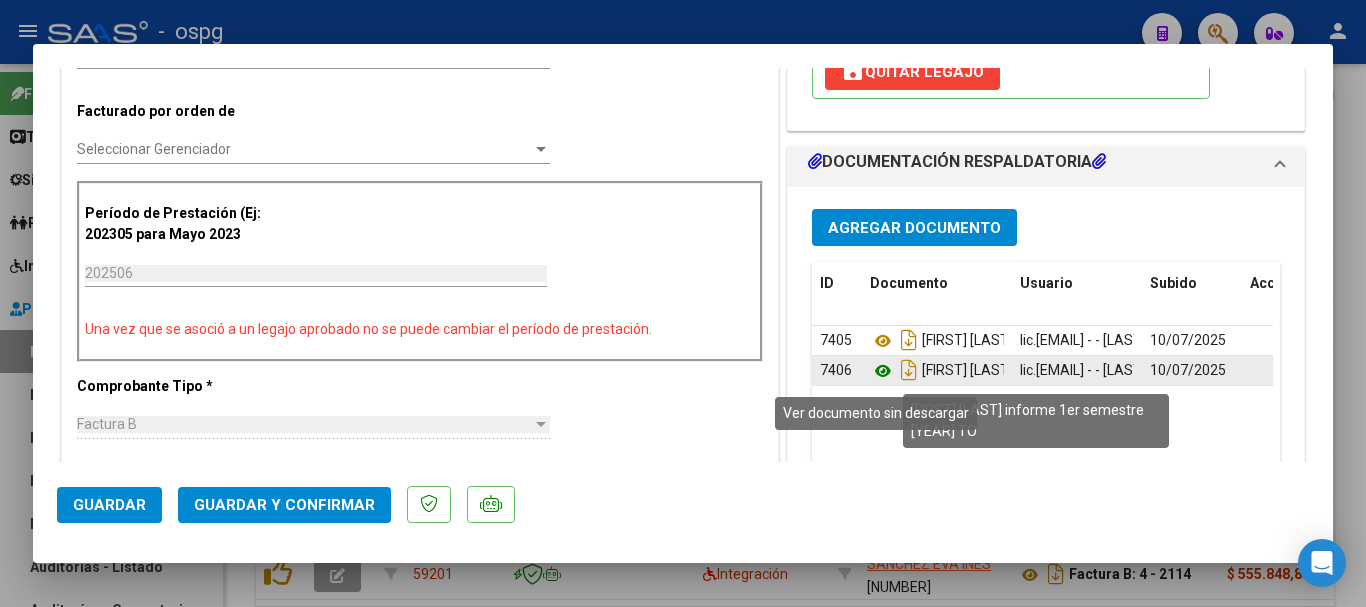 click 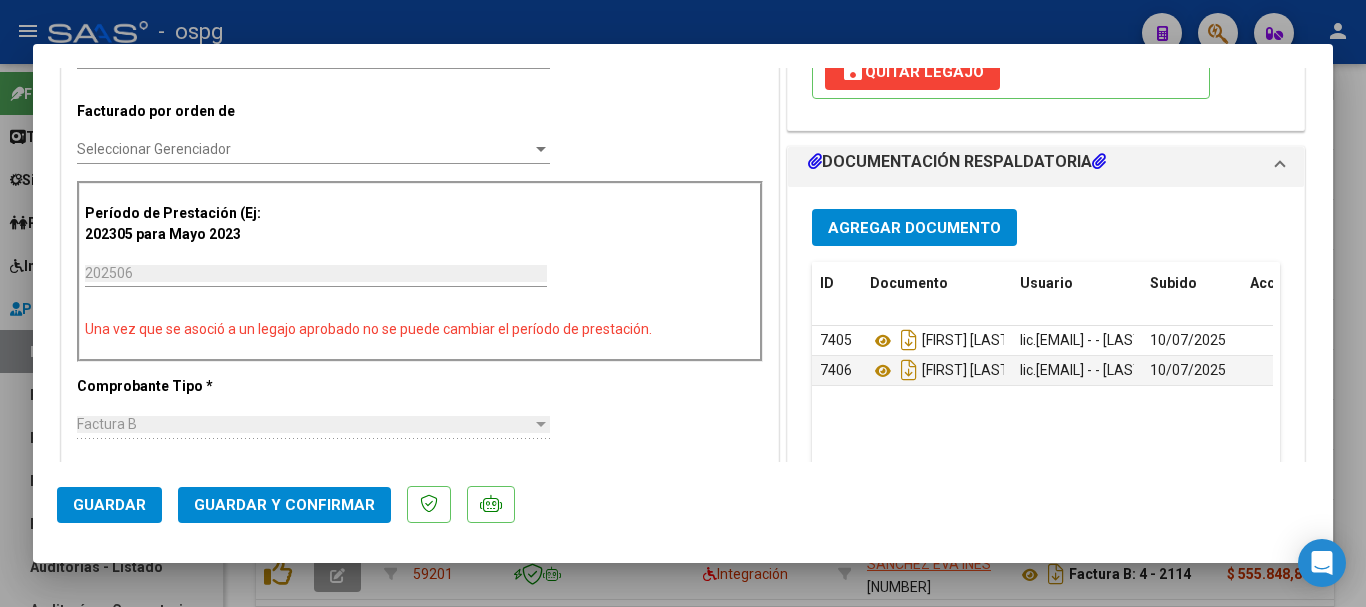 click at bounding box center (683, 303) 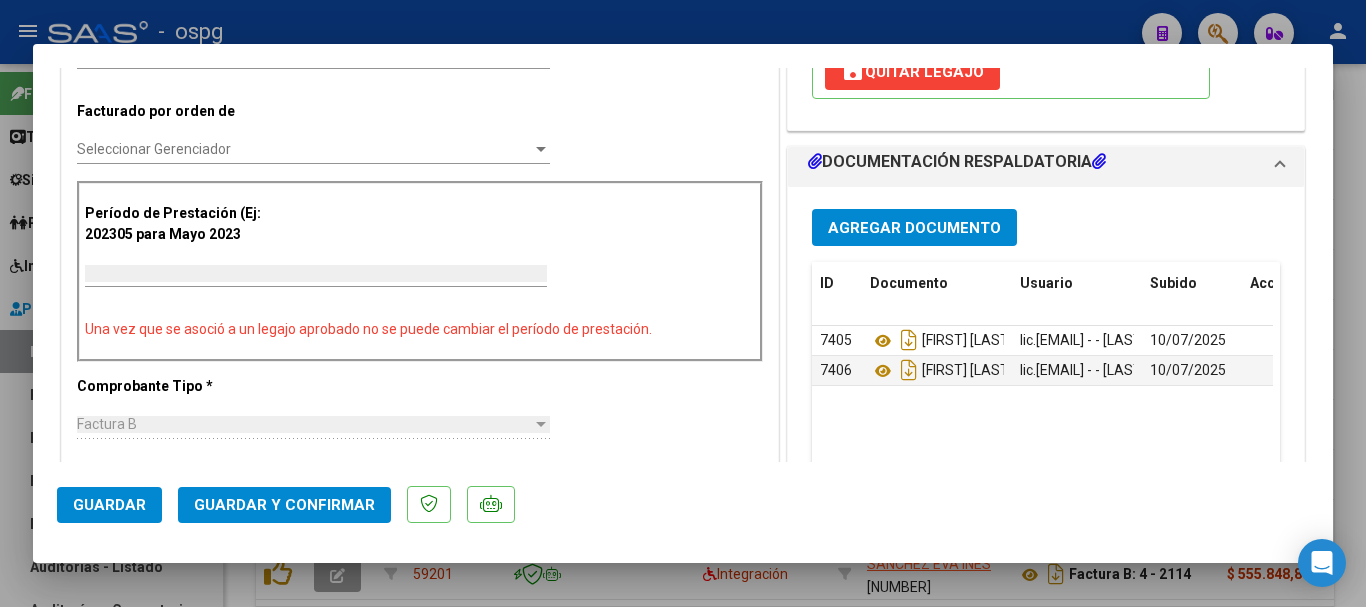 type 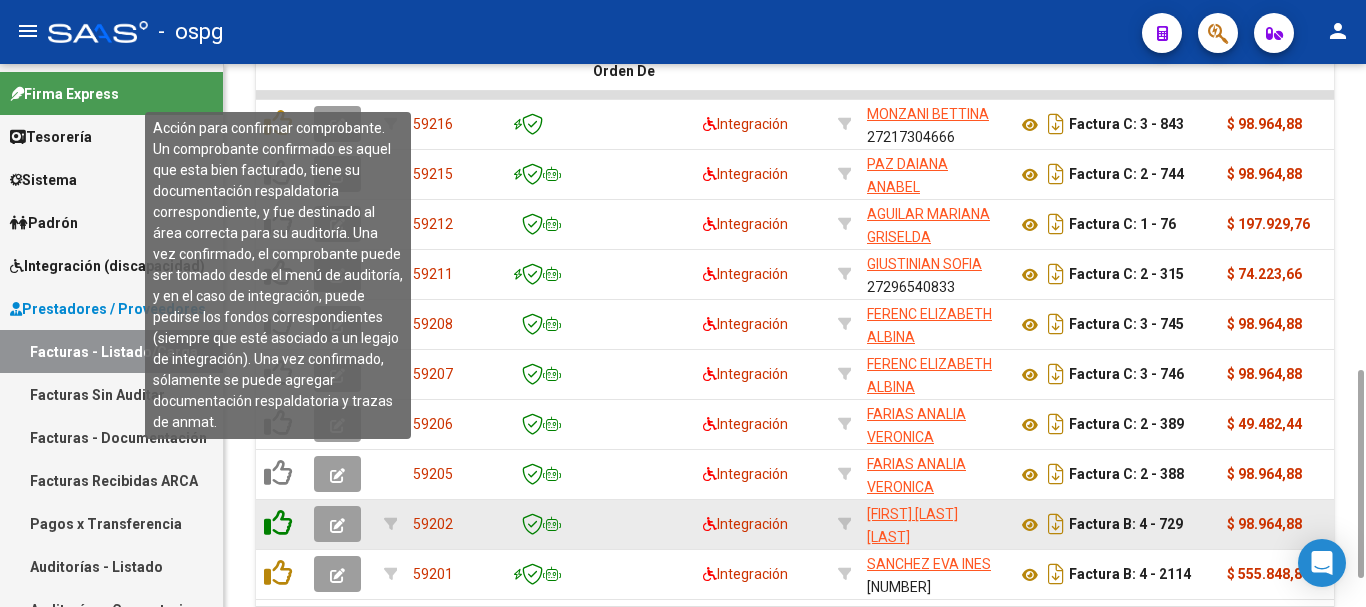 click 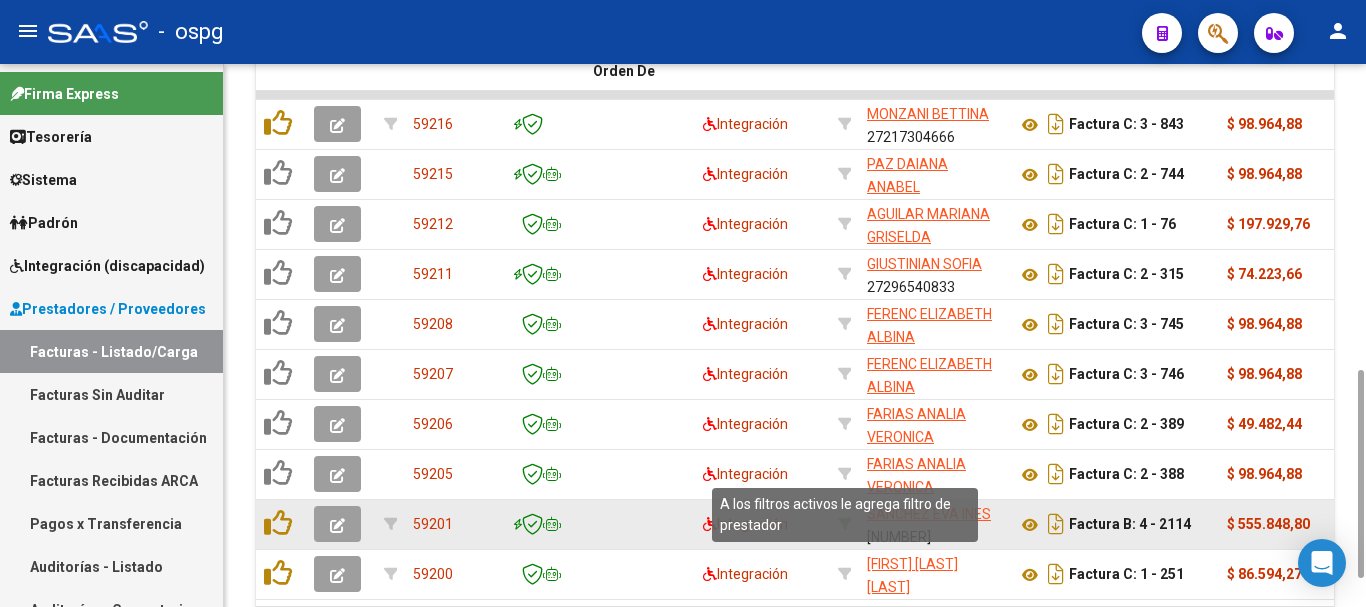 click 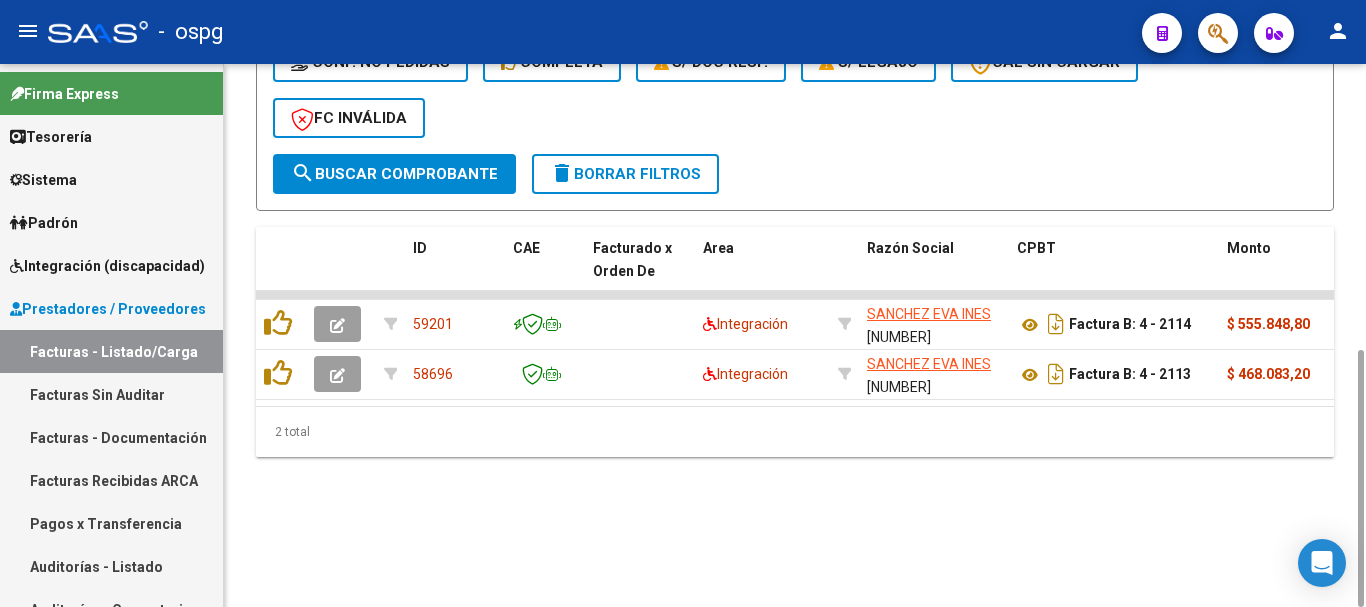 scroll, scrollTop: 600, scrollLeft: 0, axis: vertical 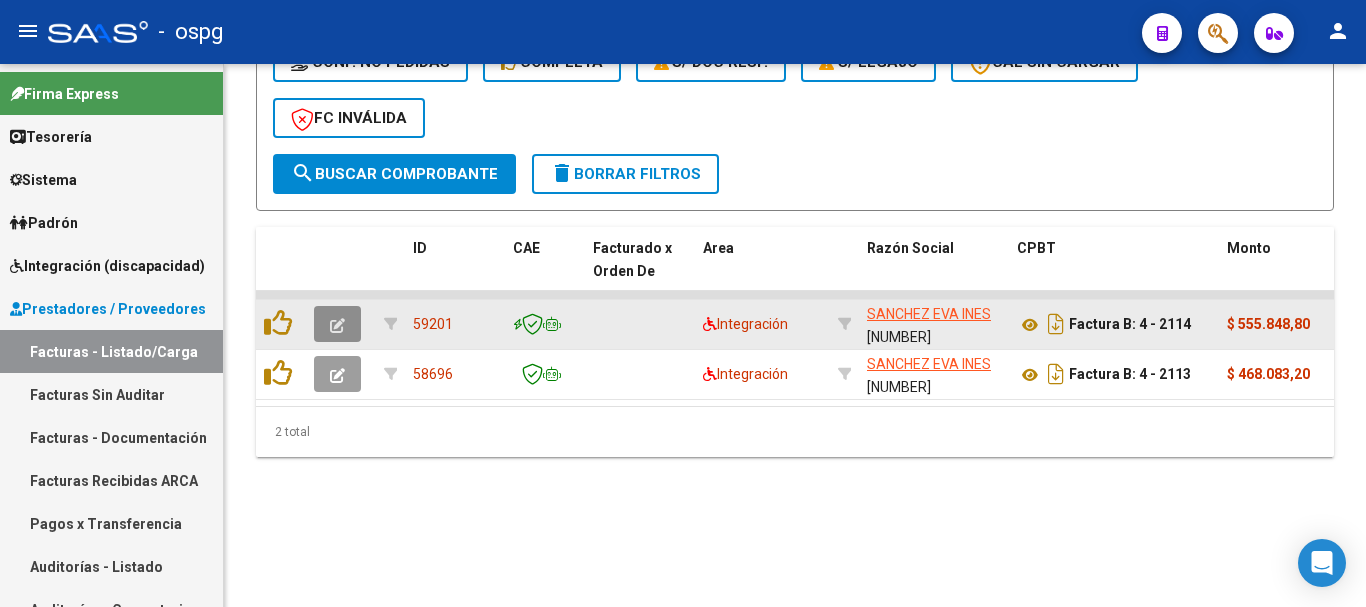 click 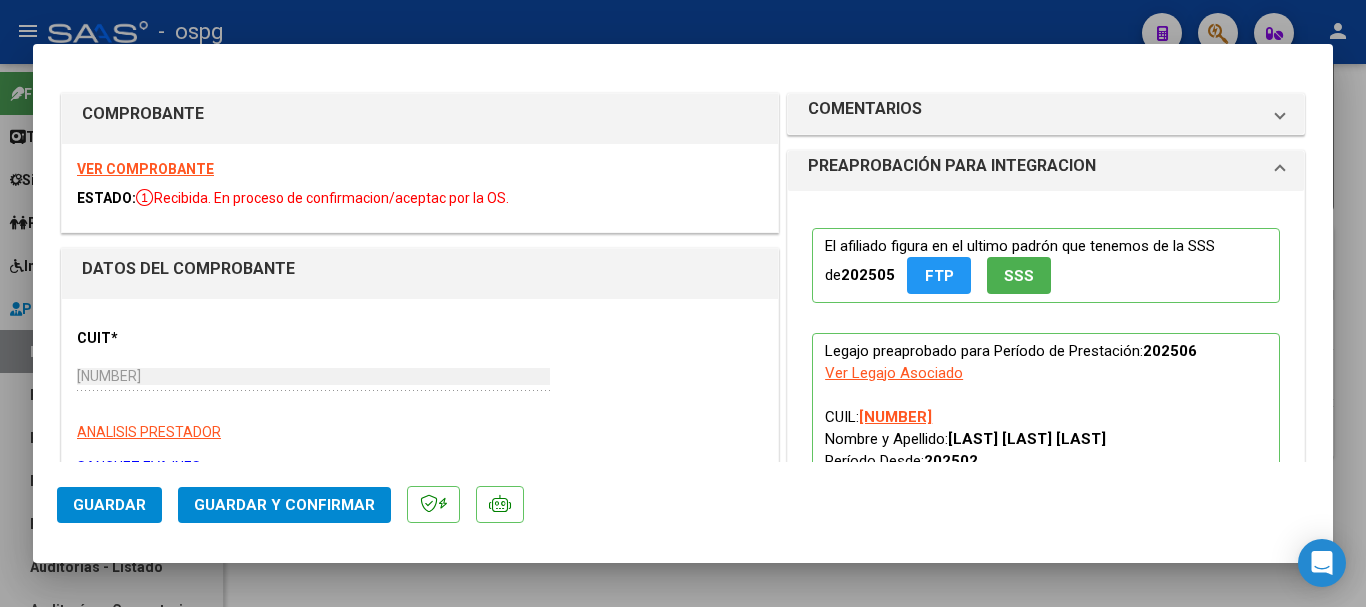 click on "VER COMPROBANTE" at bounding box center (145, 169) 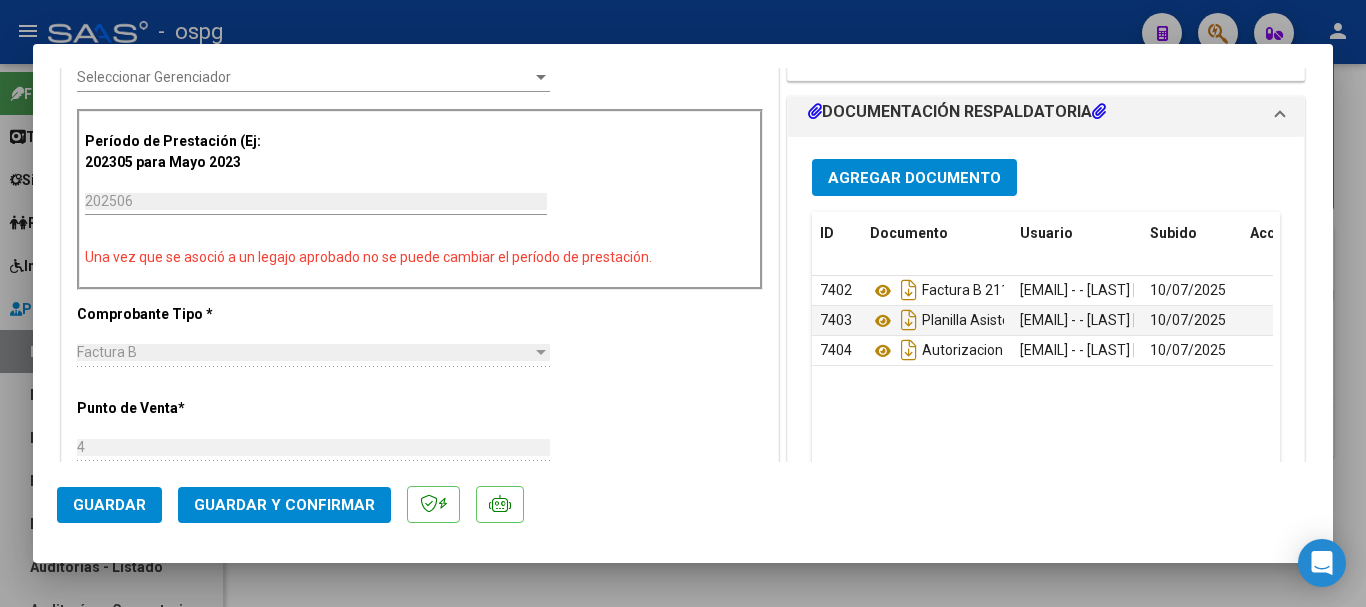 scroll, scrollTop: 600, scrollLeft: 0, axis: vertical 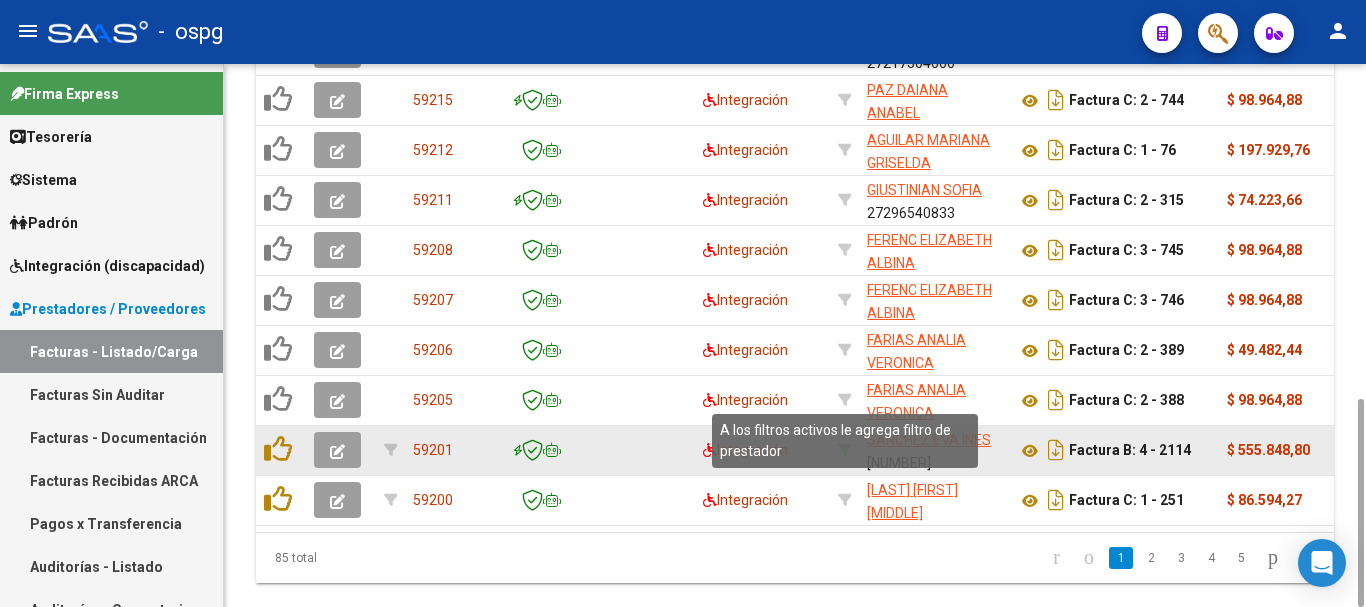 click 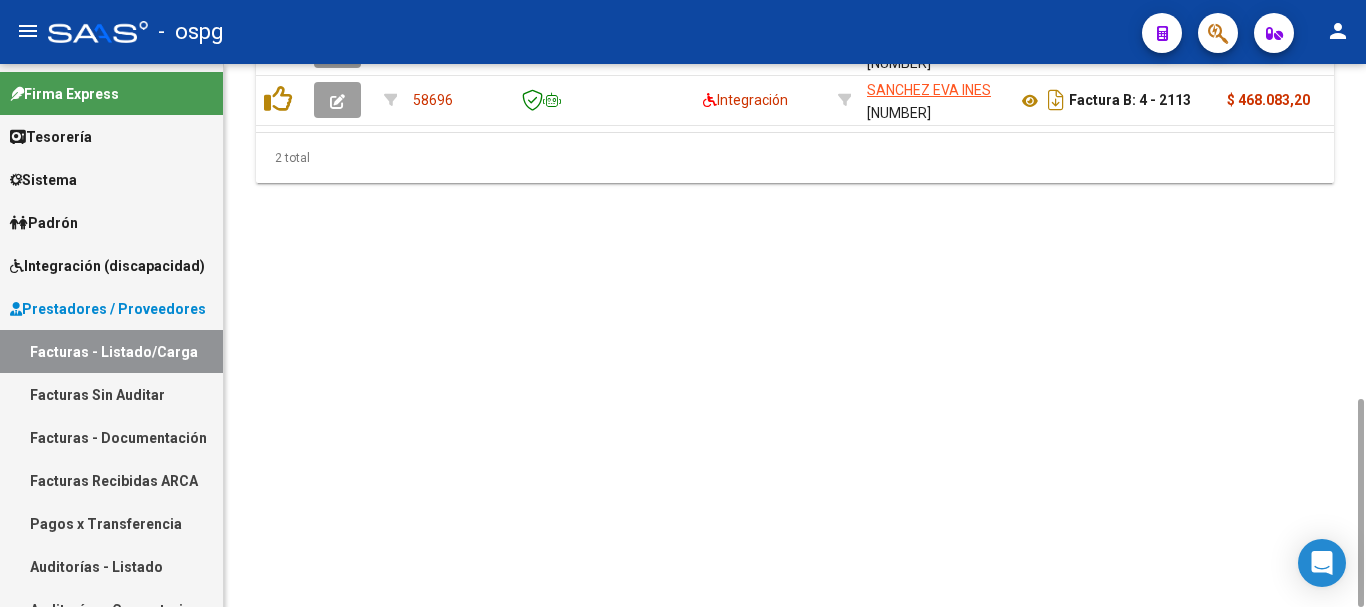 scroll, scrollTop: 474, scrollLeft: 0, axis: vertical 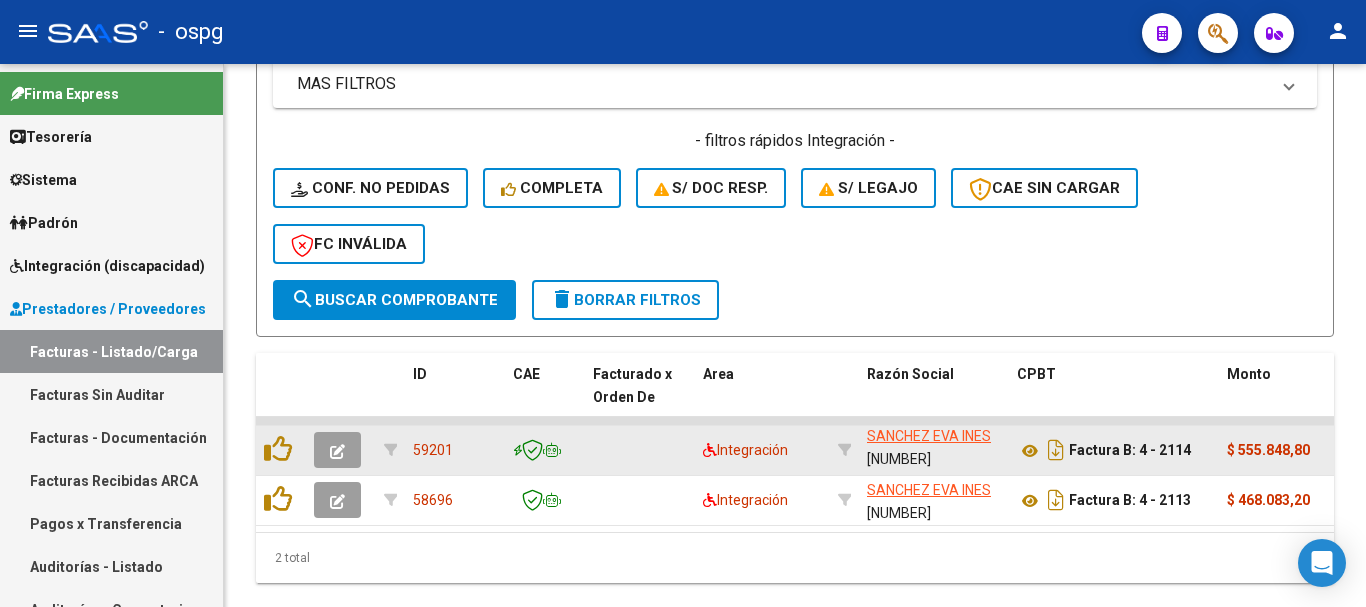click 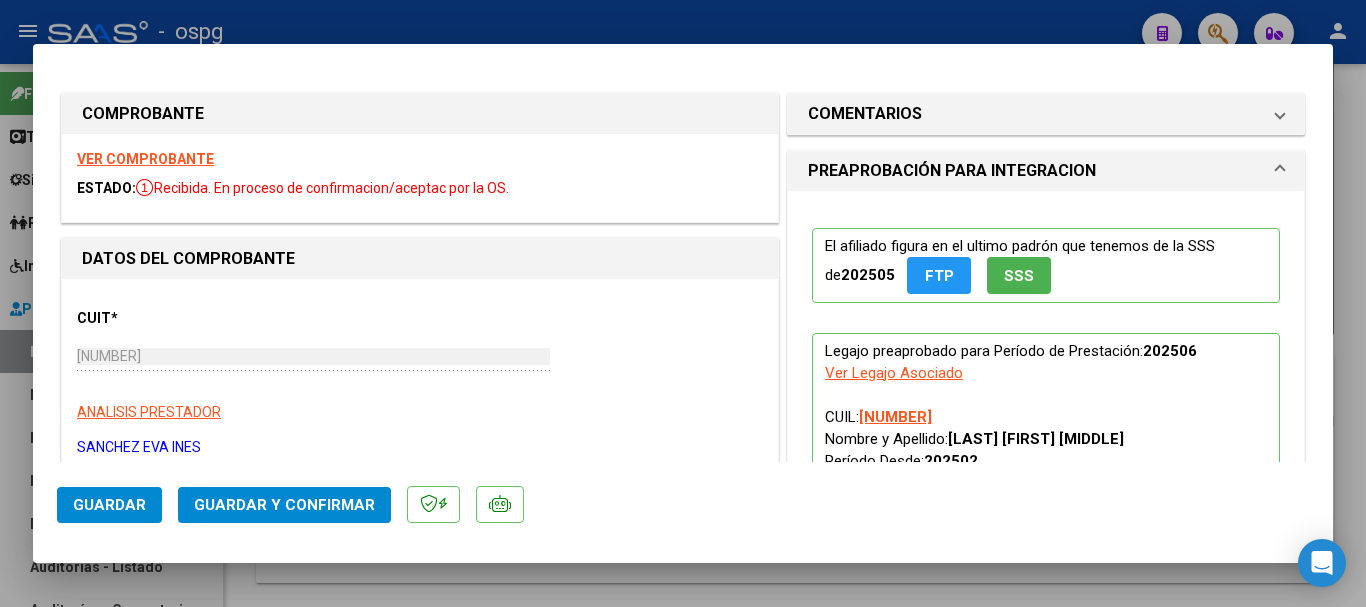 click on "VER COMPROBANTE" at bounding box center (145, 159) 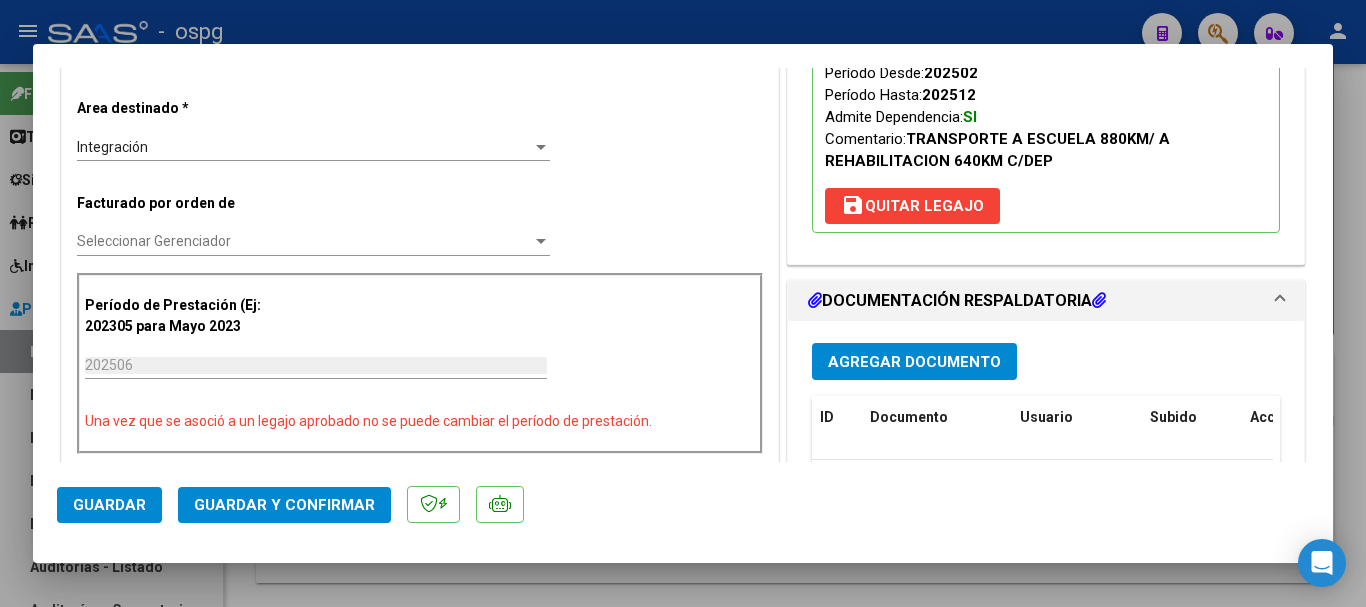 scroll, scrollTop: 500, scrollLeft: 0, axis: vertical 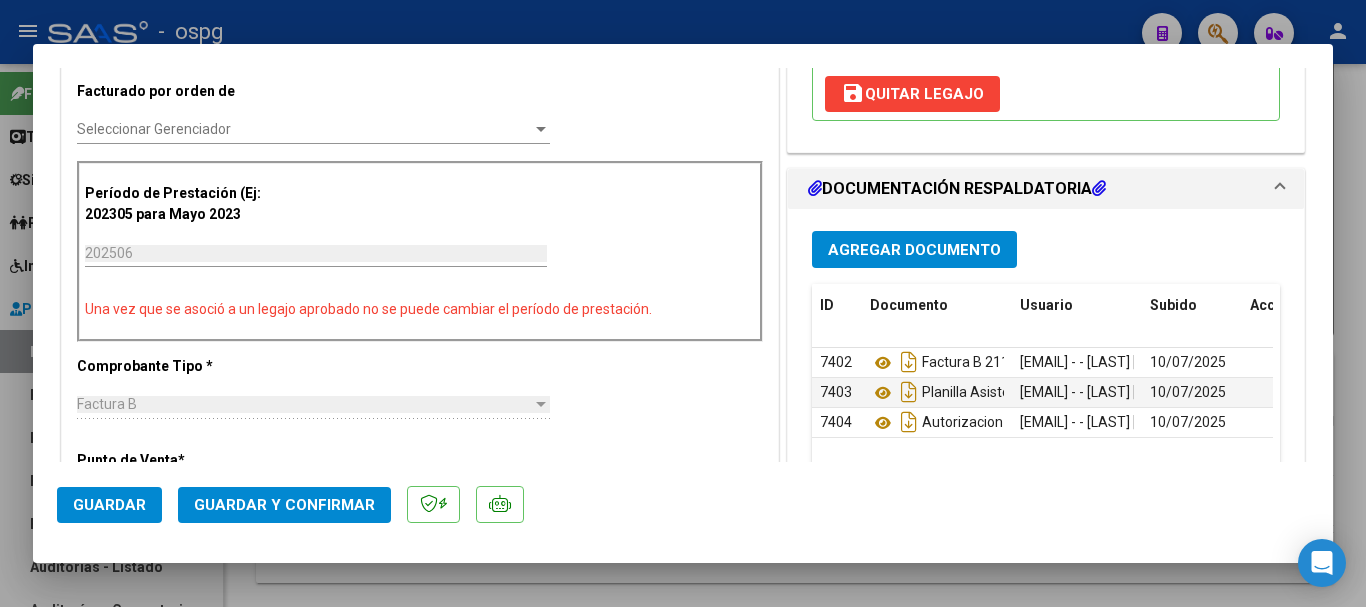 click at bounding box center (683, 303) 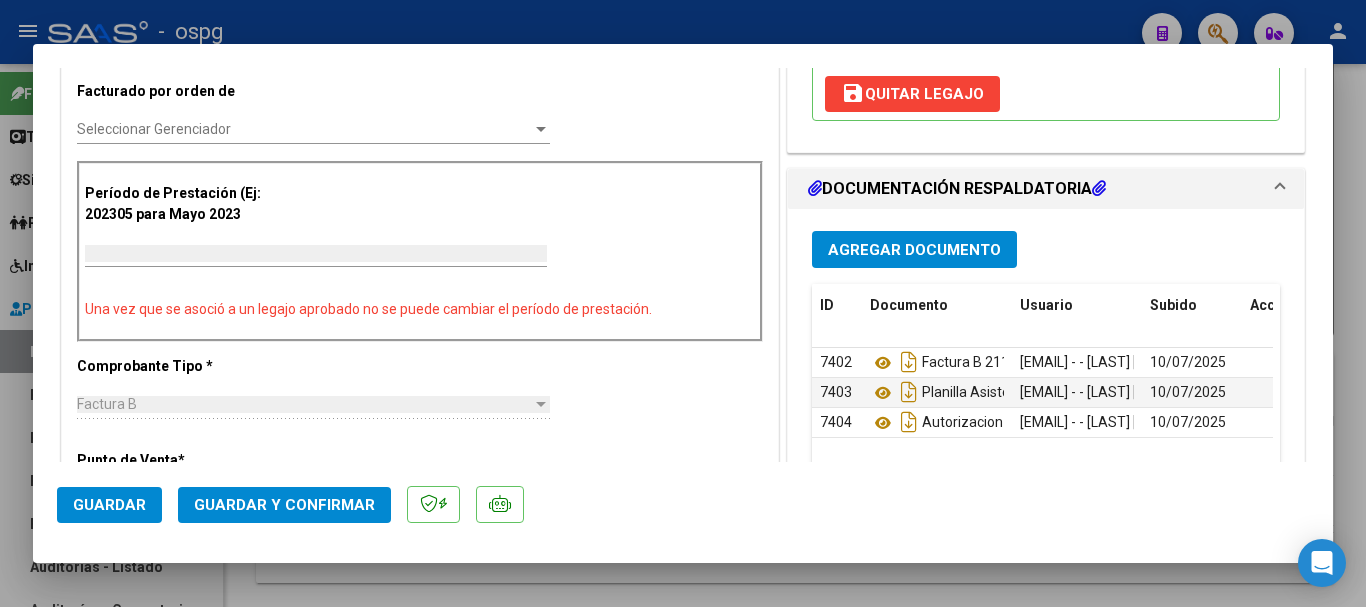 scroll, scrollTop: 0, scrollLeft: 0, axis: both 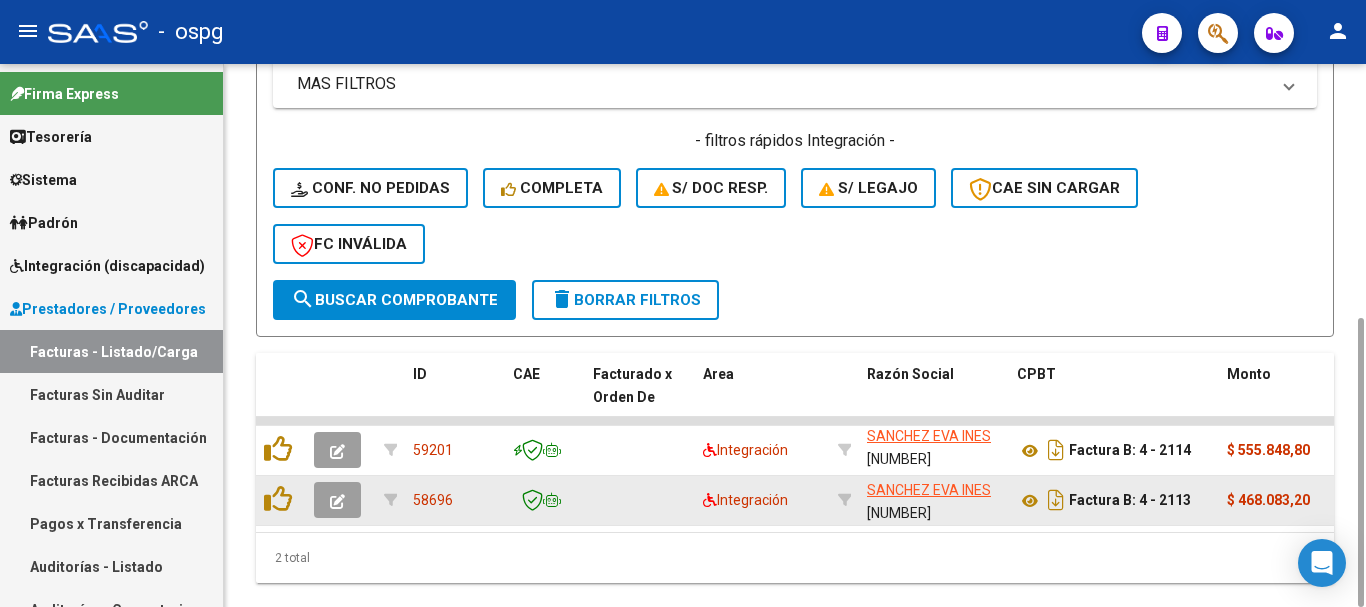 click 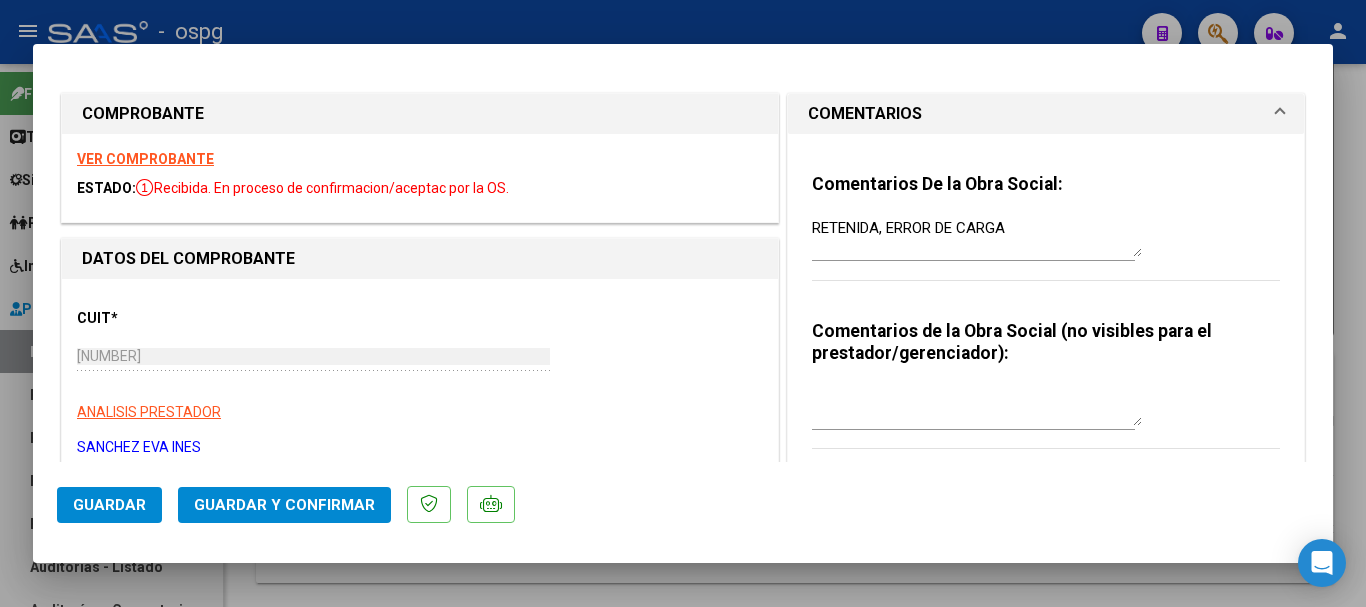 click on "VER COMPROBANTE" at bounding box center [145, 159] 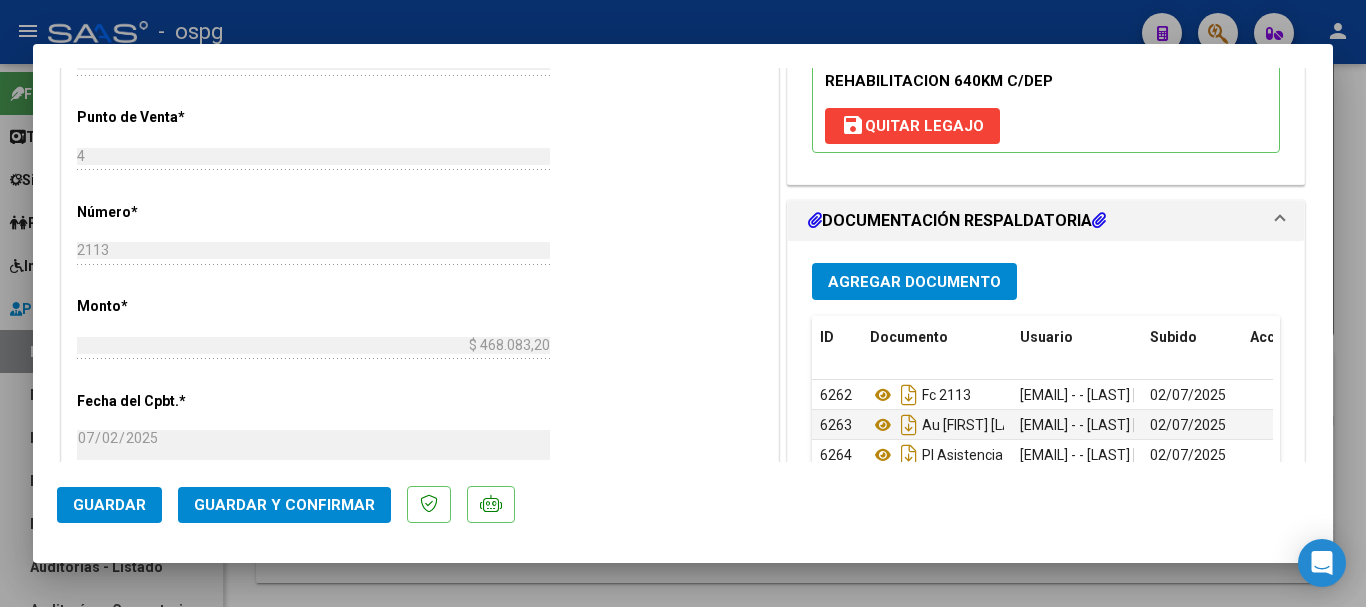 scroll, scrollTop: 900, scrollLeft: 0, axis: vertical 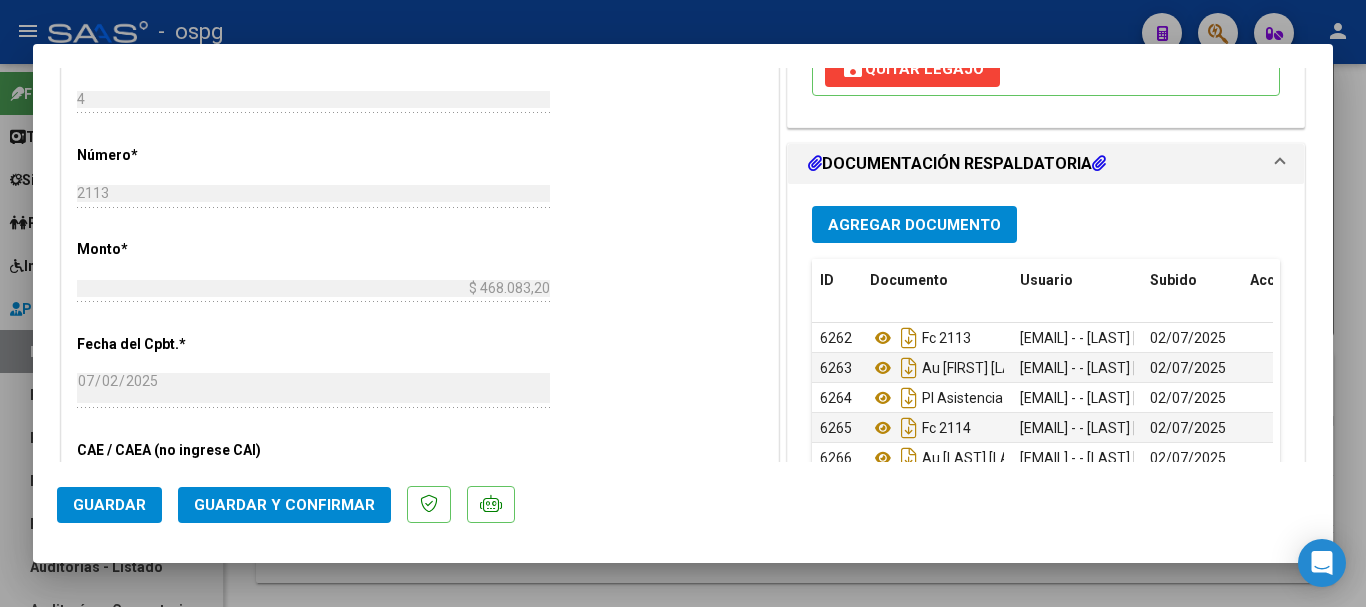 click at bounding box center (683, 303) 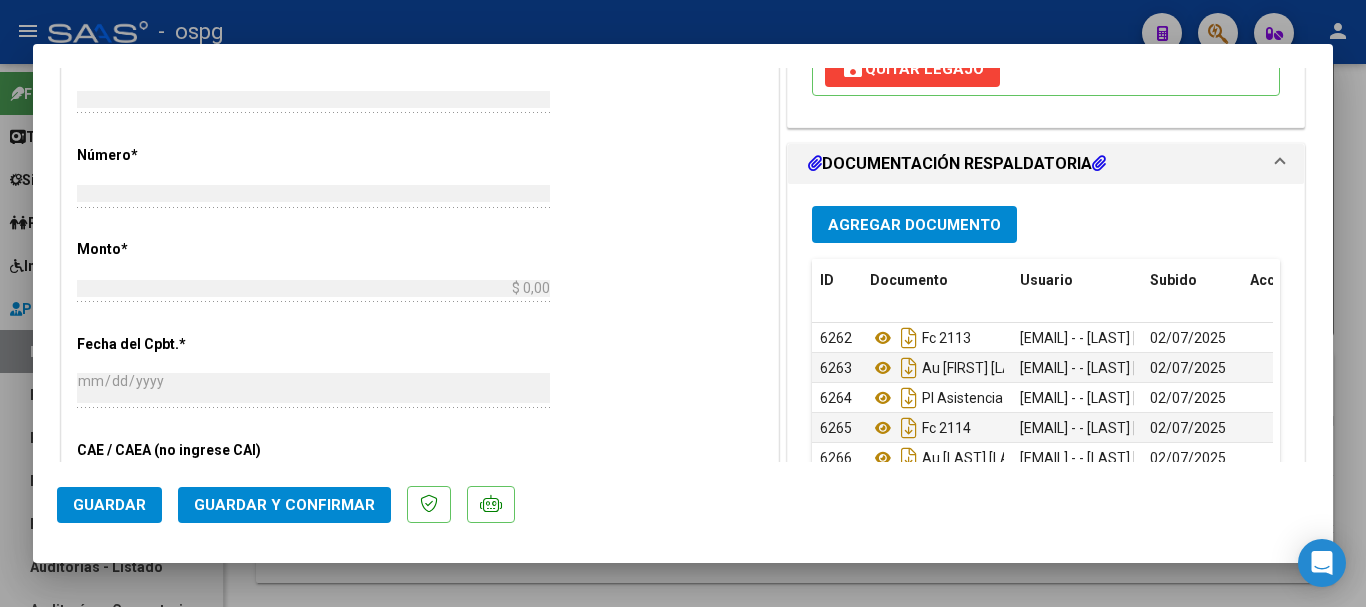 scroll, scrollTop: 0, scrollLeft: 0, axis: both 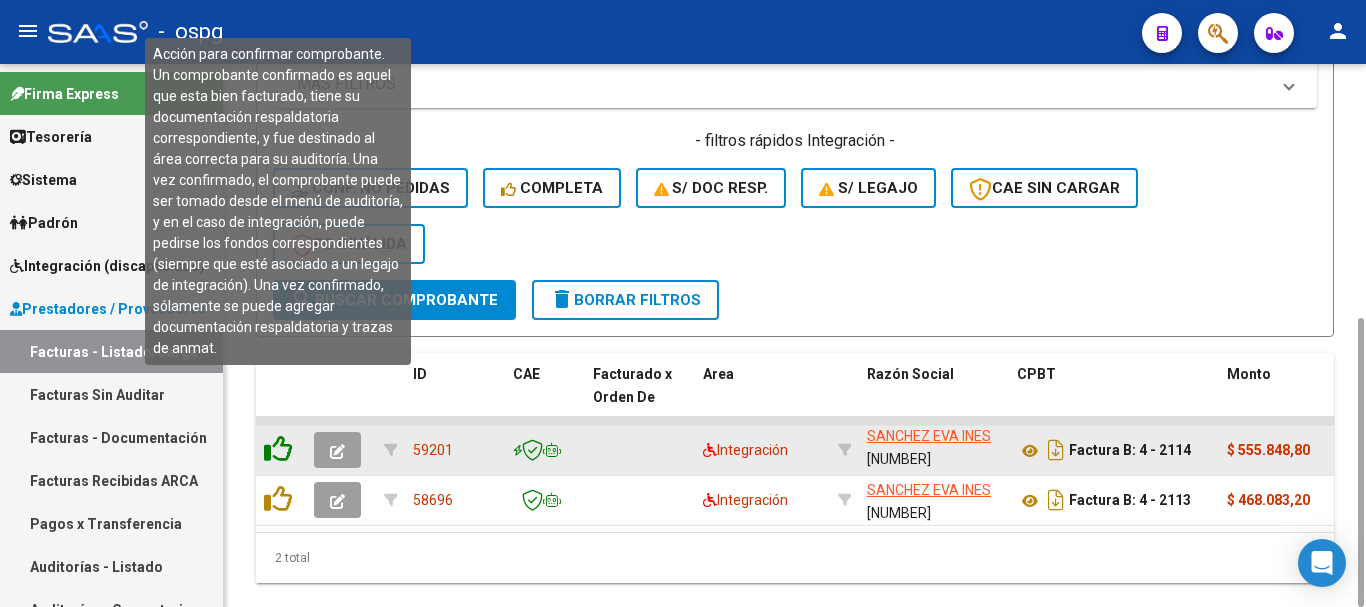 click 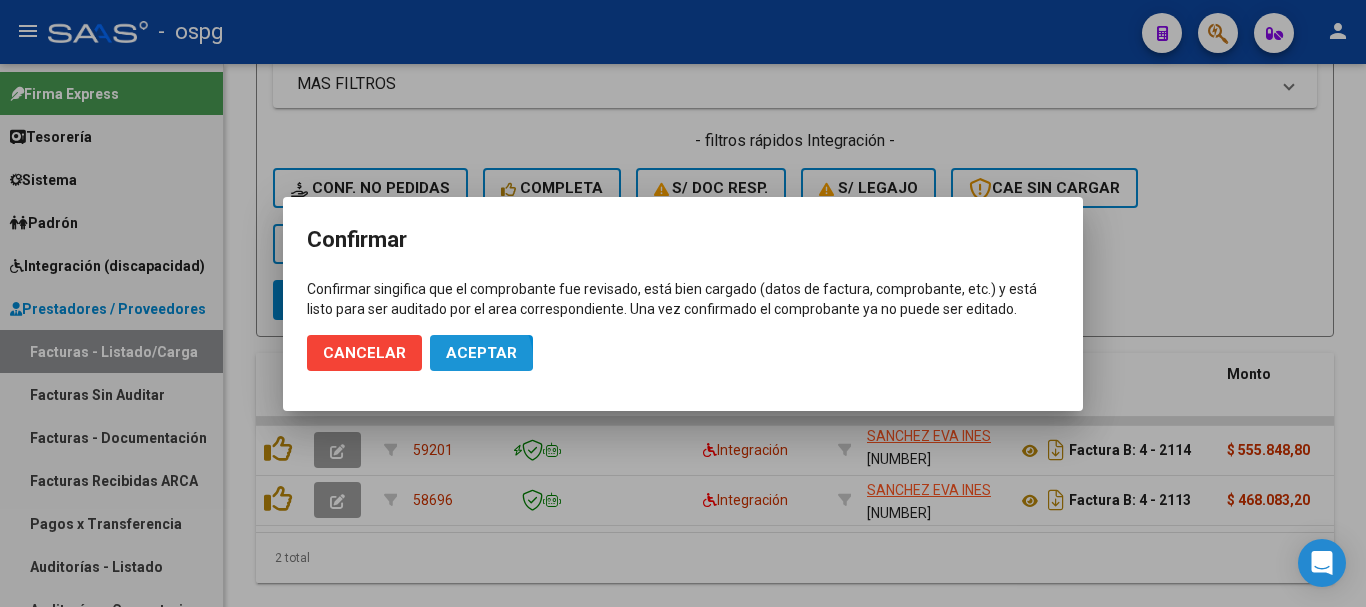 click on "Aceptar" 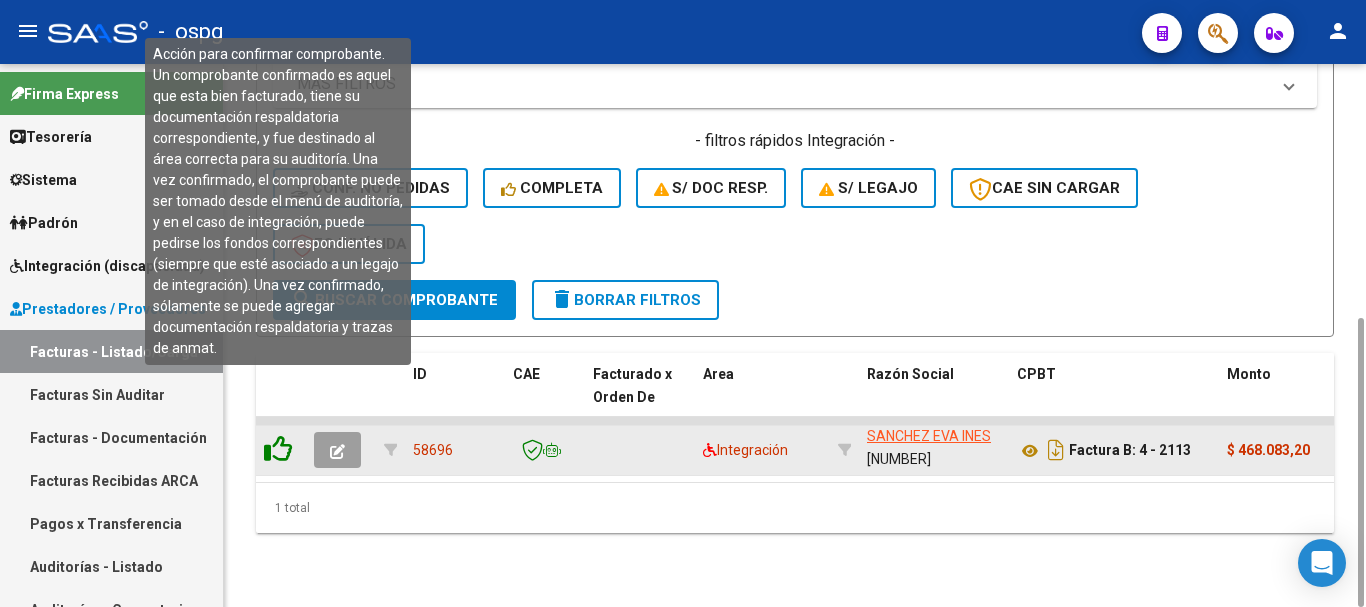 click 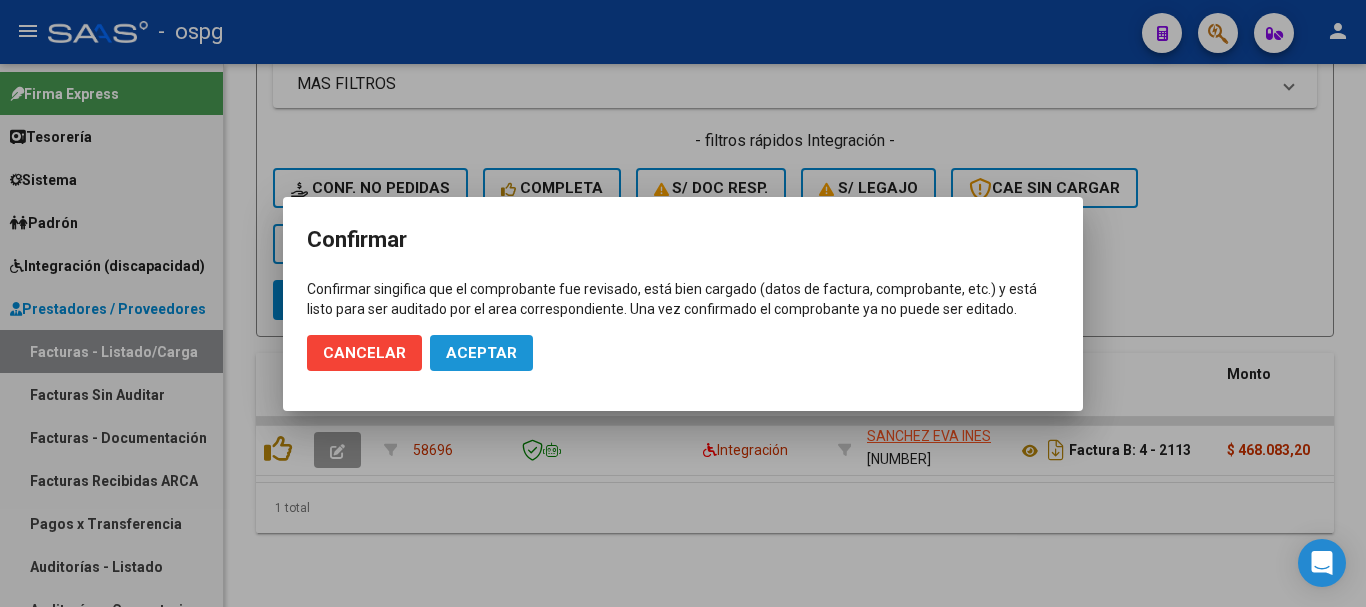 click on "Aceptar" 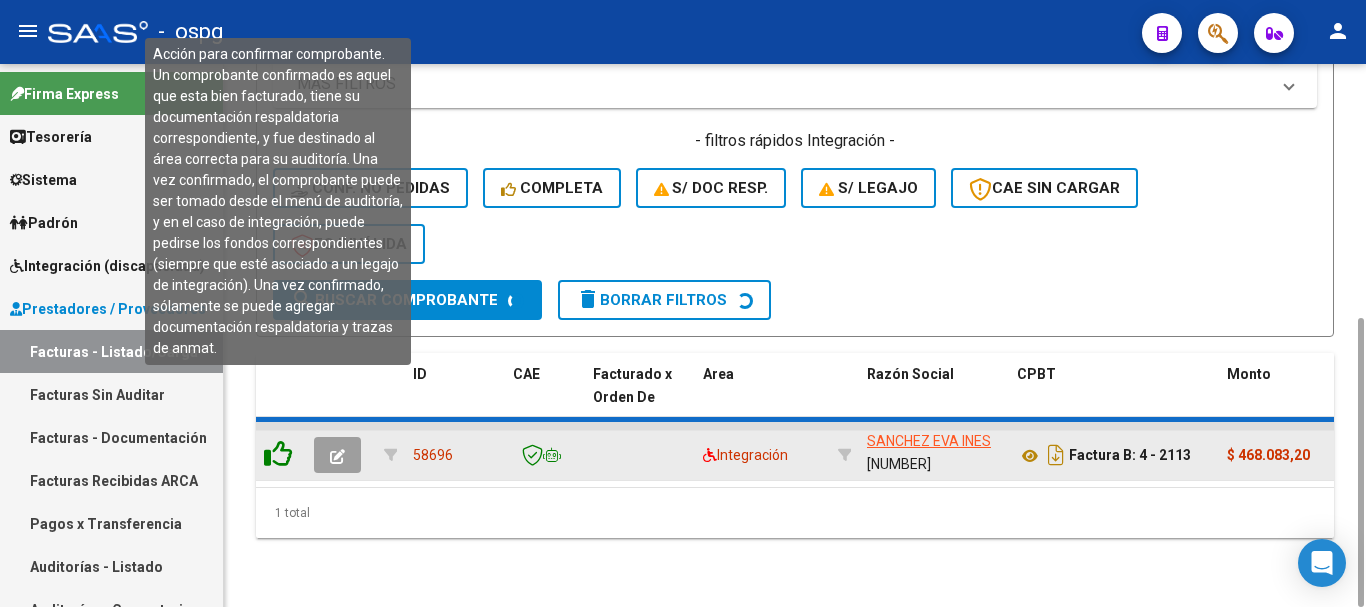 click 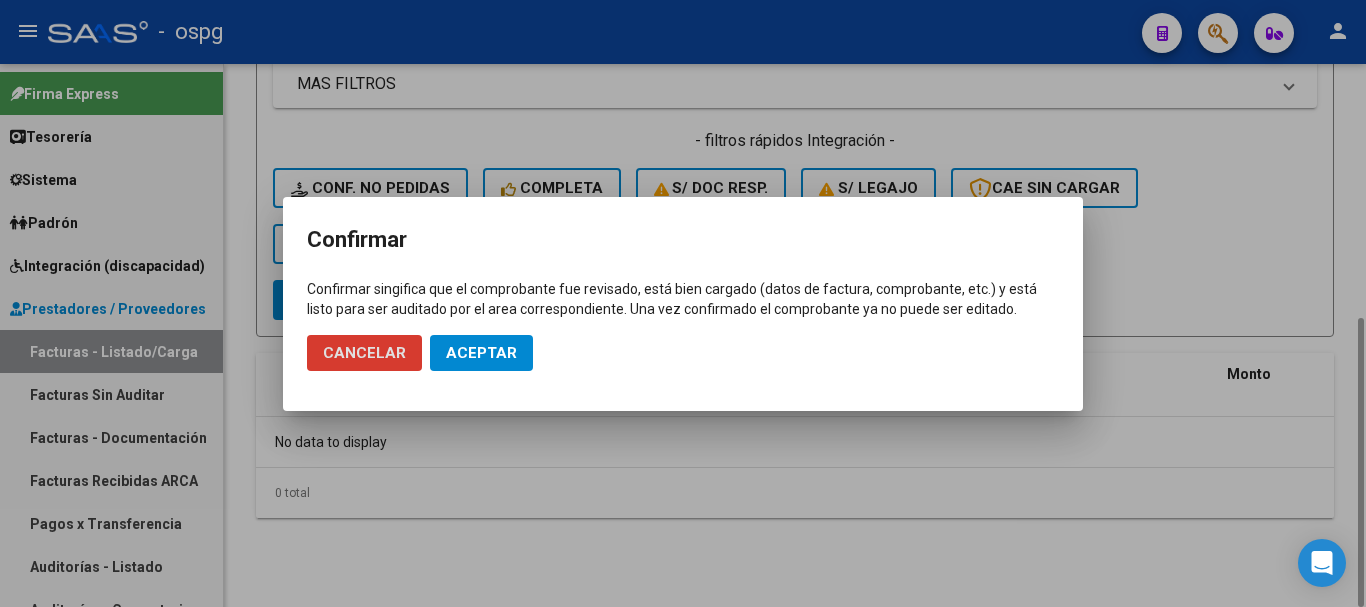 click on "Aceptar" 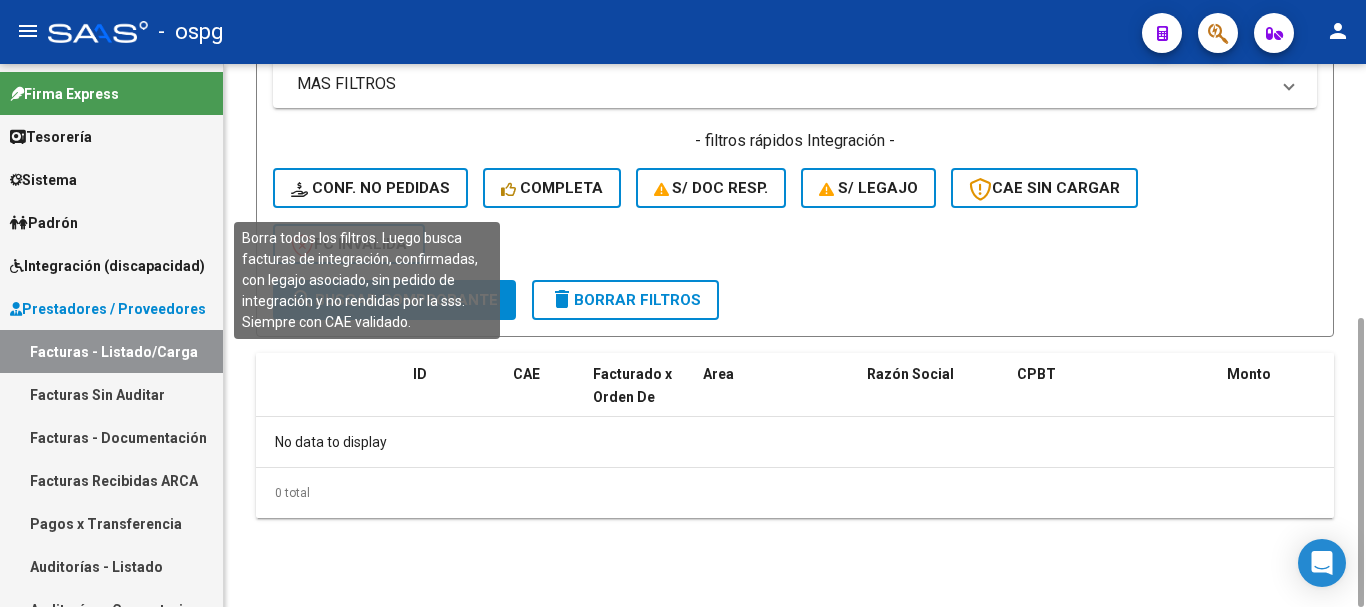 click on "Conf. no pedidas" 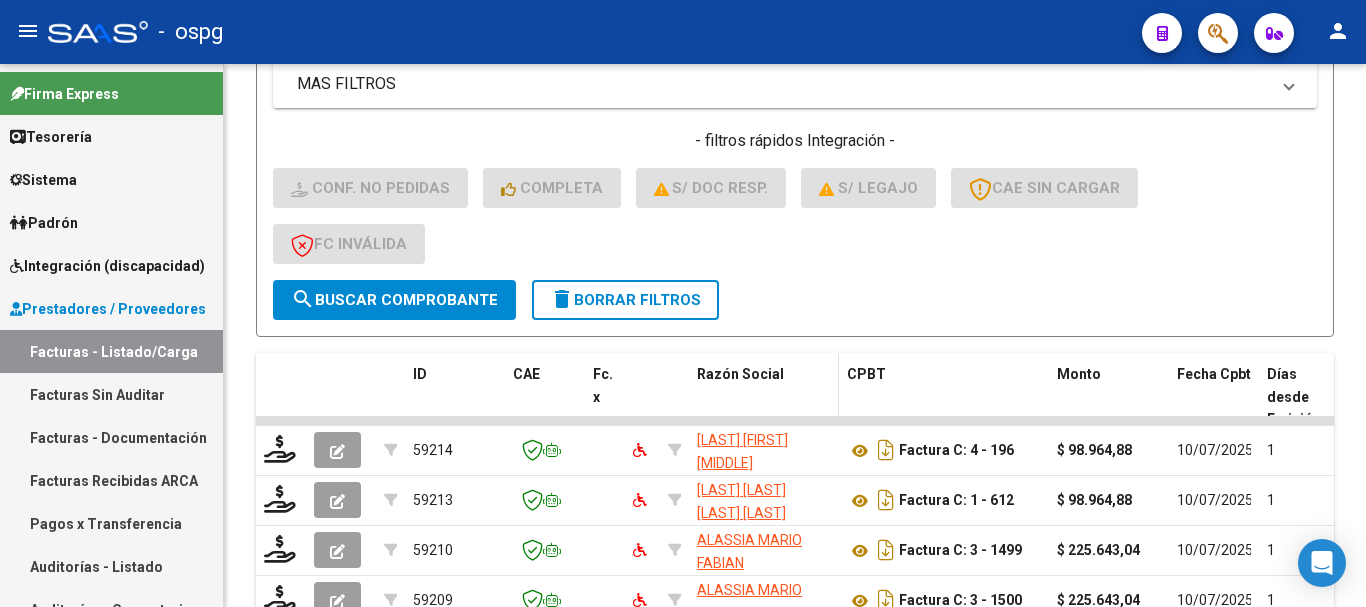 scroll, scrollTop: 874, scrollLeft: 0, axis: vertical 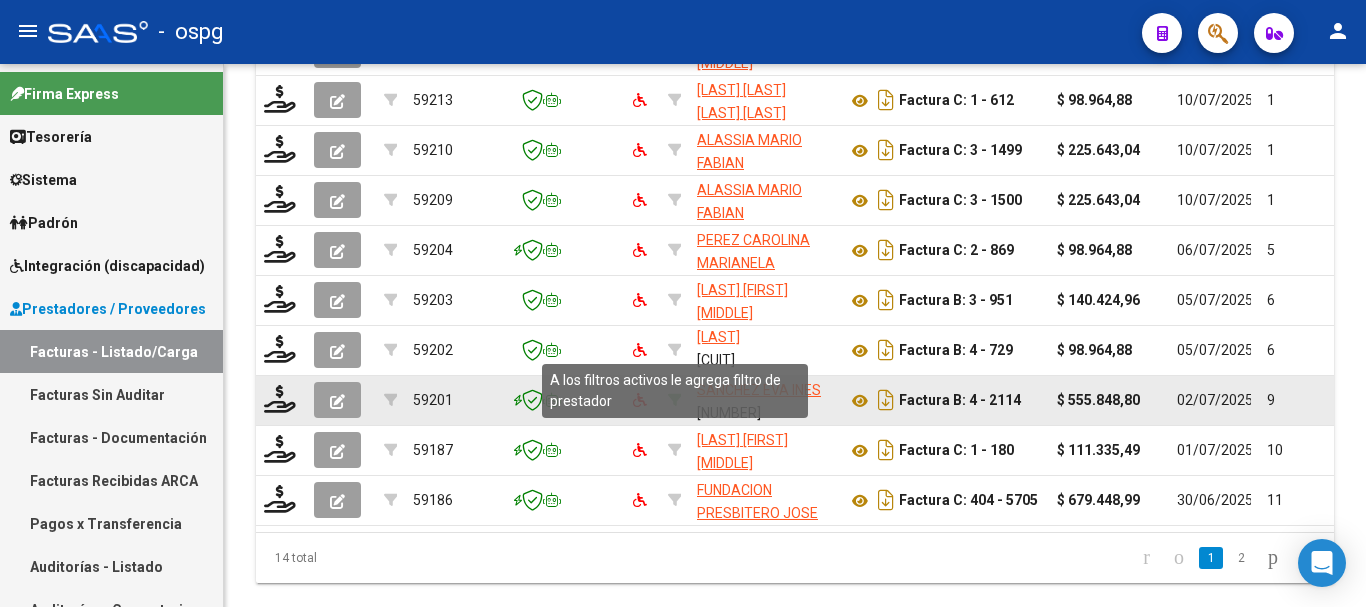click 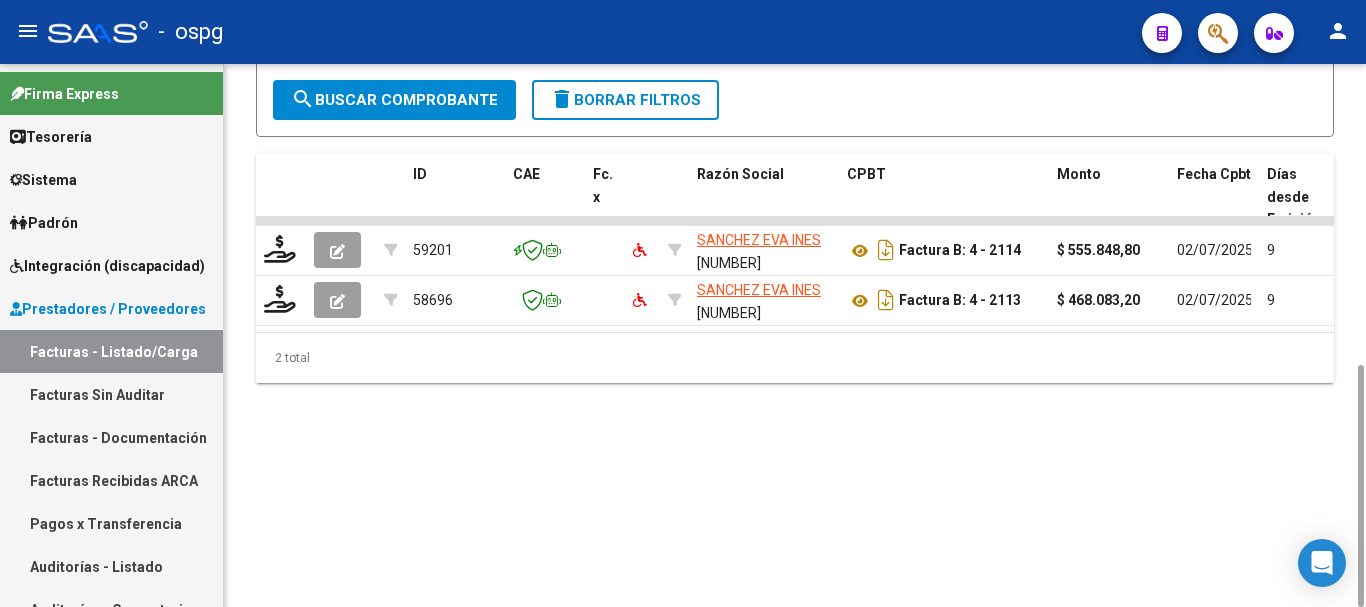 scroll, scrollTop: 674, scrollLeft: 0, axis: vertical 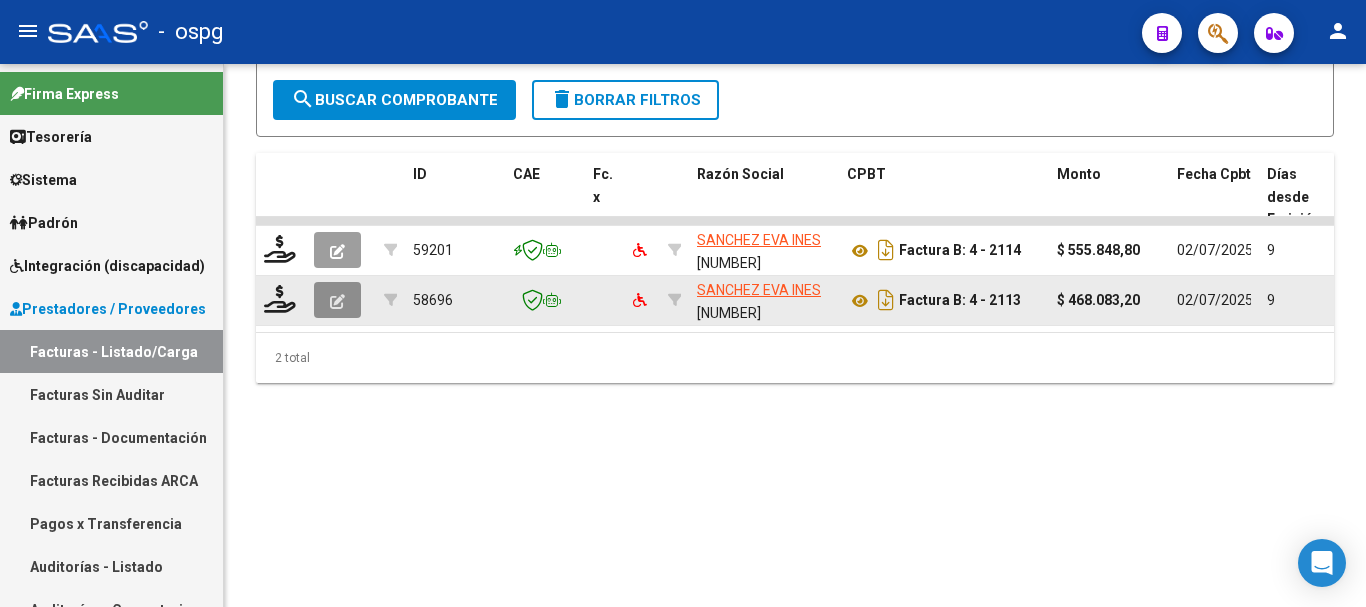 click 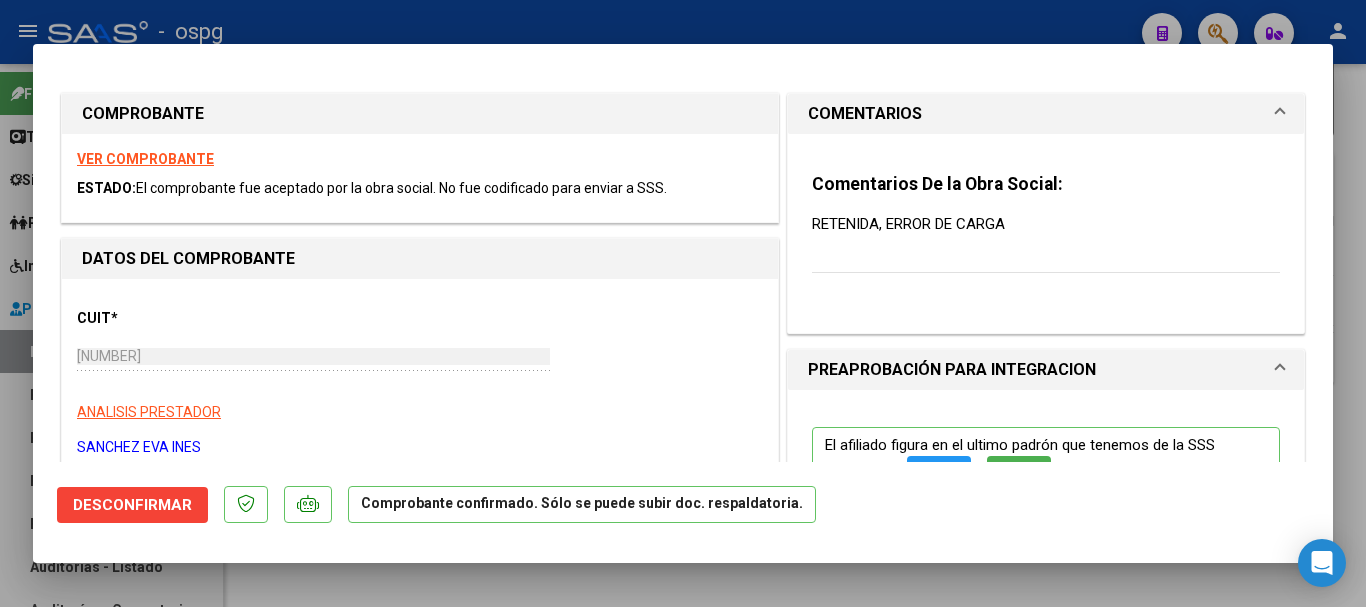 click on "RETENIDA, ERROR DE CARGA" at bounding box center [1046, 224] 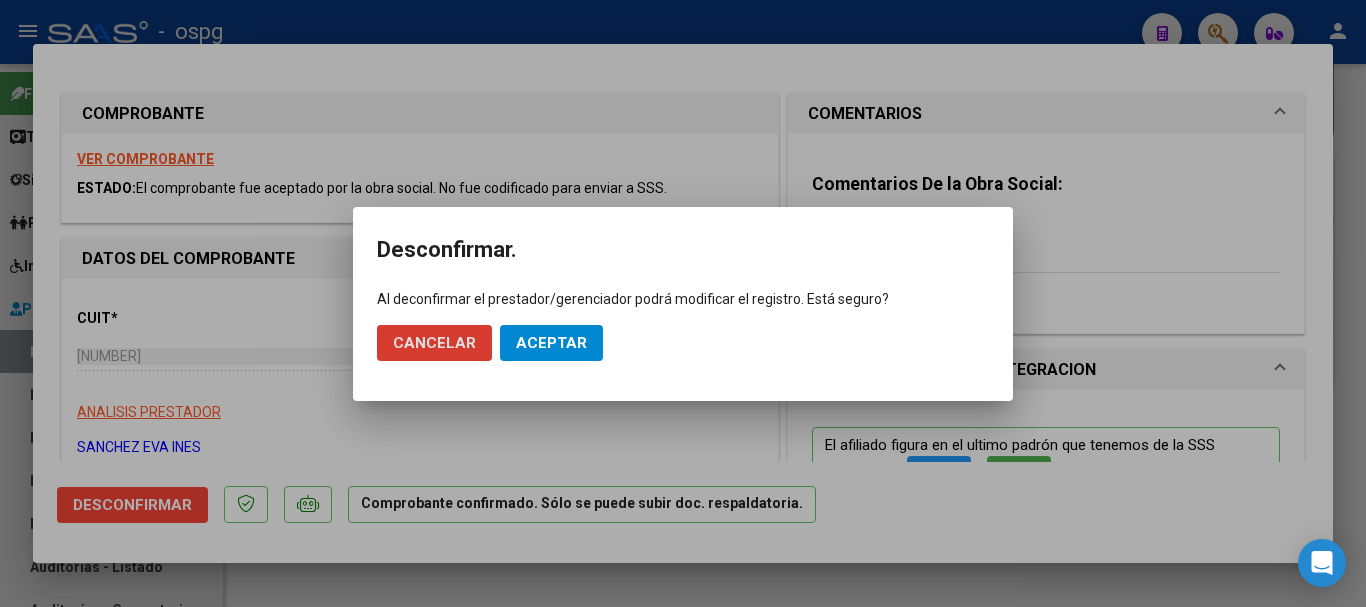 click on "Aceptar" 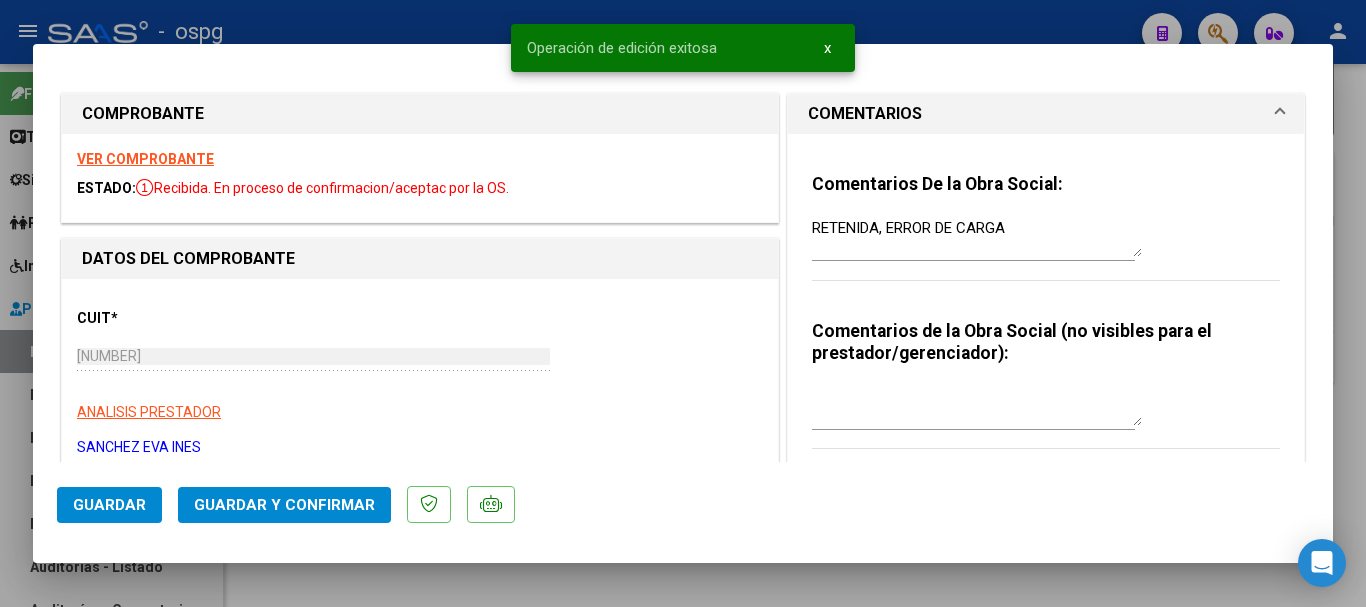 click at bounding box center [683, 303] 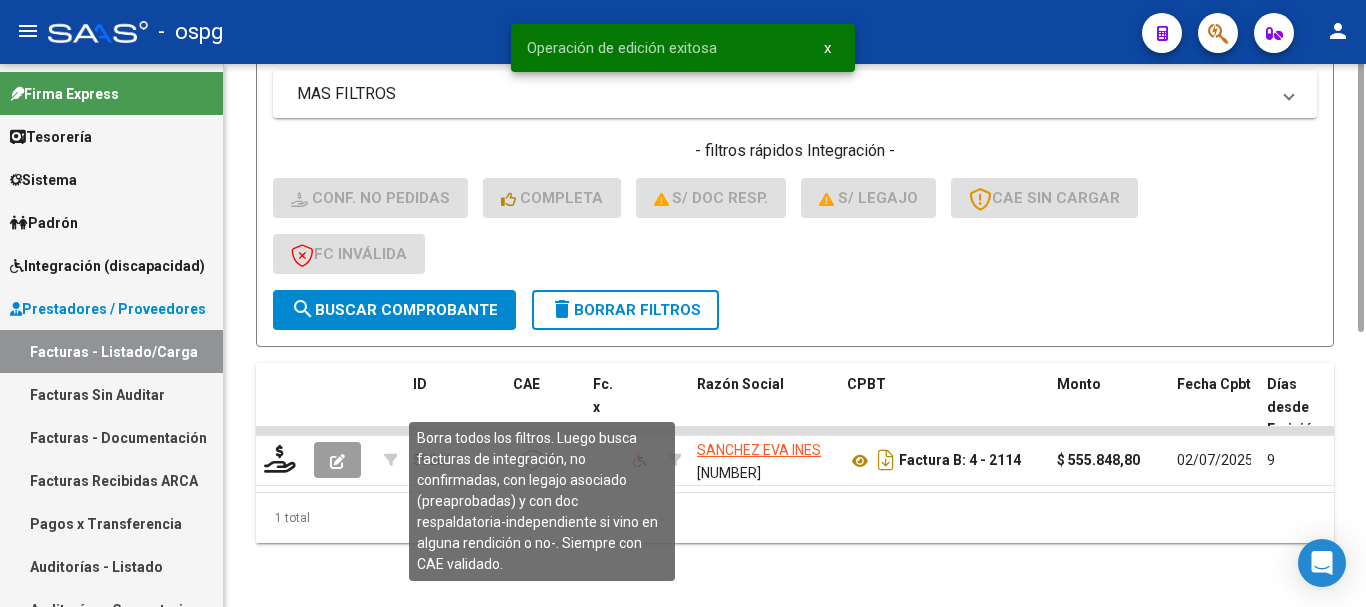 scroll, scrollTop: 274, scrollLeft: 0, axis: vertical 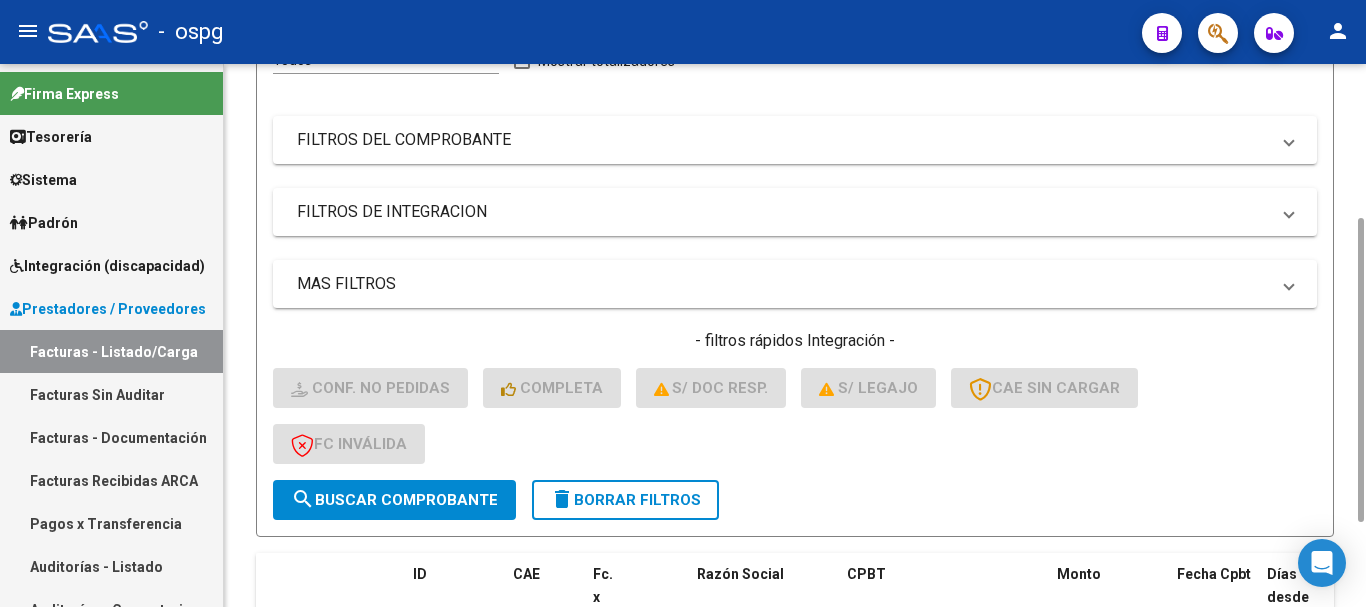 click on "delete  Borrar Filtros" 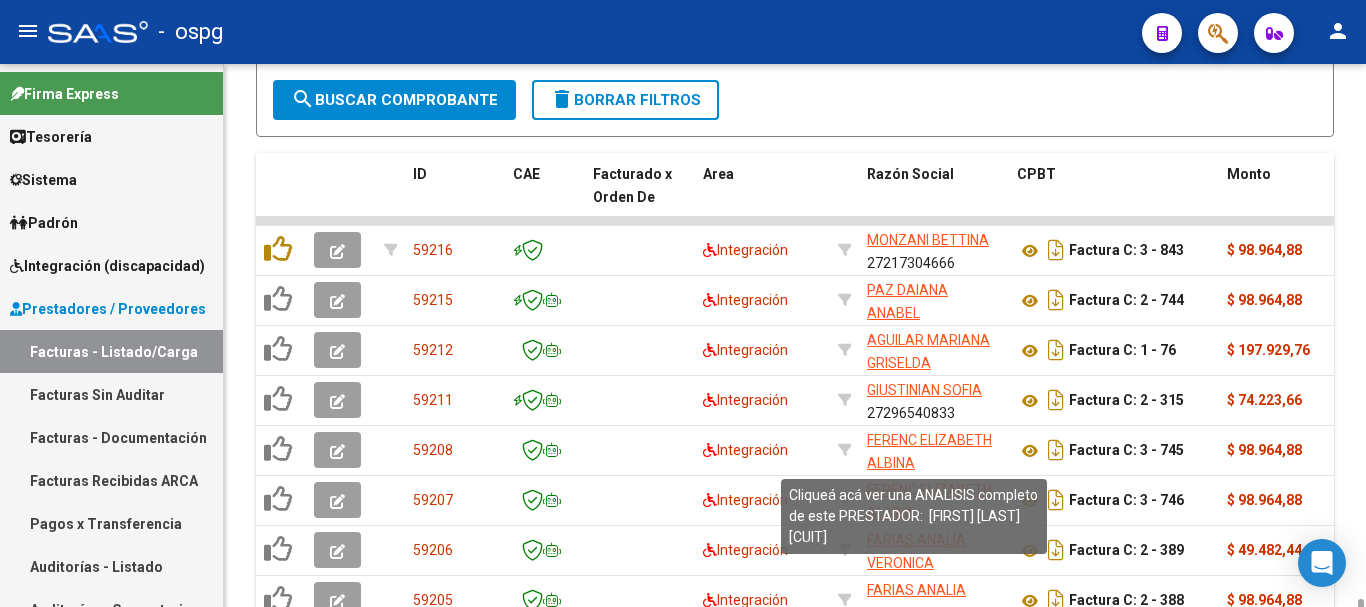 scroll, scrollTop: 874, scrollLeft: 0, axis: vertical 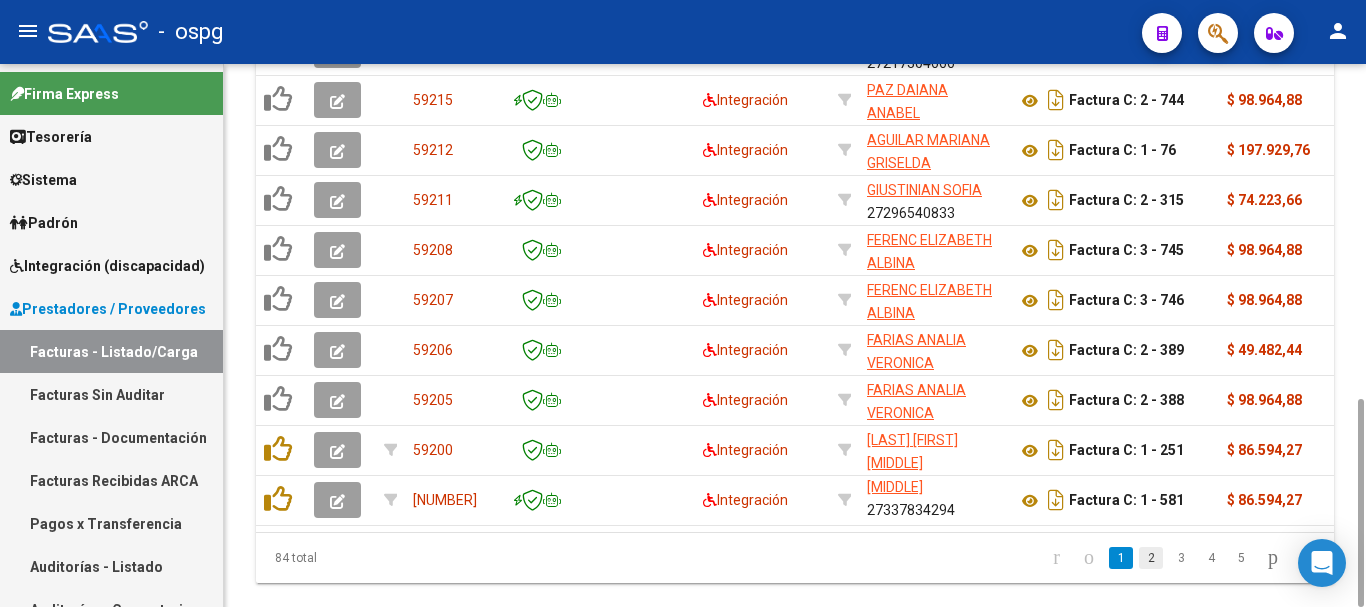 click on "2" 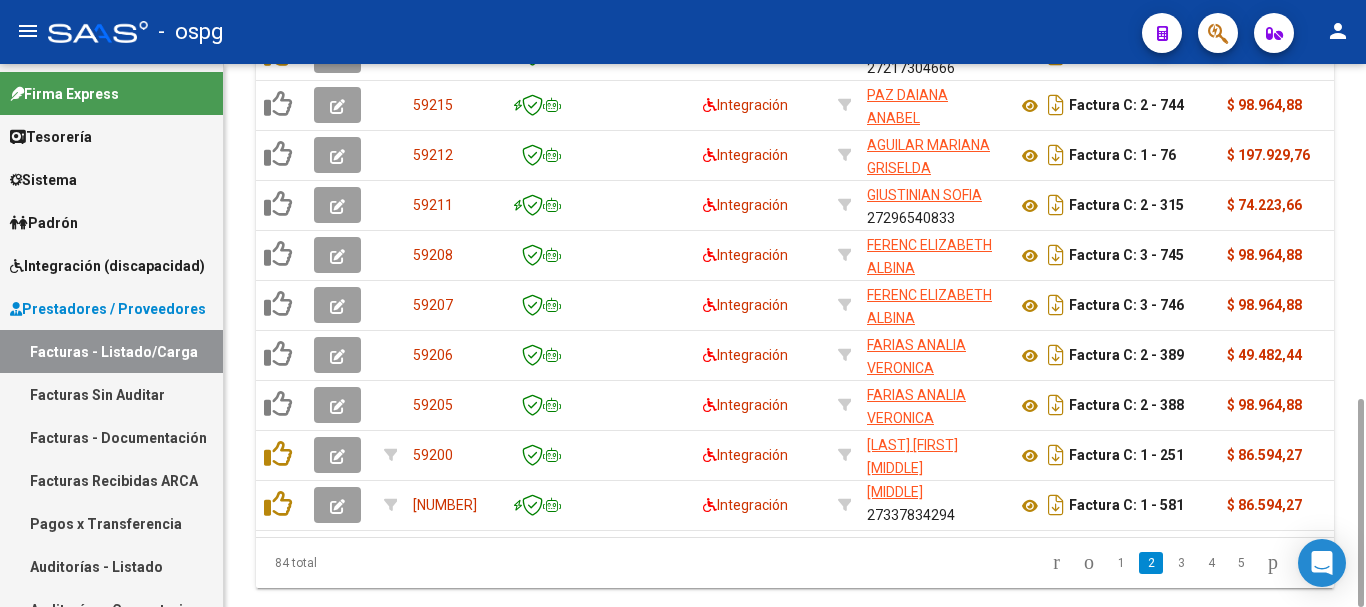 scroll, scrollTop: 4, scrollLeft: 0, axis: vertical 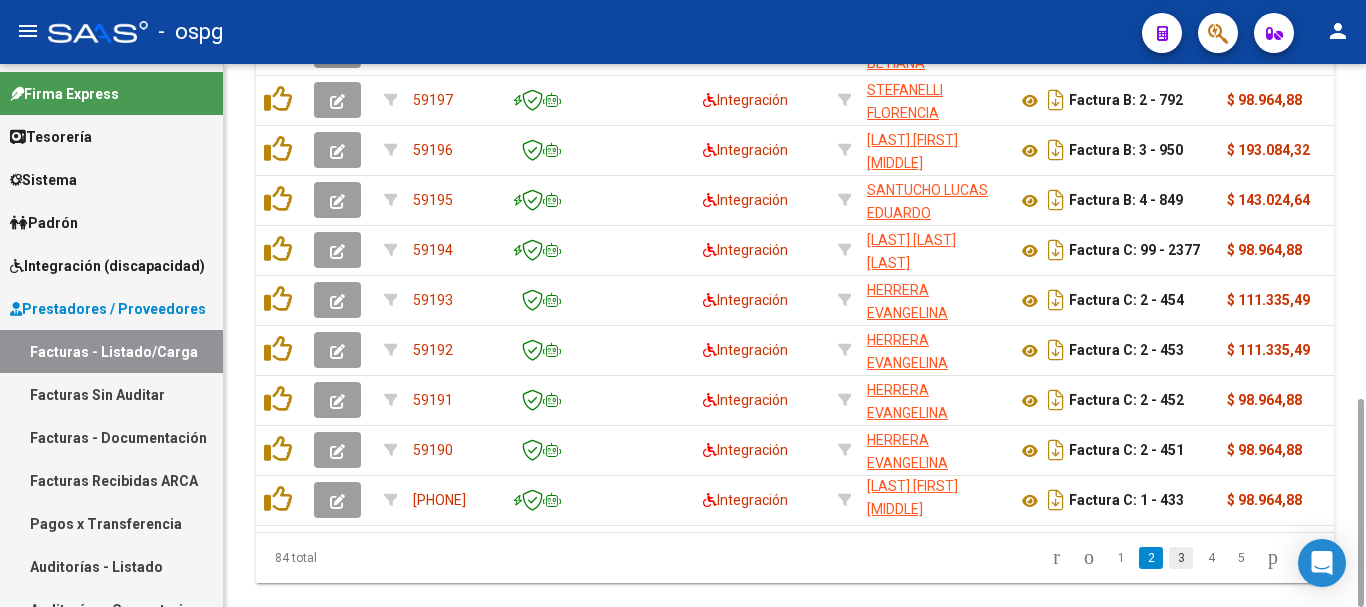 click on "3" 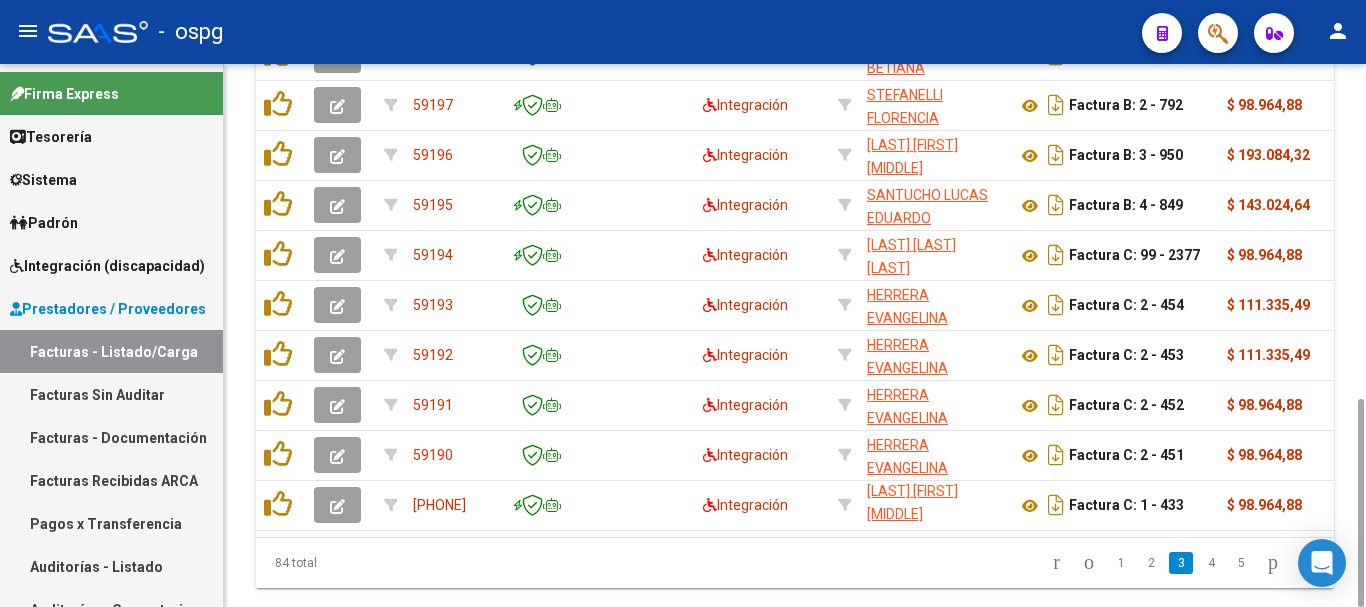 scroll, scrollTop: 26, scrollLeft: 0, axis: vertical 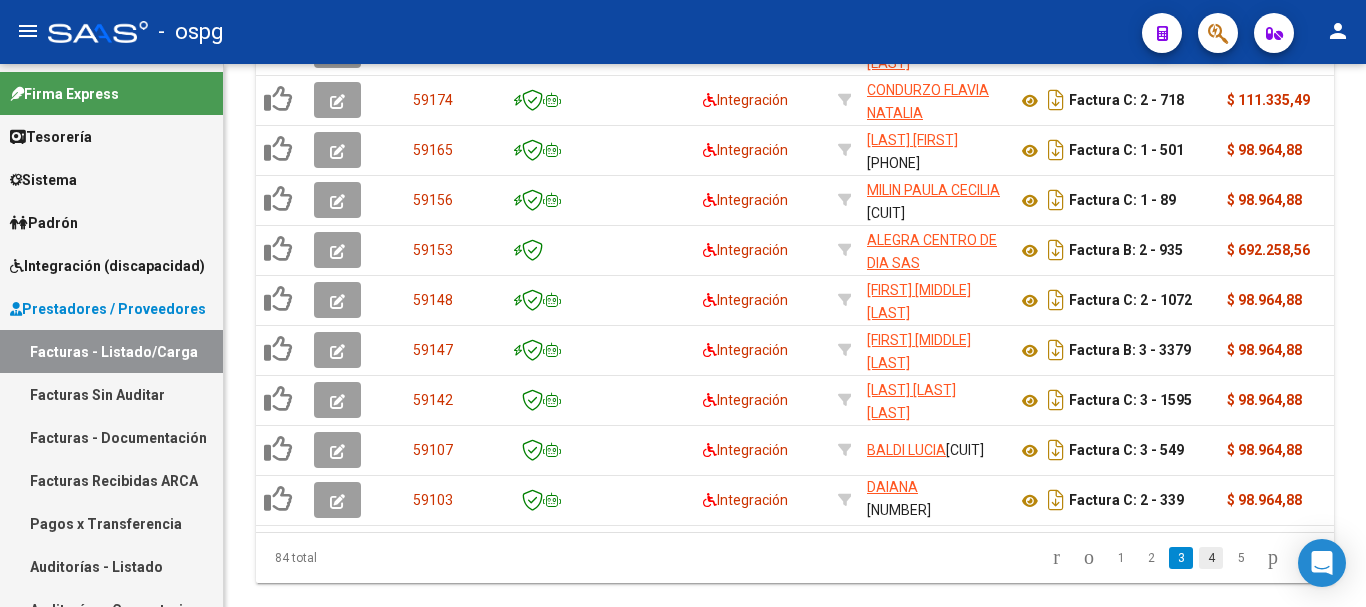 click on "4" 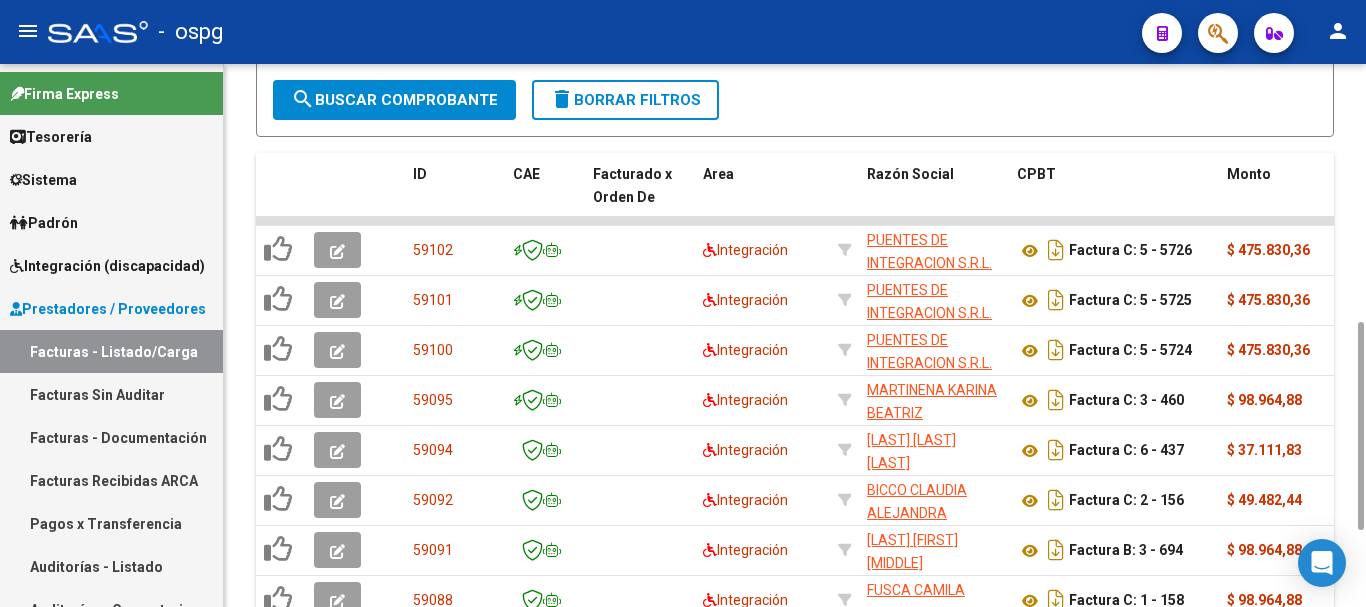 scroll, scrollTop: 874, scrollLeft: 0, axis: vertical 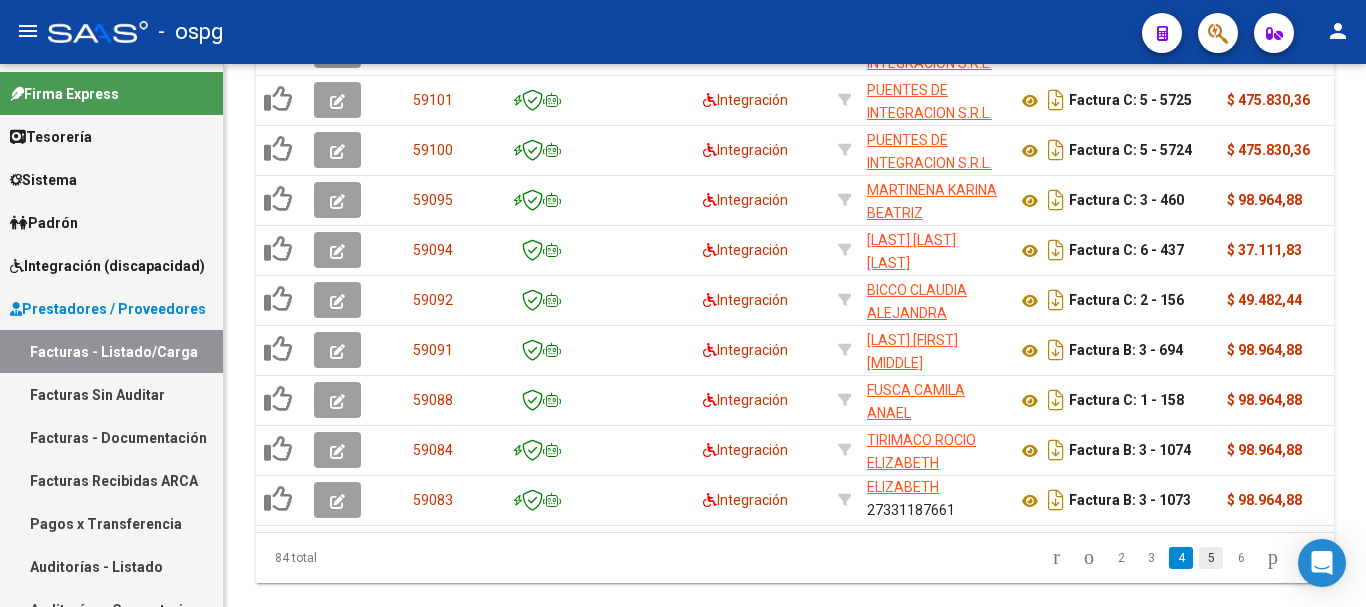 click on "5" 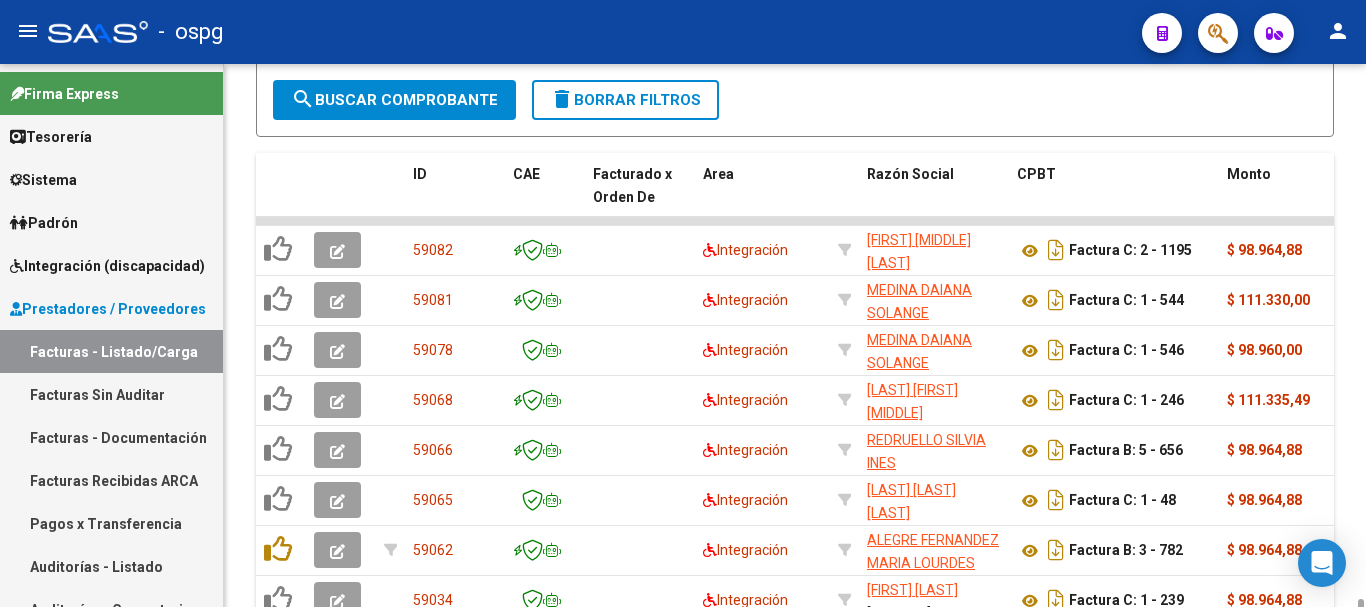 scroll, scrollTop: 874, scrollLeft: 0, axis: vertical 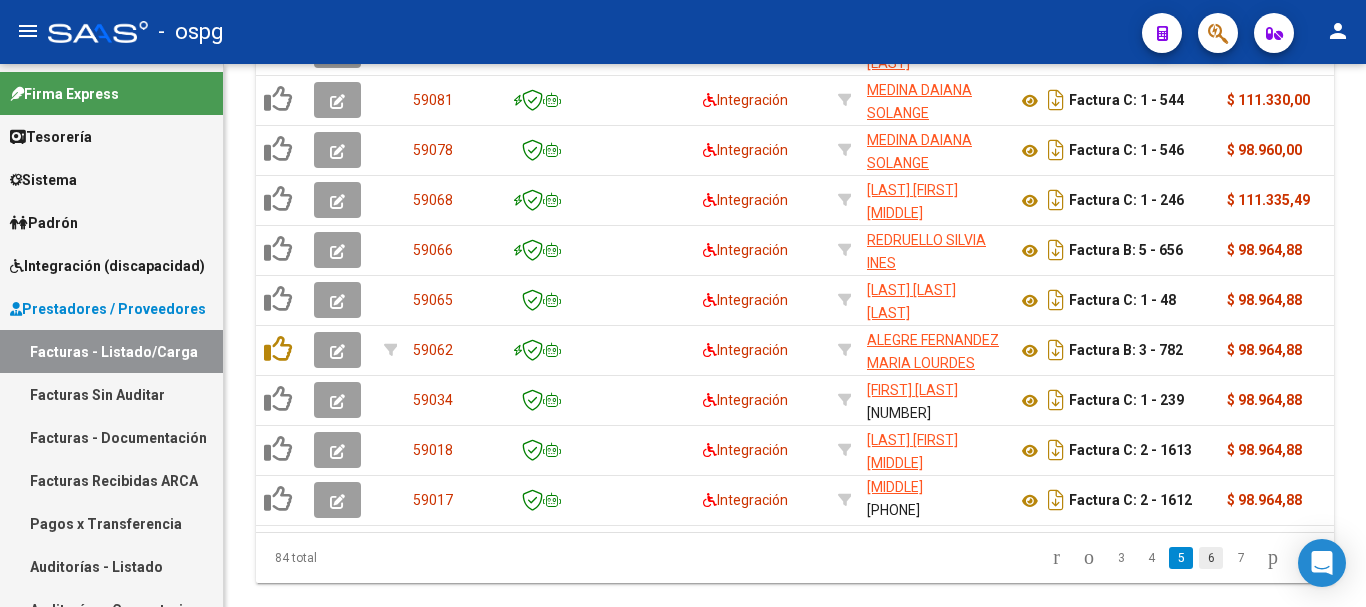click on "6" 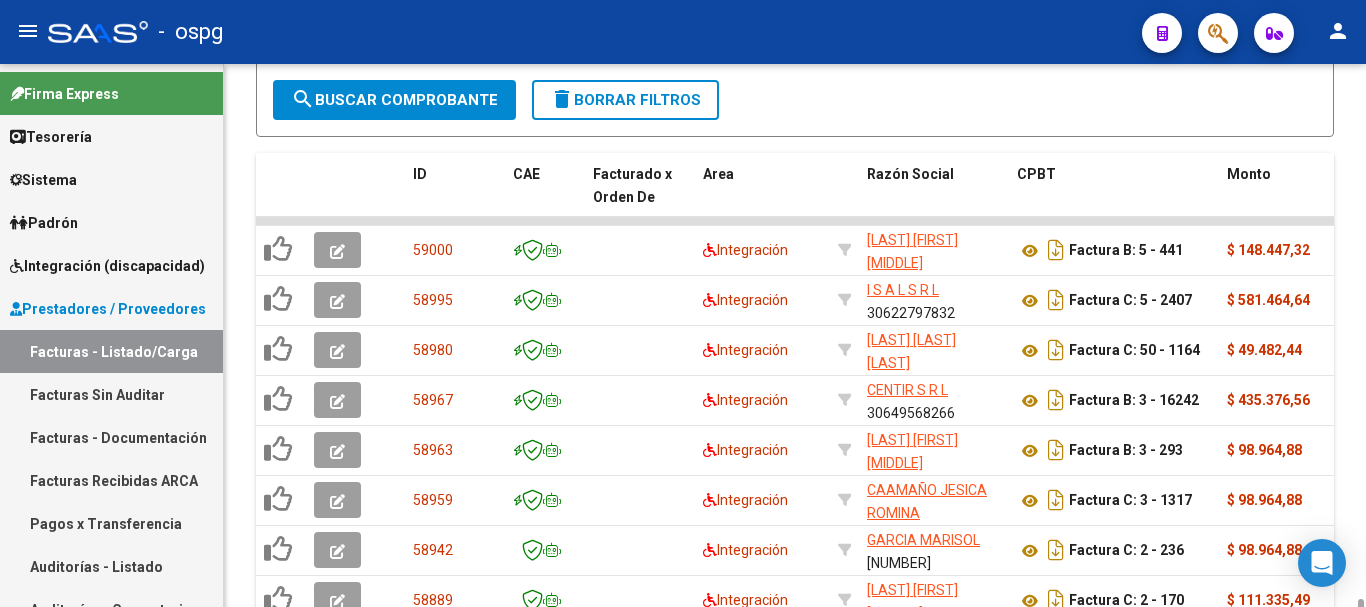 scroll, scrollTop: 874, scrollLeft: 0, axis: vertical 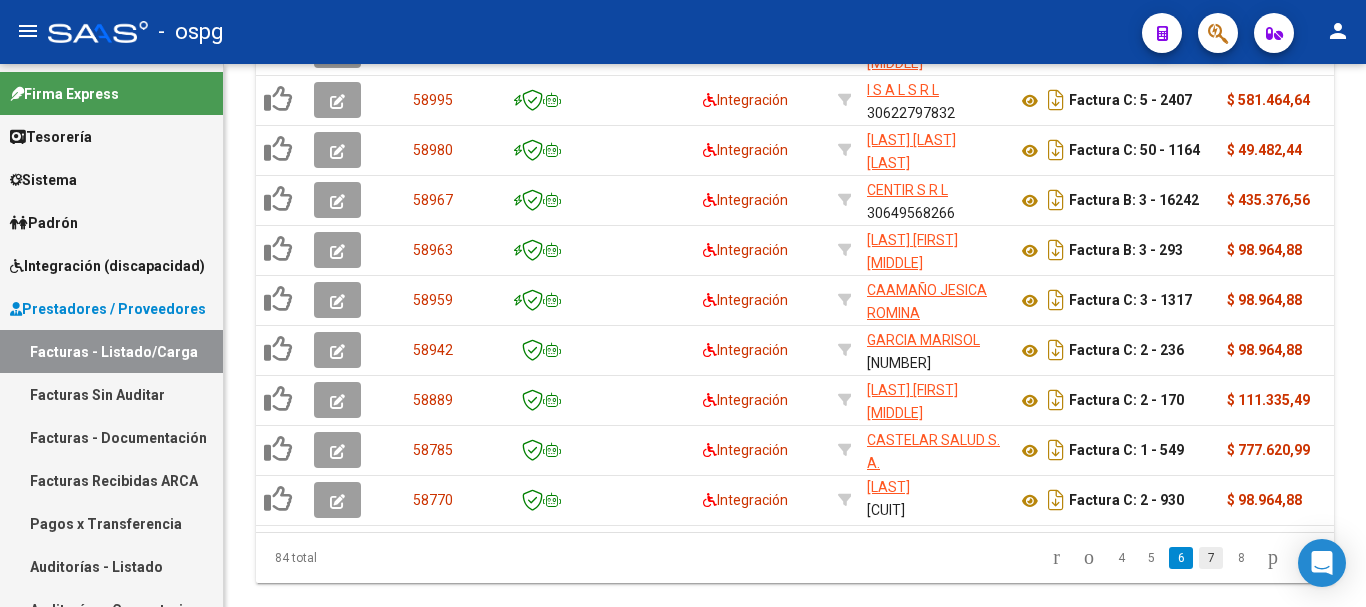 click on "7" 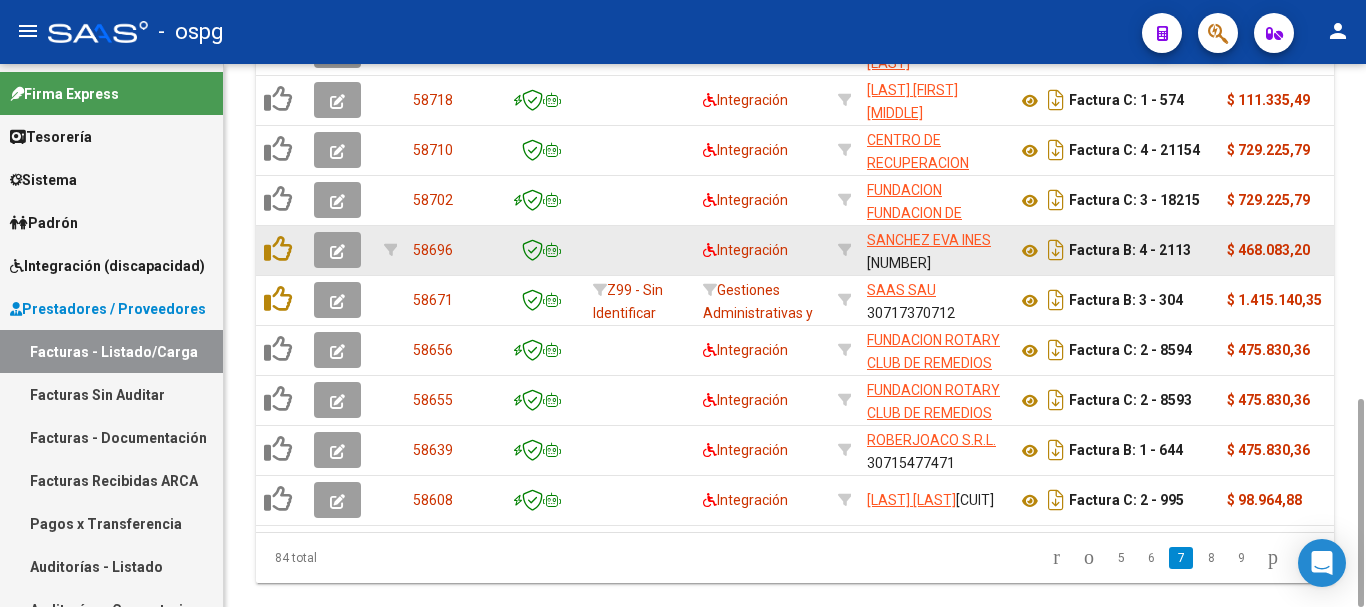 click 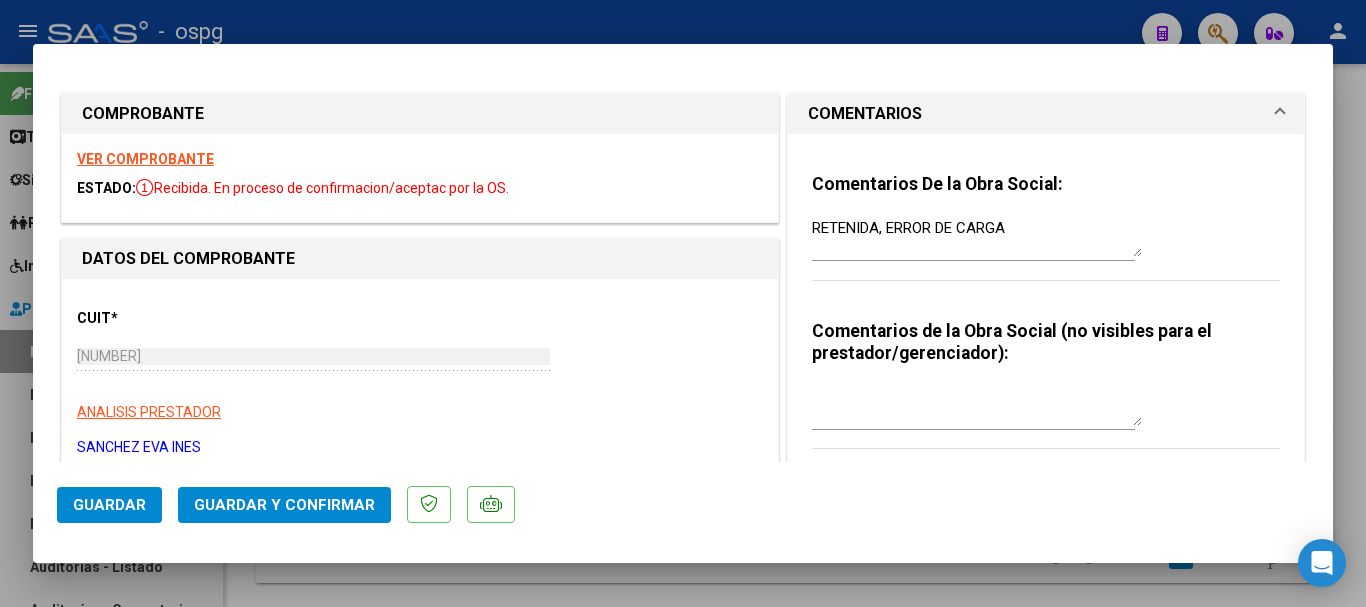 click on "RETENIDA, ERROR DE CARGA" at bounding box center [977, 237] 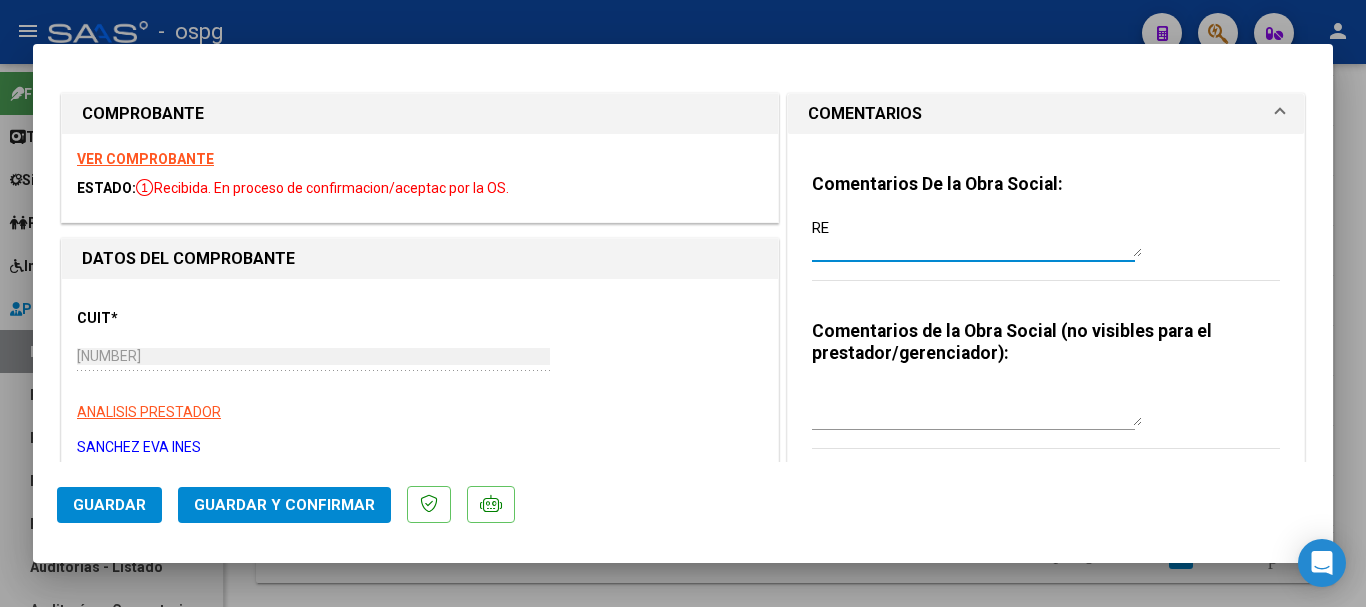 type on "R" 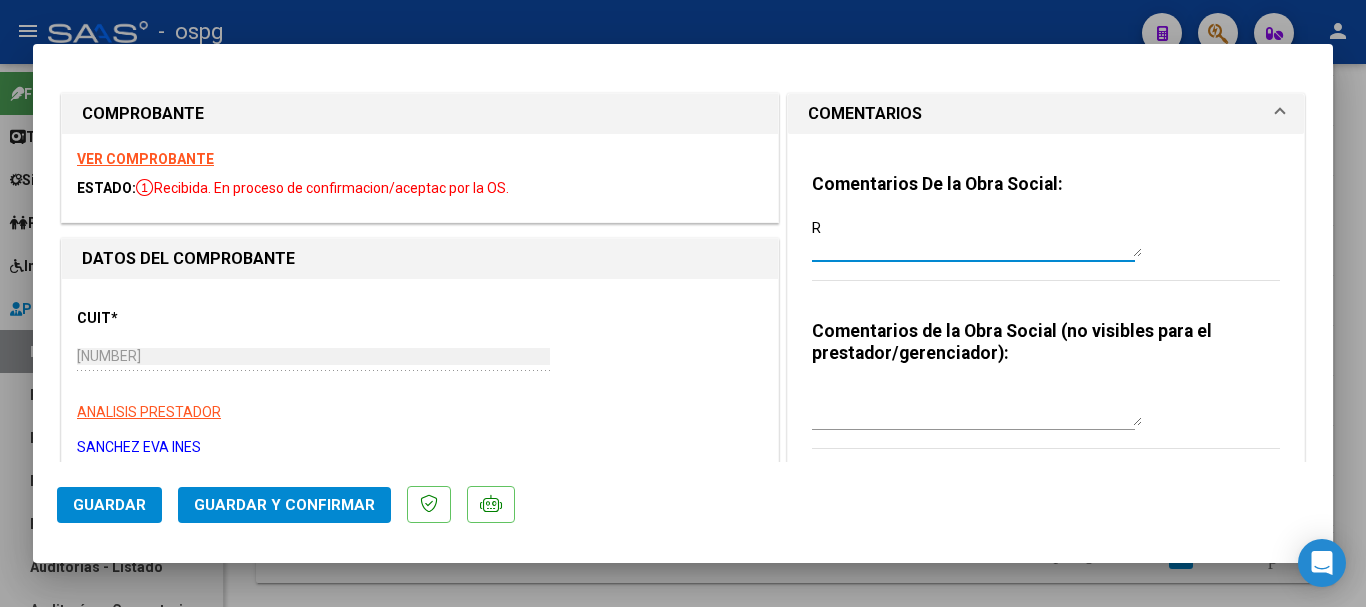 type 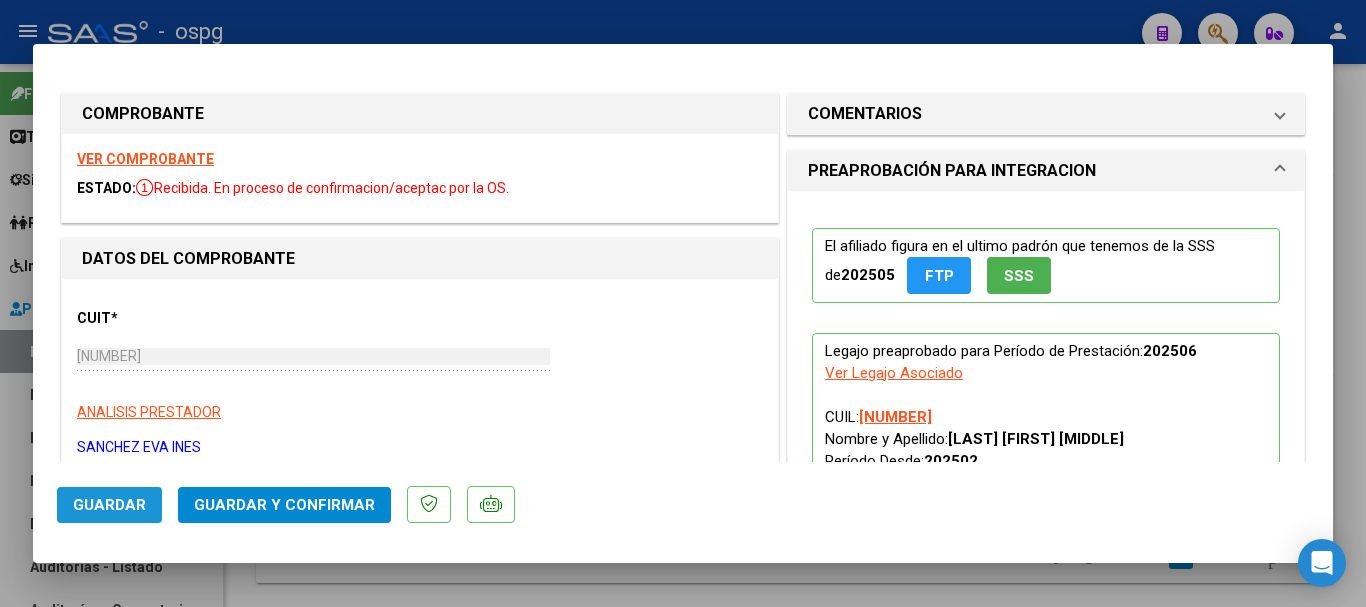 click on "Guardar" 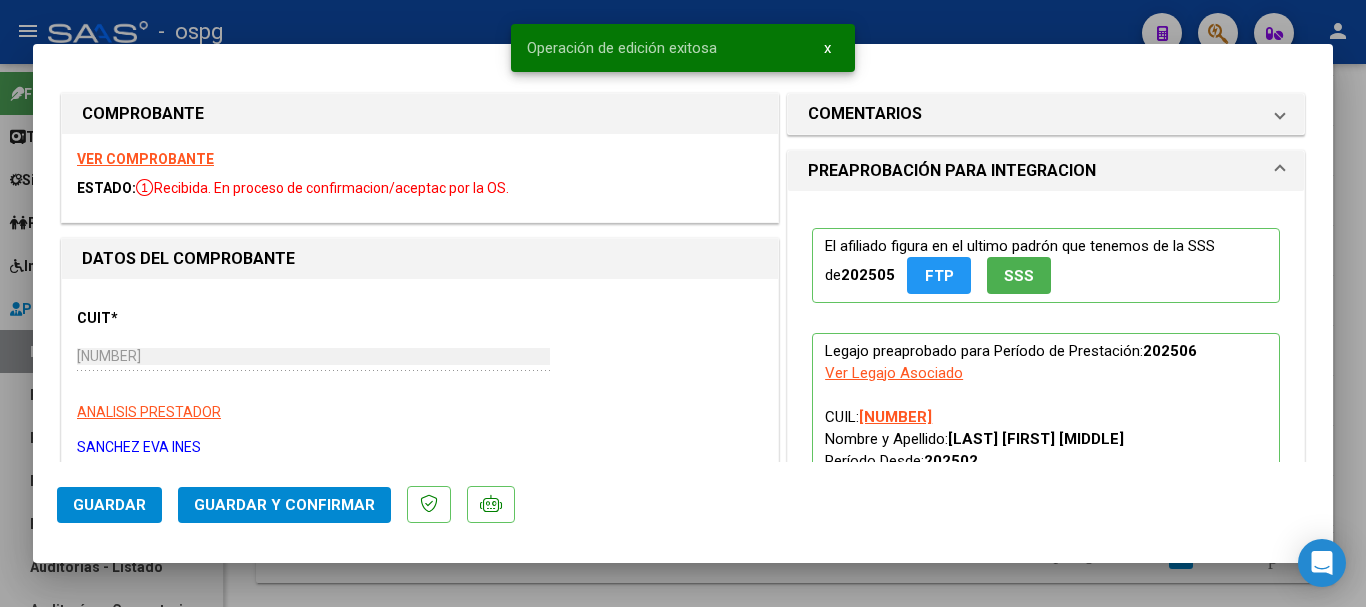 click at bounding box center [683, 303] 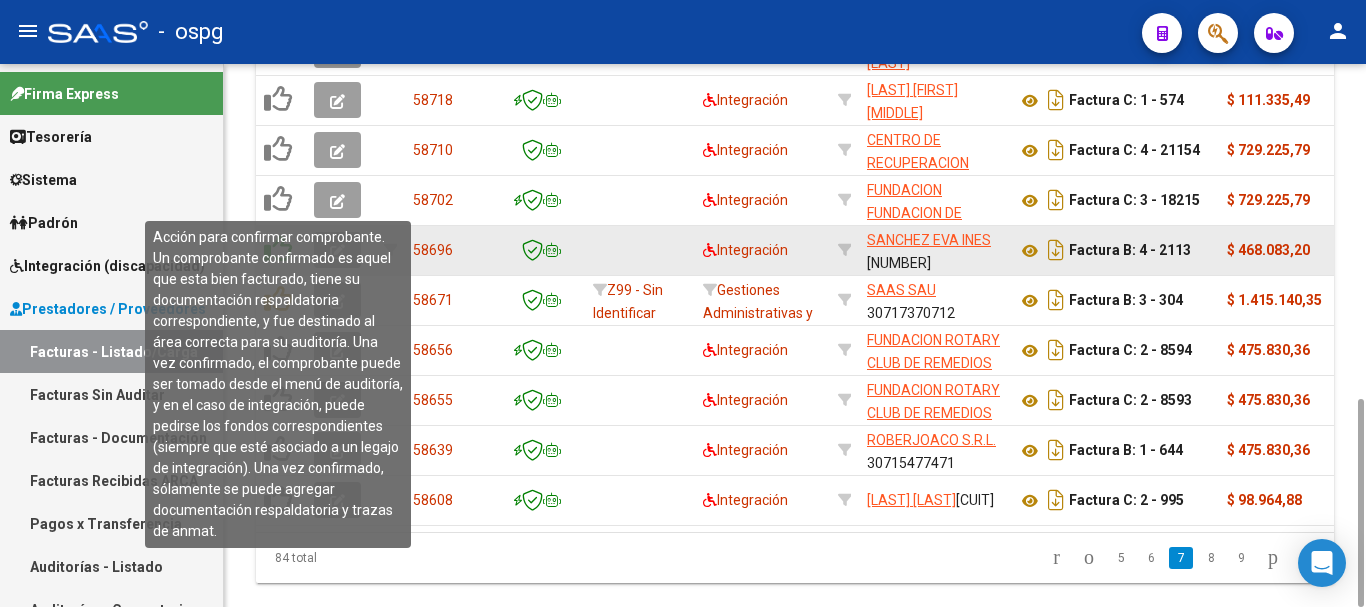 click 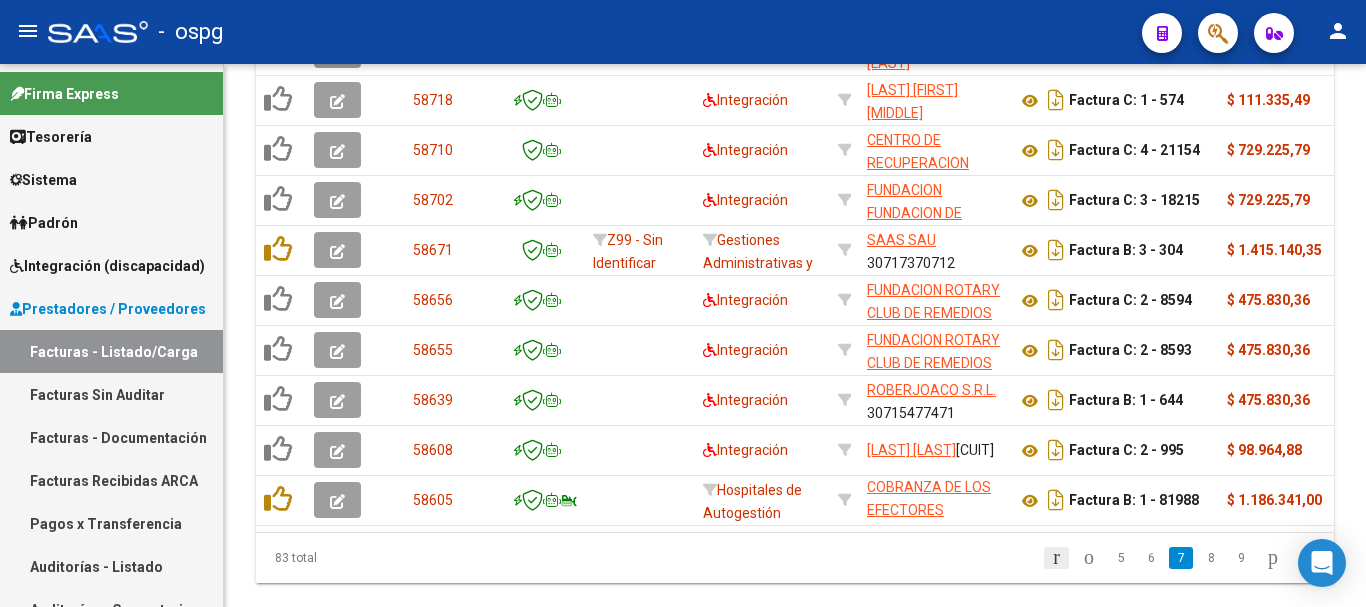 click 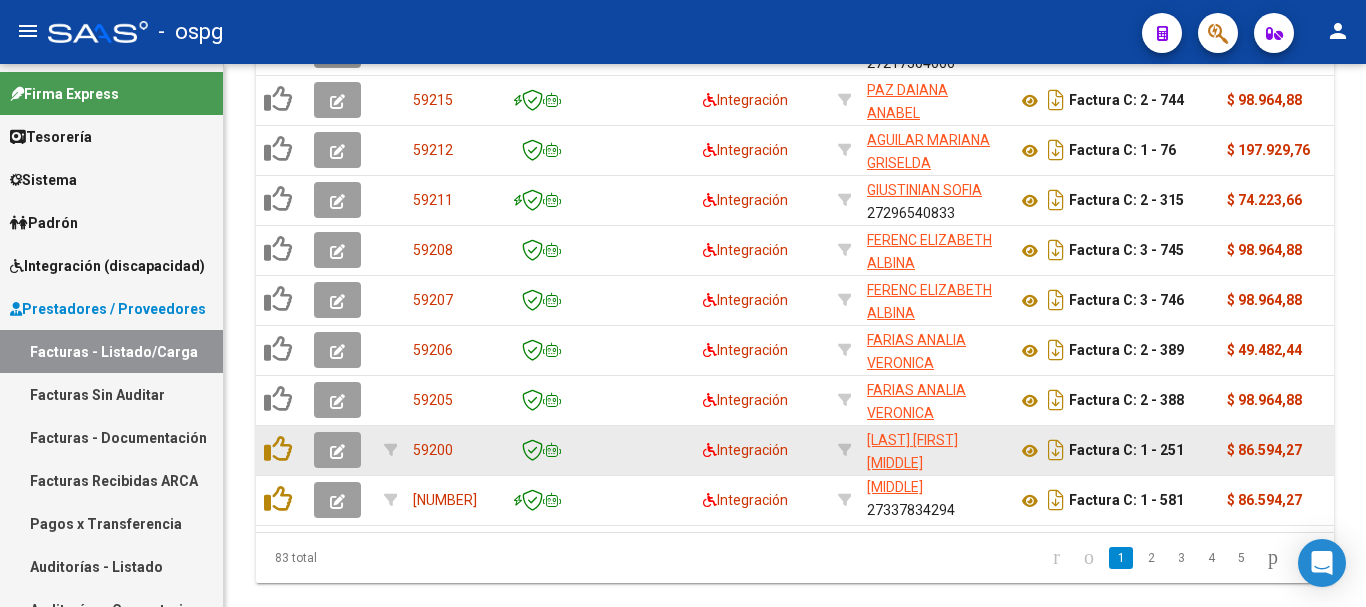 click 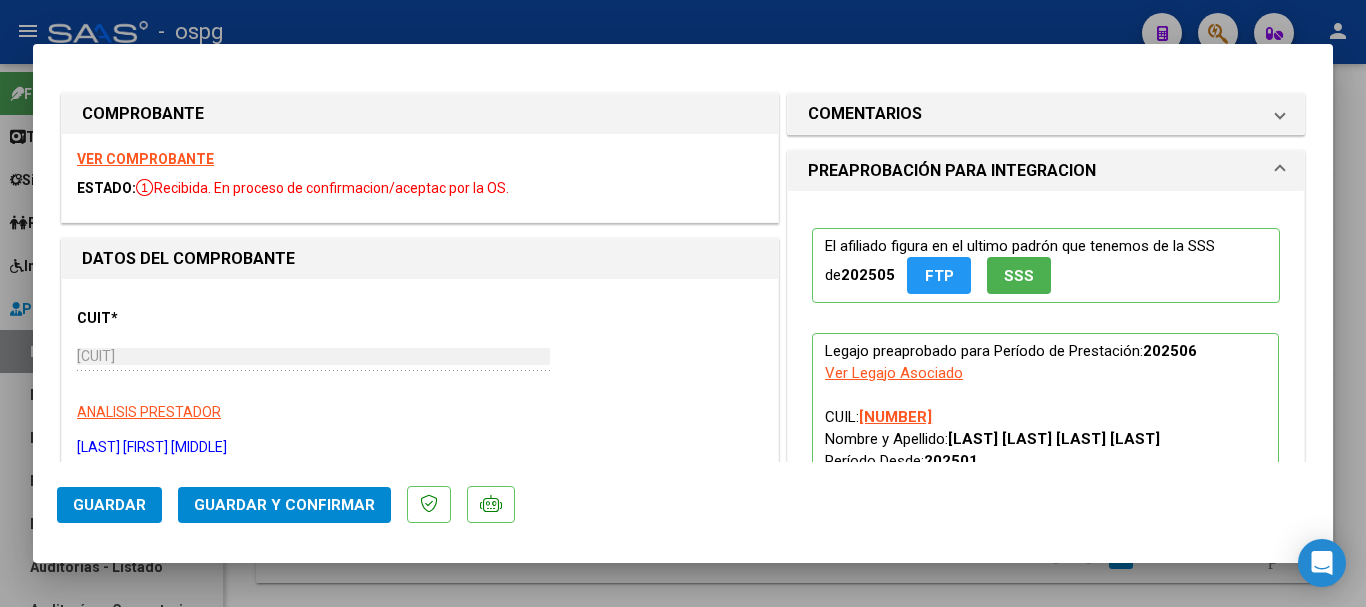 click on "VER COMPROBANTE" at bounding box center (145, 159) 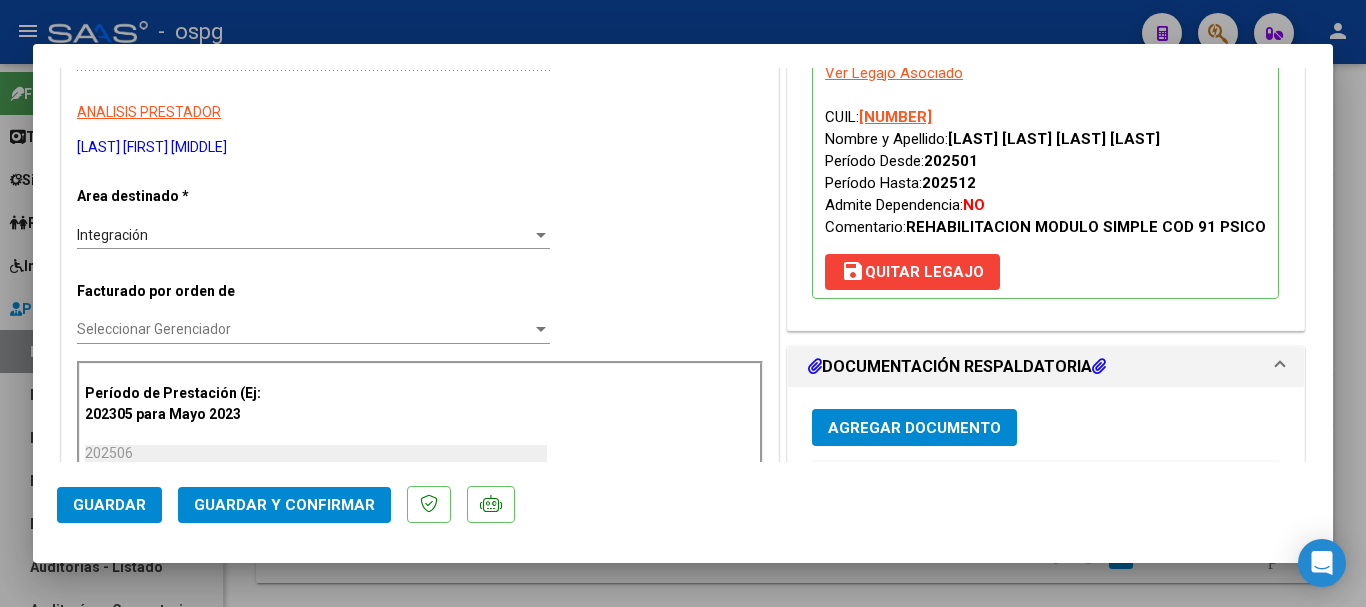 scroll, scrollTop: 600, scrollLeft: 0, axis: vertical 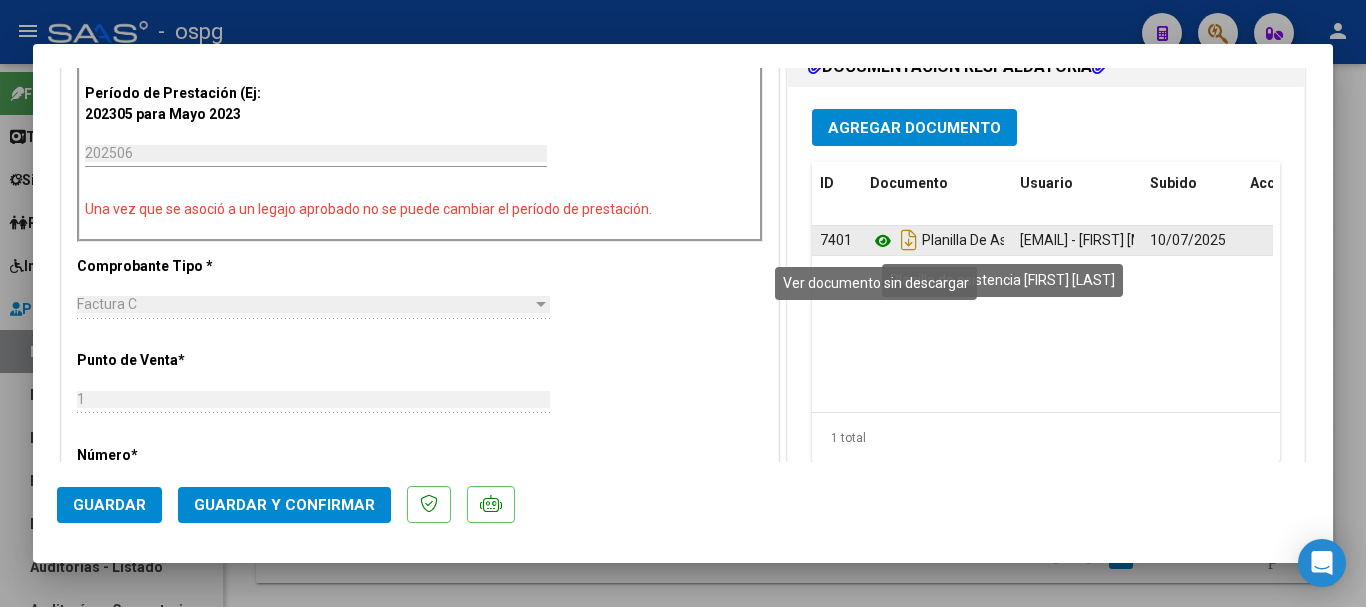 click 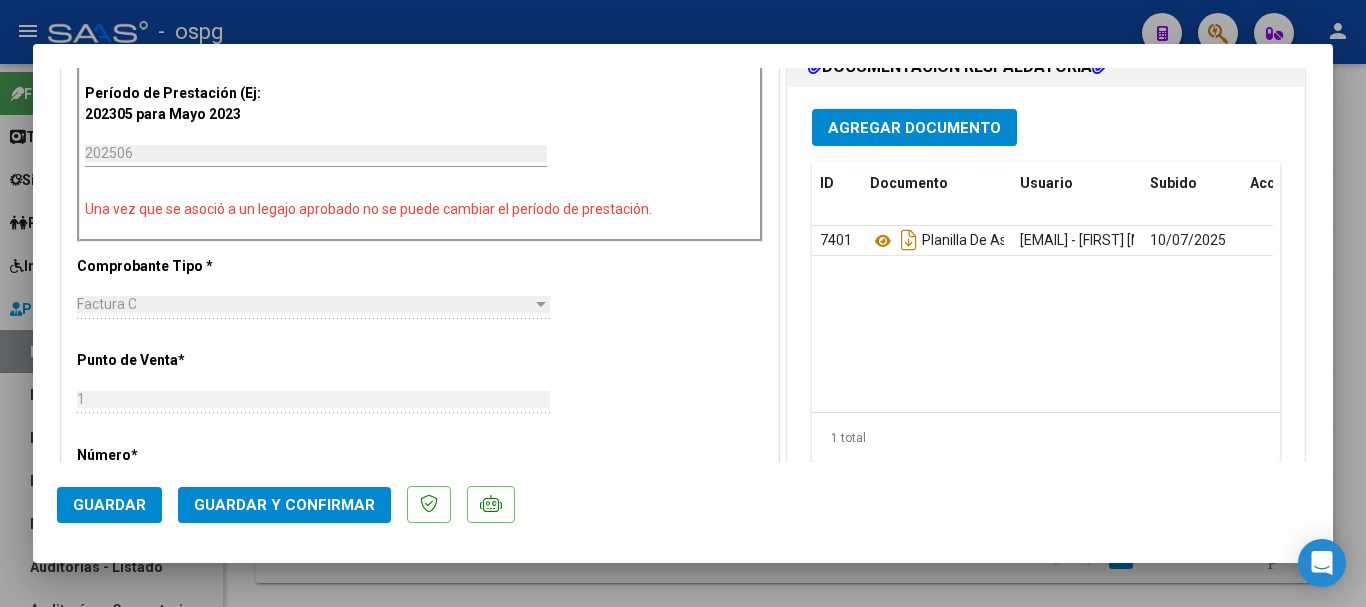 click at bounding box center (683, 303) 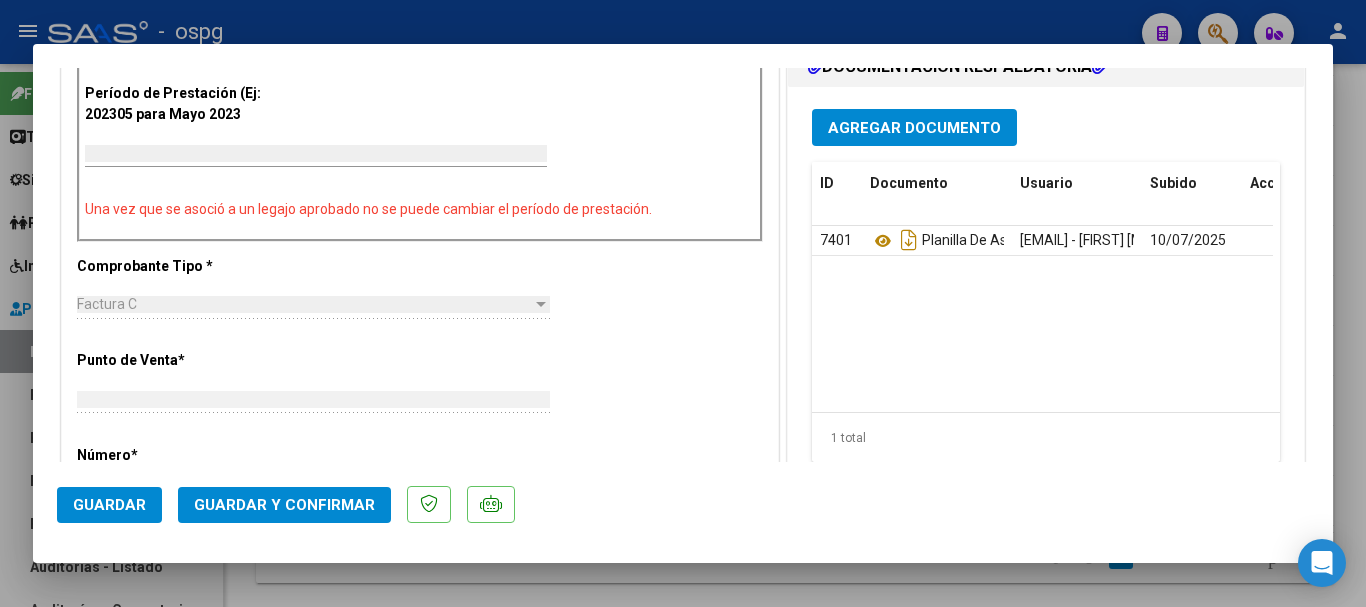 type on "$ 0,00" 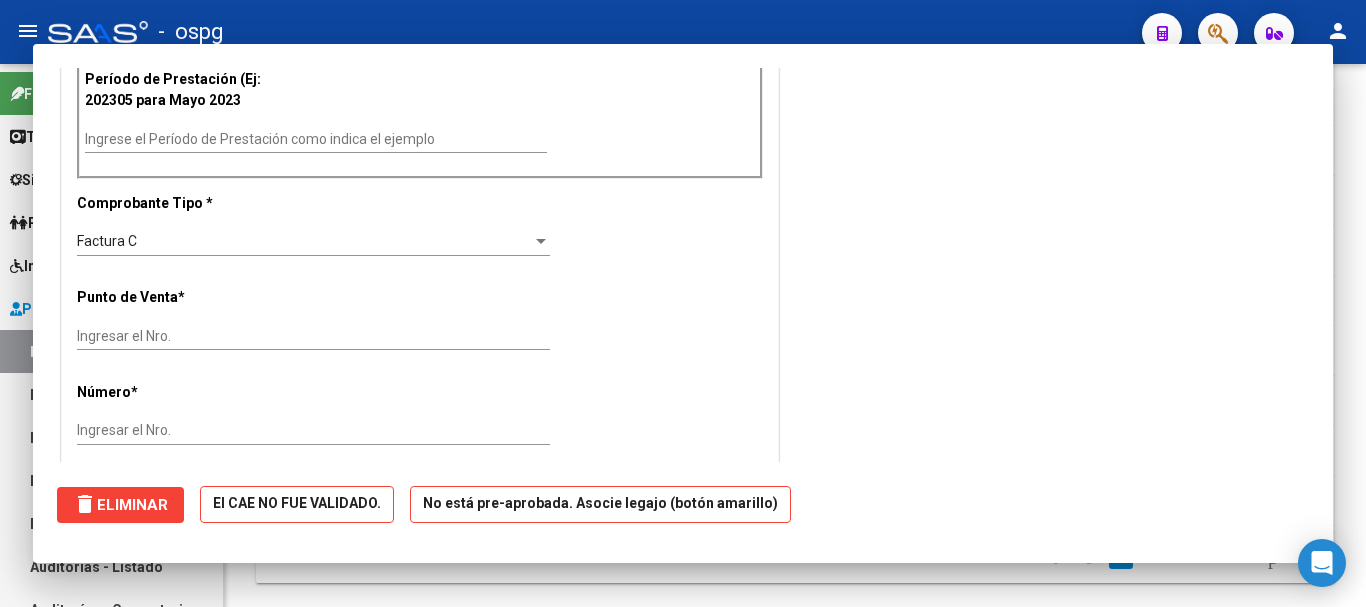 scroll, scrollTop: 0, scrollLeft: 0, axis: both 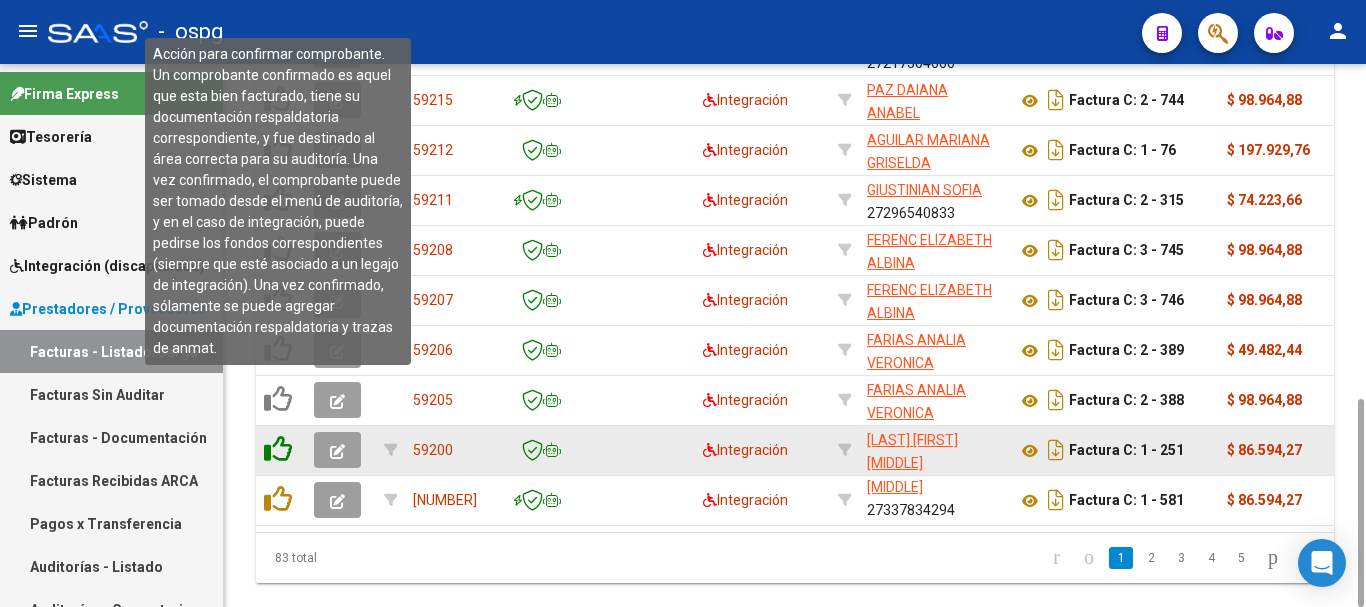 click 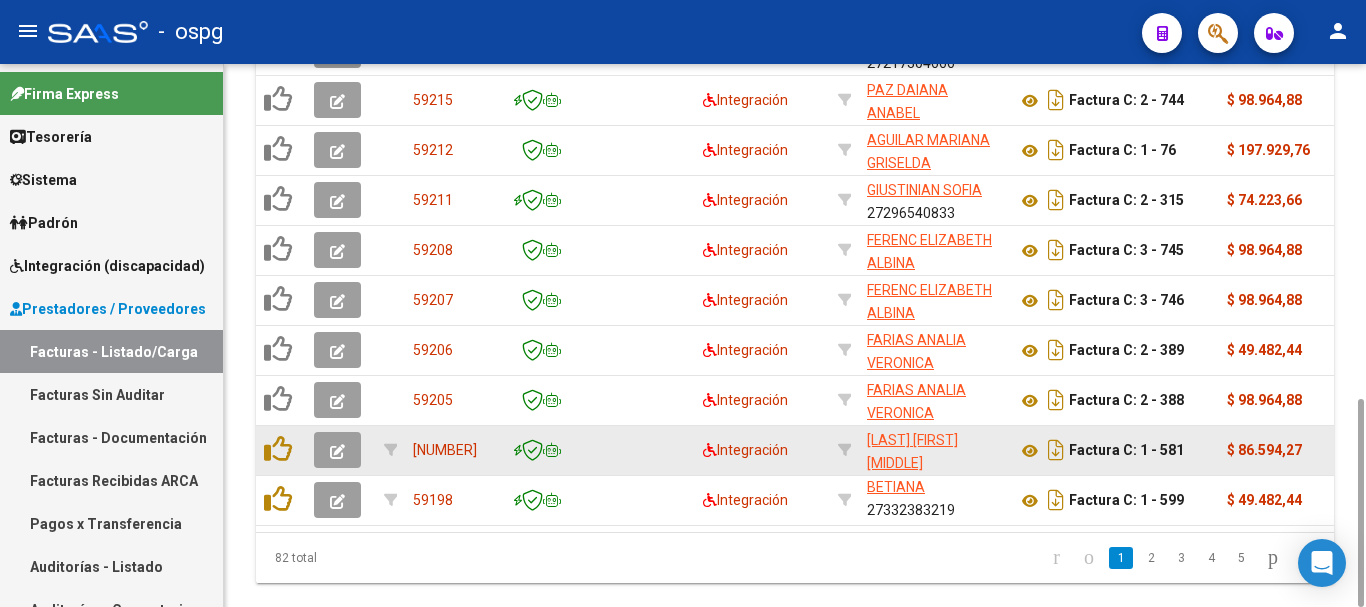 click 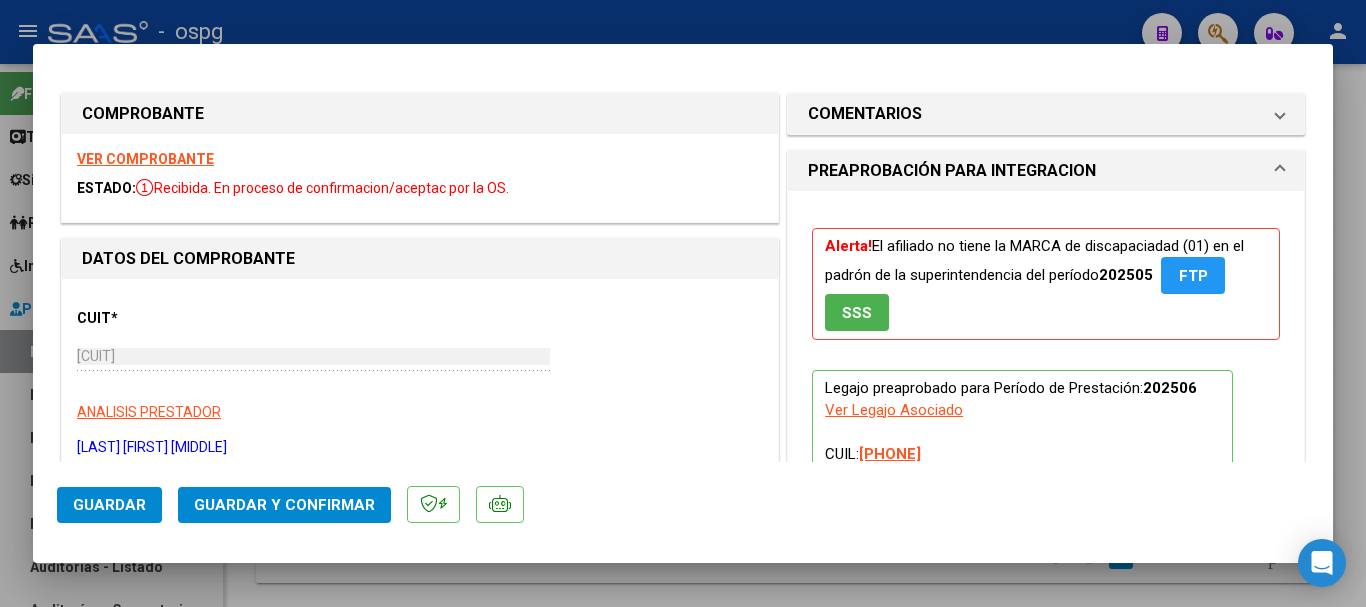 click on "VER COMPROBANTE" at bounding box center (145, 159) 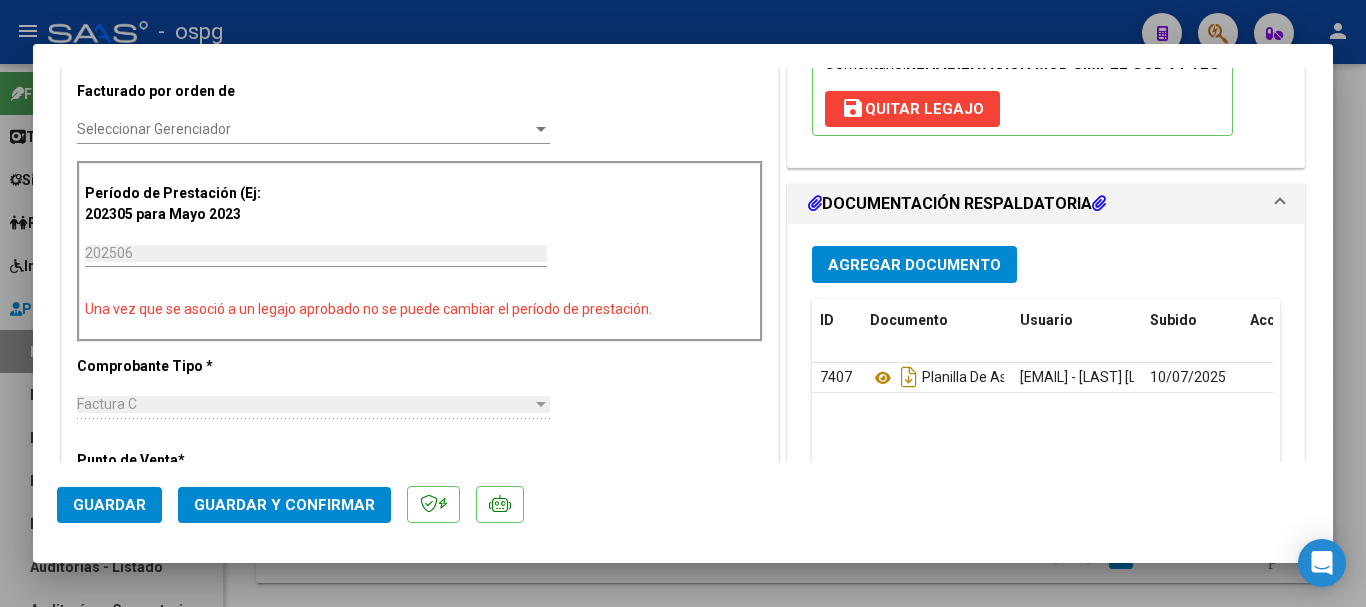 scroll, scrollTop: 600, scrollLeft: 0, axis: vertical 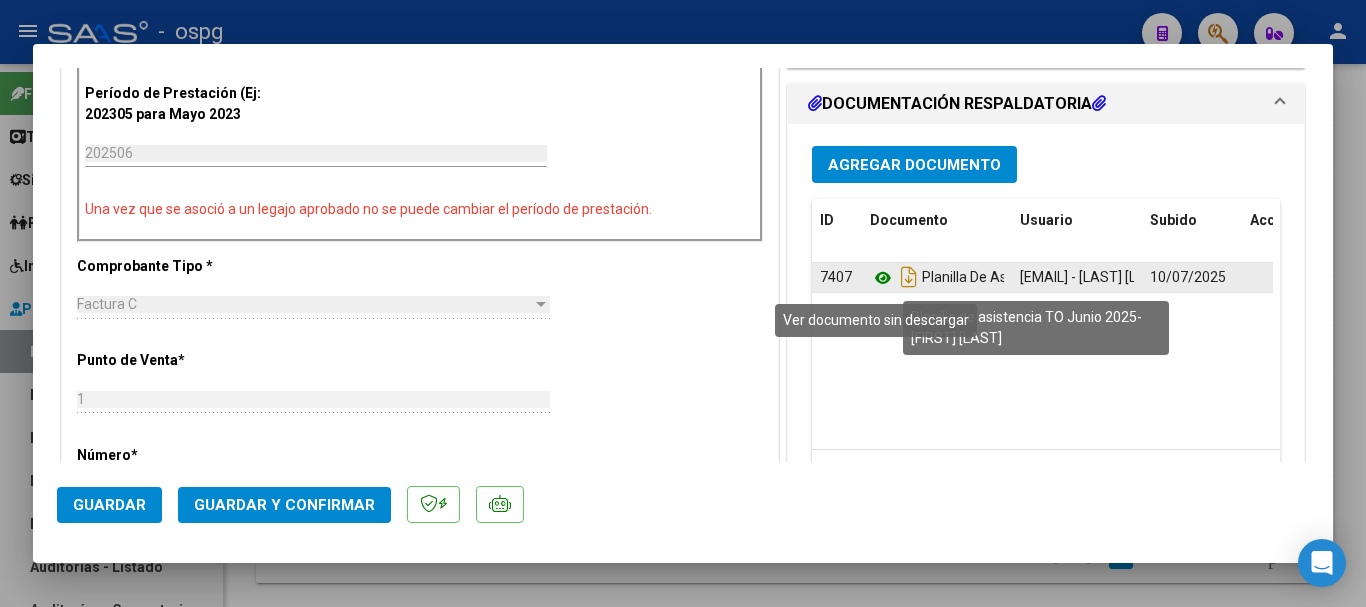 click 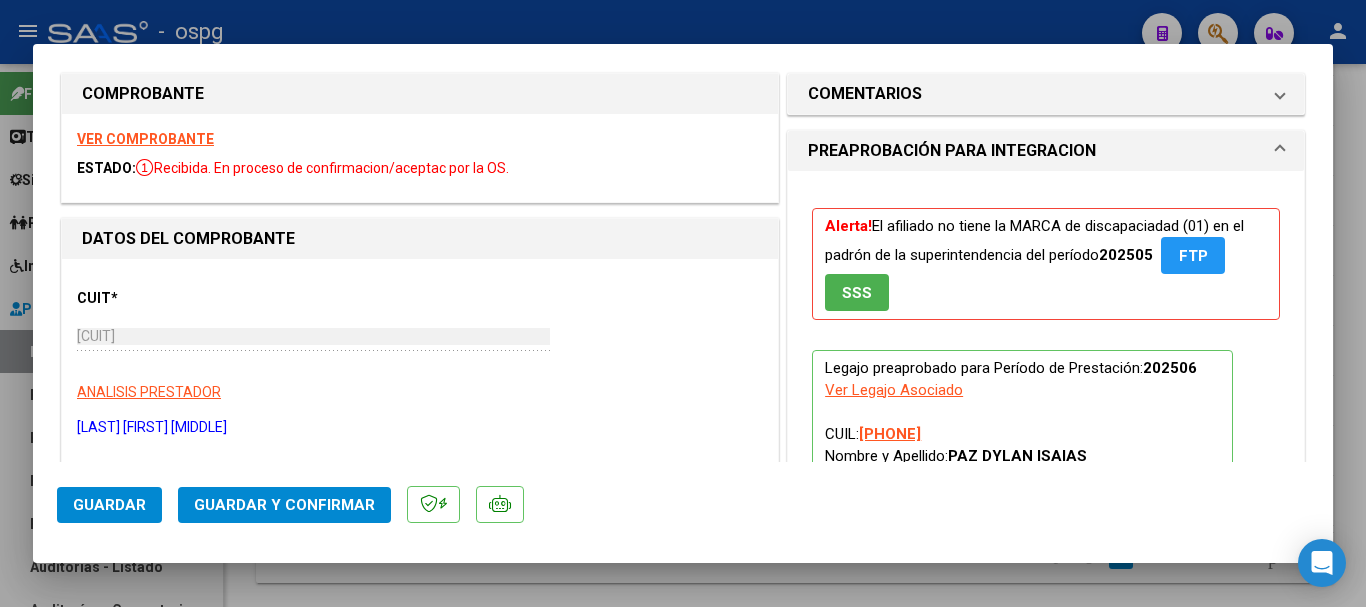 scroll, scrollTop: 0, scrollLeft: 0, axis: both 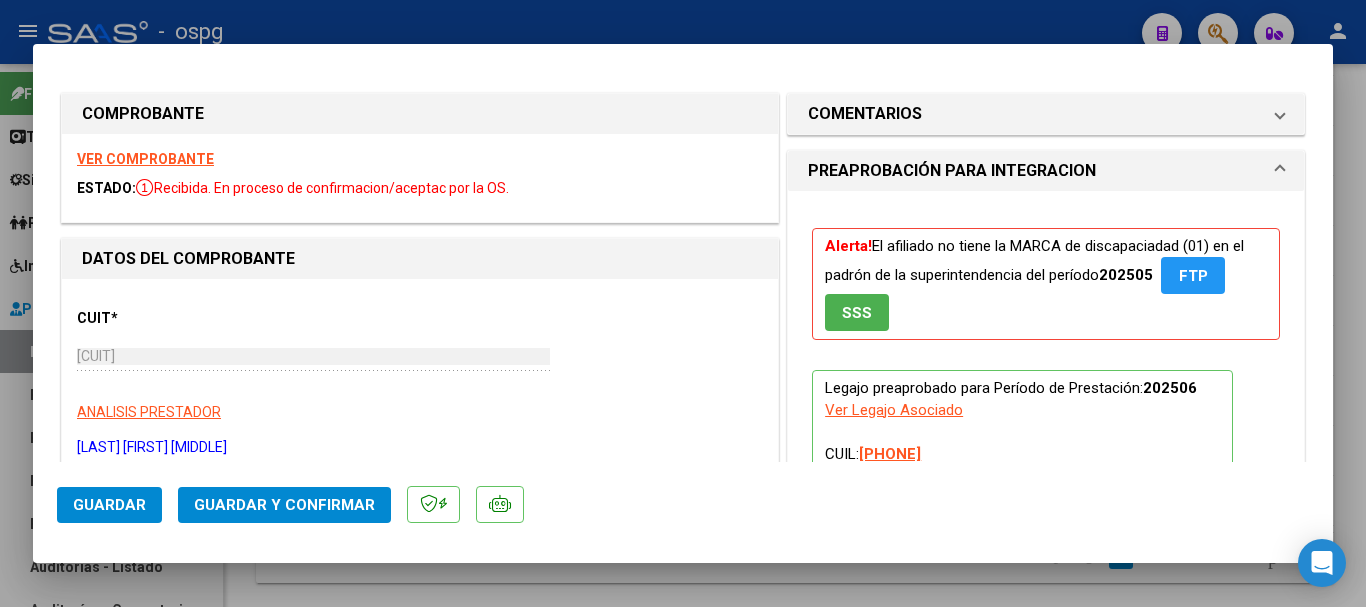 click at bounding box center [683, 303] 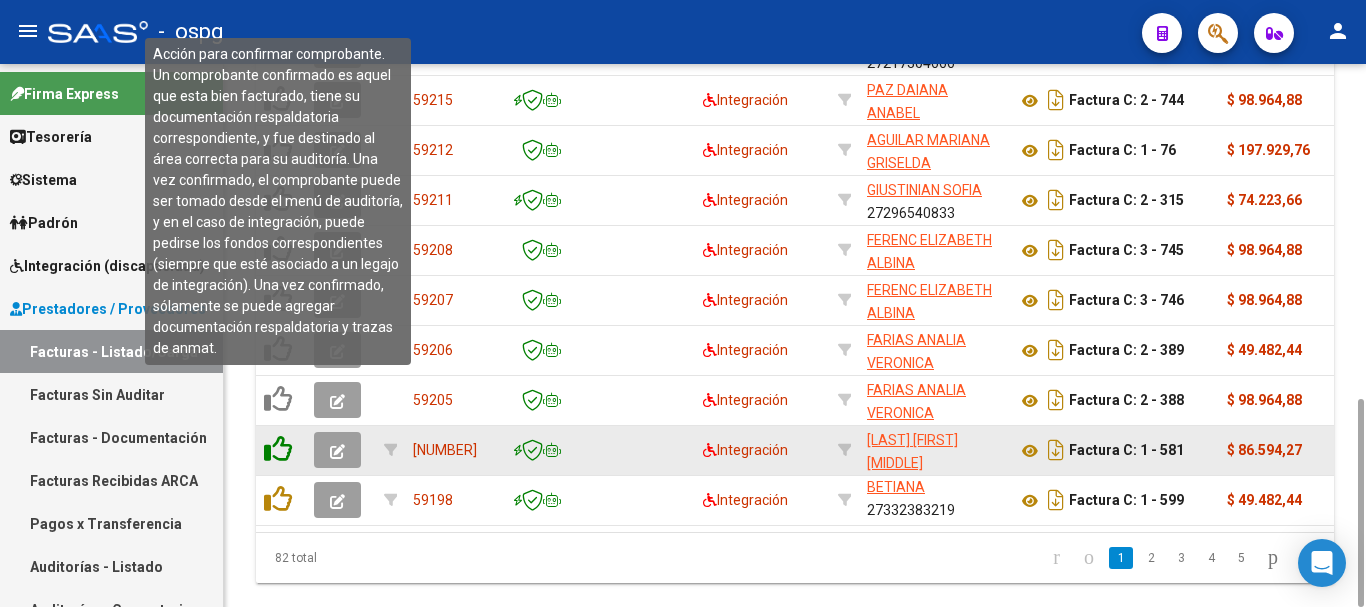 click 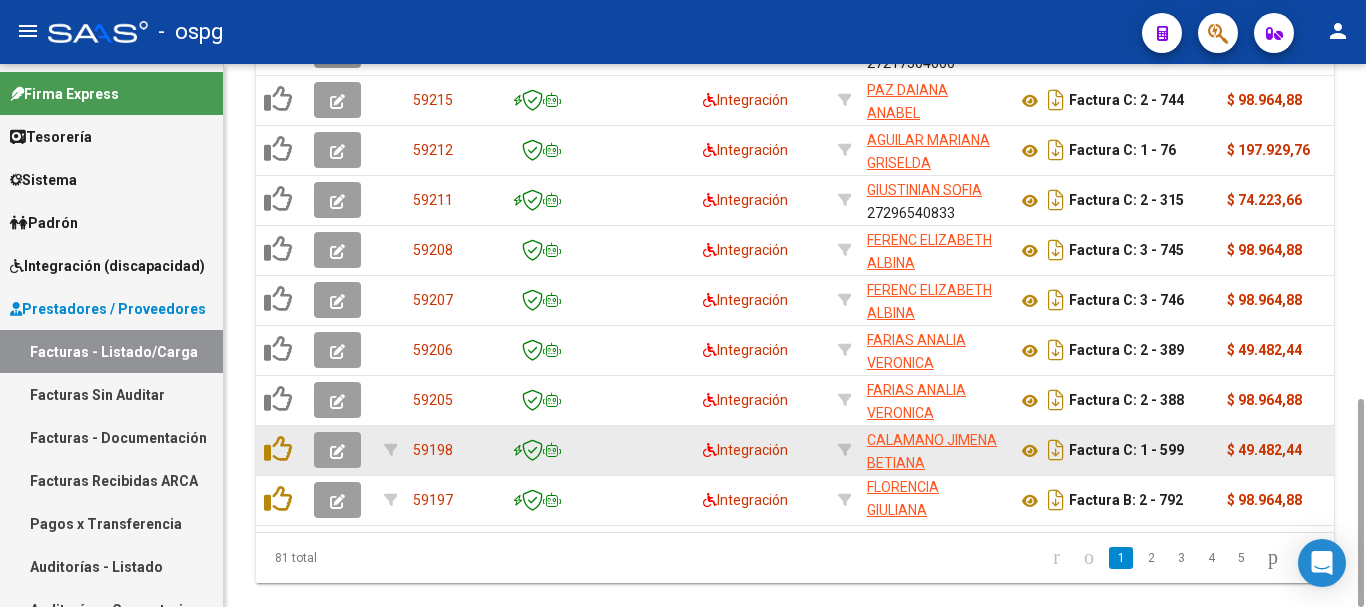click 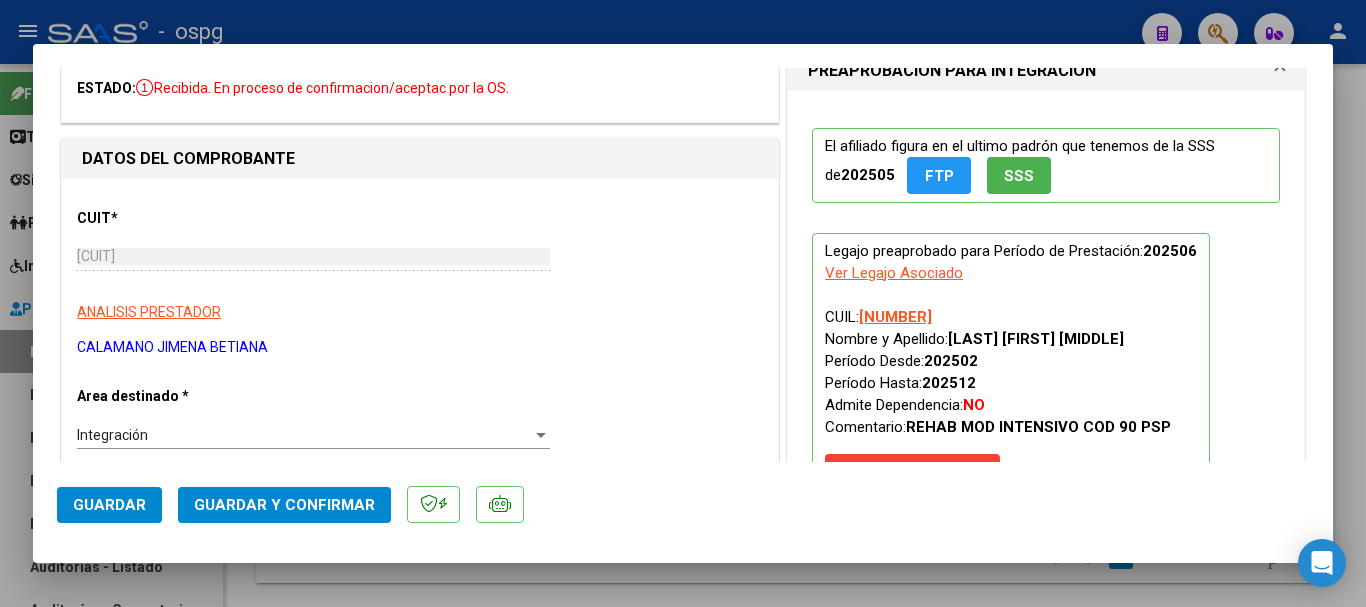 scroll, scrollTop: 0, scrollLeft: 0, axis: both 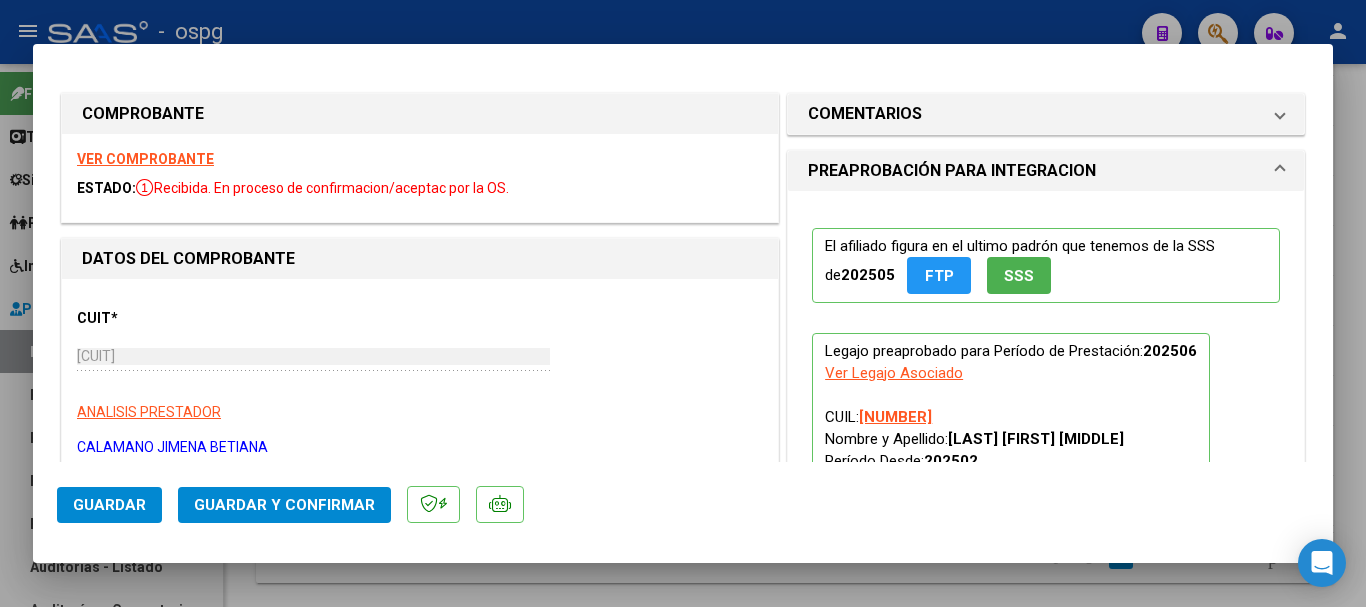 click on "VER COMPROBANTE" at bounding box center [145, 159] 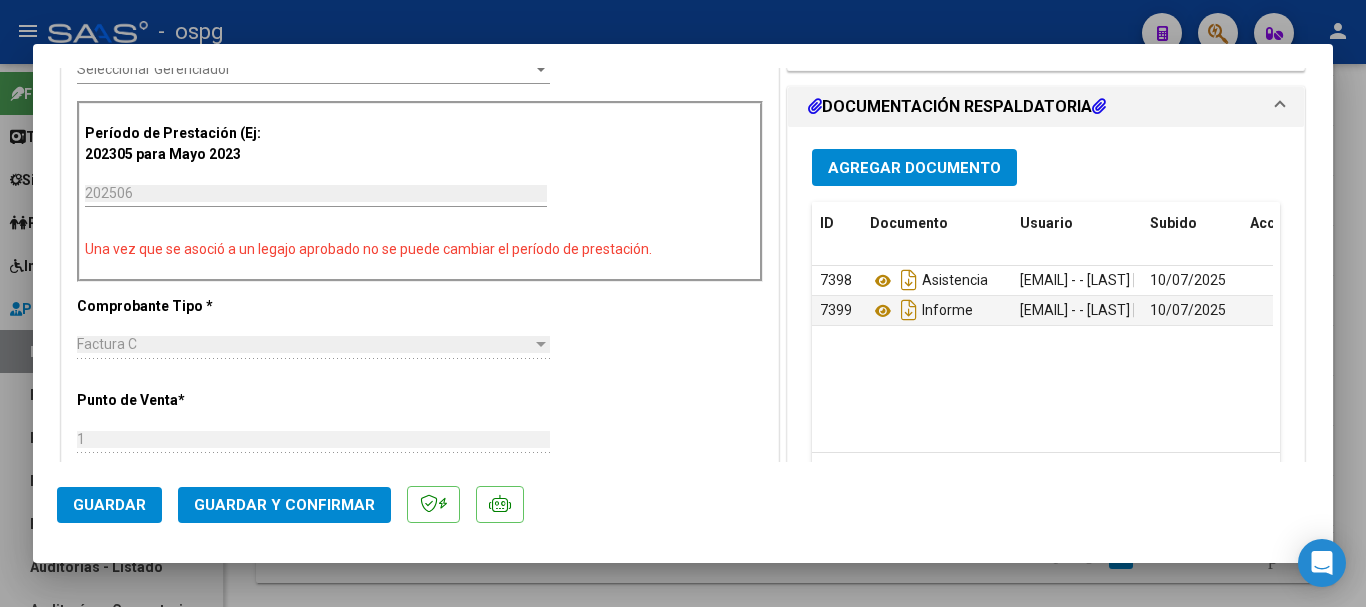 scroll, scrollTop: 600, scrollLeft: 0, axis: vertical 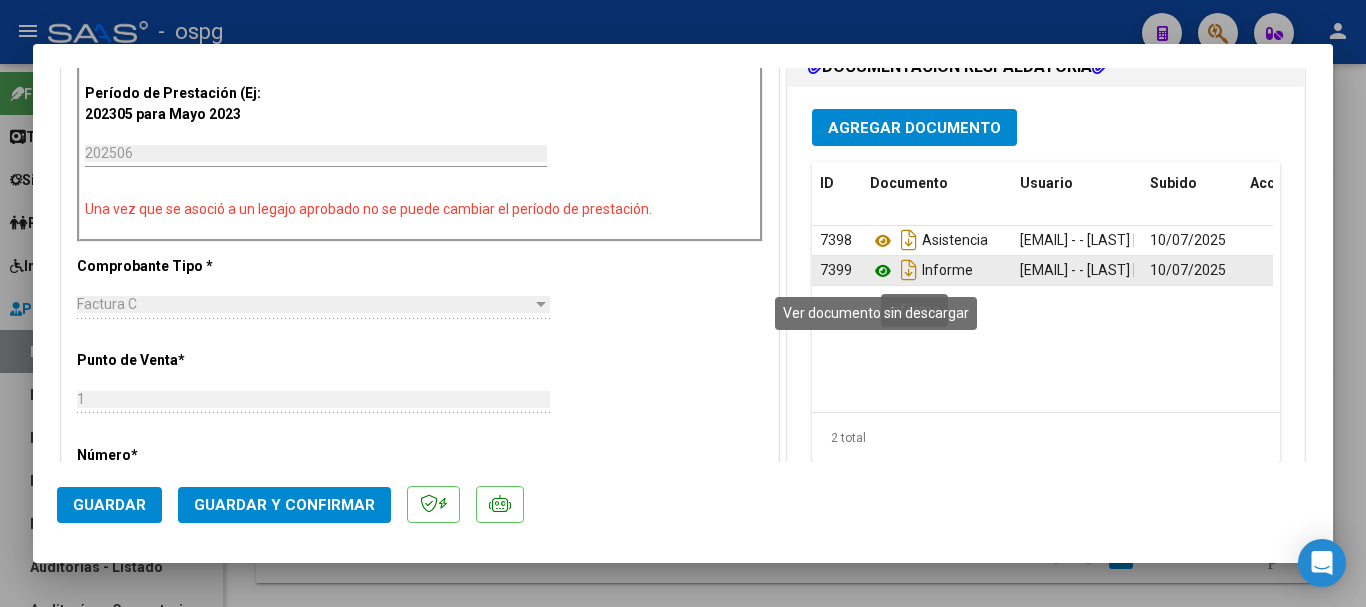 click 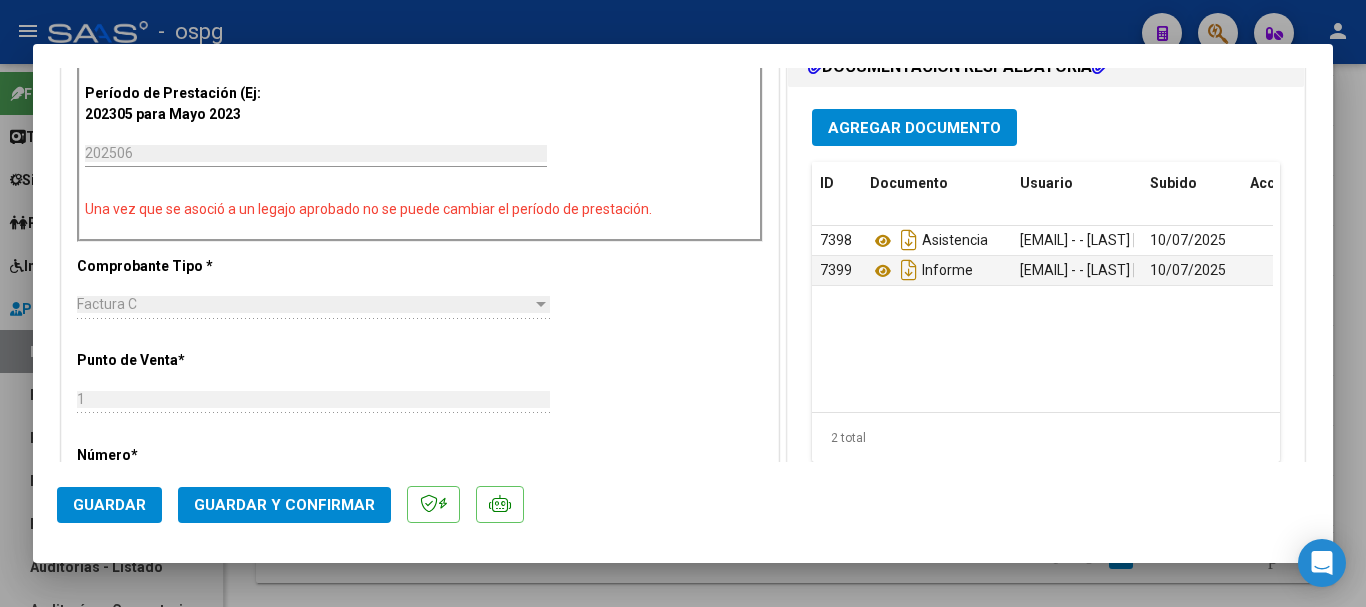 click at bounding box center [683, 303] 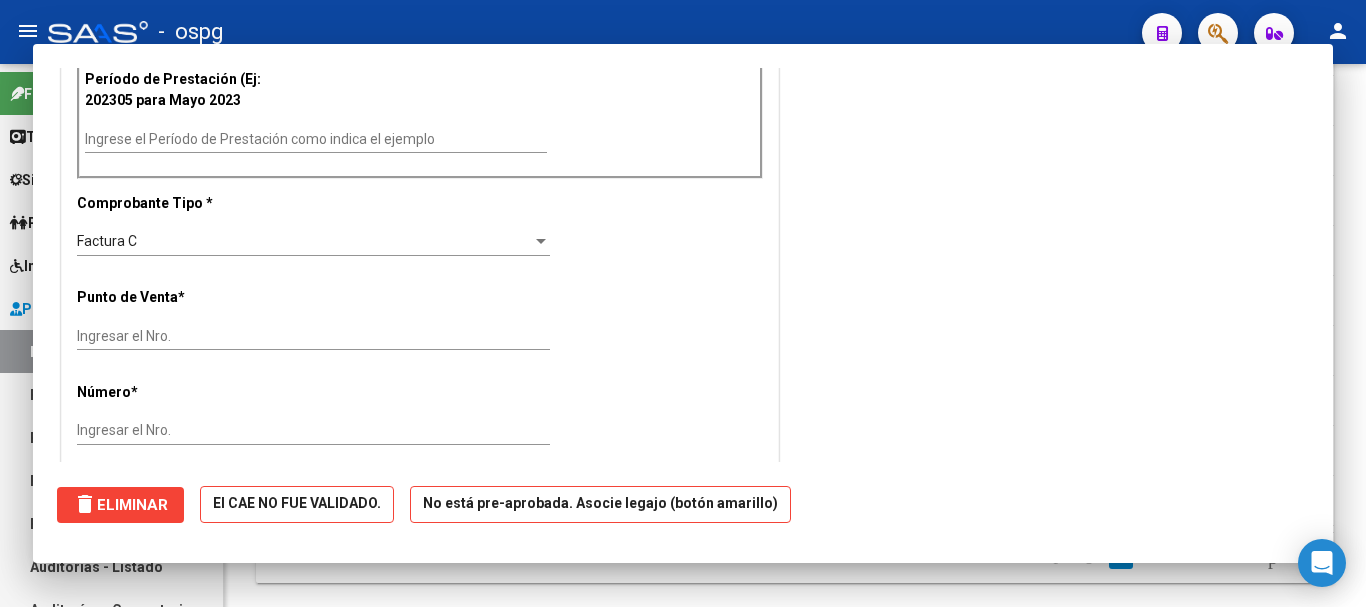 scroll, scrollTop: 0, scrollLeft: 0, axis: both 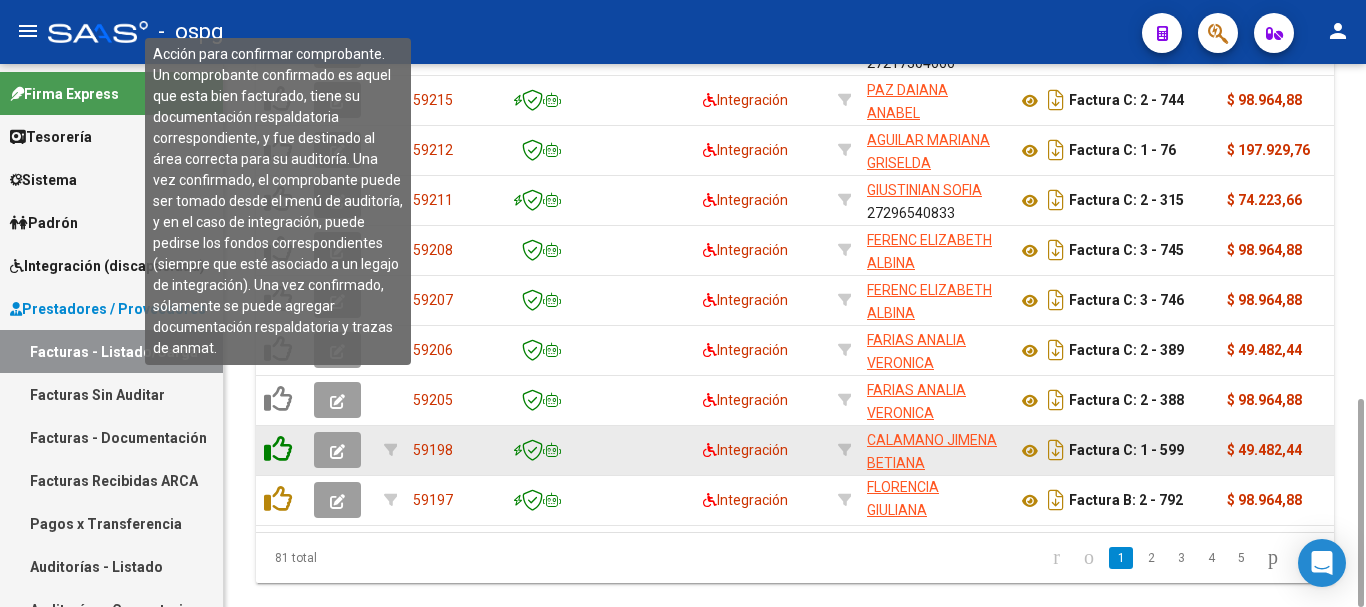 click 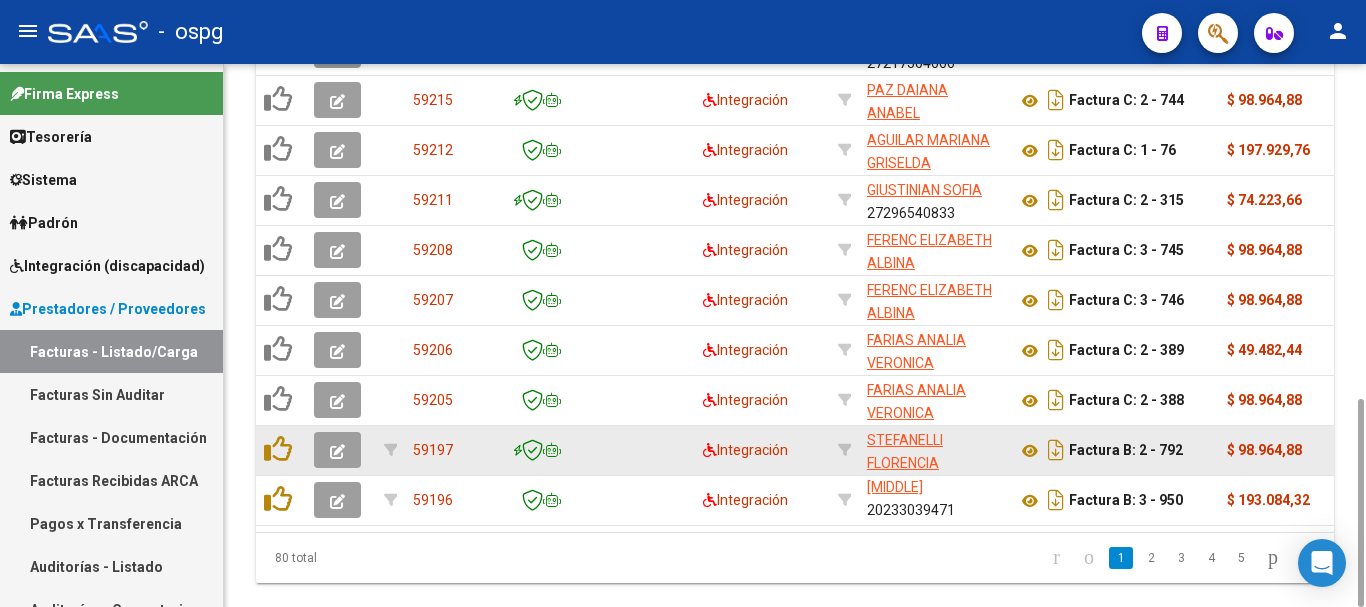 click 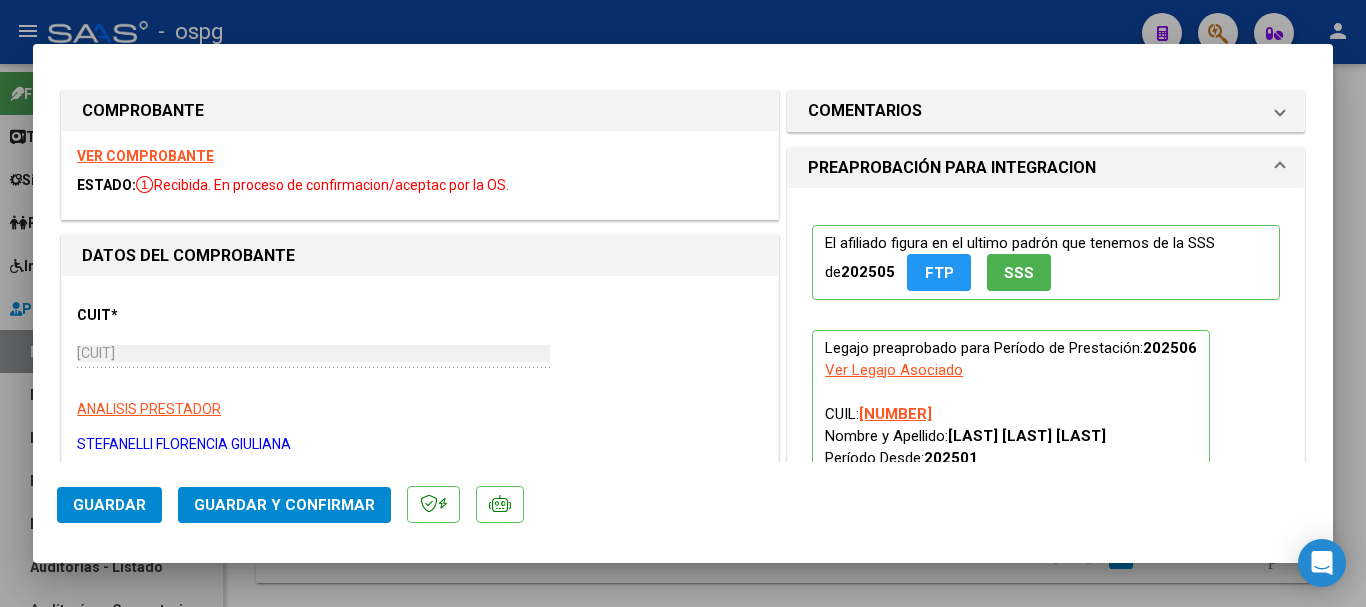 scroll, scrollTop: 0, scrollLeft: 0, axis: both 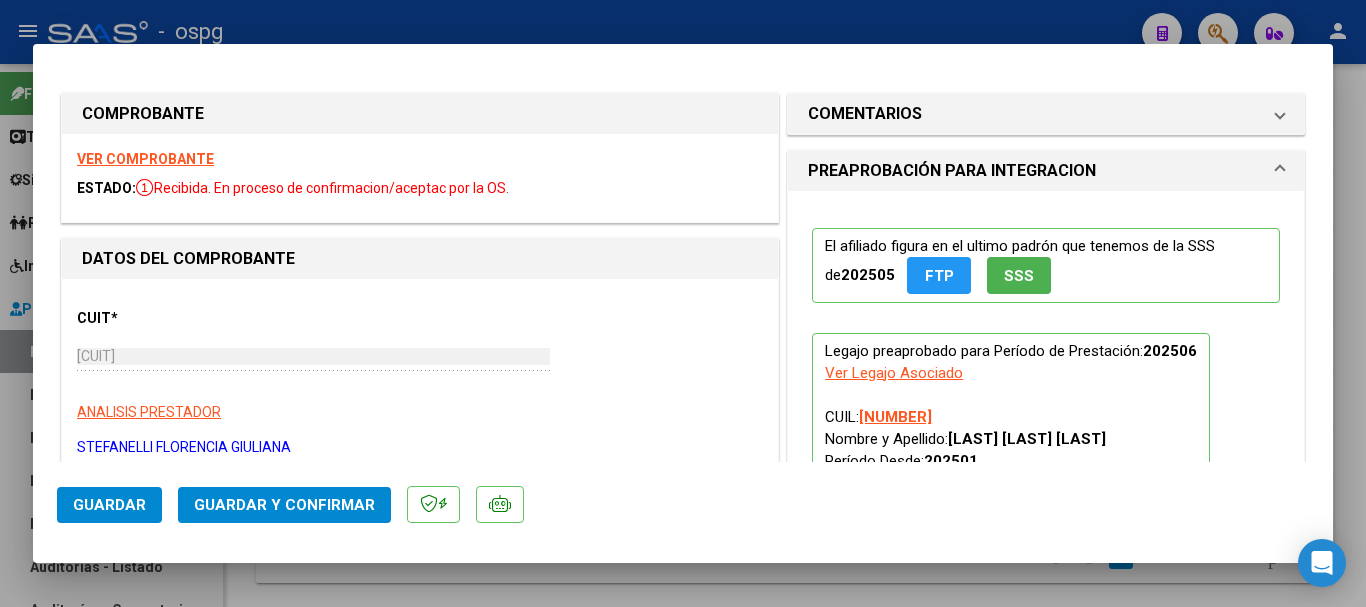 click on "VER COMPROBANTE" at bounding box center [145, 159] 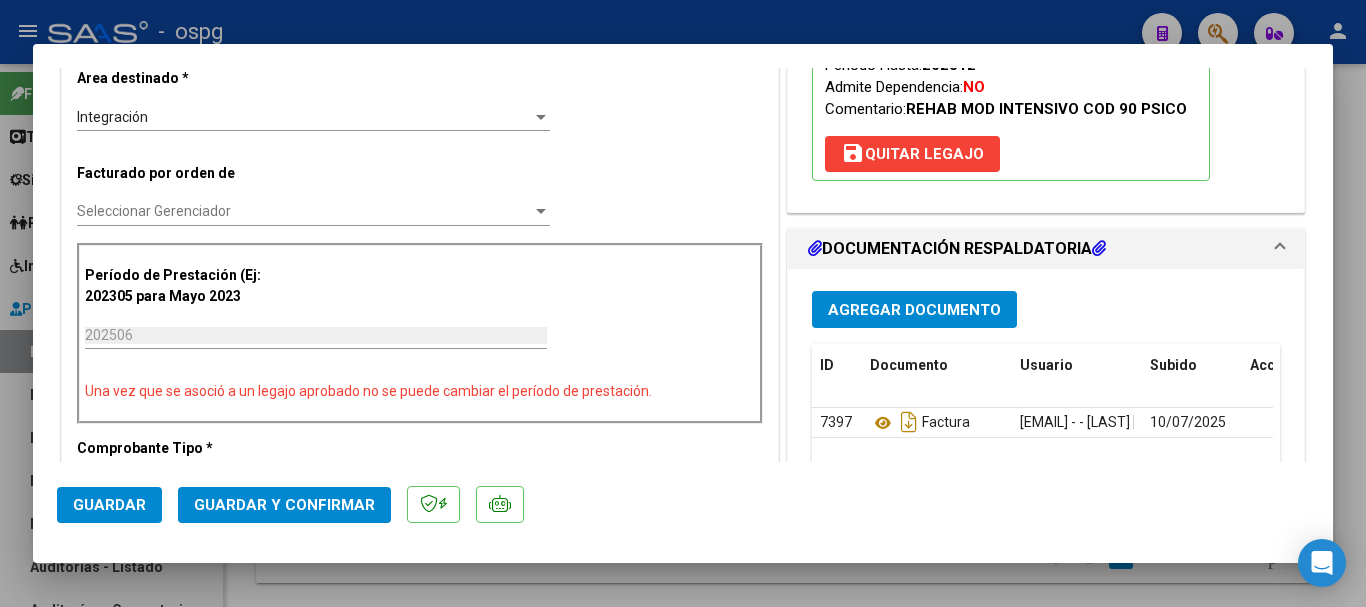 scroll, scrollTop: 500, scrollLeft: 0, axis: vertical 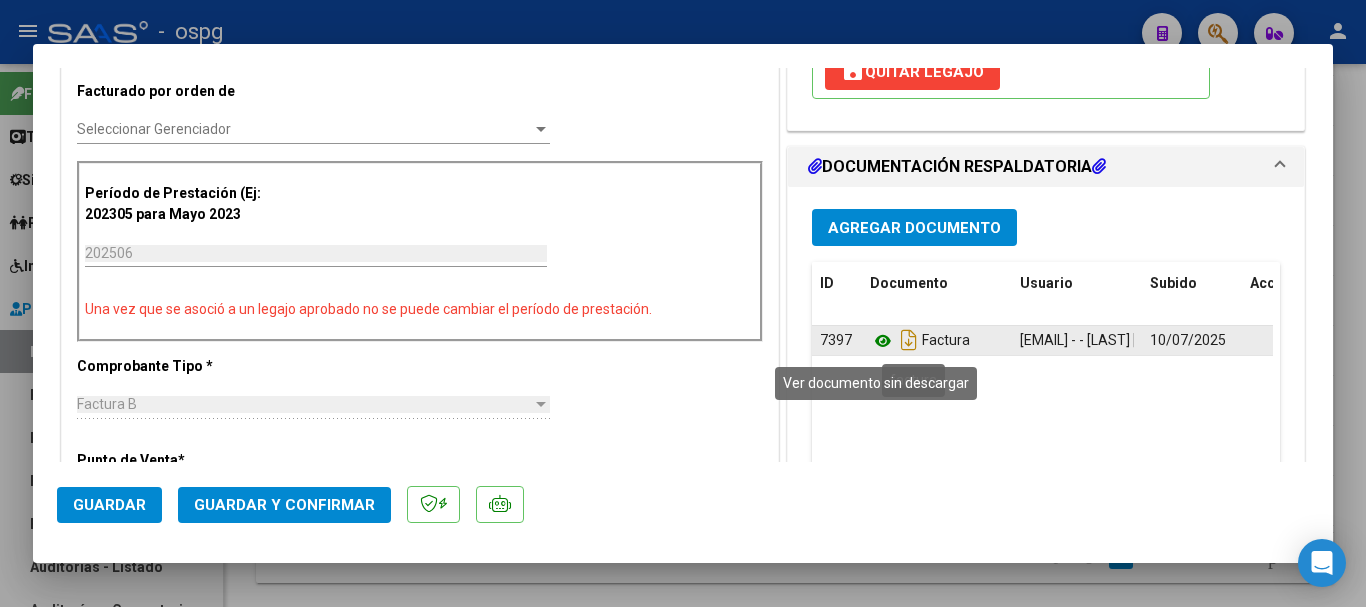 click 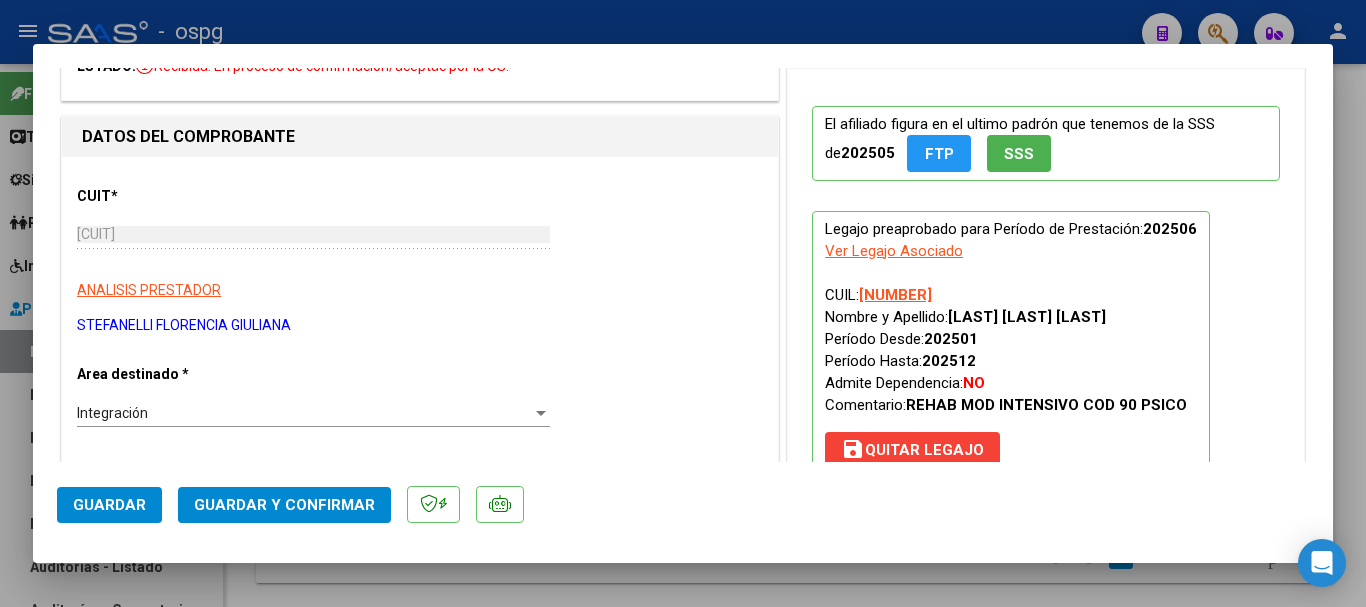 scroll, scrollTop: 0, scrollLeft: 0, axis: both 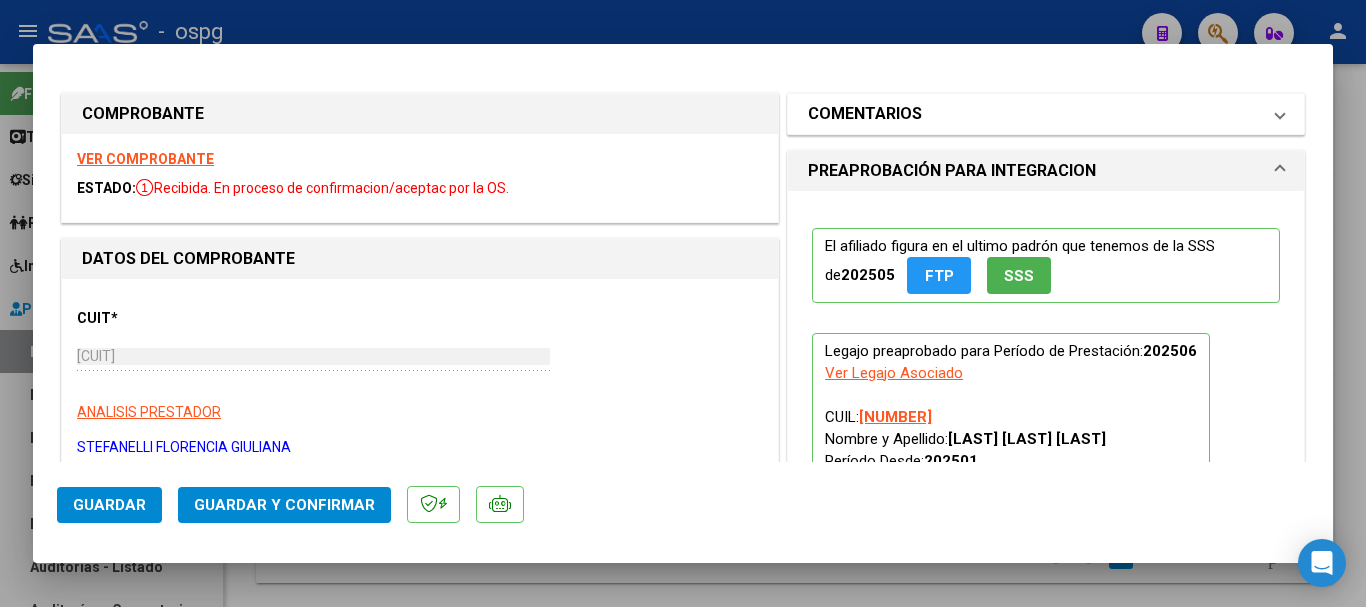 click on "COMENTARIOS" at bounding box center (1034, 114) 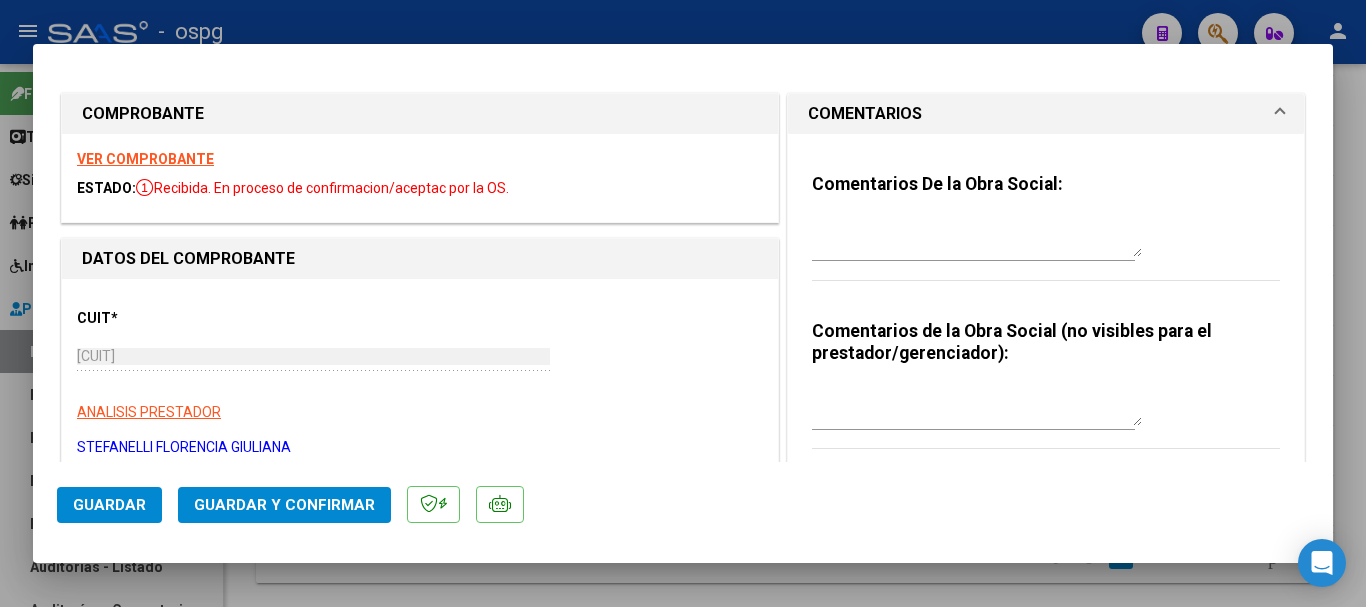 click on "COMENTARIOS" at bounding box center (1046, 114) 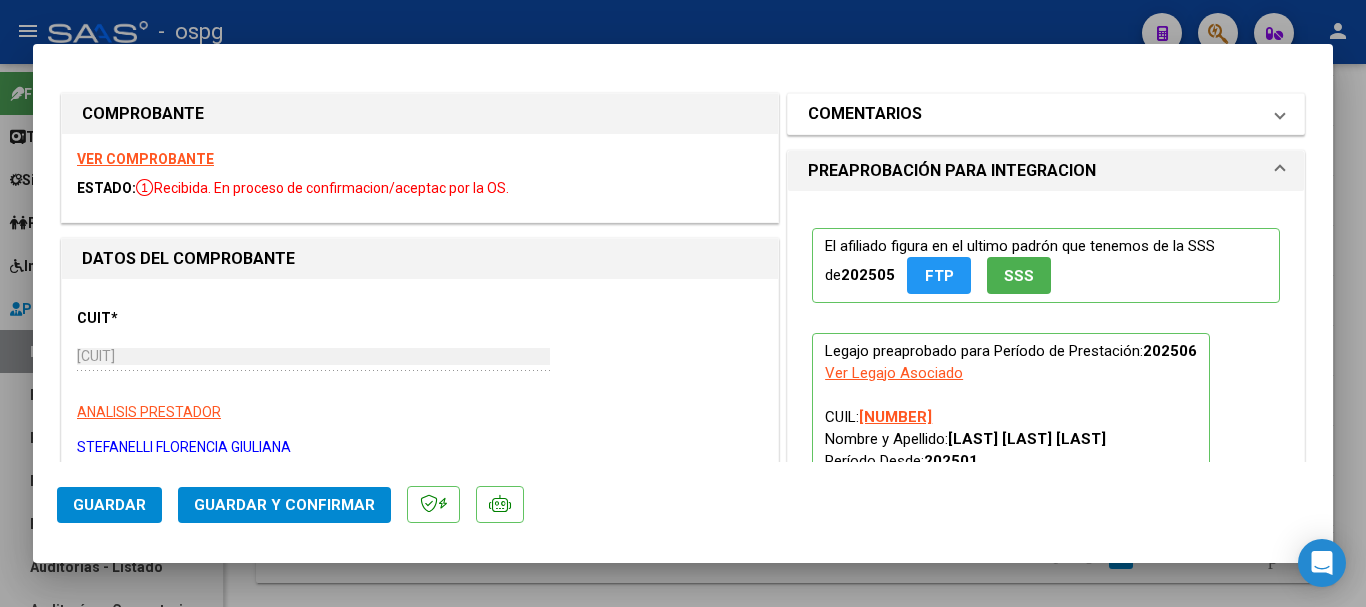 click on "COMENTARIOS" at bounding box center (1034, 114) 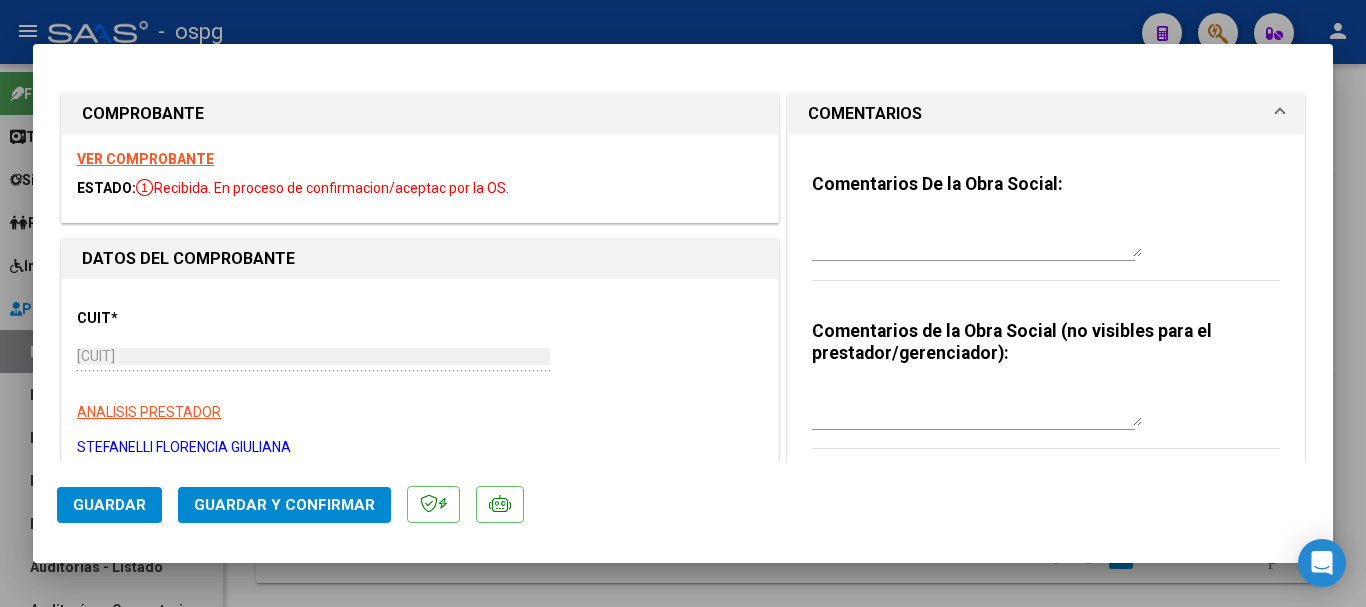 drag, startPoint x: 915, startPoint y: 154, endPoint x: 756, endPoint y: 304, distance: 218.58865 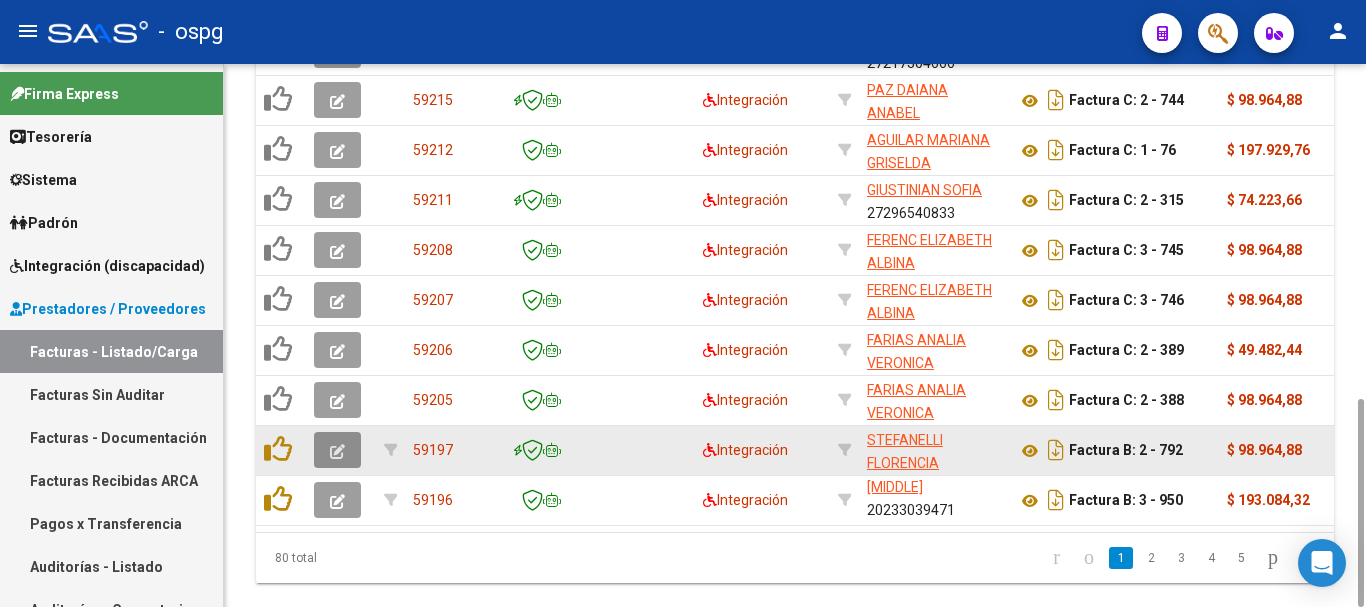 click 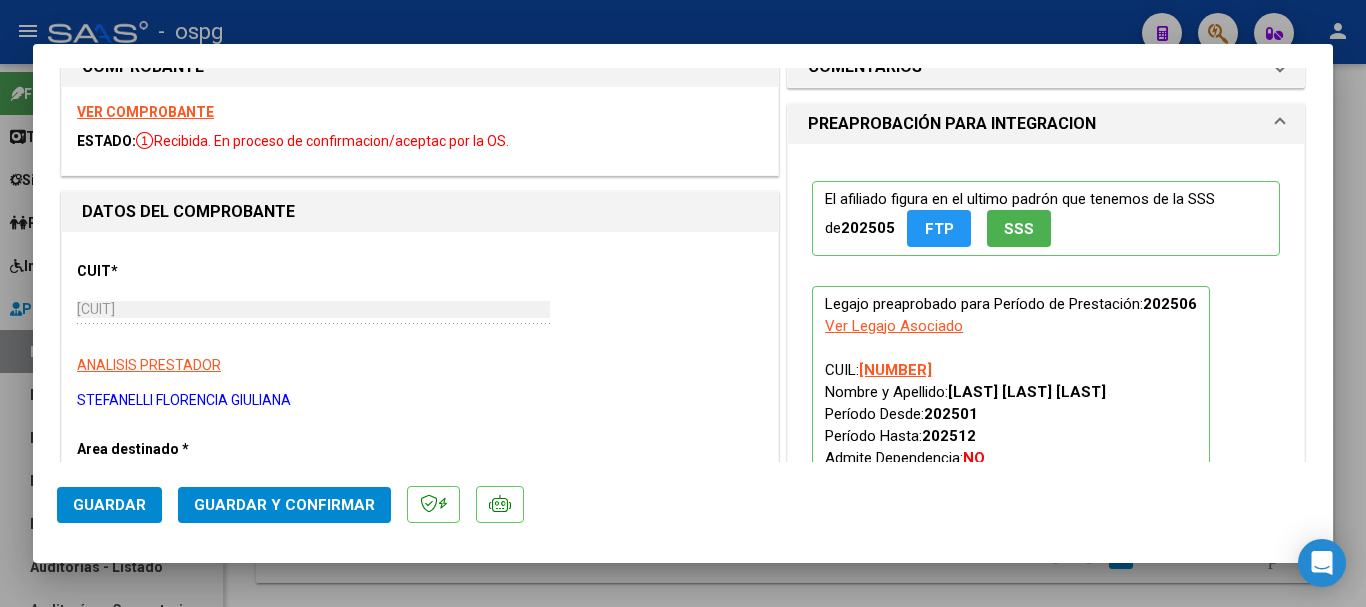 scroll, scrollTop: 0, scrollLeft: 0, axis: both 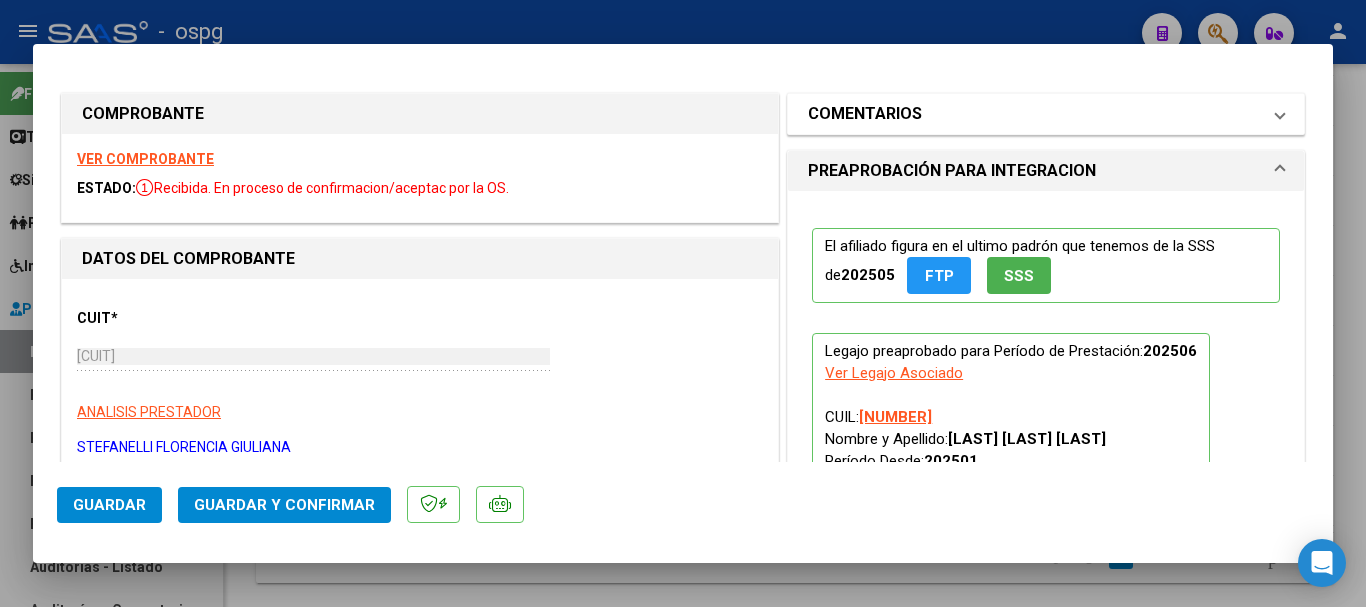 click on "COMENTARIOS" at bounding box center (1034, 114) 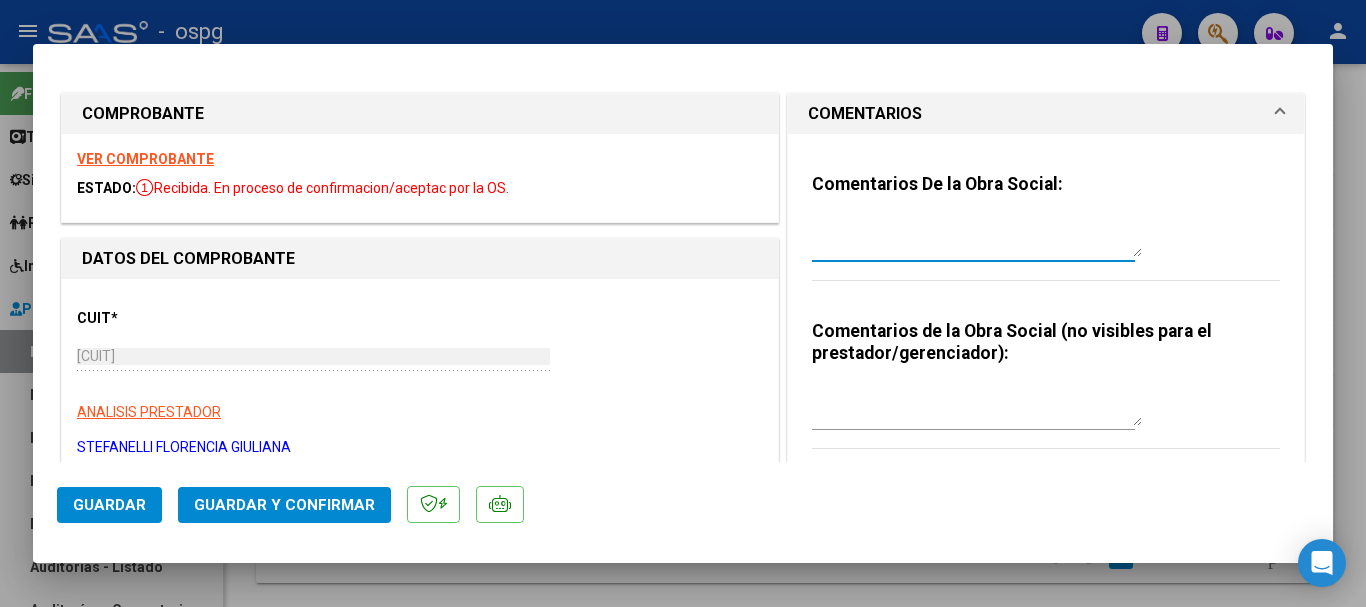 drag, startPoint x: 861, startPoint y: 215, endPoint x: 836, endPoint y: 227, distance: 27.730848 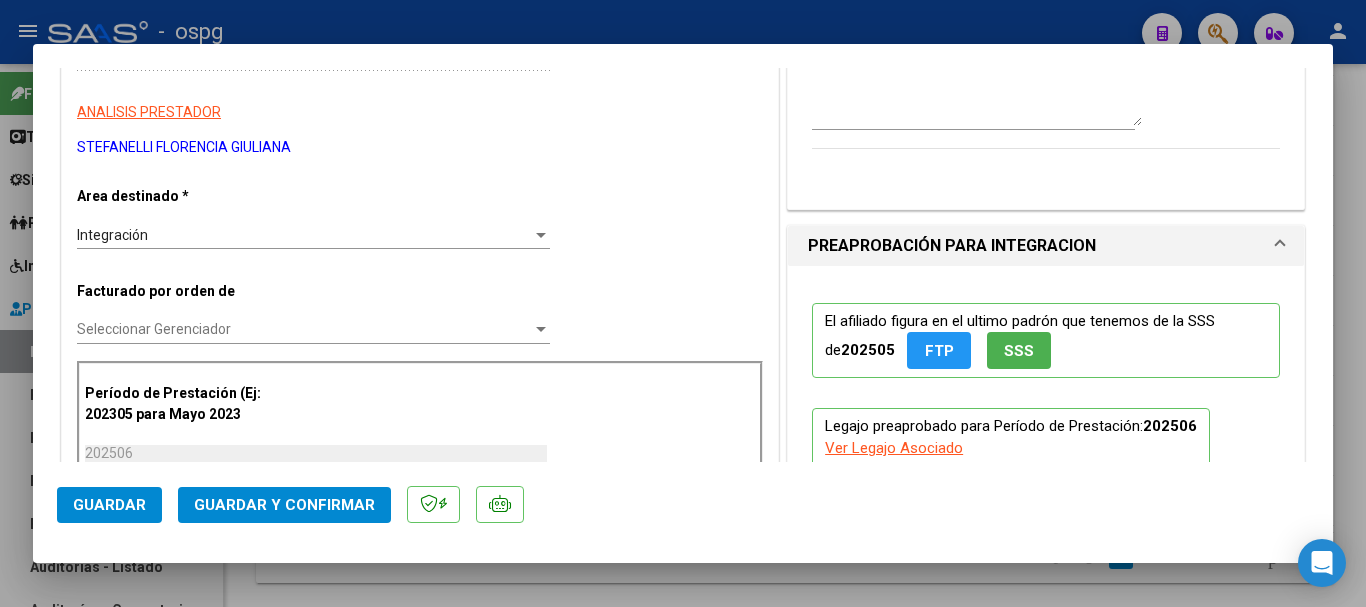 scroll, scrollTop: 500, scrollLeft: 0, axis: vertical 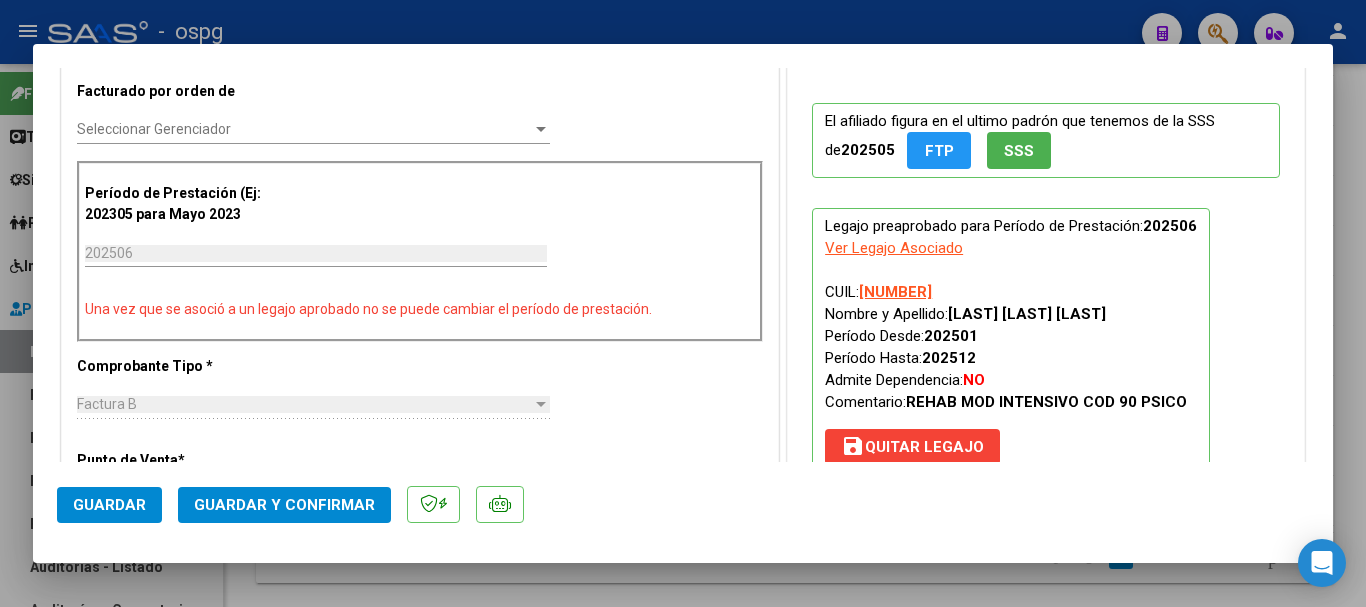 type on "RETENIDA, FALTA EL INFORME SEMESTRAL" 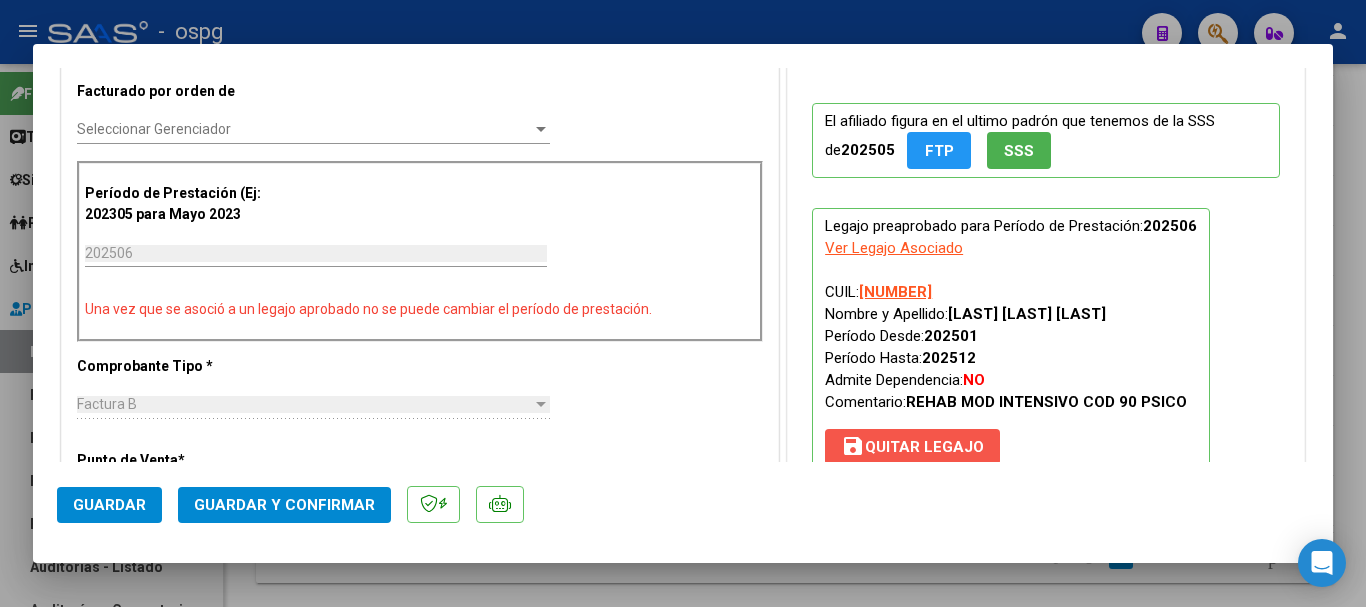 click on "save  Quitar Legajo" at bounding box center [912, 447] 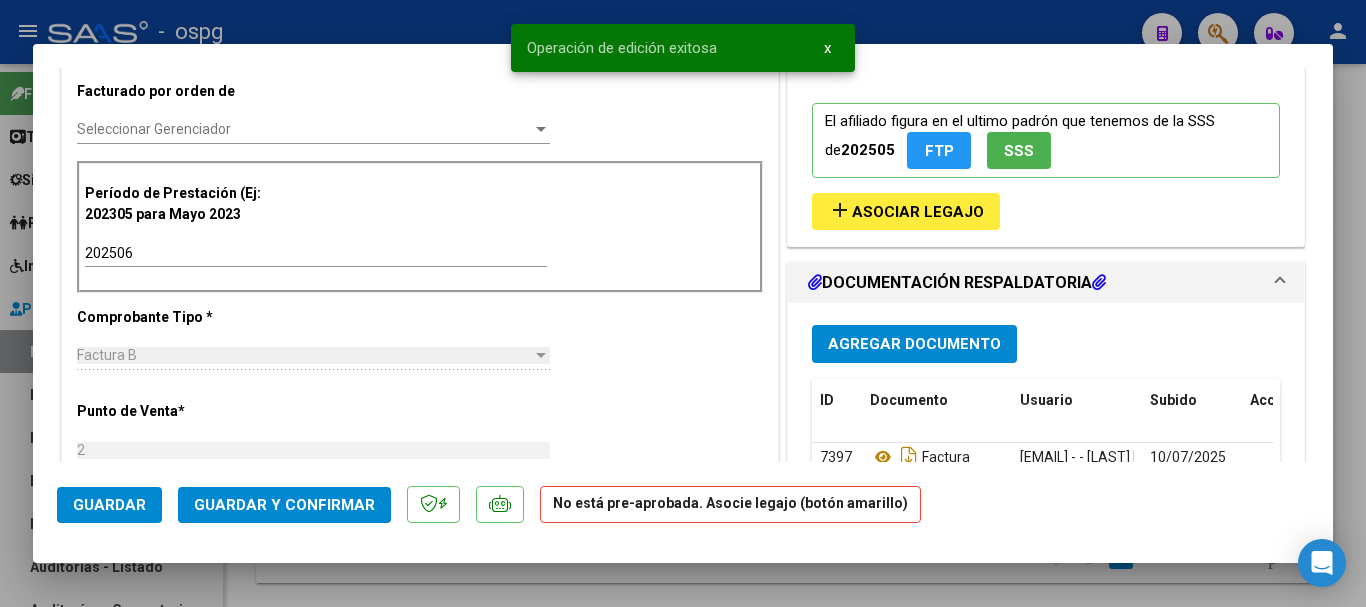 click on "Guardar" 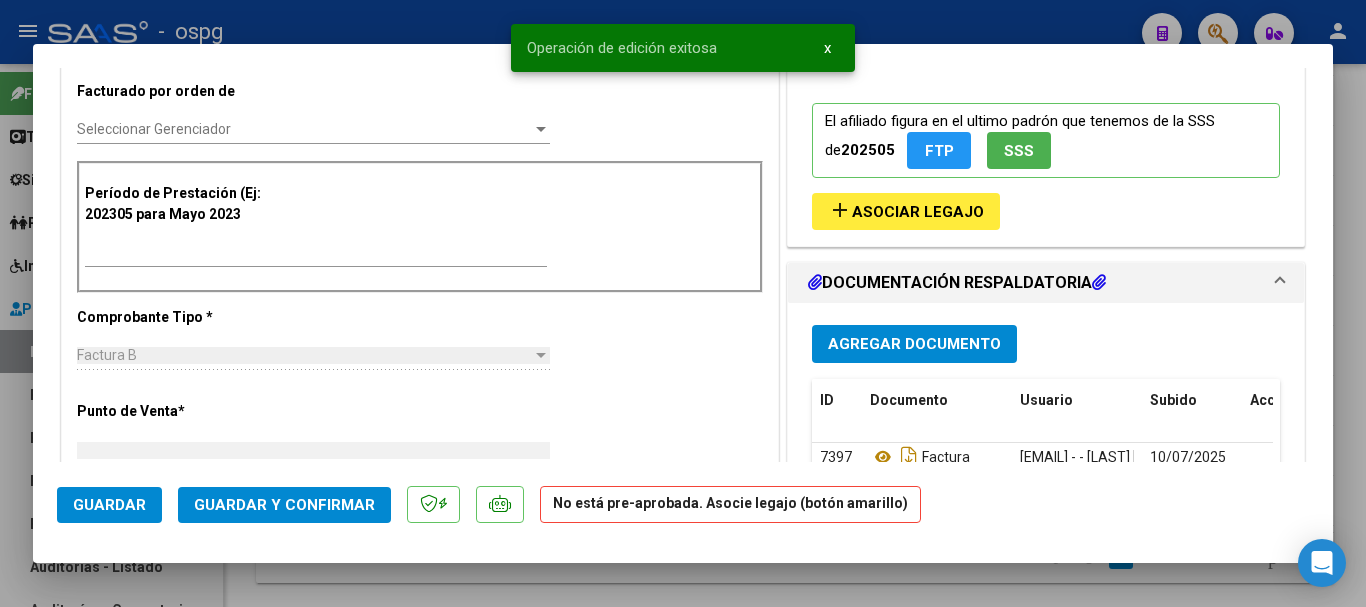 scroll, scrollTop: 0, scrollLeft: 0, axis: both 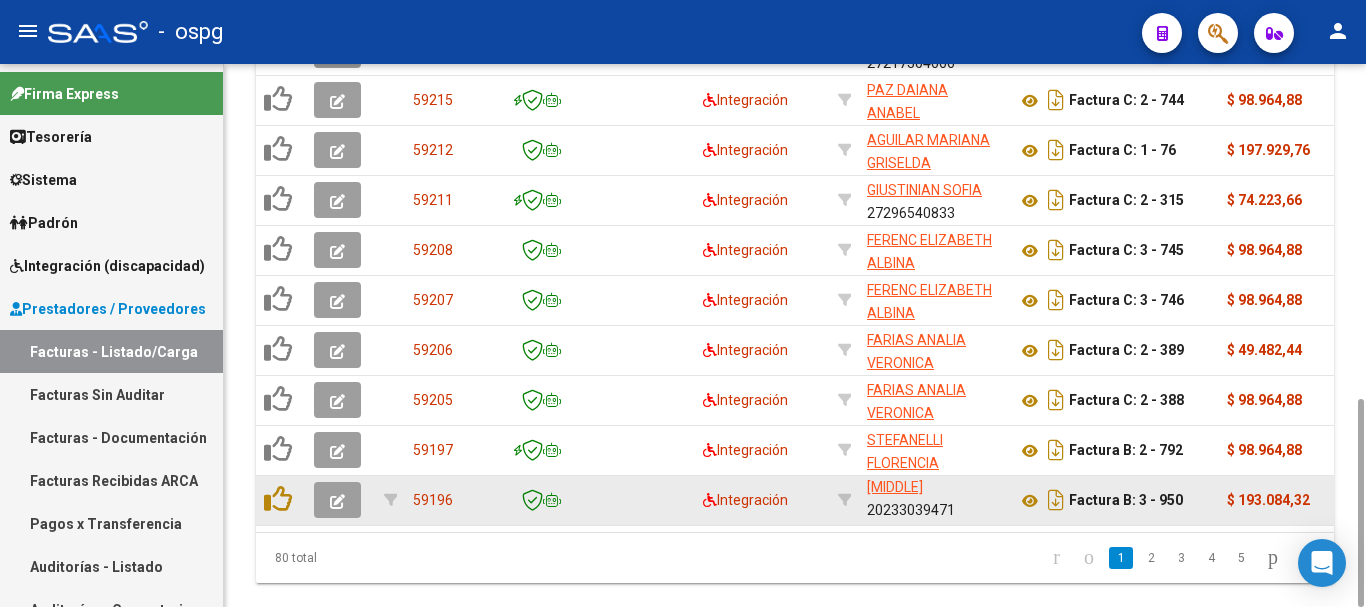 click 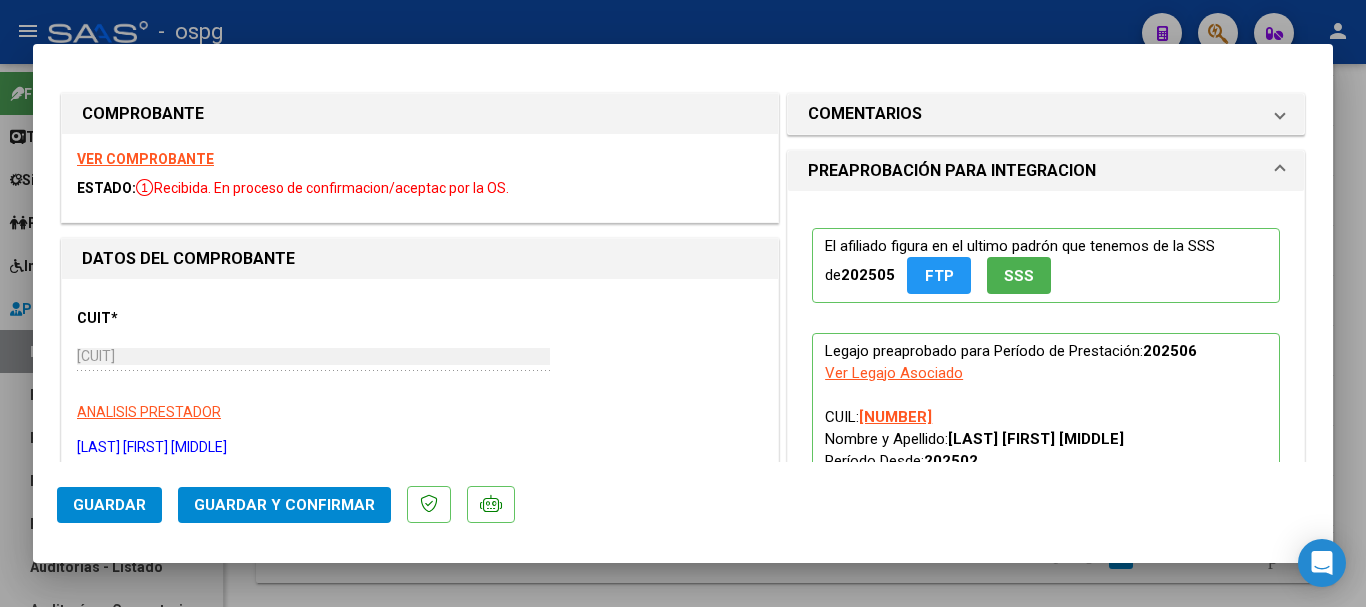 click on "VER COMPROBANTE" at bounding box center [145, 159] 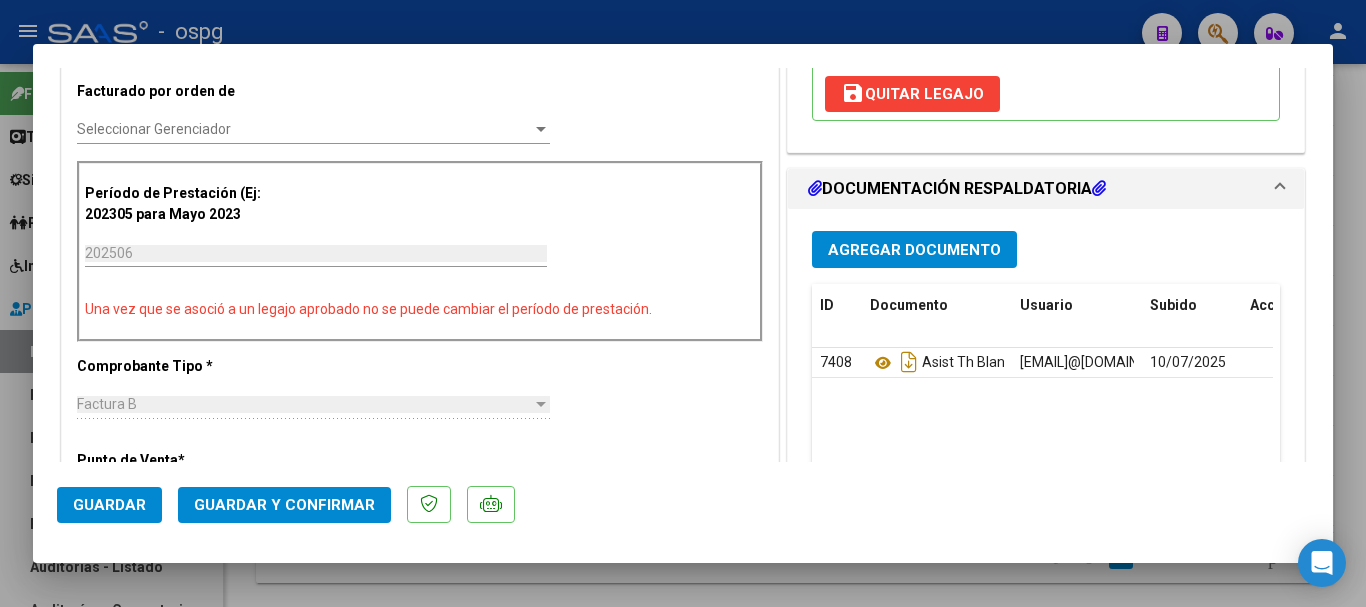 scroll, scrollTop: 700, scrollLeft: 0, axis: vertical 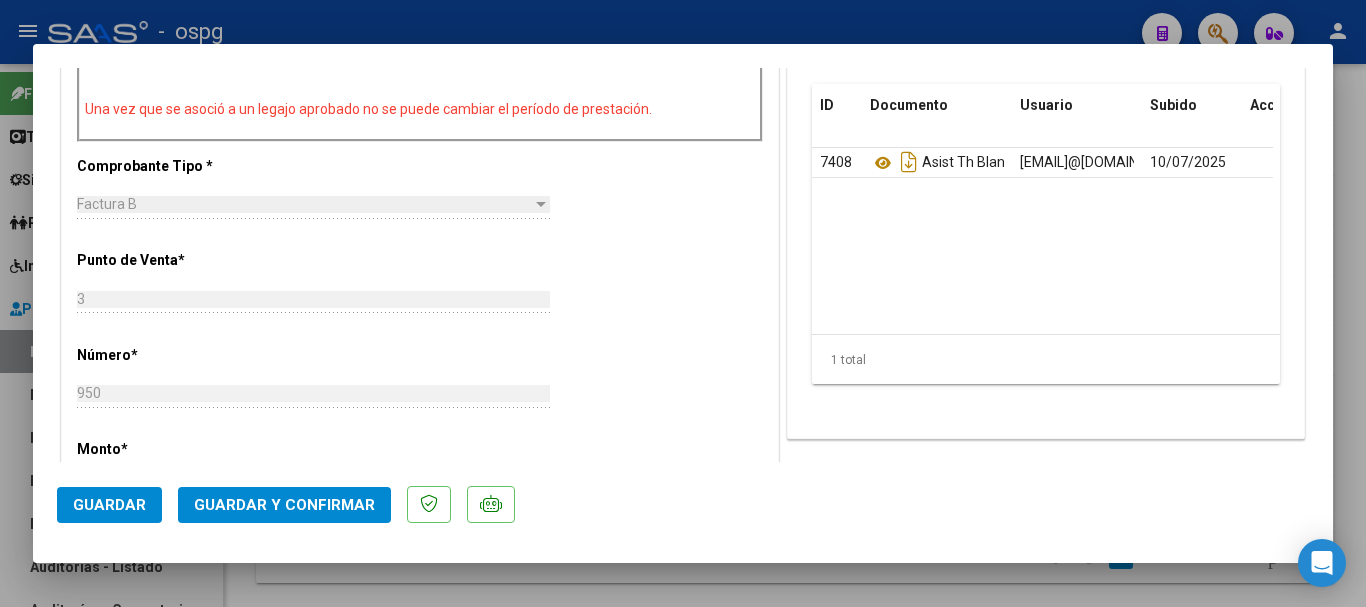 click at bounding box center (683, 303) 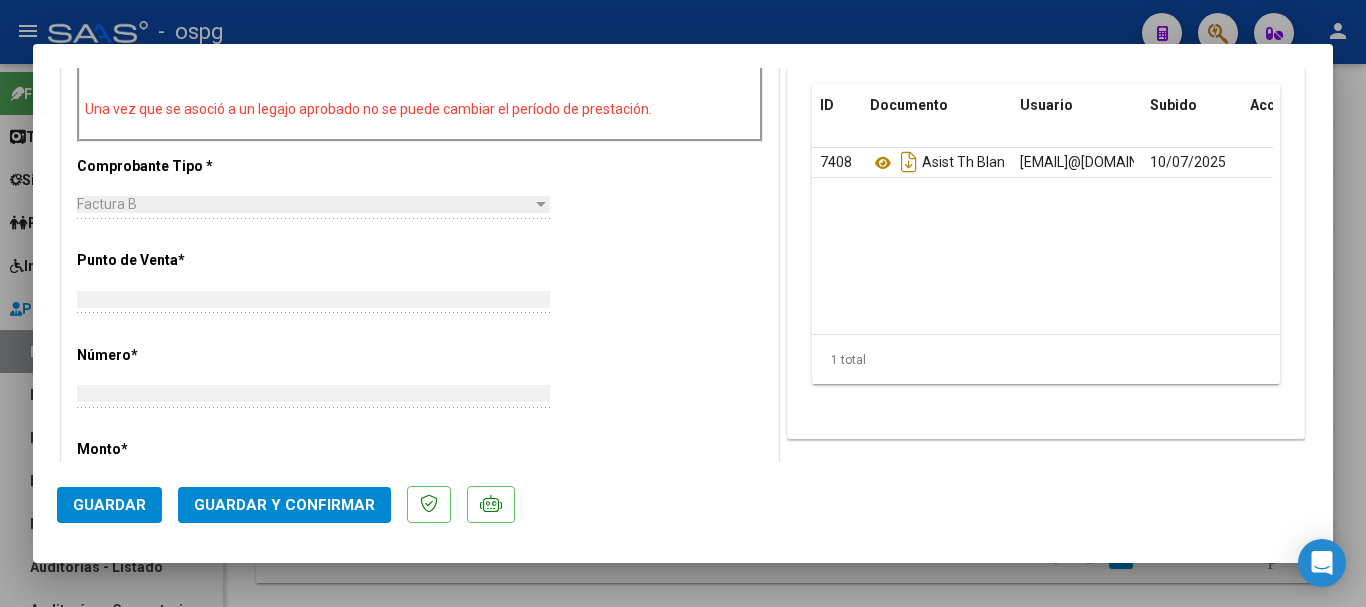 type on "$ 0,00" 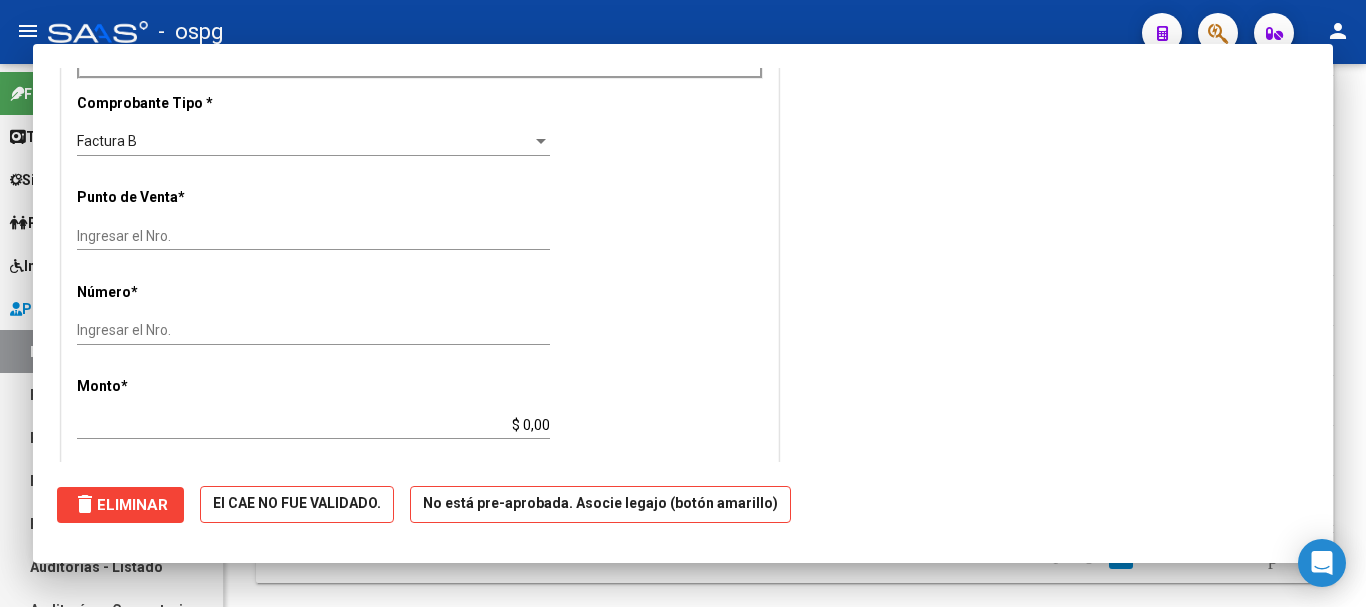 scroll, scrollTop: 686, scrollLeft: 0, axis: vertical 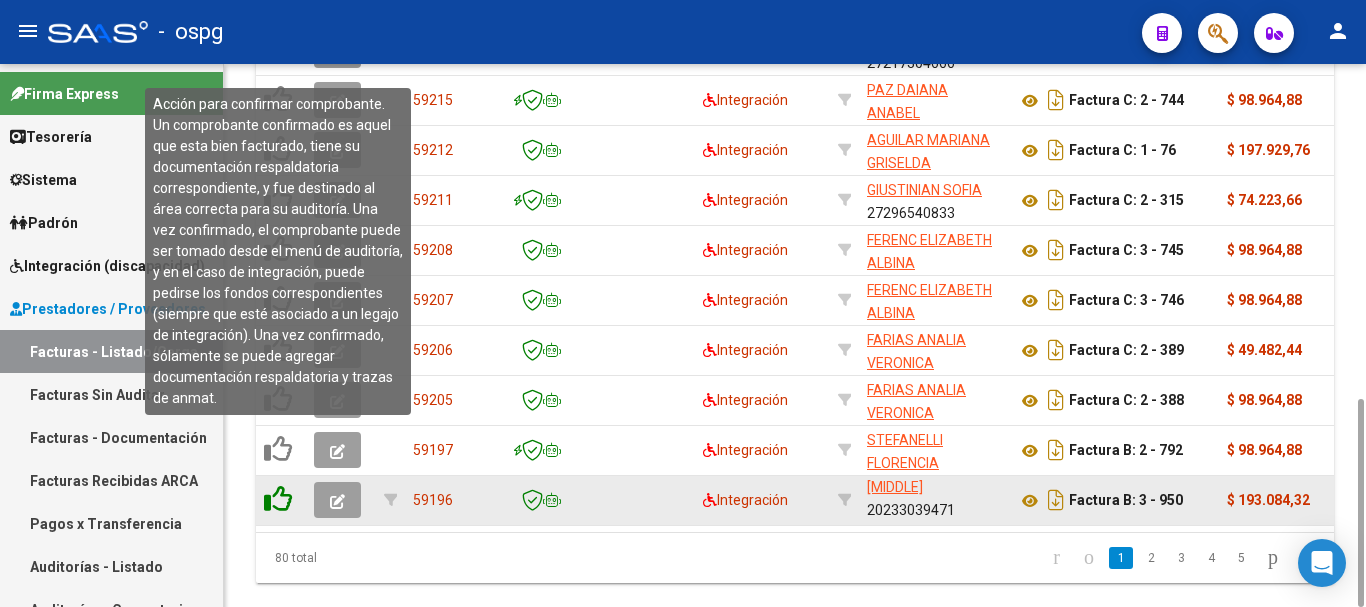 click 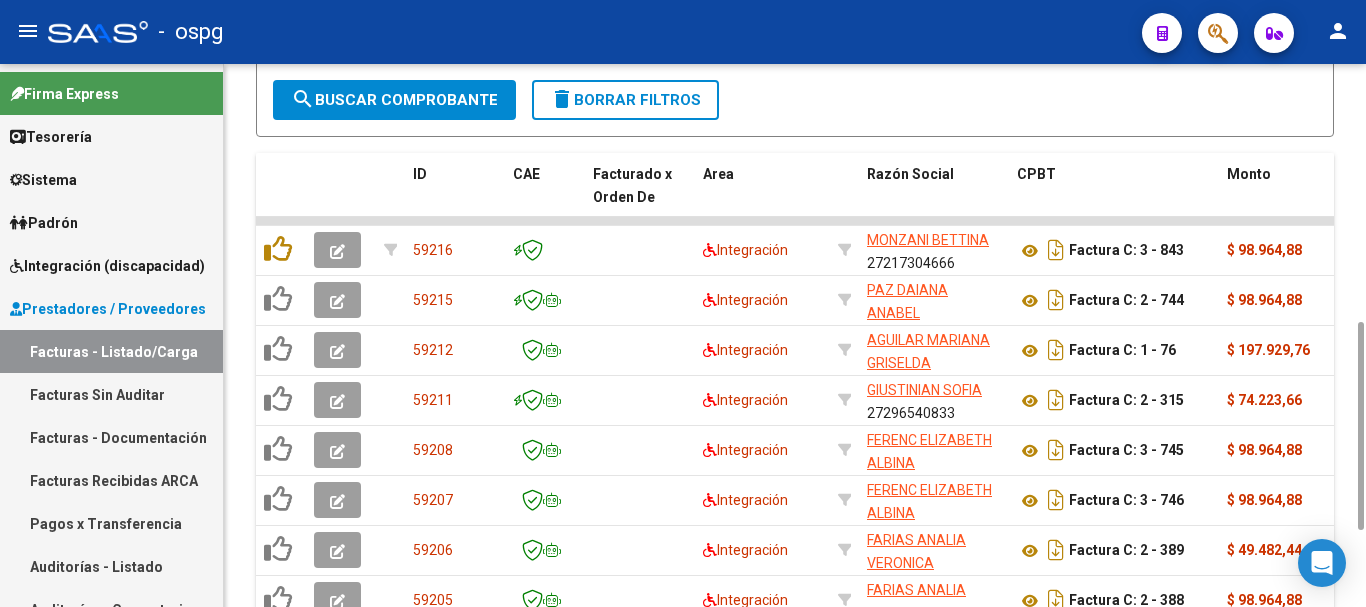 scroll, scrollTop: 874, scrollLeft: 0, axis: vertical 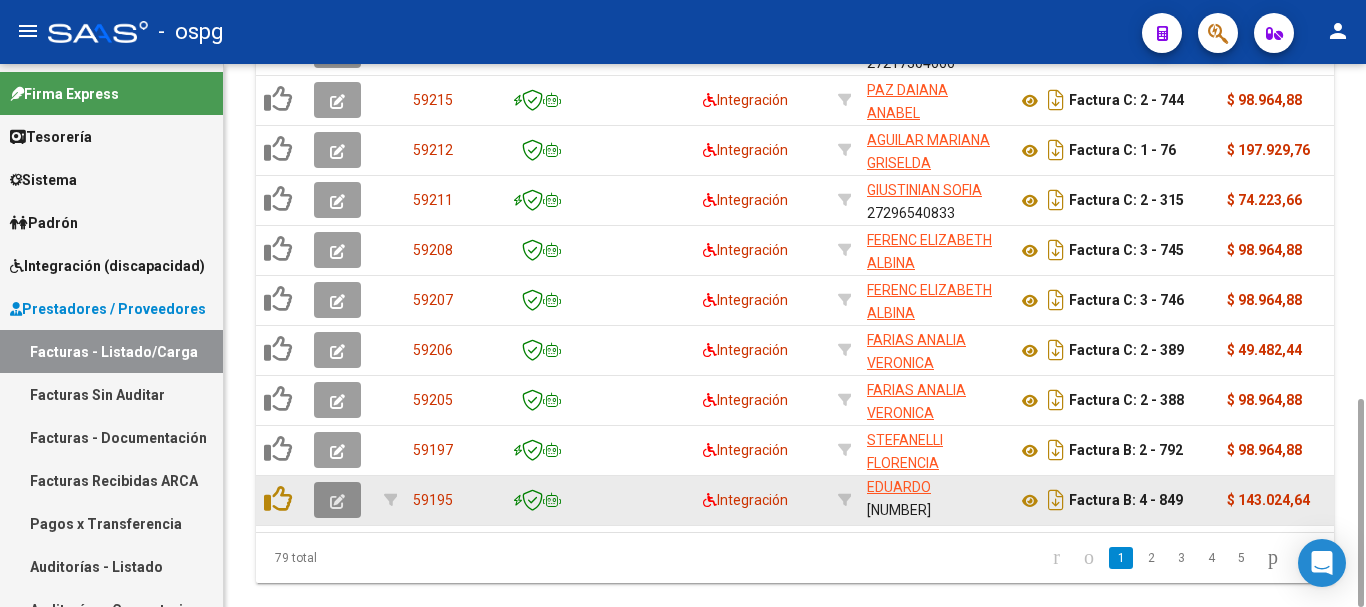 click 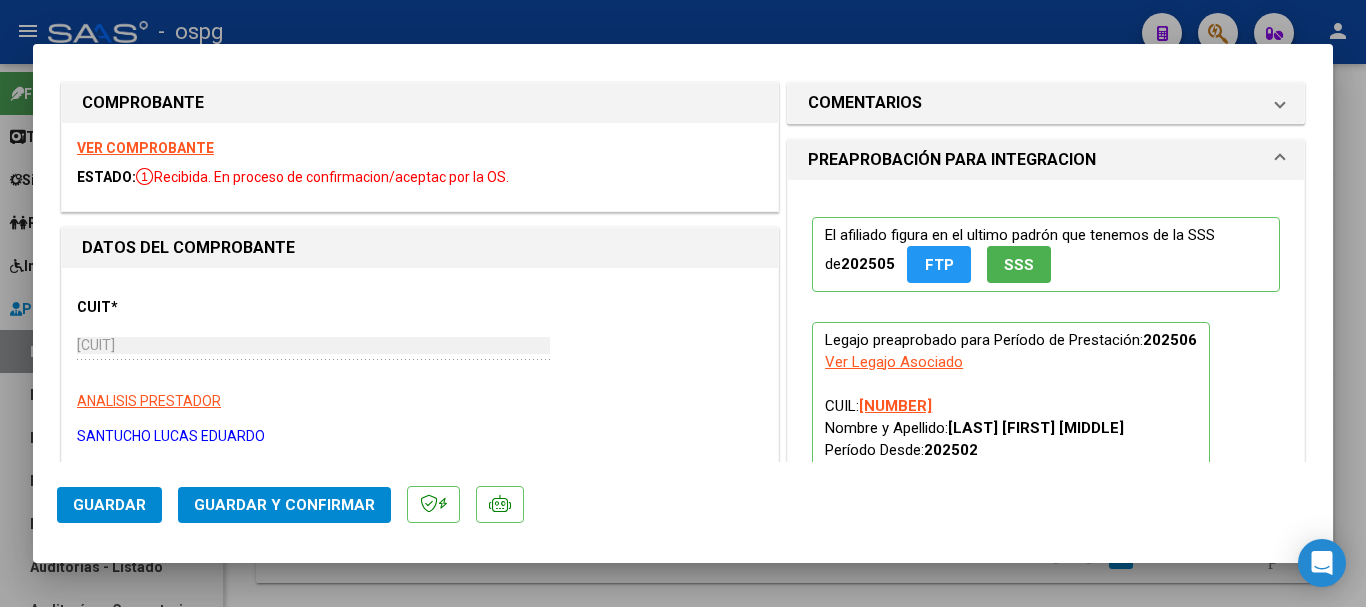 scroll, scrollTop: 0, scrollLeft: 0, axis: both 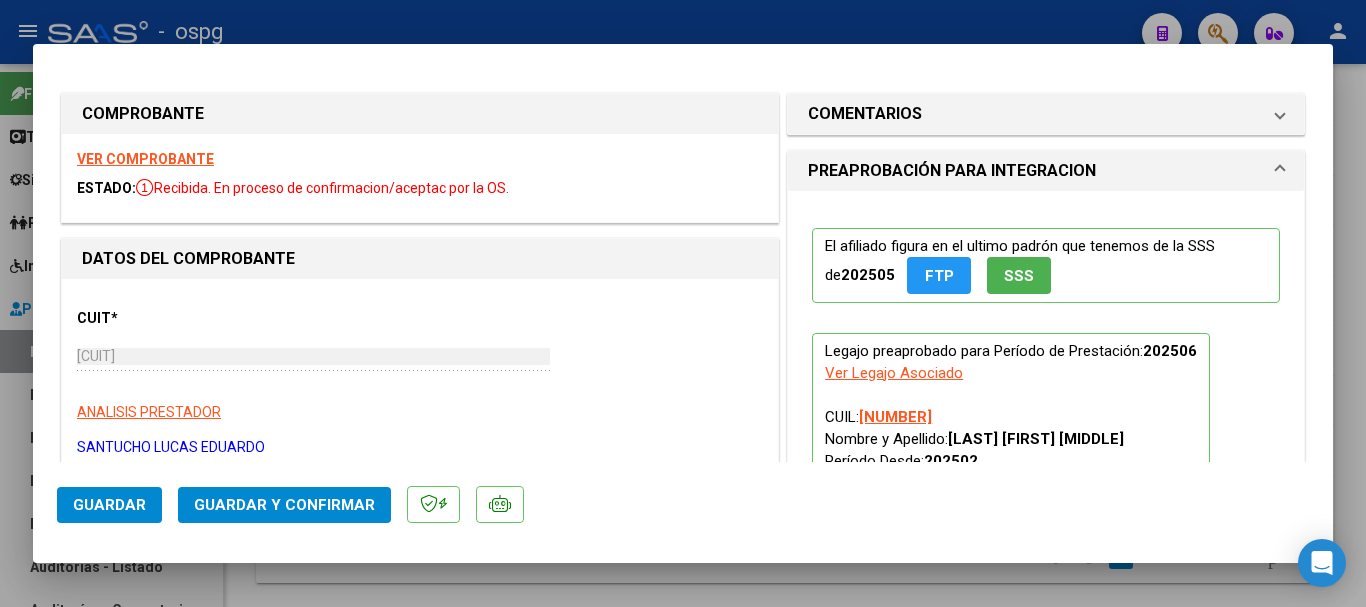 click on "VER COMPROBANTE" at bounding box center (145, 159) 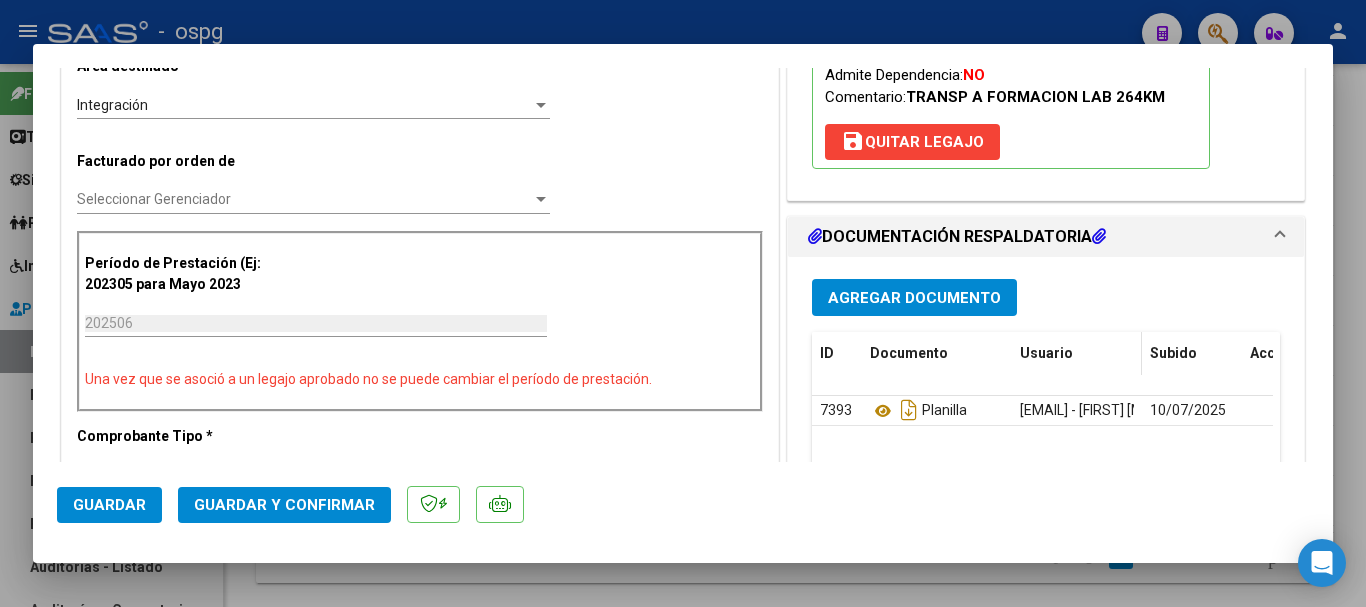scroll, scrollTop: 500, scrollLeft: 0, axis: vertical 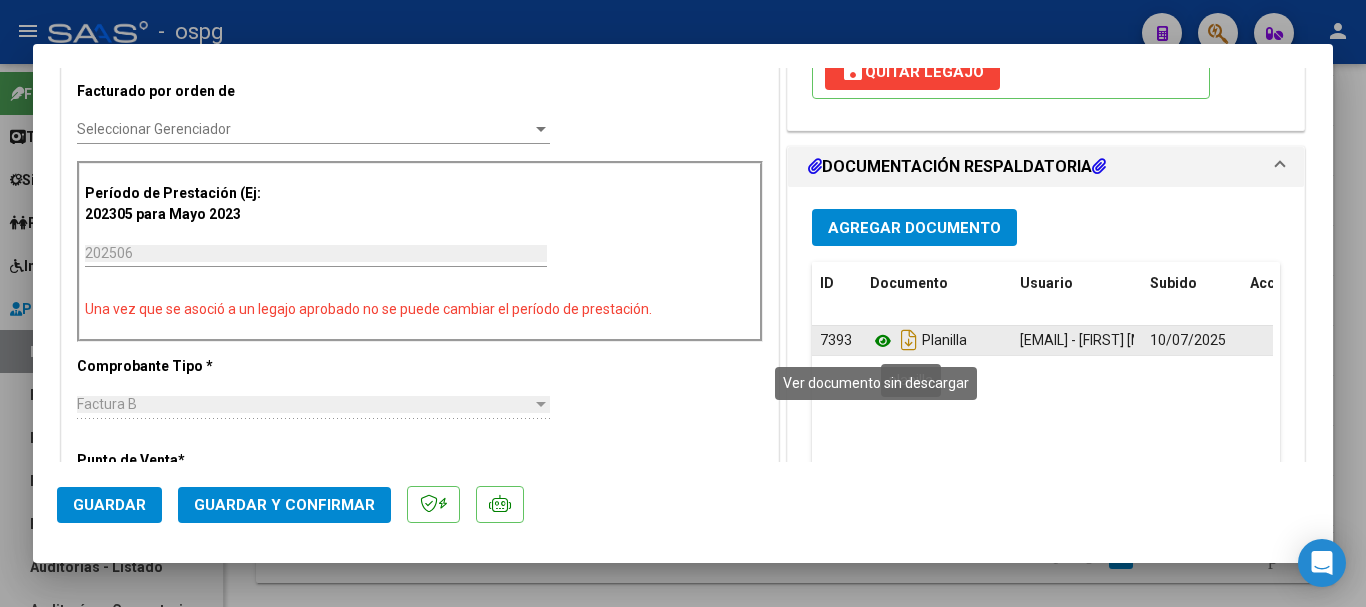 click 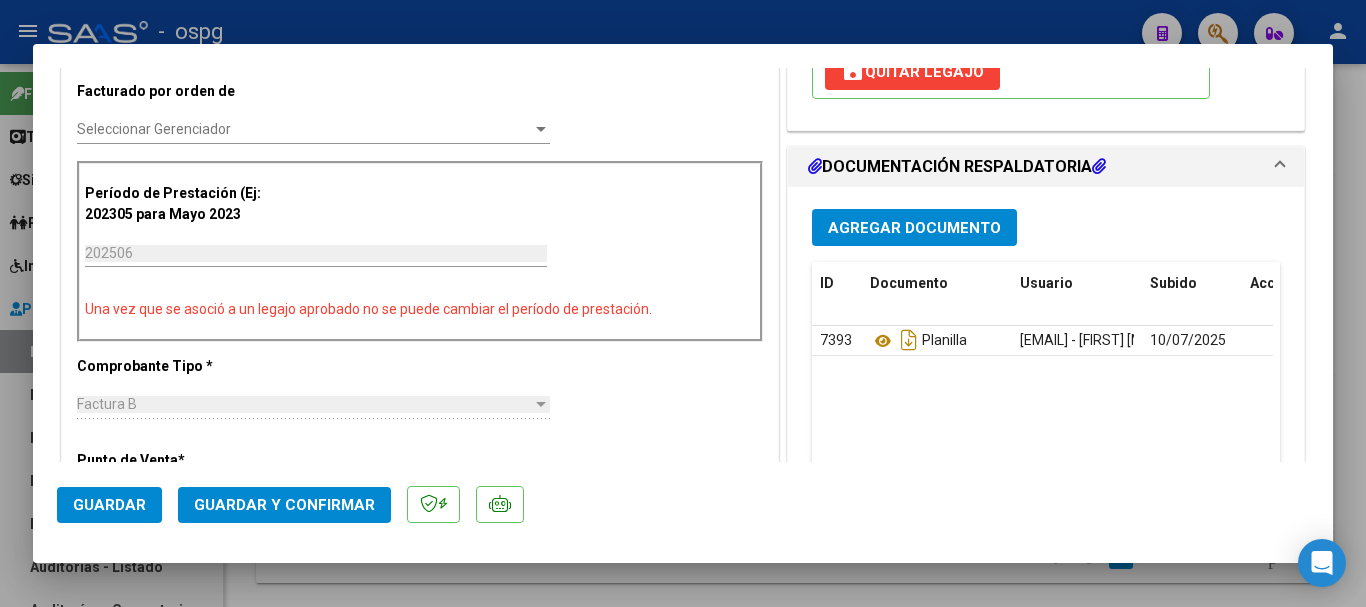 click at bounding box center [683, 303] 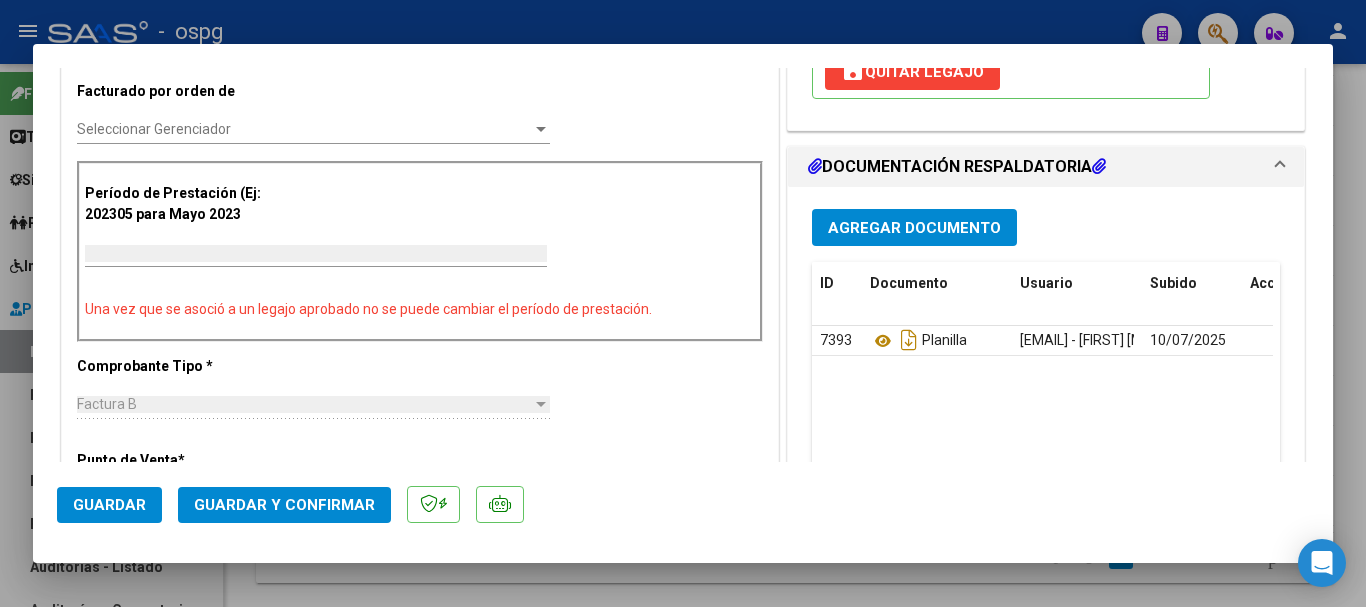 scroll, scrollTop: 0, scrollLeft: 0, axis: both 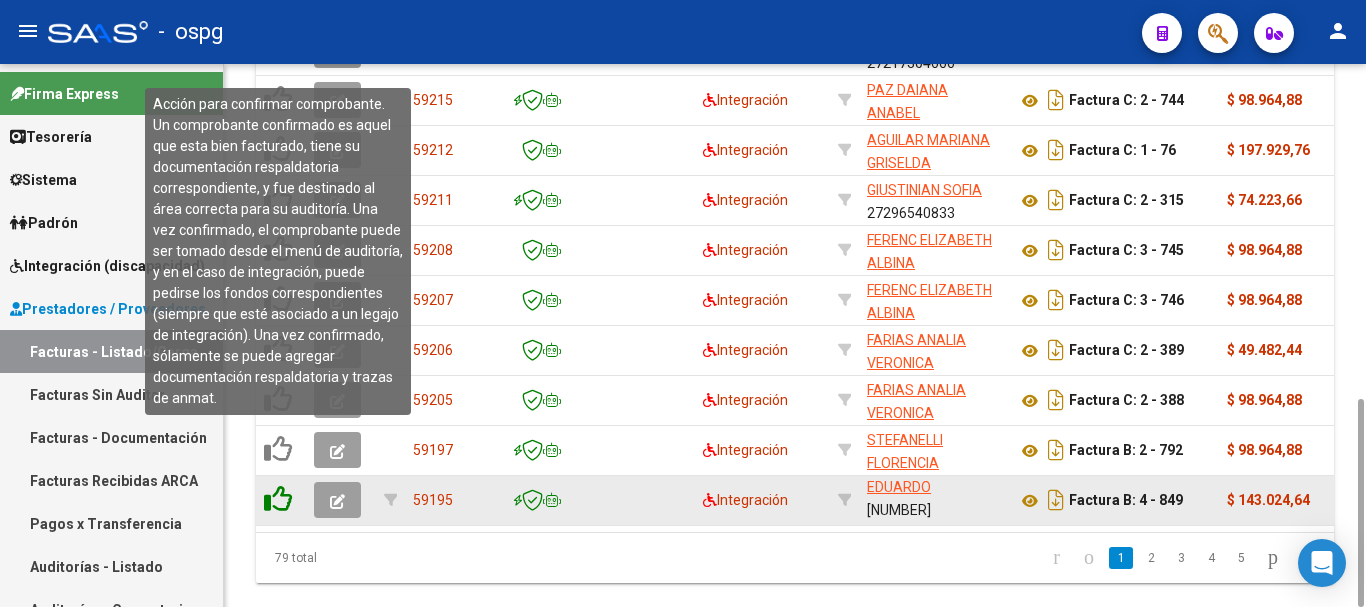 click 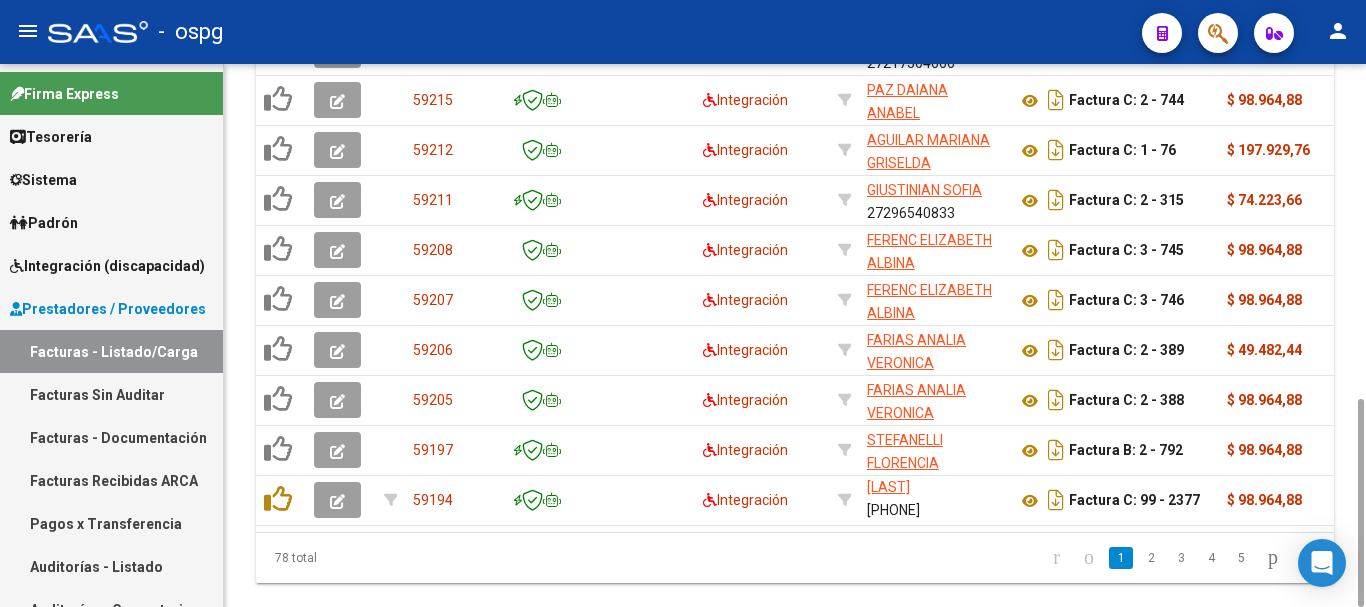 scroll, scrollTop: 4, scrollLeft: 0, axis: vertical 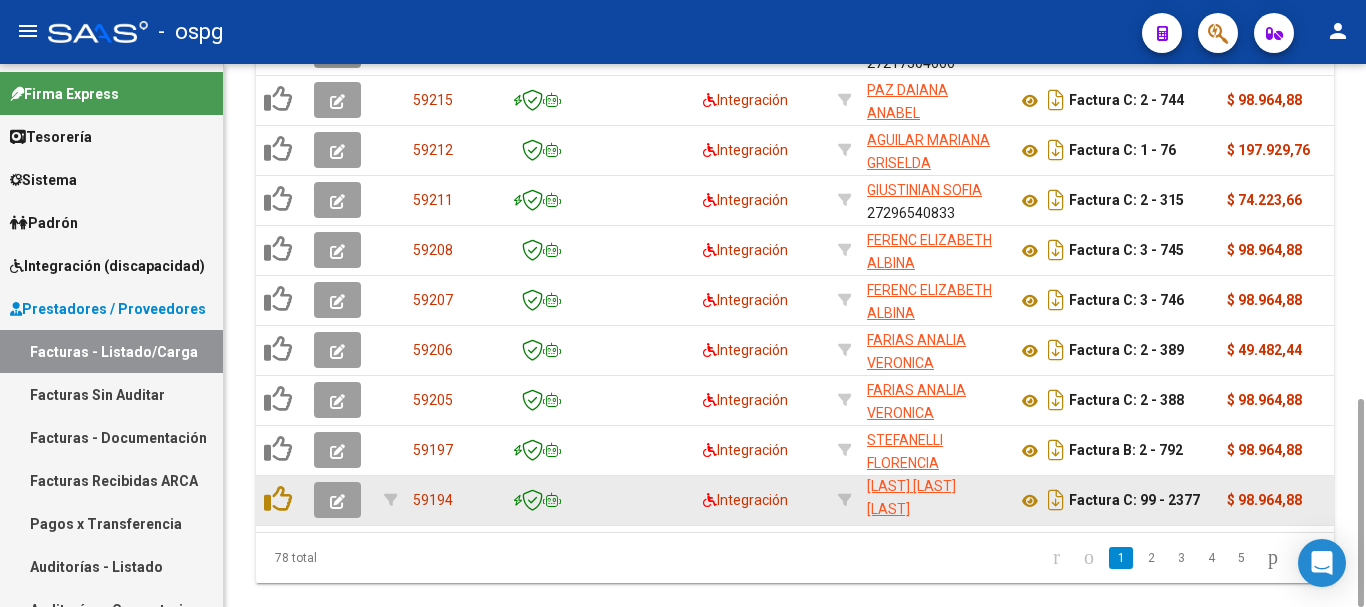 click 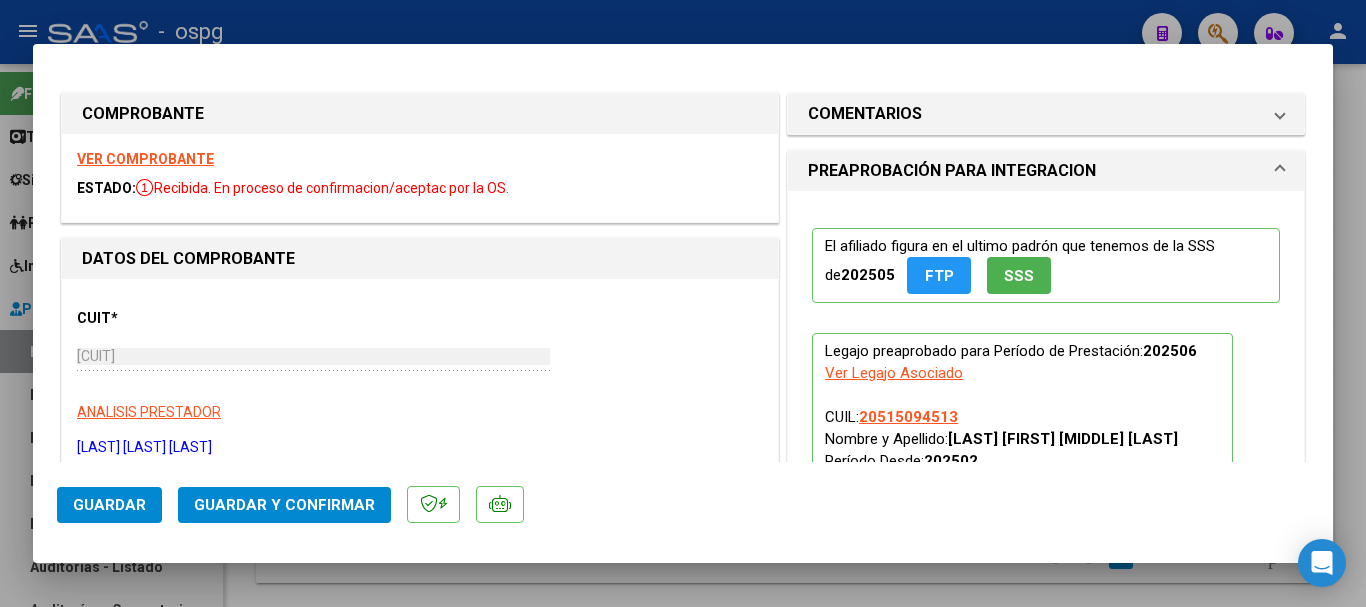 click on "VER COMPROBANTE" at bounding box center [145, 159] 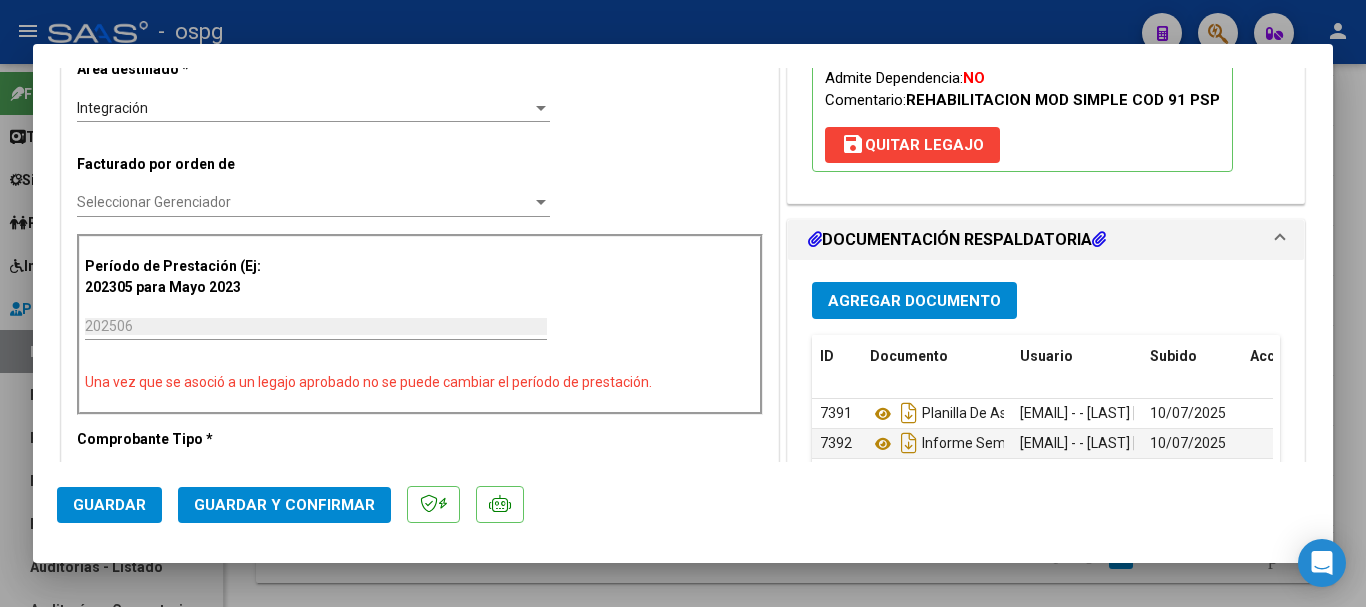 scroll, scrollTop: 500, scrollLeft: 0, axis: vertical 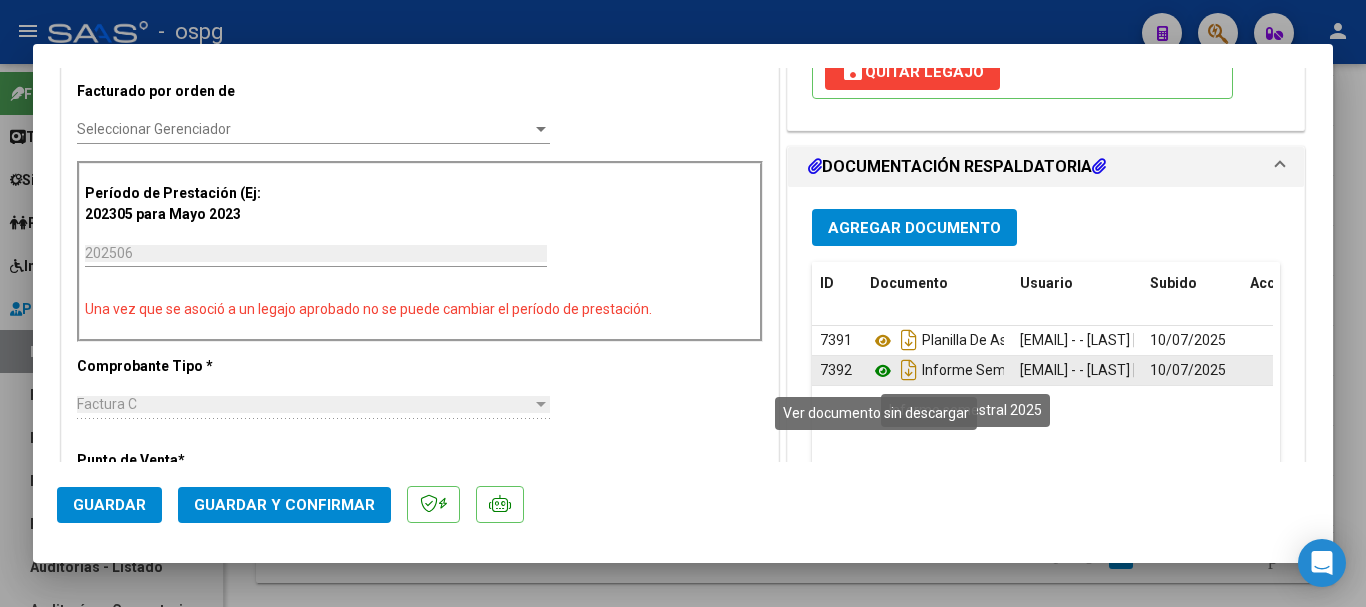 click 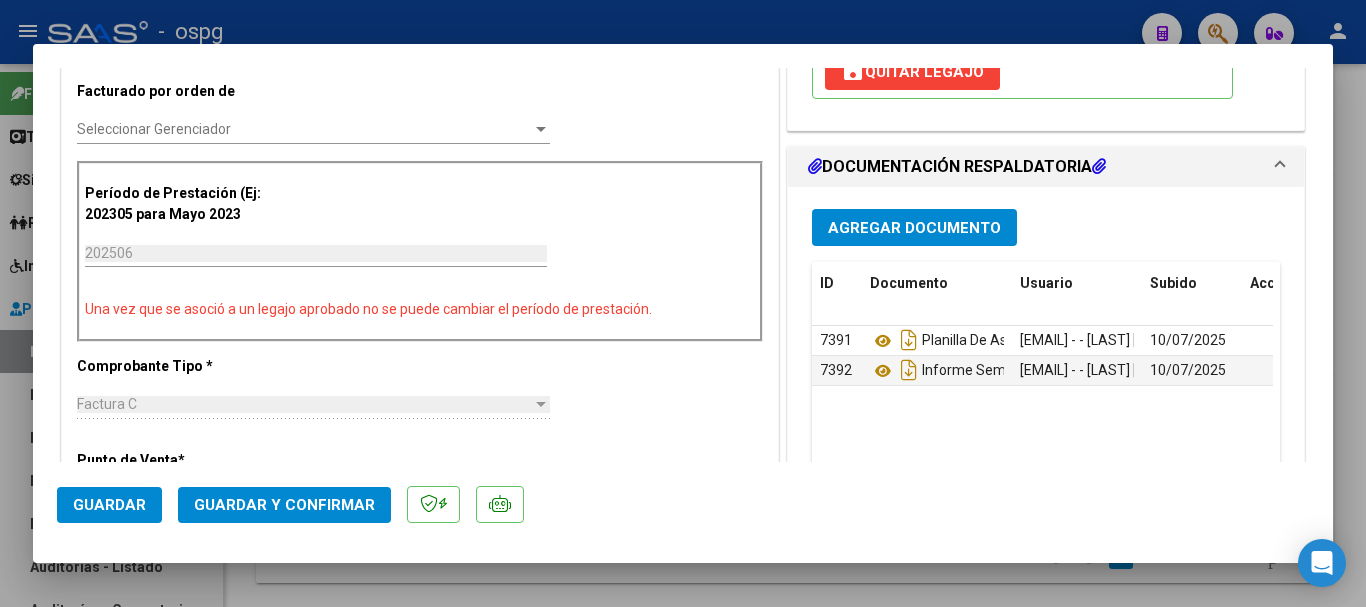 click at bounding box center (683, 303) 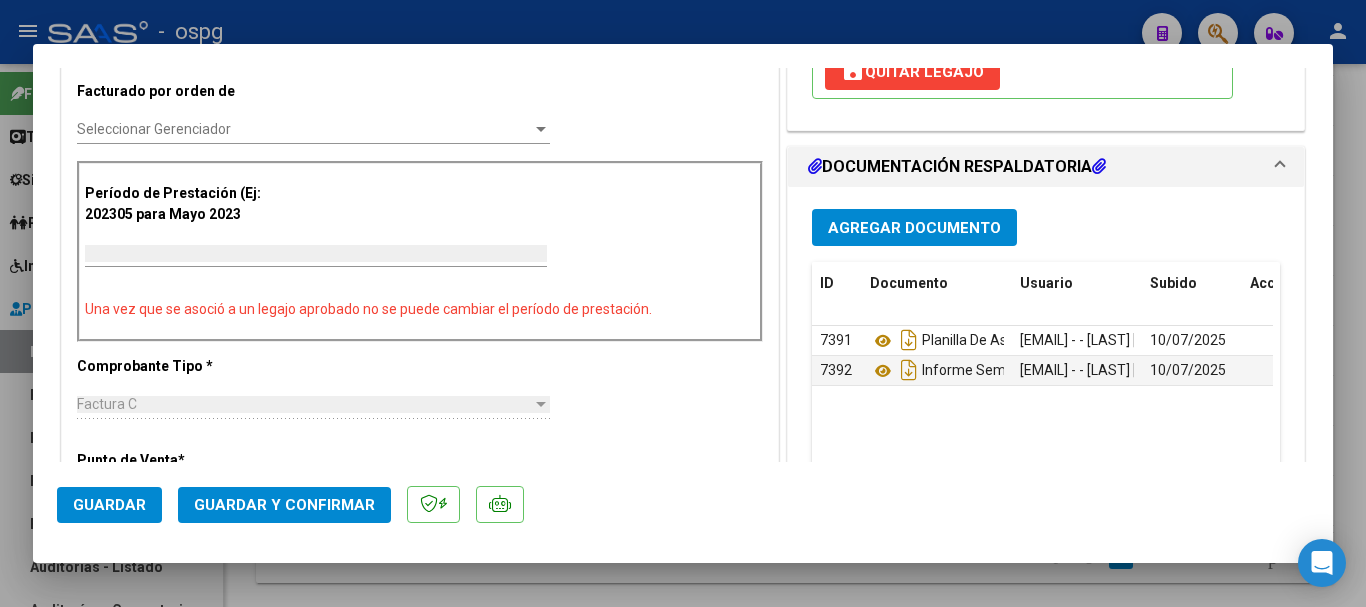 scroll, scrollTop: 0, scrollLeft: 0, axis: both 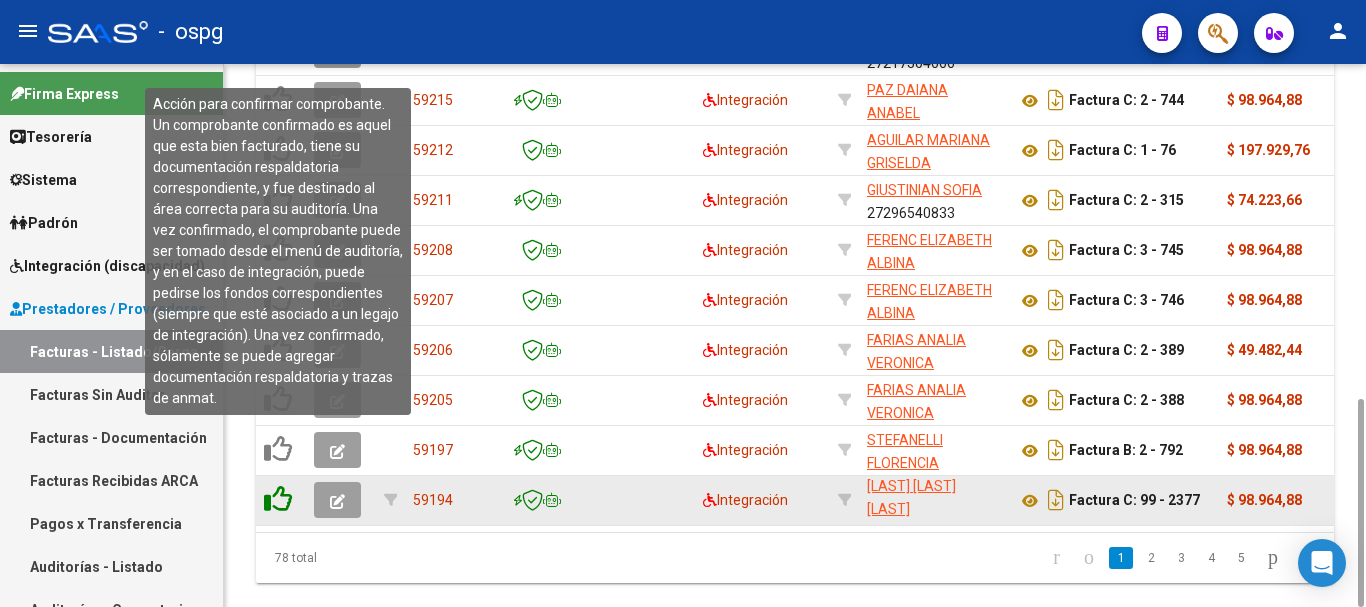 click 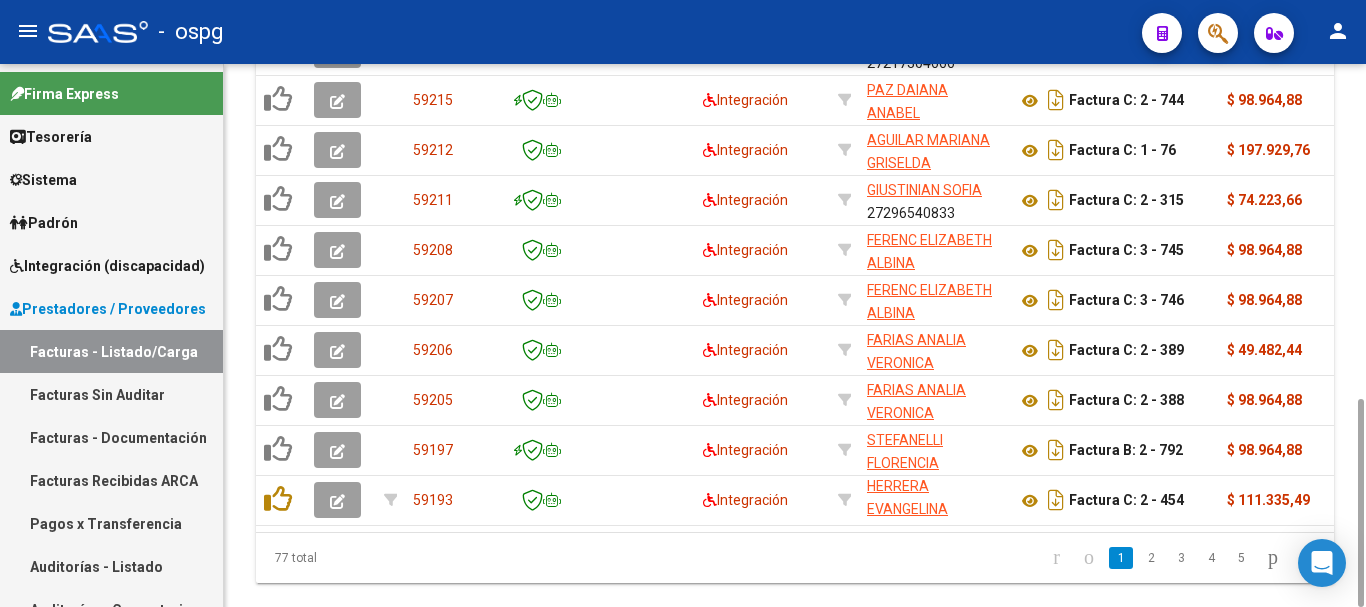 scroll, scrollTop: 26, scrollLeft: 0, axis: vertical 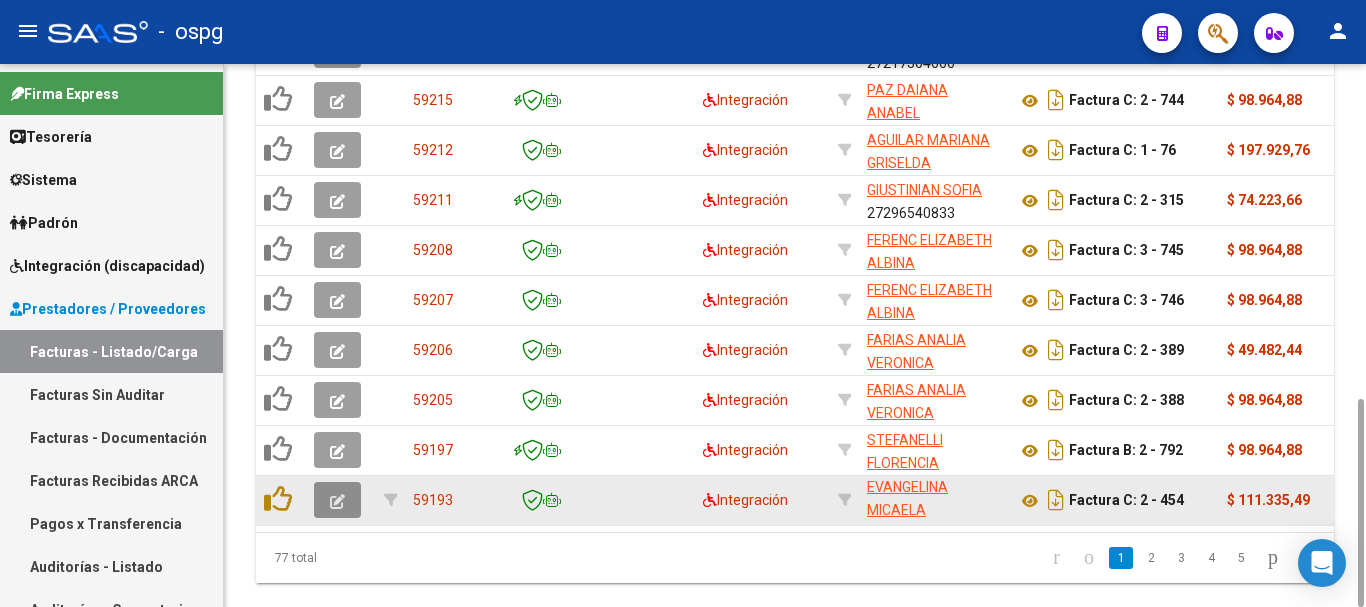 click 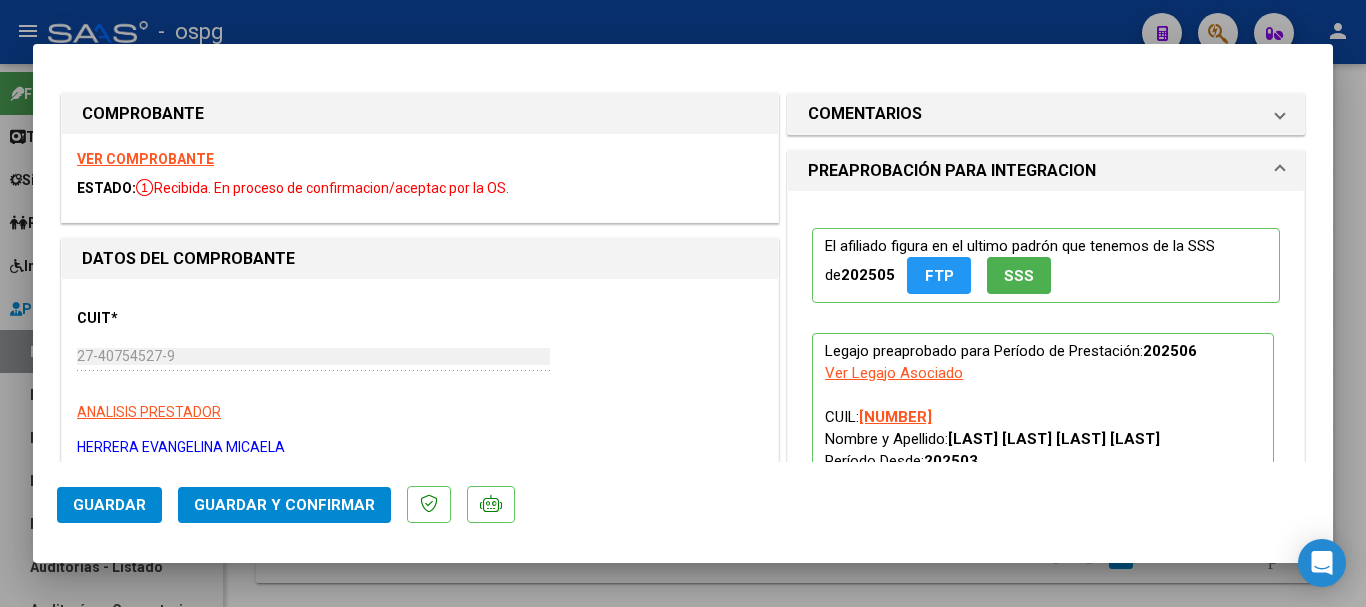 click on "VER COMPROBANTE" at bounding box center [145, 159] 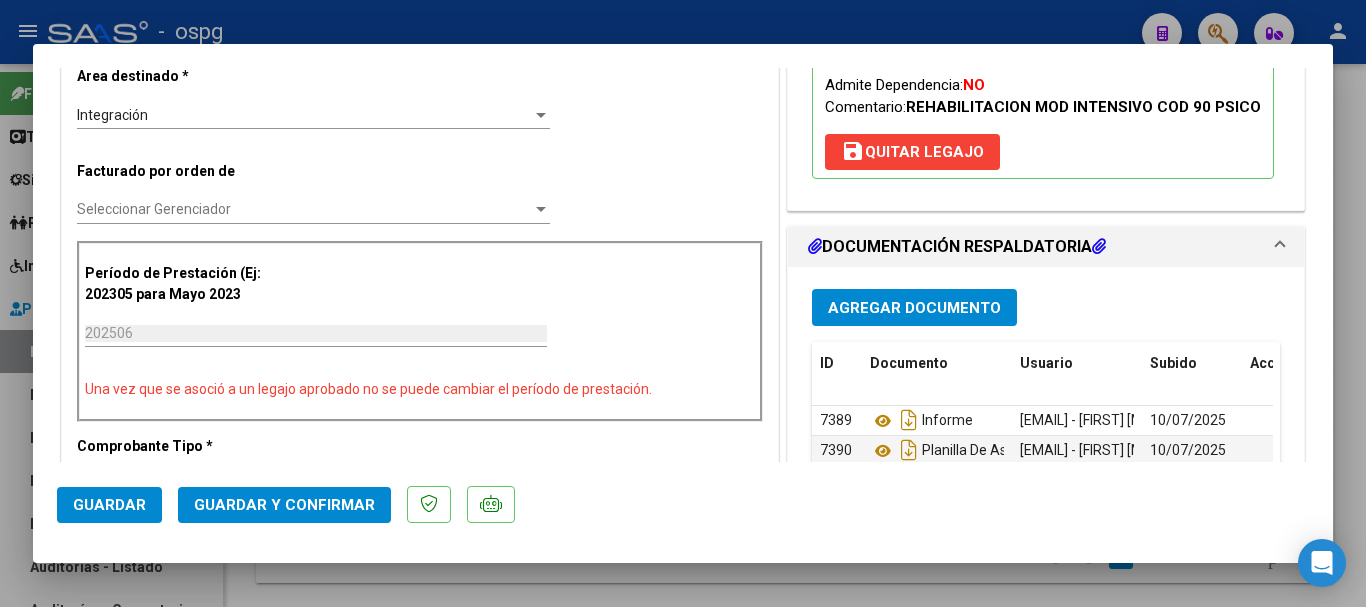 scroll, scrollTop: 600, scrollLeft: 0, axis: vertical 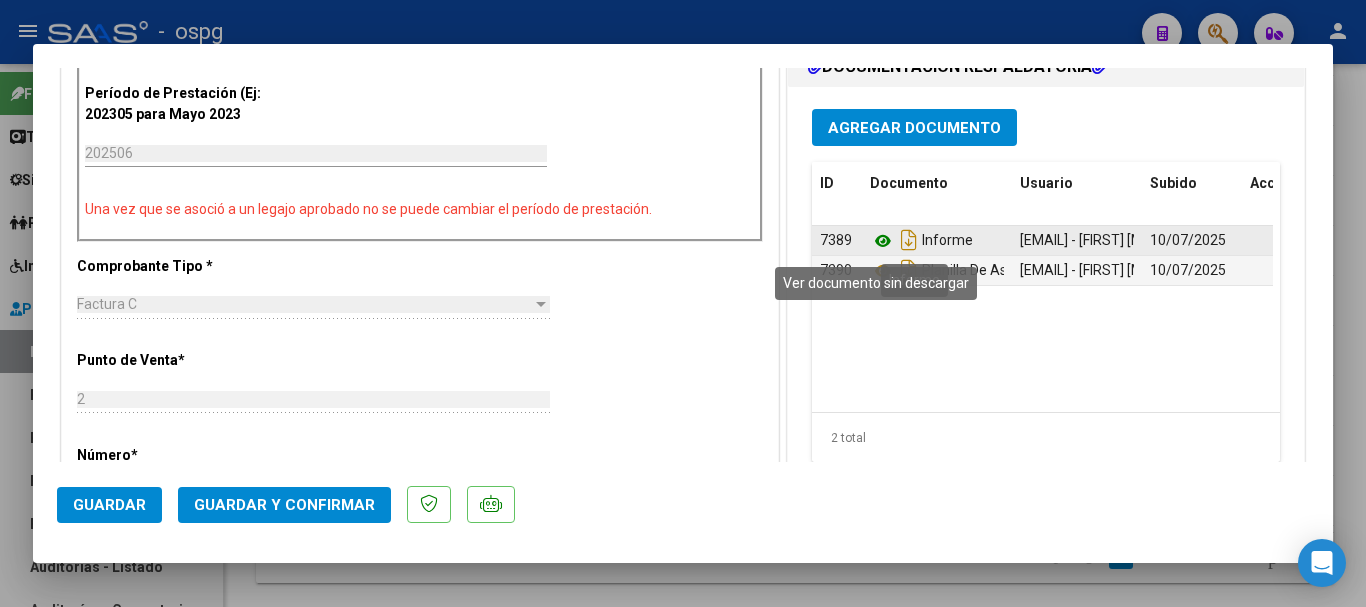 click 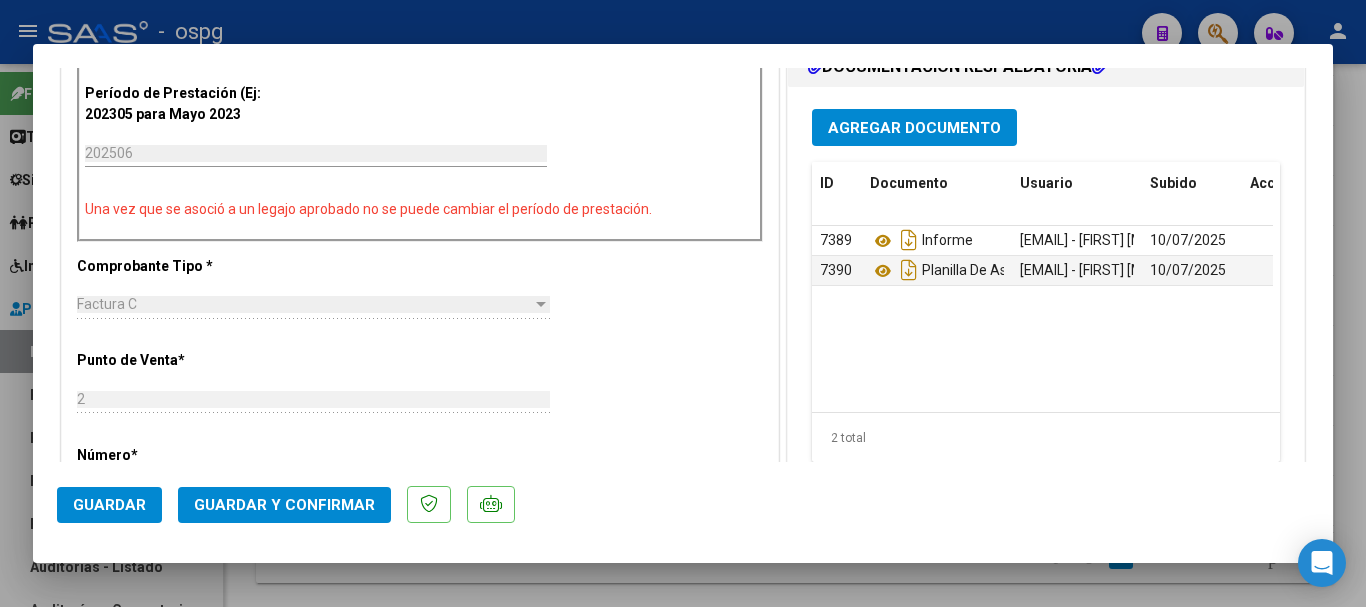 click at bounding box center (683, 303) 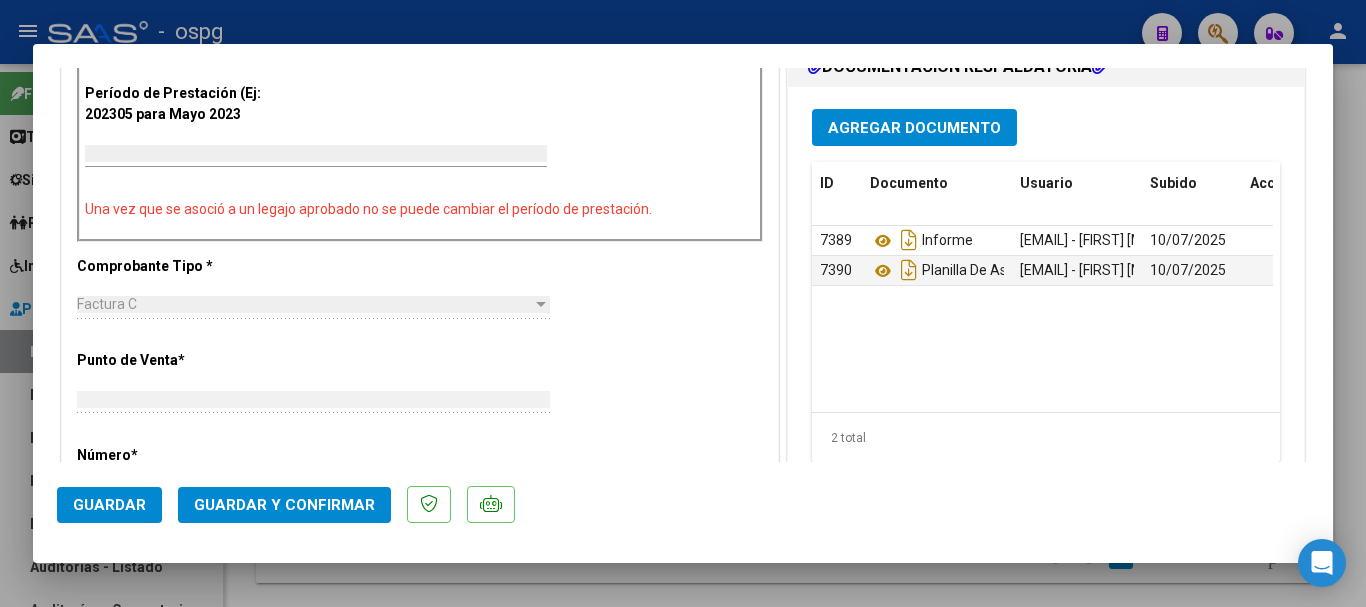scroll, scrollTop: 0, scrollLeft: 0, axis: both 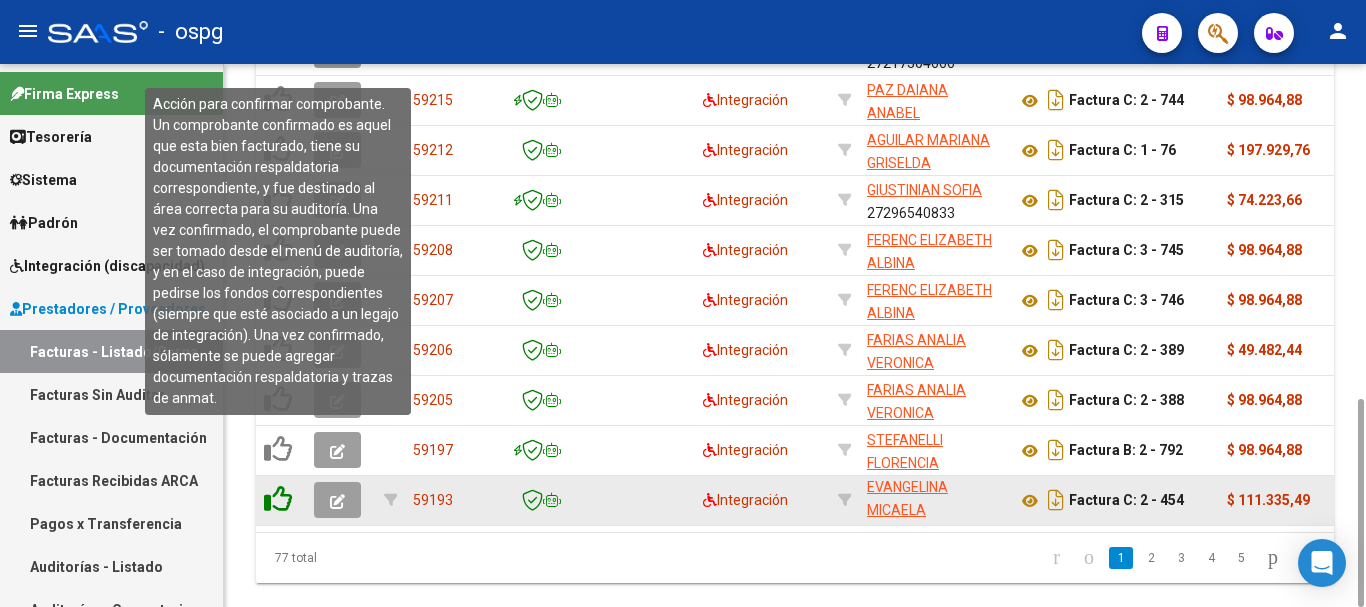 click 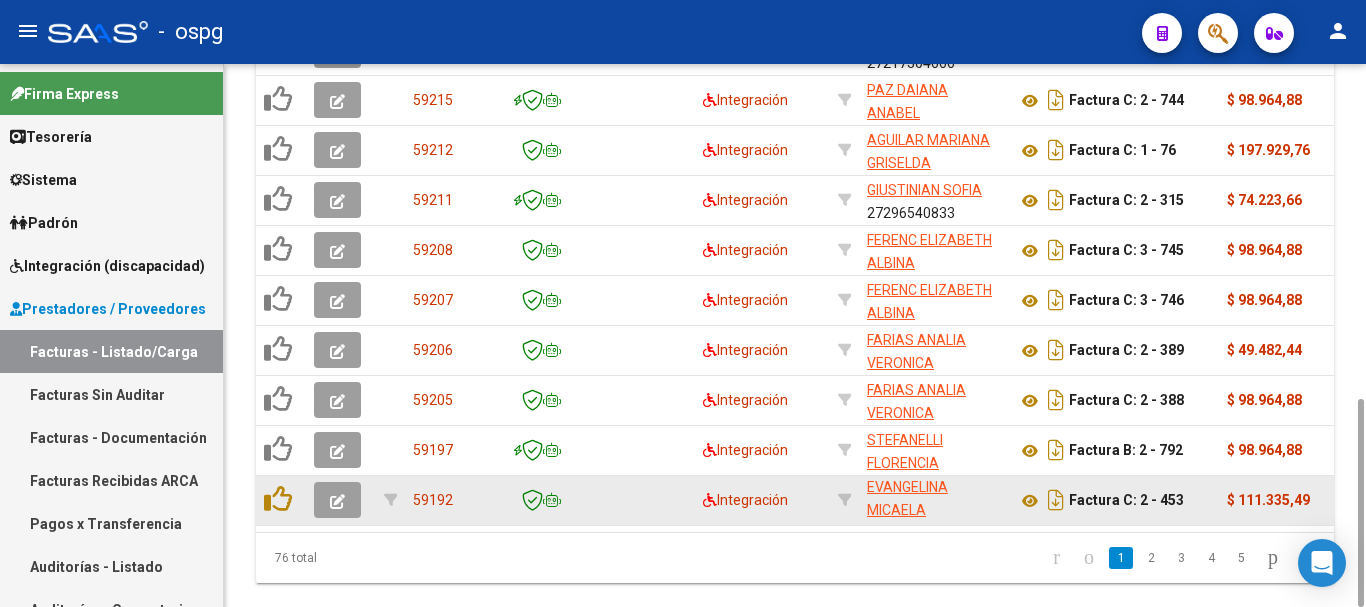 click 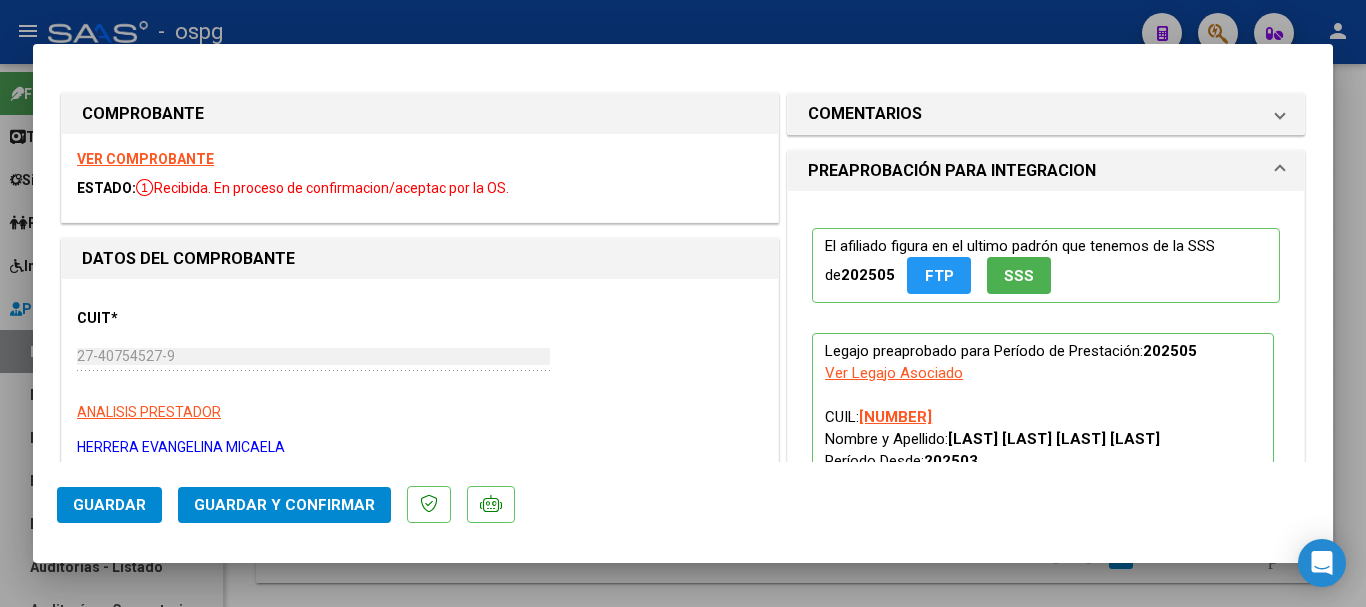 click on "VER COMPROBANTE" at bounding box center [145, 159] 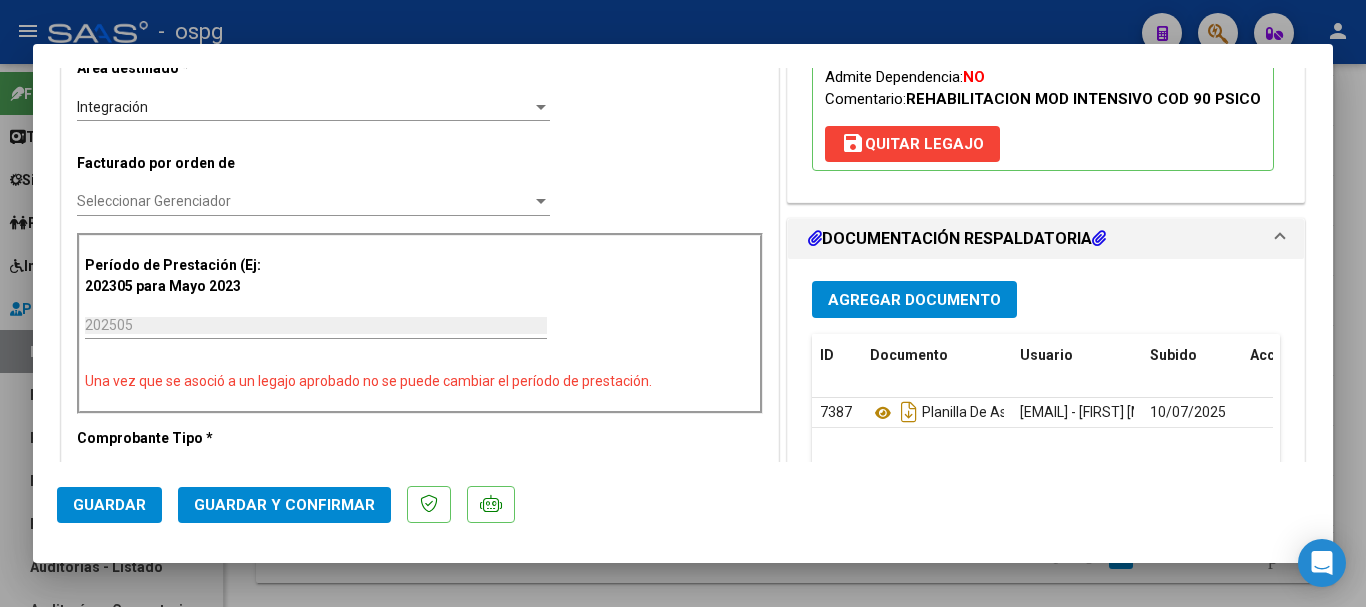 scroll, scrollTop: 600, scrollLeft: 0, axis: vertical 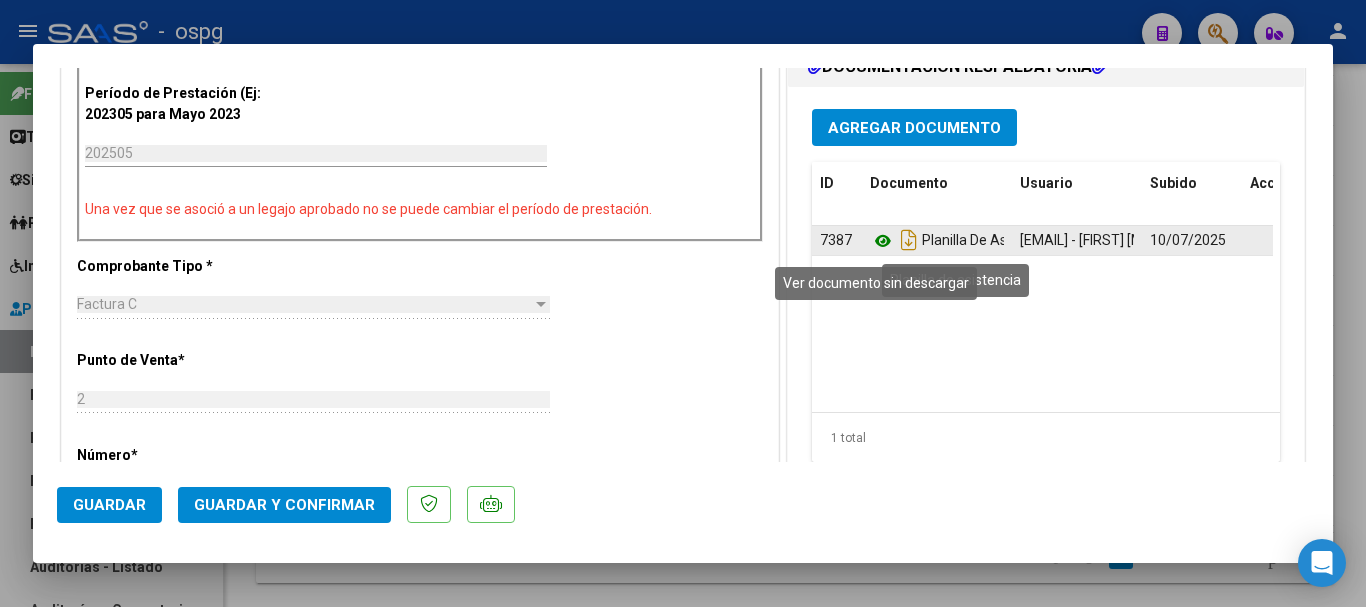 click 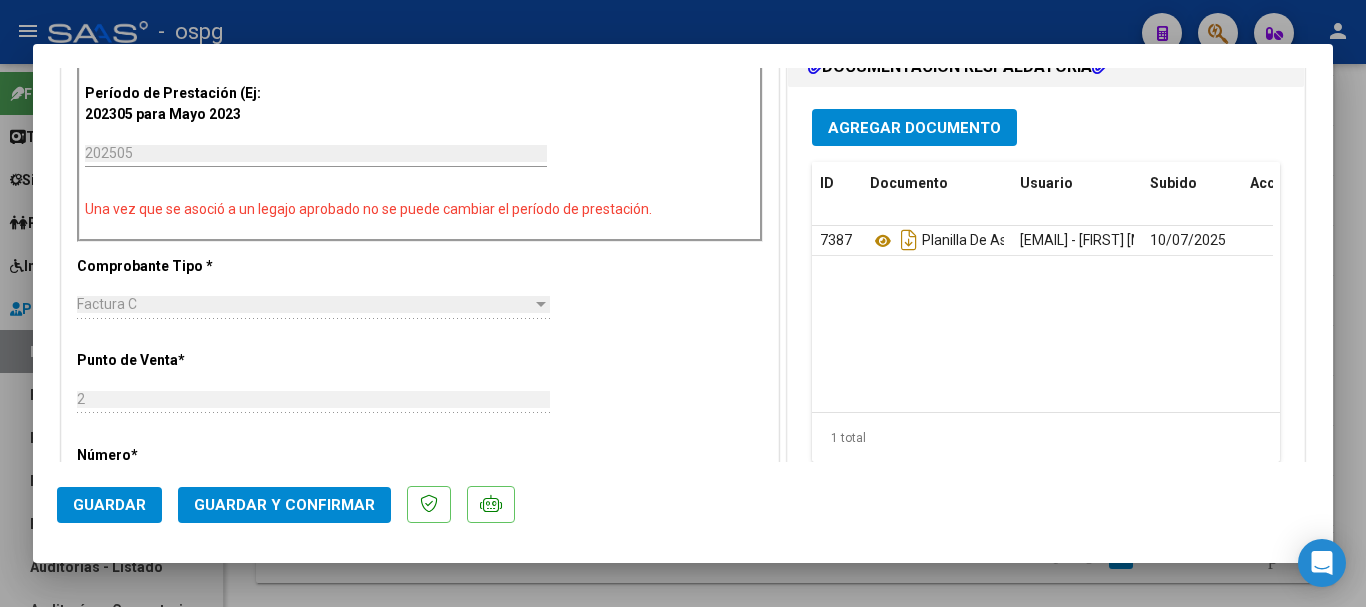 click at bounding box center (683, 303) 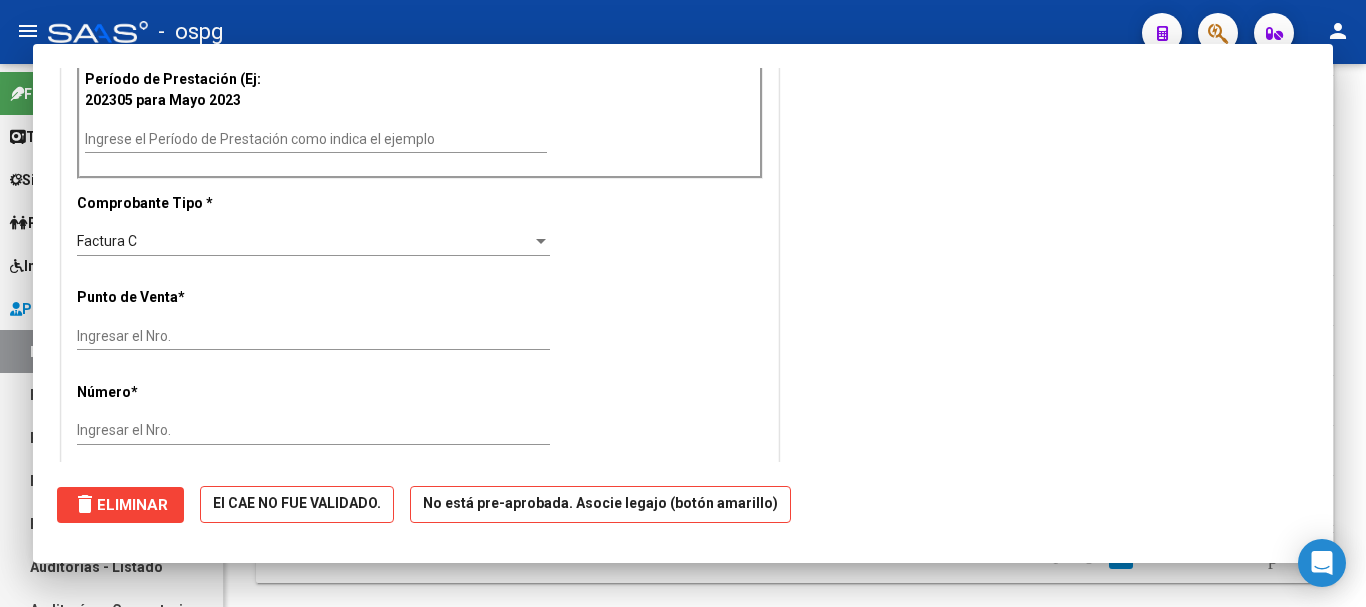 scroll, scrollTop: 0, scrollLeft: 0, axis: both 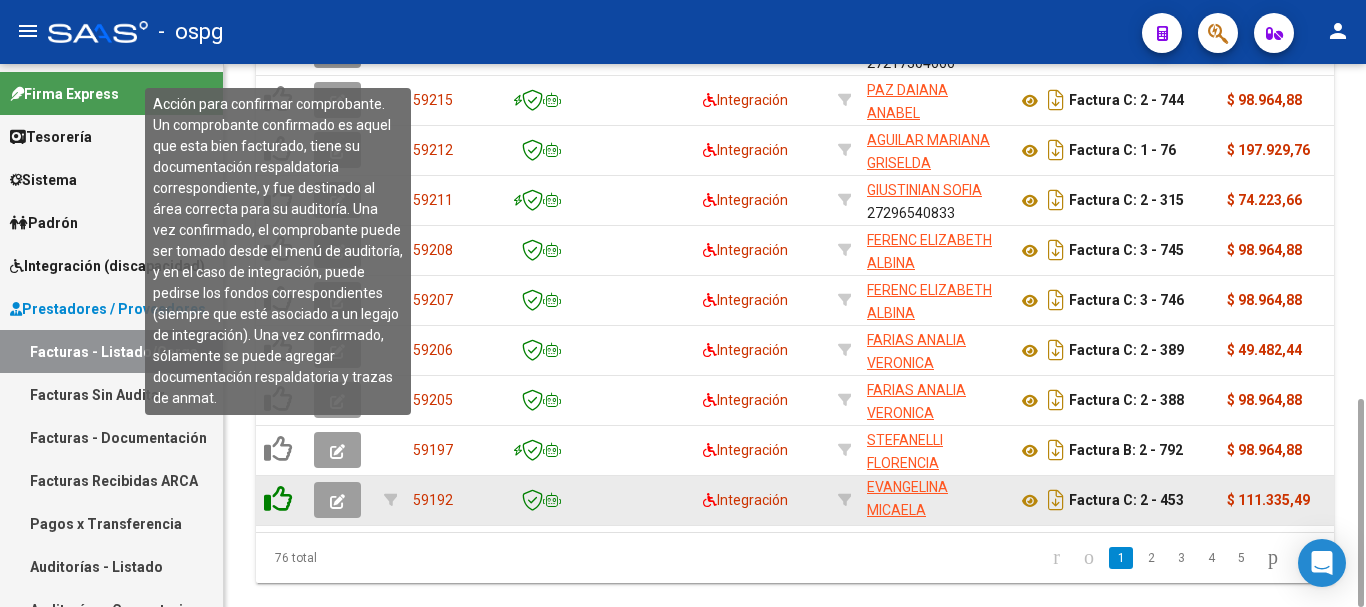 click 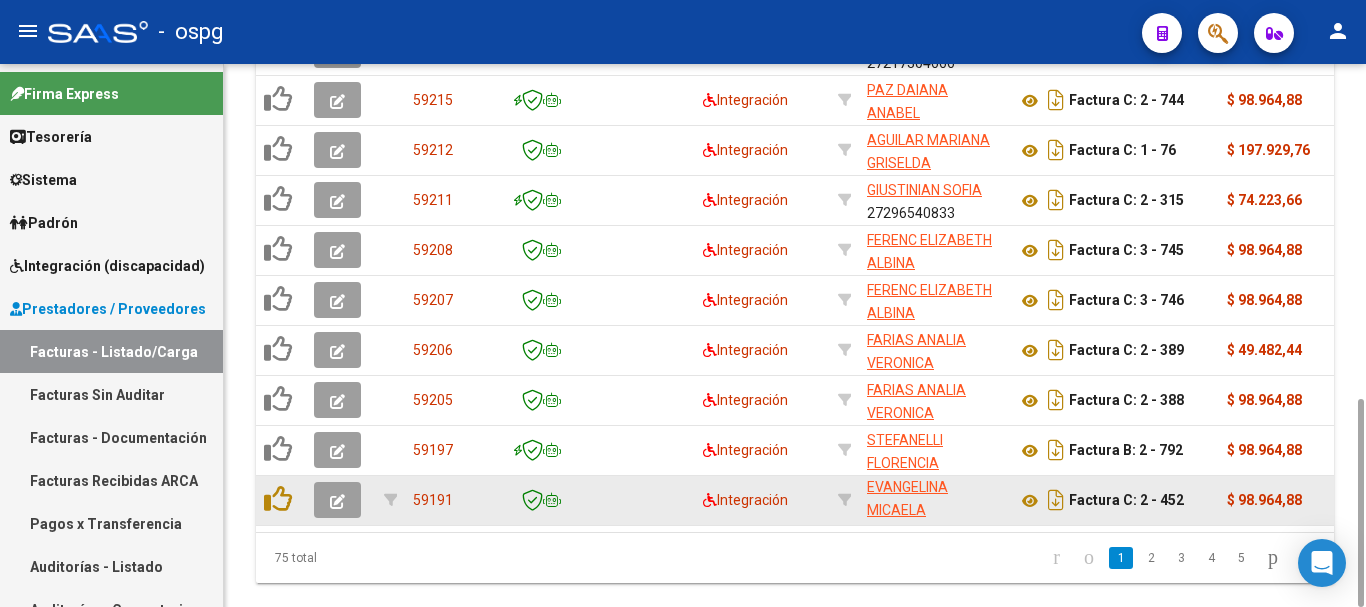 click 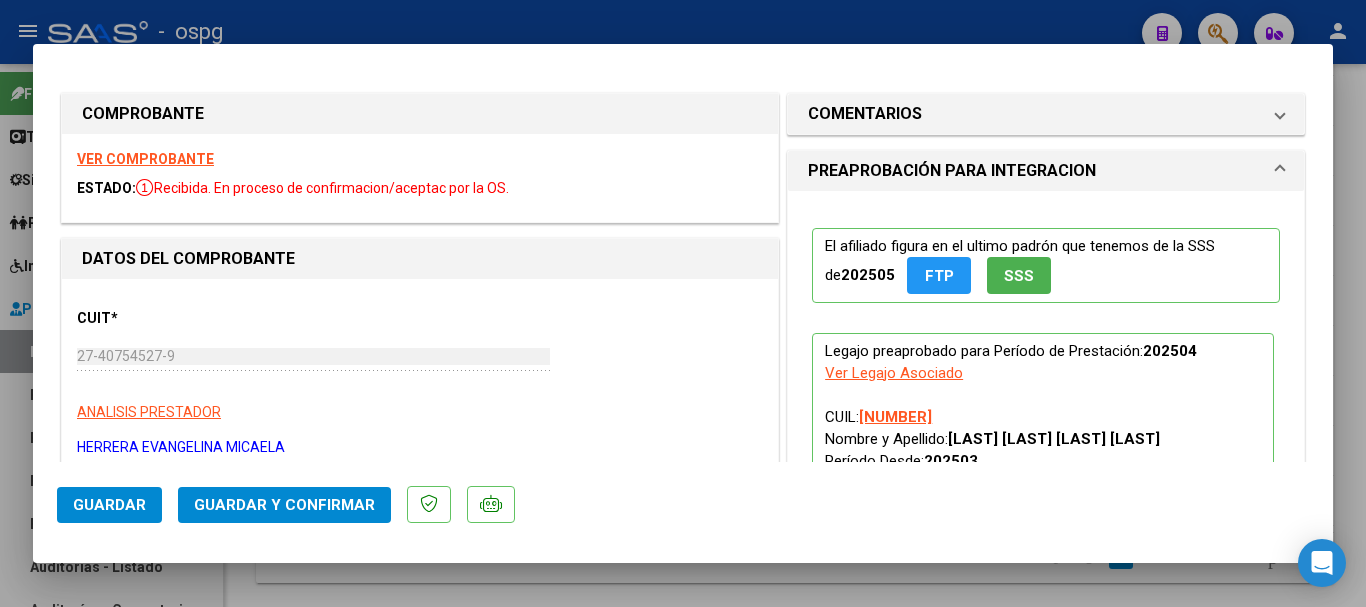click on "VER COMPROBANTE" at bounding box center [145, 159] 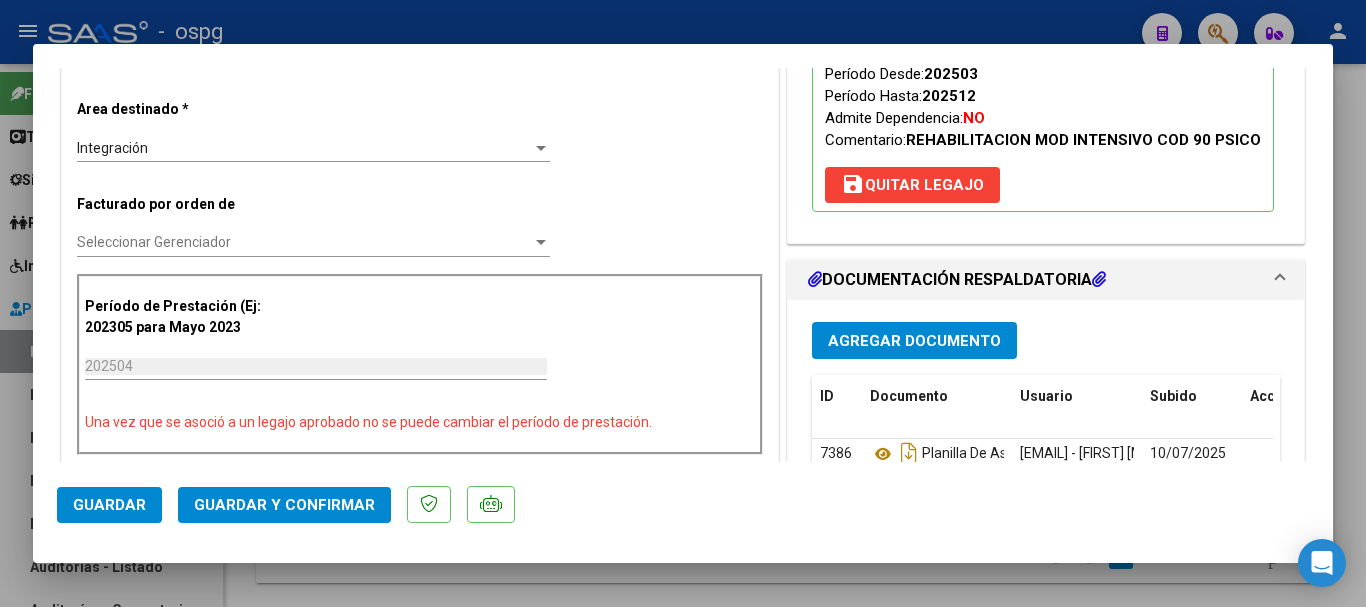 scroll, scrollTop: 600, scrollLeft: 0, axis: vertical 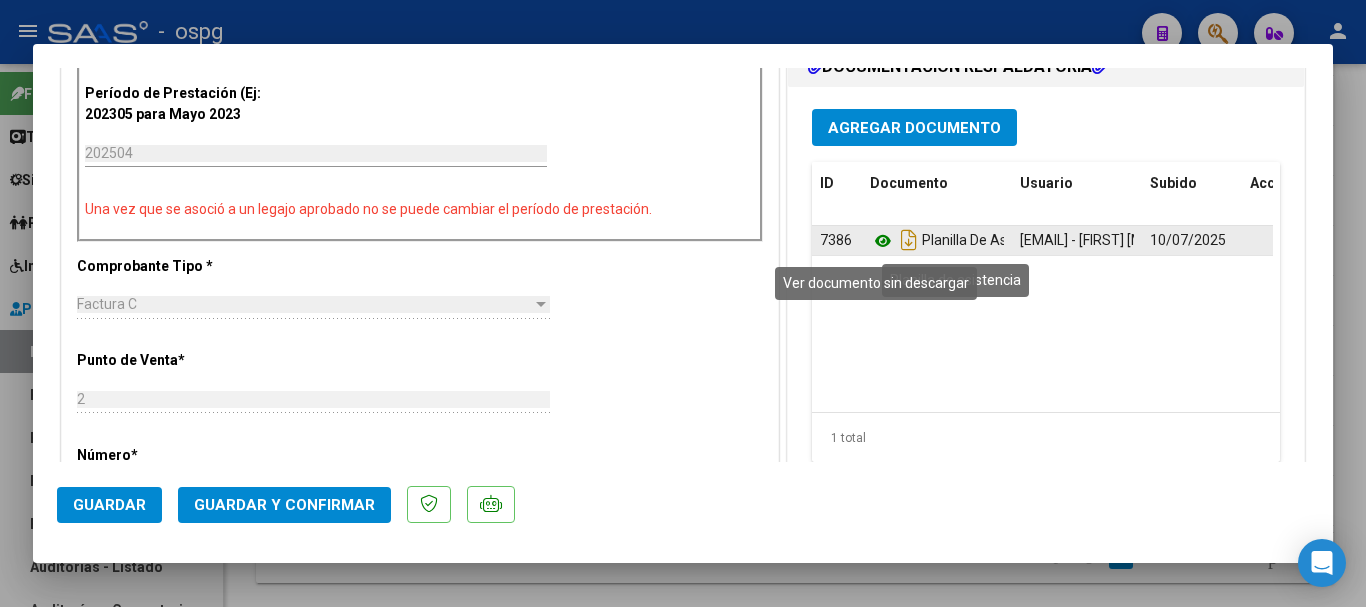 click 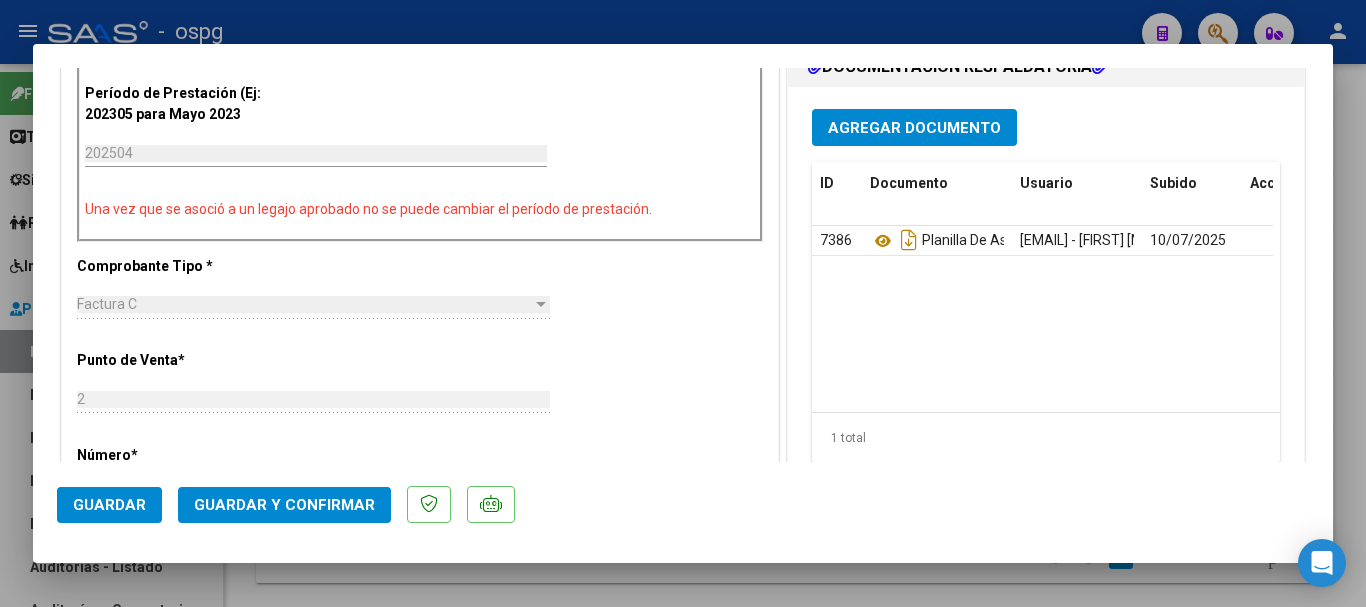 click at bounding box center (683, 303) 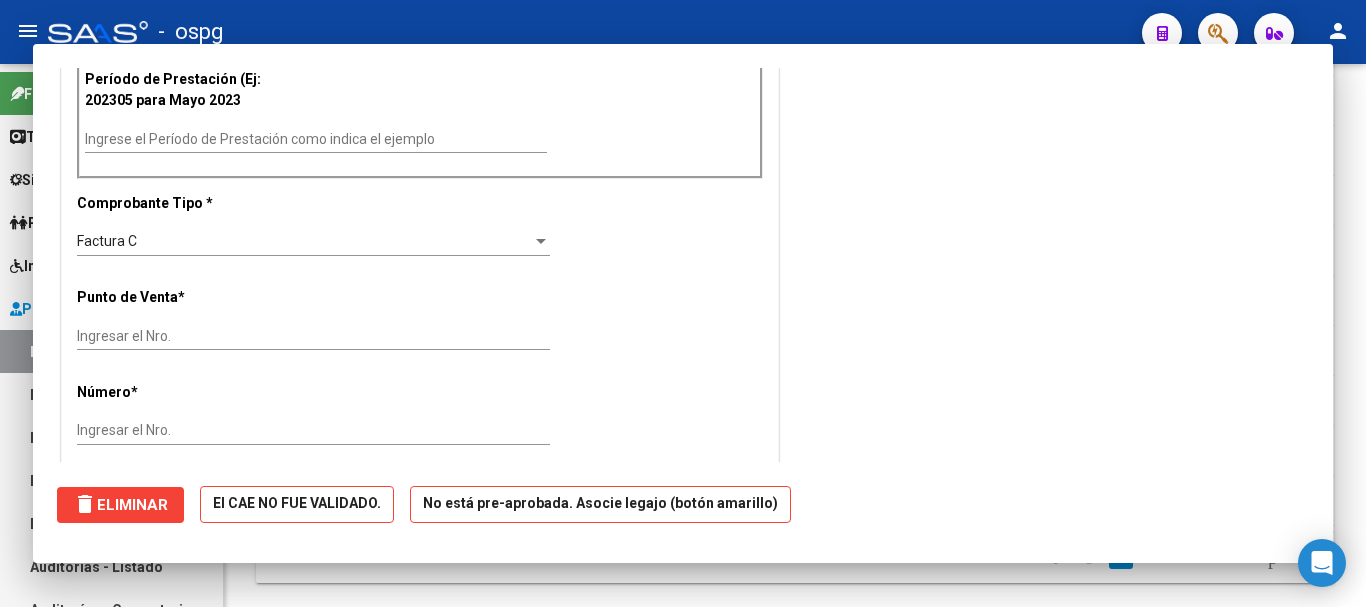 scroll, scrollTop: 0, scrollLeft: 0, axis: both 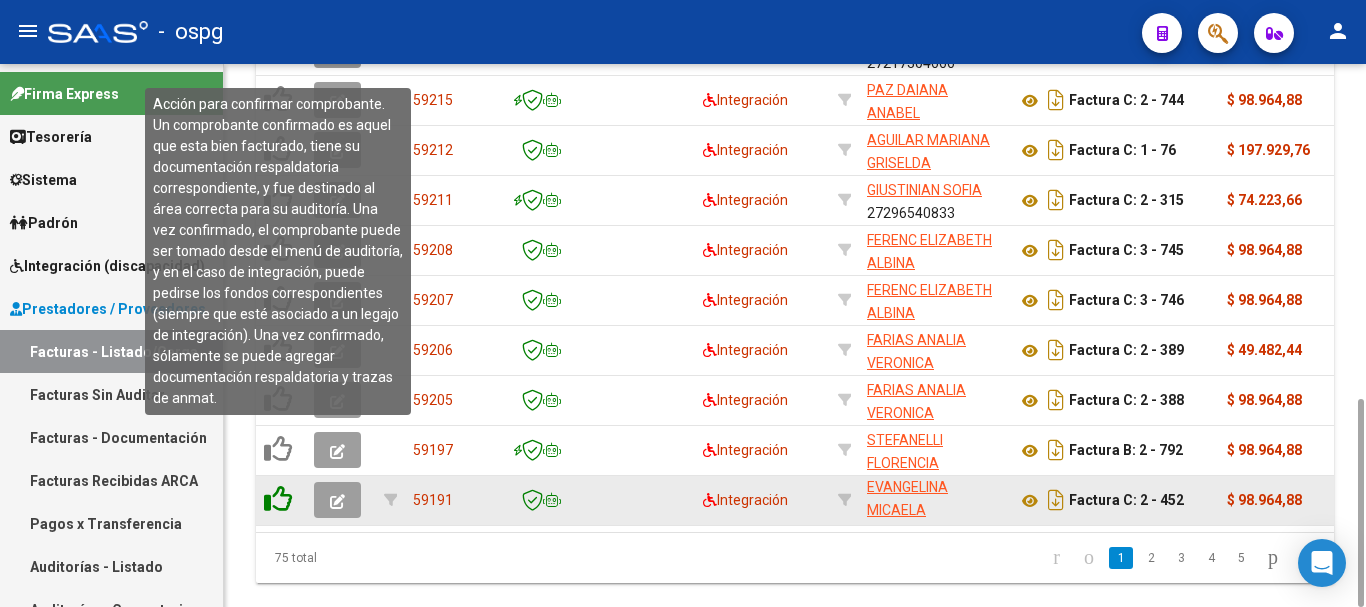 click 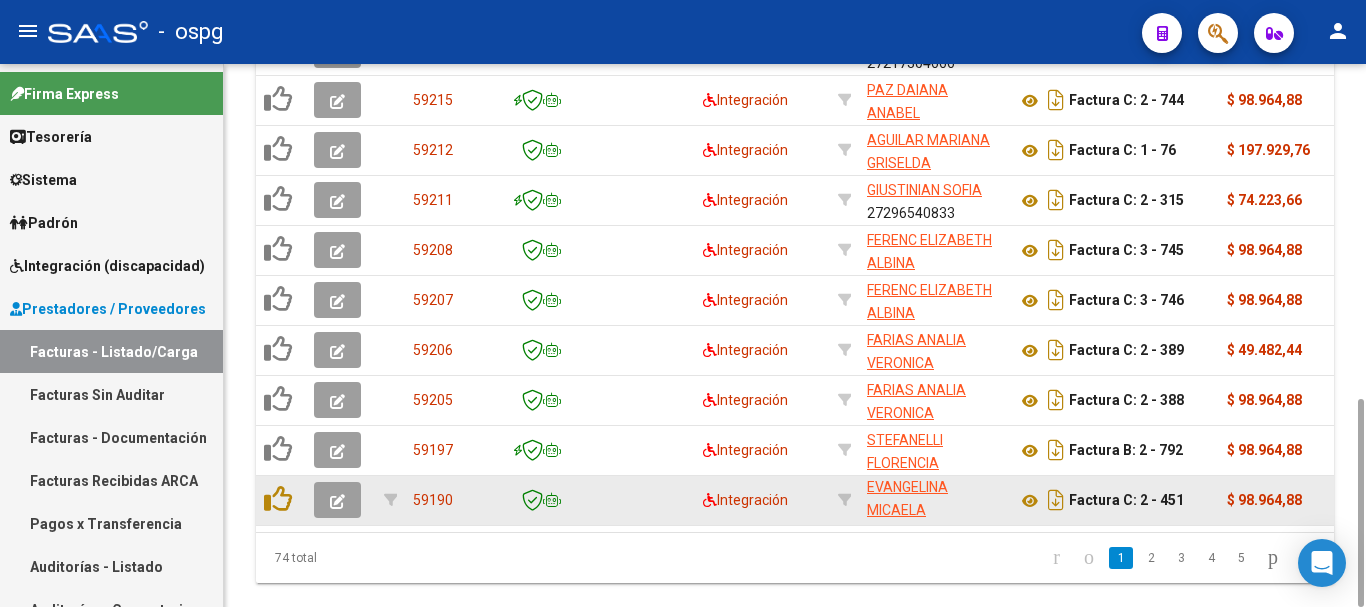 click 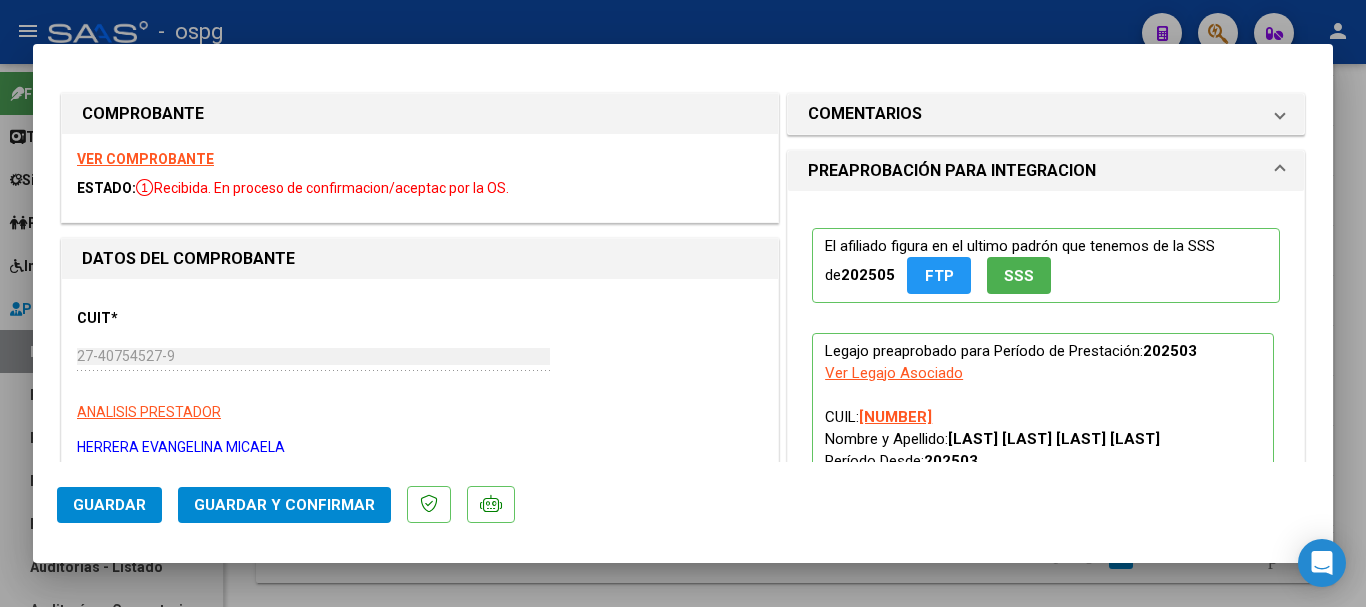 click on "VER COMPROBANTE" at bounding box center [145, 159] 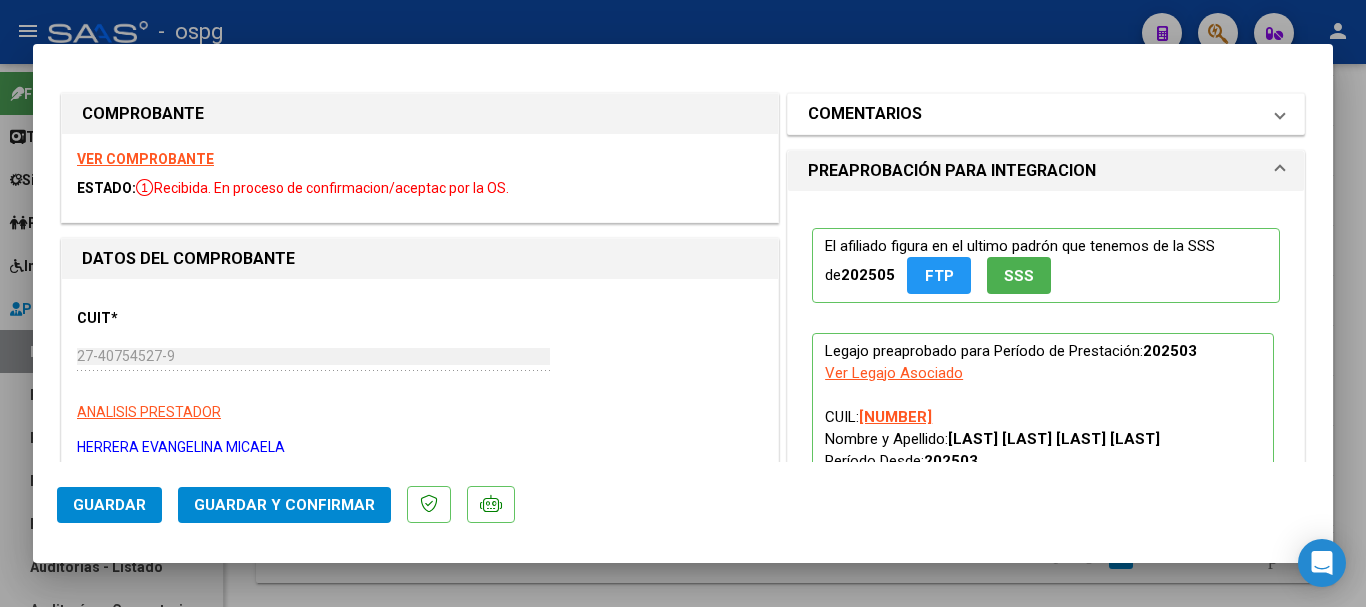 click on "COMENTARIOS" at bounding box center [1034, 114] 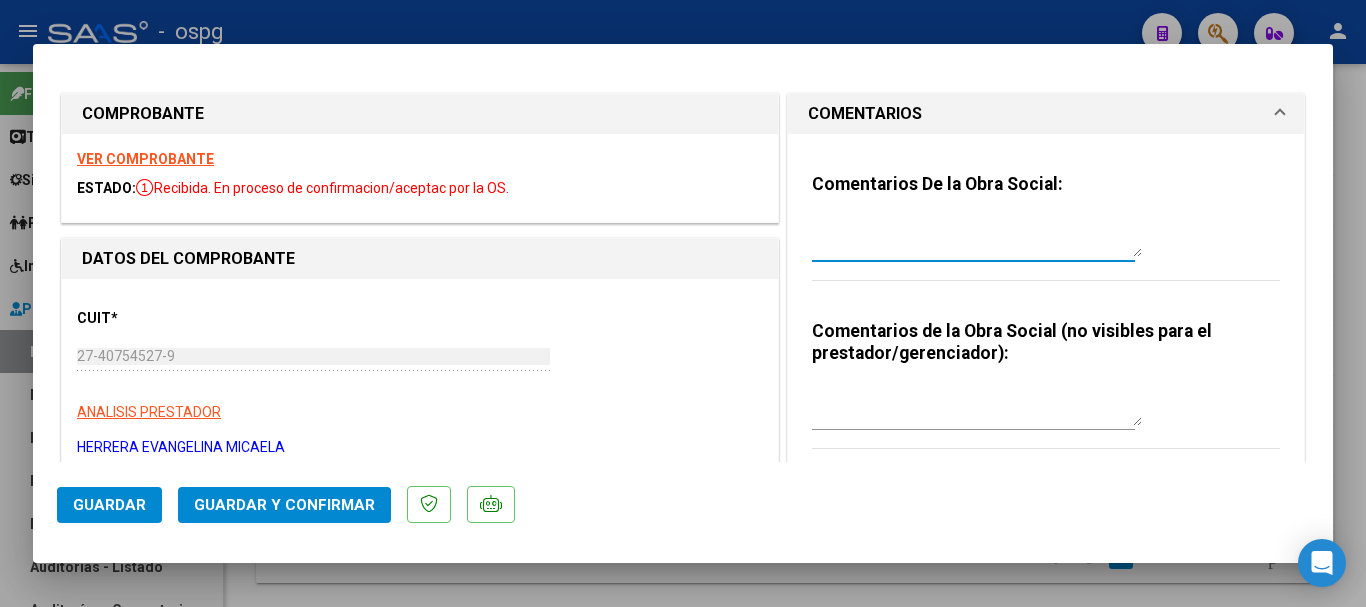 click at bounding box center [977, 237] 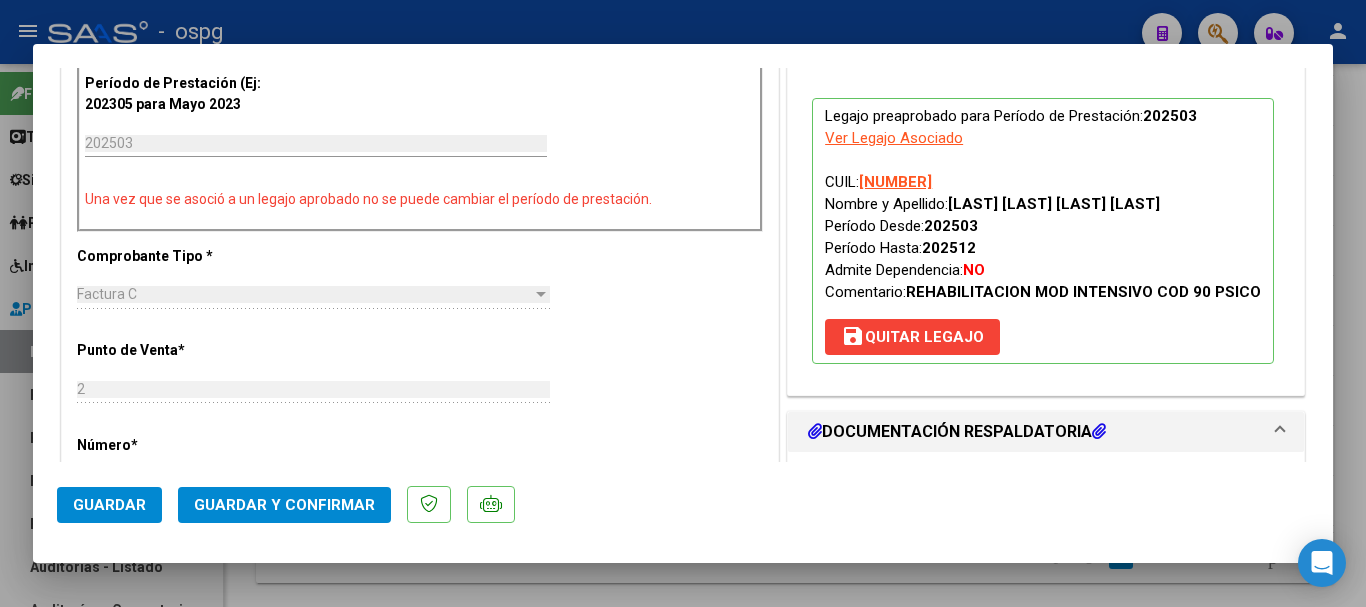 scroll, scrollTop: 700, scrollLeft: 0, axis: vertical 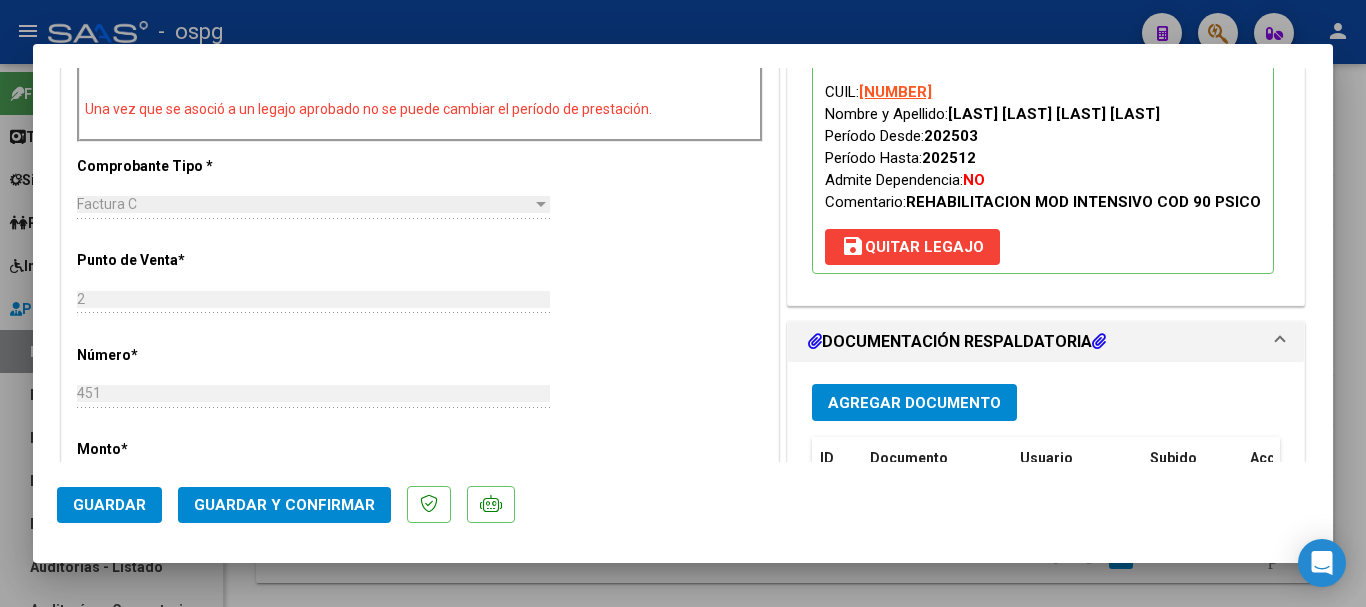 type on "FACTURA RECHAZADA POR PERIODO VENCIDO" 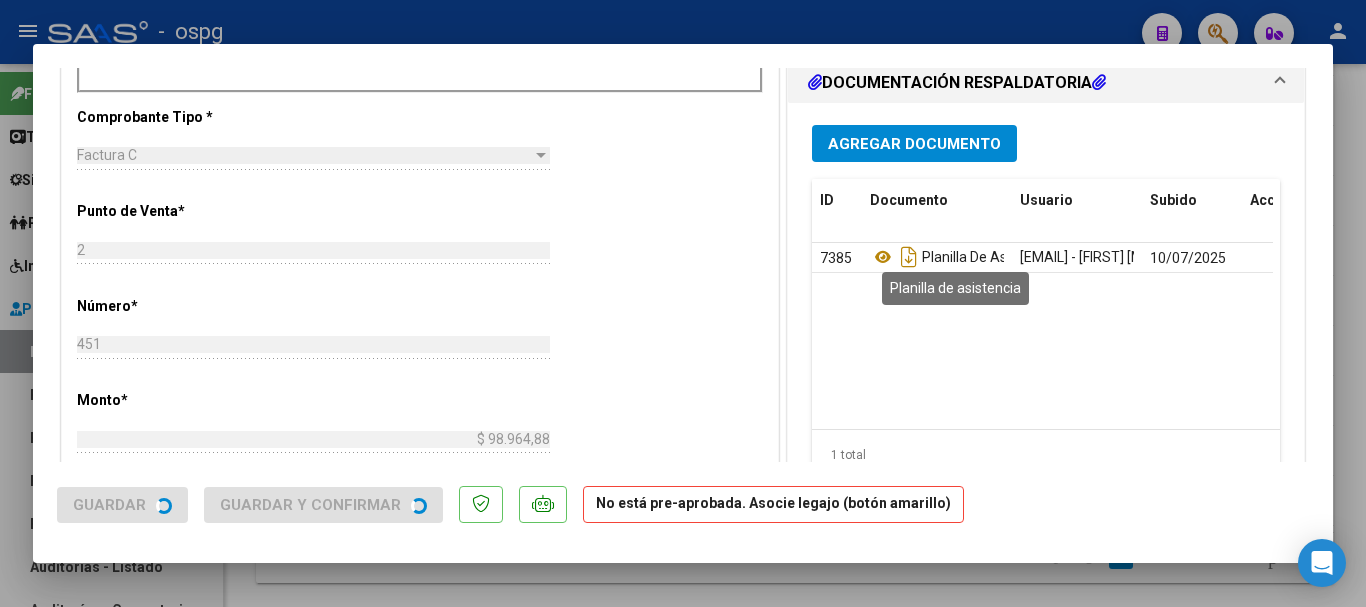 scroll, scrollTop: 708, scrollLeft: 0, axis: vertical 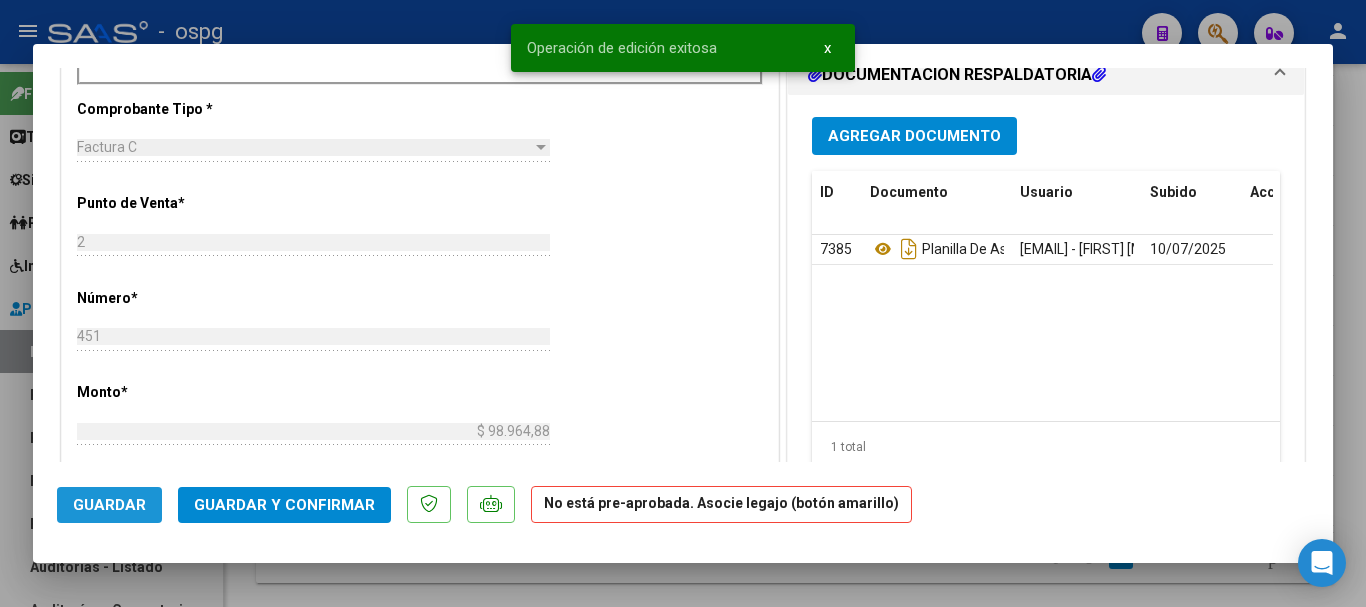 click on "Guardar" 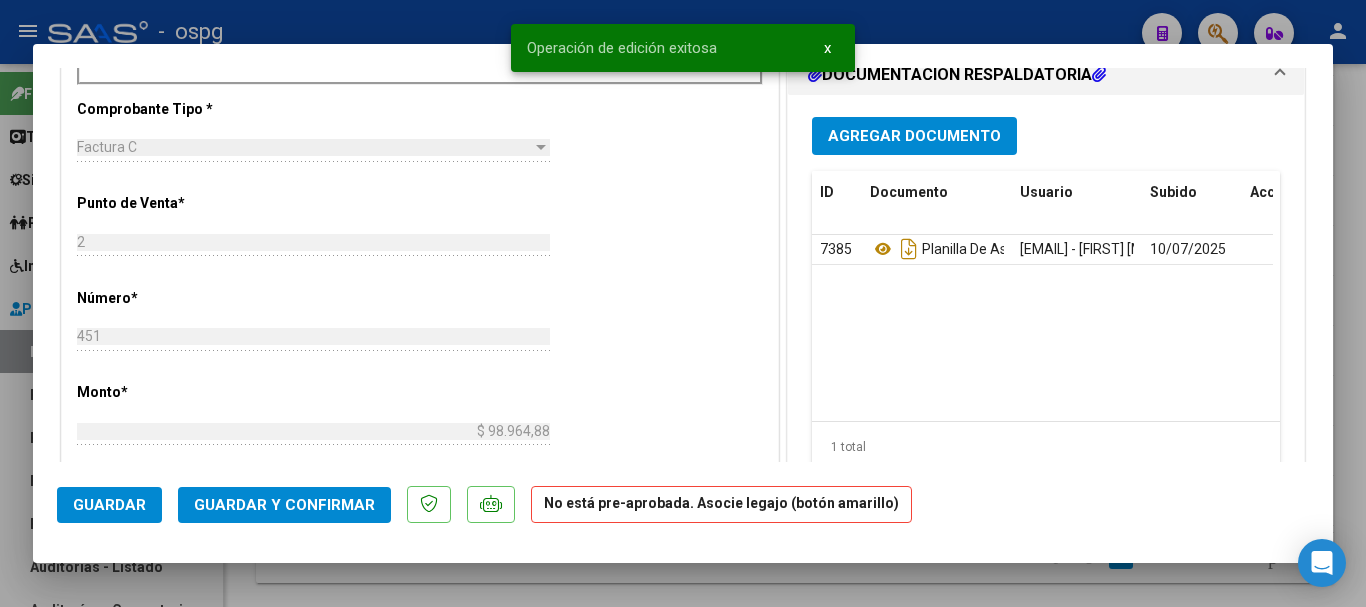 click at bounding box center (683, 303) 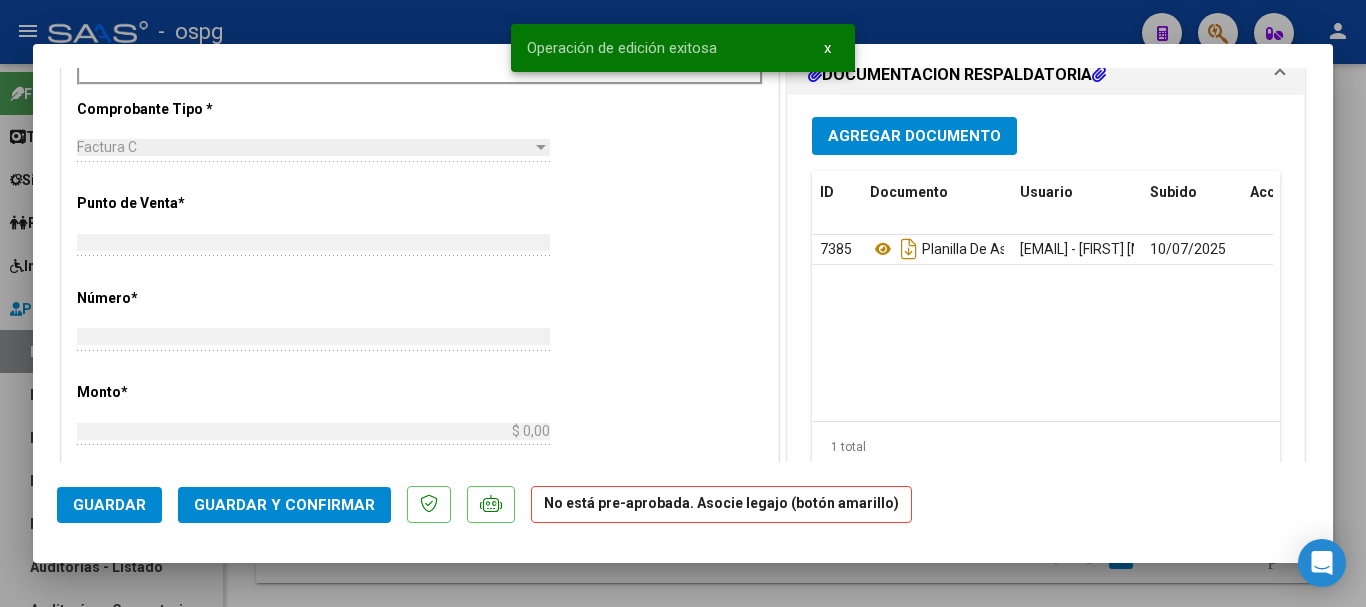 scroll, scrollTop: 0, scrollLeft: 0, axis: both 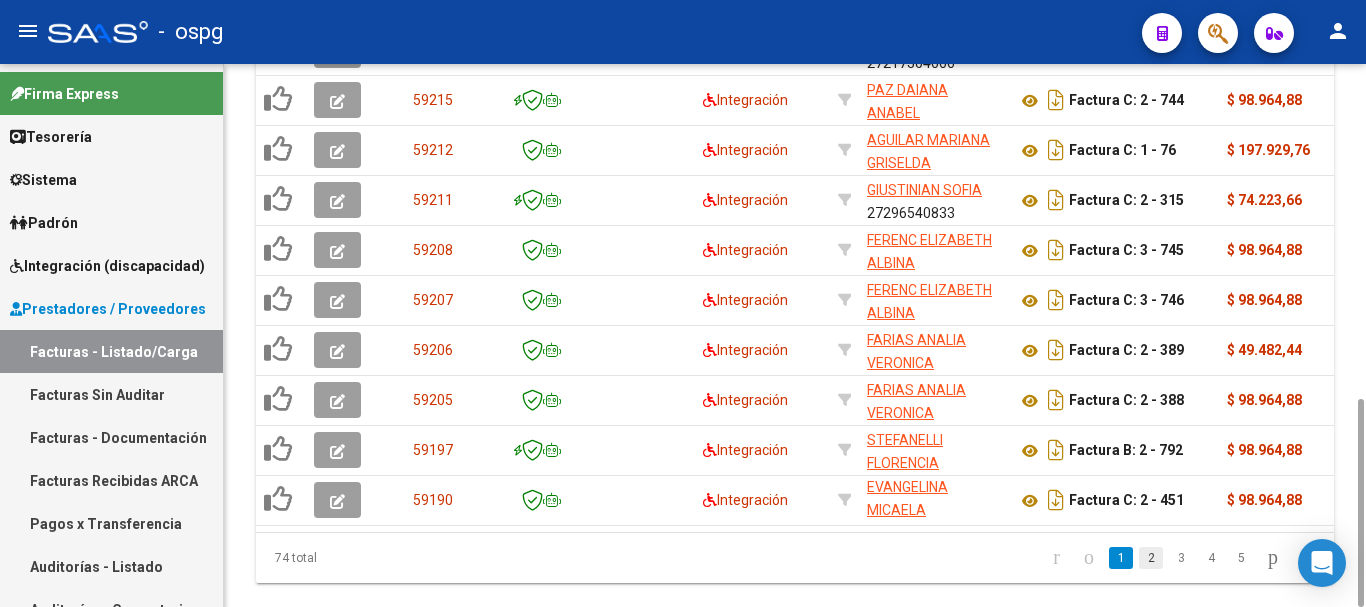 click on "2" 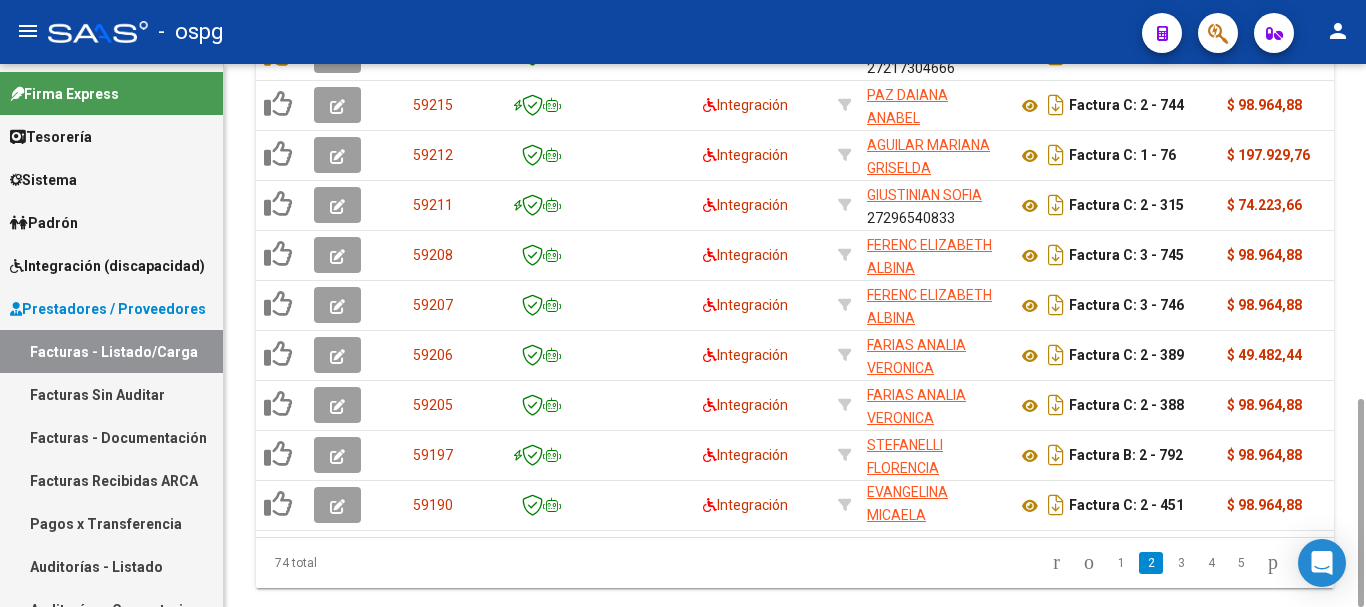 scroll, scrollTop: 4, scrollLeft: 0, axis: vertical 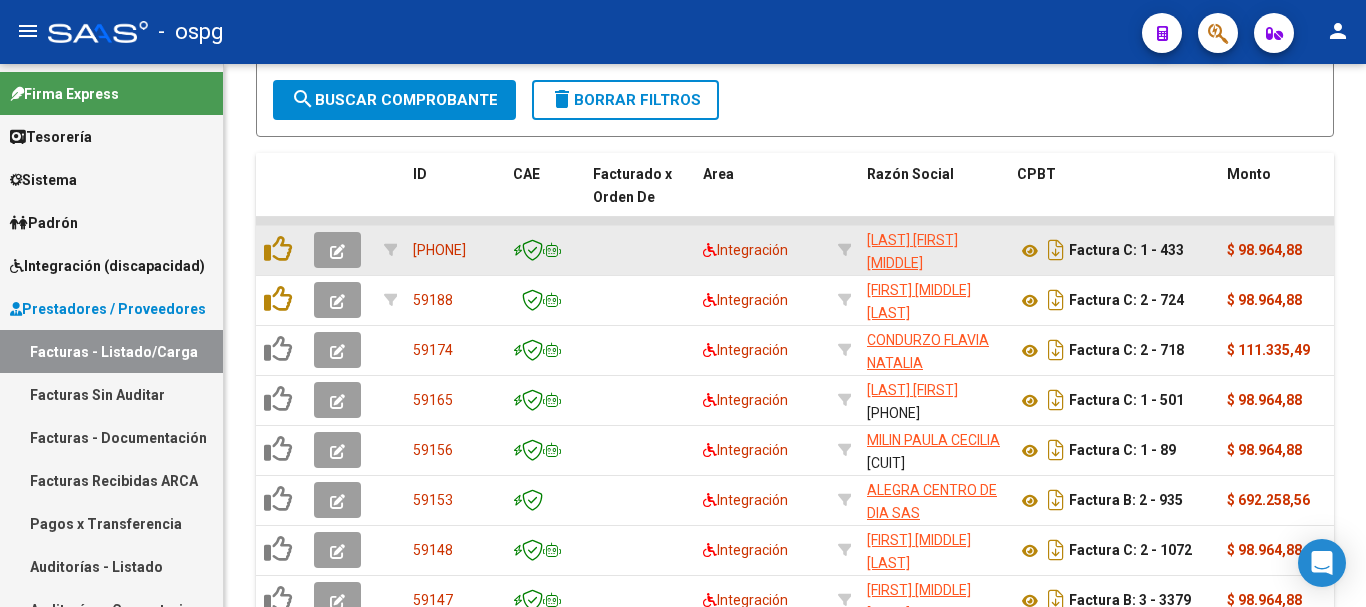 click 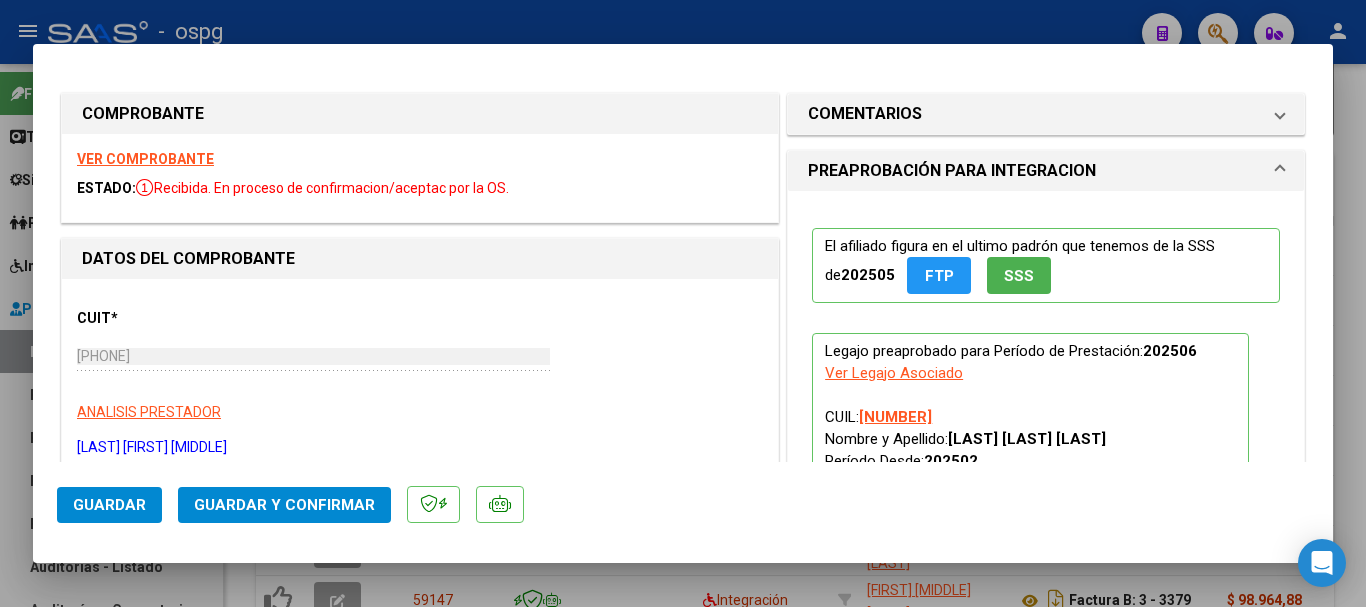 click on "VER COMPROBANTE" at bounding box center (145, 159) 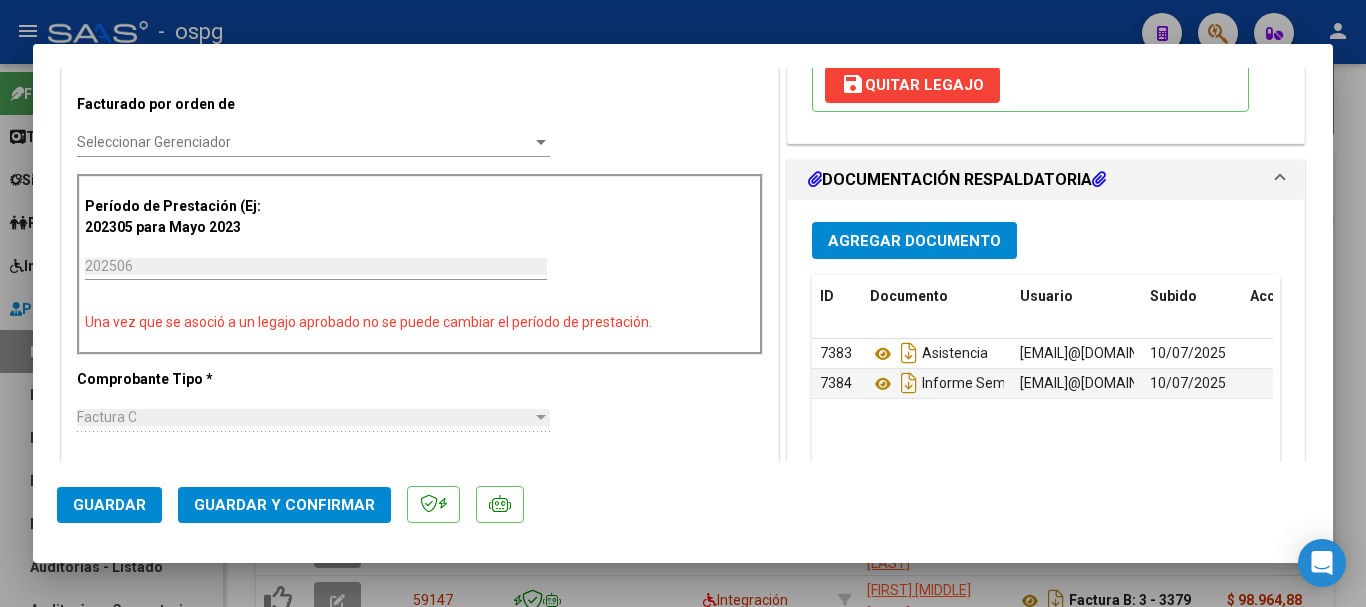 scroll, scrollTop: 500, scrollLeft: 0, axis: vertical 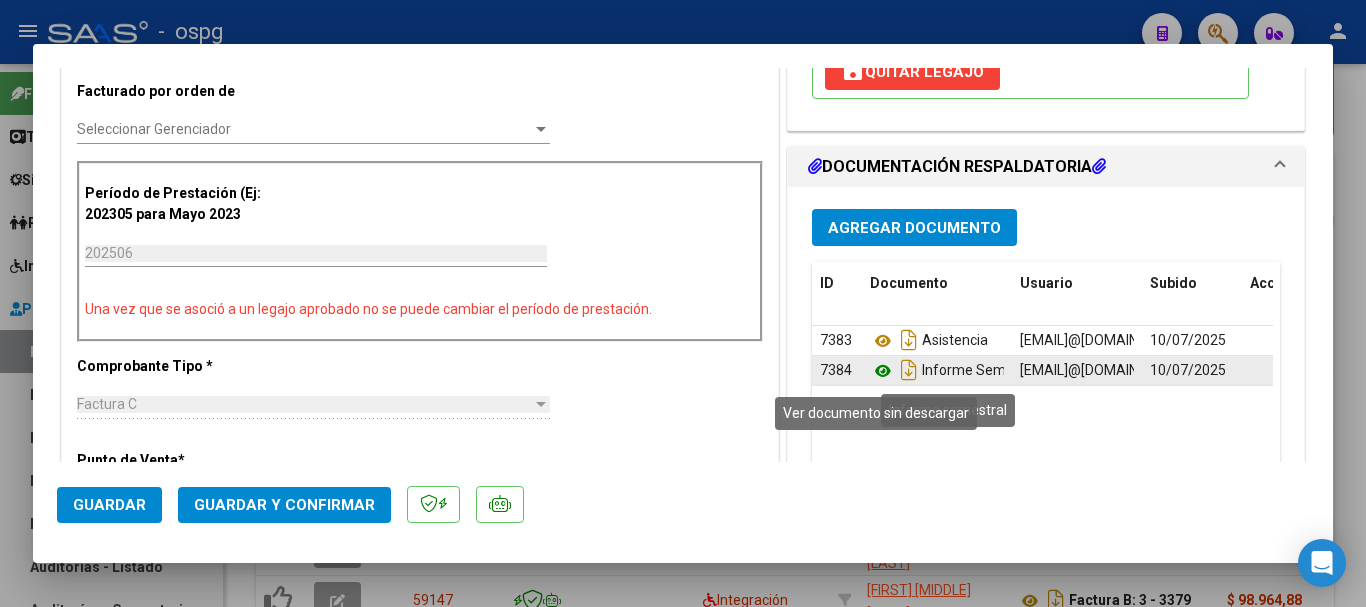 click 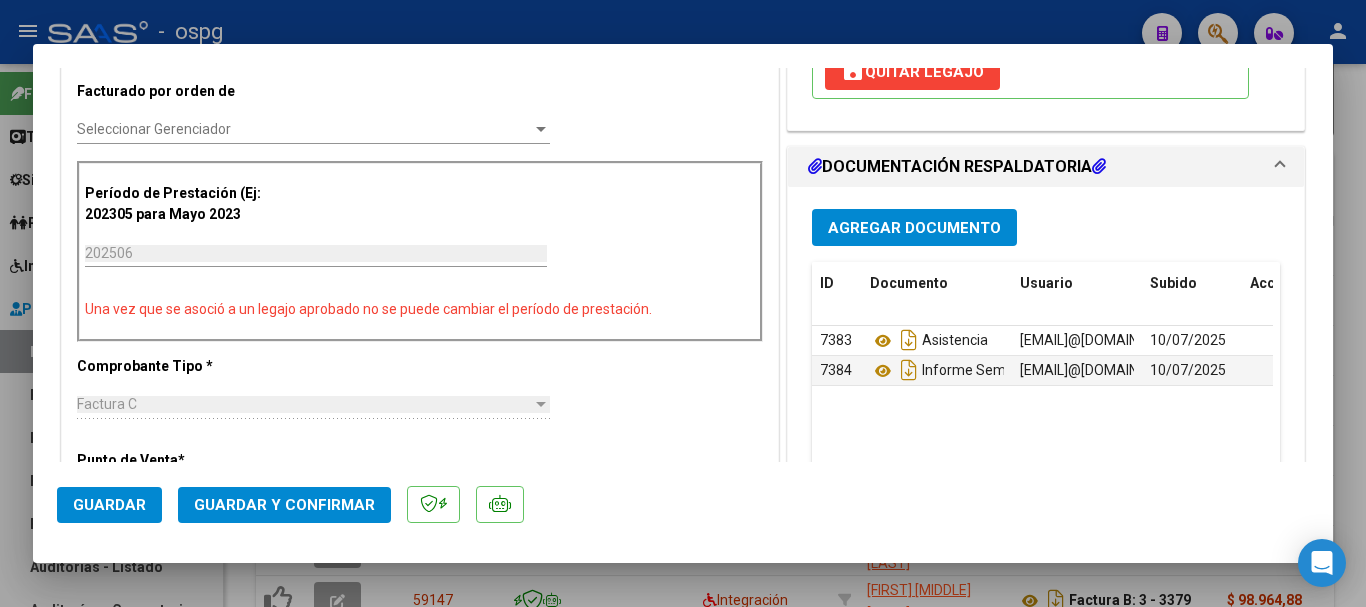 click at bounding box center (683, 303) 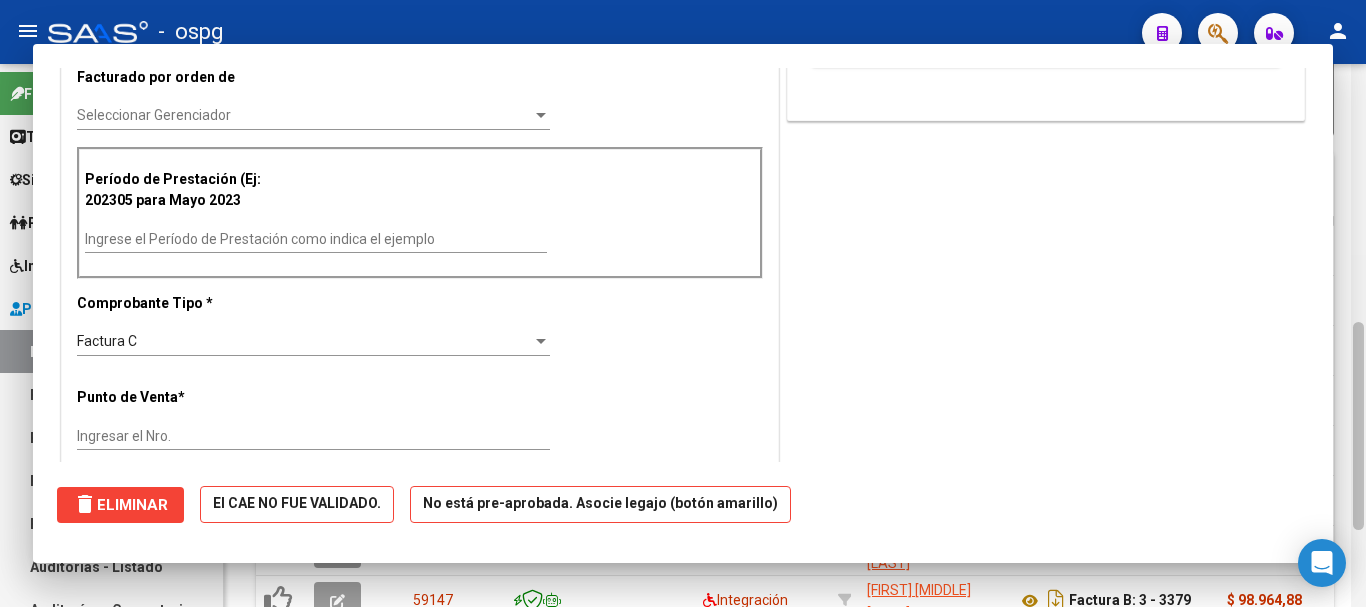 scroll, scrollTop: 0, scrollLeft: 0, axis: both 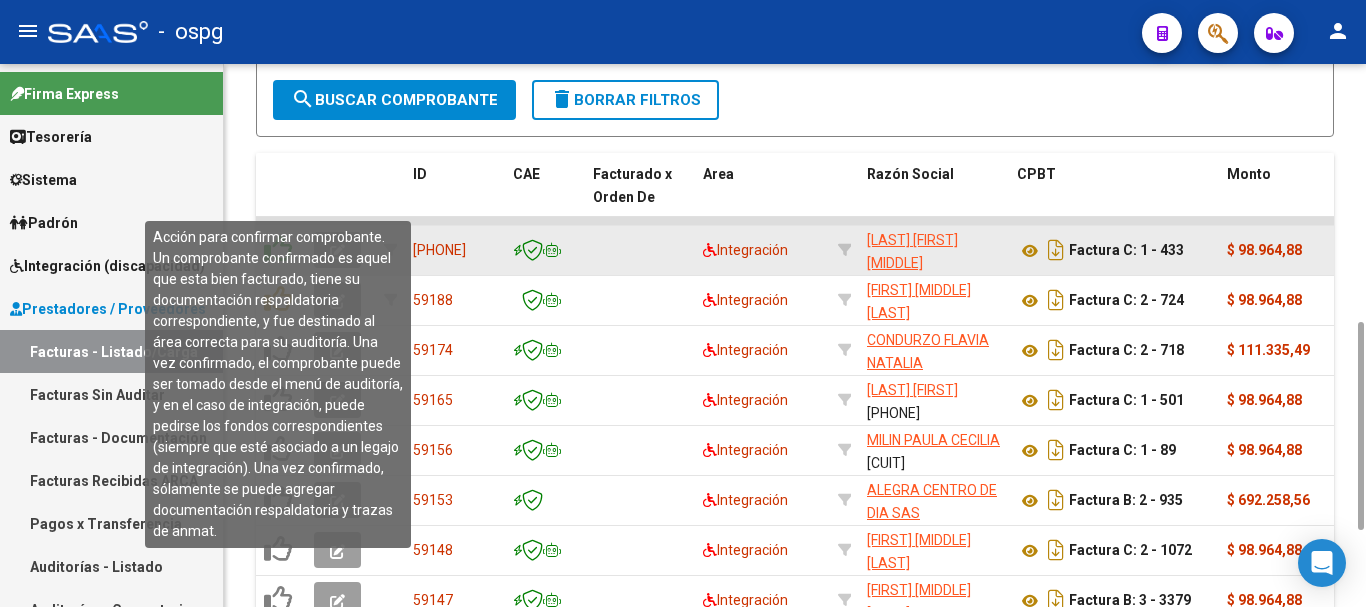 click 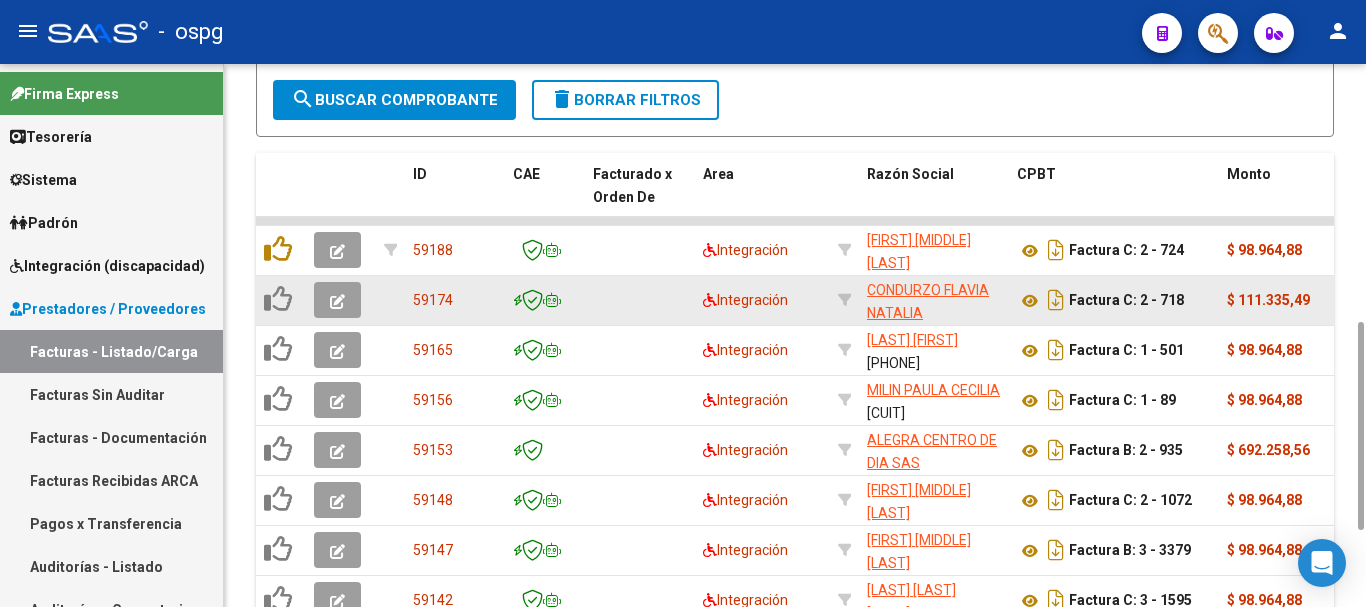 scroll, scrollTop: 26, scrollLeft: 0, axis: vertical 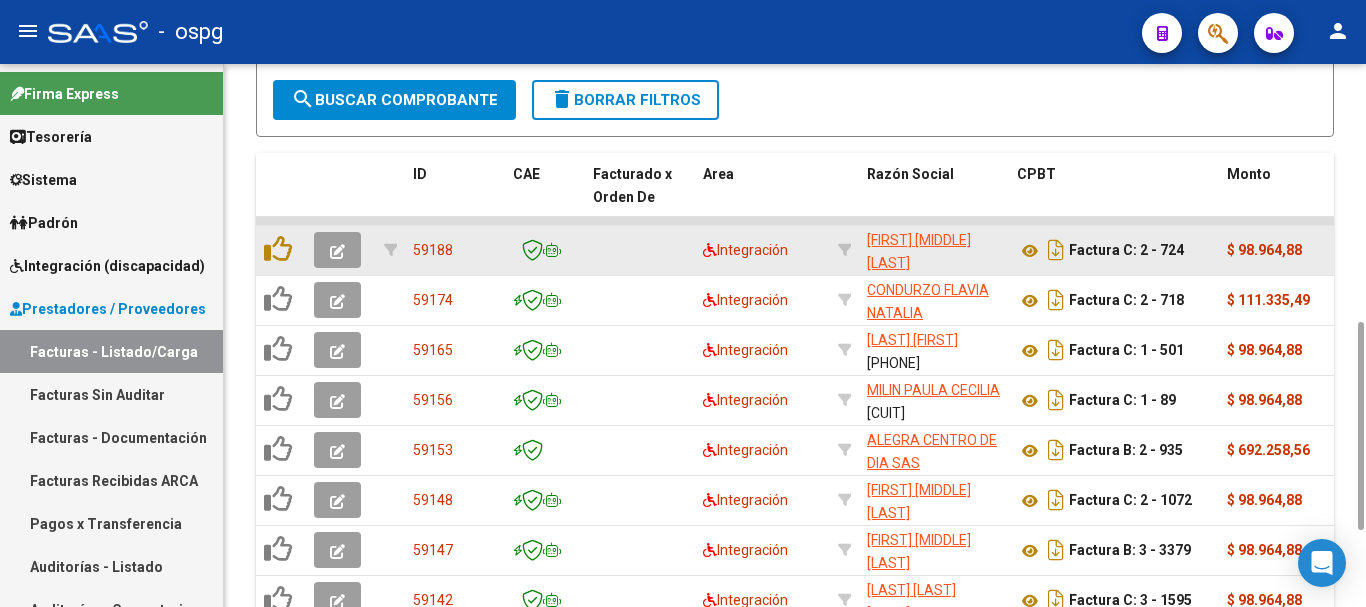 click 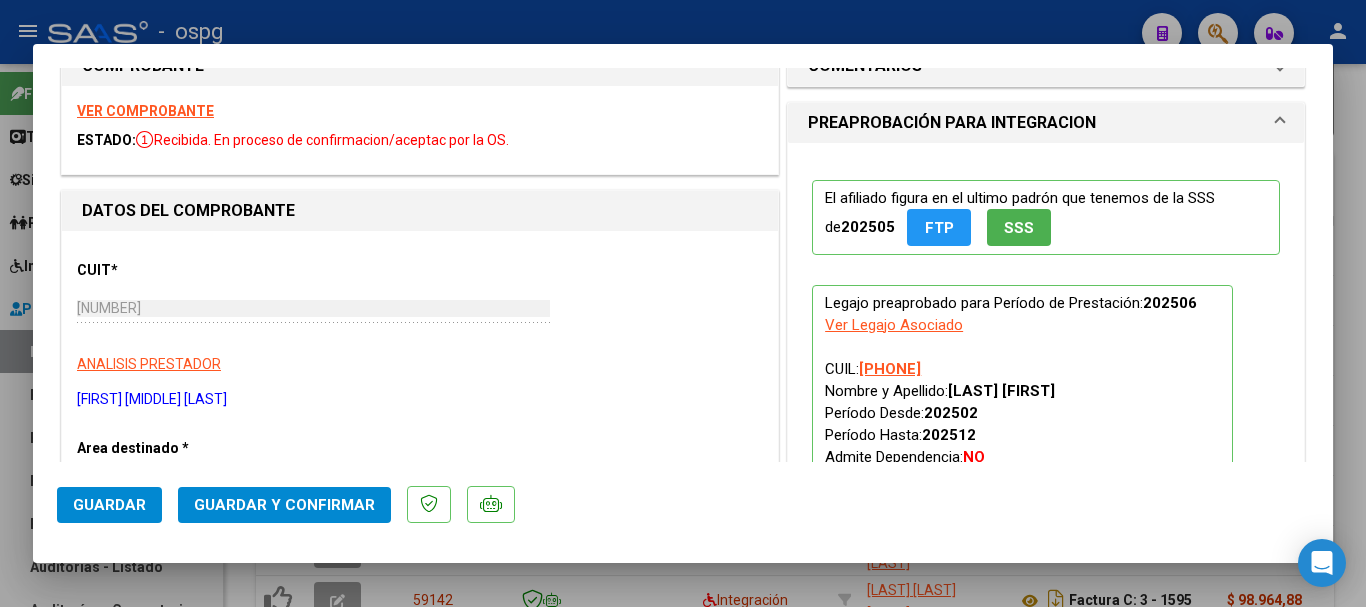 scroll, scrollTop: 0, scrollLeft: 0, axis: both 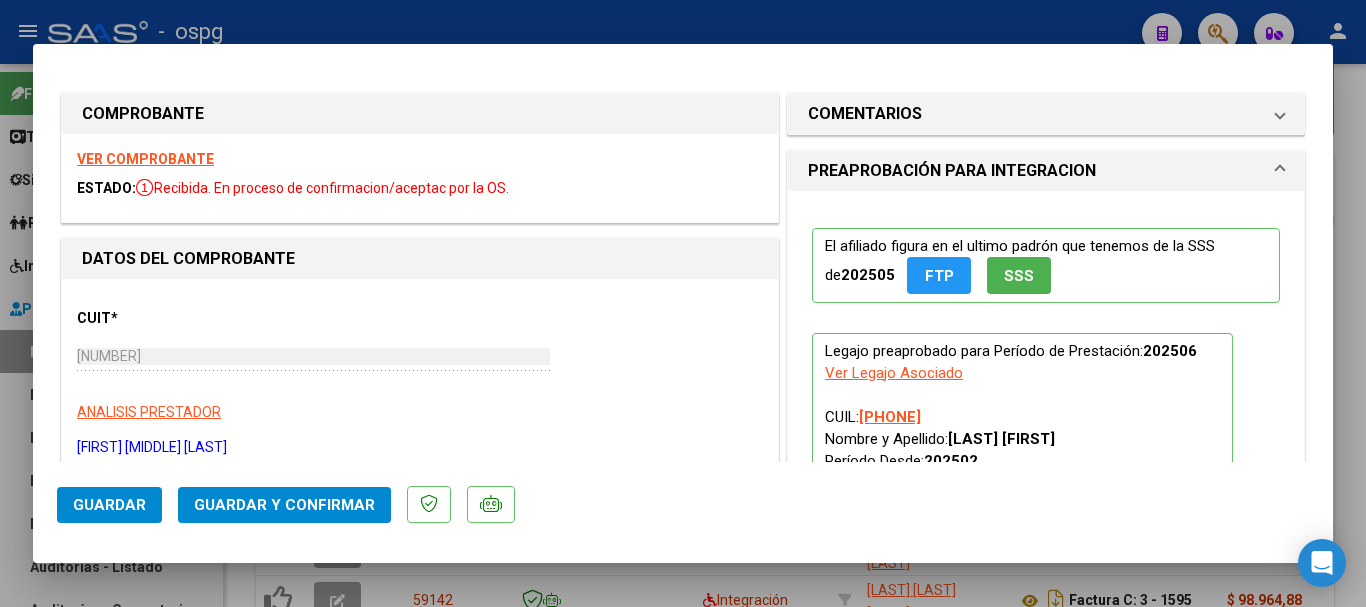 click on "VER COMPROBANTE" at bounding box center (145, 159) 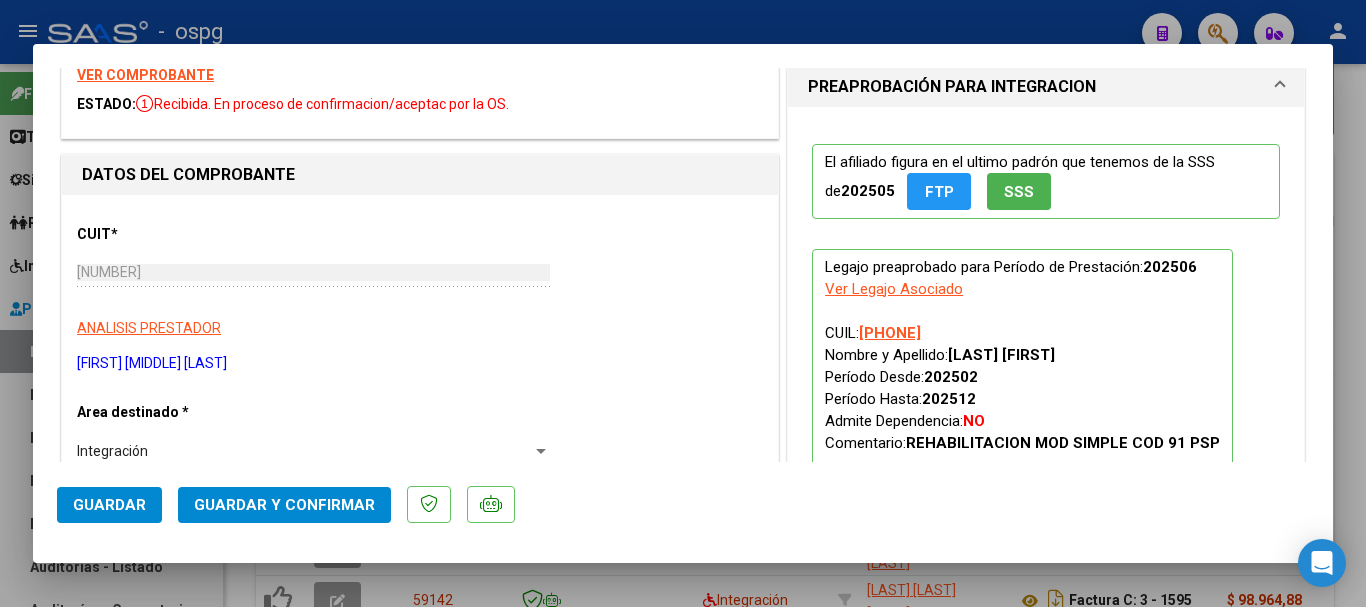 scroll, scrollTop: 0, scrollLeft: 0, axis: both 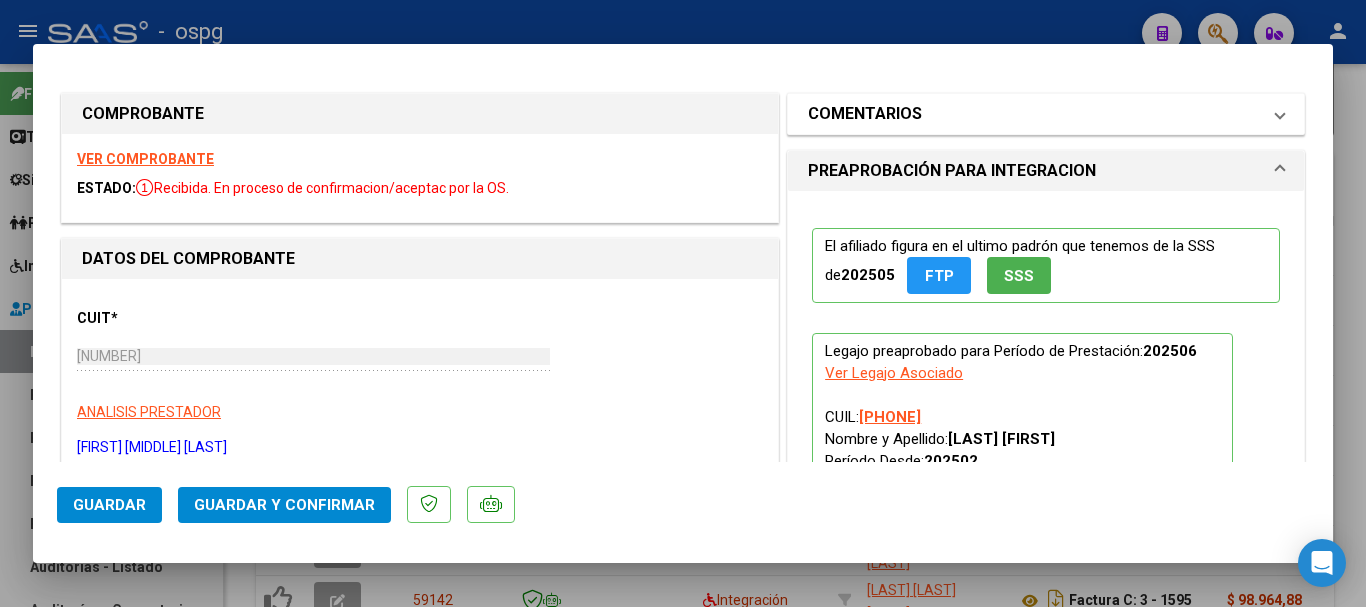 click on "COMENTARIOS" at bounding box center (865, 114) 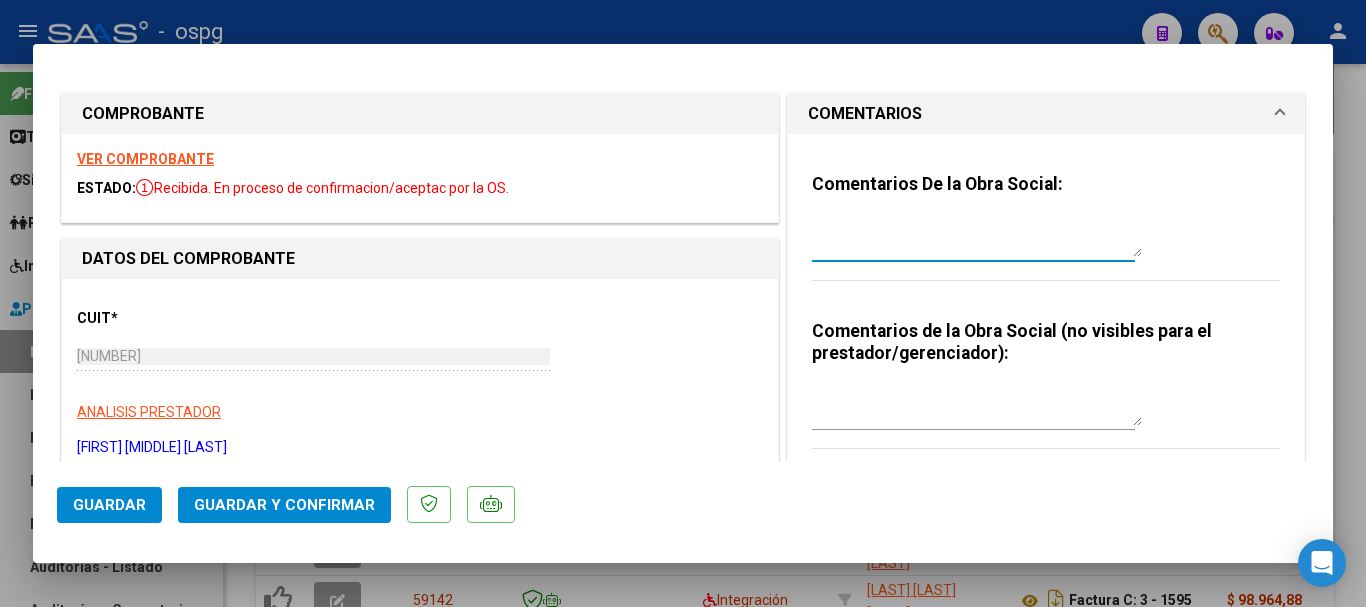 paste on "RETENIDA, FALTA EL INFORME SEMESTRAL" 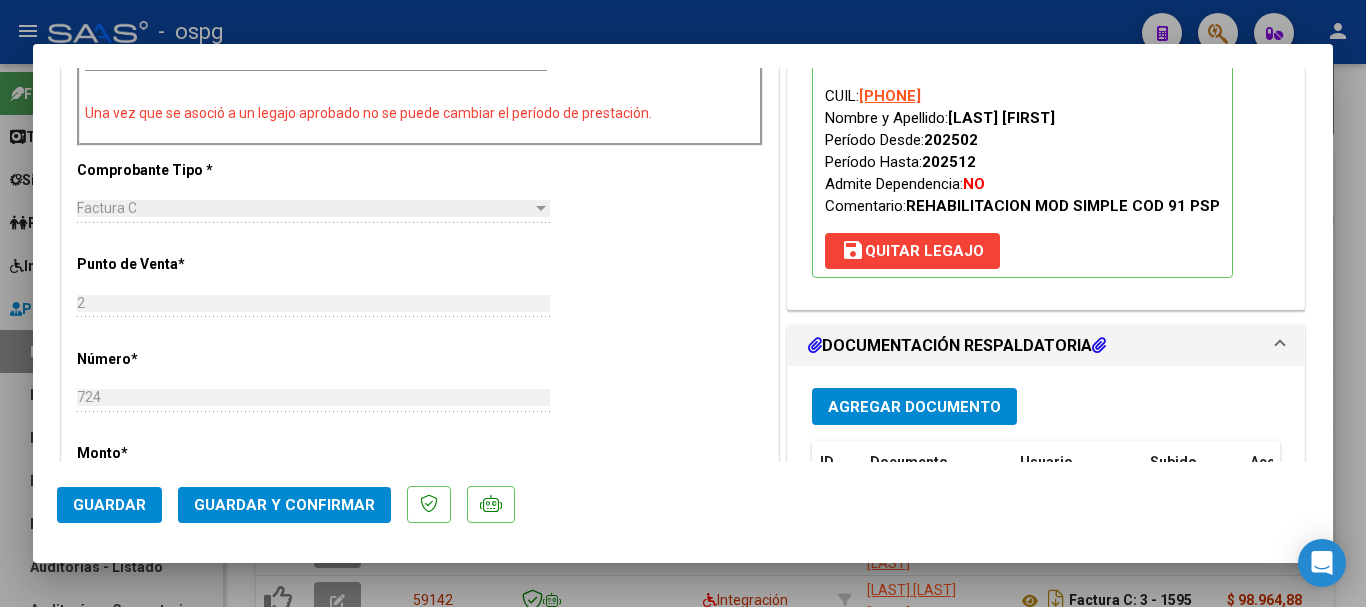 scroll, scrollTop: 700, scrollLeft: 0, axis: vertical 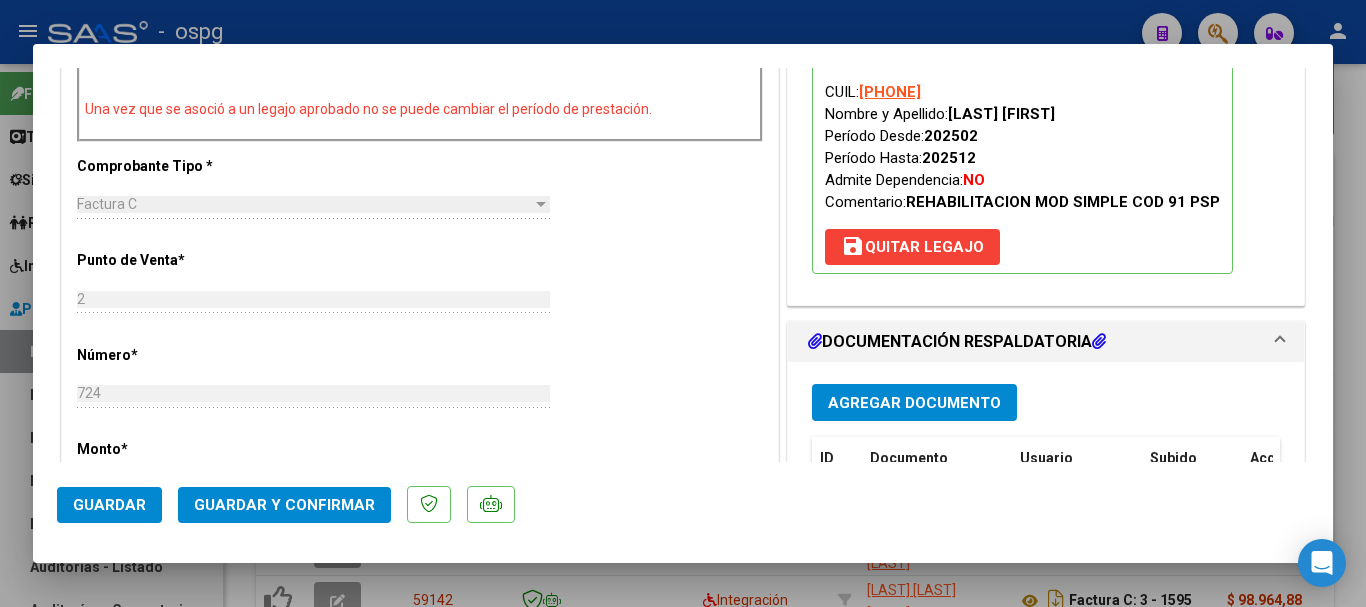 type on "RETENIDA, FALTA EL INFORME SEMESTRAL" 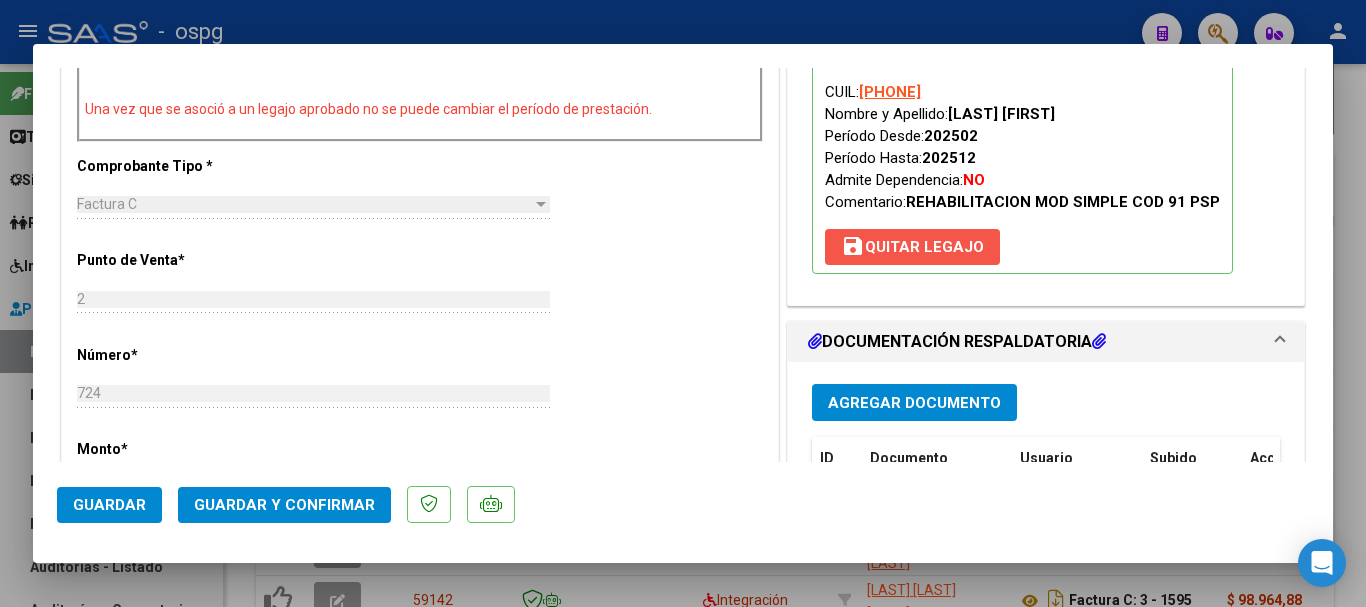 click on "save  Quitar Legajo" at bounding box center [912, 247] 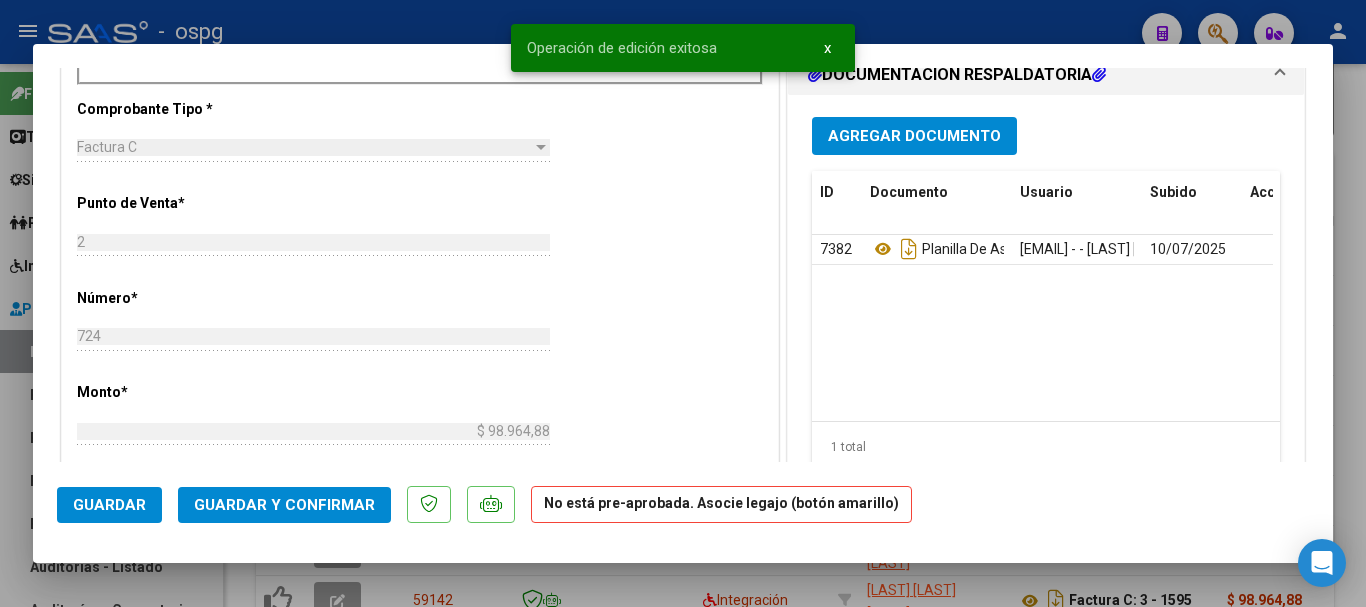 click on "Guardar" 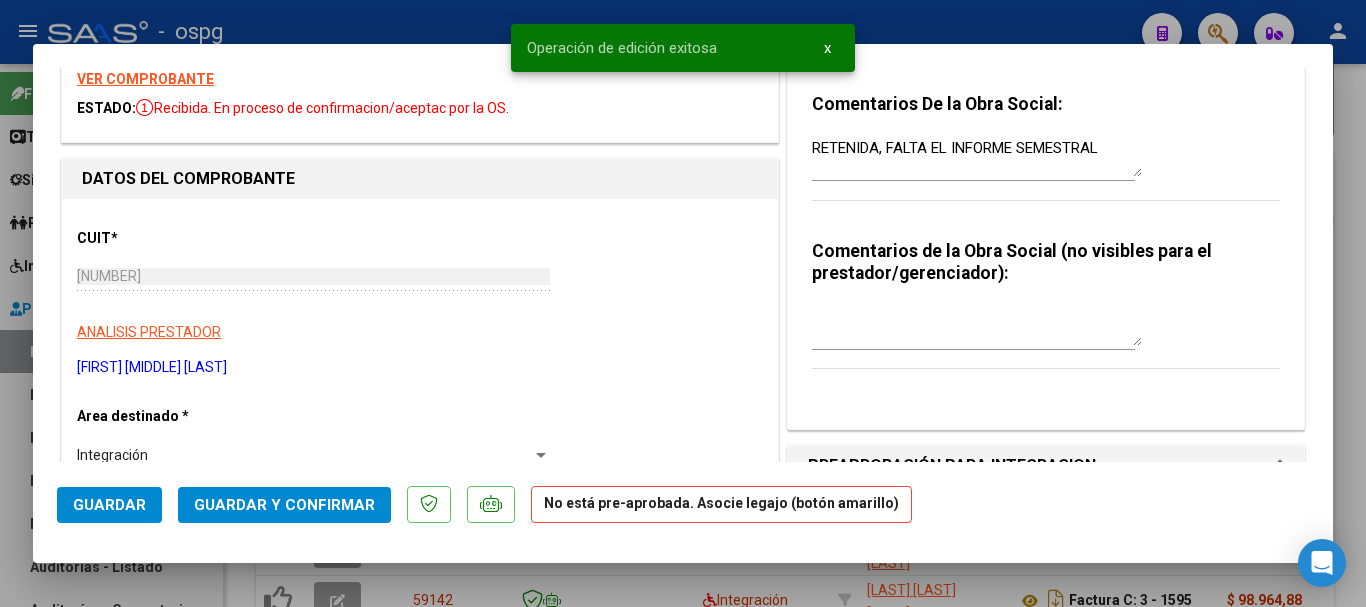 scroll, scrollTop: 108, scrollLeft: 0, axis: vertical 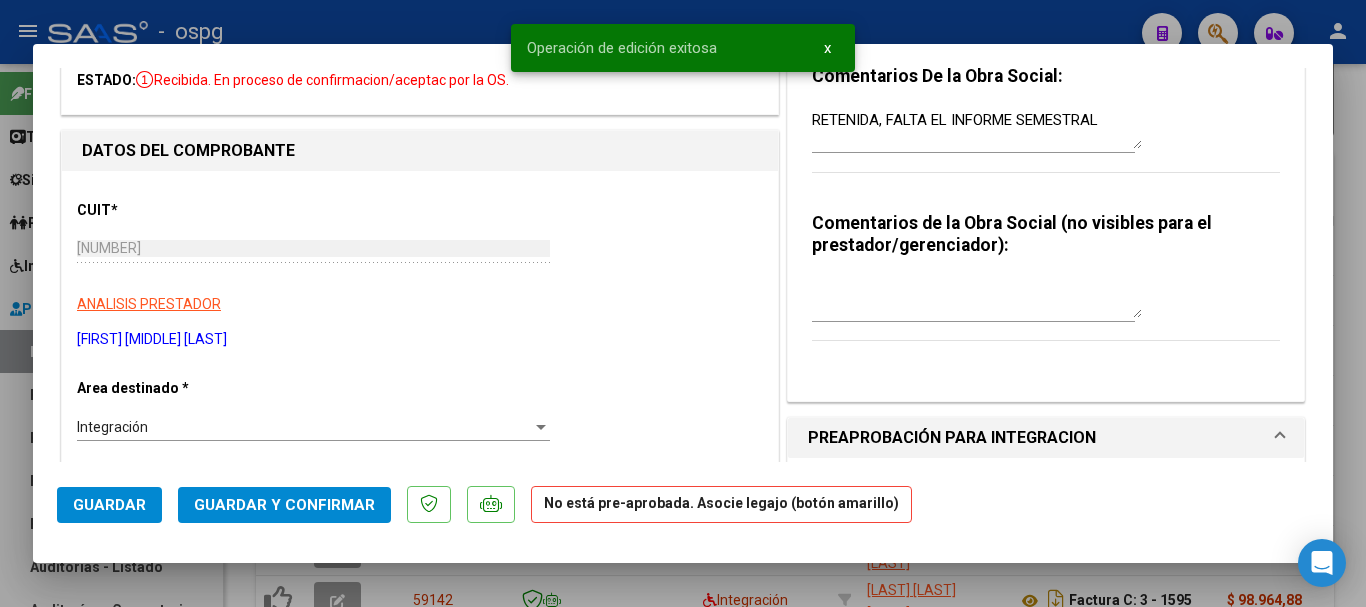 click at bounding box center [683, 303] 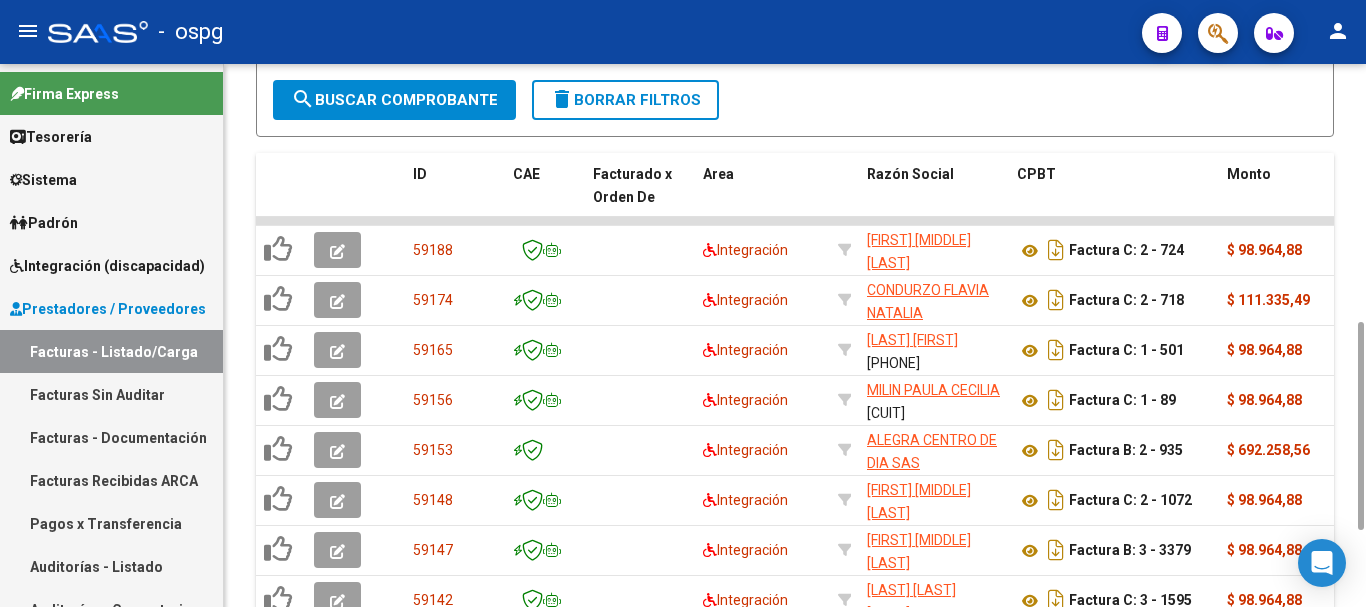scroll, scrollTop: 874, scrollLeft: 0, axis: vertical 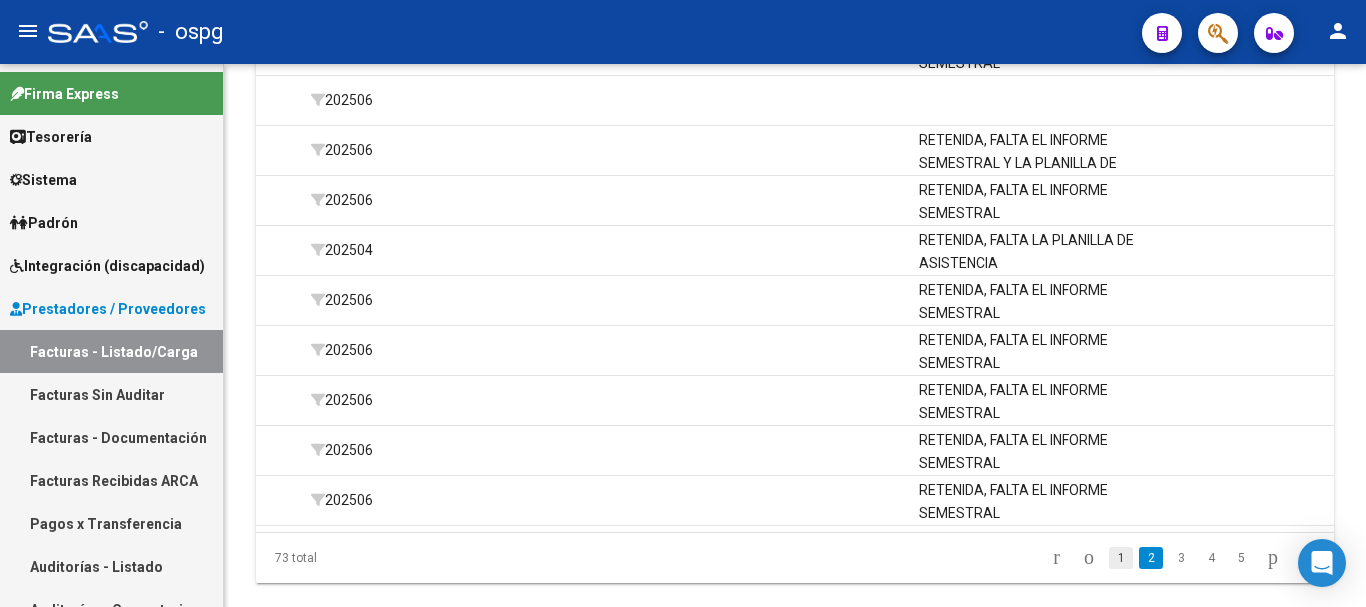 click on "1" 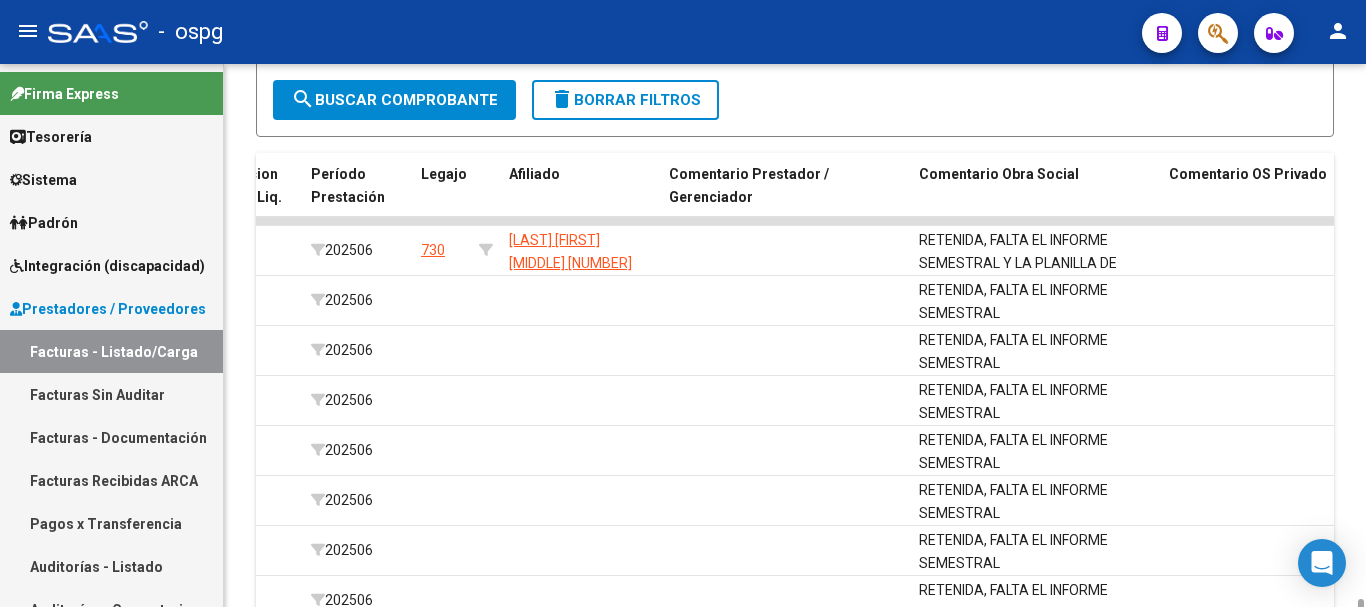 scroll, scrollTop: 874, scrollLeft: 0, axis: vertical 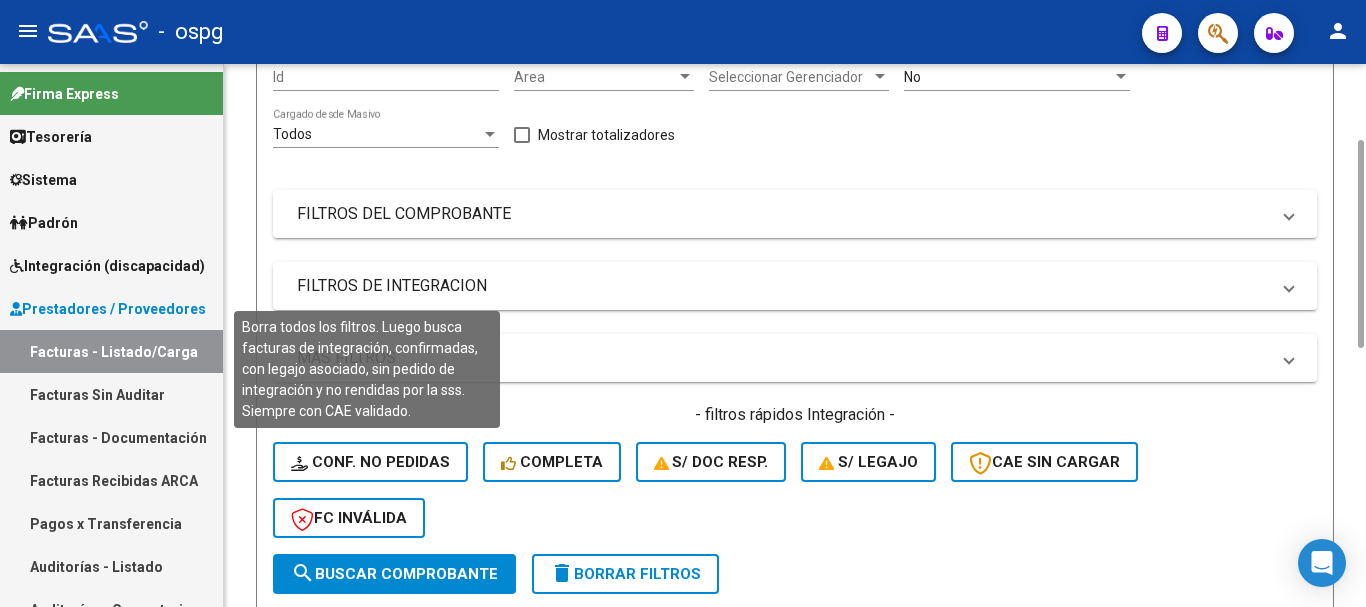 click on "Conf. no pedidas" 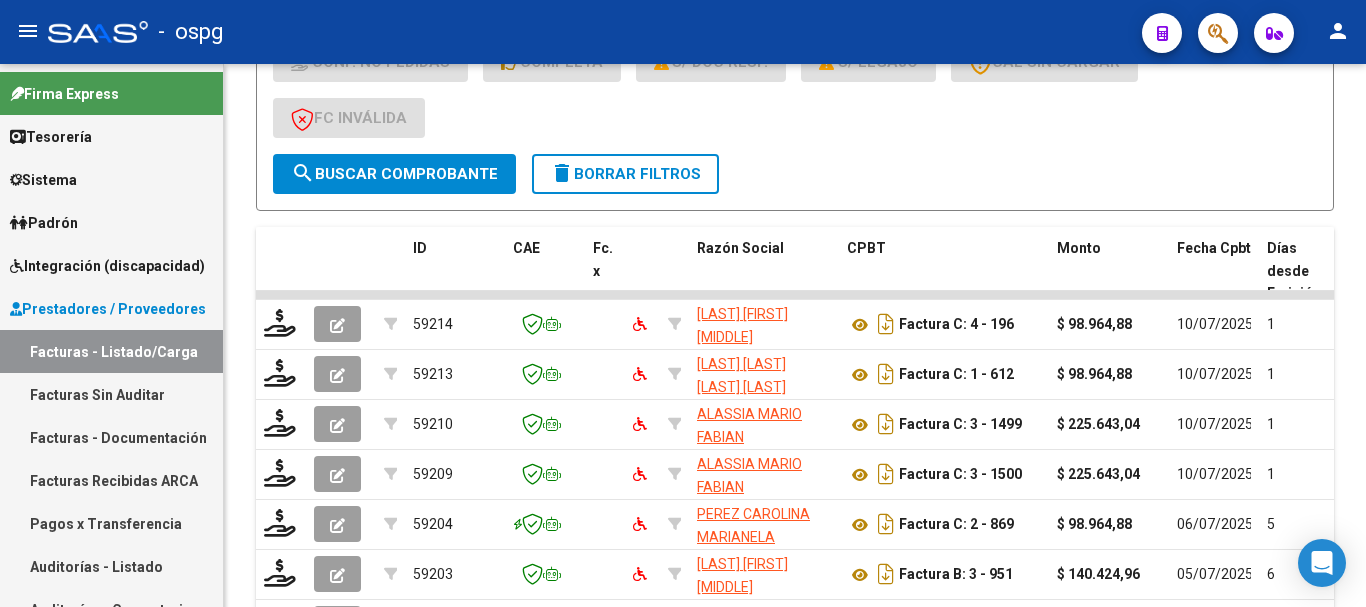 scroll, scrollTop: 874, scrollLeft: 0, axis: vertical 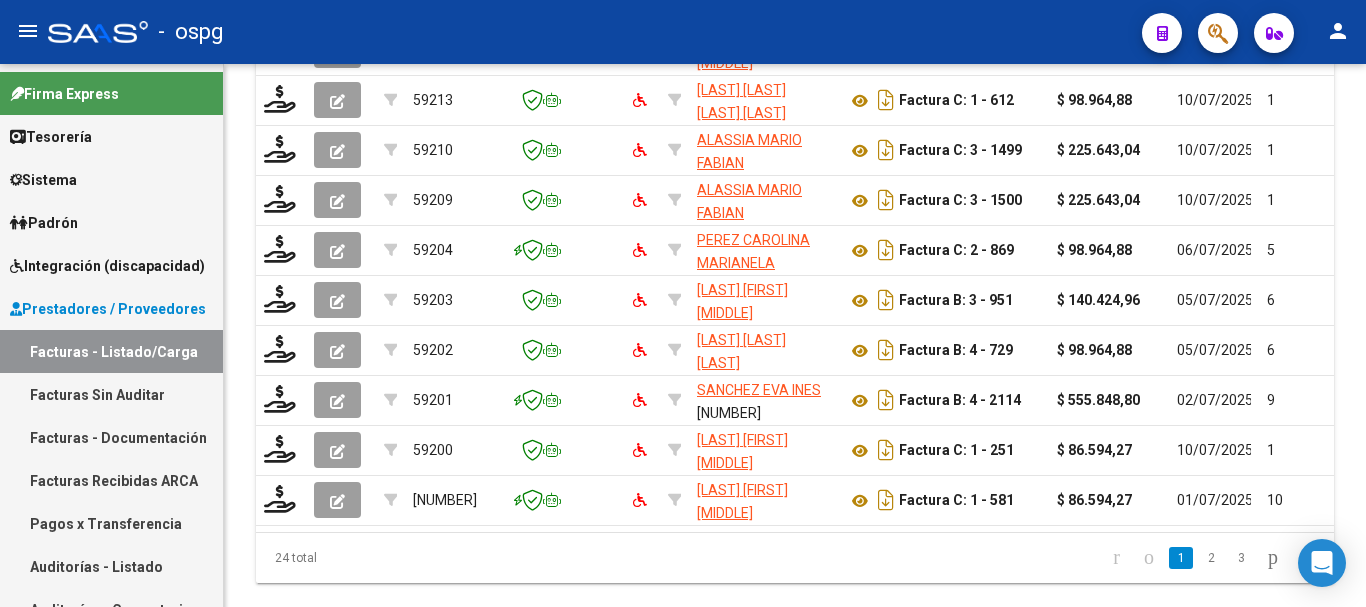 click on "Integración (discapacidad)" at bounding box center (107, 266) 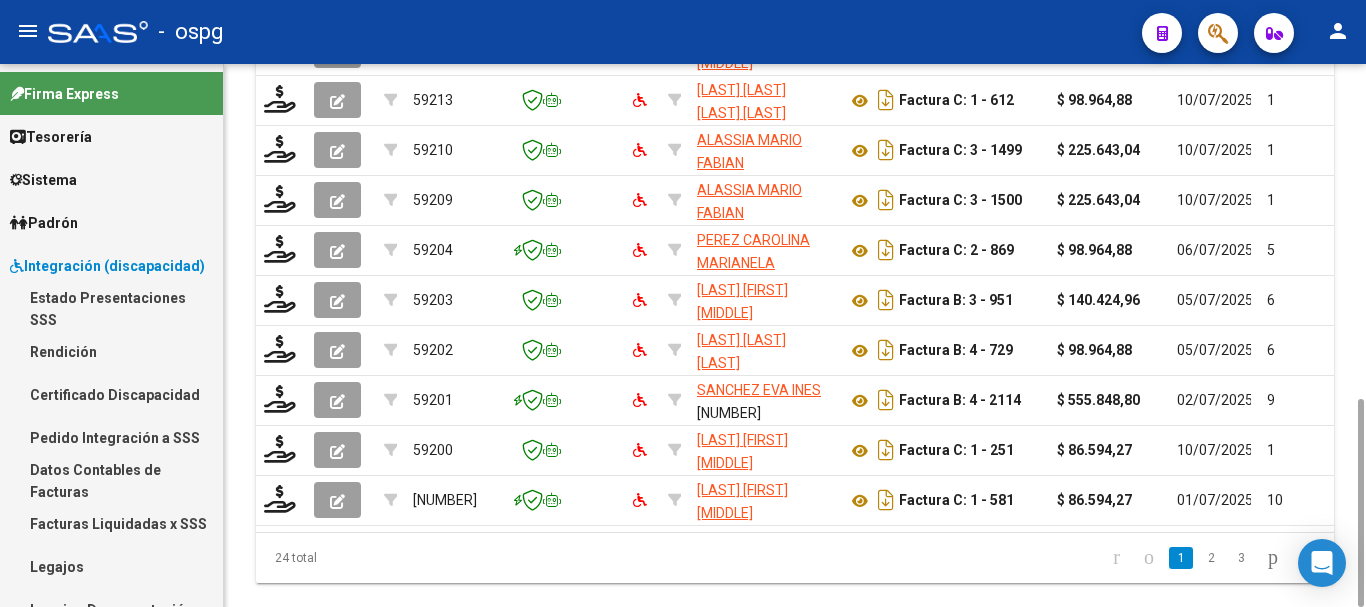 scroll, scrollTop: 474, scrollLeft: 0, axis: vertical 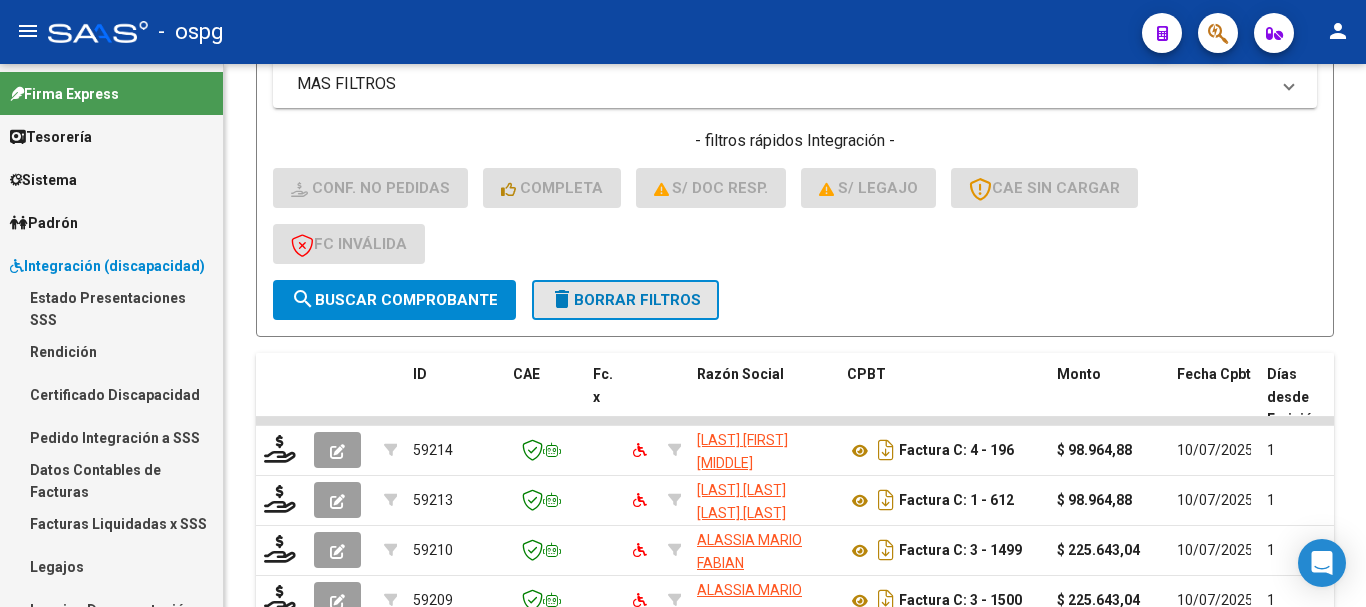 click on "delete  Borrar Filtros" 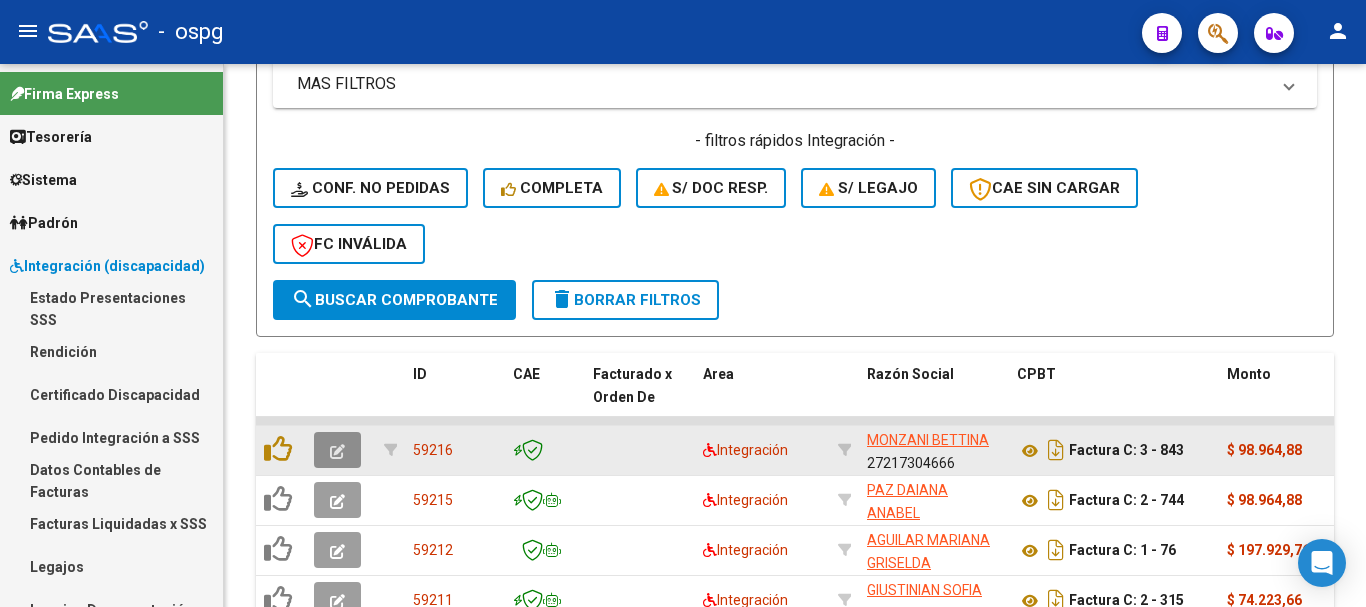 click 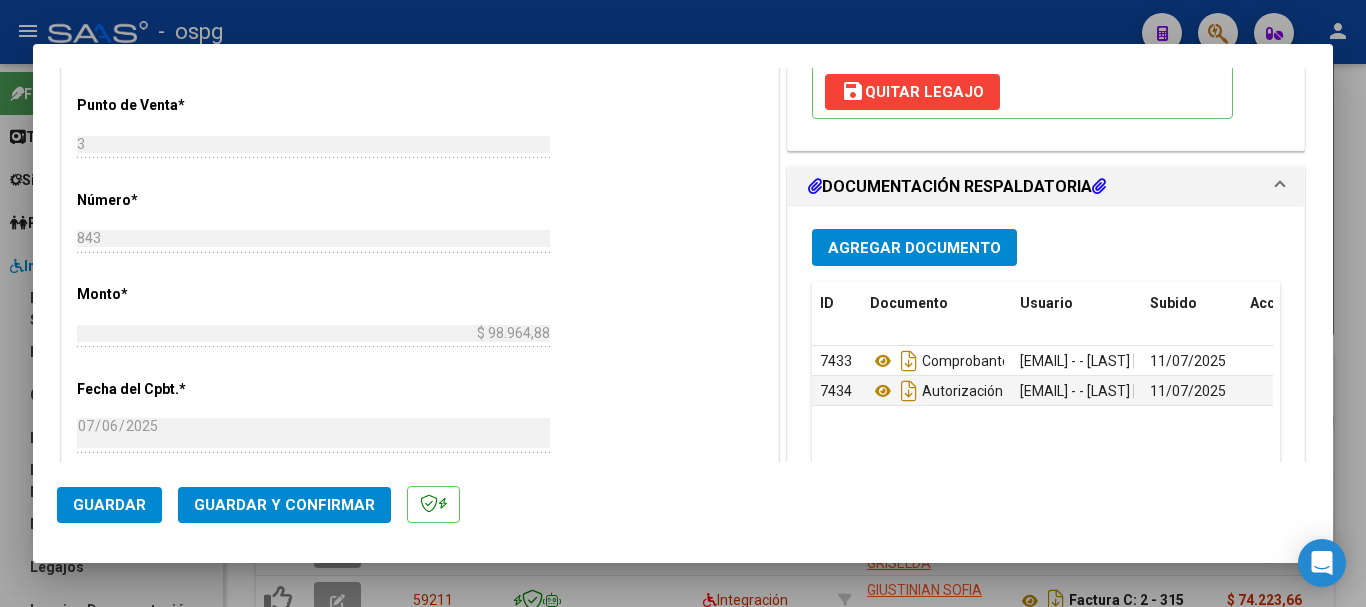scroll, scrollTop: 900, scrollLeft: 0, axis: vertical 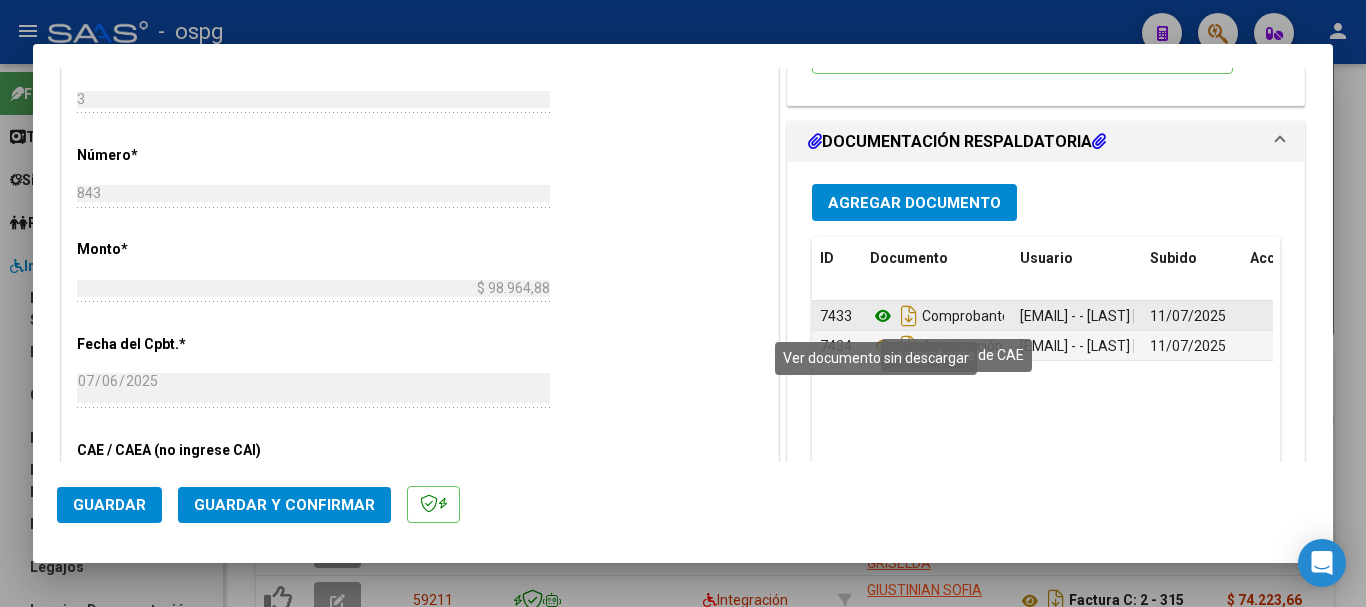 click 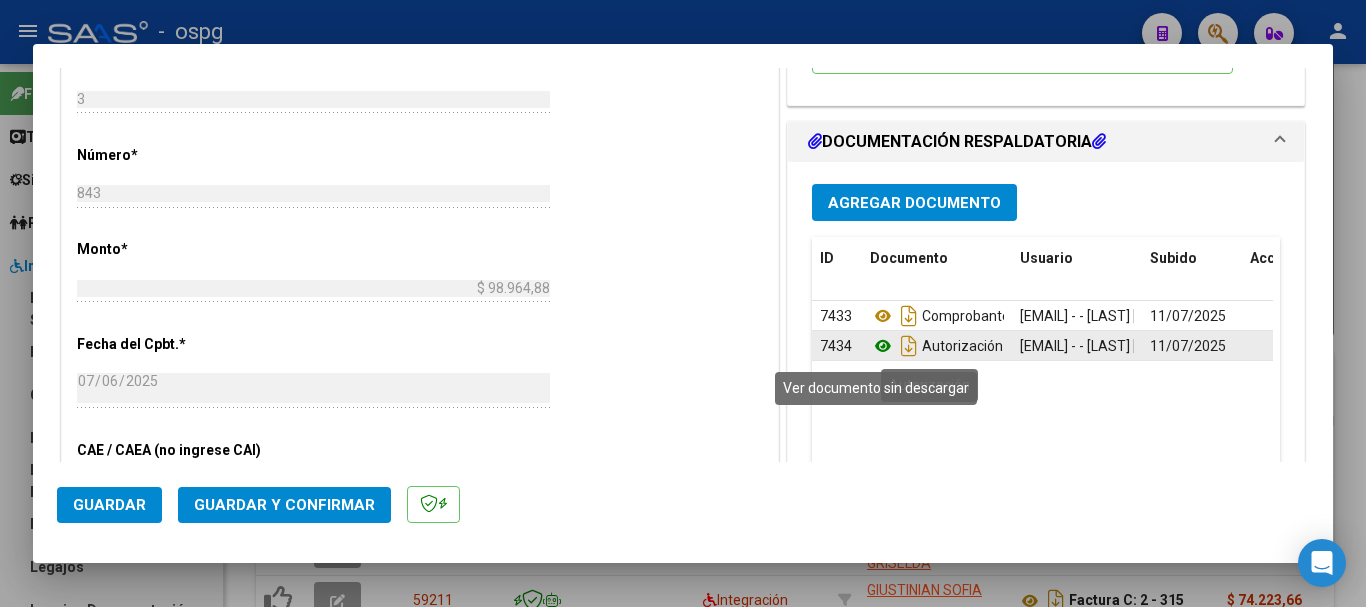 click 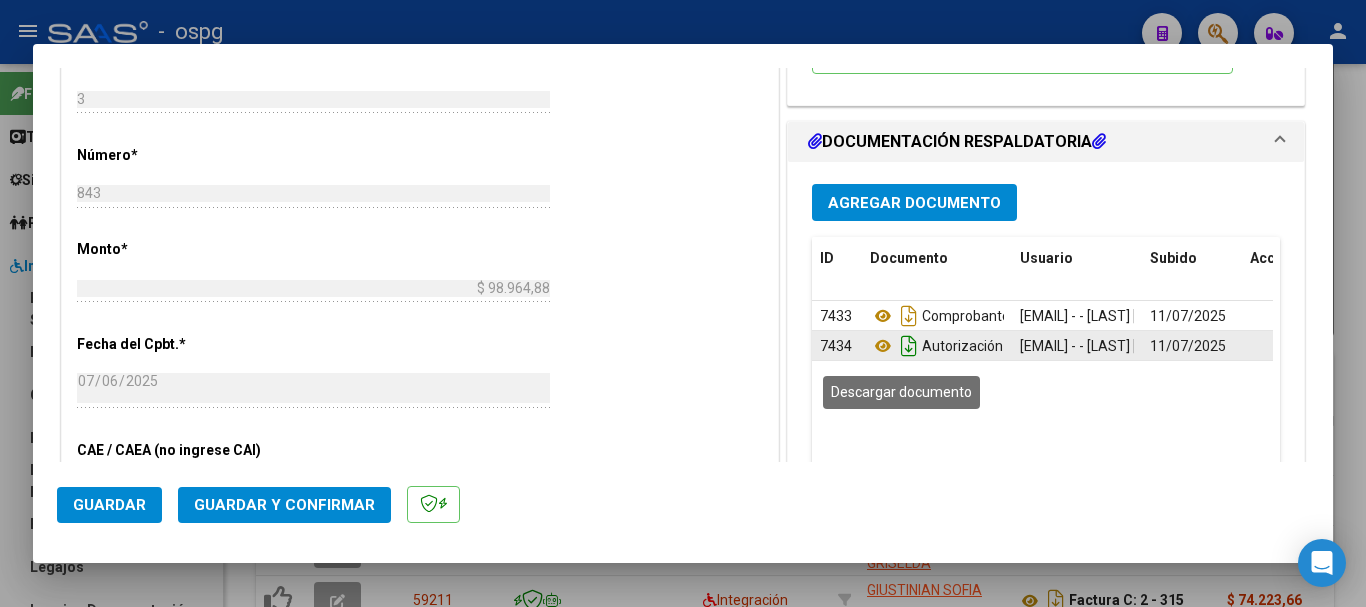 click 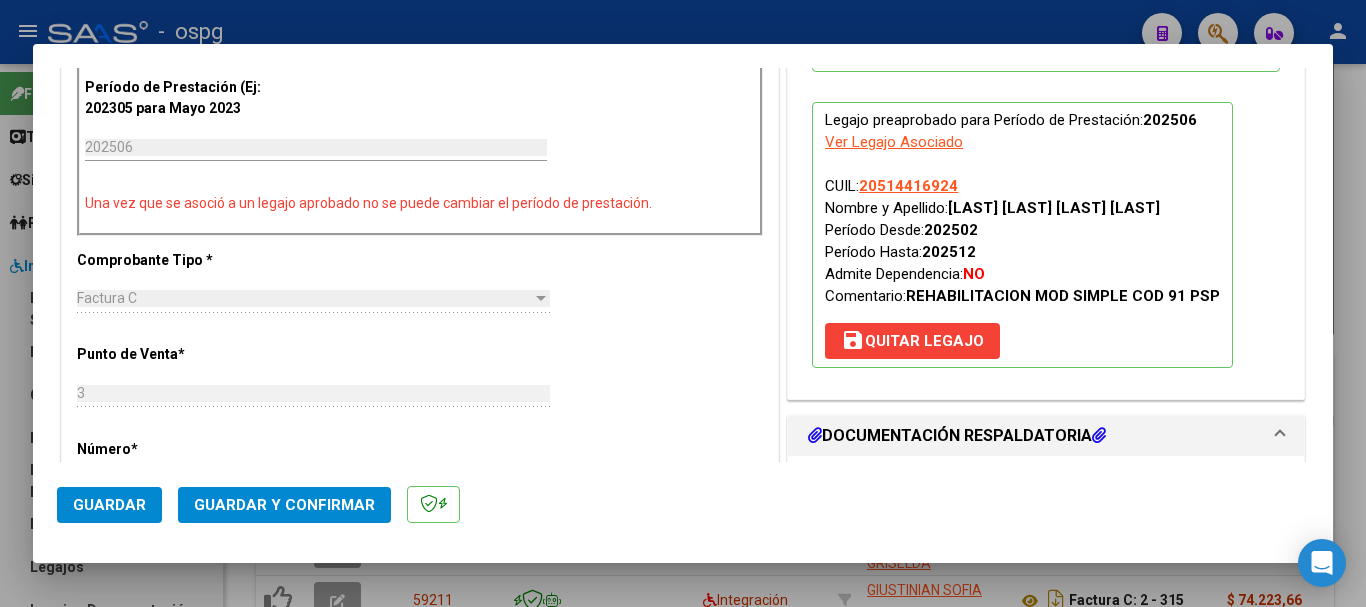 scroll, scrollTop: 600, scrollLeft: 0, axis: vertical 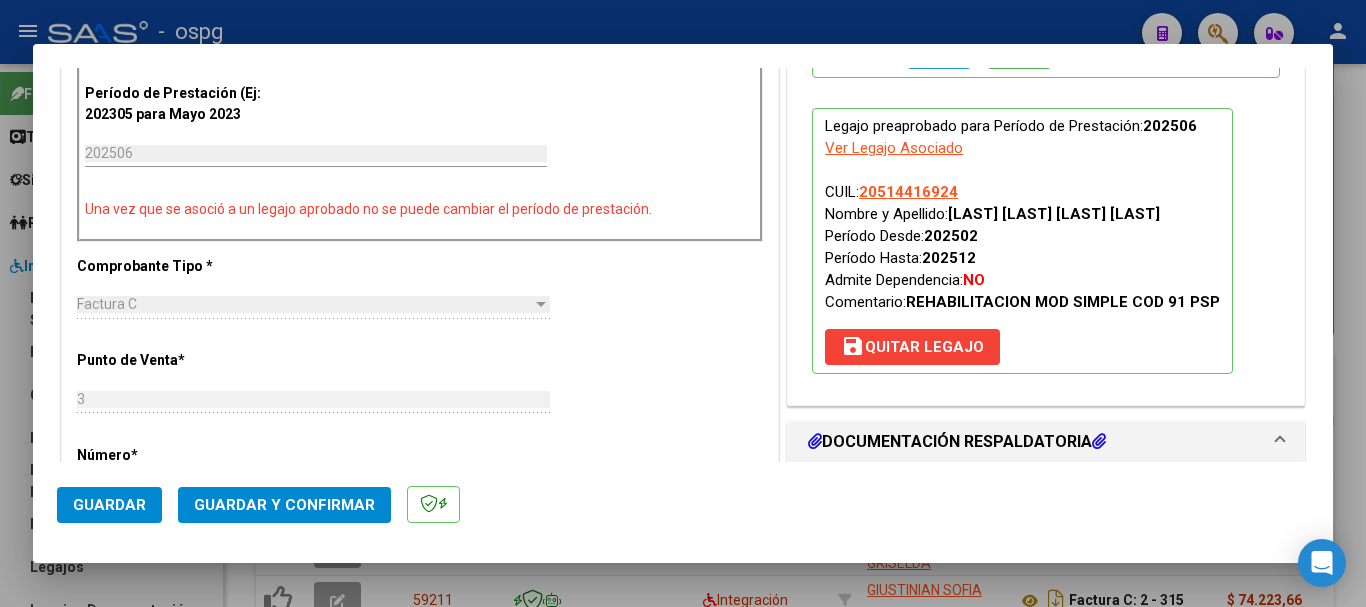 click on "save  Quitar Legajo" at bounding box center (912, 347) 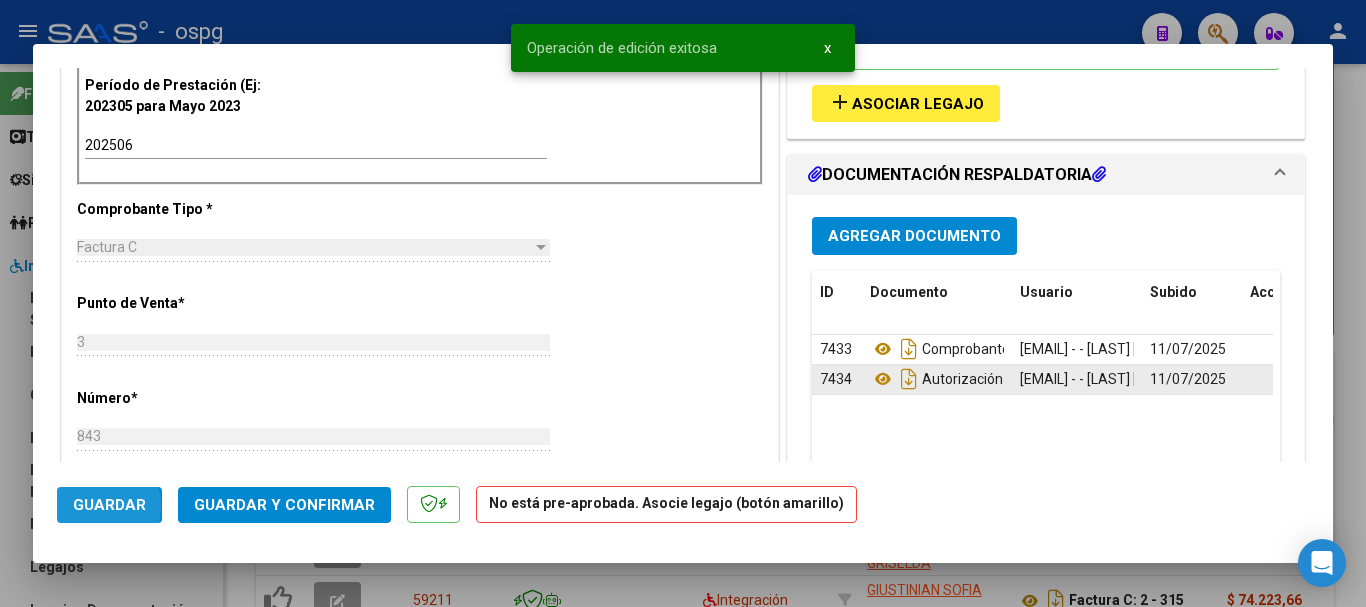 click on "Guardar" 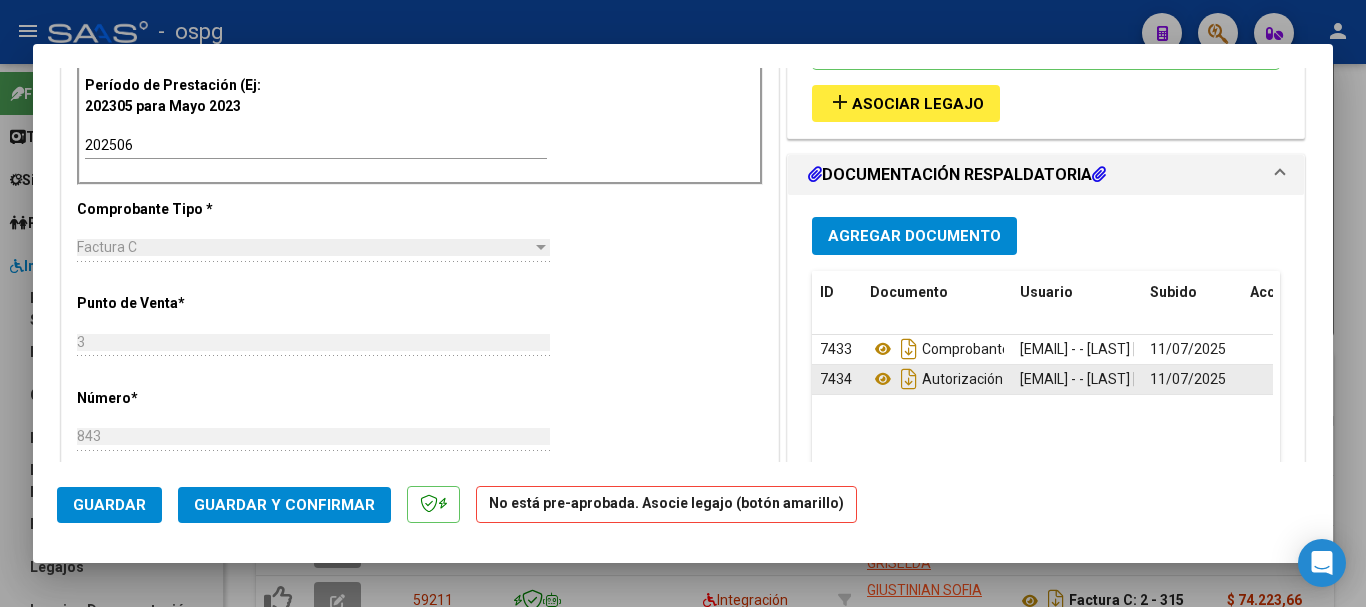 click at bounding box center [683, 303] 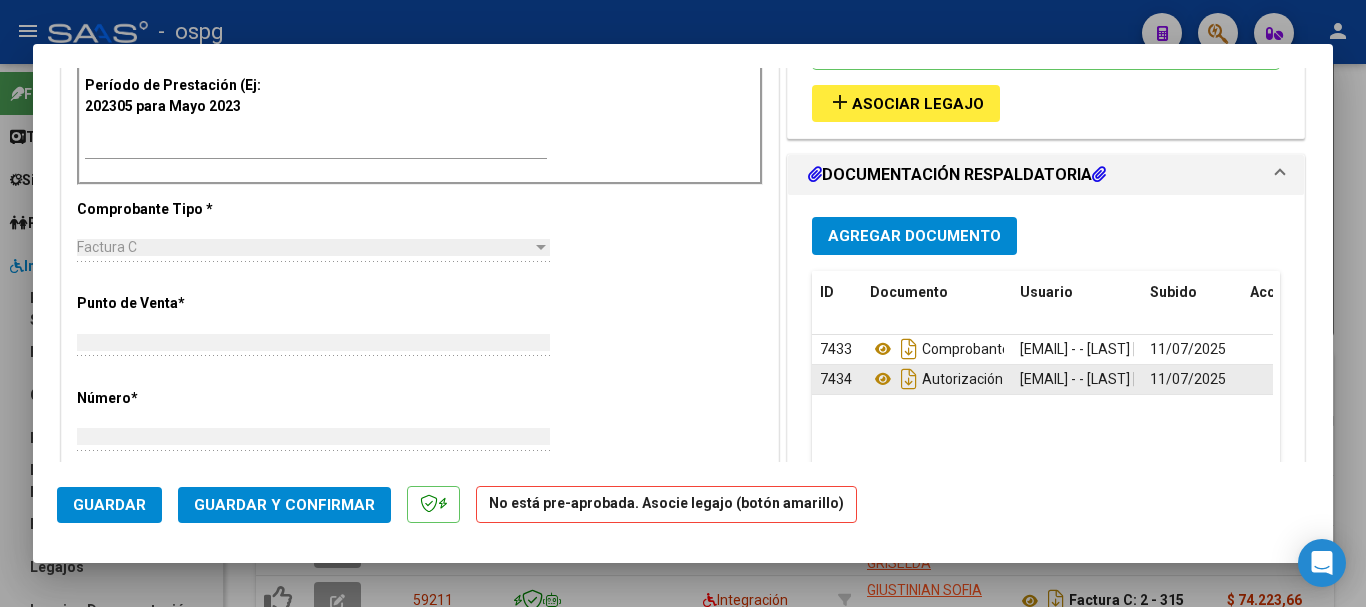 scroll, scrollTop: 0, scrollLeft: 0, axis: both 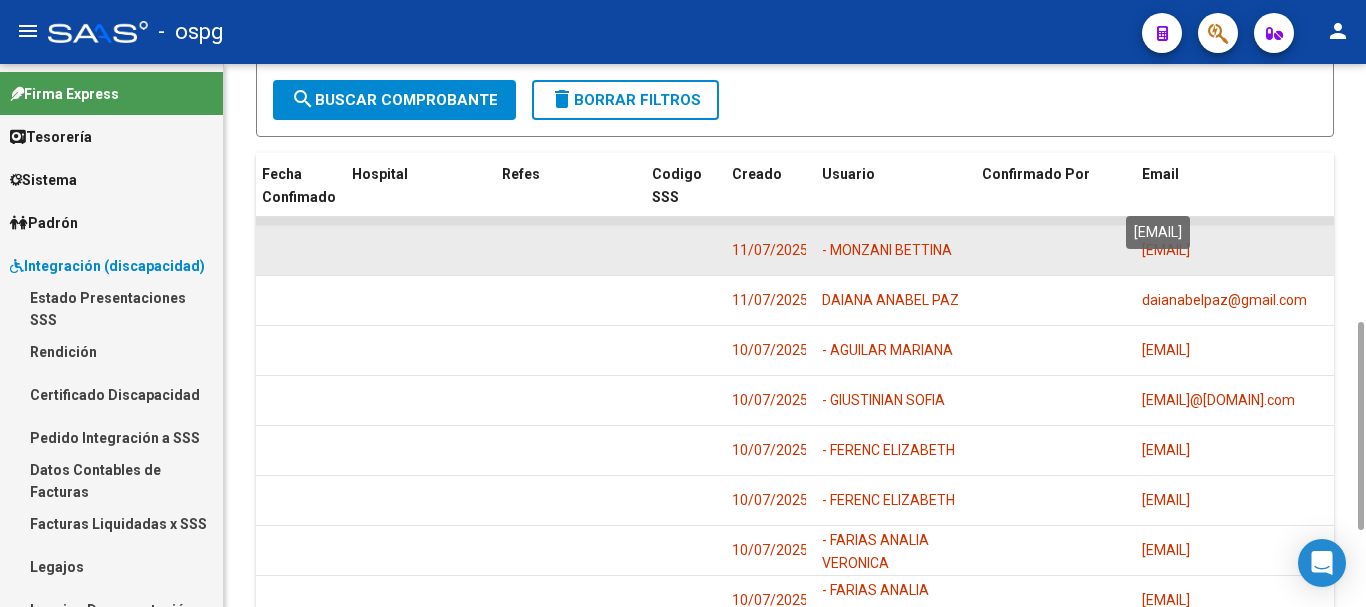 drag, startPoint x: 1312, startPoint y: 192, endPoint x: 1253, endPoint y: 192, distance: 59 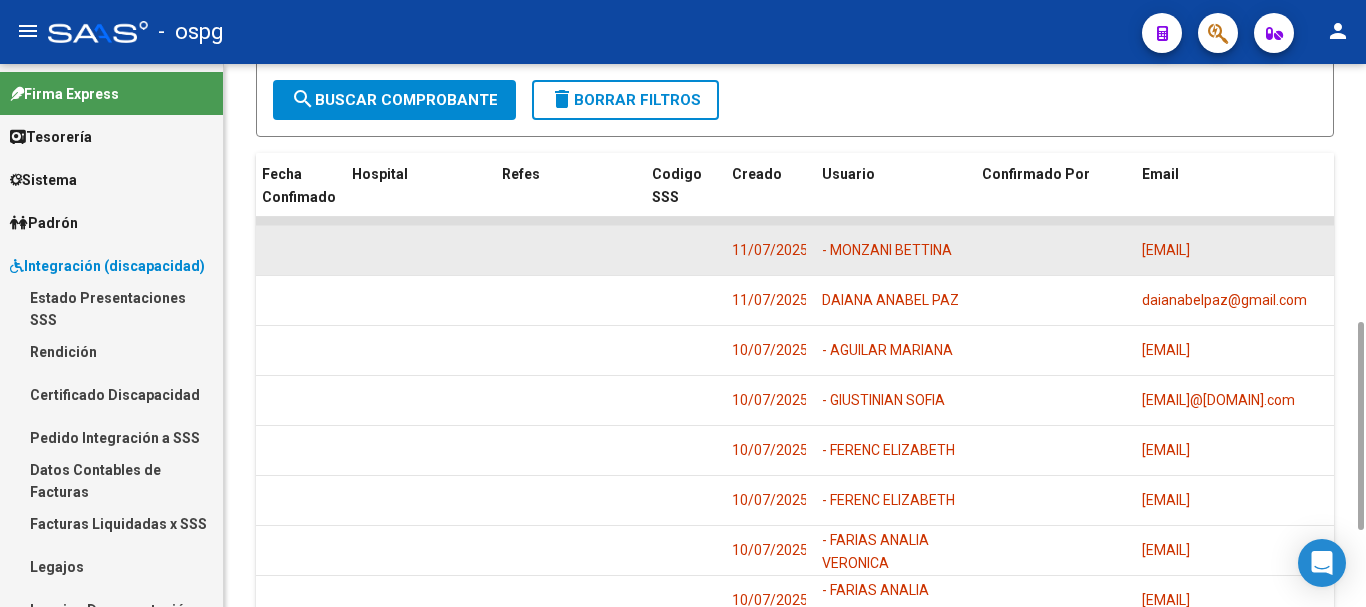 scroll, scrollTop: 0, scrollLeft: 11, axis: horizontal 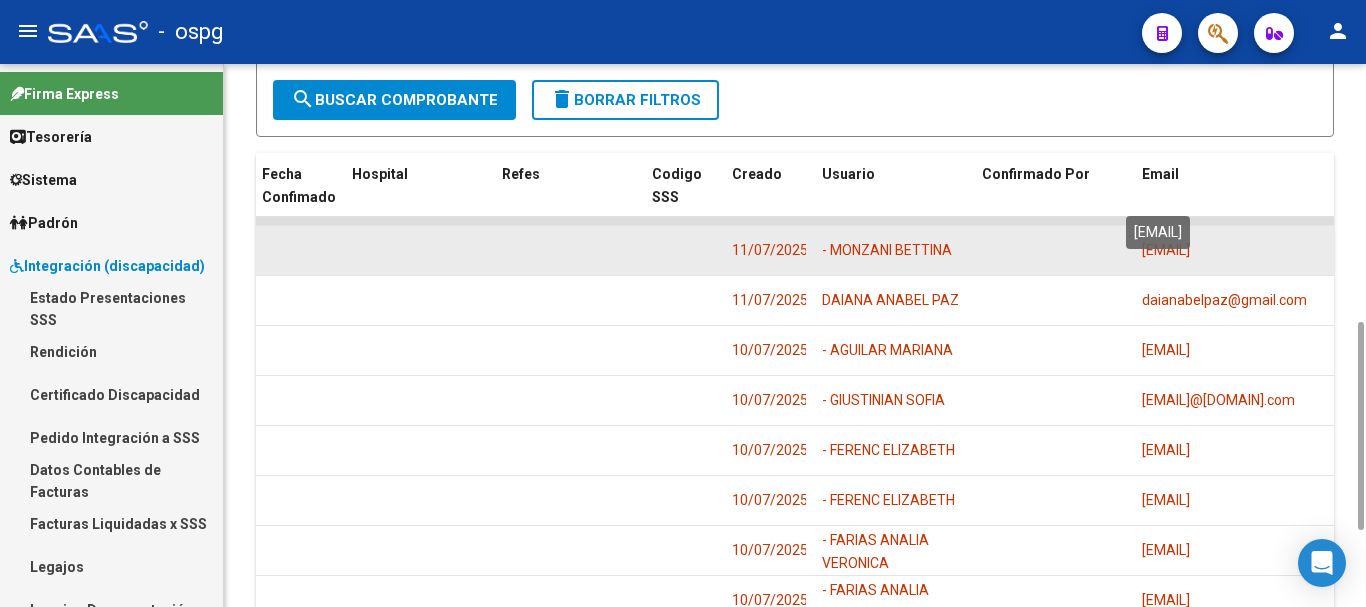 drag, startPoint x: 1329, startPoint y: 194, endPoint x: 1283, endPoint y: 197, distance: 46.09772 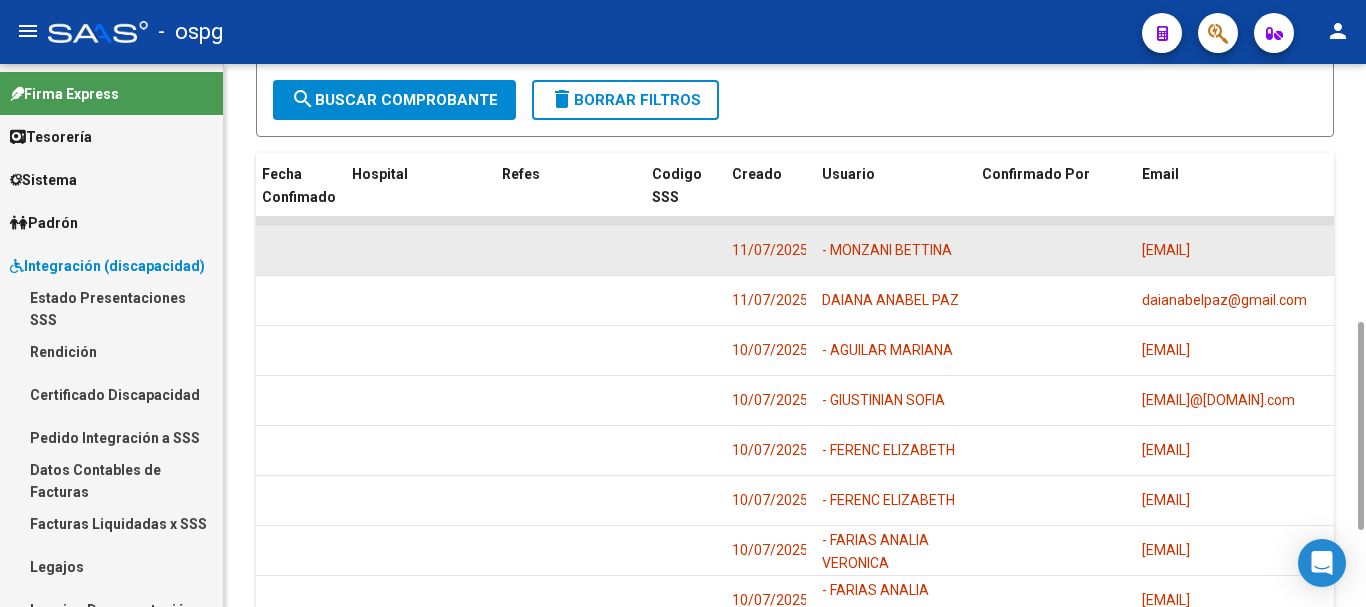 drag, startPoint x: 1325, startPoint y: 198, endPoint x: 1305, endPoint y: 199, distance: 20.024984 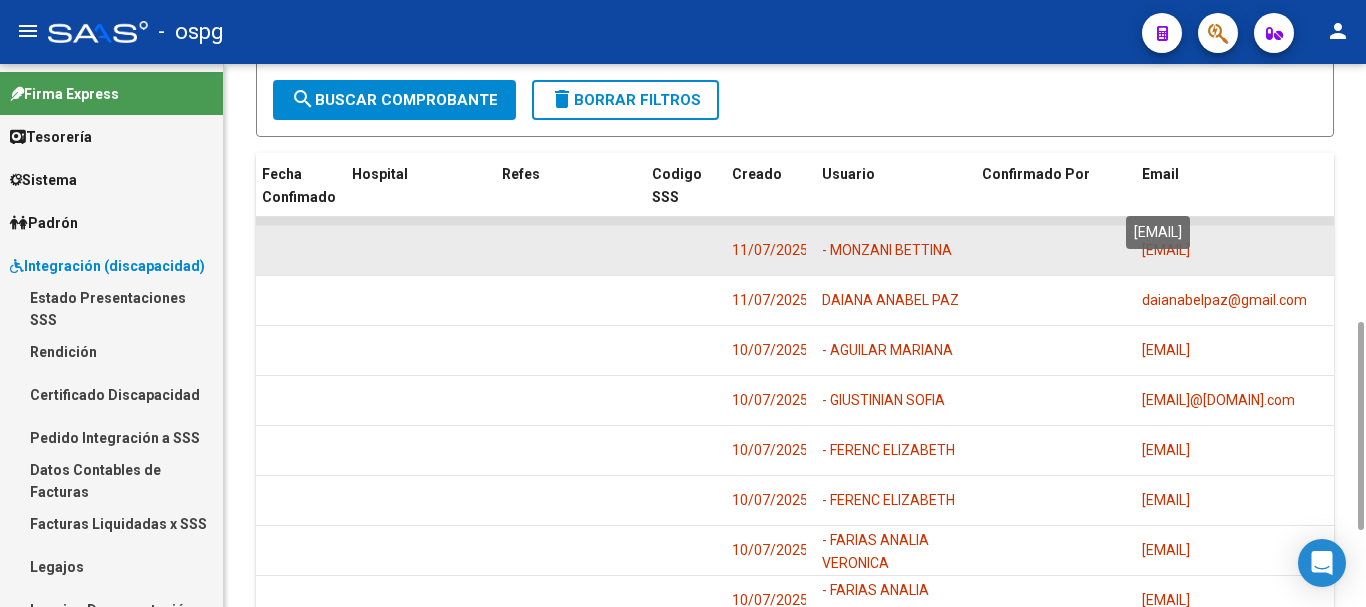 scroll, scrollTop: 0, scrollLeft: 9, axis: horizontal 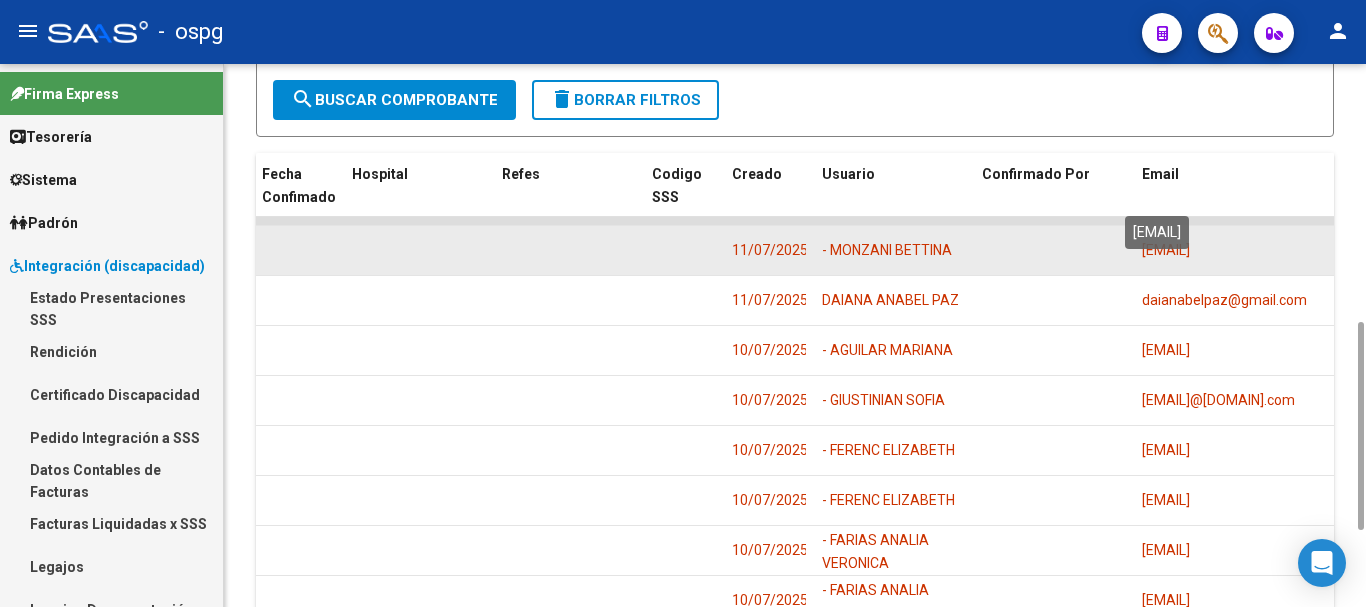 drag, startPoint x: 1325, startPoint y: 196, endPoint x: 1290, endPoint y: 200, distance: 35.22783 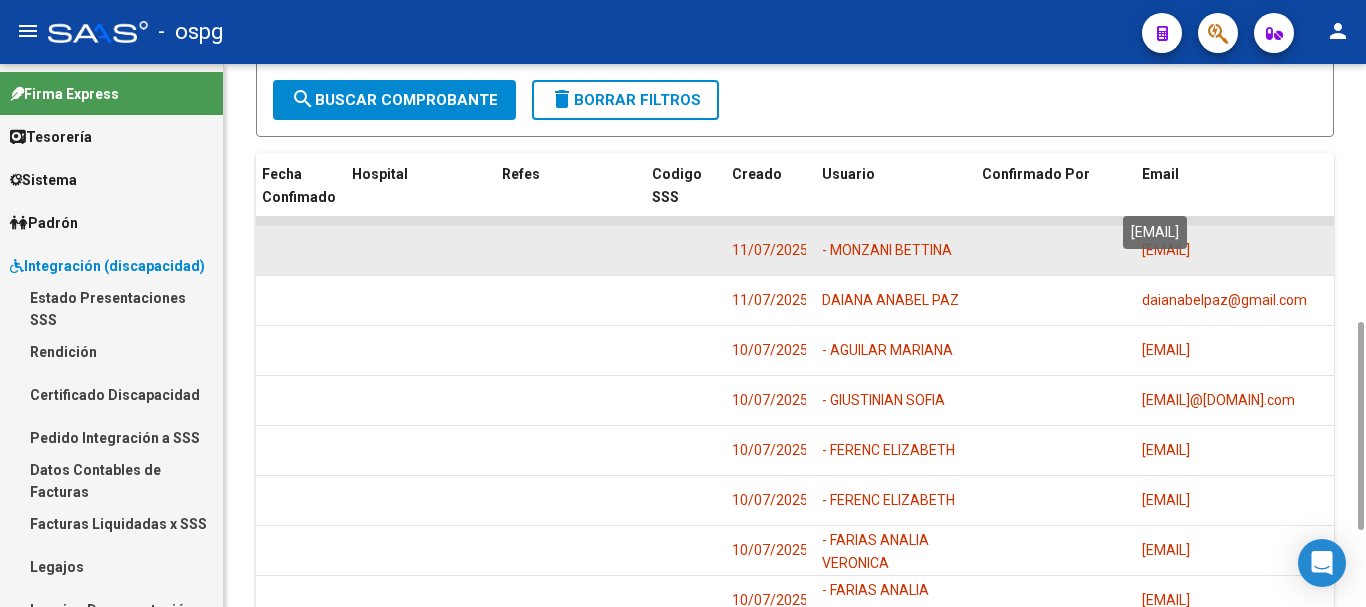 click on "[EMAIL]" 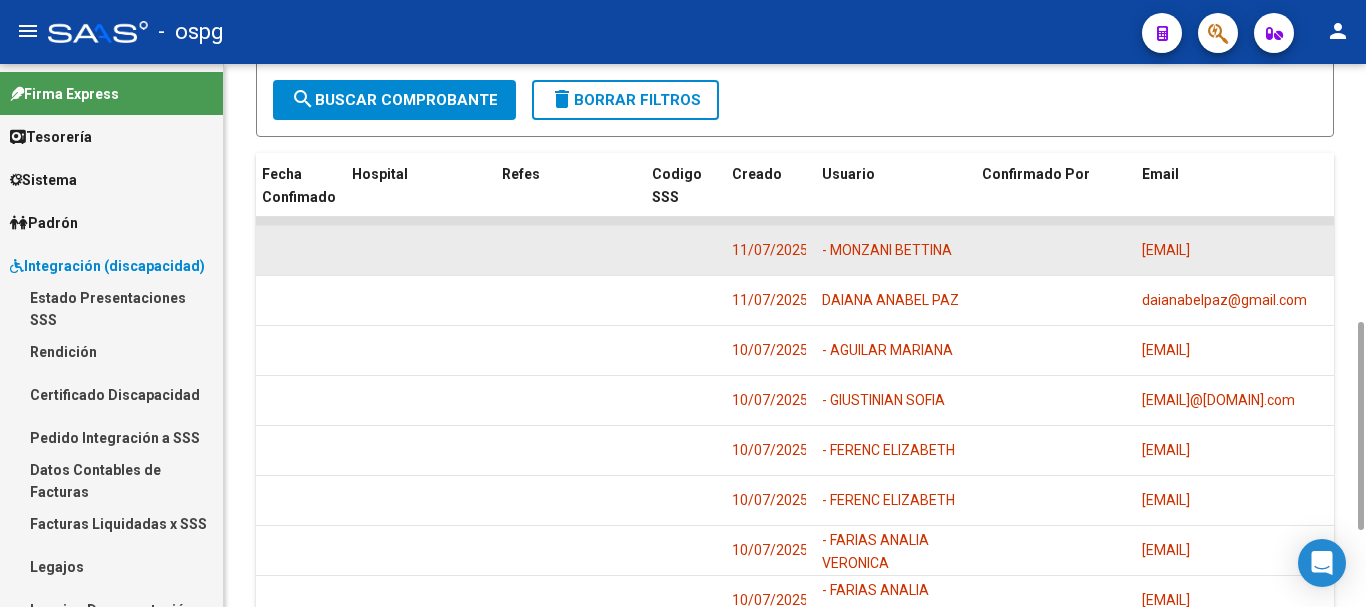 scroll, scrollTop: 0, scrollLeft: 0, axis: both 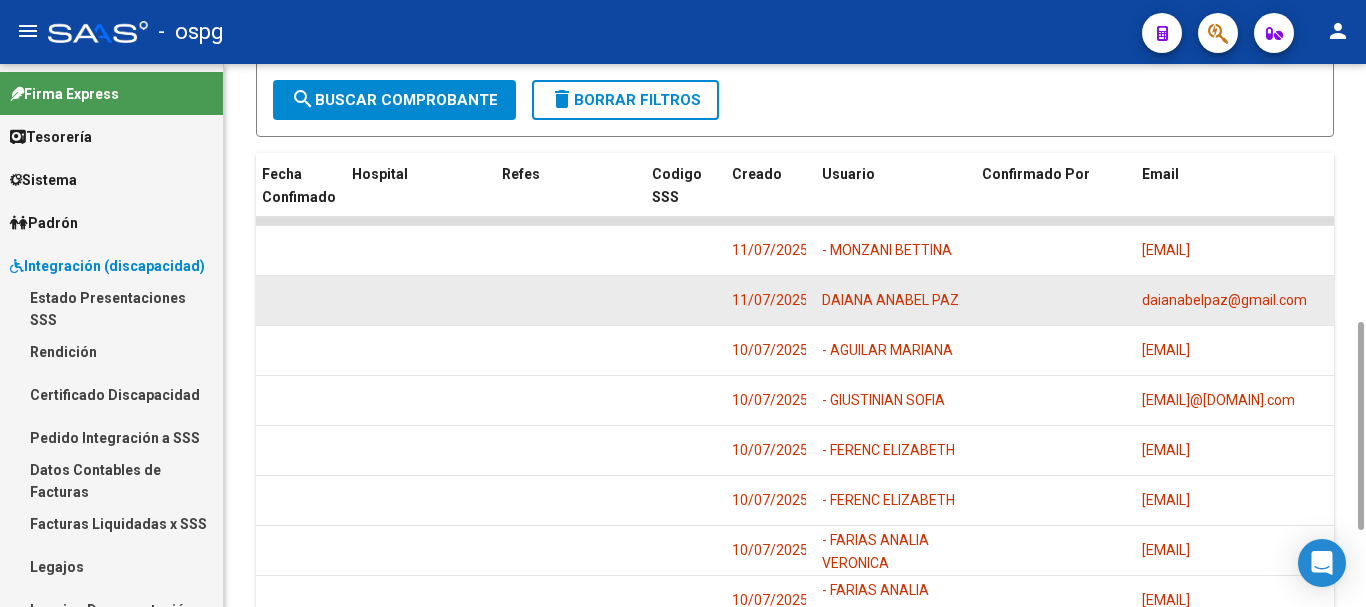 click on "daianabelpaz@gmail.com" 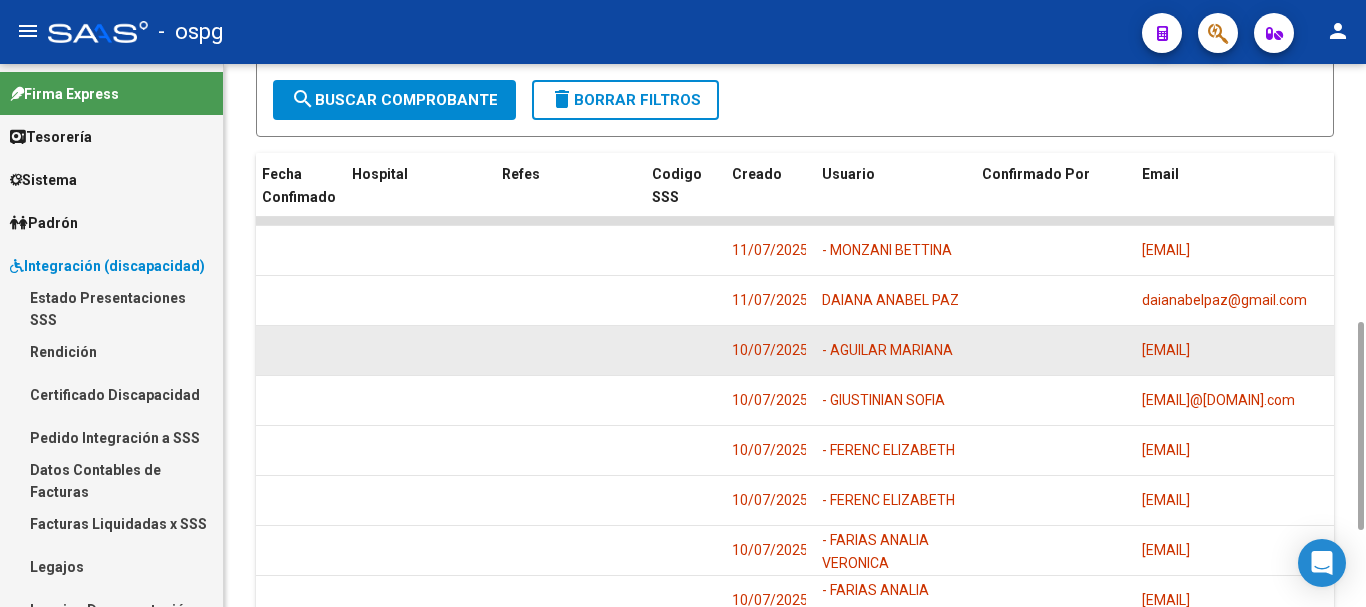 click on "[EMAIL]" 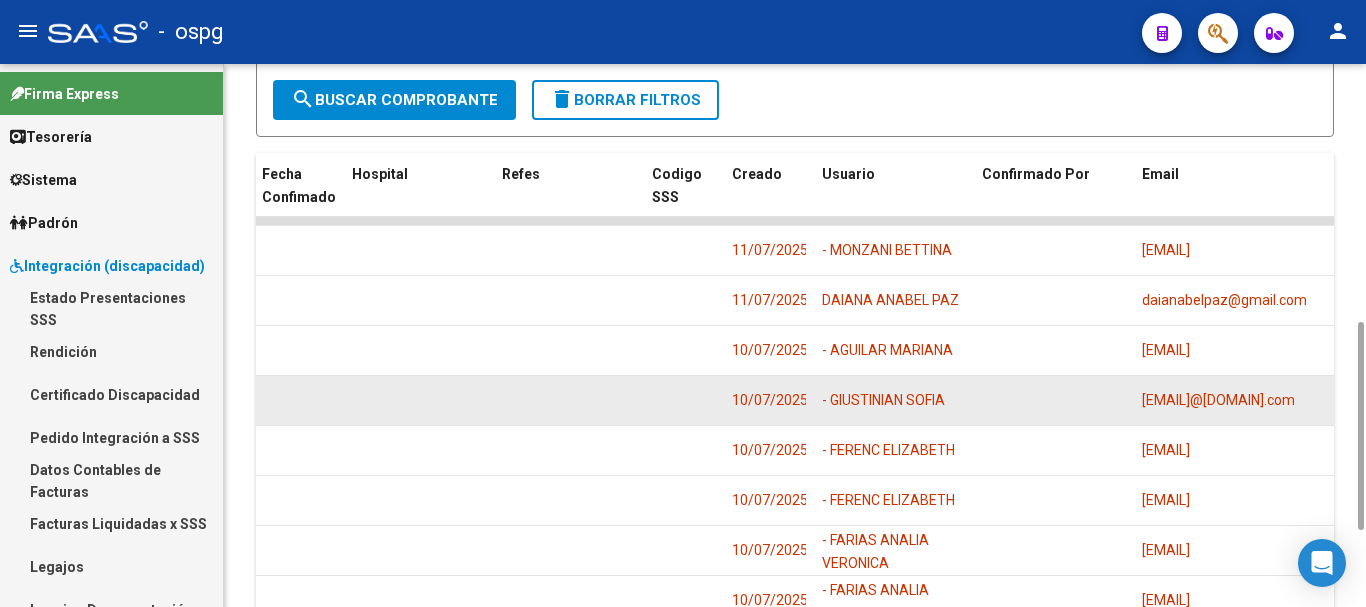 click on "[EMAIL]" 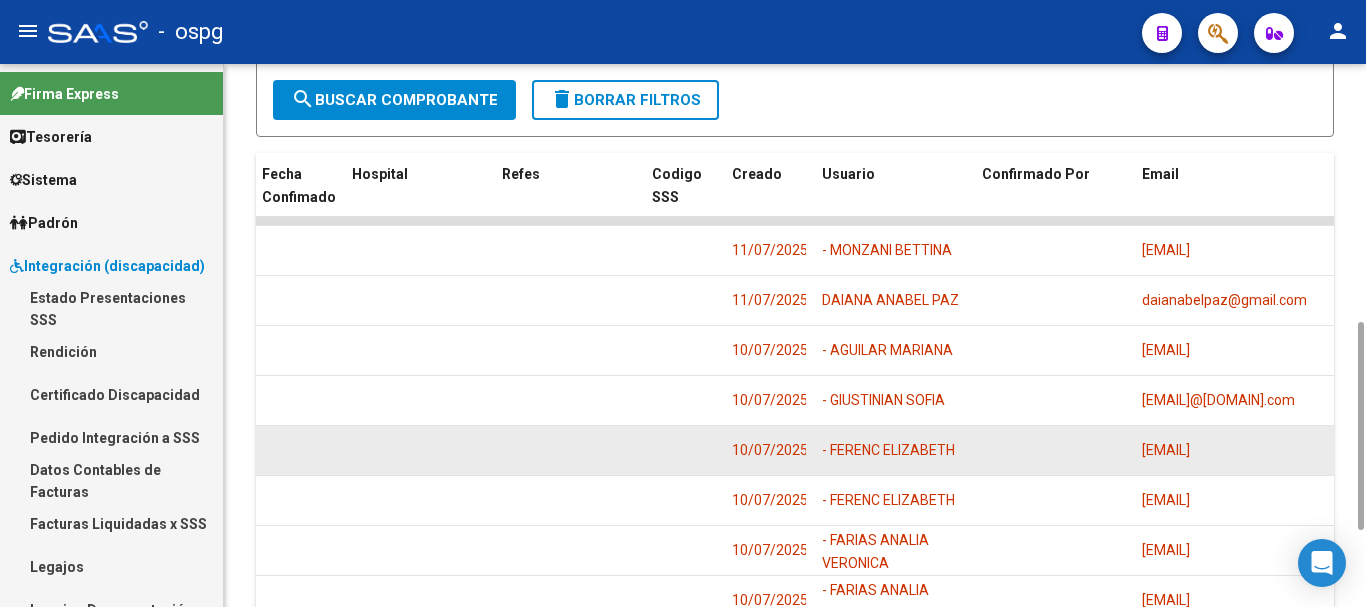 click on "[EMAIL]" 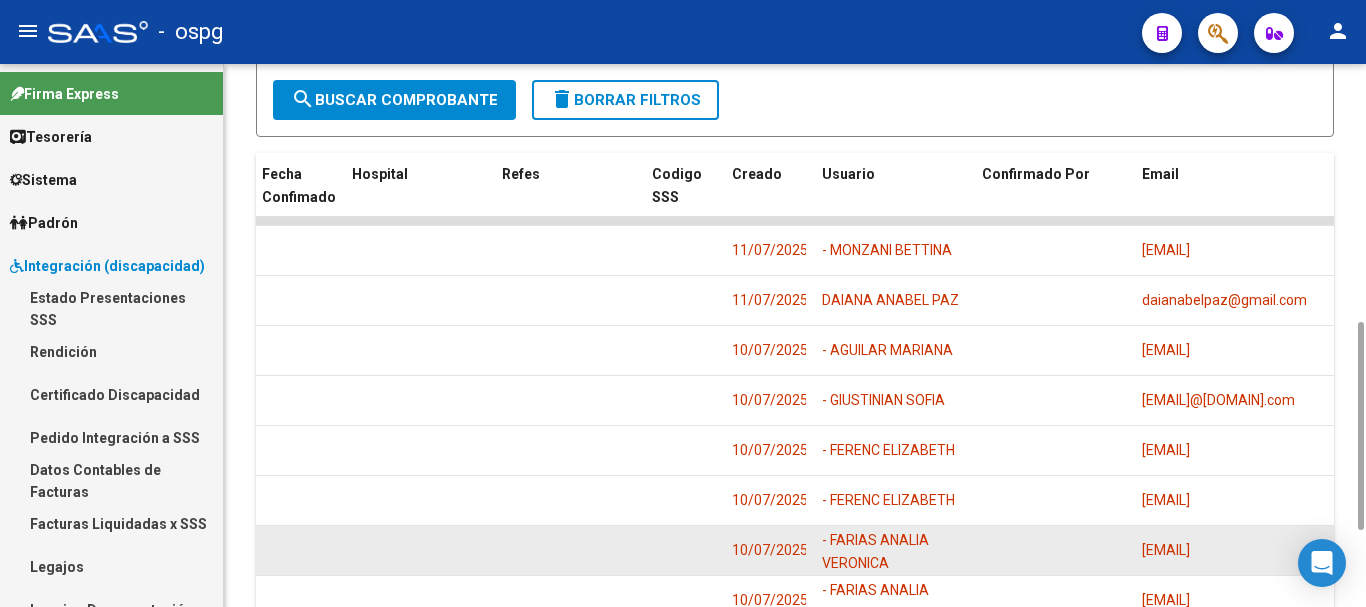 click on "[EMAIL]" 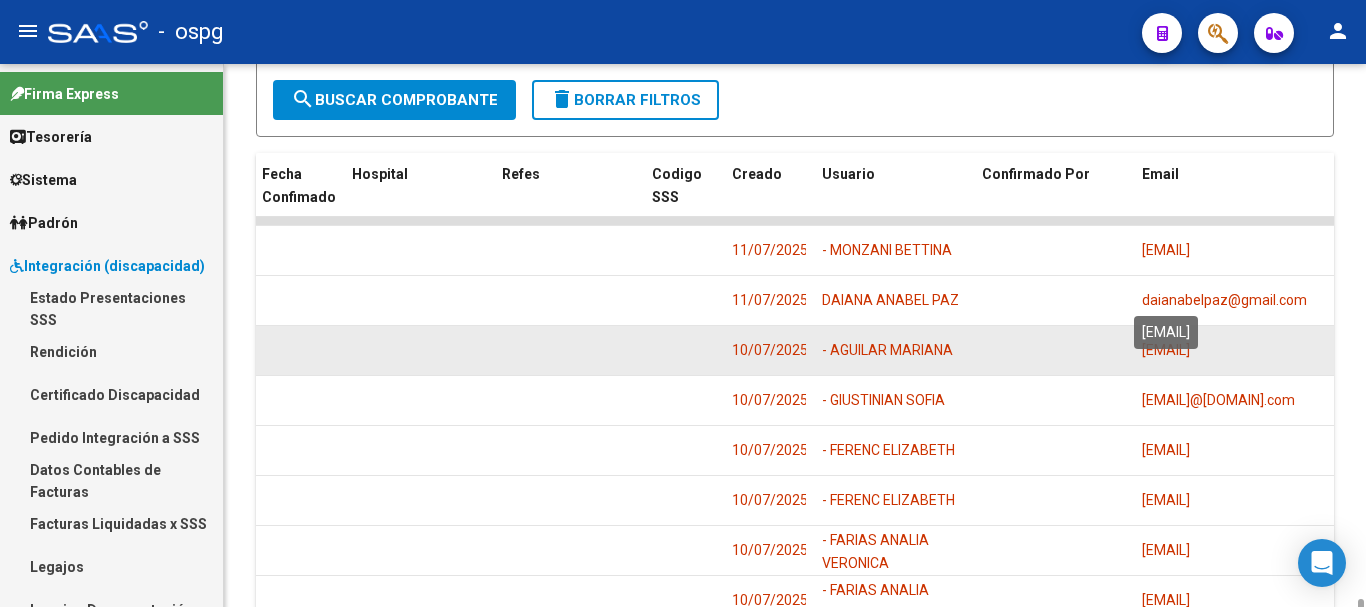 scroll, scrollTop: 874, scrollLeft: 0, axis: vertical 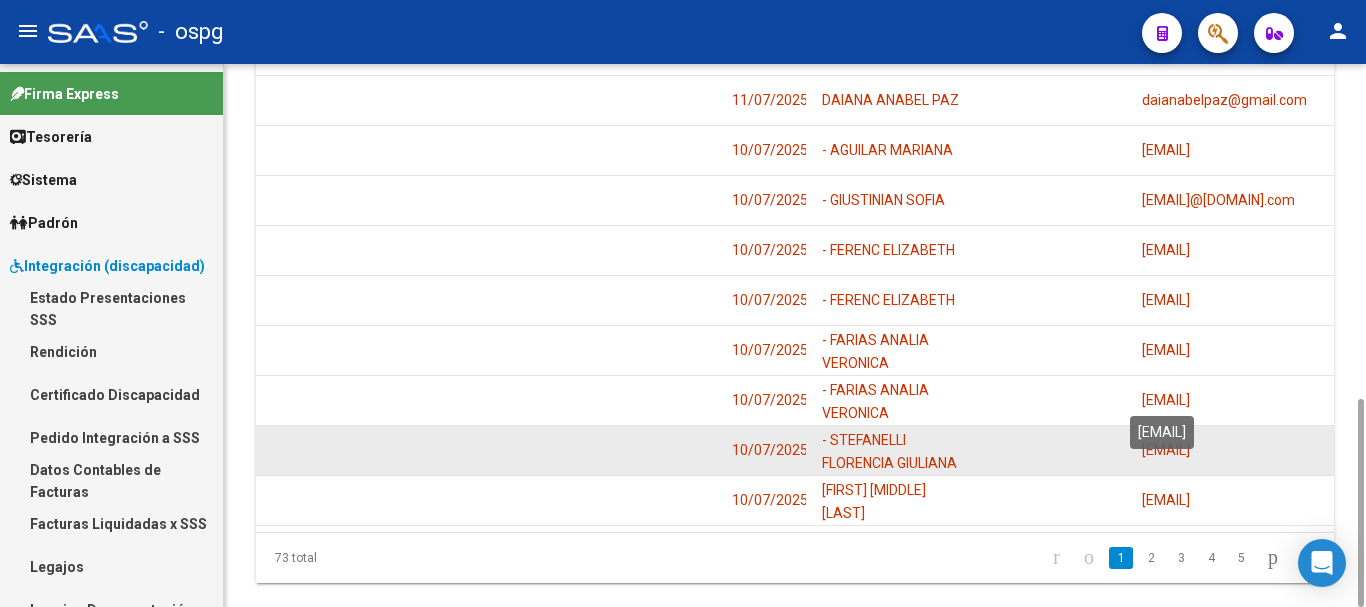 drag, startPoint x: 1327, startPoint y: 392, endPoint x: 1300, endPoint y: 389, distance: 27.166155 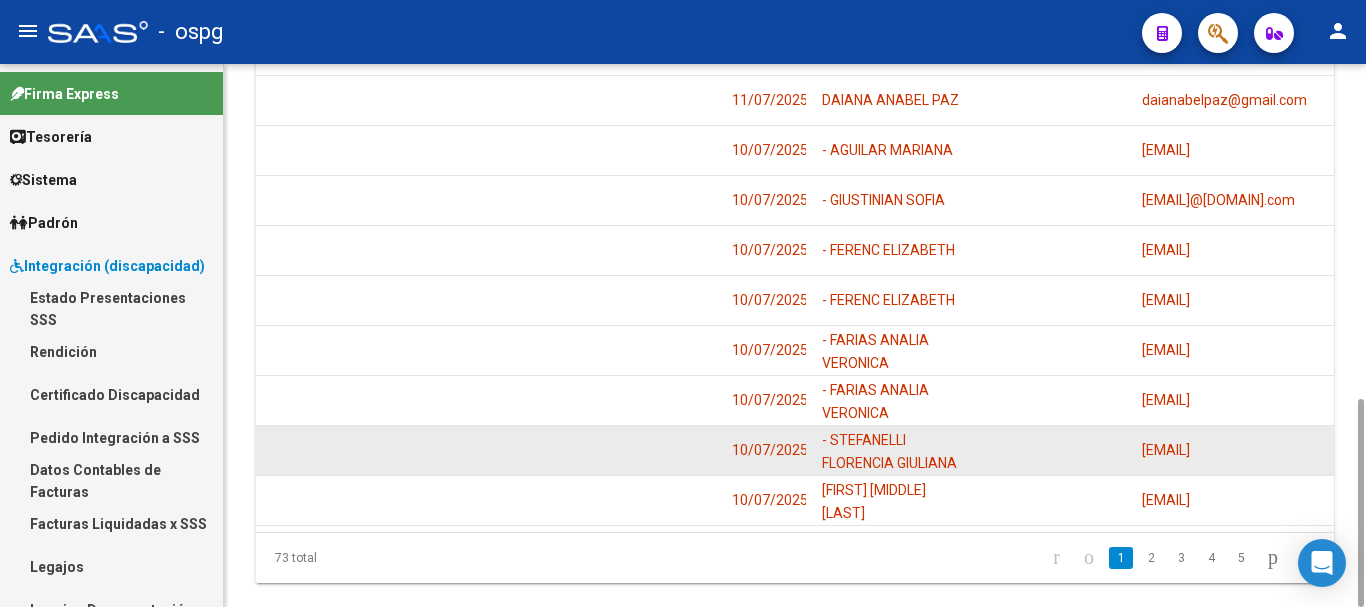 drag, startPoint x: 1325, startPoint y: 391, endPoint x: 1300, endPoint y: 390, distance: 25.019993 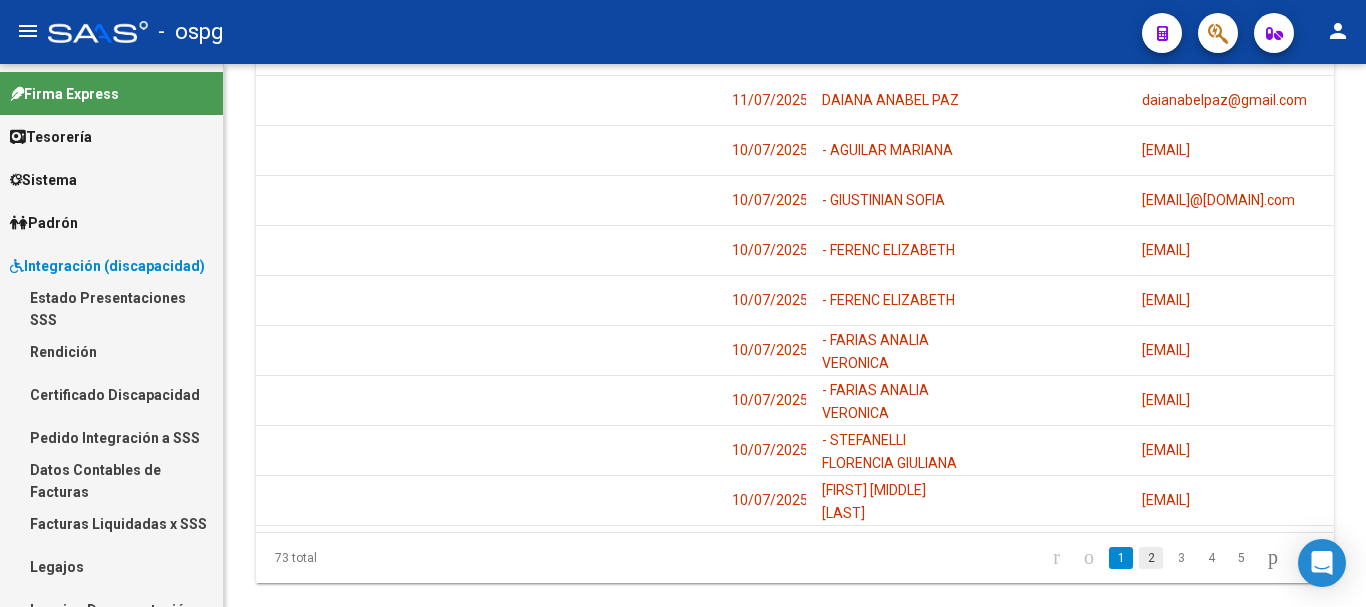 click on "2" 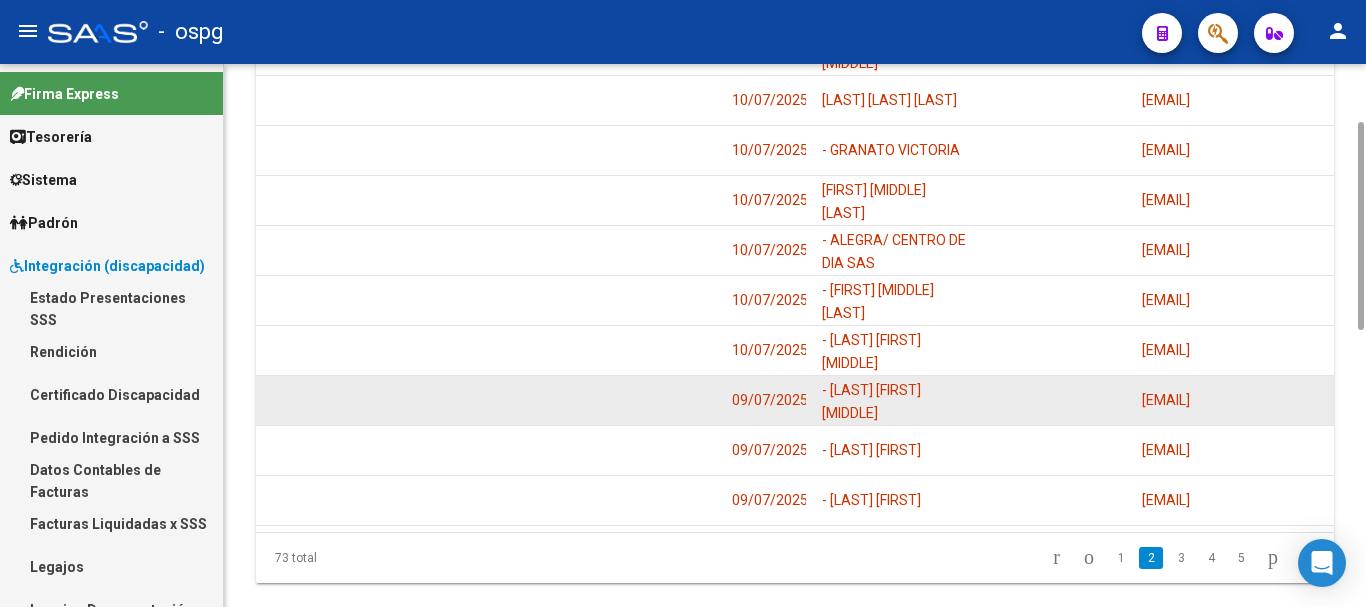 scroll, scrollTop: 674, scrollLeft: 0, axis: vertical 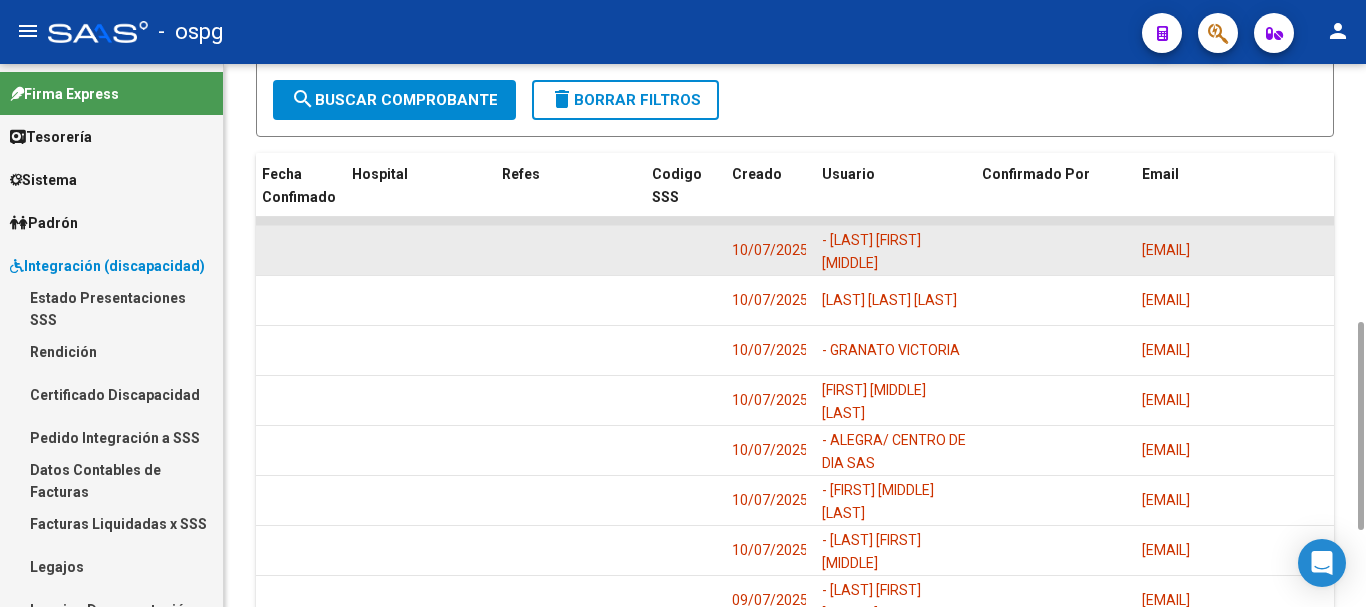 drag, startPoint x: 1284, startPoint y: 195, endPoint x: 1073, endPoint y: 186, distance: 211.19185 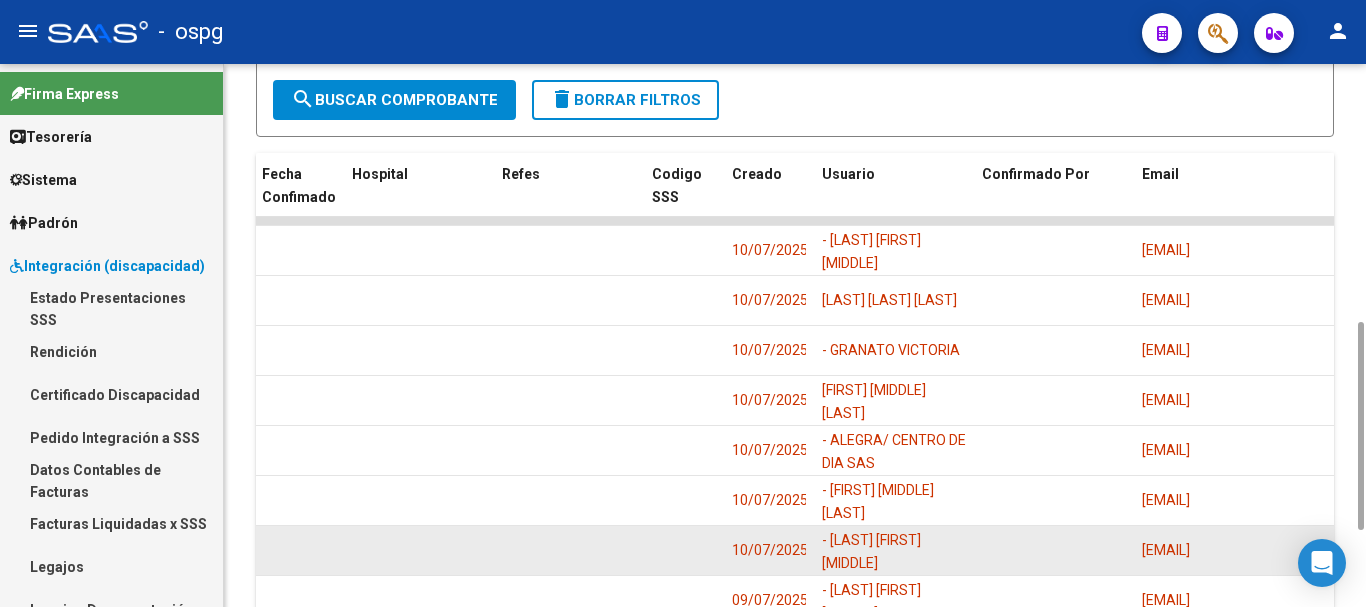 scroll, scrollTop: 874, scrollLeft: 0, axis: vertical 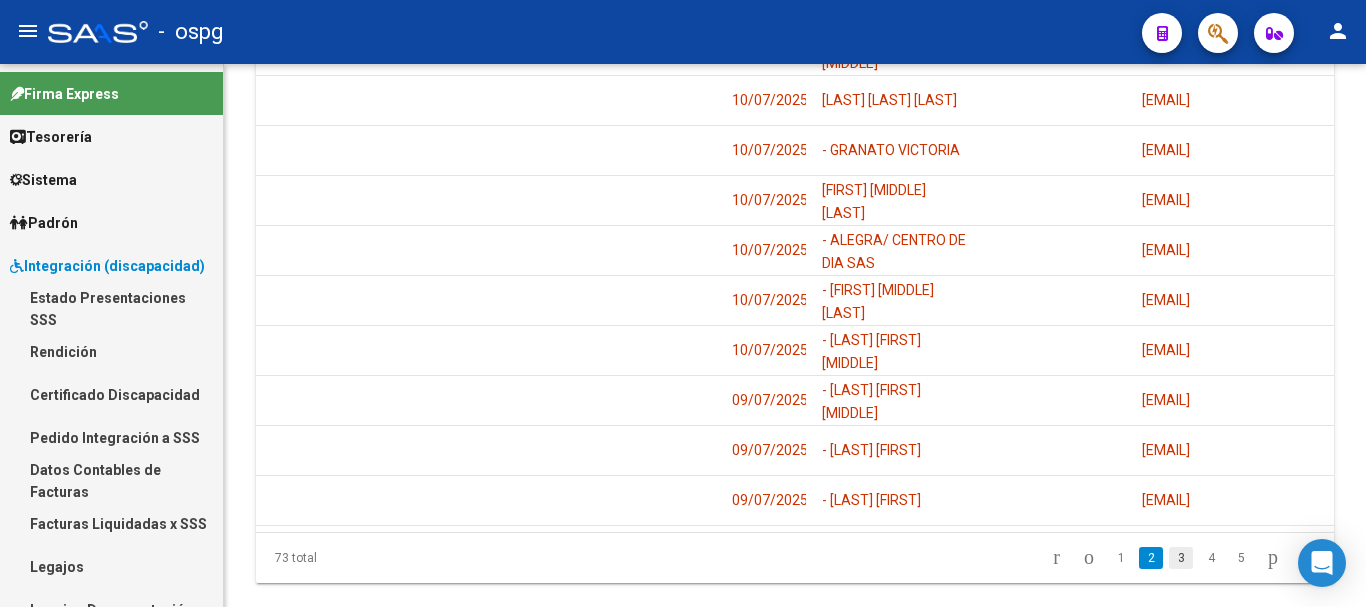 click on "3" 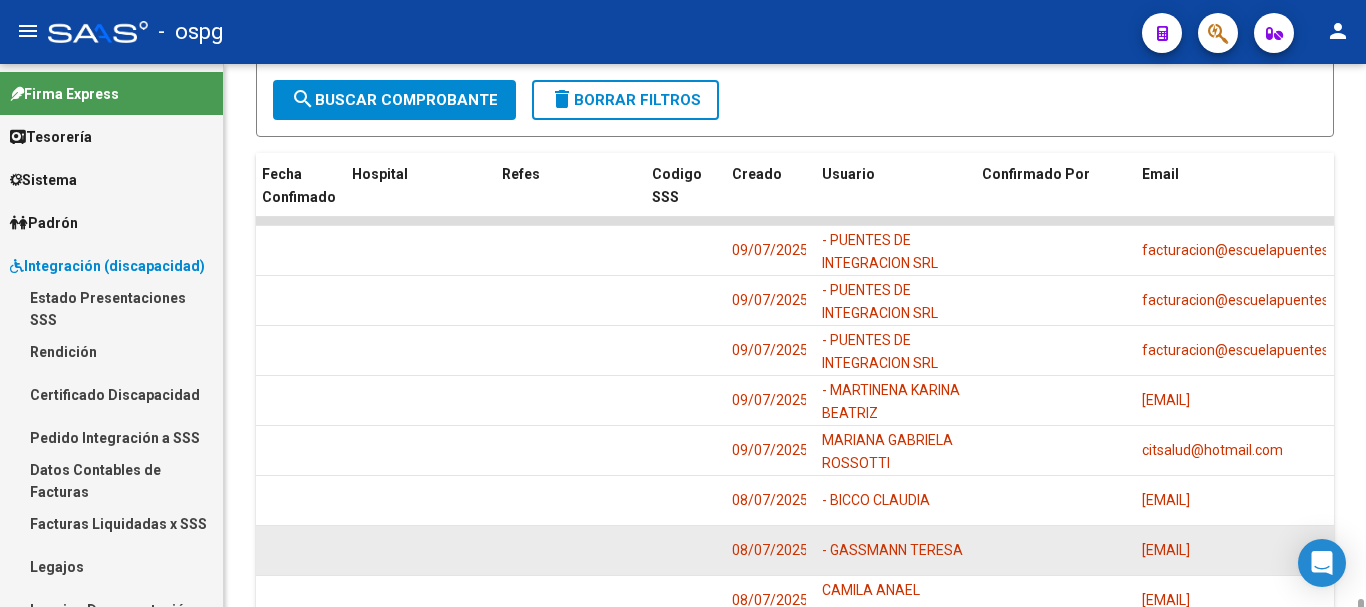 scroll, scrollTop: 874, scrollLeft: 0, axis: vertical 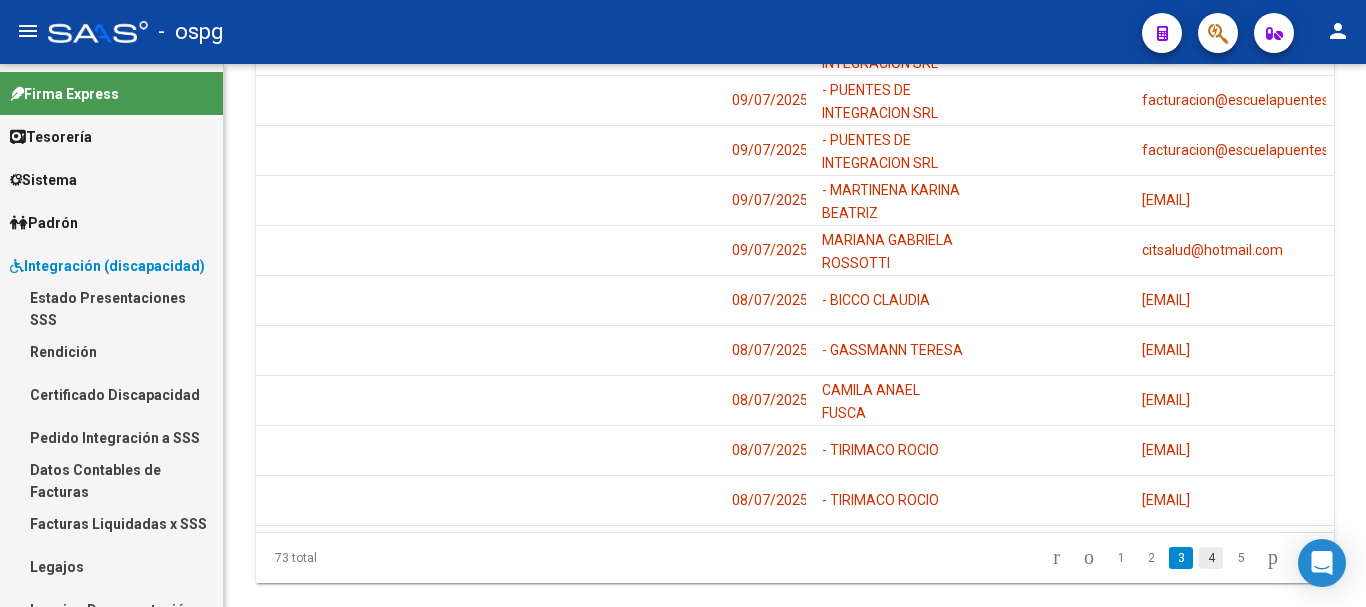 click on "4" 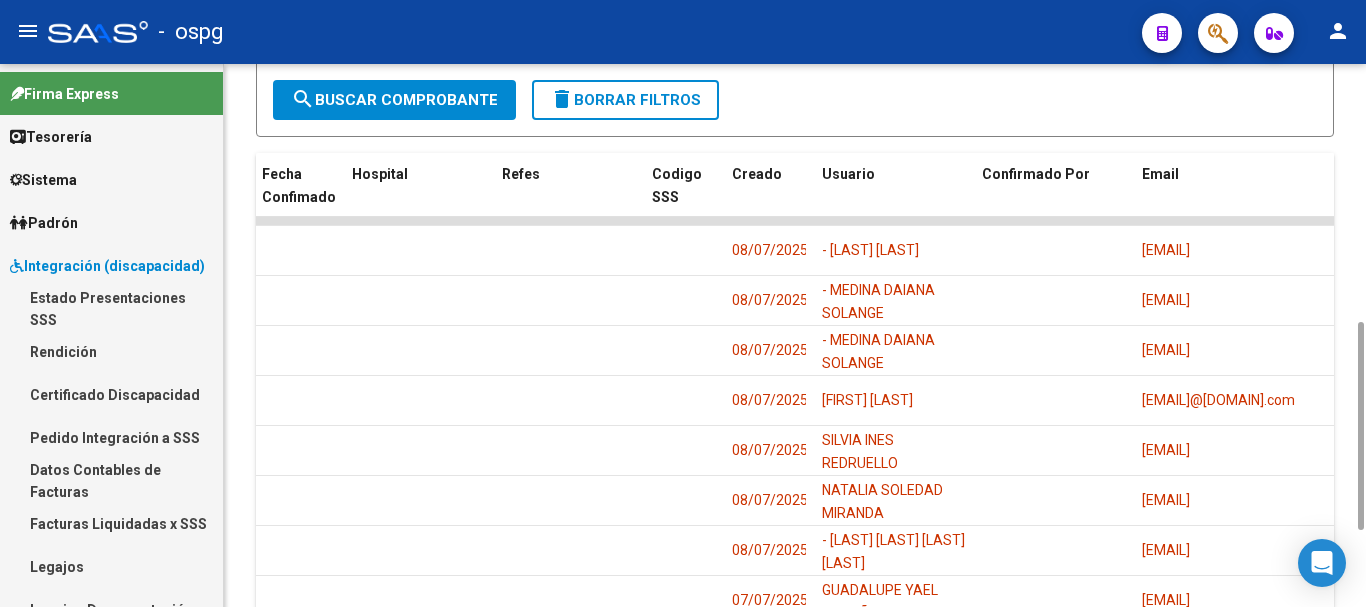 scroll, scrollTop: 874, scrollLeft: 0, axis: vertical 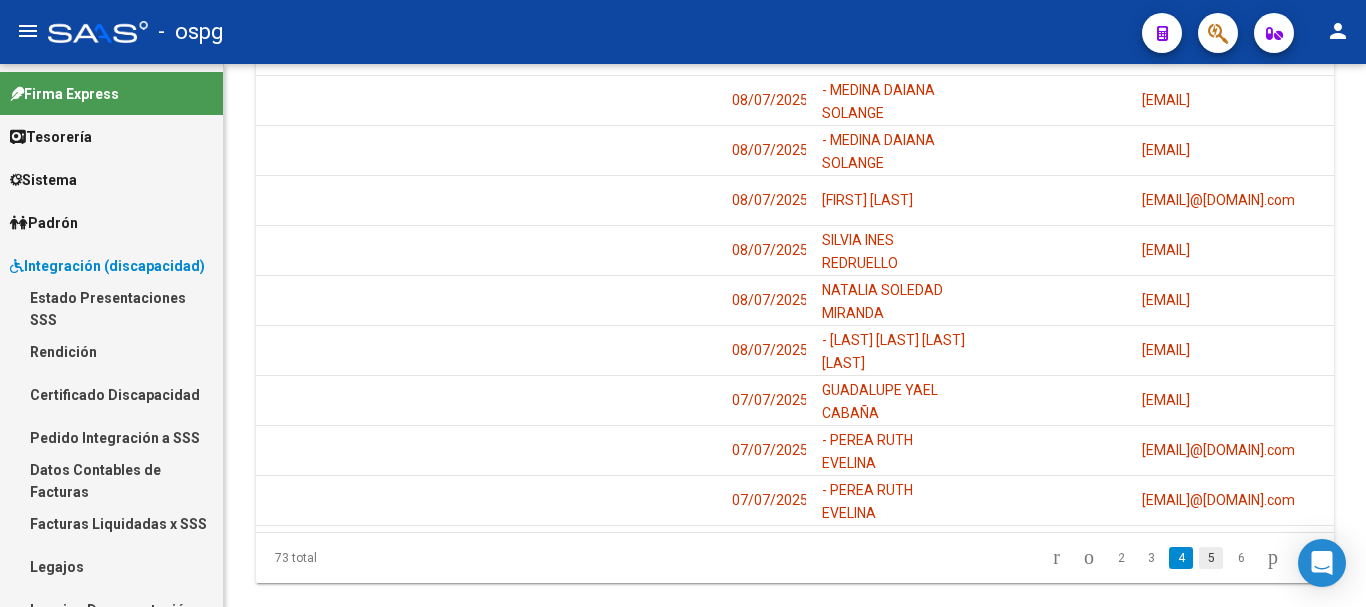 click on "5" 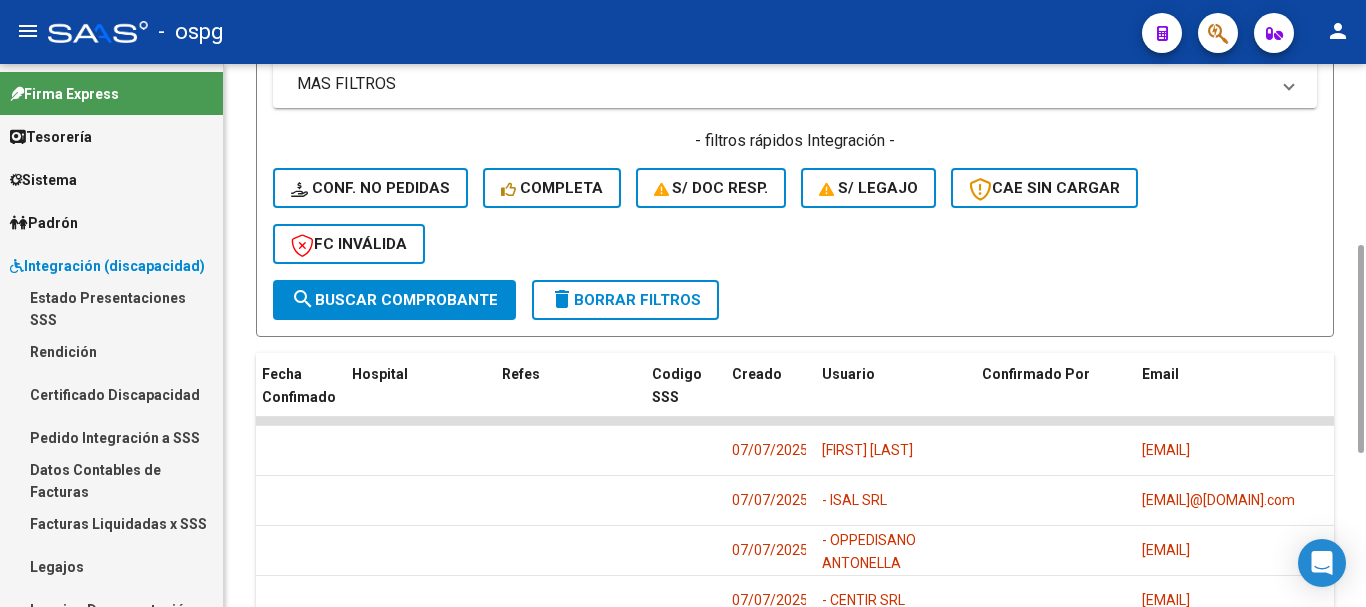 scroll, scrollTop: 874, scrollLeft: 0, axis: vertical 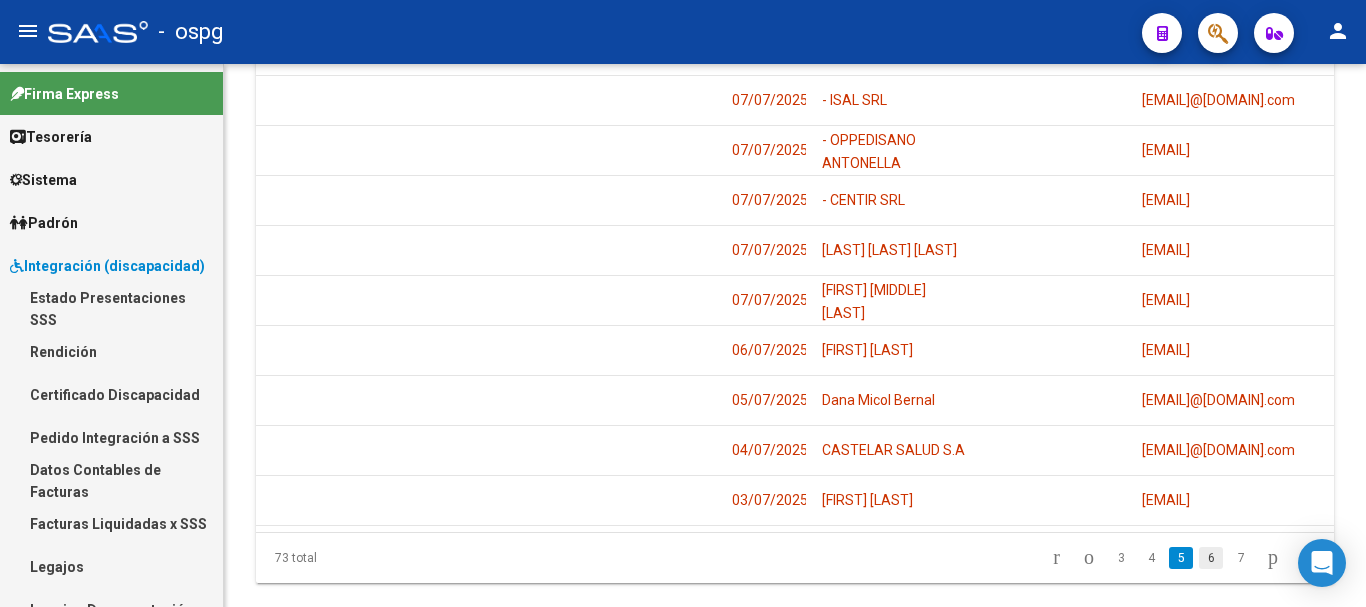 click on "6" 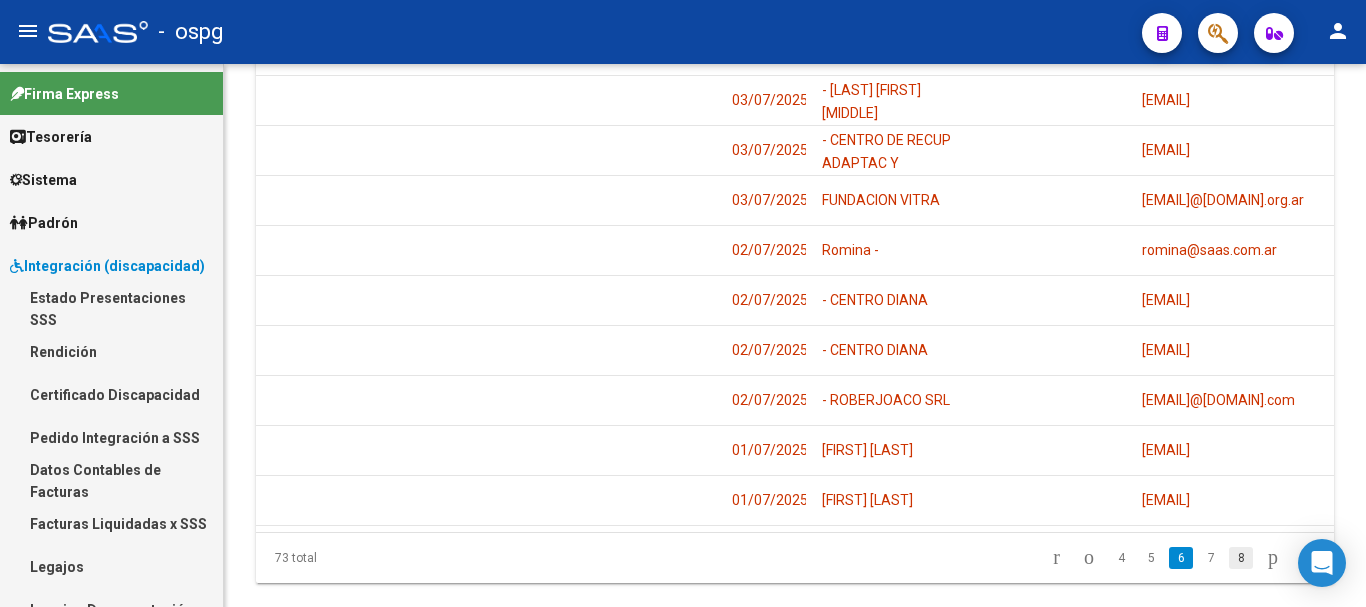 click on "8" 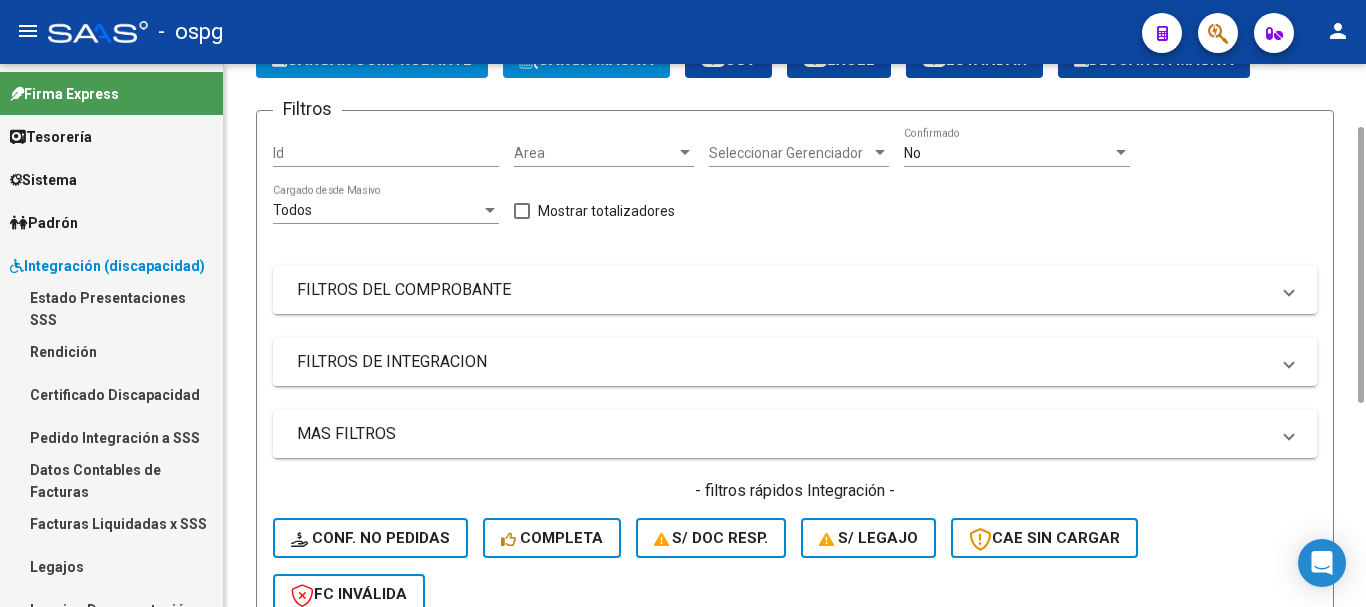 scroll, scrollTop: 524, scrollLeft: 0, axis: vertical 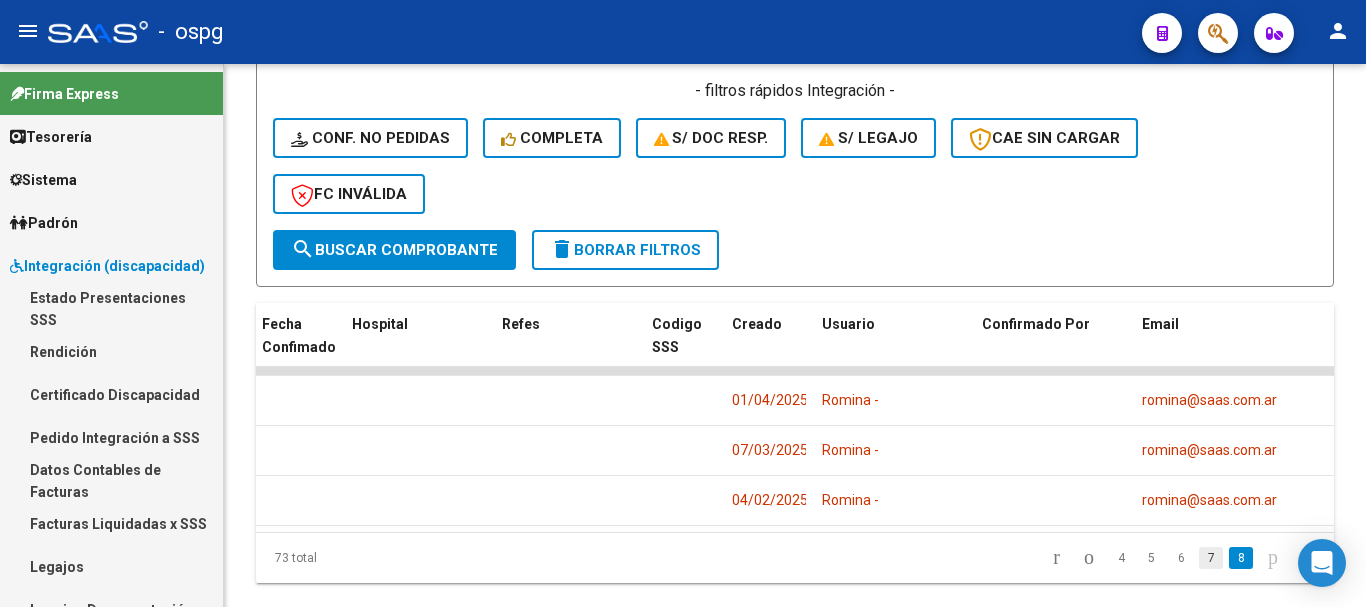 click on "7" 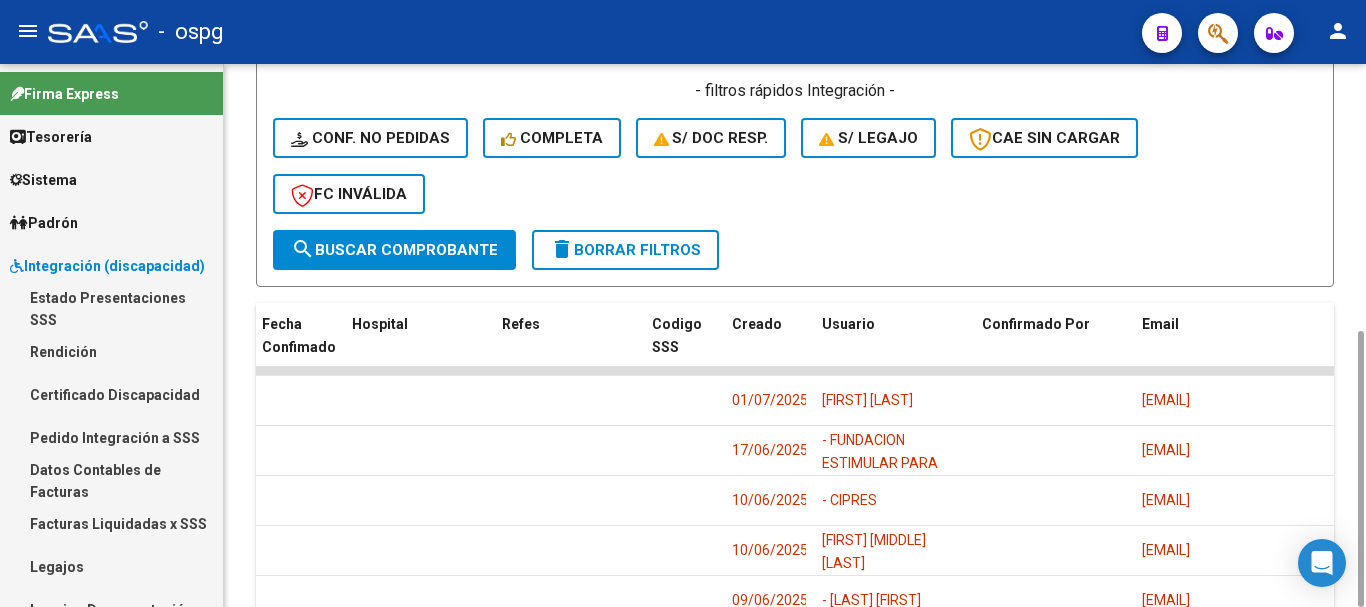 scroll, scrollTop: 874, scrollLeft: 0, axis: vertical 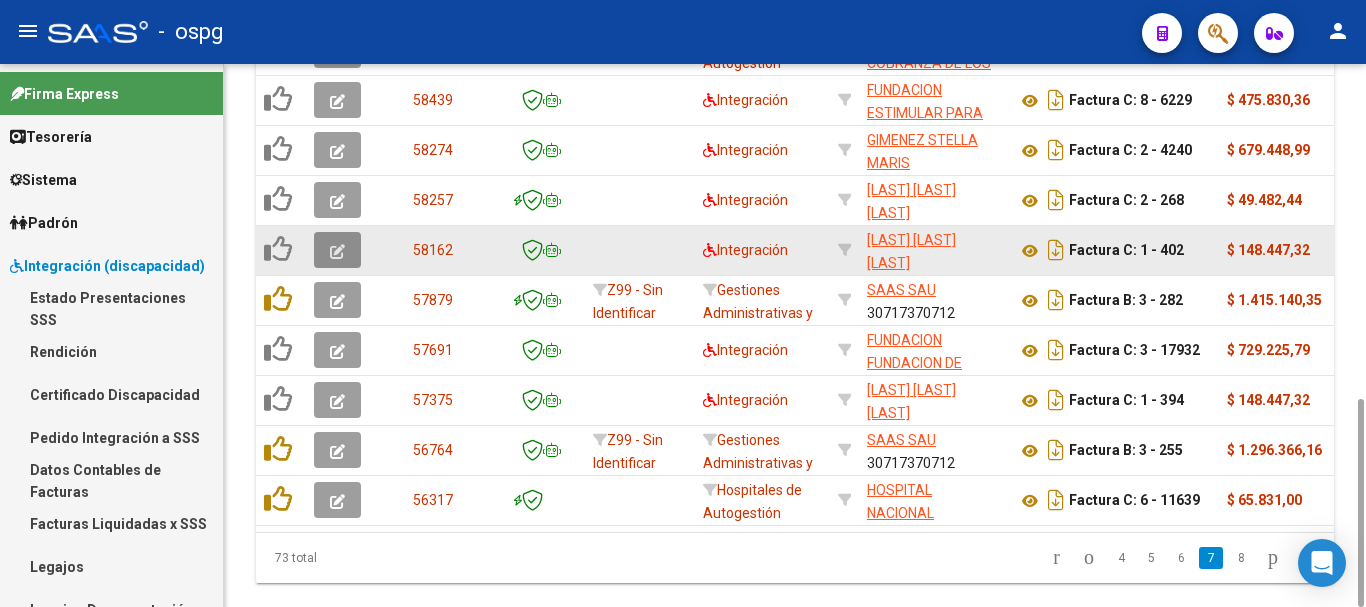 click 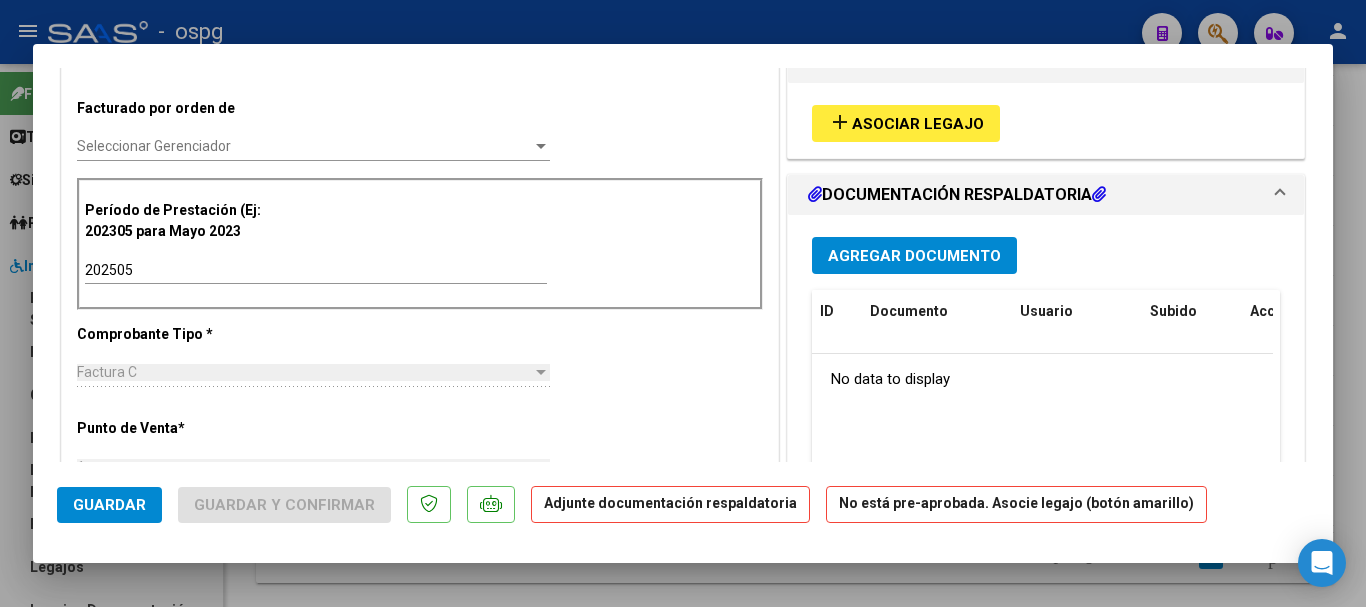 scroll, scrollTop: 500, scrollLeft: 0, axis: vertical 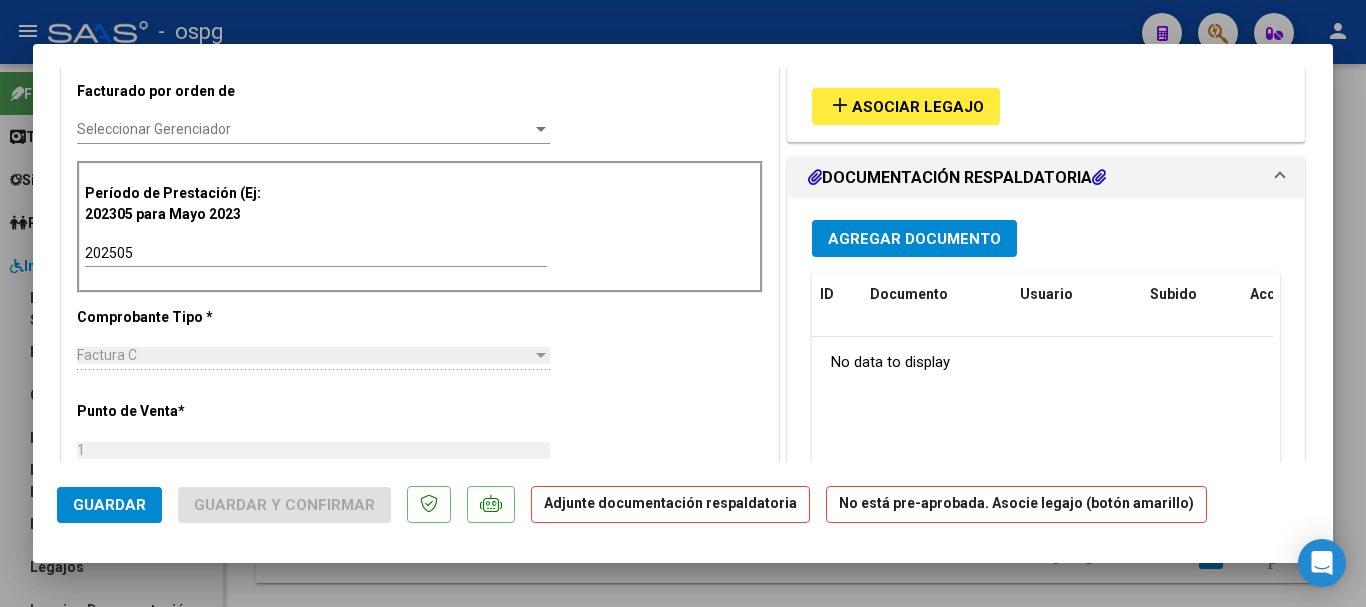 click at bounding box center (683, 303) 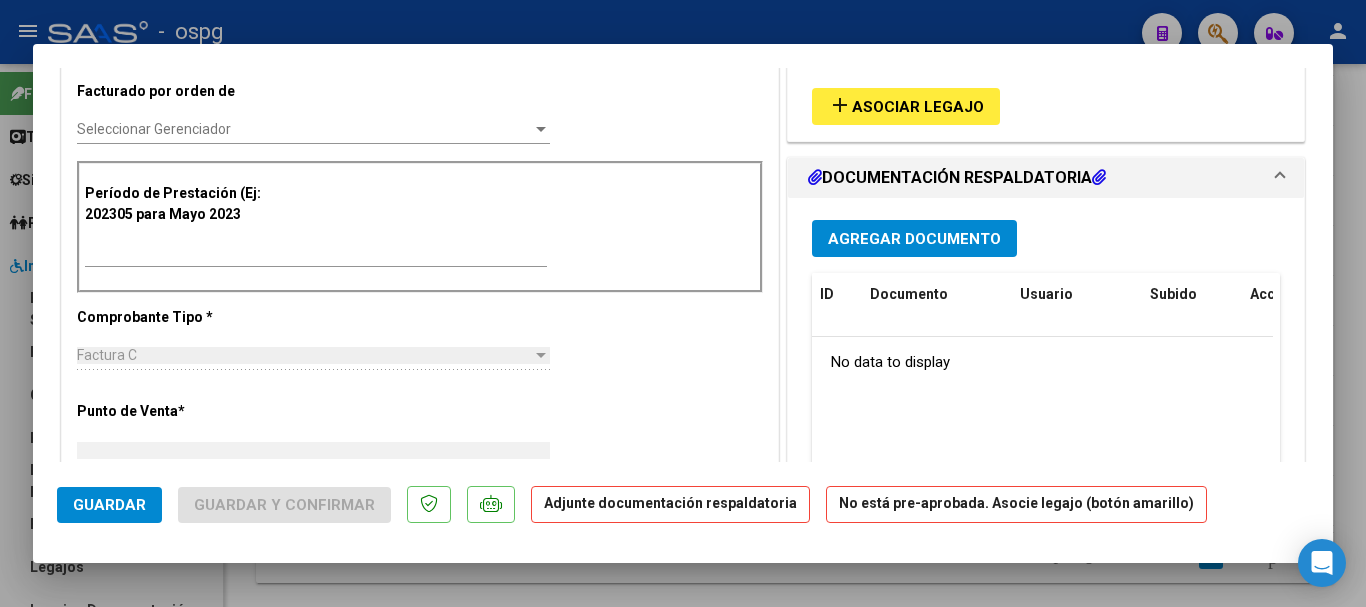 scroll, scrollTop: 486, scrollLeft: 0, axis: vertical 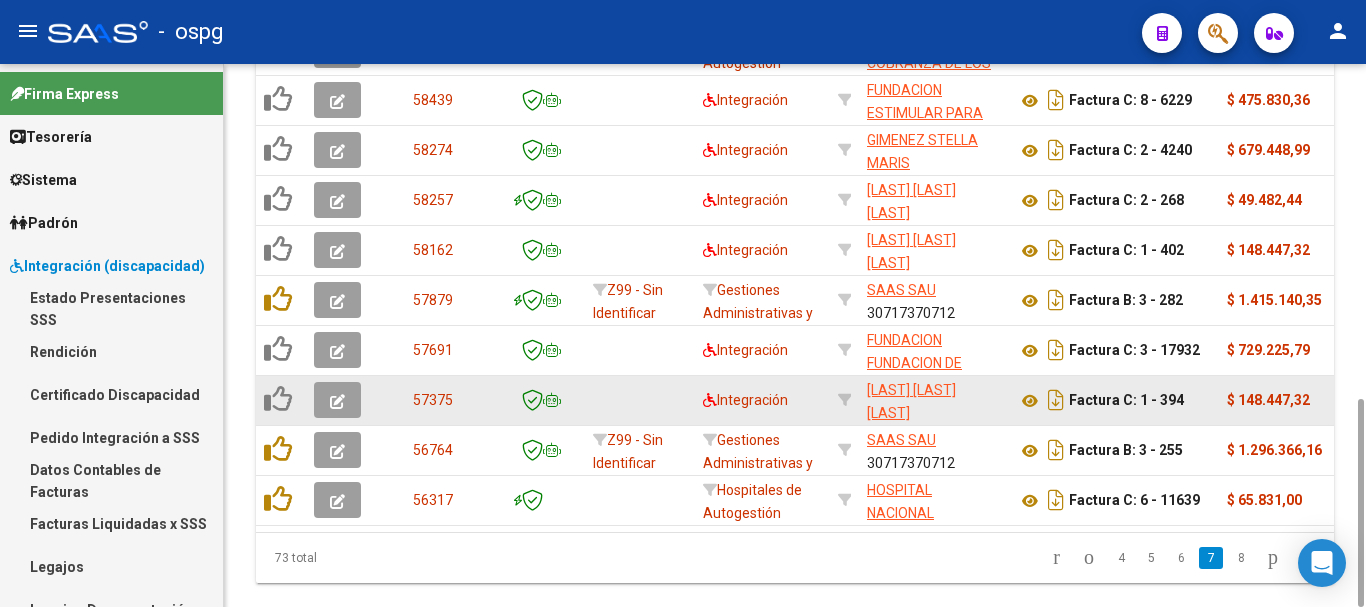 click 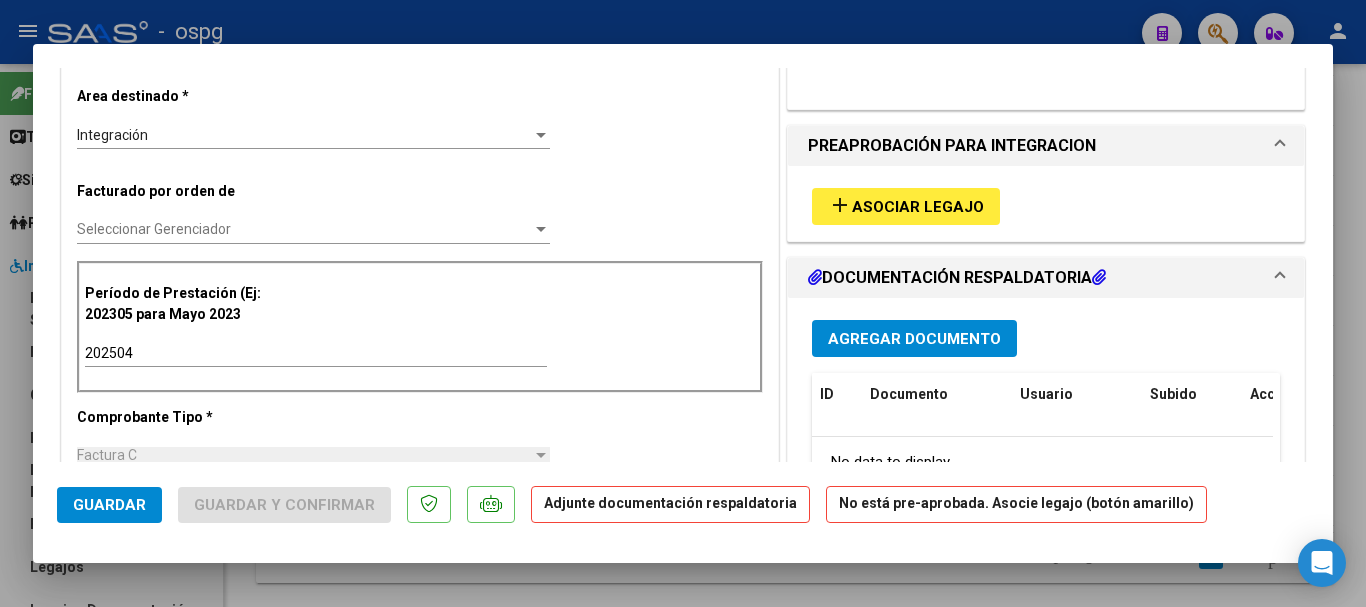 scroll, scrollTop: 700, scrollLeft: 0, axis: vertical 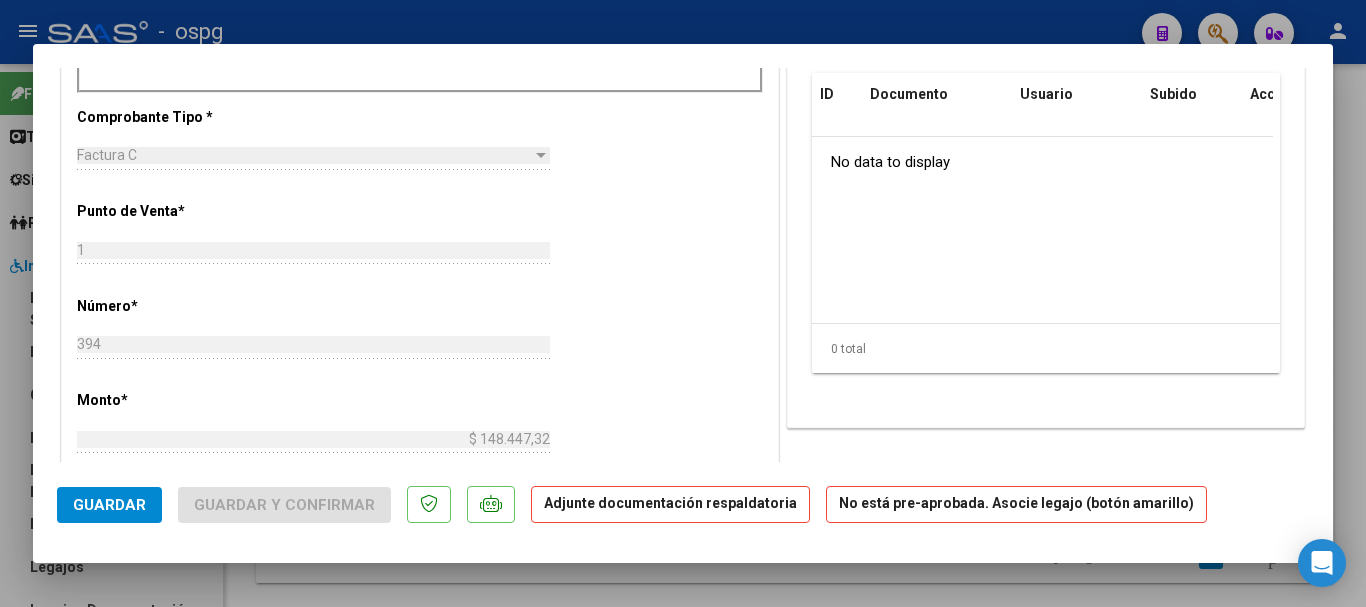 click at bounding box center [683, 303] 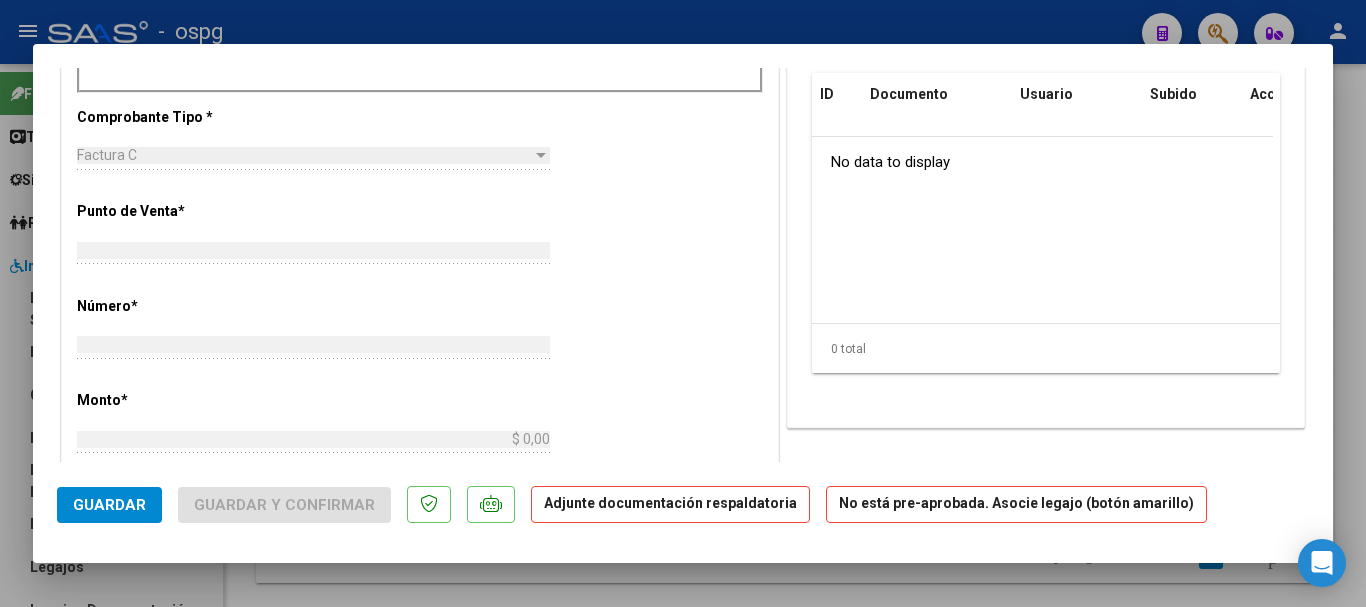 scroll, scrollTop: 0, scrollLeft: 0, axis: both 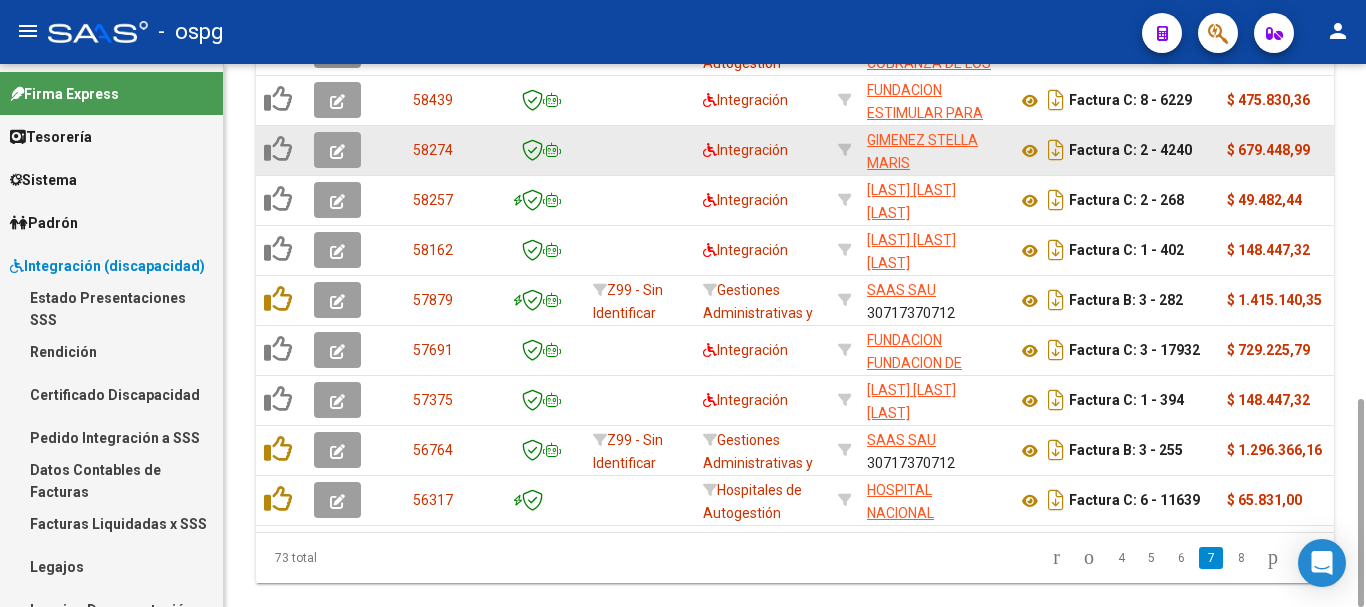 click 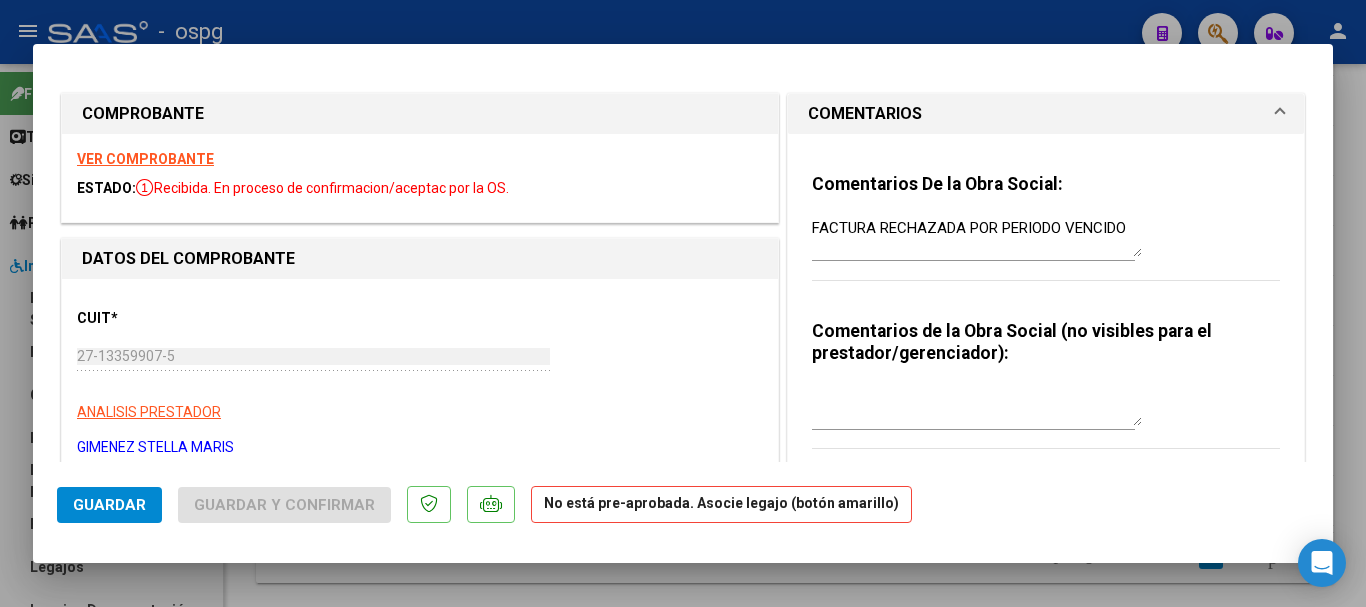 click at bounding box center [683, 303] 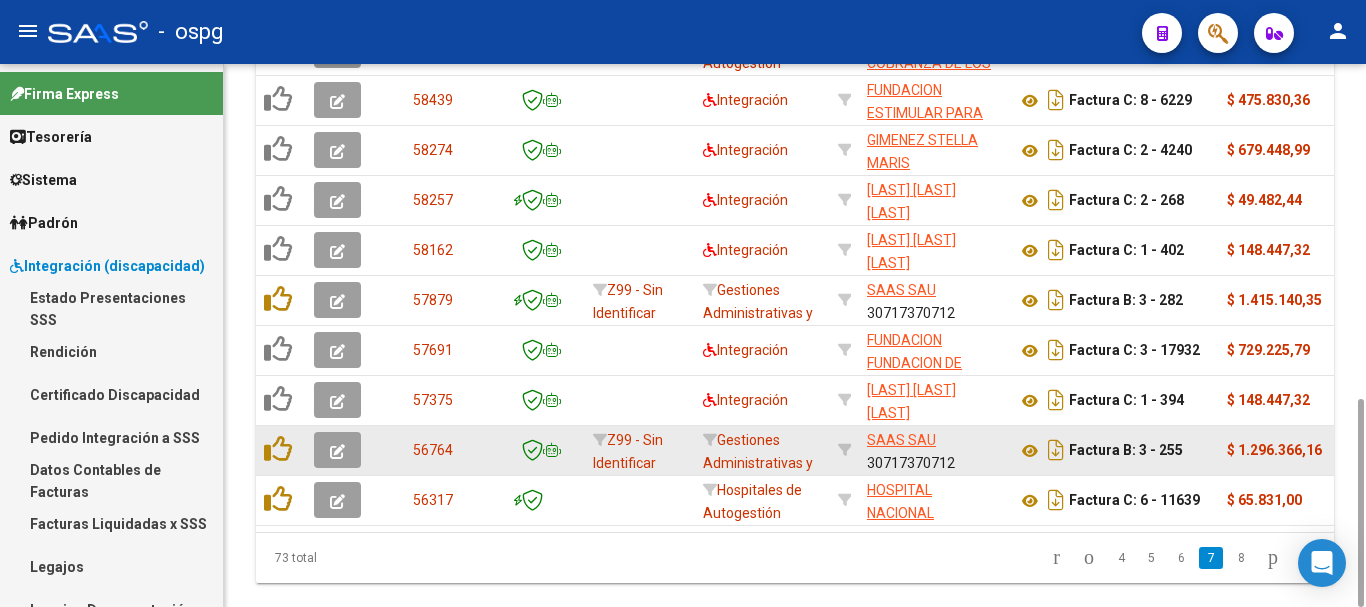 scroll, scrollTop: 674, scrollLeft: 0, axis: vertical 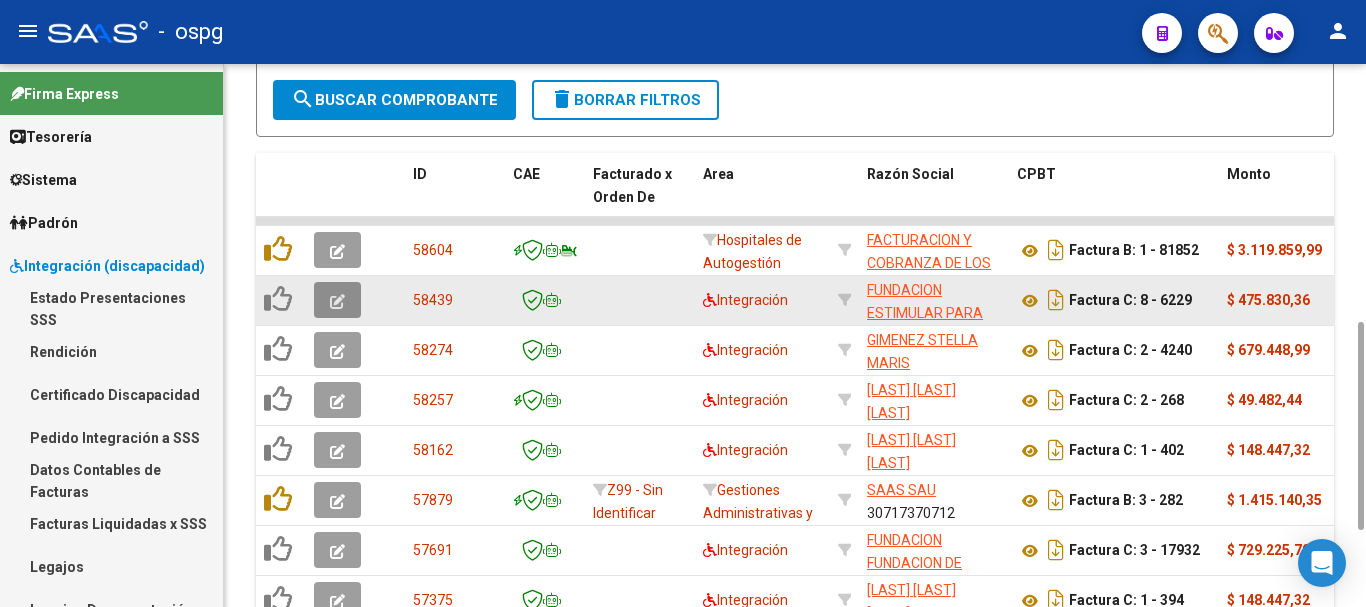 click 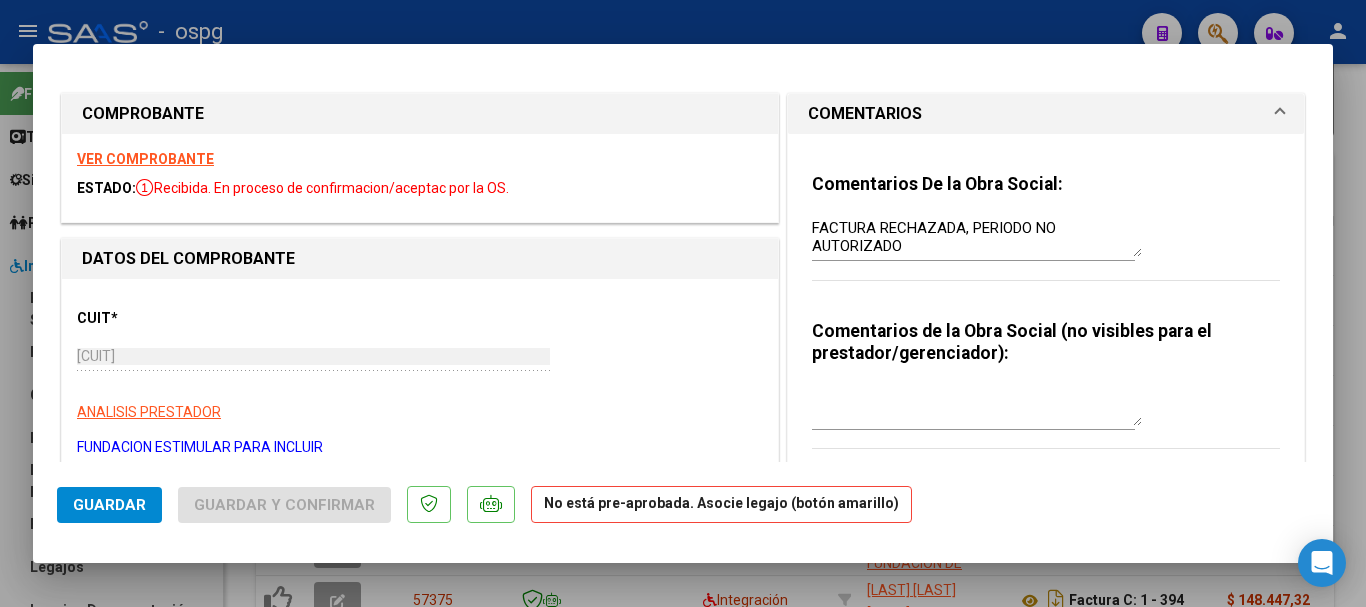 click at bounding box center (683, 303) 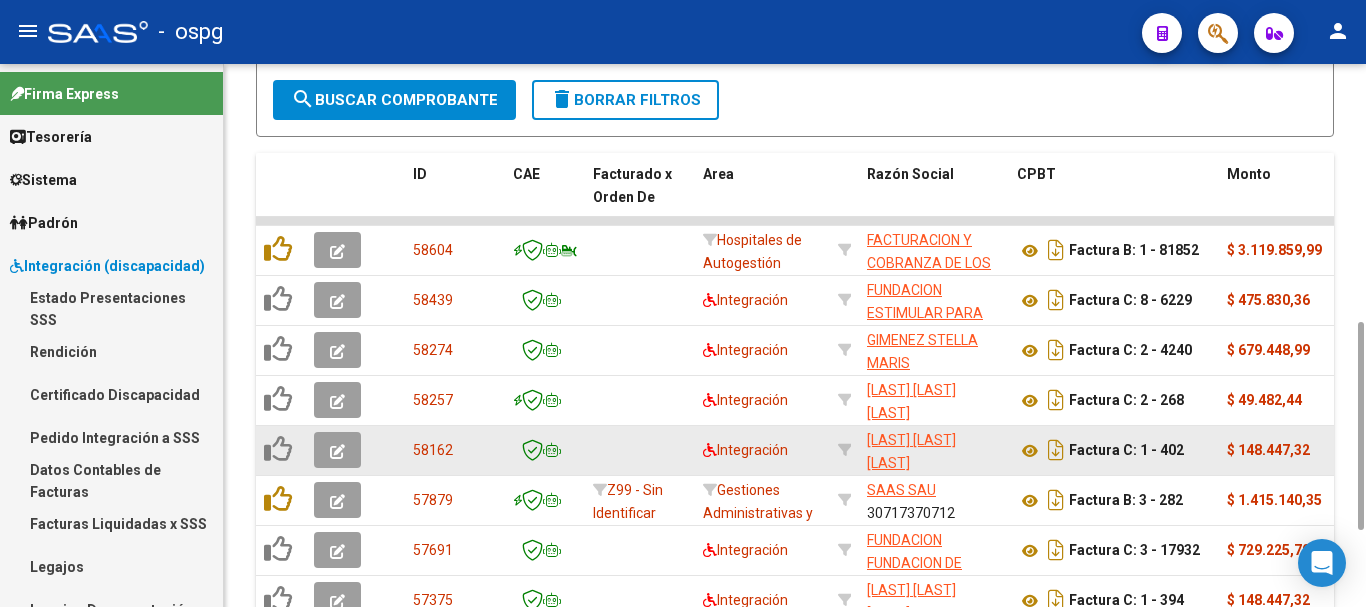 scroll, scrollTop: 874, scrollLeft: 0, axis: vertical 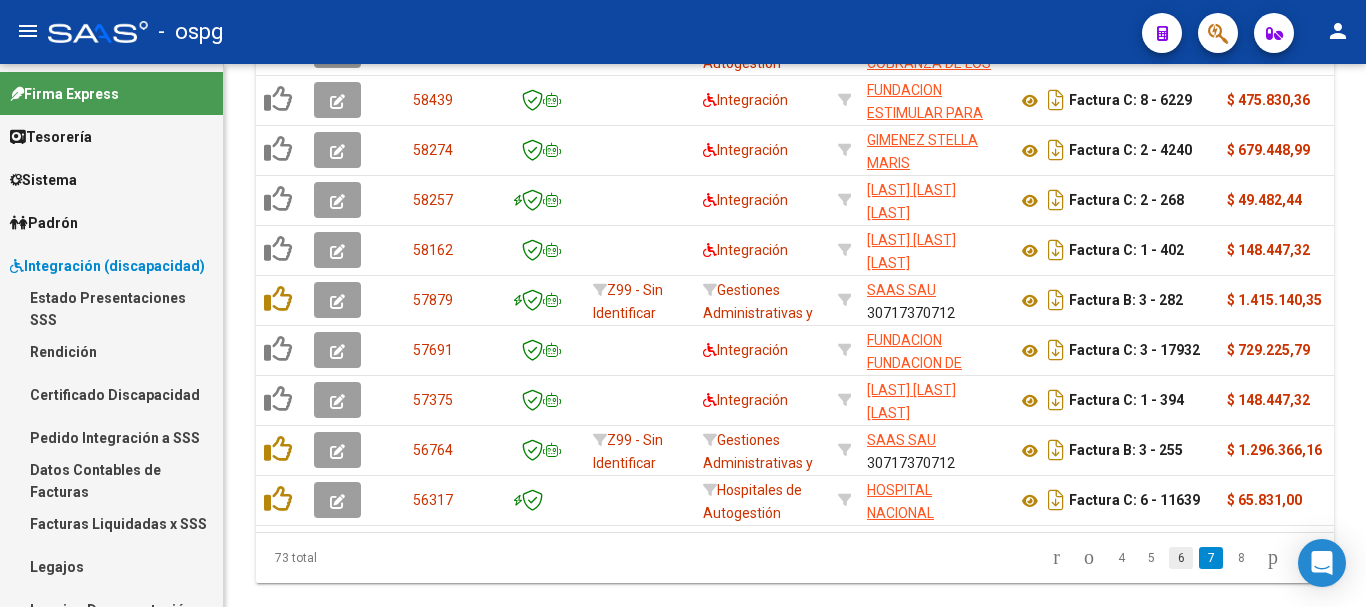 click on "6" 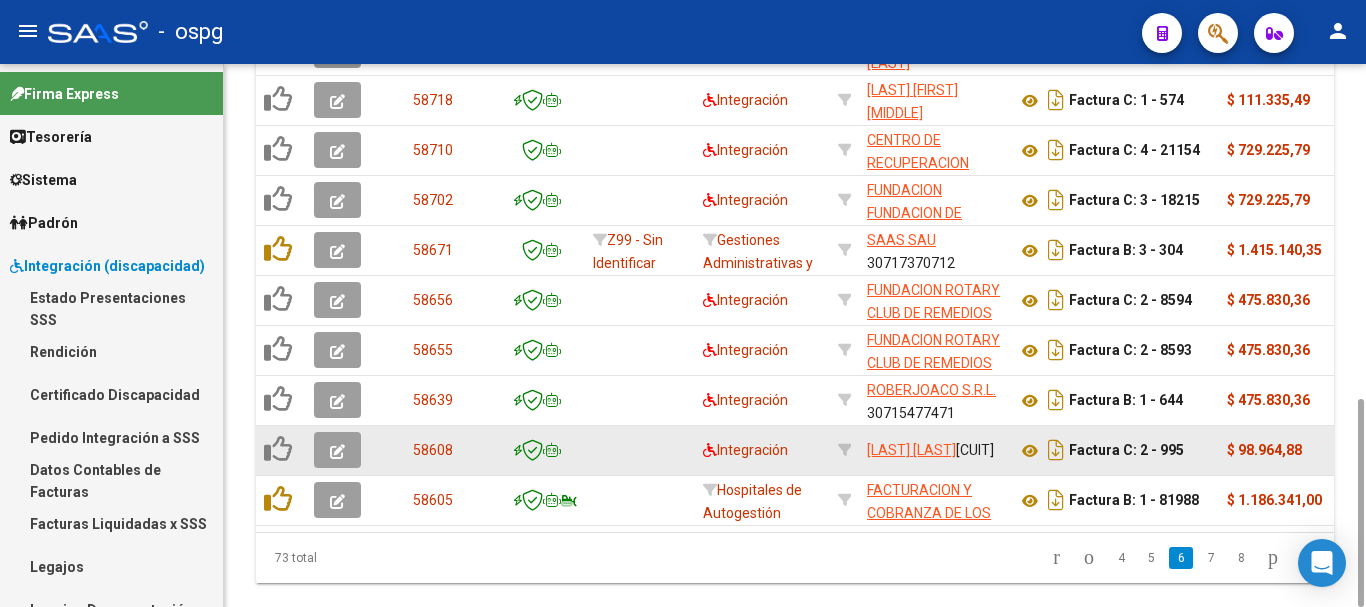 click 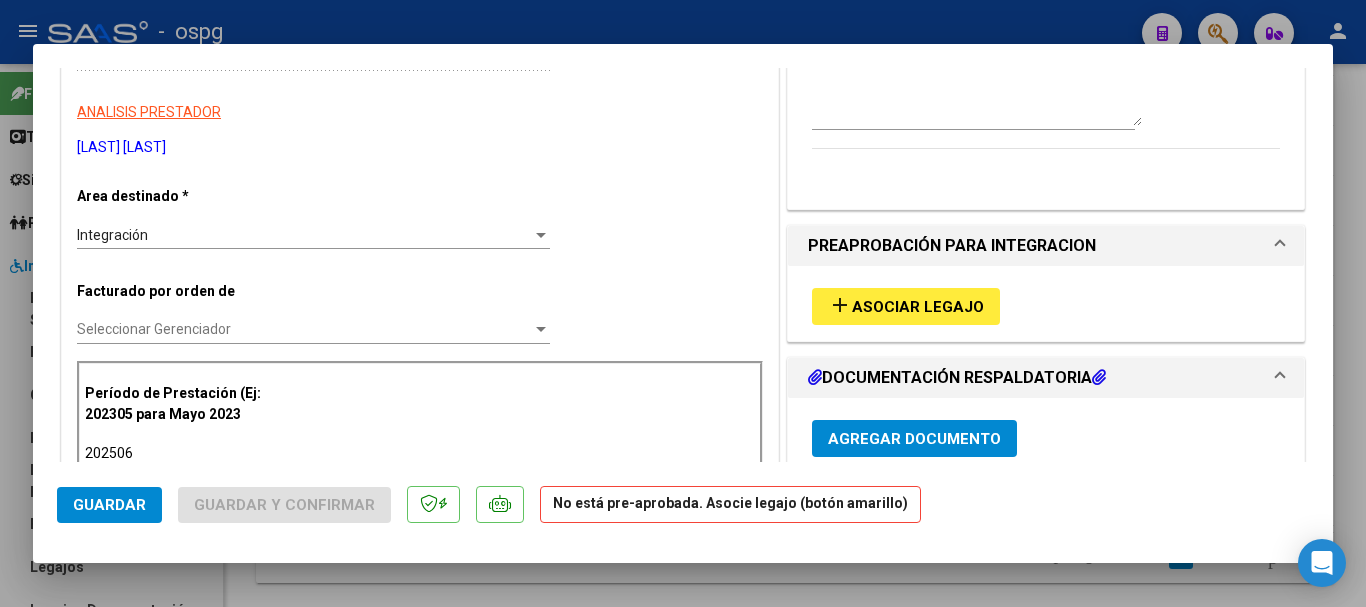 scroll, scrollTop: 500, scrollLeft: 0, axis: vertical 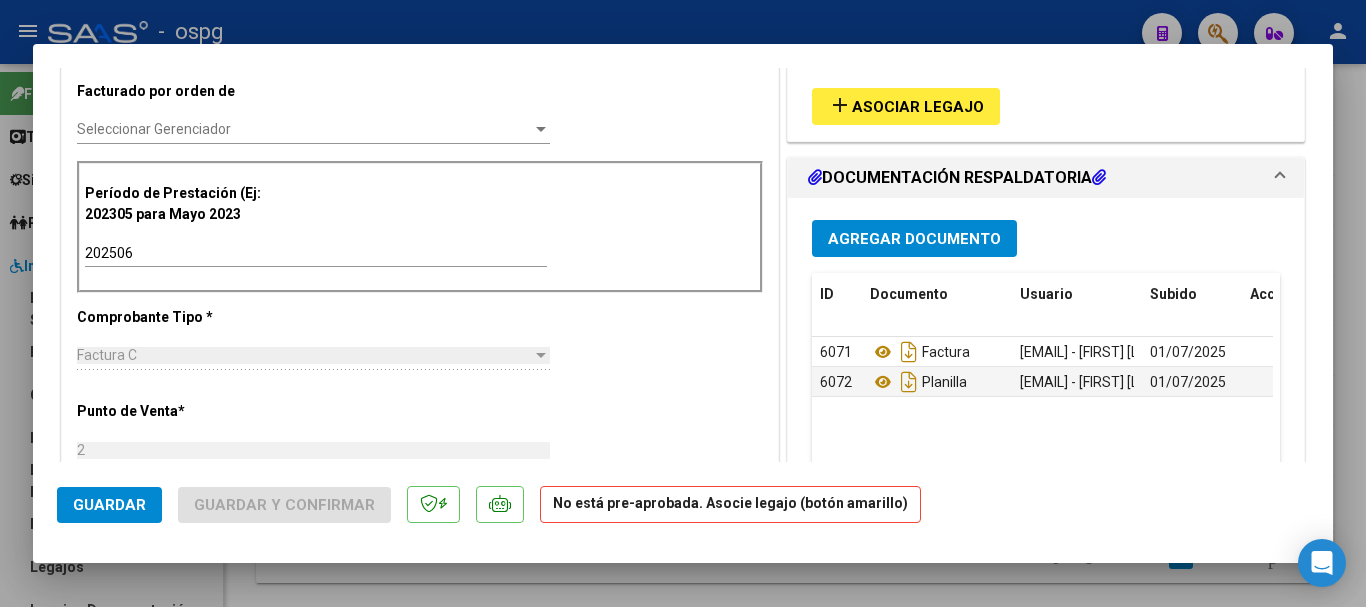 click at bounding box center [683, 303] 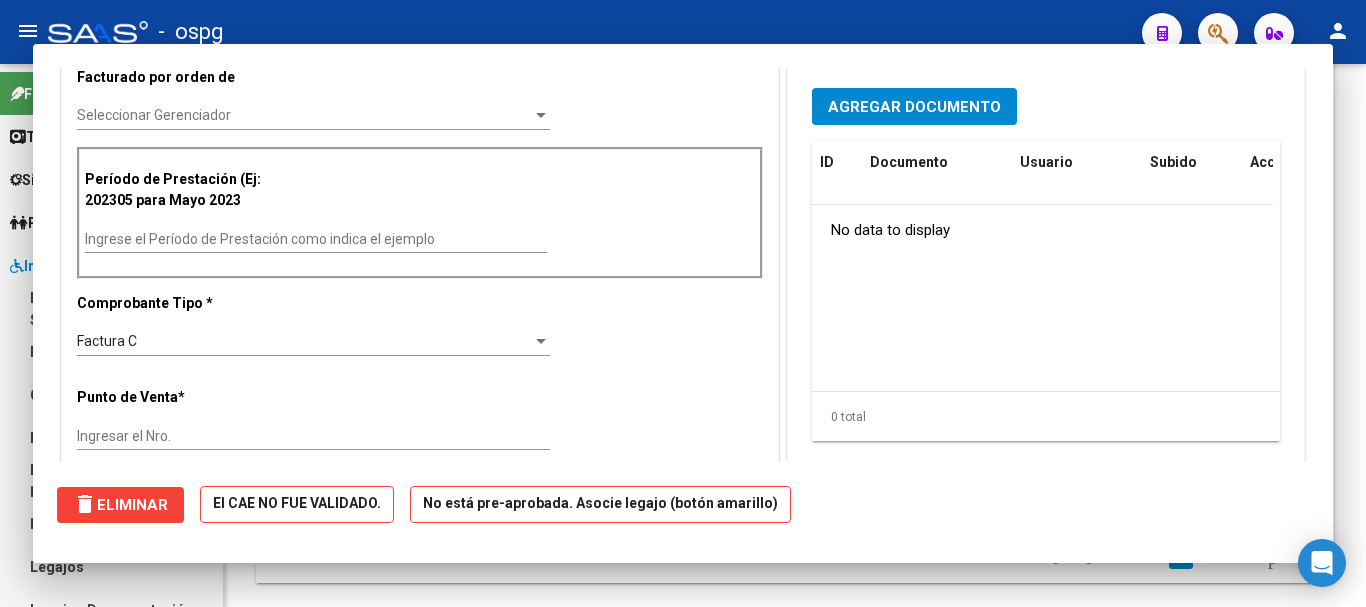 scroll, scrollTop: 486, scrollLeft: 0, axis: vertical 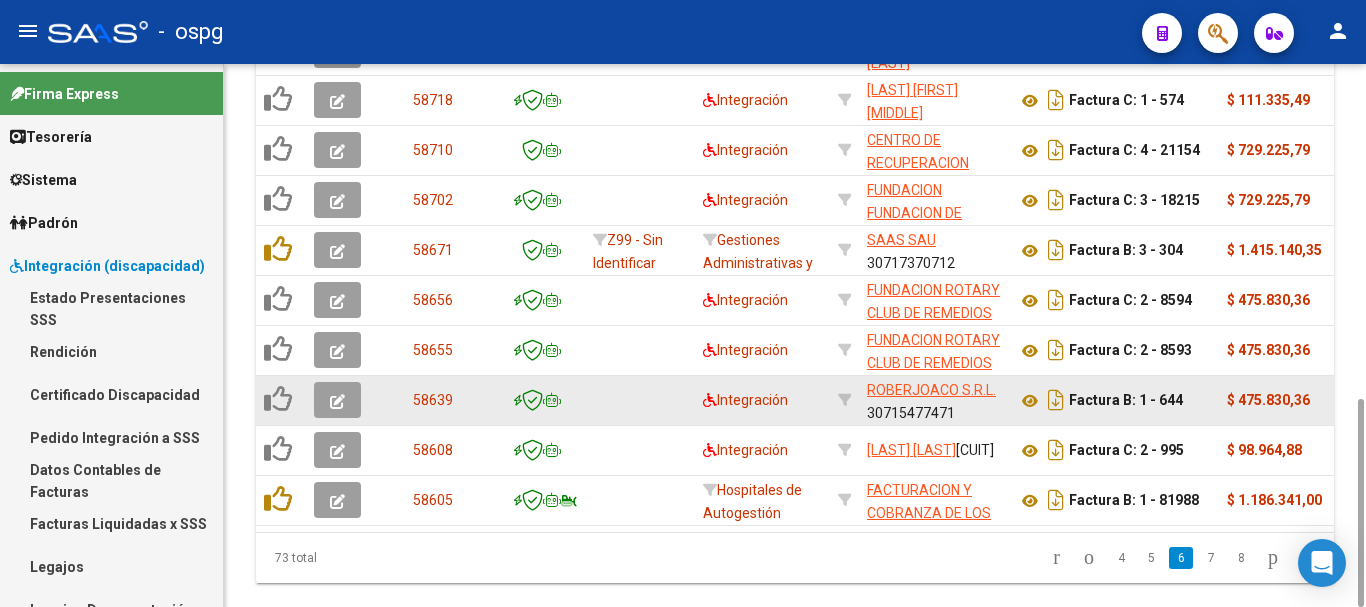 click 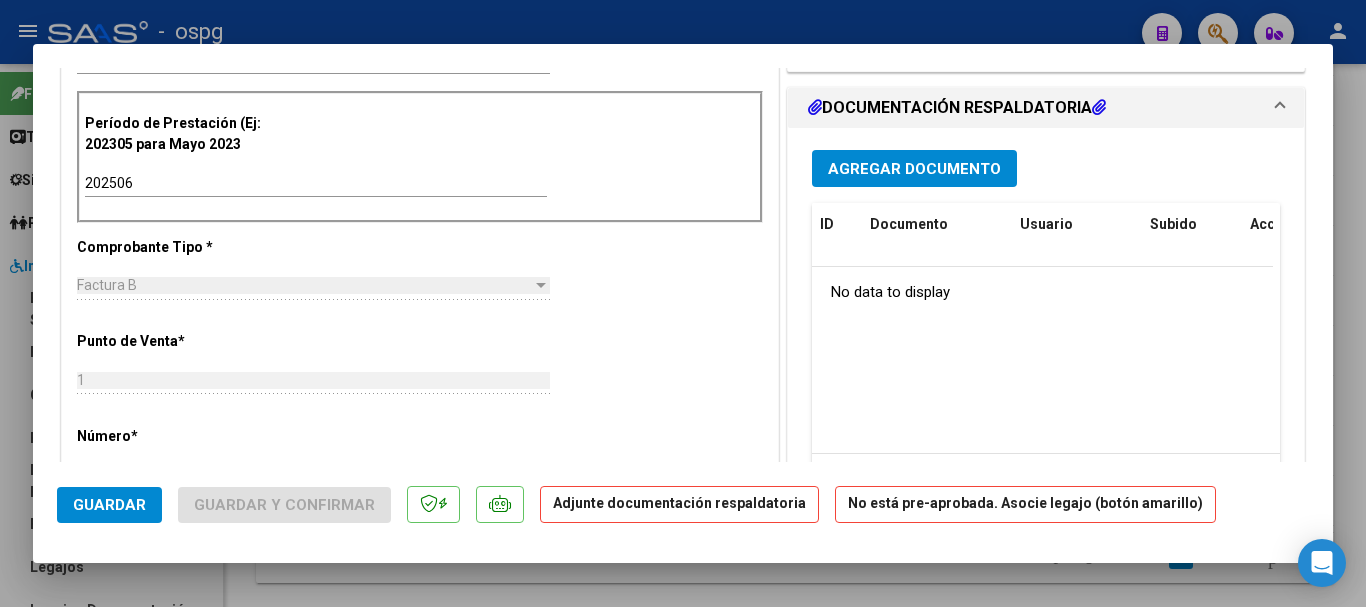 scroll, scrollTop: 700, scrollLeft: 0, axis: vertical 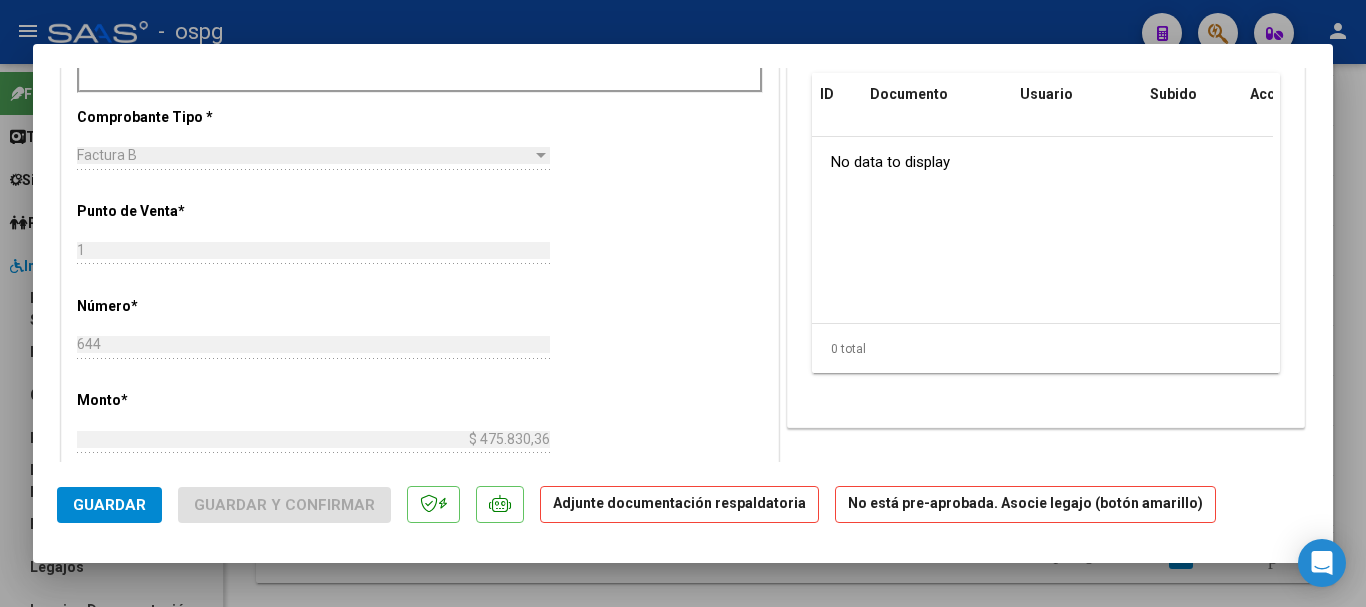 click at bounding box center (683, 303) 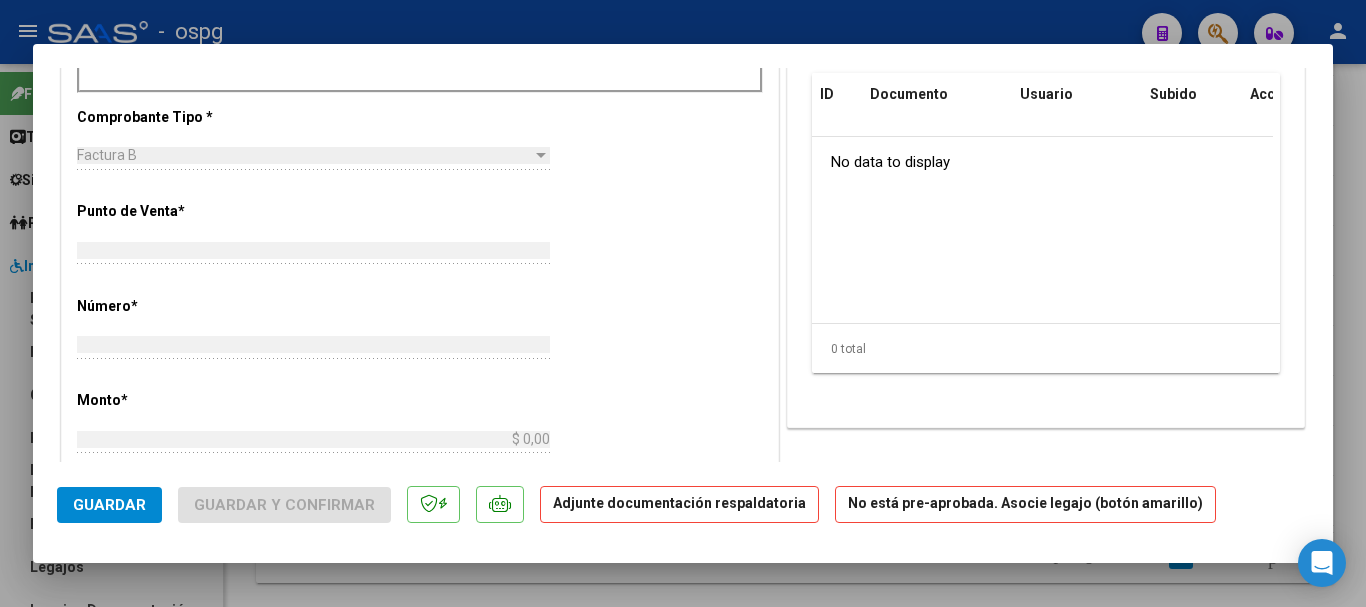 scroll, scrollTop: 686, scrollLeft: 0, axis: vertical 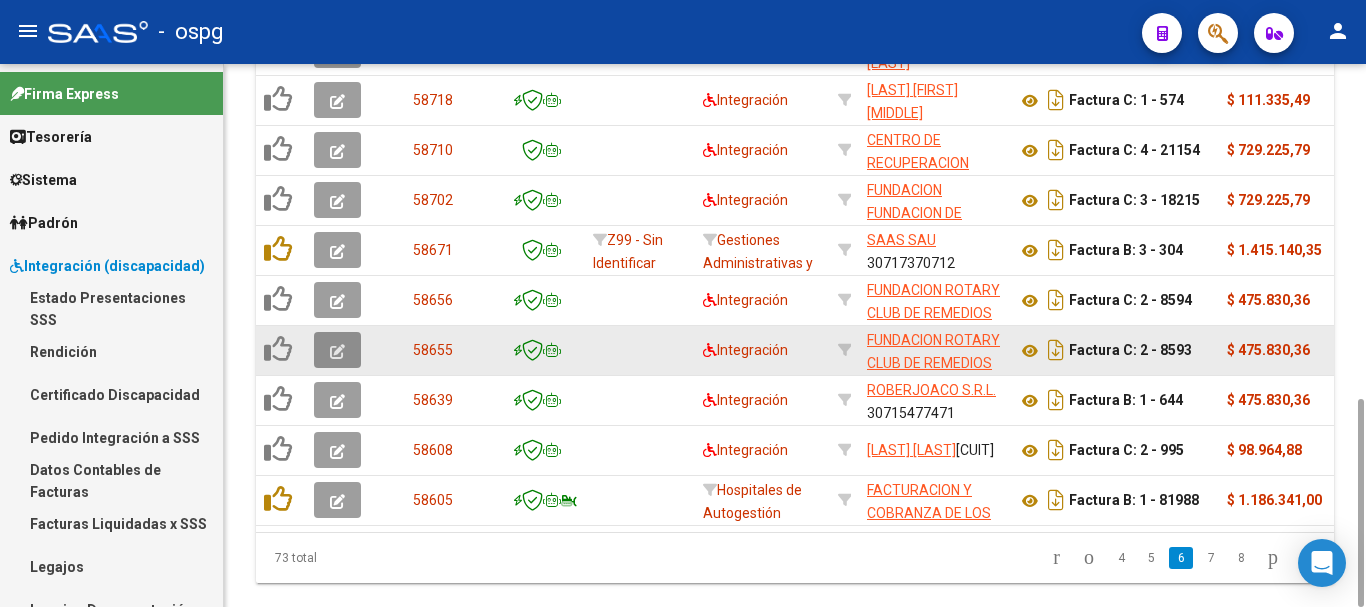 click 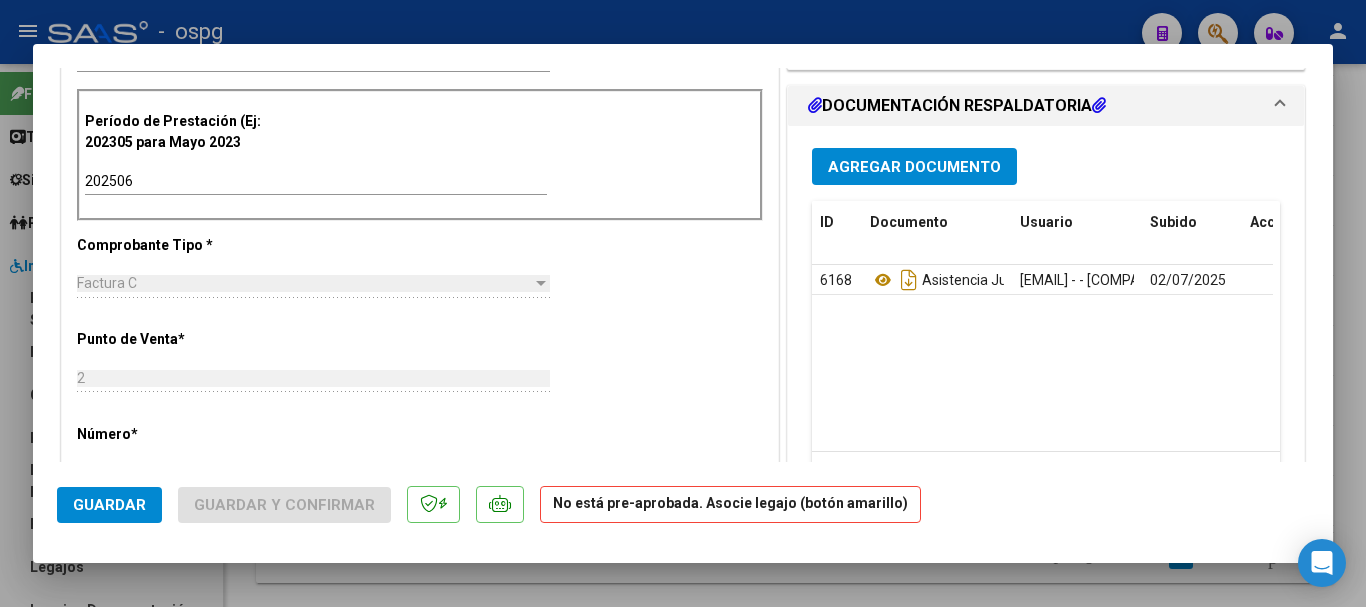 scroll, scrollTop: 700, scrollLeft: 0, axis: vertical 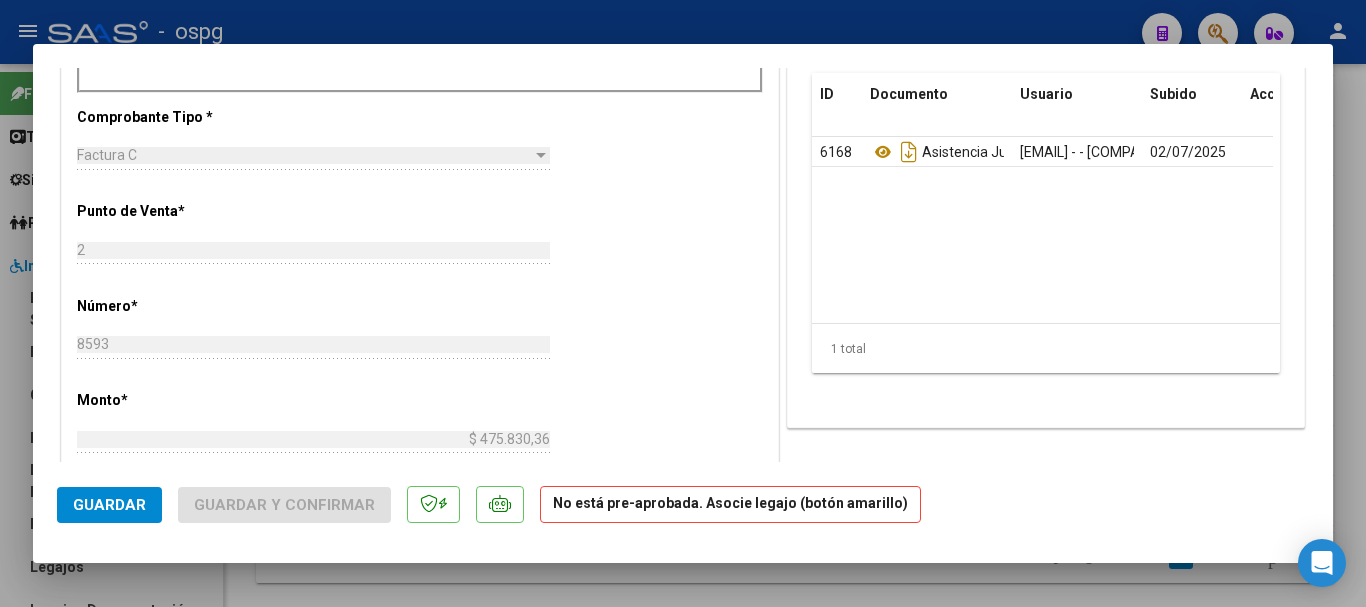 click at bounding box center (683, 303) 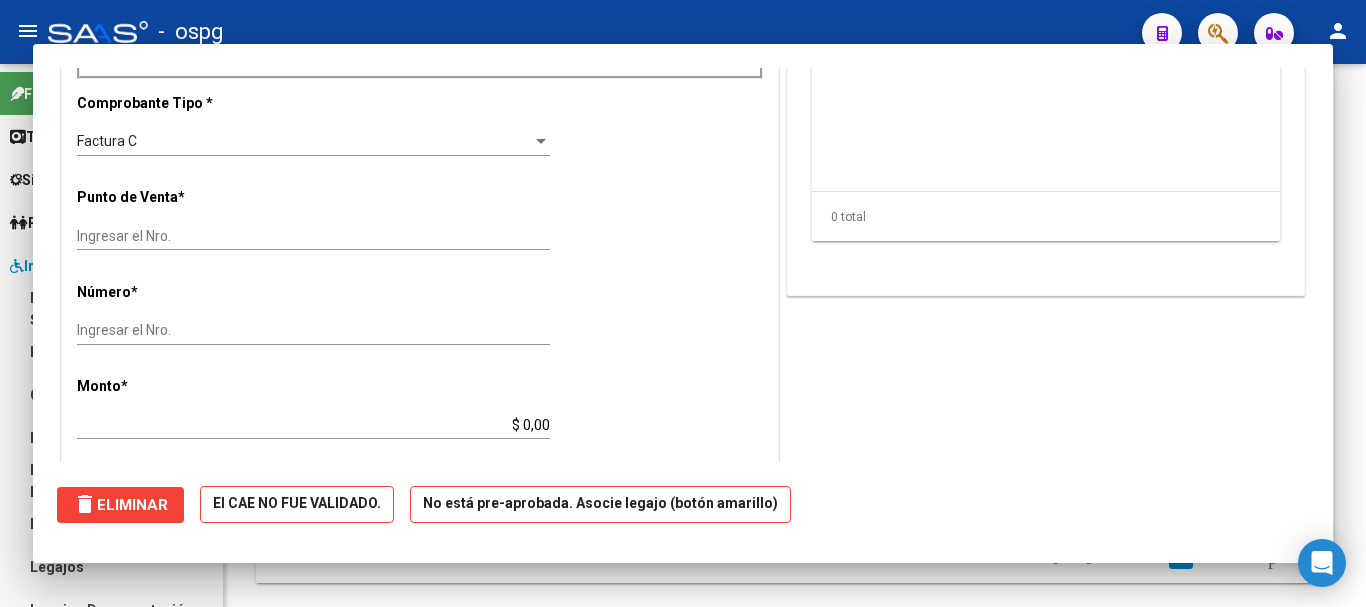 scroll, scrollTop: 686, scrollLeft: 0, axis: vertical 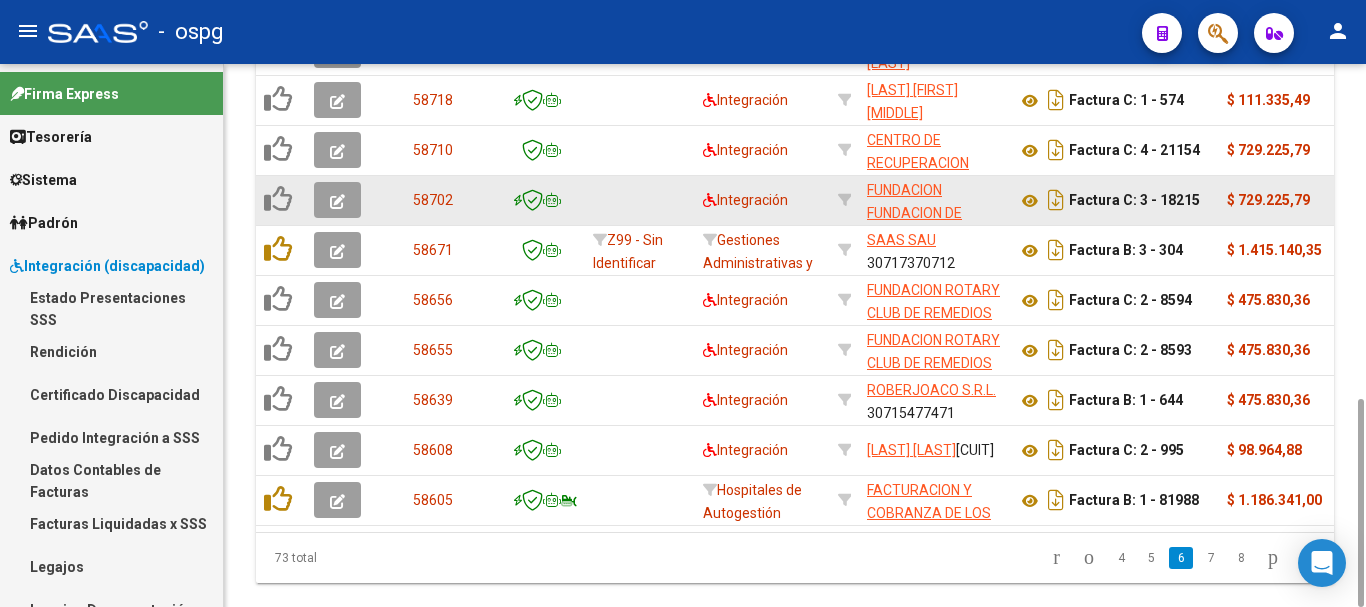 click 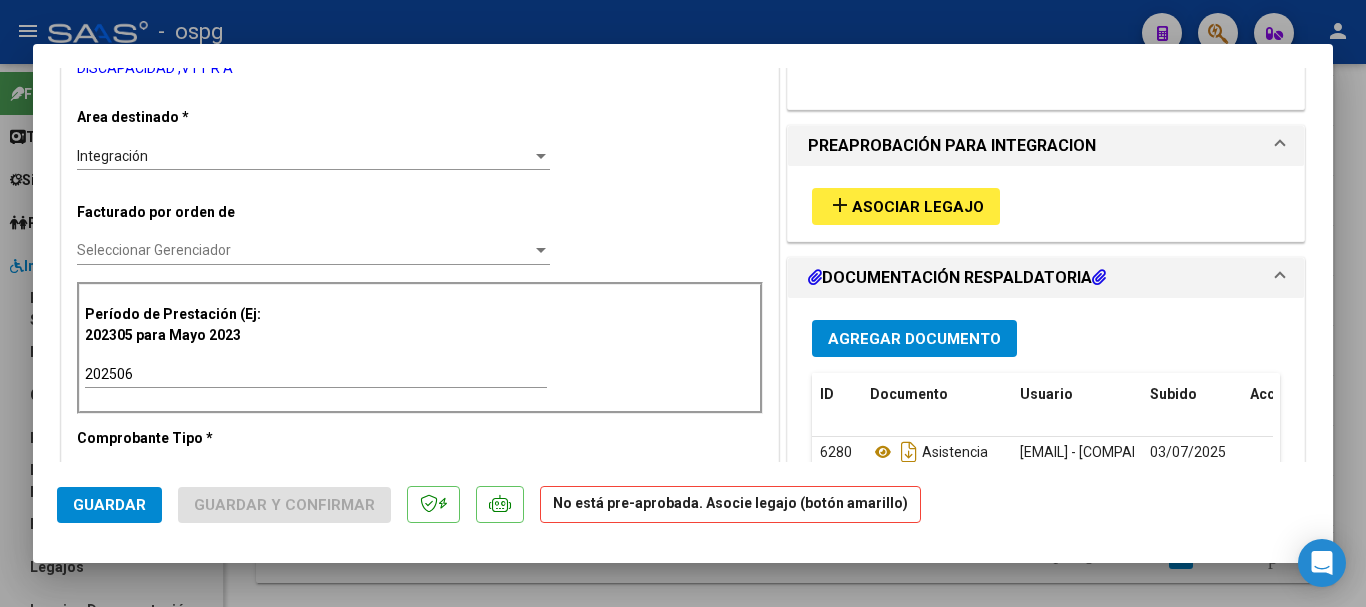 scroll, scrollTop: 500, scrollLeft: 0, axis: vertical 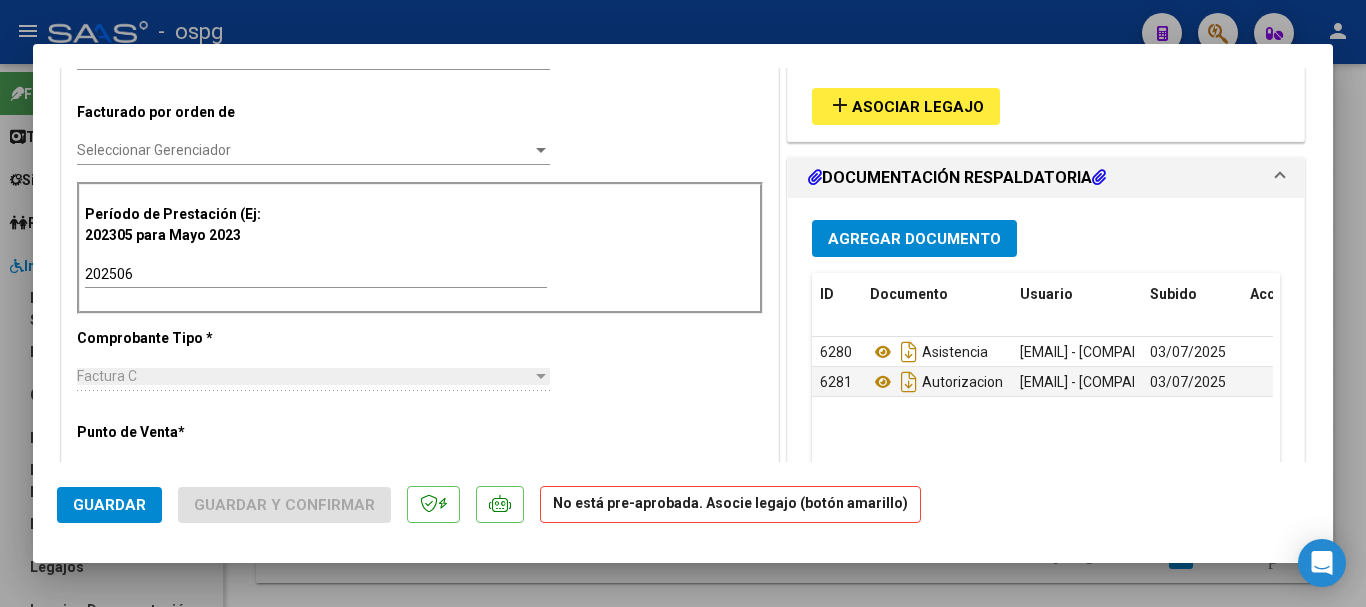 click at bounding box center (683, 303) 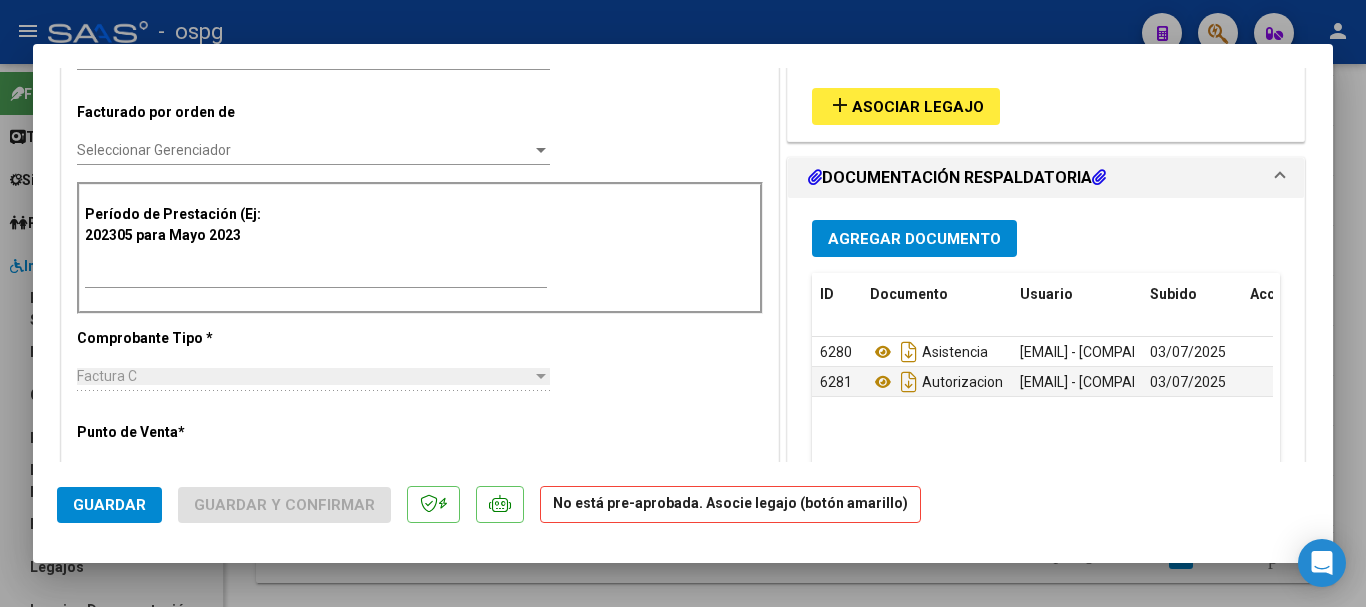 scroll, scrollTop: 0, scrollLeft: 0, axis: both 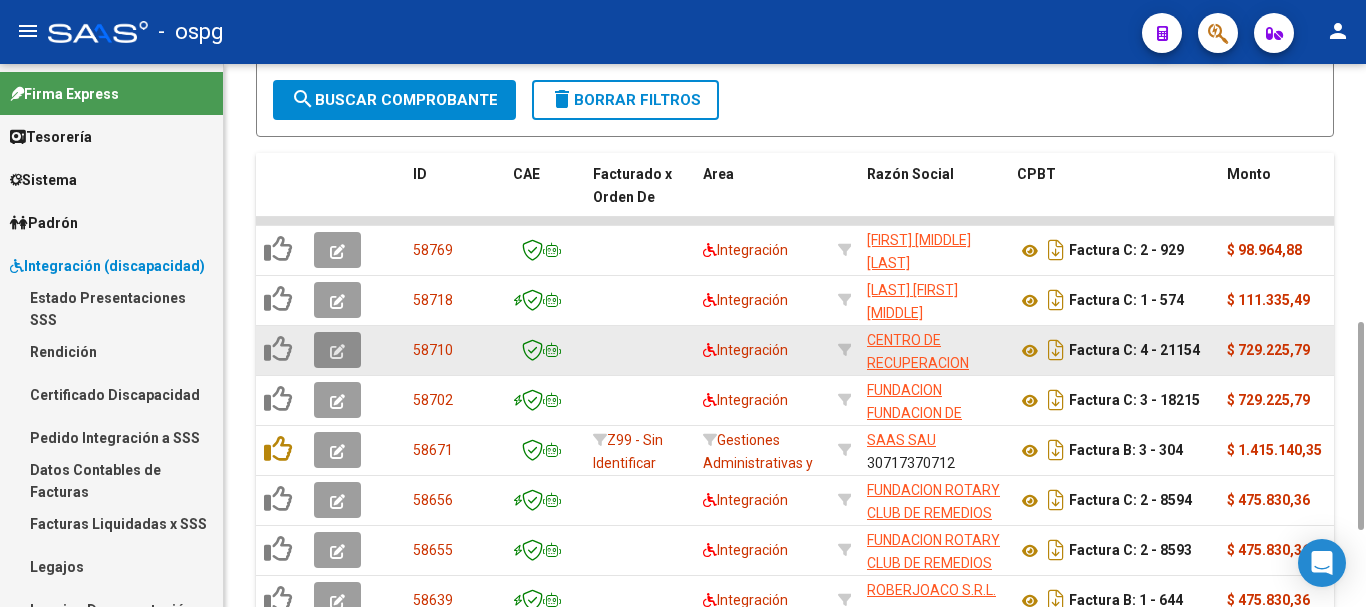 click 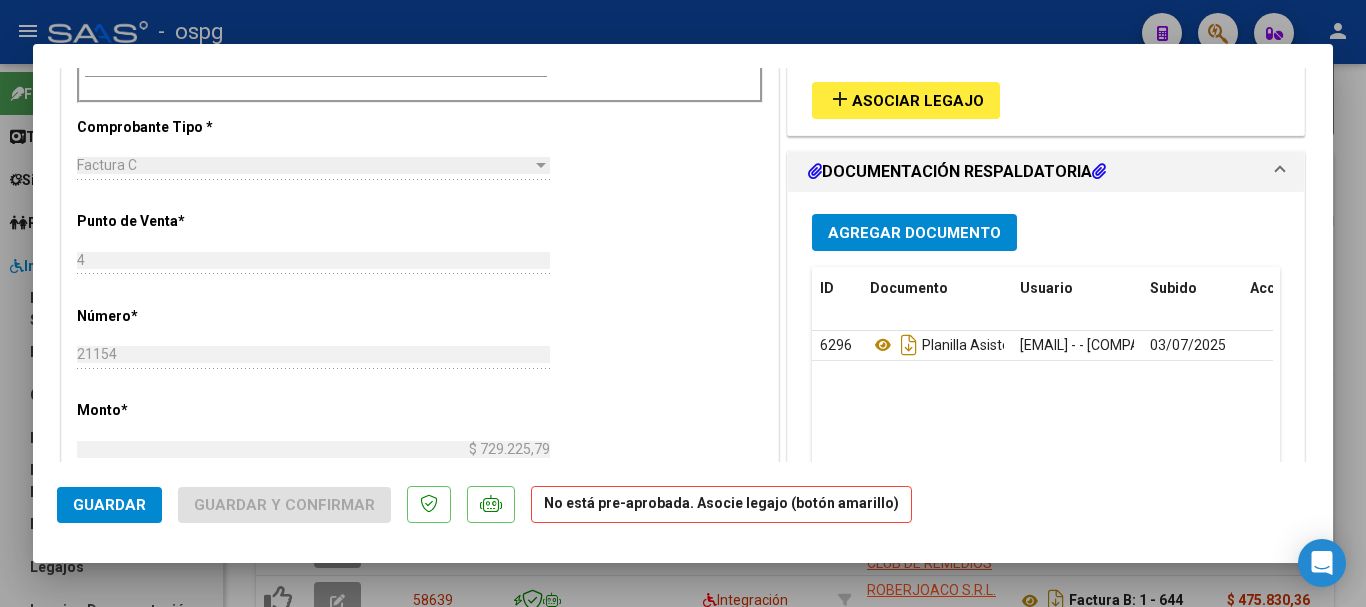 scroll, scrollTop: 700, scrollLeft: 0, axis: vertical 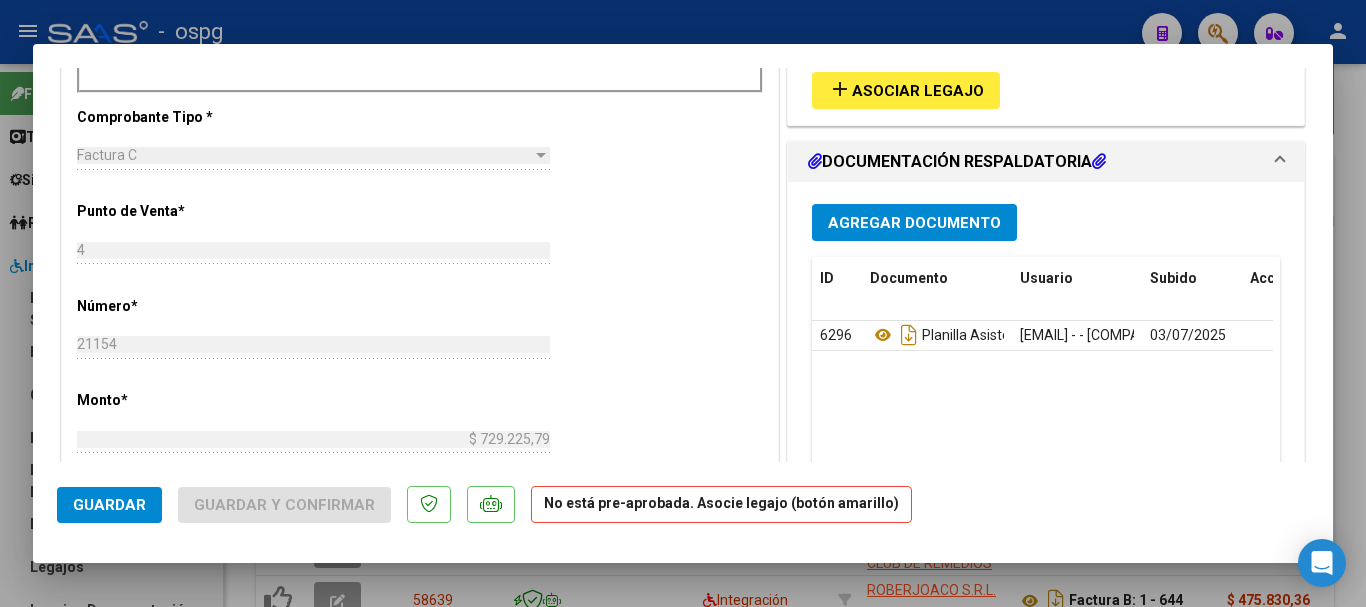 click at bounding box center (683, 303) 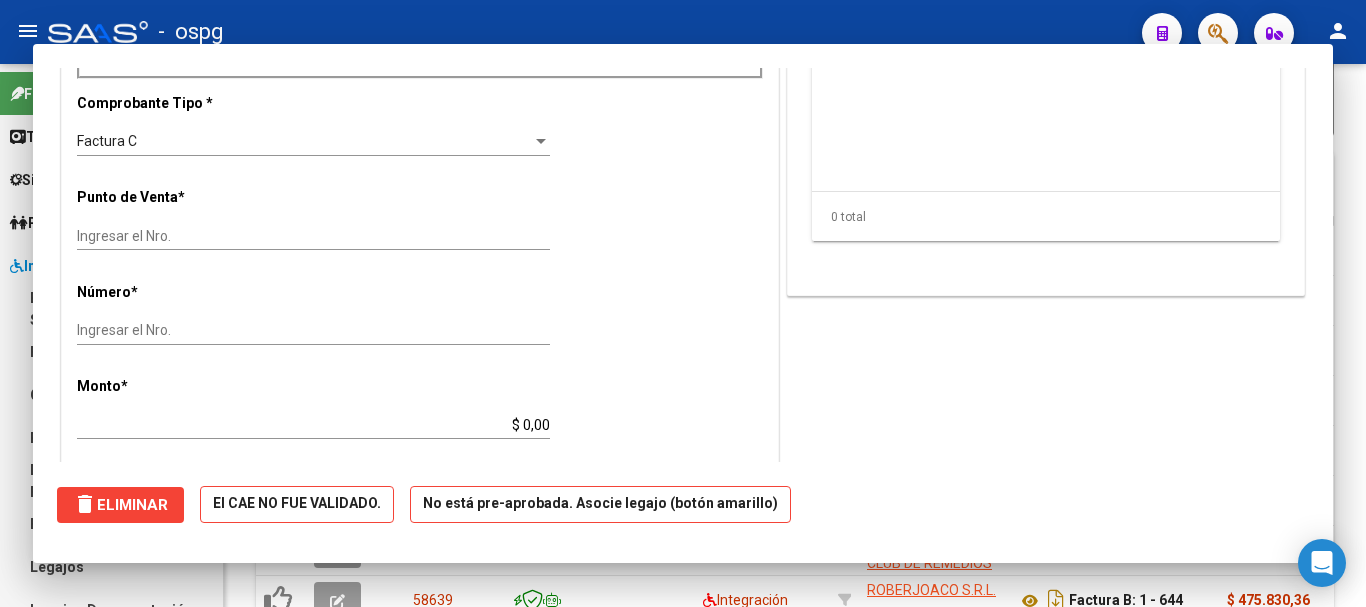 scroll, scrollTop: 0, scrollLeft: 0, axis: both 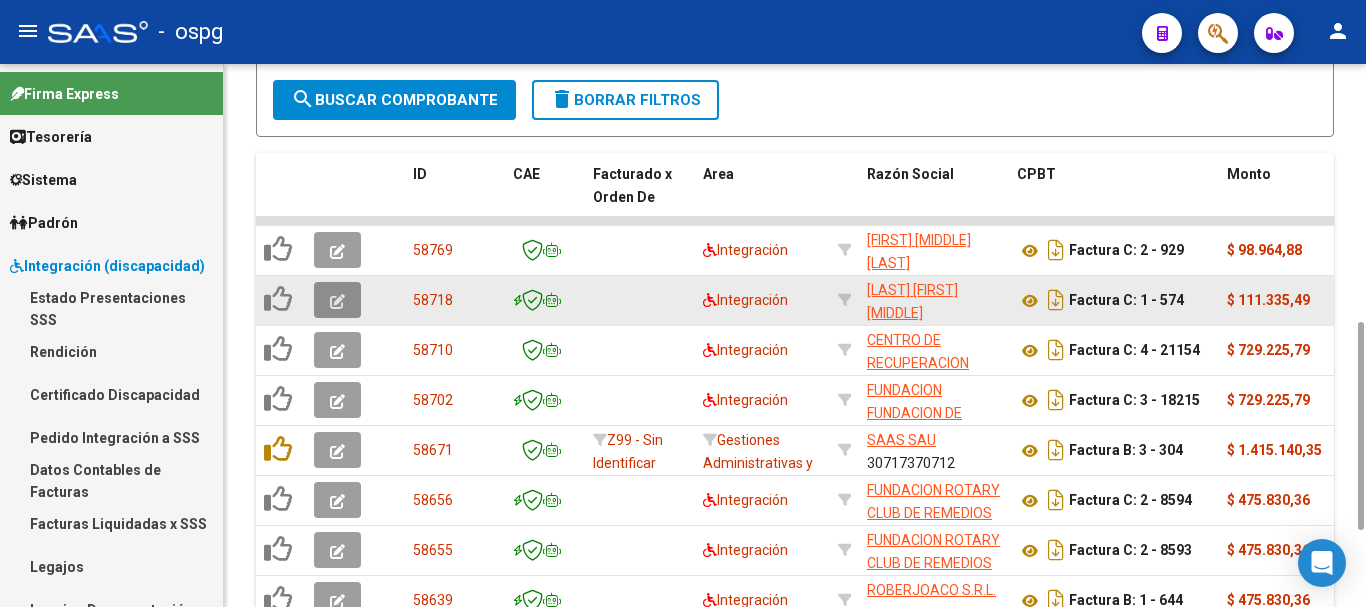 click 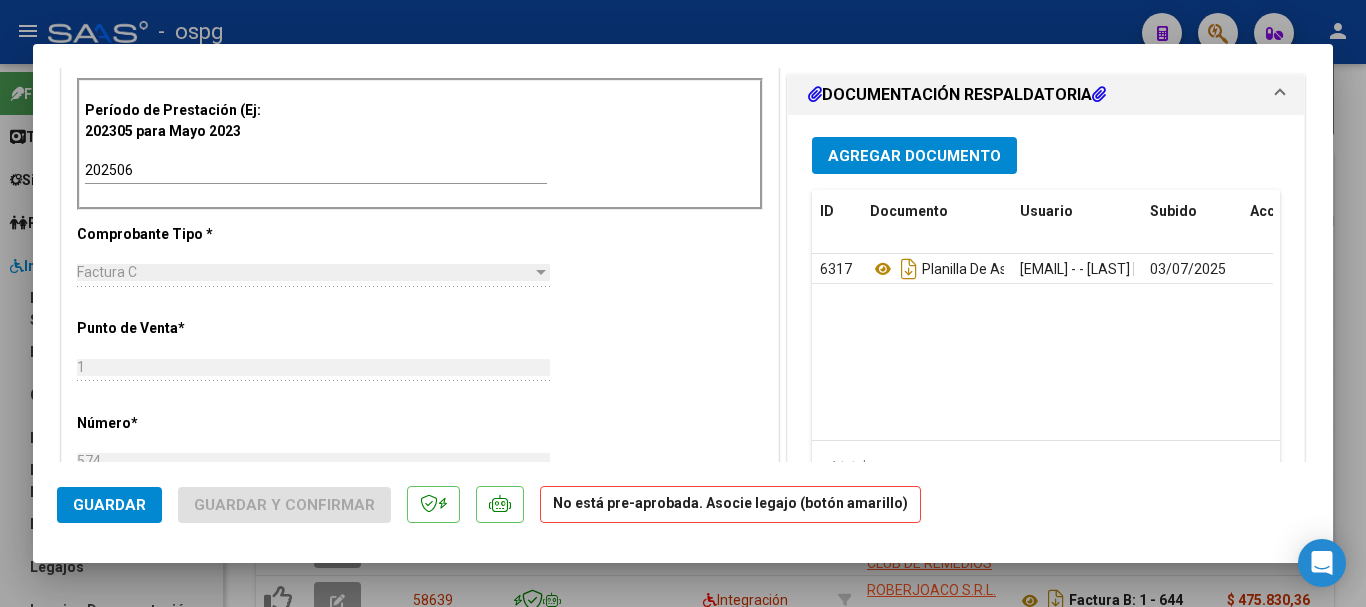 scroll, scrollTop: 600, scrollLeft: 0, axis: vertical 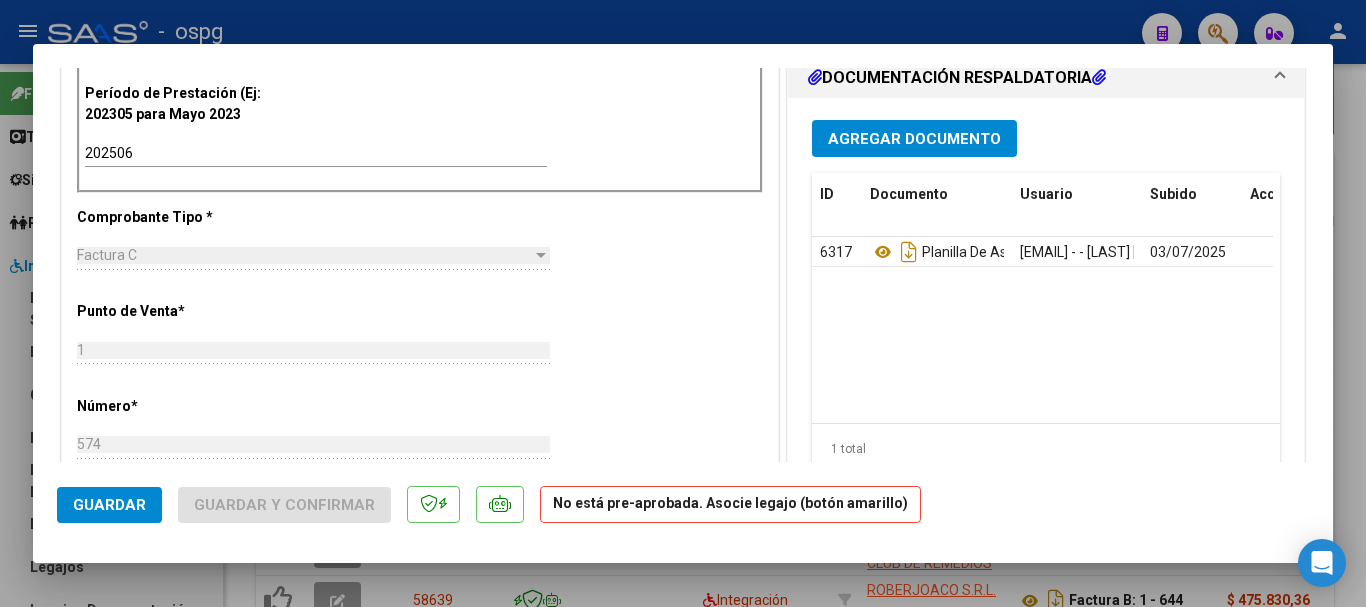 click at bounding box center [683, 303] 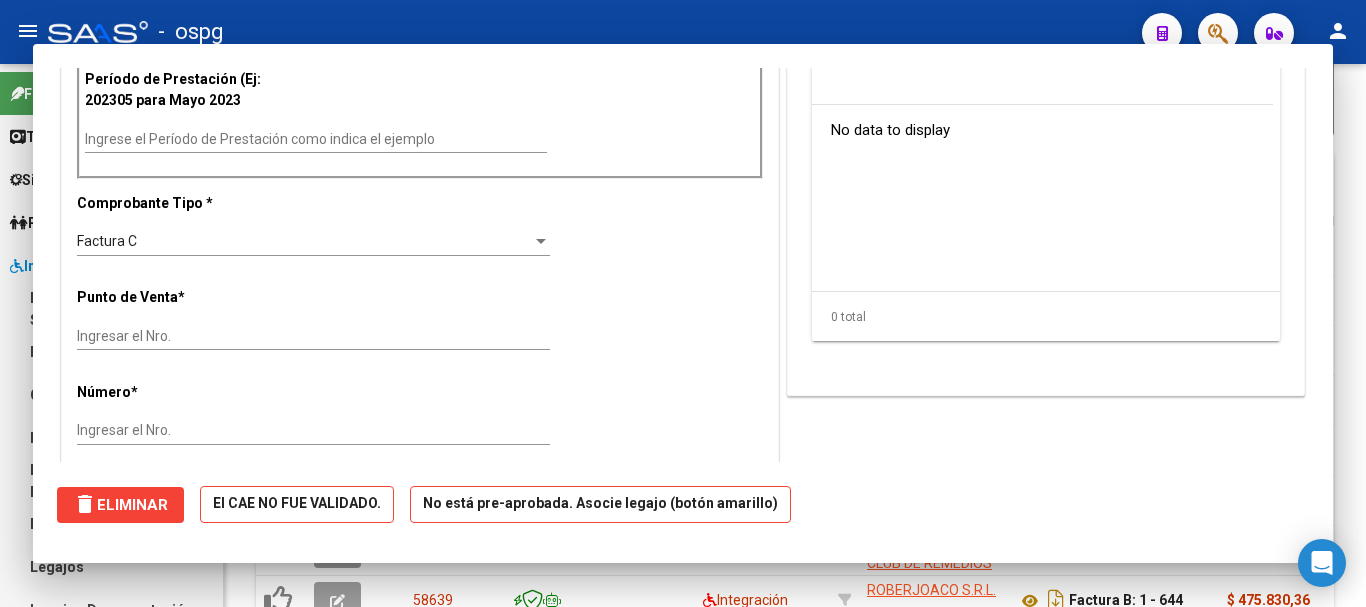 scroll, scrollTop: 0, scrollLeft: 0, axis: both 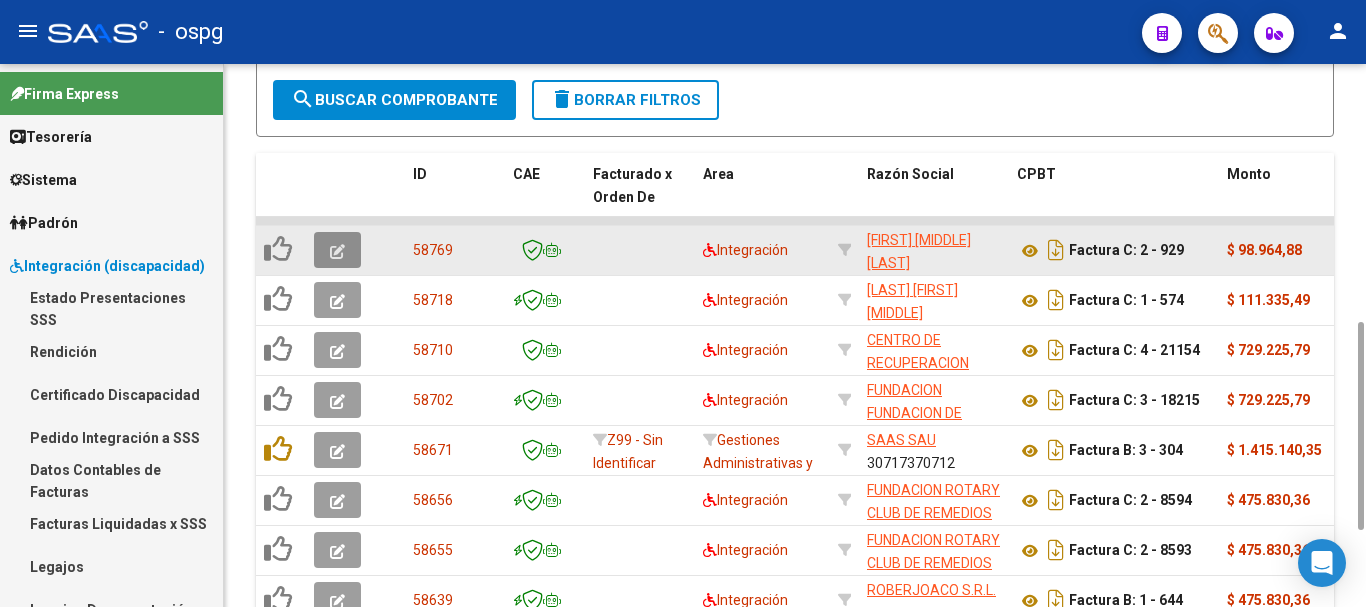 click 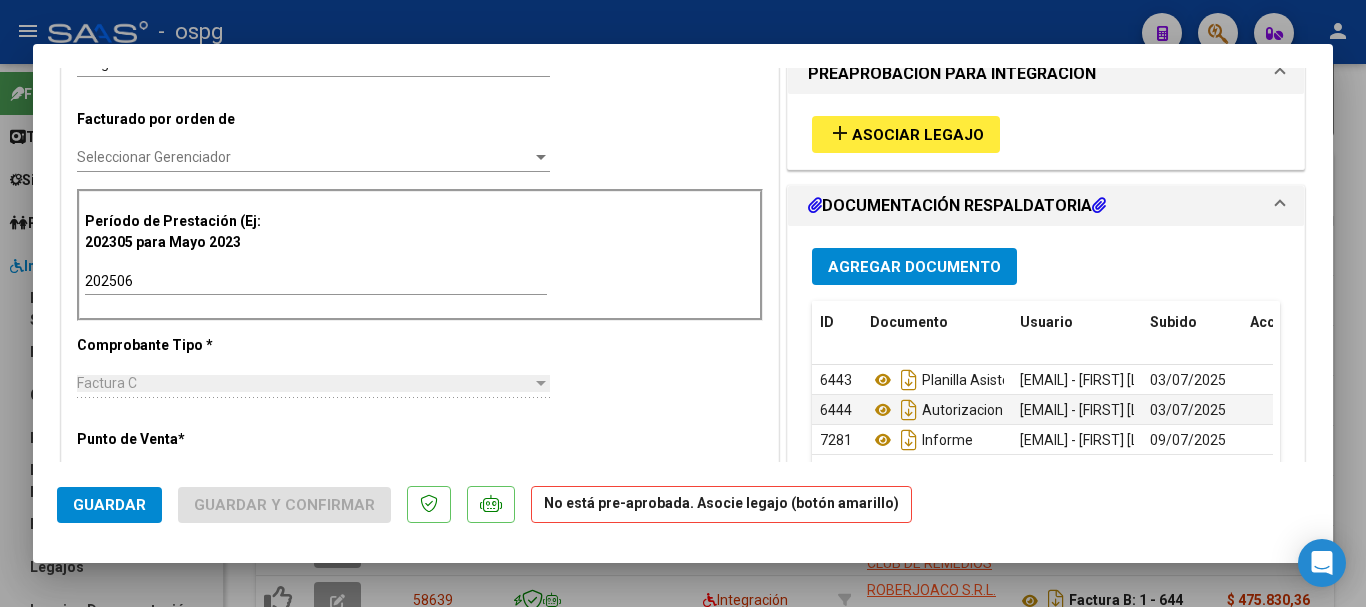 scroll, scrollTop: 500, scrollLeft: 0, axis: vertical 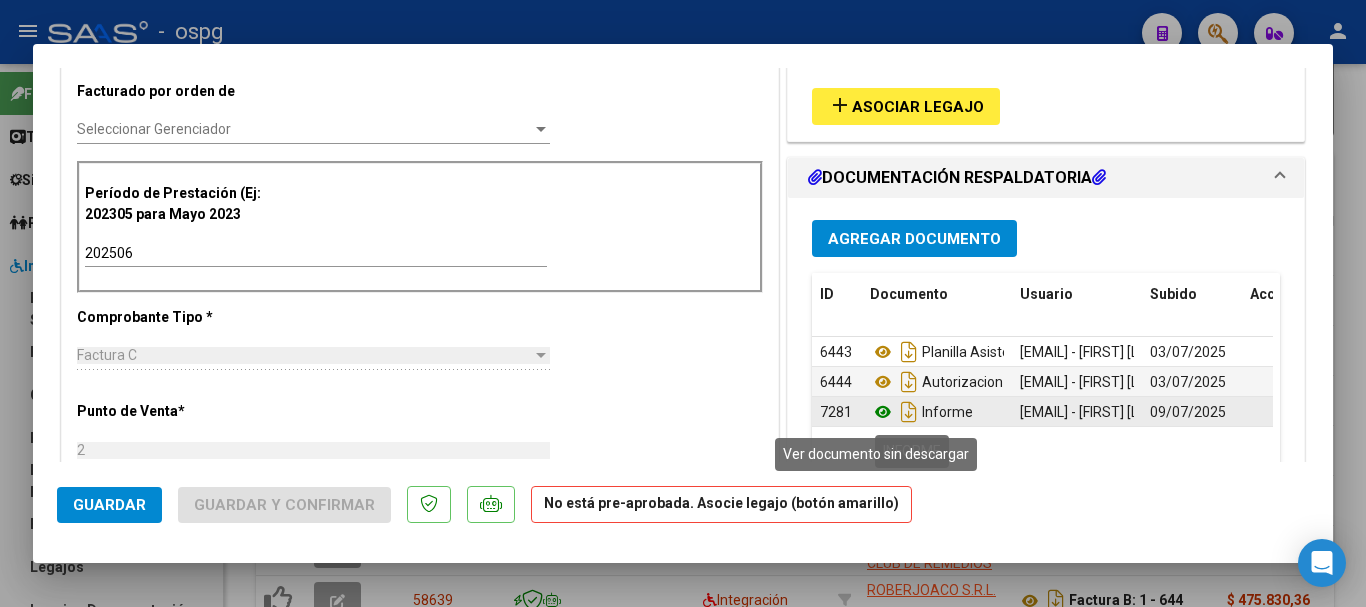 click 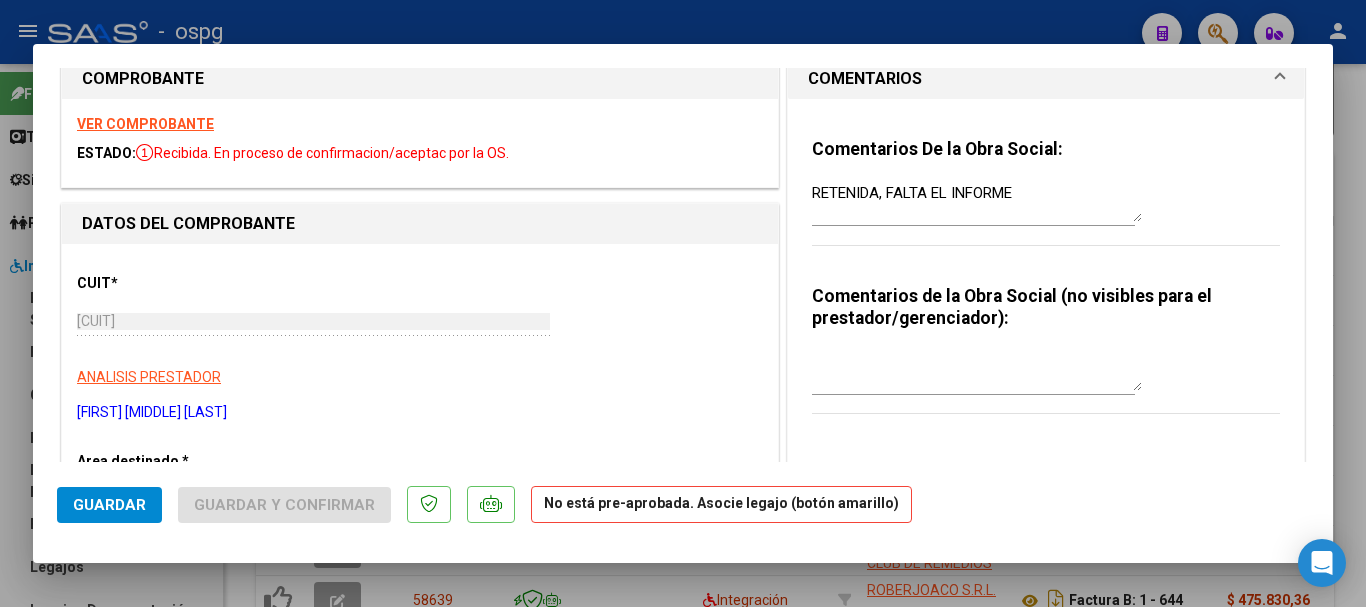 scroll, scrollTop: 0, scrollLeft: 0, axis: both 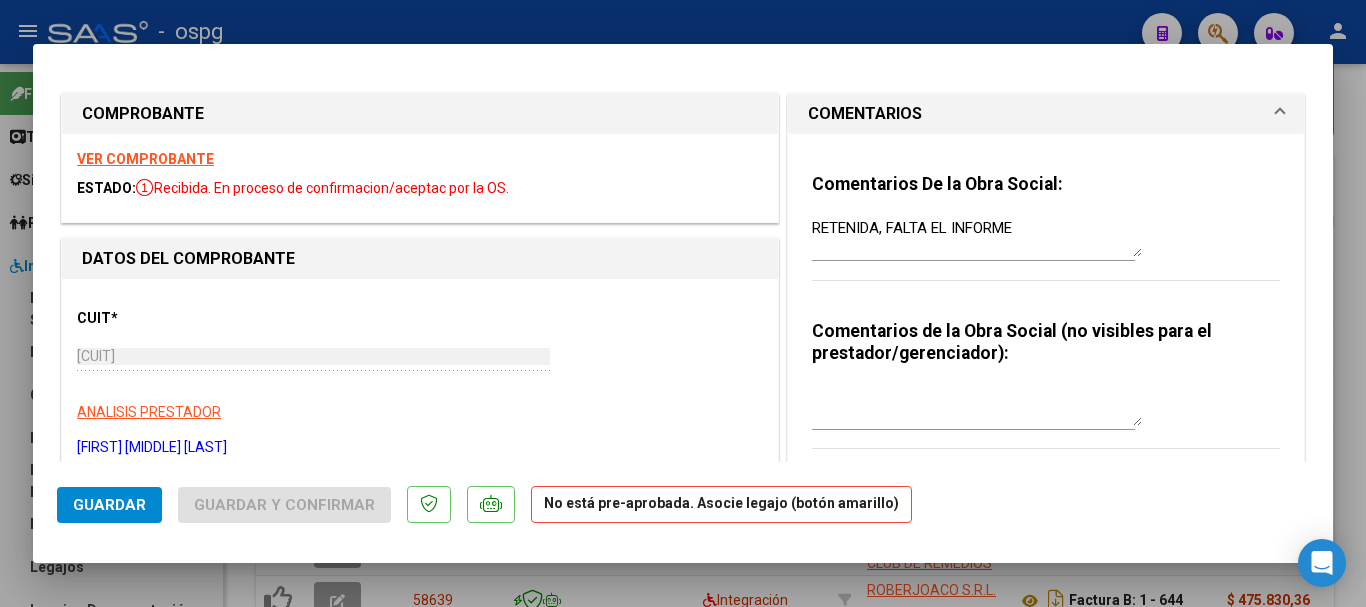 click on "RETENIDA, FALTA EL INFORME" at bounding box center (977, 237) 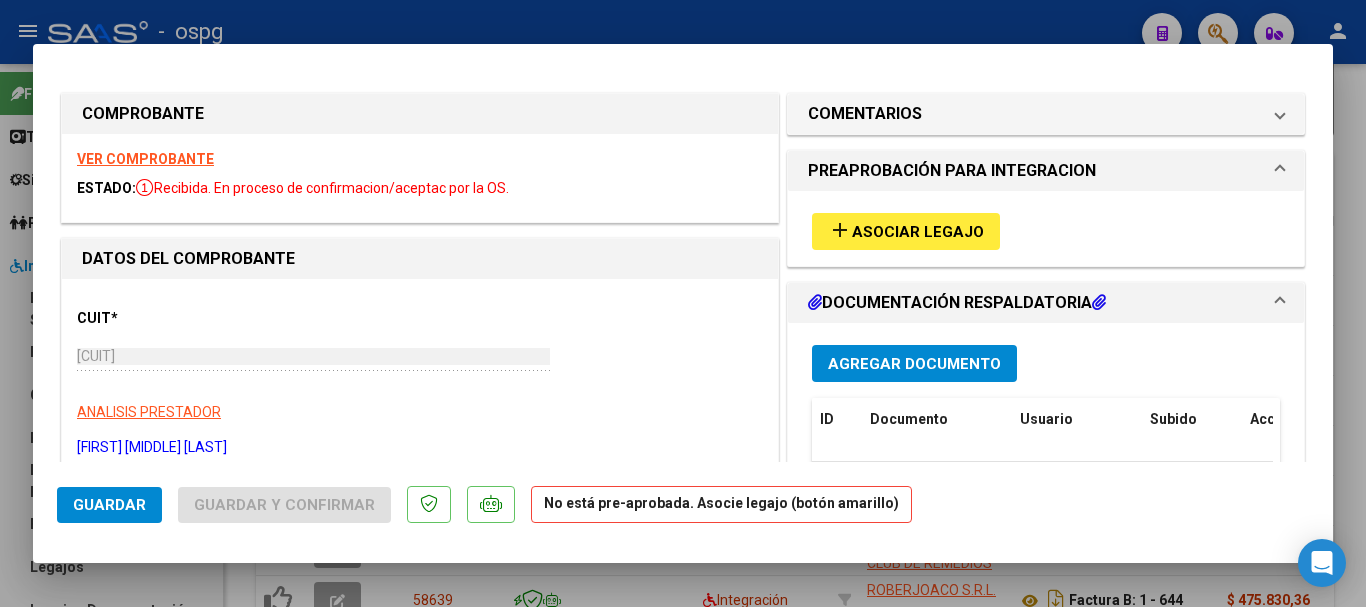 click on "VER COMPROBANTE" at bounding box center [145, 159] 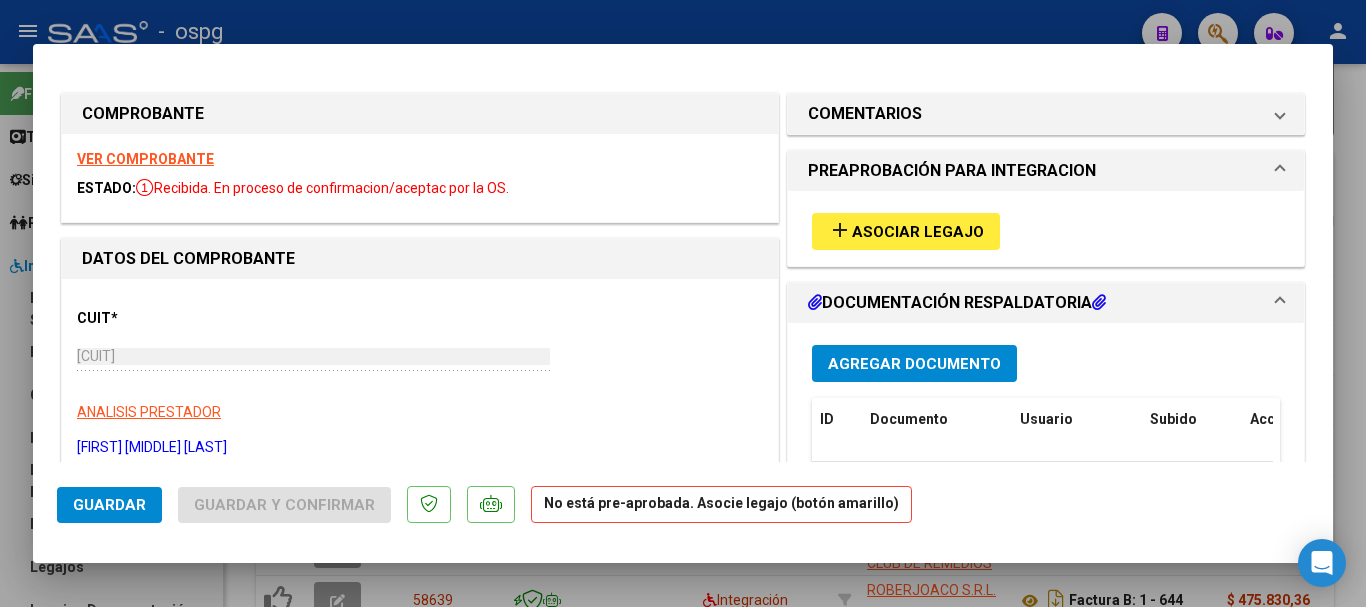 click on "add Asociar Legajo" at bounding box center [906, 231] 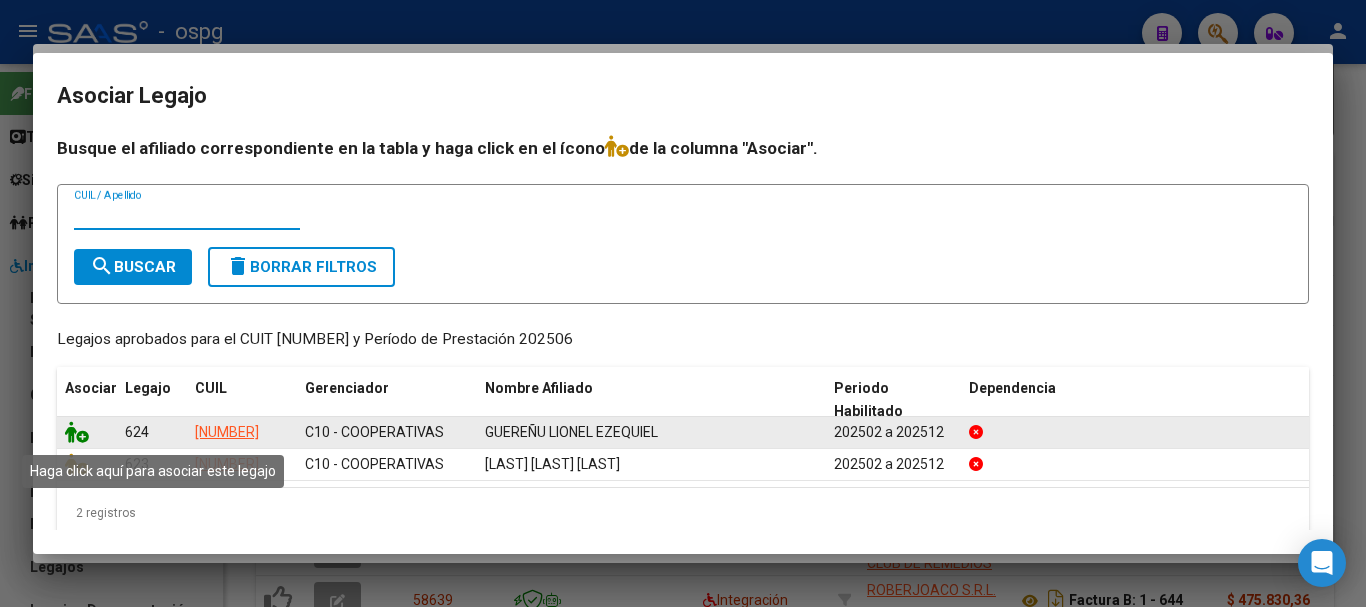 click 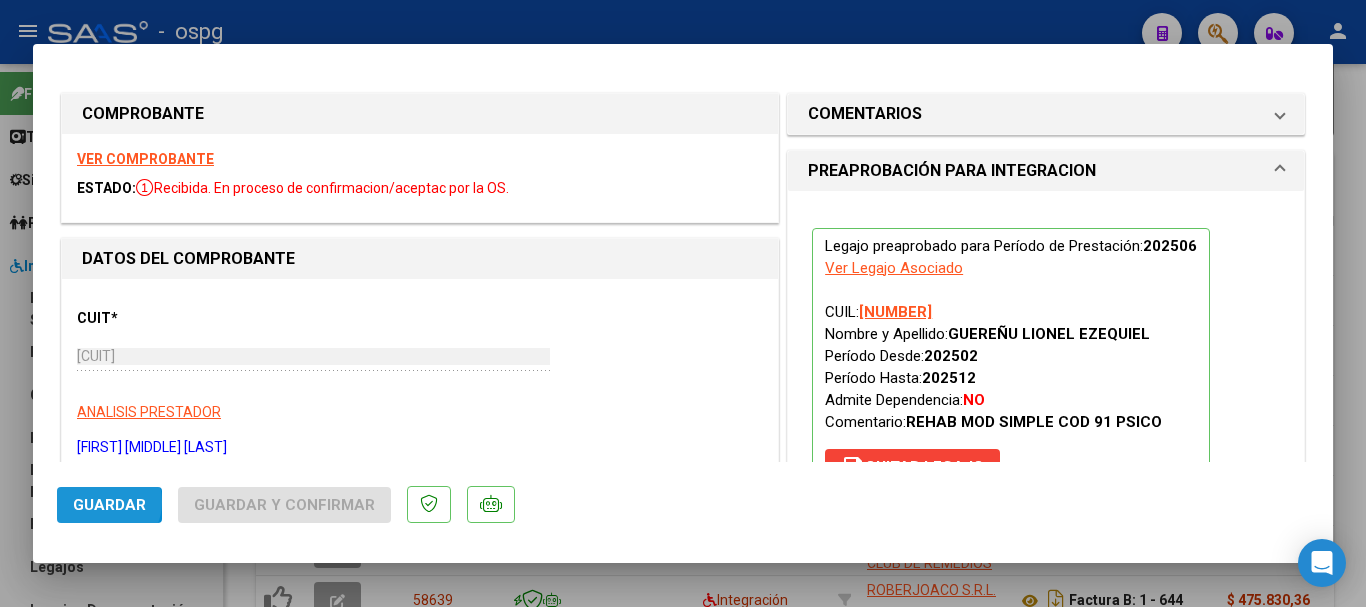 click on "Guardar" 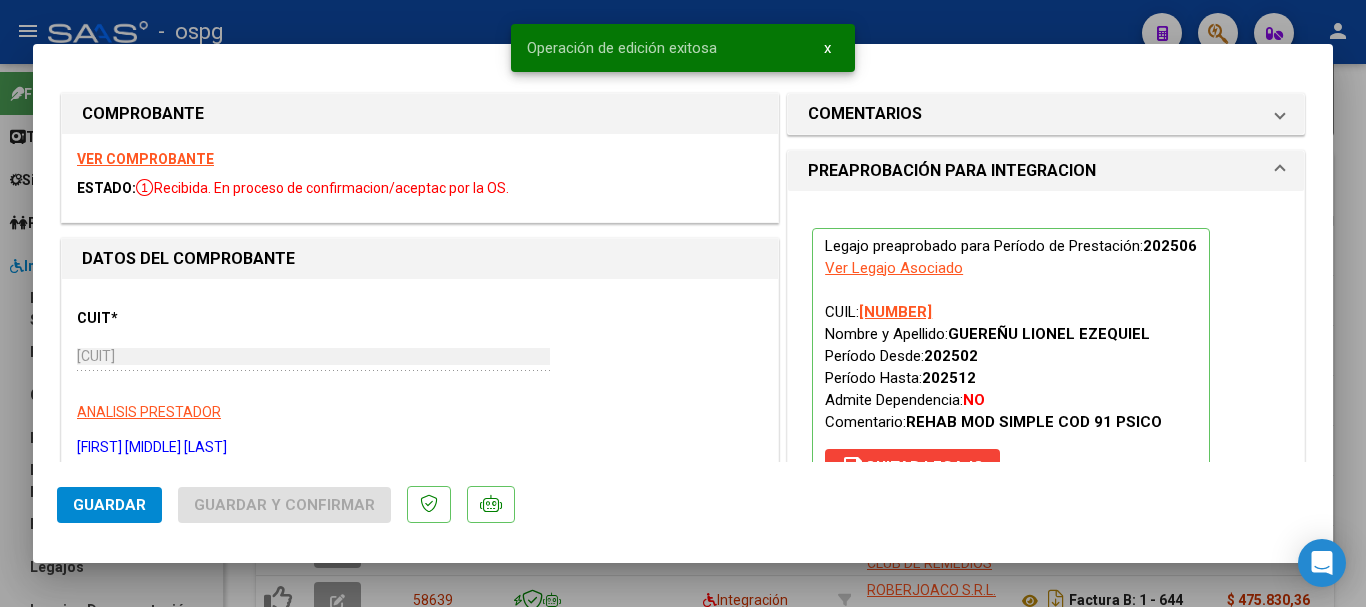 click at bounding box center [683, 303] 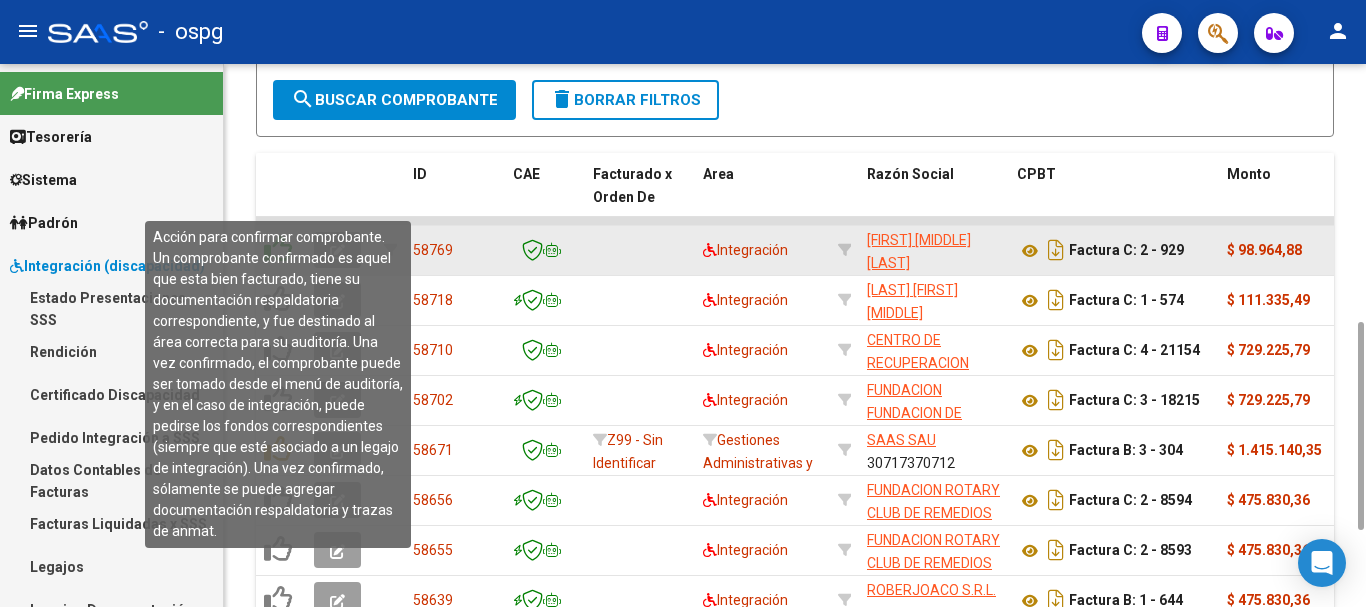 click 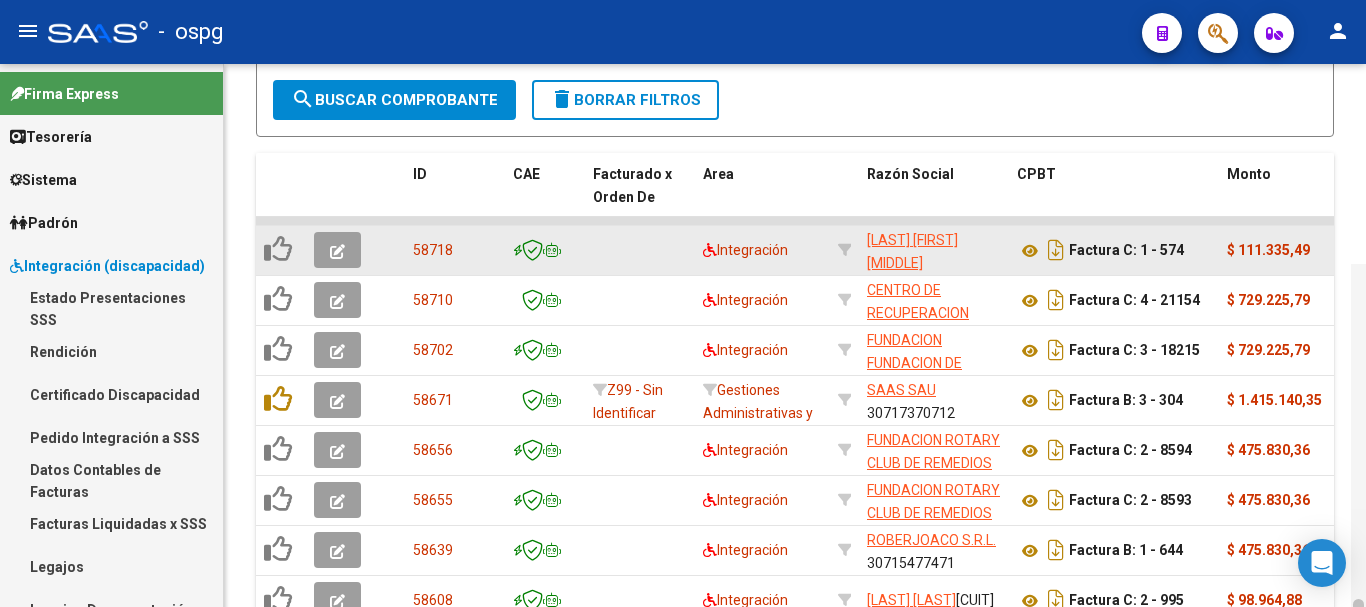 scroll, scrollTop: 874, scrollLeft: 0, axis: vertical 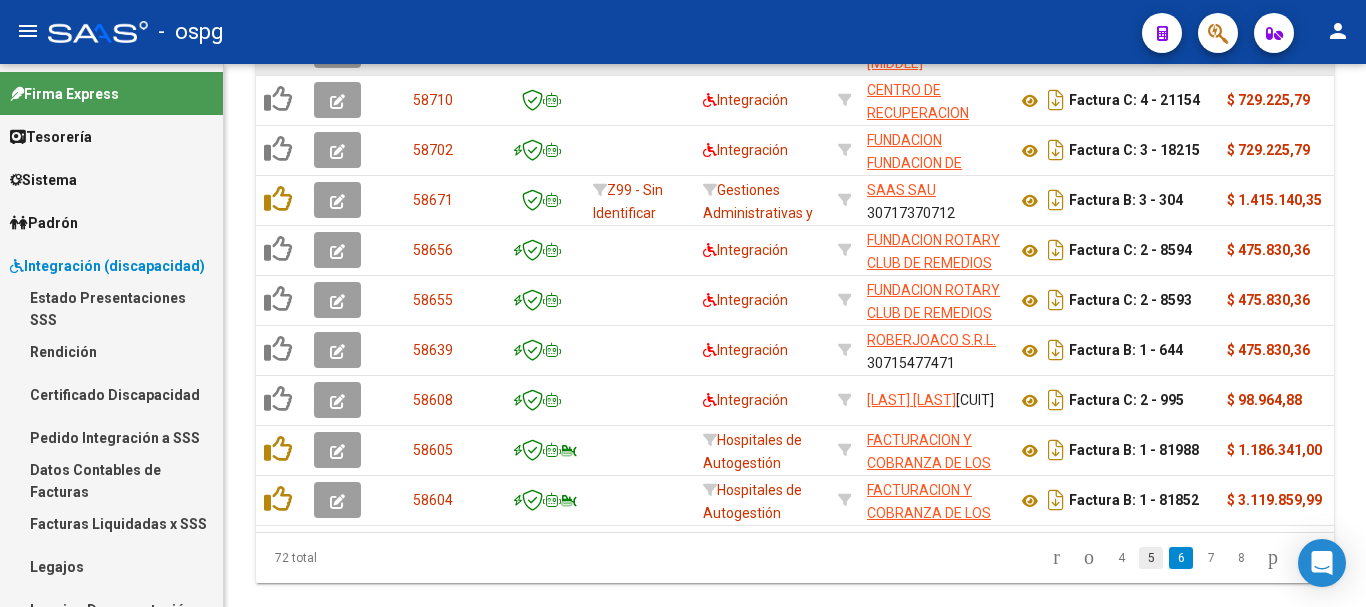click on "5" 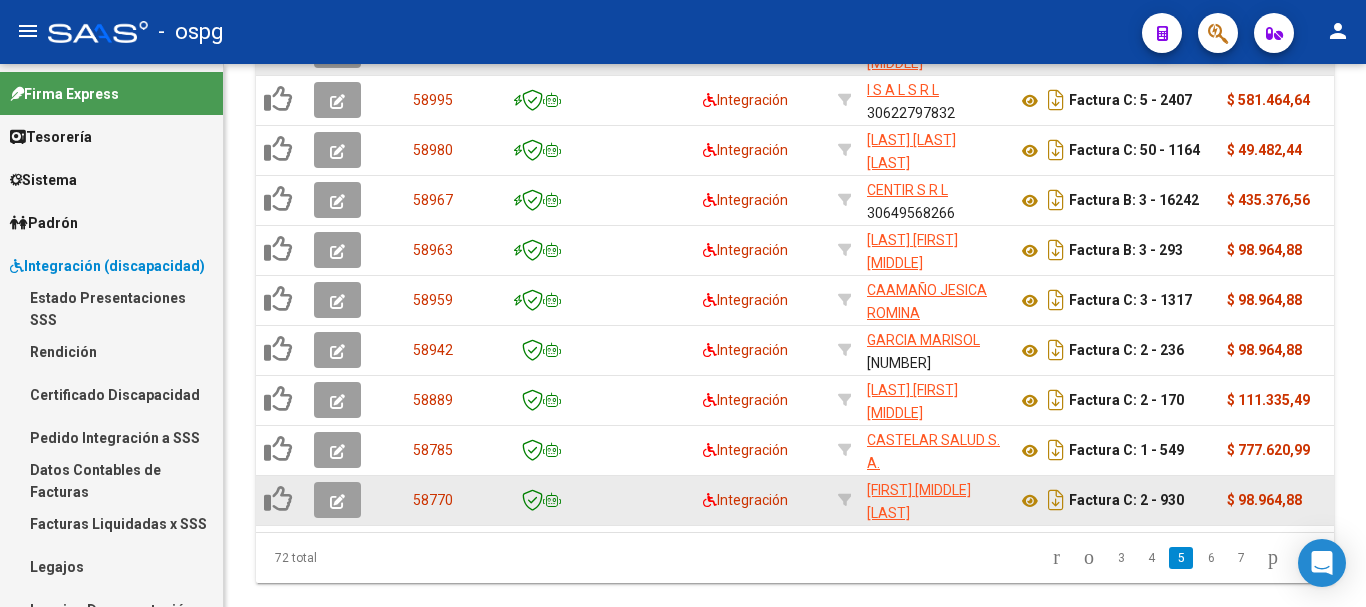 click 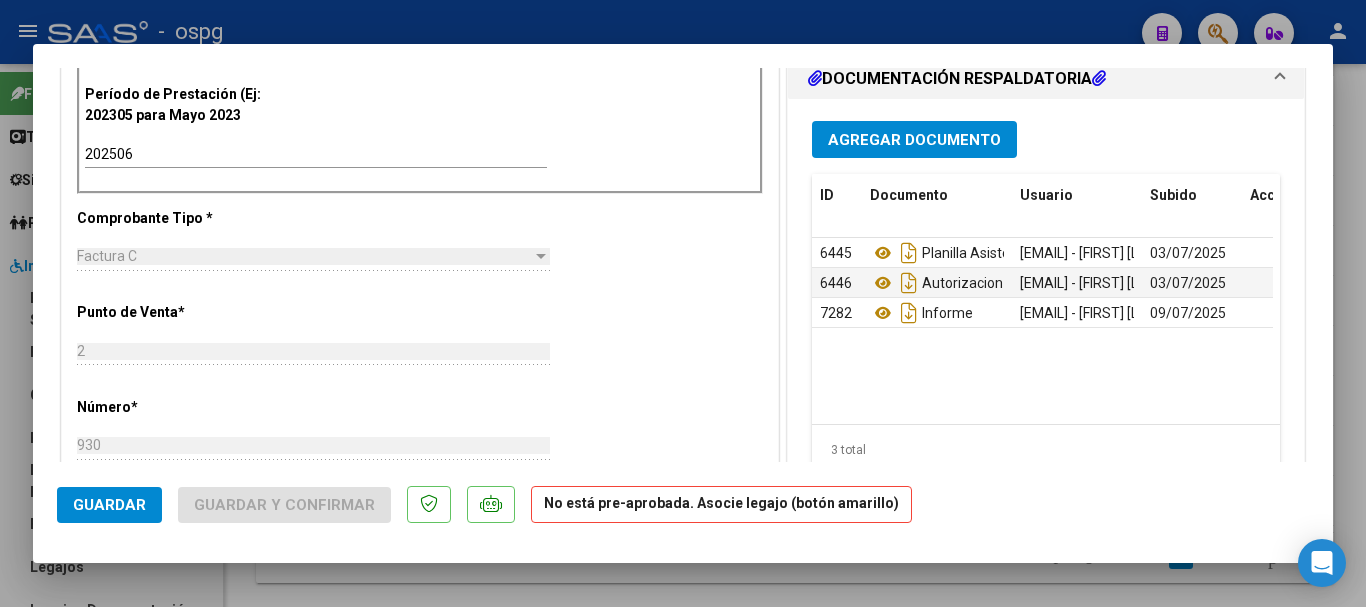 scroll, scrollTop: 600, scrollLeft: 0, axis: vertical 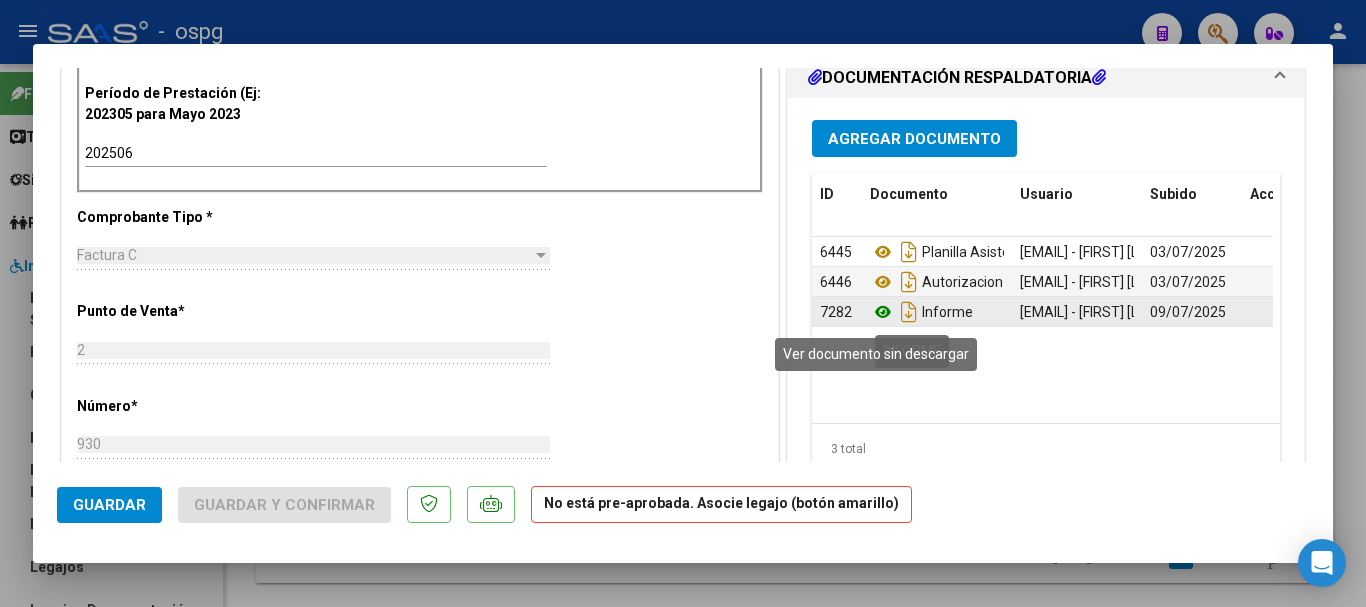 click 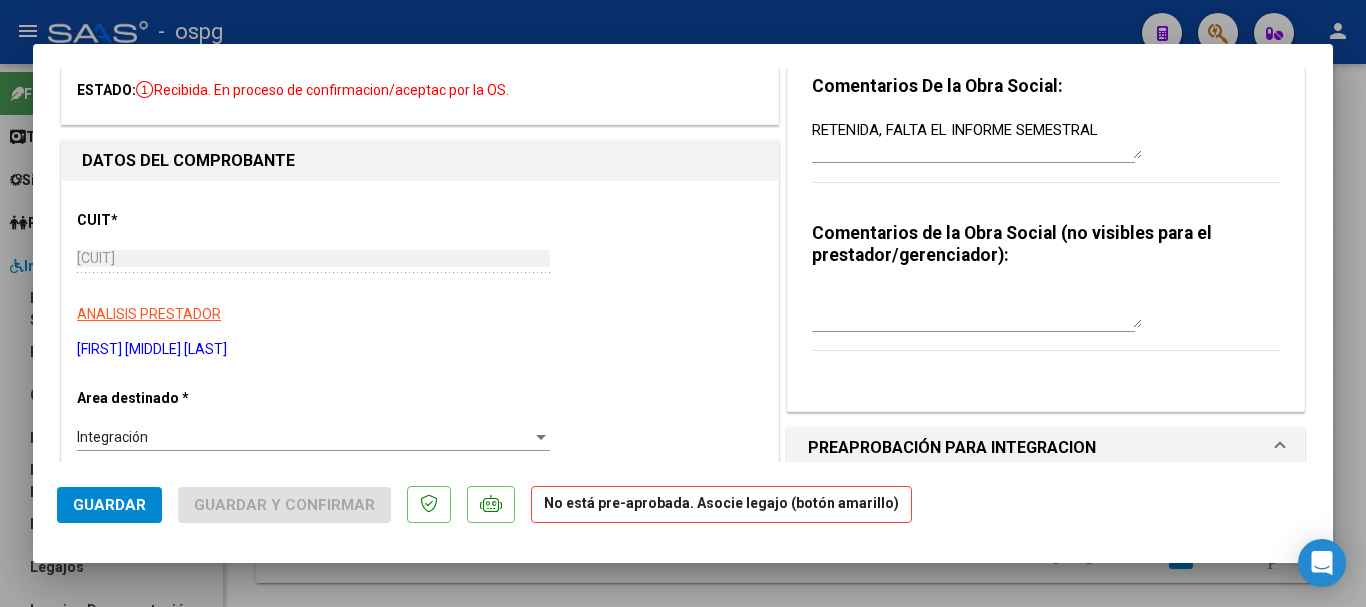scroll, scrollTop: 0, scrollLeft: 0, axis: both 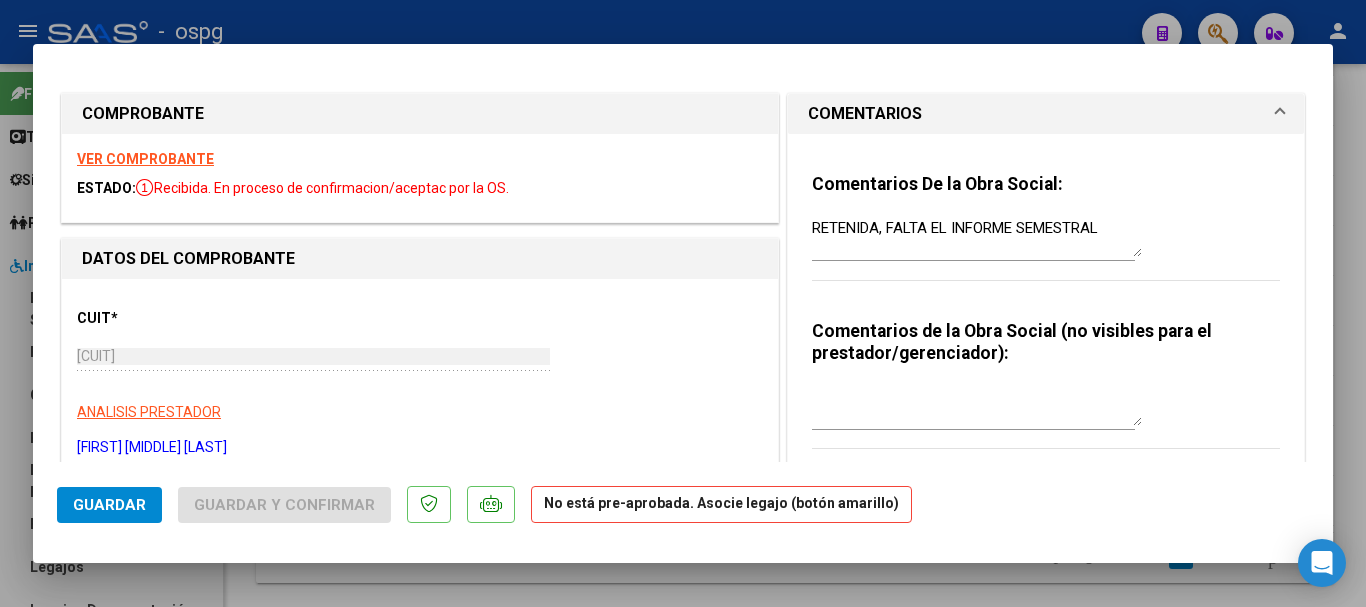 click on "VER COMPROBANTE" at bounding box center (145, 159) 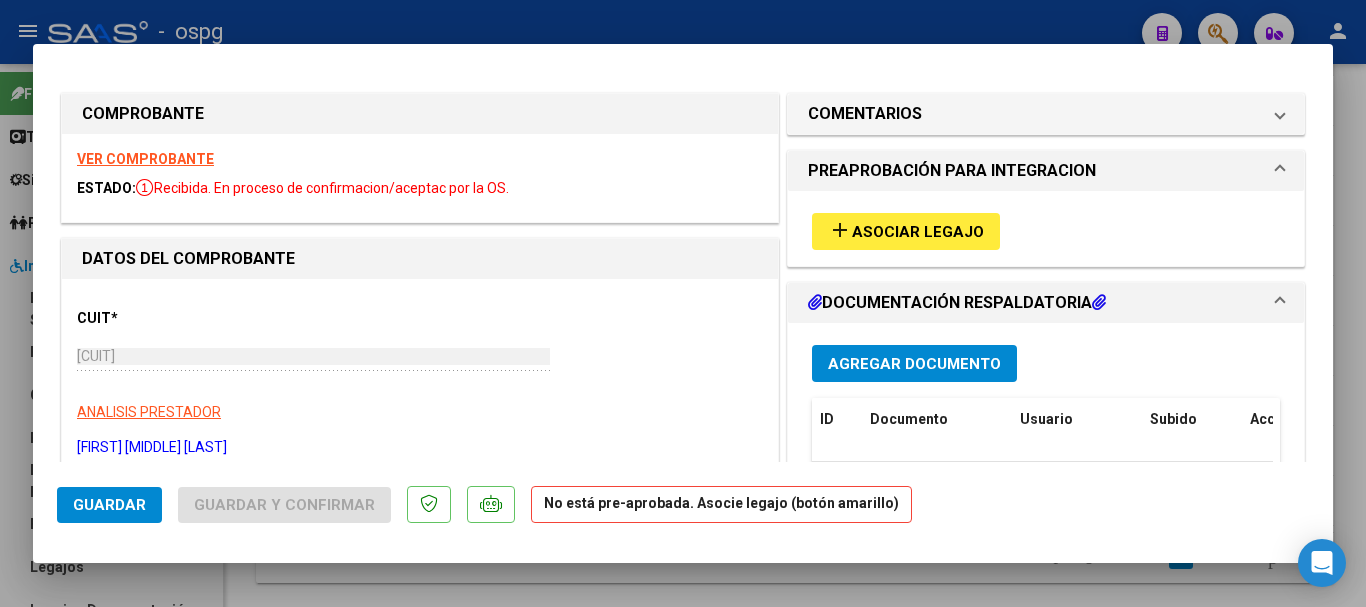click on "add Asociar Legajo" at bounding box center [906, 231] 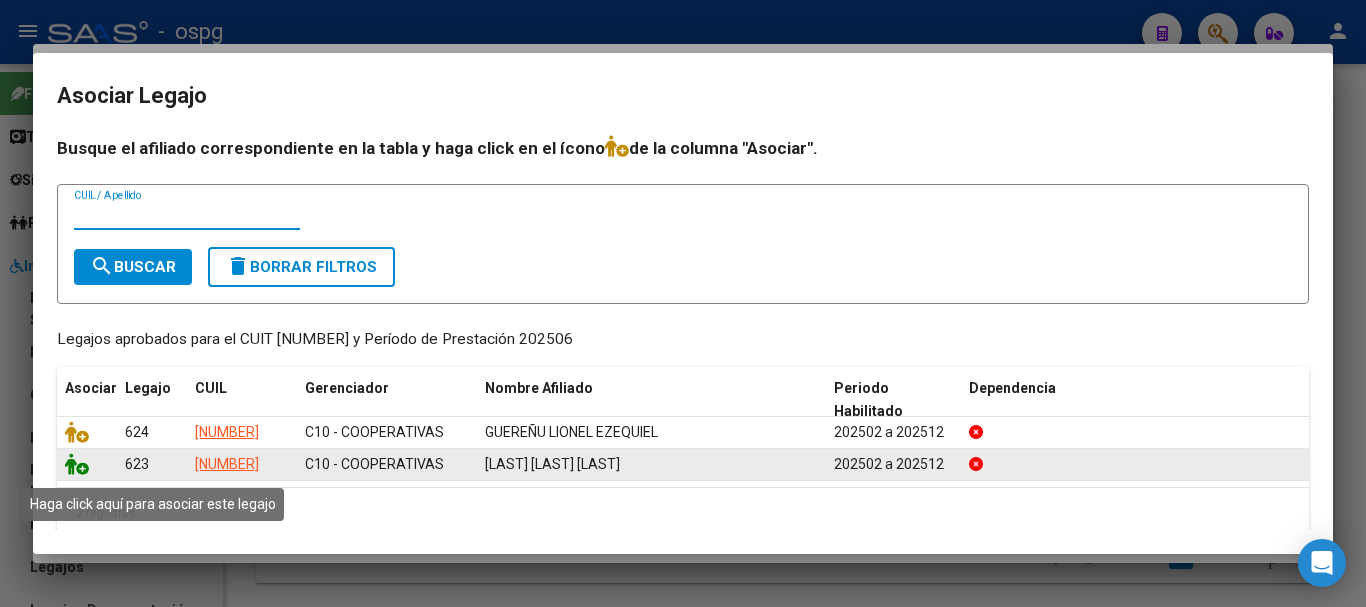 click 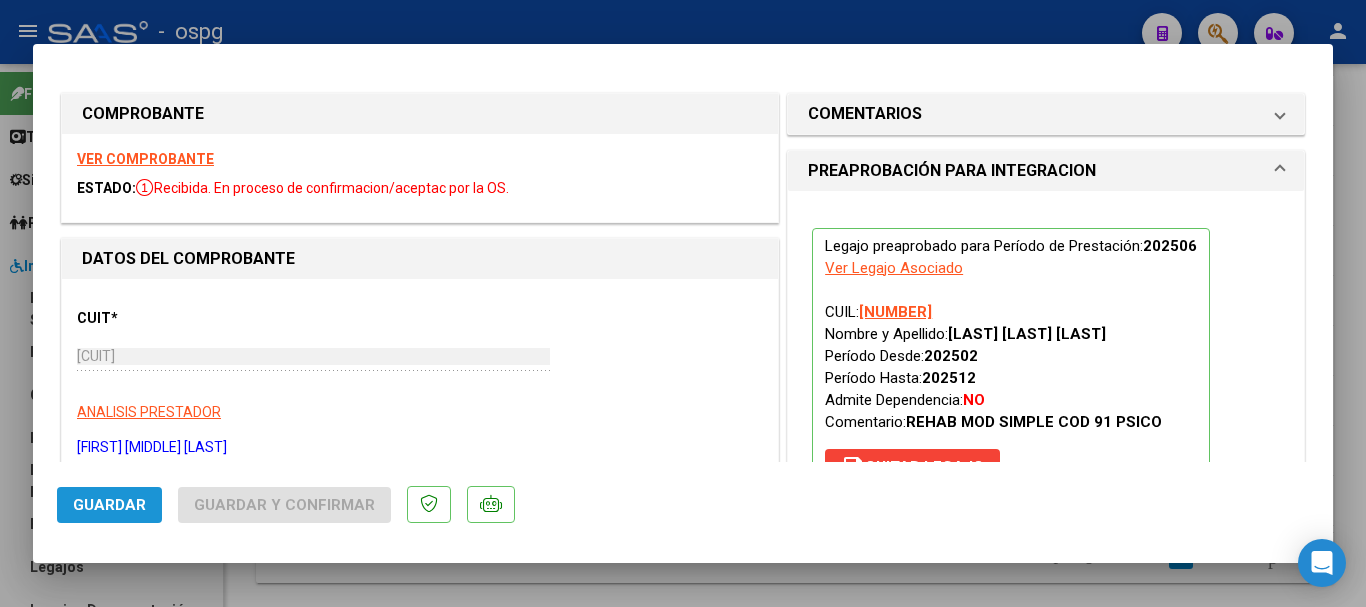 click on "Guardar" 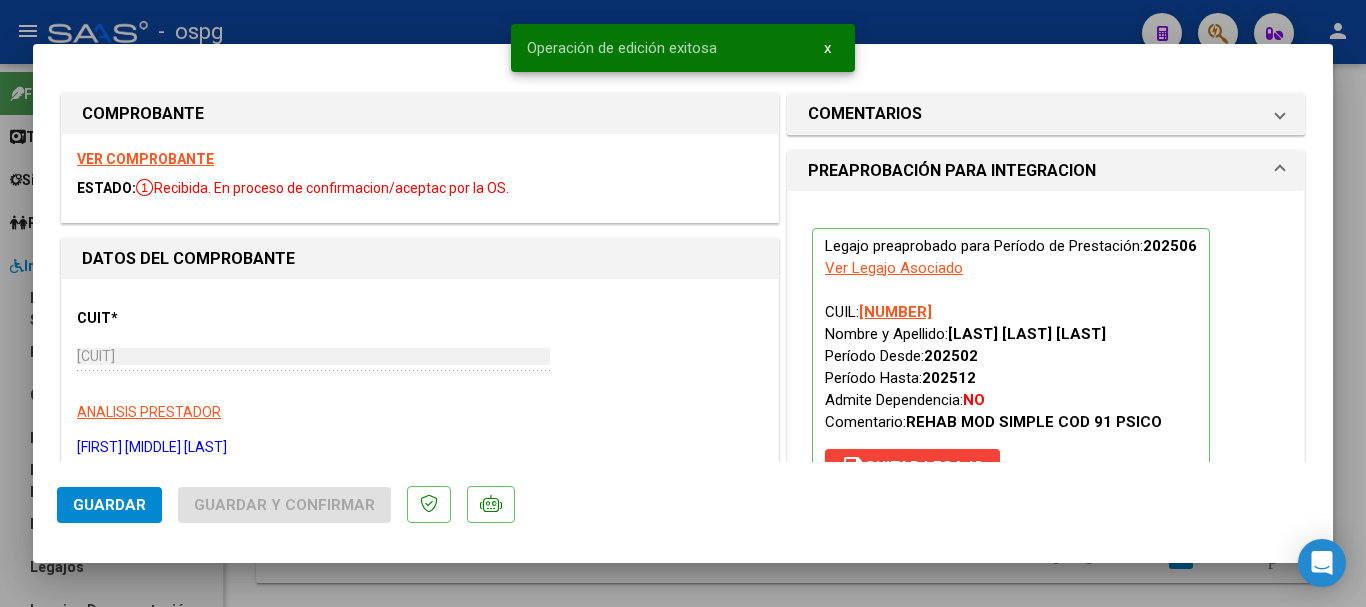 click at bounding box center (683, 303) 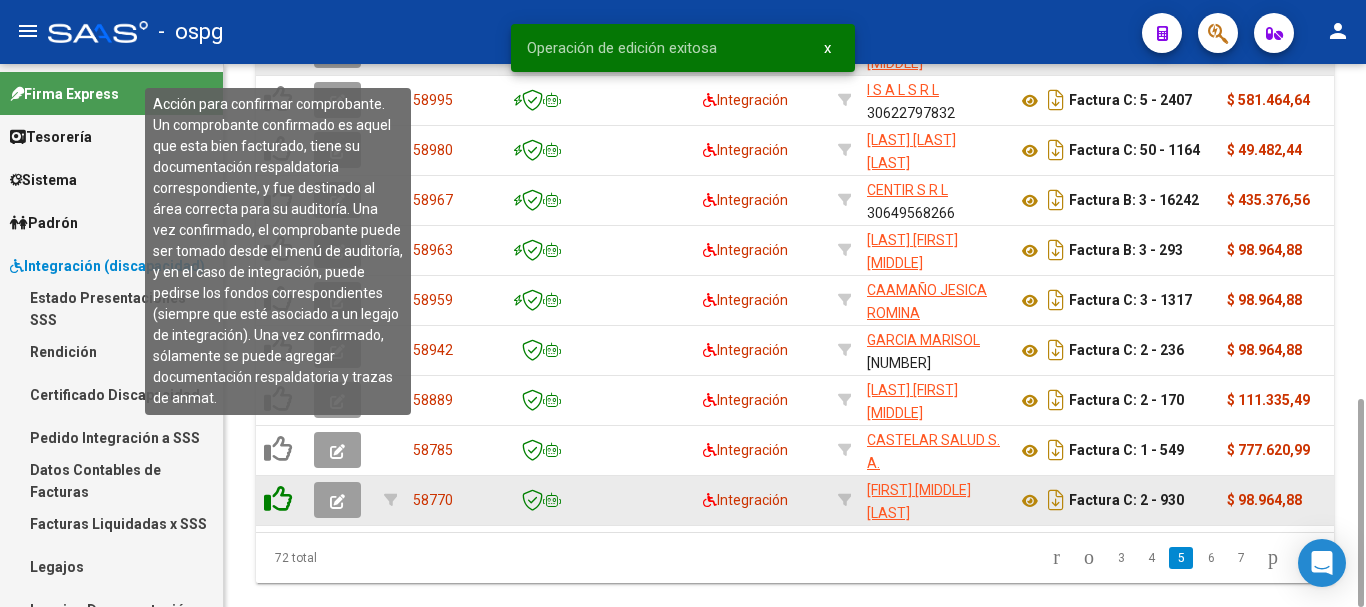 click 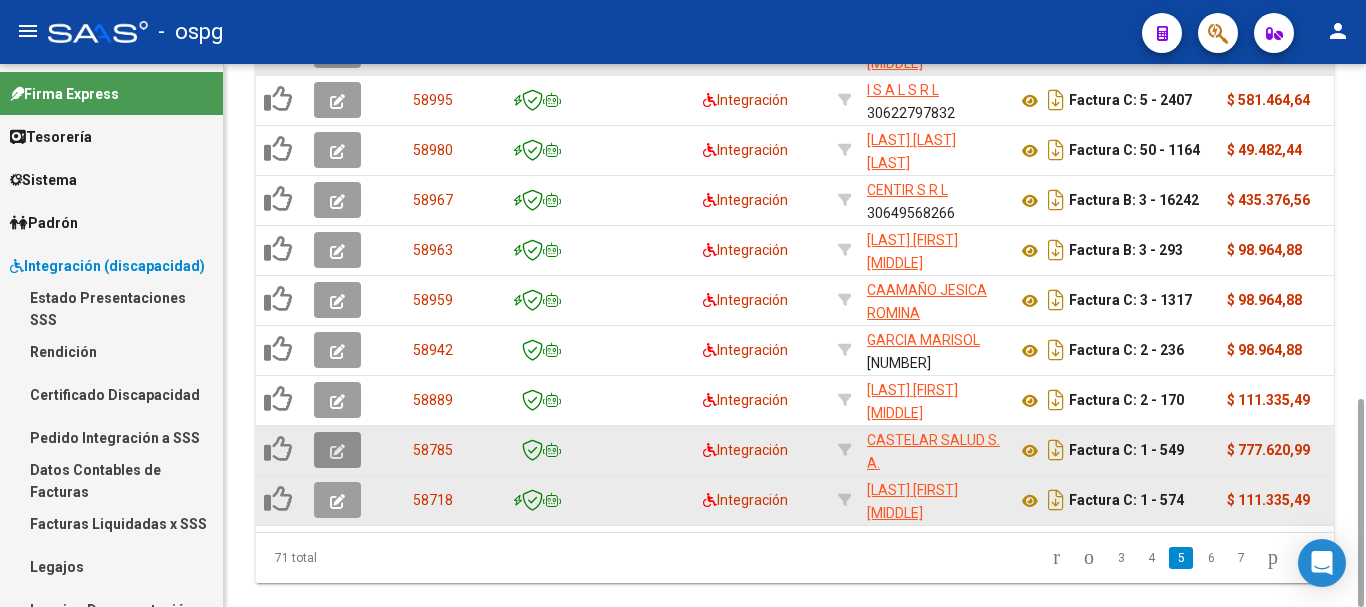 click 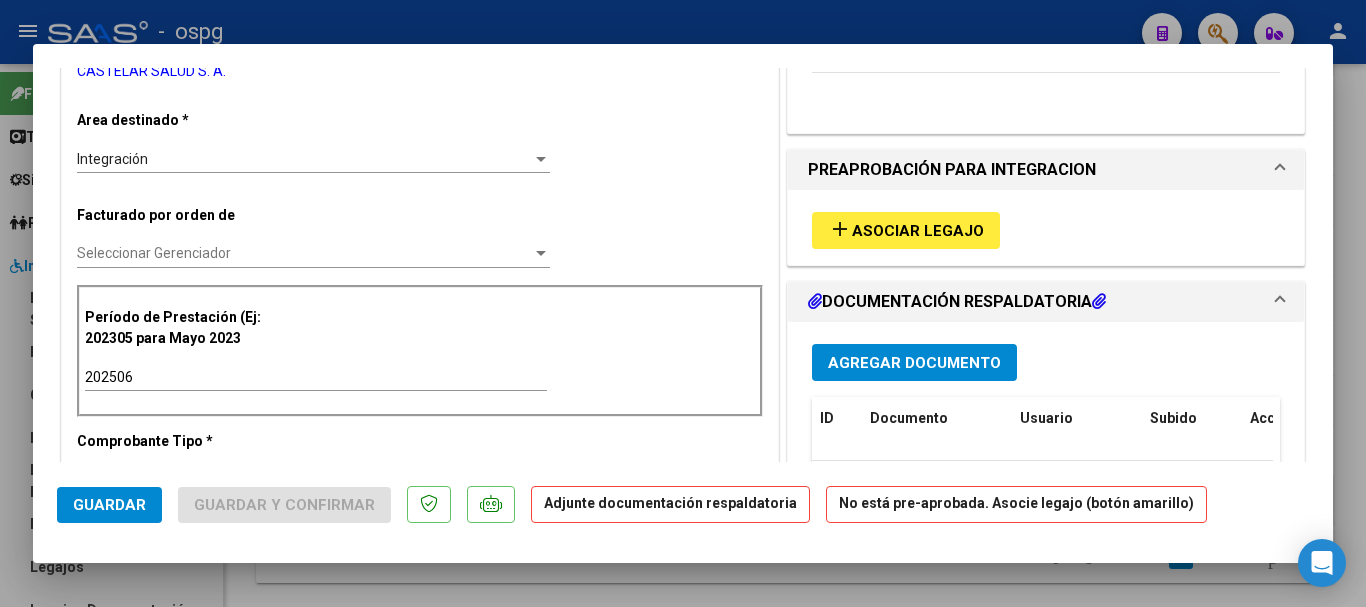 scroll, scrollTop: 500, scrollLeft: 0, axis: vertical 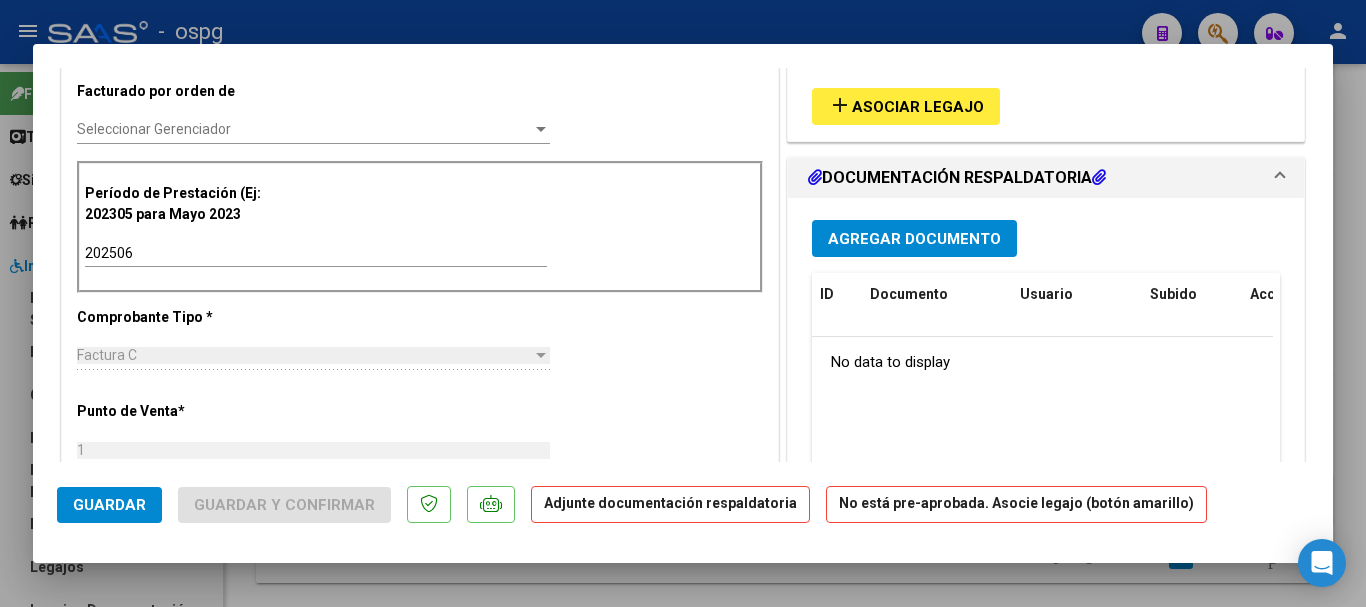 click at bounding box center [683, 303] 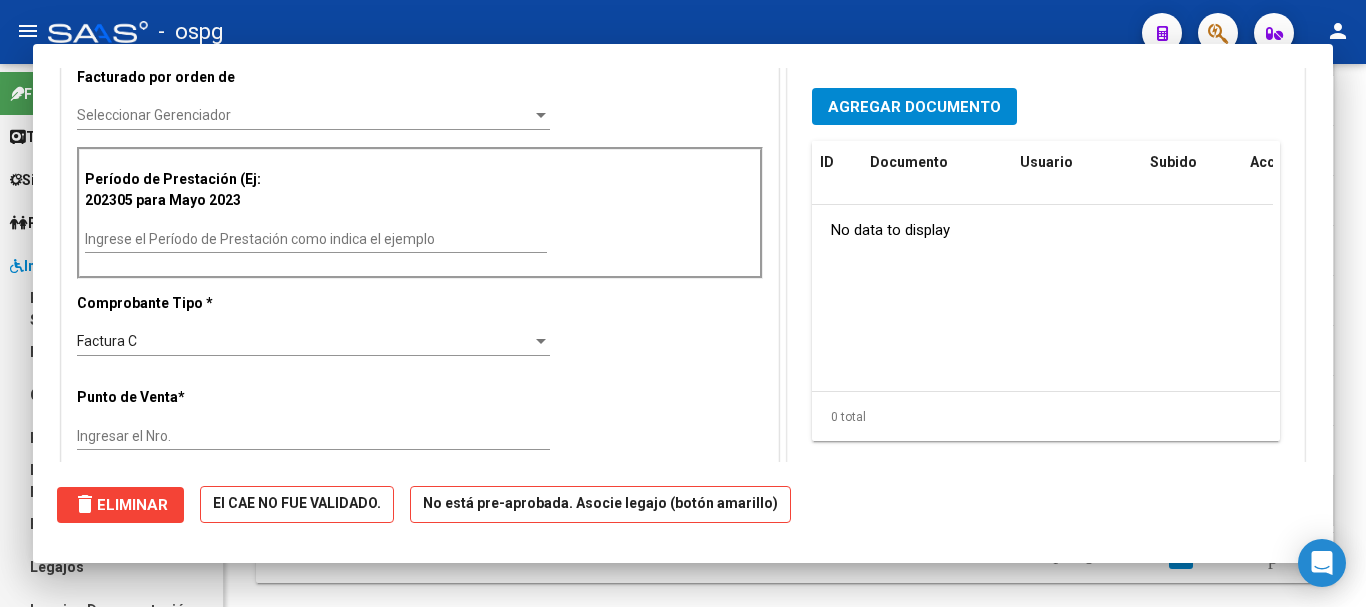 scroll, scrollTop: 0, scrollLeft: 0, axis: both 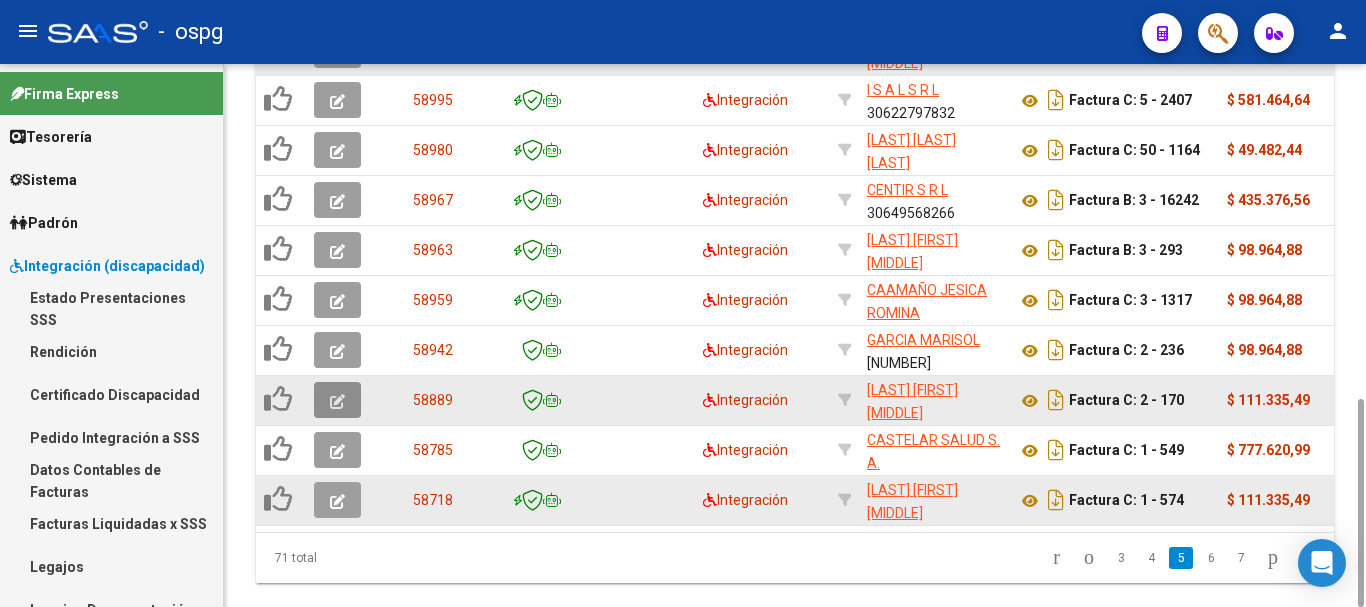 click 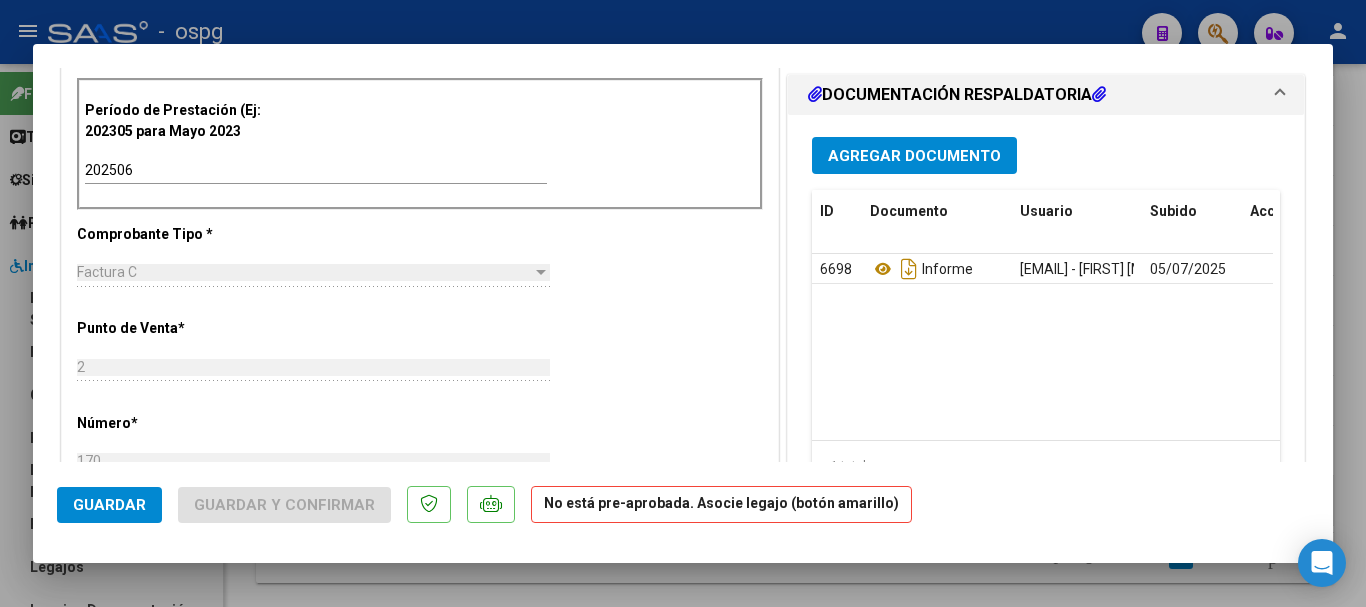 scroll, scrollTop: 600, scrollLeft: 0, axis: vertical 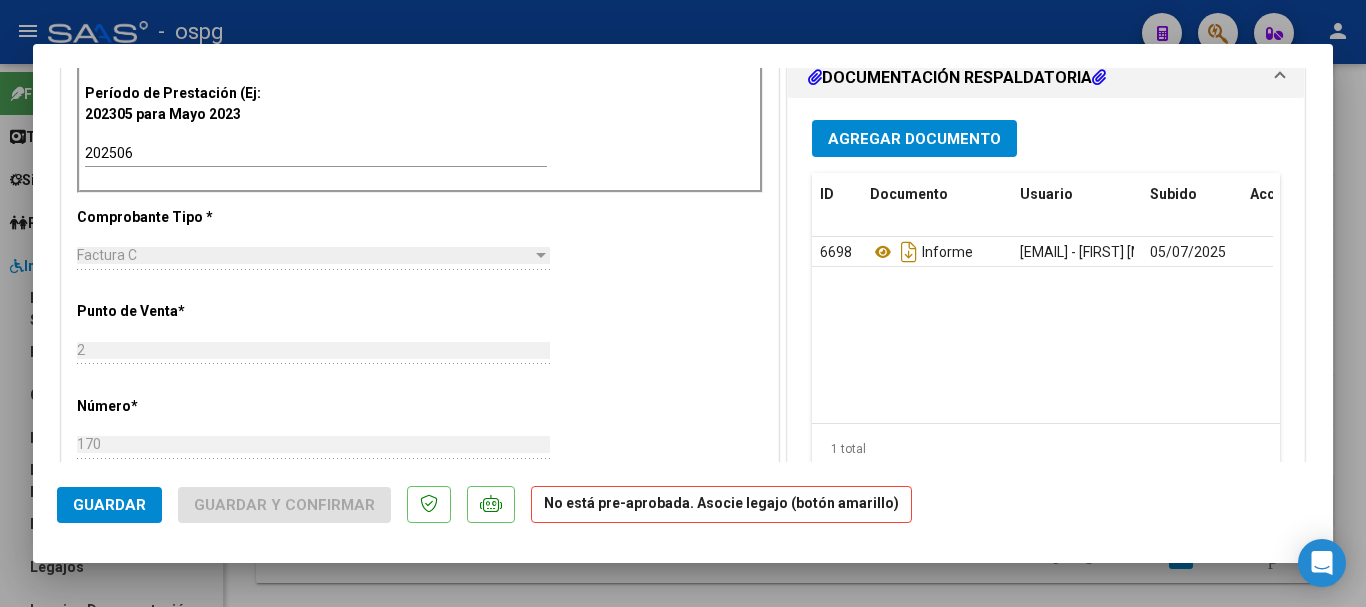 click at bounding box center [683, 303] 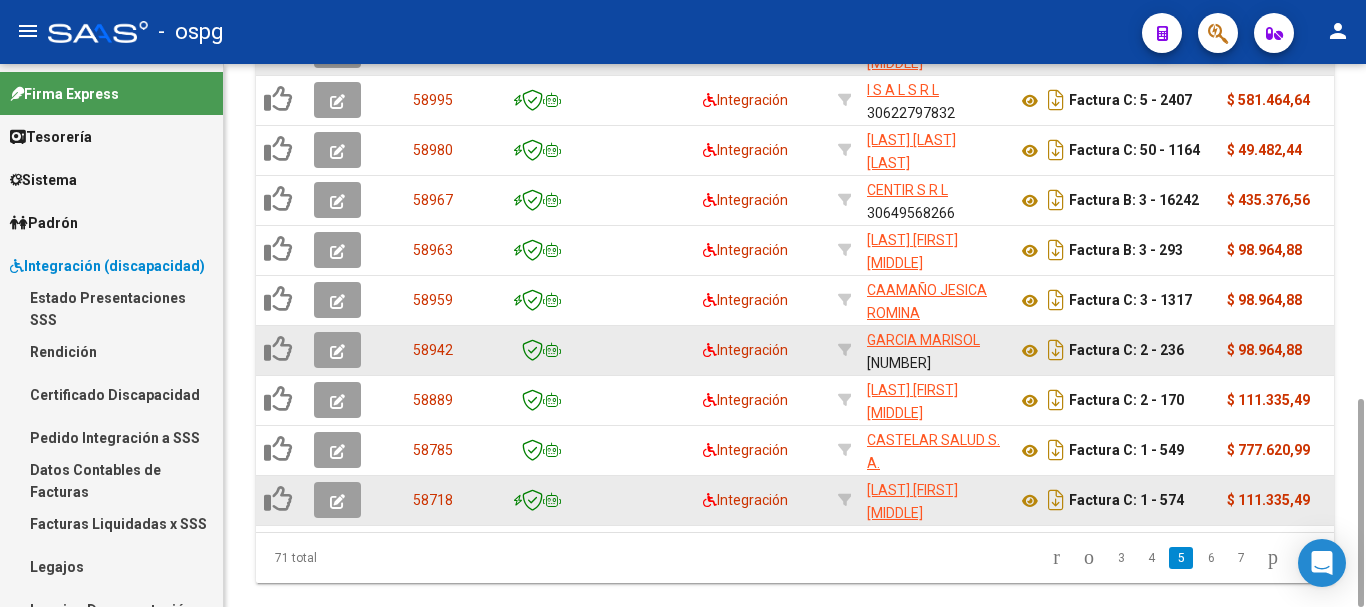 click 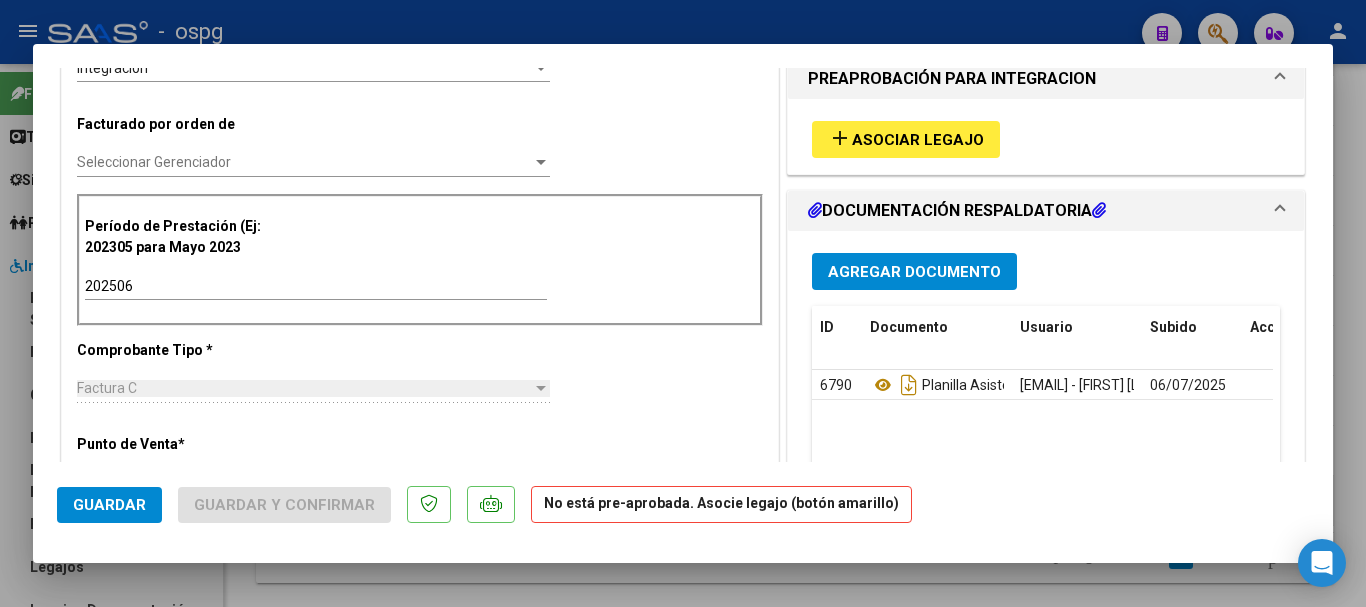 scroll, scrollTop: 500, scrollLeft: 0, axis: vertical 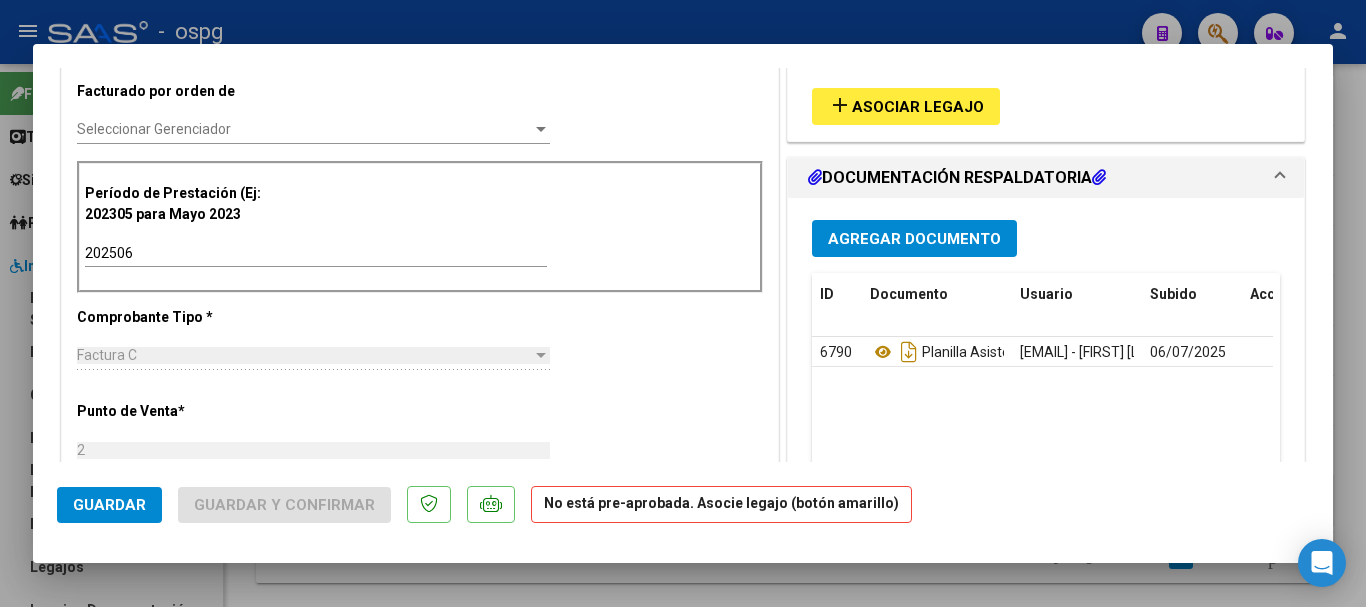 click at bounding box center [683, 303] 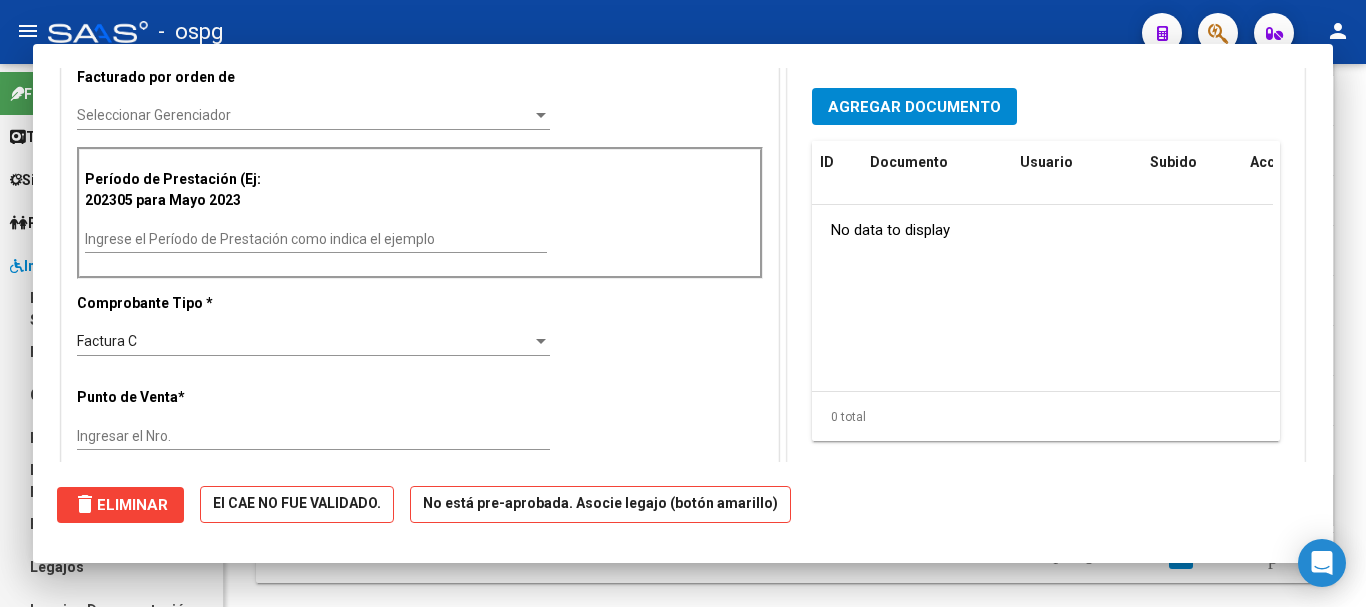 scroll, scrollTop: 0, scrollLeft: 0, axis: both 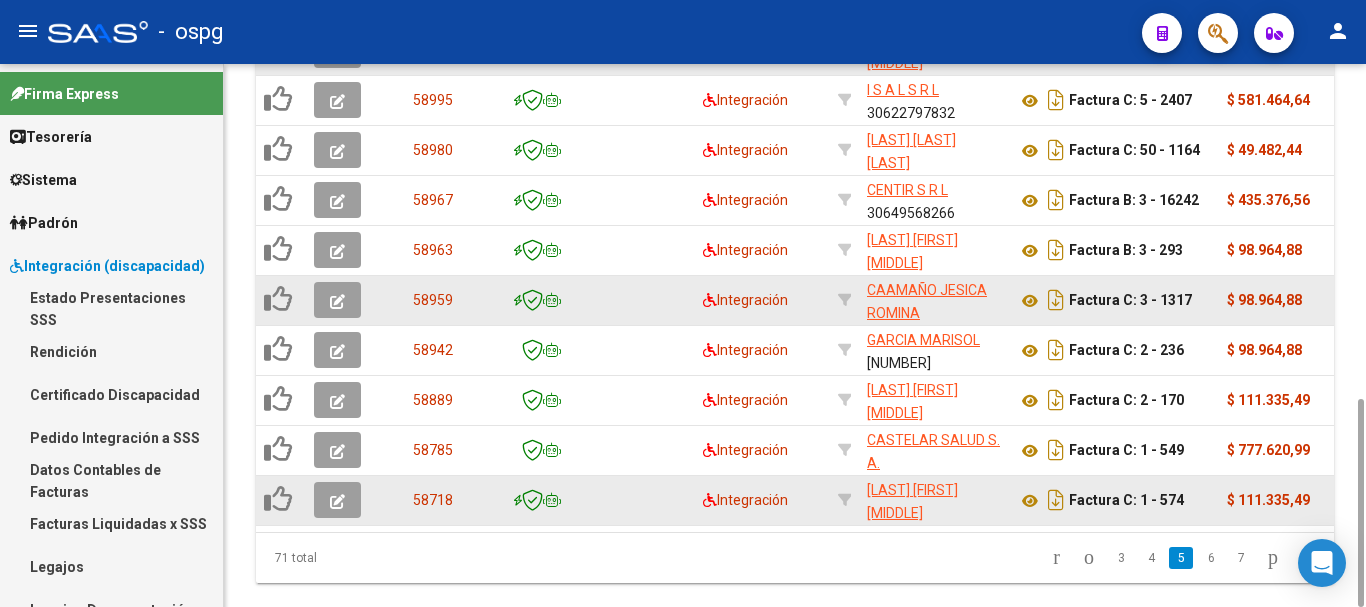 click 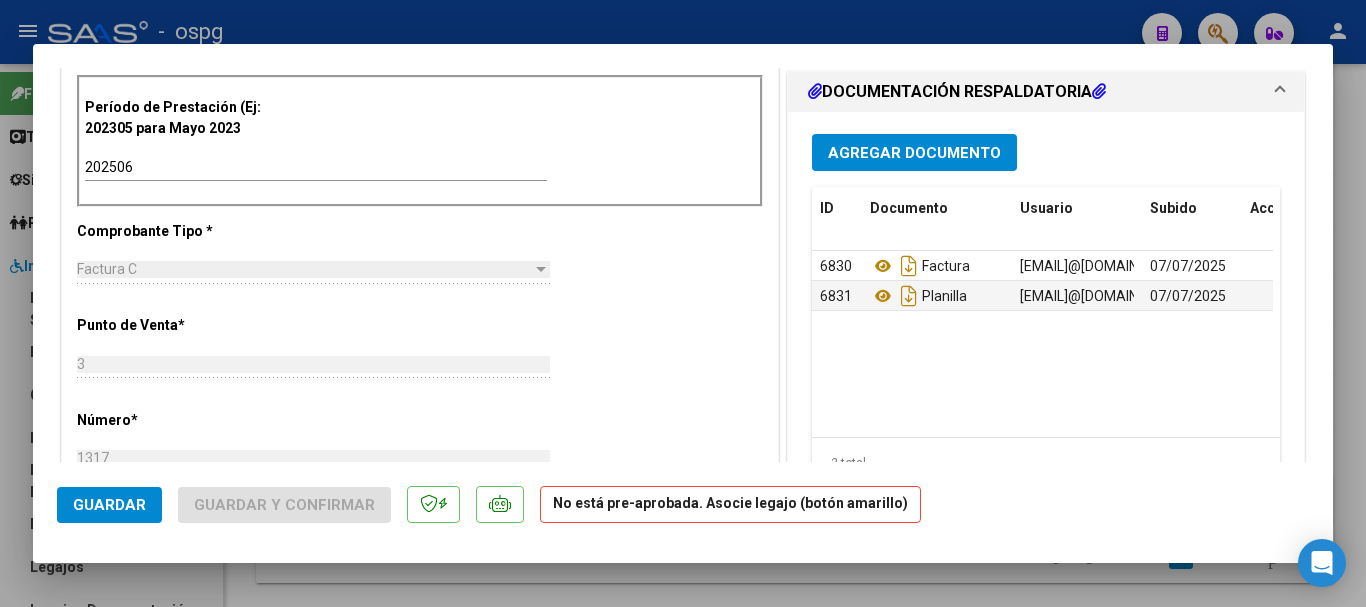 scroll, scrollTop: 600, scrollLeft: 0, axis: vertical 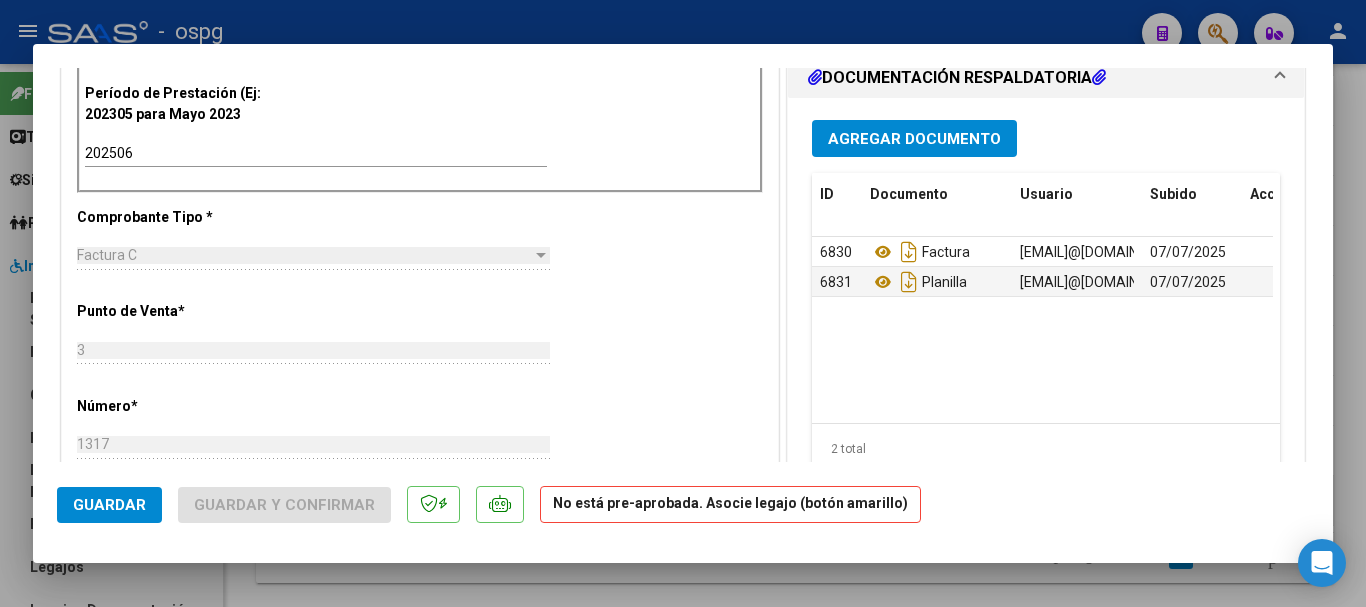 click at bounding box center [683, 303] 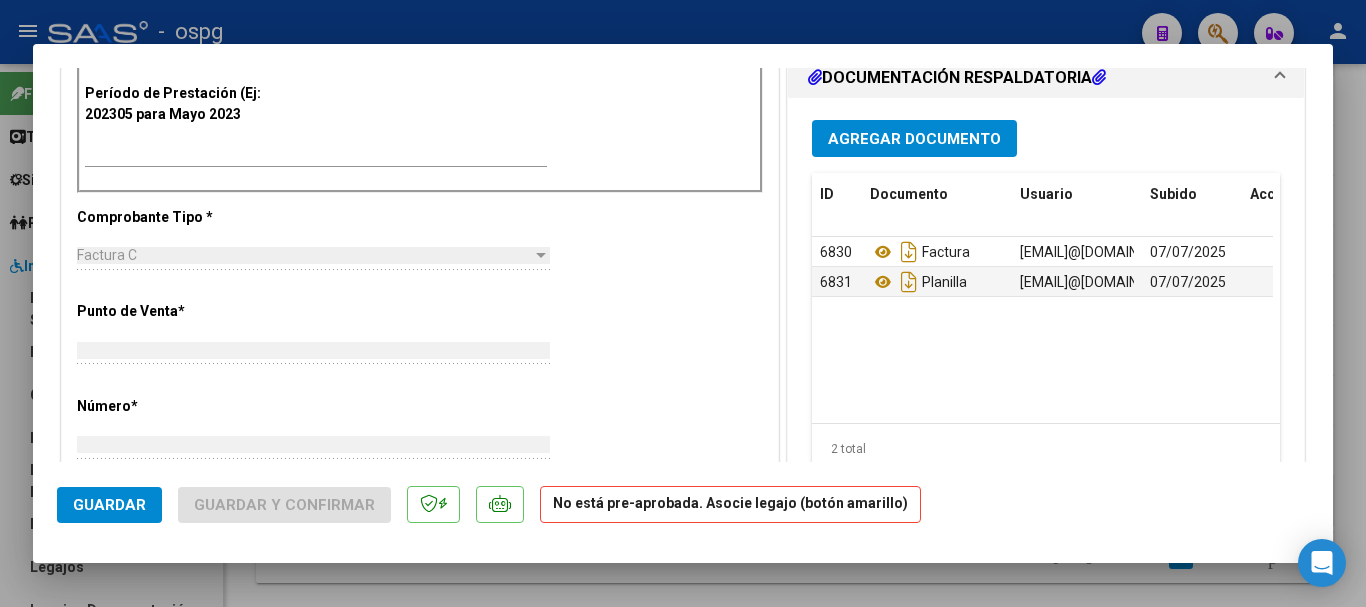 scroll, scrollTop: 0, scrollLeft: 0, axis: both 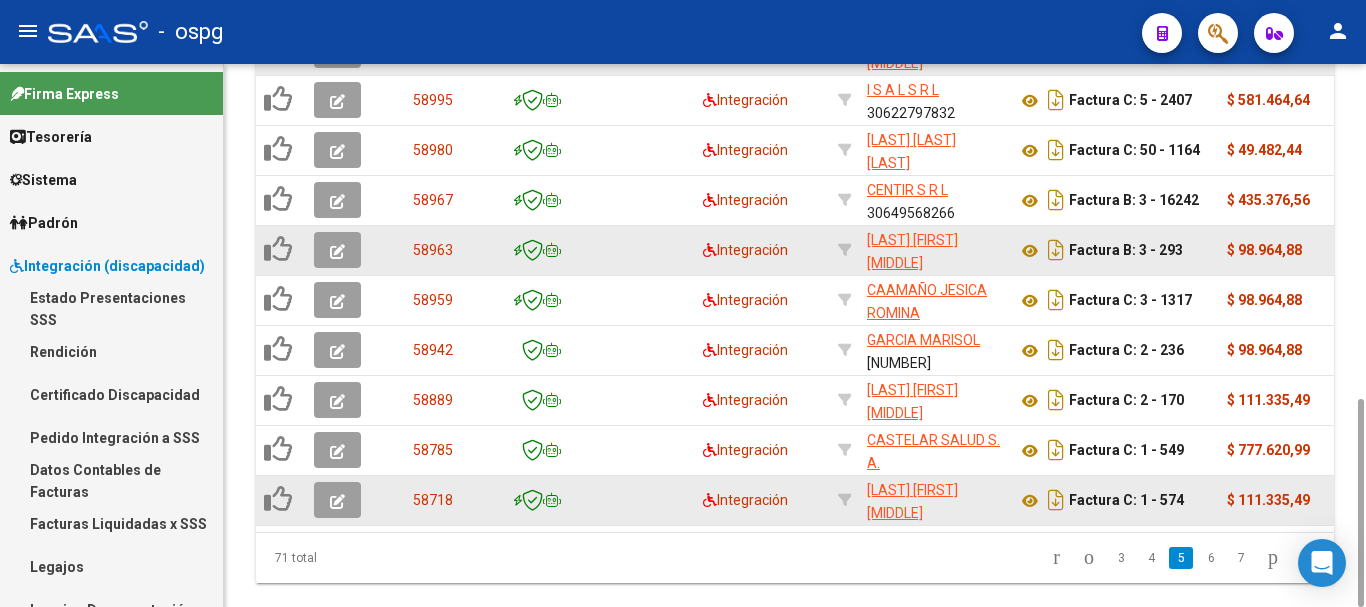 click 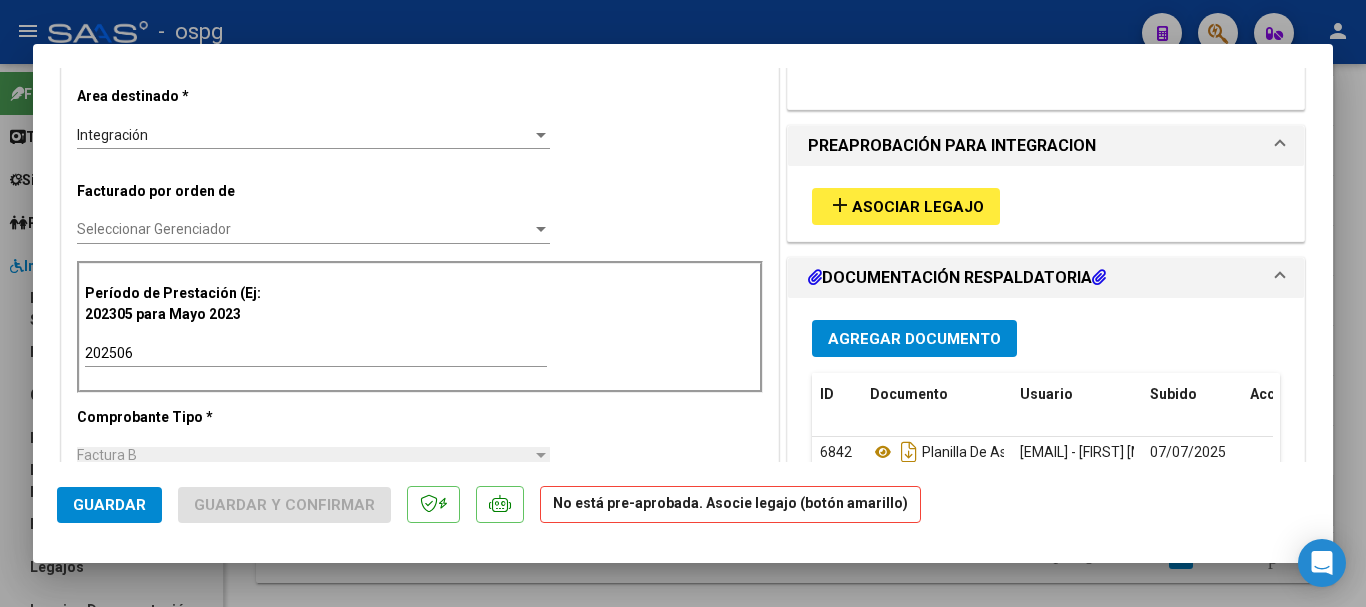 scroll, scrollTop: 600, scrollLeft: 0, axis: vertical 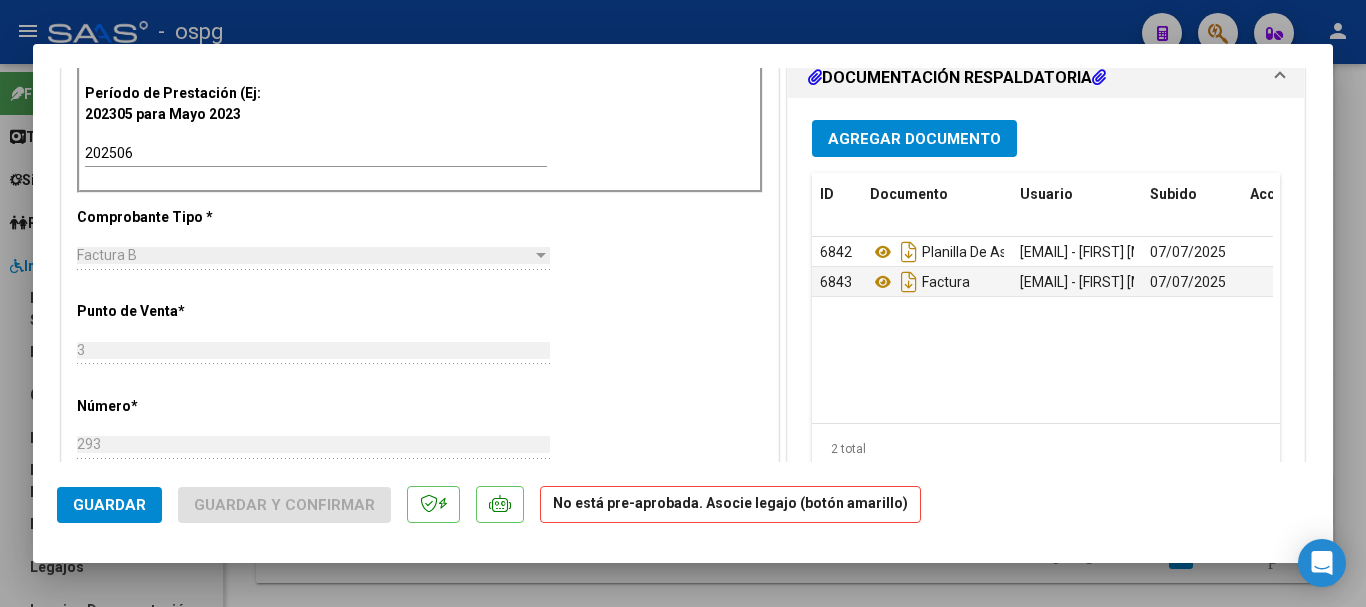 click at bounding box center [683, 303] 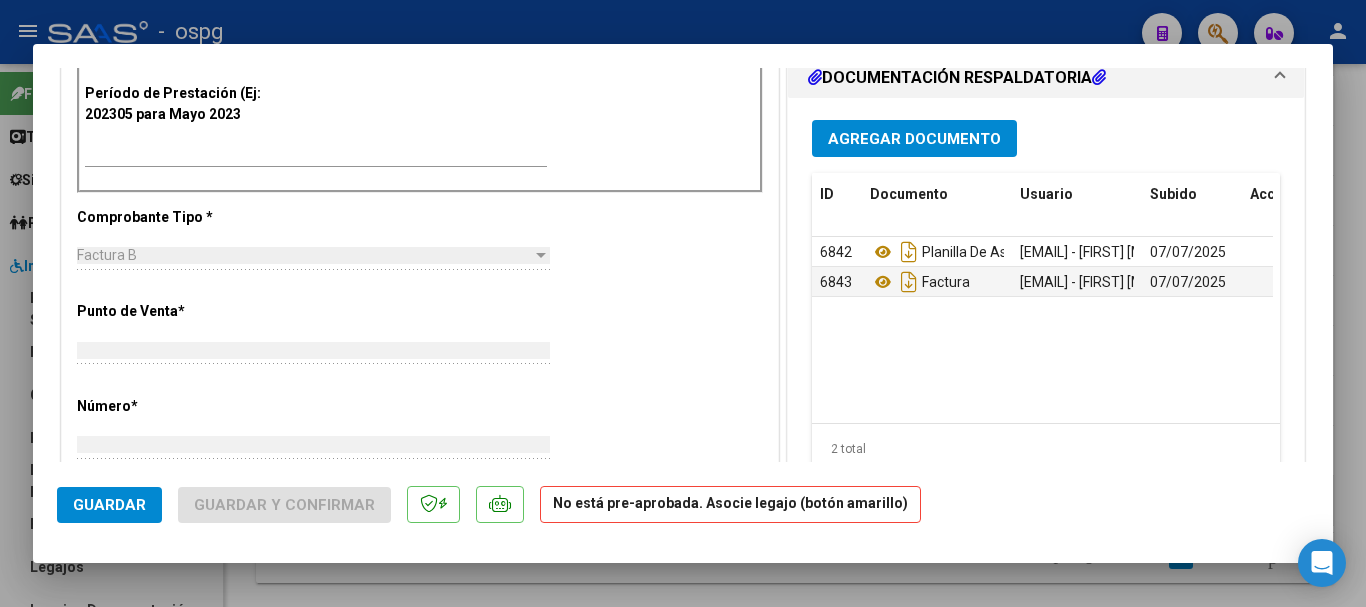 scroll, scrollTop: 0, scrollLeft: 0, axis: both 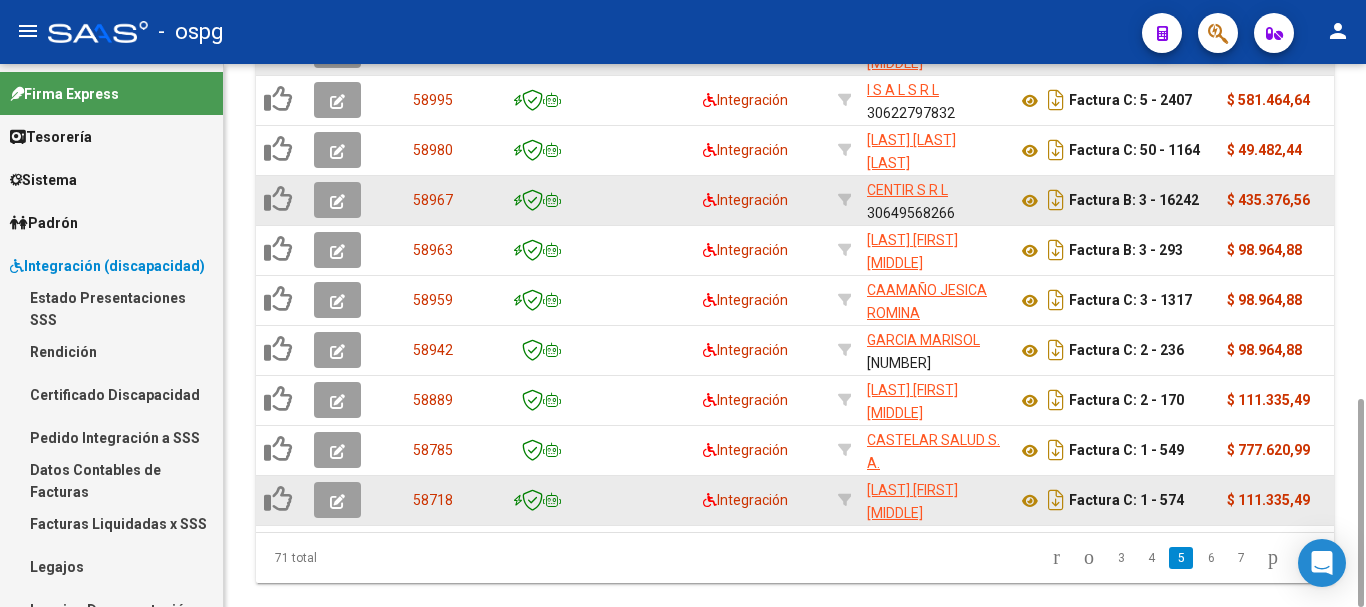 click 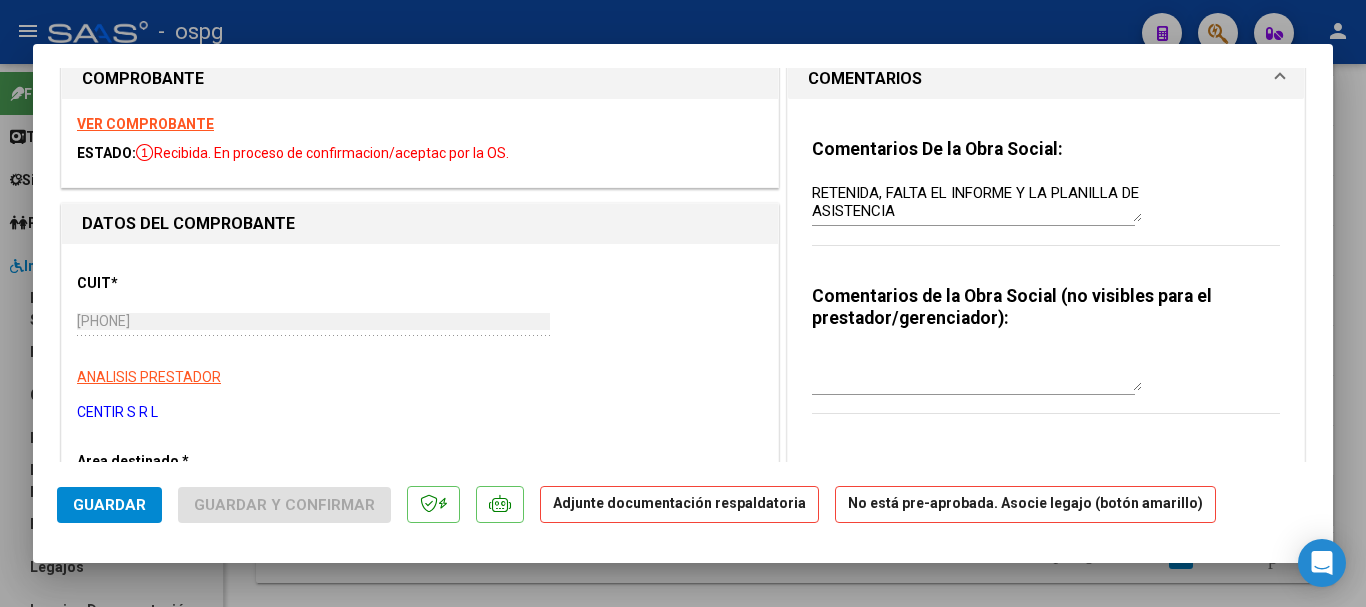 scroll, scrollTop: 0, scrollLeft: 0, axis: both 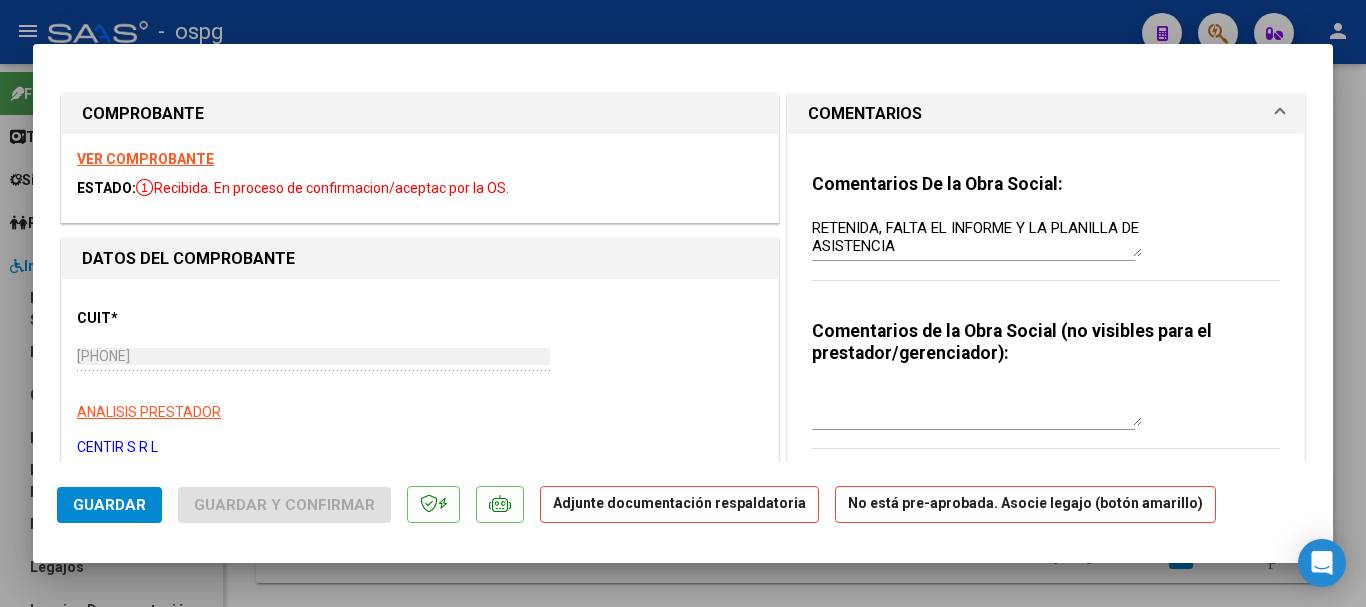 click at bounding box center [683, 303] 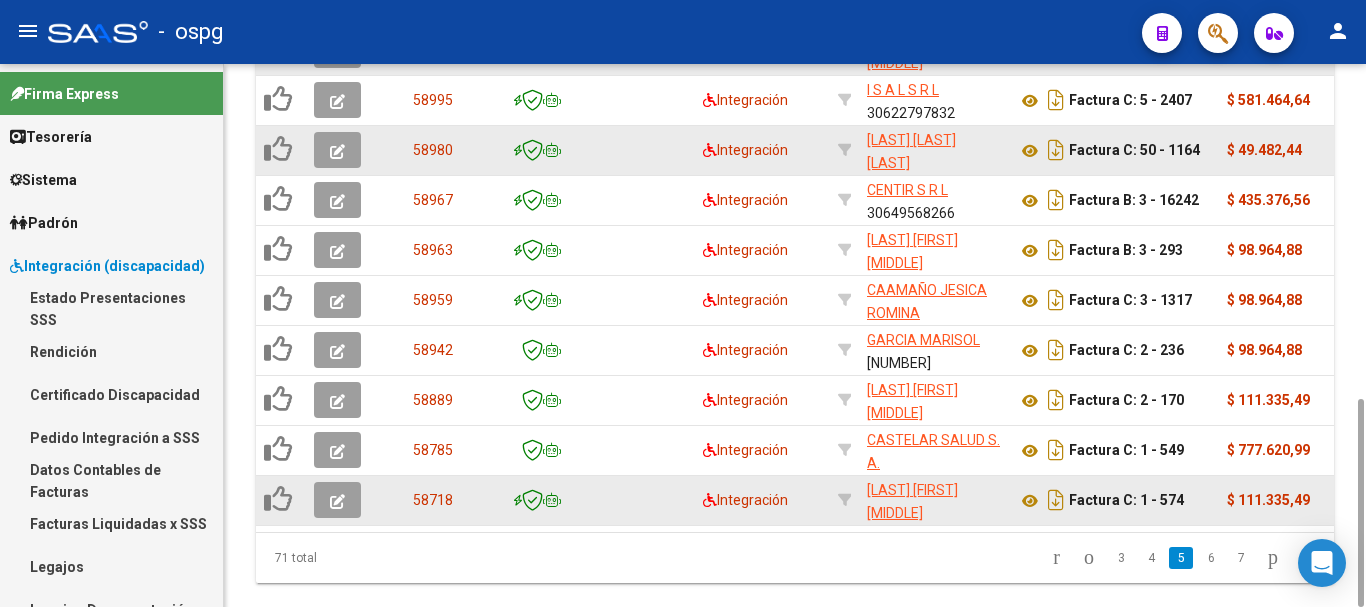 click 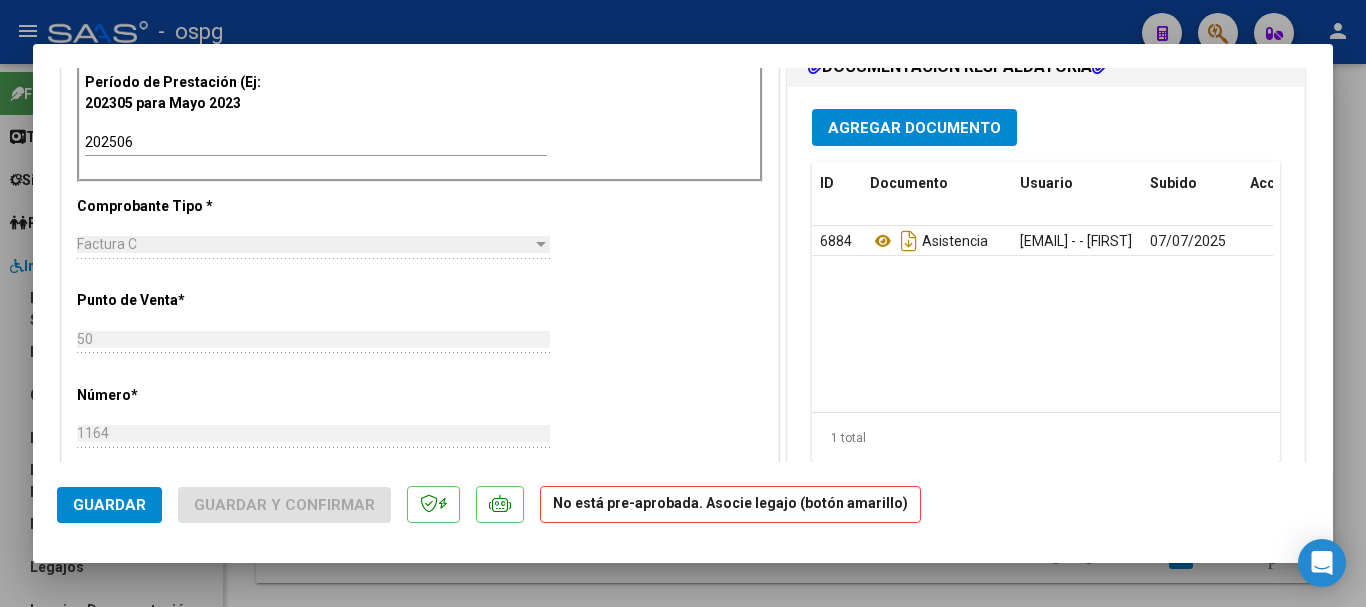 scroll, scrollTop: 700, scrollLeft: 0, axis: vertical 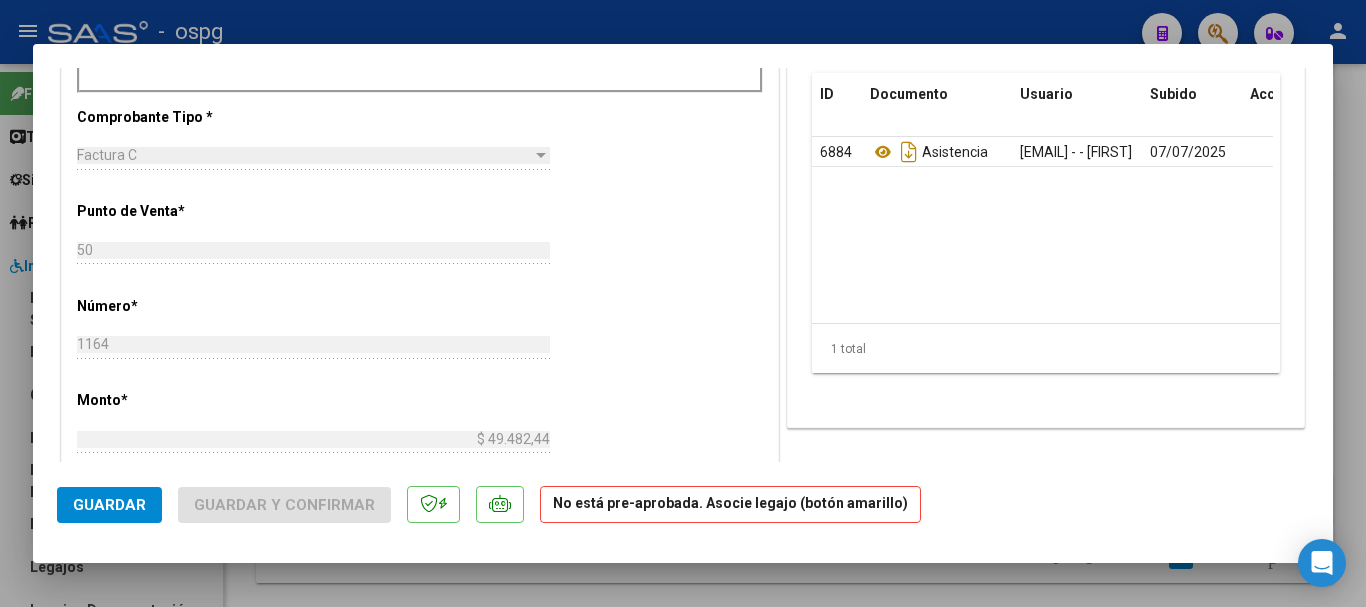 click at bounding box center [683, 303] 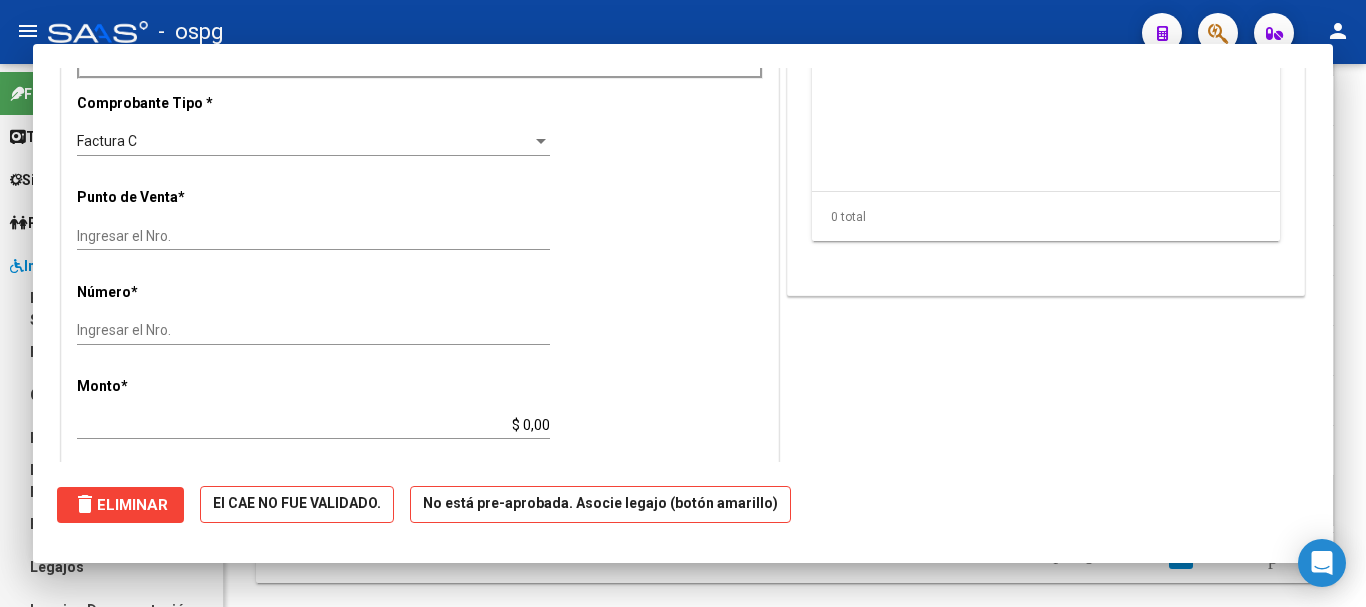 scroll, scrollTop: 686, scrollLeft: 0, axis: vertical 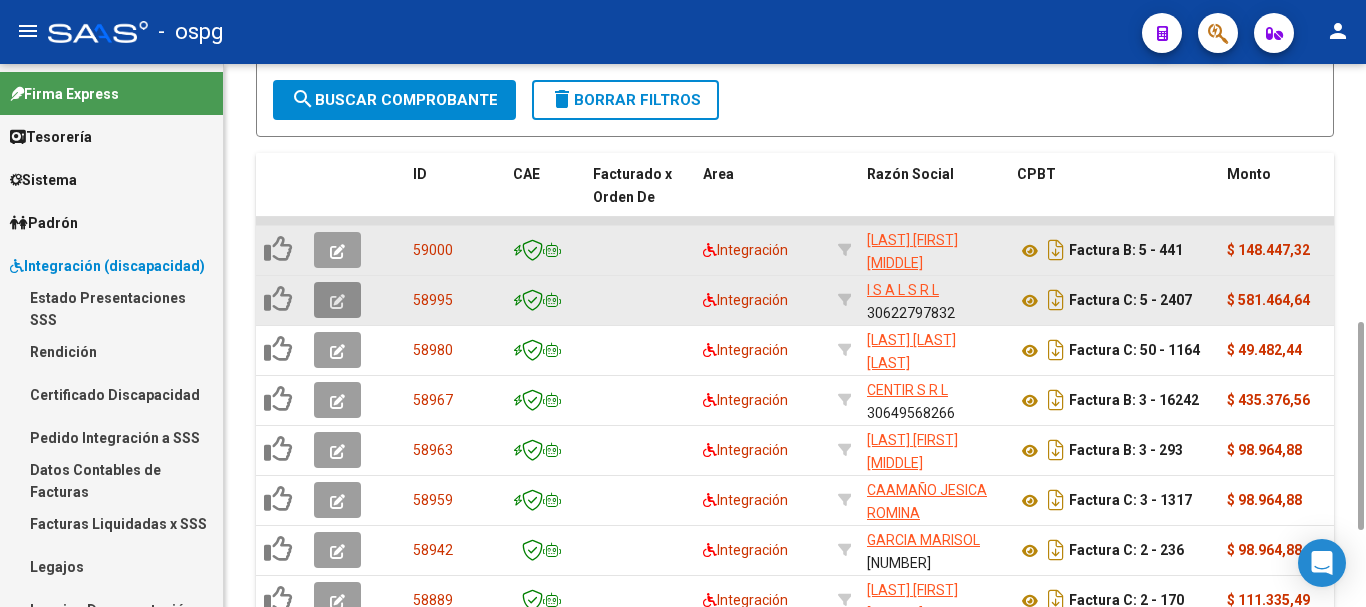 click 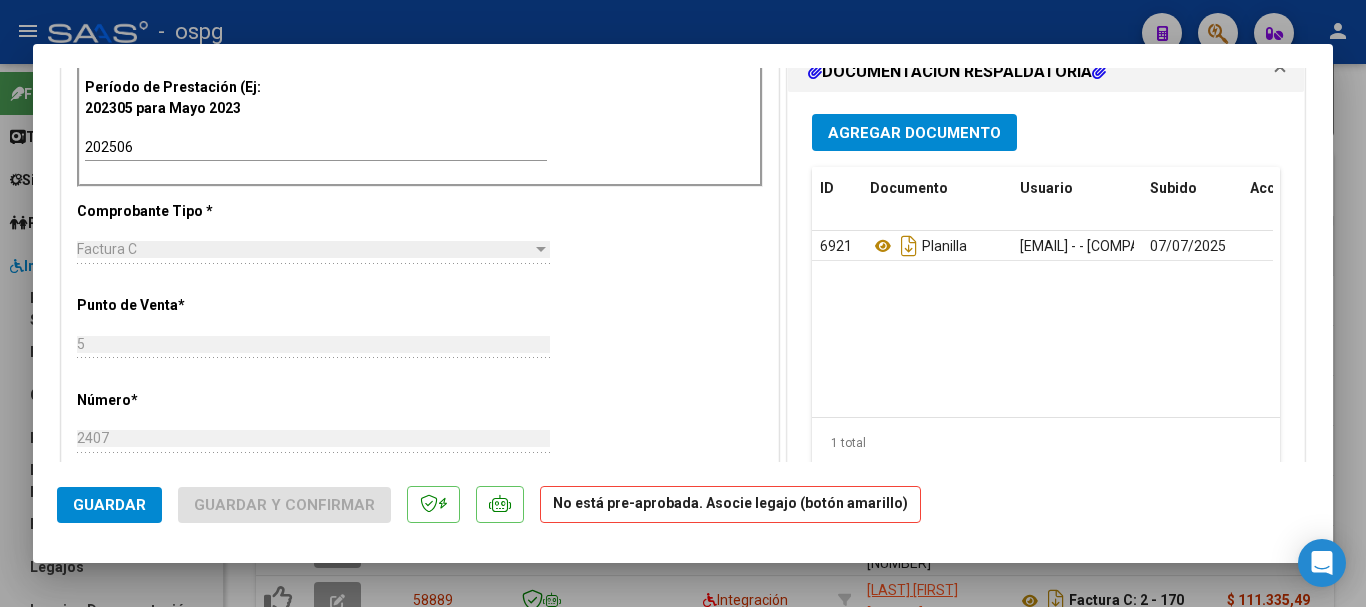 scroll, scrollTop: 700, scrollLeft: 0, axis: vertical 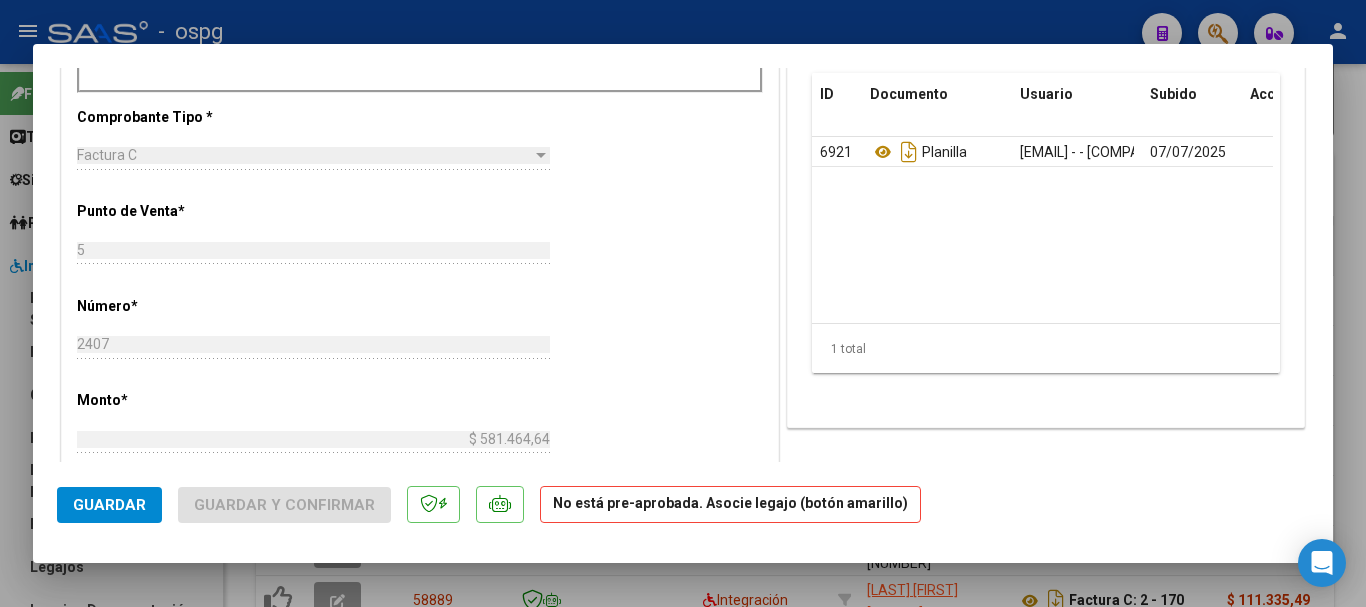 click at bounding box center (683, 303) 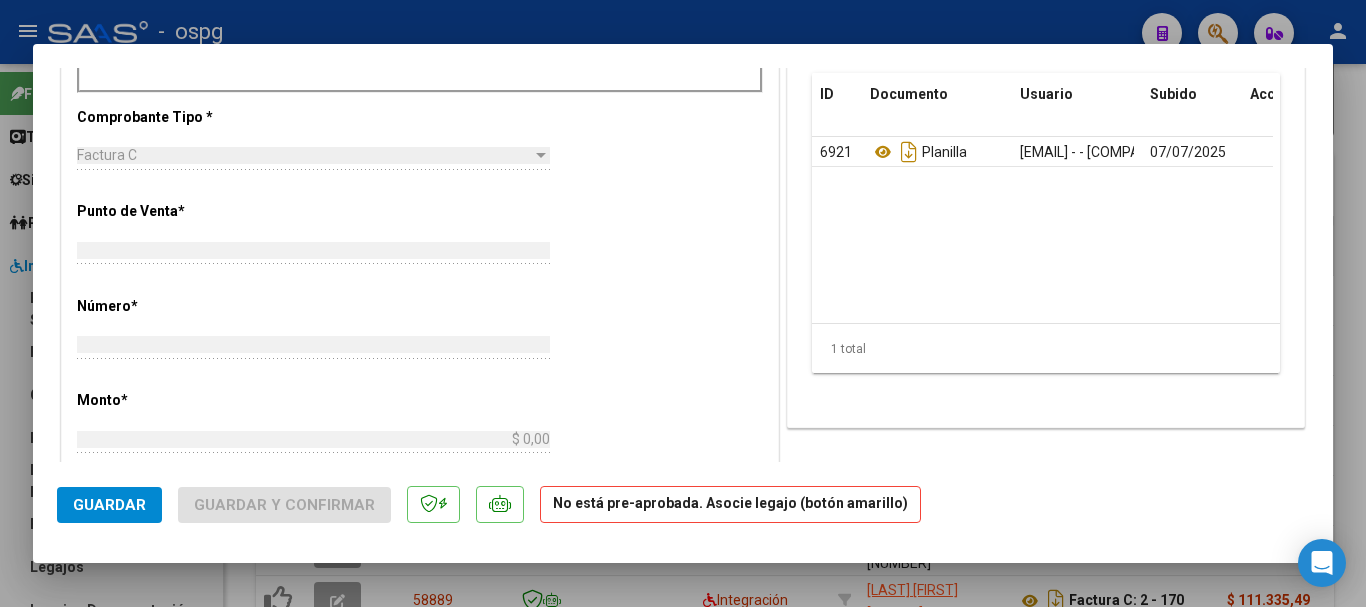 scroll, scrollTop: 686, scrollLeft: 0, axis: vertical 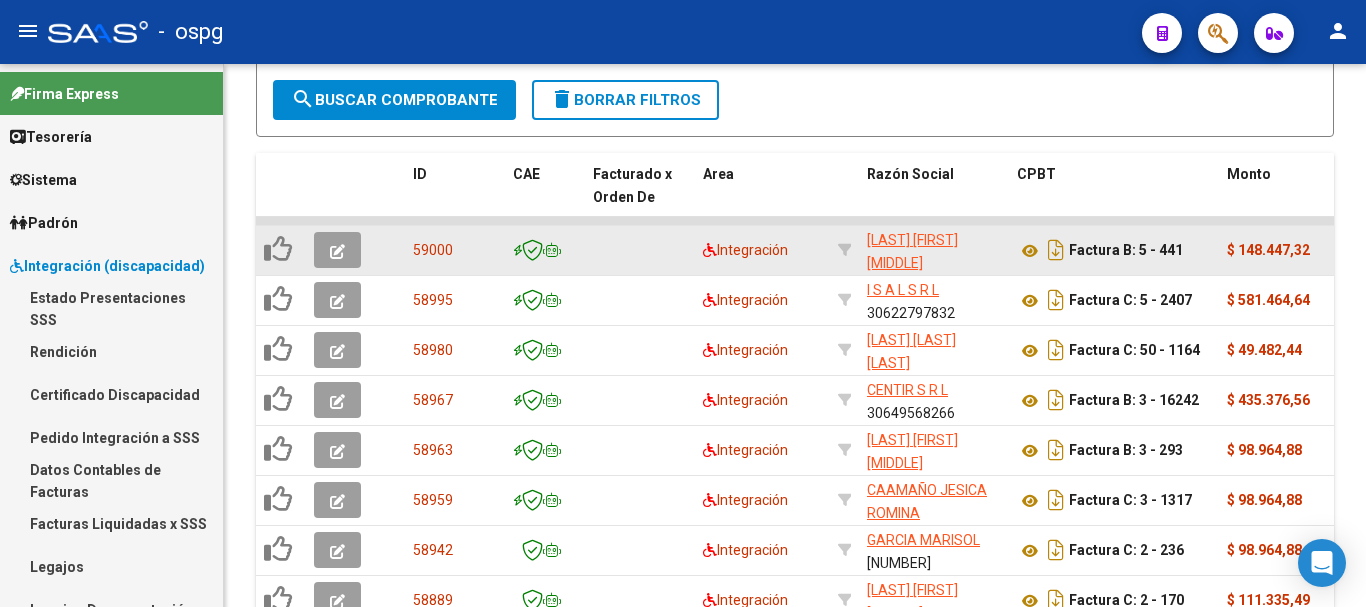 click 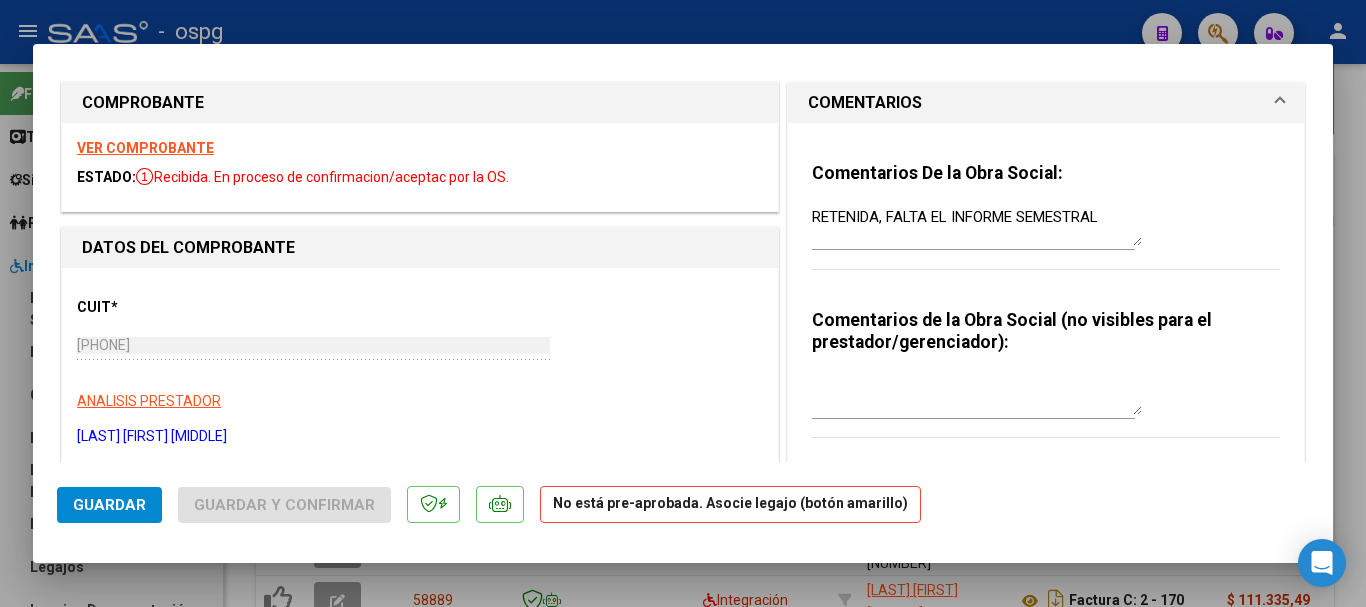 scroll, scrollTop: 0, scrollLeft: 0, axis: both 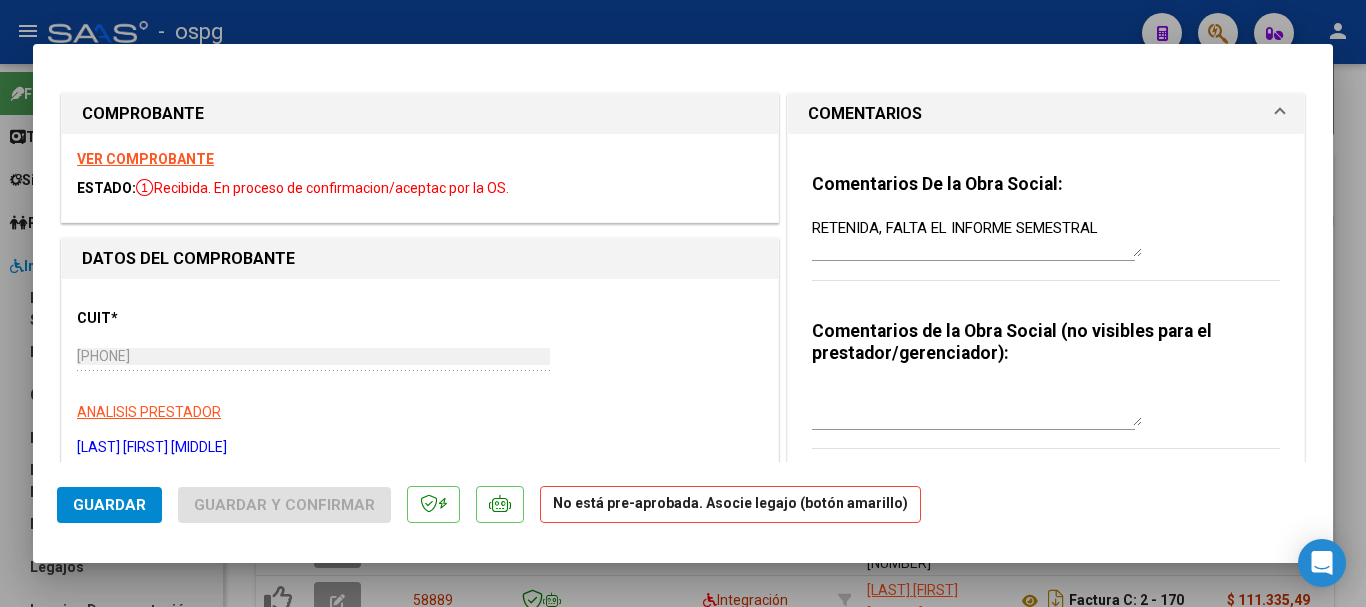 click on "VER COMPROBANTE" at bounding box center (145, 159) 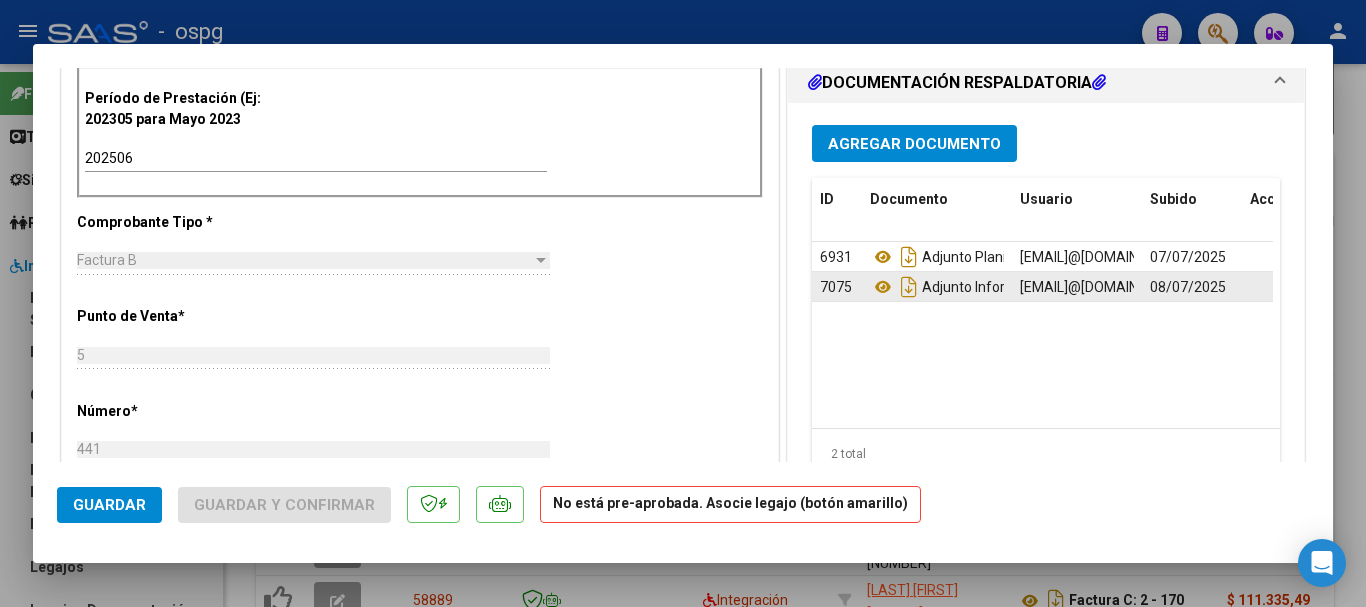 scroll, scrollTop: 600, scrollLeft: 0, axis: vertical 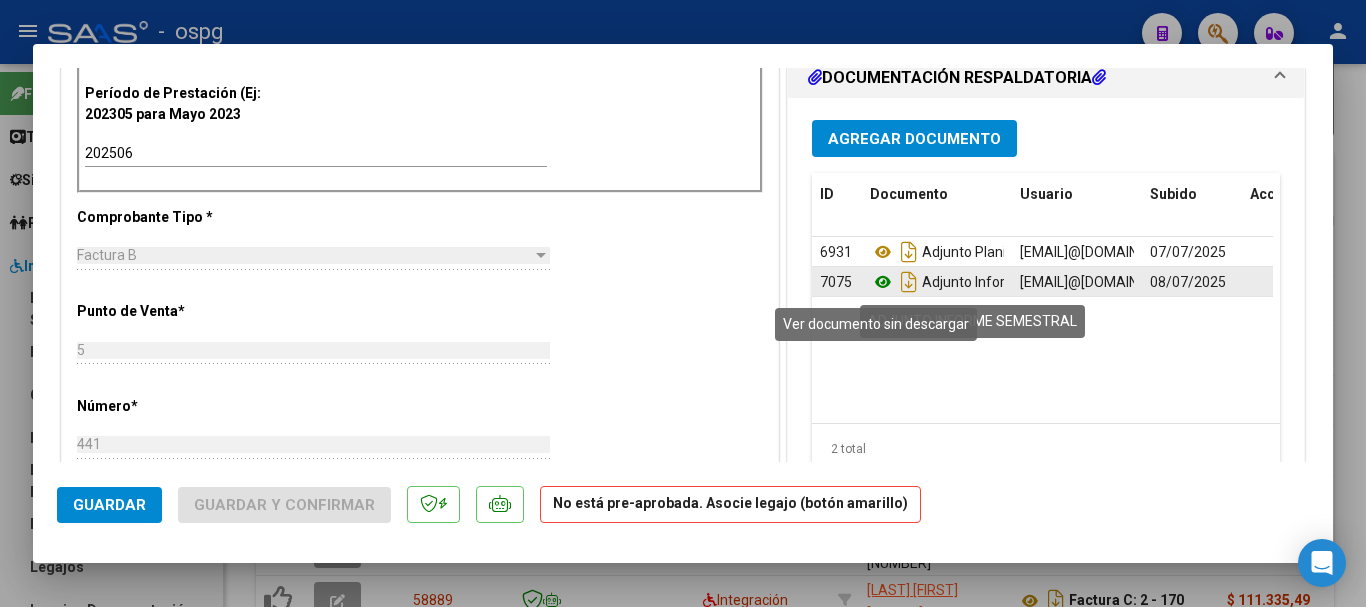 click 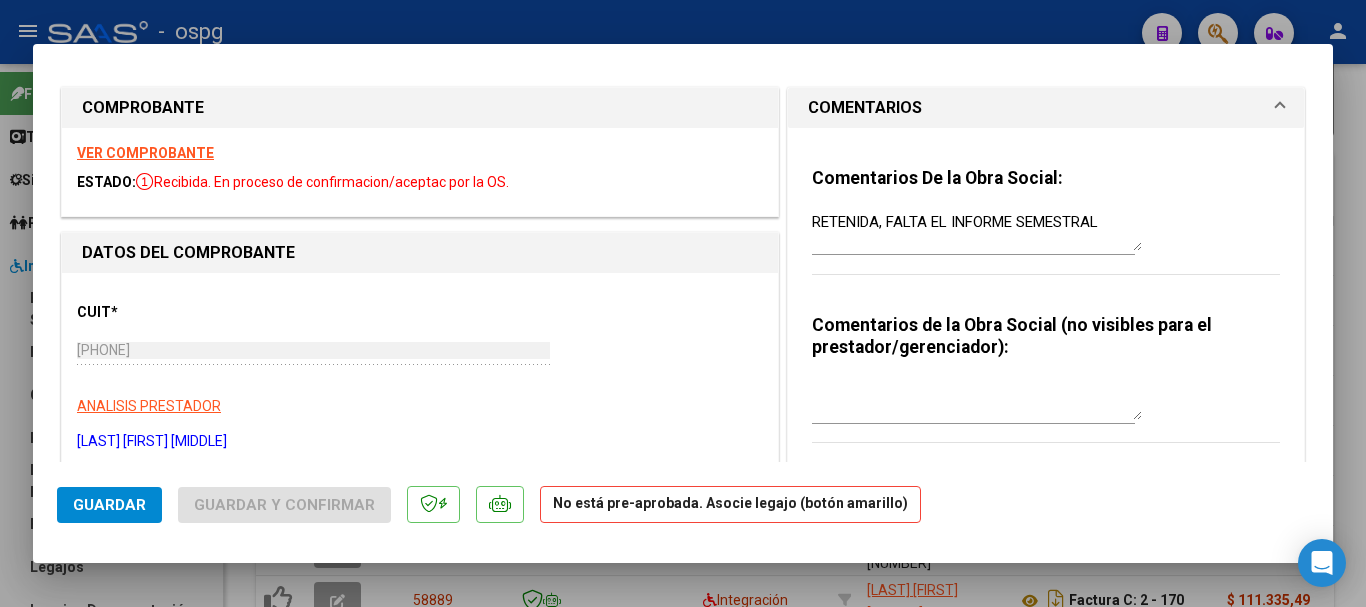 scroll, scrollTop: 0, scrollLeft: 0, axis: both 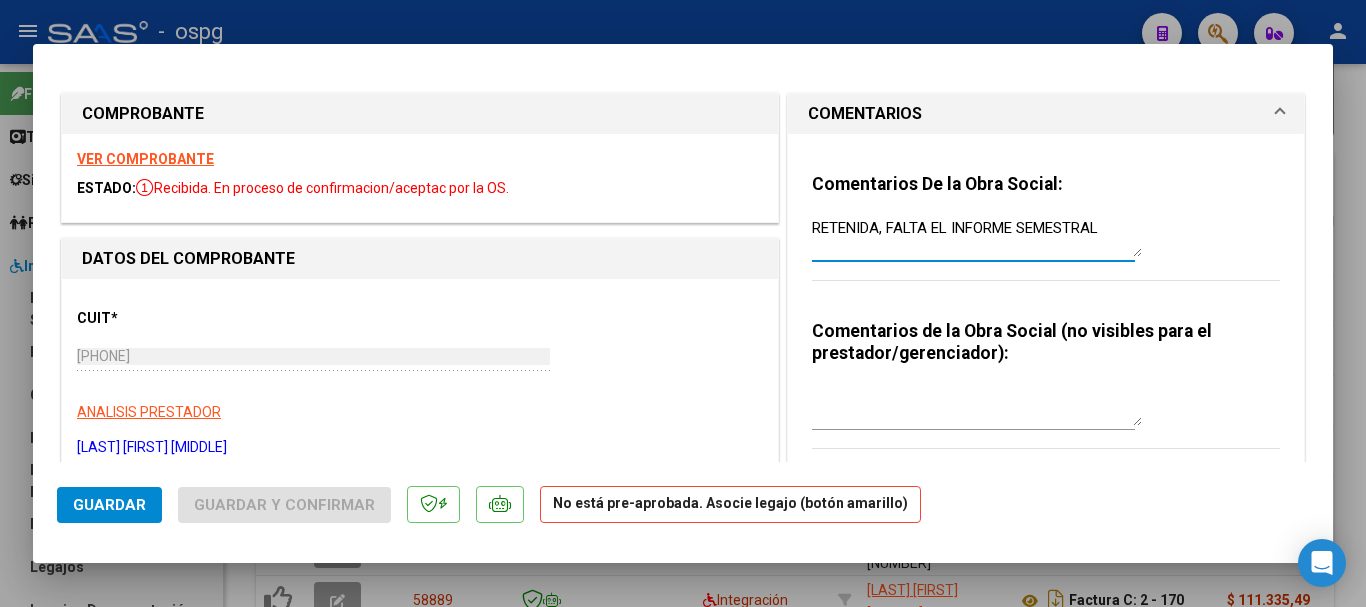 click on "RETENIDA, FALTA EL INFORME SEMESTRAL" at bounding box center [977, 237] 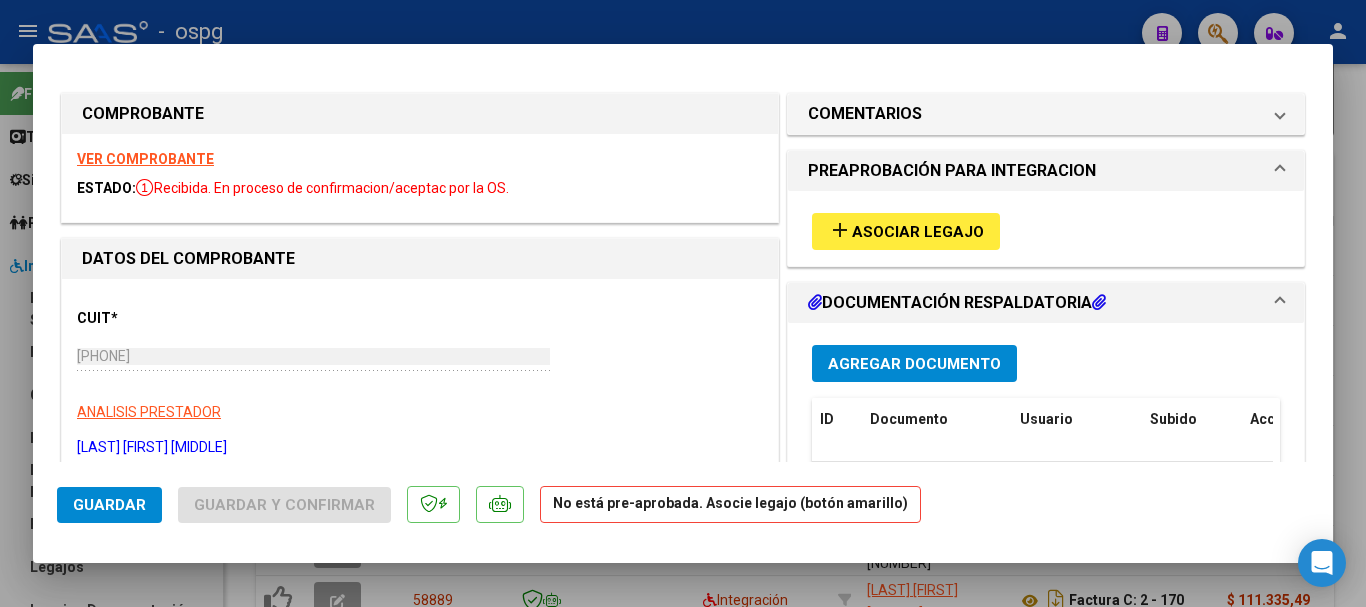 click on "Asociar Legajo" at bounding box center [918, 232] 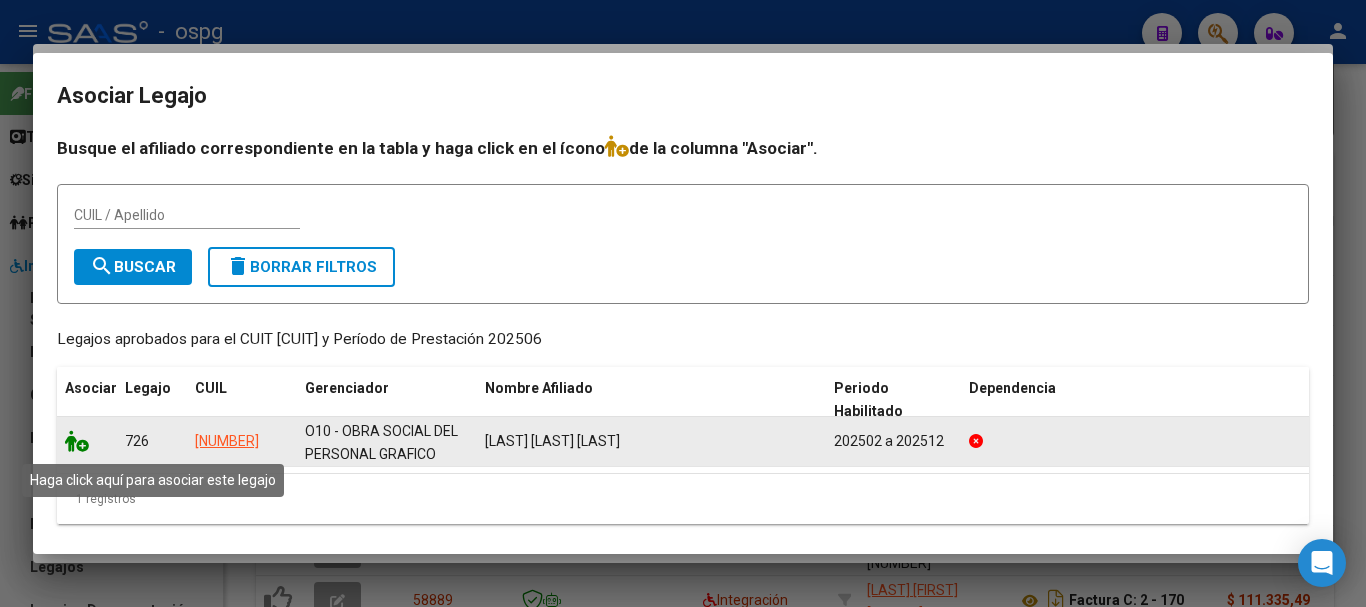 click 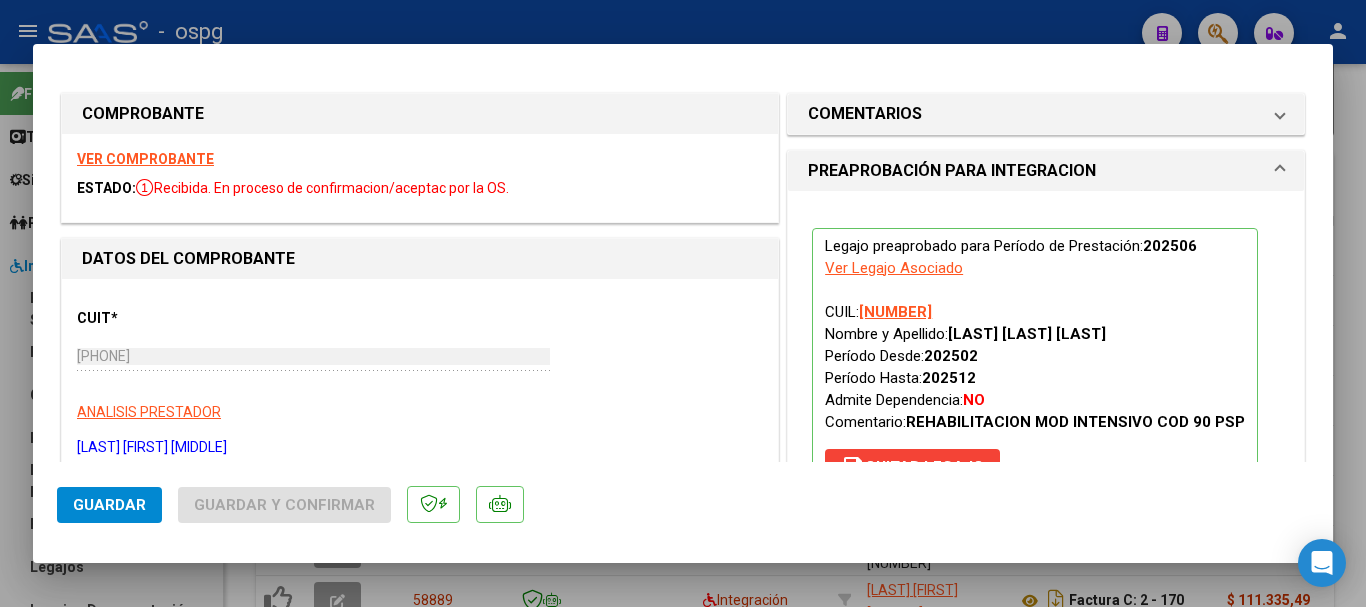 click on "Guardar" 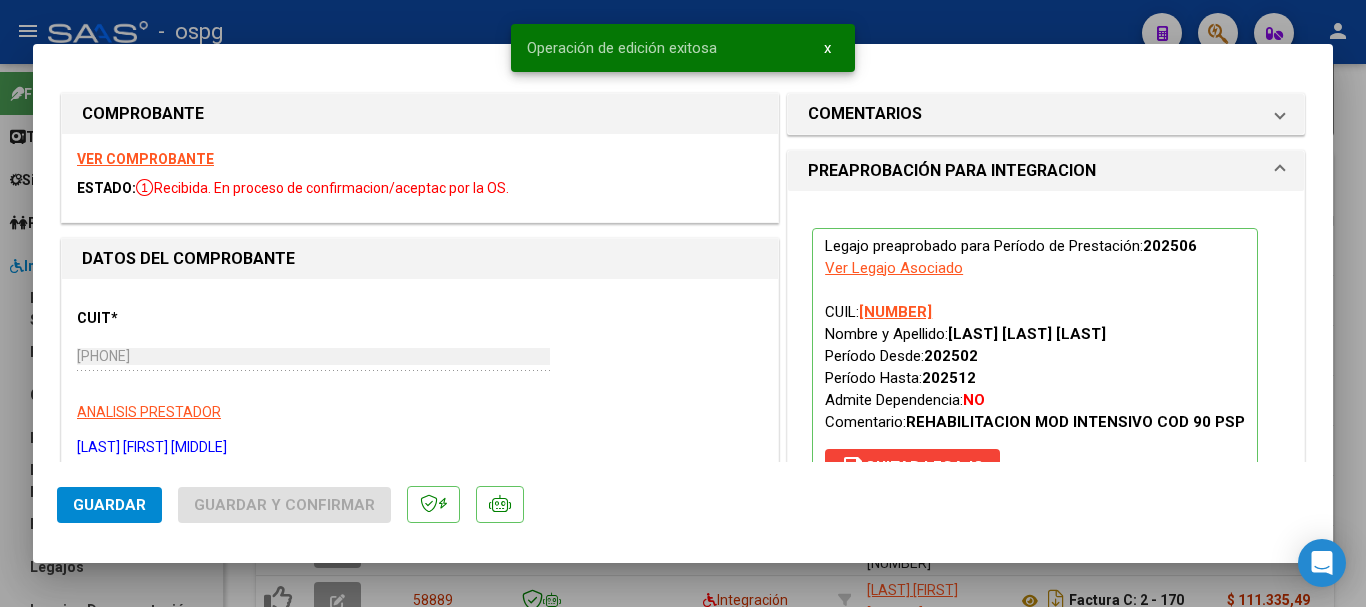 click at bounding box center [683, 303] 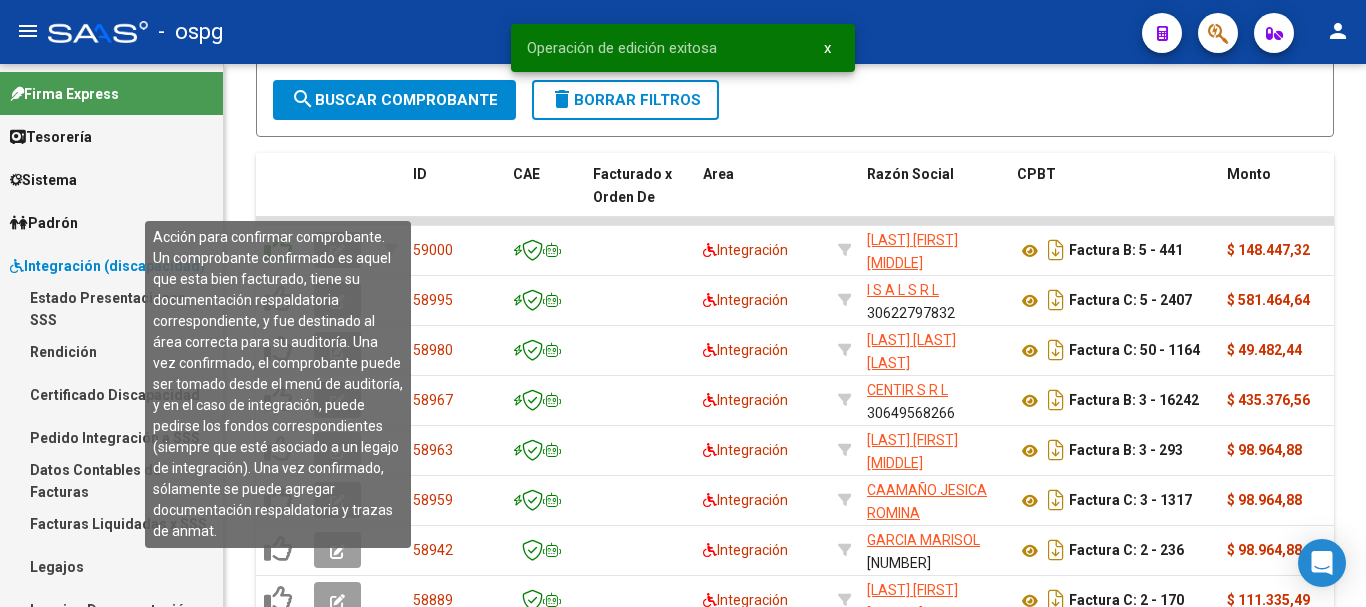 click 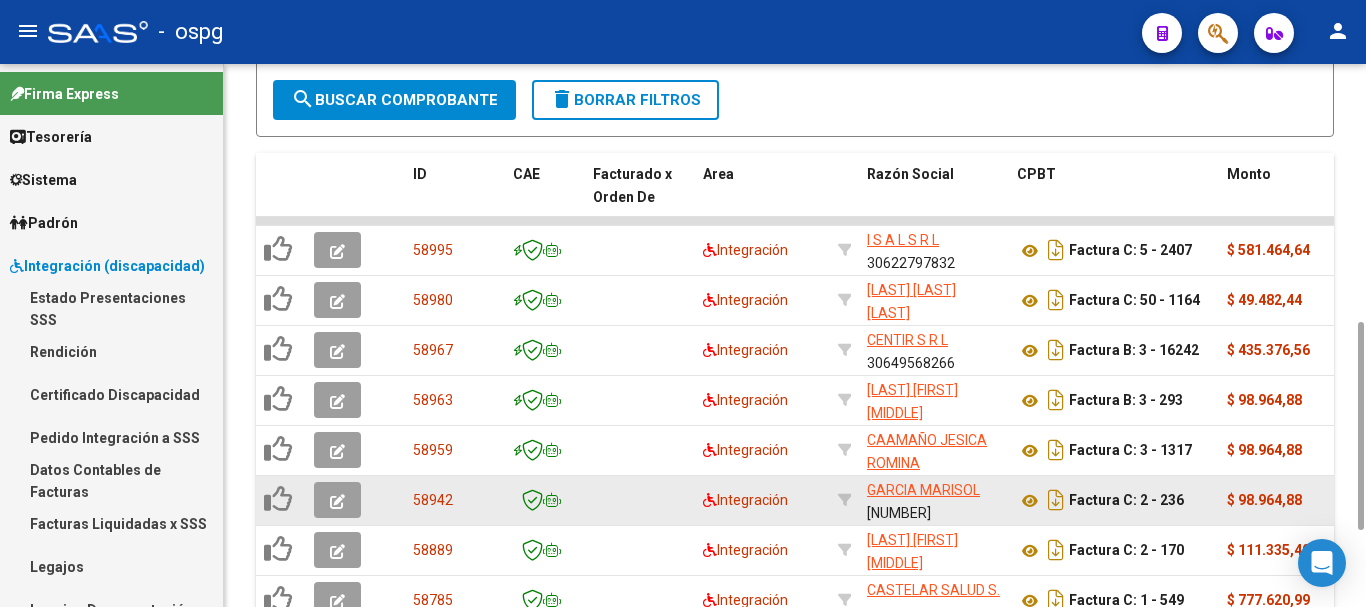 scroll, scrollTop: 874, scrollLeft: 0, axis: vertical 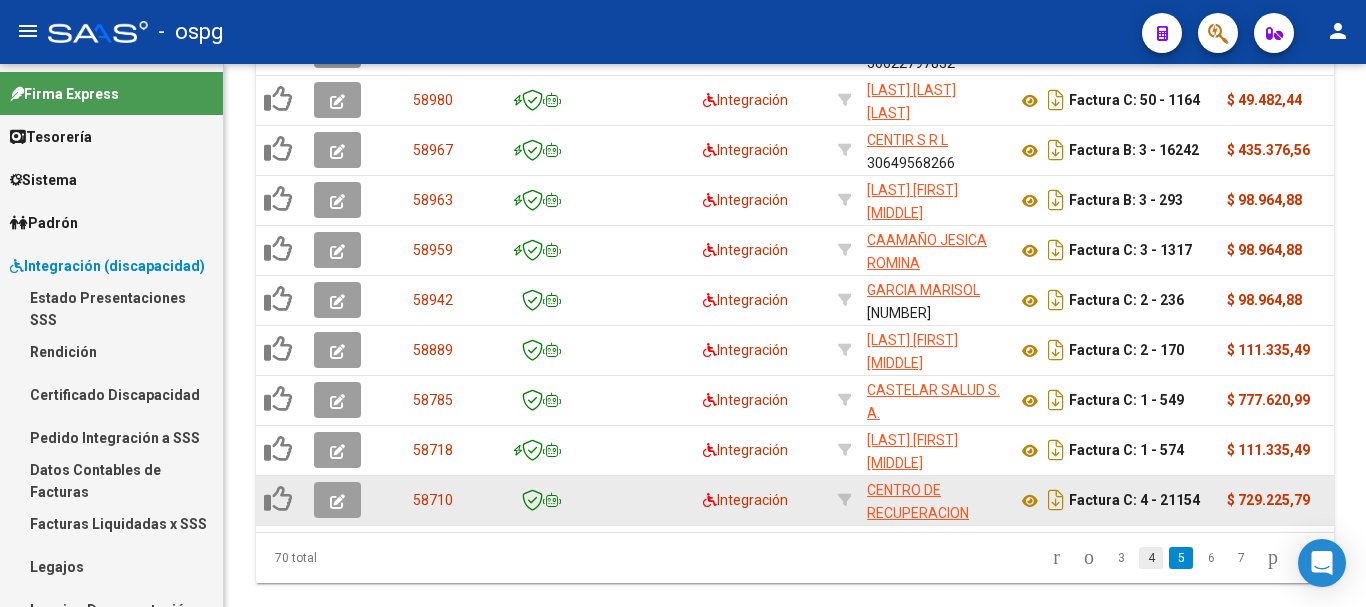 click on "4" 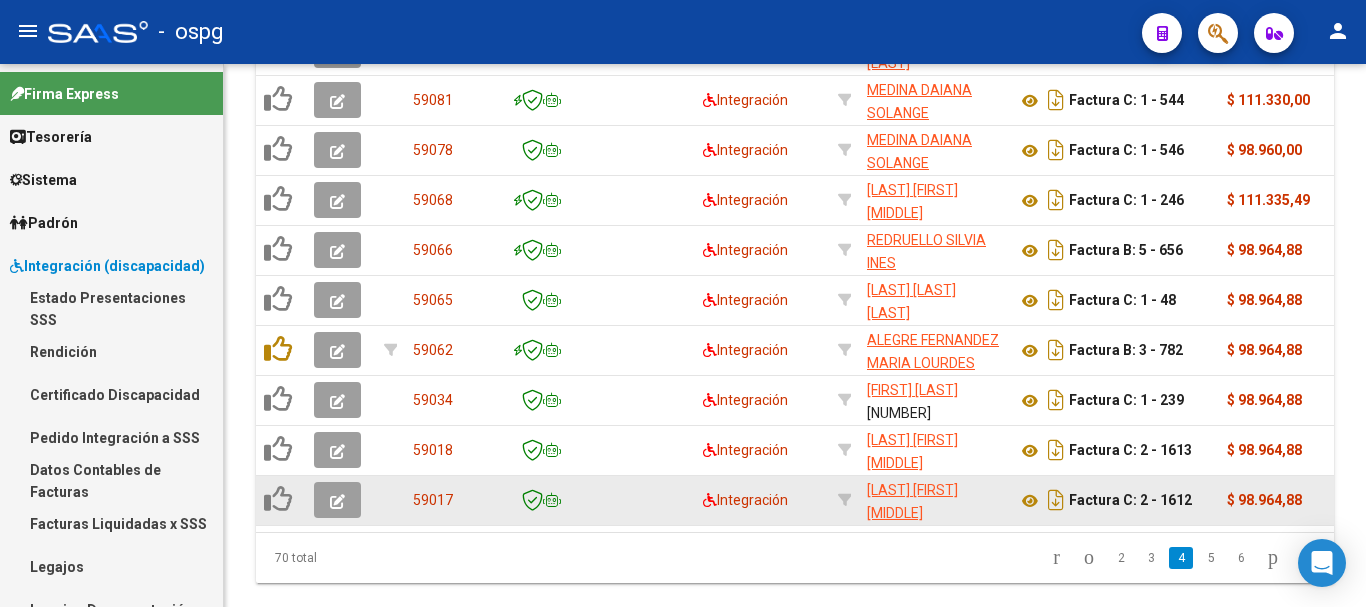 click 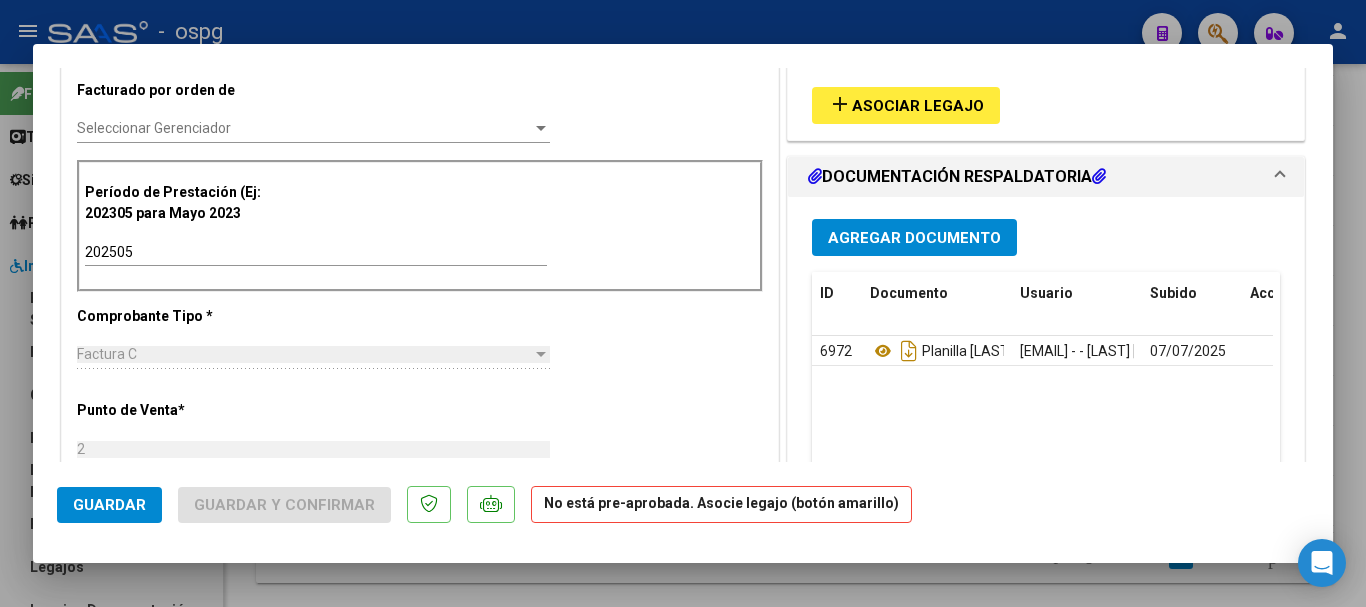 scroll, scrollTop: 600, scrollLeft: 0, axis: vertical 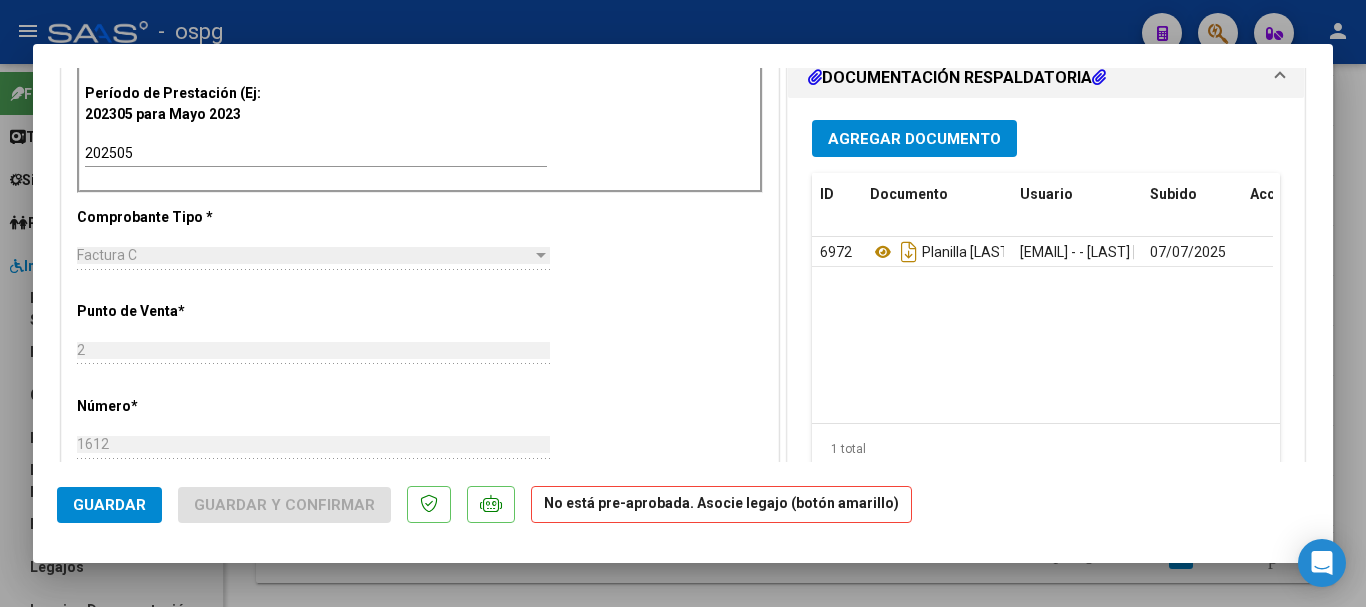click at bounding box center (683, 303) 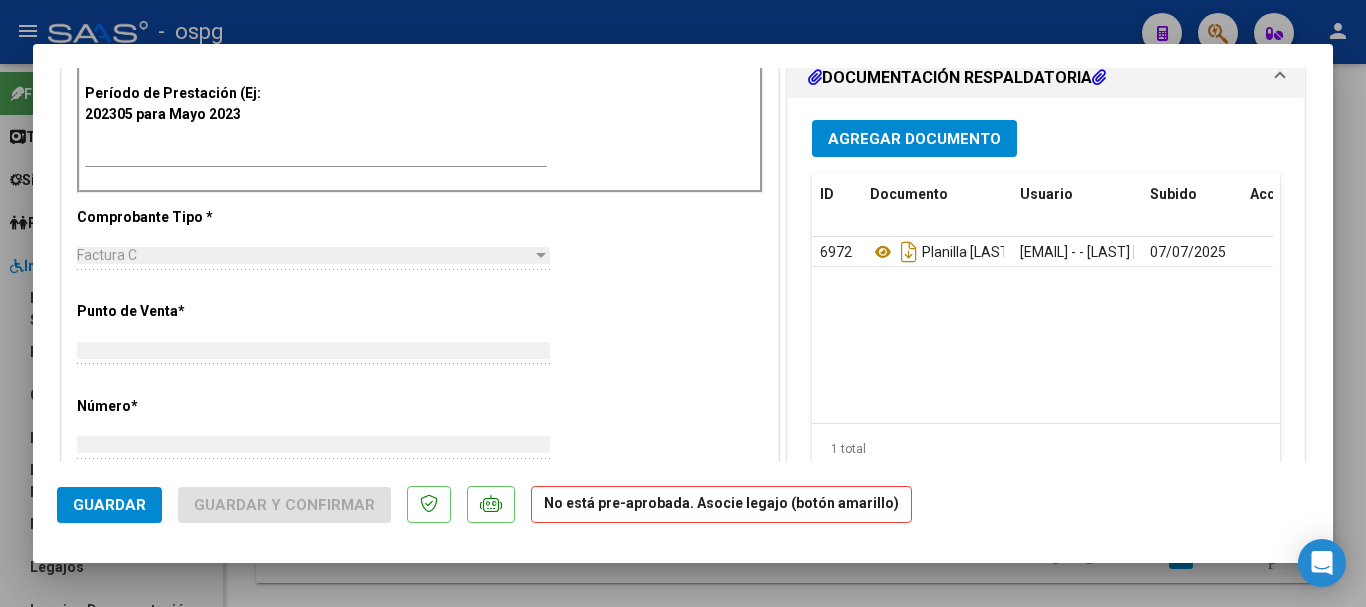 scroll, scrollTop: 586, scrollLeft: 0, axis: vertical 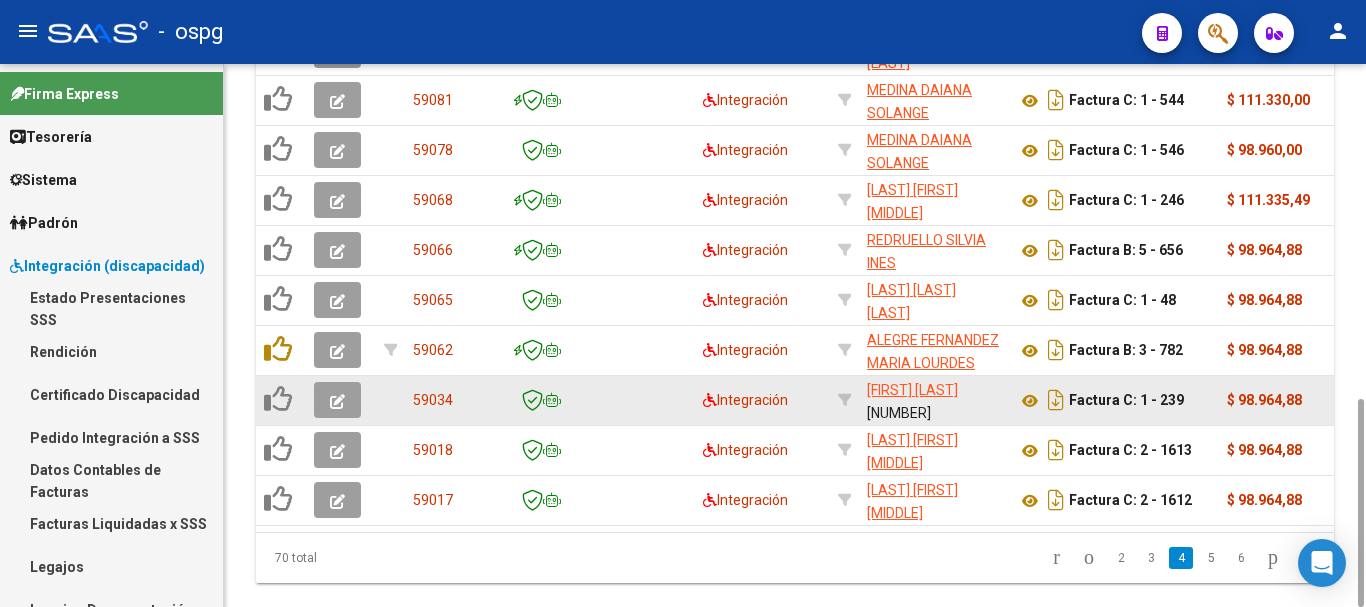 click 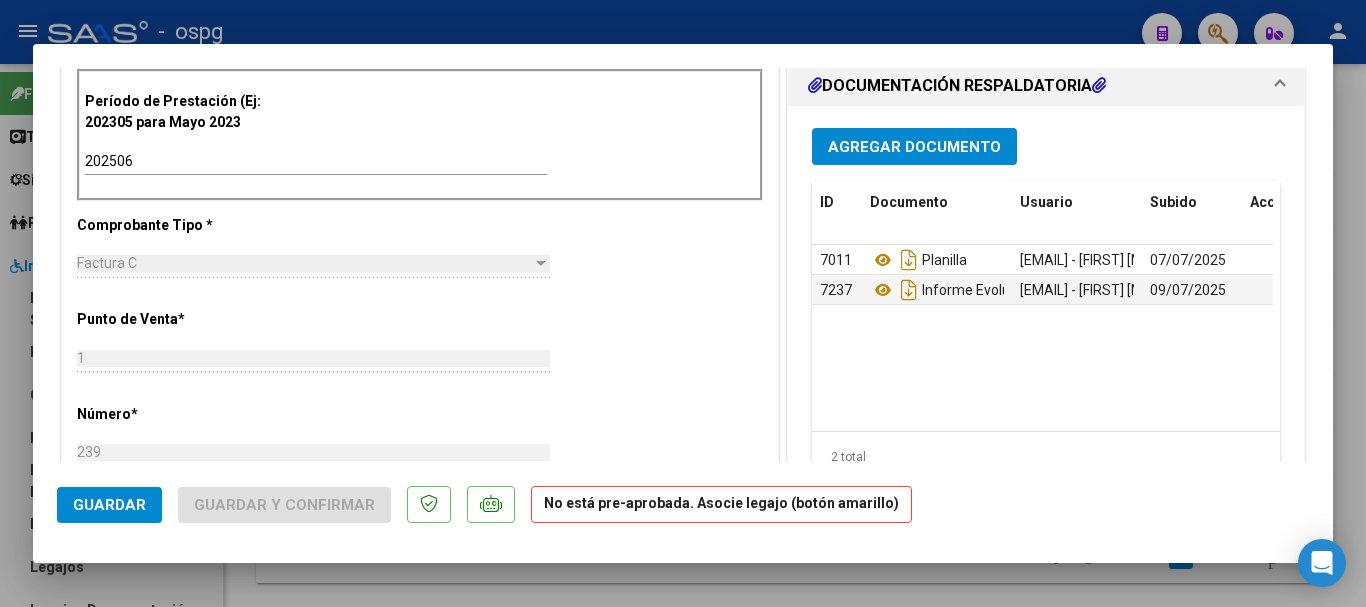 scroll, scrollTop: 700, scrollLeft: 0, axis: vertical 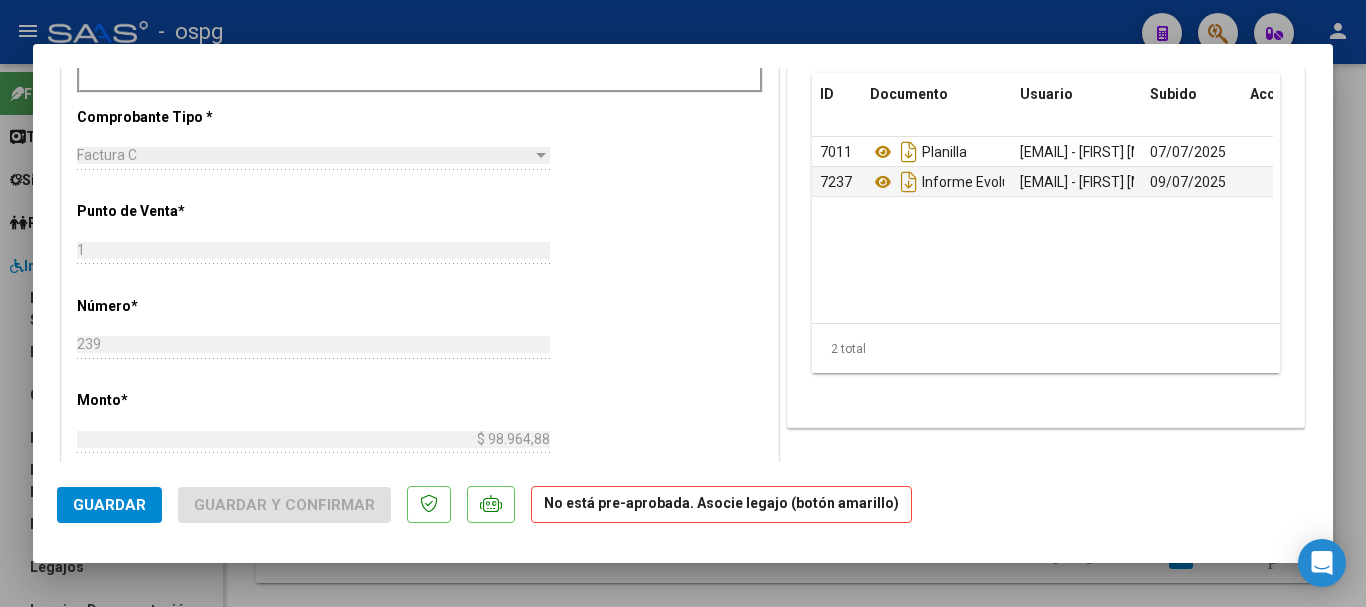click at bounding box center [683, 303] 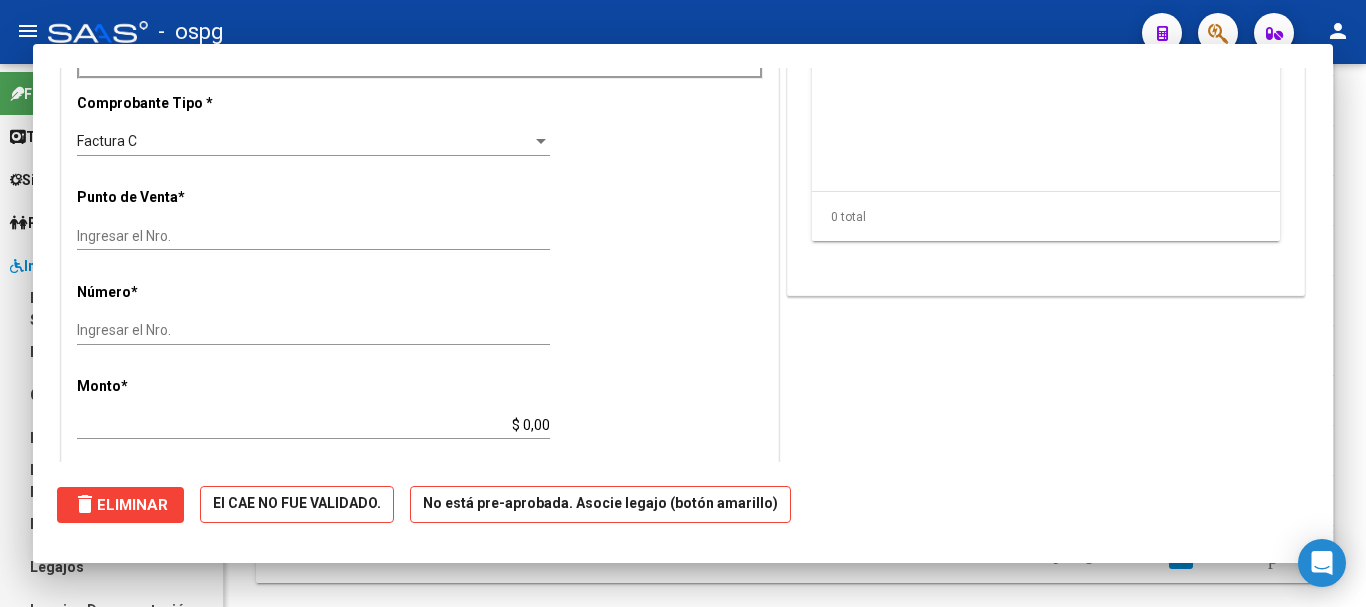 scroll, scrollTop: 0, scrollLeft: 0, axis: both 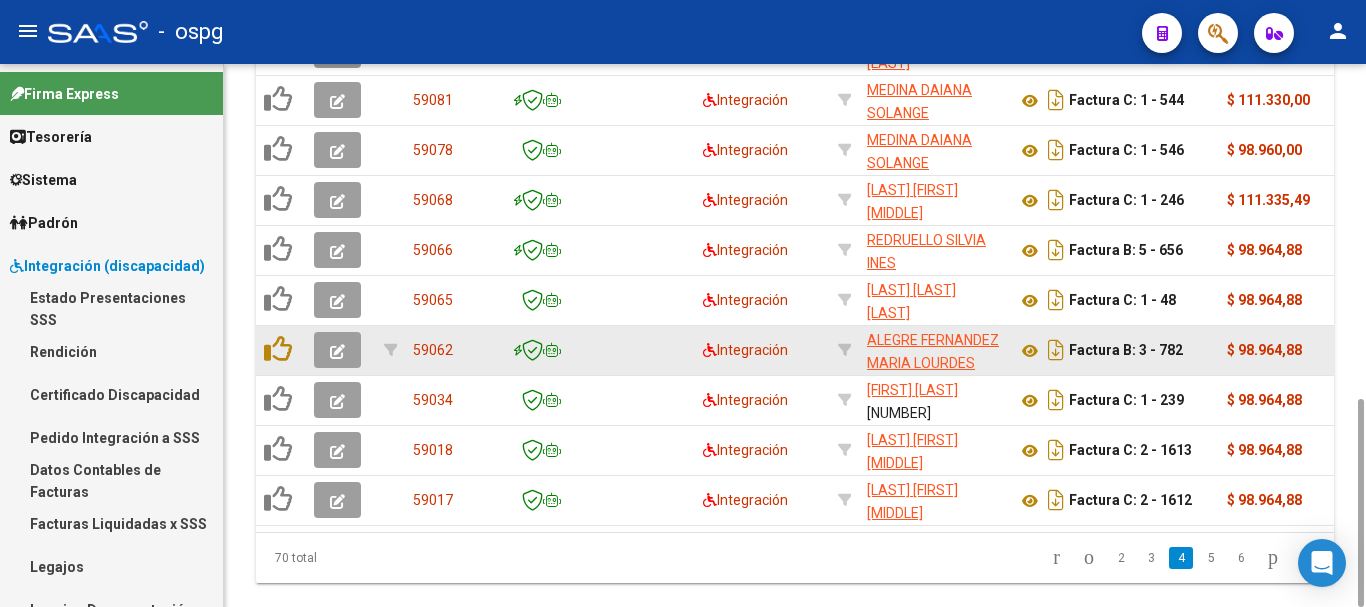 click 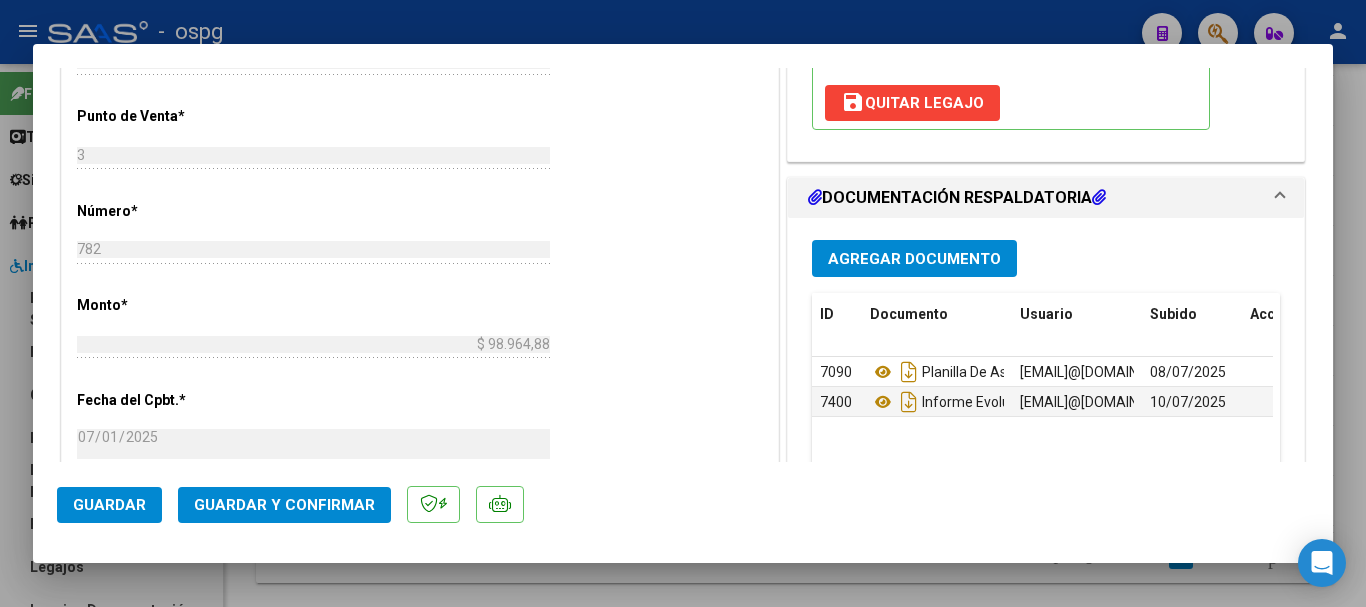 scroll, scrollTop: 900, scrollLeft: 0, axis: vertical 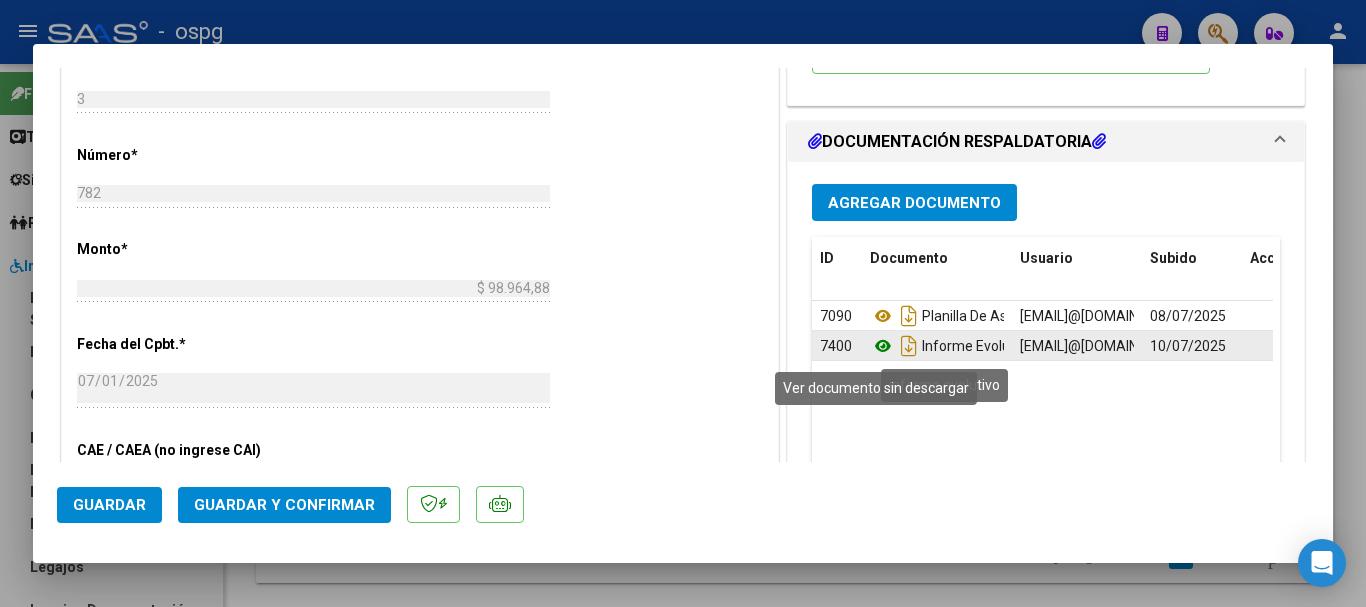 click 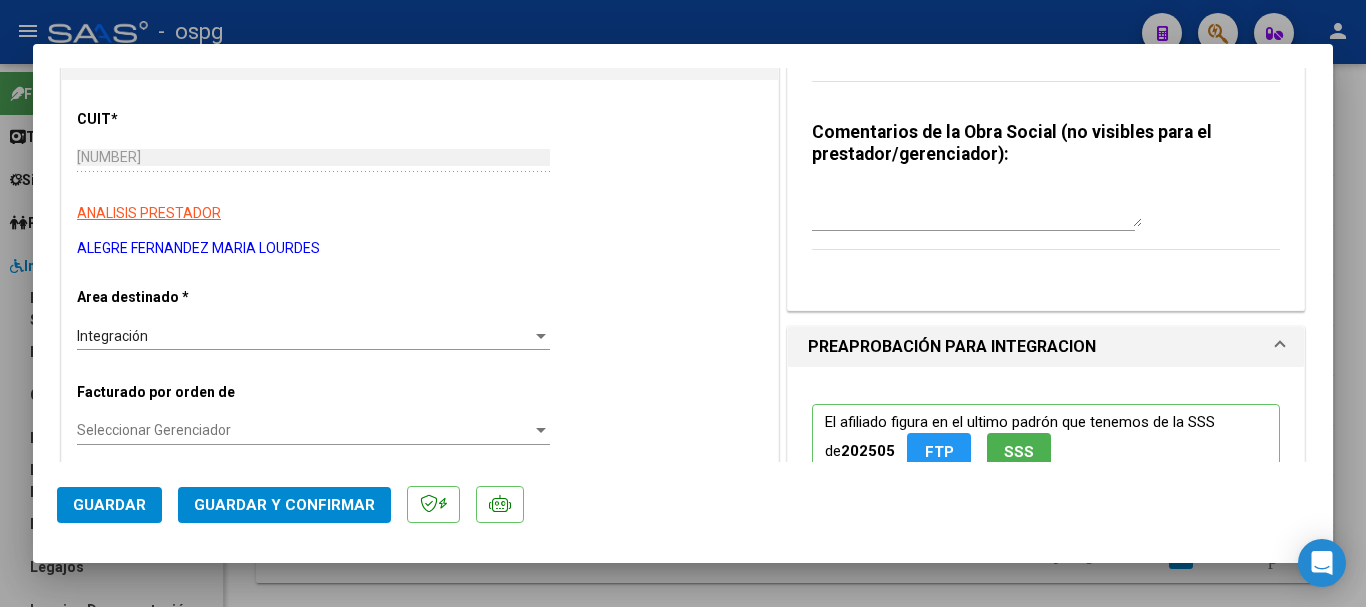 scroll, scrollTop: 0, scrollLeft: 0, axis: both 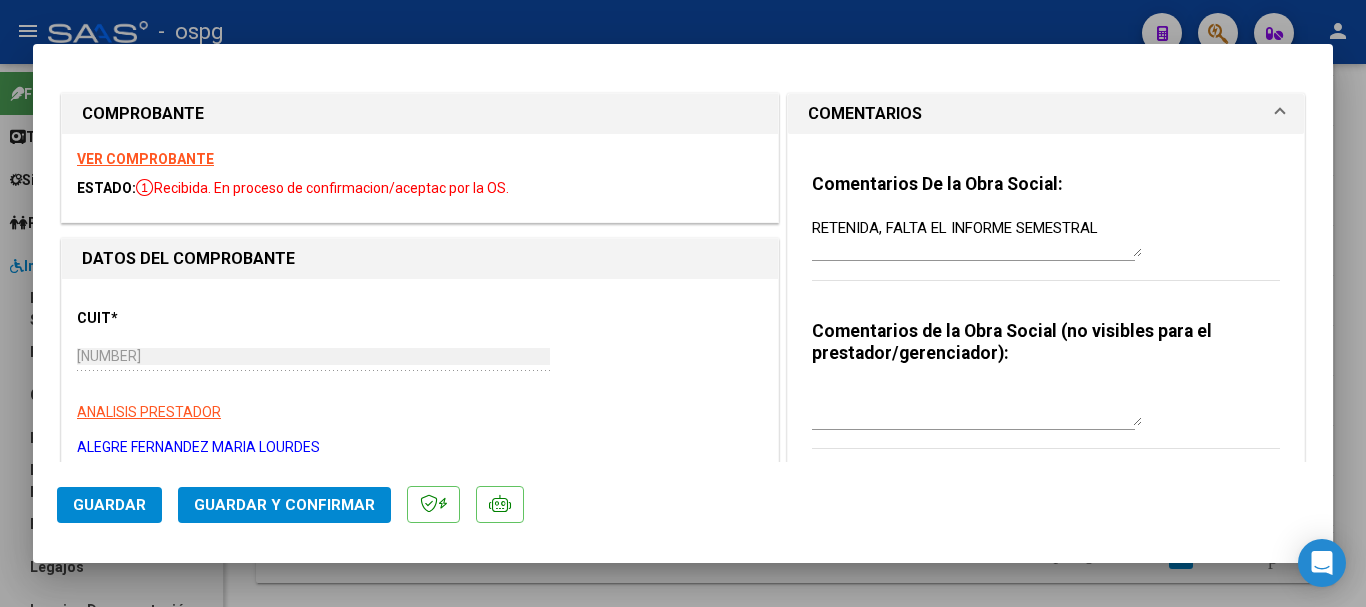 click on "VER COMPROBANTE" at bounding box center [145, 159] 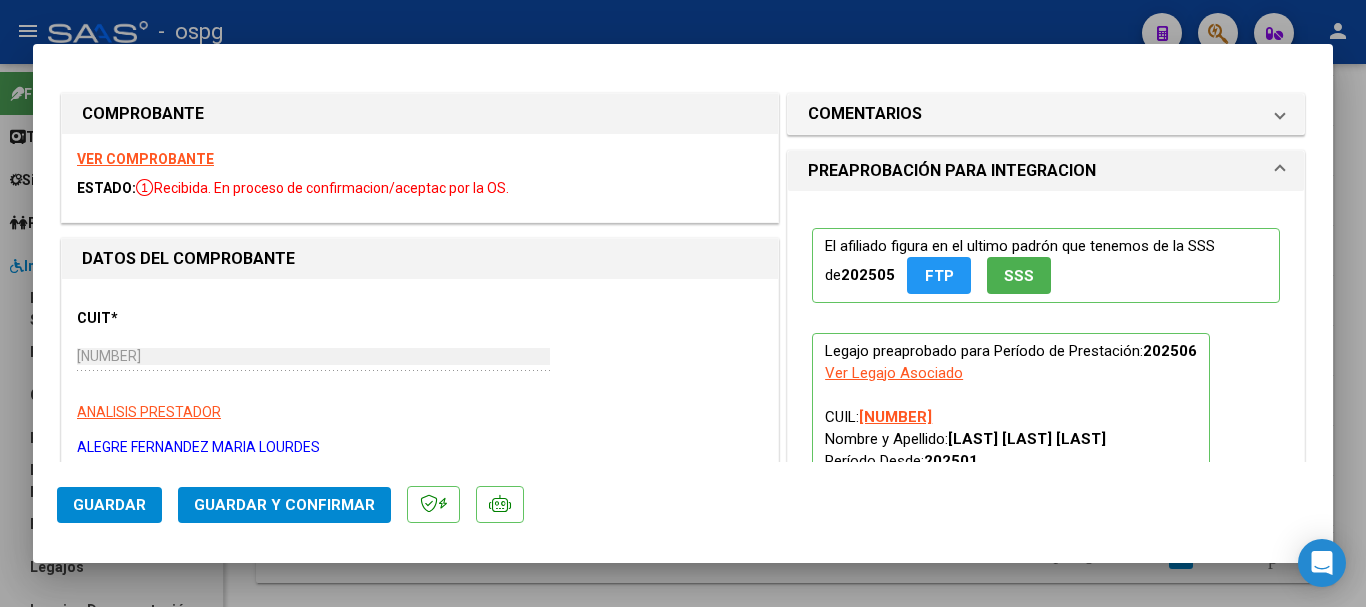 click on "Guardar" 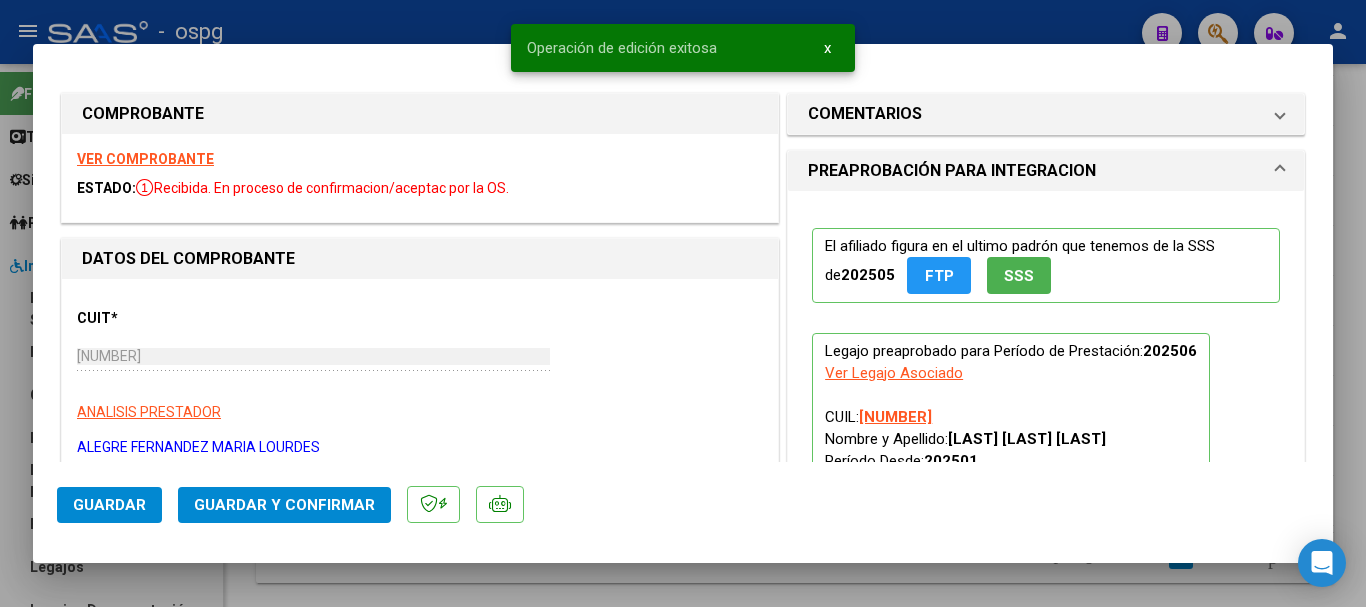 click at bounding box center (683, 303) 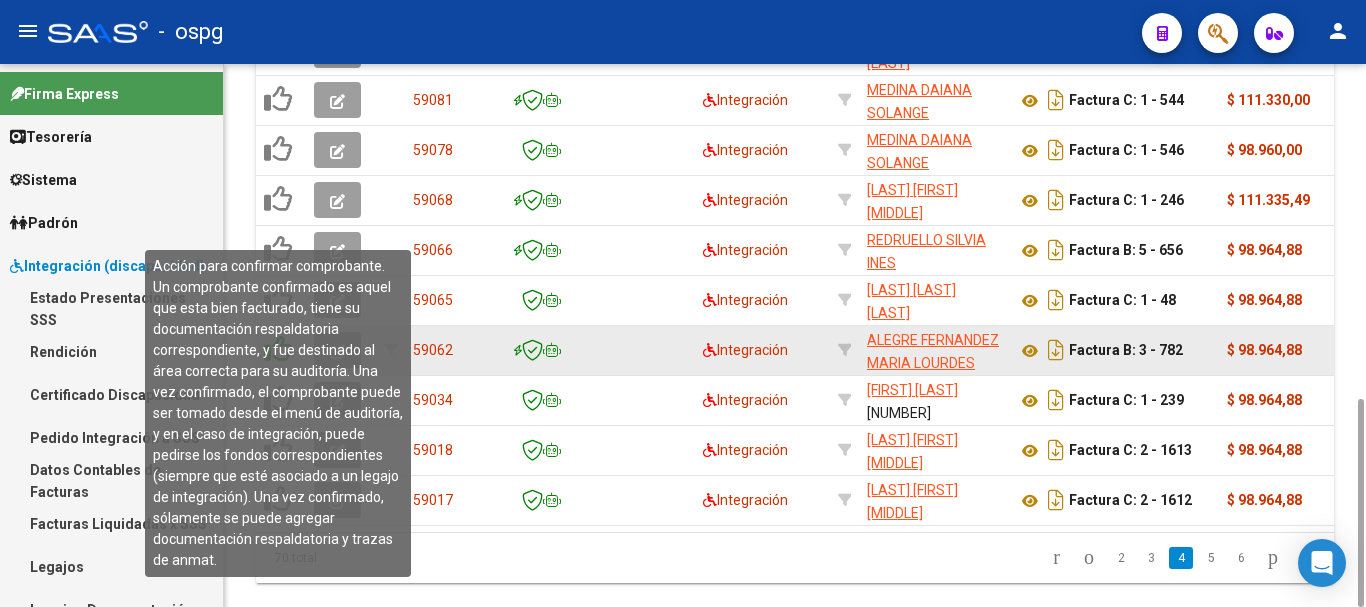 click 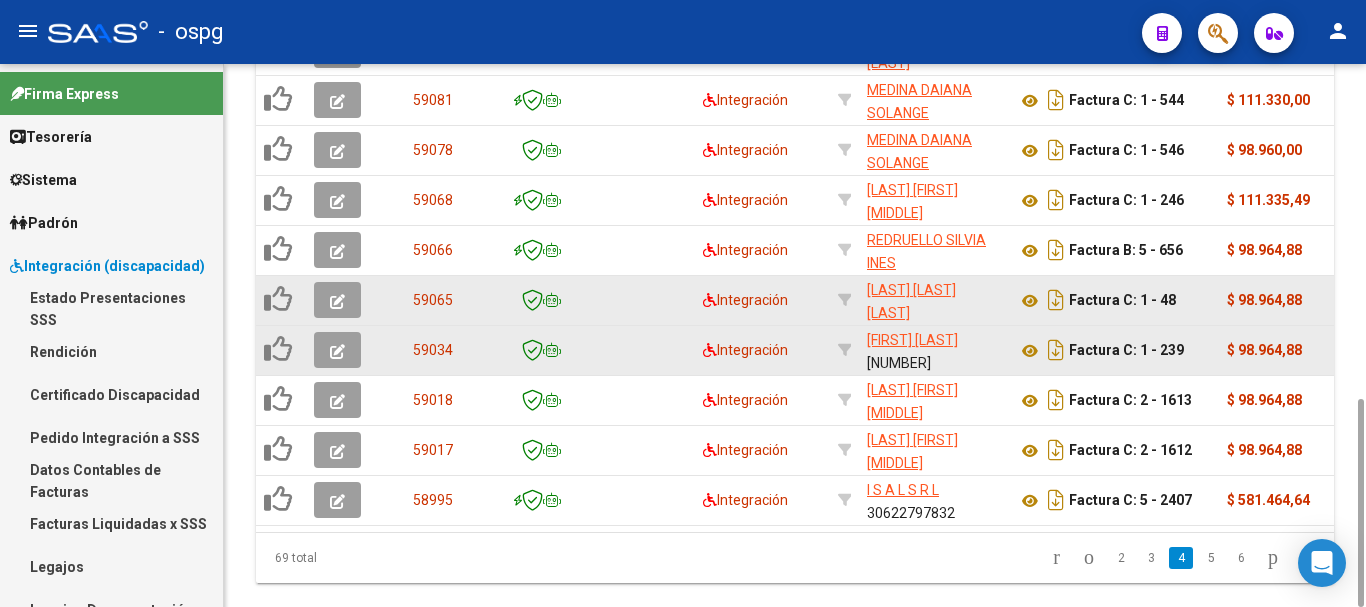 click 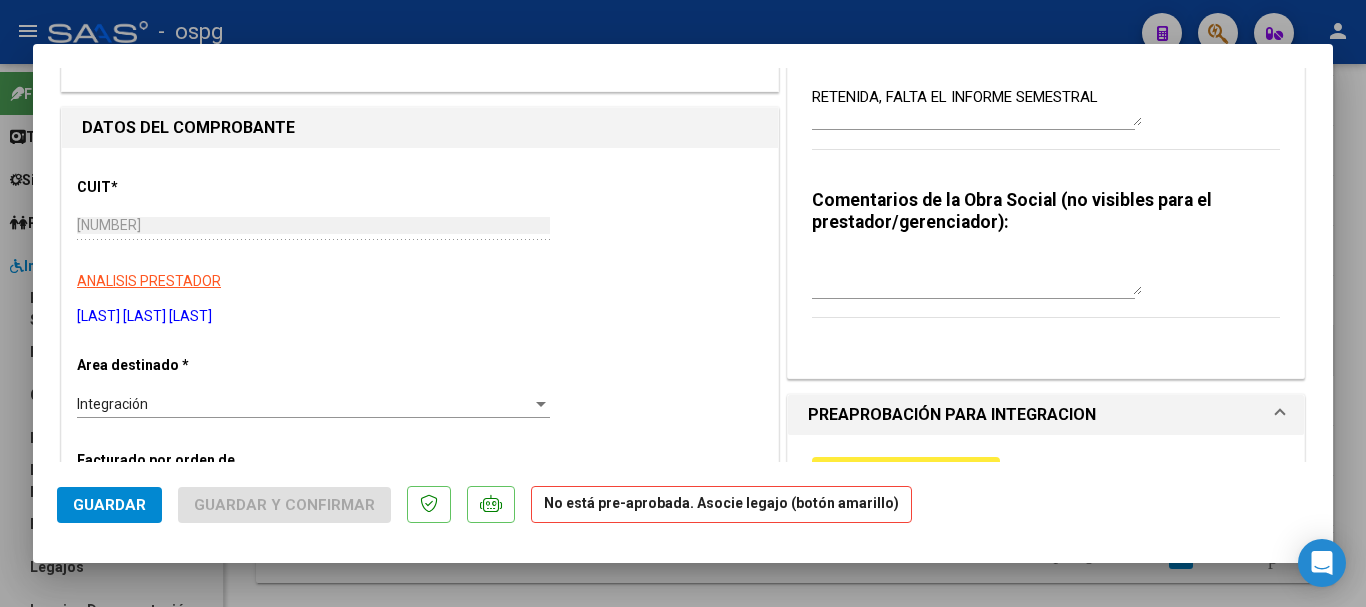 scroll, scrollTop: 100, scrollLeft: 0, axis: vertical 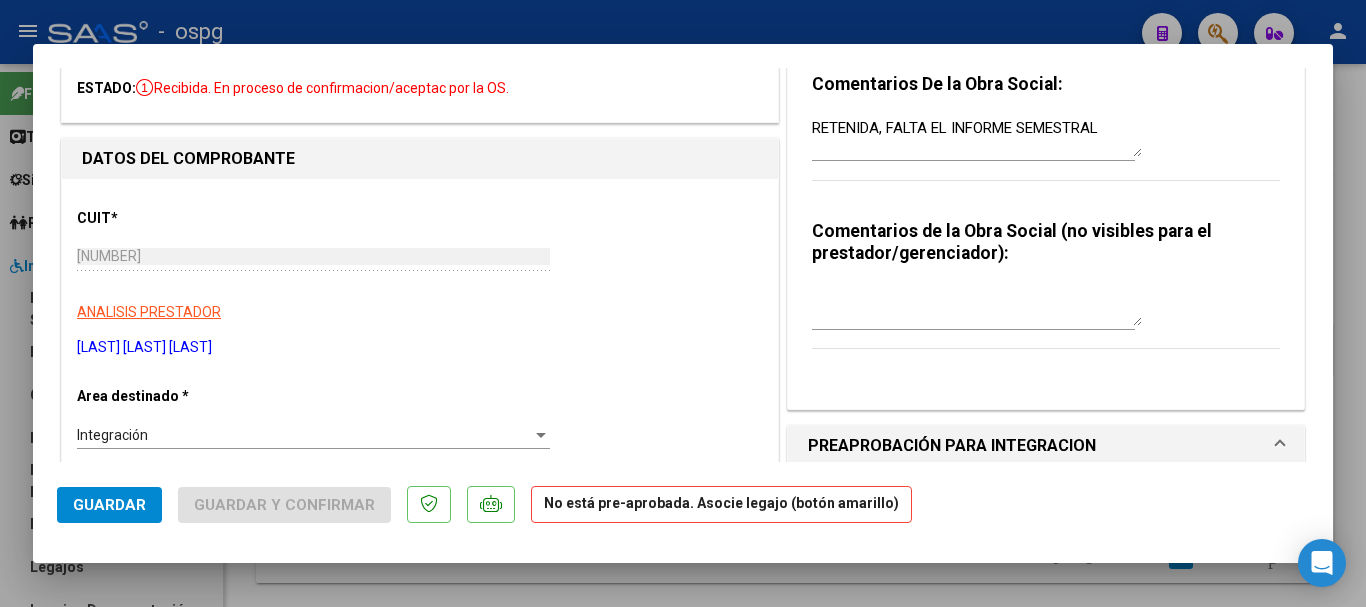 click at bounding box center [683, 303] 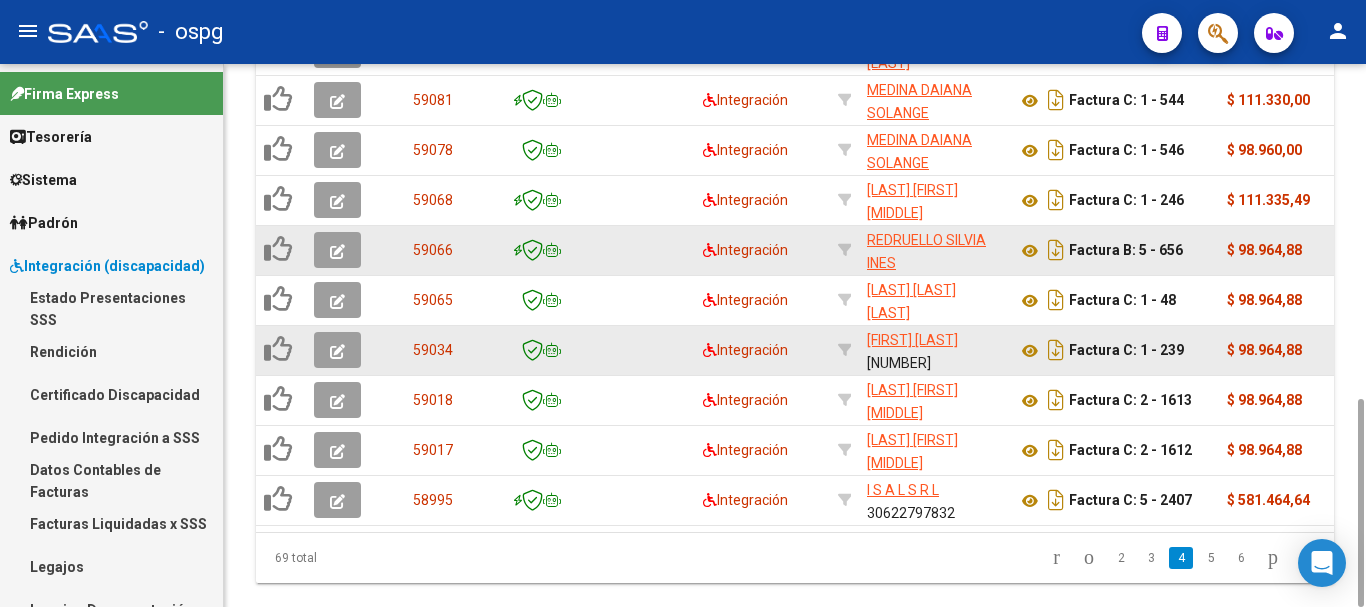 click 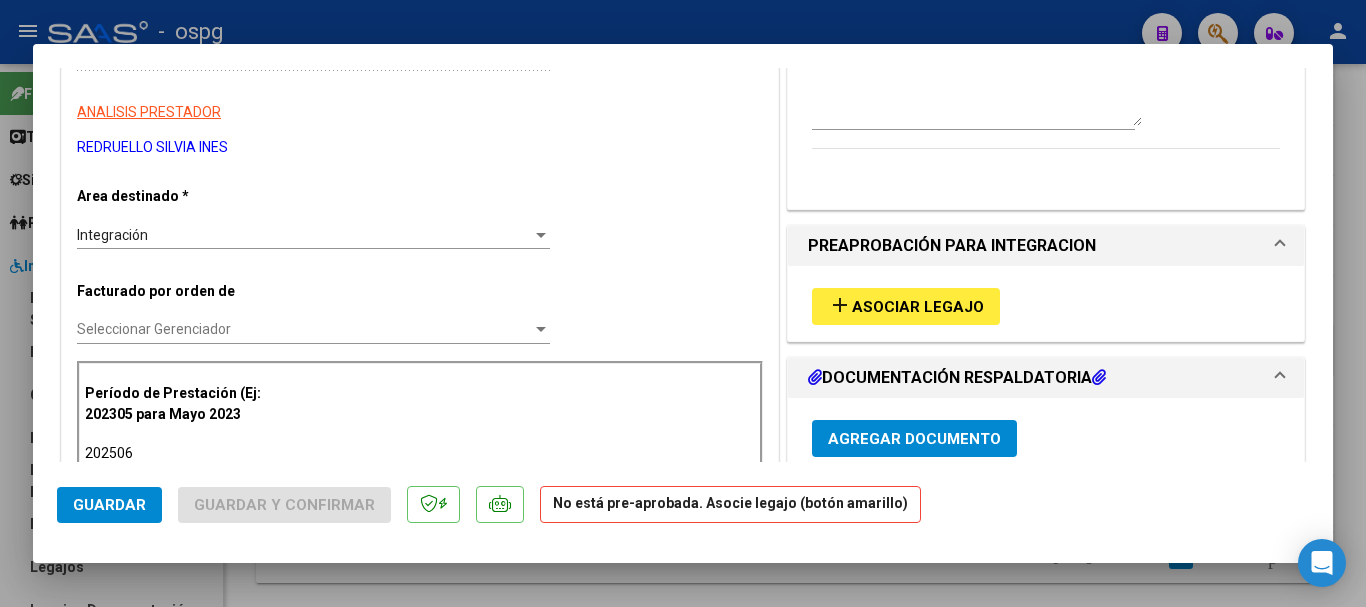 scroll, scrollTop: 500, scrollLeft: 0, axis: vertical 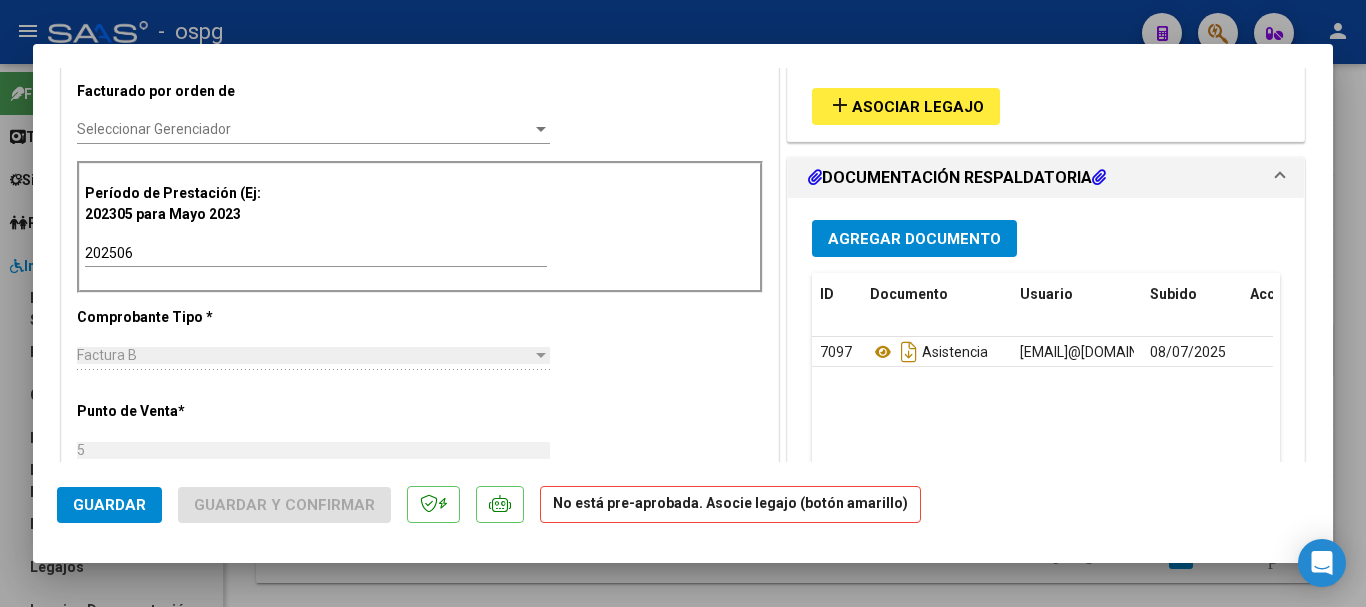 click at bounding box center (683, 303) 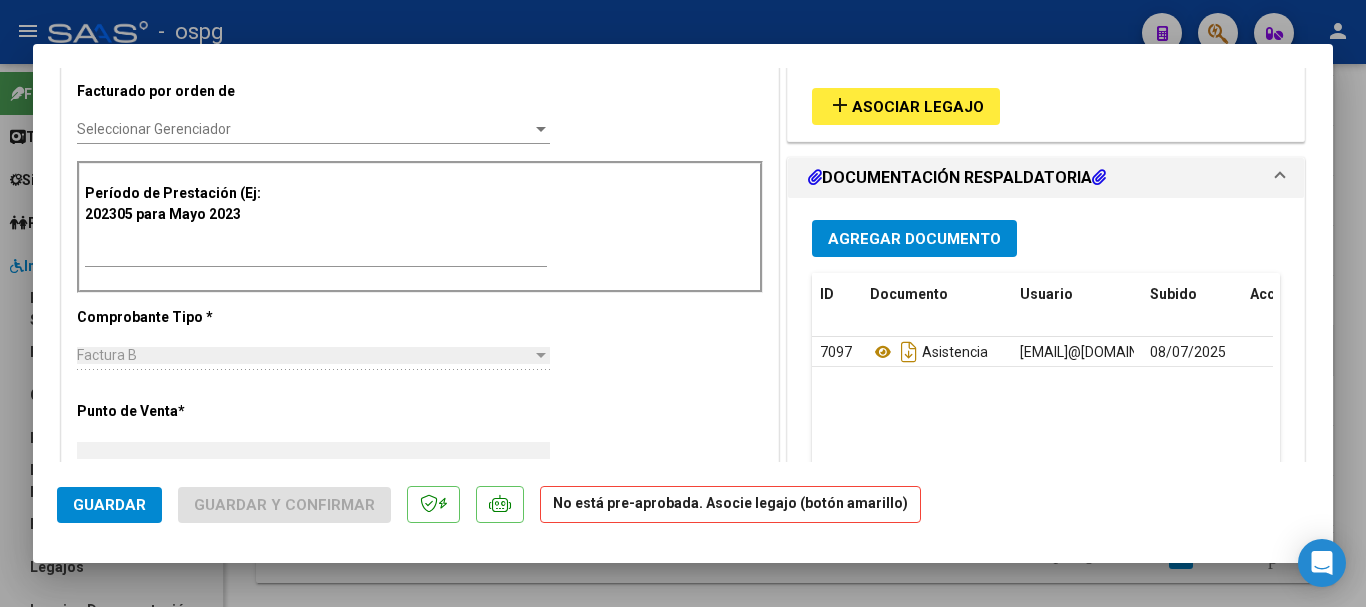 scroll, scrollTop: 486, scrollLeft: 0, axis: vertical 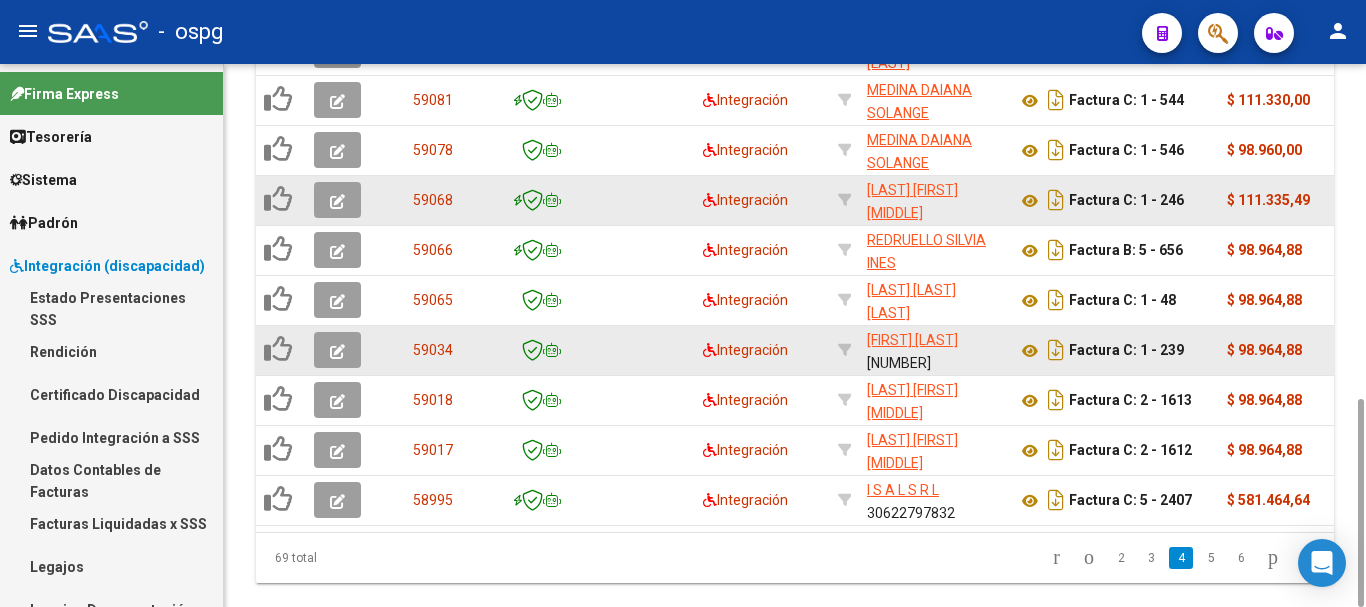 click 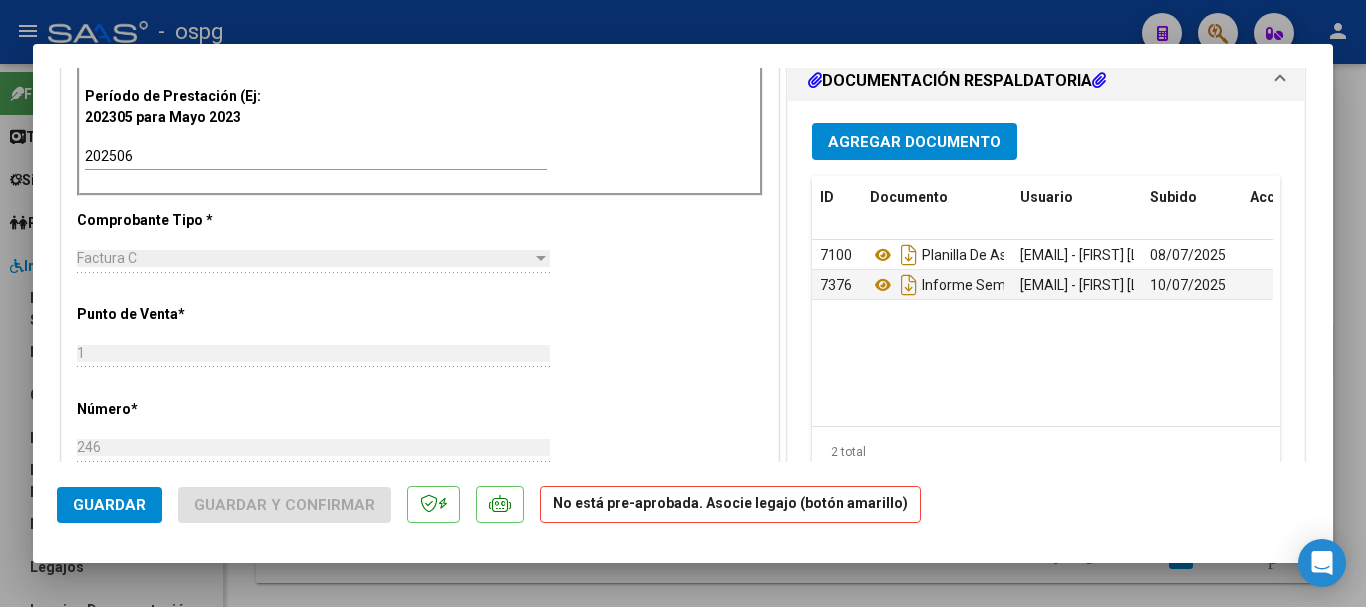 scroll, scrollTop: 600, scrollLeft: 0, axis: vertical 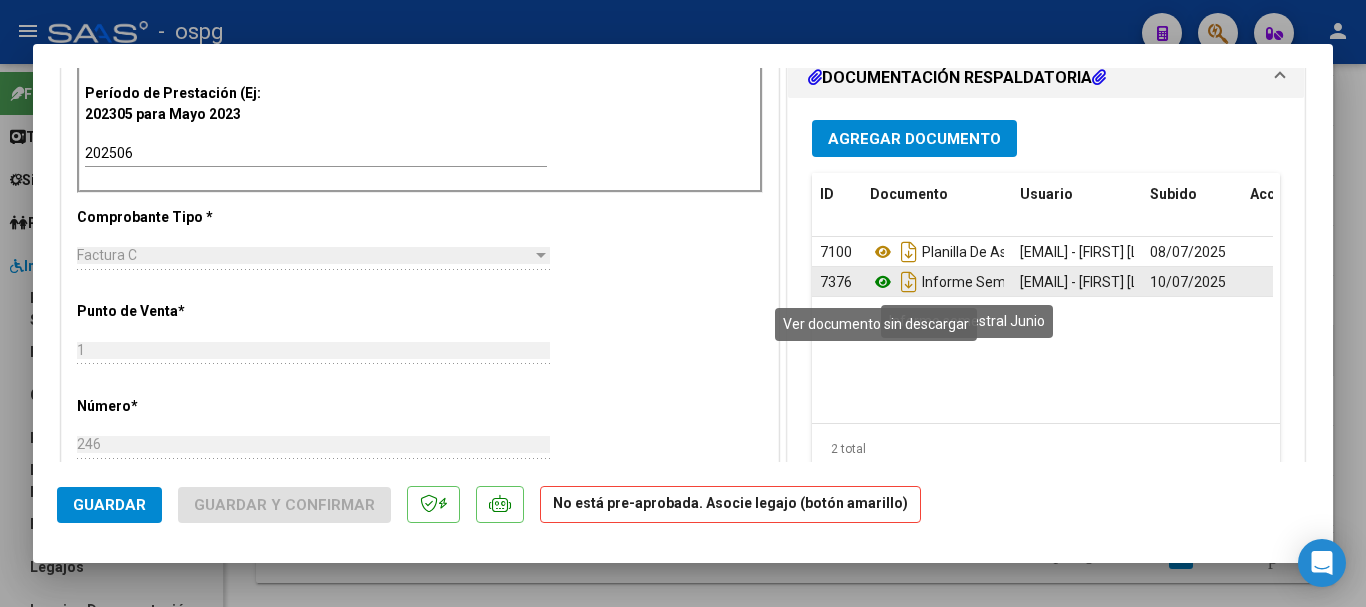 click 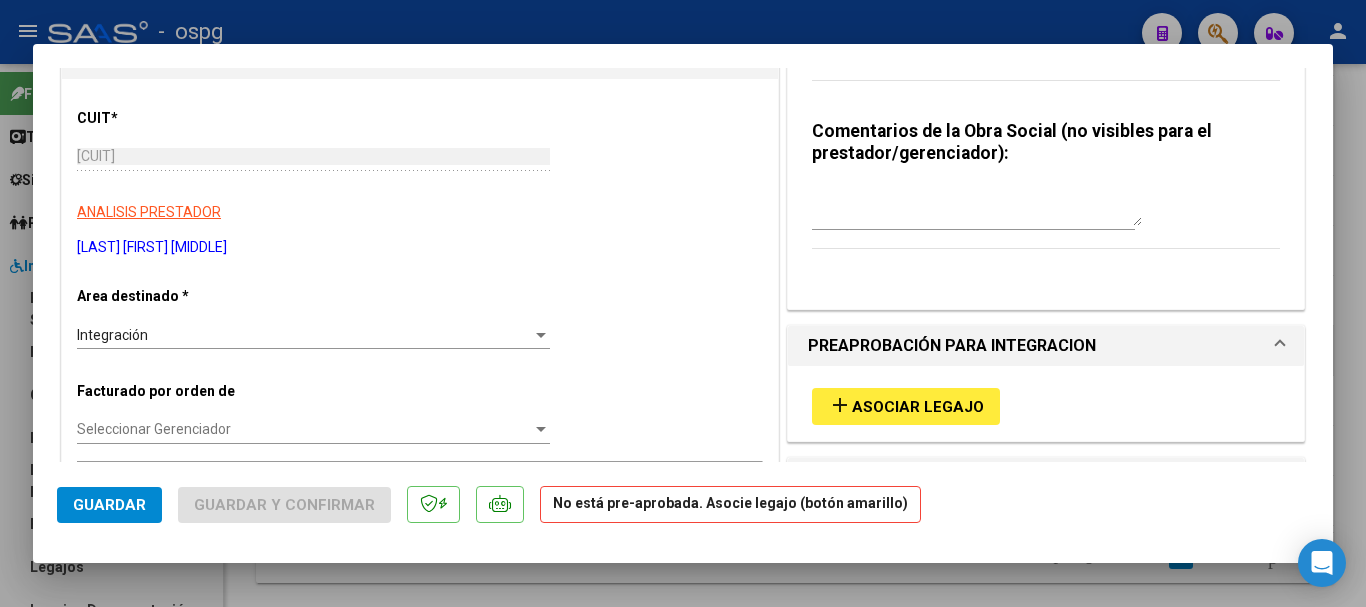 scroll, scrollTop: 0, scrollLeft: 0, axis: both 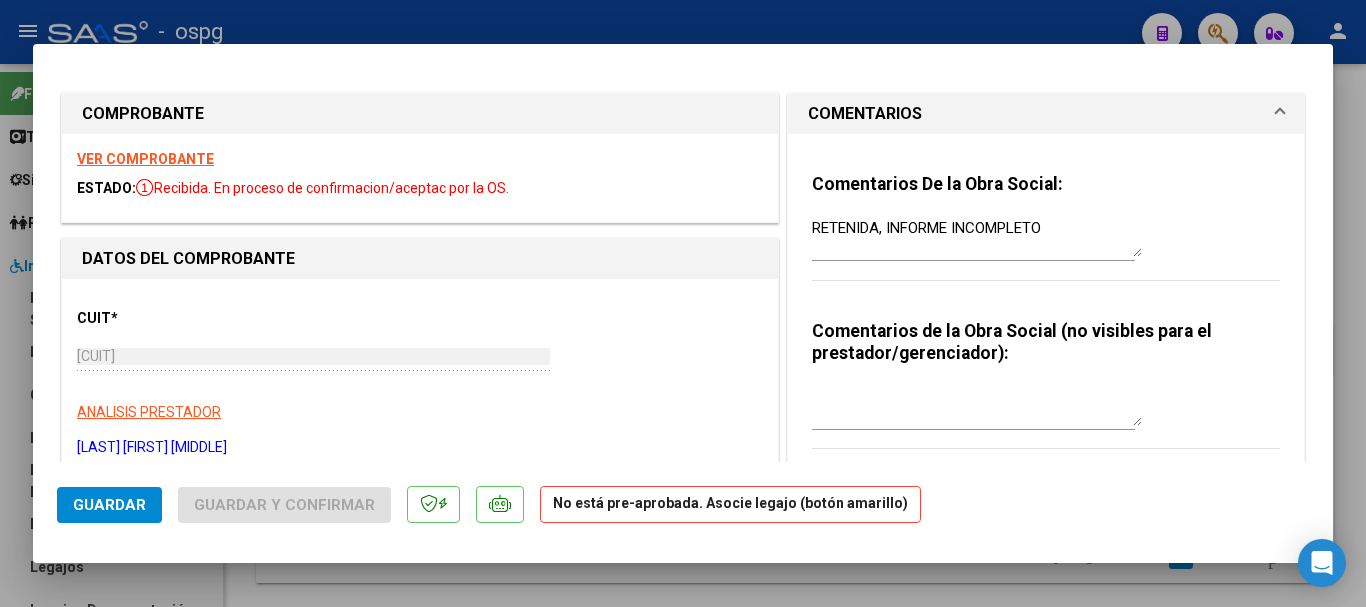 click on "VER COMPROBANTE" at bounding box center [145, 159] 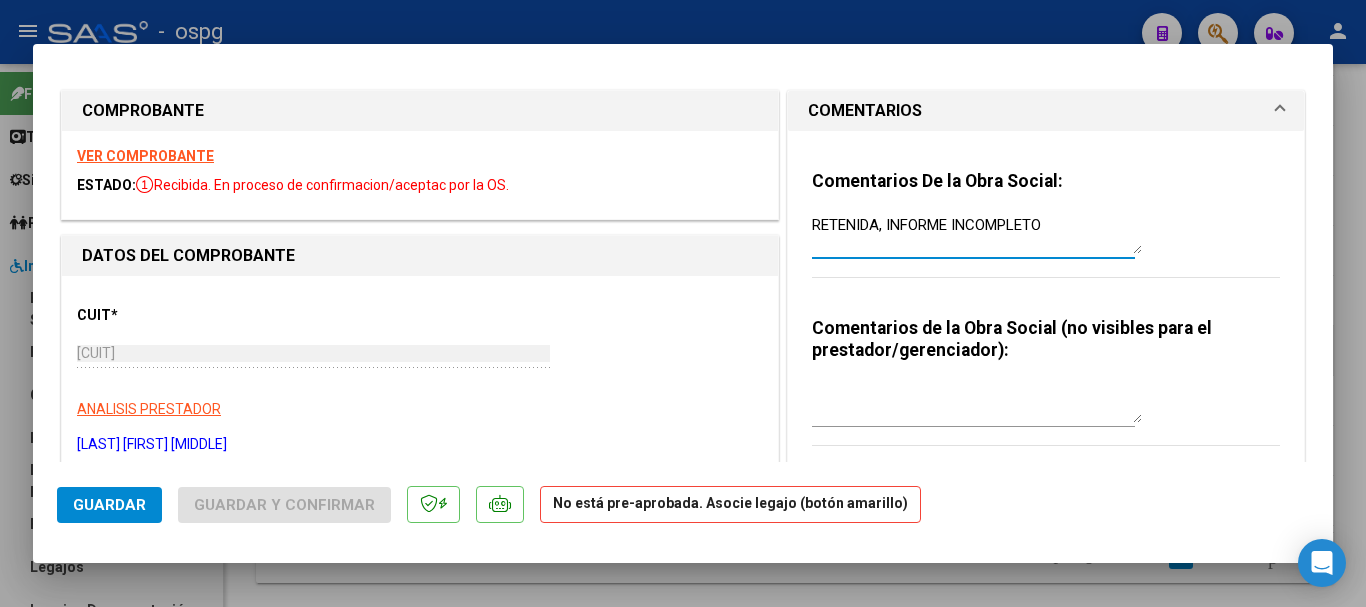 scroll, scrollTop: 0, scrollLeft: 0, axis: both 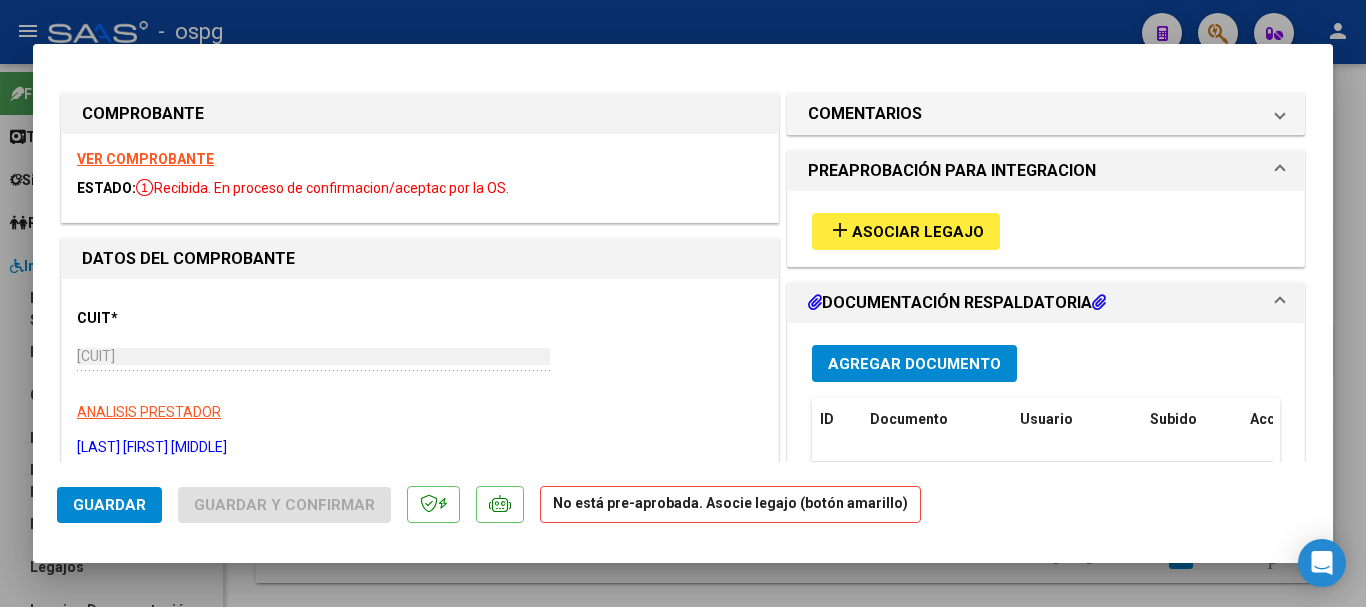 click on "add Asociar Legajo" at bounding box center [906, 231] 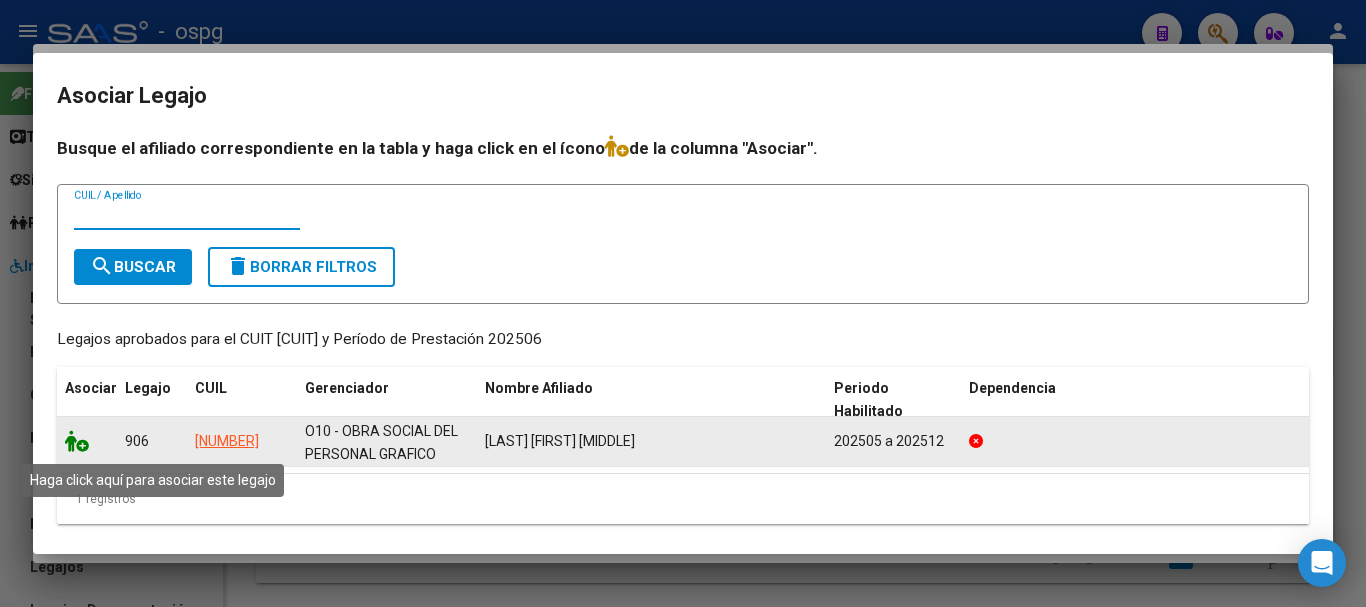 click 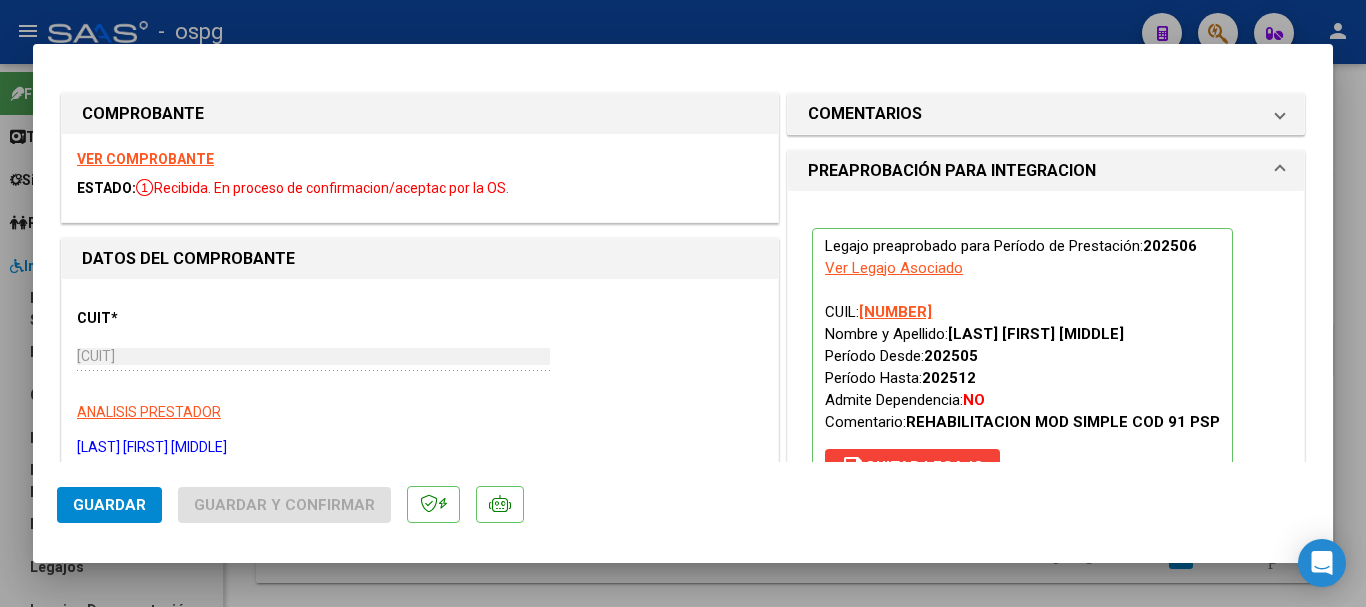 click on "Guardar" 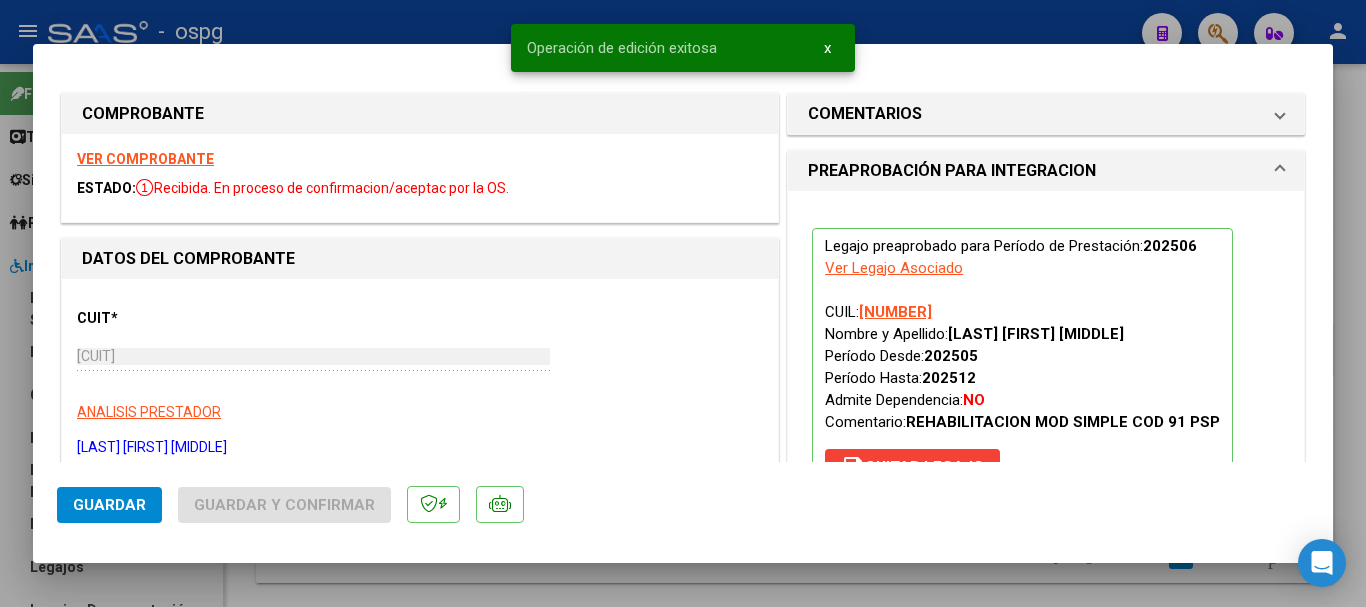 click at bounding box center (683, 303) 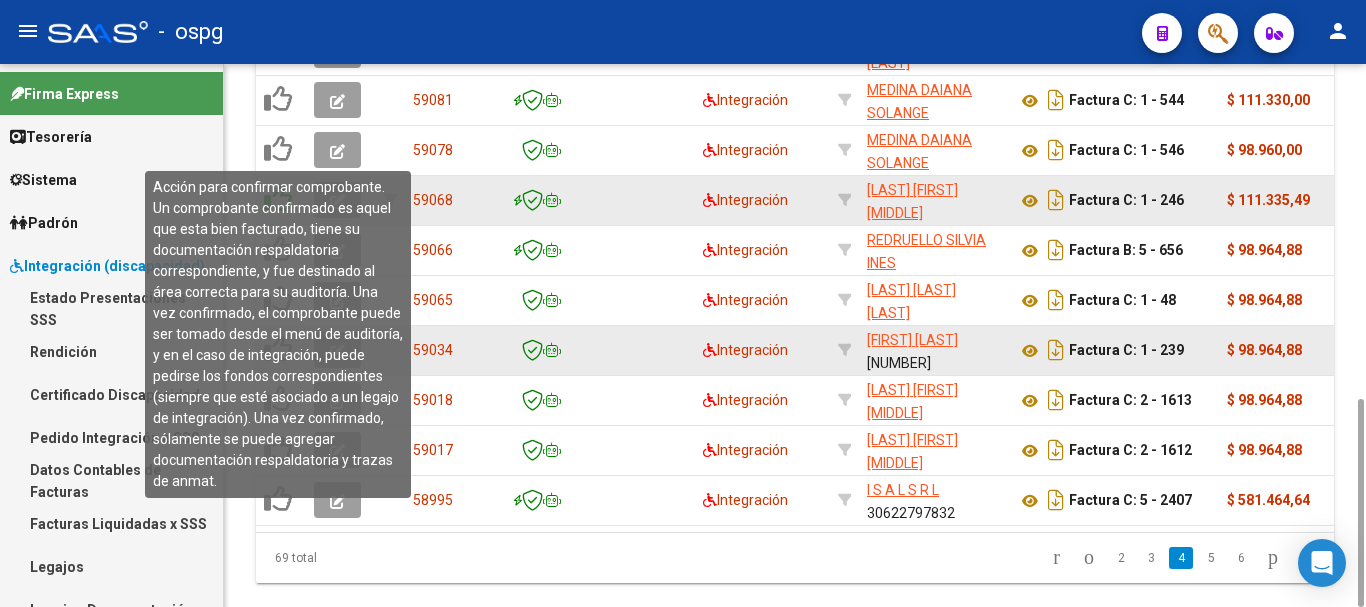 click 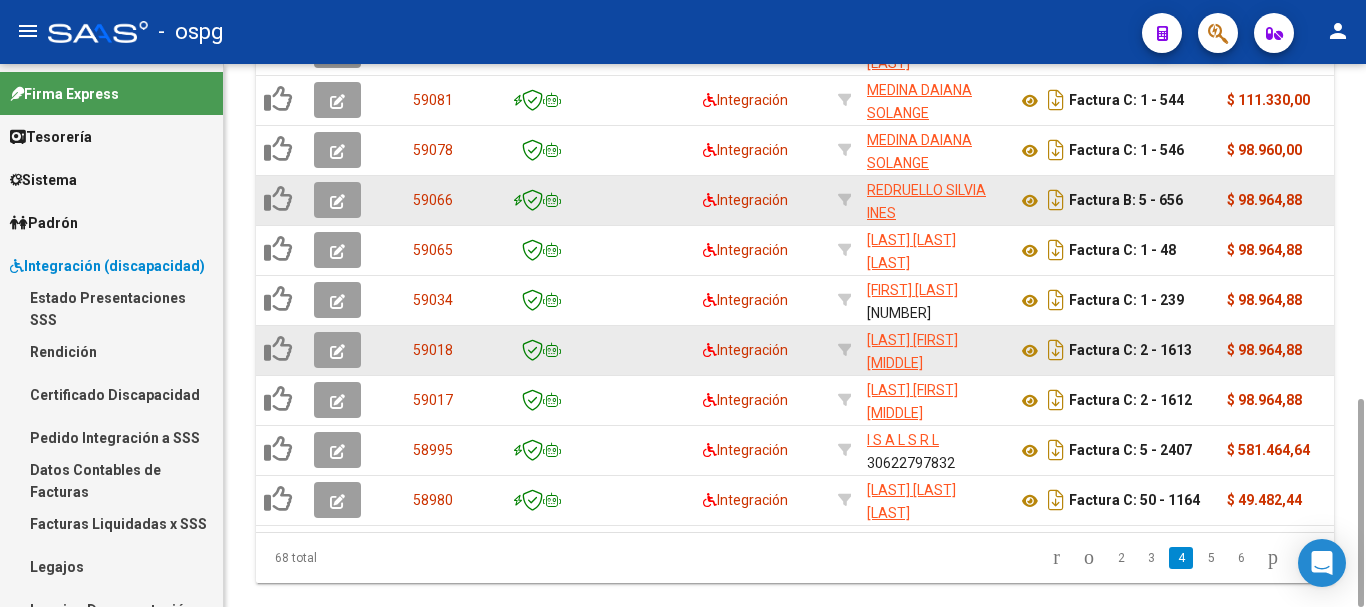 click 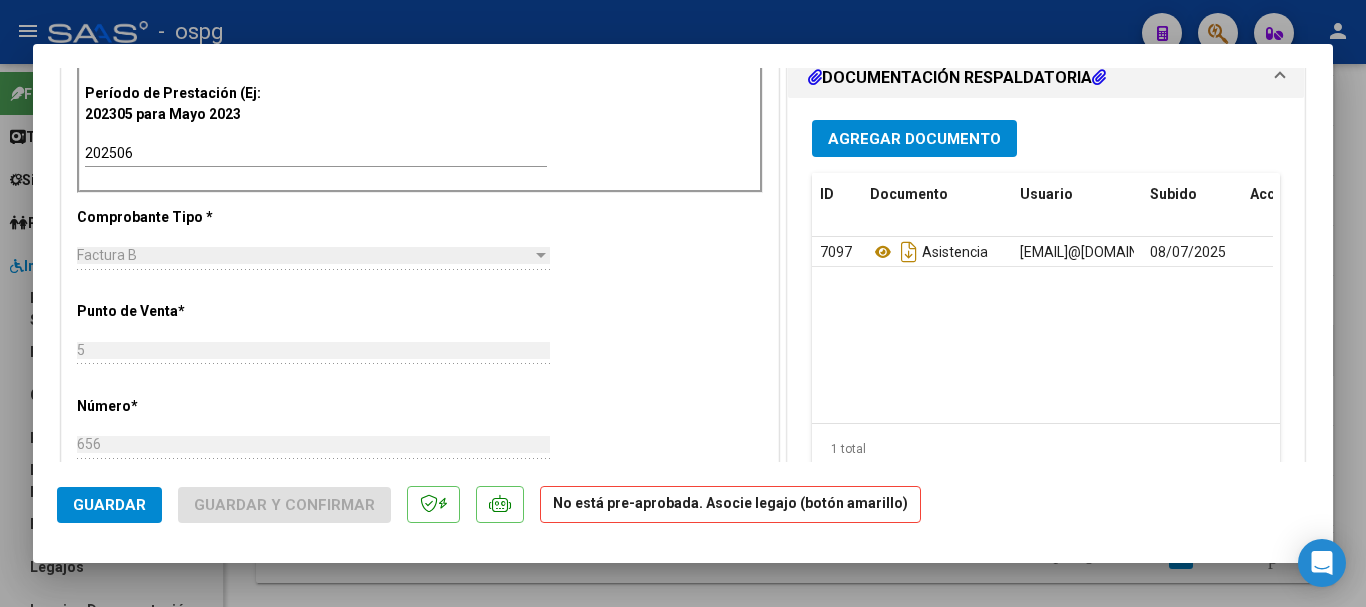scroll, scrollTop: 500, scrollLeft: 0, axis: vertical 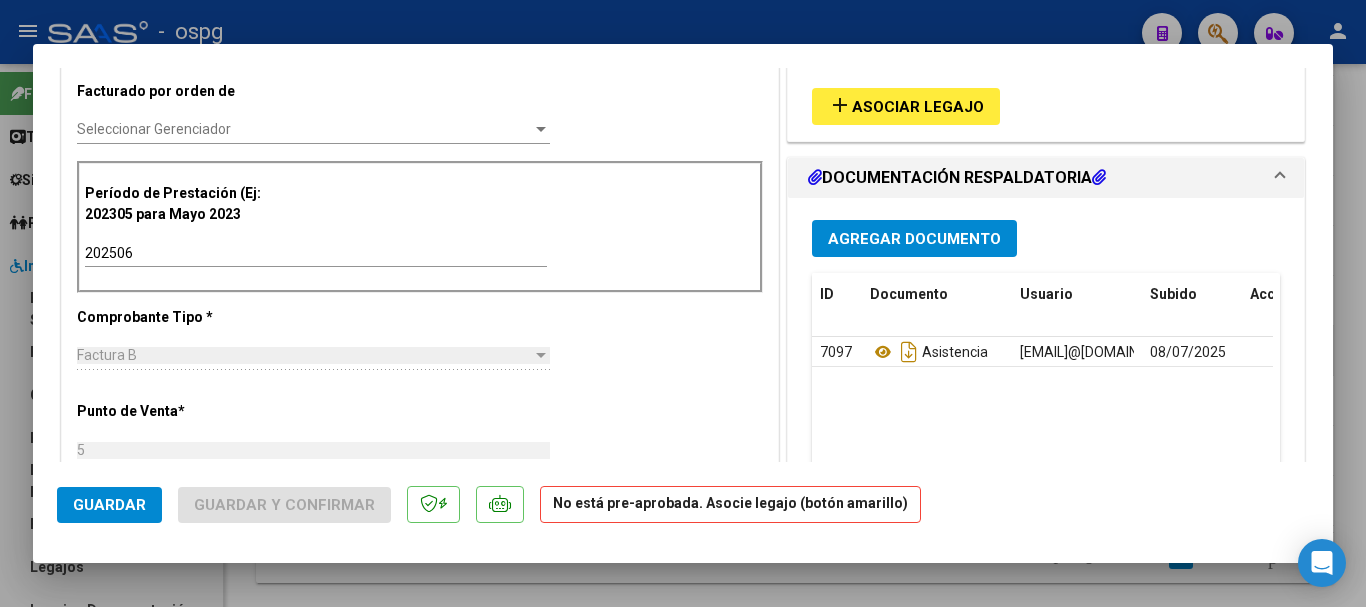 click at bounding box center (683, 303) 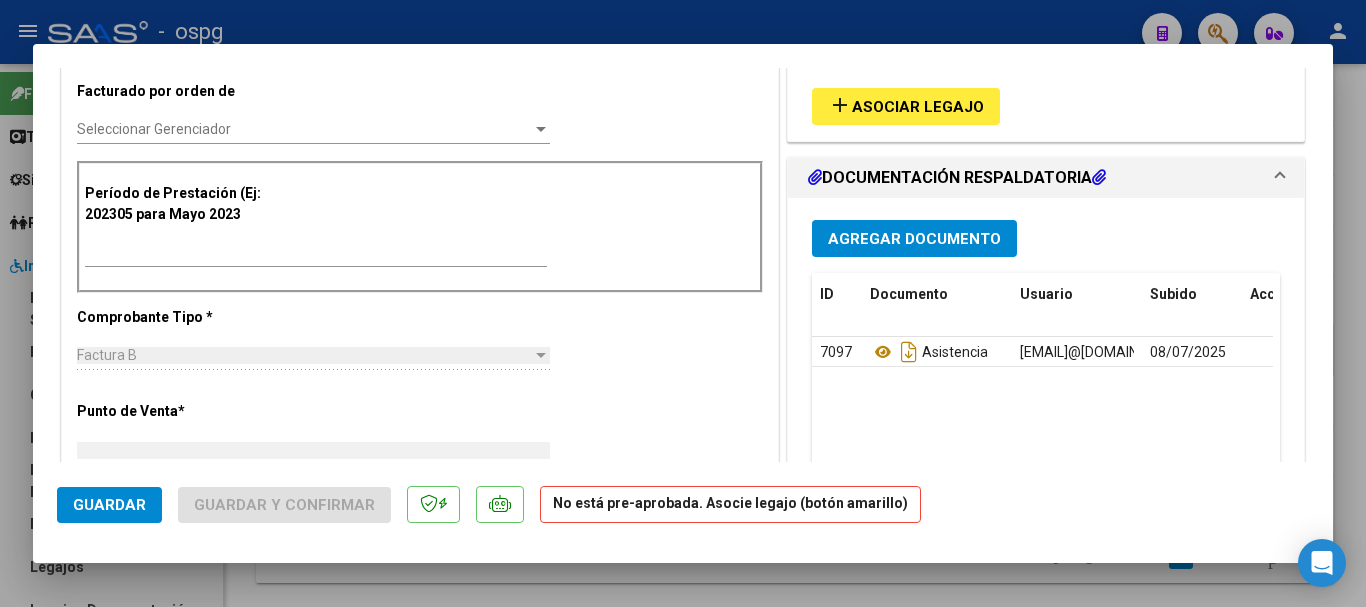 scroll, scrollTop: 0, scrollLeft: 0, axis: both 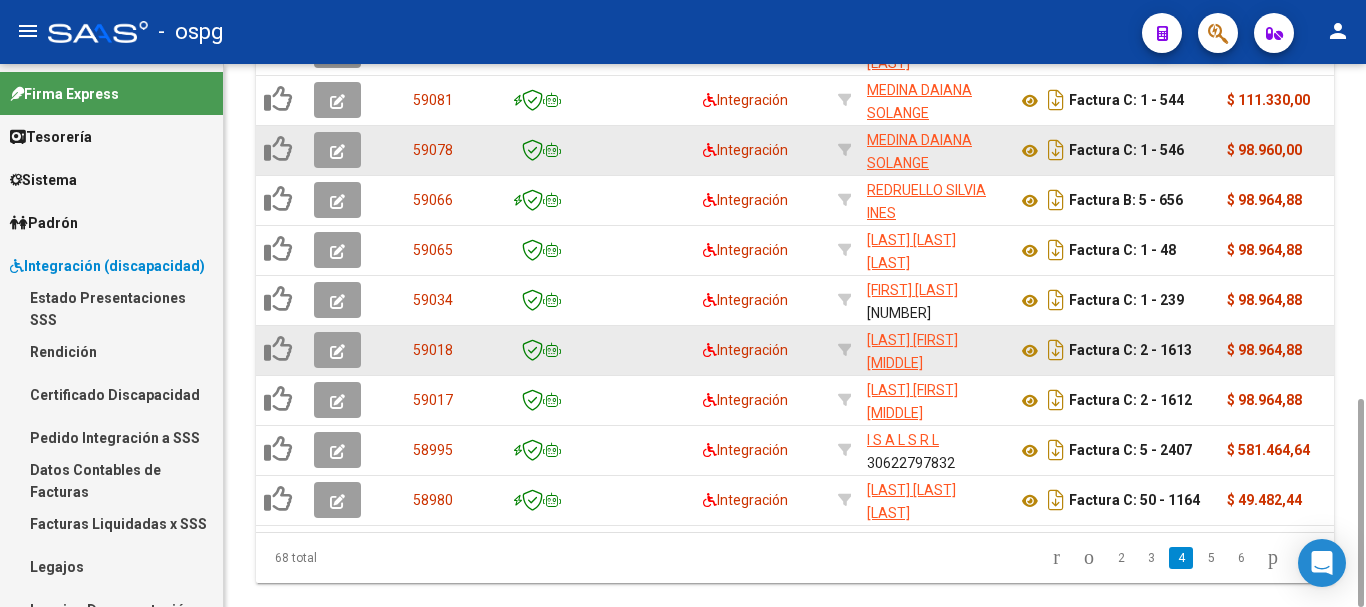 click 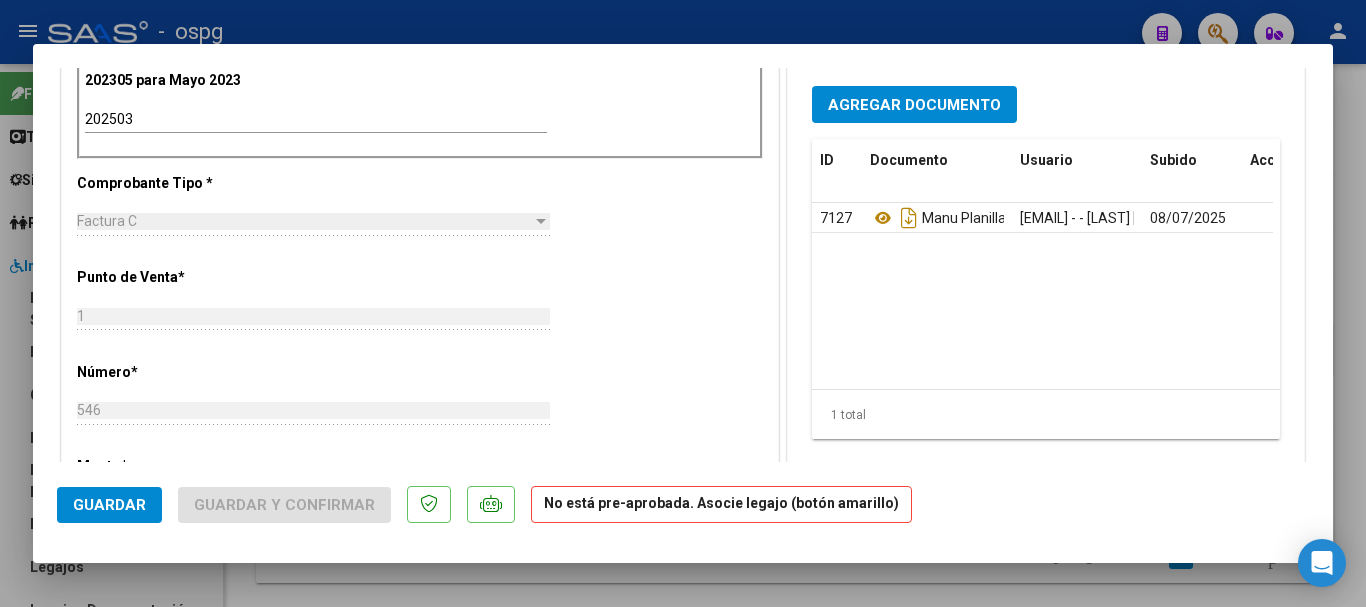 scroll, scrollTop: 600, scrollLeft: 0, axis: vertical 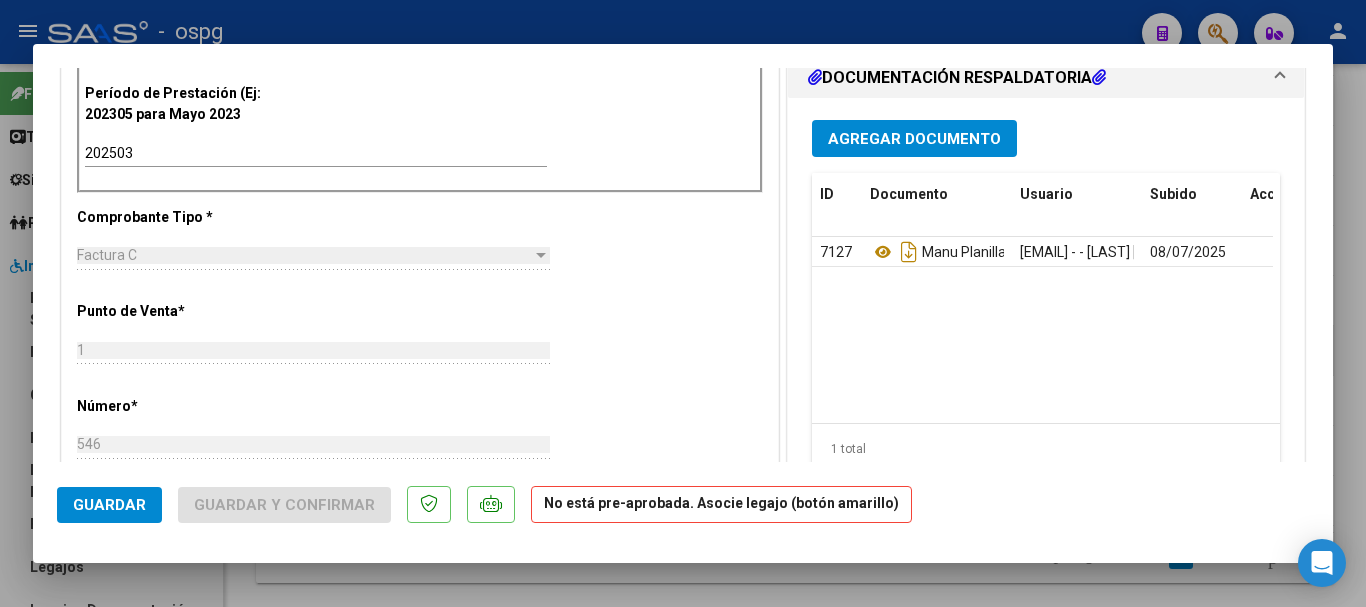 click at bounding box center (683, 303) 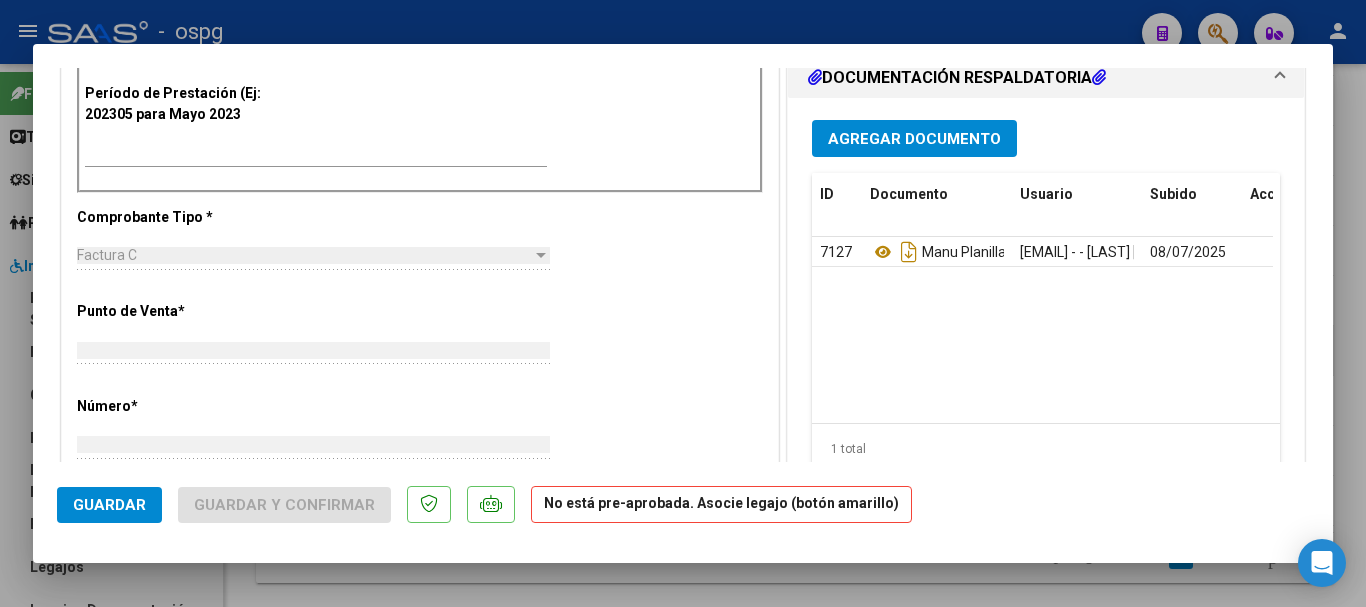 scroll, scrollTop: 0, scrollLeft: 0, axis: both 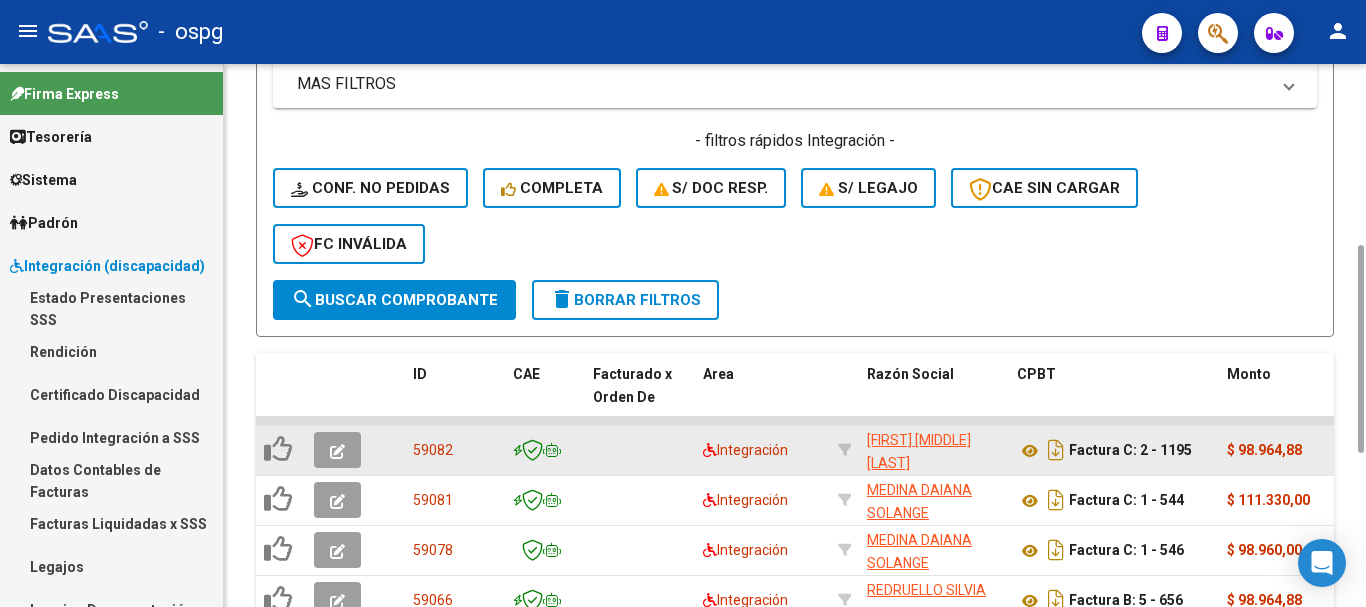 click 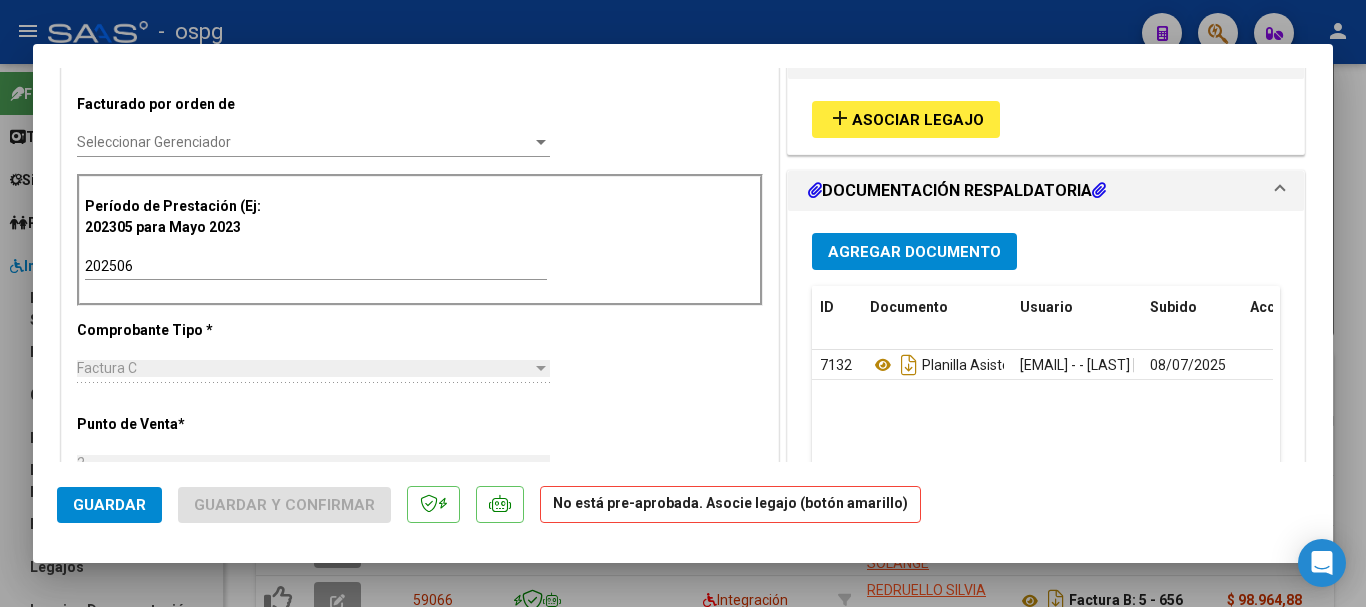 scroll, scrollTop: 600, scrollLeft: 0, axis: vertical 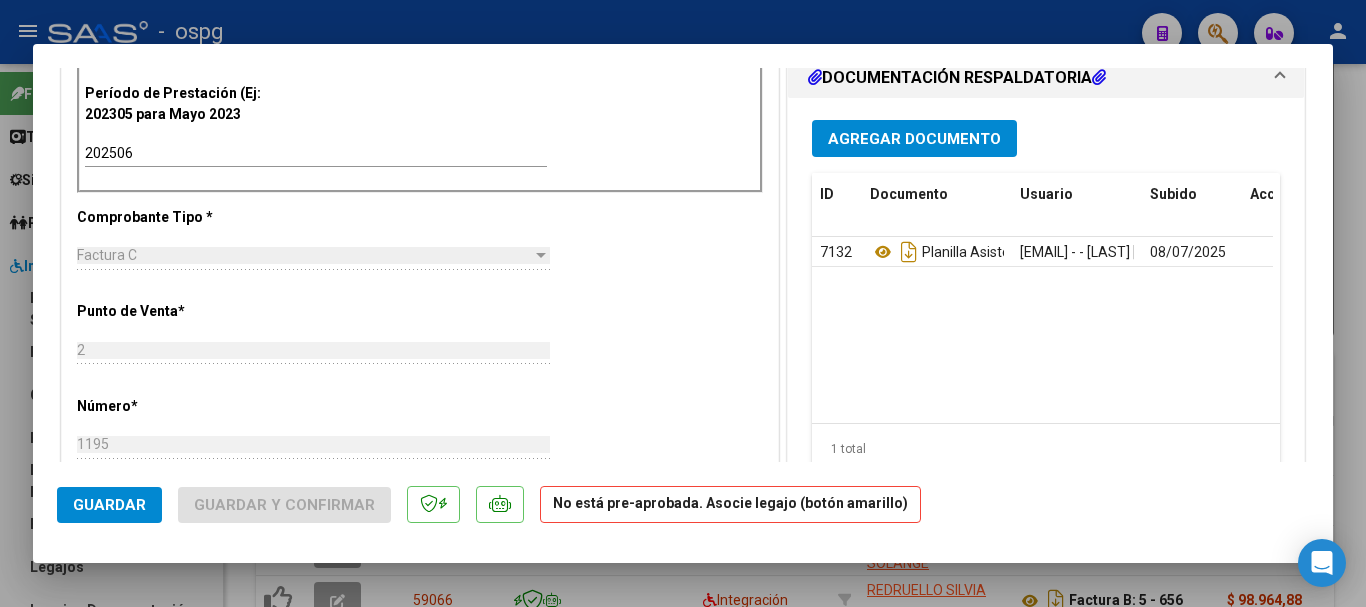 click at bounding box center [683, 303] 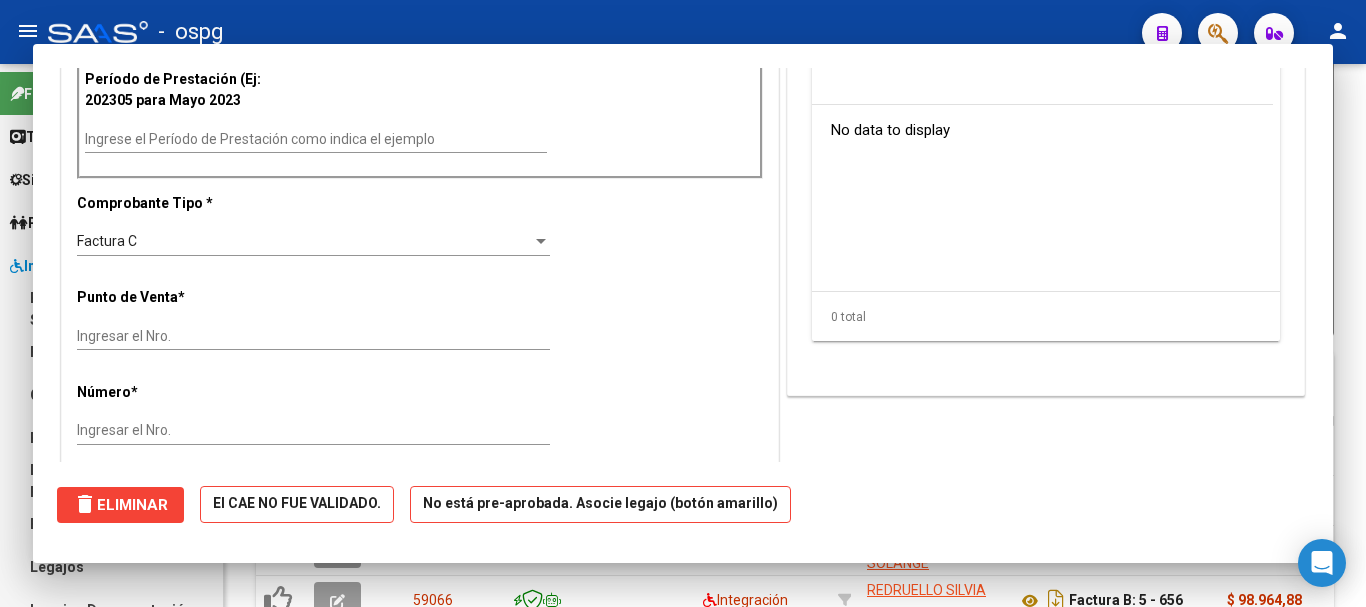 scroll, scrollTop: 586, scrollLeft: 0, axis: vertical 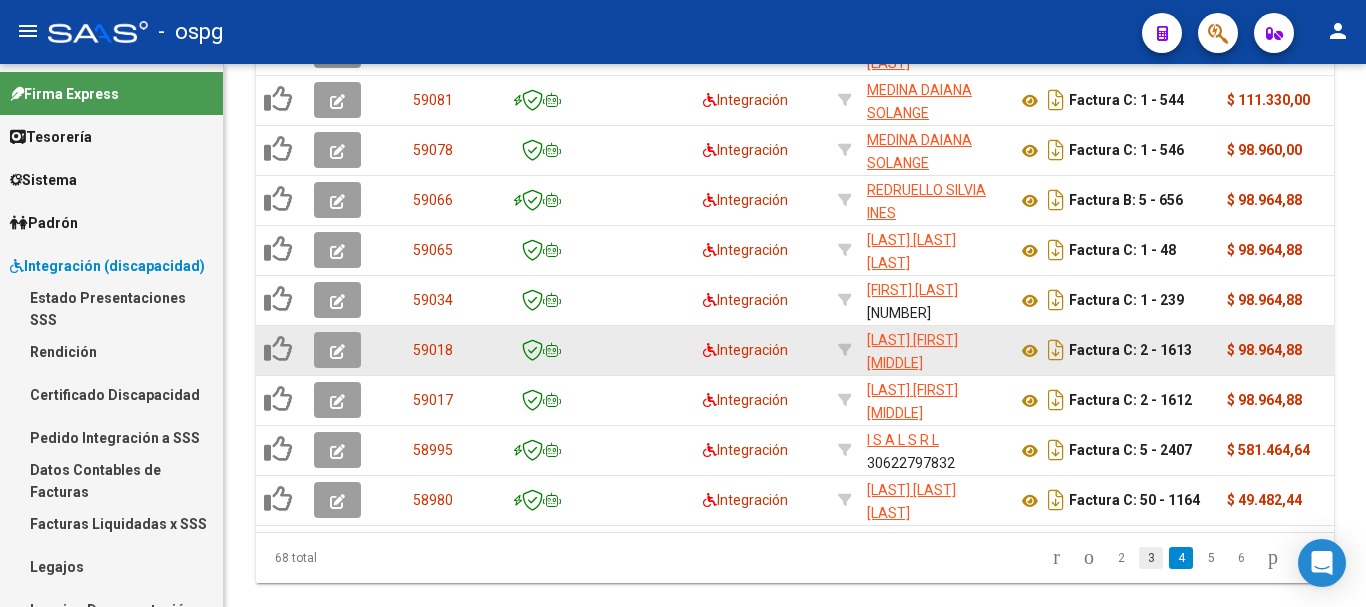 click on "3" 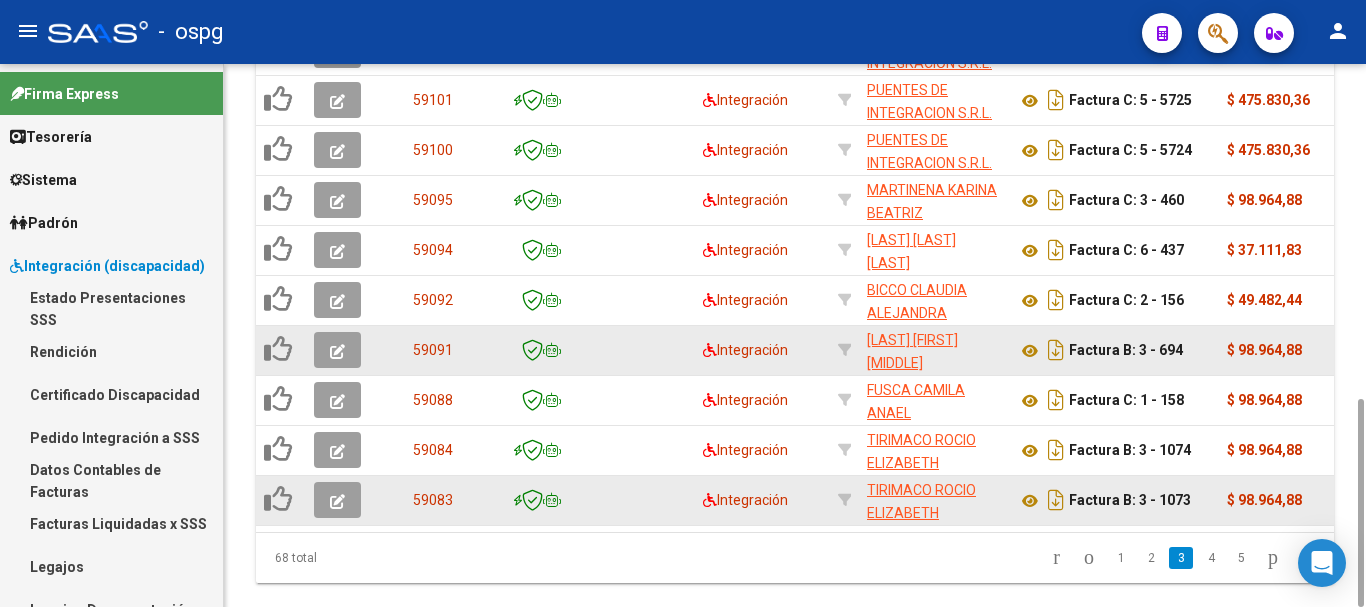 click 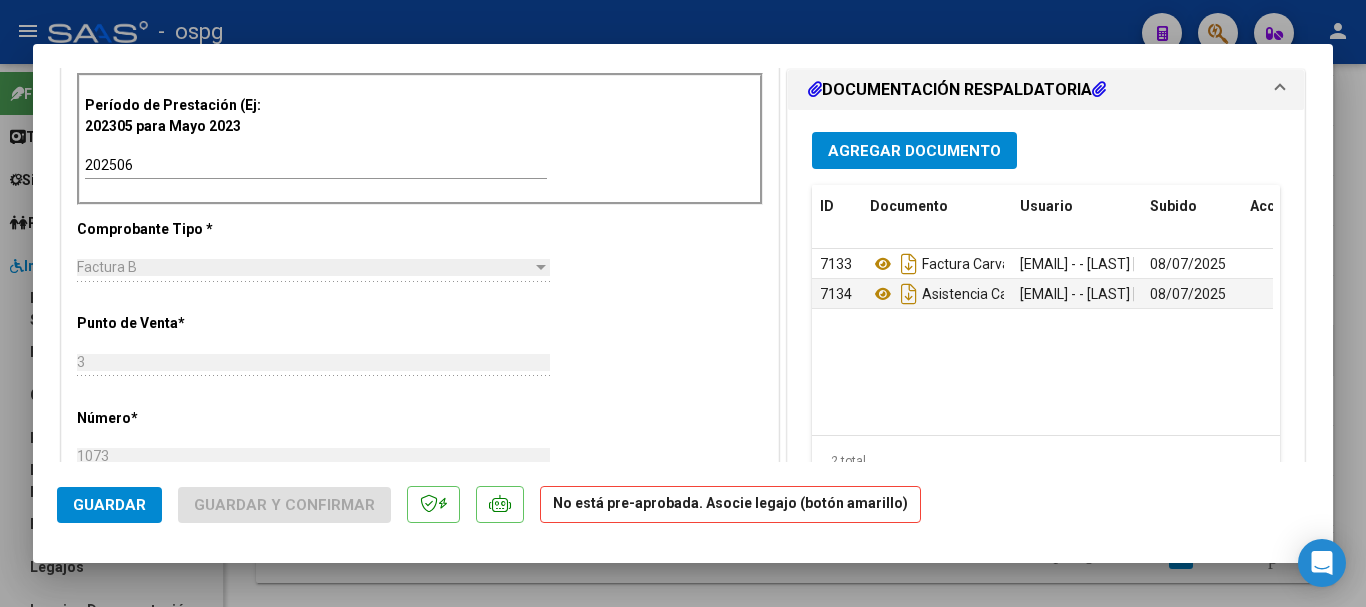 scroll, scrollTop: 600, scrollLeft: 0, axis: vertical 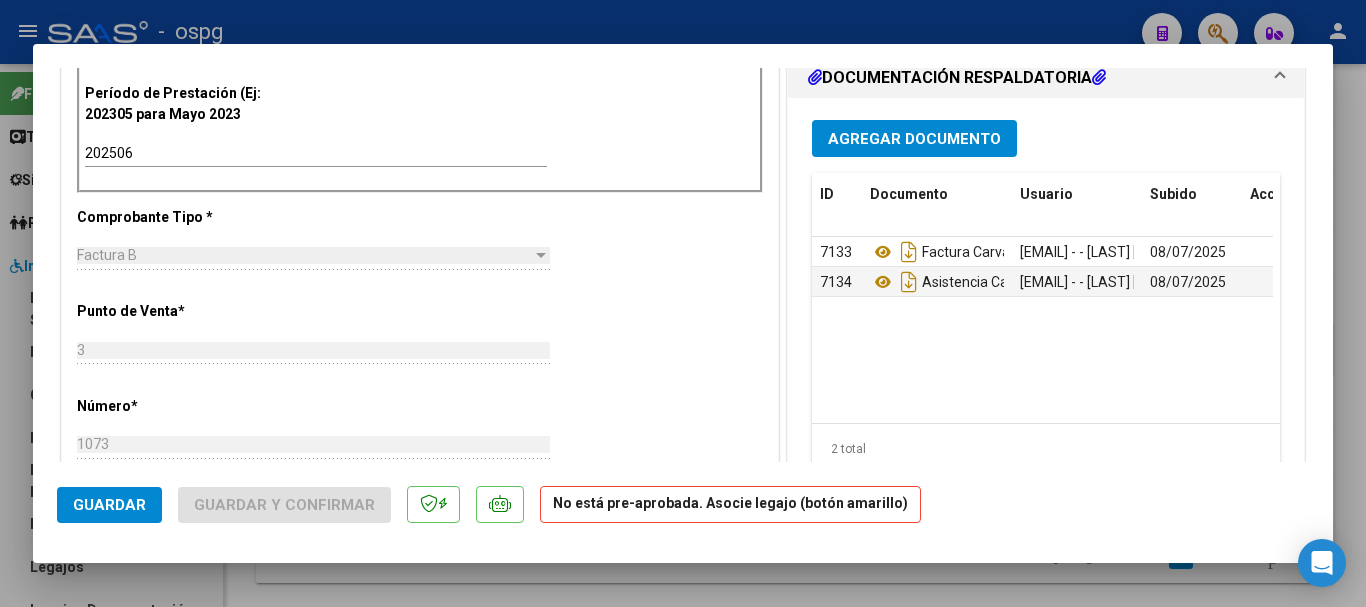 click at bounding box center [683, 303] 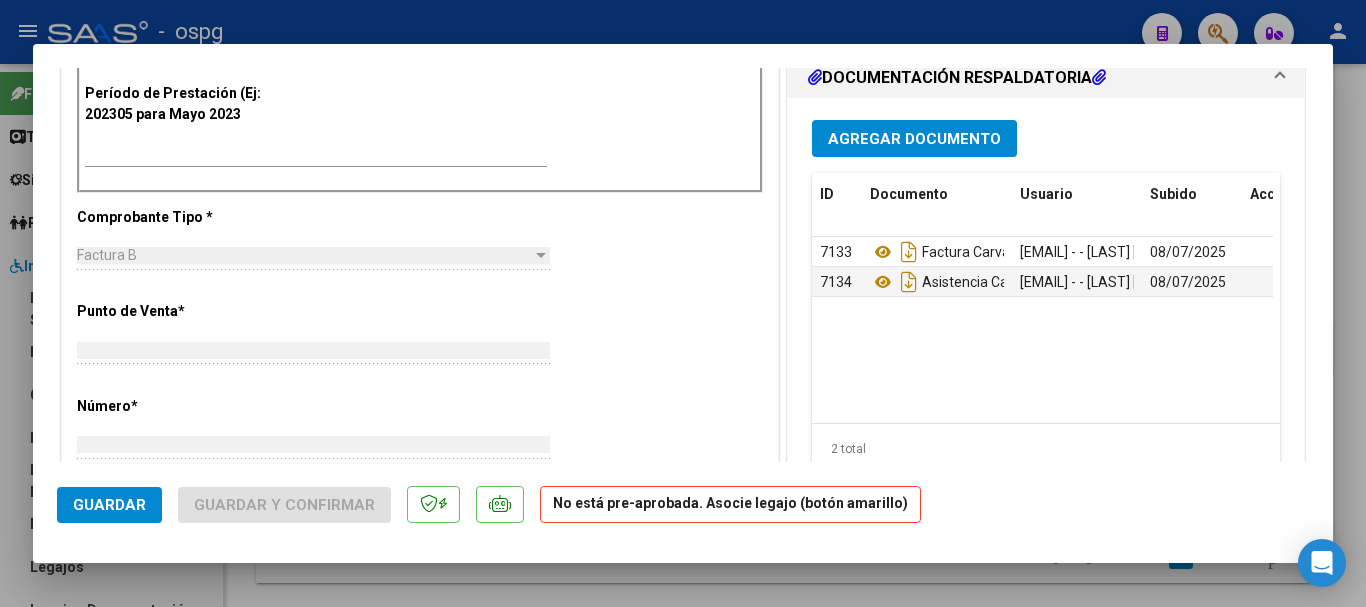scroll, scrollTop: 586, scrollLeft: 0, axis: vertical 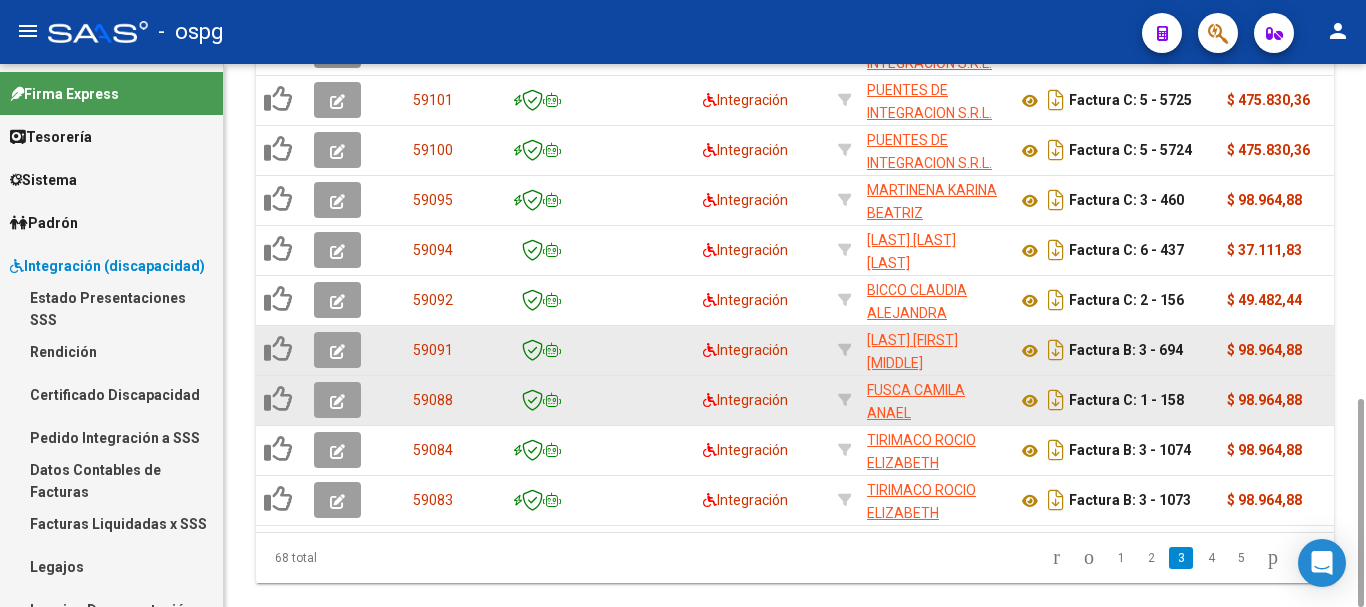 click 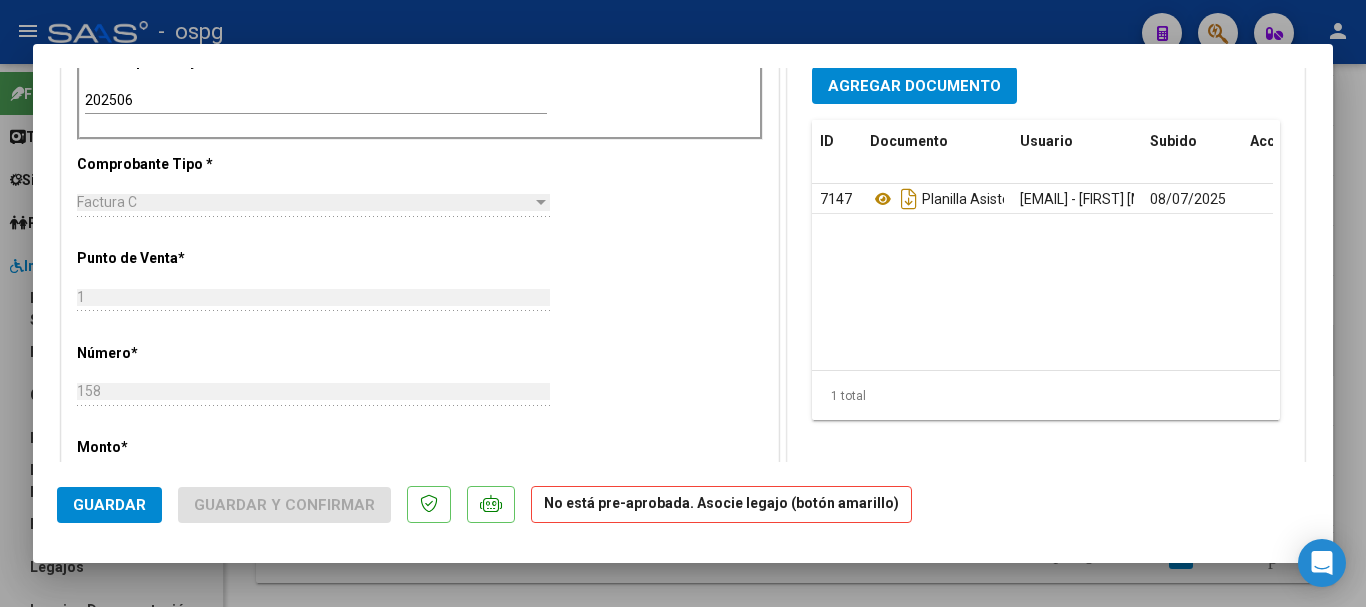 scroll, scrollTop: 700, scrollLeft: 0, axis: vertical 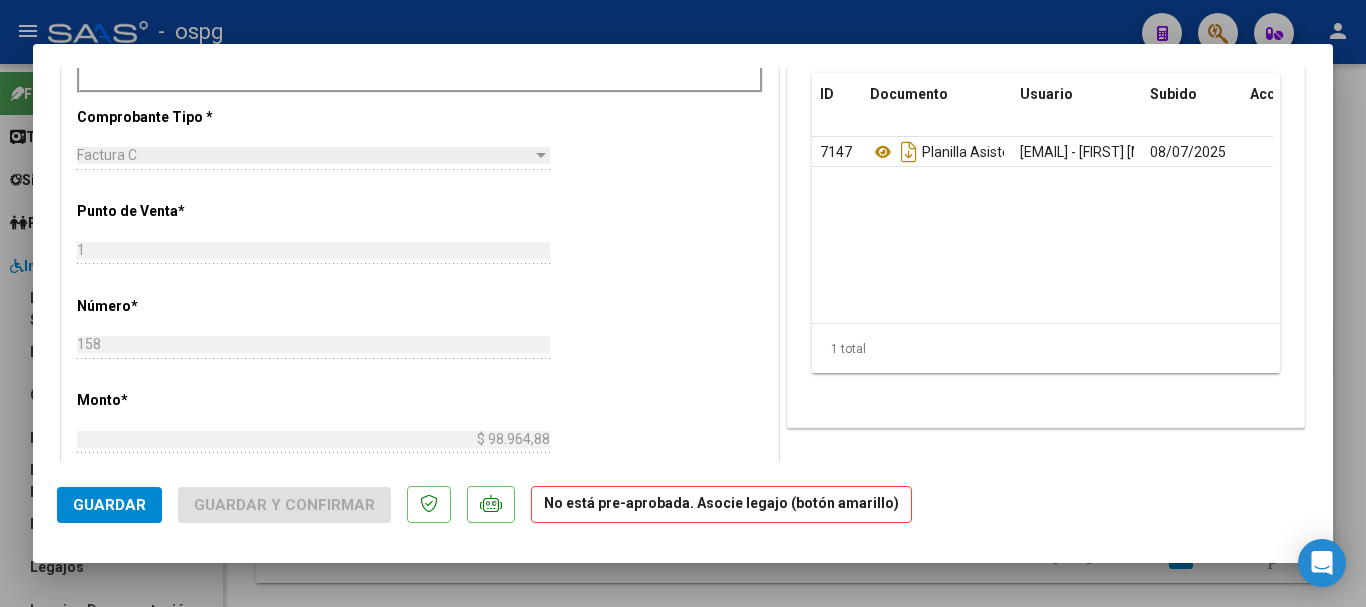 click at bounding box center [683, 303] 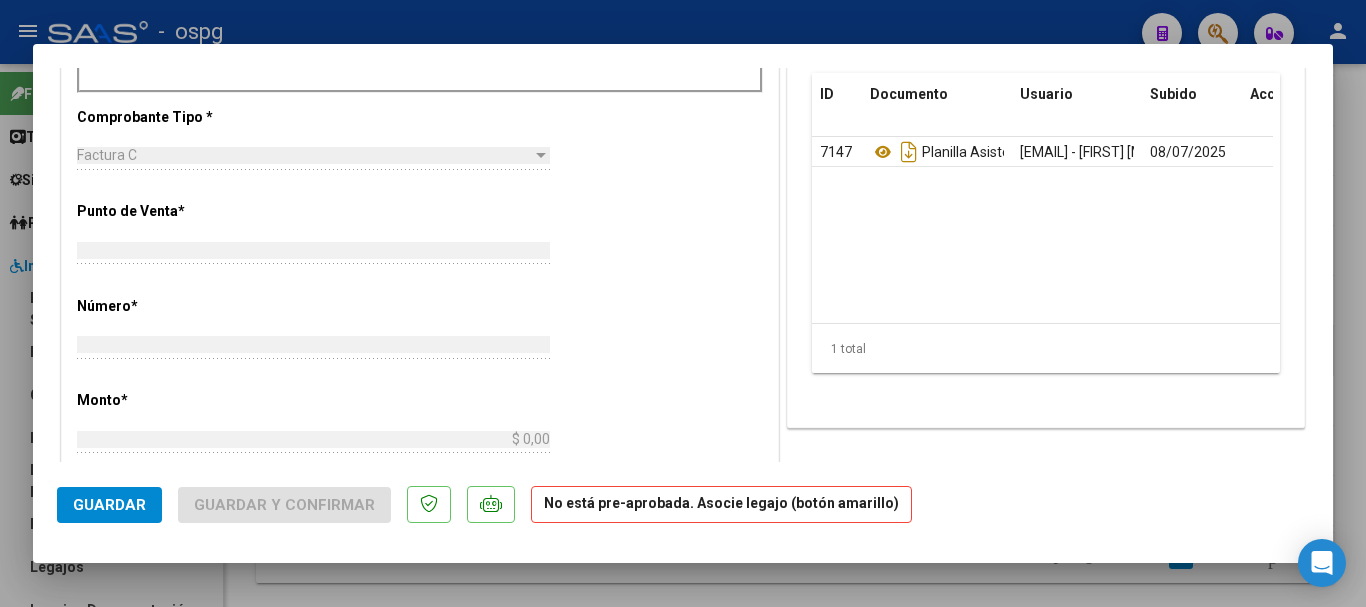 scroll, scrollTop: 0, scrollLeft: 0, axis: both 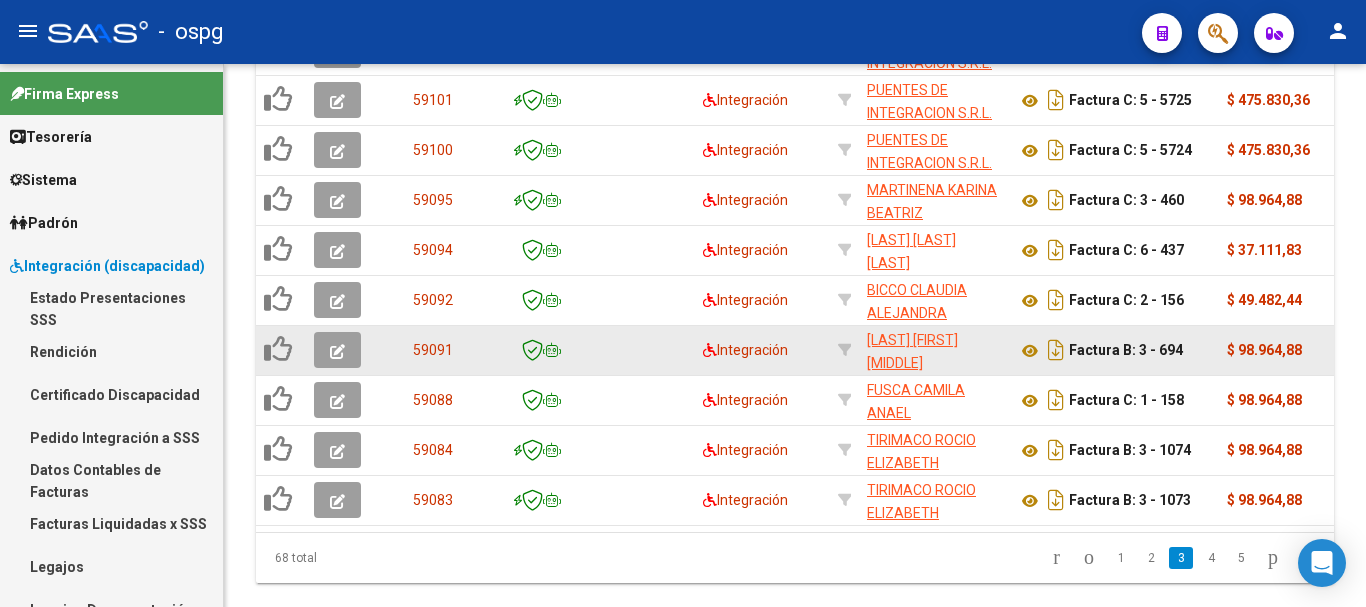 click 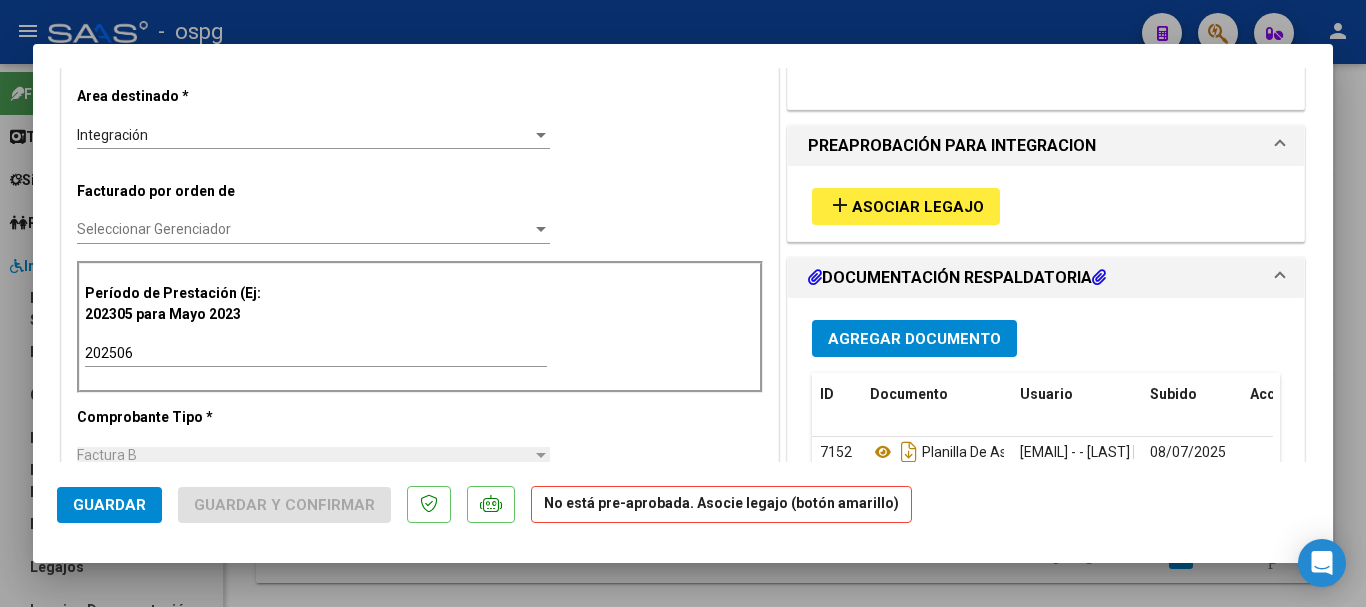 scroll, scrollTop: 500, scrollLeft: 0, axis: vertical 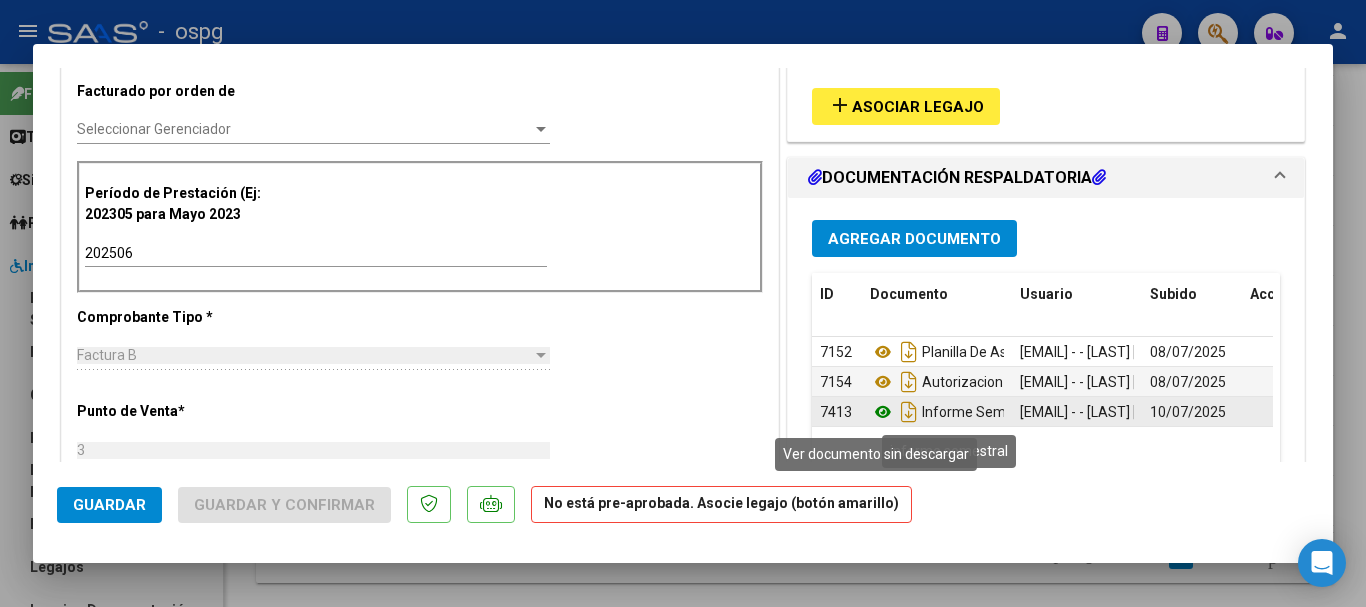 click 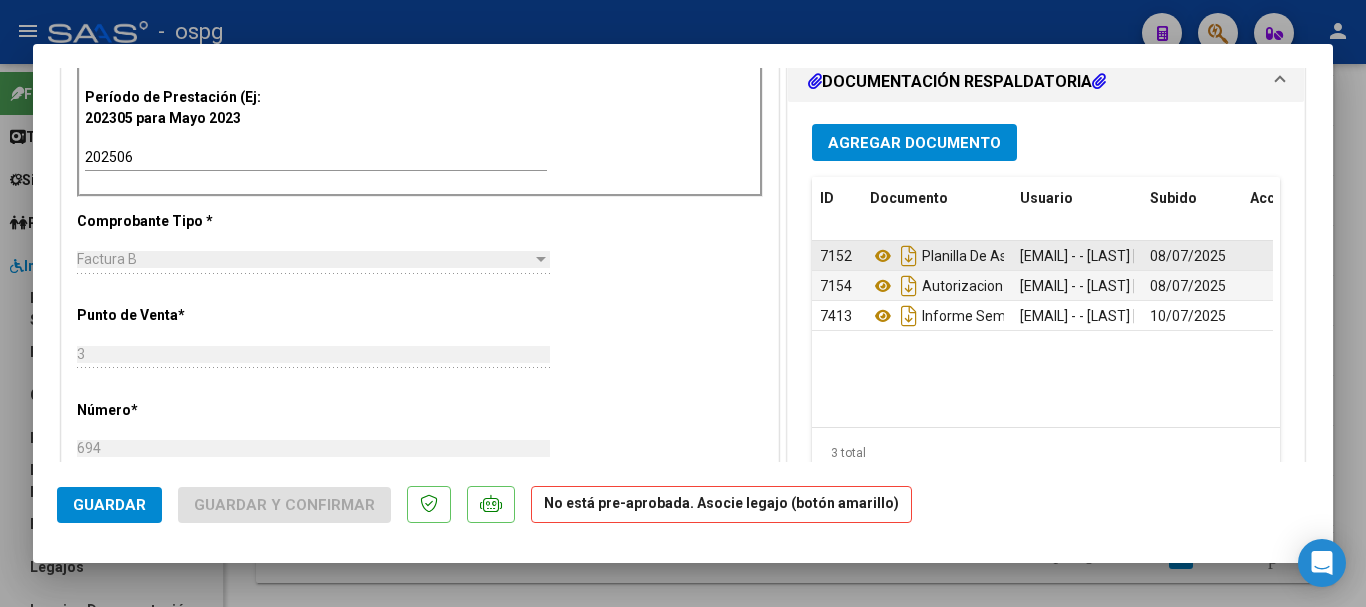 scroll, scrollTop: 600, scrollLeft: 0, axis: vertical 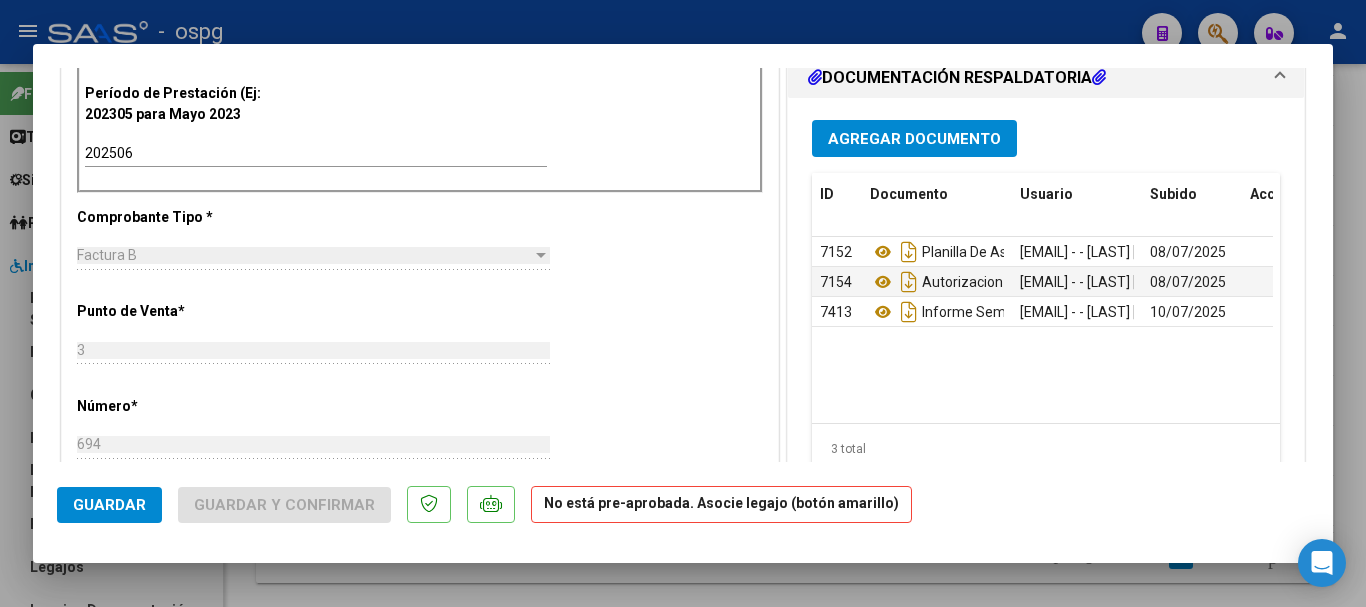 click at bounding box center [683, 303] 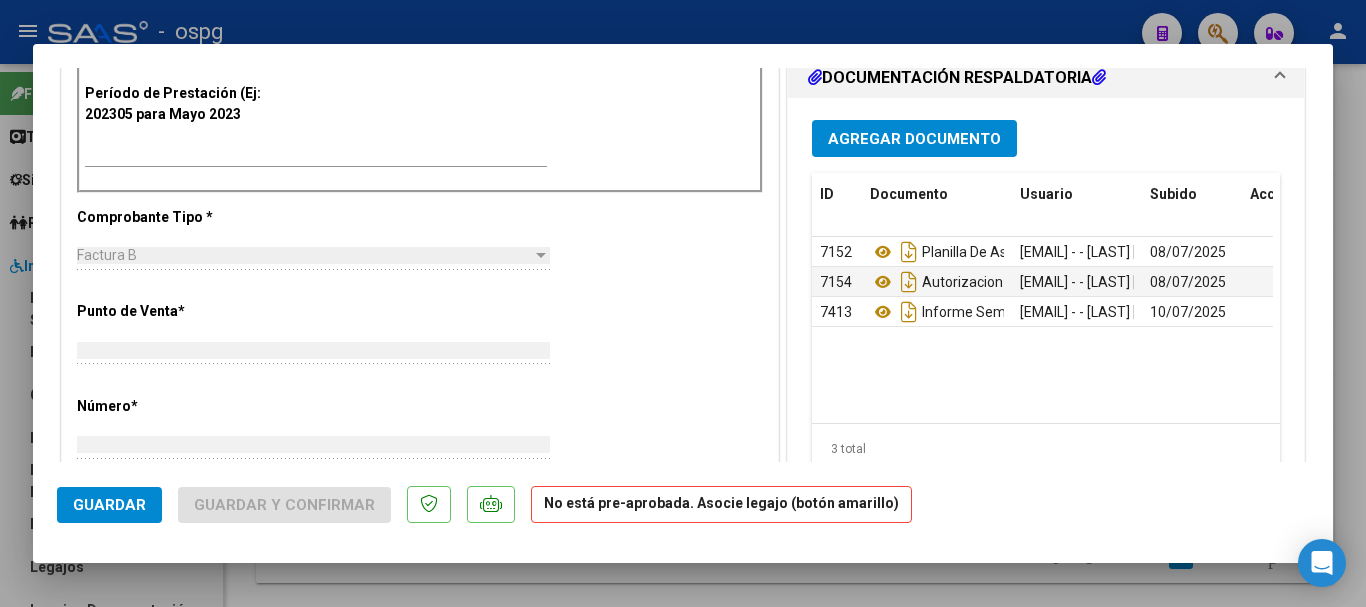 scroll, scrollTop: 586, scrollLeft: 0, axis: vertical 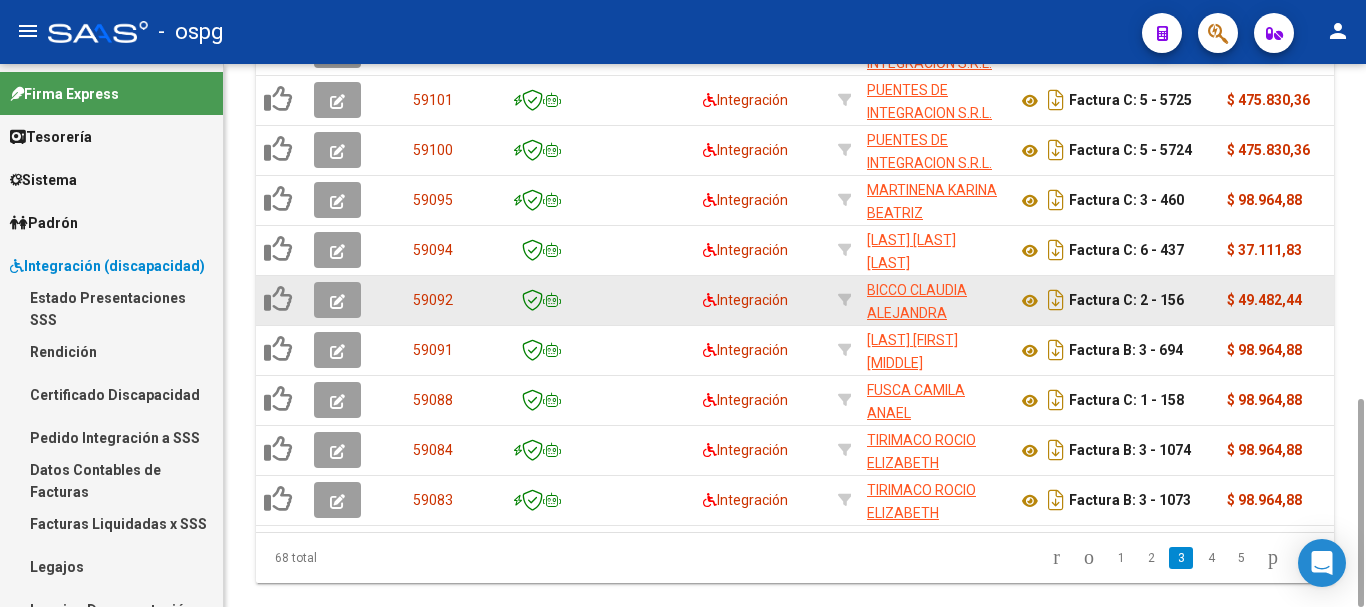 click 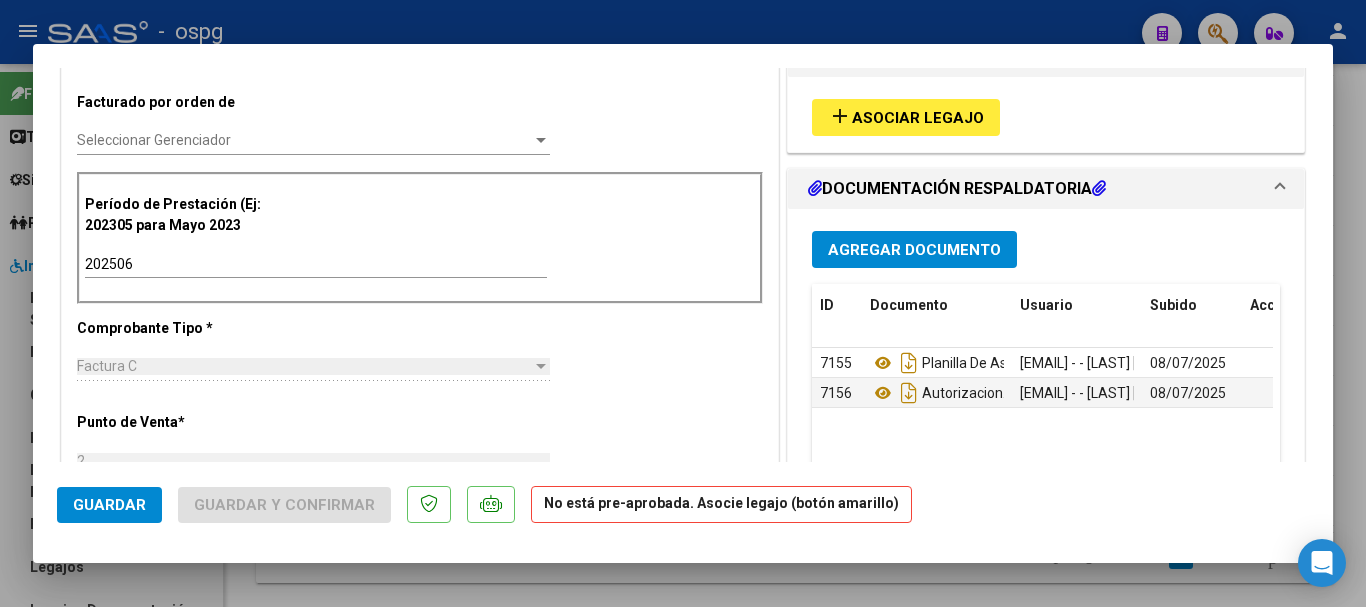 scroll, scrollTop: 500, scrollLeft: 0, axis: vertical 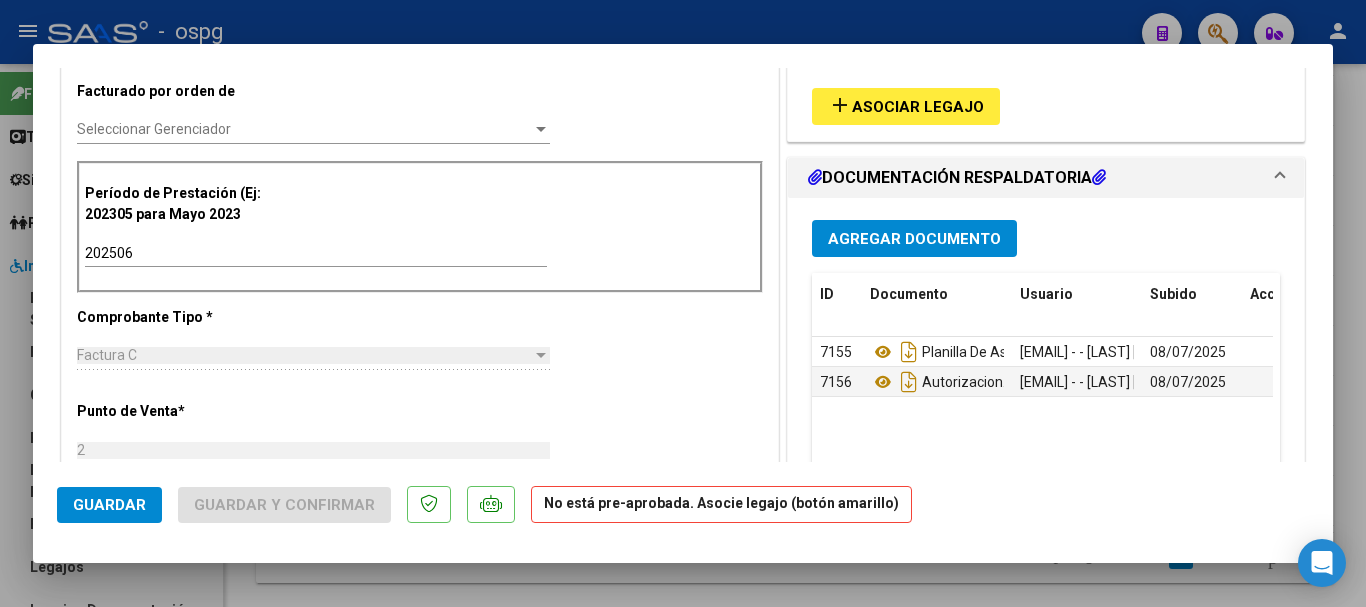 click at bounding box center (683, 303) 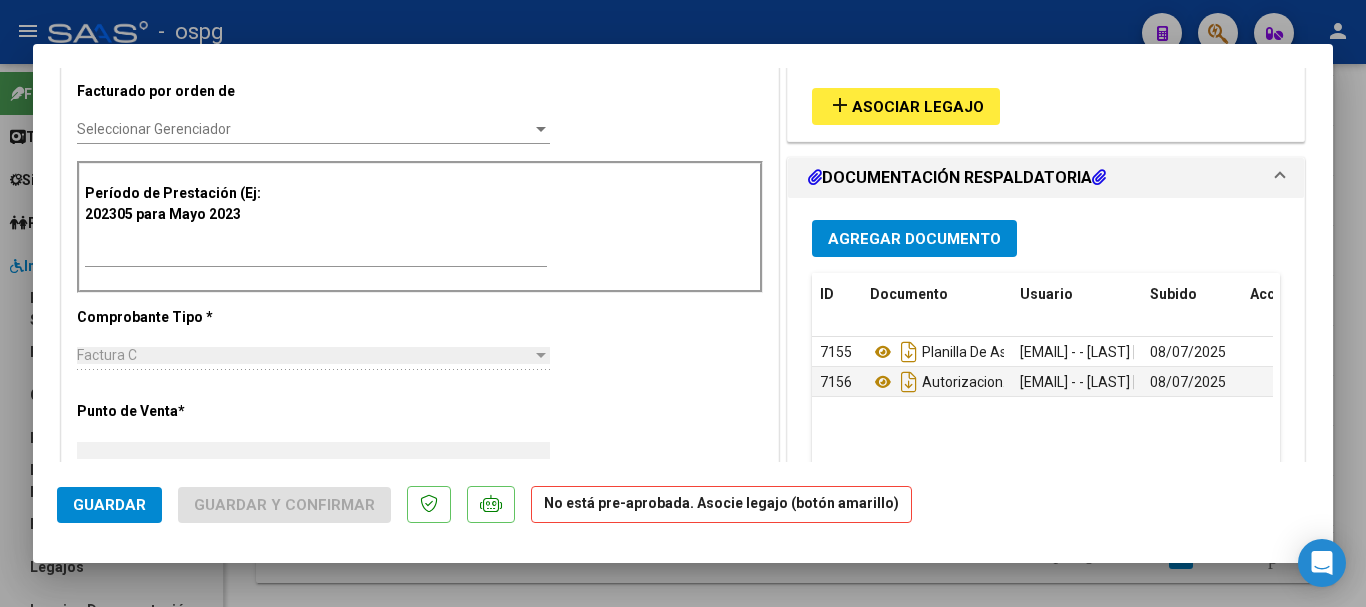 scroll, scrollTop: 486, scrollLeft: 0, axis: vertical 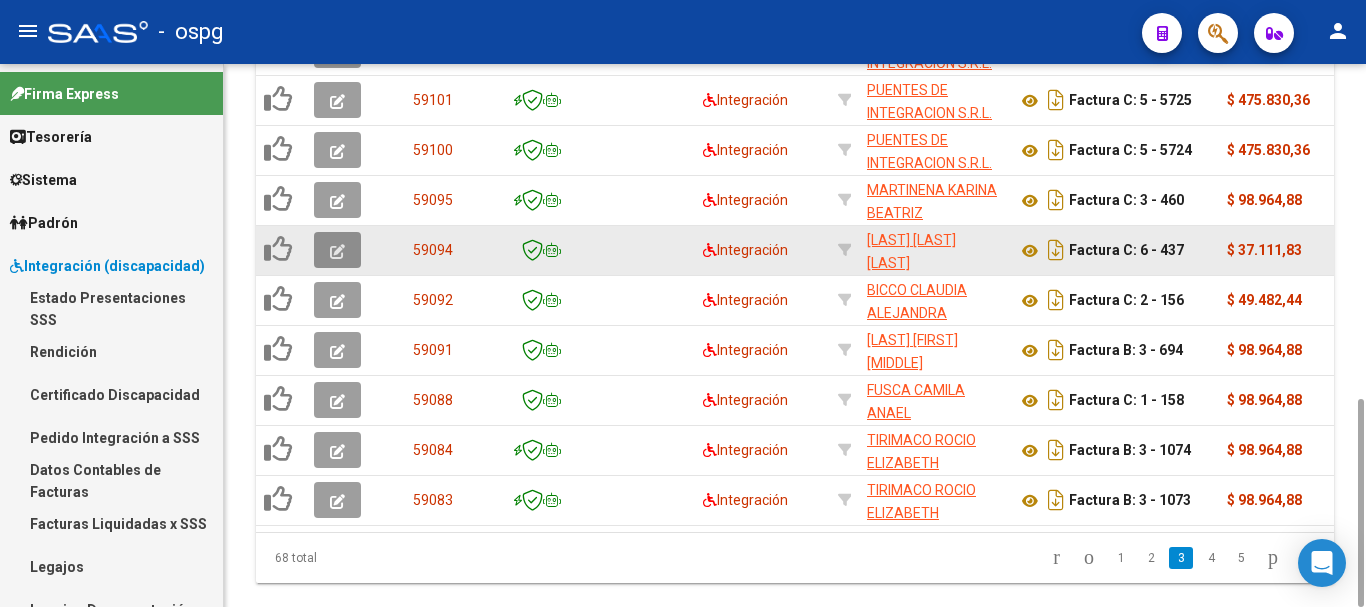 click 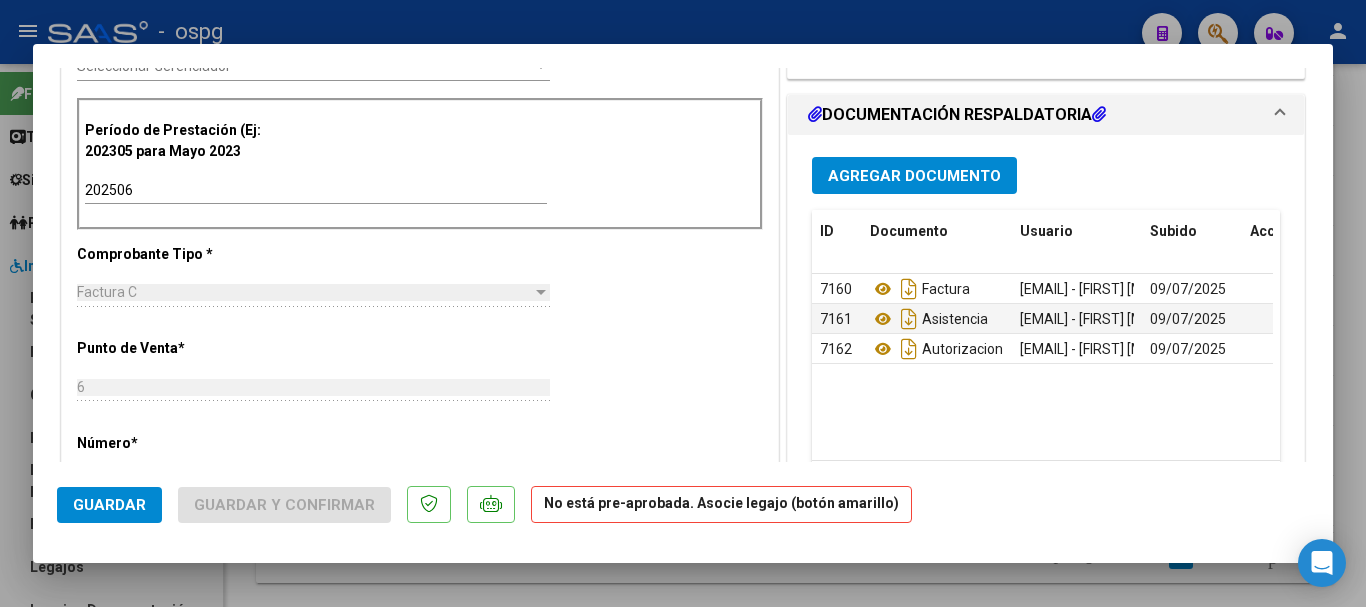 scroll, scrollTop: 600, scrollLeft: 0, axis: vertical 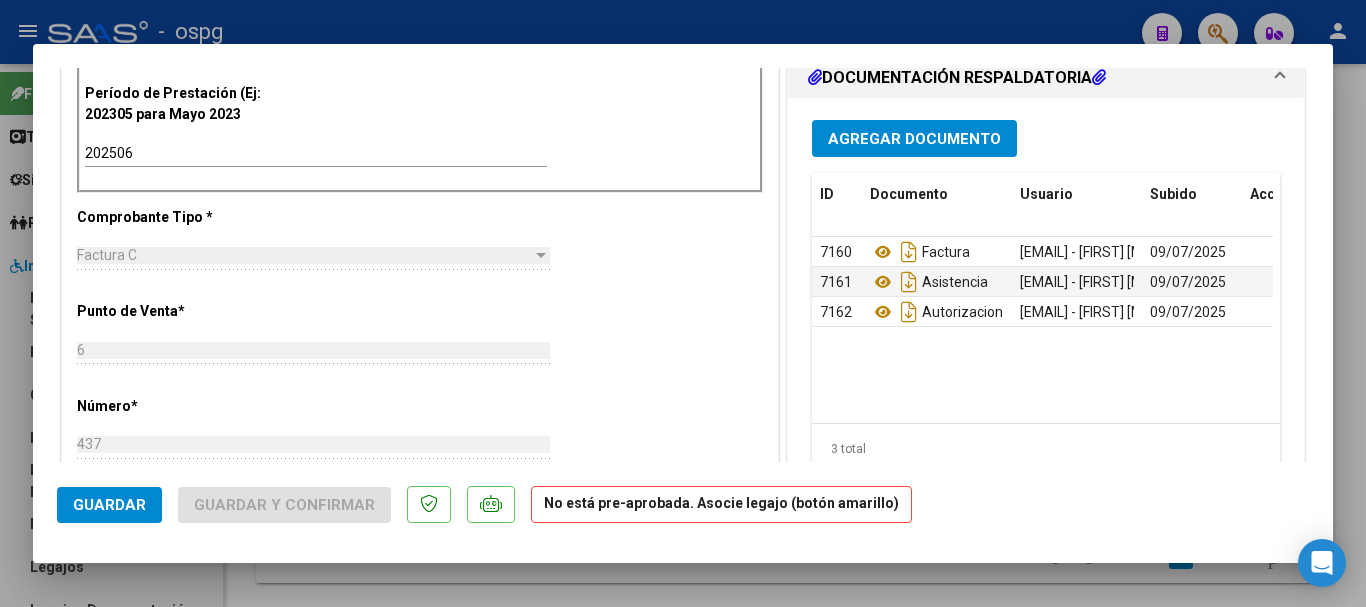 click at bounding box center [683, 303] 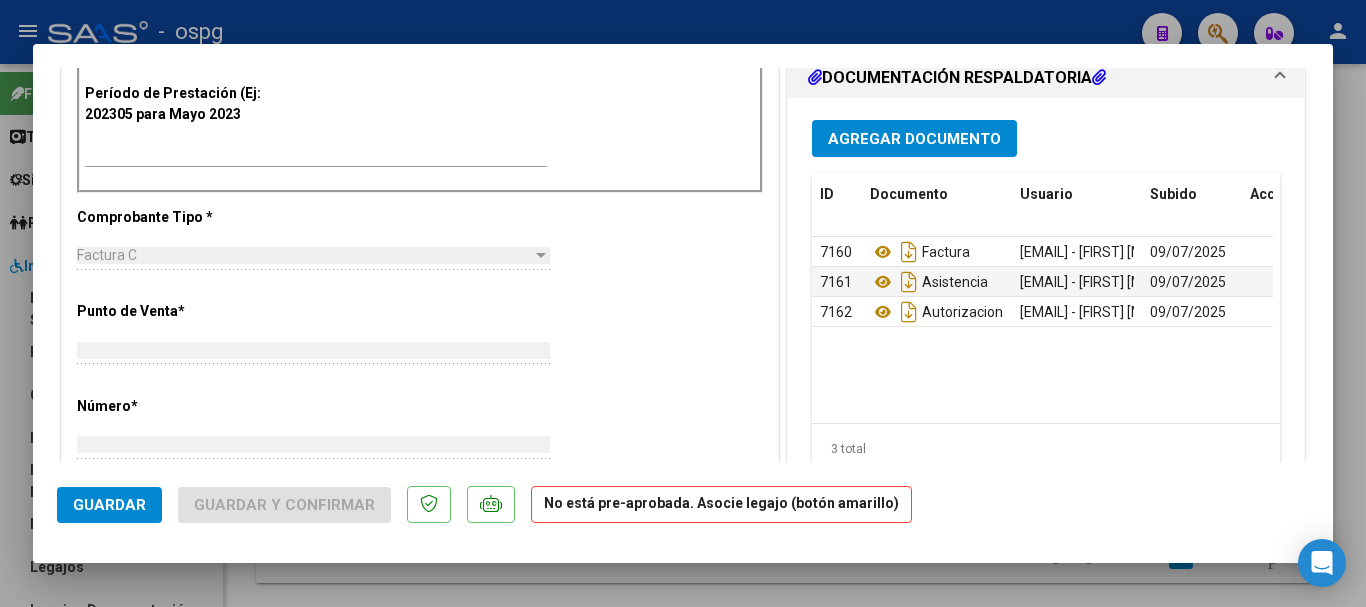 scroll, scrollTop: 586, scrollLeft: 0, axis: vertical 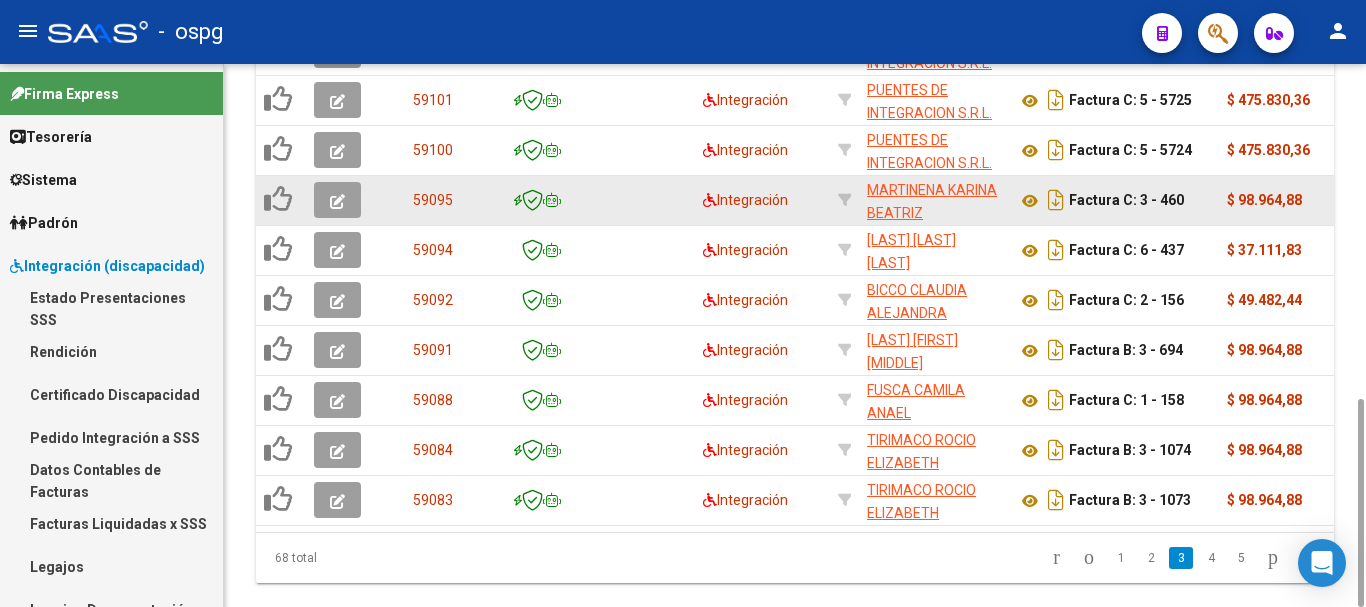 click 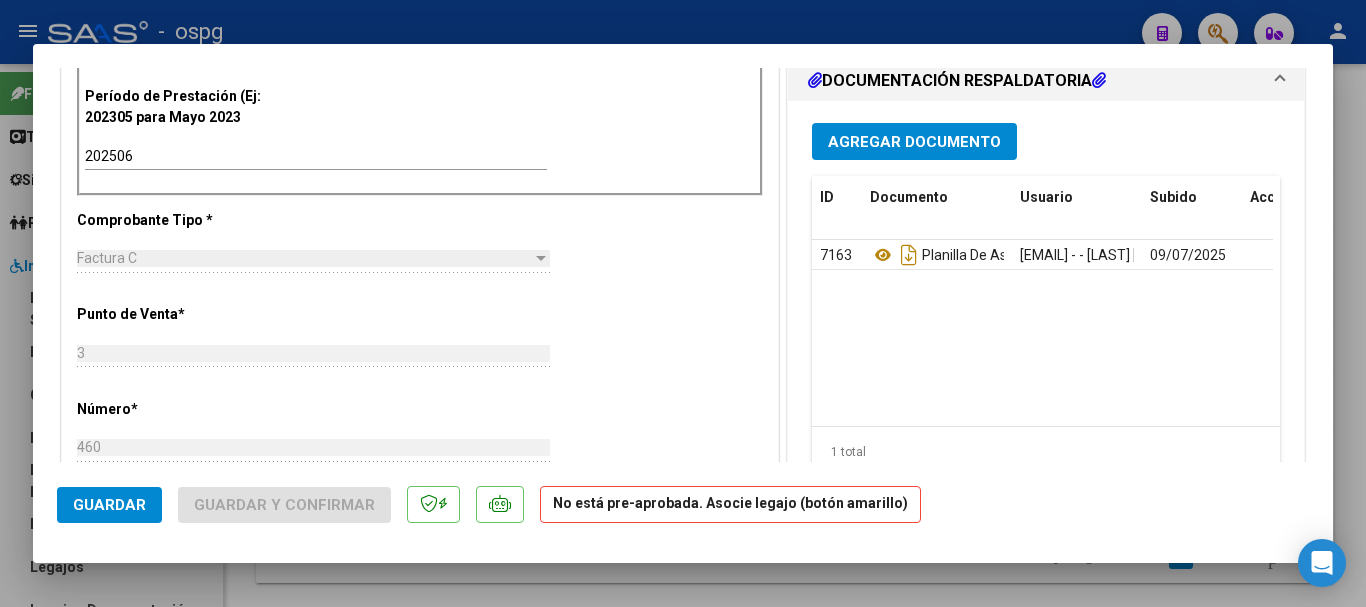 scroll, scrollTop: 600, scrollLeft: 0, axis: vertical 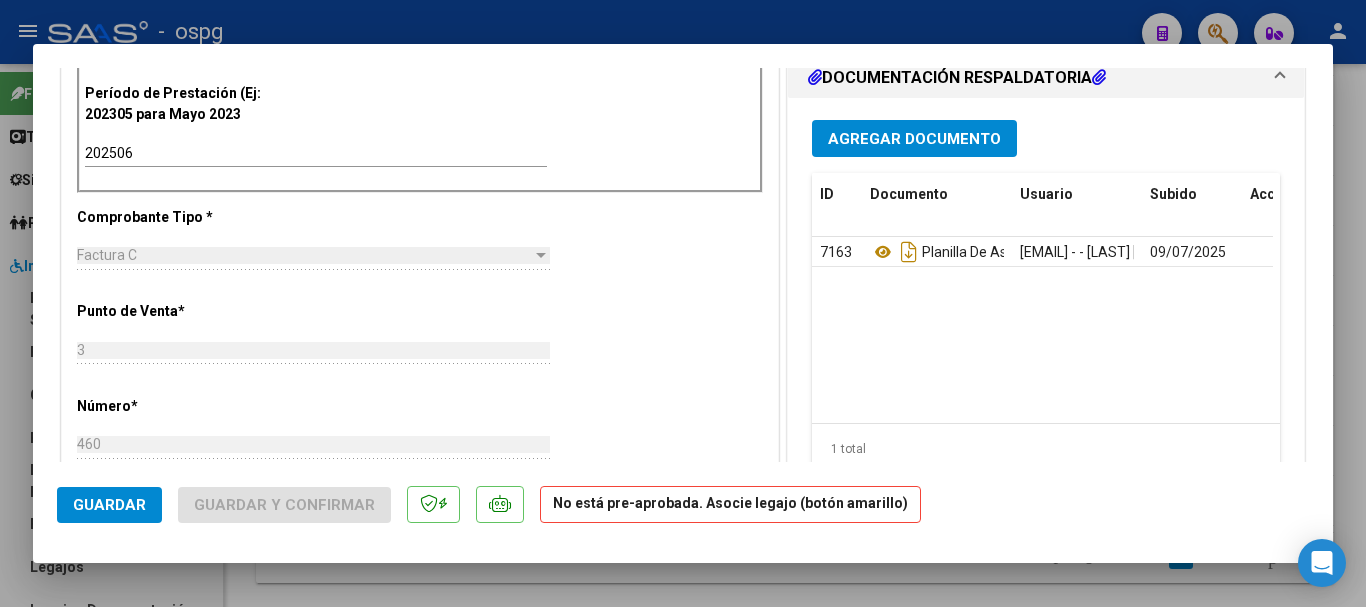 click at bounding box center [683, 303] 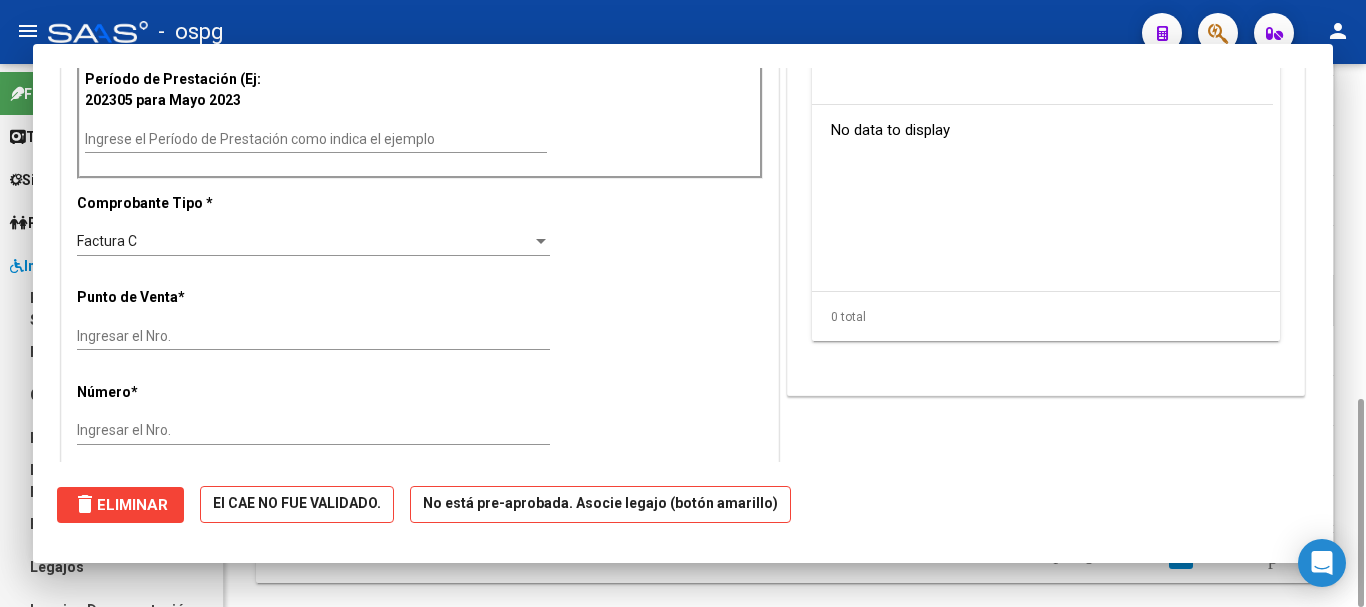 scroll, scrollTop: 0, scrollLeft: 0, axis: both 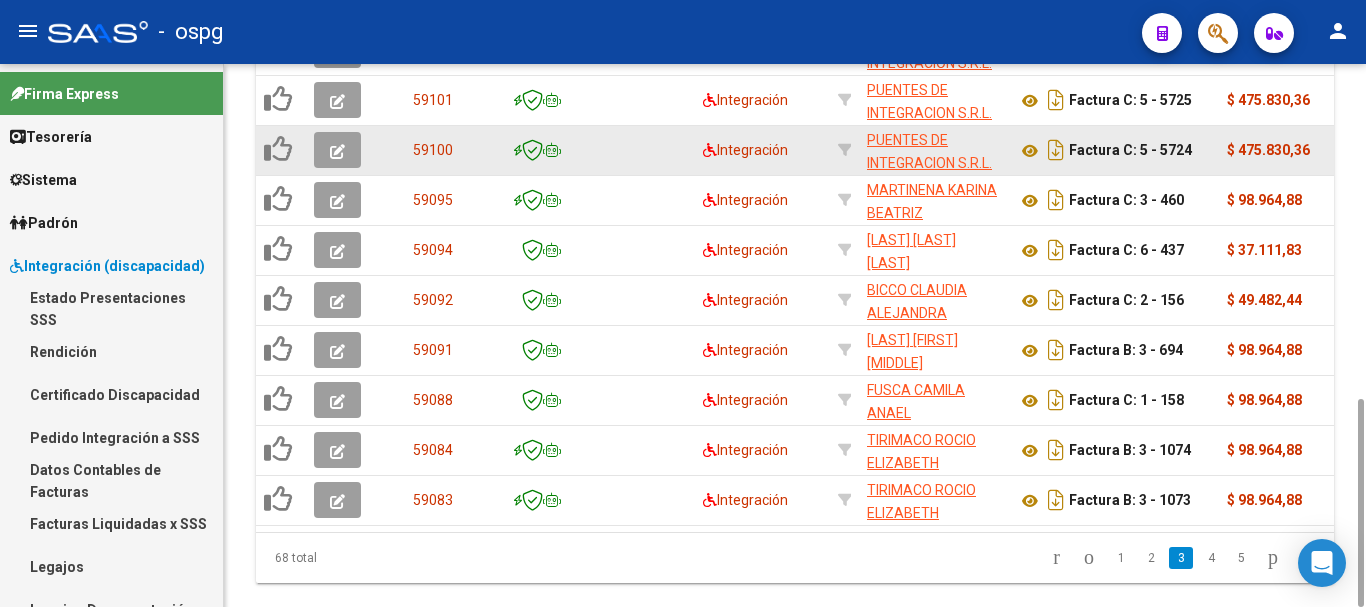 click 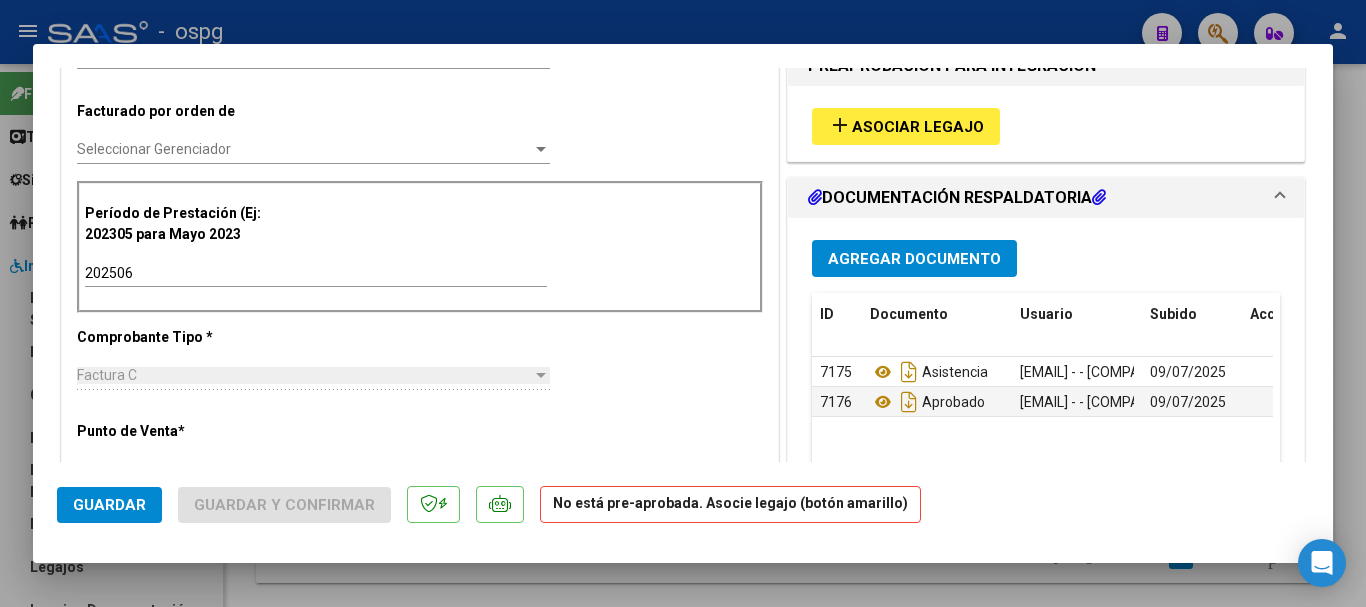 scroll, scrollTop: 600, scrollLeft: 0, axis: vertical 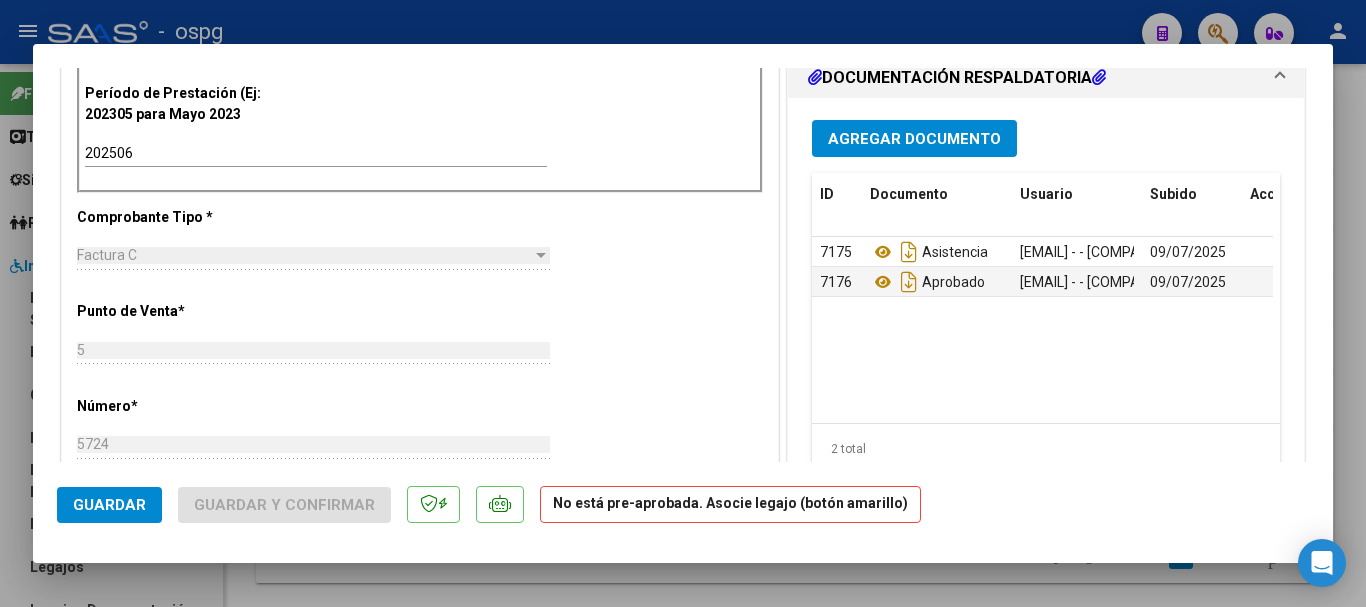 click at bounding box center (683, 303) 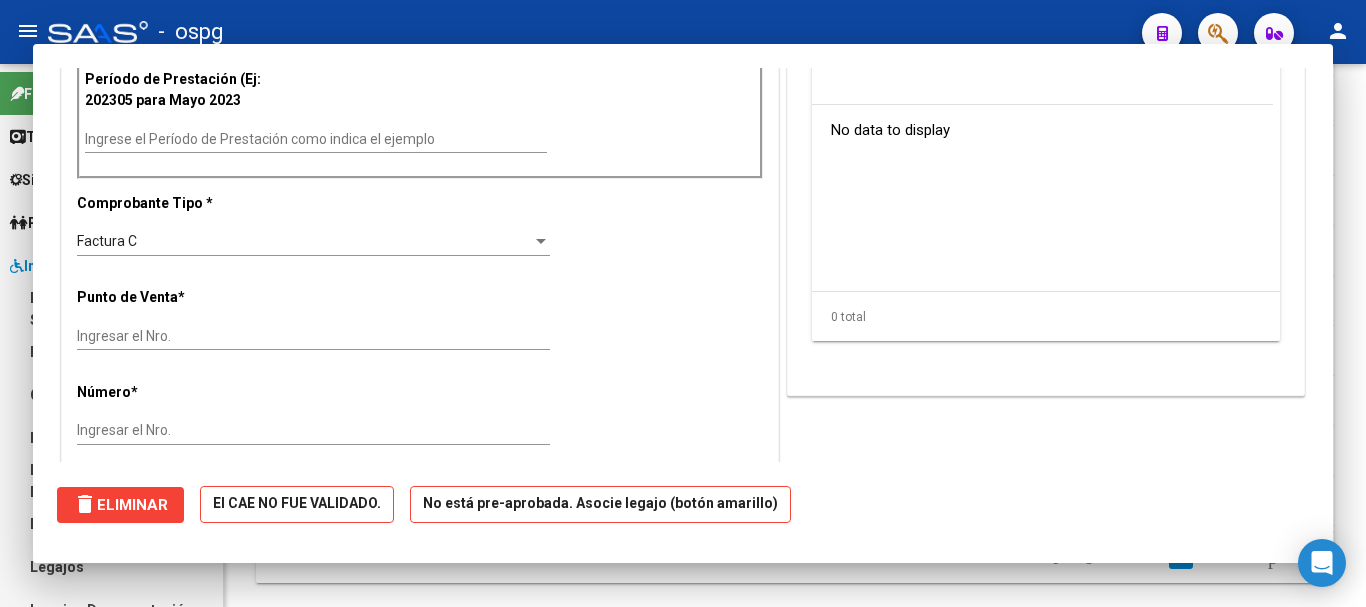 scroll, scrollTop: 0, scrollLeft: 0, axis: both 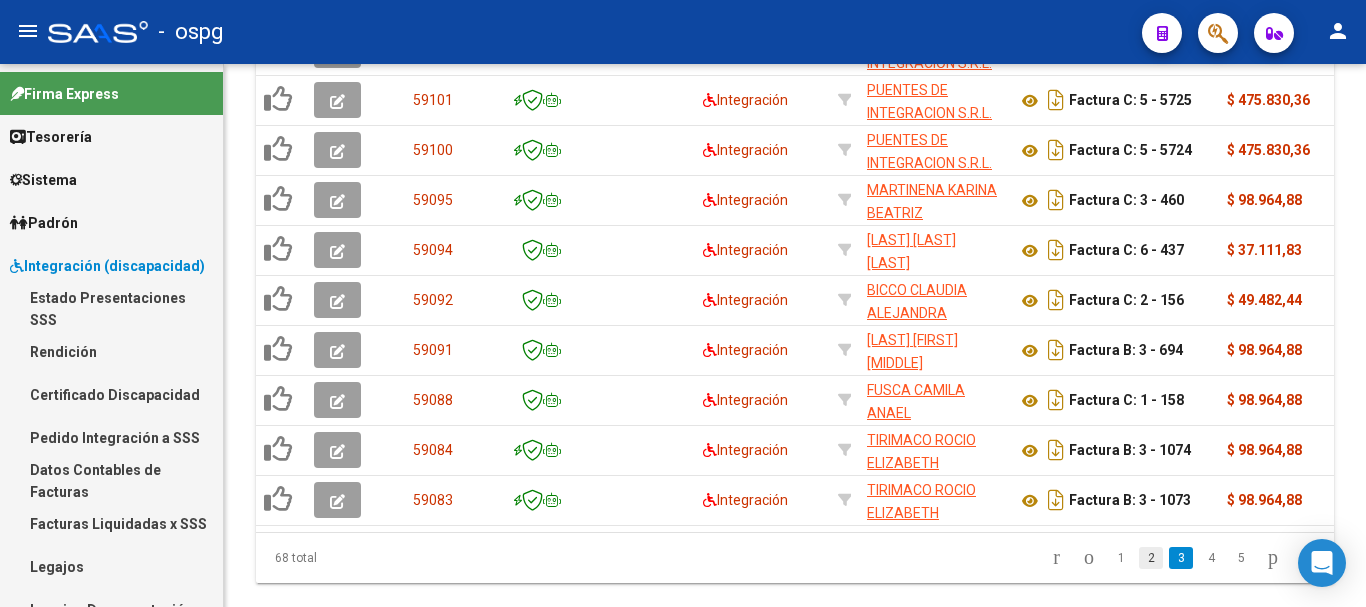 click on "2" 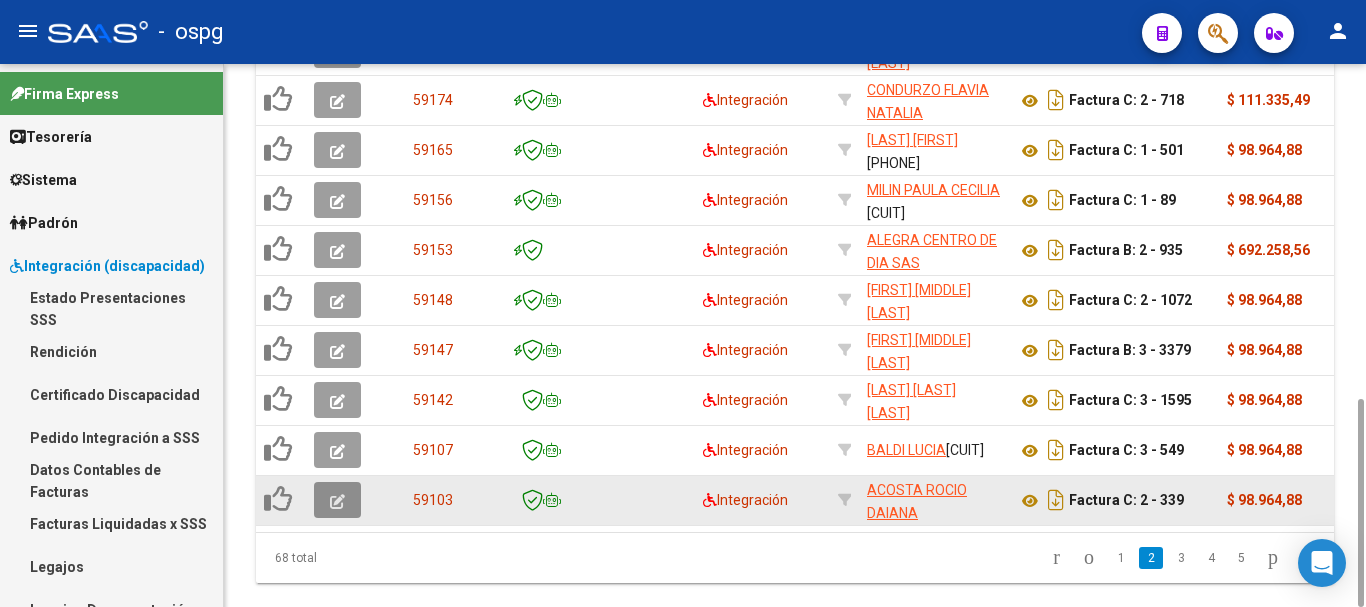click 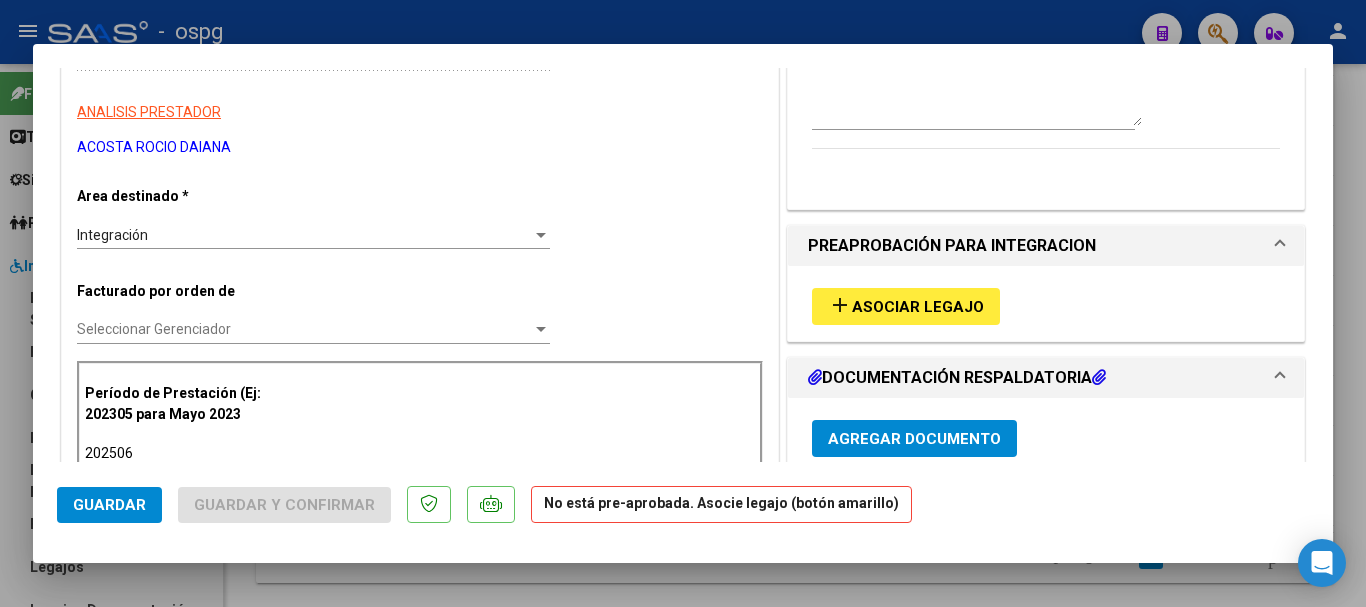 scroll, scrollTop: 500, scrollLeft: 0, axis: vertical 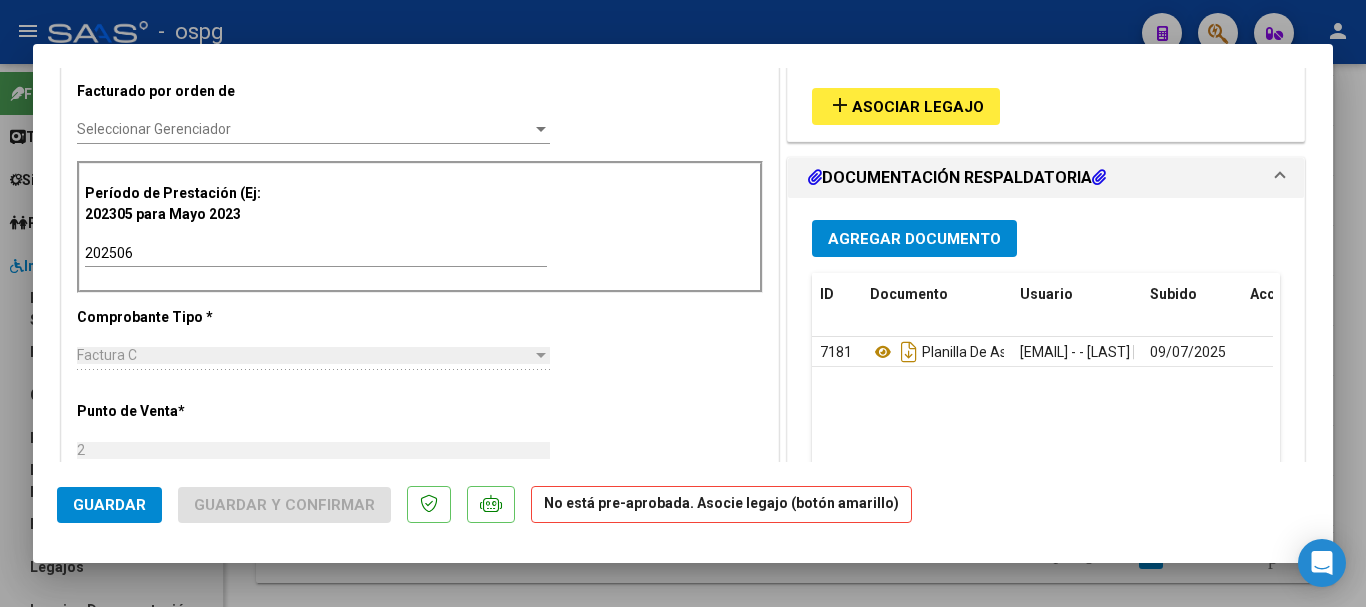 click at bounding box center (683, 303) 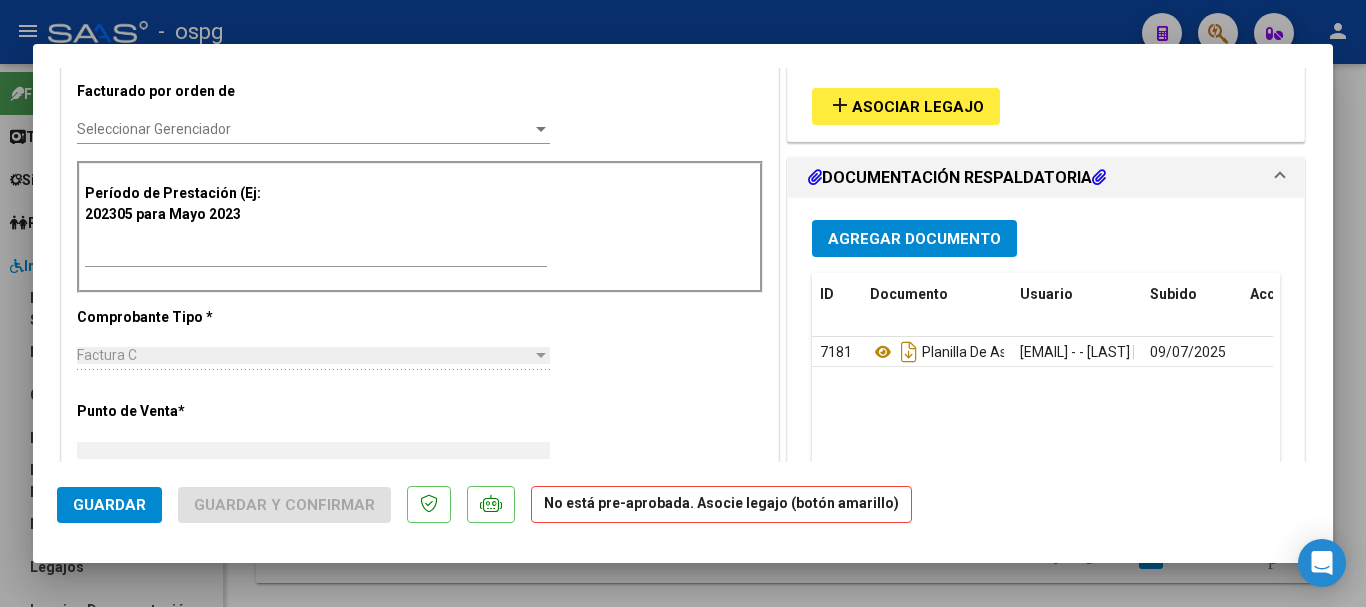 scroll, scrollTop: 486, scrollLeft: 0, axis: vertical 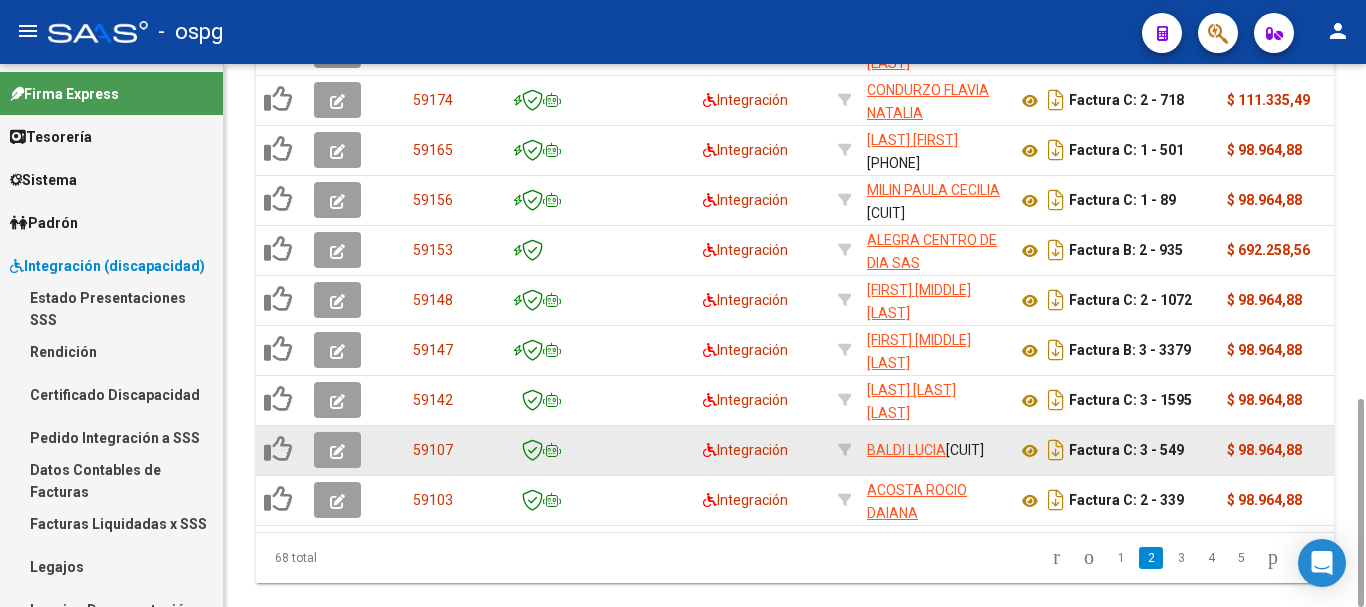 click 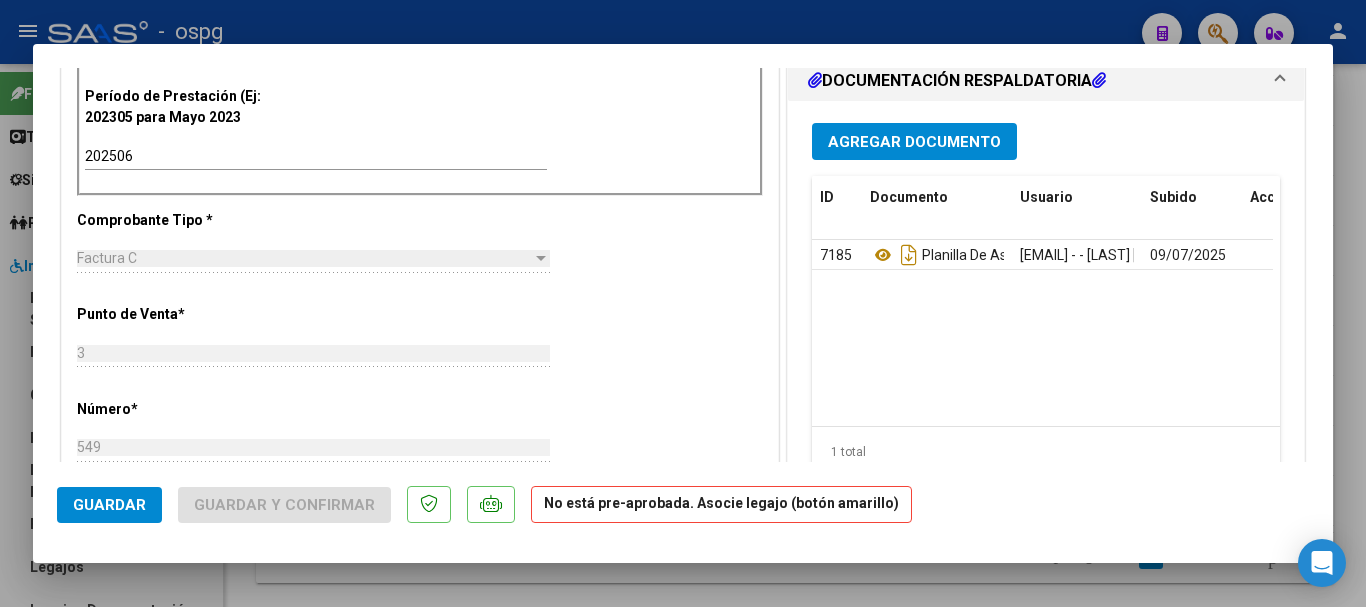 scroll, scrollTop: 600, scrollLeft: 0, axis: vertical 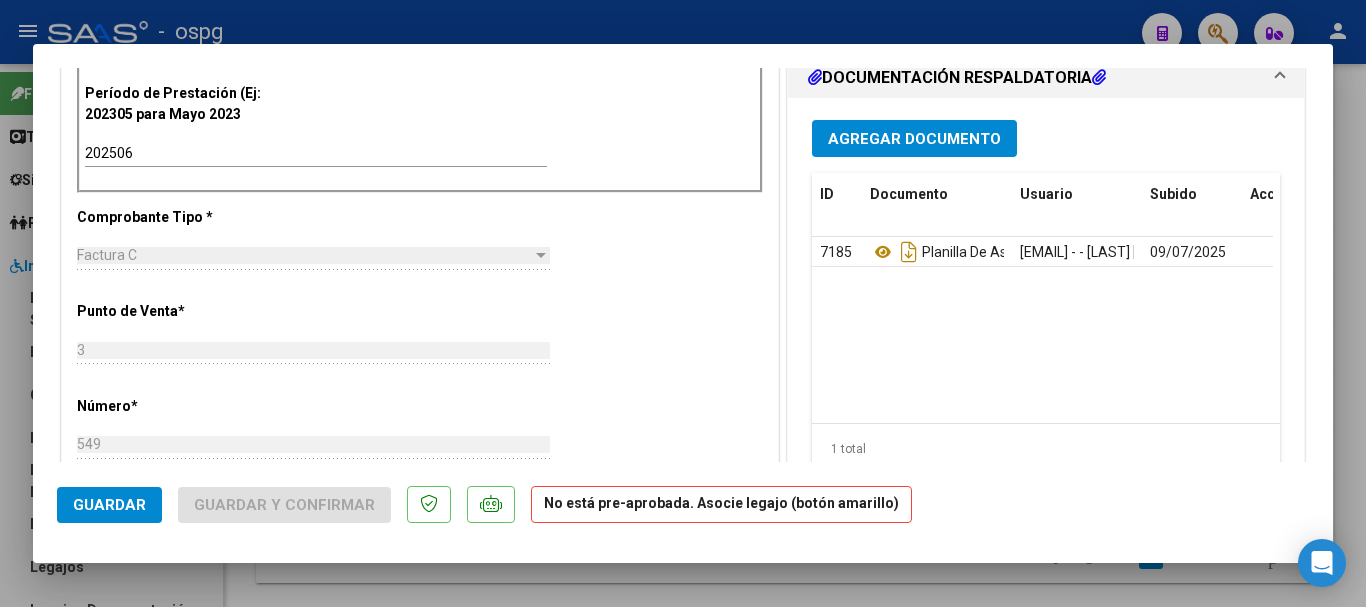 click at bounding box center (683, 303) 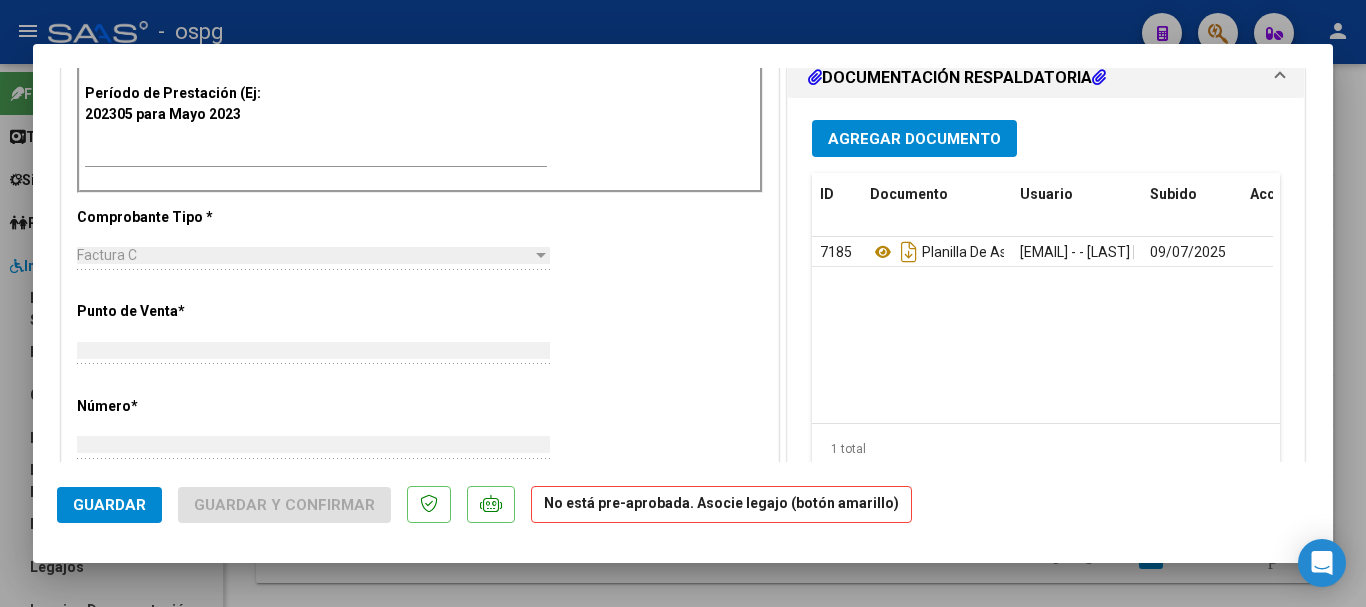 scroll, scrollTop: 0, scrollLeft: 0, axis: both 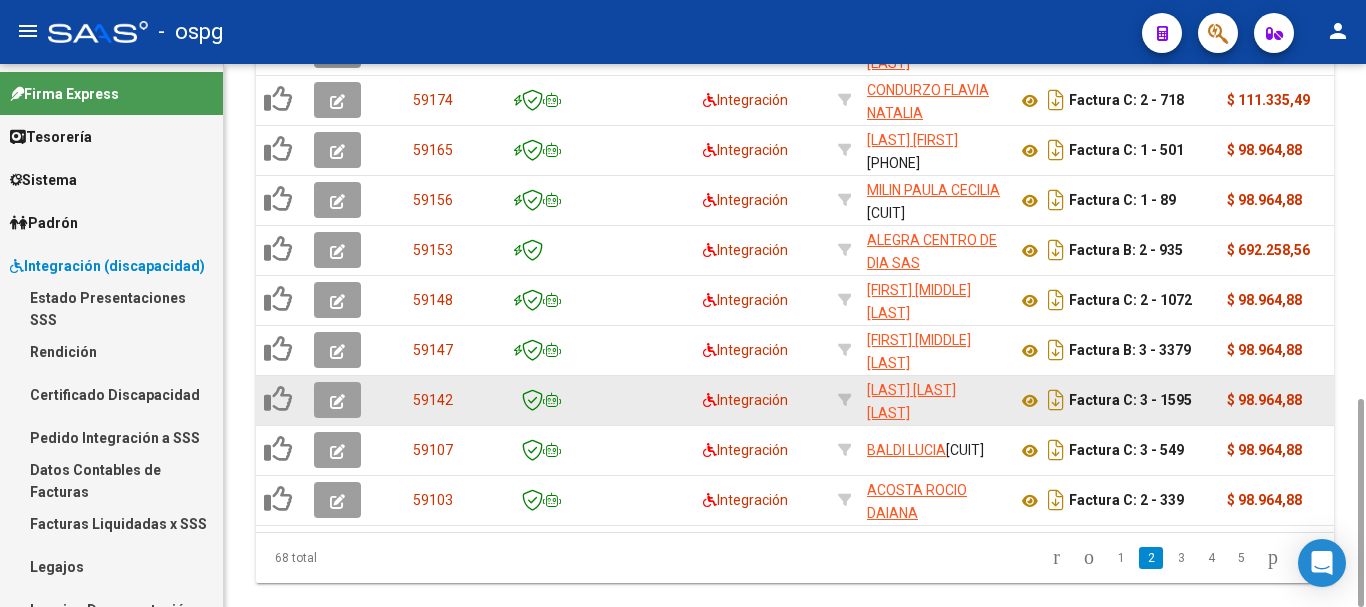 click 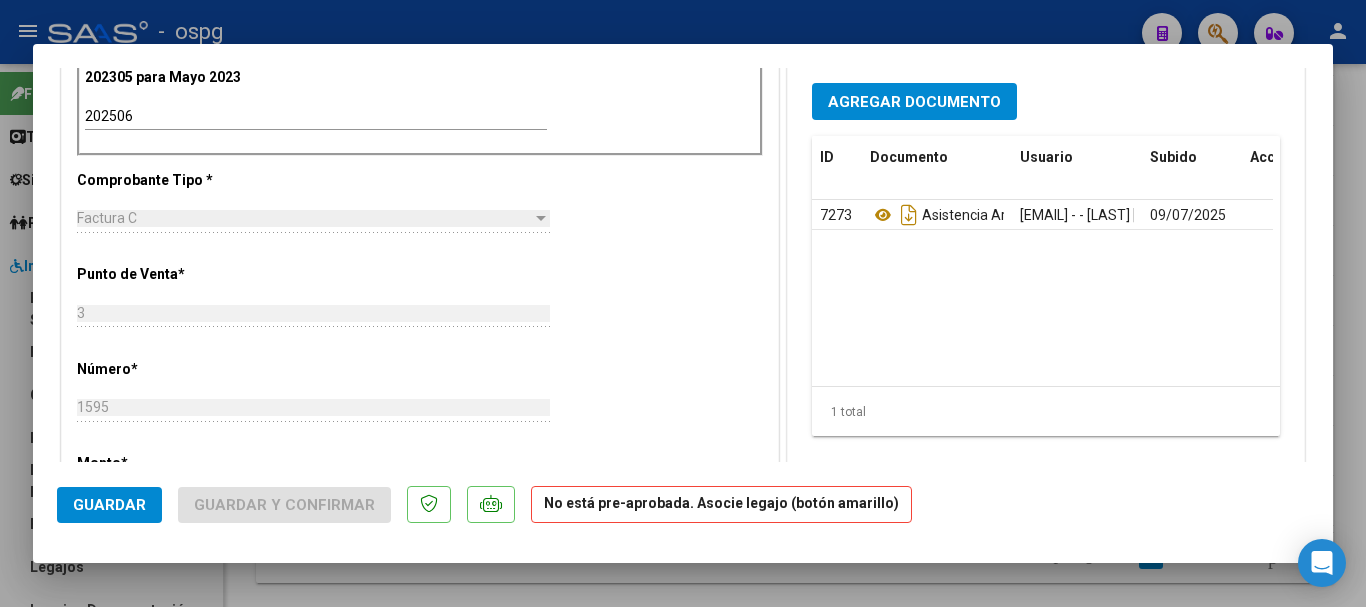 scroll, scrollTop: 700, scrollLeft: 0, axis: vertical 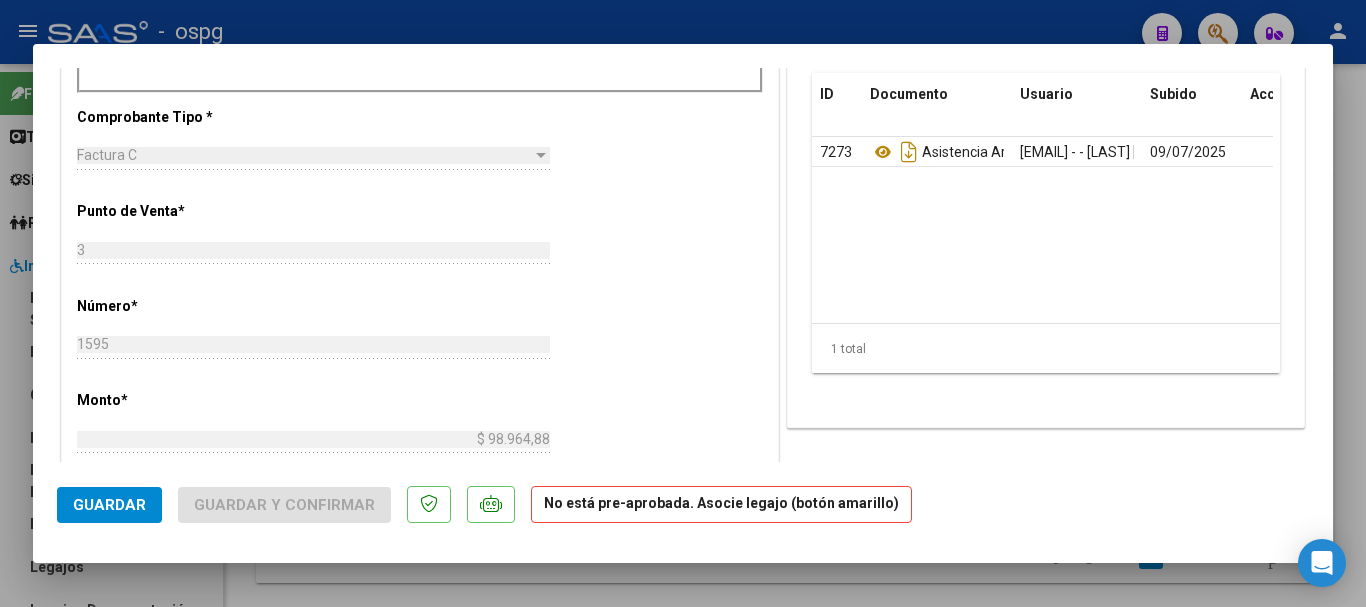 click at bounding box center (683, 303) 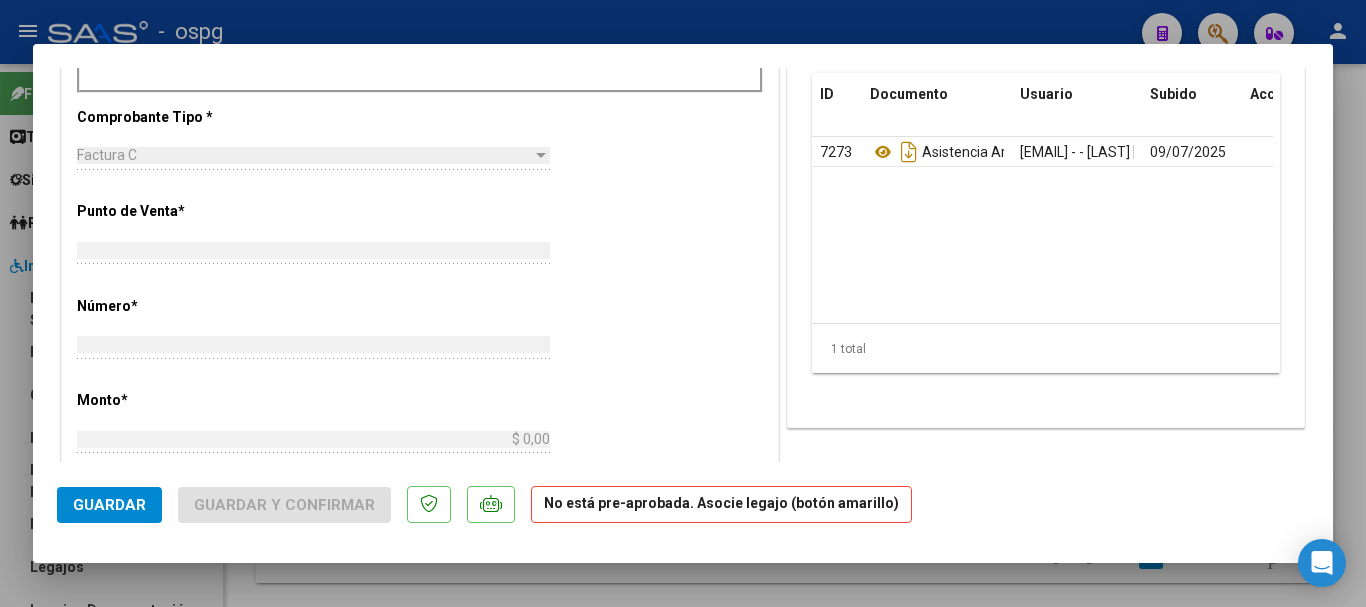scroll, scrollTop: 0, scrollLeft: 0, axis: both 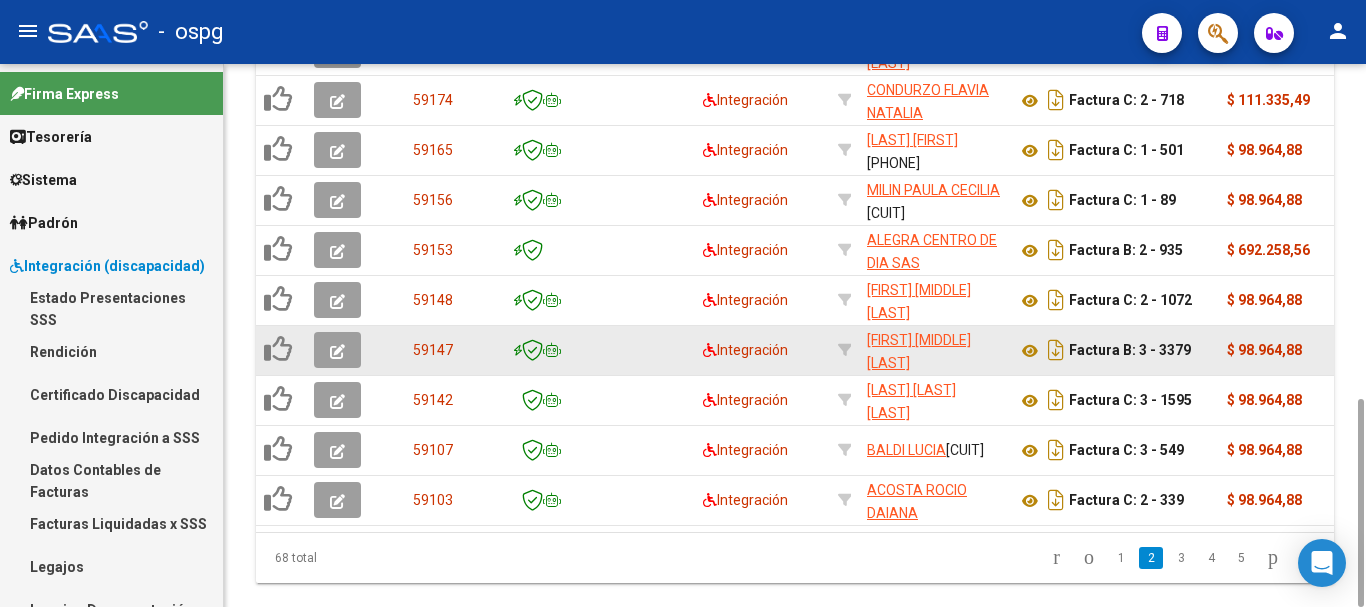 click 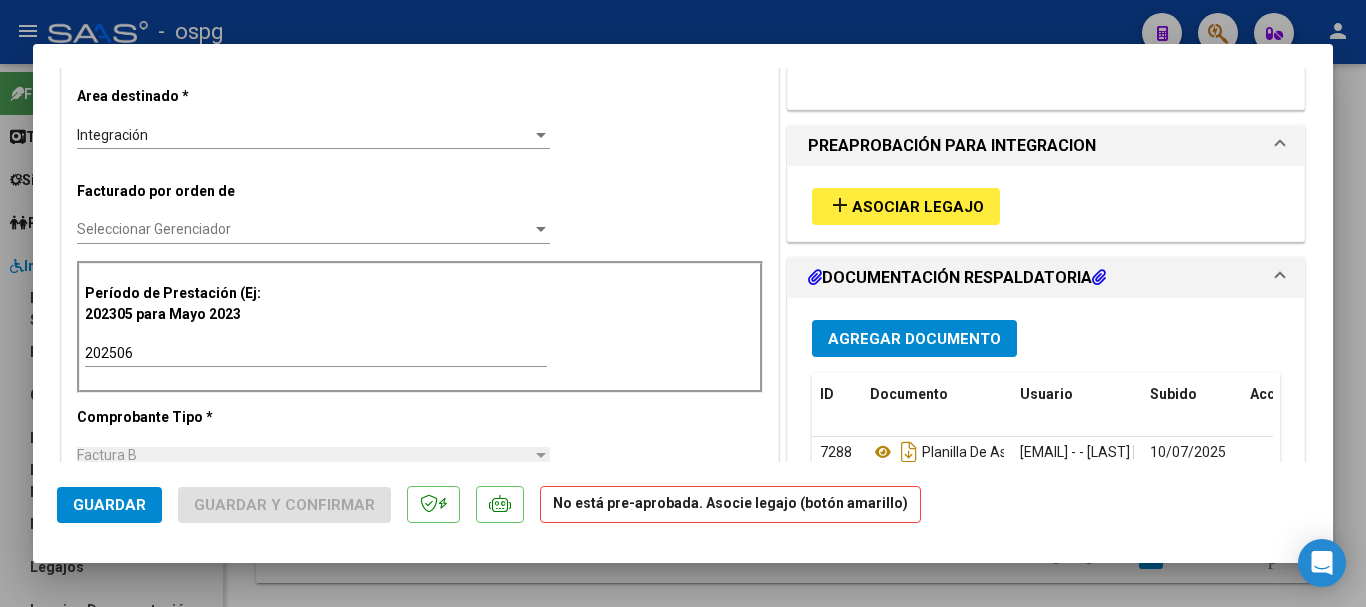 scroll, scrollTop: 700, scrollLeft: 0, axis: vertical 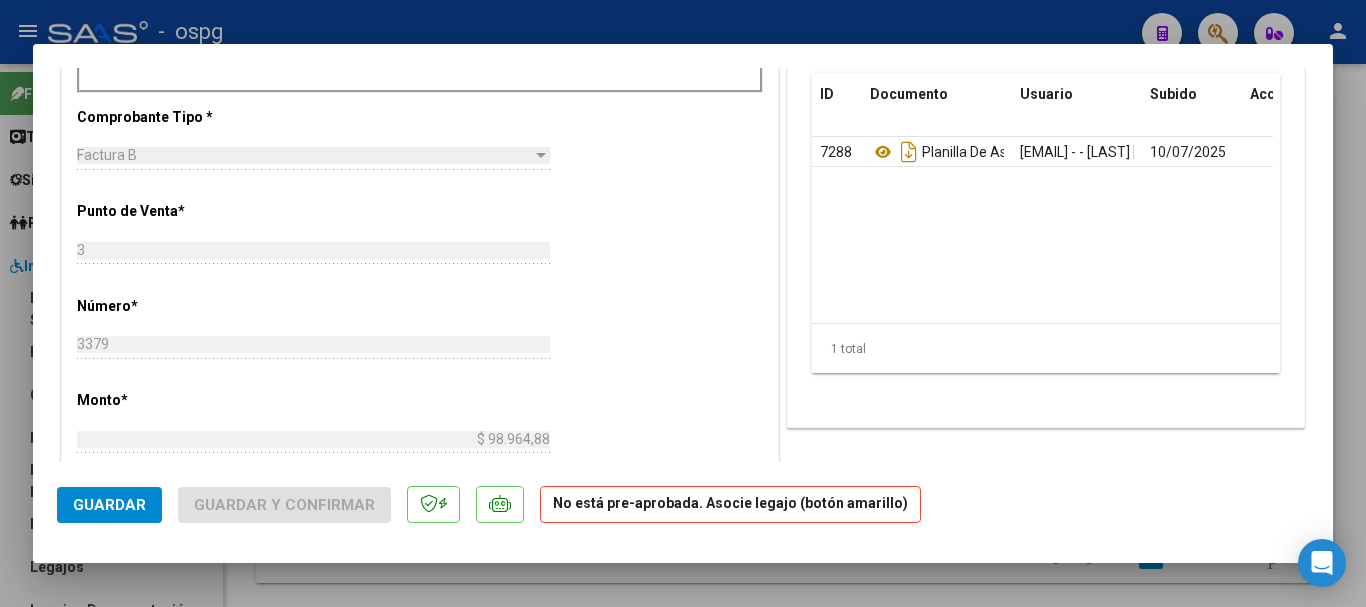 click at bounding box center (683, 303) 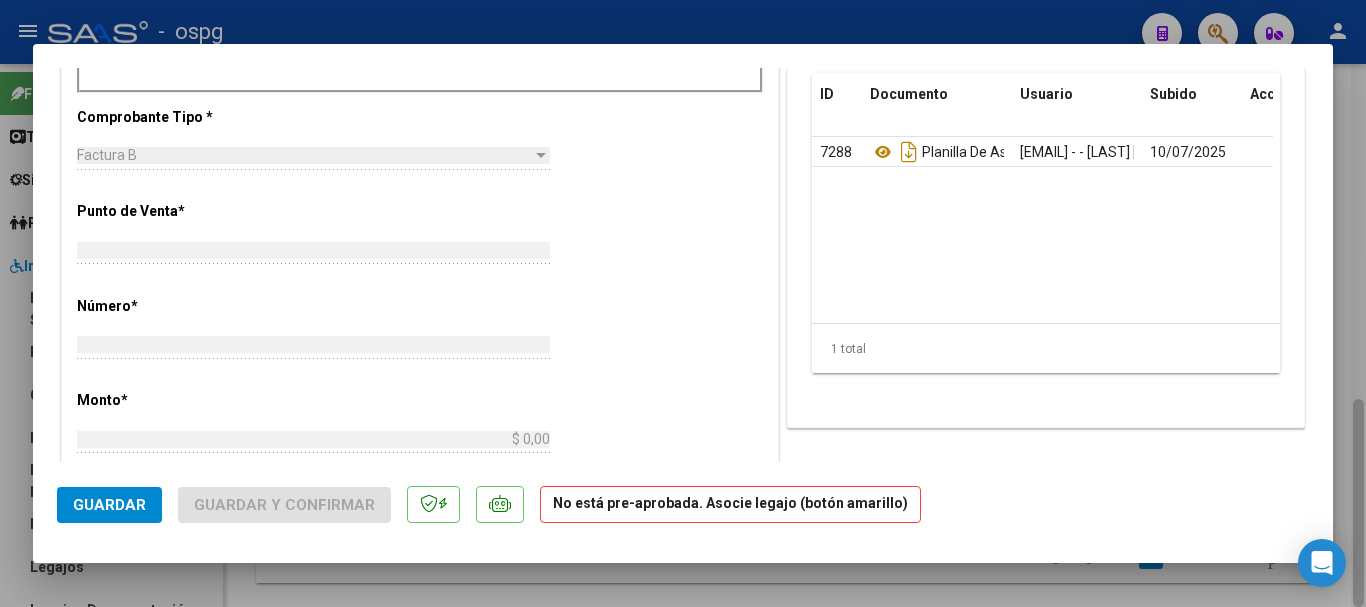 scroll, scrollTop: 0, scrollLeft: 0, axis: both 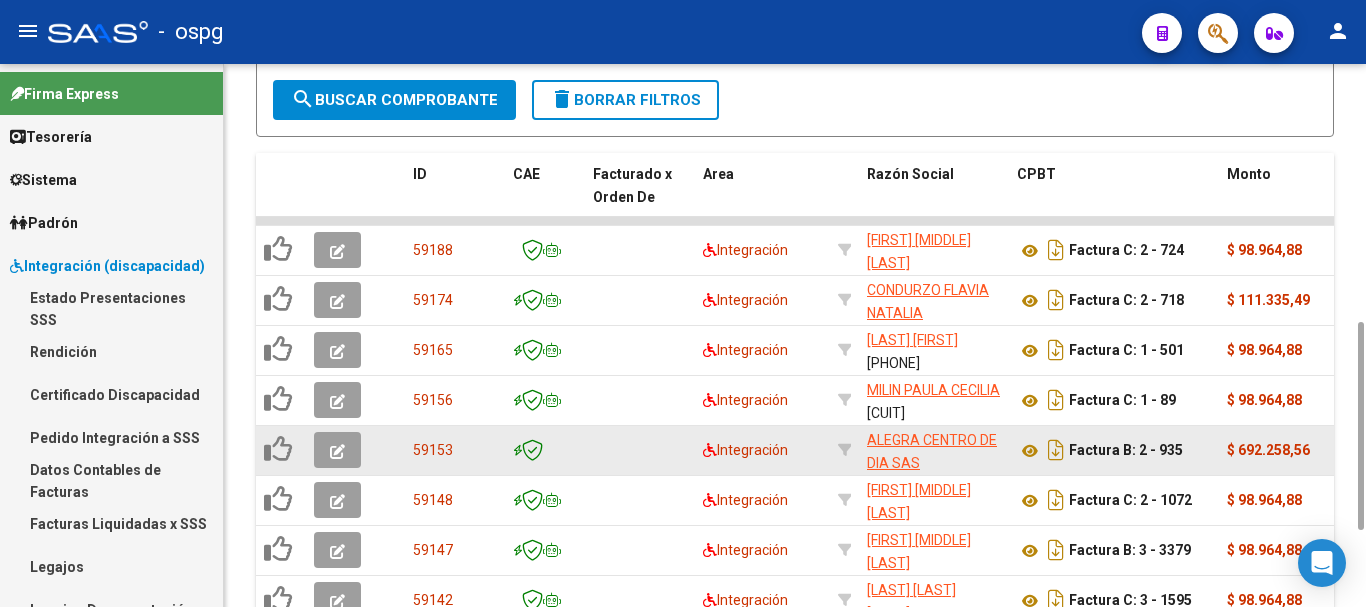 click 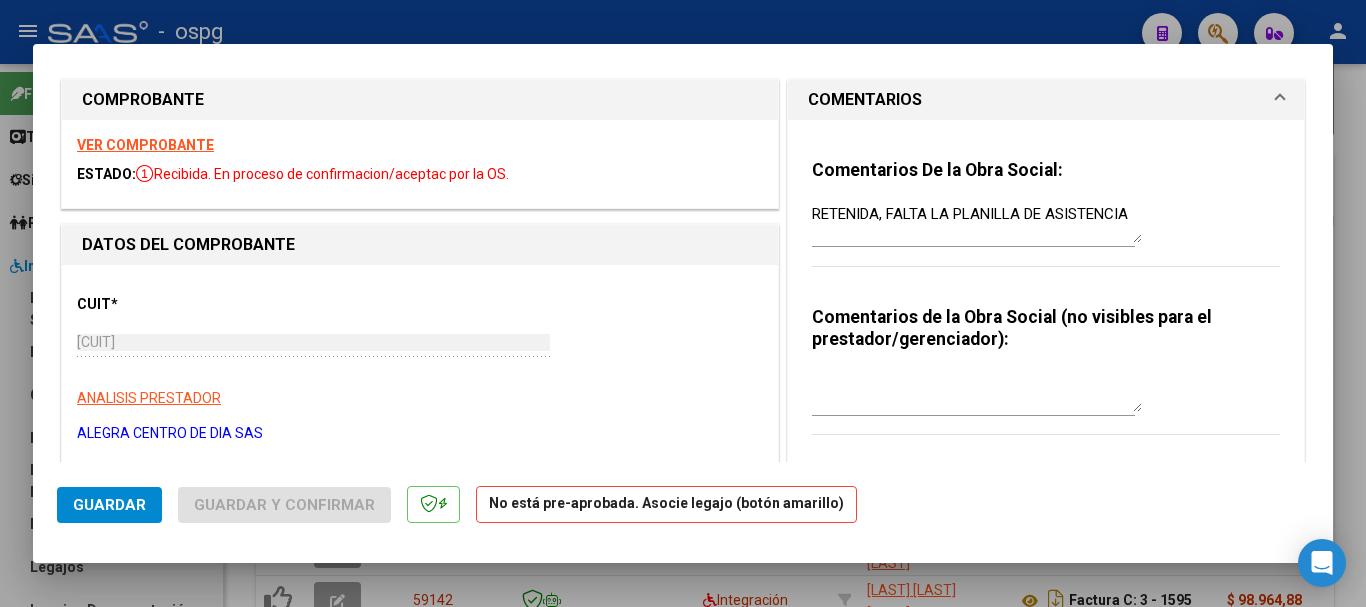 scroll, scrollTop: 0, scrollLeft: 0, axis: both 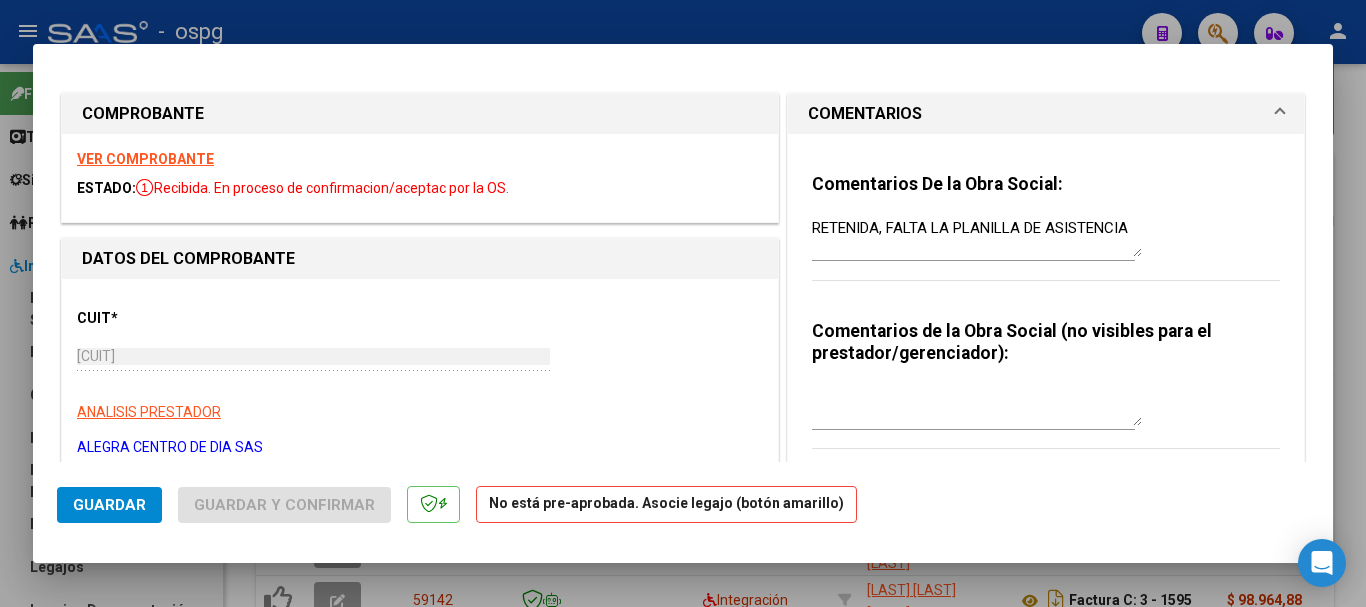 click on "VER COMPROBANTE" at bounding box center (145, 159) 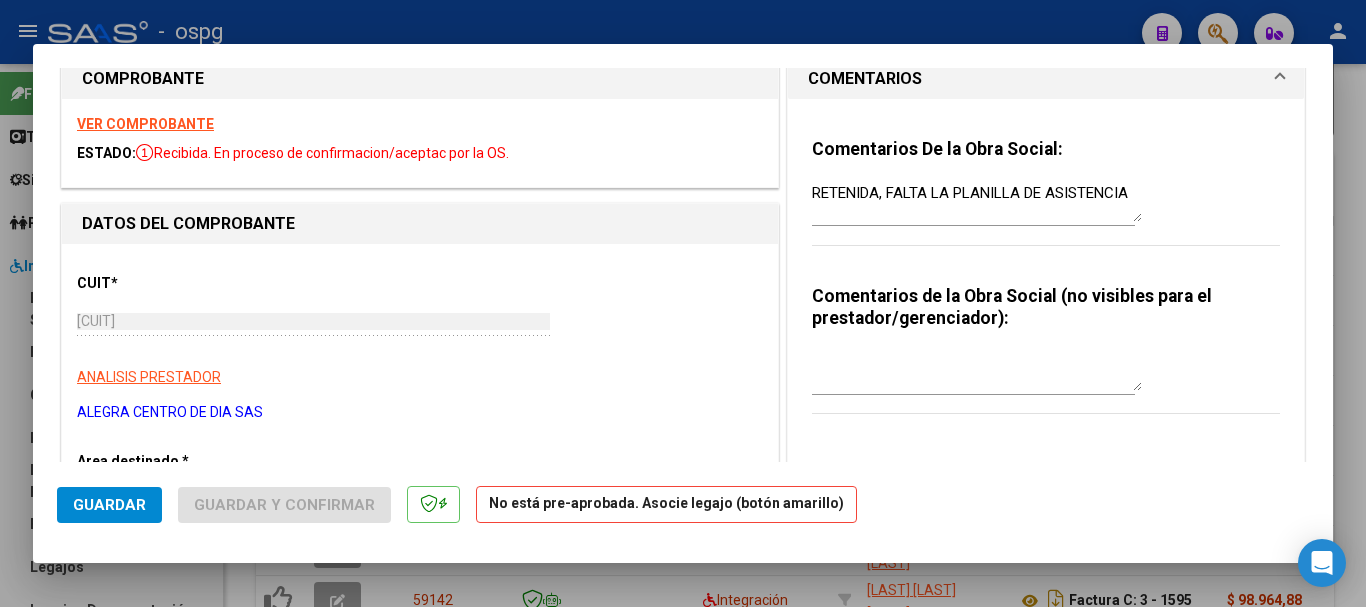 scroll, scrollTop: 0, scrollLeft: 0, axis: both 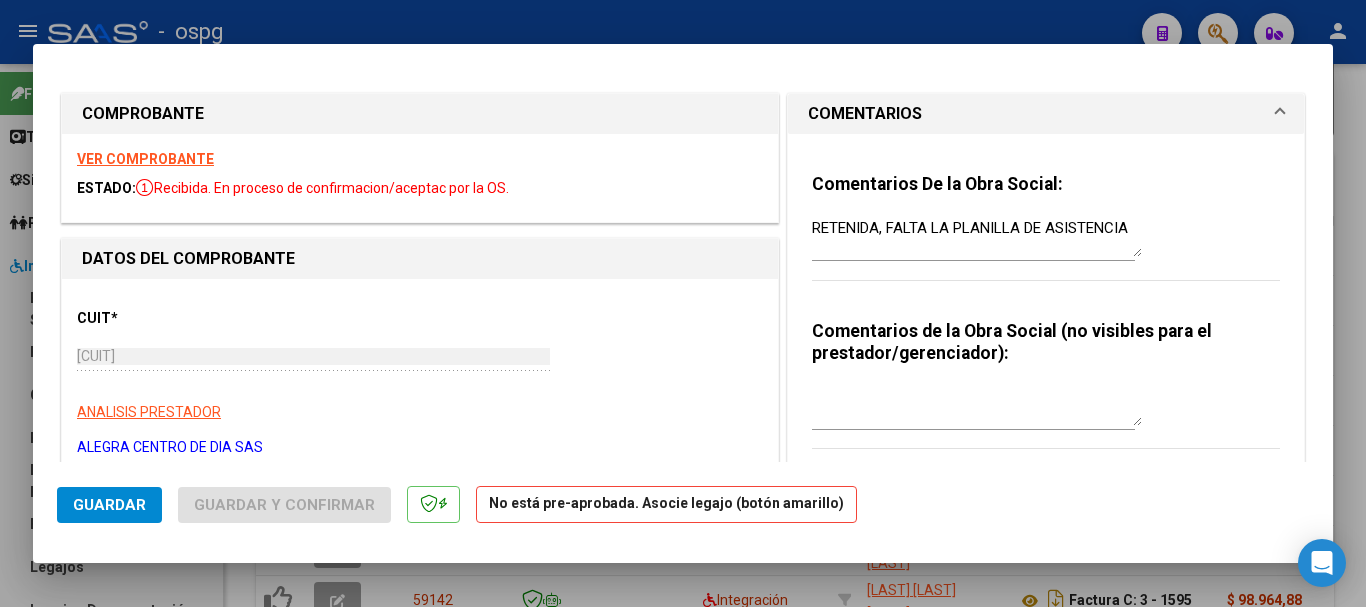 click on "RETENIDA, FALTA LA PLANILLA DE ASISTENCIA" at bounding box center [977, 237] 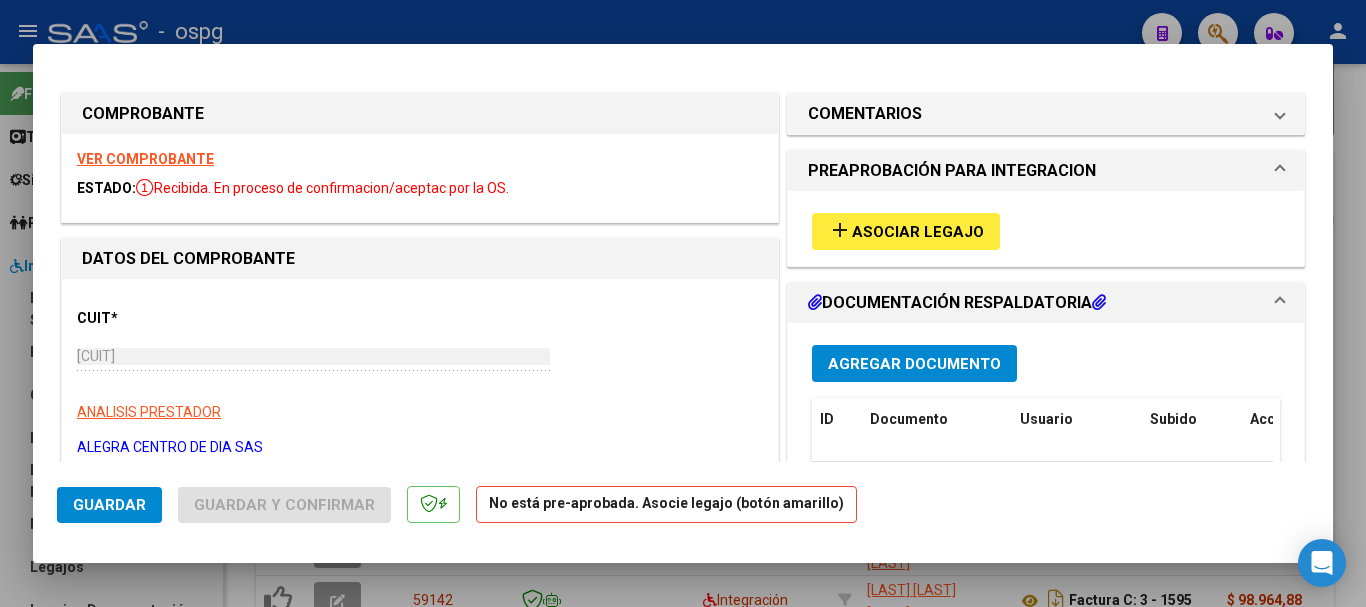 click on "add Asociar Legajo" at bounding box center [906, 231] 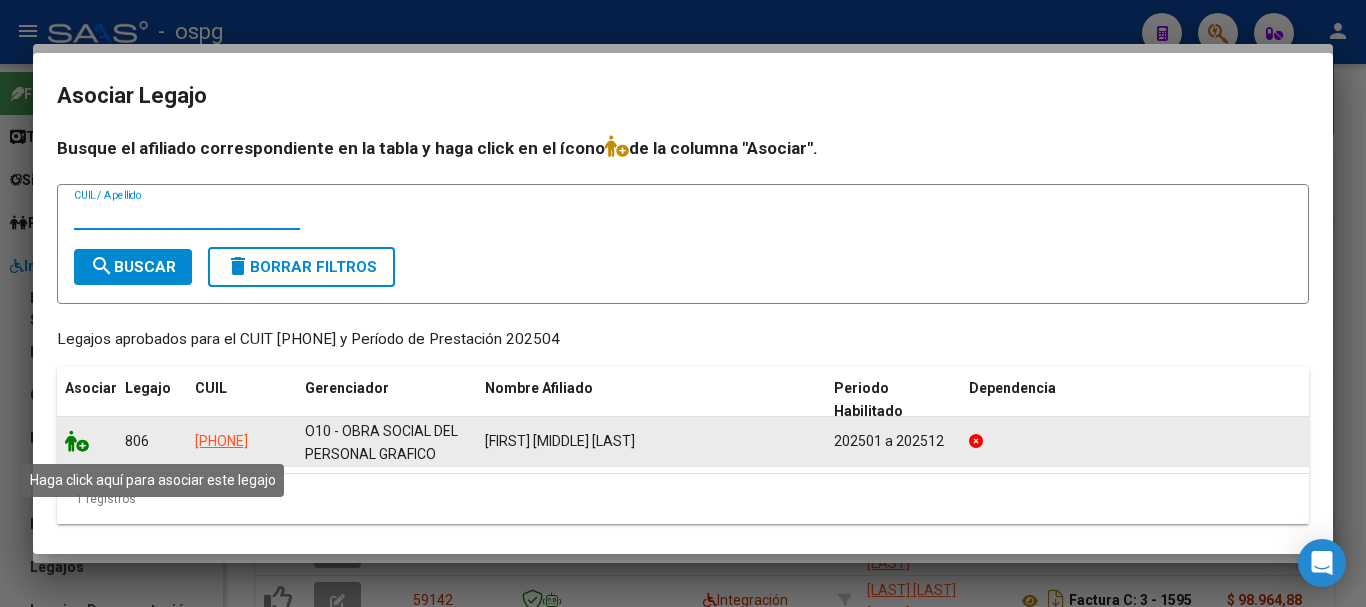 click 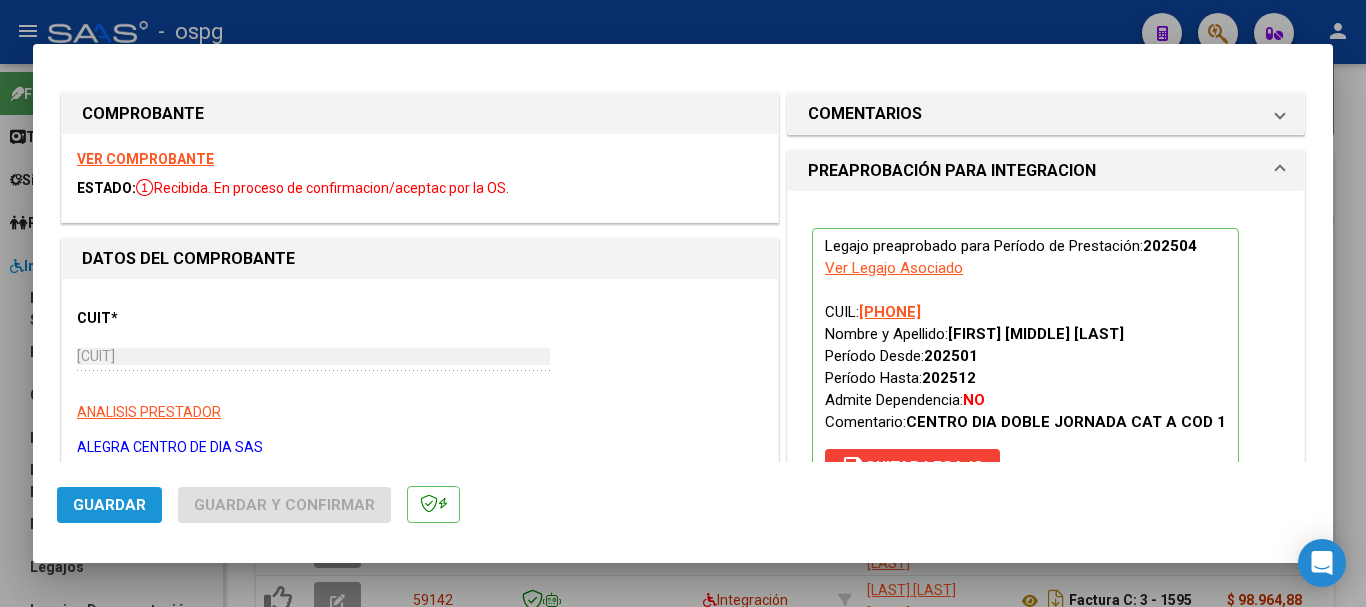 click on "Guardar" 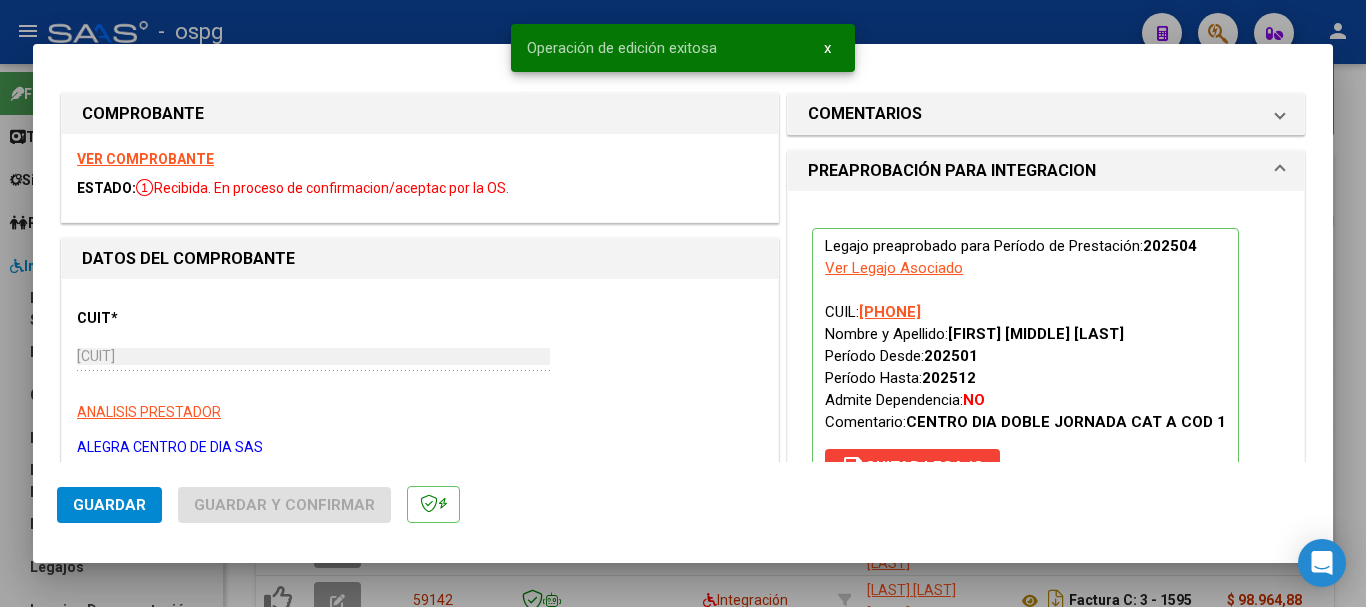 click at bounding box center [683, 303] 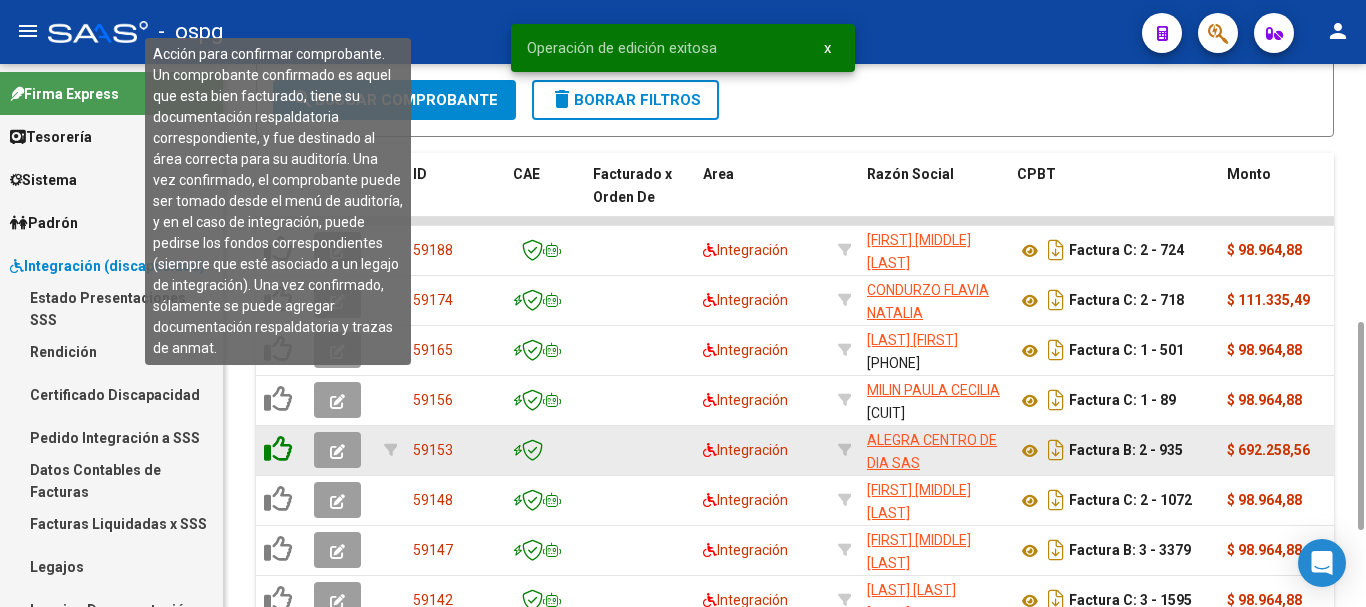 click 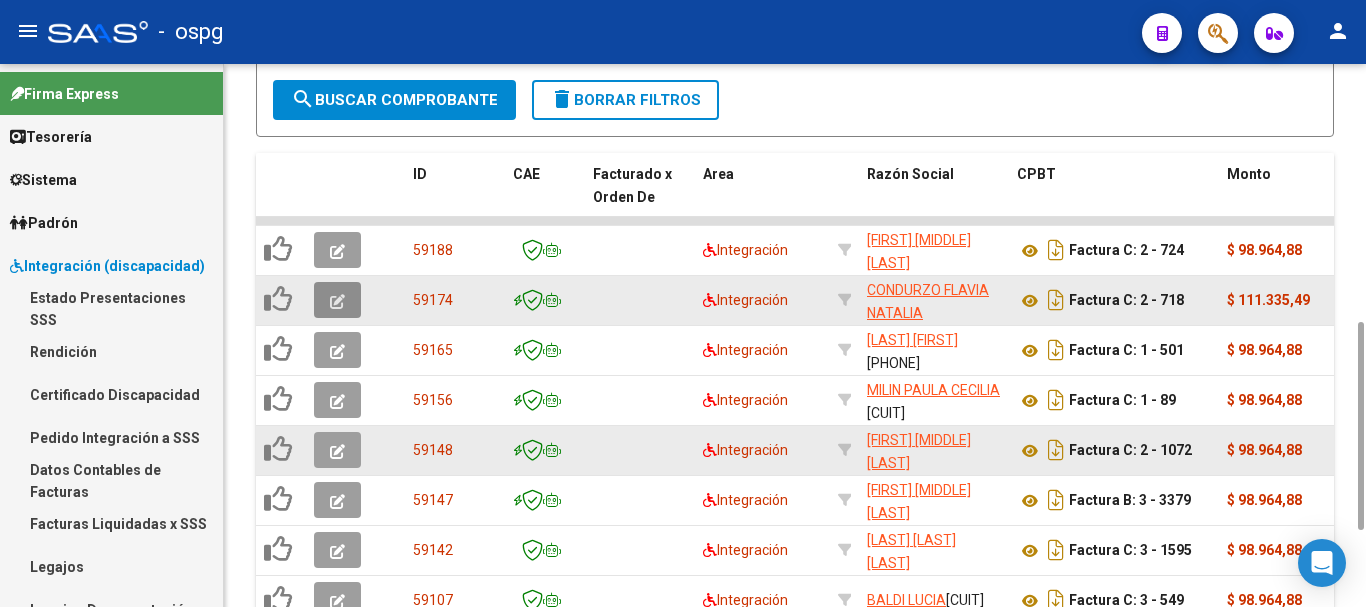 click 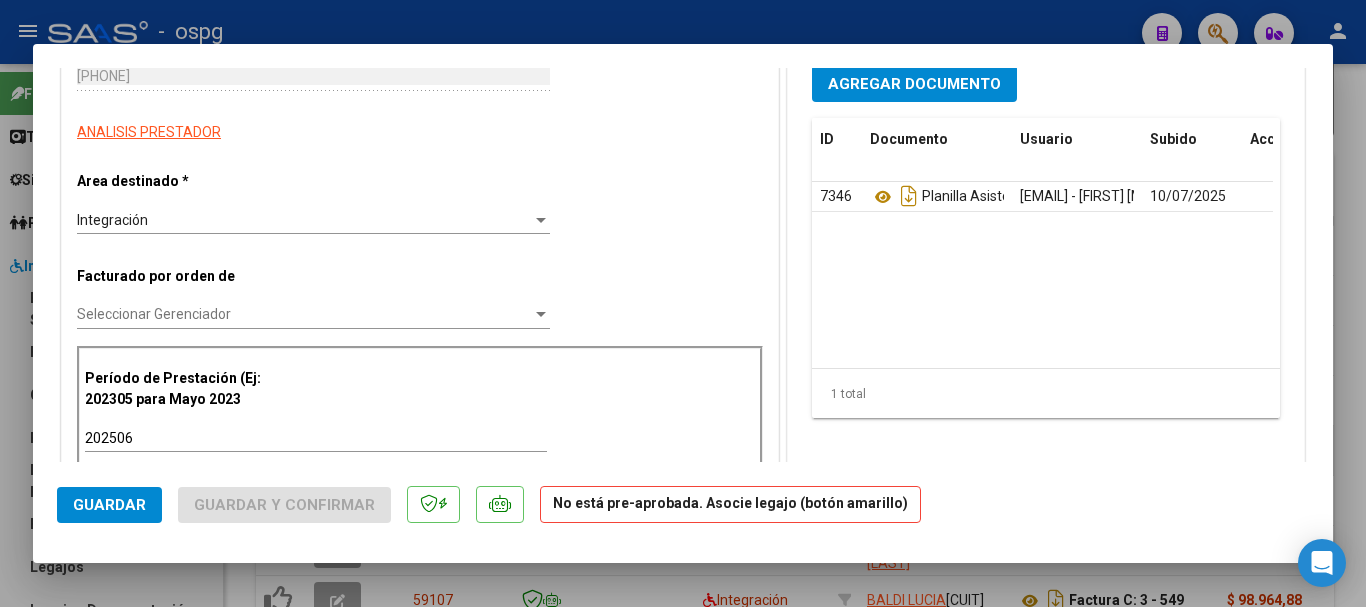scroll, scrollTop: 300, scrollLeft: 0, axis: vertical 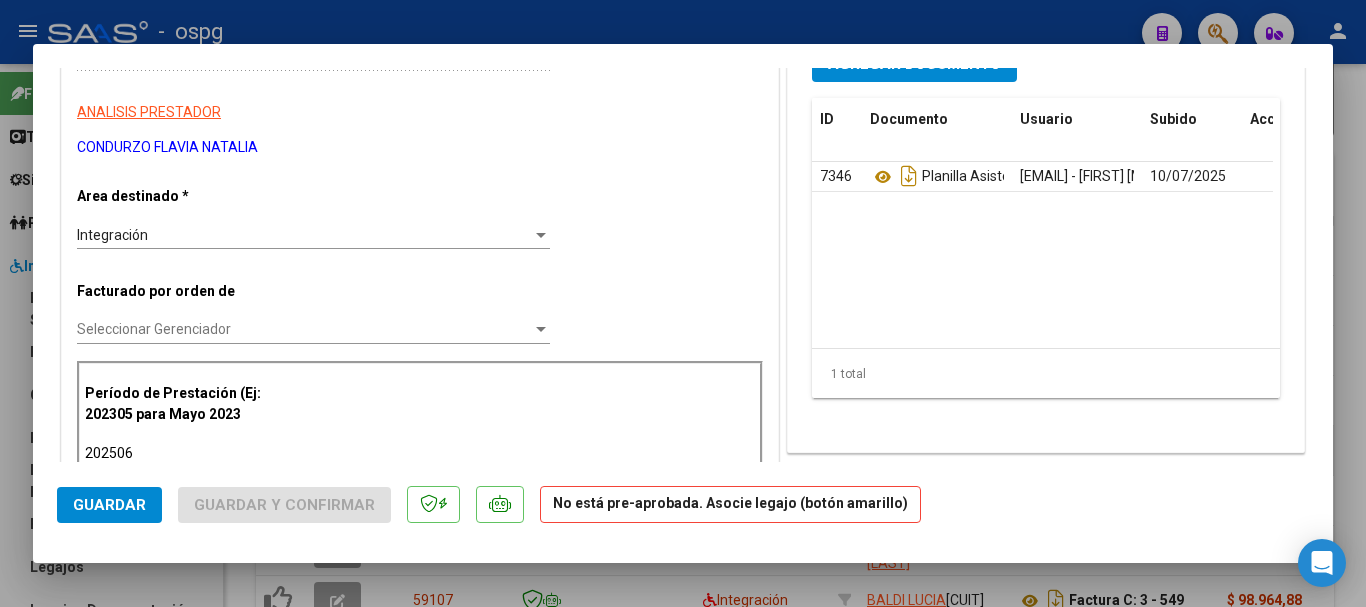 click at bounding box center (683, 303) 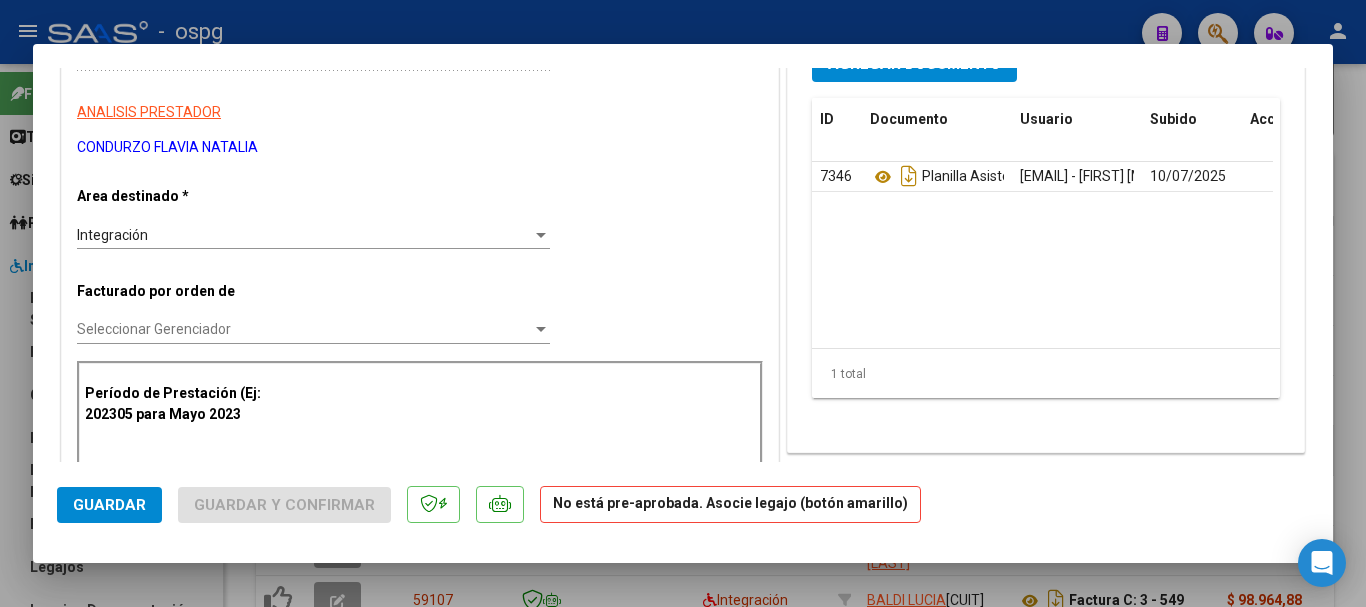 scroll, scrollTop: 0, scrollLeft: 0, axis: both 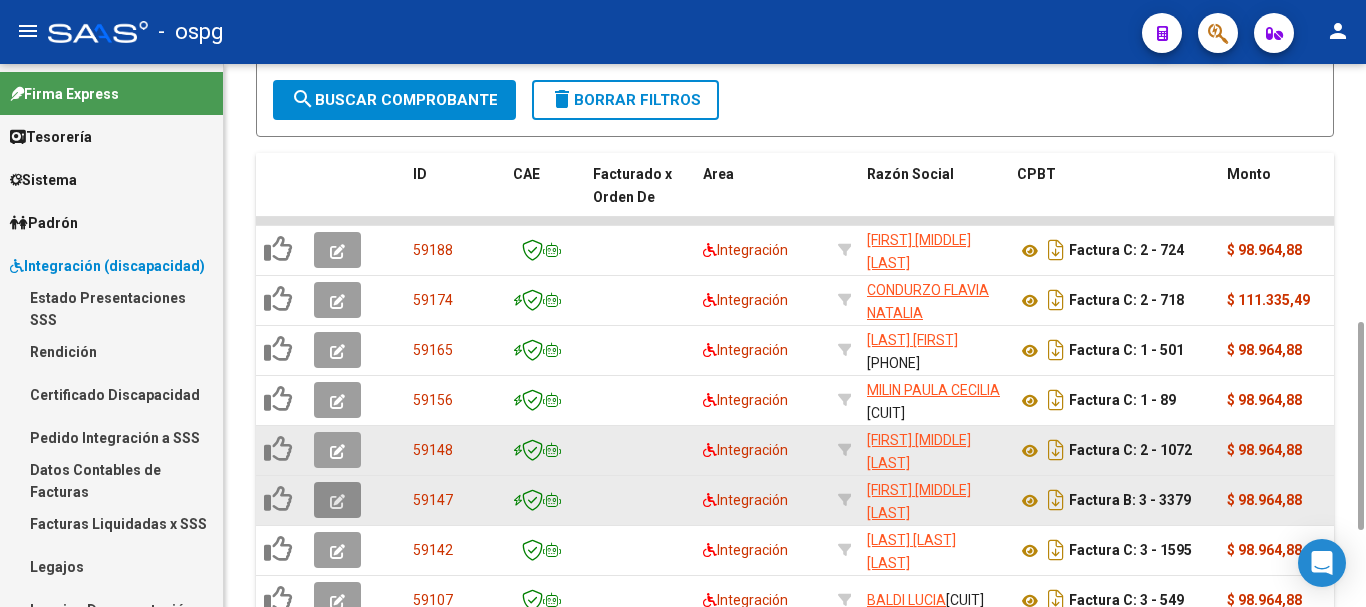 click 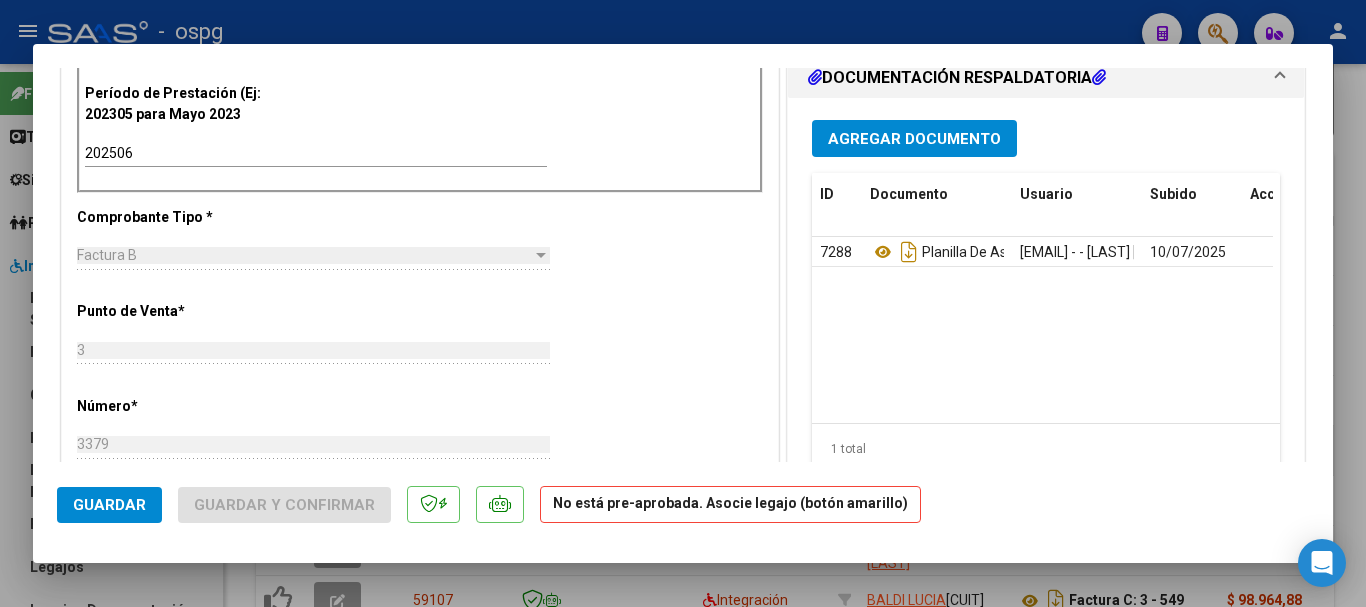 click at bounding box center (683, 303) 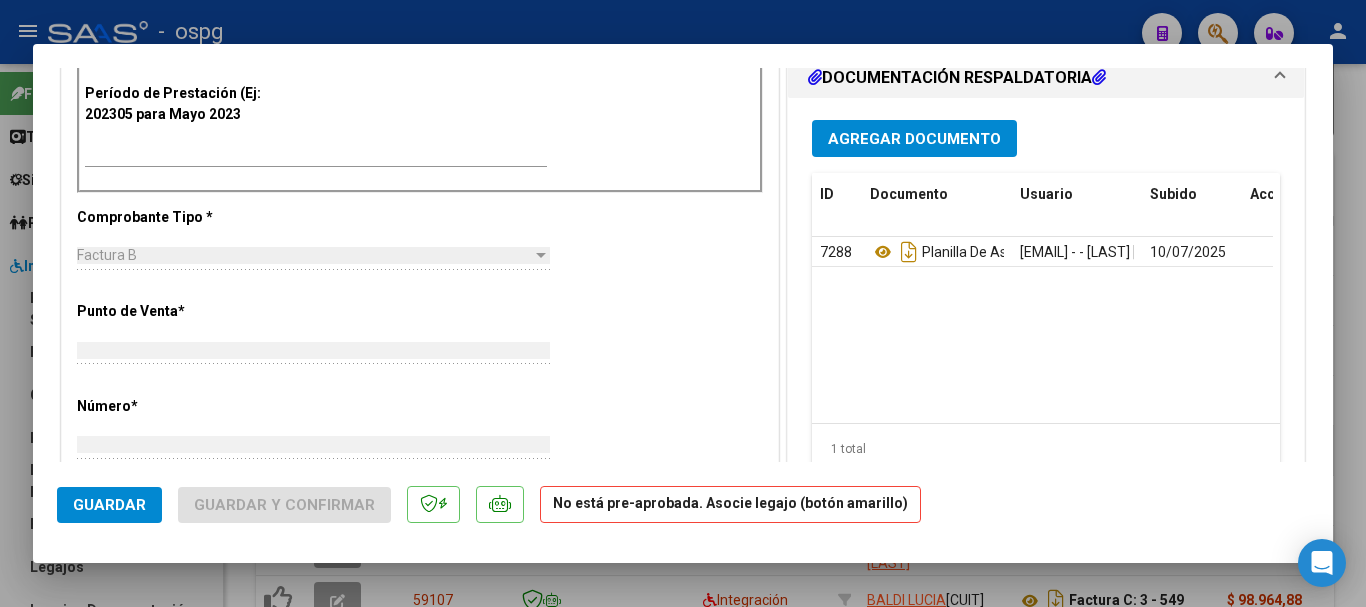 scroll, scrollTop: 586, scrollLeft: 0, axis: vertical 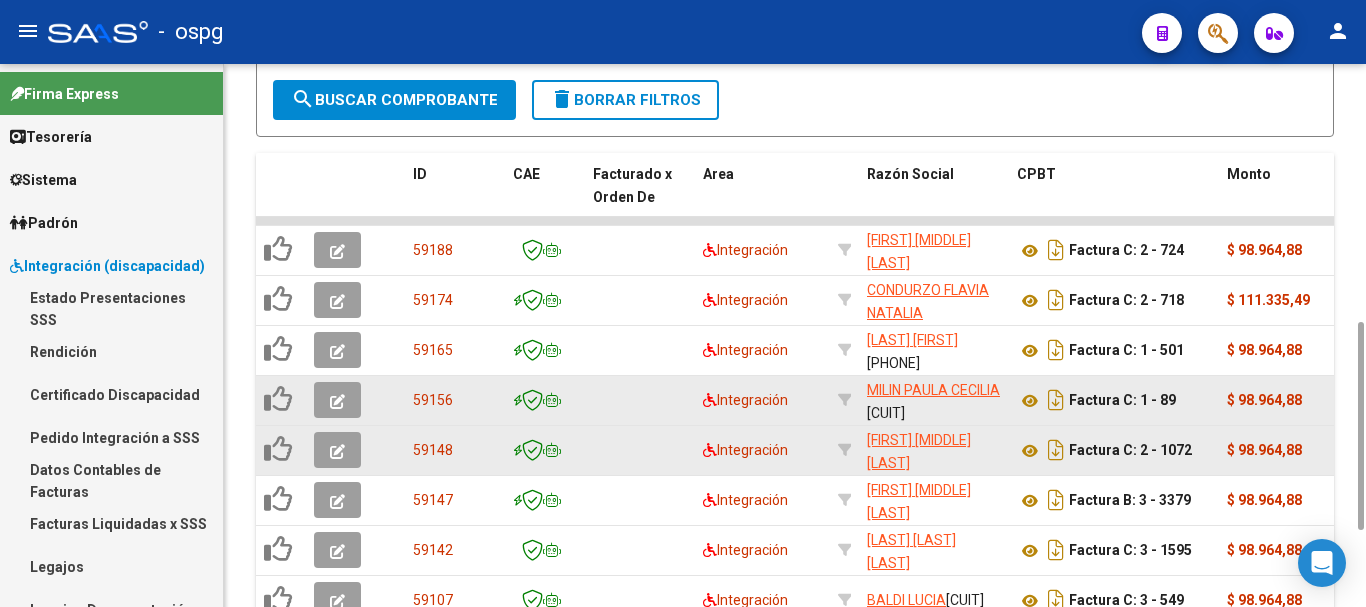 click 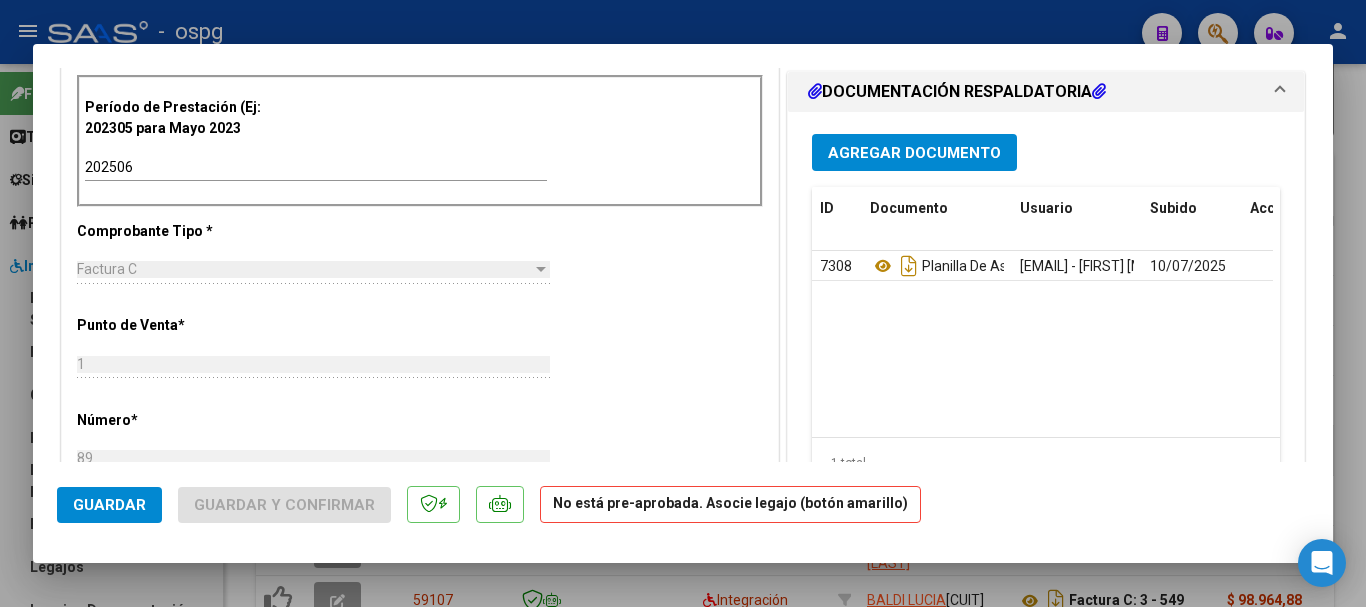 scroll, scrollTop: 600, scrollLeft: 0, axis: vertical 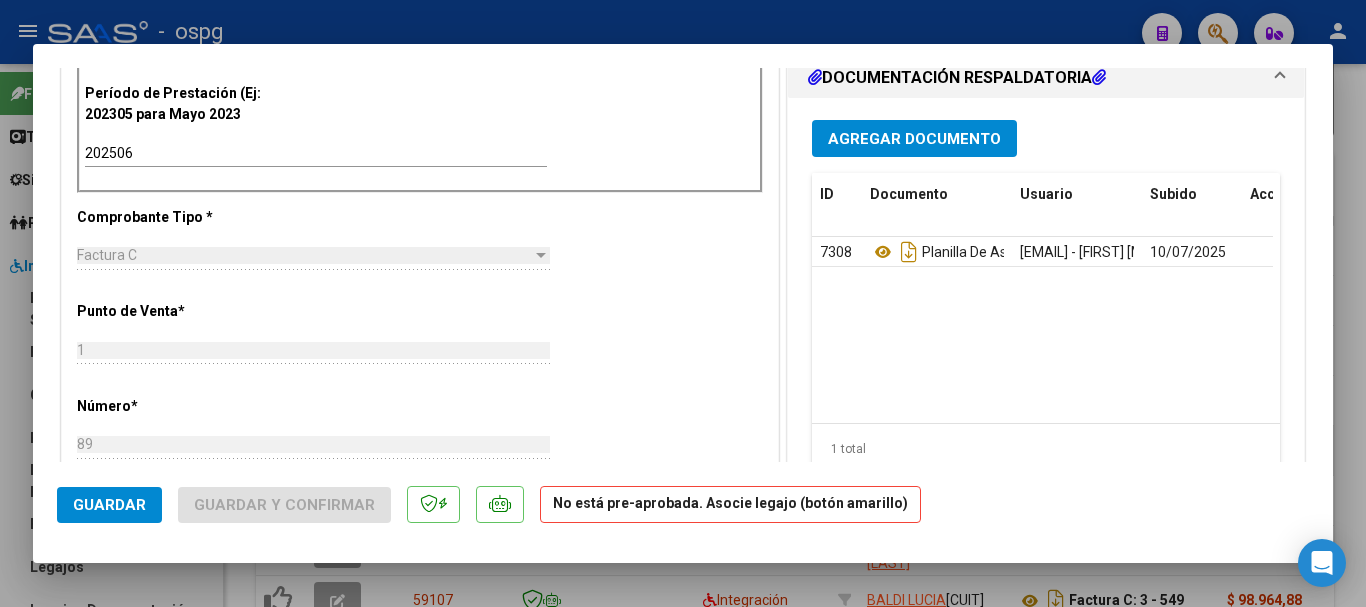 click at bounding box center (683, 303) 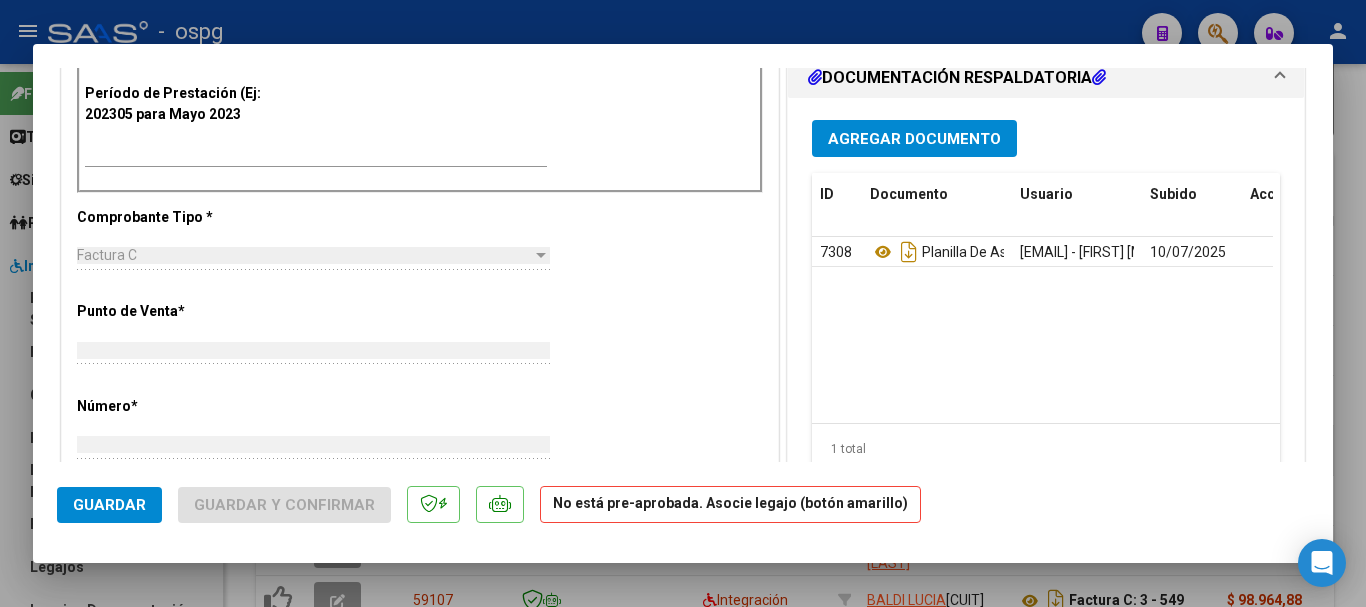 scroll, scrollTop: 0, scrollLeft: 0, axis: both 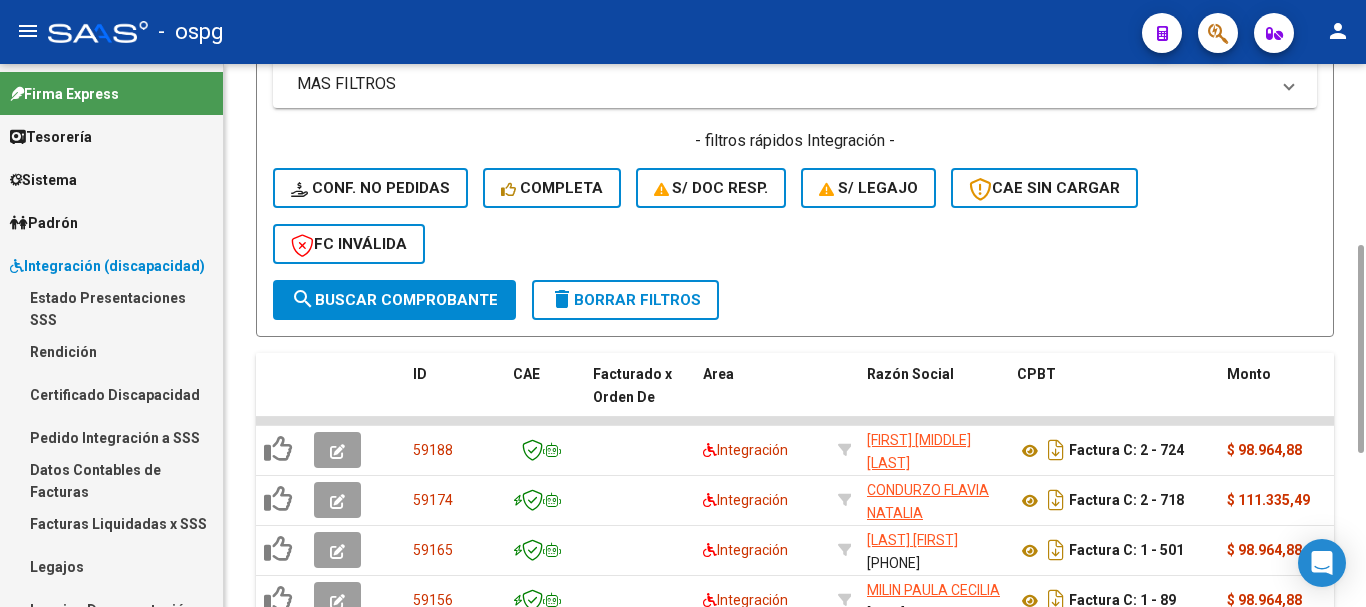 click on "delete  Borrar Filtros" 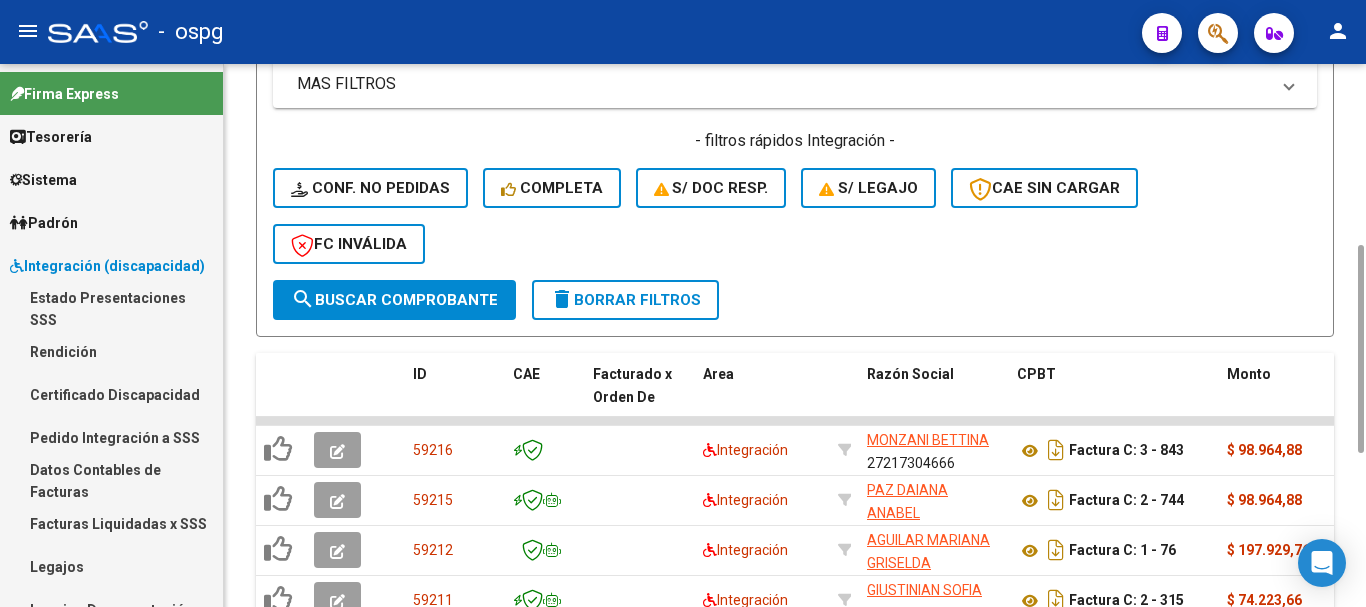 scroll, scrollTop: 874, scrollLeft: 0, axis: vertical 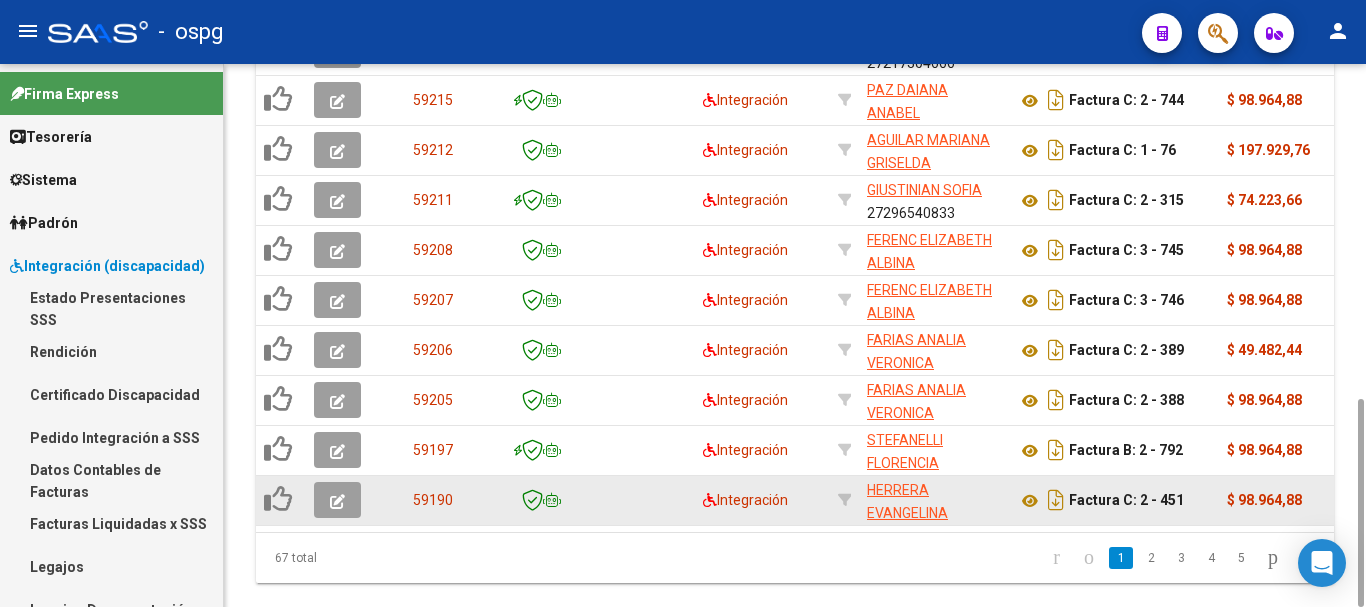 click 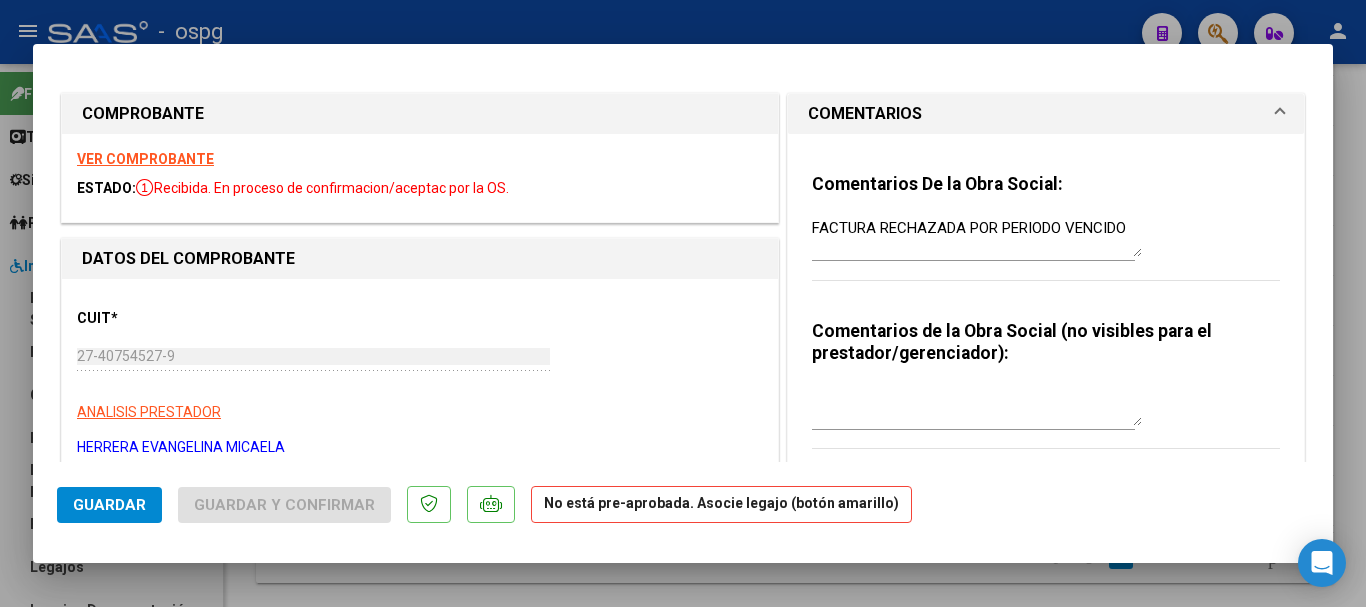 click at bounding box center [683, 303] 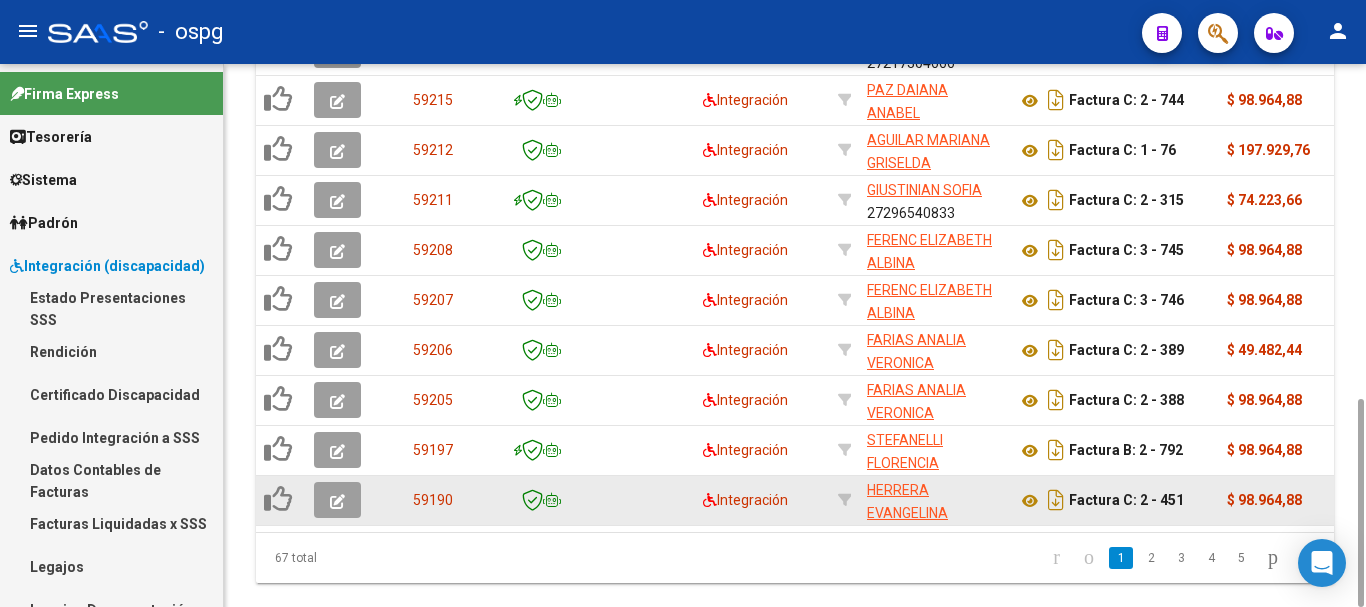 click 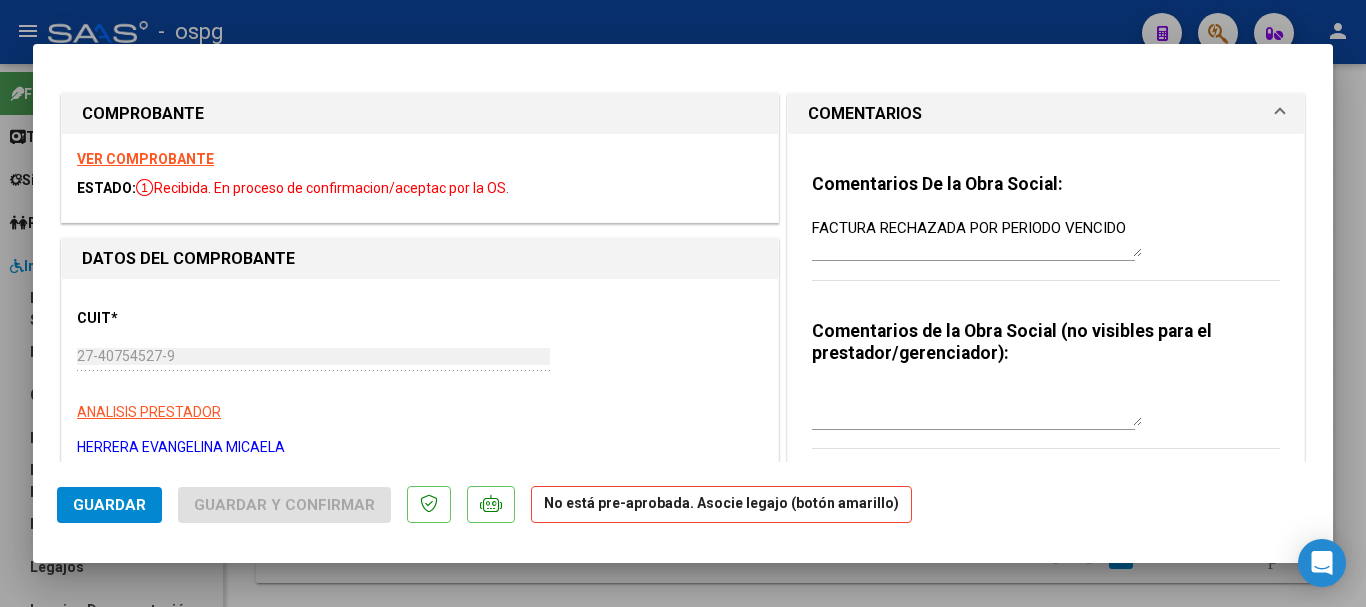 click on "VER COMPROBANTE" at bounding box center [145, 159] 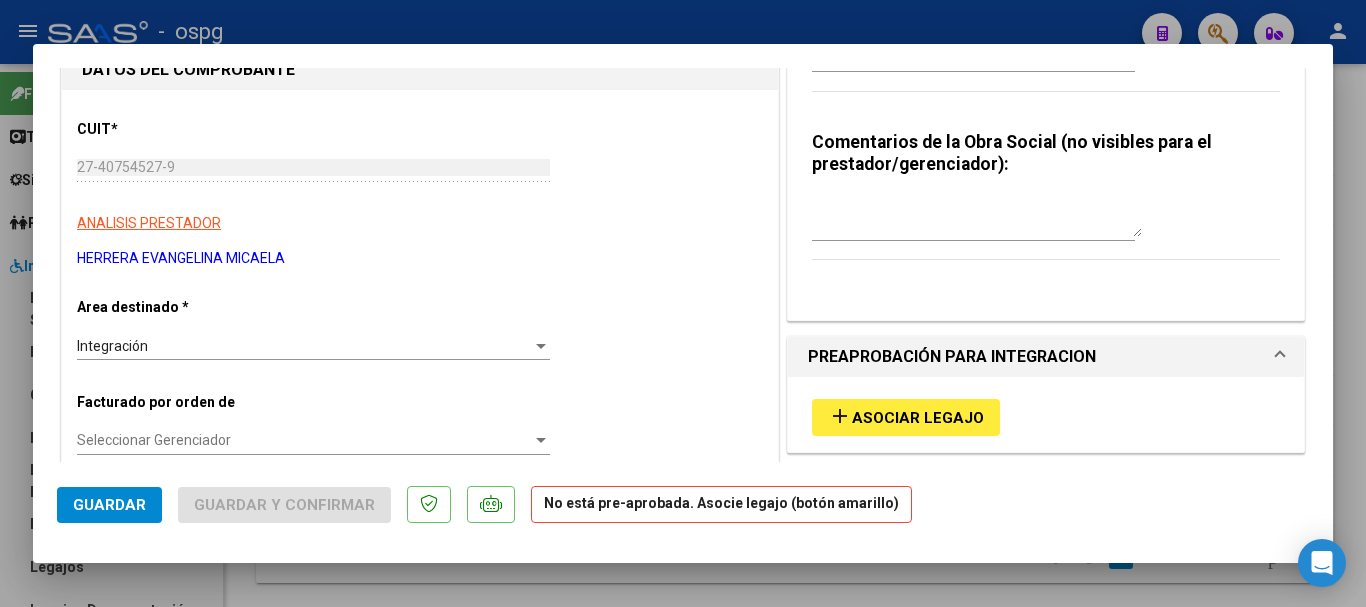 scroll, scrollTop: 200, scrollLeft: 0, axis: vertical 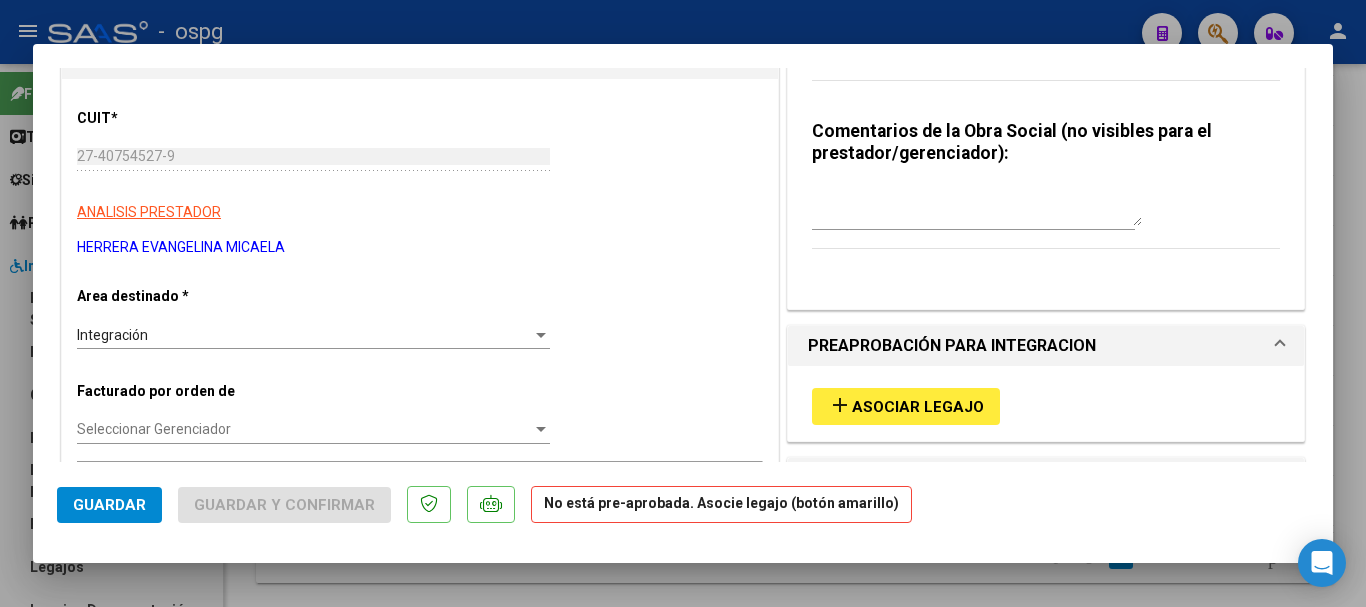 click at bounding box center (683, 303) 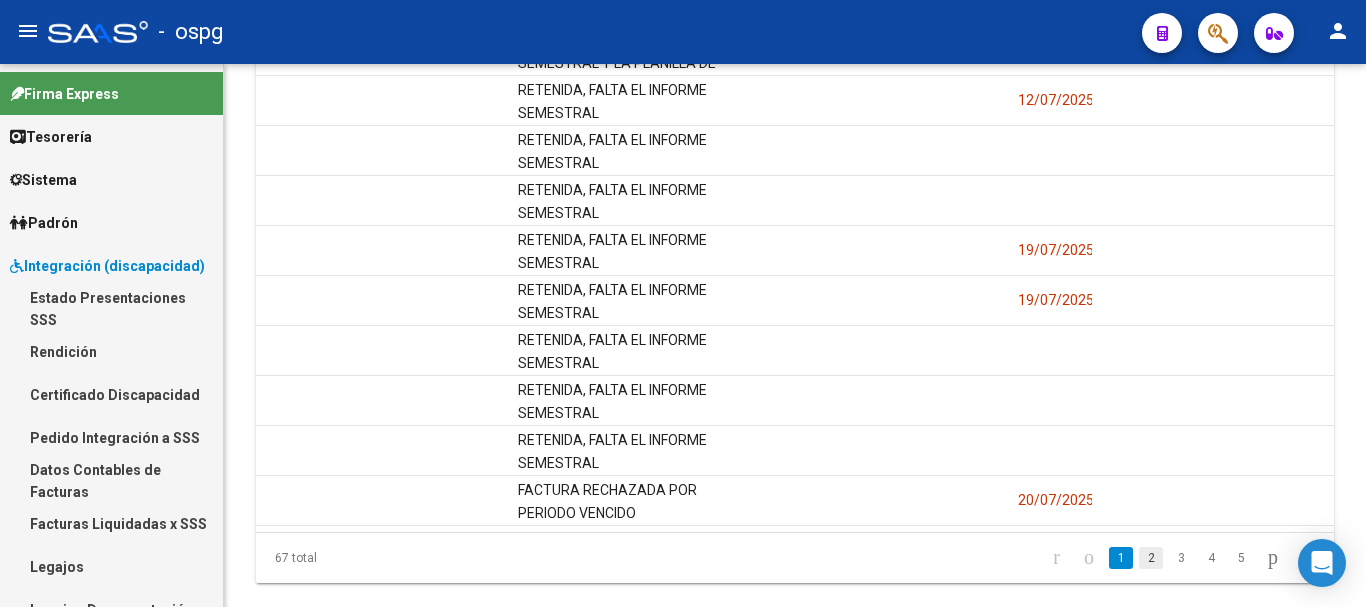 scroll, scrollTop: 0, scrollLeft: 3237, axis: horizontal 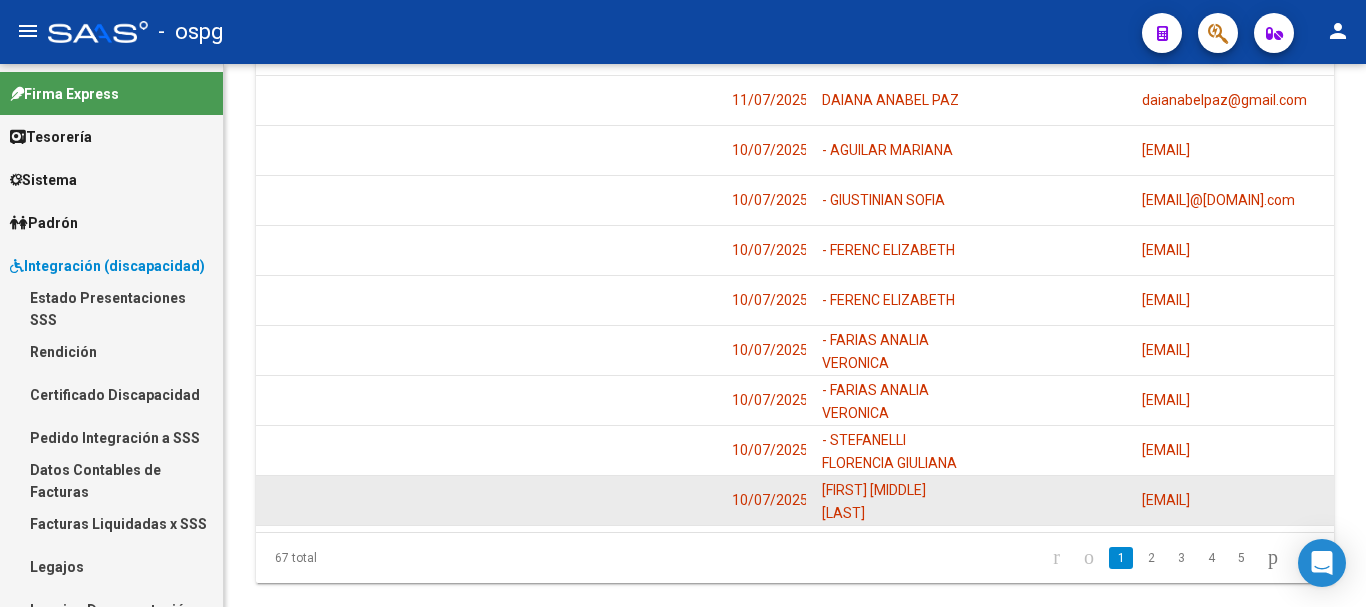 drag, startPoint x: 1327, startPoint y: 444, endPoint x: 1134, endPoint y: 446, distance: 193.01036 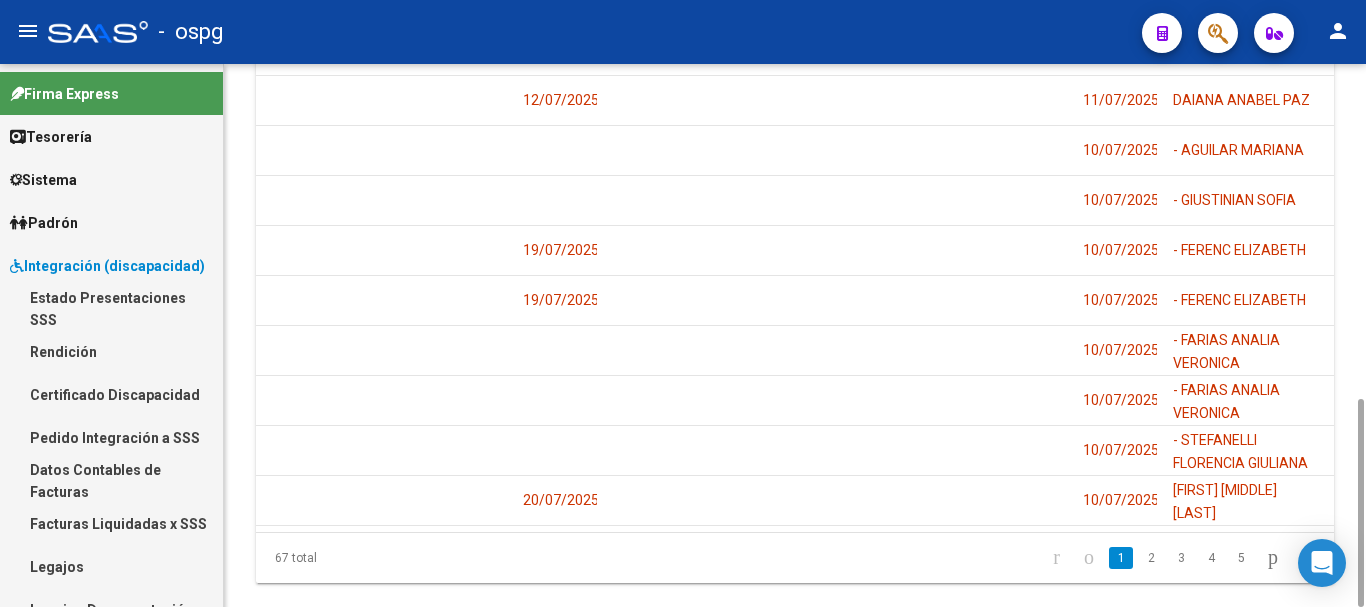 scroll, scrollTop: 0, scrollLeft: 4078, axis: horizontal 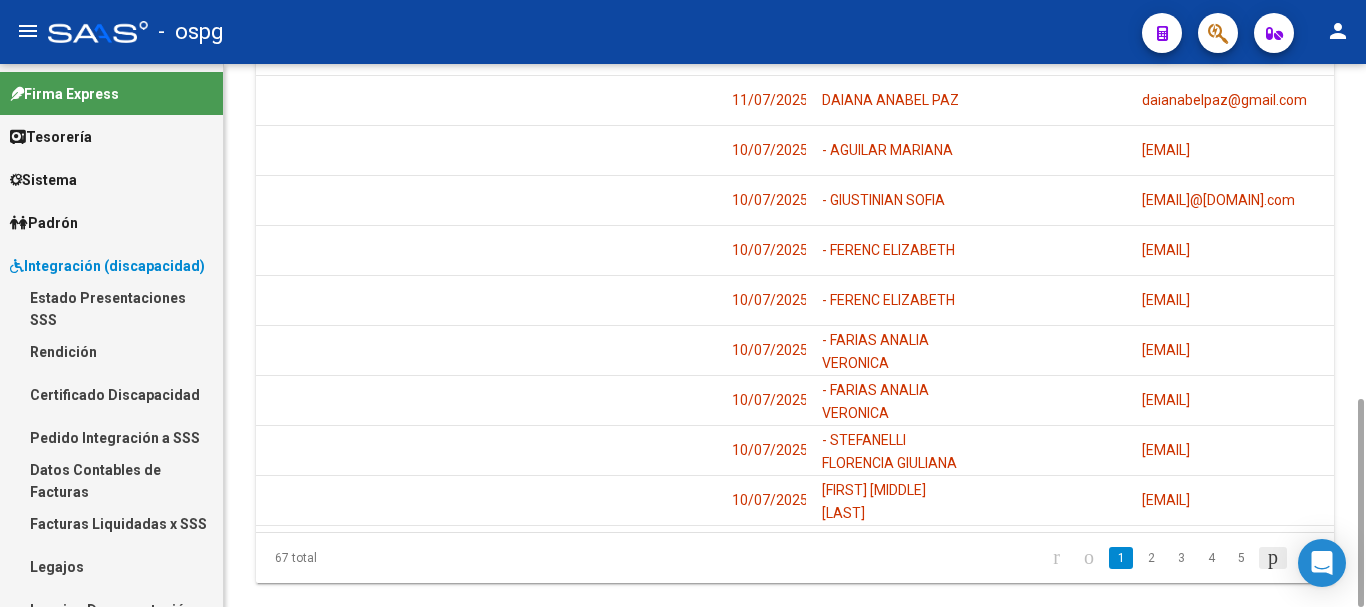 click 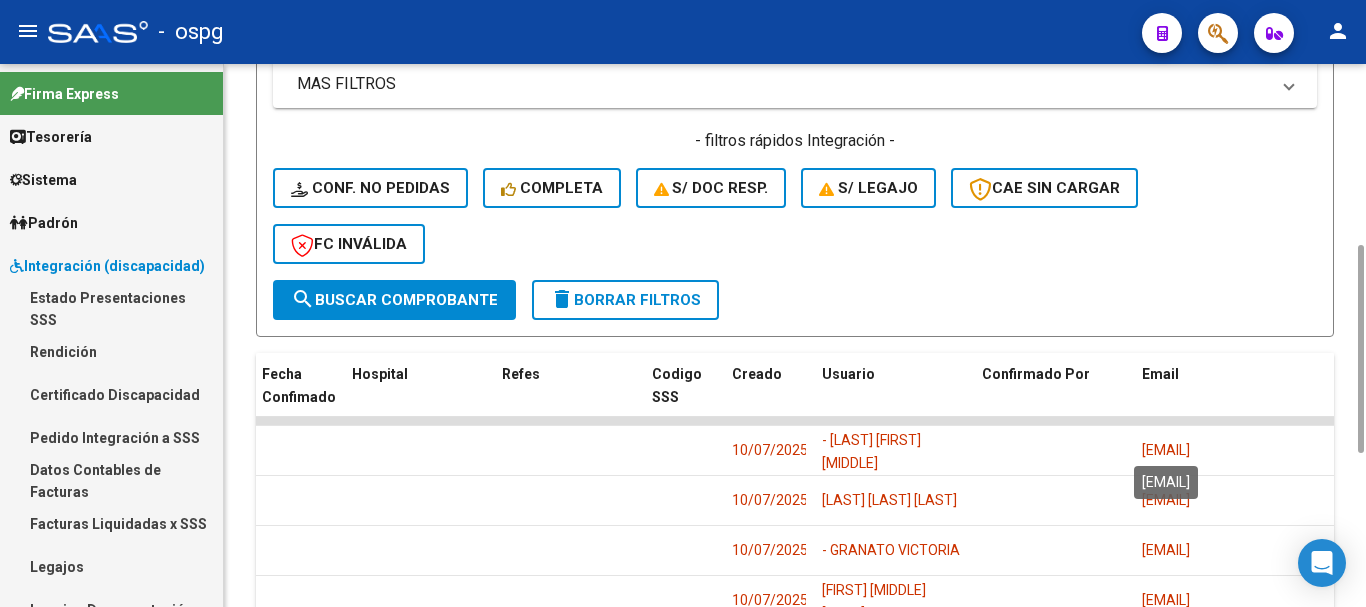 scroll, scrollTop: 874, scrollLeft: 0, axis: vertical 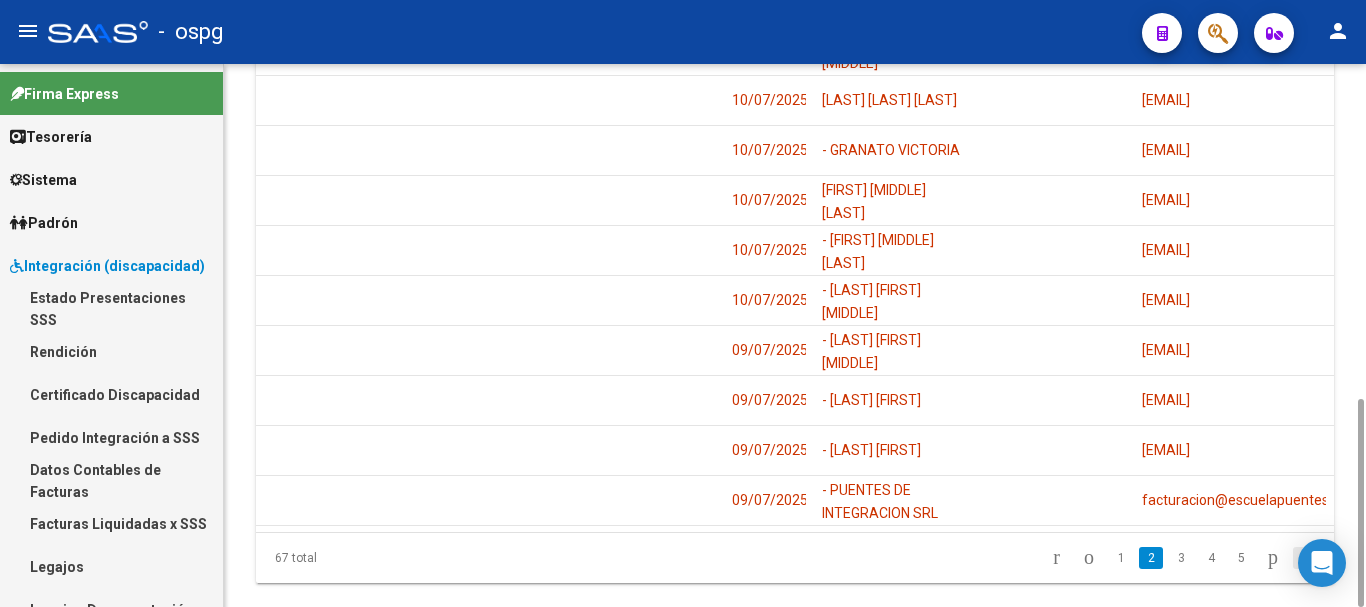 click 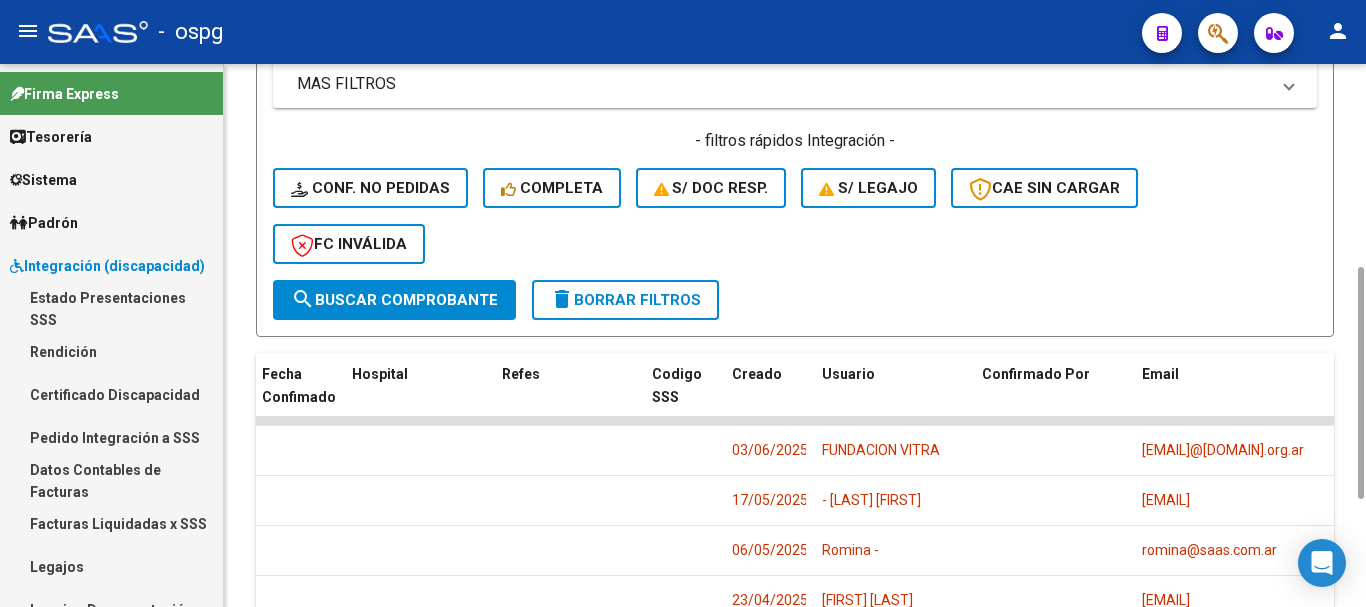 scroll, scrollTop: 724, scrollLeft: 0, axis: vertical 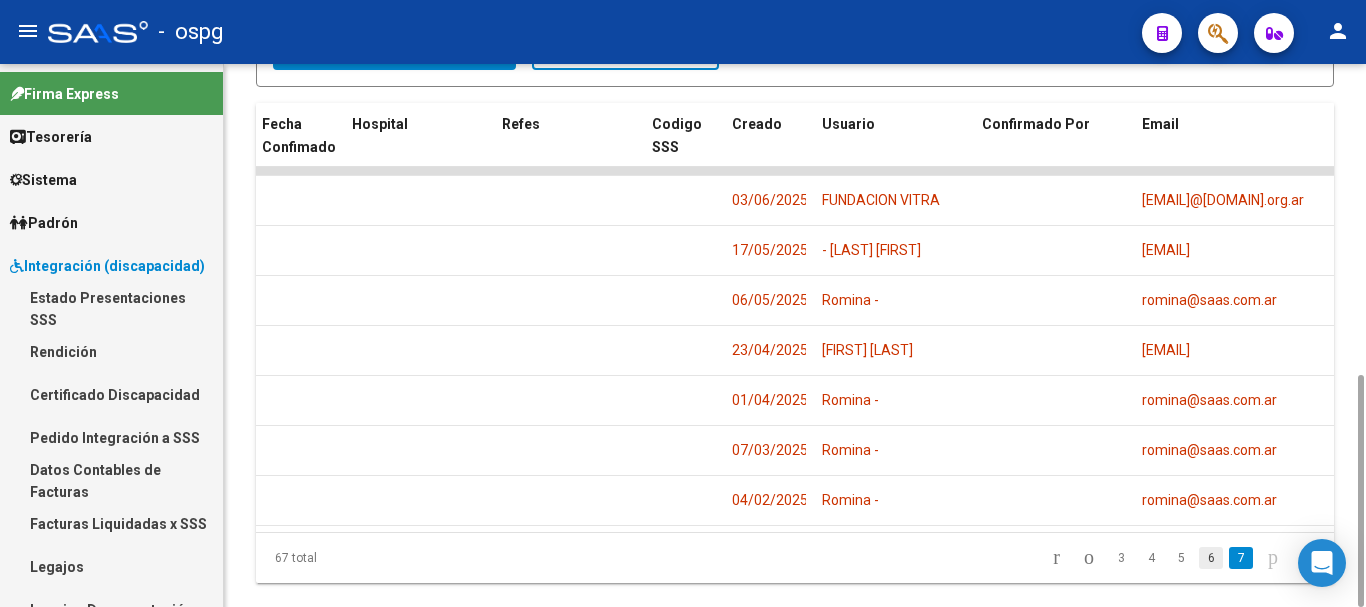 click on "6" 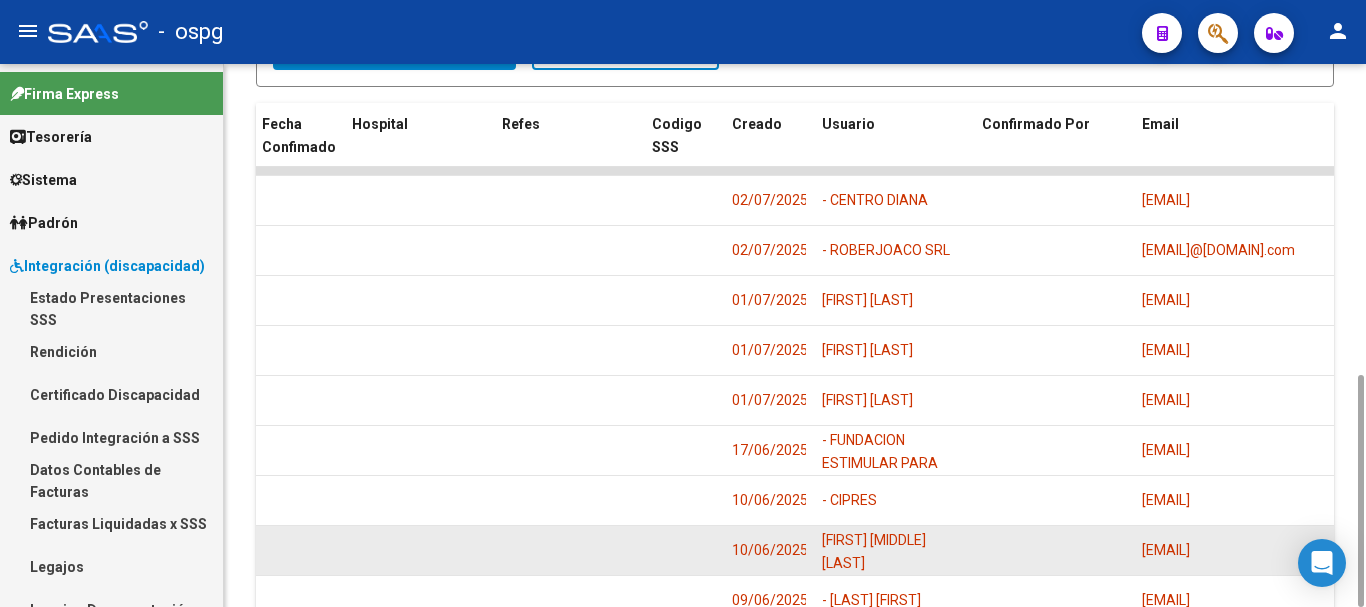 scroll, scrollTop: 874, scrollLeft: 0, axis: vertical 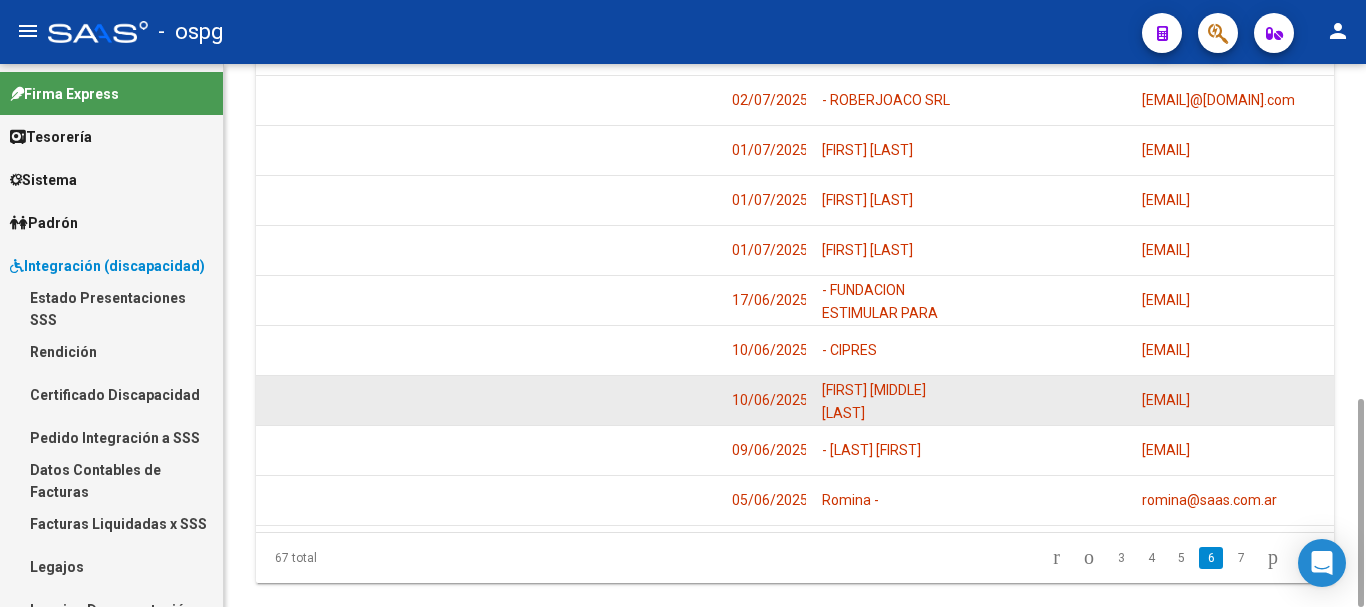 drag, startPoint x: 1307, startPoint y: 340, endPoint x: 1136, endPoint y: 341, distance: 171.00293 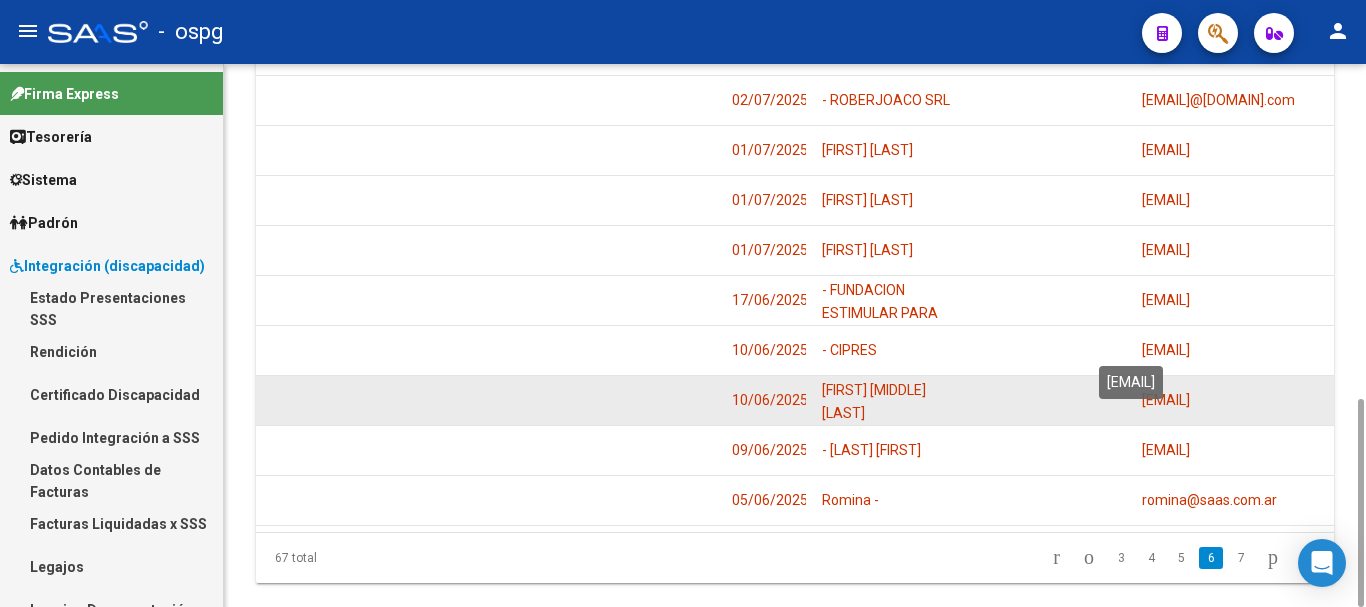 scroll, scrollTop: 0, scrollLeft: 35, axis: horizontal 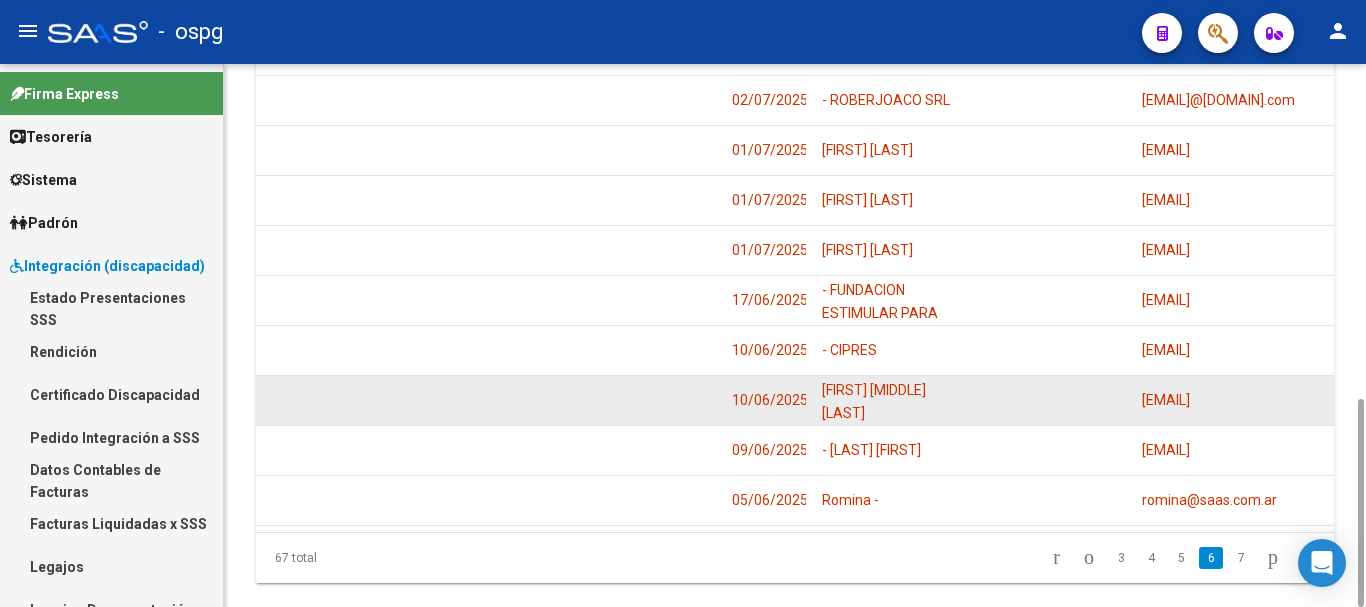 click on "lic.analia.g.casagrande@gmail.com" 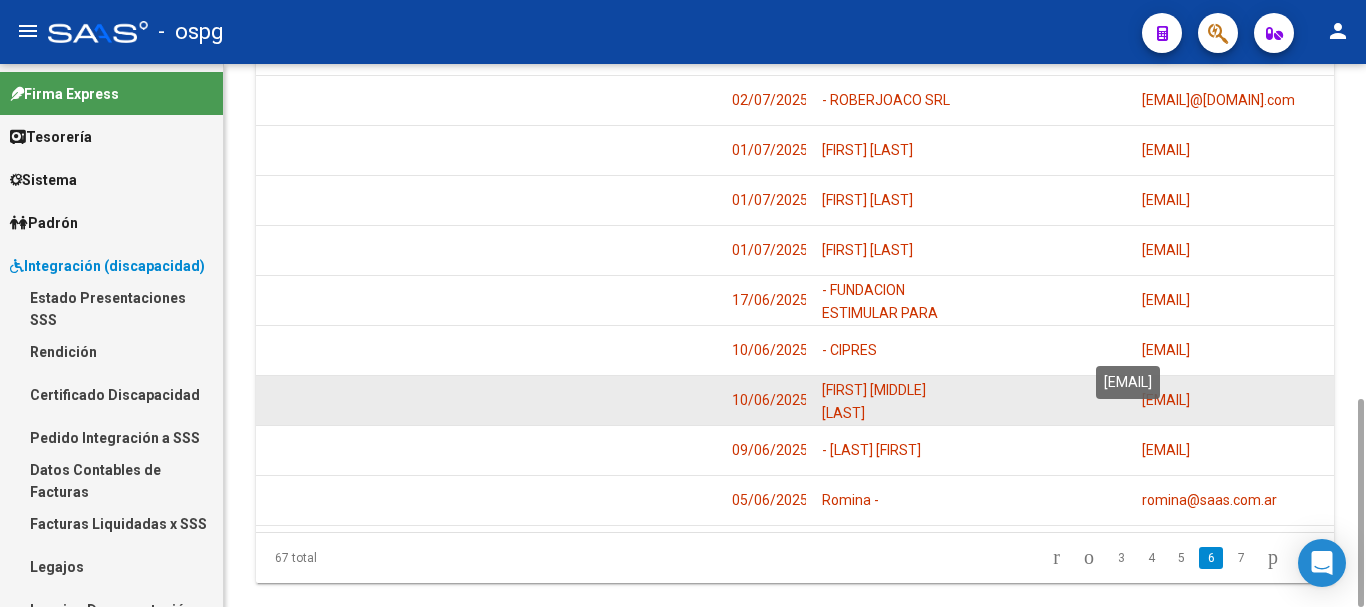 scroll, scrollTop: 0, scrollLeft: 0, axis: both 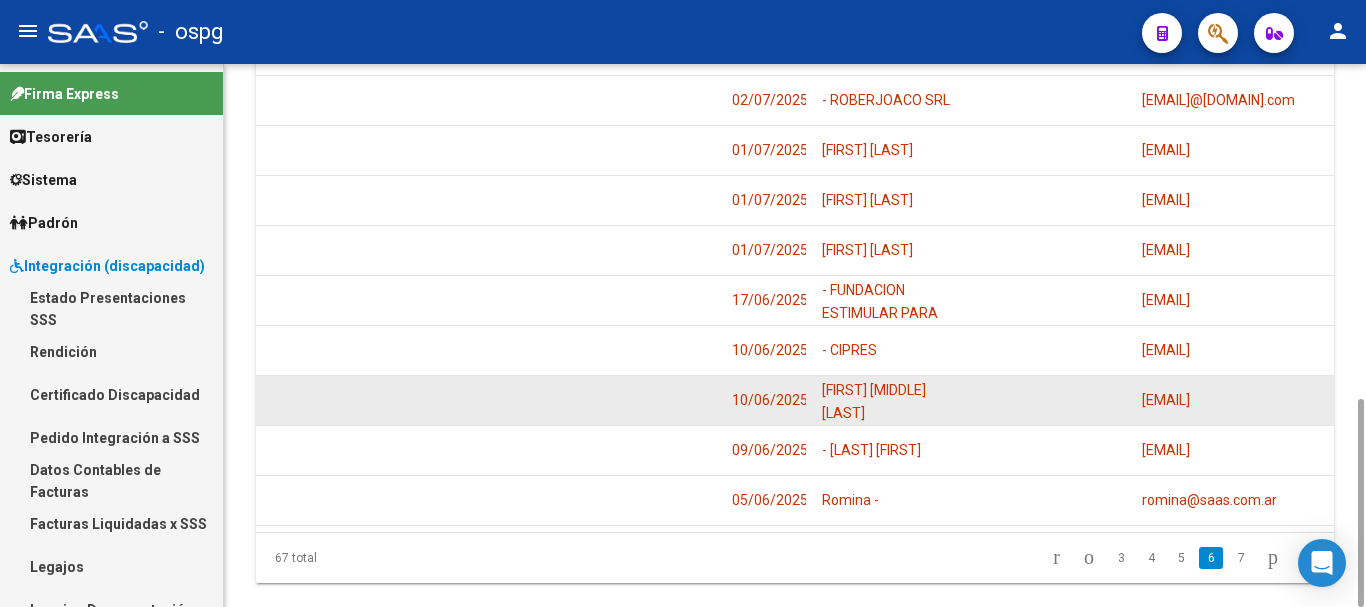 drag, startPoint x: 1315, startPoint y: 345, endPoint x: 1112, endPoint y: 356, distance: 203.2978 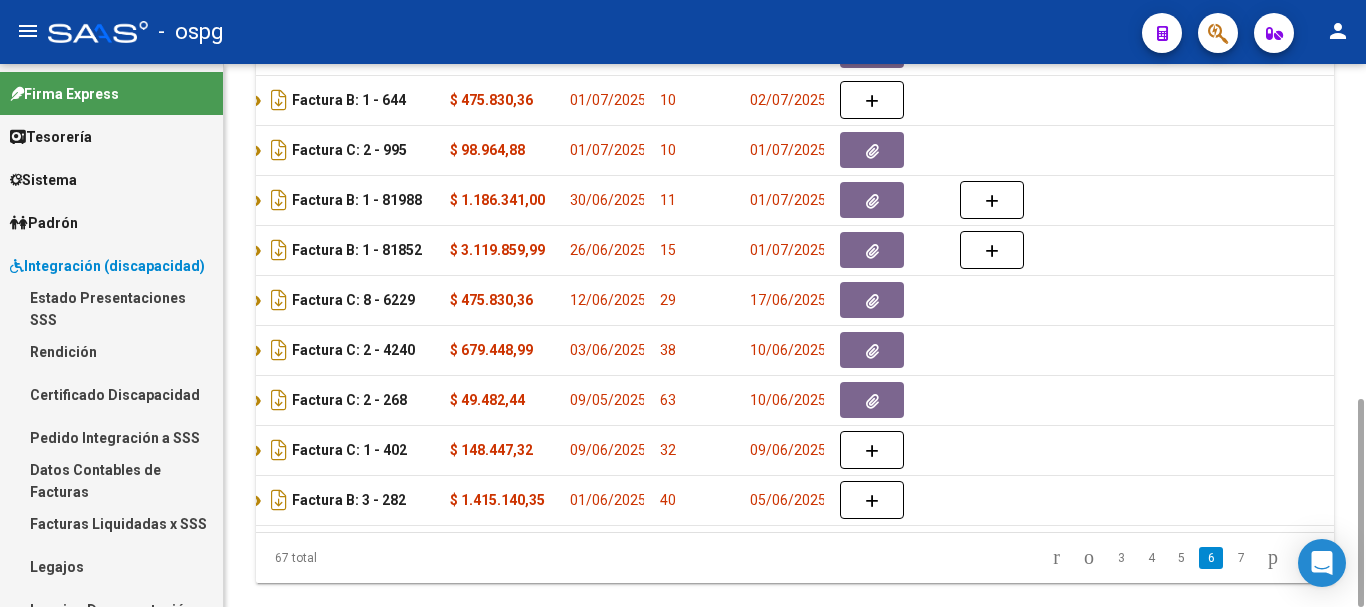 scroll, scrollTop: 0, scrollLeft: 0, axis: both 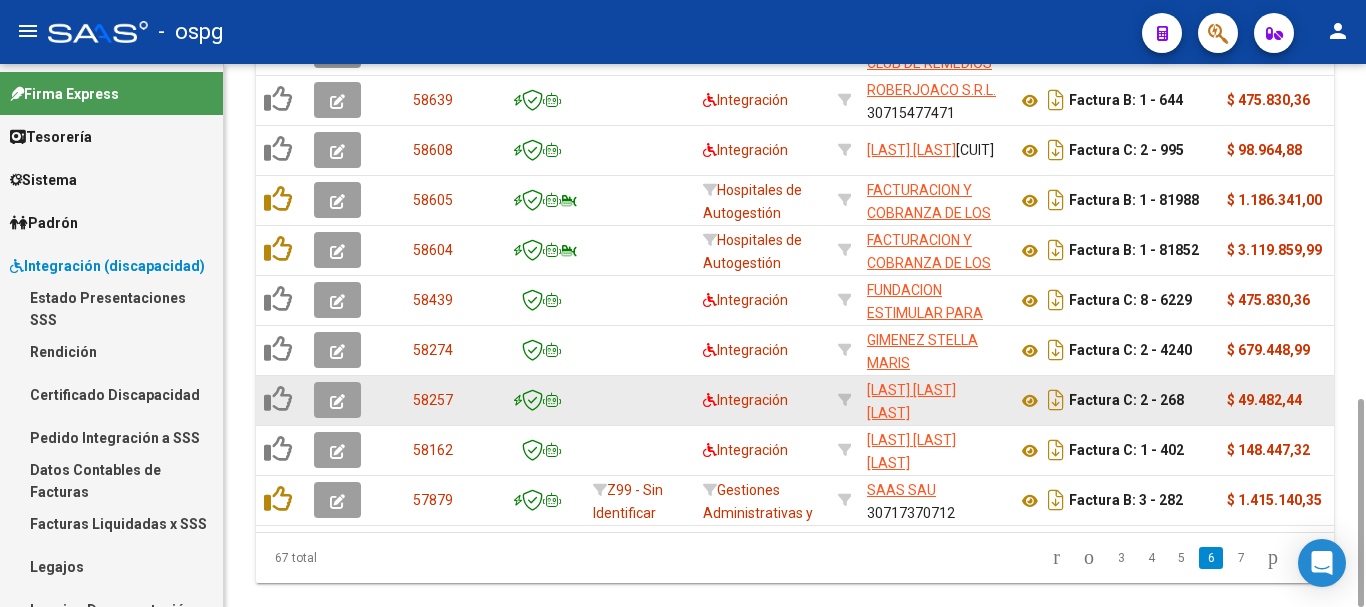 click 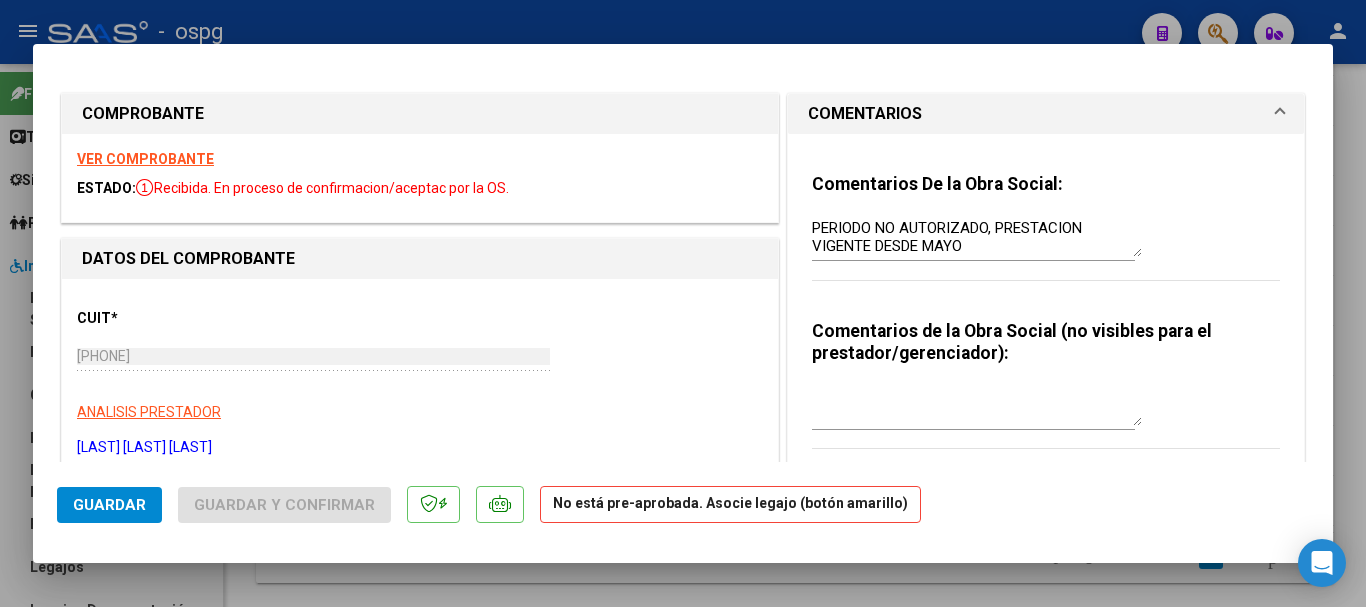 click on "VER COMPROBANTE" at bounding box center (145, 159) 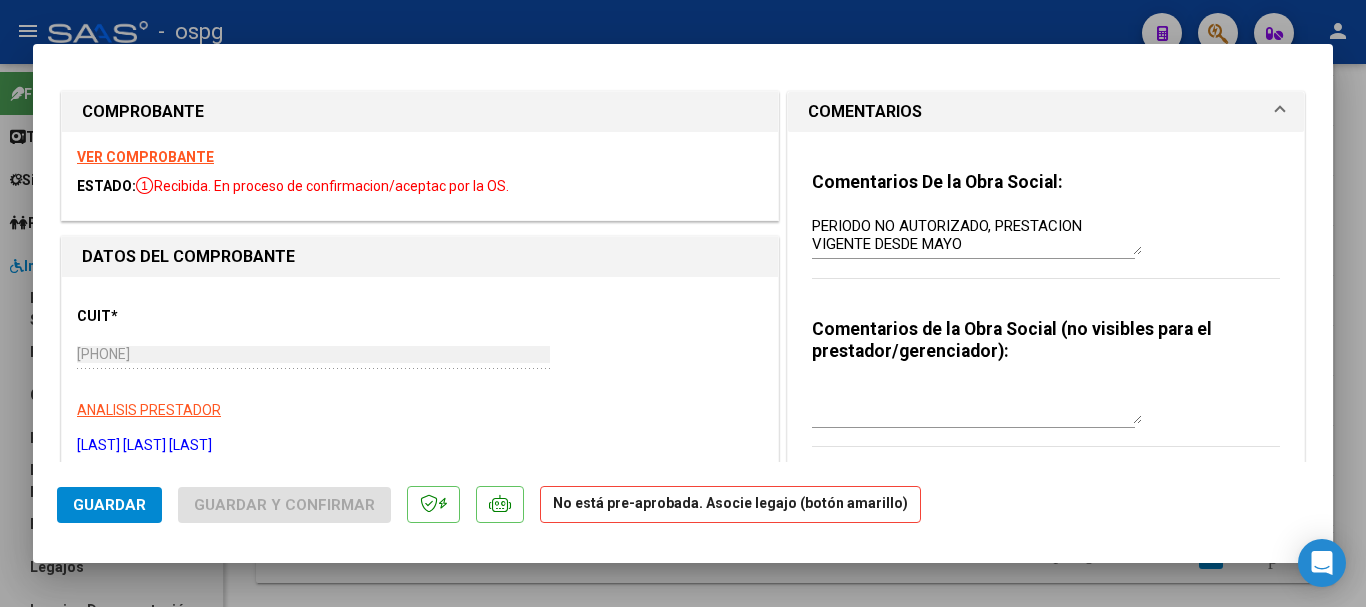 scroll, scrollTop: 0, scrollLeft: 0, axis: both 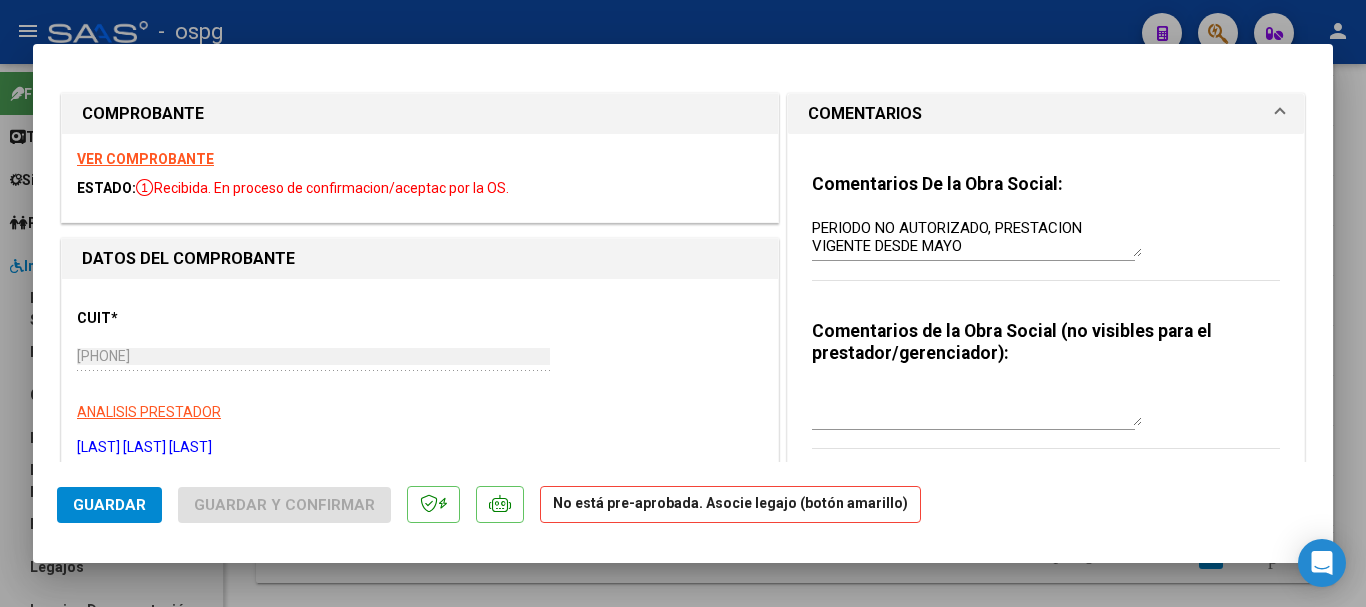 click at bounding box center [683, 303] 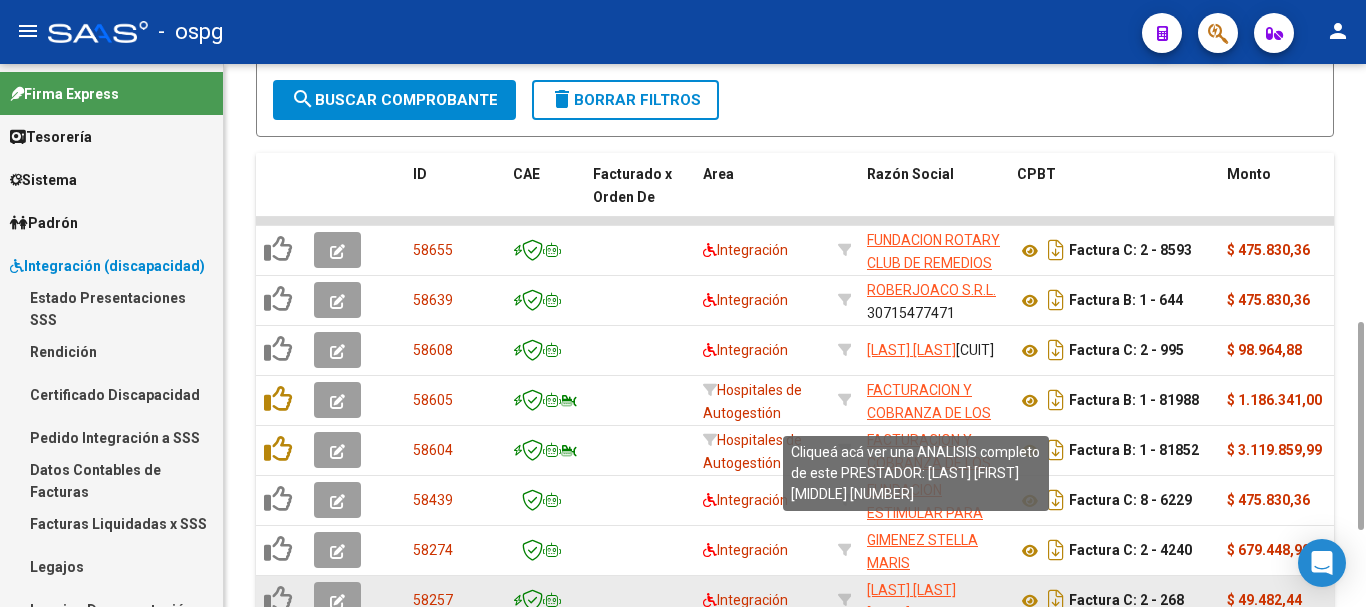 scroll, scrollTop: 874, scrollLeft: 0, axis: vertical 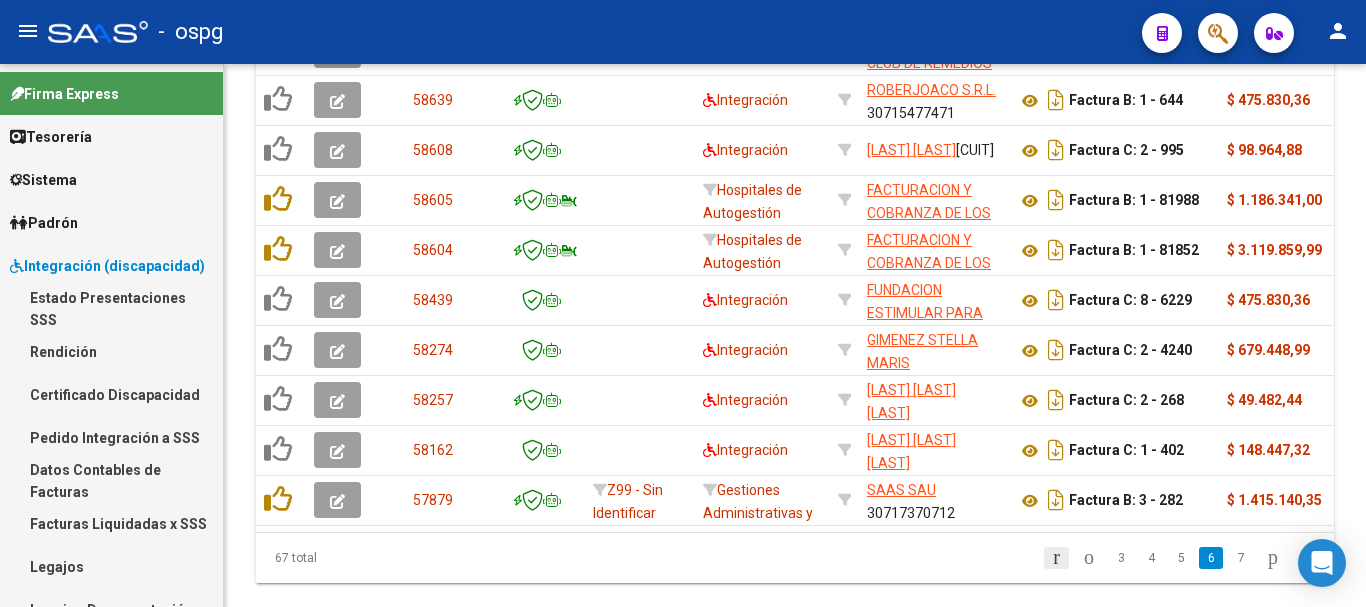click 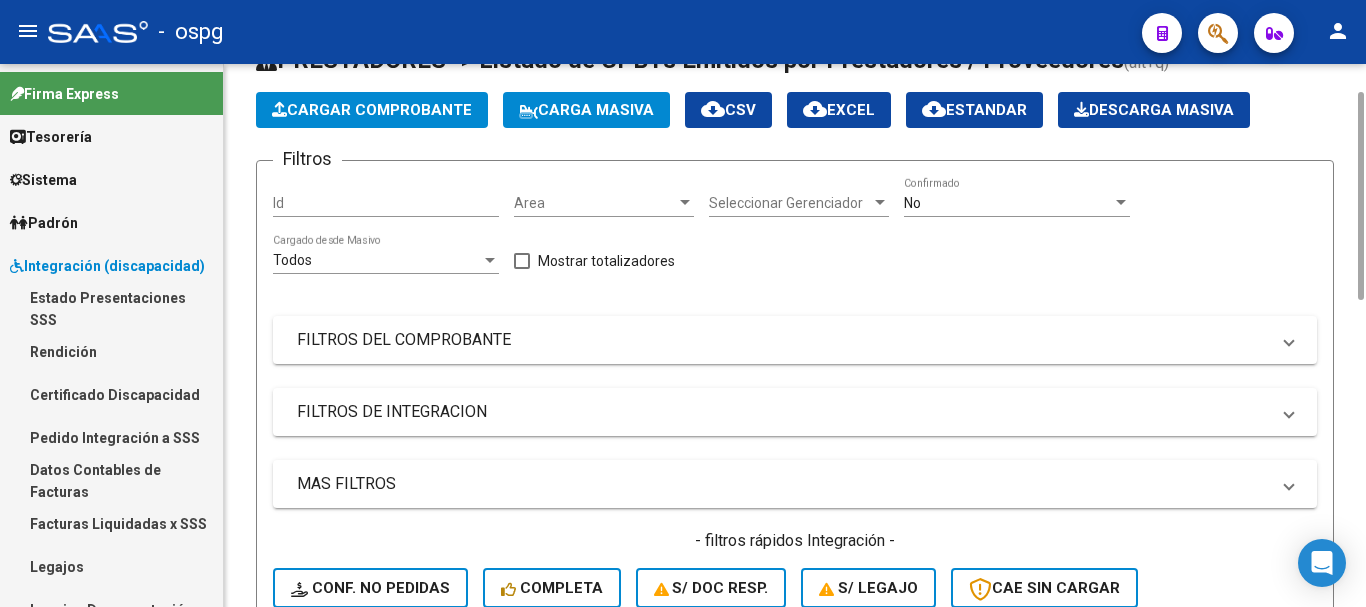 scroll, scrollTop: 274, scrollLeft: 0, axis: vertical 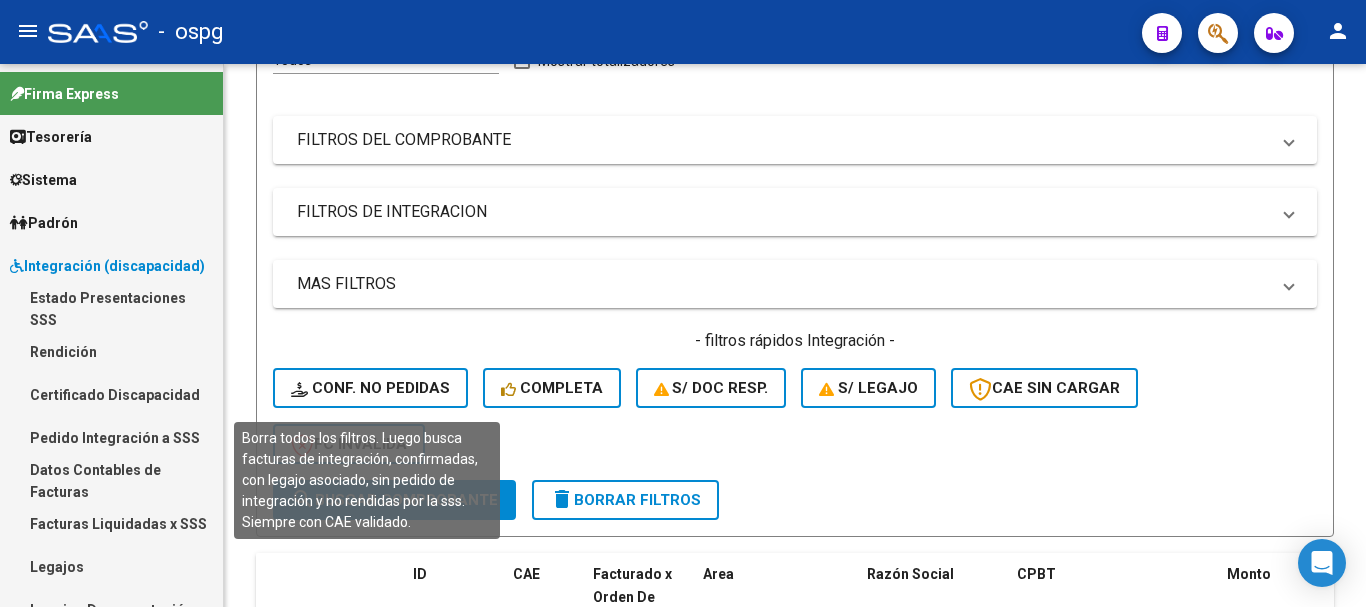 drag, startPoint x: 402, startPoint y: 394, endPoint x: 568, endPoint y: 390, distance: 166.04819 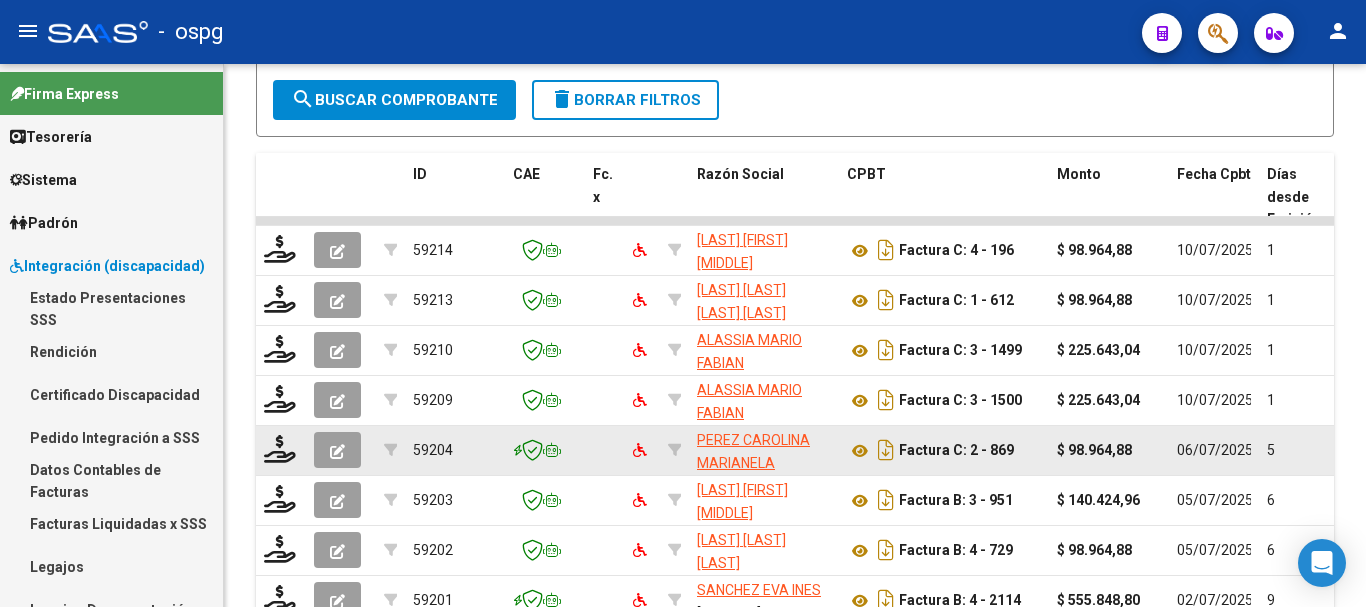 scroll, scrollTop: 874, scrollLeft: 0, axis: vertical 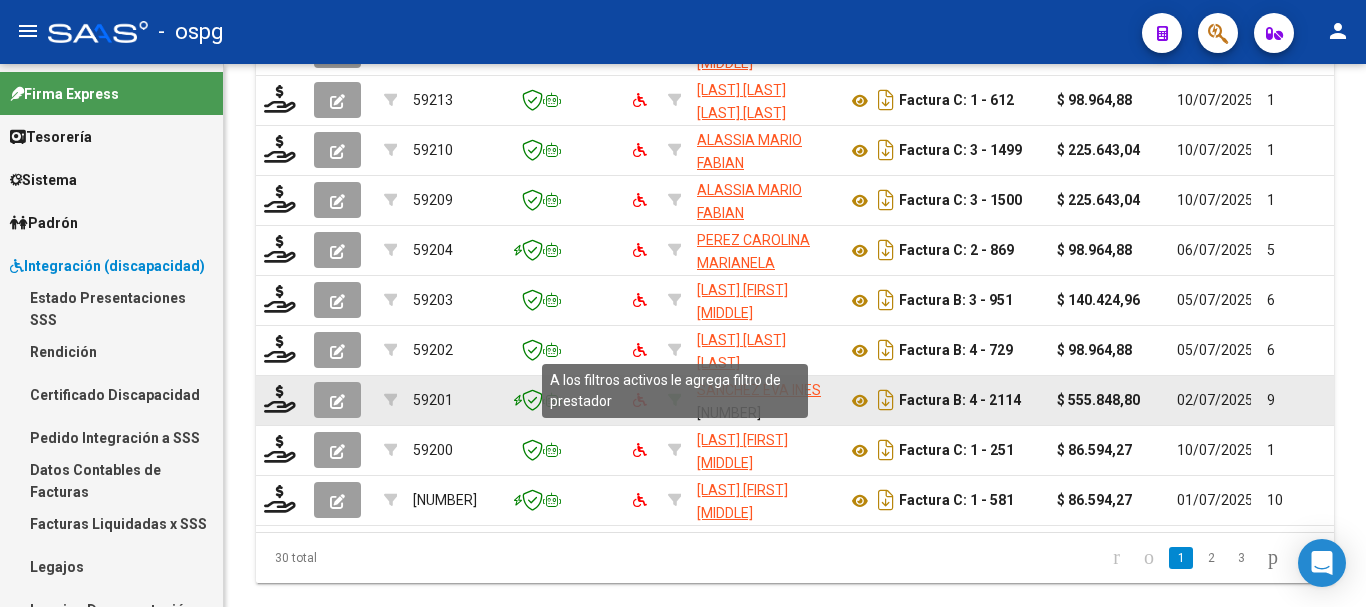 click 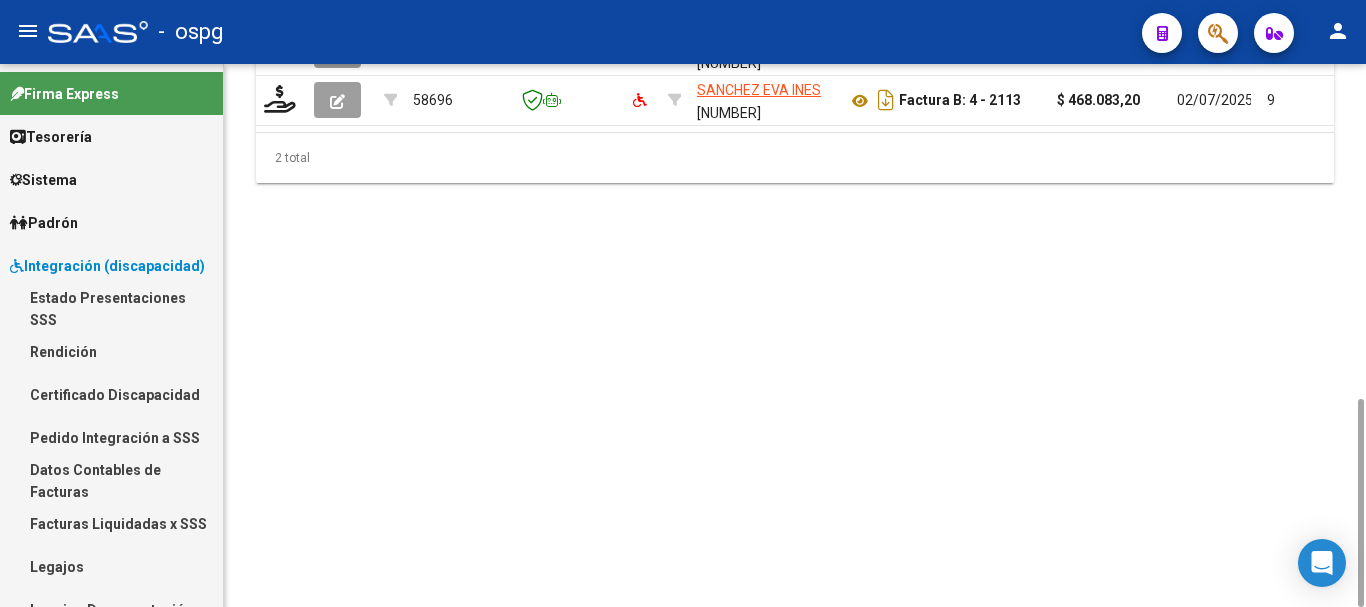 scroll, scrollTop: 474, scrollLeft: 0, axis: vertical 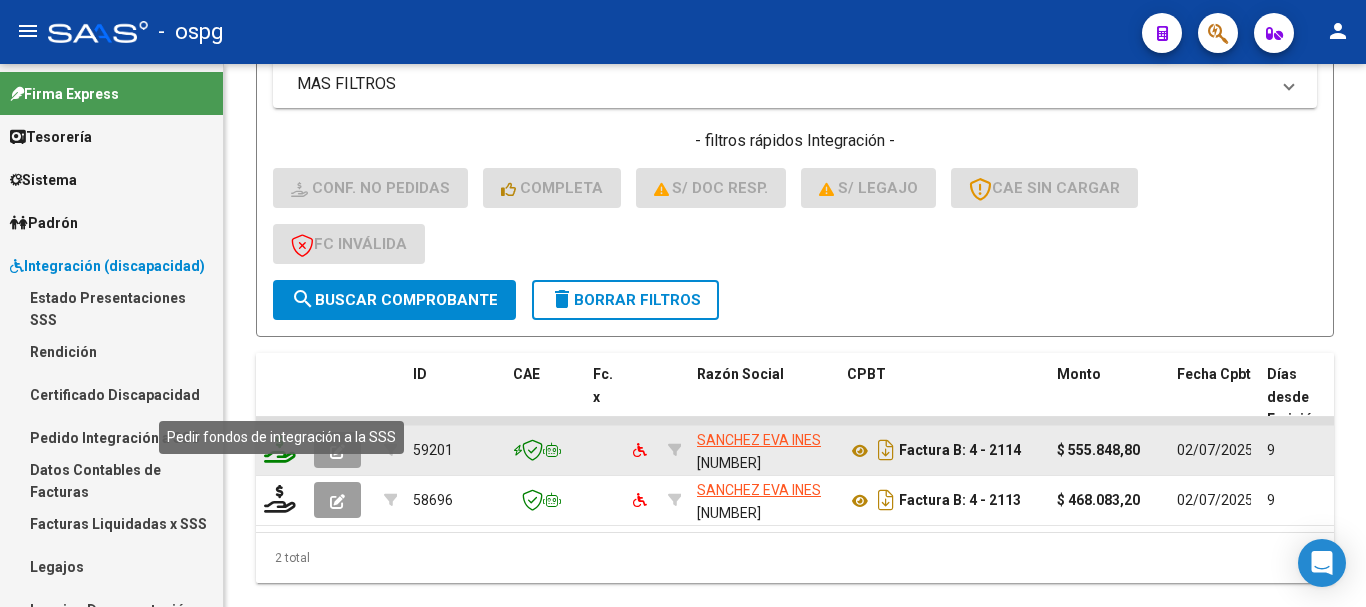 click 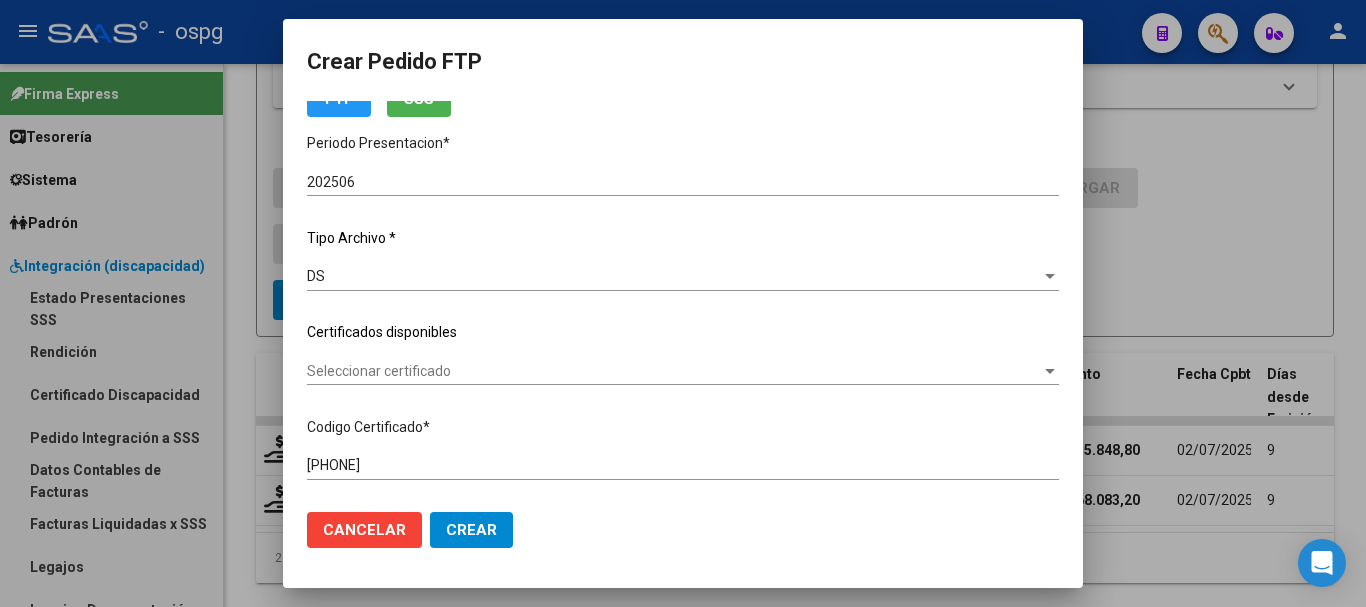 scroll, scrollTop: 0, scrollLeft: 0, axis: both 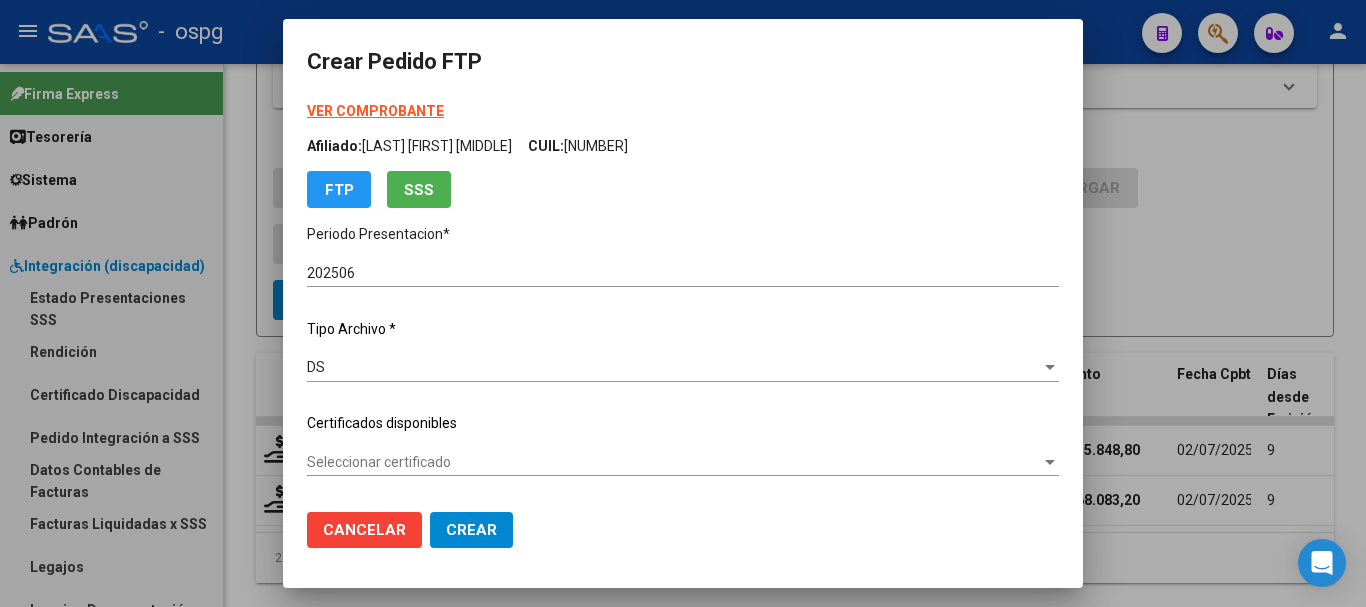 click on "VER COMPROBANTE" at bounding box center [375, 111] 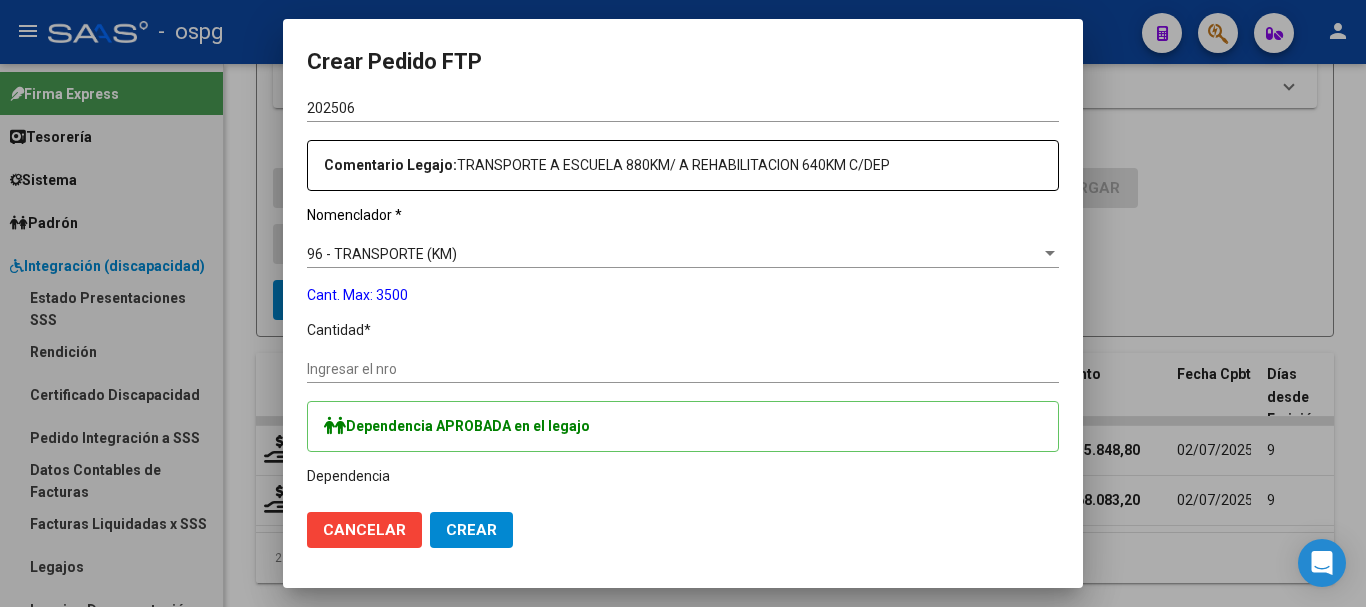 scroll, scrollTop: 700, scrollLeft: 0, axis: vertical 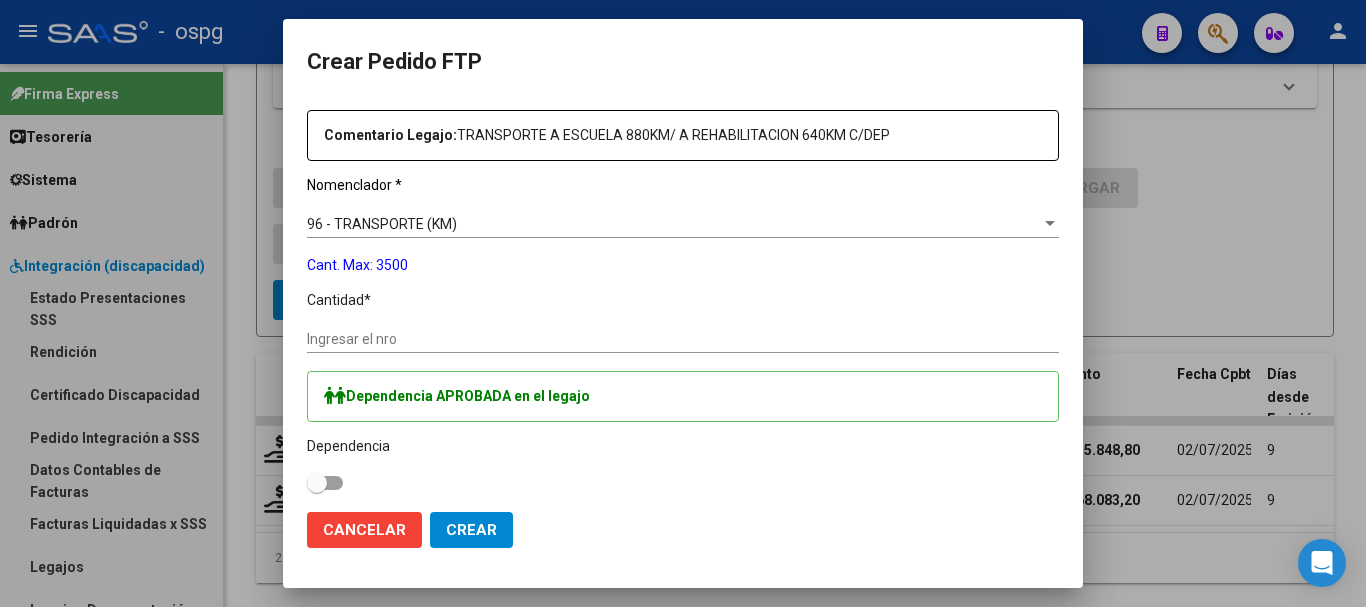 click on "Ingresar el nro" at bounding box center [683, 339] 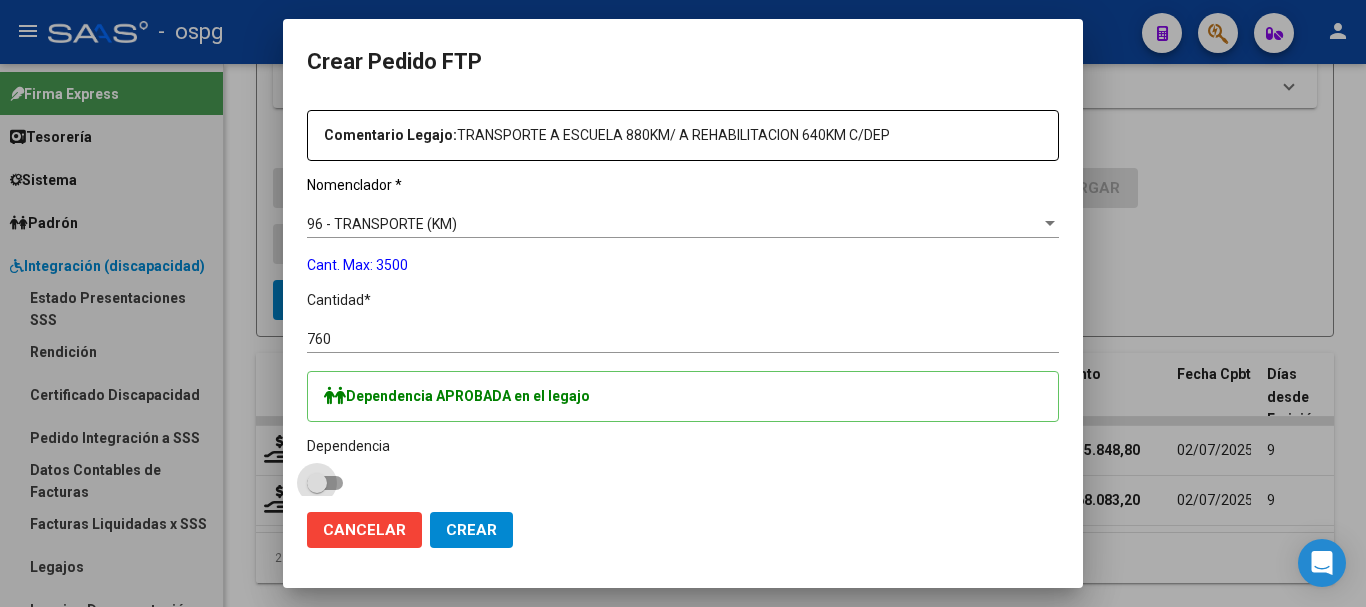 drag, startPoint x: 321, startPoint y: 481, endPoint x: 332, endPoint y: 481, distance: 11 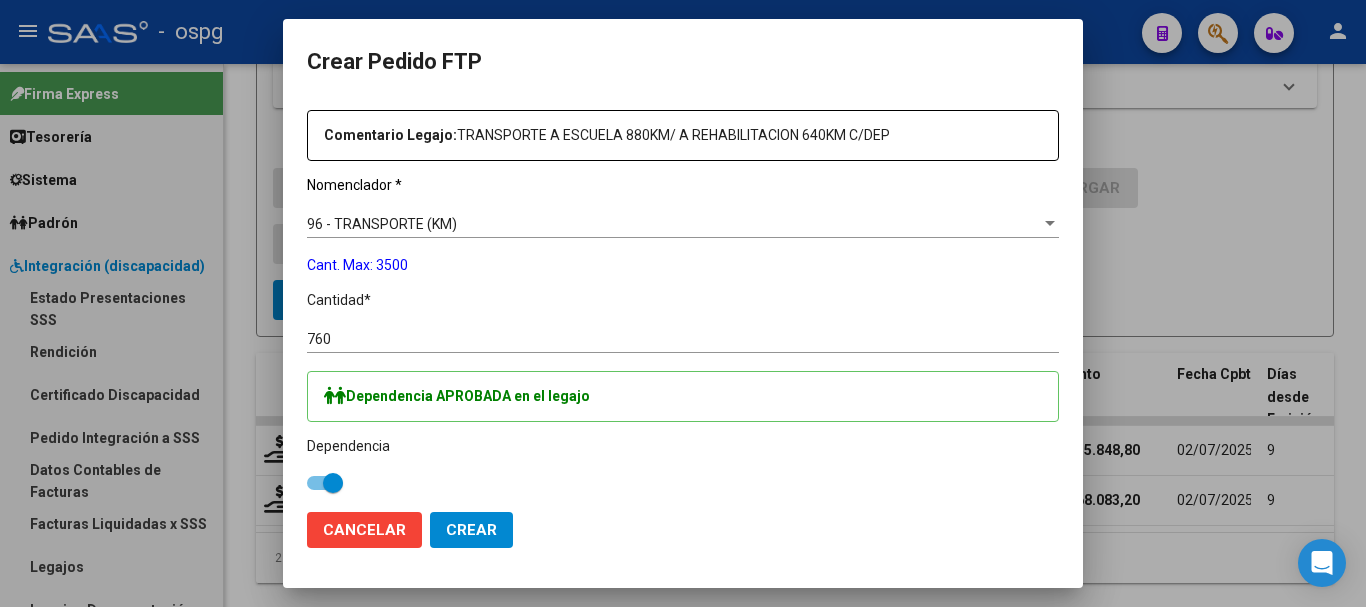 click on "Crear" 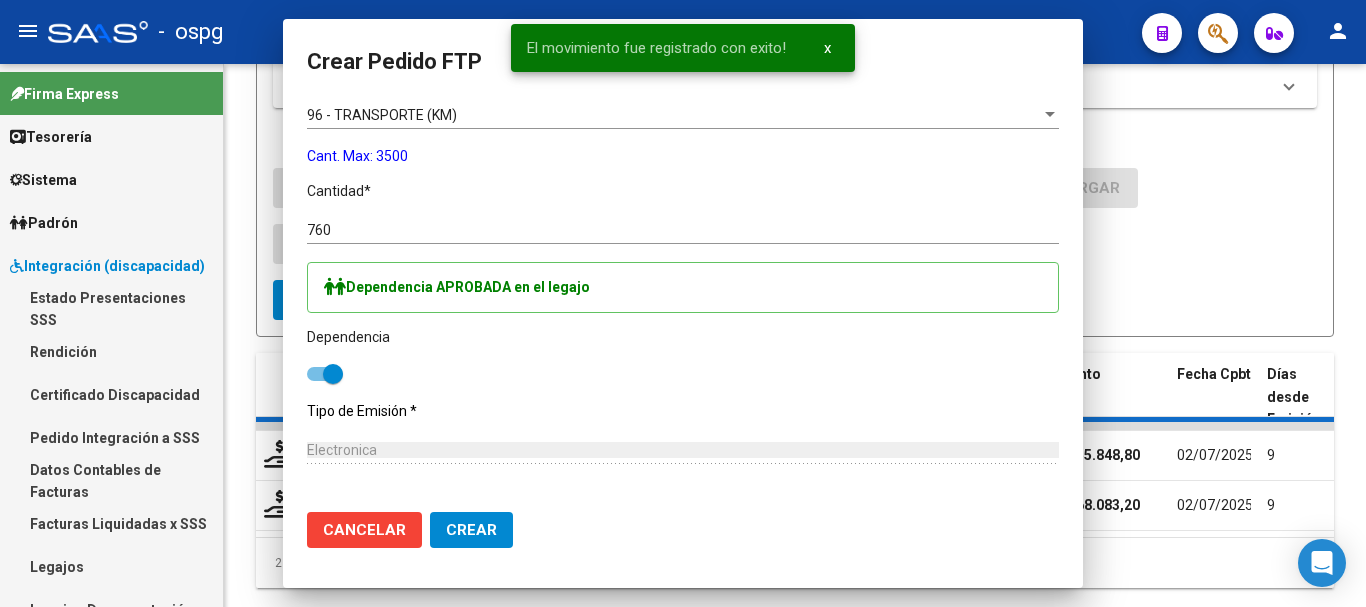scroll, scrollTop: 0, scrollLeft: 0, axis: both 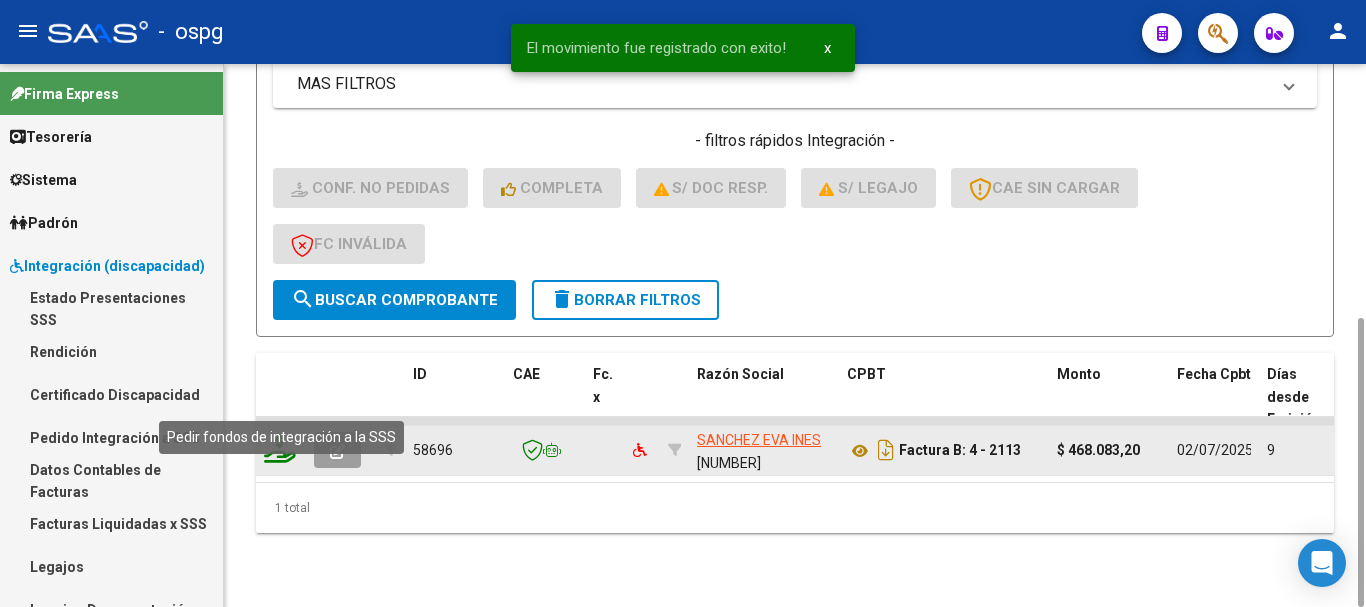 click 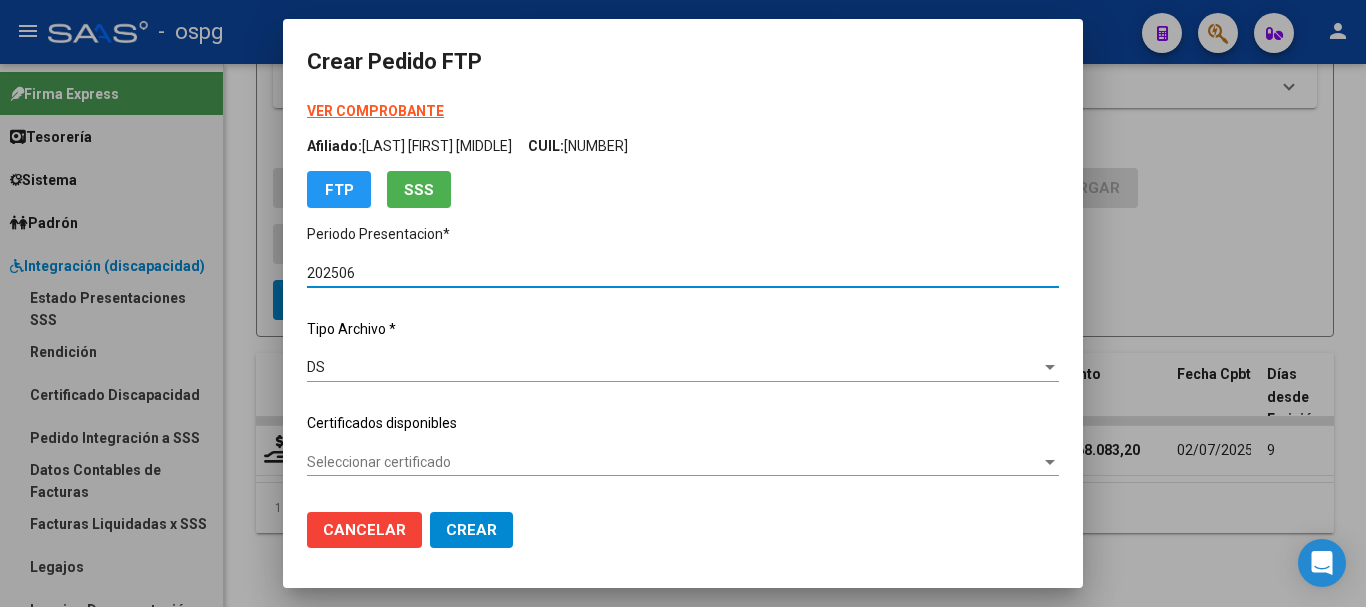 click on "VER COMPROBANTE" at bounding box center [375, 111] 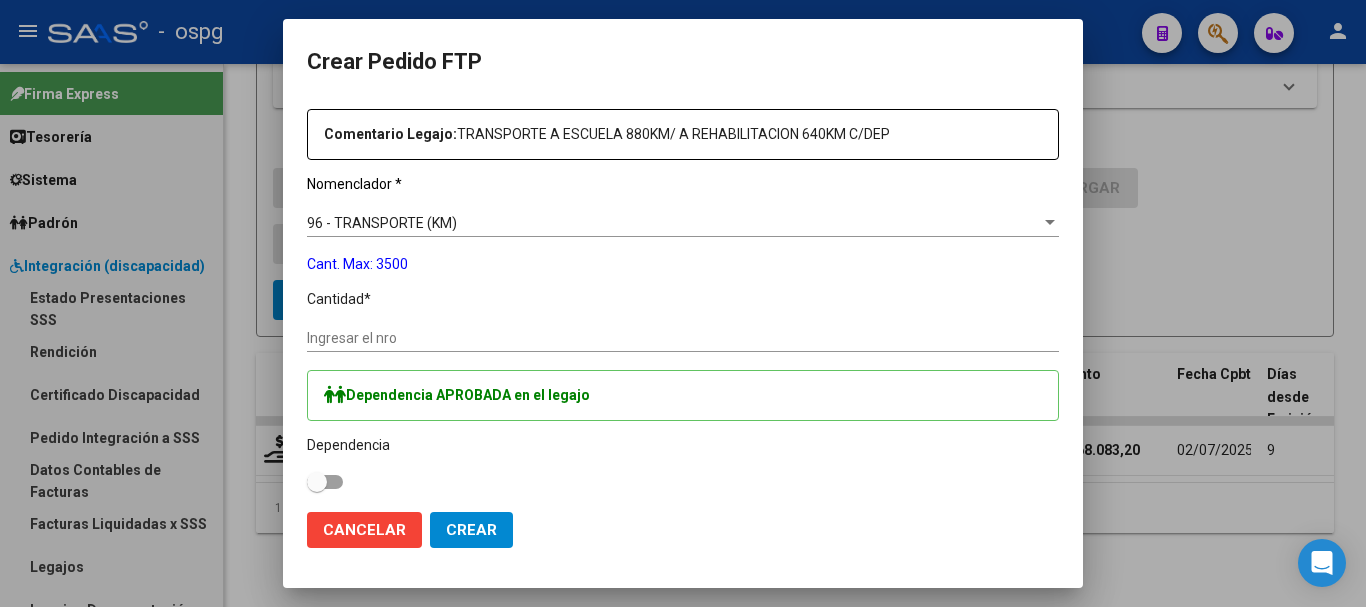scroll, scrollTop: 800, scrollLeft: 0, axis: vertical 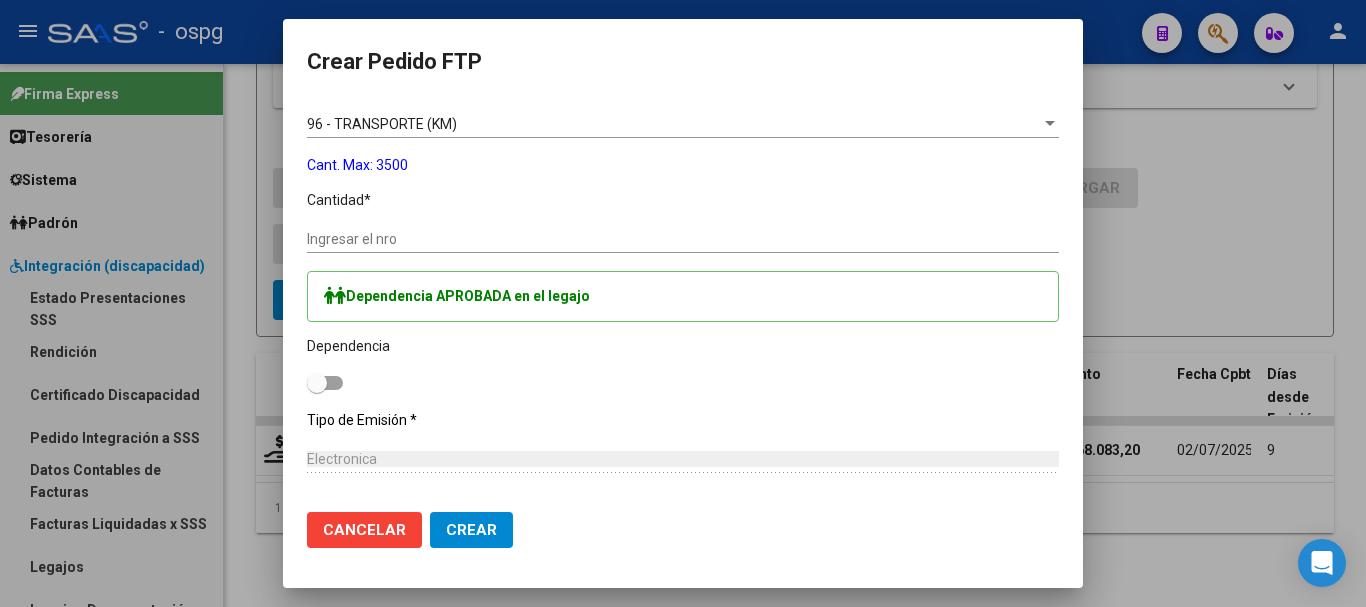 click on "Ingresar el nro" at bounding box center (683, 239) 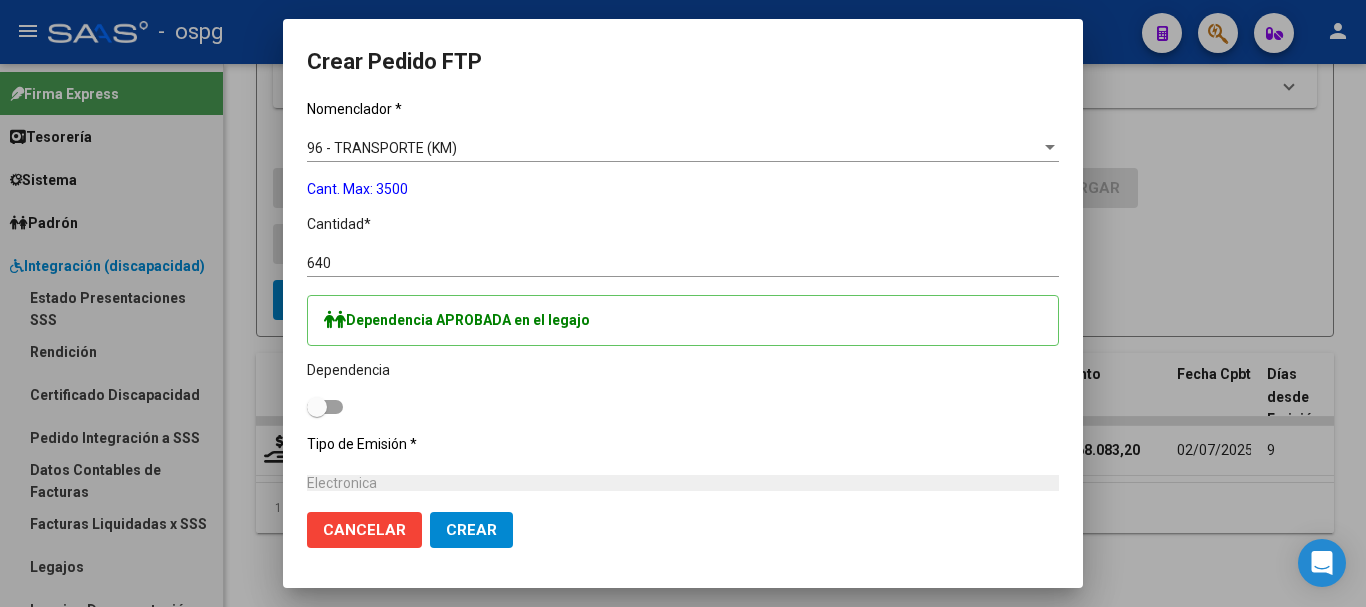 scroll, scrollTop: 800, scrollLeft: 0, axis: vertical 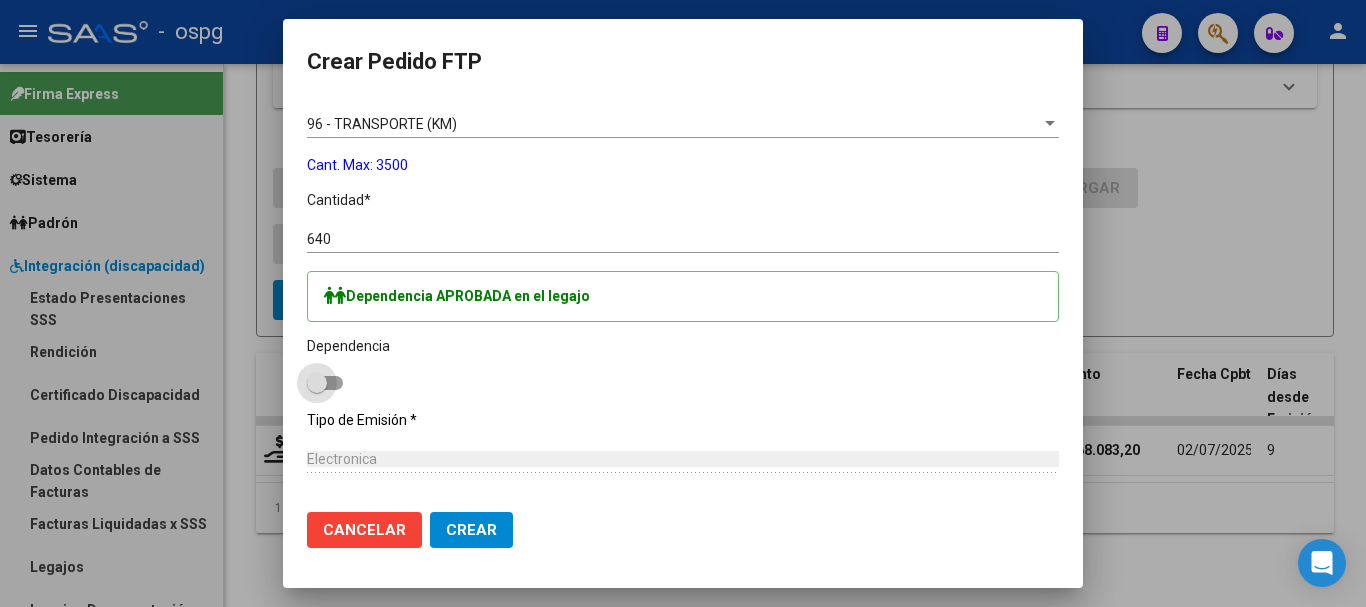 click at bounding box center [325, 383] 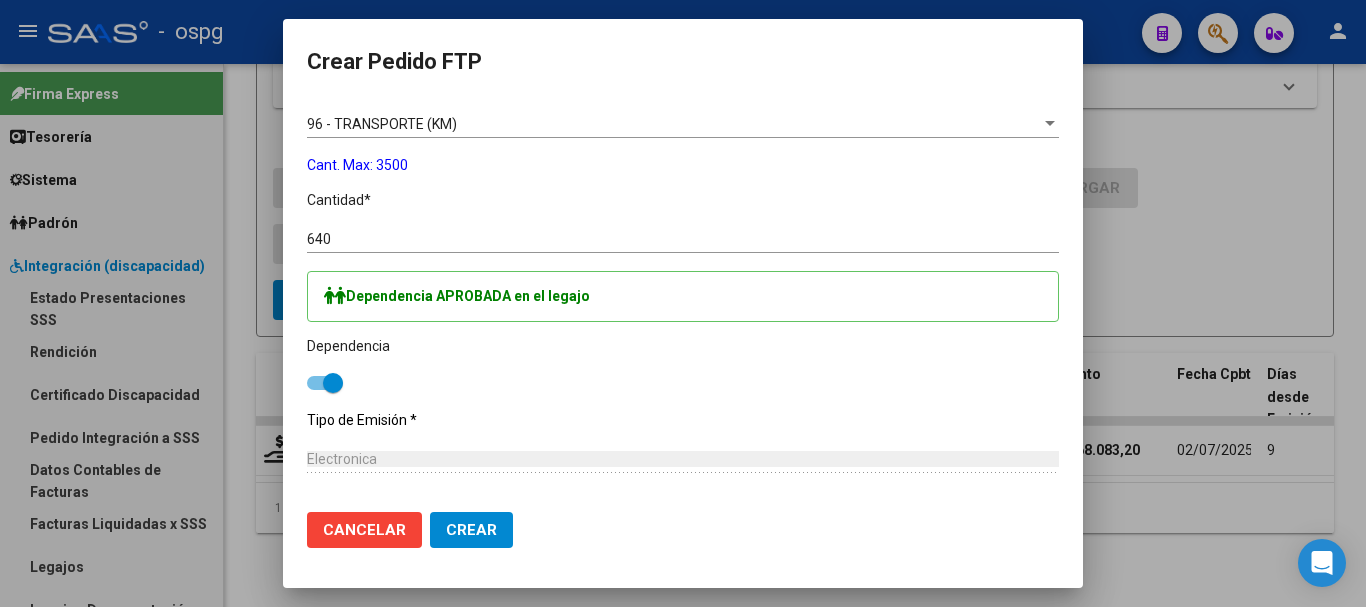 click on "Crear" 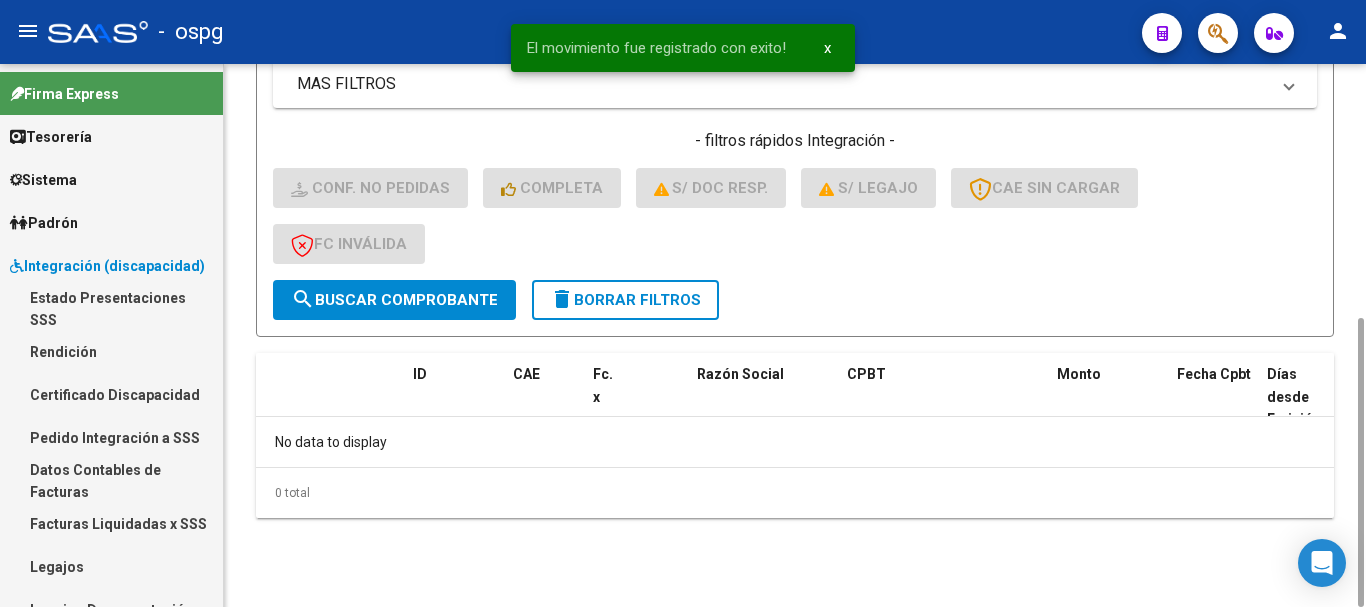 click on "delete  Borrar Filtros" 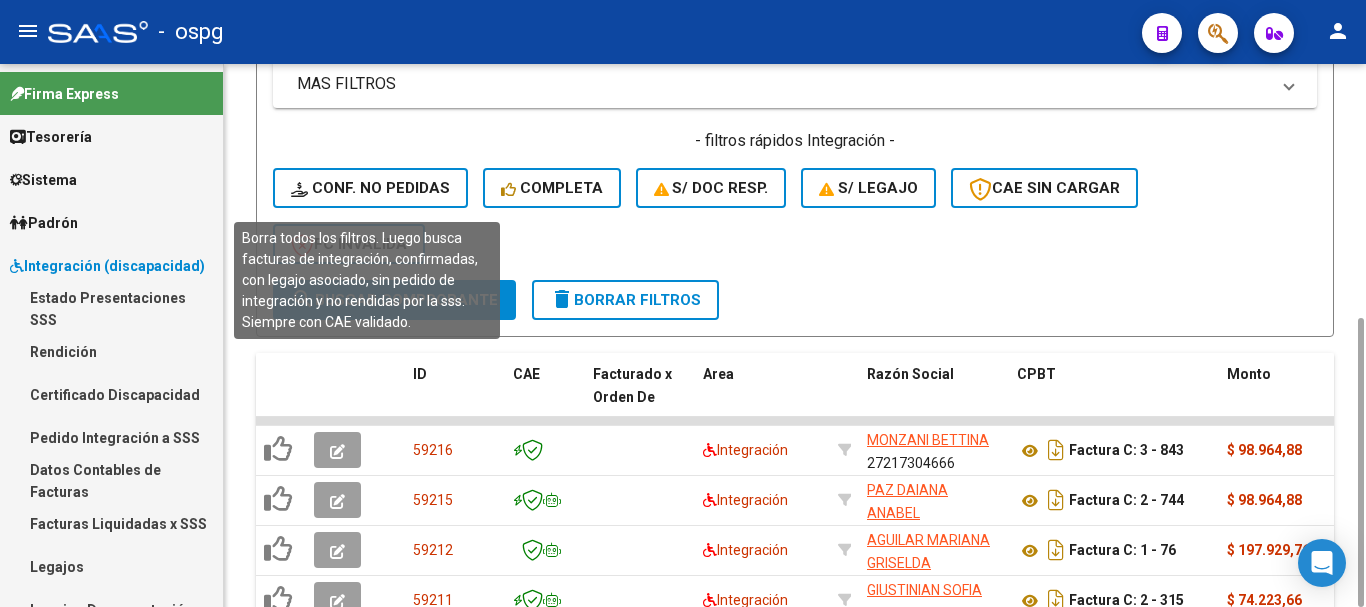click on "Conf. no pedidas" 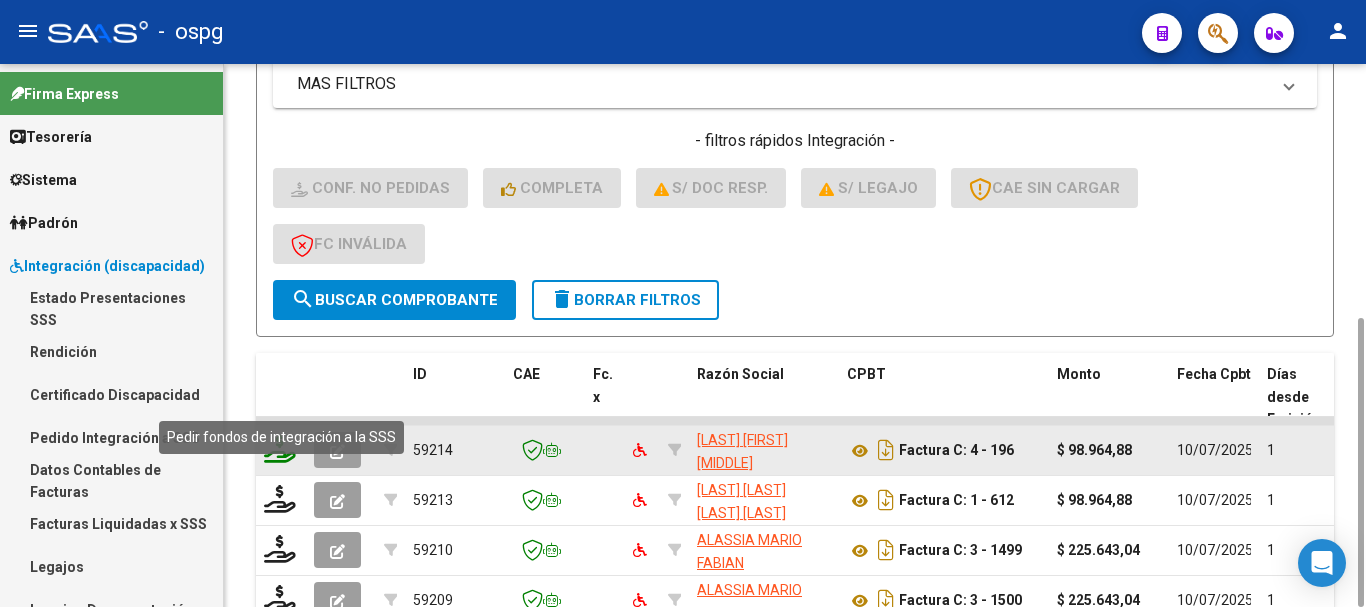 click 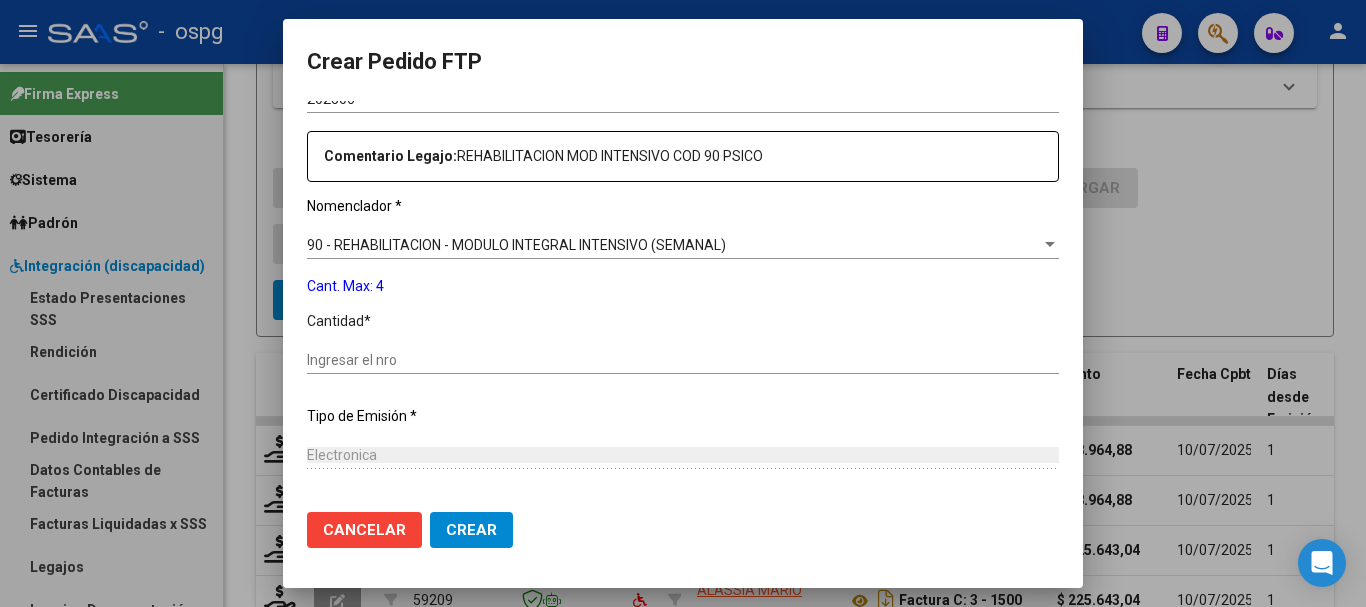 scroll, scrollTop: 700, scrollLeft: 0, axis: vertical 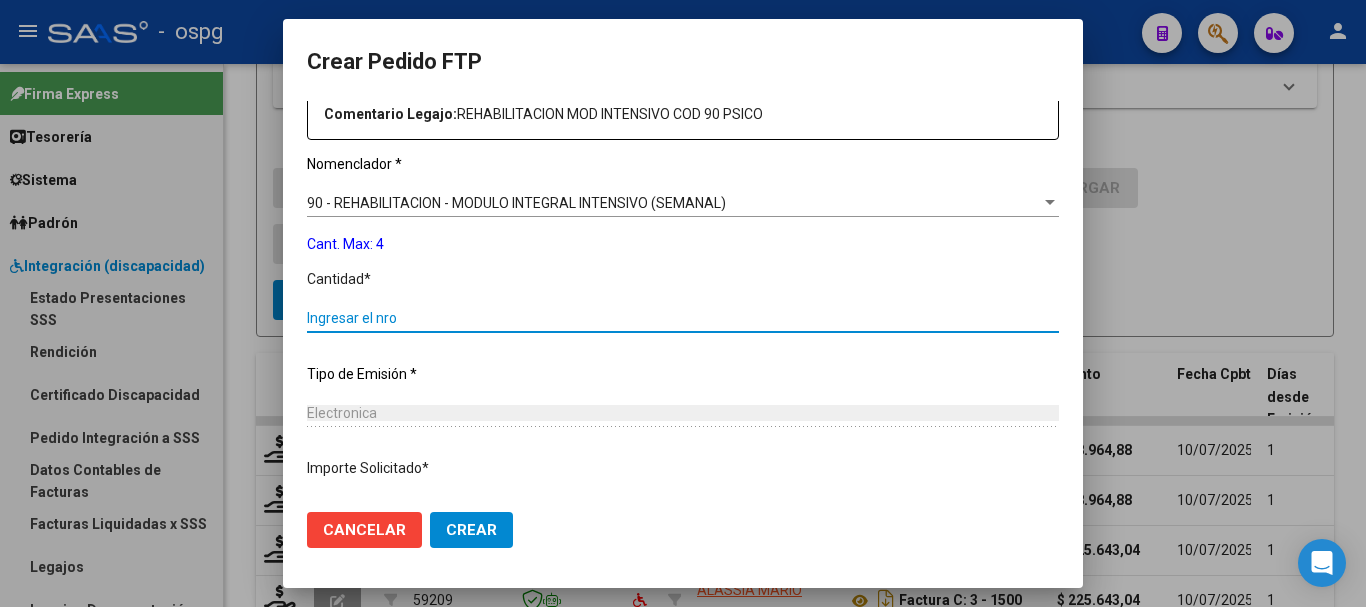 click on "Ingresar el nro" at bounding box center [683, 318] 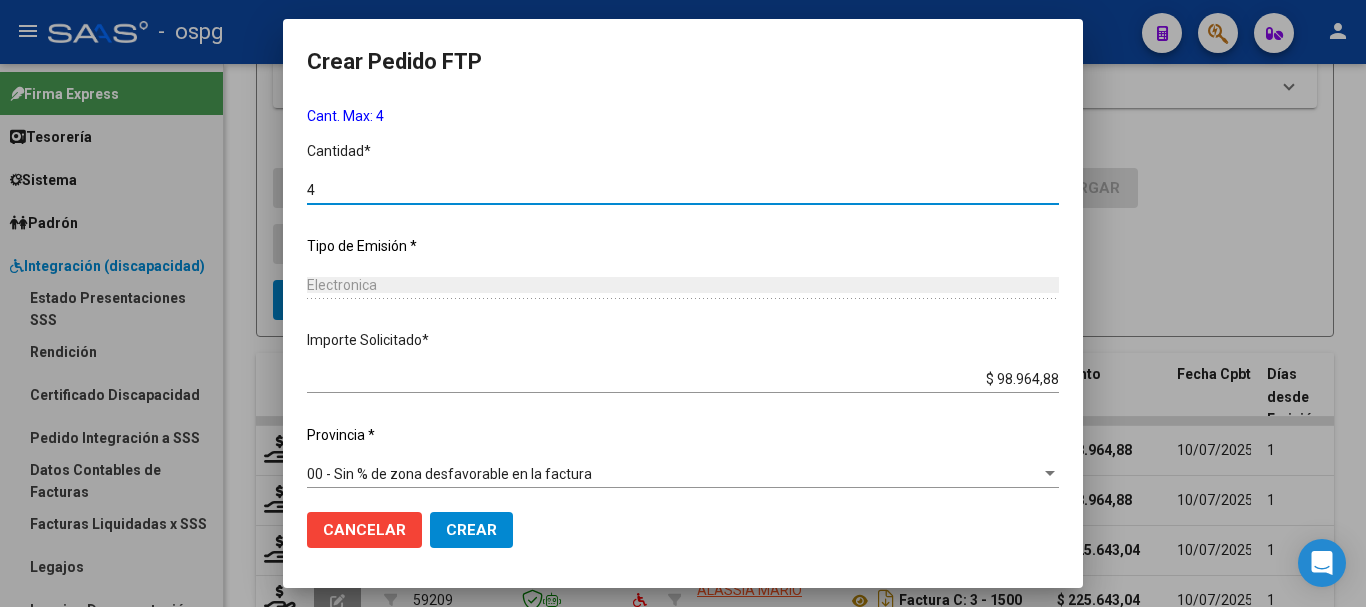 scroll, scrollTop: 837, scrollLeft: 0, axis: vertical 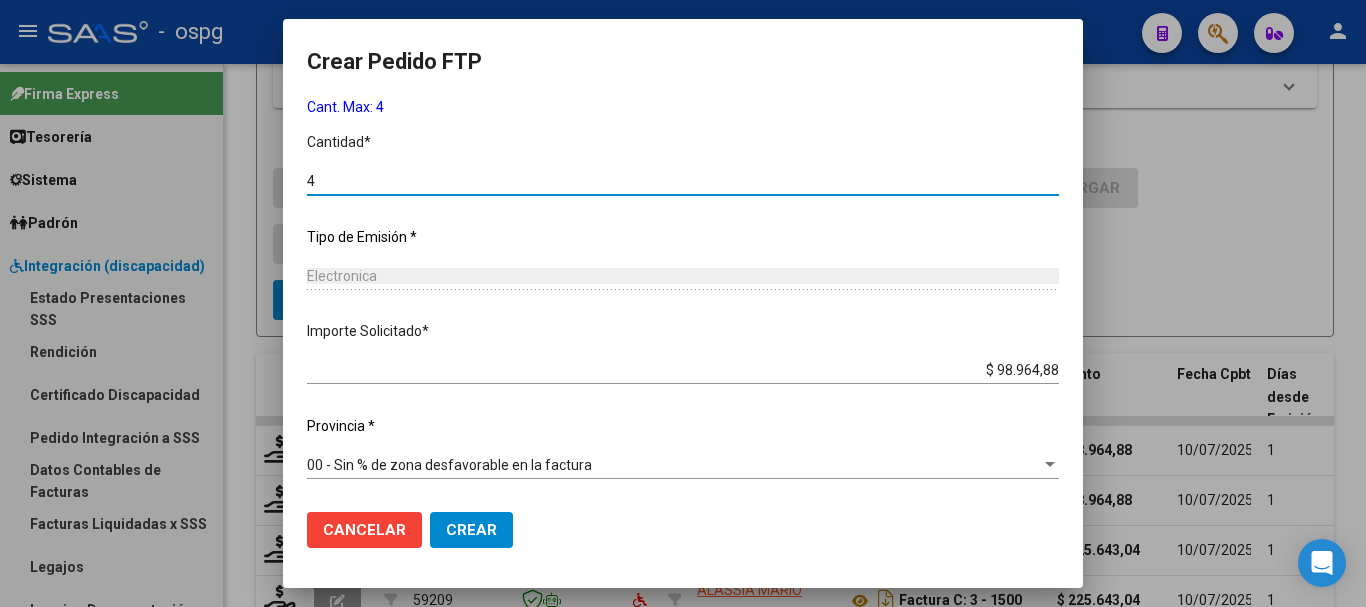 click on "Crear" 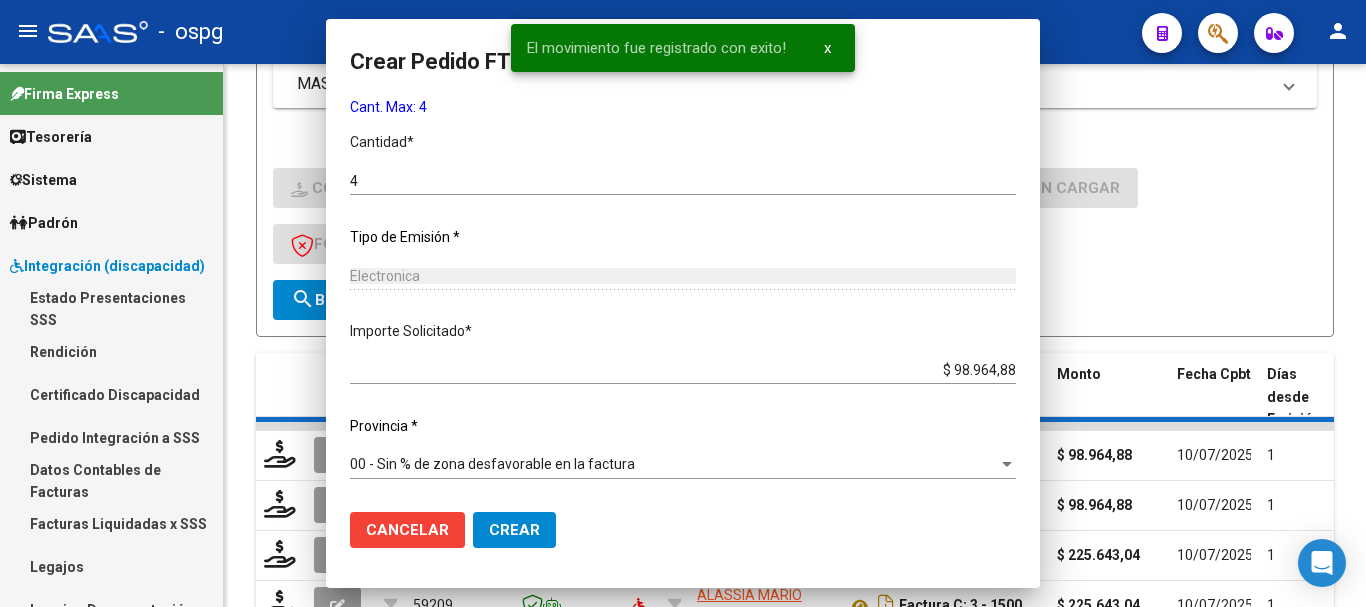 scroll, scrollTop: 728, scrollLeft: 0, axis: vertical 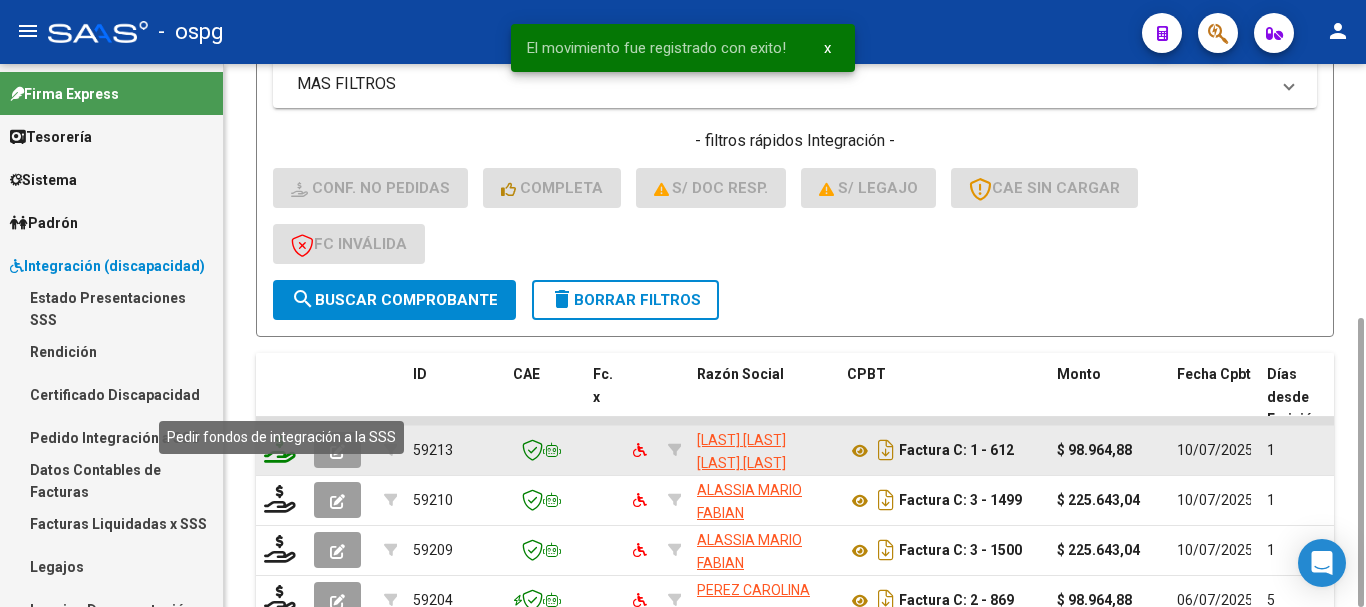 click 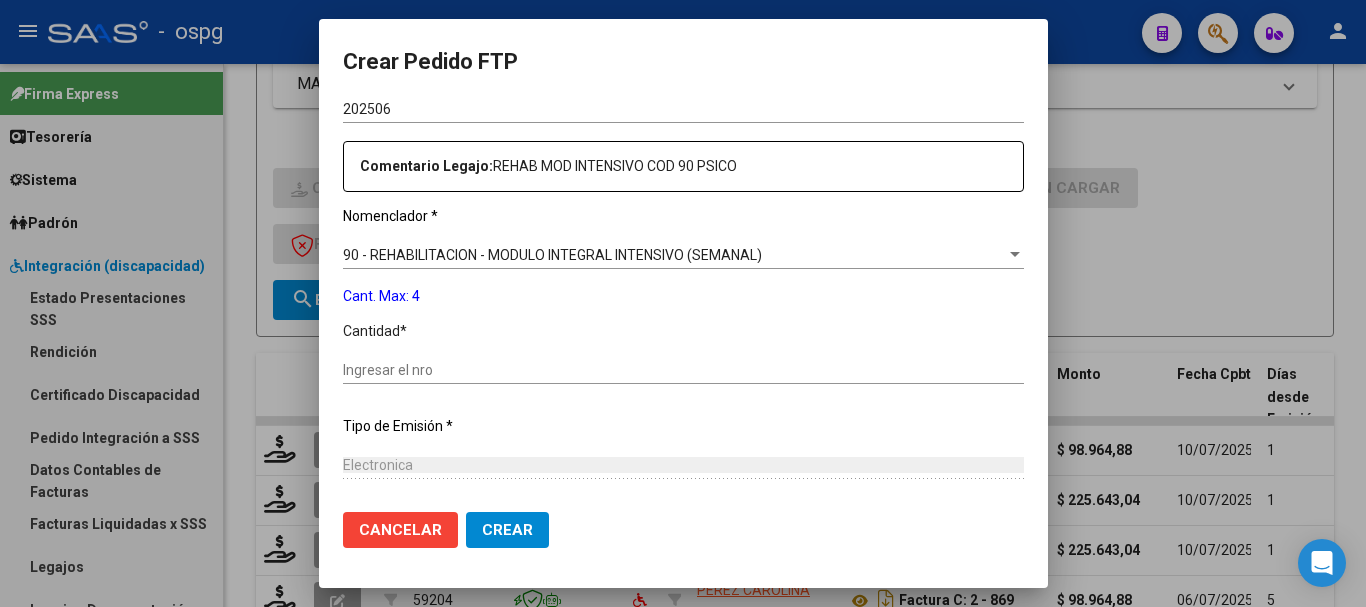 scroll, scrollTop: 700, scrollLeft: 0, axis: vertical 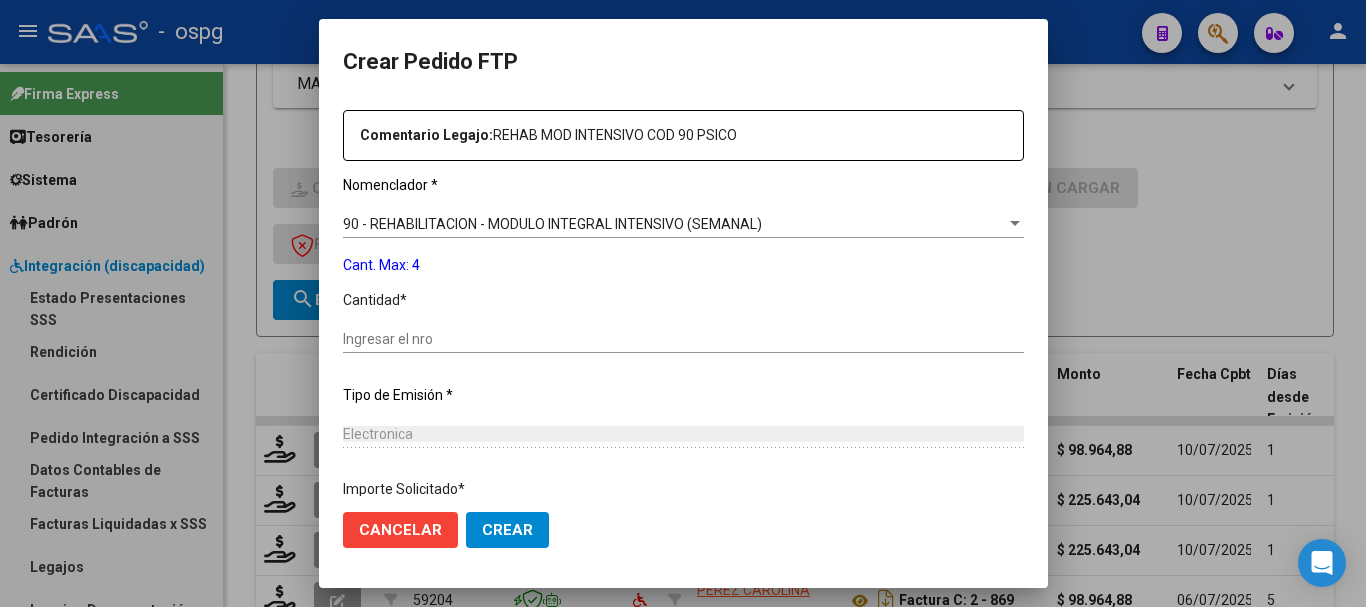 click on "Ingresar el nro" at bounding box center (683, 339) 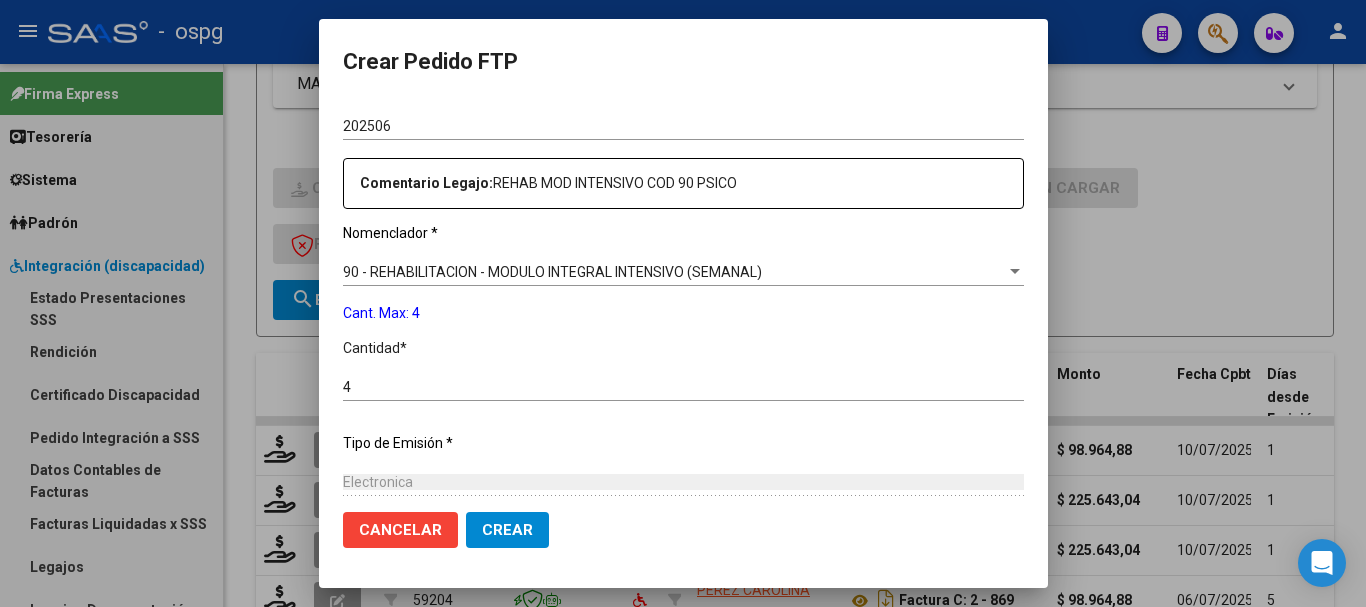 scroll, scrollTop: 800, scrollLeft: 0, axis: vertical 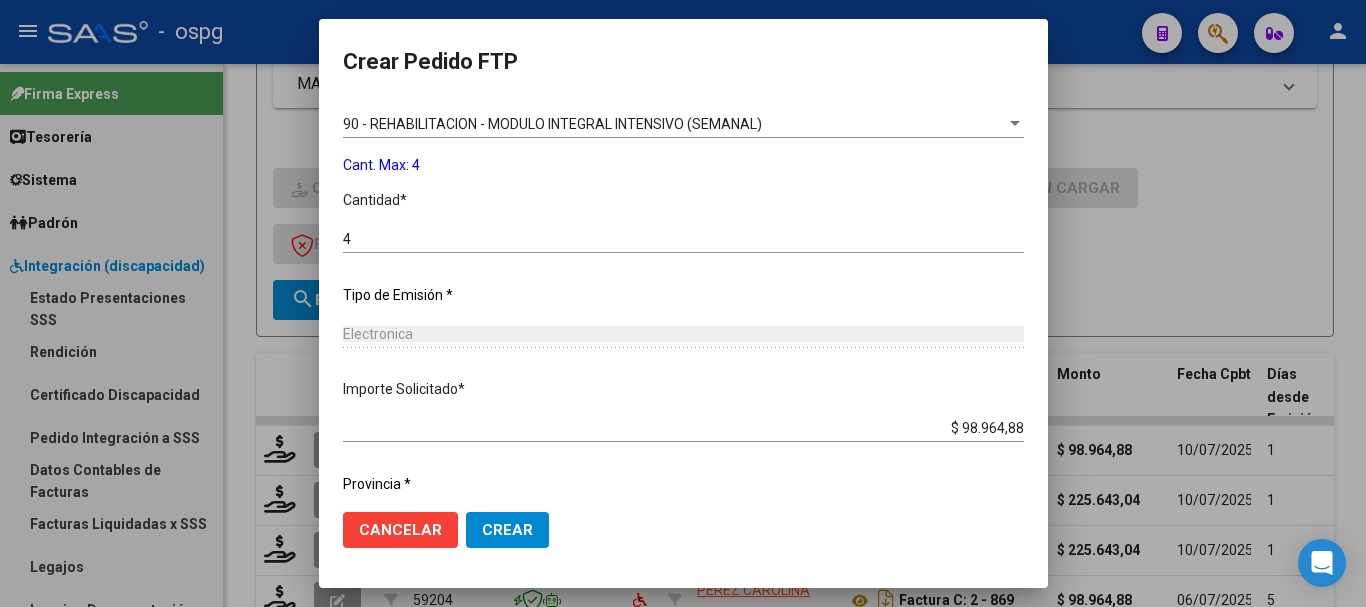 click on "Crear" 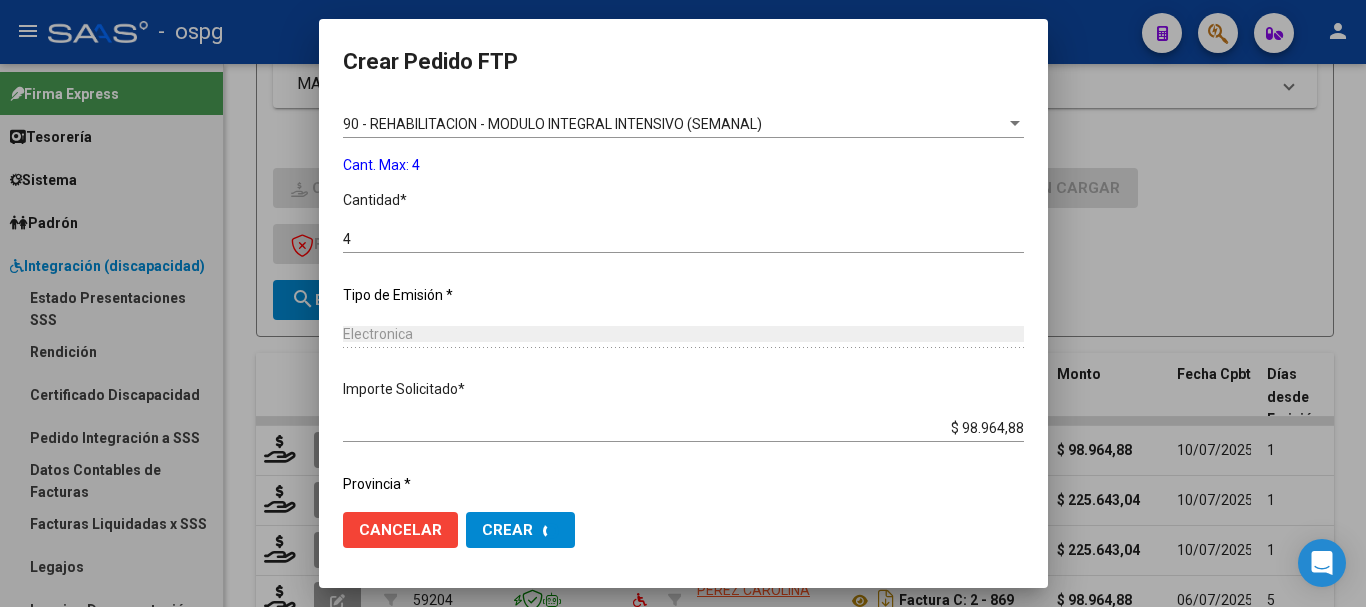 scroll, scrollTop: 0, scrollLeft: 0, axis: both 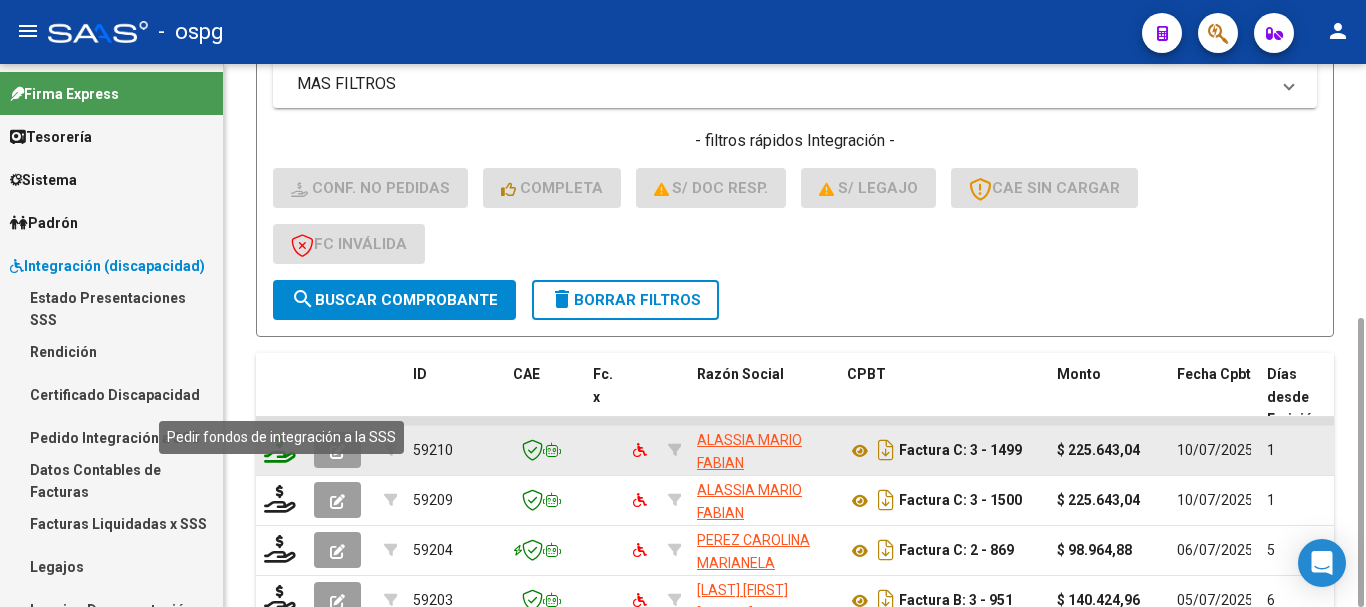 click 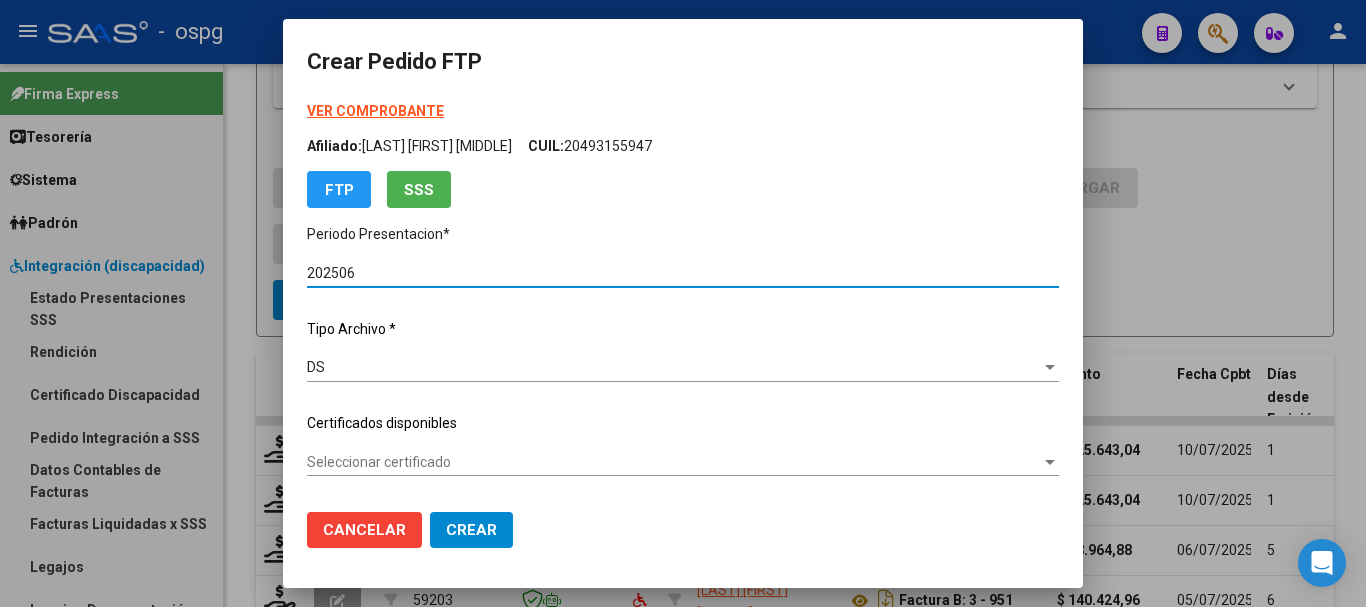 click on "VER COMPROBANTE" at bounding box center [375, 111] 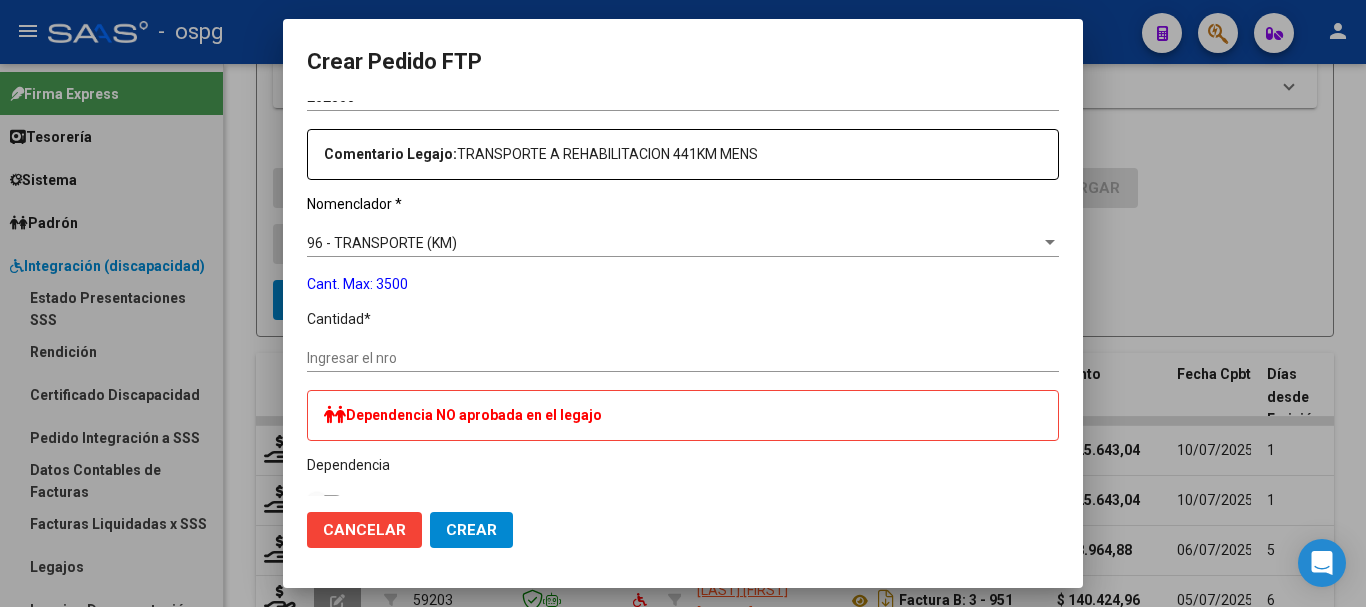 scroll, scrollTop: 700, scrollLeft: 0, axis: vertical 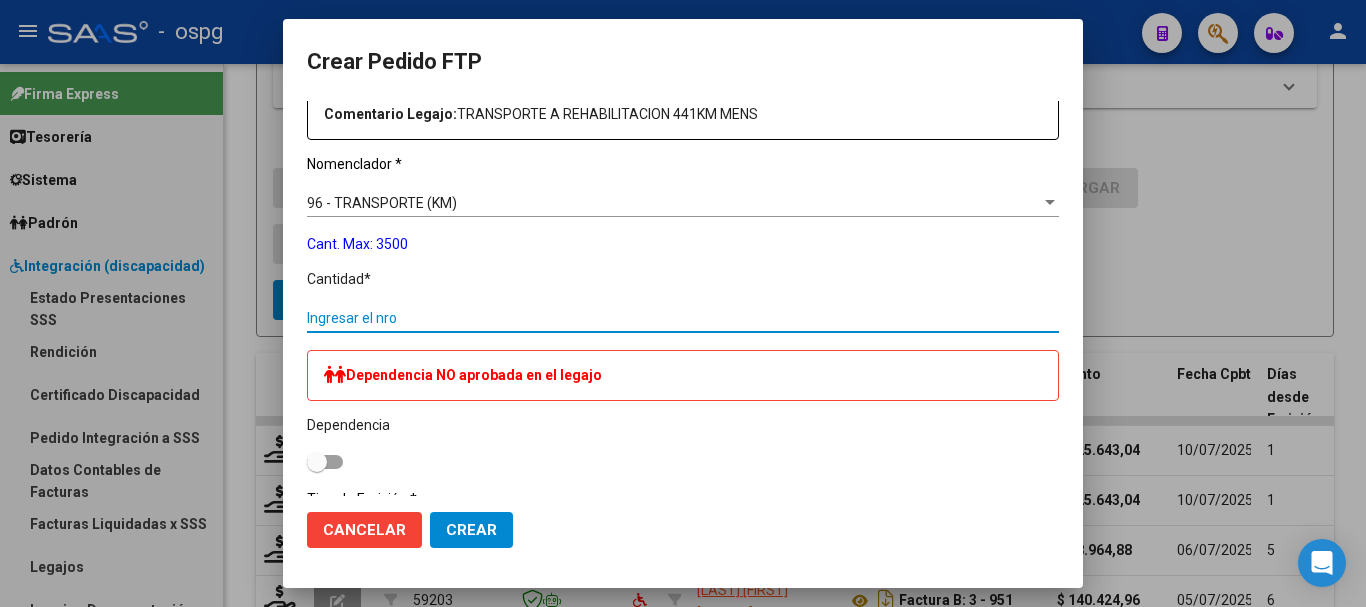 click on "Ingresar el nro" at bounding box center [683, 318] 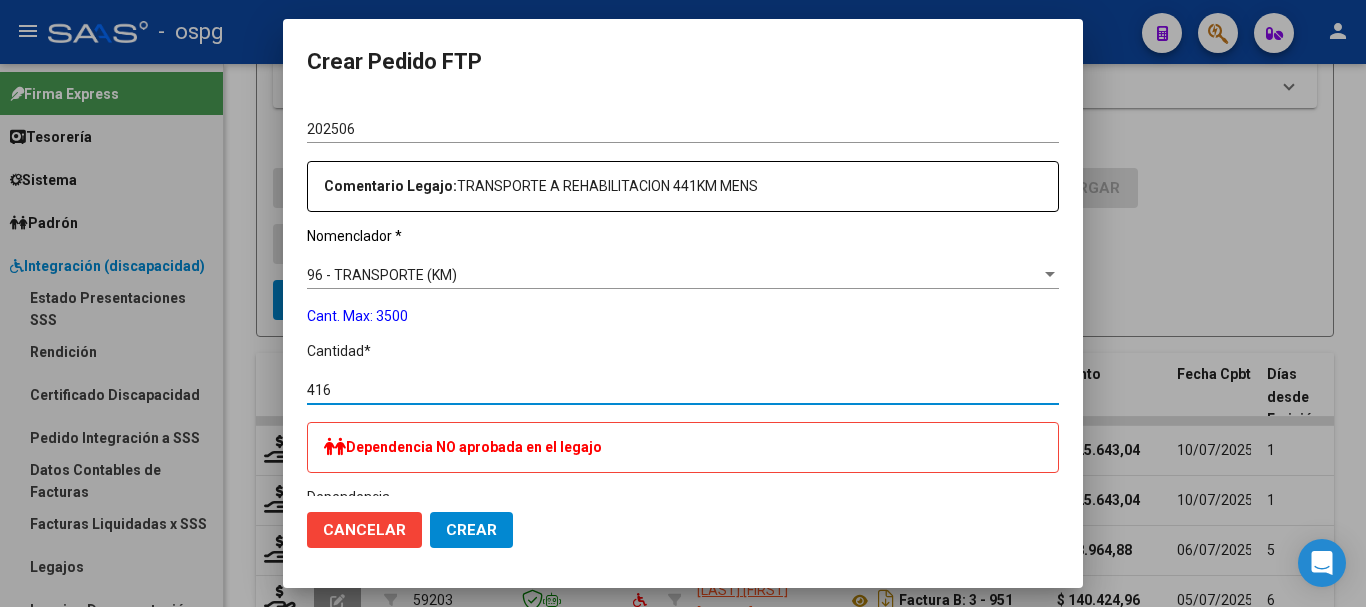 scroll, scrollTop: 551, scrollLeft: 0, axis: vertical 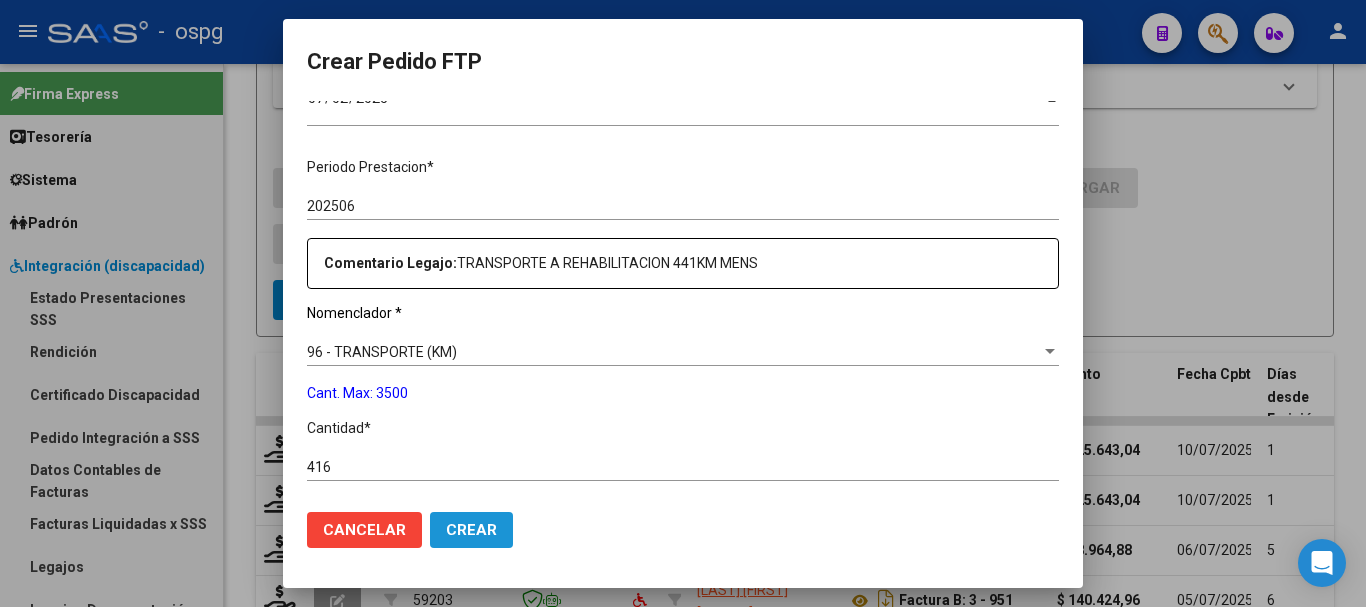 click on "Crear" 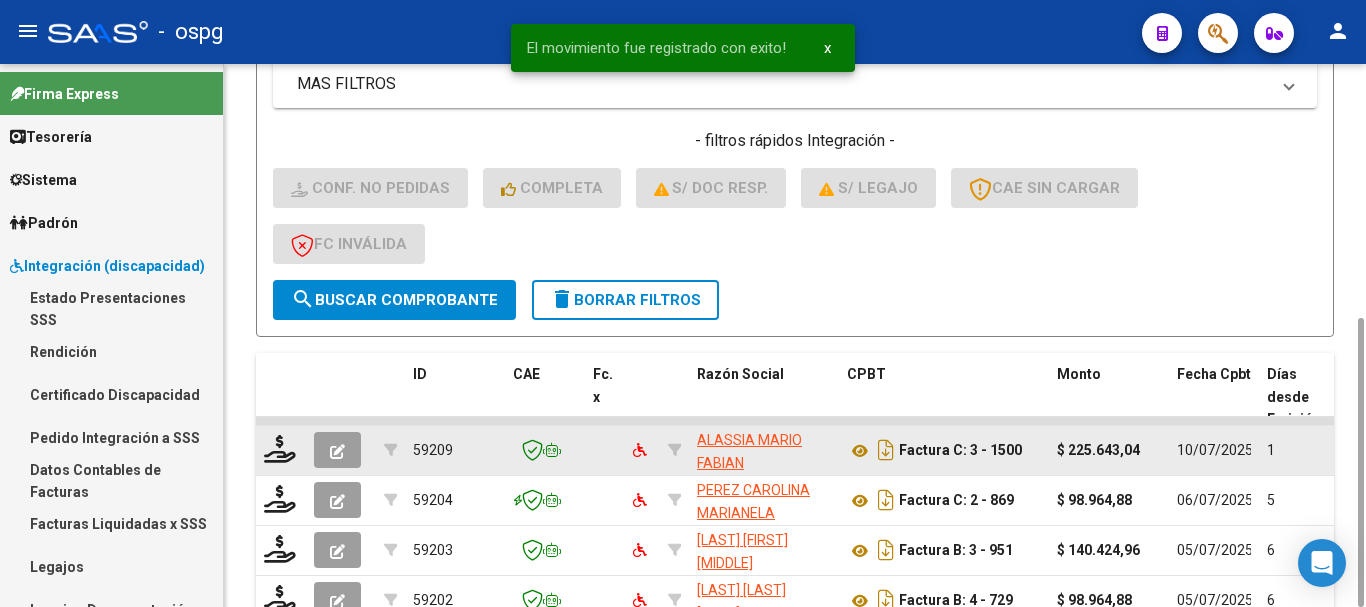 click 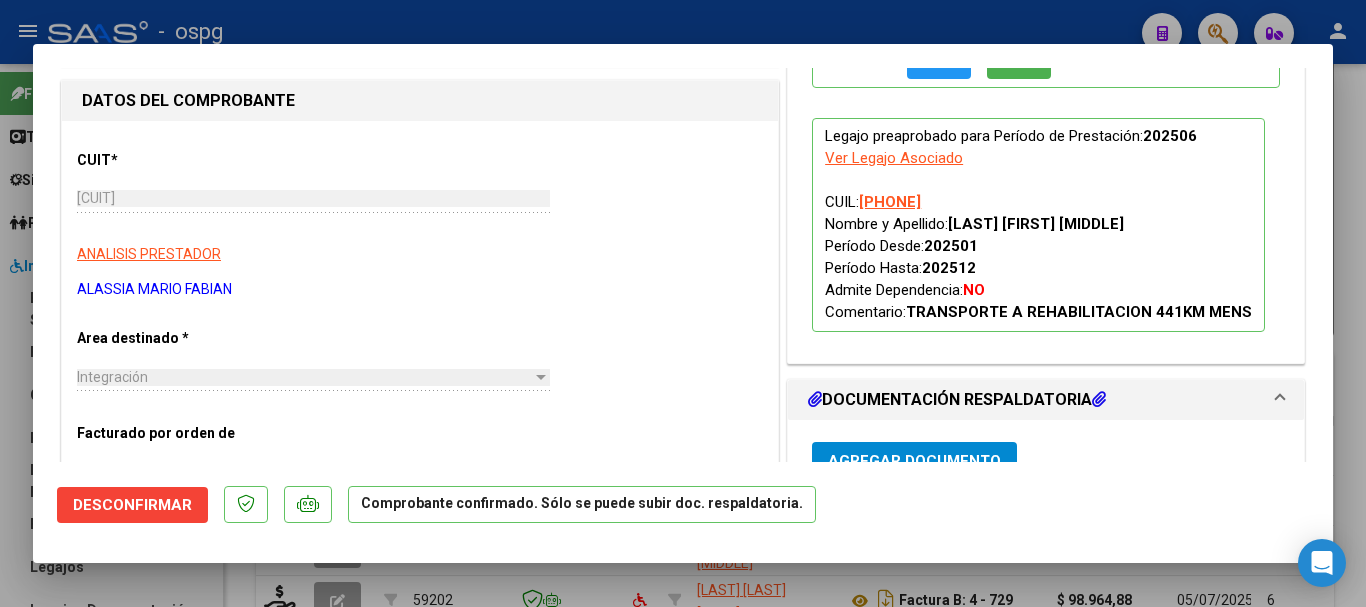 scroll, scrollTop: 0, scrollLeft: 0, axis: both 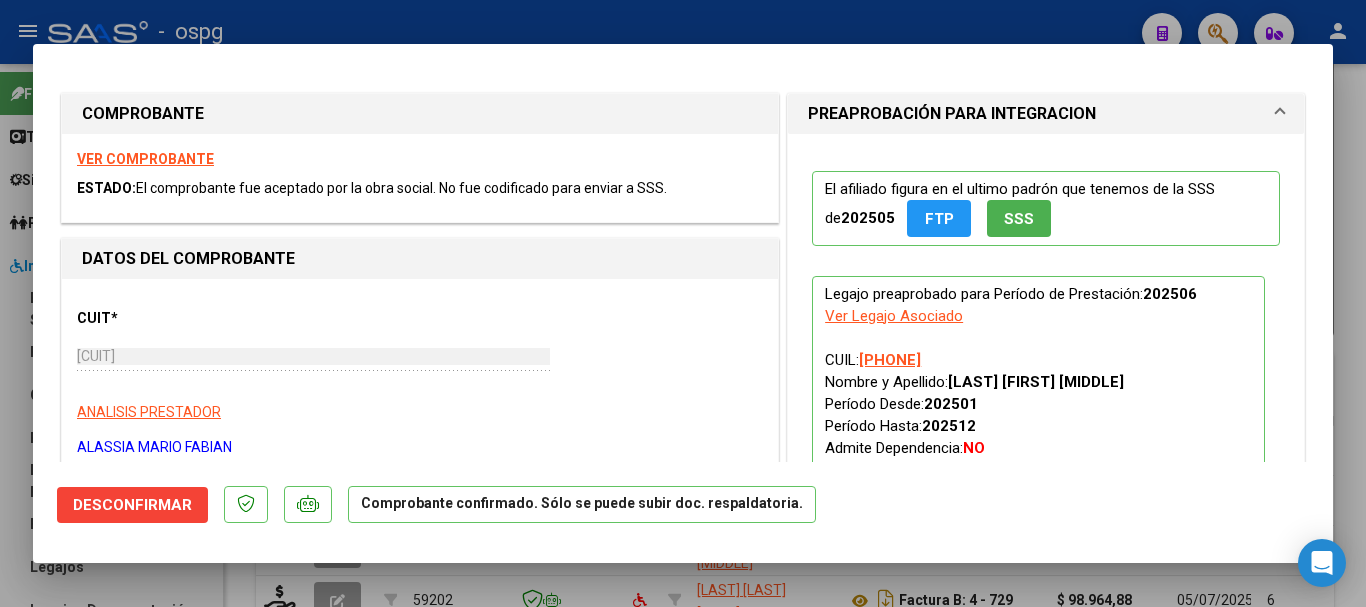click on "VER COMPROBANTE" at bounding box center [145, 159] 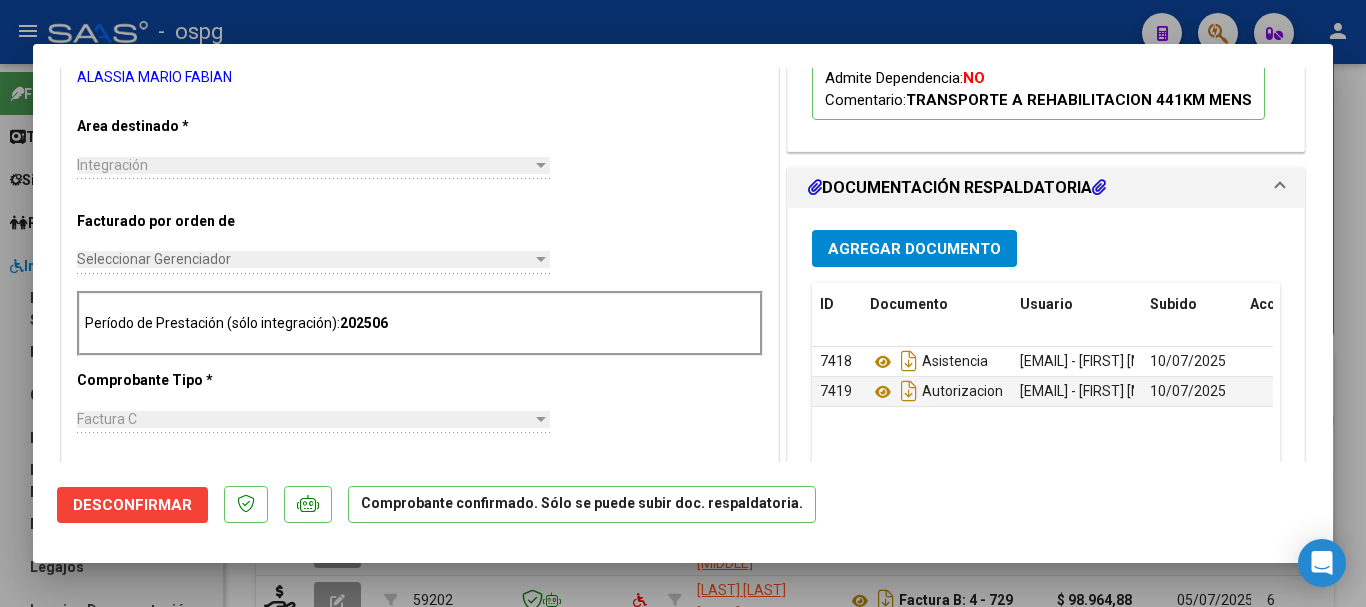 scroll, scrollTop: 400, scrollLeft: 0, axis: vertical 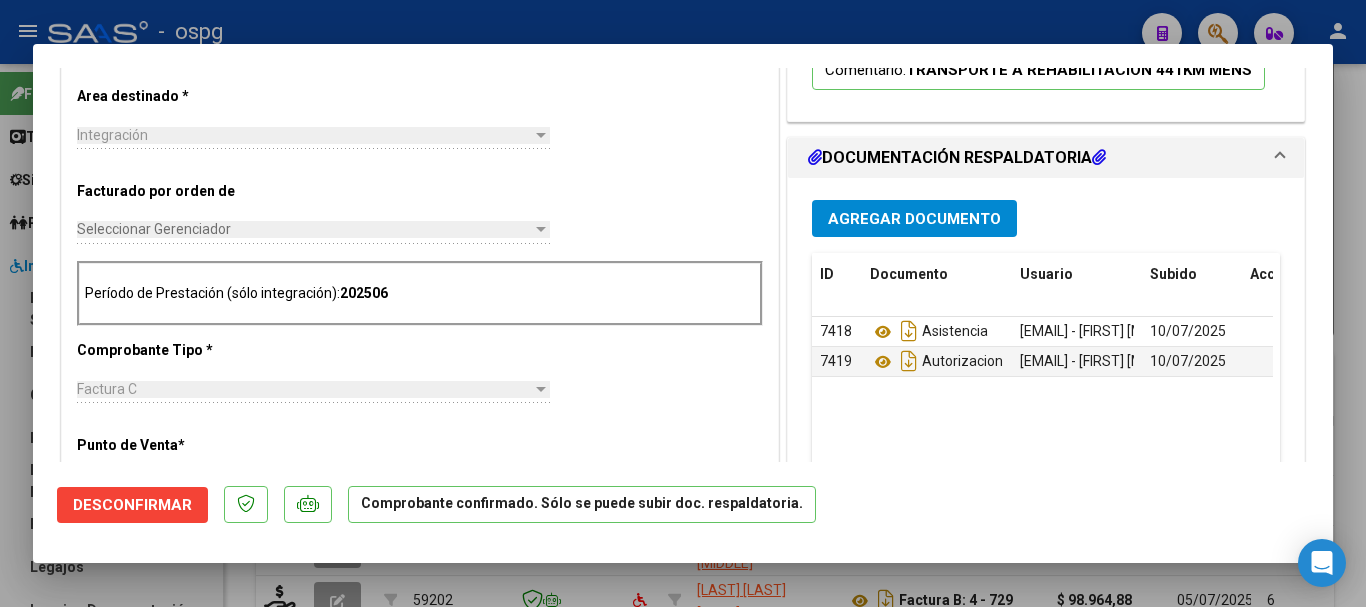click at bounding box center (683, 303) 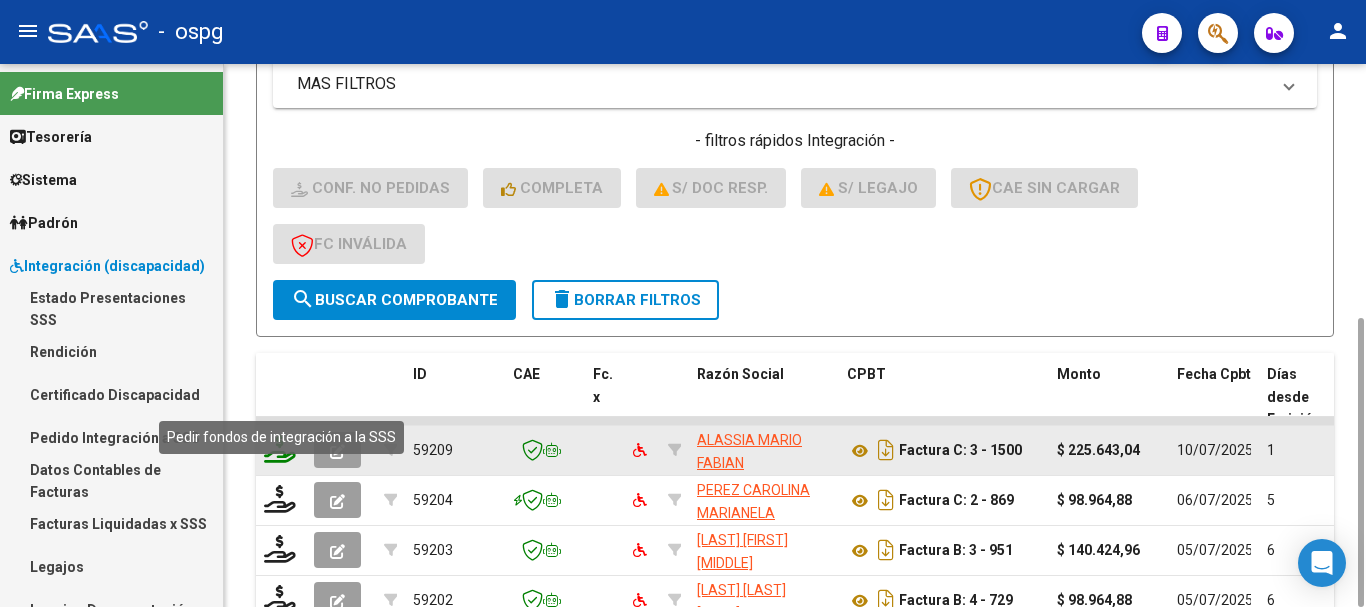 click 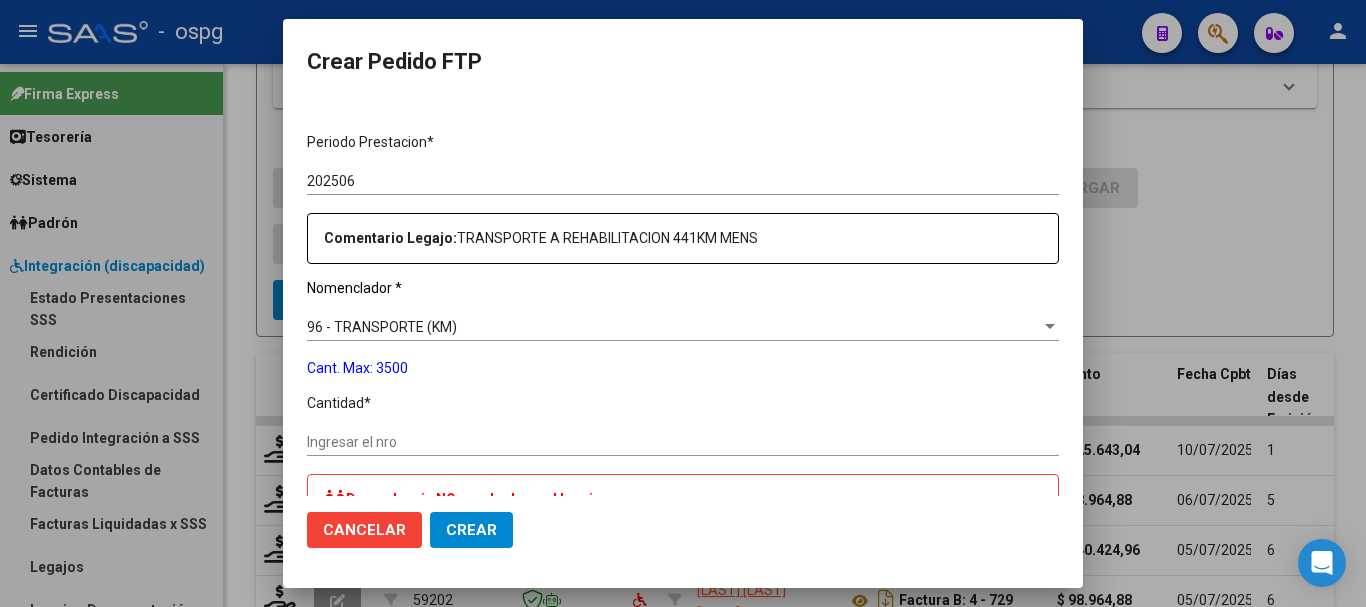 scroll, scrollTop: 600, scrollLeft: 0, axis: vertical 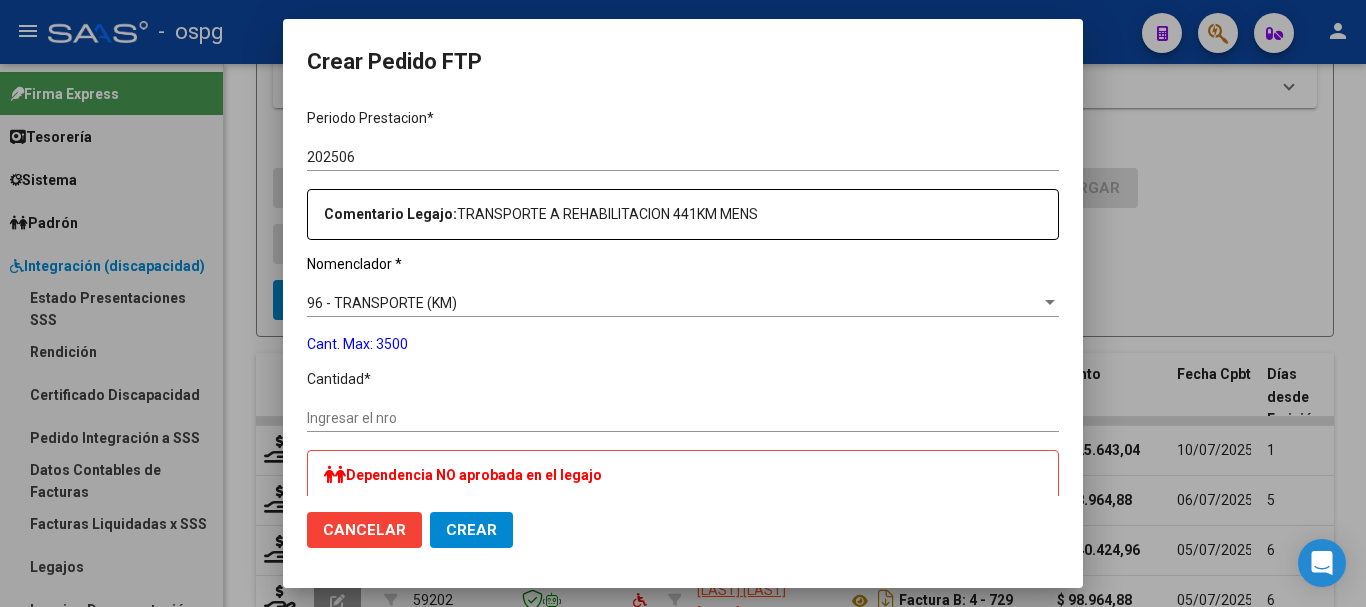 click on "Ingresar el nro" at bounding box center (683, 418) 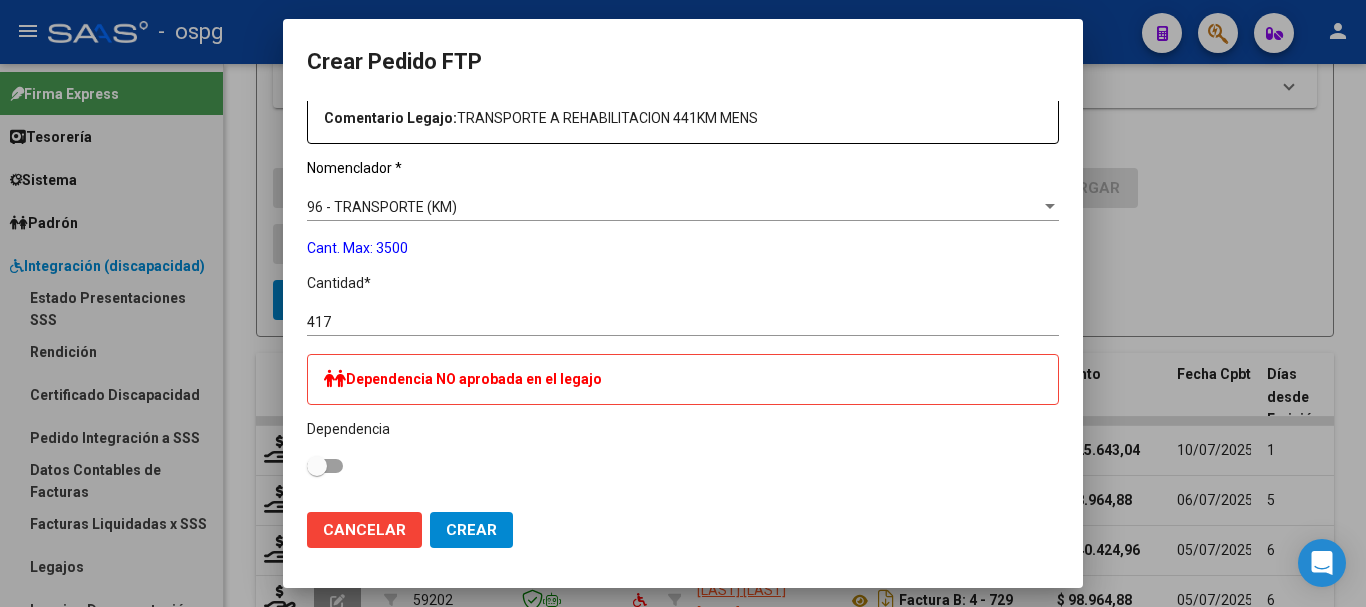 scroll, scrollTop: 800, scrollLeft: 0, axis: vertical 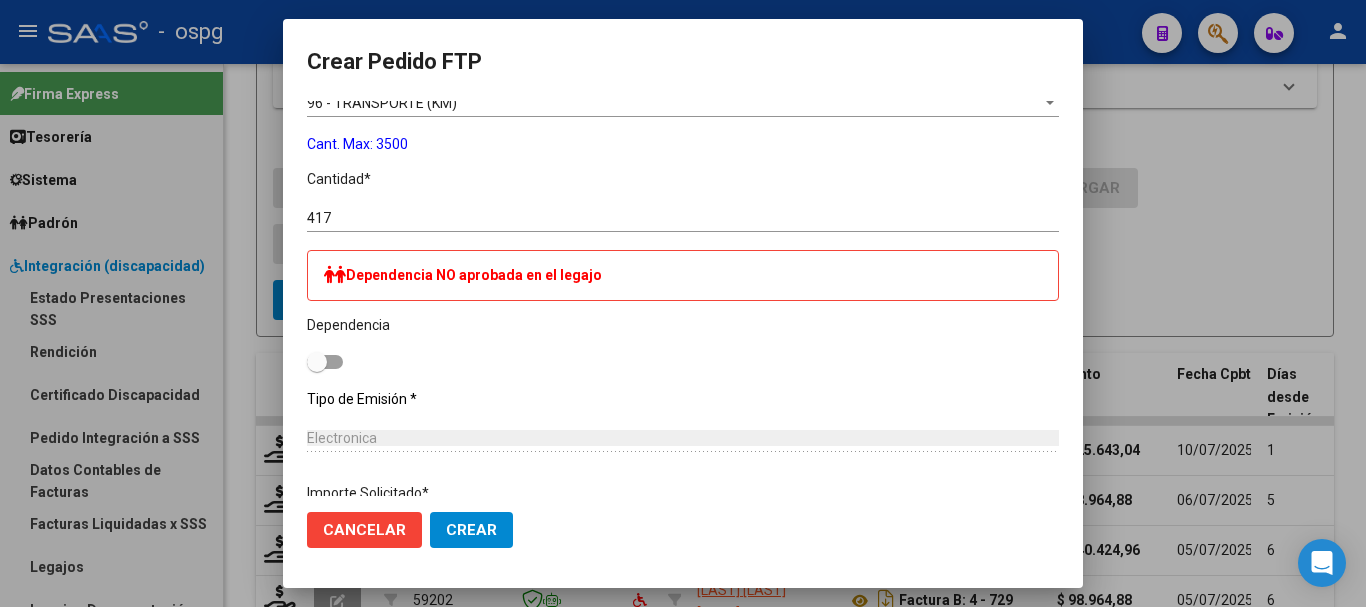 click on "Crear" 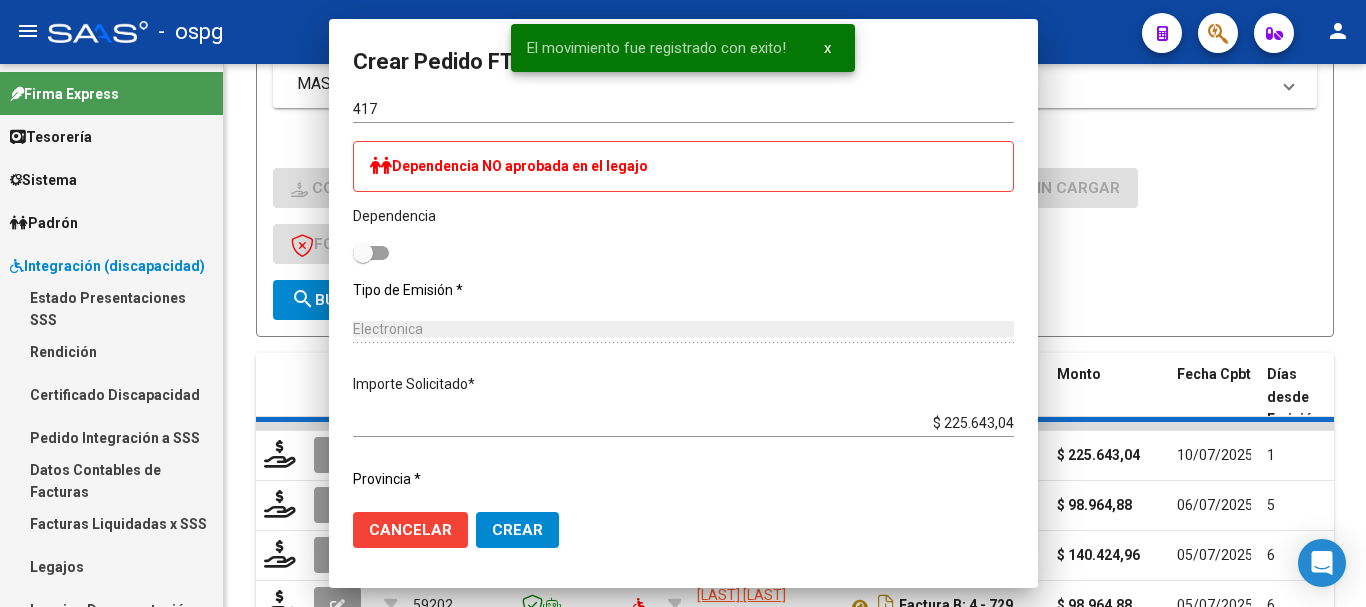 scroll, scrollTop: 691, scrollLeft: 0, axis: vertical 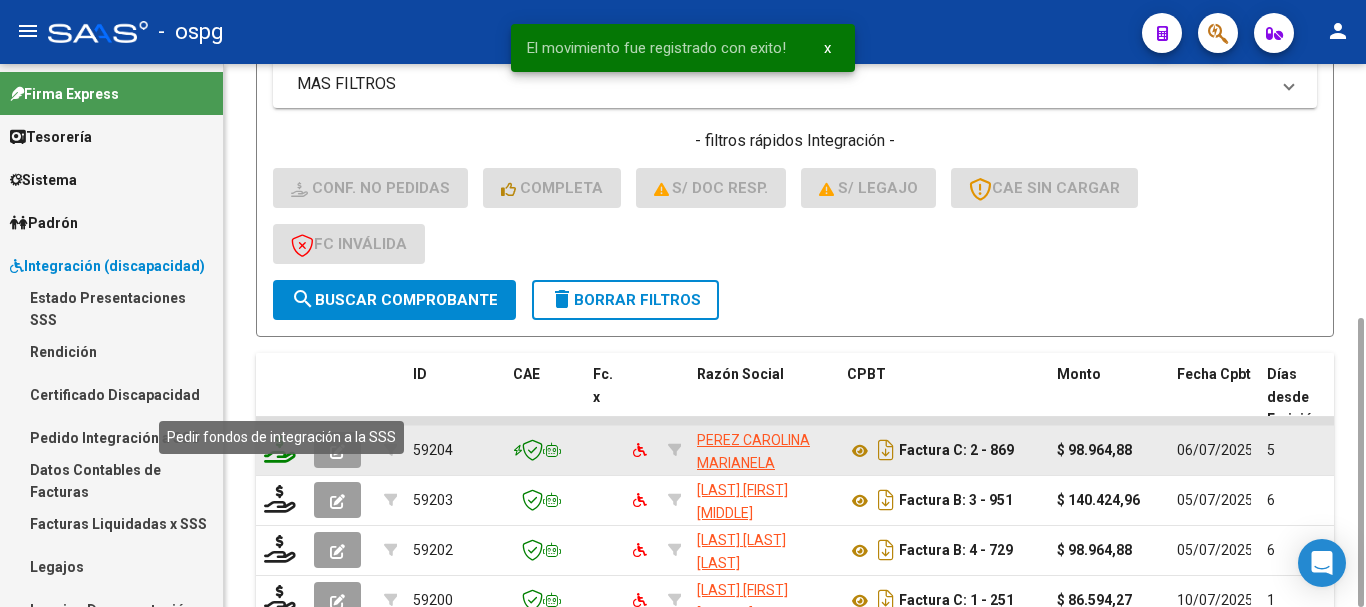 click 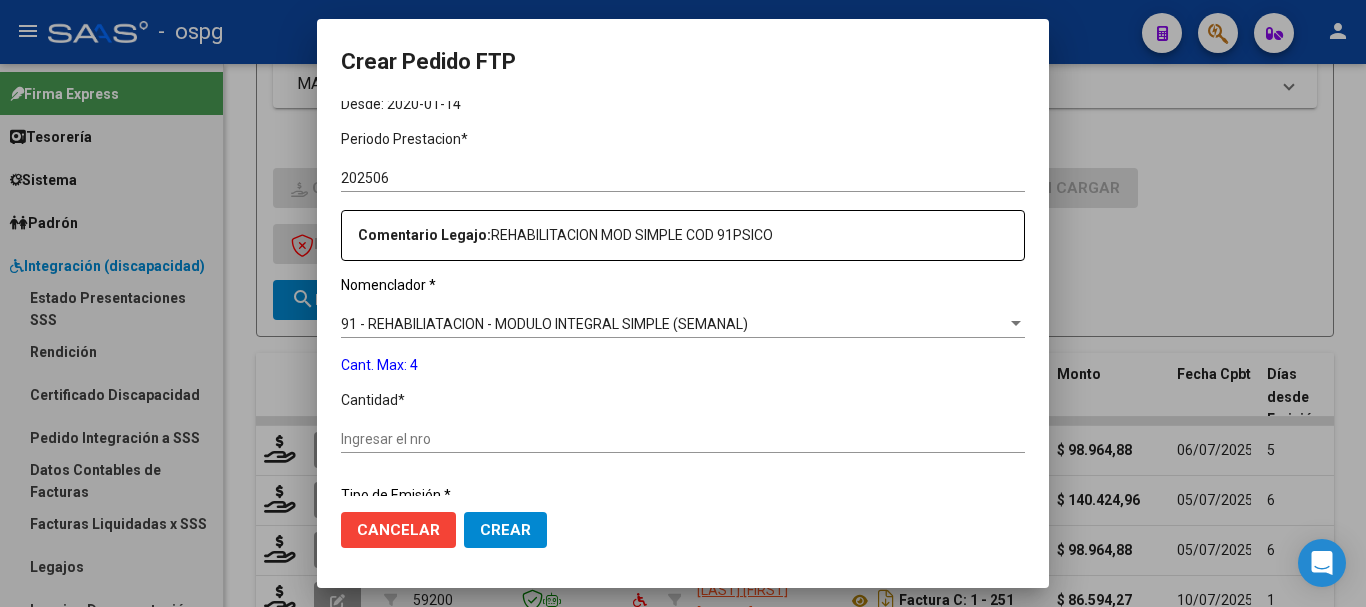 scroll, scrollTop: 700, scrollLeft: 0, axis: vertical 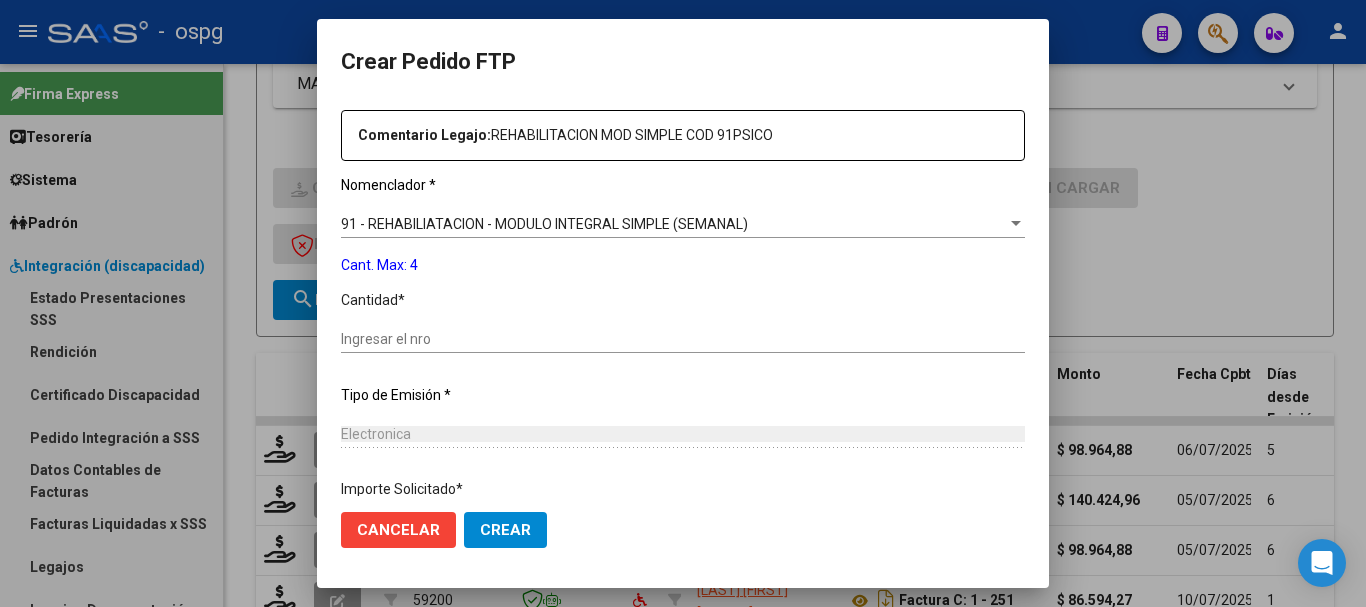 click on "Ingresar el nro" at bounding box center (683, 339) 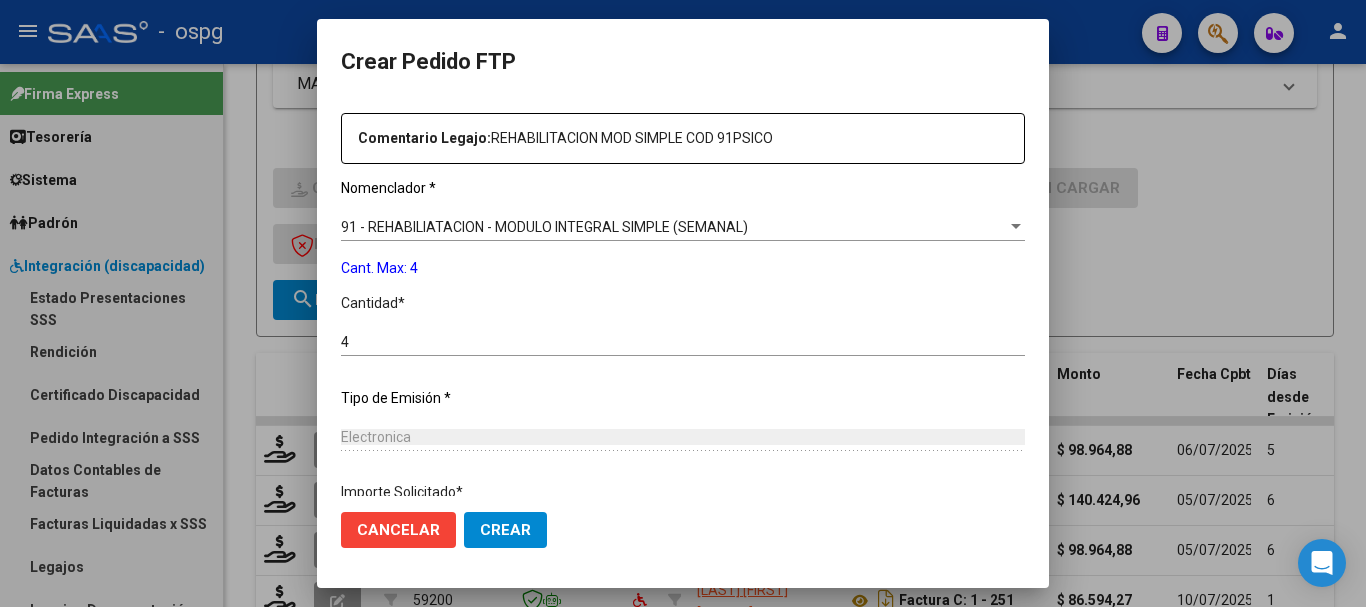 scroll, scrollTop: 700, scrollLeft: 0, axis: vertical 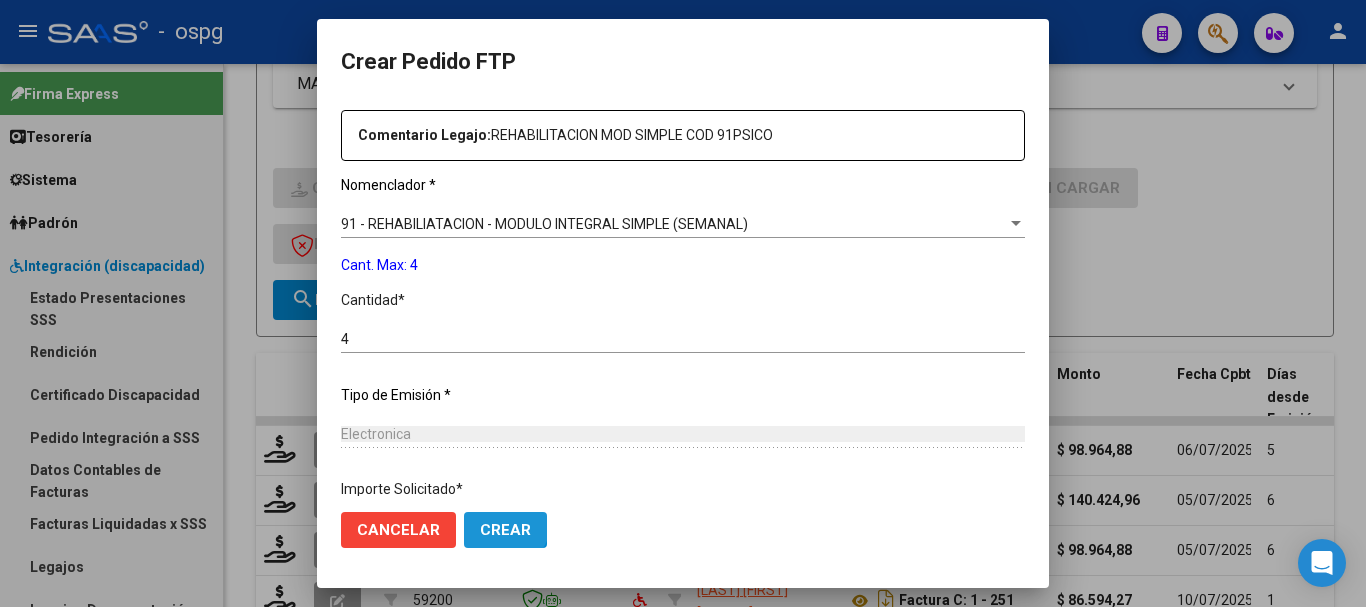 click on "Crear" 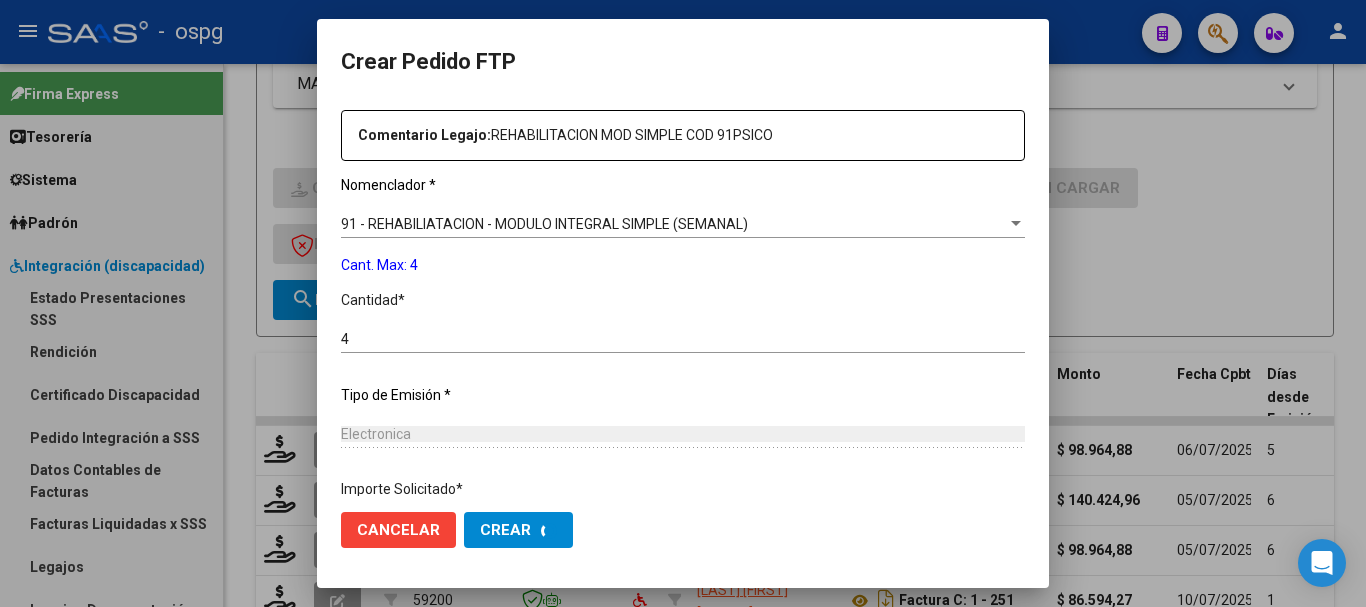 scroll, scrollTop: 0, scrollLeft: 0, axis: both 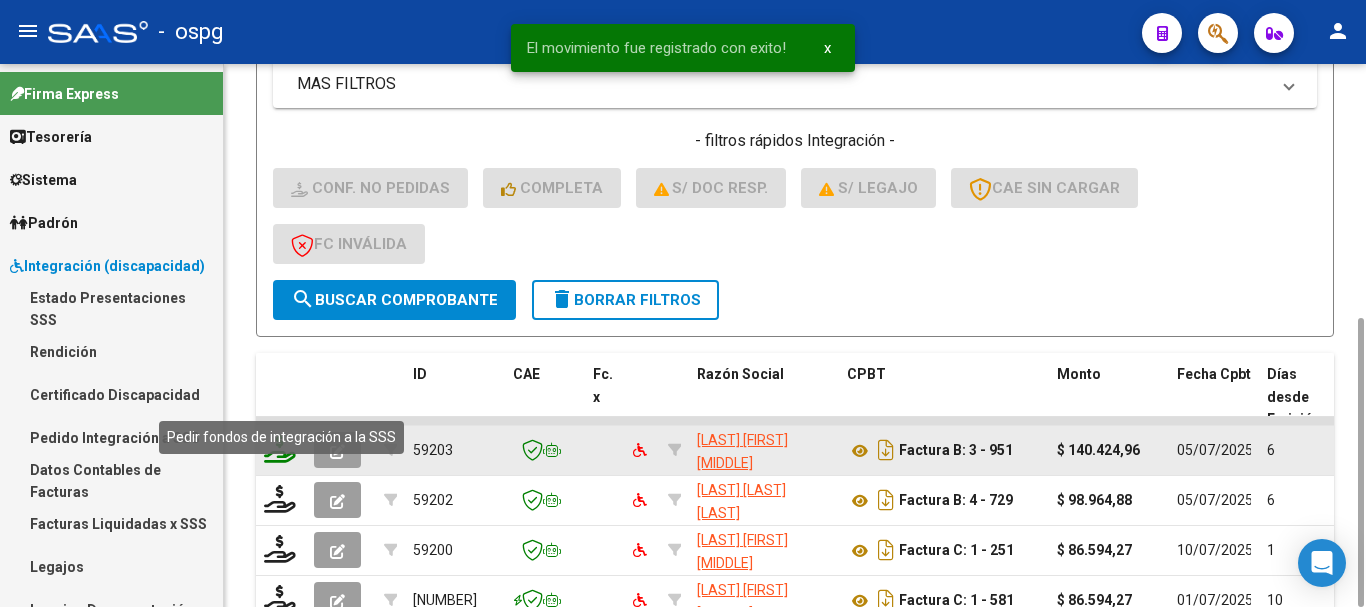 click 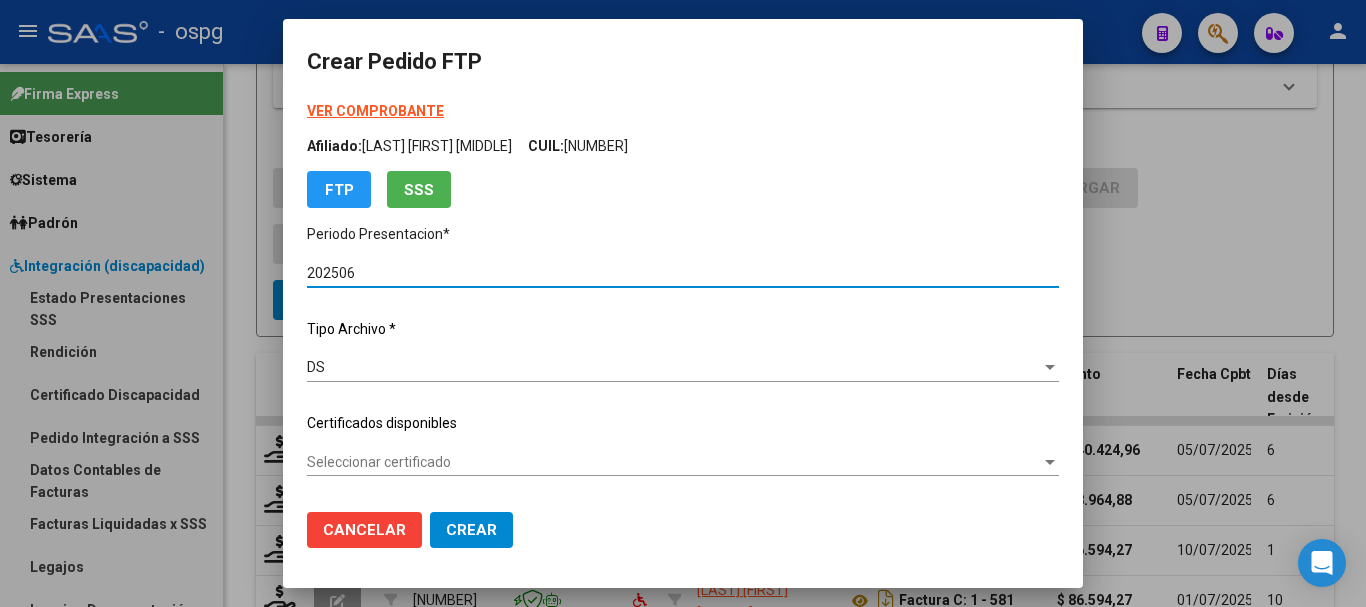 click at bounding box center [683, 303] 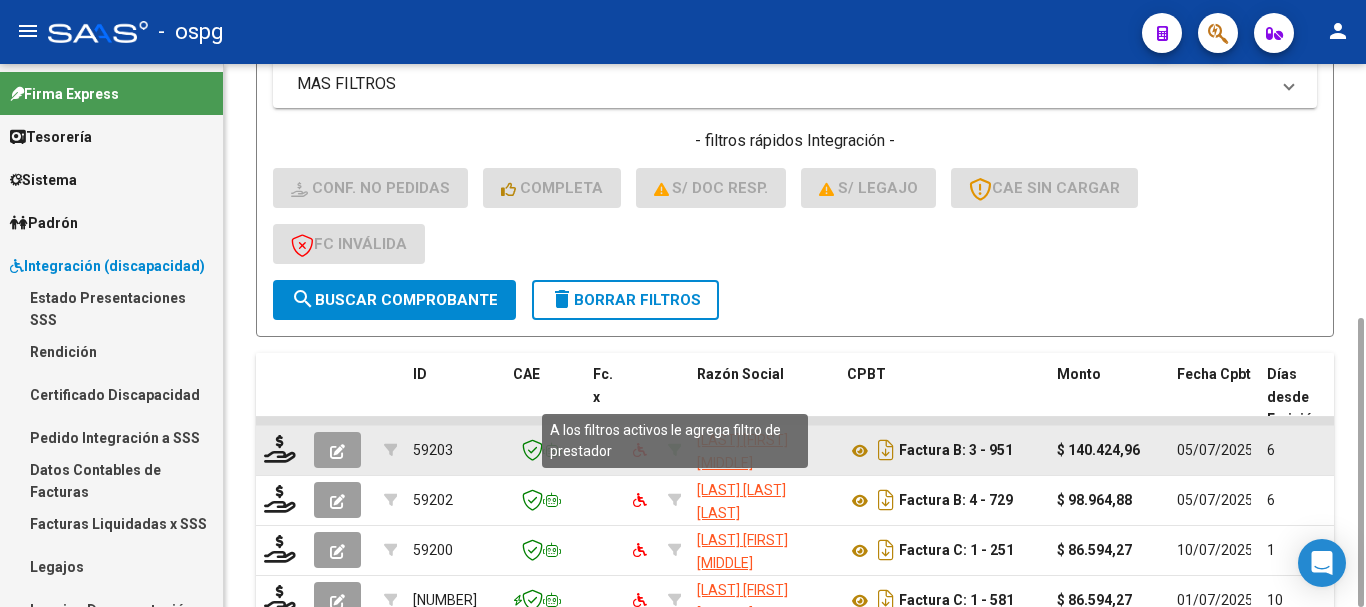 click 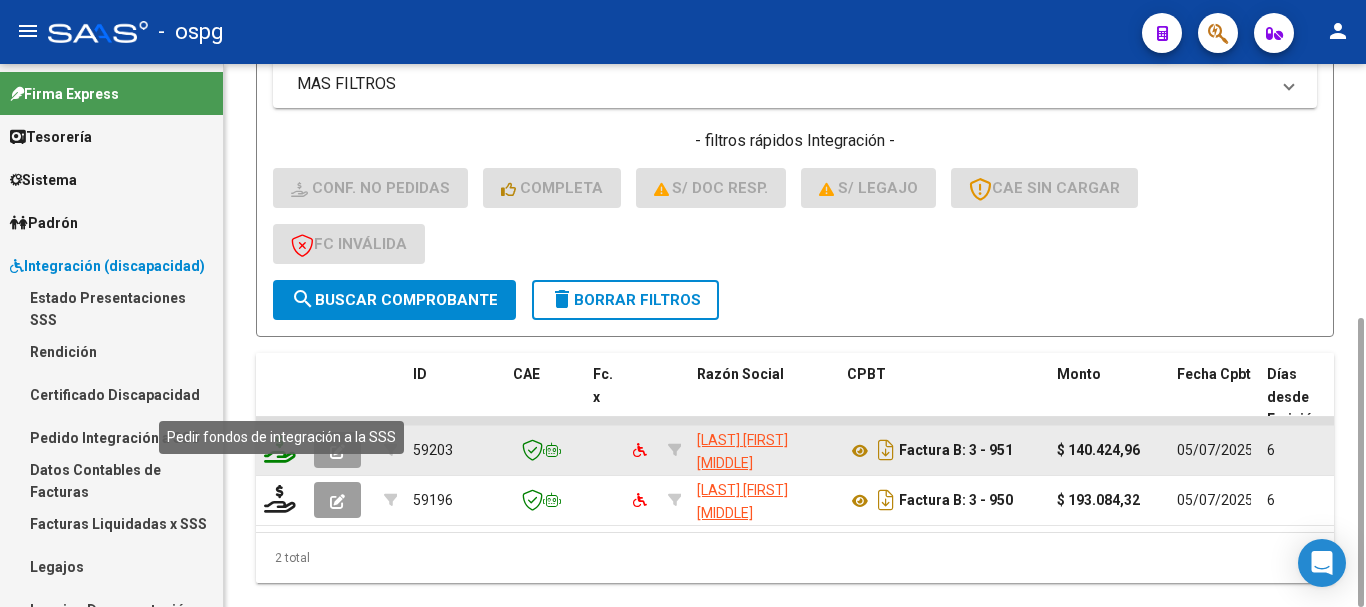 click 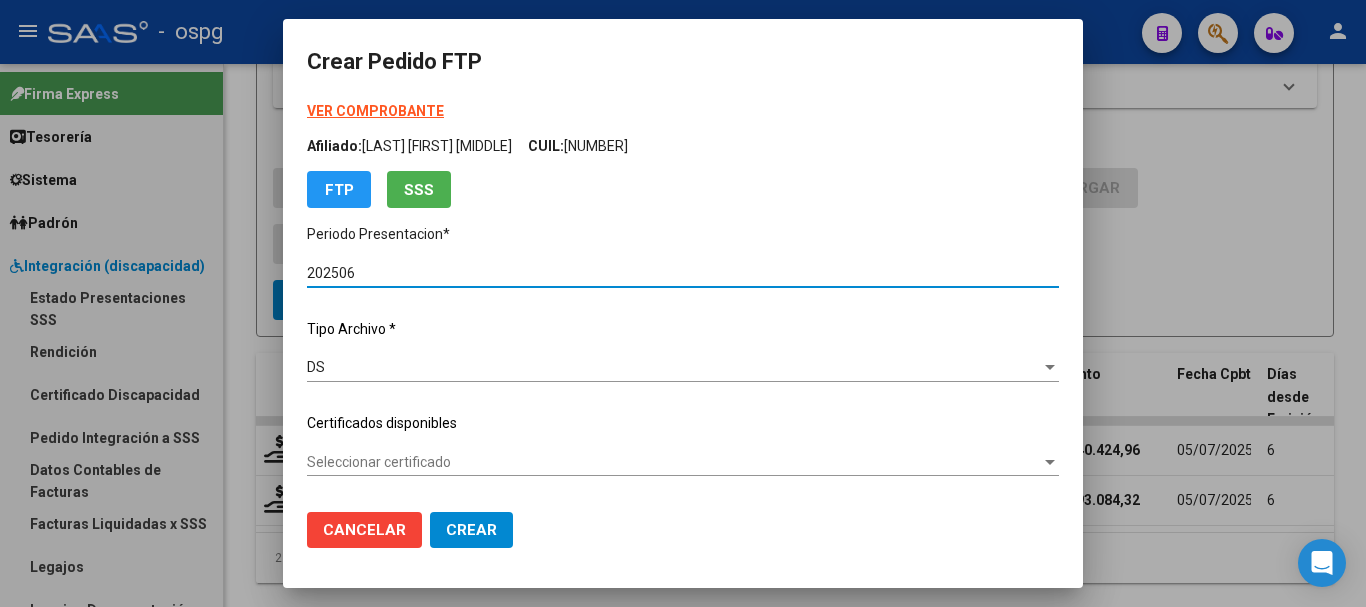 click on "VER COMPROBANTE" at bounding box center [375, 111] 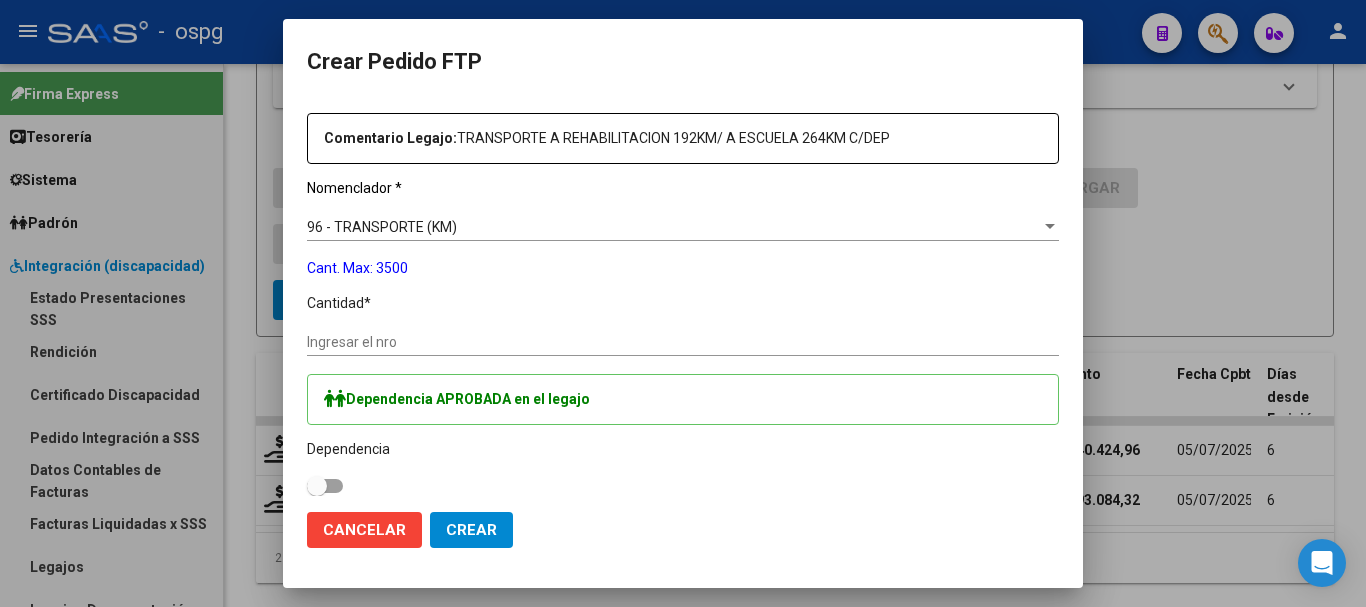 scroll, scrollTop: 700, scrollLeft: 0, axis: vertical 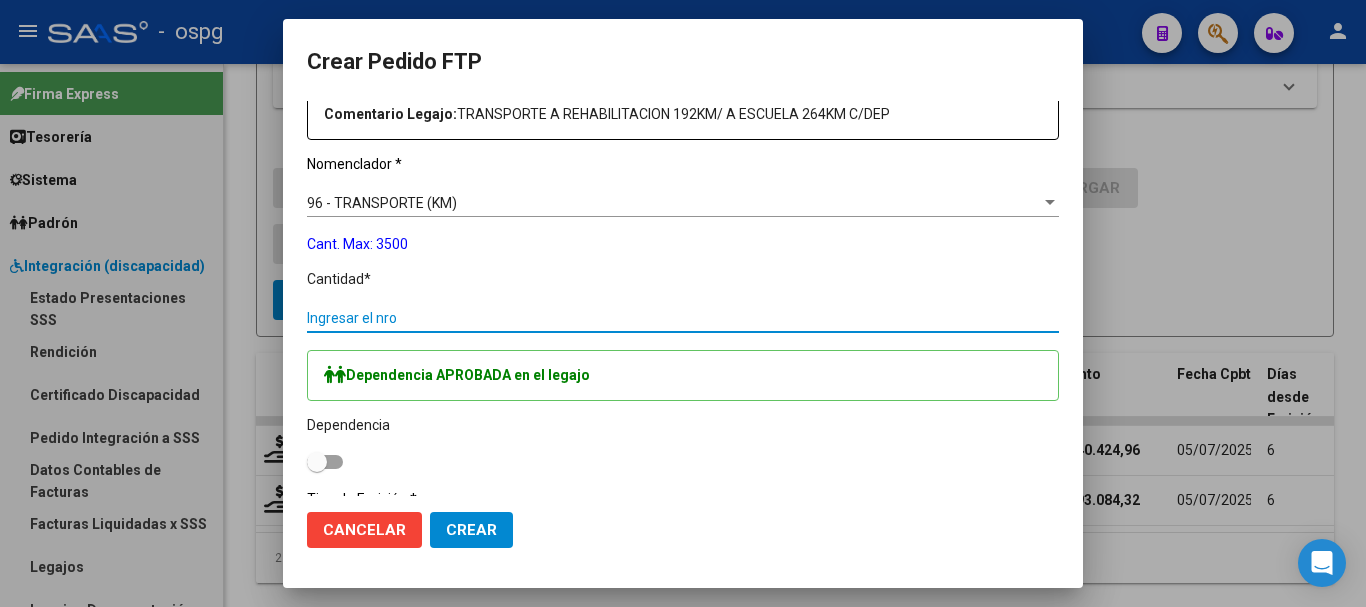click on "Ingresar el nro" at bounding box center [683, 318] 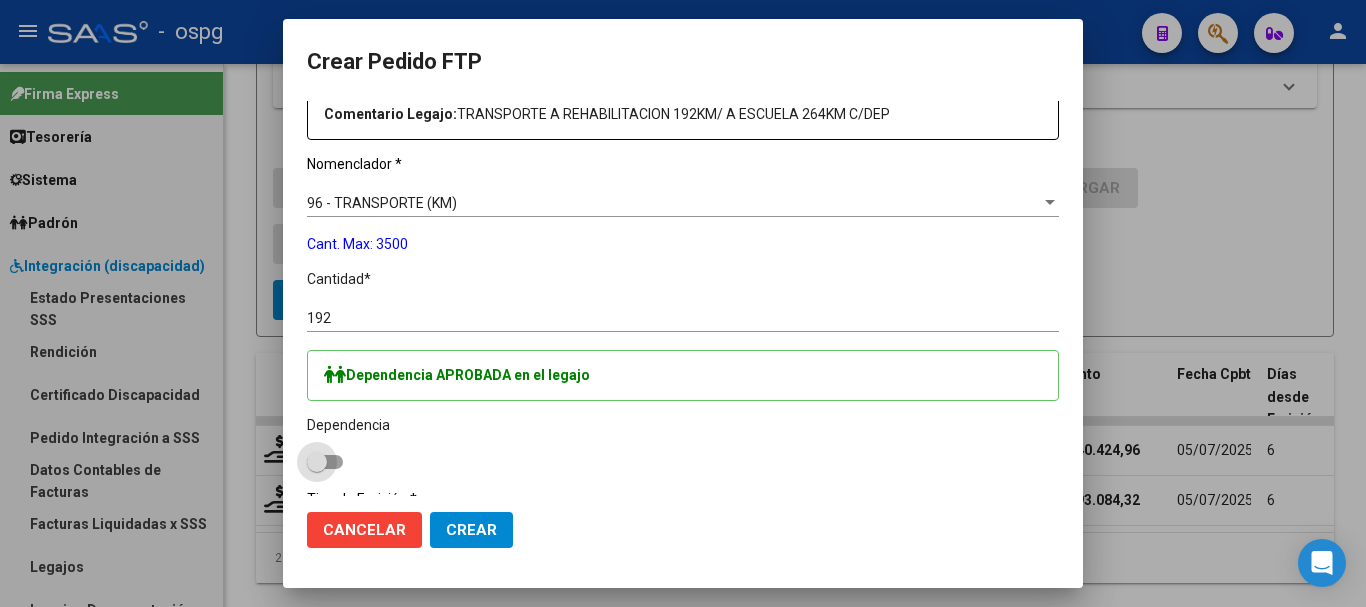 drag, startPoint x: 314, startPoint y: 458, endPoint x: 337, endPoint y: 459, distance: 23.021729 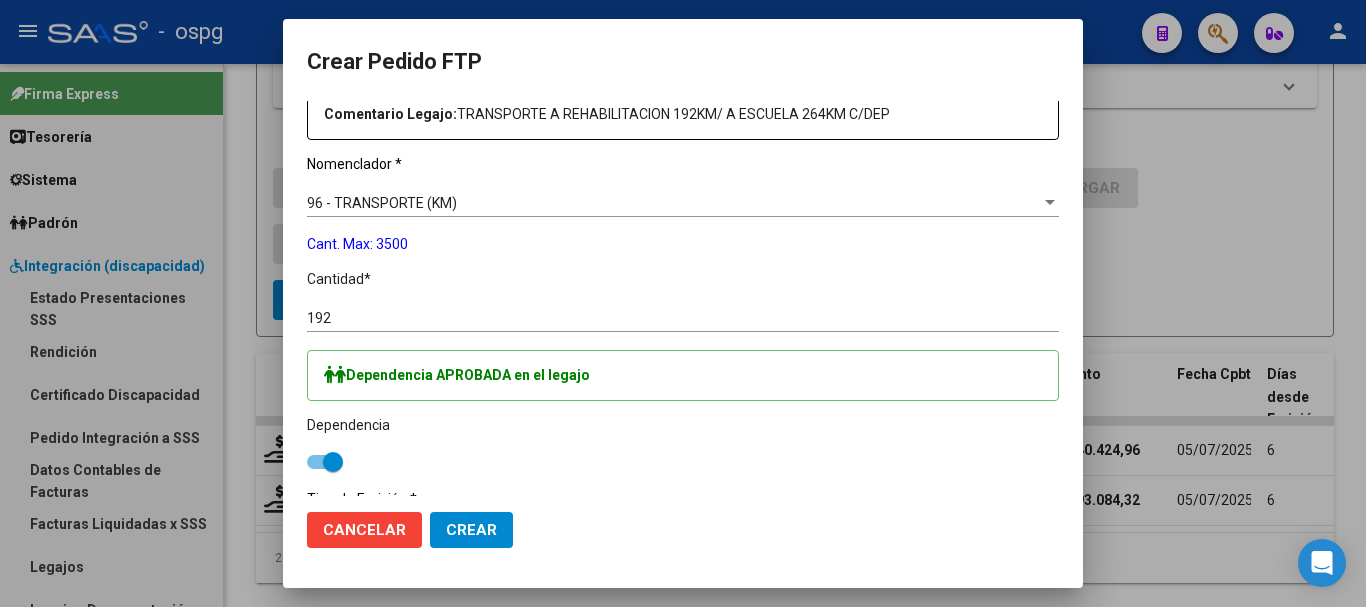 click on "Crear" 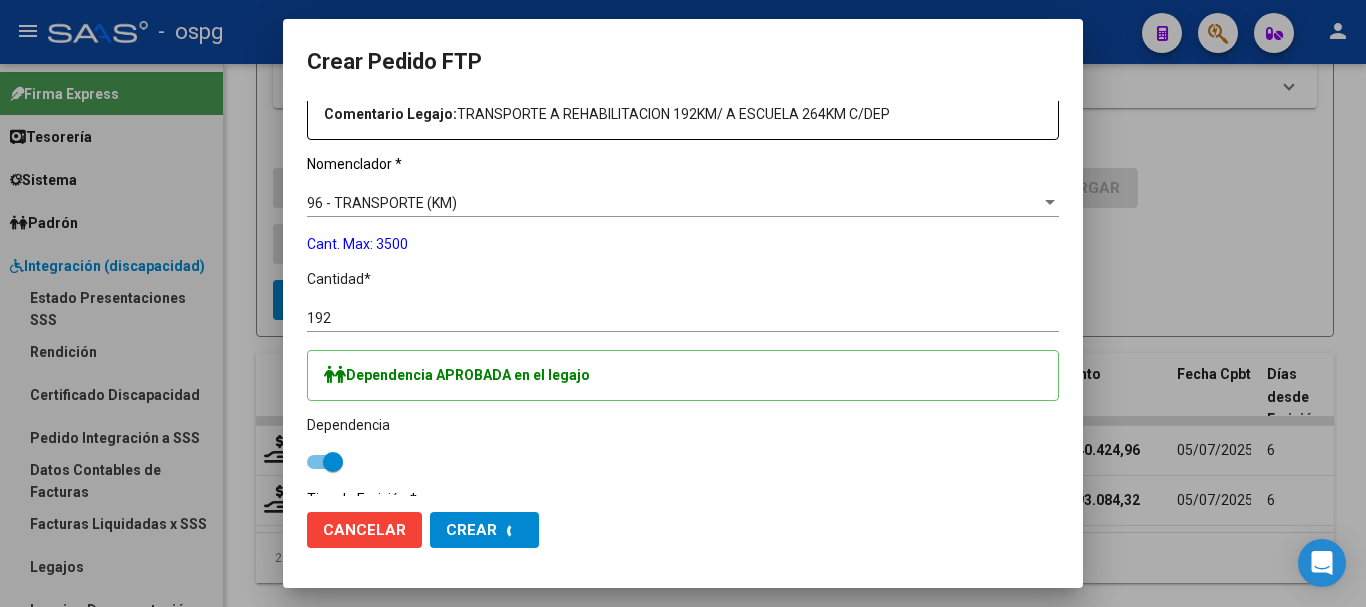 scroll, scrollTop: 0, scrollLeft: 0, axis: both 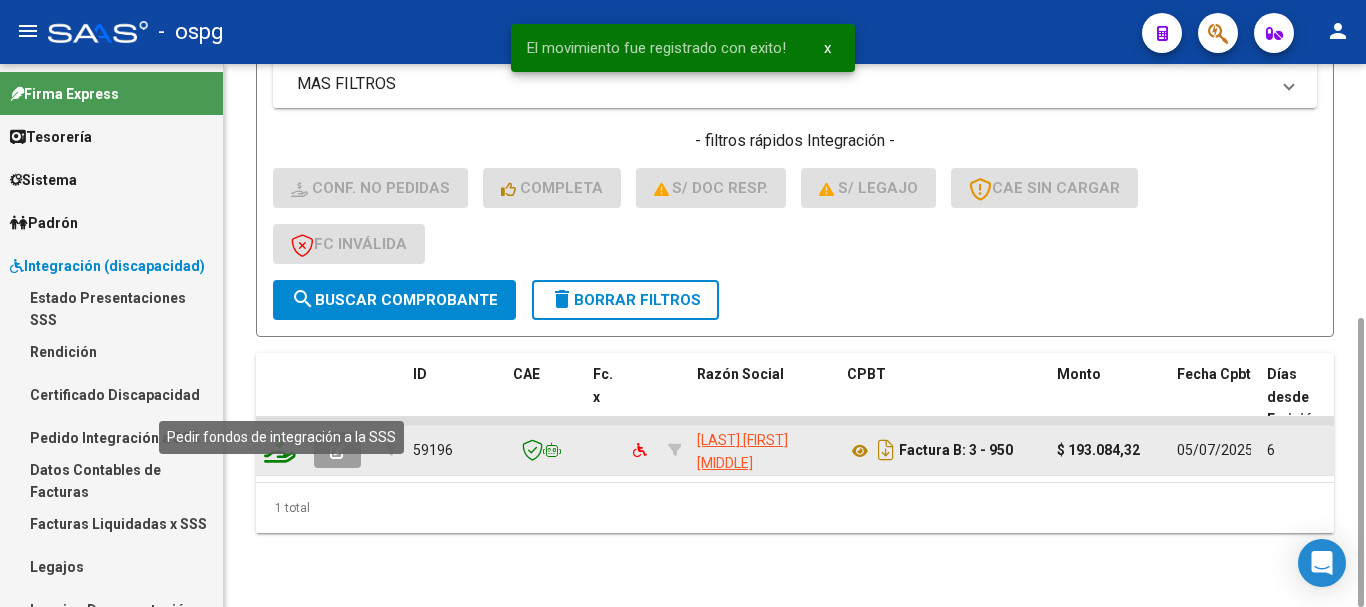 click 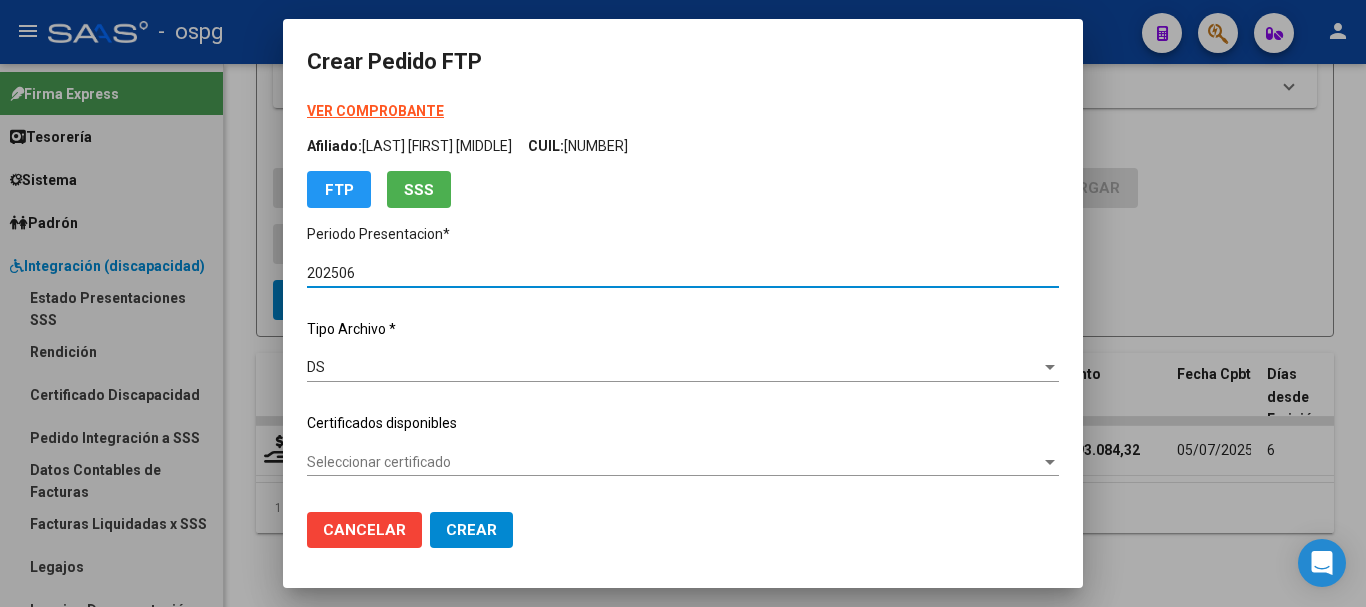 click on "VER COMPROBANTE" at bounding box center (375, 111) 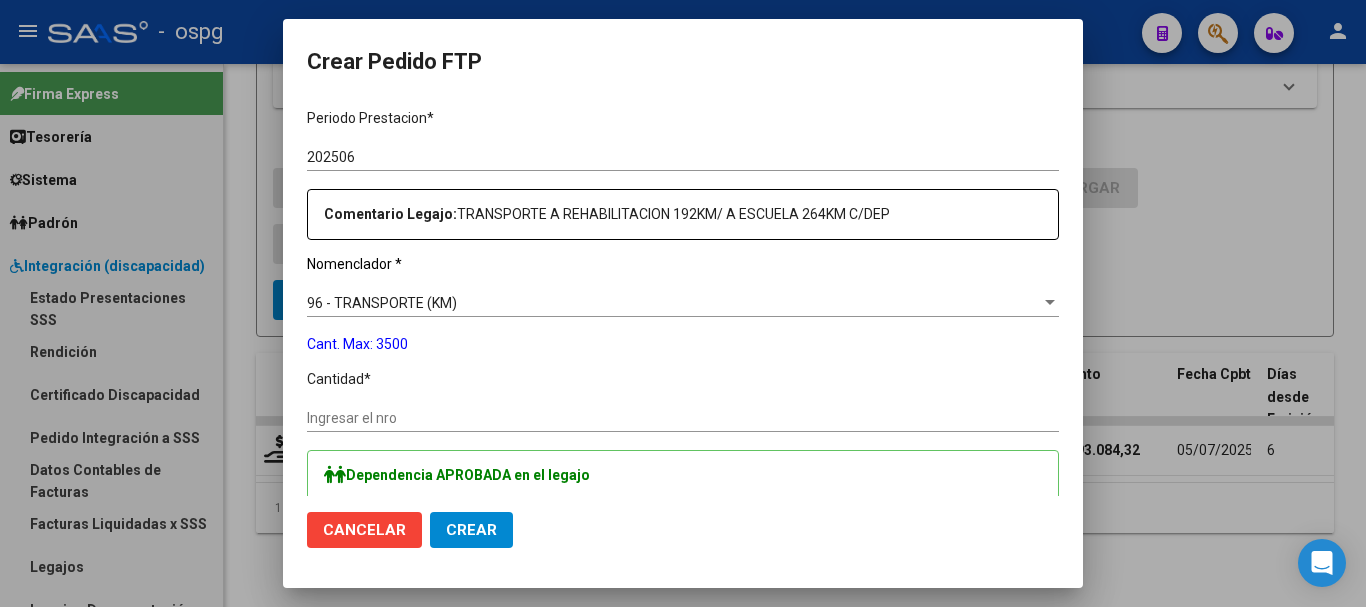 scroll, scrollTop: 700, scrollLeft: 0, axis: vertical 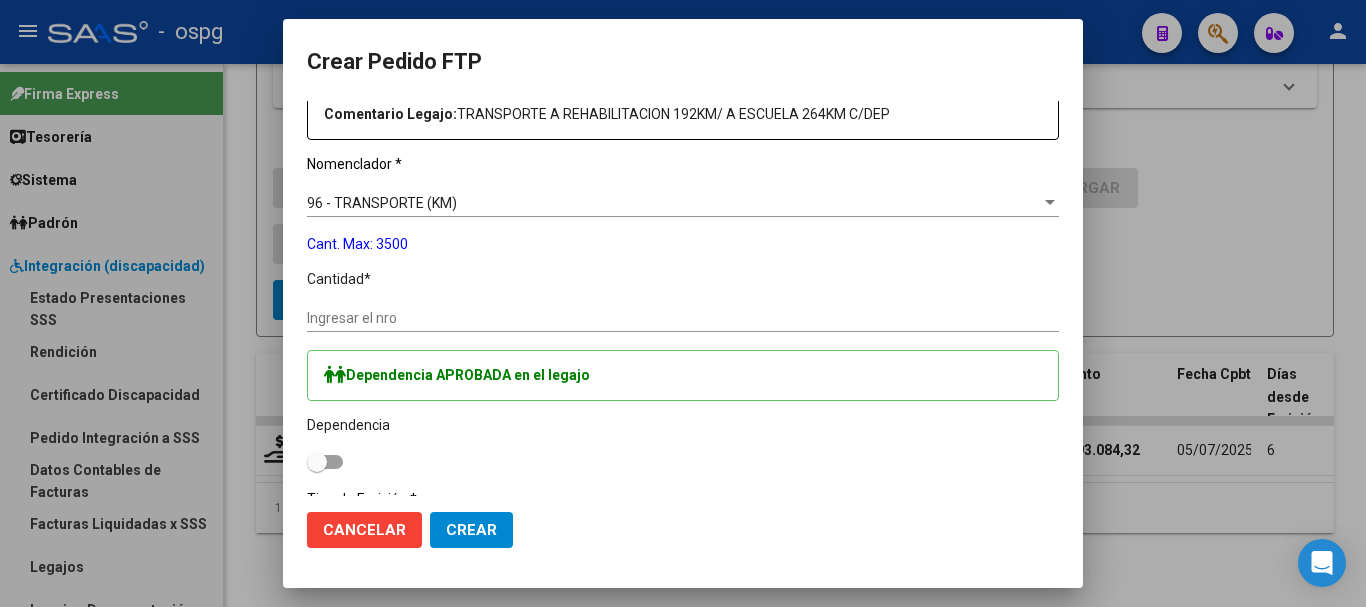 click on "Ingresar el nro" at bounding box center [683, 318] 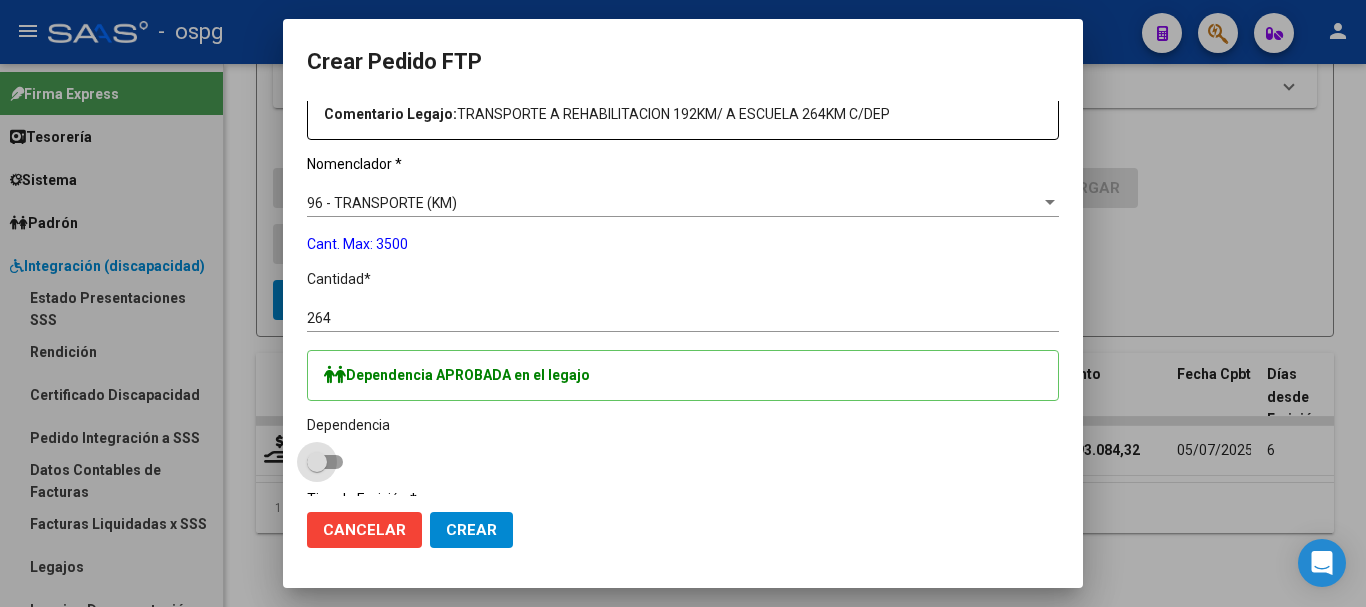click at bounding box center [325, 462] 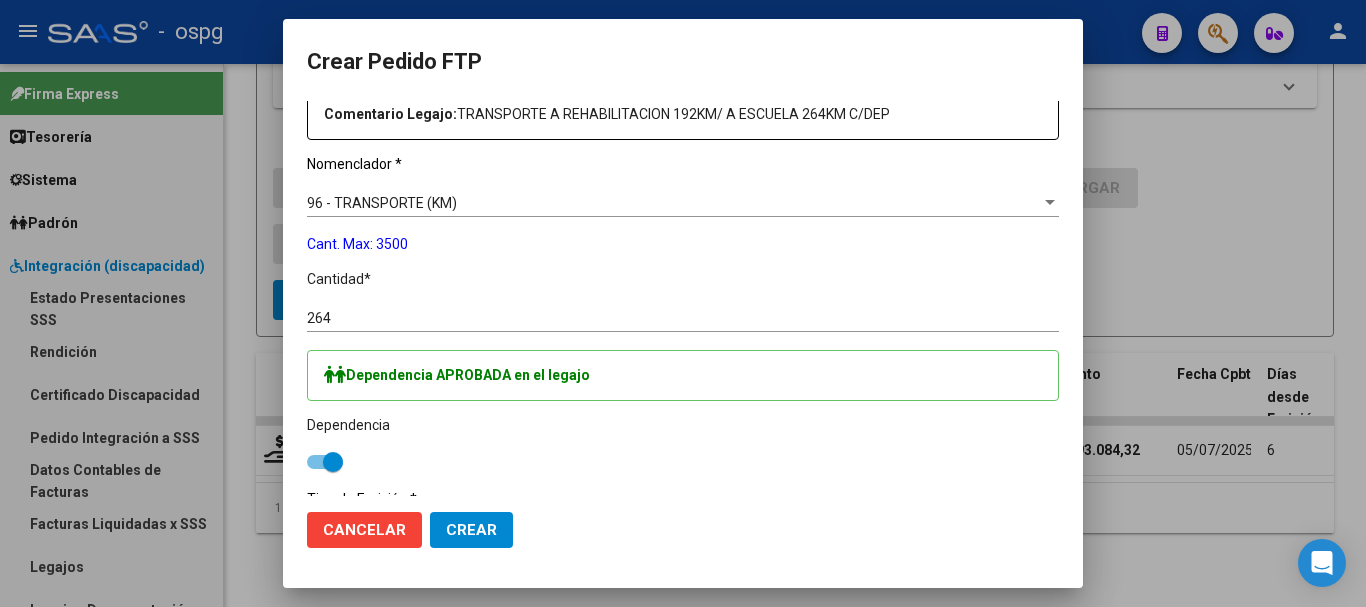 click on "Crear" 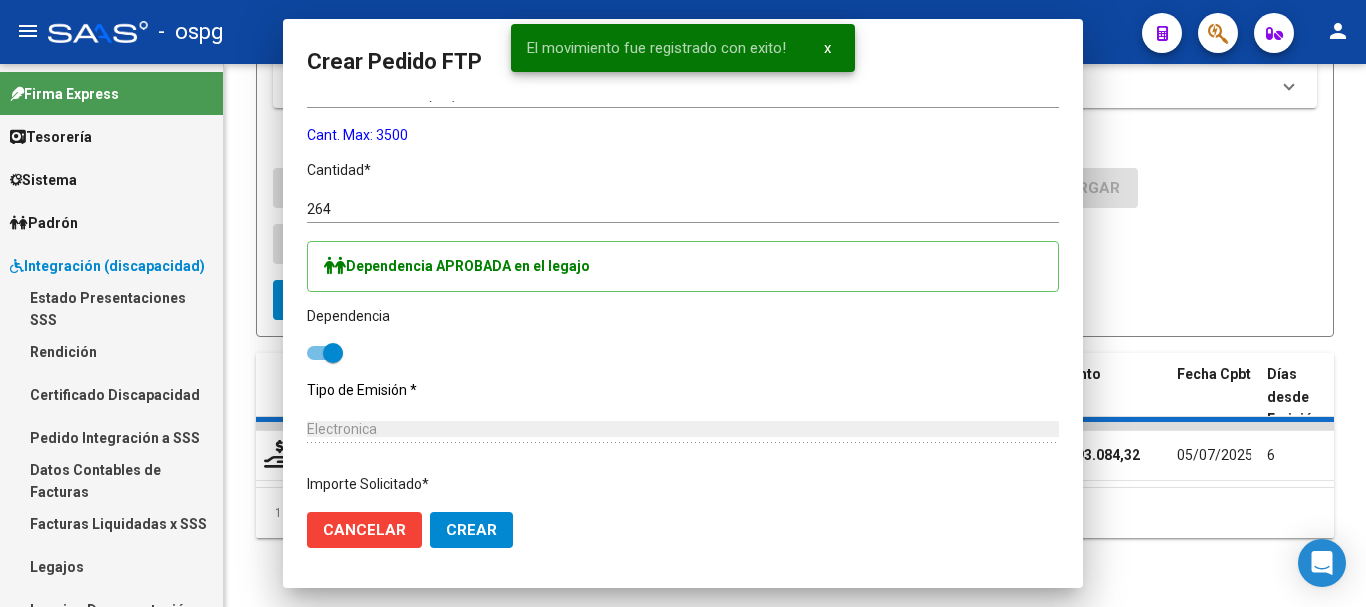 scroll, scrollTop: 0, scrollLeft: 0, axis: both 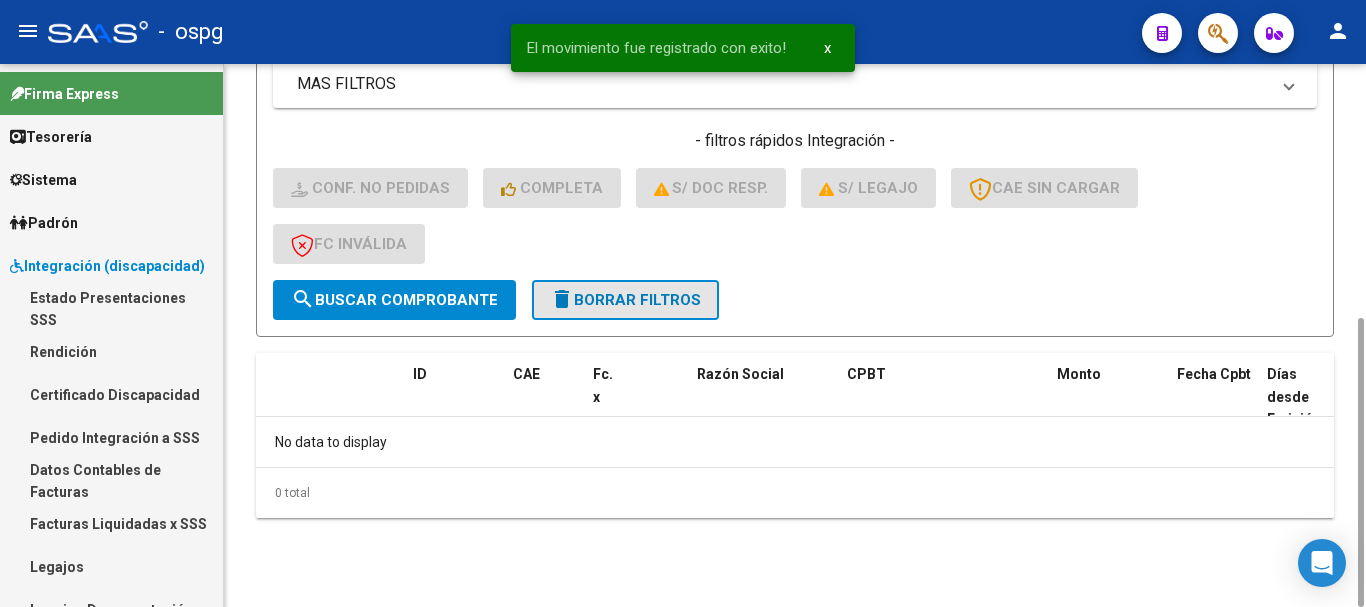 click on "delete  Borrar Filtros" 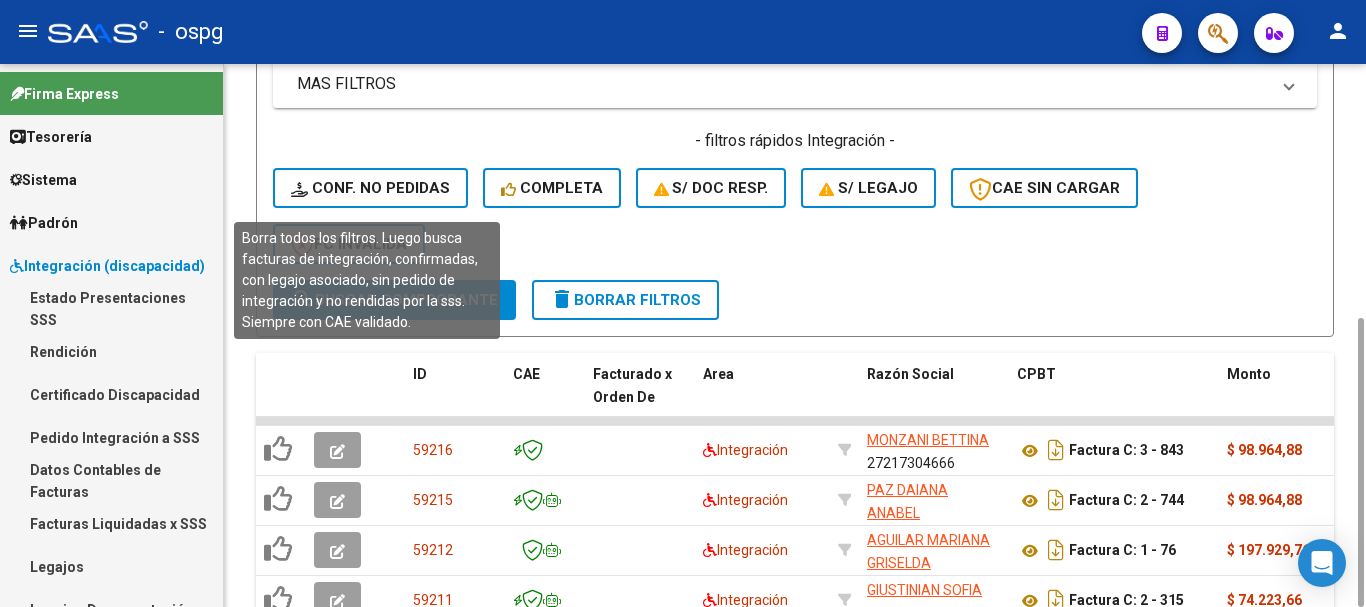click on "Conf. no pedidas" 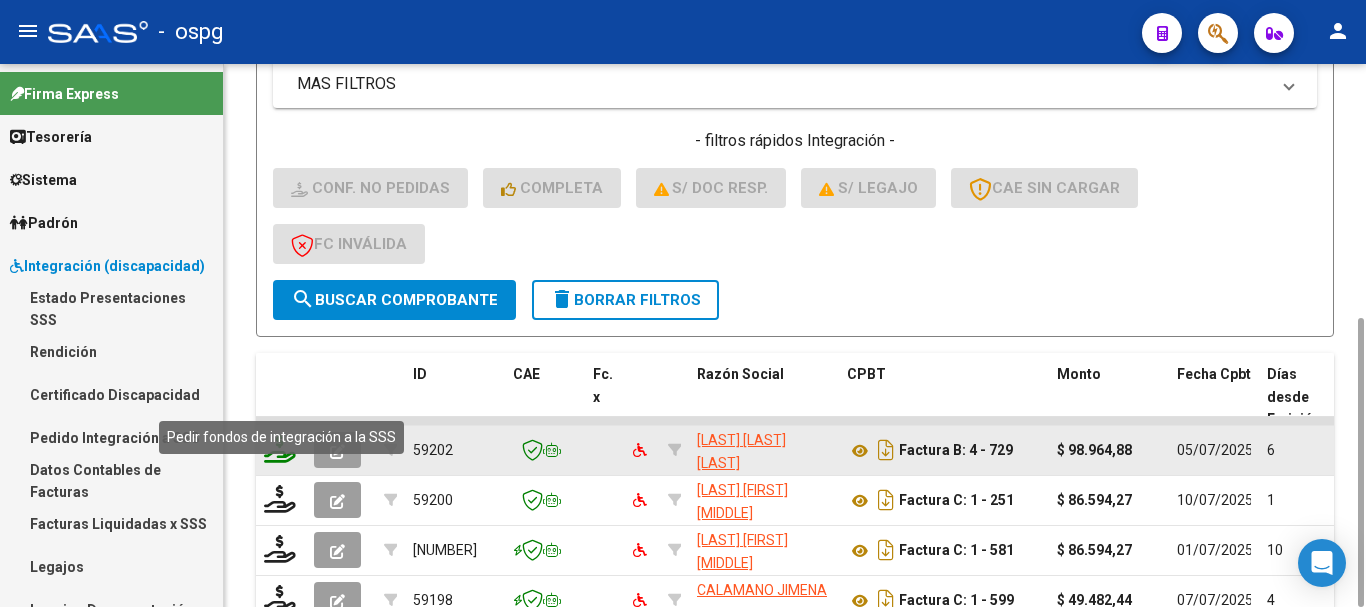 click 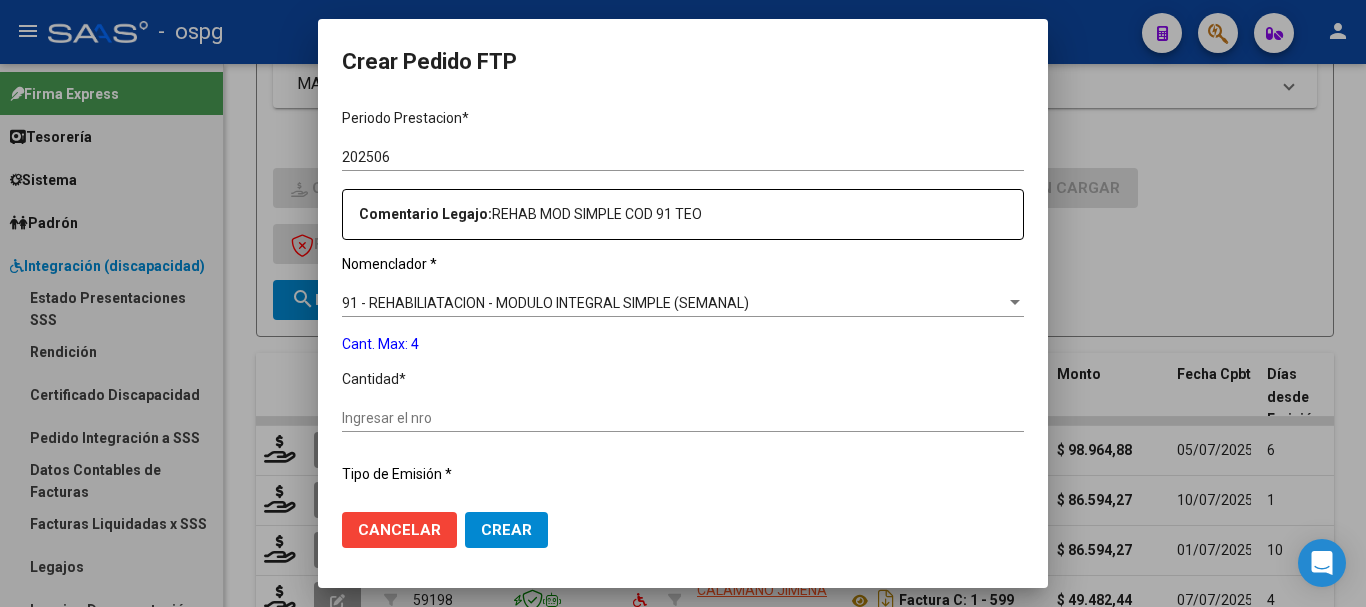 scroll, scrollTop: 700, scrollLeft: 0, axis: vertical 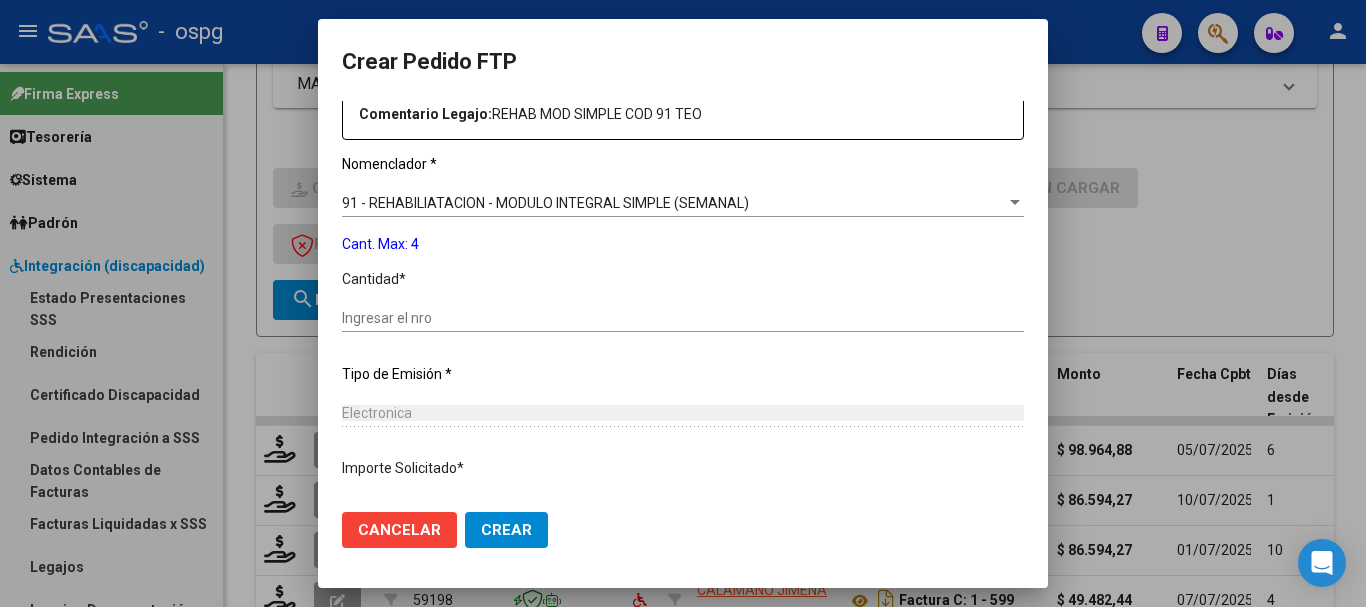 click on "Ingresar el nro" at bounding box center [683, 318] 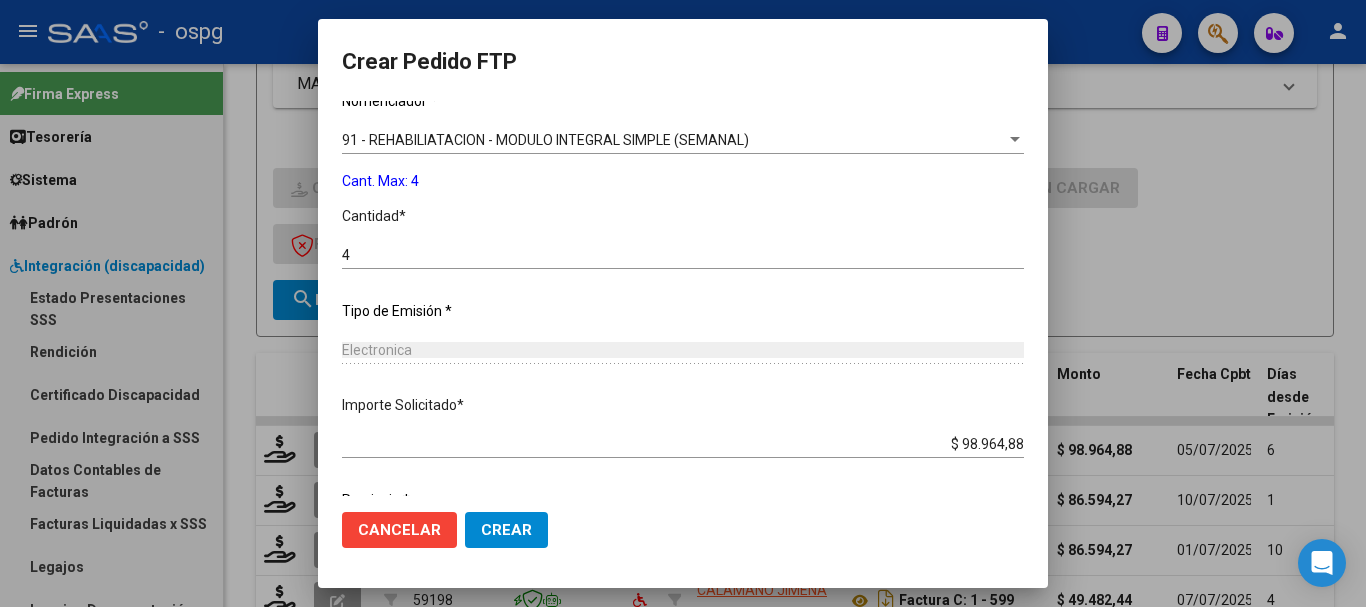 scroll, scrollTop: 837, scrollLeft: 0, axis: vertical 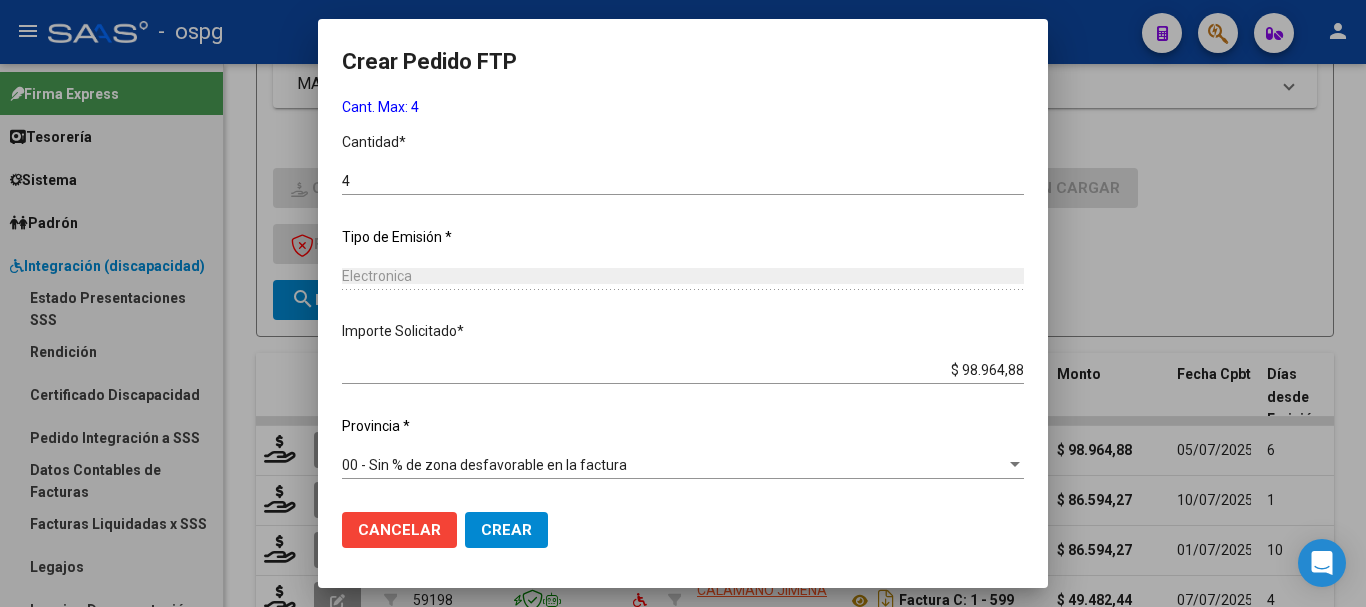 click on "Crear" 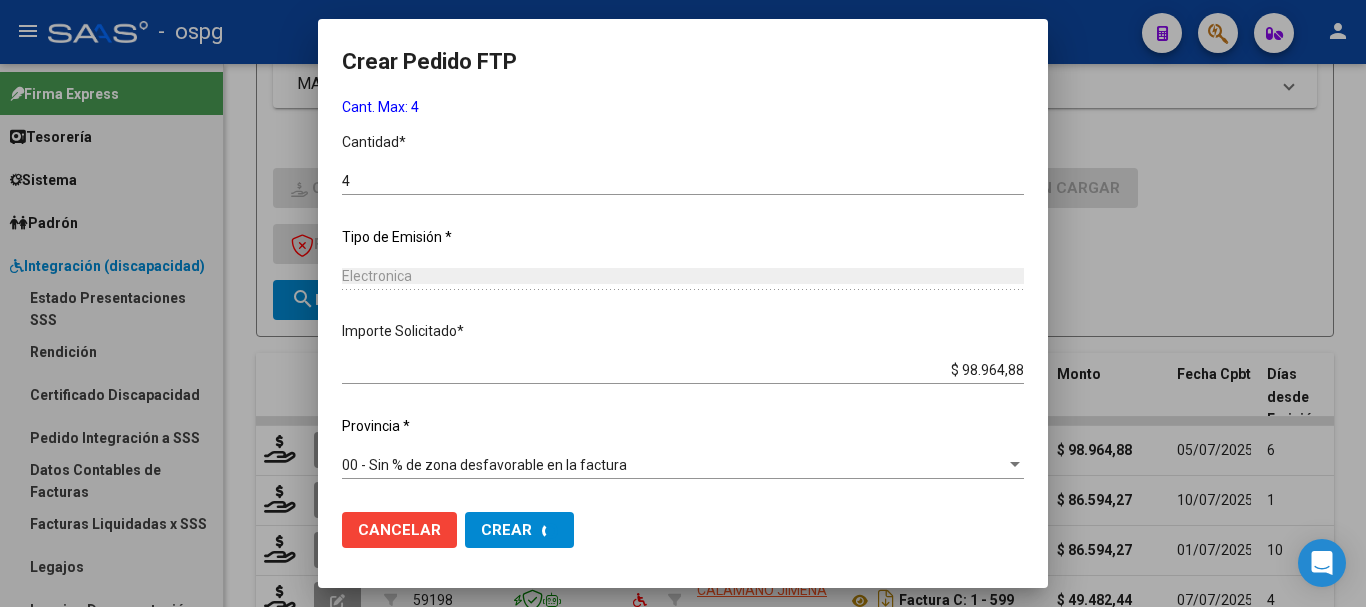 scroll, scrollTop: 0, scrollLeft: 0, axis: both 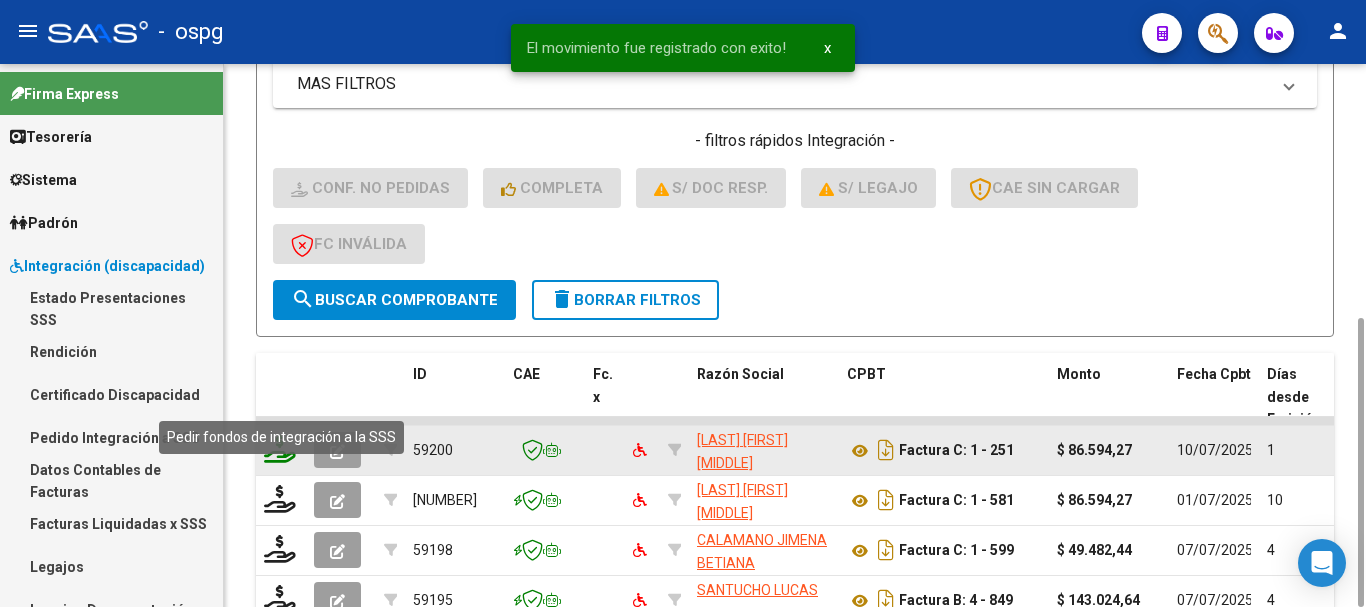click 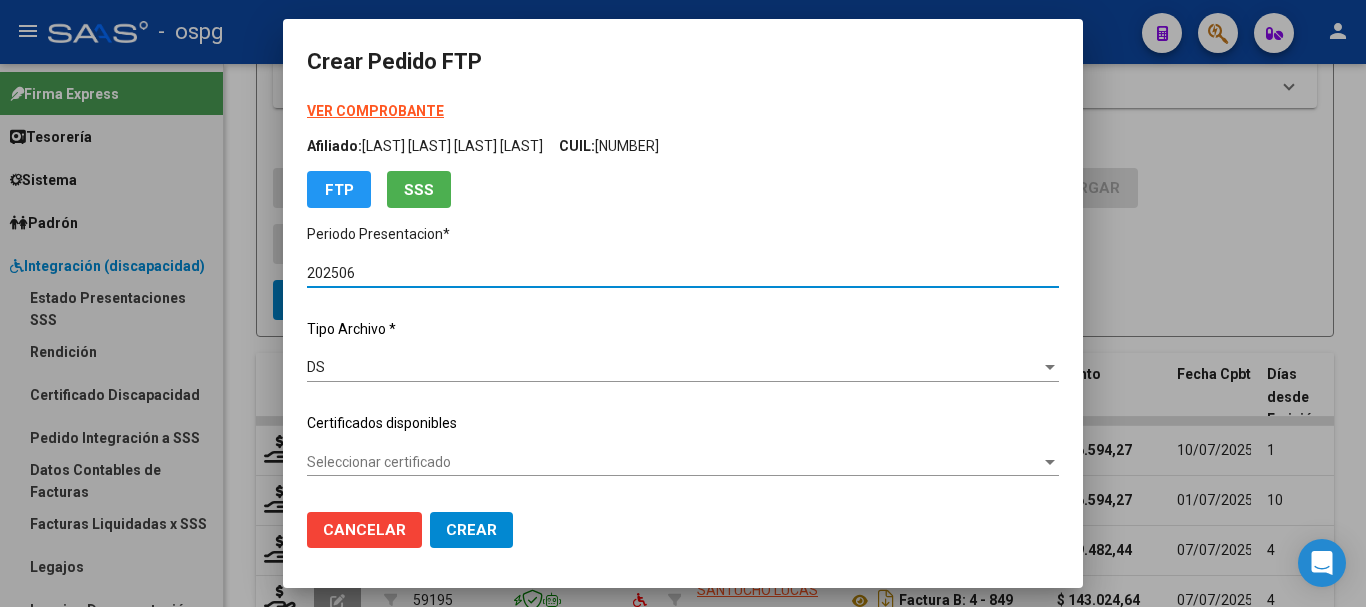 click on "VER COMPROBANTE" at bounding box center [375, 111] 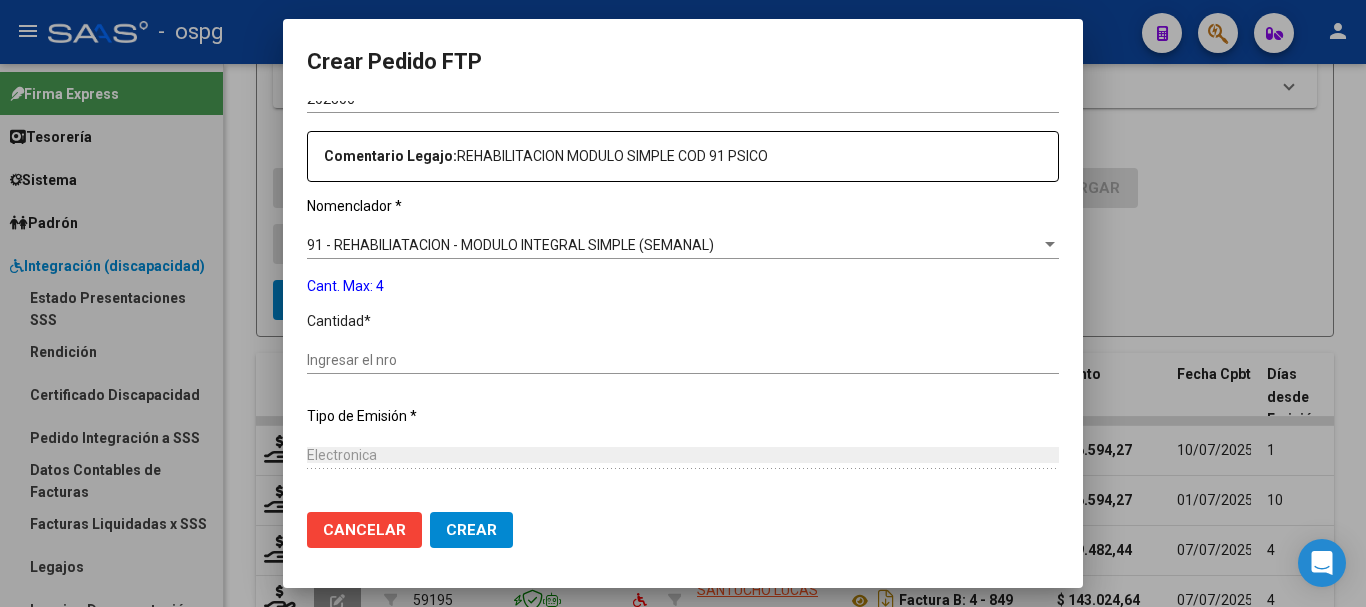 scroll, scrollTop: 700, scrollLeft: 0, axis: vertical 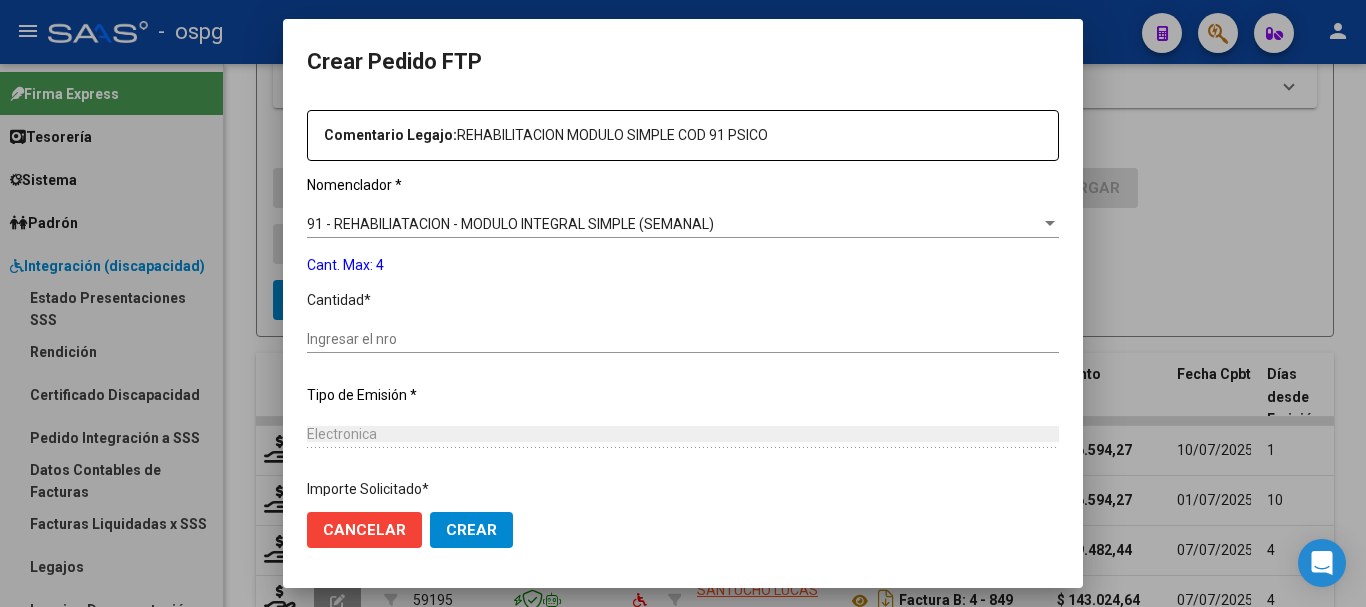 click on "Ingresar el nro" at bounding box center [683, 339] 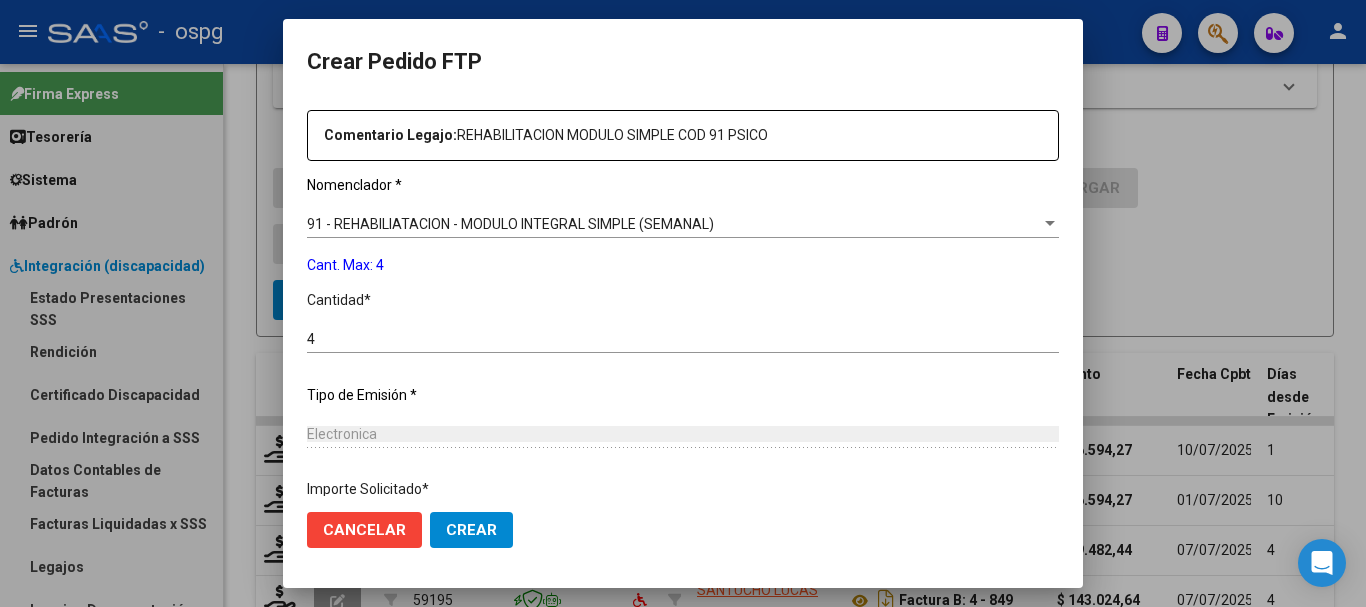 scroll, scrollTop: 600, scrollLeft: 0, axis: vertical 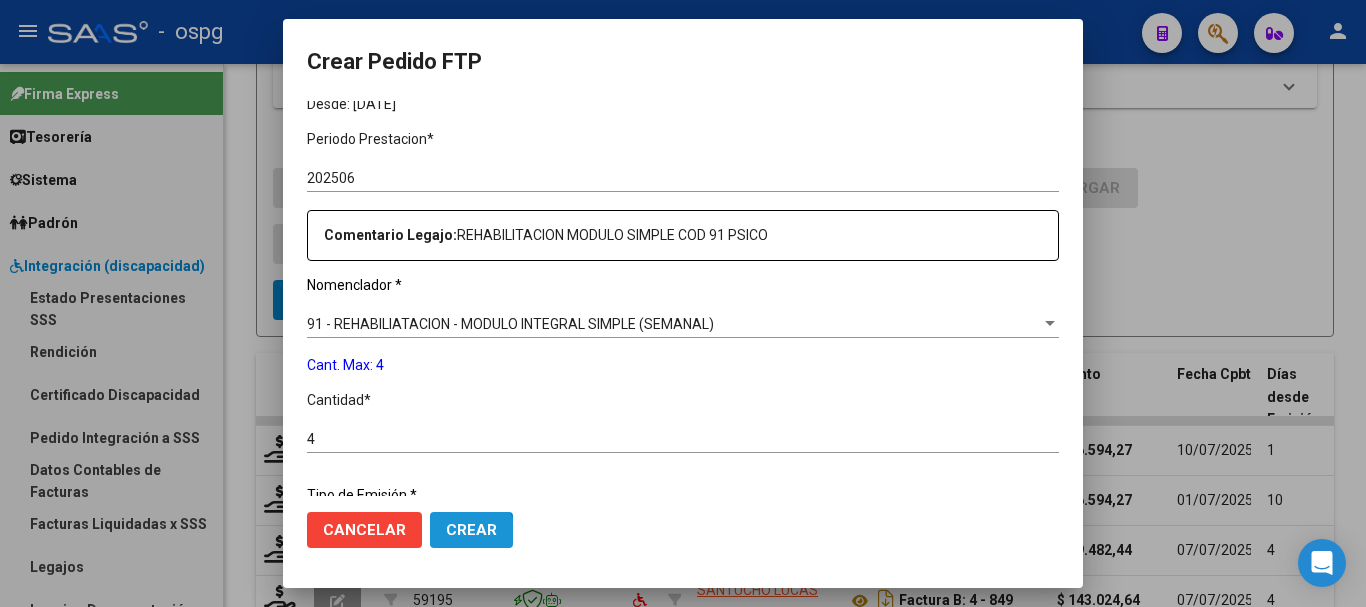 click on "Crear" 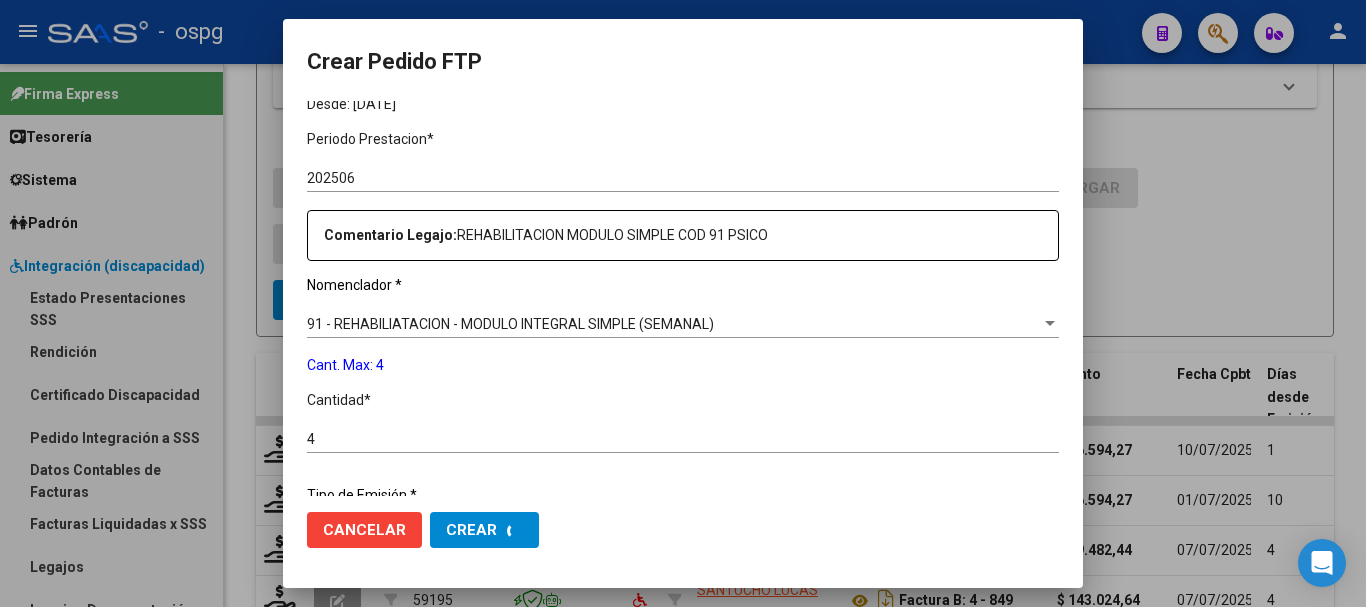 scroll, scrollTop: 0, scrollLeft: 0, axis: both 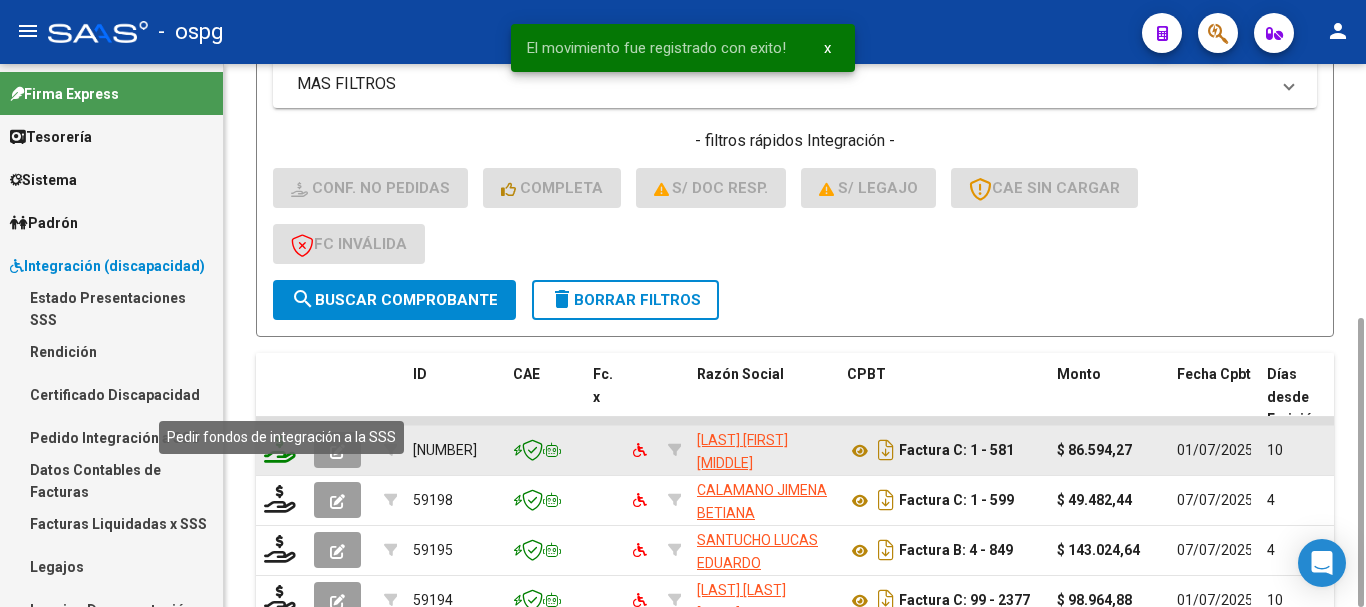 click 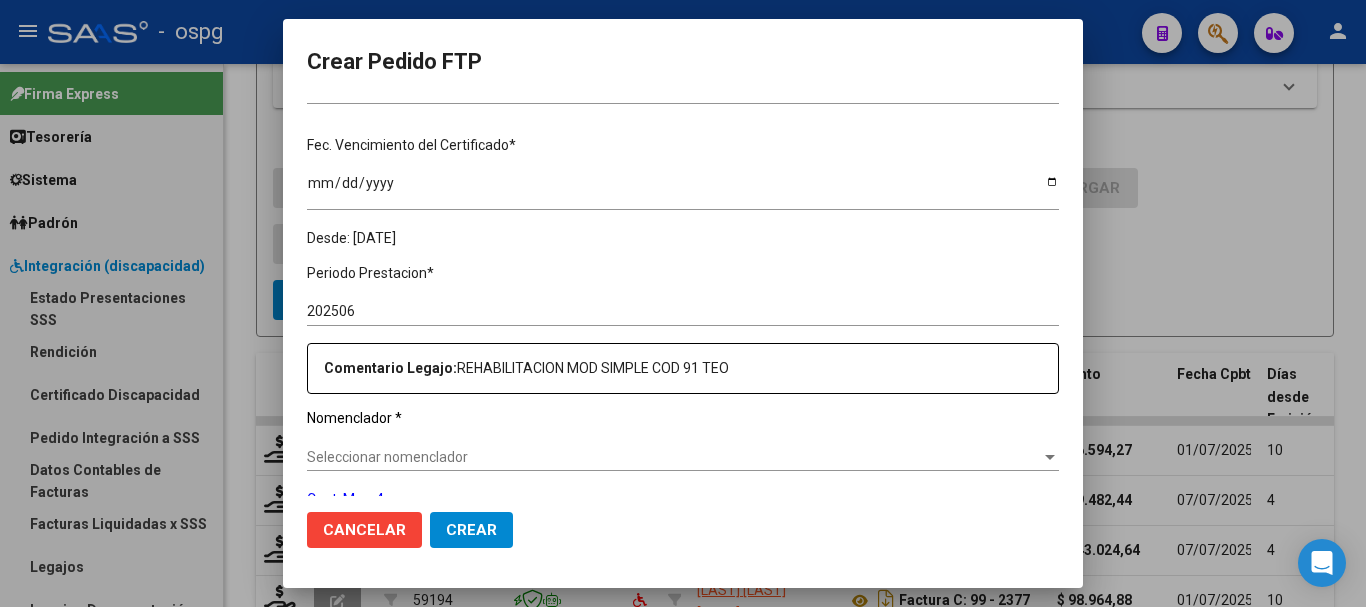 scroll, scrollTop: 600, scrollLeft: 0, axis: vertical 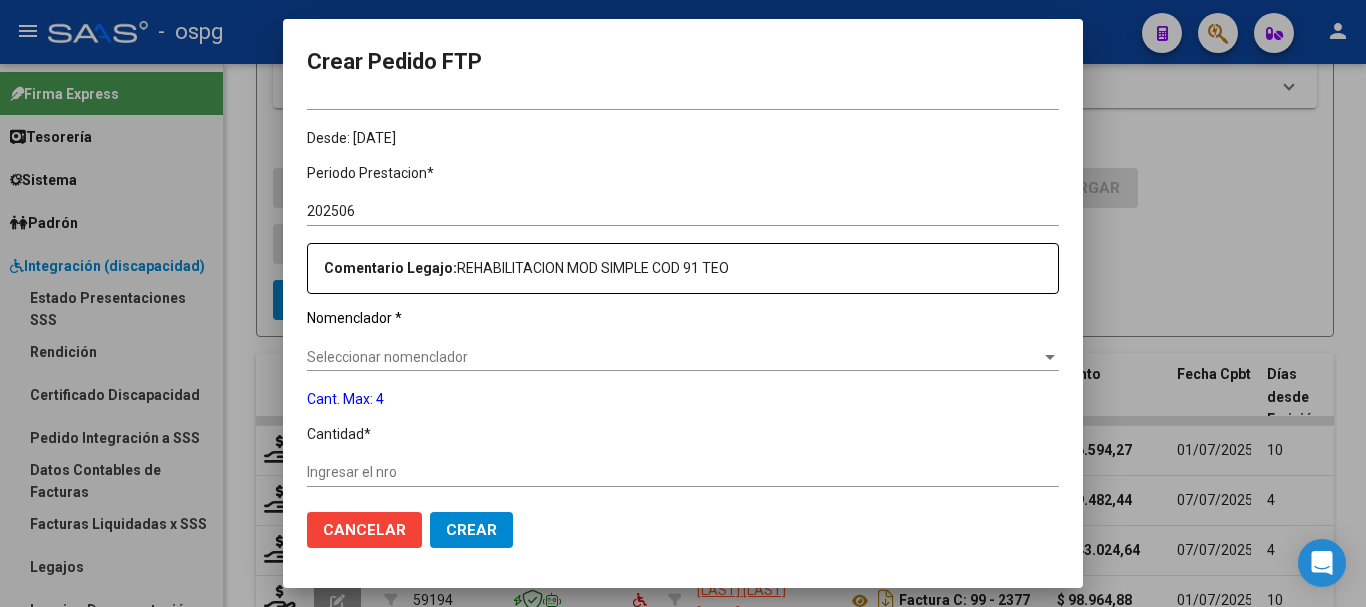 click on "Seleccionar nomenclador Seleccionar nomenclador" 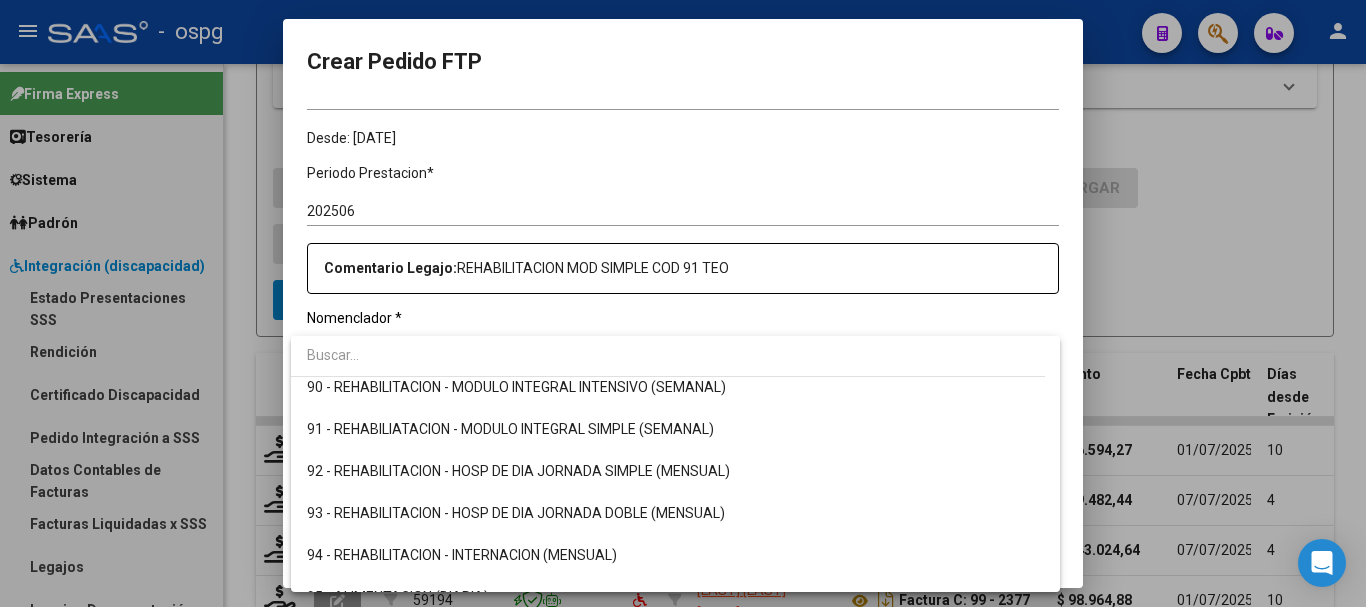 scroll, scrollTop: 3744, scrollLeft: 0, axis: vertical 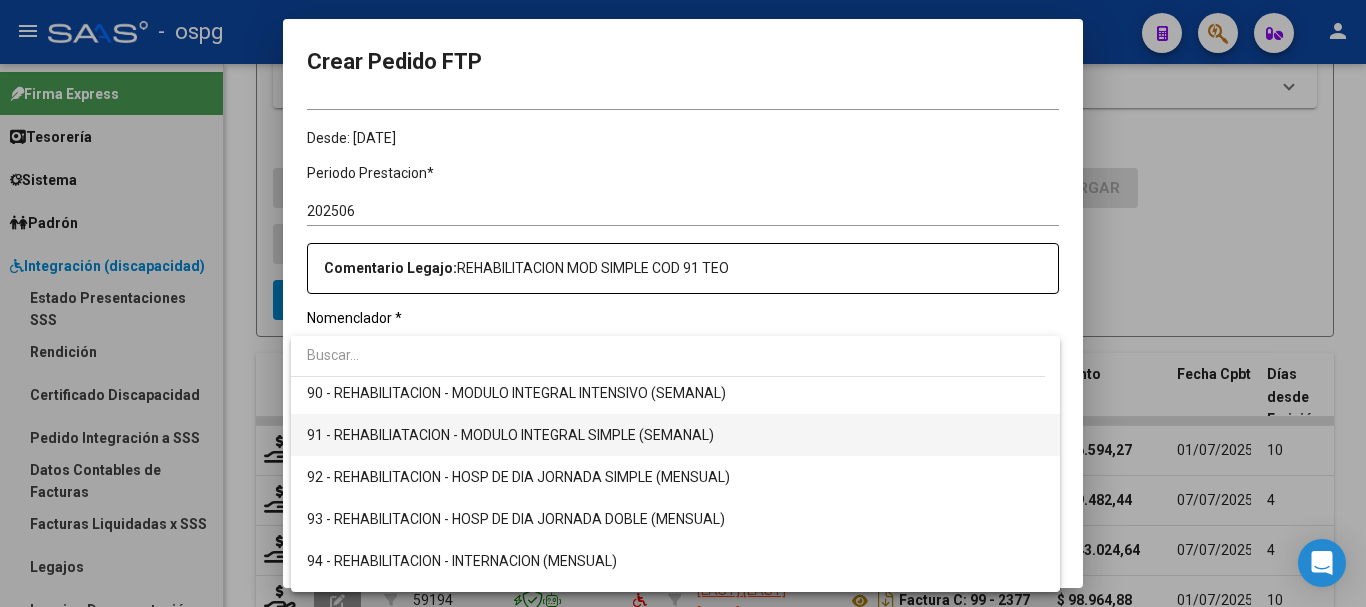 click on "91 - REHABILIATACION - MODULO INTEGRAL SIMPLE (SEMANAL)" at bounding box center [675, 435] 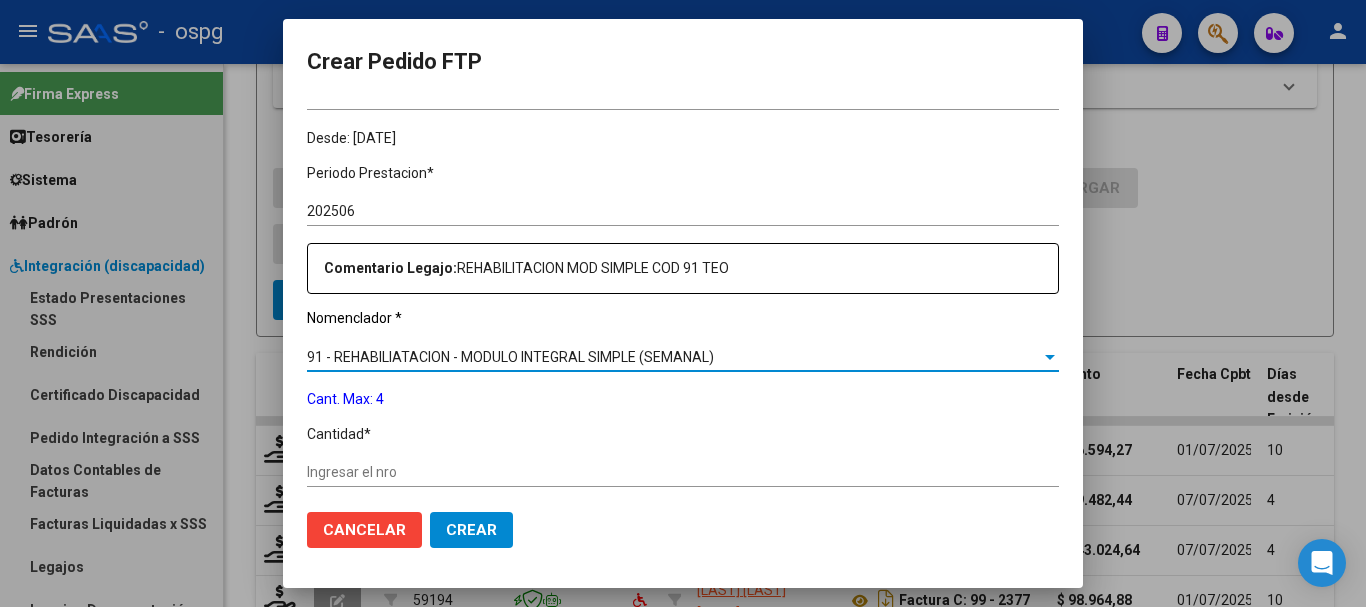 click on "Ingresar el nro" at bounding box center [683, 472] 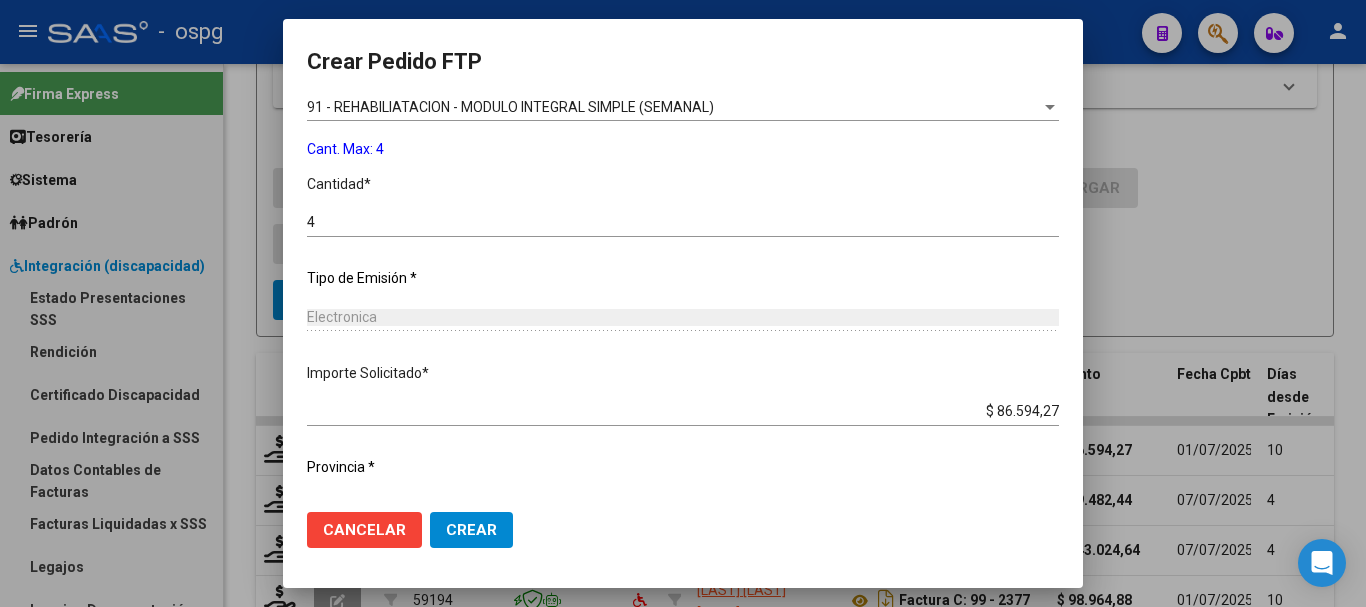 scroll, scrollTop: 891, scrollLeft: 0, axis: vertical 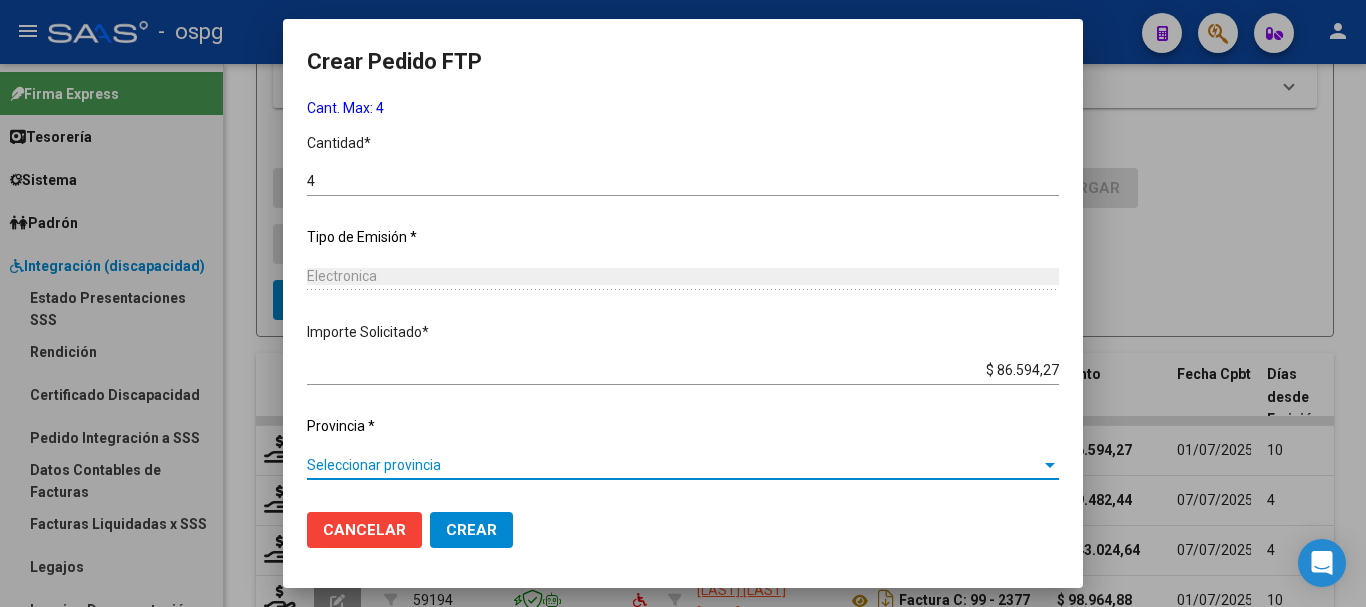 click on "Seleccionar provincia" at bounding box center (674, 465) 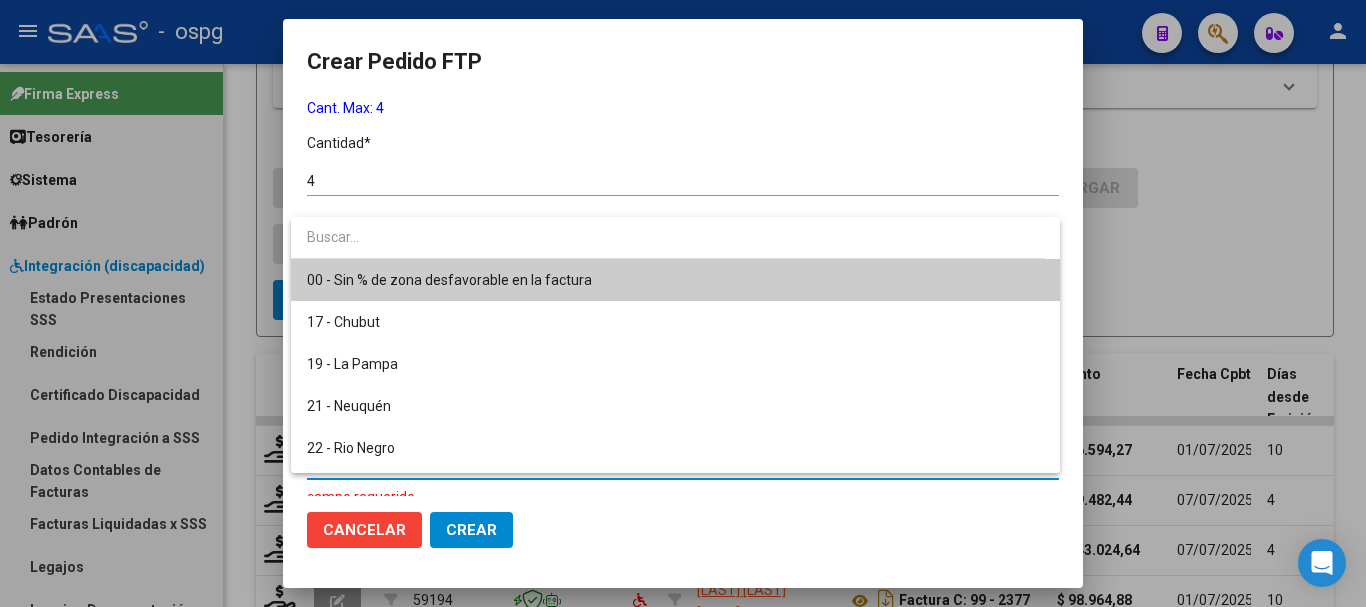 click on "00 - Sin % de zona desfavorable en la factura" at bounding box center (675, 280) 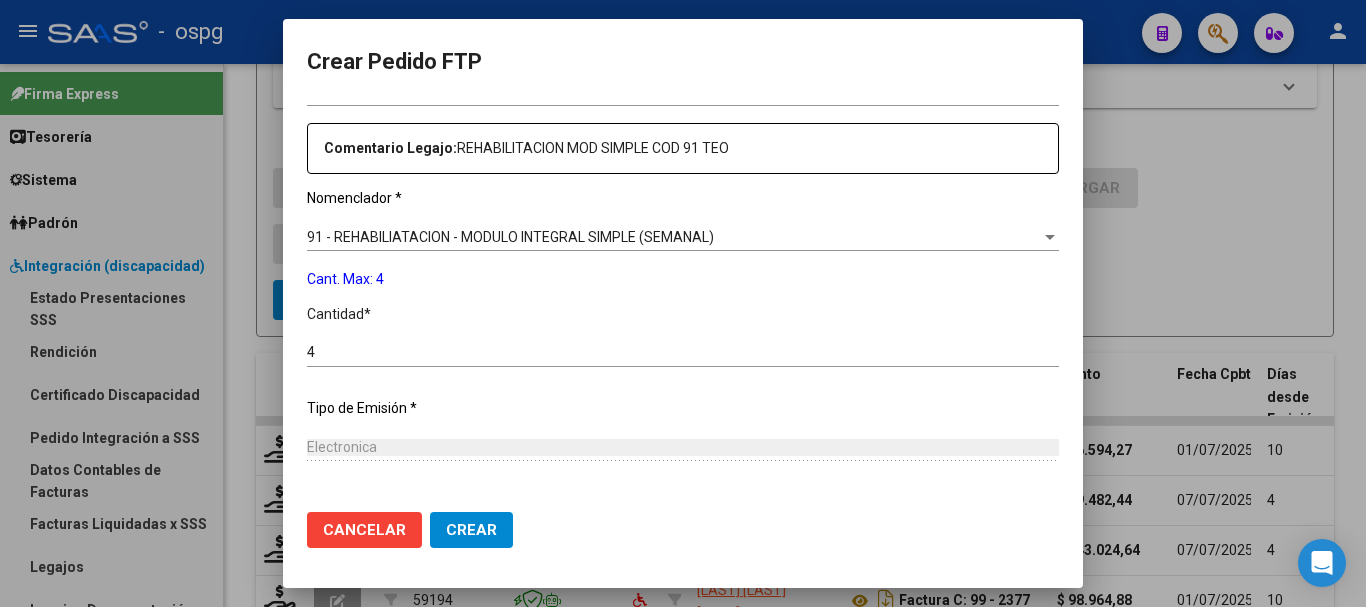 scroll, scrollTop: 691, scrollLeft: 0, axis: vertical 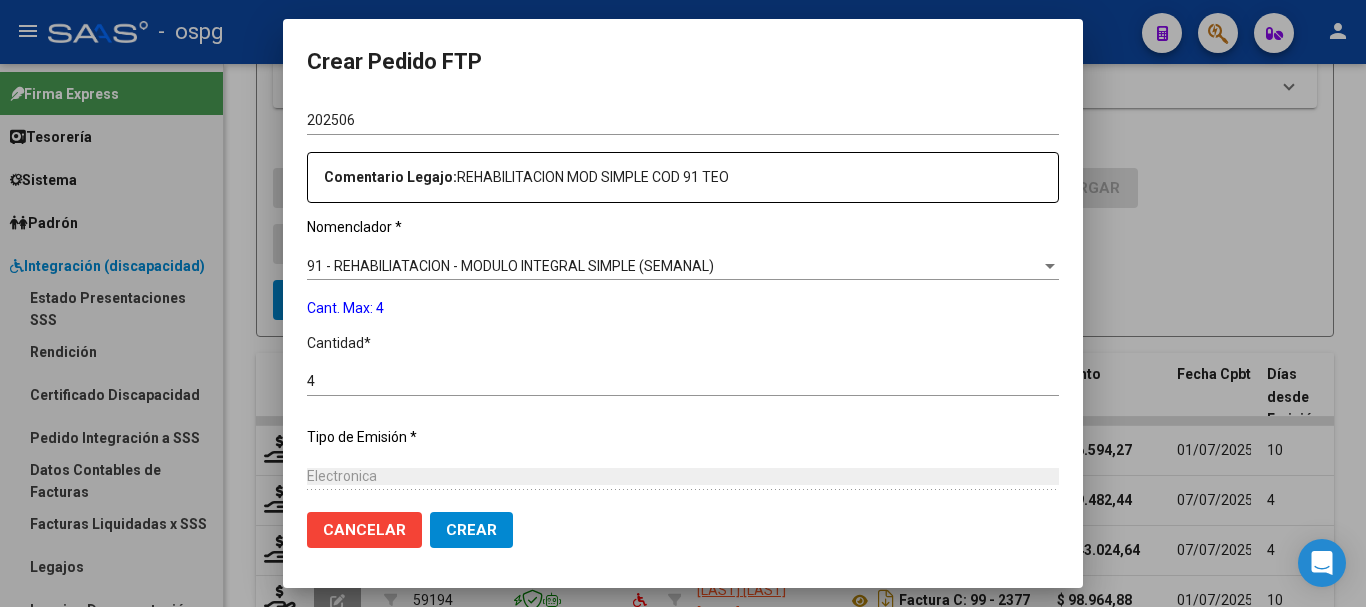 click on "Crear" 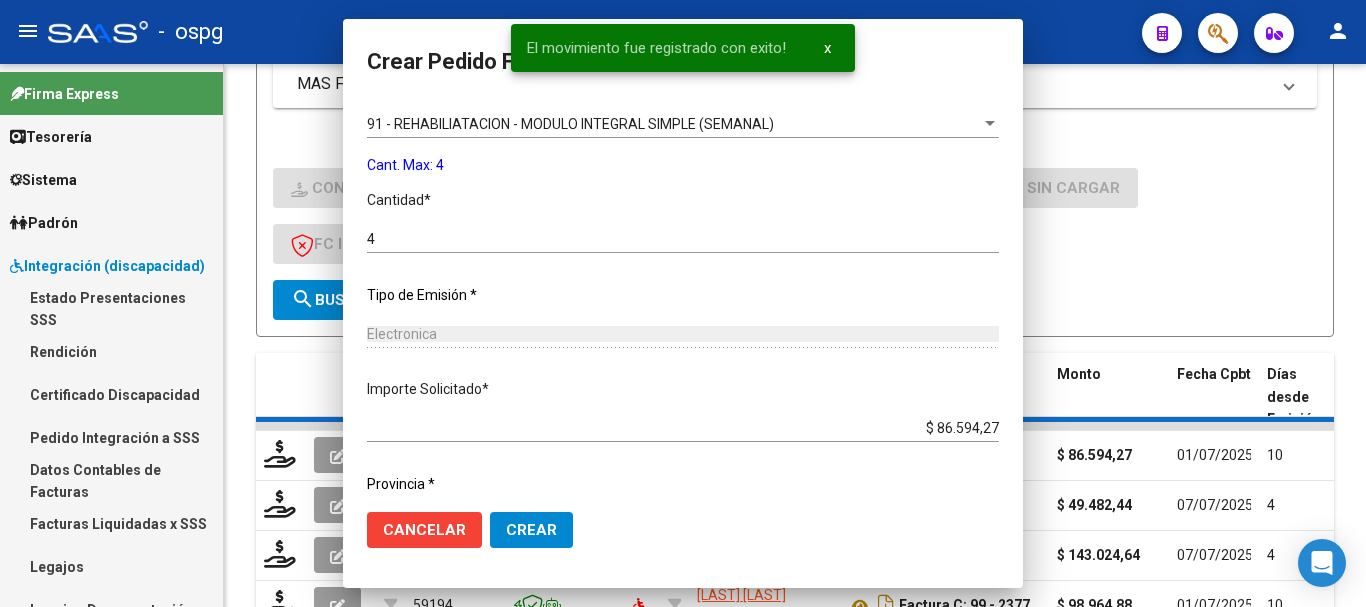 scroll, scrollTop: 549, scrollLeft: 0, axis: vertical 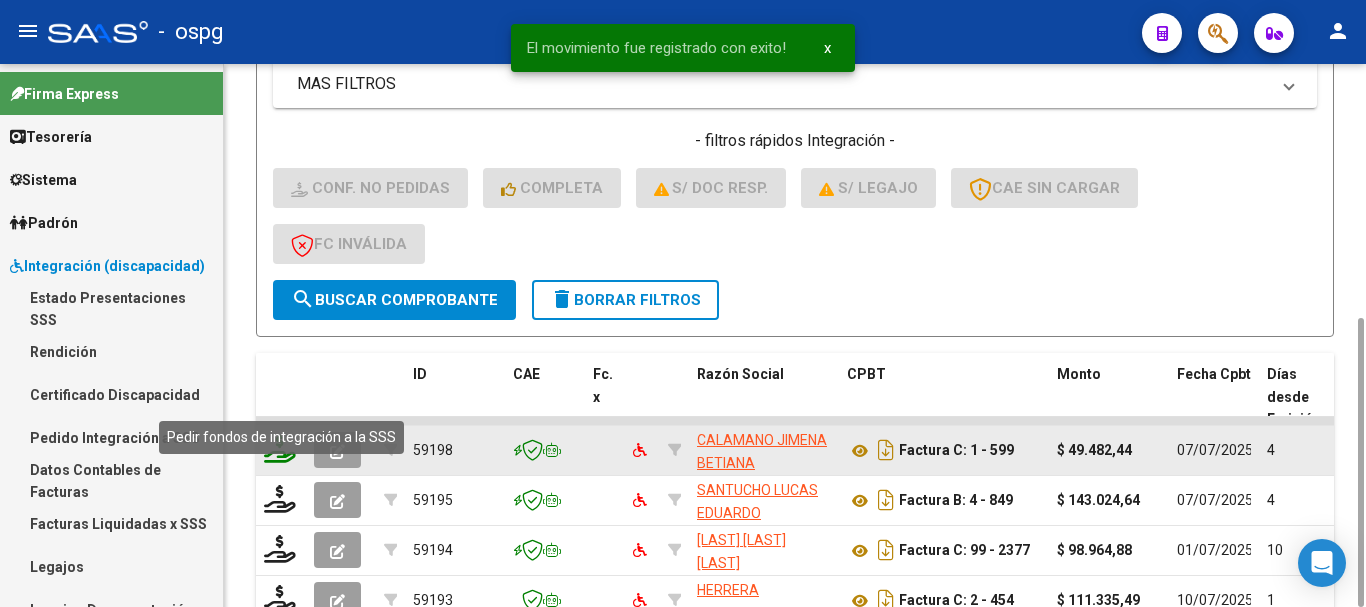 click 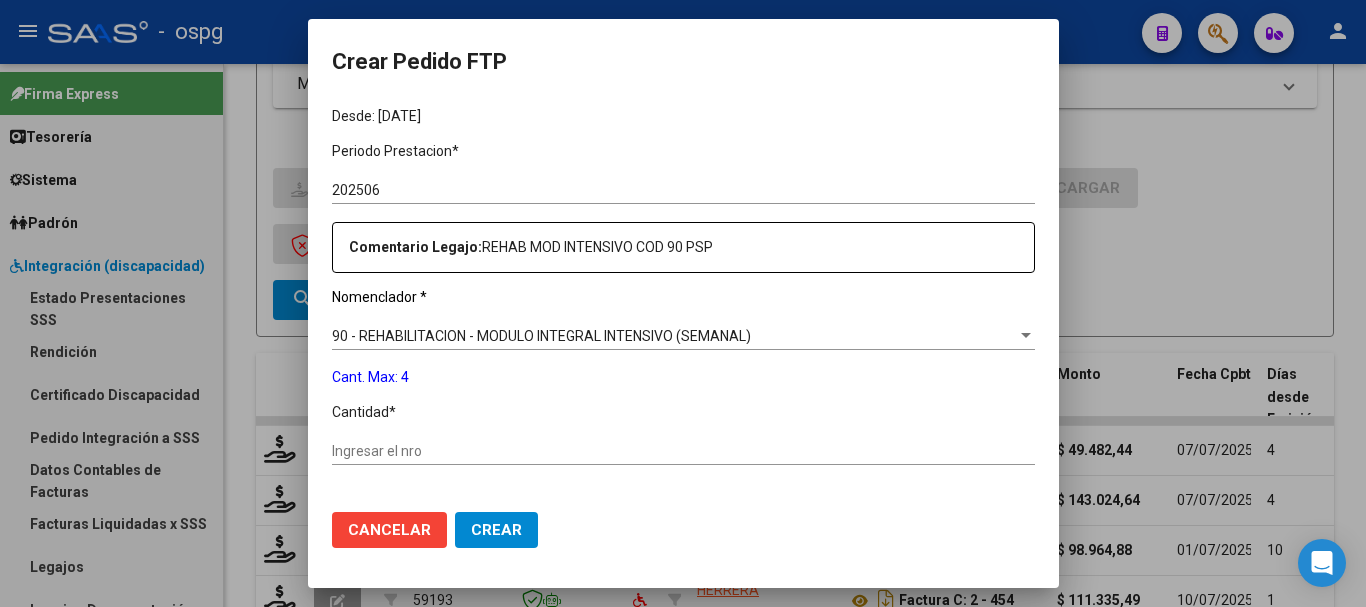 scroll, scrollTop: 600, scrollLeft: 0, axis: vertical 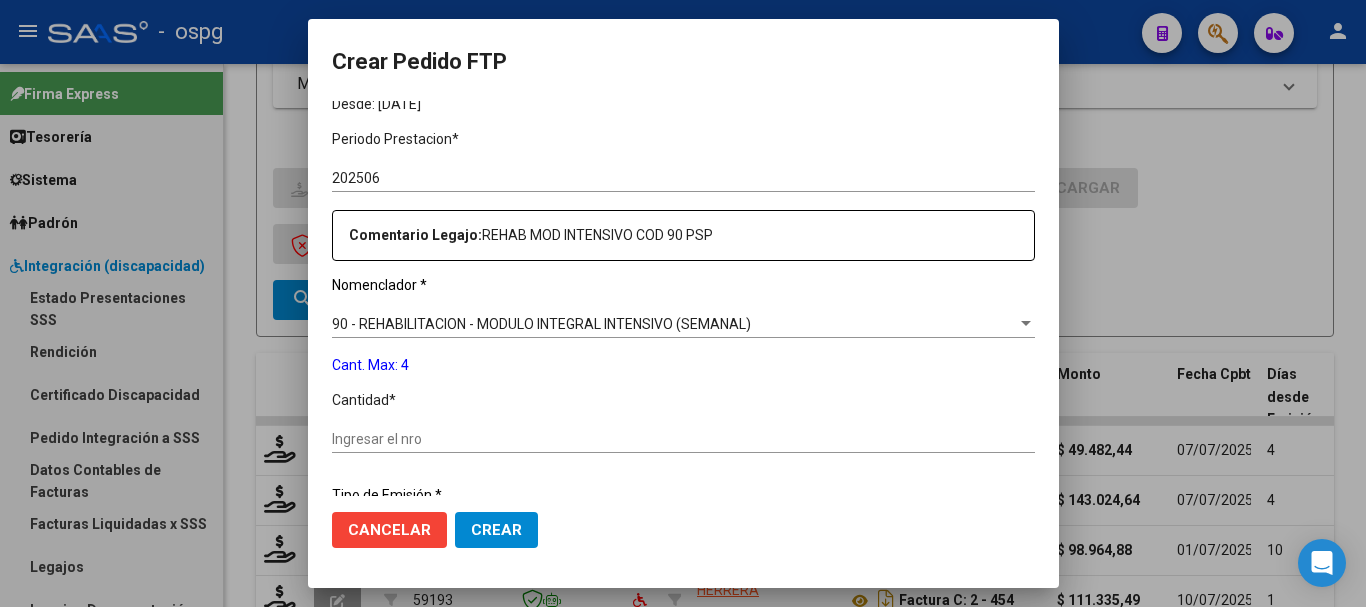 click on "Ingresar el nro" at bounding box center [683, 439] 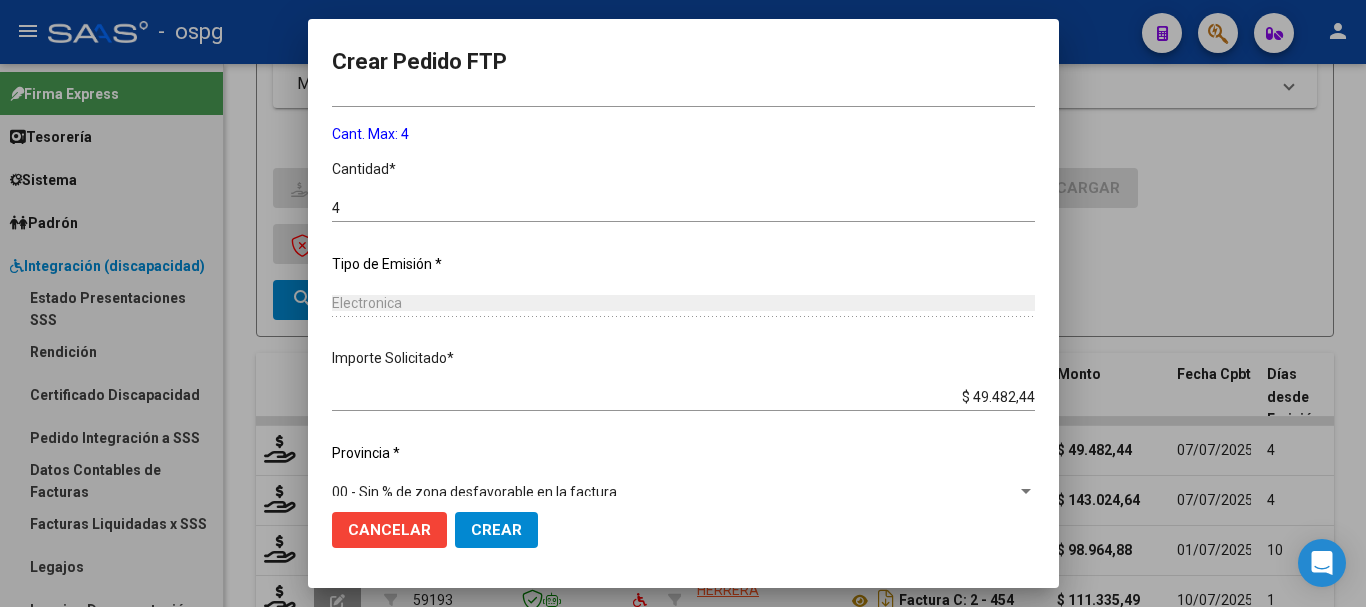 scroll, scrollTop: 858, scrollLeft: 0, axis: vertical 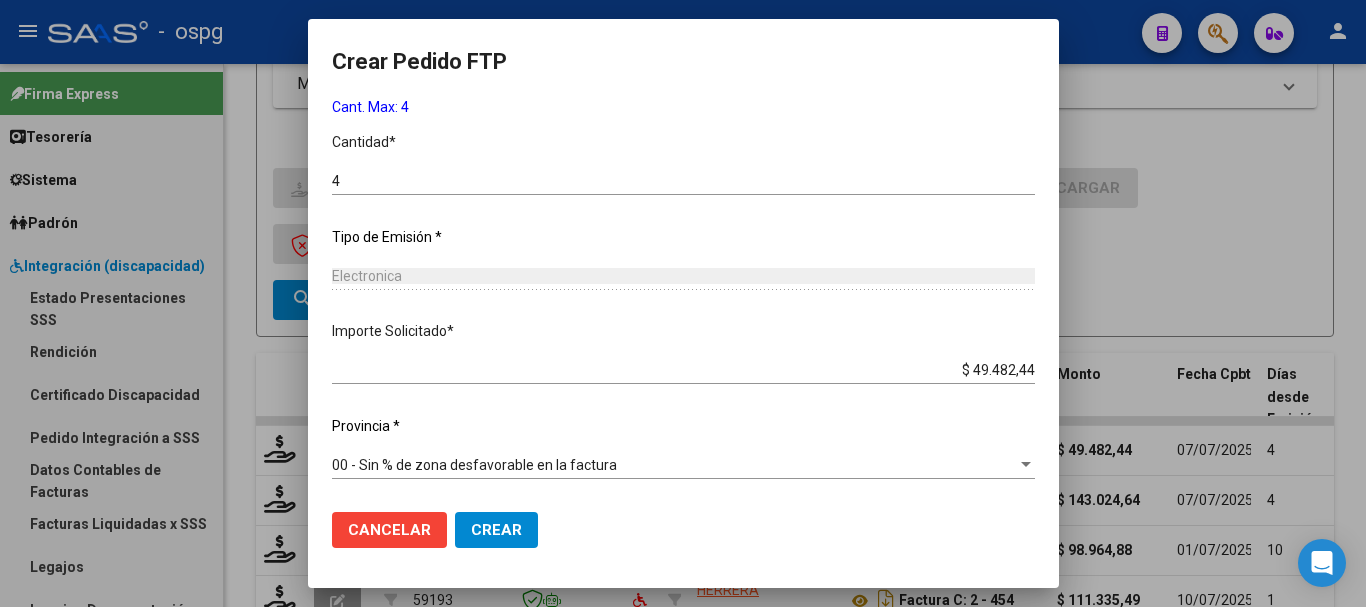 click on "Crear" 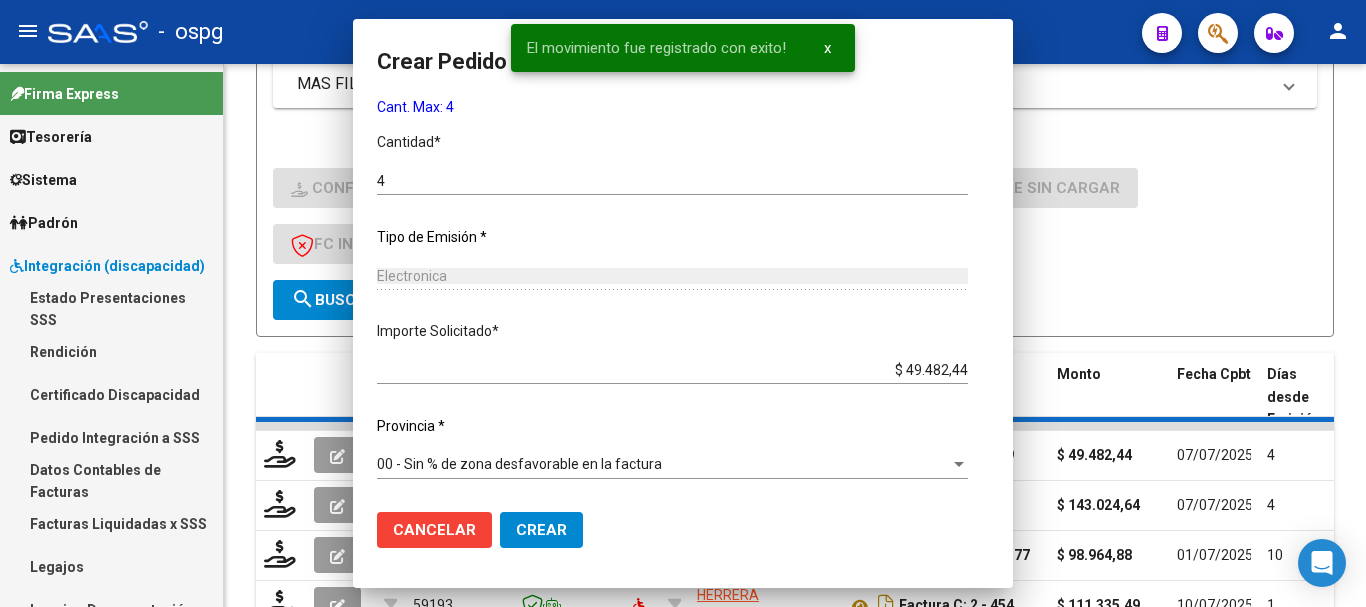 scroll, scrollTop: 749, scrollLeft: 0, axis: vertical 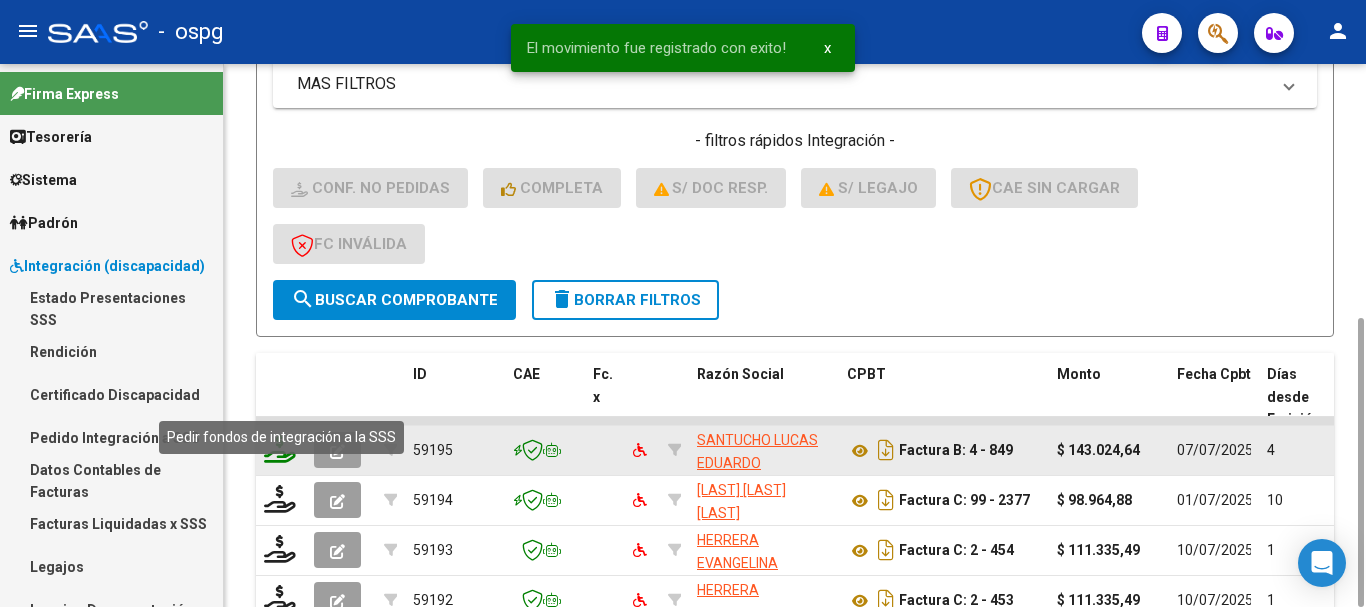 click 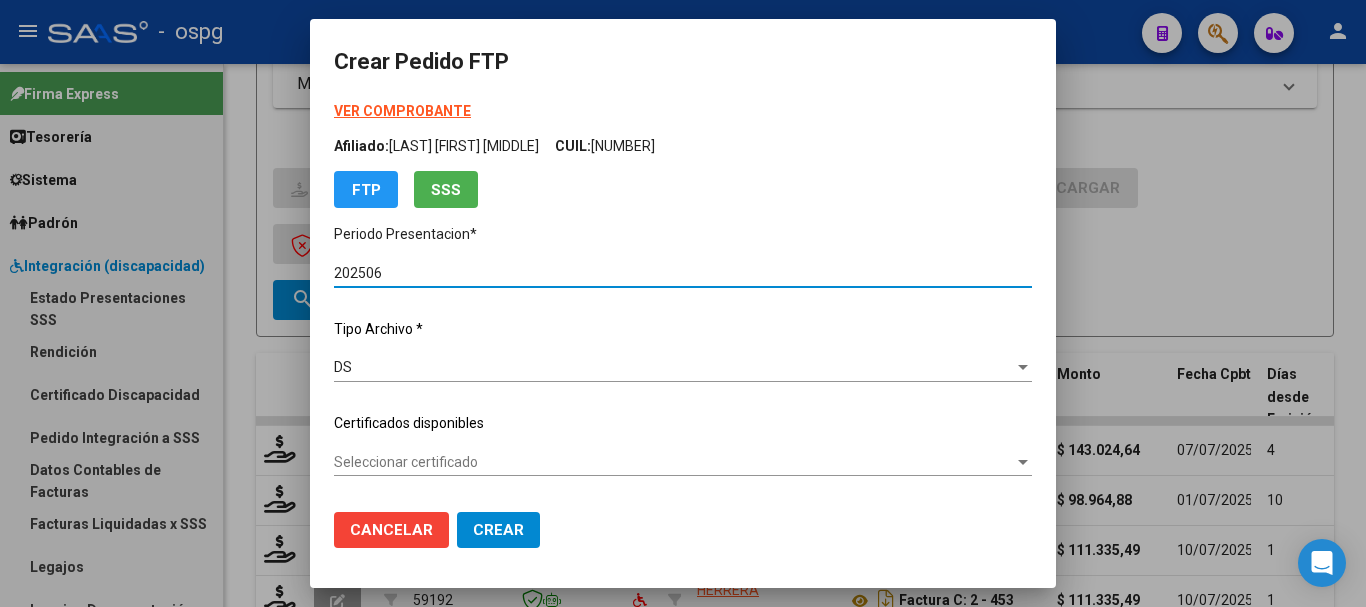 click on "VER COMPROBANTE" at bounding box center (402, 111) 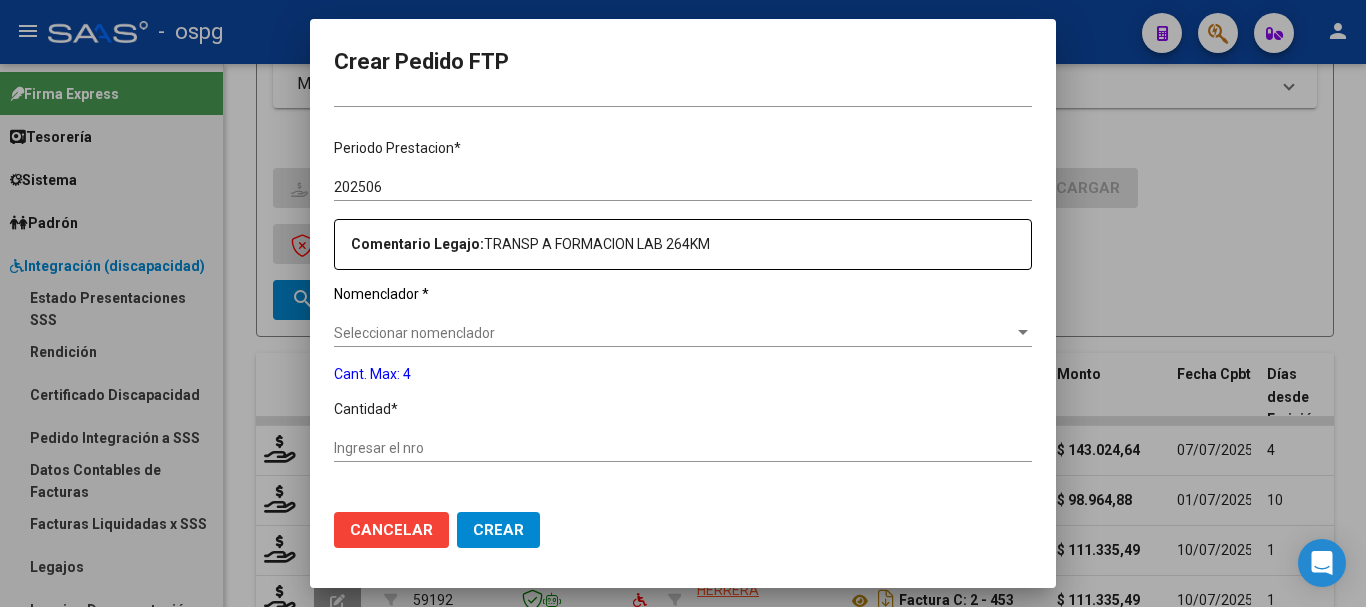 scroll, scrollTop: 600, scrollLeft: 0, axis: vertical 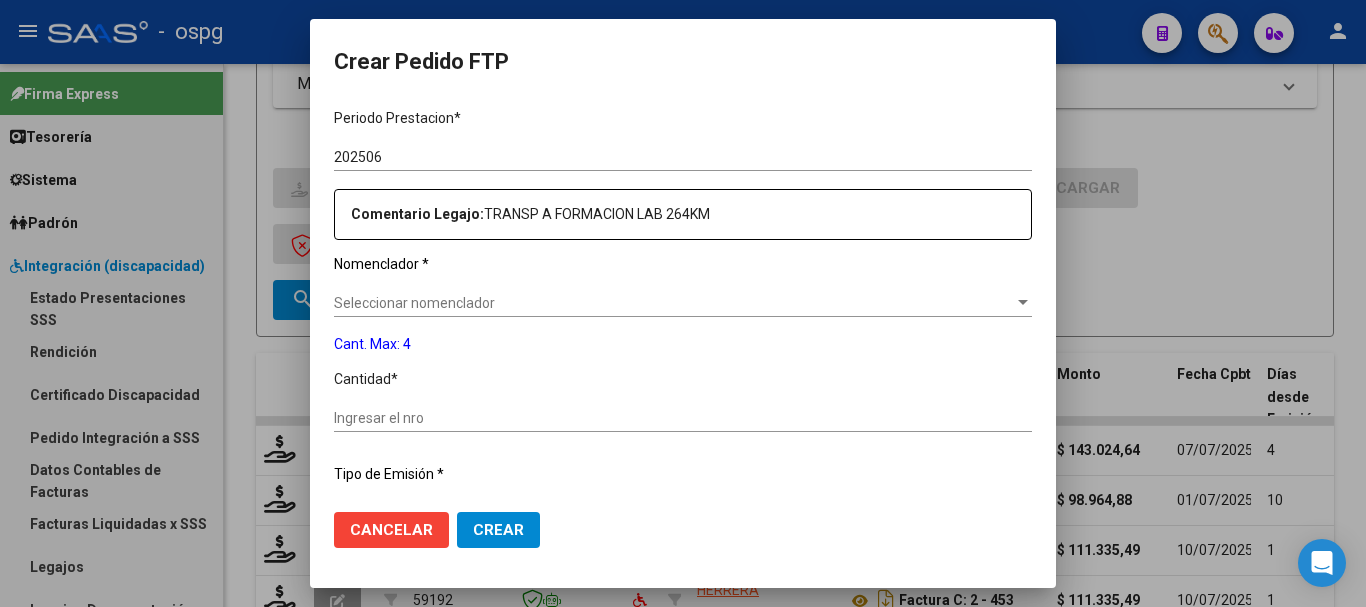 click on "Seleccionar nomenclador" at bounding box center (674, 303) 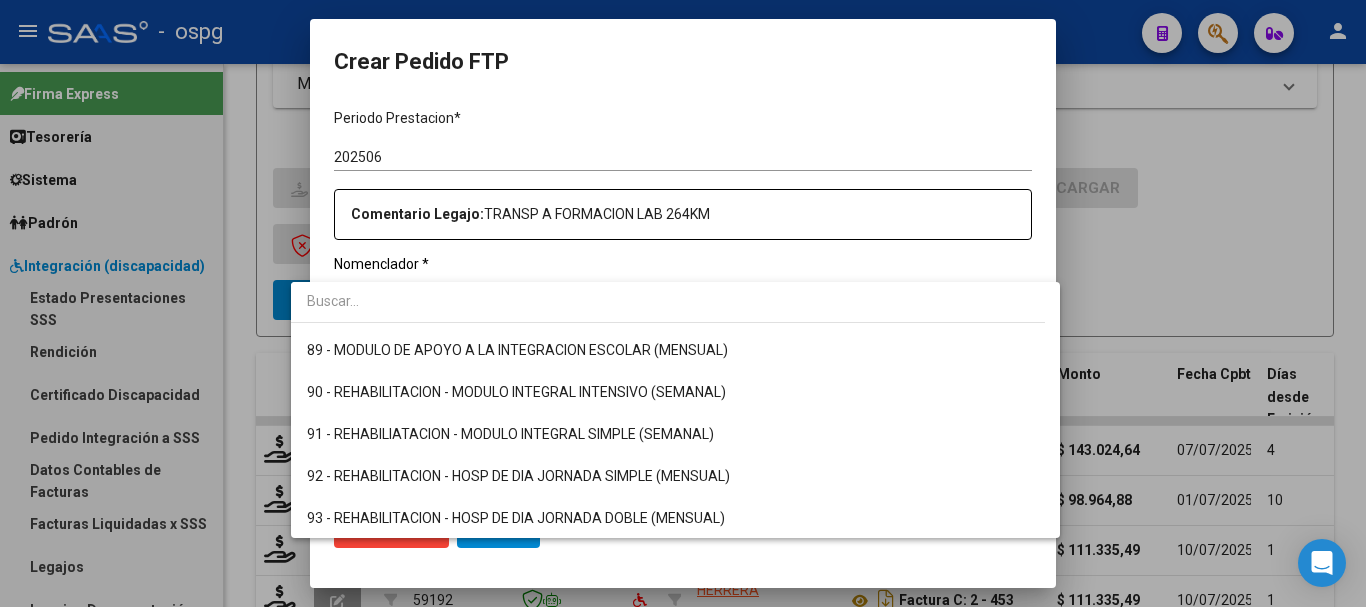 scroll, scrollTop: 3944, scrollLeft: 0, axis: vertical 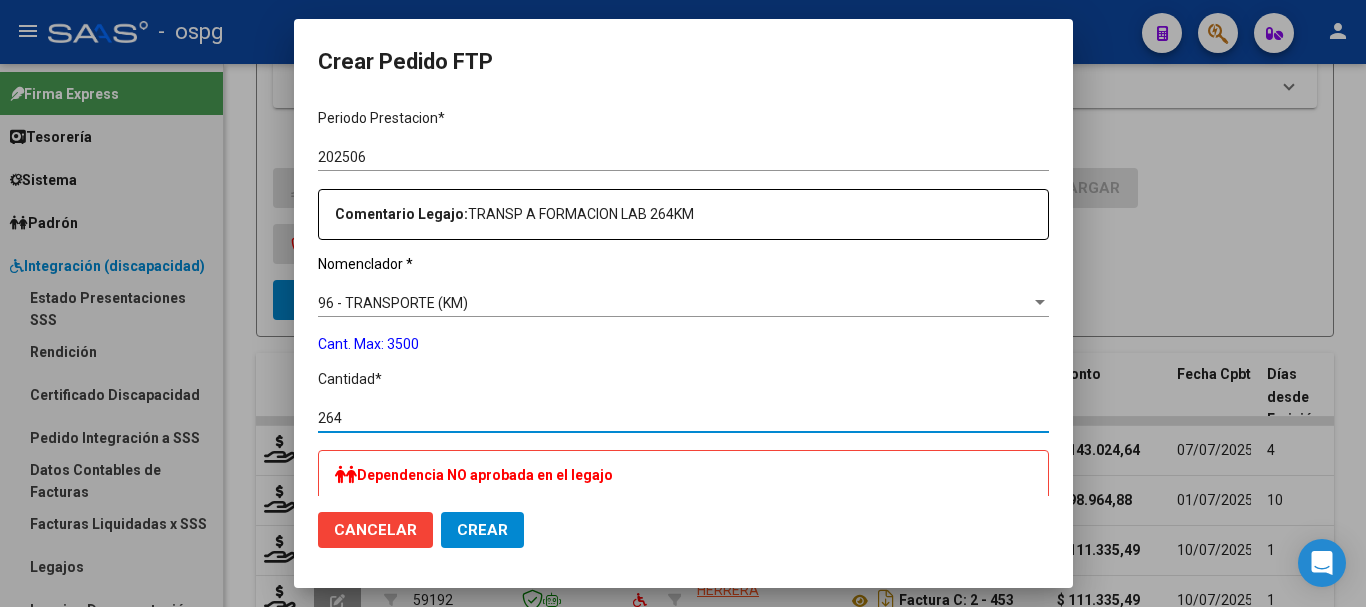 type on "264" 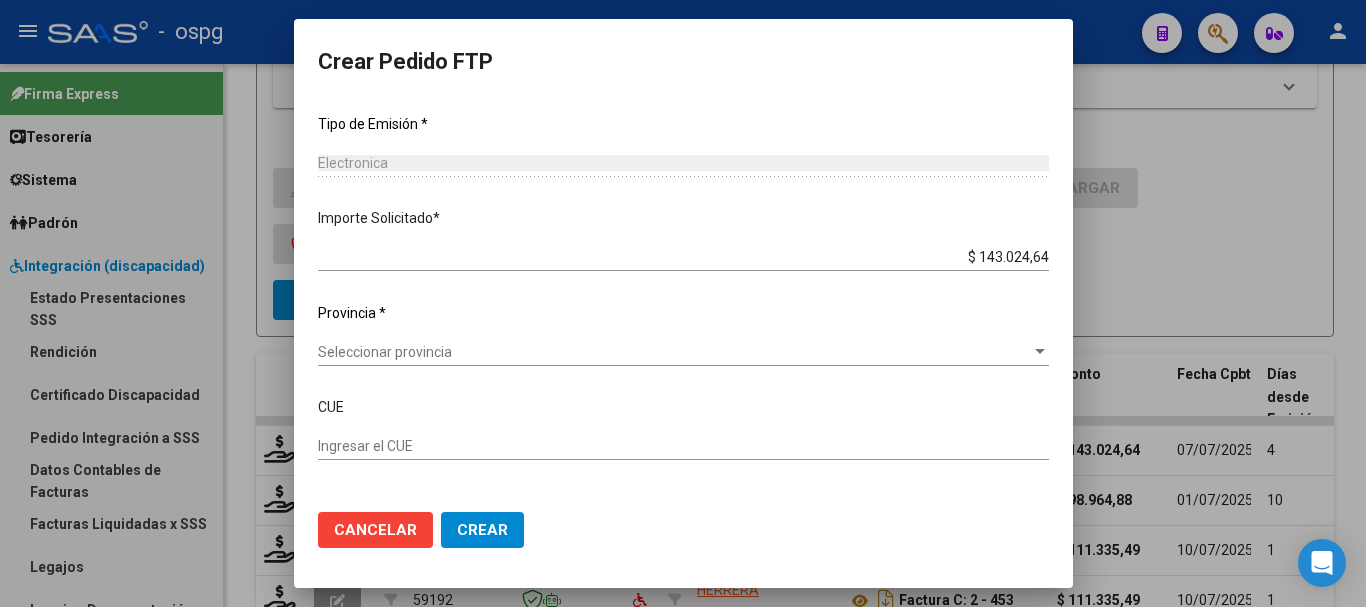 scroll, scrollTop: 1100, scrollLeft: 0, axis: vertical 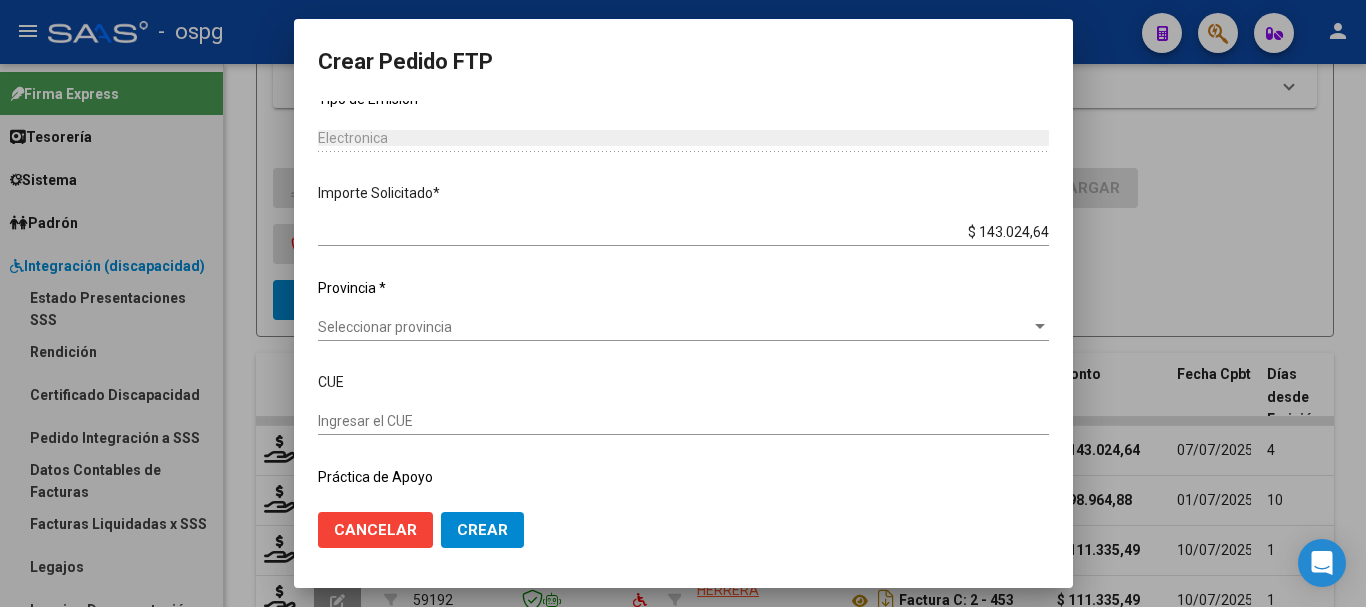 click on "Crear" 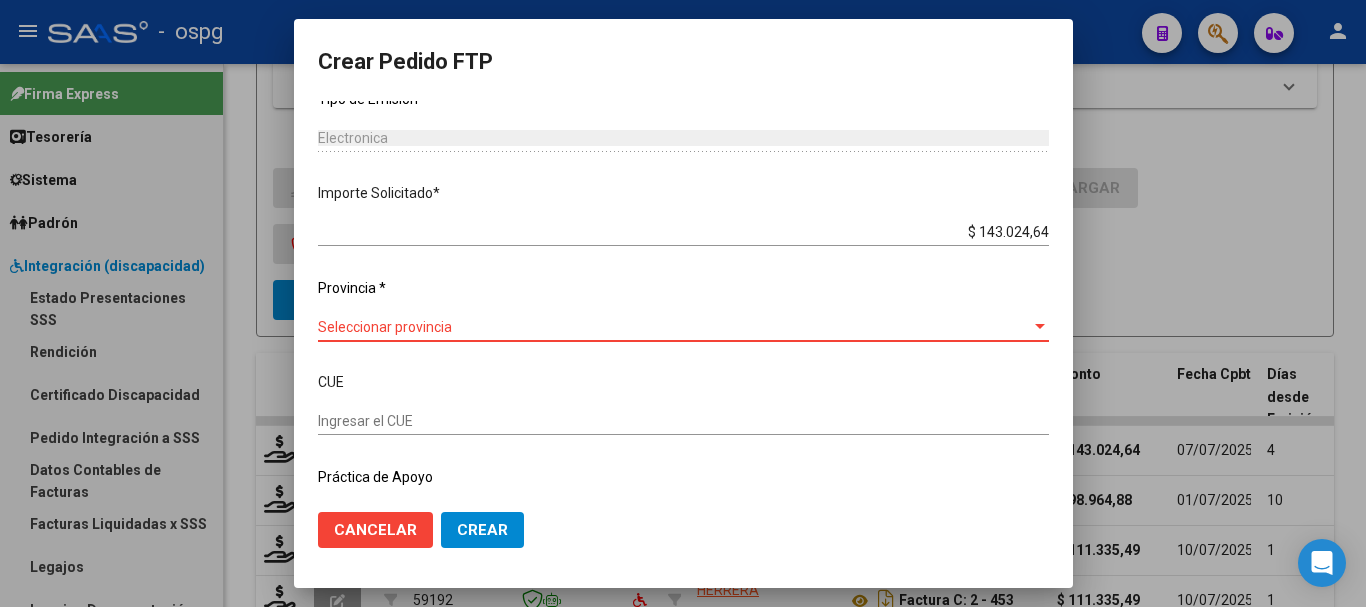 click on "Seleccionar provincia" at bounding box center [674, 327] 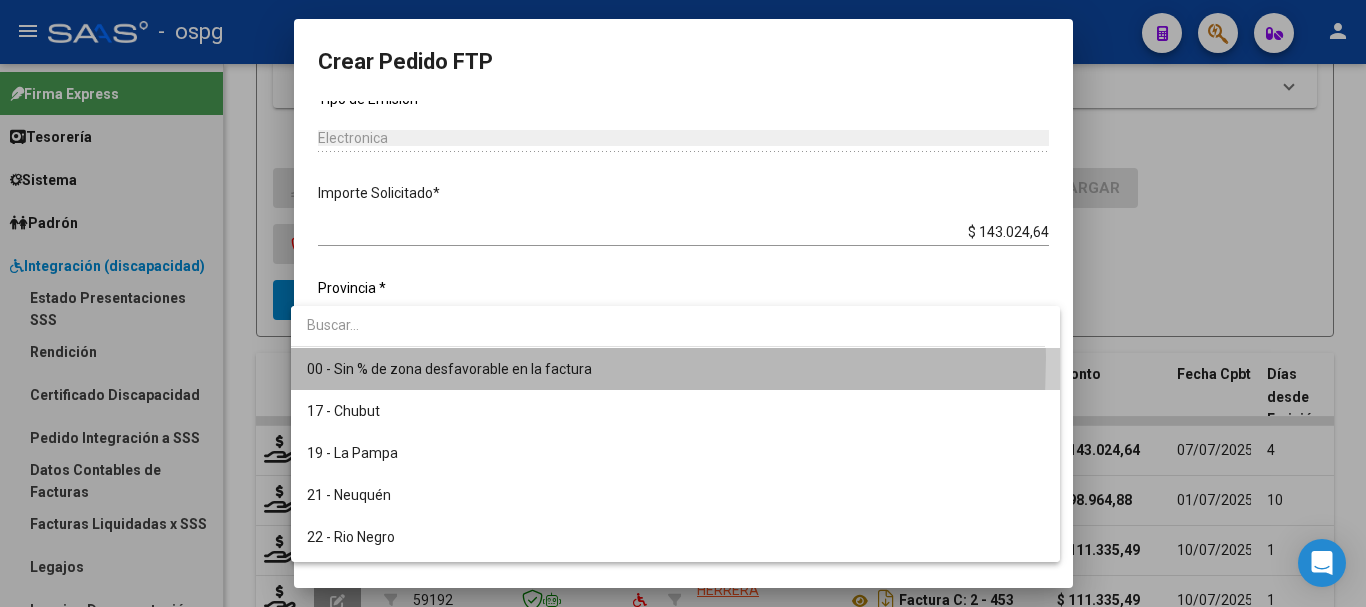 click on "00 - Sin % de zona desfavorable en la factura" at bounding box center [675, 369] 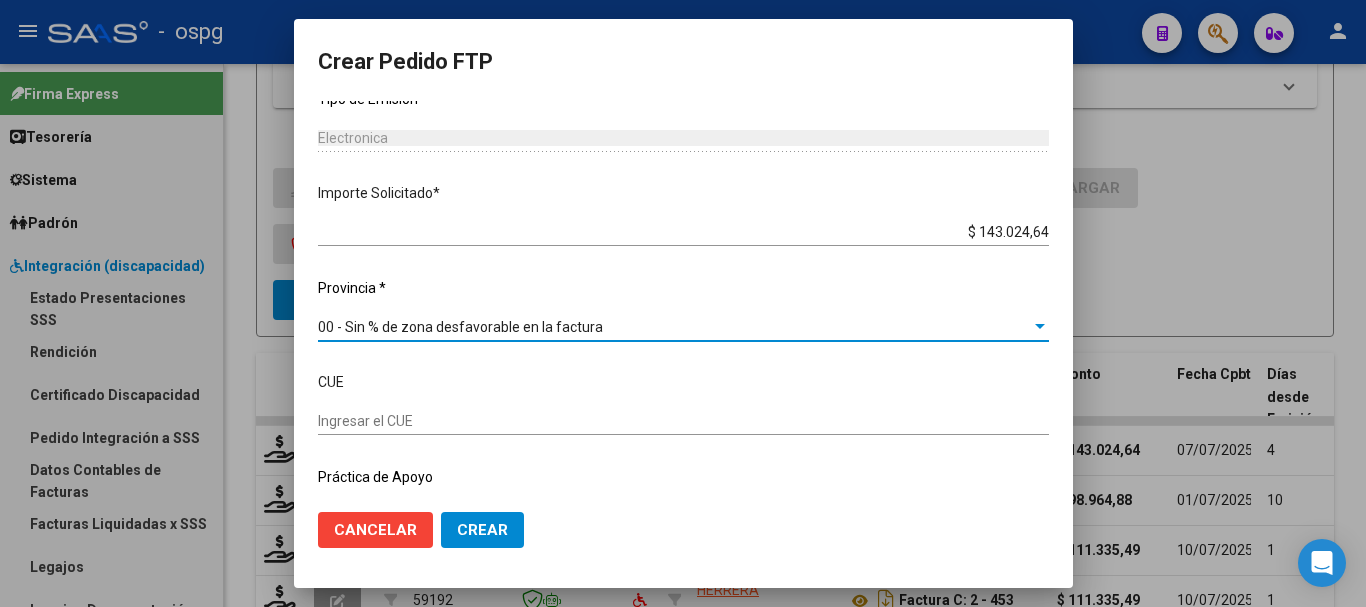 click on "Crear" 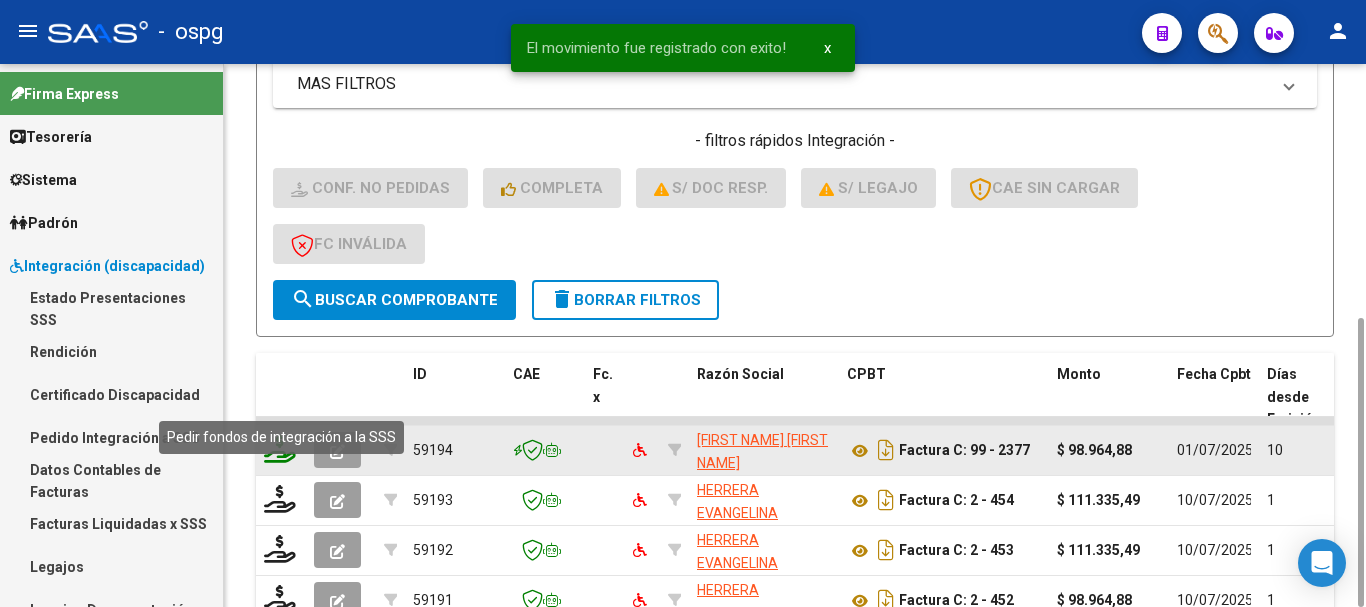click 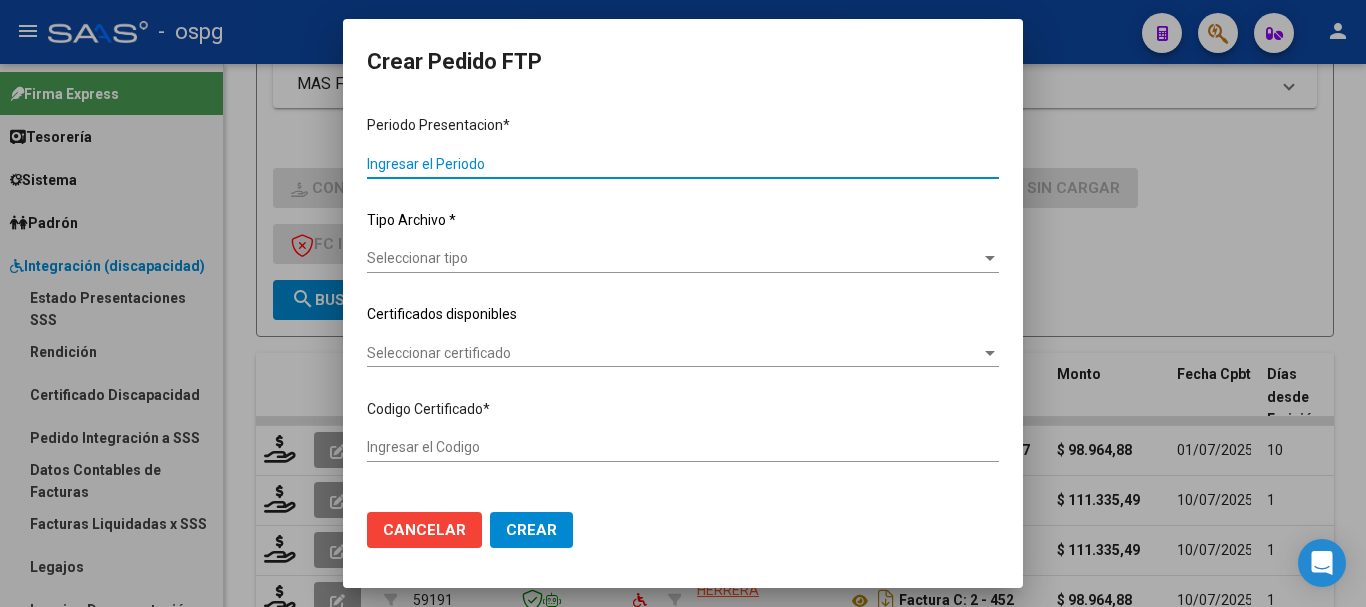 type on "202506" 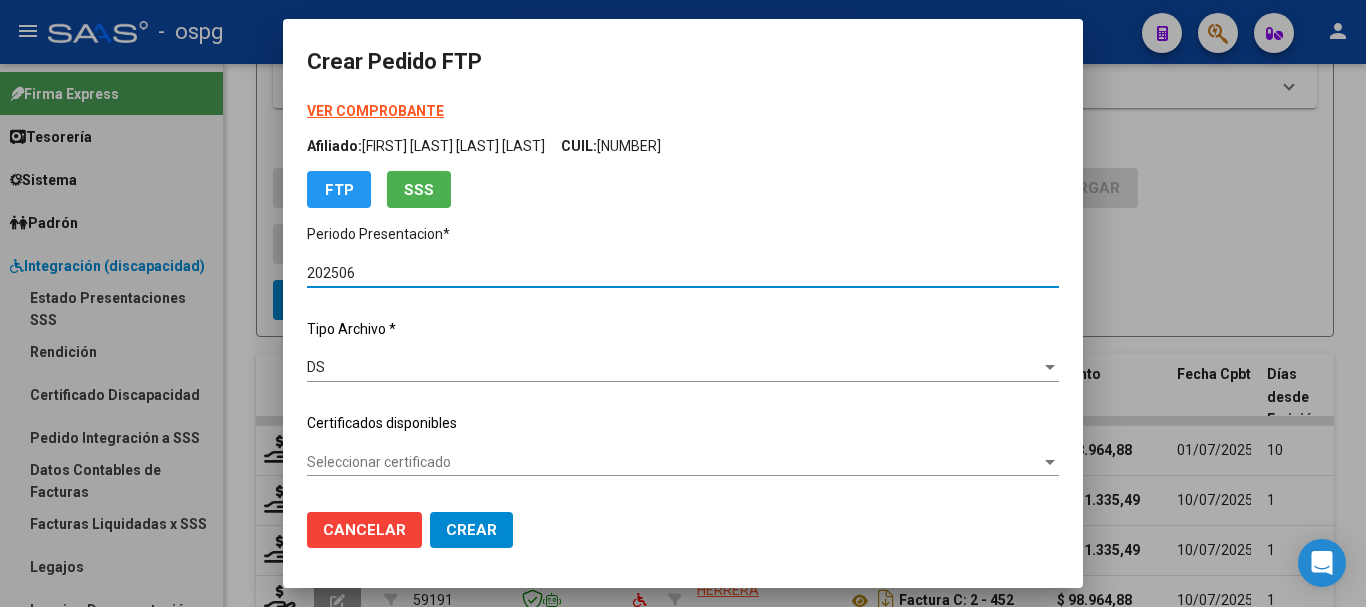 type on "[PHONE]" 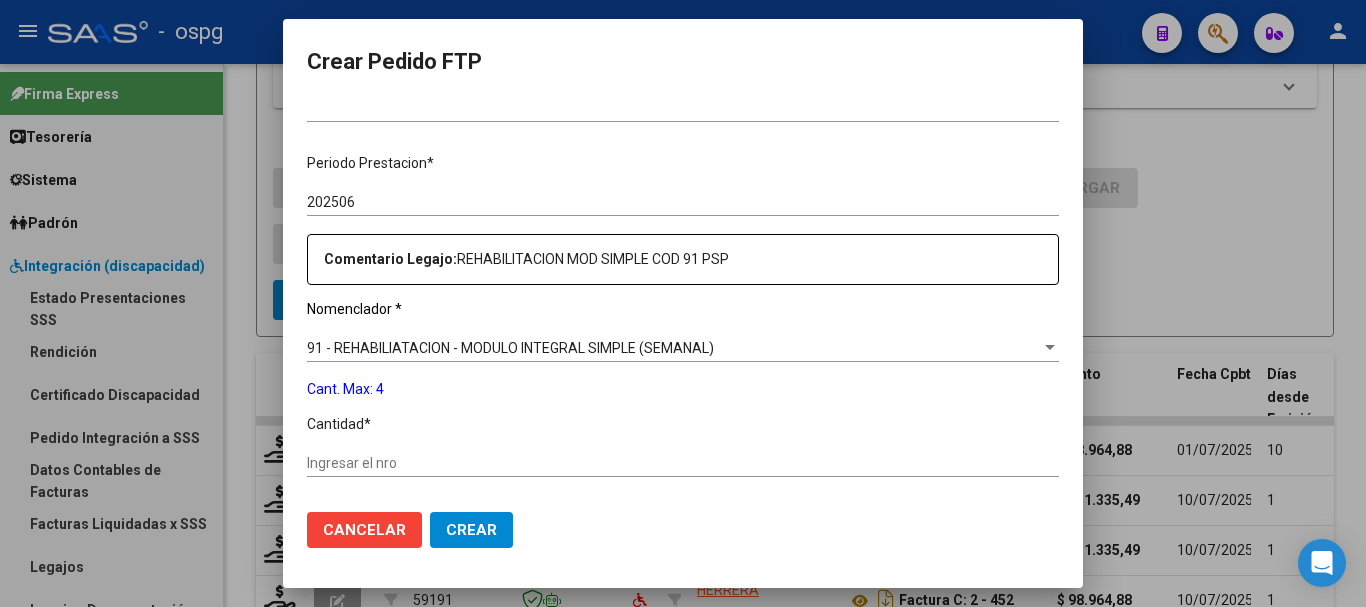 scroll, scrollTop: 600, scrollLeft: 0, axis: vertical 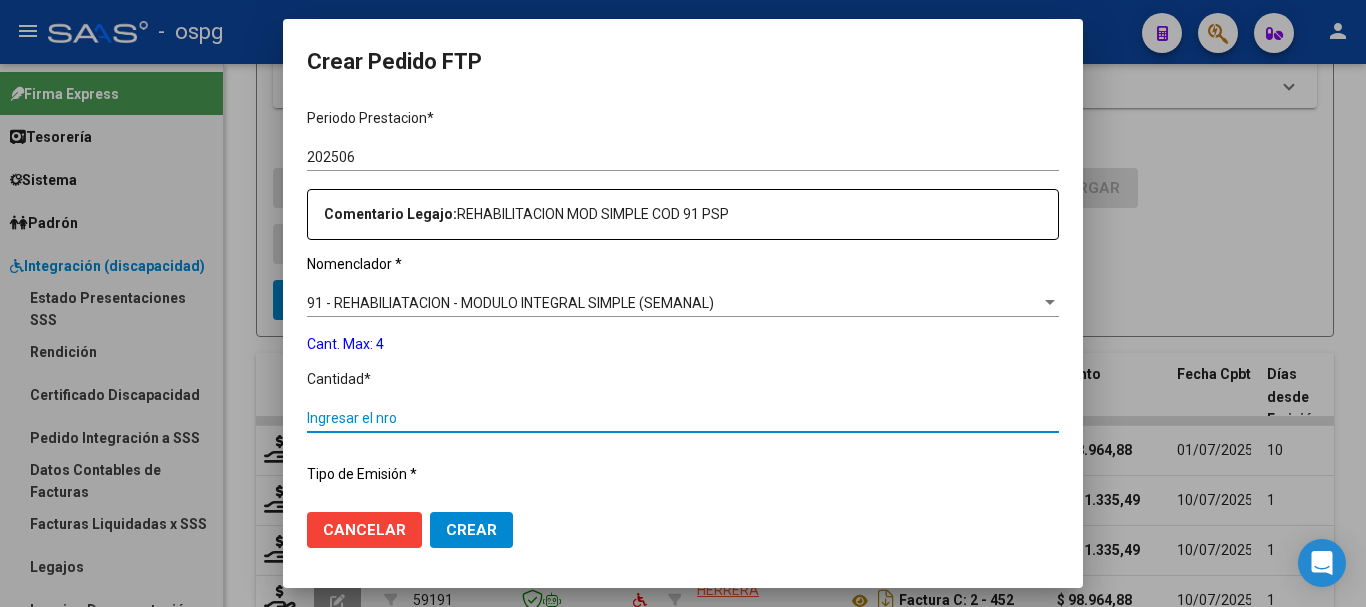 click on "Ingresar el nro" at bounding box center (683, 418) 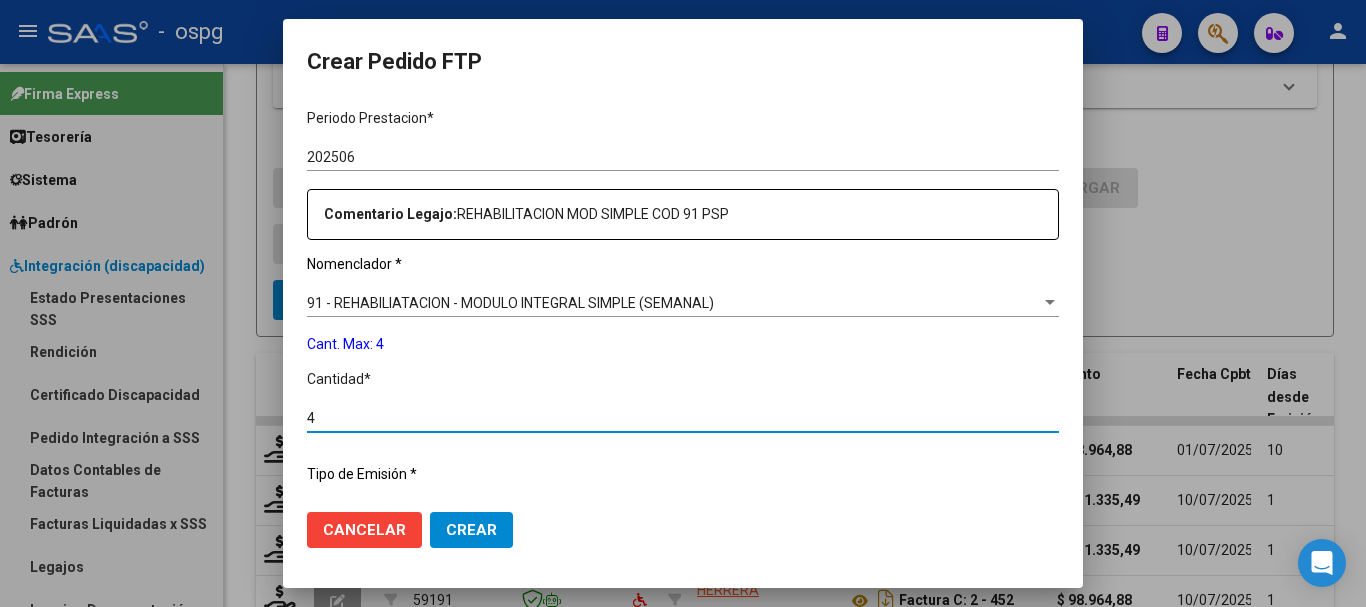 type on "4" 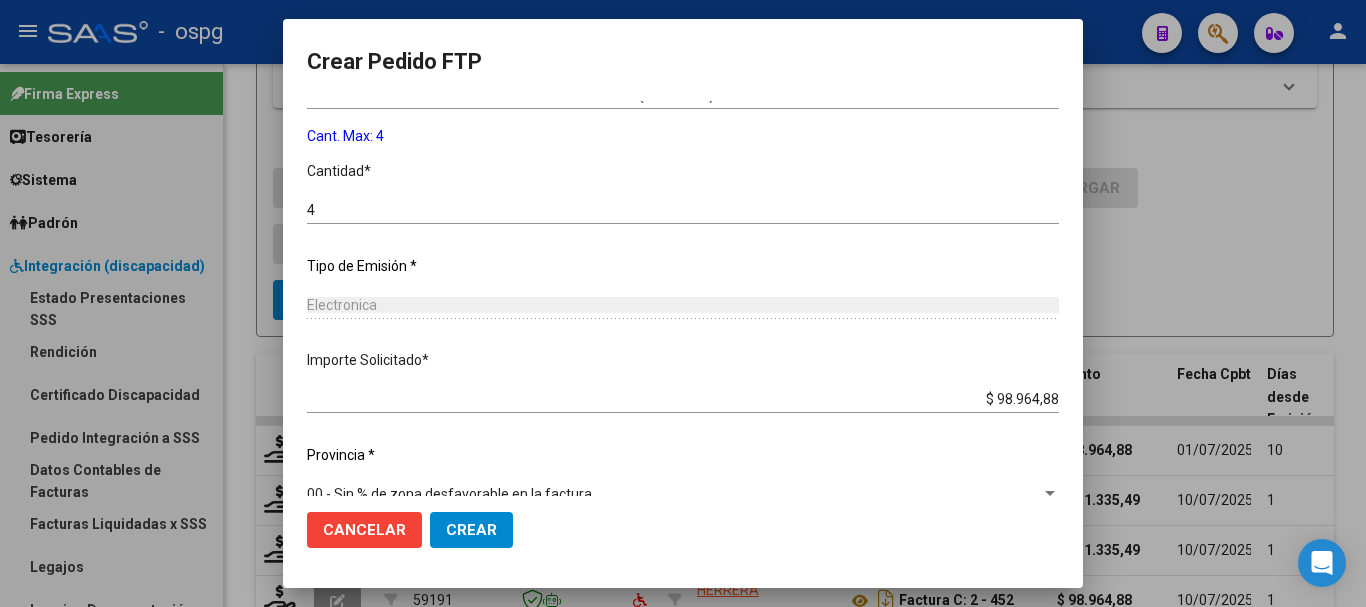 scroll, scrollTop: 837, scrollLeft: 0, axis: vertical 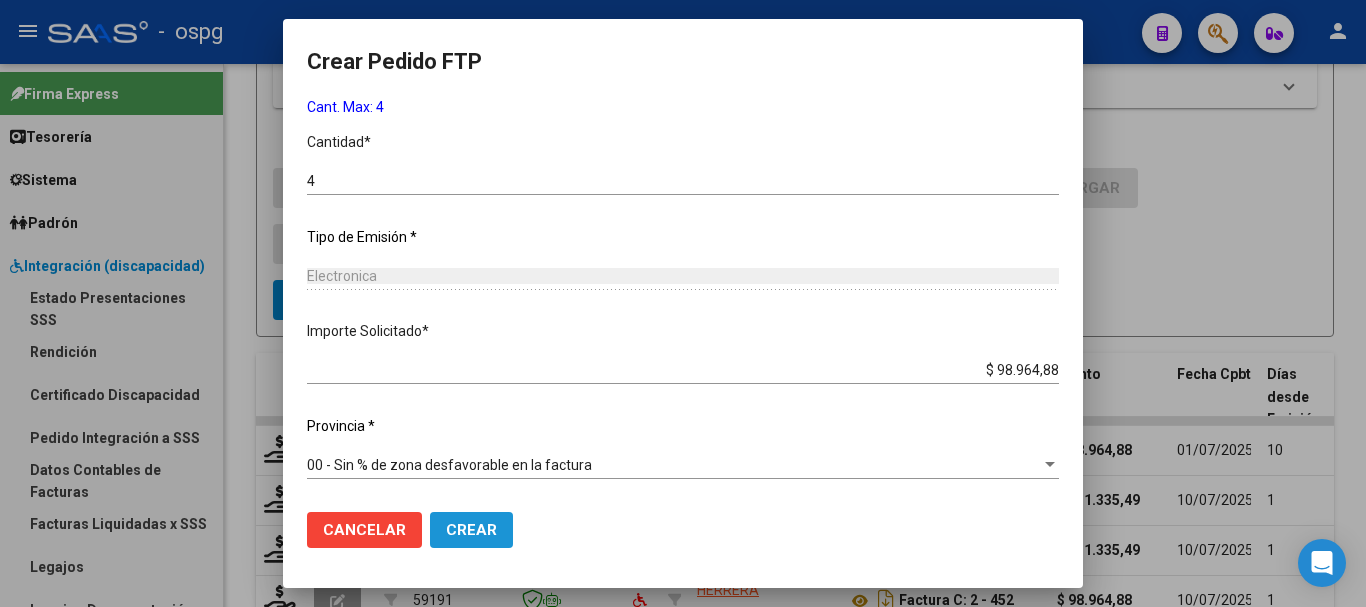 click on "Crear" 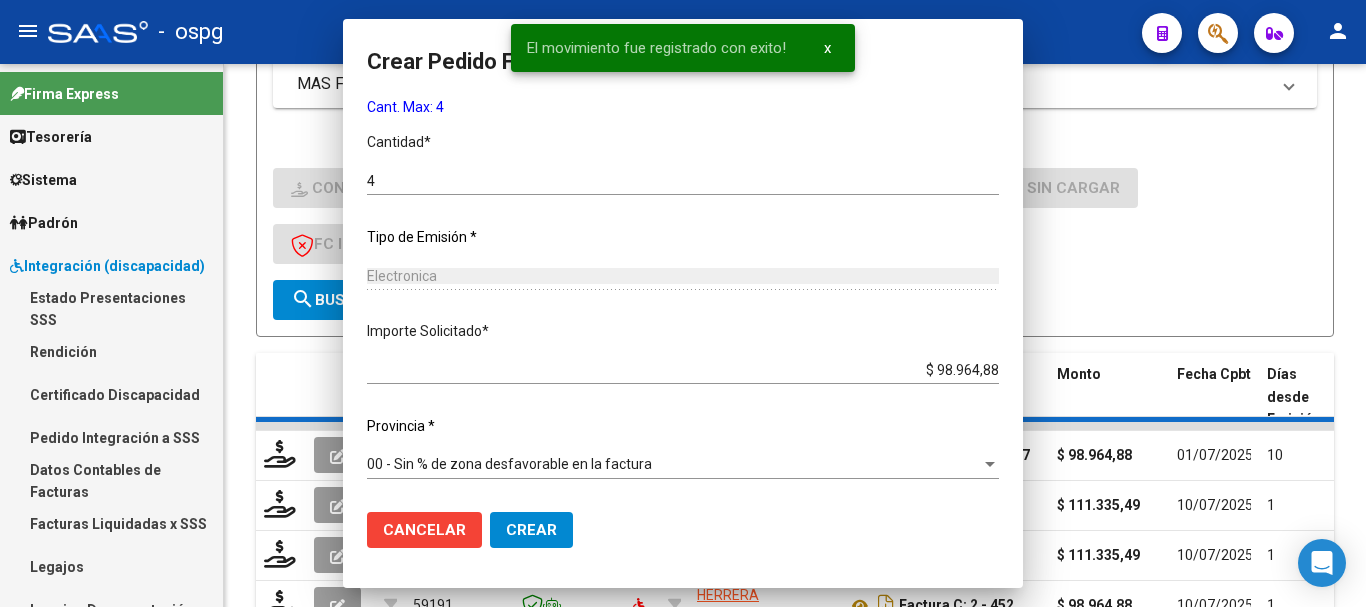 scroll, scrollTop: 728, scrollLeft: 0, axis: vertical 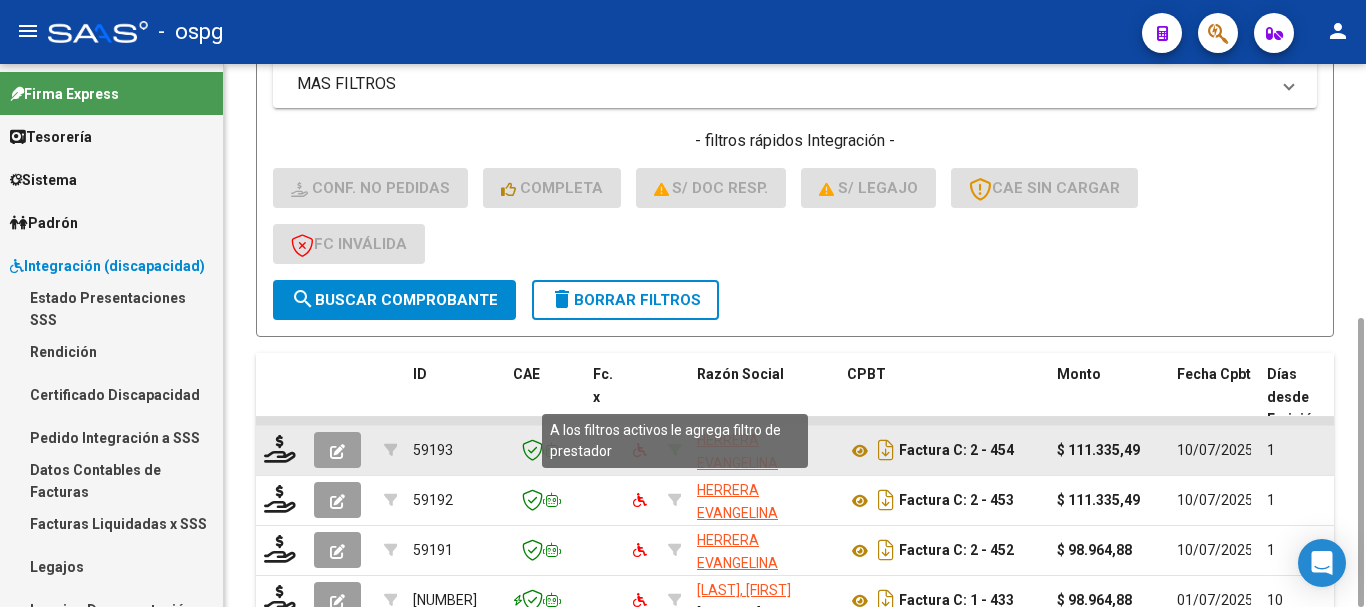click 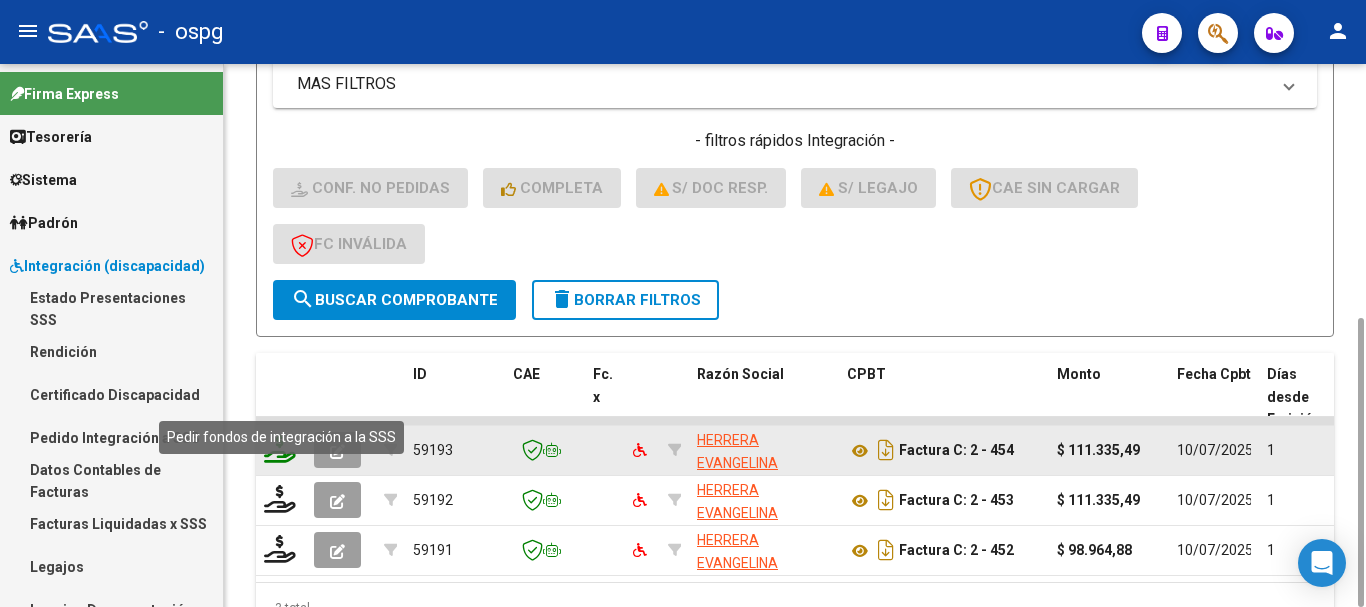 click 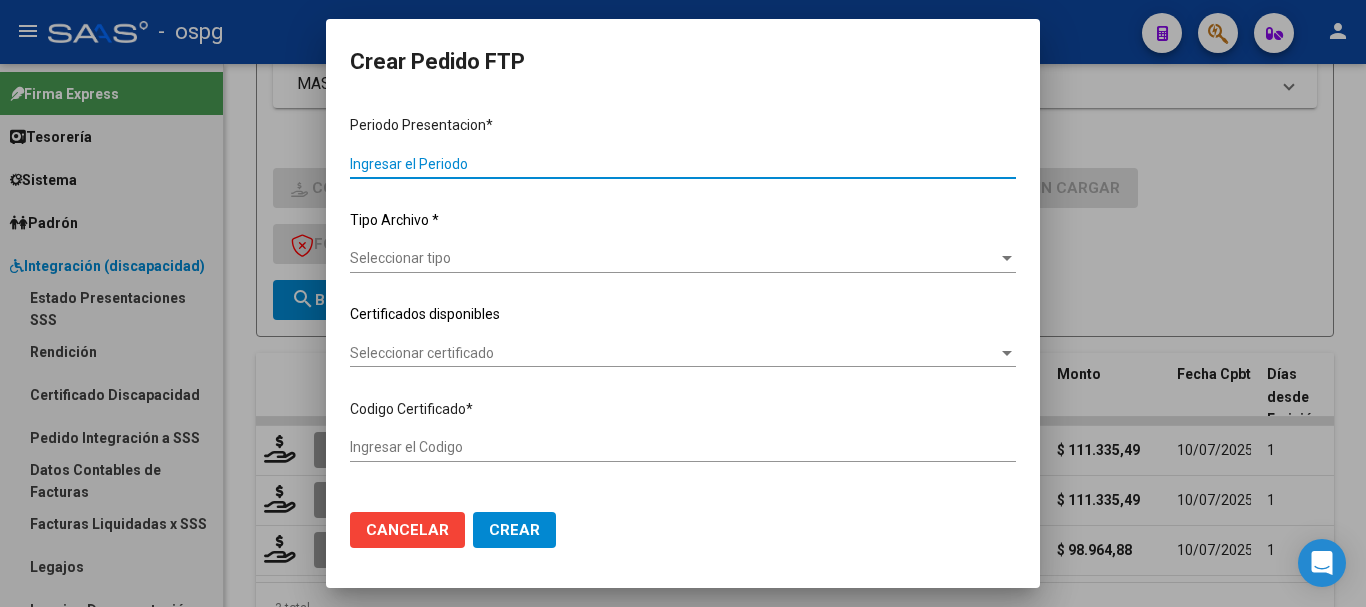 type on "202506" 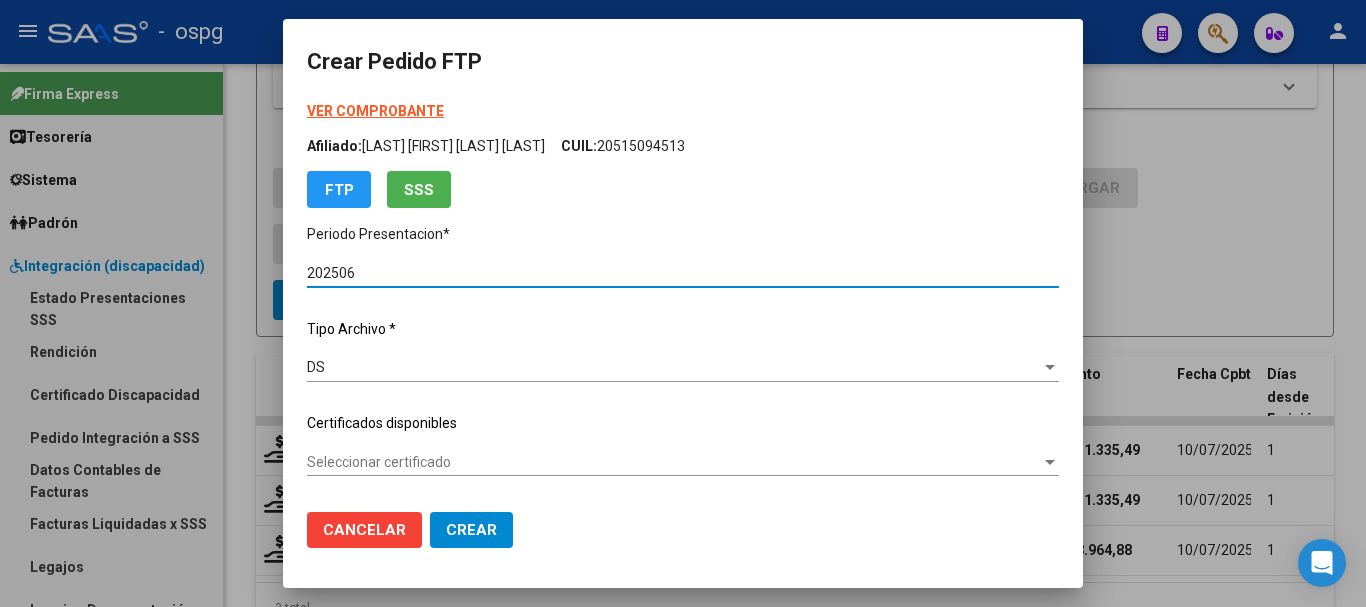 type on "[PHONE]" 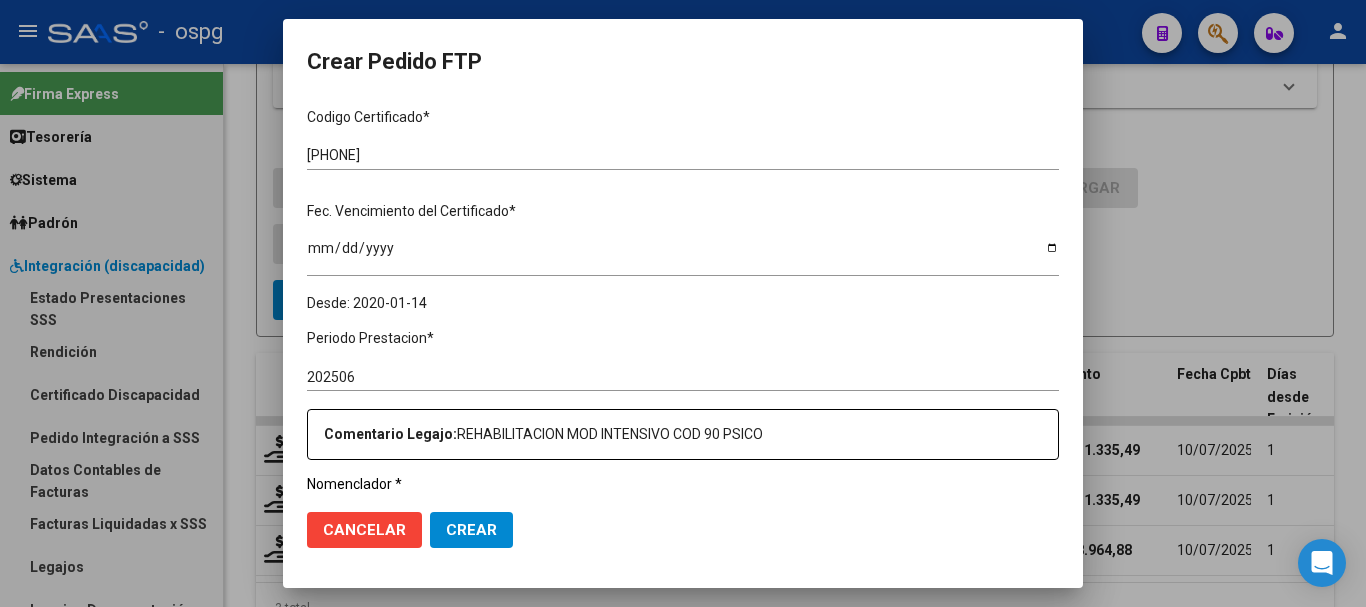 scroll, scrollTop: 500, scrollLeft: 0, axis: vertical 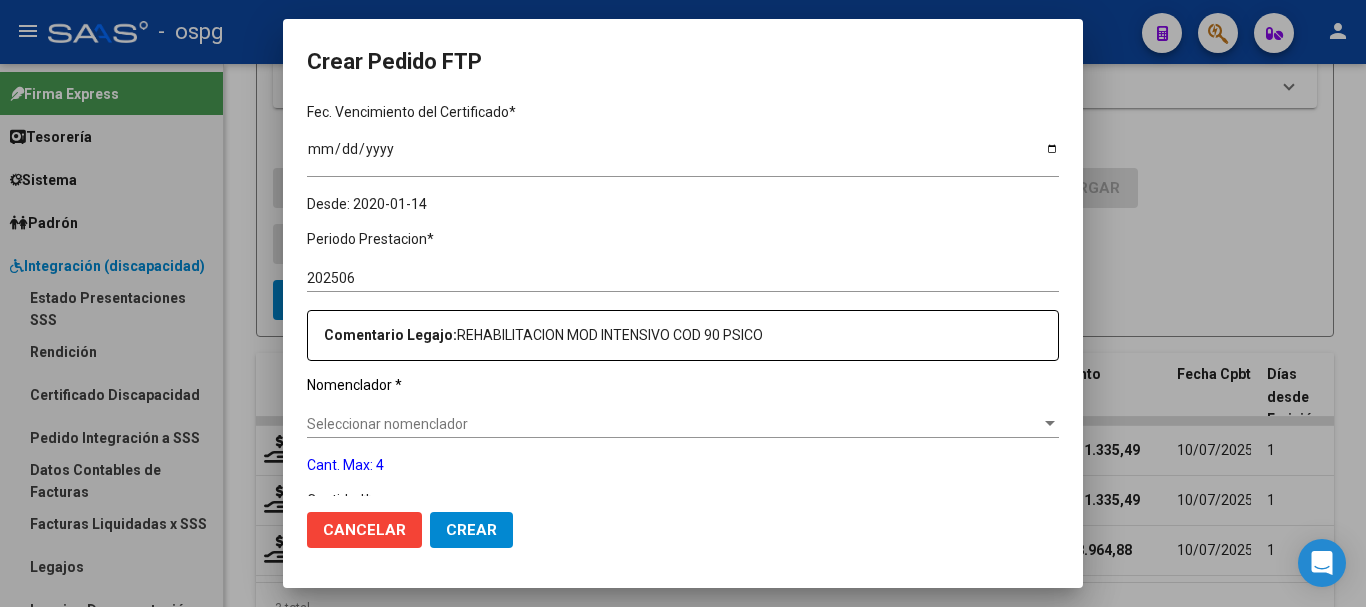 click on "Seleccionar nomenclador" at bounding box center (674, 424) 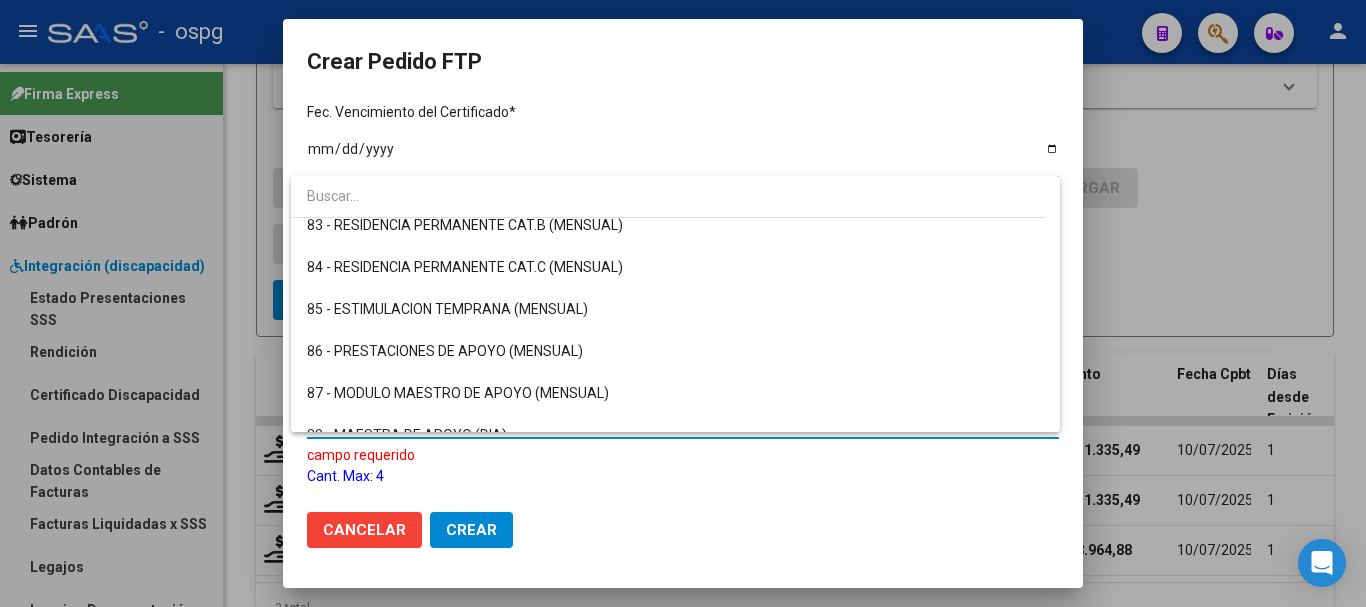 scroll, scrollTop: 3886, scrollLeft: 0, axis: vertical 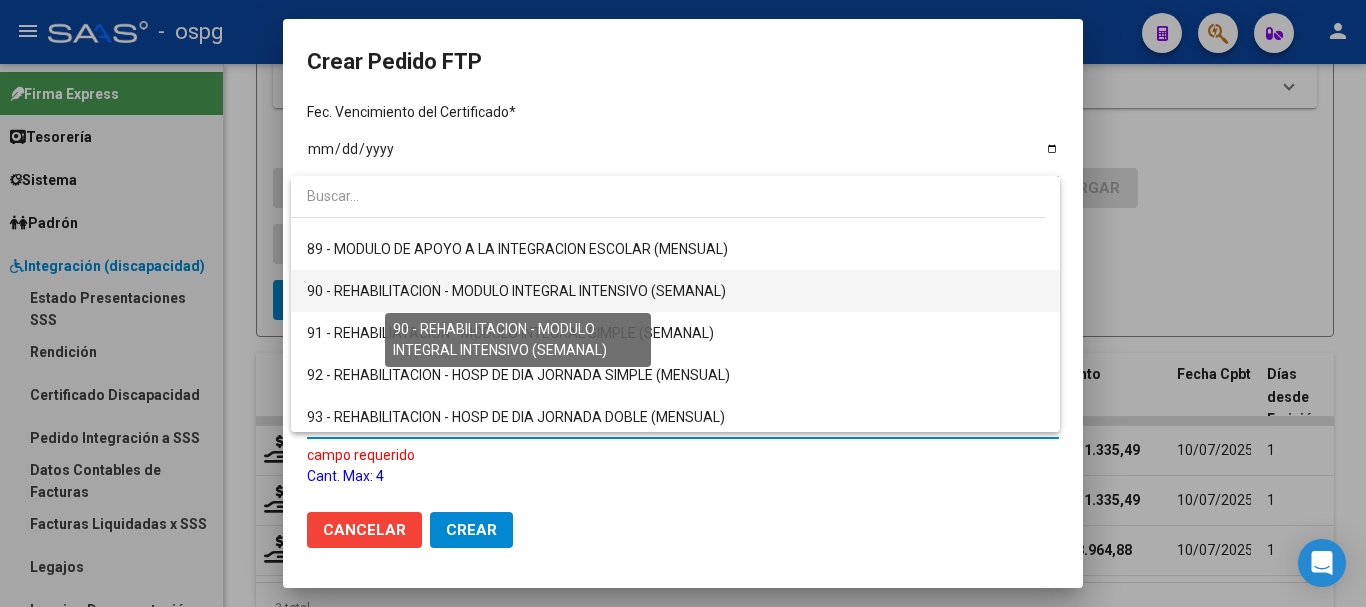 click on "90 - REHABILITACION - MODULO INTEGRAL INTENSIVO (SEMANAL)" at bounding box center (516, 291) 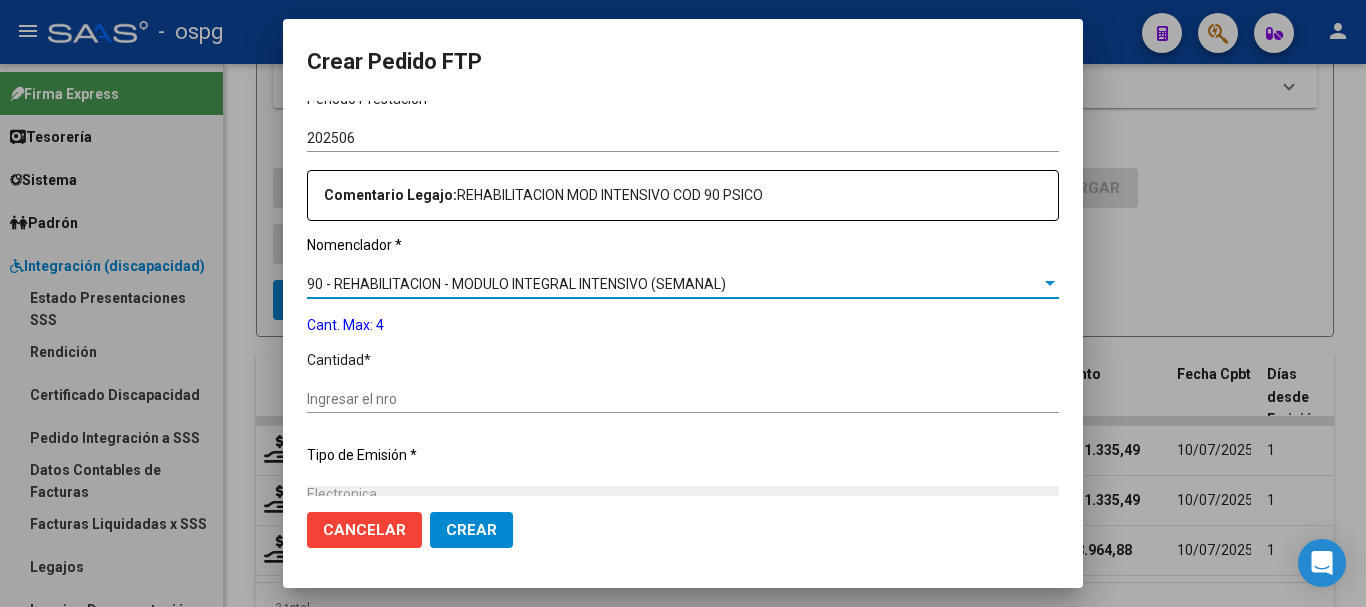 scroll, scrollTop: 700, scrollLeft: 0, axis: vertical 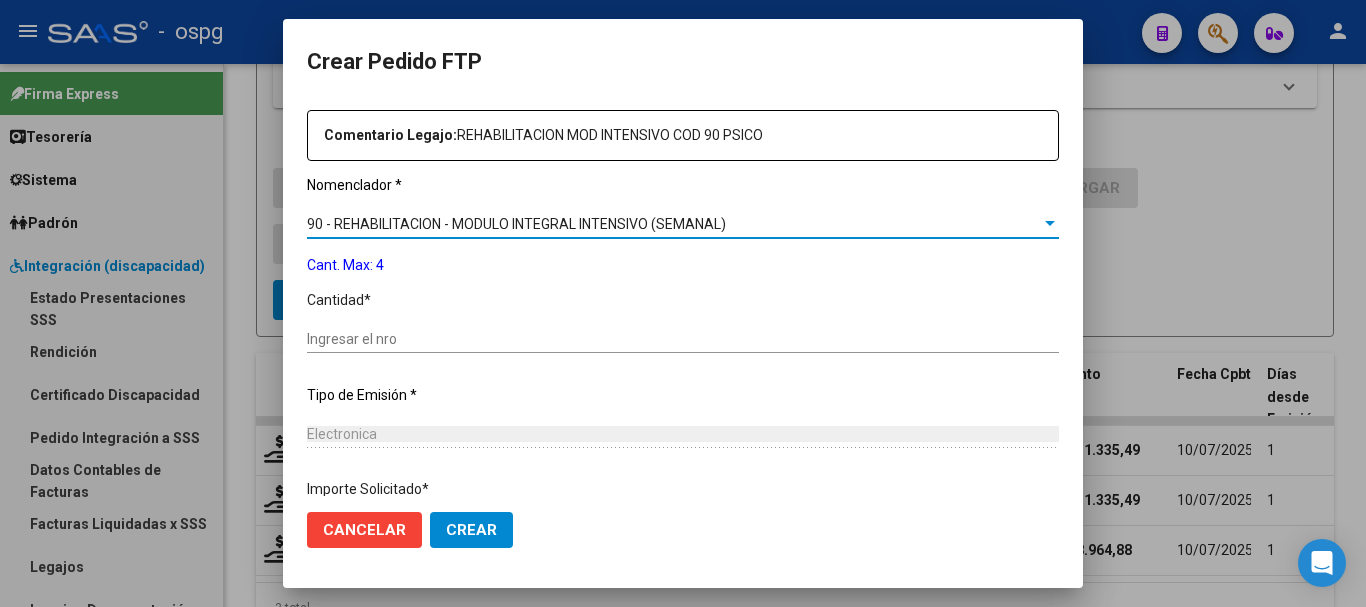 click on "Ingresar el nro" at bounding box center [683, 339] 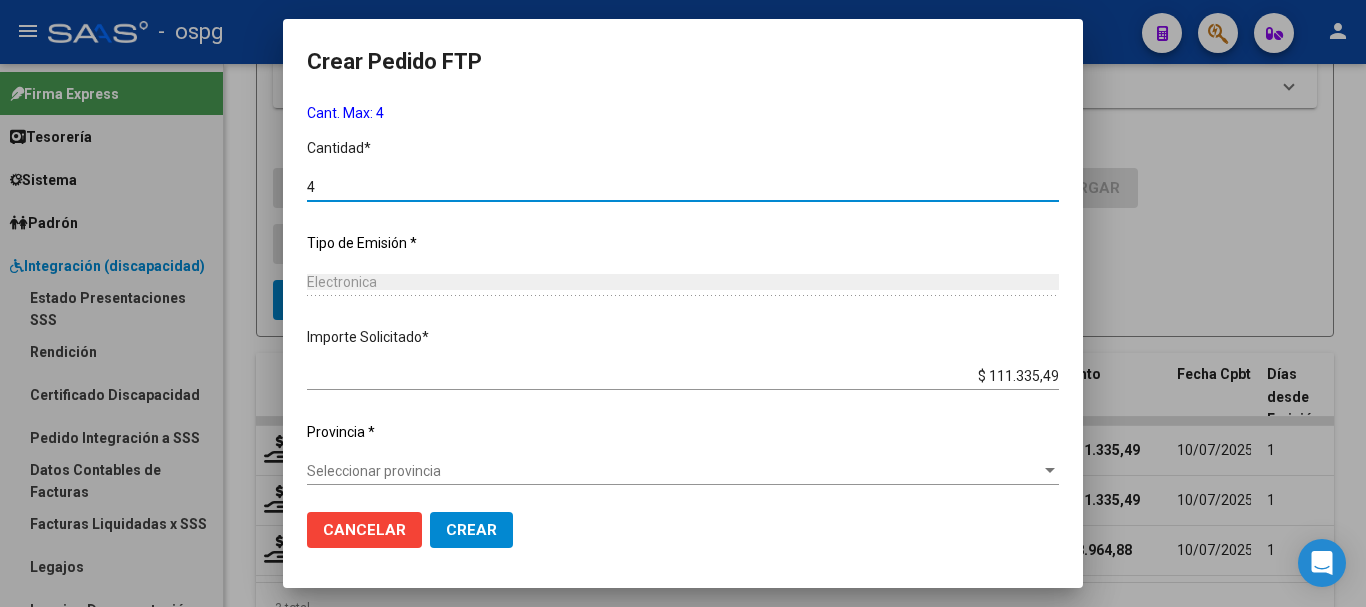 scroll, scrollTop: 858, scrollLeft: 0, axis: vertical 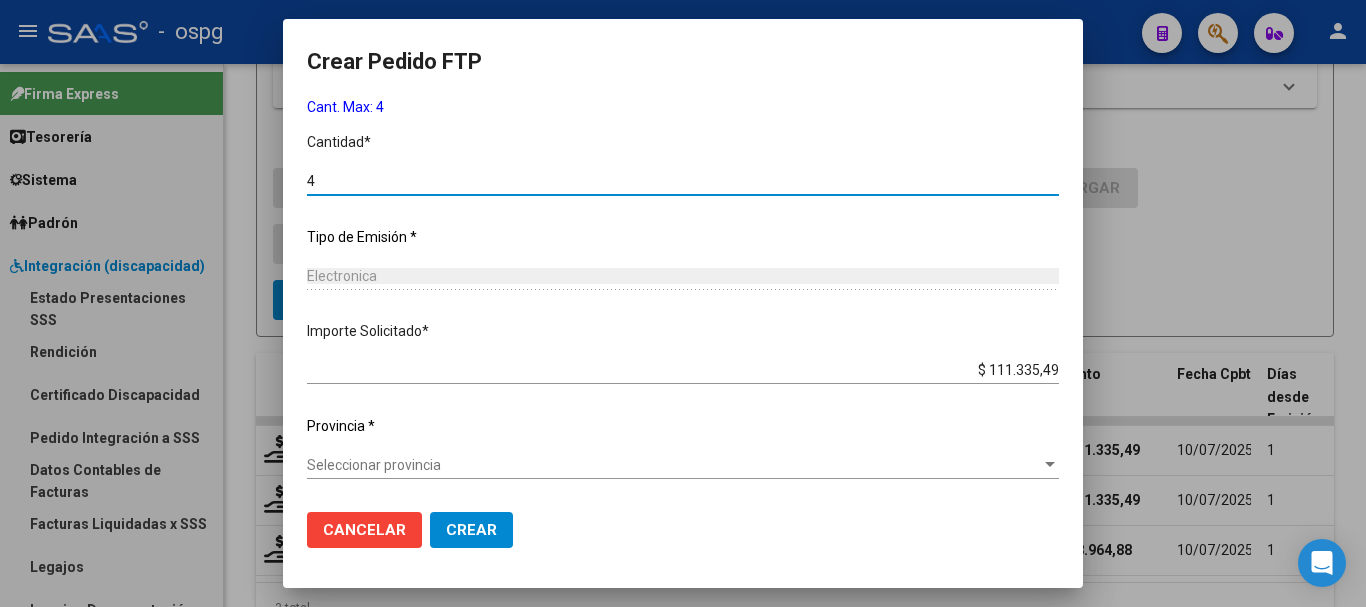 type on "4" 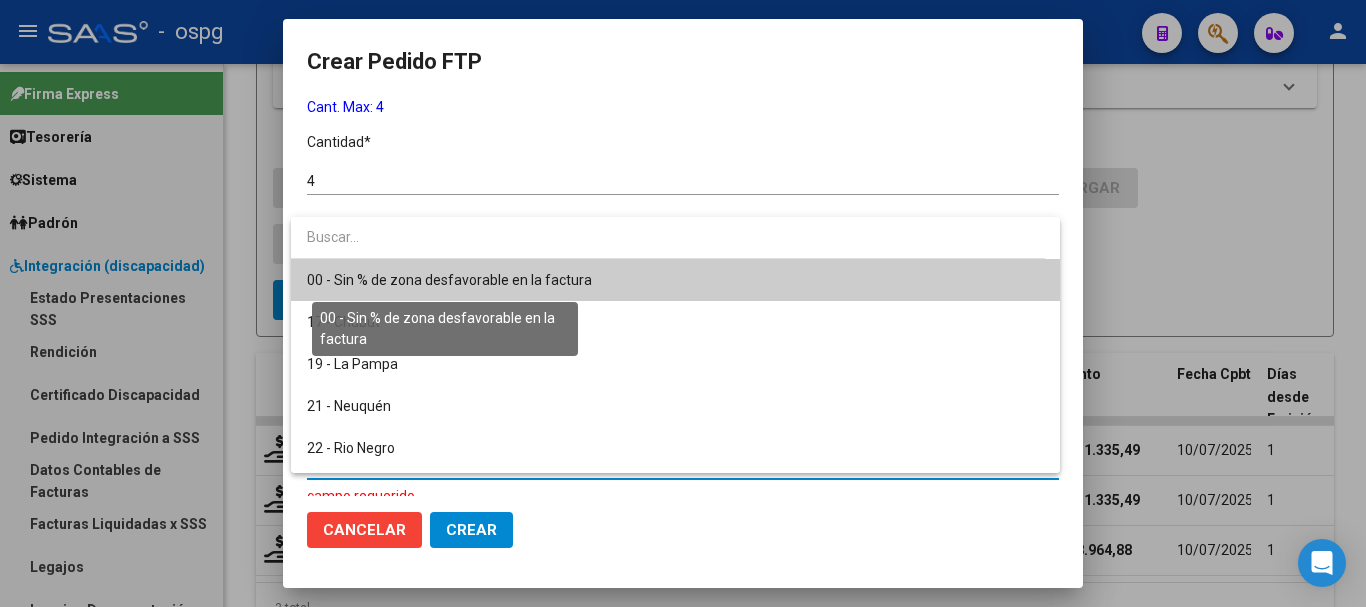 click on "00 - Sin % de zona desfavorable en la factura" at bounding box center (449, 280) 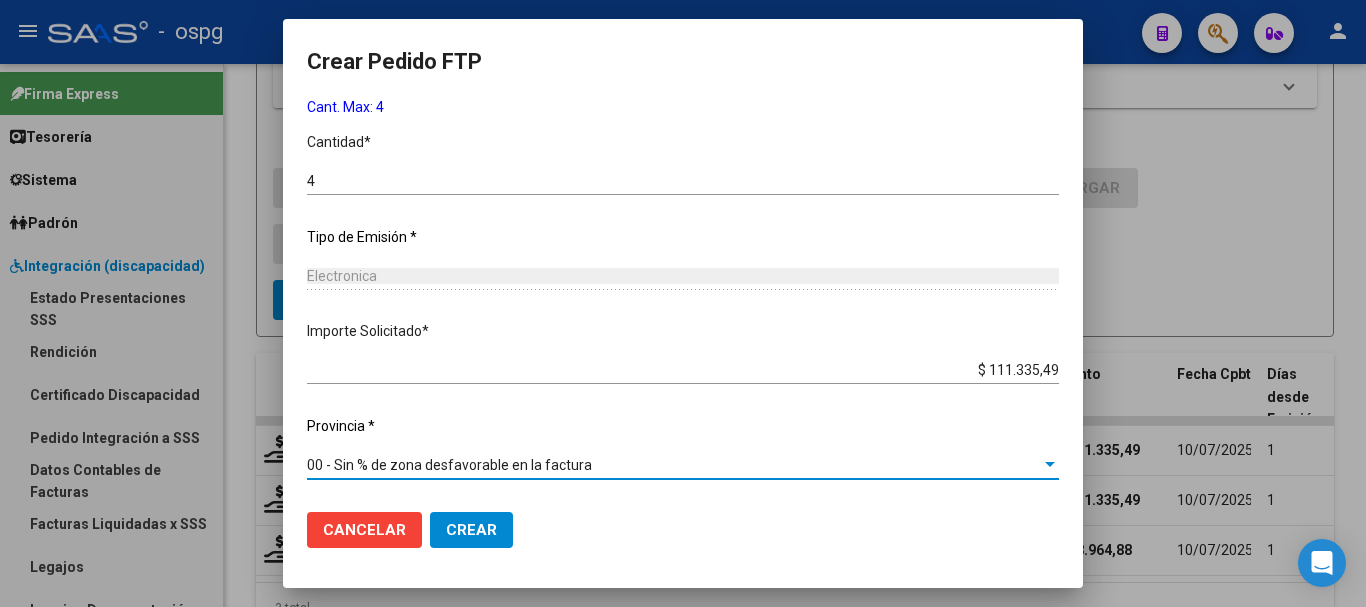 click on "Crear" 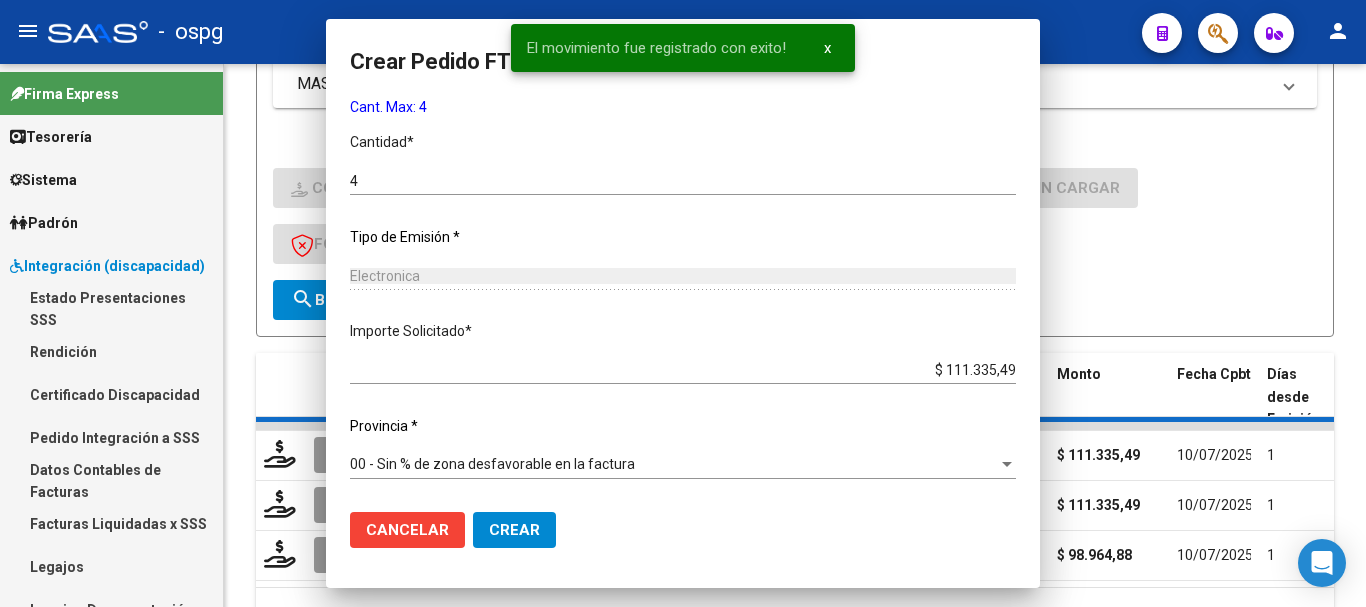 scroll, scrollTop: 0, scrollLeft: 0, axis: both 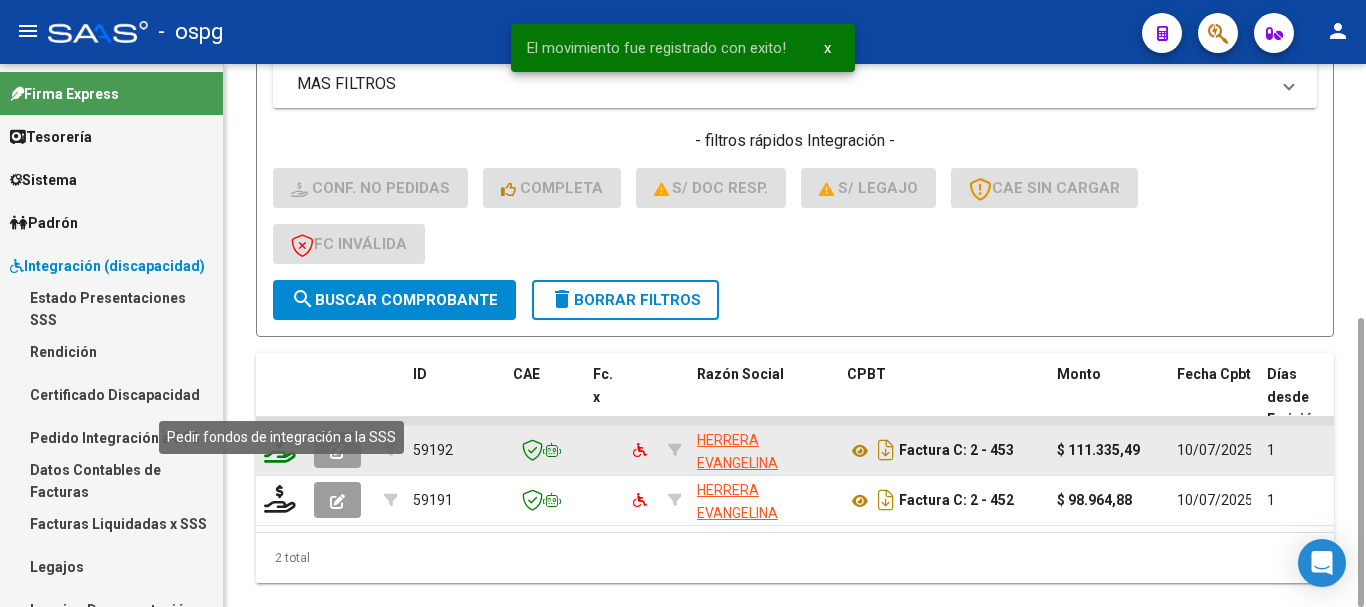 click 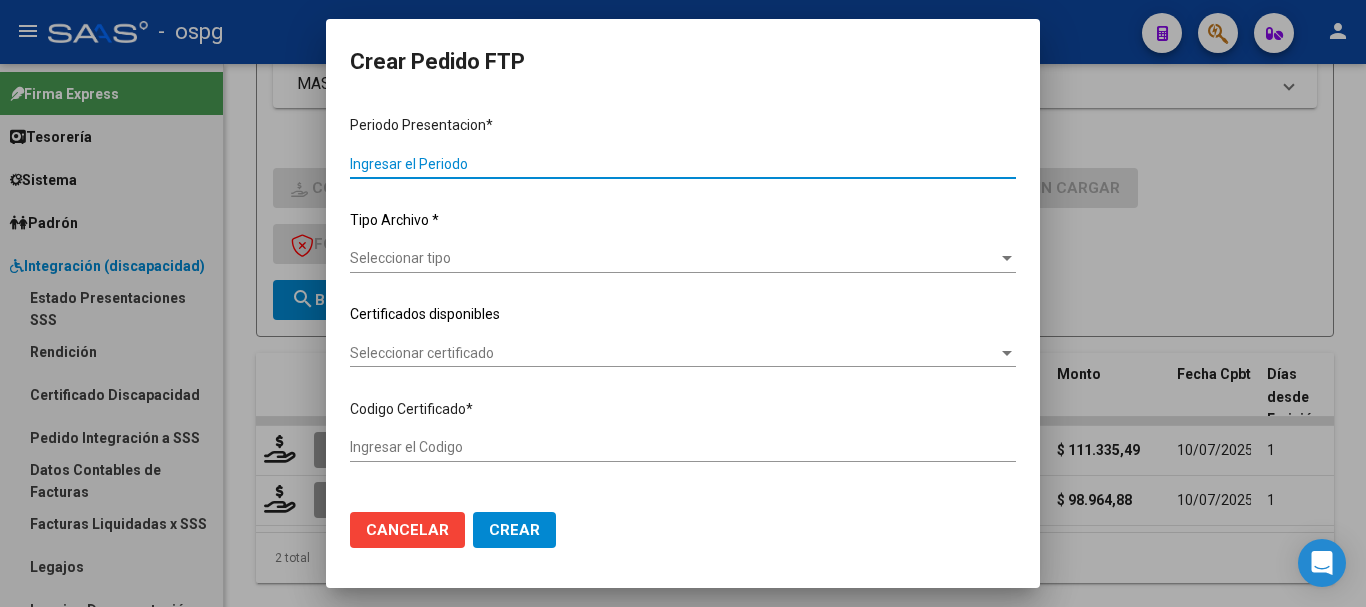 type on "202506" 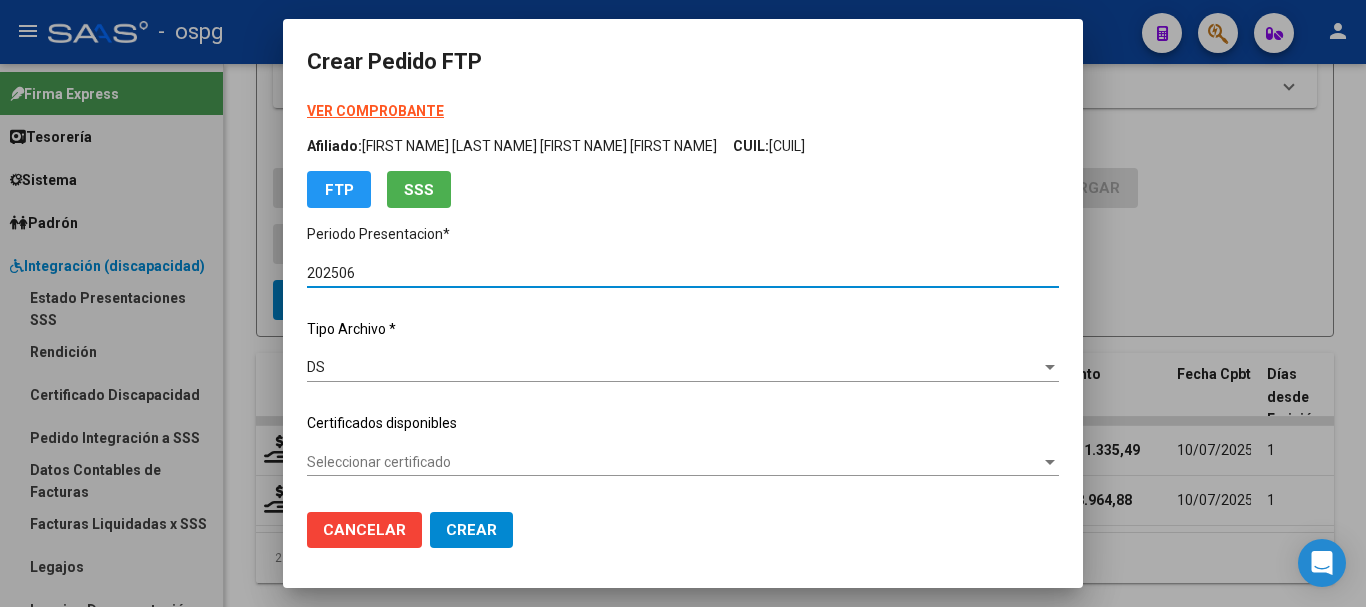 type on "[PHONE]" 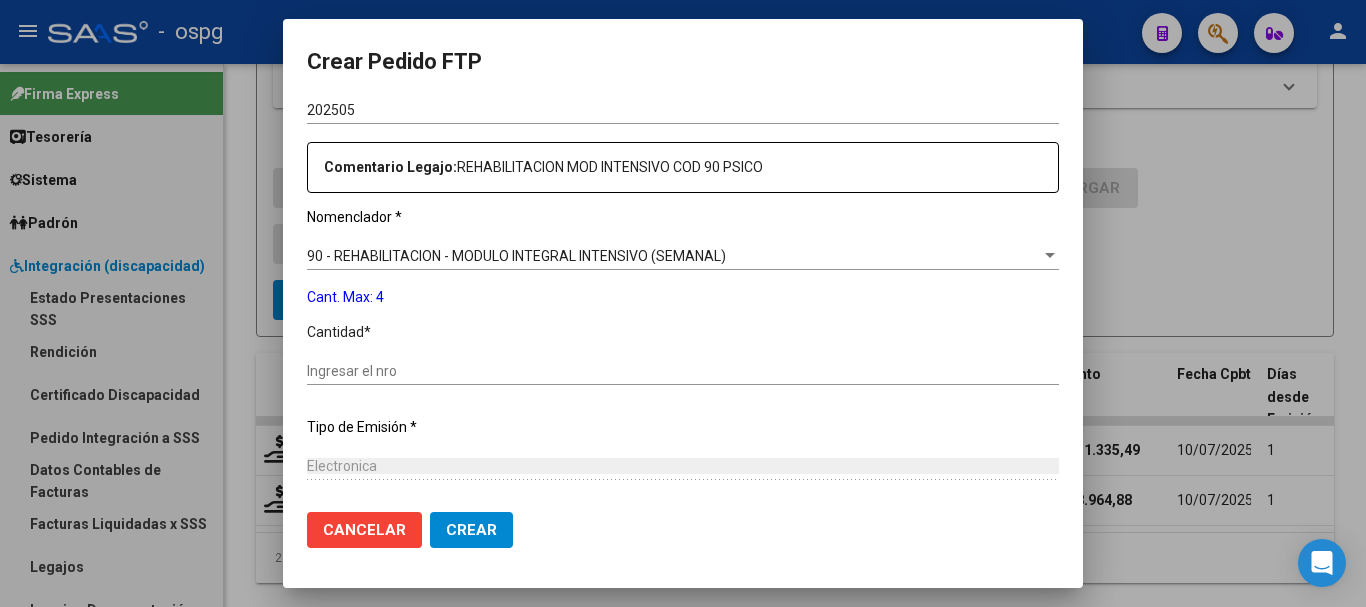 scroll, scrollTop: 700, scrollLeft: 0, axis: vertical 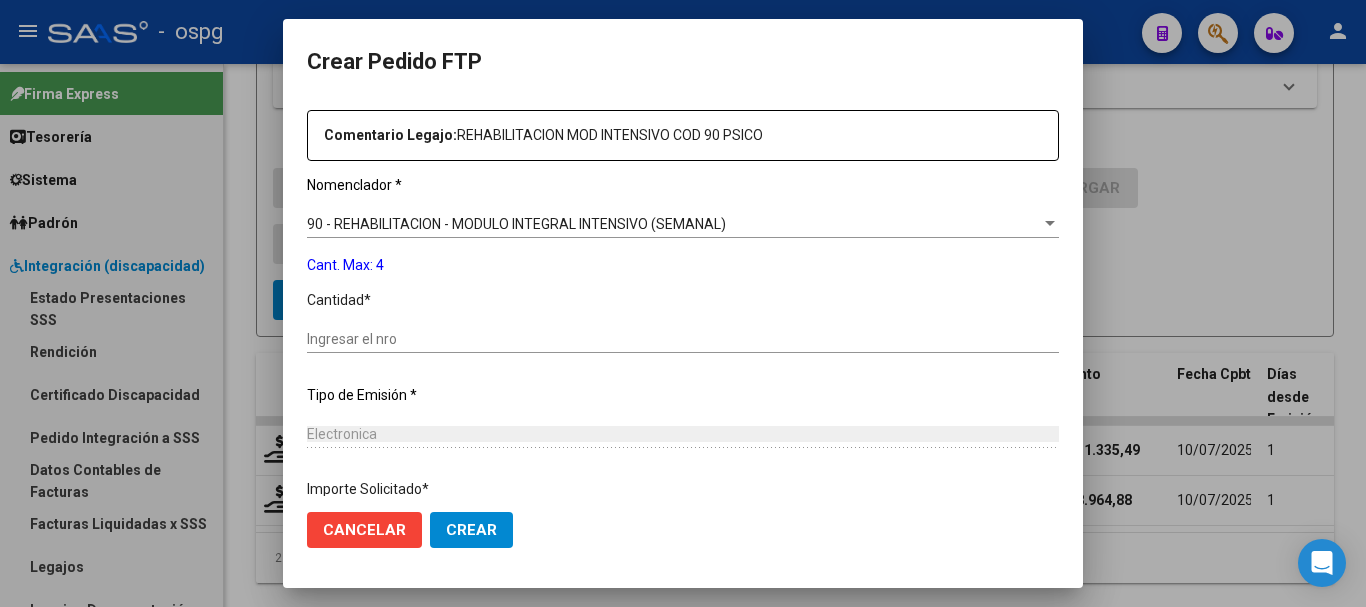 click on "Ingresar el nro" at bounding box center (683, 339) 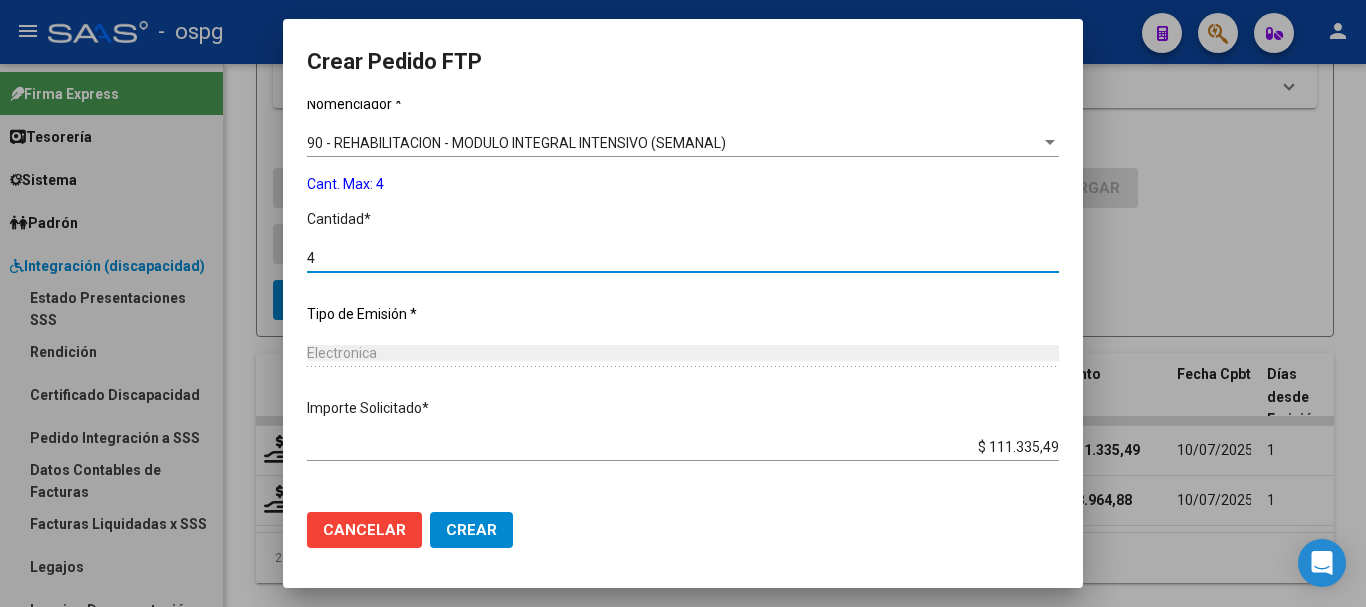 scroll, scrollTop: 858, scrollLeft: 0, axis: vertical 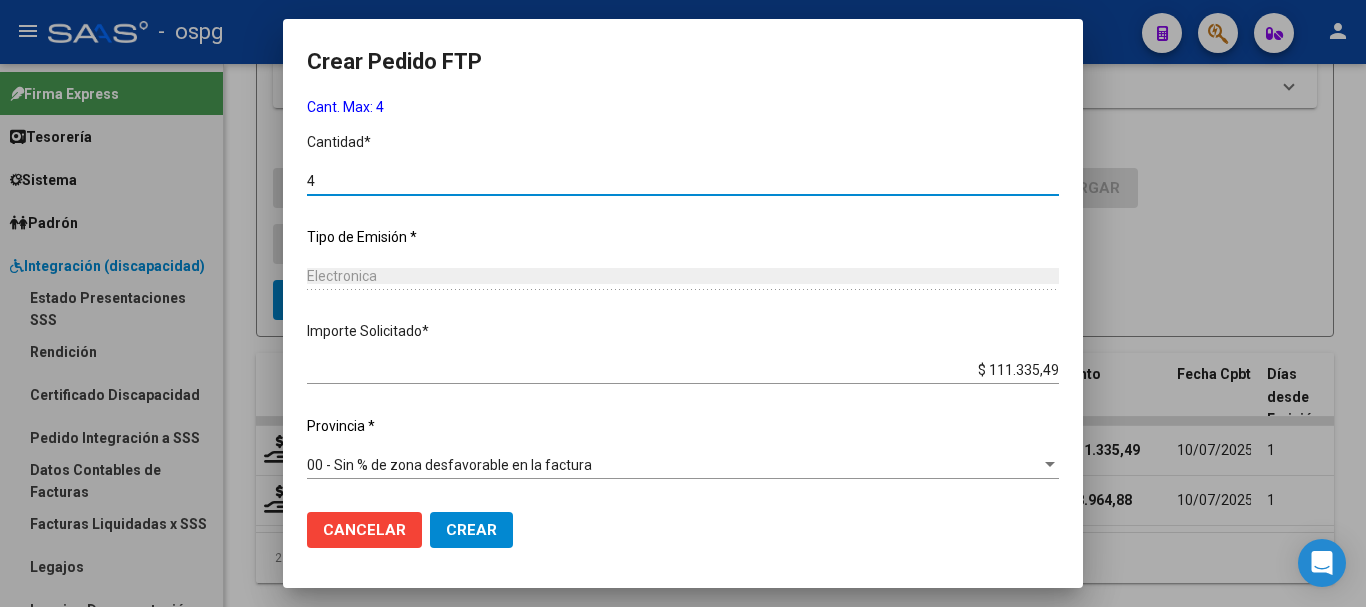 type on "4" 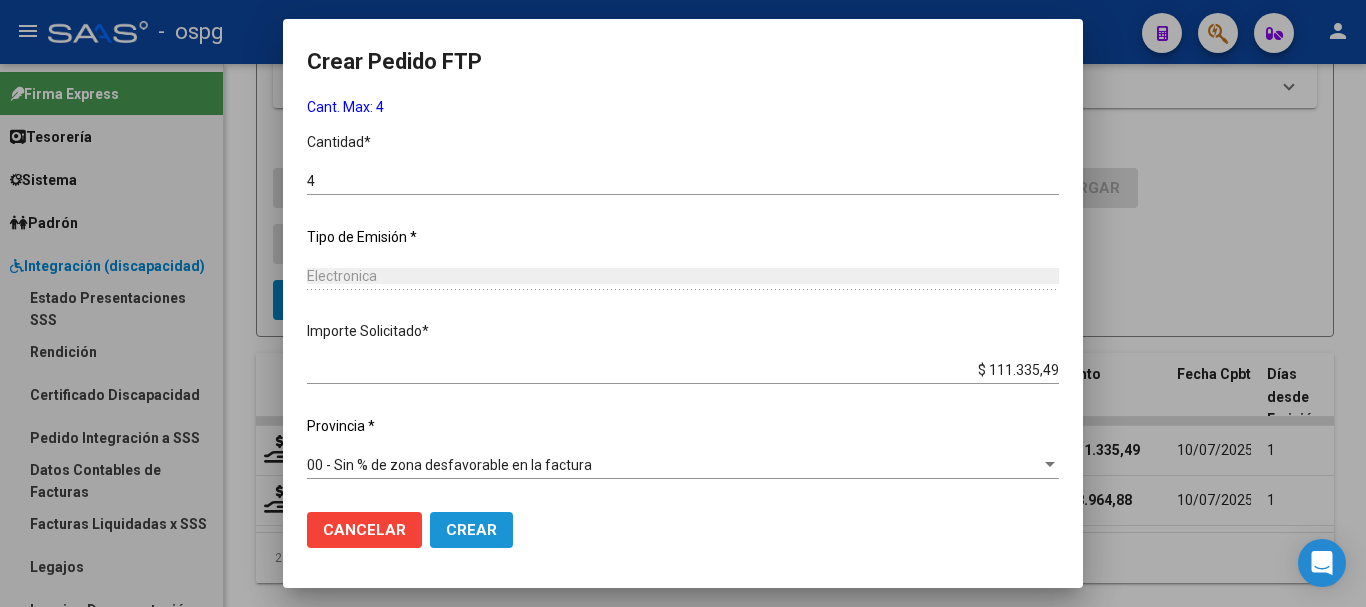 click on "Crear" 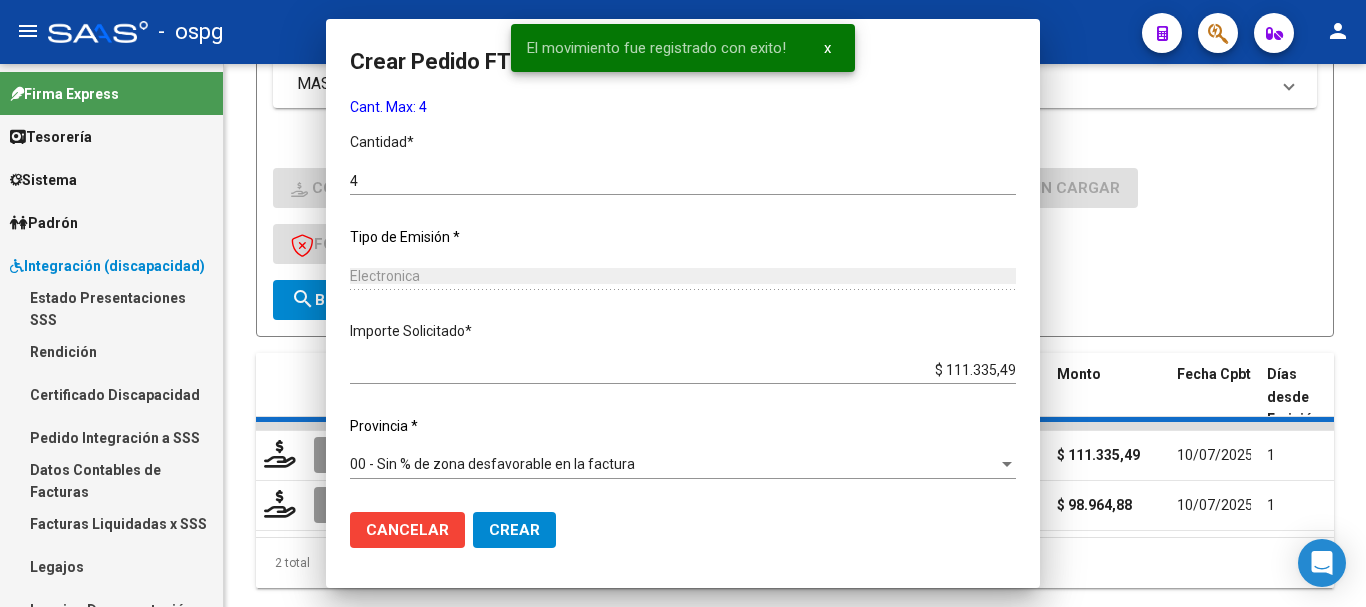 scroll, scrollTop: 749, scrollLeft: 0, axis: vertical 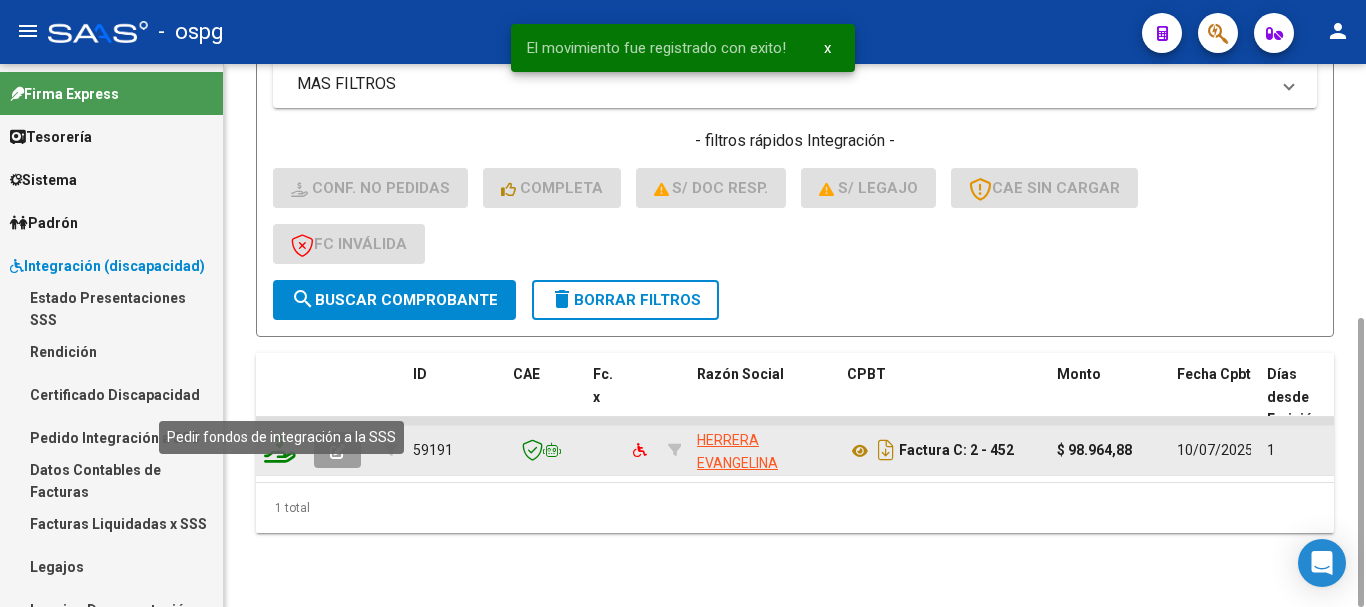 click 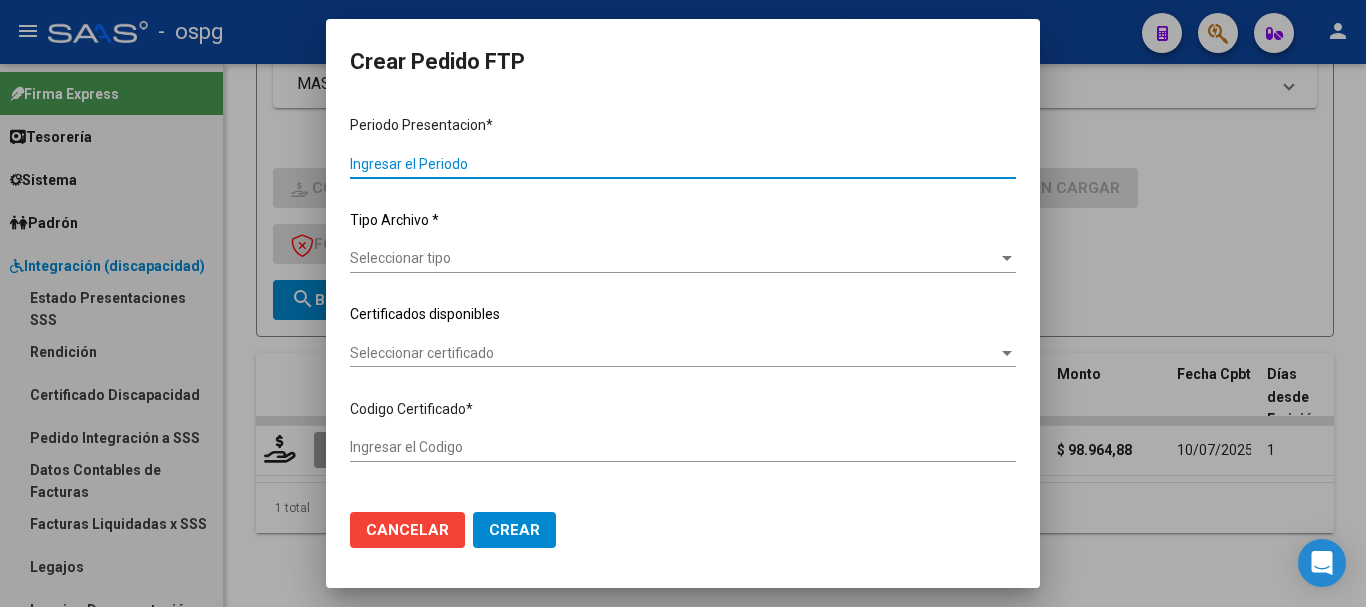 type on "202506" 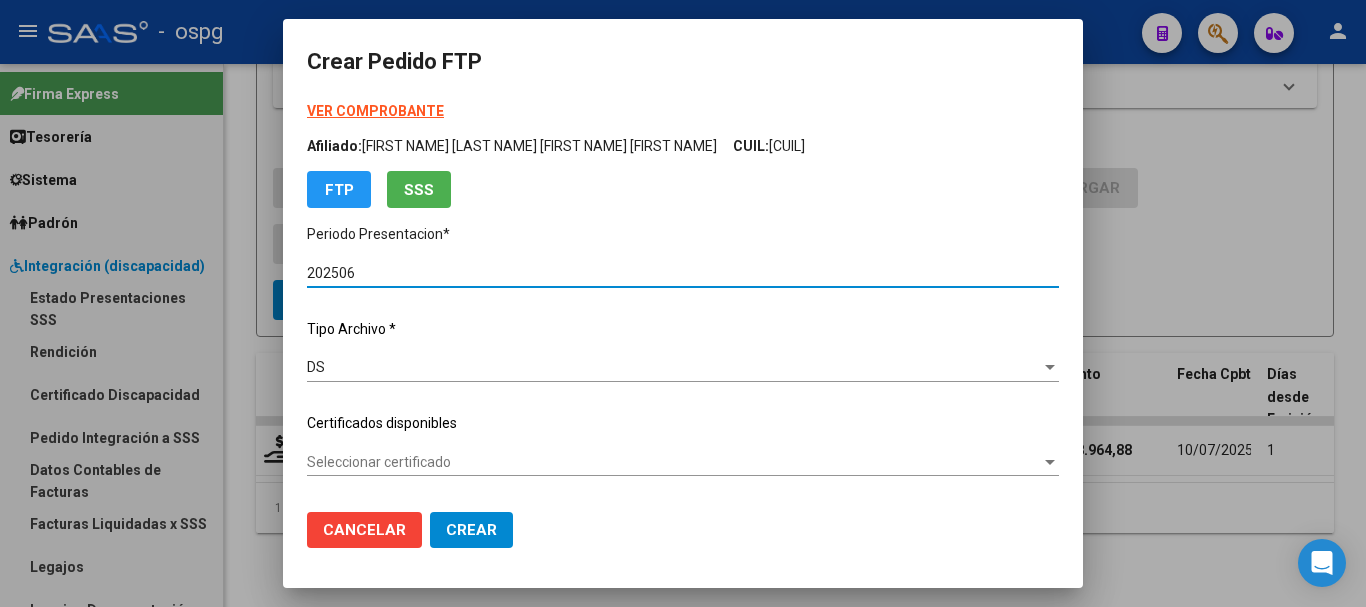 type on "[PHONE]" 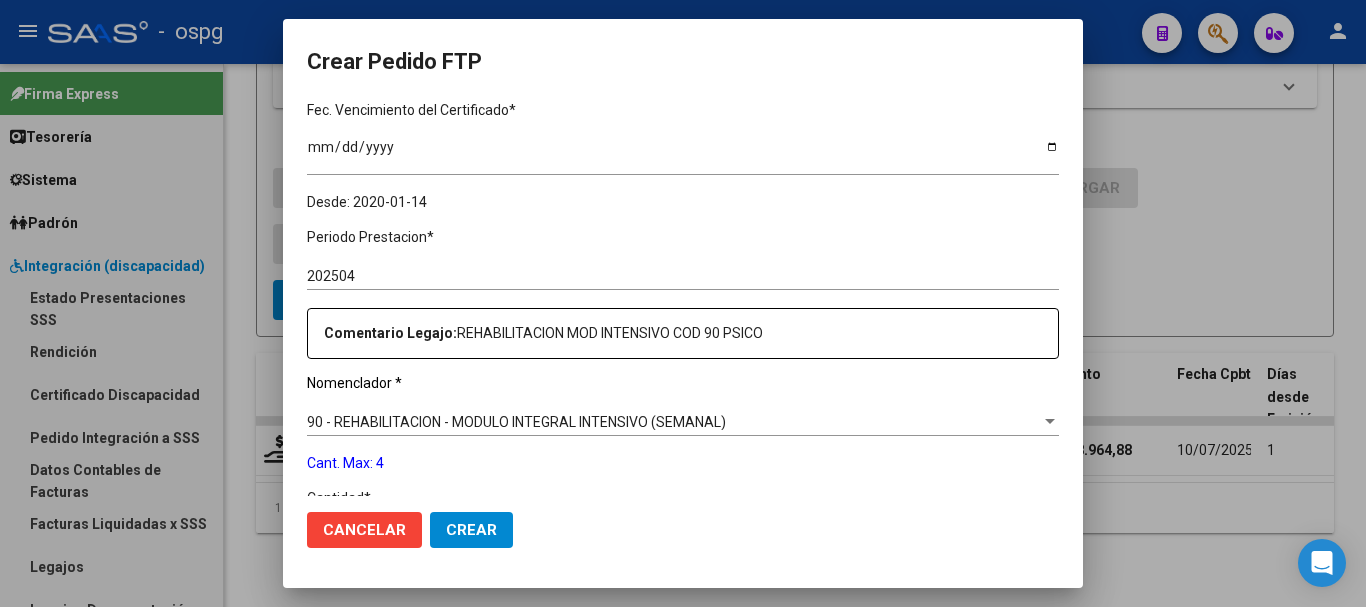 scroll, scrollTop: 600, scrollLeft: 0, axis: vertical 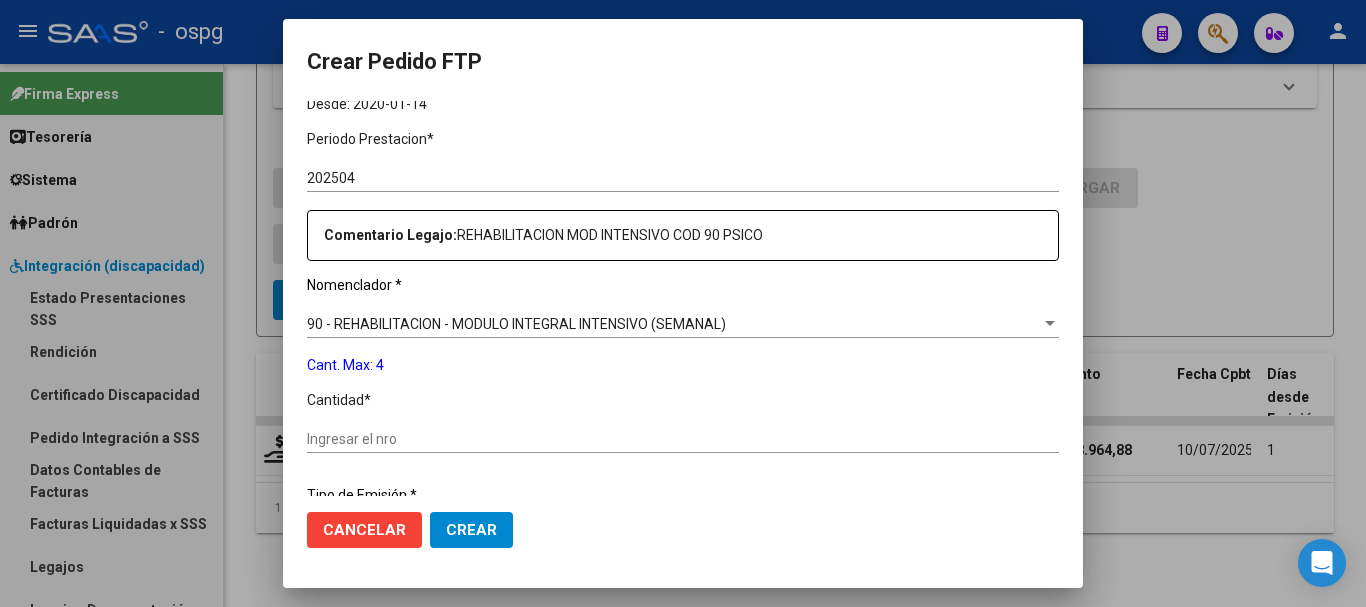 click on "Periodo Prestacion  *   202504 Ingresar el Periodo Prestacion  Comentario Legajo:    REHABILITACION MOD INTENSIVO COD 90 PSICO  Nomenclador * 90 - REHABILITACION - MODULO INTEGRAL INTENSIVO (SEMANAL) Seleccionar nomenclador Cant. Max: 4 Cantidad  *   Ingresar el nro   Tipo de Emisión * Electronica Seleccionar tipo Importe Solicitado  *   $ 98.964,88 Ingresar imp. solicitado   Provincia * 00 - Sin % de zona desfavorable en la factura Seleccionar provincia" at bounding box center (683, 434) 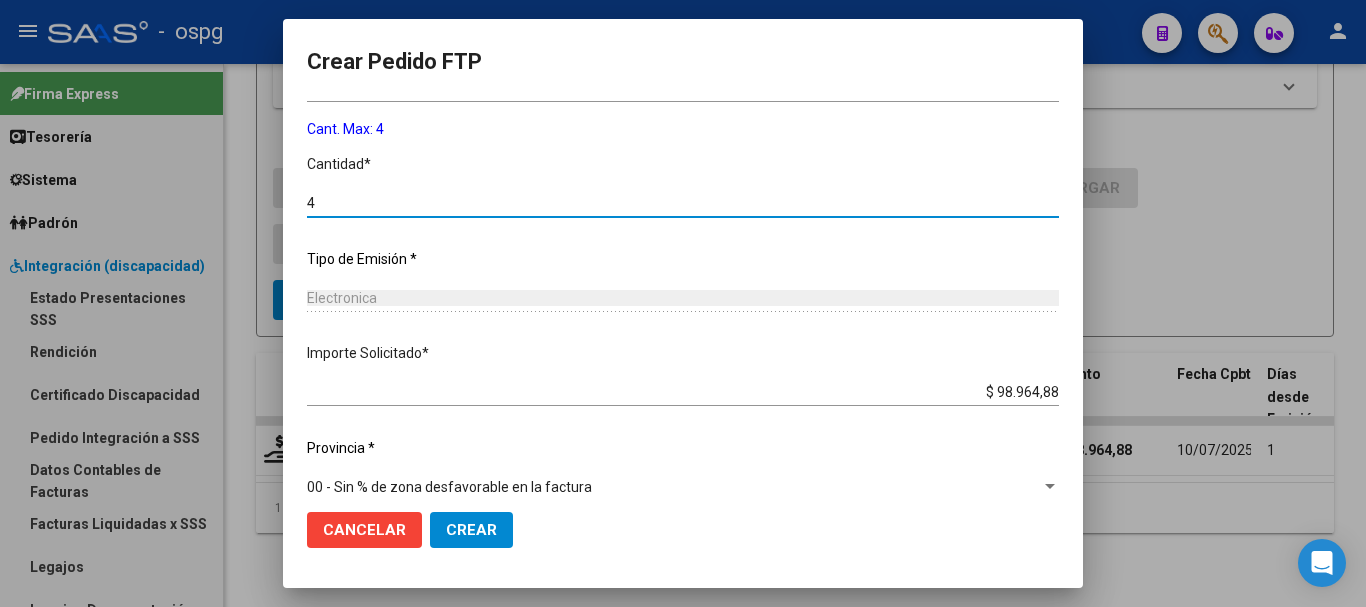 scroll, scrollTop: 858, scrollLeft: 0, axis: vertical 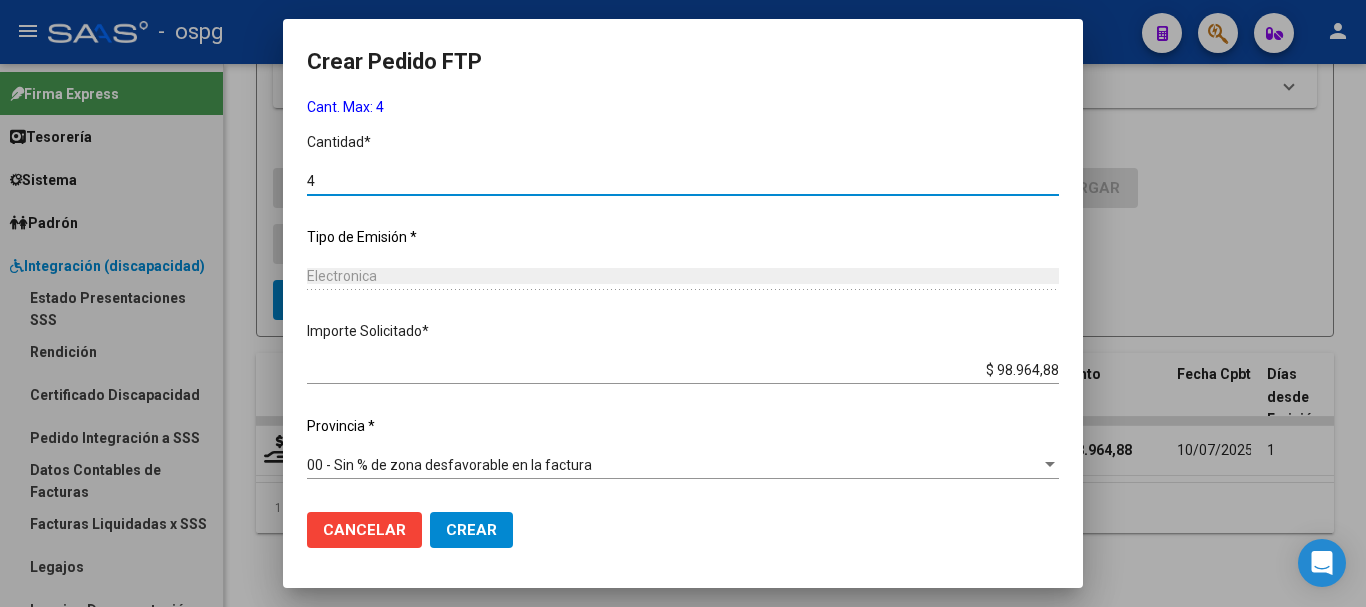 type on "4" 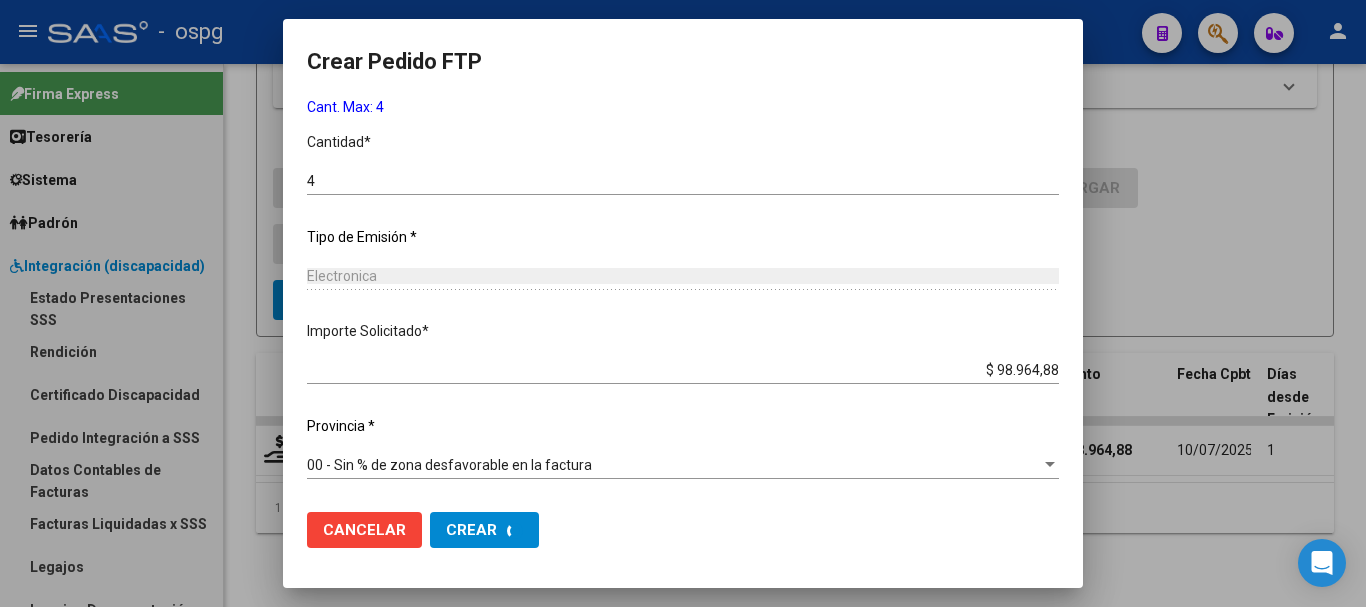 scroll, scrollTop: 0, scrollLeft: 0, axis: both 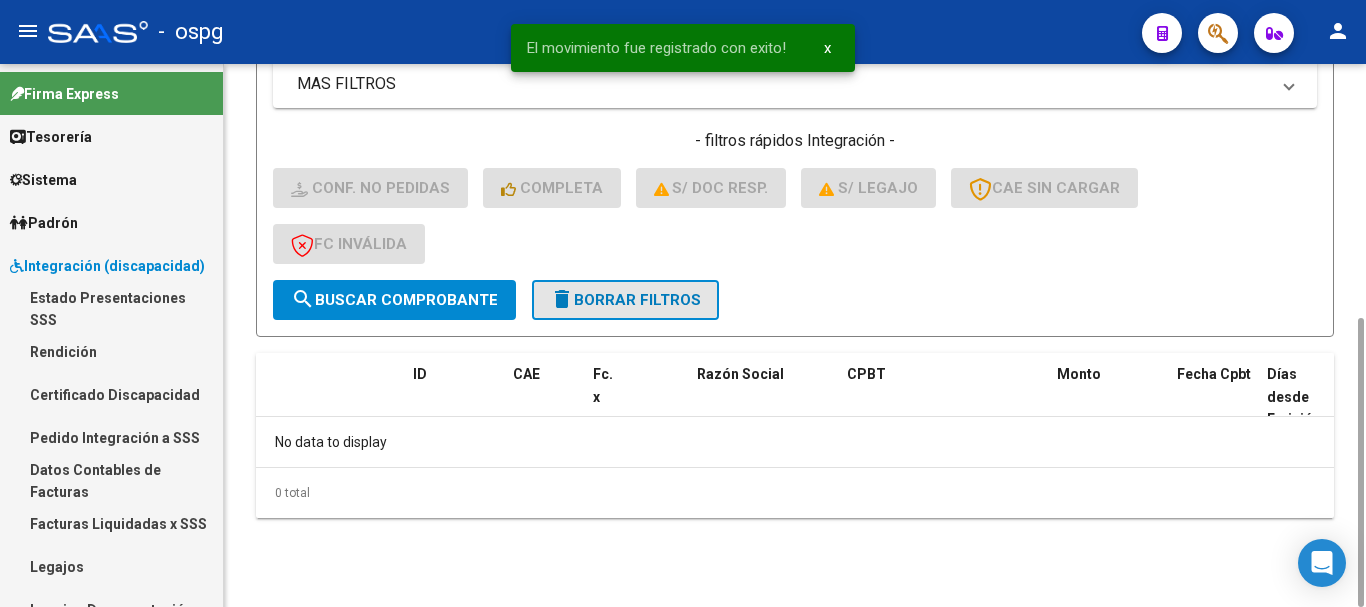 click on "delete  Borrar Filtros" 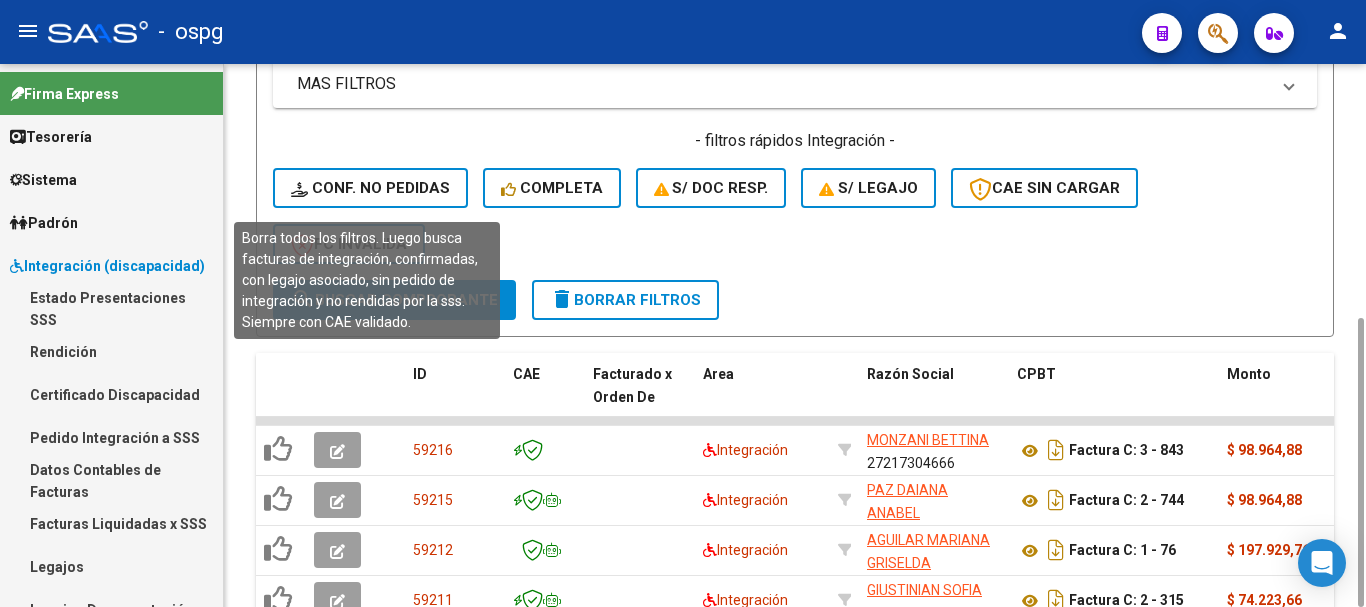 click on "Conf. no pedidas" 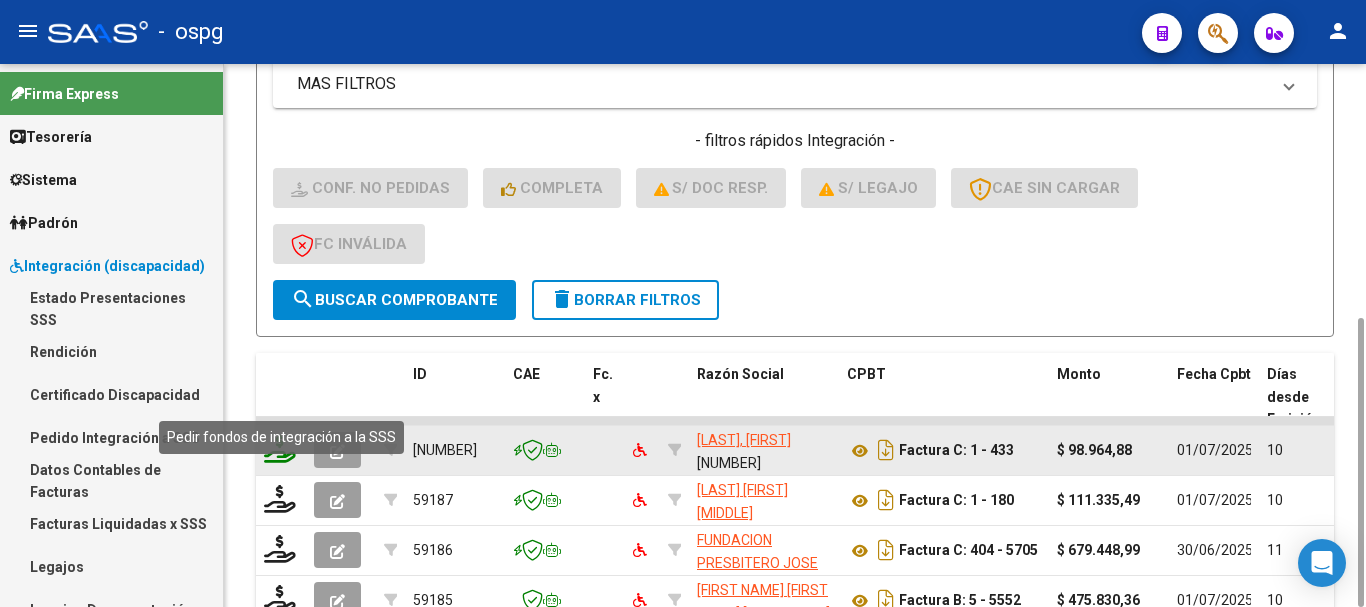 click 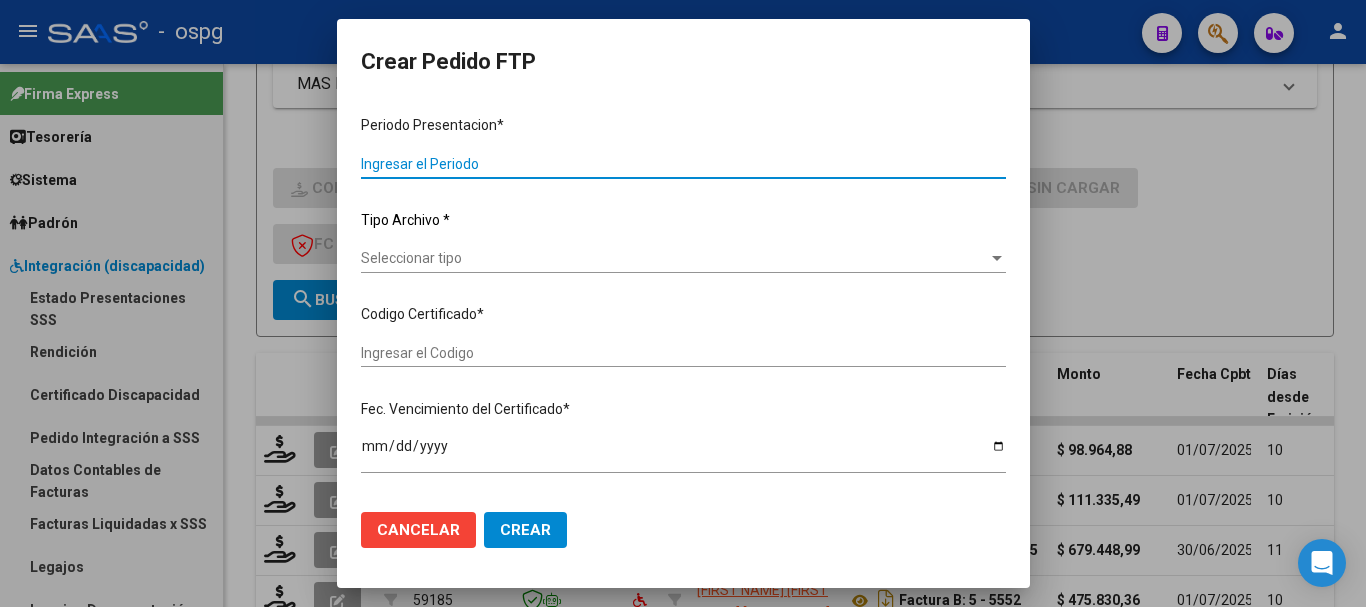 type on "202506" 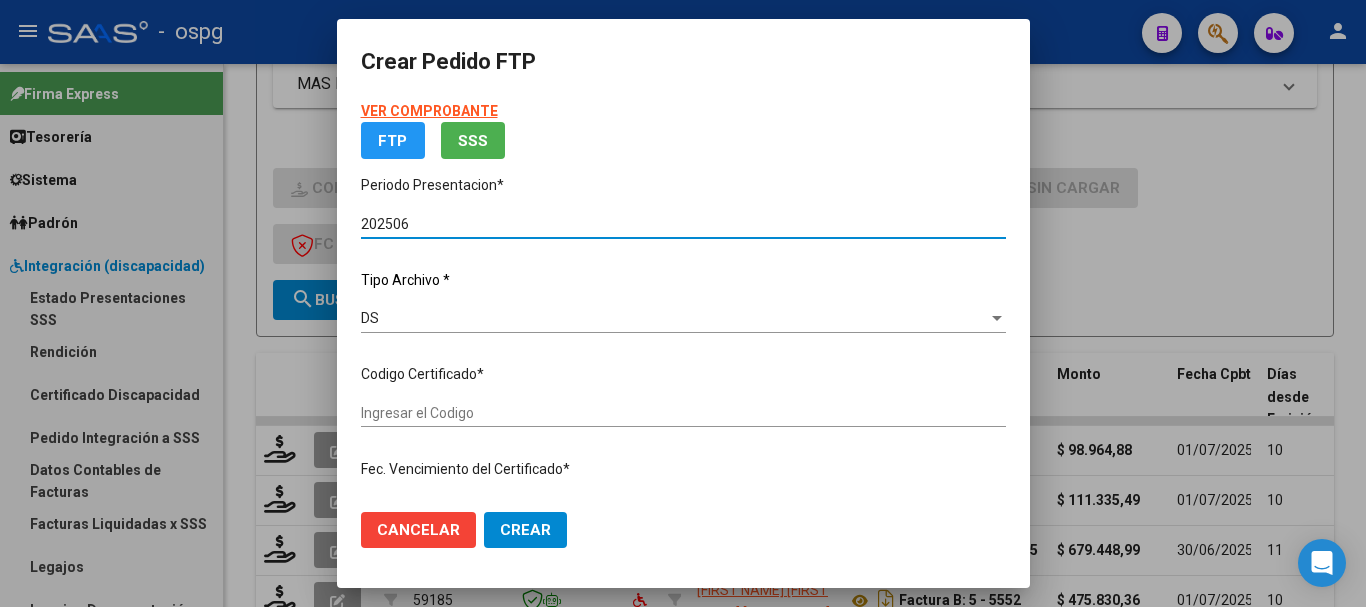 type on "[NUMBER]" 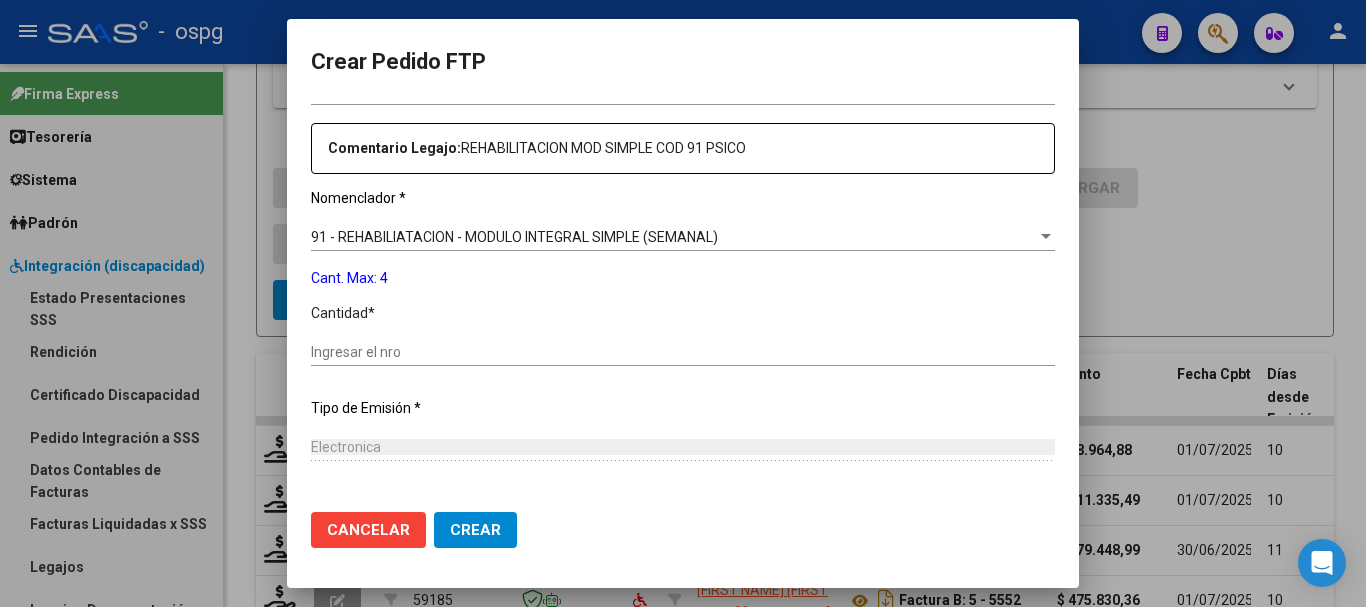 scroll, scrollTop: 700, scrollLeft: 0, axis: vertical 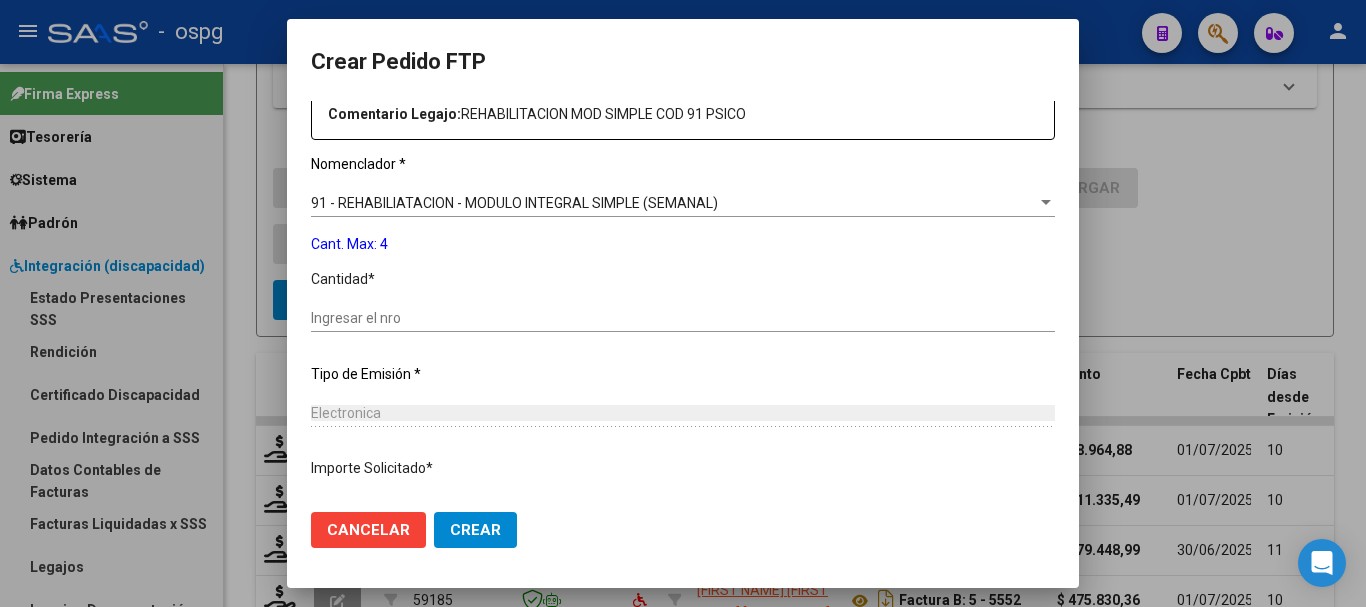 click on "Ingresar el nro" at bounding box center [683, 318] 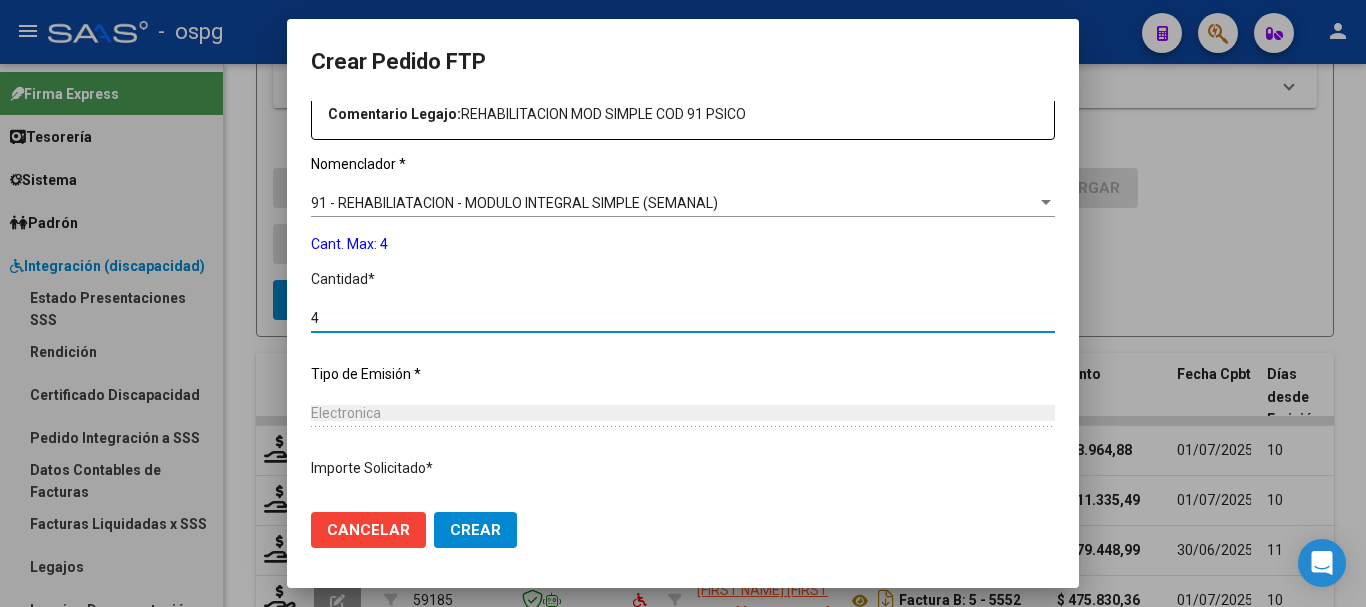 type on "4" 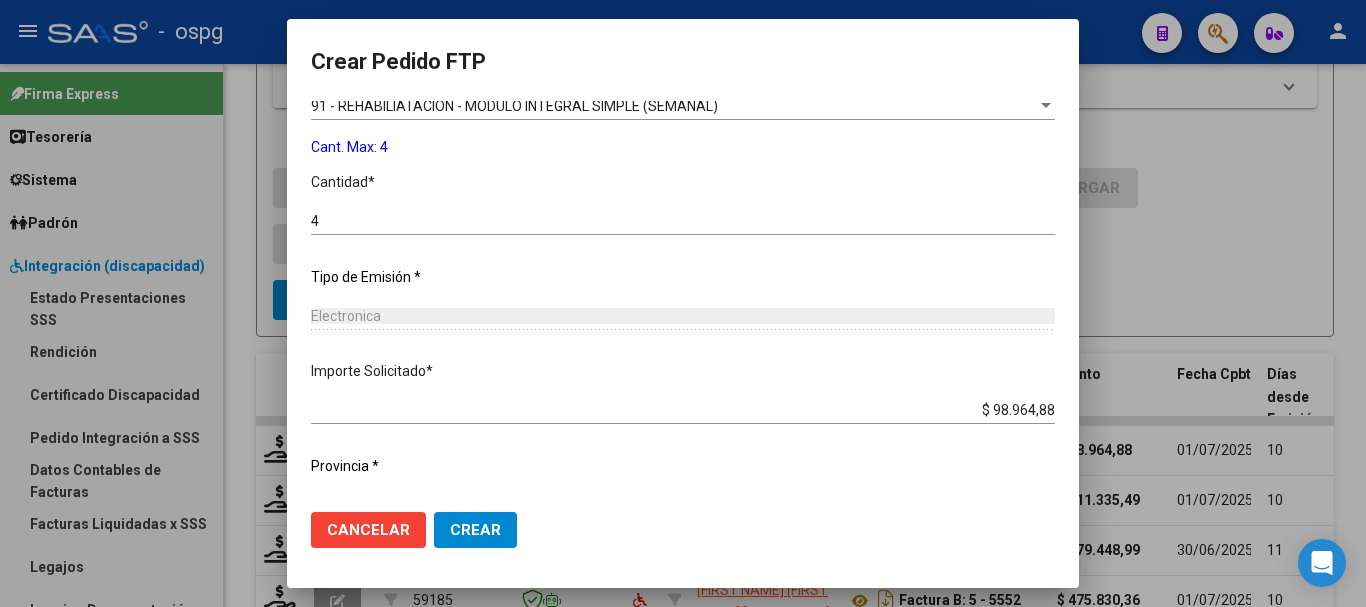 scroll, scrollTop: 837, scrollLeft: 0, axis: vertical 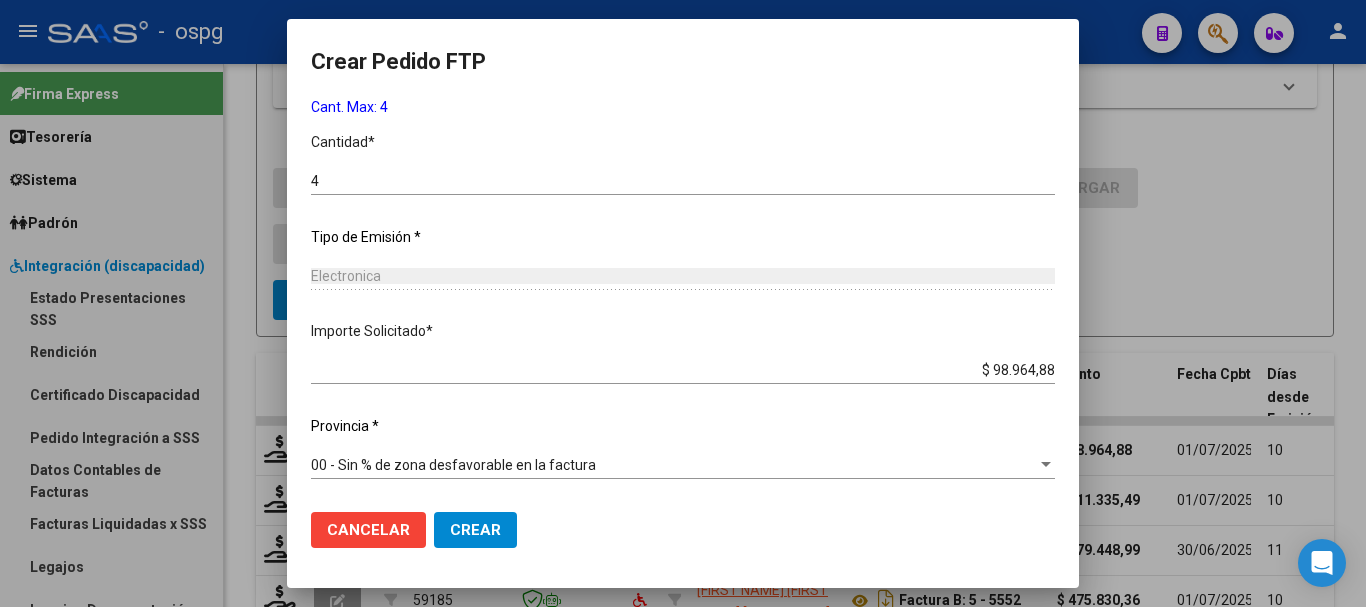 click on "Crear" 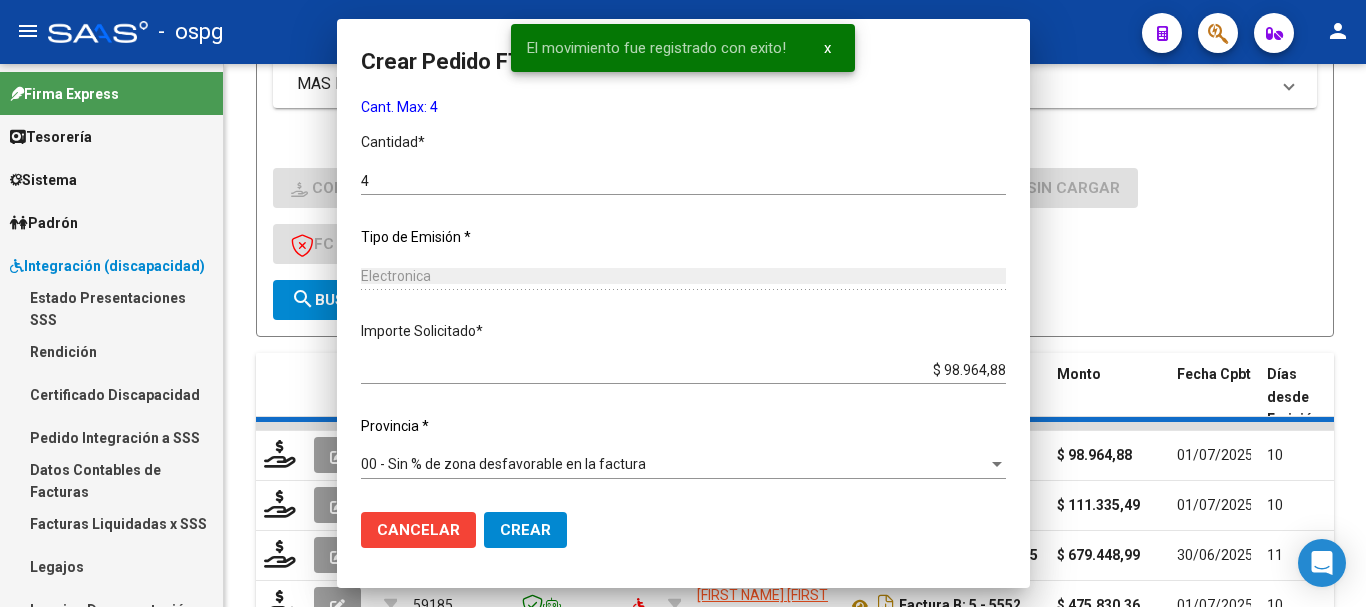 scroll, scrollTop: 0, scrollLeft: 0, axis: both 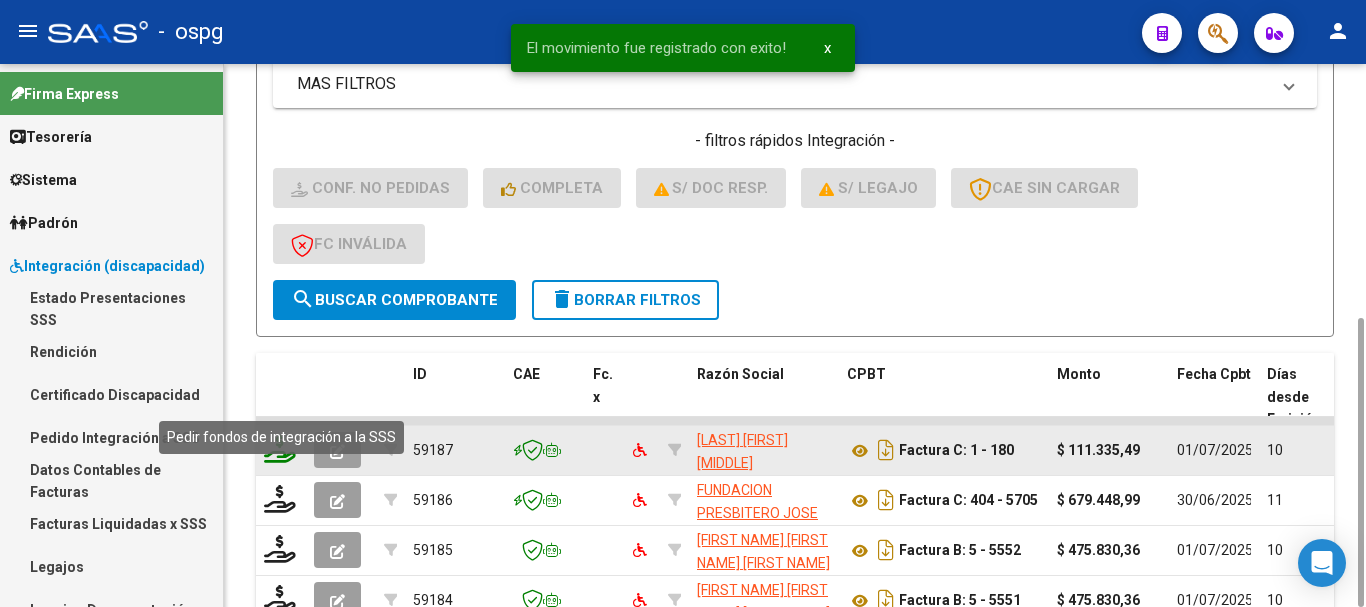 click 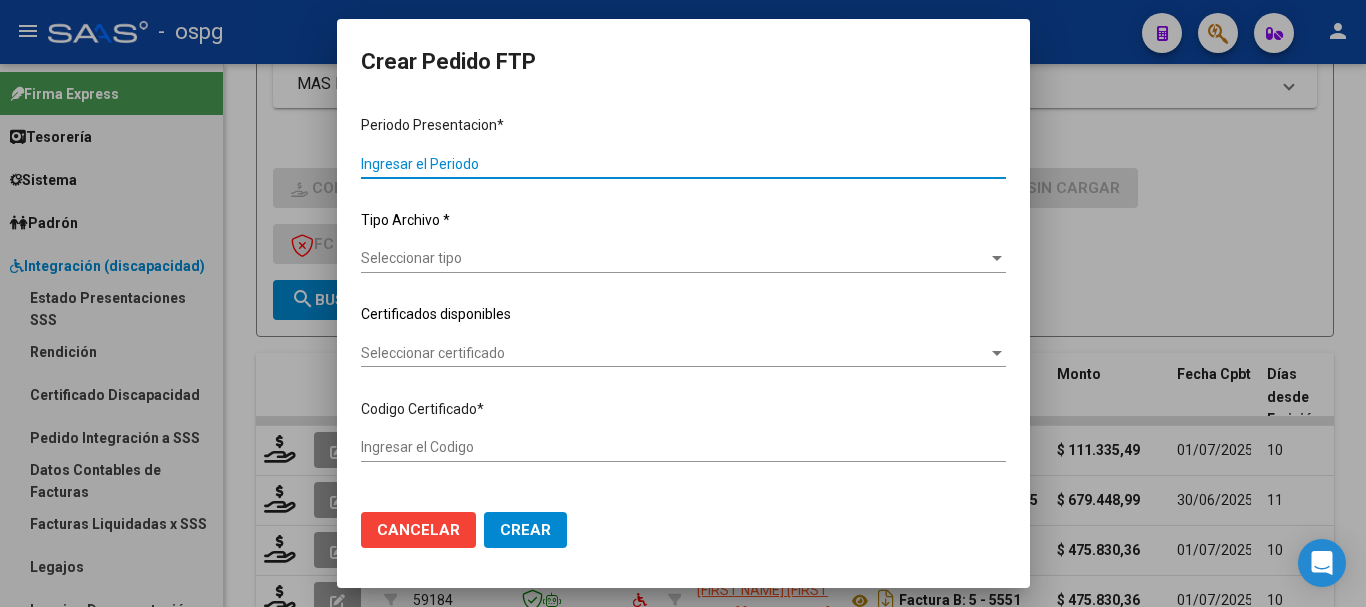 type on "202506" 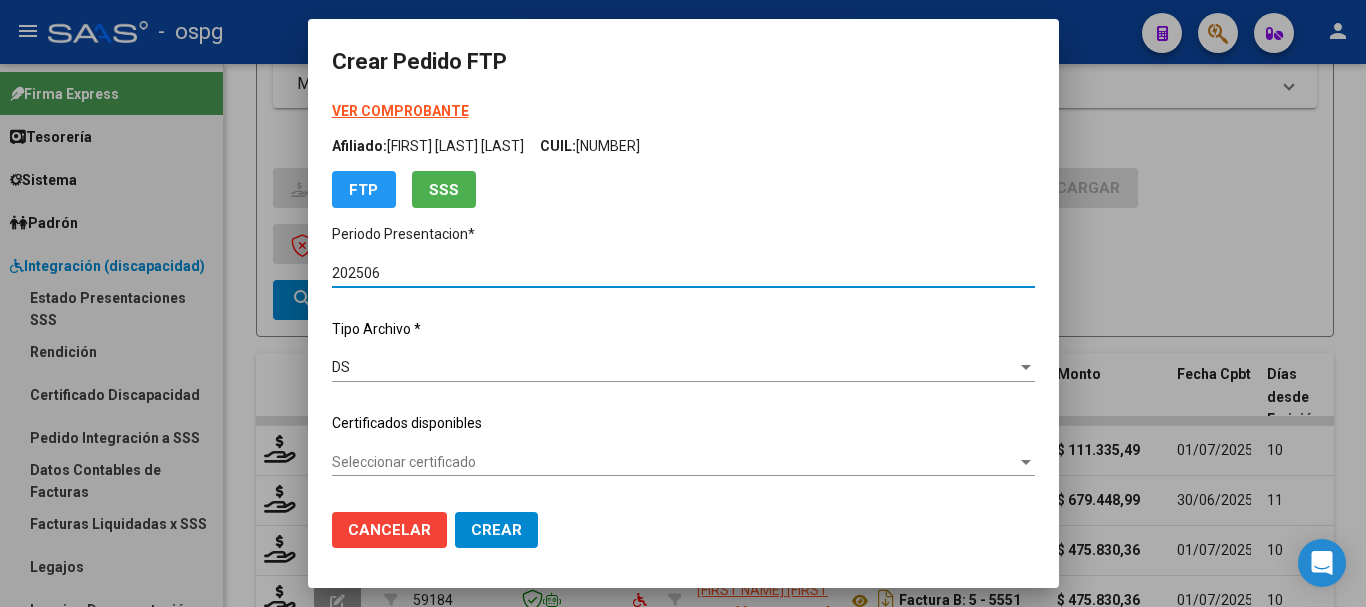 type on "[NUMBER]" 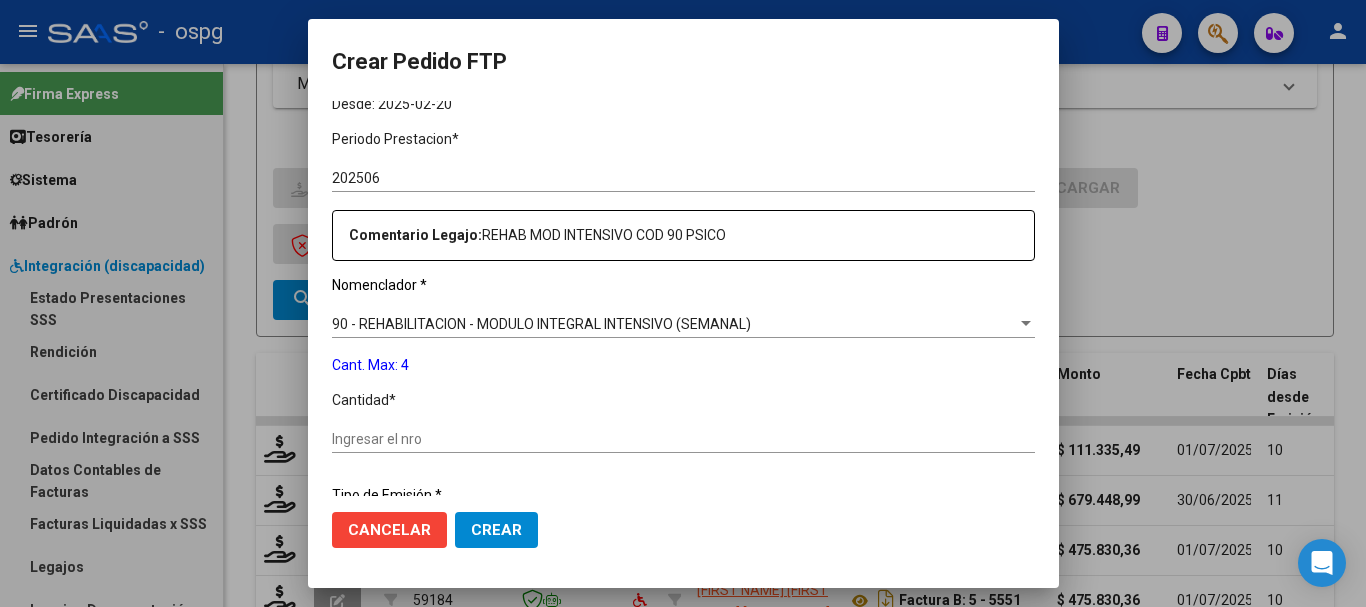 scroll, scrollTop: 700, scrollLeft: 0, axis: vertical 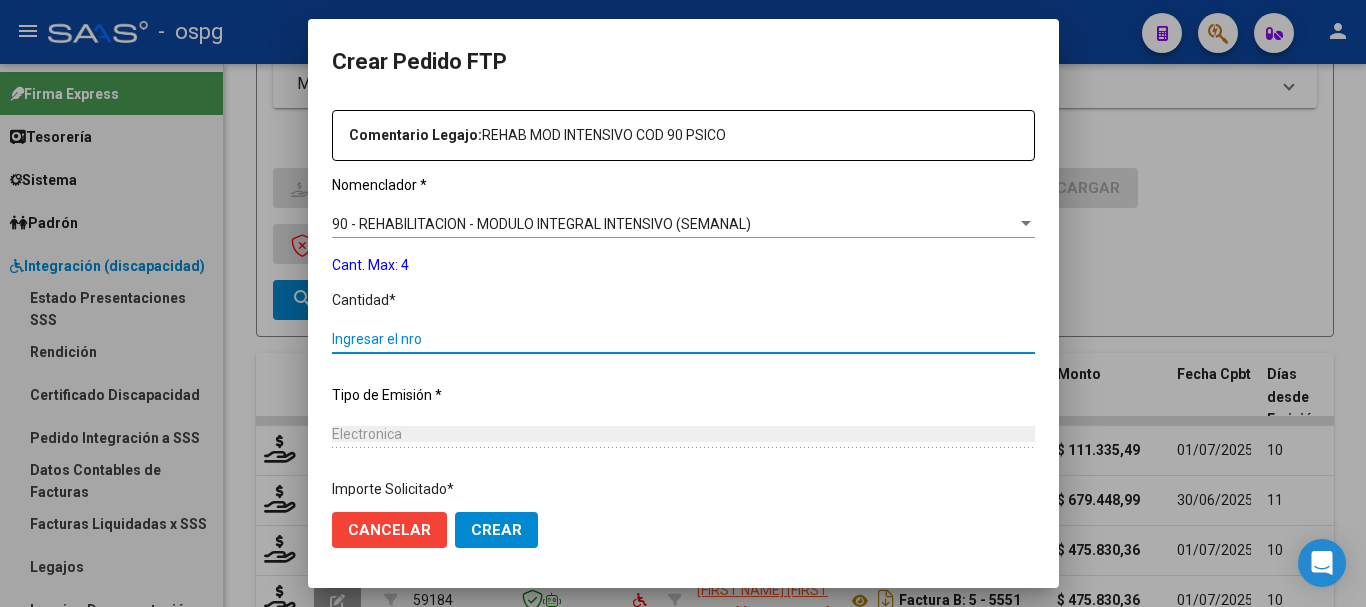 click on "Ingresar el nro" at bounding box center (683, 339) 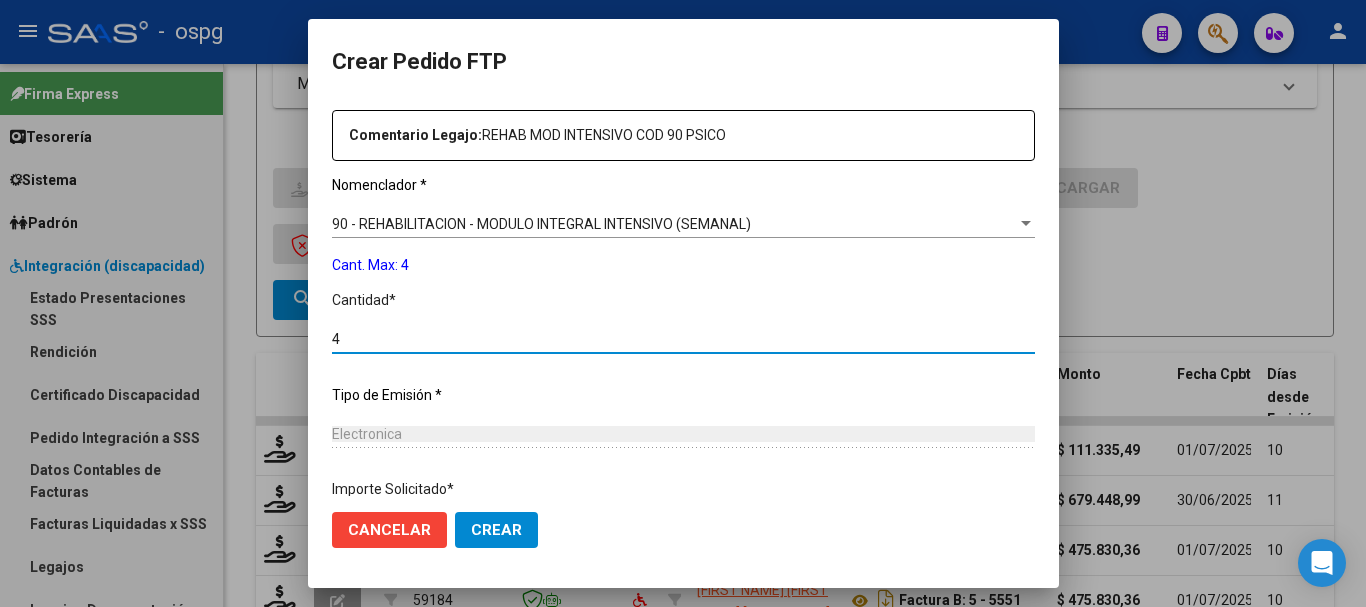 type on "4" 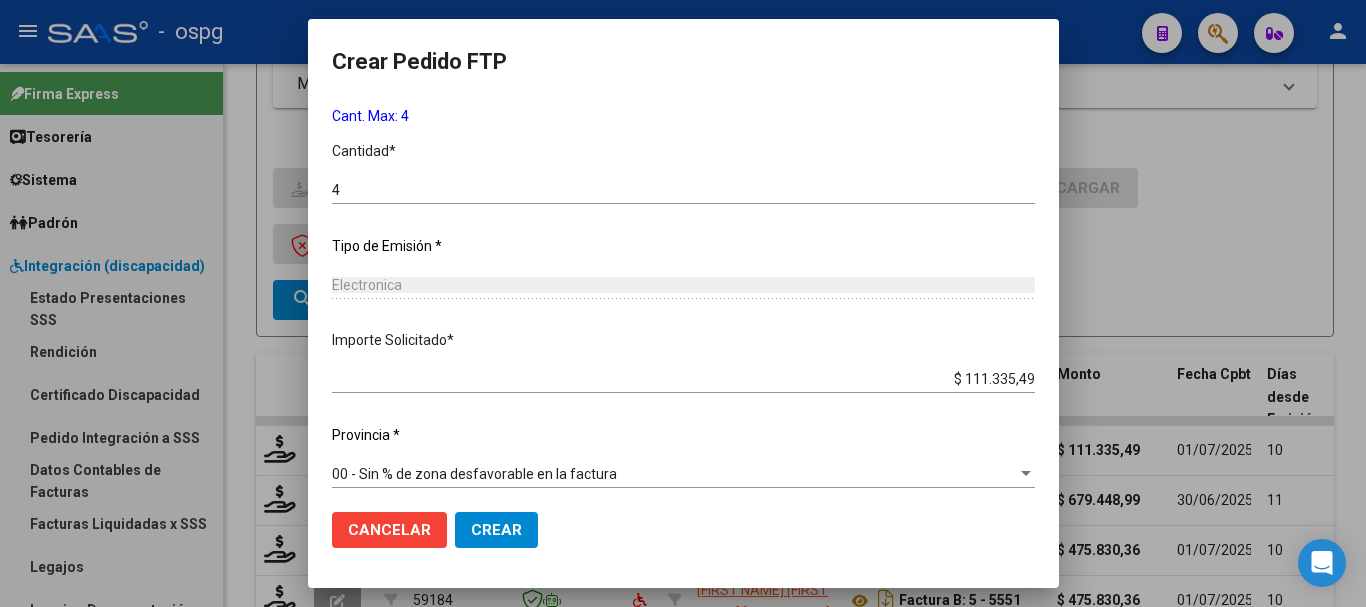 scroll, scrollTop: 858, scrollLeft: 0, axis: vertical 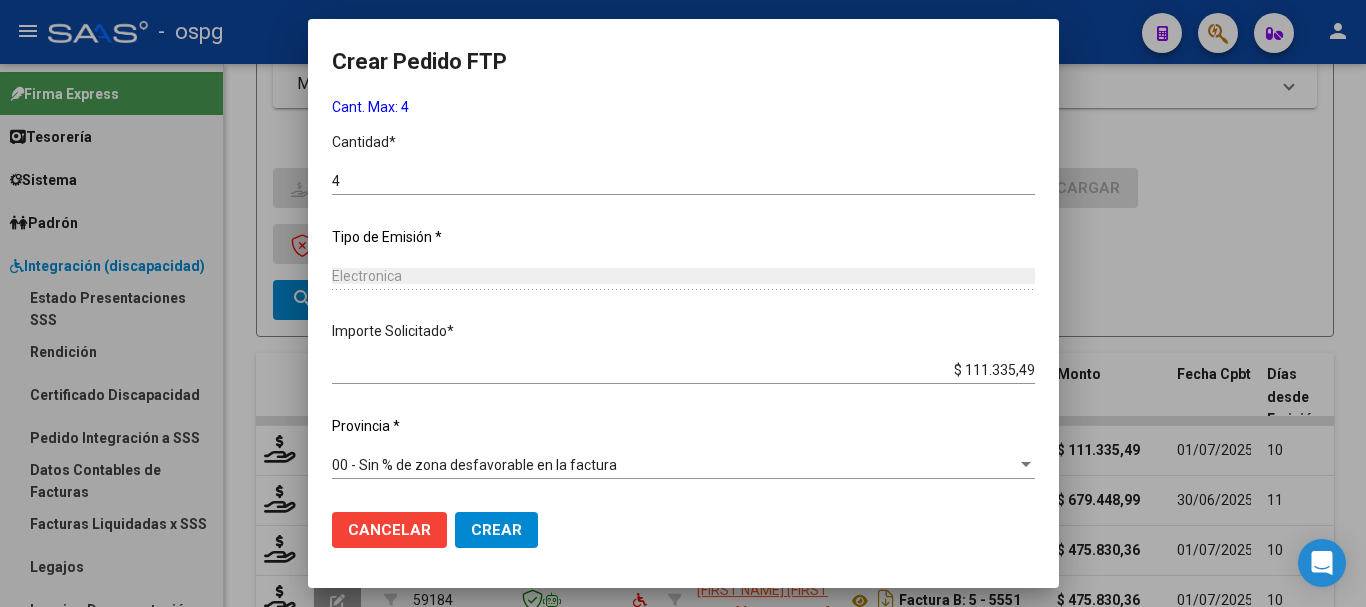 click on "Crear" 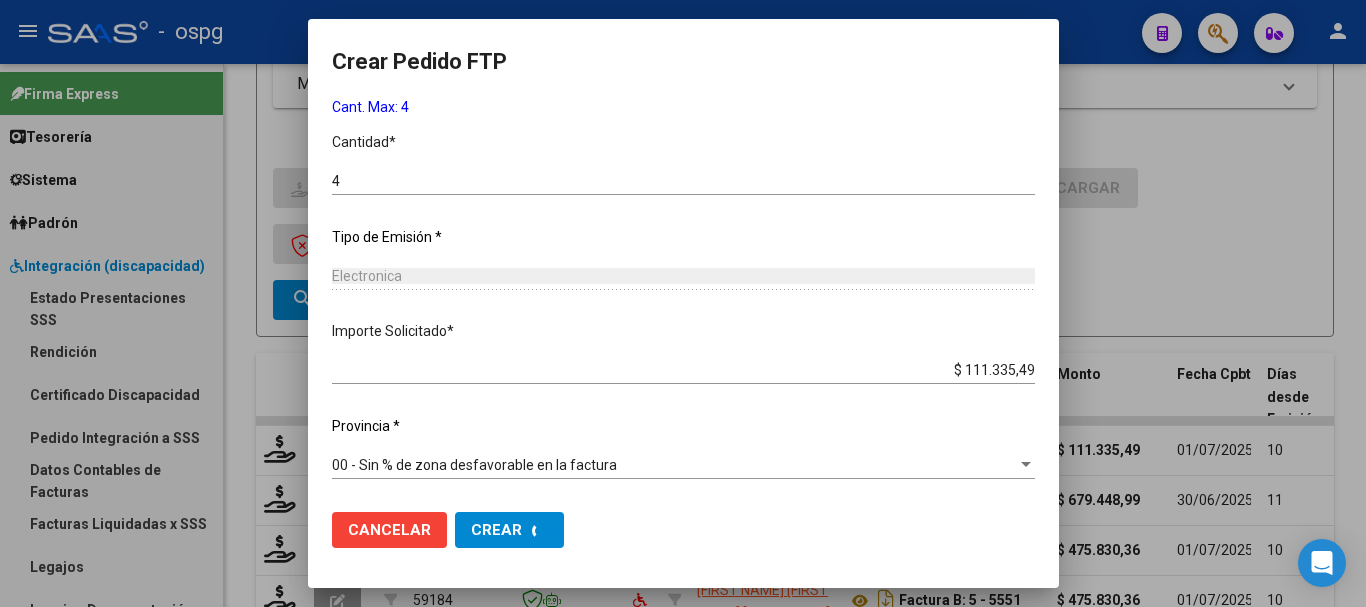 scroll, scrollTop: 0, scrollLeft: 0, axis: both 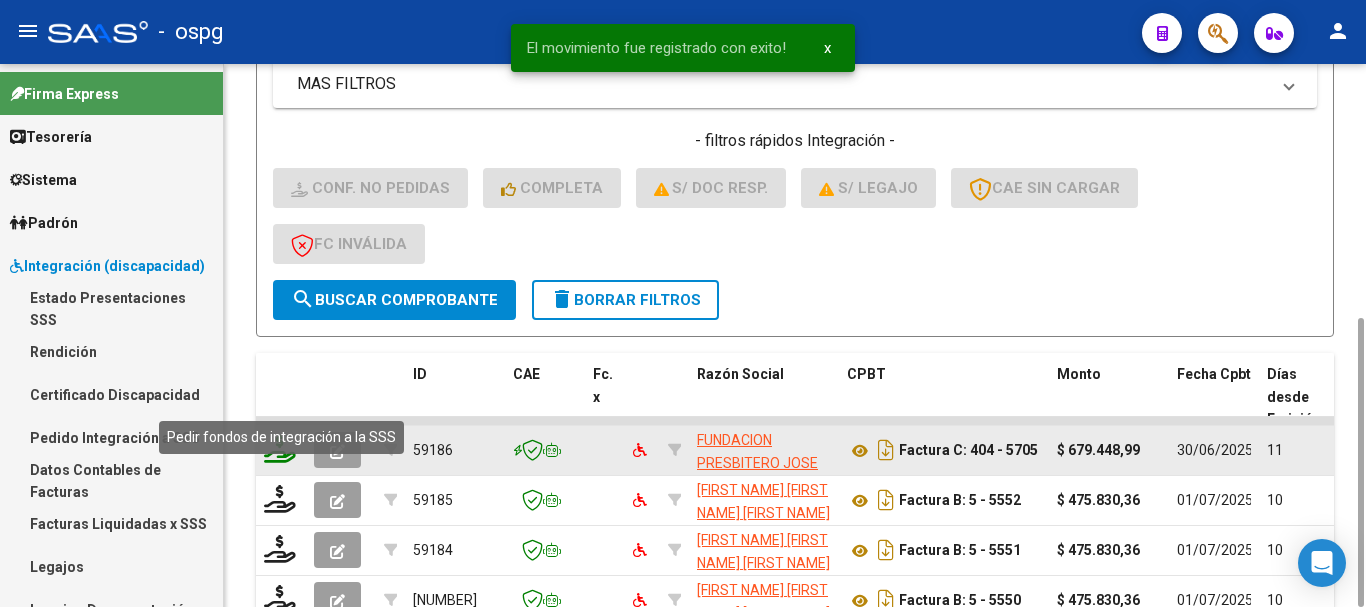 click 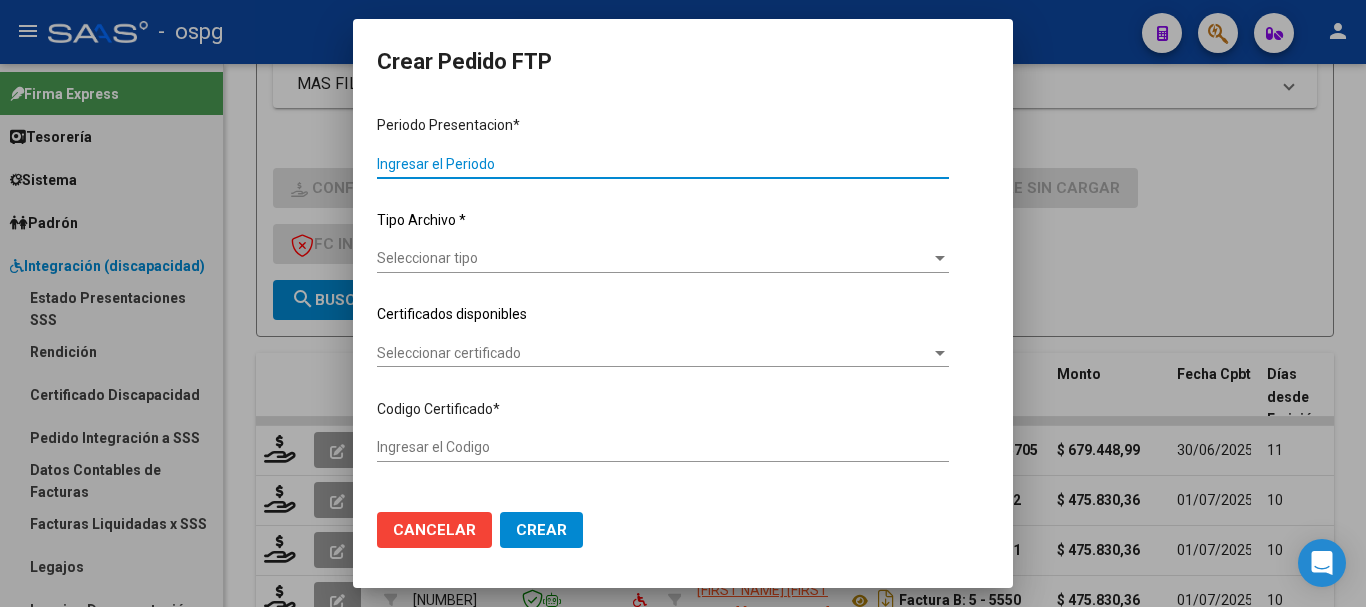 type on "202506" 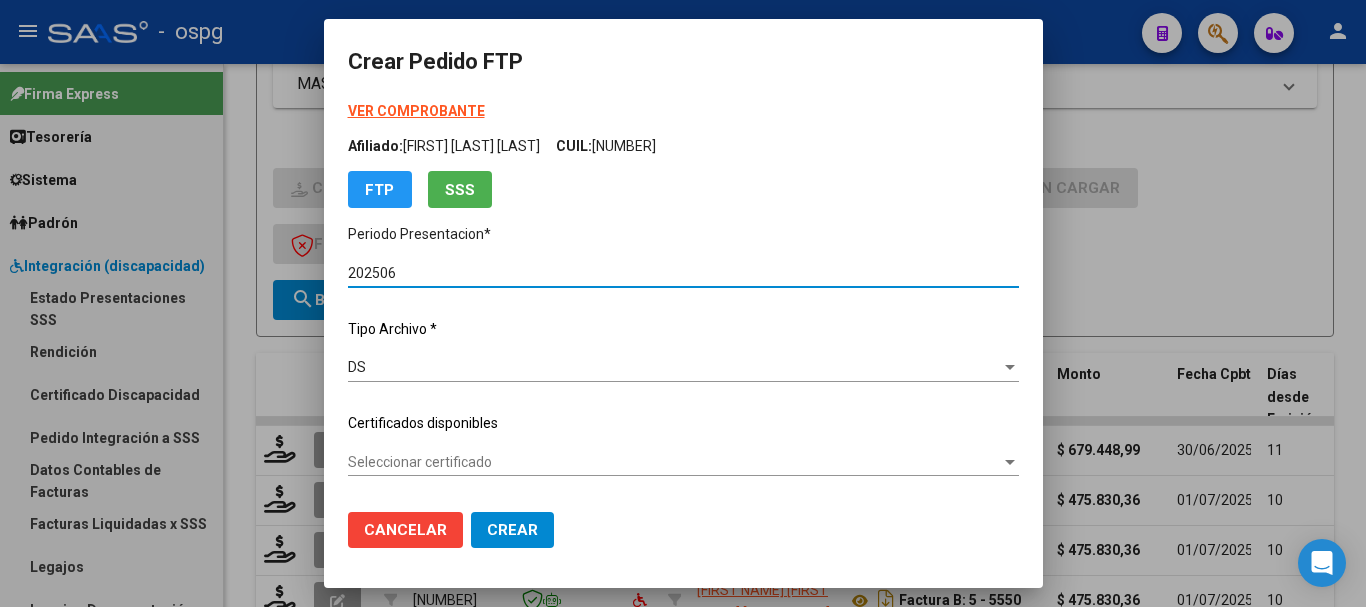 type on "[NUMBER]" 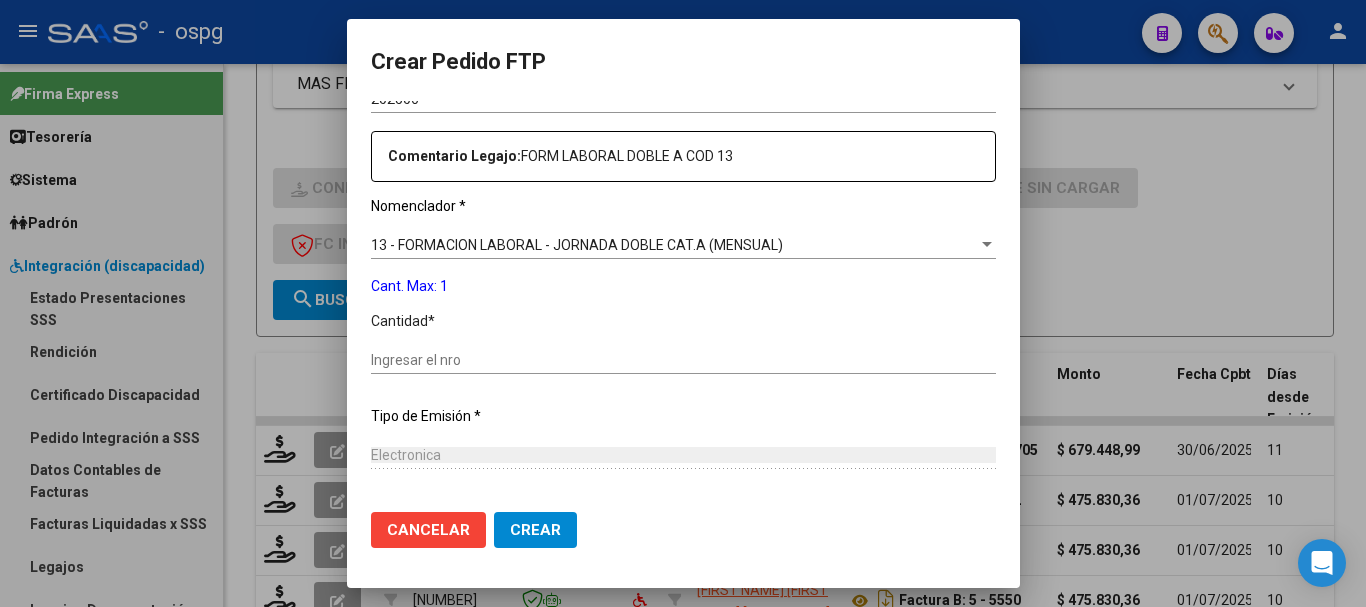 scroll, scrollTop: 700, scrollLeft: 0, axis: vertical 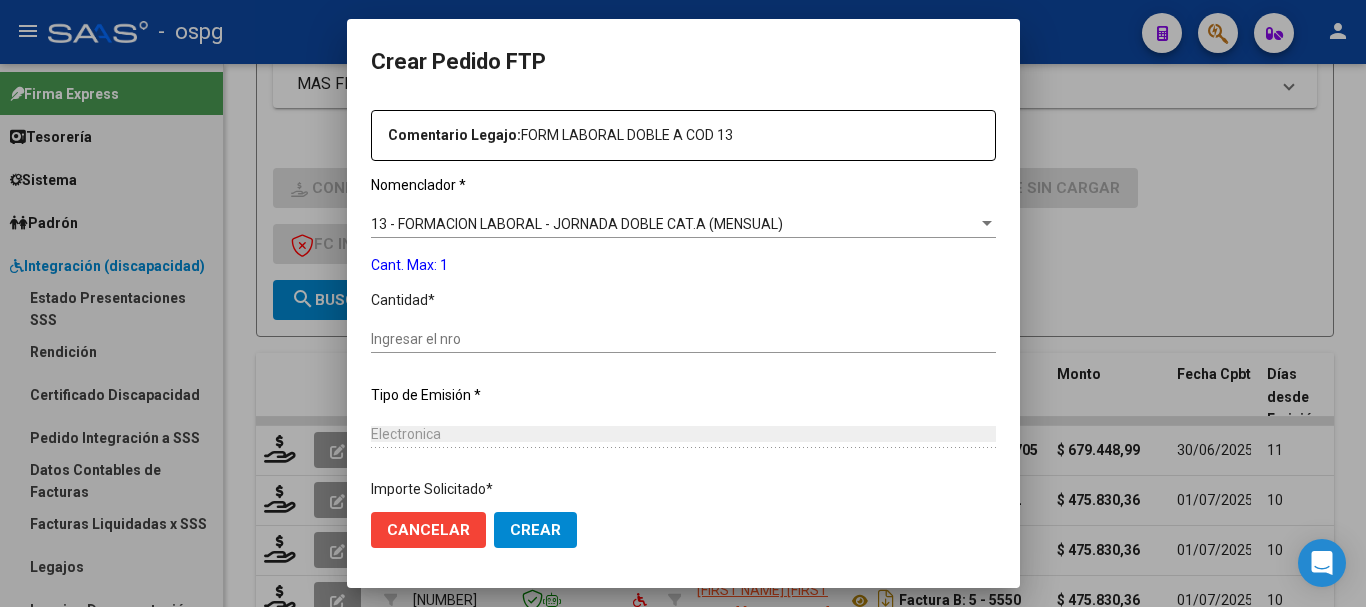 click on "Ingresar el nro" at bounding box center (683, 339) 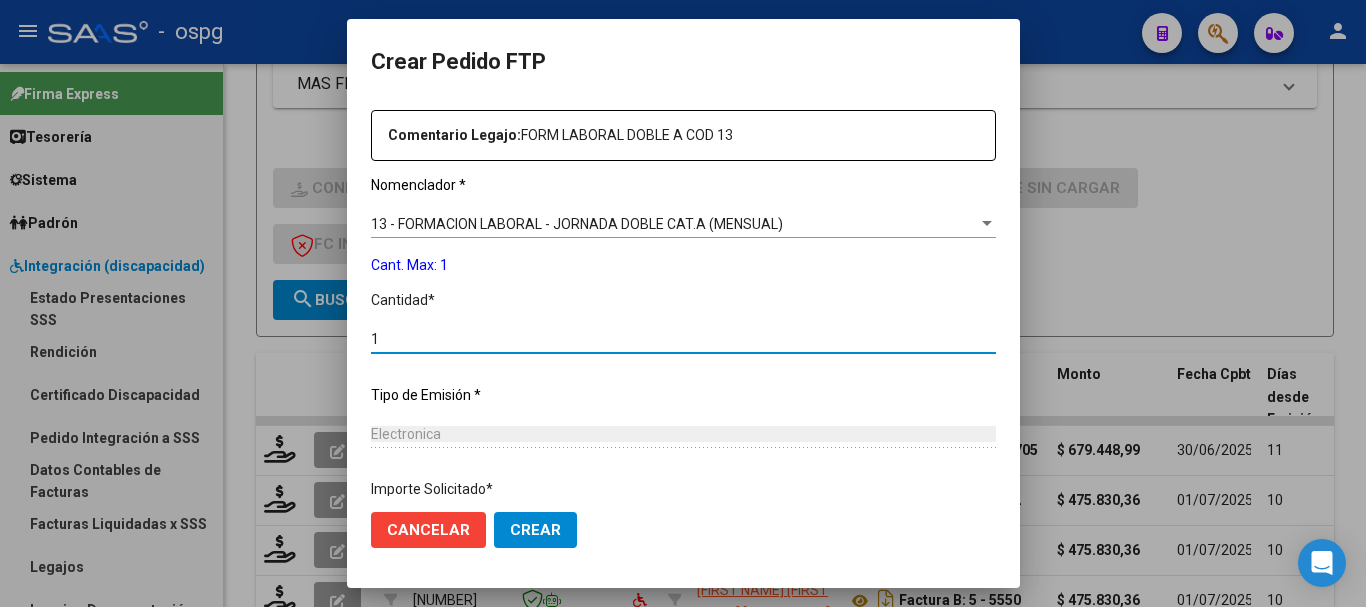 type on "1" 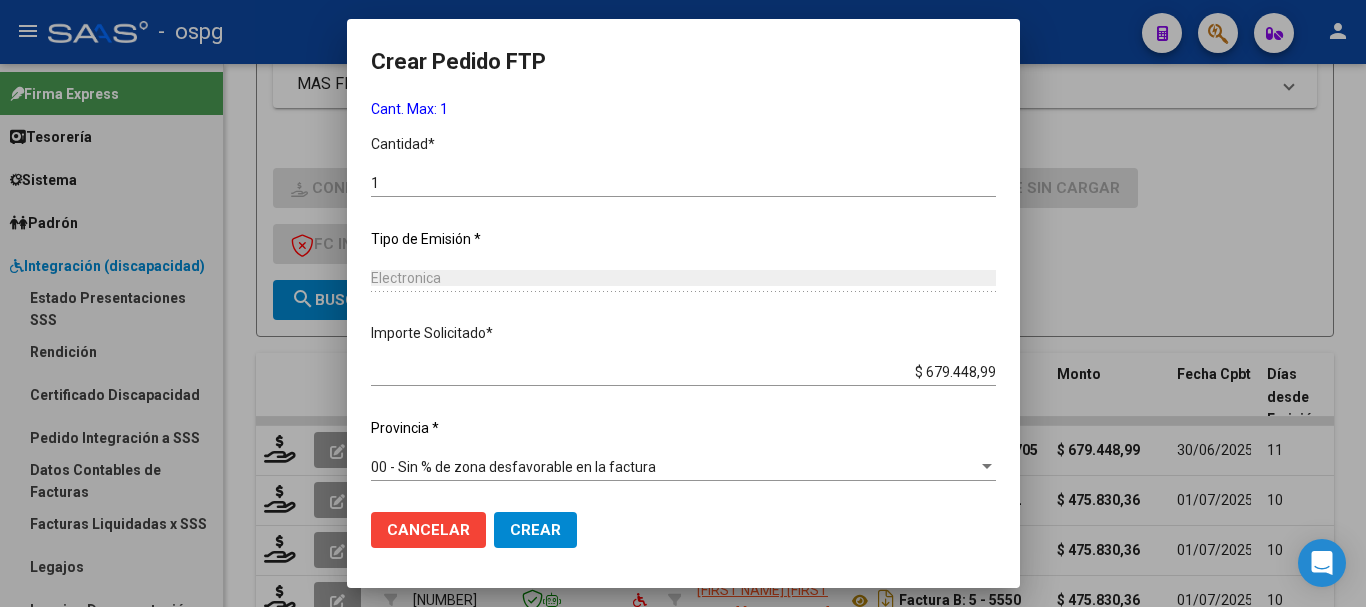 scroll, scrollTop: 858, scrollLeft: 0, axis: vertical 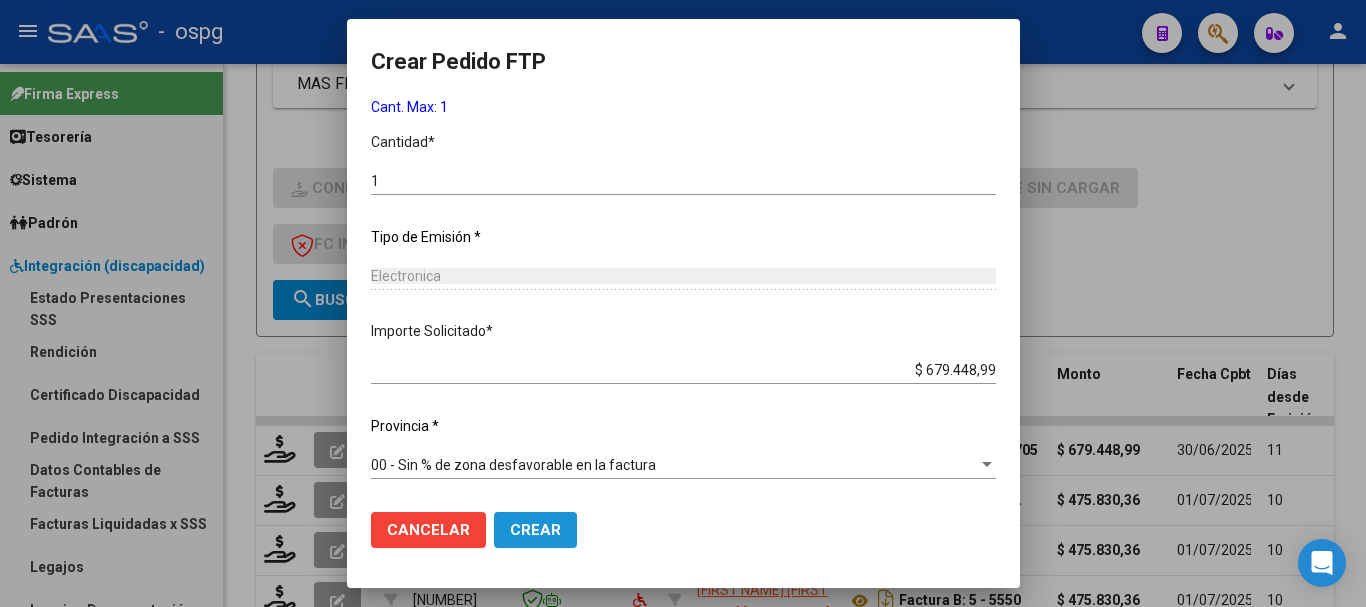 click on "Crear" 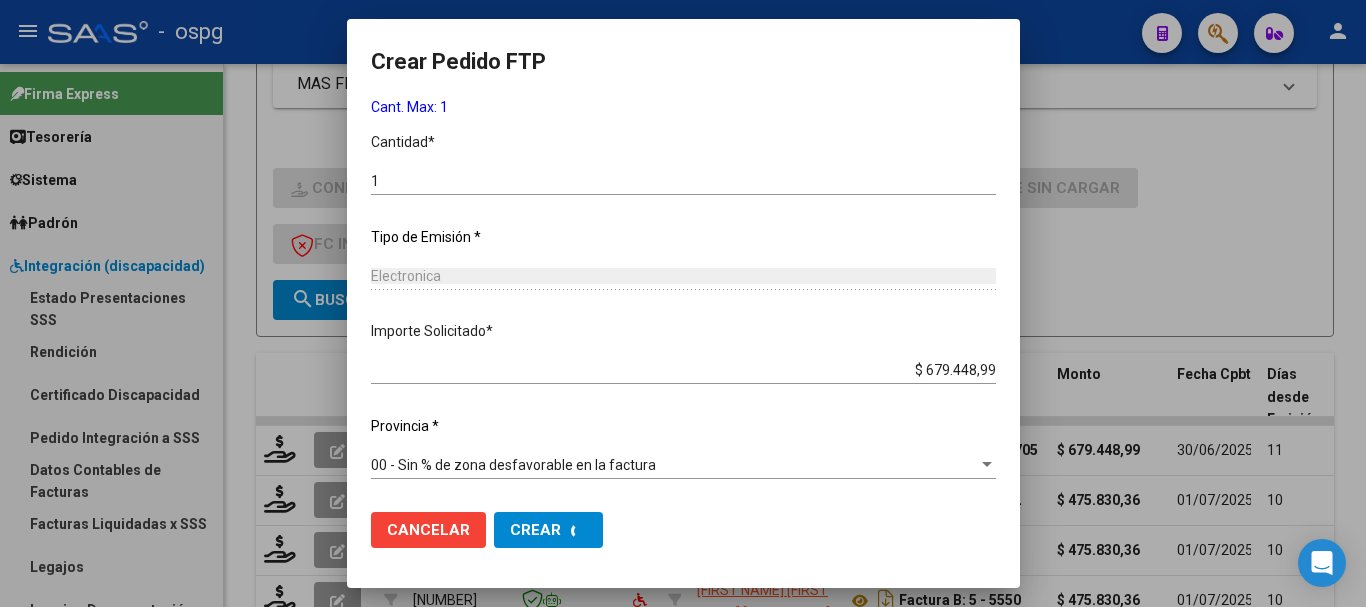 scroll, scrollTop: 0, scrollLeft: 0, axis: both 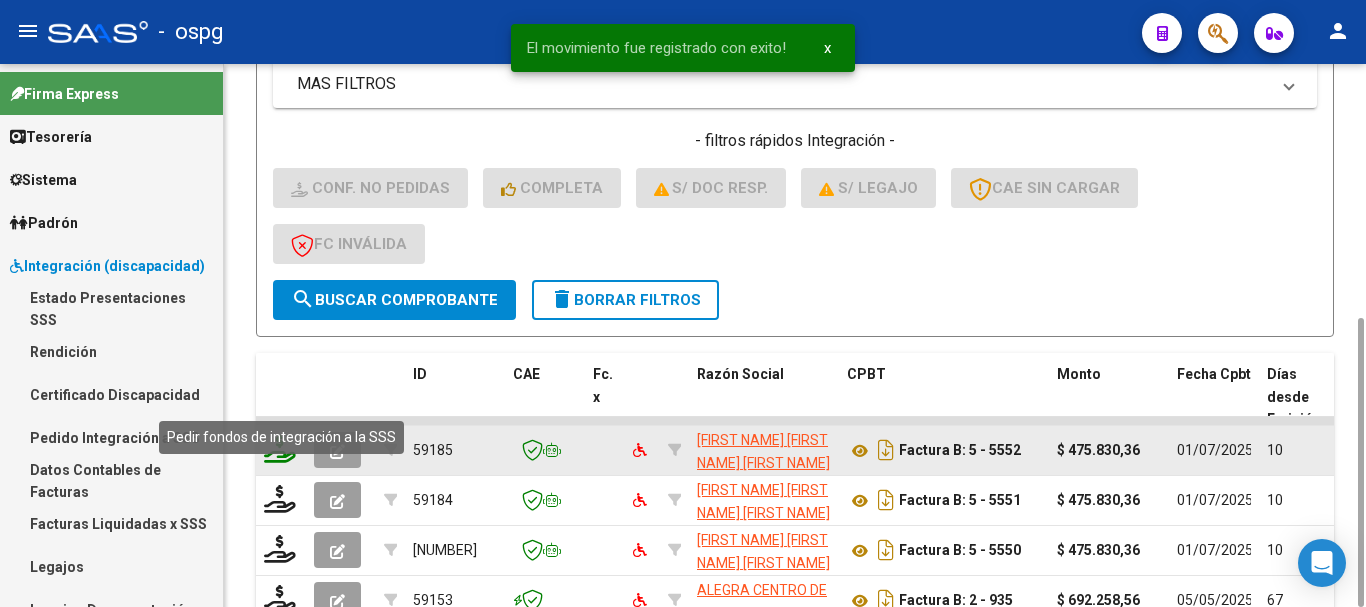 click 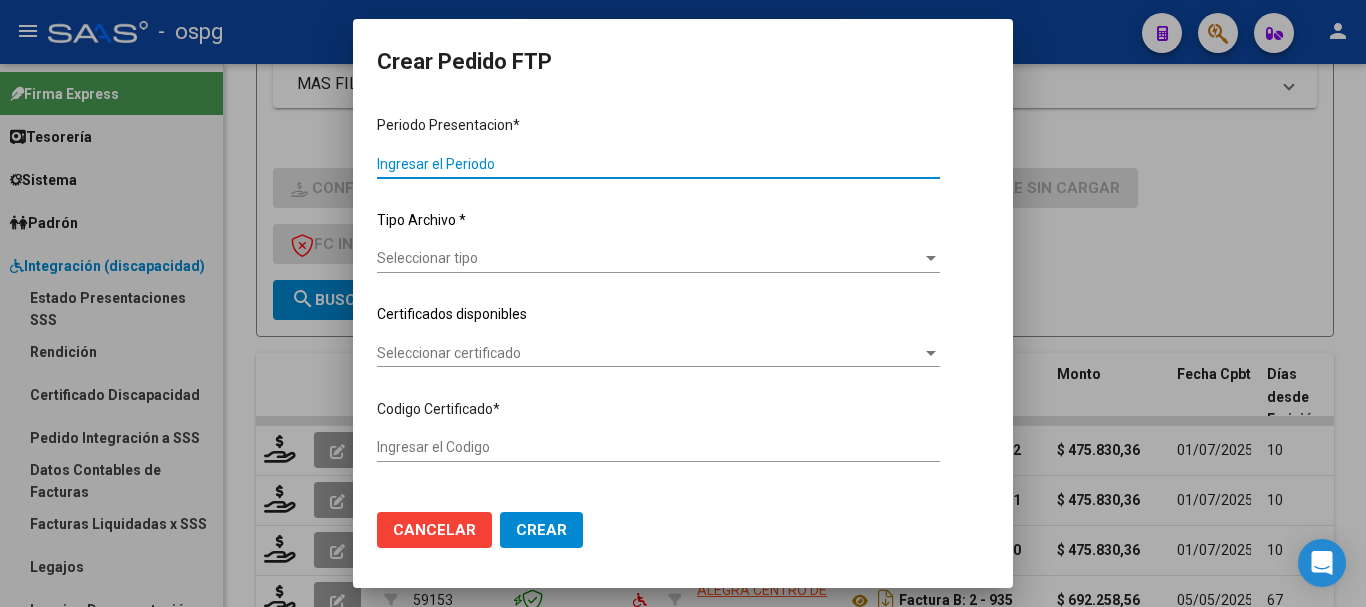 type on "202506" 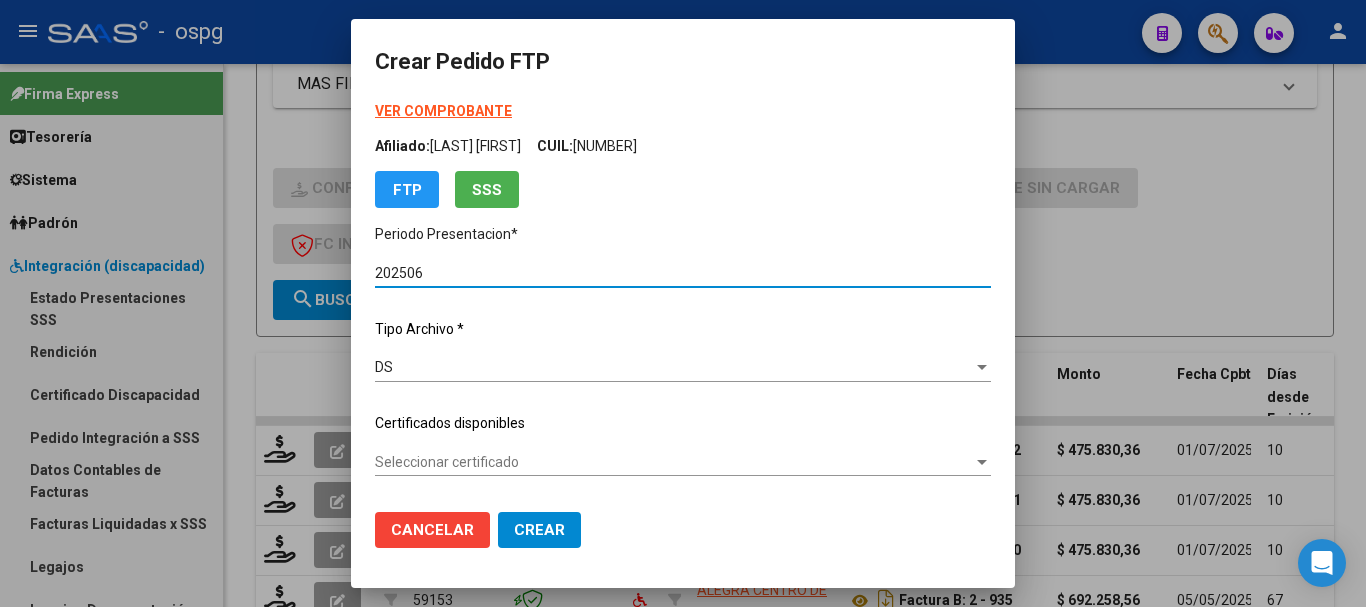 type on "2434635" 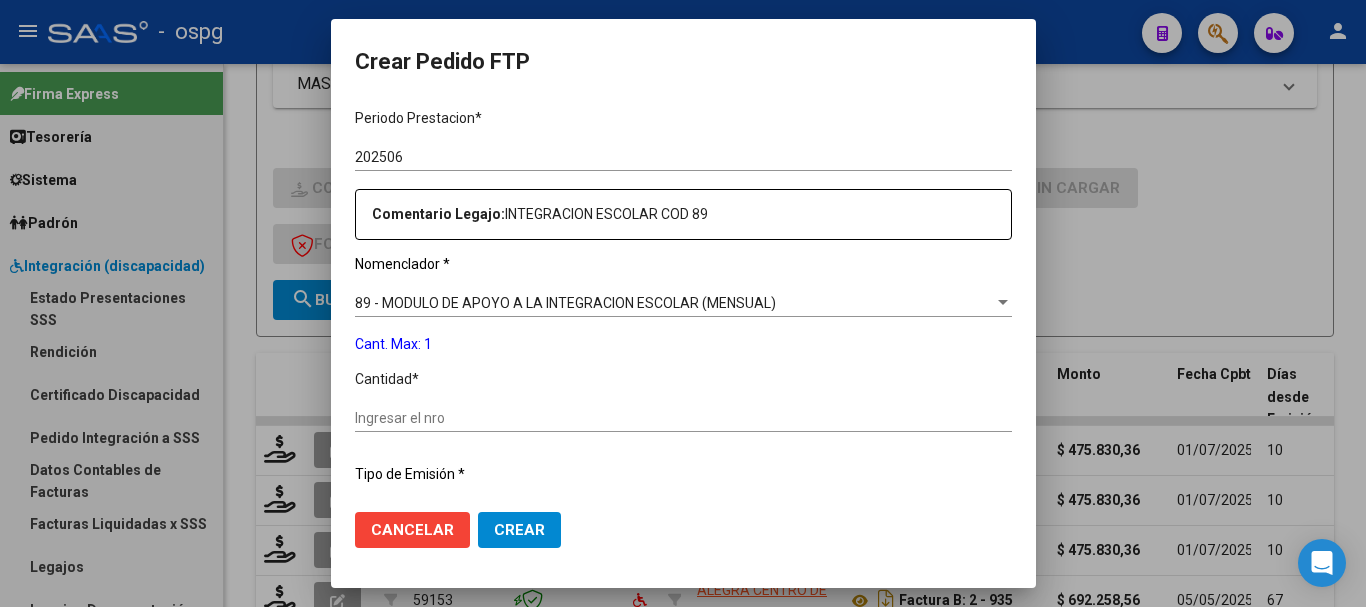 scroll, scrollTop: 700, scrollLeft: 0, axis: vertical 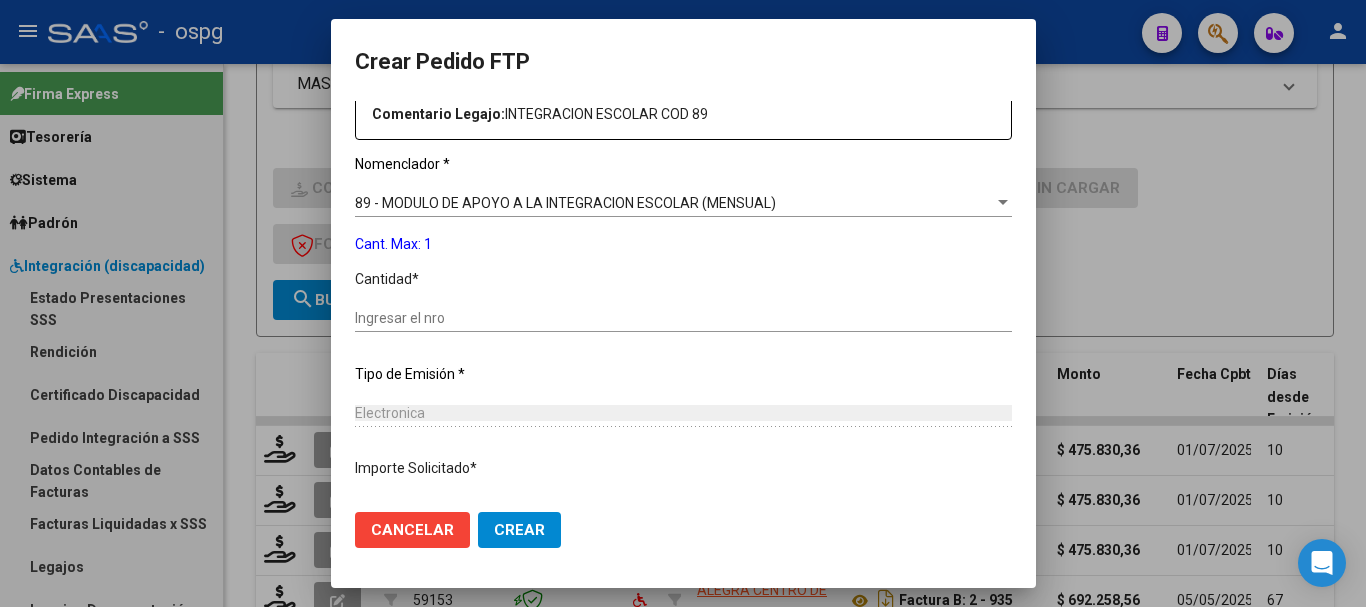 click on "Ingresar el nro" at bounding box center [683, 318] 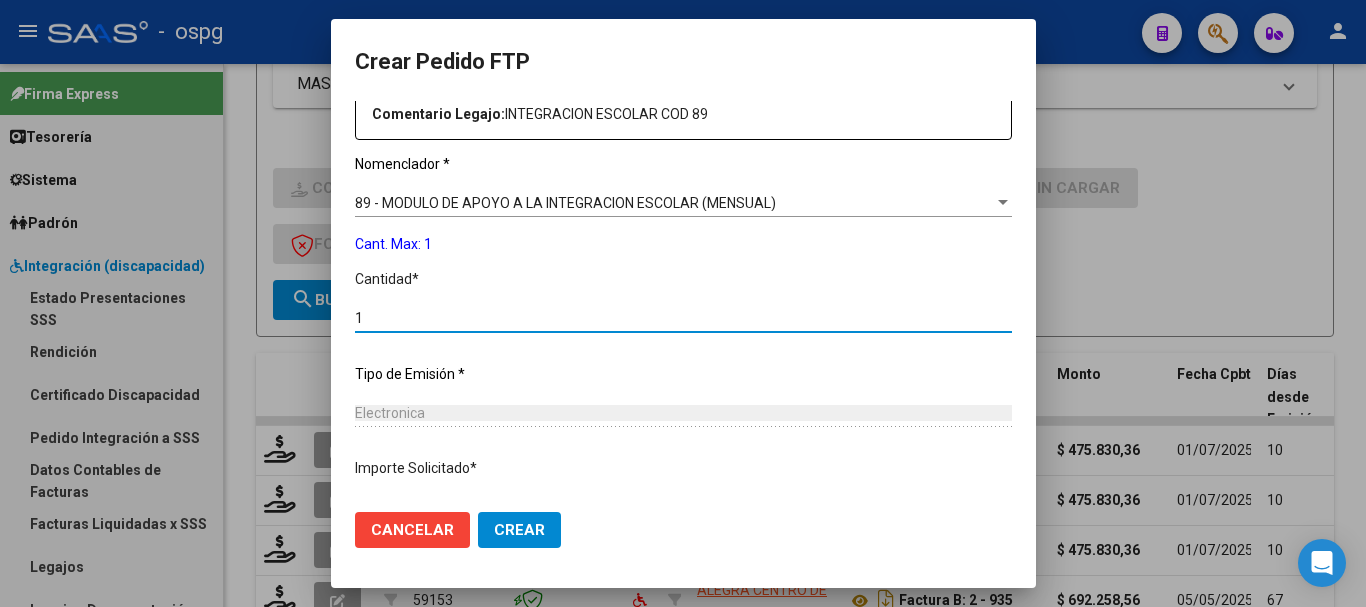 type on "1" 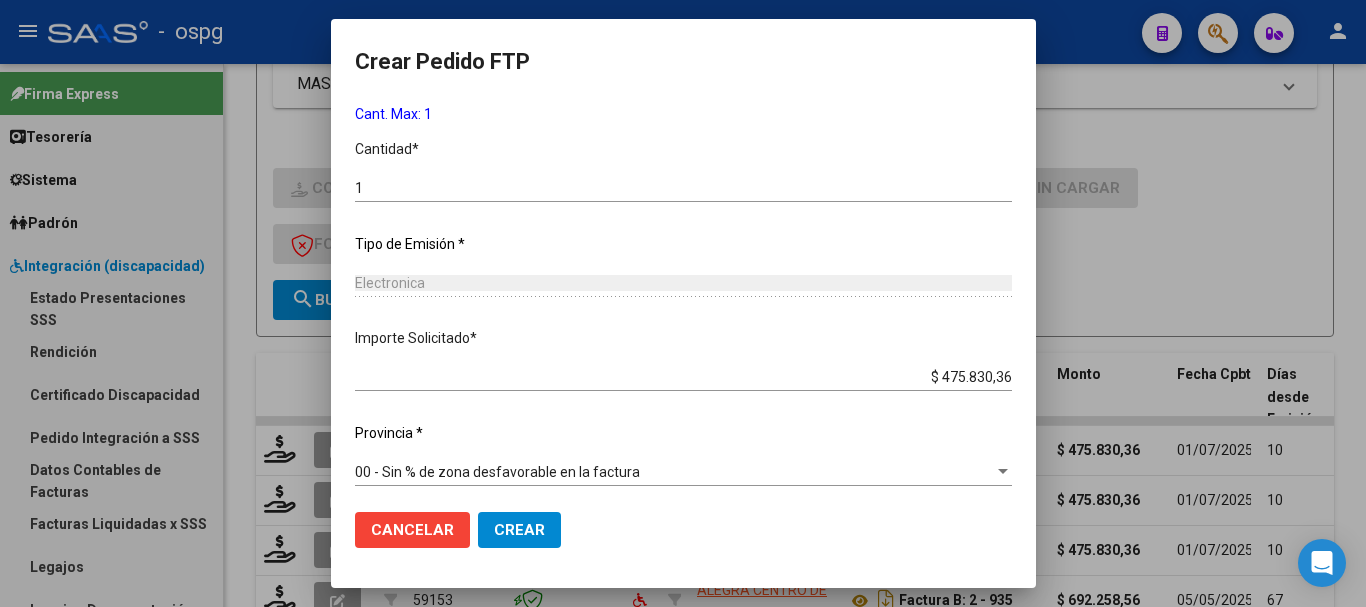 scroll, scrollTop: 837, scrollLeft: 0, axis: vertical 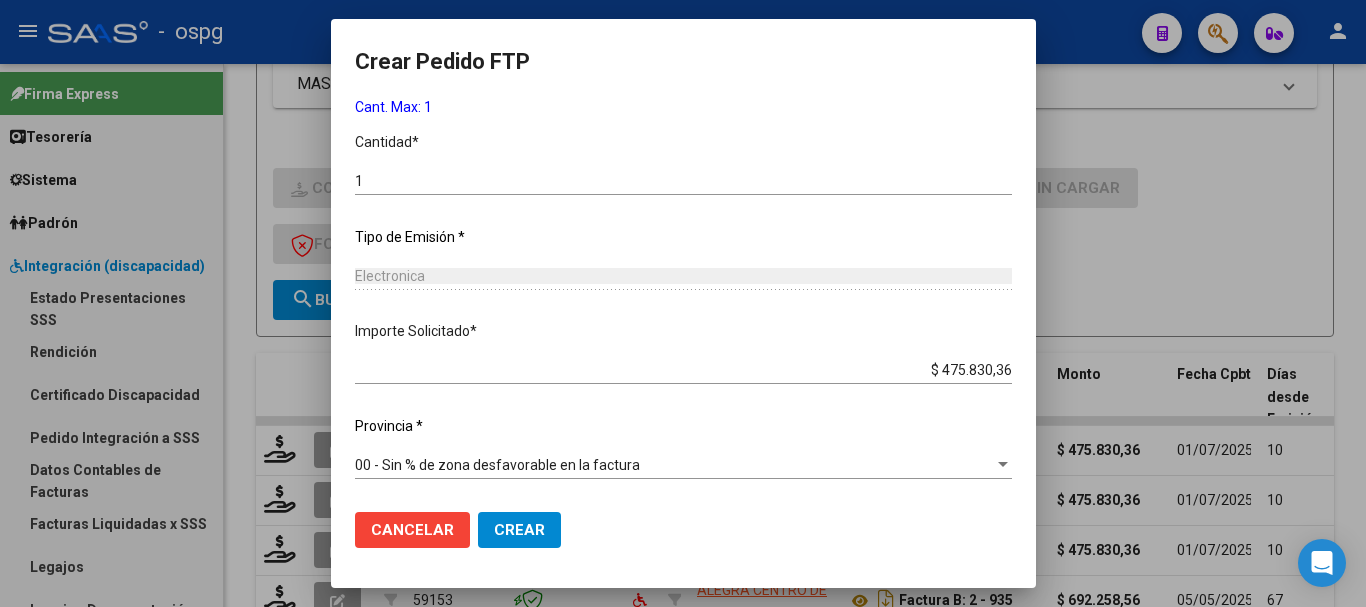 click on "Crear" 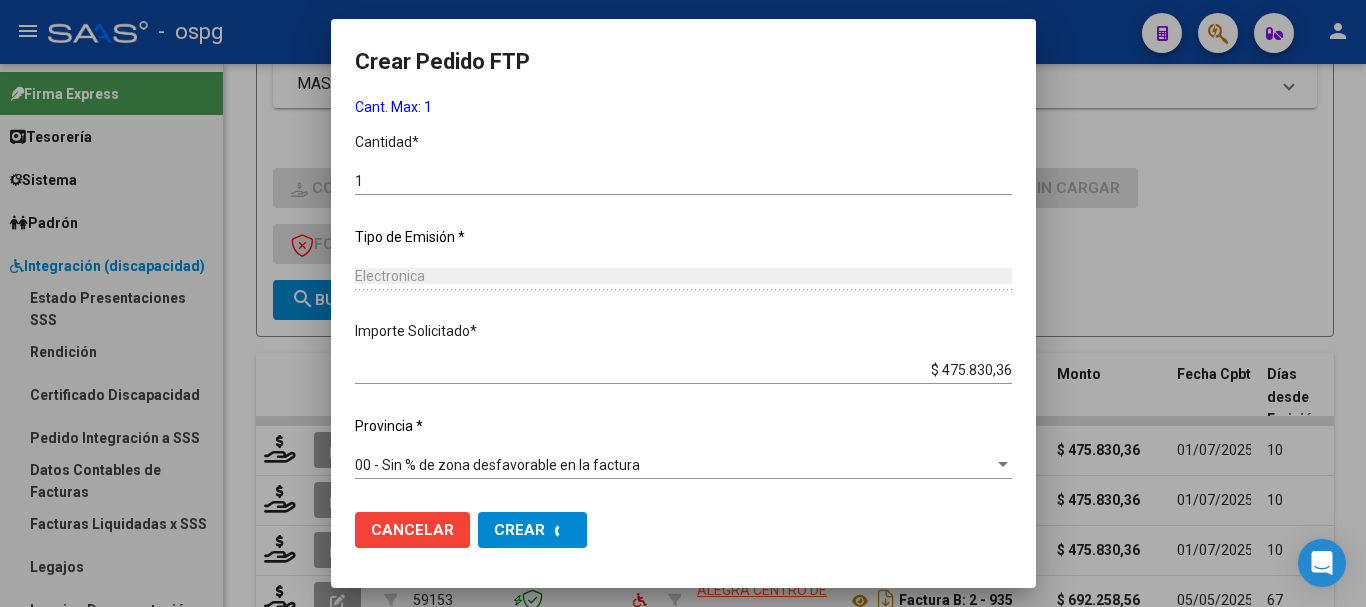 scroll, scrollTop: 0, scrollLeft: 0, axis: both 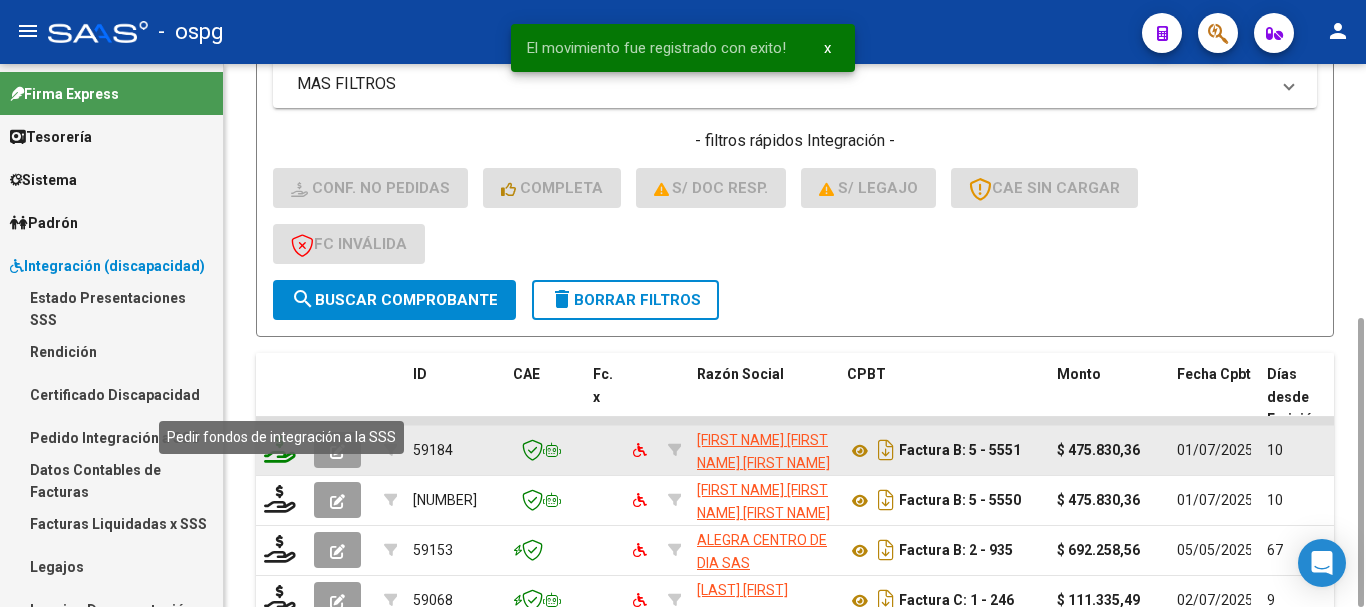 click 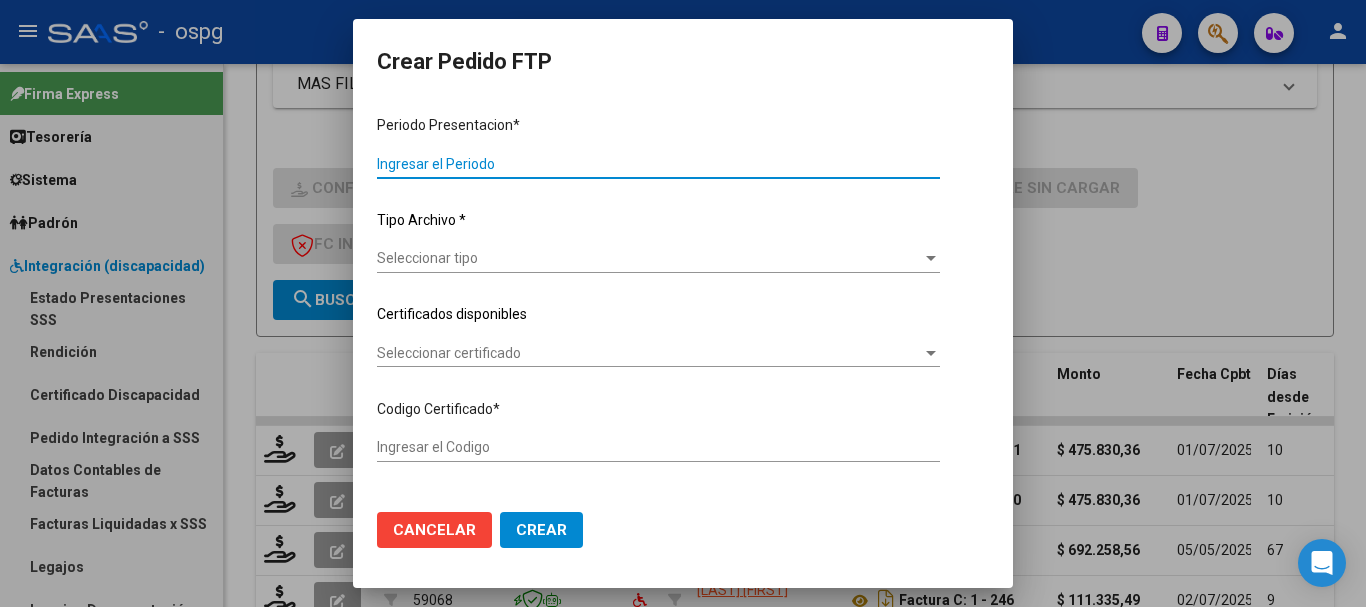 type on "202506" 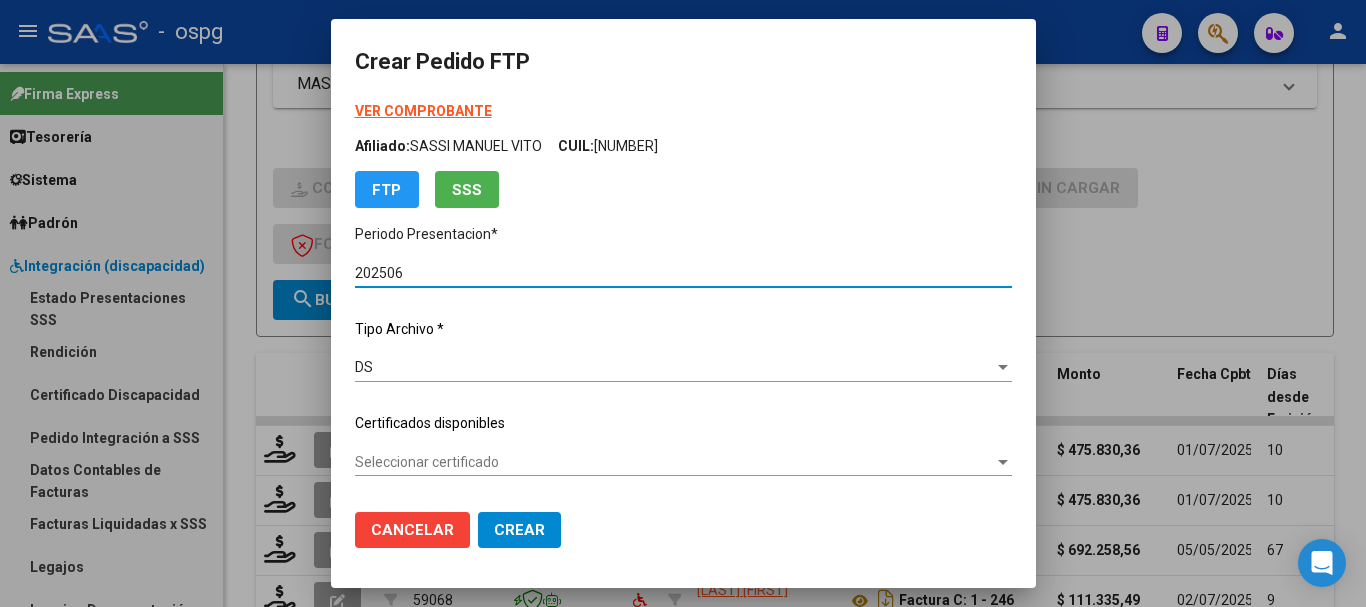 type on "3501939034" 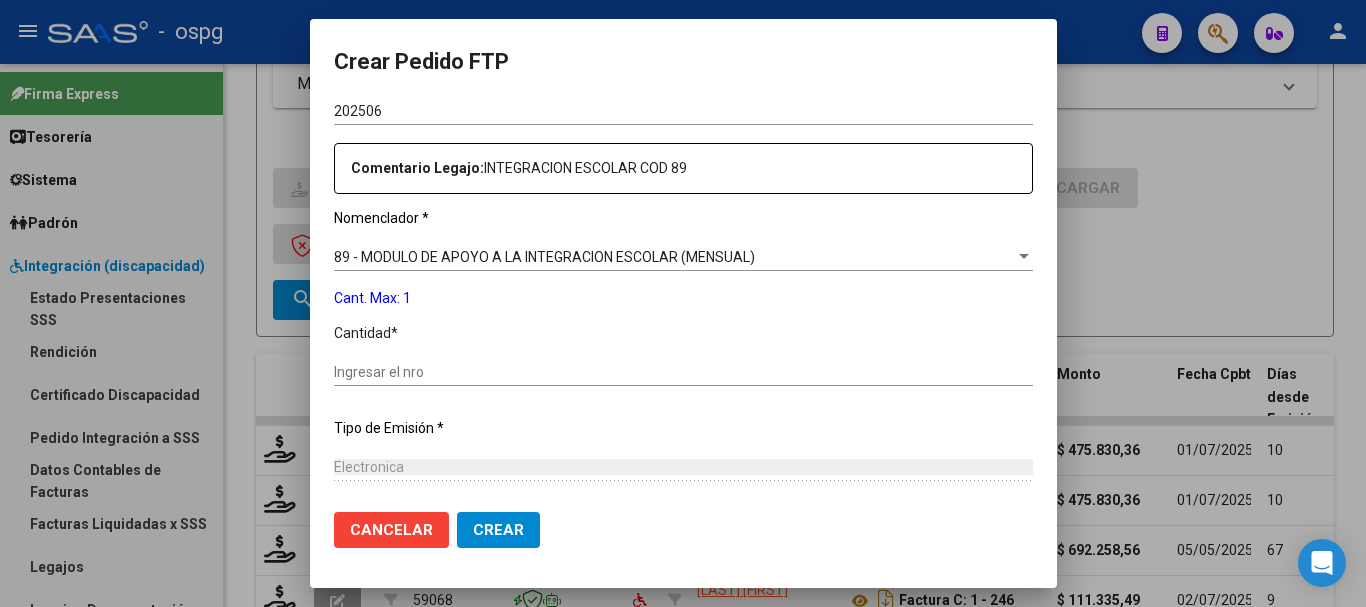 scroll, scrollTop: 700, scrollLeft: 0, axis: vertical 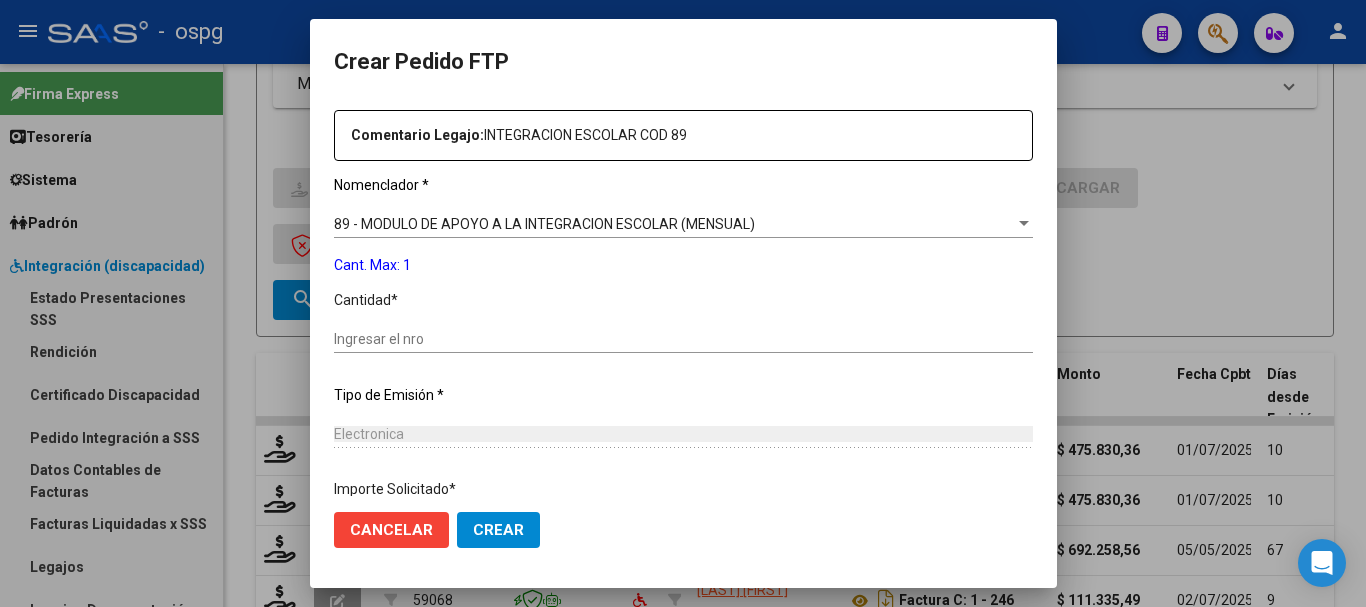 click on "Ingresar el nro" at bounding box center (683, 339) 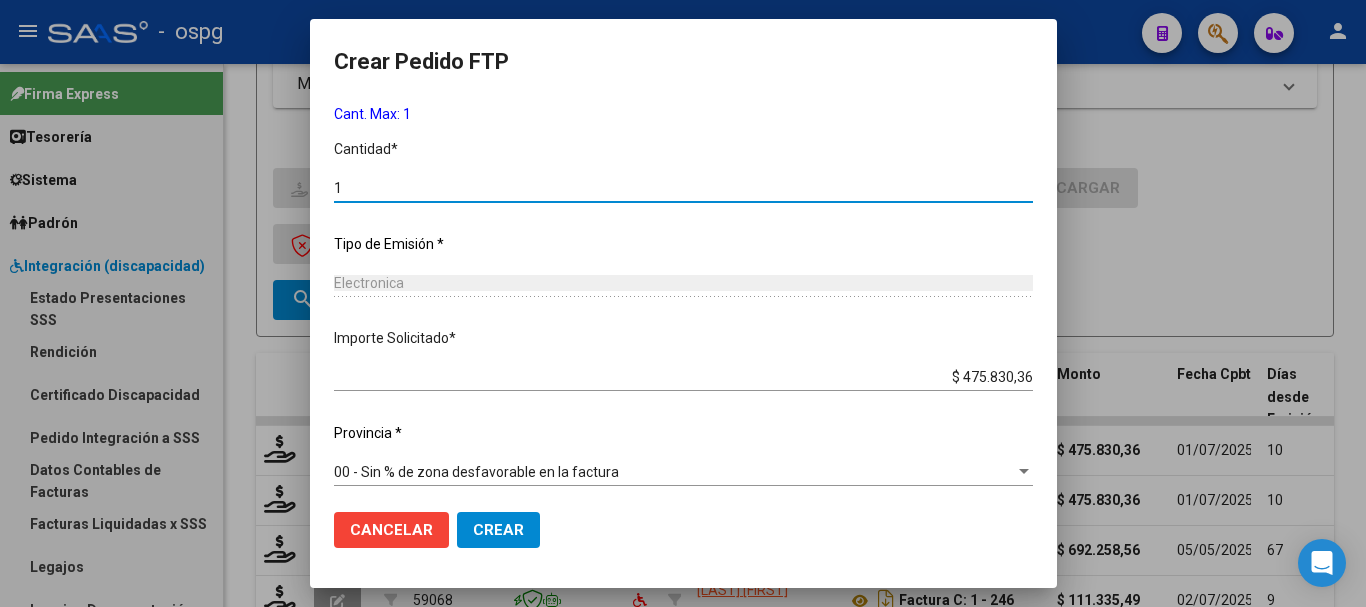 scroll, scrollTop: 858, scrollLeft: 0, axis: vertical 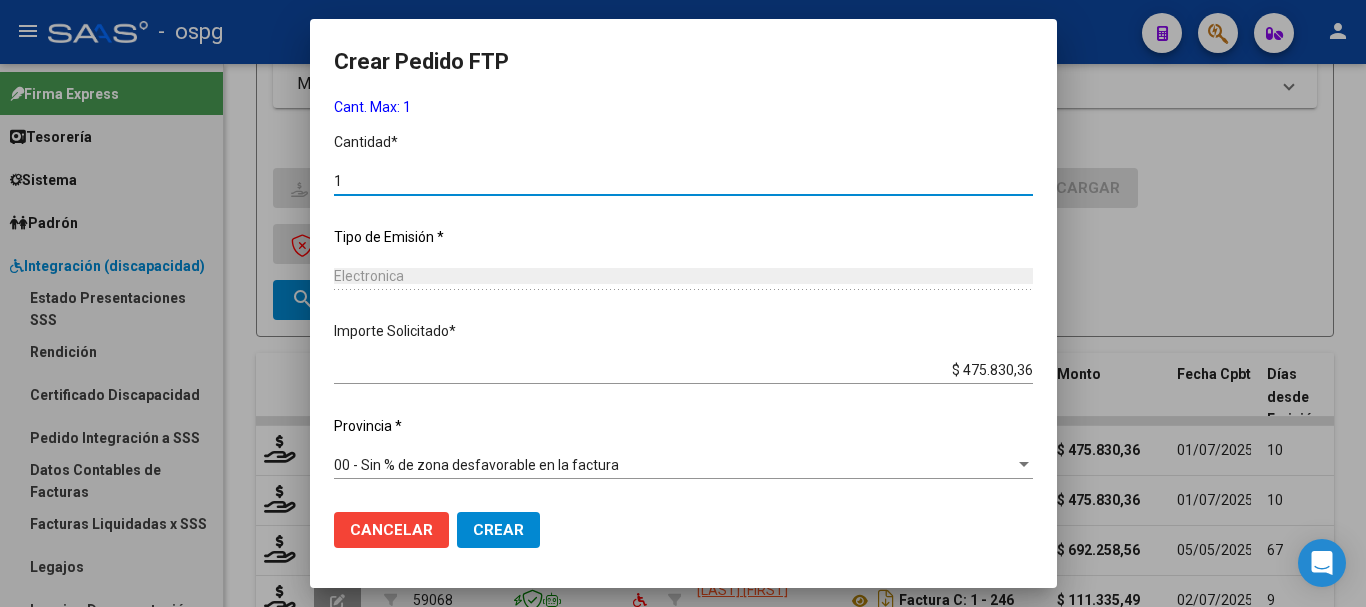 type on "1" 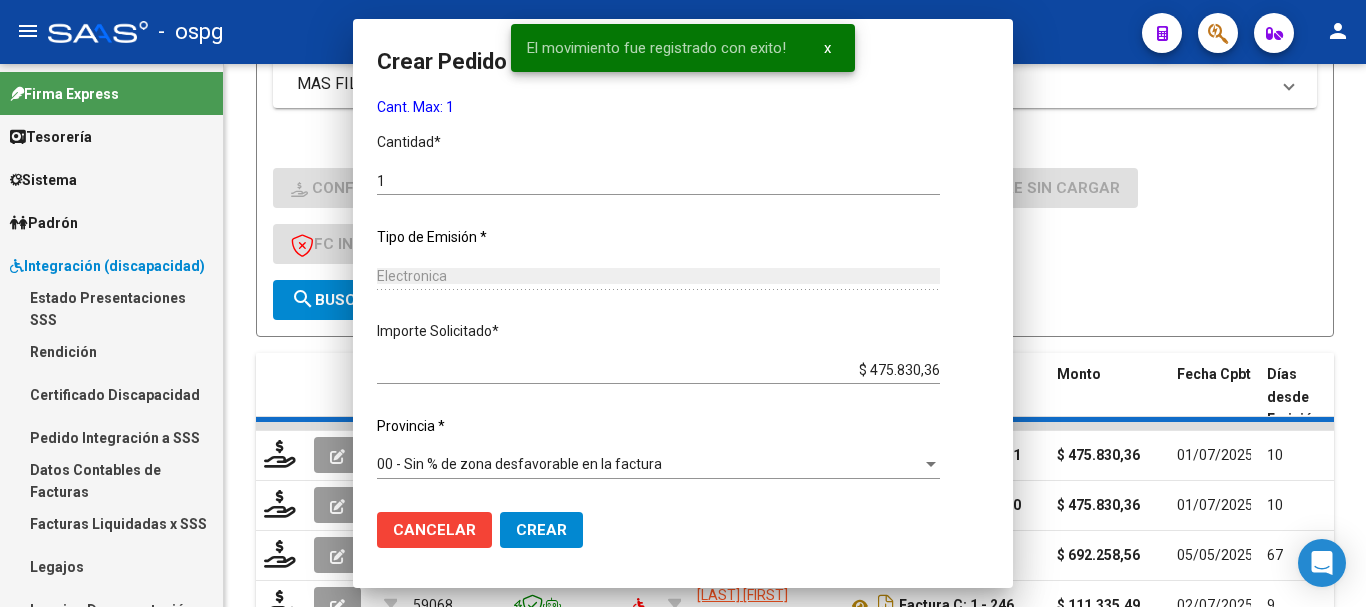 scroll, scrollTop: 0, scrollLeft: 0, axis: both 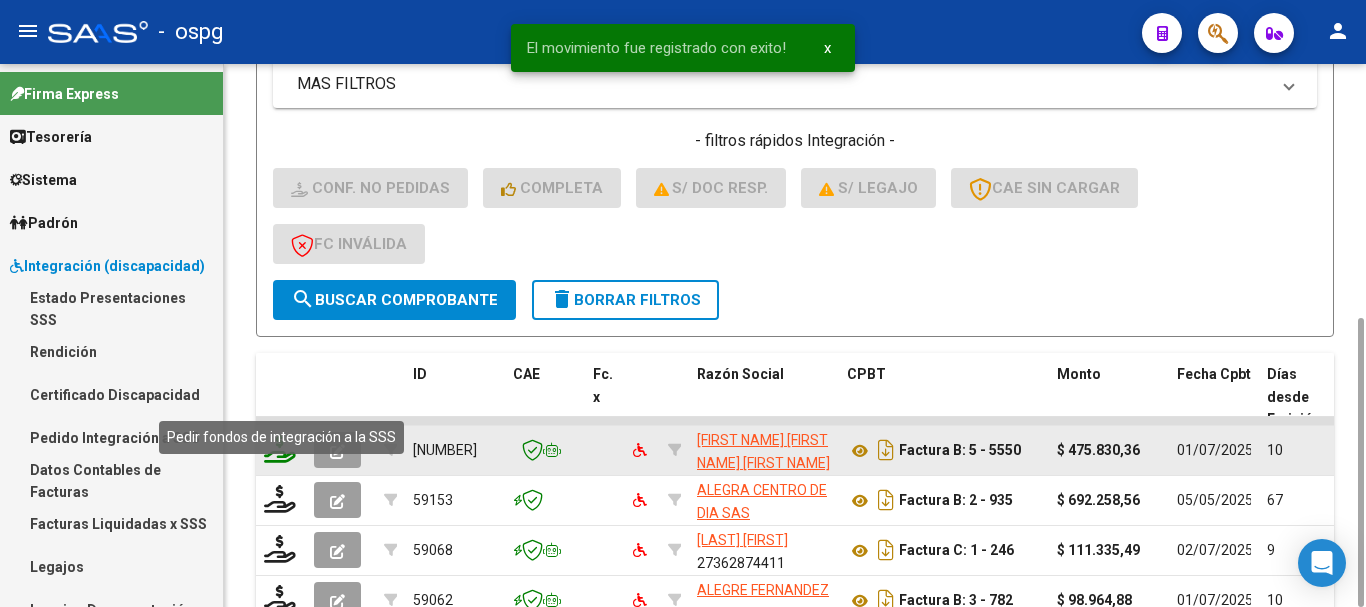 click 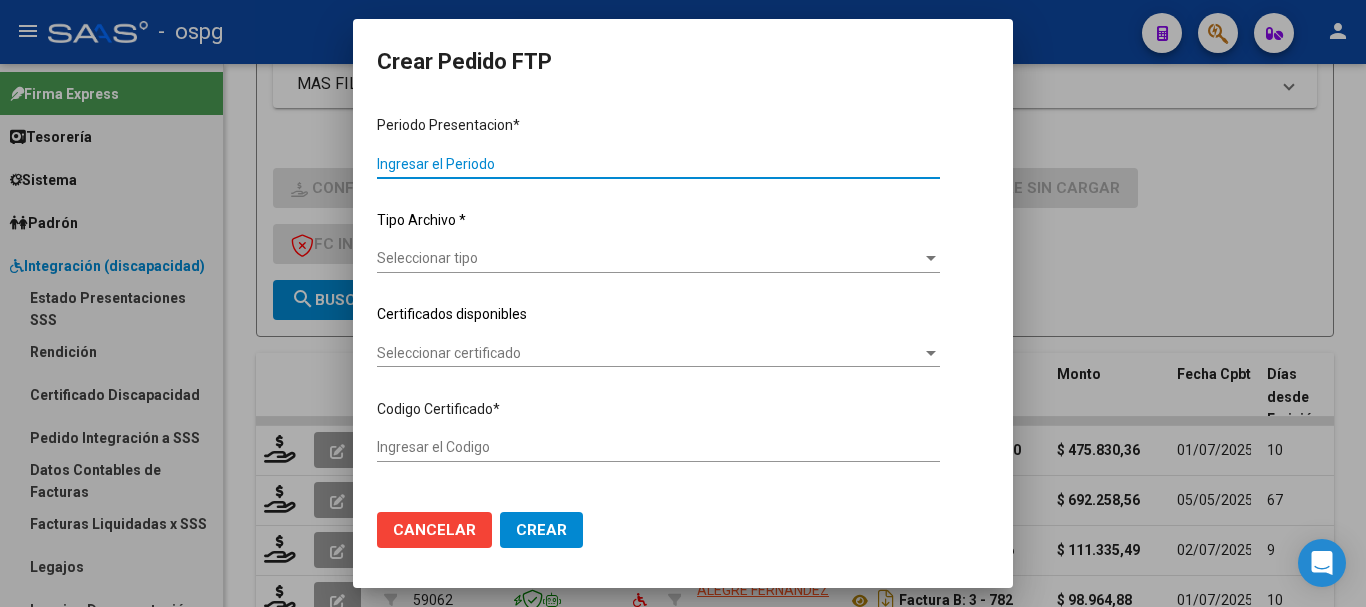 type on "202506" 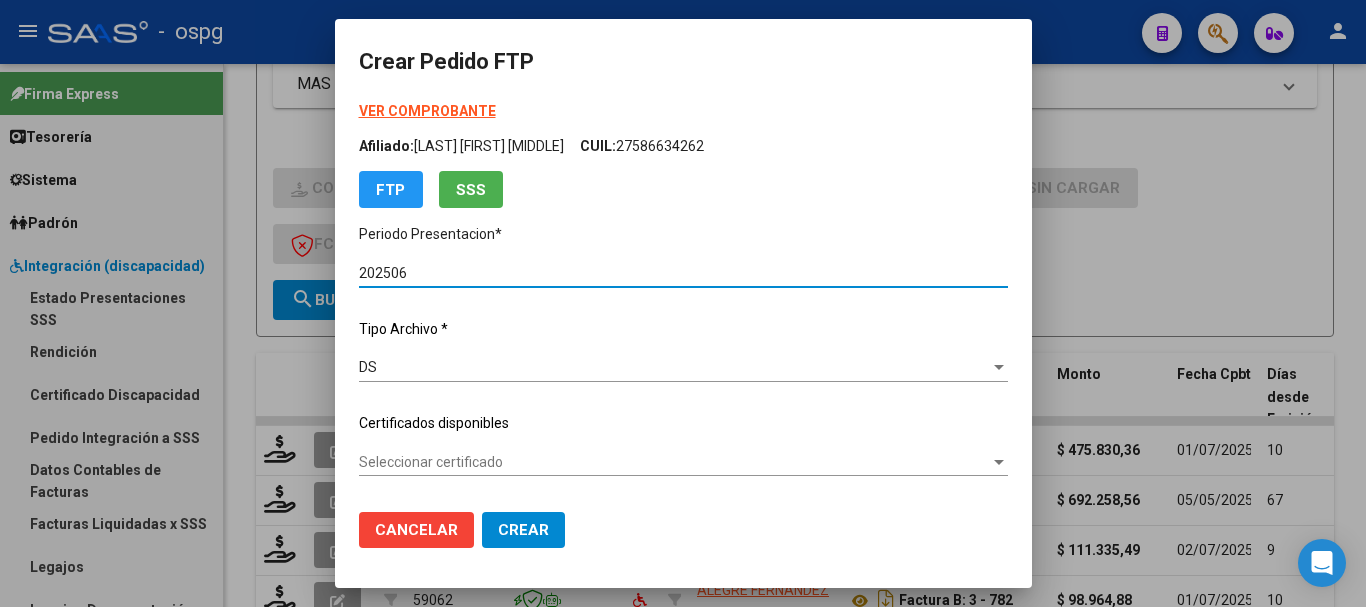 type on "2805066" 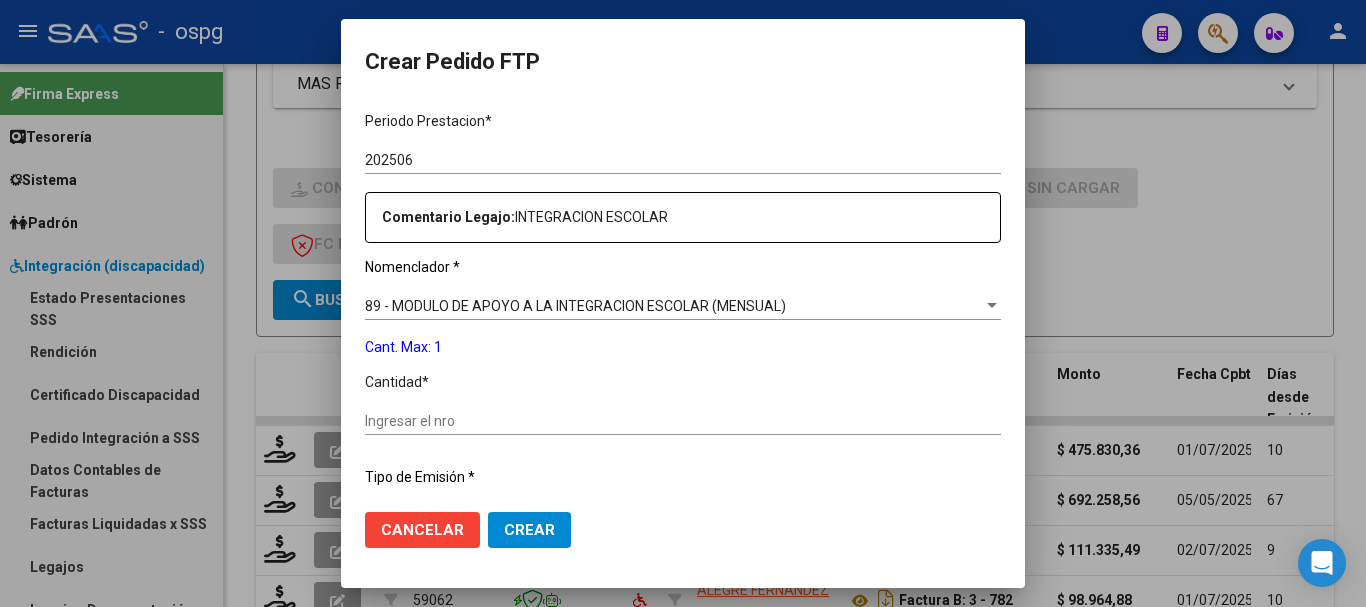 scroll, scrollTop: 600, scrollLeft: 0, axis: vertical 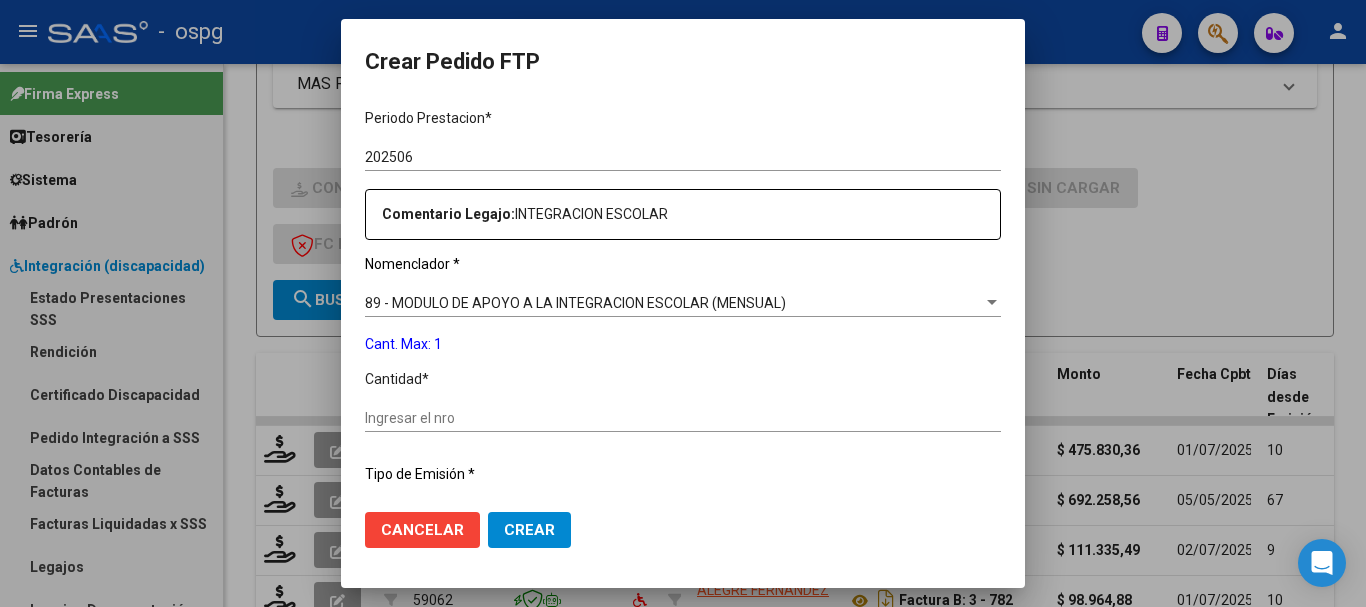 click on "Ingresar el nro" at bounding box center (683, 418) 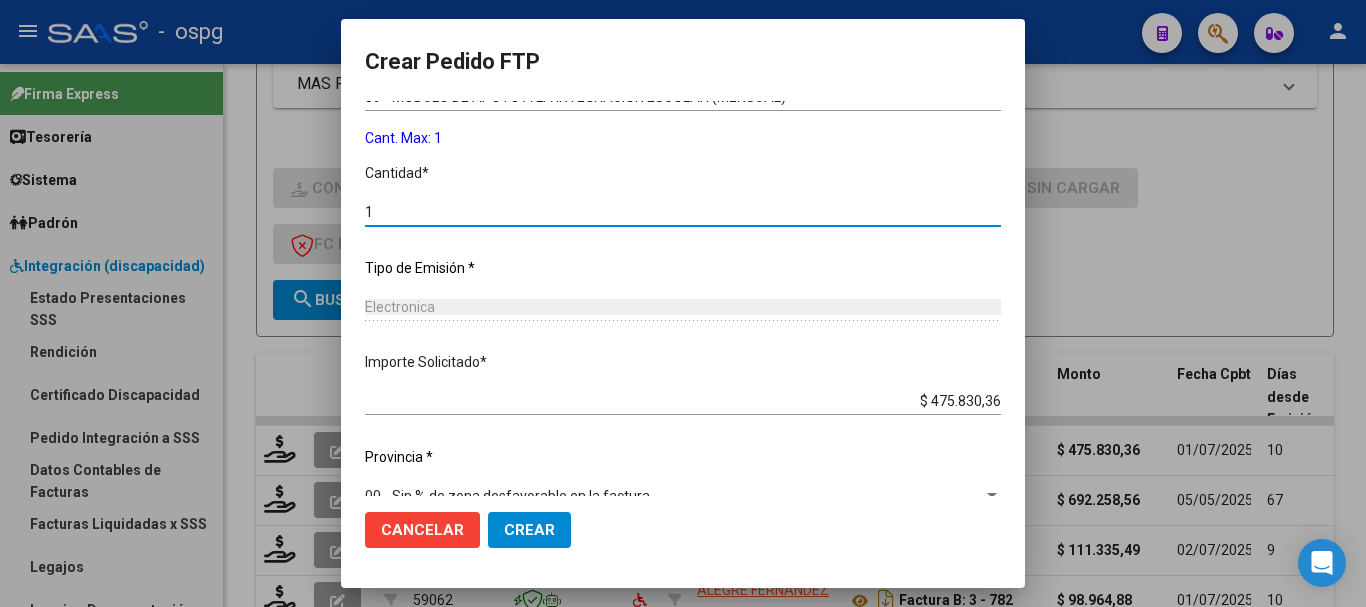 scroll, scrollTop: 837, scrollLeft: 0, axis: vertical 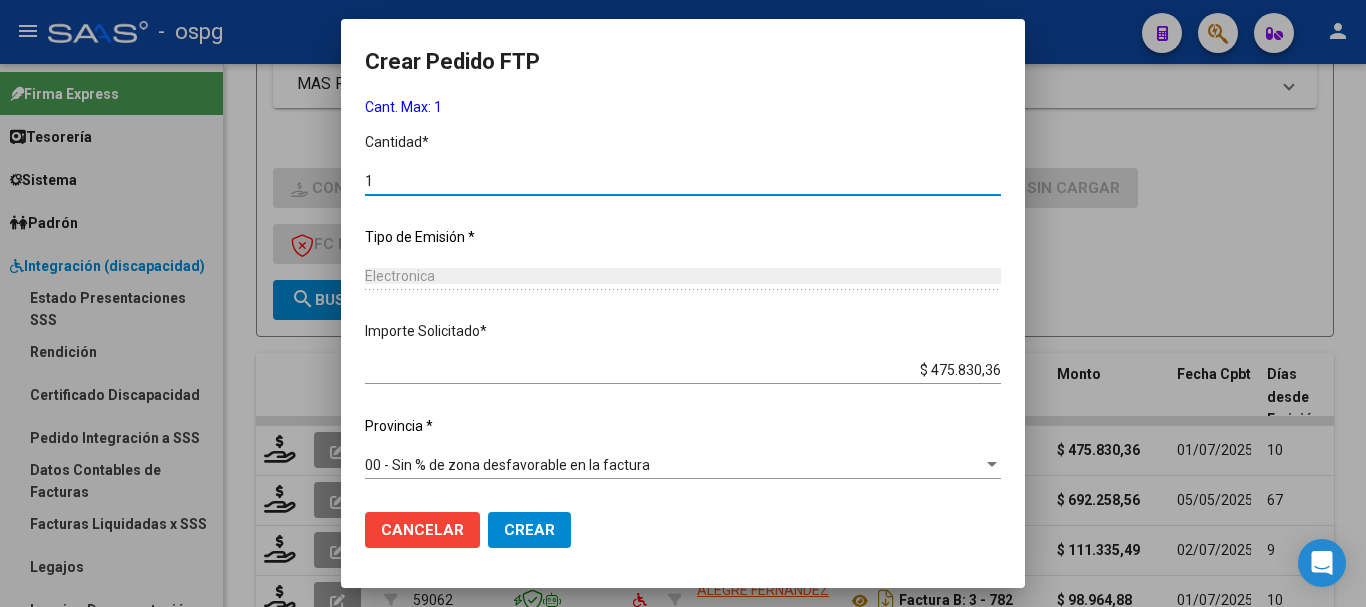 type on "1" 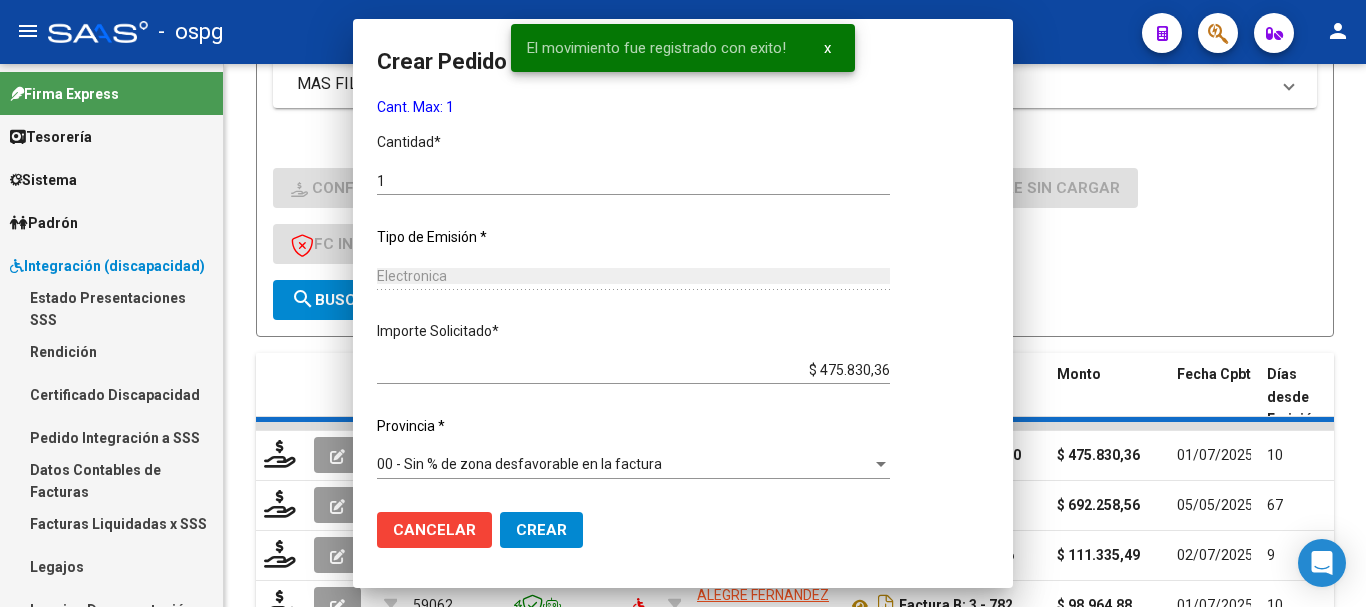 scroll, scrollTop: 0, scrollLeft: 0, axis: both 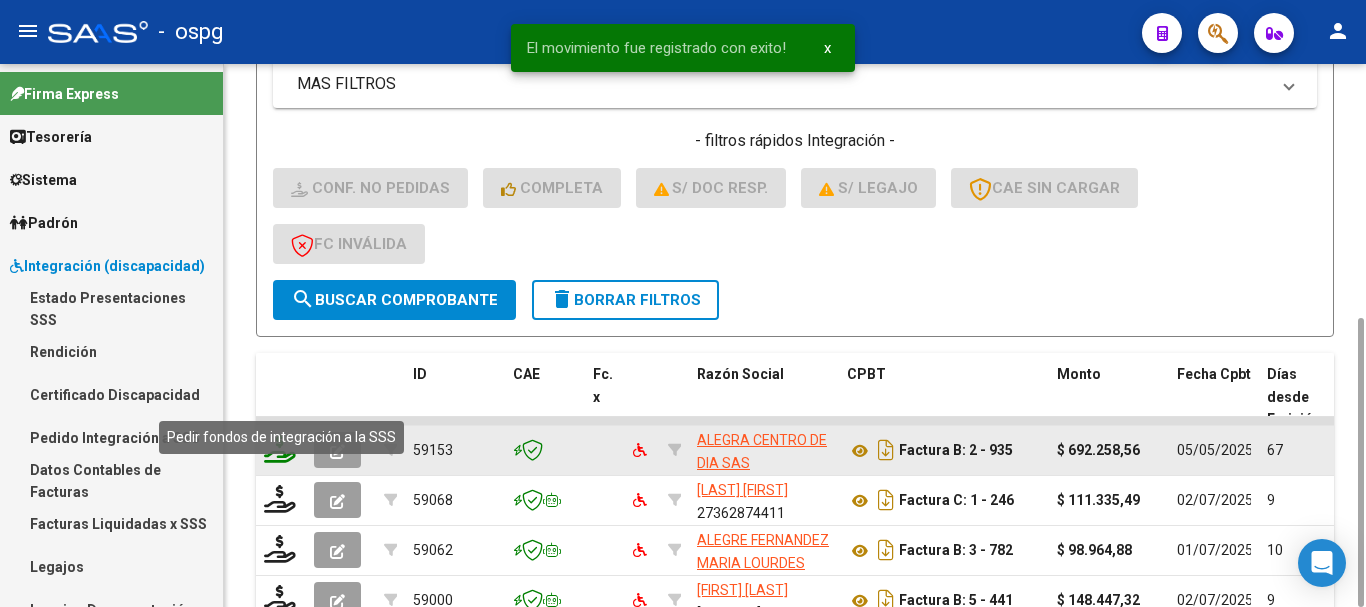click 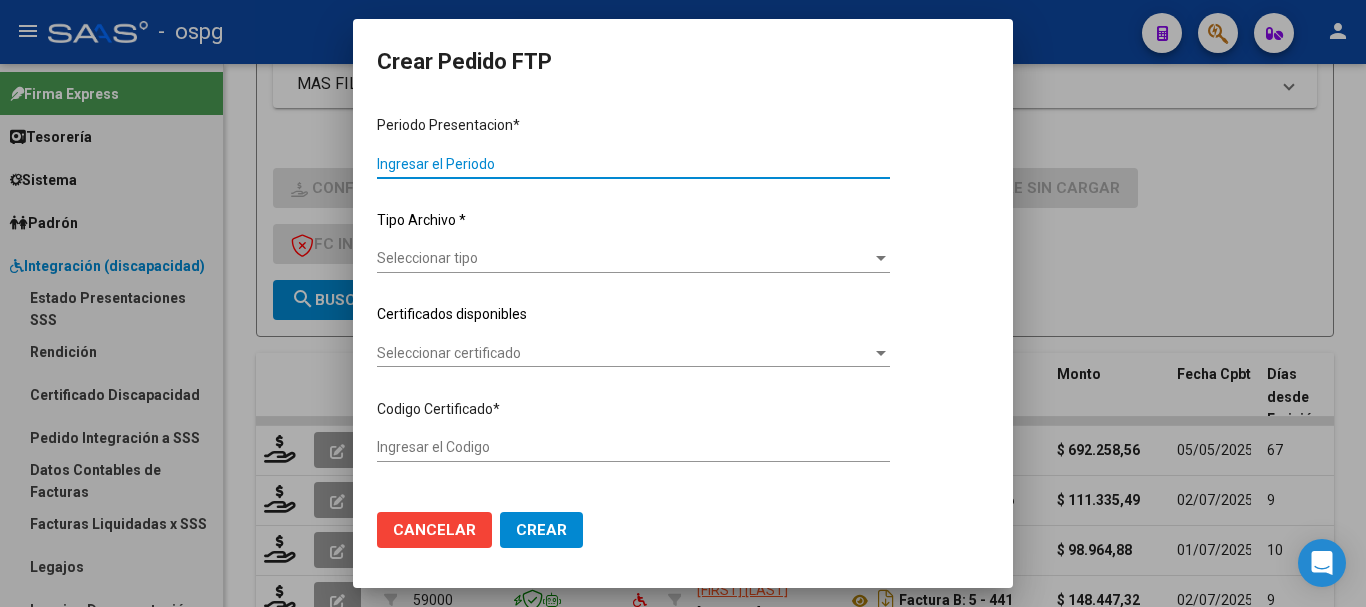 type on "202506" 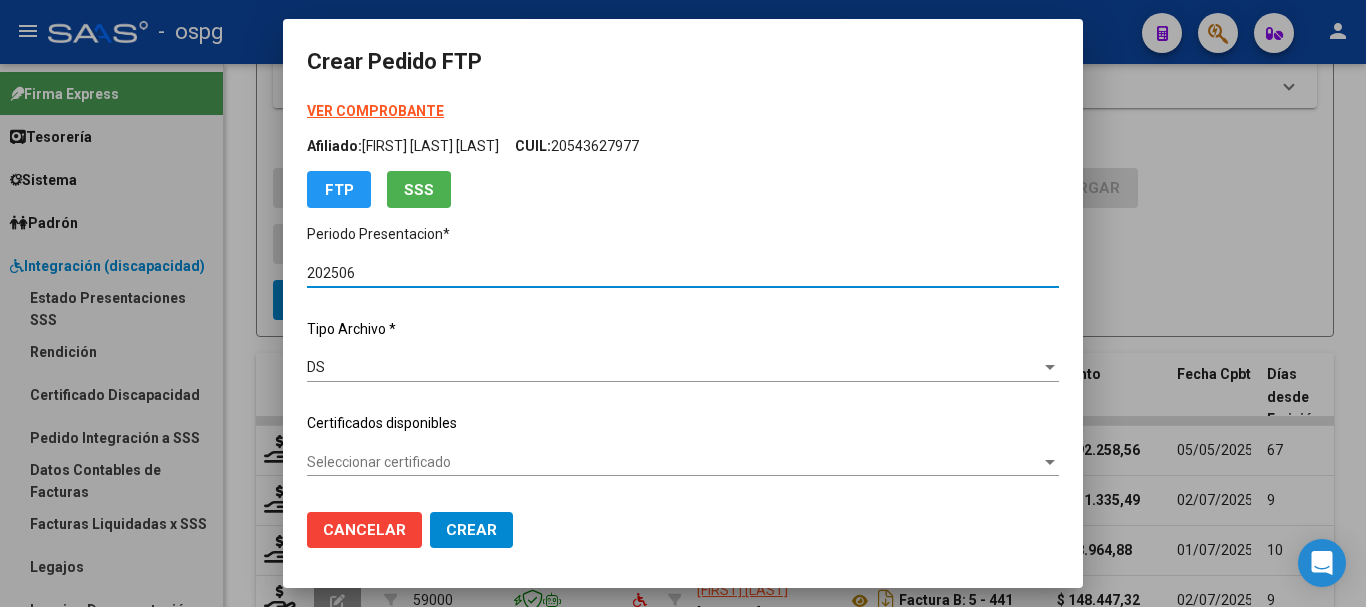 type on "[NUMBER]" 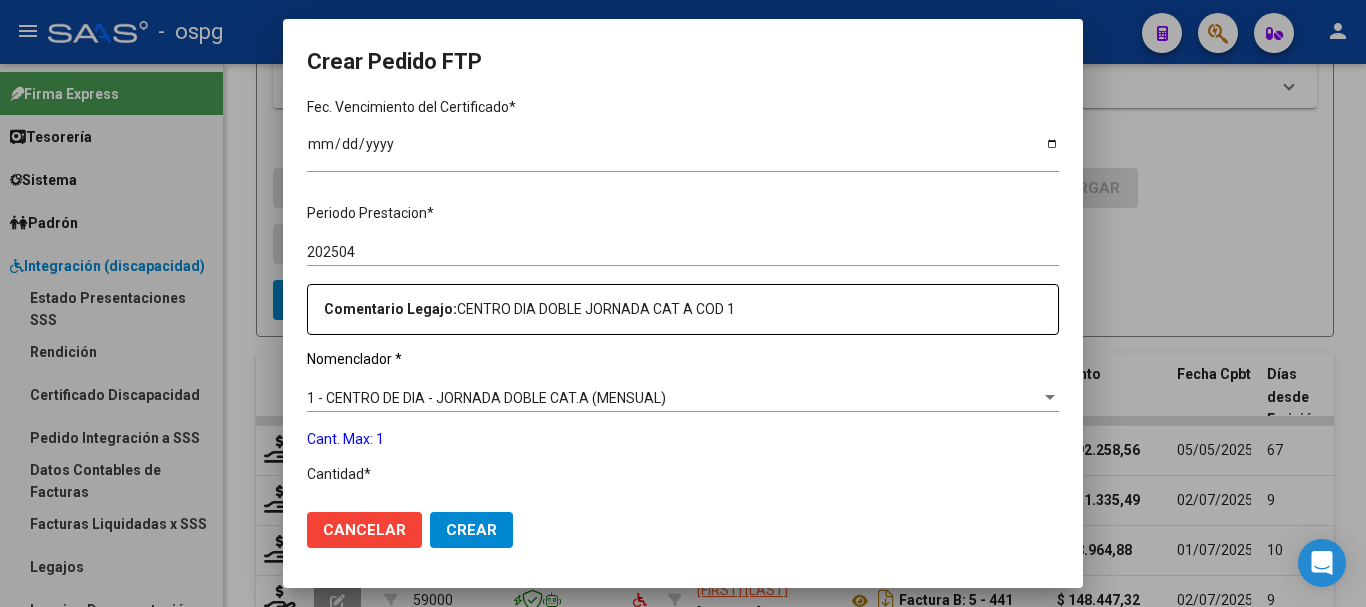 scroll, scrollTop: 600, scrollLeft: 0, axis: vertical 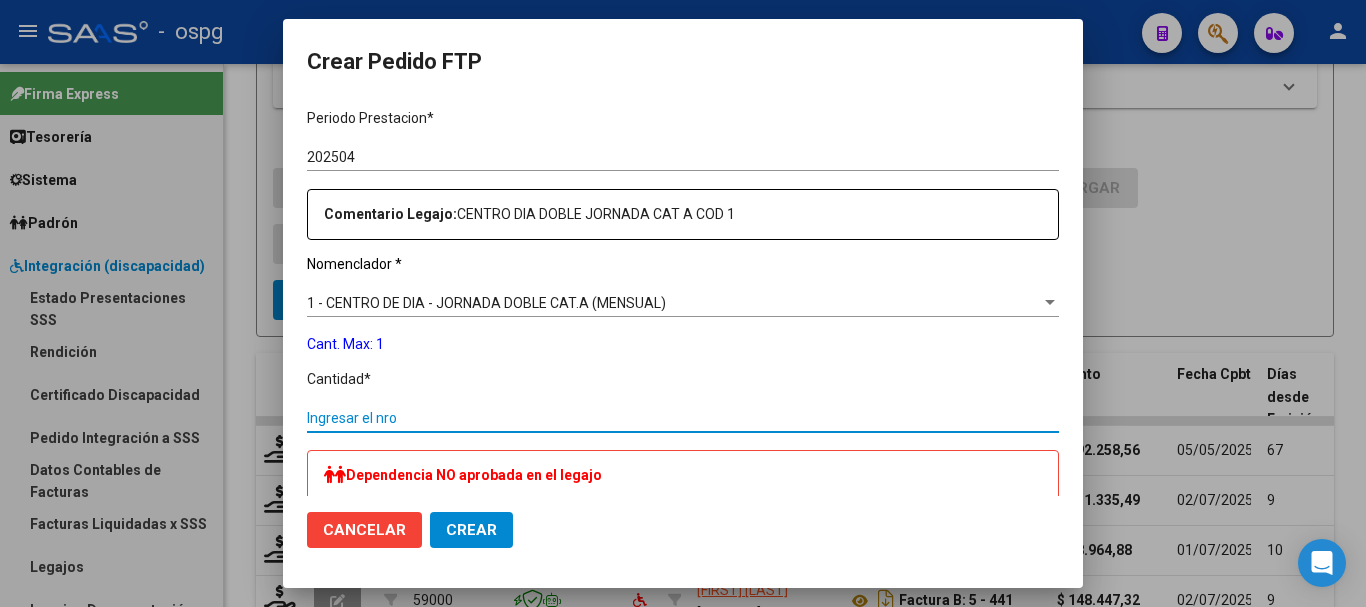 click on "Ingresar el nro" at bounding box center (683, 418) 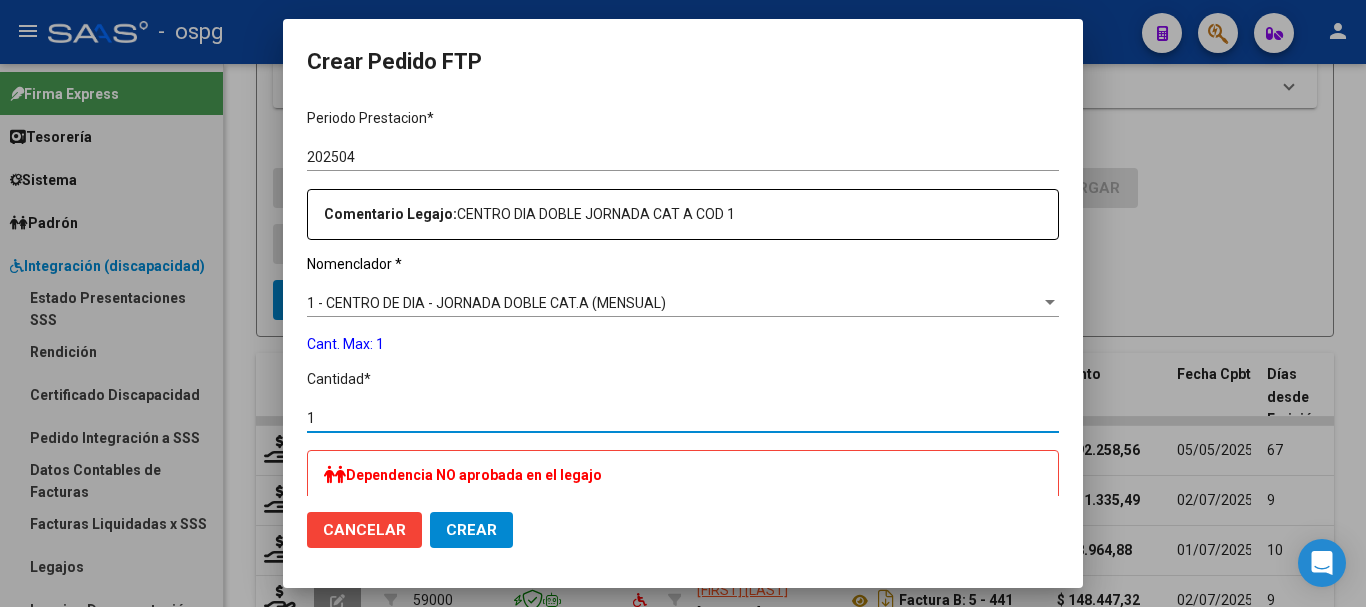 type on "1" 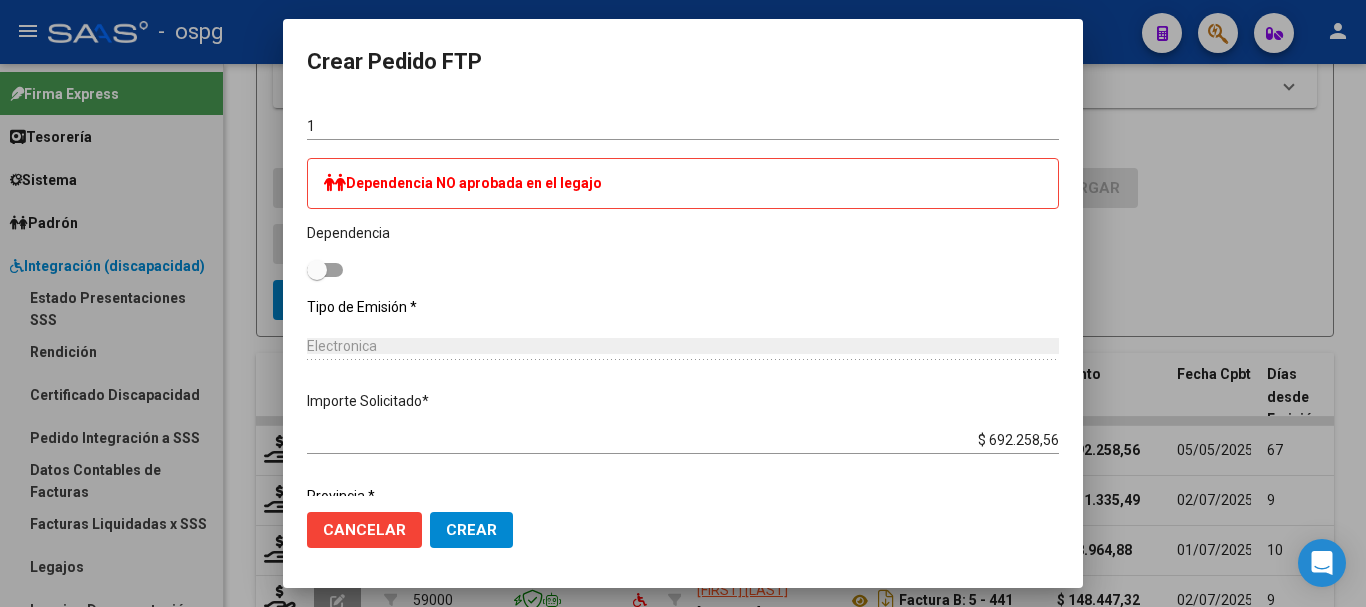 scroll, scrollTop: 900, scrollLeft: 0, axis: vertical 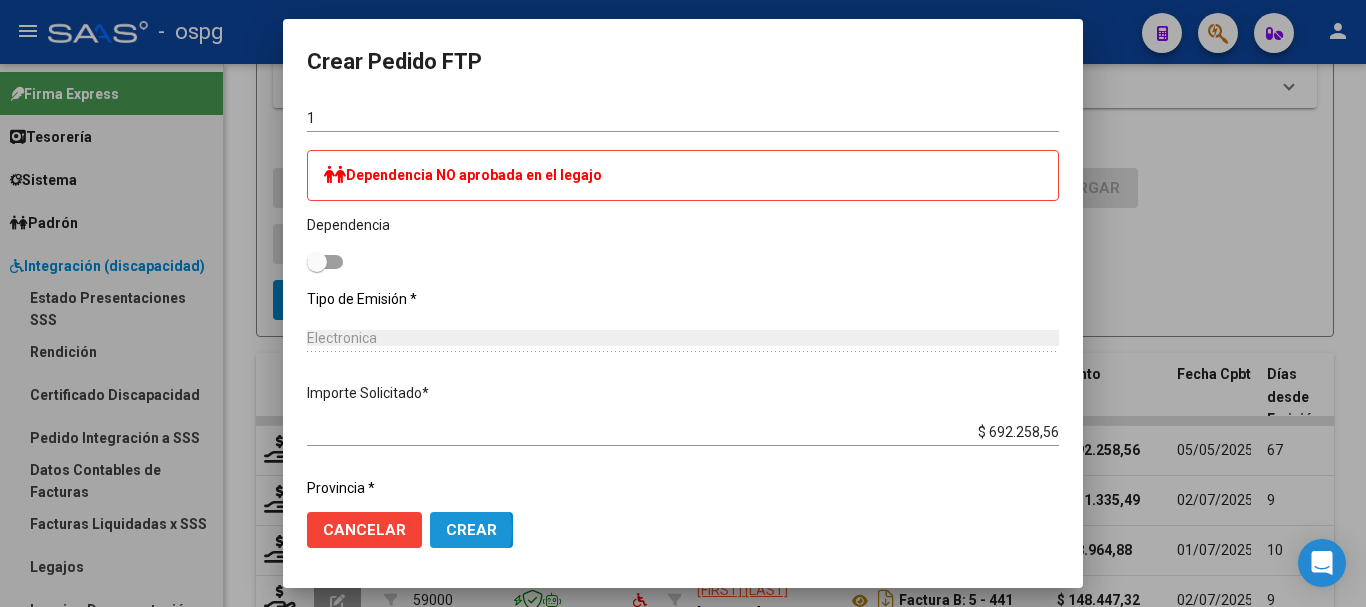 click on "Crear" 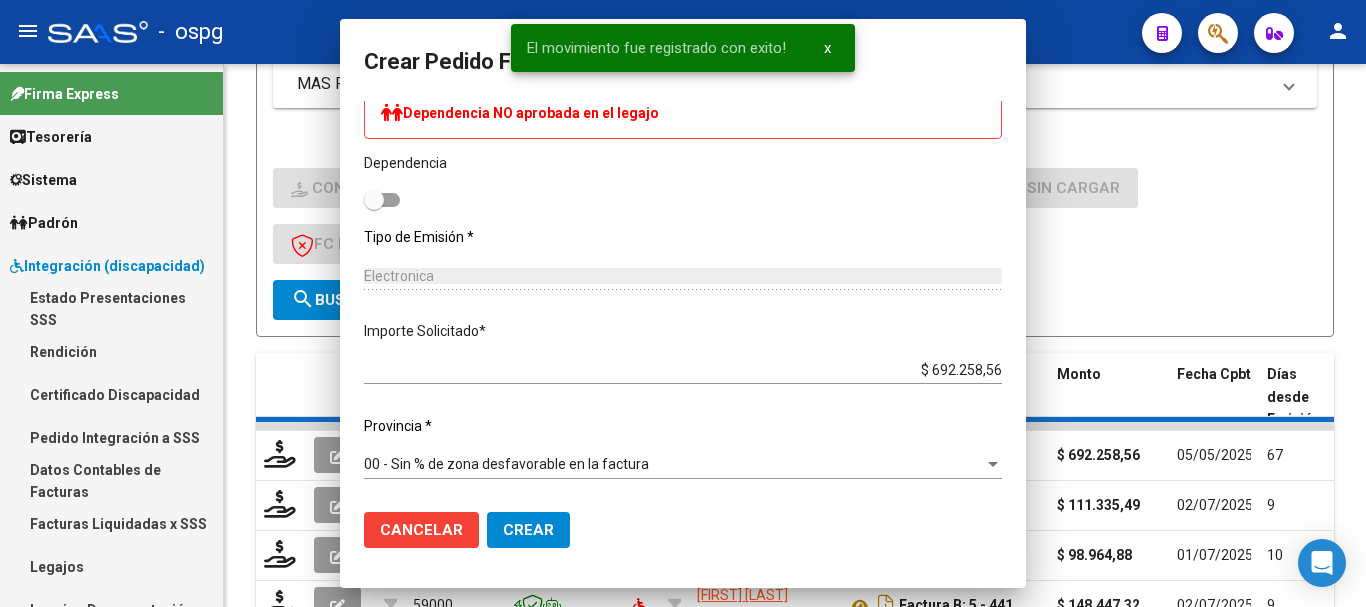 scroll, scrollTop: 0, scrollLeft: 0, axis: both 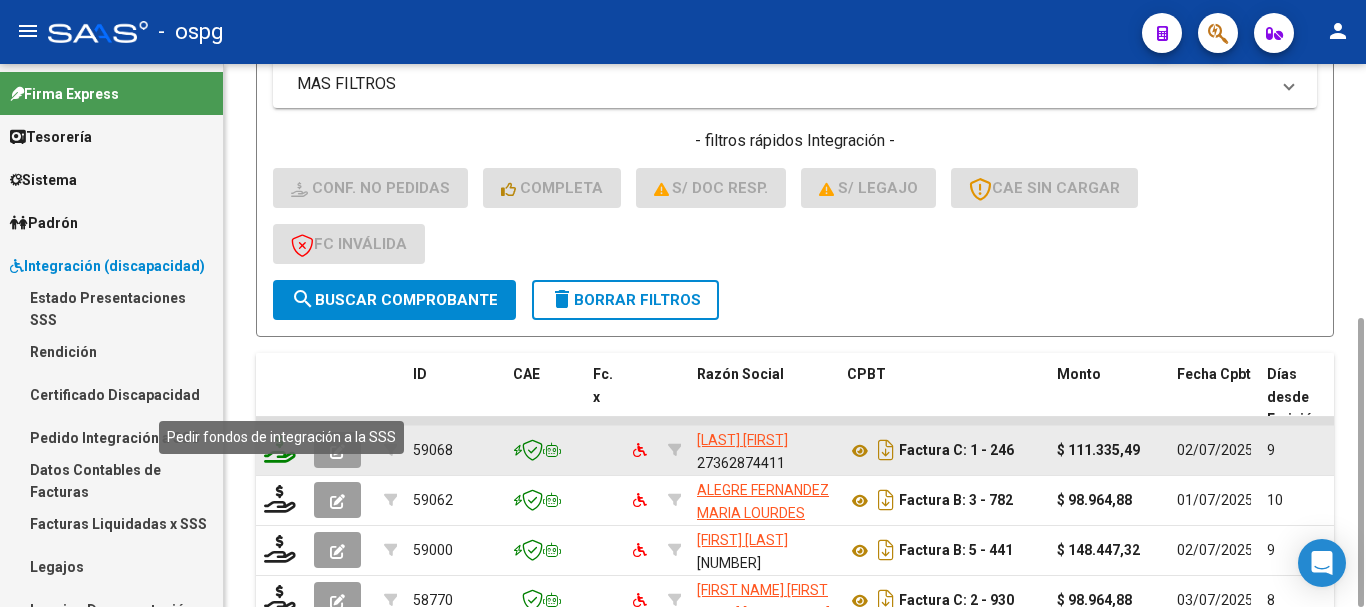 click 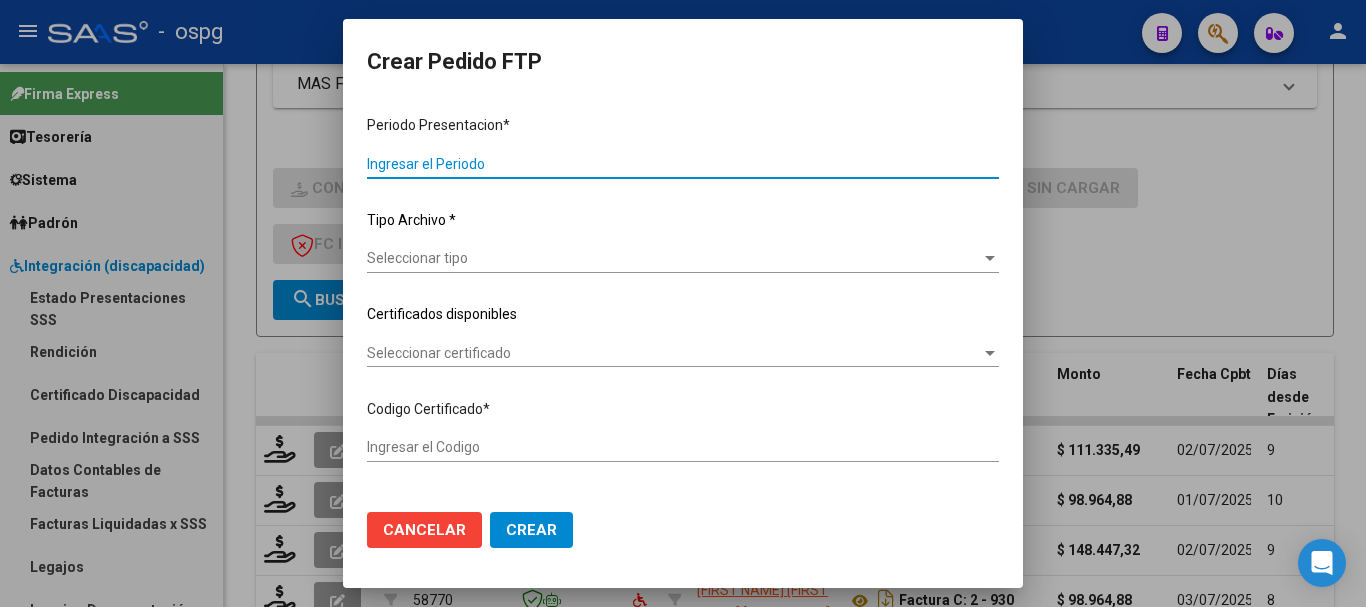 type on "202506" 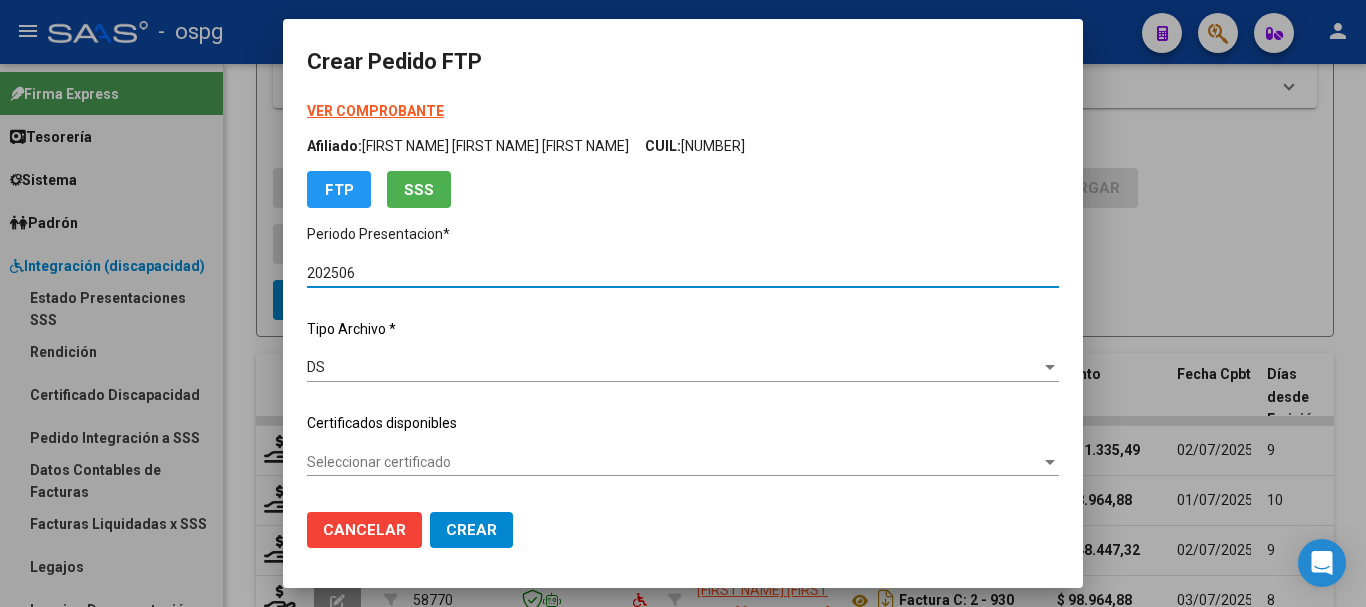 type on "[NUMBER]" 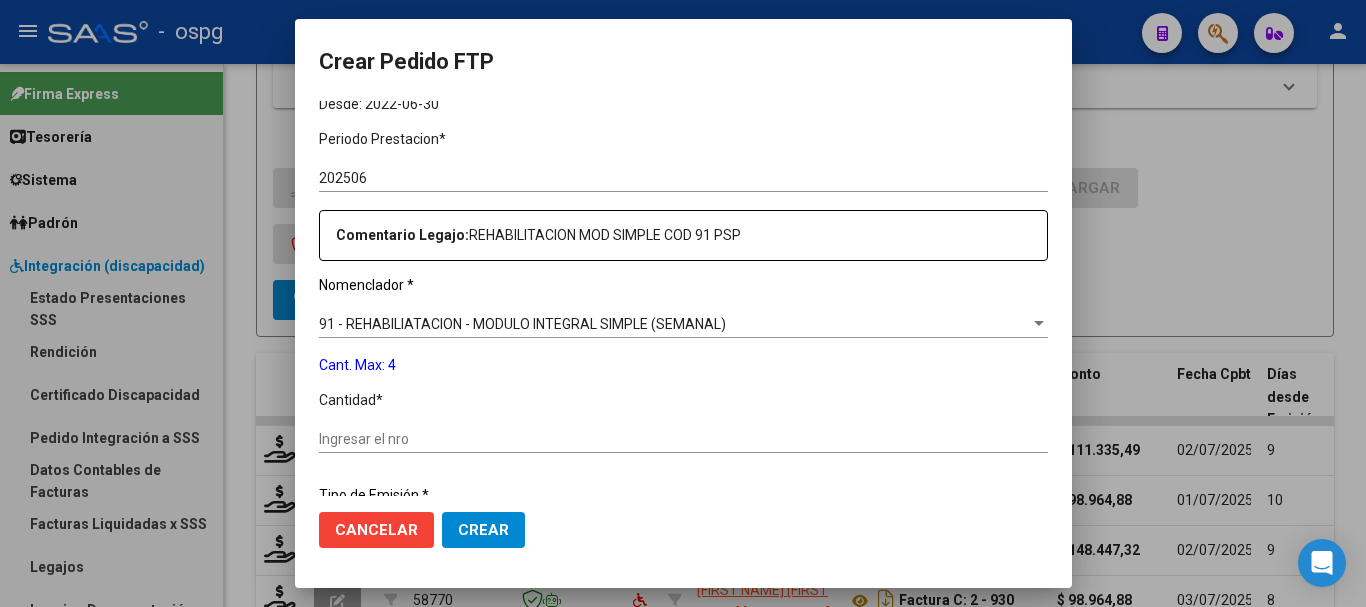scroll, scrollTop: 700, scrollLeft: 0, axis: vertical 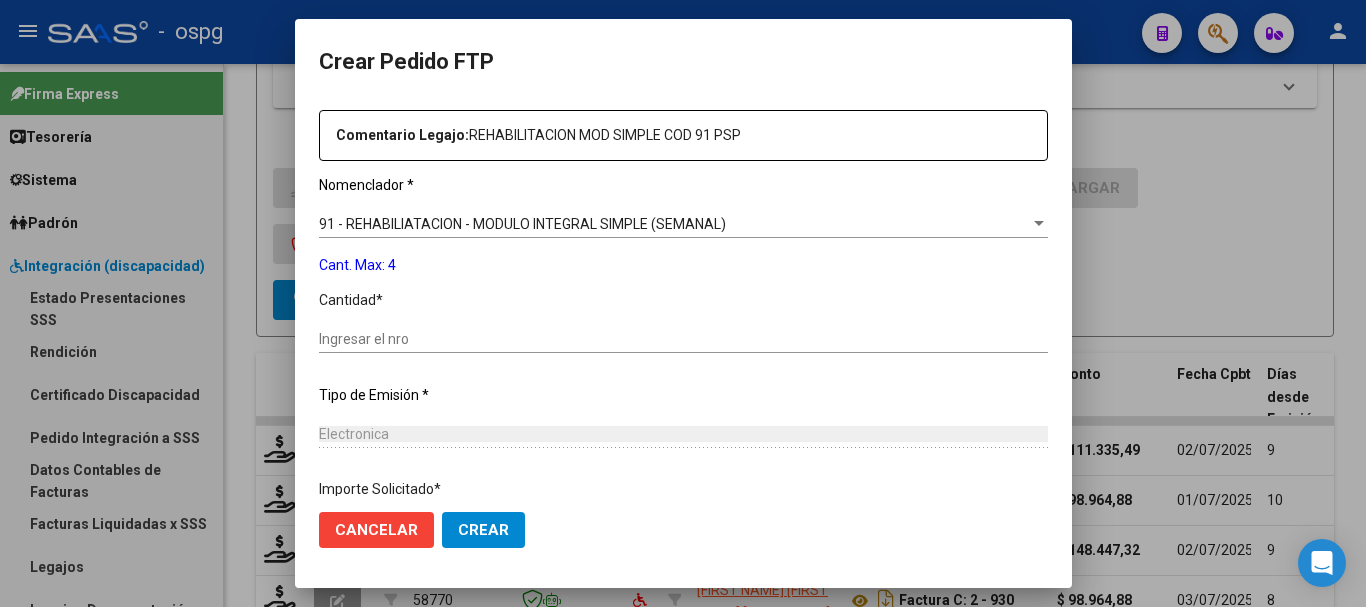 click on "Ingresar el nro" at bounding box center (683, 339) 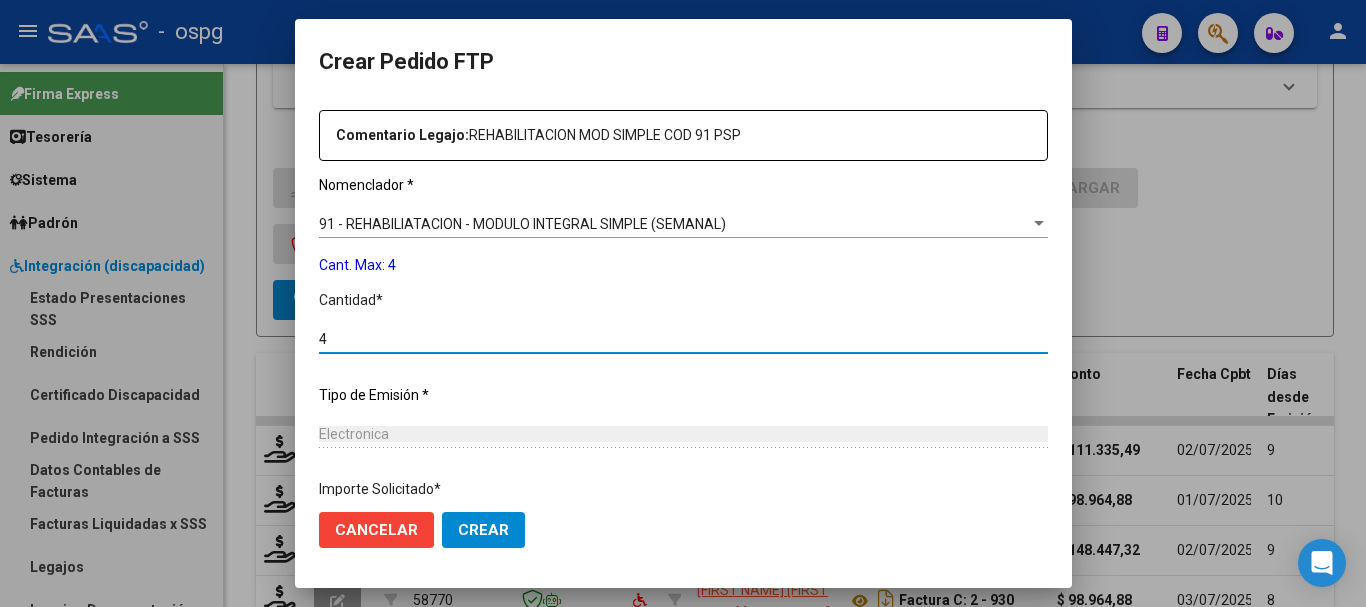 type on "4" 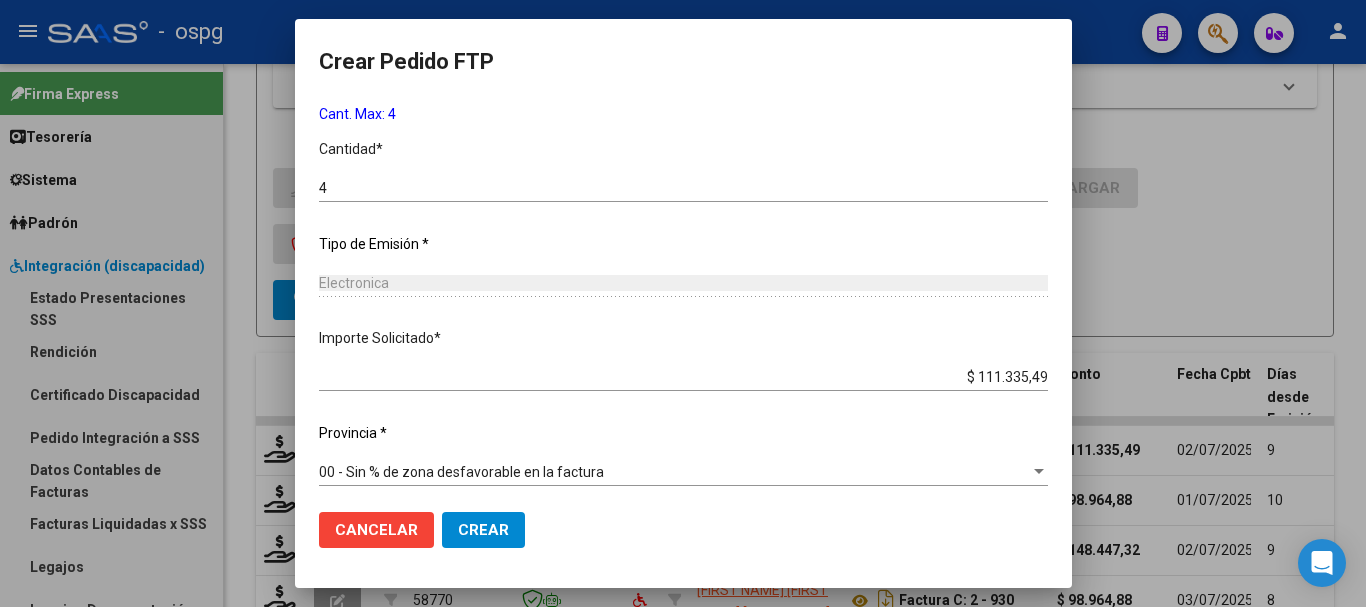 scroll, scrollTop: 858, scrollLeft: 0, axis: vertical 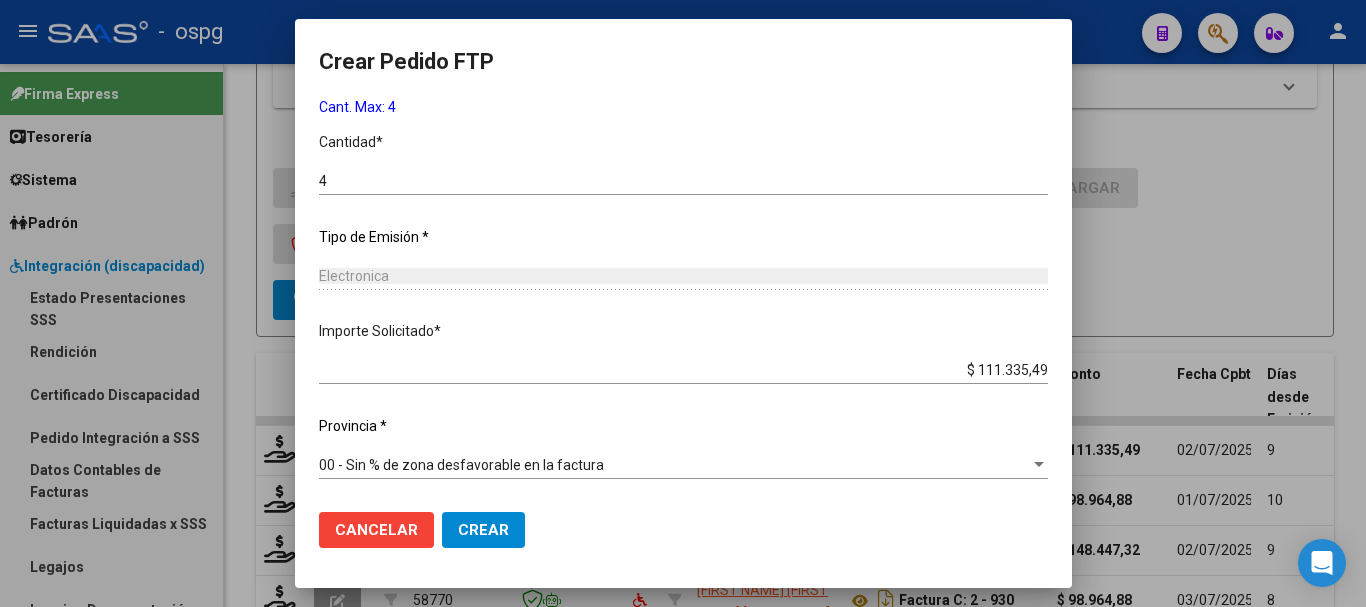 click on "Crear" 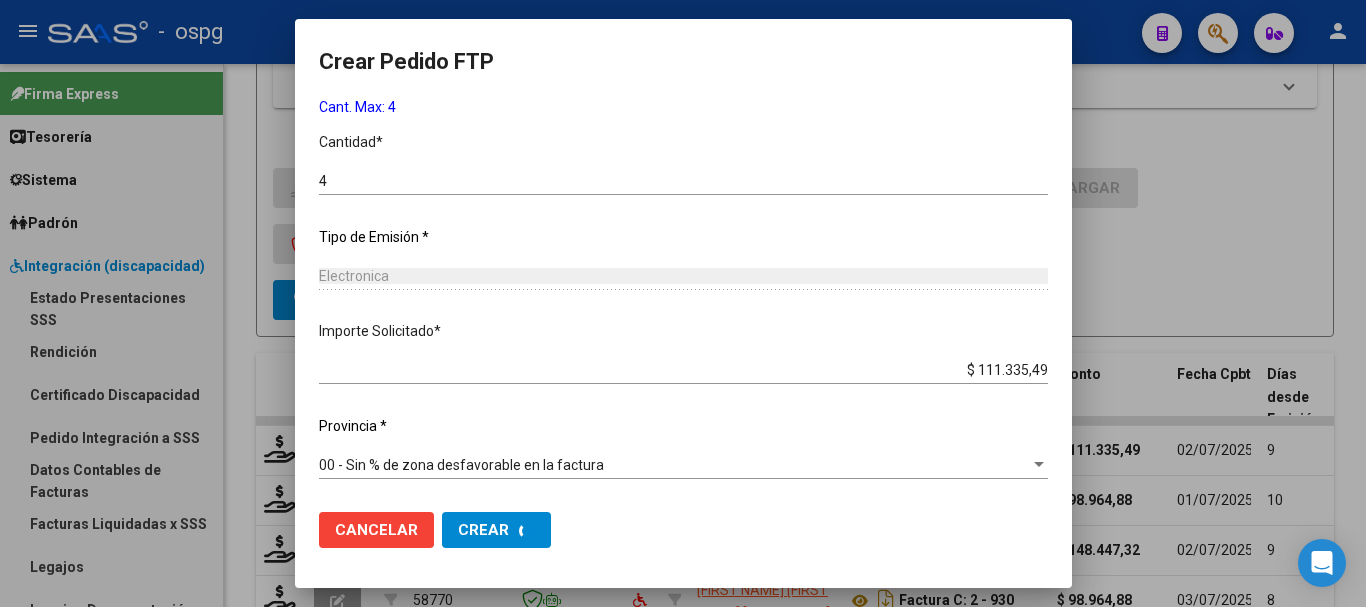scroll, scrollTop: 0, scrollLeft: 0, axis: both 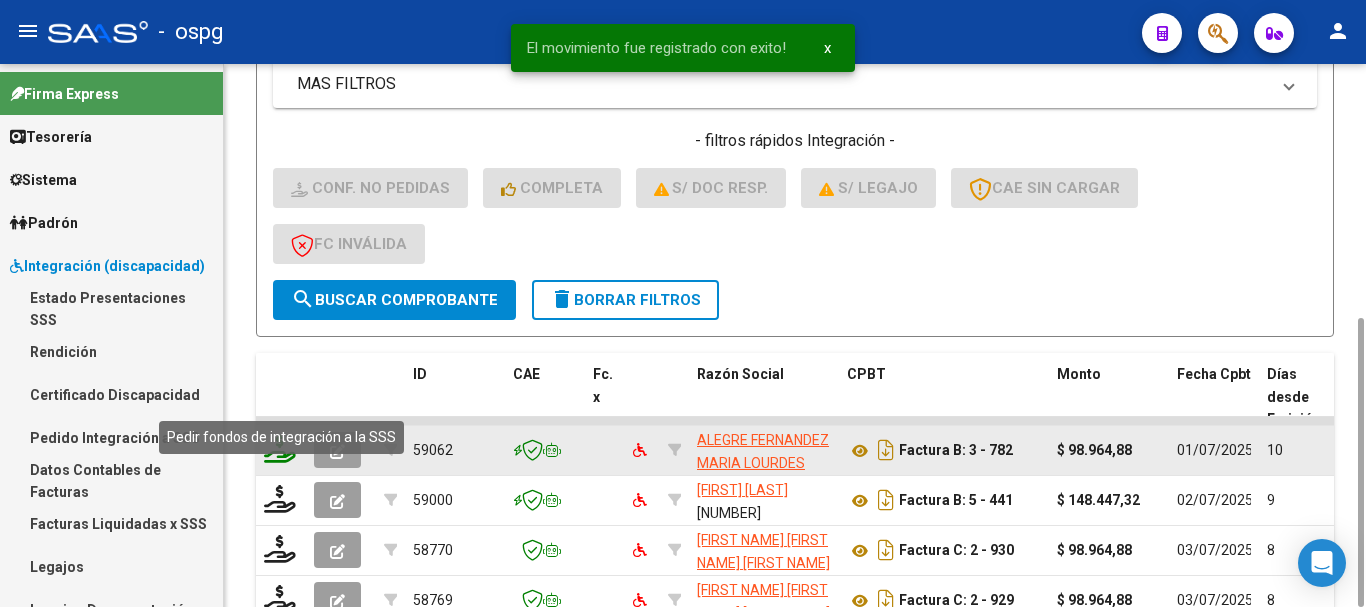 click 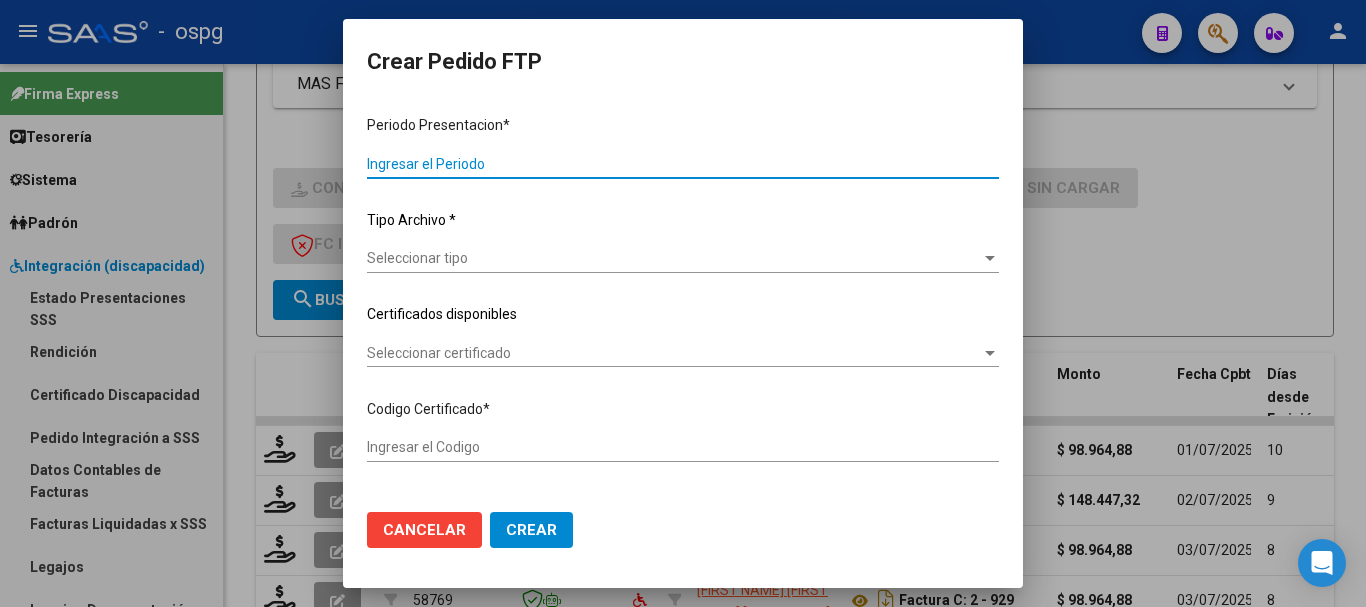 type on "202506" 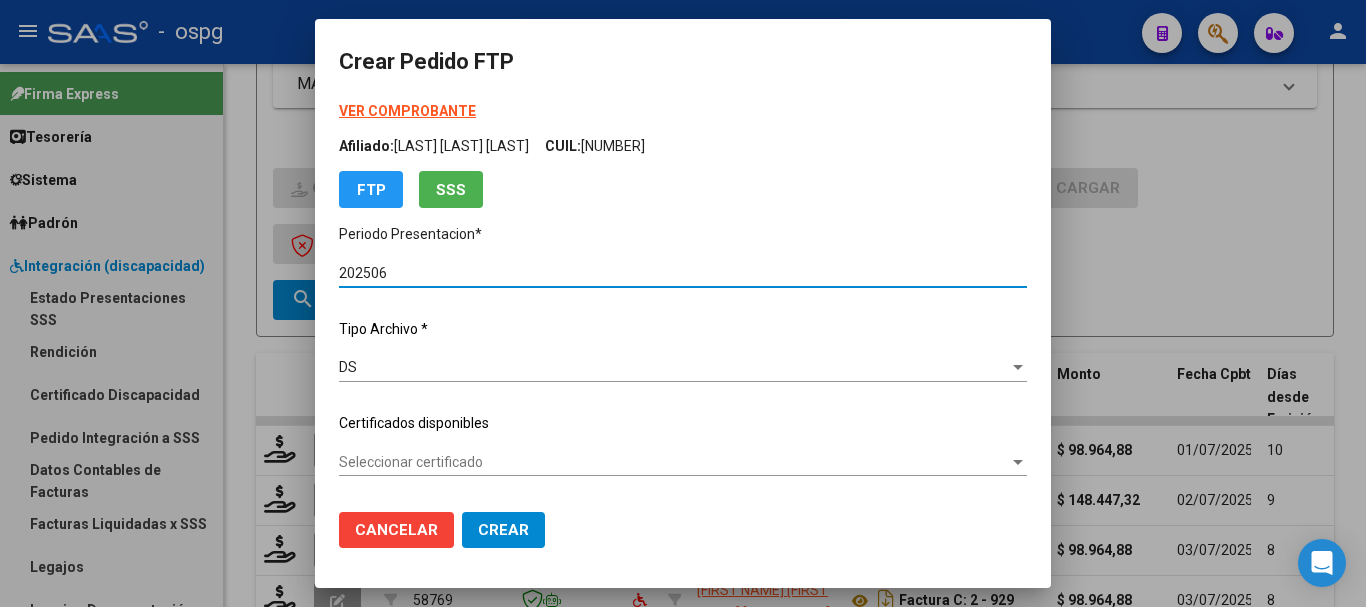type on "[NUMBER]" 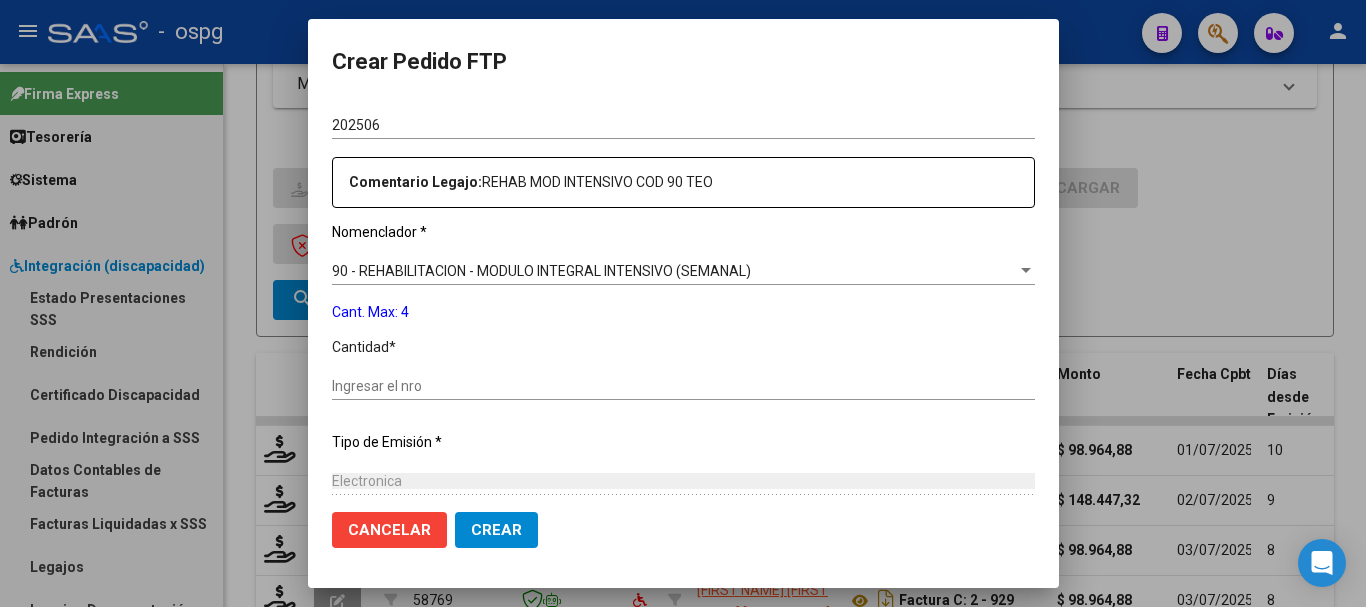 scroll, scrollTop: 700, scrollLeft: 0, axis: vertical 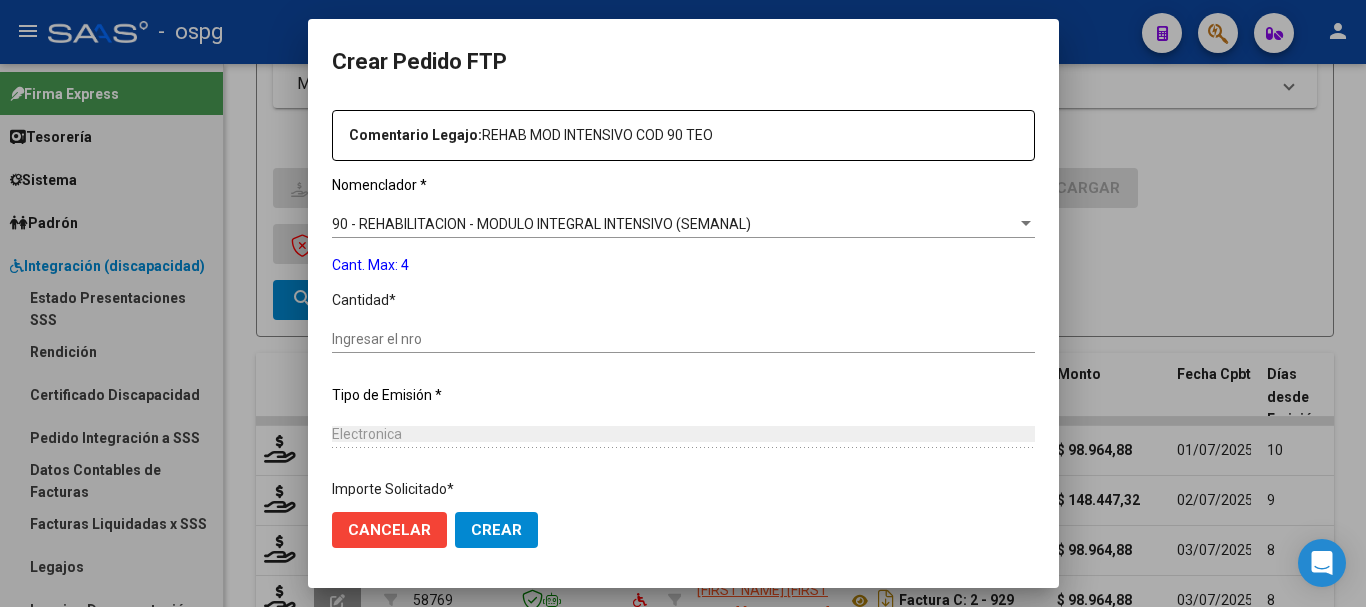 click on "Ingresar el nro" at bounding box center (683, 339) 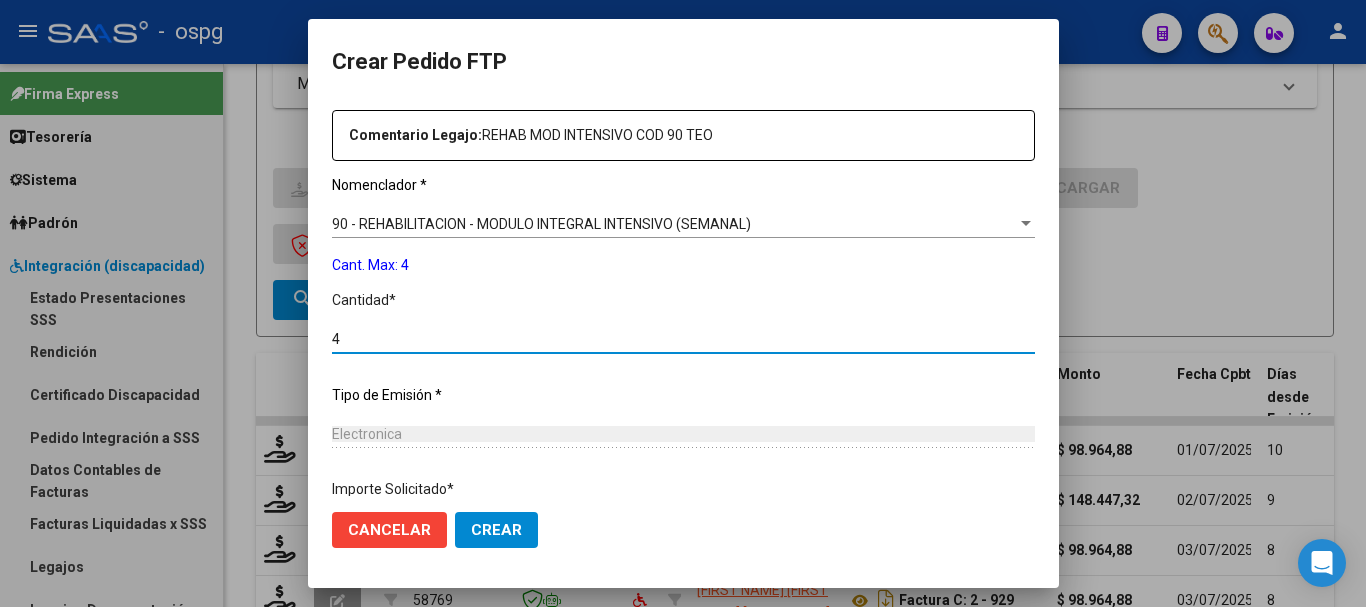 type on "4" 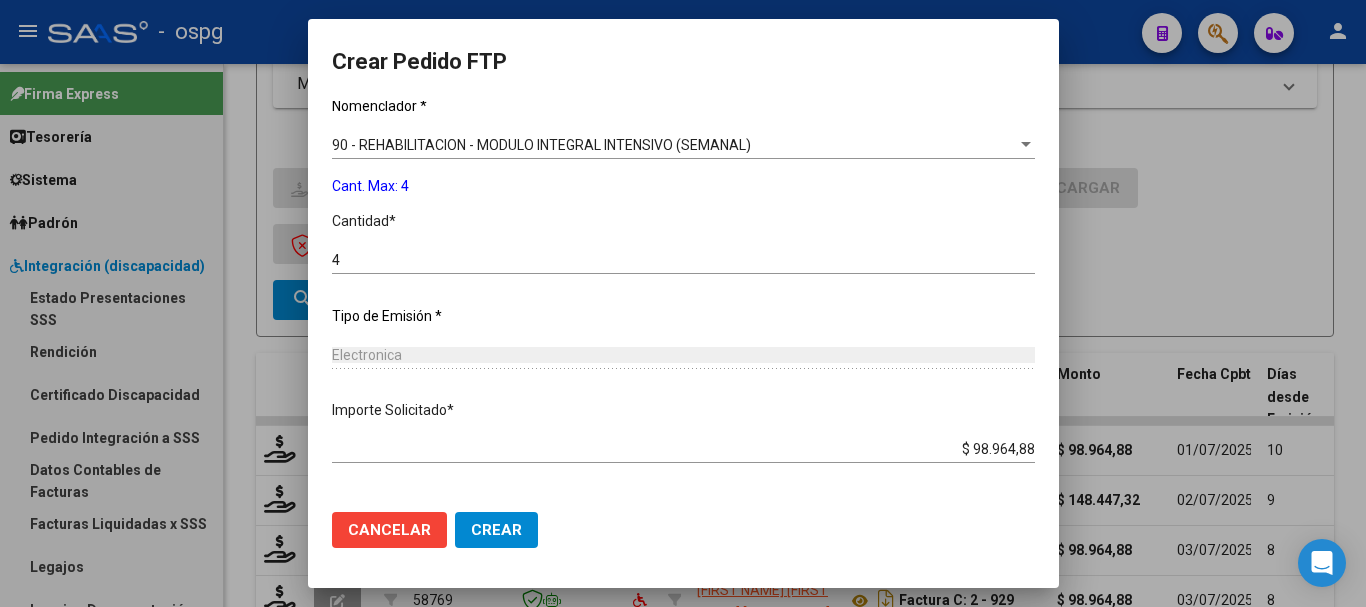 scroll, scrollTop: 858, scrollLeft: 0, axis: vertical 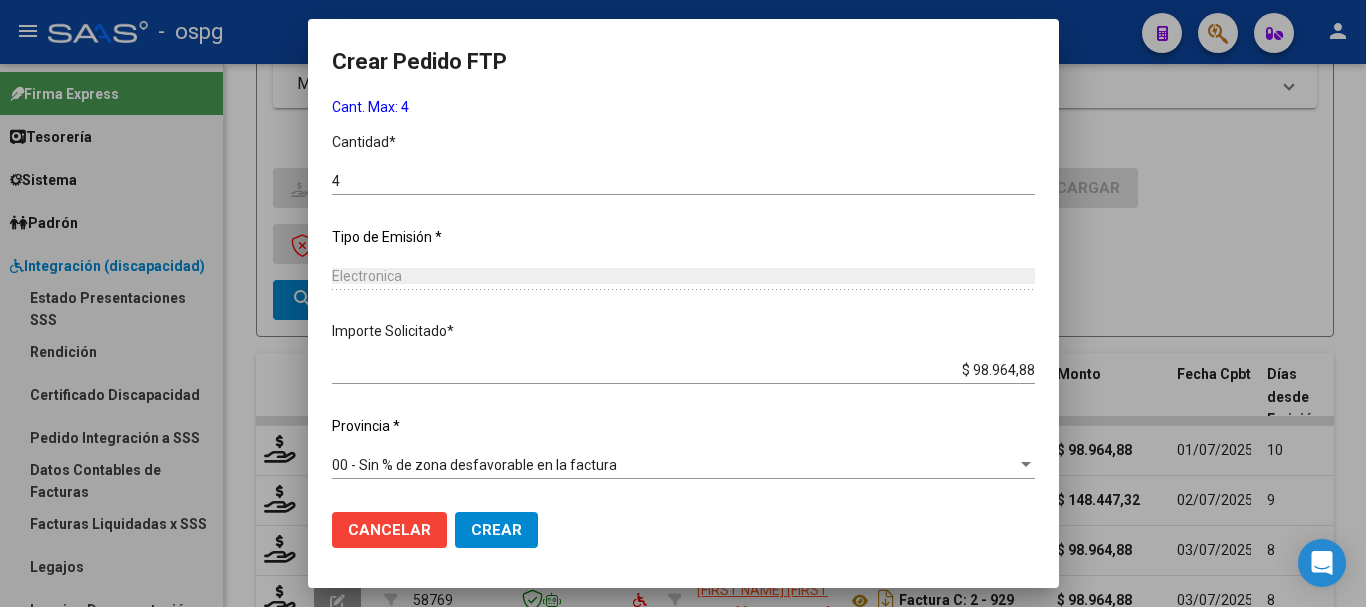 click on "Crear" 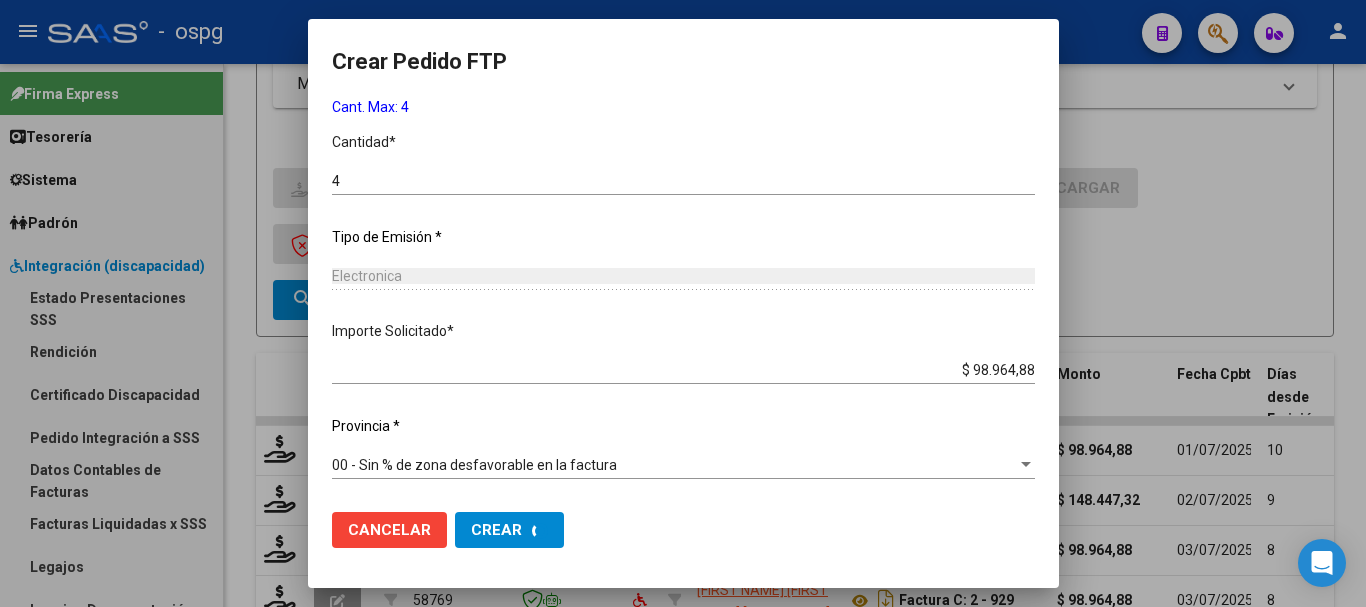 scroll, scrollTop: 0, scrollLeft: 0, axis: both 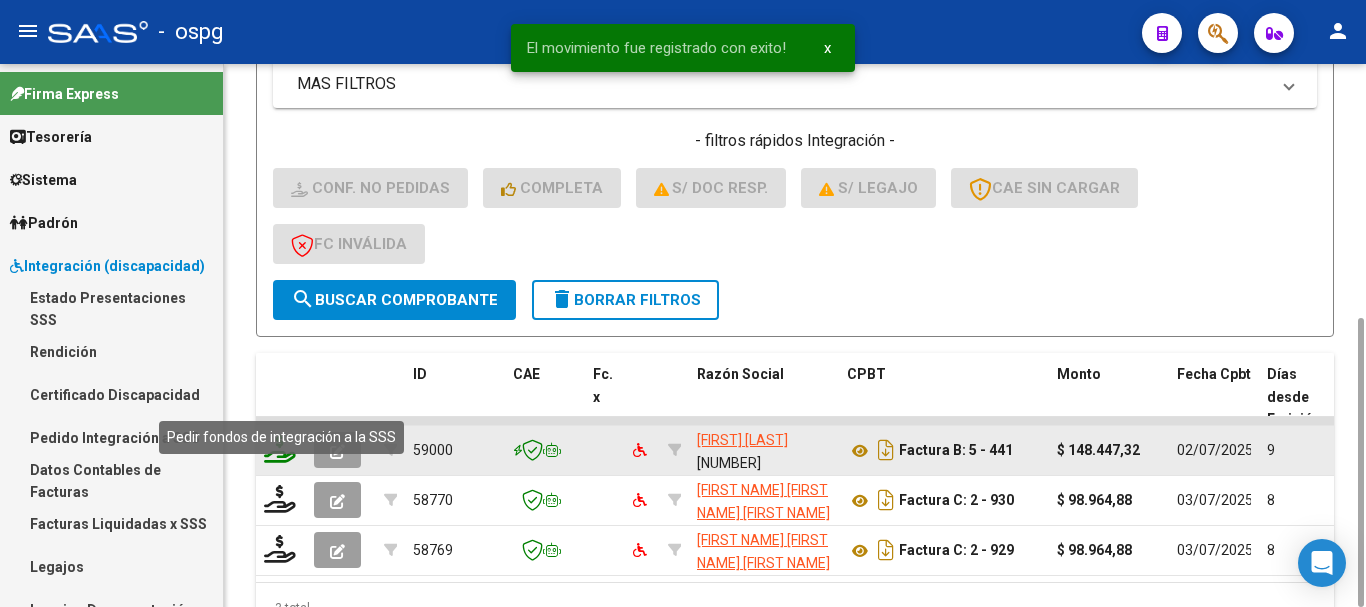 click 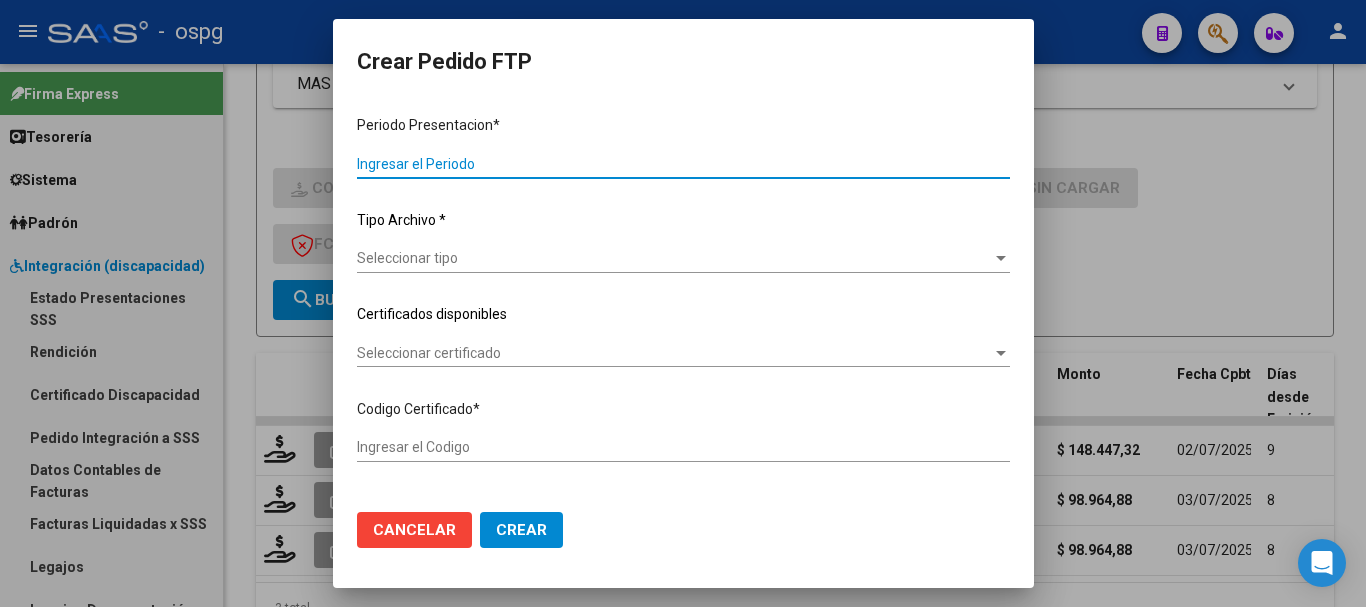 type on "202506" 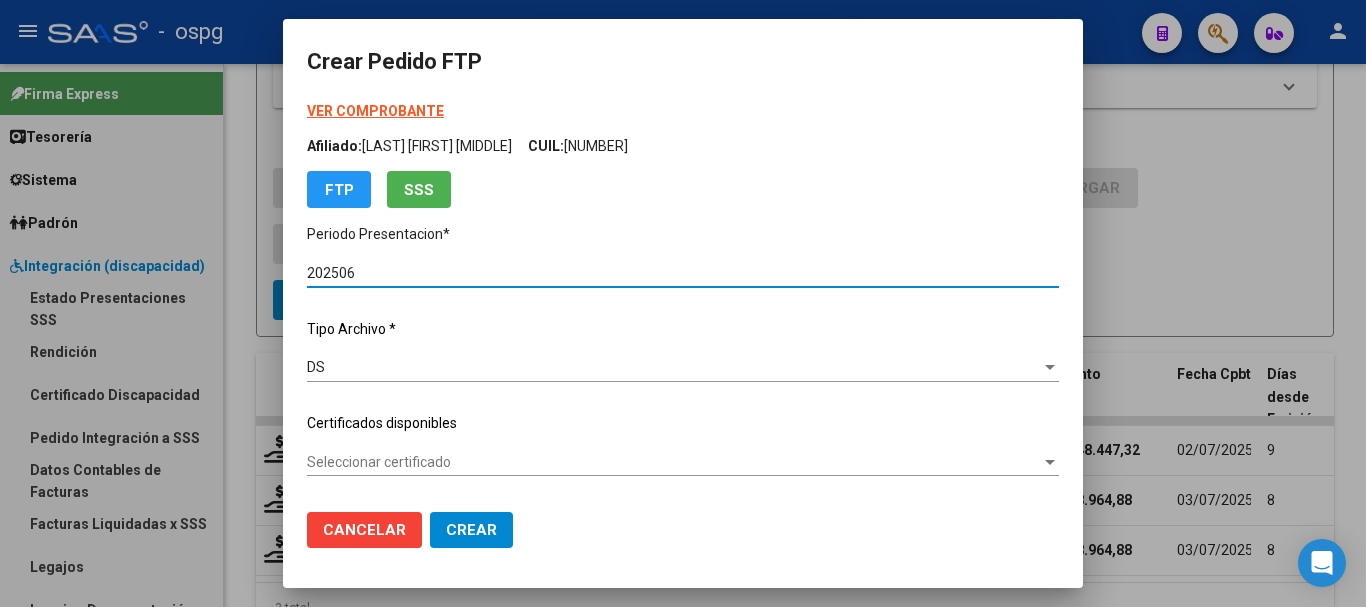 type on "111" 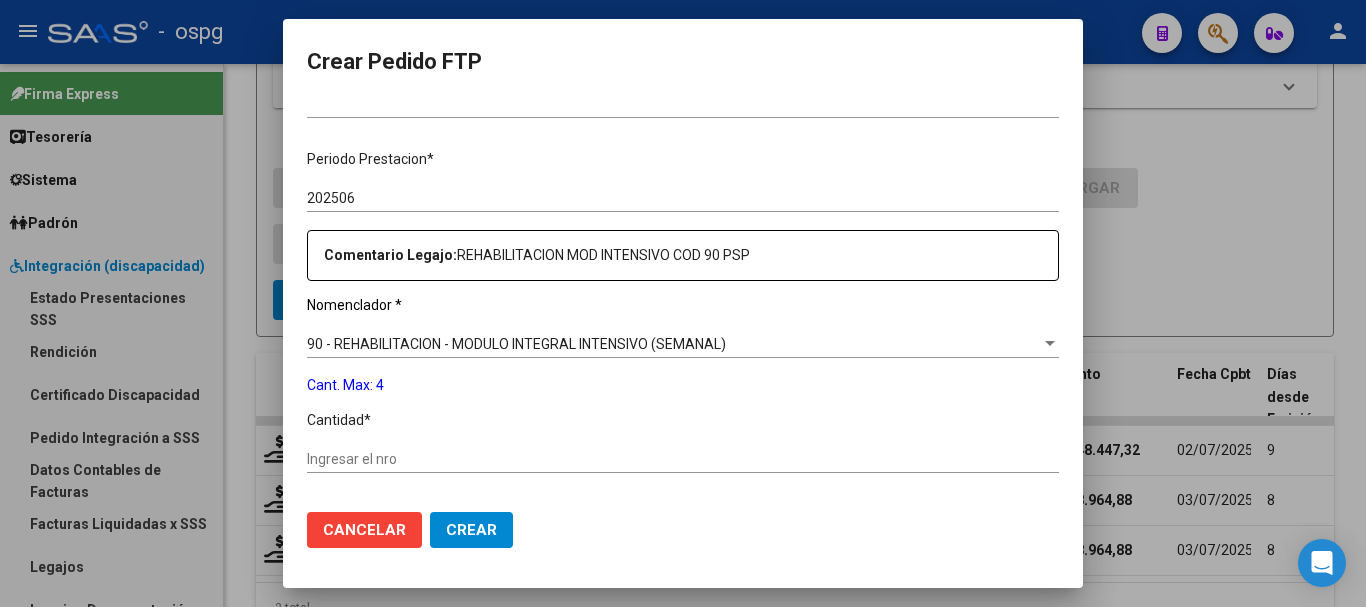 scroll, scrollTop: 600, scrollLeft: 0, axis: vertical 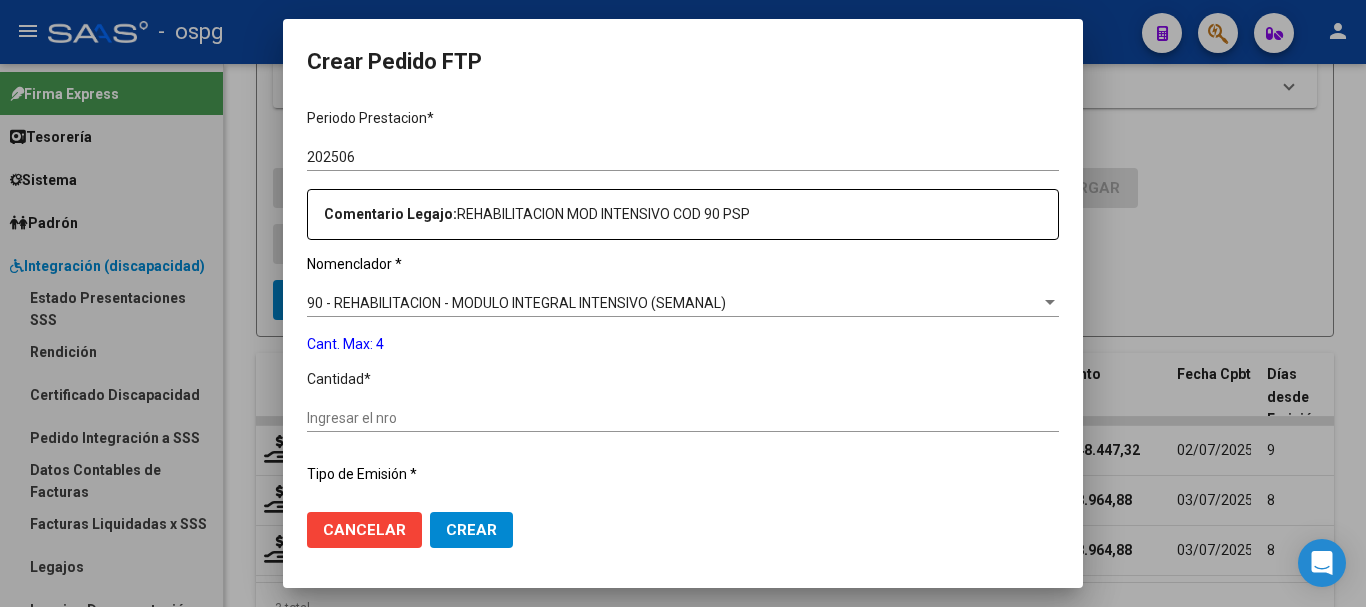 click on "Ingresar el nro" at bounding box center [683, 418] 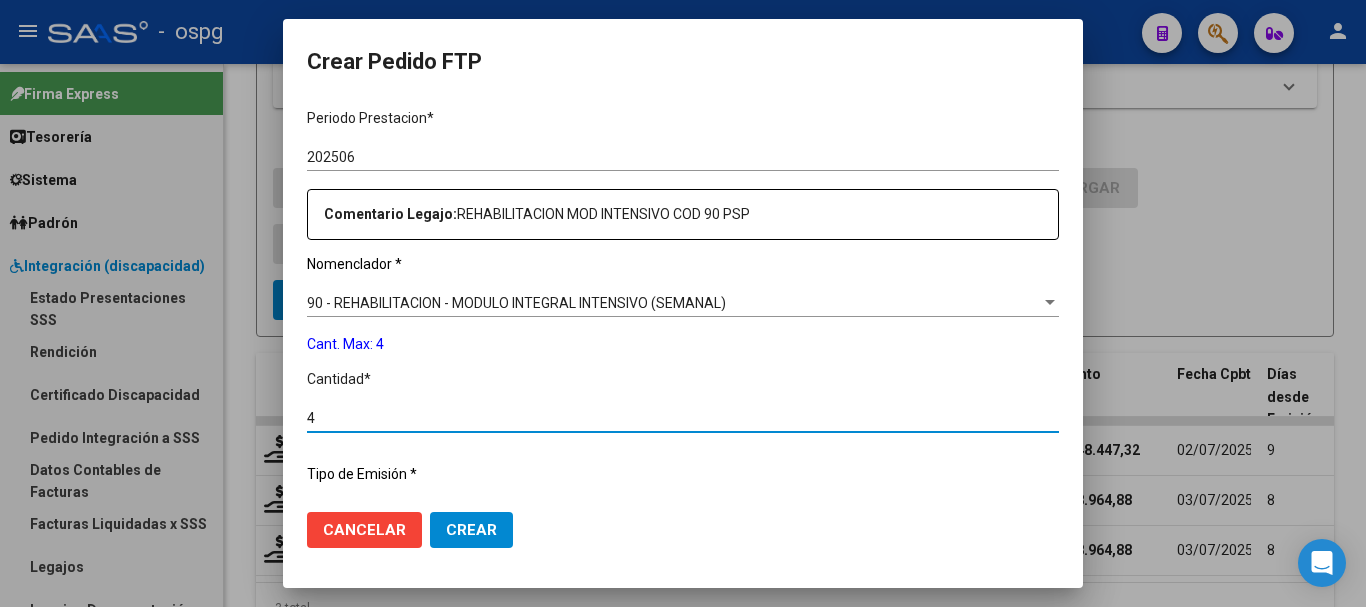 type on "4" 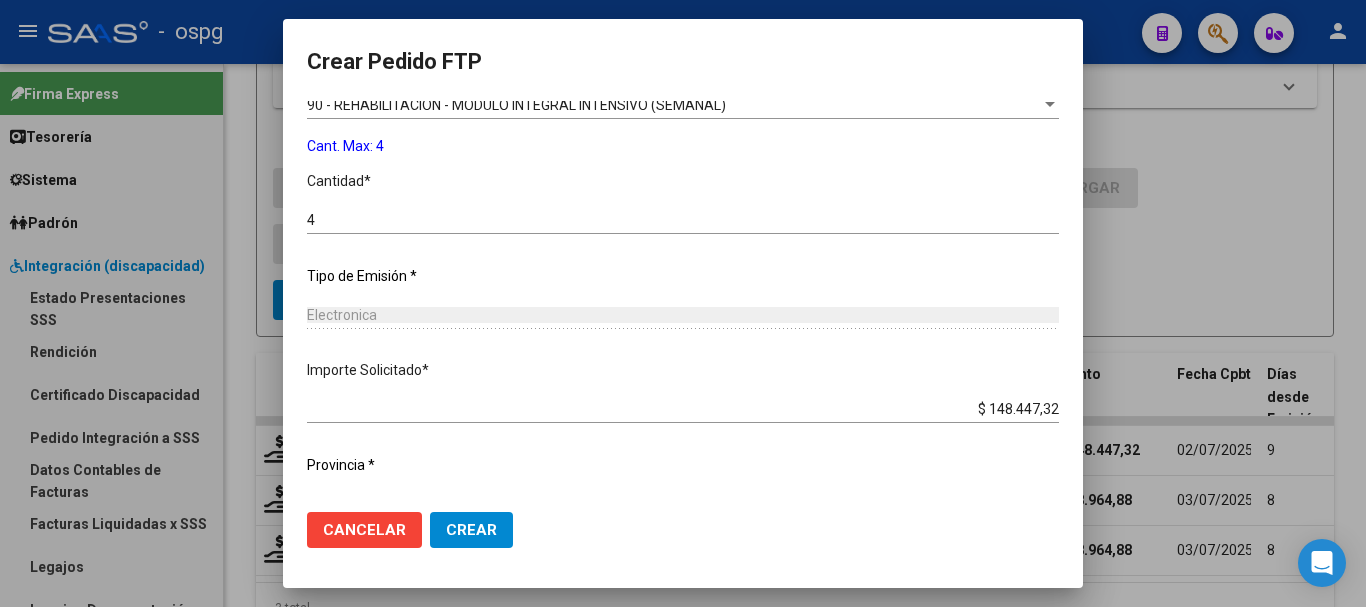 scroll, scrollTop: 837, scrollLeft: 0, axis: vertical 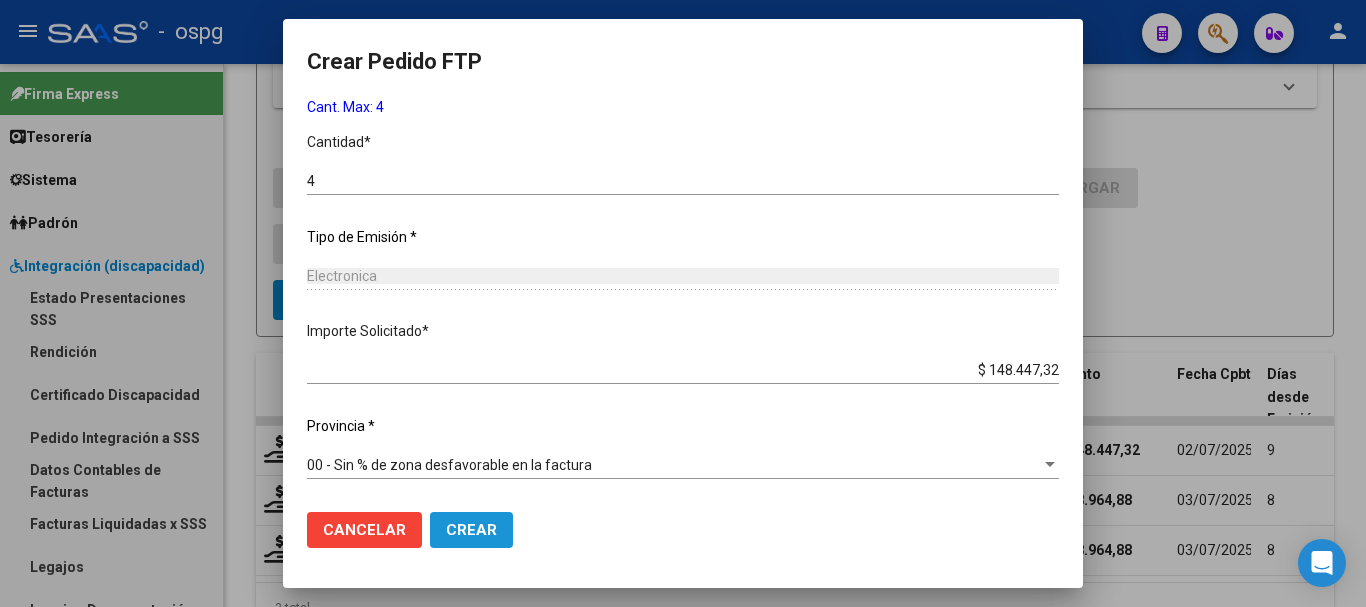 click on "Crear" 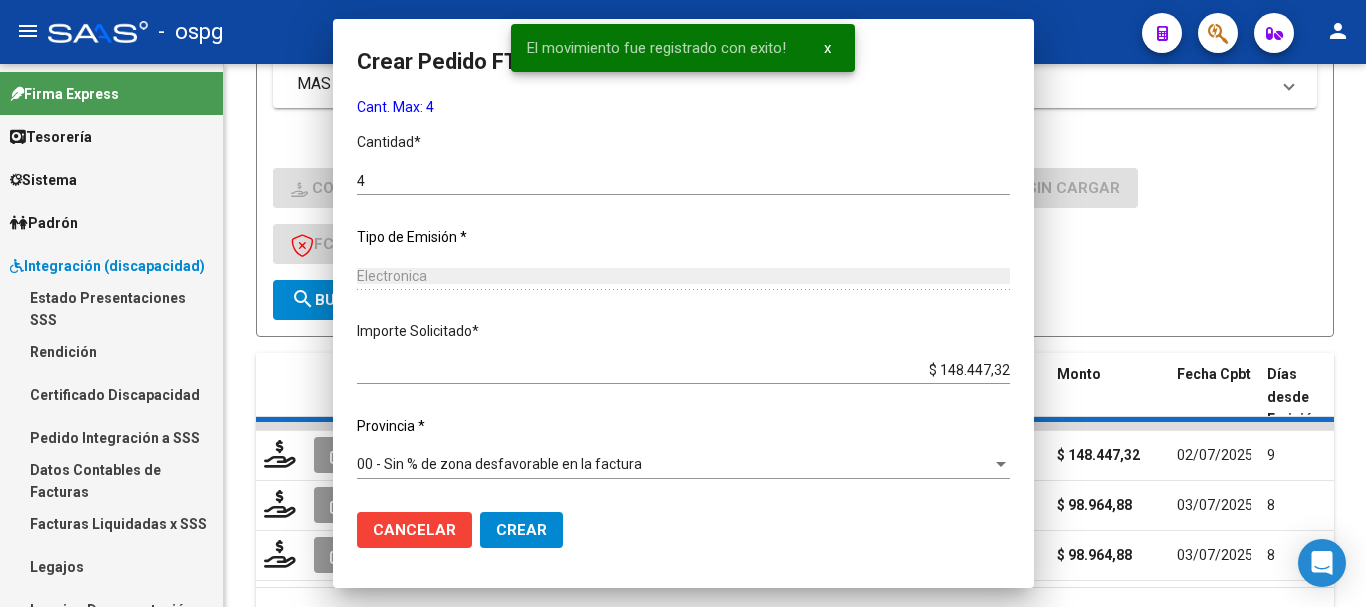 scroll, scrollTop: 0, scrollLeft: 0, axis: both 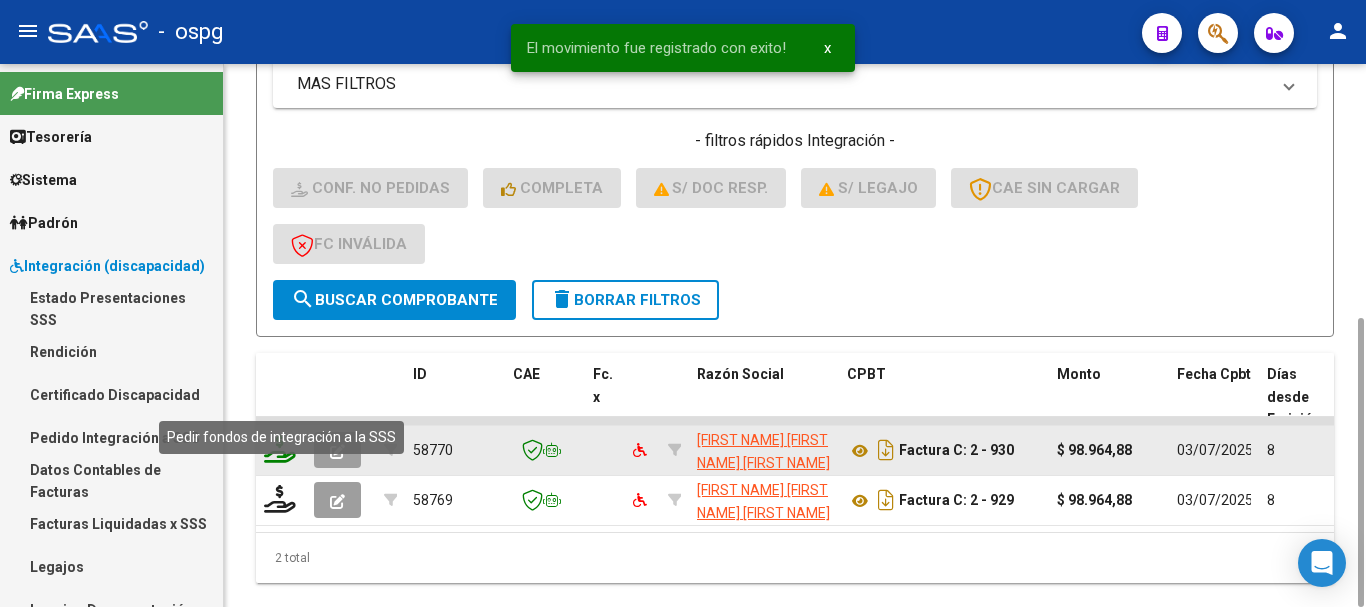 click 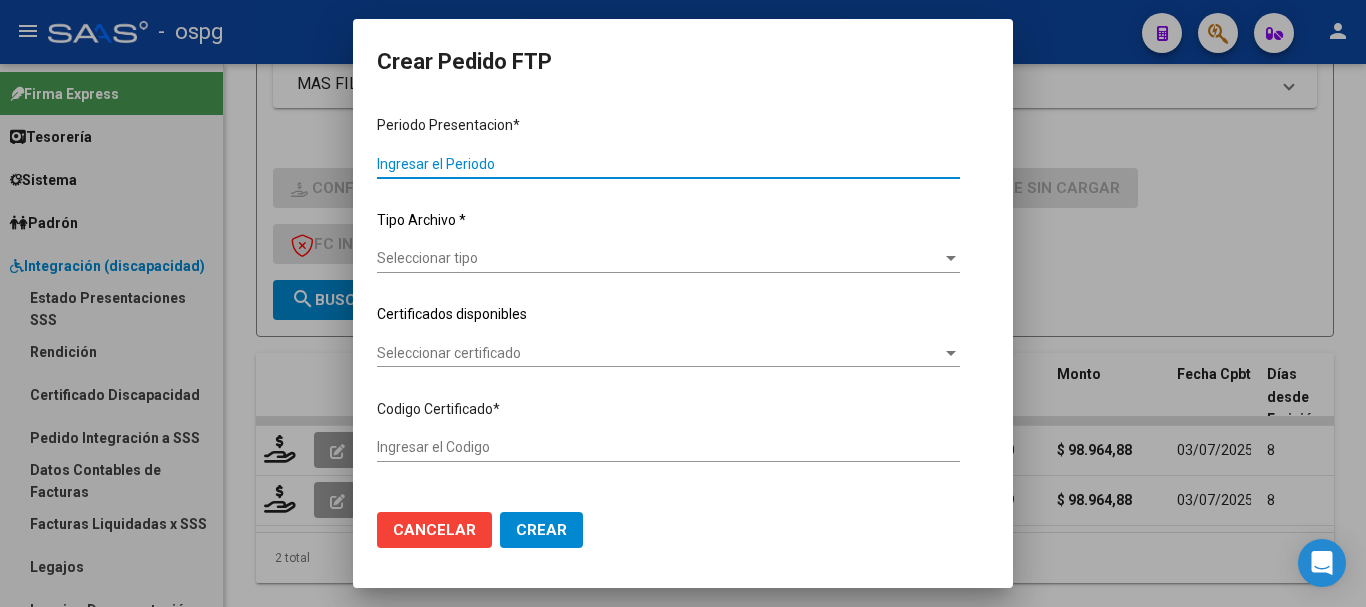 type on "202506" 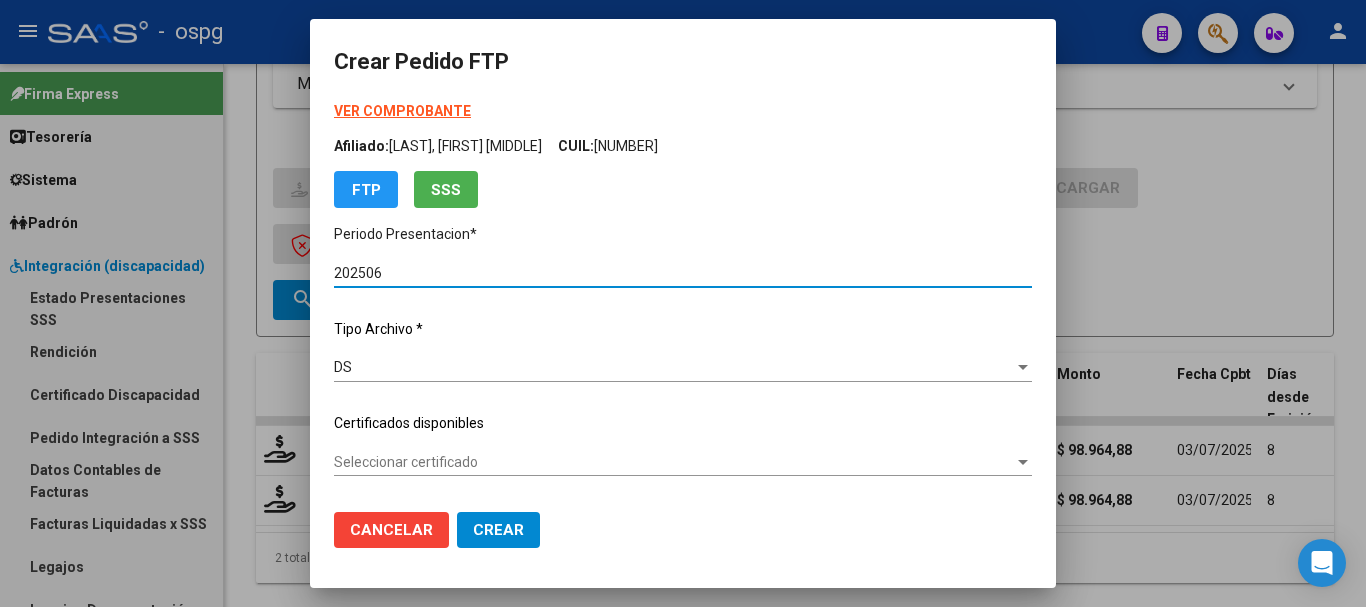 type on "[NUMBER]" 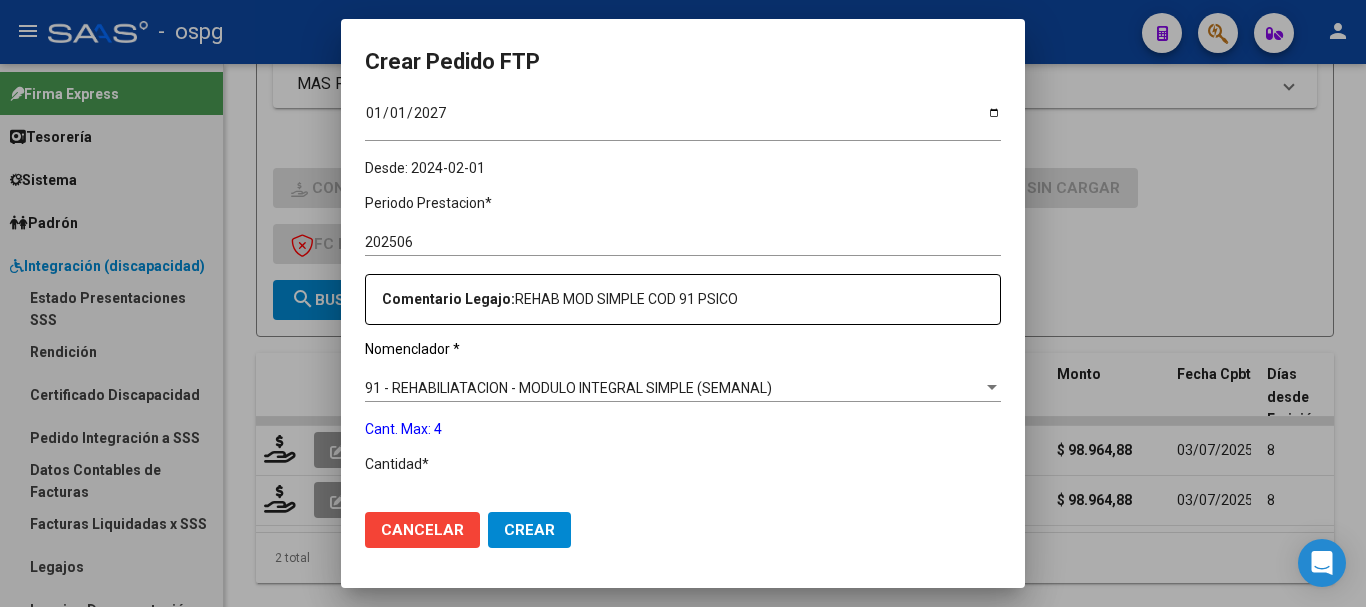 scroll, scrollTop: 600, scrollLeft: 0, axis: vertical 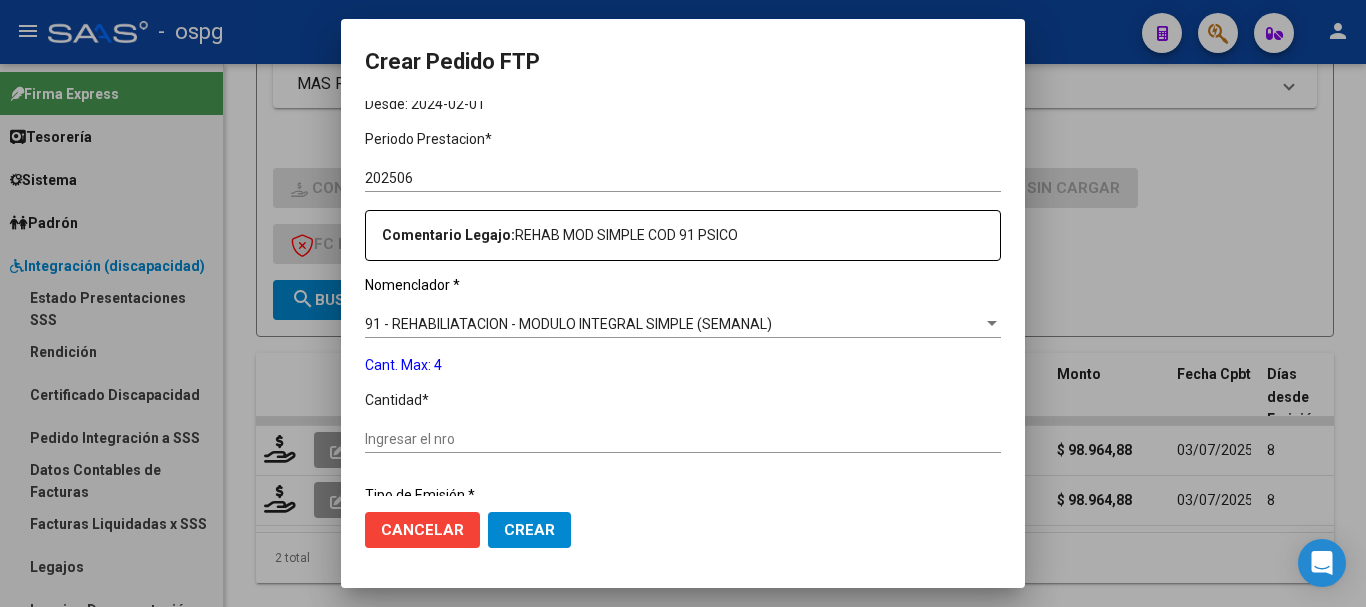 click on "Ingresar el nro" 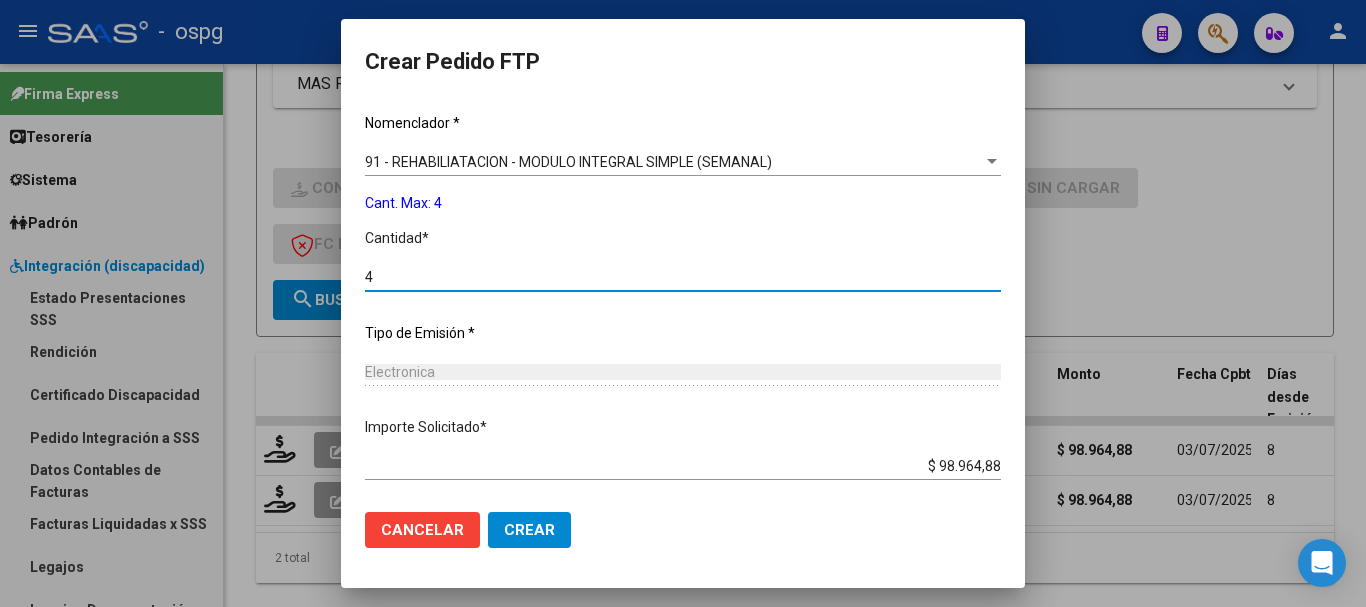 scroll, scrollTop: 800, scrollLeft: 0, axis: vertical 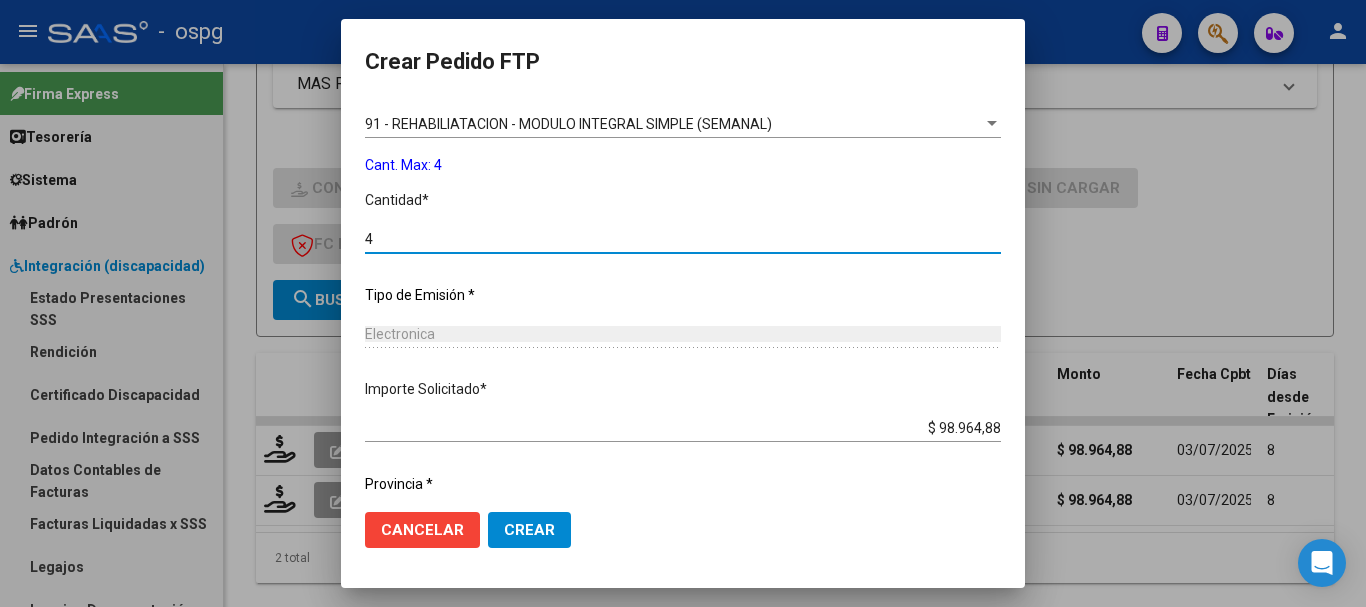 type on "4" 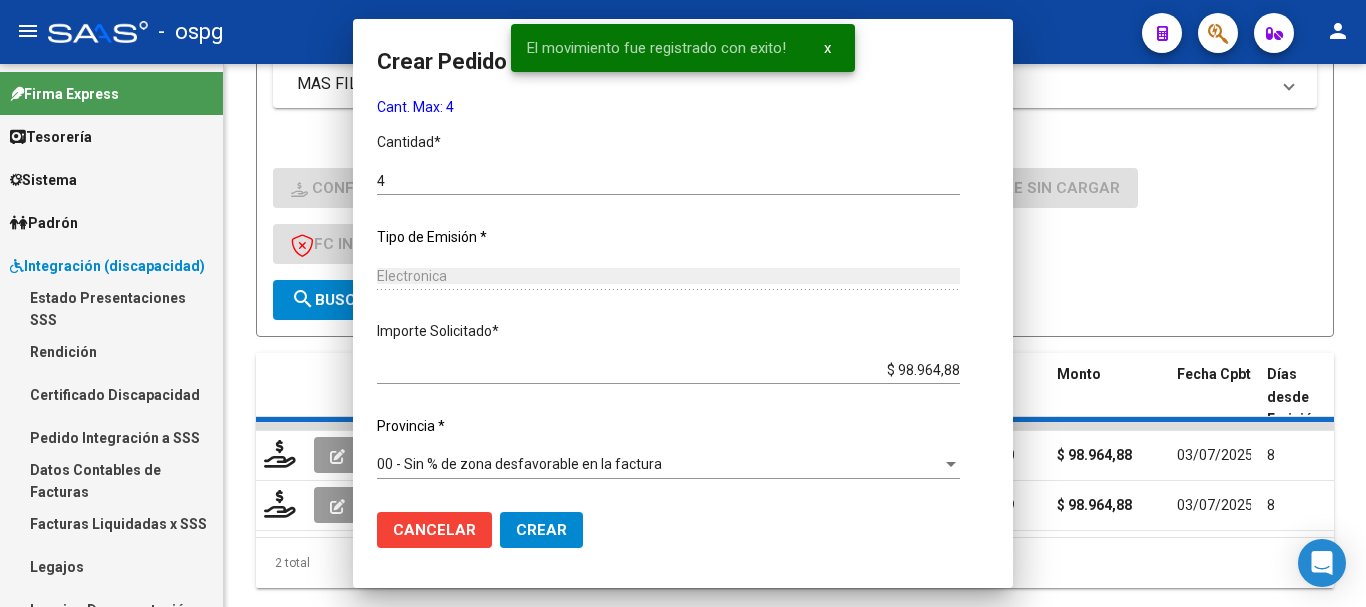 scroll, scrollTop: 691, scrollLeft: 0, axis: vertical 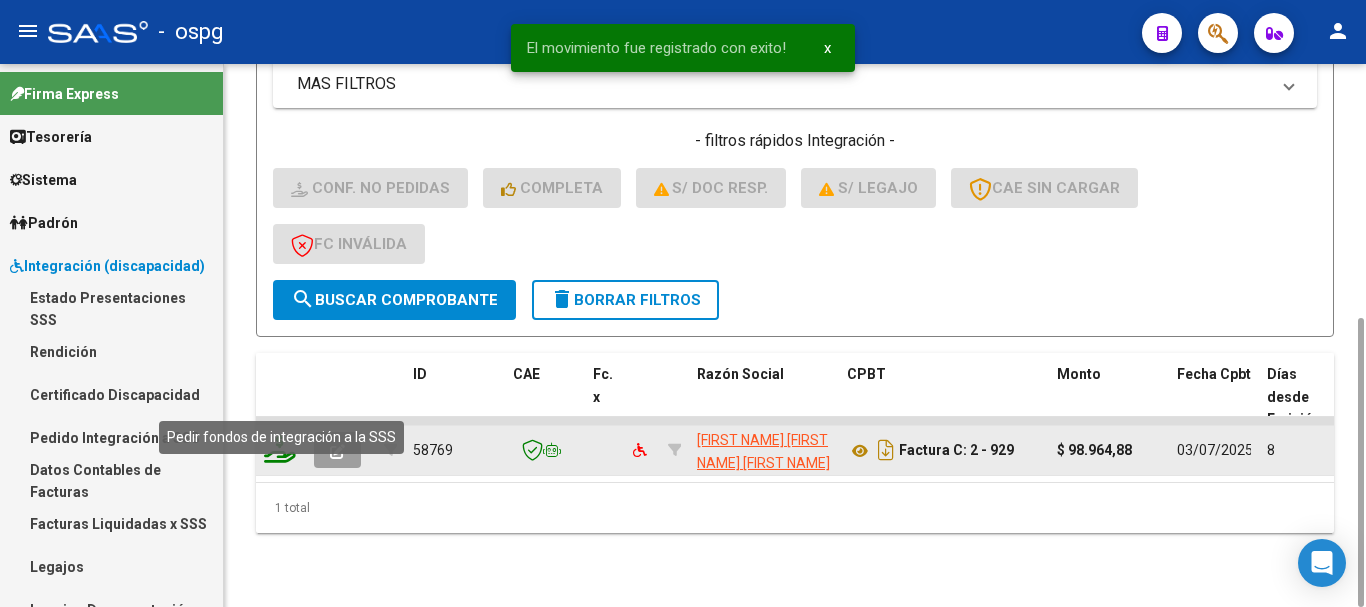 click 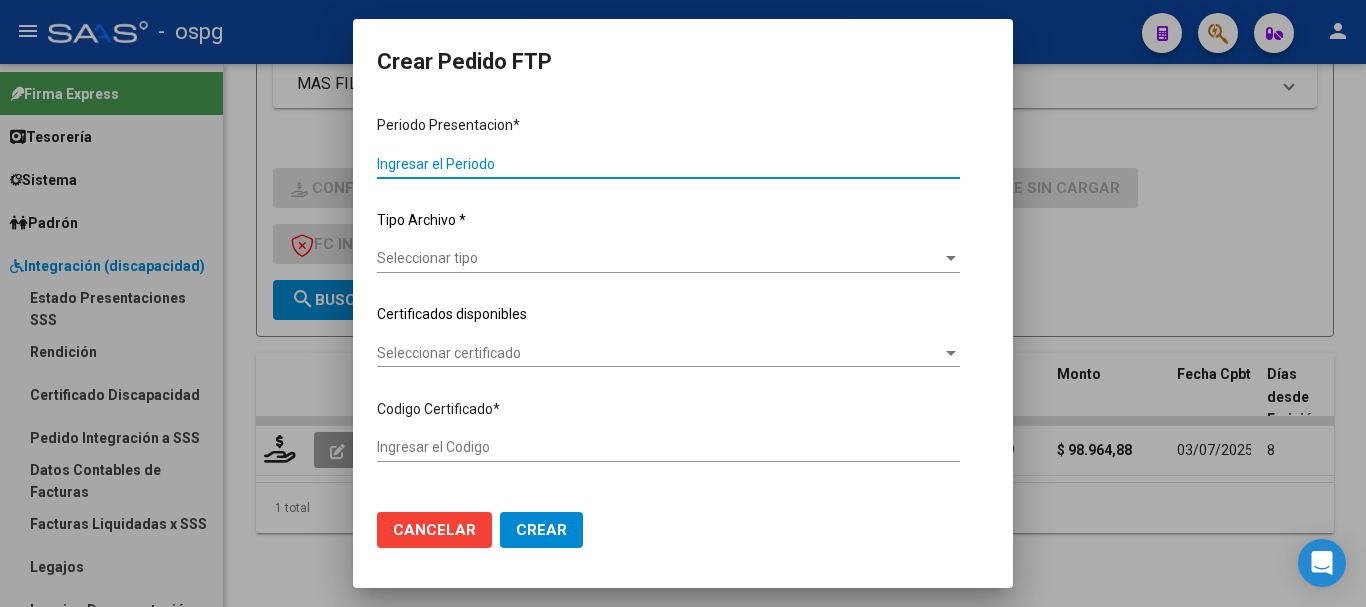 type on "202506" 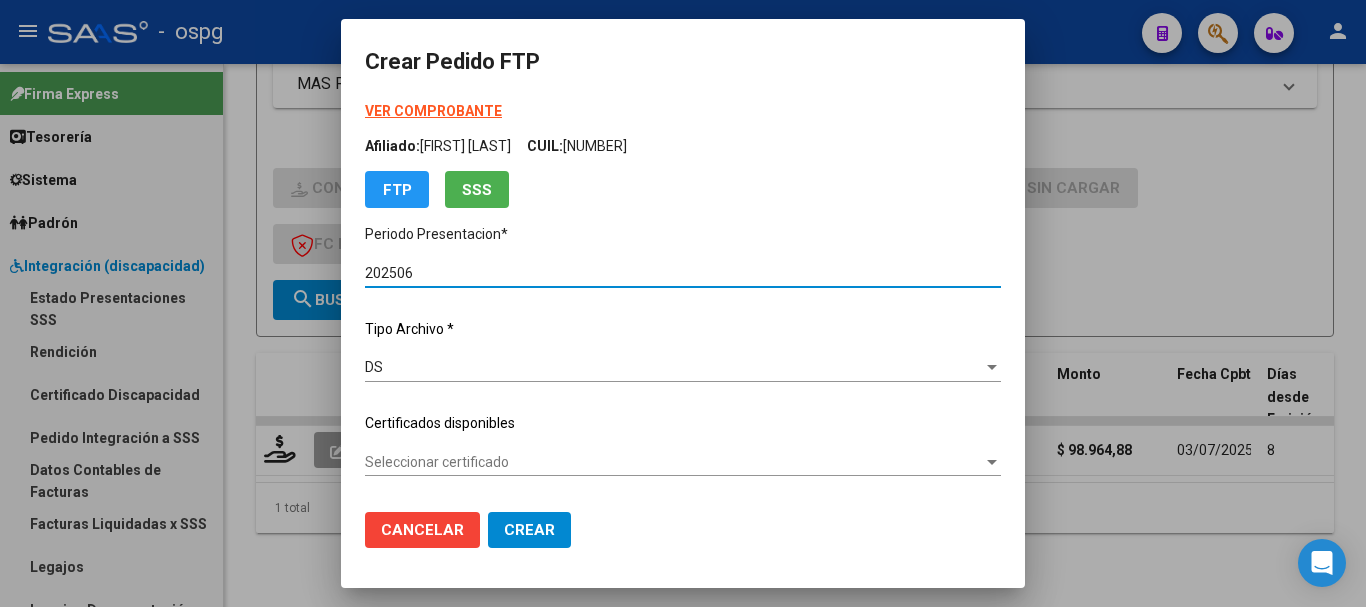 type on "[PHONE]" 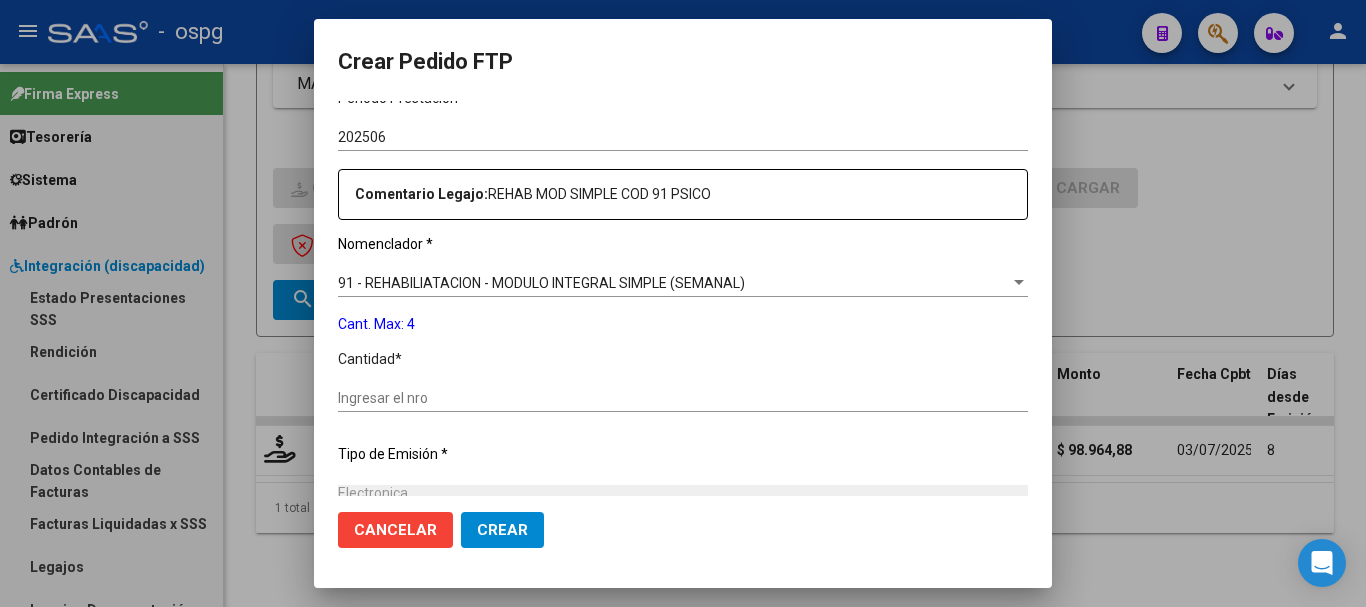 scroll, scrollTop: 700, scrollLeft: 0, axis: vertical 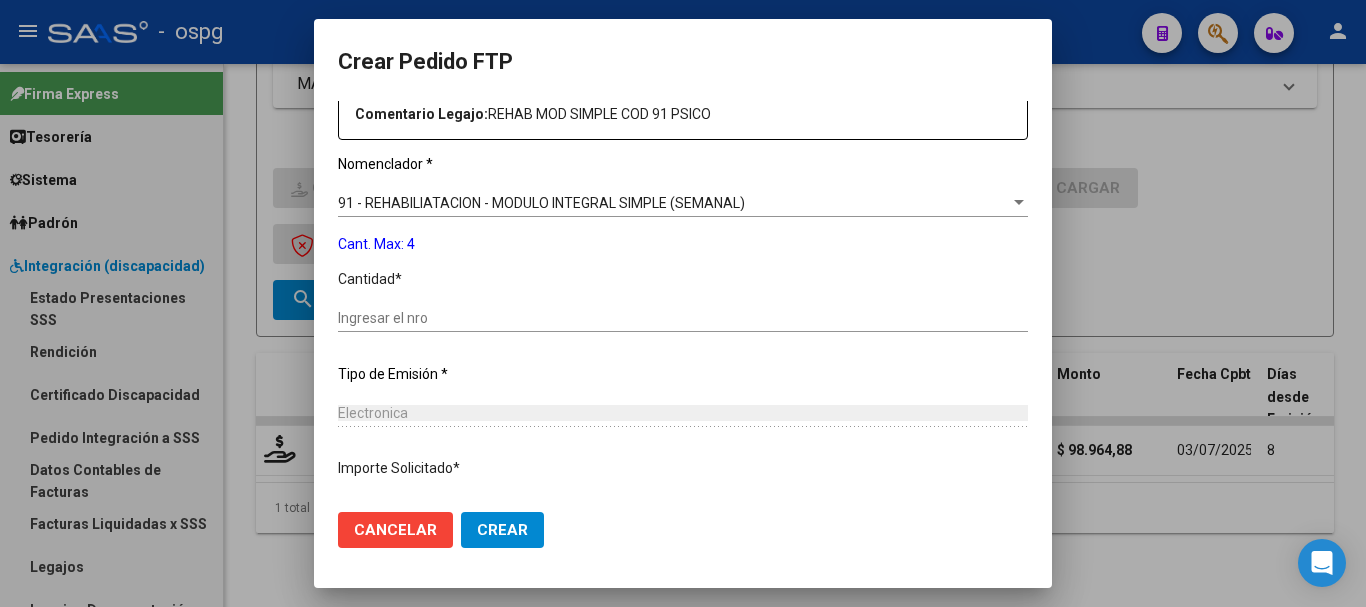 click on "Ingresar el nro" at bounding box center (683, 318) 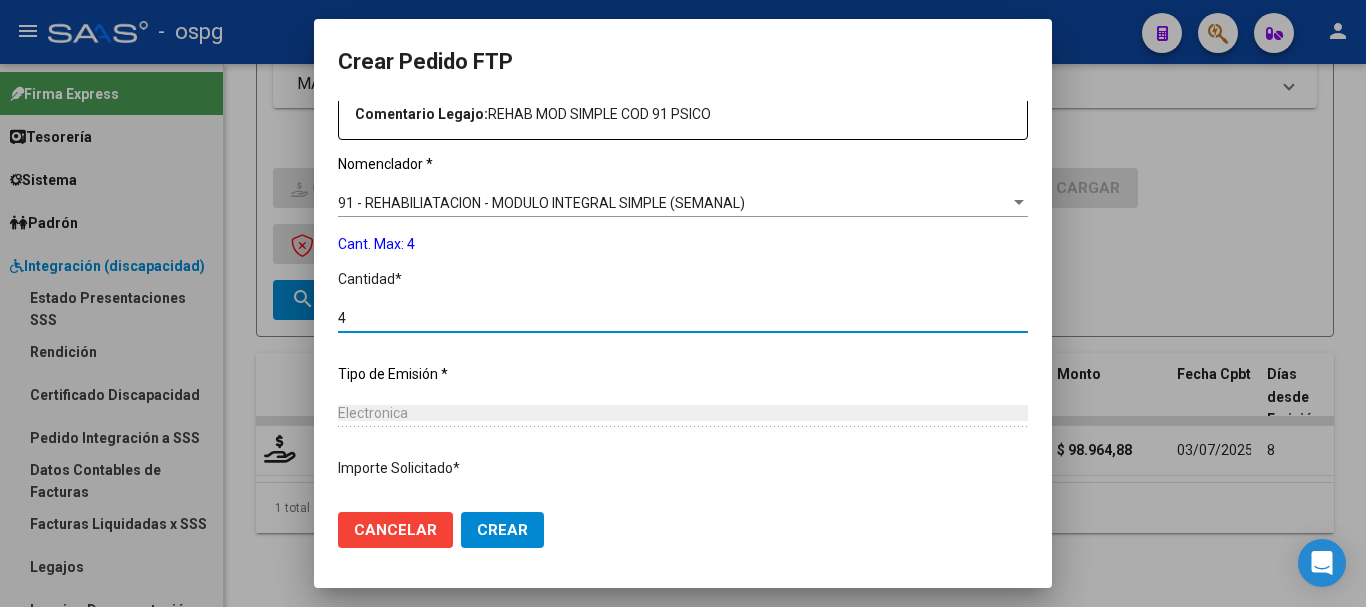 type on "4" 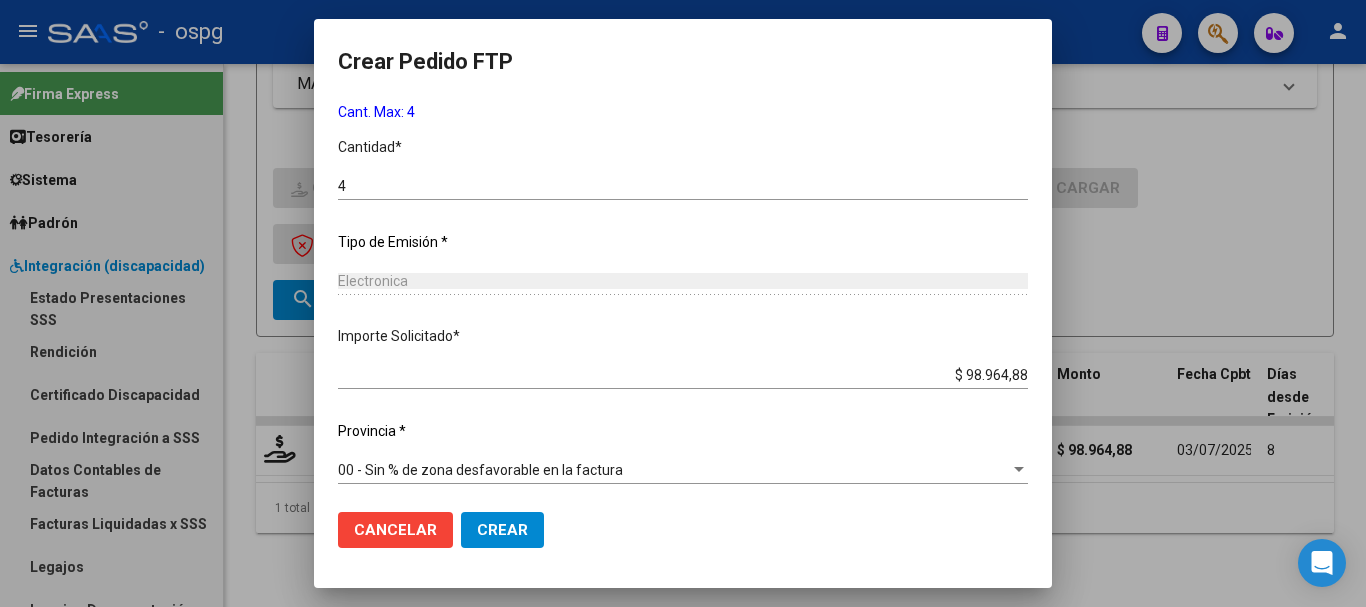 scroll, scrollTop: 837, scrollLeft: 0, axis: vertical 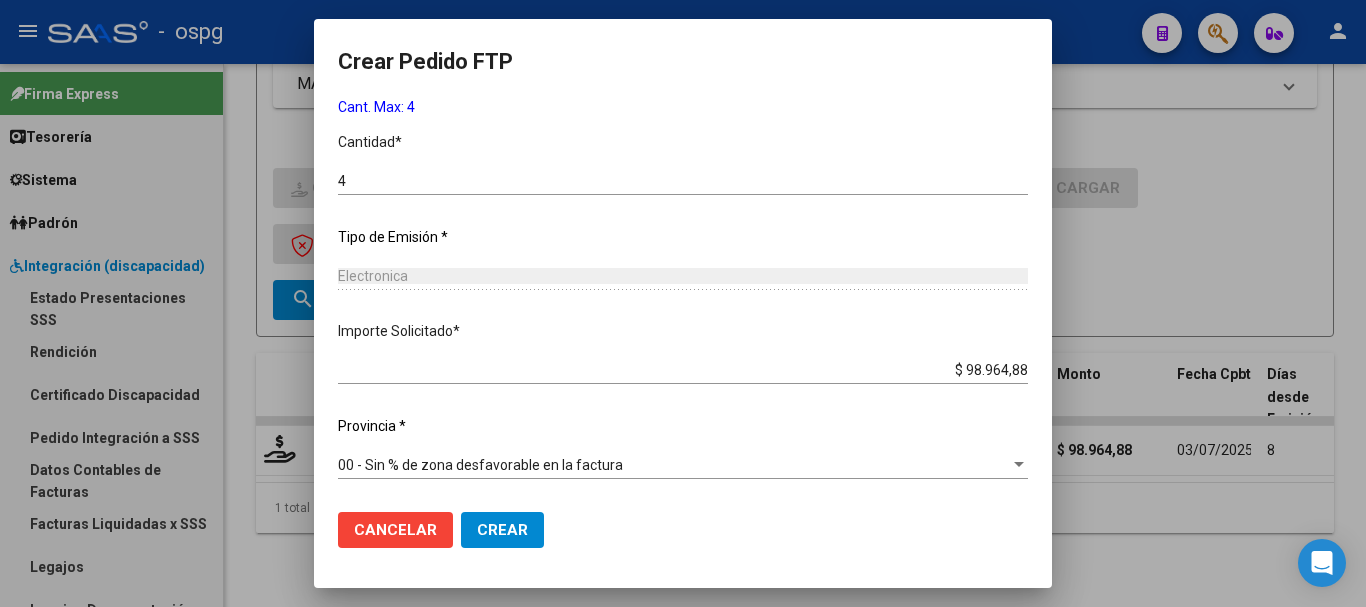 click on "Crear" 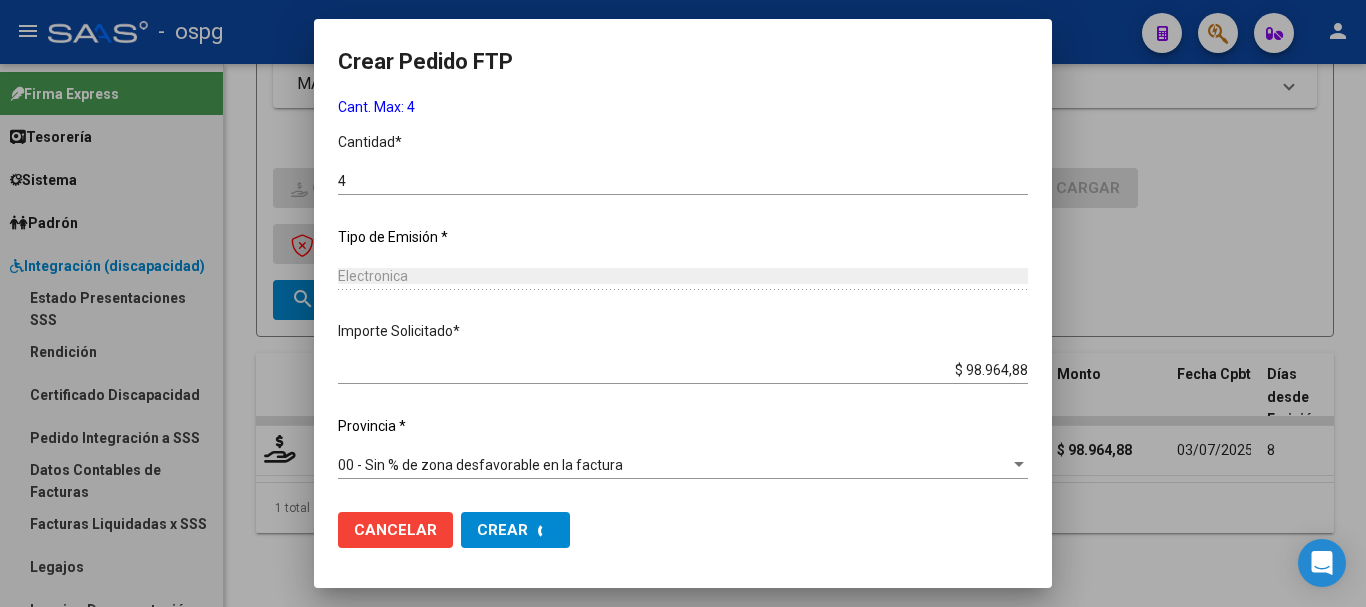 scroll, scrollTop: 0, scrollLeft: 0, axis: both 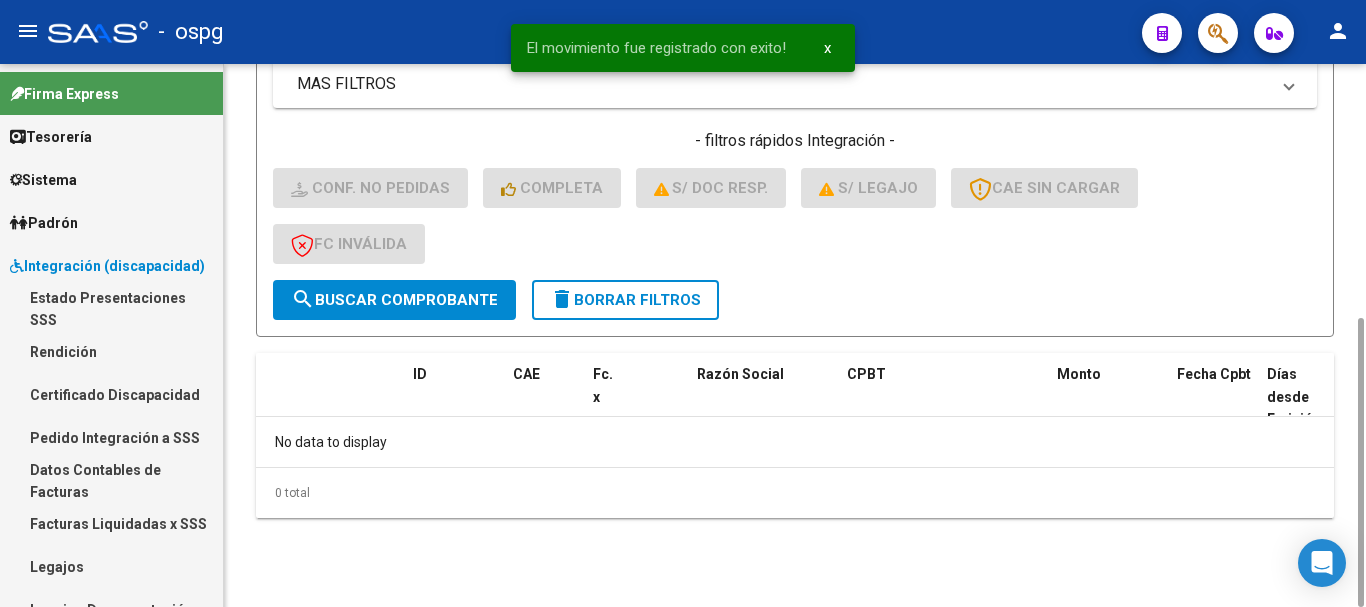 click on "delete  Borrar Filtros" 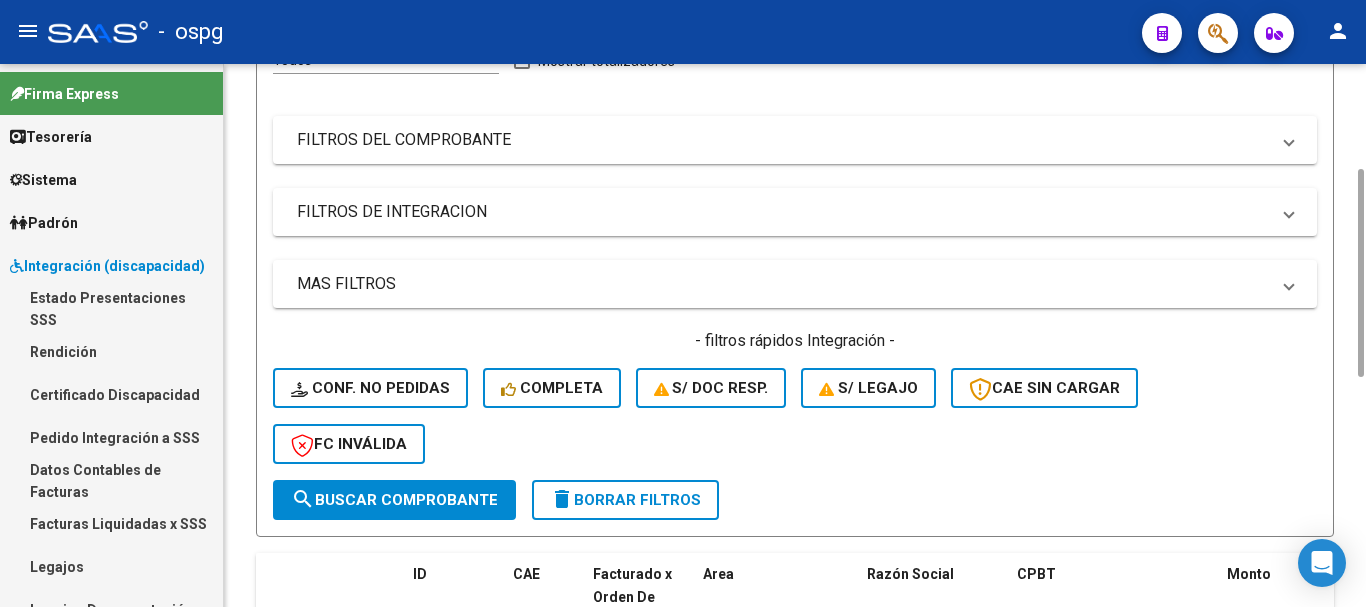 scroll, scrollTop: 874, scrollLeft: 0, axis: vertical 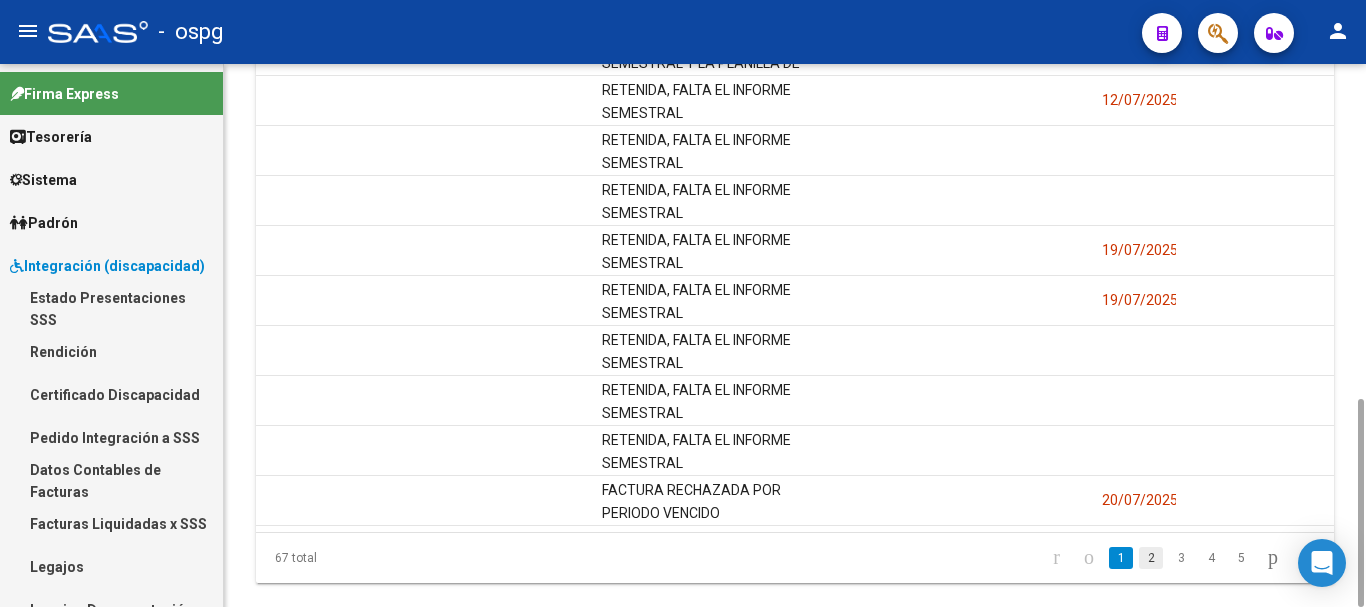 click on "2" 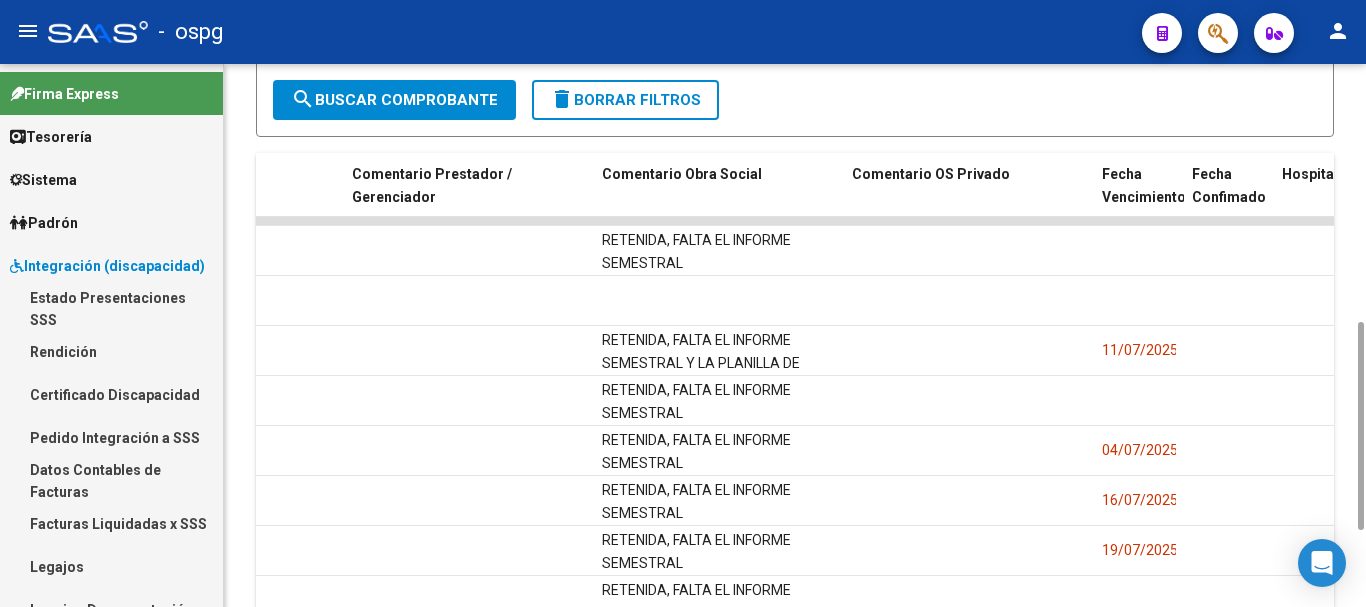 scroll, scrollTop: 874, scrollLeft: 0, axis: vertical 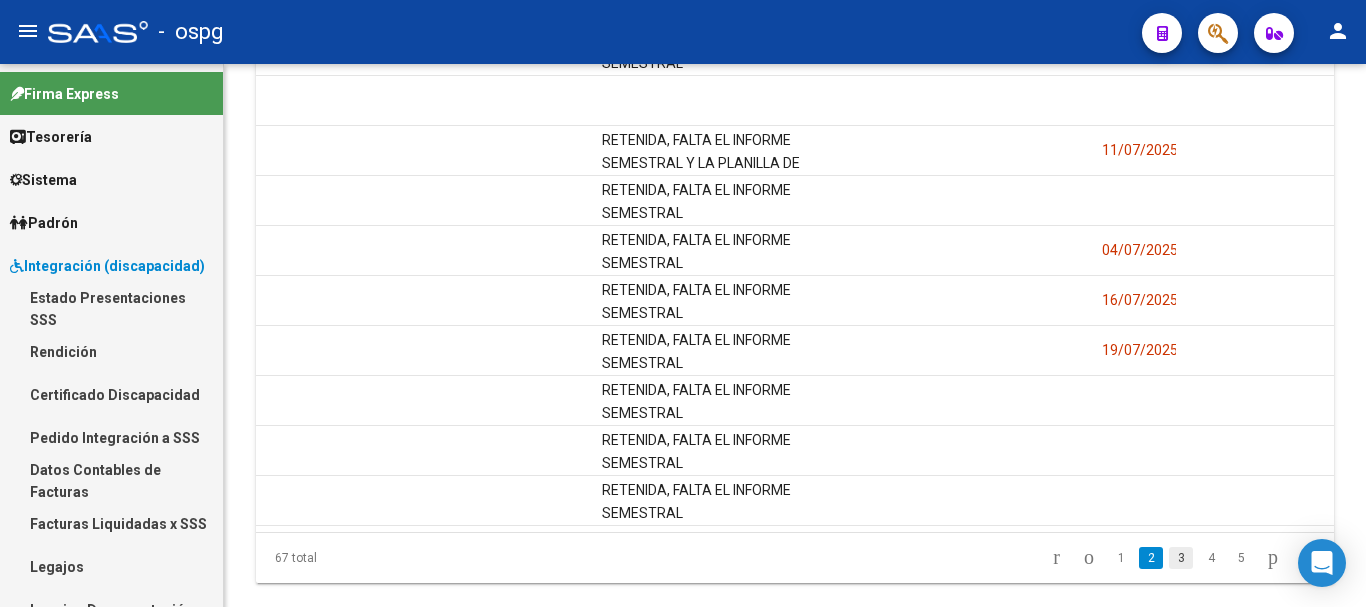 click on "3" 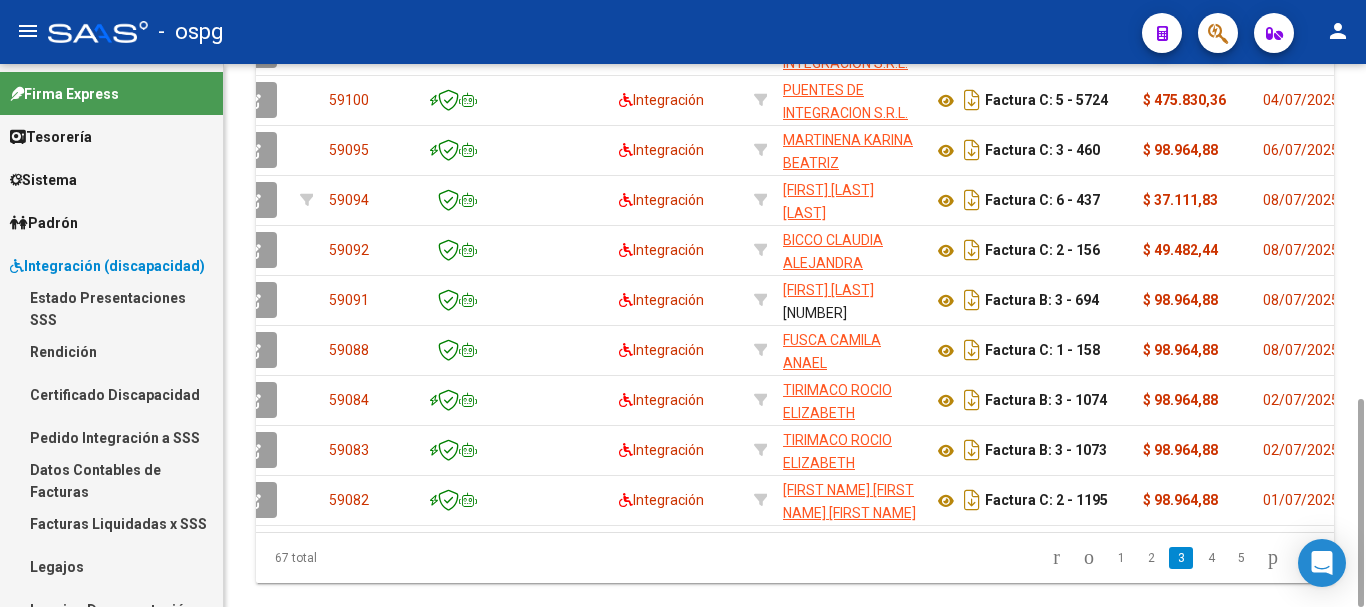 scroll, scrollTop: 0, scrollLeft: 0, axis: both 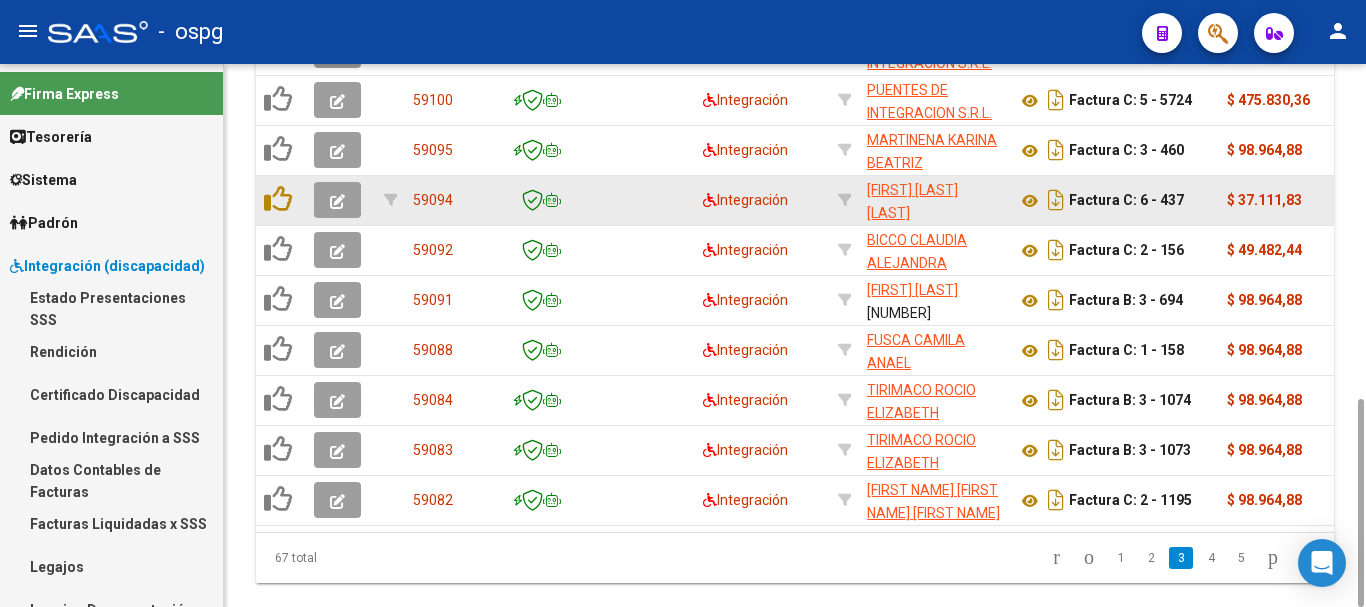 click 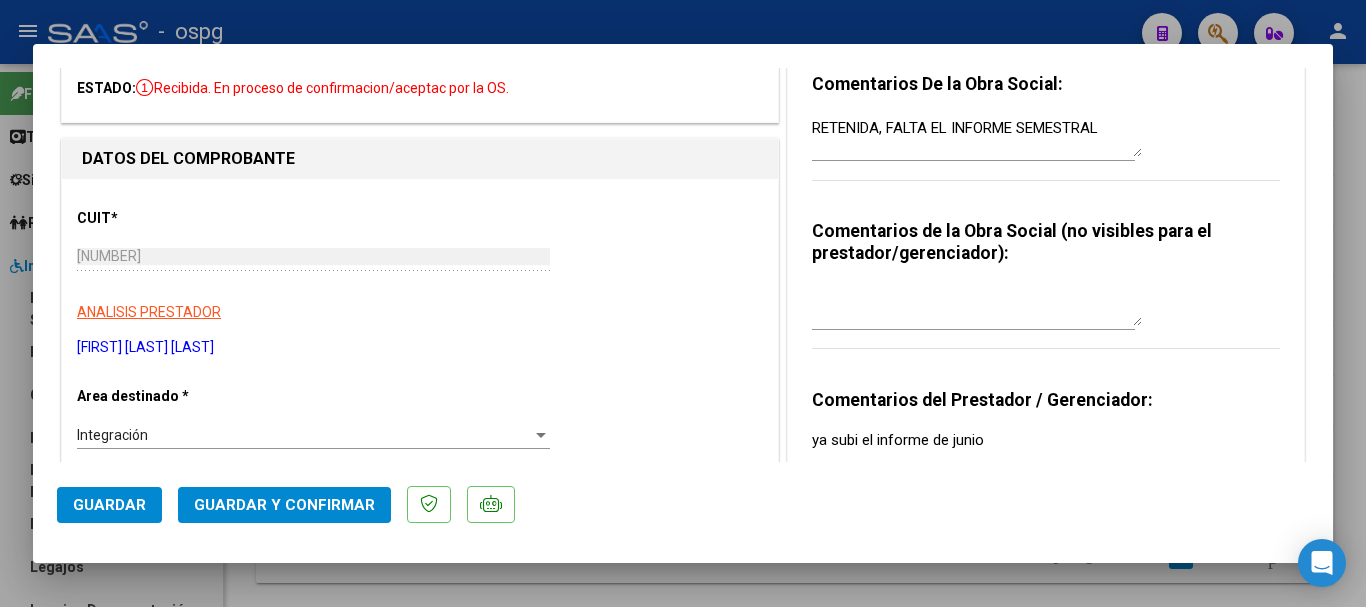 scroll, scrollTop: 0, scrollLeft: 0, axis: both 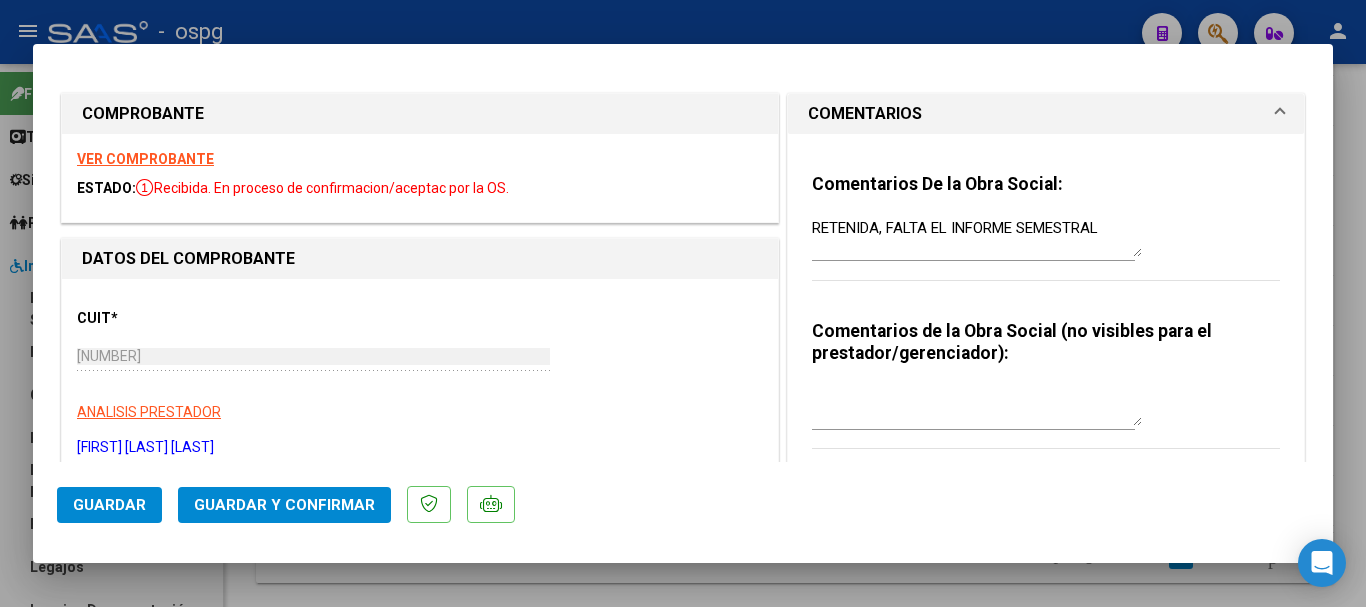 click on "RETENIDA, FALTA EL INFORME SEMESTRAL" at bounding box center [977, 237] 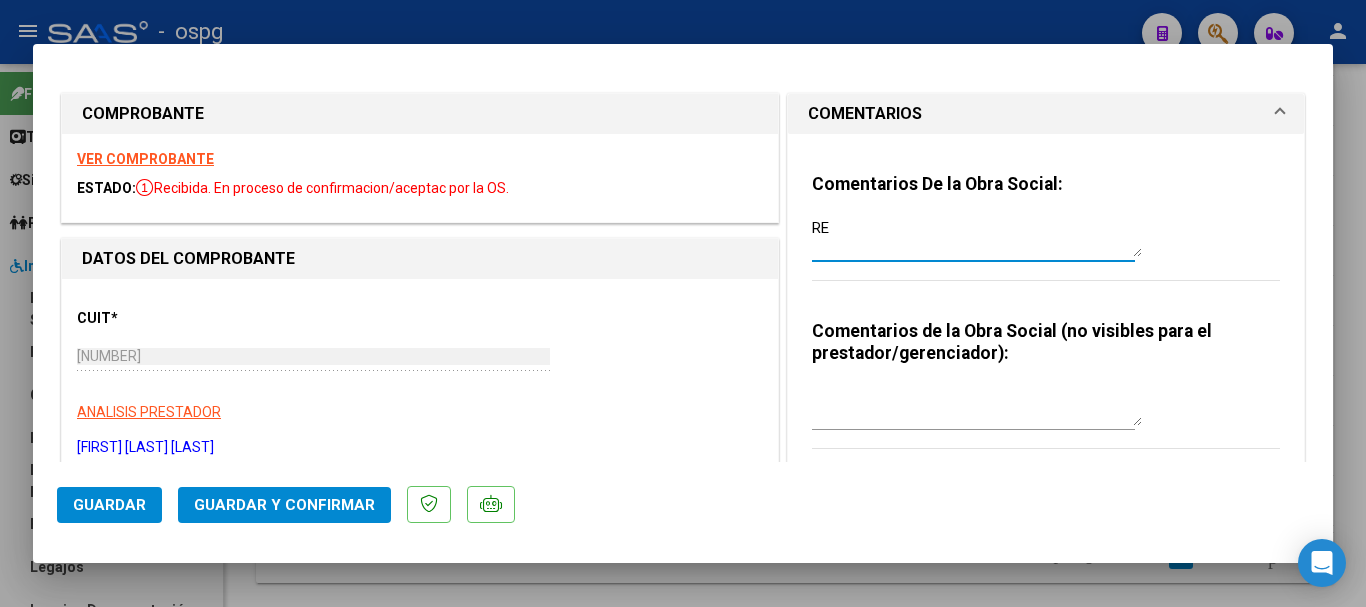 type on "R" 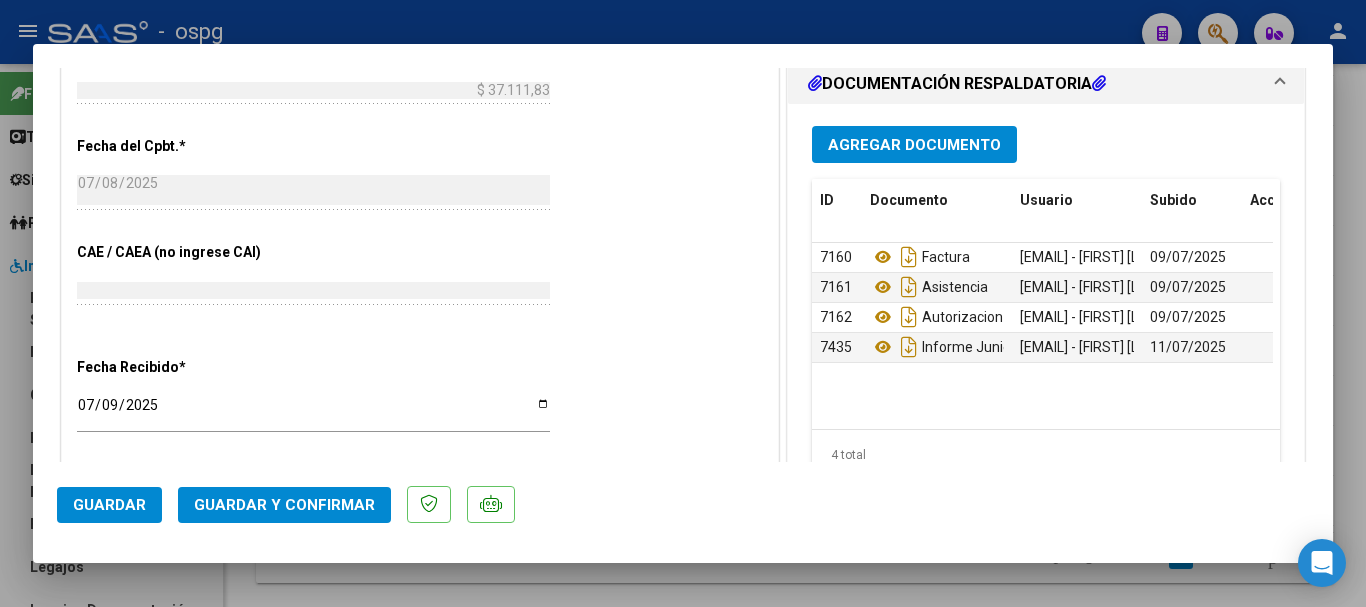 scroll, scrollTop: 1100, scrollLeft: 0, axis: vertical 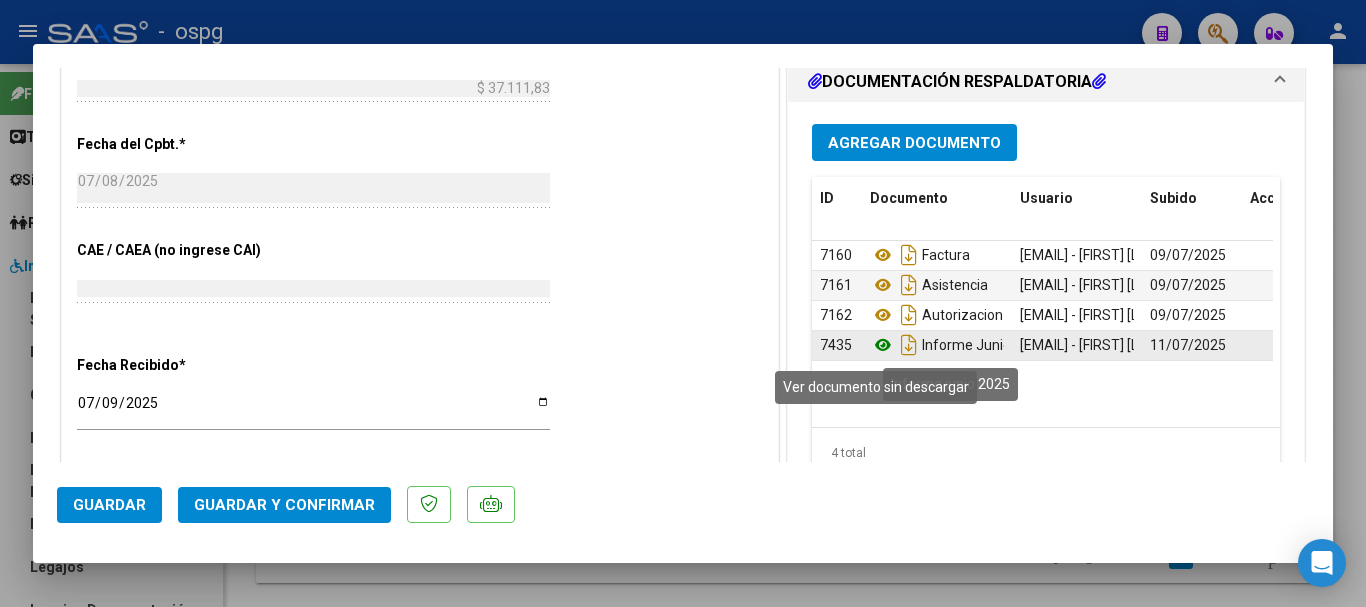 type 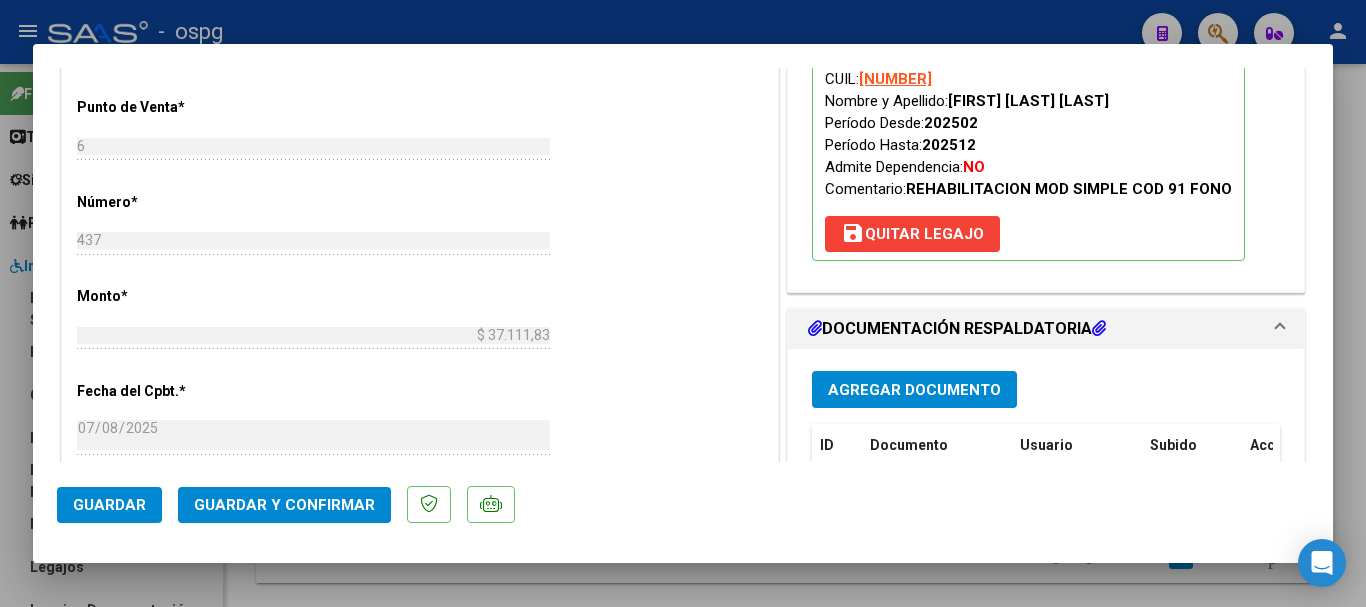 scroll, scrollTop: 800, scrollLeft: 0, axis: vertical 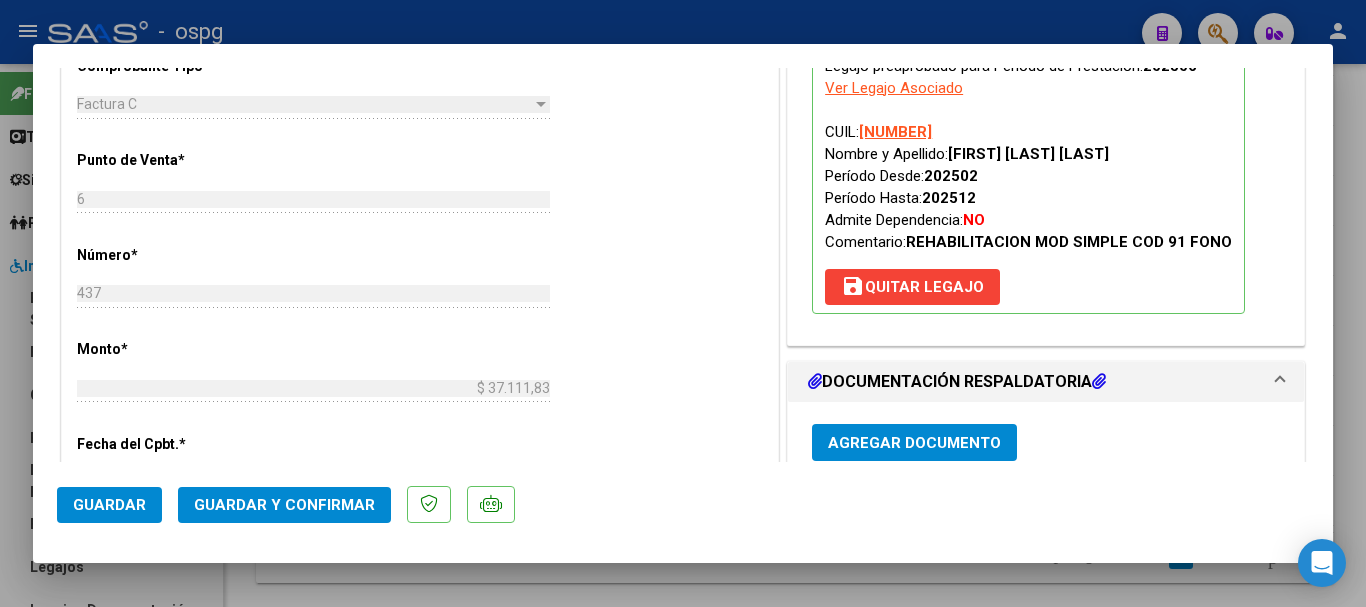 click on "Guardar" 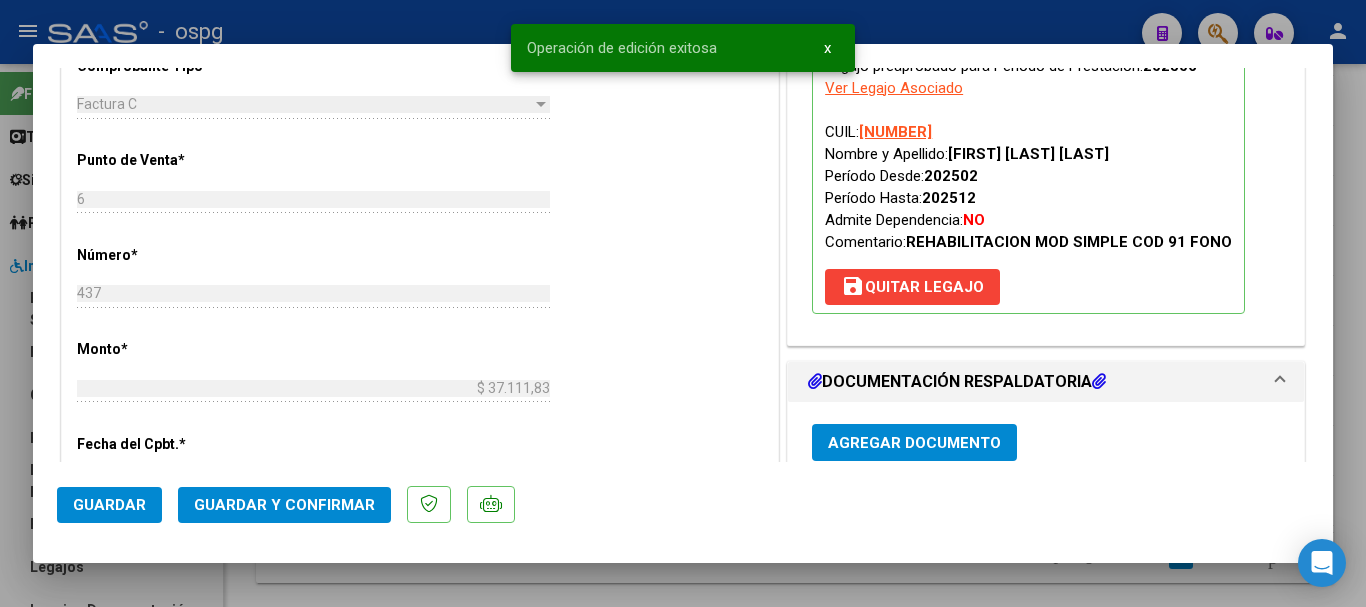 click at bounding box center [683, 303] 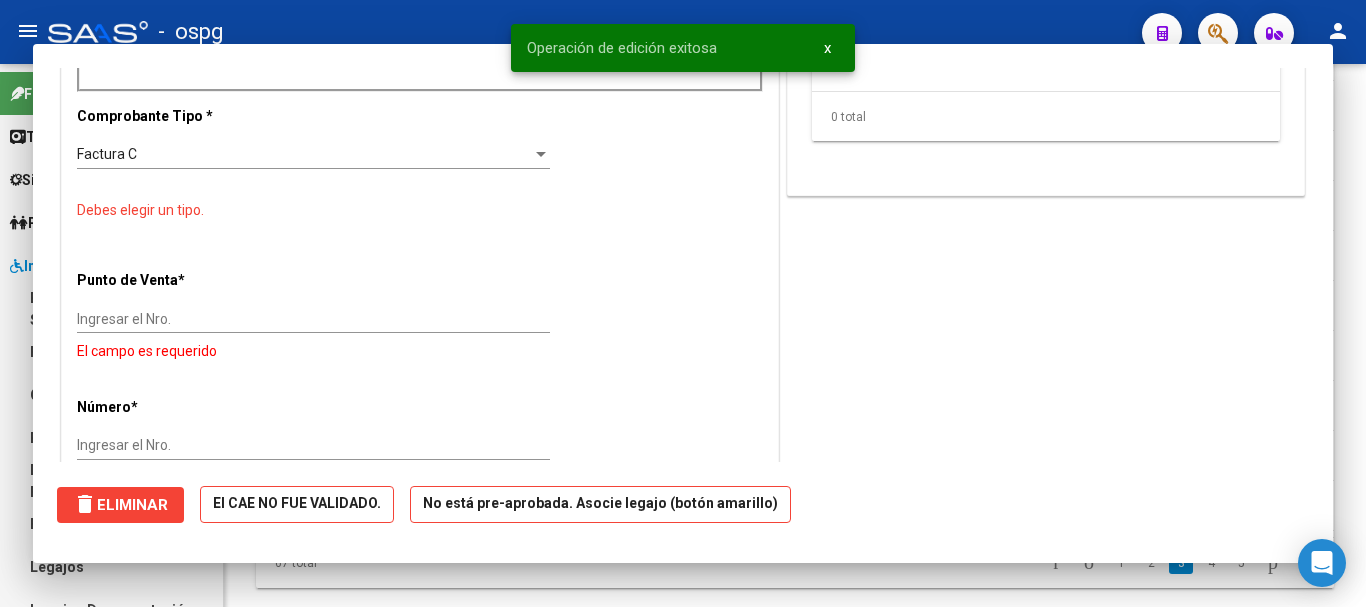 scroll, scrollTop: 0, scrollLeft: 0, axis: both 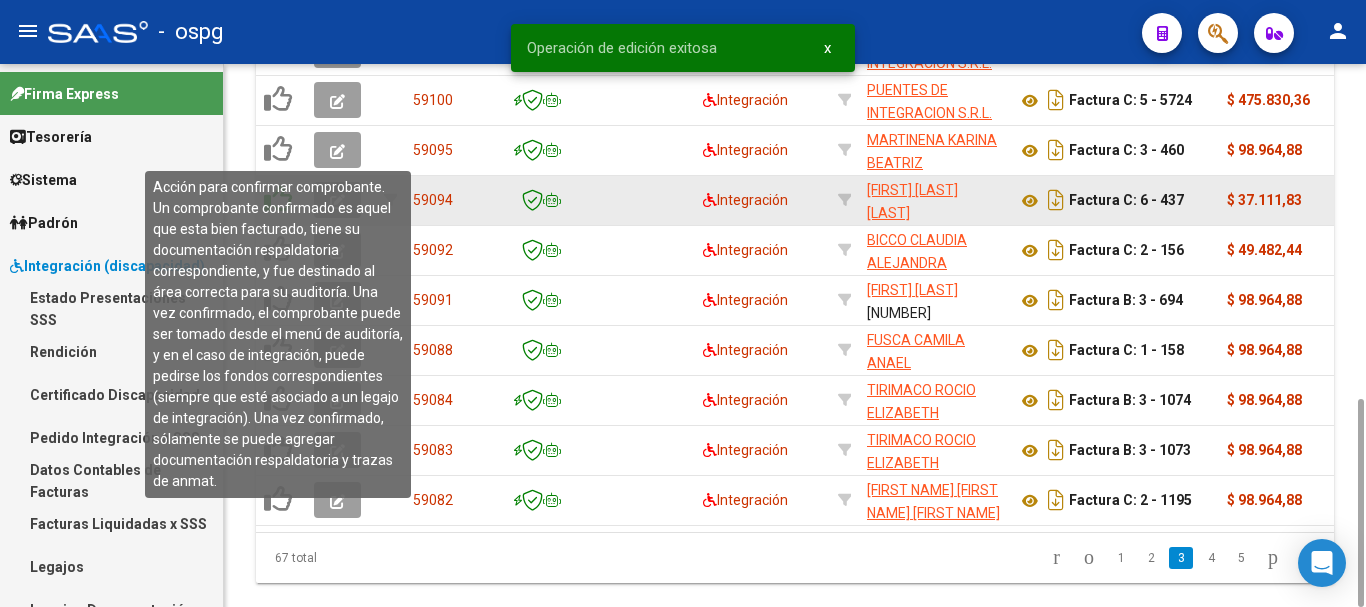 click 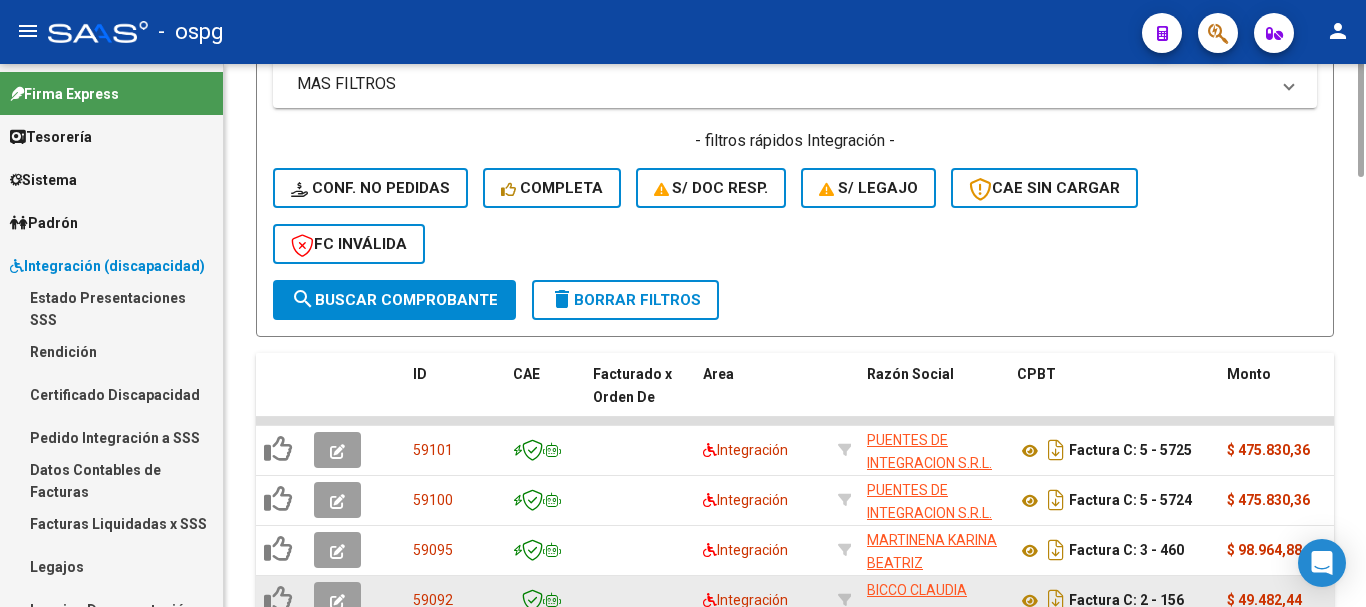 scroll, scrollTop: 274, scrollLeft: 0, axis: vertical 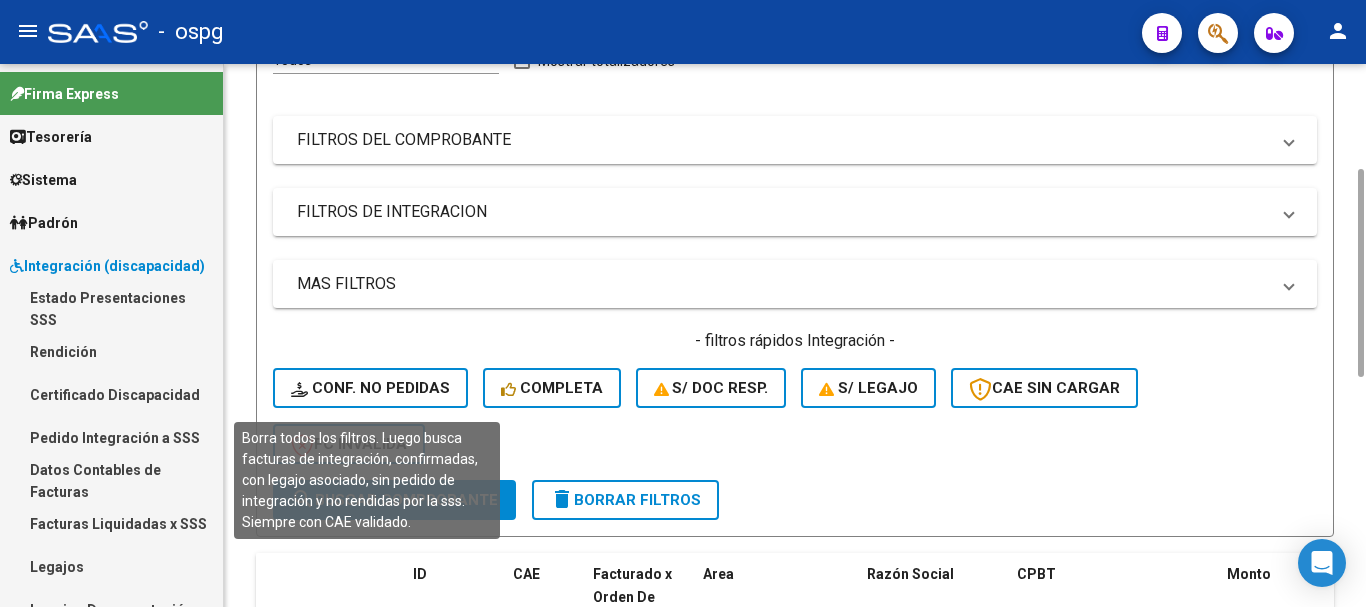 click on "Conf. no pedidas" 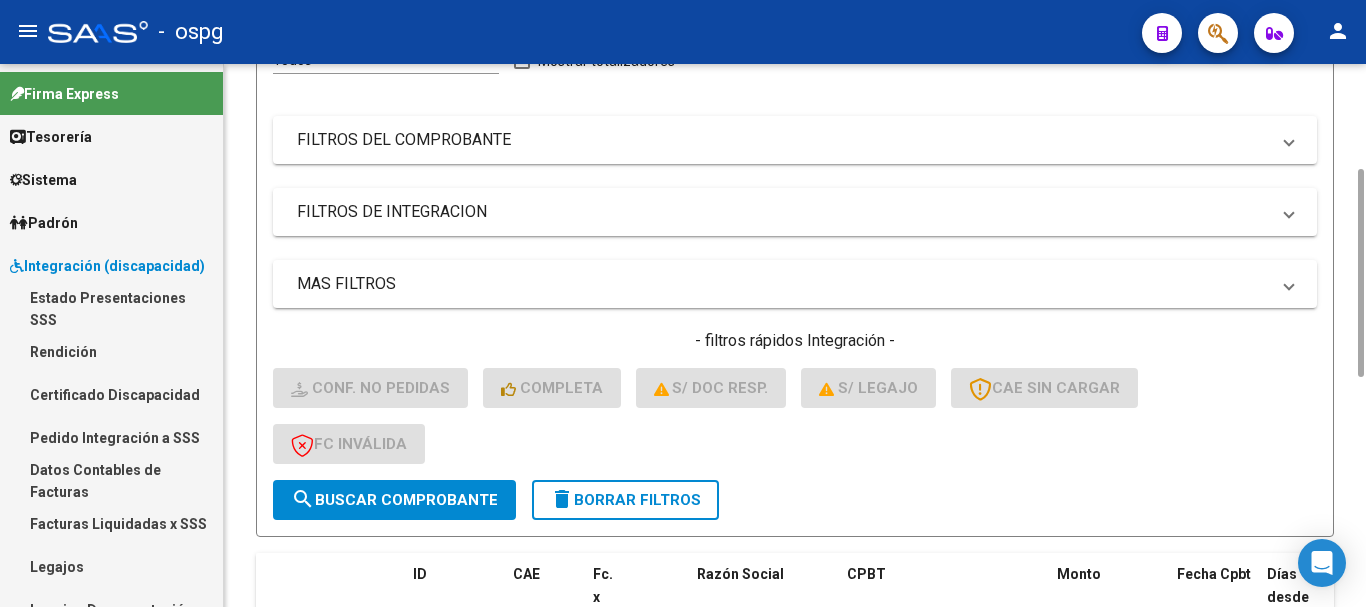 scroll, scrollTop: 424, scrollLeft: 0, axis: vertical 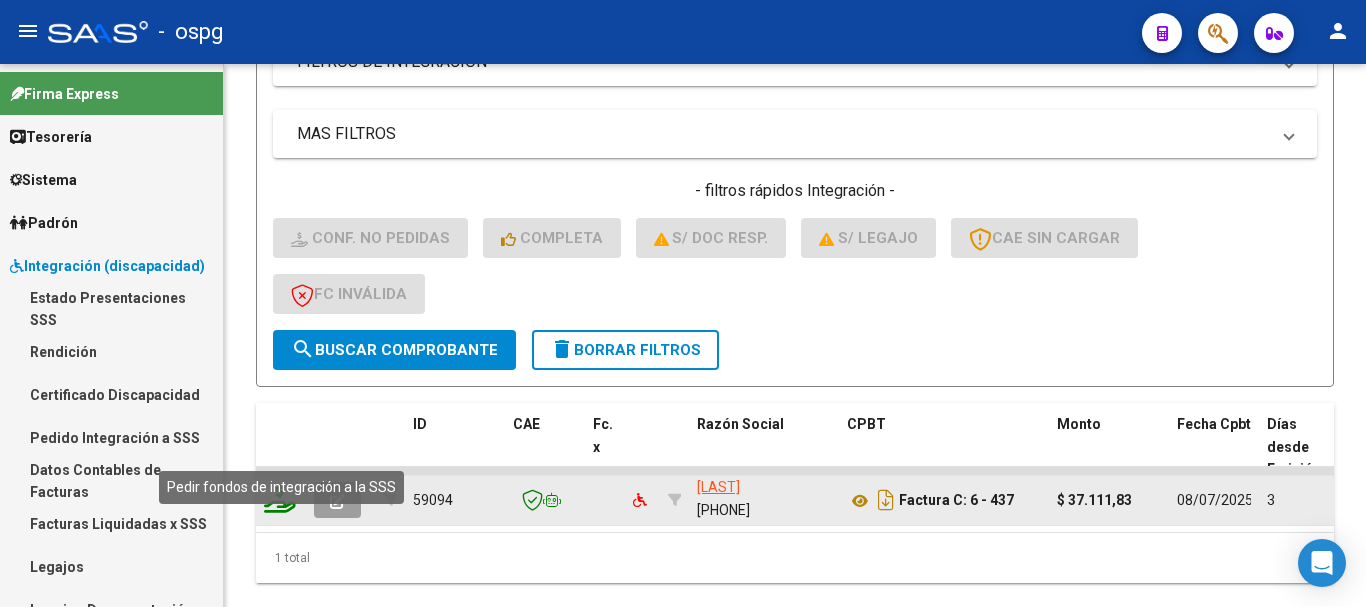 click 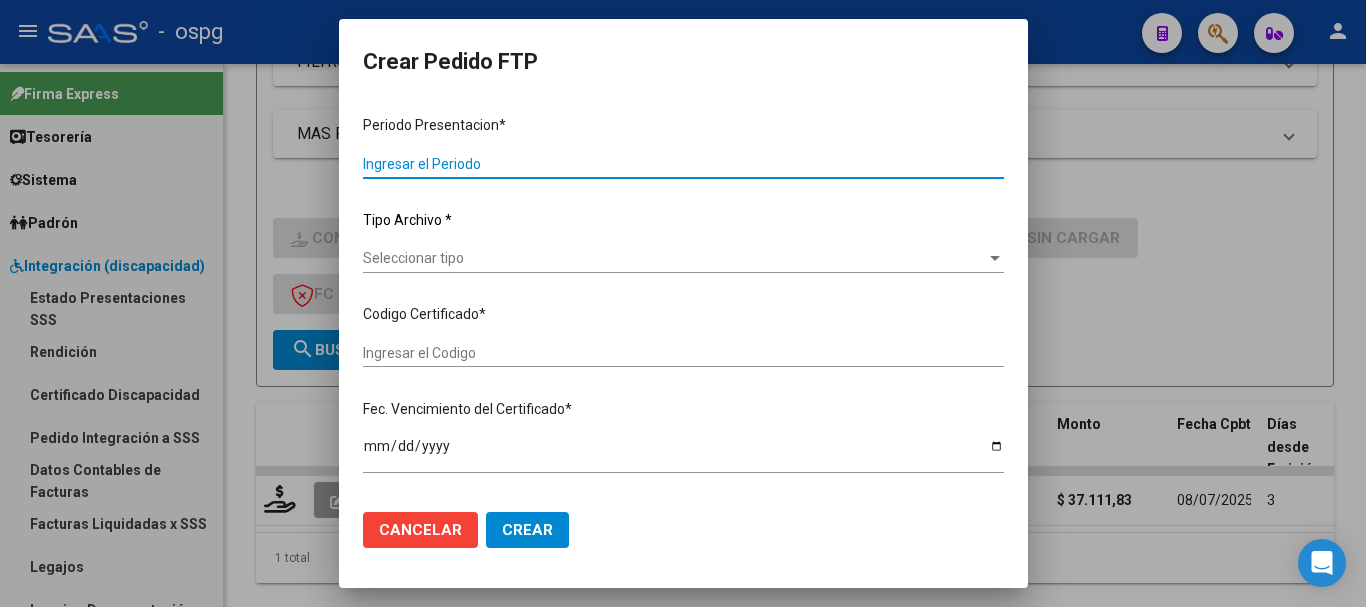 type on "202506" 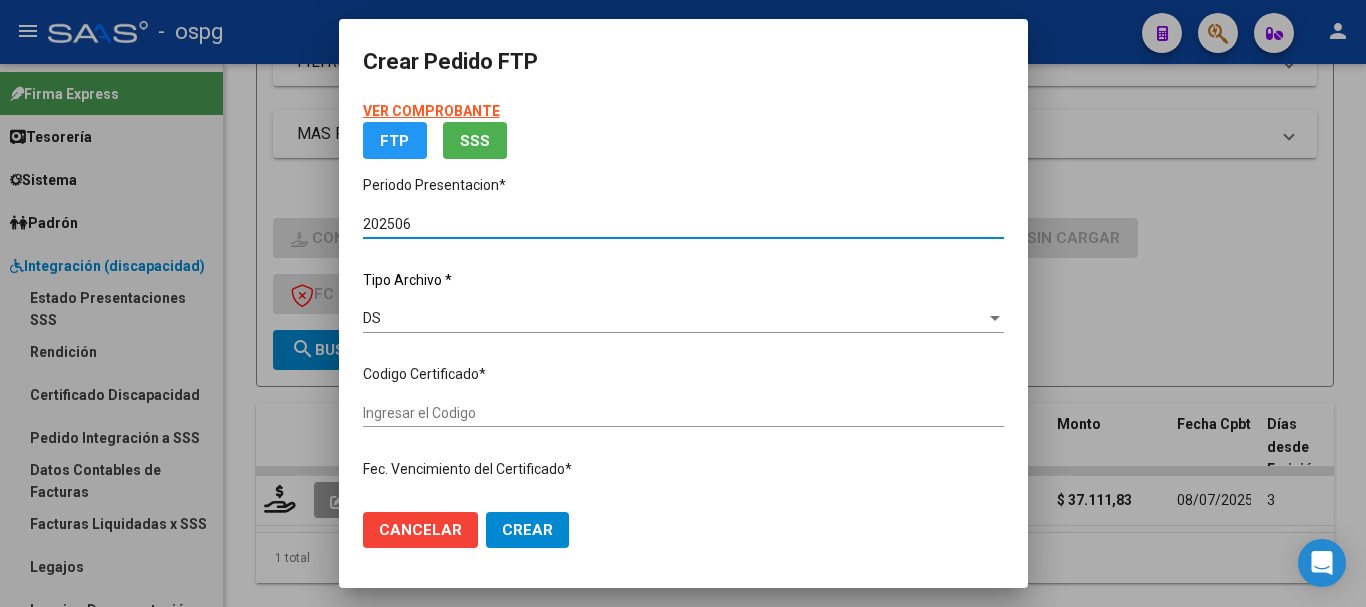 type on "[NUMBER]" 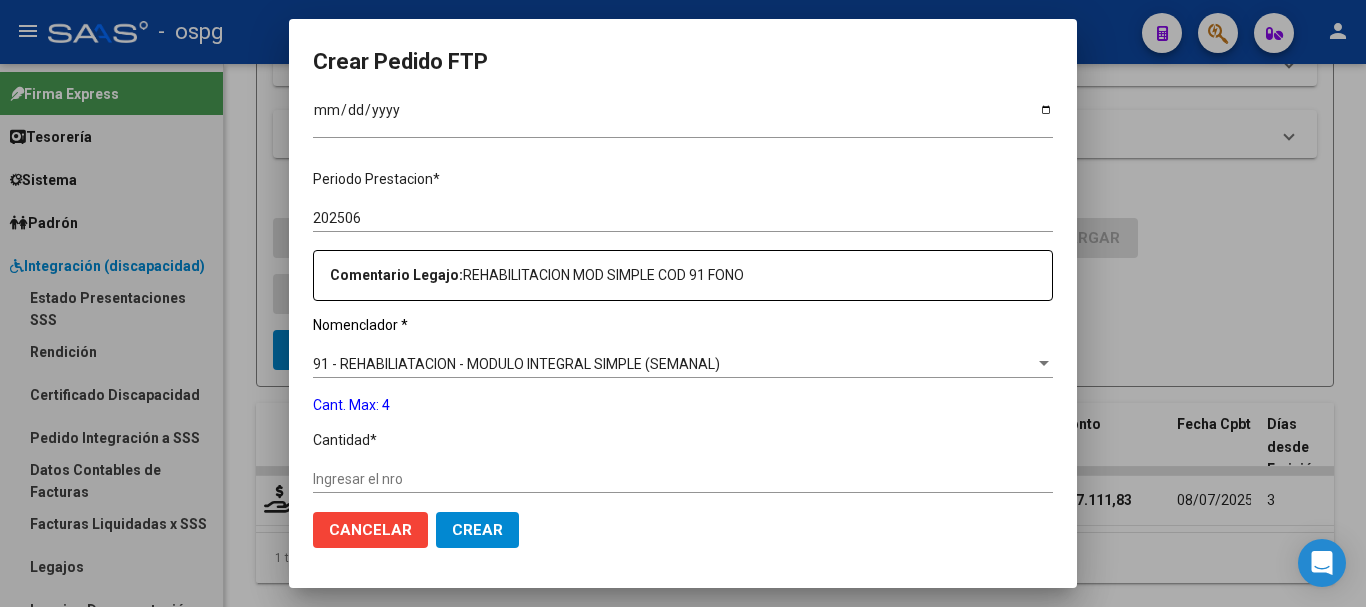 scroll, scrollTop: 600, scrollLeft: 0, axis: vertical 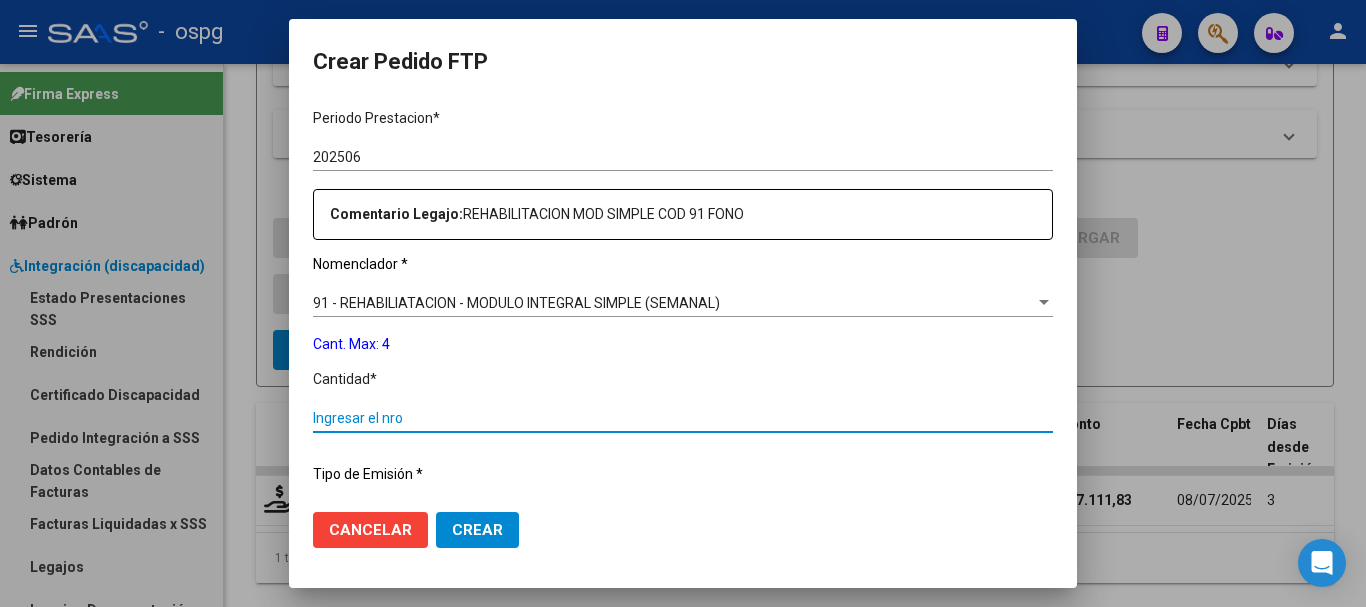 click on "Ingresar el nro" at bounding box center [683, 418] 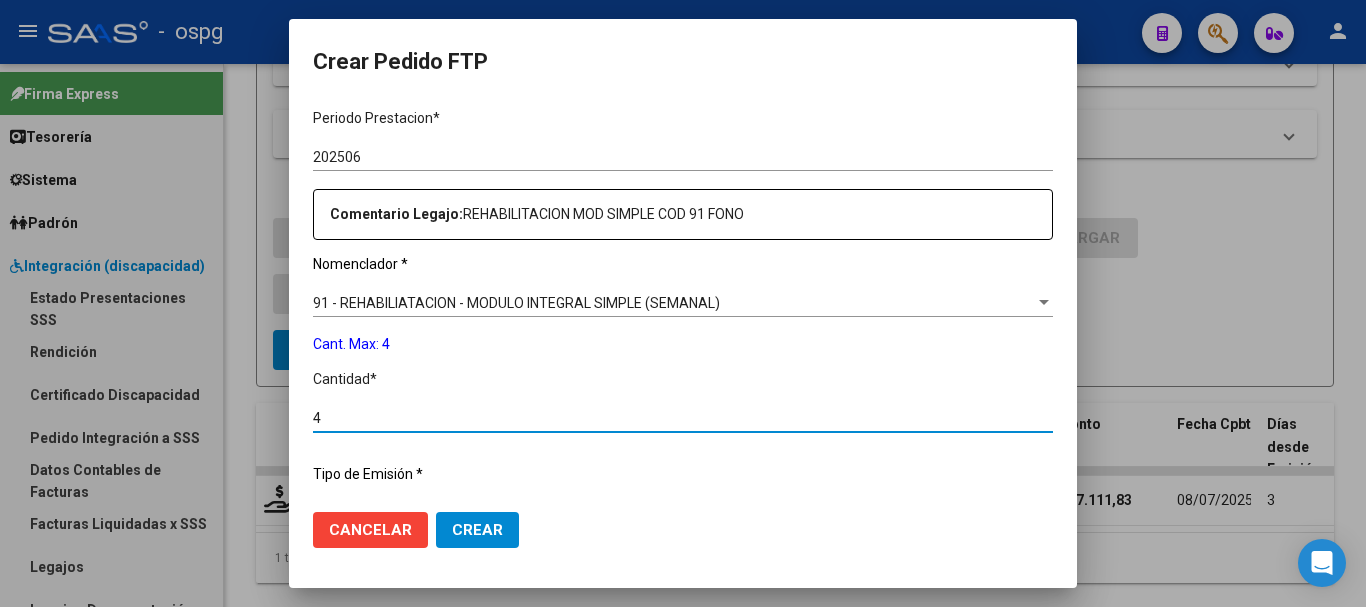 type on "4" 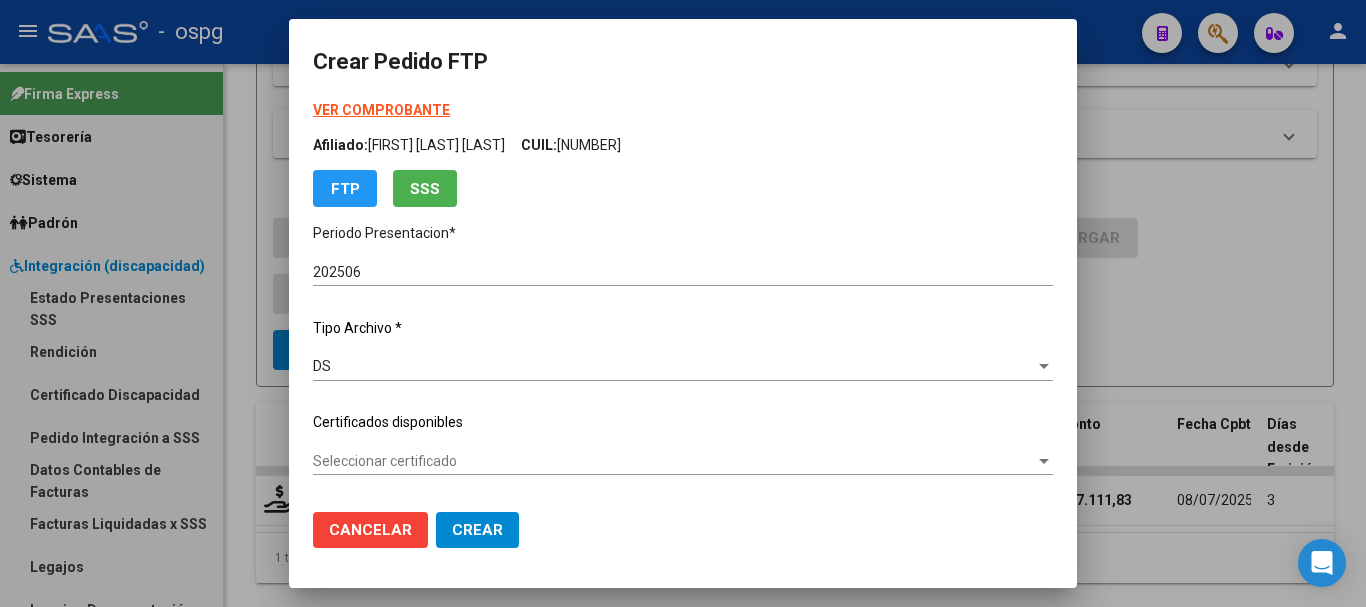 scroll, scrollTop: 0, scrollLeft: 0, axis: both 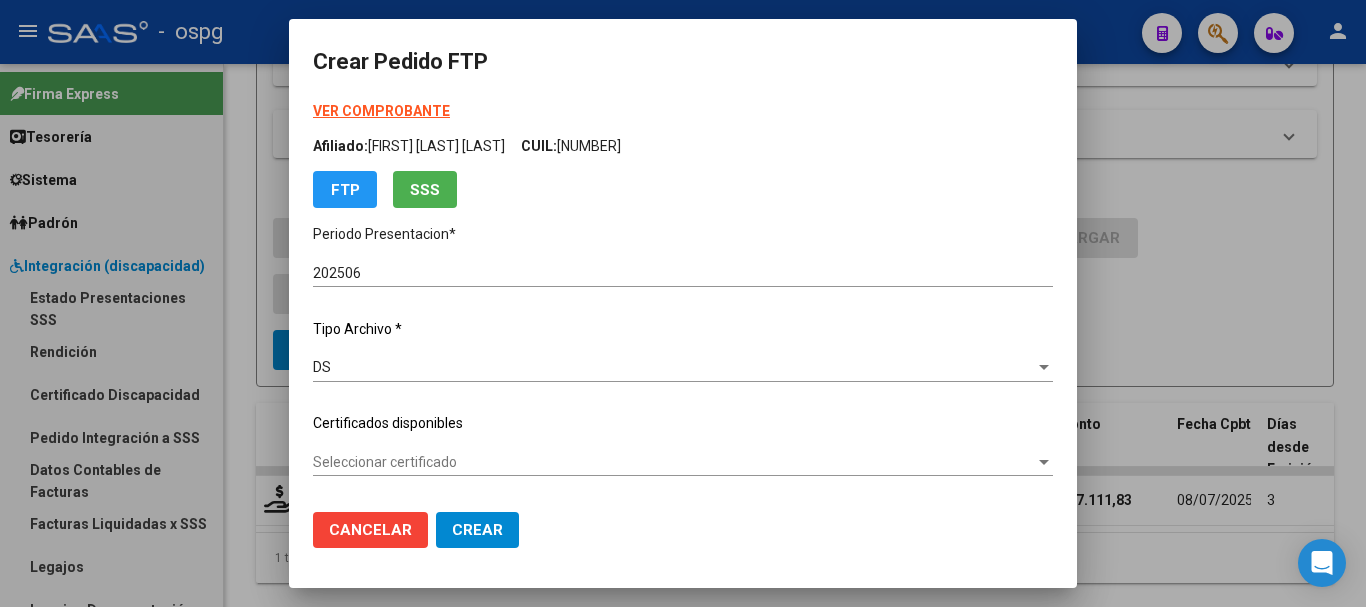 click on "VER COMPROBANTE" at bounding box center (381, 111) 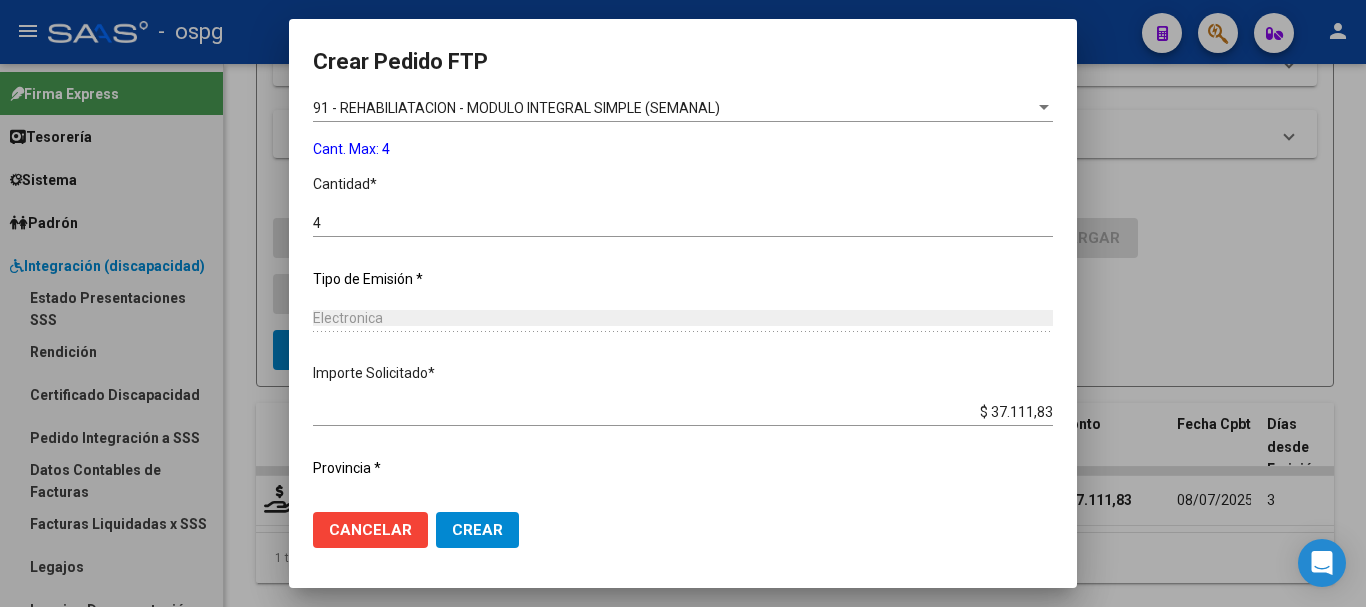 scroll, scrollTop: 837, scrollLeft: 0, axis: vertical 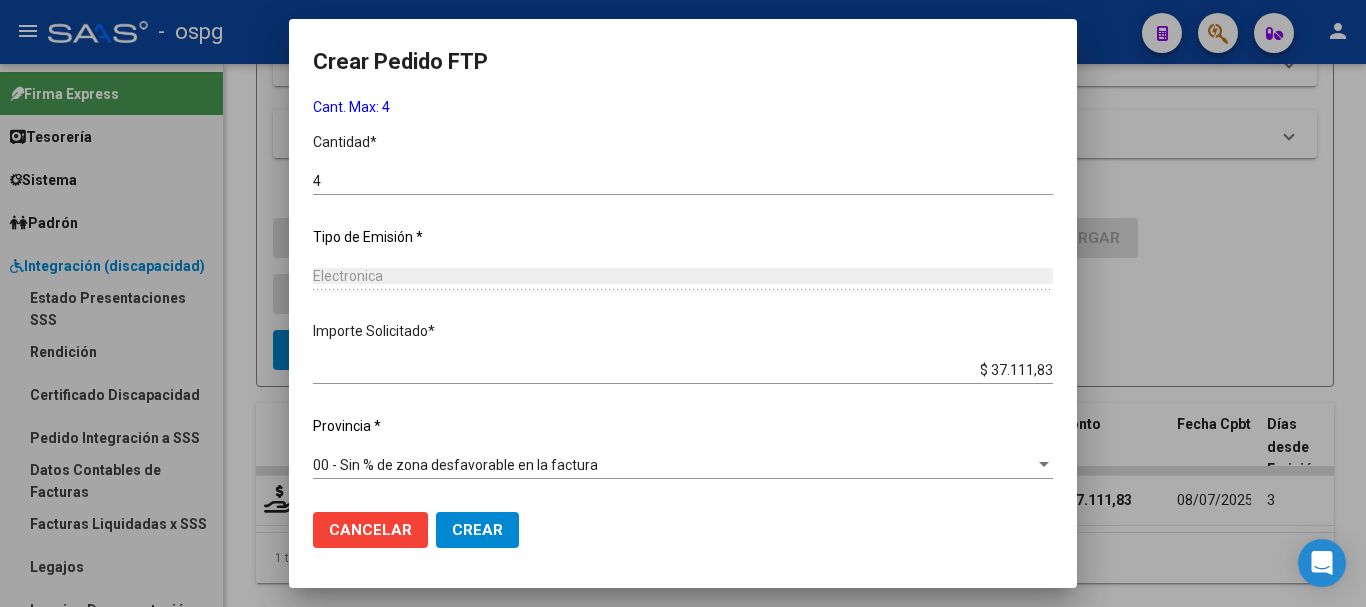 click on "Crear" 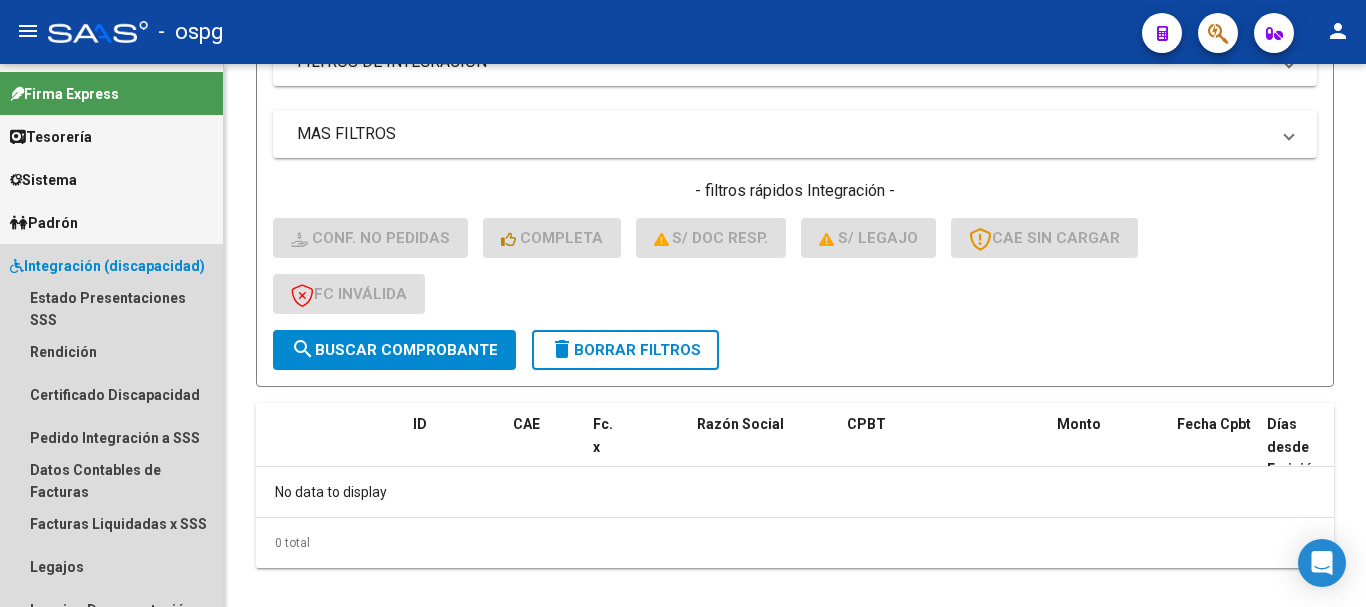click on "Integración (discapacidad)" at bounding box center (107, 266) 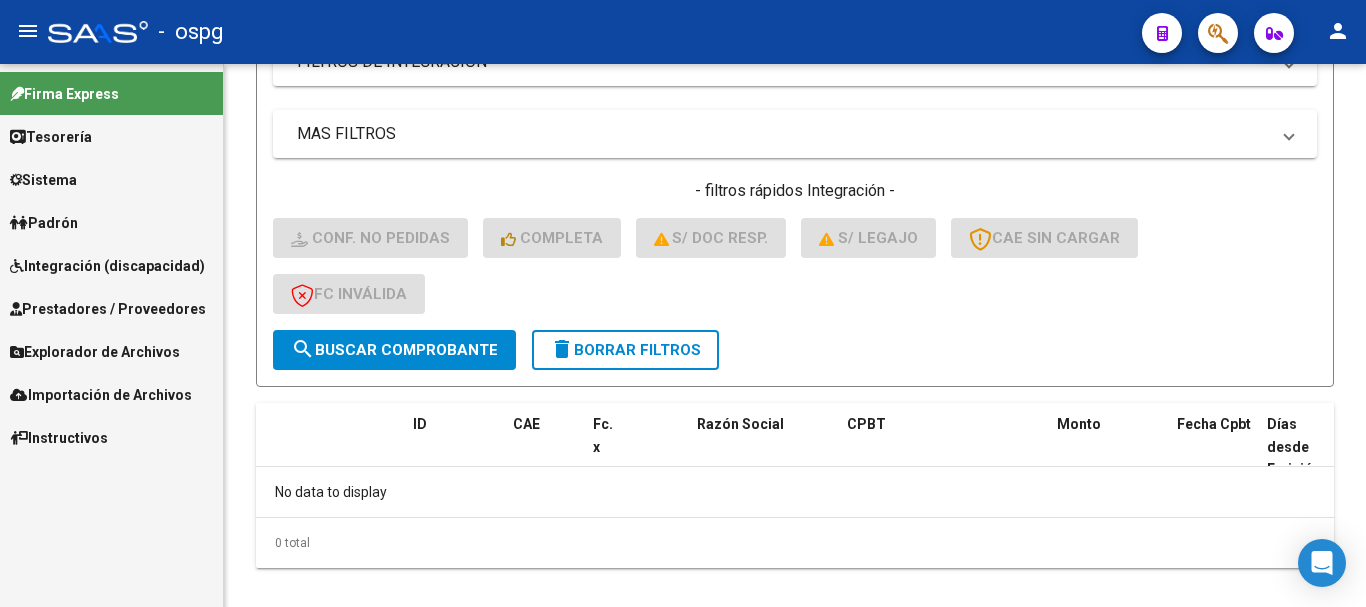 click on "Integración (discapacidad)" at bounding box center [107, 266] 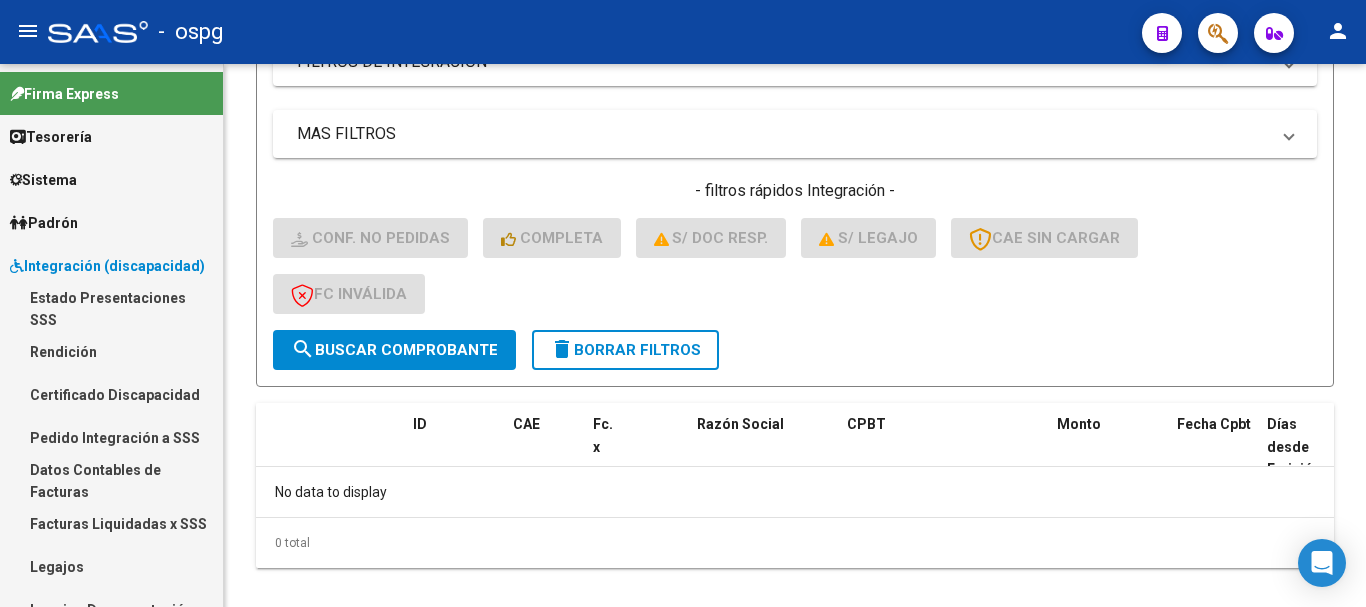 click on "Pedido Integración a SSS" at bounding box center [111, 437] 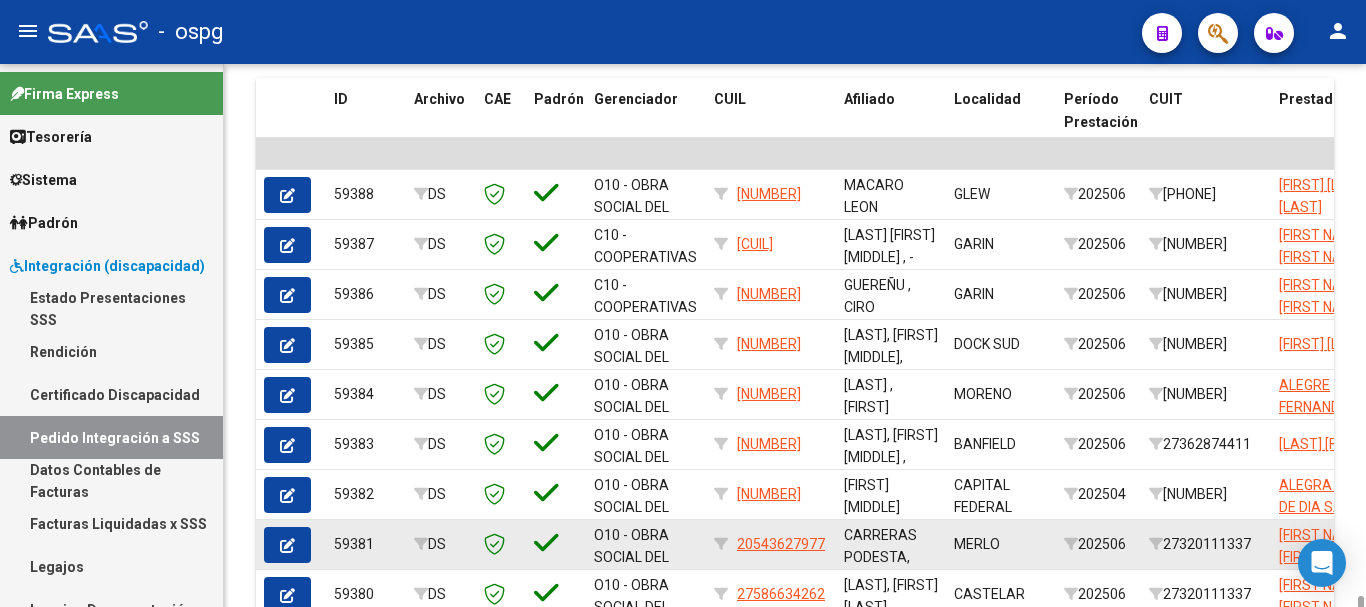 scroll, scrollTop: 850, scrollLeft: 0, axis: vertical 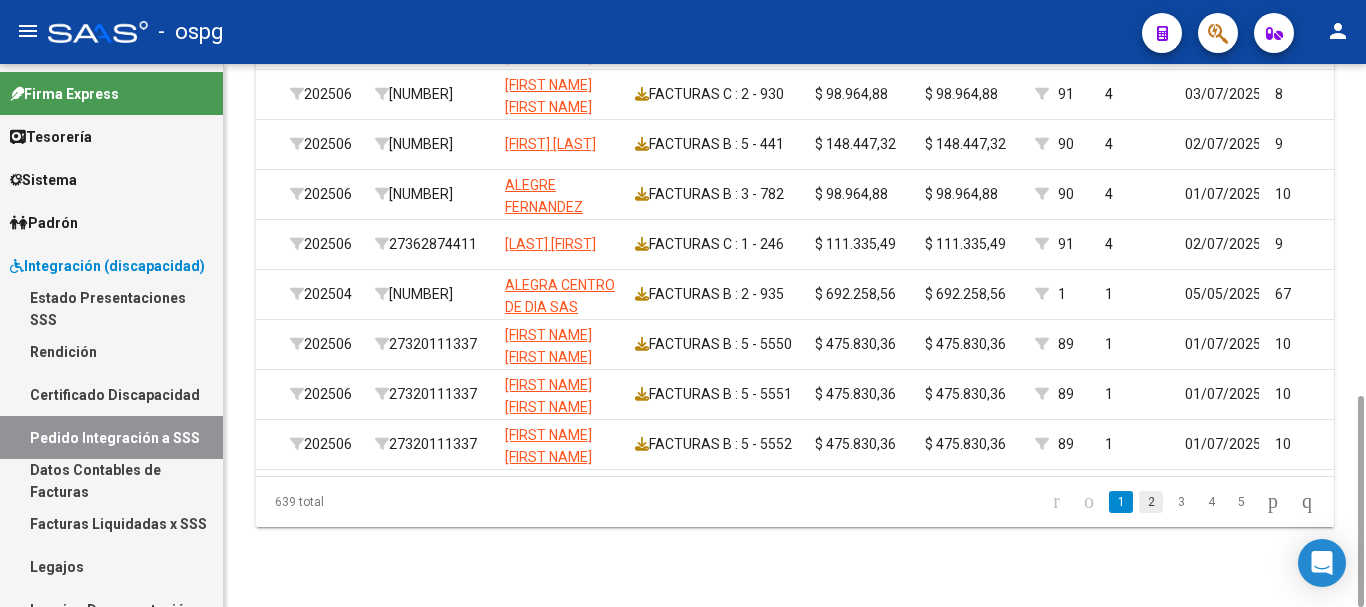 click on "2" 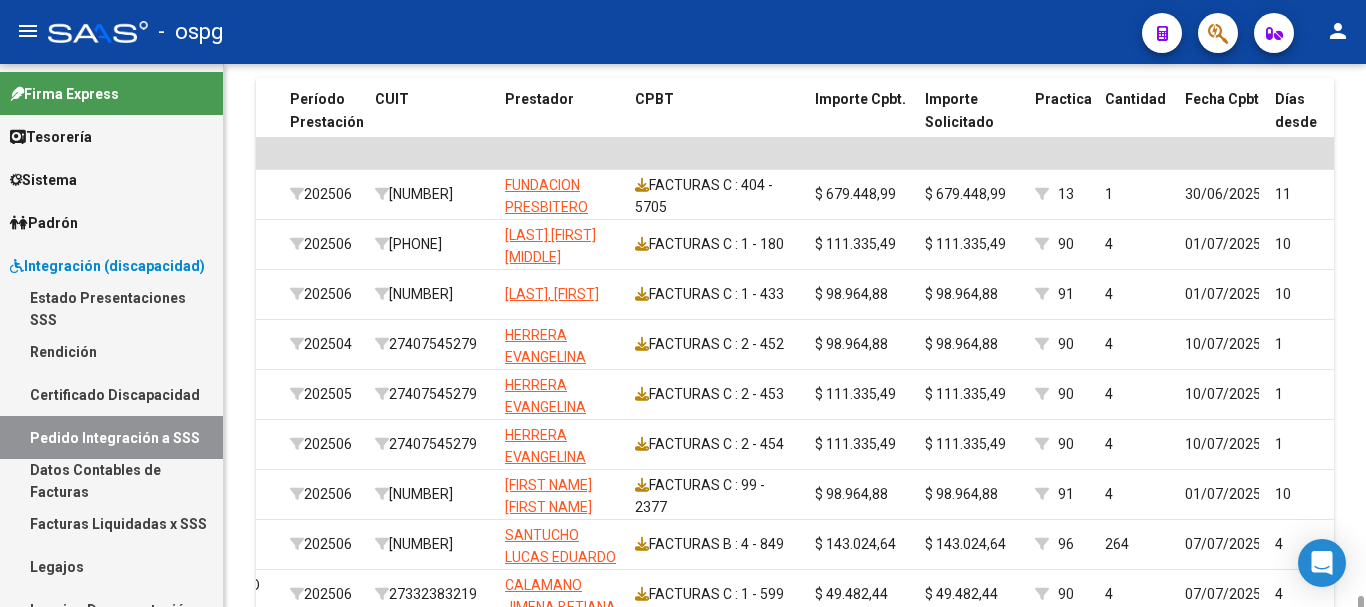 scroll, scrollTop: 850, scrollLeft: 0, axis: vertical 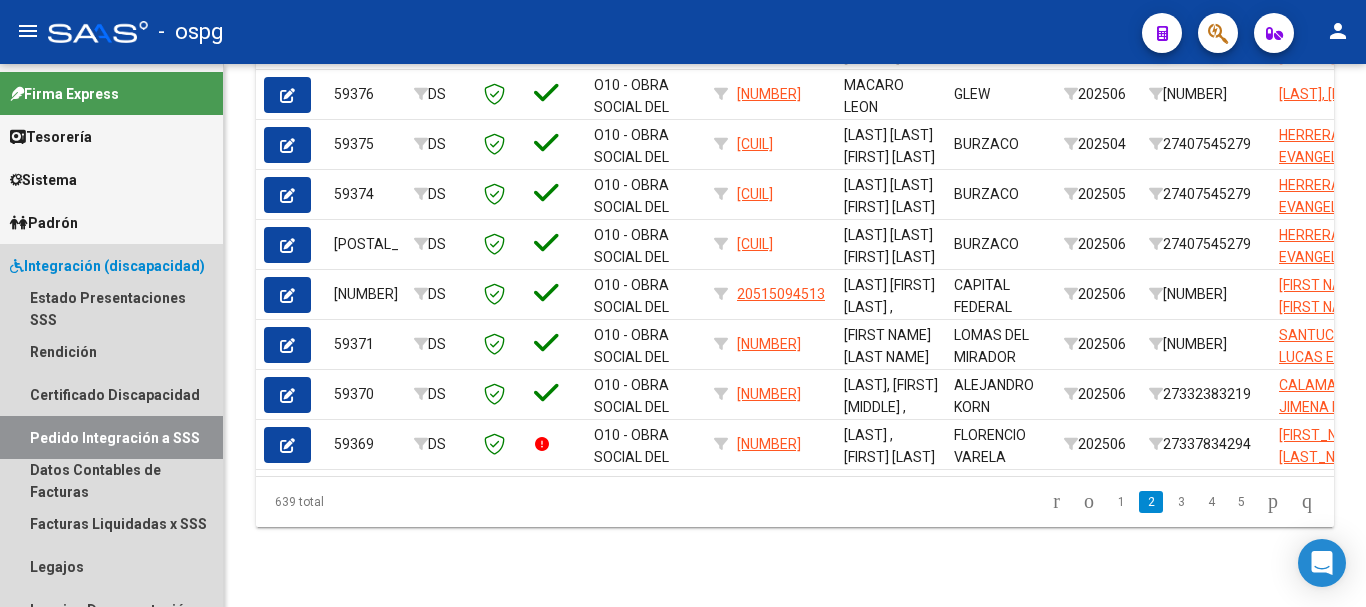 click on "Integración (discapacidad)" at bounding box center (107, 266) 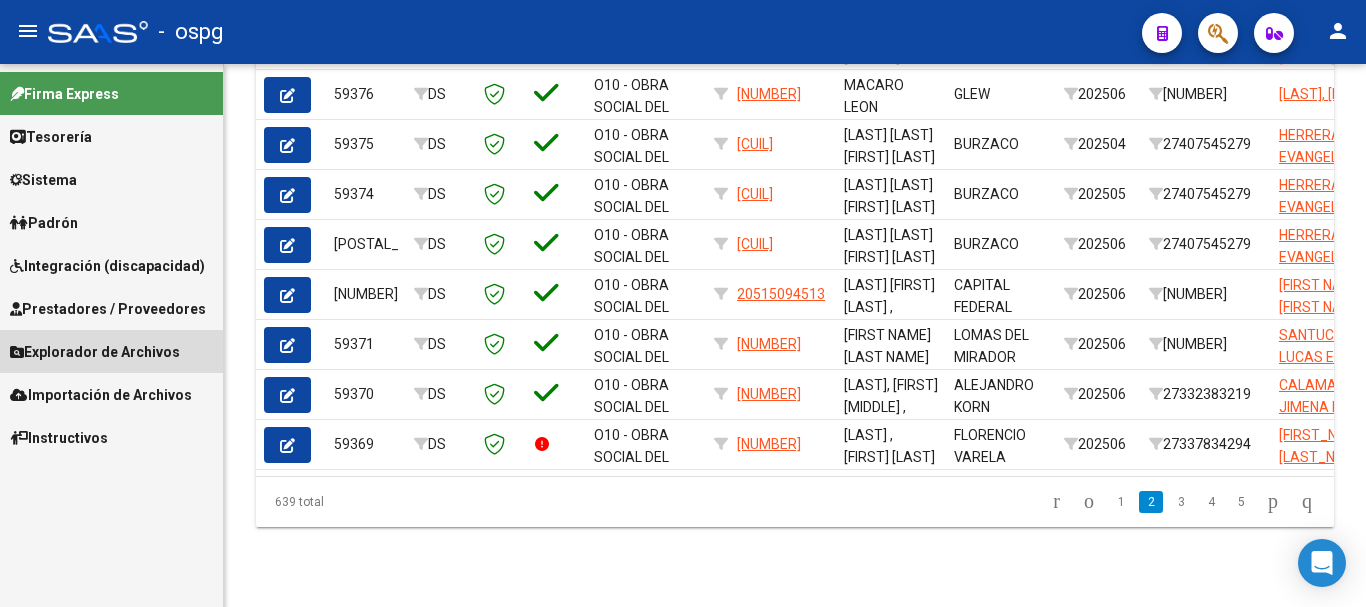 click on "Explorador de Archivos" at bounding box center (95, 352) 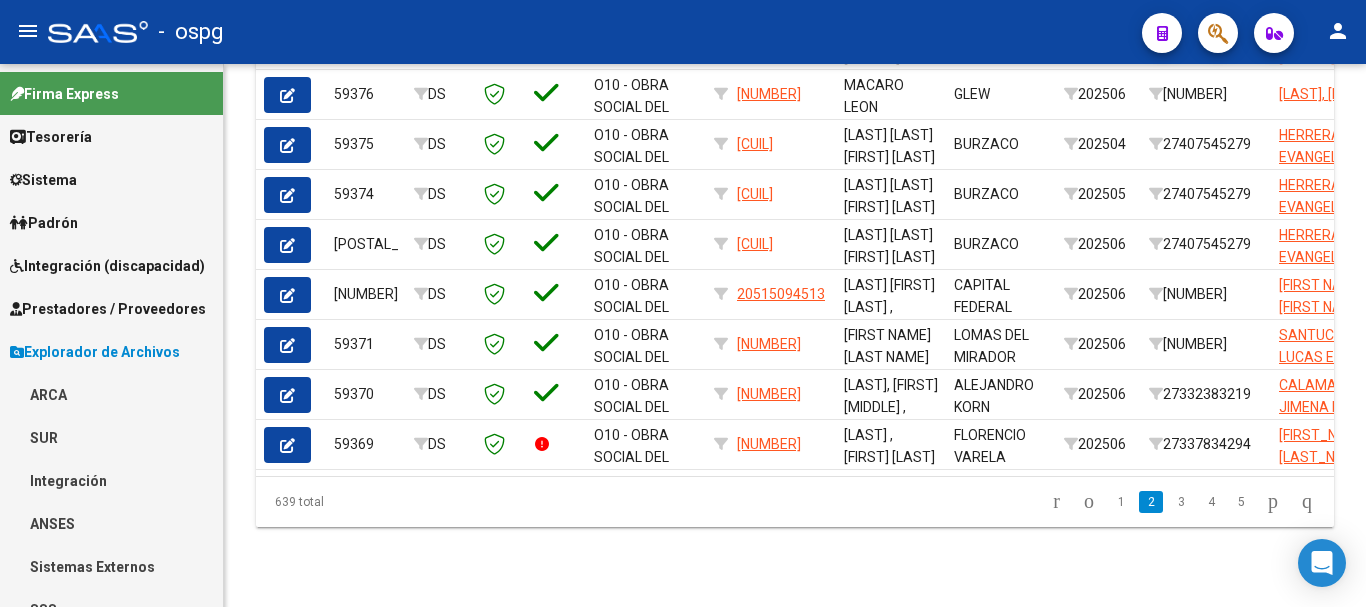 click on "Integración" at bounding box center (111, 480) 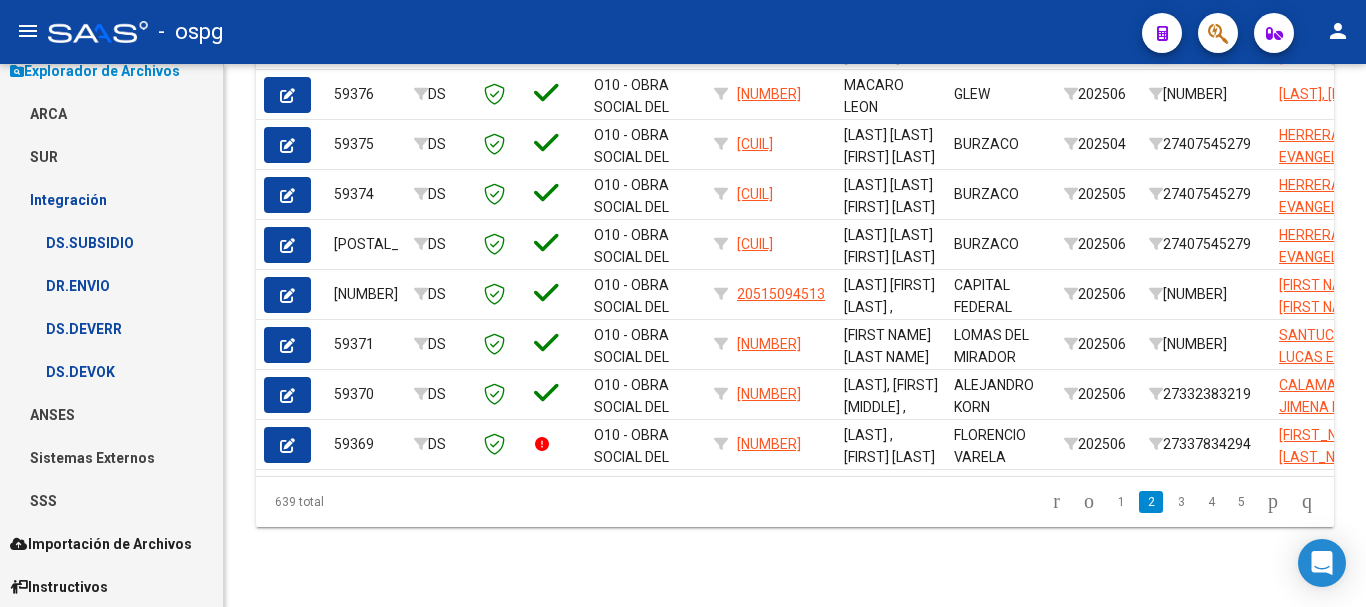 scroll, scrollTop: 282, scrollLeft: 0, axis: vertical 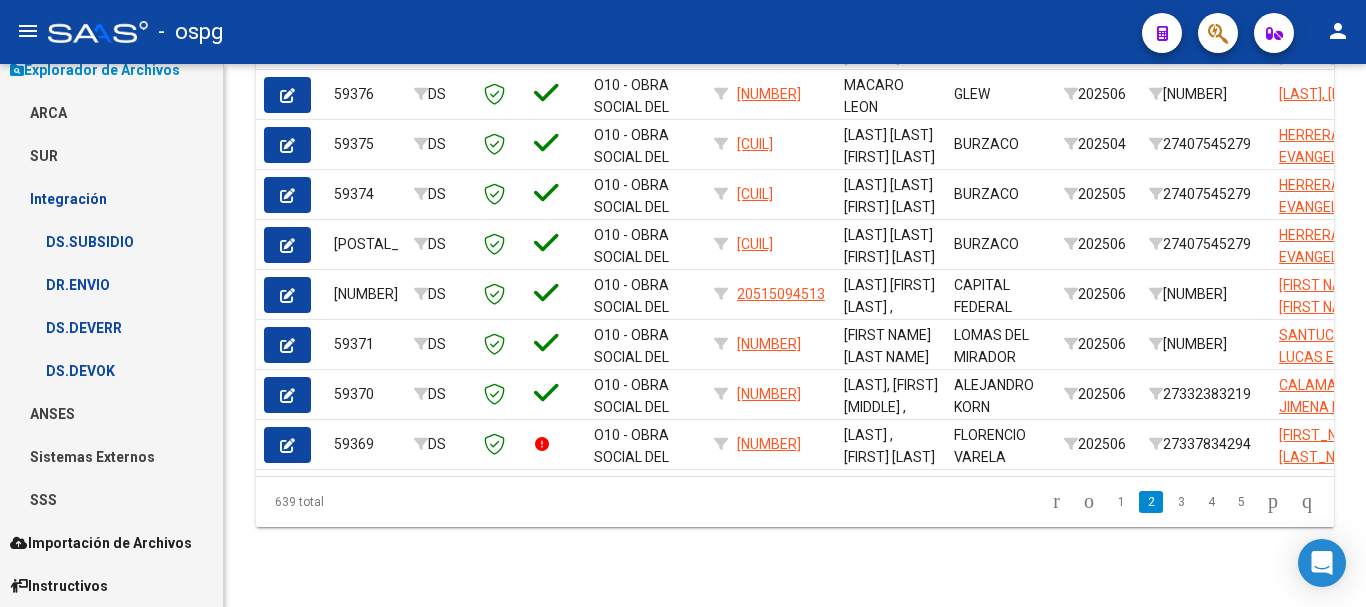 click on "DS.DEVERR" at bounding box center [111, 327] 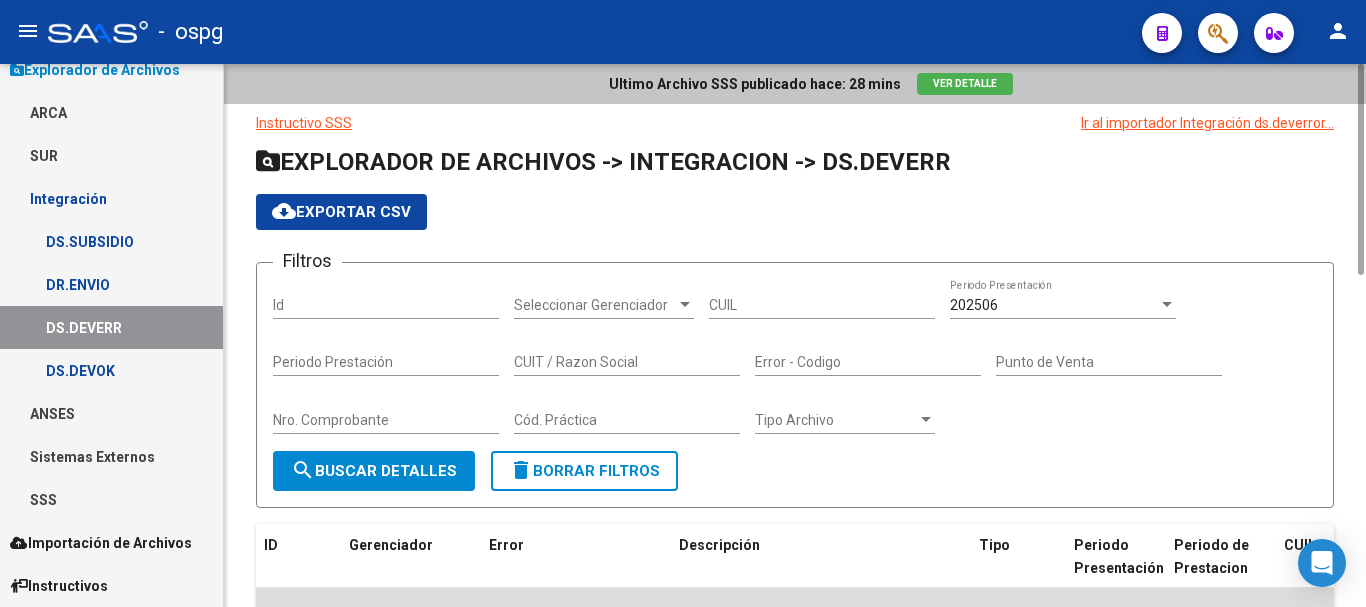 scroll, scrollTop: 400, scrollLeft: 0, axis: vertical 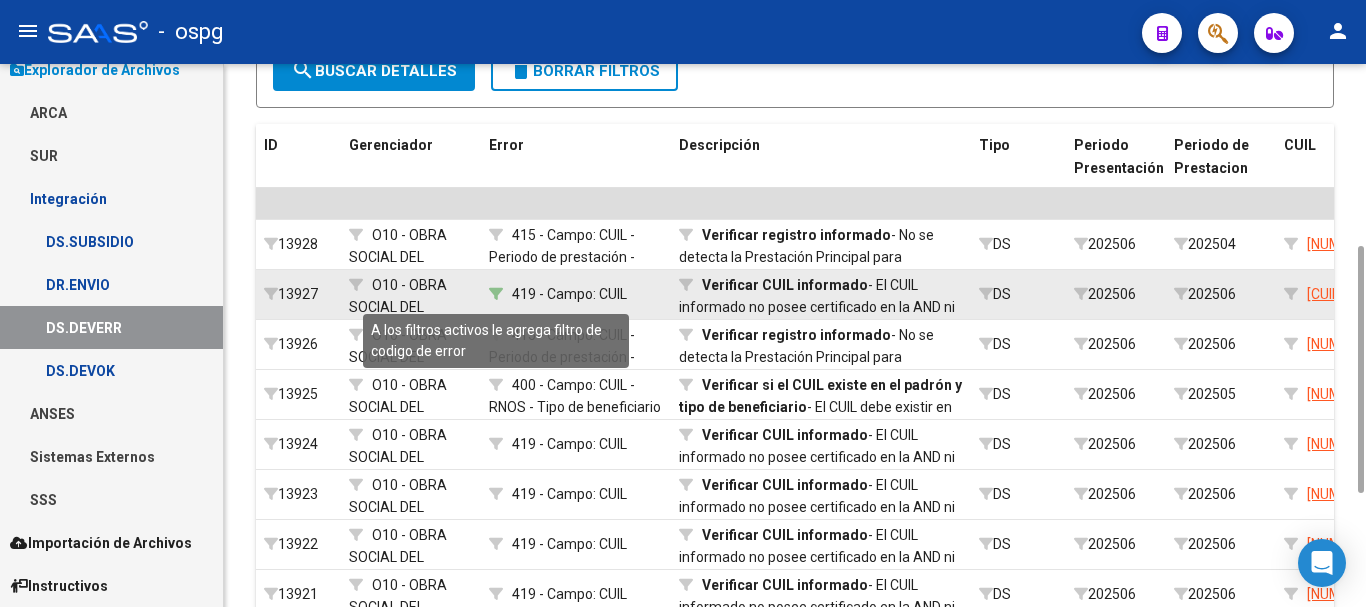 click 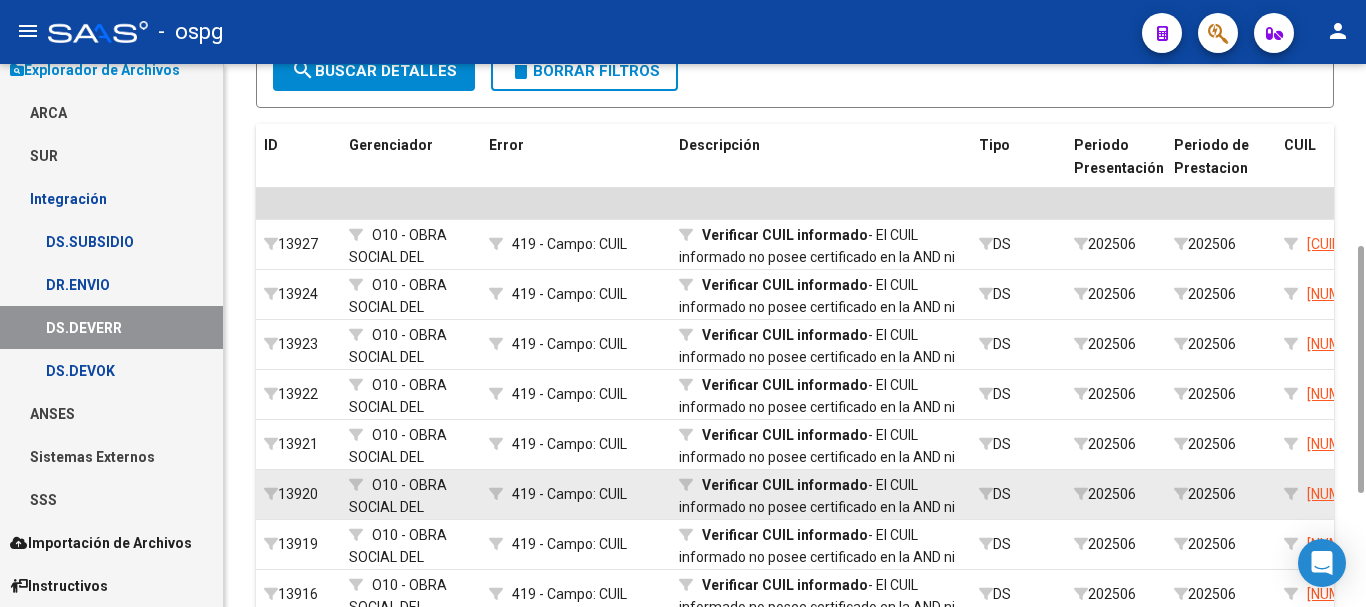 scroll, scrollTop: 600, scrollLeft: 0, axis: vertical 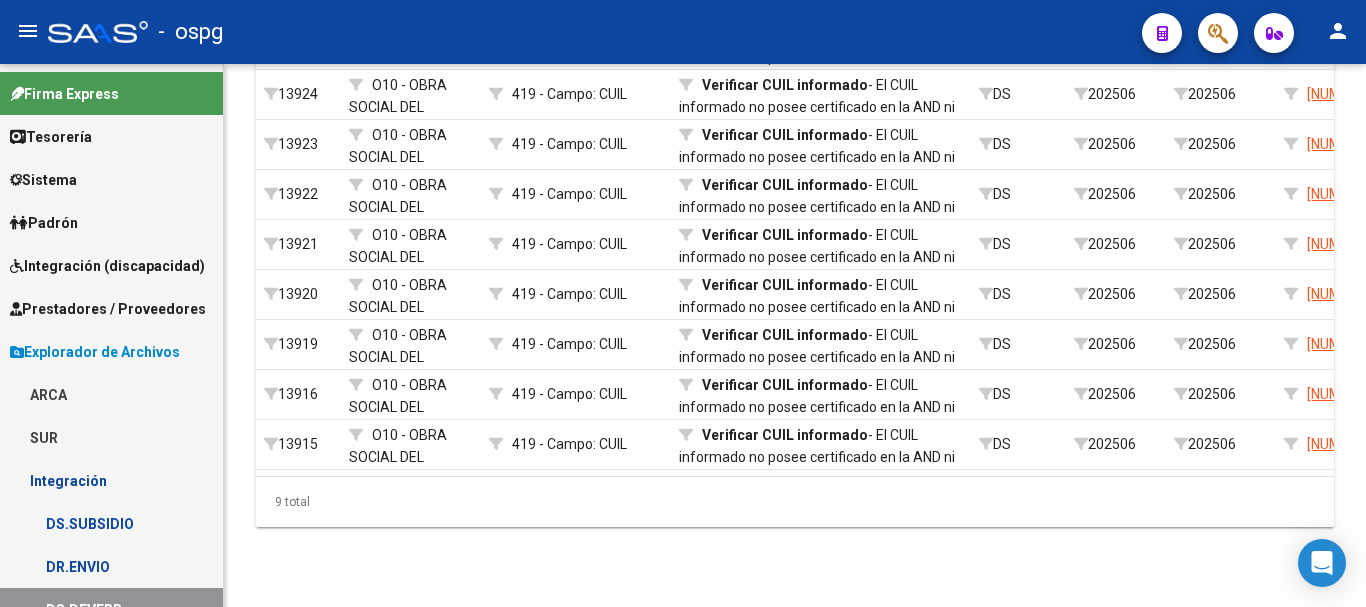 click on "Integración (discapacidad)" at bounding box center [107, 266] 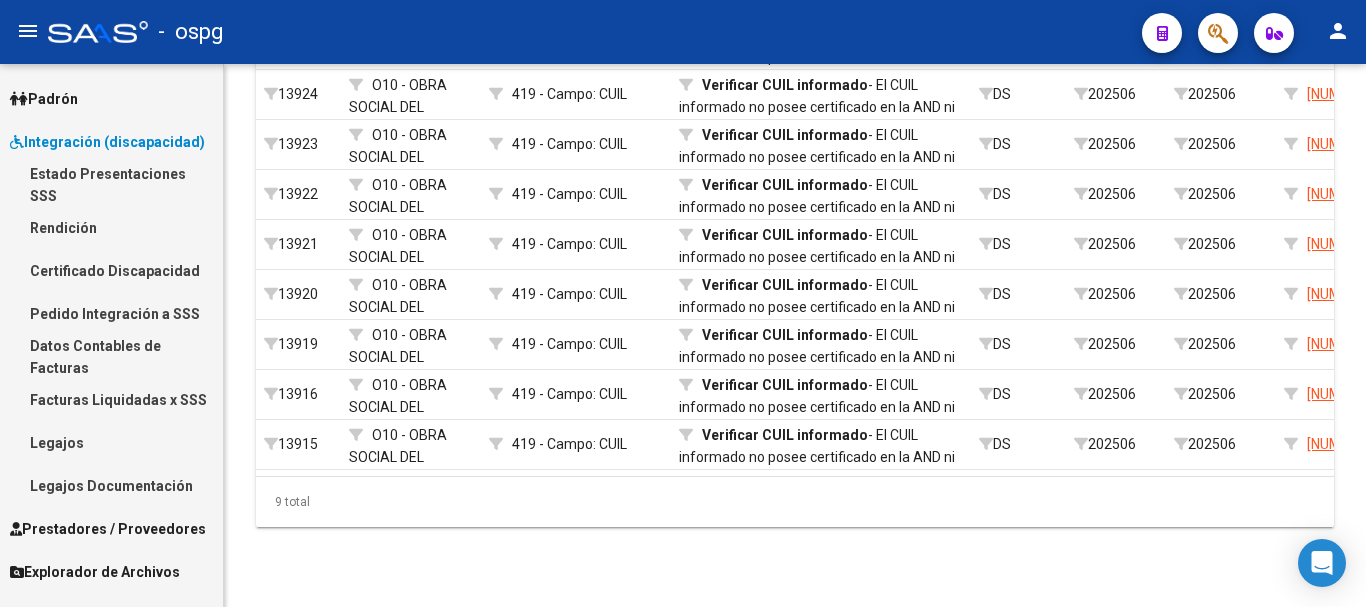 scroll, scrollTop: 196, scrollLeft: 0, axis: vertical 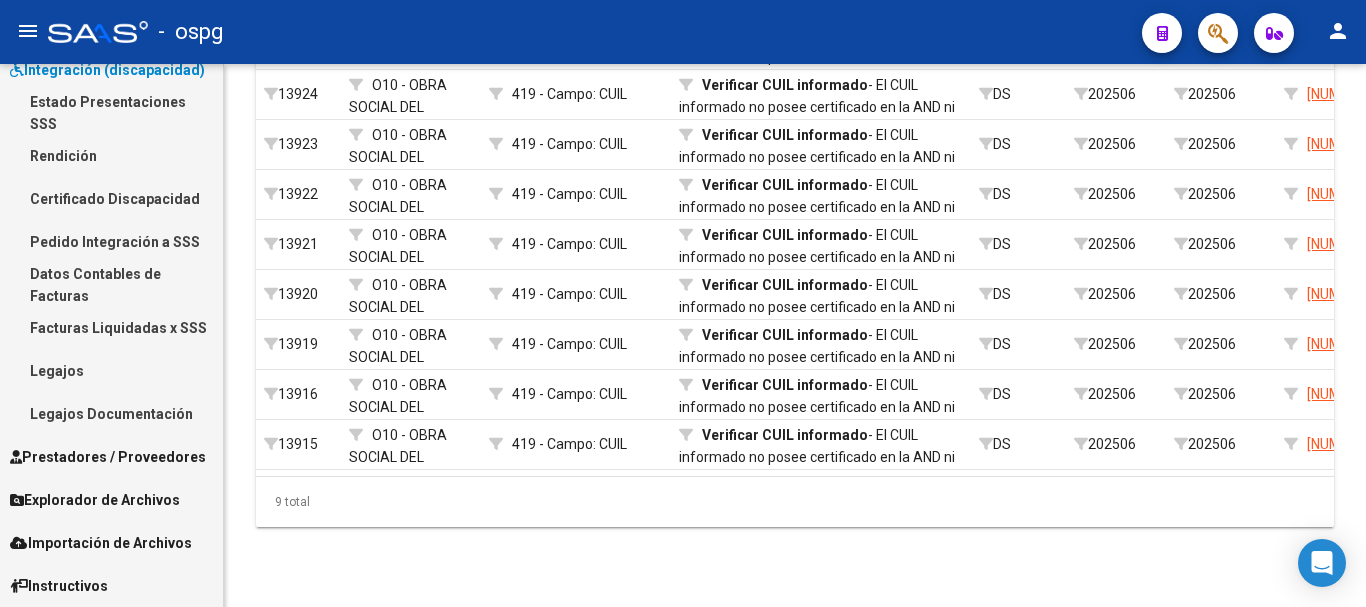 click on "Legajos" at bounding box center (111, 370) 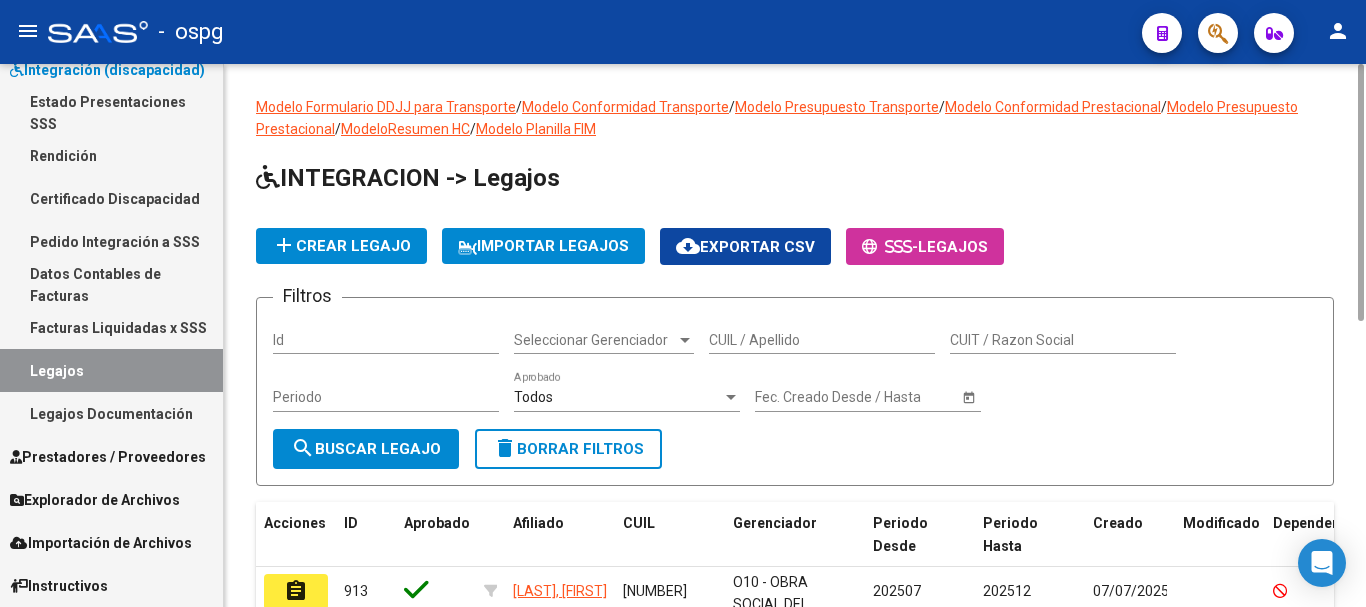 click on "CUIL / Apellido" at bounding box center (822, 340) 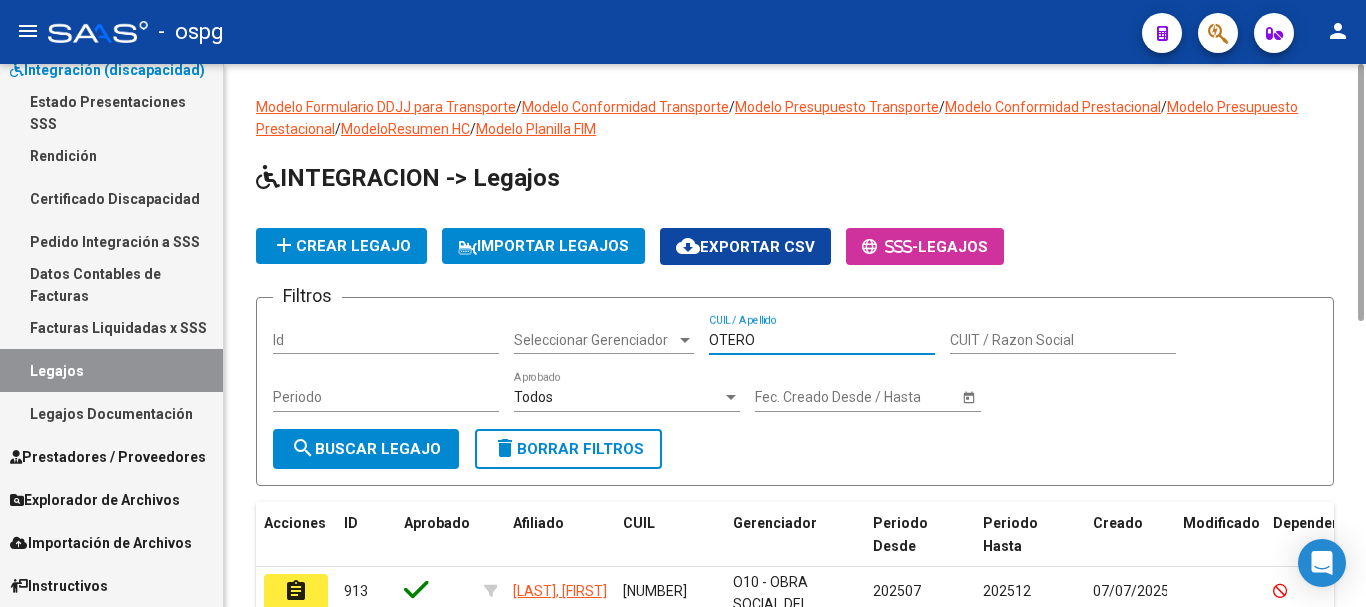 type on "OTERO" 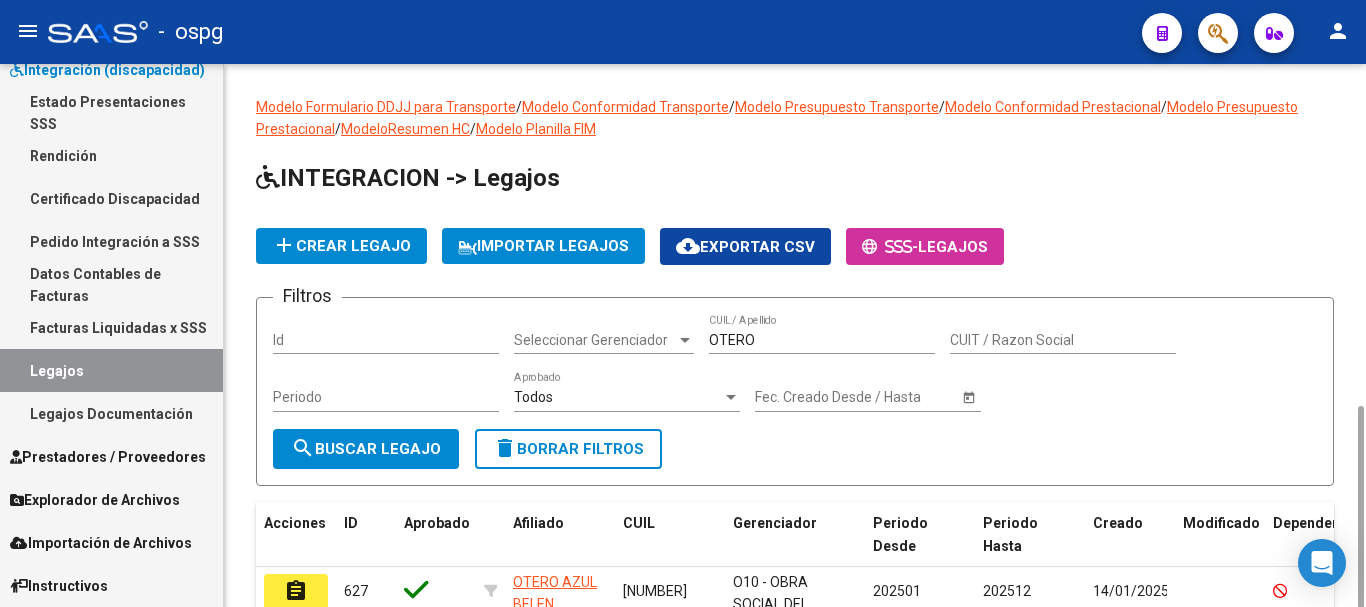 scroll, scrollTop: 197, scrollLeft: 0, axis: vertical 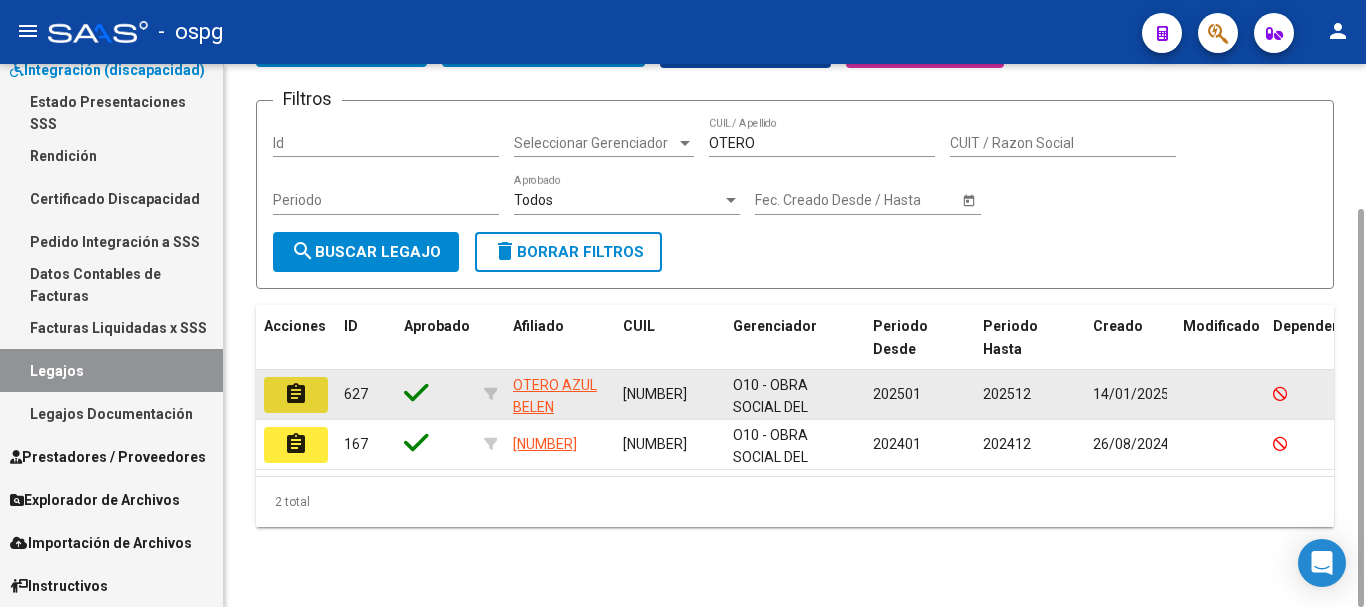 click on "assignment" 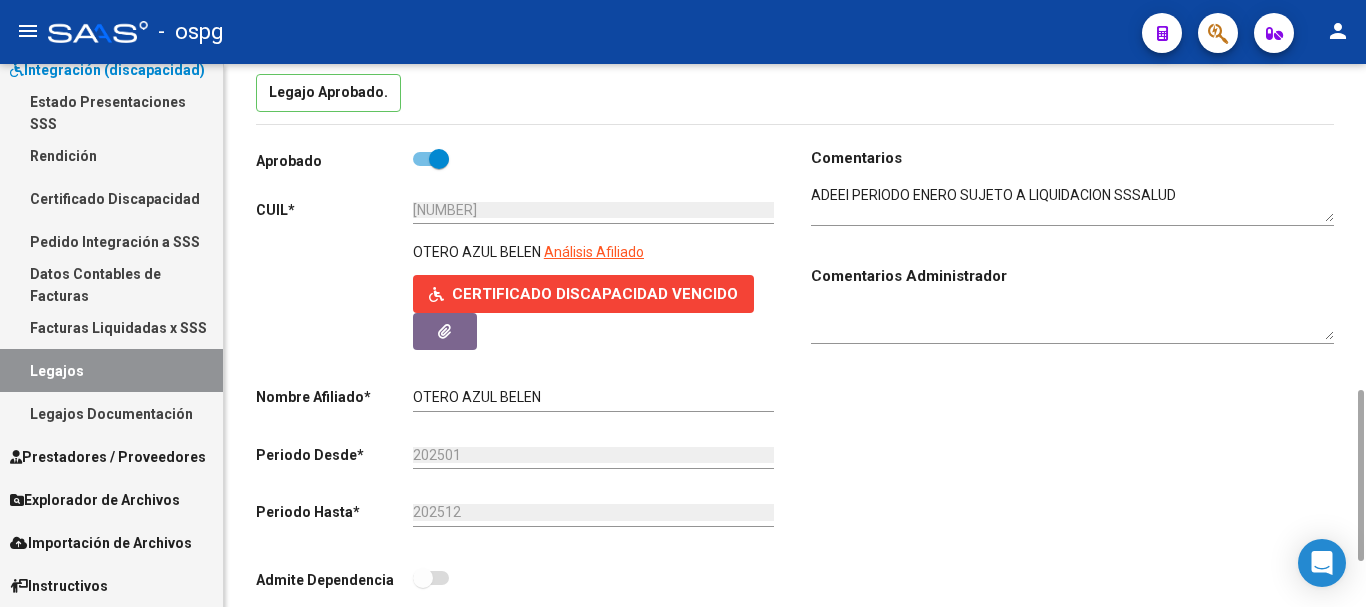 scroll, scrollTop: 800, scrollLeft: 0, axis: vertical 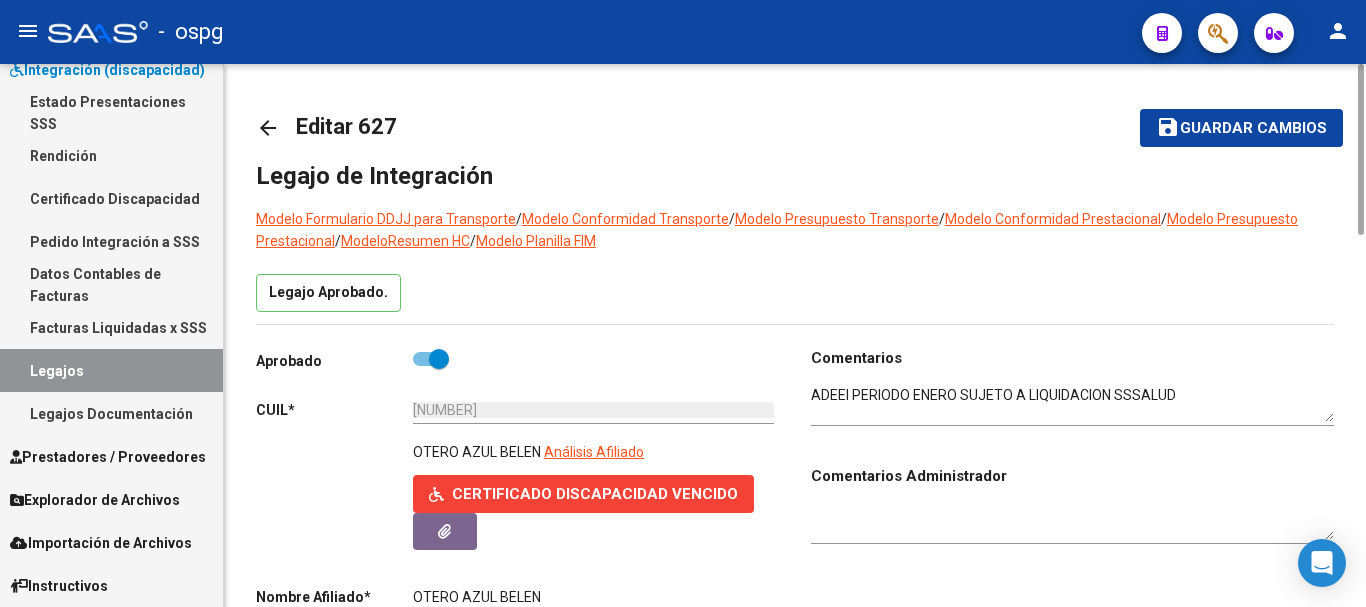 click on "arrow_back" 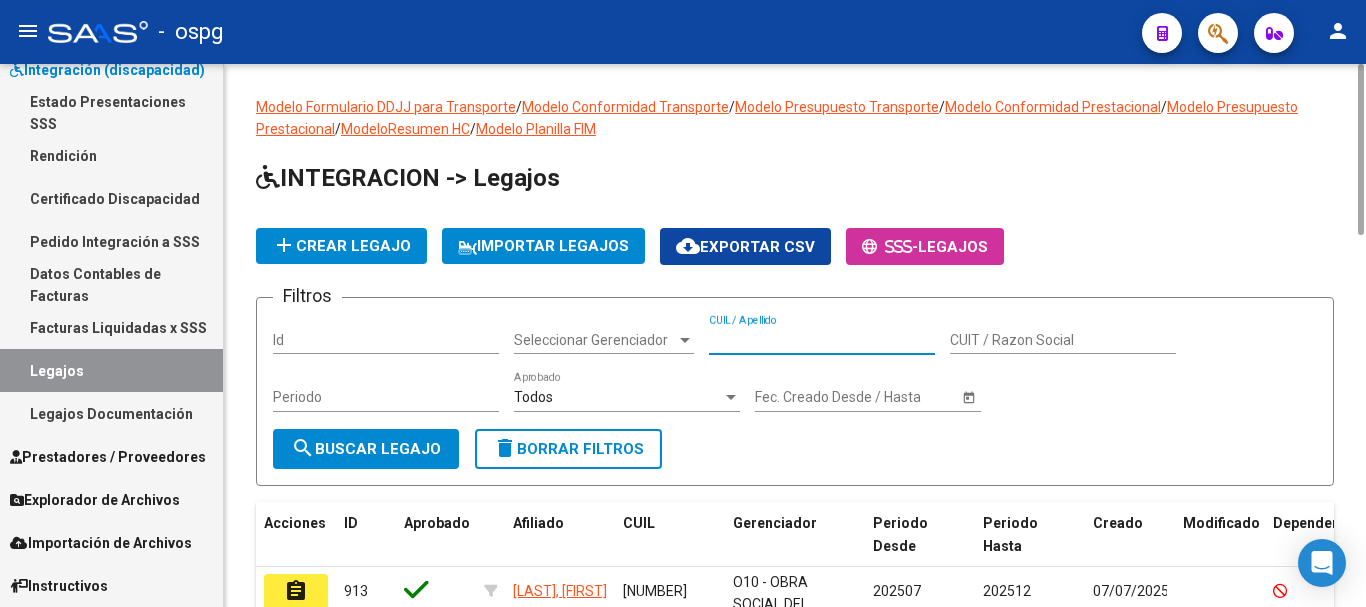 click on "CUIL / Apellido" at bounding box center (822, 340) 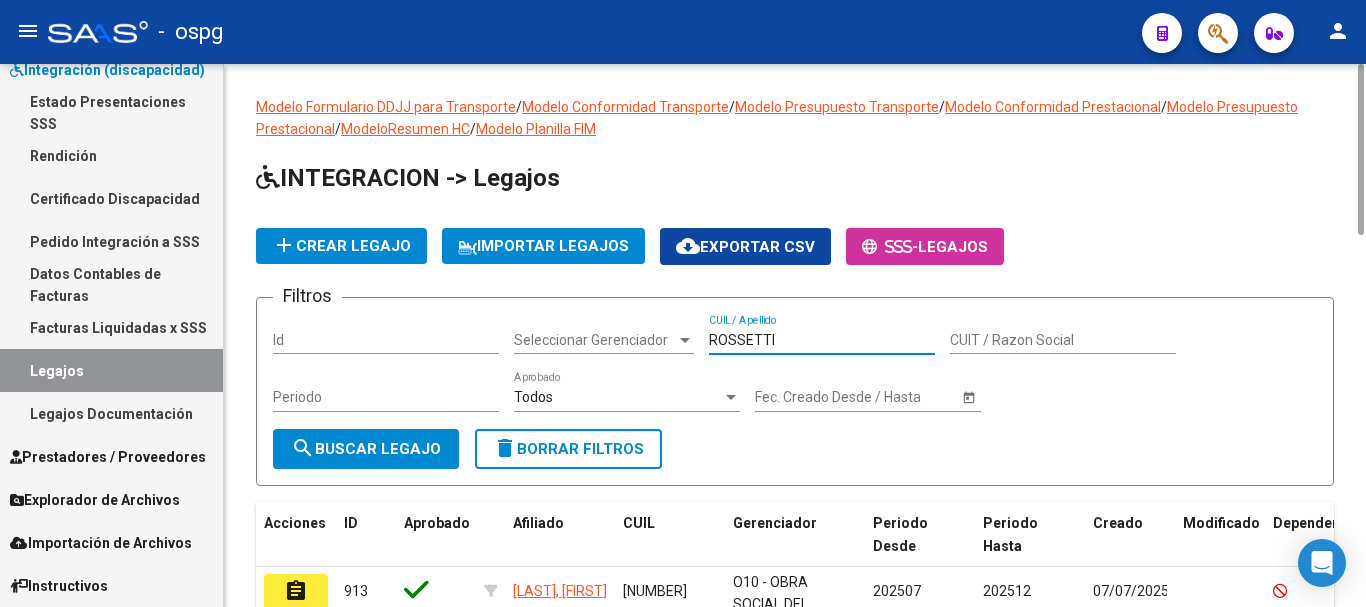 click on "search  Buscar Legajo" 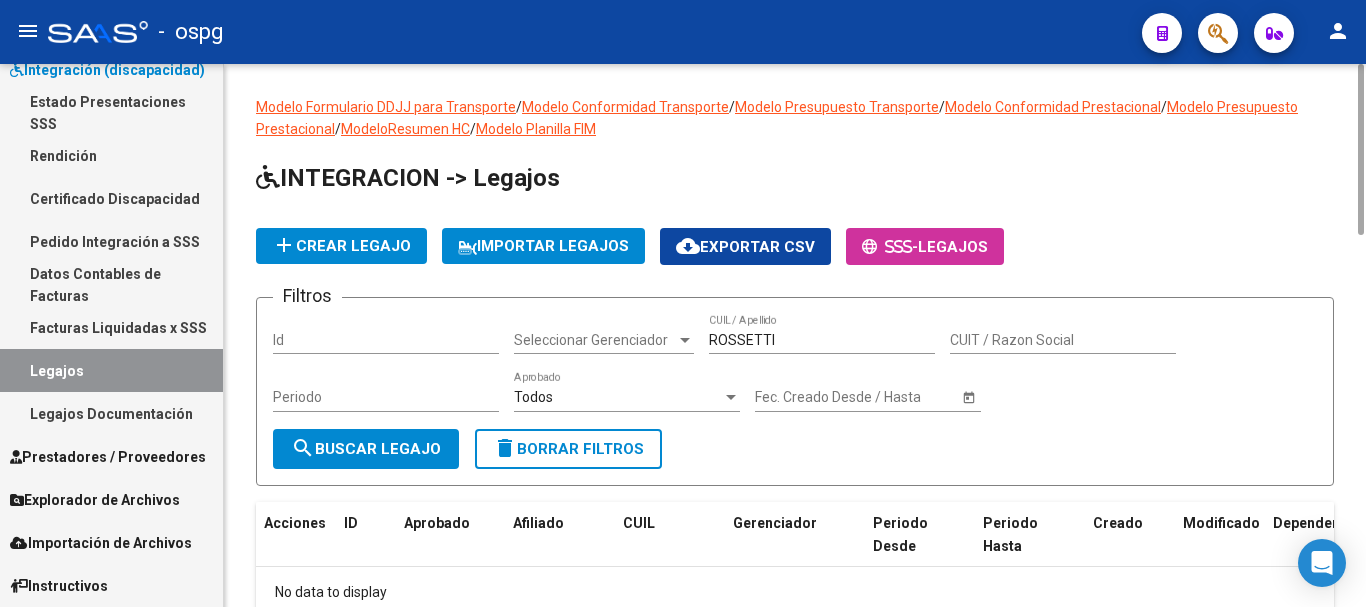 click on "ROSSETTI" at bounding box center [822, 340] 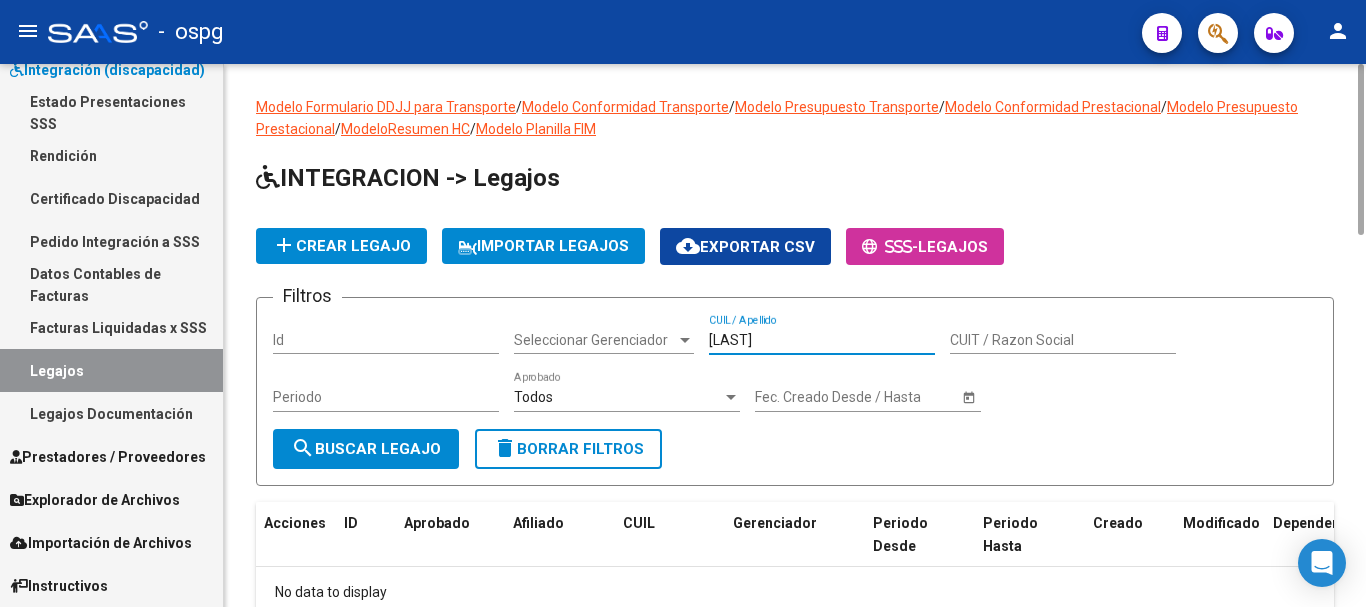 type on "[LAST]" 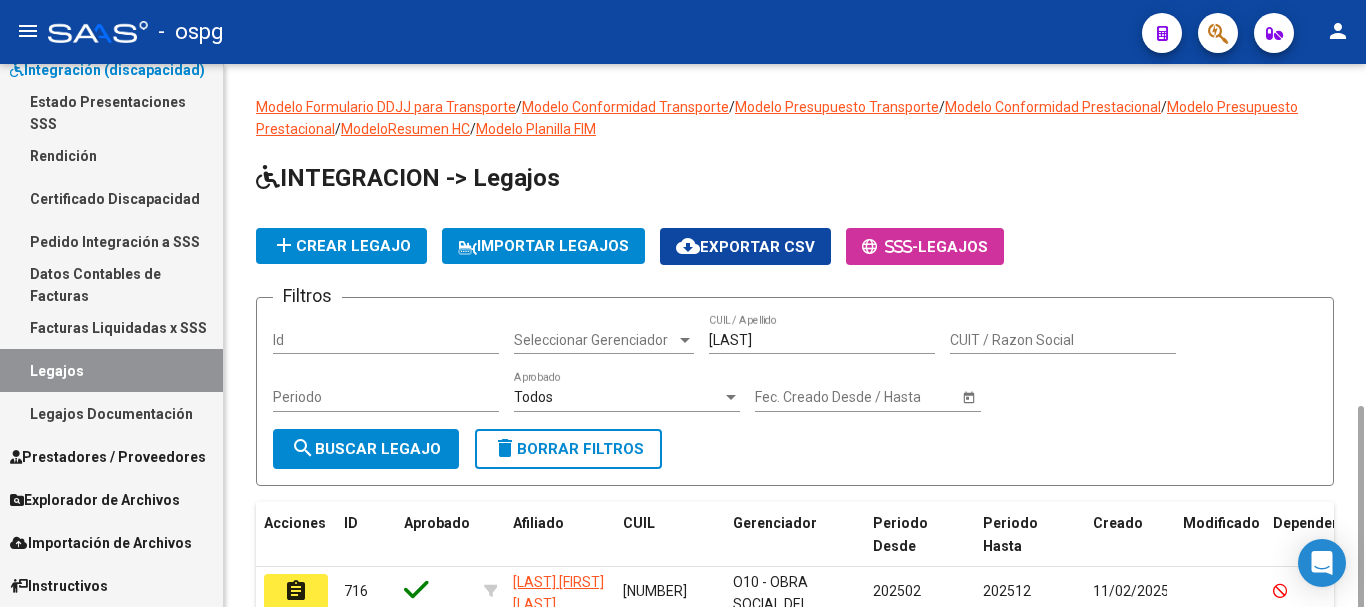 scroll, scrollTop: 197, scrollLeft: 0, axis: vertical 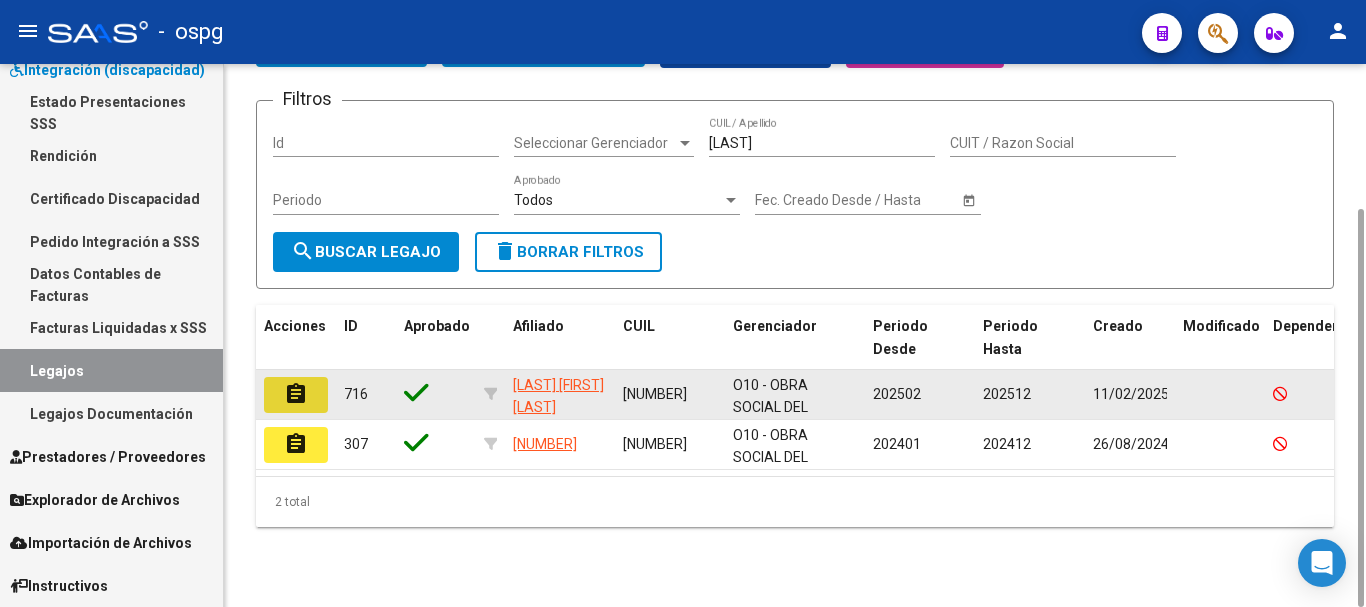 click on "assignment" 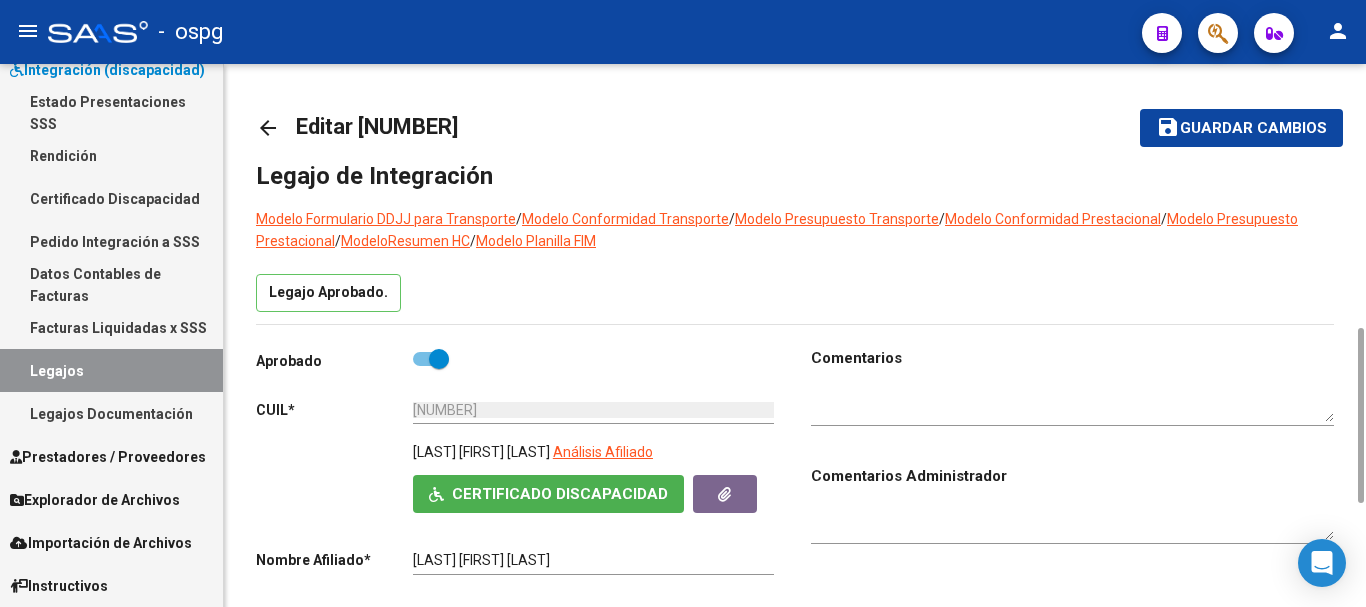 scroll, scrollTop: 400, scrollLeft: 0, axis: vertical 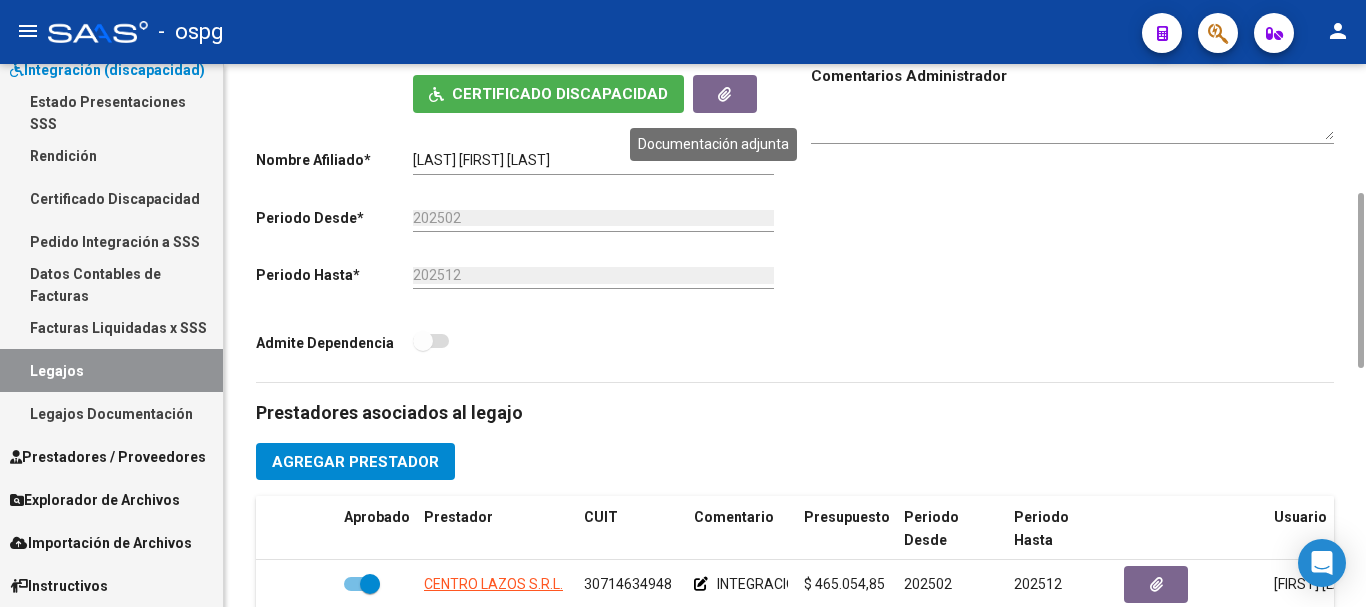 click 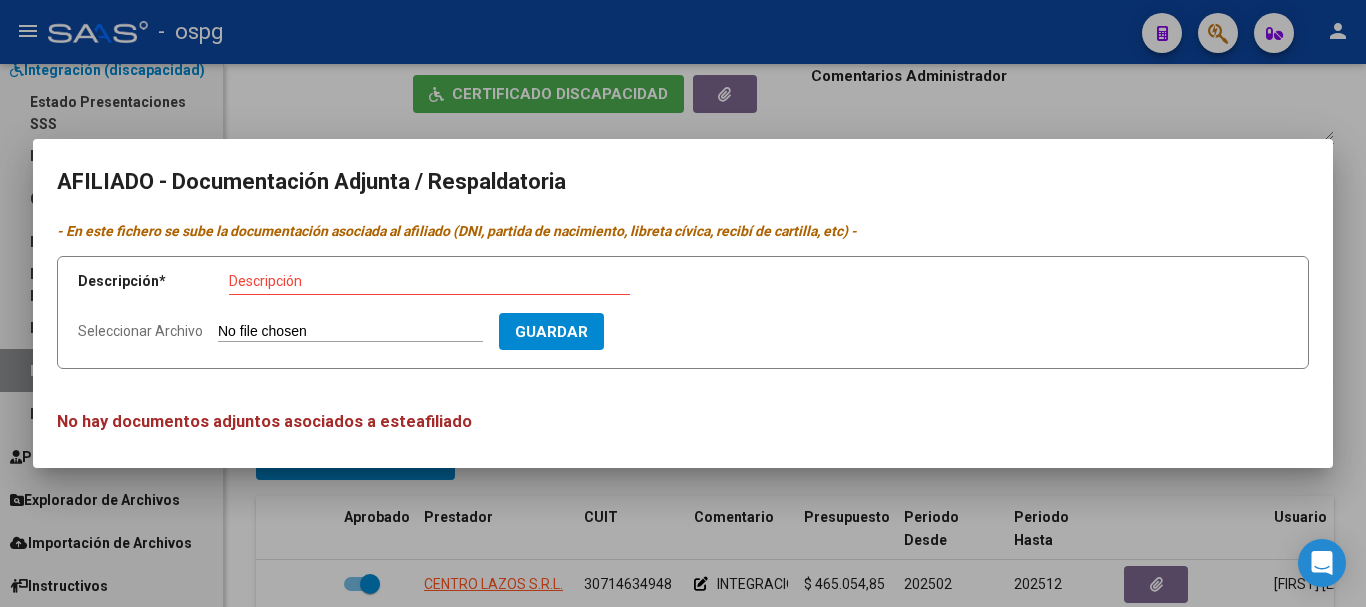 click at bounding box center [683, 303] 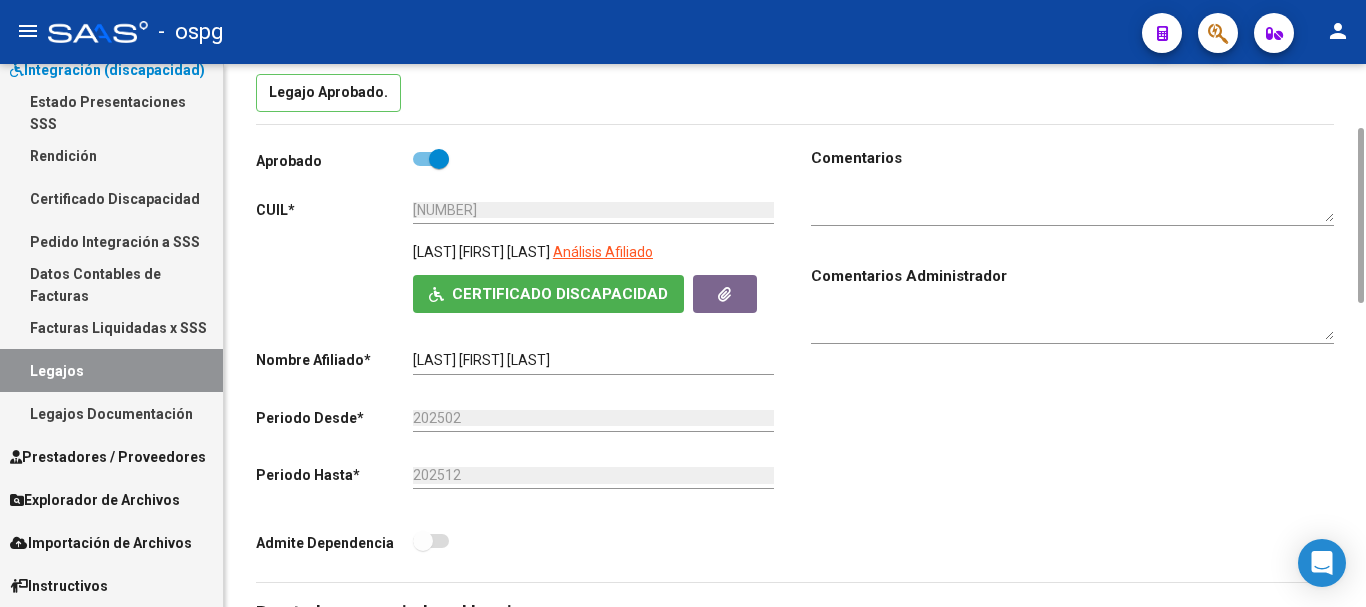 scroll, scrollTop: 0, scrollLeft: 0, axis: both 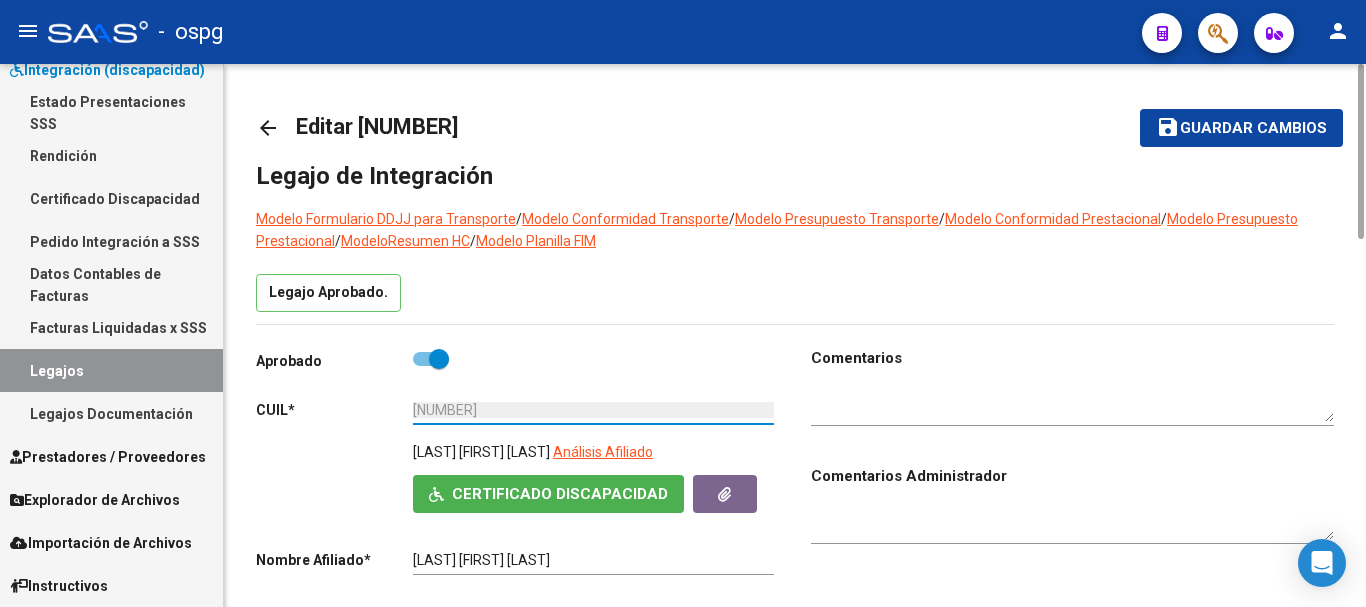 drag, startPoint x: 512, startPoint y: 412, endPoint x: 405, endPoint y: 431, distance: 108.67382 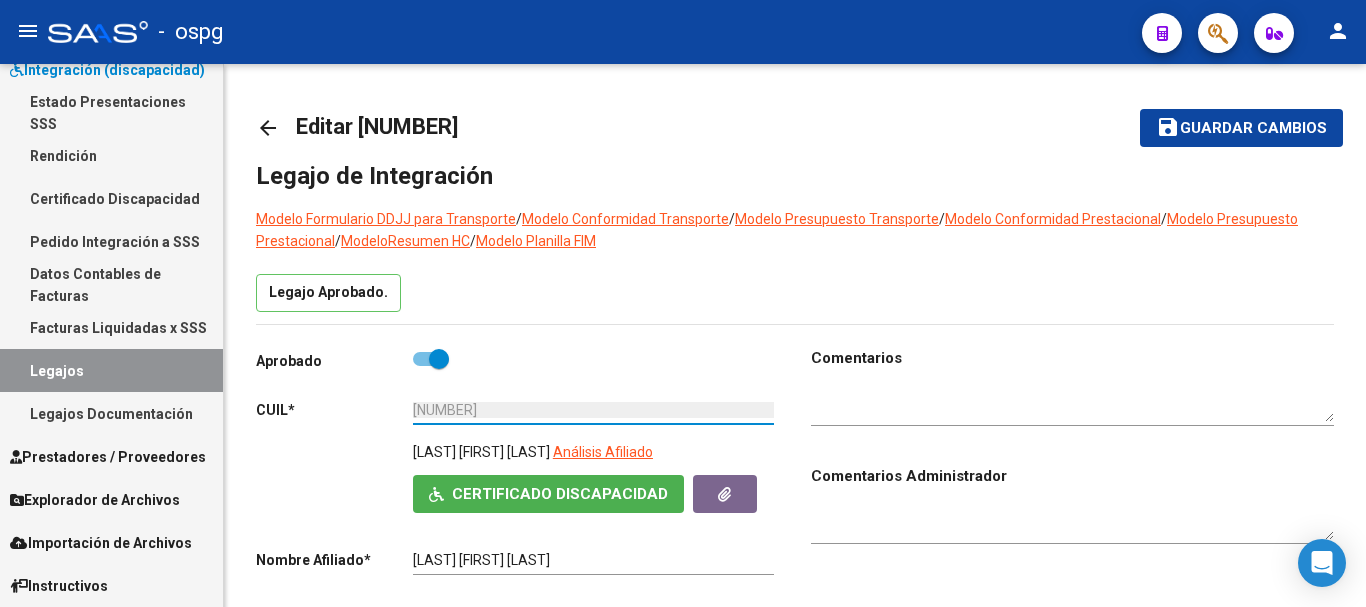 click on "Certificado Discapacidad" at bounding box center [111, 198] 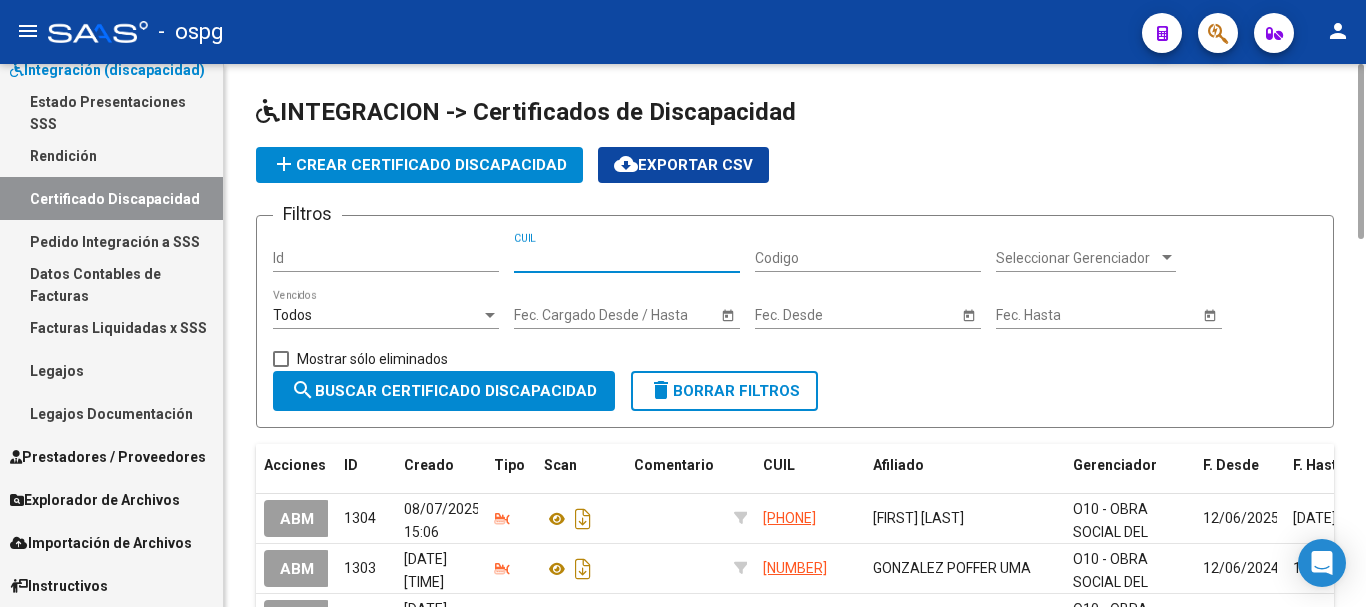 paste on "[NUMBER]" 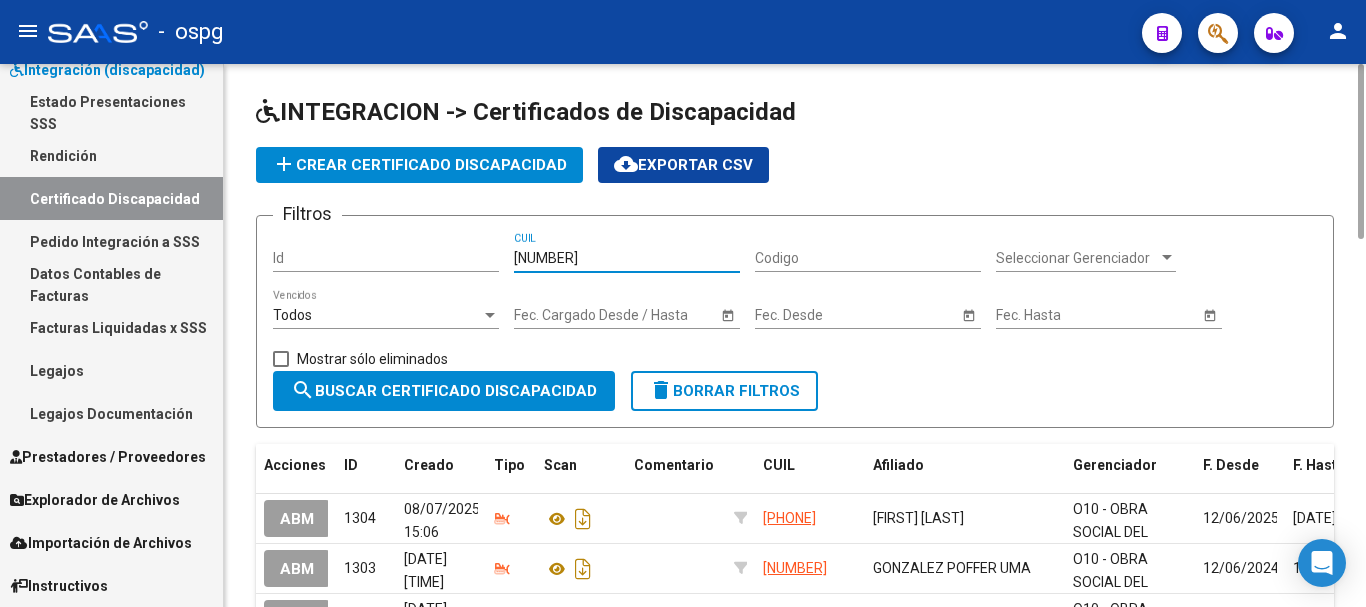 type on "[NUMBER]" 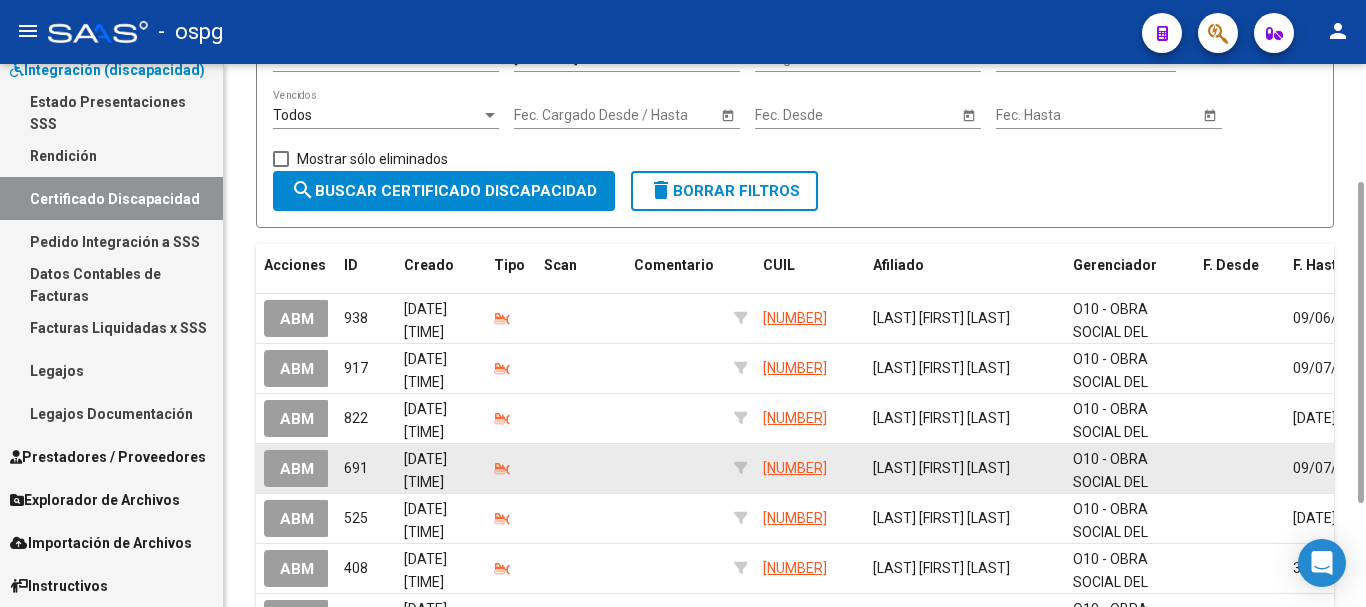 scroll, scrollTop: 374, scrollLeft: 0, axis: vertical 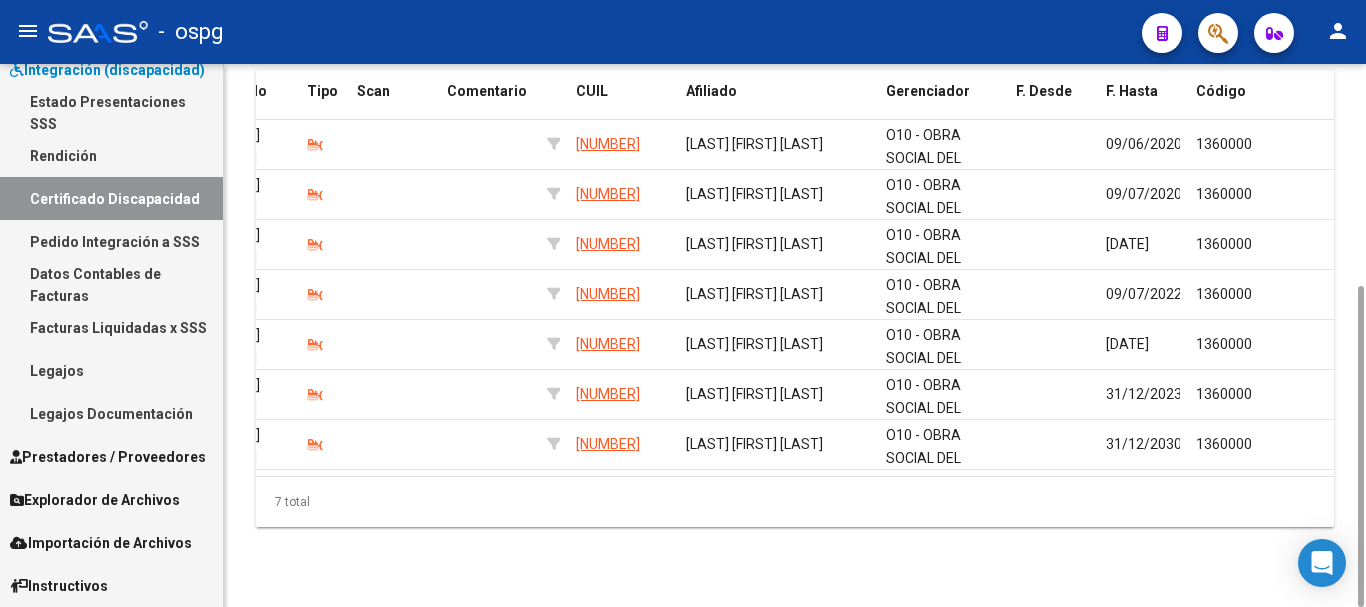 click on "7 total" 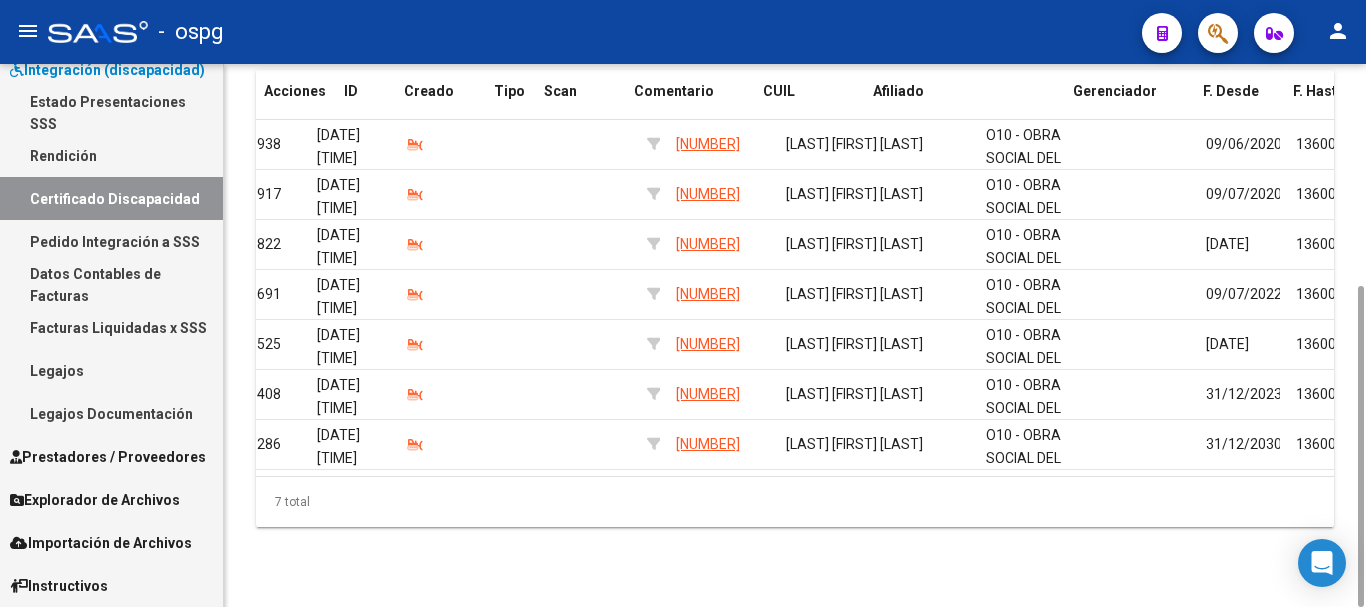 scroll, scrollTop: 0, scrollLeft: 0, axis: both 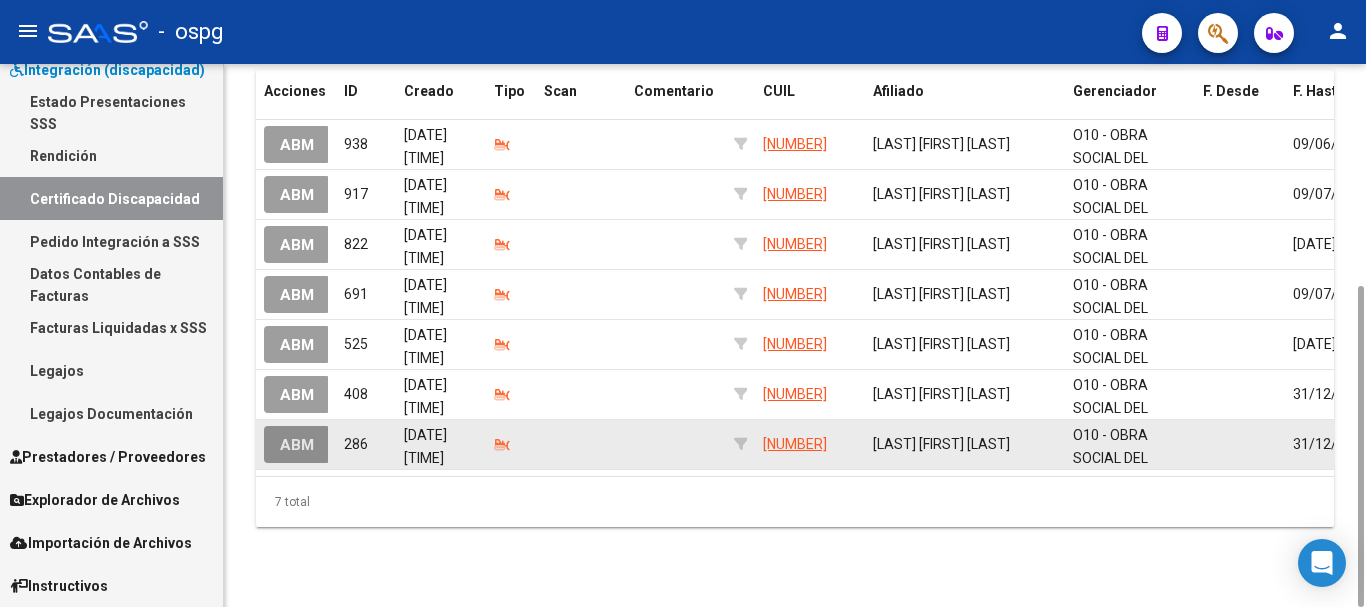 click on "ABM" 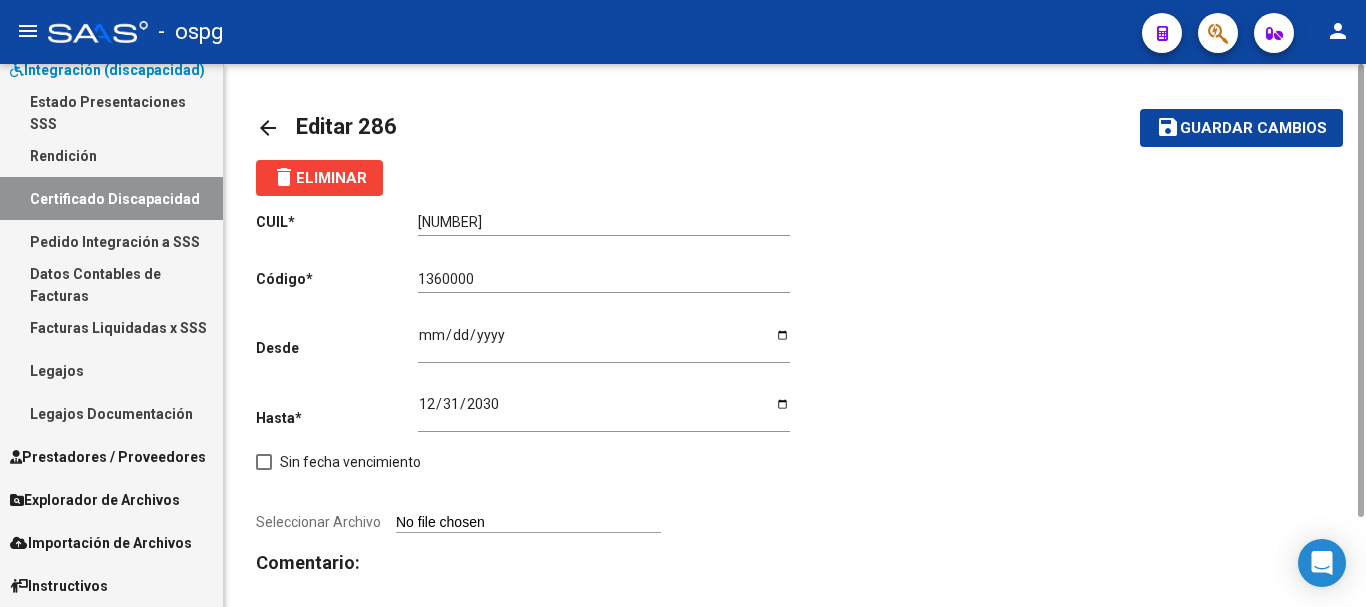 scroll, scrollTop: 107, scrollLeft: 0, axis: vertical 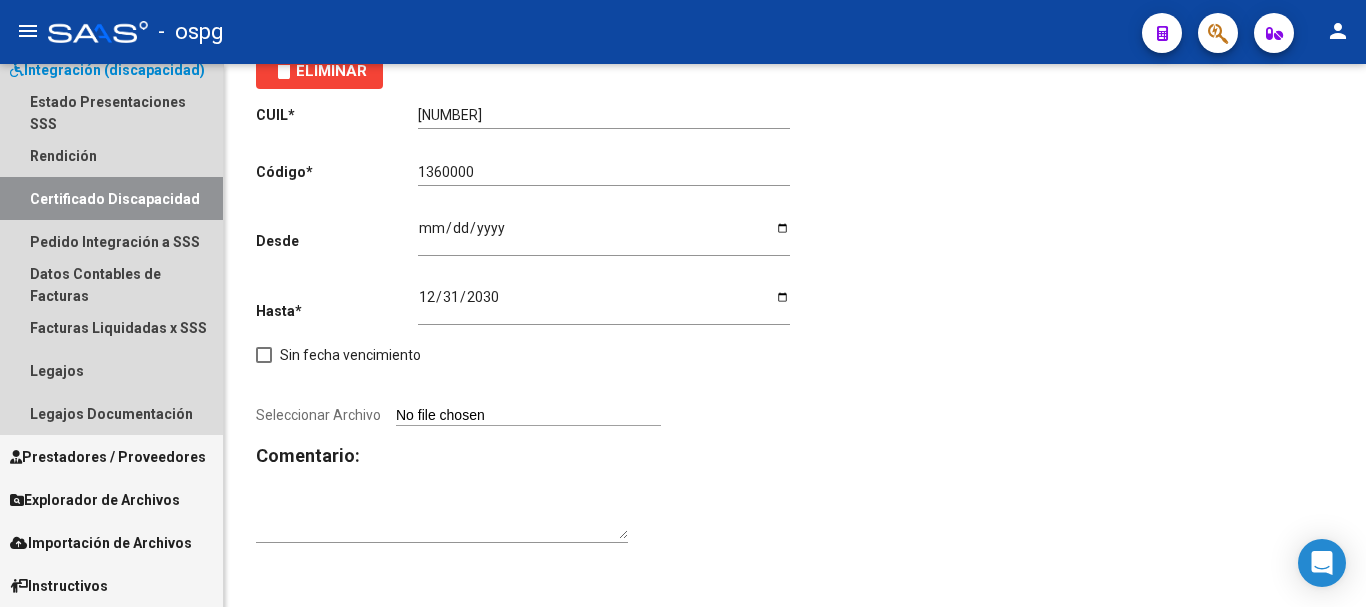 click on "Certificado Discapacidad" at bounding box center [111, 198] 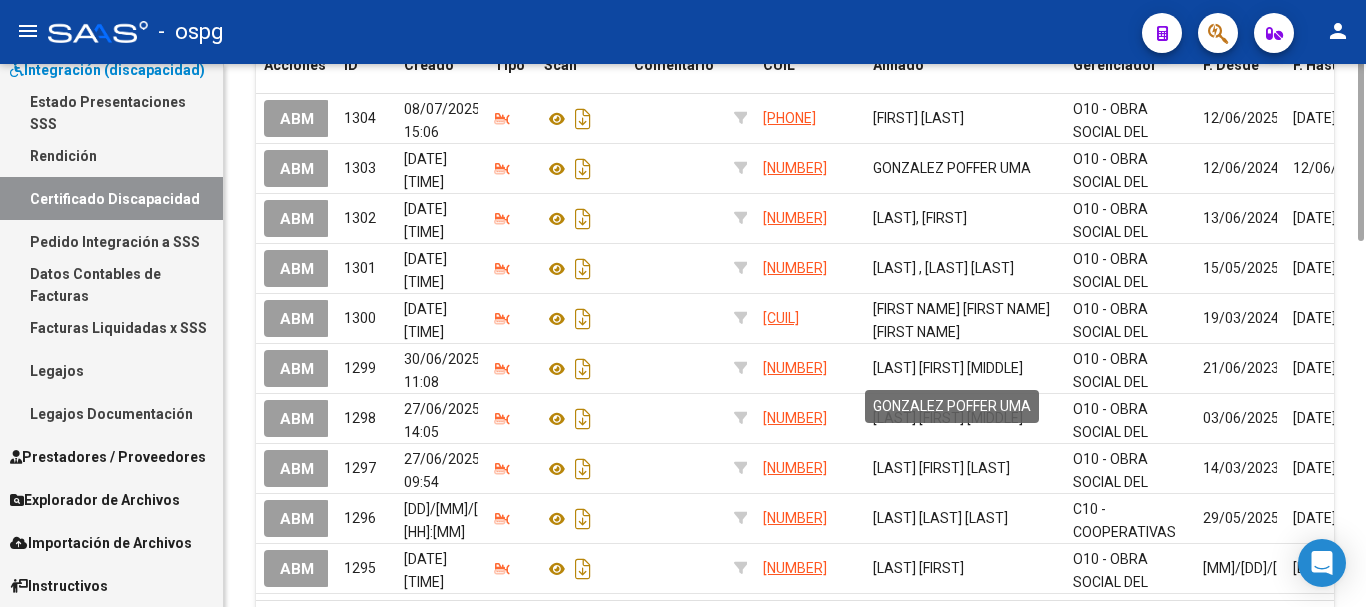 scroll, scrollTop: 0, scrollLeft: 0, axis: both 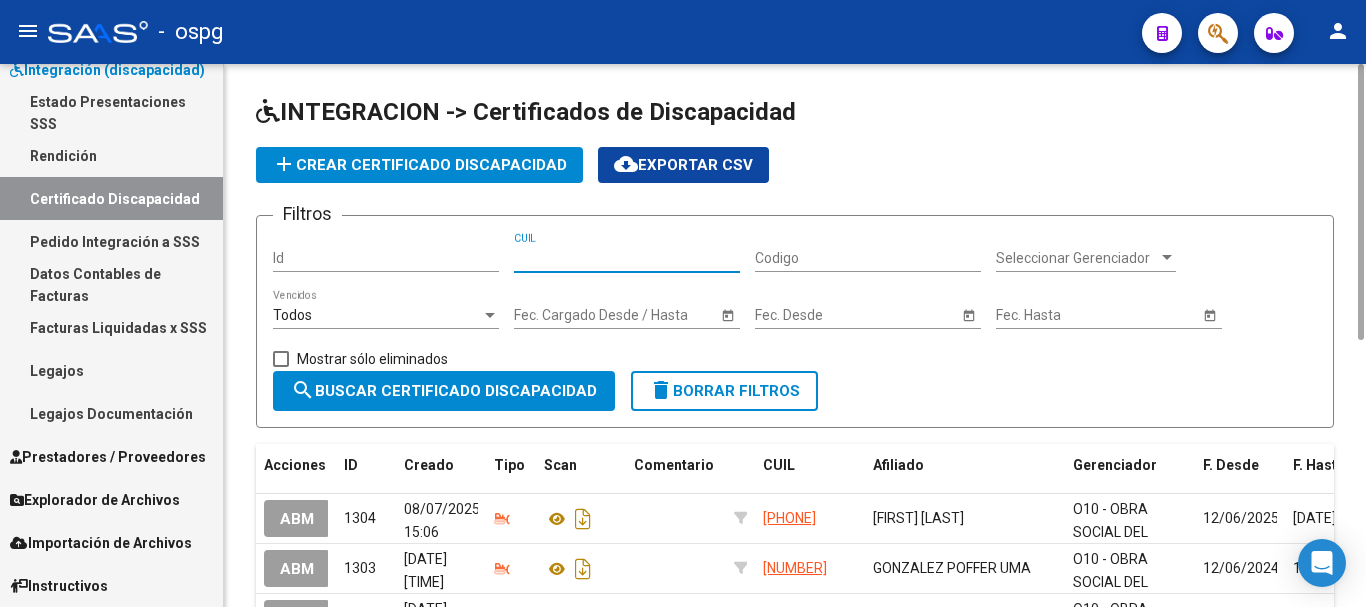 paste on "[NUMBER]" 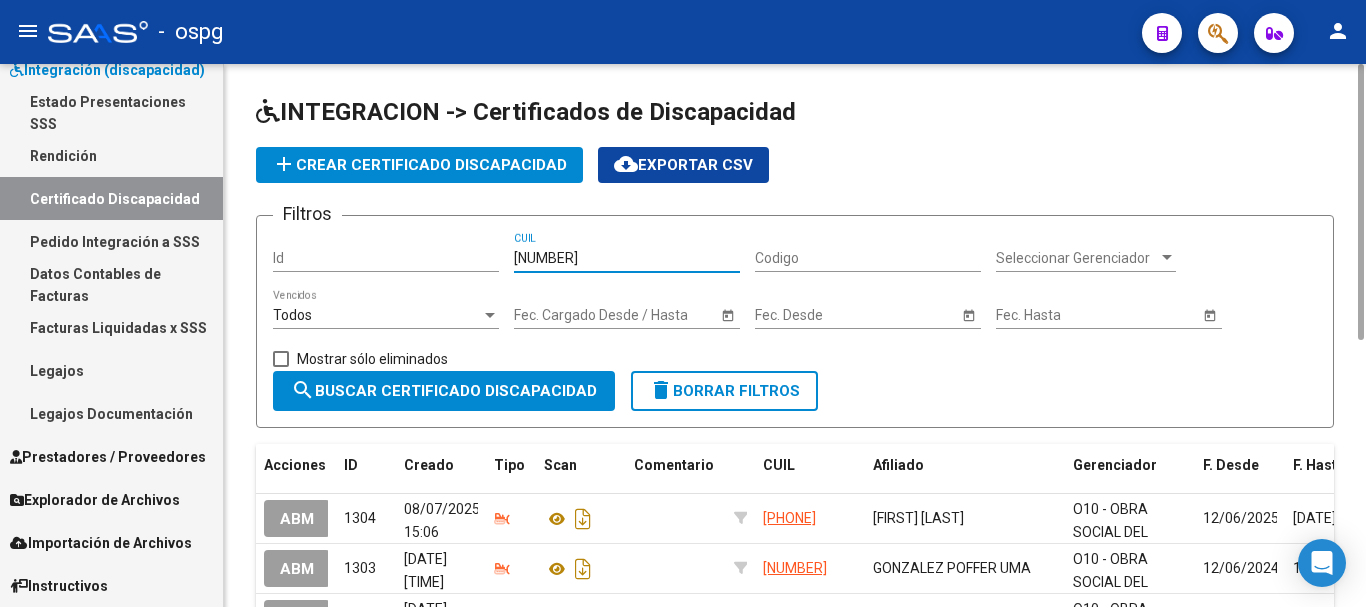 type on "[NUMBER]" 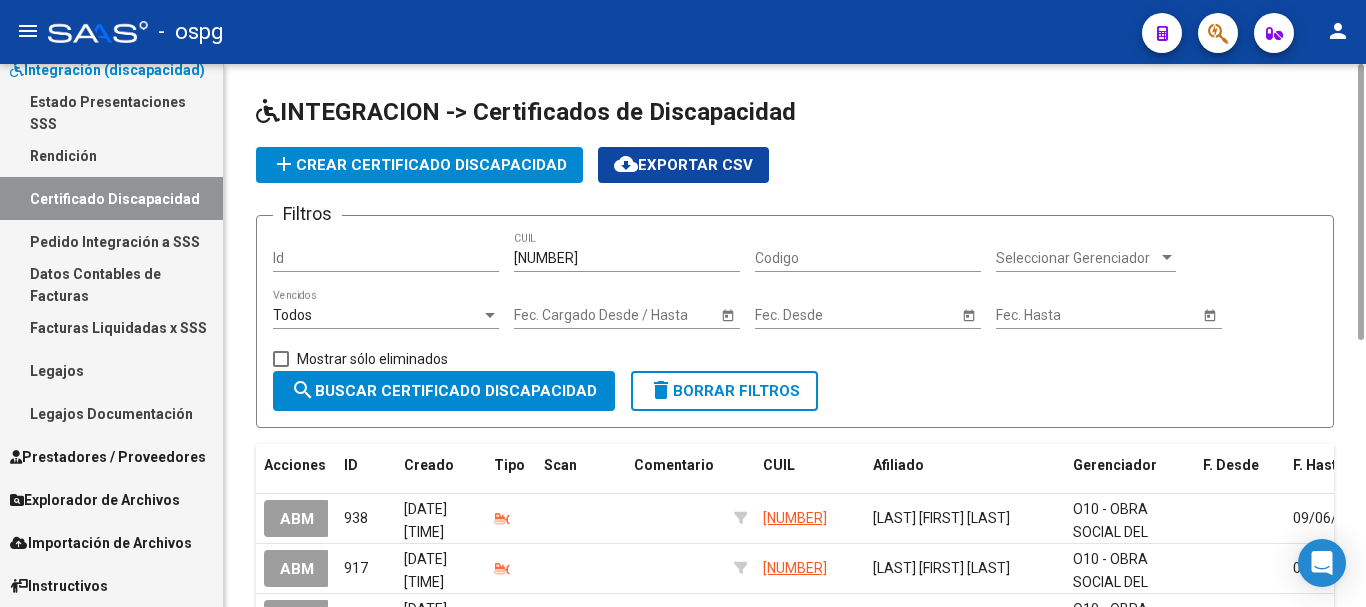 scroll, scrollTop: 374, scrollLeft: 0, axis: vertical 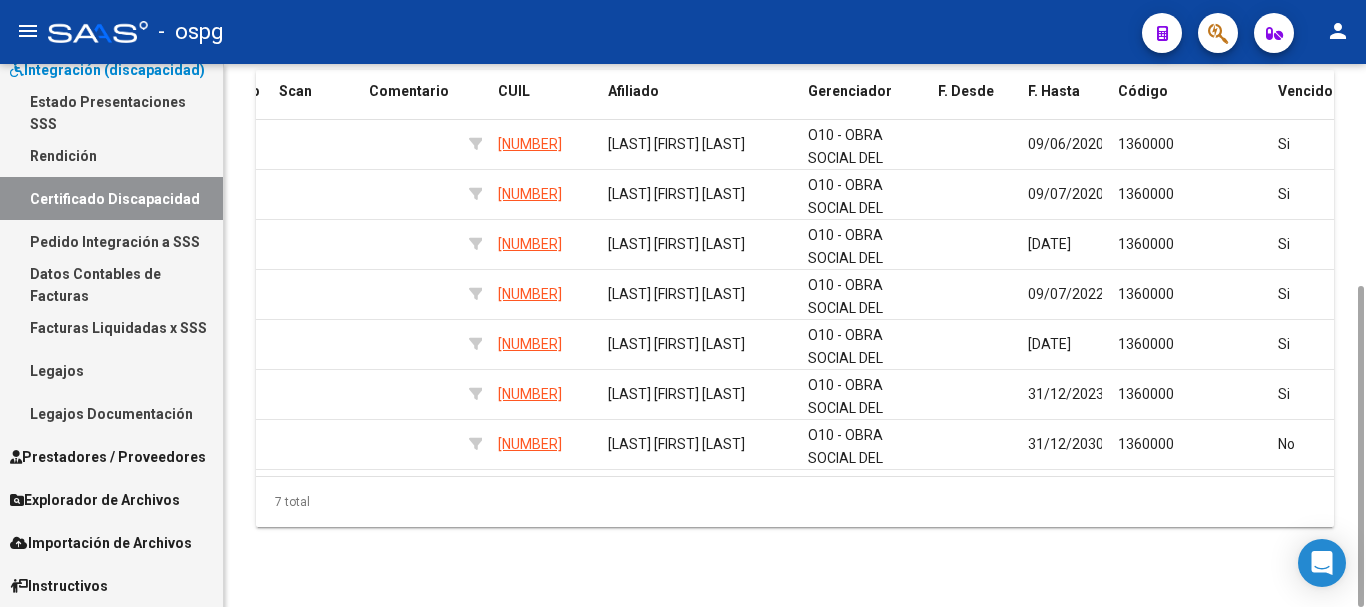 click on "7 total" 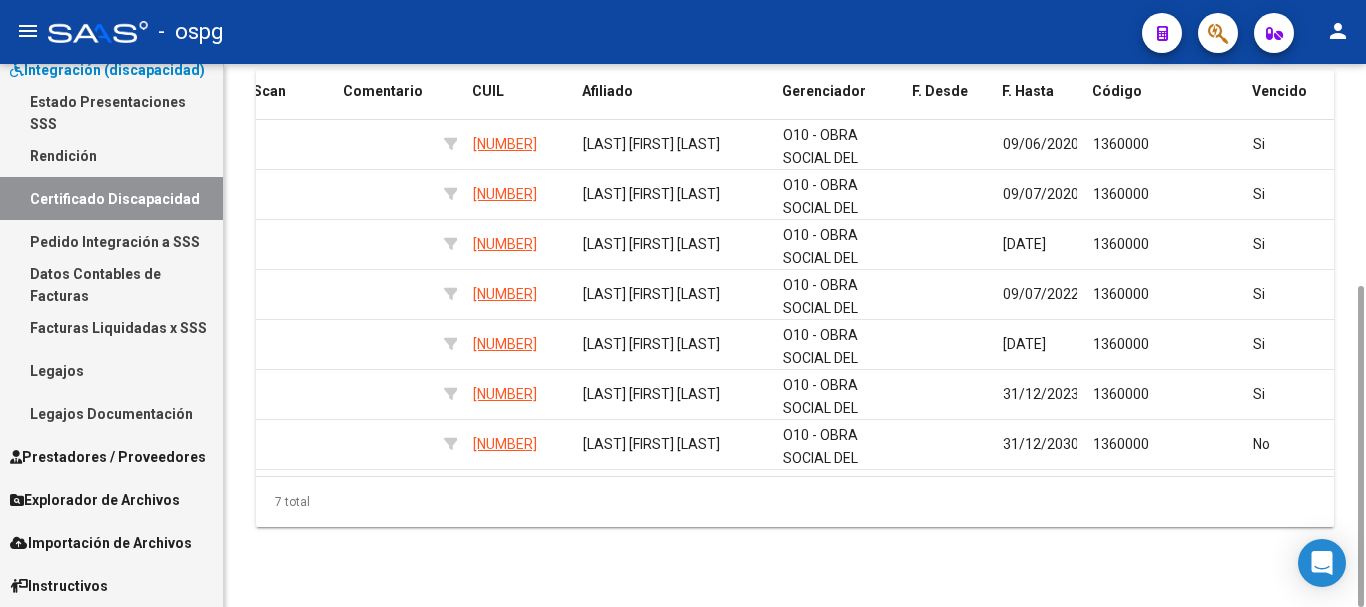 scroll, scrollTop: 0, scrollLeft: 291, axis: horizontal 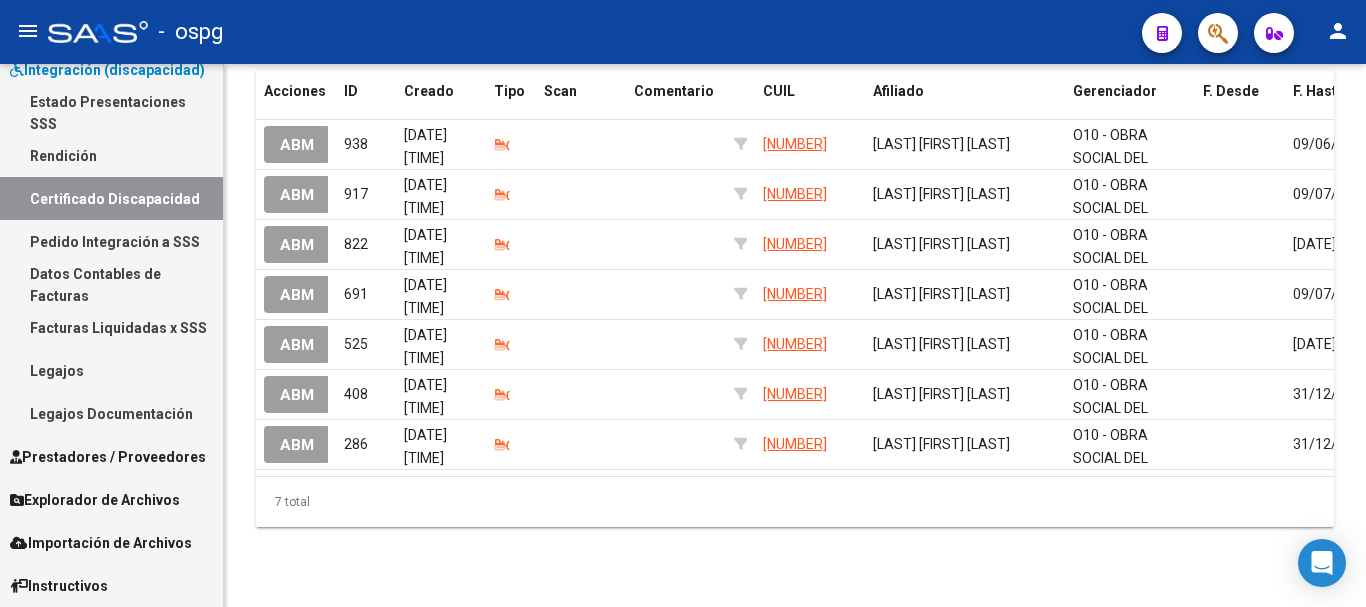 click on "Legajos" at bounding box center [111, 370] 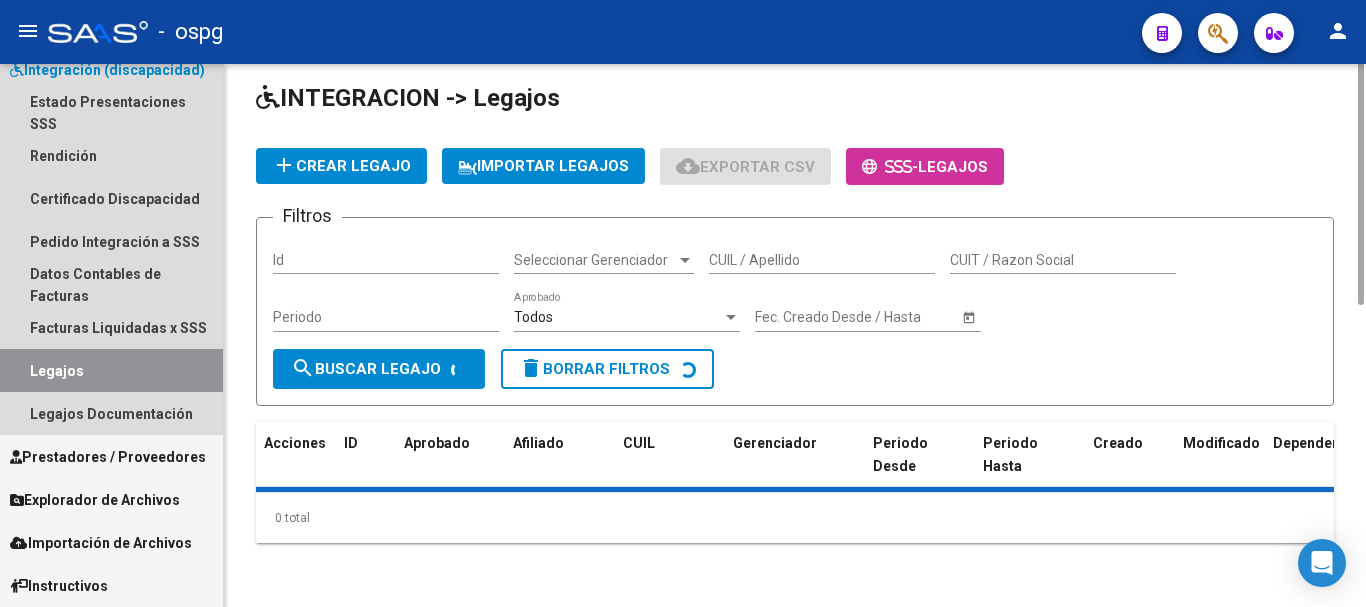 scroll, scrollTop: 0, scrollLeft: 0, axis: both 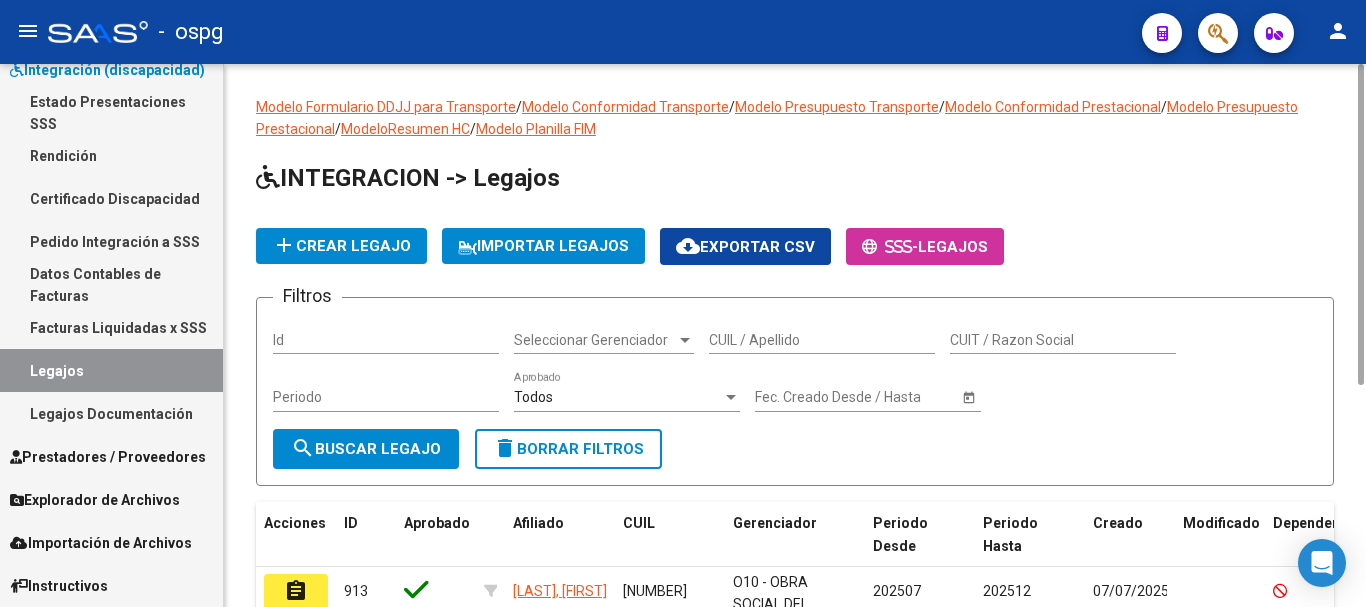 click on "Filtros Id Seleccionar Gerenciador Seleccionar Gerenciador CUIL / Apellido CUIT / Razon Social Periodo Todos  Aprobado Start date – Fec. Creado Desde / Hasta" 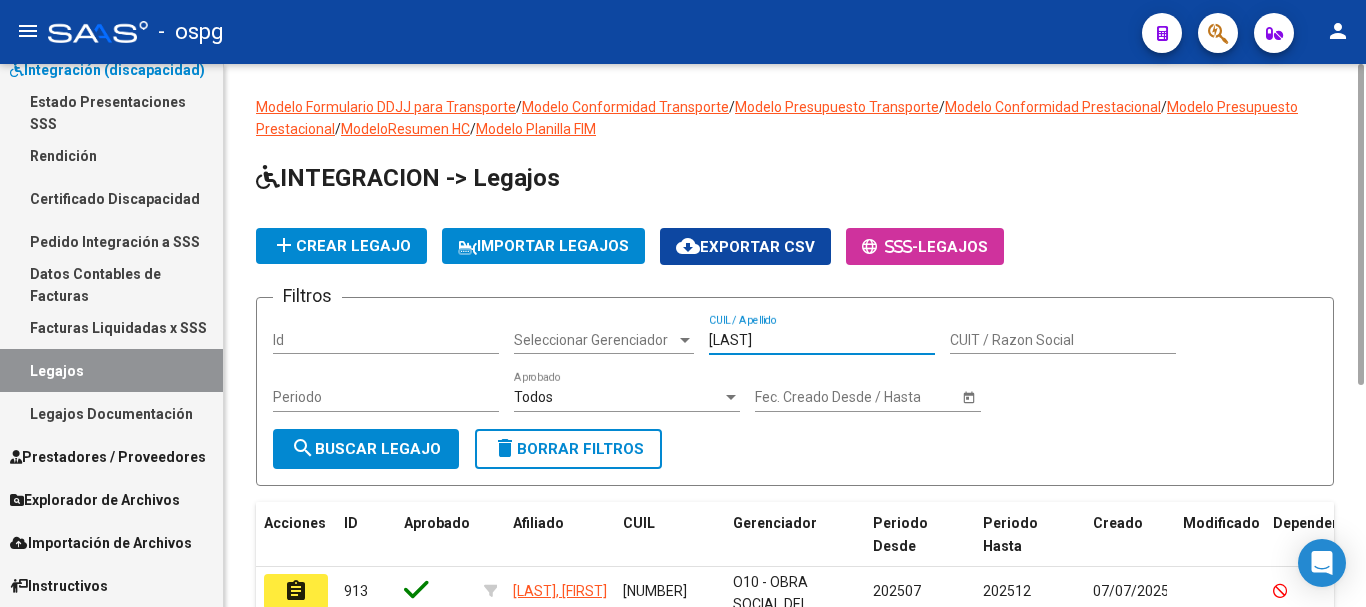 type on "[LAST]" 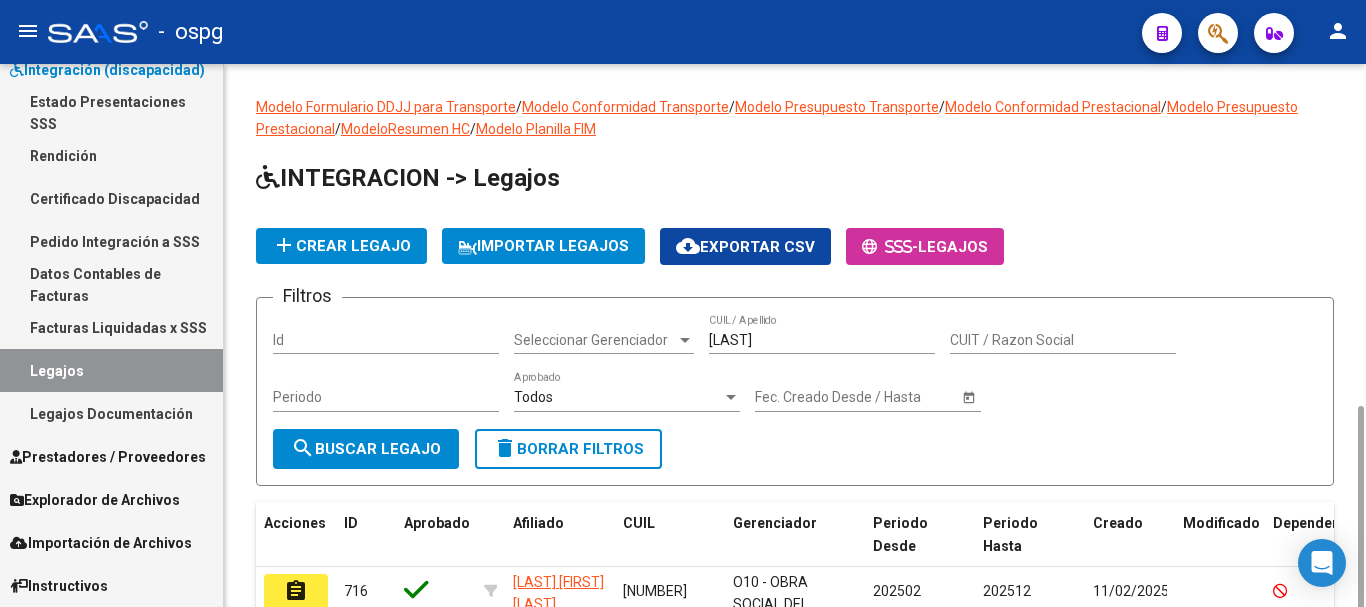 scroll, scrollTop: 197, scrollLeft: 0, axis: vertical 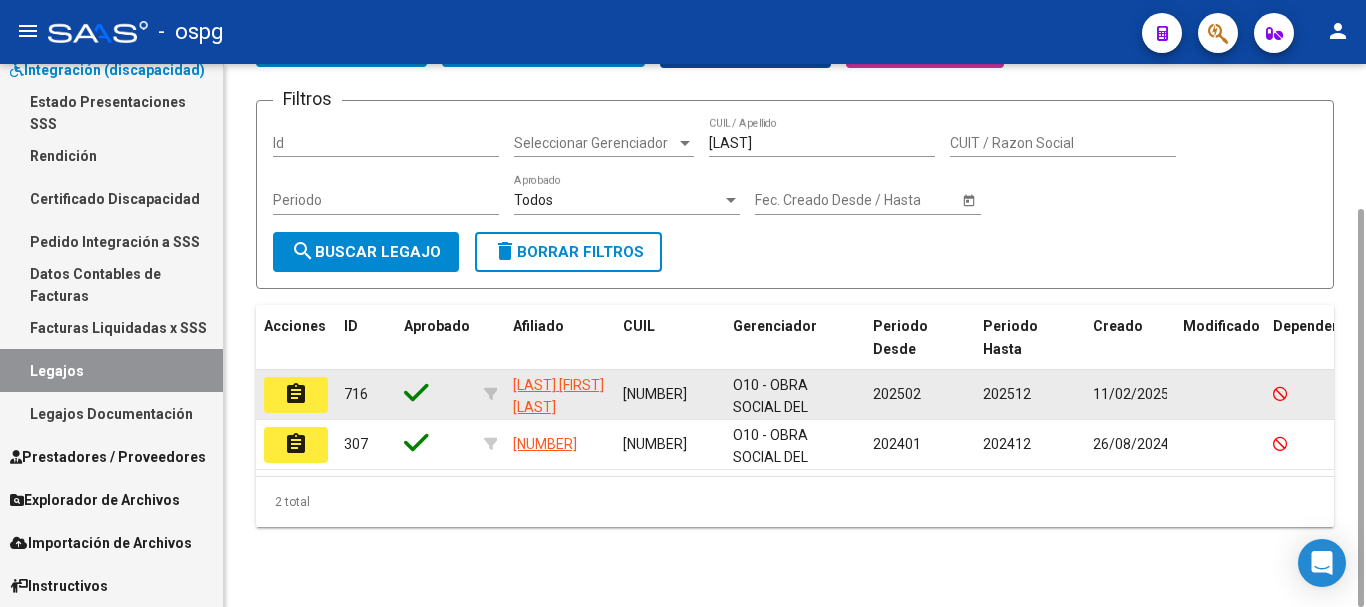click on "assignment" 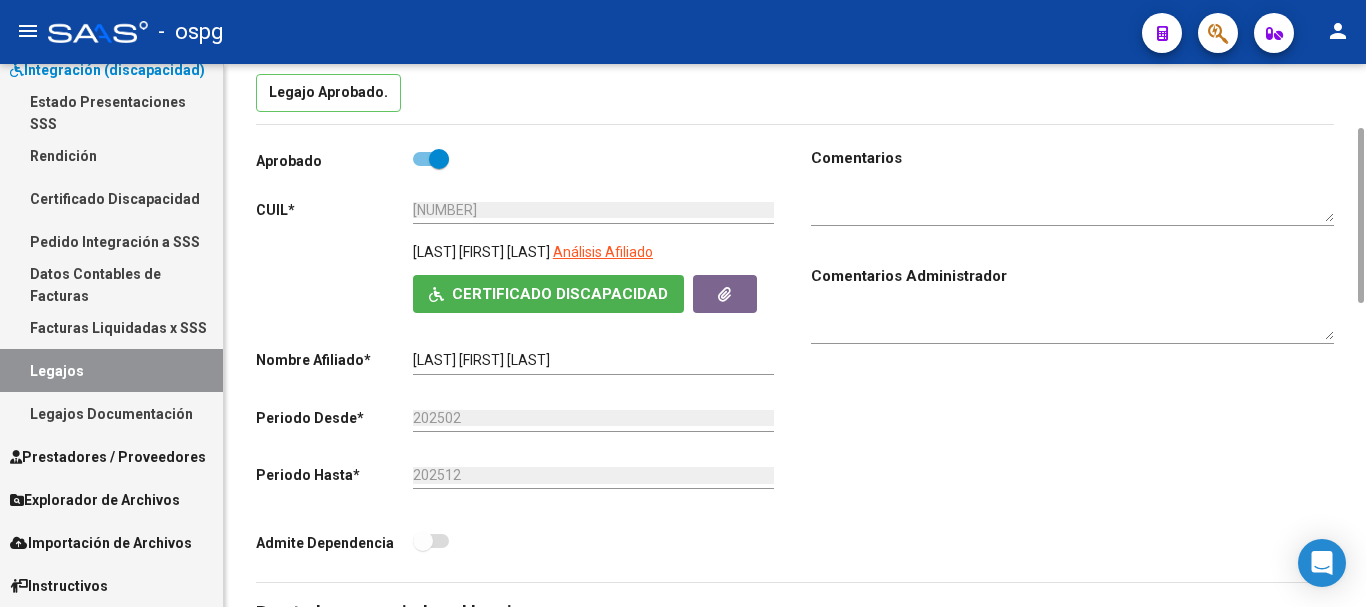 scroll, scrollTop: 0, scrollLeft: 0, axis: both 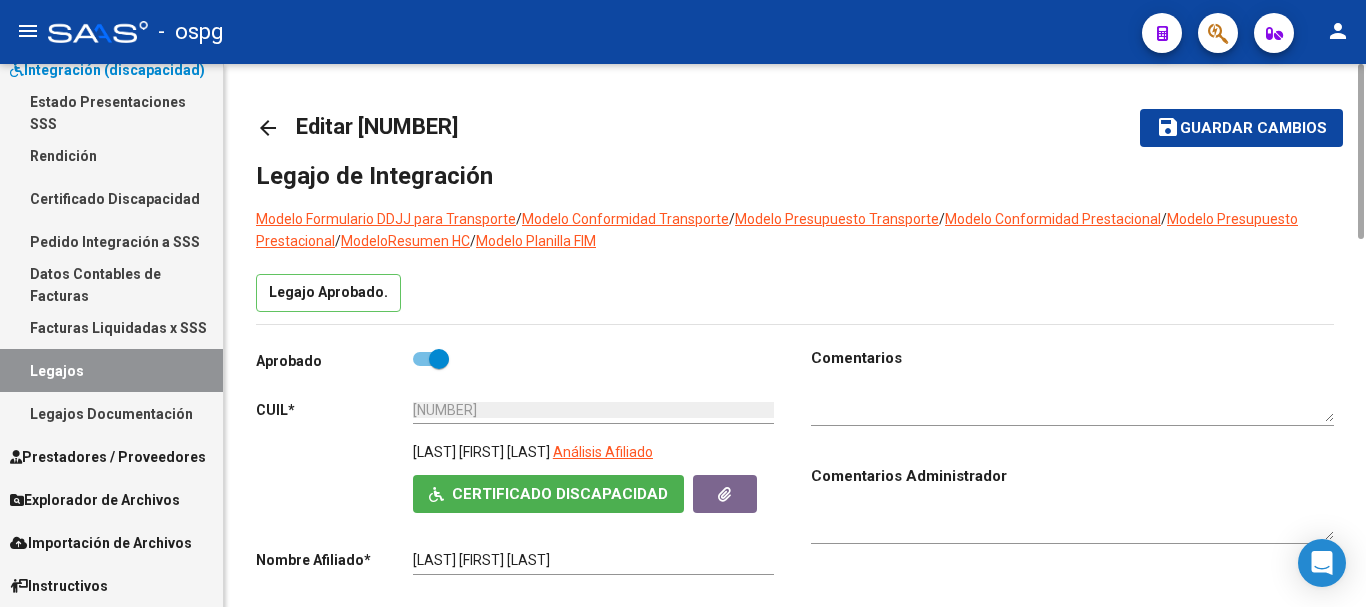 click on "arrow_back" 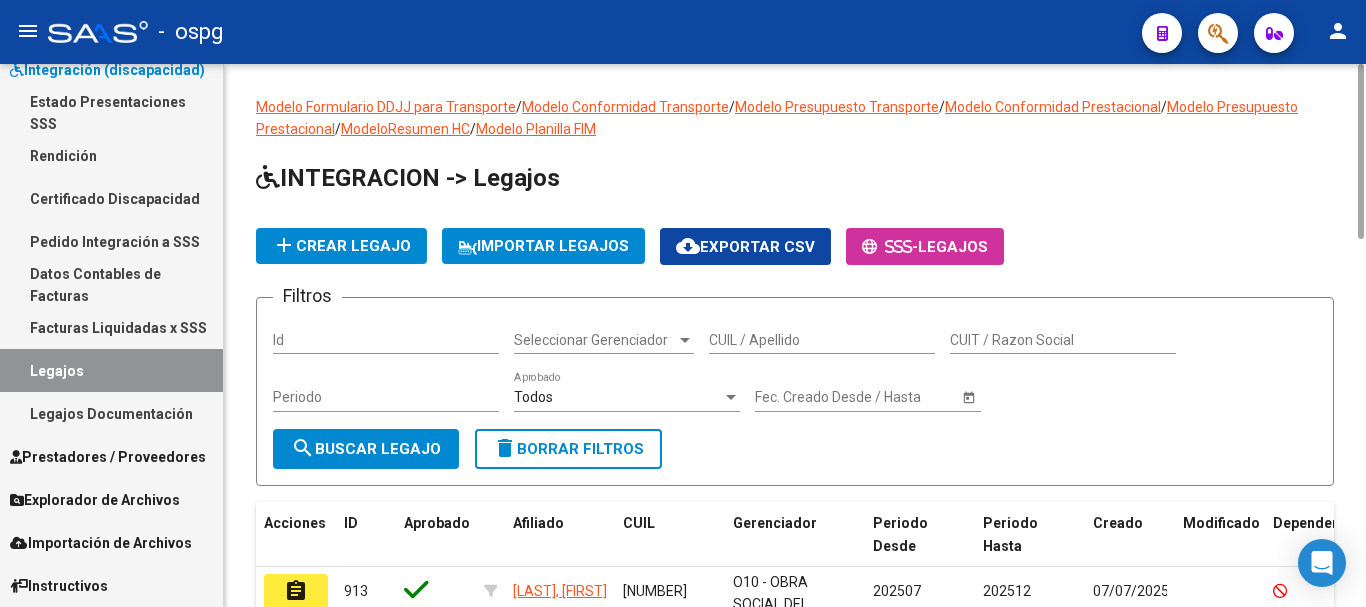 click on "CUIL / Apellido" at bounding box center (822, 340) 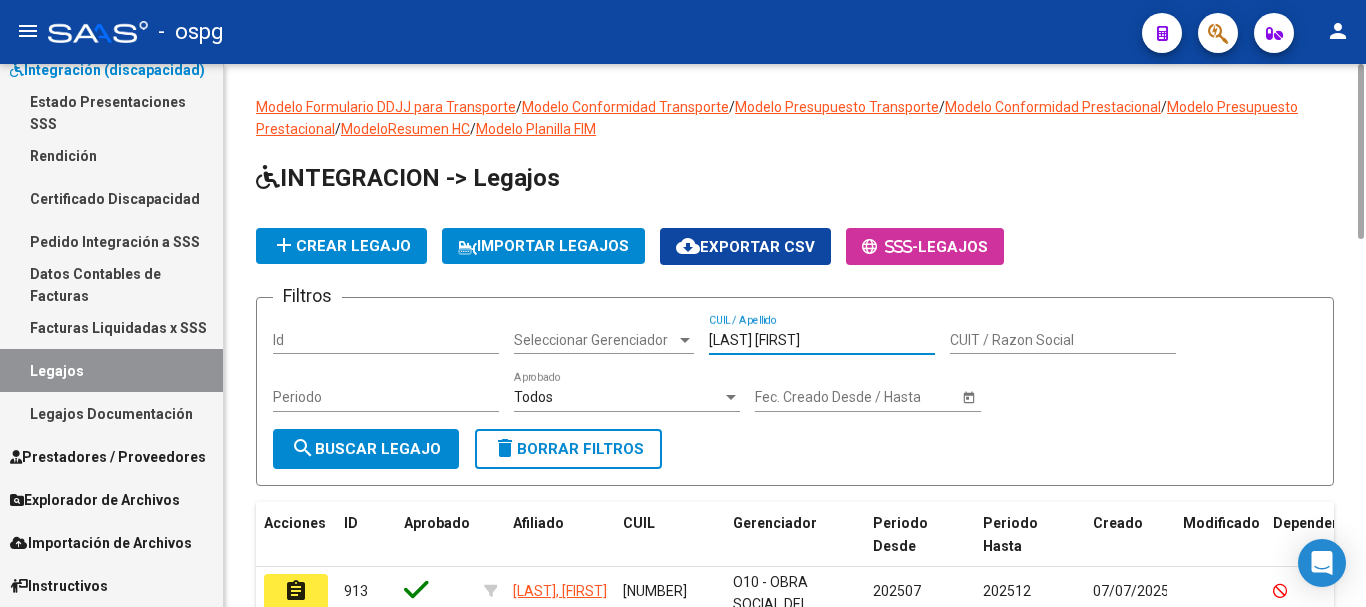 type on "[LAST] [FIRST]" 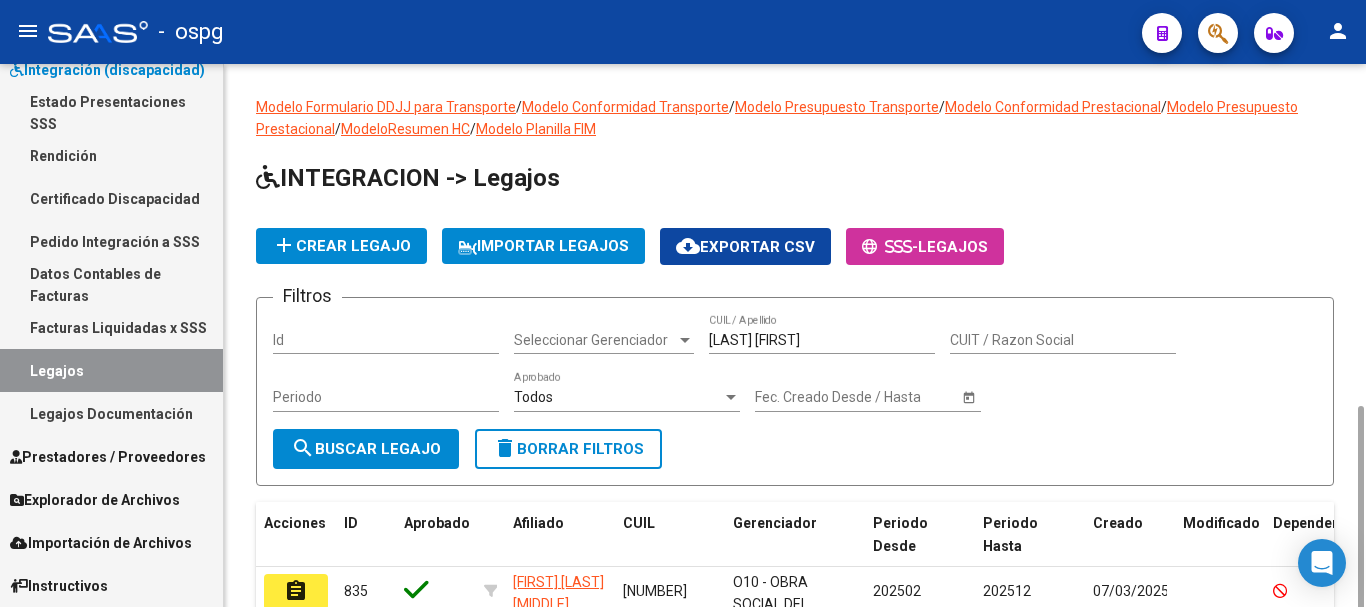 scroll, scrollTop: 197, scrollLeft: 0, axis: vertical 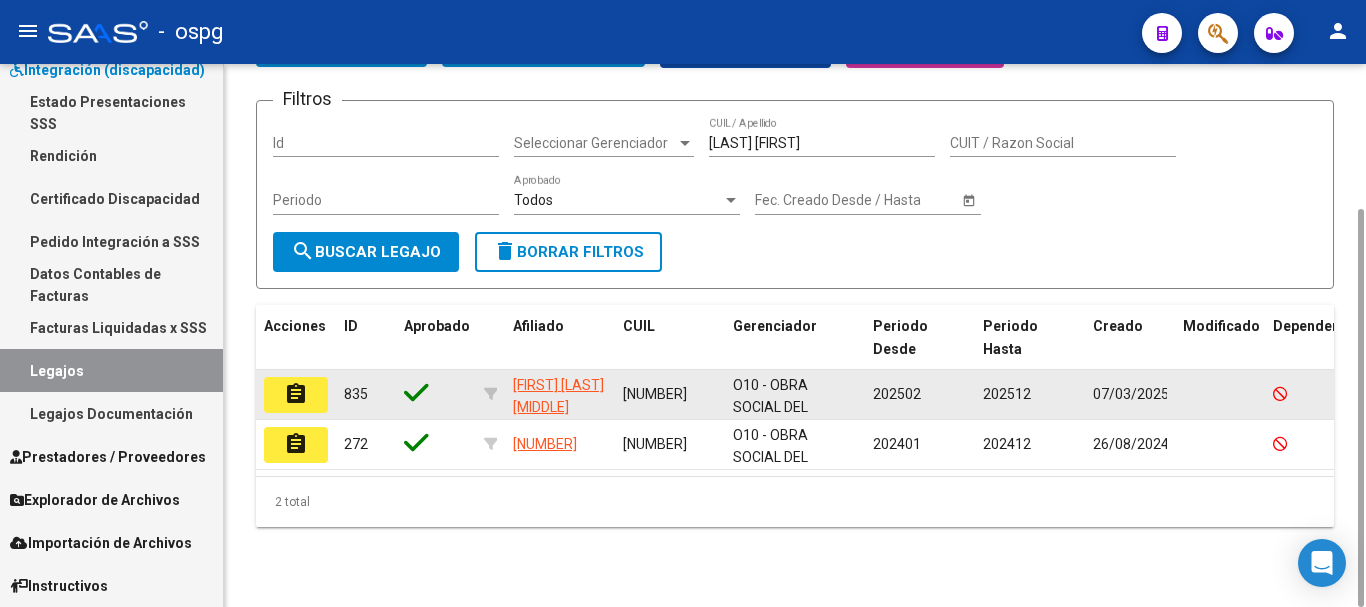 click on "assignment" 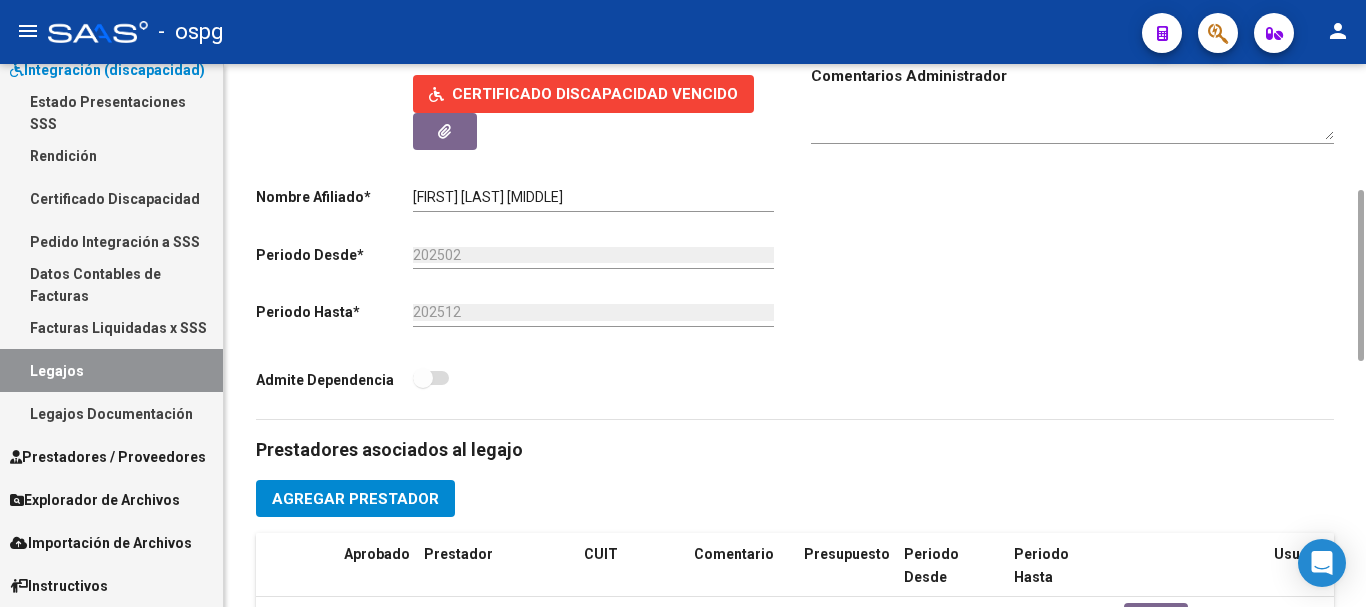 scroll, scrollTop: 800, scrollLeft: 0, axis: vertical 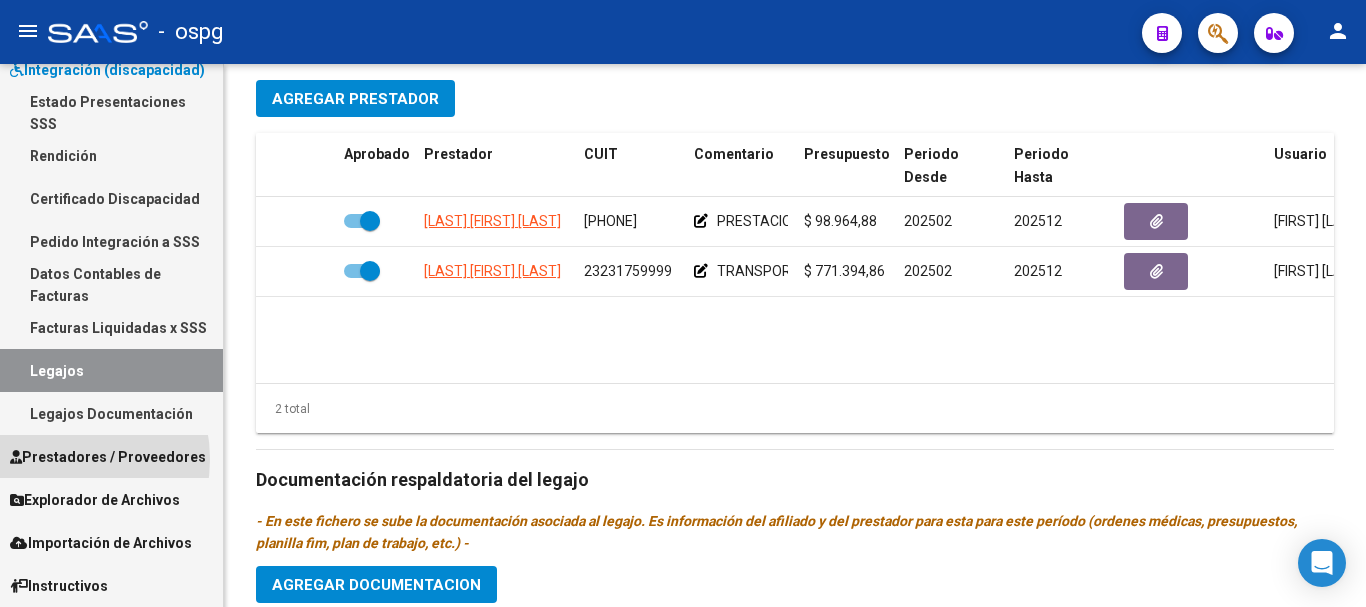 click on "Prestadores / Proveedores" at bounding box center (108, 457) 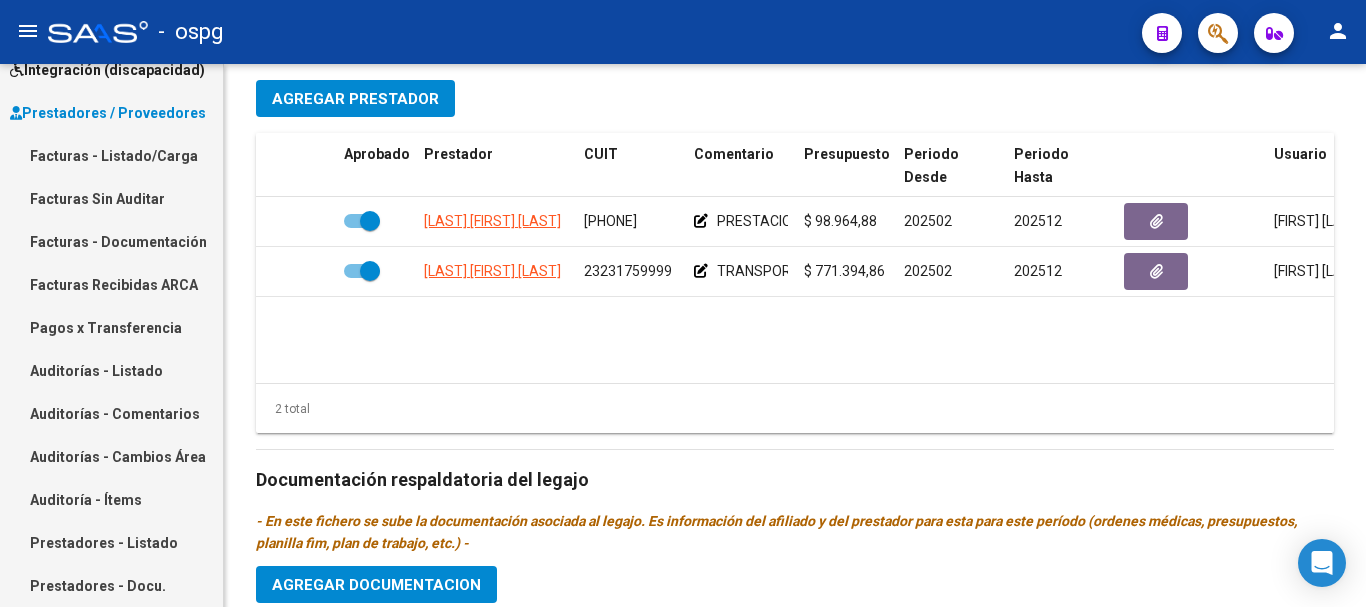 scroll, scrollTop: 96, scrollLeft: 0, axis: vertical 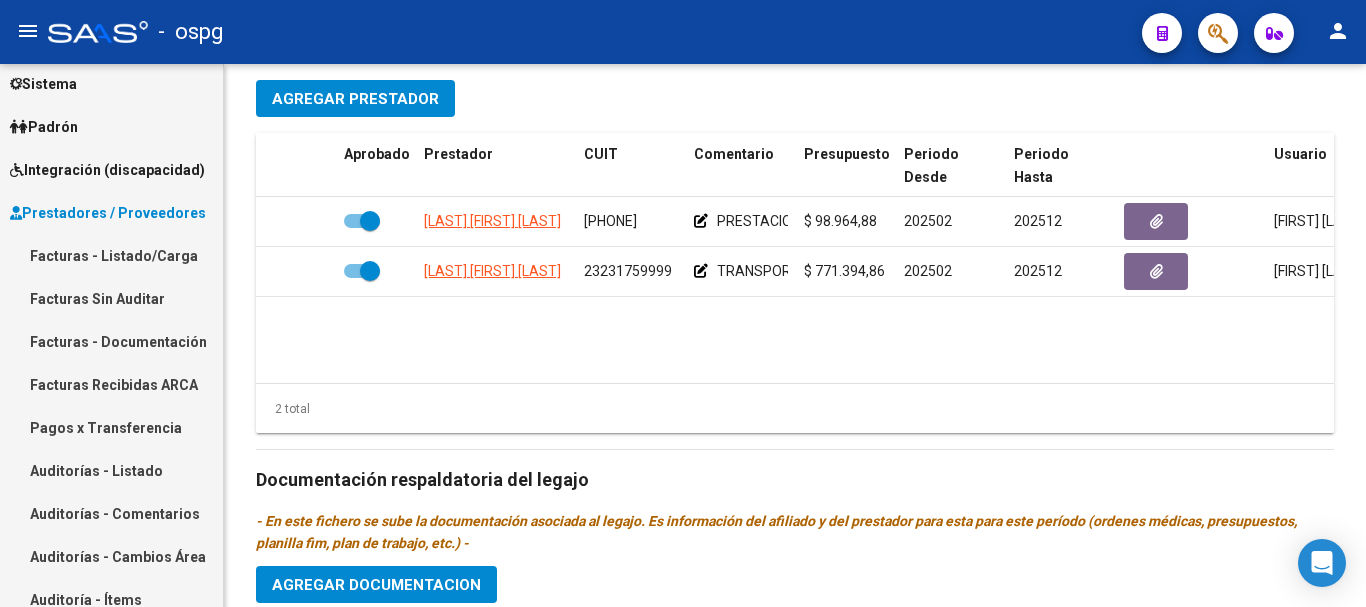 click on "Integración (discapacidad)" at bounding box center [107, 170] 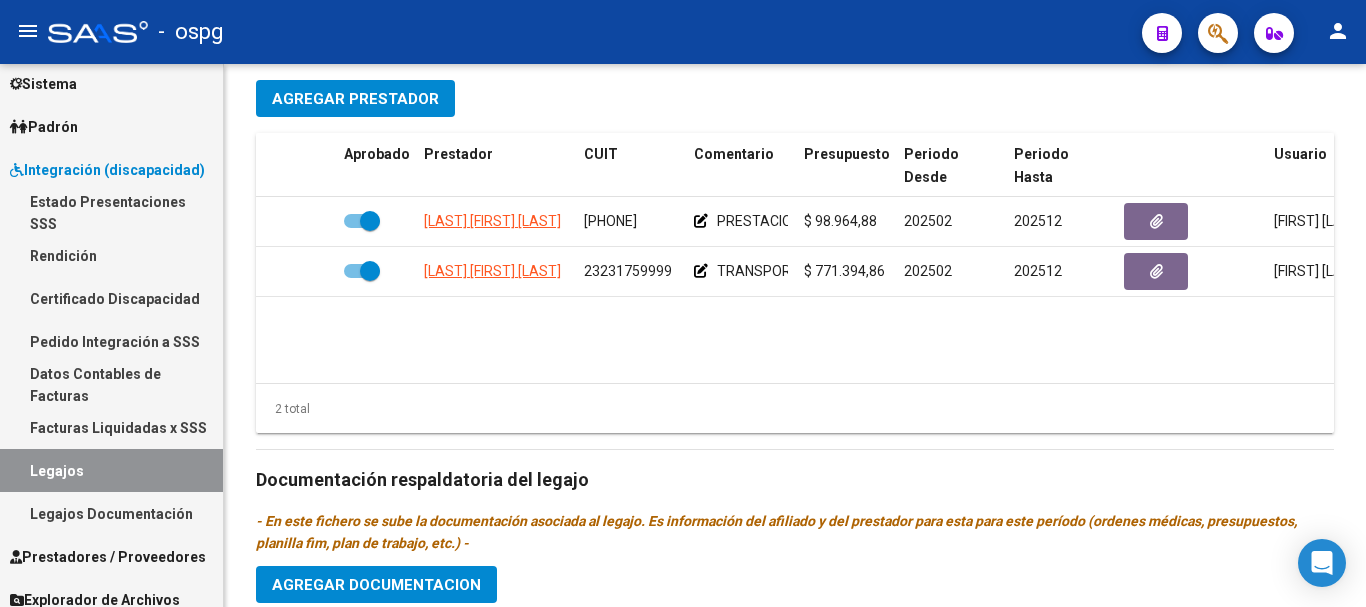 scroll, scrollTop: 196, scrollLeft: 0, axis: vertical 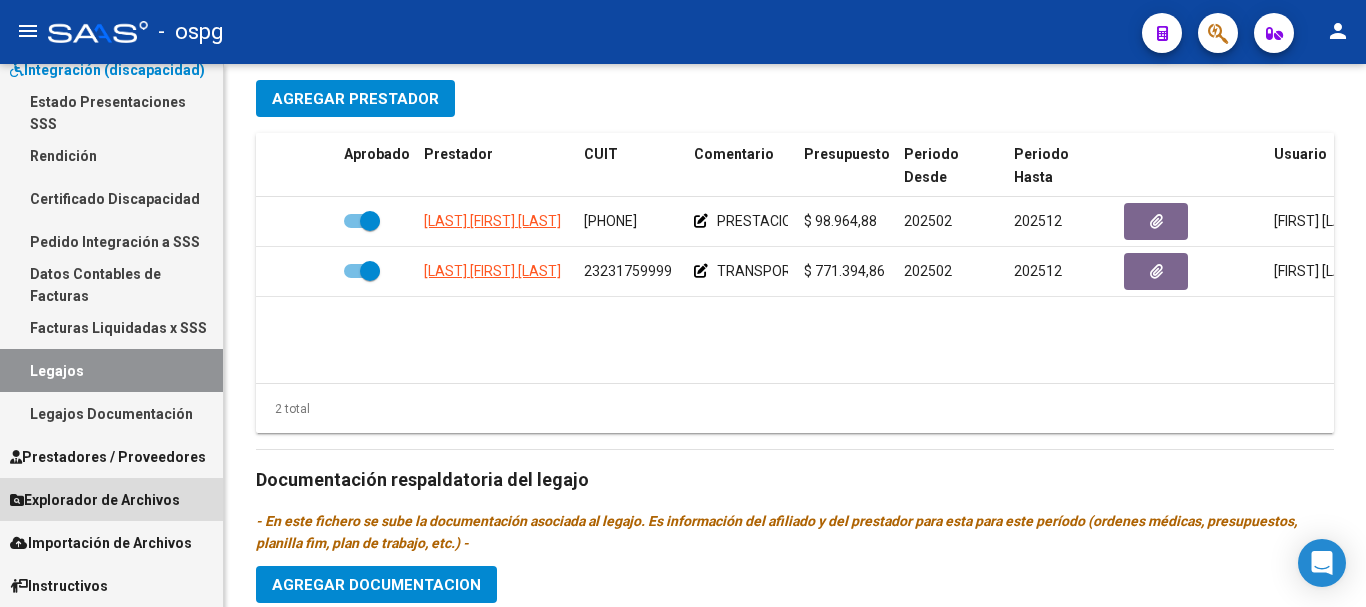click on "Explorador de Archivos" at bounding box center [95, 500] 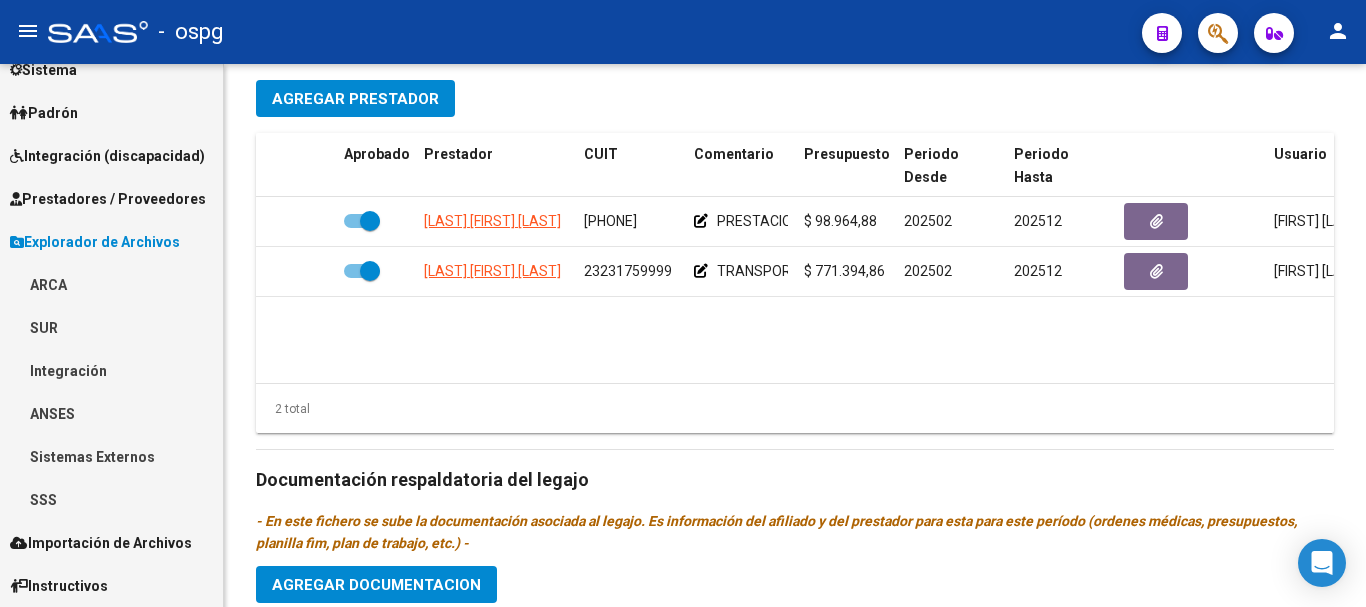 scroll, scrollTop: 110, scrollLeft: 0, axis: vertical 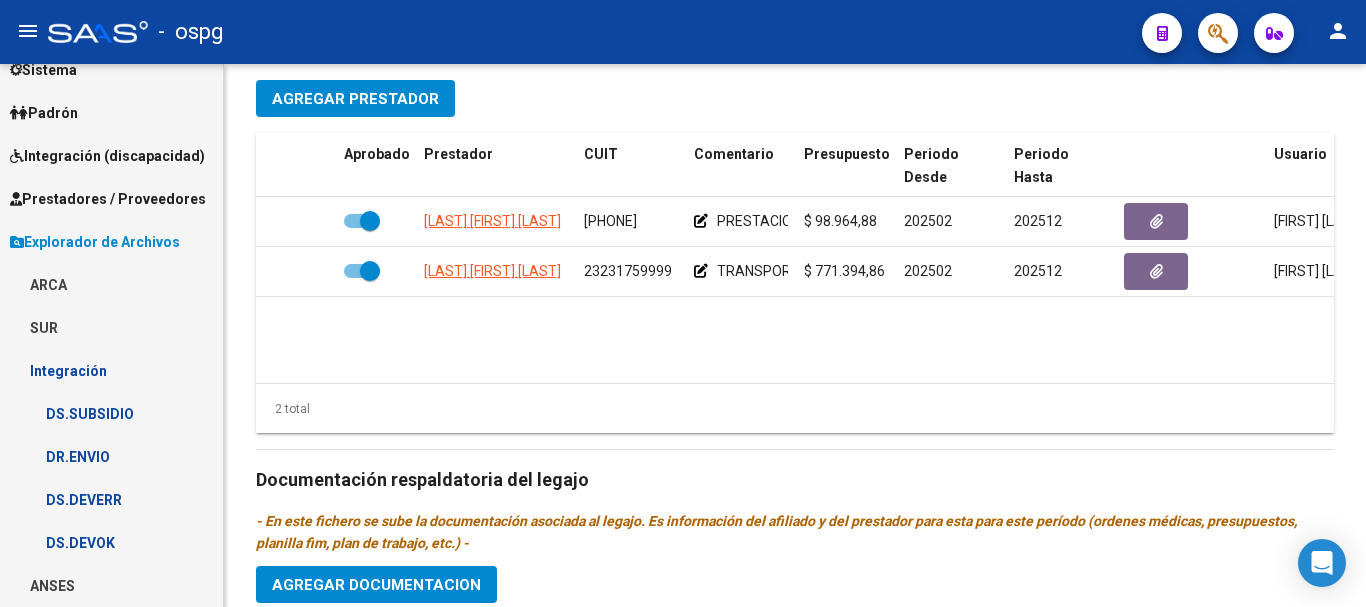 click on "DS.DEVERR" at bounding box center (111, 499) 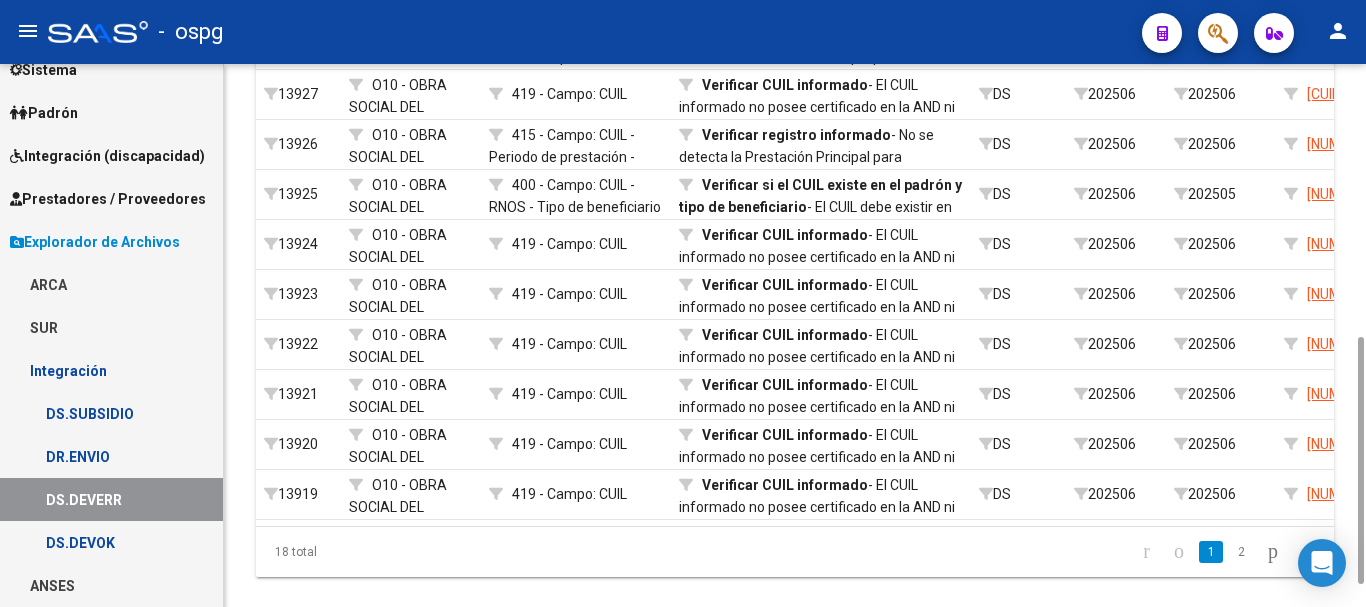 scroll, scrollTop: 400, scrollLeft: 0, axis: vertical 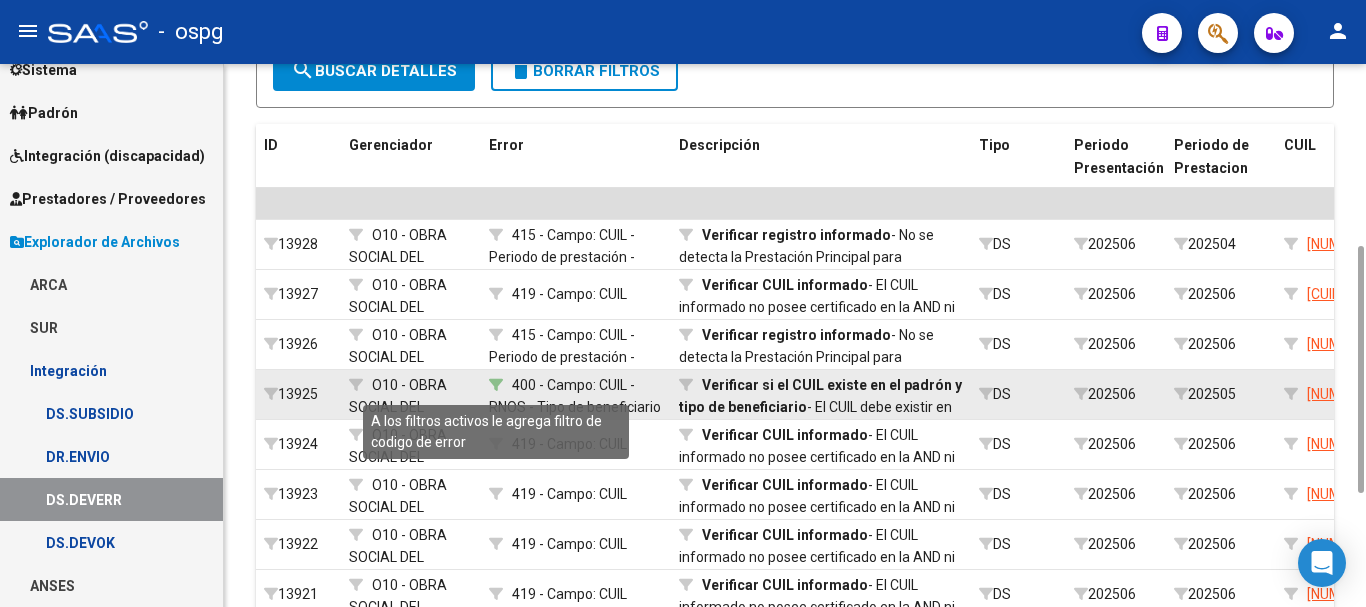 click 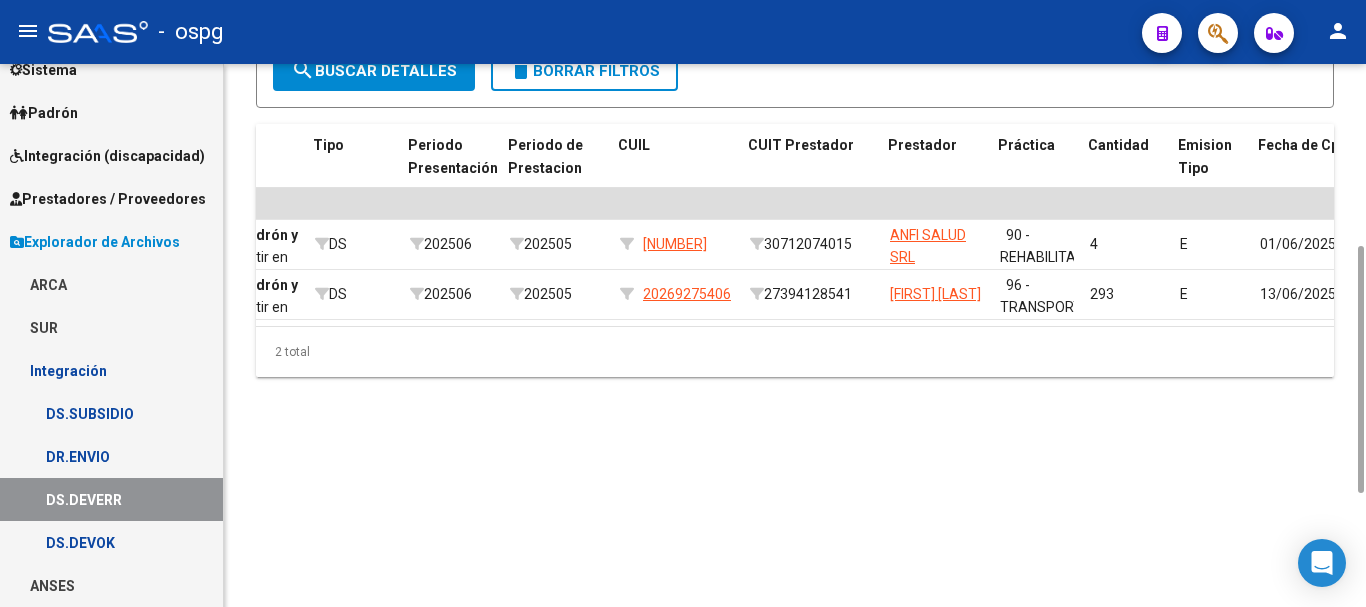 scroll, scrollTop: 0, scrollLeft: 666, axis: horizontal 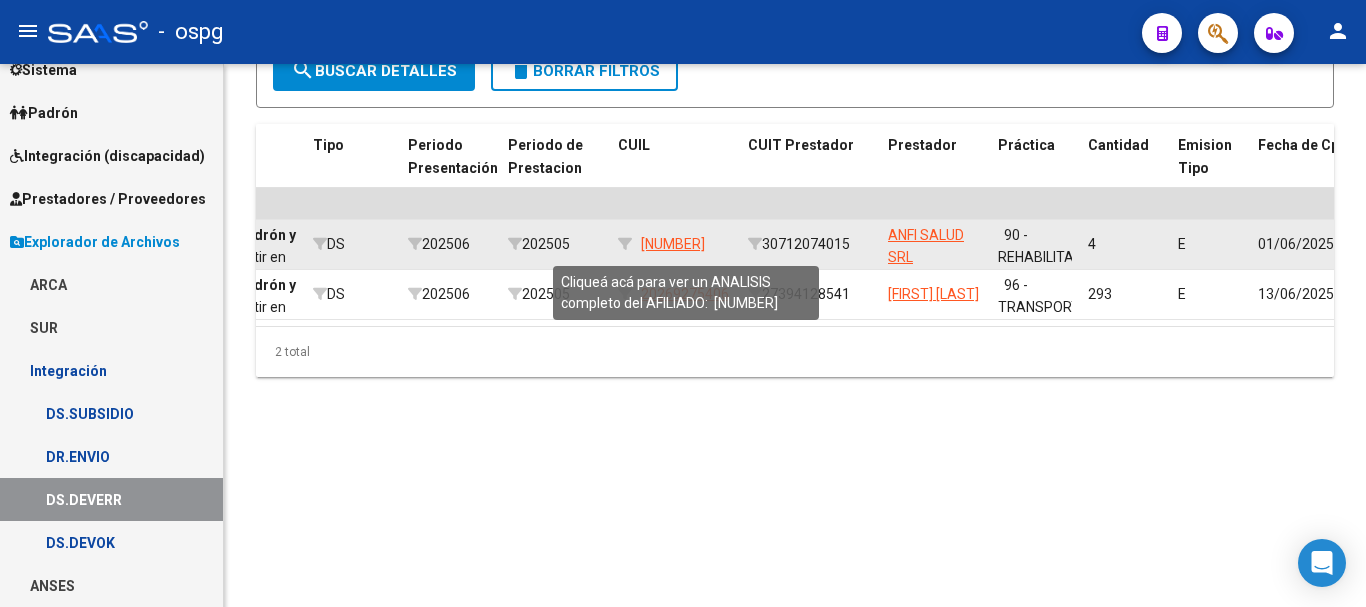 click on "[NUMBER]" 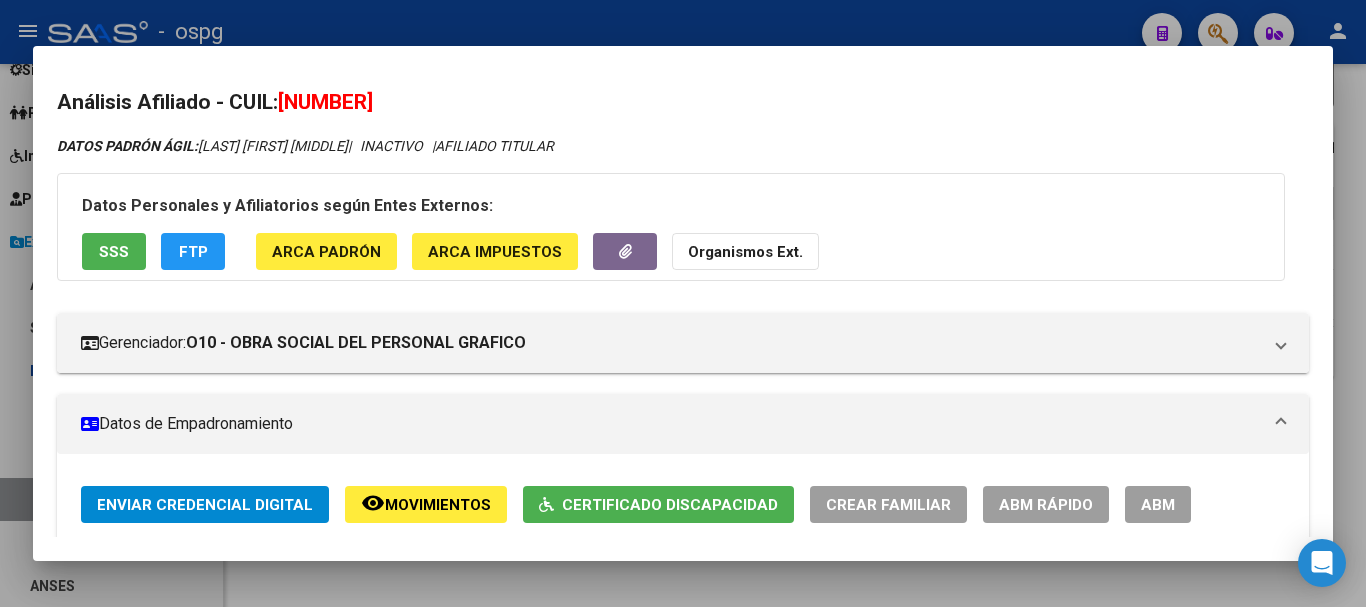 click at bounding box center [683, 303] 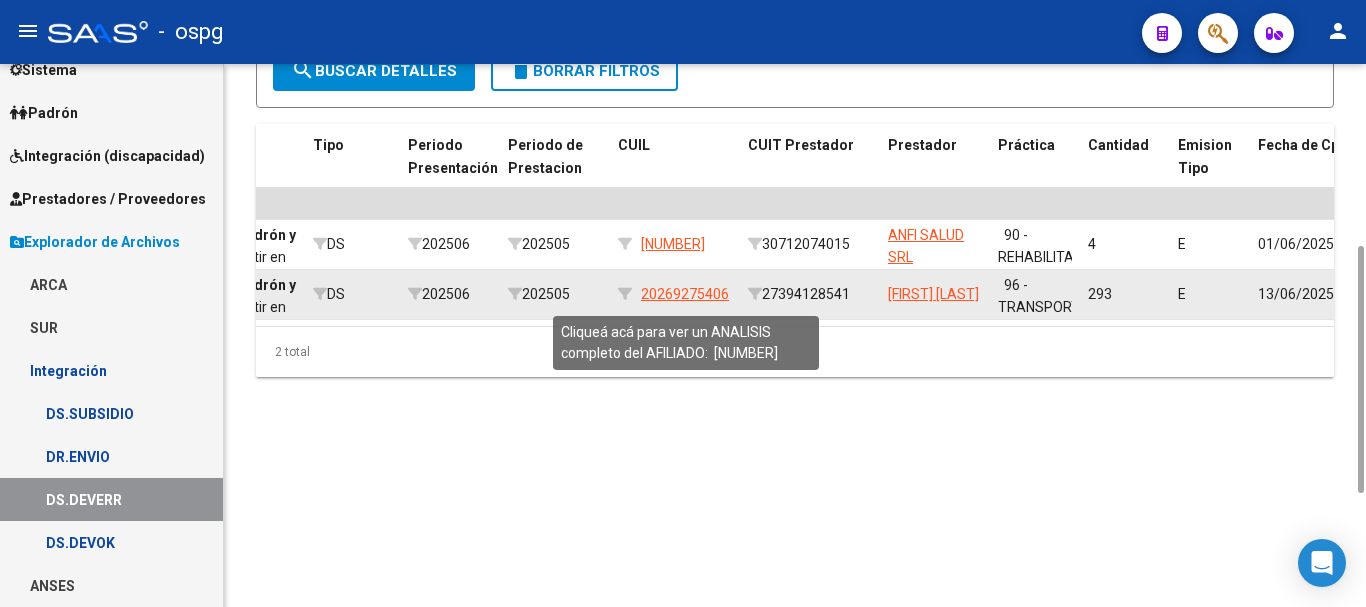 click on "20269275406" 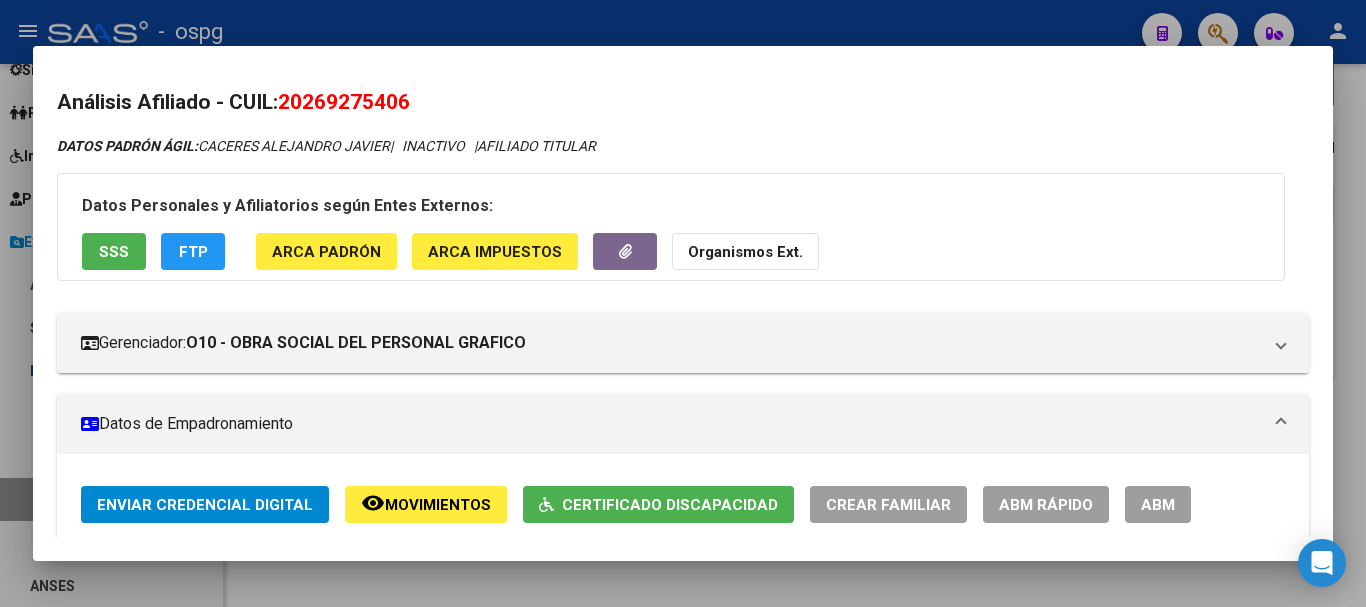 click at bounding box center (683, 303) 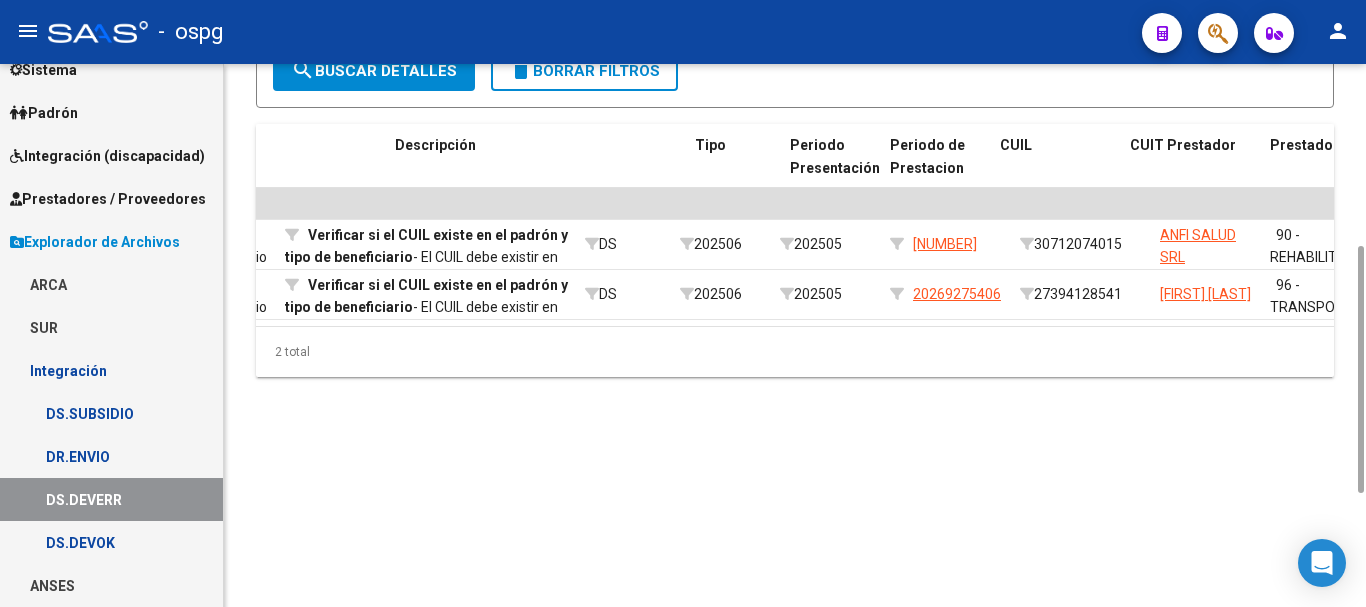 scroll, scrollTop: 0, scrollLeft: 0, axis: both 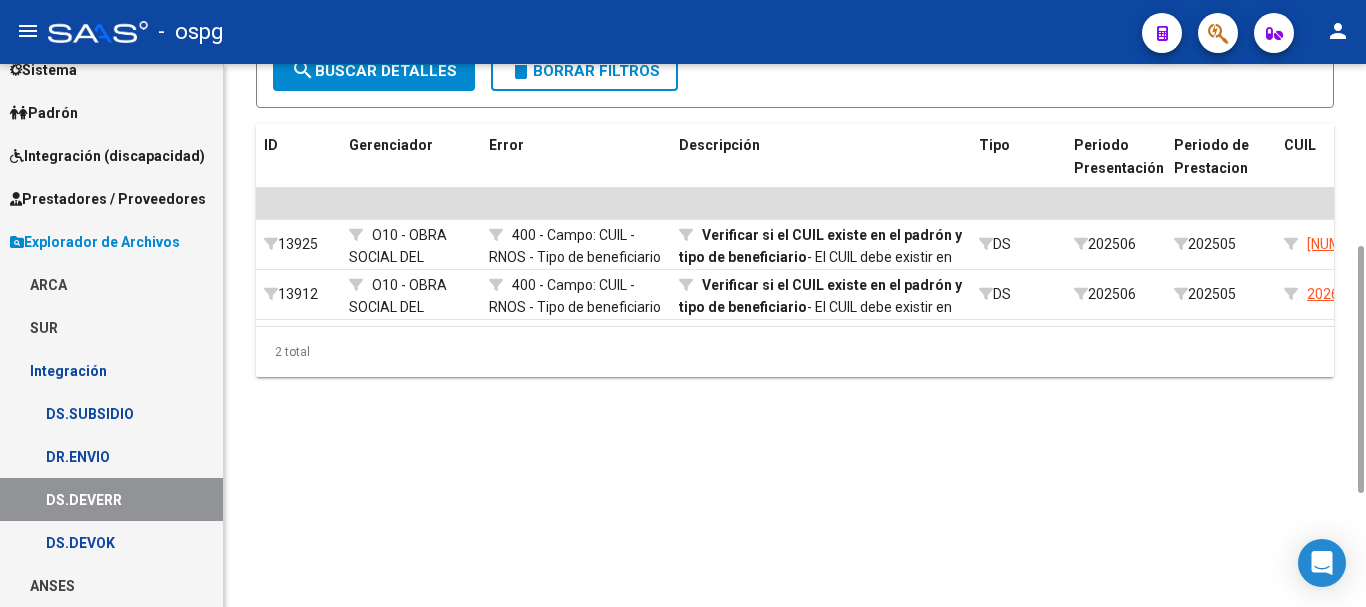 click on "delete  Borrar Filtros" 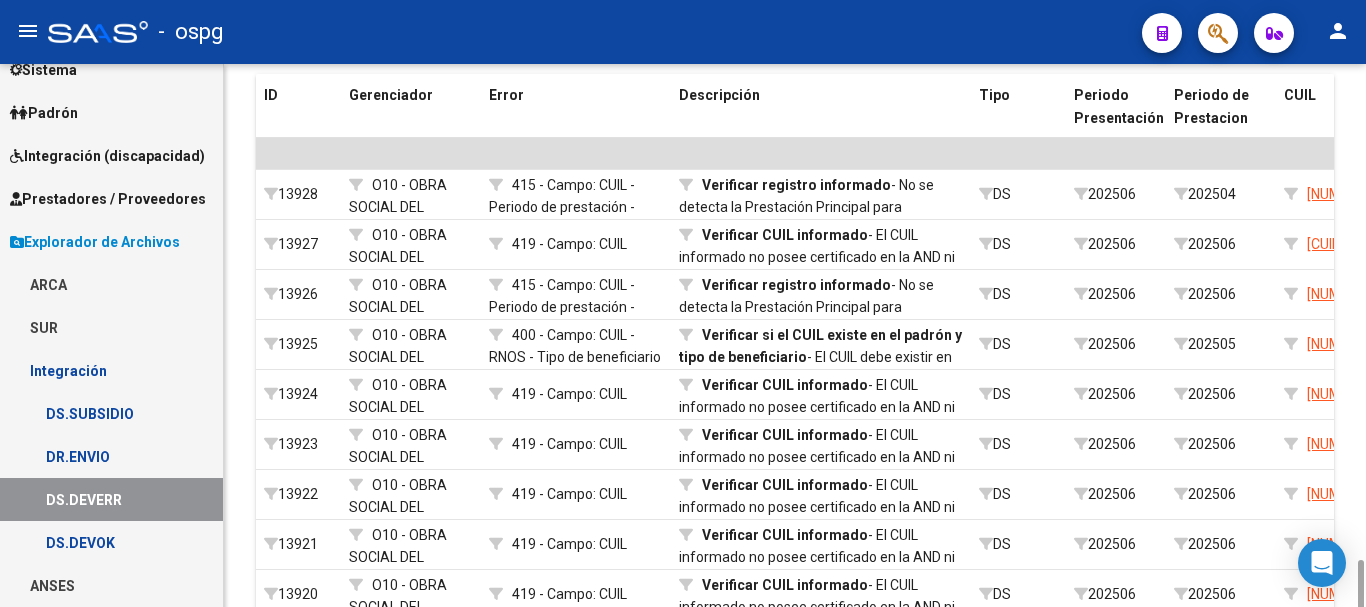 scroll, scrollTop: 650, scrollLeft: 0, axis: vertical 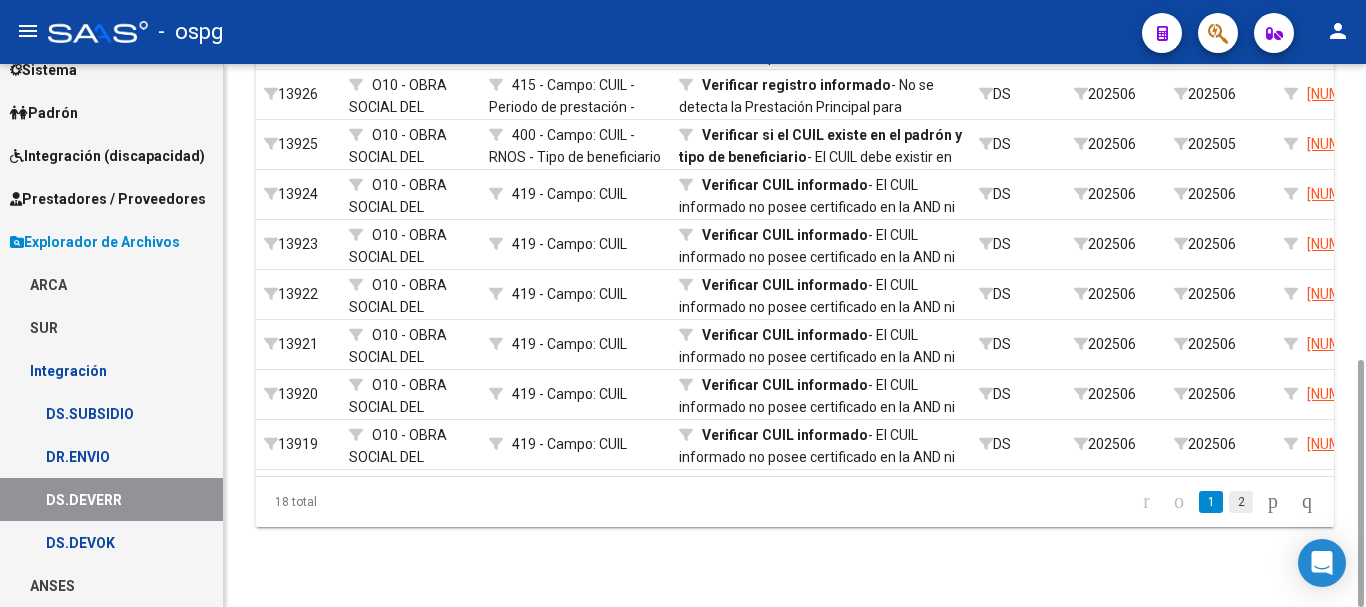 click on "2" 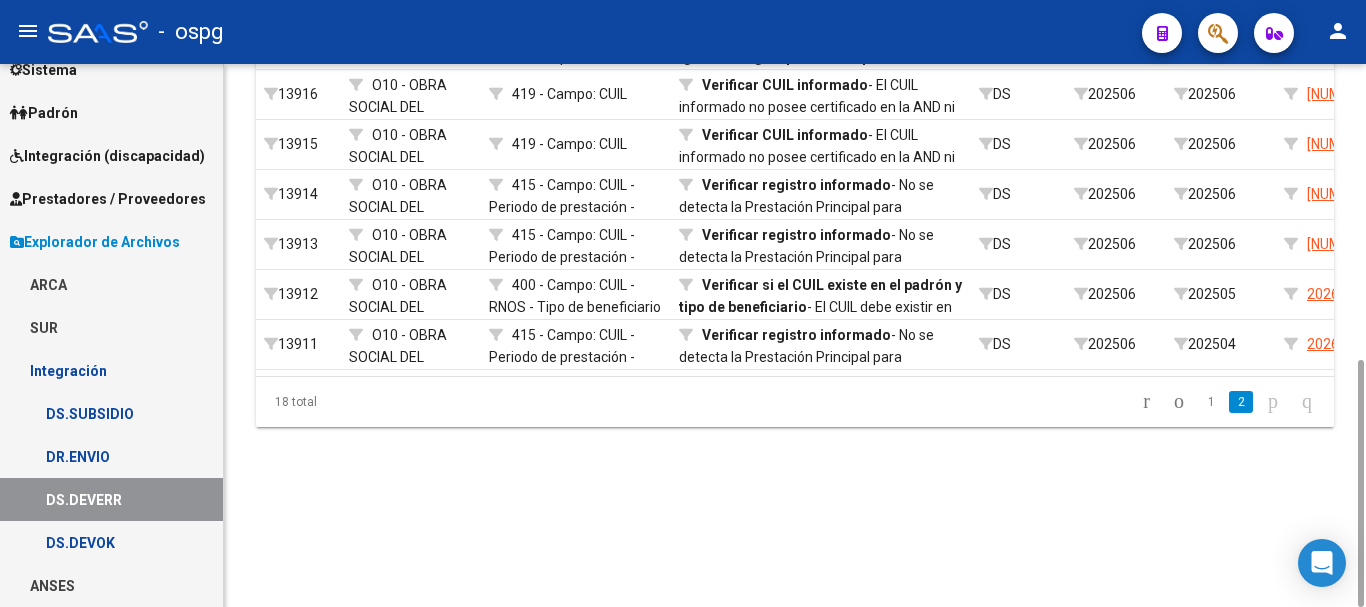 scroll, scrollTop: 450, scrollLeft: 0, axis: vertical 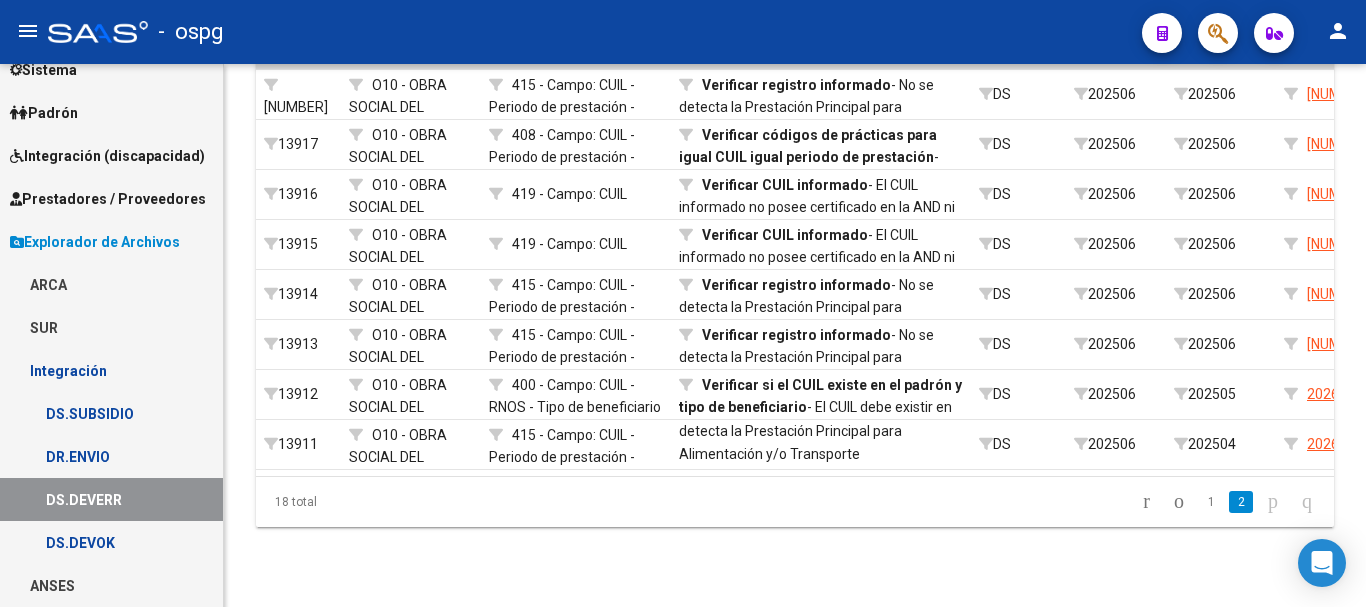 click 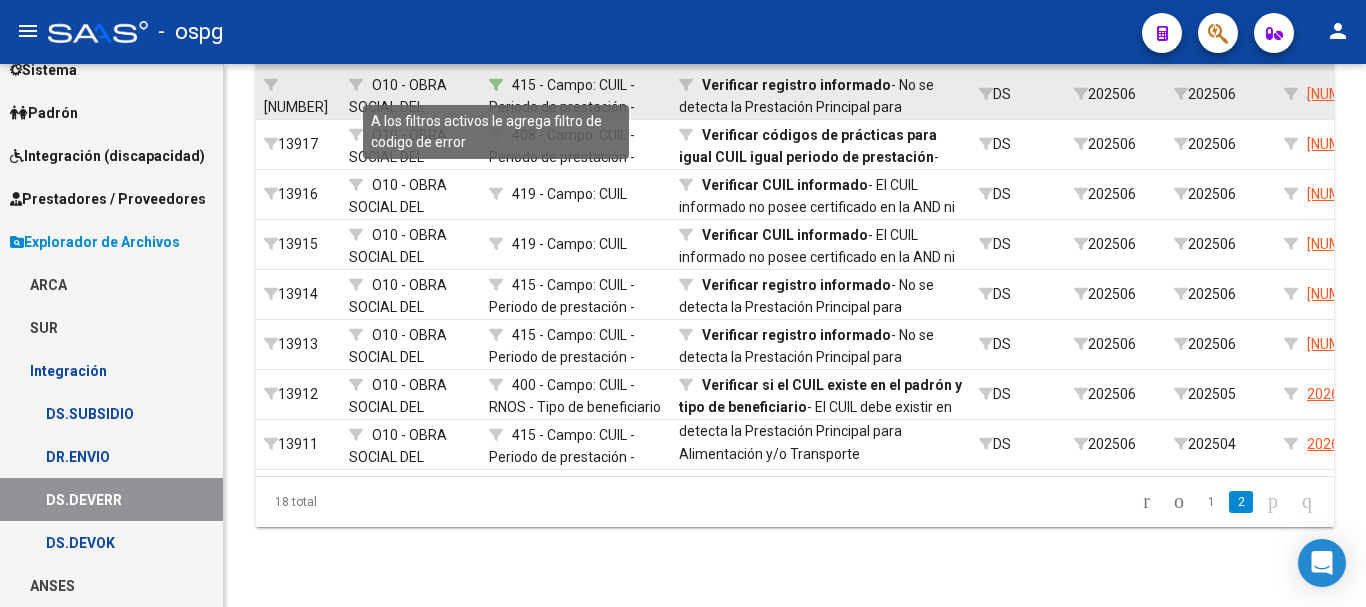 click 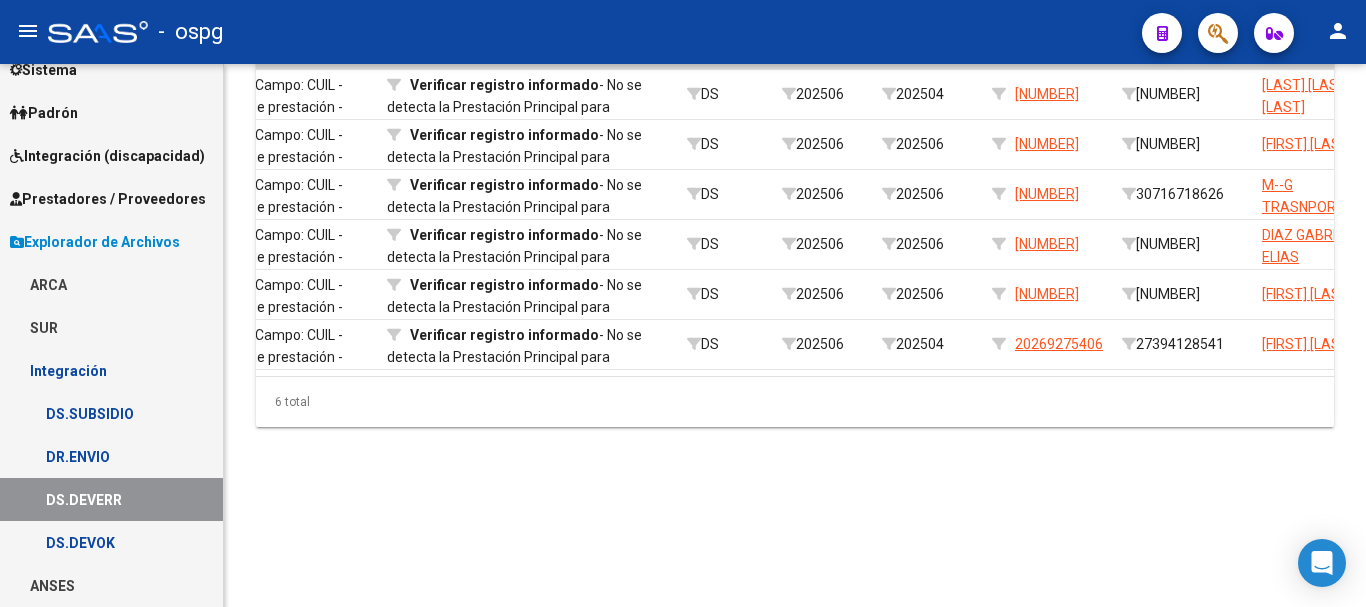 scroll, scrollTop: 0, scrollLeft: 294, axis: horizontal 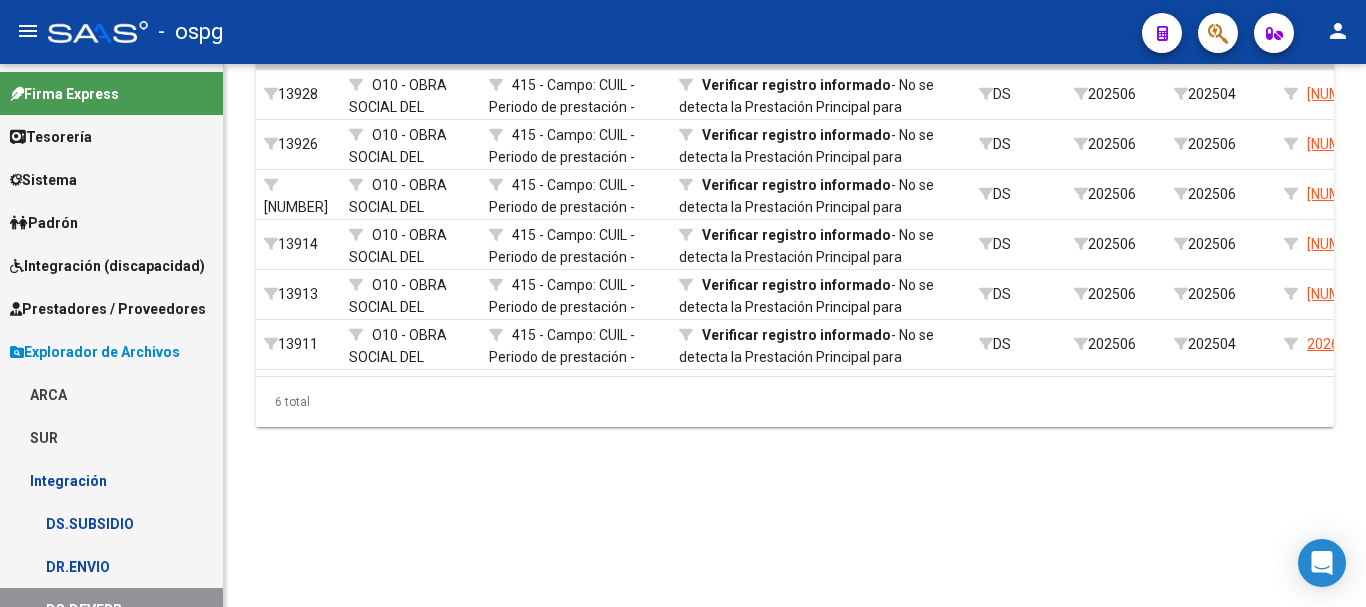 click on "Sistema" at bounding box center (111, 179) 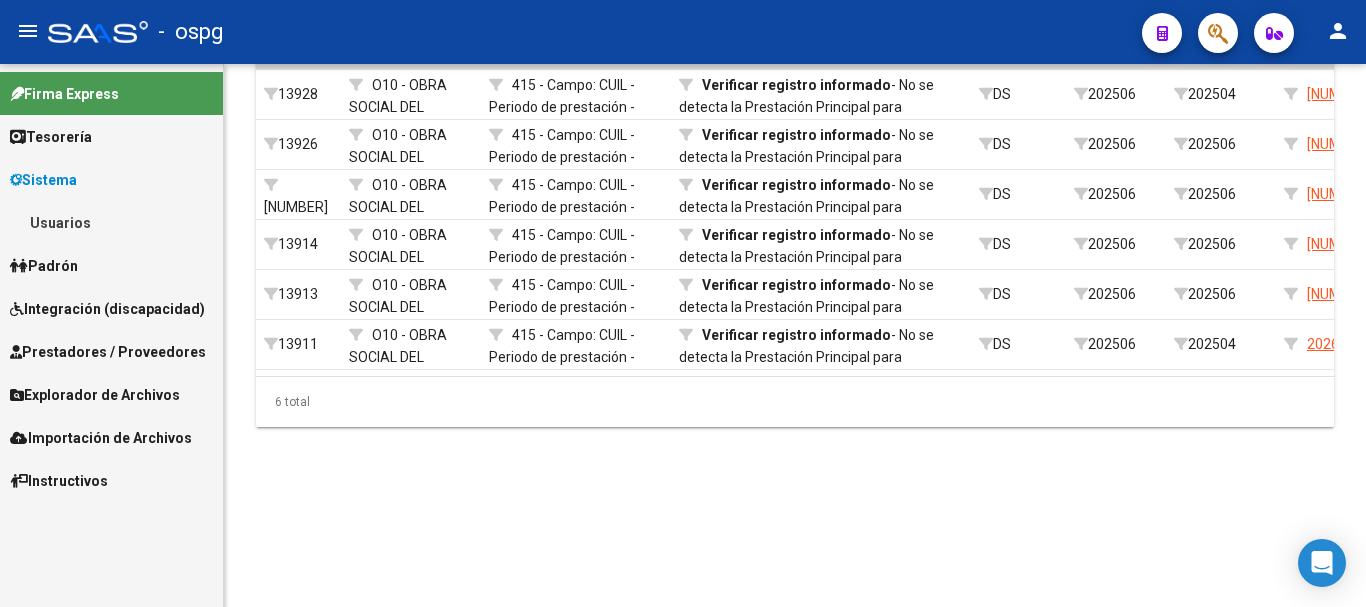 click on "Usuarios" at bounding box center [111, 222] 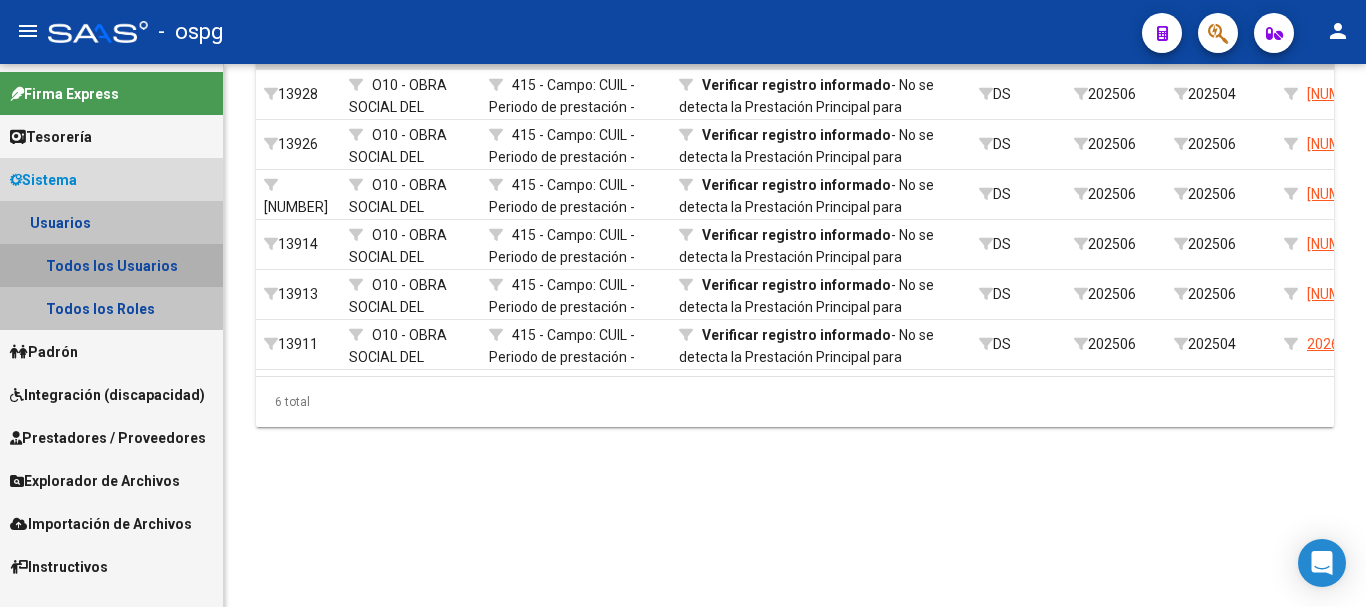 click on "Todos los Usuarios" at bounding box center (111, 265) 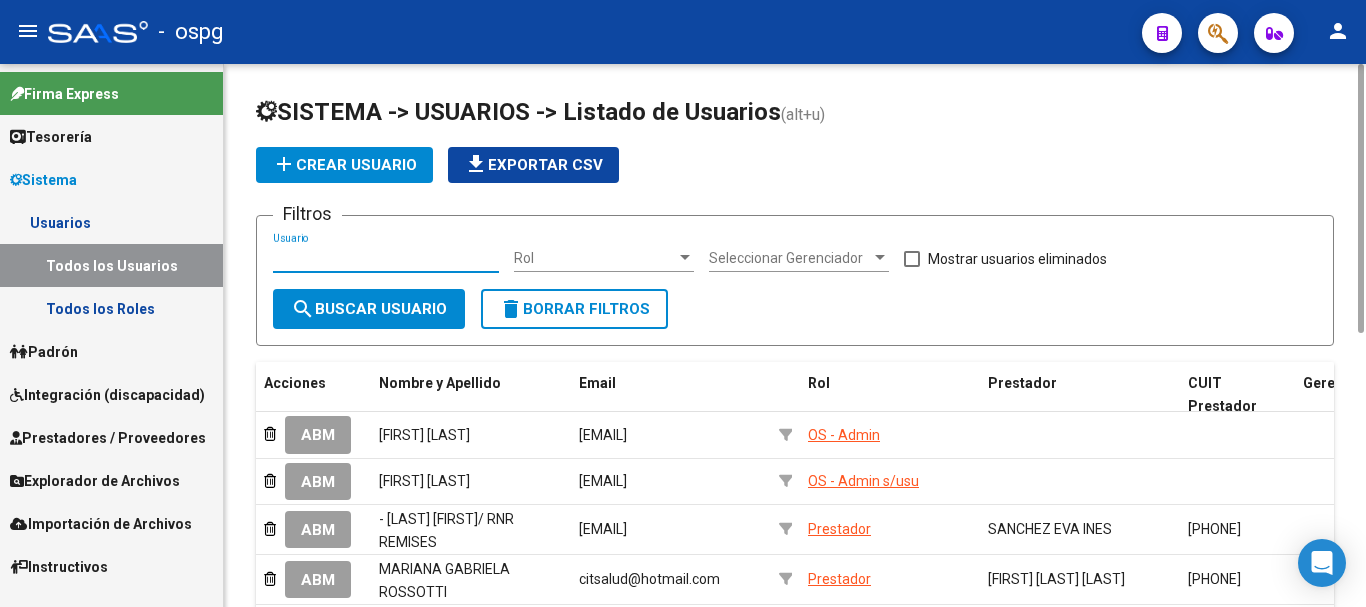 click on "Usuario" at bounding box center [386, 258] 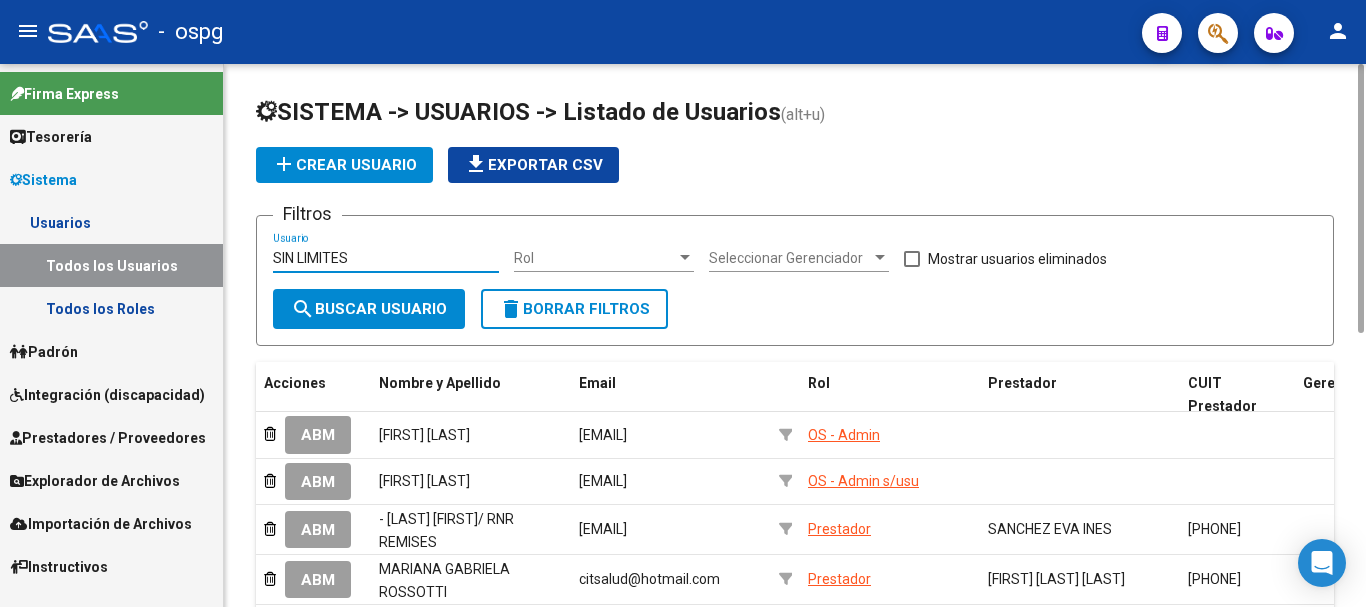 type on "SIN LIMITES" 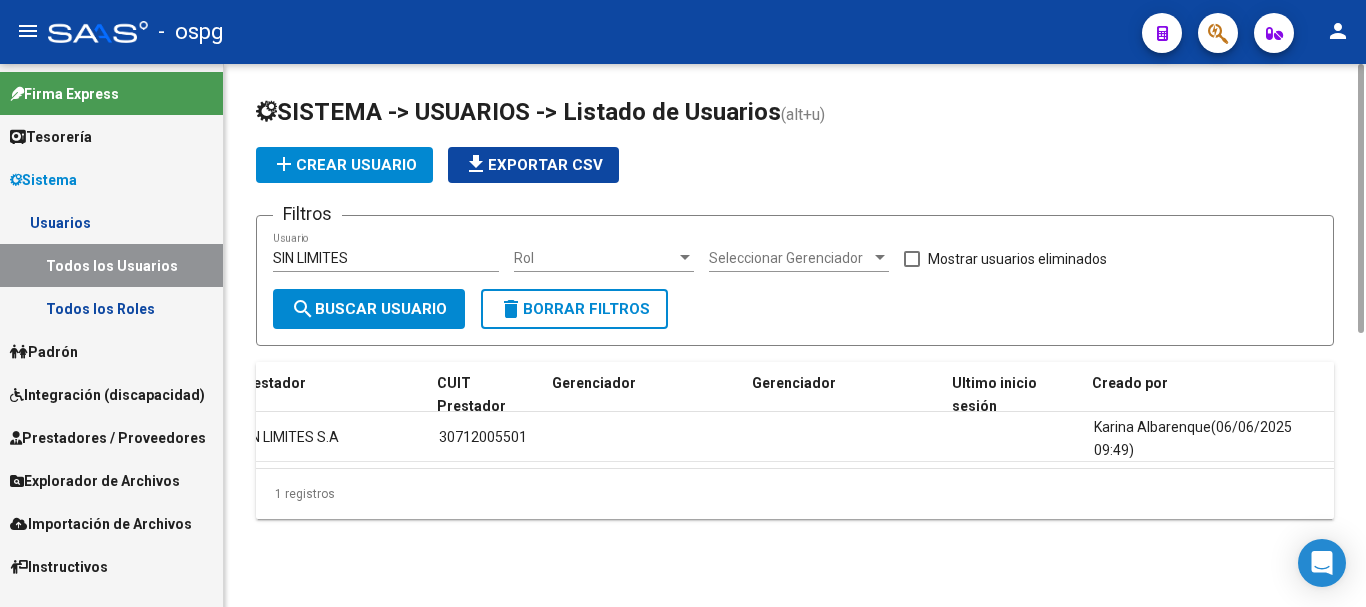 scroll, scrollTop: 0, scrollLeft: 751, axis: horizontal 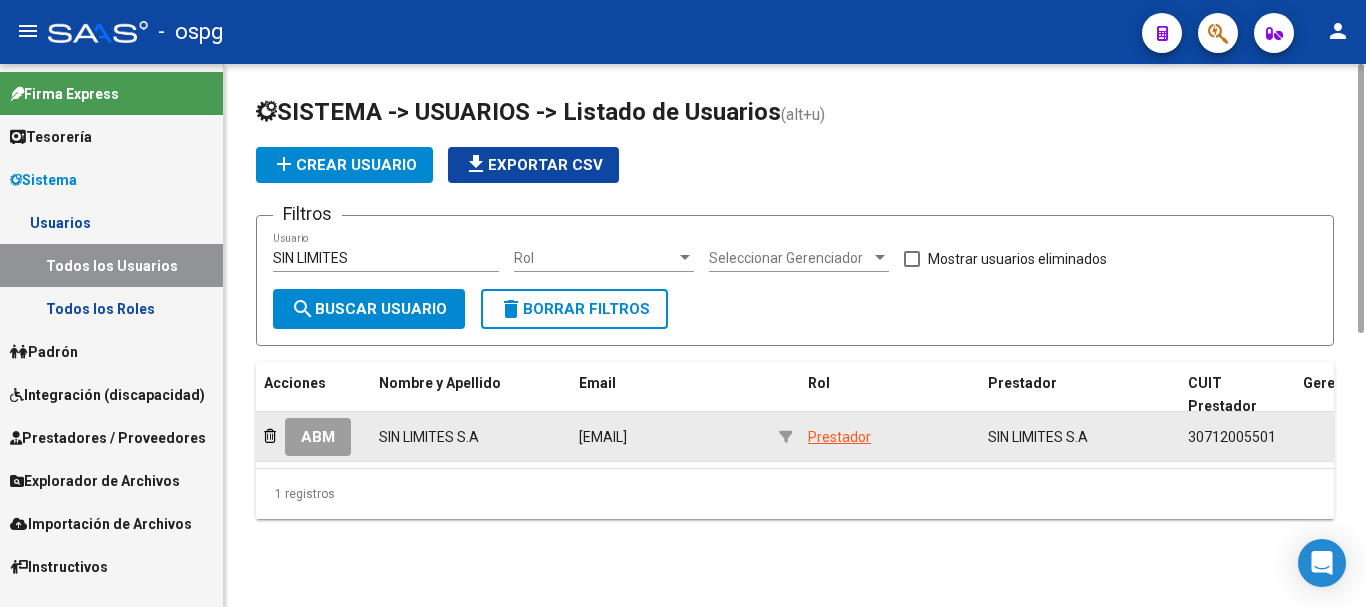 drag, startPoint x: 748, startPoint y: 436, endPoint x: 683, endPoint y: 467, distance: 72.013885 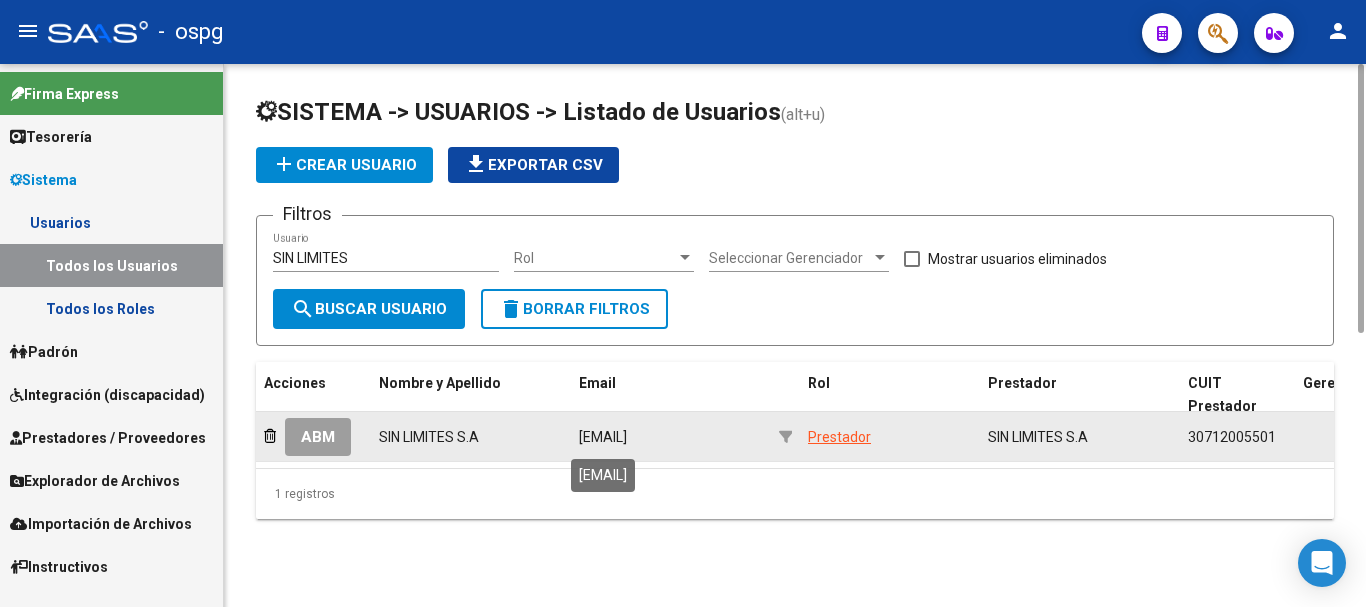 drag, startPoint x: 753, startPoint y: 439, endPoint x: 701, endPoint y: 443, distance: 52.153618 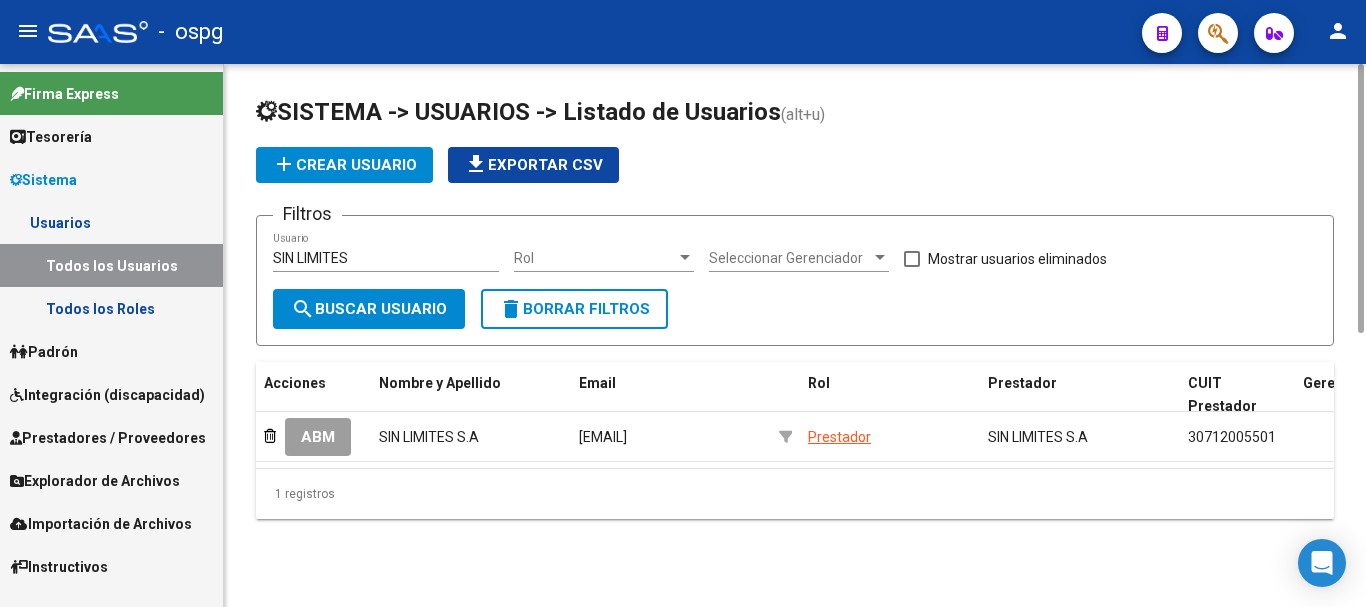 click on "1 registros" 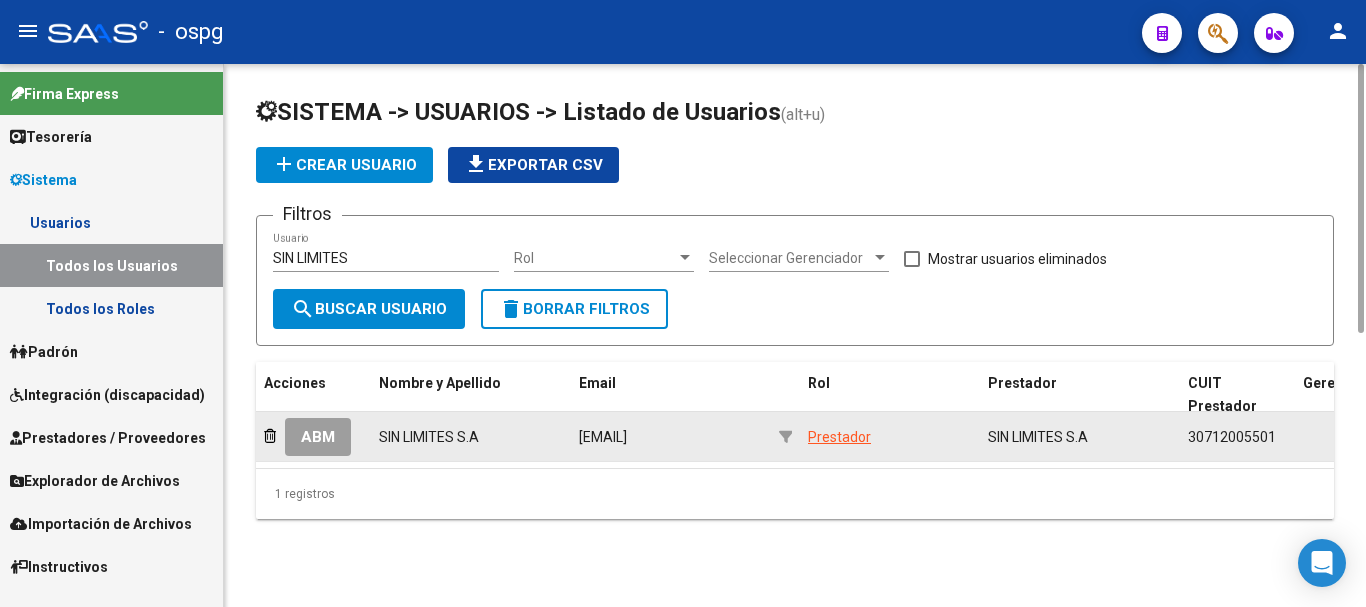 drag, startPoint x: 757, startPoint y: 433, endPoint x: 551, endPoint y: 443, distance: 206.24257 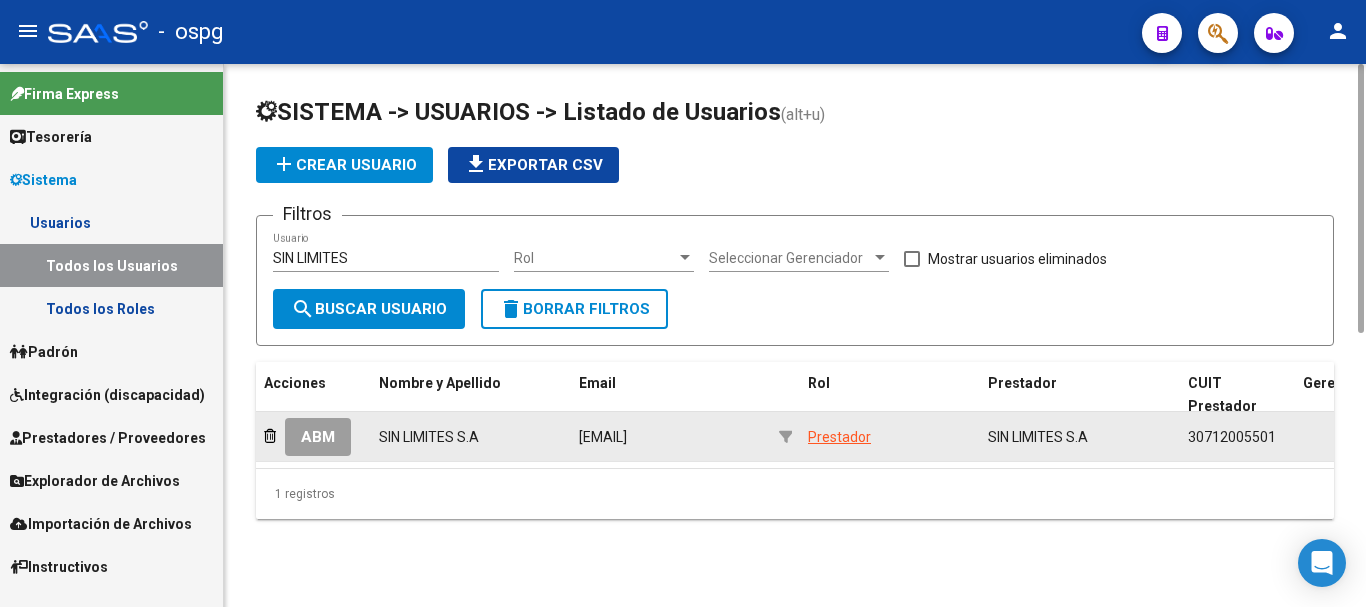 copy on "[EMAIL]" 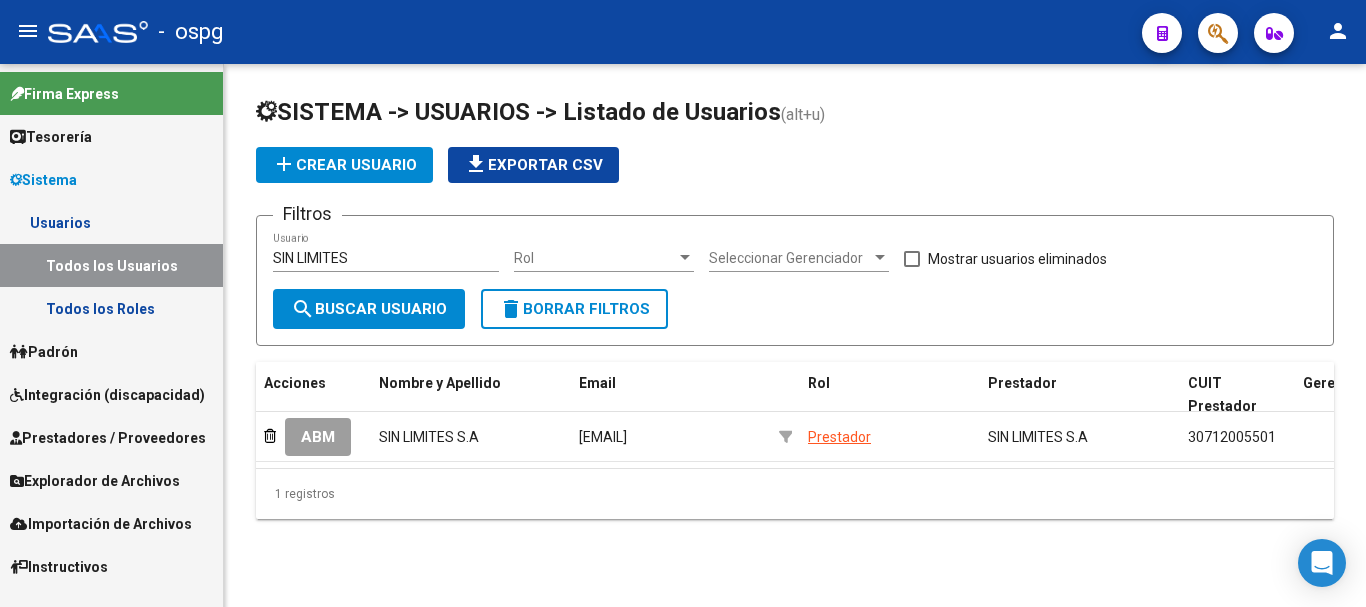 click on "Integración (discapacidad)" at bounding box center (111, 394) 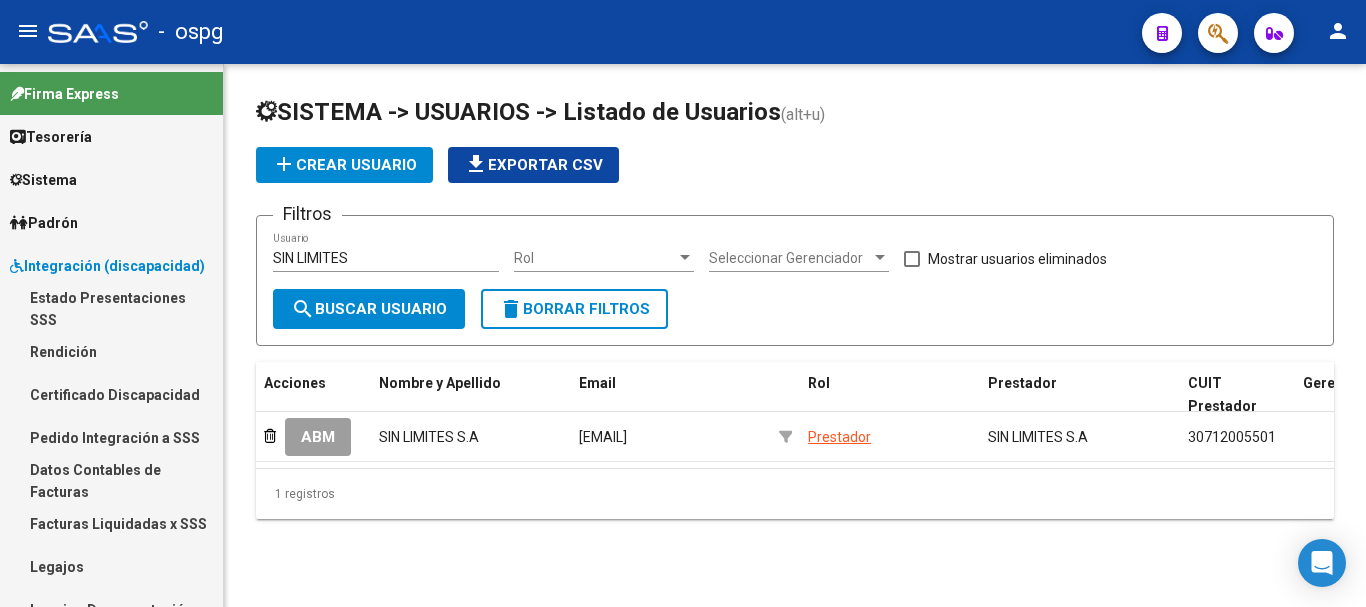 scroll, scrollTop: 196, scrollLeft: 0, axis: vertical 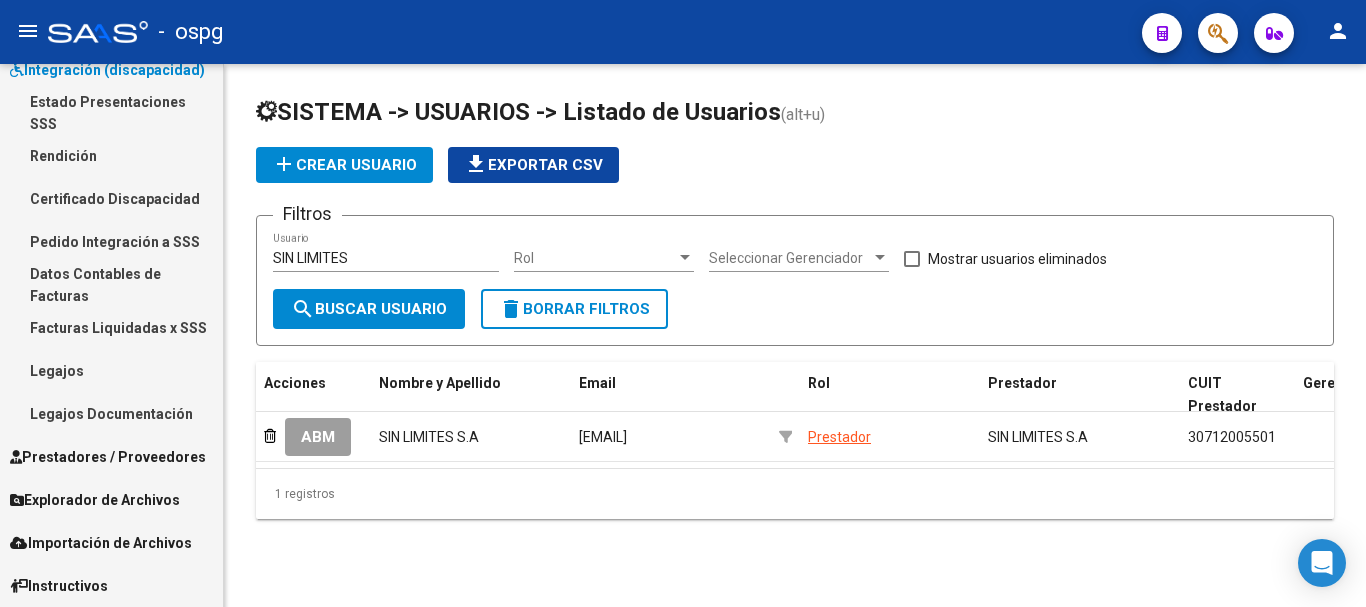 click on "Prestadores / Proveedores" at bounding box center [108, 457] 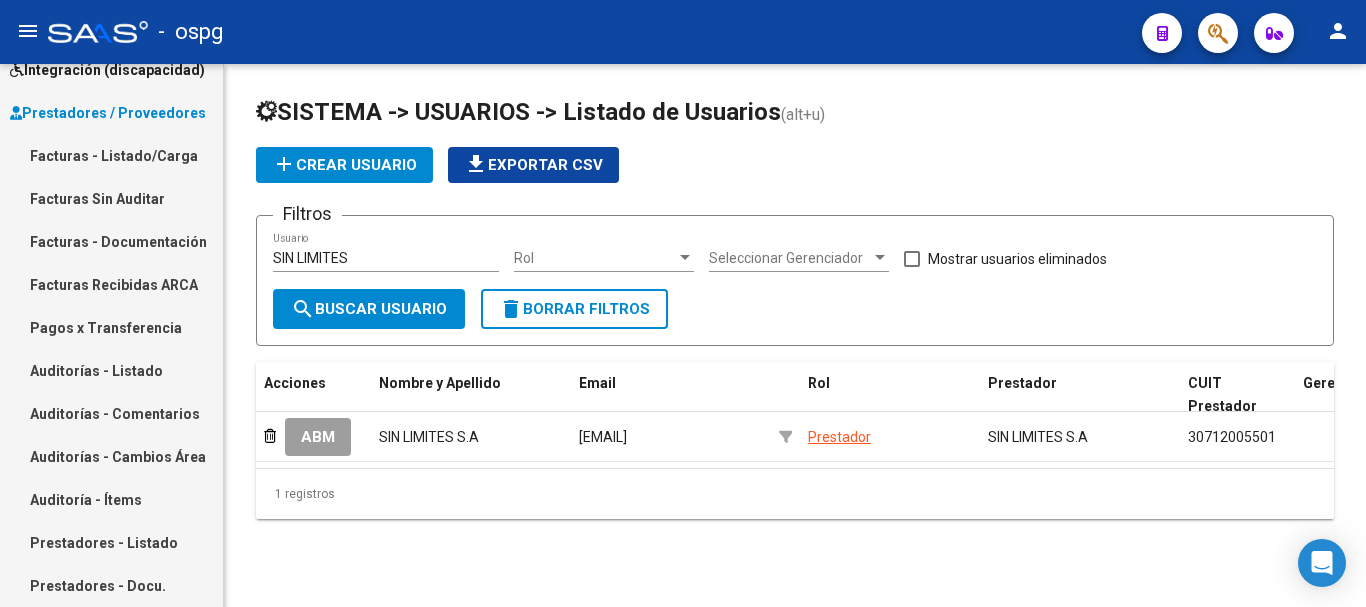 click on "Facturas - Listado/Carga" at bounding box center (111, 155) 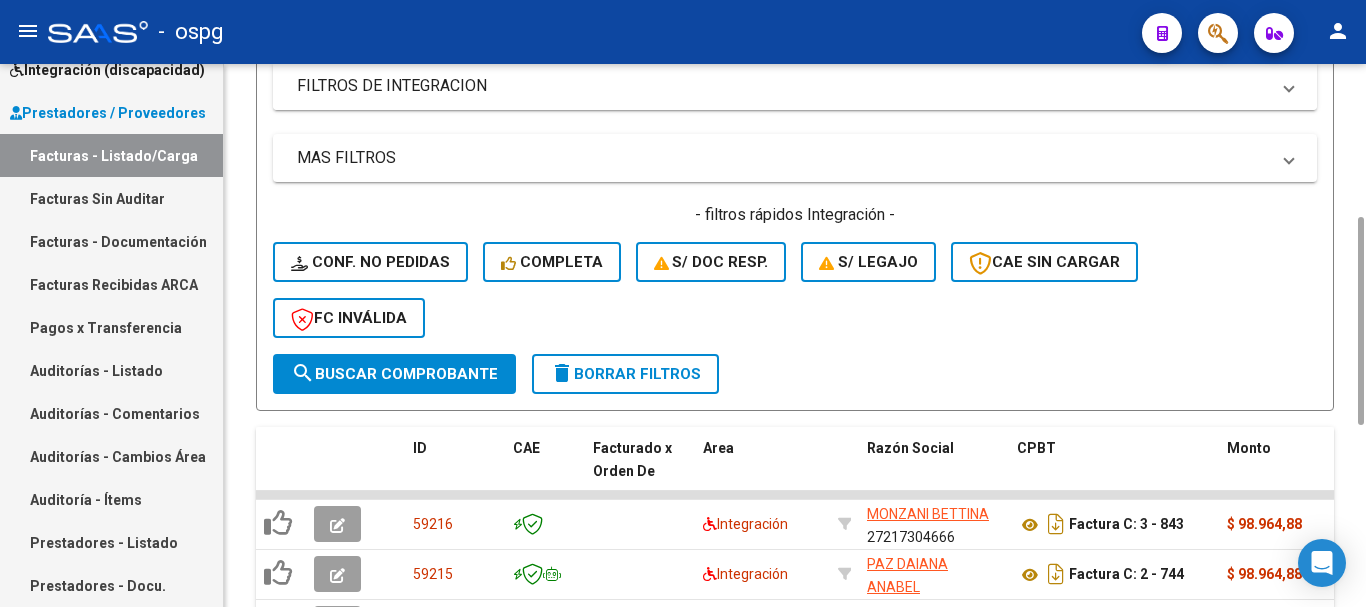 scroll, scrollTop: 600, scrollLeft: 0, axis: vertical 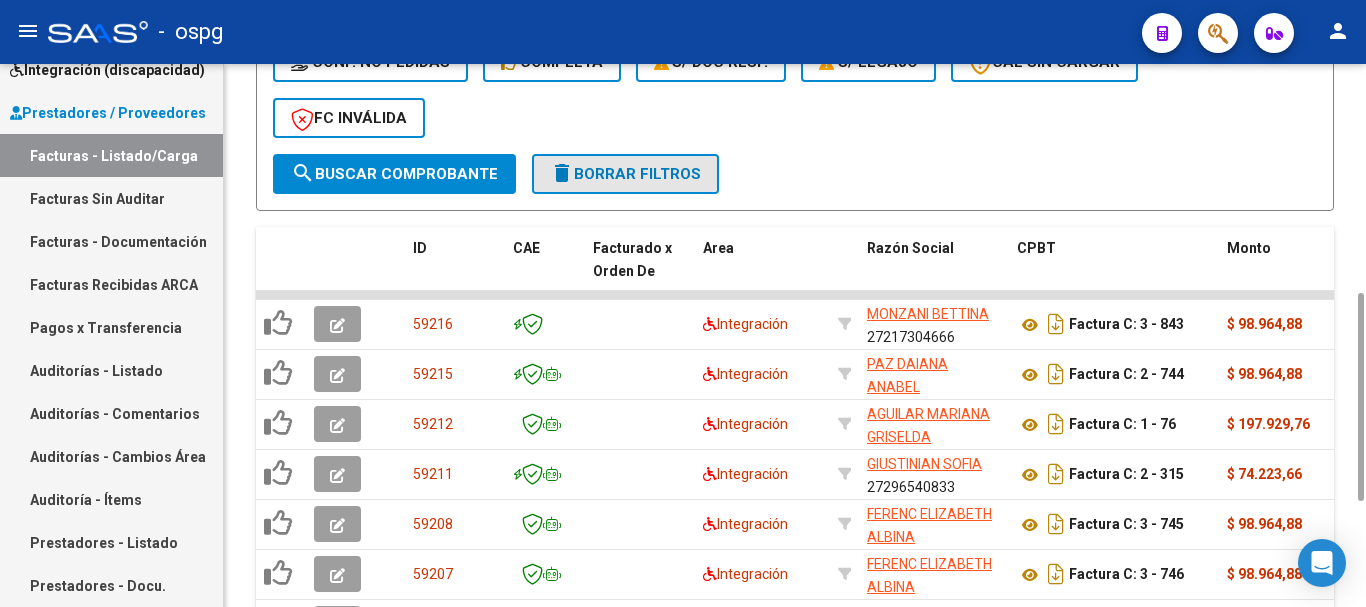 click on "delete  Borrar Filtros" 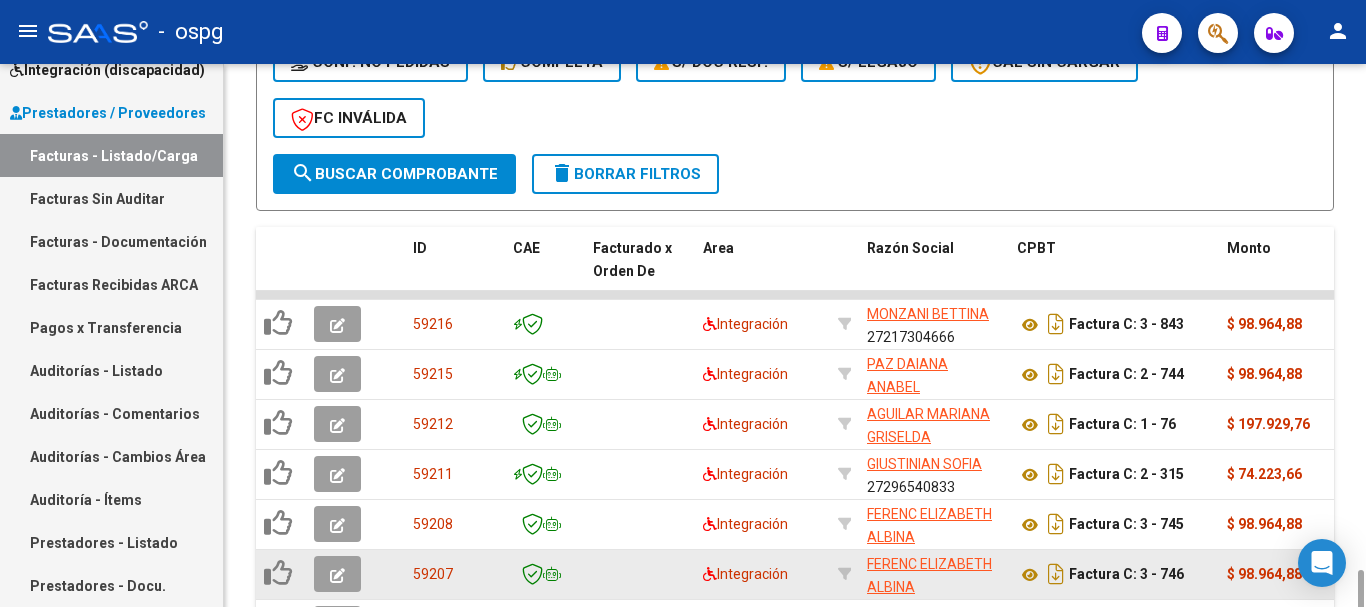 scroll, scrollTop: 874, scrollLeft: 0, axis: vertical 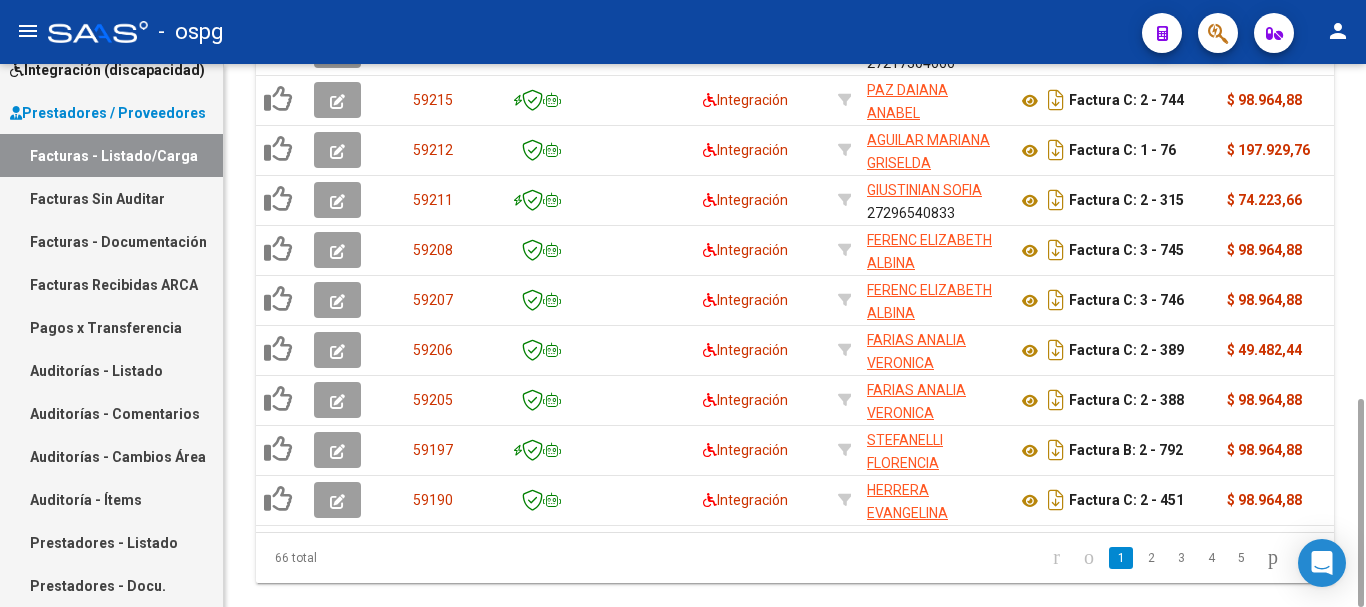 click on "2" 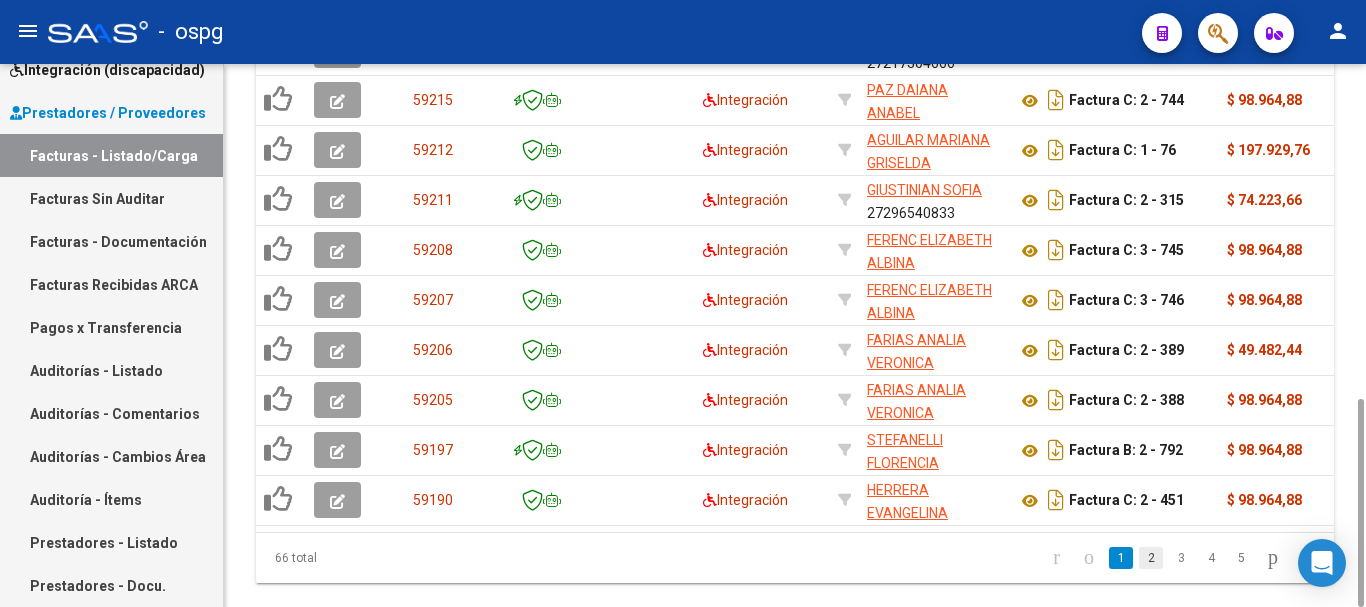 click on "2" 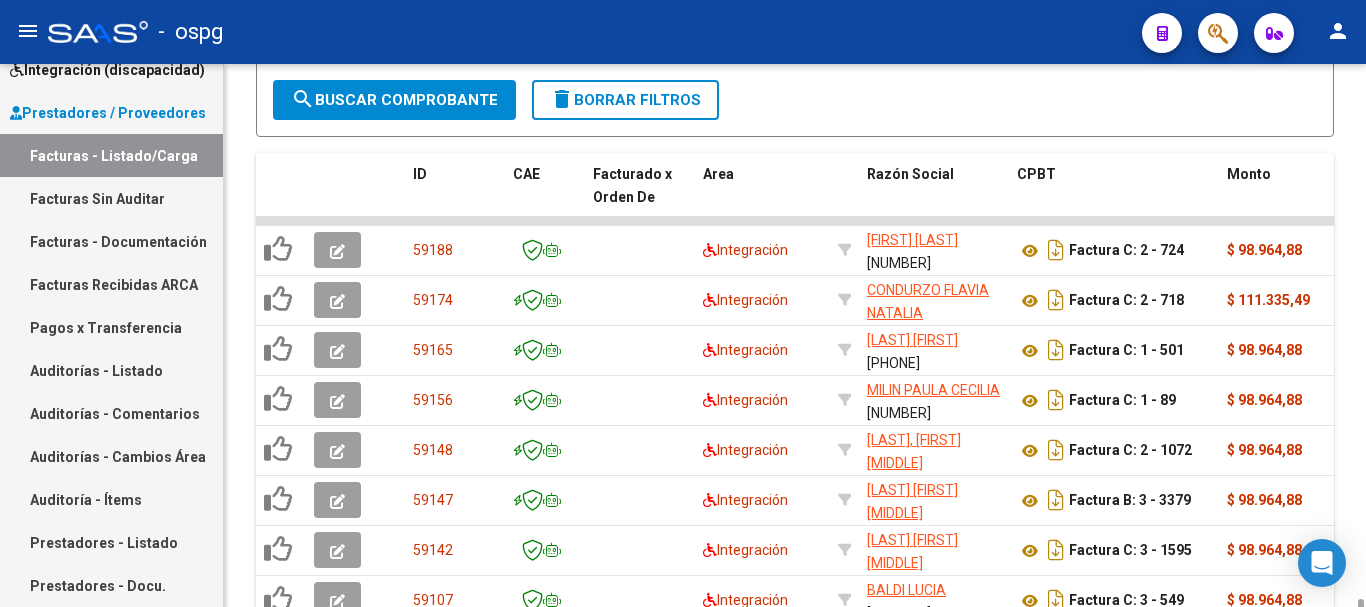 scroll, scrollTop: 874, scrollLeft: 0, axis: vertical 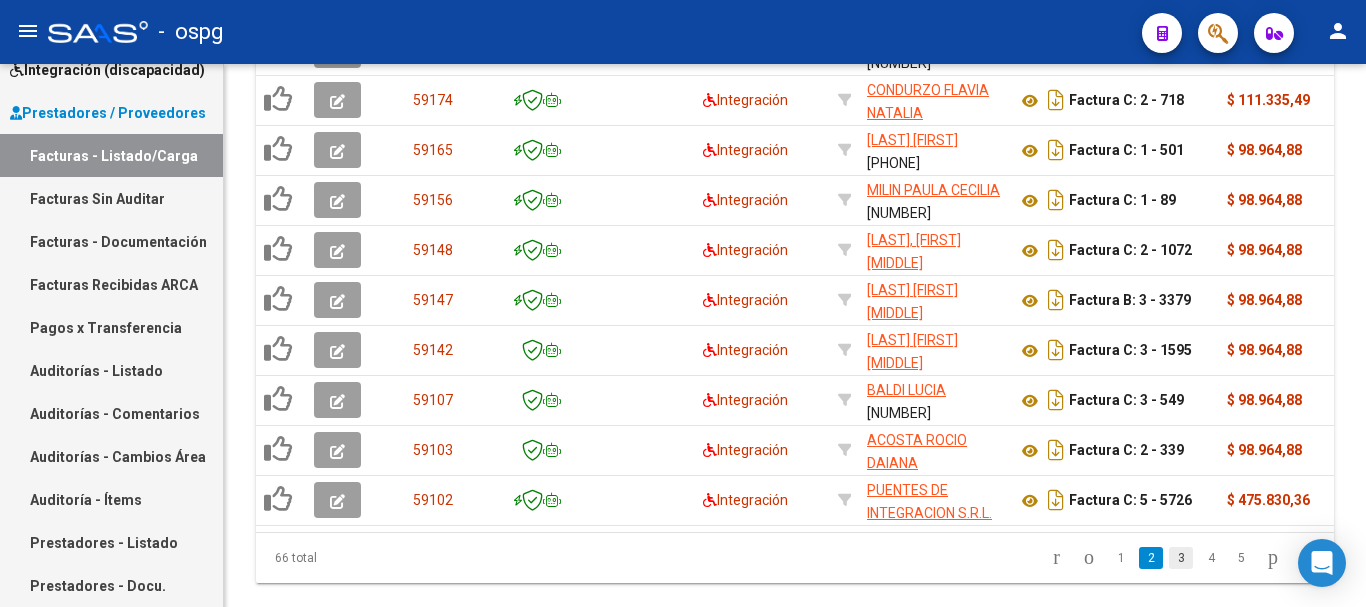 click on "3" 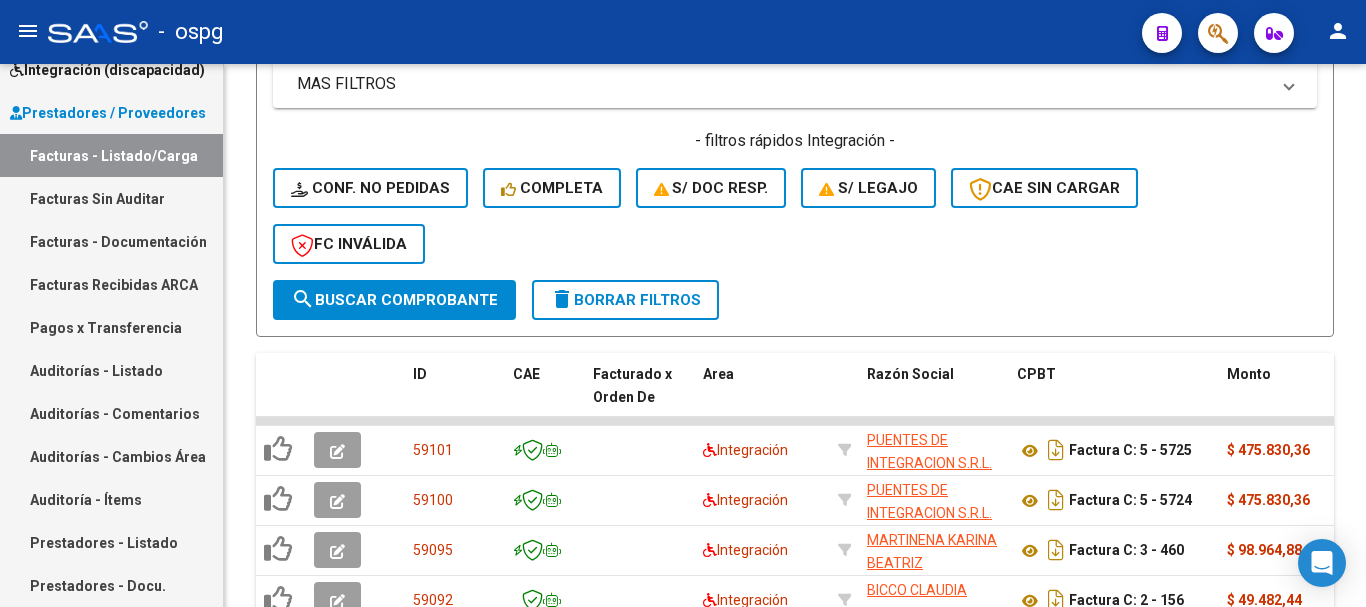 scroll, scrollTop: 874, scrollLeft: 0, axis: vertical 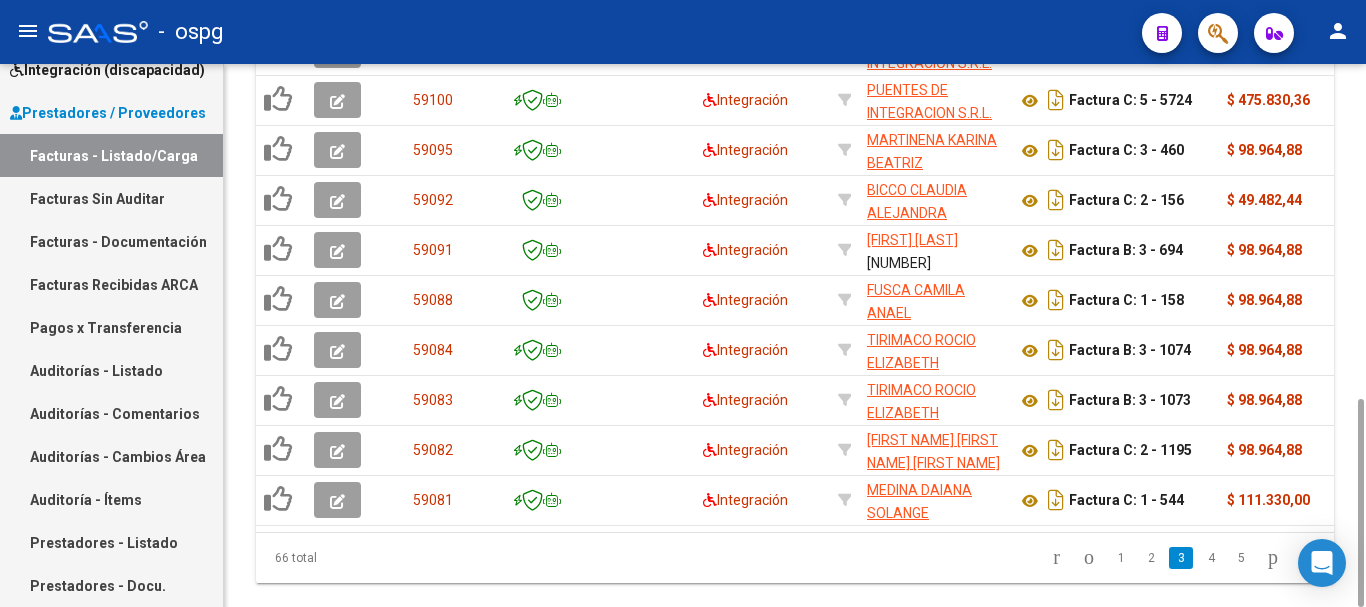 click on "4" 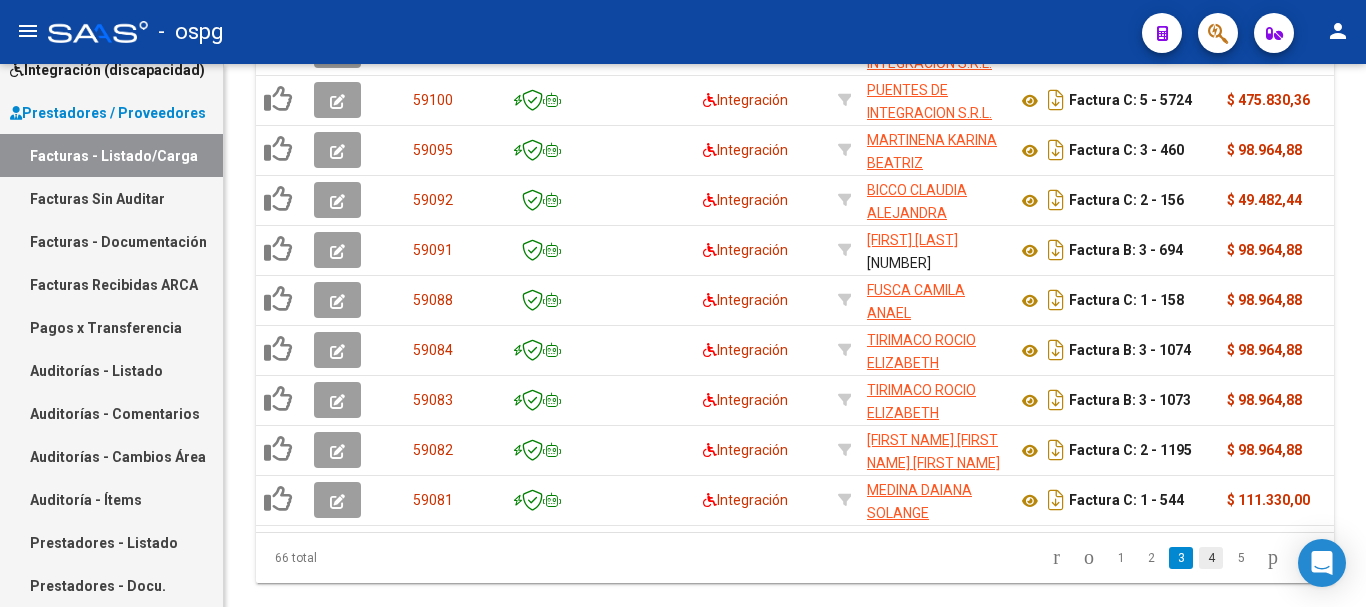 click on "4" 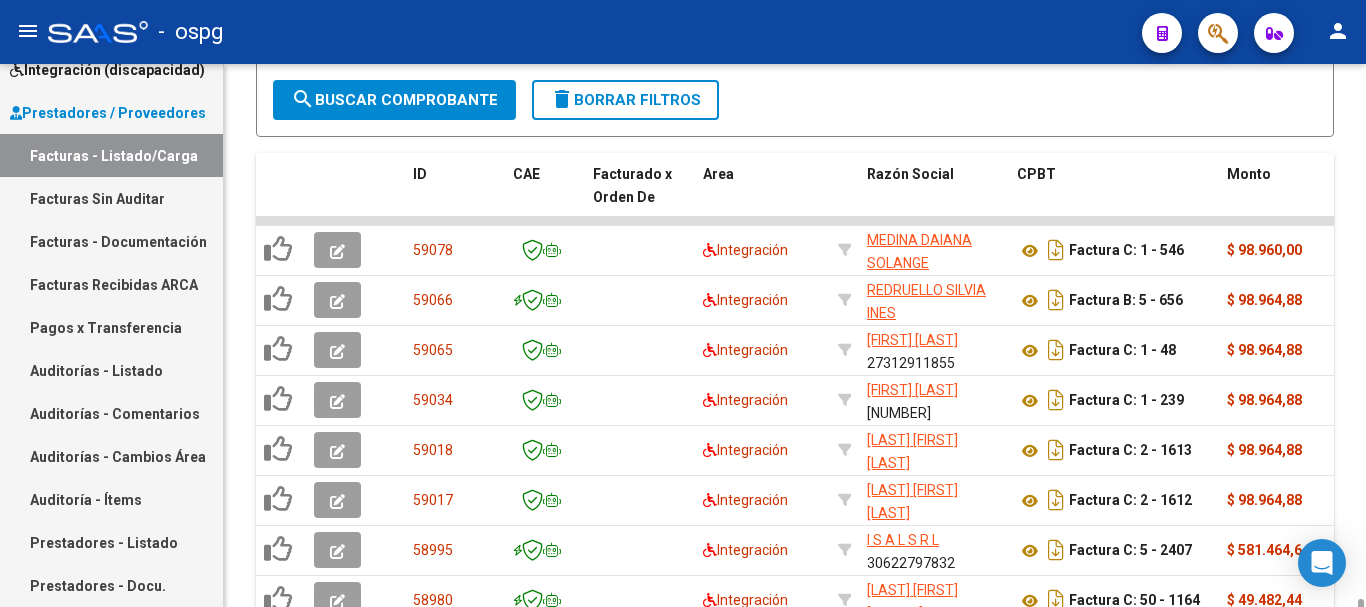 scroll, scrollTop: 874, scrollLeft: 0, axis: vertical 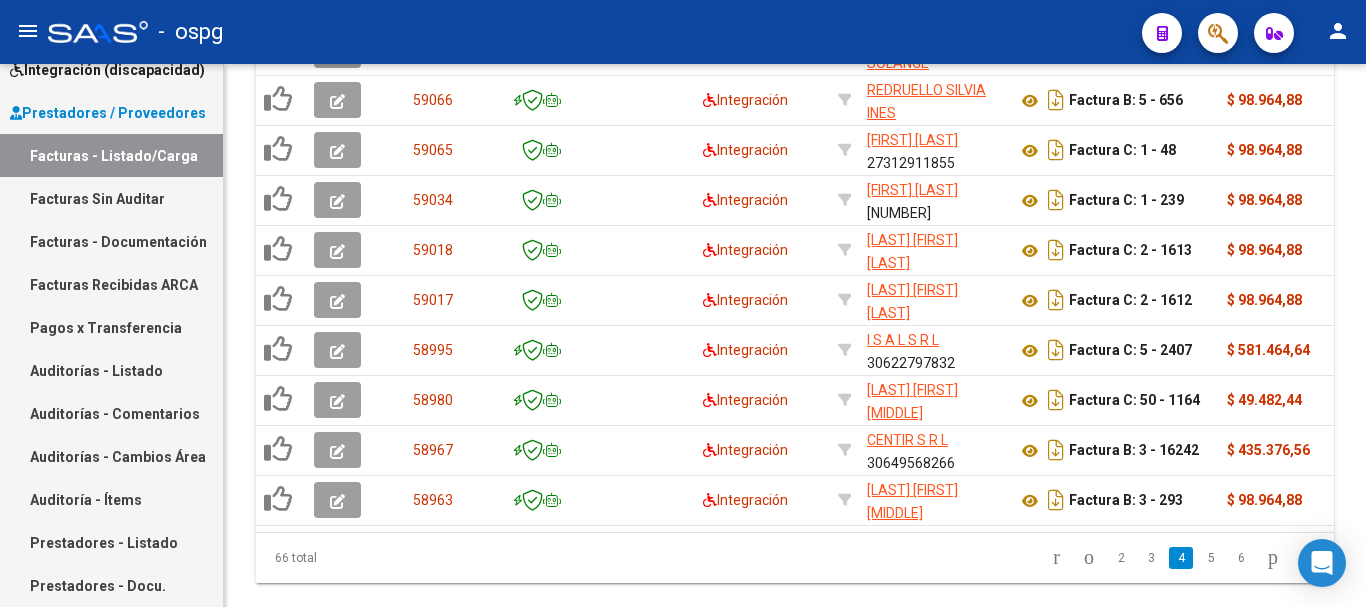 click on "5" 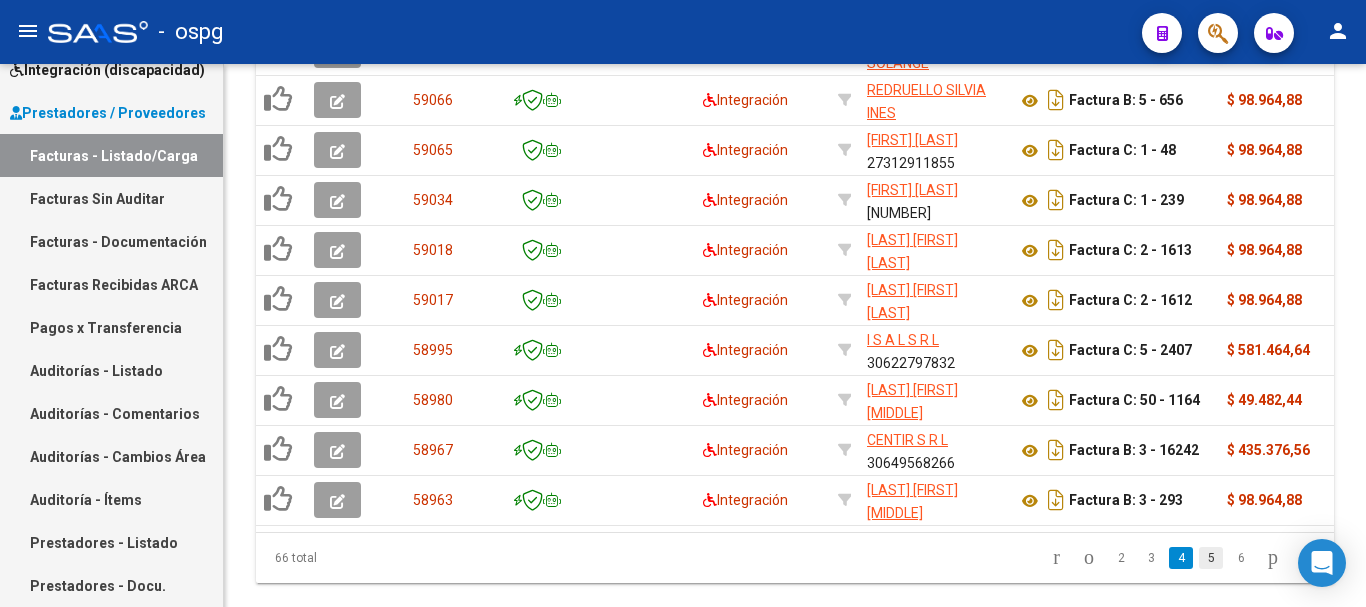 click on "5" 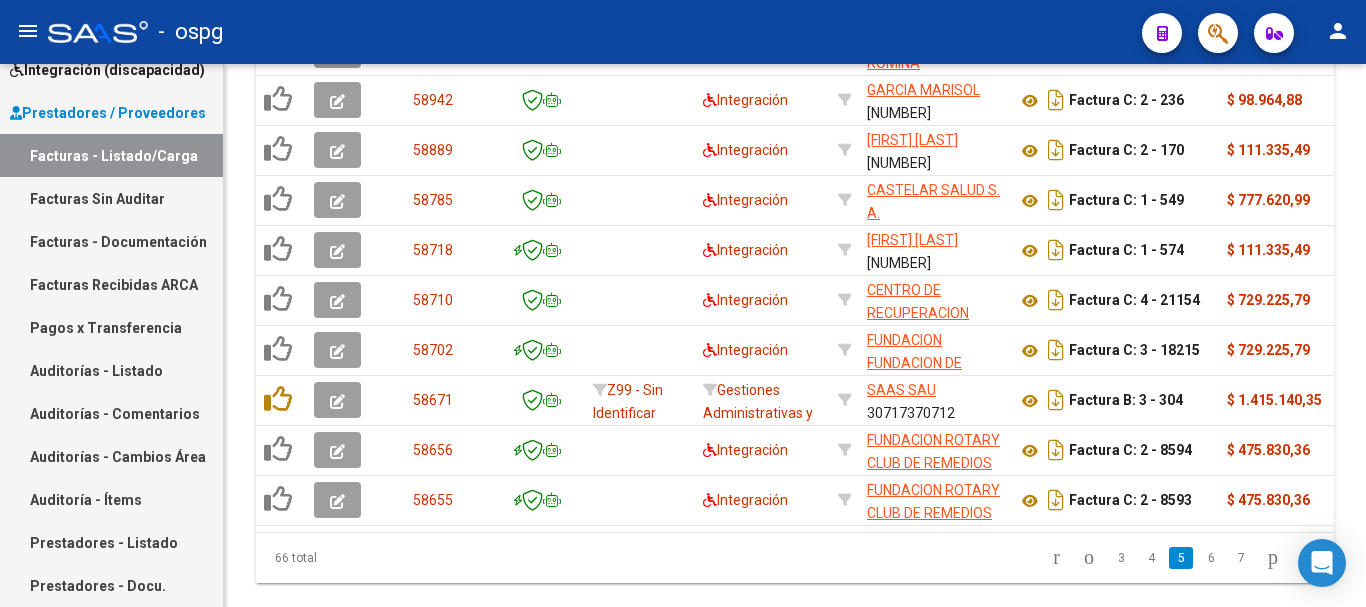 scroll, scrollTop: 674, scrollLeft: 0, axis: vertical 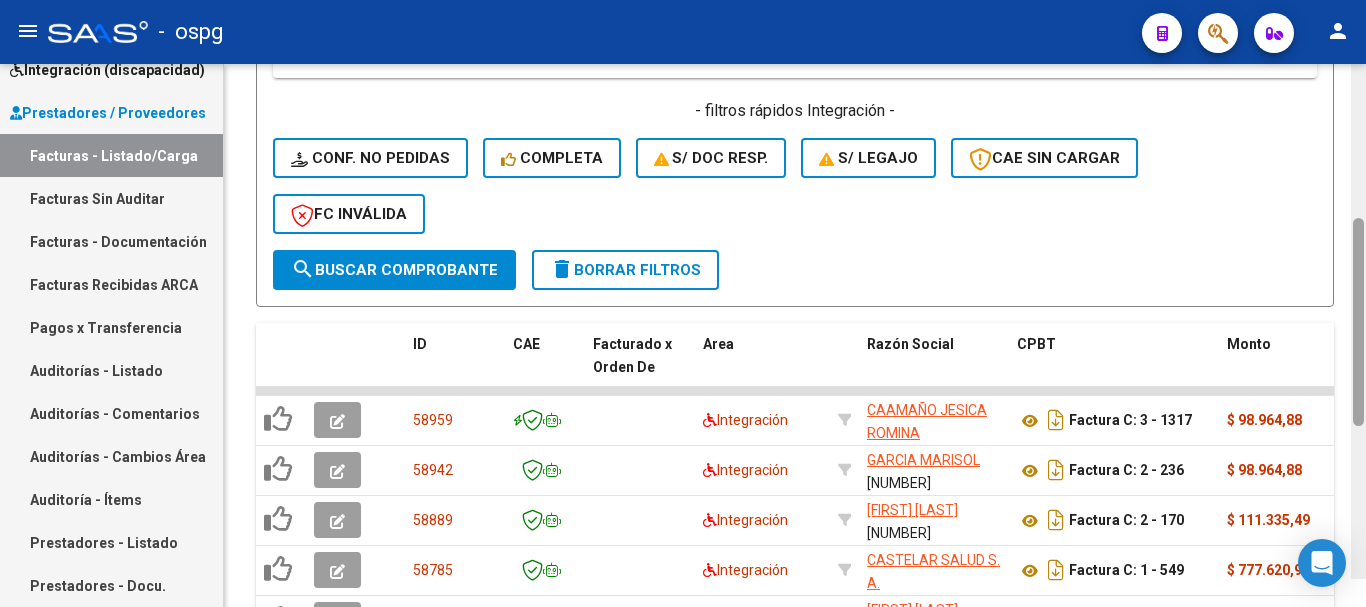 drag, startPoint x: 1360, startPoint y: 518, endPoint x: 1365, endPoint y: 425, distance: 93.13431 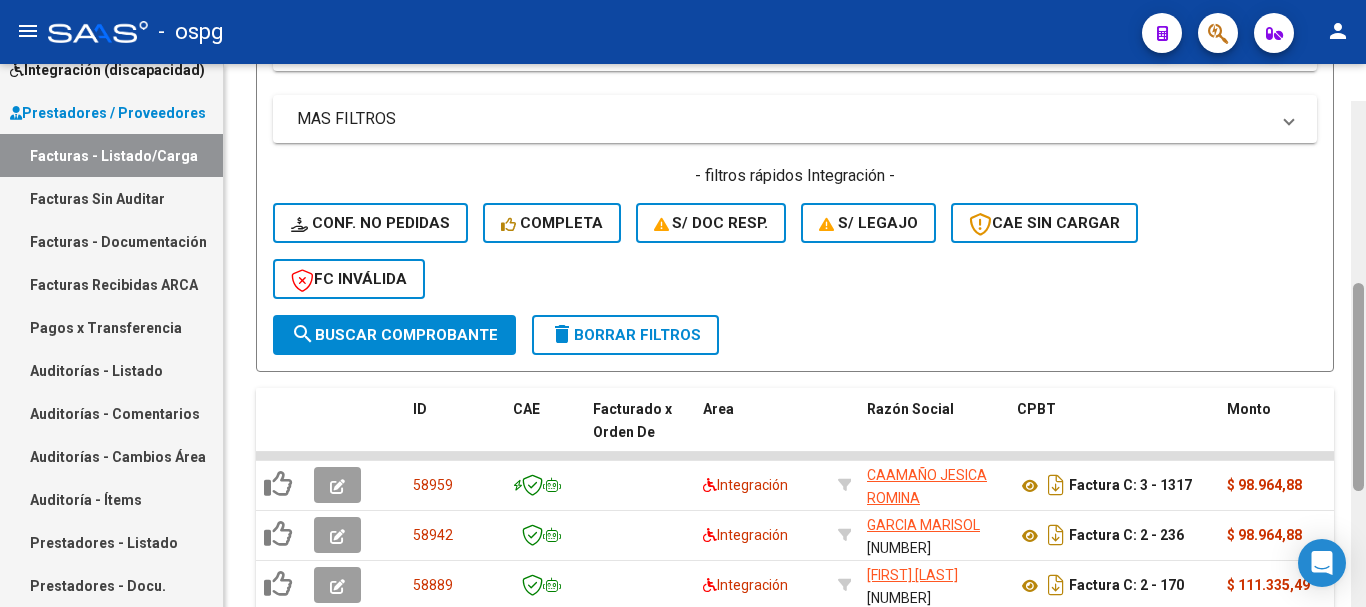 click 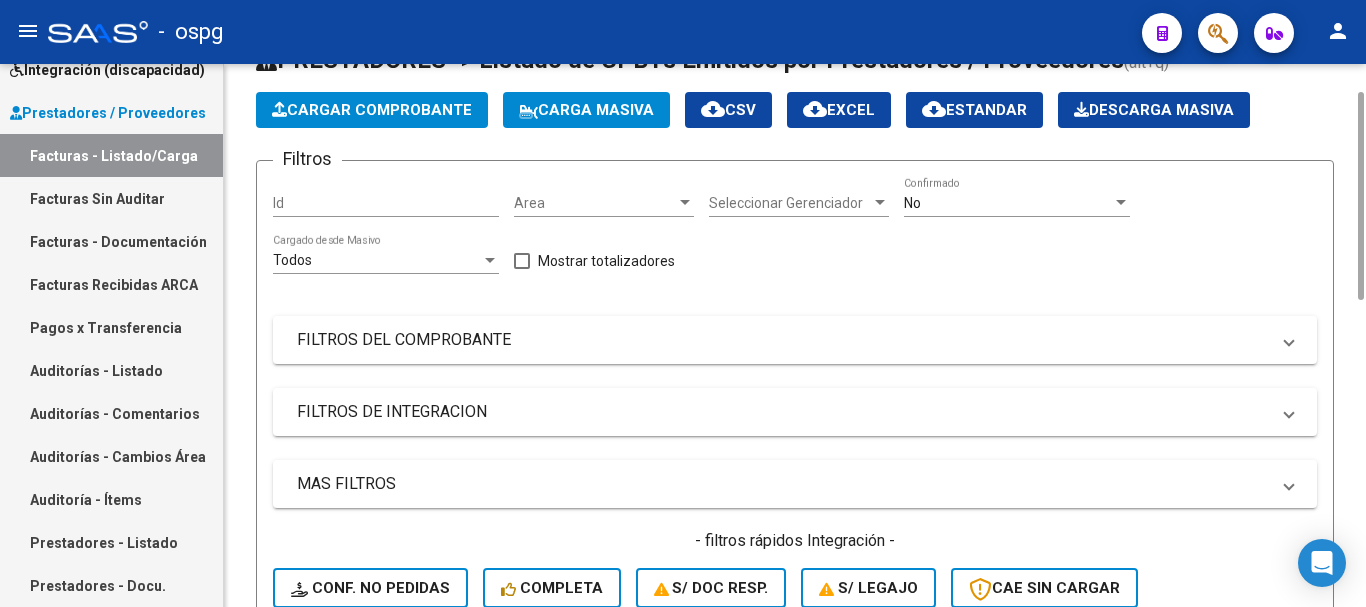 scroll, scrollTop: 274, scrollLeft: 0, axis: vertical 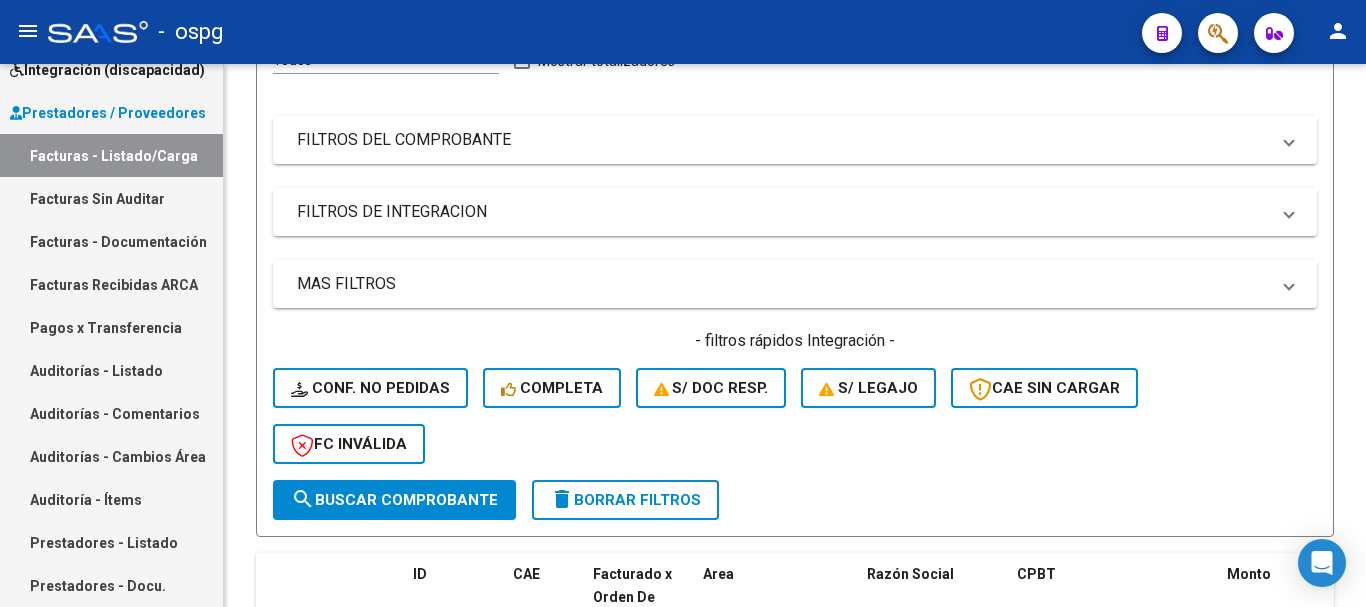 click on "delete  Borrar Filtros" 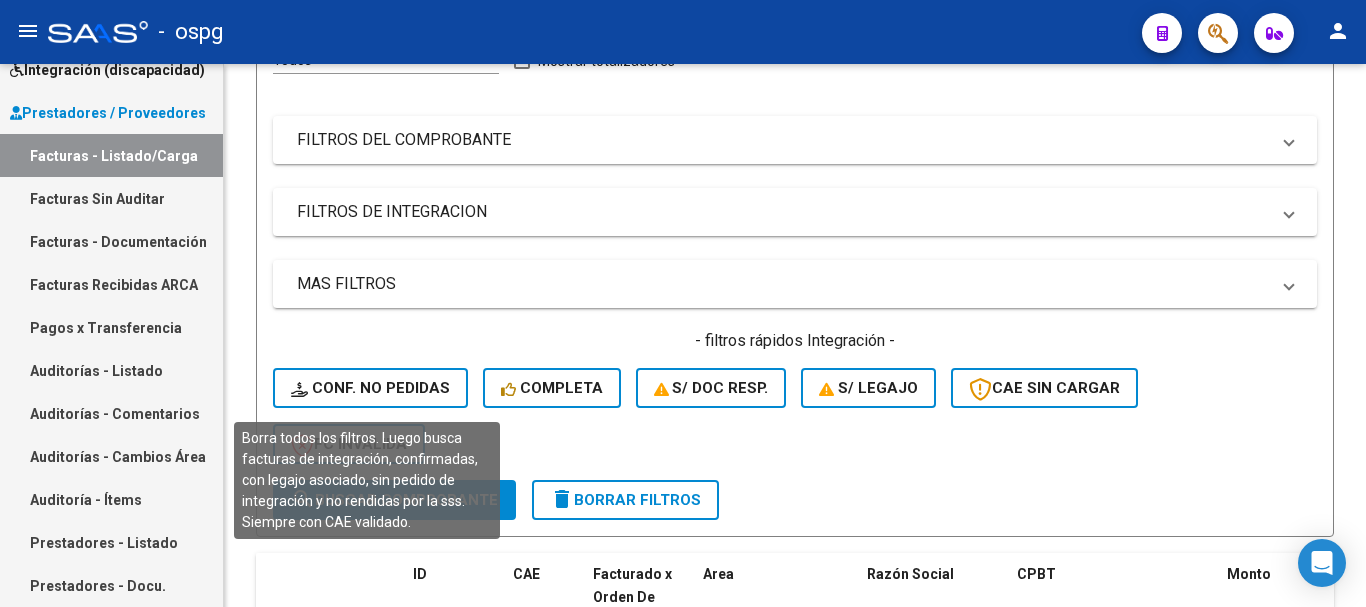 click on "Conf. no pedidas" 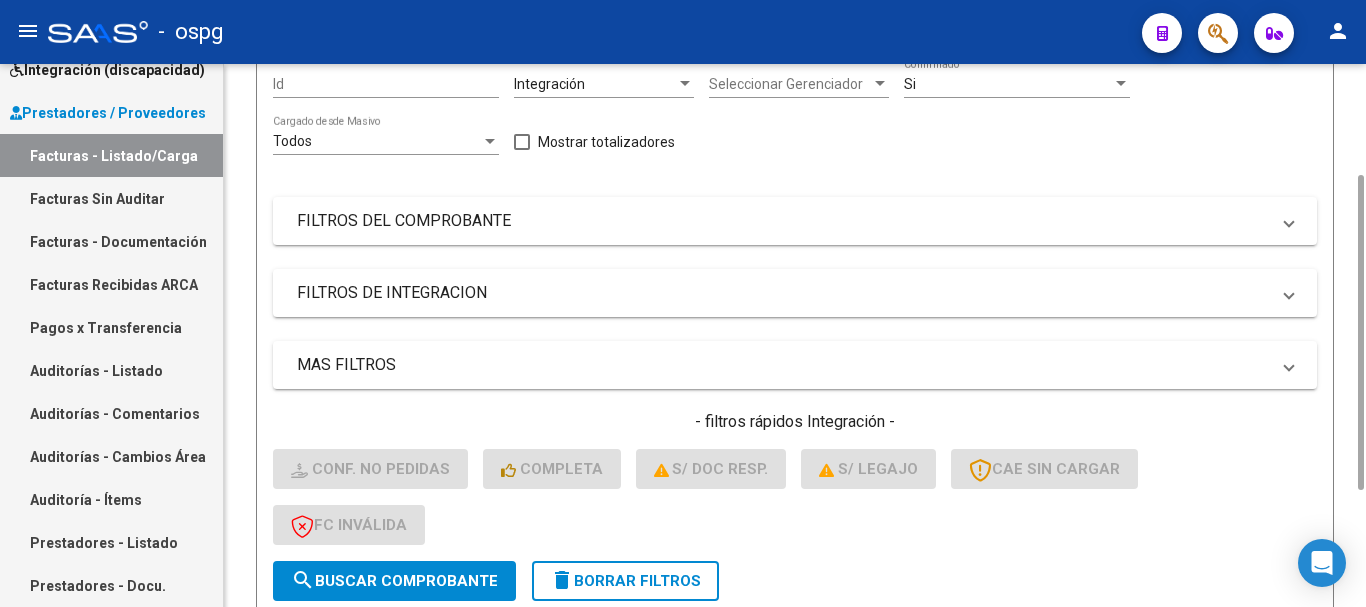 scroll, scrollTop: 0, scrollLeft: 0, axis: both 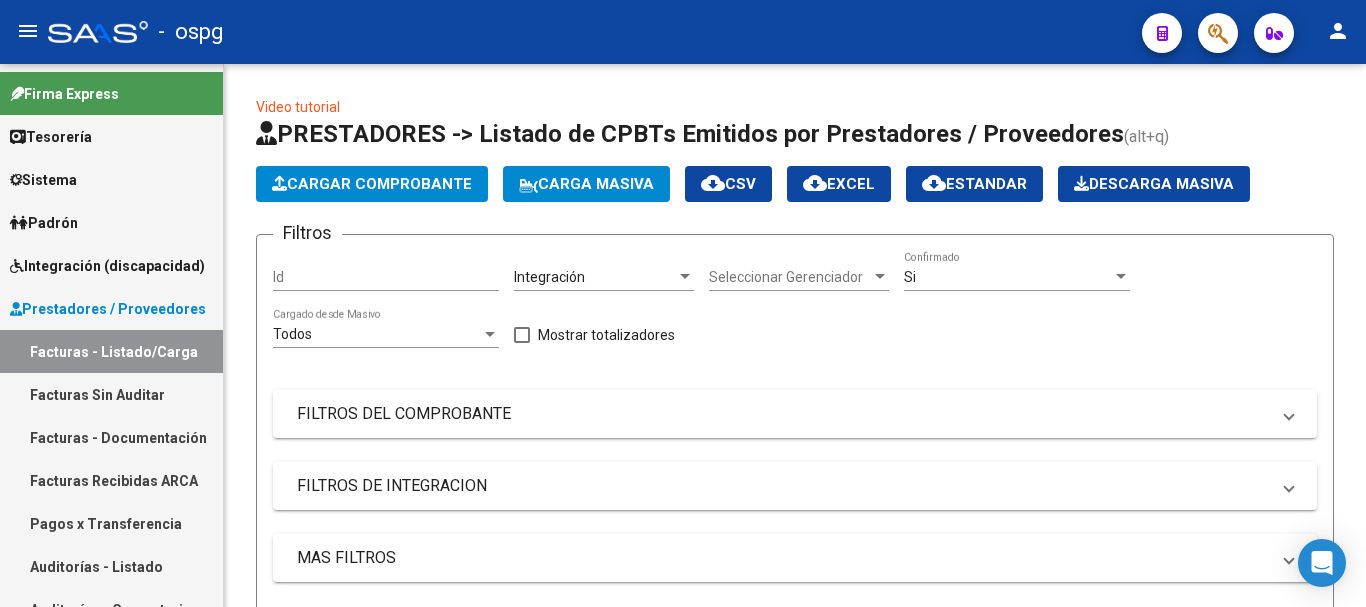 click on "Integración (discapacidad)" at bounding box center [107, 266] 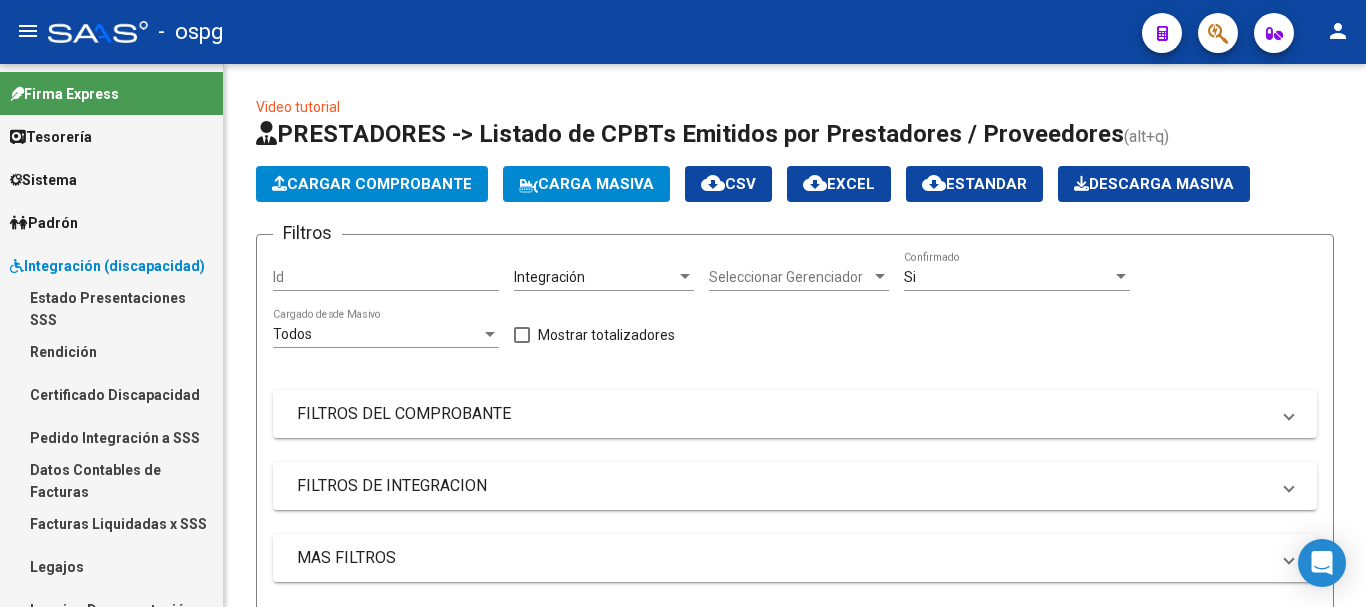 click on "Pedido Integración a SSS" at bounding box center [111, 437] 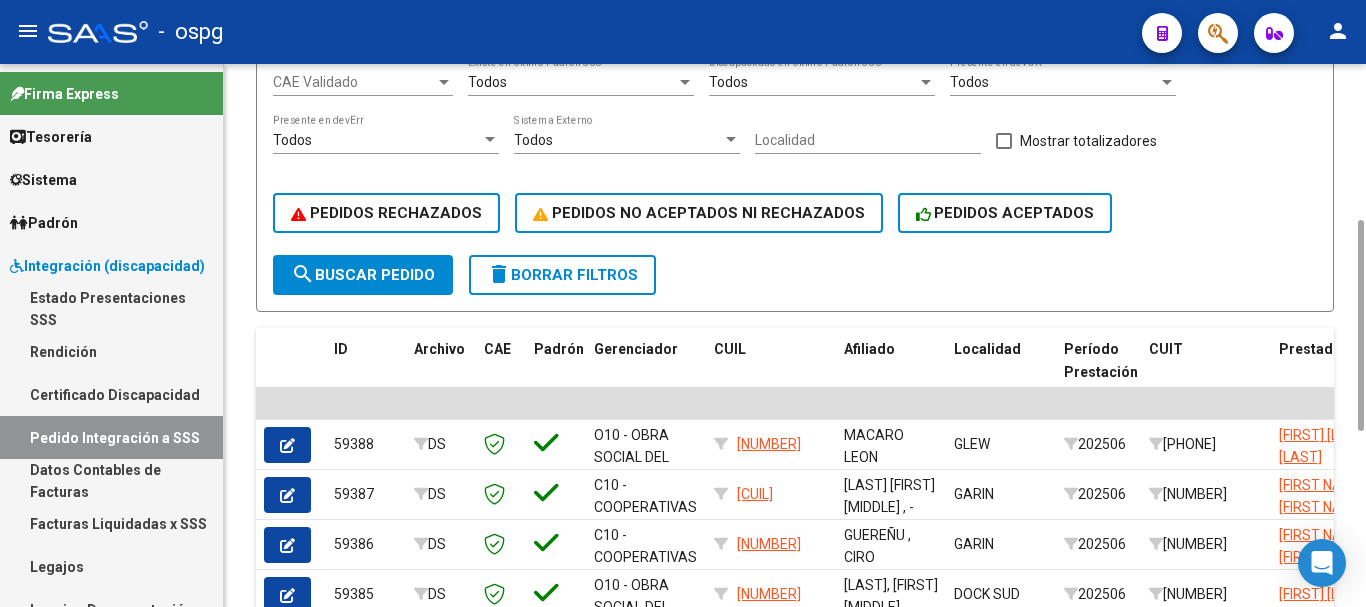 scroll, scrollTop: 800, scrollLeft: 0, axis: vertical 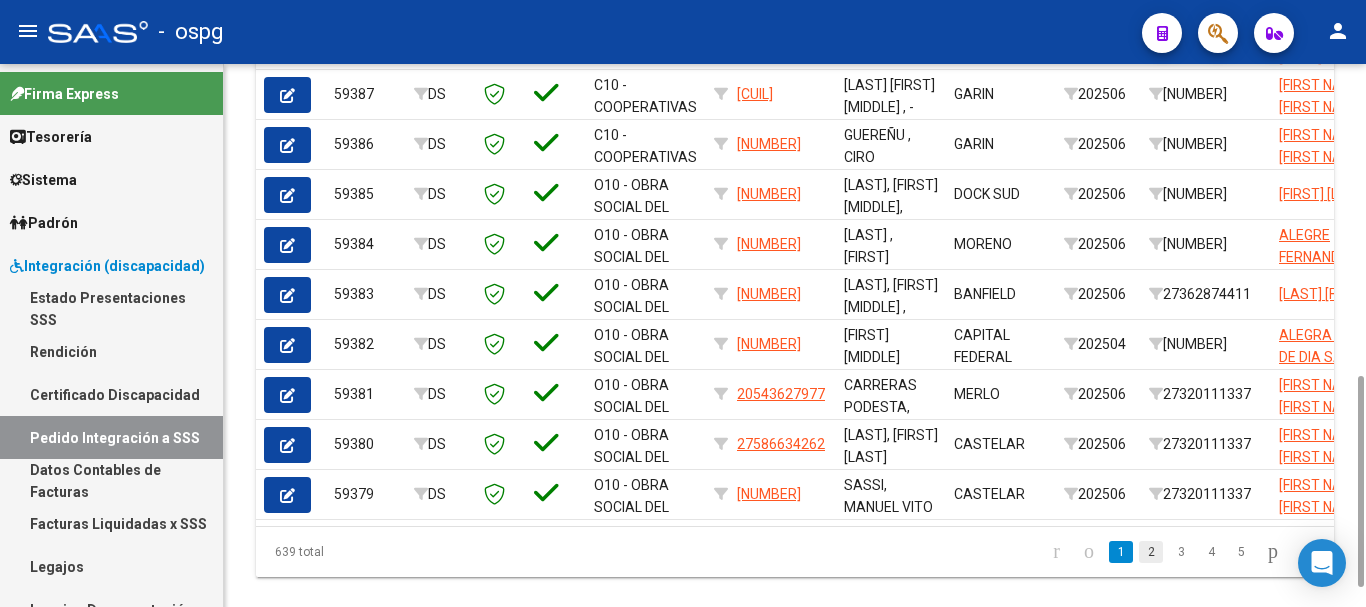 click on "2" 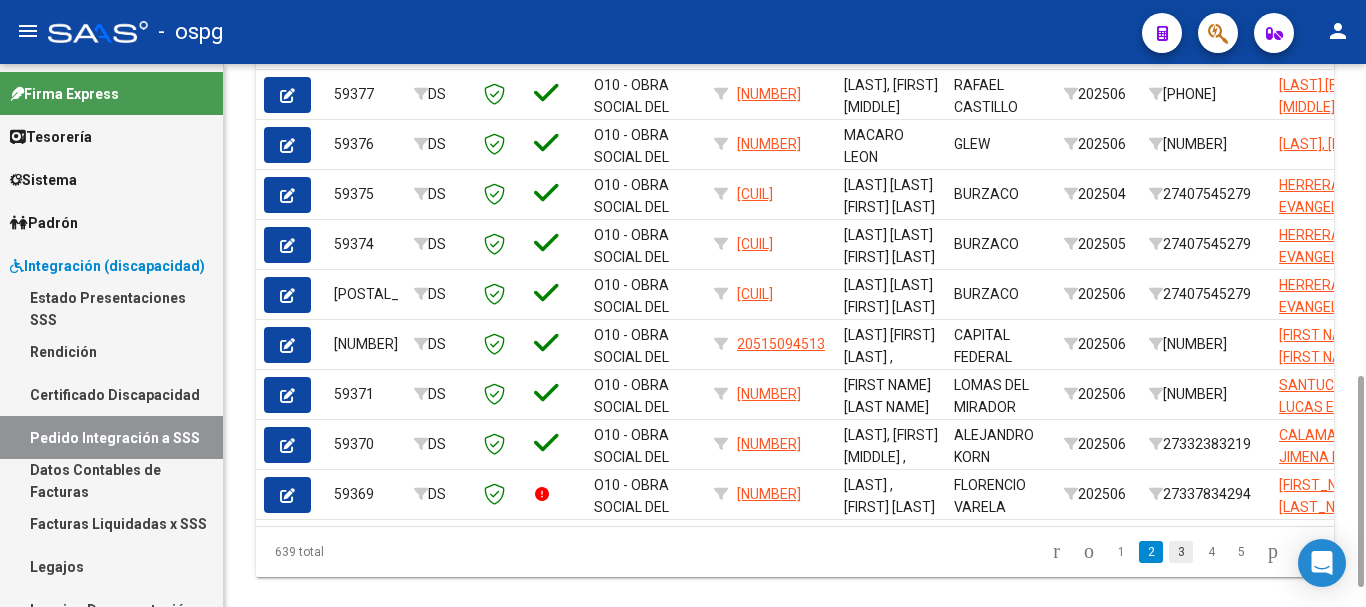 click on "3" 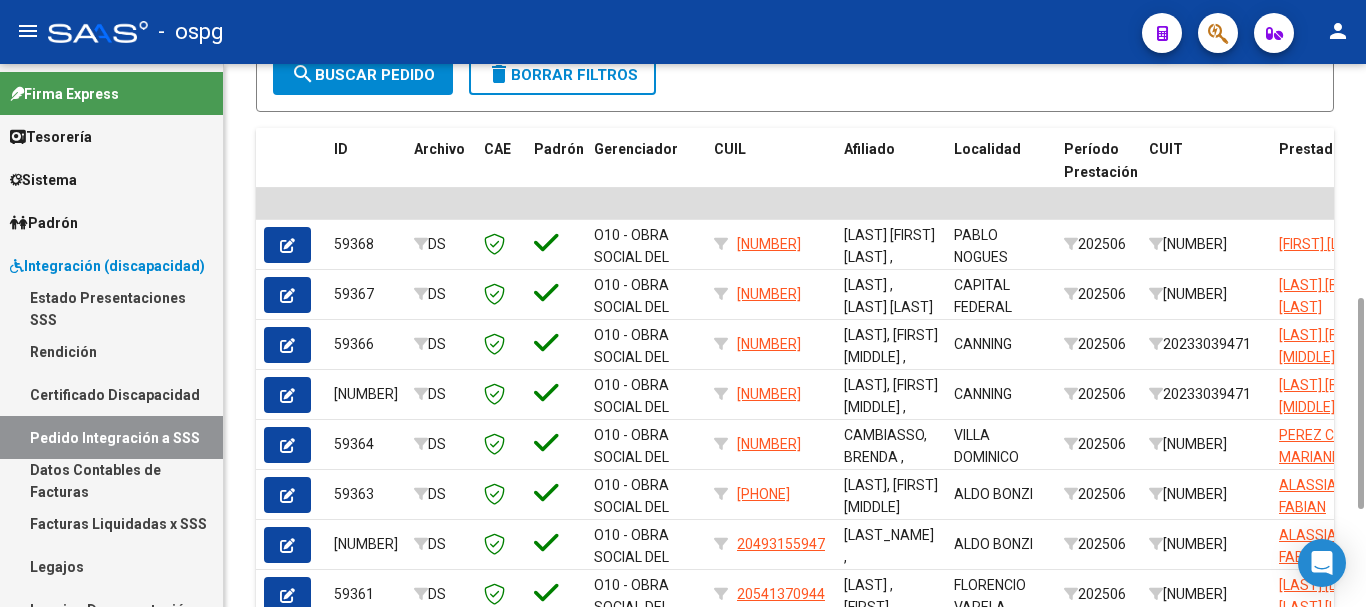 scroll, scrollTop: 800, scrollLeft: 0, axis: vertical 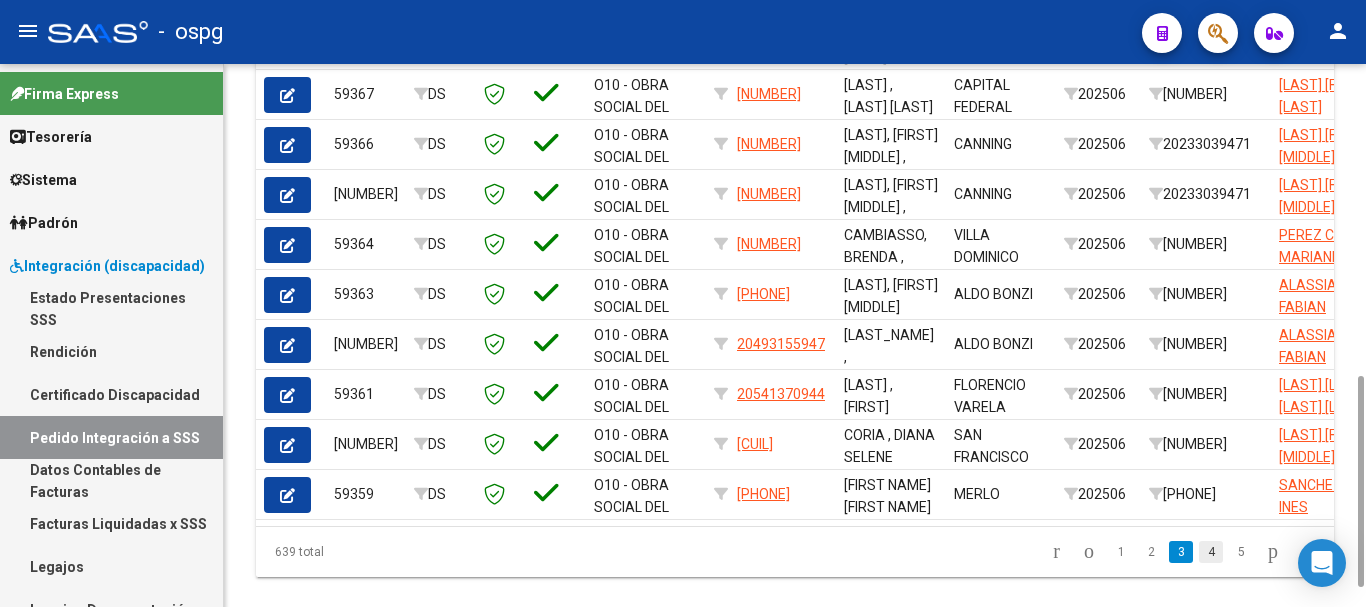 click on "4" 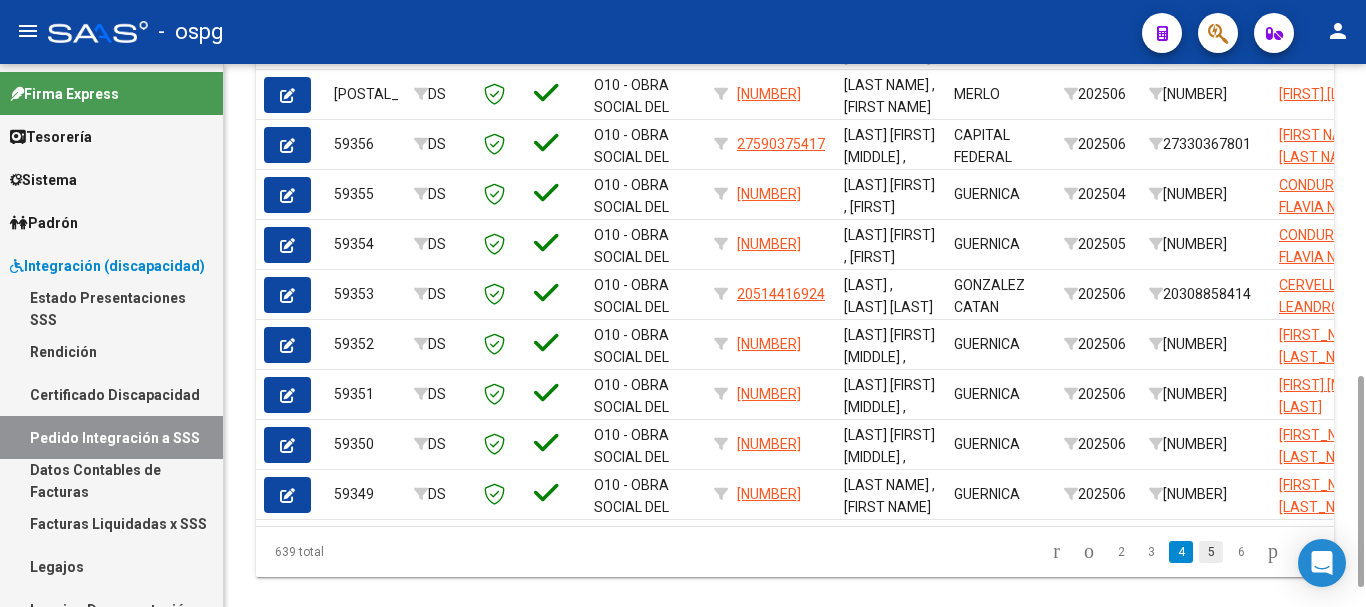 click on "5" 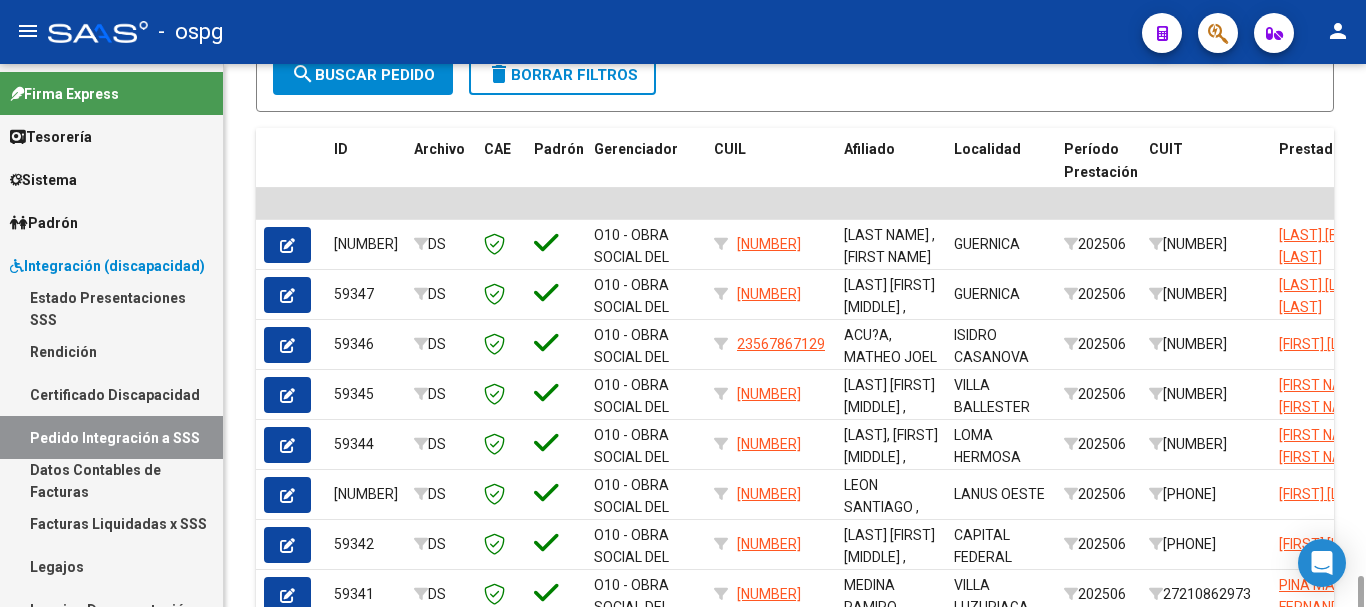 scroll, scrollTop: 850, scrollLeft: 0, axis: vertical 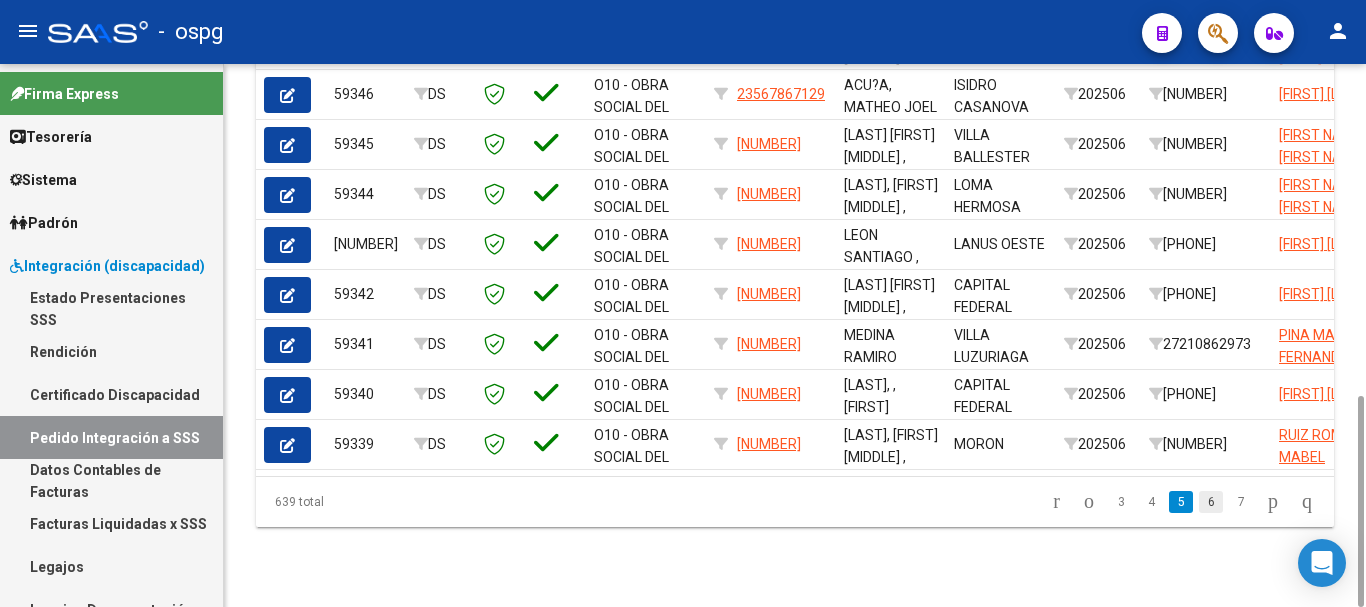 click on "6" 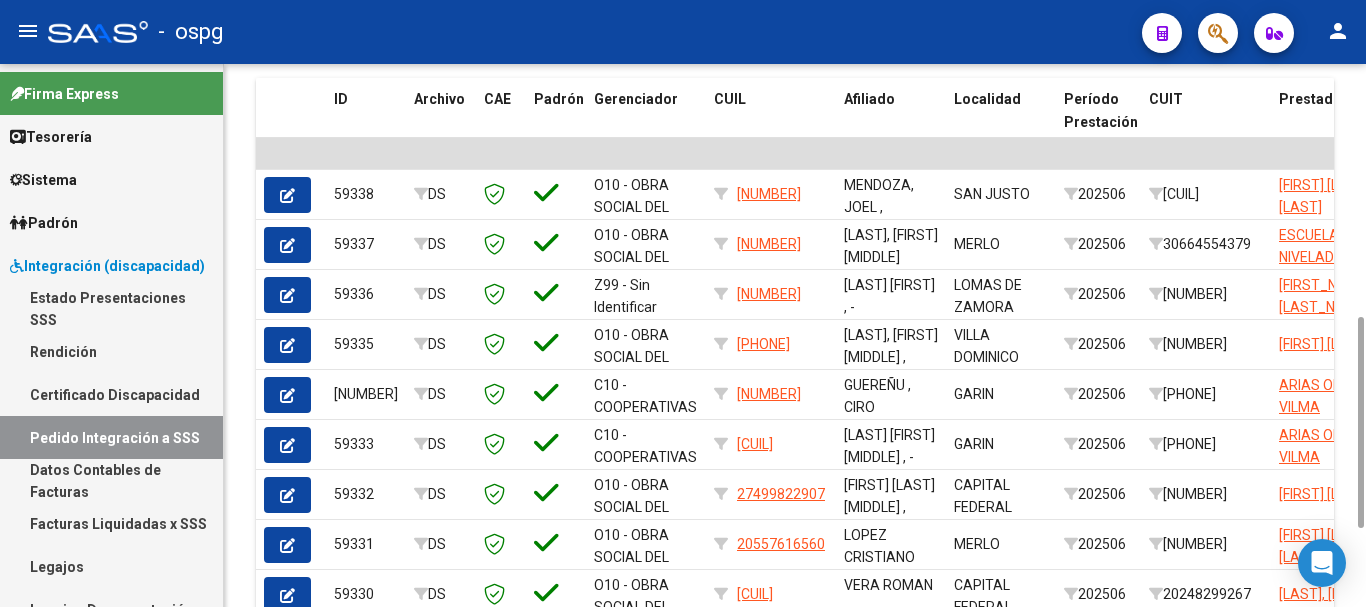 scroll, scrollTop: 850, scrollLeft: 0, axis: vertical 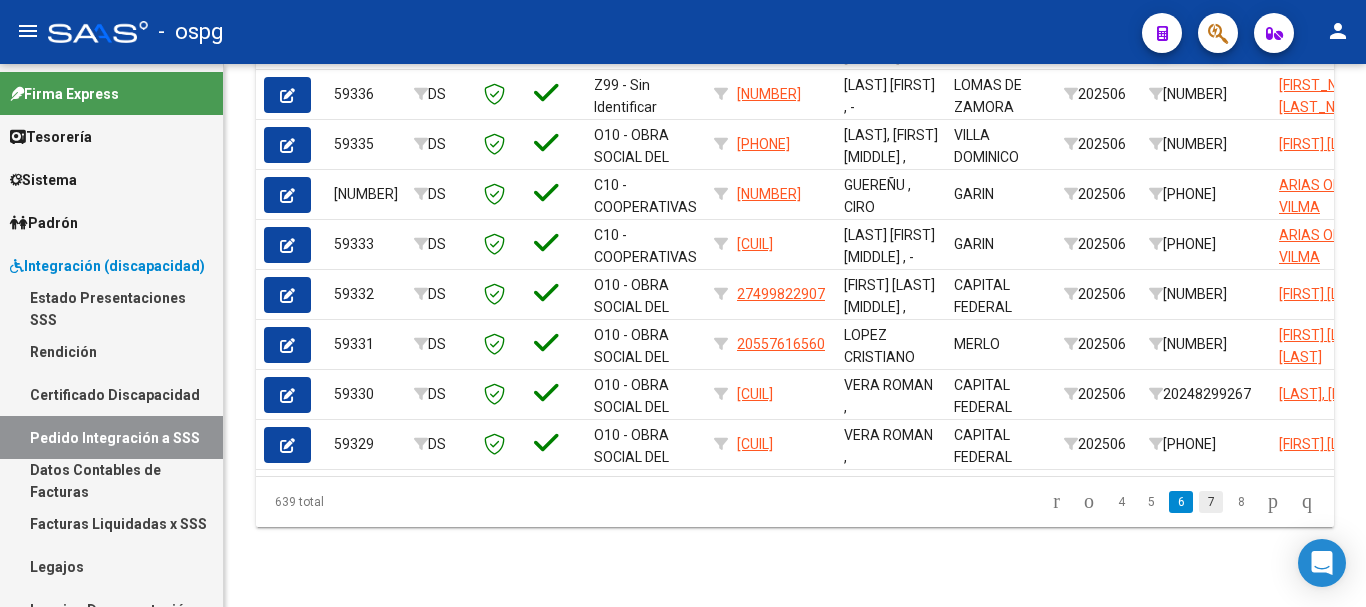 click on "7" 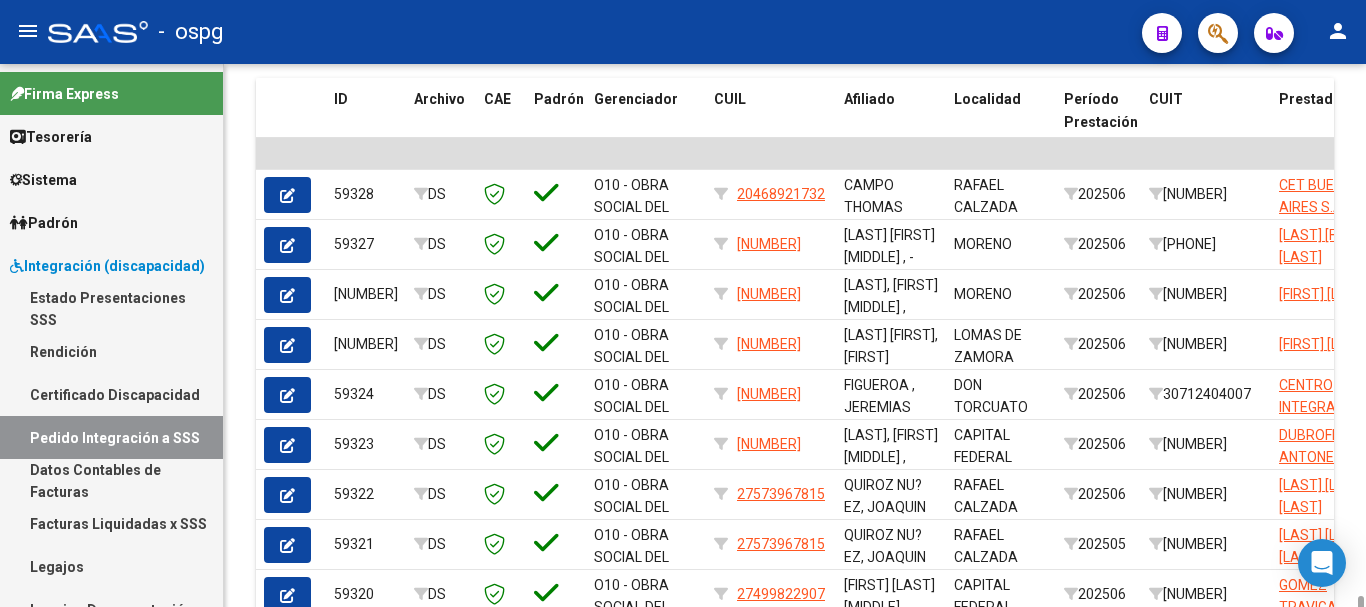 scroll, scrollTop: 850, scrollLeft: 0, axis: vertical 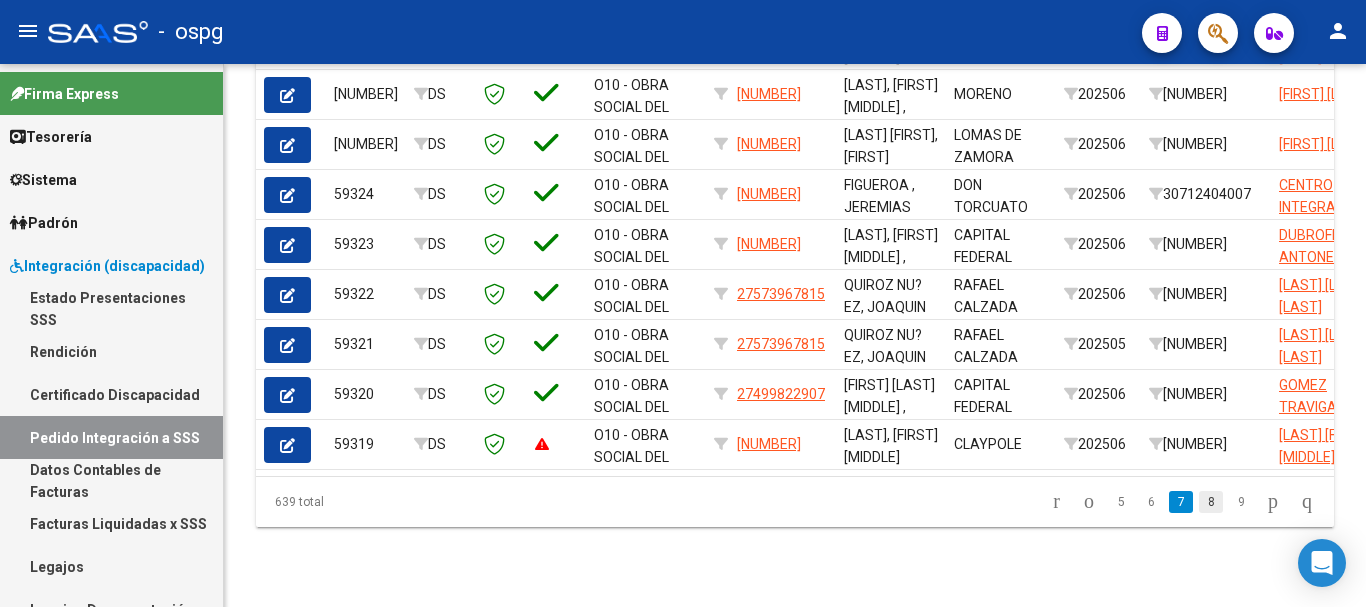 click on "8" 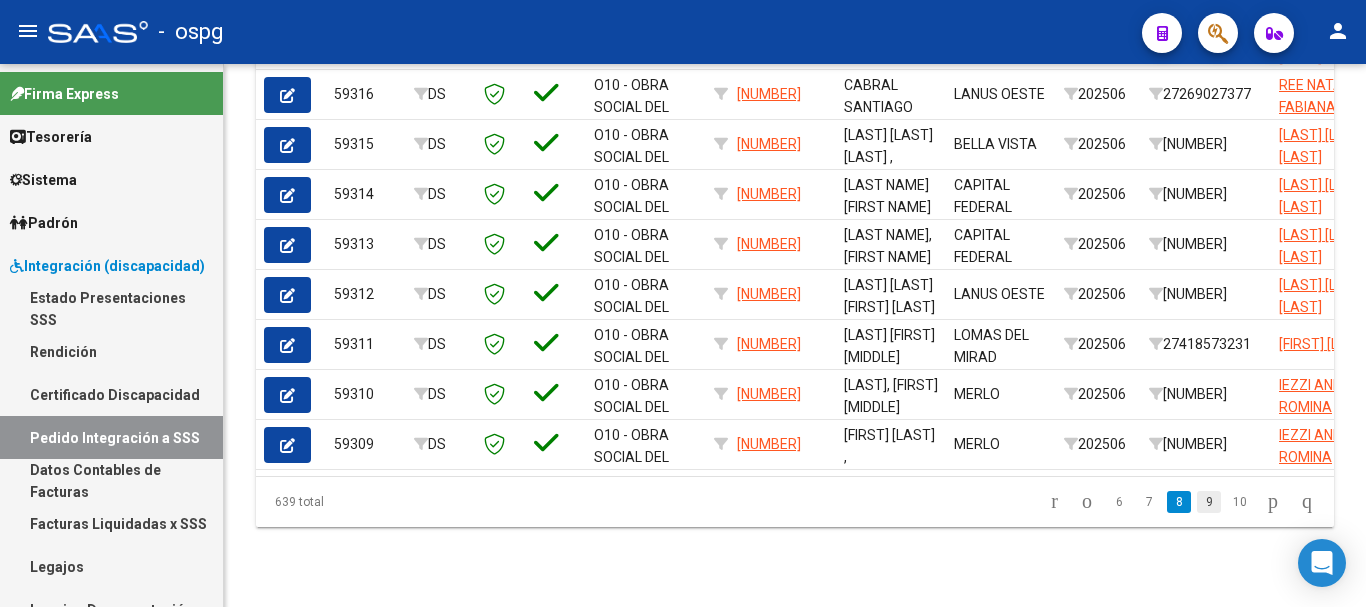 click on "9" 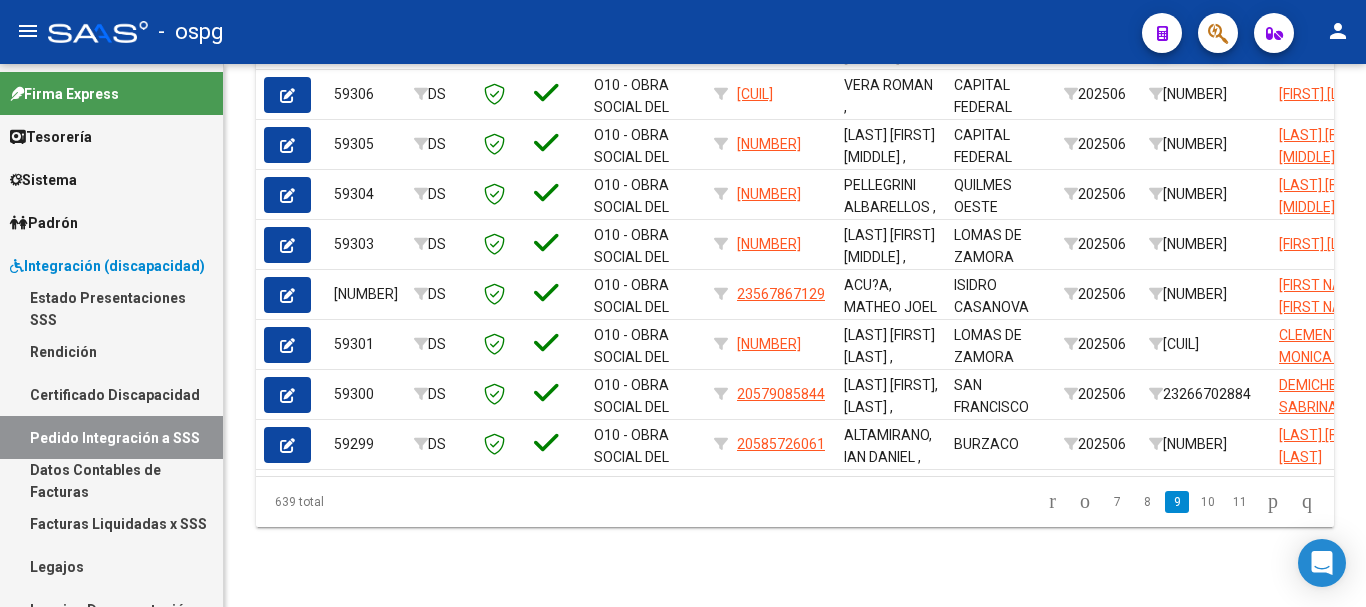 click on "10" 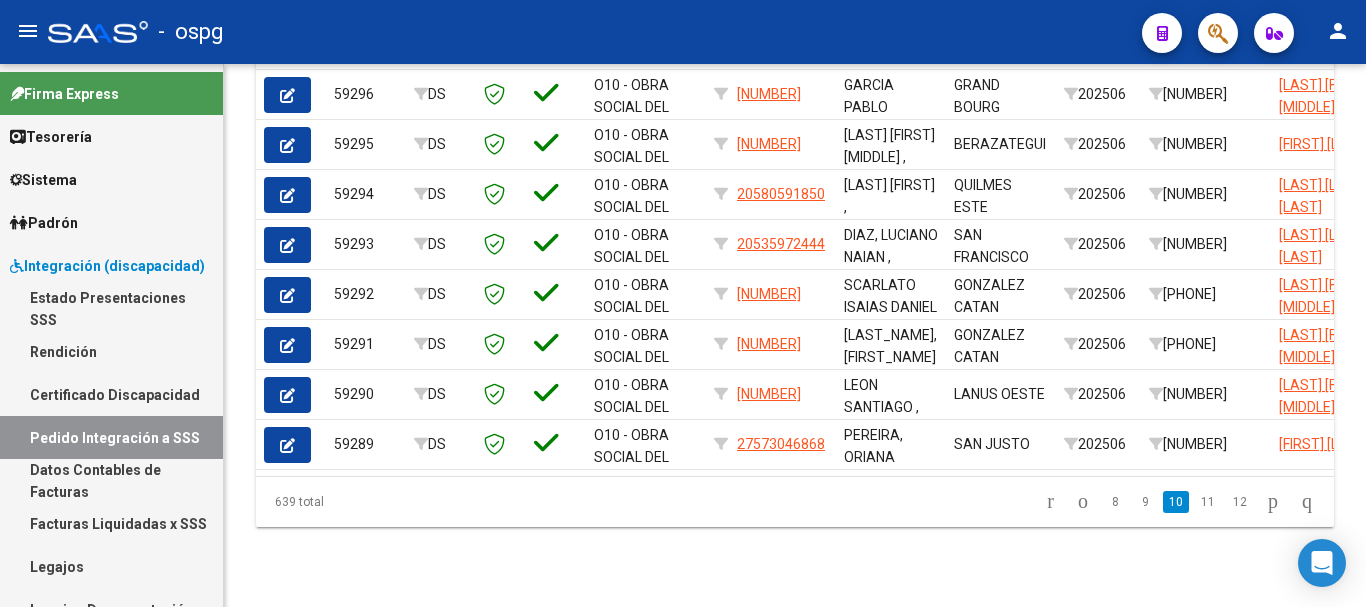 click on "11" 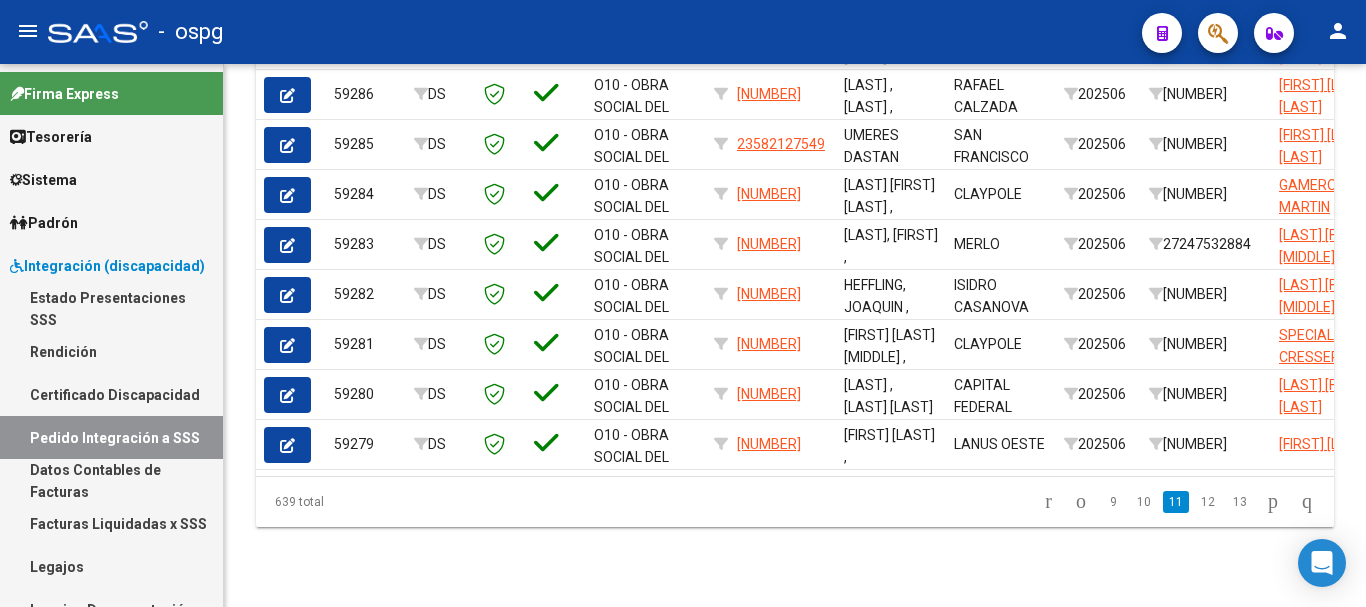 click on "12" 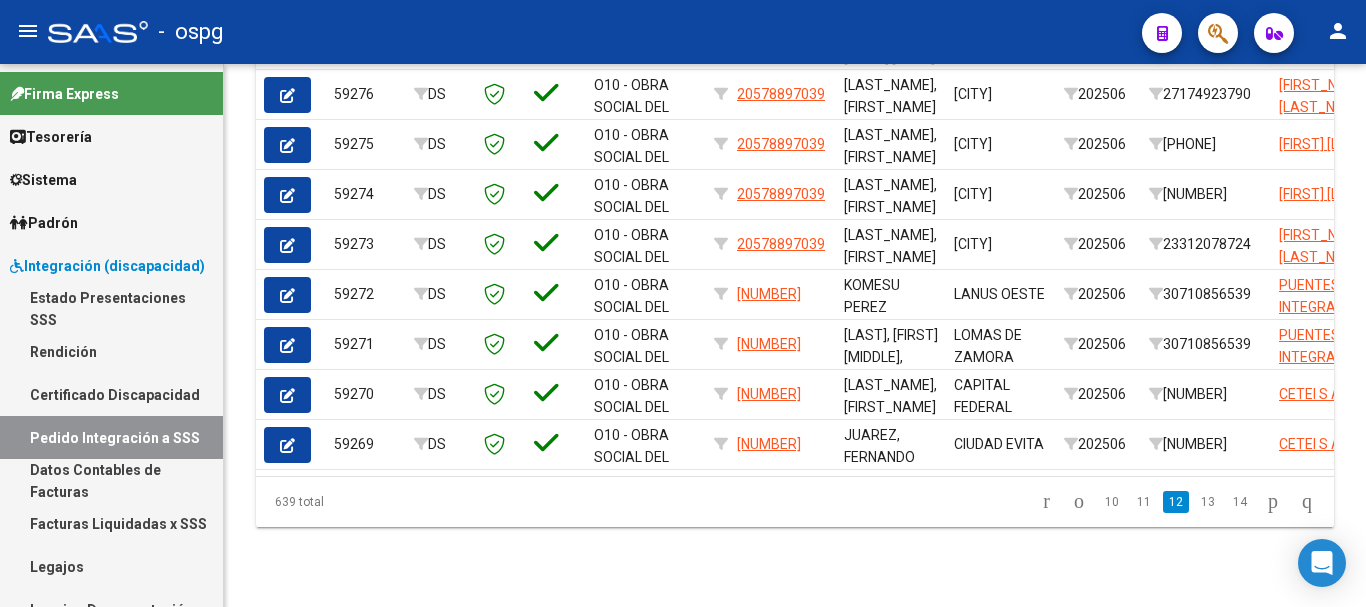click on "13" 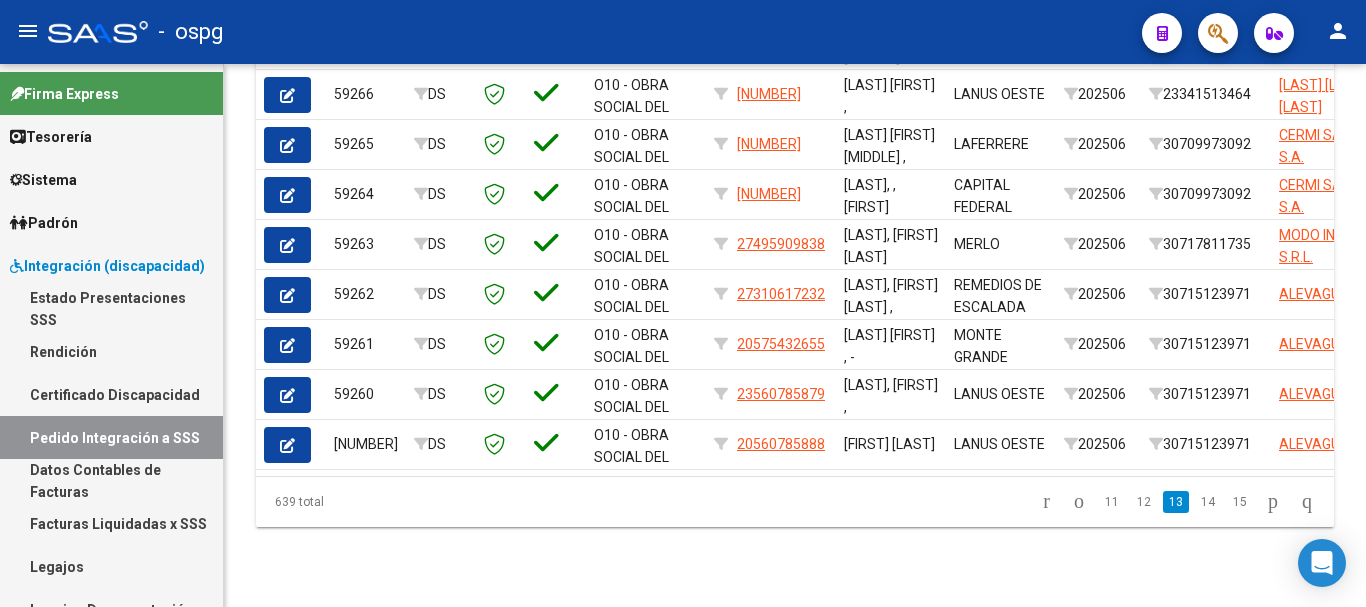 click on "14" 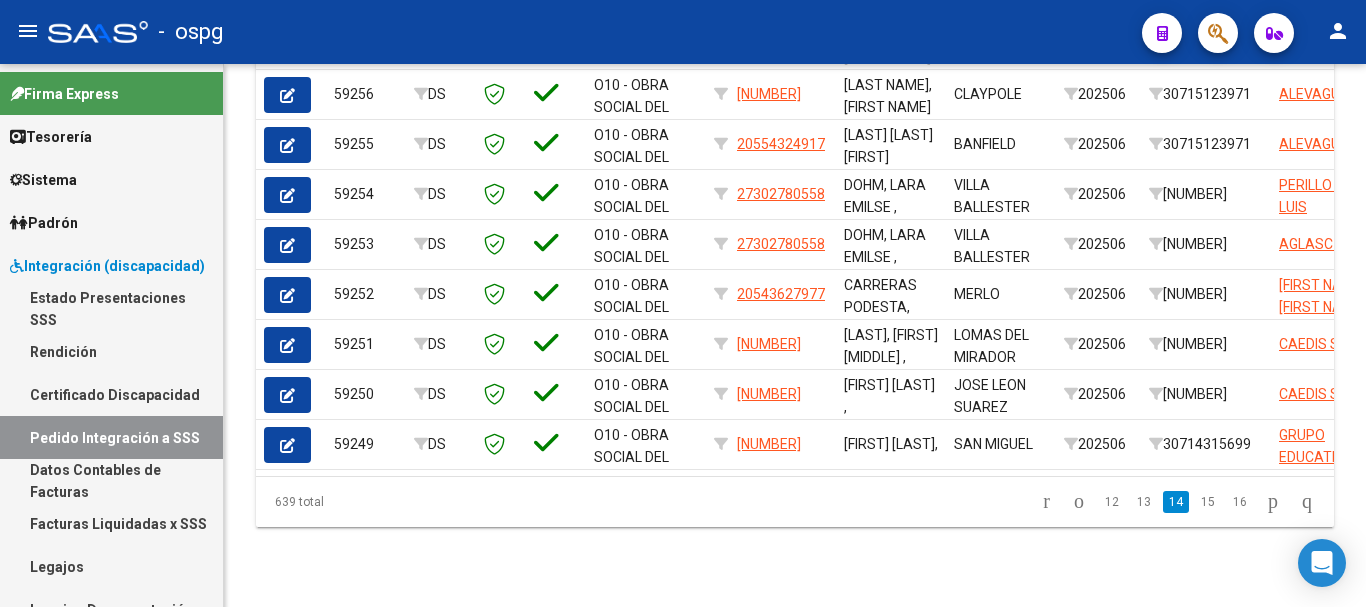 click on "15" 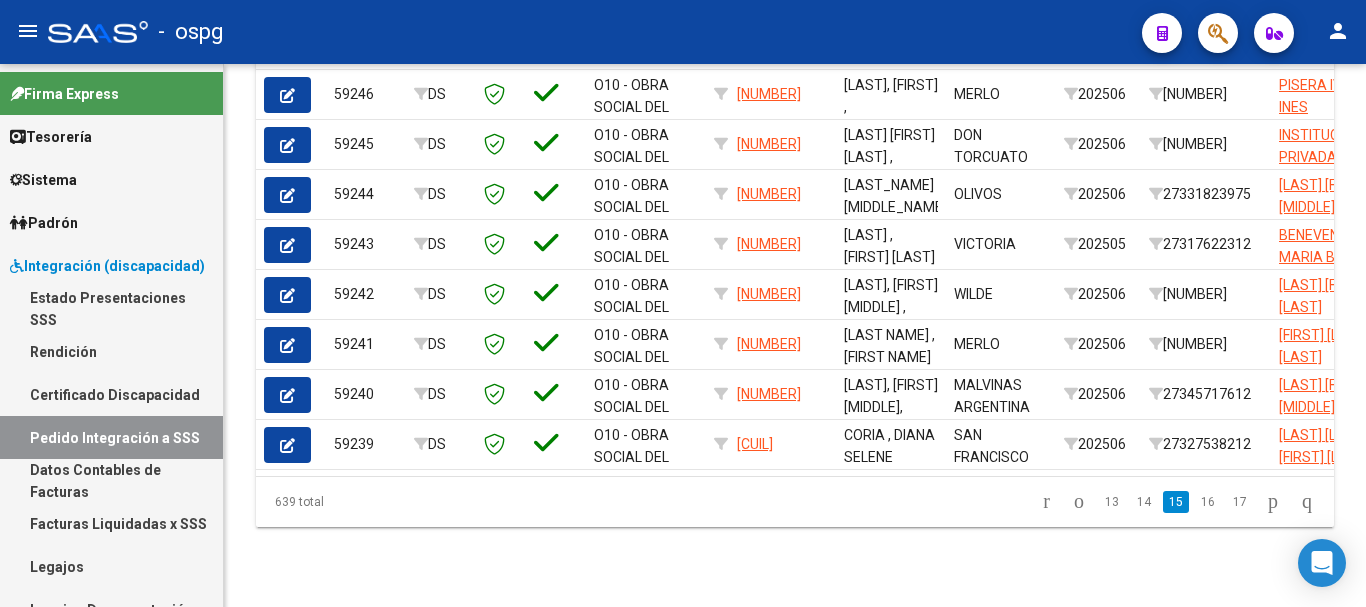 click on "16" 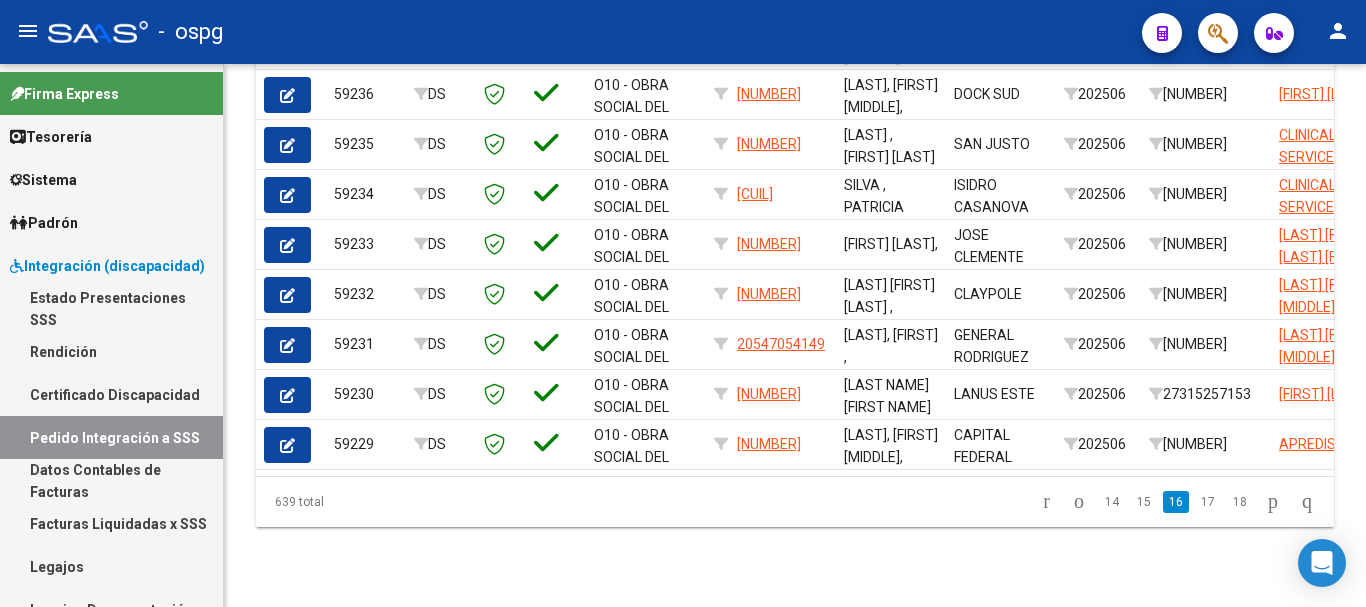 click on "17" 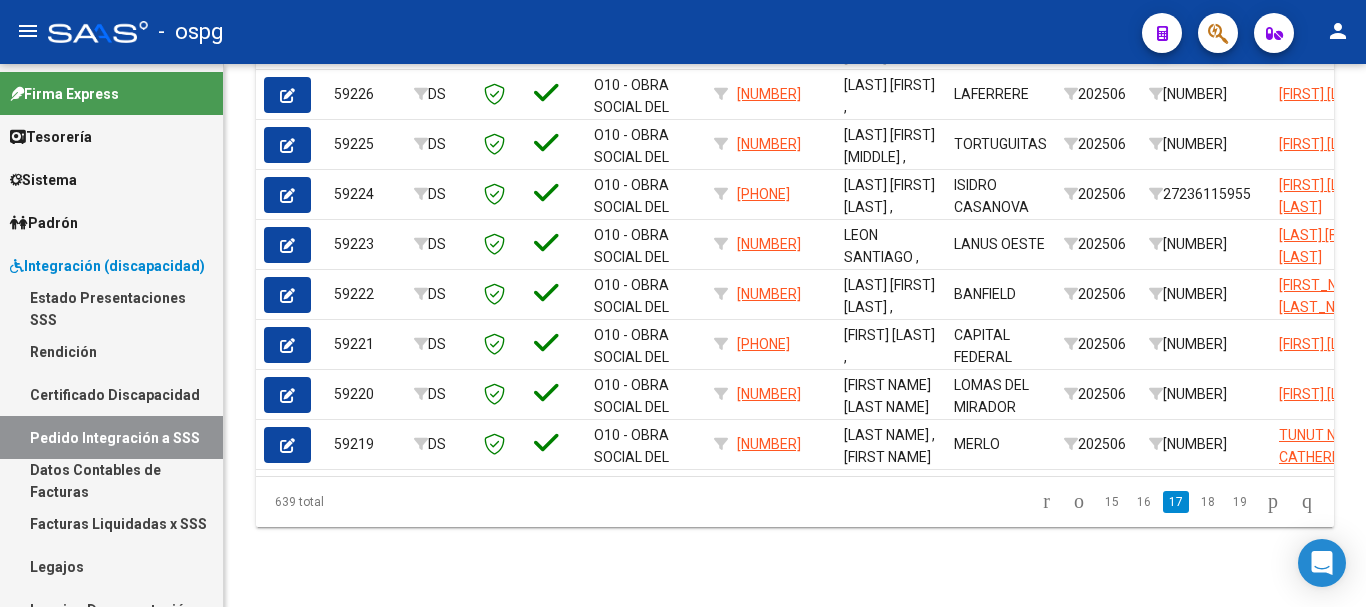 click on "18" 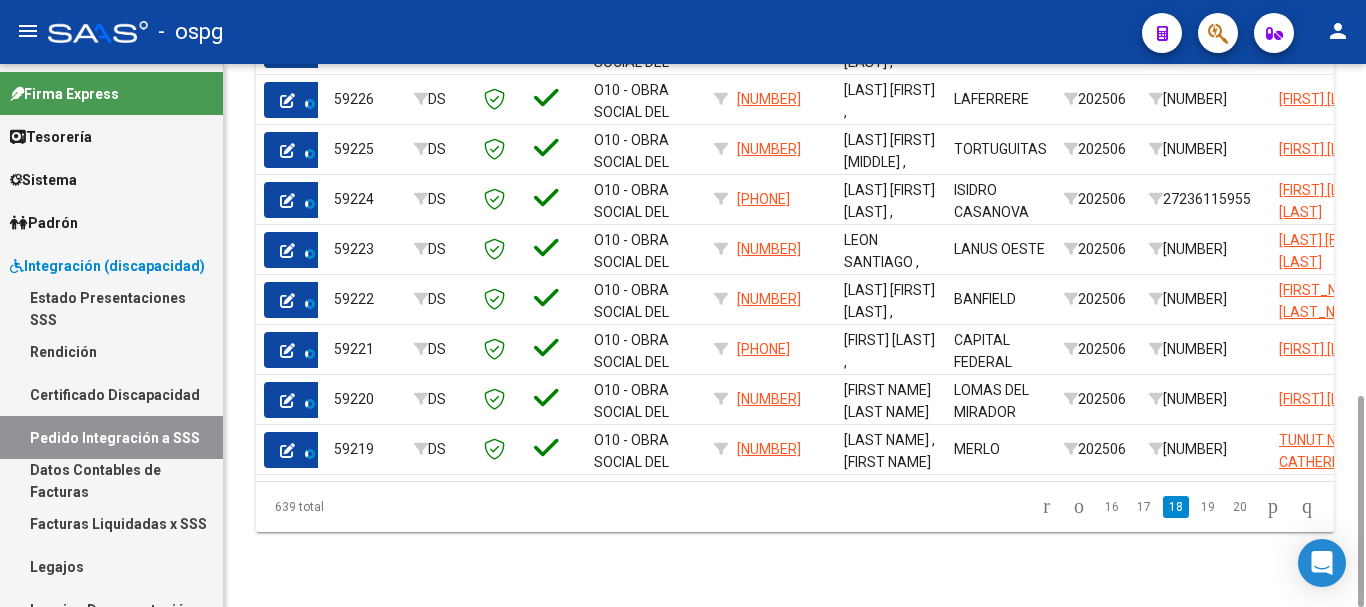 click on "639 total   16   17   18   19   20" 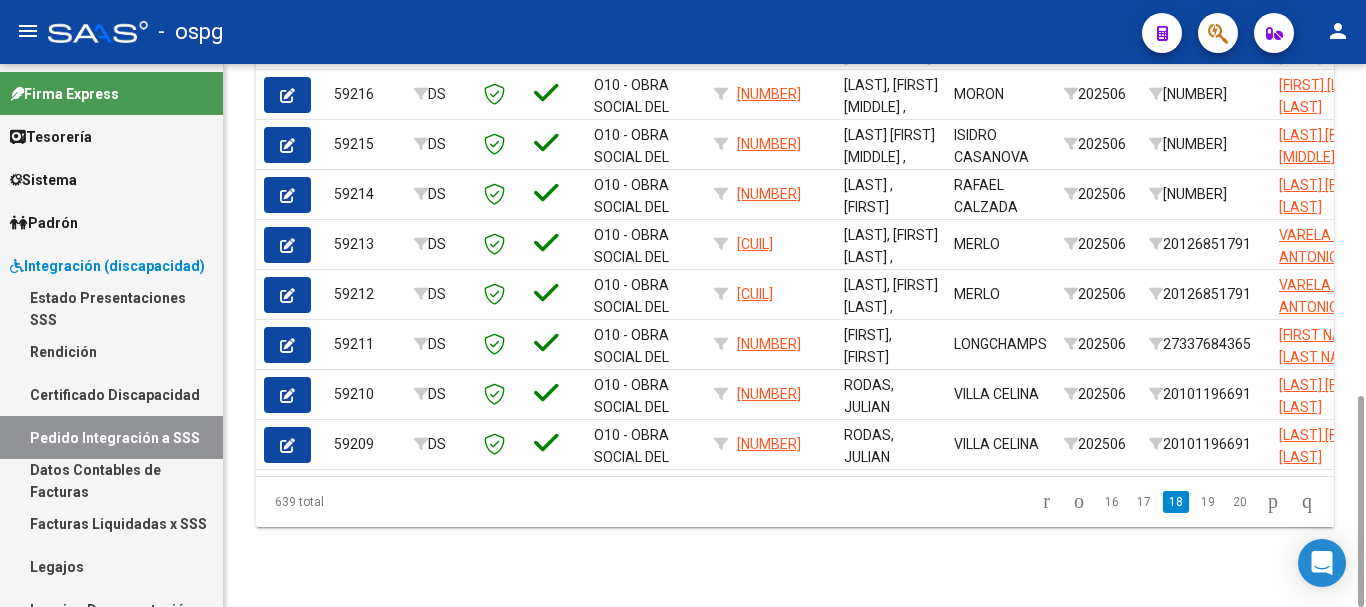 click on "19" 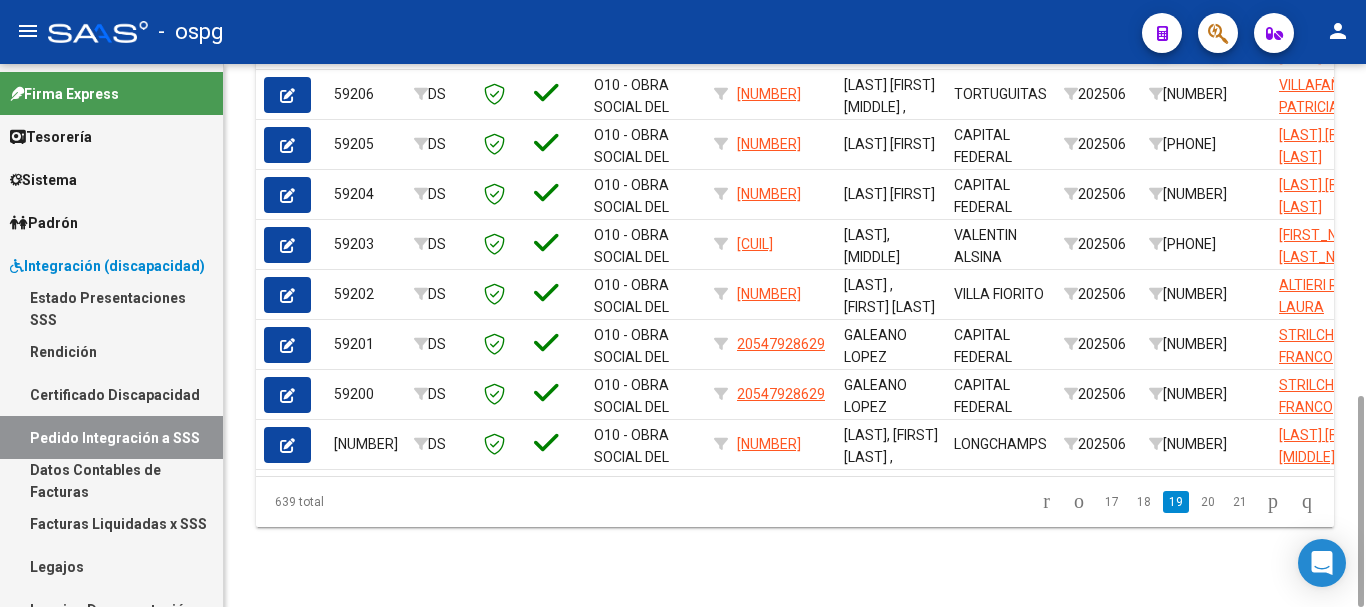 click on "20" 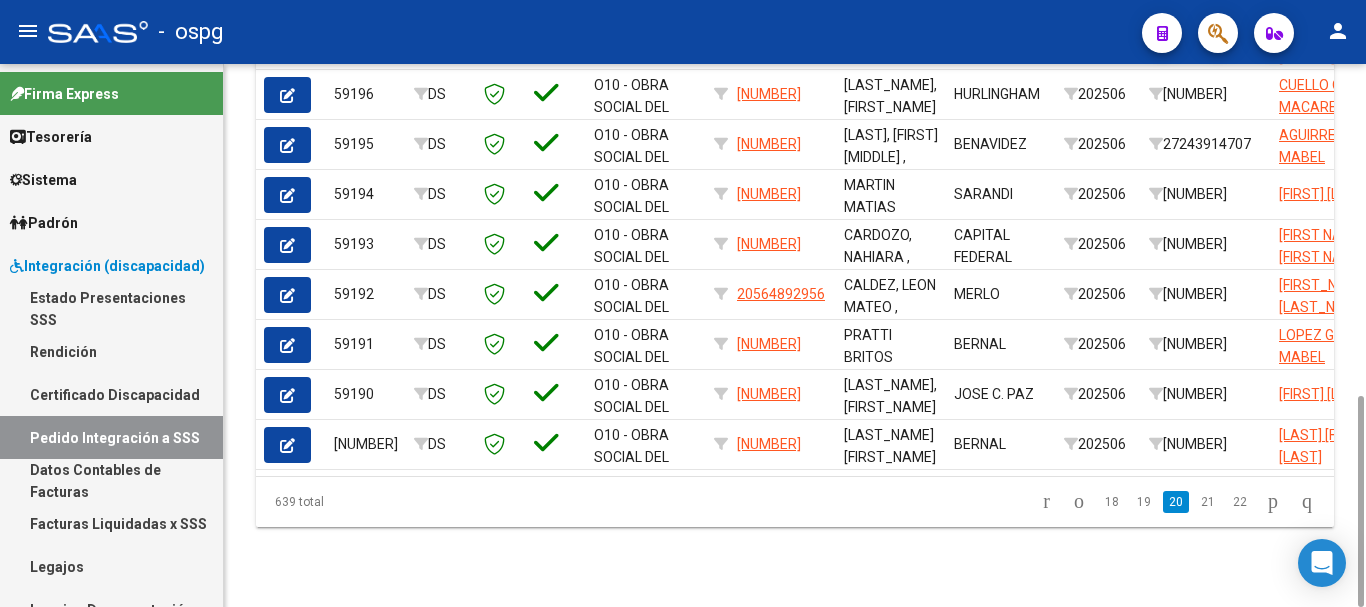 click on "21" 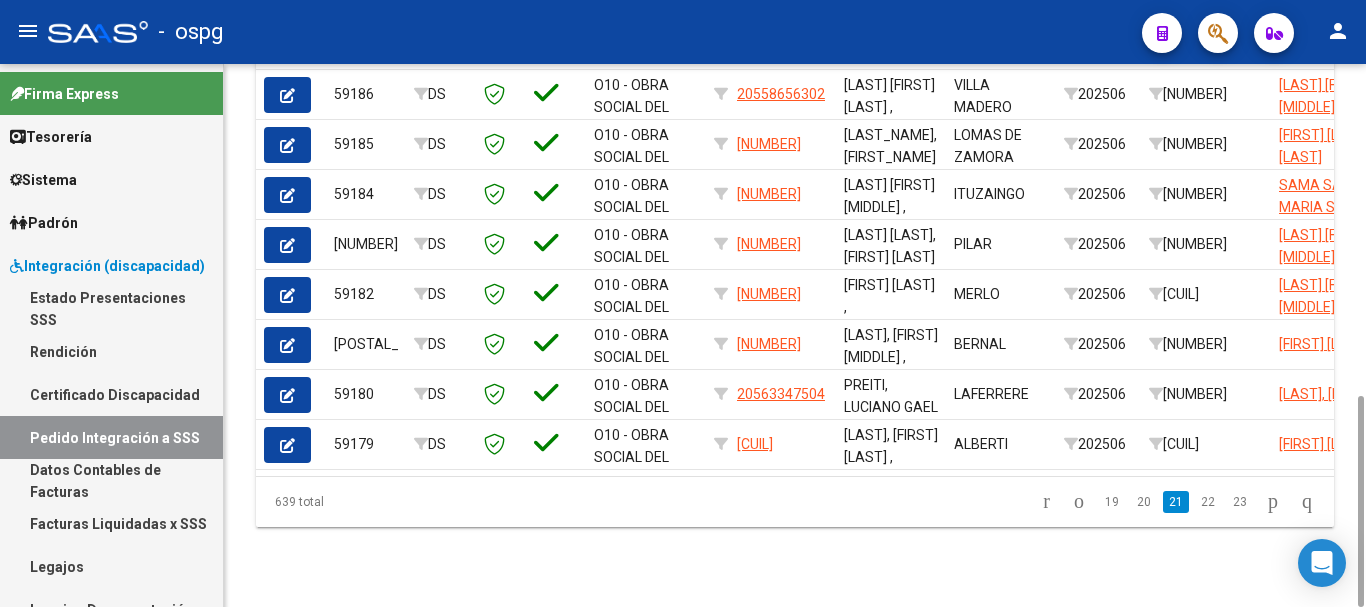 click on "22" 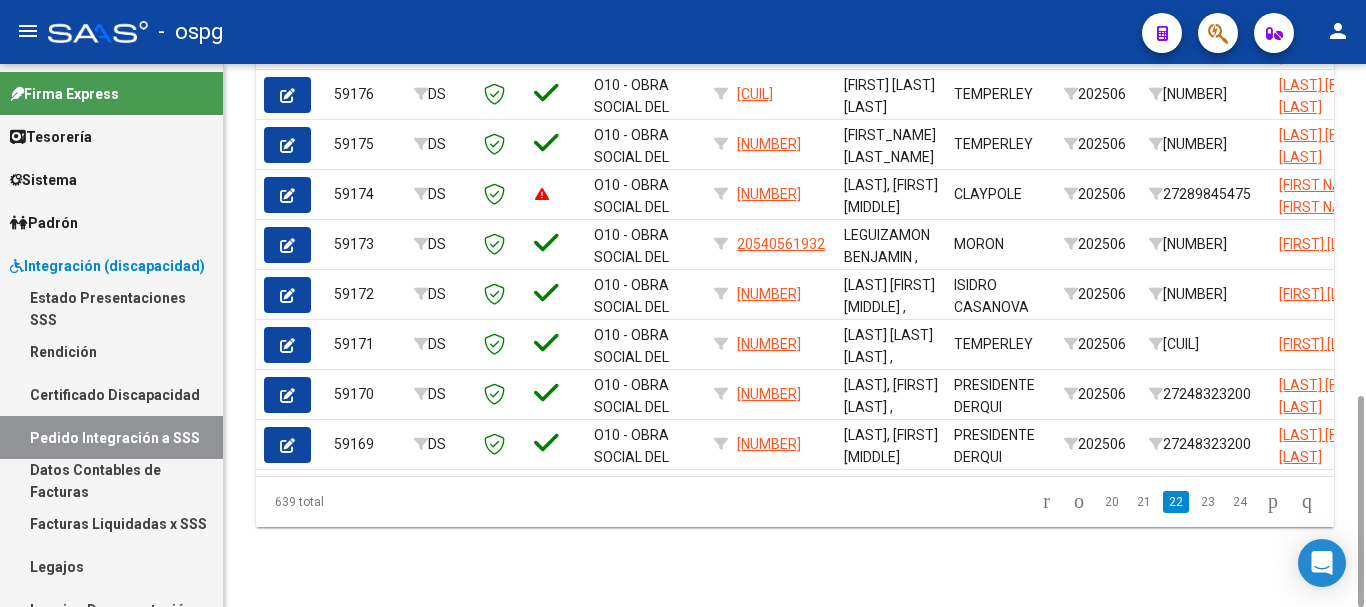 click on "23" 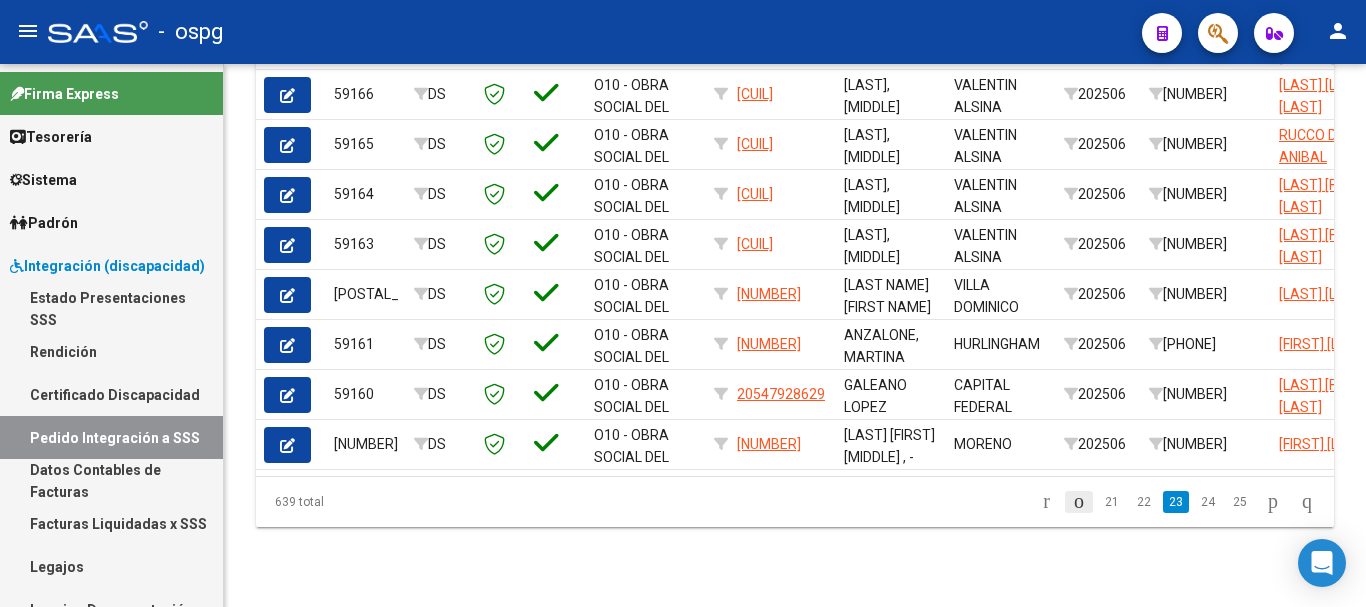 click 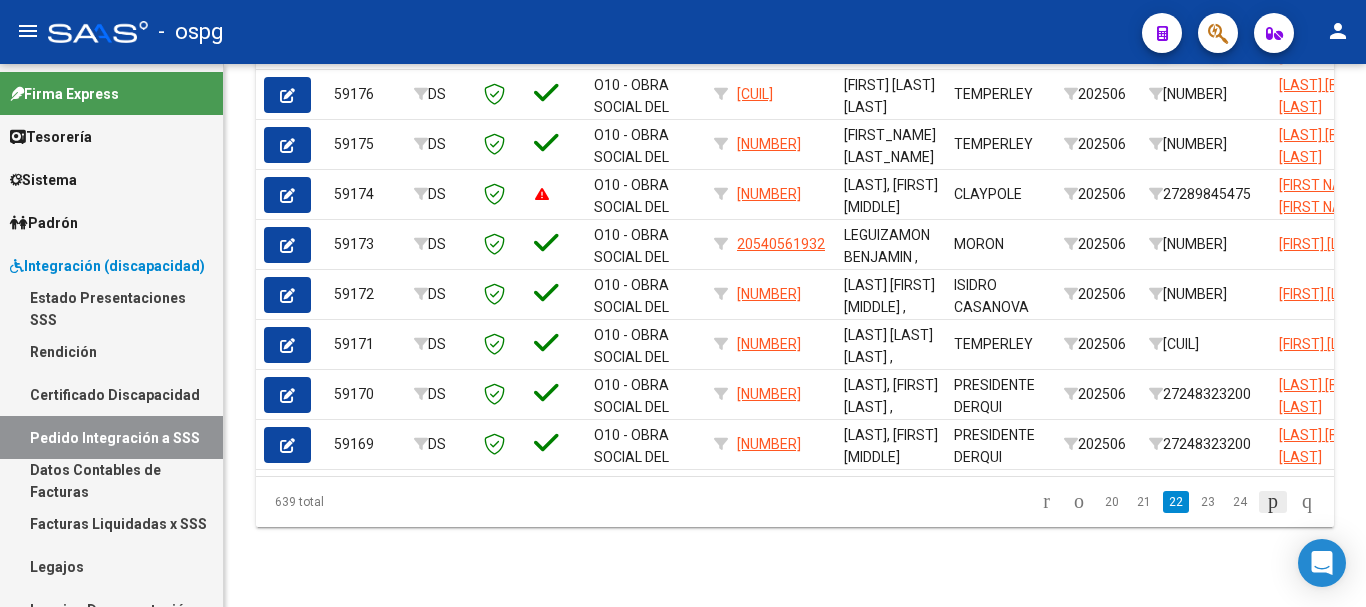 click 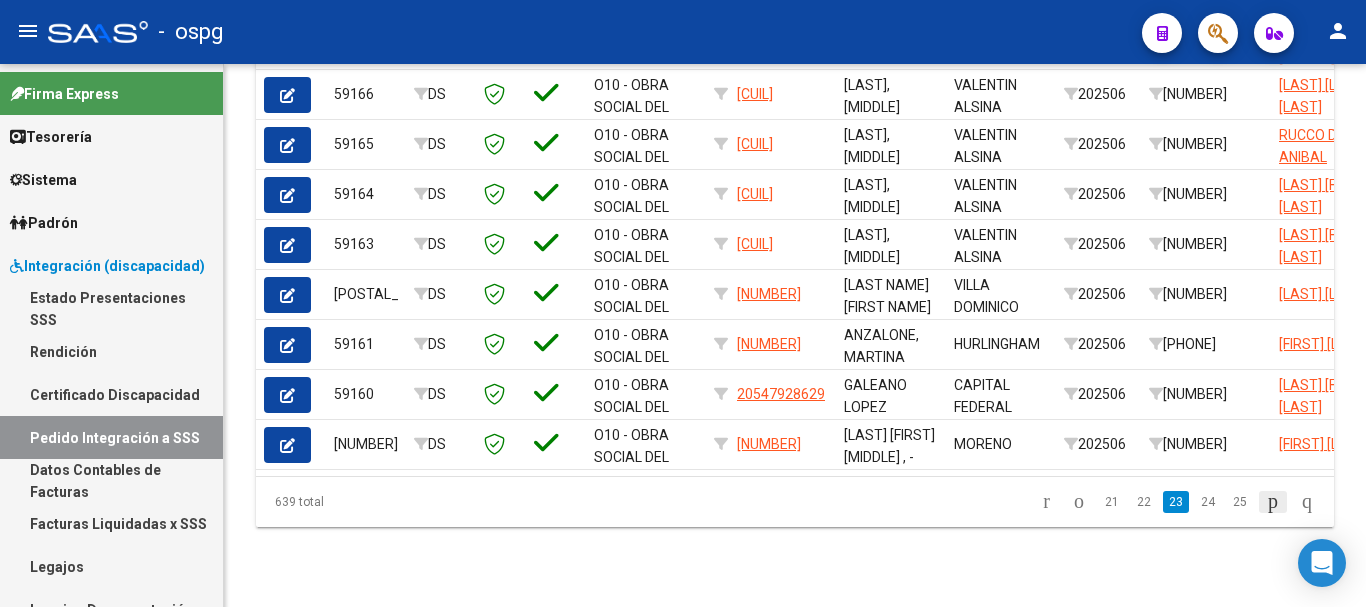 click 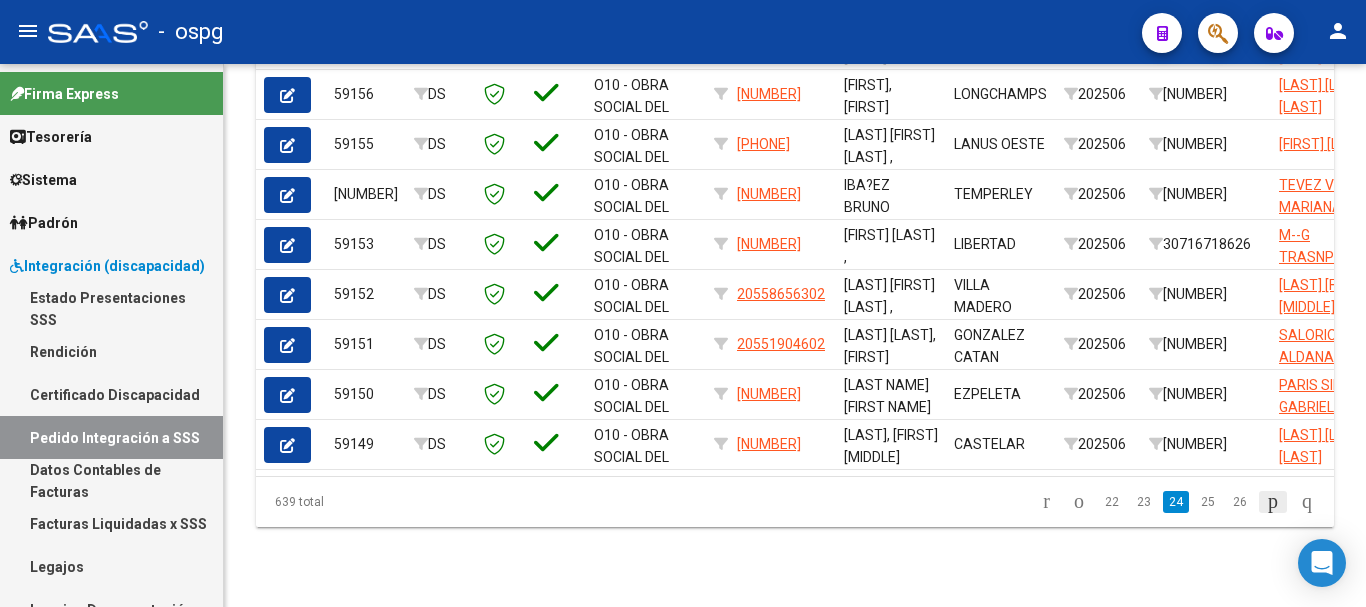 click 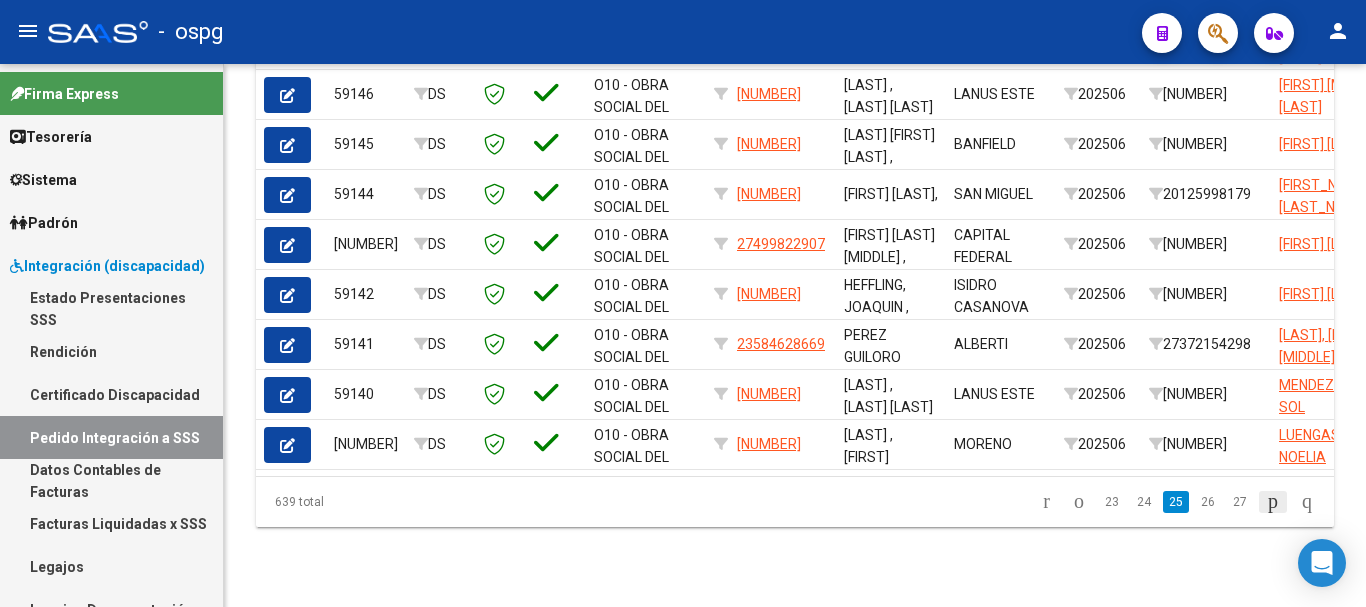 click 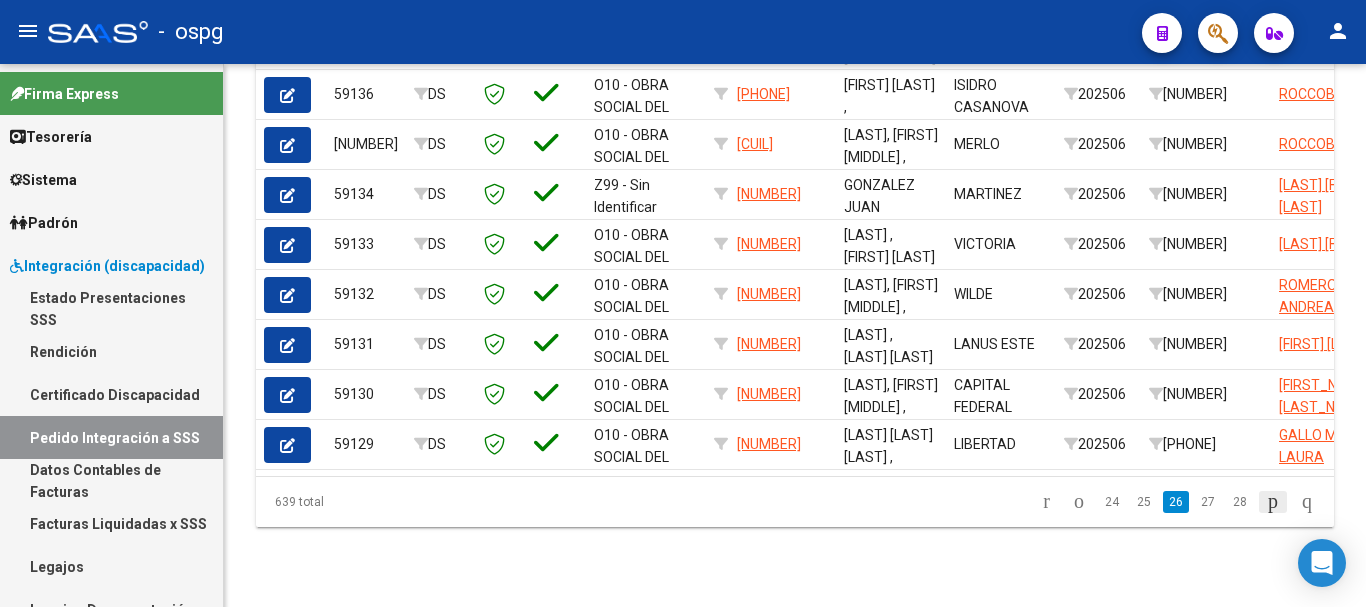 click 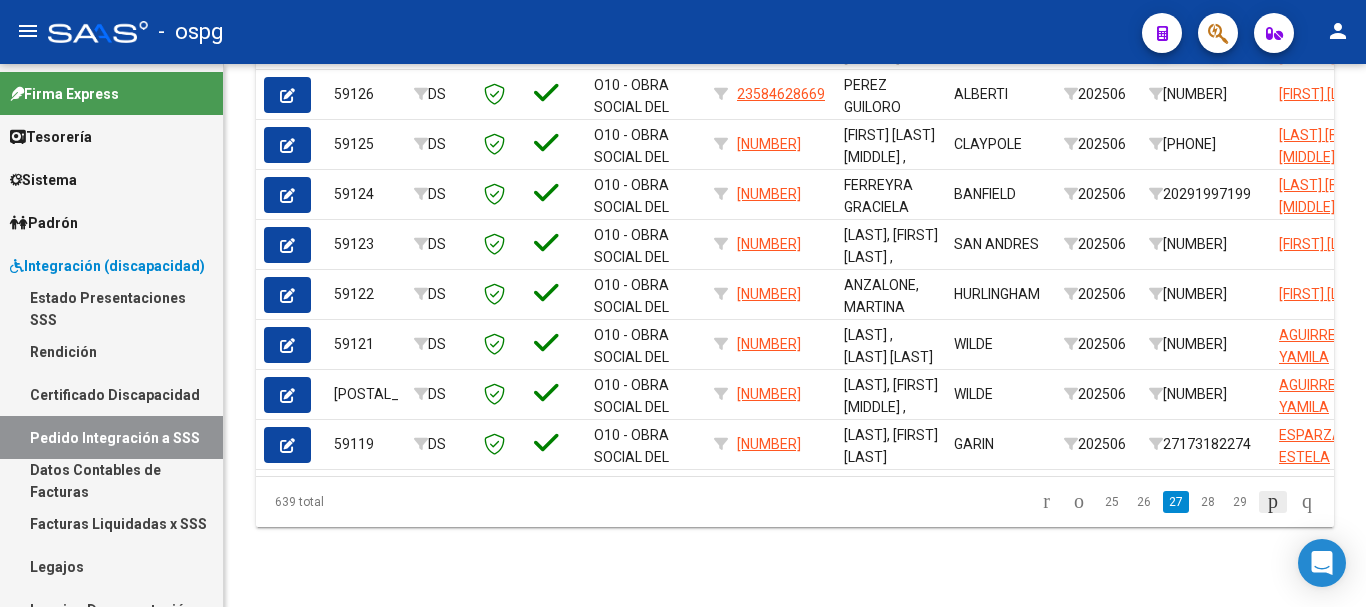 click 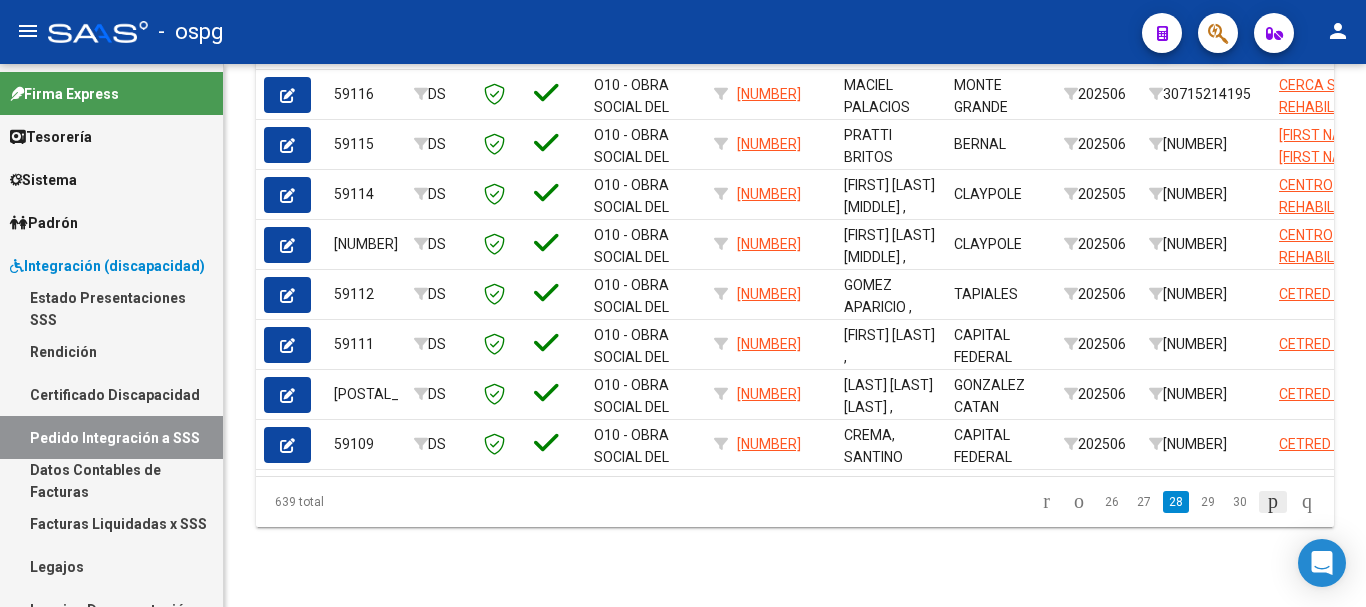 click 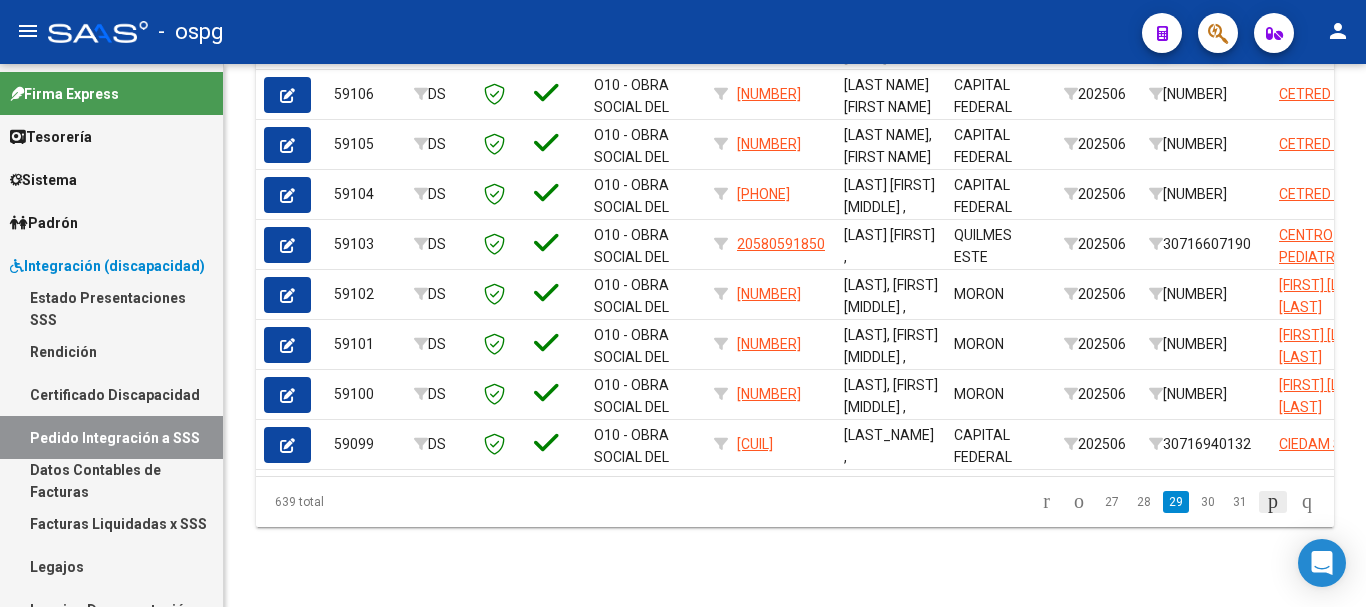 click 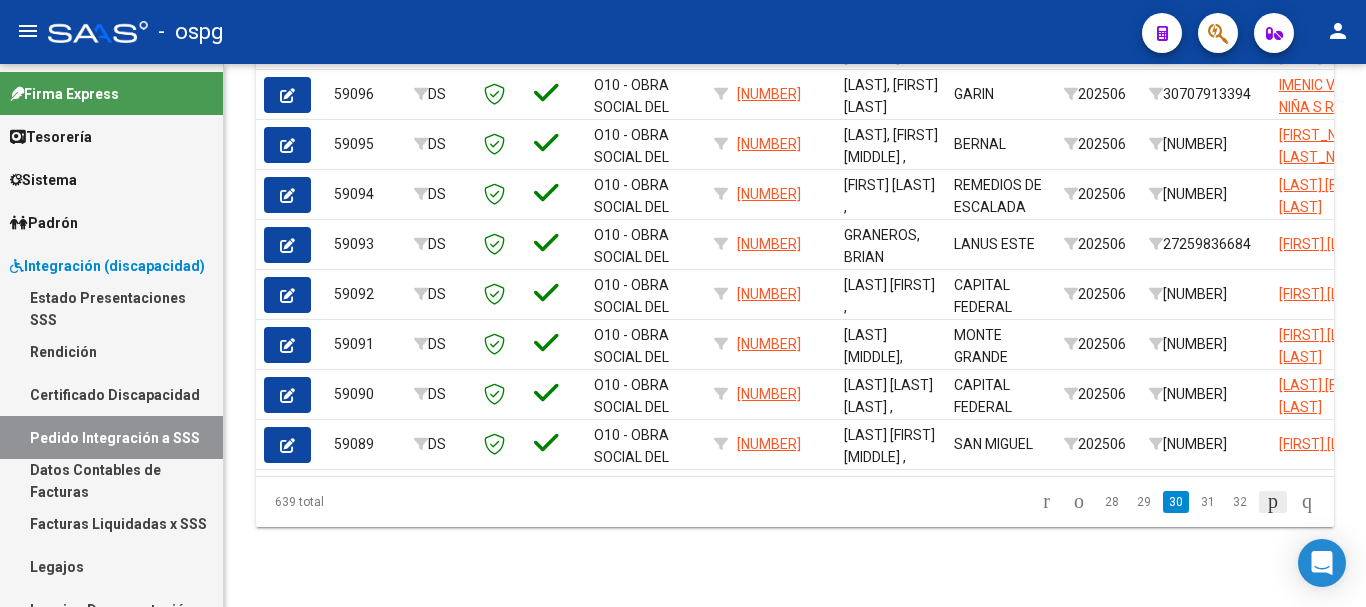click 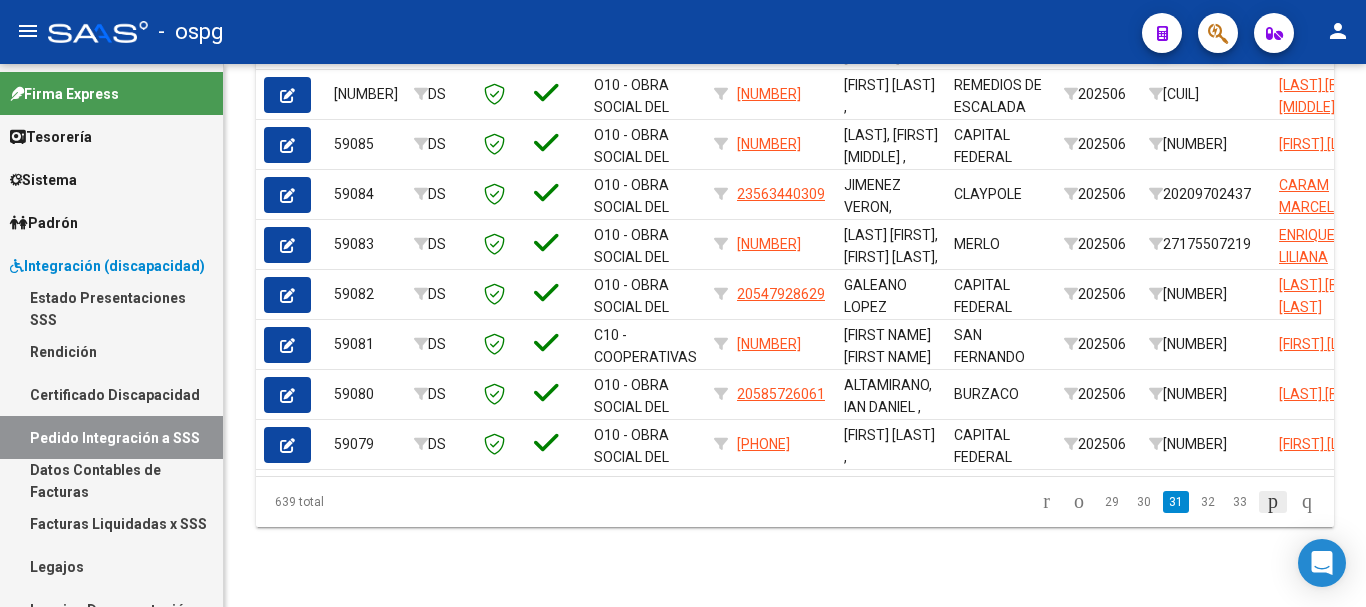 click 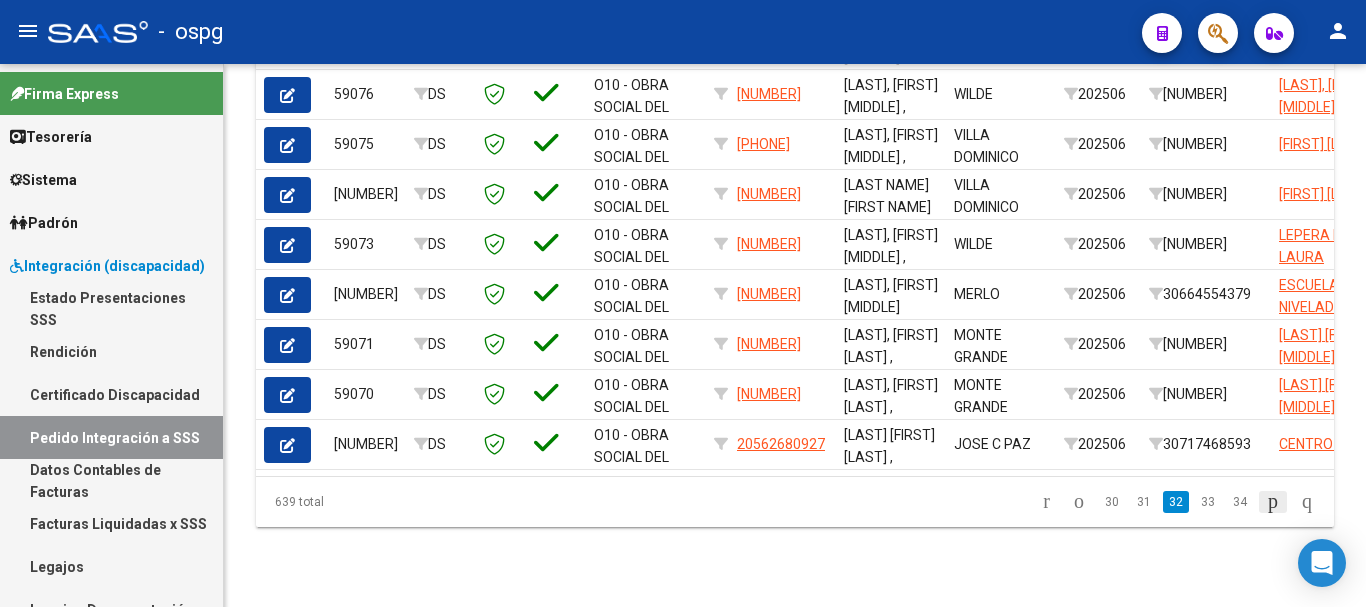 click 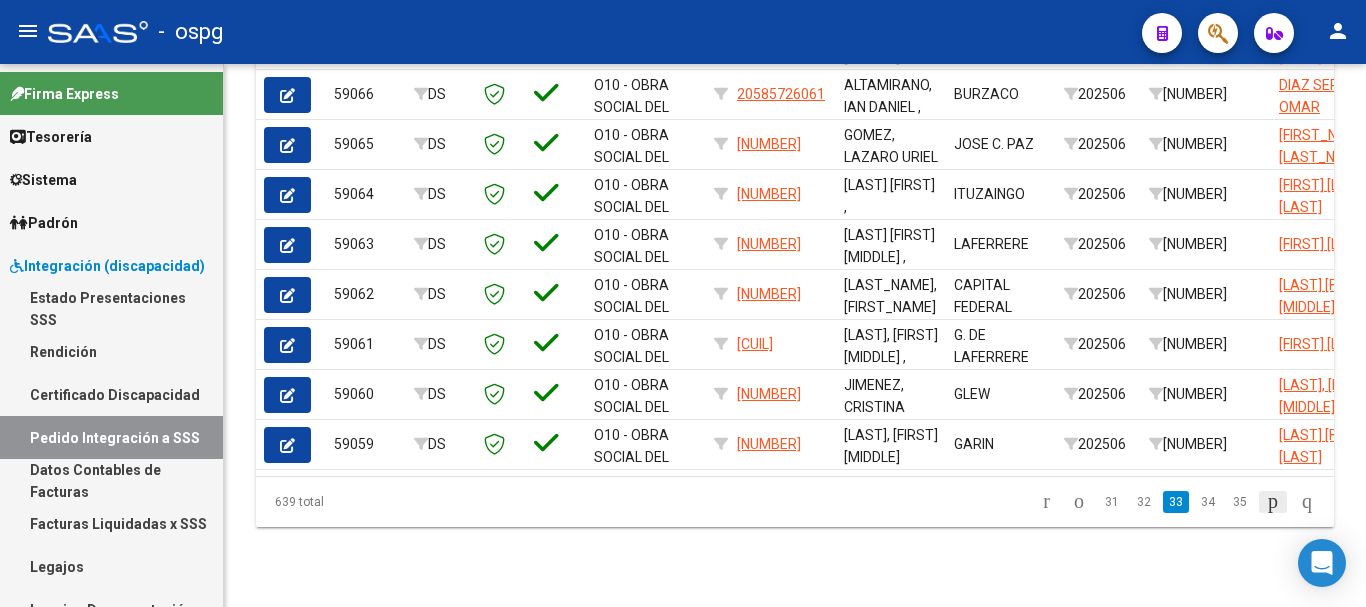 click 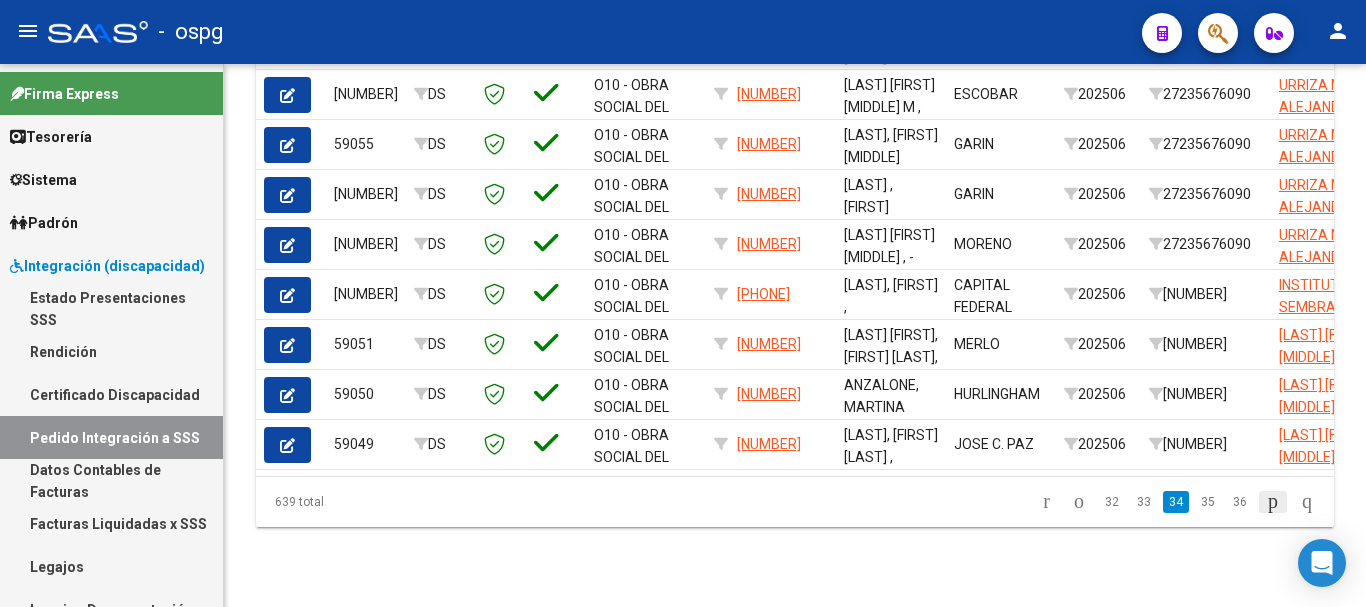 click 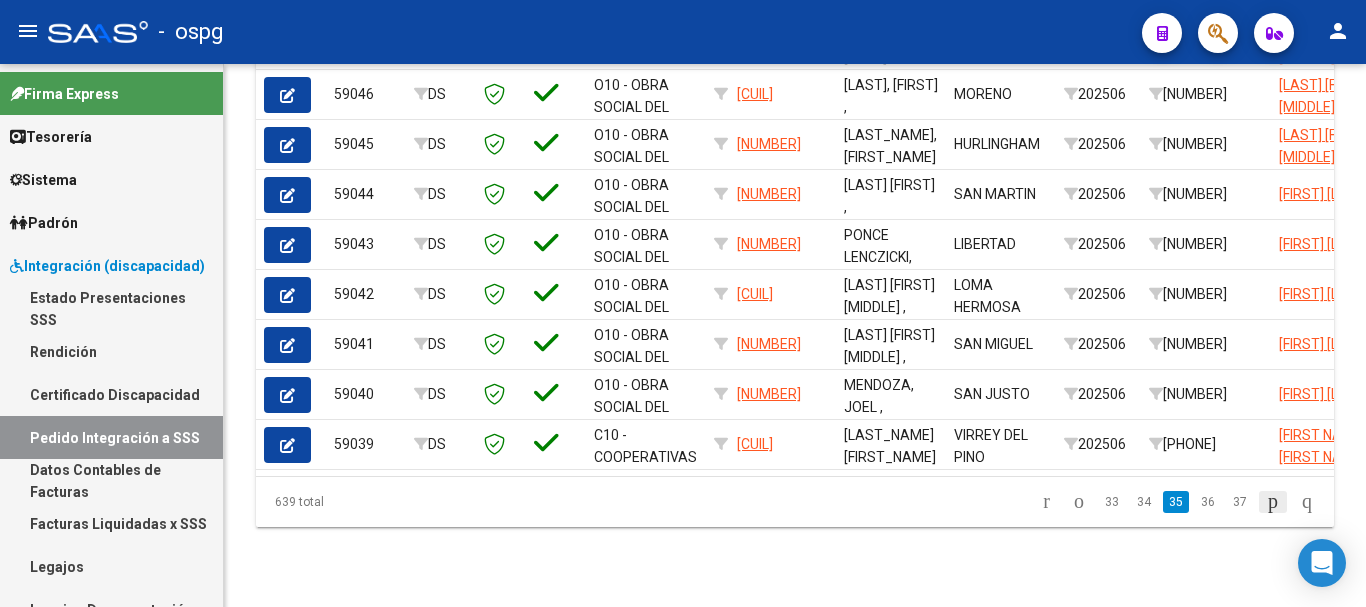 click 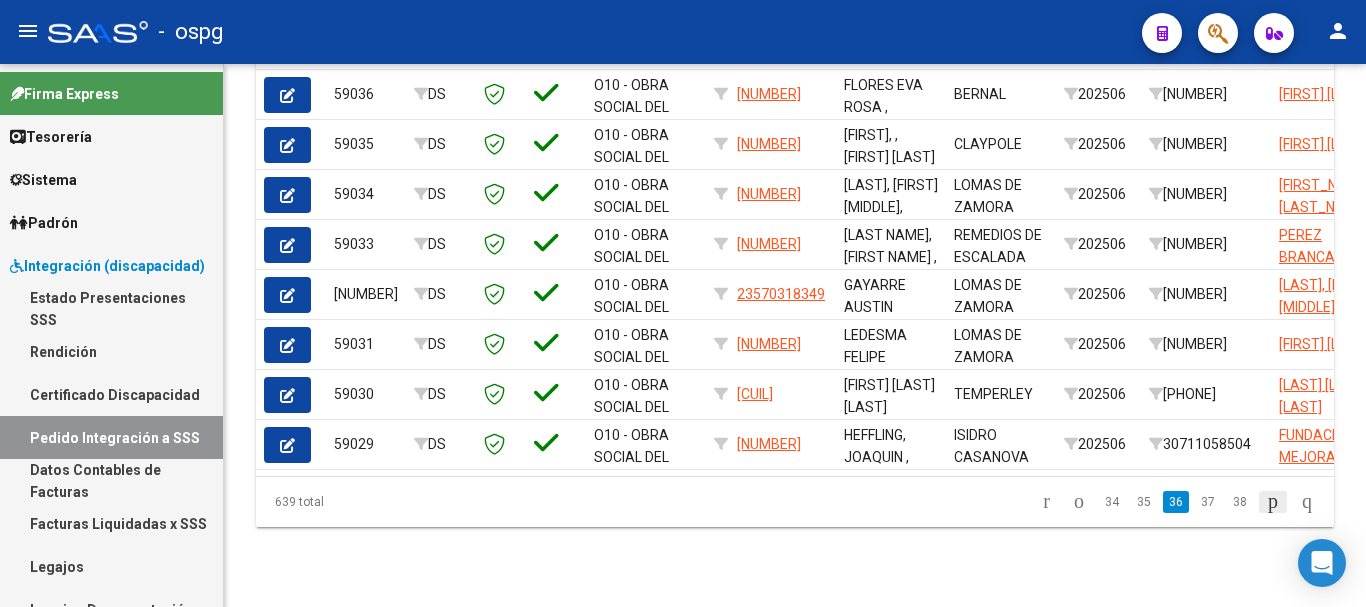 click 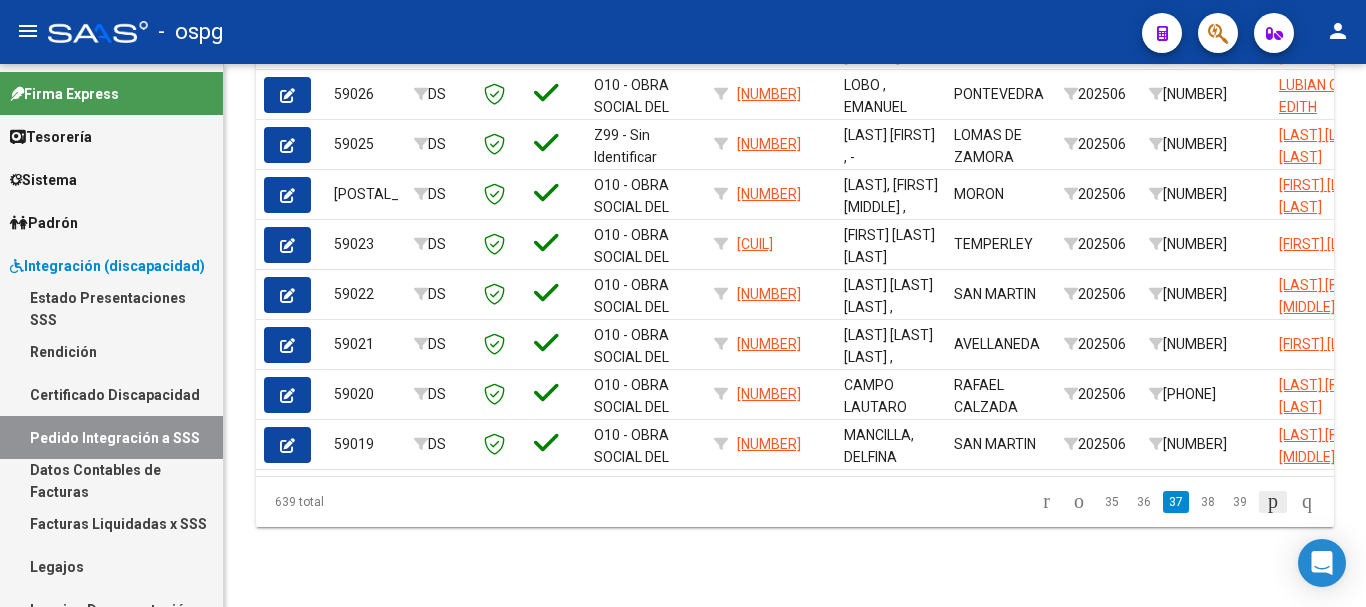 click 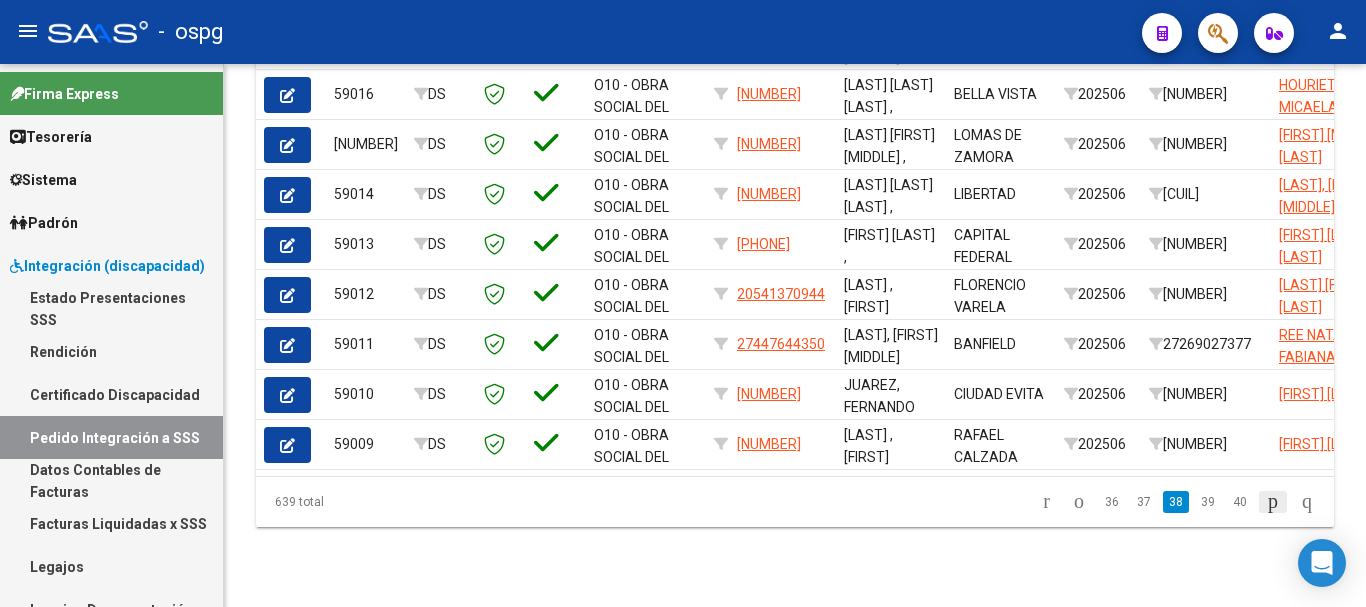 click 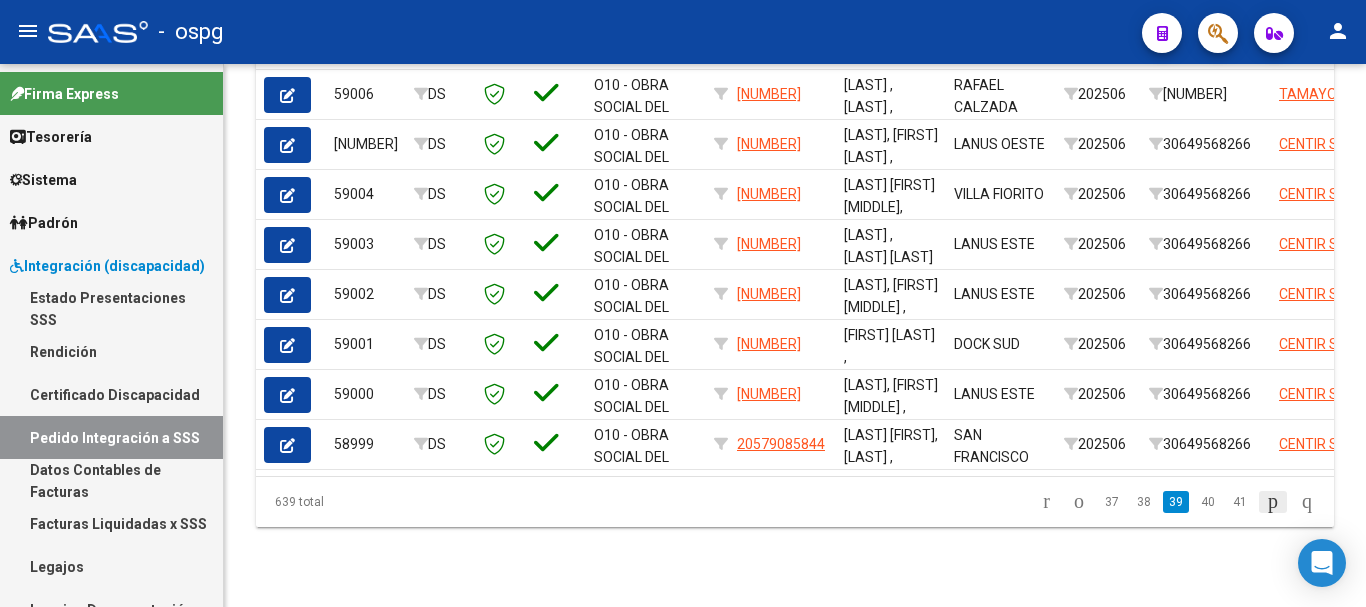 click 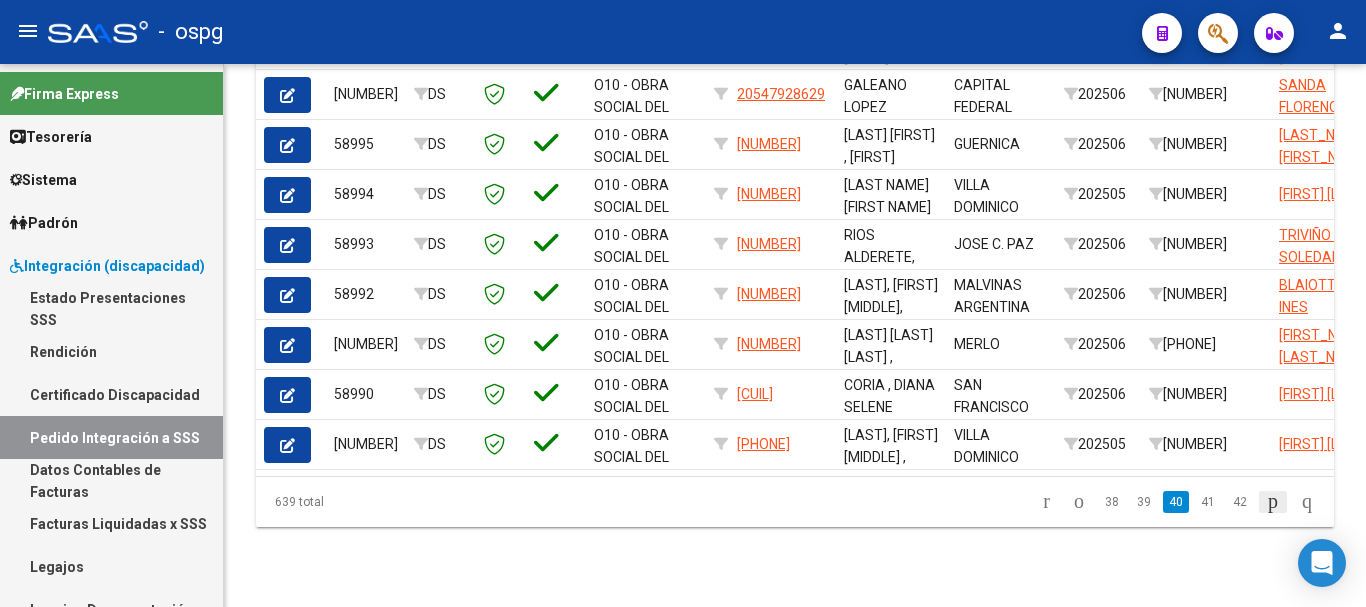 click 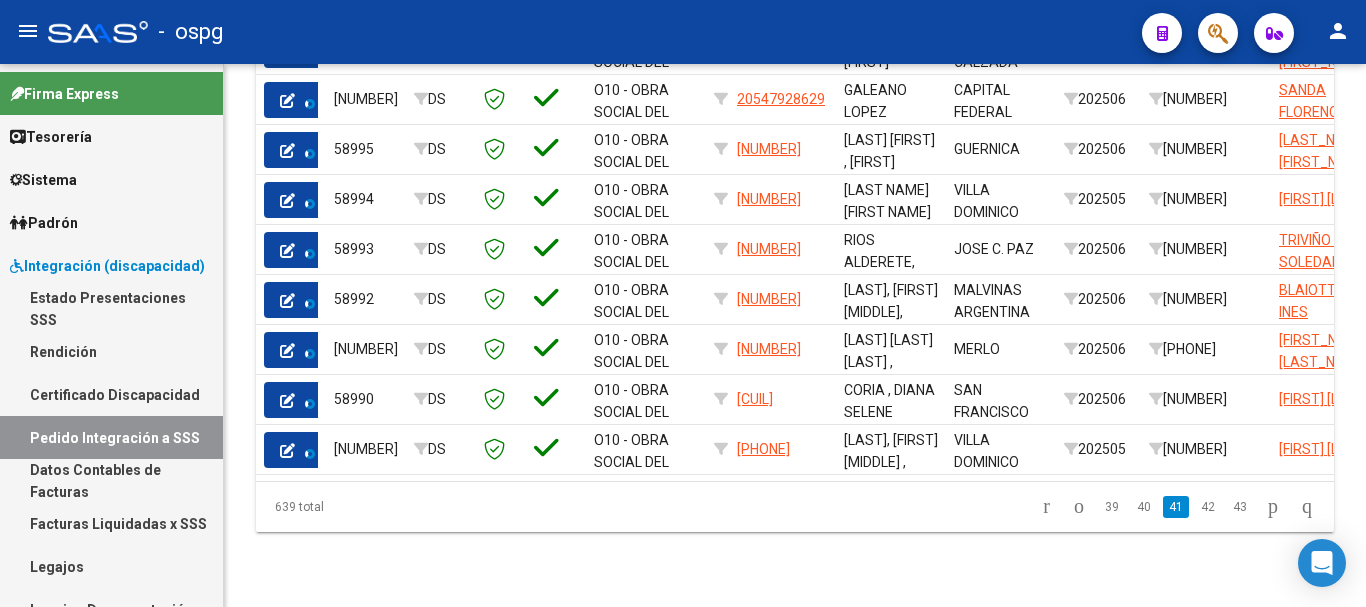 click on "639 total   39   40   41   42   43" 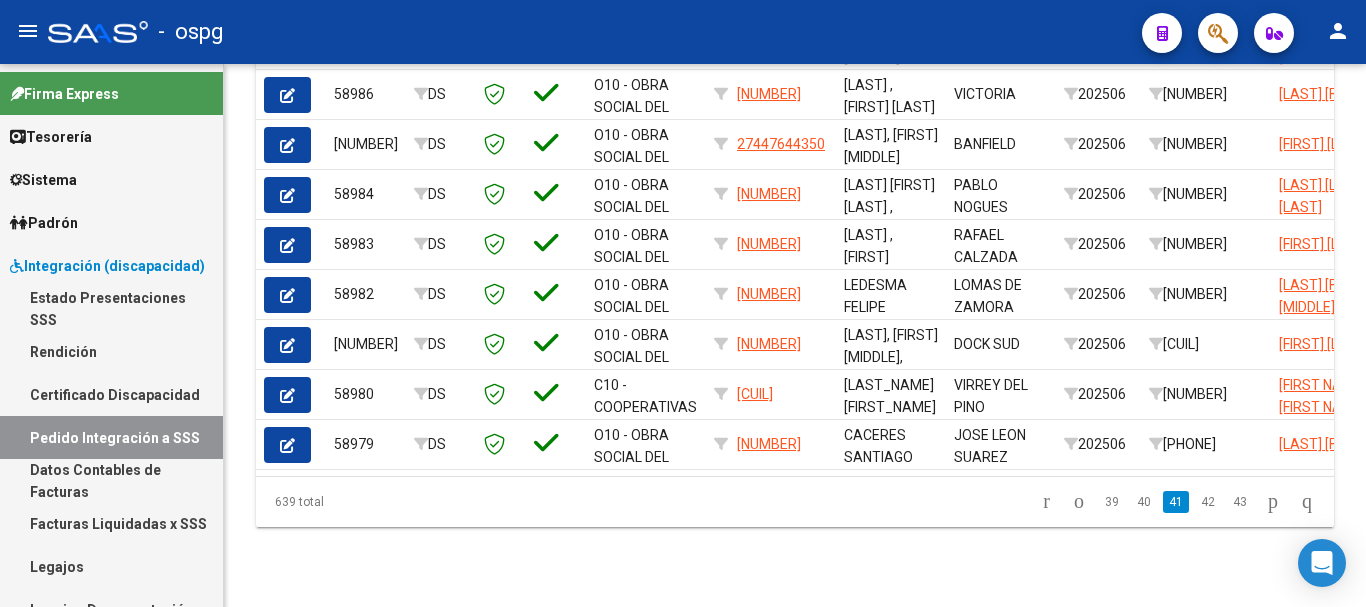 click 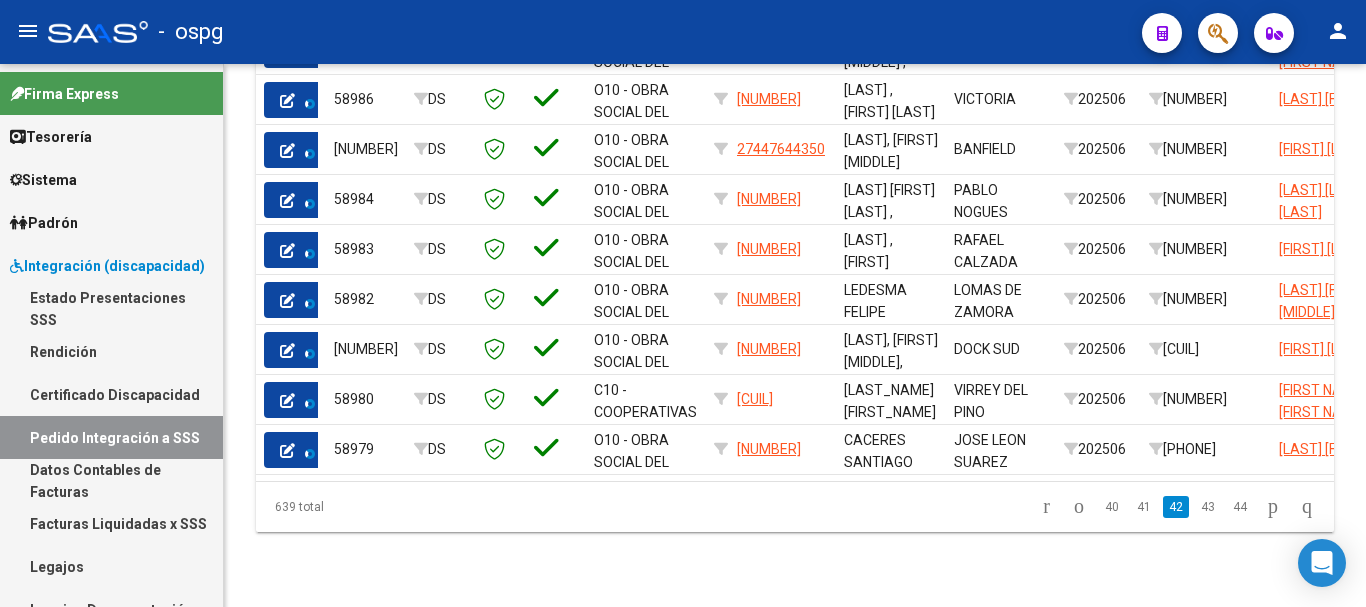 click on "639 total   40   41   42   43   44" 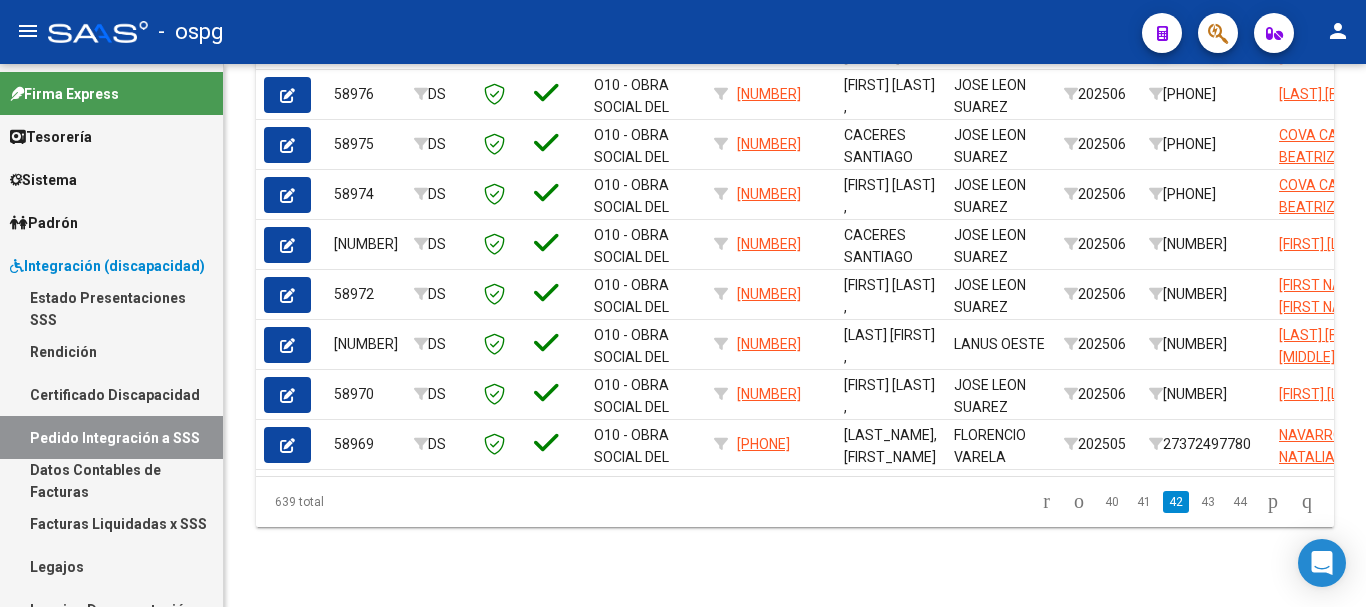 click 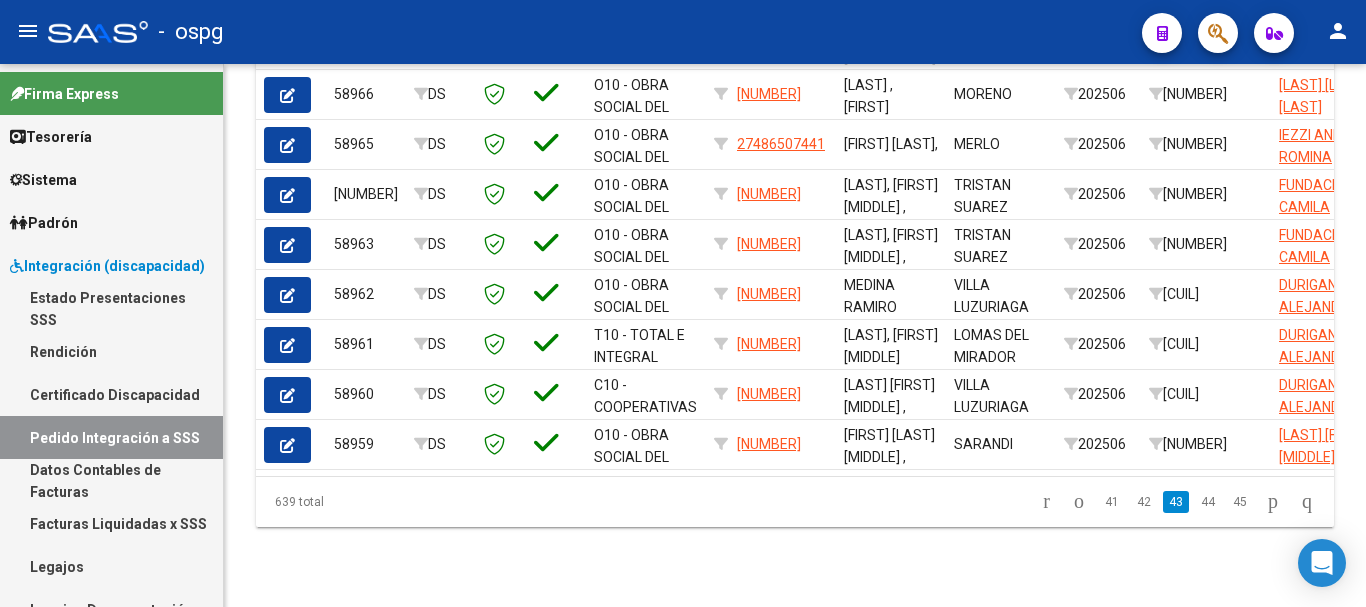 click 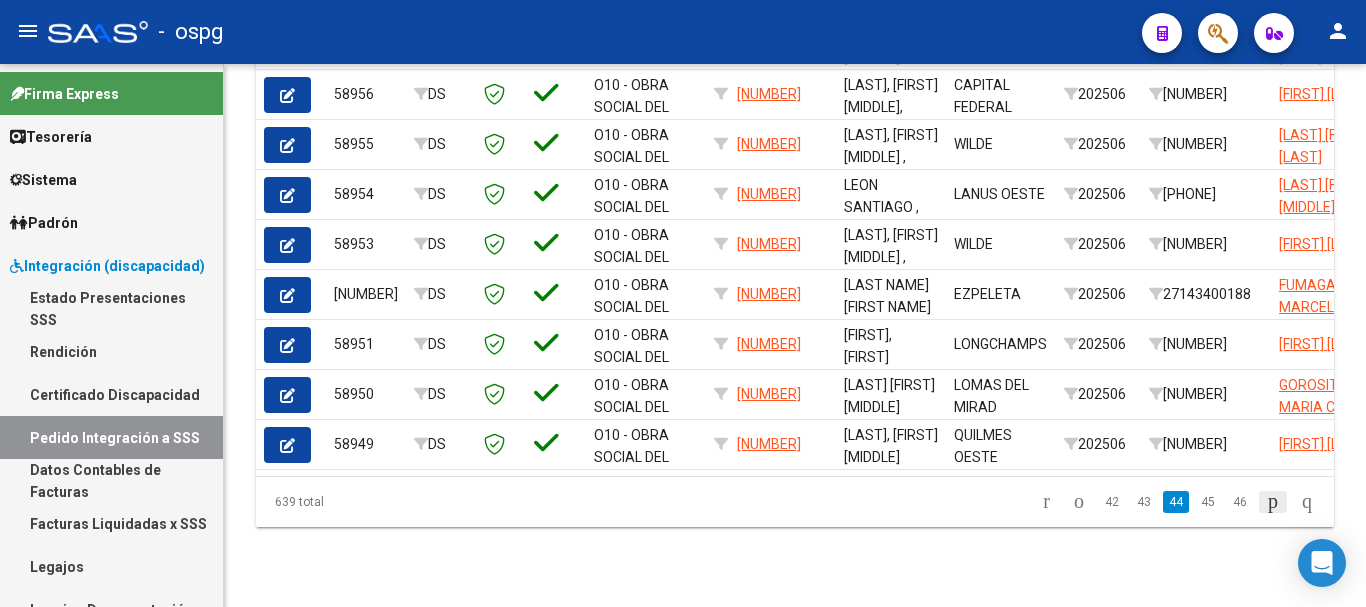 click 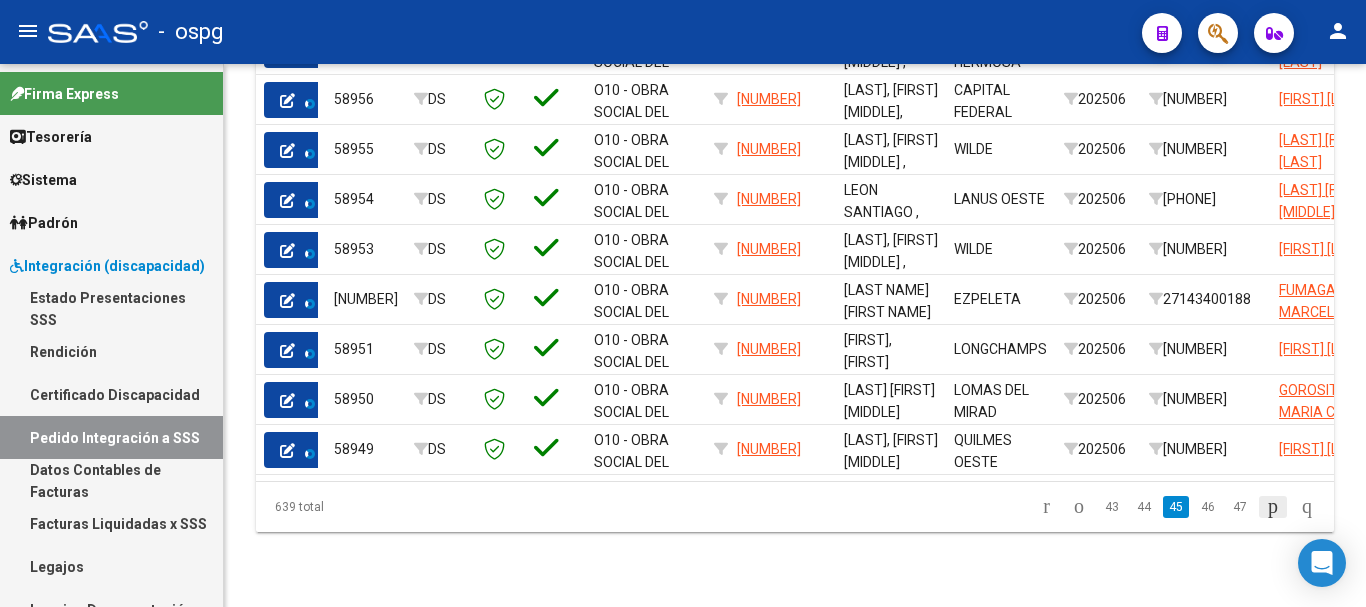 click on "639 total   43   44   45   46   47" 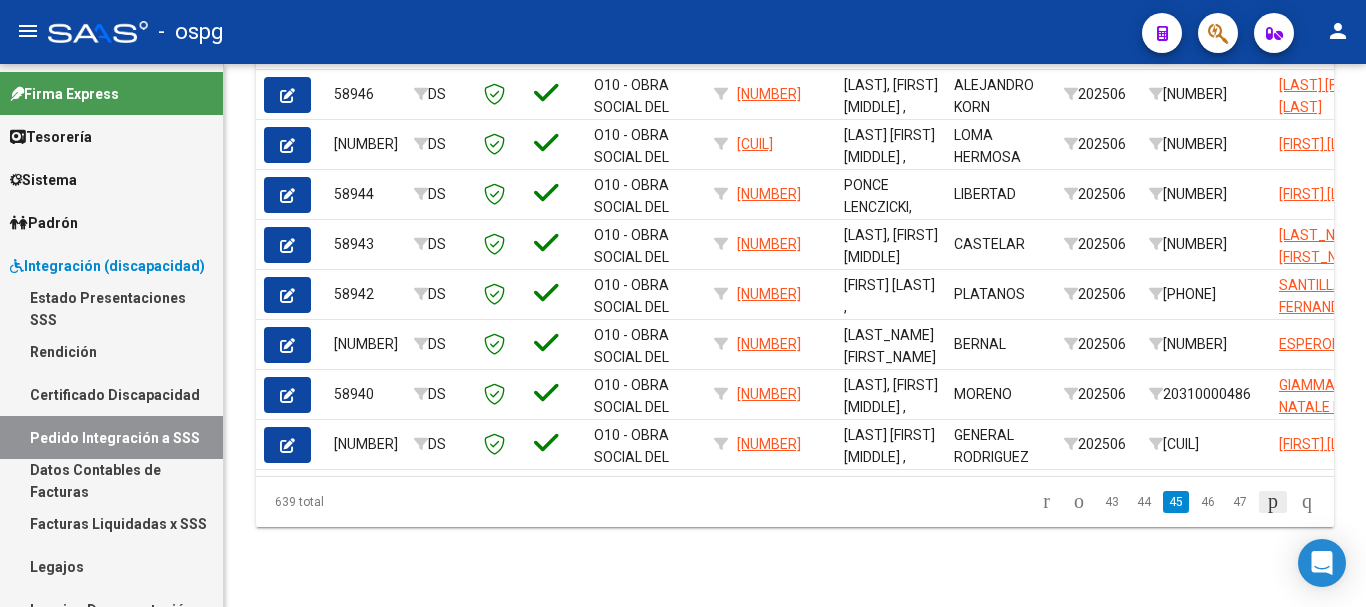click 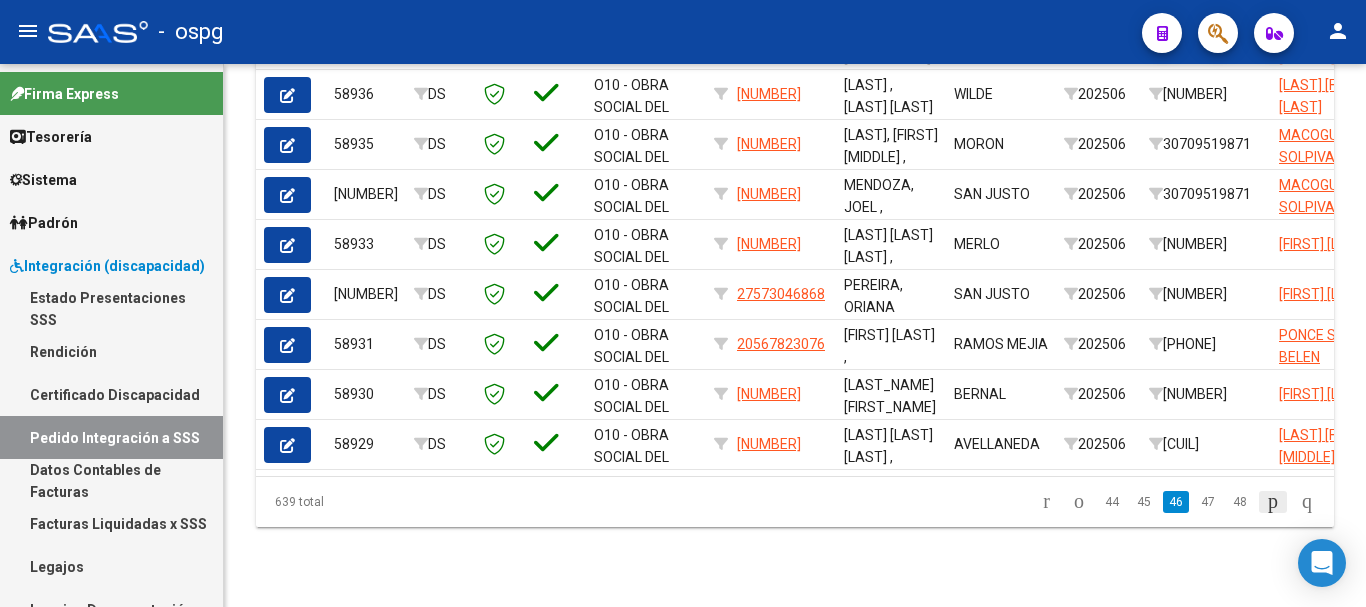 click 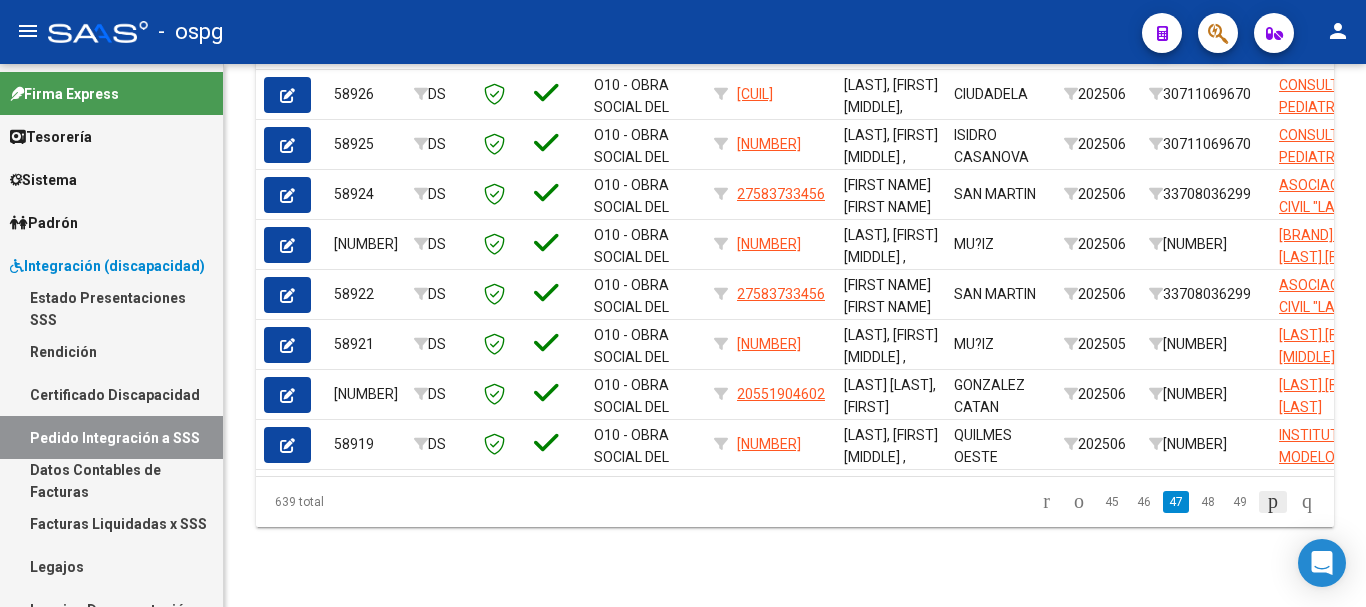 click 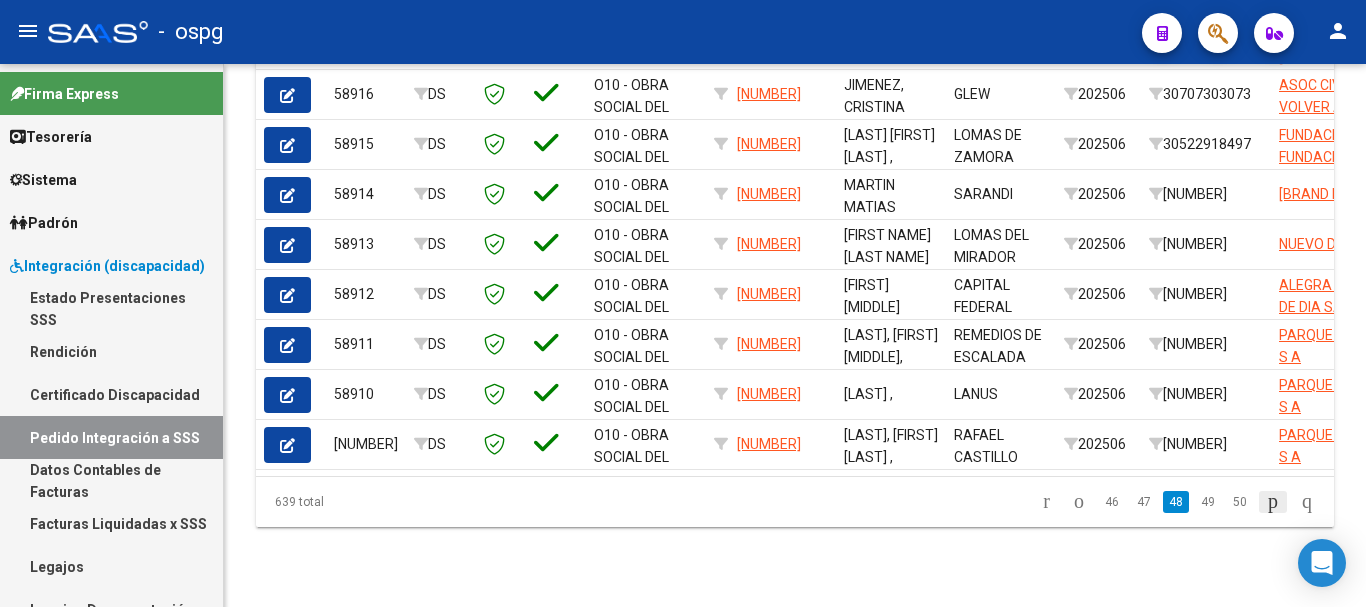click 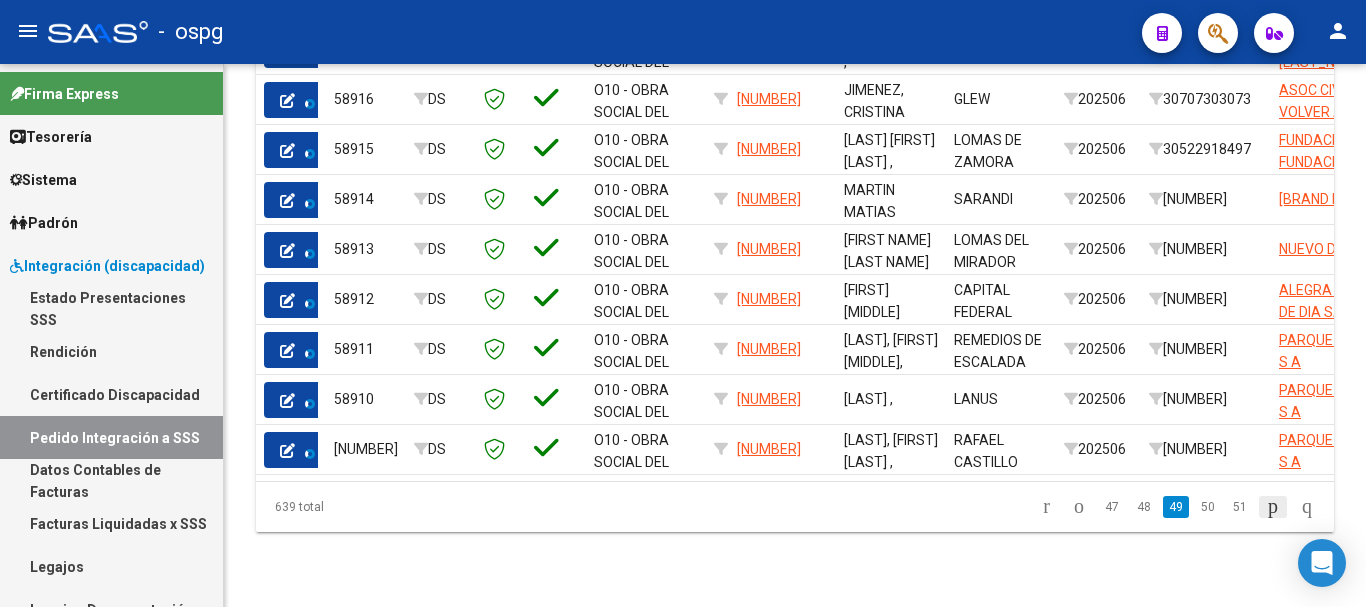 click 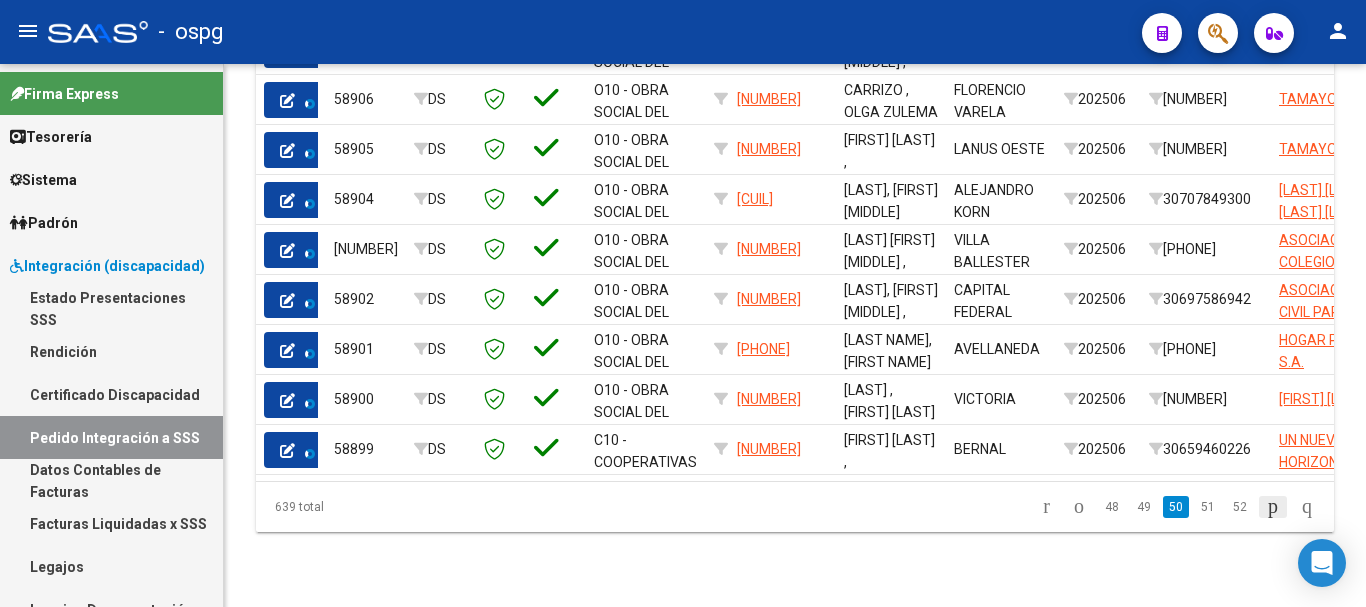 click on "639 total   48   49   50   51   52" 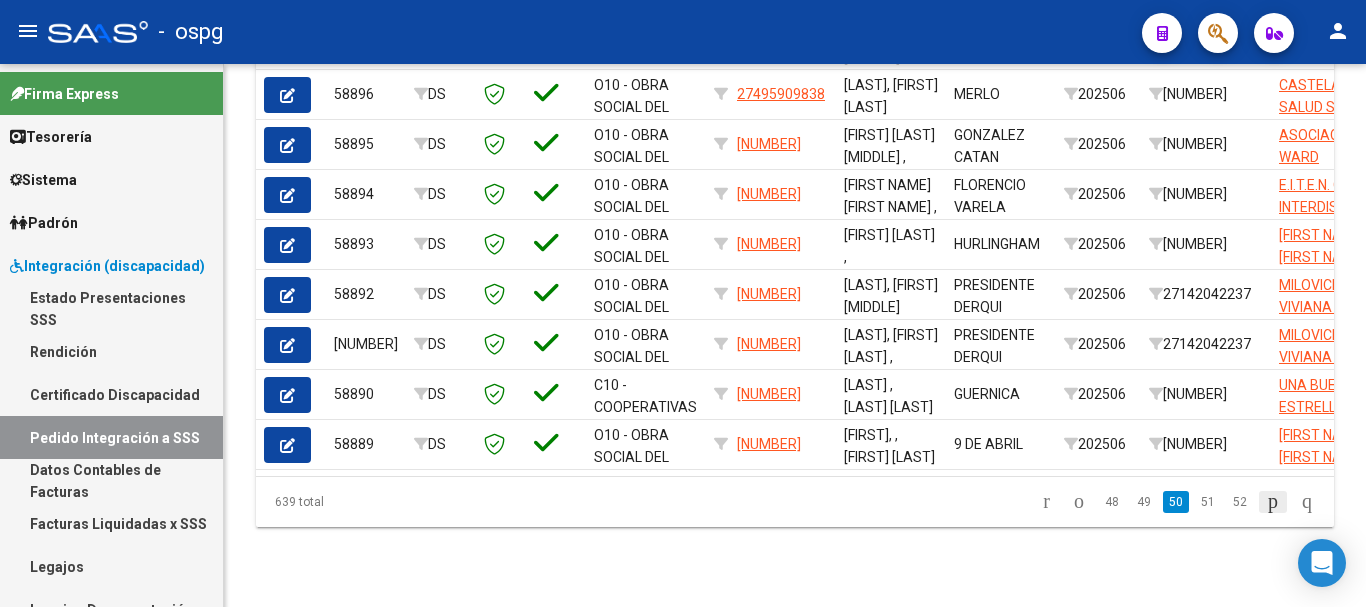 click 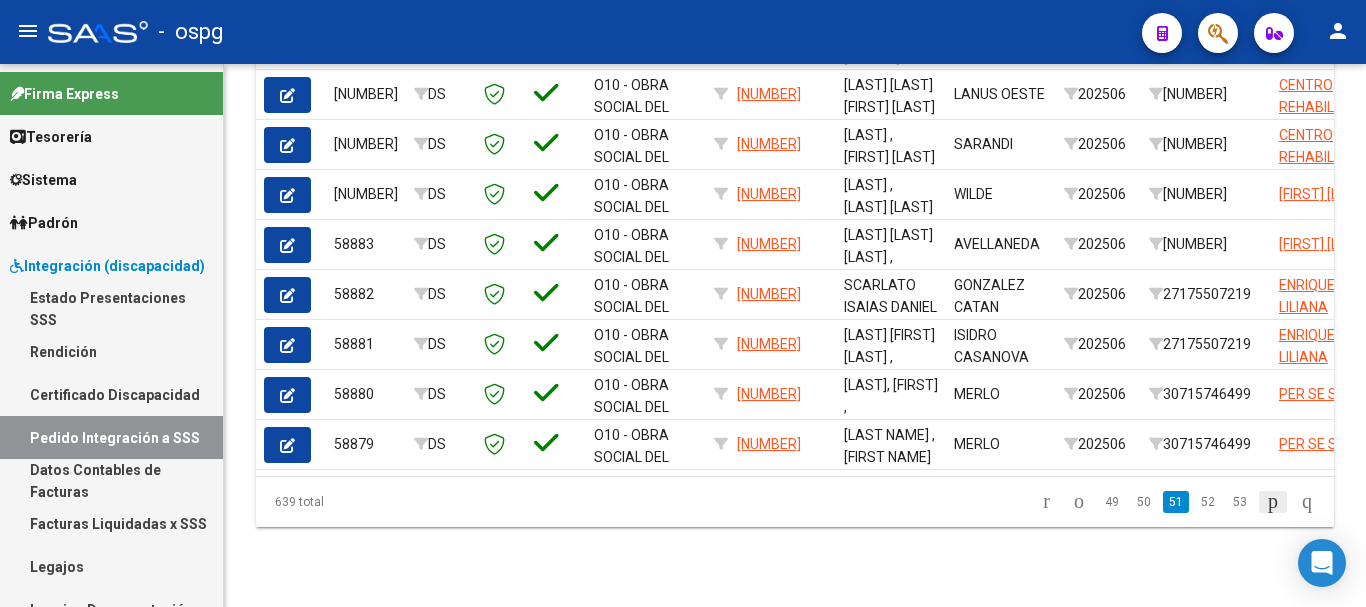 click 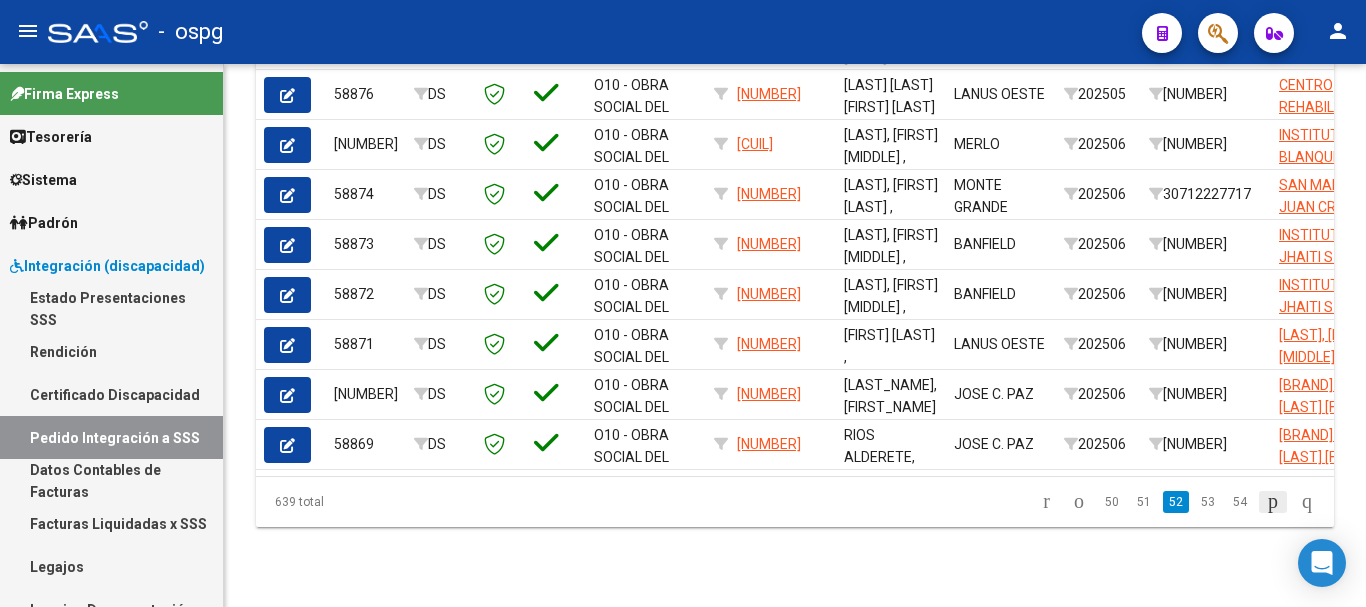 click 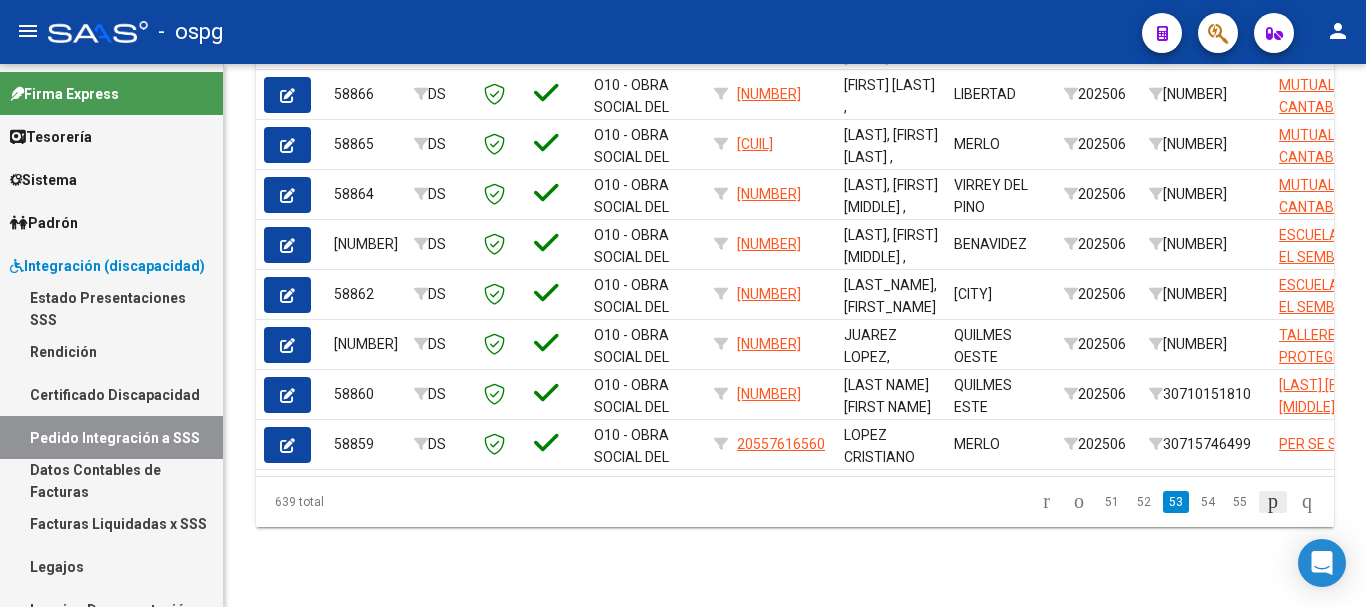 click 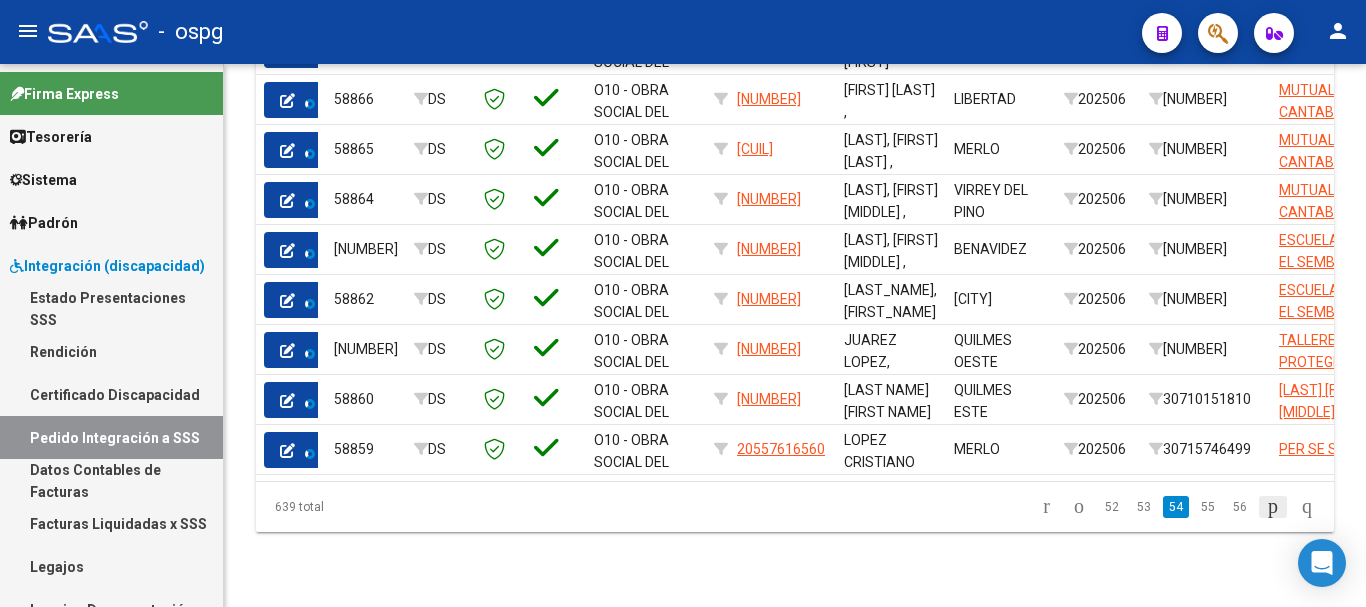 click on "639 total   52   53   54   55   56" 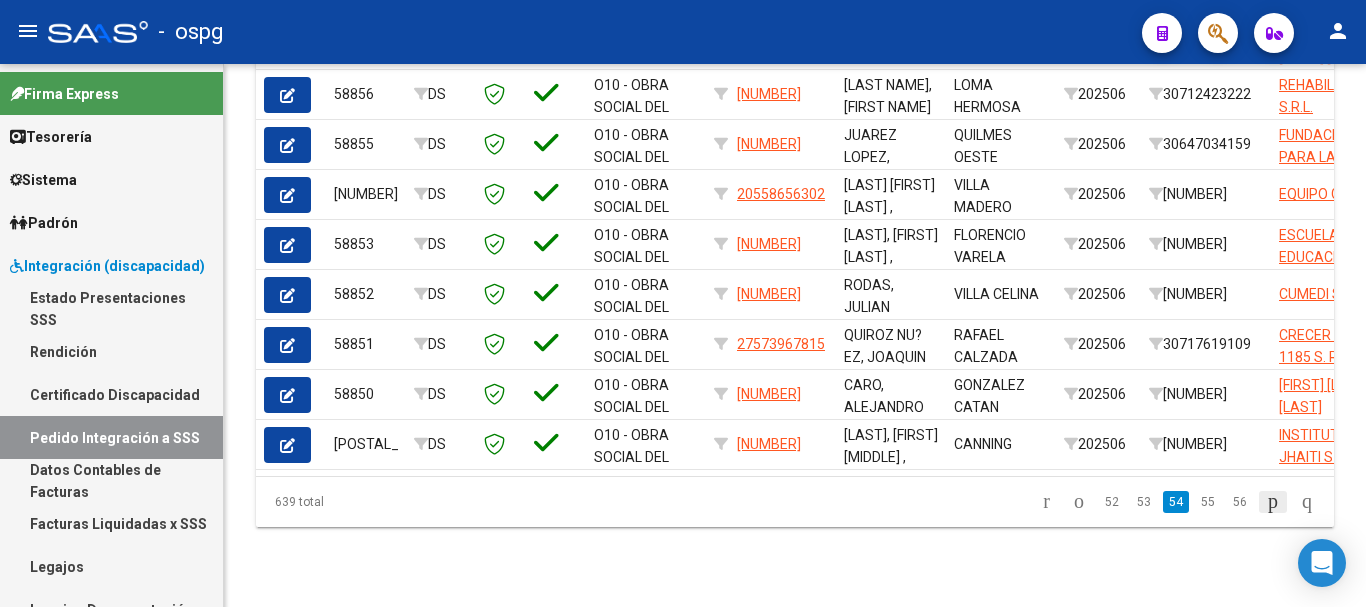 click 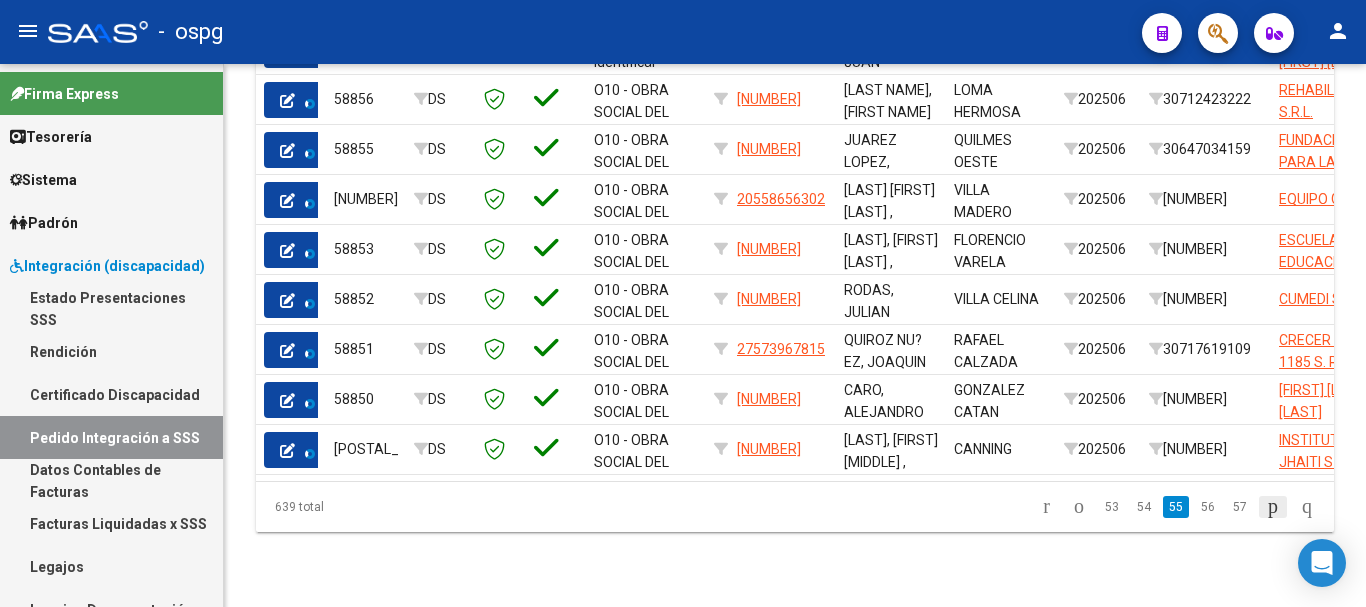 click on "639 total   53   54   55   56   57" 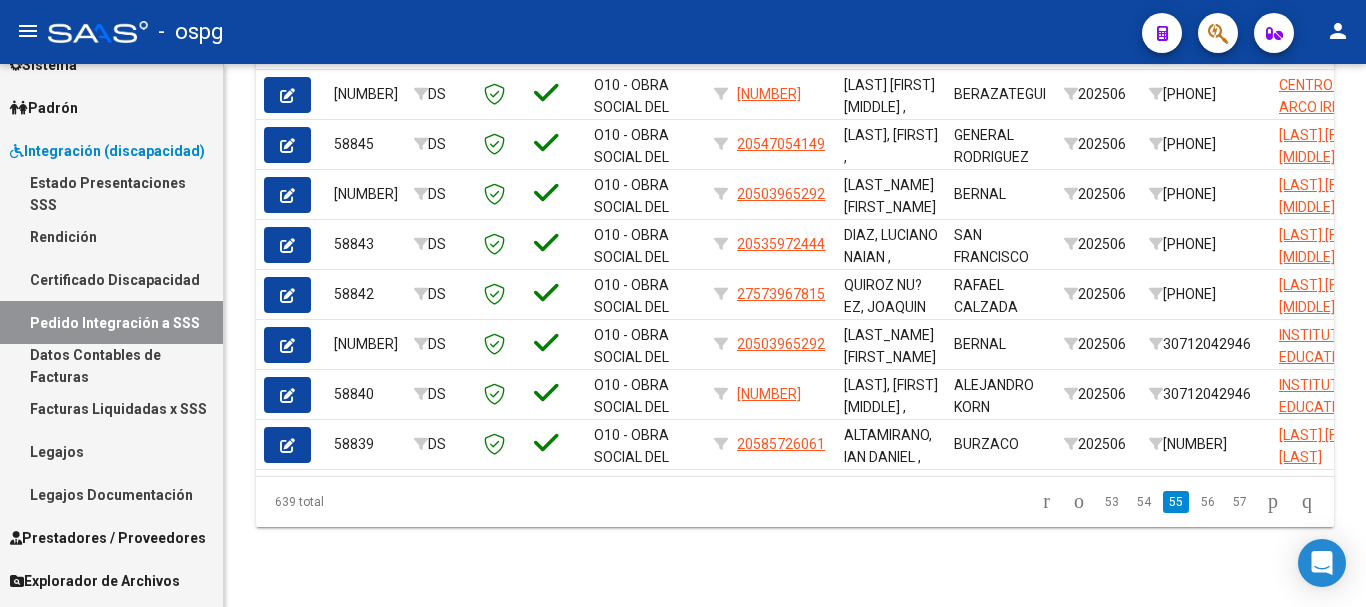 scroll, scrollTop: 196, scrollLeft: 0, axis: vertical 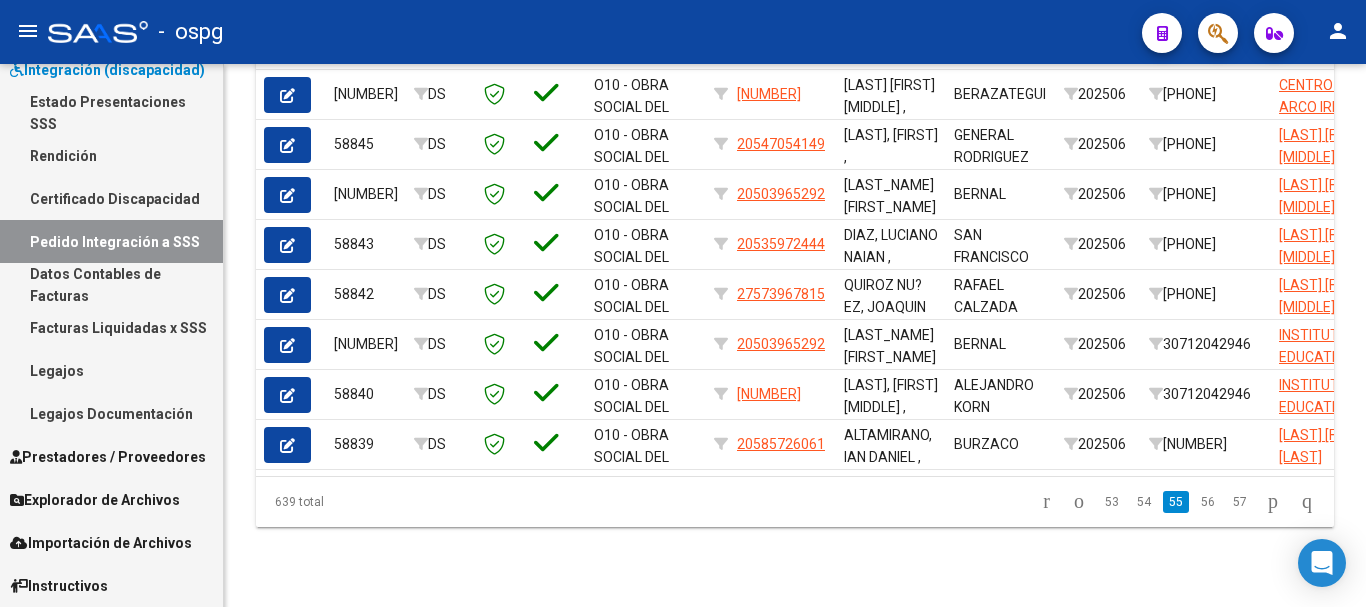 click on "Prestadores / Proveedores" at bounding box center (108, 457) 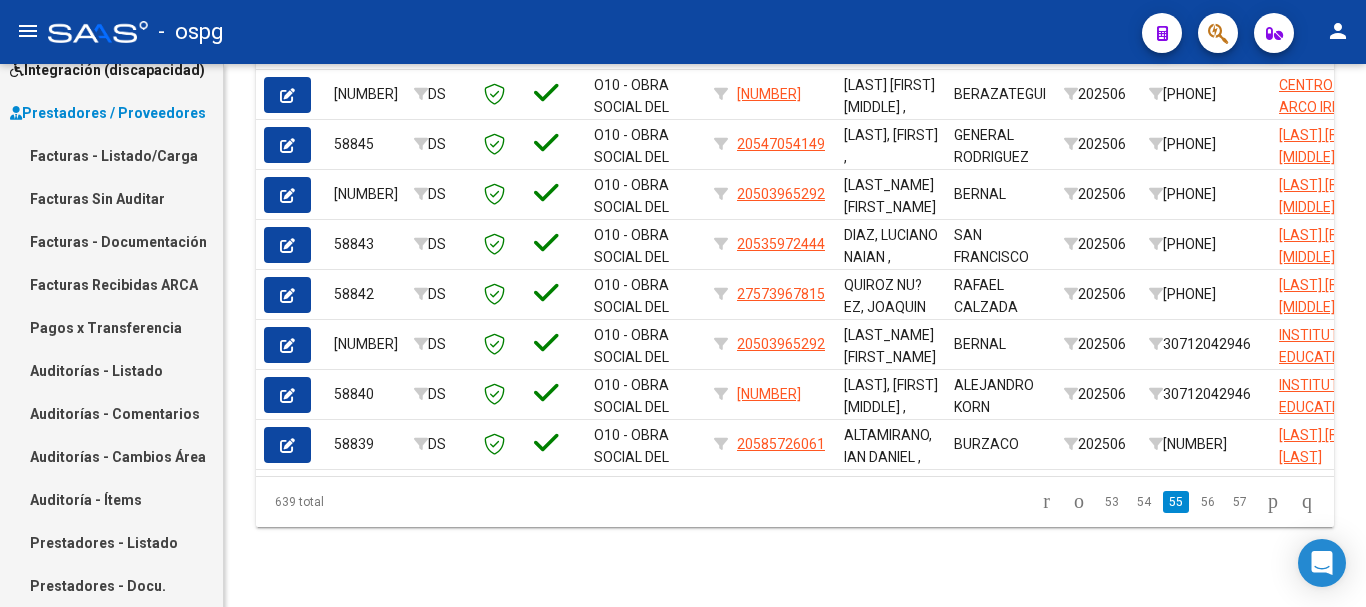 click on "Facturas - Listado/Carga" at bounding box center (111, 155) 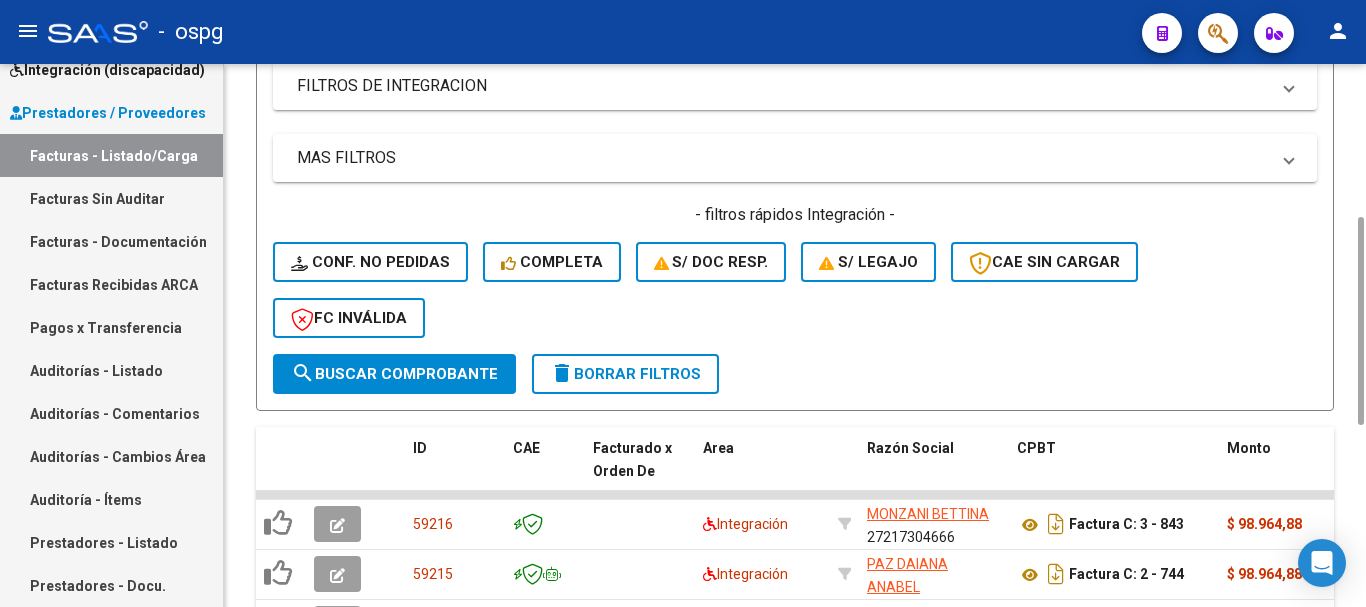 scroll, scrollTop: 600, scrollLeft: 0, axis: vertical 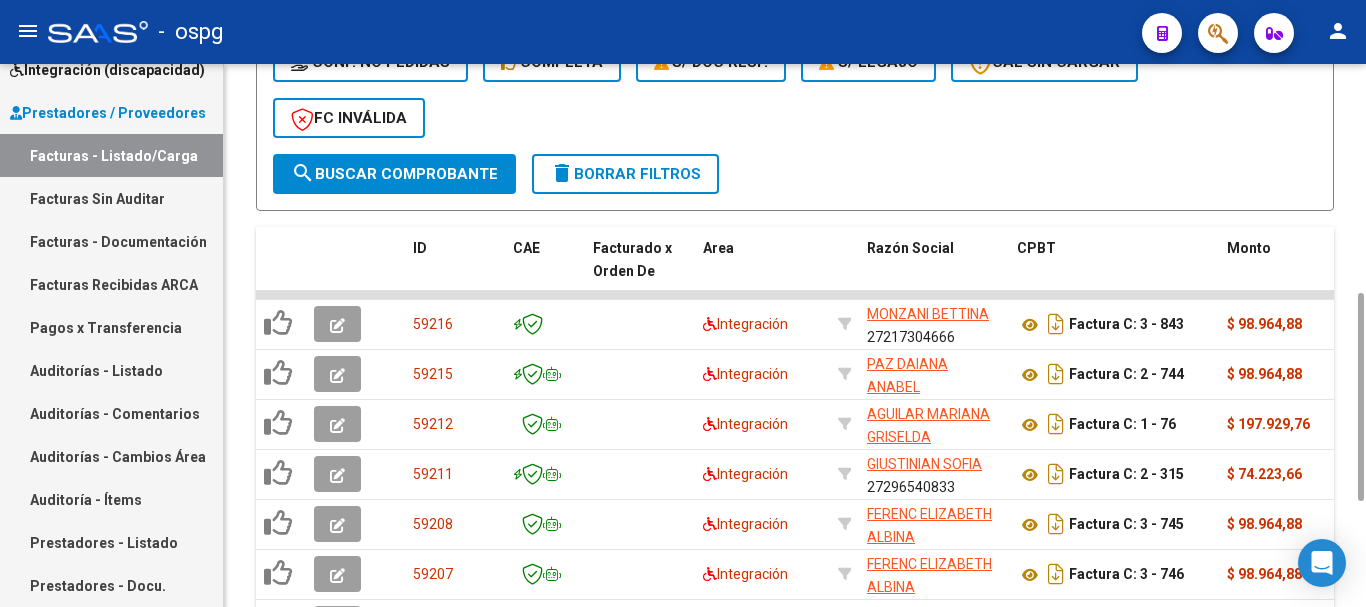 click on "delete  Borrar Filtros" 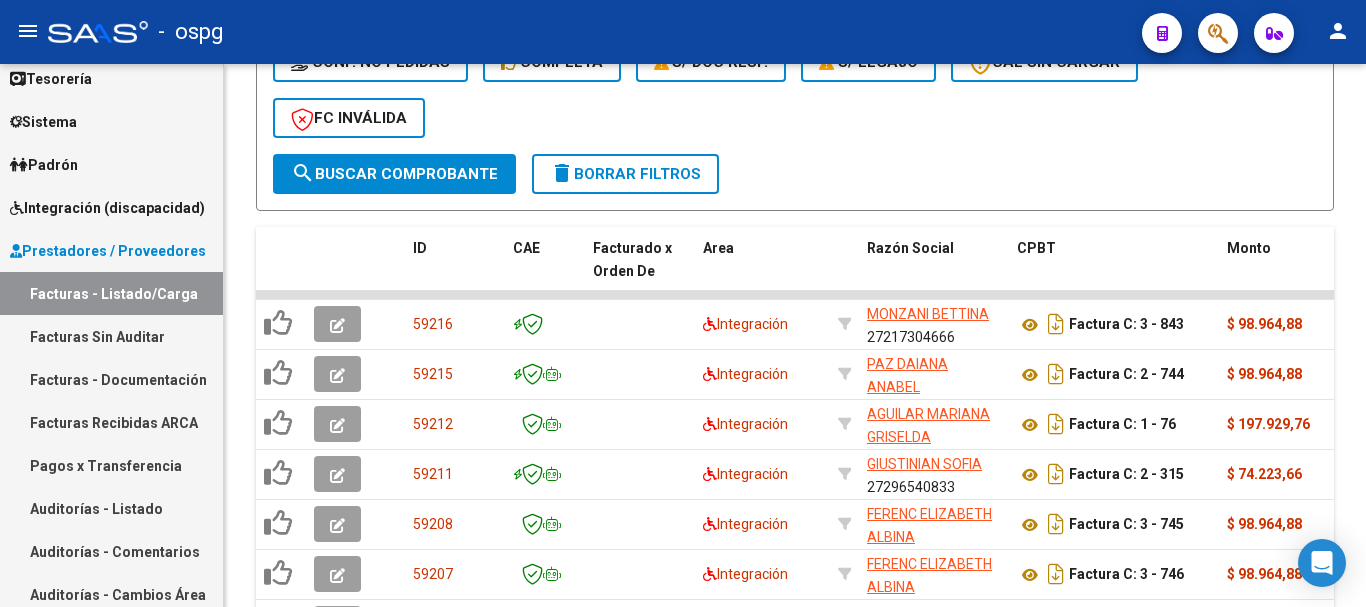 scroll, scrollTop: 0, scrollLeft: 0, axis: both 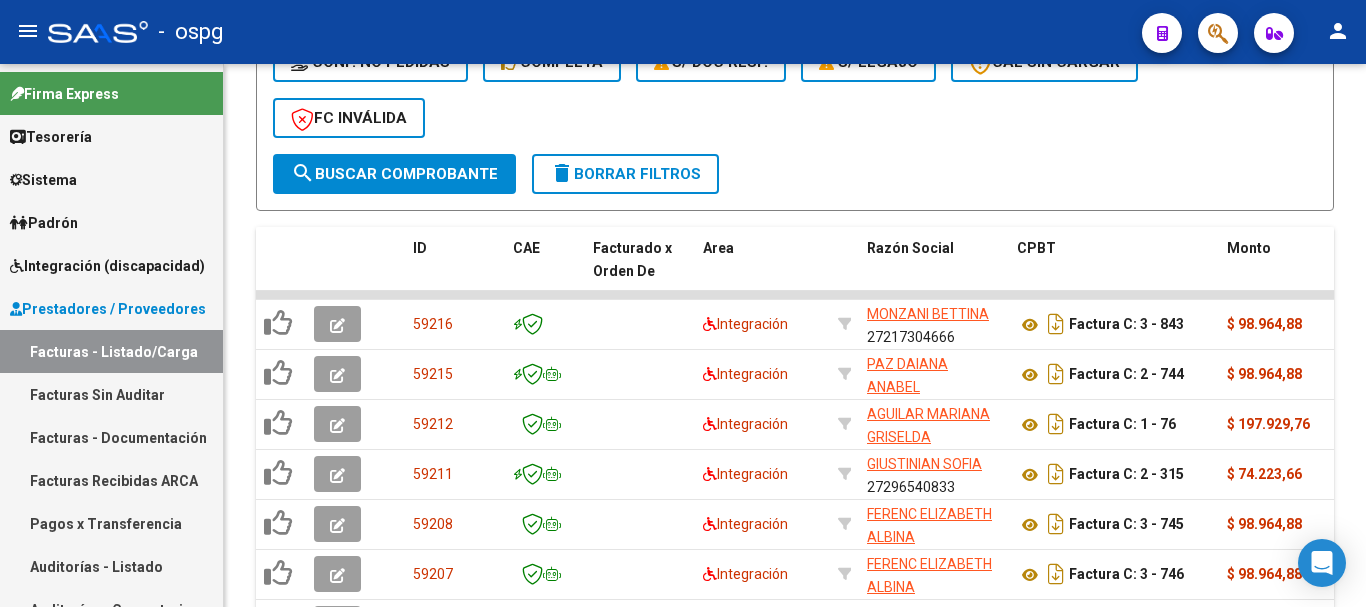 click on "Integración (discapacidad)" at bounding box center (107, 266) 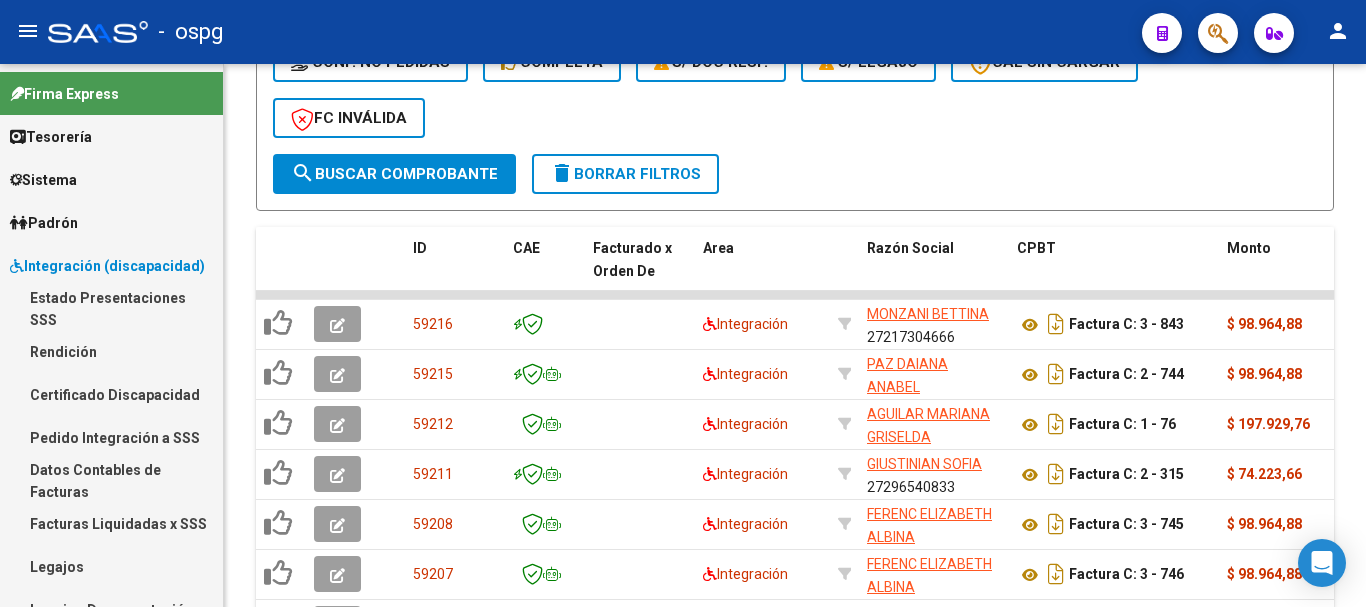 scroll, scrollTop: 196, scrollLeft: 0, axis: vertical 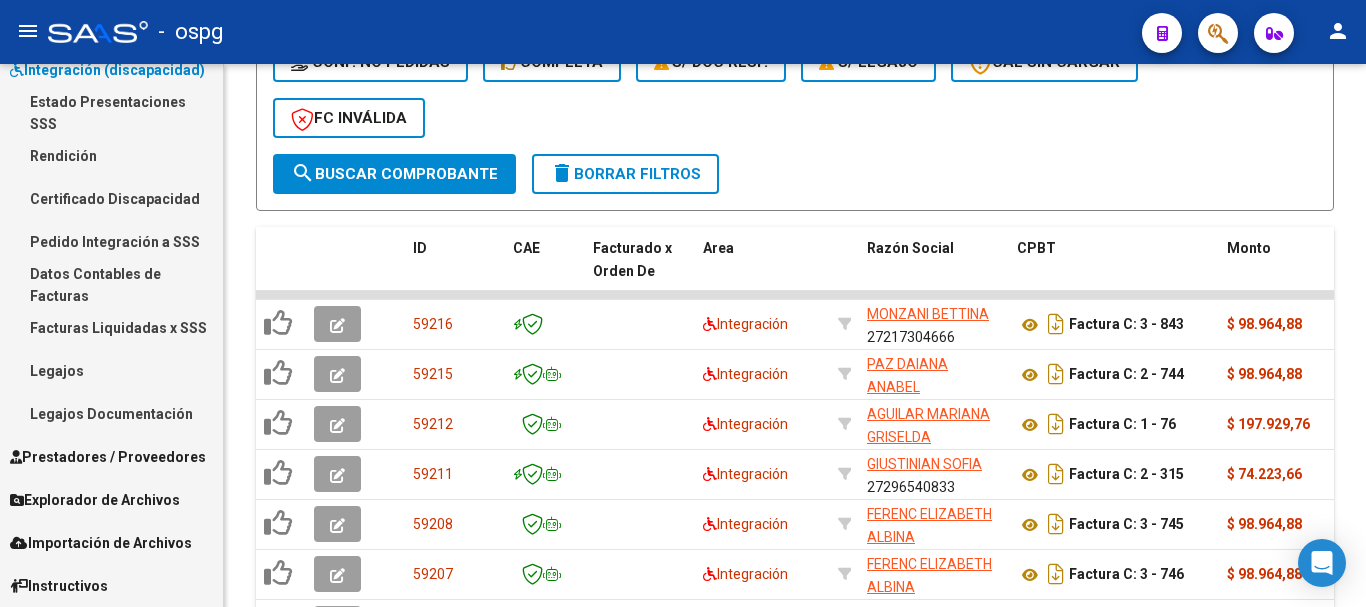 click on "Certificado Discapacidad" at bounding box center [111, 198] 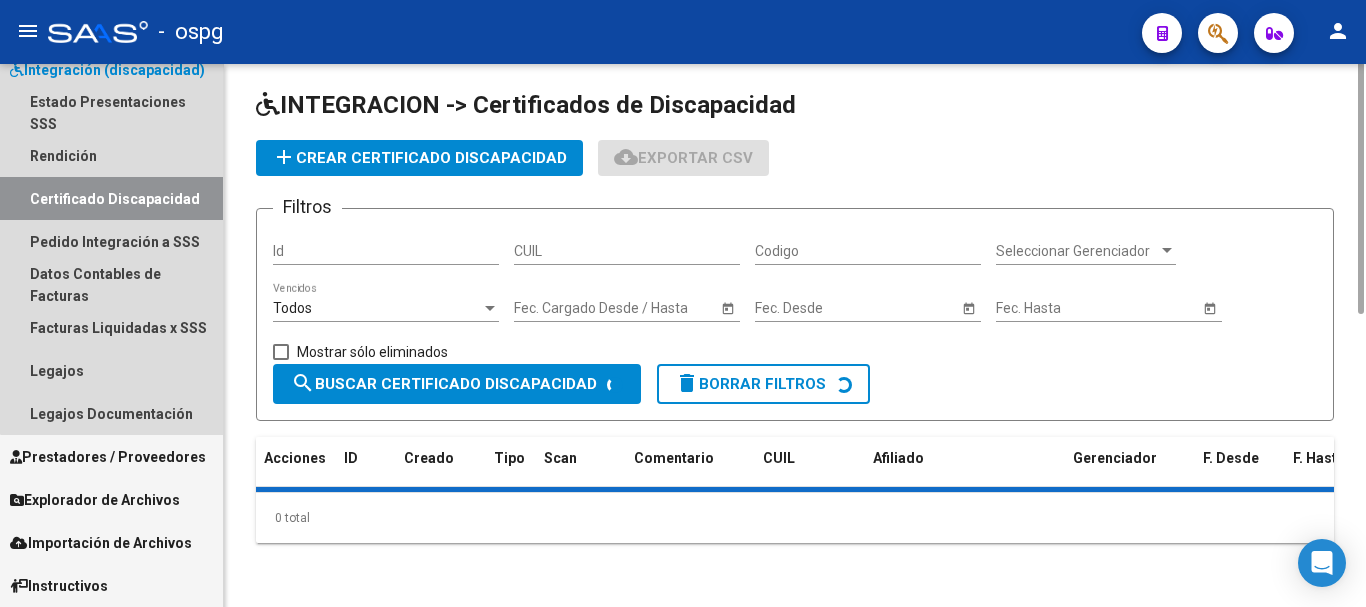 scroll, scrollTop: 0, scrollLeft: 0, axis: both 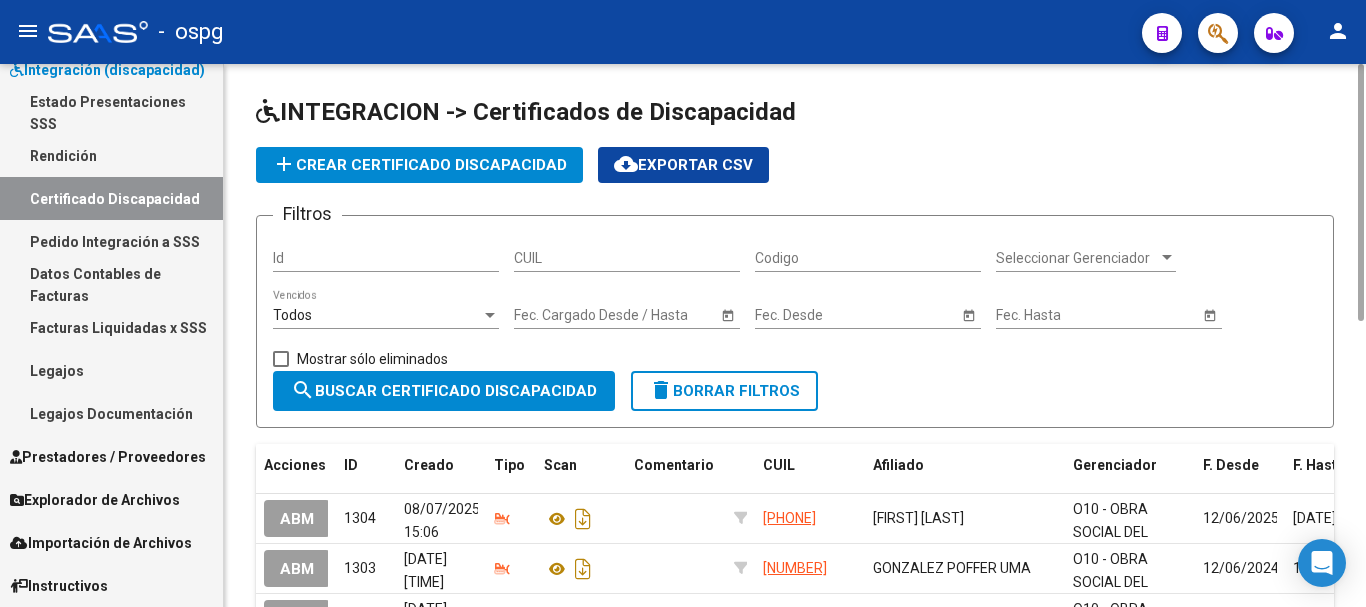 click on "CUIL" at bounding box center [627, 258] 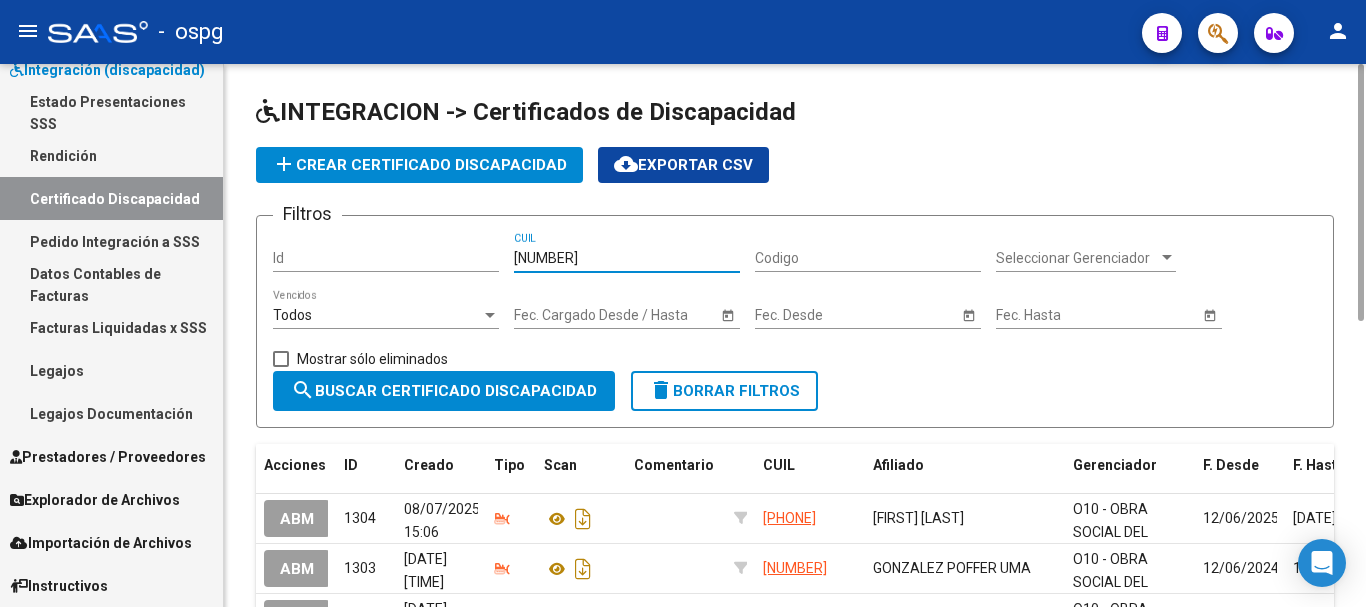 type on "[NUMBER]" 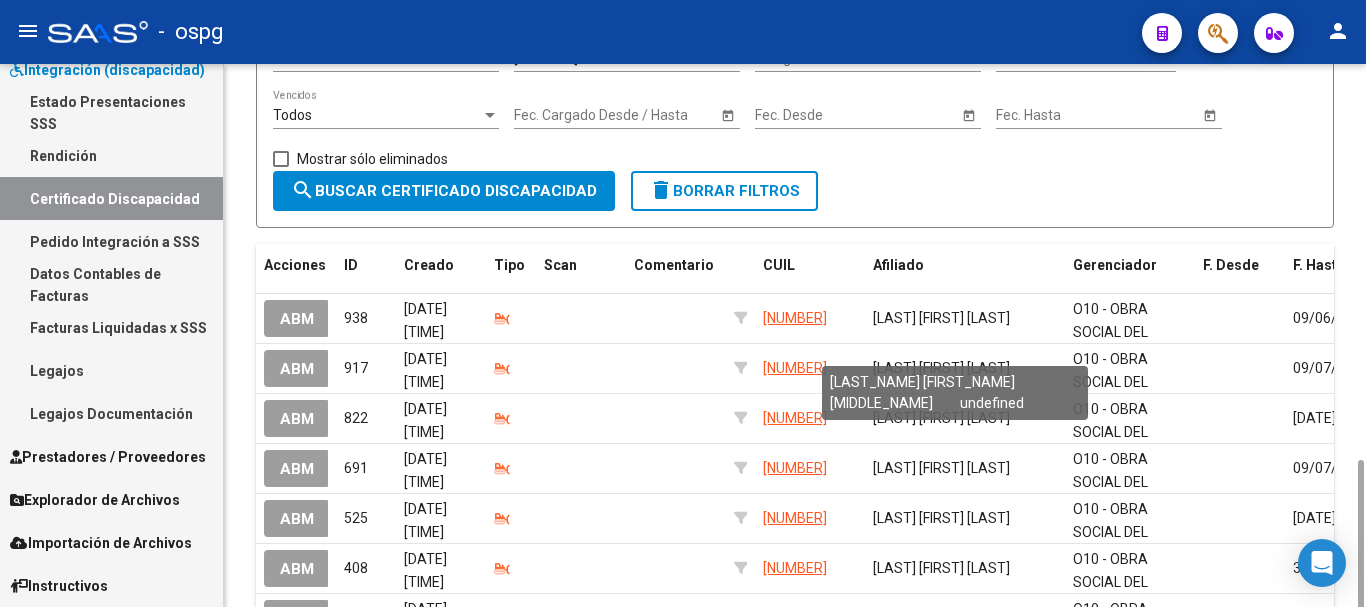 scroll, scrollTop: 374, scrollLeft: 0, axis: vertical 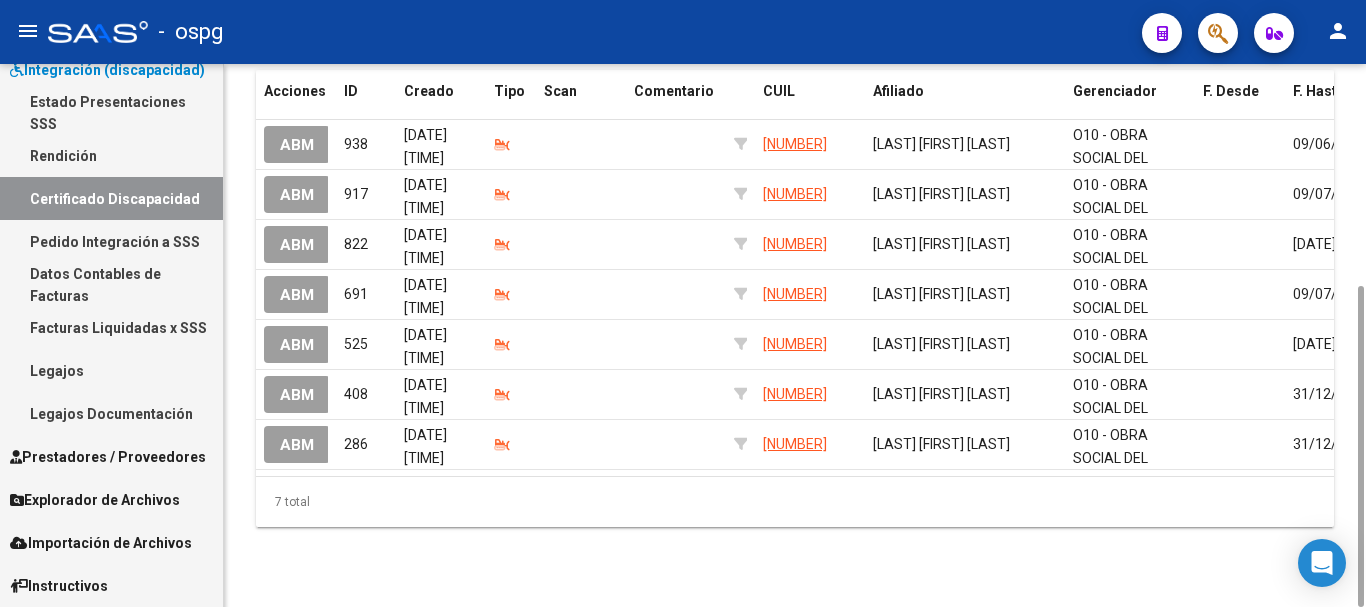 click on "ABM" 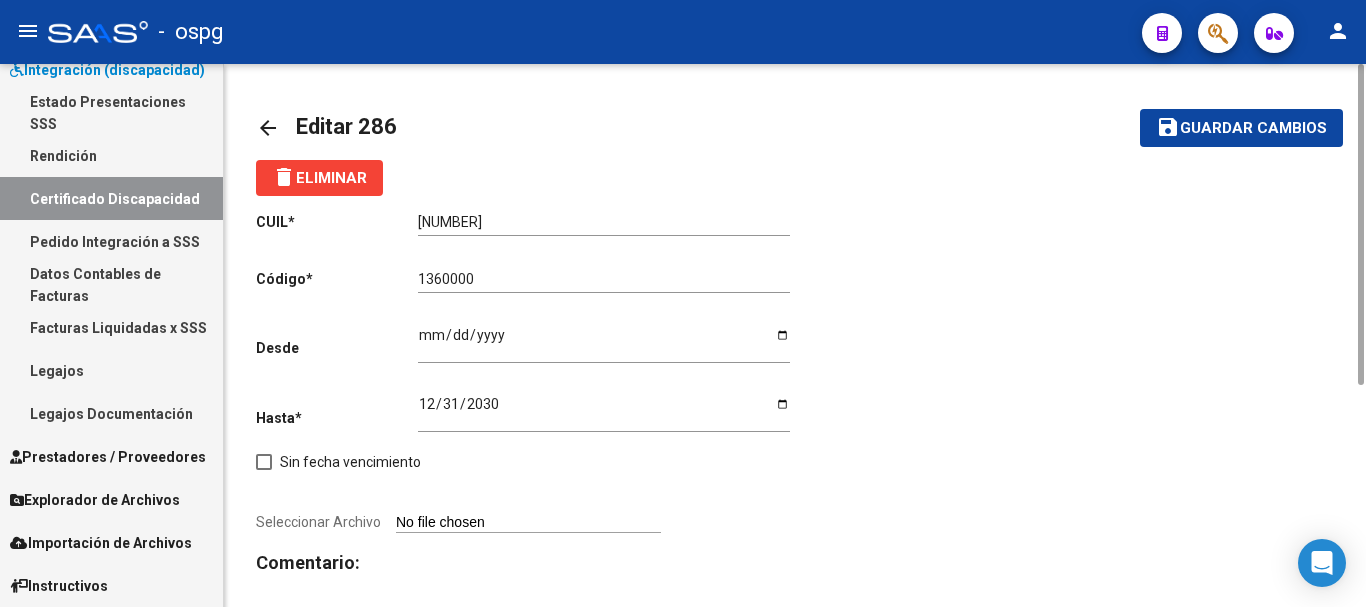scroll, scrollTop: 107, scrollLeft: 0, axis: vertical 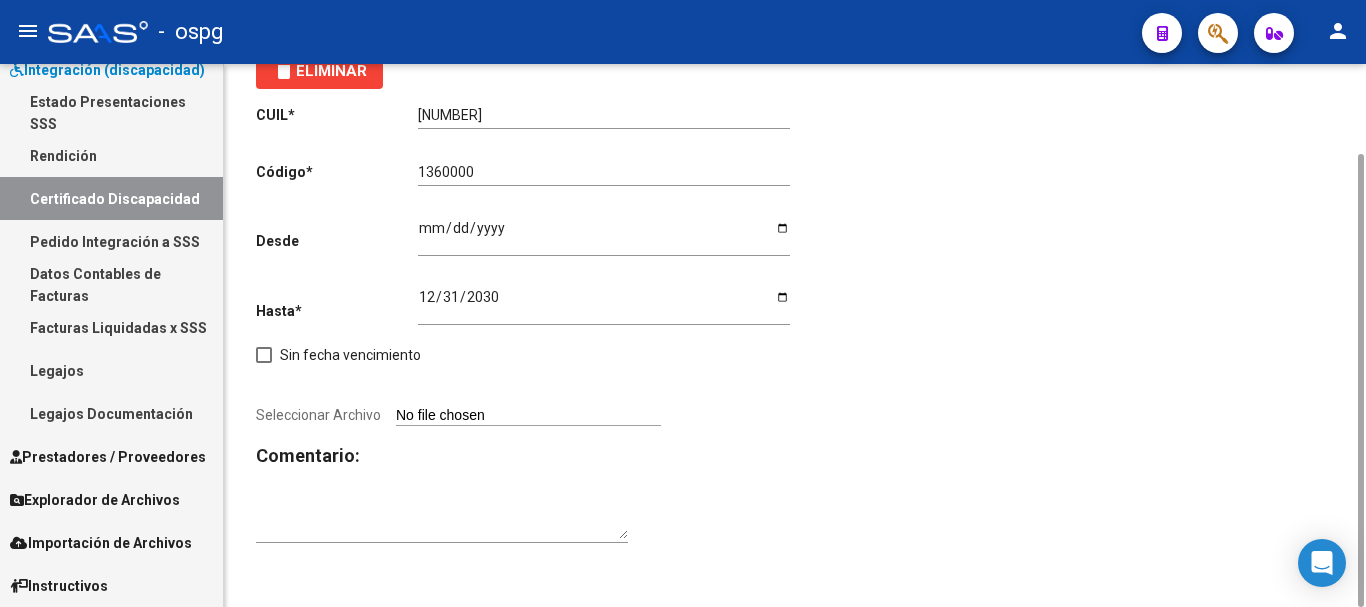 click on "Seleccionar Archivo" at bounding box center [528, 416] 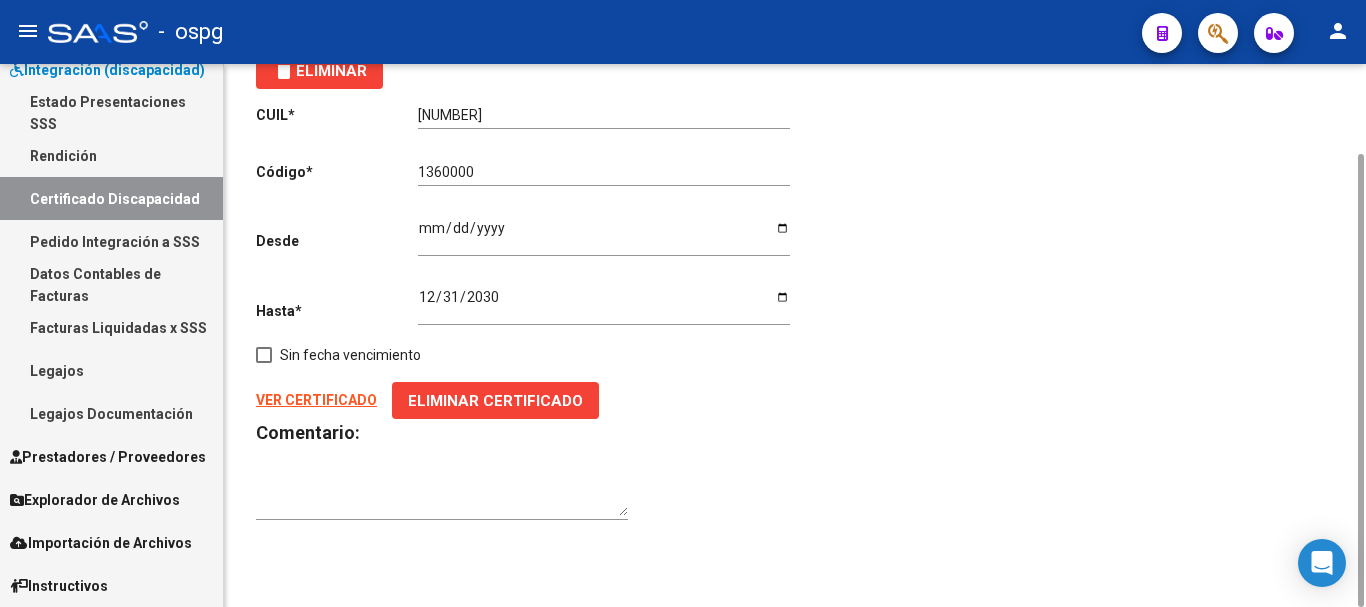 drag, startPoint x: 321, startPoint y: 402, endPoint x: 927, endPoint y: 411, distance: 606.06683 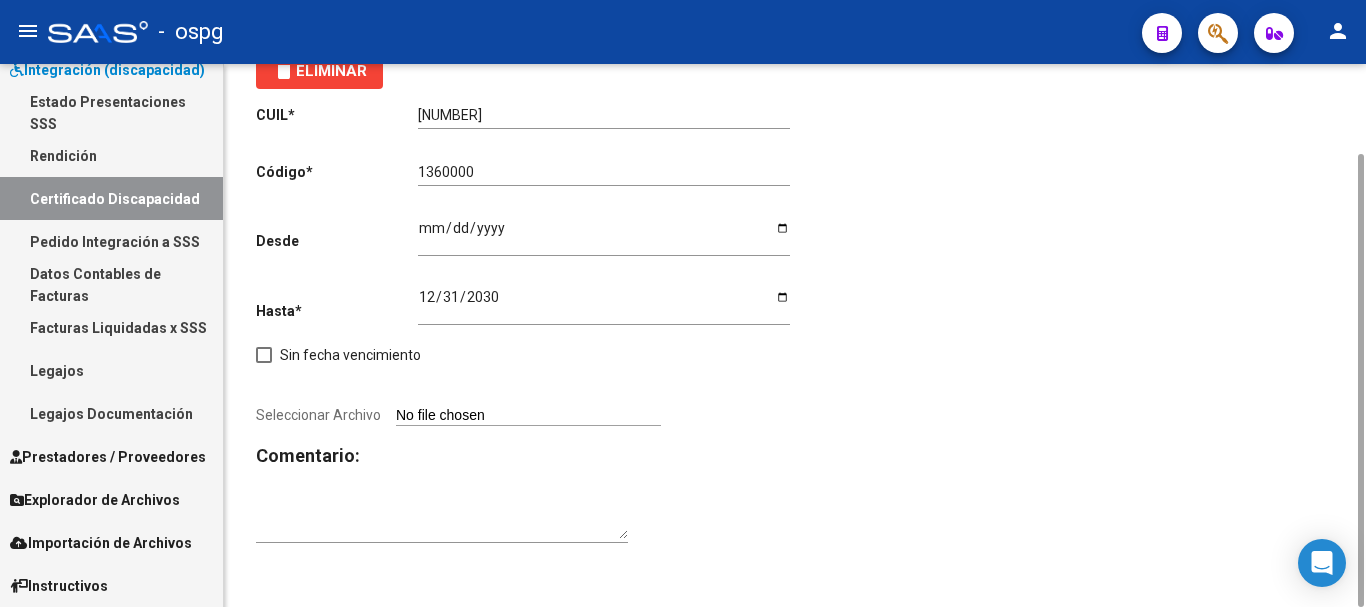 click on "Seleccionar Archivo" at bounding box center [528, 416] 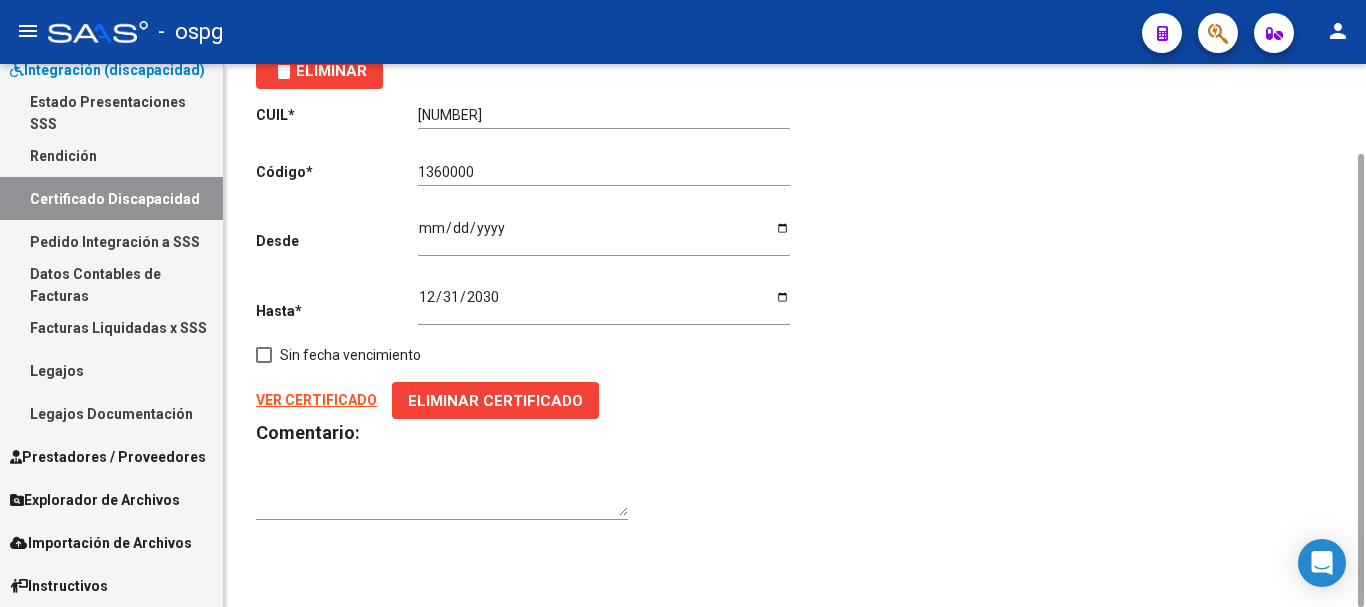 click on "VER CERTIFICADO" 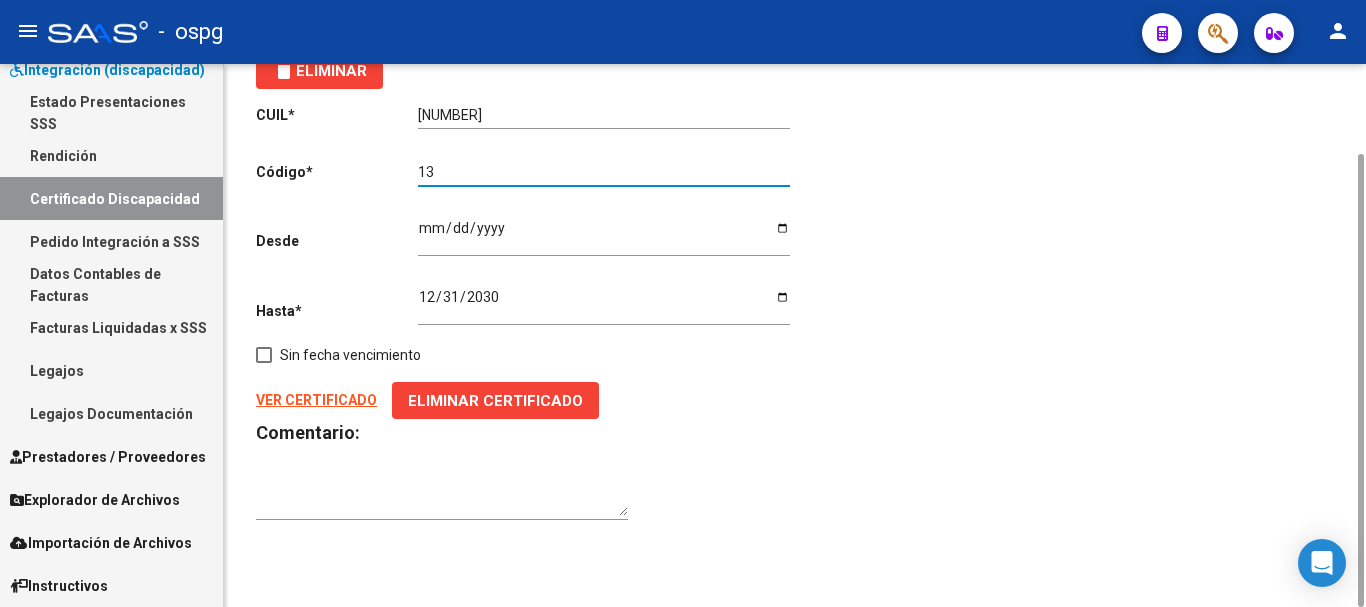 type on "1" 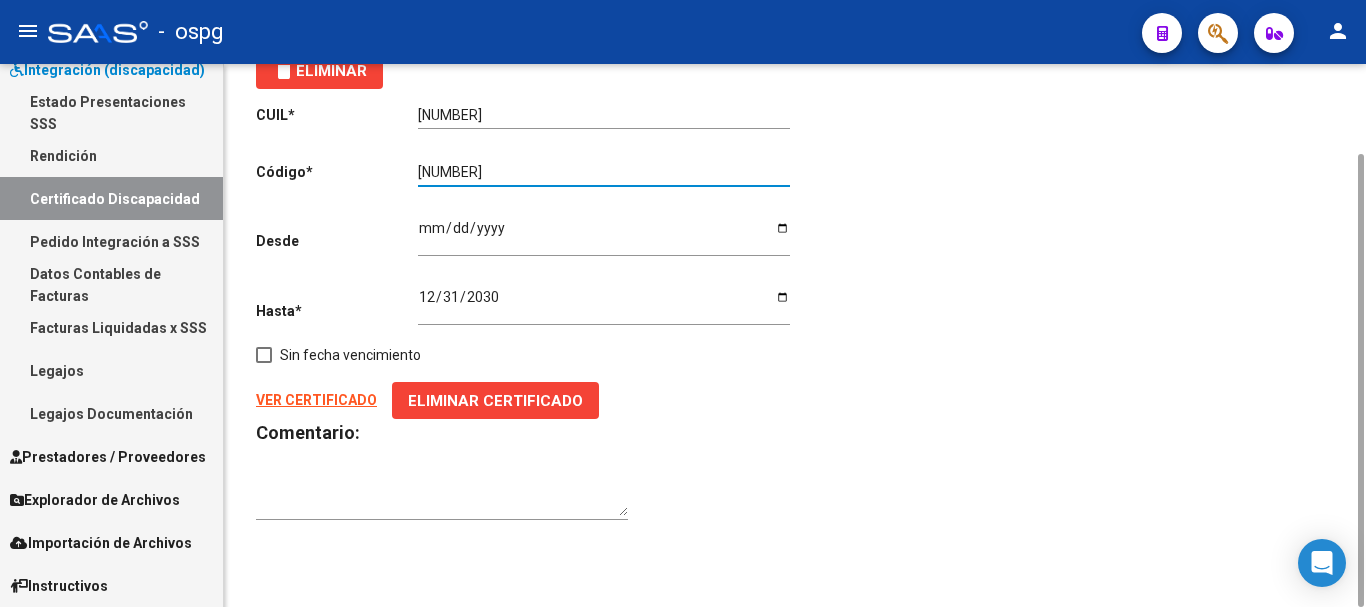 type on "[NUMBER]" 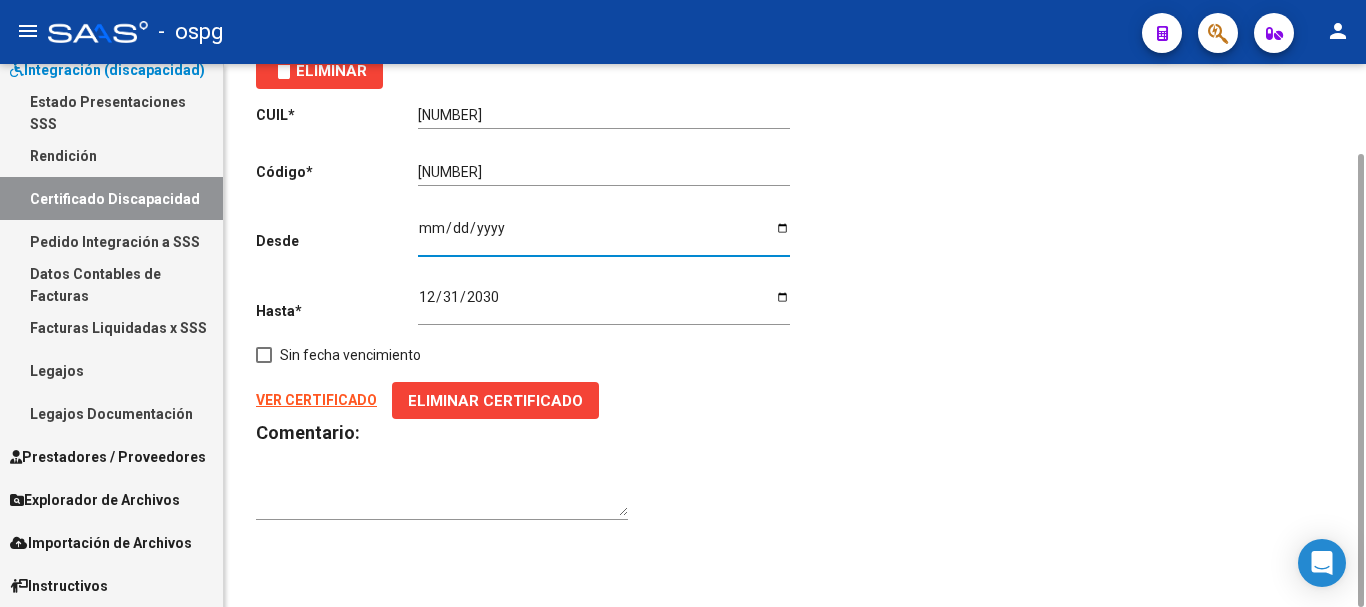 click on "Ingresar fec. Desde" at bounding box center (604, 235) 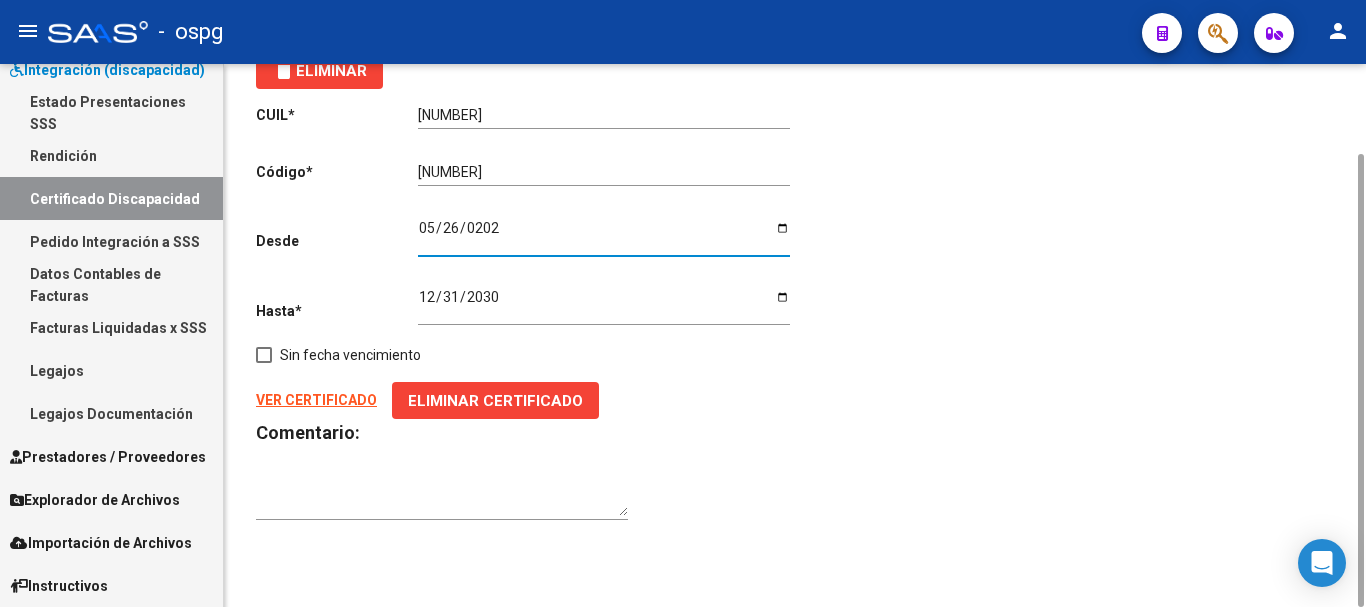 type on "[YYYY]-[MM]-[DD]" 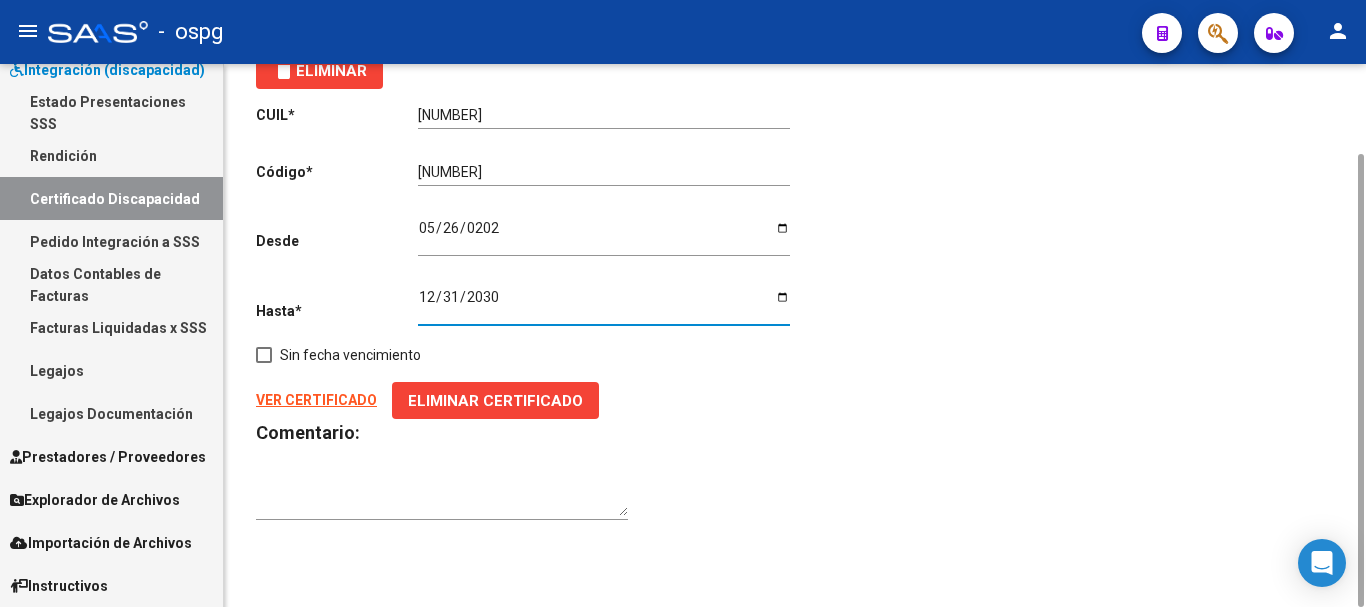 click on "2030-12-31" at bounding box center [604, 304] 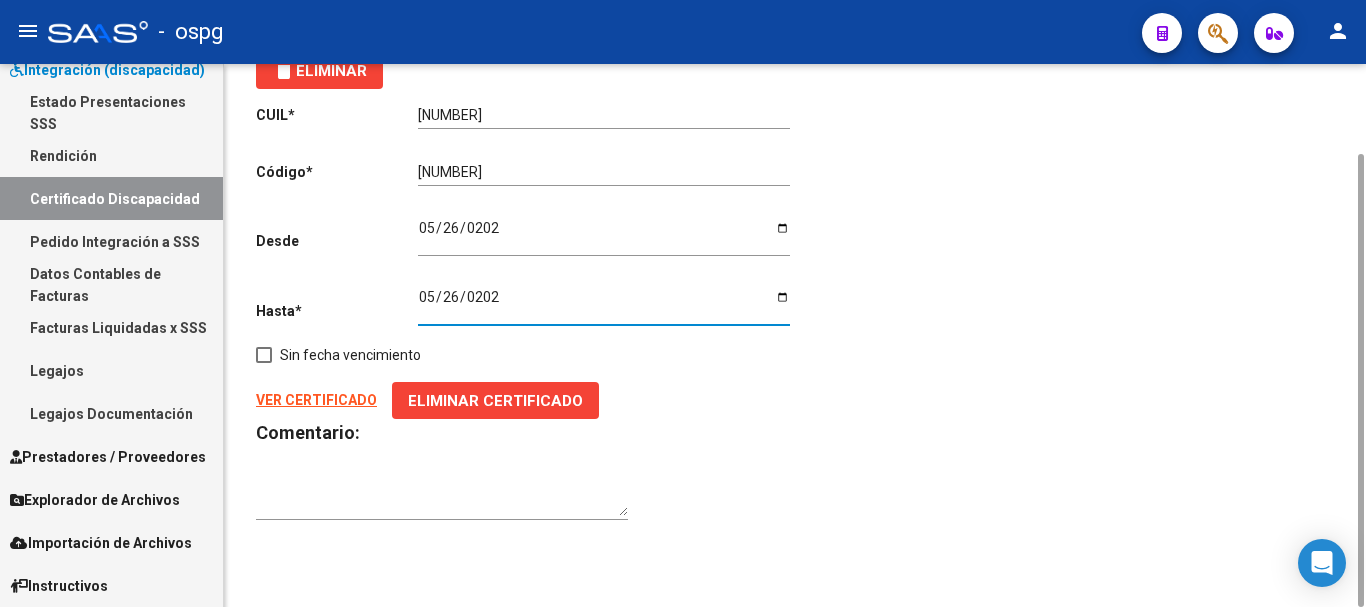 type on "[DATE]" 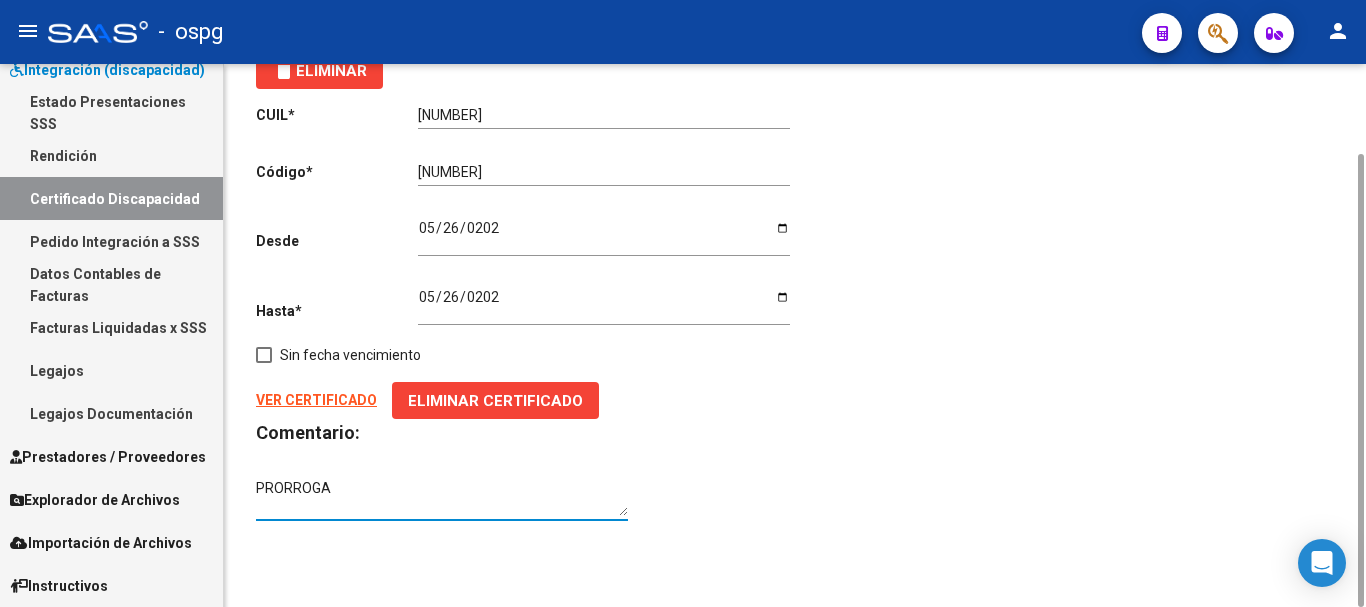 scroll, scrollTop: 0, scrollLeft: 0, axis: both 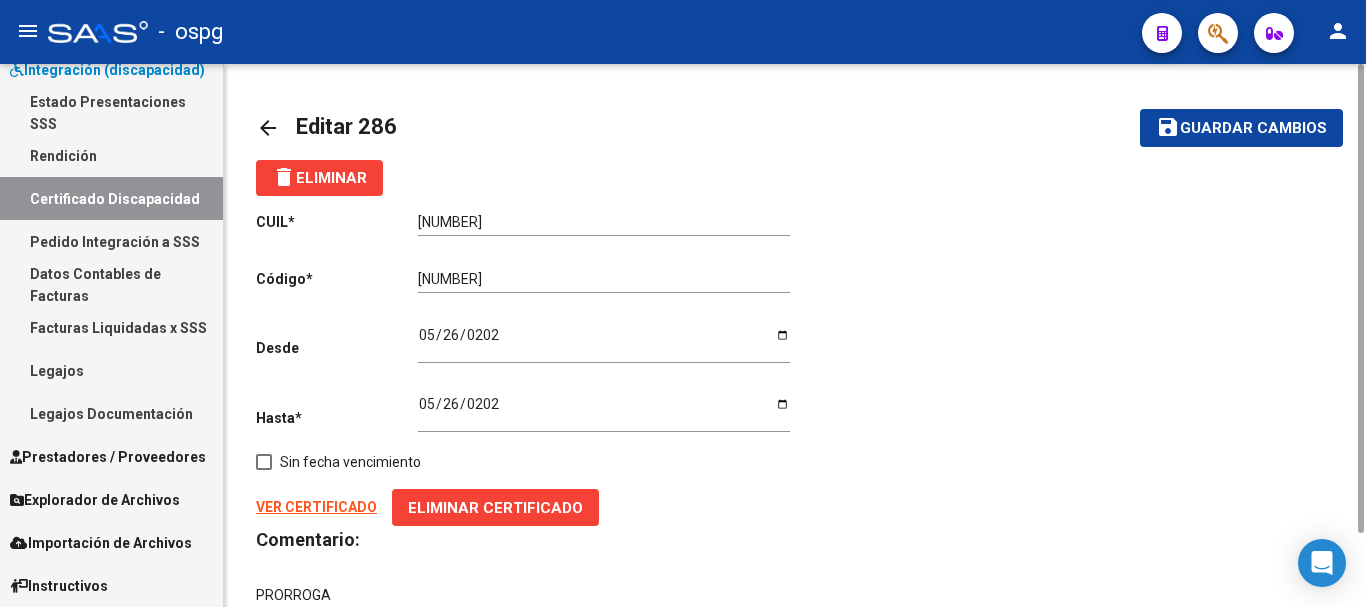 type on "PRORROGA" 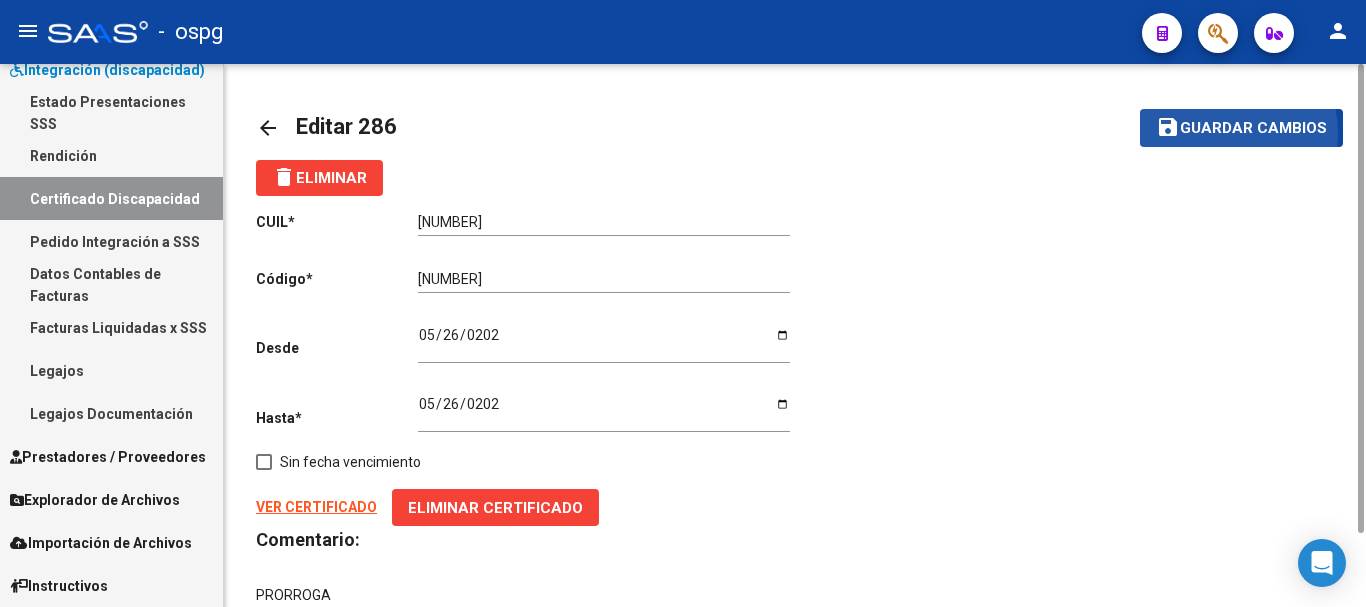 click on "Guardar cambios" 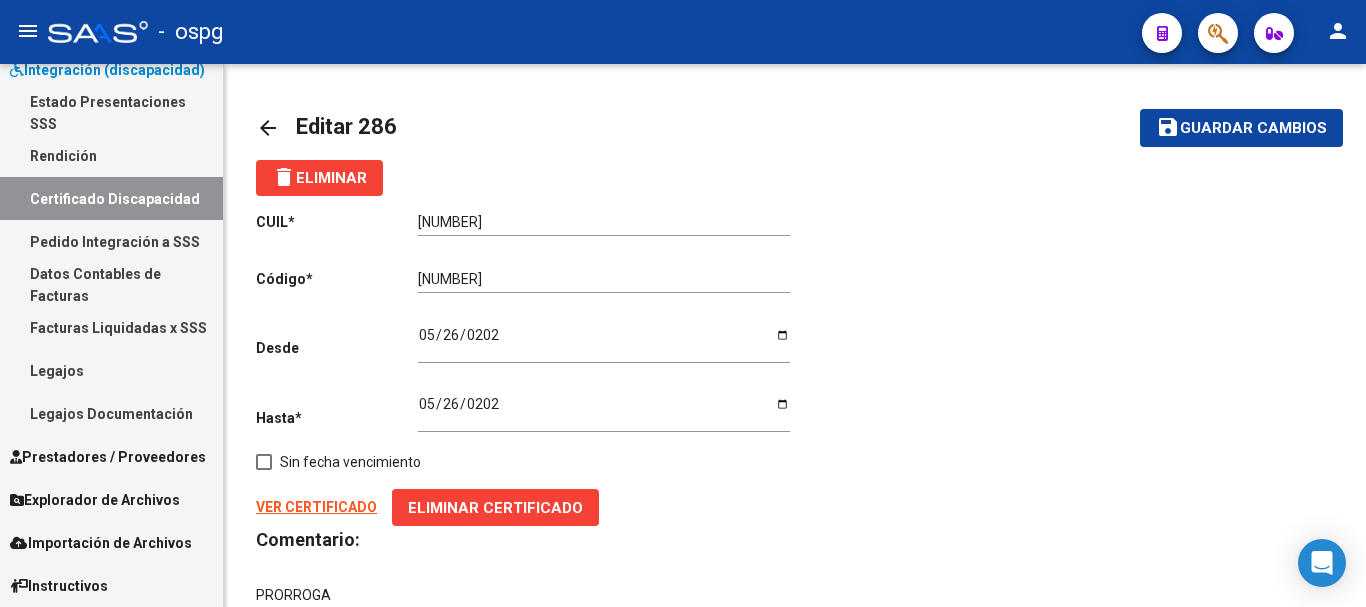 click on "Certificado Discapacidad" at bounding box center [111, 198] 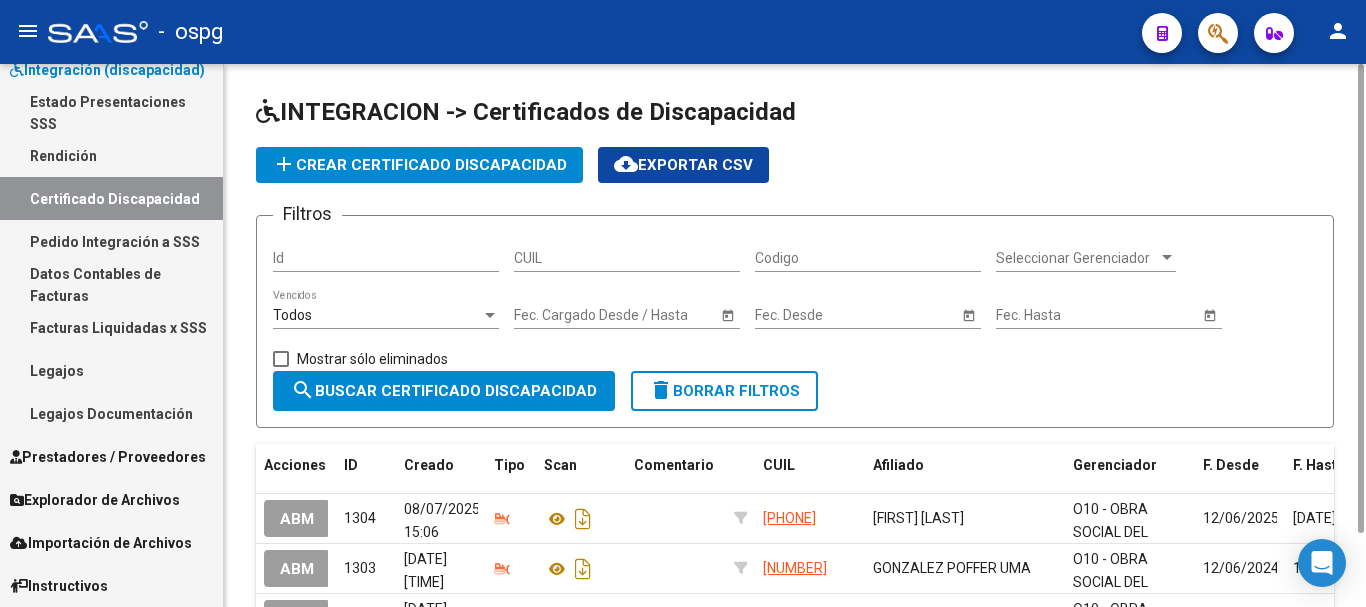 click on "CUIL" at bounding box center [627, 258] 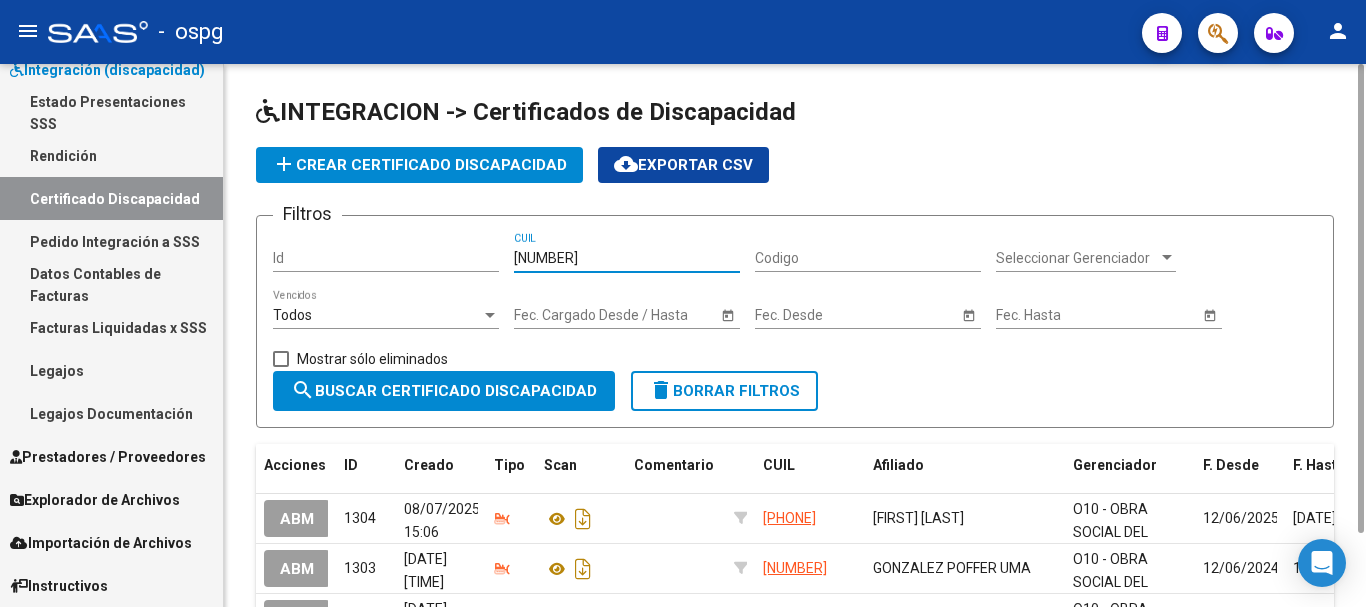 type on "[NUMBER]" 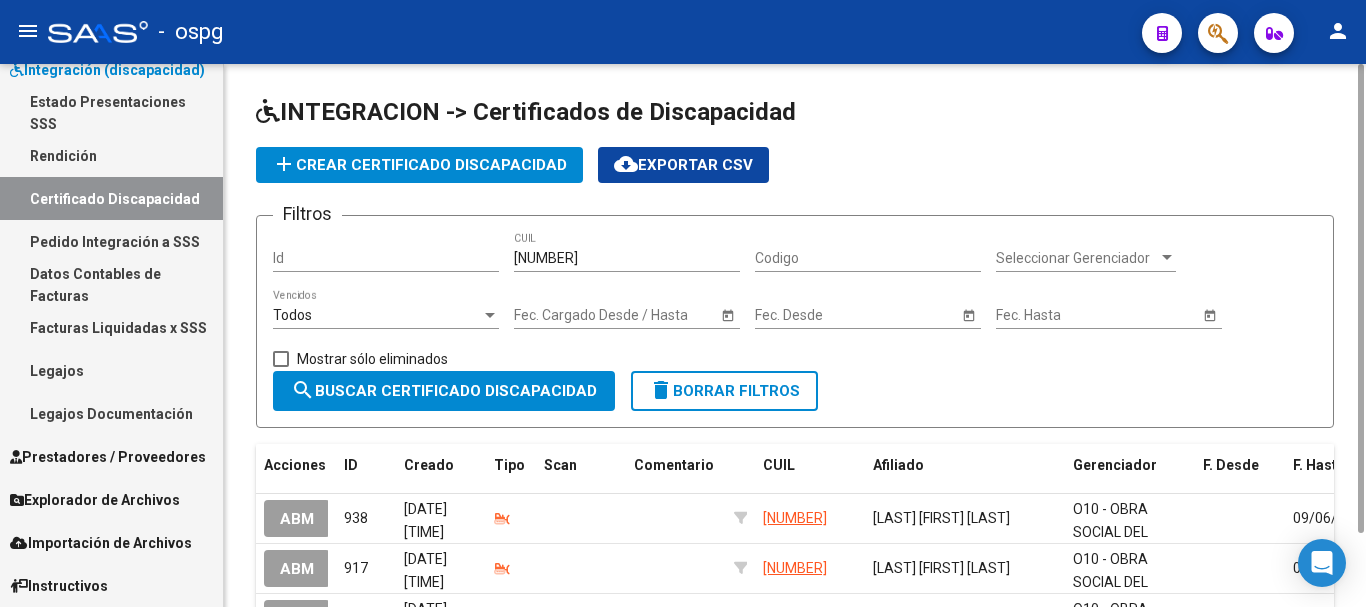 scroll, scrollTop: 374, scrollLeft: 0, axis: vertical 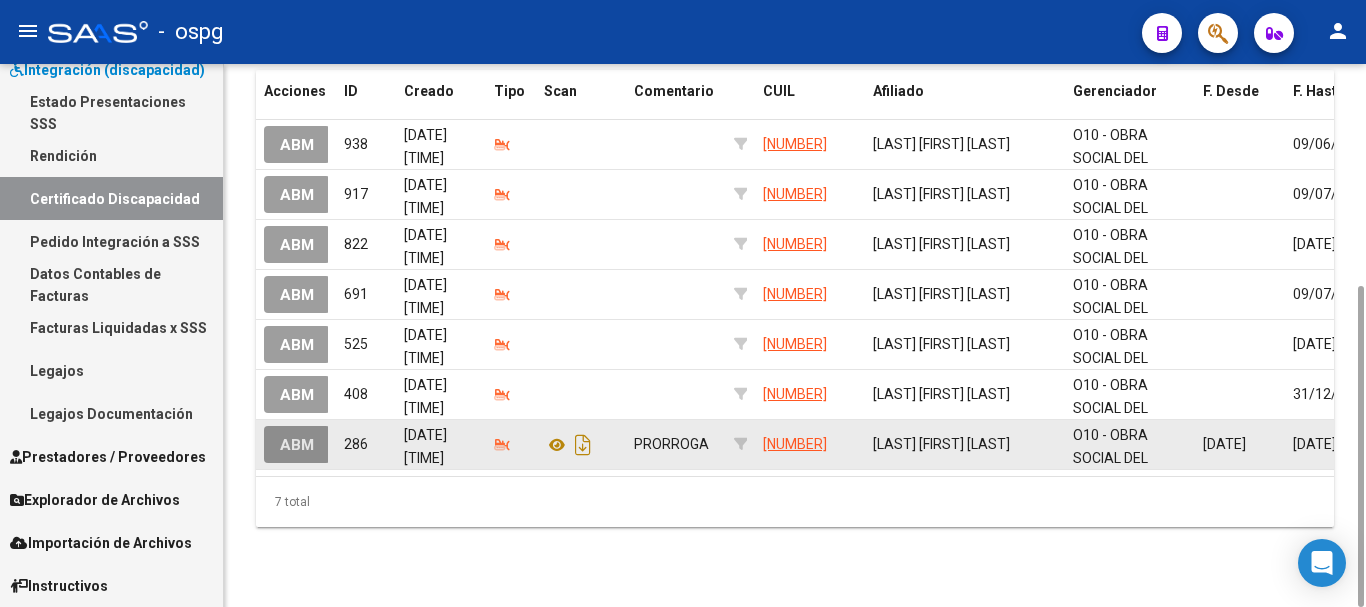 click on "ABM" 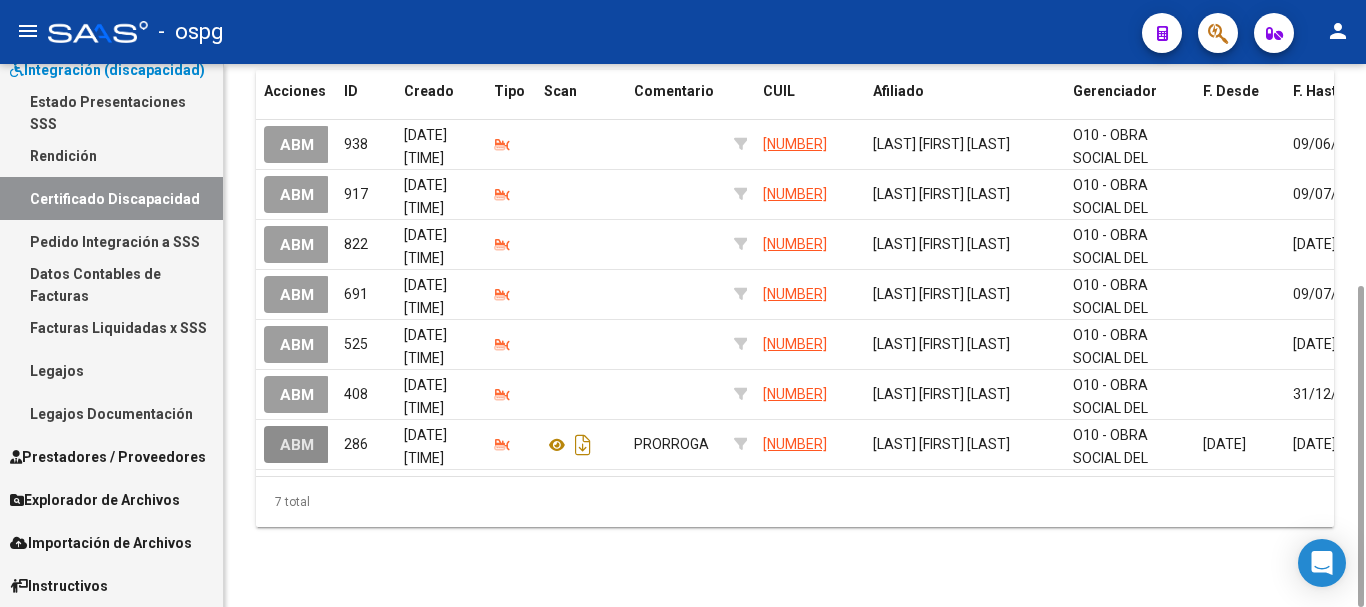 scroll, scrollTop: 0, scrollLeft: 0, axis: both 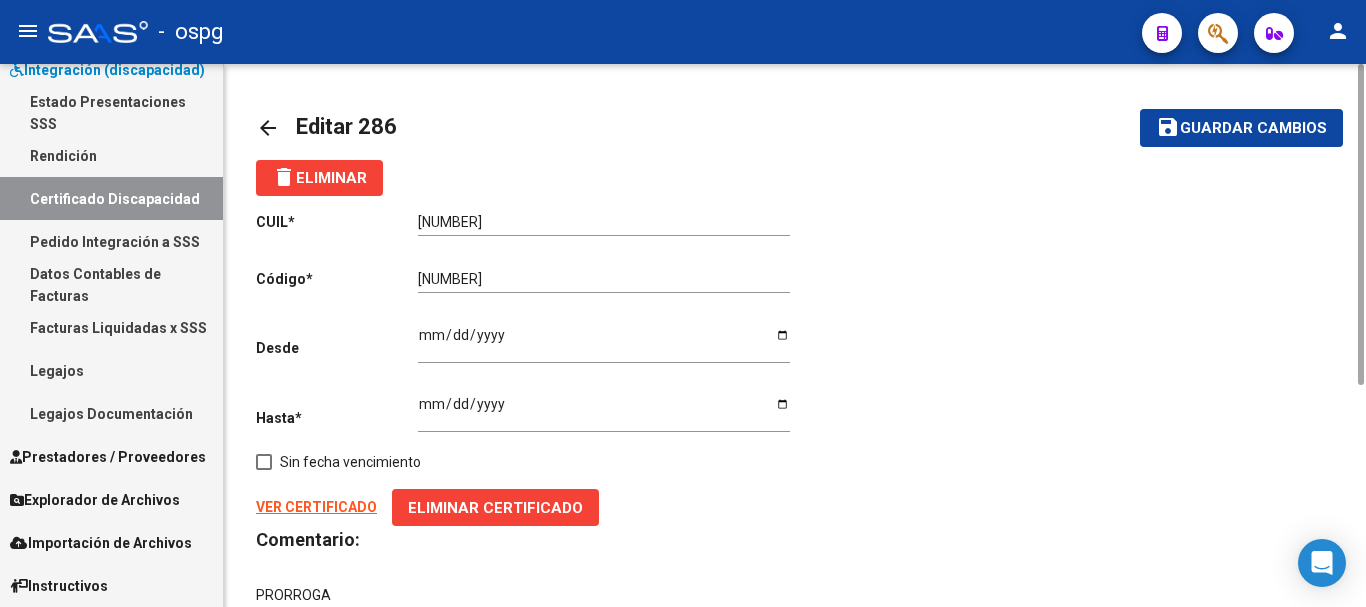 click on "arrow_back" 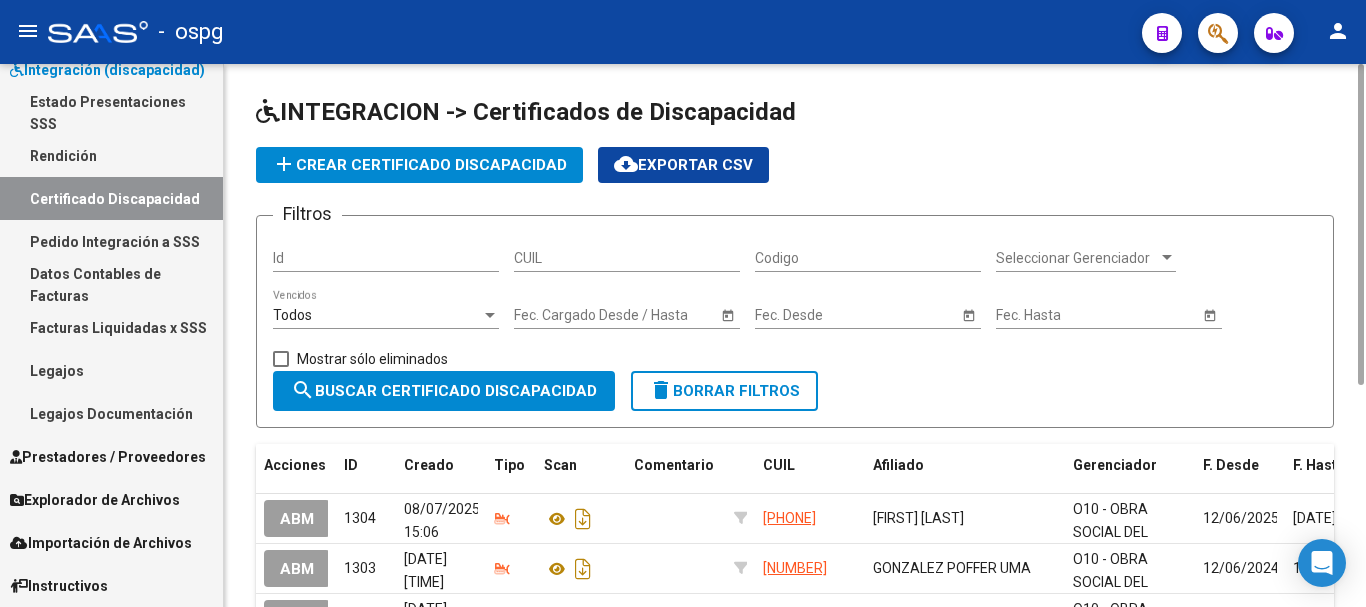 click on "CUIL" at bounding box center (627, 258) 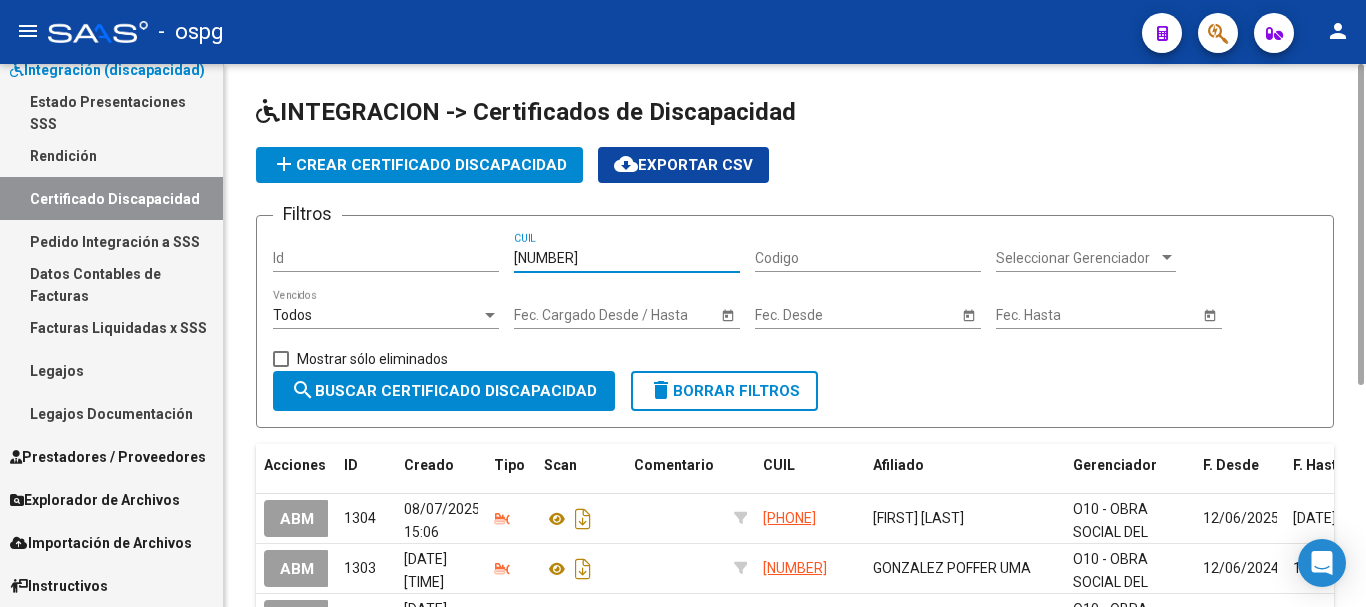 type on "[NUMBER]" 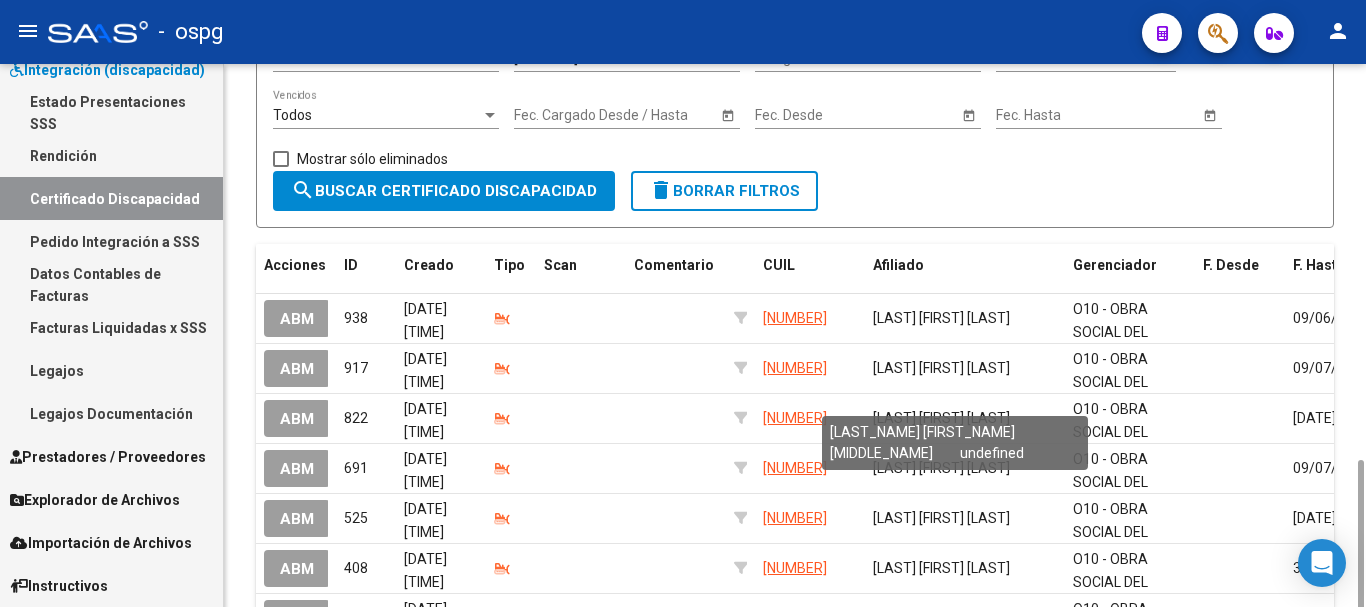 scroll, scrollTop: 374, scrollLeft: 0, axis: vertical 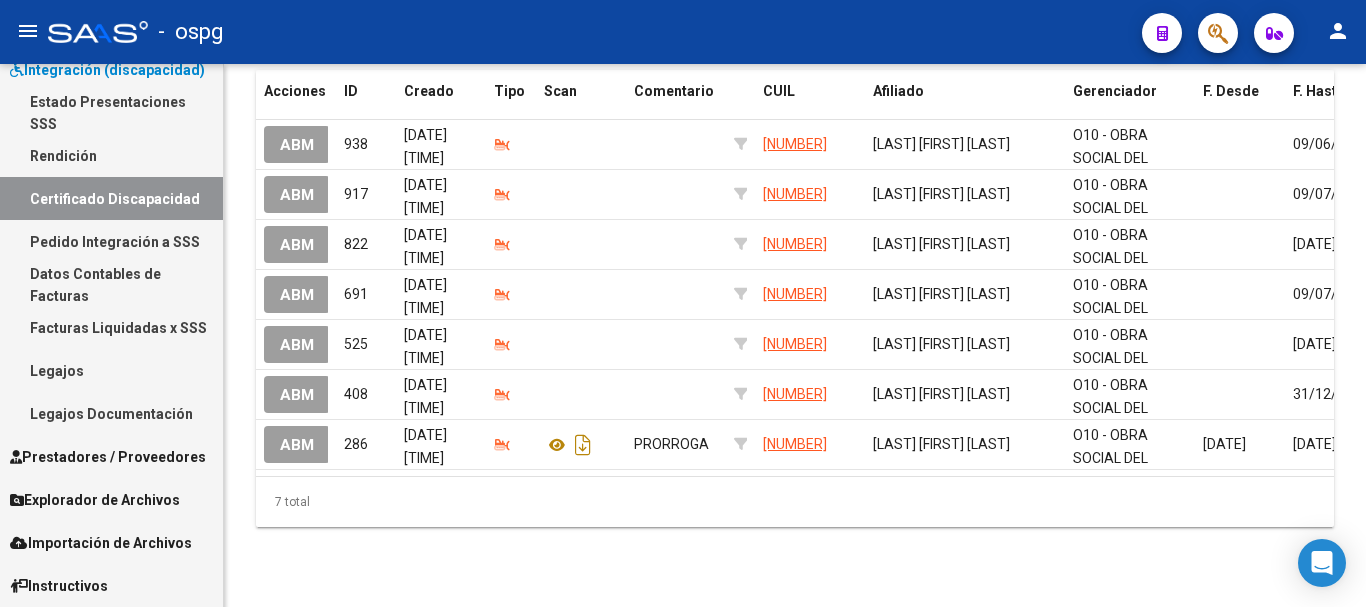click on "Prestadores / Proveedores" at bounding box center [108, 457] 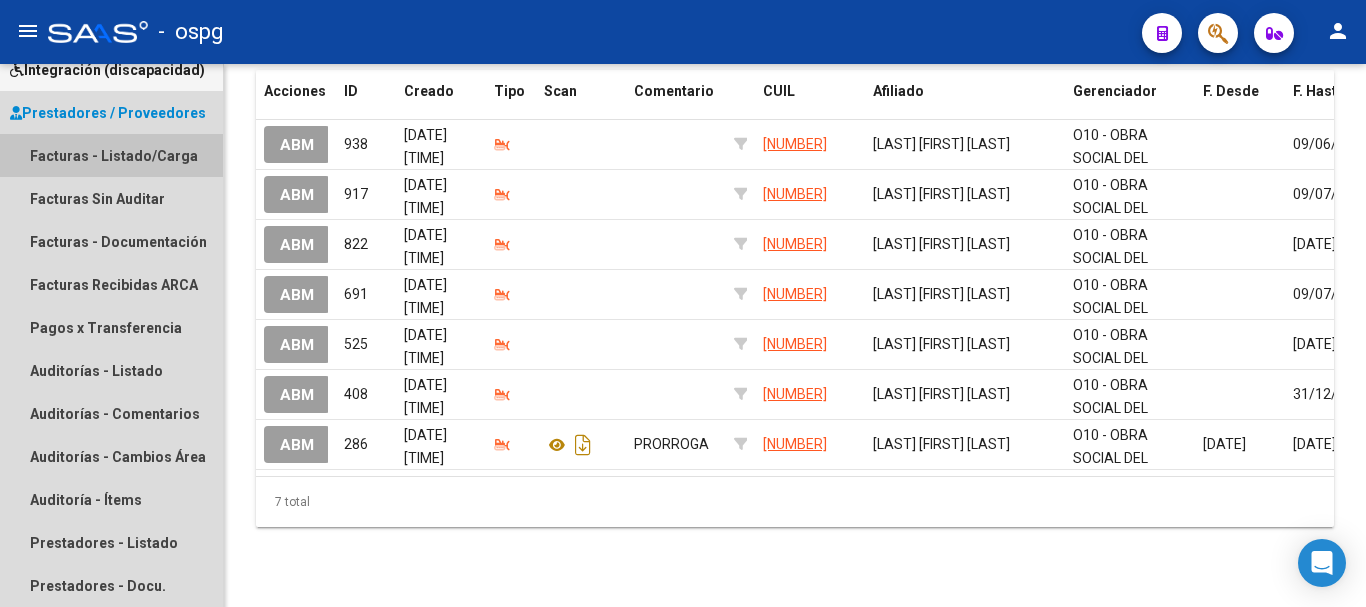 click on "Facturas - Listado/Carga" at bounding box center (111, 155) 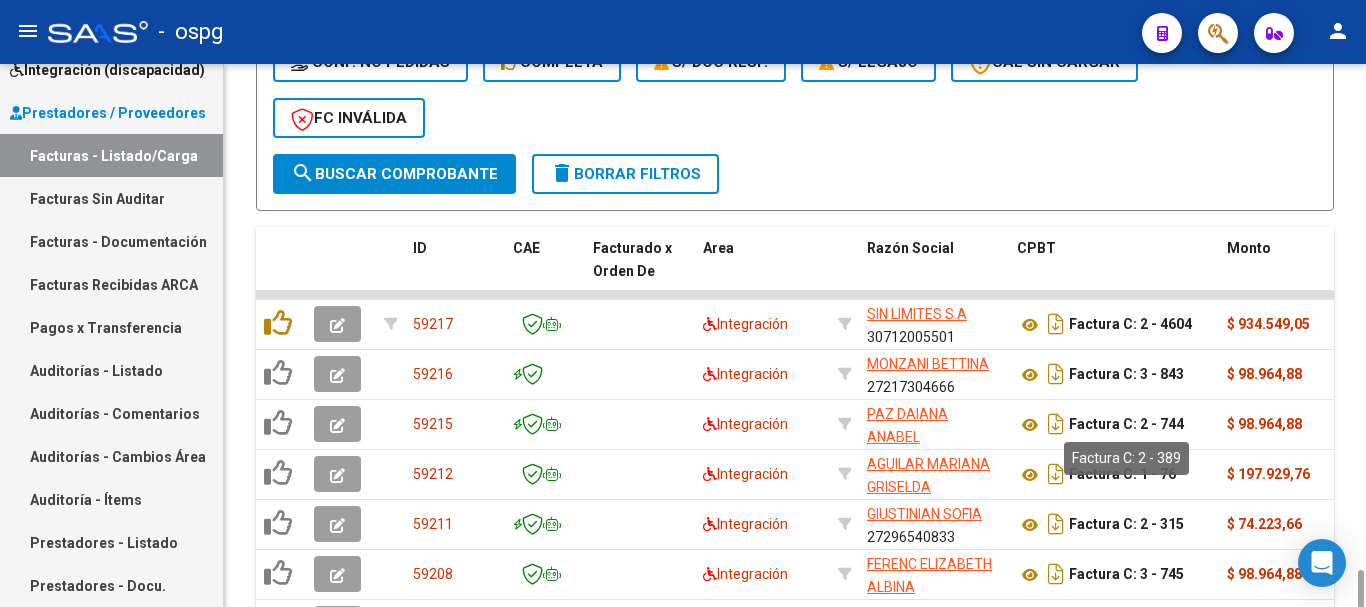scroll, scrollTop: 874, scrollLeft: 0, axis: vertical 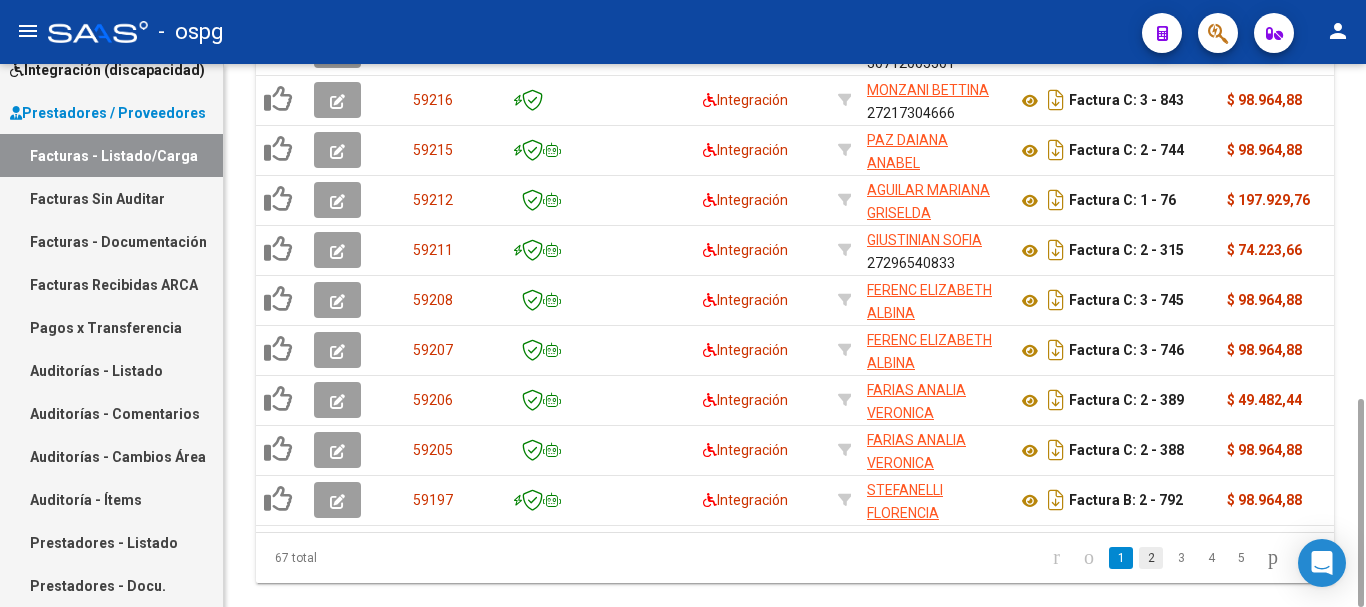 click on "2" 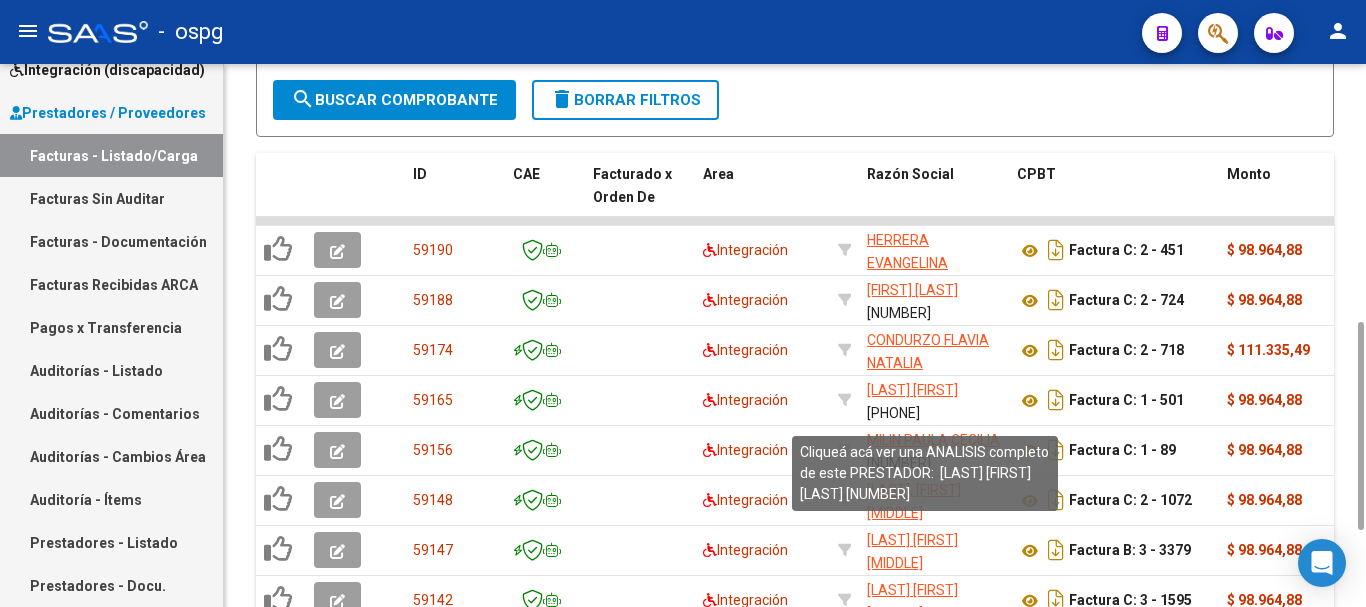scroll, scrollTop: 874, scrollLeft: 0, axis: vertical 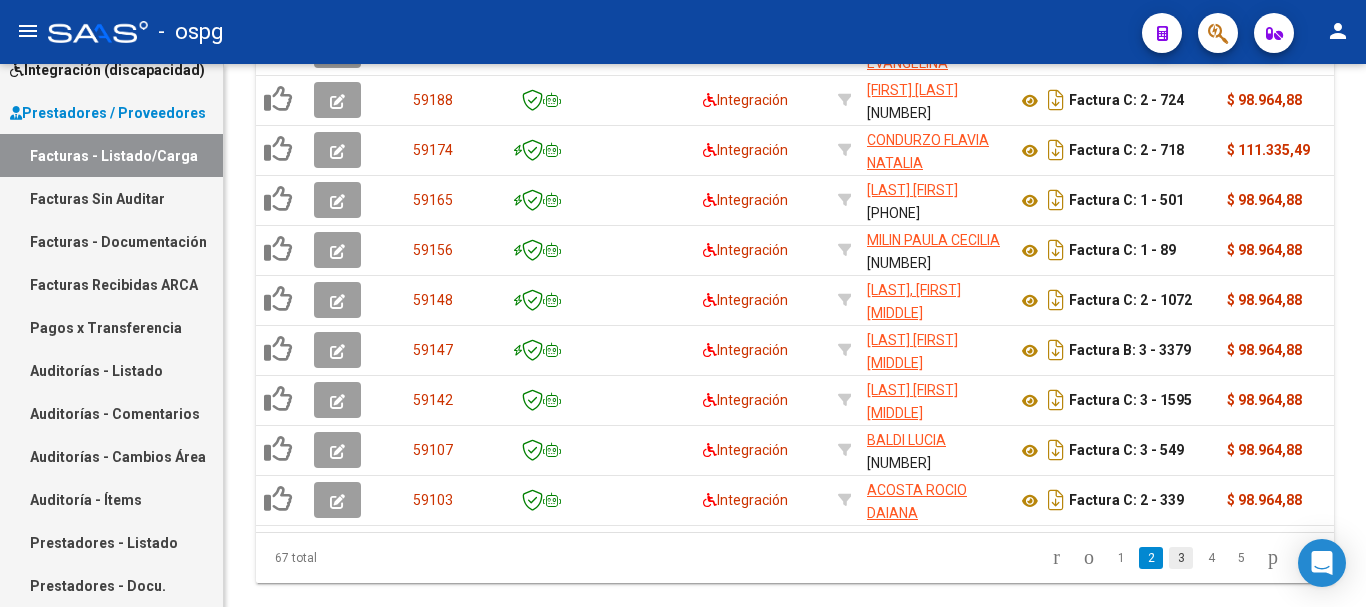 click on "3" 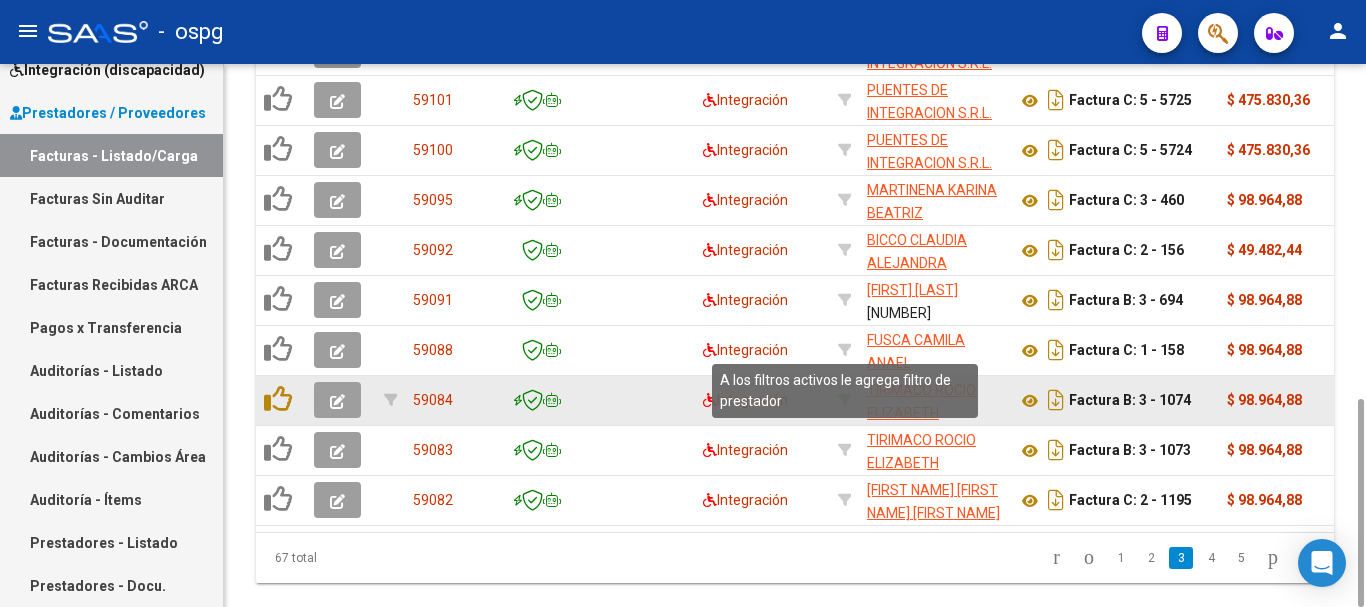 click 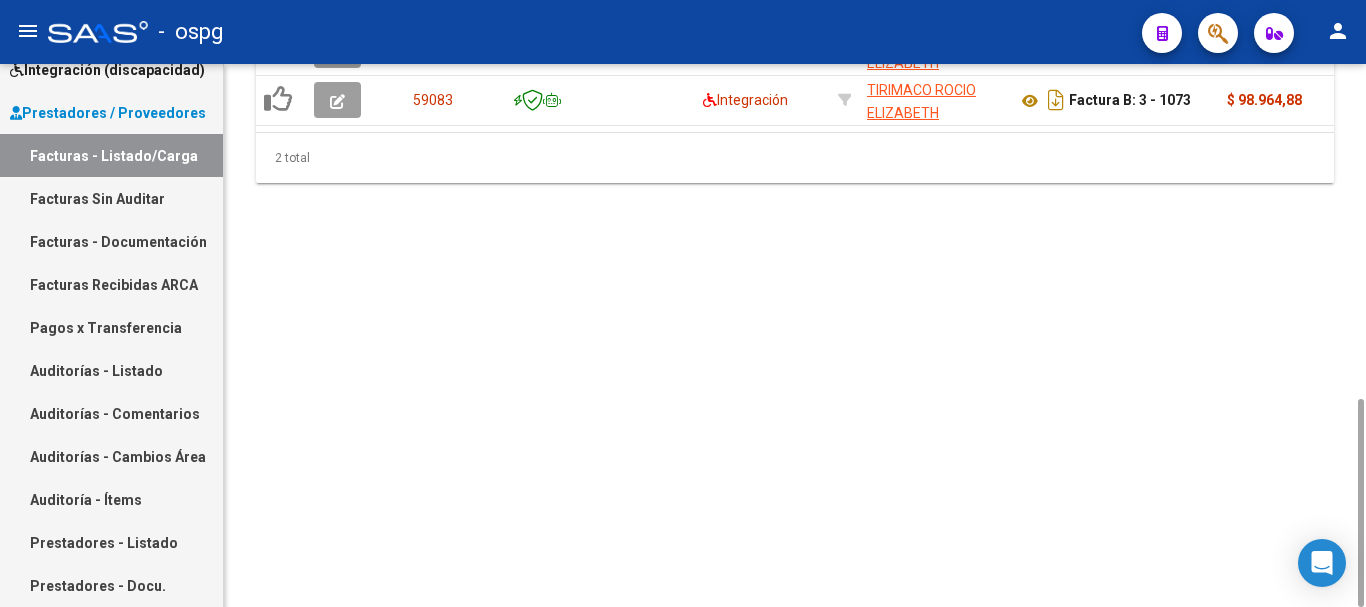scroll, scrollTop: 674, scrollLeft: 0, axis: vertical 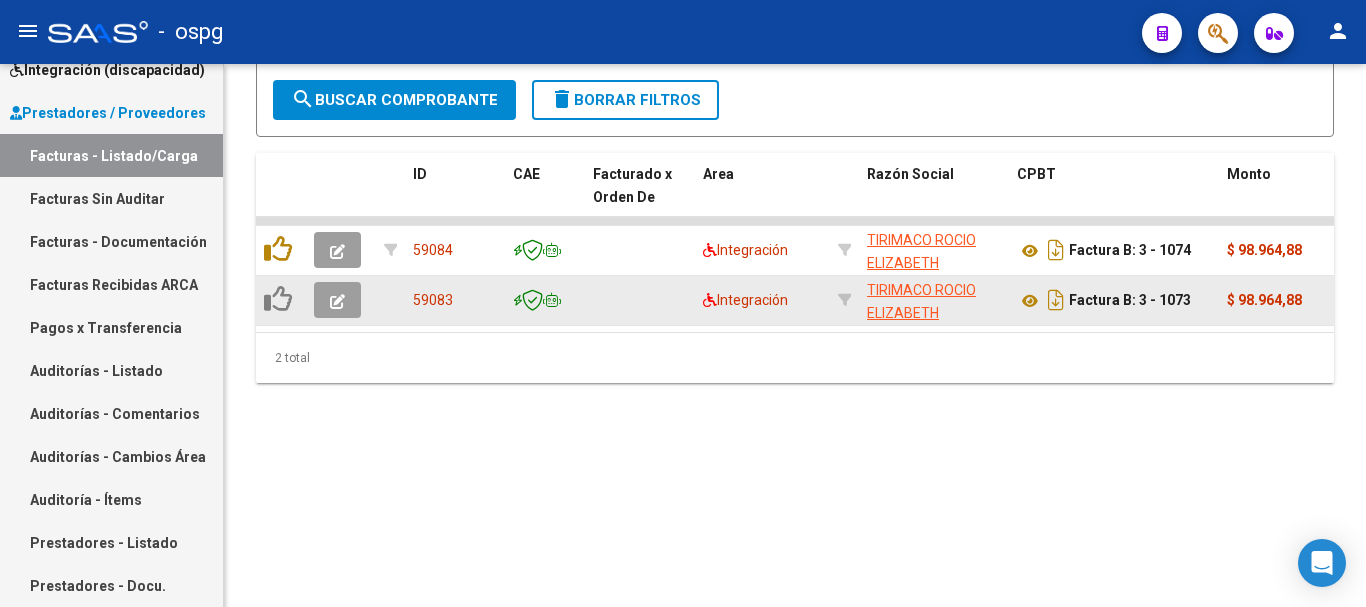 click 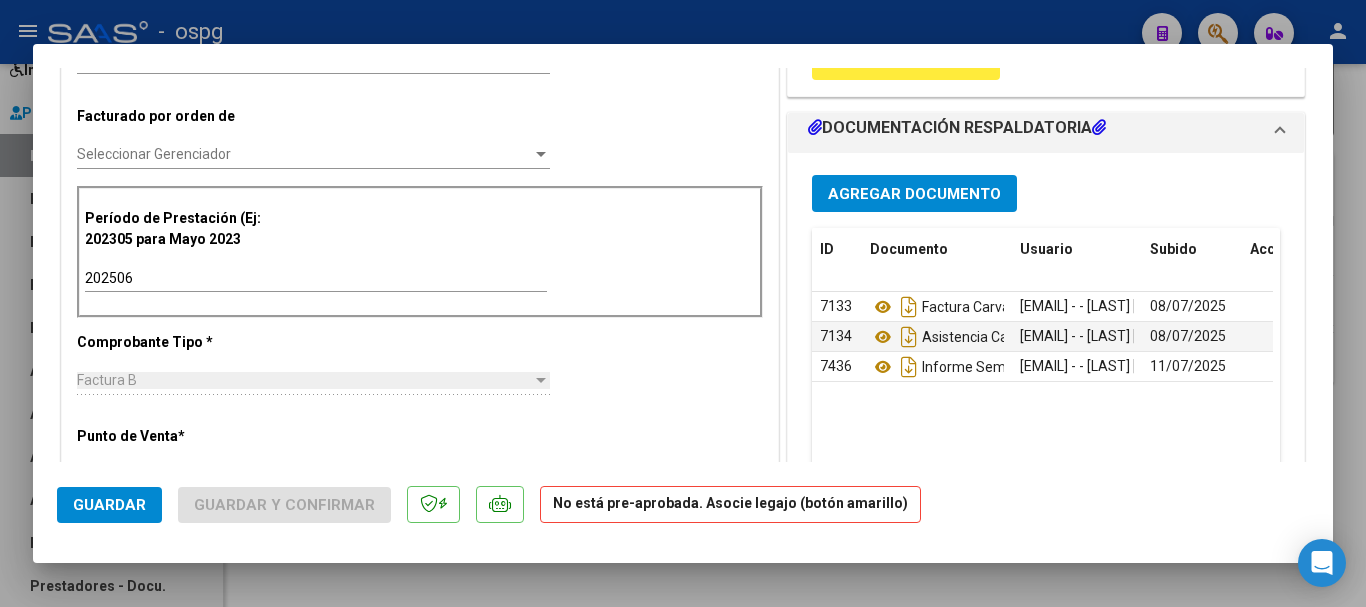 scroll, scrollTop: 500, scrollLeft: 0, axis: vertical 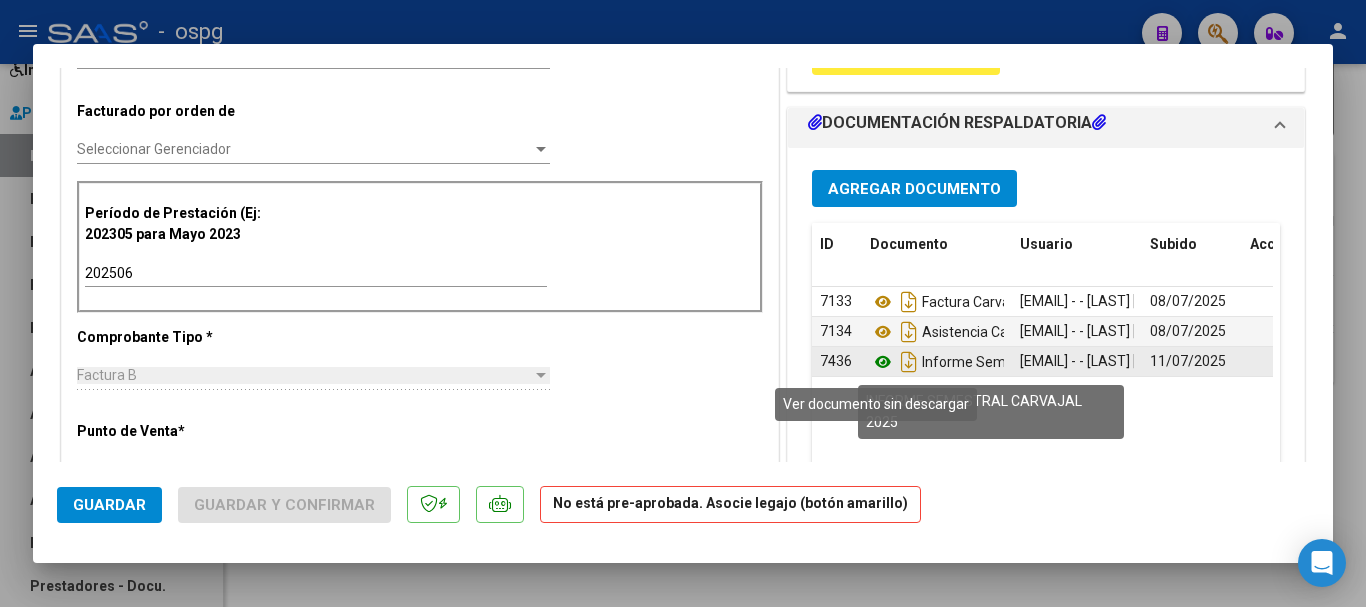 click 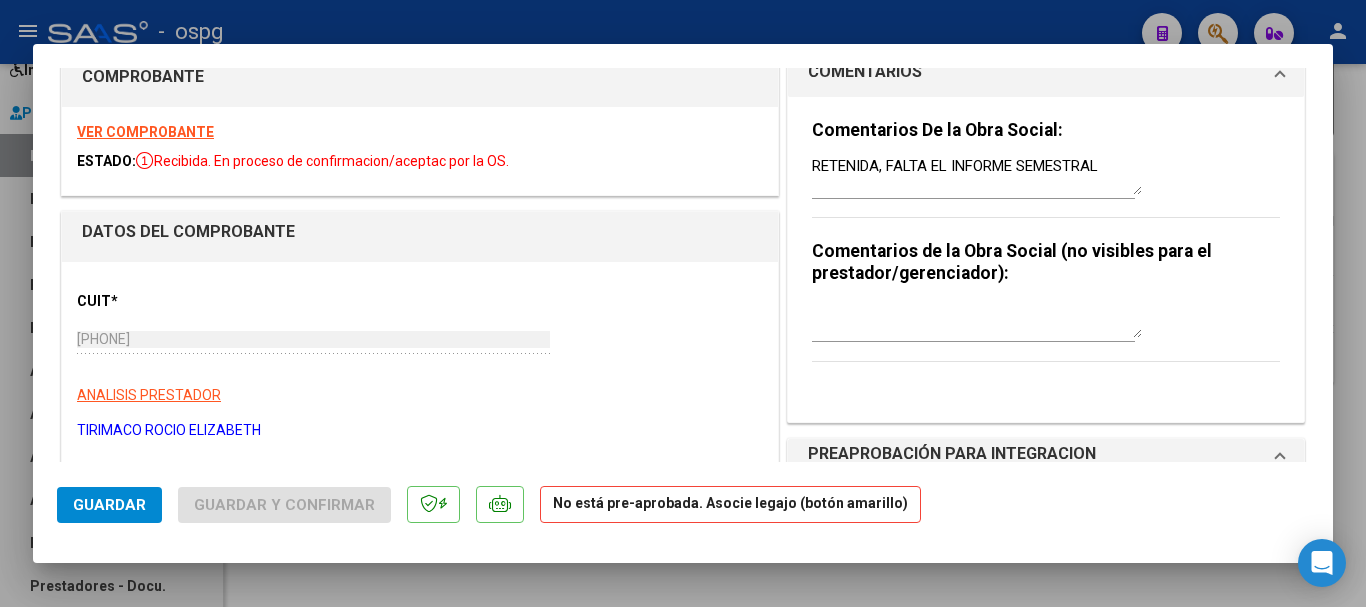 scroll, scrollTop: 0, scrollLeft: 0, axis: both 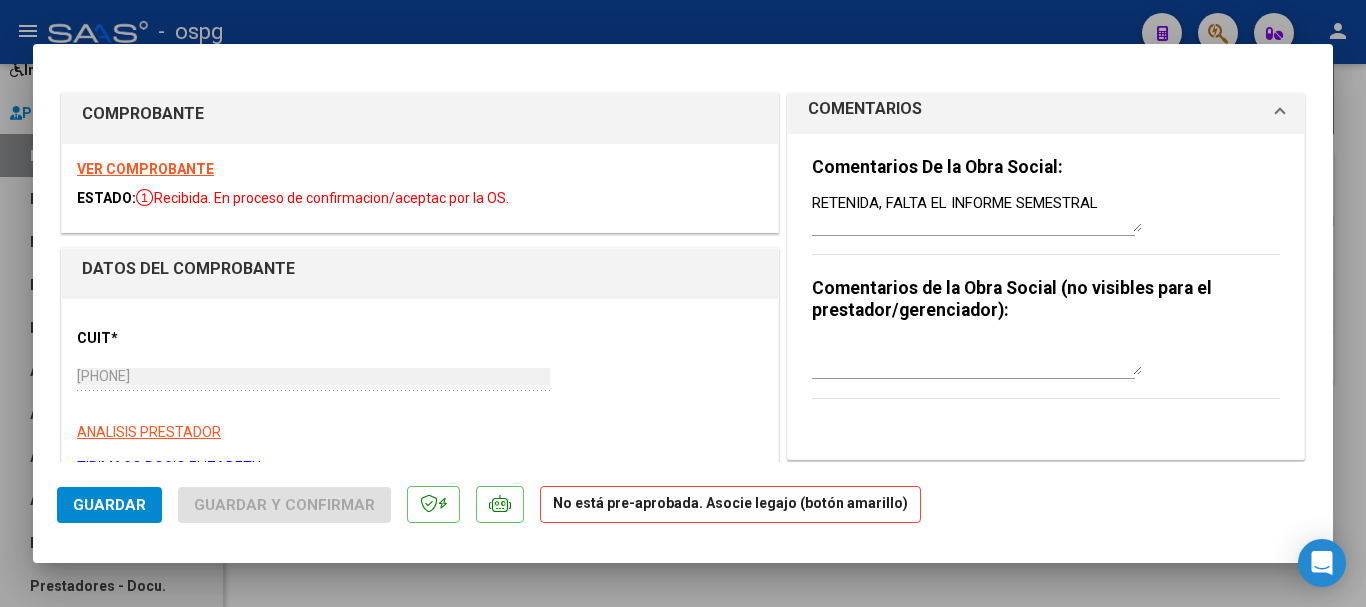 click on "VER COMPROBANTE" at bounding box center (145, 169) 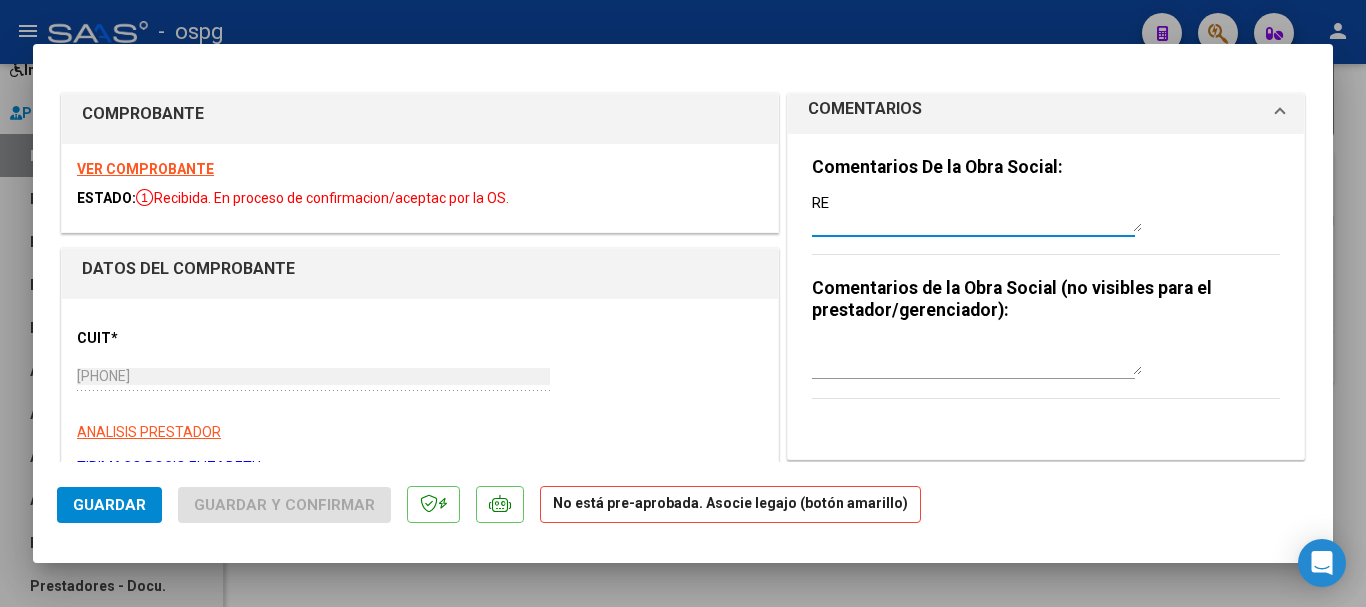 type on "R" 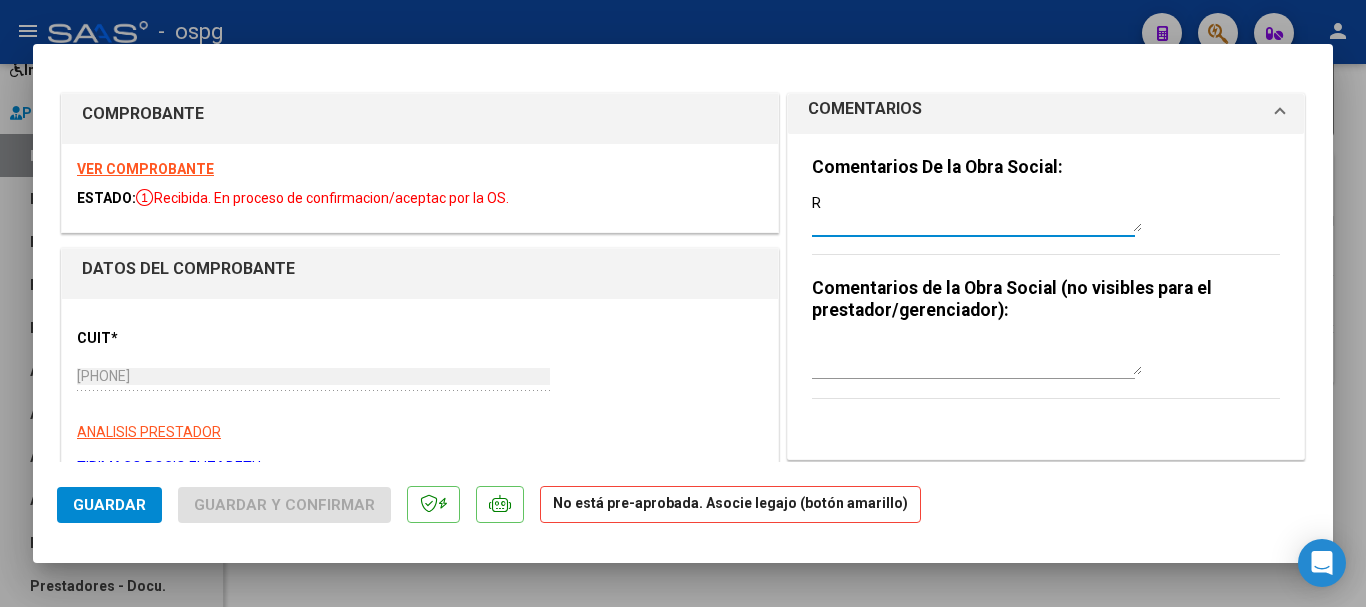 type 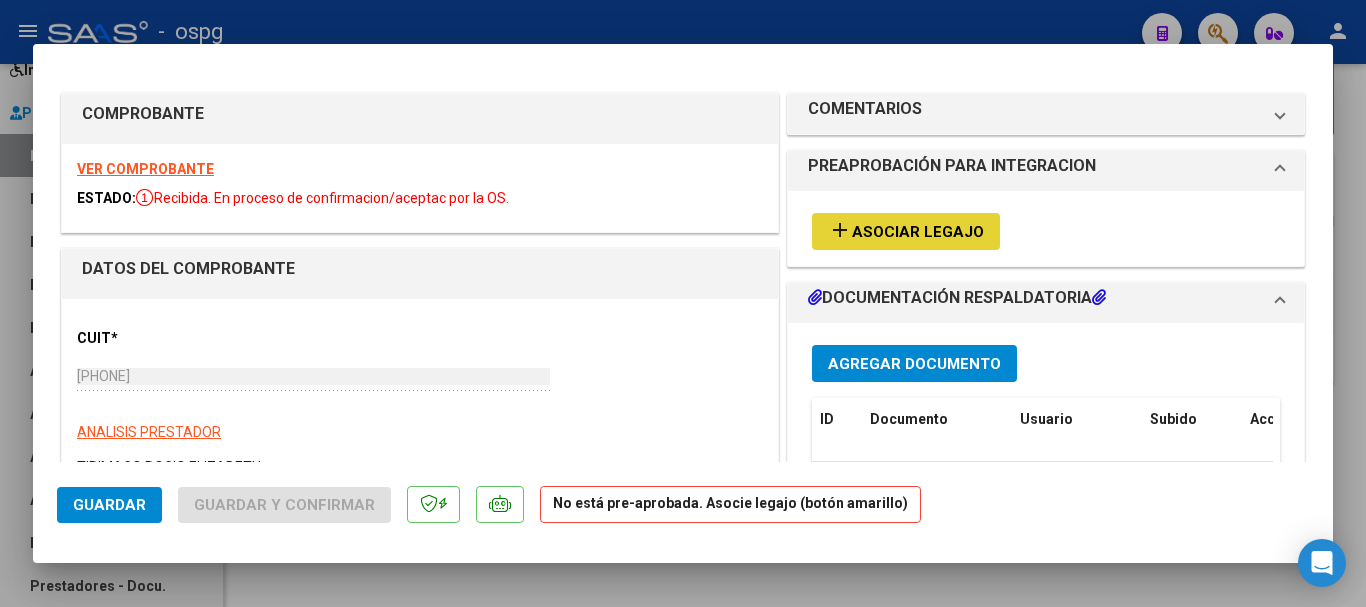 click on "Asociar Legajo" at bounding box center [918, 232] 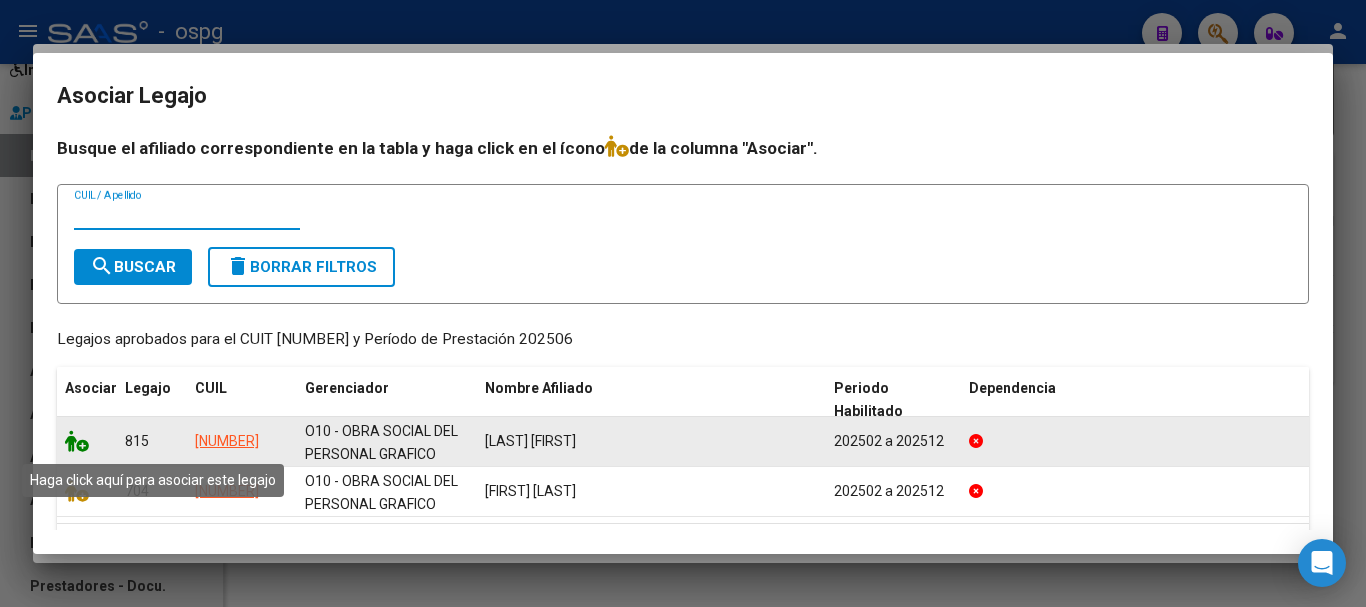click 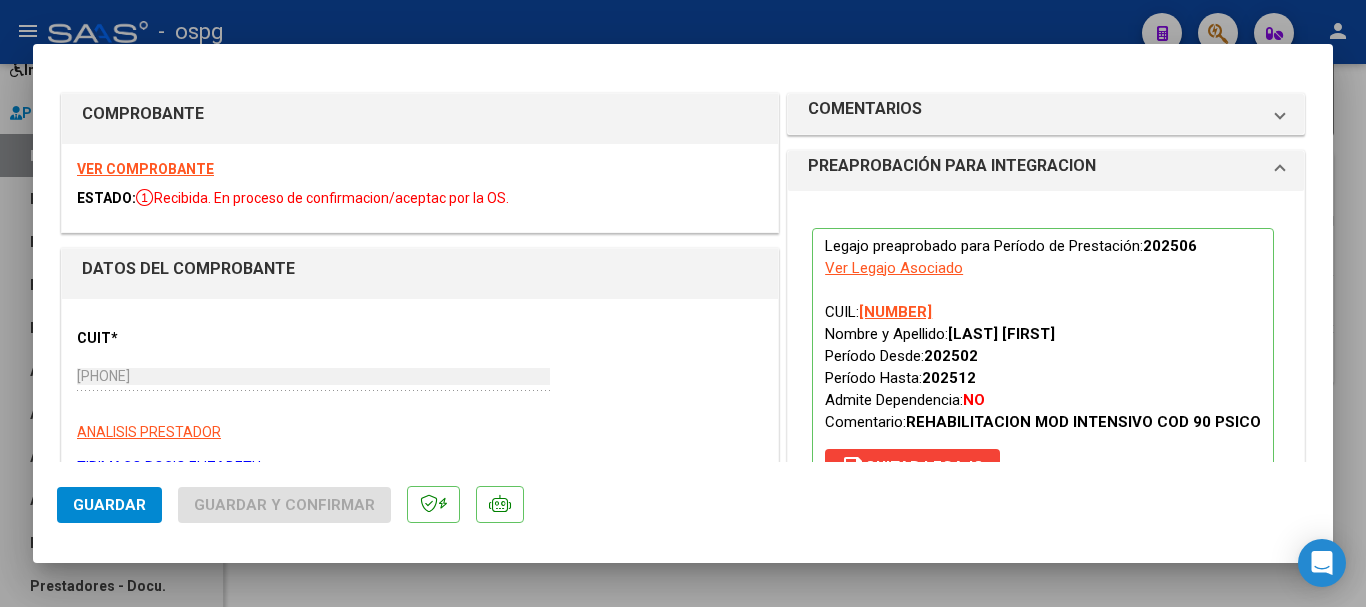 click on "Guardar" 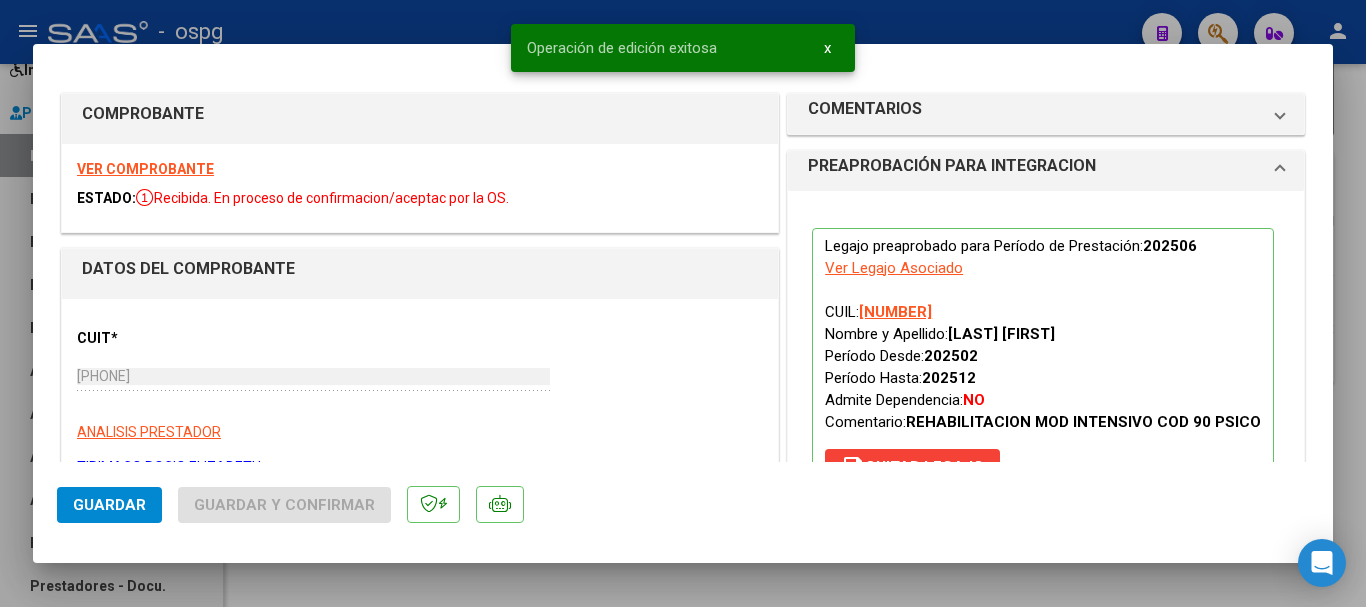 click at bounding box center [683, 303] 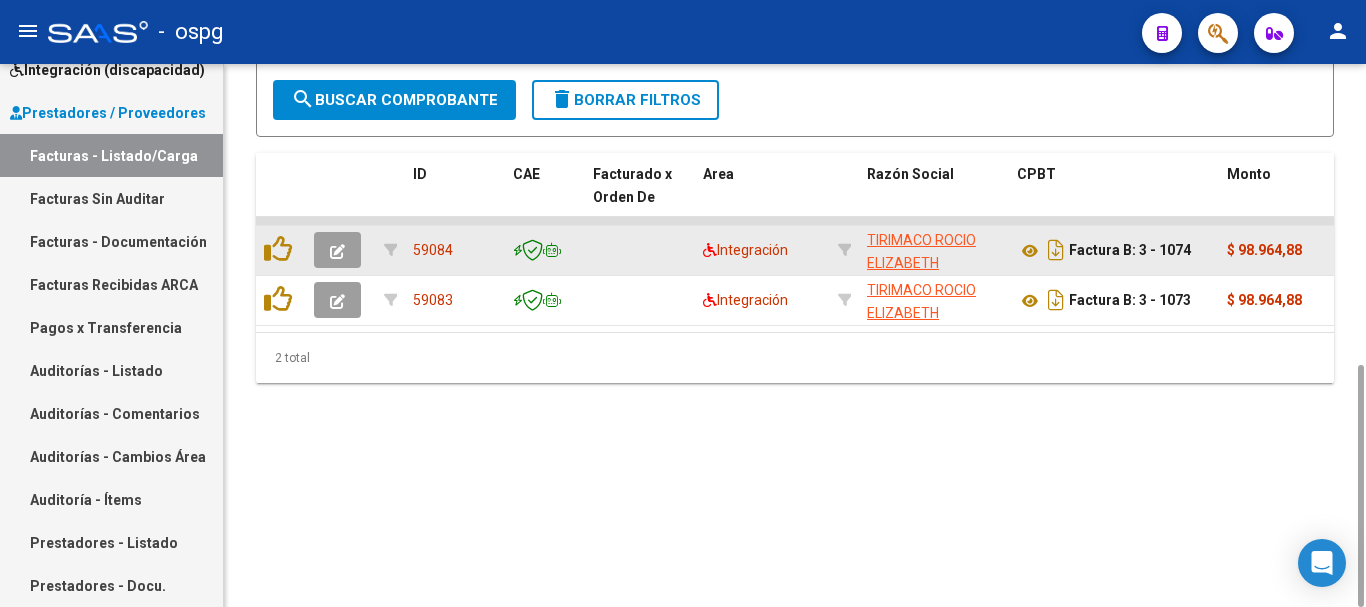 click 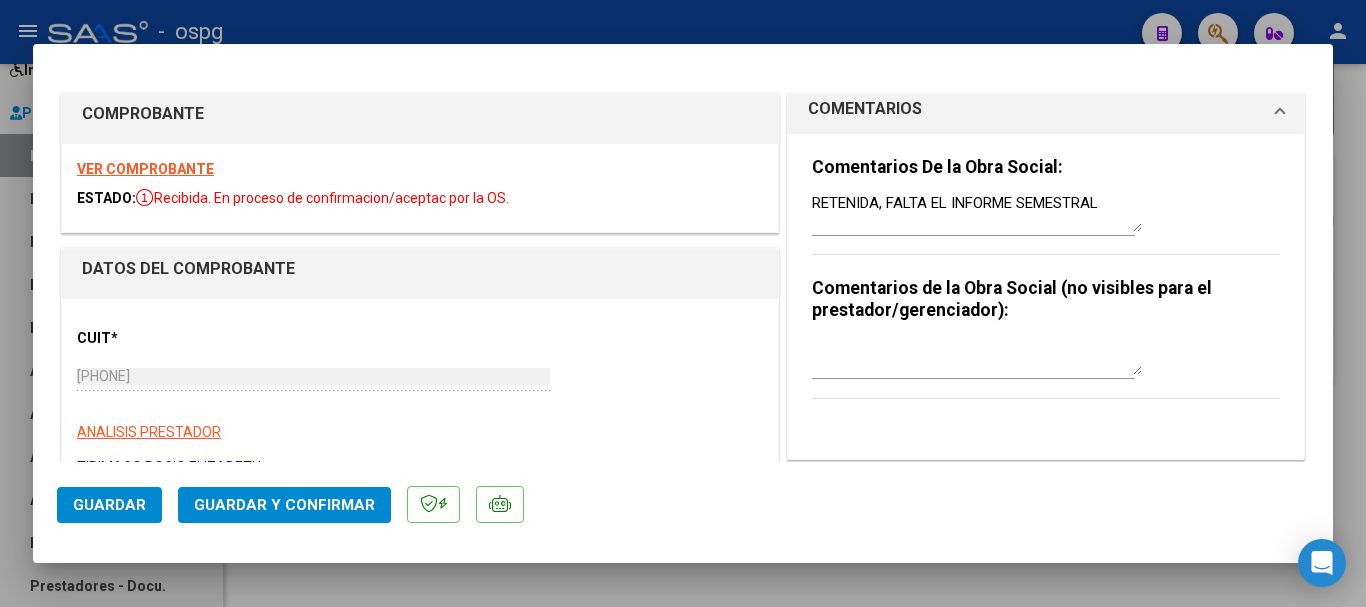 click on "VER COMPROBANTE" at bounding box center [145, 169] 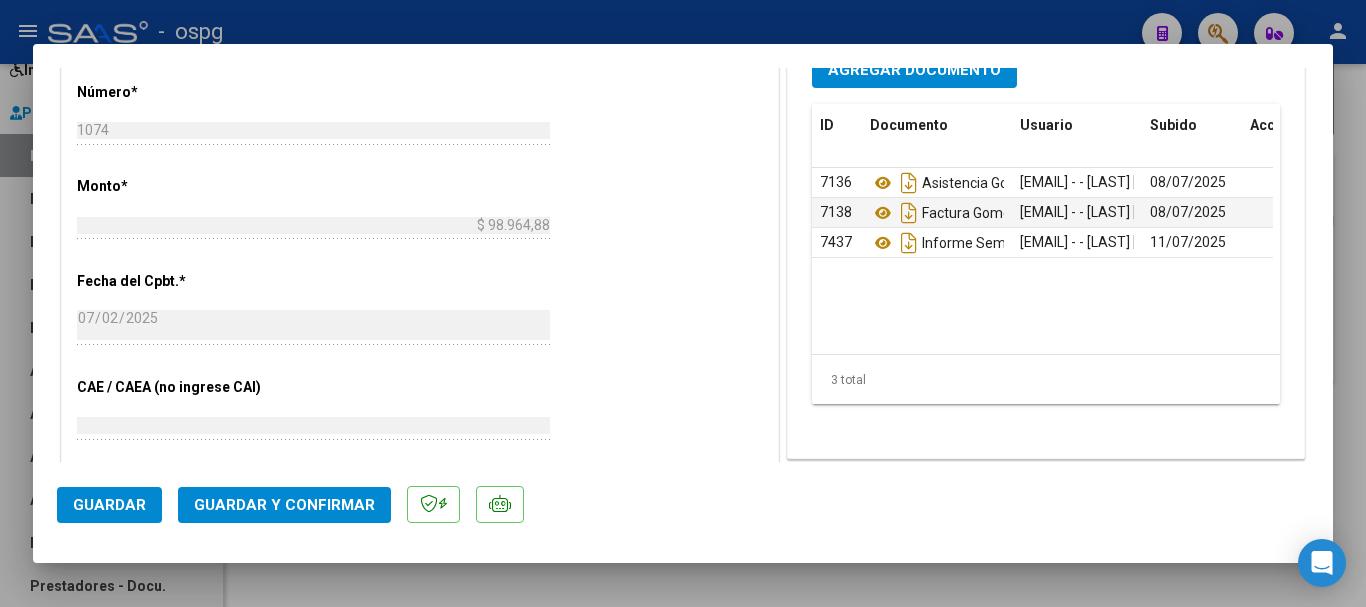 scroll, scrollTop: 1000, scrollLeft: 0, axis: vertical 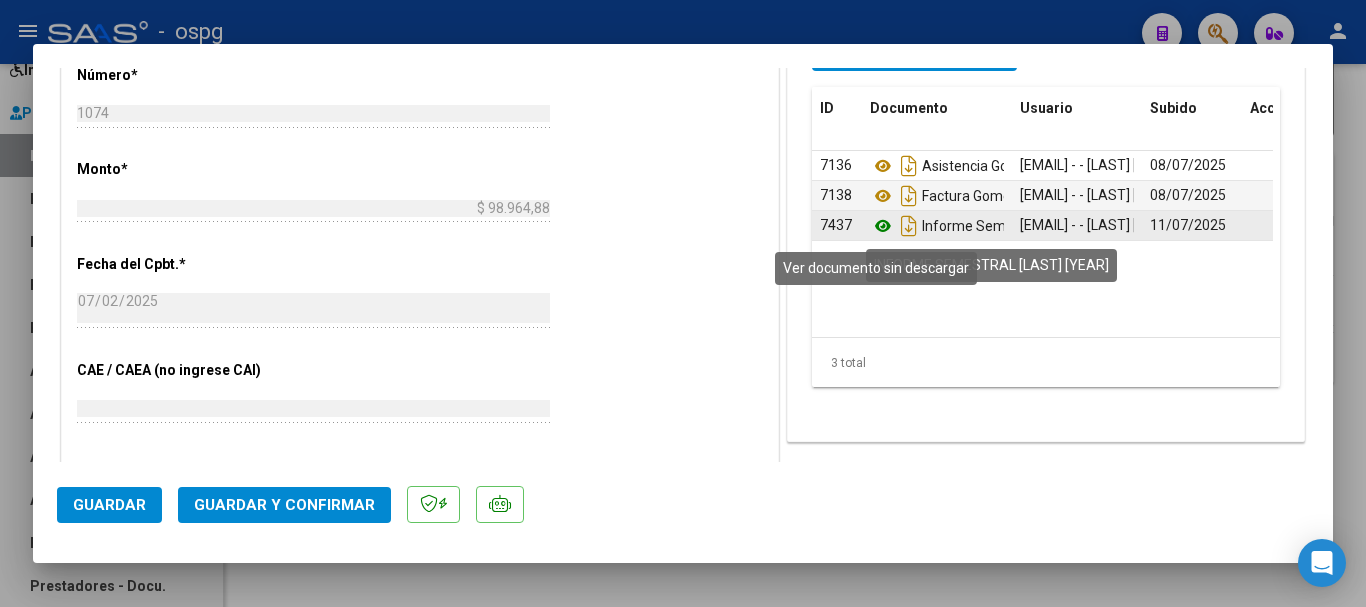click 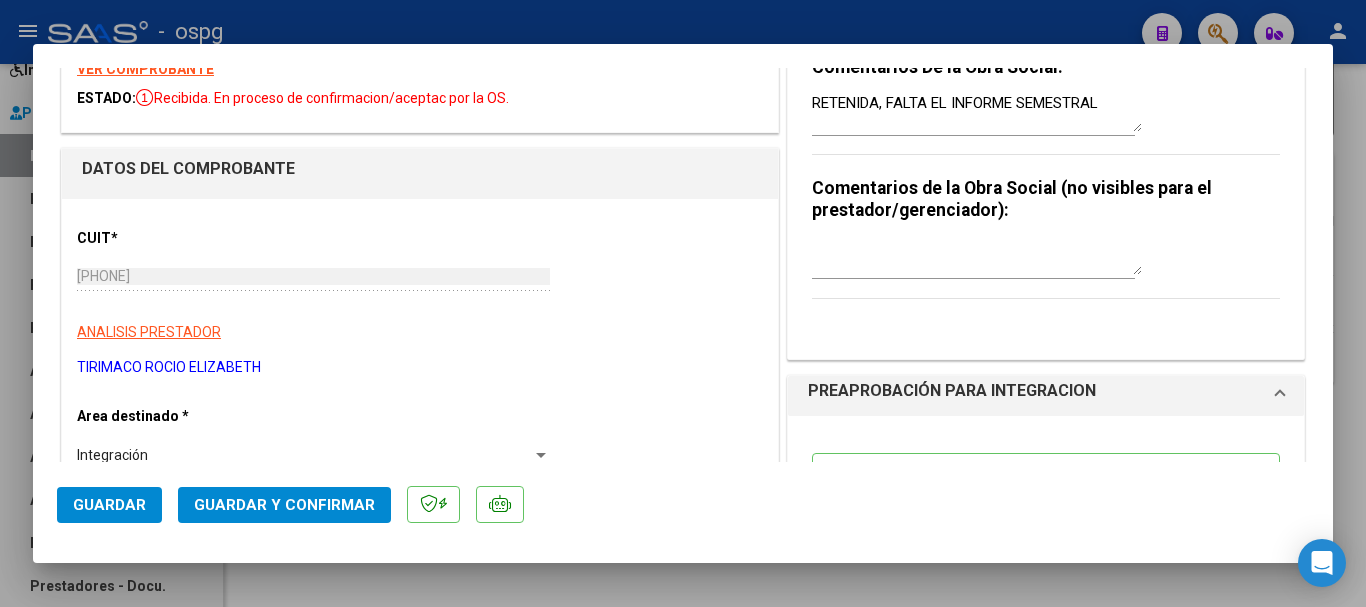 scroll, scrollTop: 0, scrollLeft: 0, axis: both 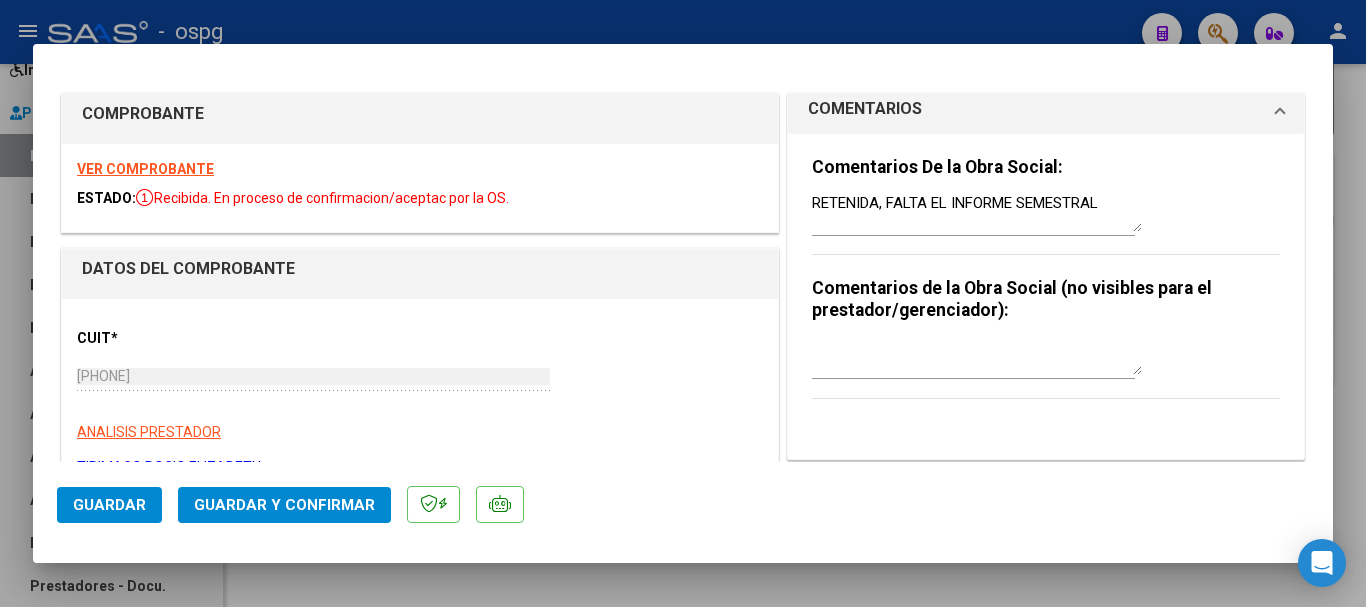 click on "RETENIDA, FALTA EL INFORME SEMESTRAL" at bounding box center [977, 212] 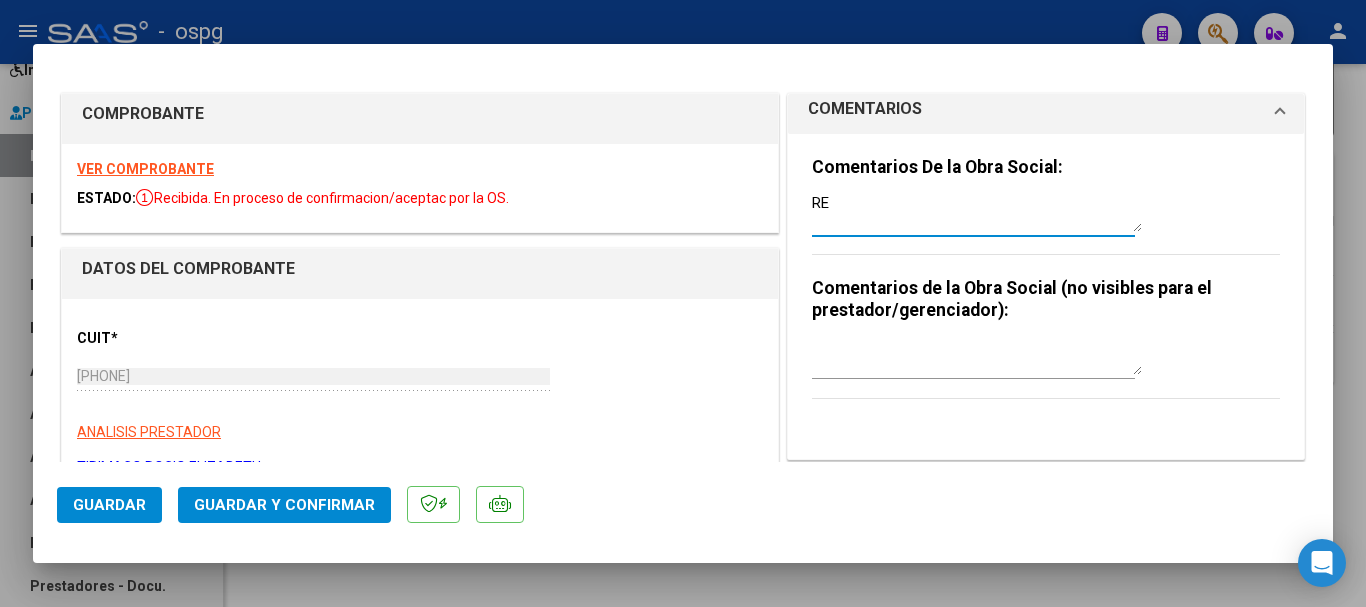 type on "R" 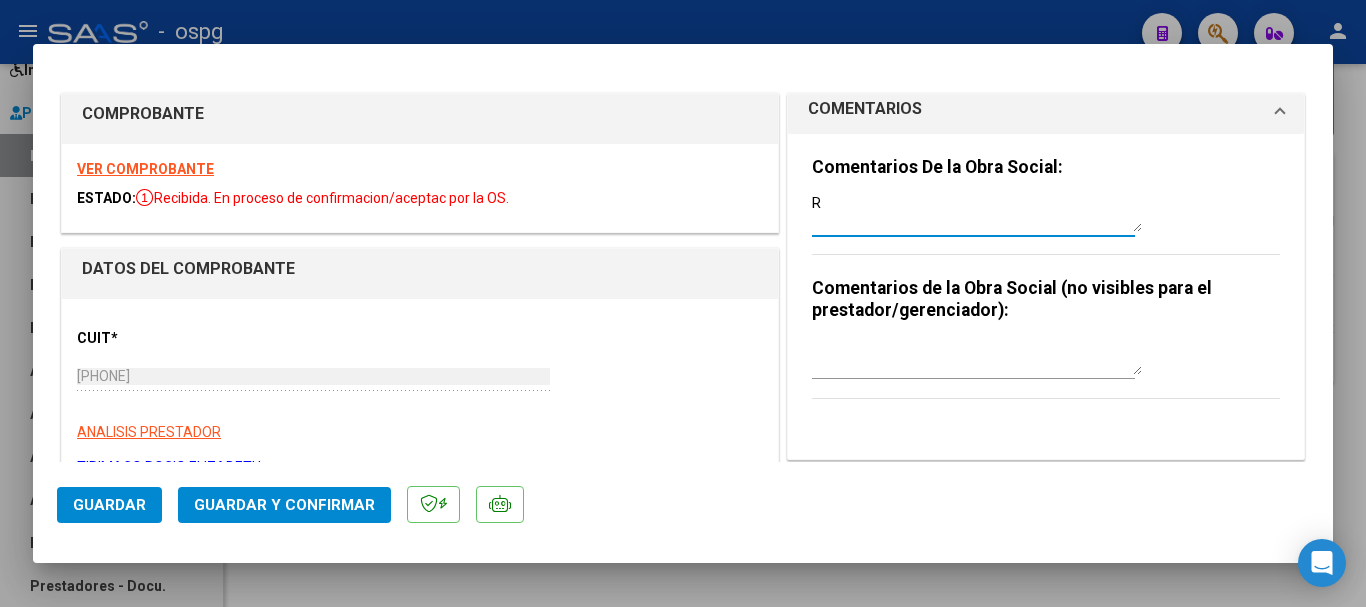 type 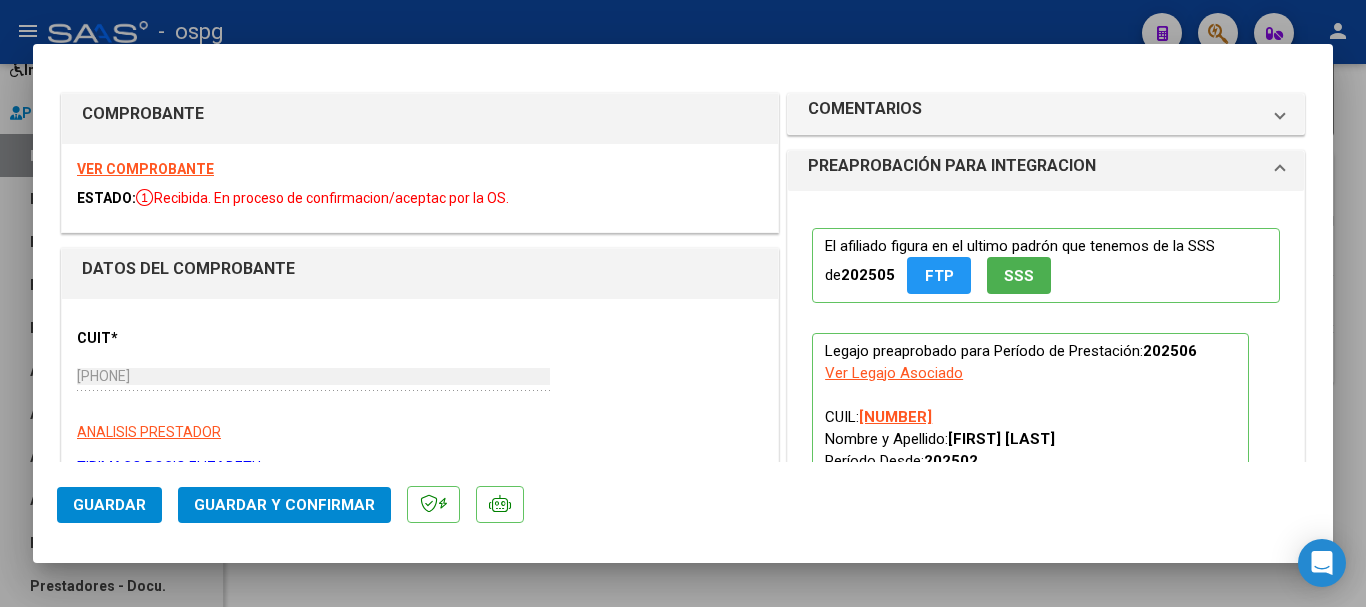 click on "Guardar" 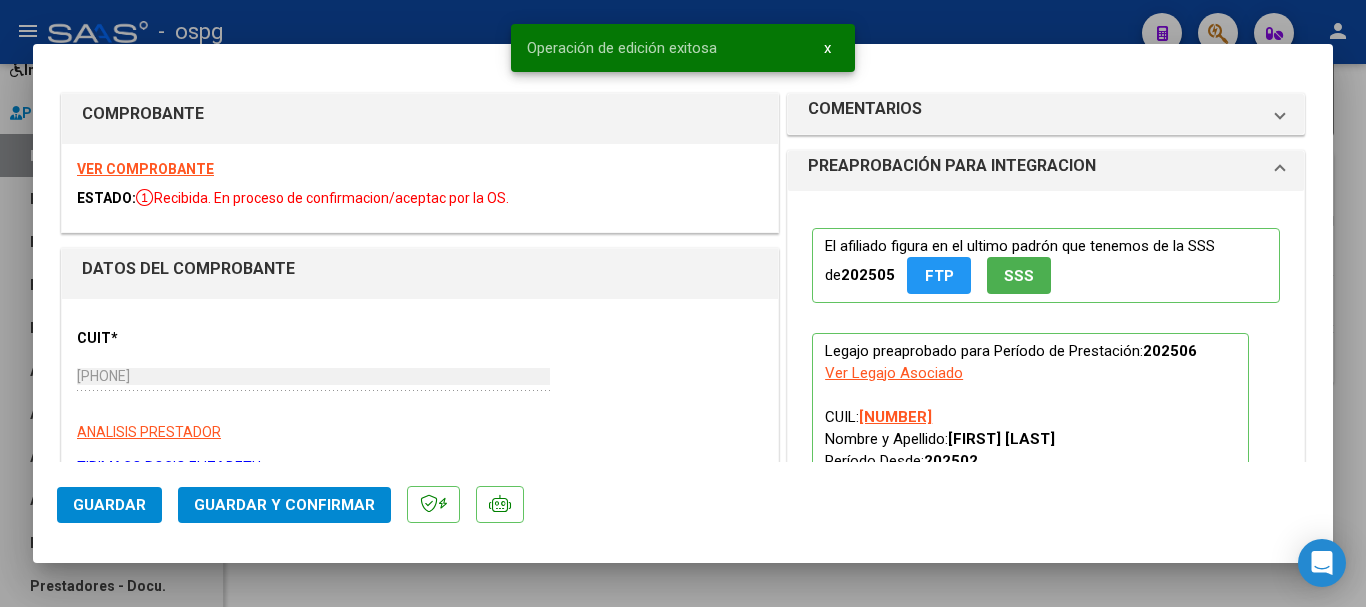 click at bounding box center (683, 303) 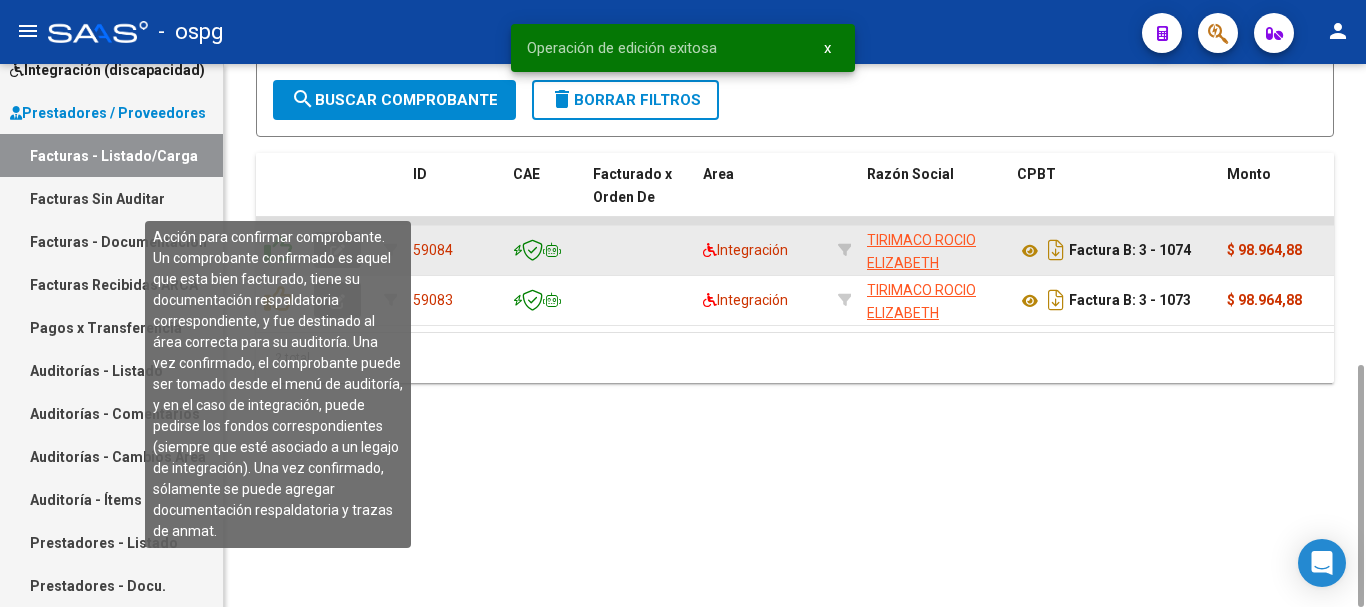 click 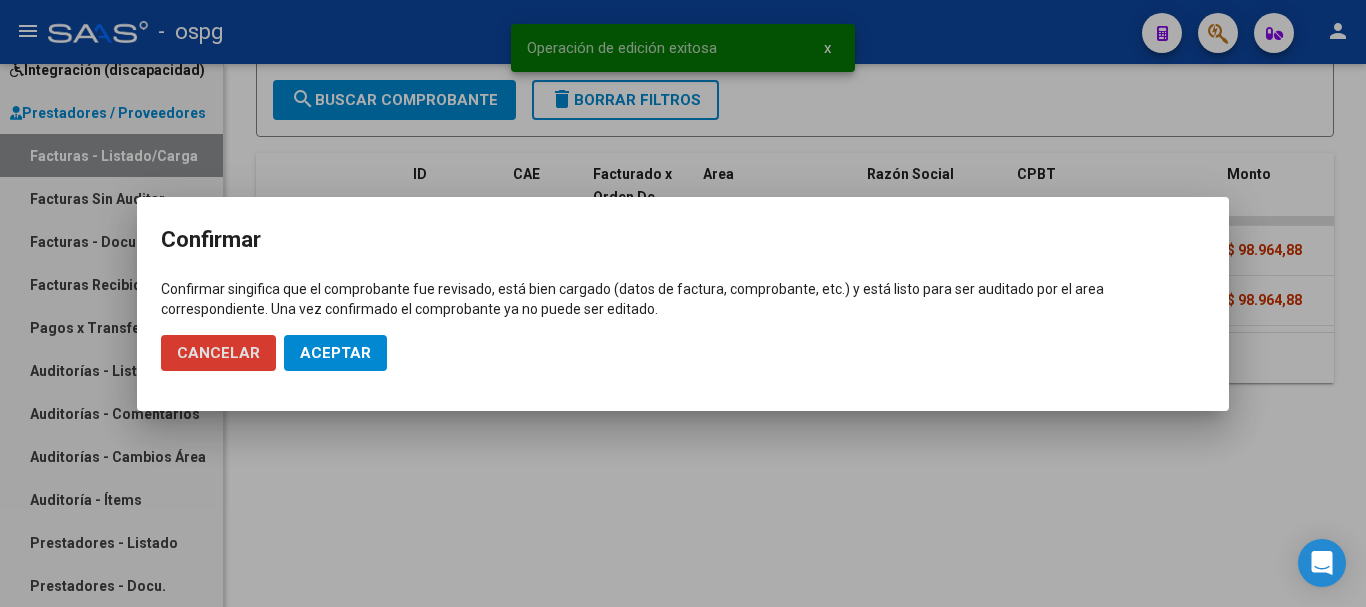 click on "Aceptar" 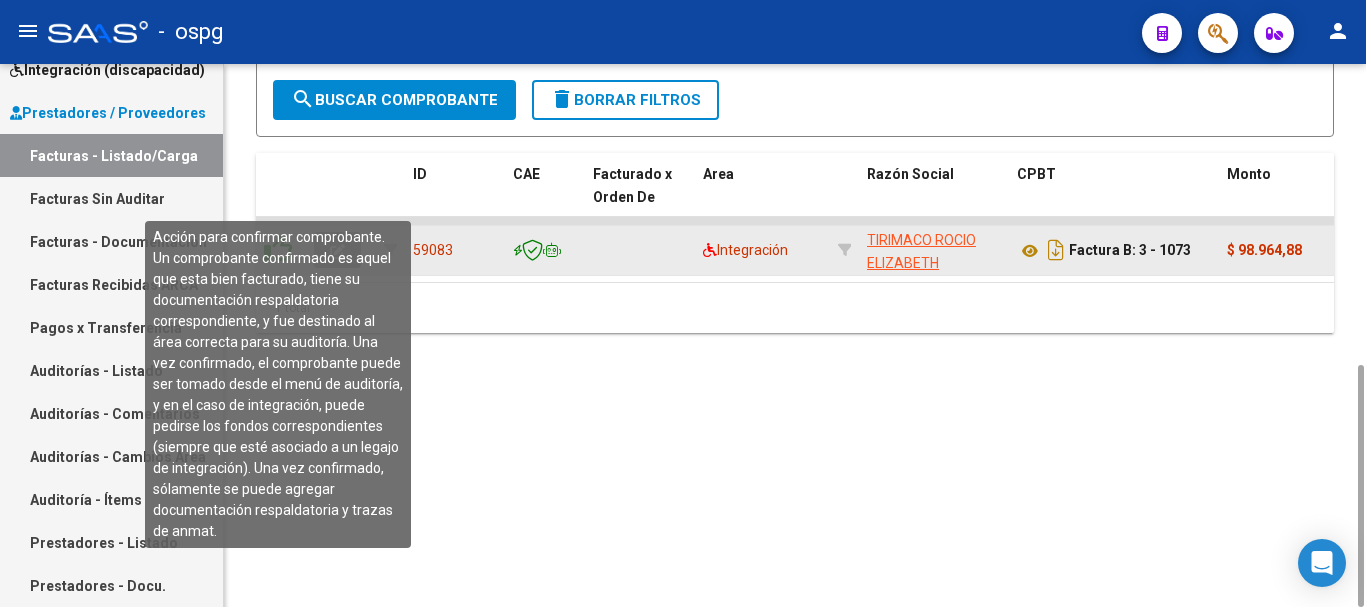 click 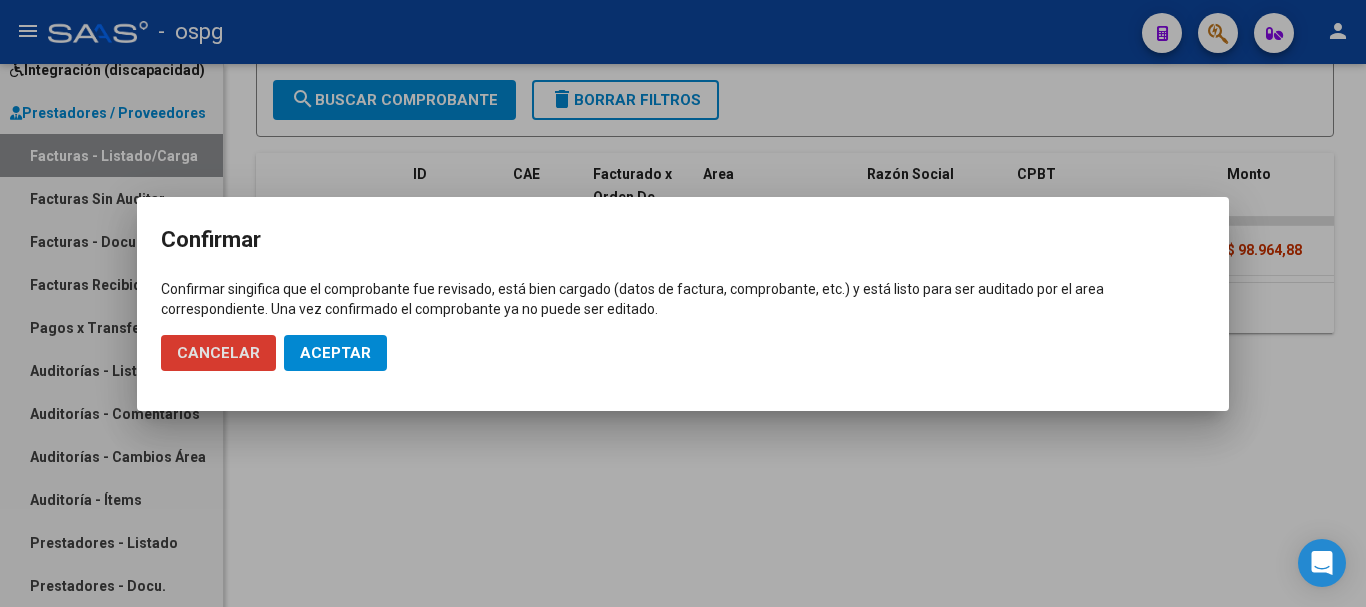 click on "Aceptar" 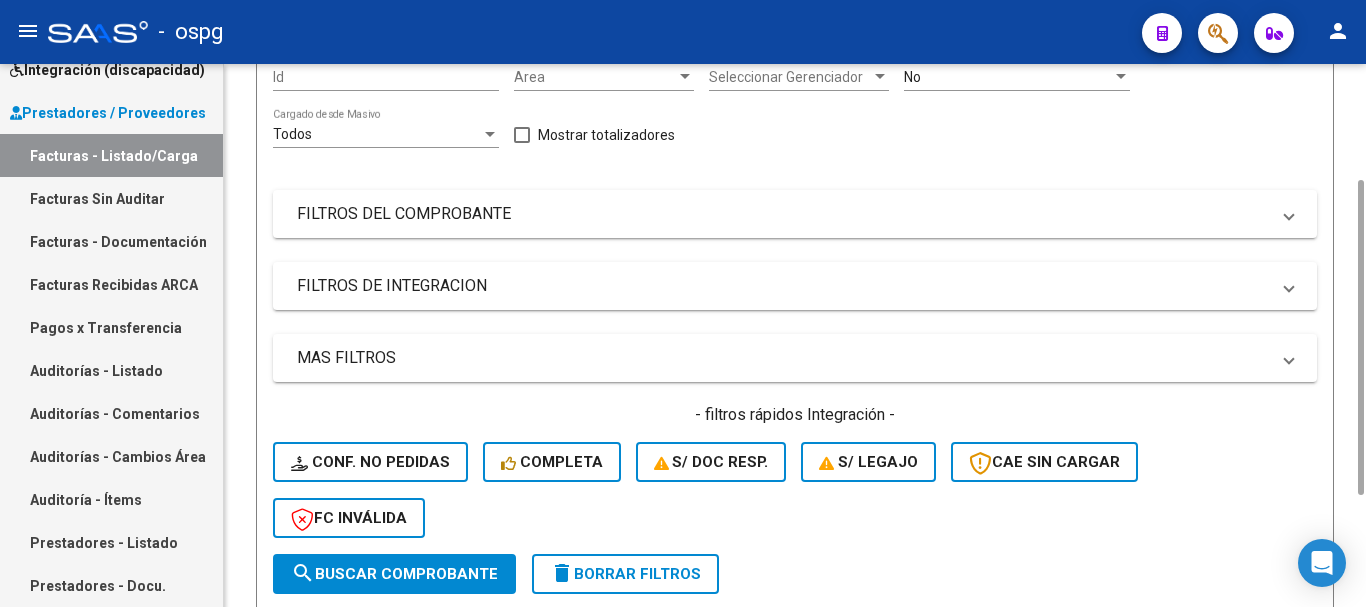 scroll, scrollTop: 393, scrollLeft: 0, axis: vertical 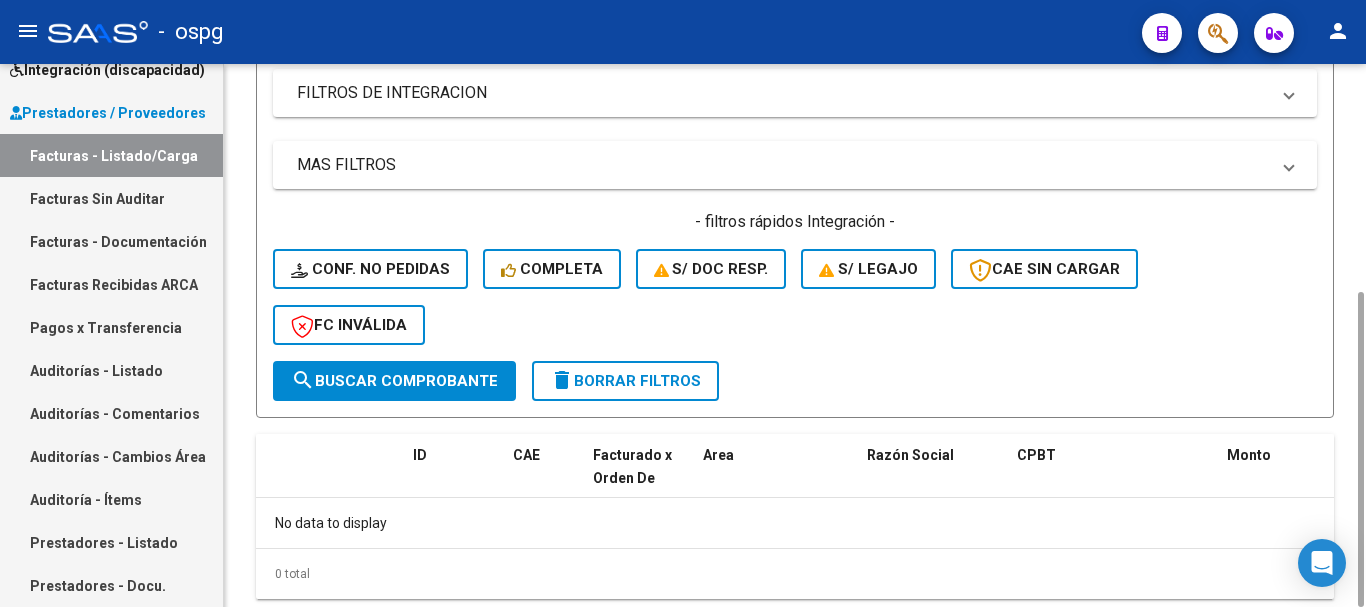 click on "delete  Borrar Filtros" 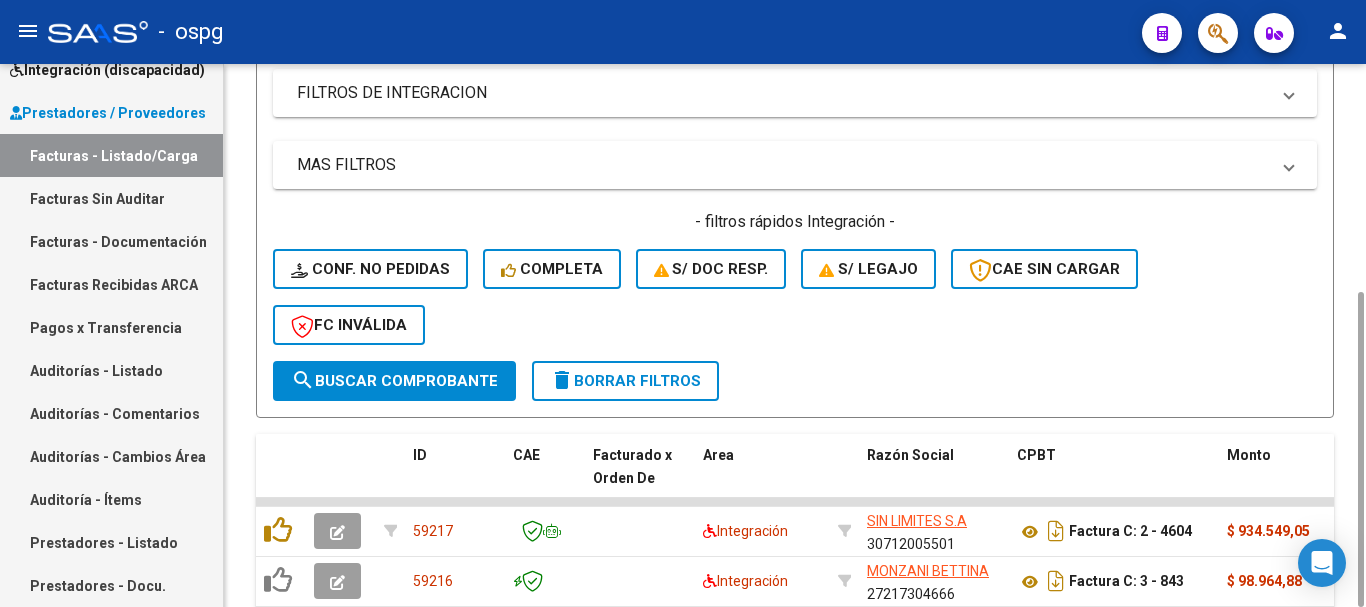 scroll, scrollTop: 593, scrollLeft: 0, axis: vertical 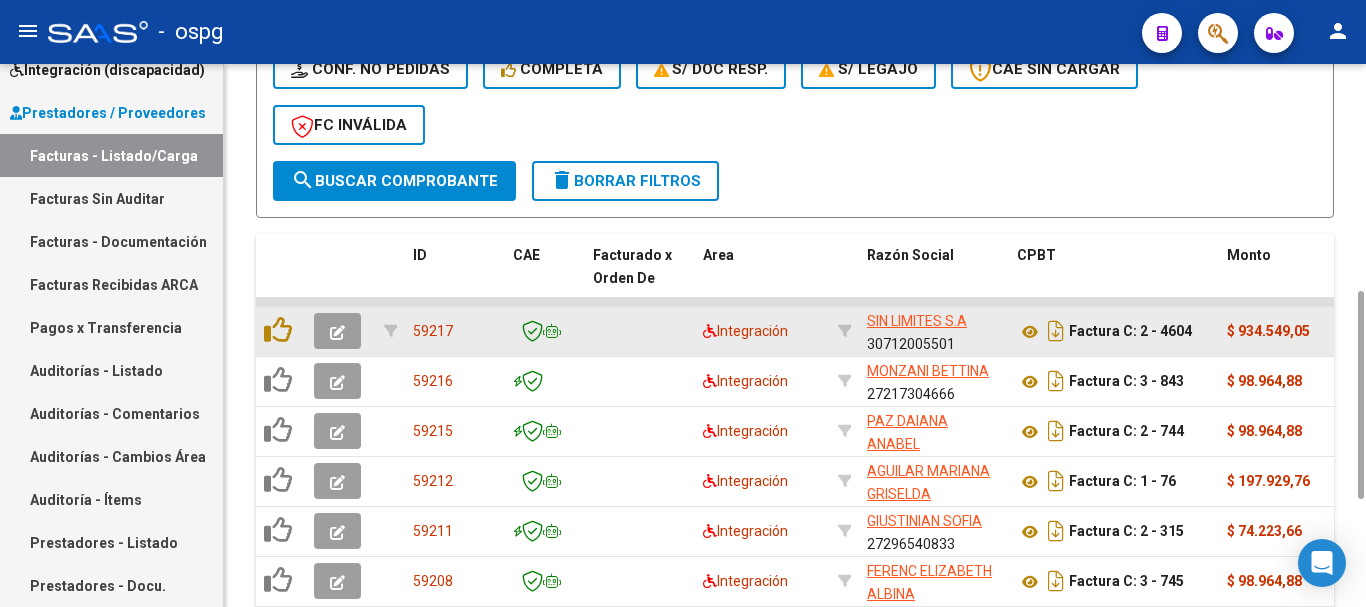 click 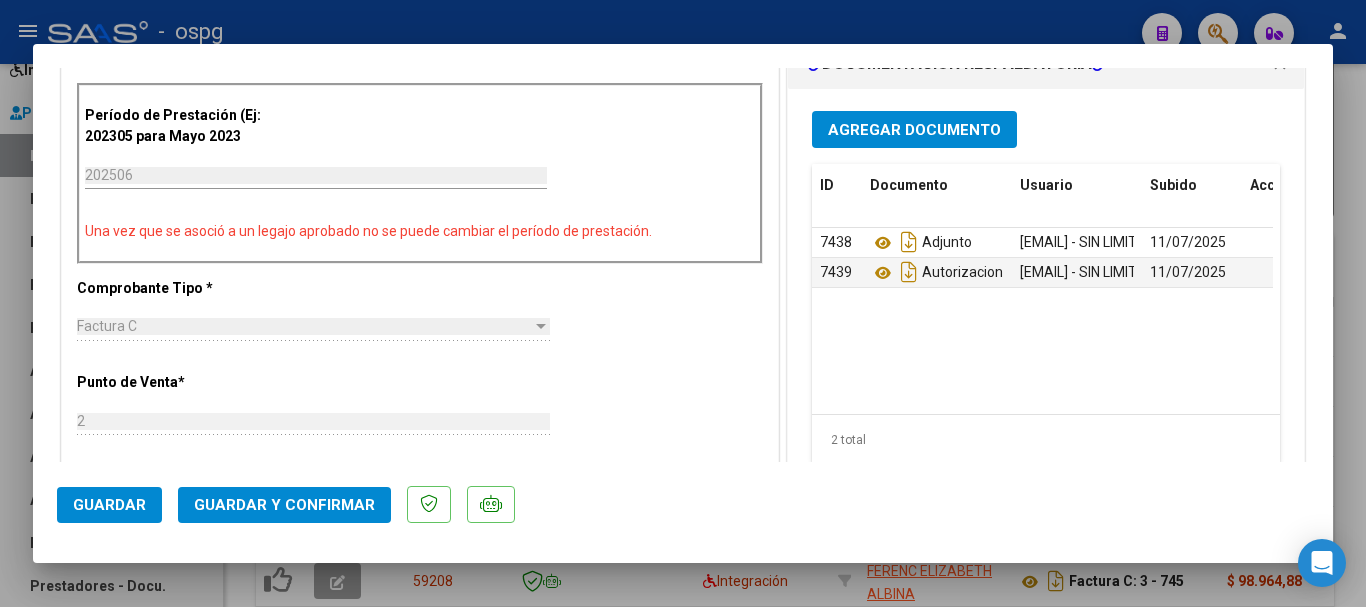 scroll, scrollTop: 600, scrollLeft: 0, axis: vertical 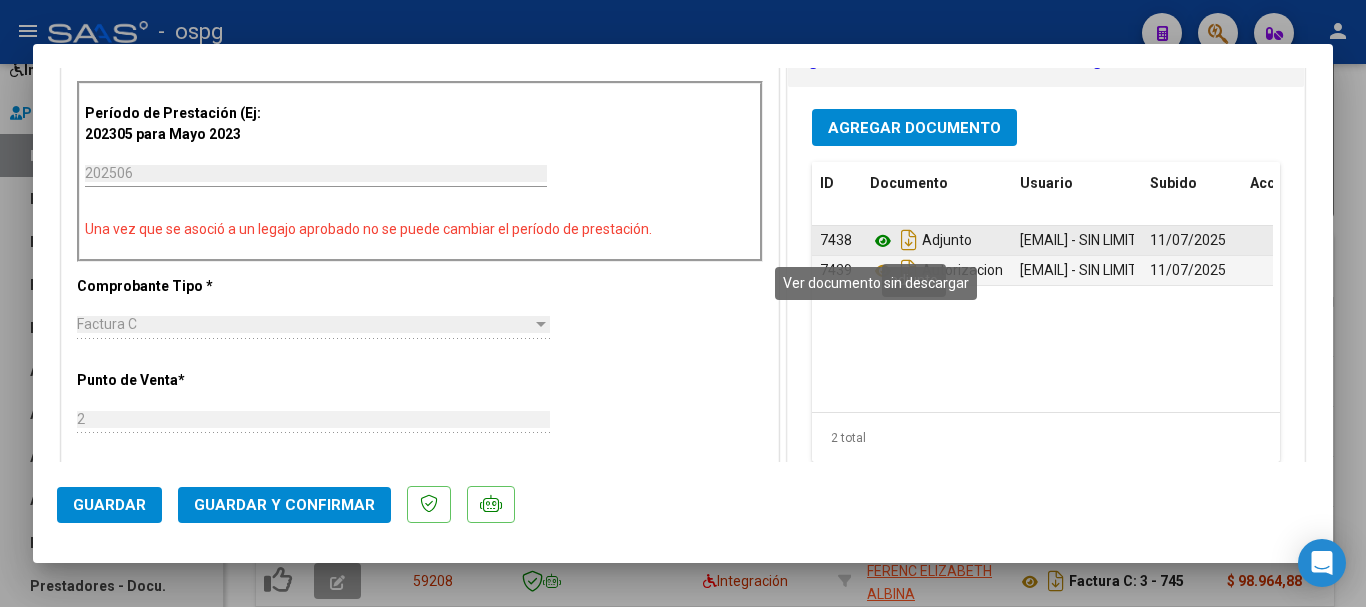 click 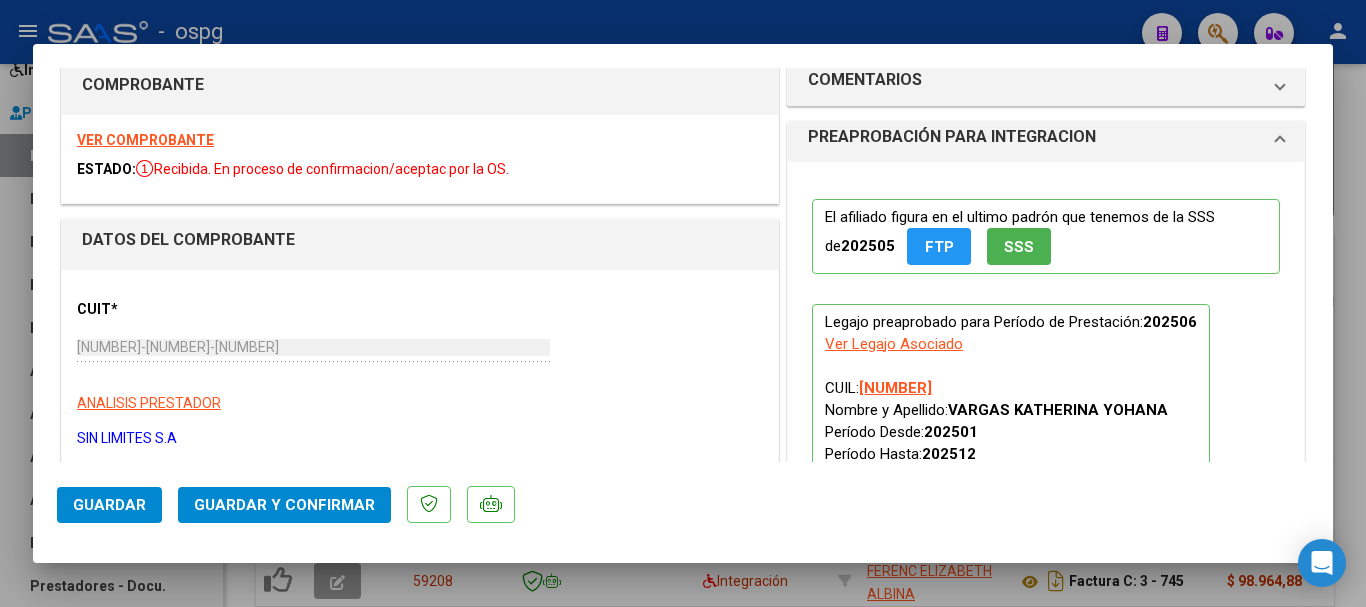 scroll, scrollTop: 0, scrollLeft: 0, axis: both 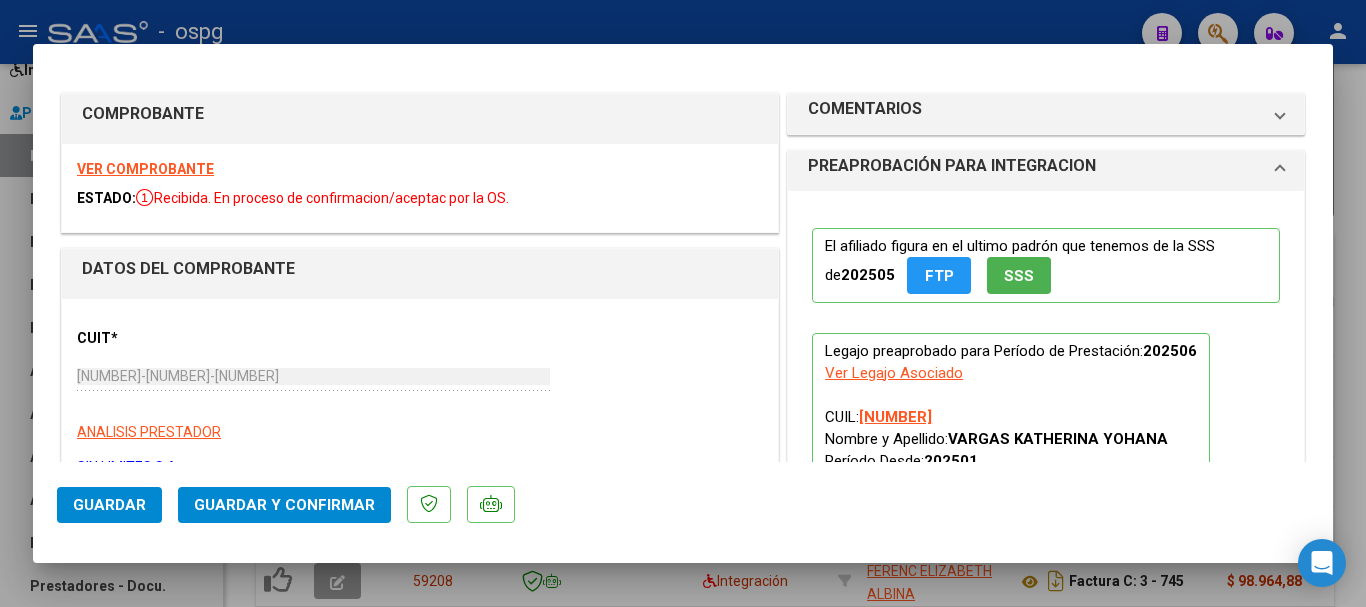 click on "VER COMPROBANTE" at bounding box center (145, 169) 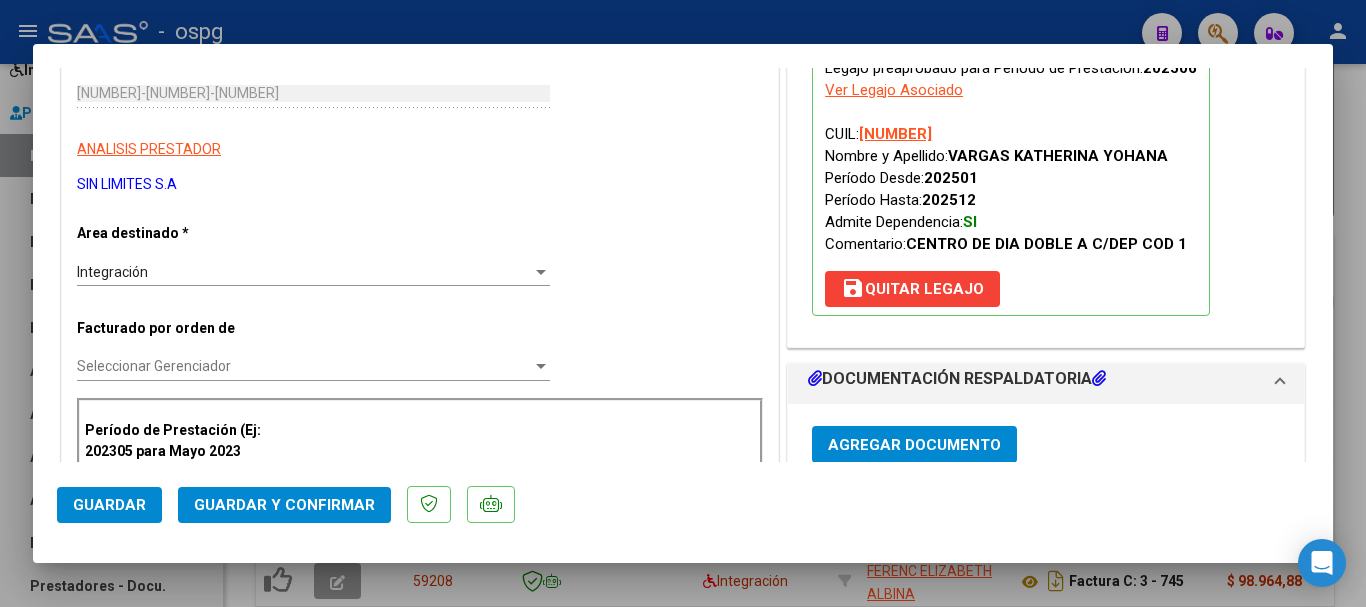 scroll, scrollTop: 400, scrollLeft: 0, axis: vertical 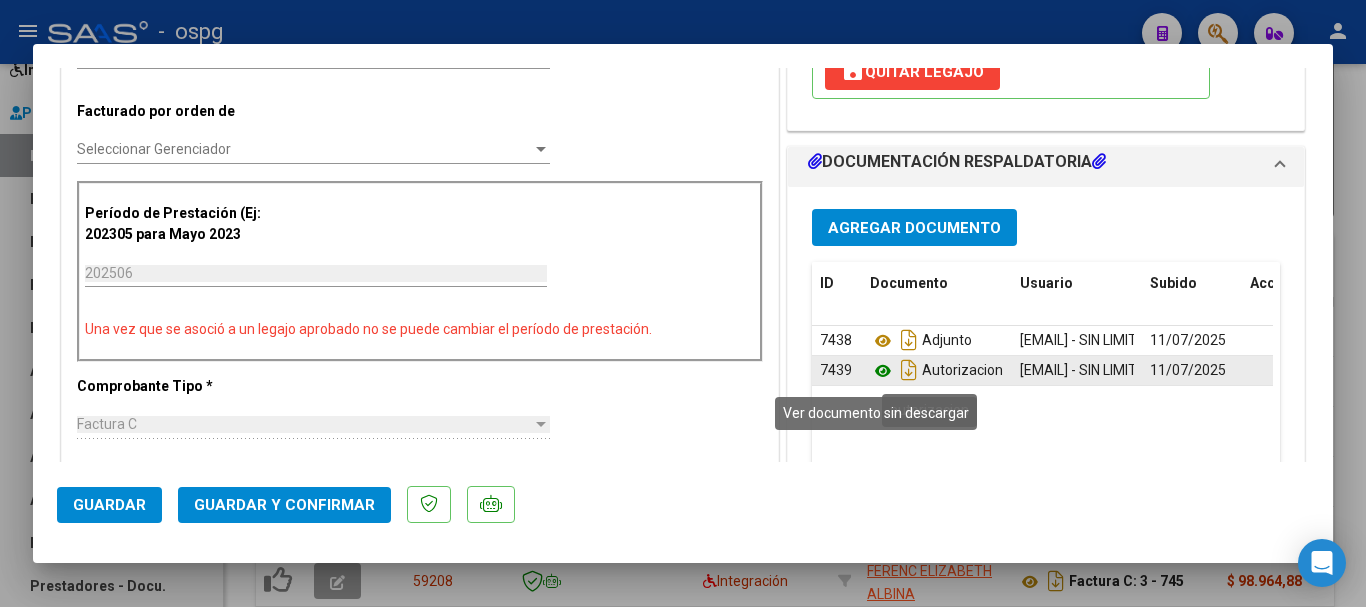 click 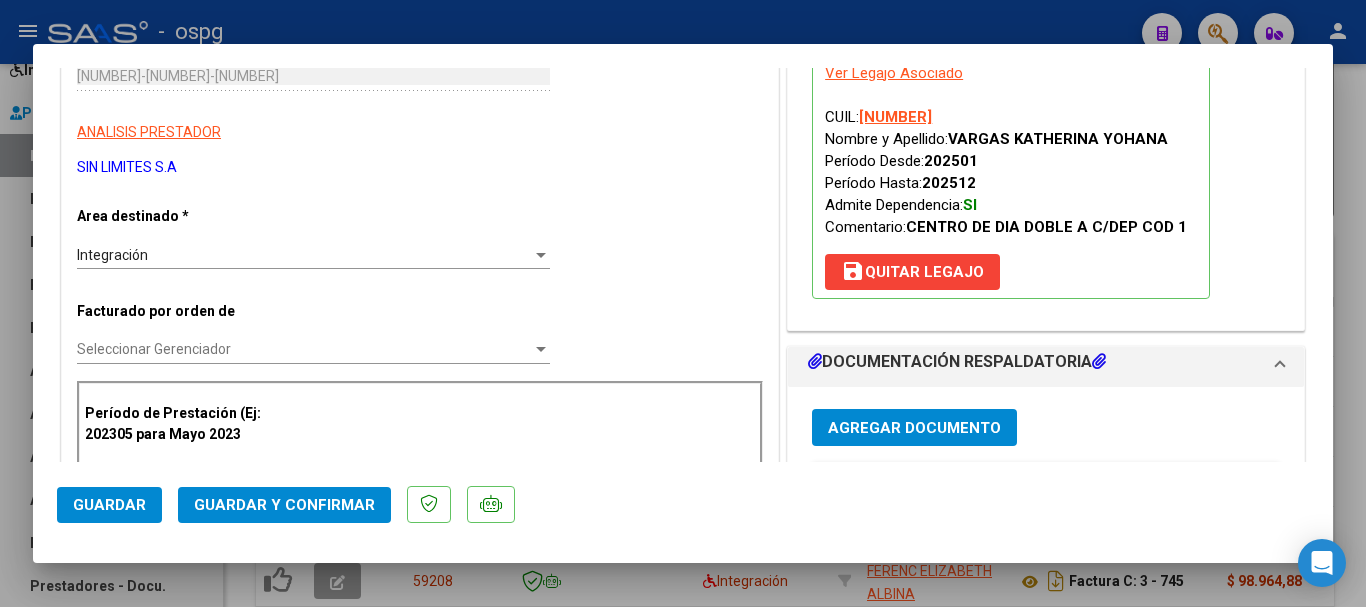 scroll, scrollTop: 0, scrollLeft: 0, axis: both 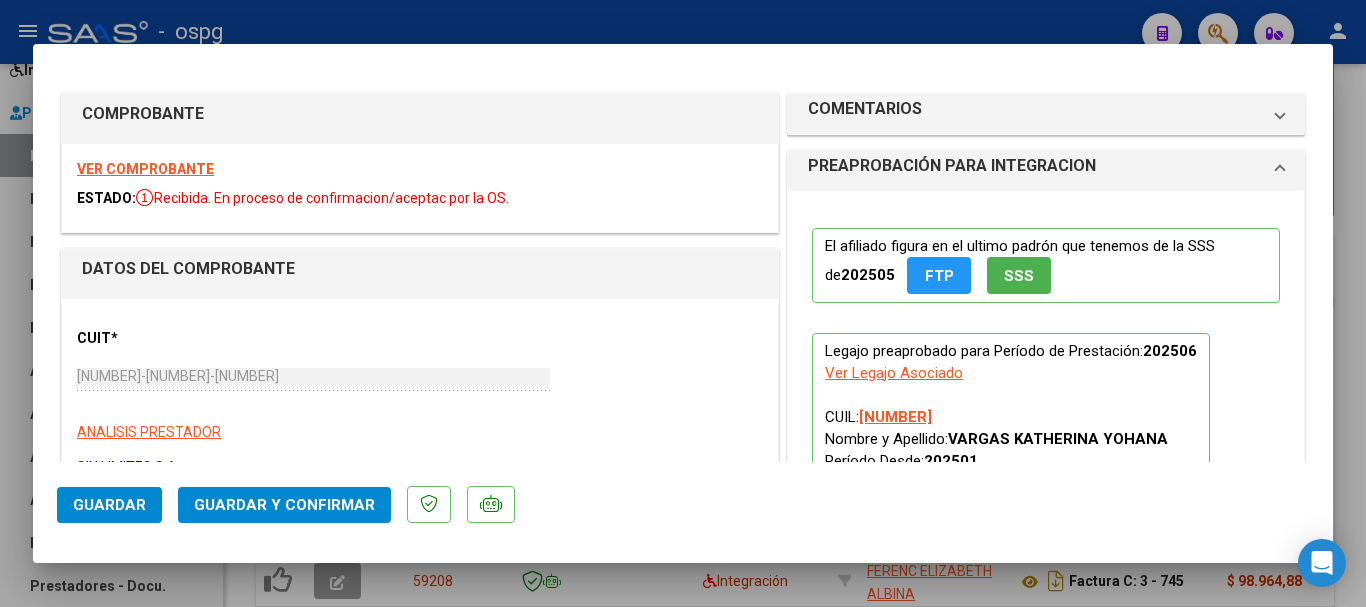 click at bounding box center [683, 303] 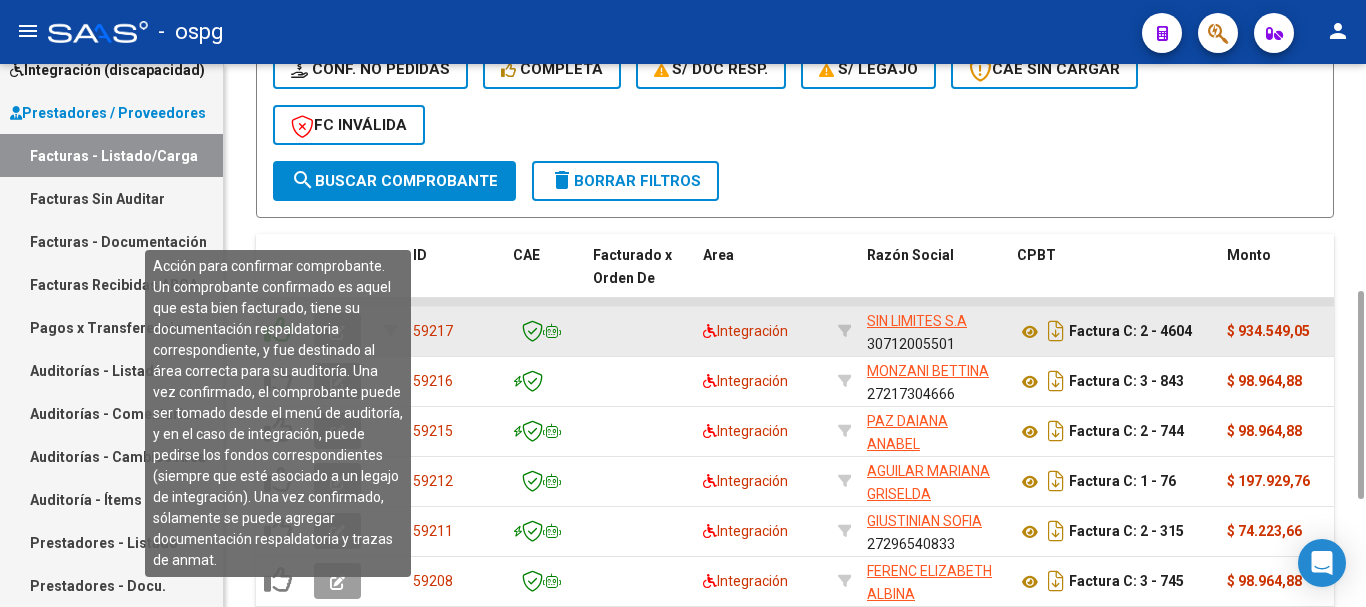 click 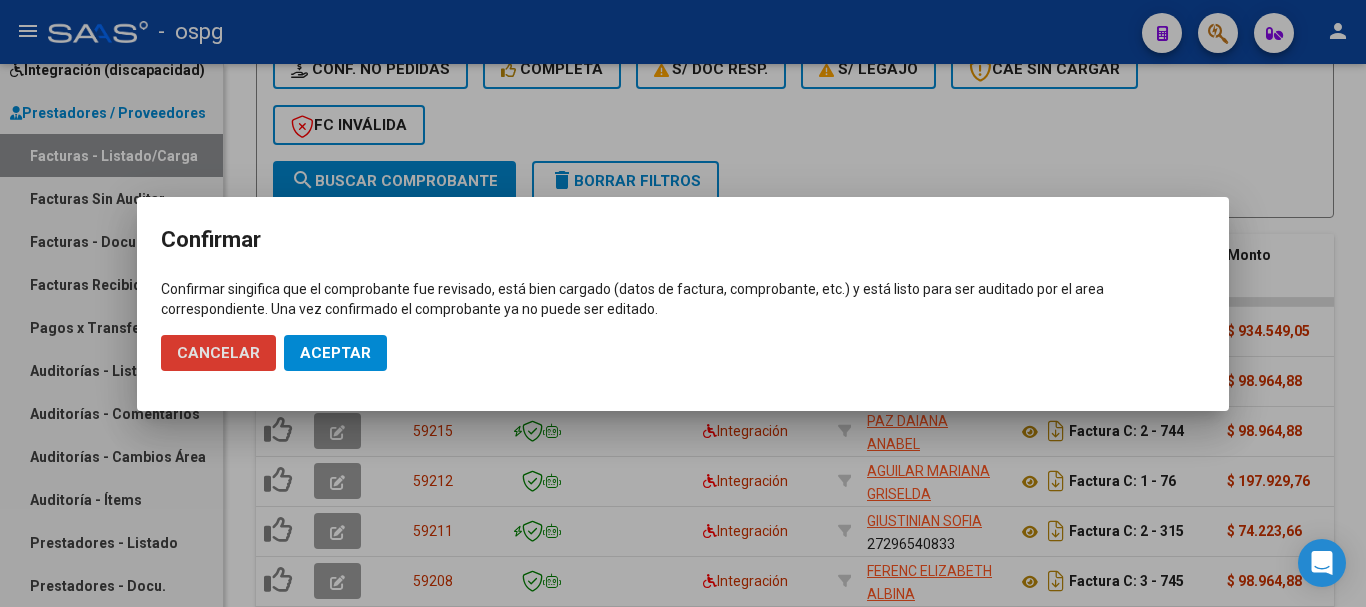 click on "Aceptar" 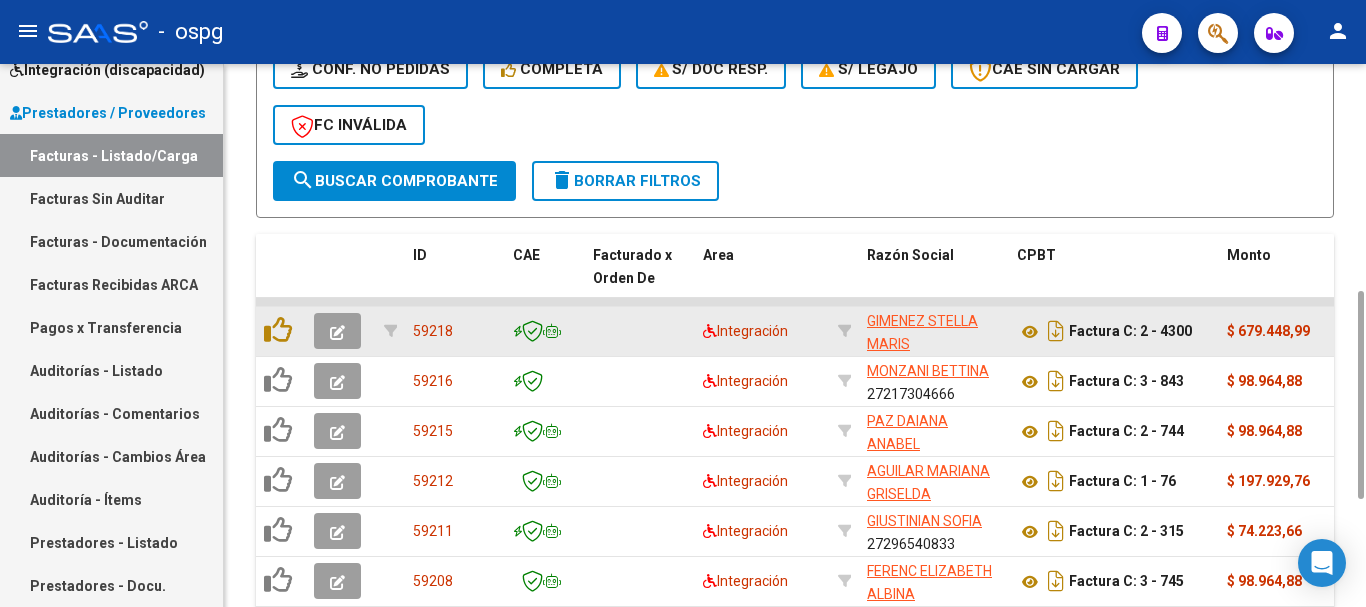 click 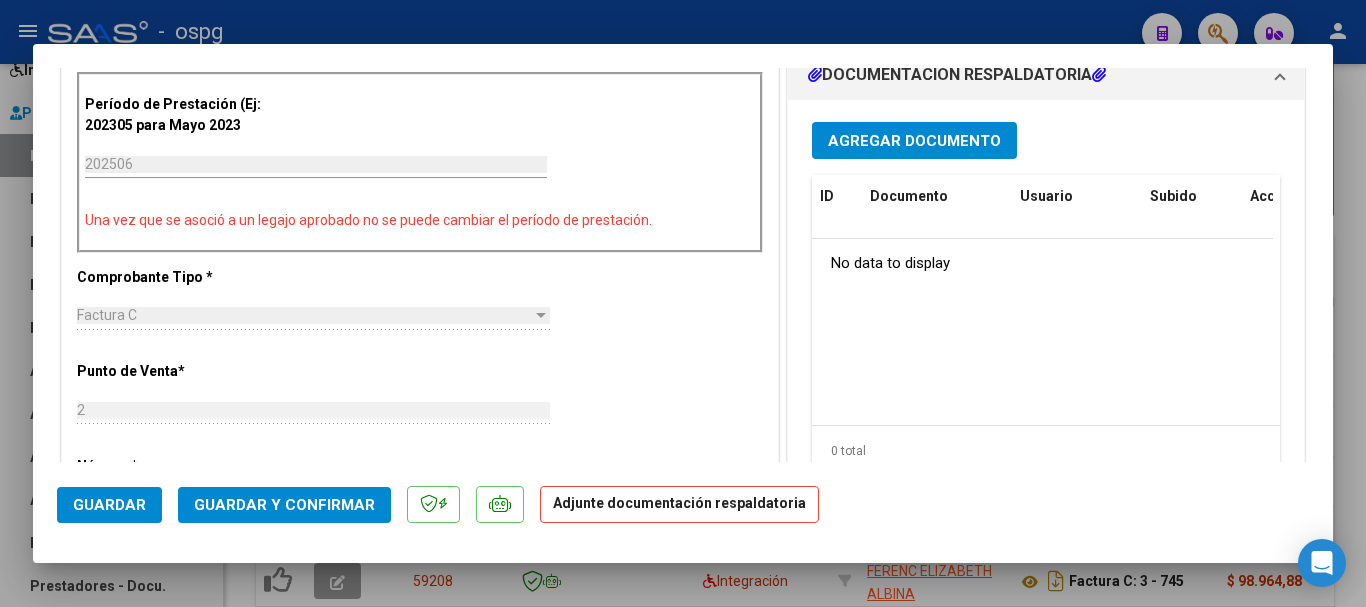 scroll, scrollTop: 700, scrollLeft: 0, axis: vertical 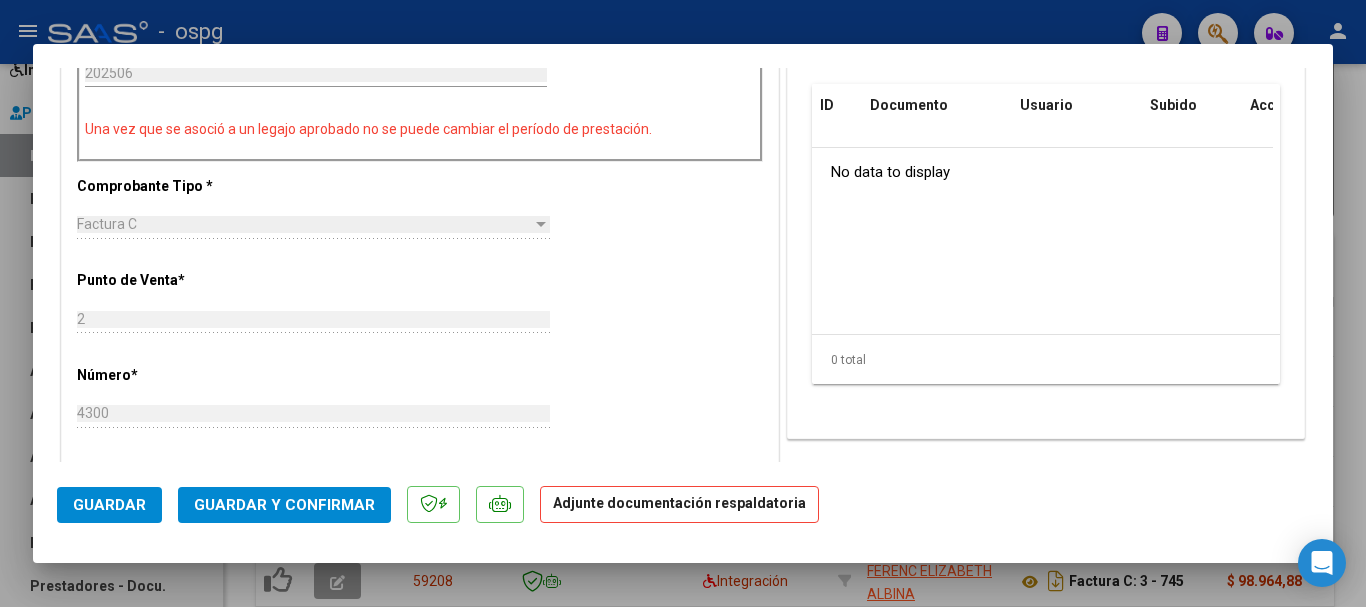 click at bounding box center [683, 303] 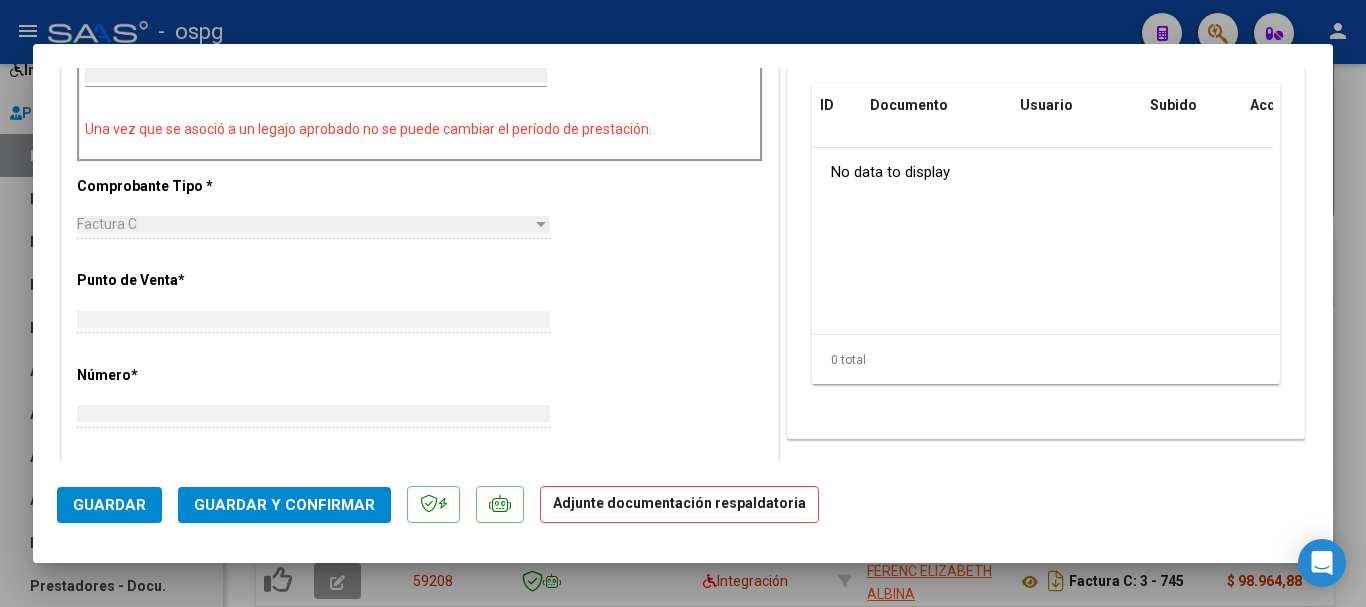 scroll, scrollTop: 694, scrollLeft: 0, axis: vertical 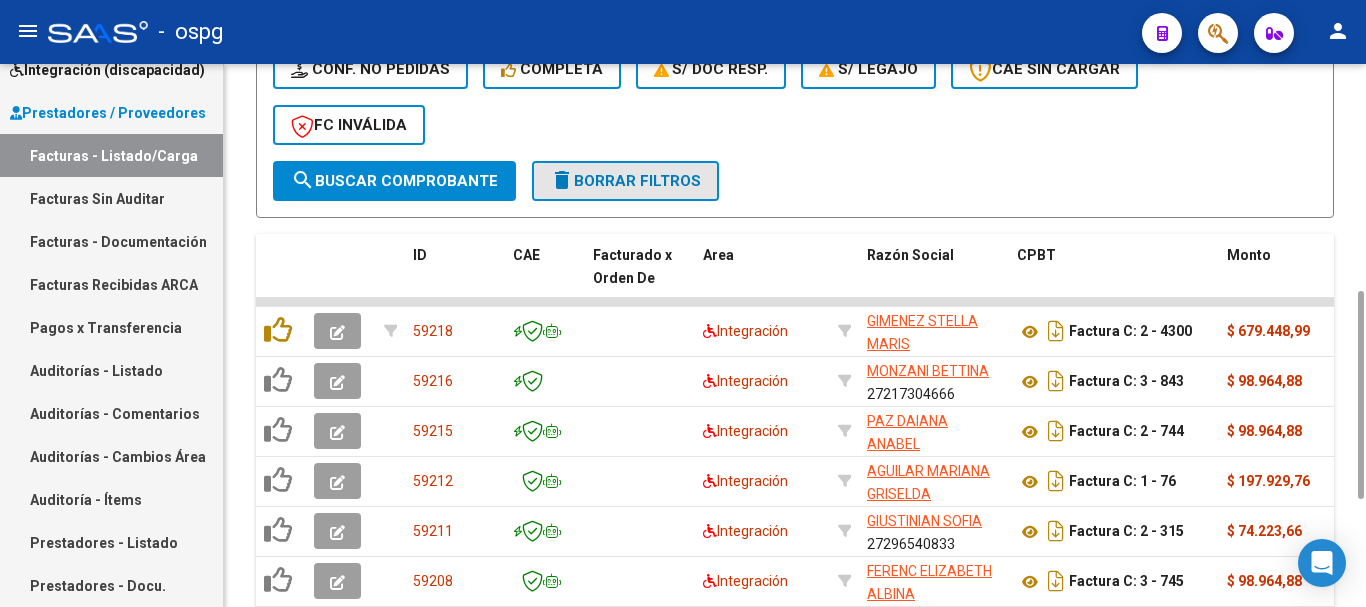 click on "delete  Borrar Filtros" 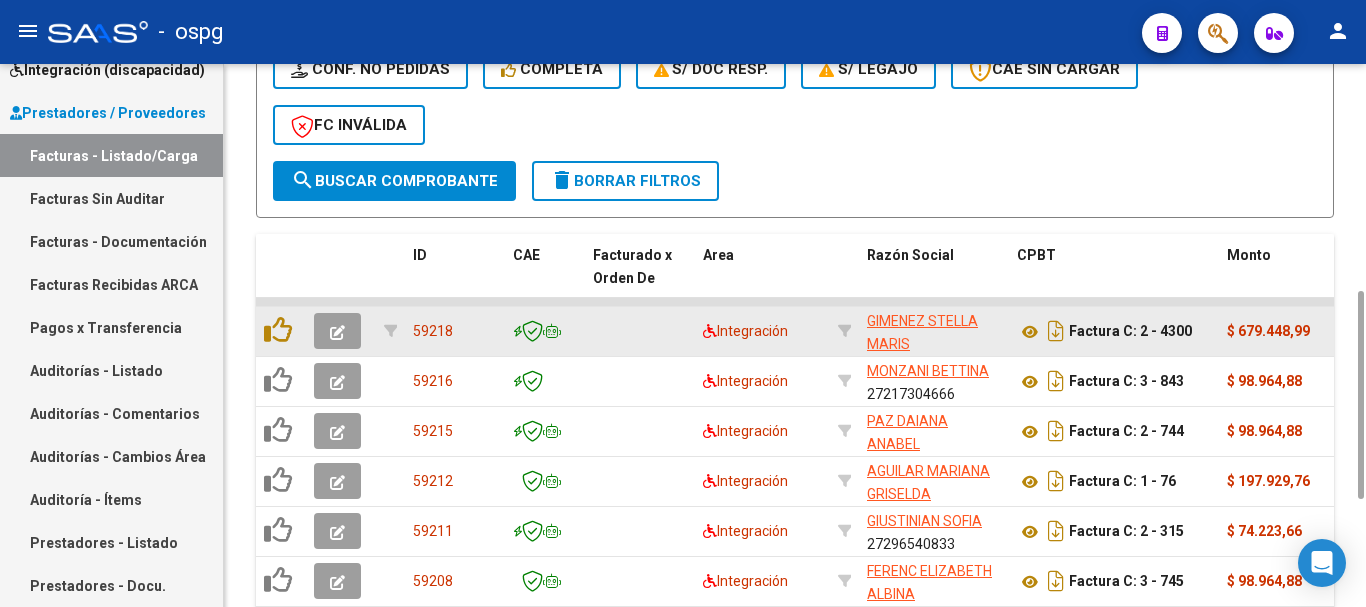 click 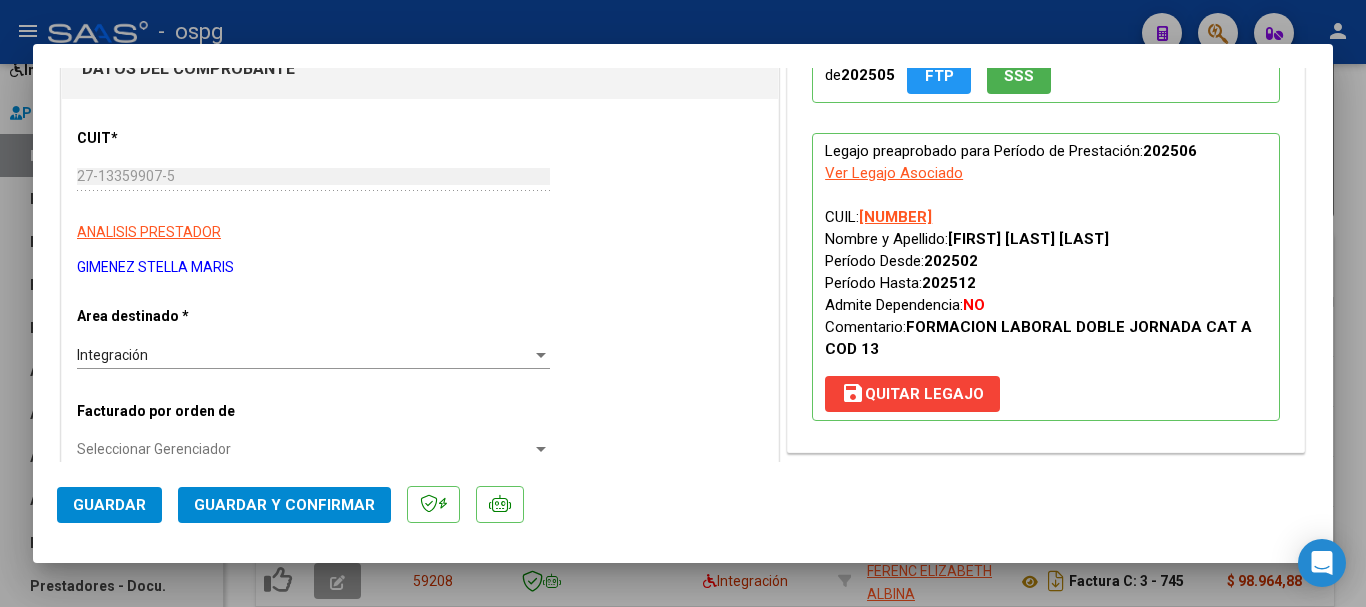 scroll, scrollTop: 0, scrollLeft: 0, axis: both 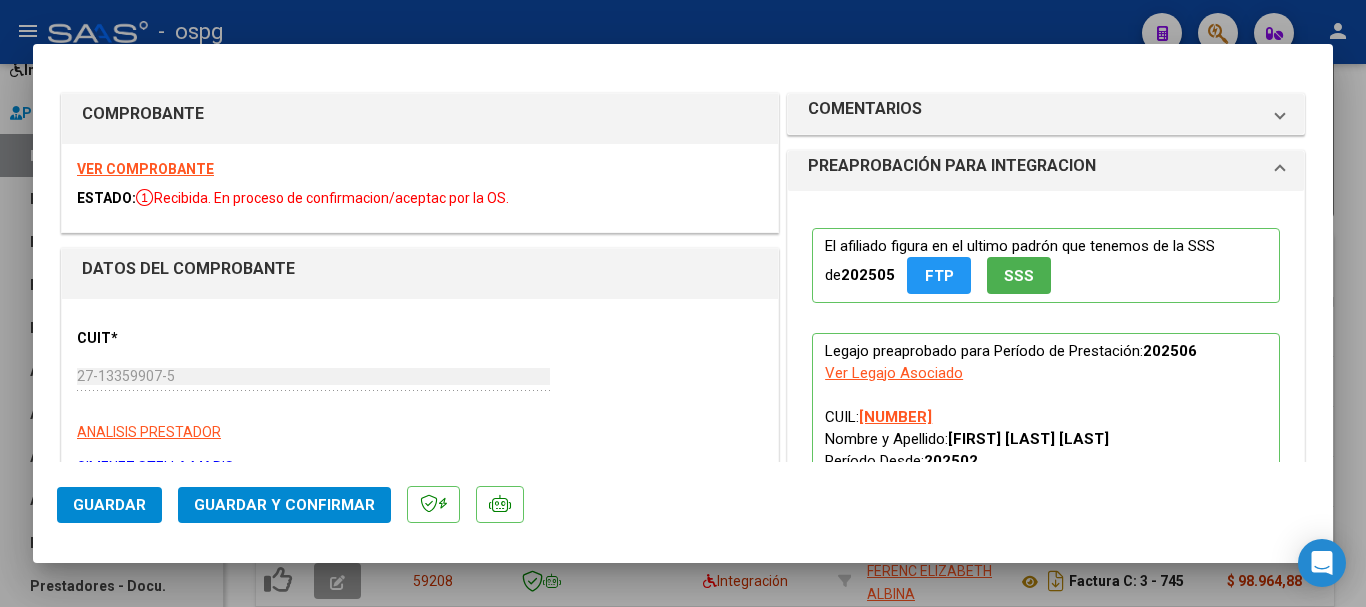 click on "VER COMPROBANTE" at bounding box center (145, 169) 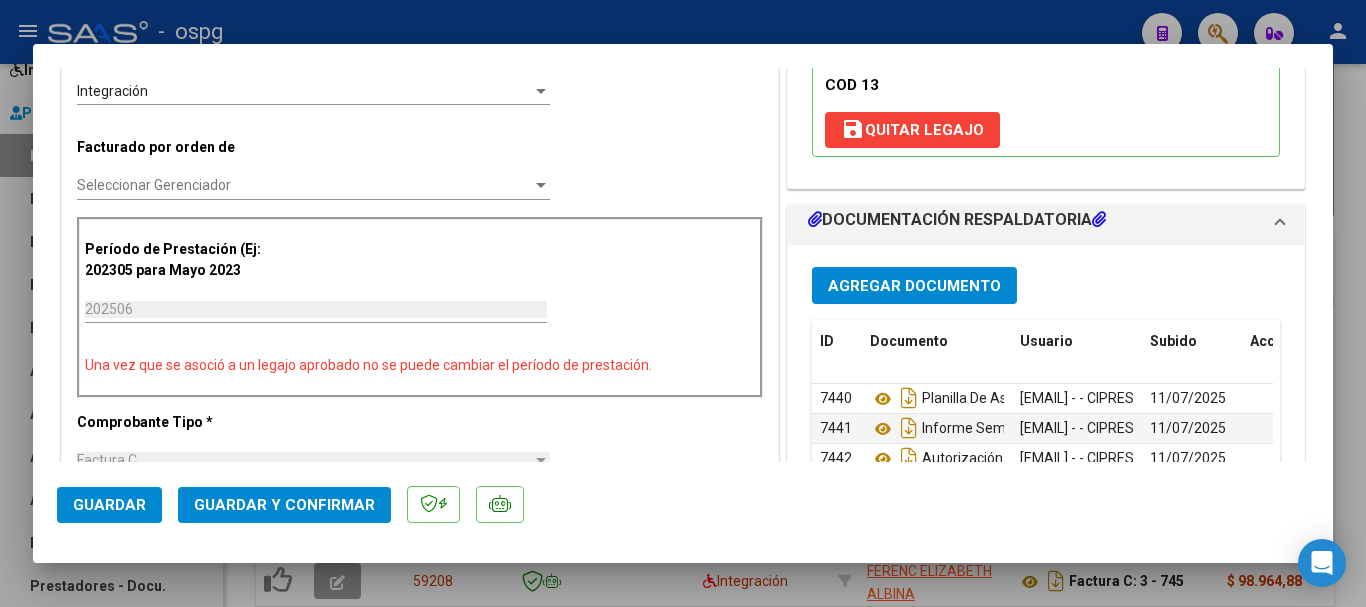 scroll, scrollTop: 500, scrollLeft: 0, axis: vertical 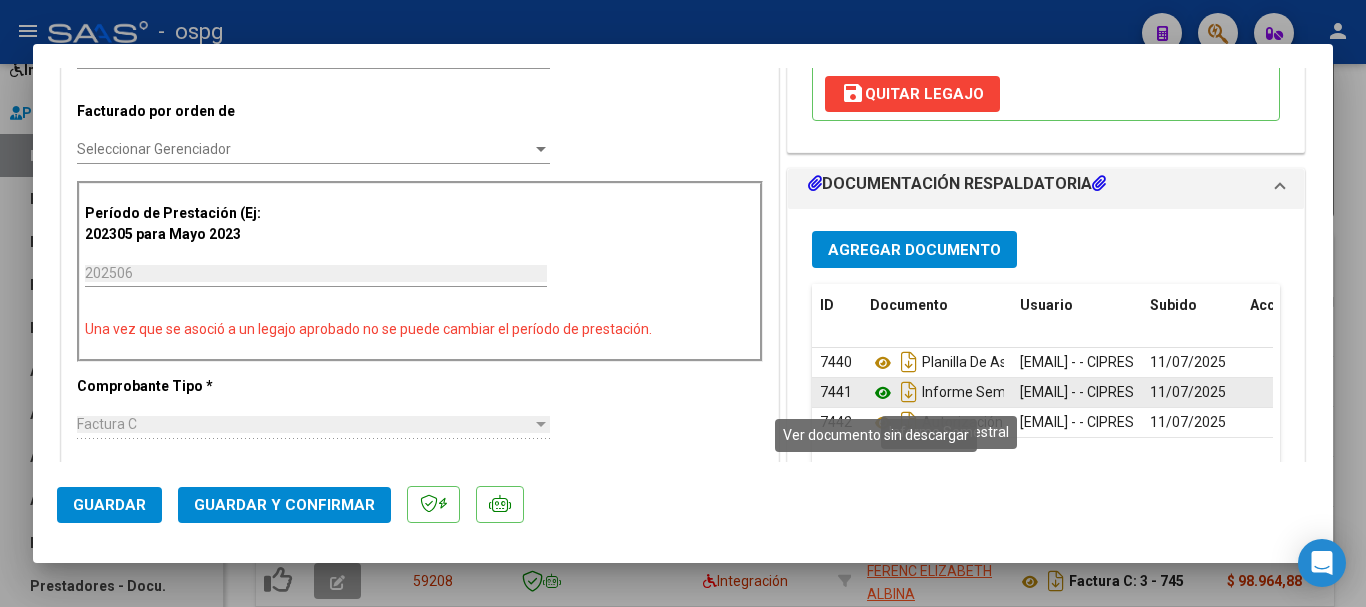 click 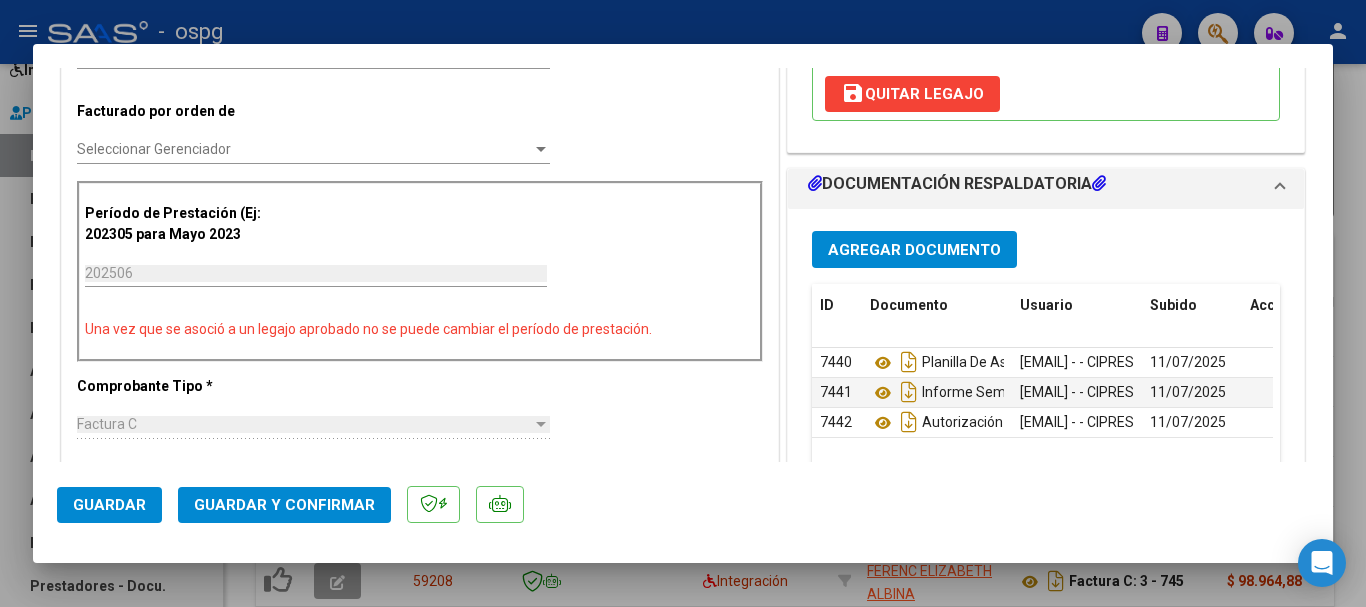 click at bounding box center (683, 303) 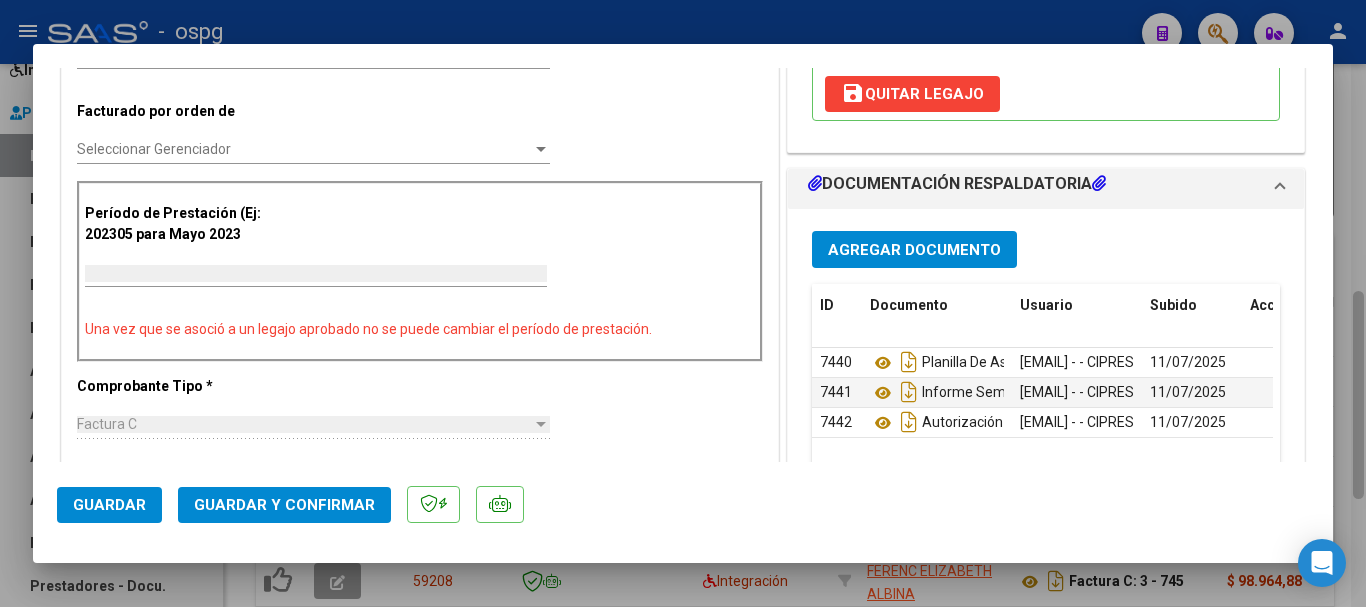 scroll, scrollTop: 0, scrollLeft: 0, axis: both 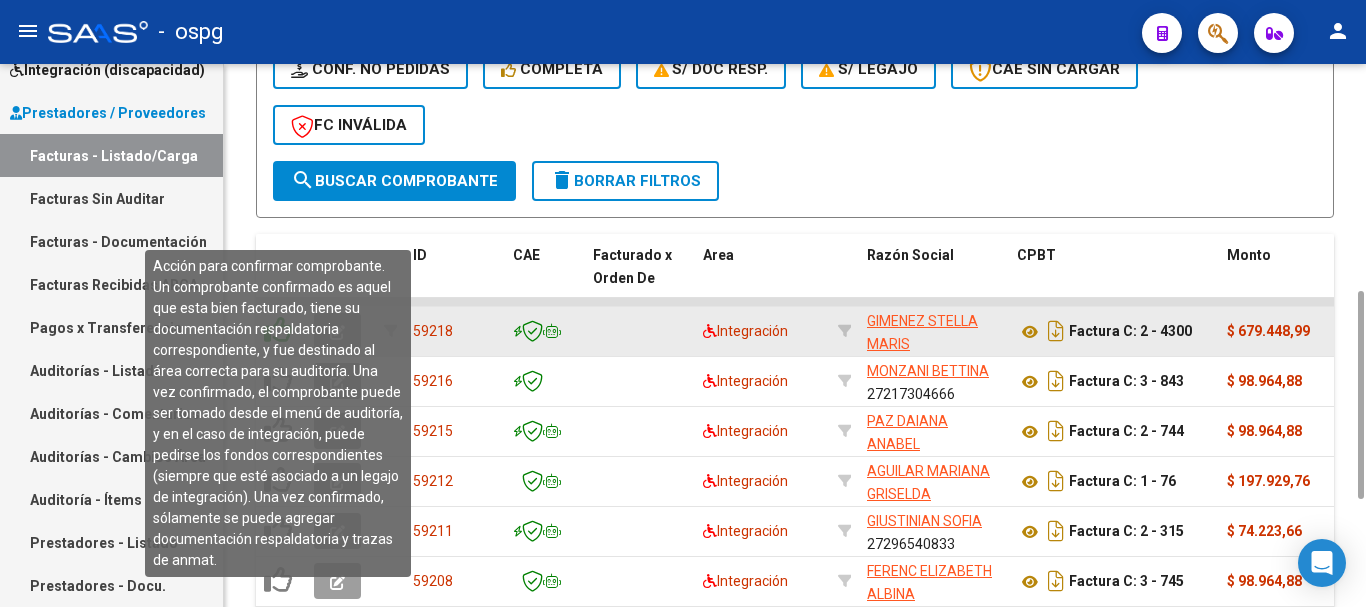 click 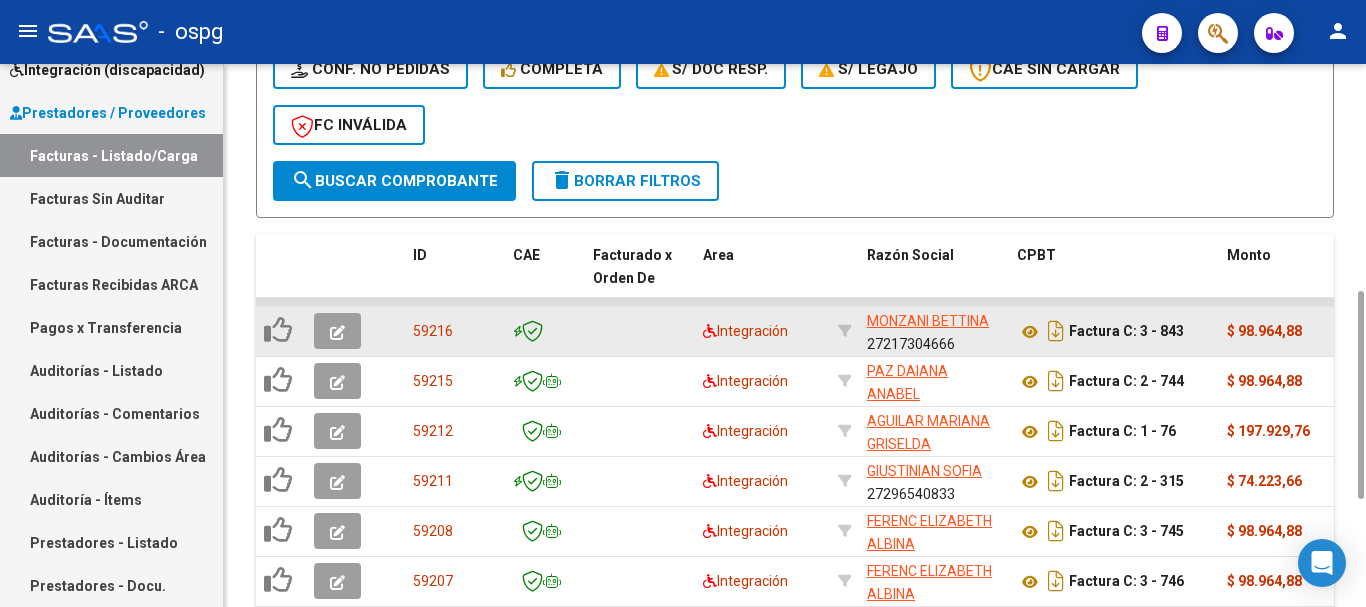 click on "Prestadores / Proveedores" at bounding box center (108, 113) 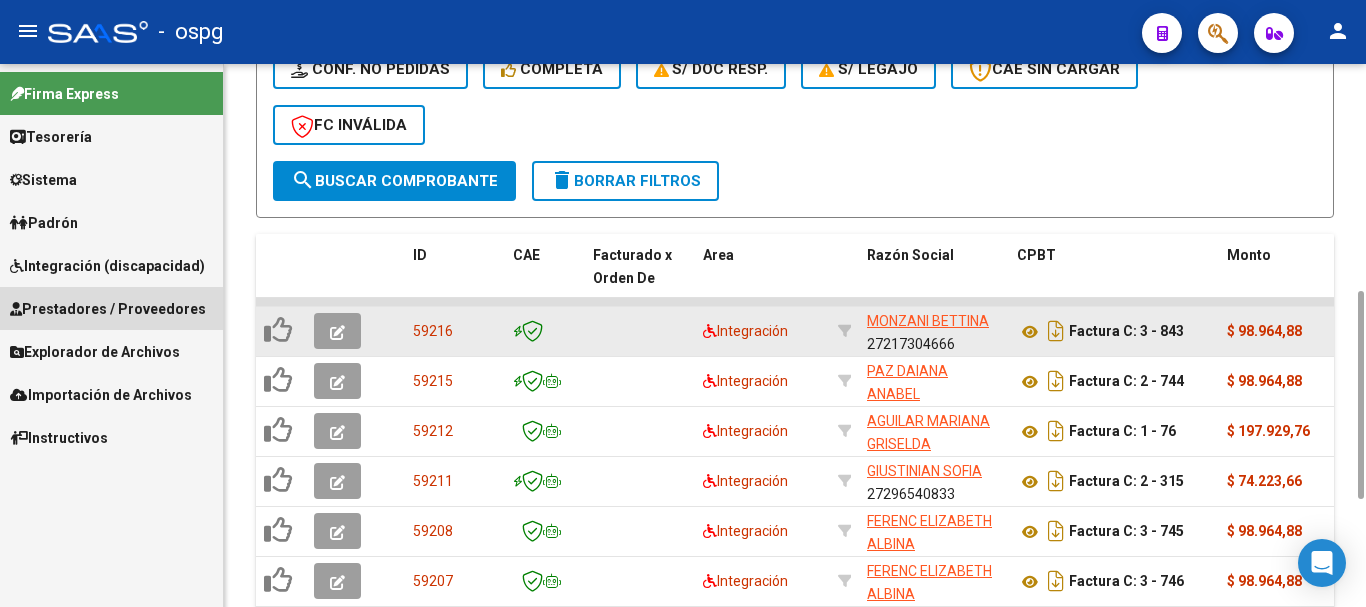 scroll, scrollTop: 0, scrollLeft: 0, axis: both 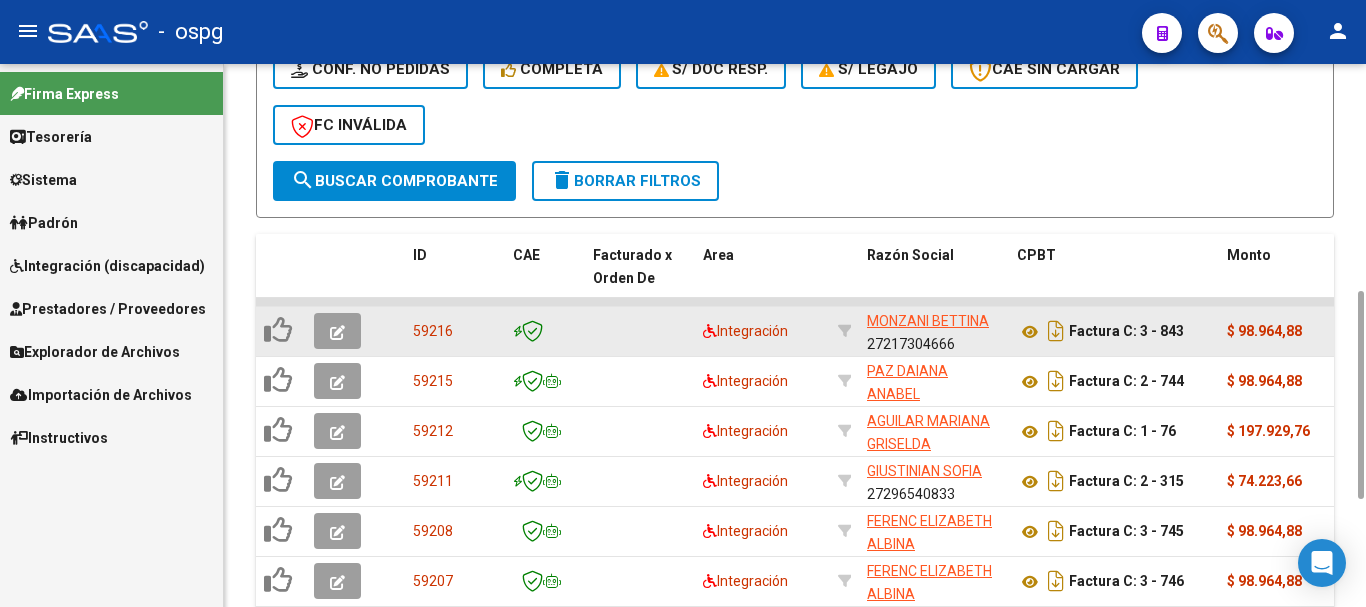 click on "Sistema" at bounding box center [111, 179] 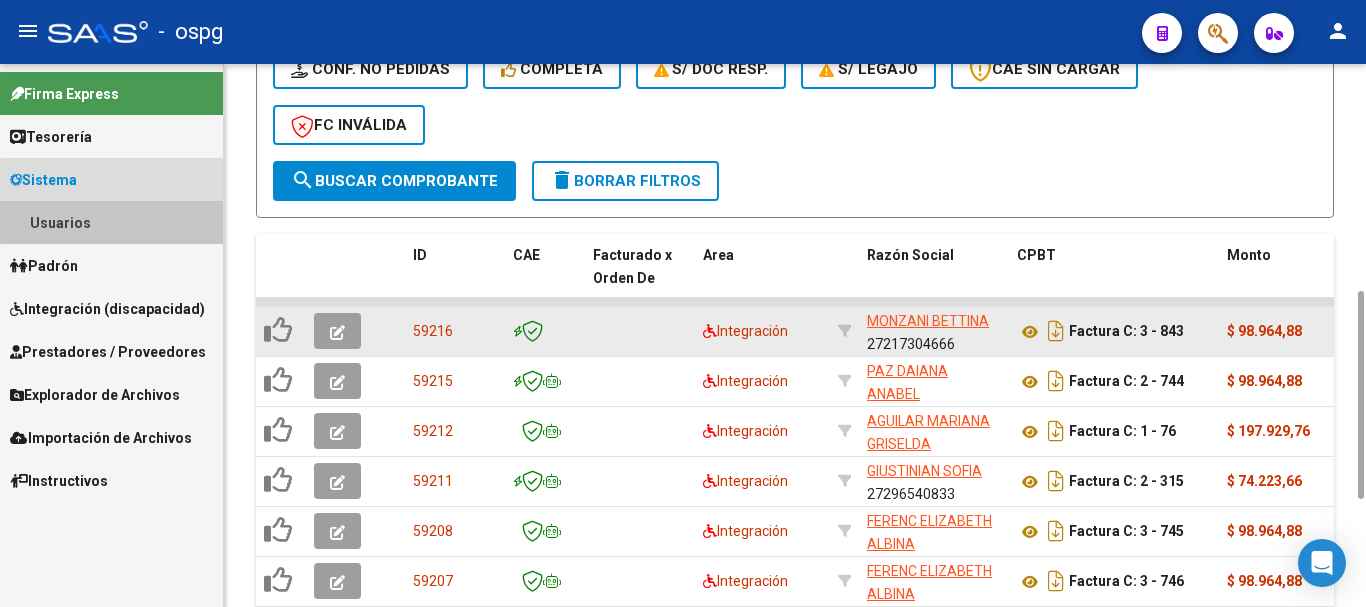 click on "Usuarios" at bounding box center (111, 222) 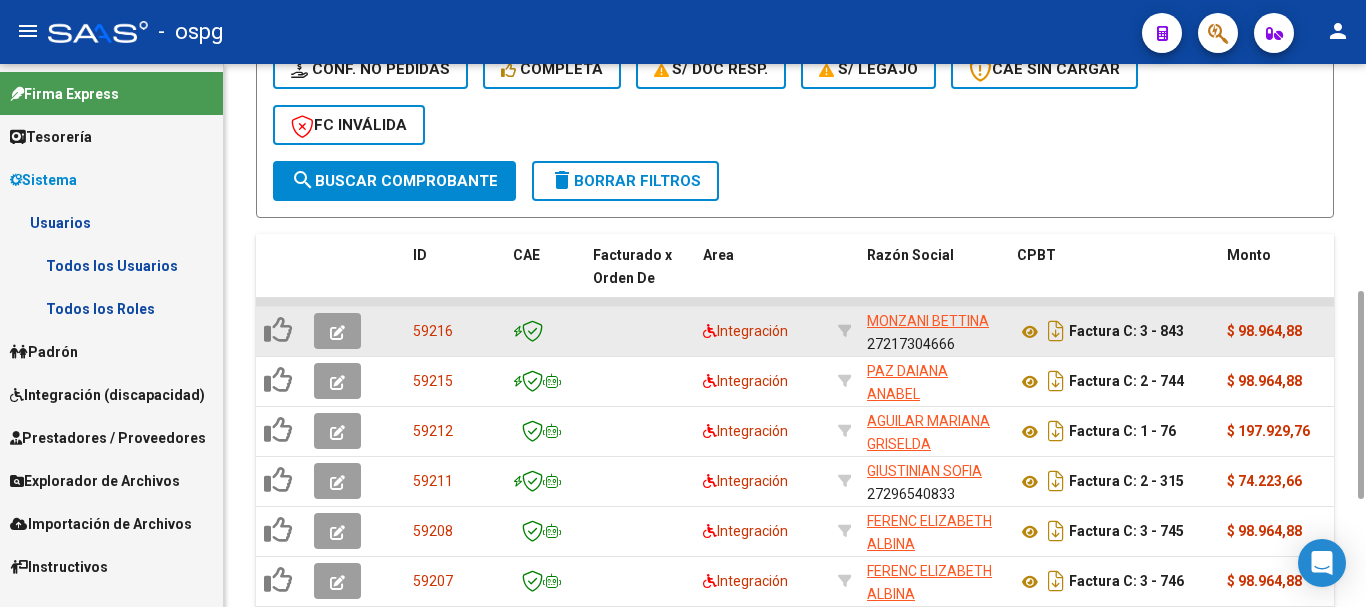 click on "Todos los Usuarios" at bounding box center (111, 265) 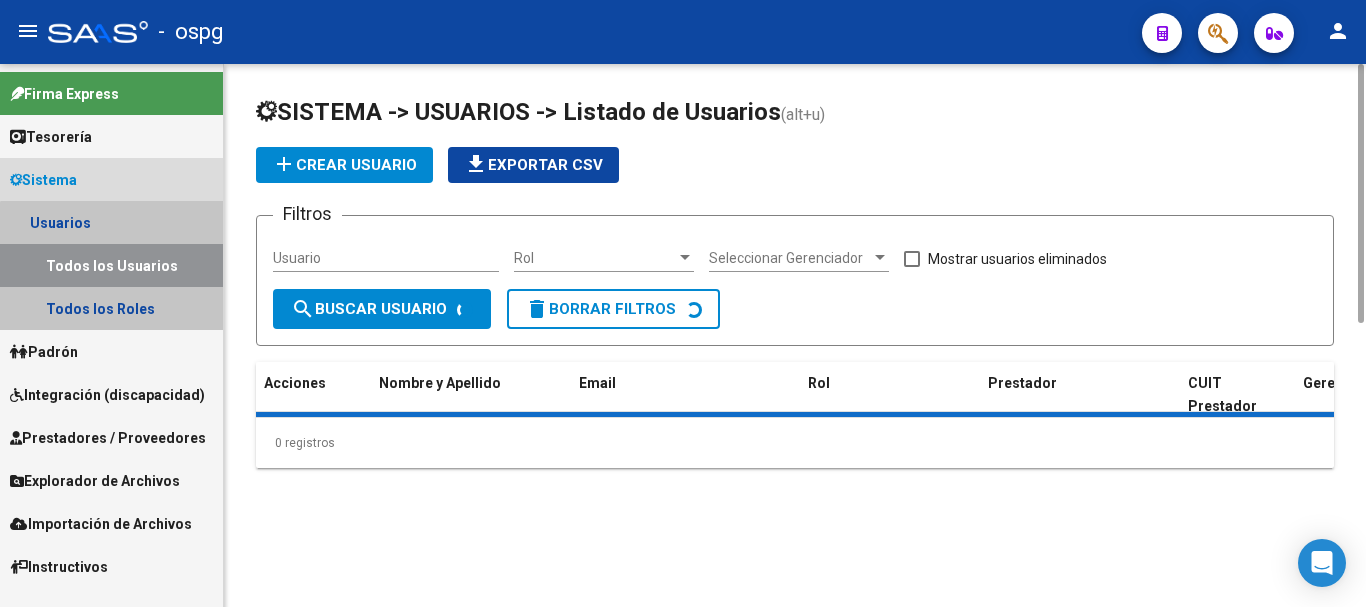 scroll, scrollTop: 0, scrollLeft: 0, axis: both 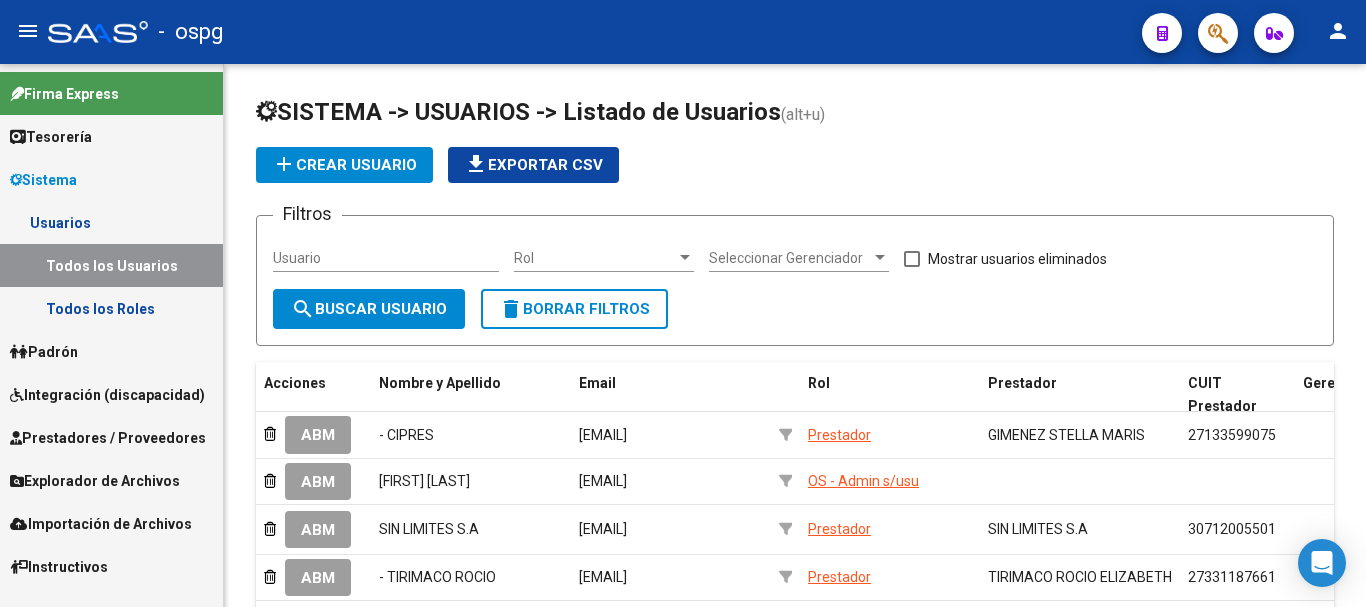 click on "Integración (discapacidad)" at bounding box center [111, 394] 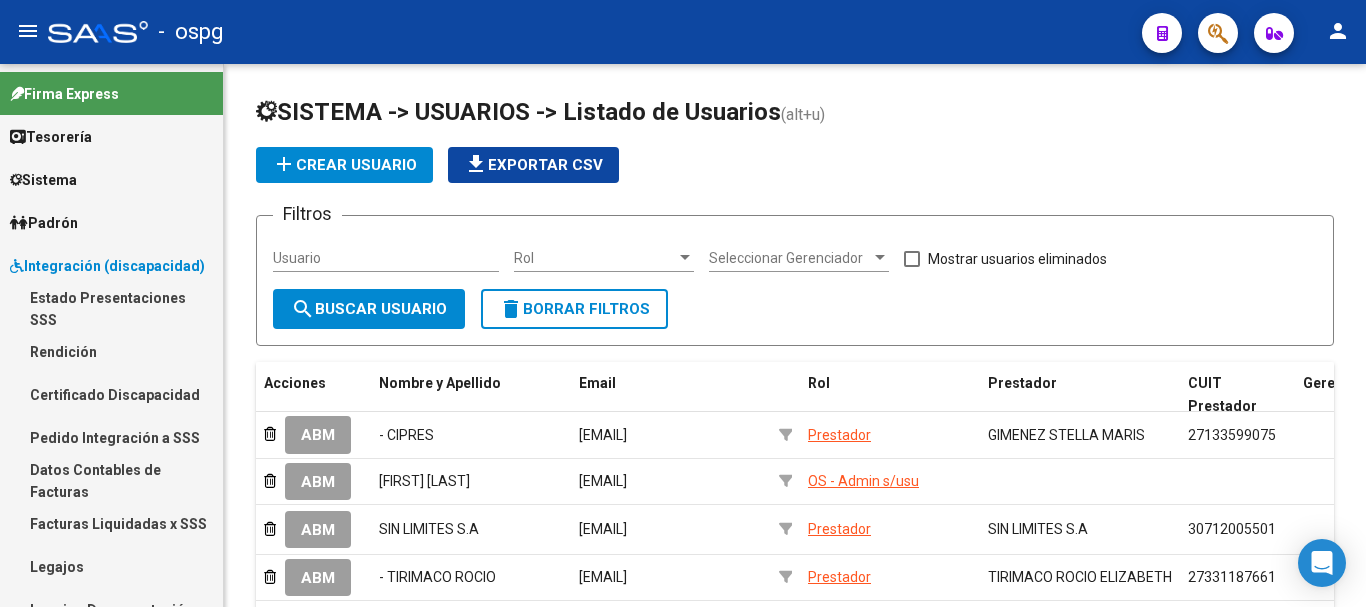 scroll, scrollTop: 100, scrollLeft: 0, axis: vertical 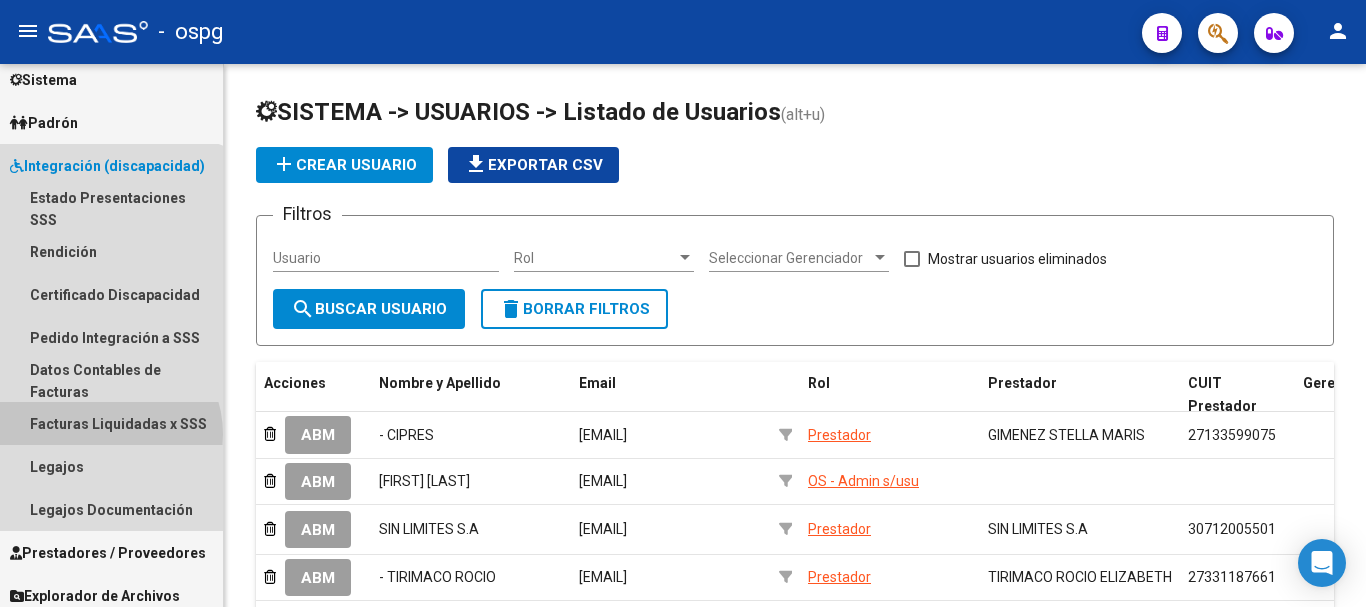 click on "Facturas Liquidadas x SSS" at bounding box center [111, 423] 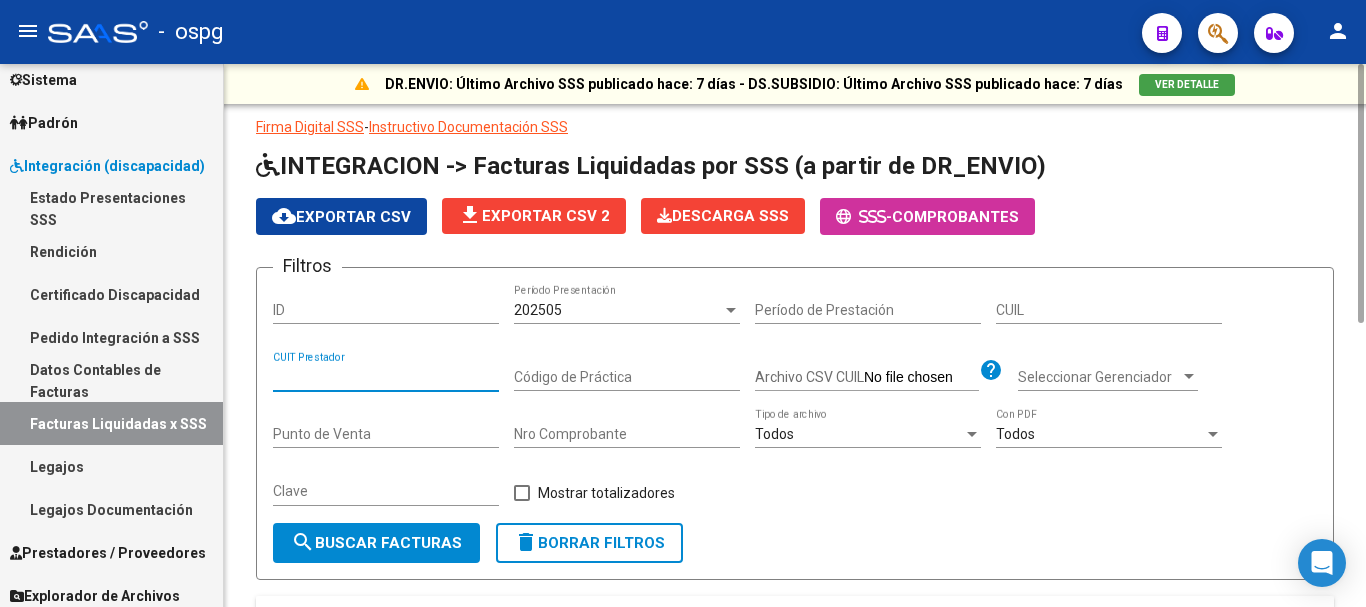 click on "CUIT Prestador" at bounding box center [386, 377] 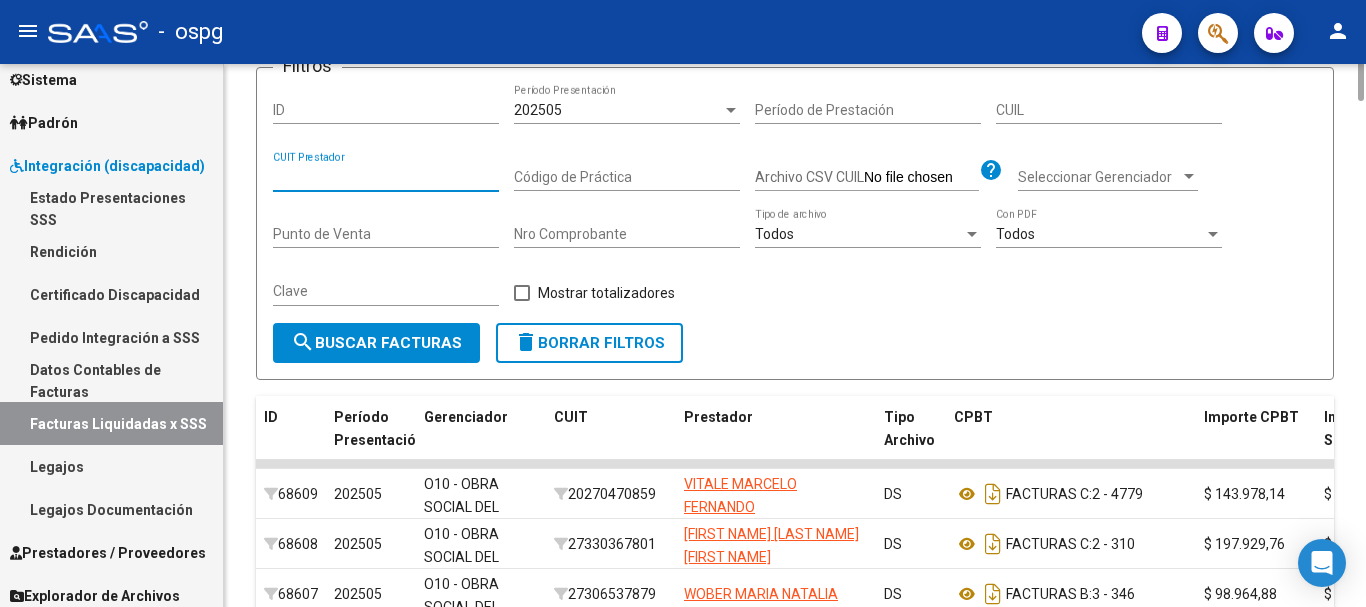 scroll, scrollTop: 0, scrollLeft: 0, axis: both 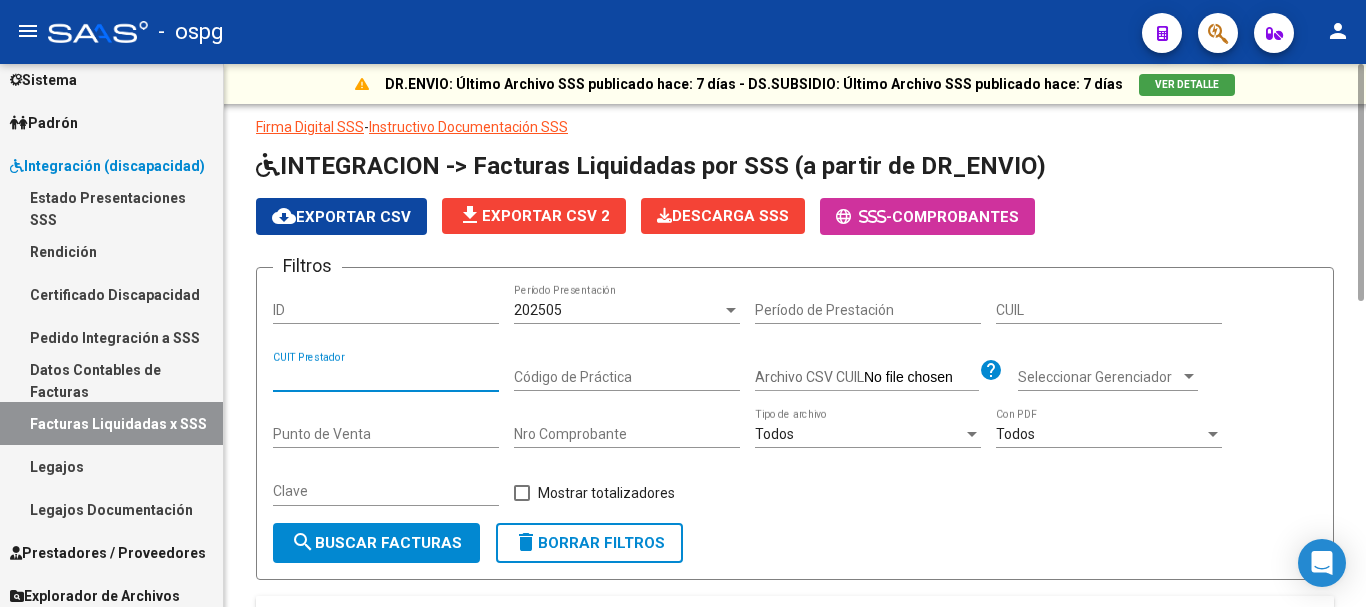 click at bounding box center [731, 310] 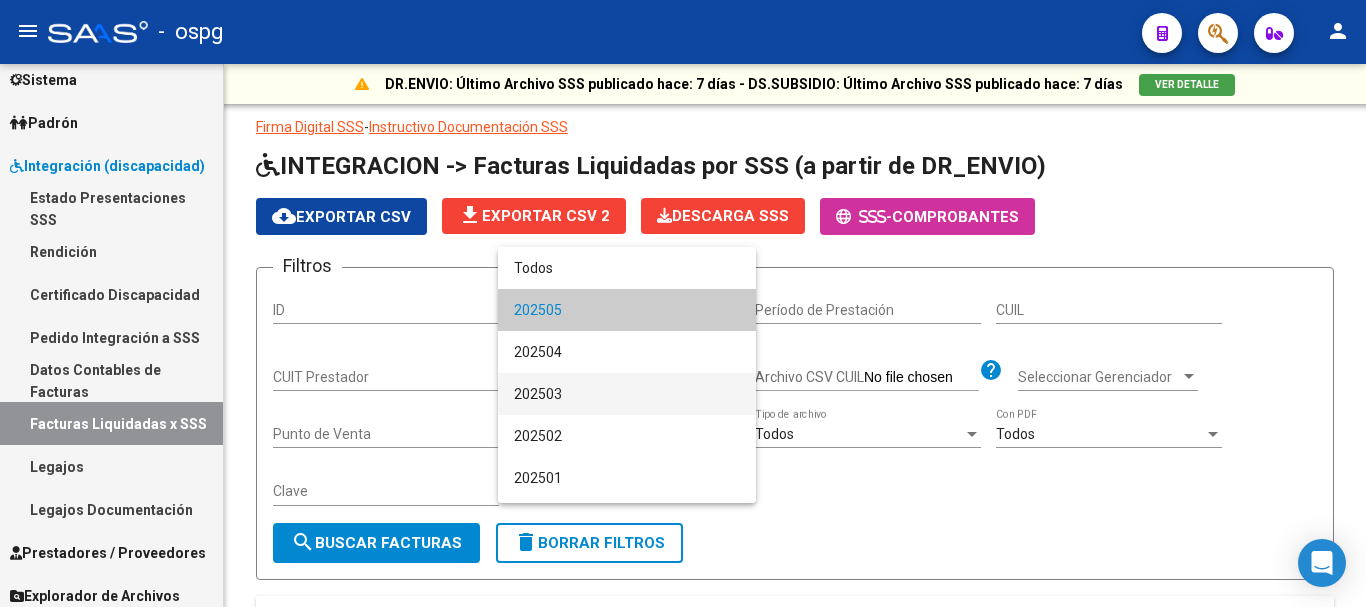 click on "202503" at bounding box center [627, 394] 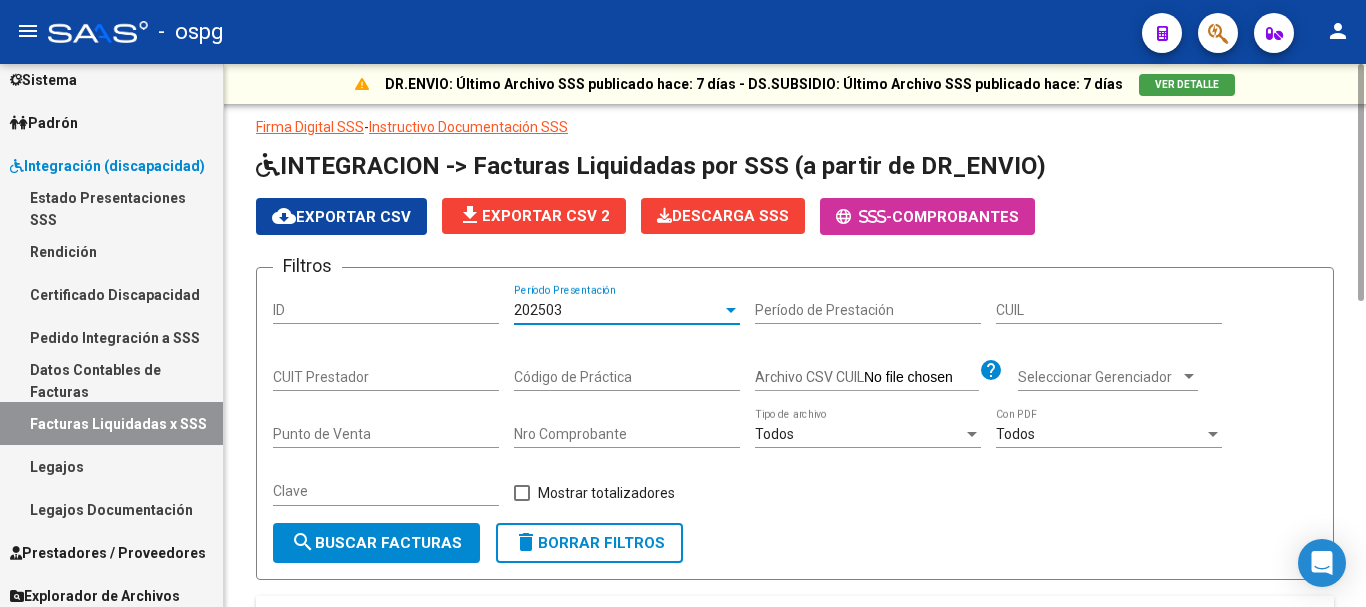 click on "CUIT Prestador" at bounding box center (386, 377) 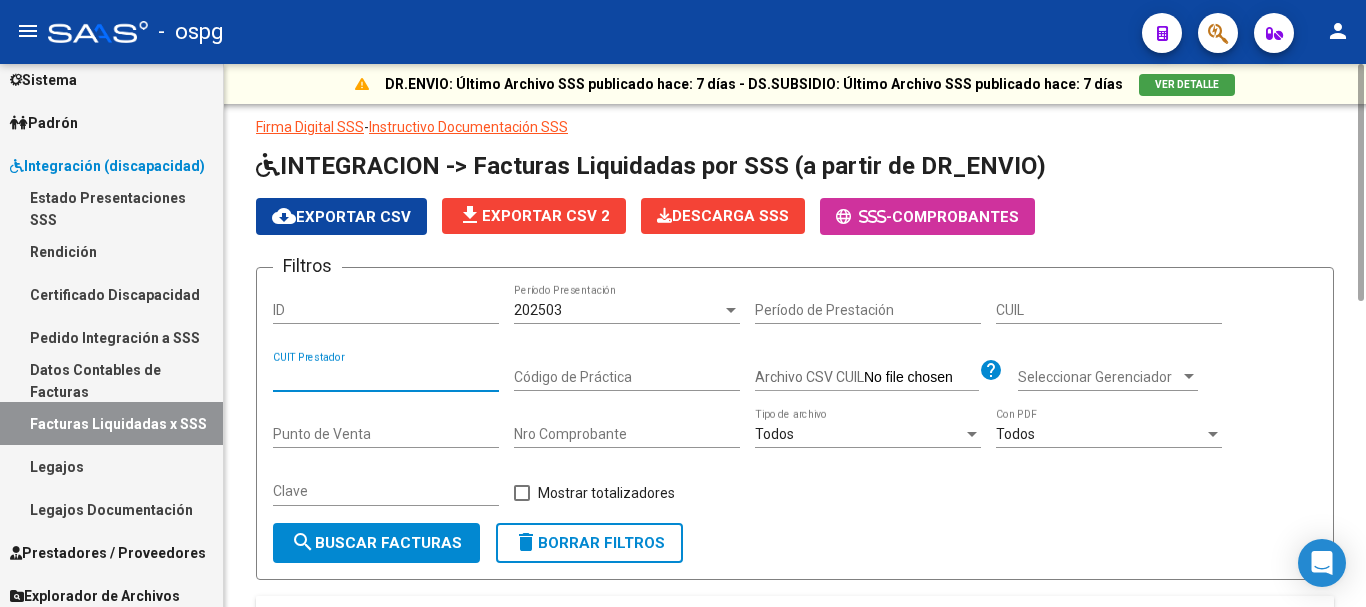 click on "CUIT Prestador" at bounding box center (386, 377) 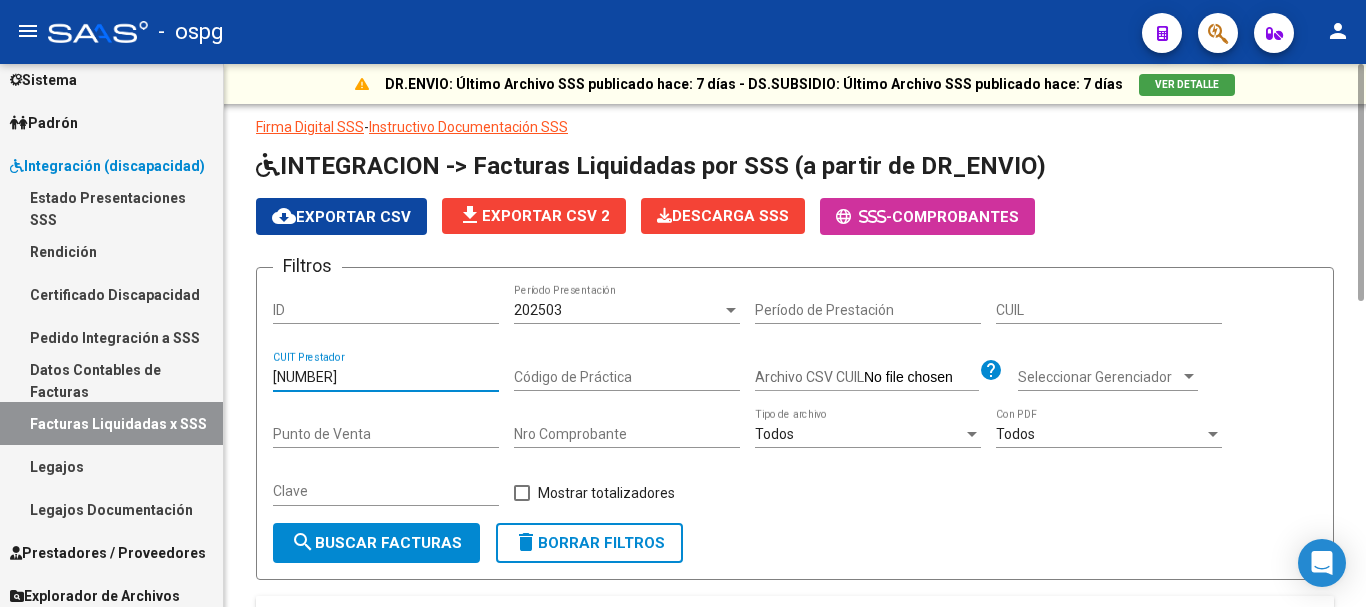 type on "[NUMBER]" 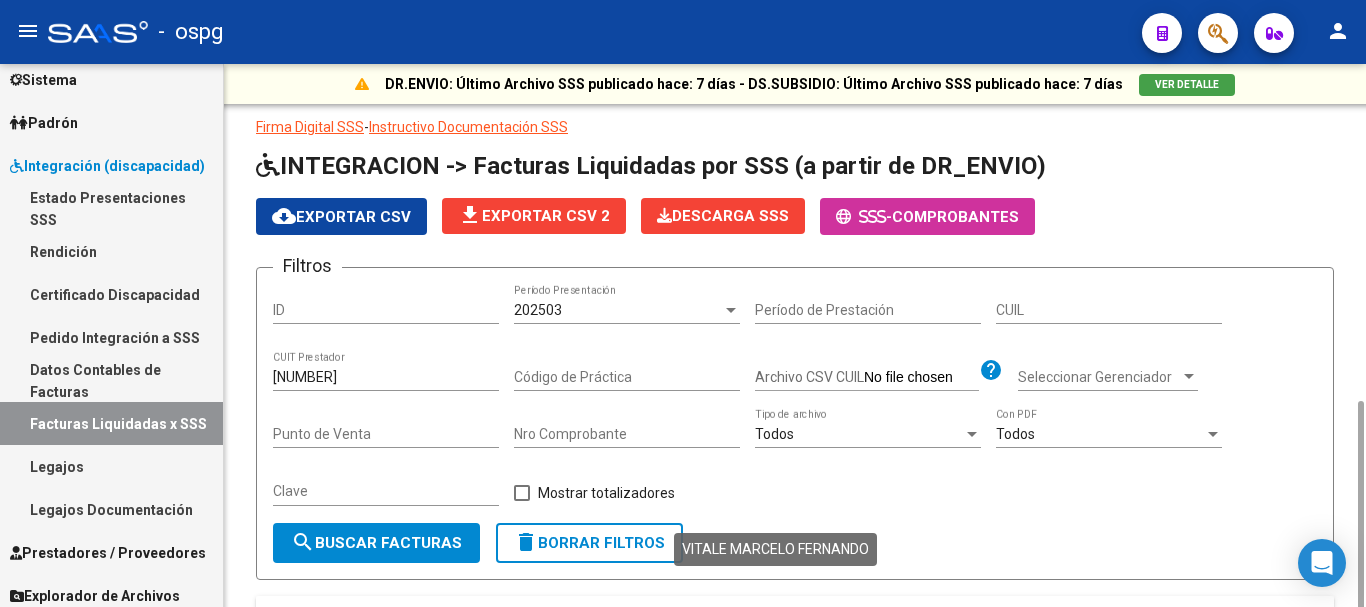 scroll, scrollTop: 250, scrollLeft: 0, axis: vertical 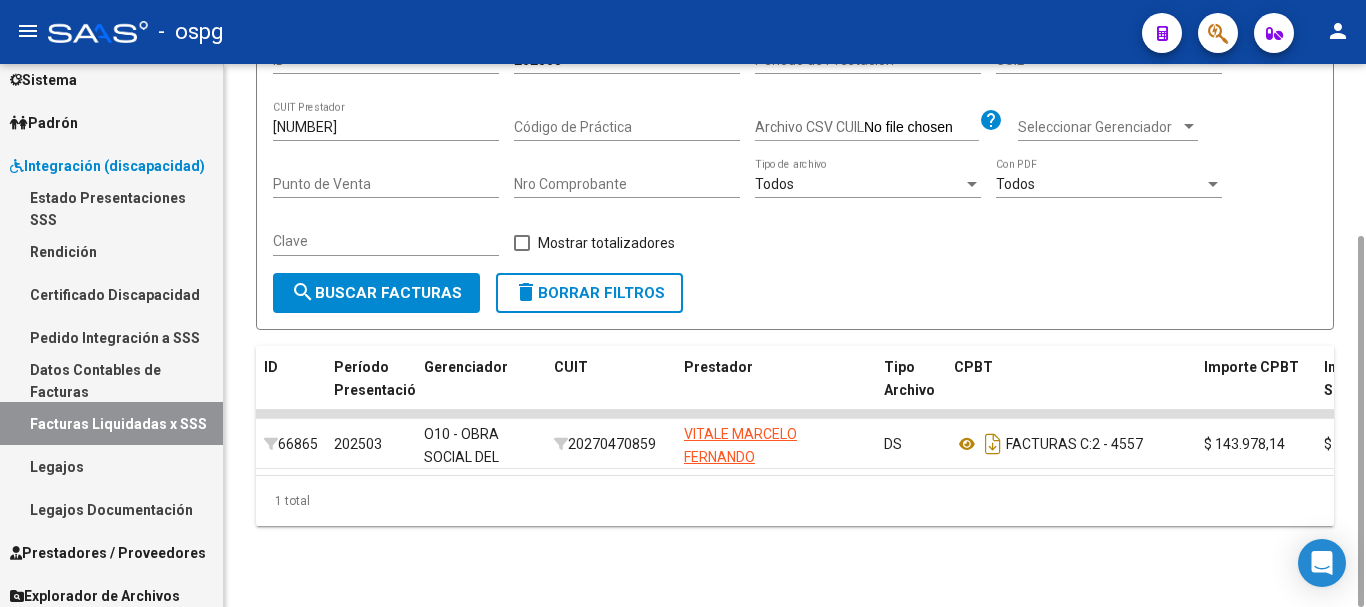 click on "1 total" 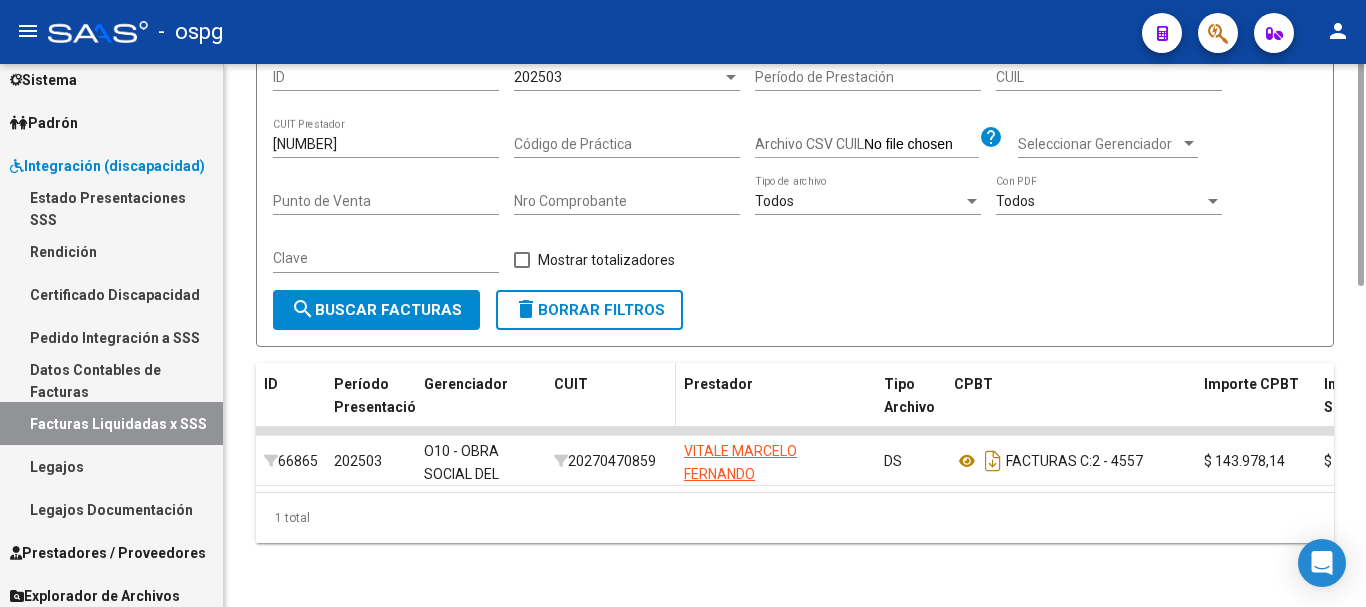 scroll, scrollTop: 0, scrollLeft: 0, axis: both 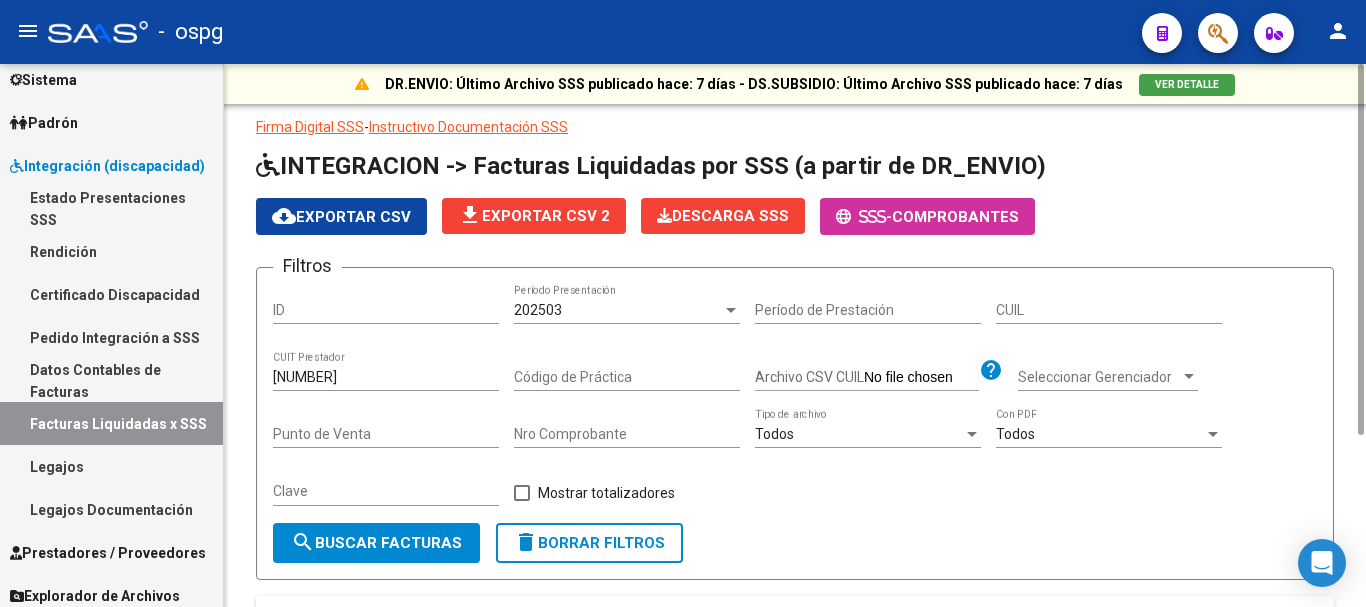 click at bounding box center [731, 310] 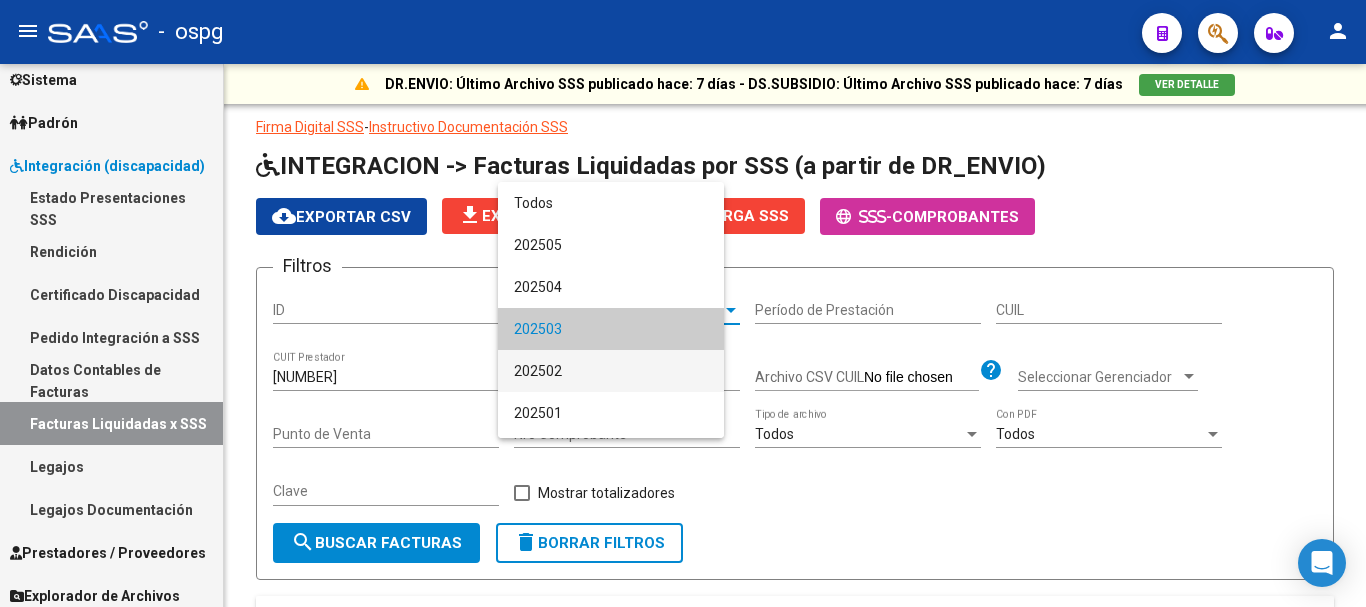 scroll, scrollTop: 19, scrollLeft: 0, axis: vertical 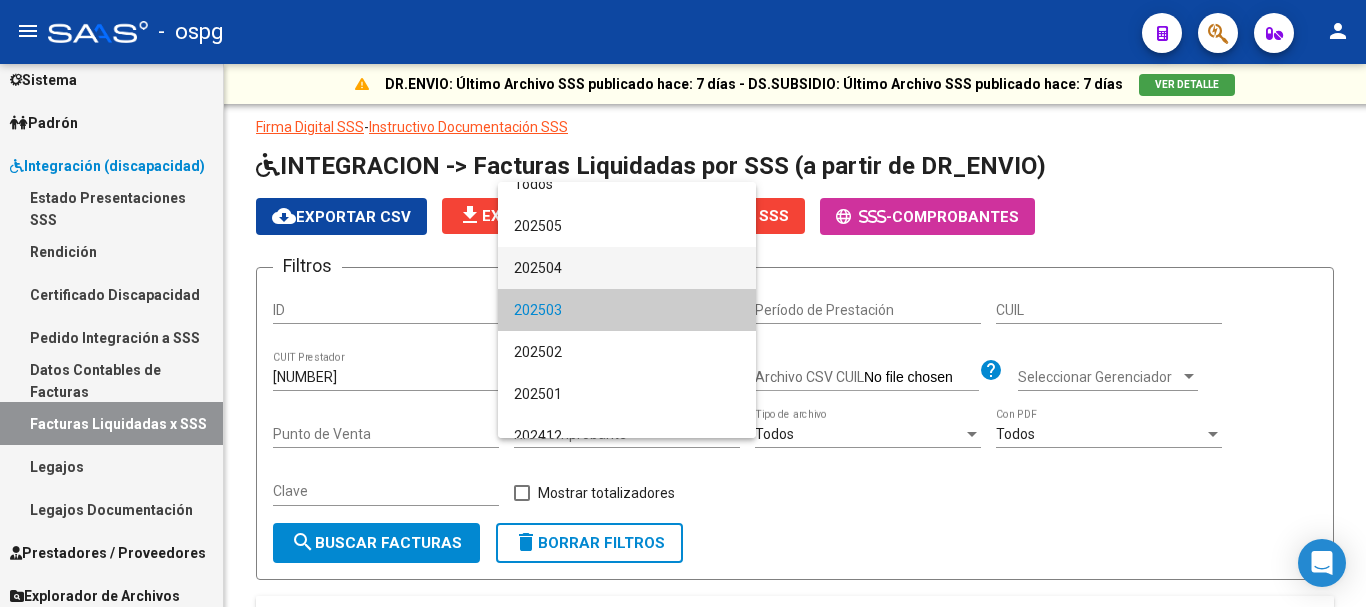 click on "202504" at bounding box center (627, 268) 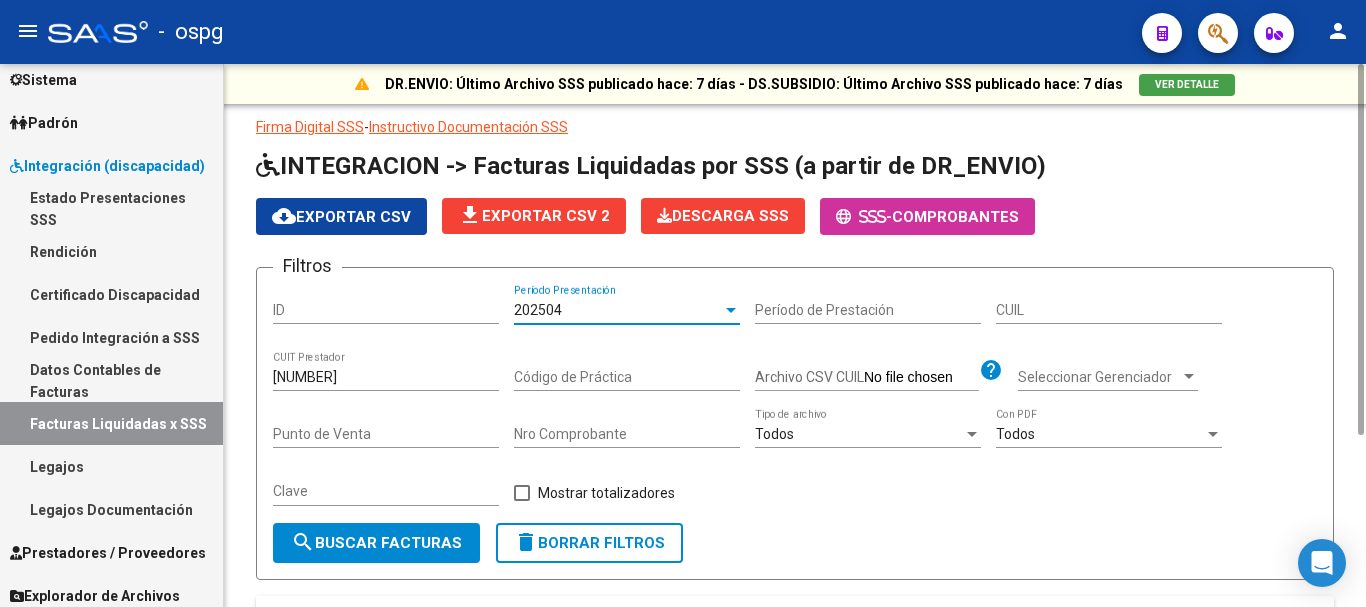 click on "search  Buscar Facturas" 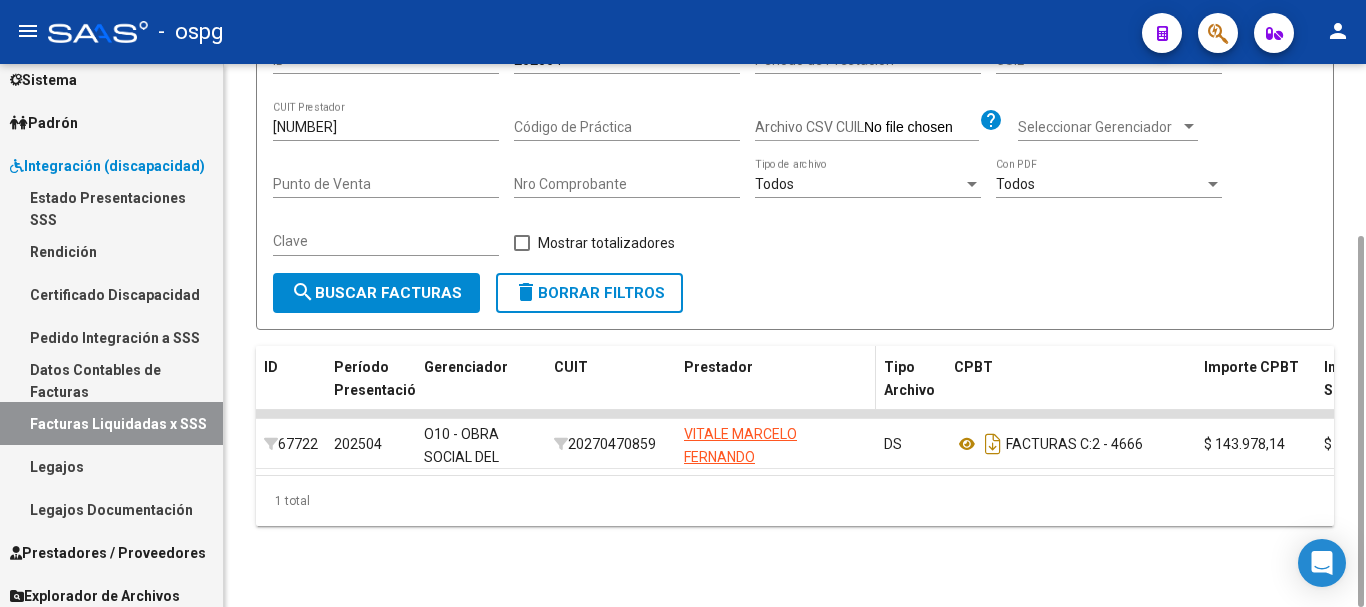 scroll, scrollTop: 0, scrollLeft: 0, axis: both 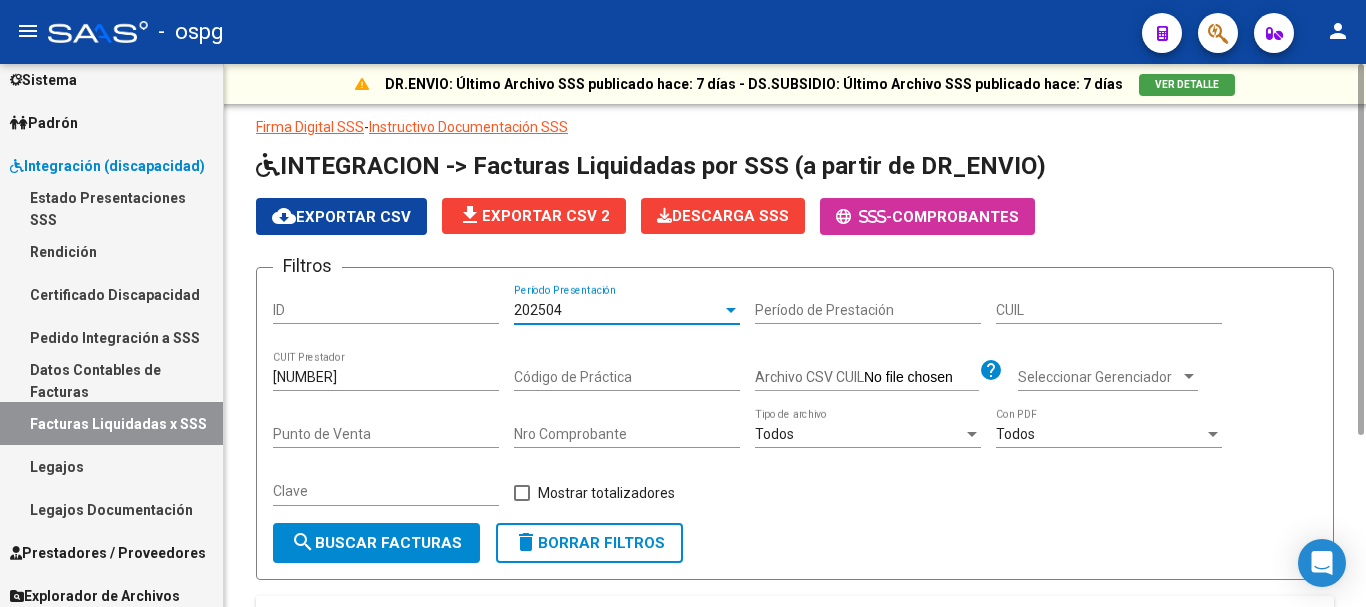 click on "202504" at bounding box center [618, 310] 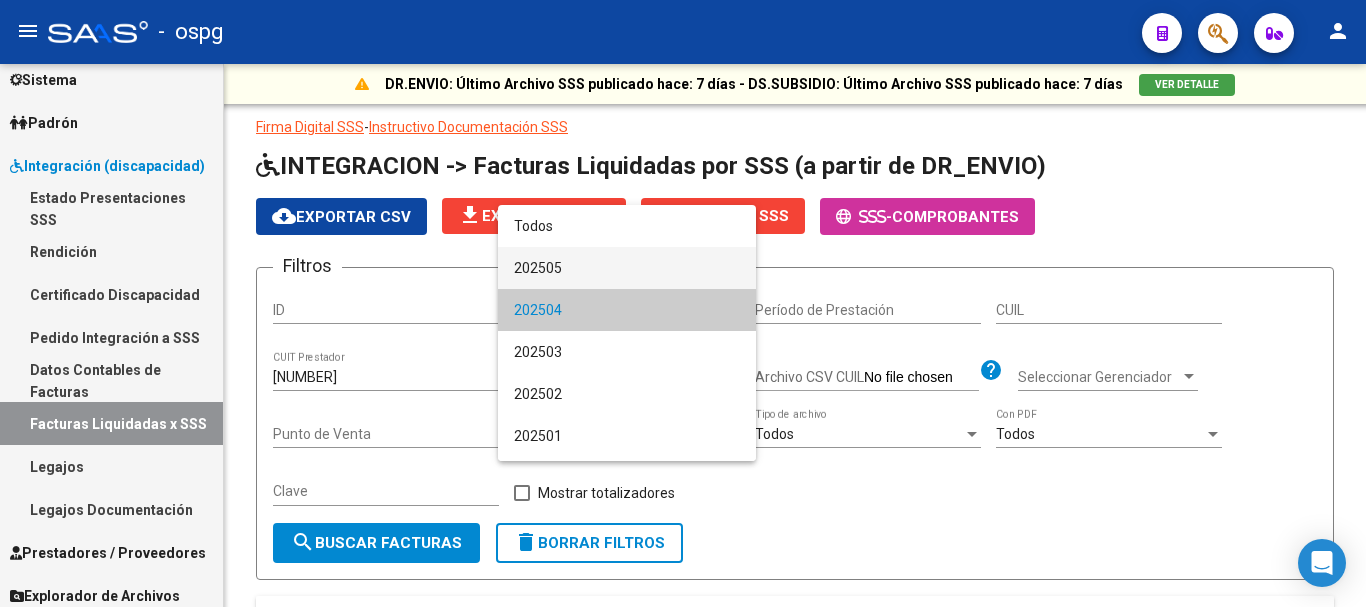 click on "202505" at bounding box center (627, 268) 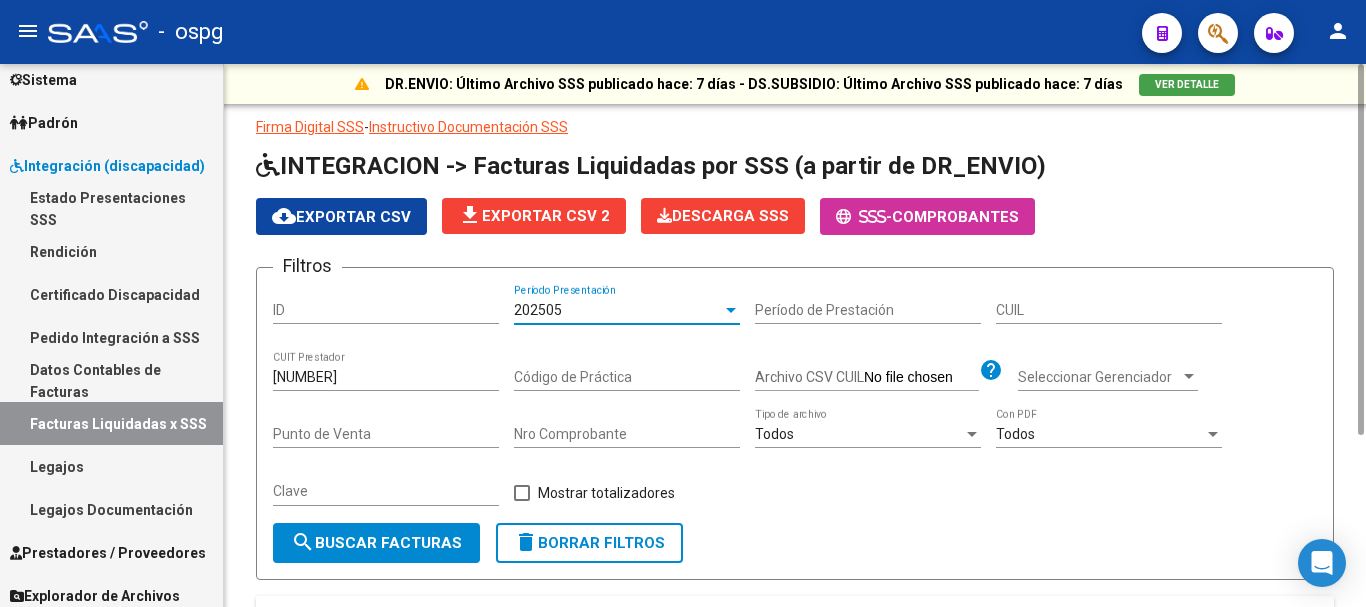 click on "search  Buscar Facturas" 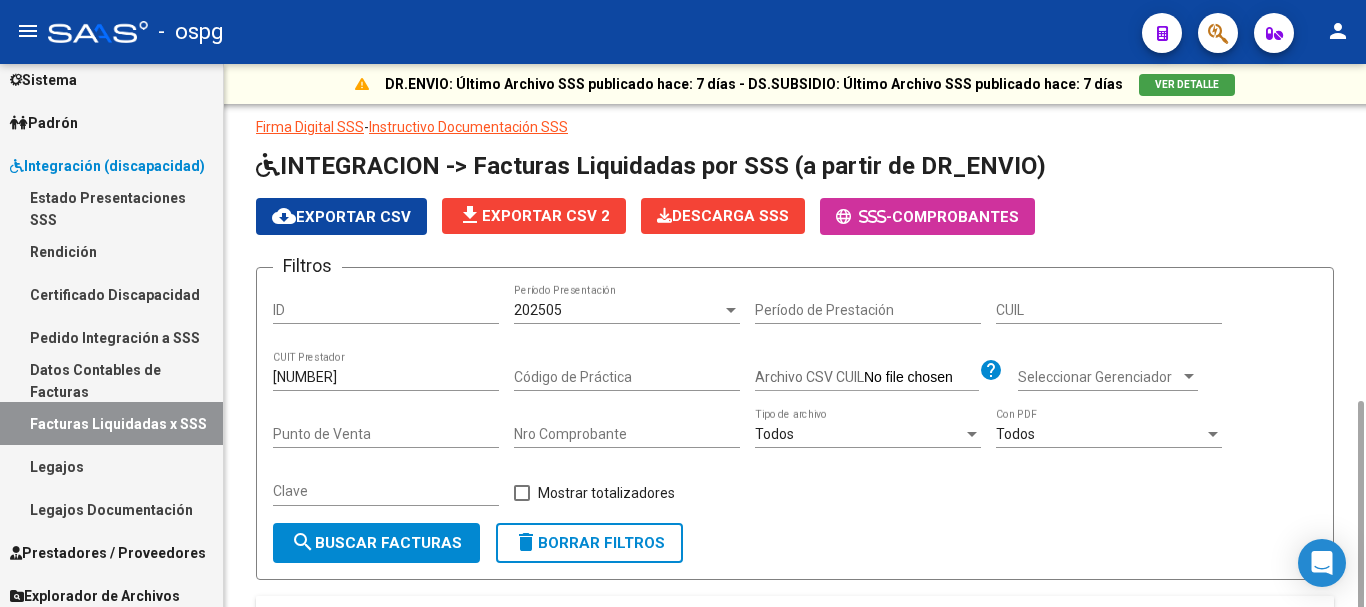 scroll, scrollTop: 250, scrollLeft: 0, axis: vertical 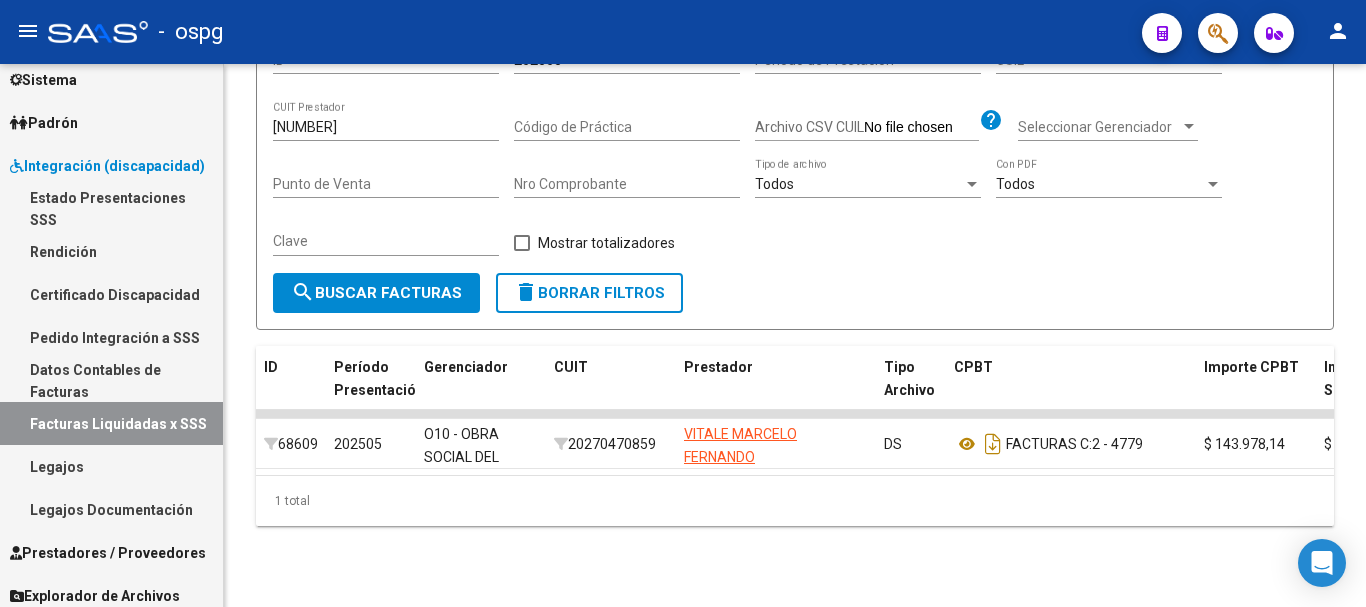 click on "Legajos" at bounding box center (111, 466) 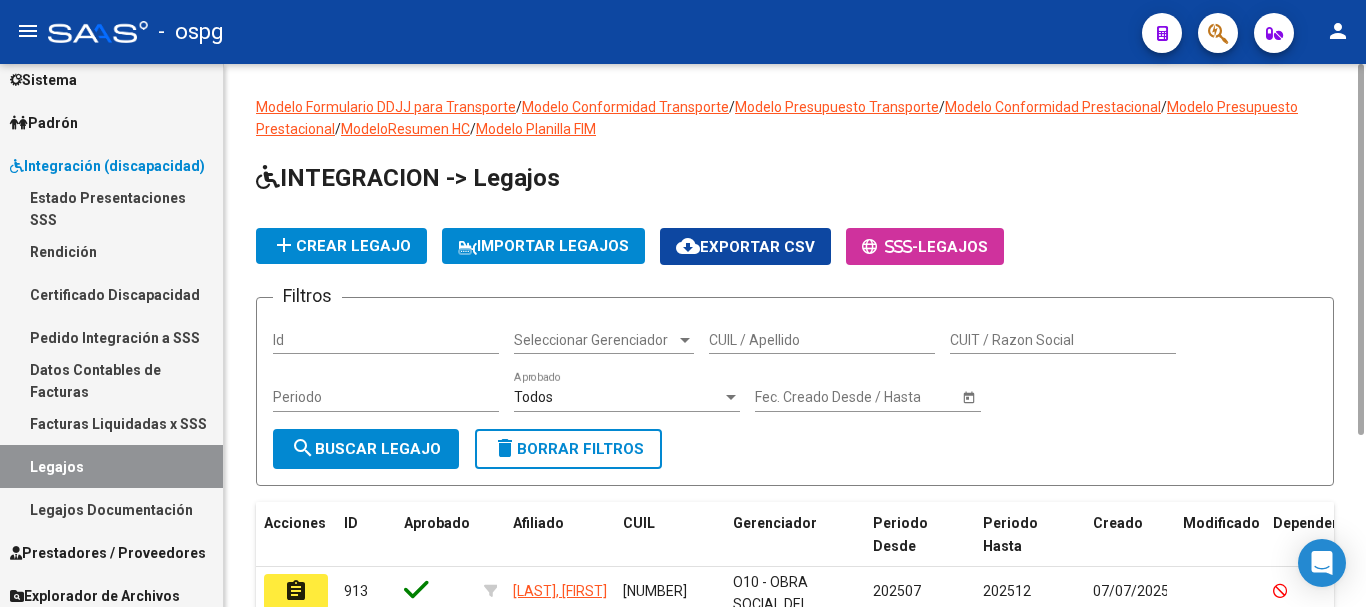 scroll, scrollTop: 200, scrollLeft: 0, axis: vertical 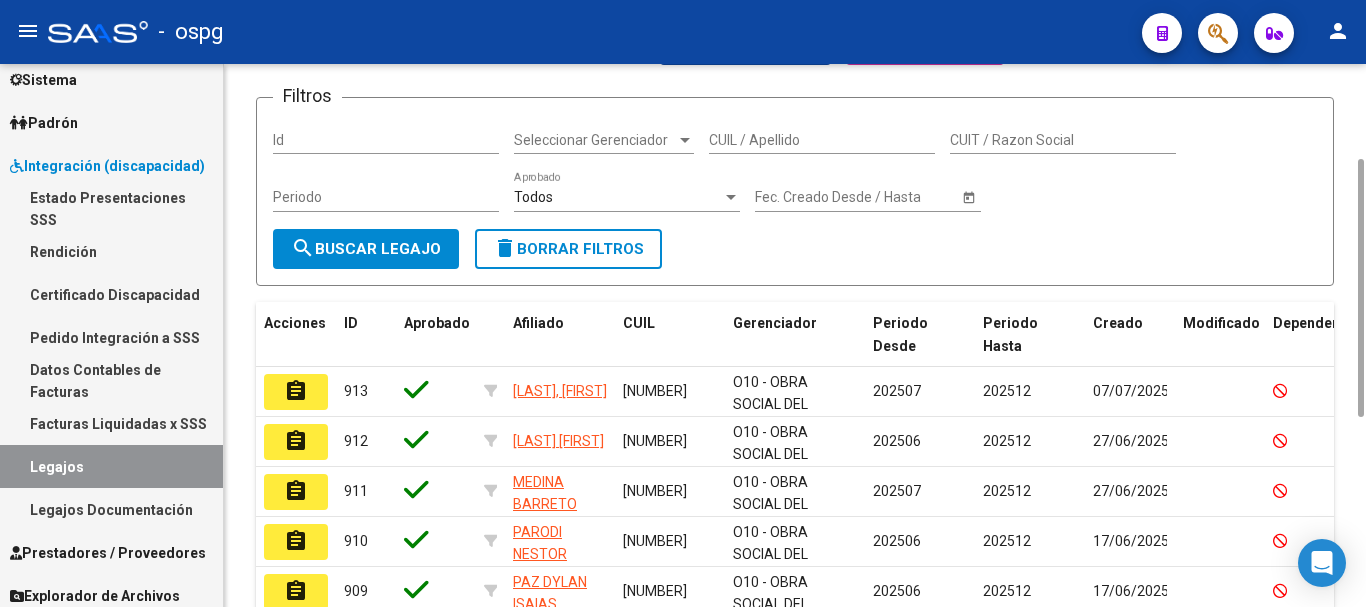 click on "CUIL / Apellido" at bounding box center [822, 140] 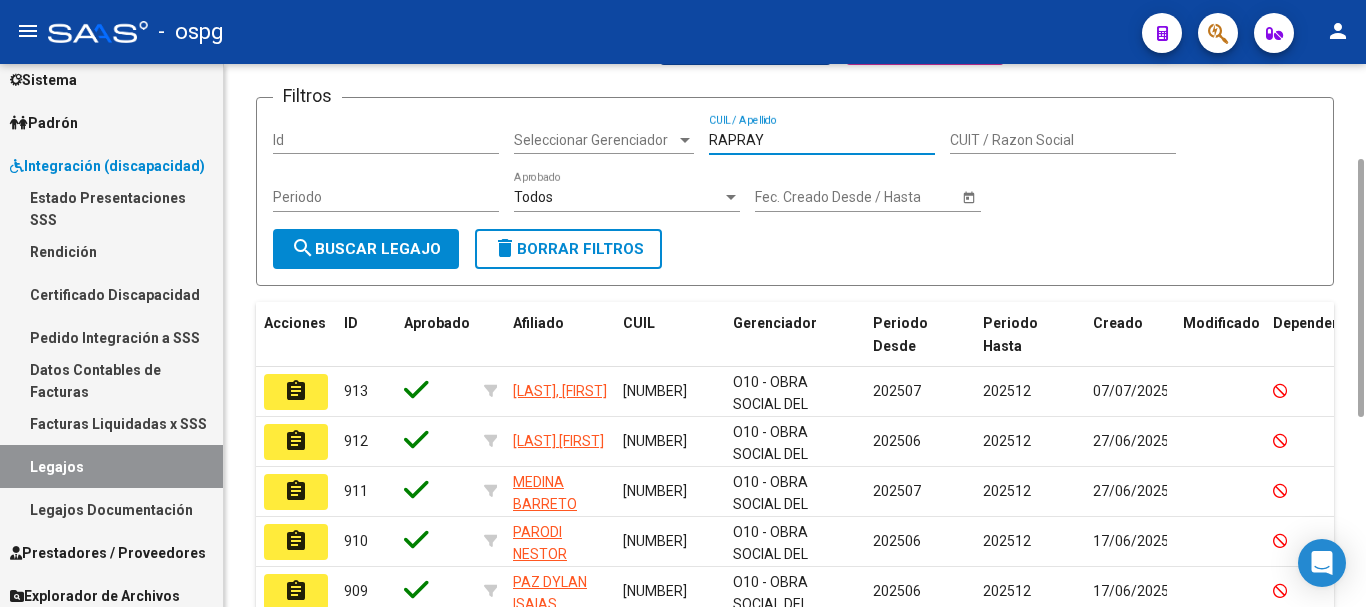 type on "RAPRAY" 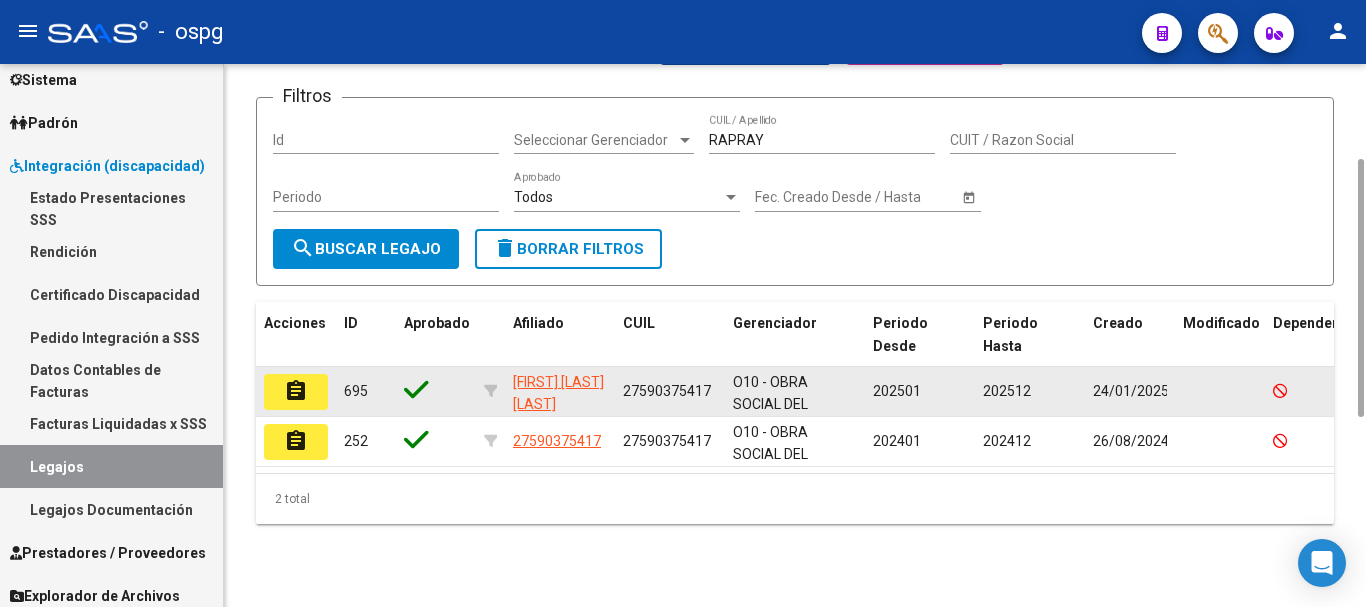 click on "assignment" 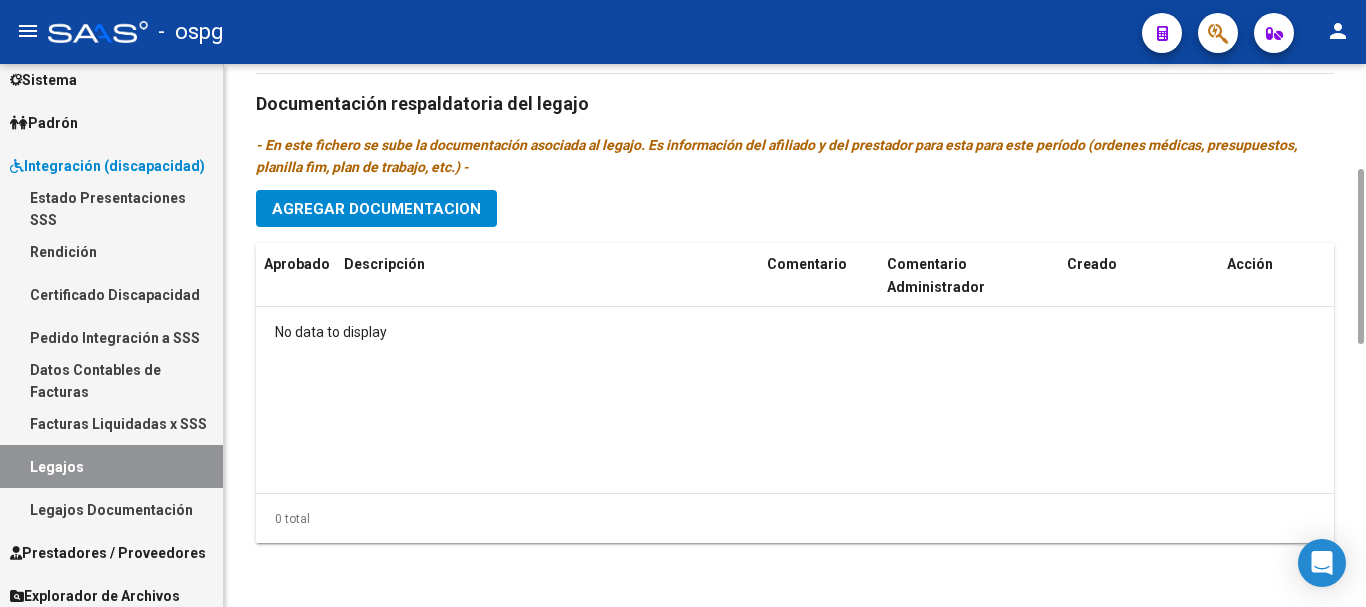 scroll, scrollTop: 741, scrollLeft: 0, axis: vertical 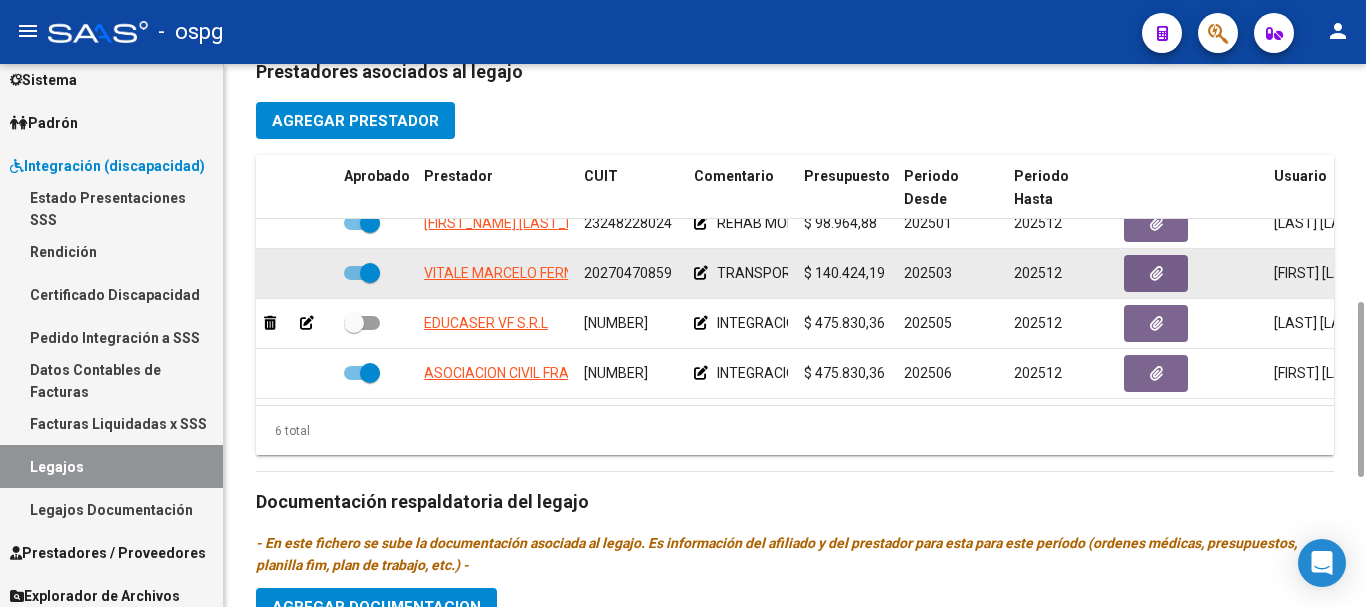 click 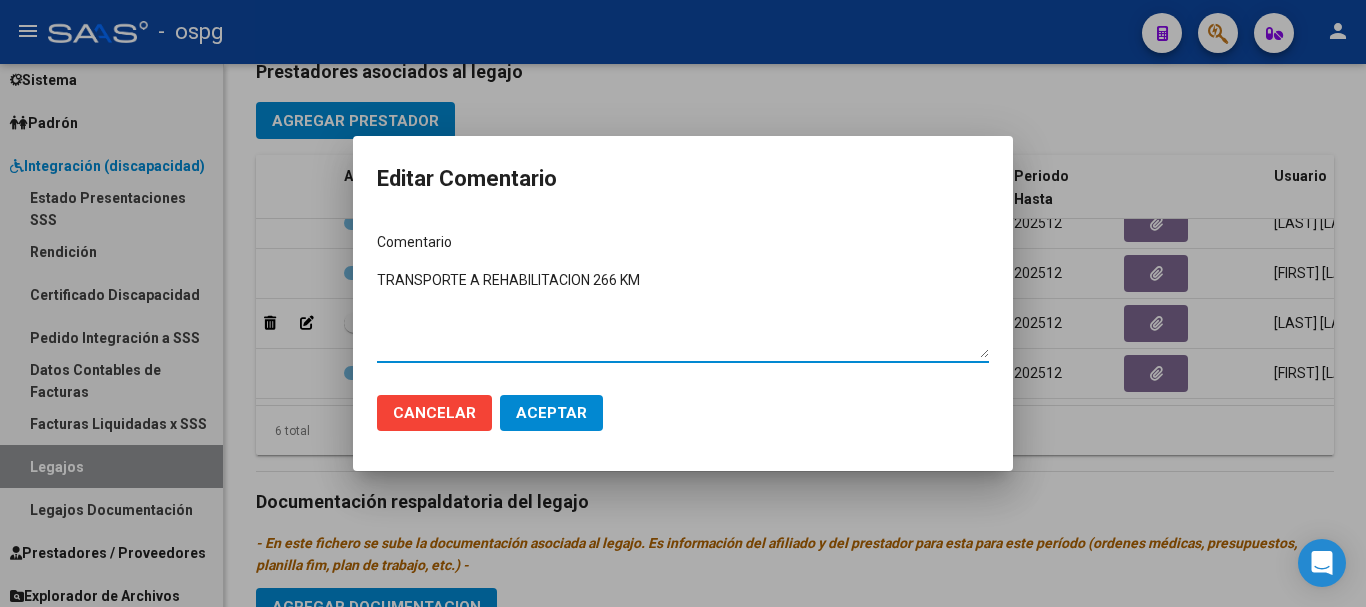 click at bounding box center [683, 303] 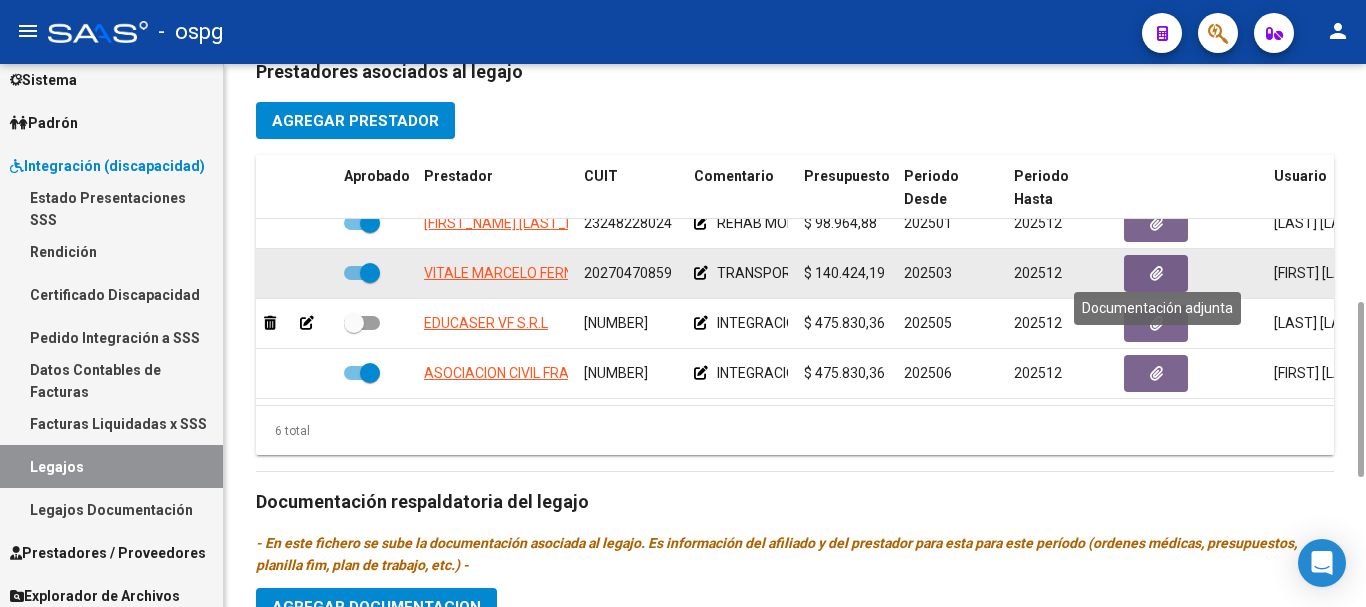 click 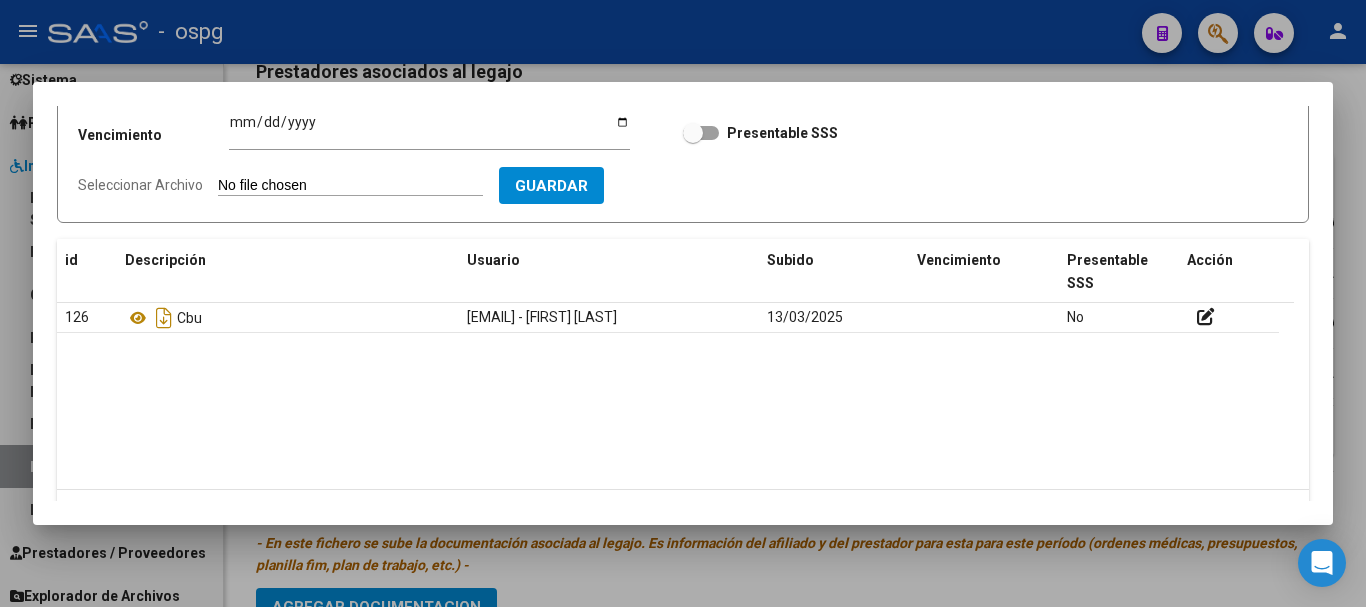 scroll, scrollTop: 200, scrollLeft: 0, axis: vertical 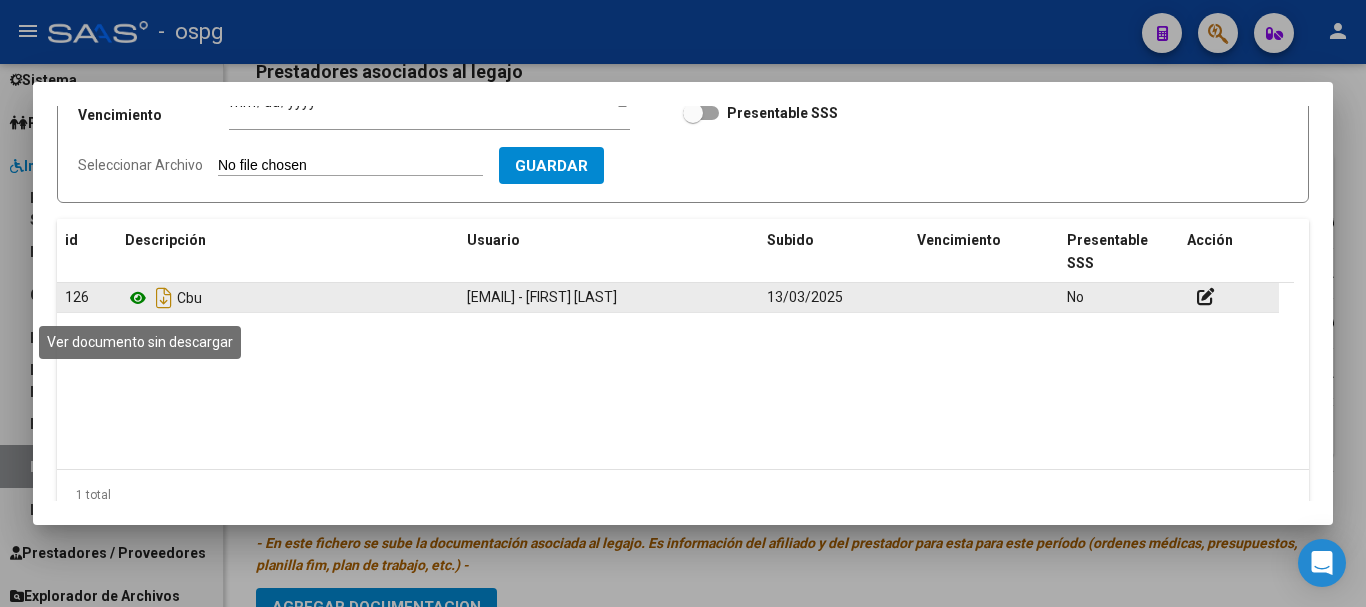 click 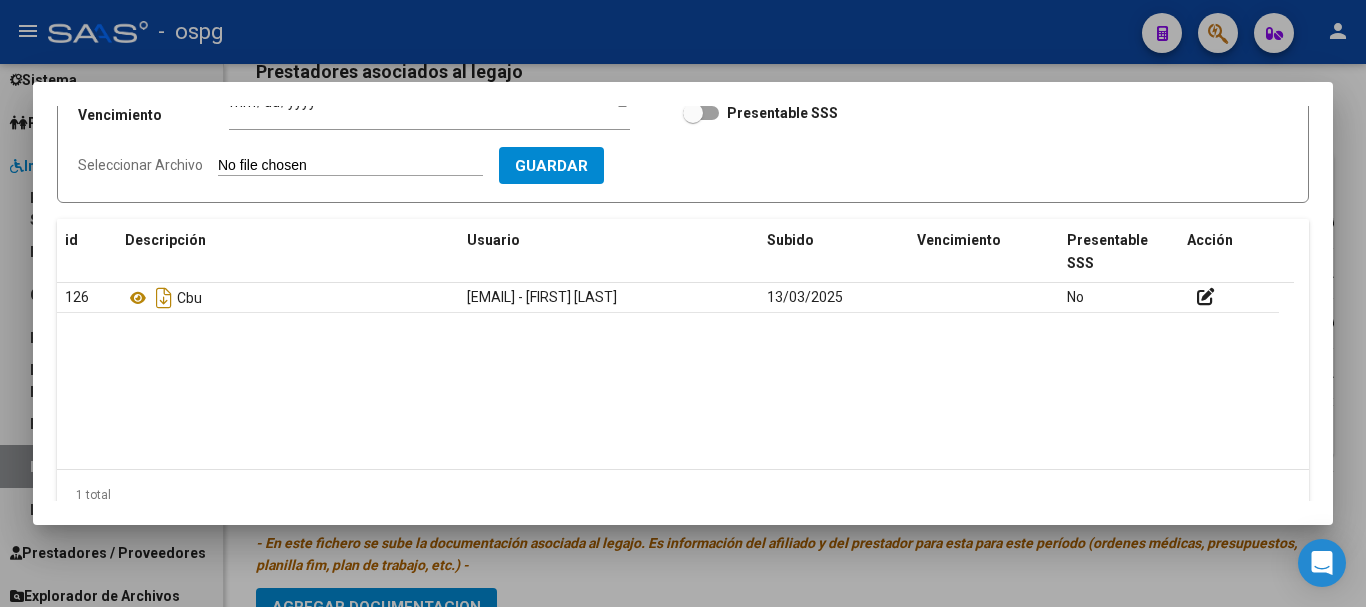 click at bounding box center (683, 303) 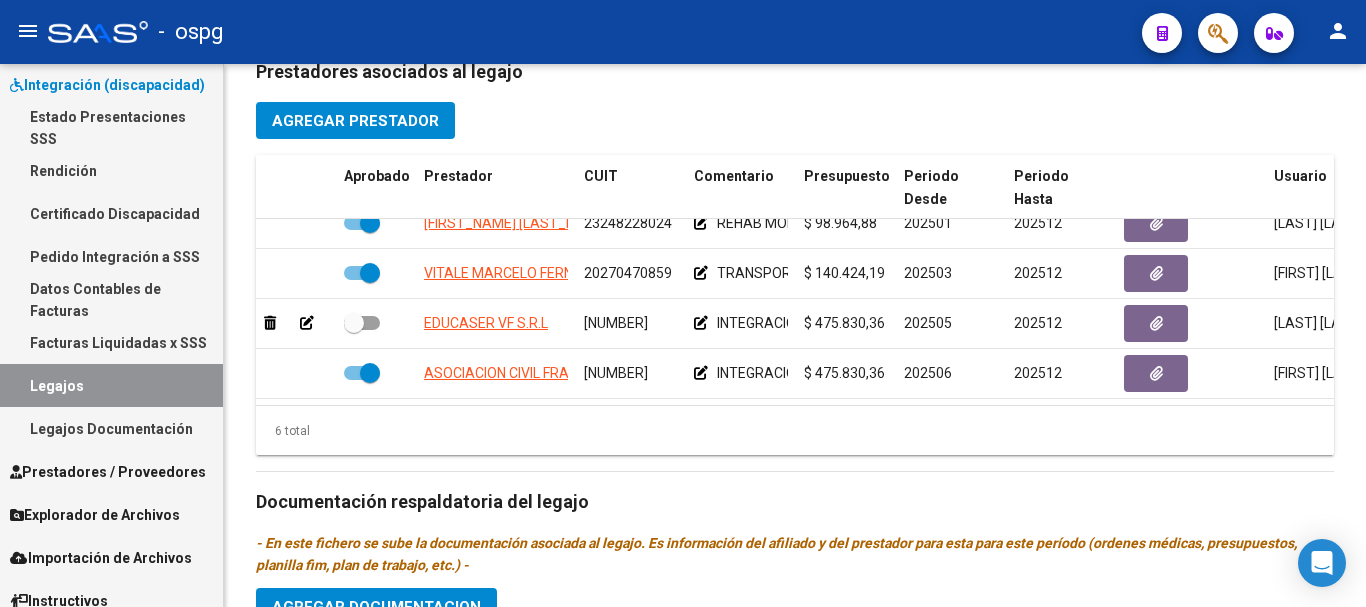 scroll, scrollTop: 196, scrollLeft: 0, axis: vertical 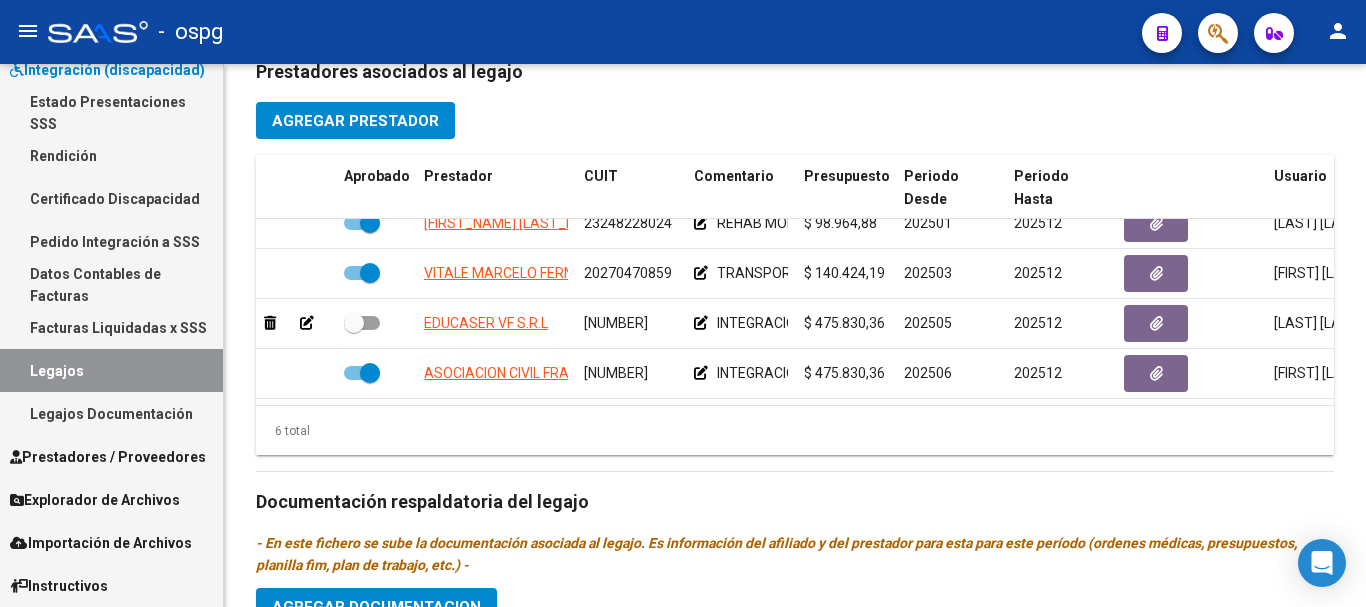 click on "Prestadores / Proveedores" at bounding box center (108, 457) 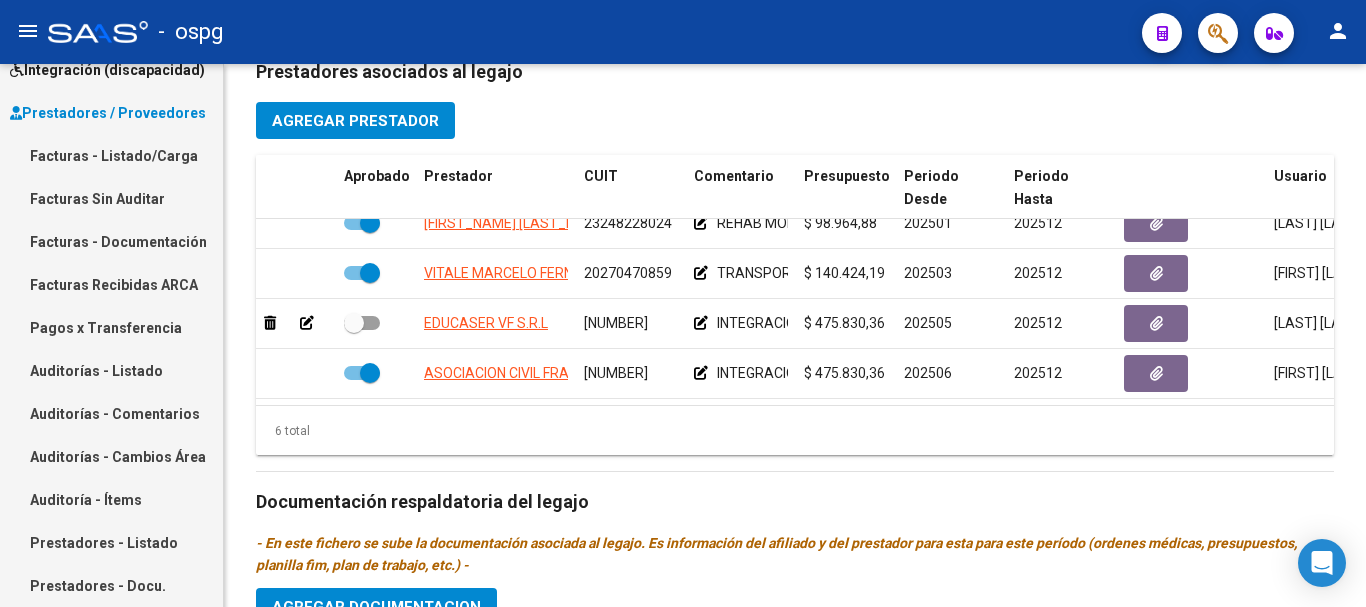click on "Facturas - Listado/Carga" at bounding box center [111, 155] 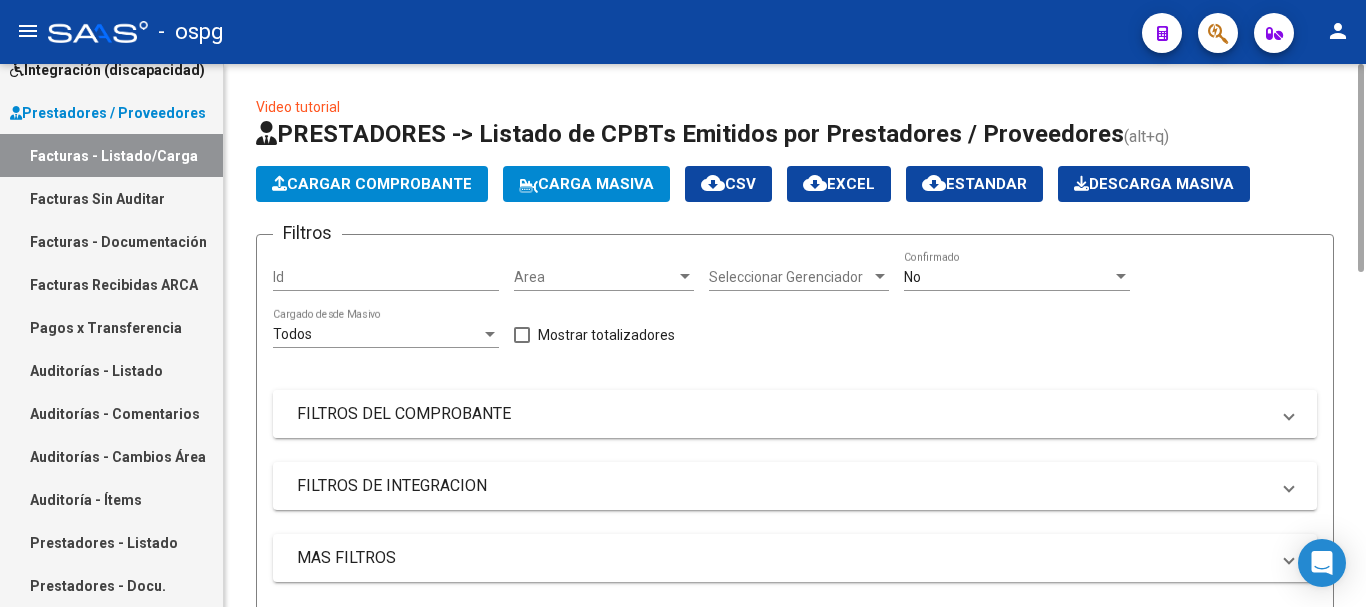scroll, scrollTop: 400, scrollLeft: 0, axis: vertical 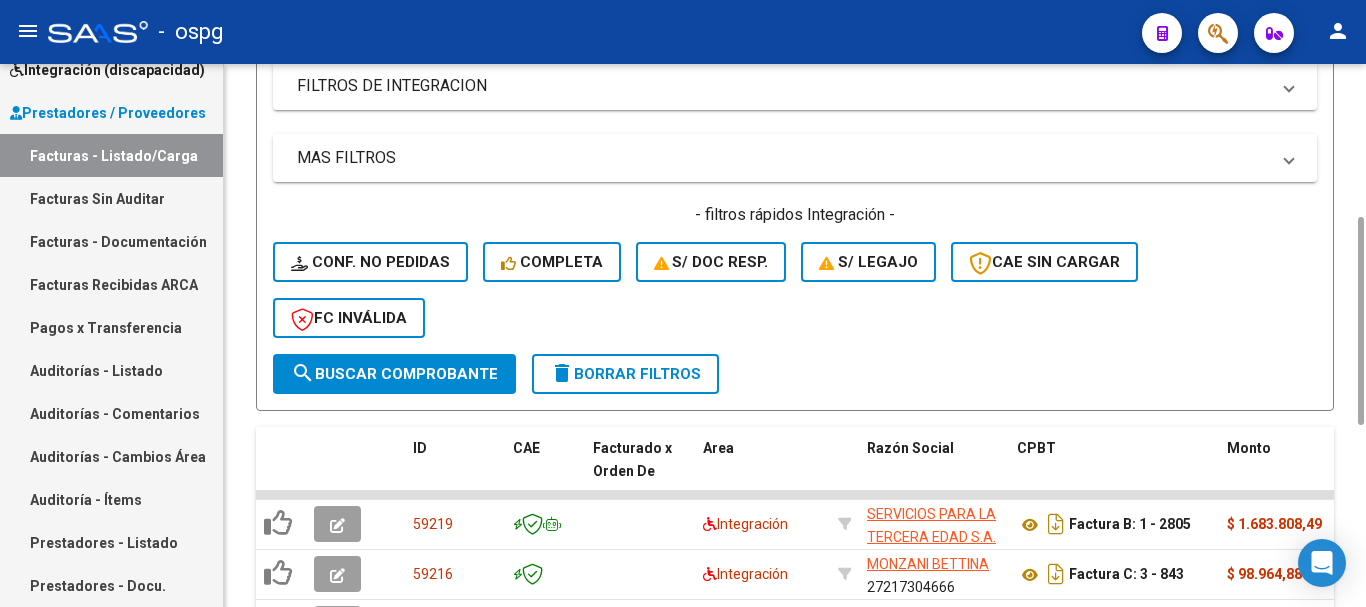 click on "delete  Borrar Filtros" 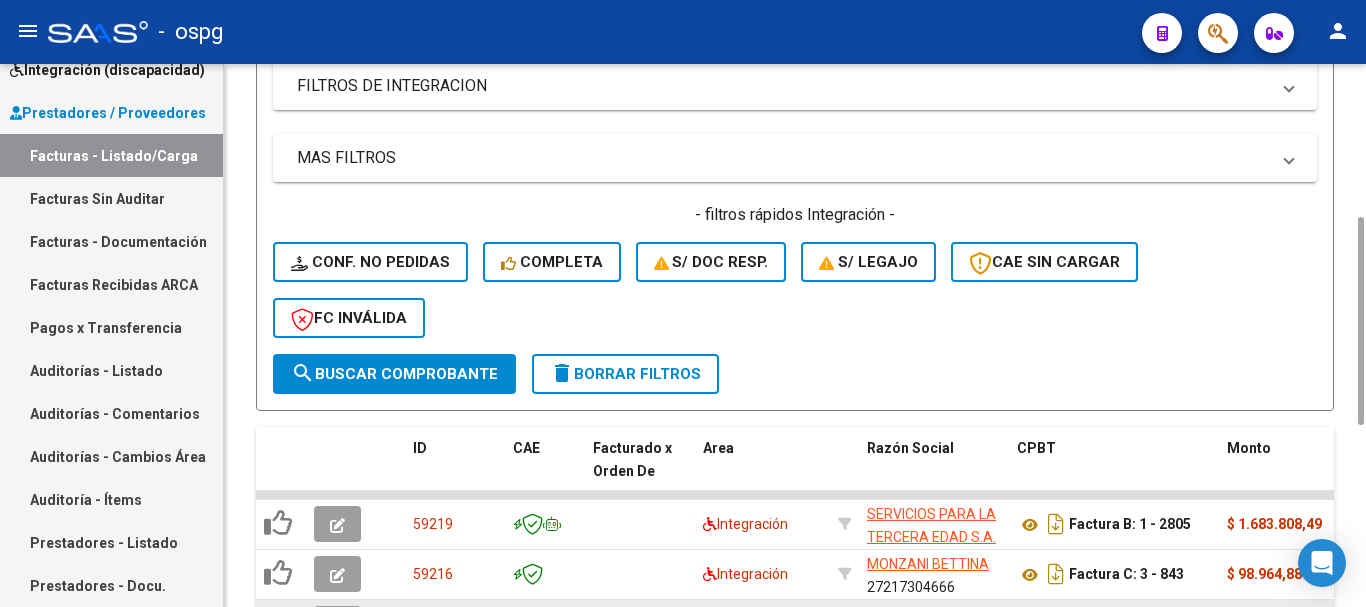 scroll, scrollTop: 874, scrollLeft: 0, axis: vertical 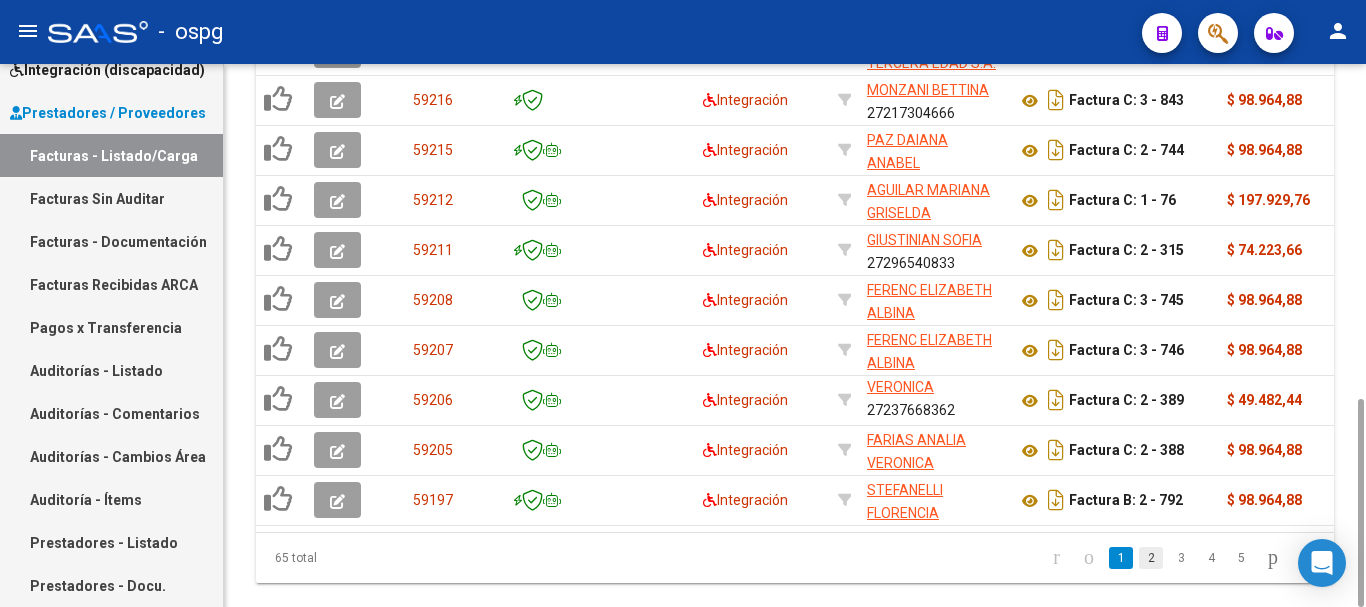 click on "2" 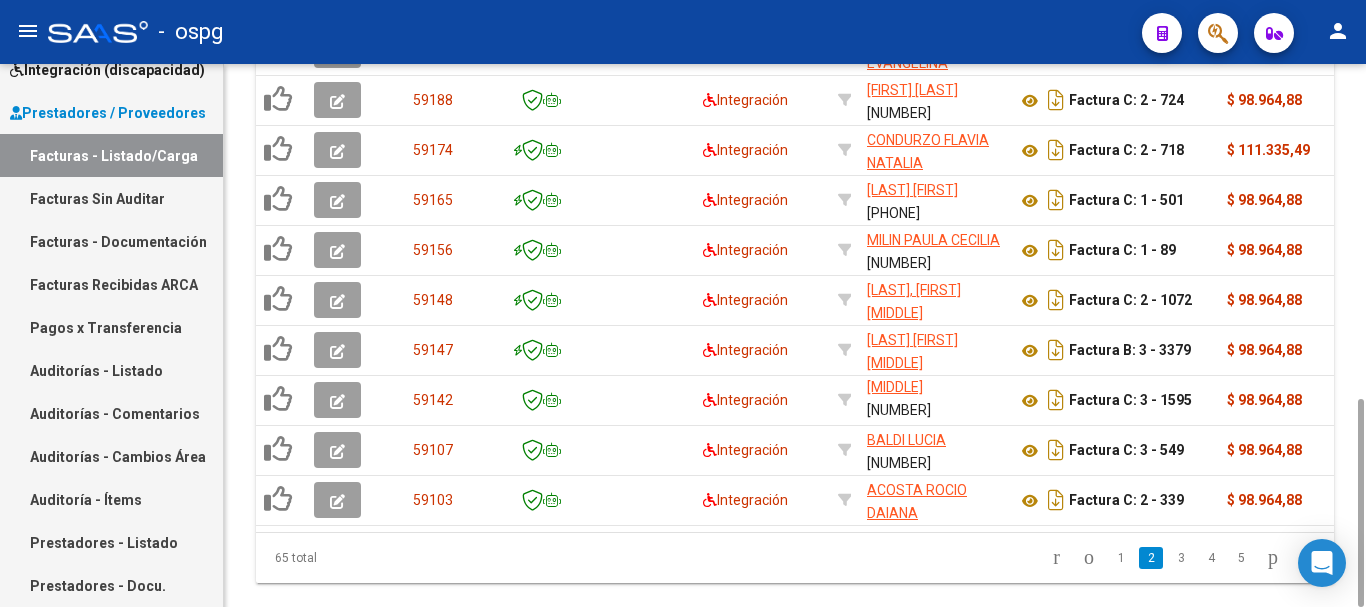 scroll, scrollTop: 674, scrollLeft: 0, axis: vertical 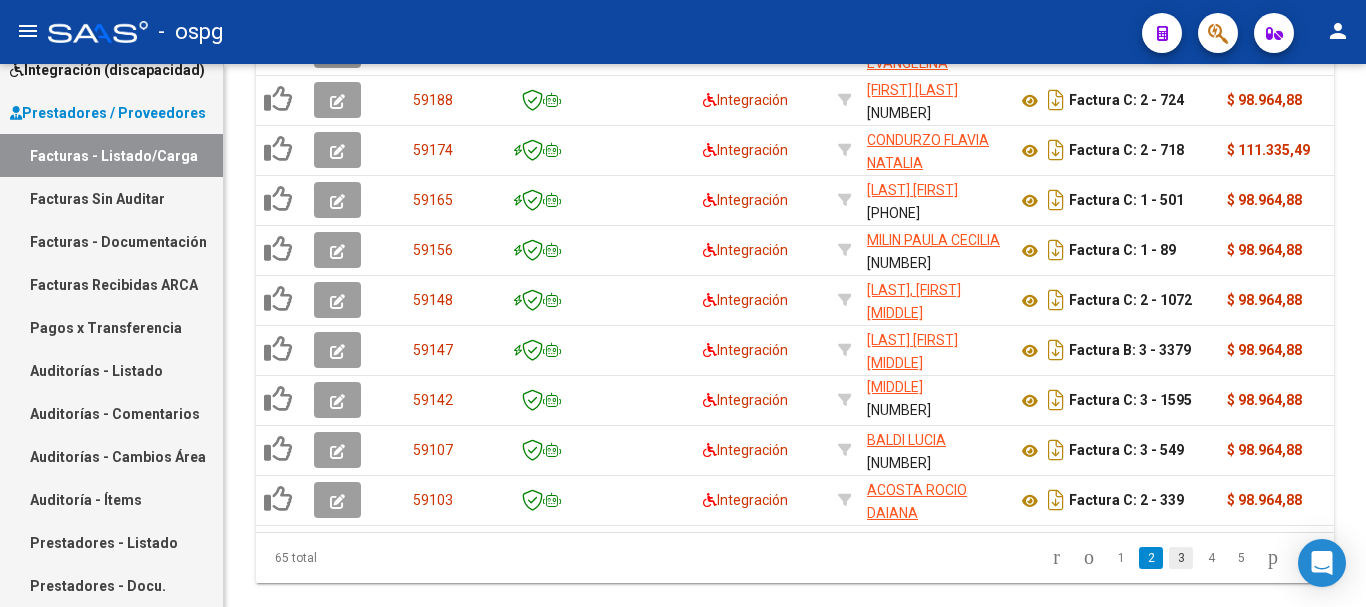 click on "3" 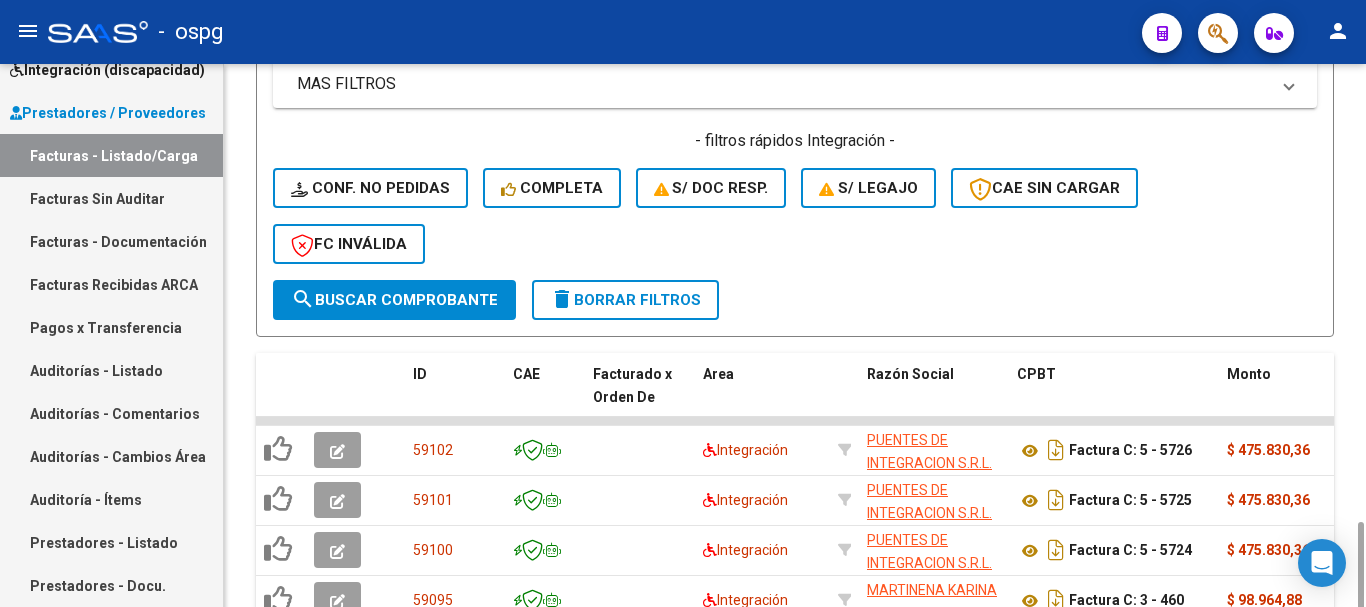 scroll, scrollTop: 874, scrollLeft: 0, axis: vertical 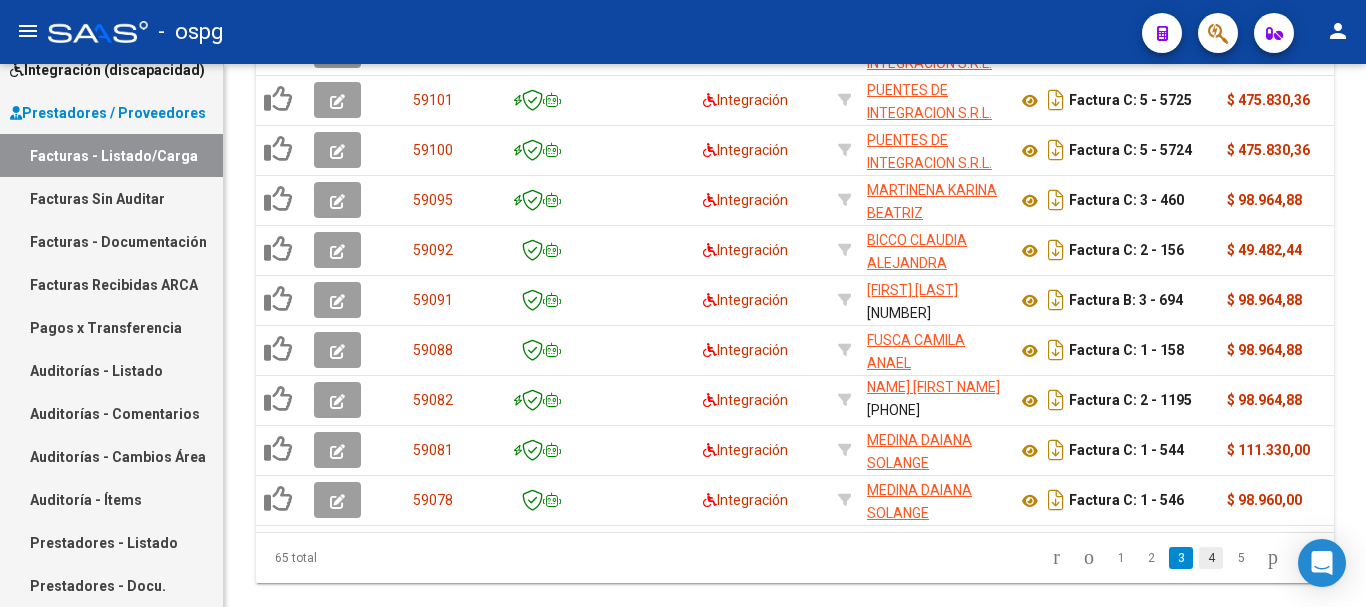 click on "4" 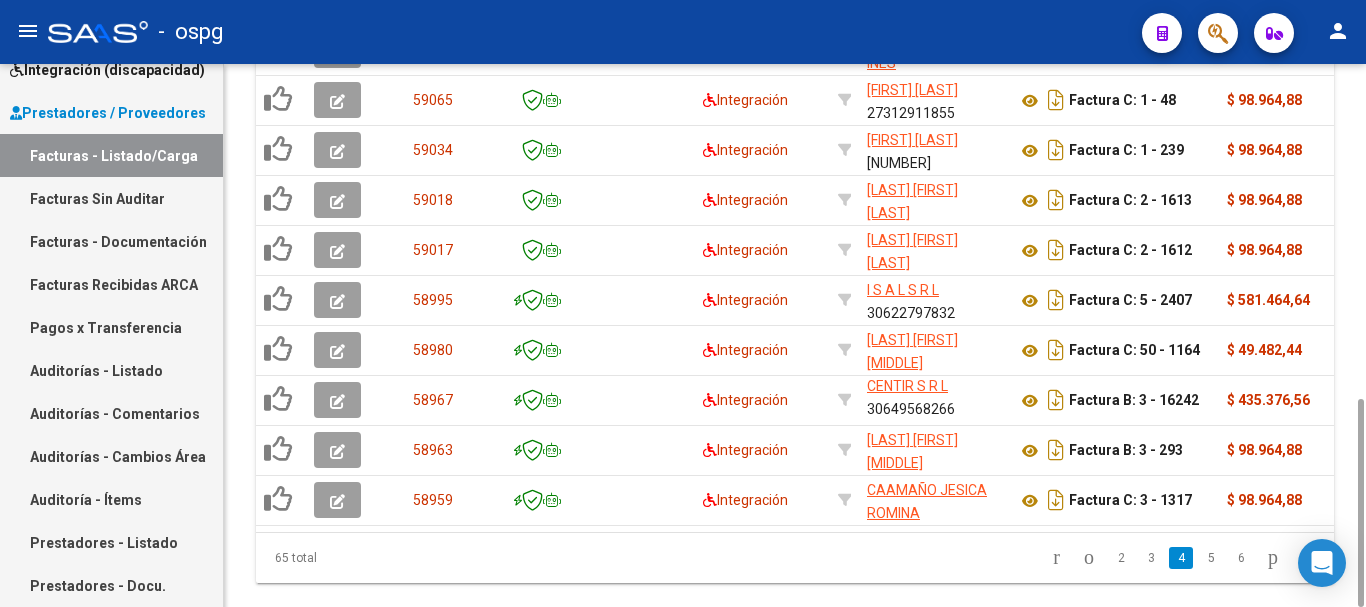 scroll, scrollTop: 4, scrollLeft: 0, axis: vertical 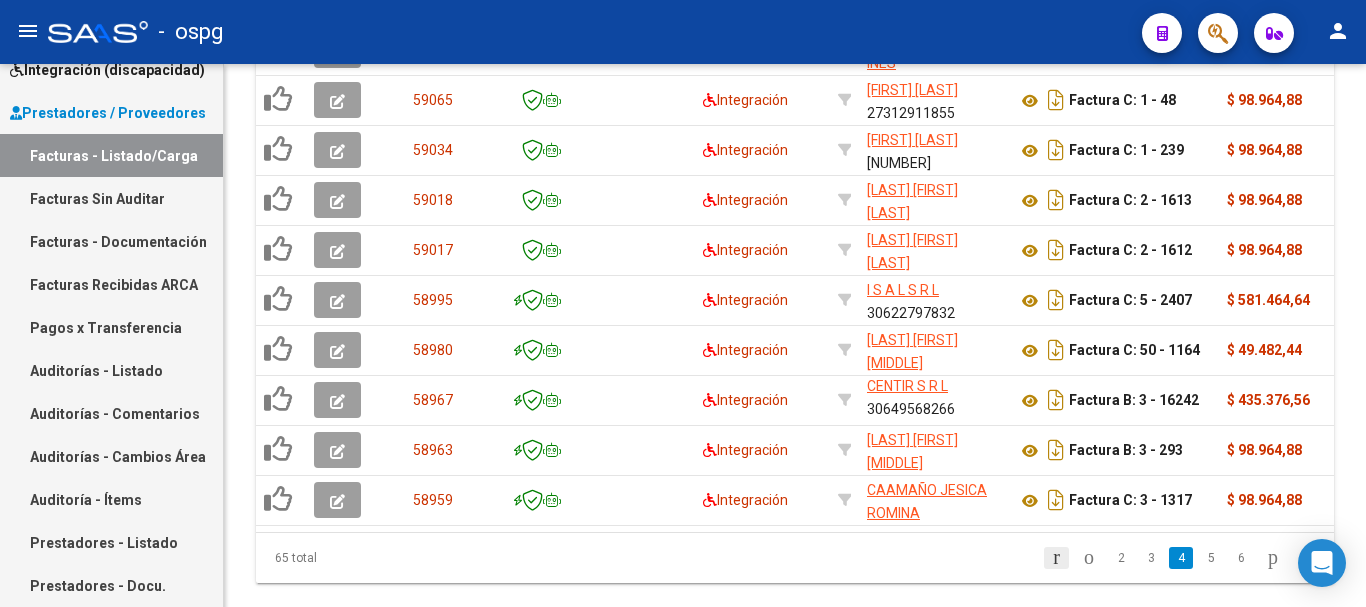 click 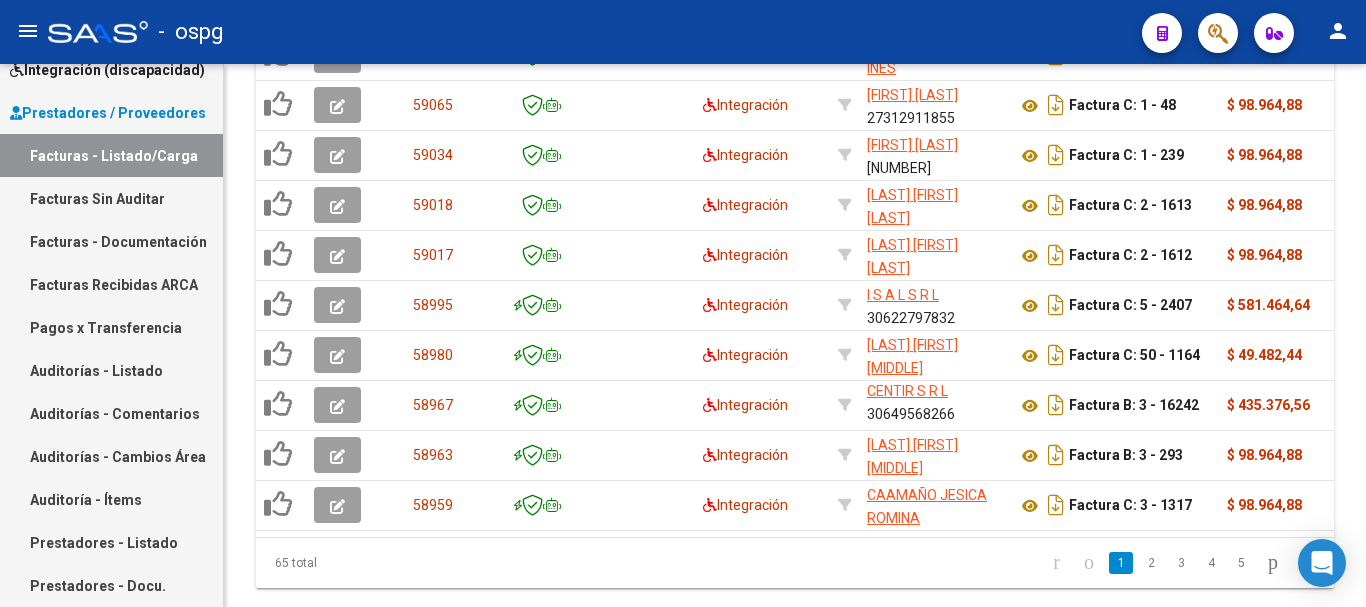 scroll, scrollTop: 26, scrollLeft: 0, axis: vertical 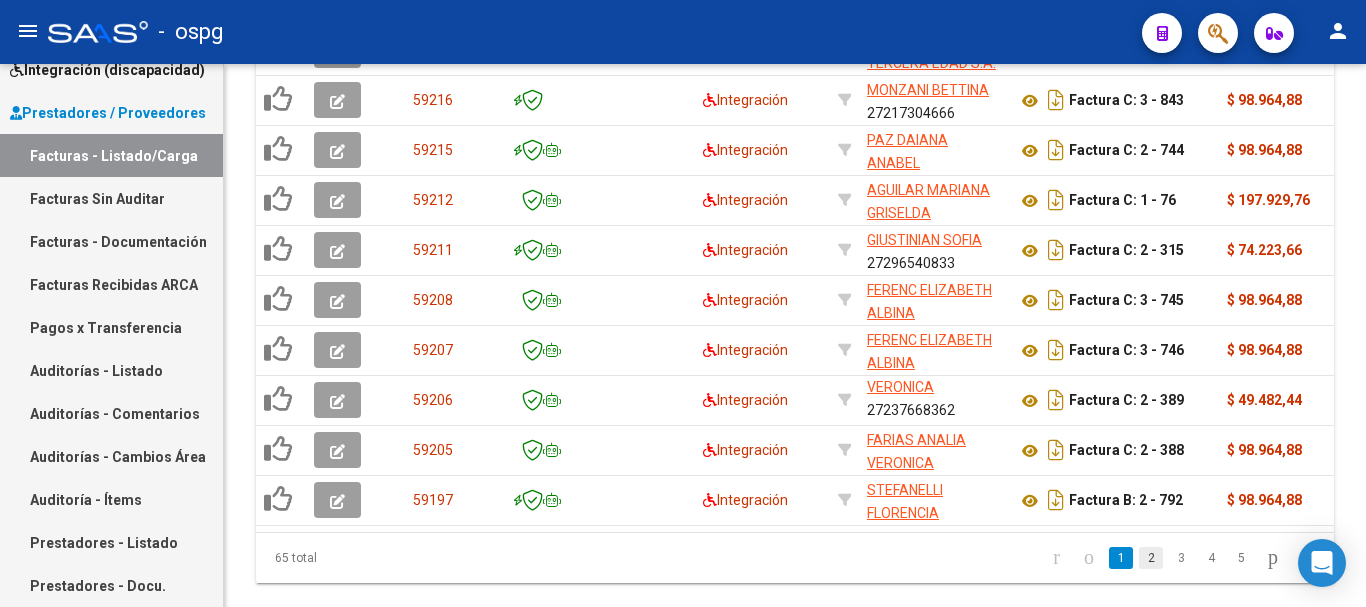 click on "2" 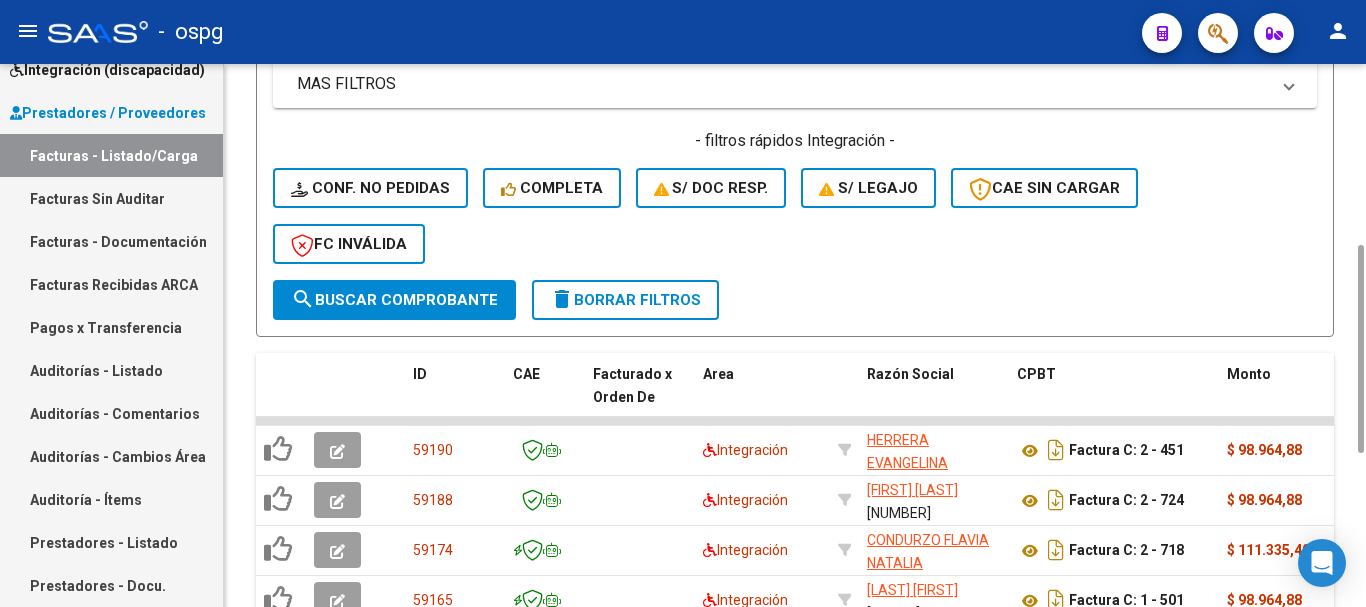 scroll, scrollTop: 874, scrollLeft: 0, axis: vertical 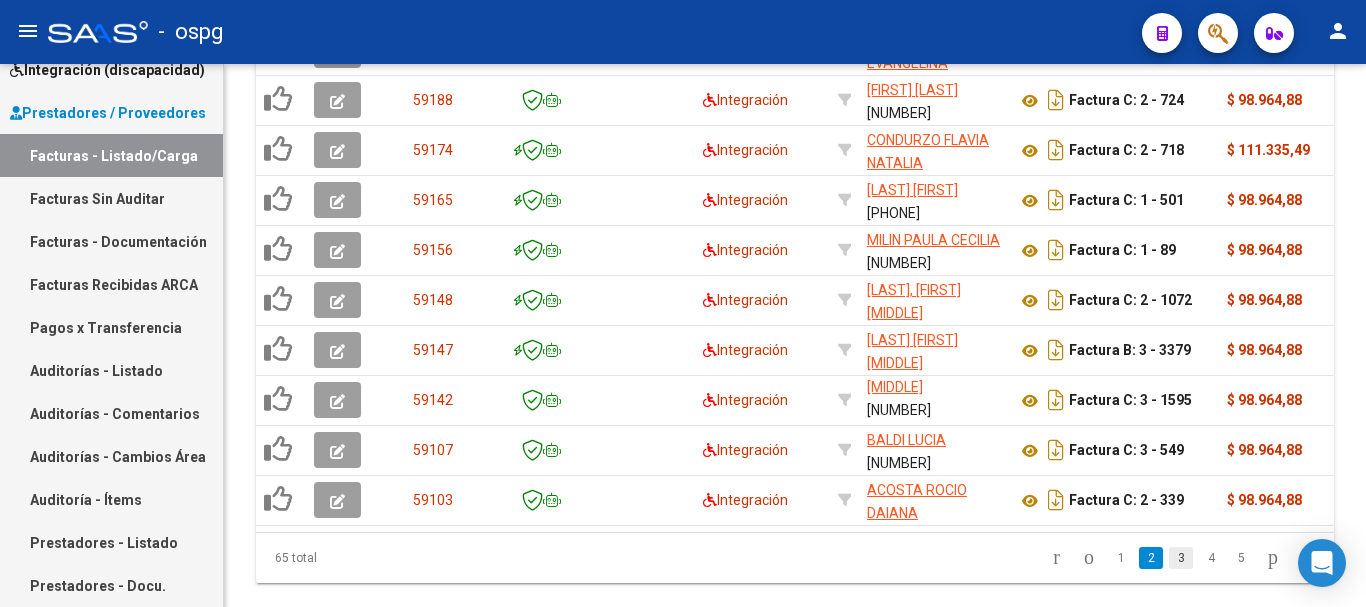click on "3" 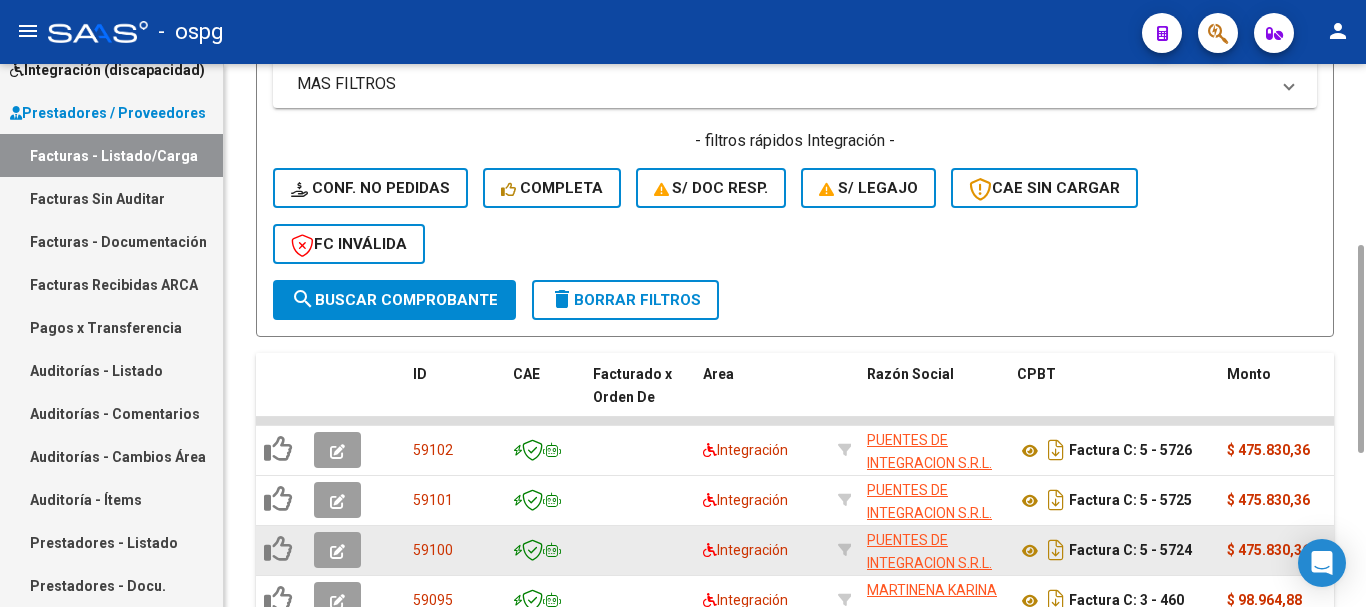 scroll, scrollTop: 874, scrollLeft: 0, axis: vertical 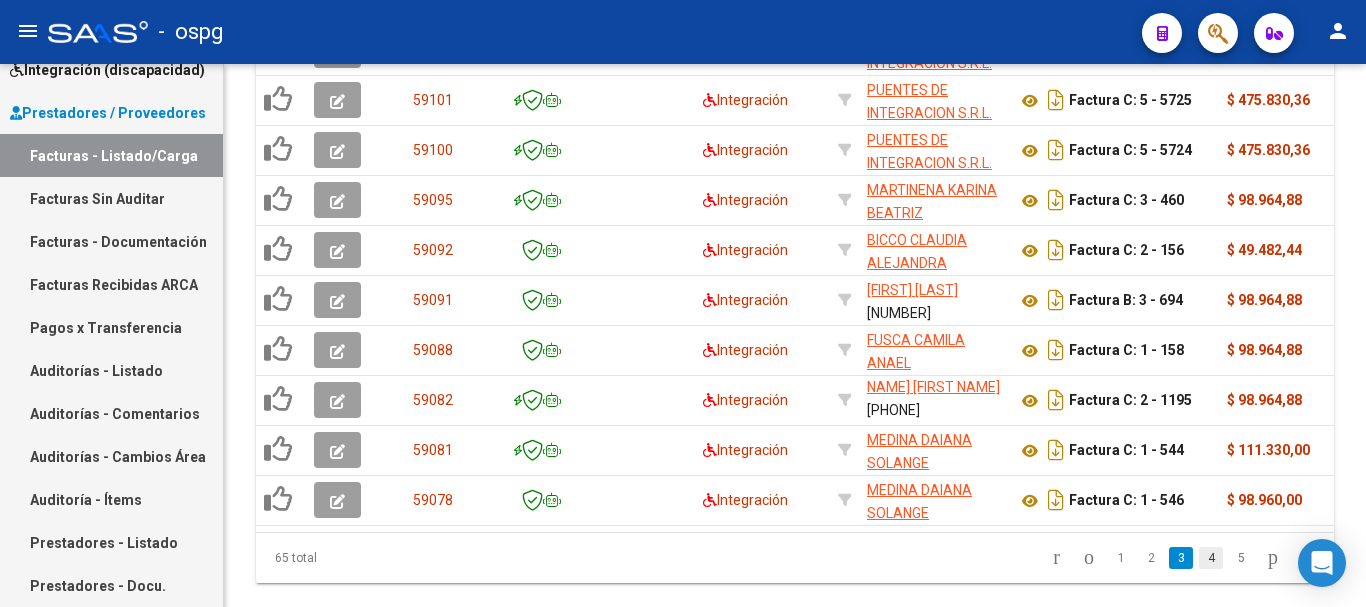 click on "4" 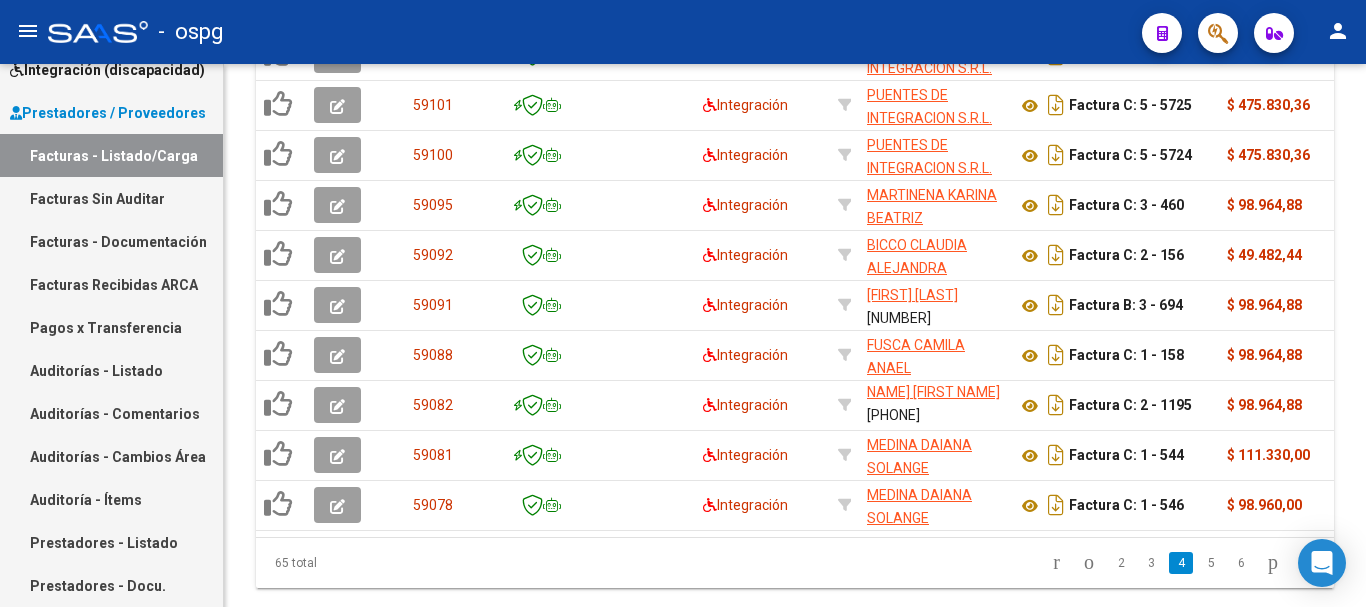 scroll, scrollTop: 4, scrollLeft: 0, axis: vertical 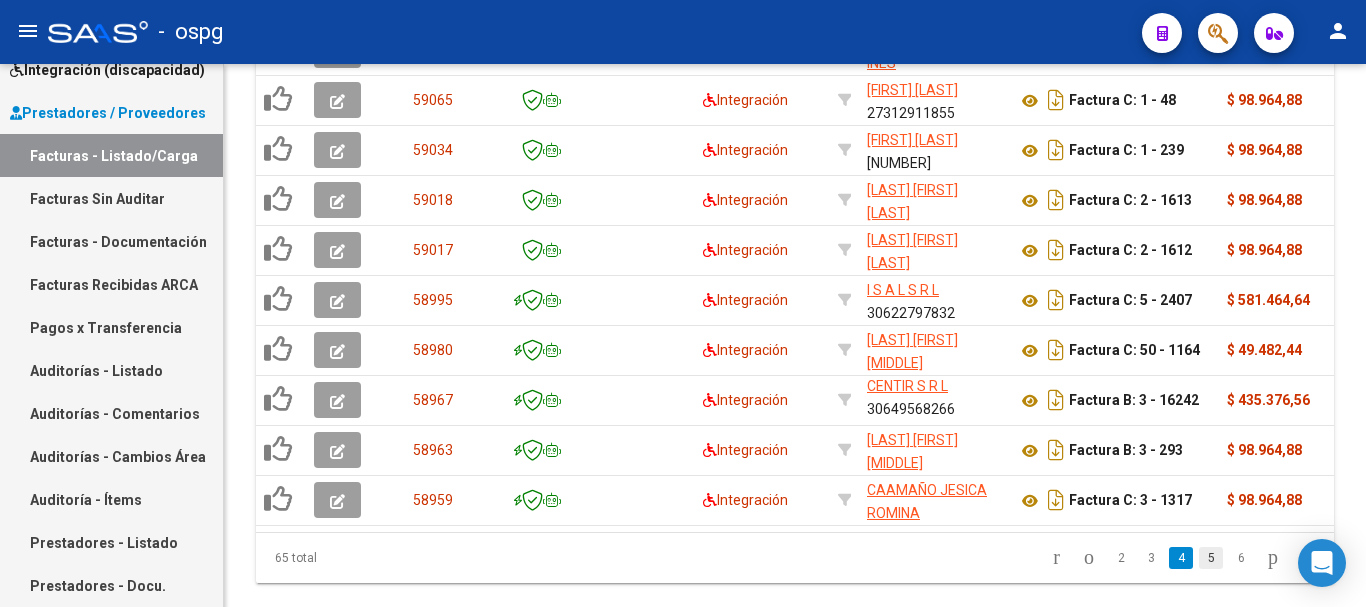click on "5" 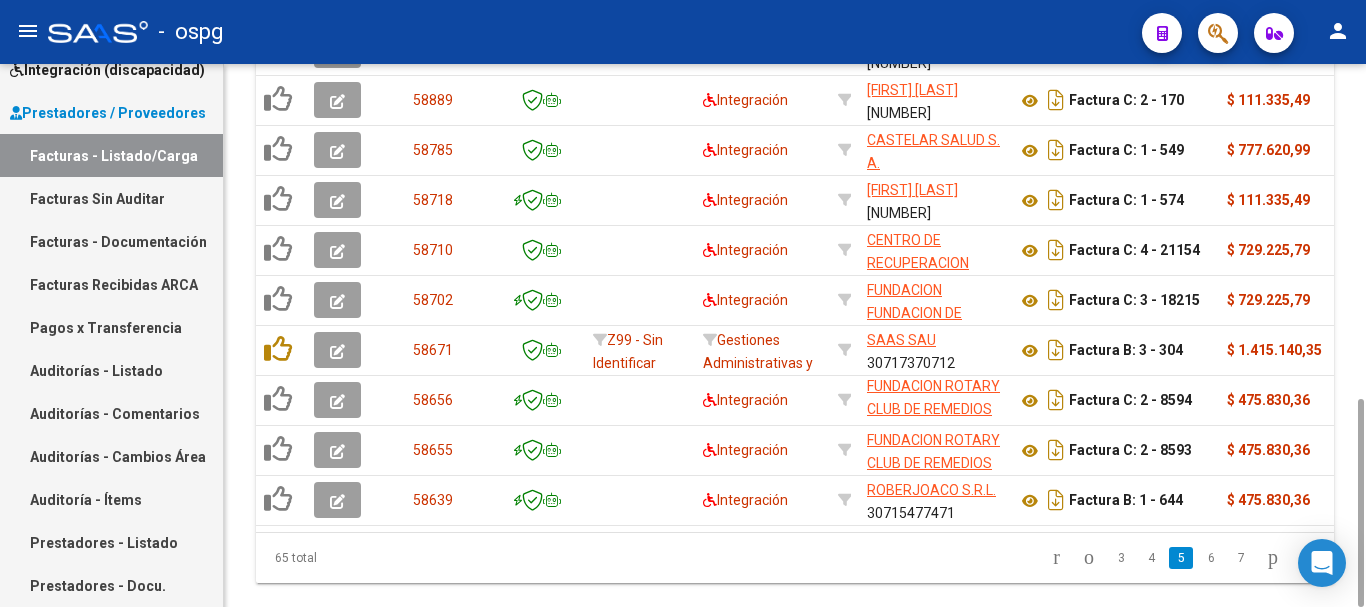 scroll, scrollTop: 26, scrollLeft: 0, axis: vertical 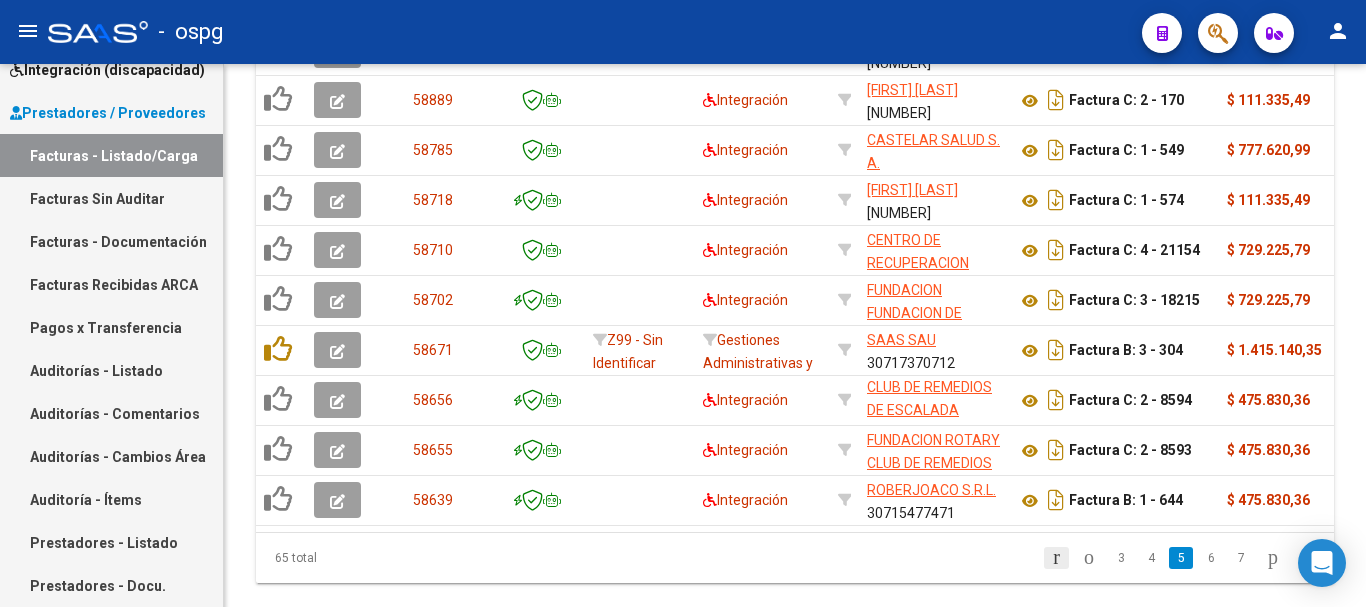 click 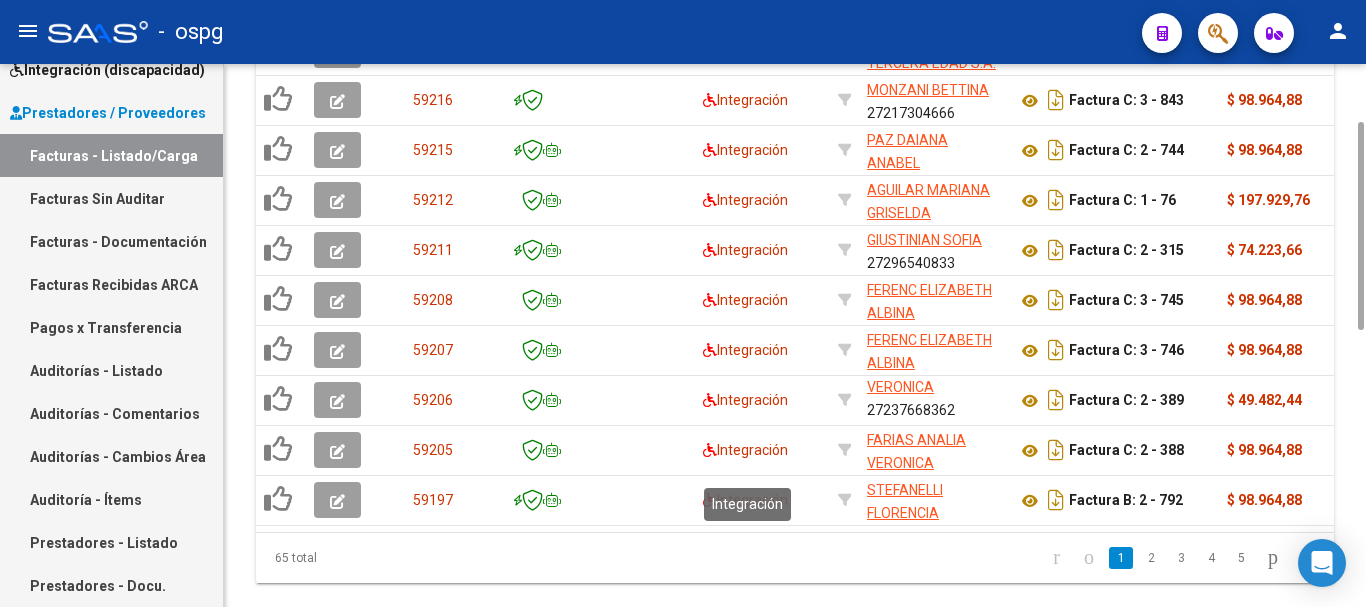 scroll, scrollTop: 474, scrollLeft: 0, axis: vertical 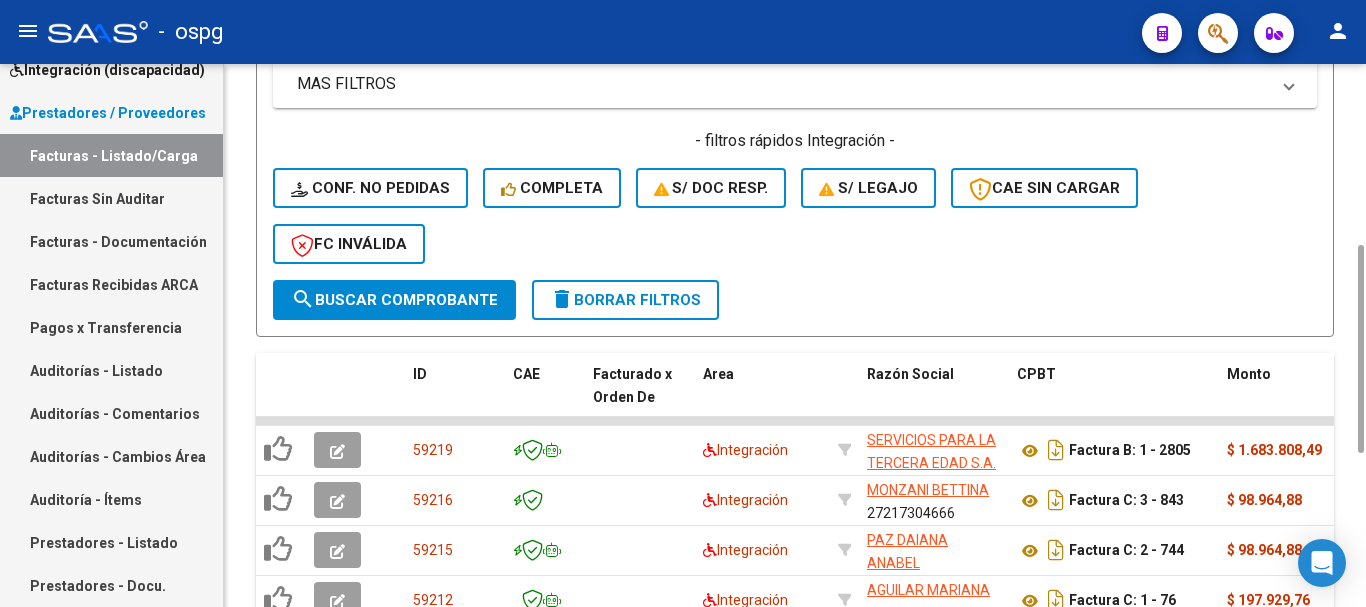 click on "delete  Borrar Filtros" 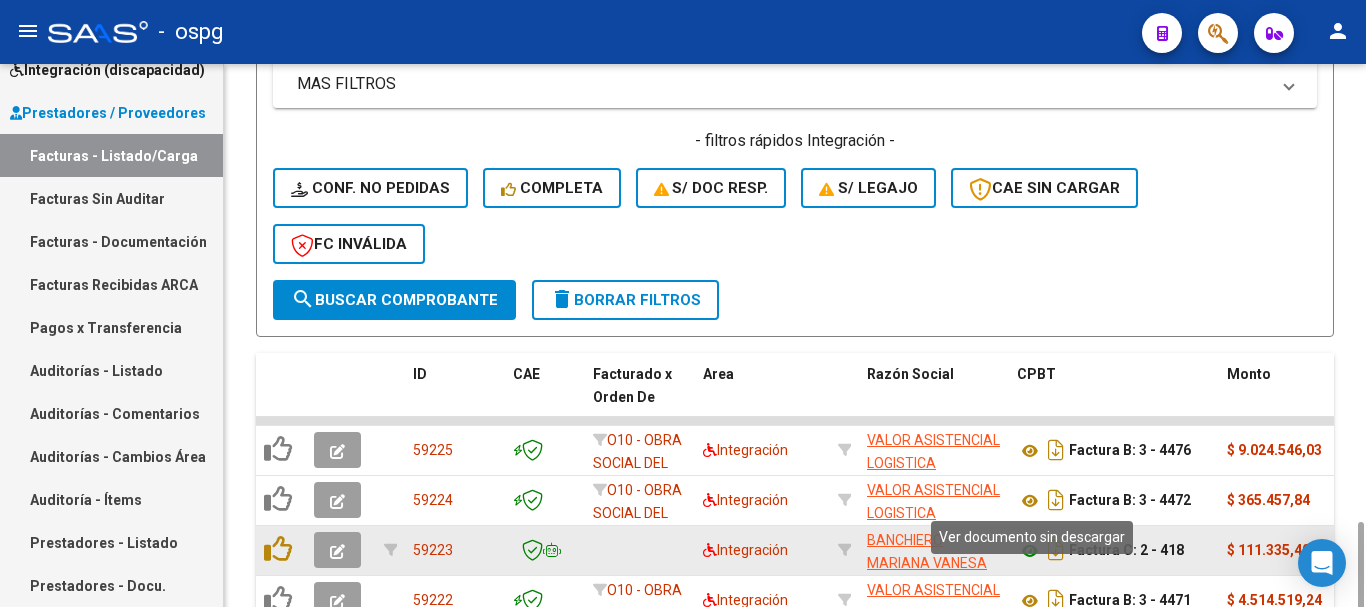 scroll, scrollTop: 874, scrollLeft: 0, axis: vertical 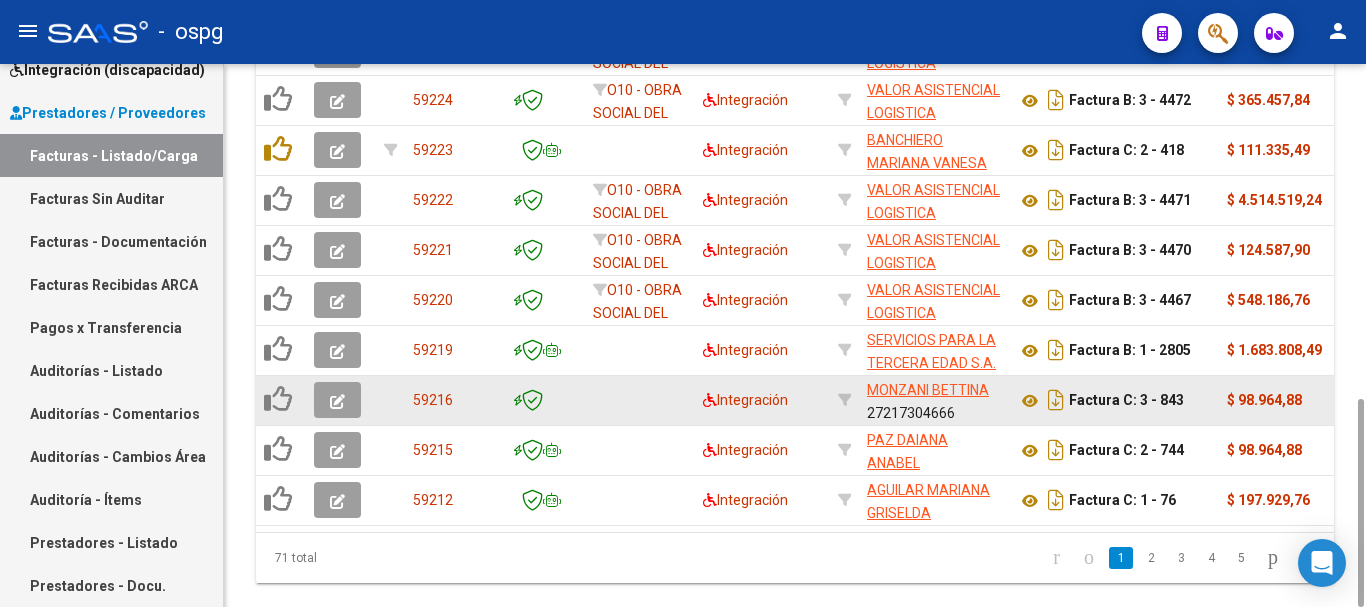 click 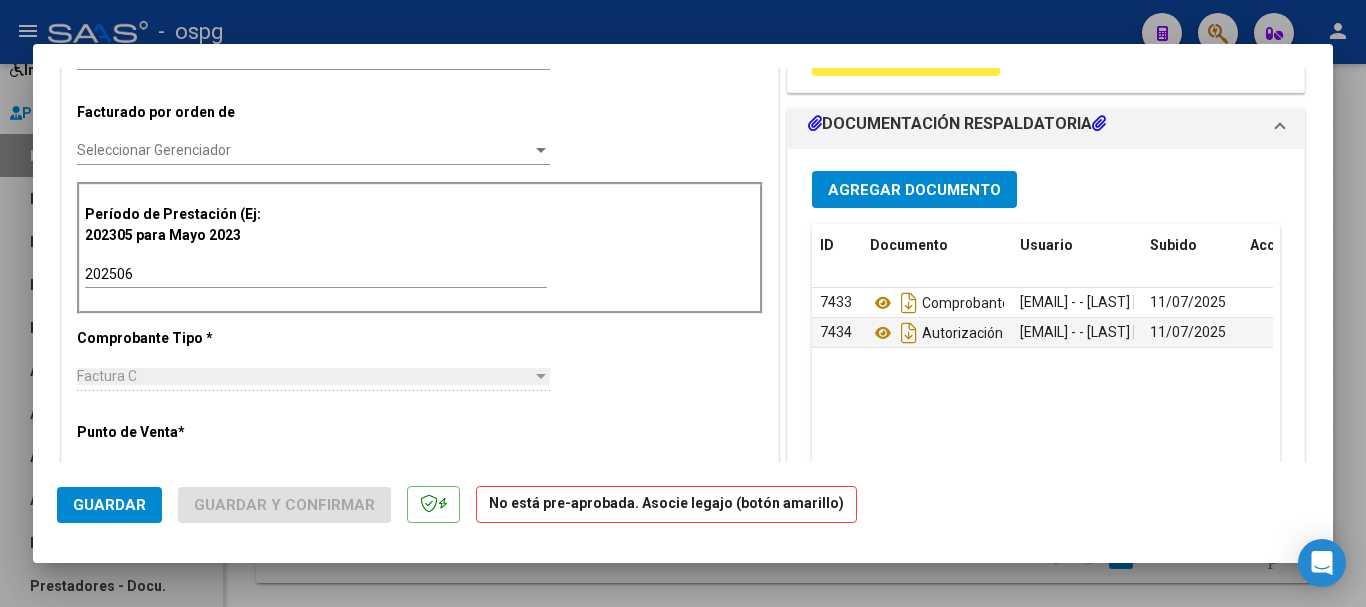scroll, scrollTop: 500, scrollLeft: 0, axis: vertical 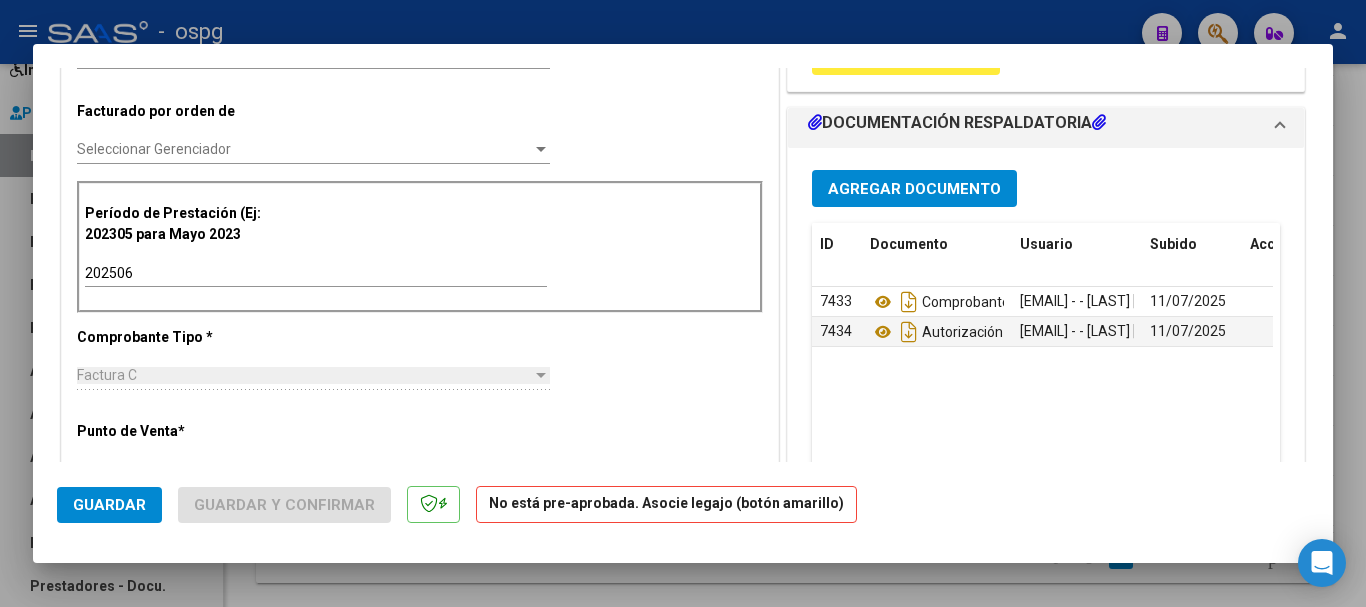click at bounding box center [683, 303] 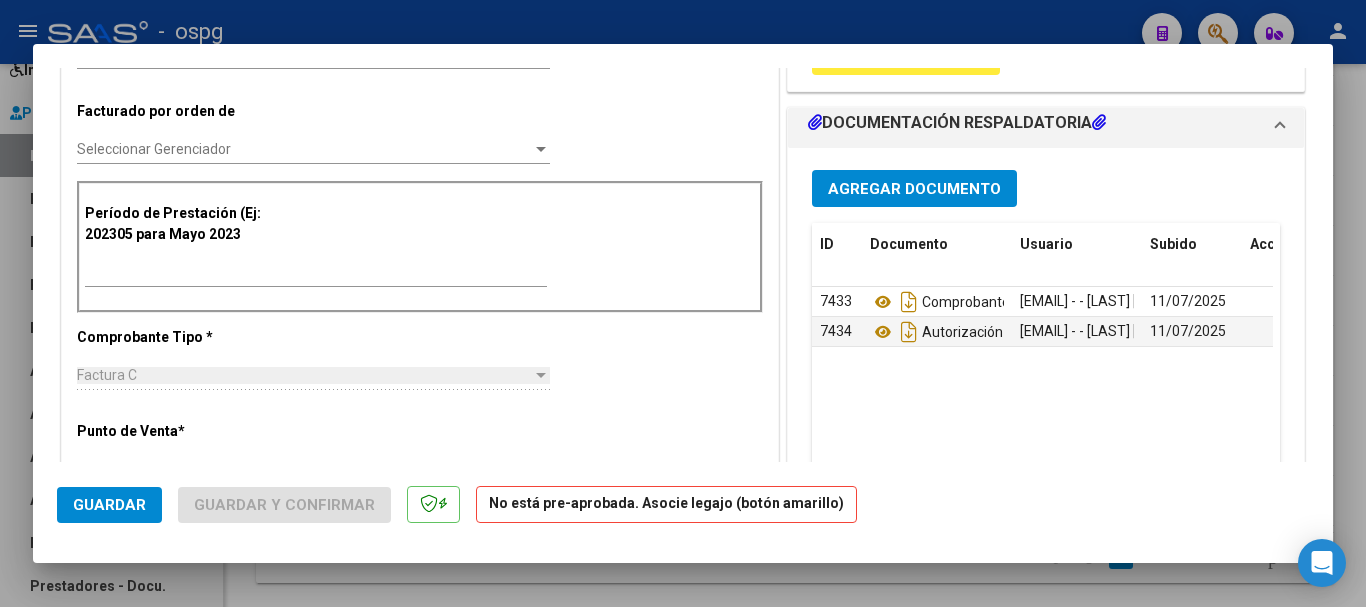 scroll, scrollTop: 0, scrollLeft: 0, axis: both 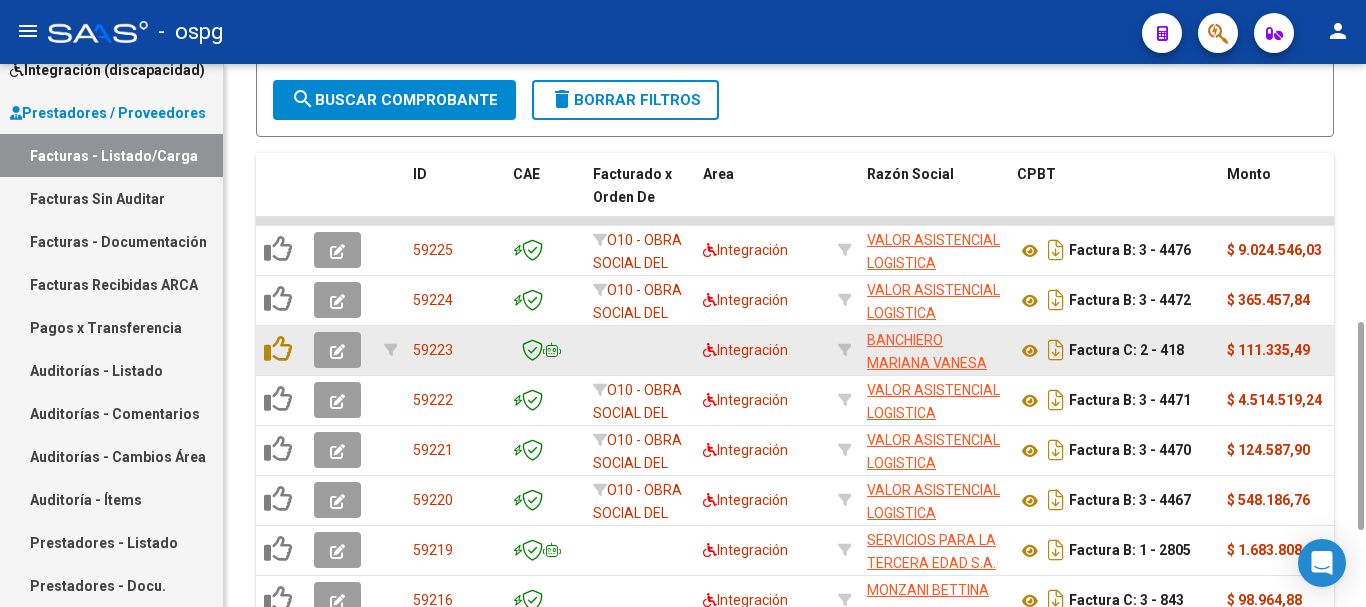 click 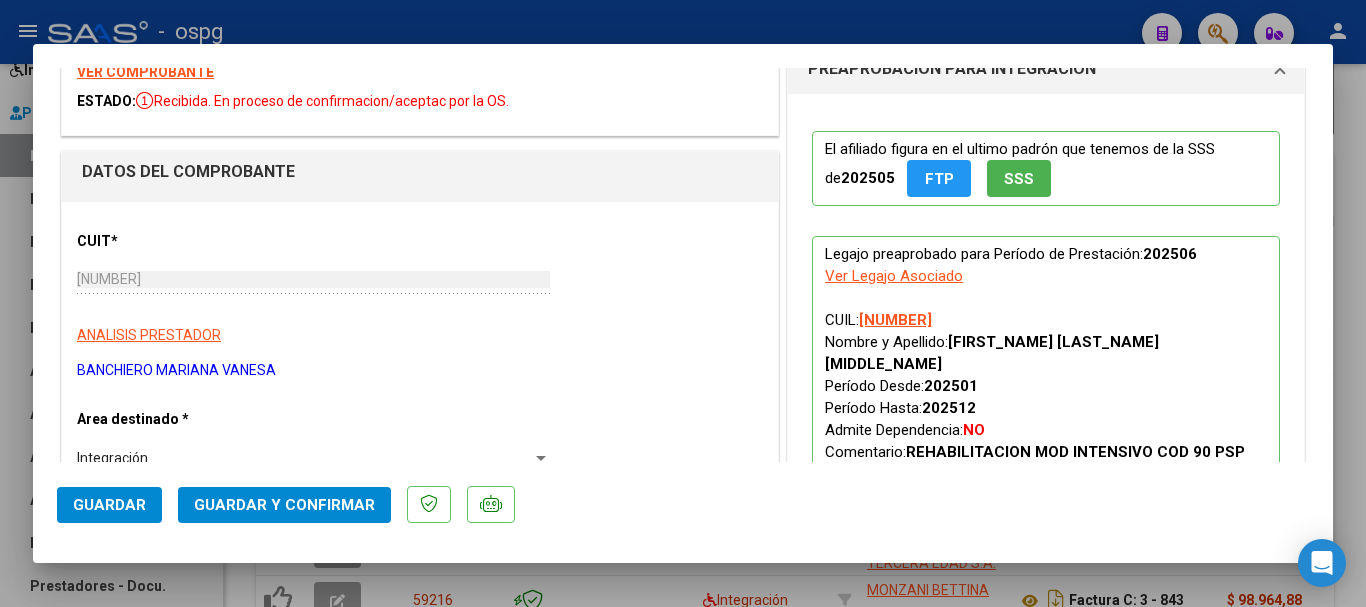 scroll, scrollTop: 0, scrollLeft: 0, axis: both 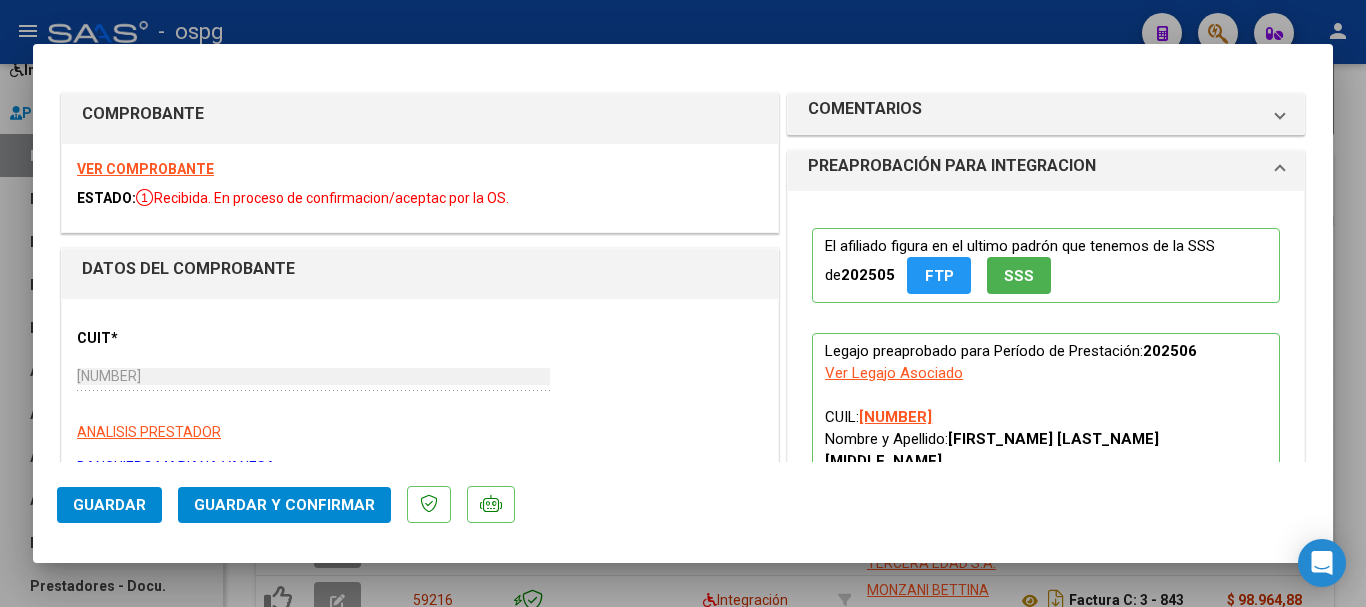 click on "VER COMPROBANTE" at bounding box center [145, 169] 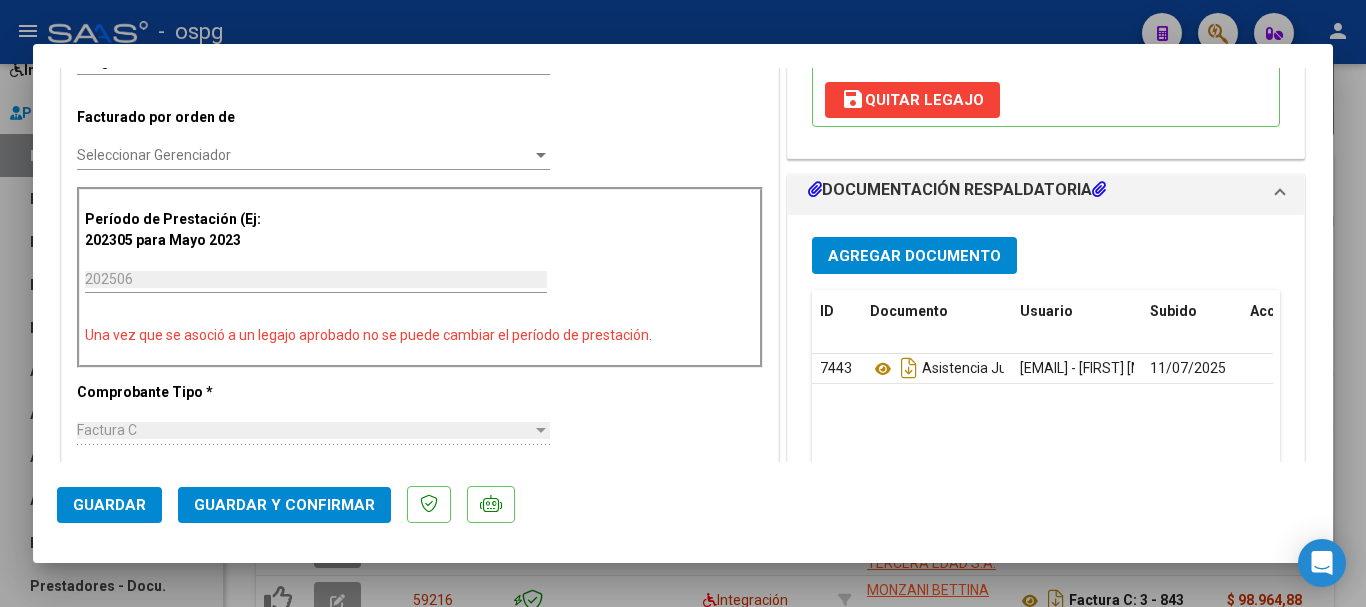 scroll, scrollTop: 500, scrollLeft: 0, axis: vertical 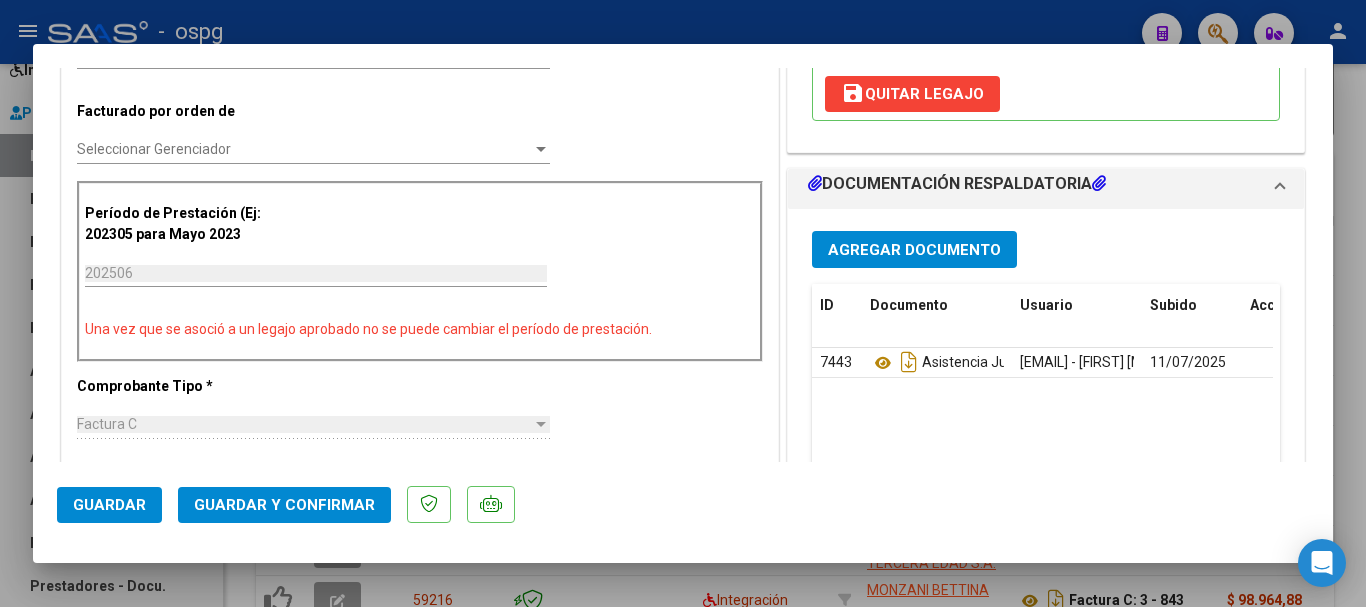 click at bounding box center [683, 303] 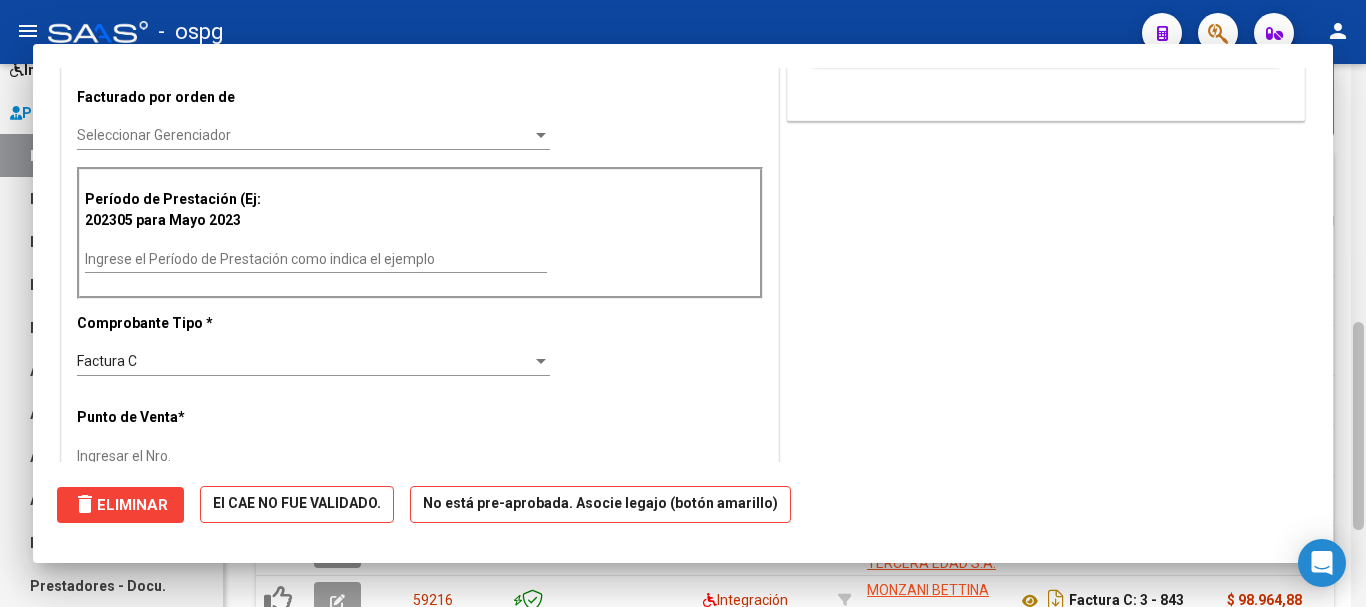 scroll, scrollTop: 0, scrollLeft: 0, axis: both 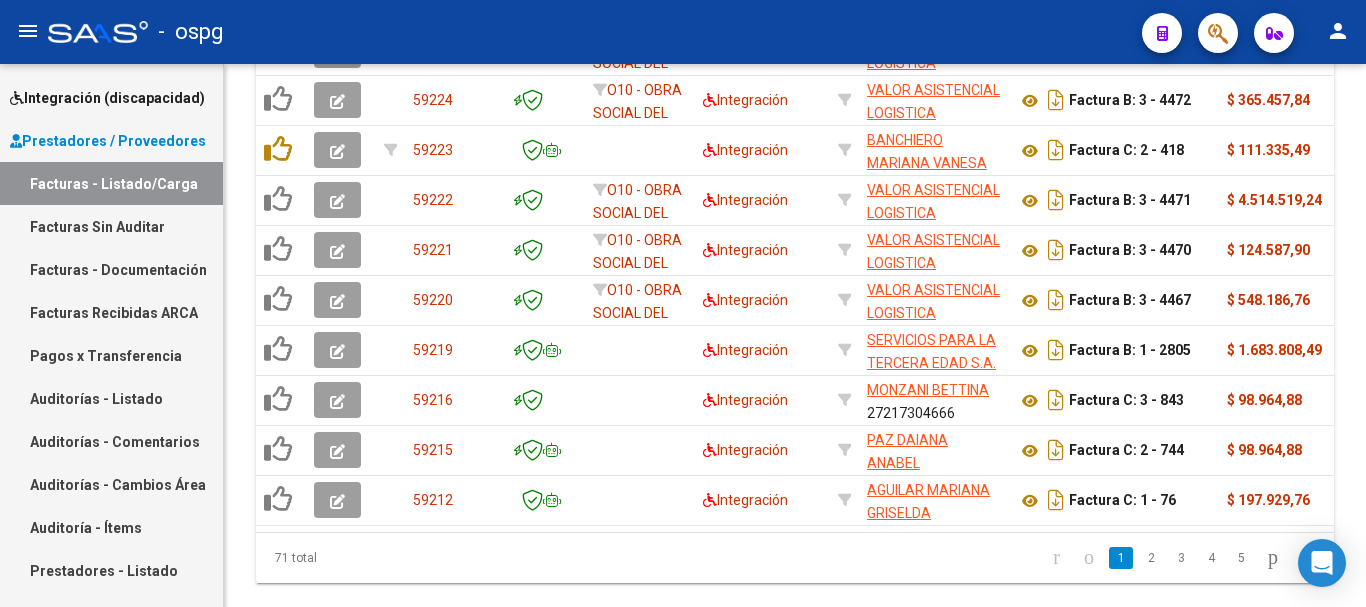click on "Prestadores / Proveedores" at bounding box center (108, 141) 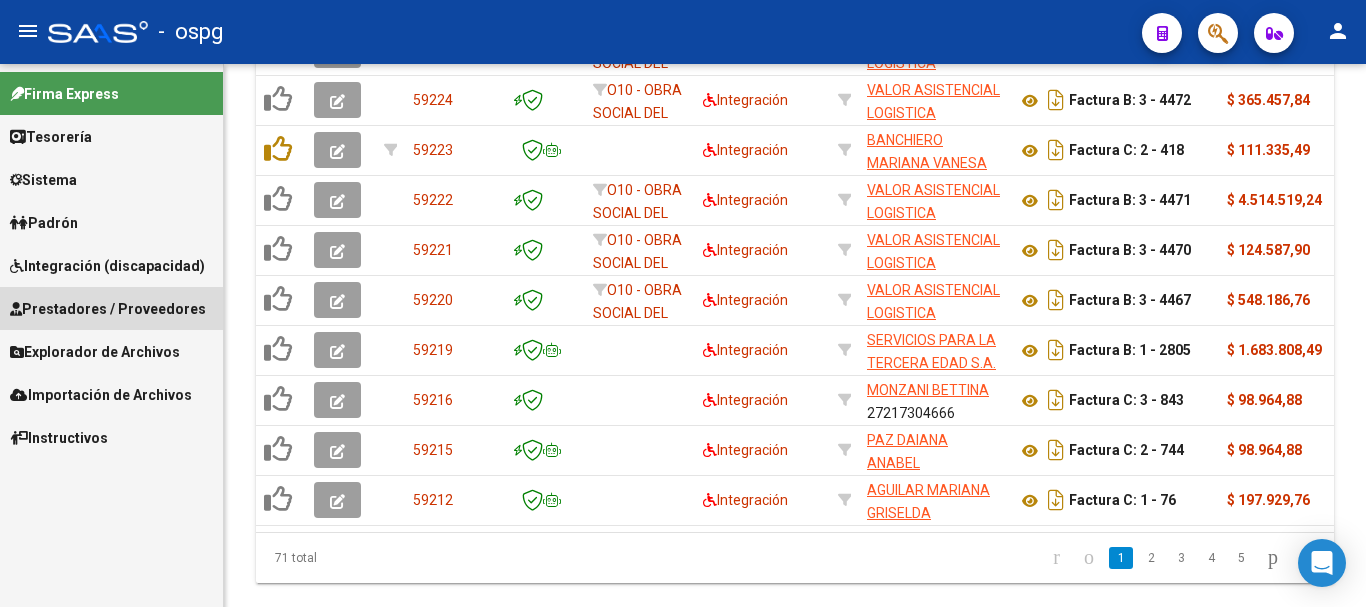 scroll, scrollTop: 0, scrollLeft: 0, axis: both 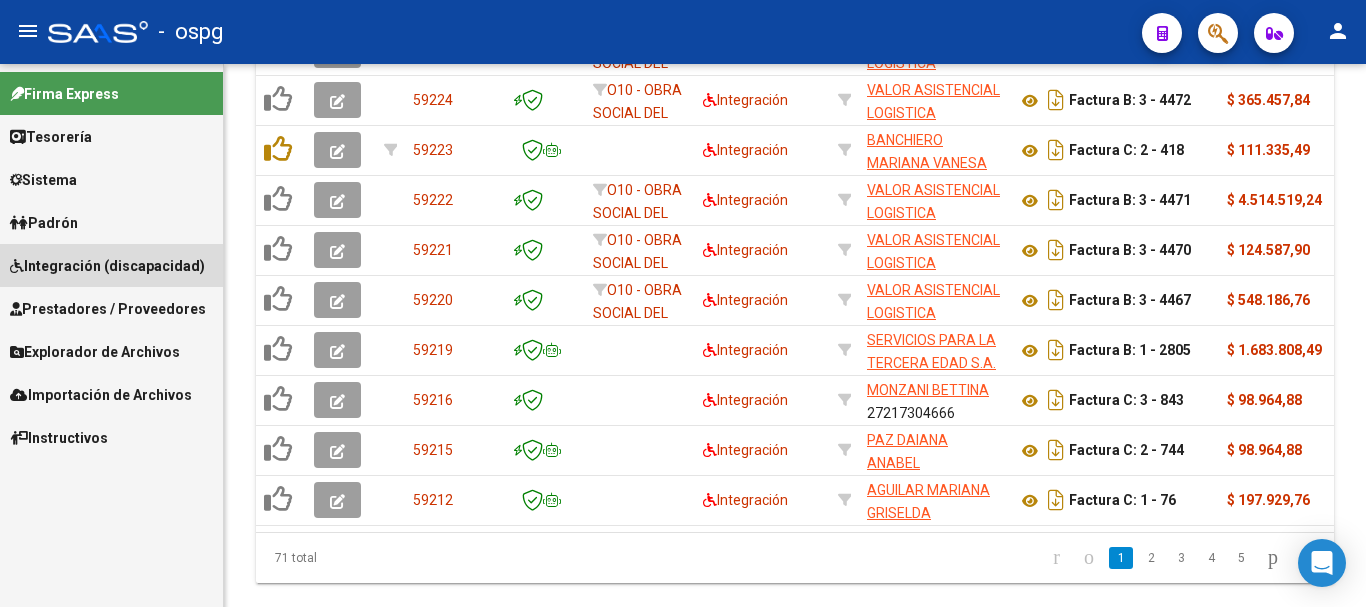 click on "Integración (discapacidad)" at bounding box center [107, 266] 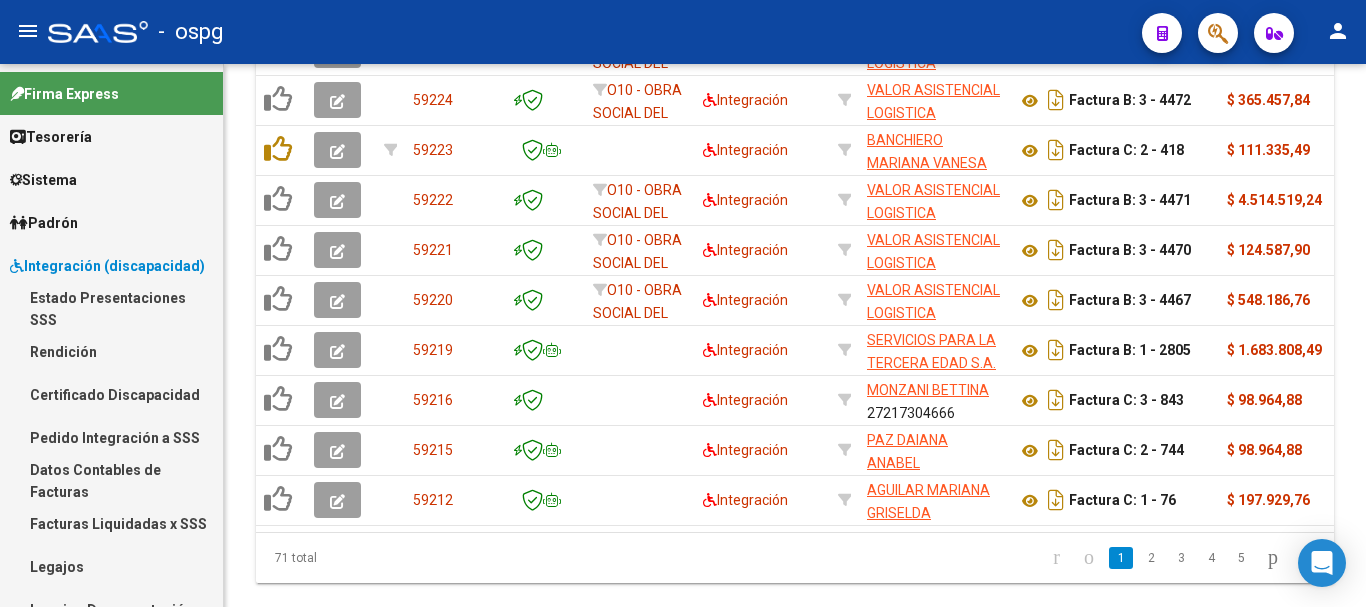 scroll, scrollTop: 196, scrollLeft: 0, axis: vertical 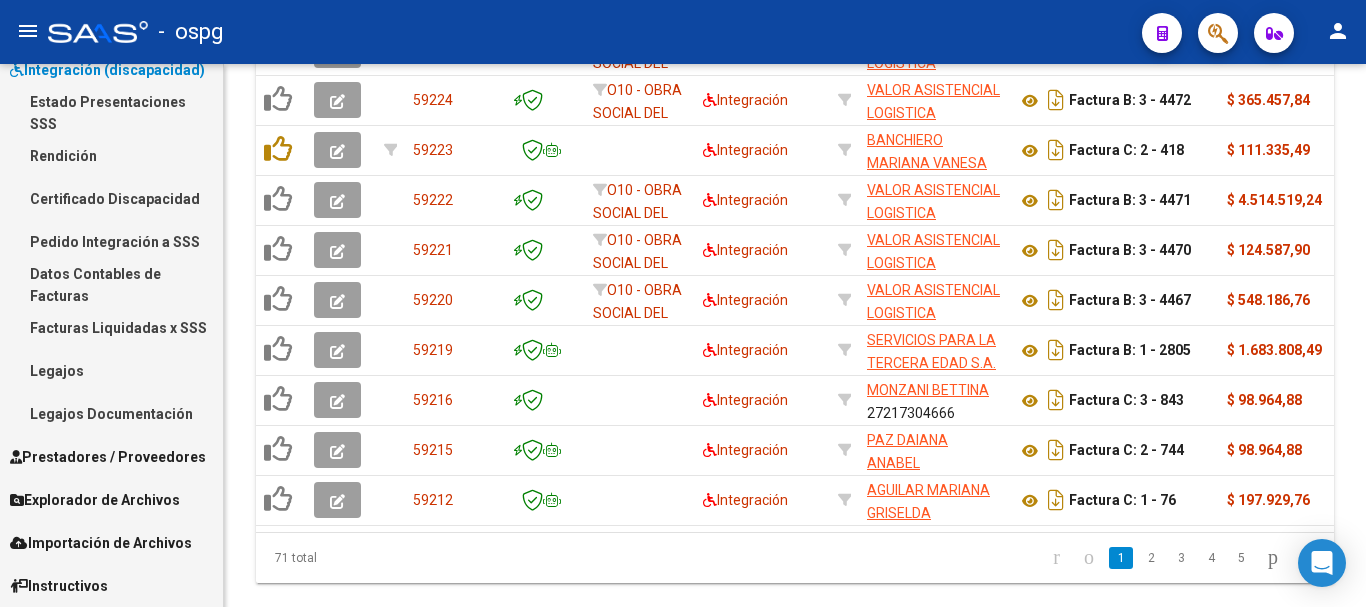 click on "Legajos" at bounding box center (111, 370) 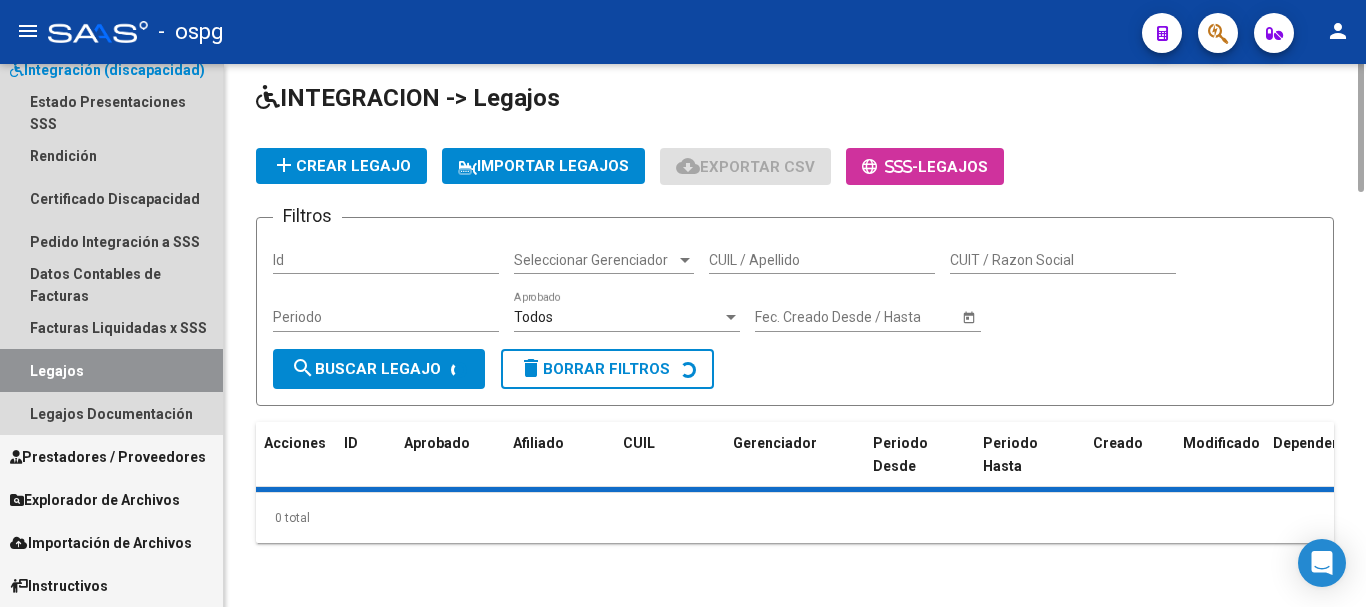 scroll, scrollTop: 0, scrollLeft: 0, axis: both 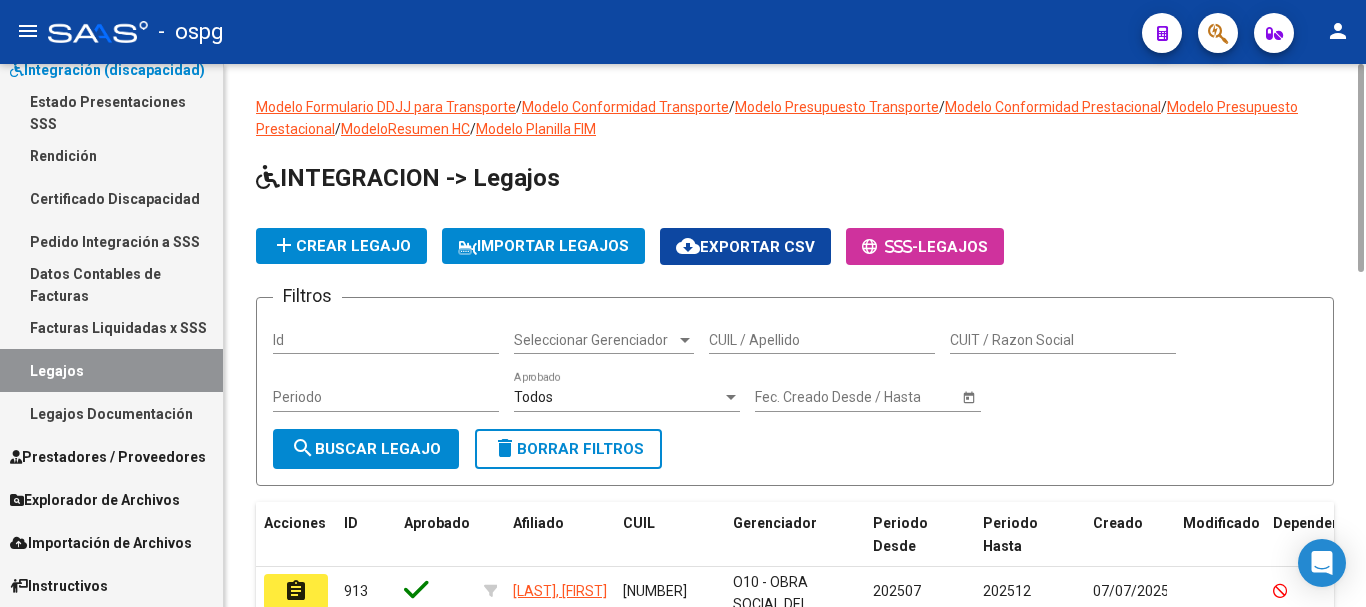 click on "CUIL / Apellido" at bounding box center (822, 340) 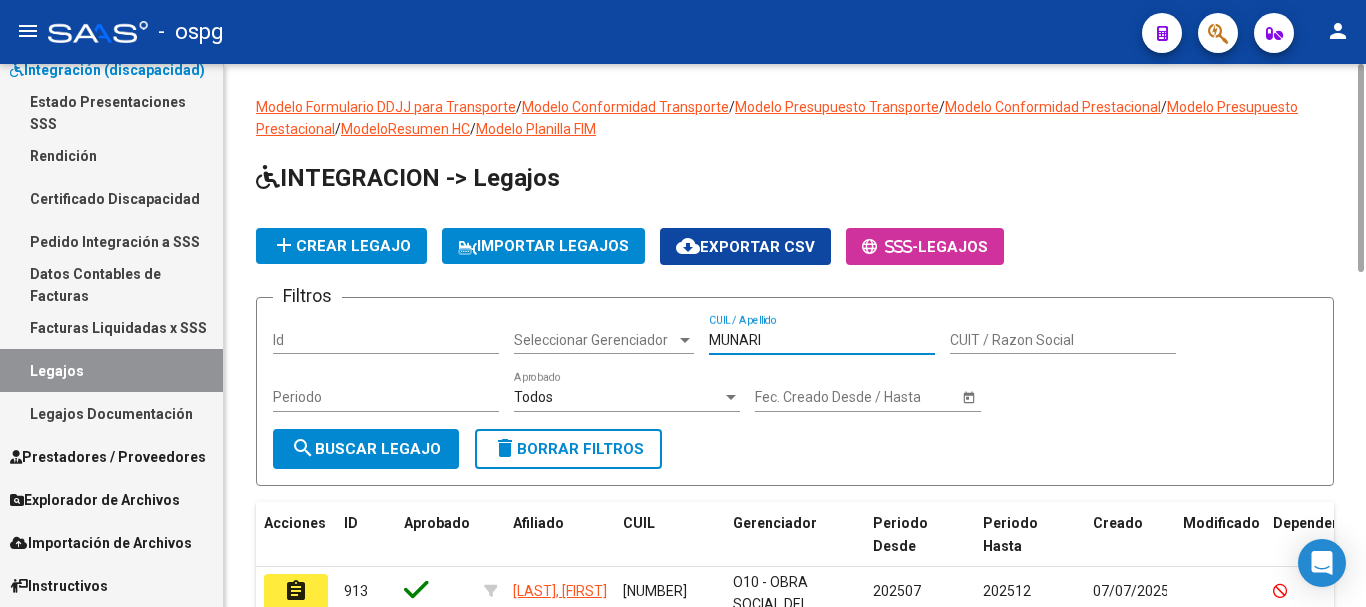 click on "search  Buscar Legajo" 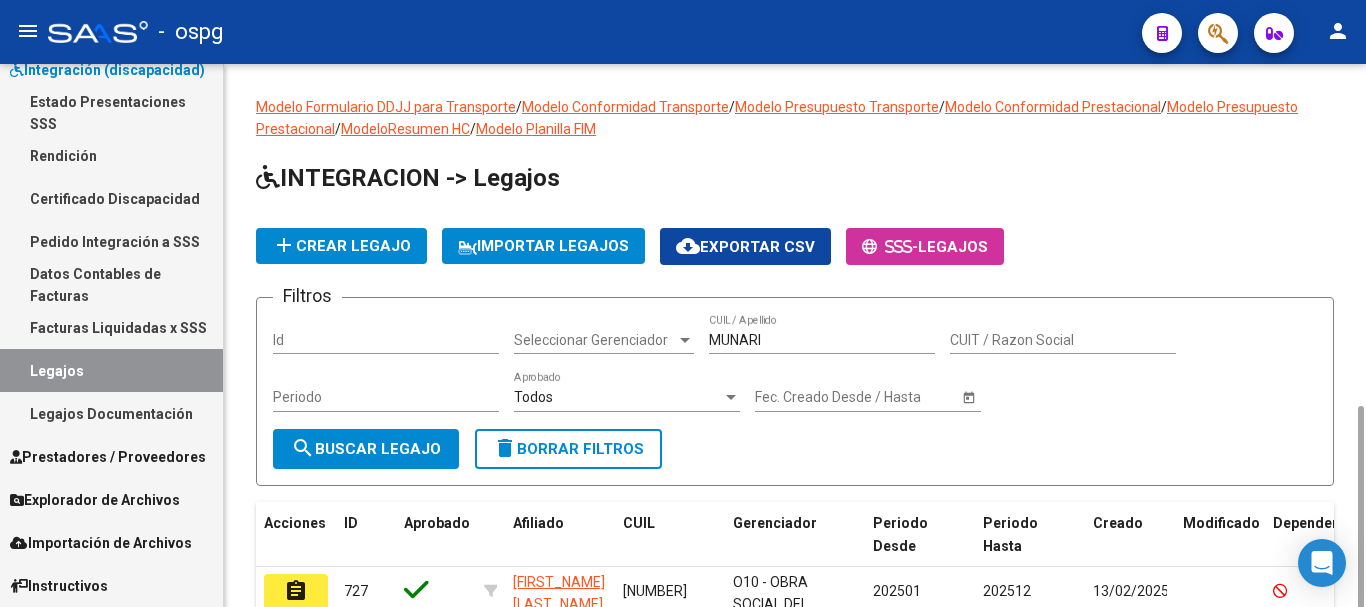 scroll, scrollTop: 197, scrollLeft: 0, axis: vertical 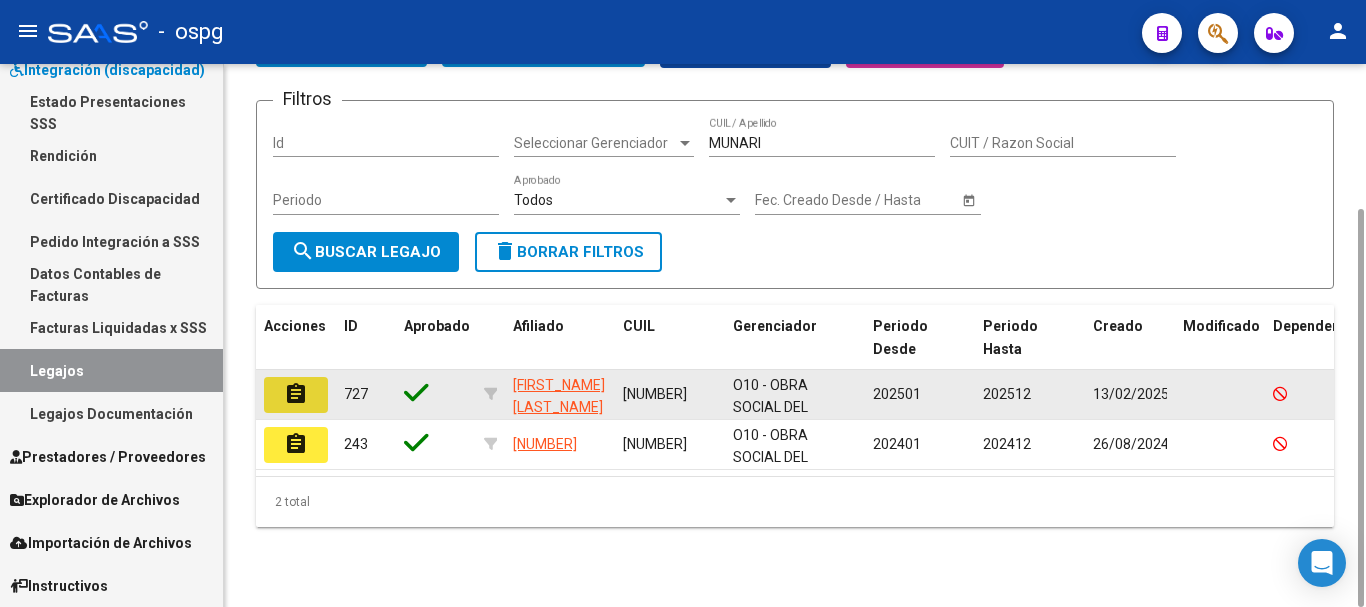 click on "assignment" 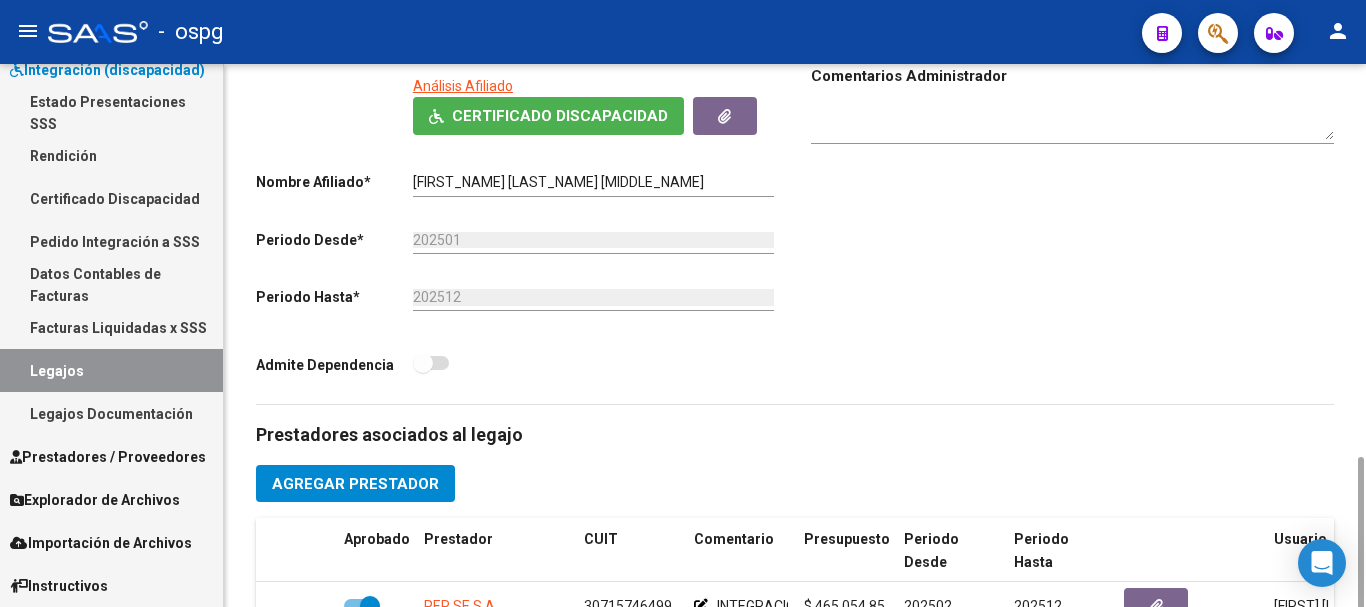 scroll, scrollTop: 600, scrollLeft: 0, axis: vertical 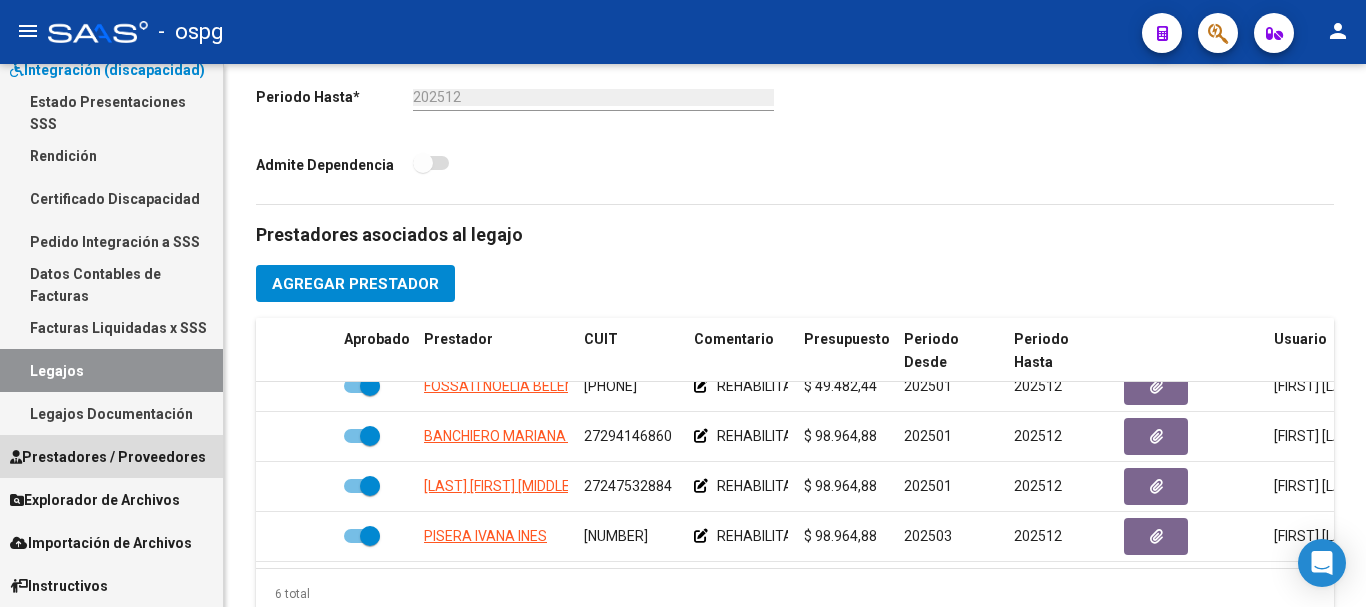 click on "Prestadores / Proveedores" at bounding box center (108, 457) 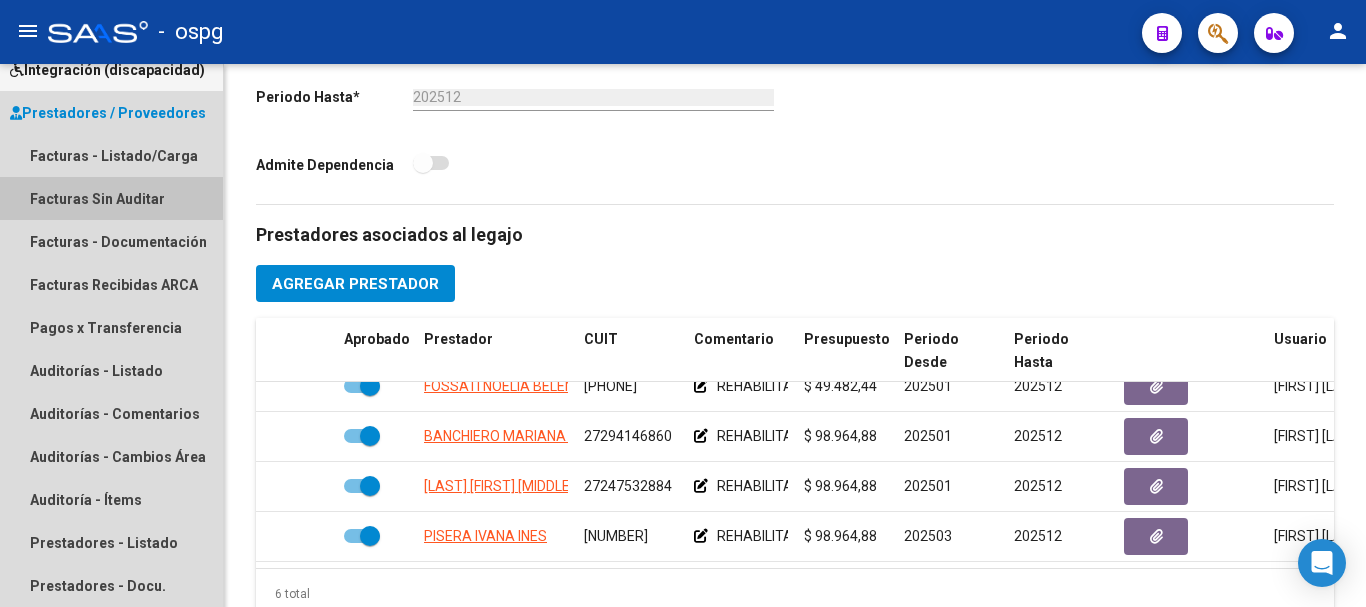 click on "Facturas Sin Auditar" at bounding box center (111, 198) 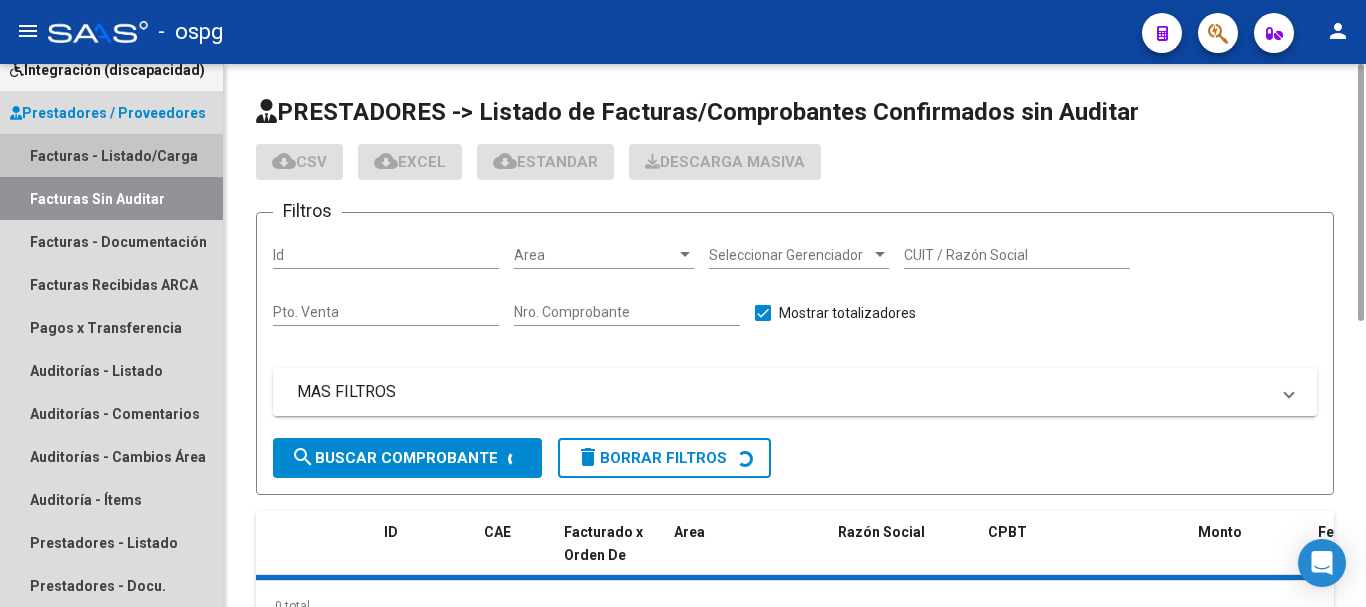 click on "Facturas - Listado/Carga" at bounding box center (111, 155) 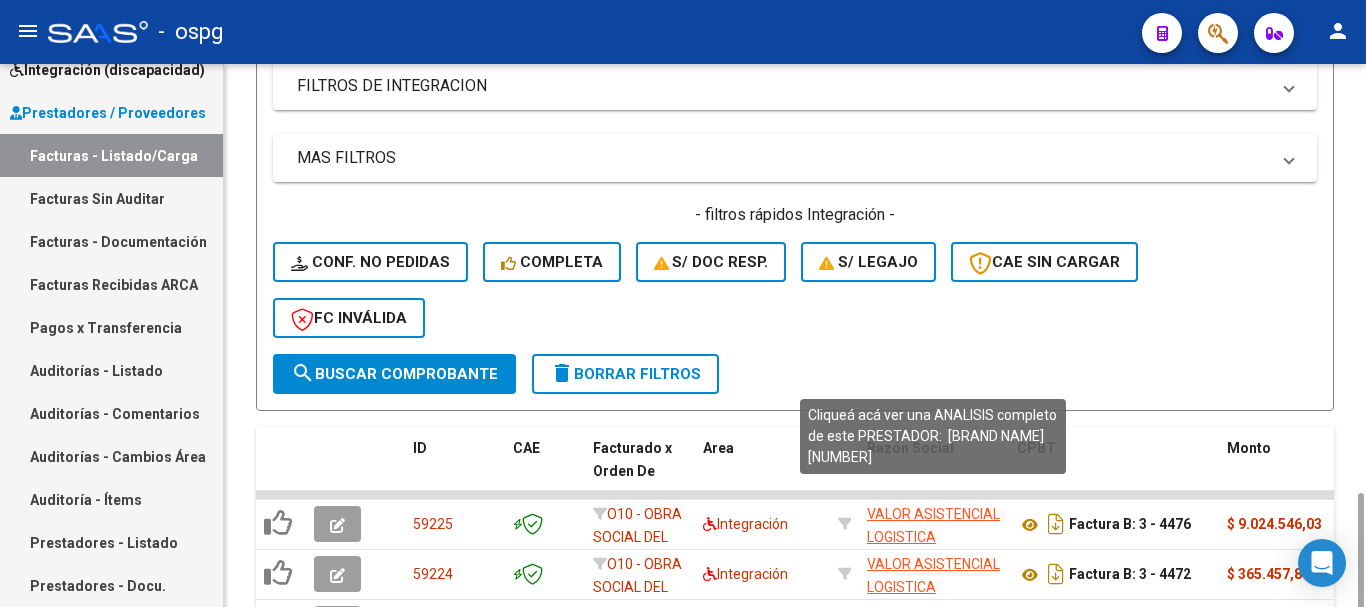 scroll, scrollTop: 600, scrollLeft: 0, axis: vertical 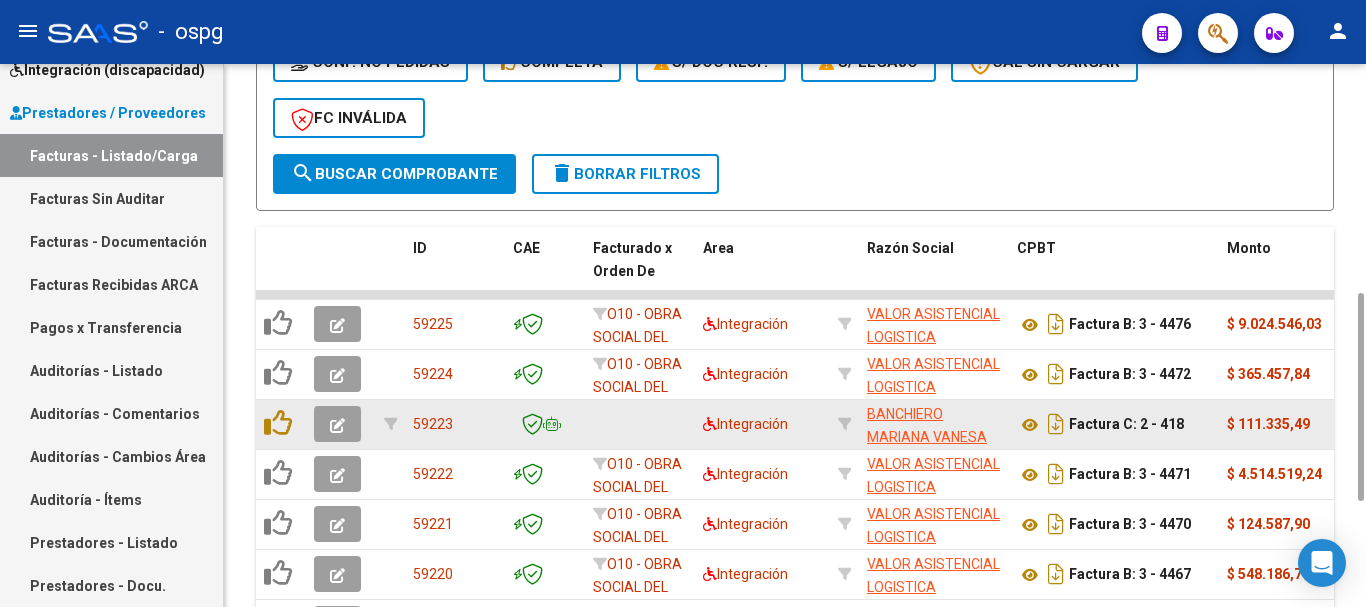 click 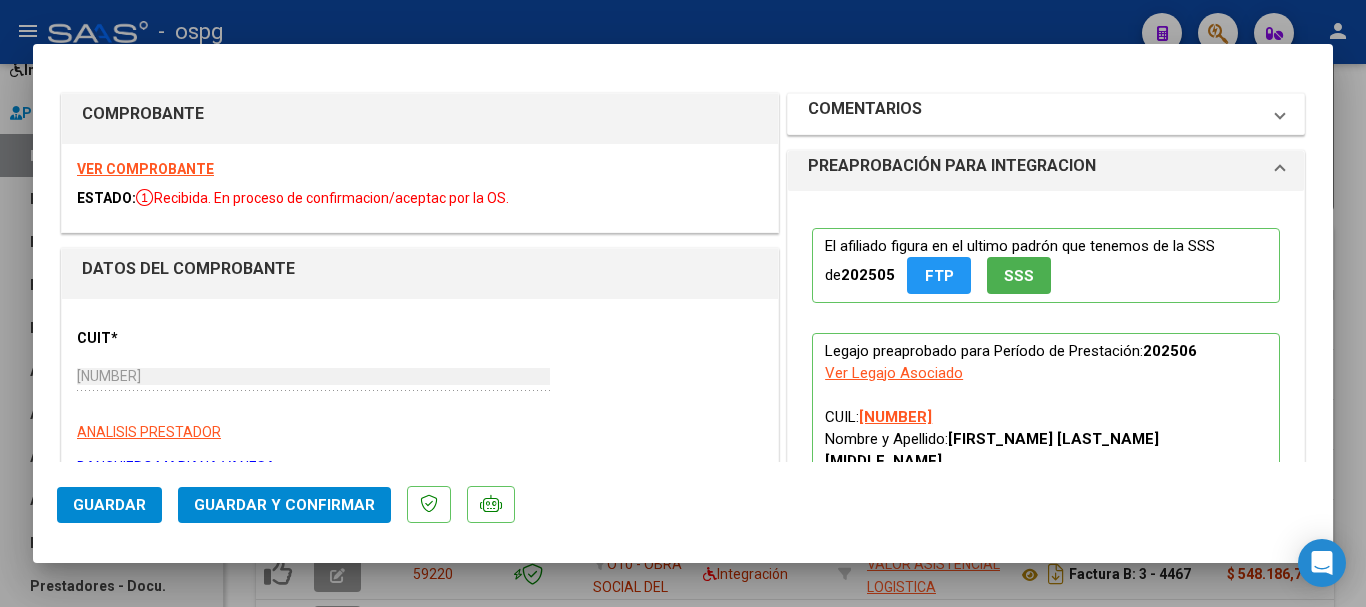 click on "COMENTARIOS" at bounding box center [1034, 114] 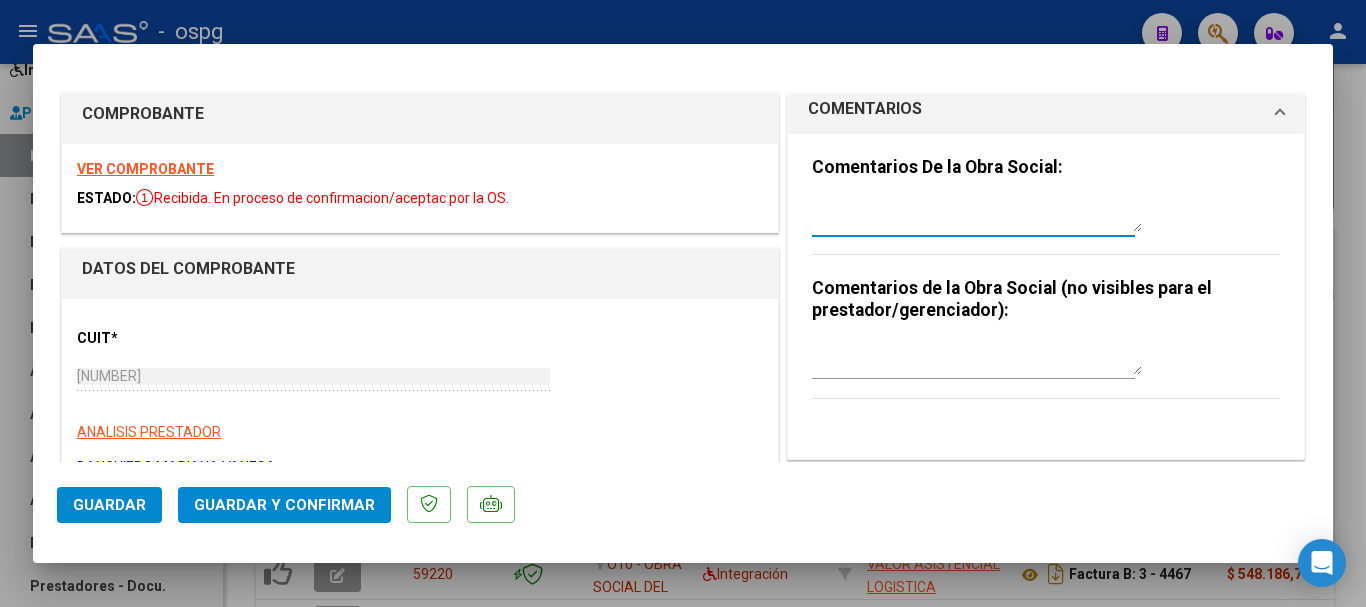click at bounding box center (977, 212) 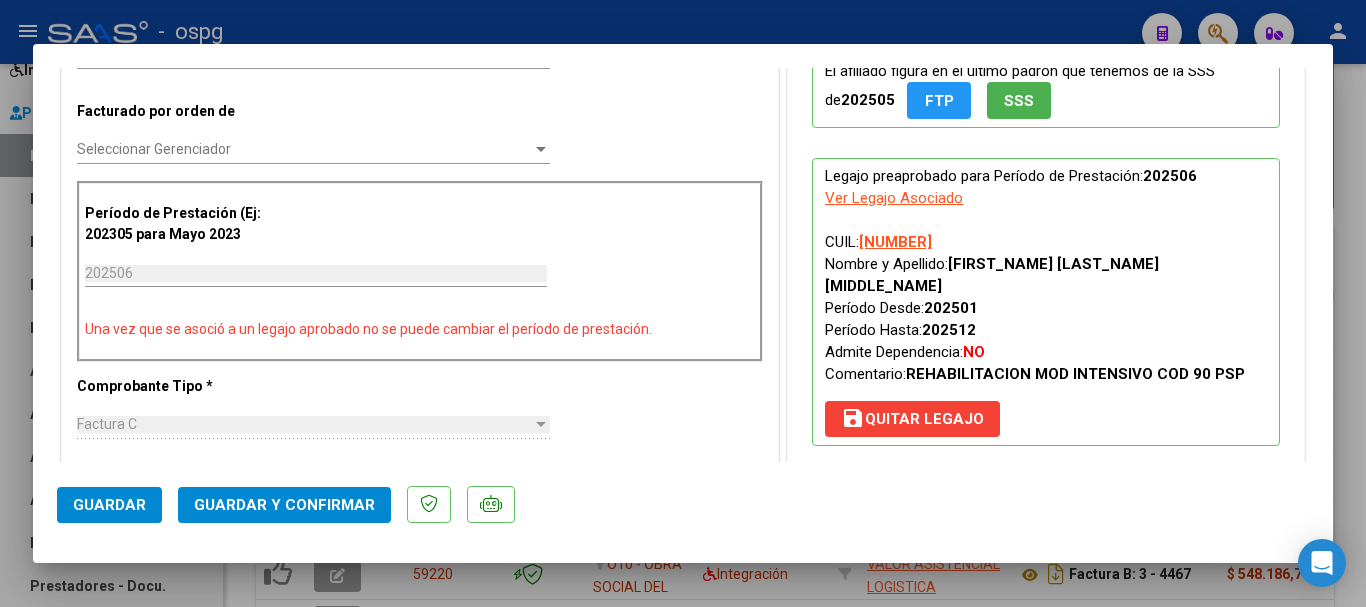 scroll, scrollTop: 600, scrollLeft: 0, axis: vertical 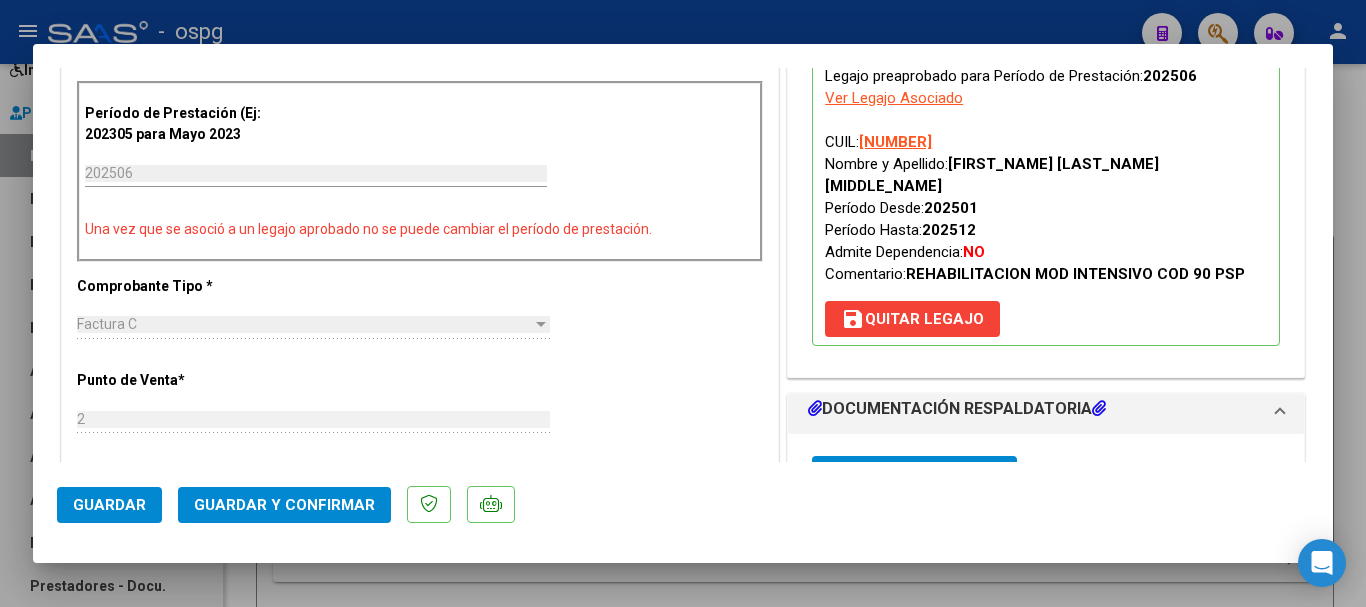 click on "Guardar Guardar y Confirmar" 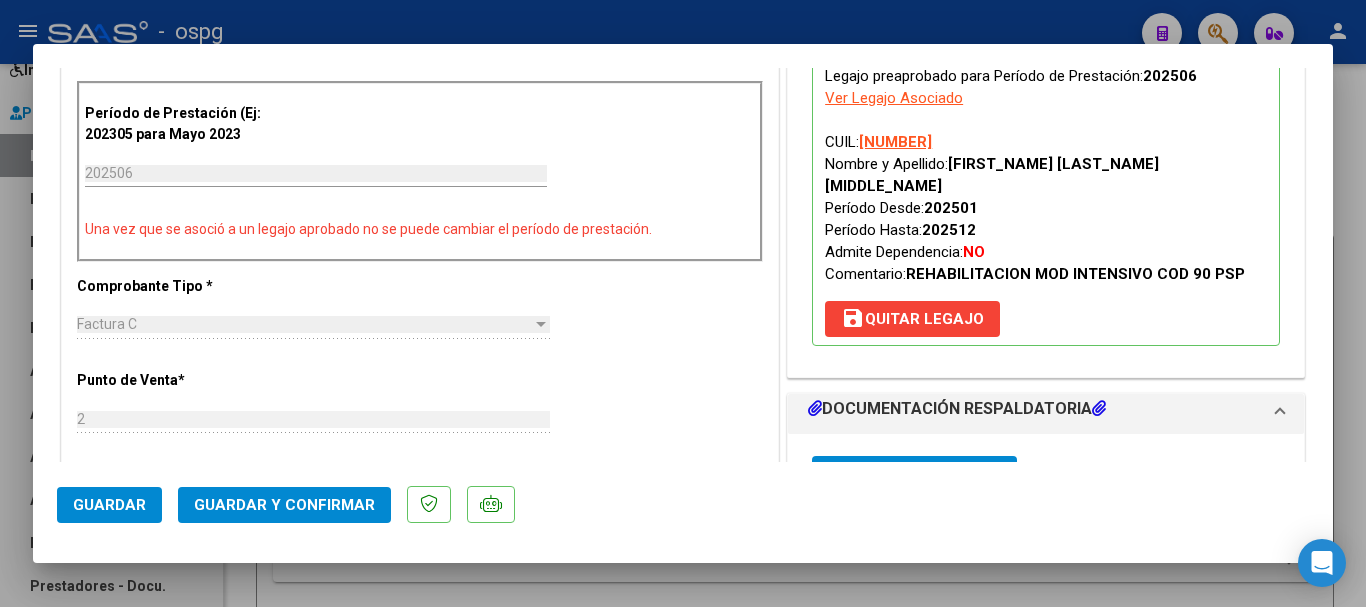 click on "save  Quitar Legajo" at bounding box center [912, 319] 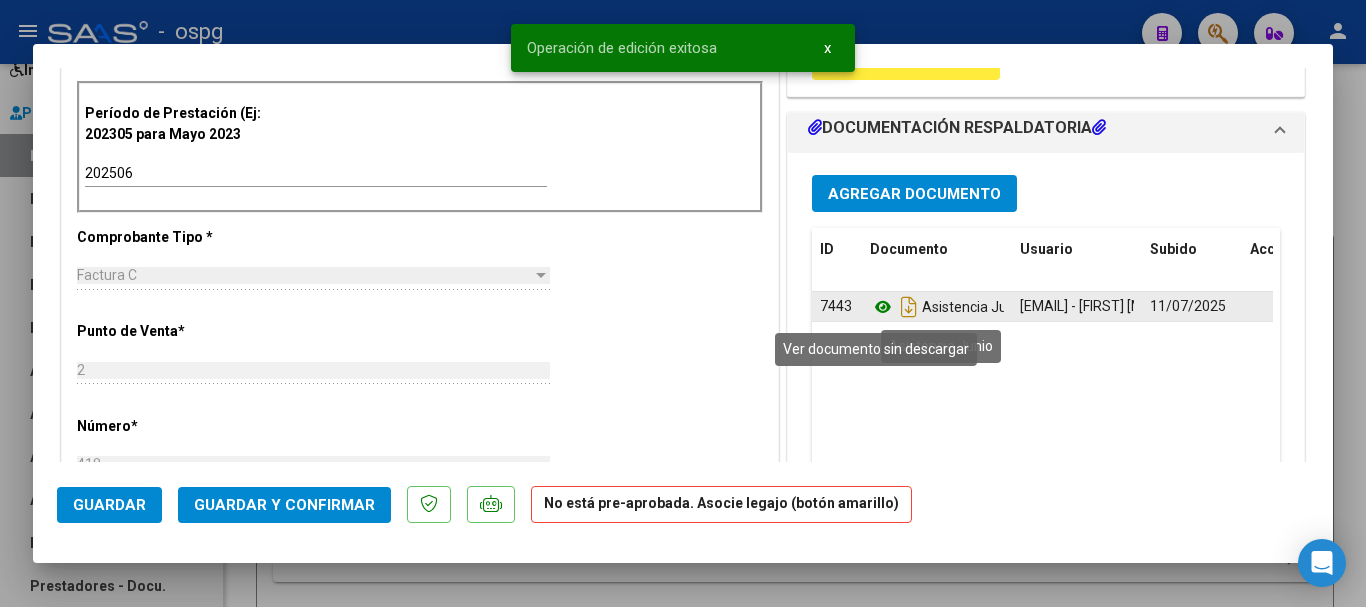 click 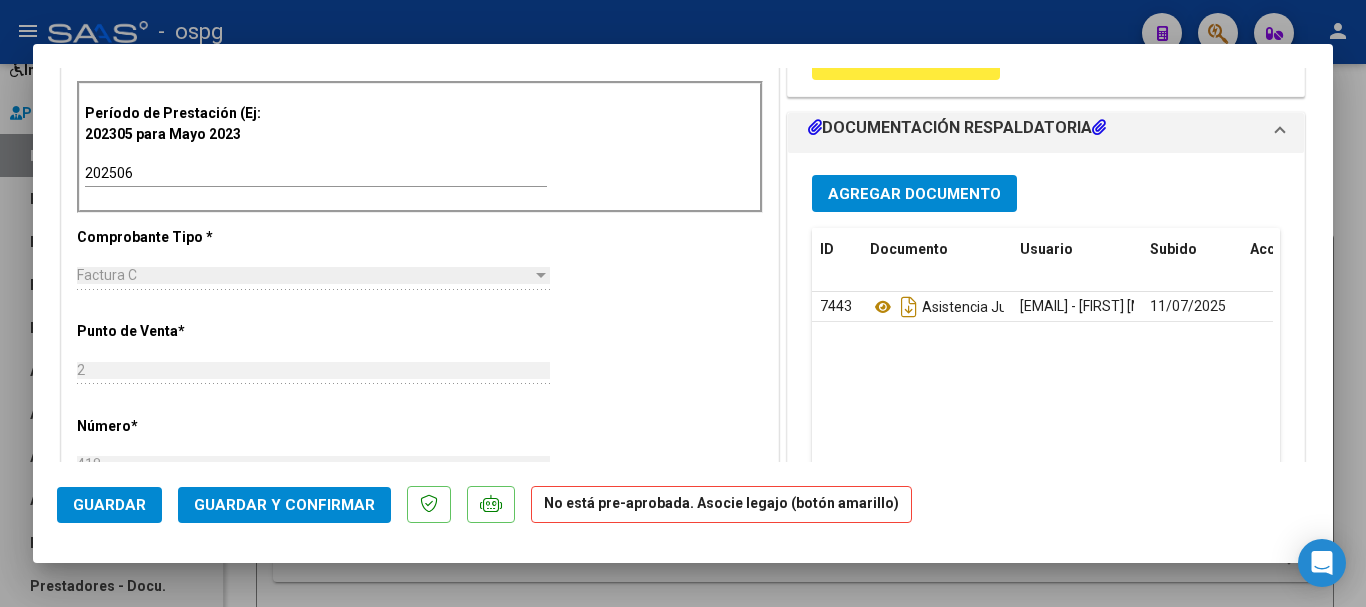 click on "Guardar" 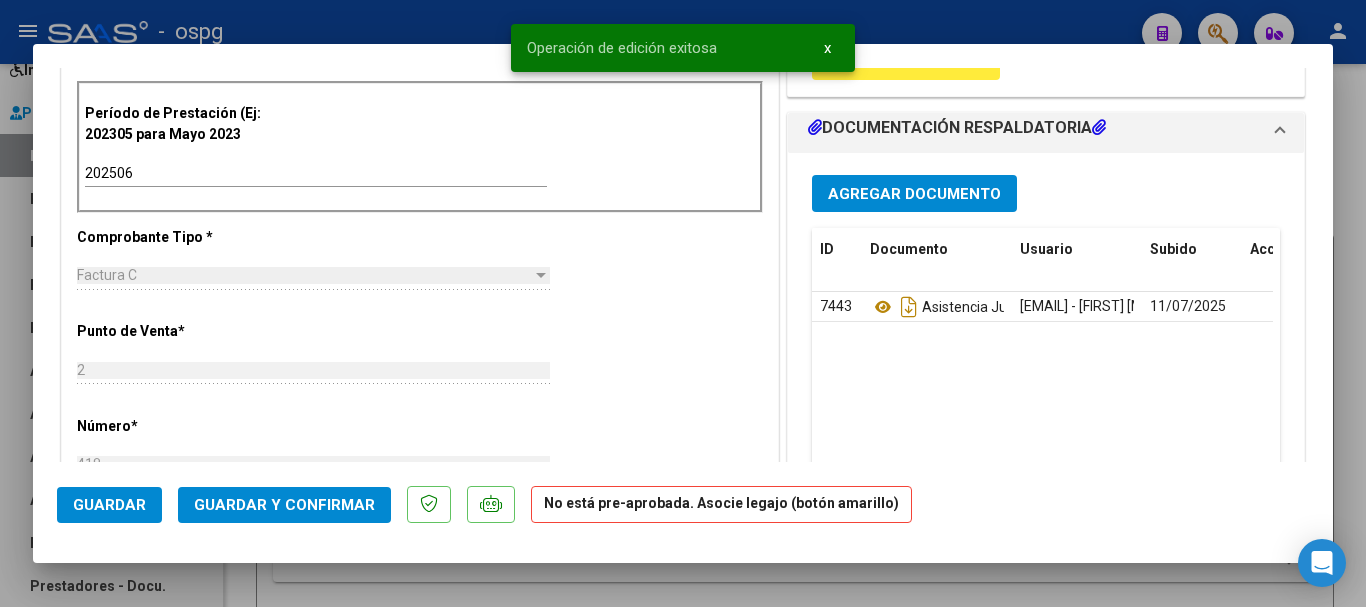 click at bounding box center (683, 303) 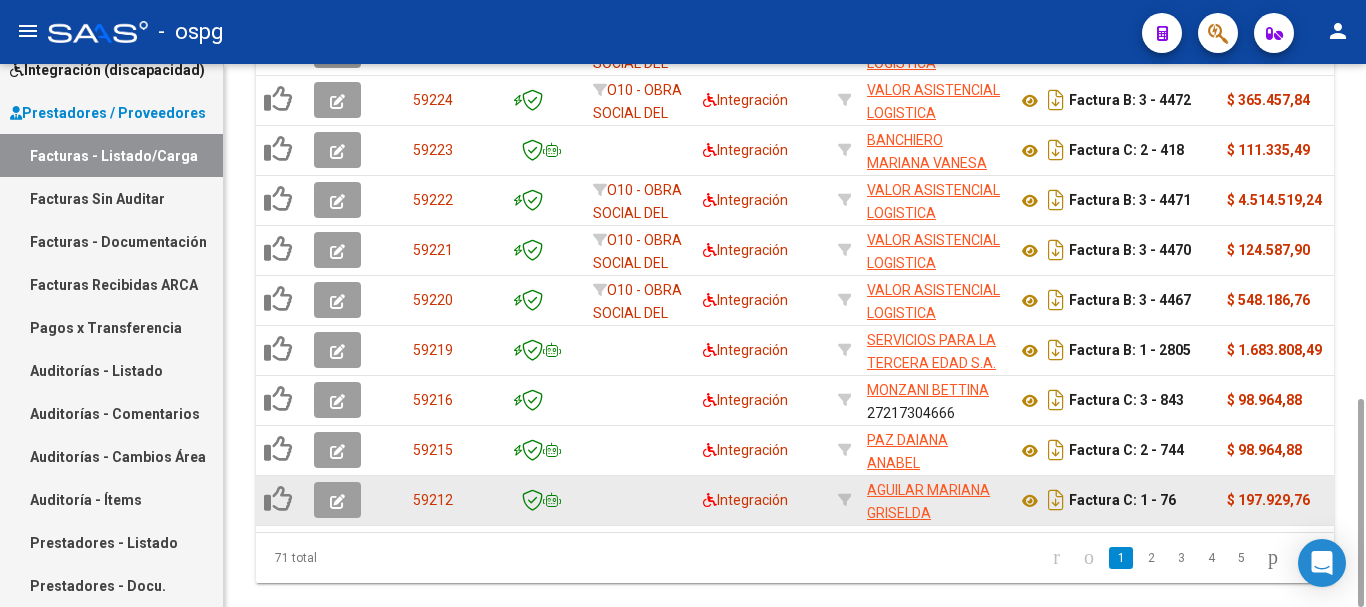 scroll, scrollTop: 674, scrollLeft: 0, axis: vertical 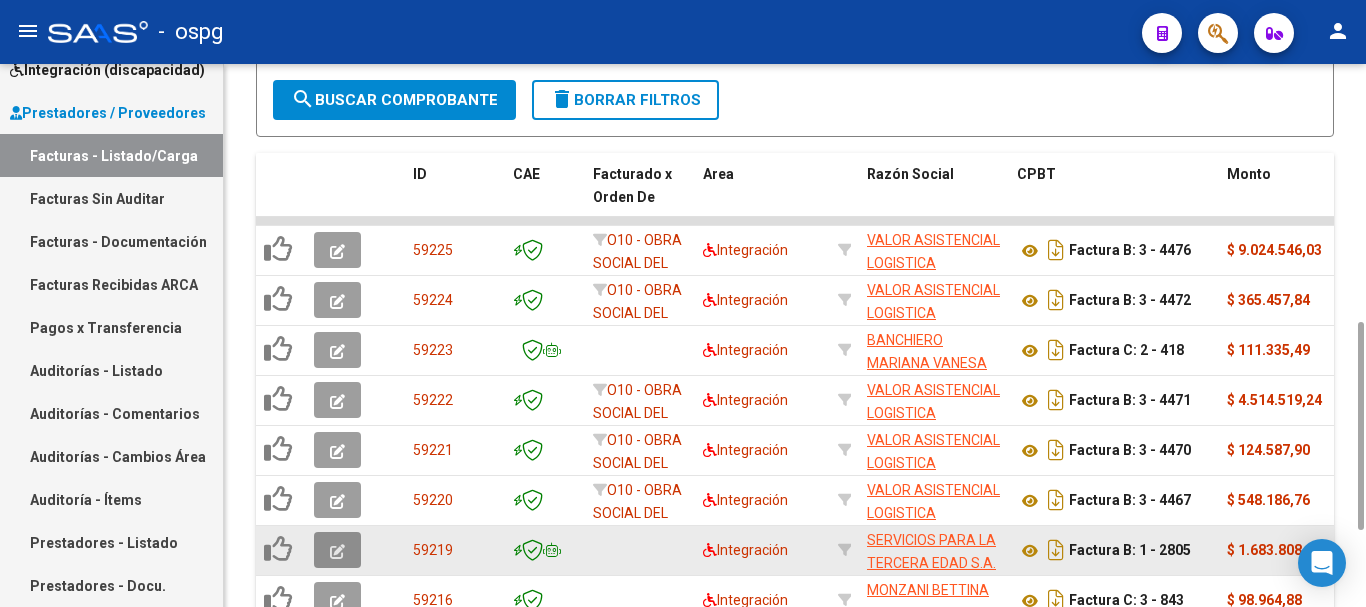 click 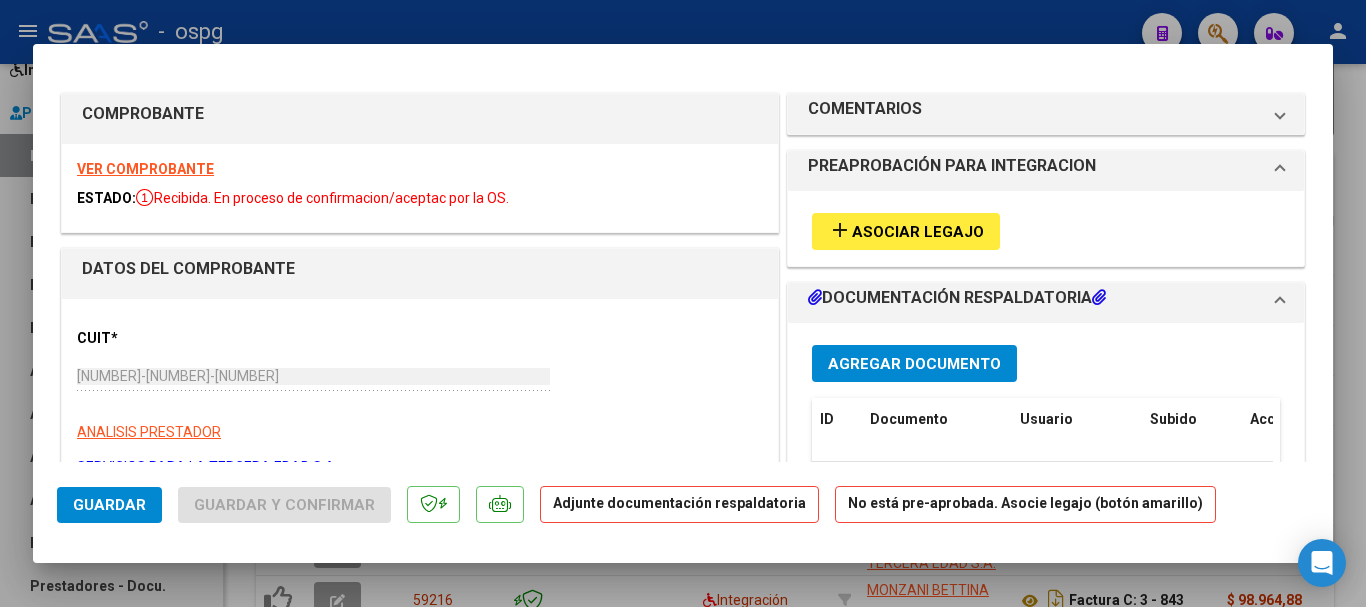 click on "VER COMPROBANTE" at bounding box center [145, 169] 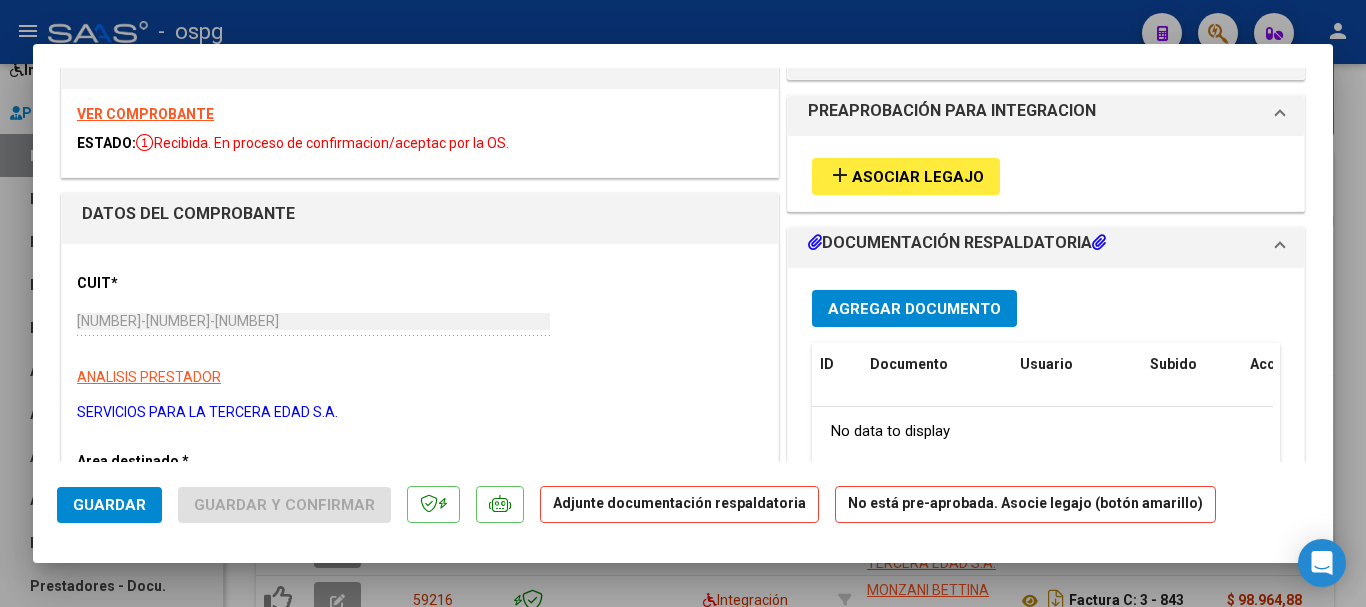 scroll, scrollTop: 0, scrollLeft: 0, axis: both 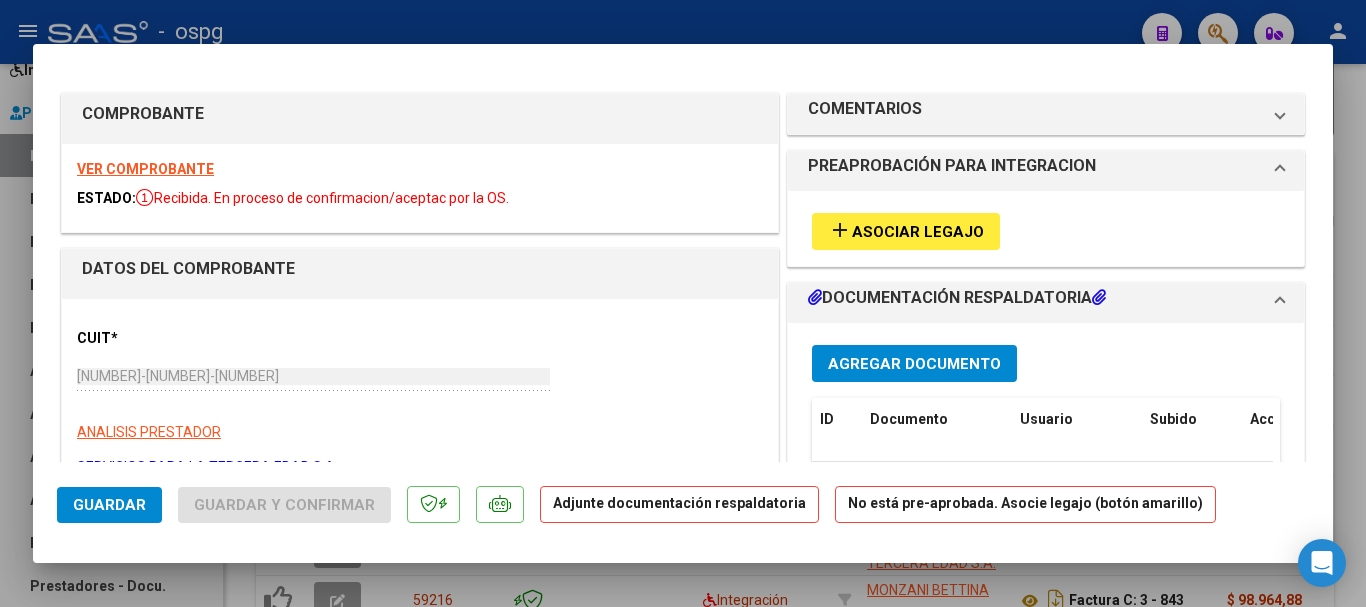 click on "Asociar Legajo" at bounding box center [918, 232] 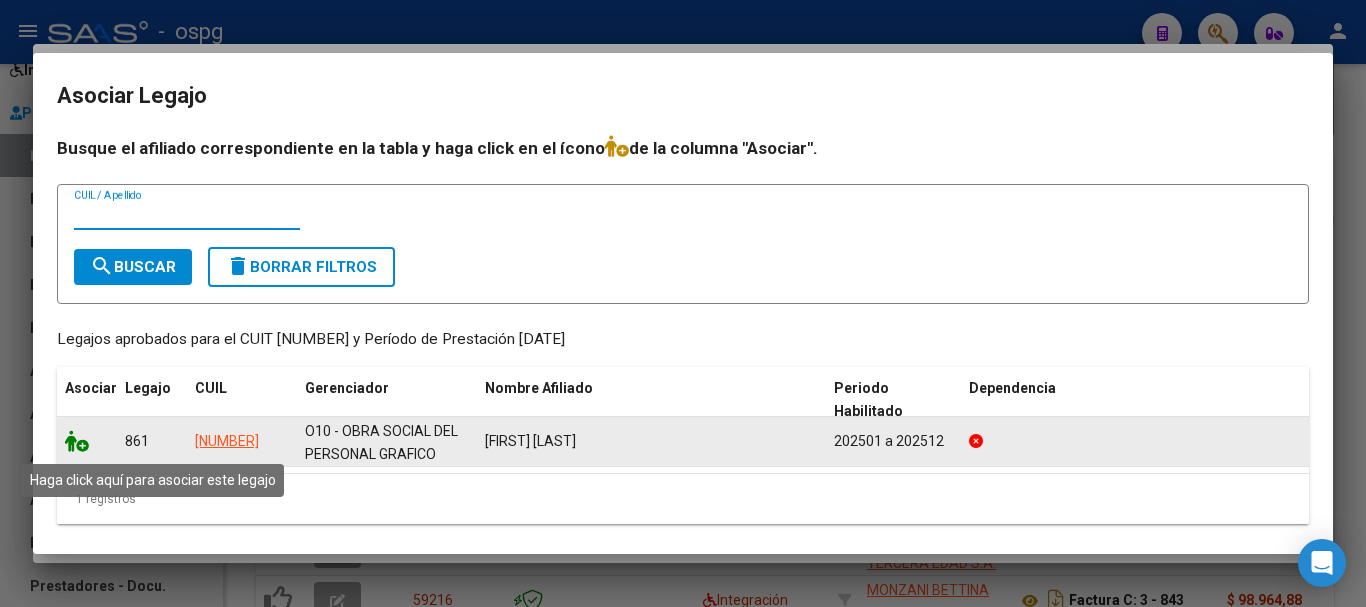 click 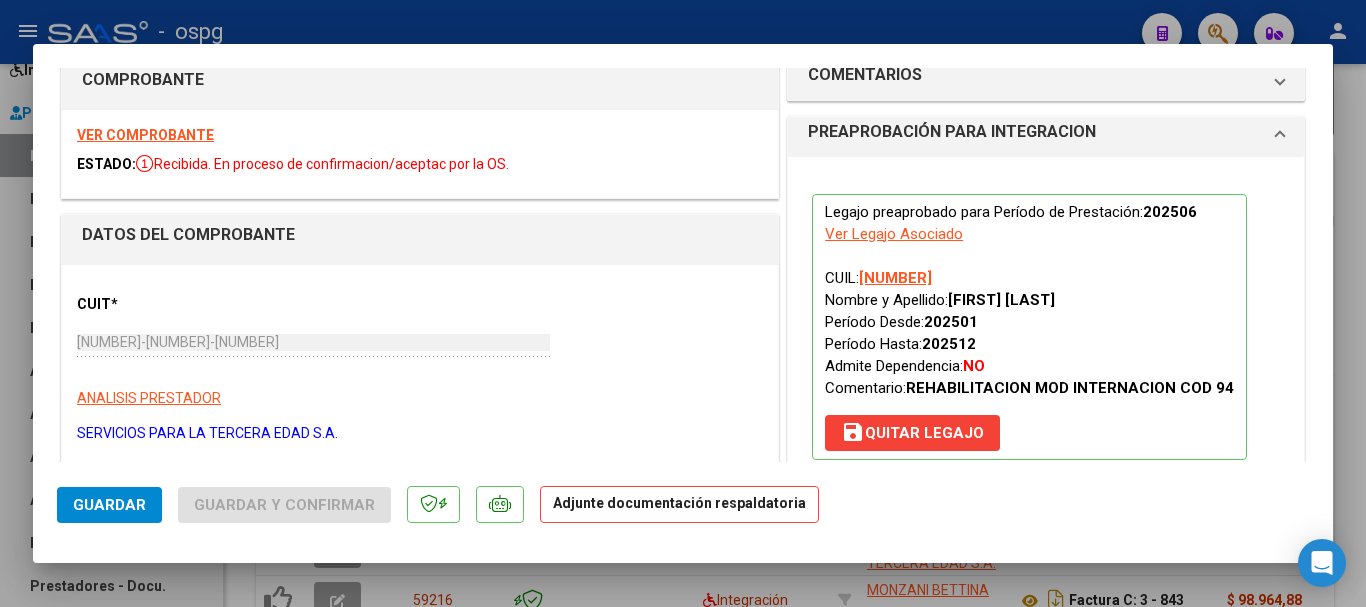 scroll, scrollTop: 0, scrollLeft: 0, axis: both 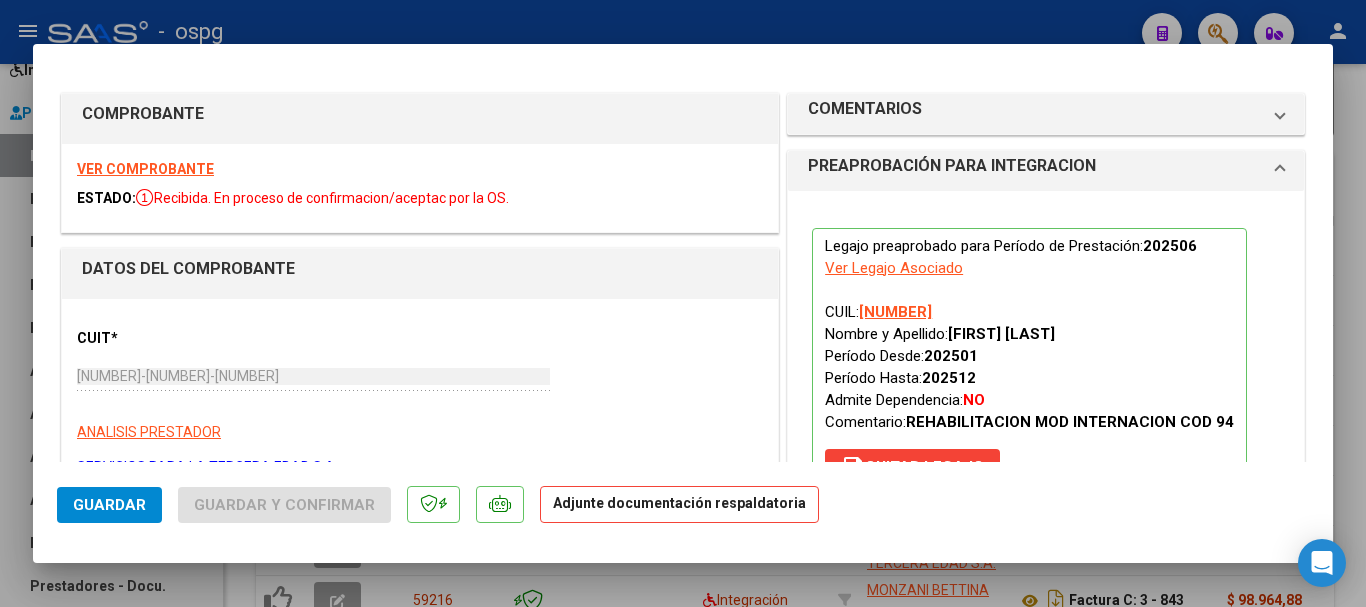 click on "Guardar" 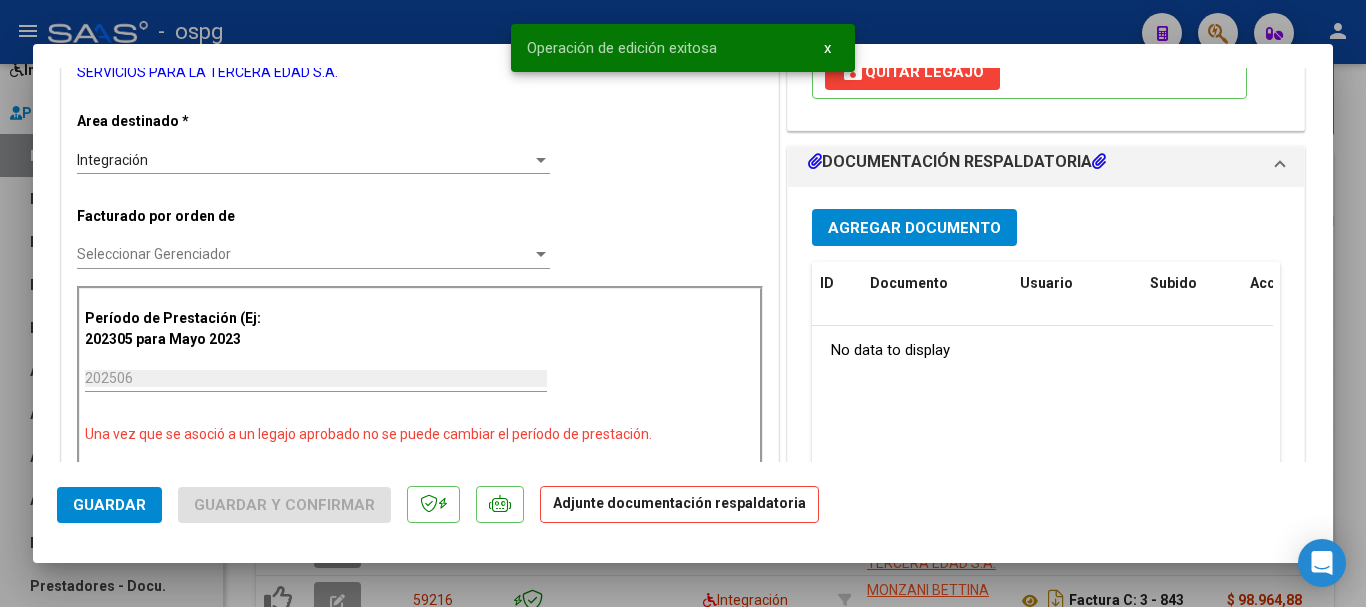 scroll, scrollTop: 400, scrollLeft: 0, axis: vertical 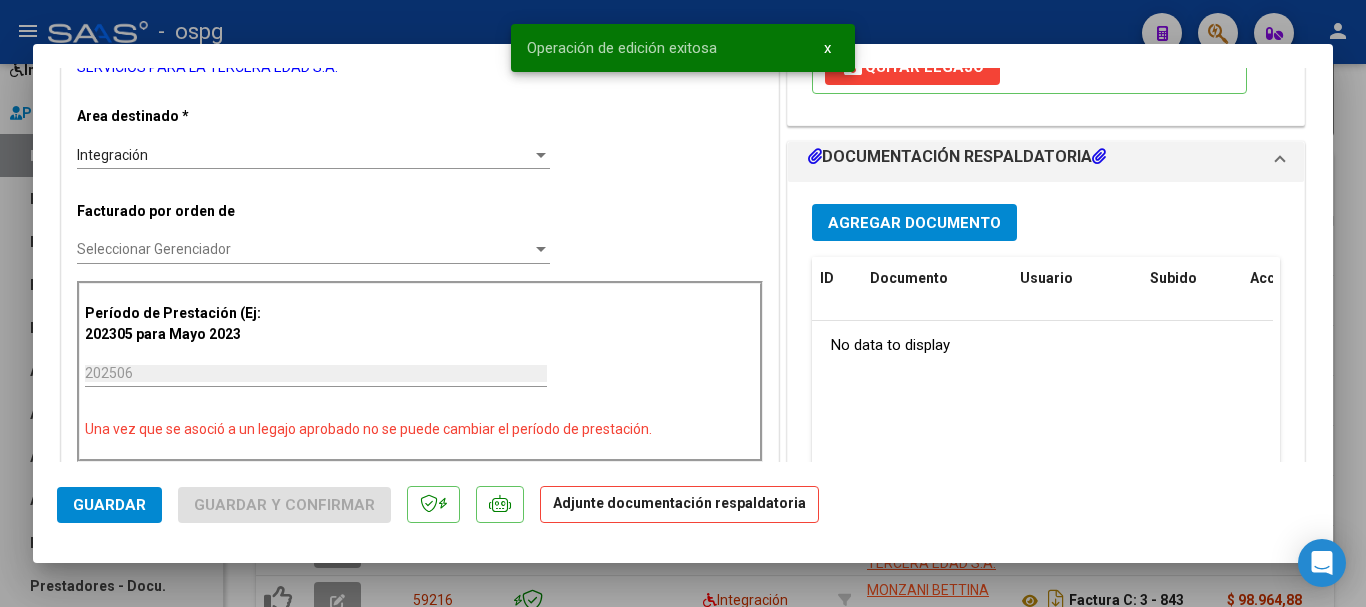 click at bounding box center (683, 303) 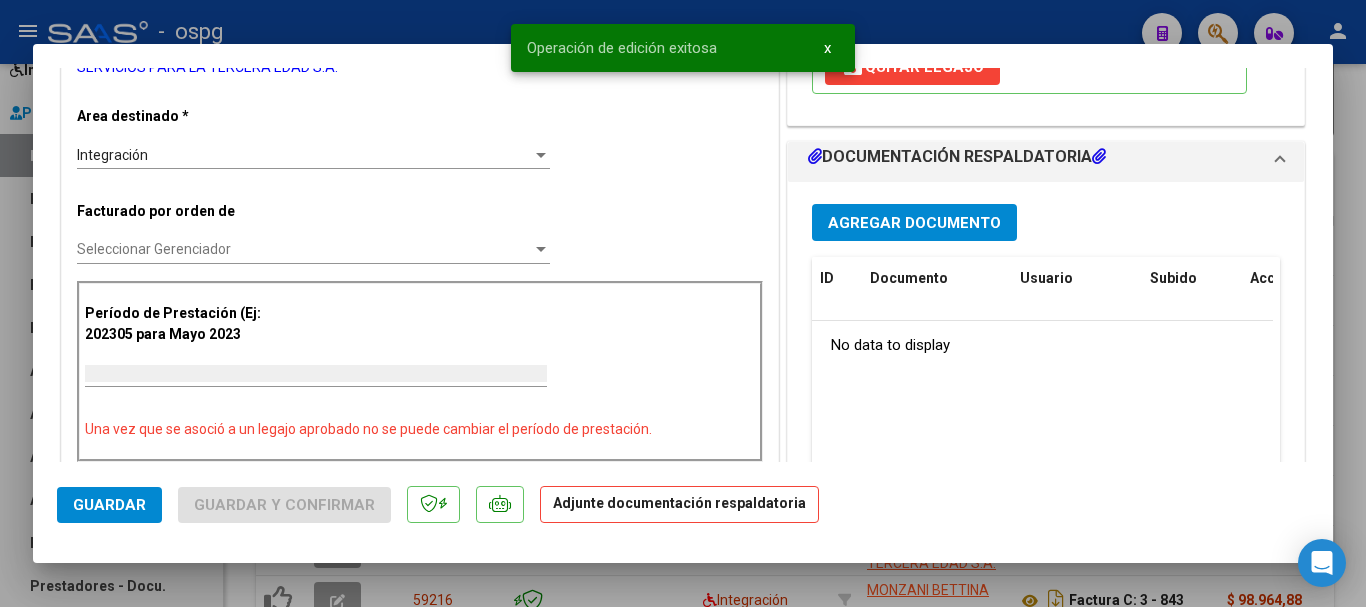 scroll, scrollTop: 0, scrollLeft: 0, axis: both 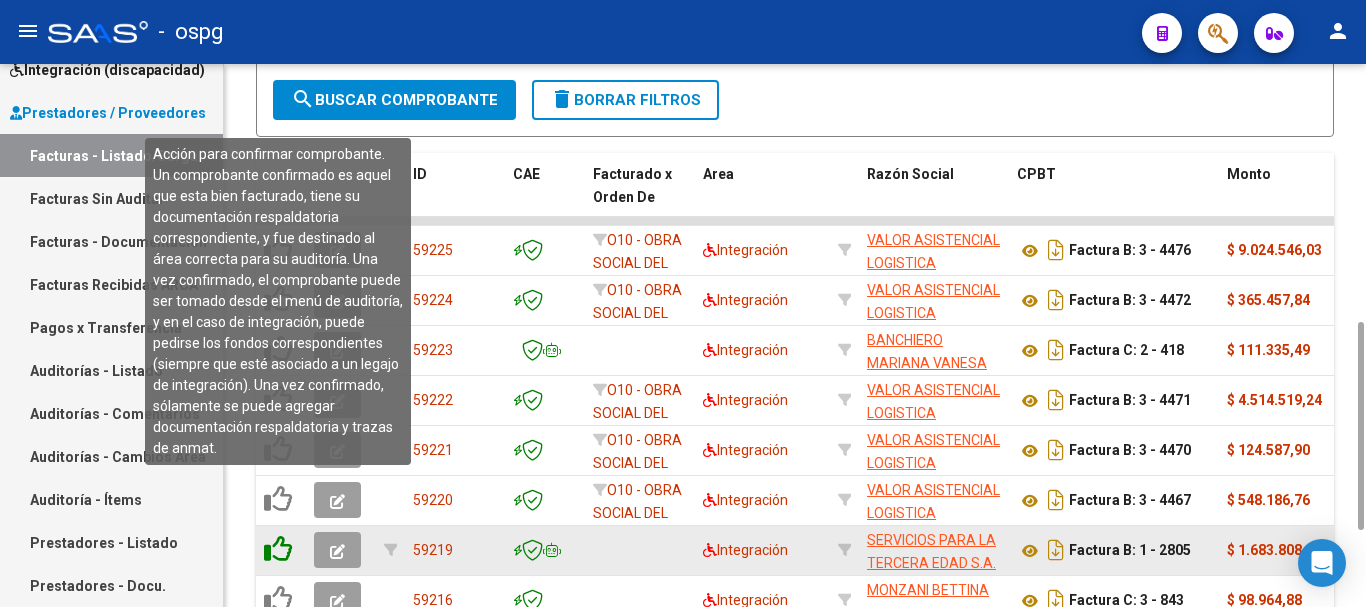click 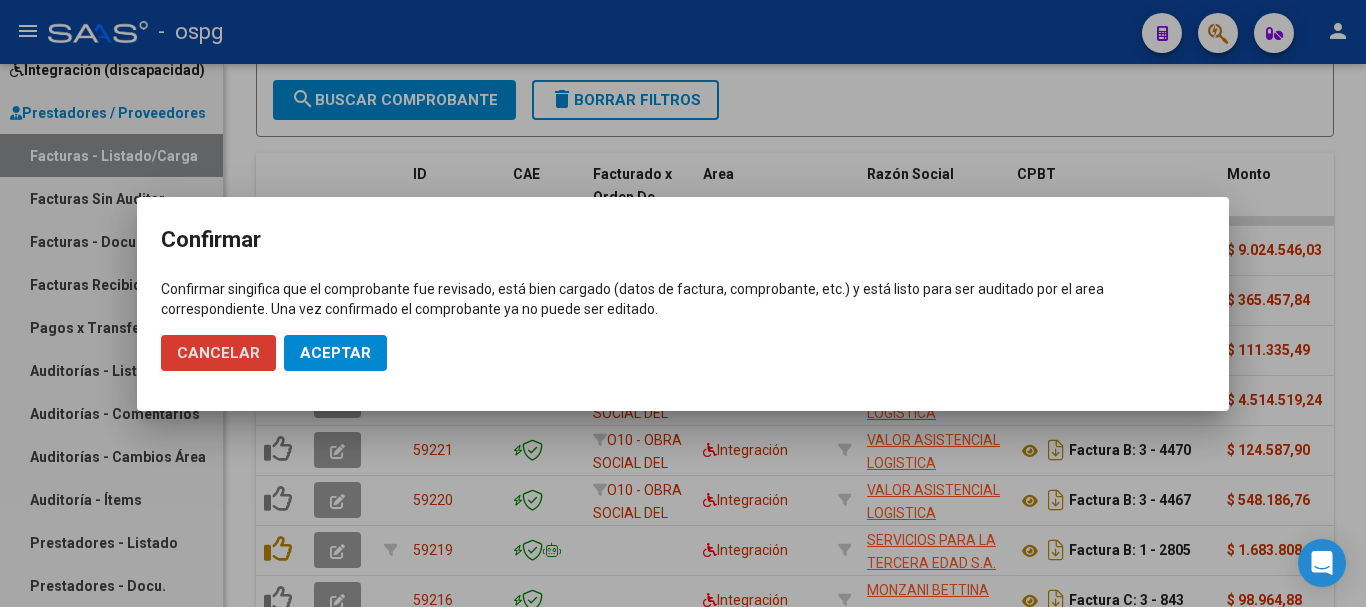 click on "Aceptar" 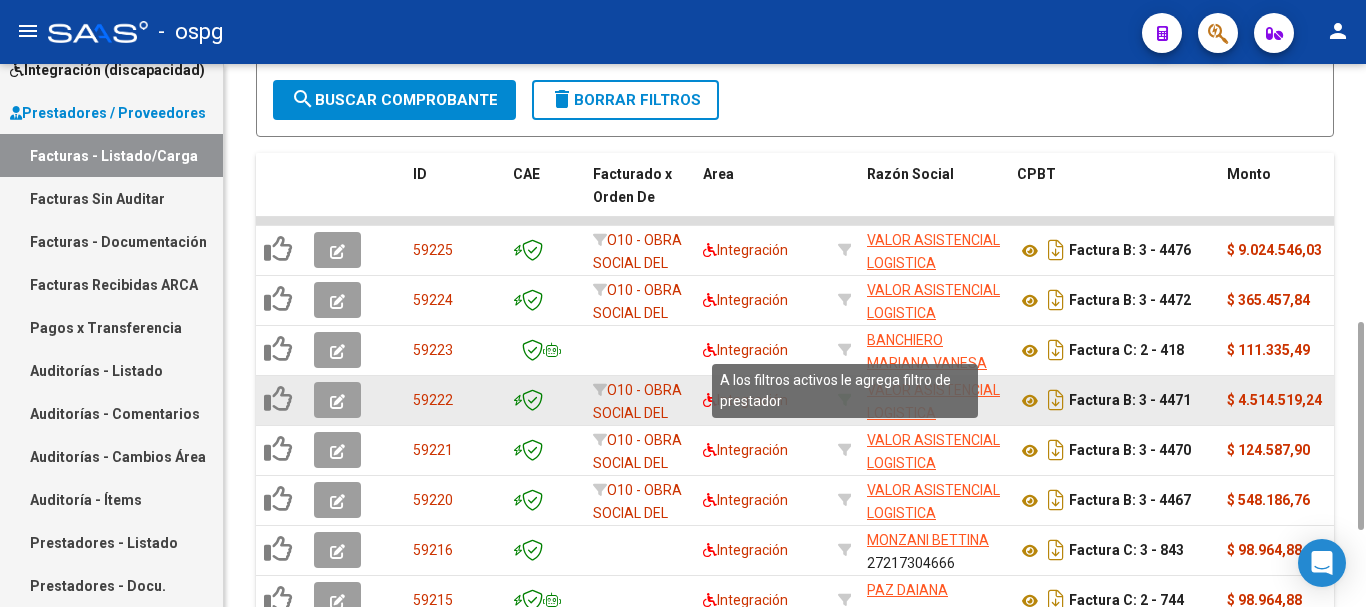 click 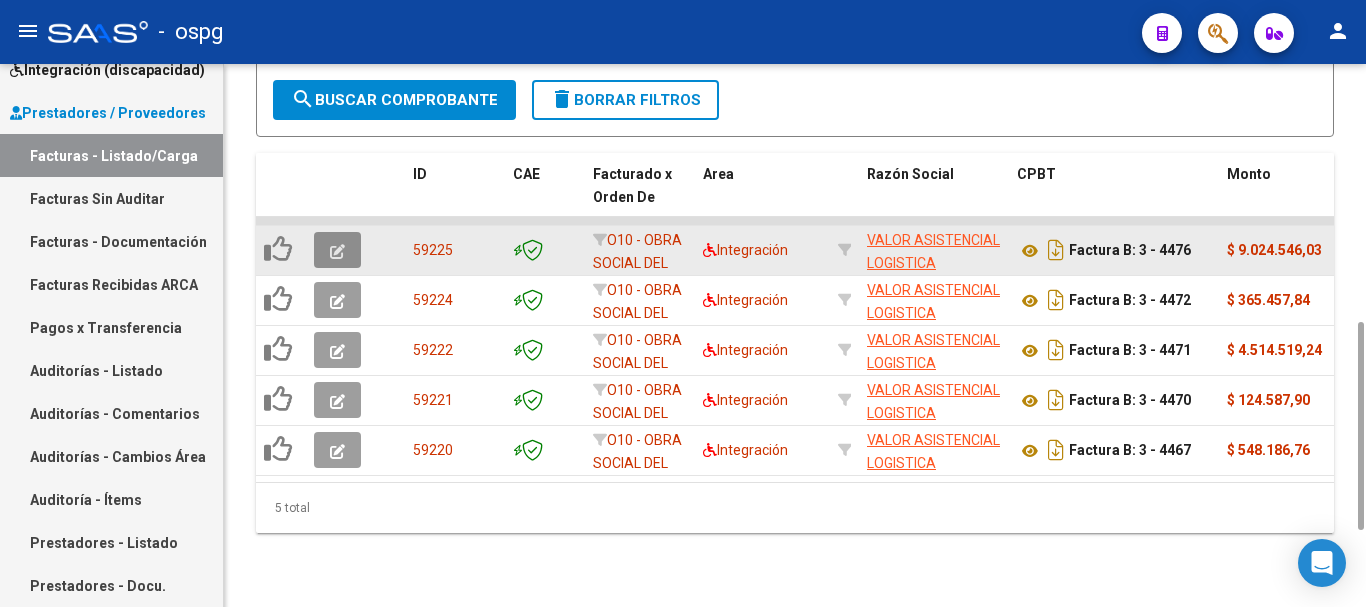 click 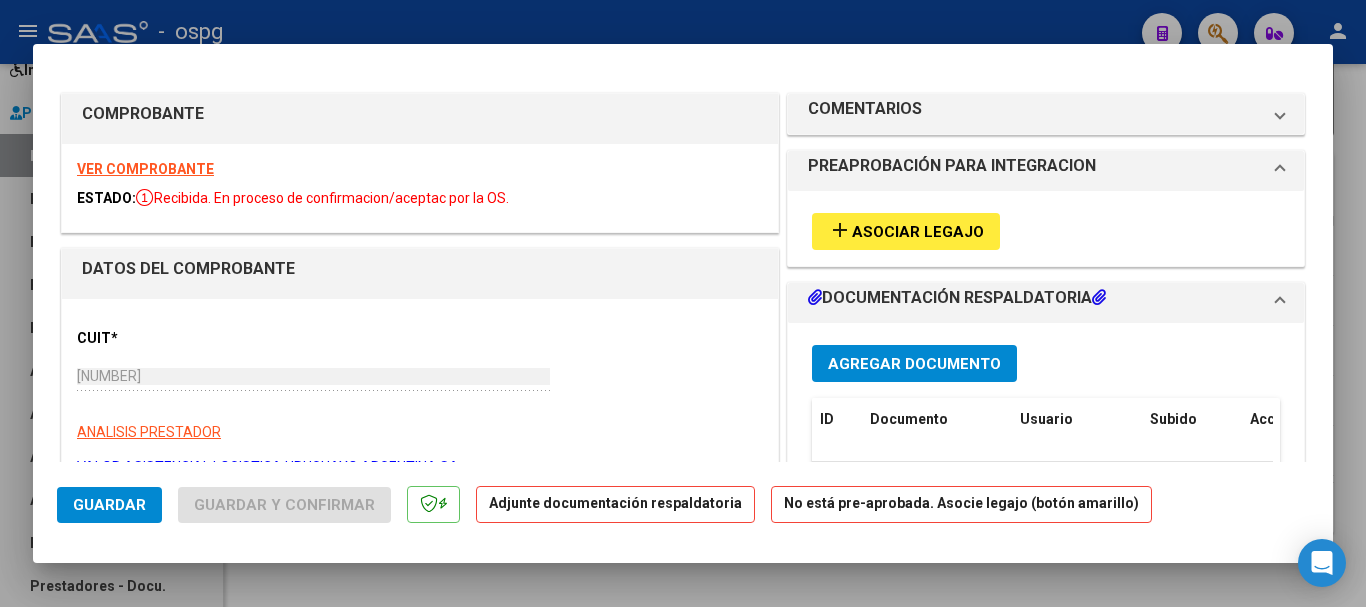 click on "VER COMPROBANTE" at bounding box center [145, 169] 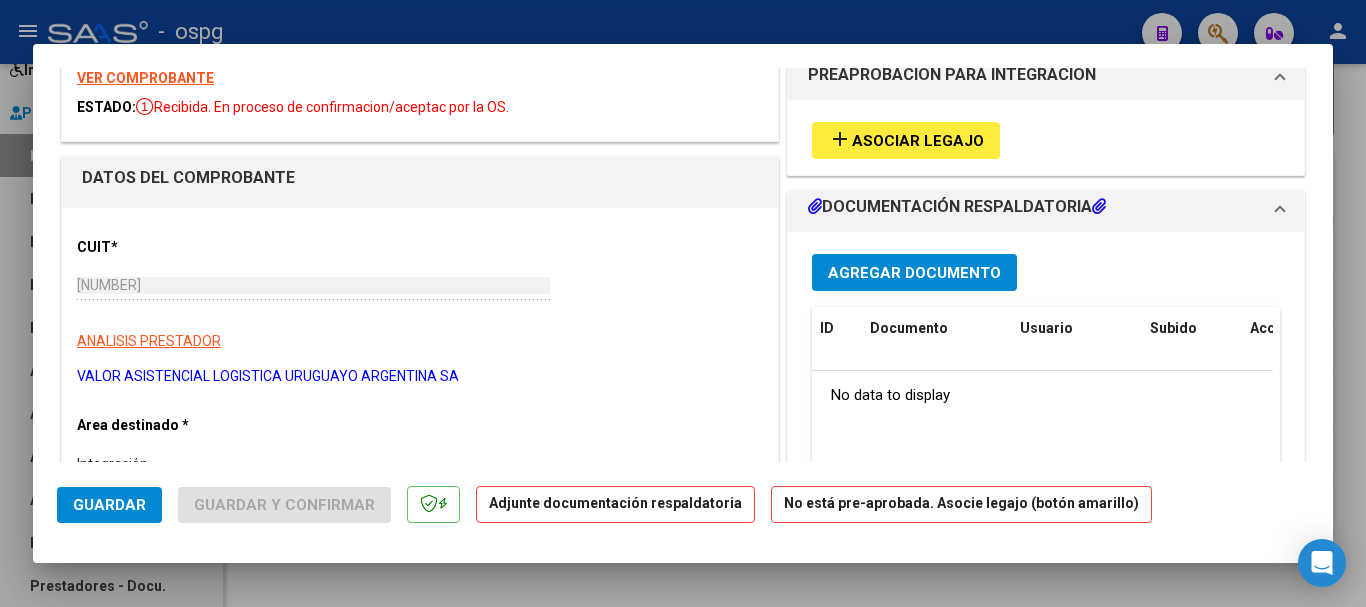 scroll, scrollTop: 0, scrollLeft: 0, axis: both 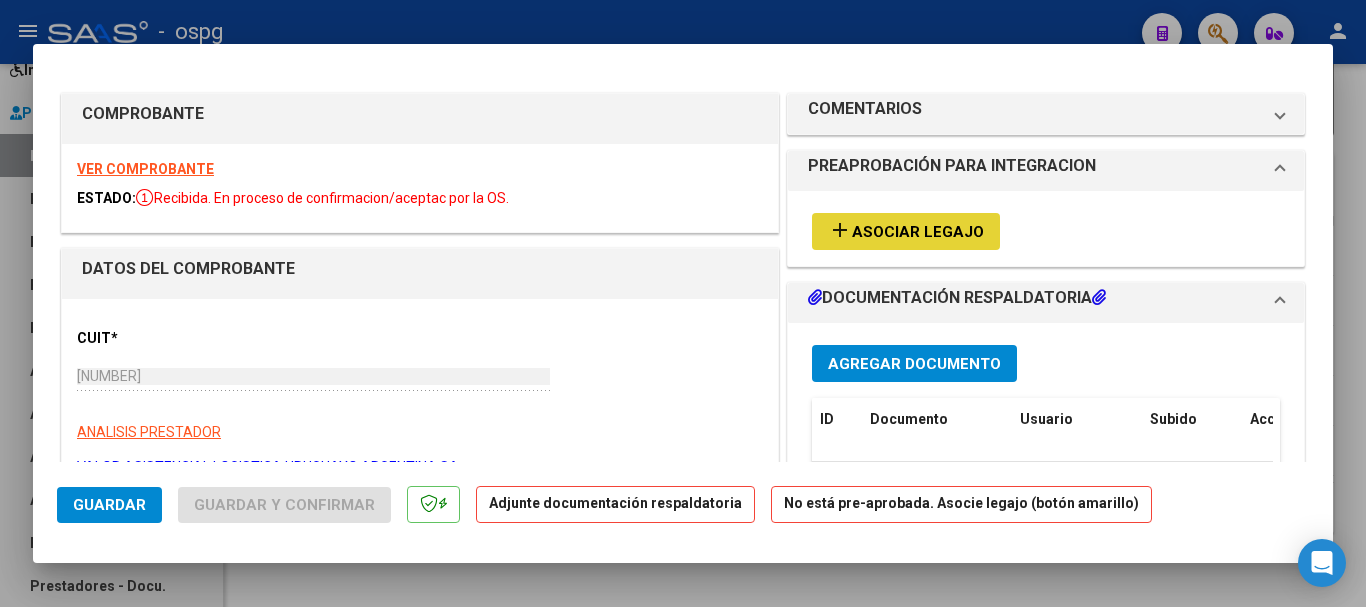 click on "Asociar Legajo" at bounding box center [918, 232] 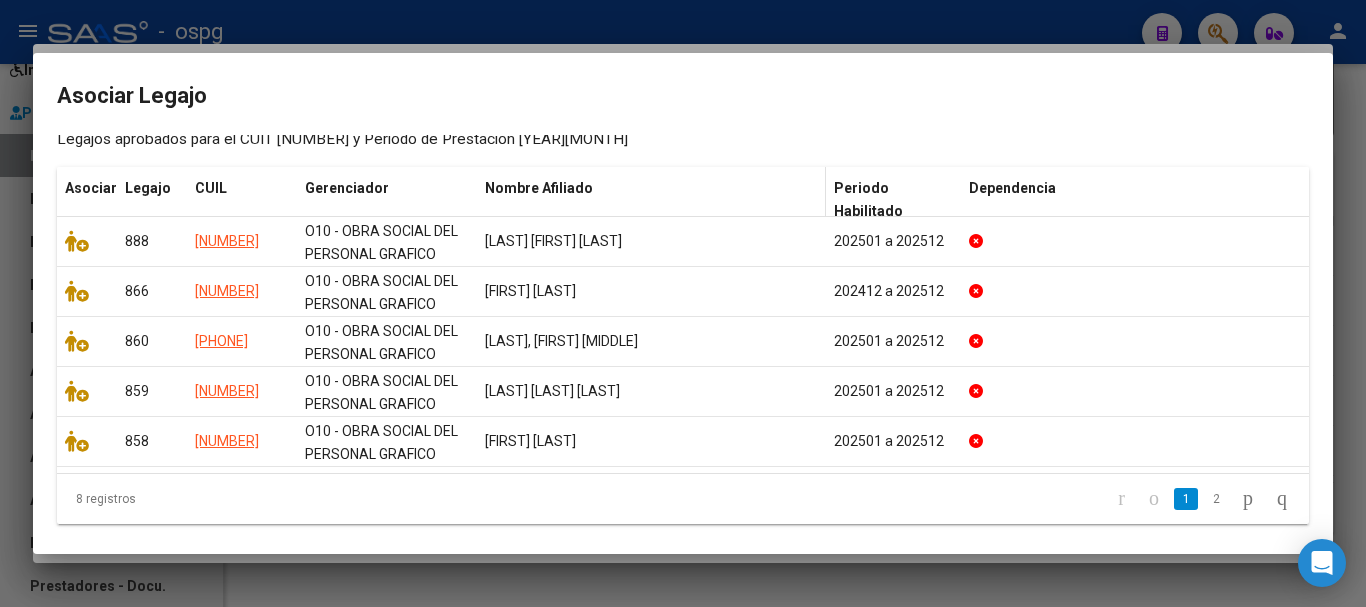 scroll, scrollTop: 210, scrollLeft: 0, axis: vertical 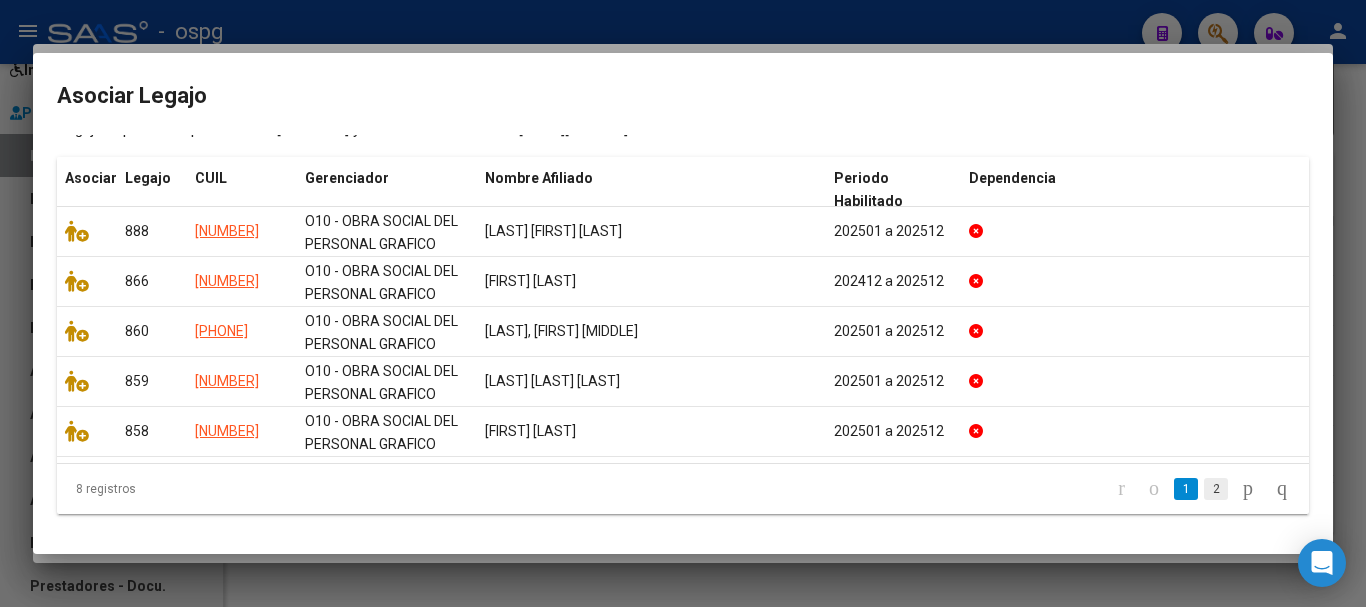 click on "2" 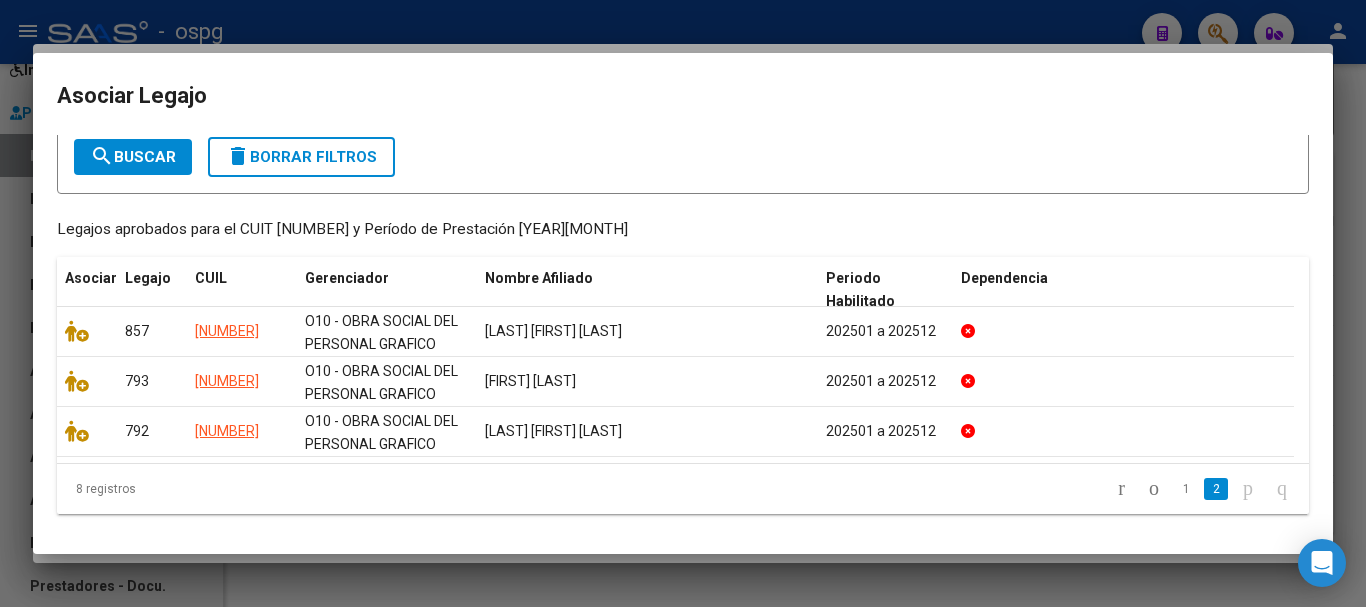 scroll, scrollTop: 110, scrollLeft: 0, axis: vertical 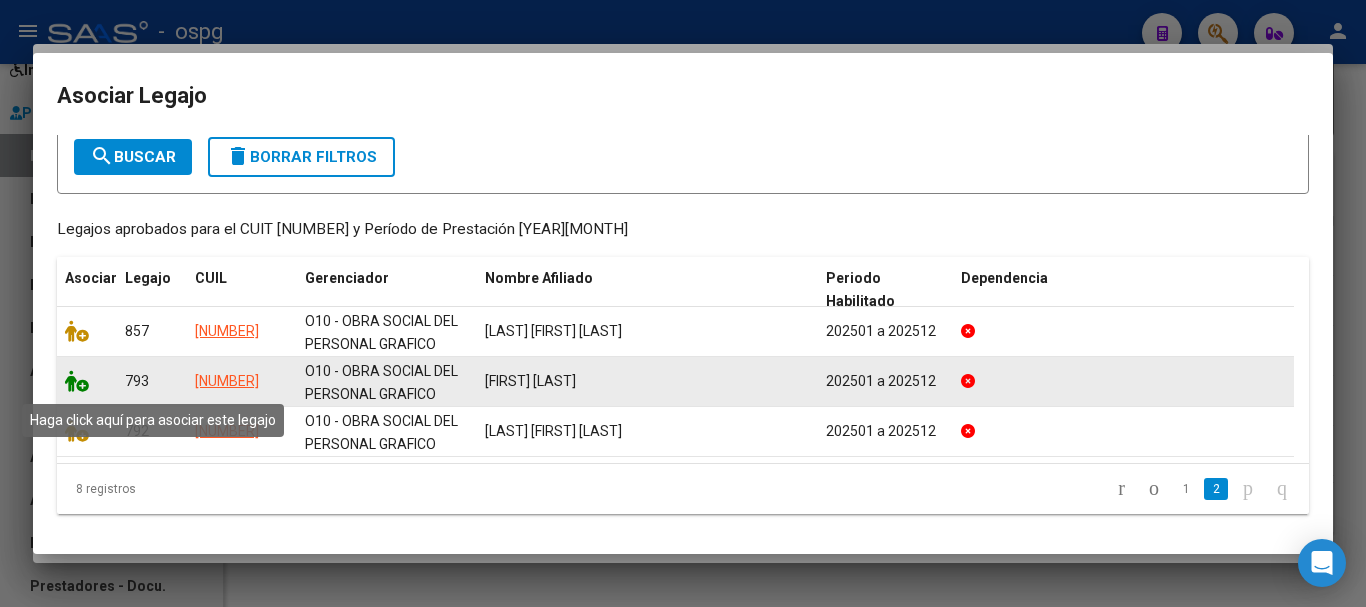 click 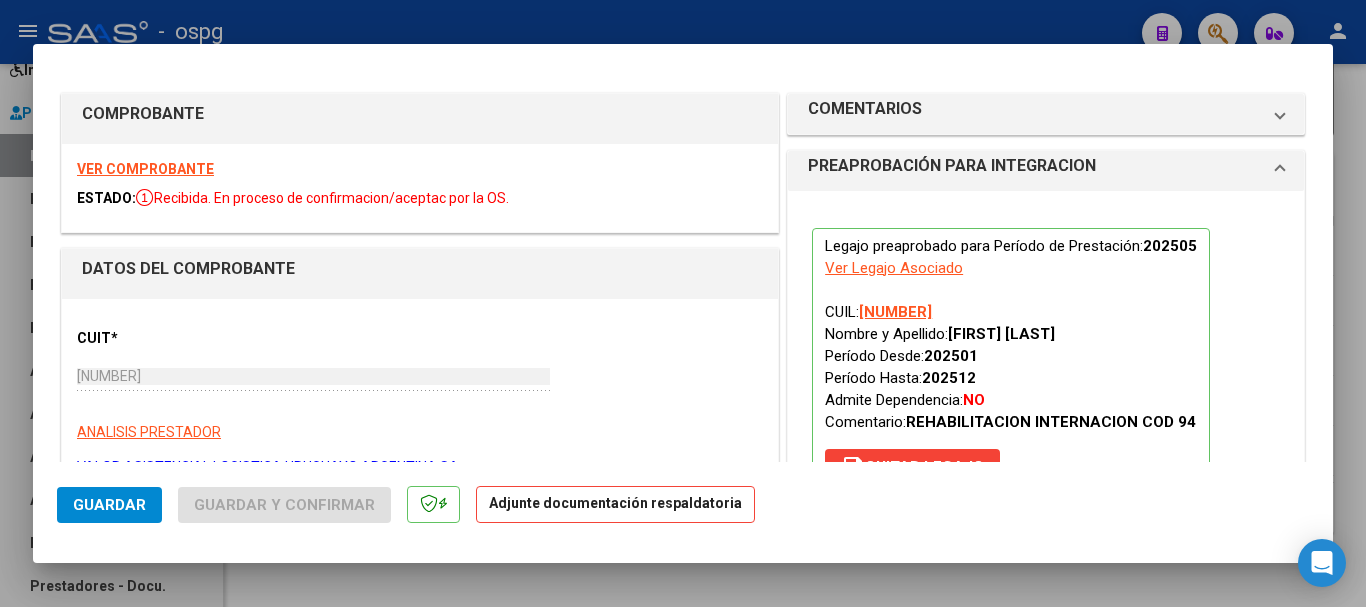 click on "Guardar" 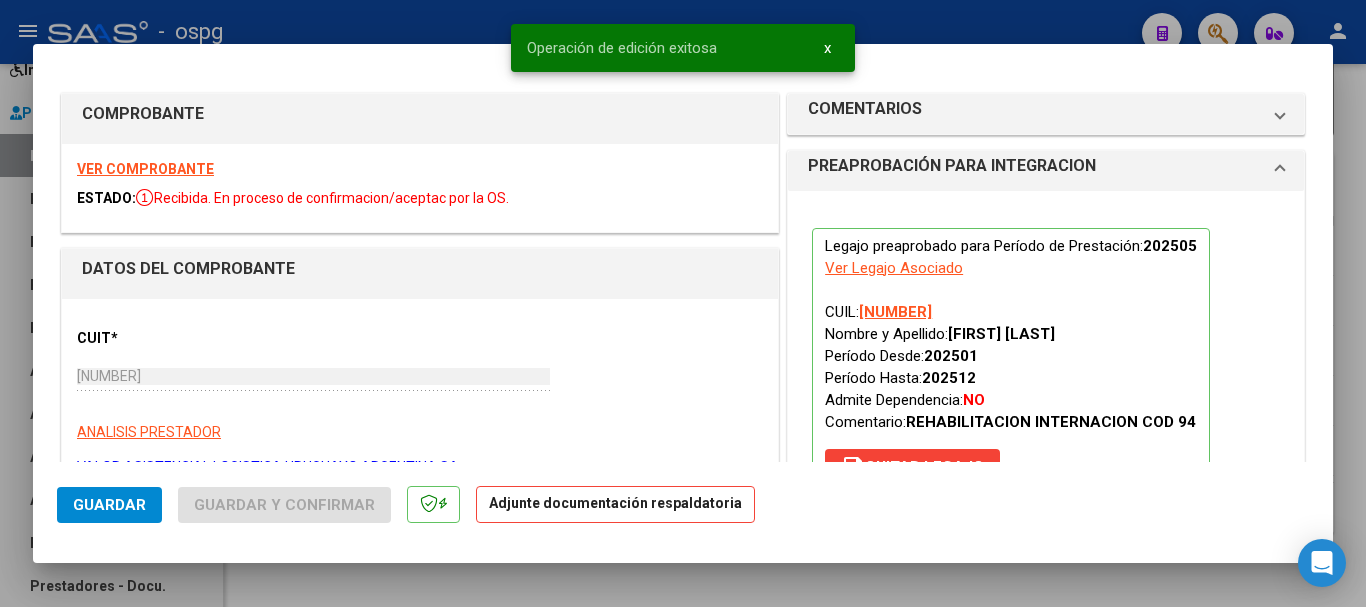 click at bounding box center [683, 303] 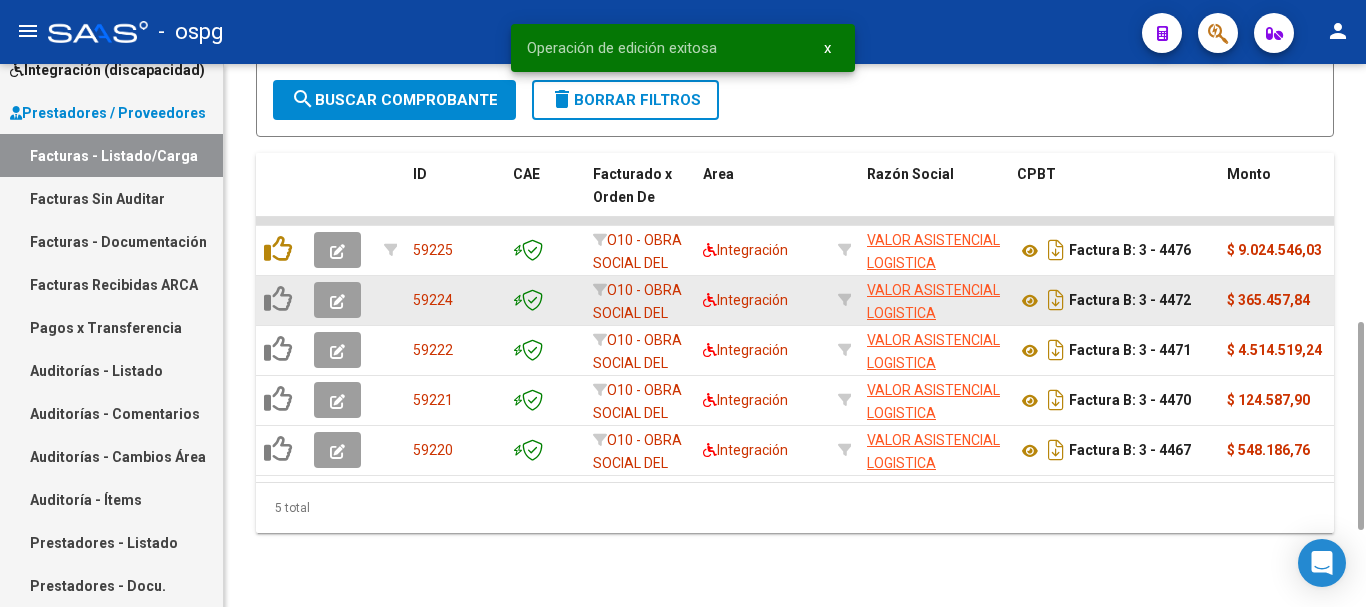 click 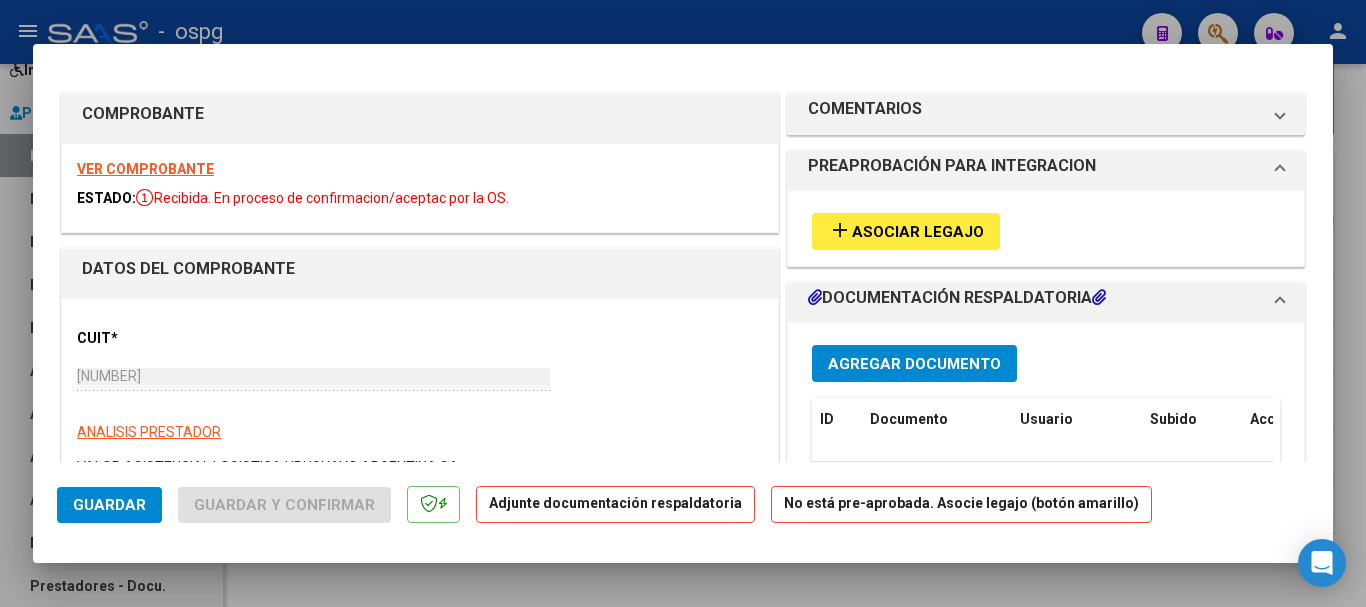click on "VER COMPROBANTE" at bounding box center (145, 169) 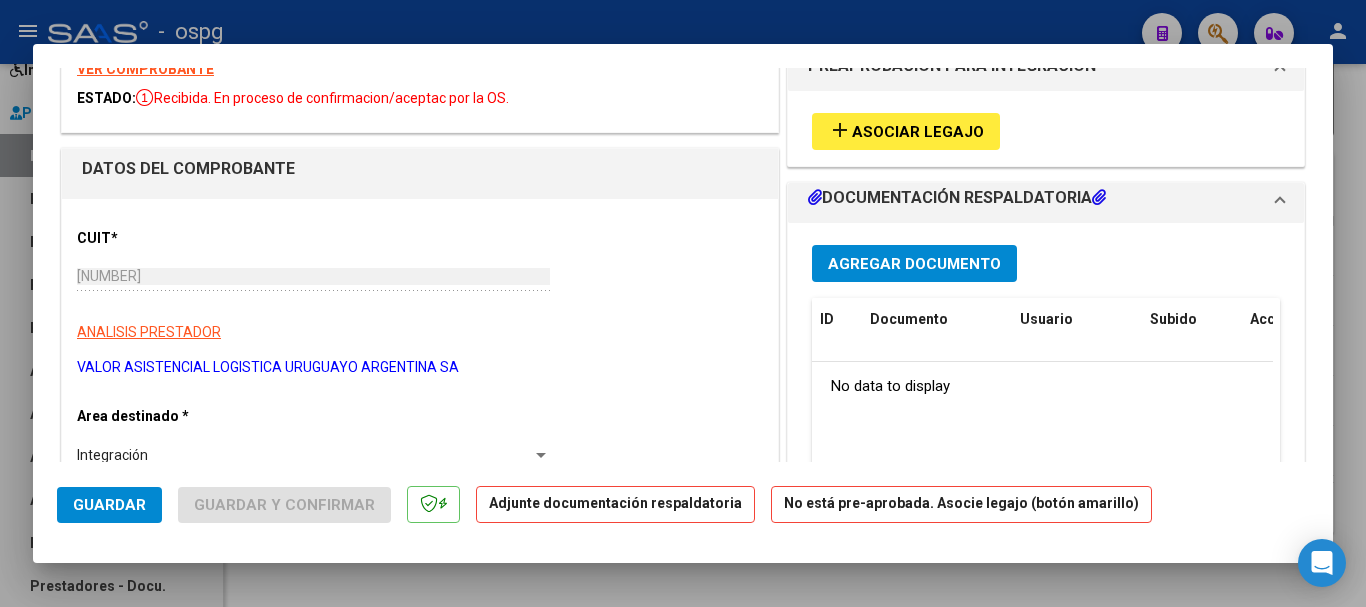 scroll, scrollTop: 0, scrollLeft: 0, axis: both 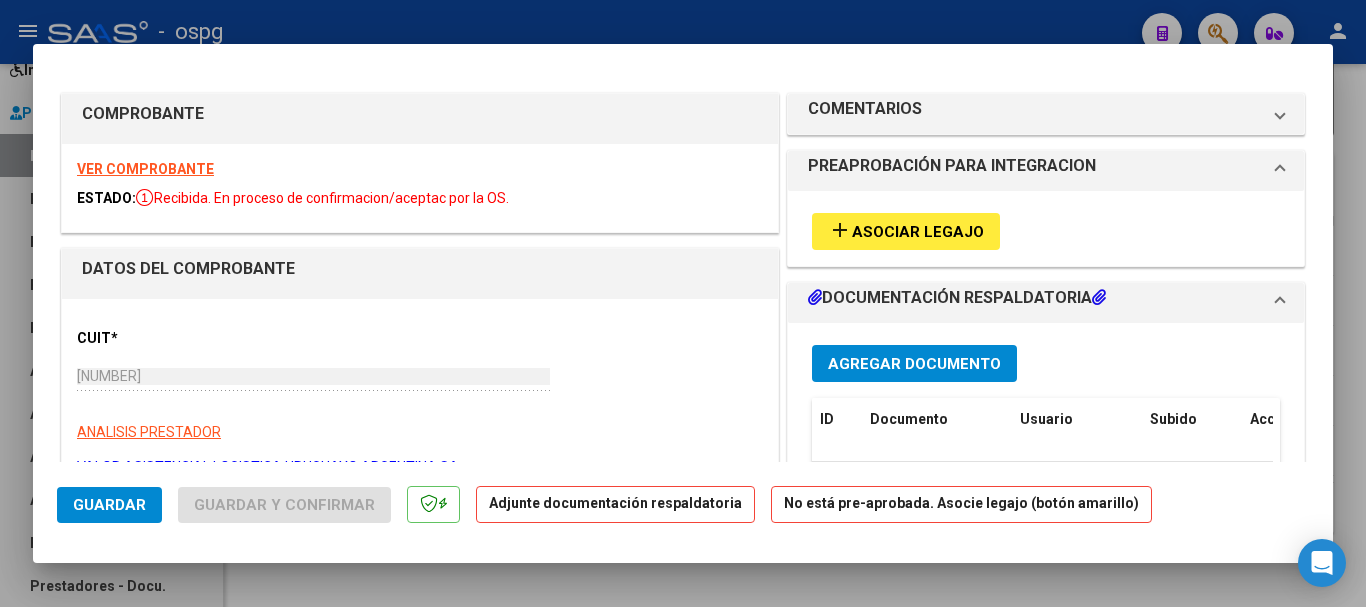 click on "add Asociar Legajo" at bounding box center (906, 231) 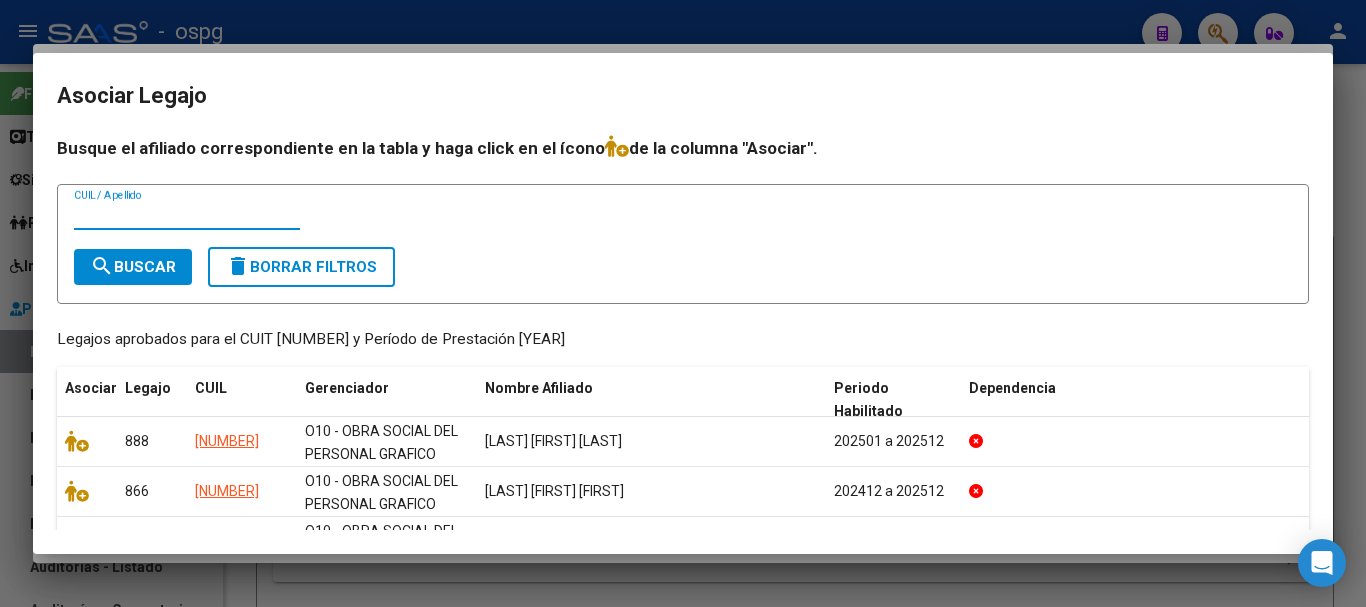 scroll, scrollTop: 0, scrollLeft: 0, axis: both 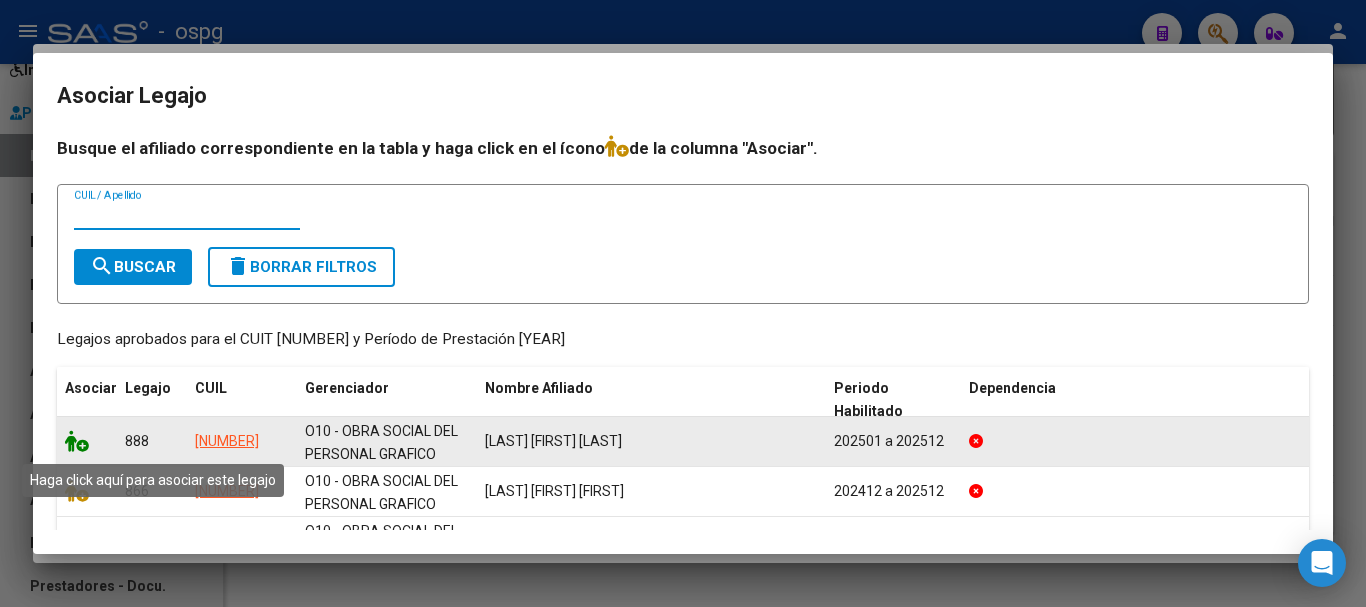 click 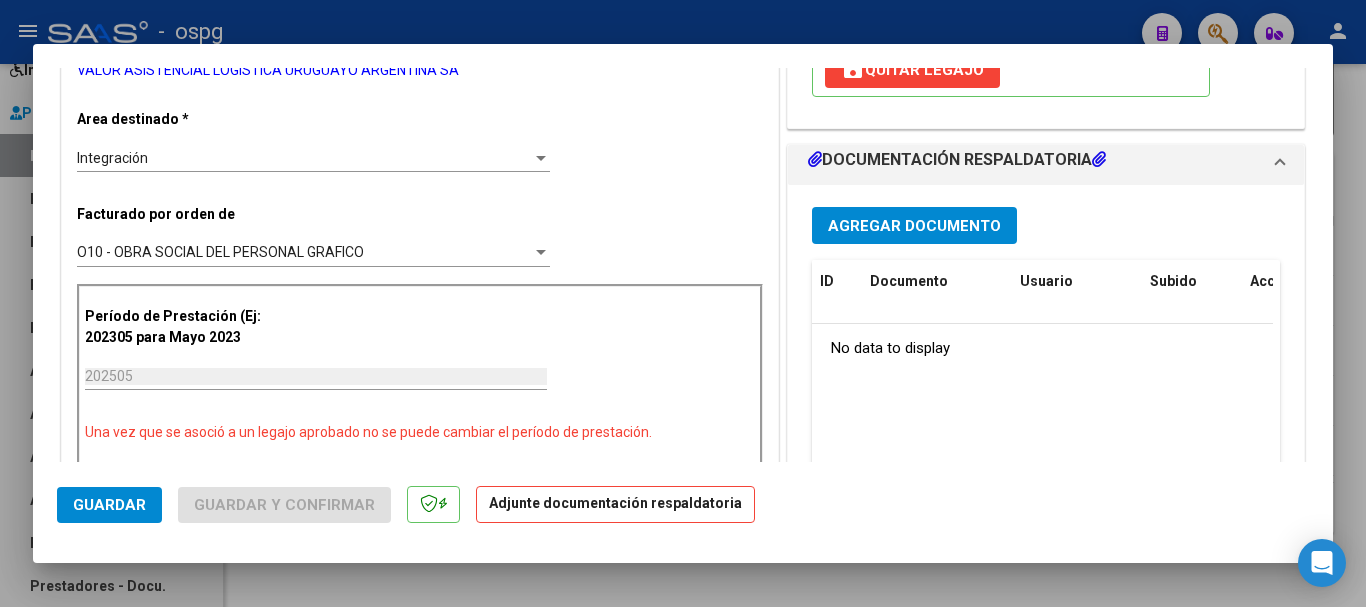 scroll, scrollTop: 400, scrollLeft: 0, axis: vertical 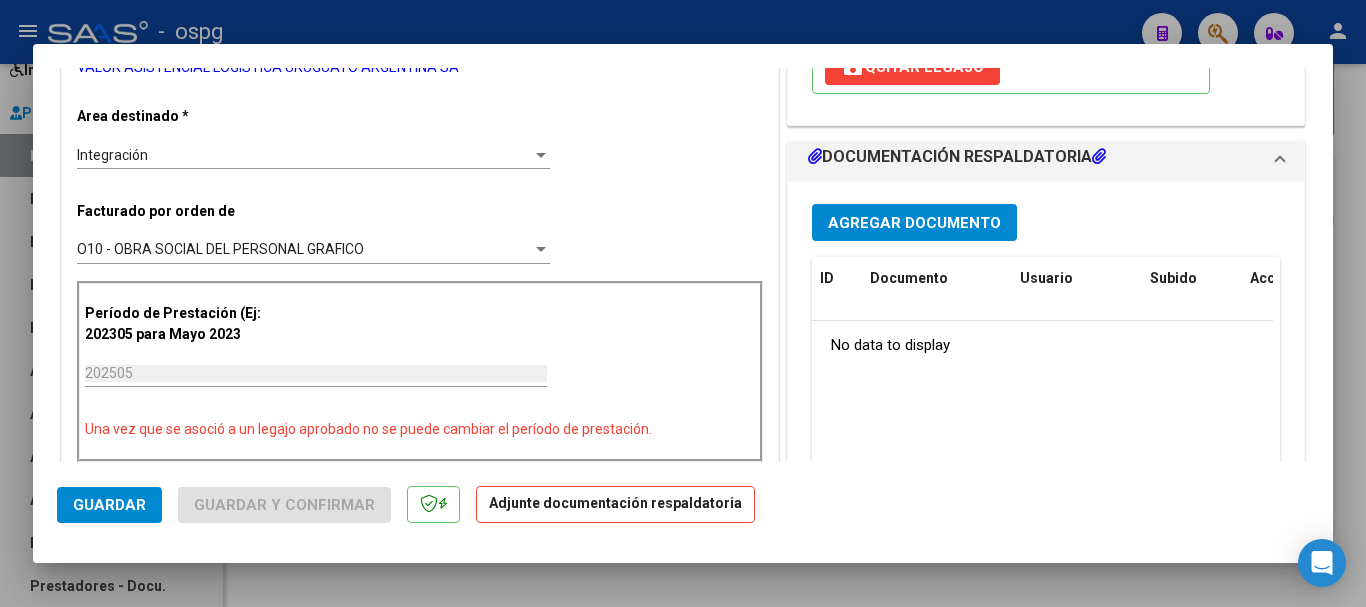 click on "Guardar" 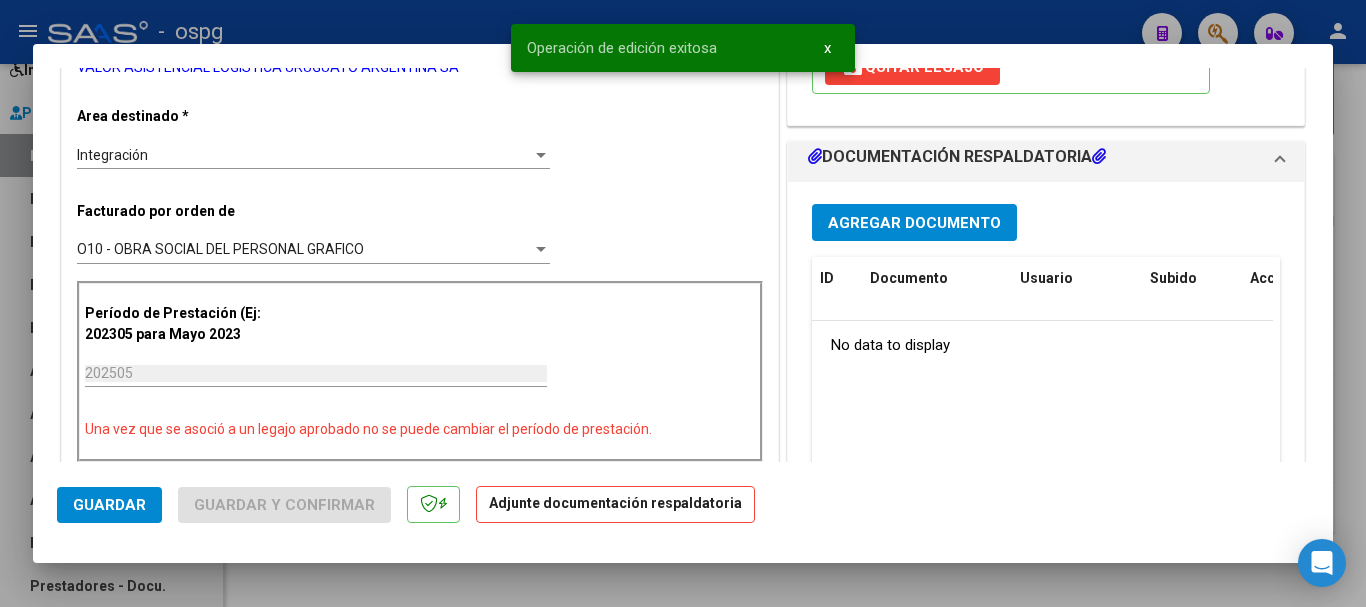 click at bounding box center (683, 303) 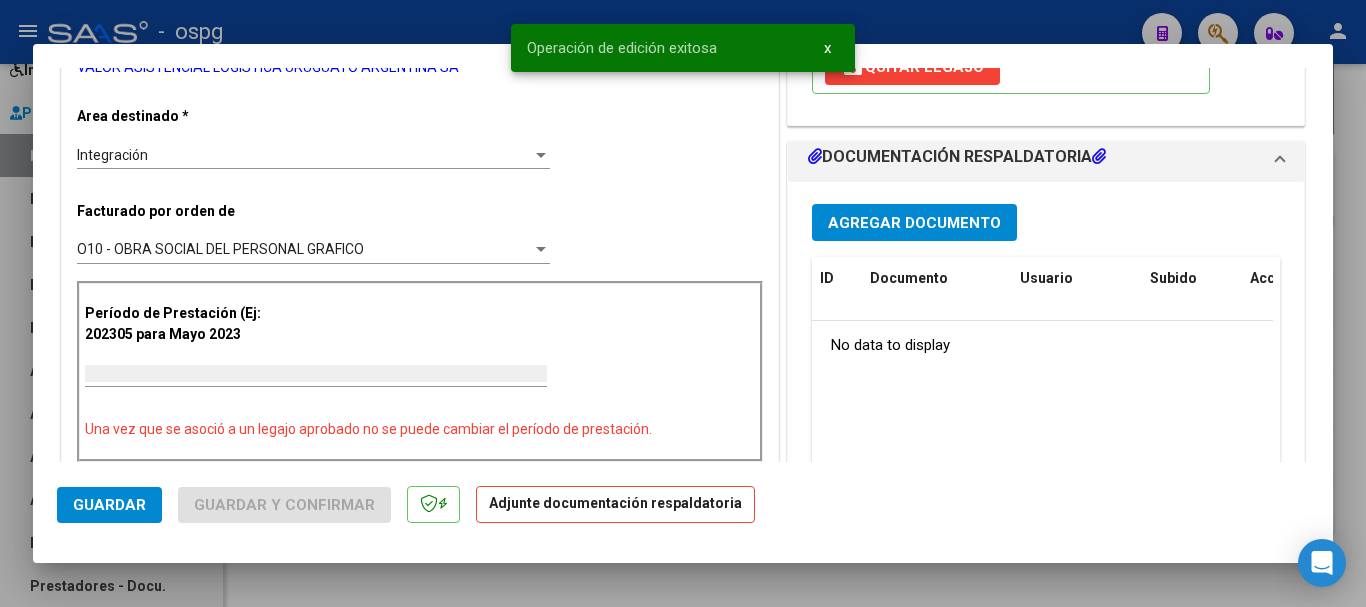 scroll, scrollTop: 0, scrollLeft: 0, axis: both 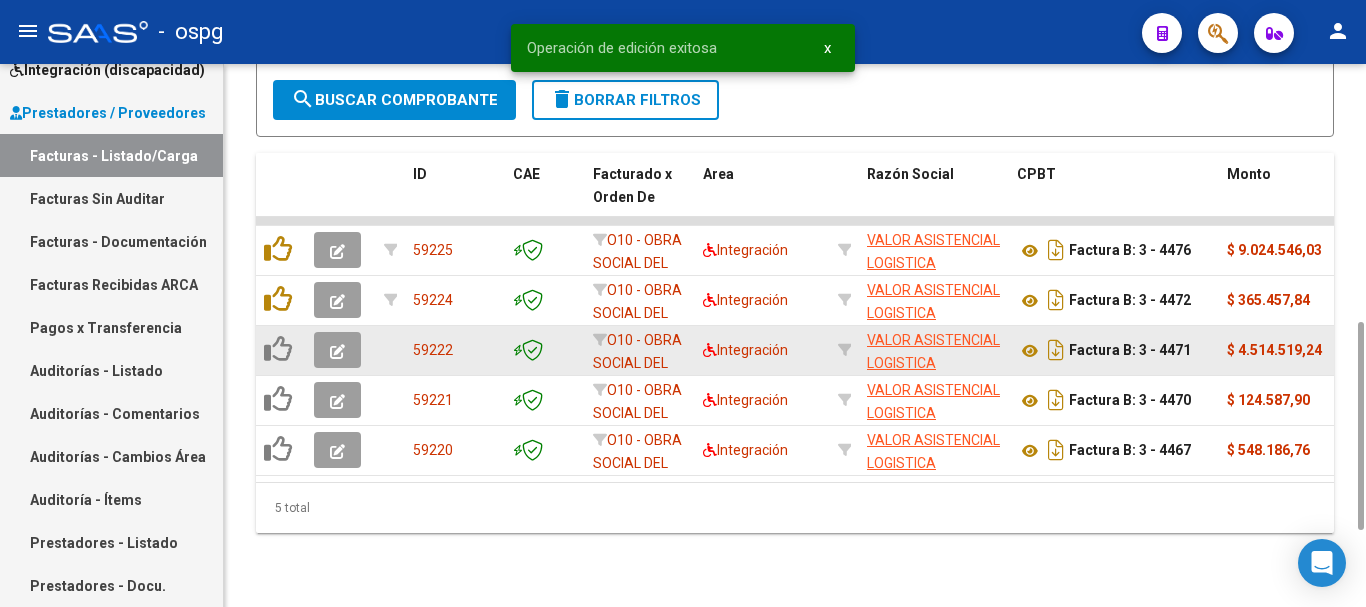 click 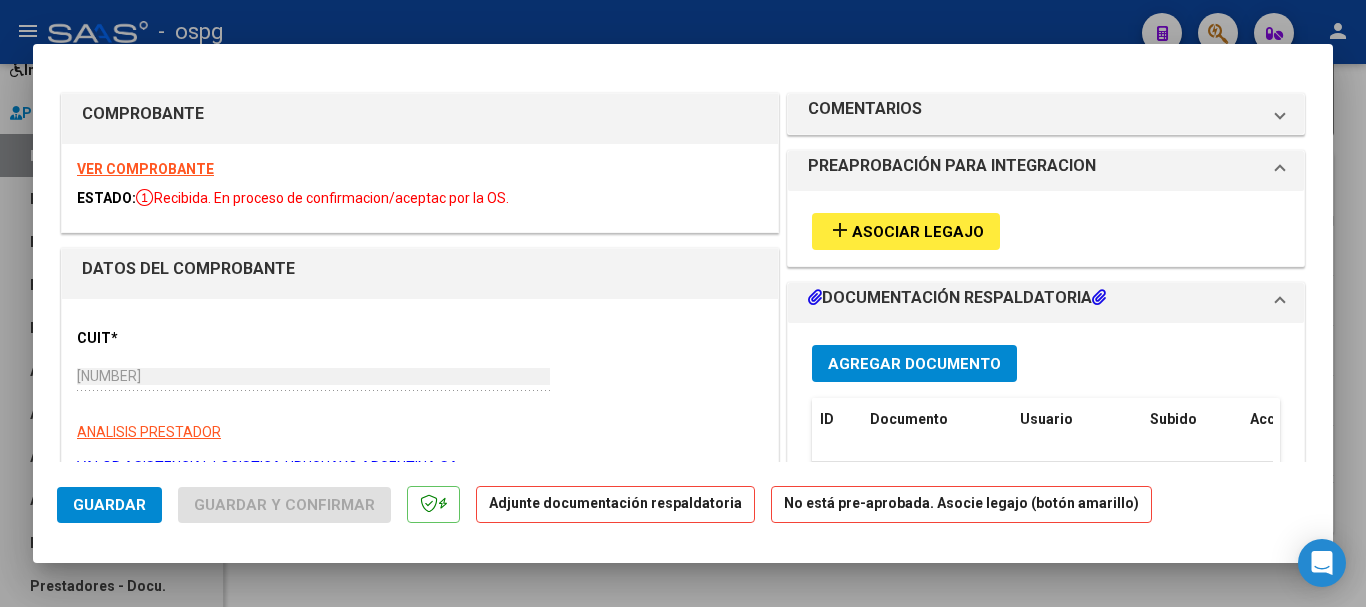 click on "VER COMPROBANTE" at bounding box center [145, 169] 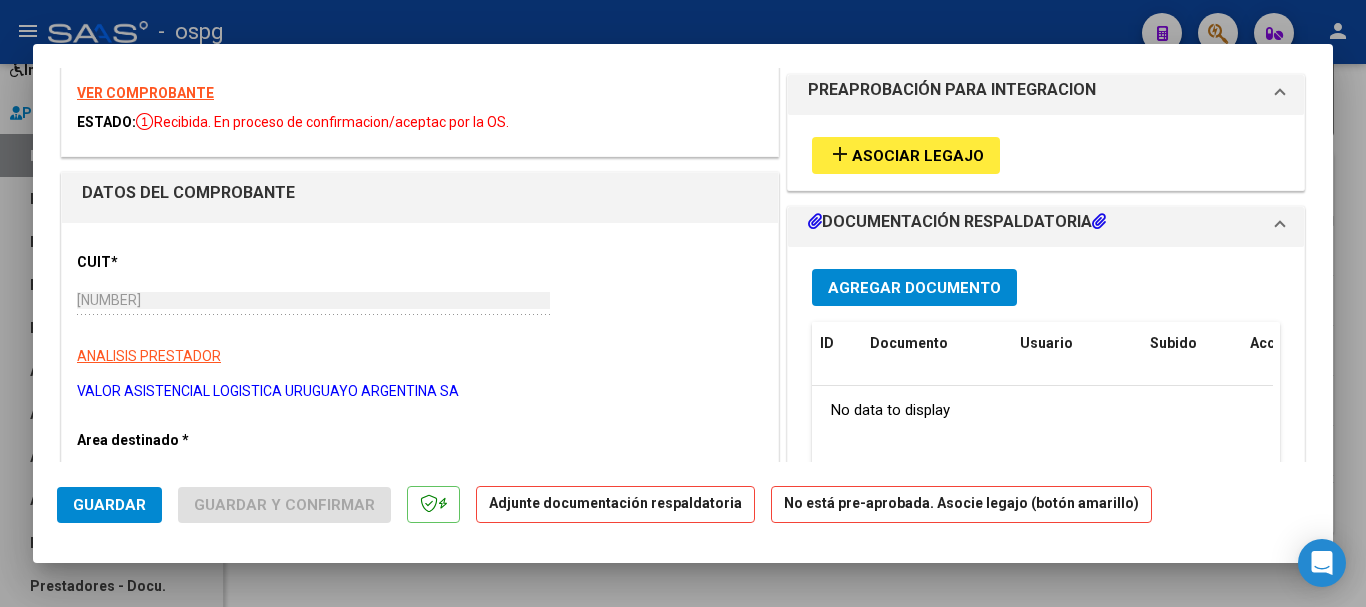 scroll, scrollTop: 0, scrollLeft: 0, axis: both 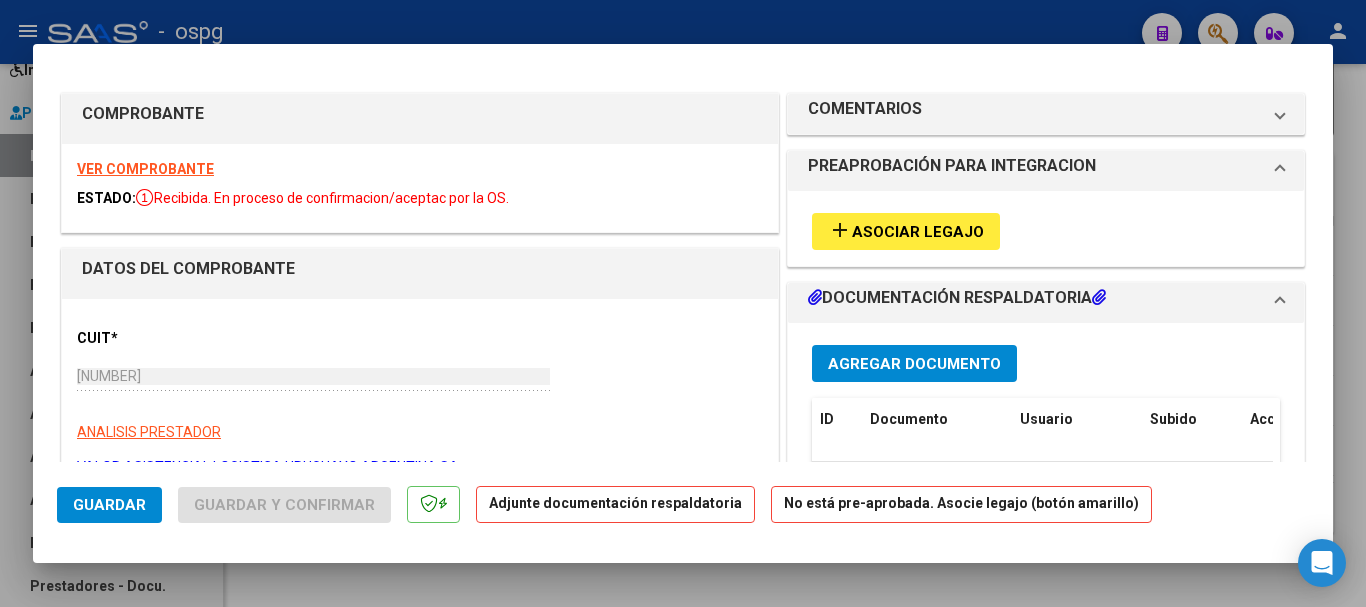 click on "Asociar Legajo" at bounding box center [918, 232] 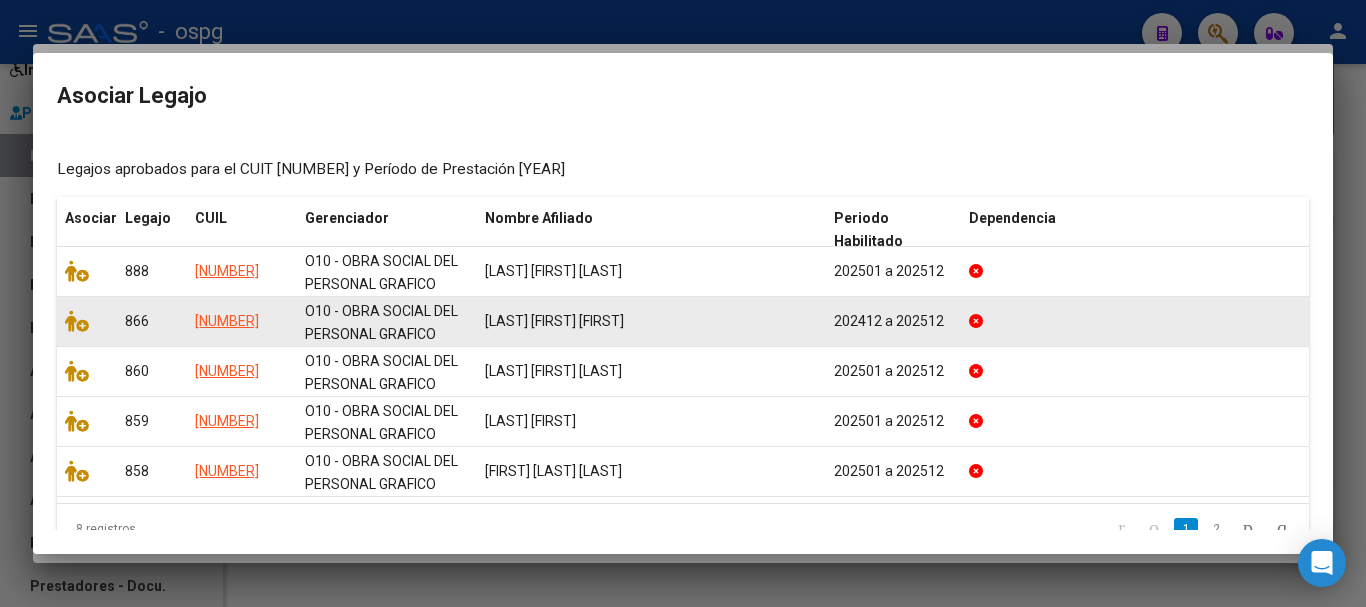 scroll, scrollTop: 200, scrollLeft: 0, axis: vertical 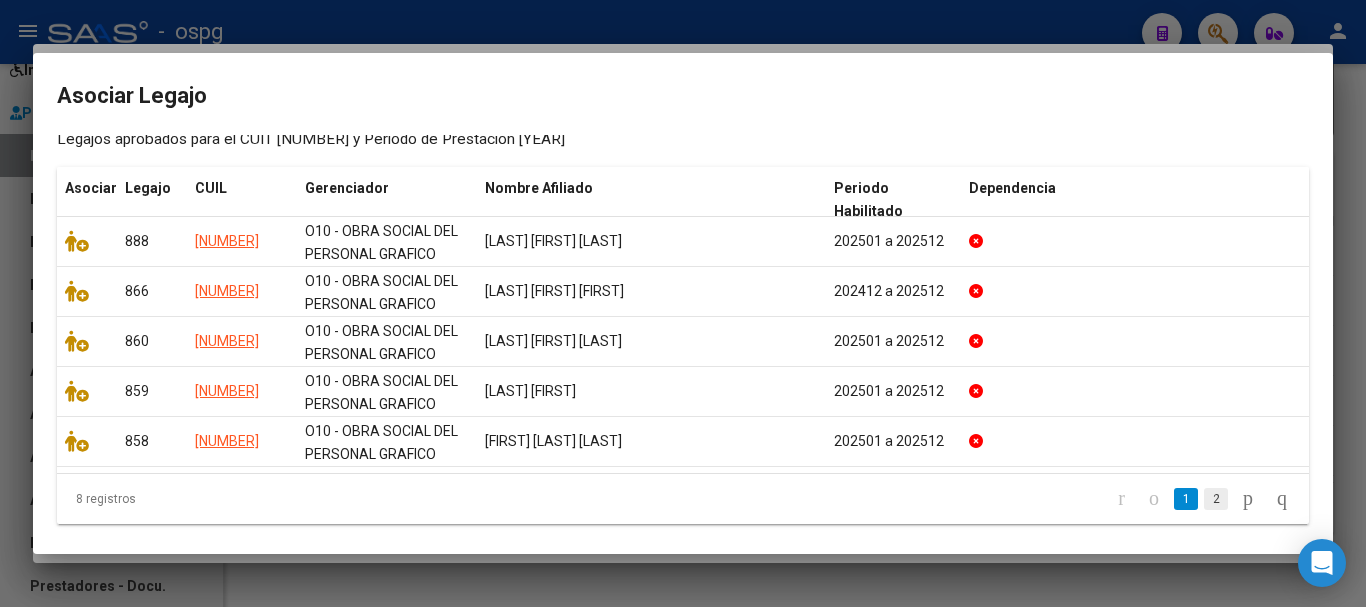 click on "2" 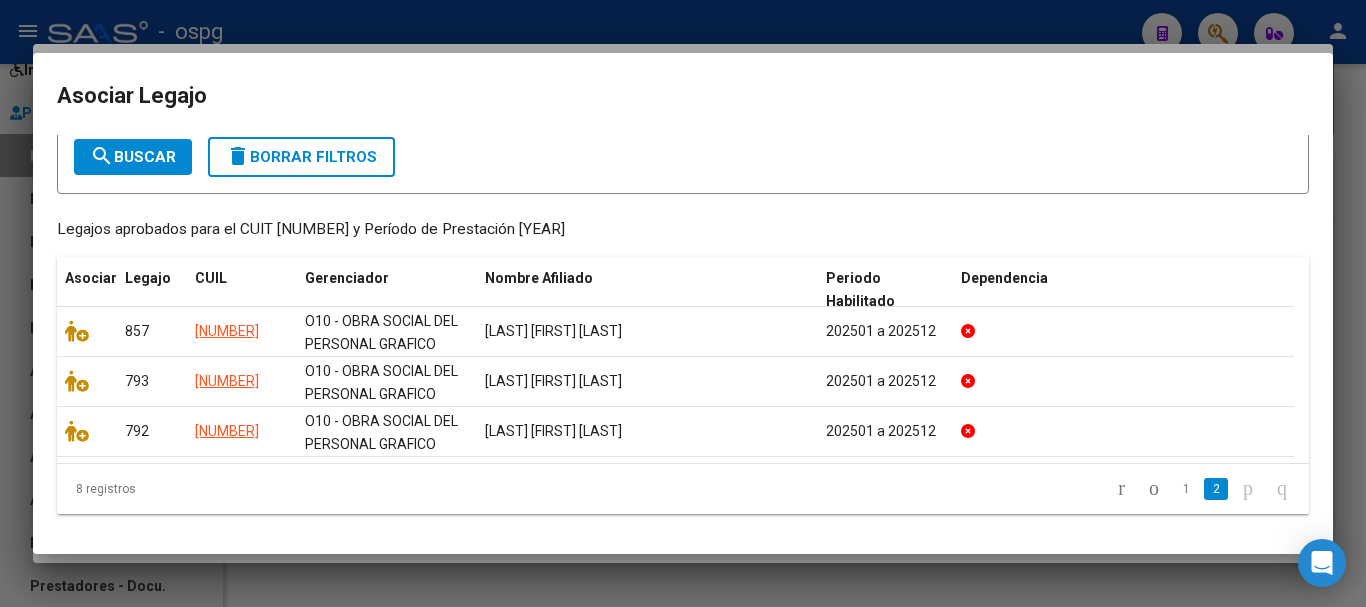 scroll, scrollTop: 110, scrollLeft: 0, axis: vertical 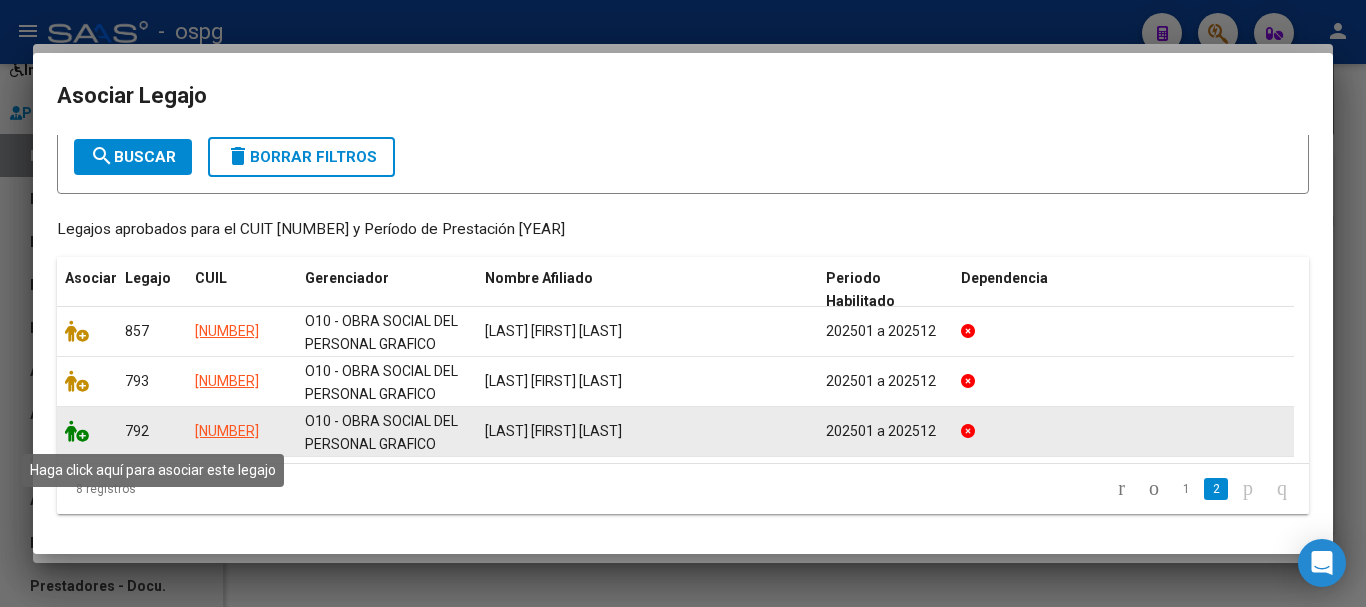 click 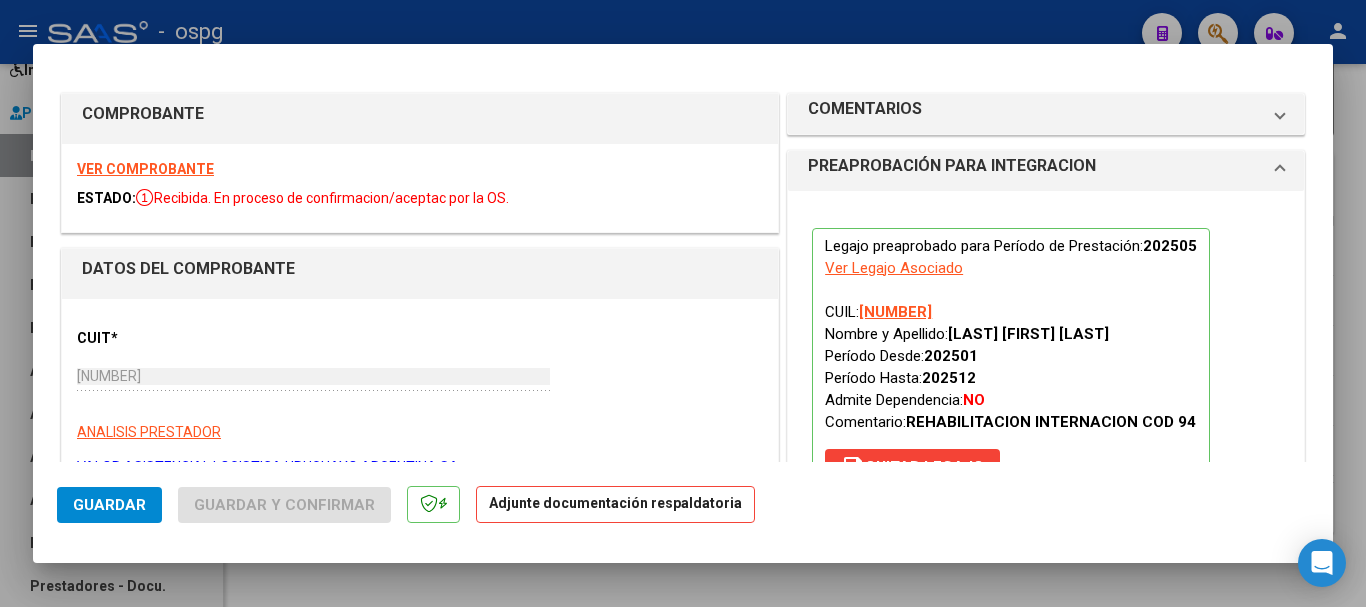 click on "Guardar" 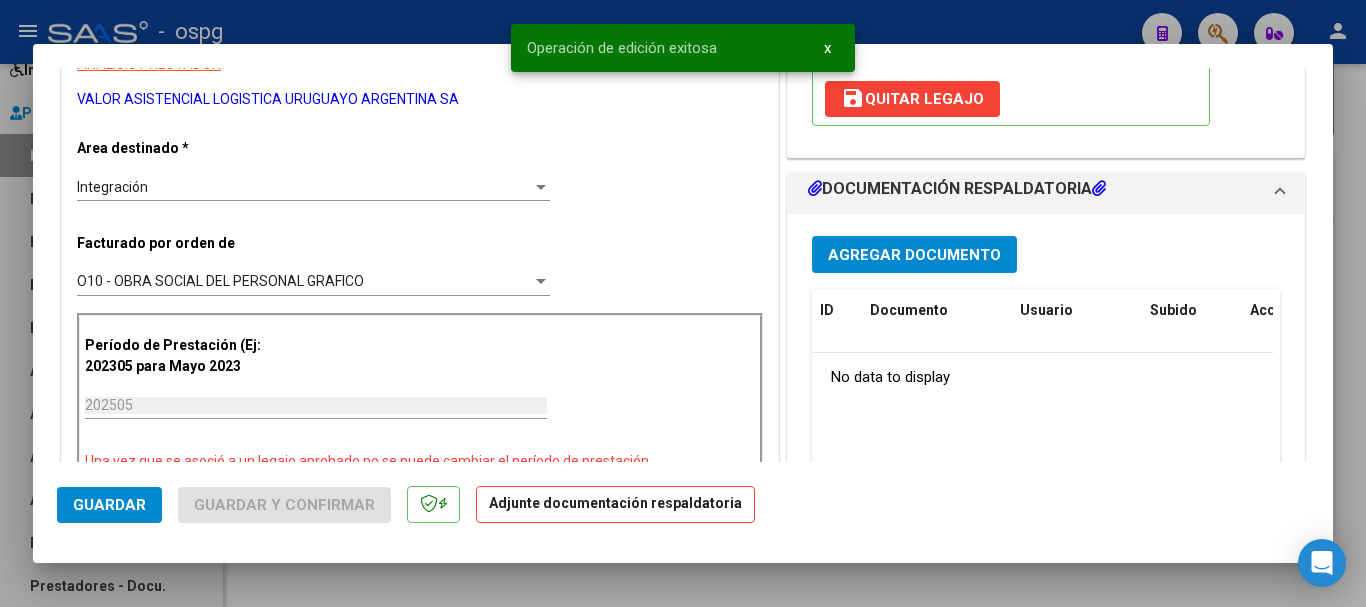 scroll, scrollTop: 400, scrollLeft: 0, axis: vertical 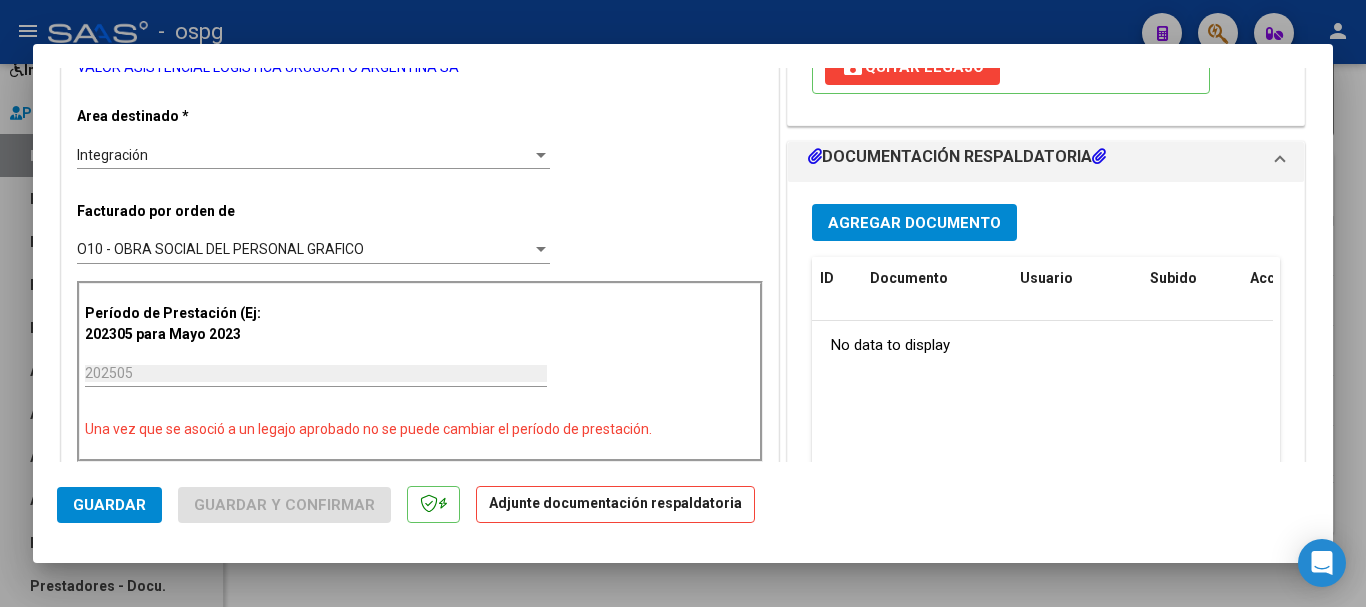 click at bounding box center [683, 303] 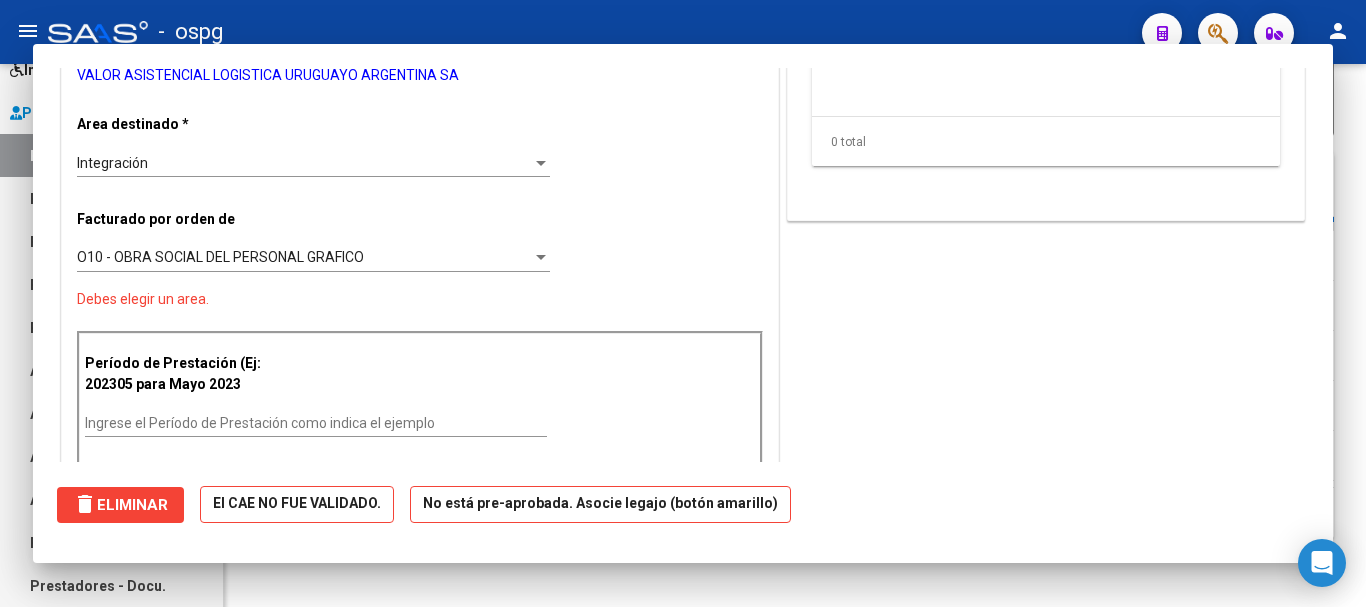 scroll, scrollTop: 0, scrollLeft: 0, axis: both 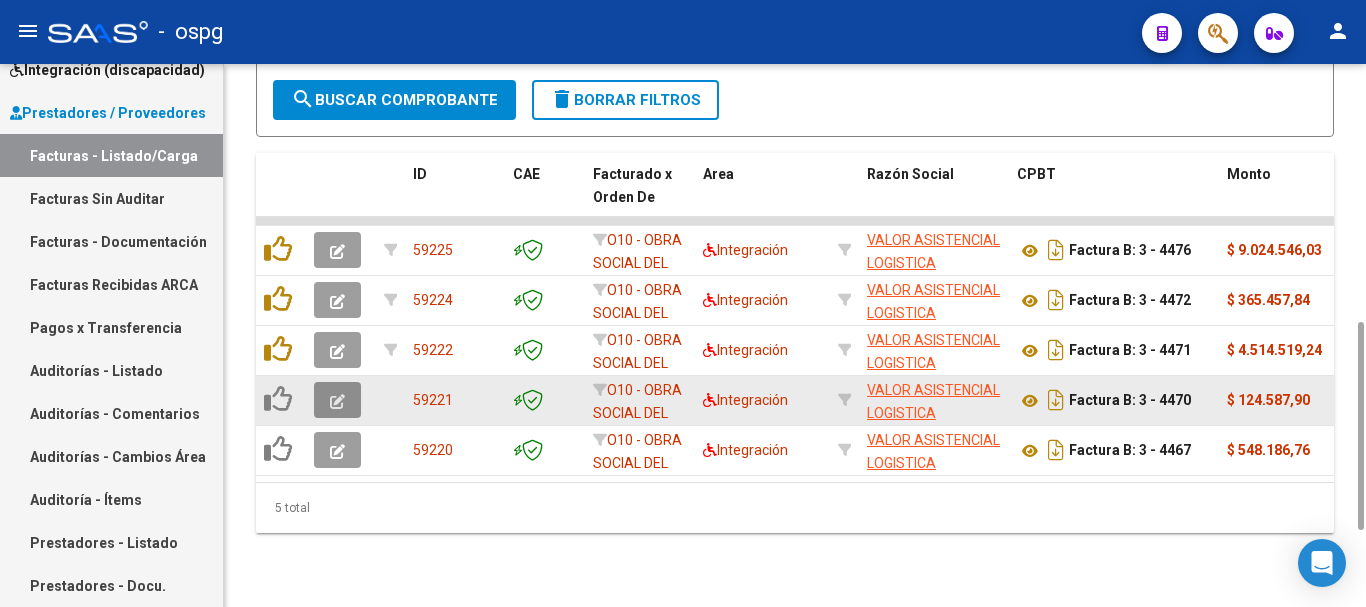 click 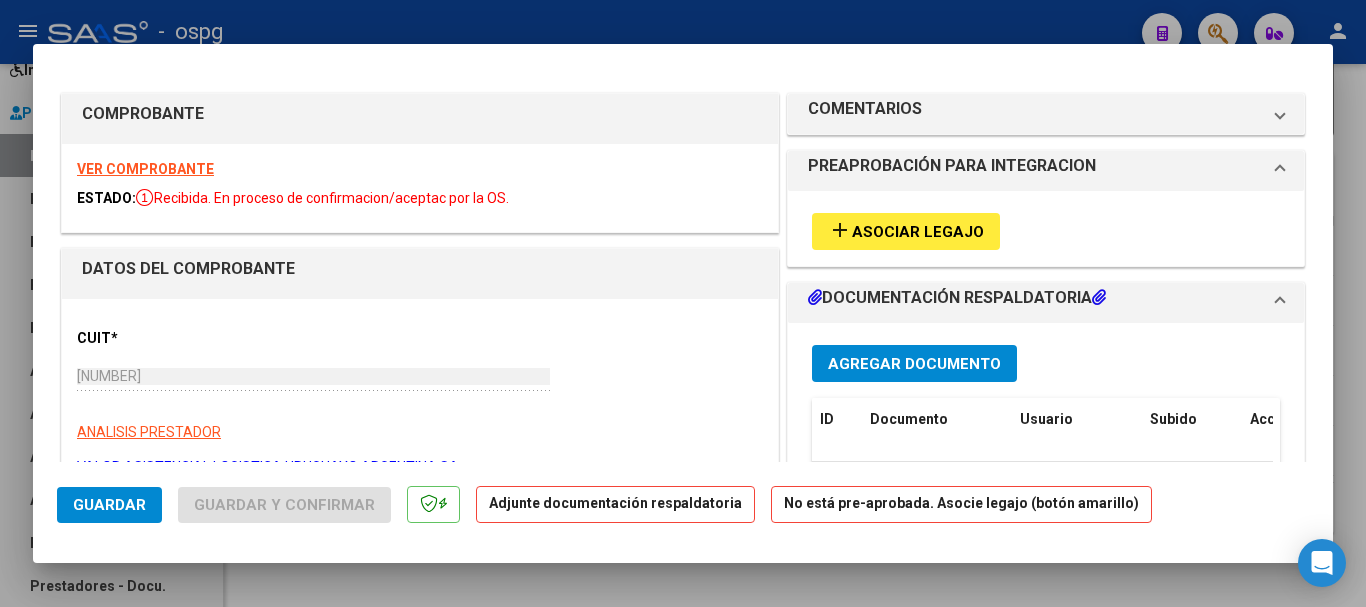 click on "VER COMPROBANTE" at bounding box center [145, 169] 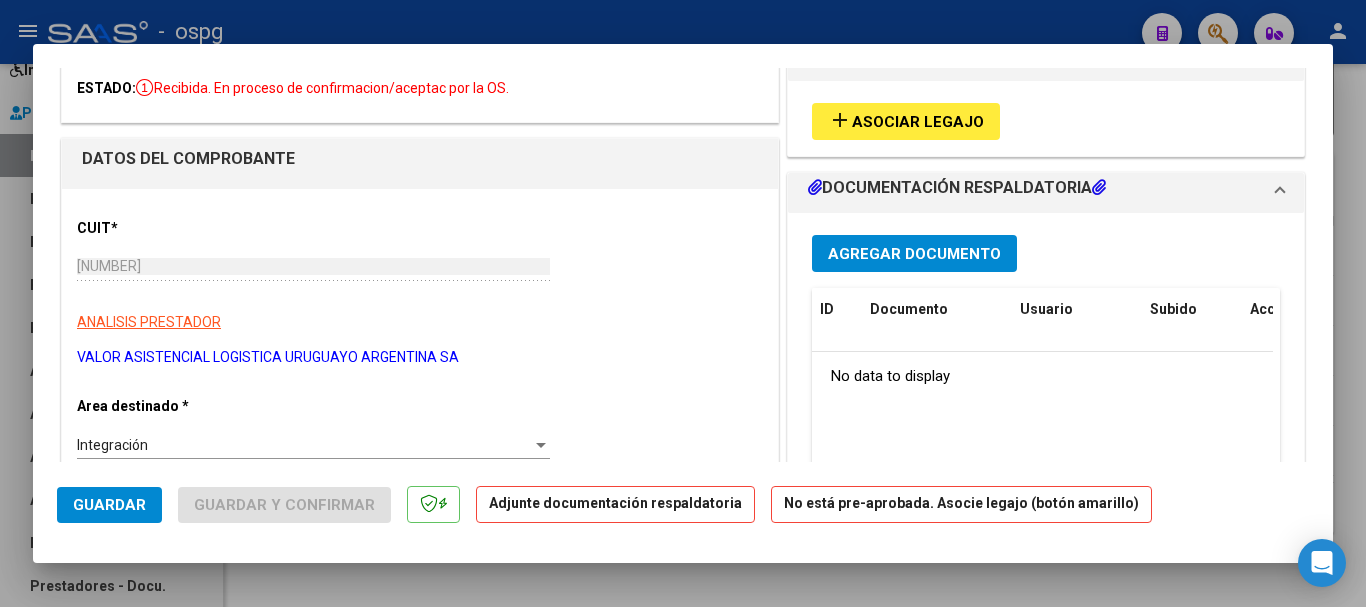 scroll, scrollTop: 0, scrollLeft: 0, axis: both 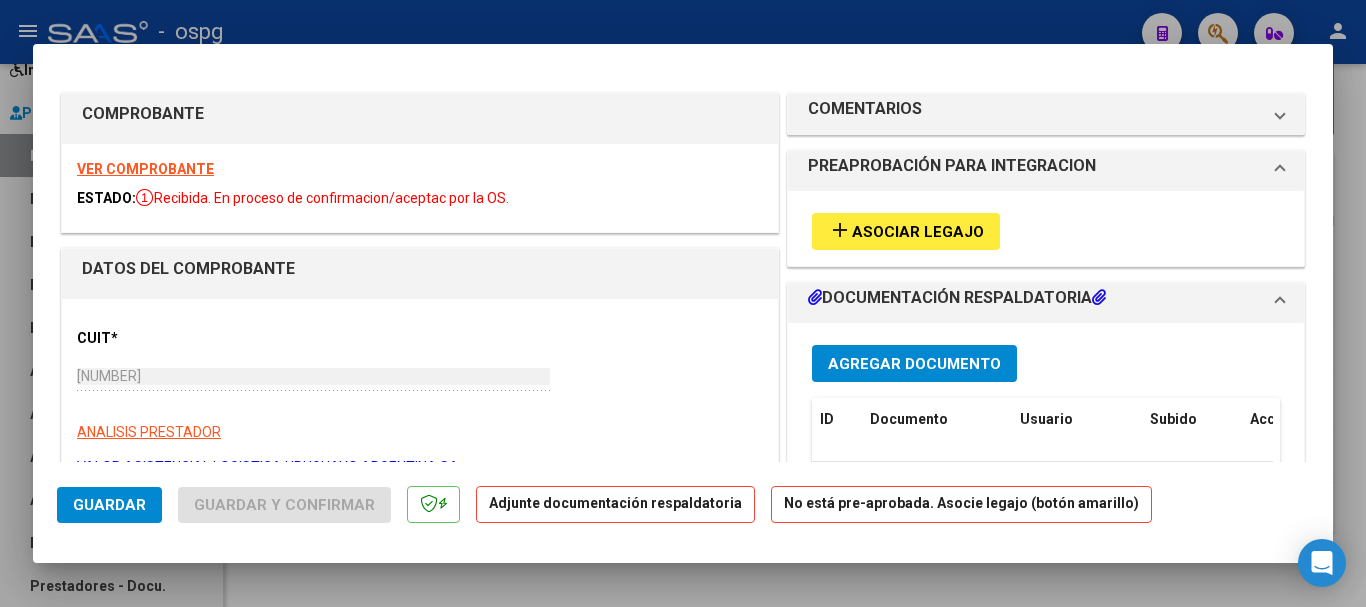 click on "Asociar Legajo" at bounding box center (918, 232) 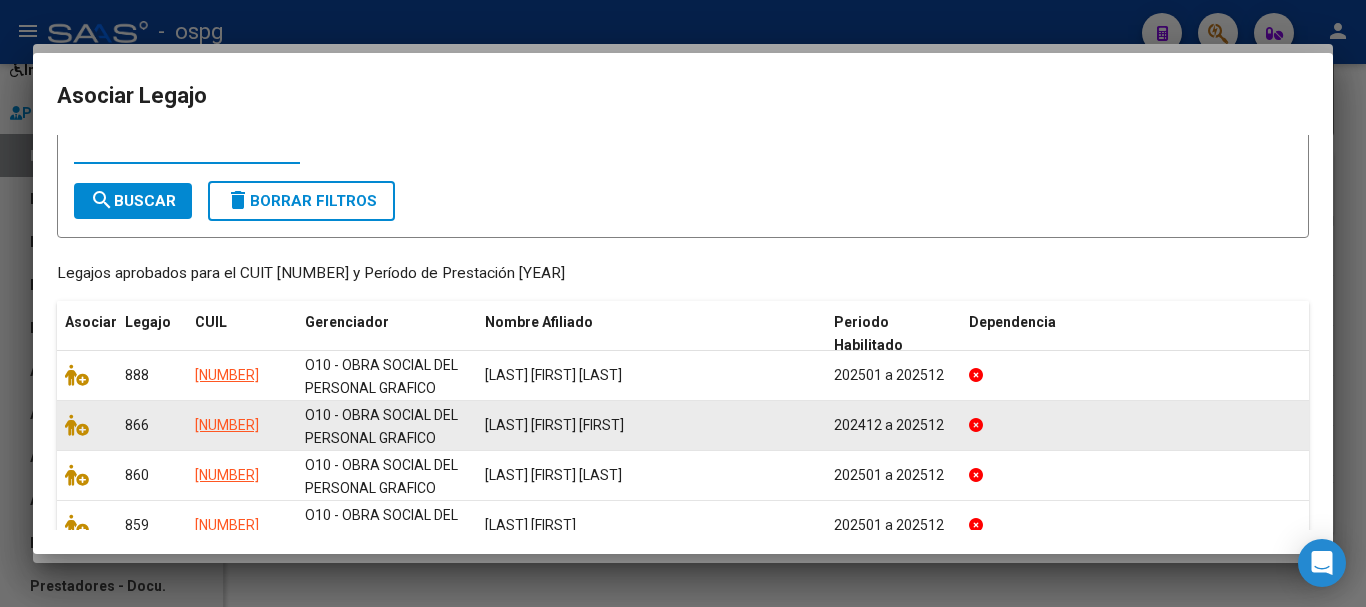 scroll, scrollTop: 100, scrollLeft: 0, axis: vertical 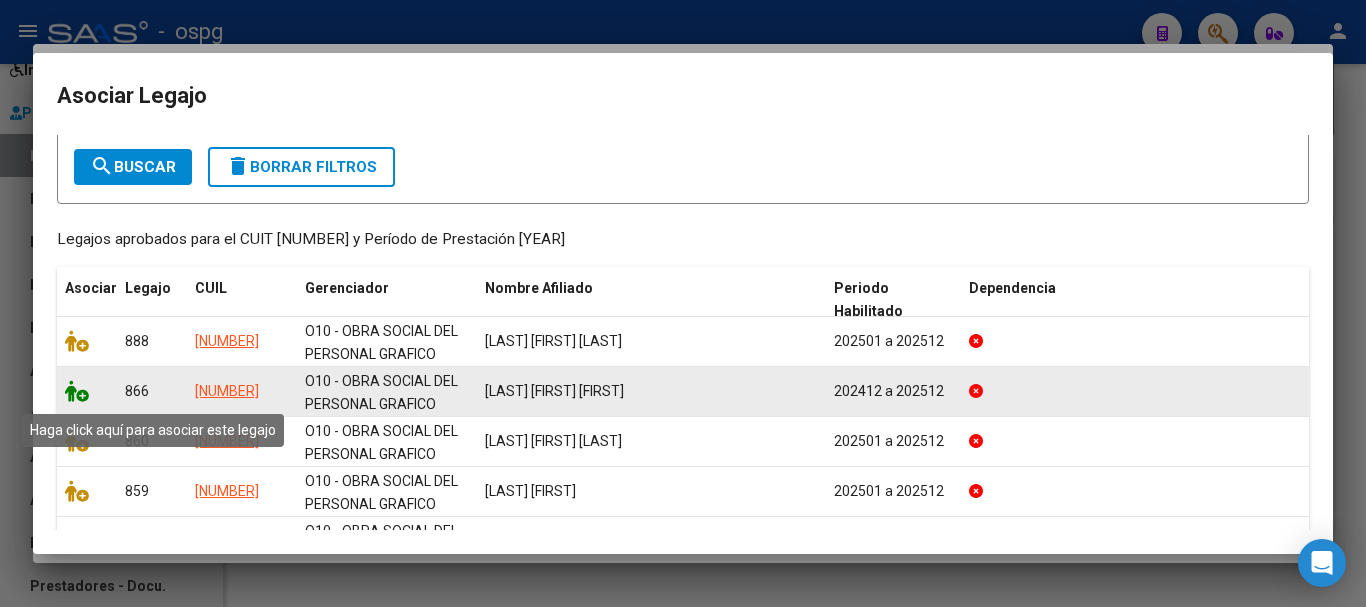 click 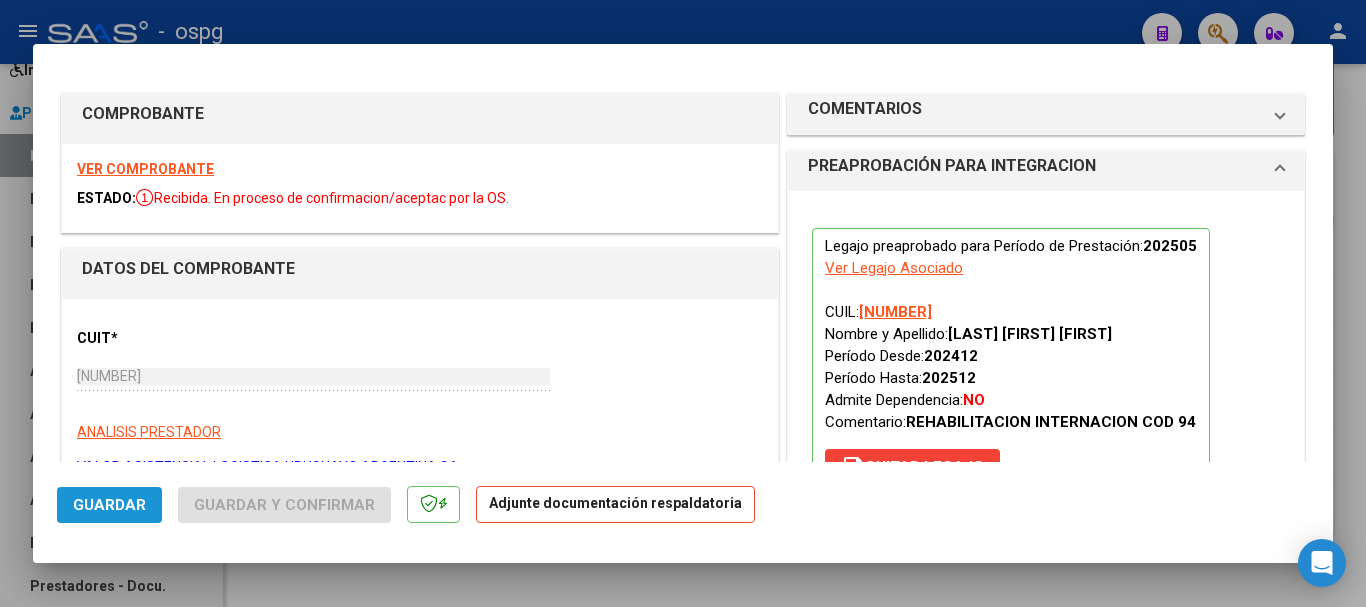 click on "Guardar" 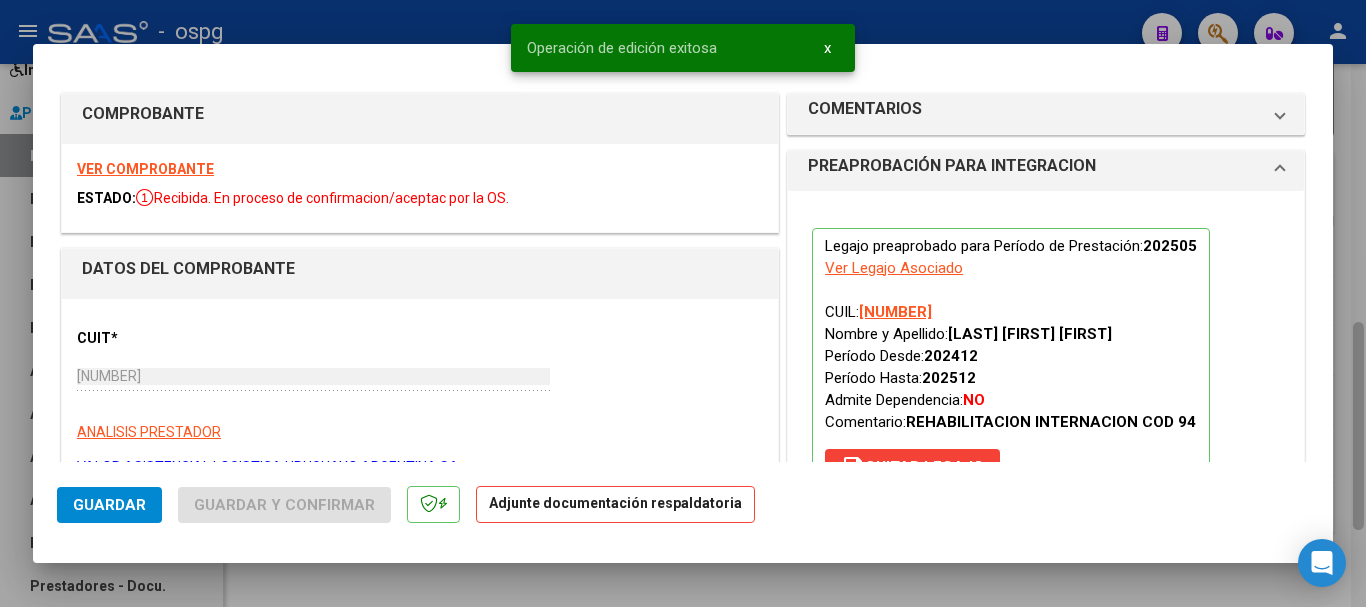click at bounding box center (683, 303) 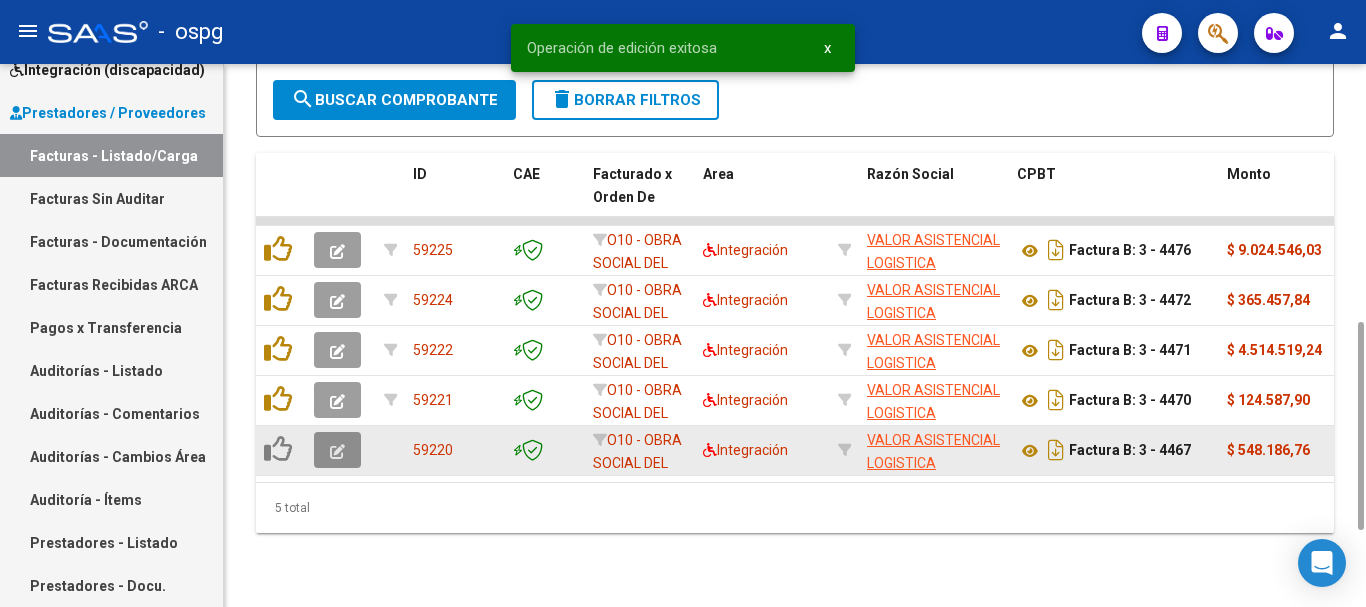click 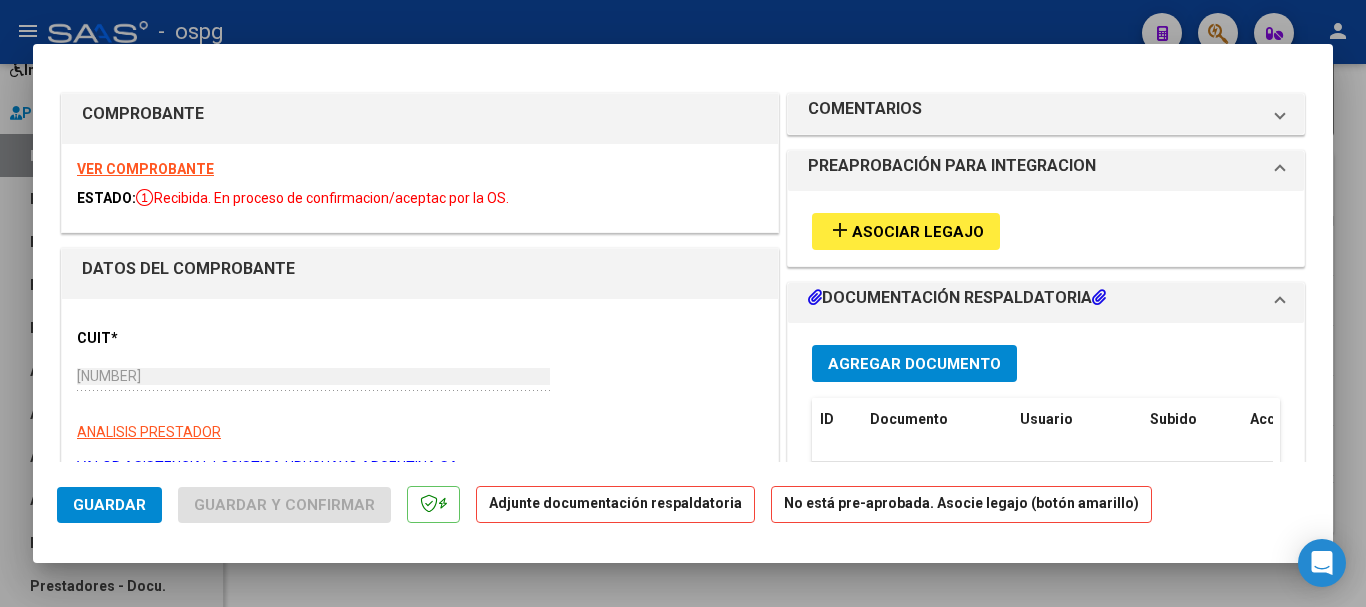click on "VER COMPROBANTE" at bounding box center (145, 169) 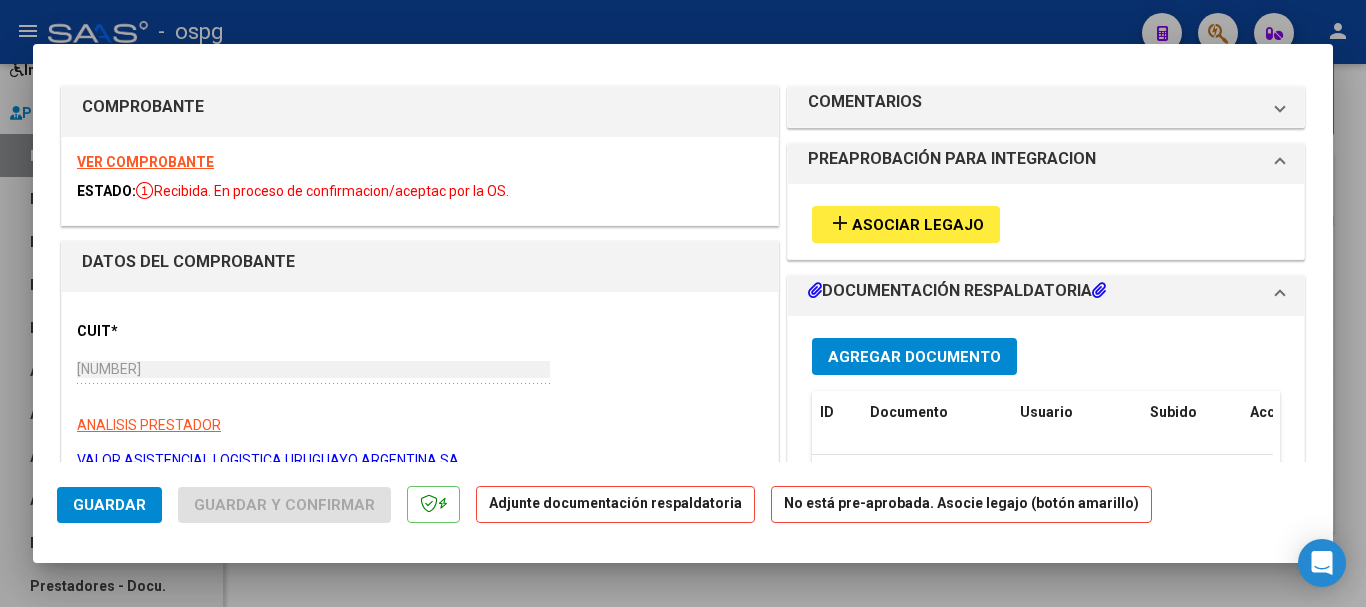 scroll, scrollTop: 0, scrollLeft: 0, axis: both 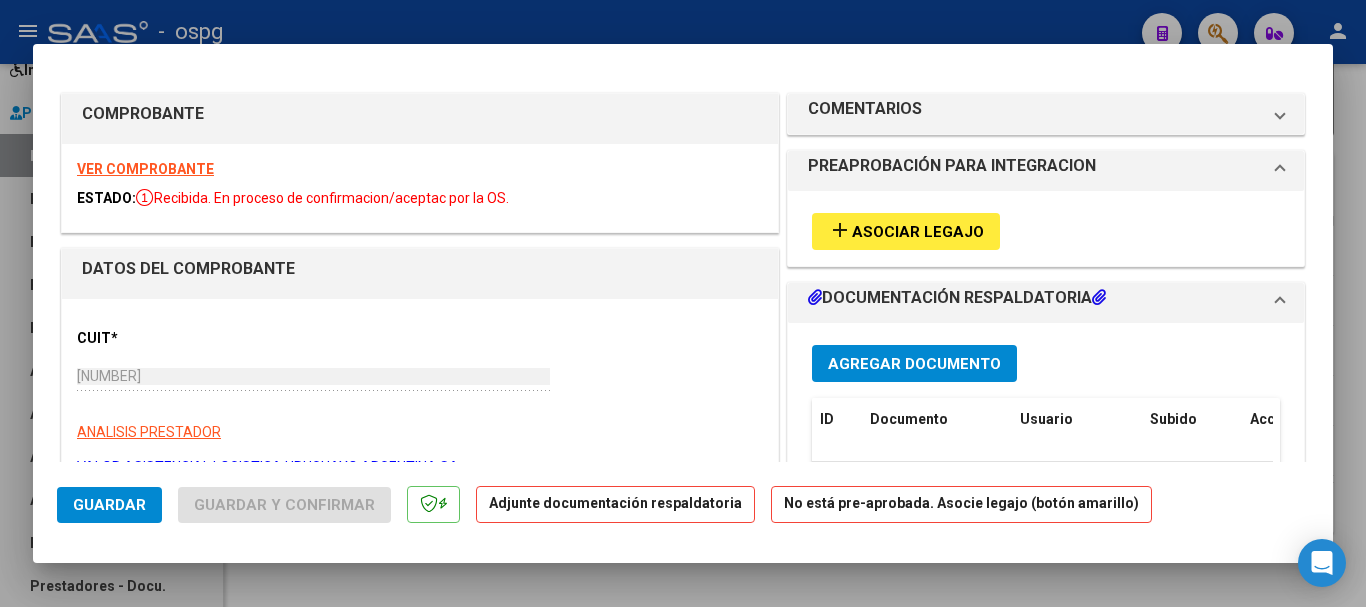 click on "Asociar Legajo" at bounding box center (918, 232) 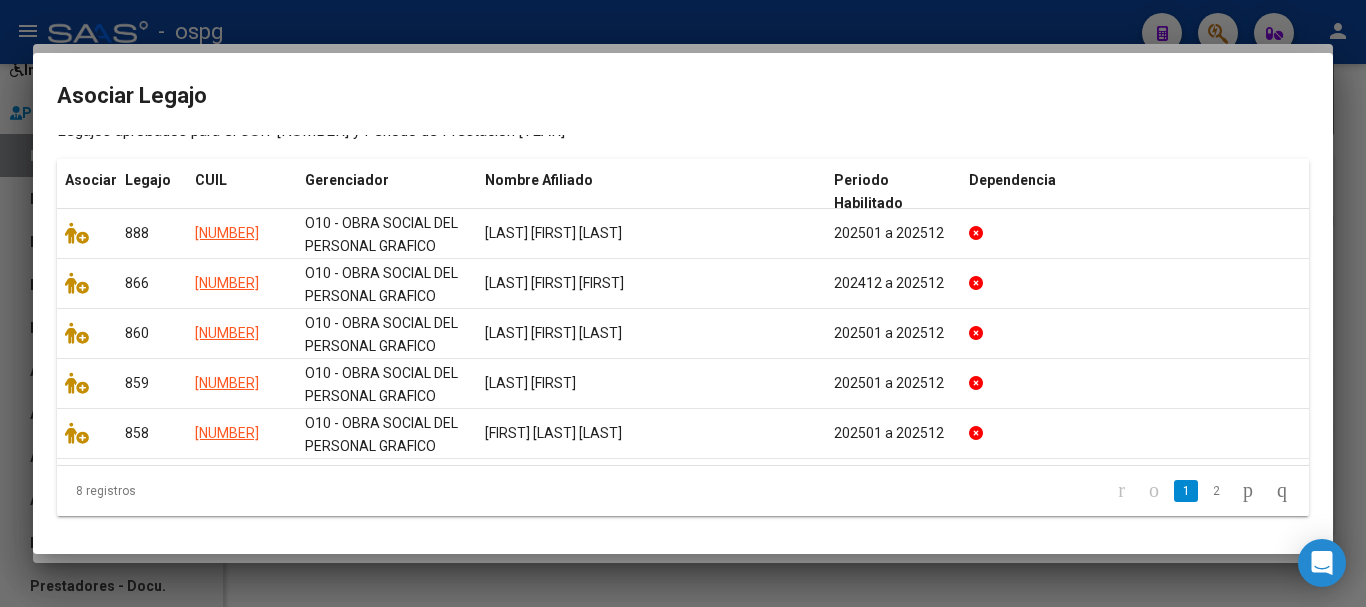 scroll, scrollTop: 210, scrollLeft: 0, axis: vertical 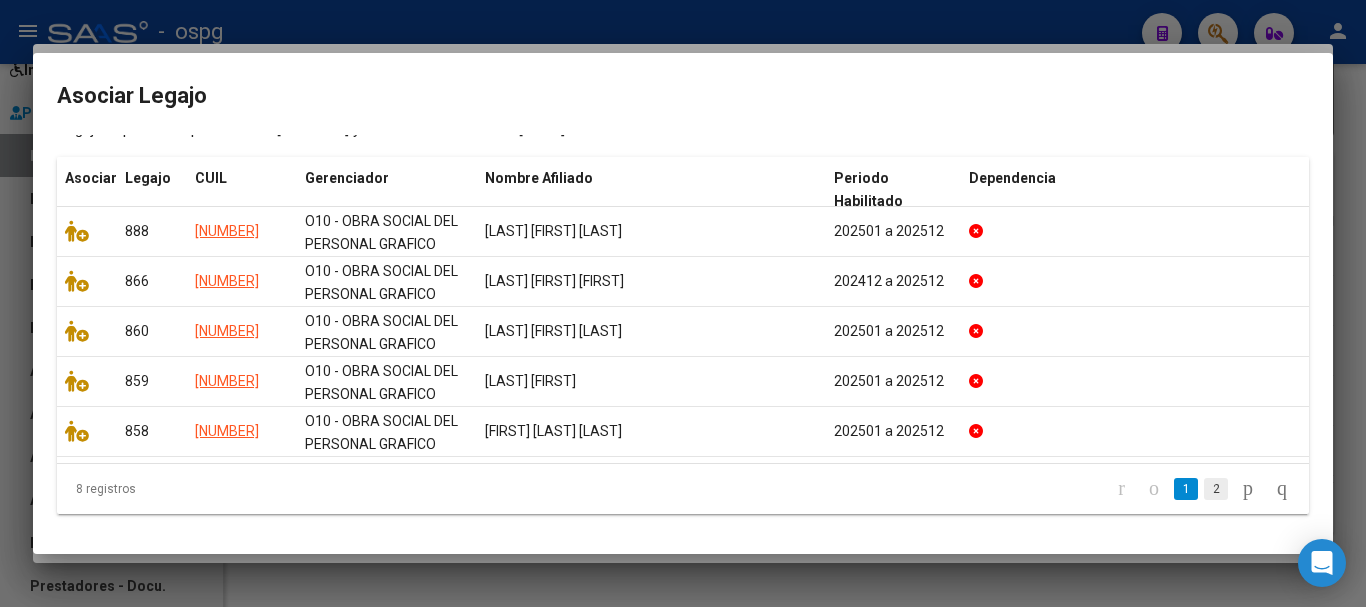click on "2" 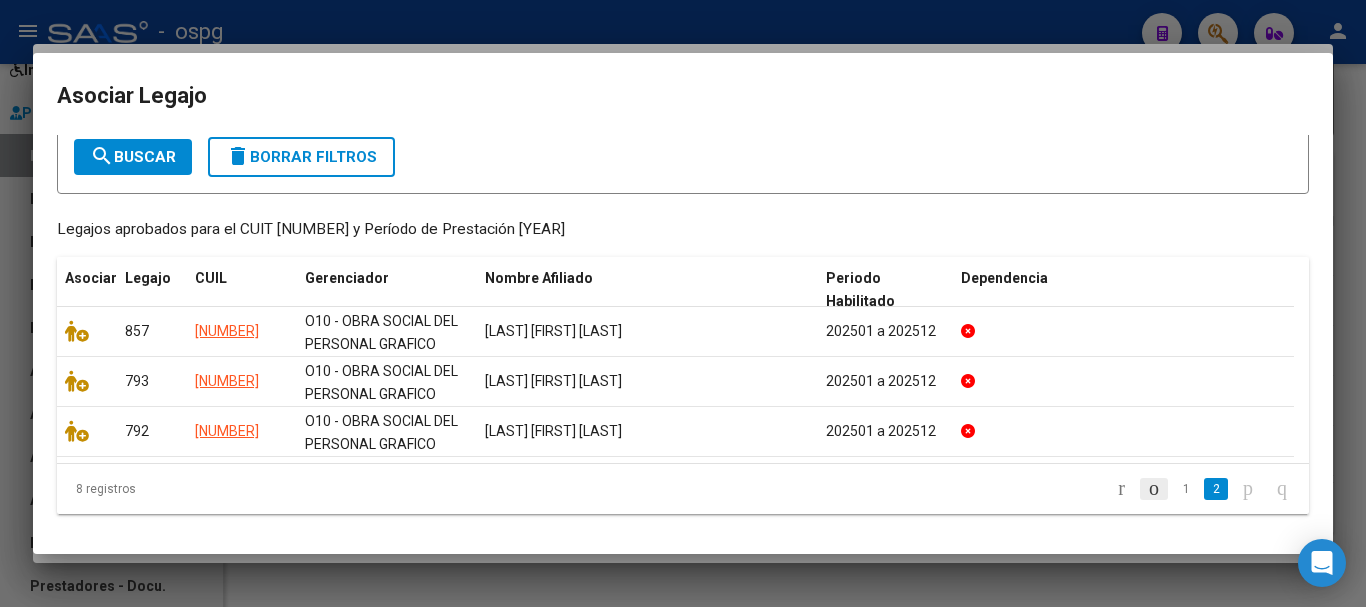 scroll, scrollTop: 110, scrollLeft: 0, axis: vertical 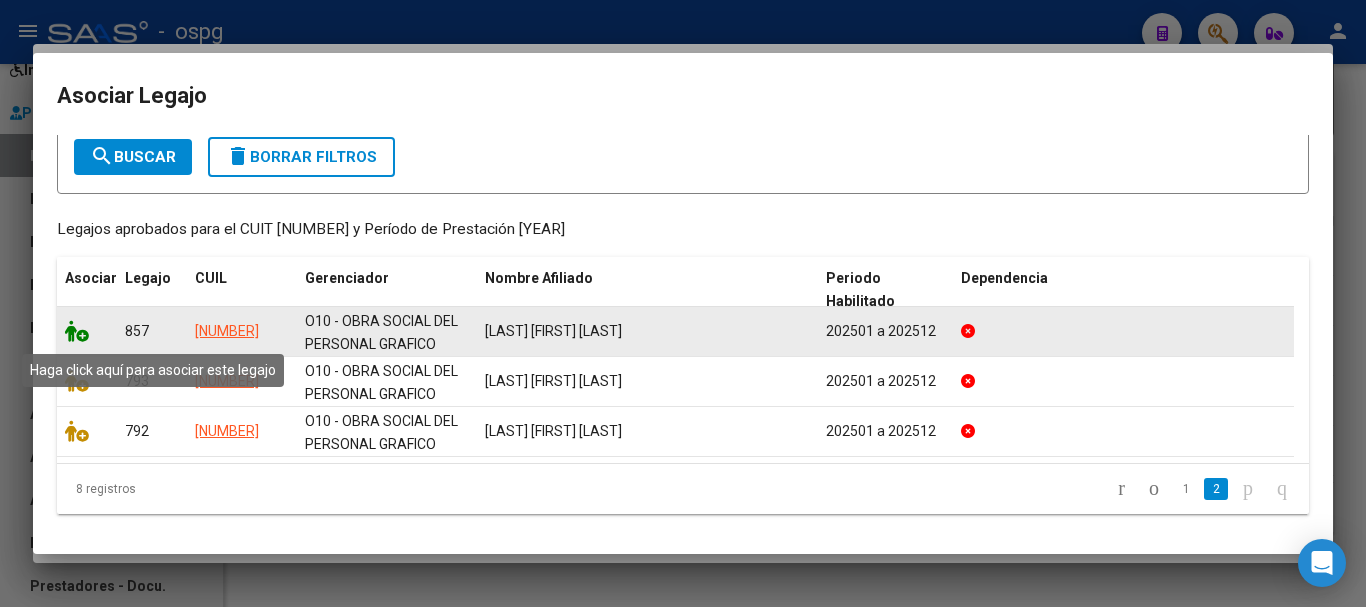 click 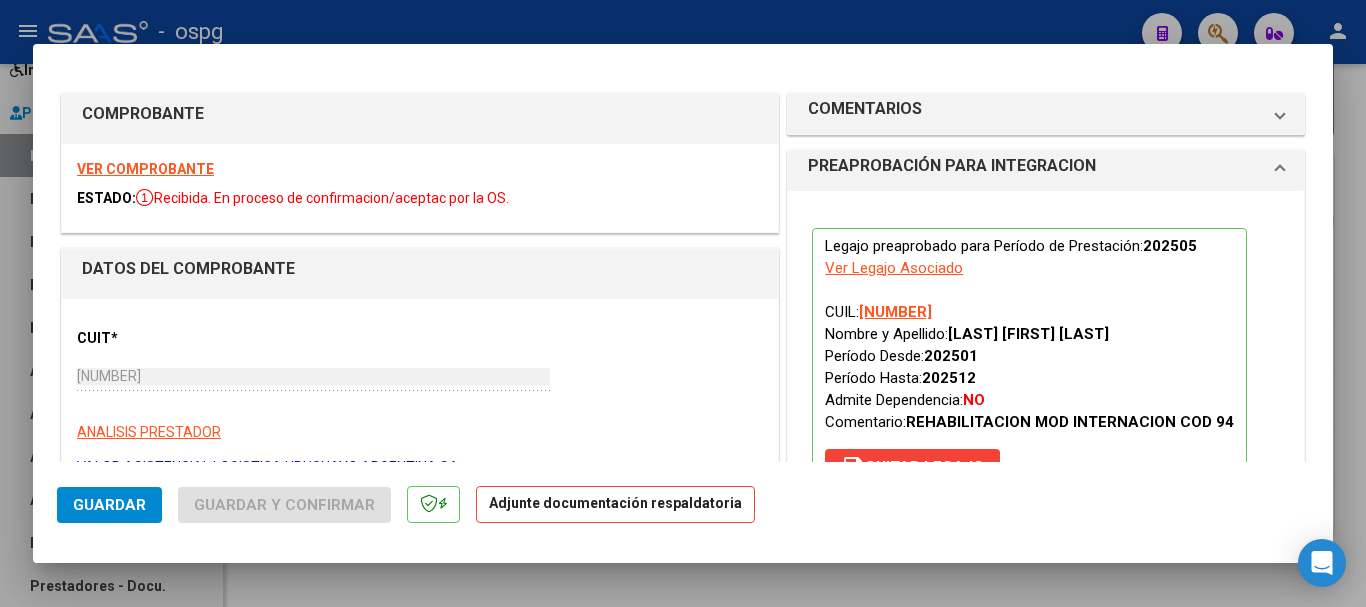 click on "Guardar" 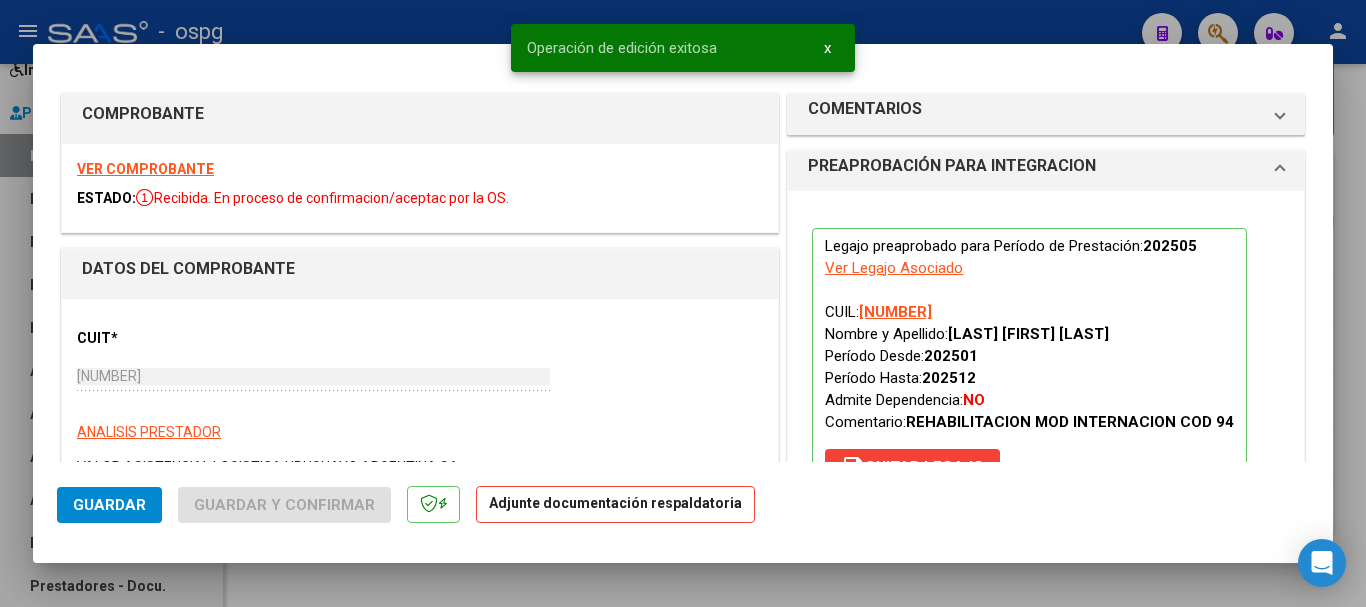 click at bounding box center (683, 303) 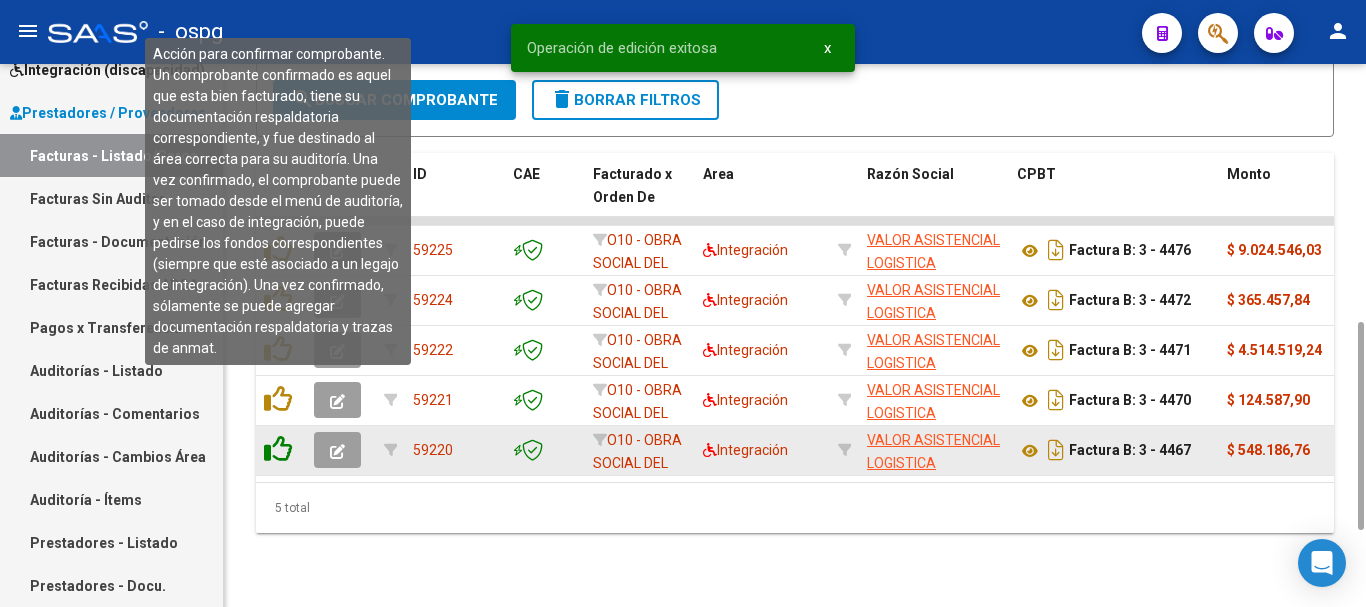 click 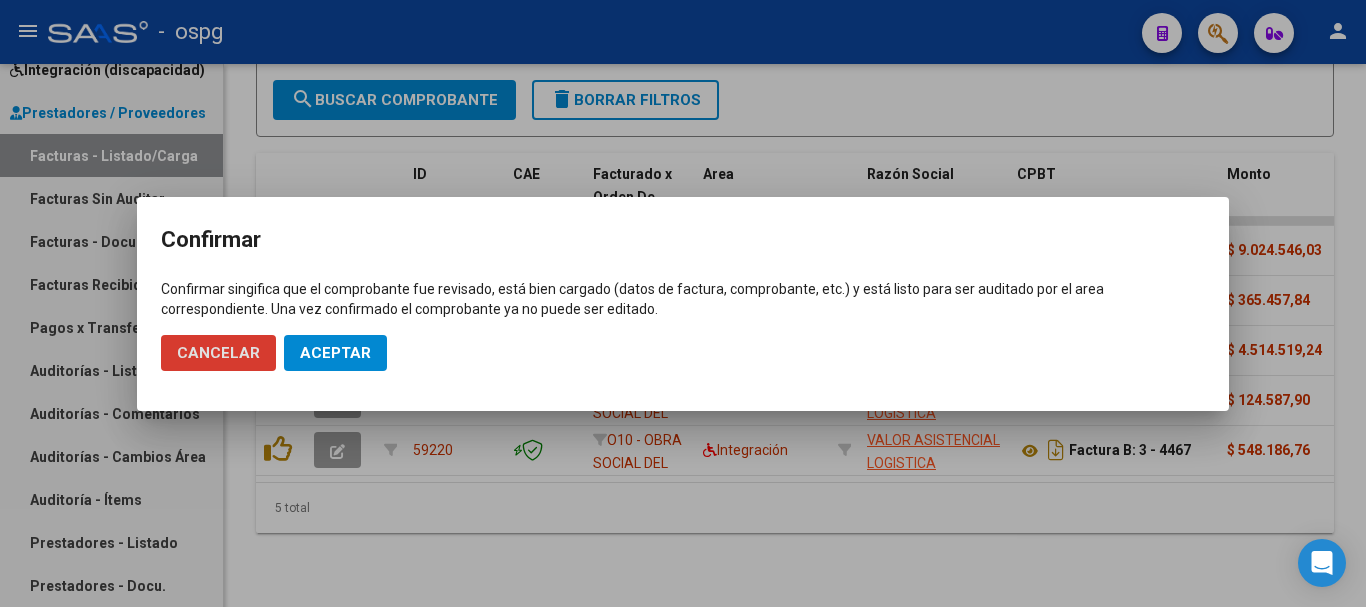 click on "Aceptar" 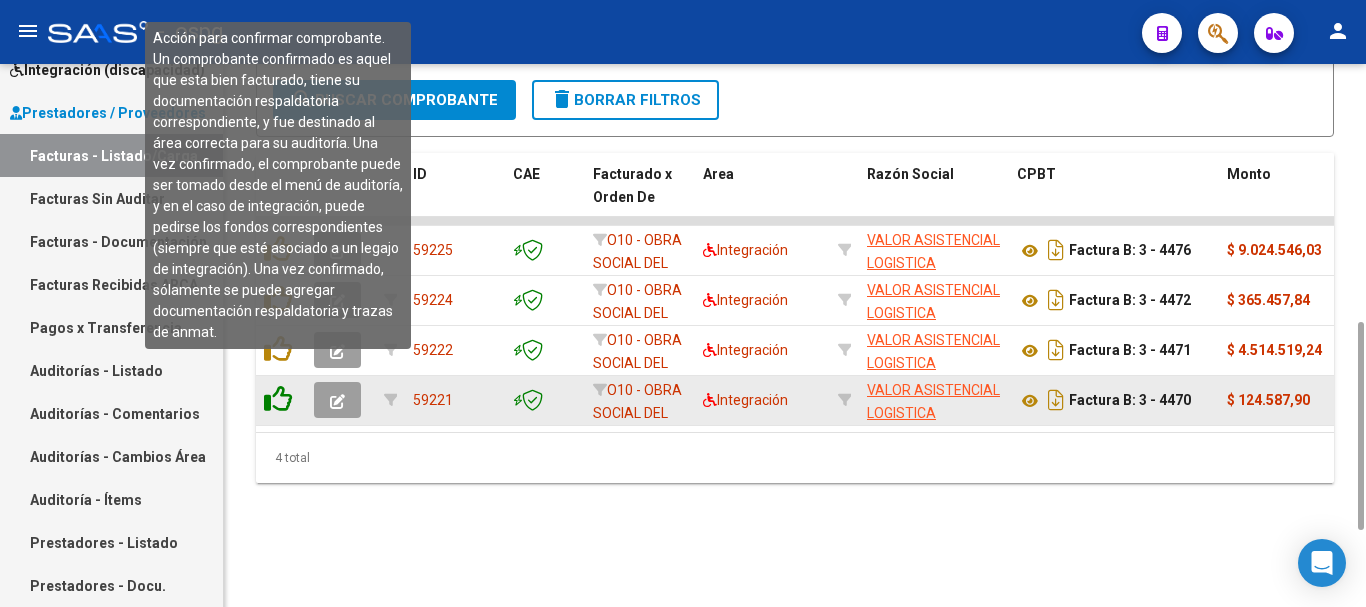 click 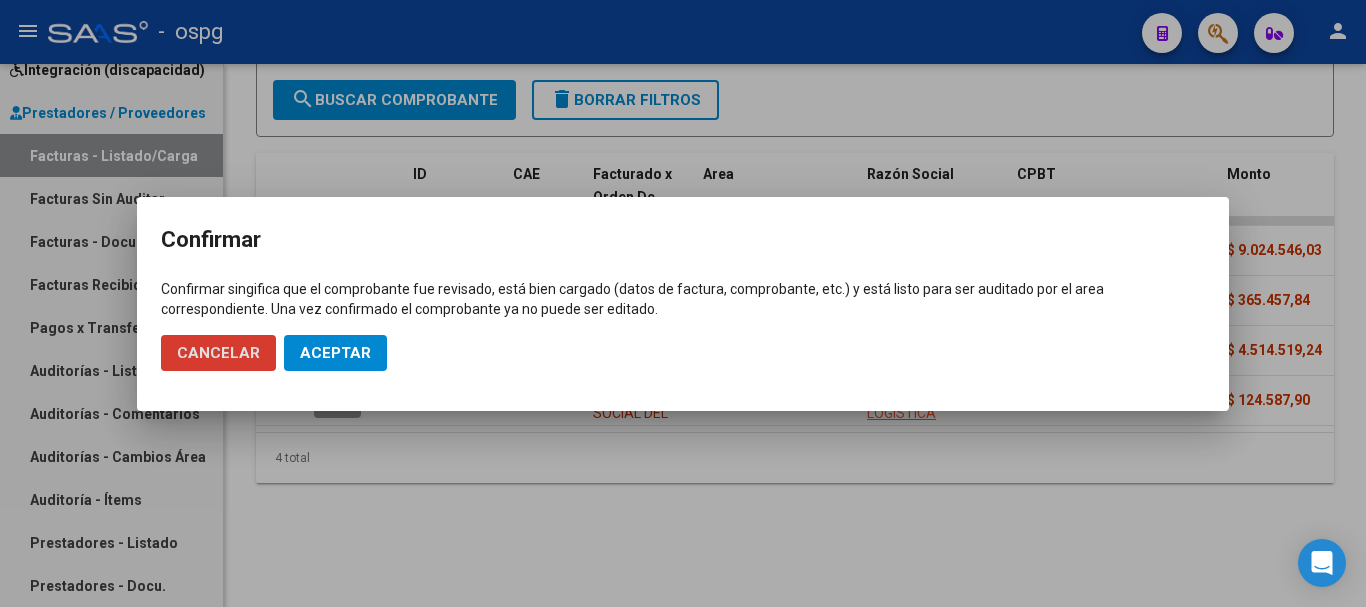 click on "Aceptar" 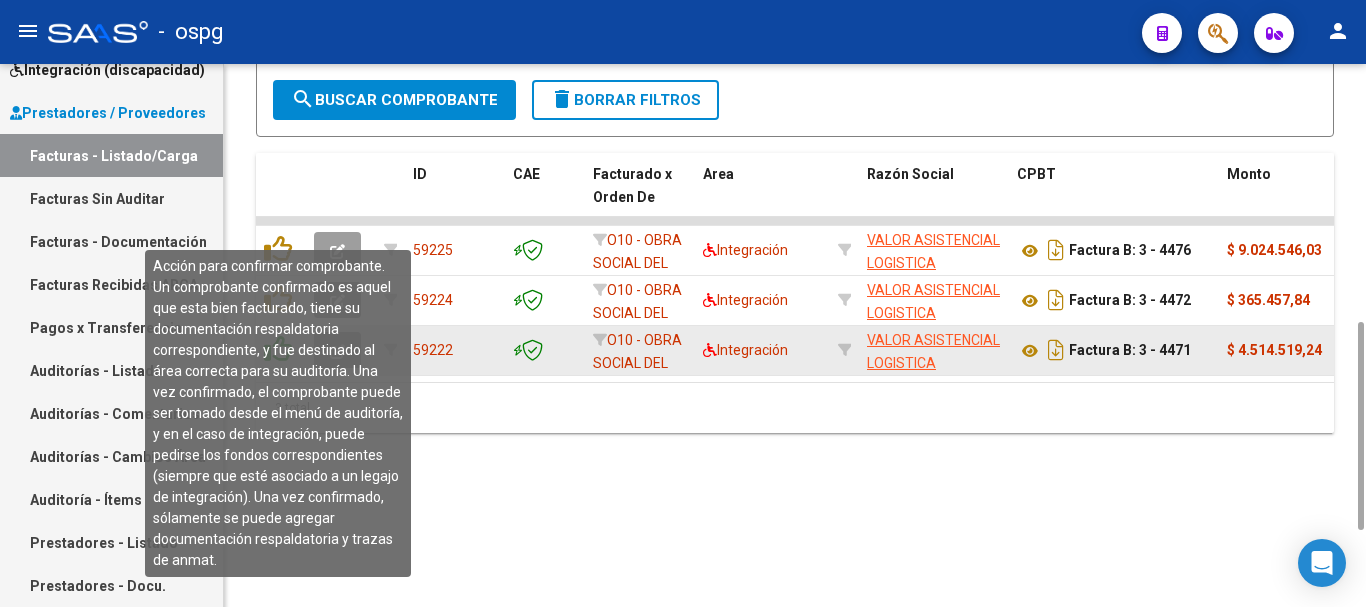 click 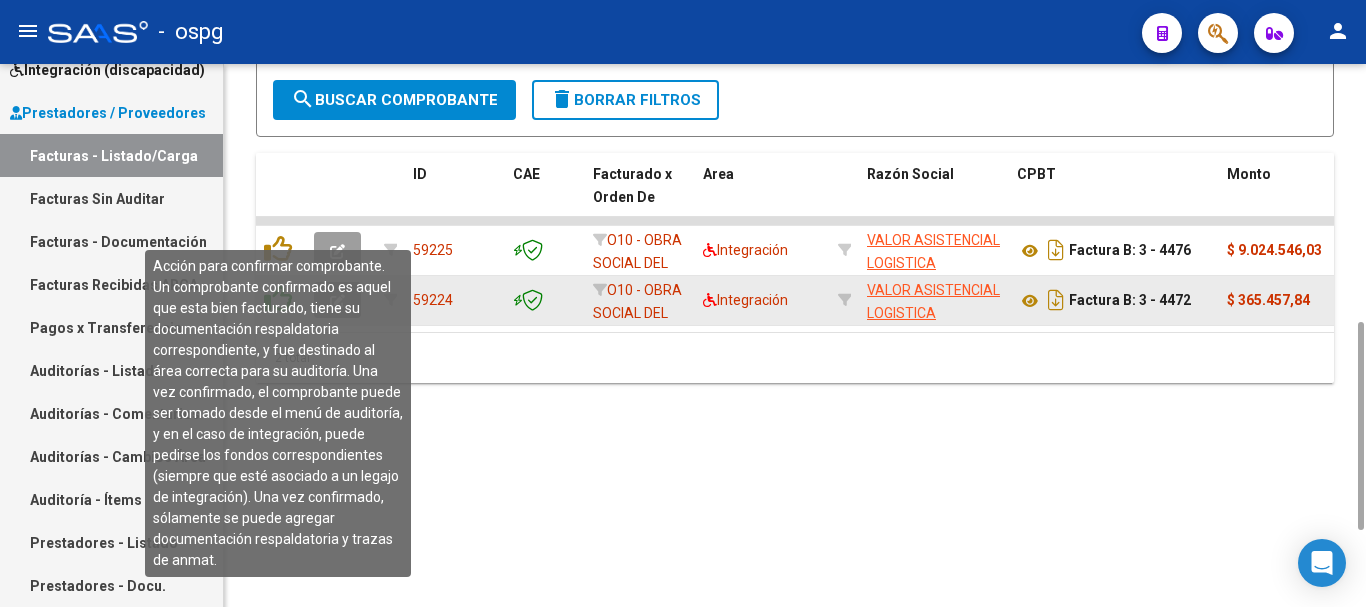 click 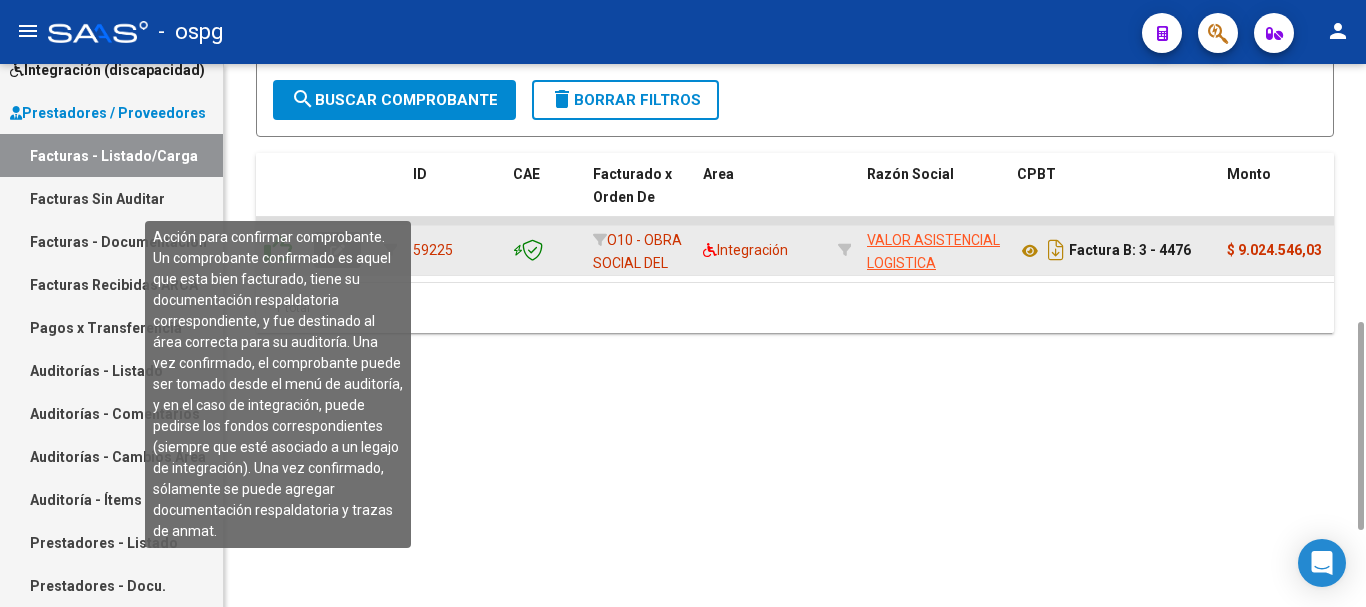 click 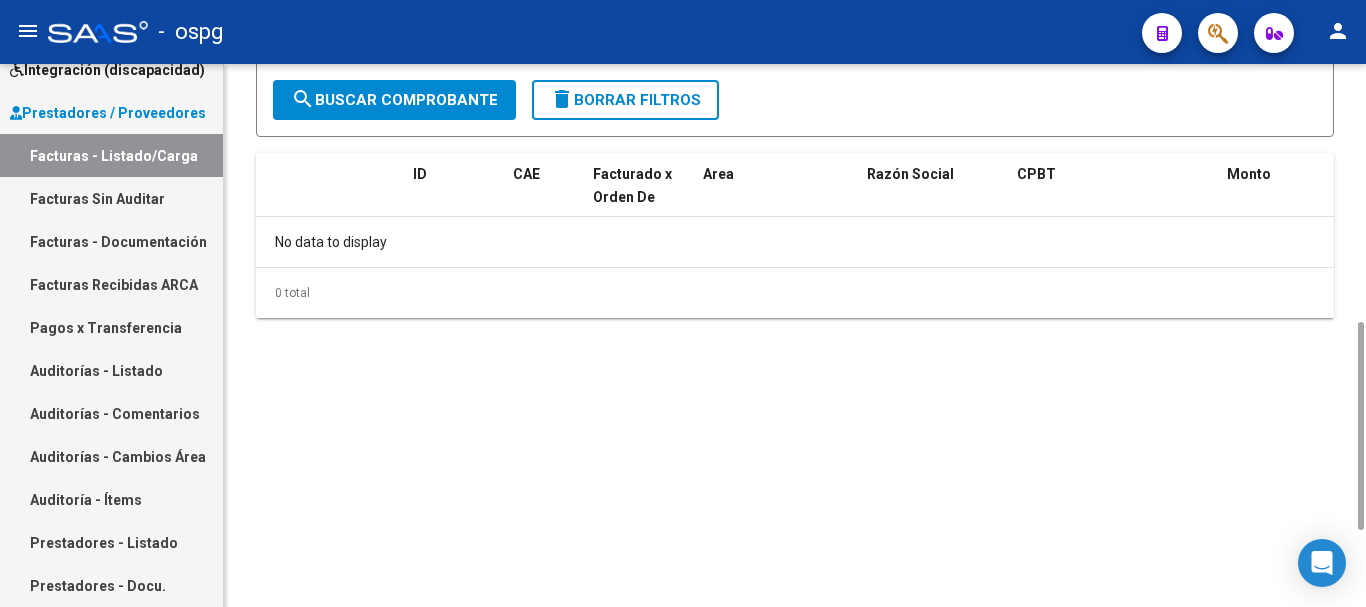 scroll, scrollTop: 274, scrollLeft: 0, axis: vertical 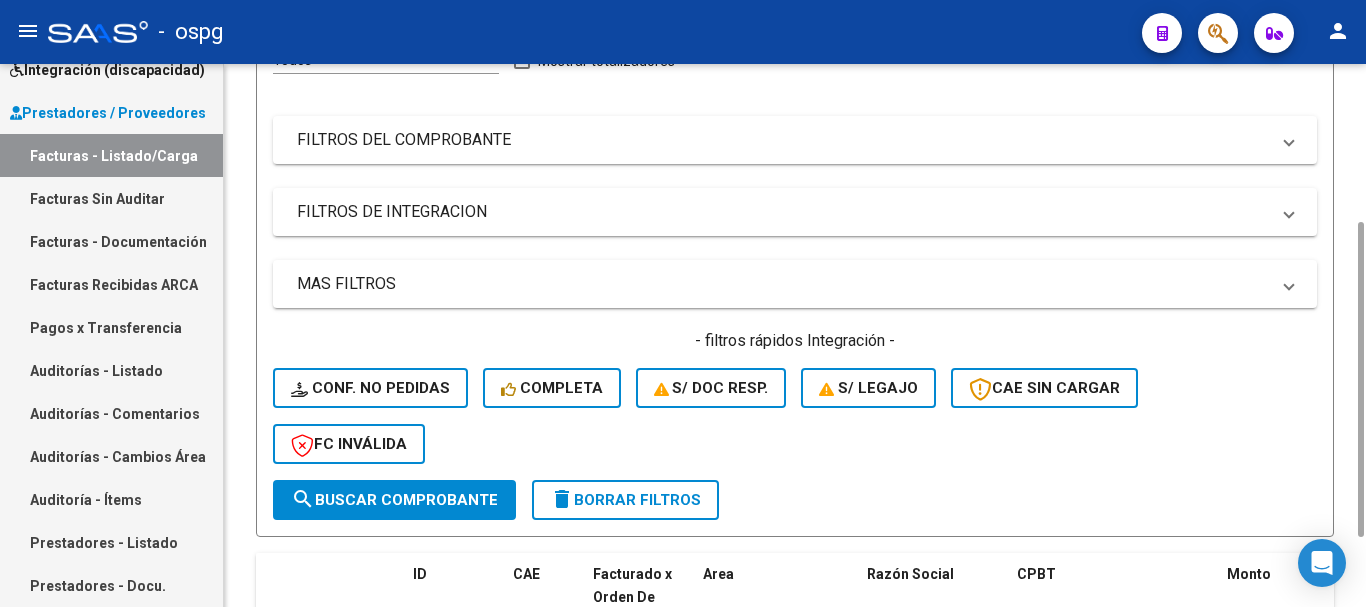 click on "delete  Borrar Filtros" 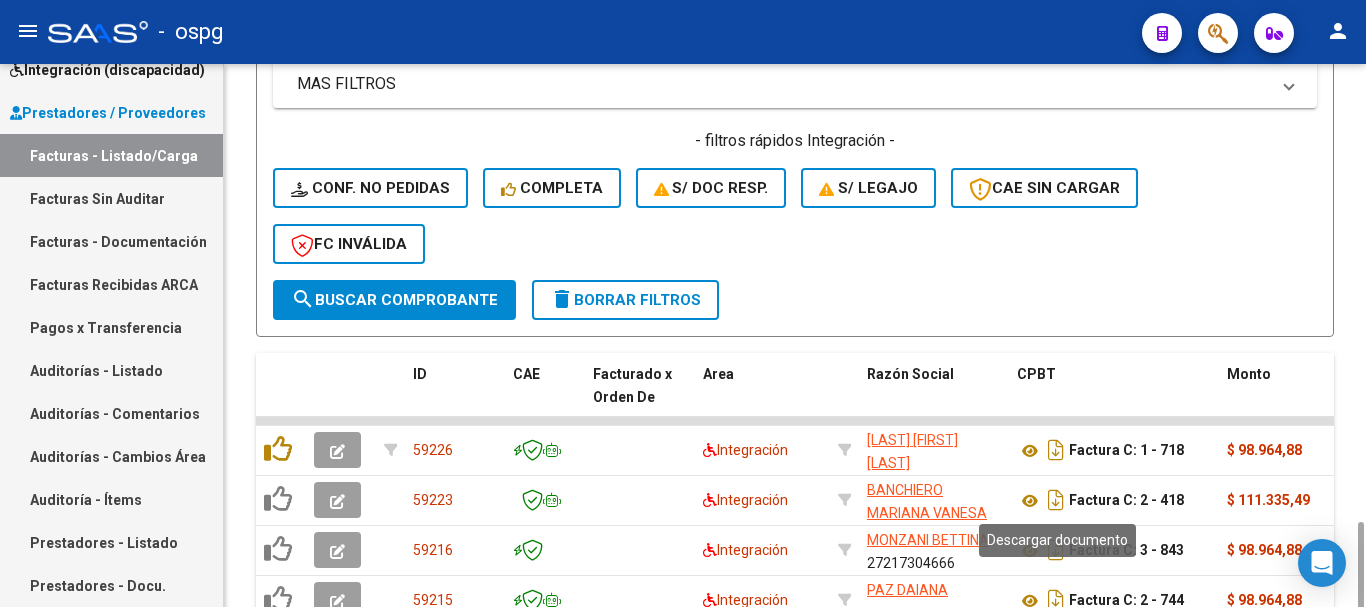 scroll, scrollTop: 674, scrollLeft: 0, axis: vertical 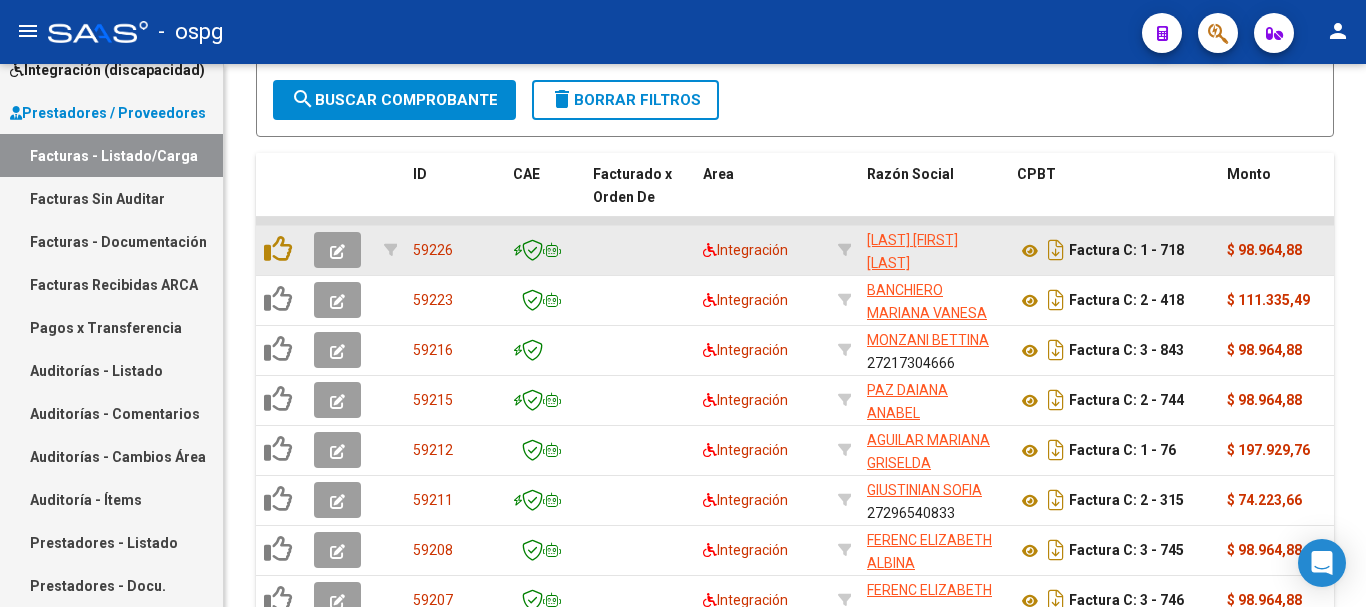 click 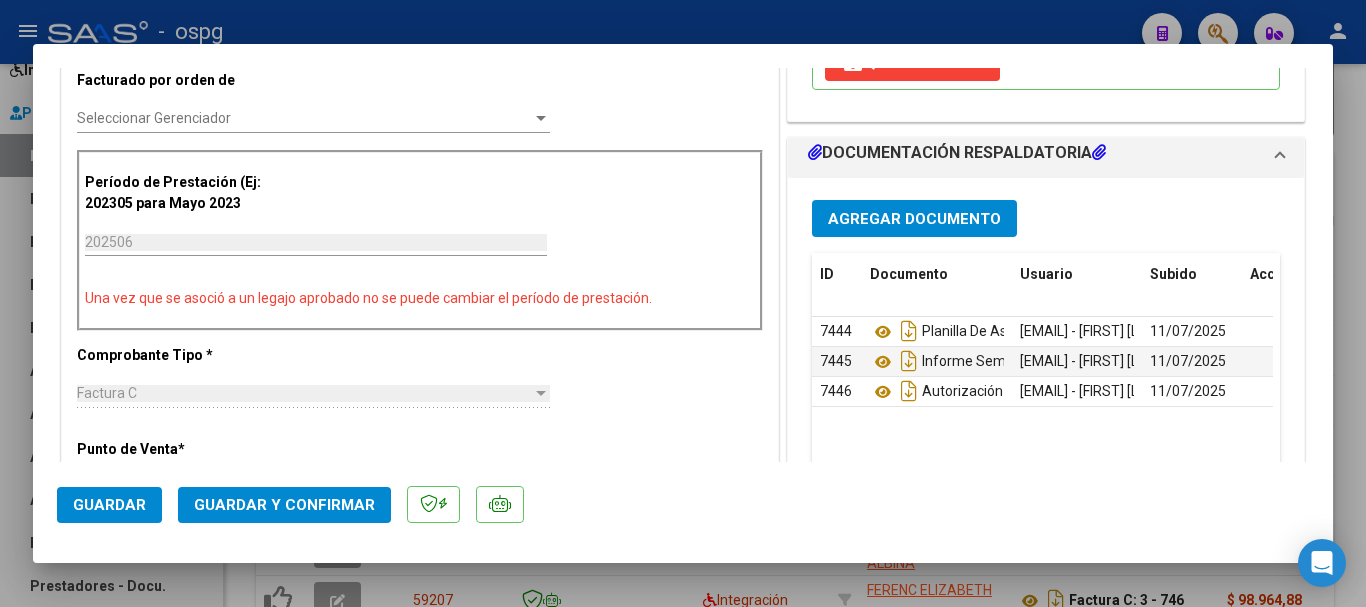 scroll, scrollTop: 600, scrollLeft: 0, axis: vertical 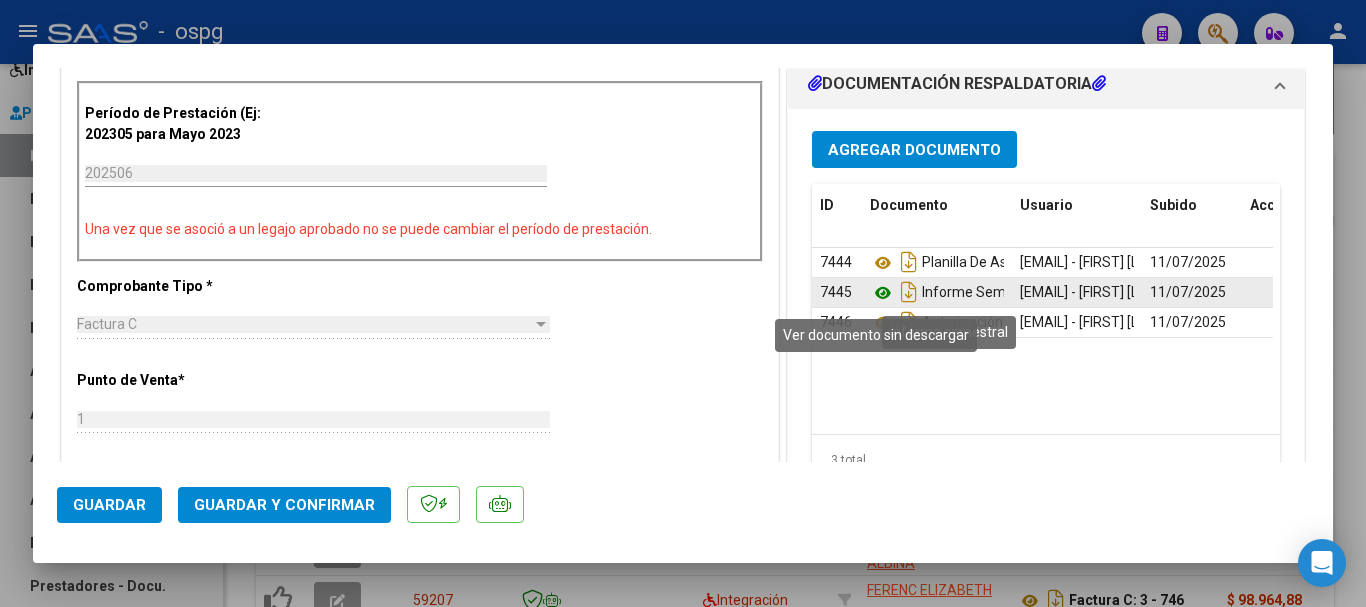 click 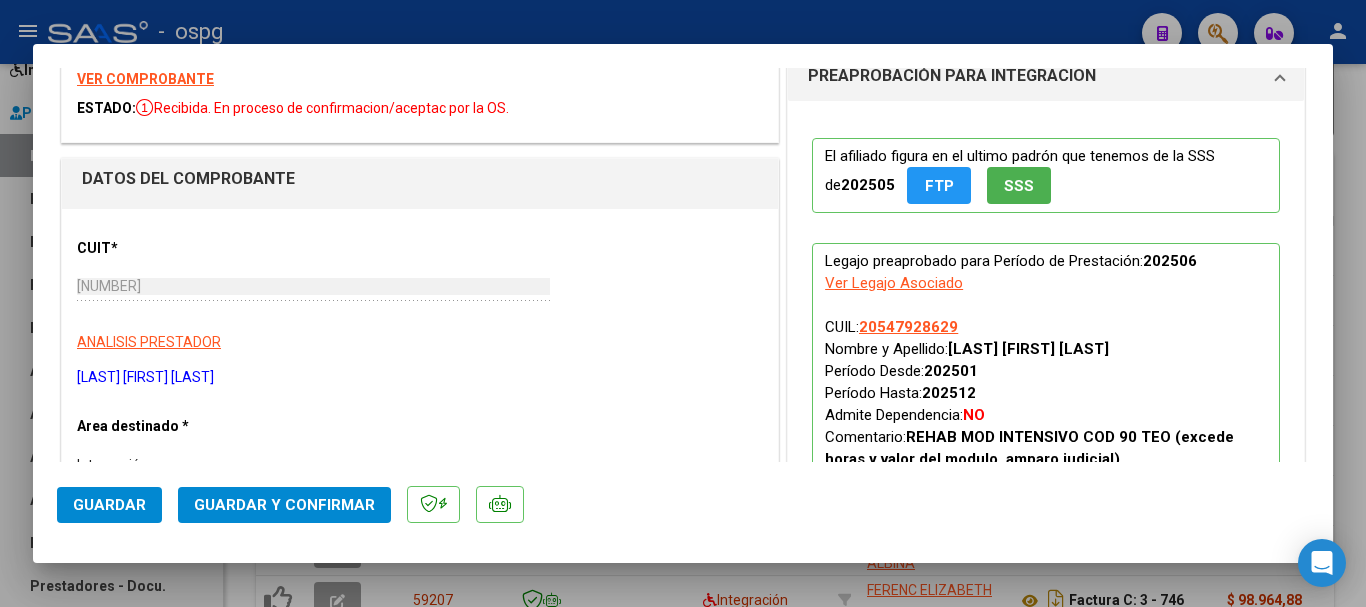 scroll, scrollTop: 0, scrollLeft: 0, axis: both 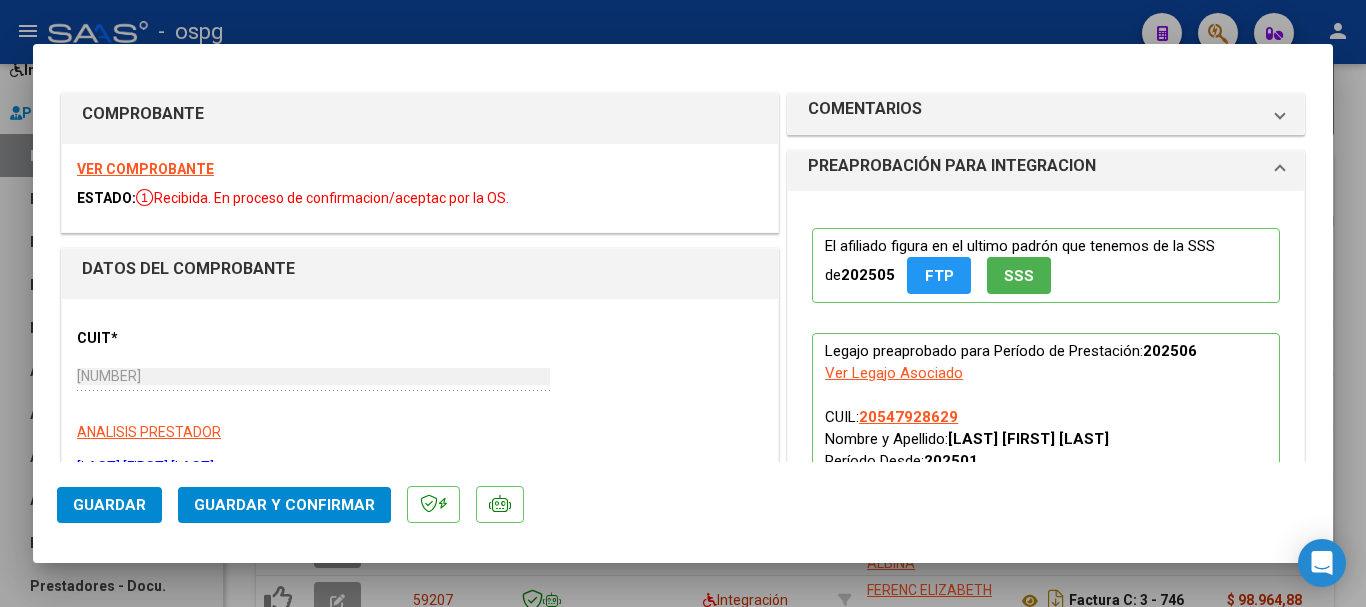 click on "VER COMPROBANTE" at bounding box center (145, 169) 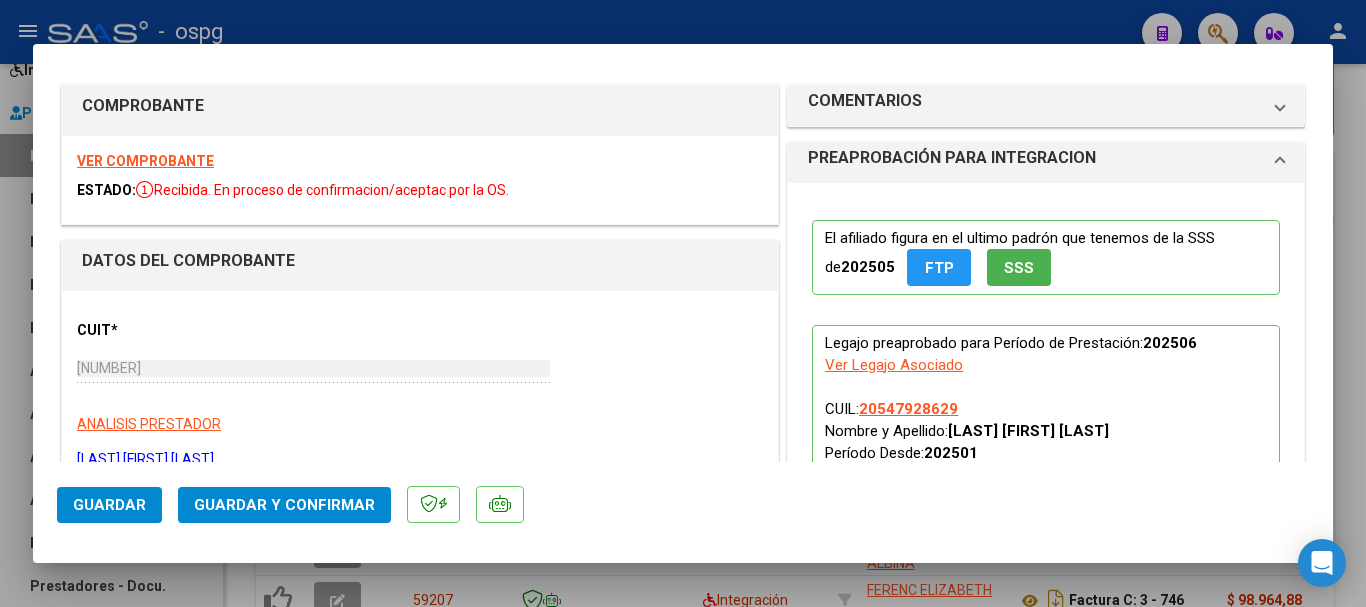 scroll, scrollTop: 0, scrollLeft: 0, axis: both 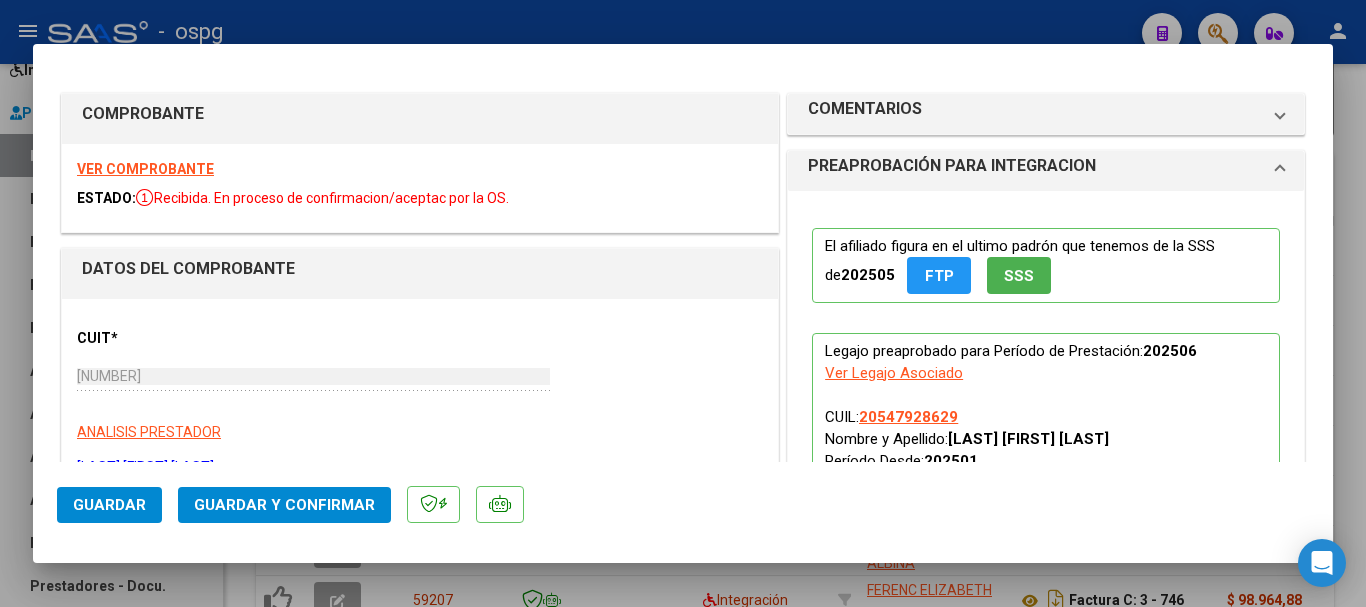 click at bounding box center (683, 303) 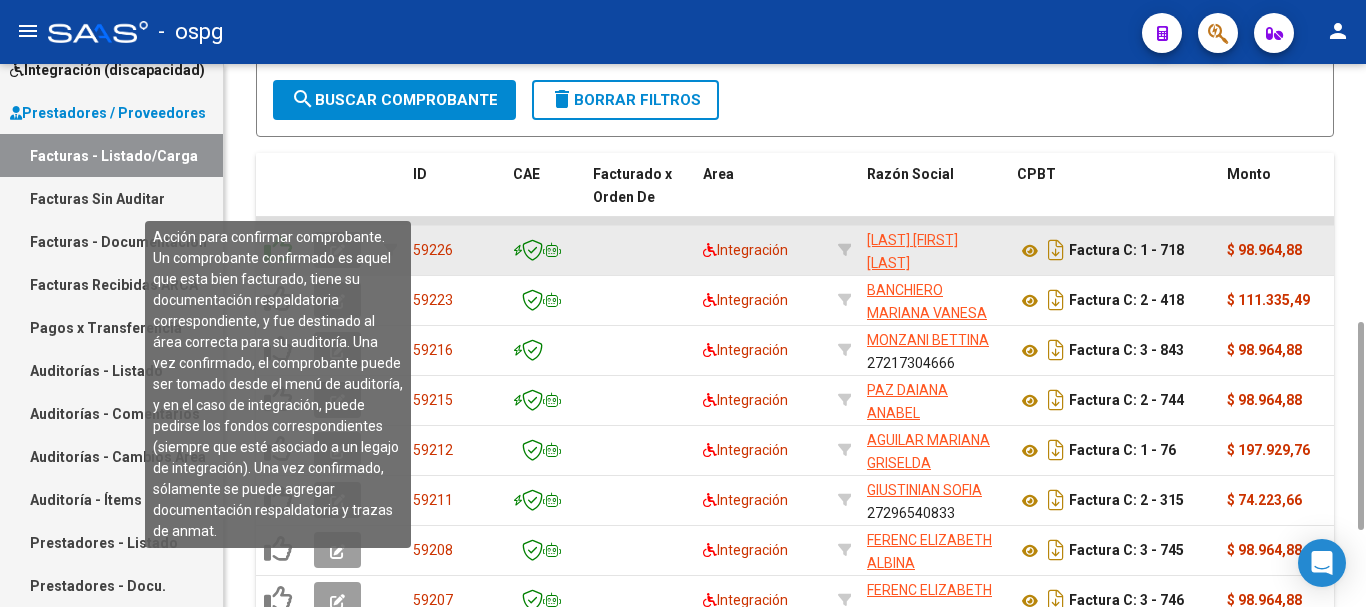 click 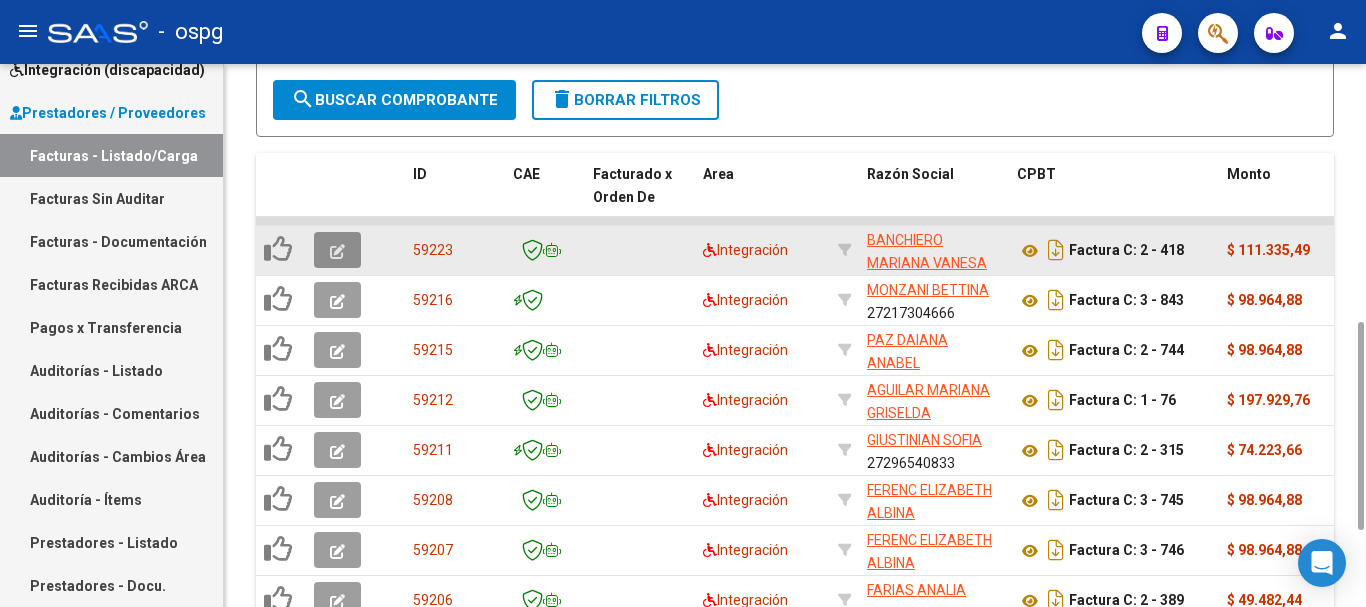 click 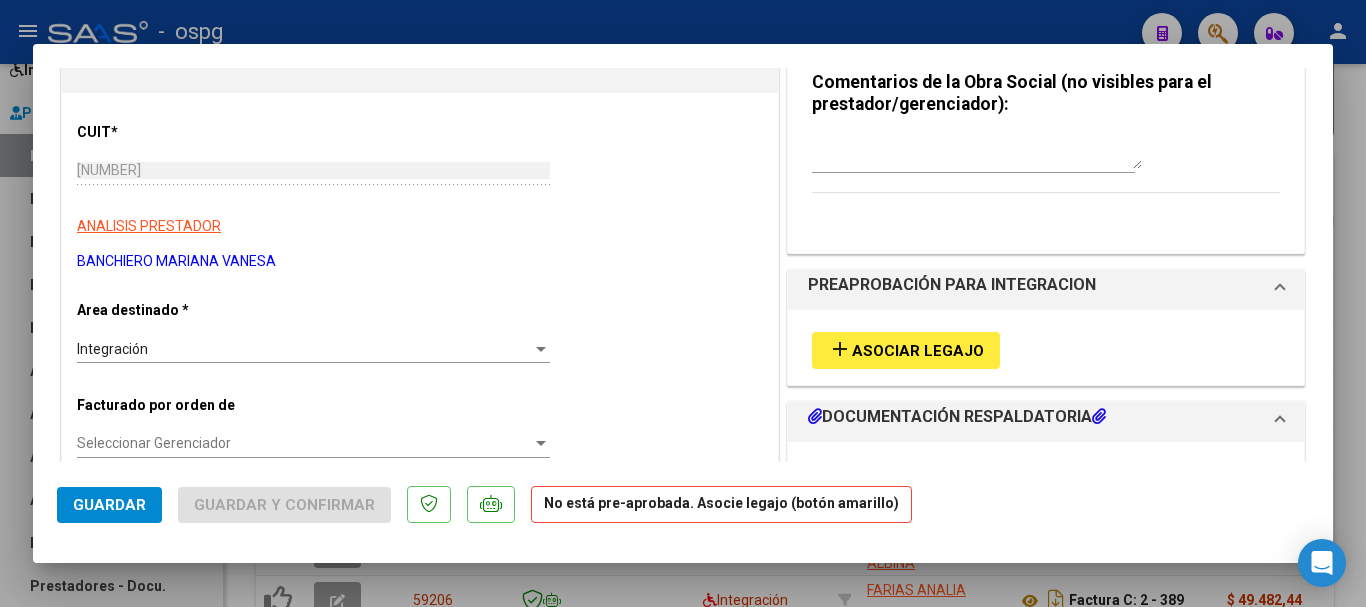 scroll, scrollTop: 200, scrollLeft: 0, axis: vertical 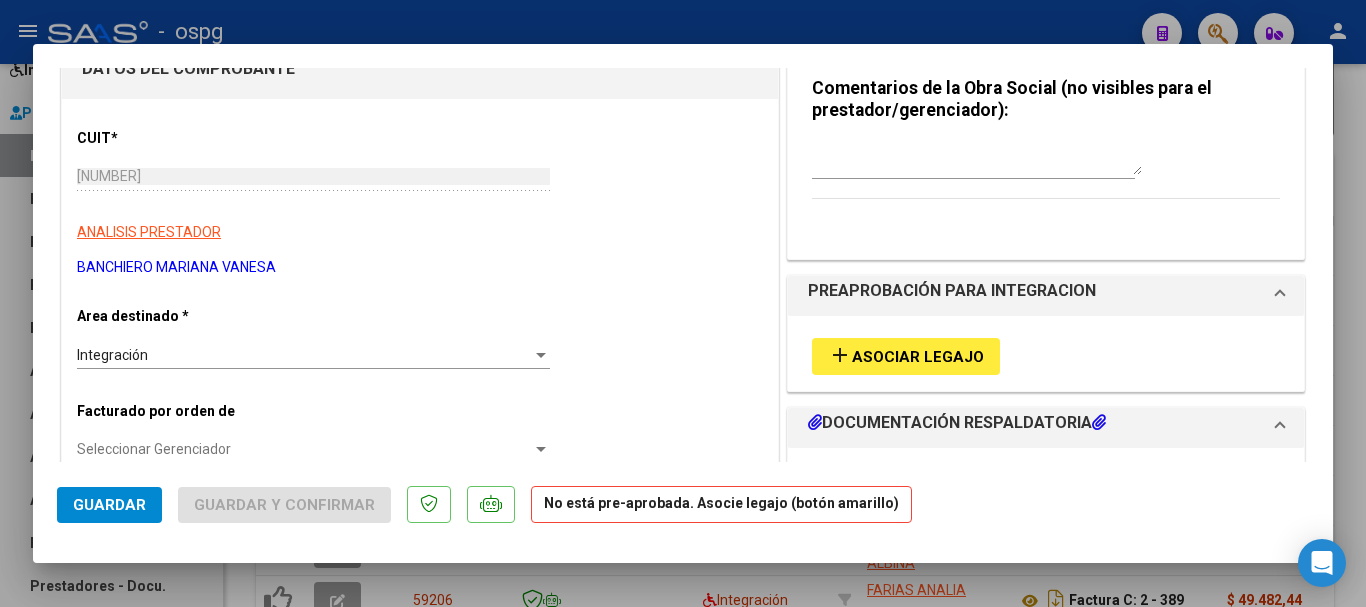 click at bounding box center (683, 303) 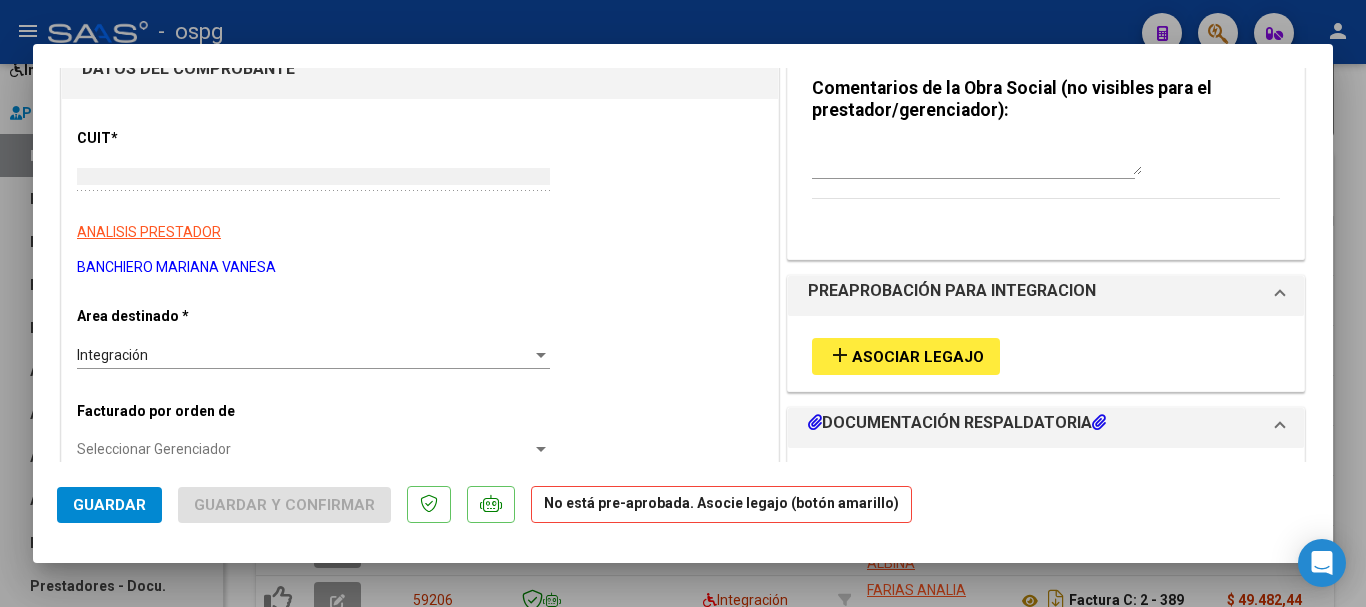 scroll, scrollTop: 0, scrollLeft: 0, axis: both 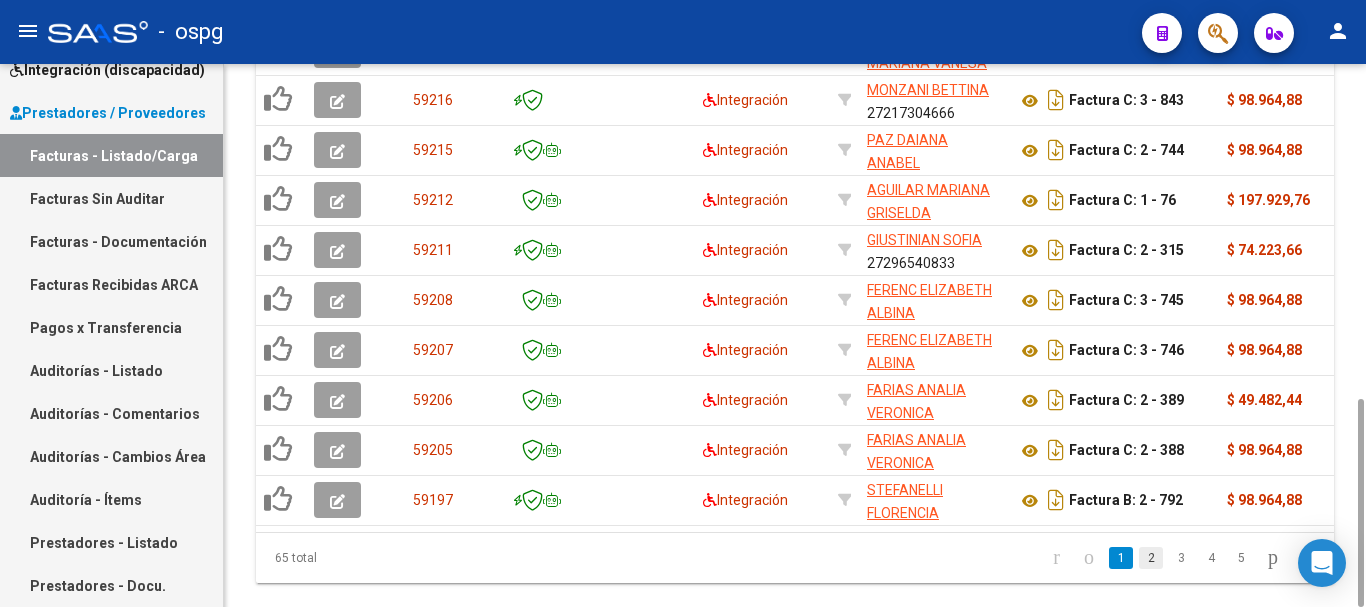 click on "2" 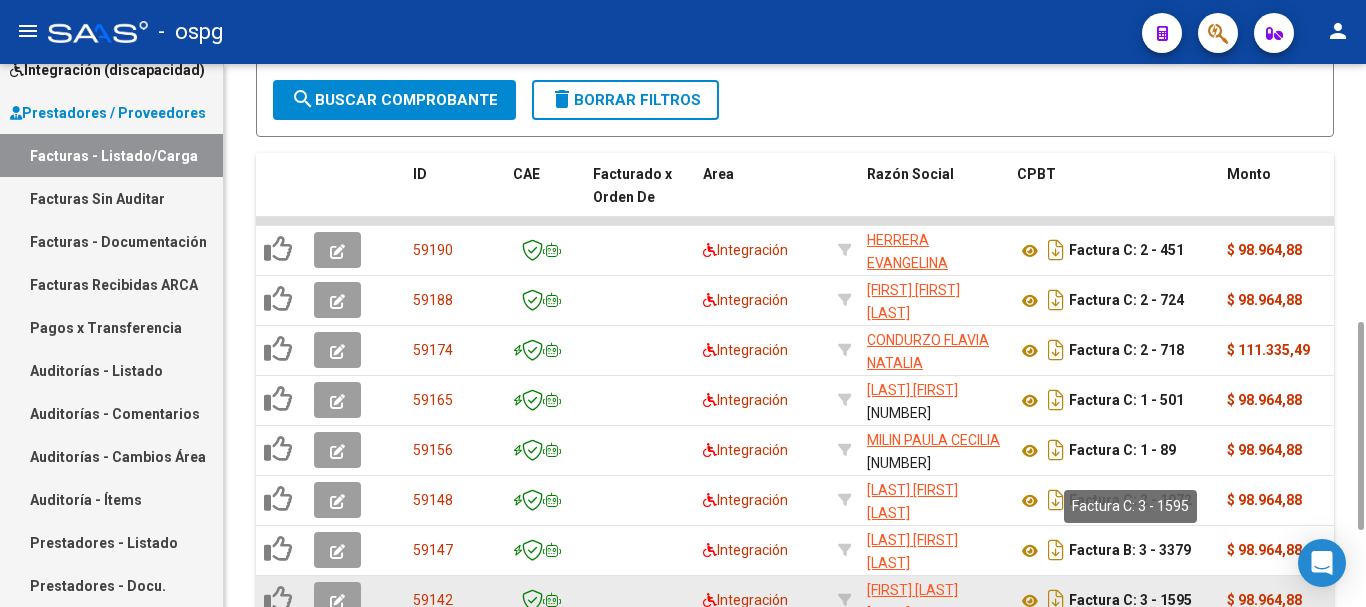 scroll, scrollTop: 874, scrollLeft: 0, axis: vertical 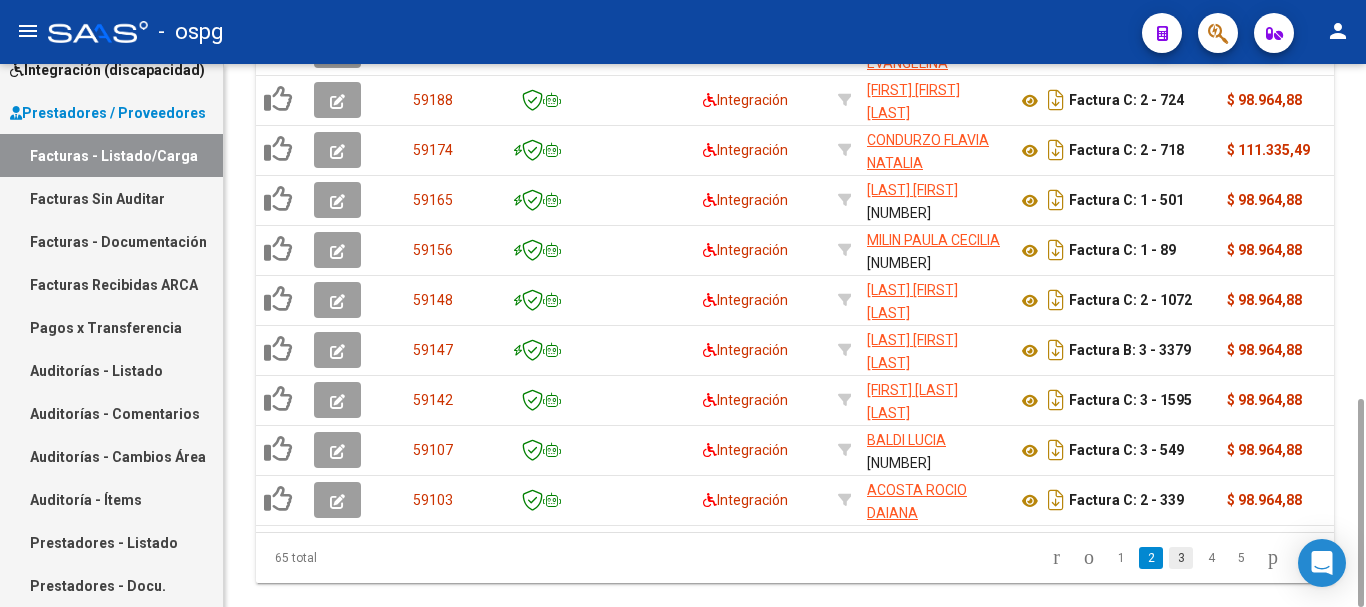 click on "3" 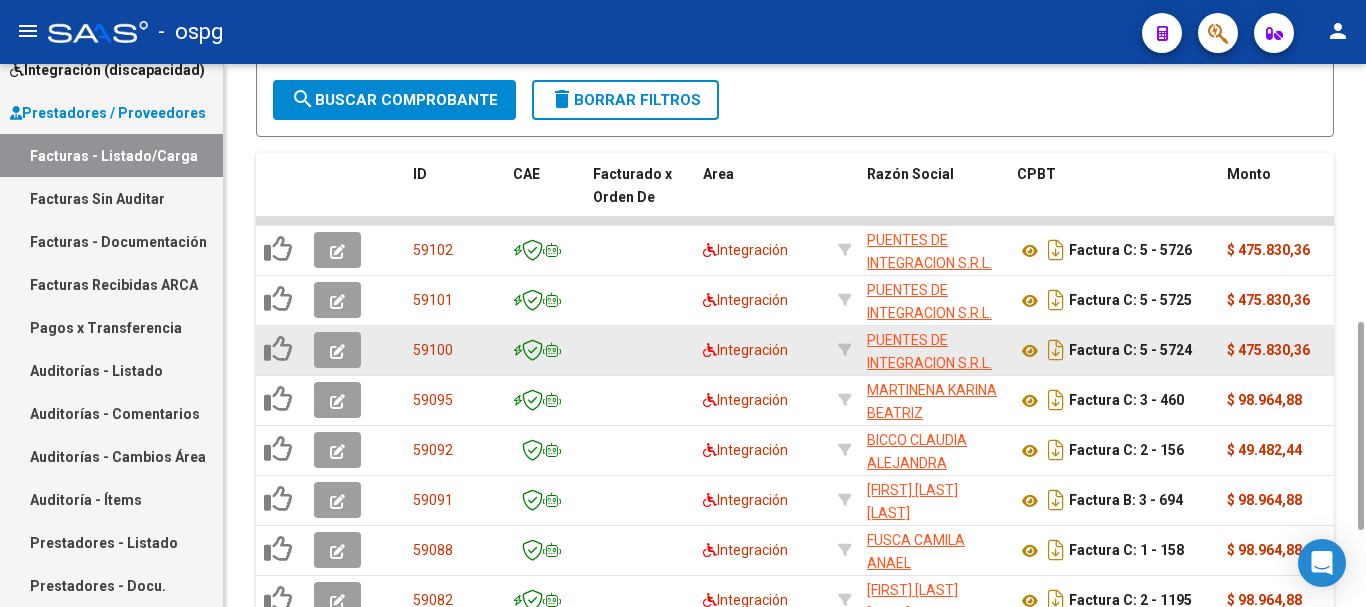 scroll, scrollTop: 274, scrollLeft: 0, axis: vertical 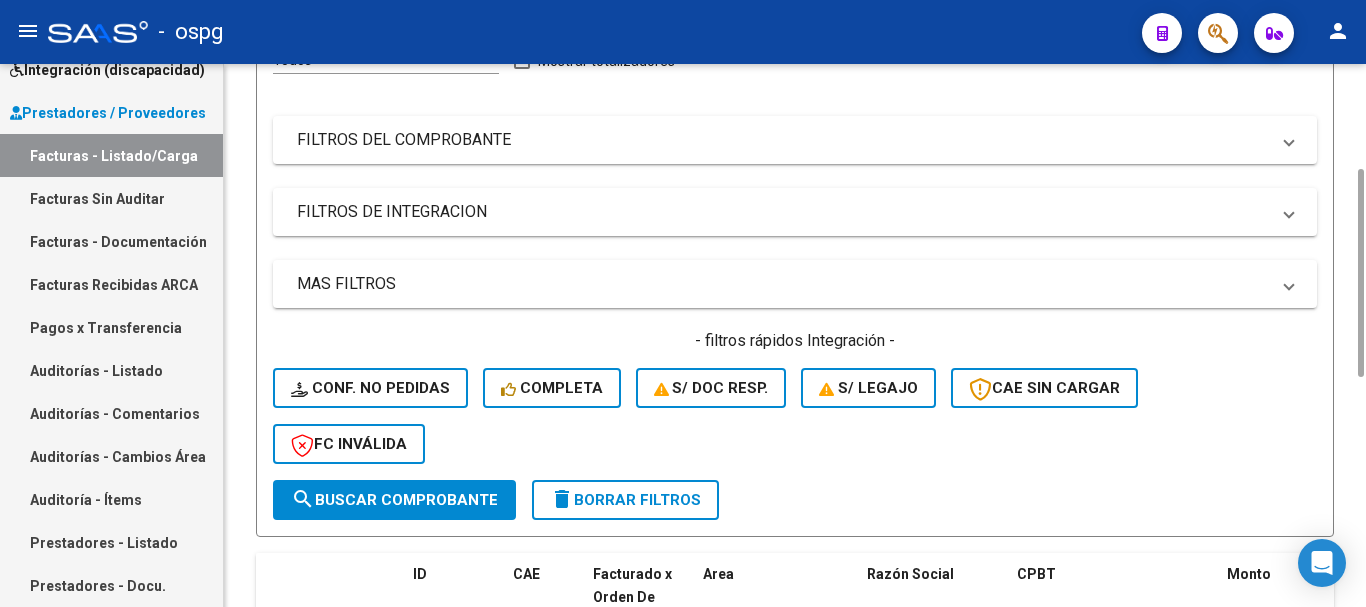 click on "delete  Borrar Filtros" 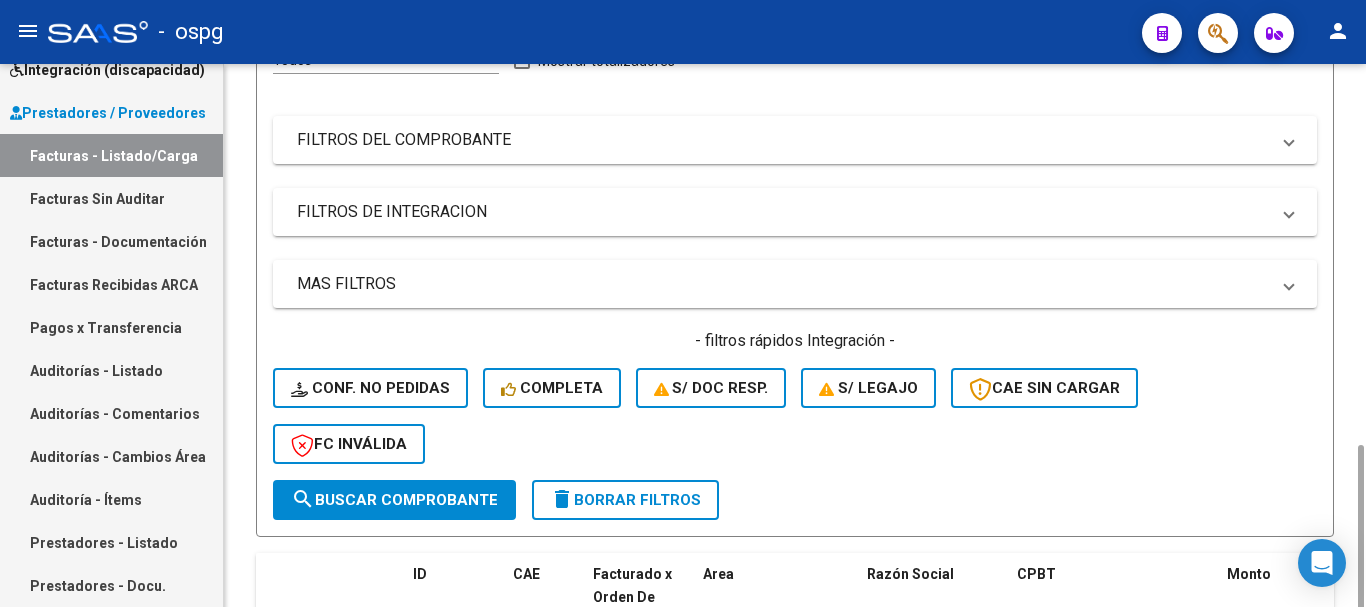 scroll, scrollTop: 474, scrollLeft: 0, axis: vertical 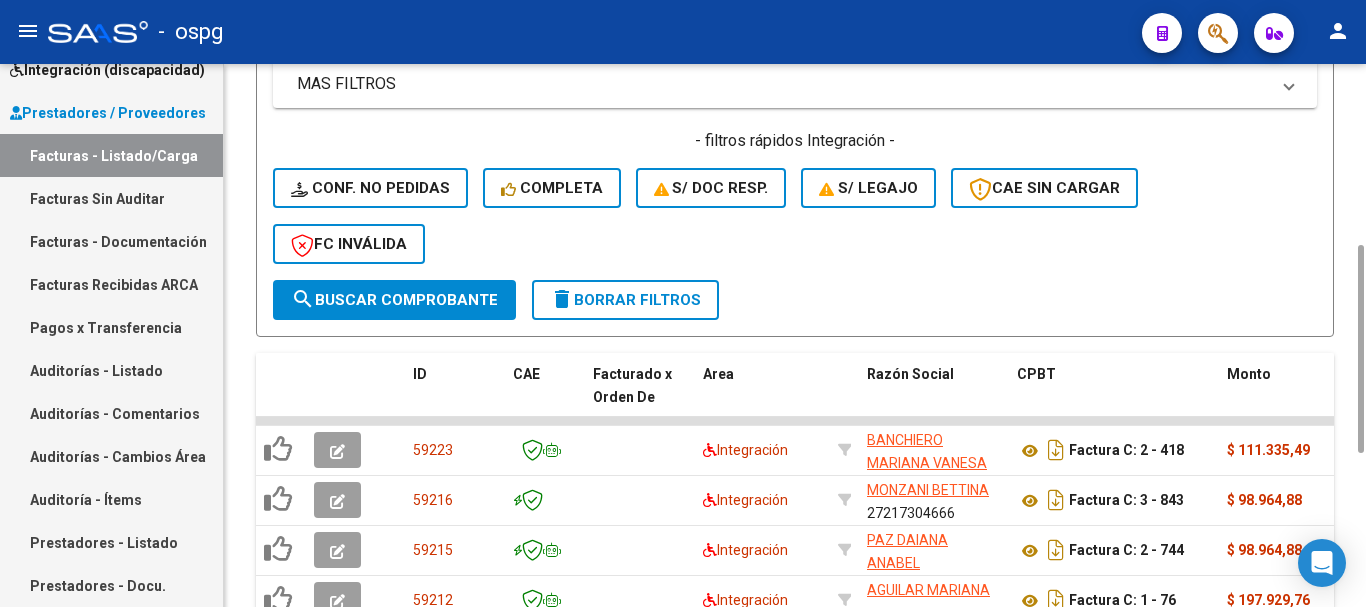 click on "delete  Borrar Filtros" 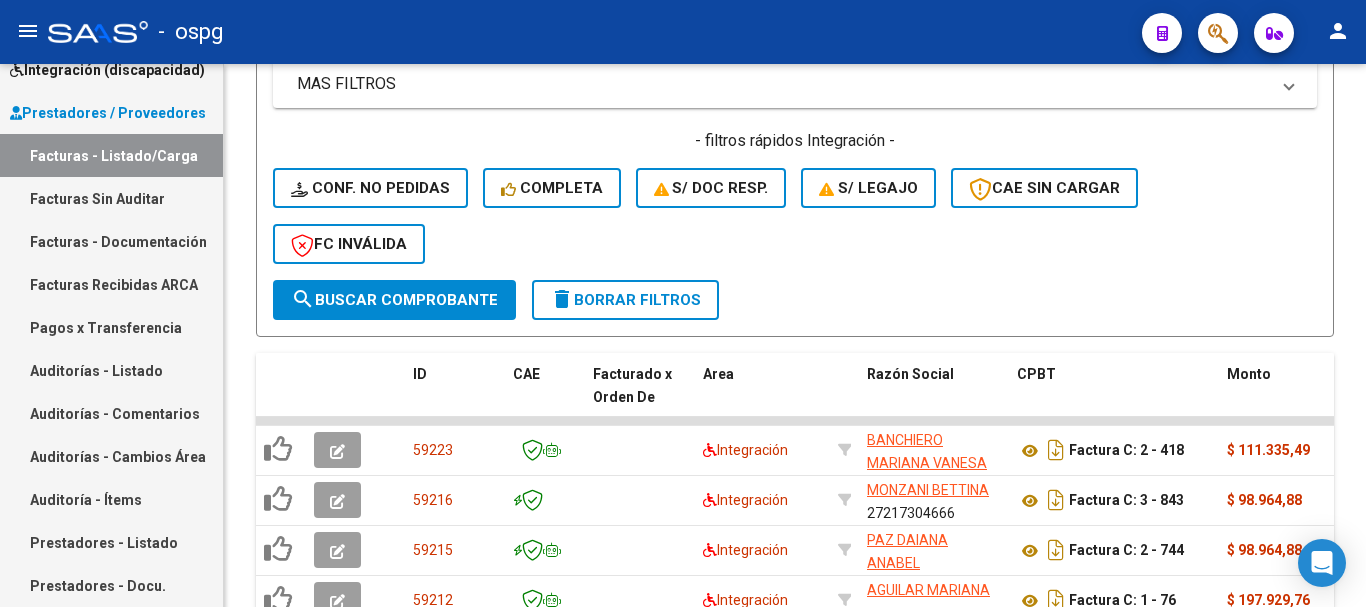 scroll, scrollTop: 874, scrollLeft: 0, axis: vertical 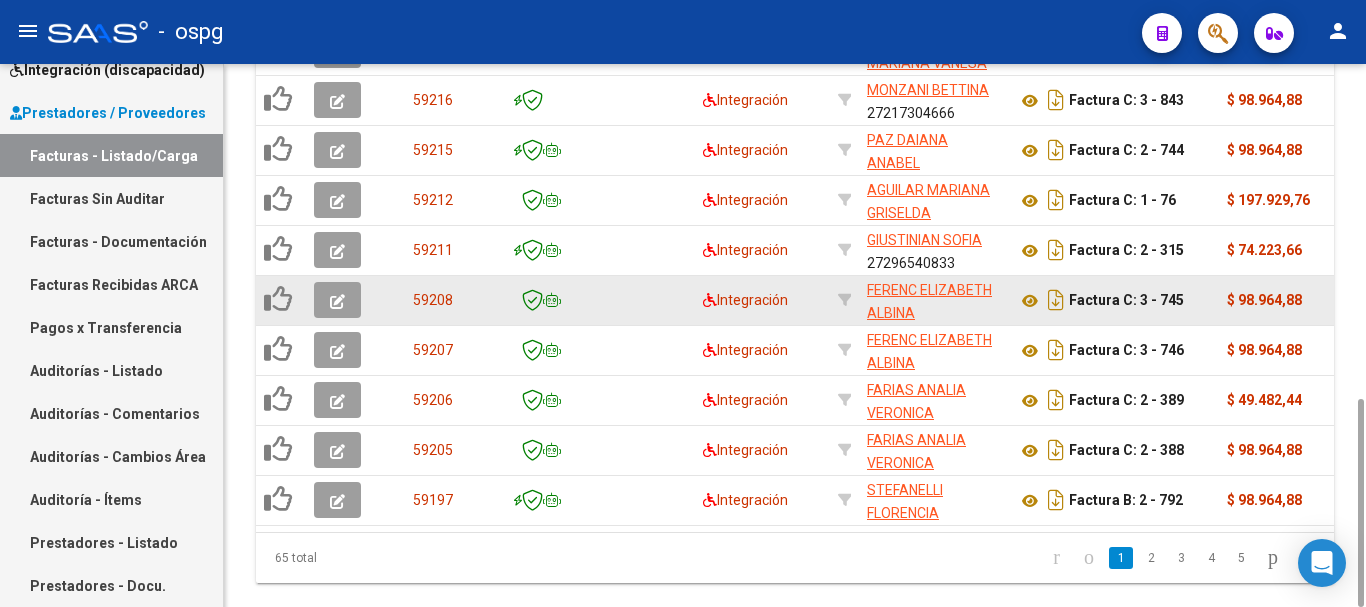 click 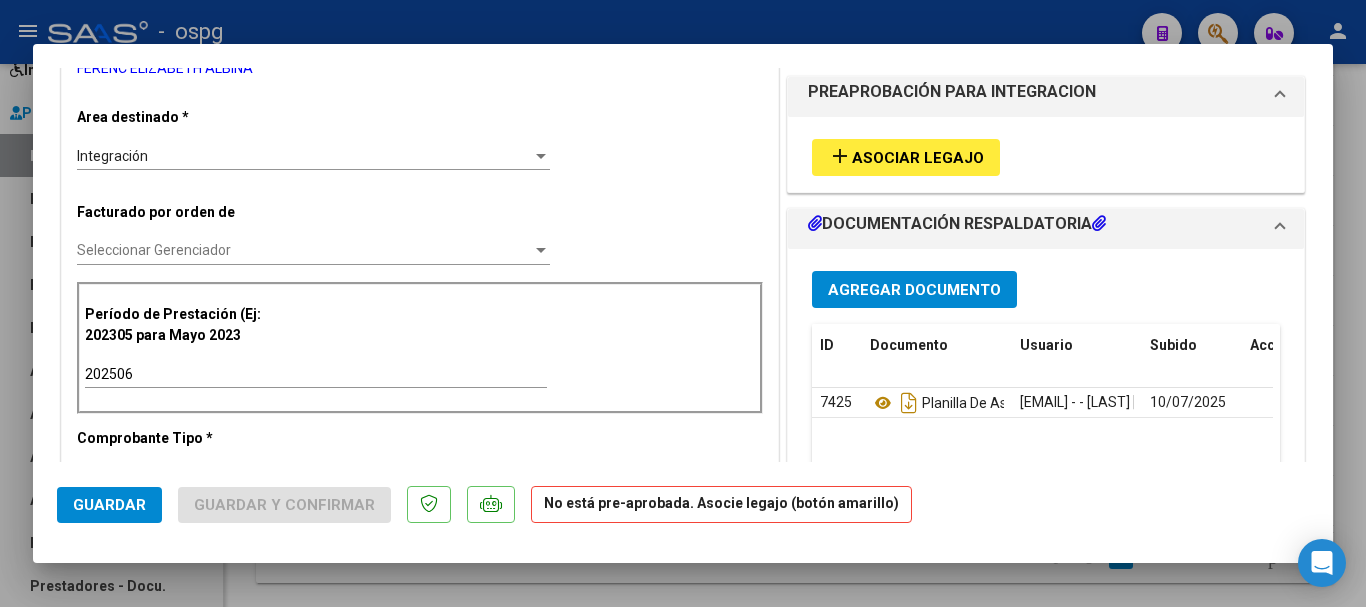 scroll, scrollTop: 500, scrollLeft: 0, axis: vertical 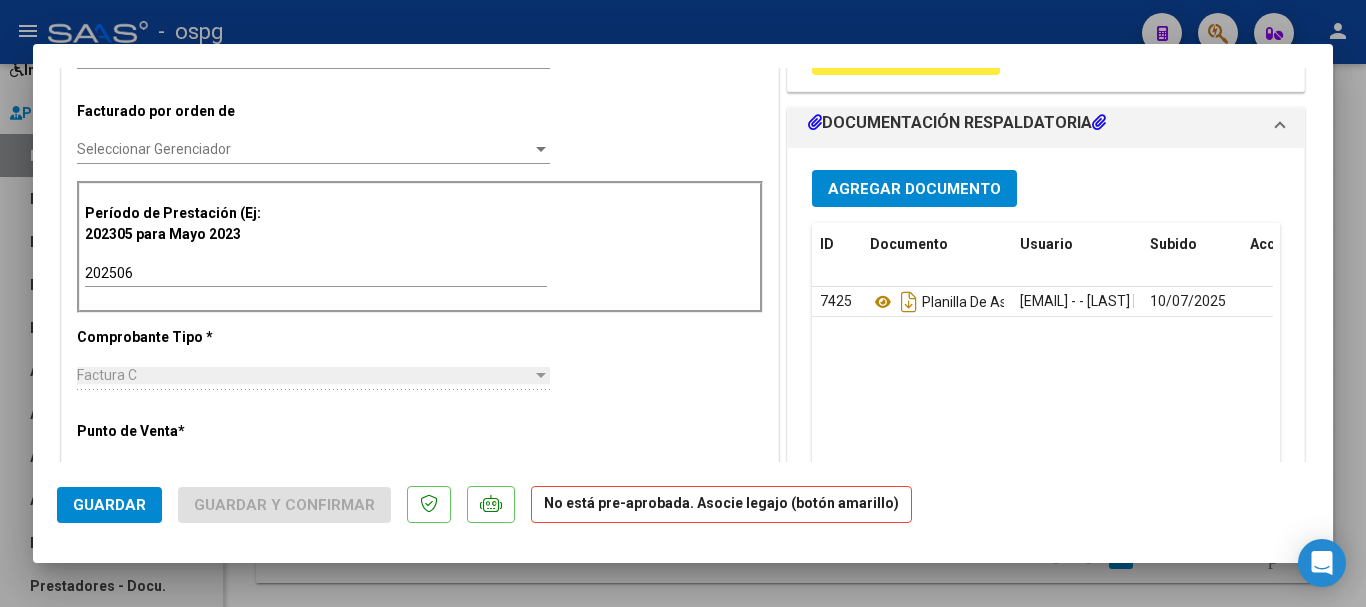 click at bounding box center (683, 303) 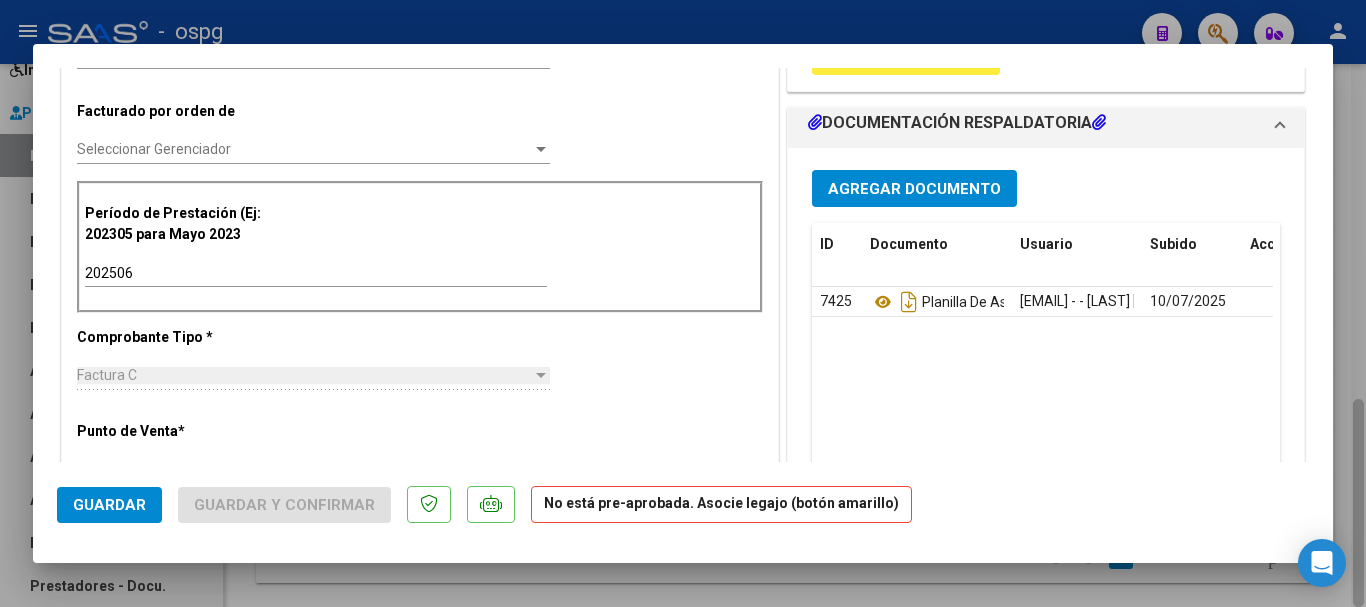 type 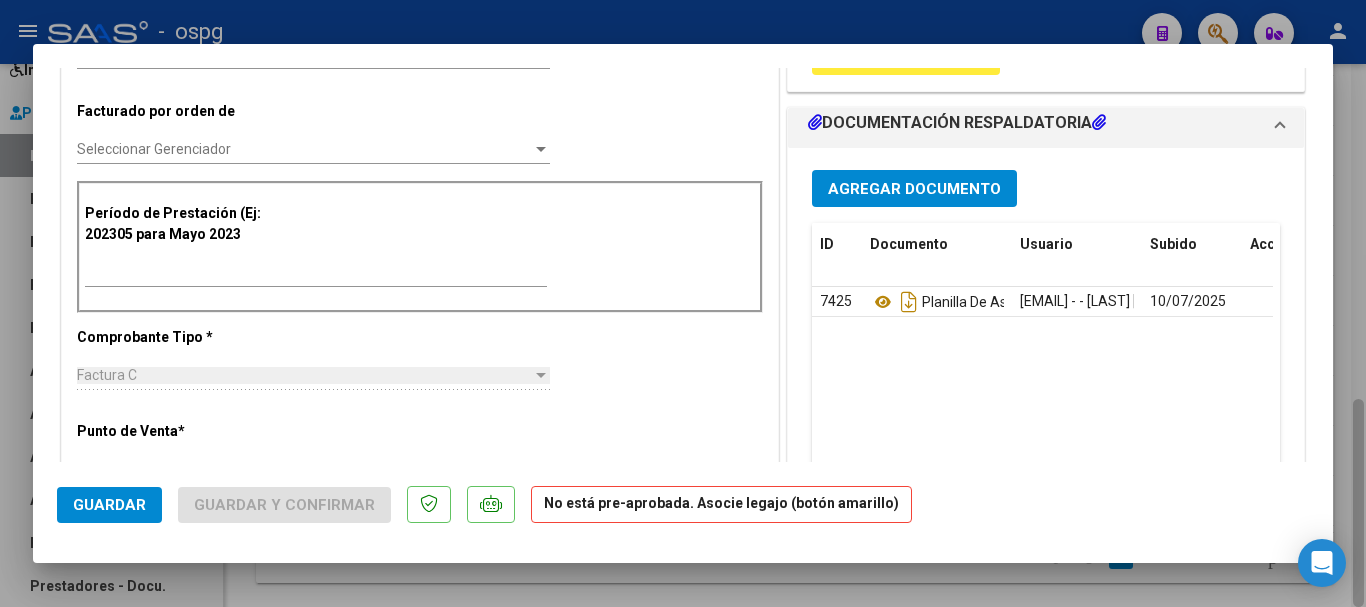 scroll, scrollTop: 486, scrollLeft: 0, axis: vertical 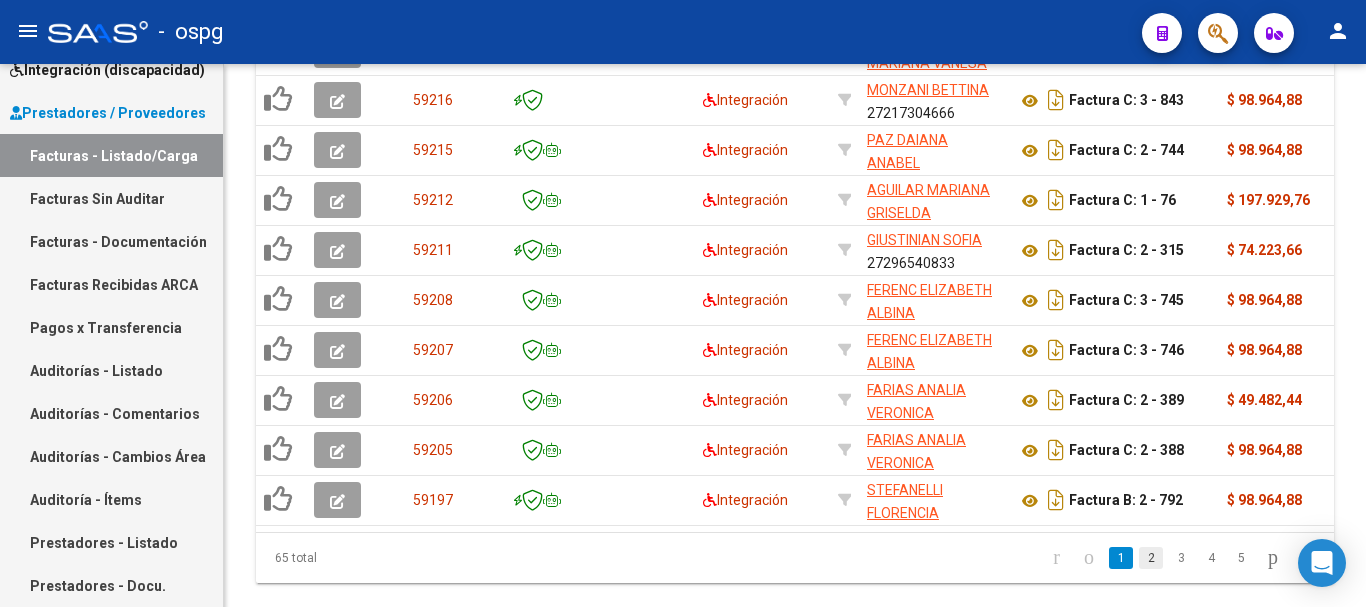 click on "2" 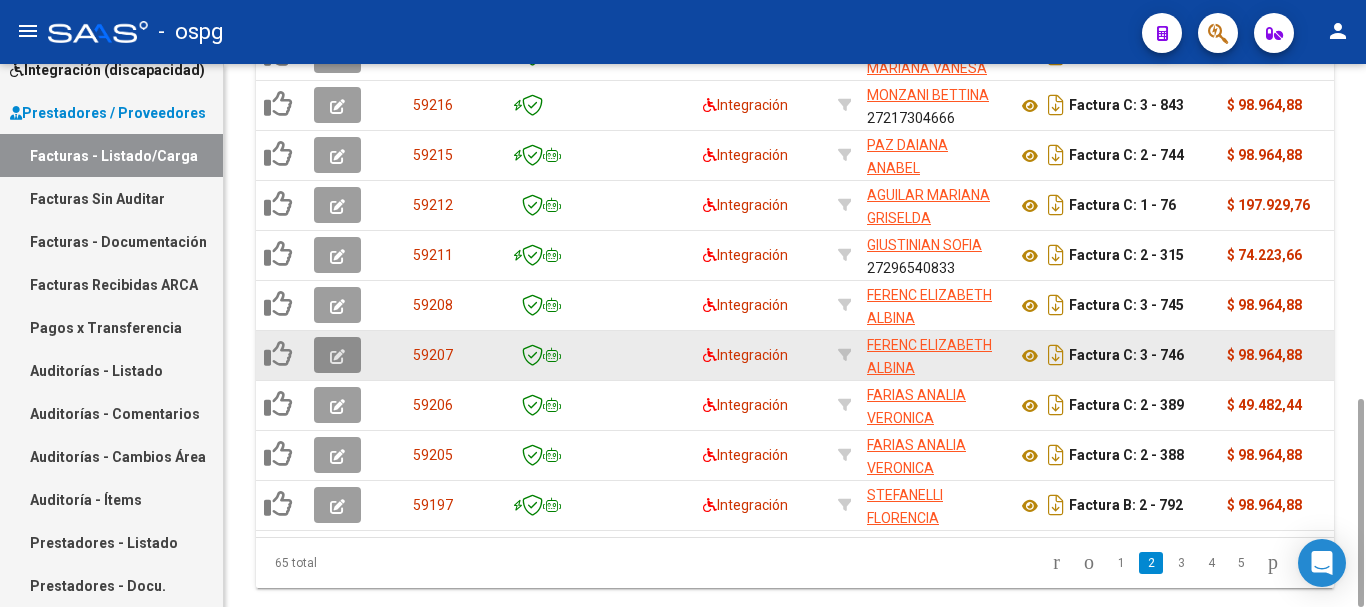 click 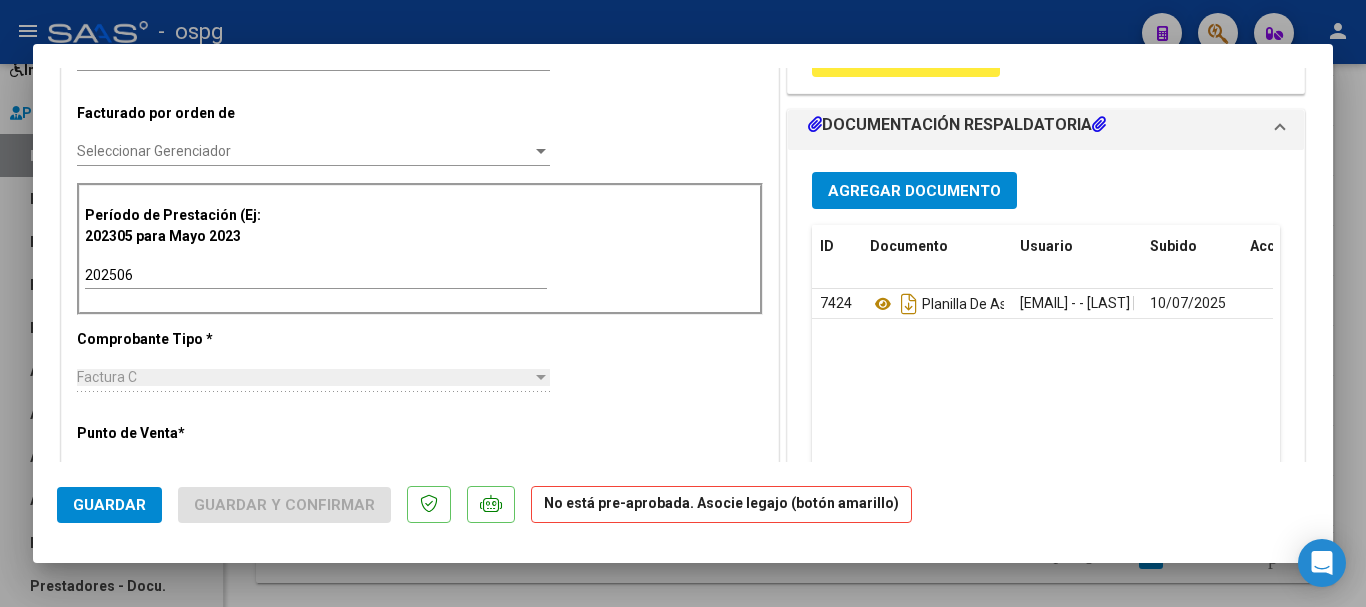 scroll, scrollTop: 500, scrollLeft: 0, axis: vertical 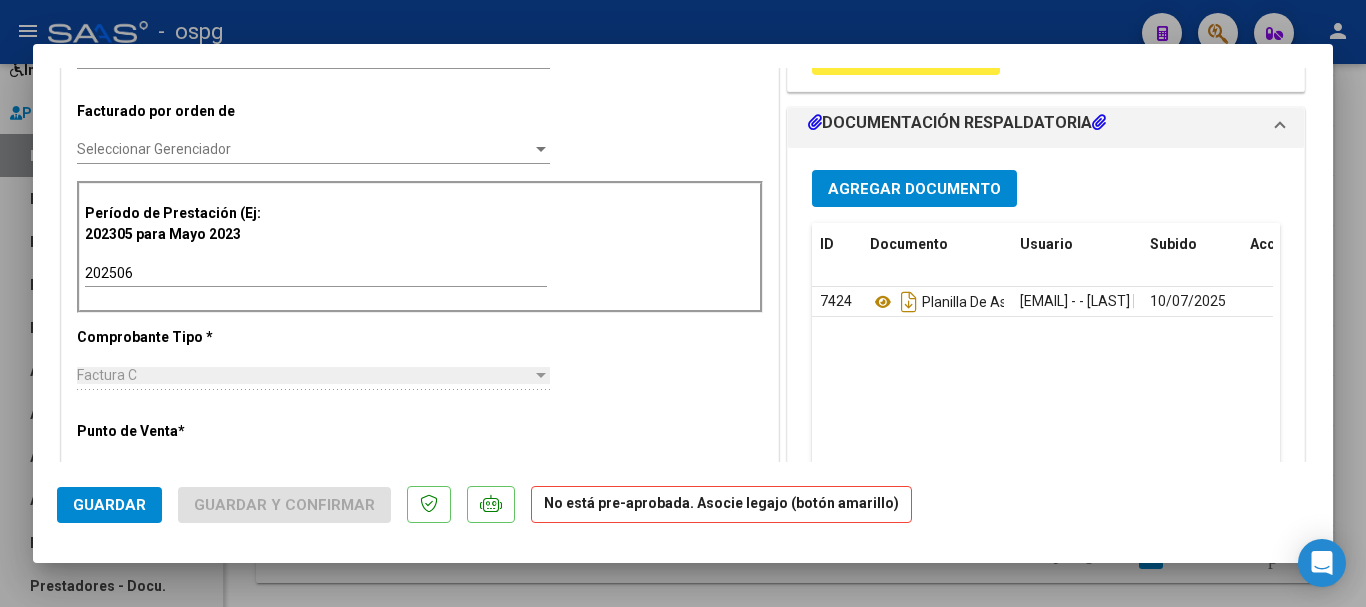 click at bounding box center (683, 303) 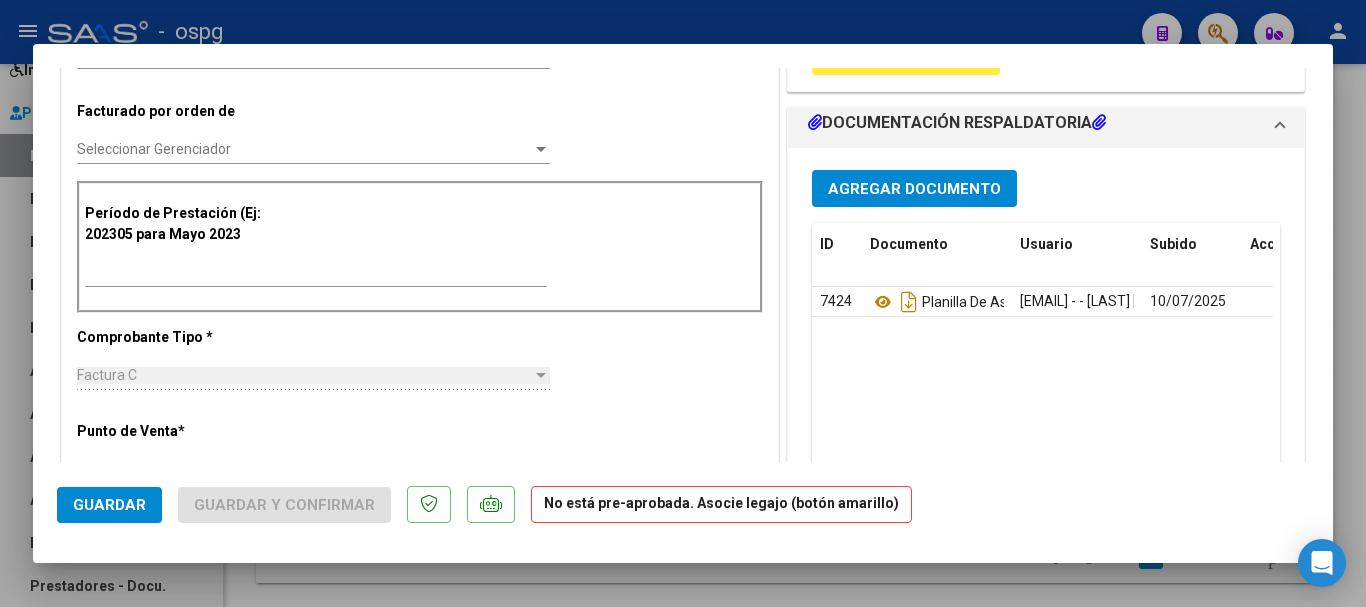scroll, scrollTop: 0, scrollLeft: 0, axis: both 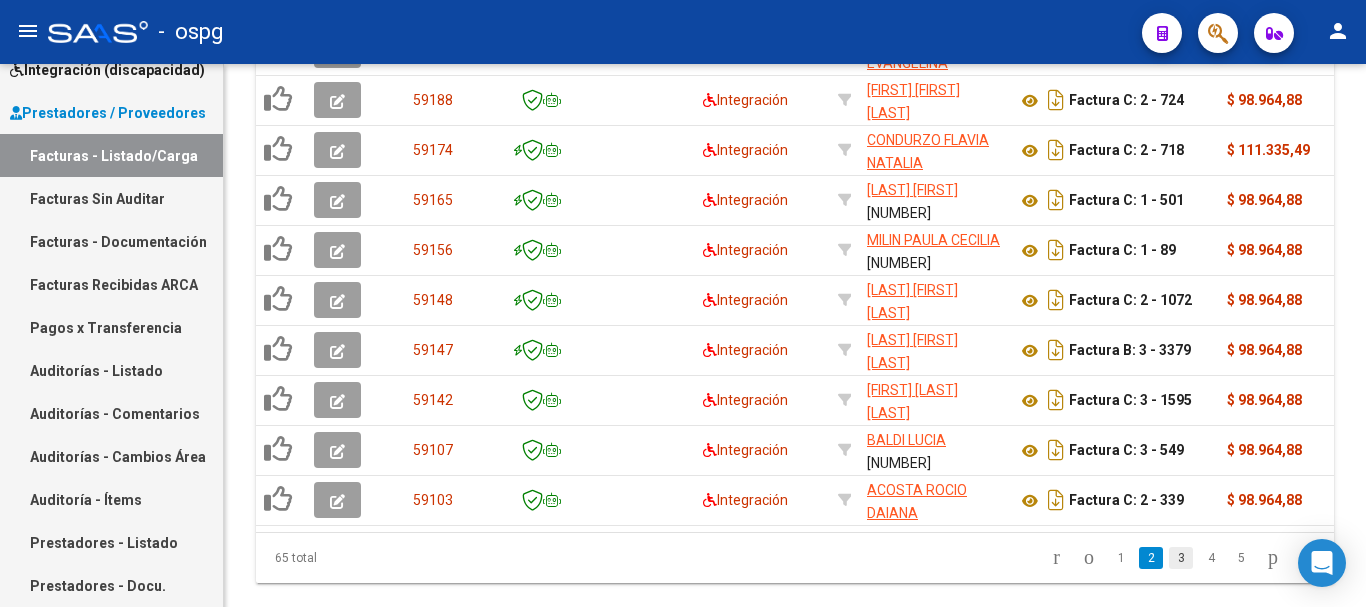 click on "3" 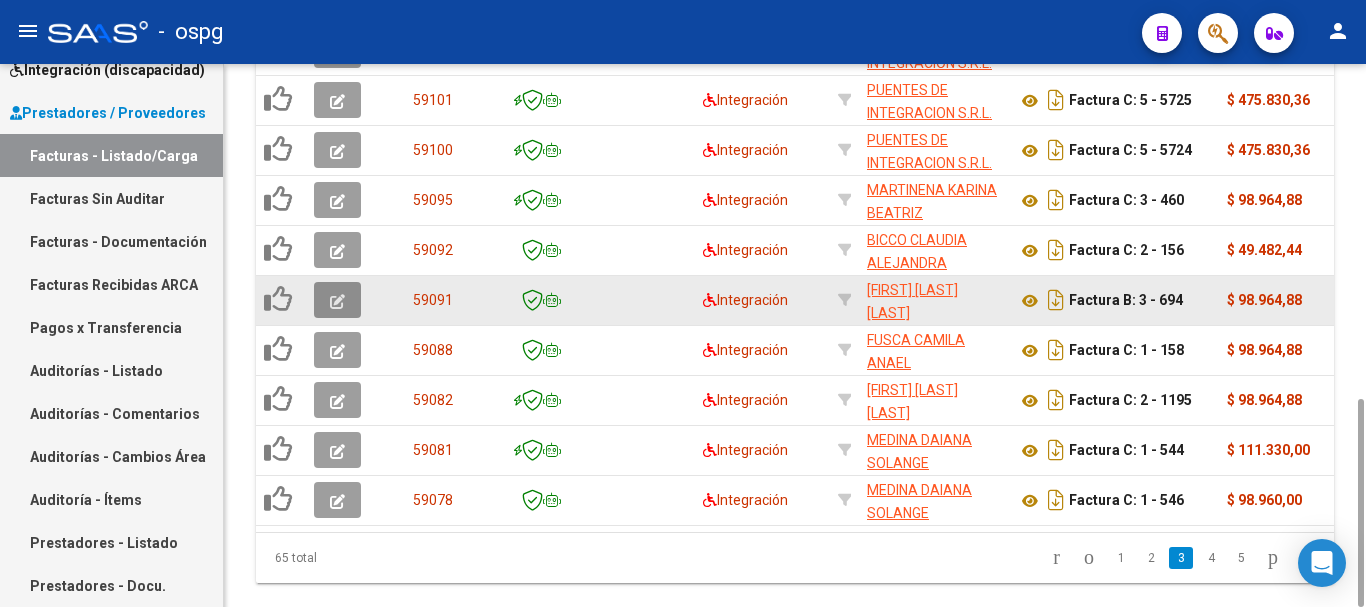 click 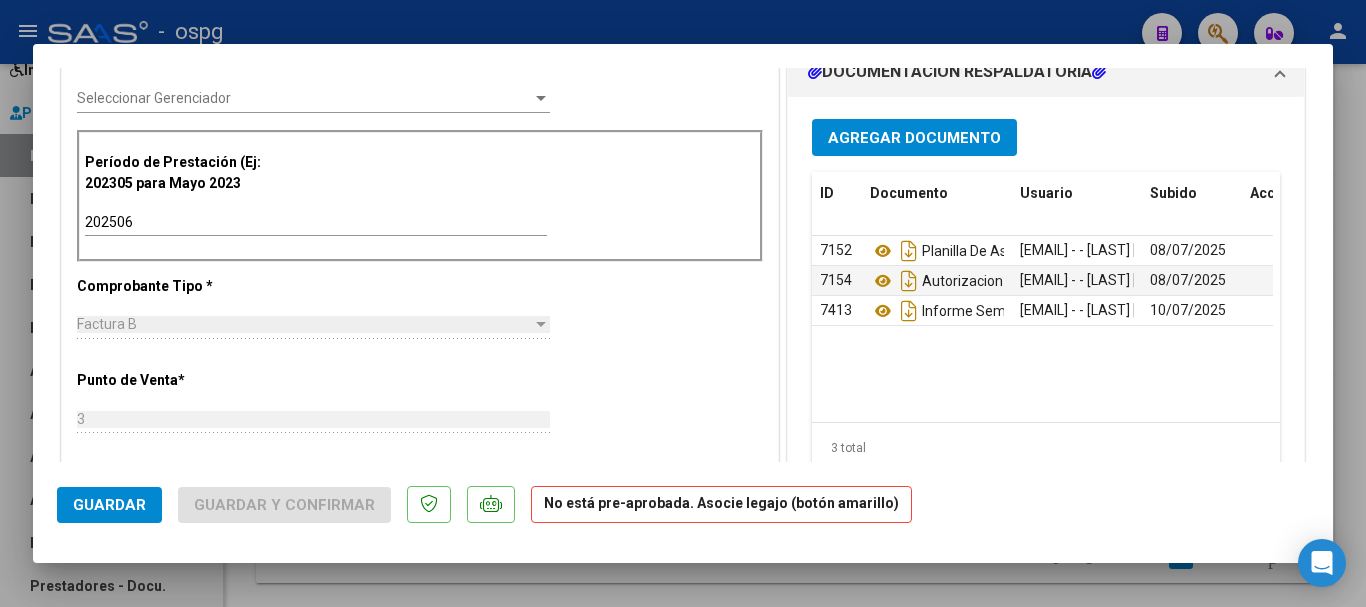 scroll, scrollTop: 600, scrollLeft: 0, axis: vertical 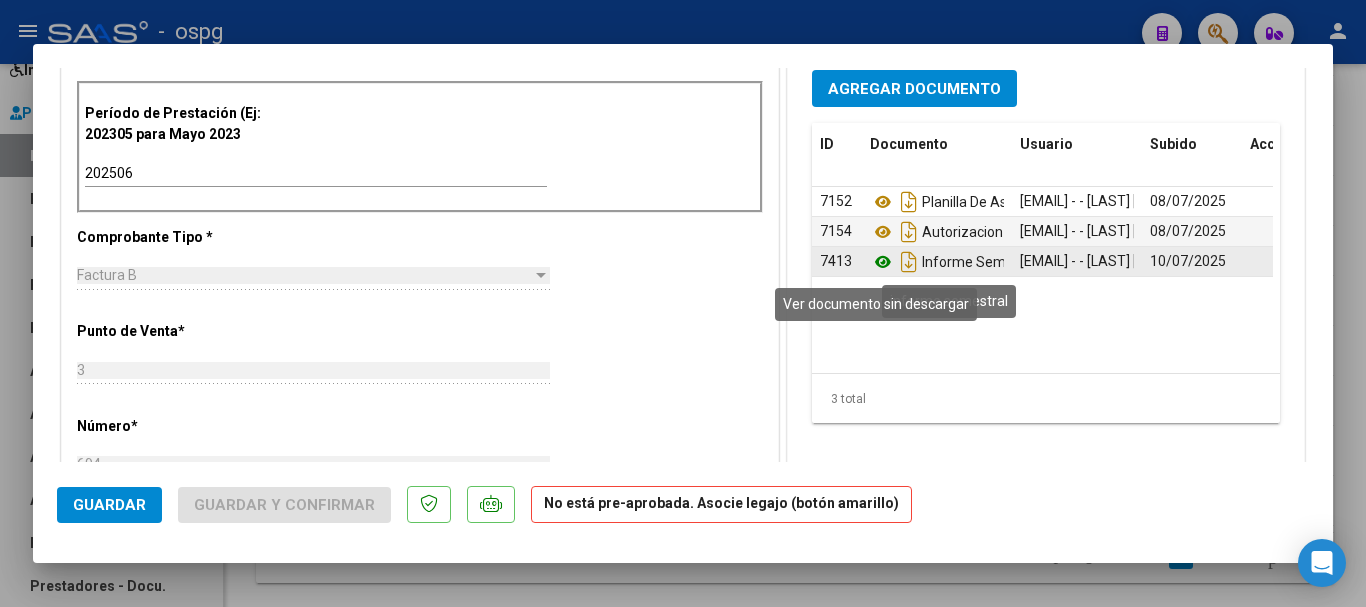 click 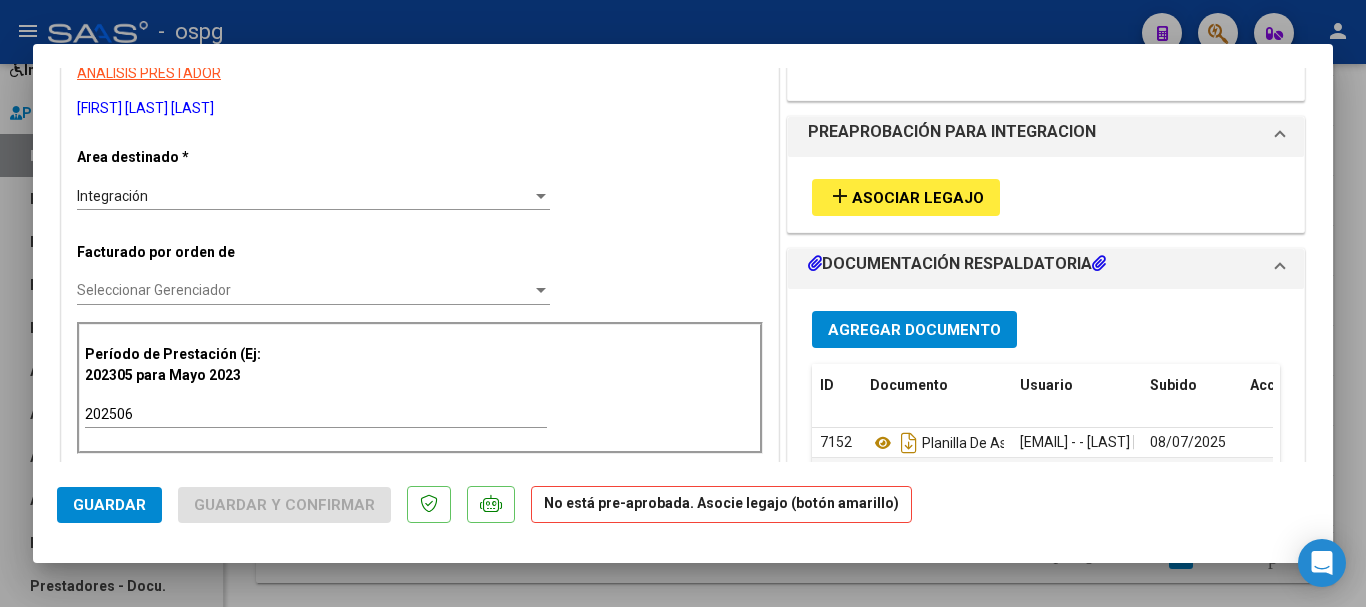 scroll, scrollTop: 300, scrollLeft: 0, axis: vertical 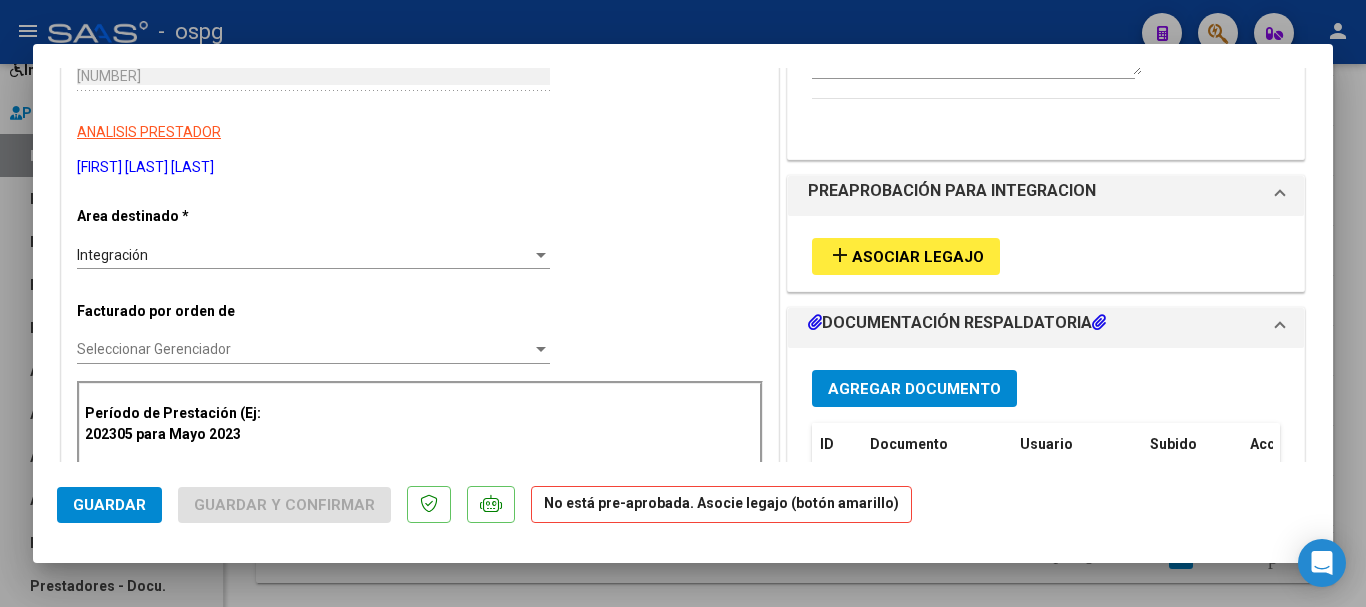 click at bounding box center (683, 303) 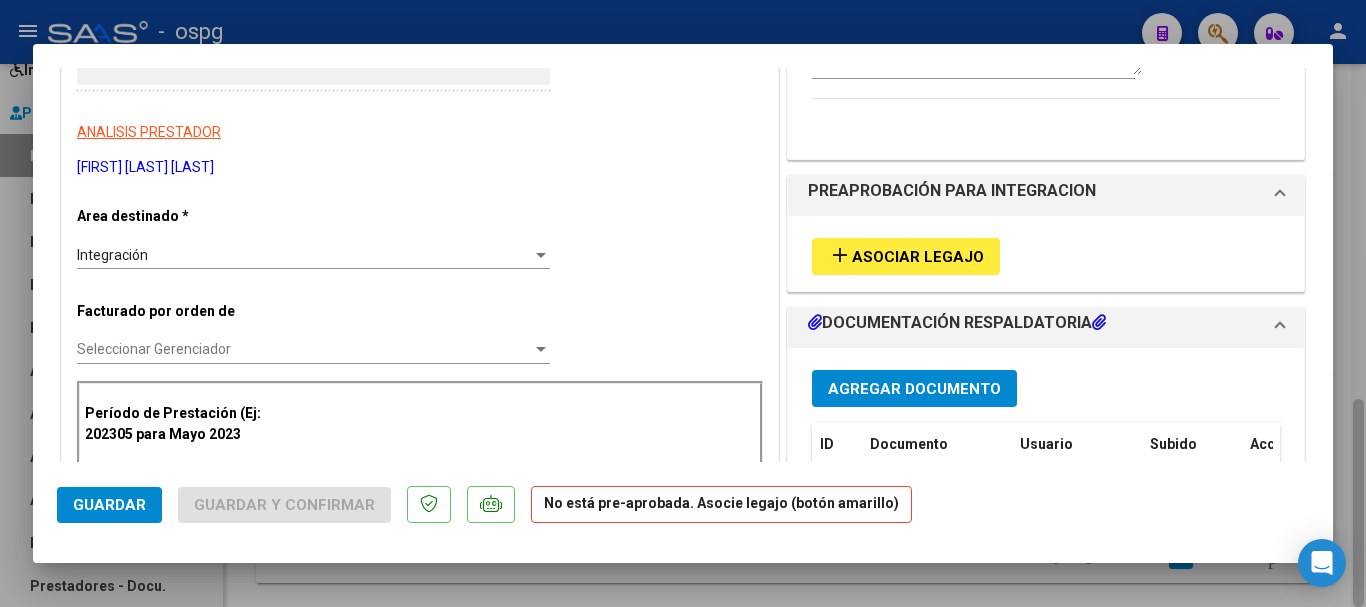 scroll, scrollTop: 0, scrollLeft: 0, axis: both 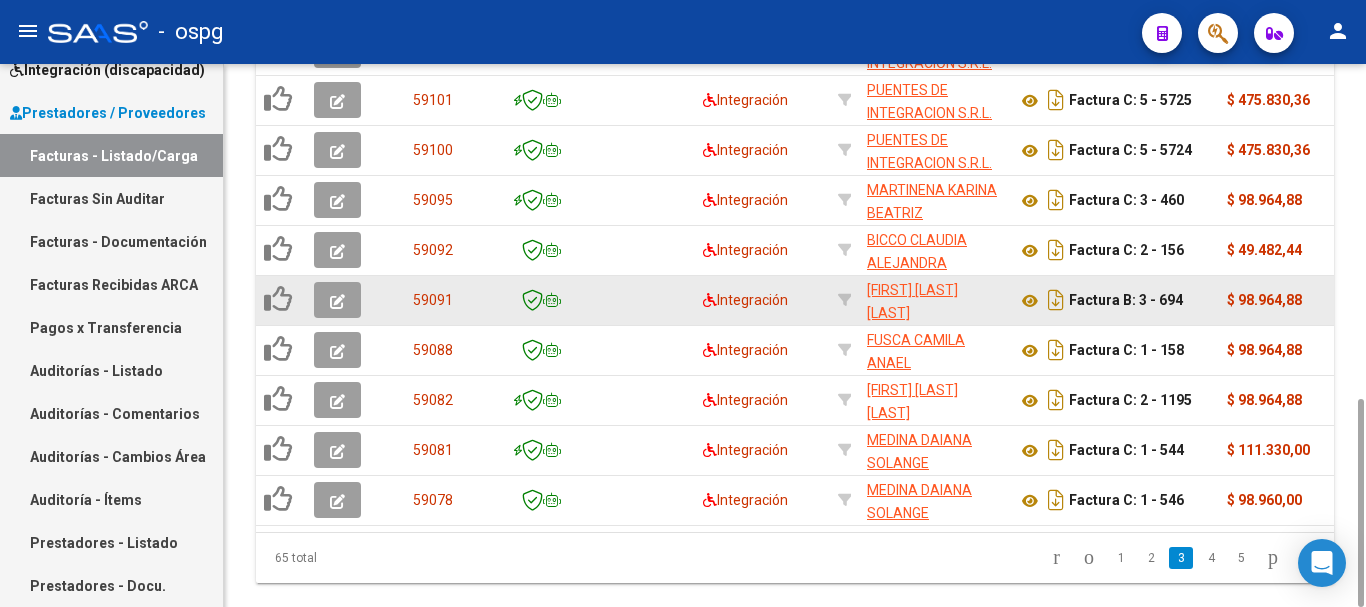click 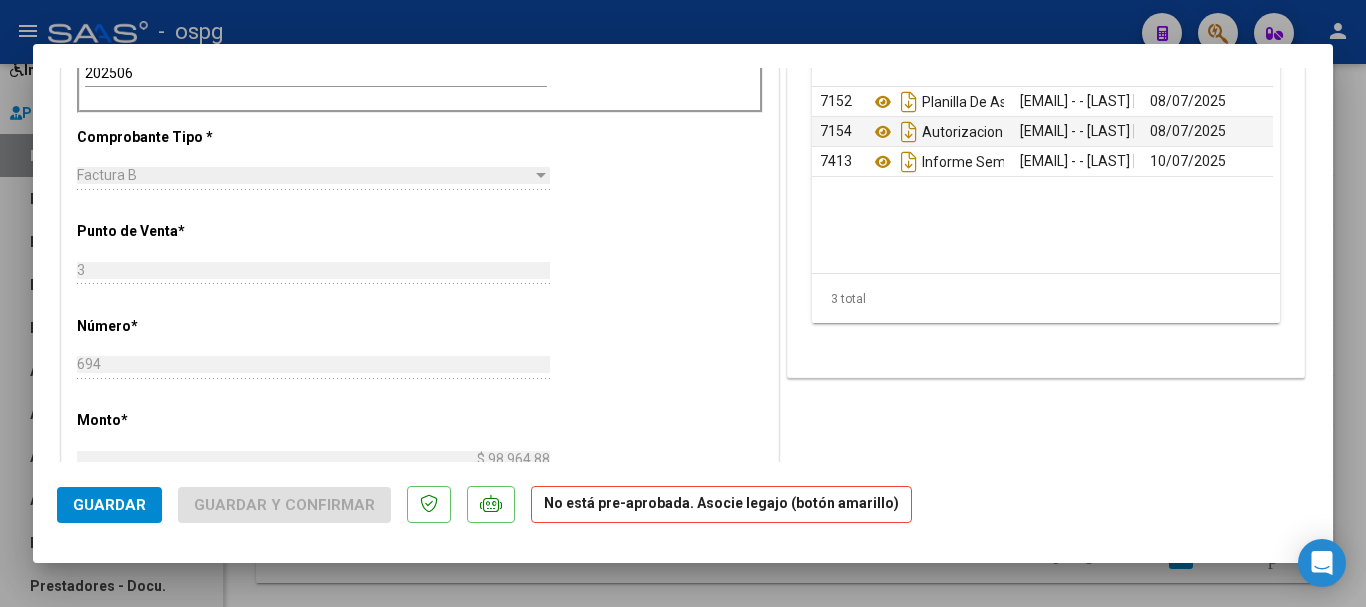 scroll, scrollTop: 600, scrollLeft: 0, axis: vertical 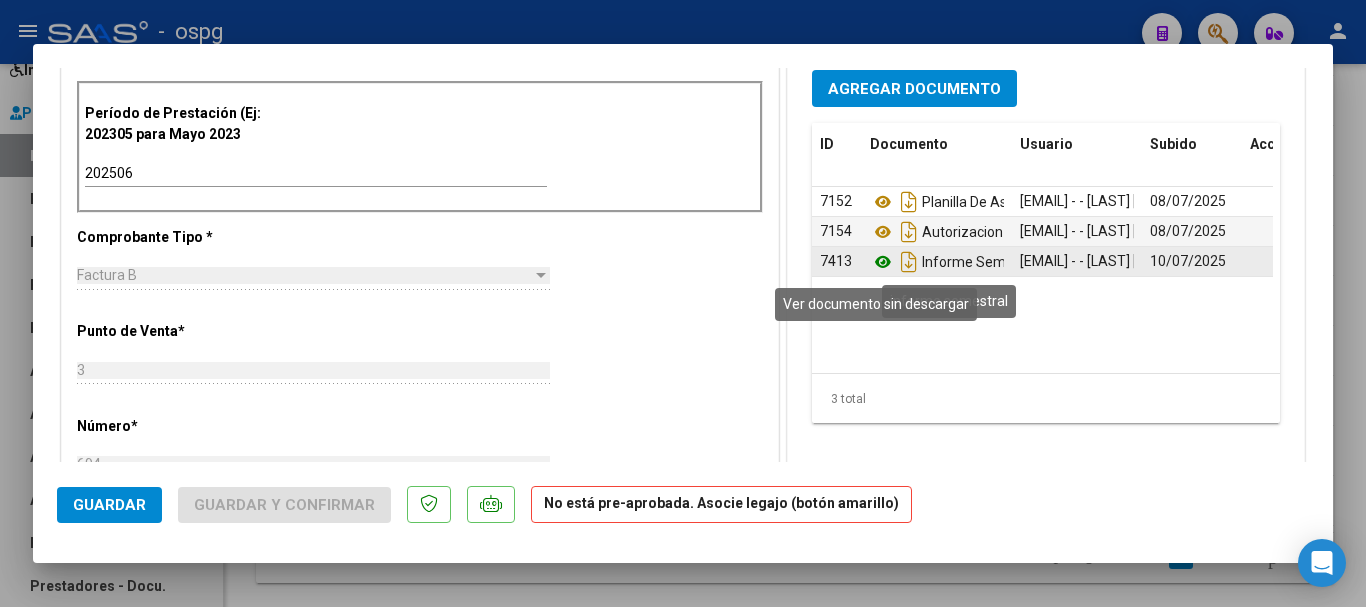 click 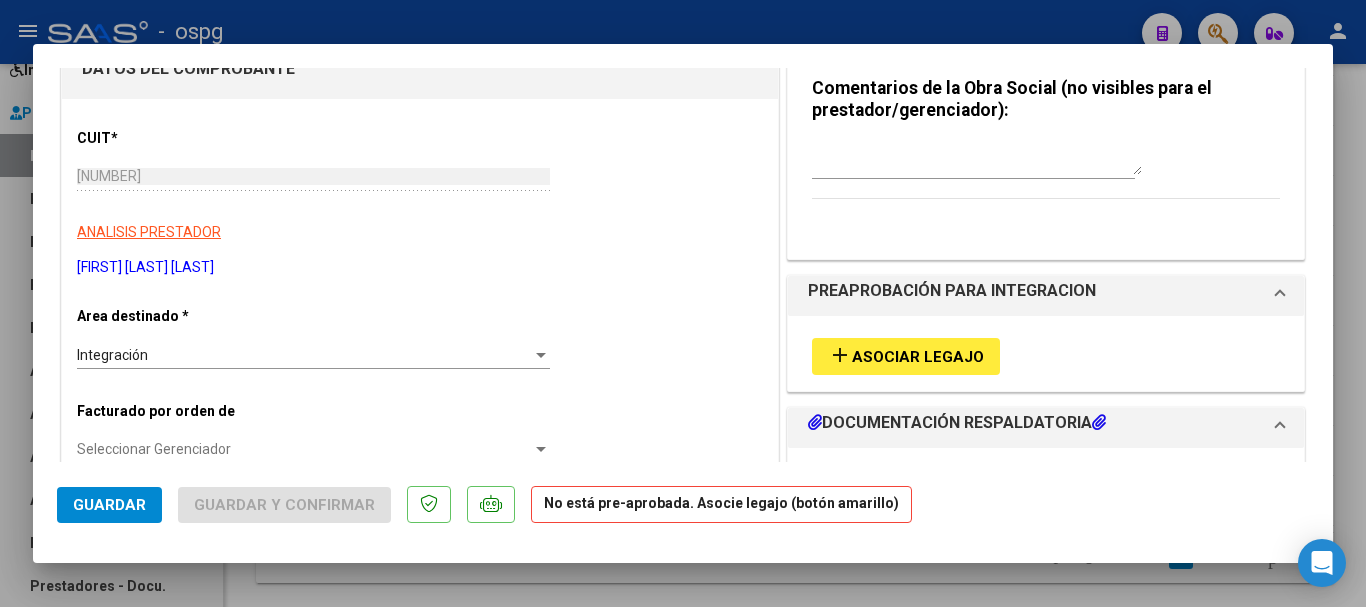 scroll, scrollTop: 0, scrollLeft: 0, axis: both 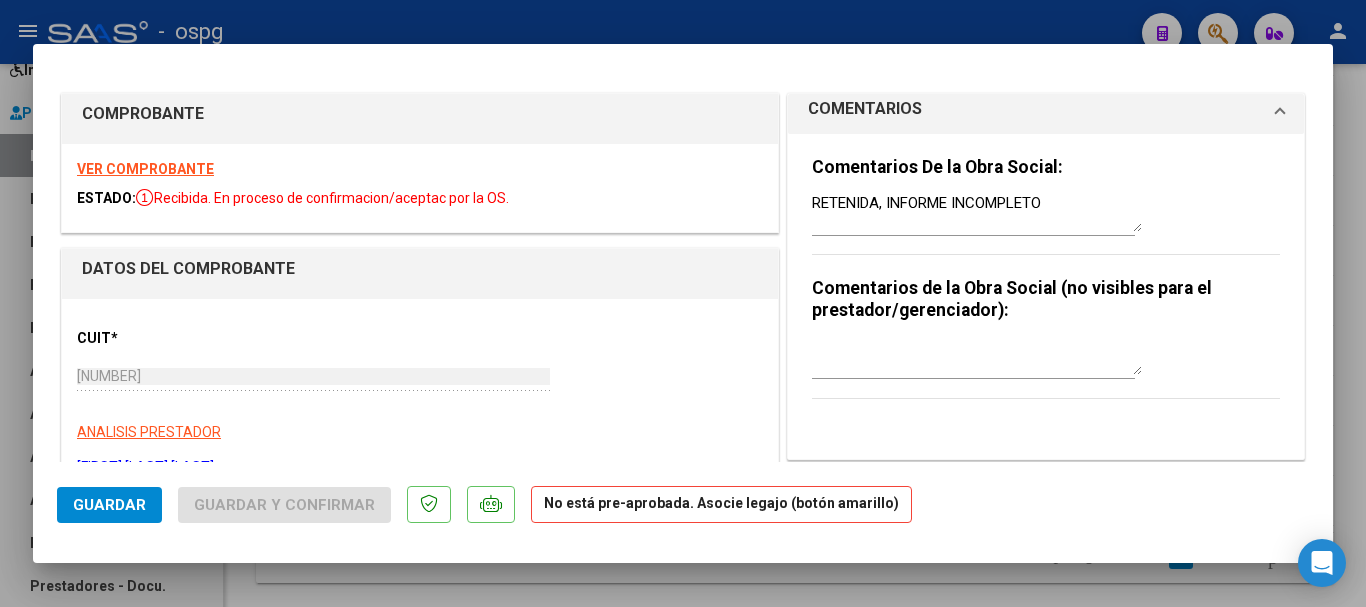 click on "RETENIDA, INFORME INCOMPLETO" at bounding box center [977, 212] 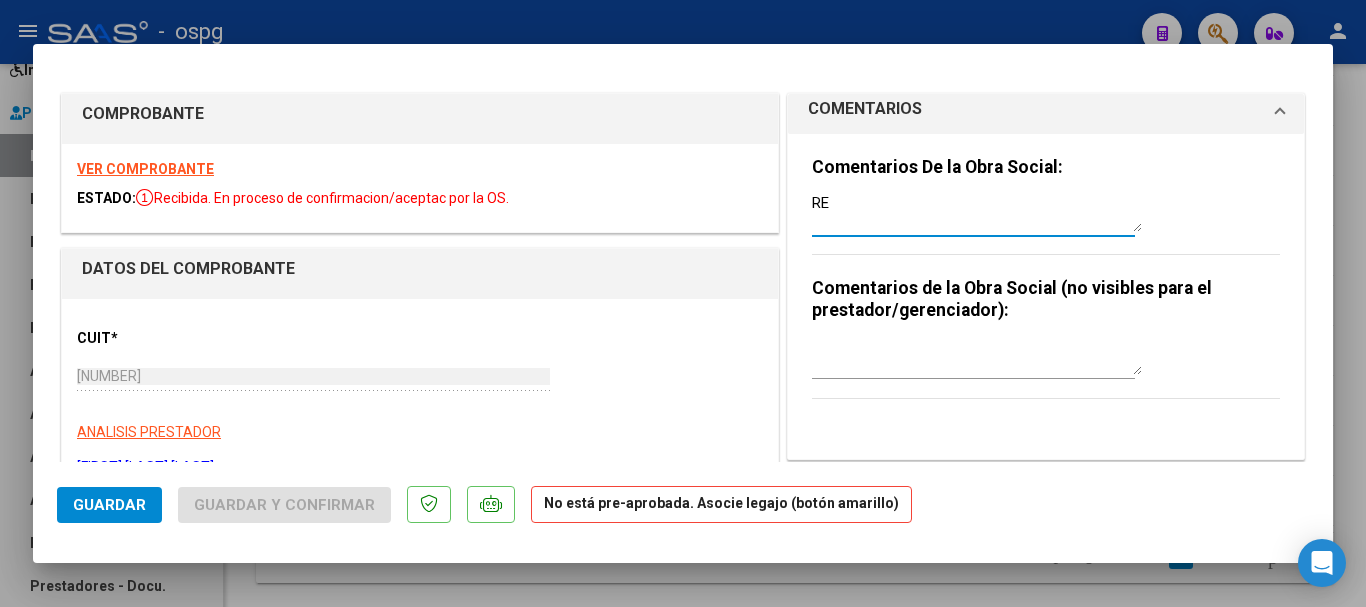 type on "R" 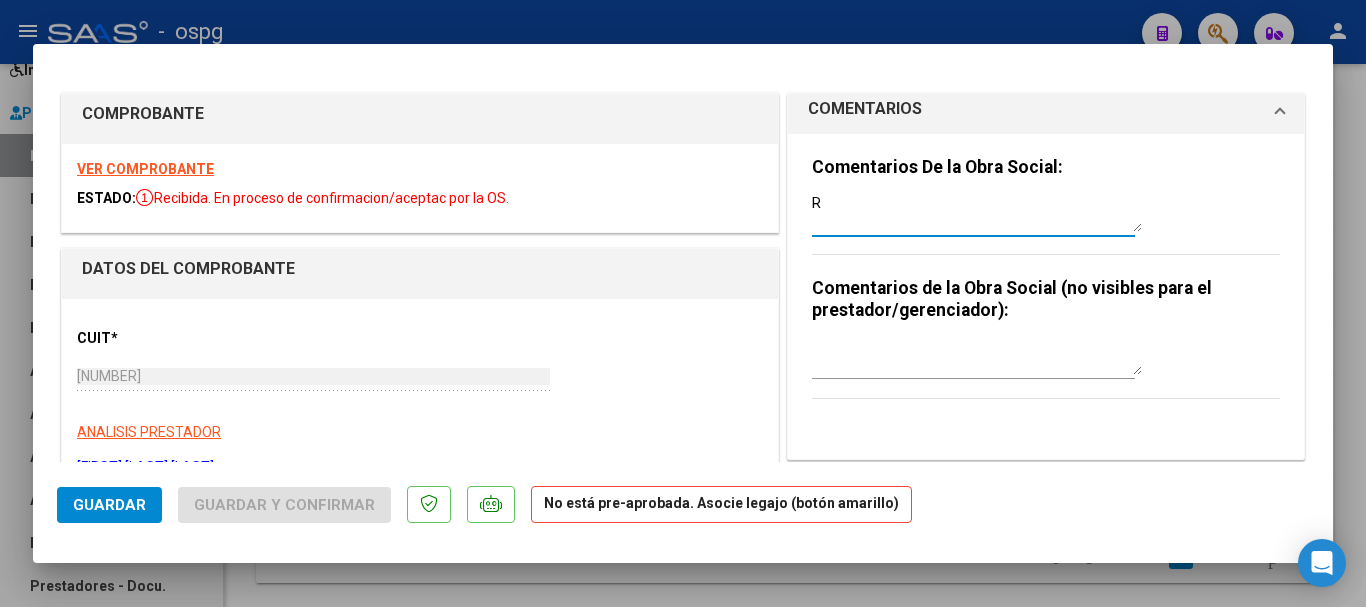 type 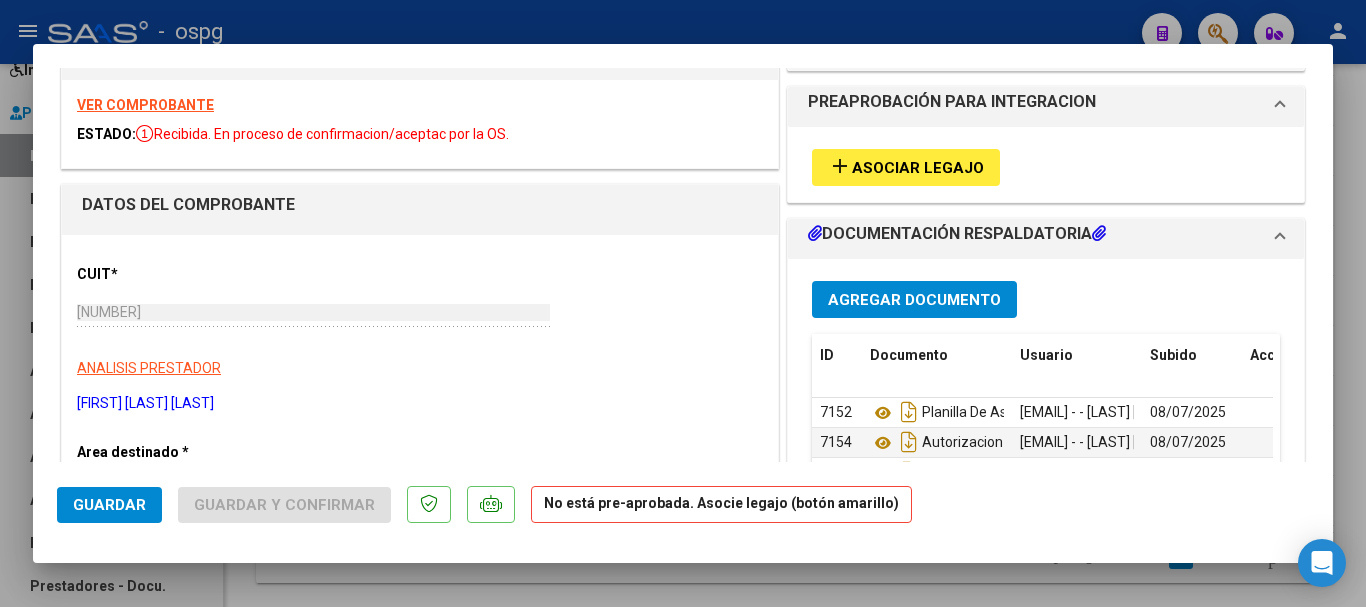 scroll, scrollTop: 0, scrollLeft: 0, axis: both 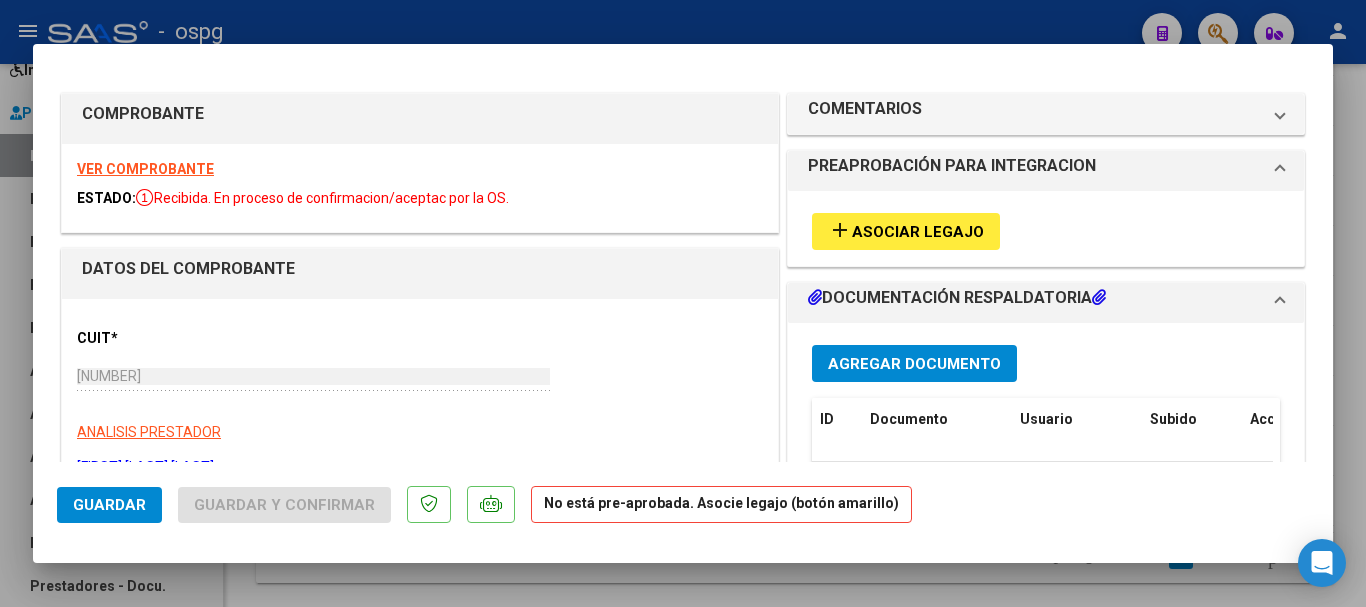 click on "Asociar Legajo" at bounding box center (918, 232) 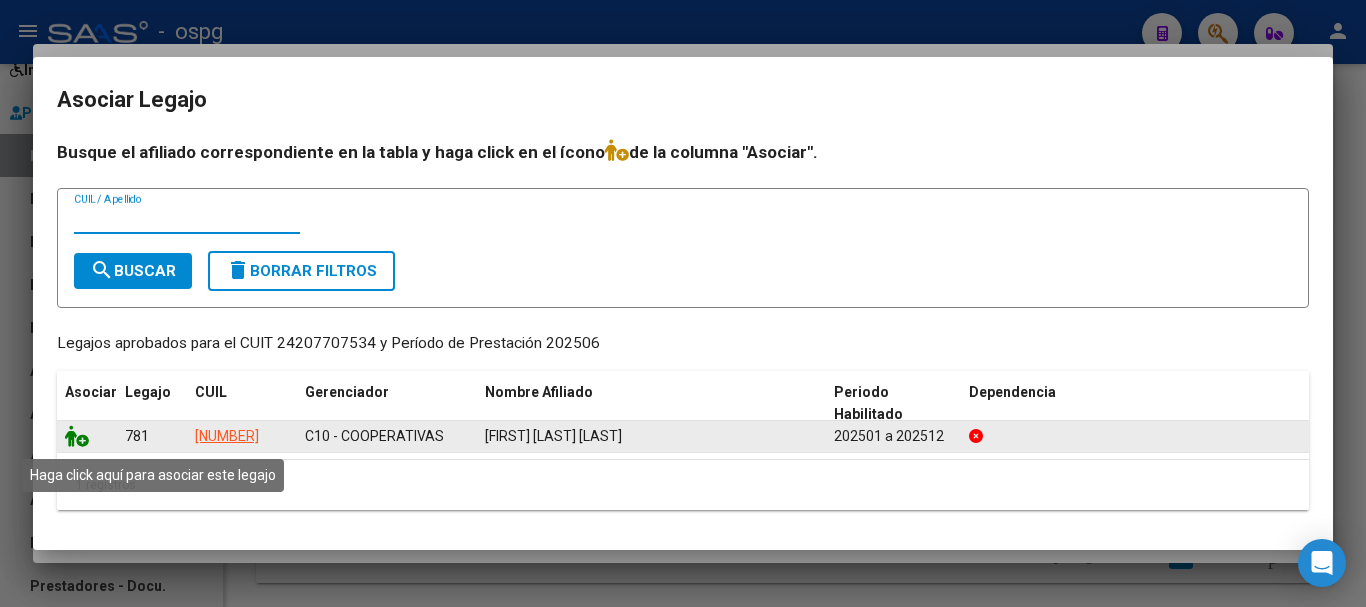 click 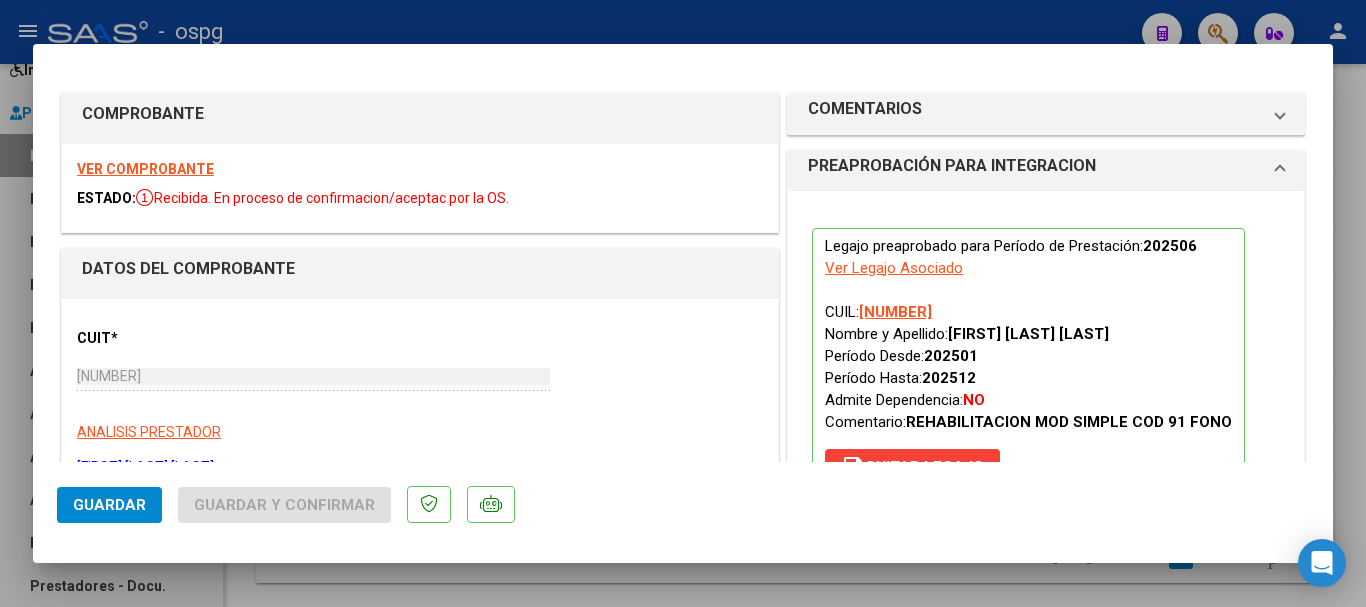 click on "Guardar" 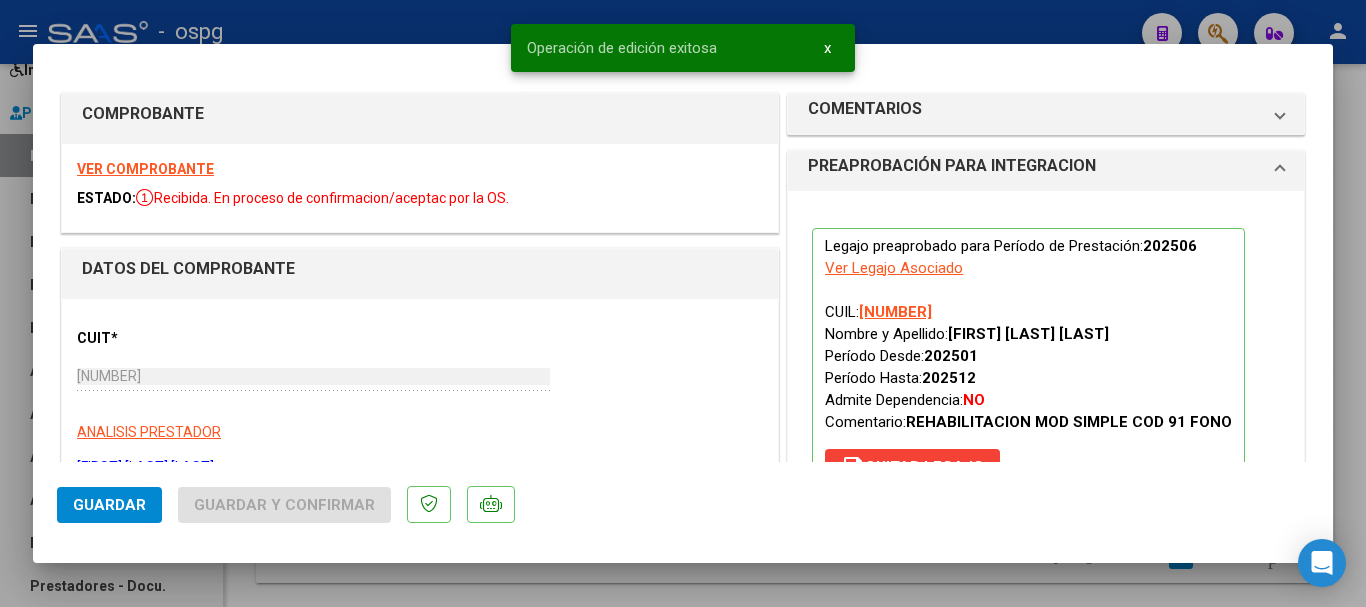 click at bounding box center [683, 303] 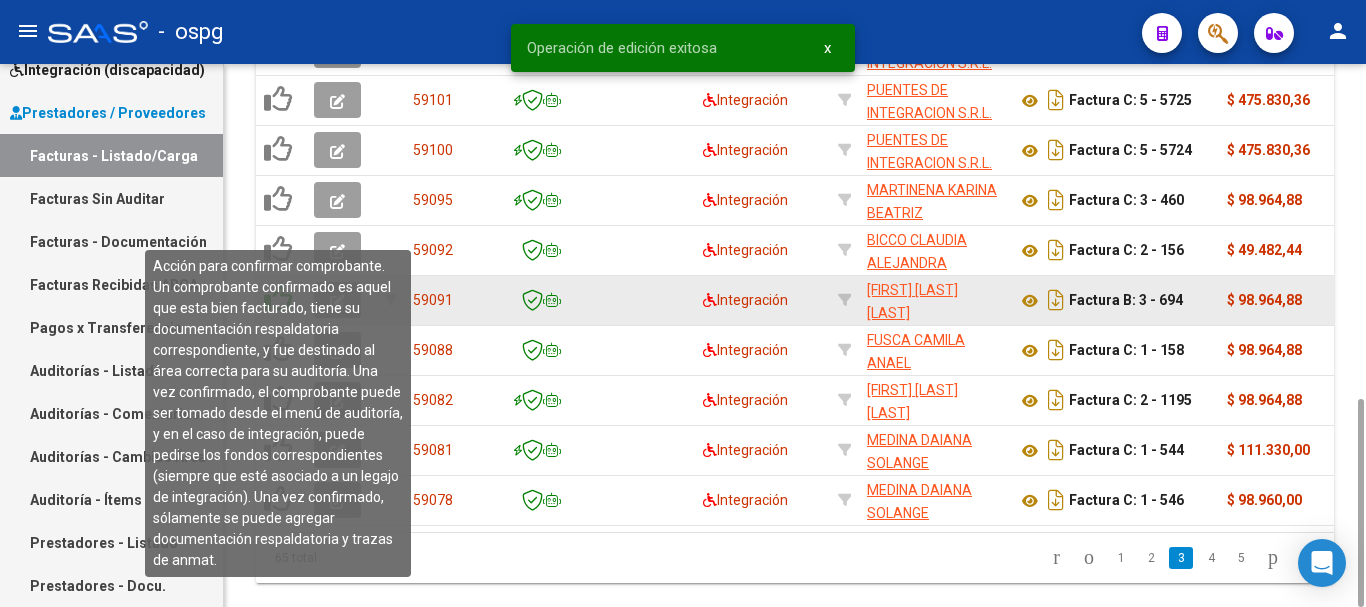 click 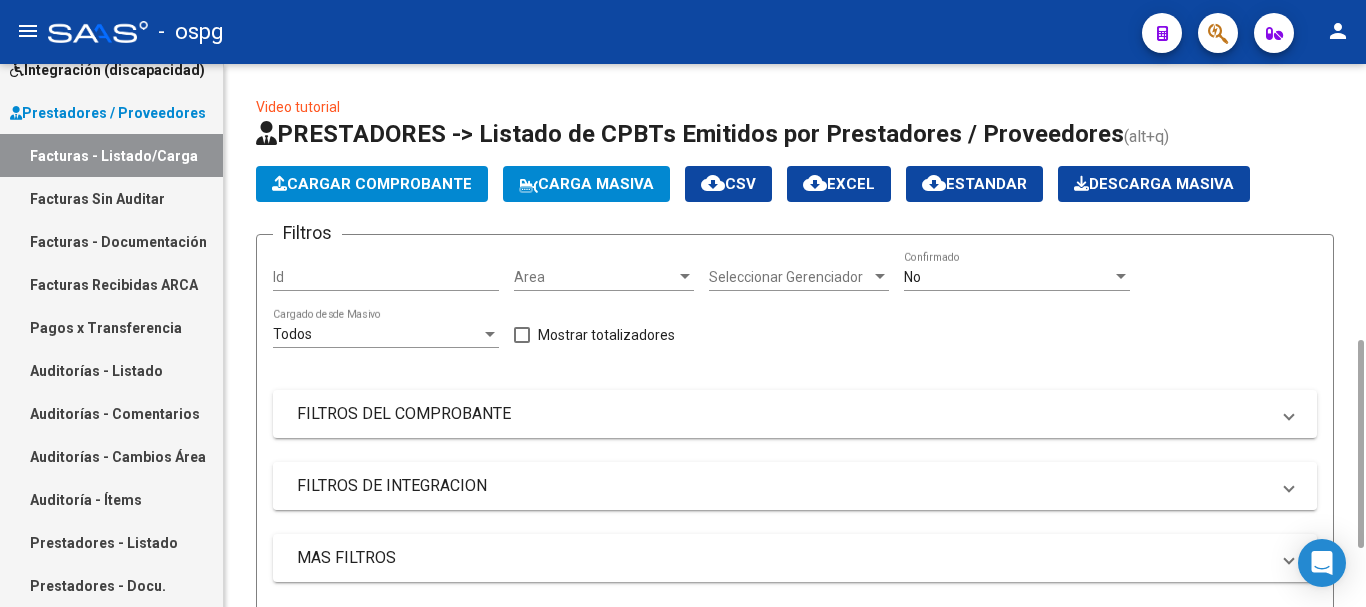 scroll, scrollTop: 200, scrollLeft: 0, axis: vertical 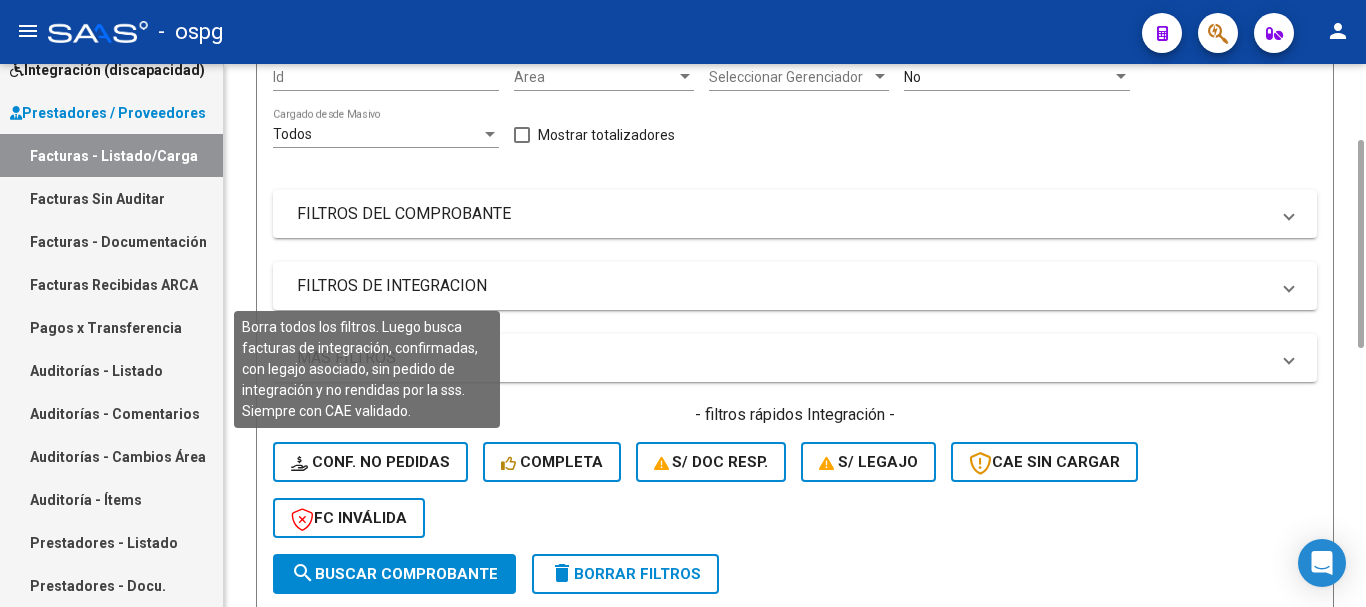 click on "Conf. no pedidas" 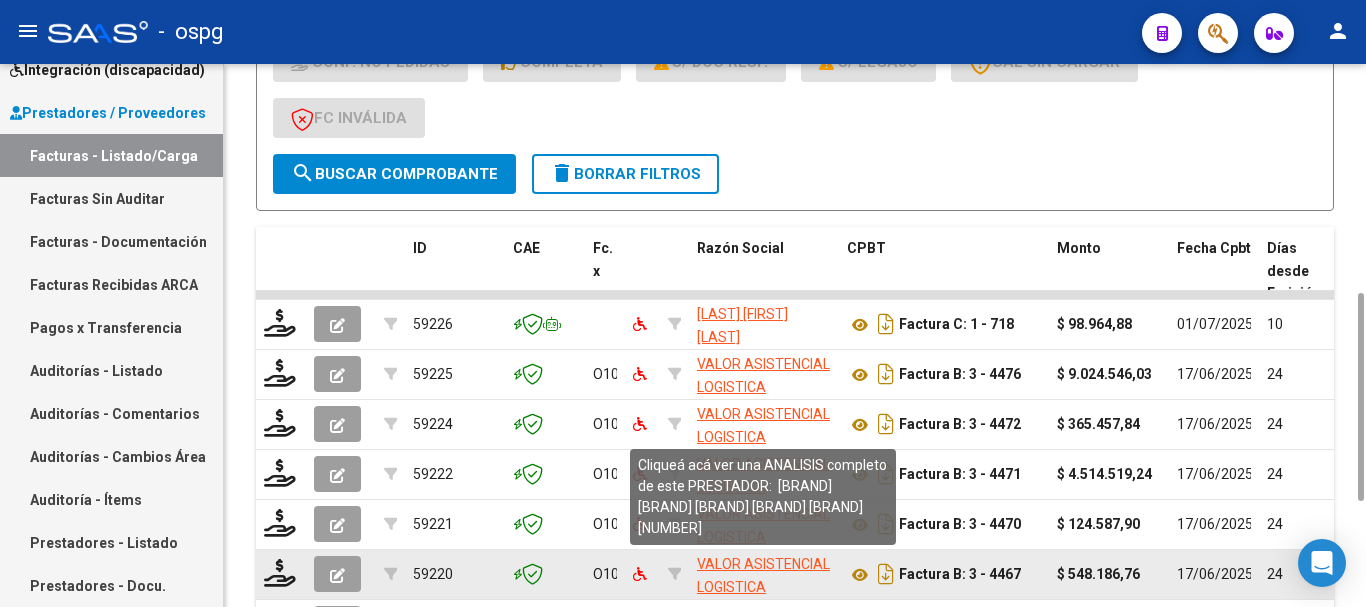 scroll, scrollTop: 874, scrollLeft: 0, axis: vertical 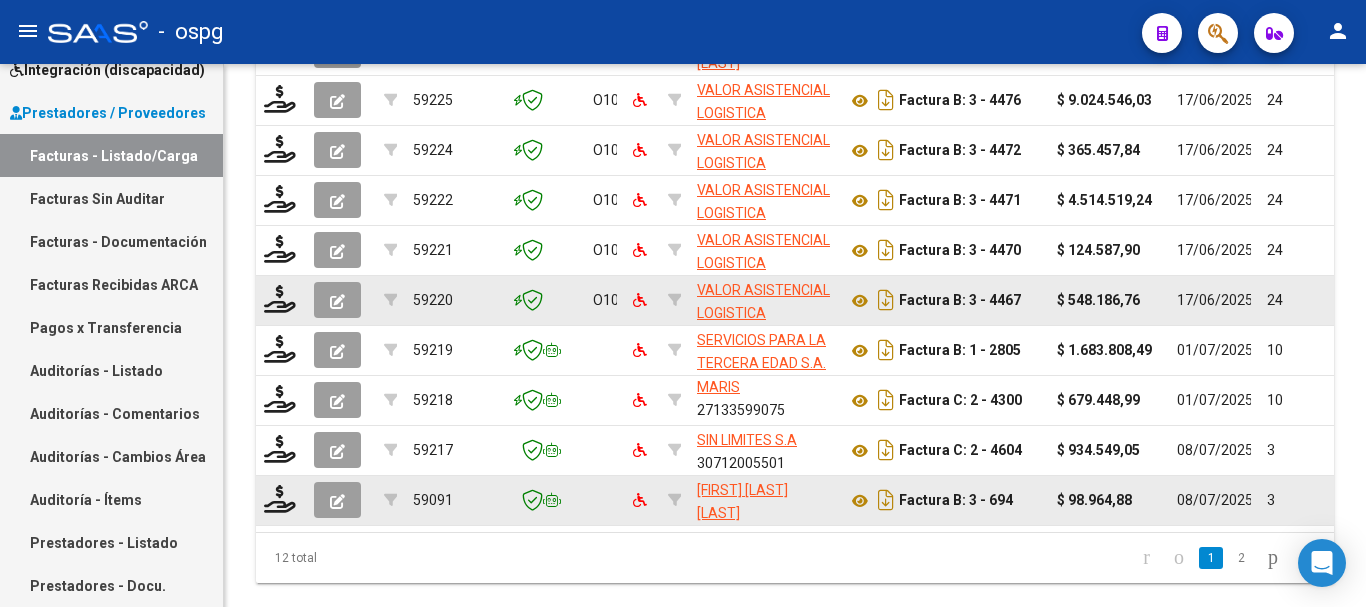 click 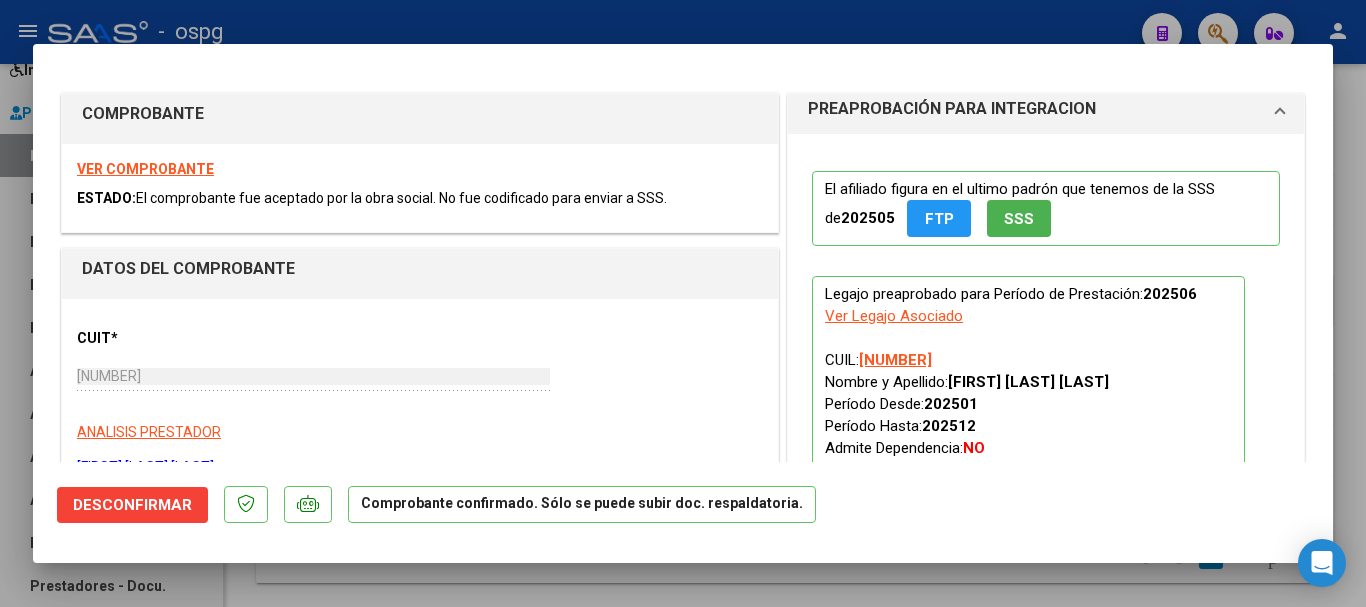 click on "Desconfirmar" 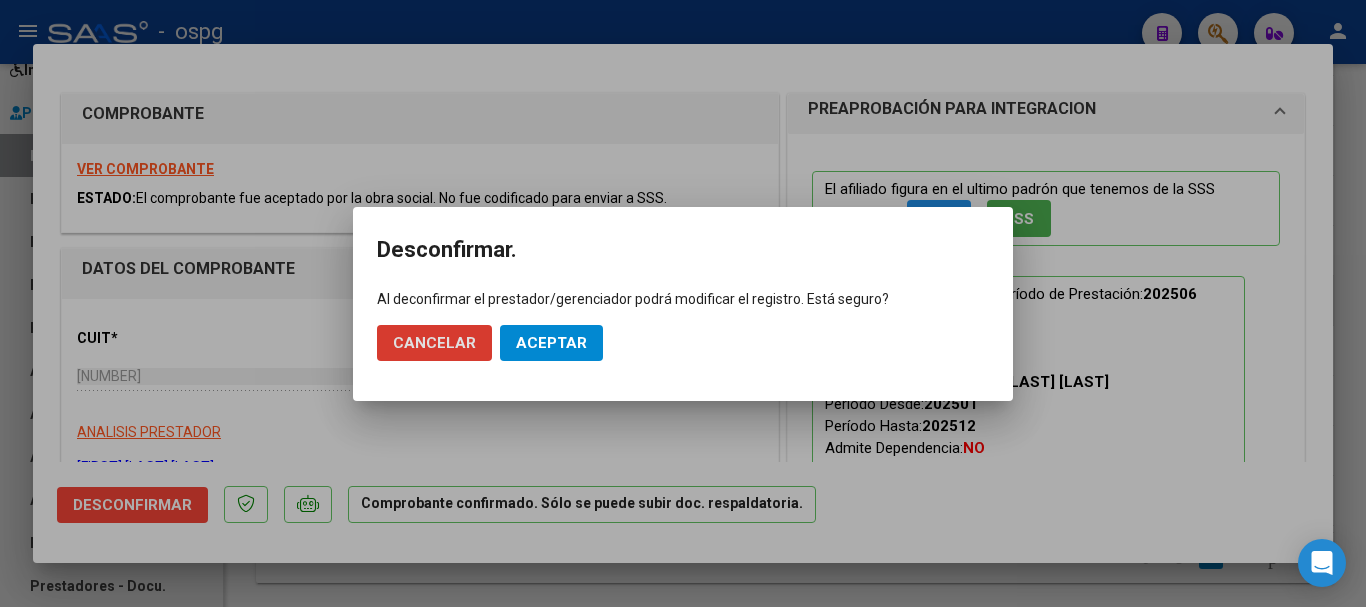 click on "Aceptar" 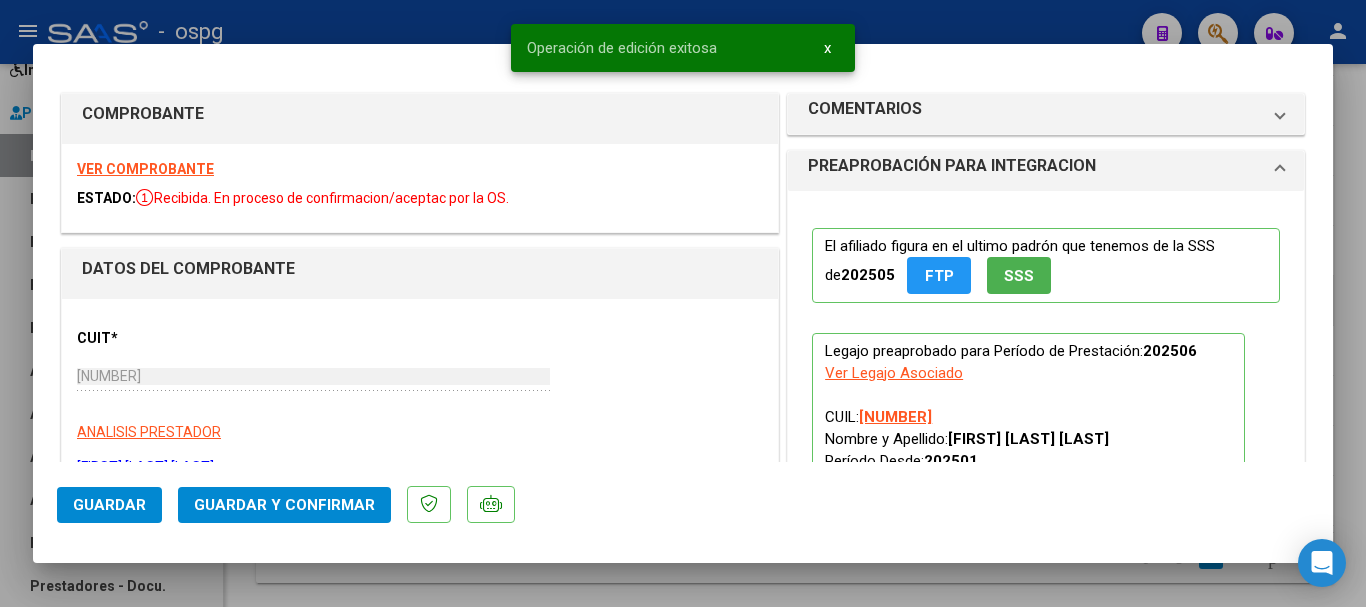 click at bounding box center (683, 303) 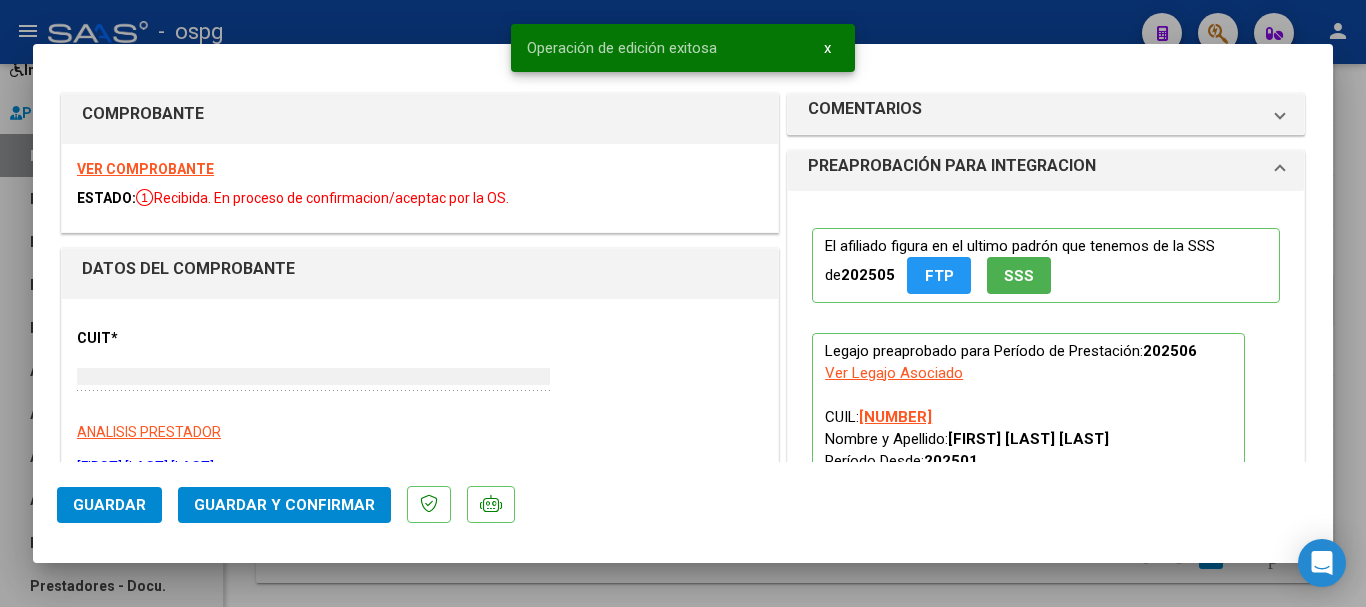 type 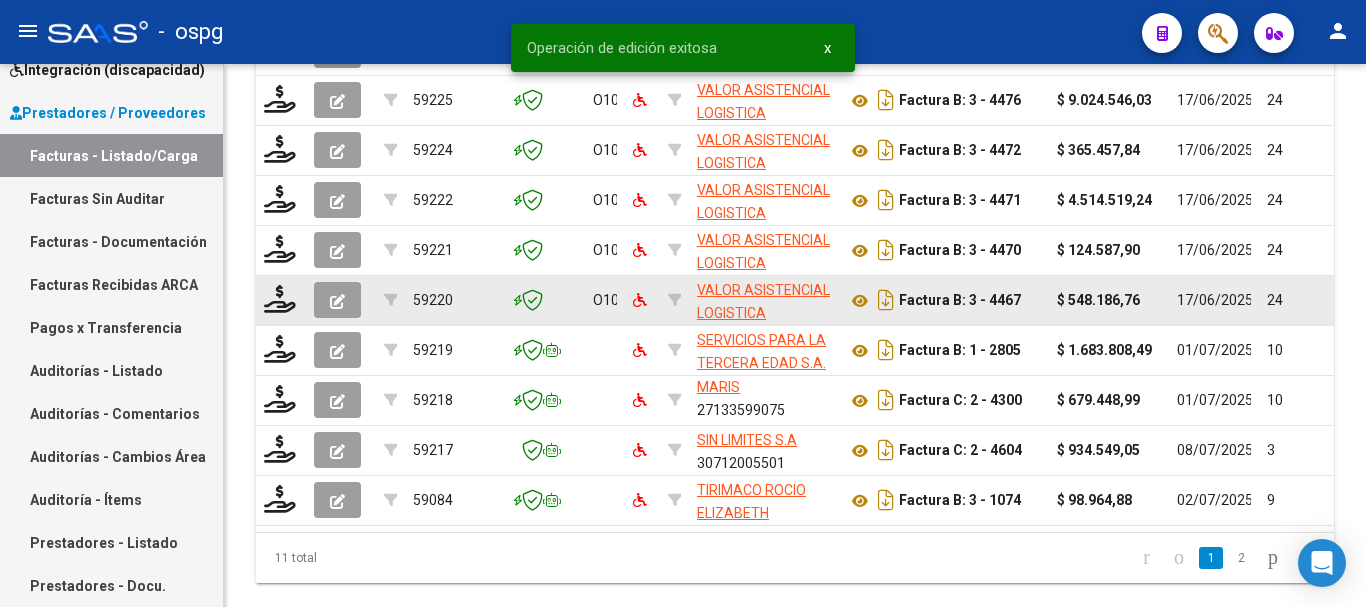 scroll, scrollTop: 474, scrollLeft: 0, axis: vertical 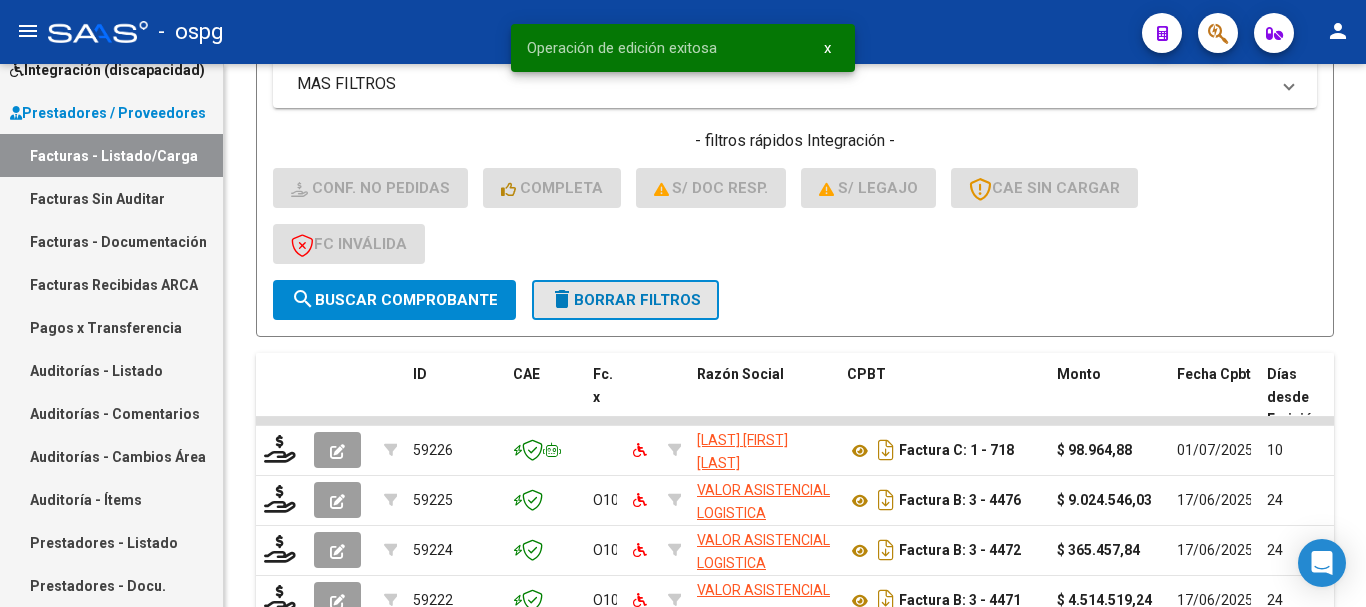 click on "delete  Borrar Filtros" 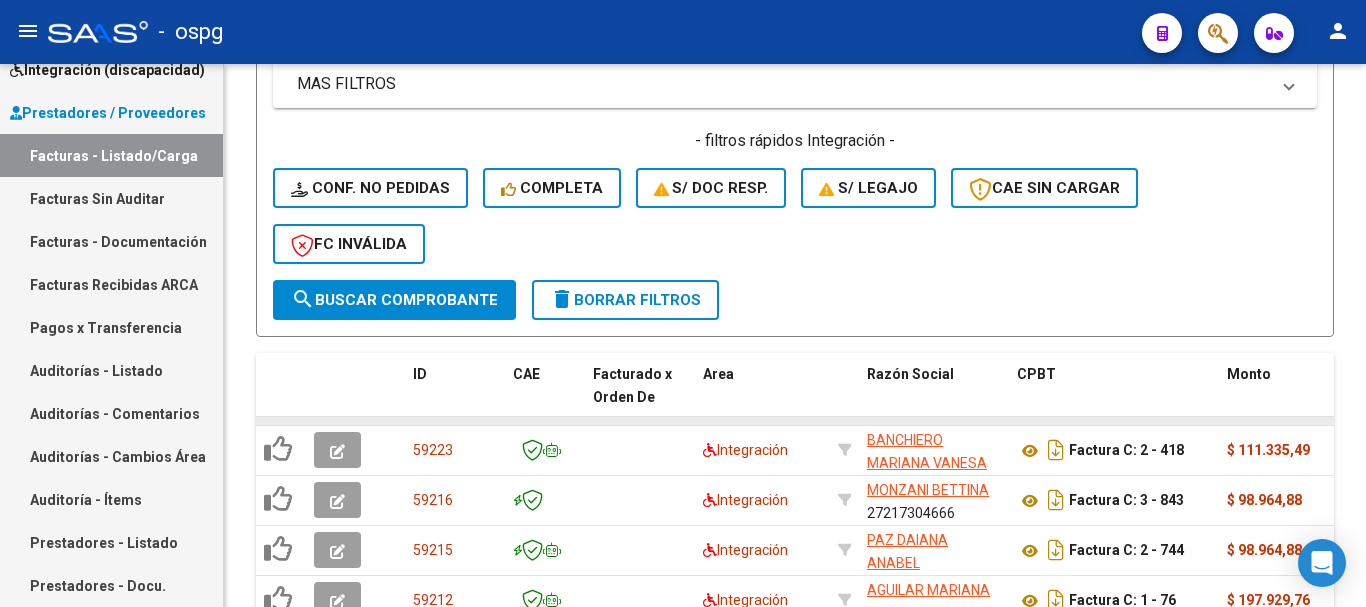 scroll, scrollTop: 874, scrollLeft: 0, axis: vertical 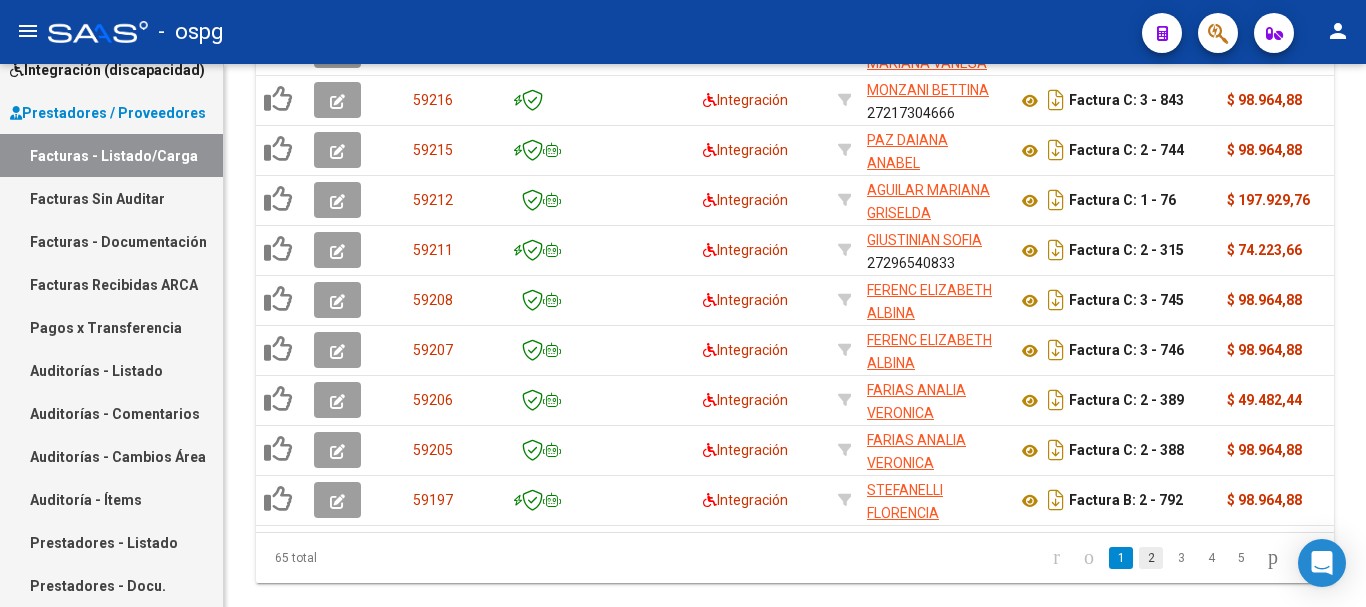 click on "2" 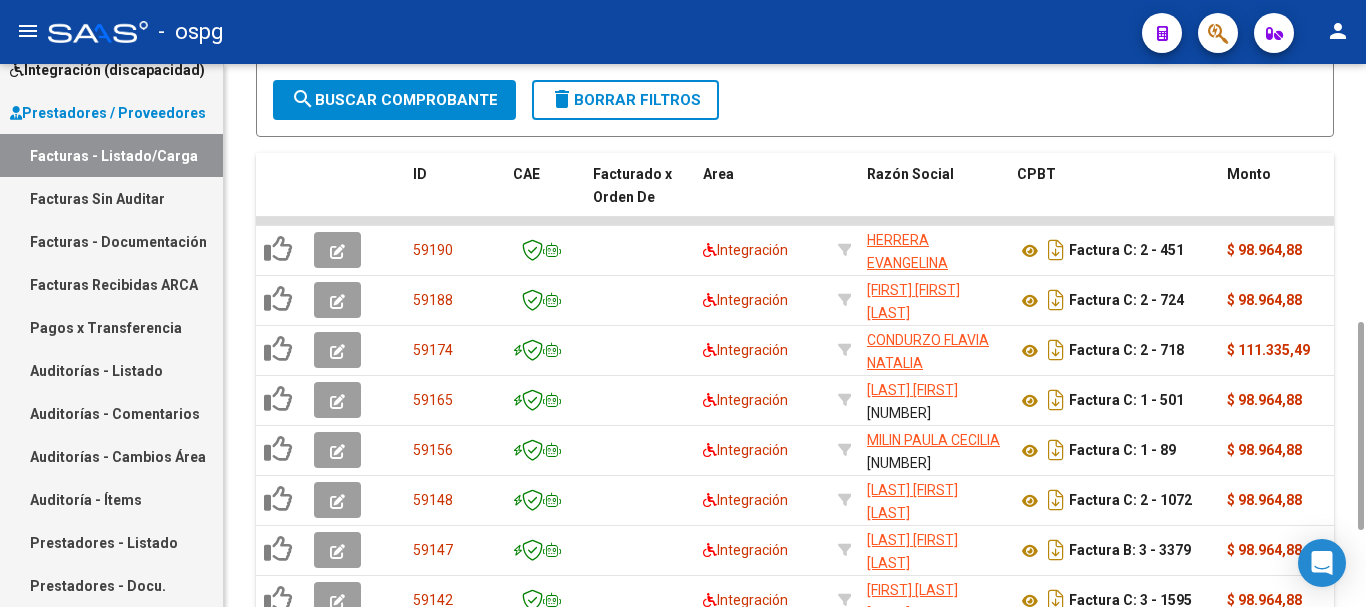 scroll, scrollTop: 874, scrollLeft: 0, axis: vertical 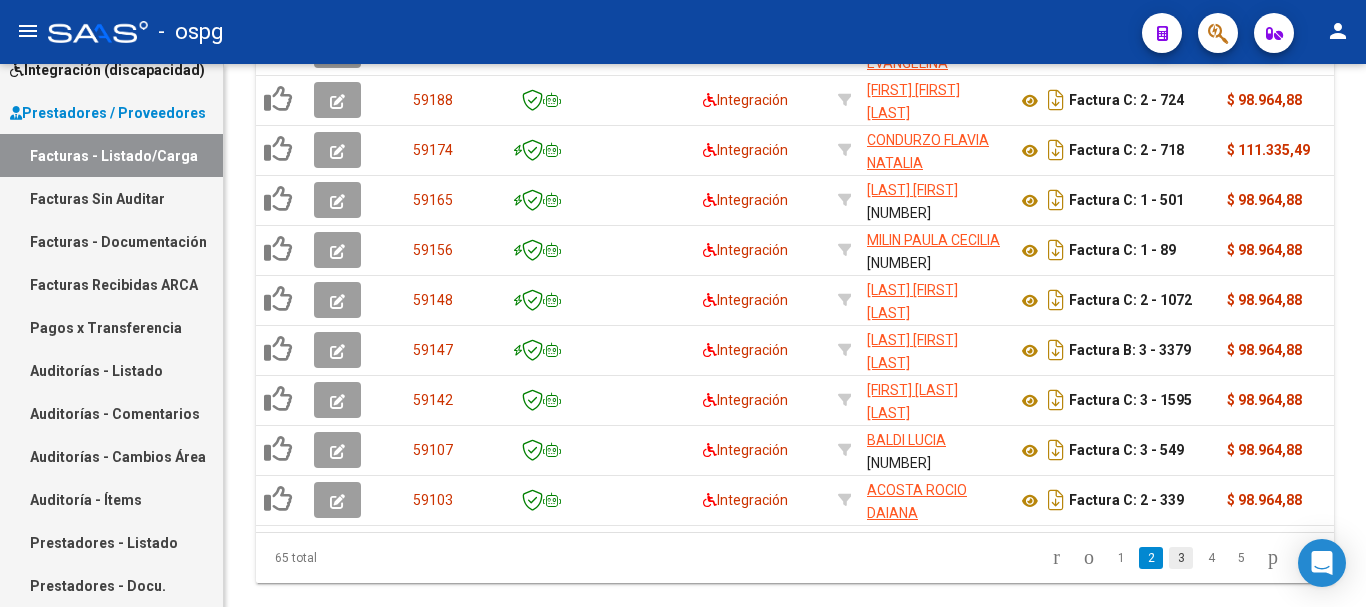 click on "3" 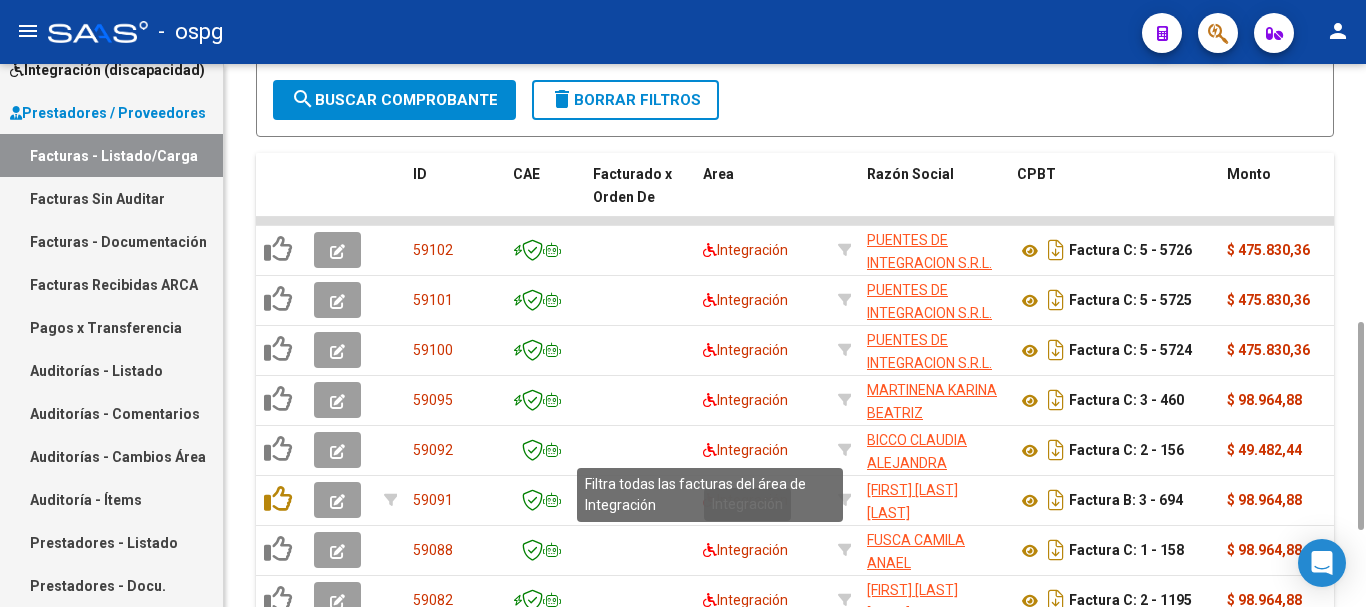 scroll, scrollTop: 874, scrollLeft: 0, axis: vertical 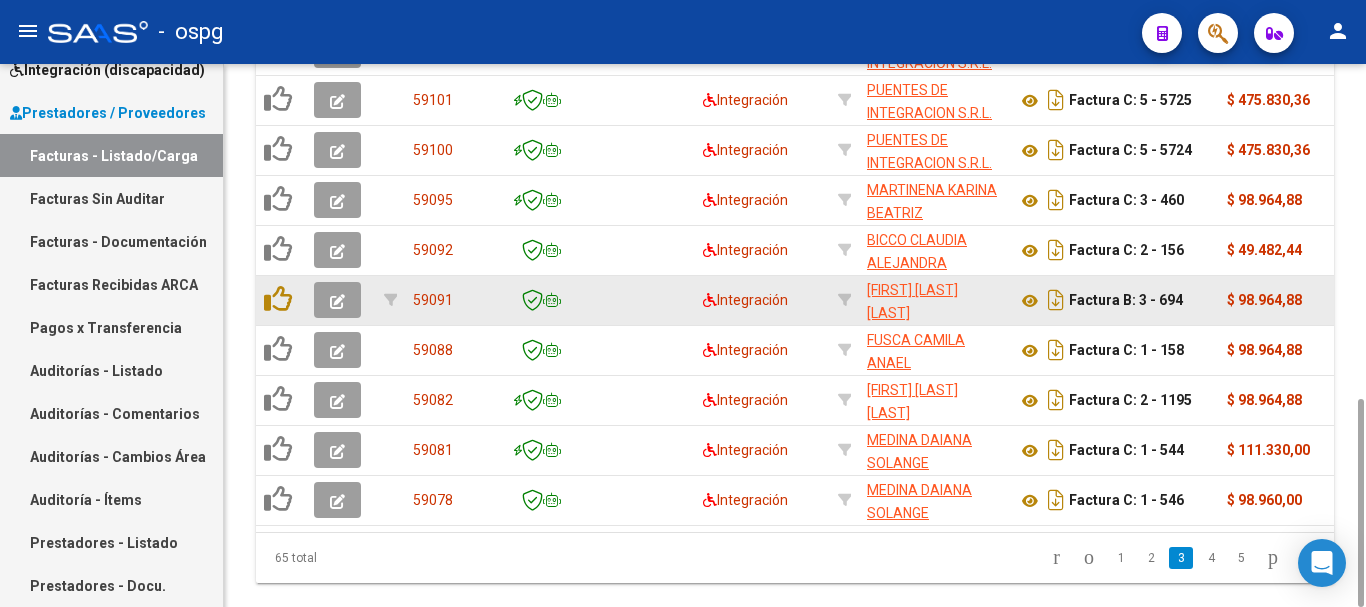 click 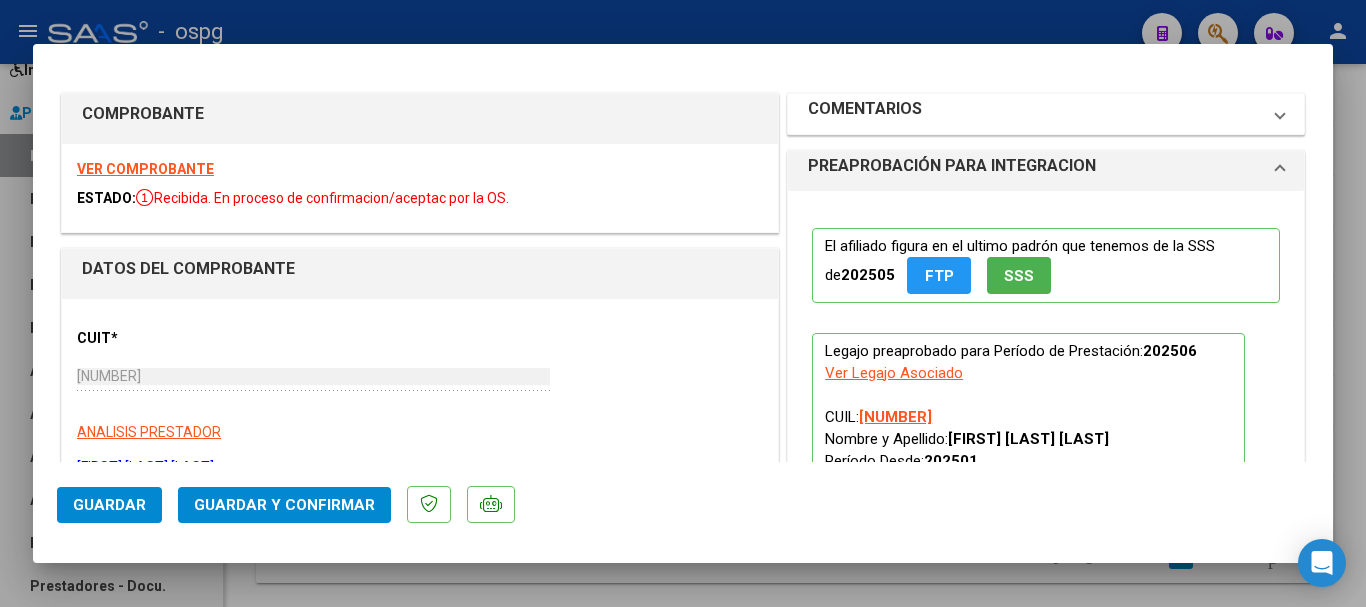 click on "COMENTARIOS" at bounding box center (1034, 114) 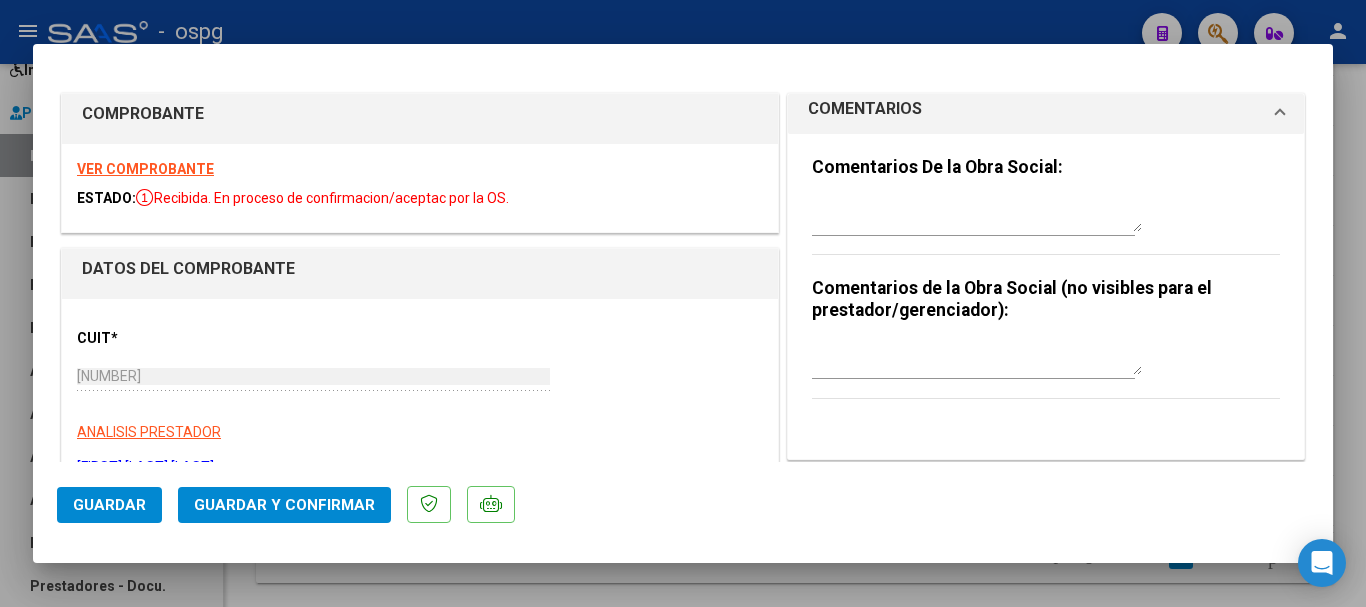 click at bounding box center [977, 212] 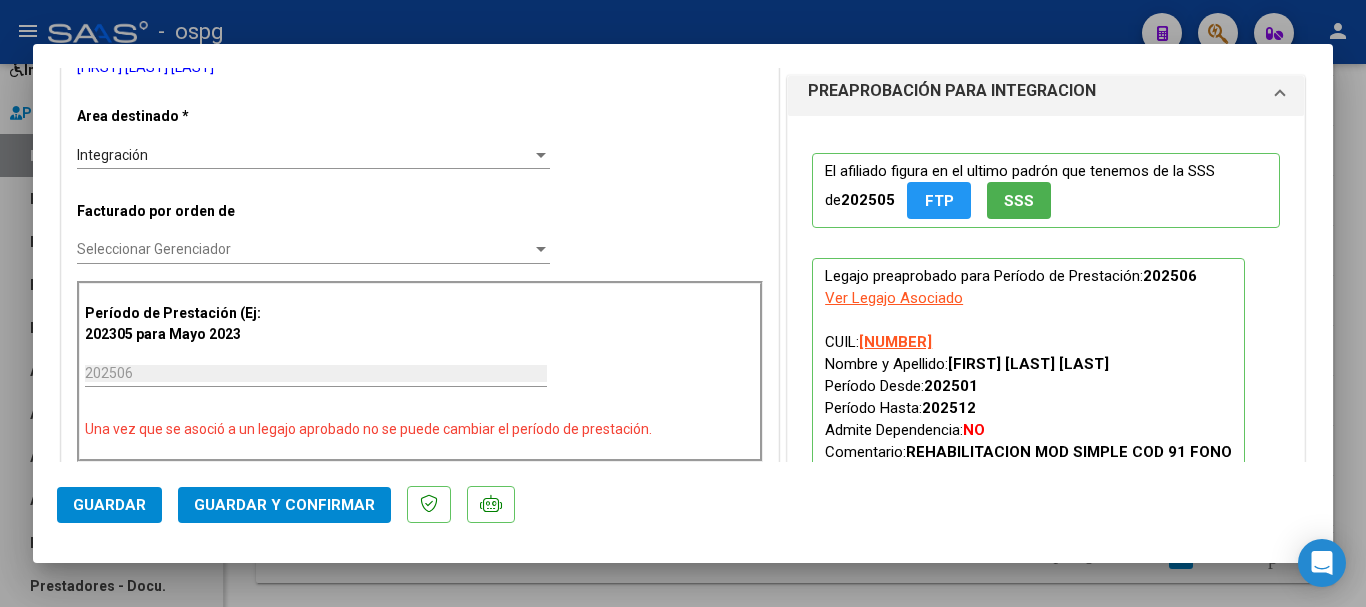 scroll, scrollTop: 600, scrollLeft: 0, axis: vertical 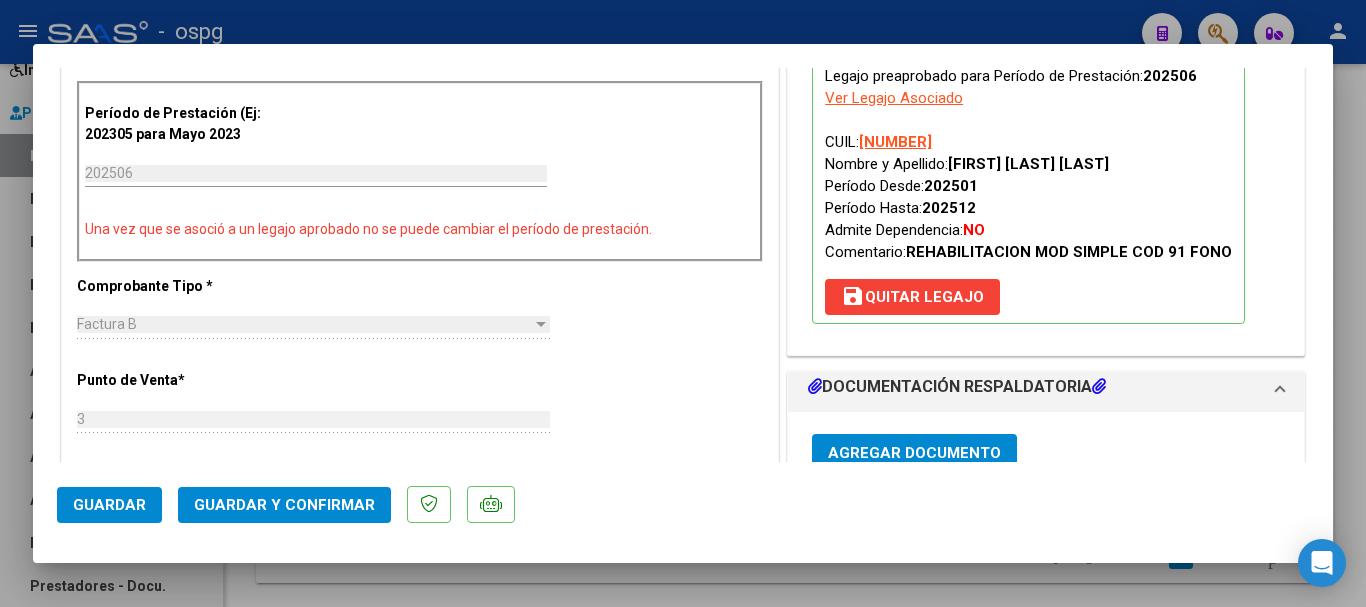 type on "INFORME INCOMPLETO" 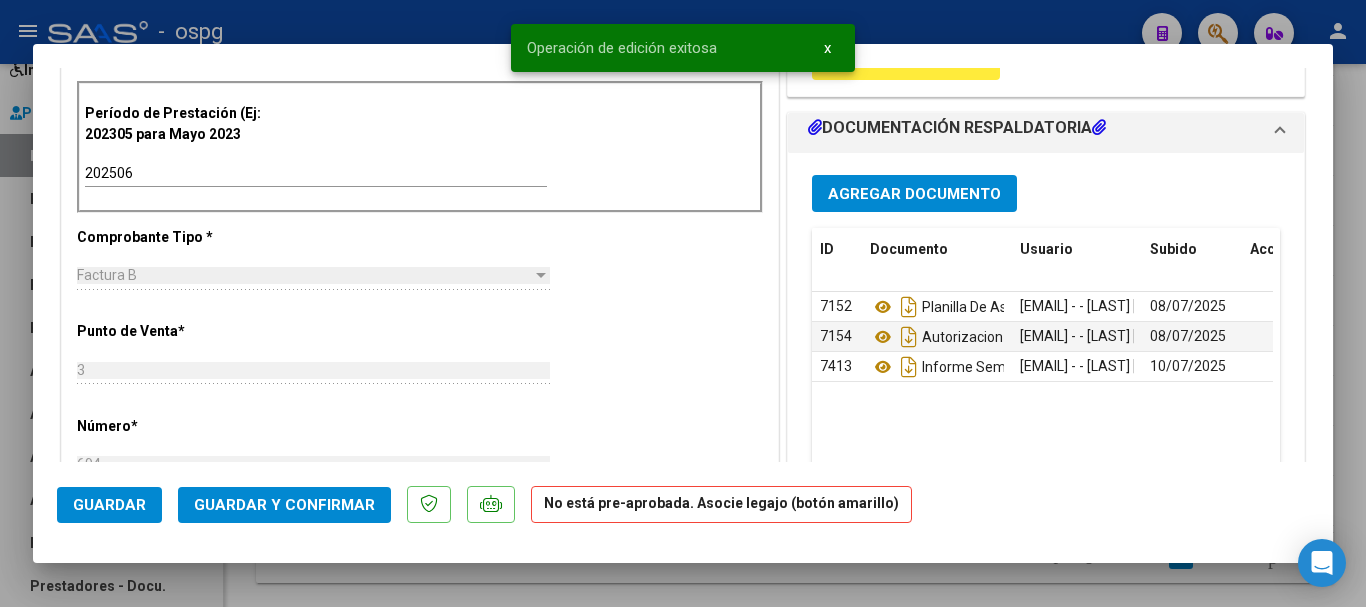 click on "Guardar" 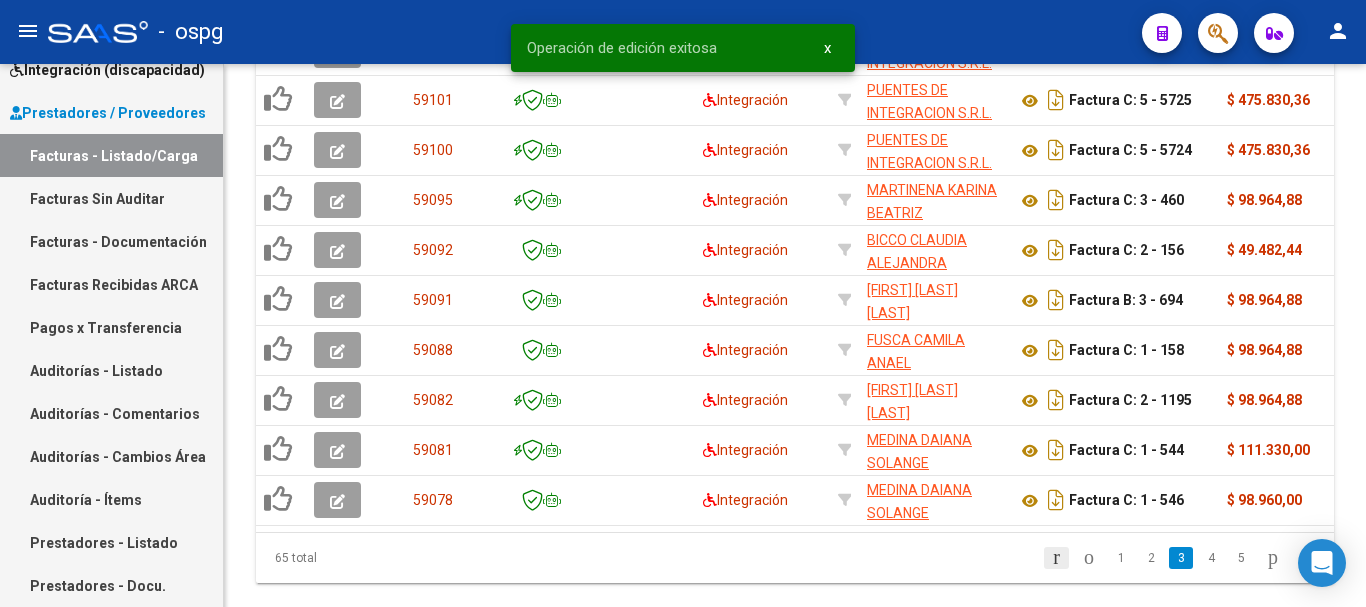 click 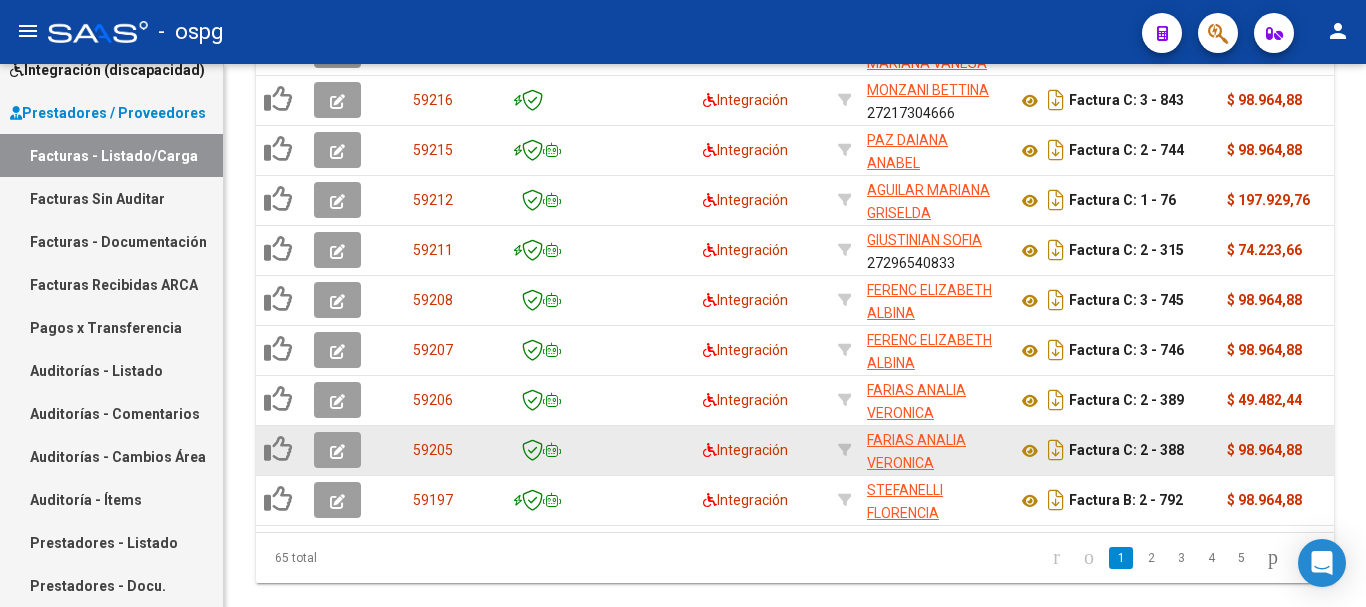 scroll, scrollTop: 274, scrollLeft: 0, axis: vertical 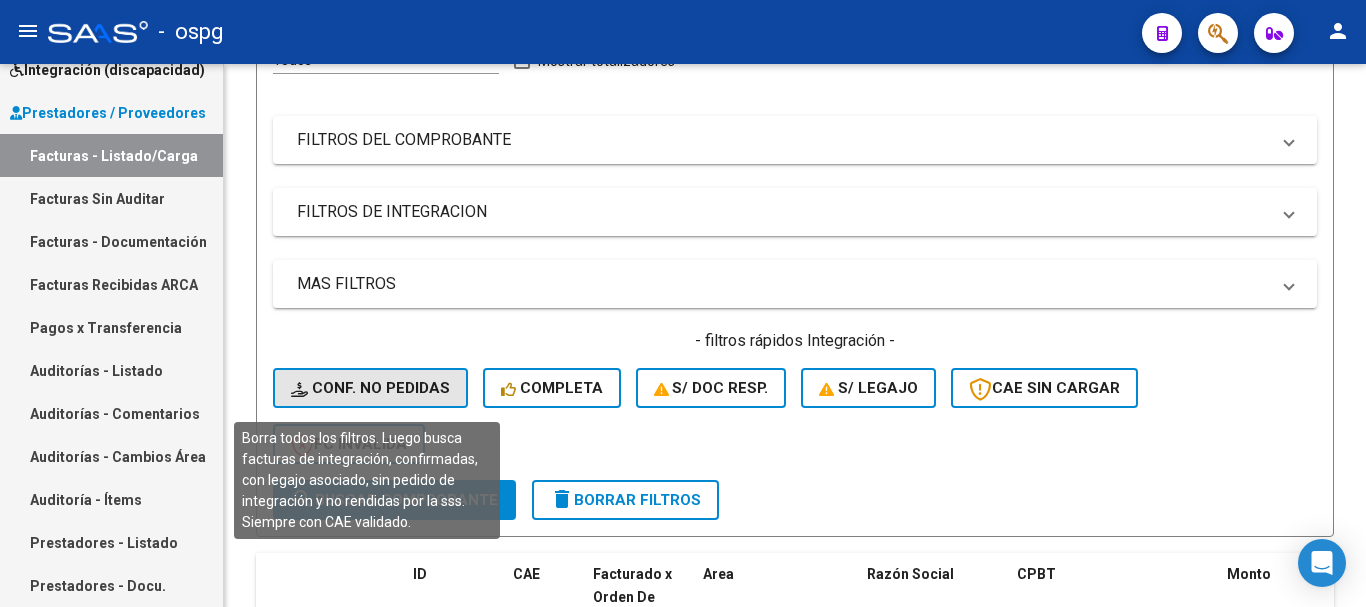 click on "Conf. no pedidas" 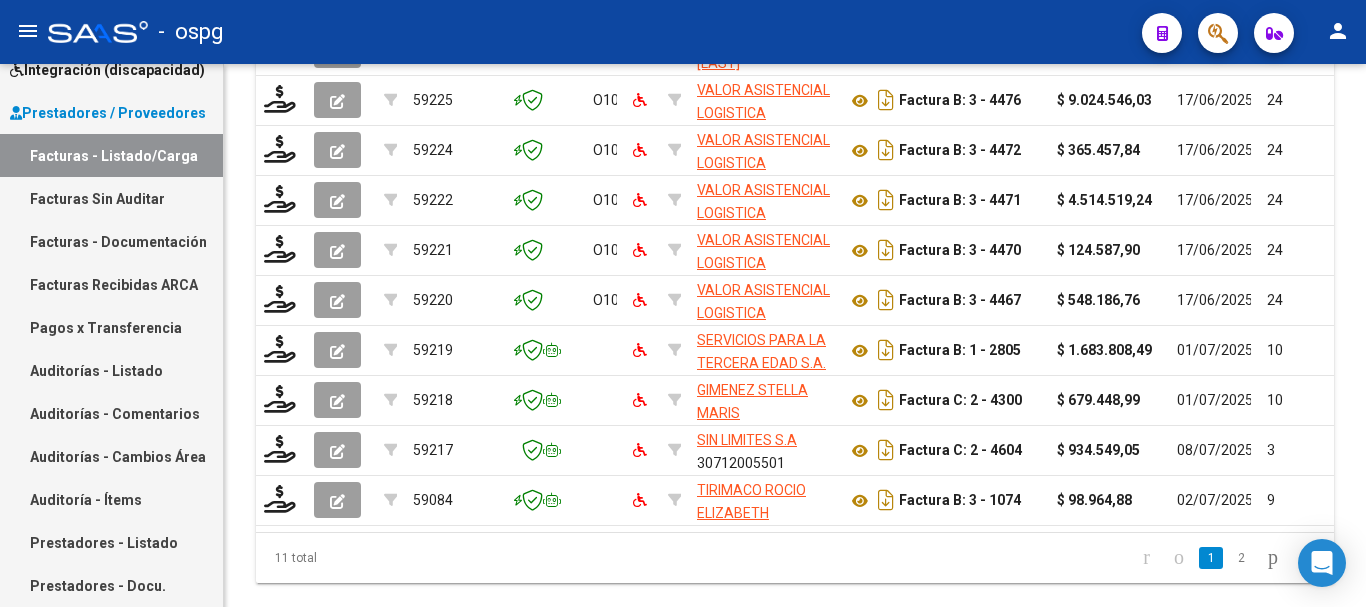 scroll, scrollTop: 674, scrollLeft: 0, axis: vertical 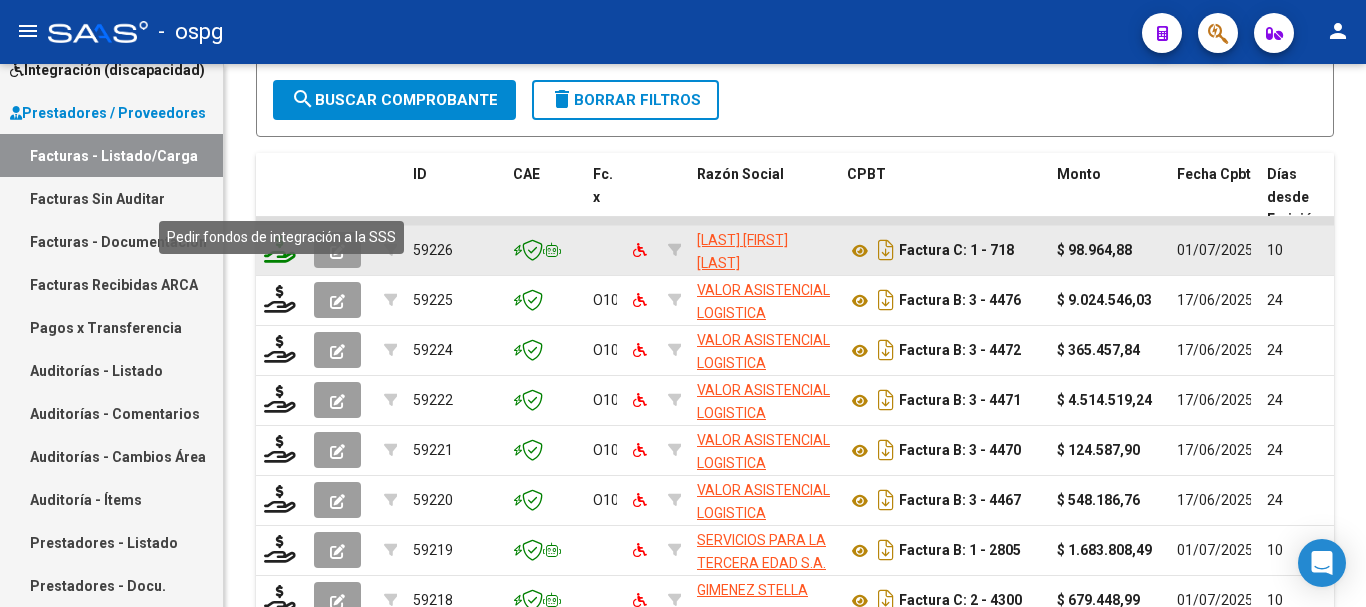 click 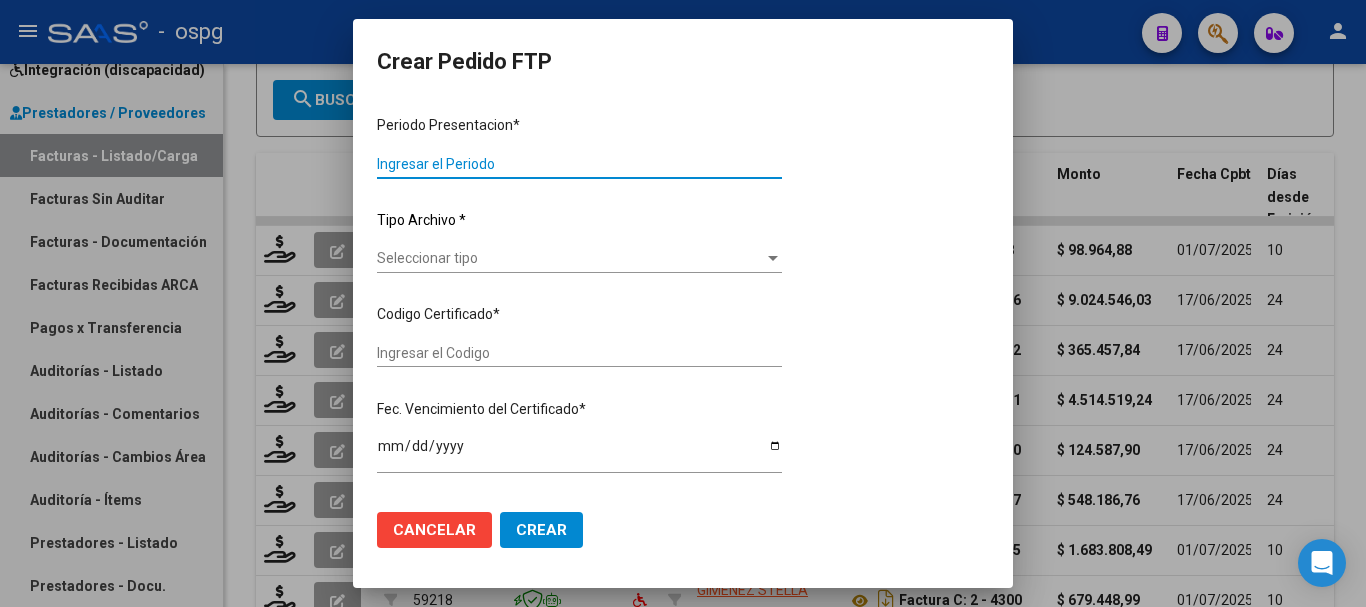 type on "202506" 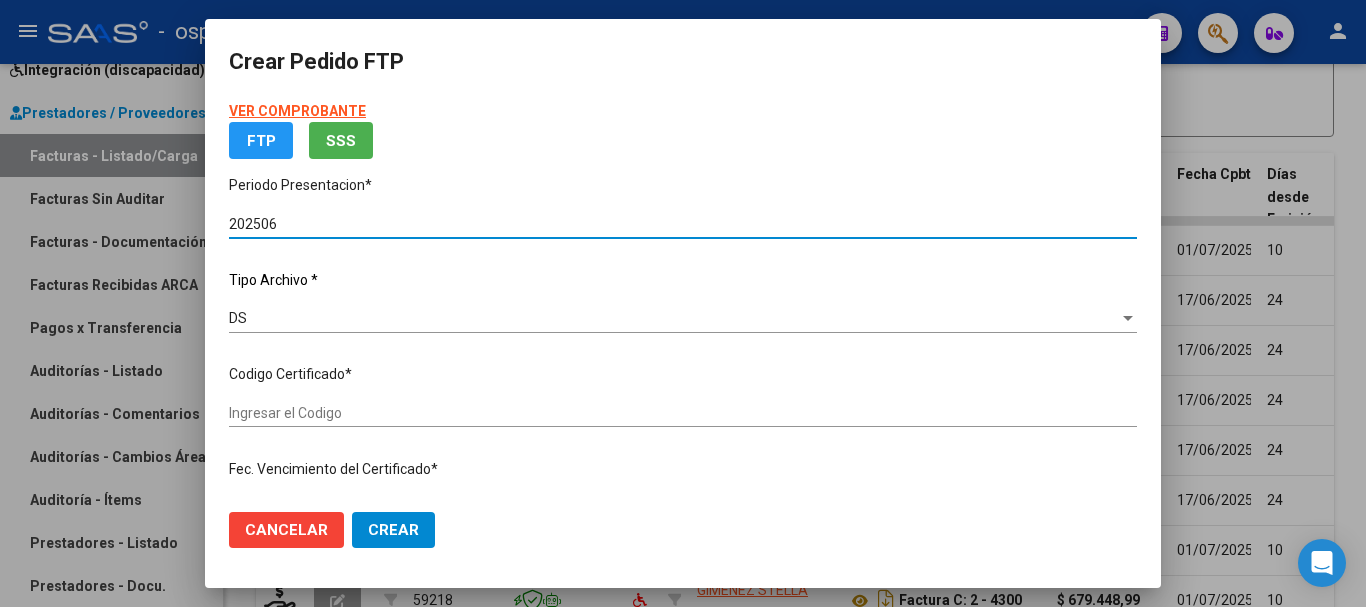 type on "2709926" 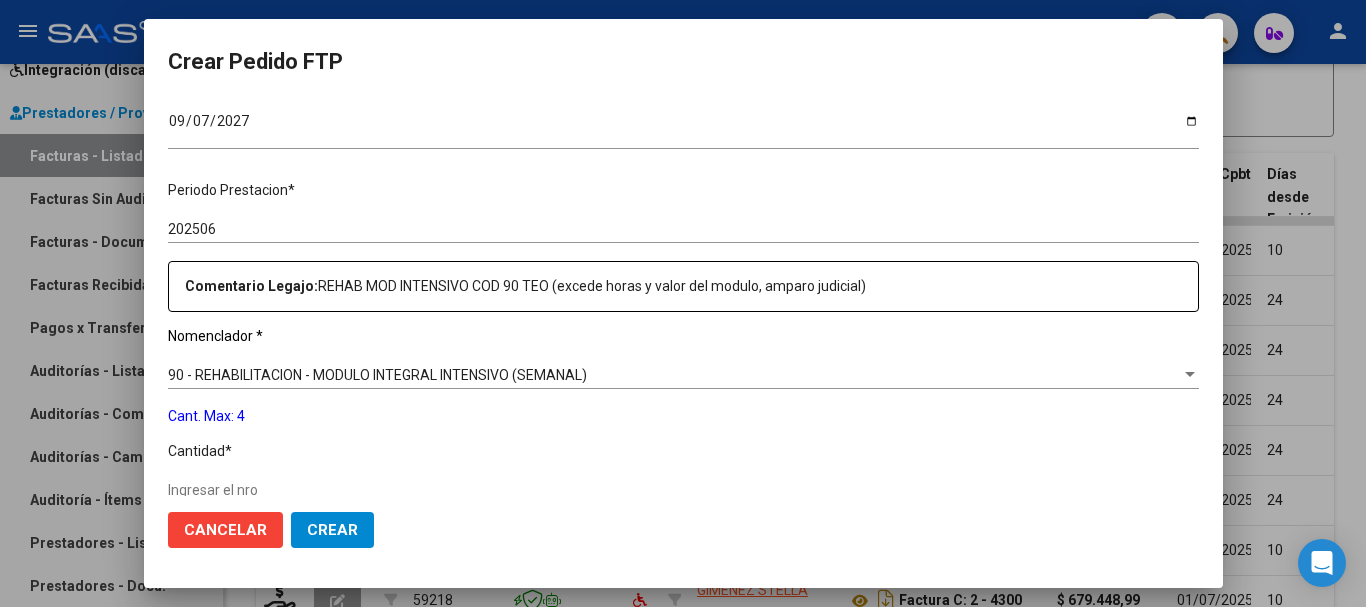 scroll, scrollTop: 700, scrollLeft: 0, axis: vertical 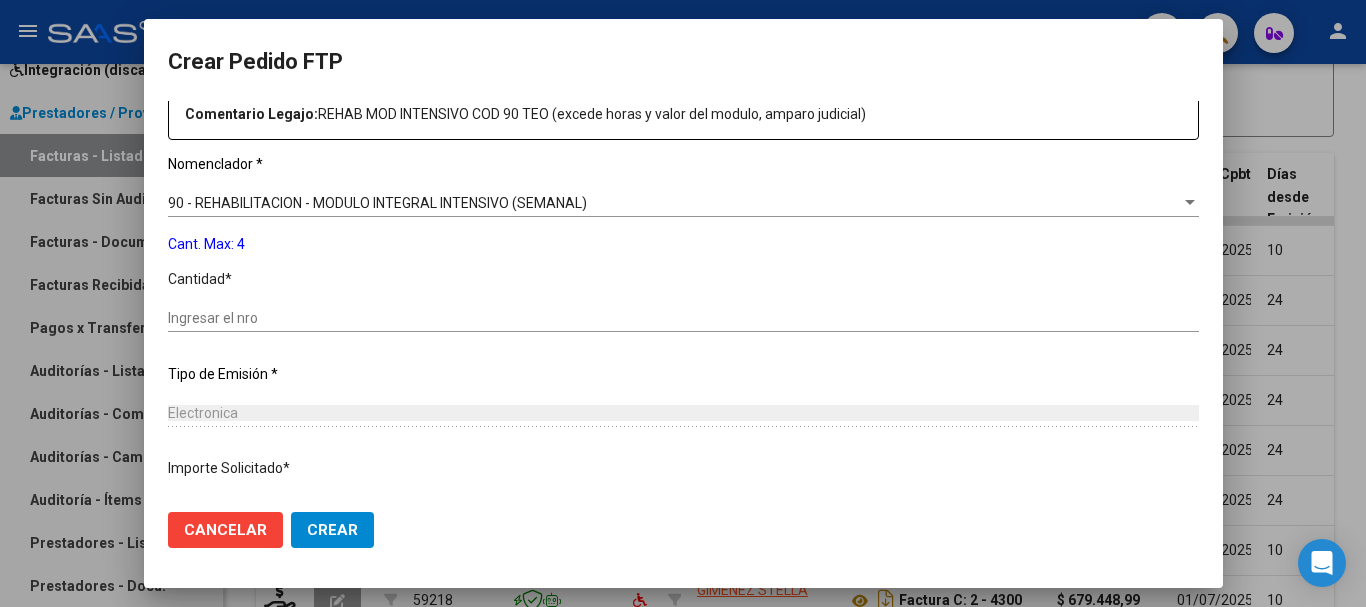 click on "Ingresar el nro" at bounding box center (683, 318) 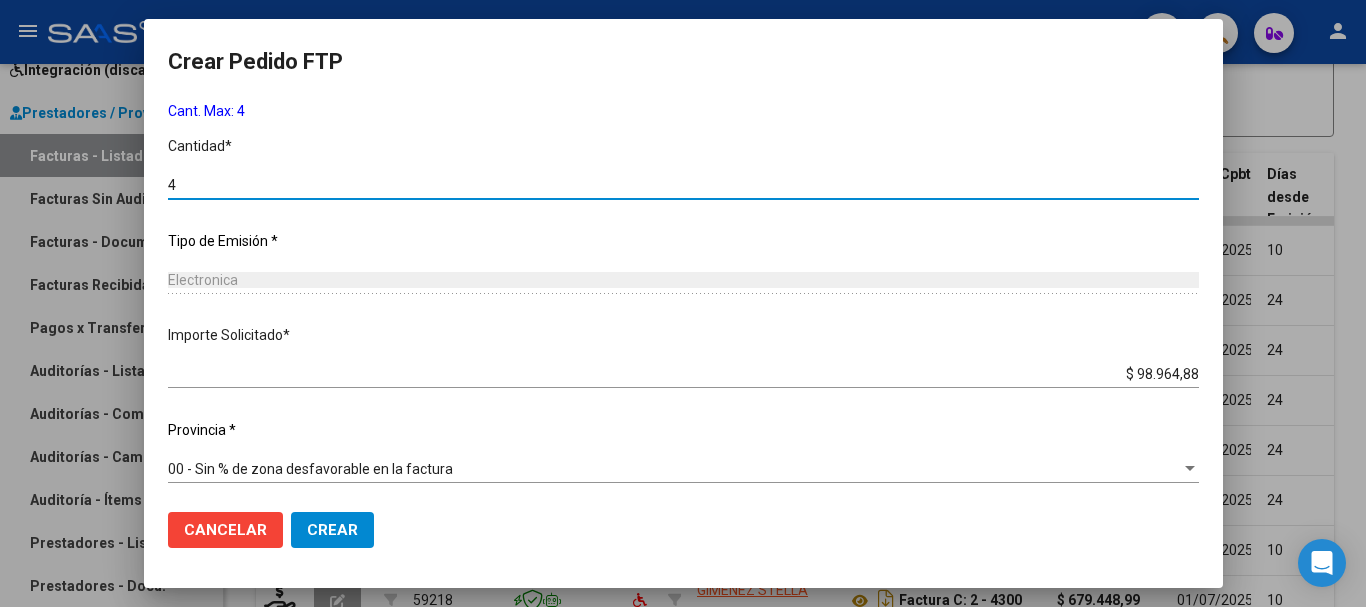 scroll, scrollTop: 837, scrollLeft: 0, axis: vertical 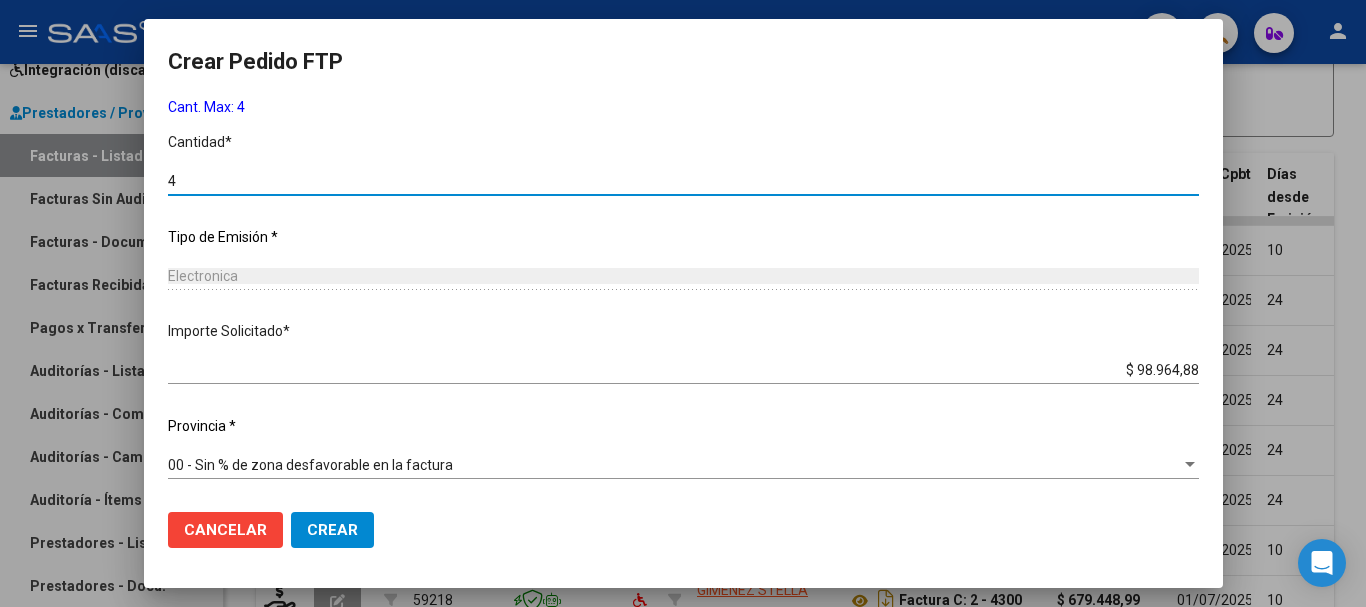 type on "4" 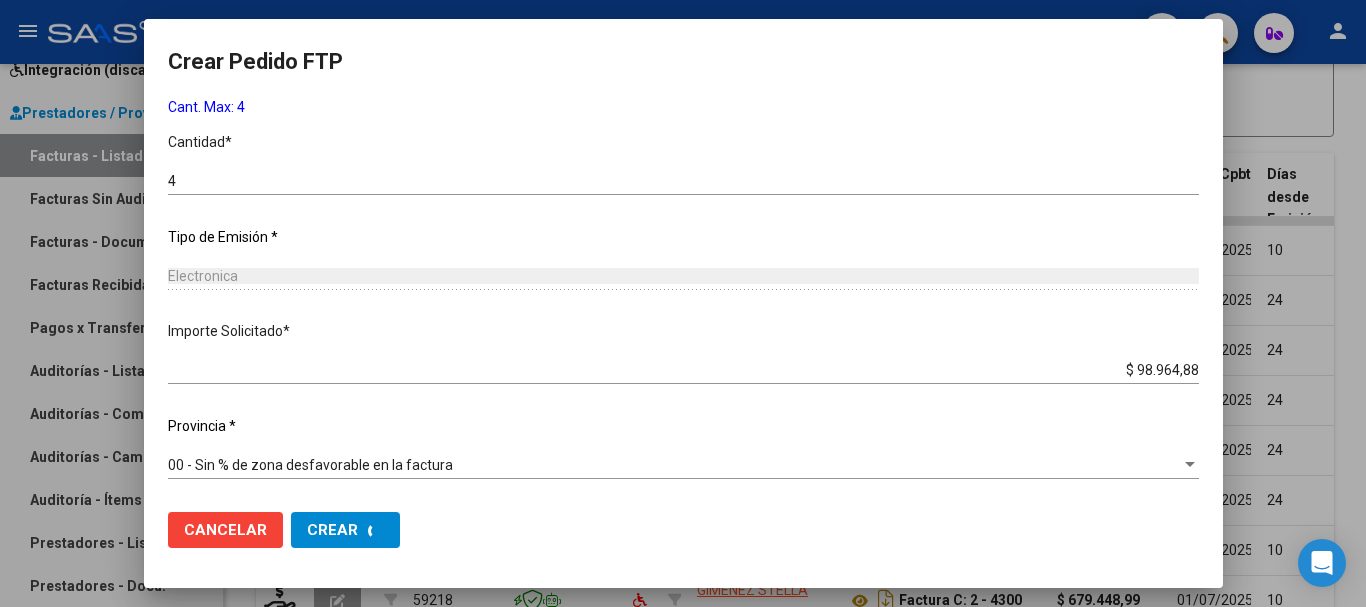 scroll, scrollTop: 0, scrollLeft: 0, axis: both 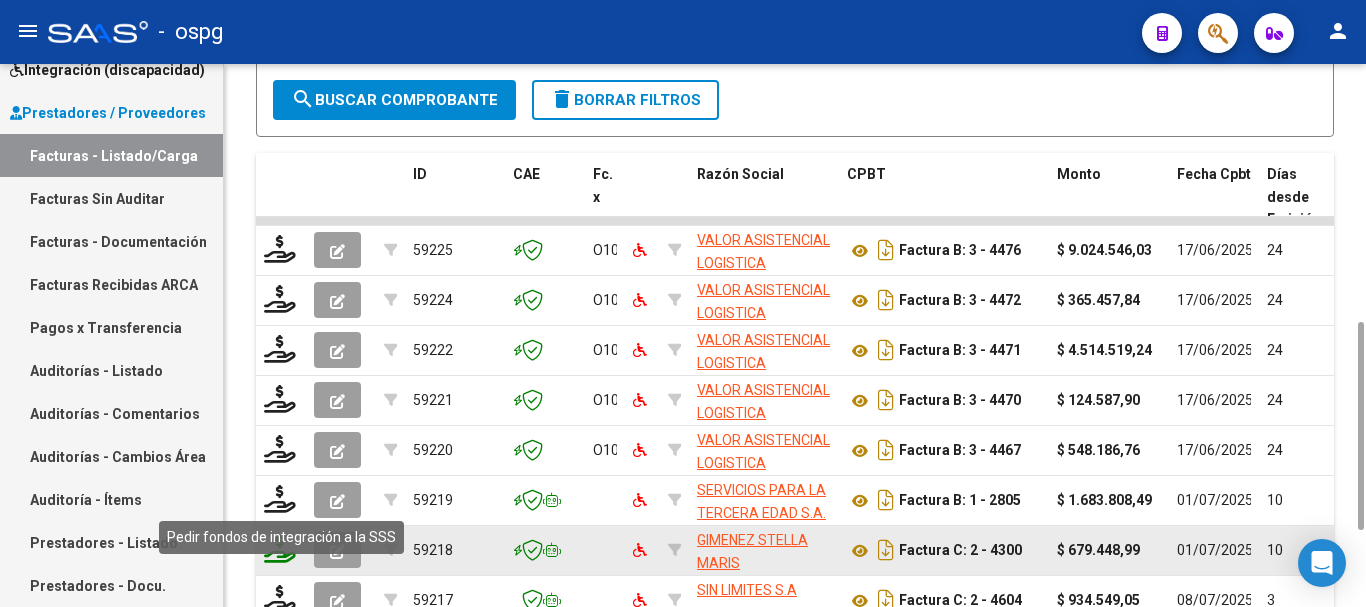 click 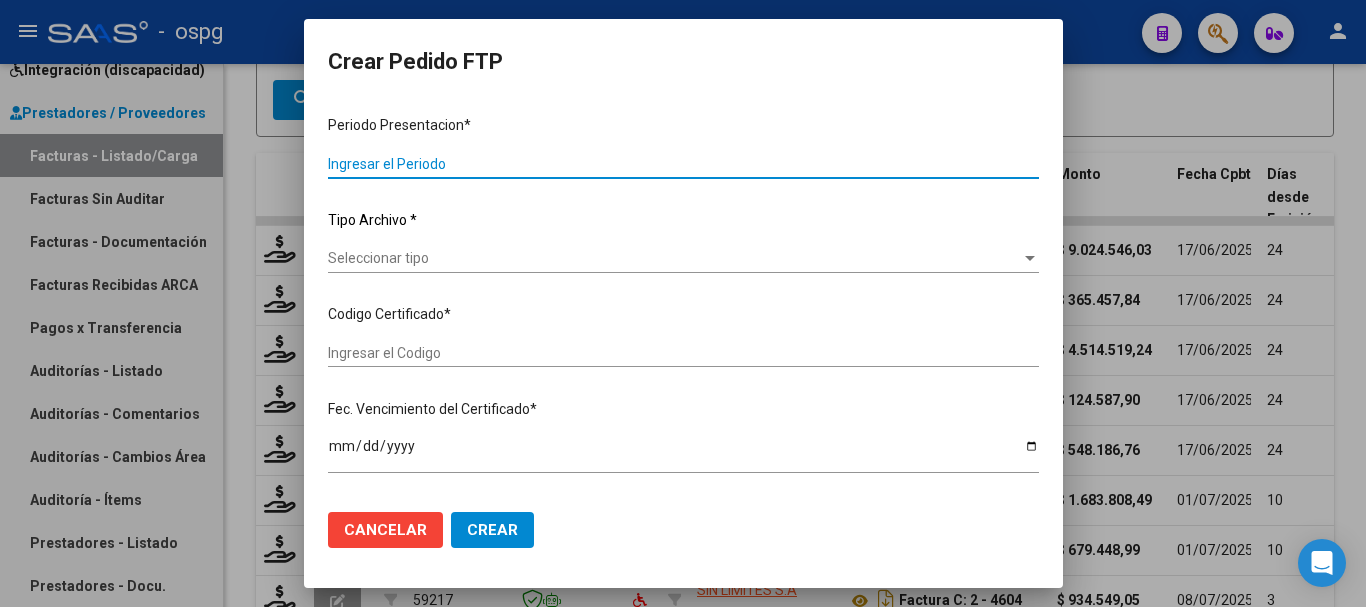 type on "202506" 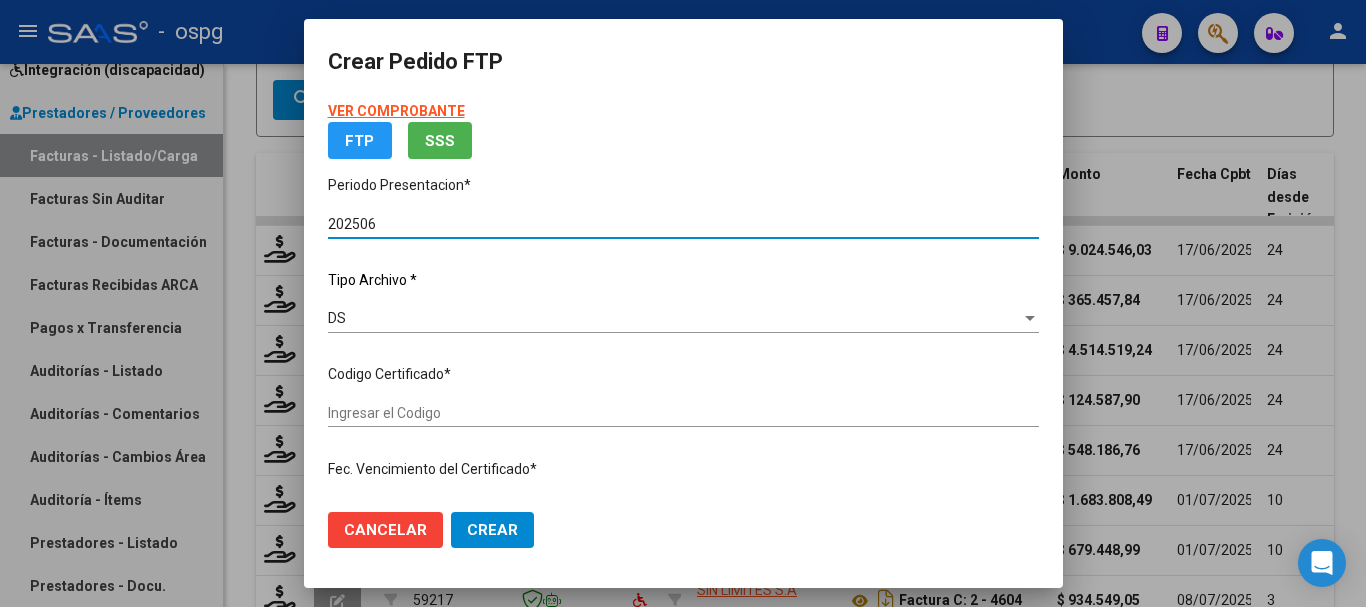 type on "7647623201" 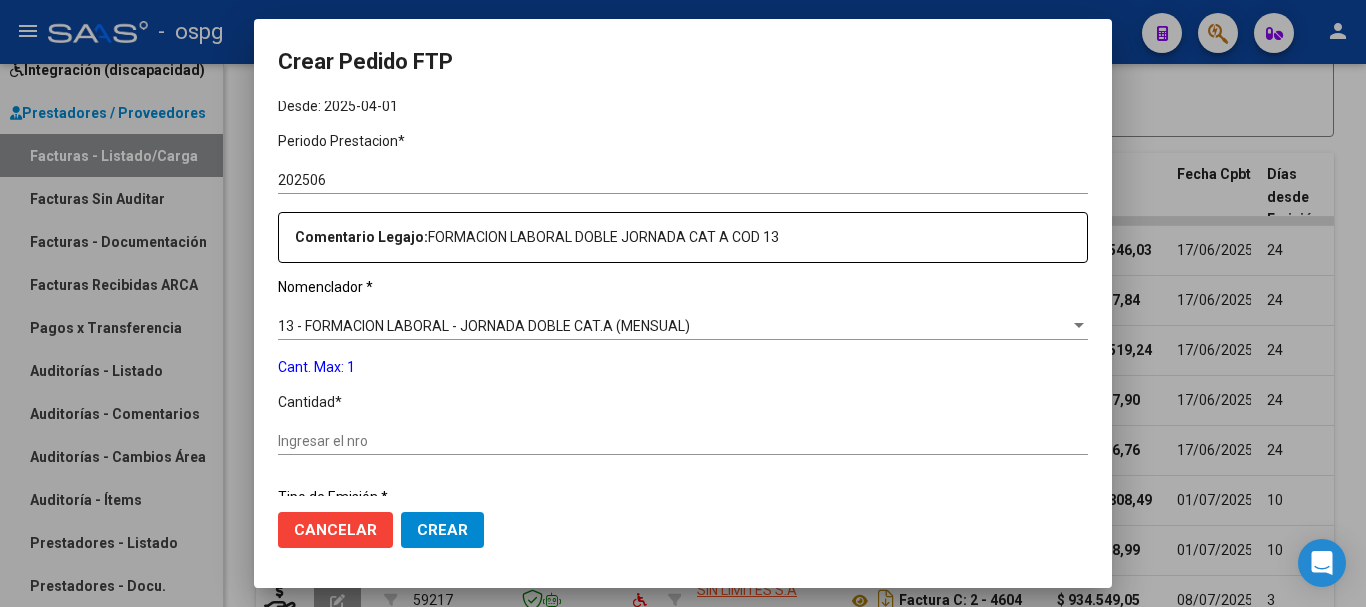 scroll, scrollTop: 600, scrollLeft: 0, axis: vertical 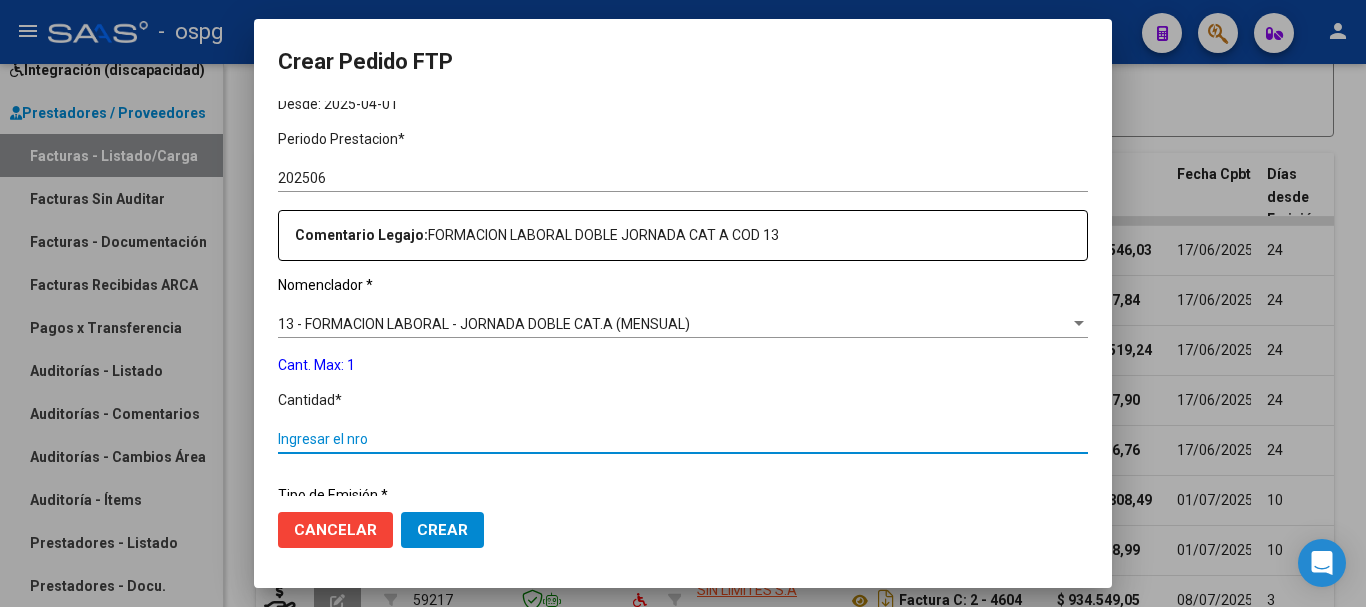 click on "Ingresar el nro" at bounding box center [683, 439] 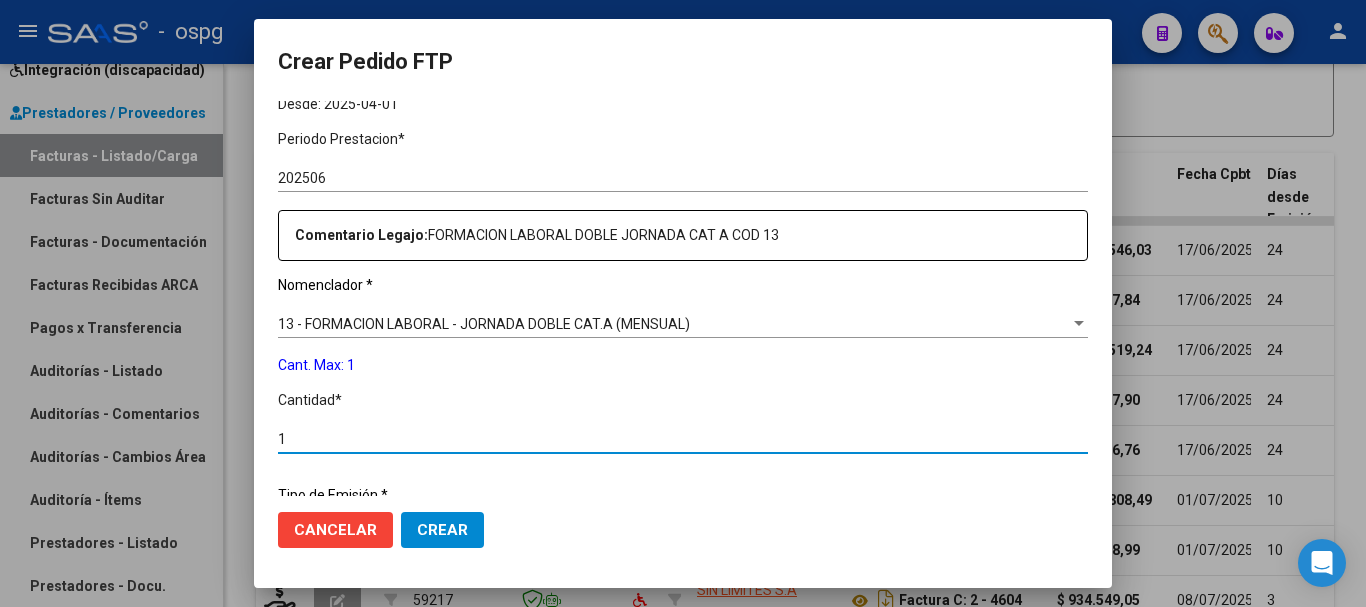 type on "1" 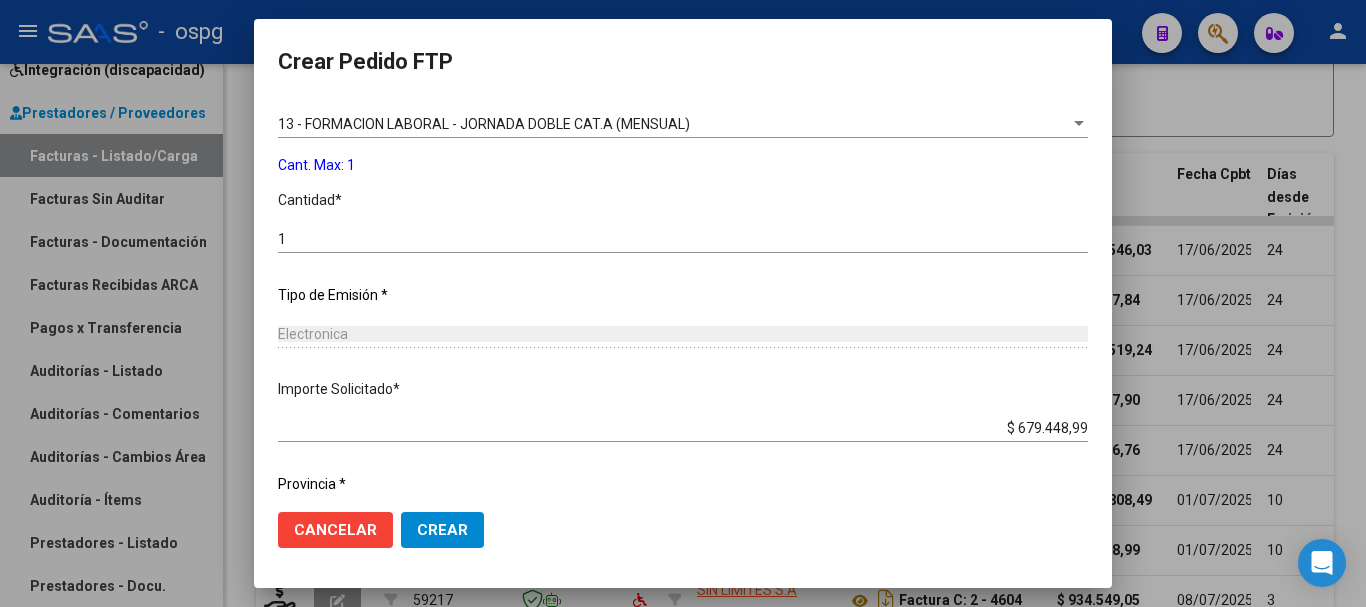 scroll, scrollTop: 858, scrollLeft: 0, axis: vertical 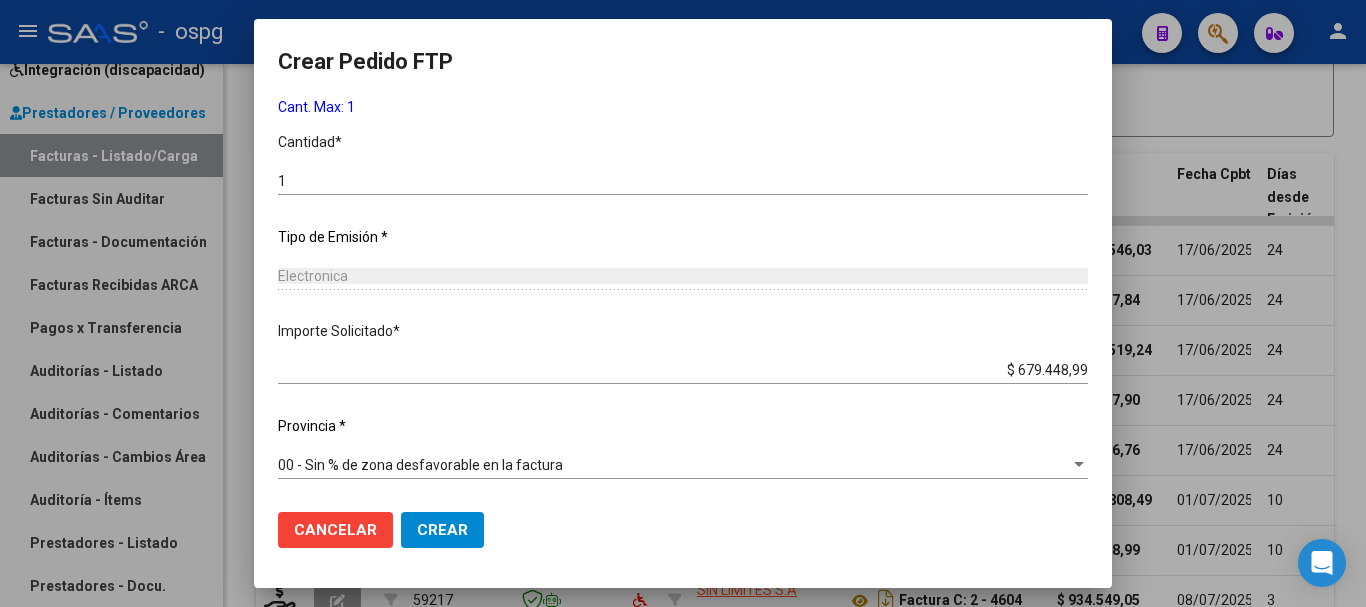 click on "Crear" 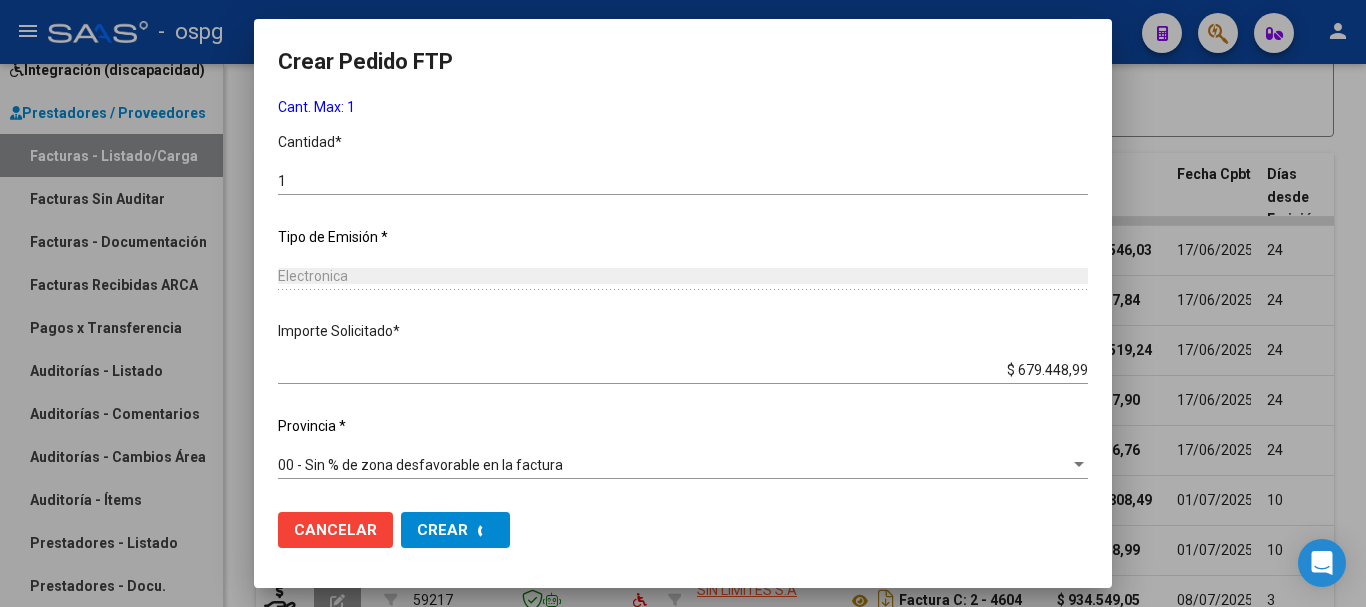 scroll, scrollTop: 0, scrollLeft: 0, axis: both 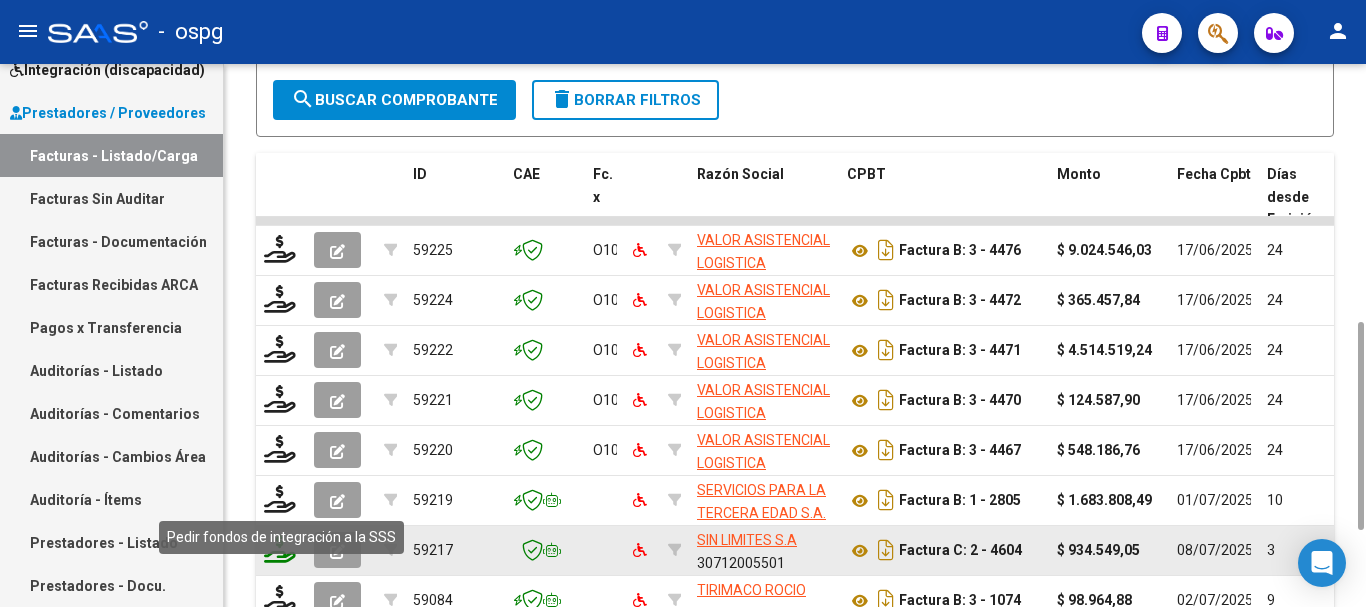 click 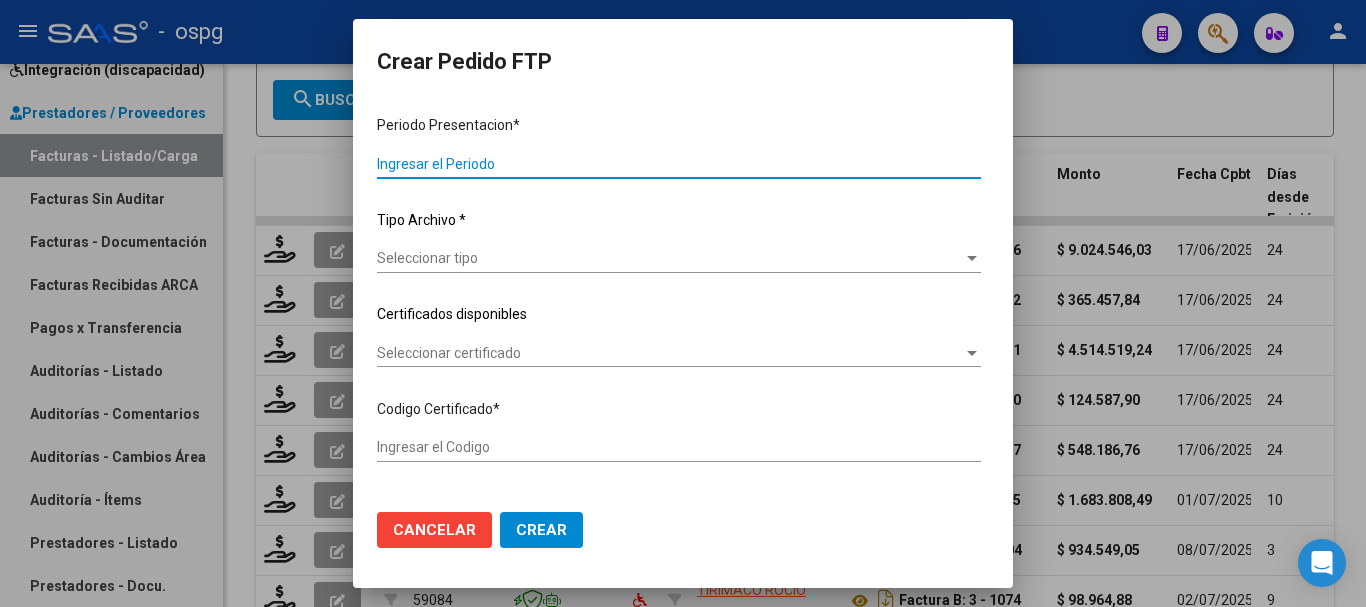 type on "202506" 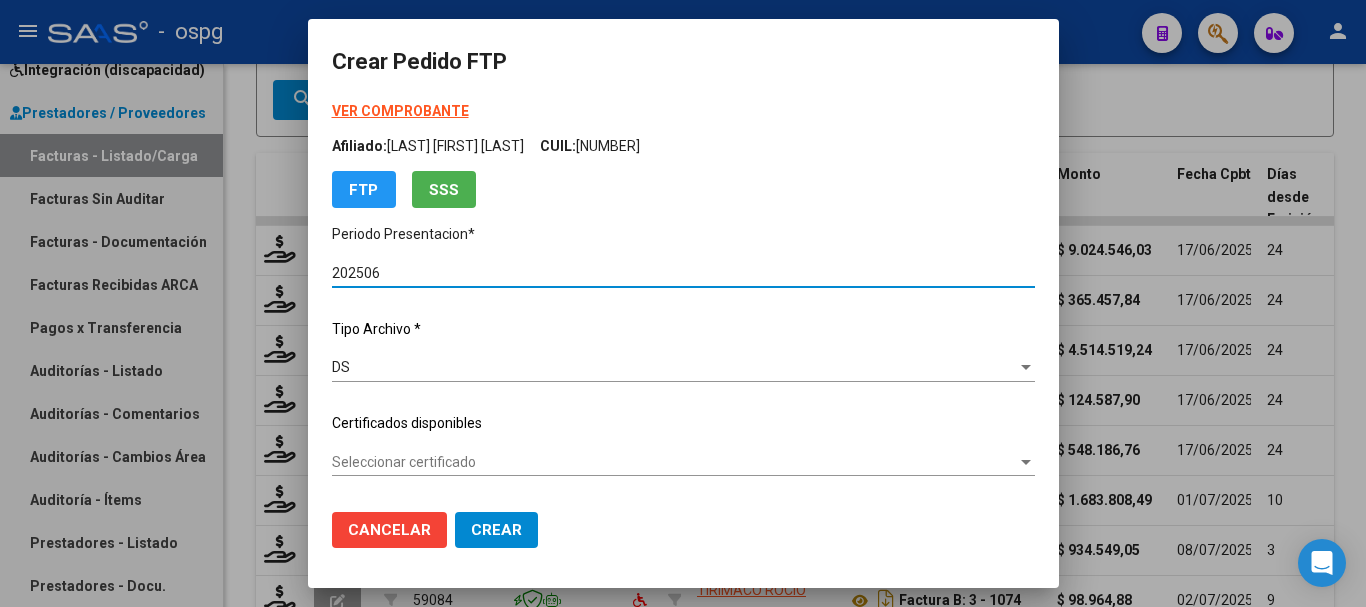 type on "2300070" 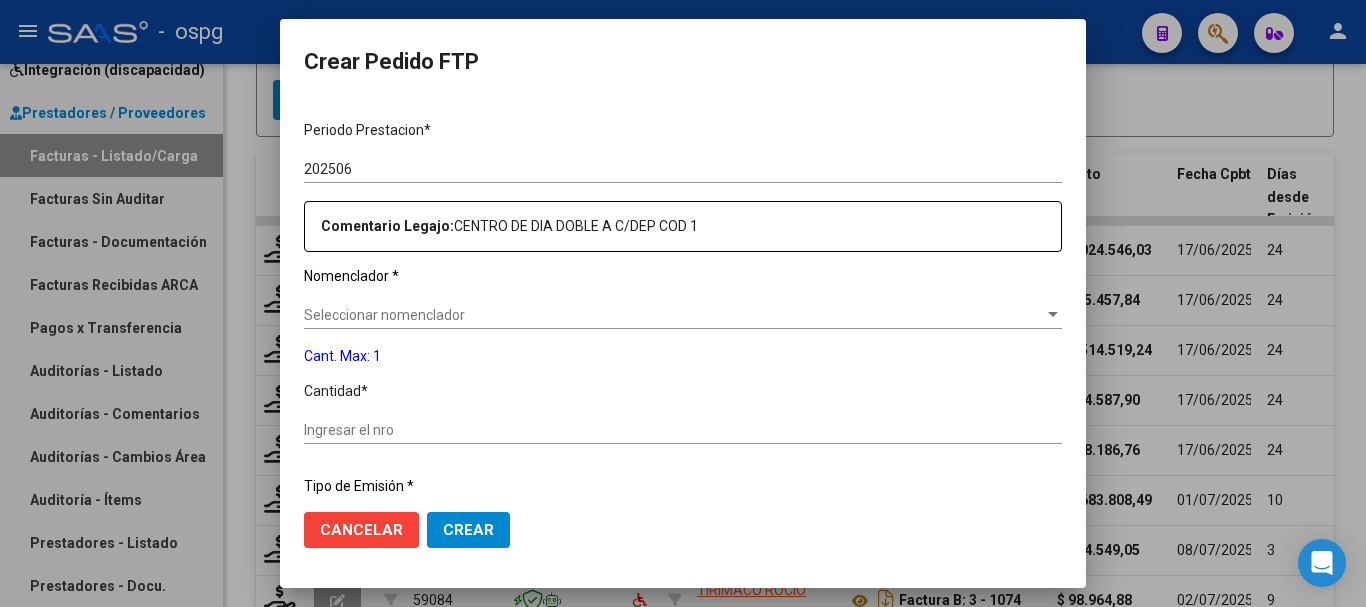 scroll, scrollTop: 600, scrollLeft: 0, axis: vertical 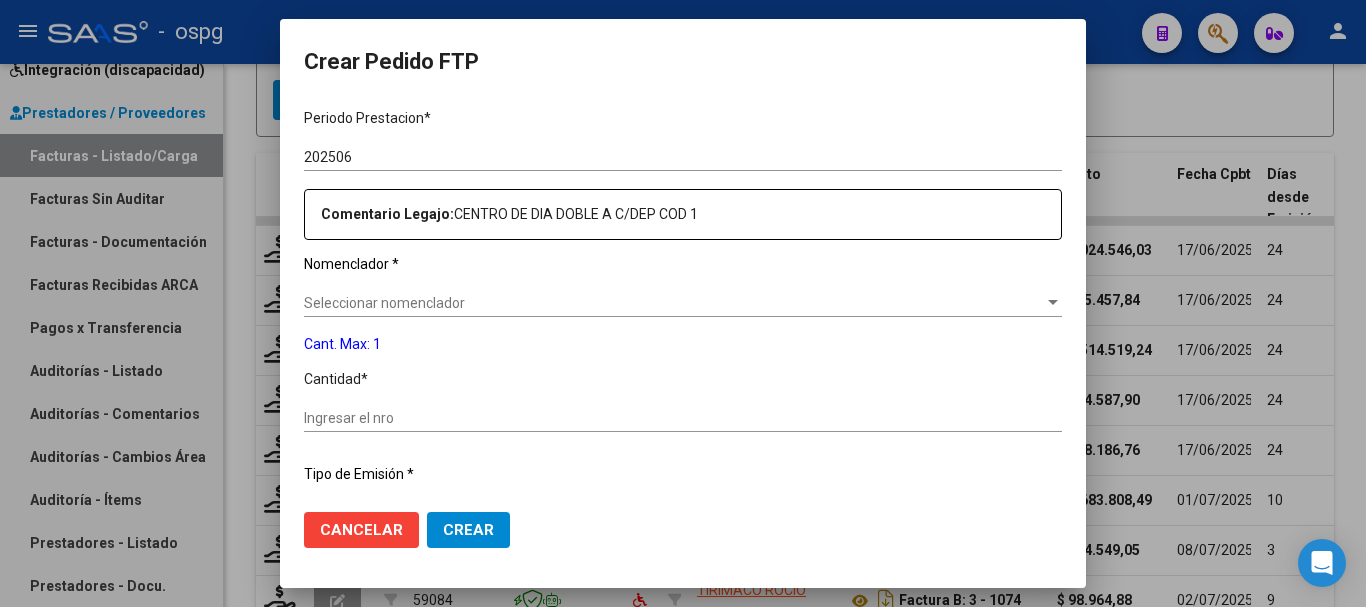 click on "Seleccionar nomenclador" at bounding box center [674, 303] 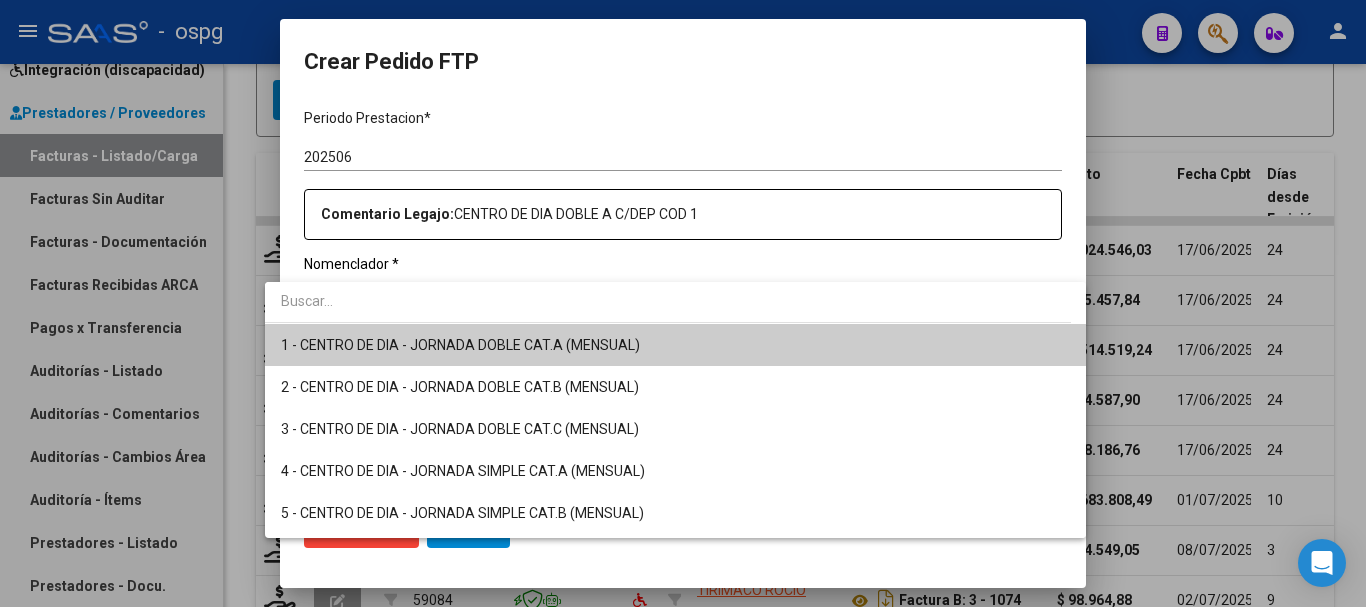 click on "1 - CENTRO DE DIA - JORNADA DOBLE CAT.A (MENSUAL)" at bounding box center (675, 345) 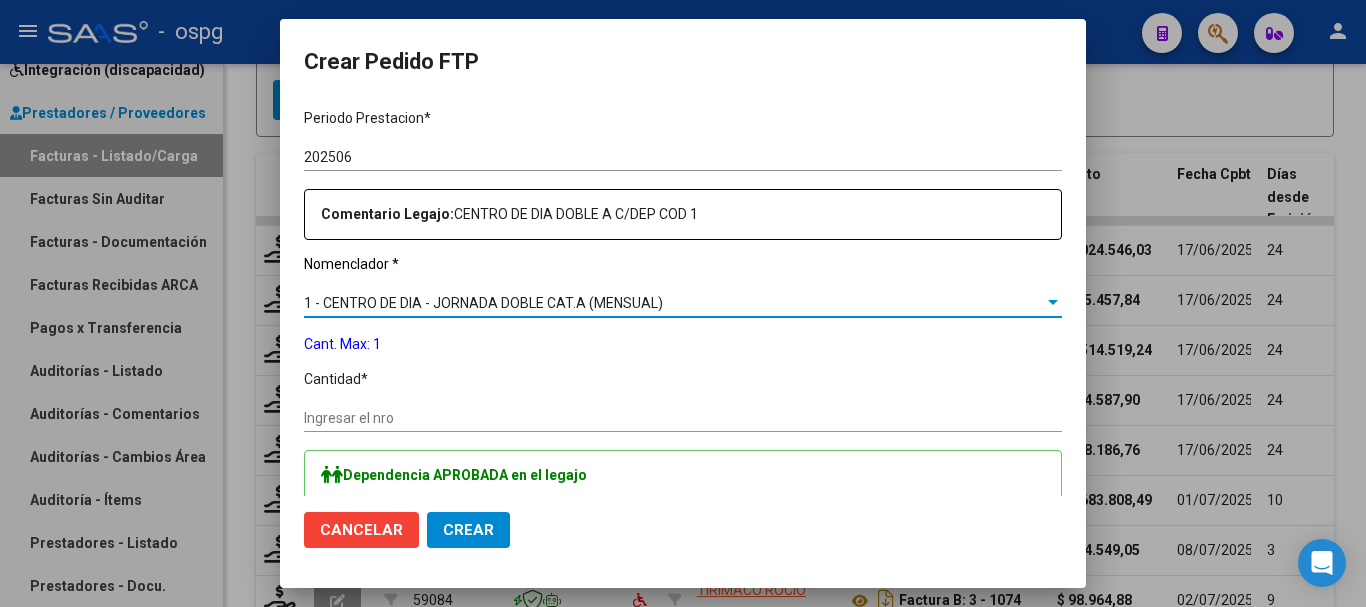 click on "Ingresar el nro" at bounding box center (683, 418) 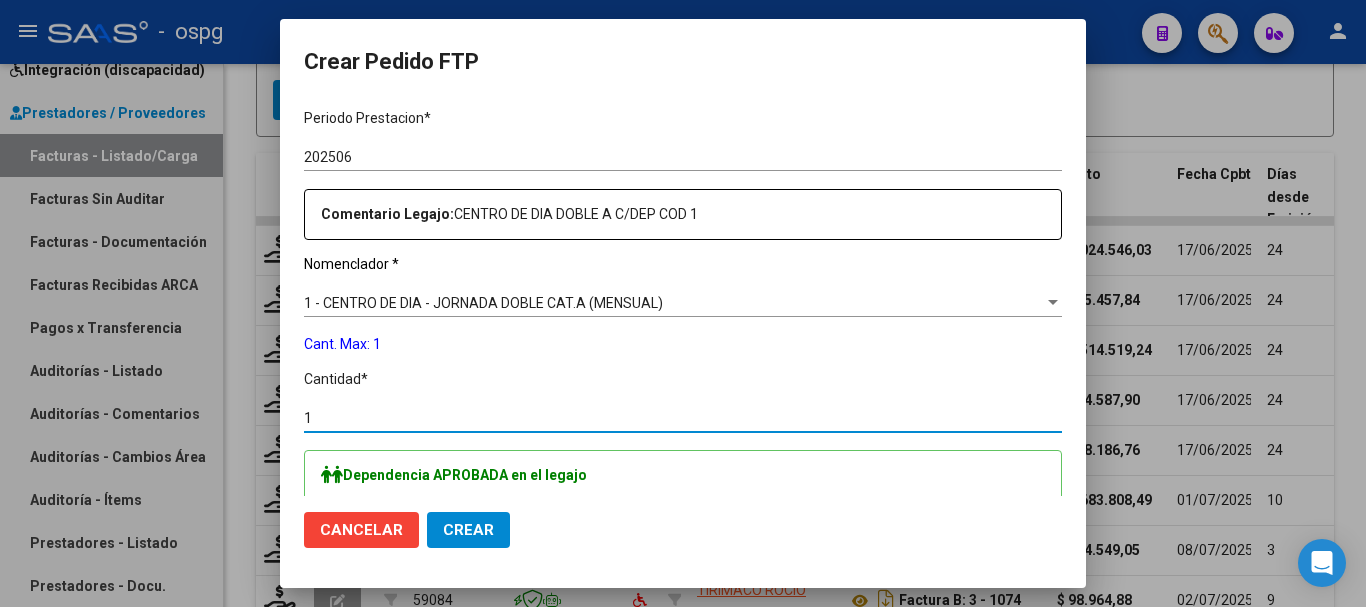 type on "1" 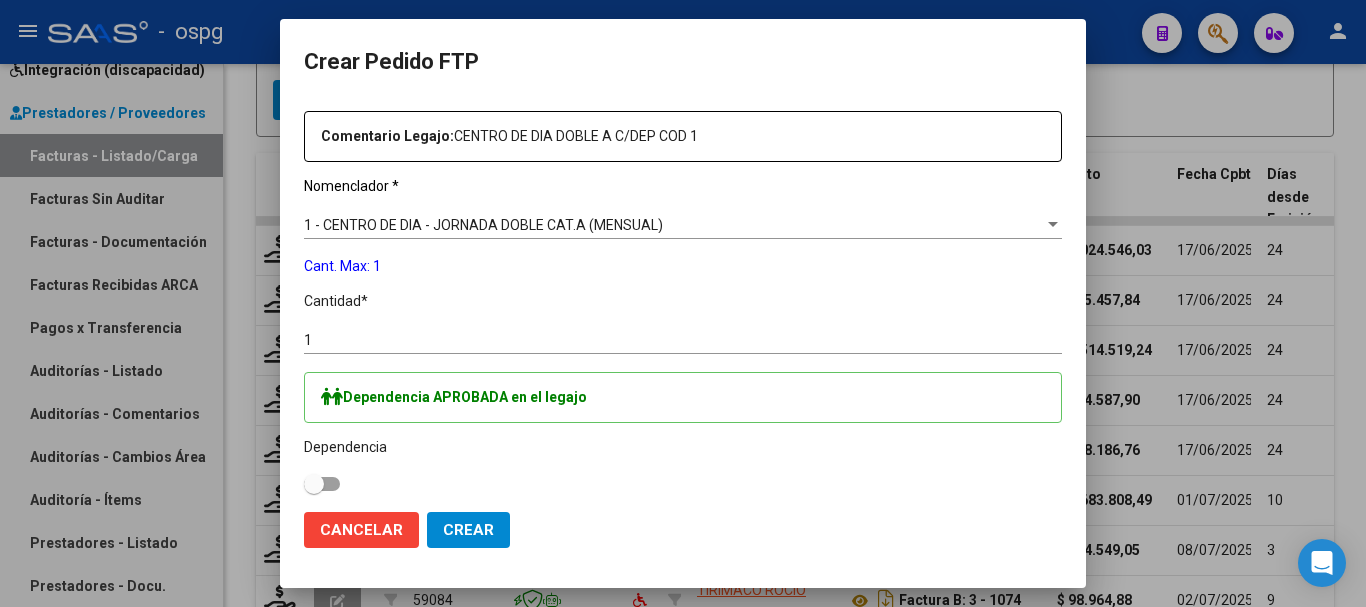 scroll, scrollTop: 700, scrollLeft: 0, axis: vertical 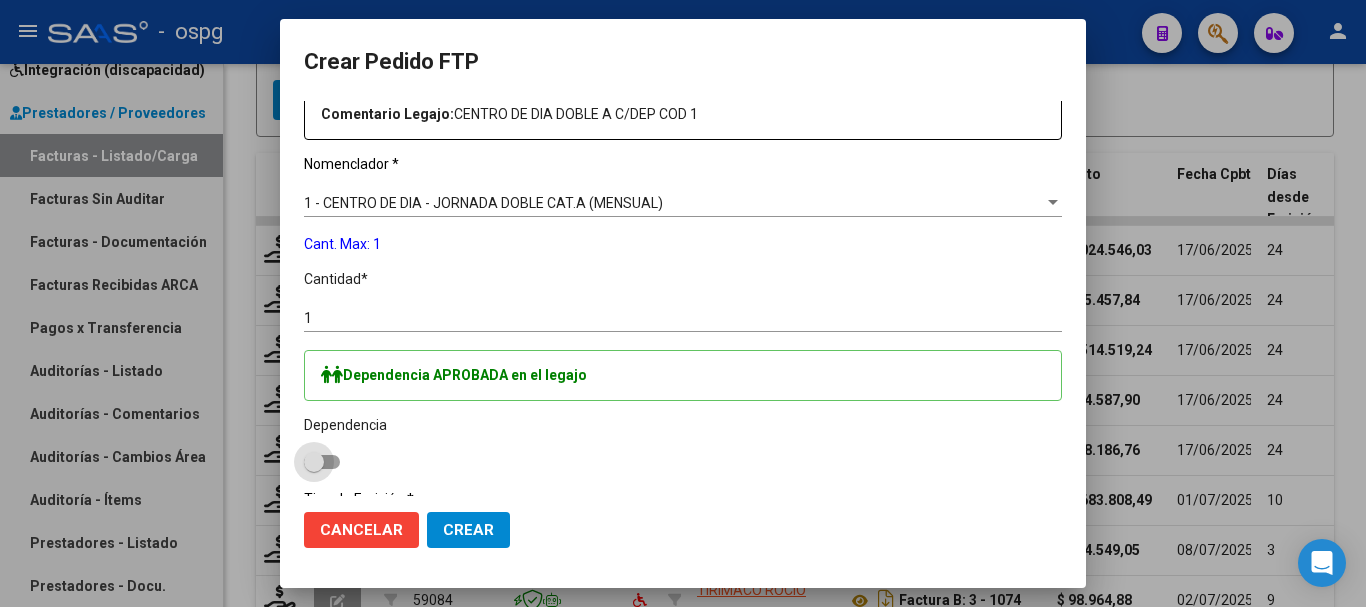 click at bounding box center [314, 462] 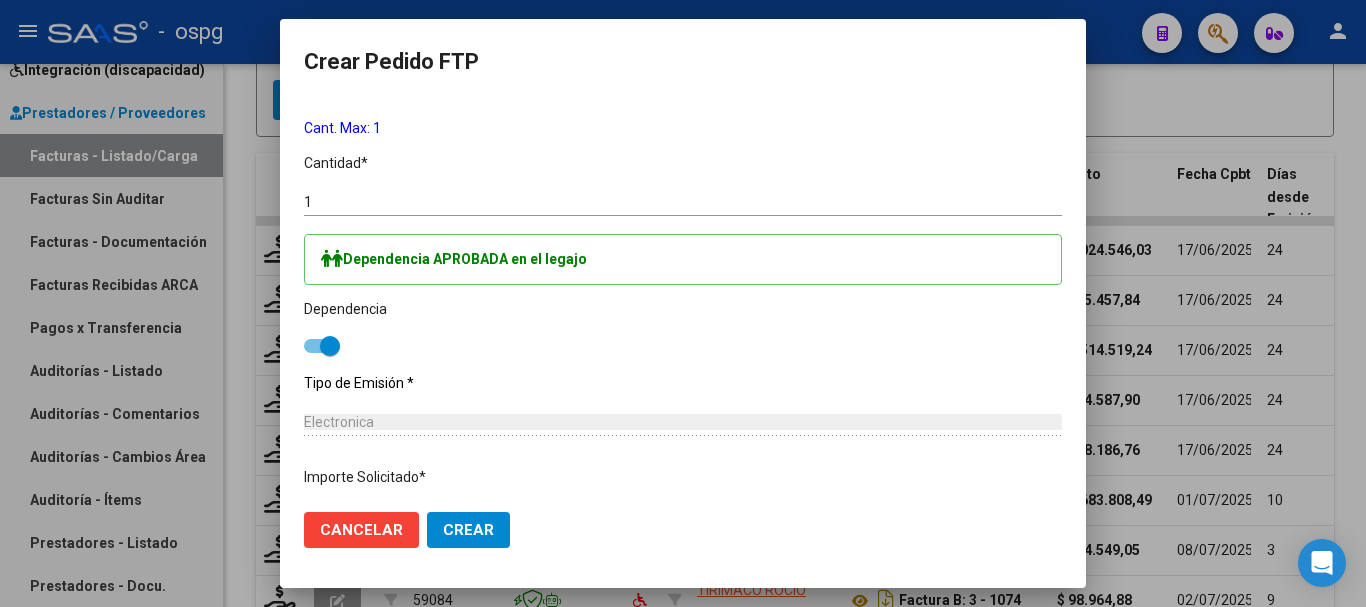scroll, scrollTop: 900, scrollLeft: 0, axis: vertical 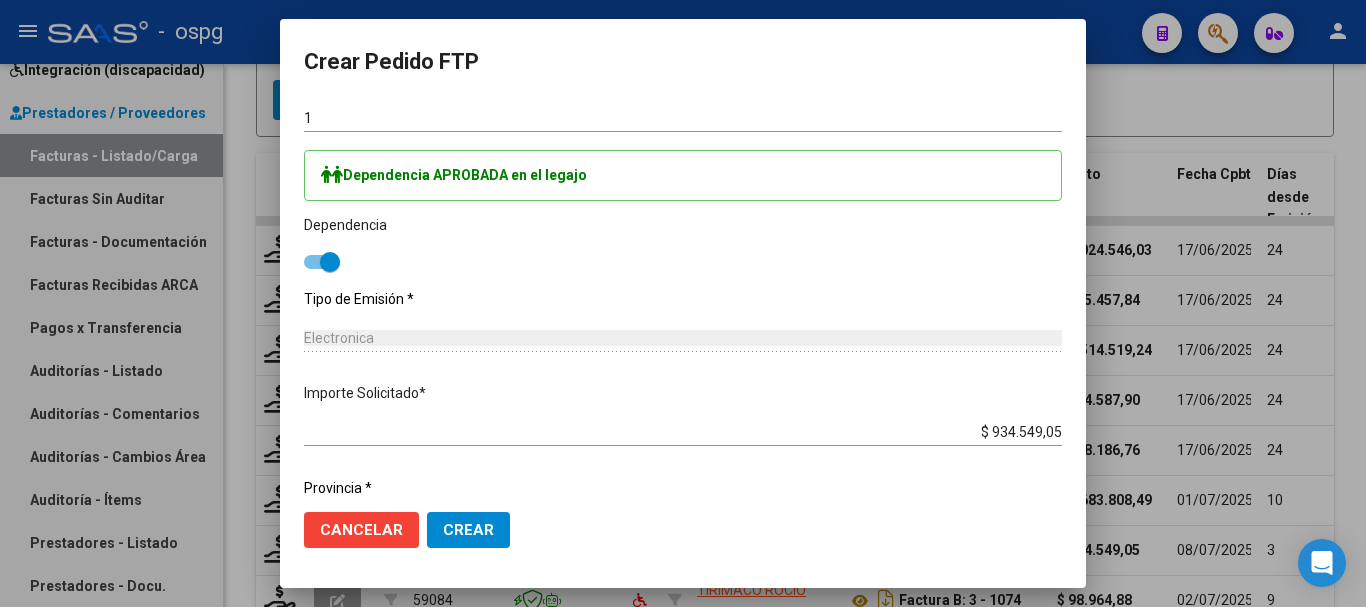 click on "Crear" 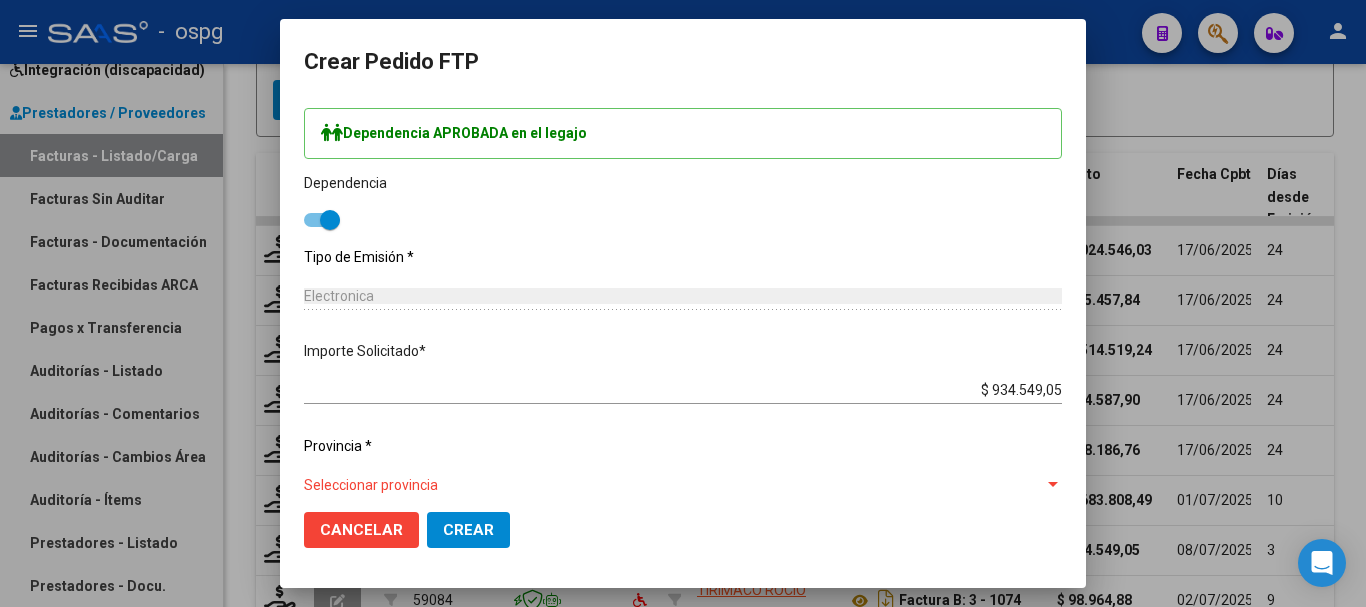 scroll, scrollTop: 962, scrollLeft: 0, axis: vertical 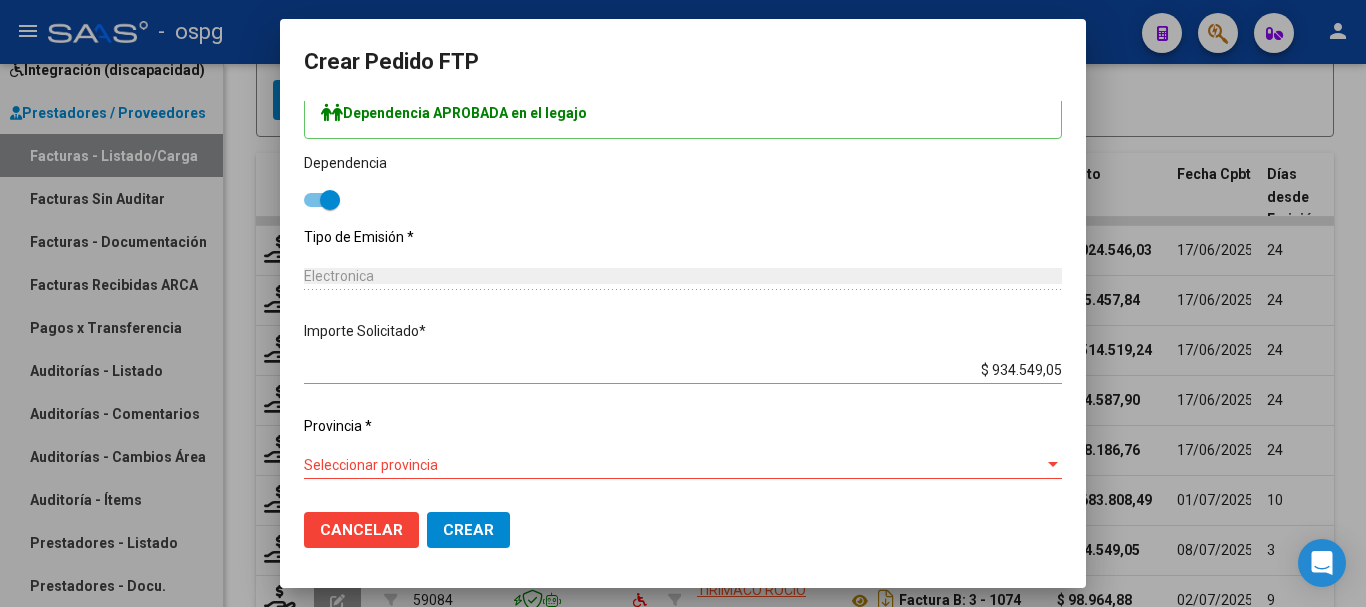 click on "Seleccionar provincia" at bounding box center [674, 465] 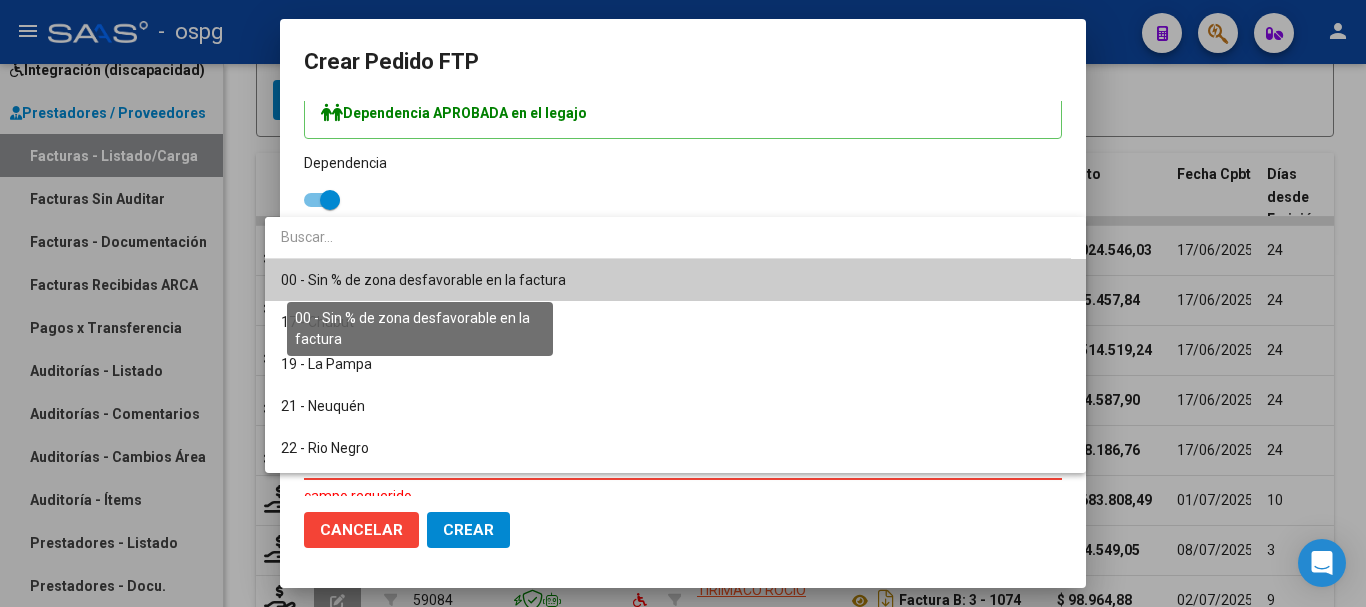 click on "00 - Sin % de zona desfavorable en la factura" at bounding box center [423, 280] 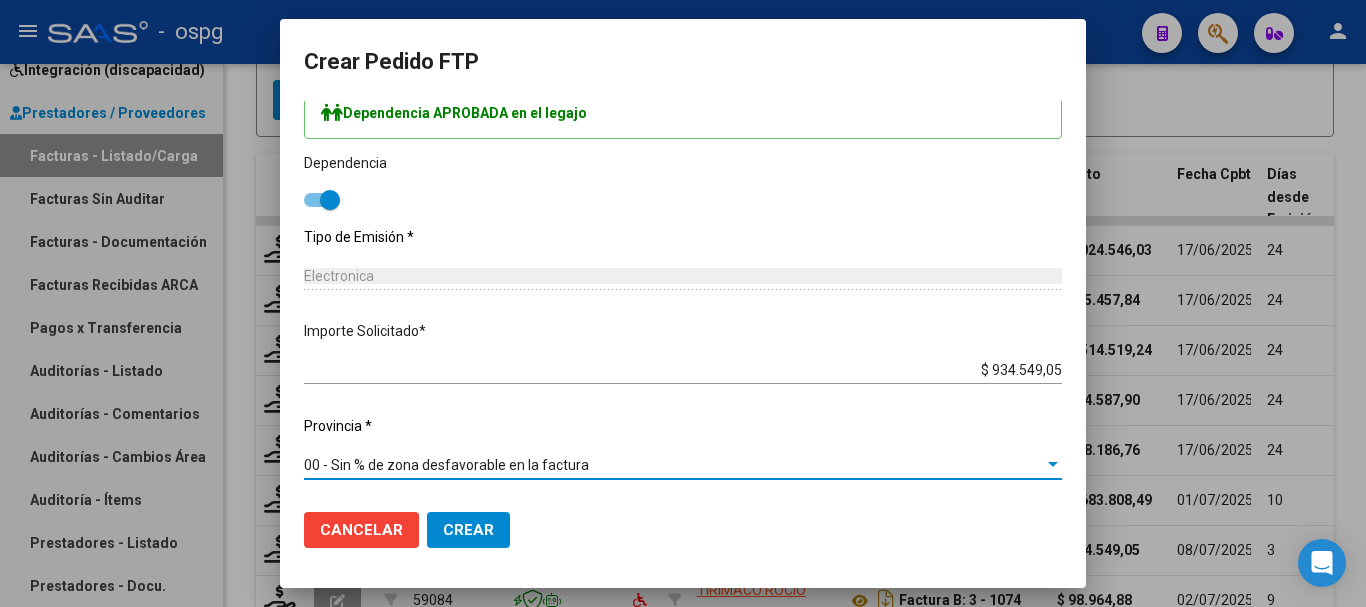 click on "Crear" 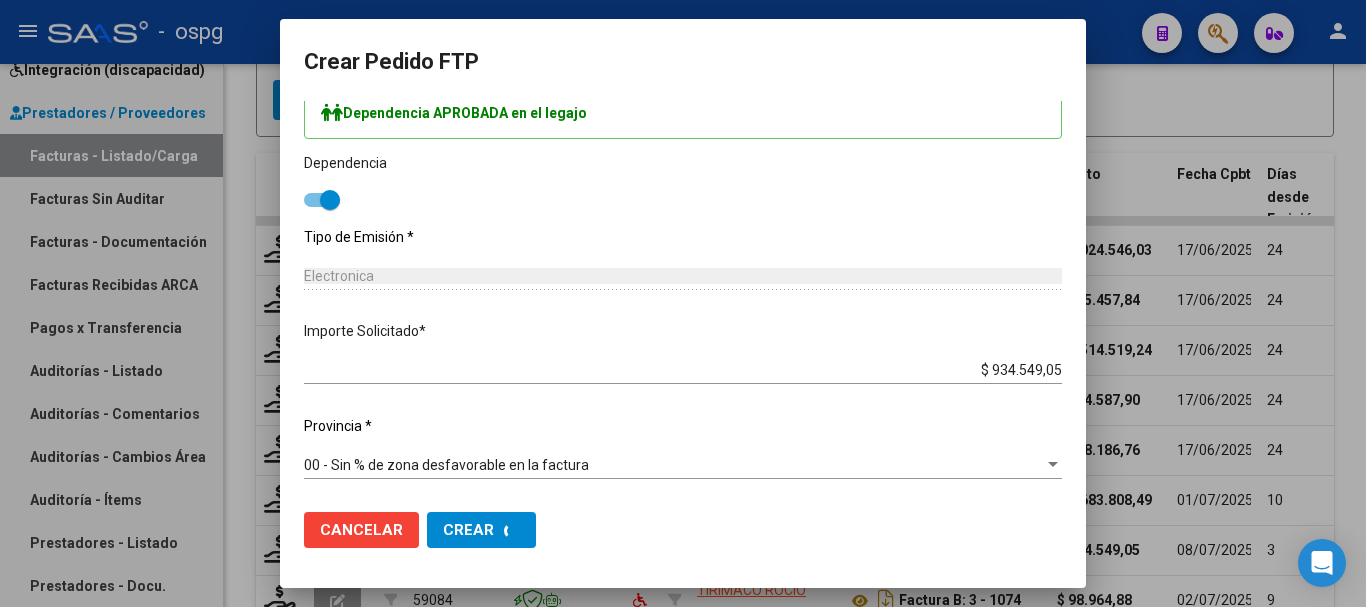 scroll, scrollTop: 0, scrollLeft: 0, axis: both 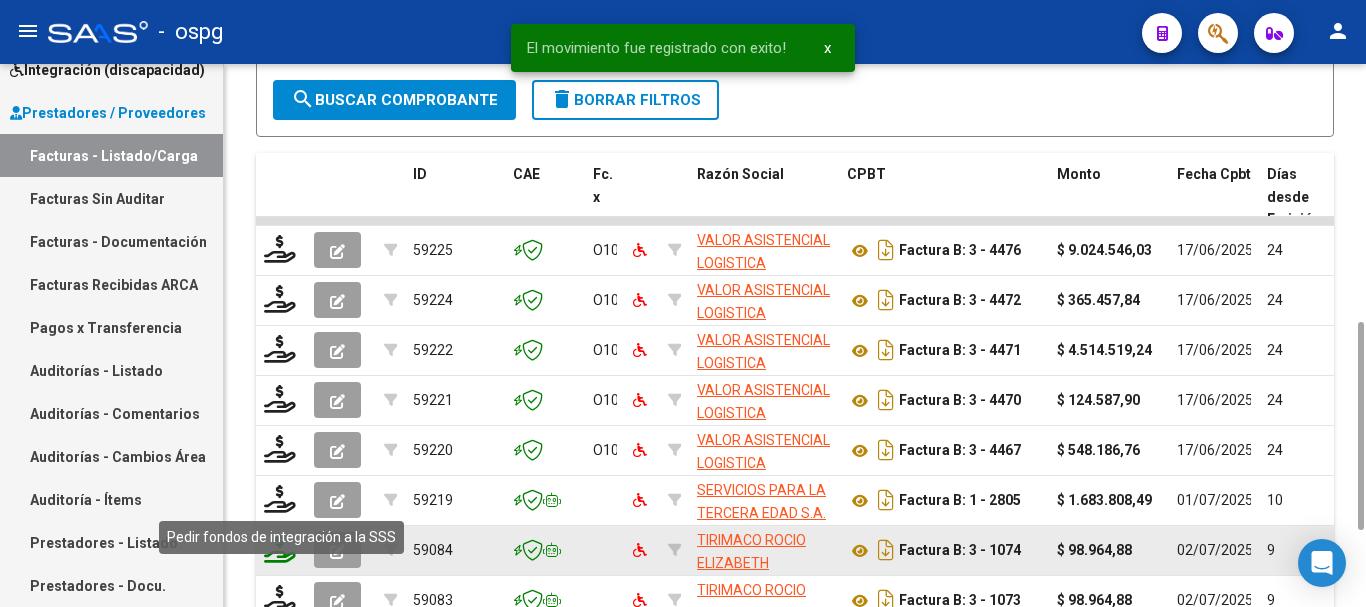 click 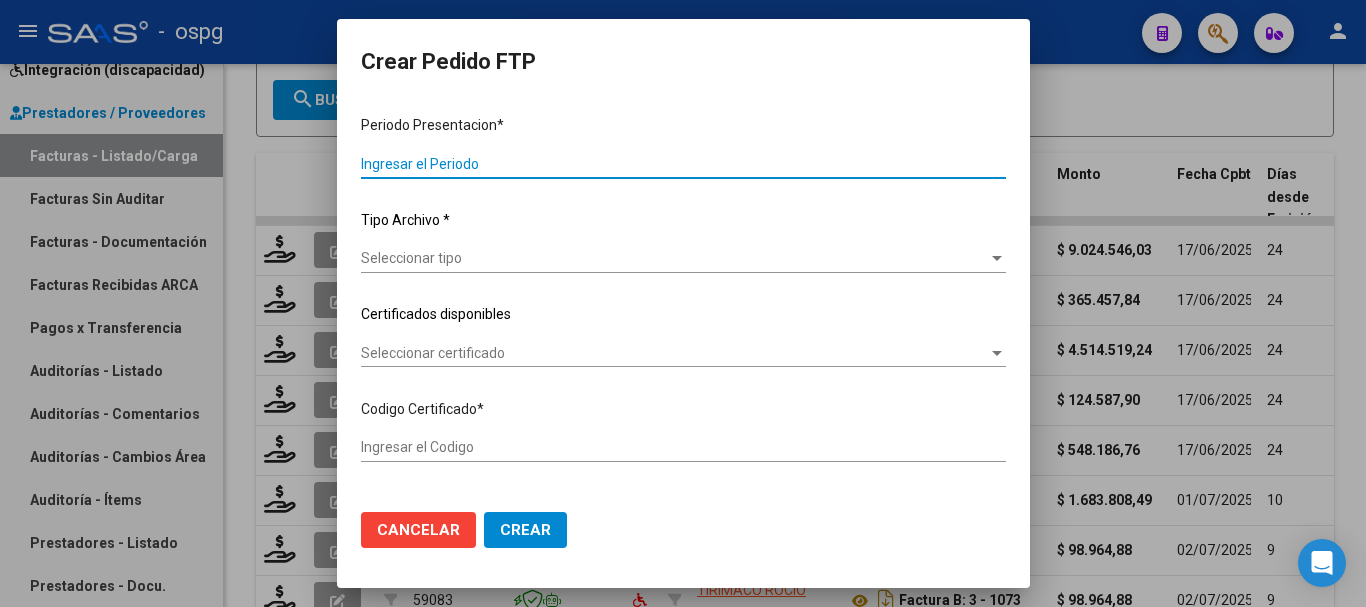 type on "202506" 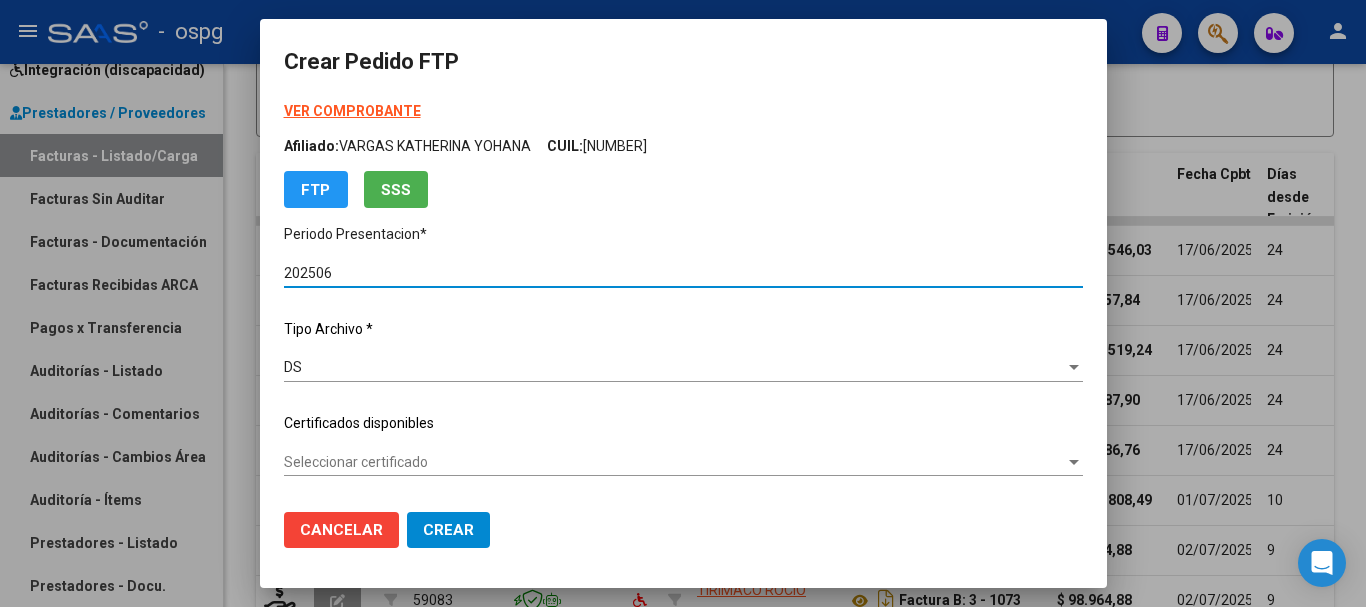 type on "2449271" 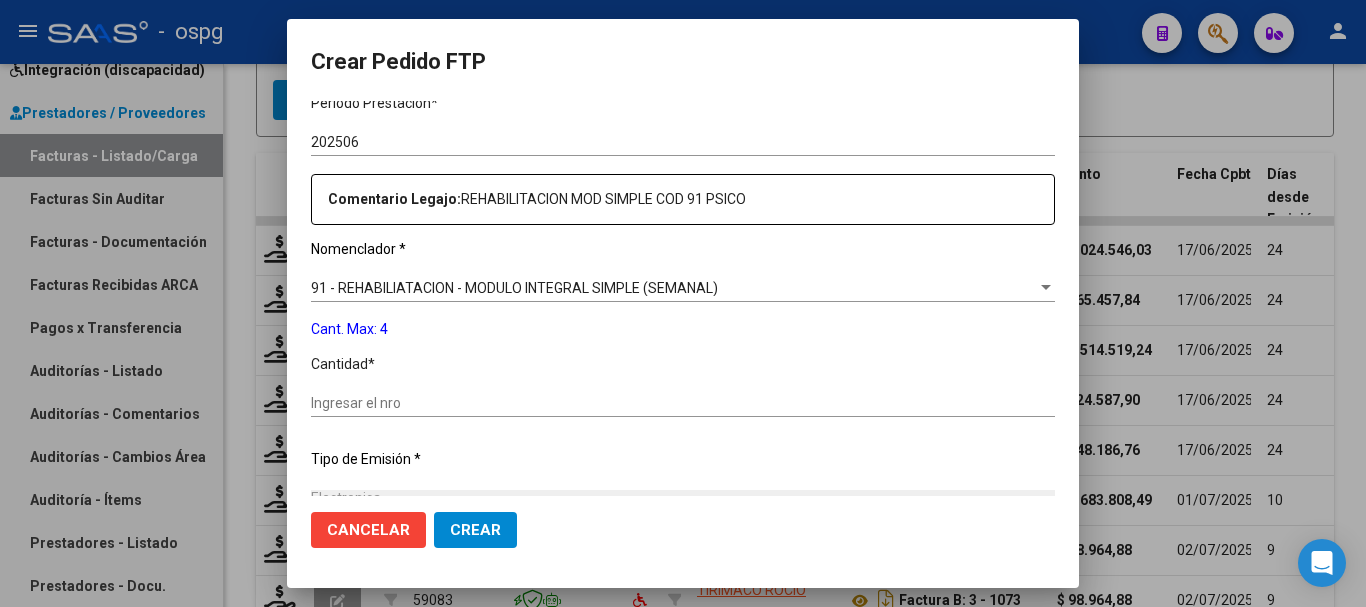 scroll, scrollTop: 700, scrollLeft: 0, axis: vertical 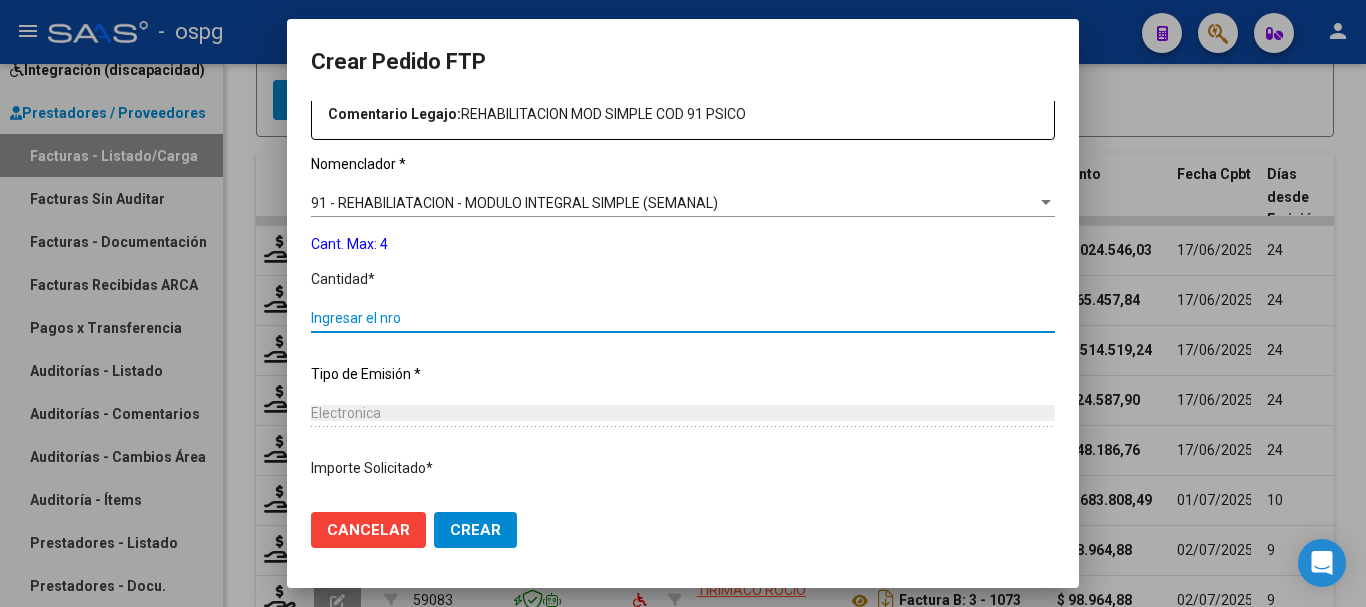 click on "Ingresar el nro" at bounding box center [683, 318] 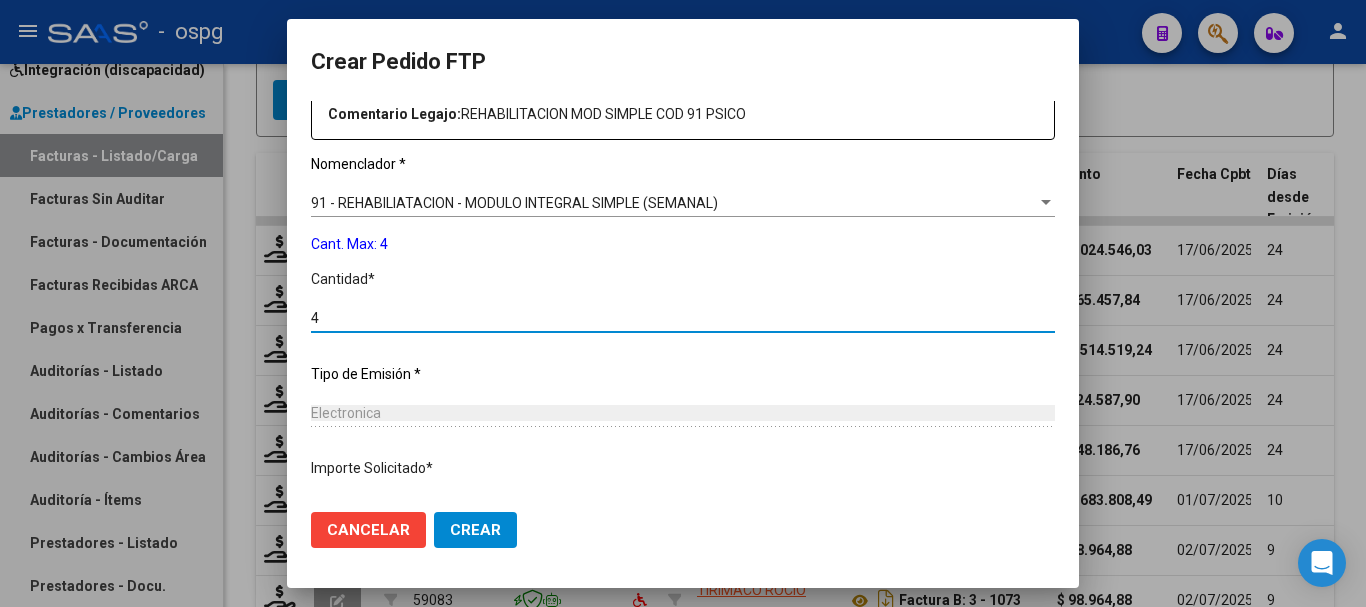 type on "4" 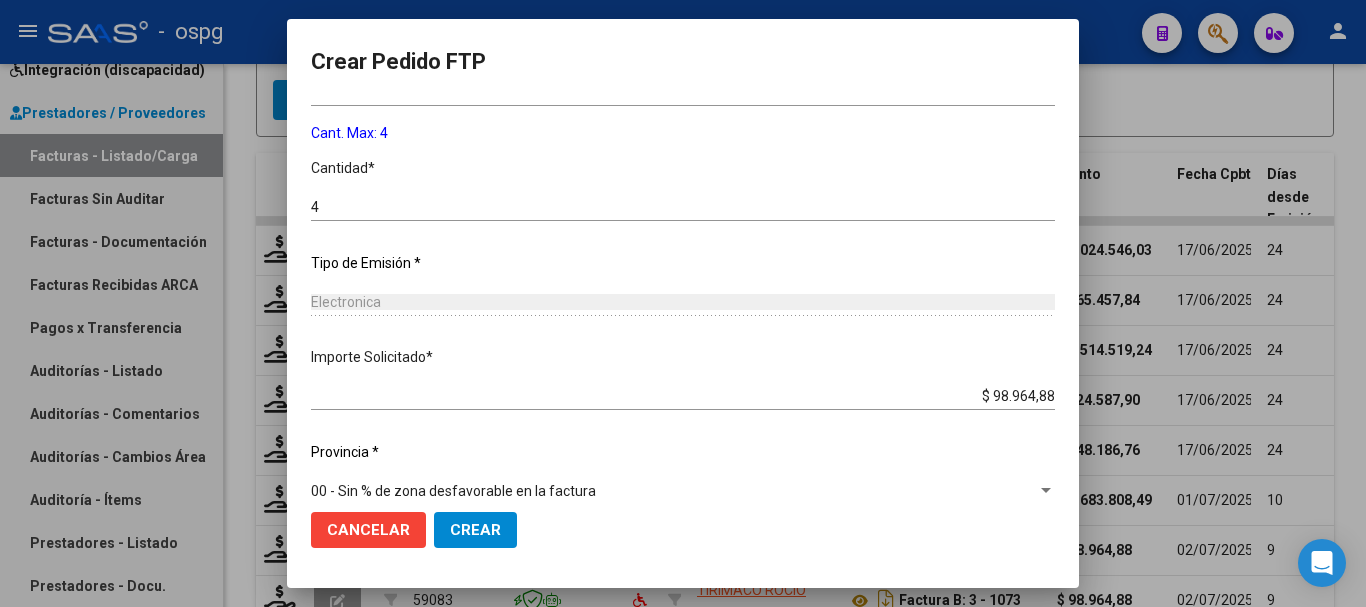 scroll, scrollTop: 837, scrollLeft: 0, axis: vertical 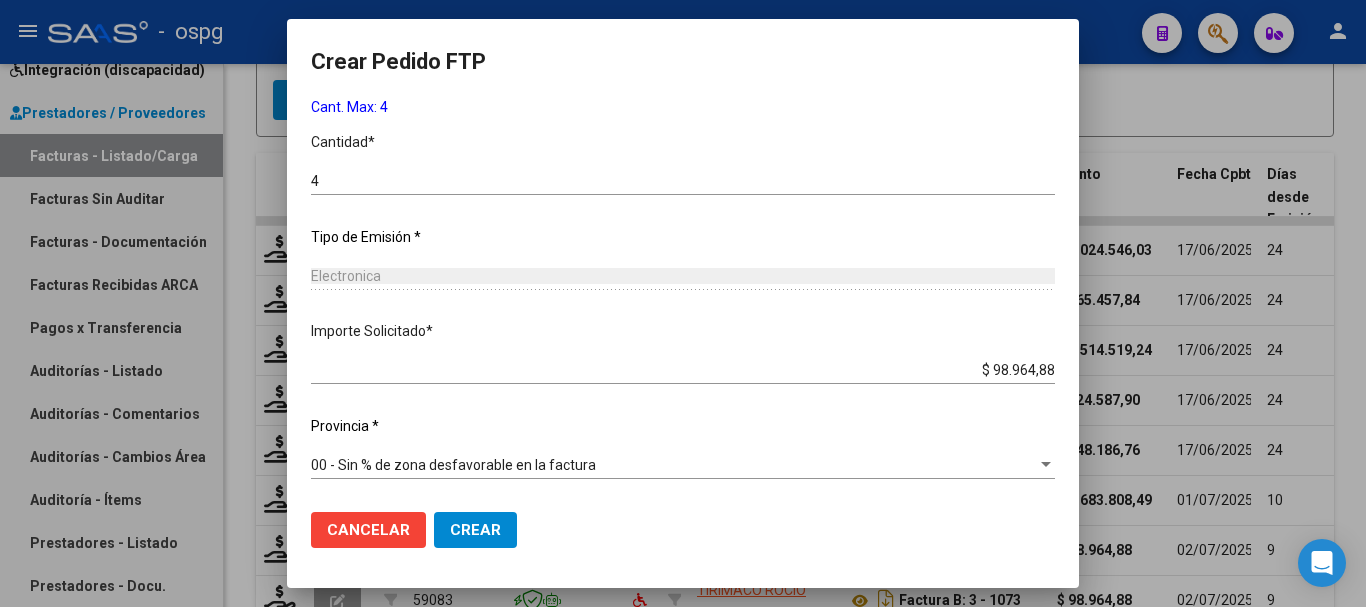 click on "Crear" 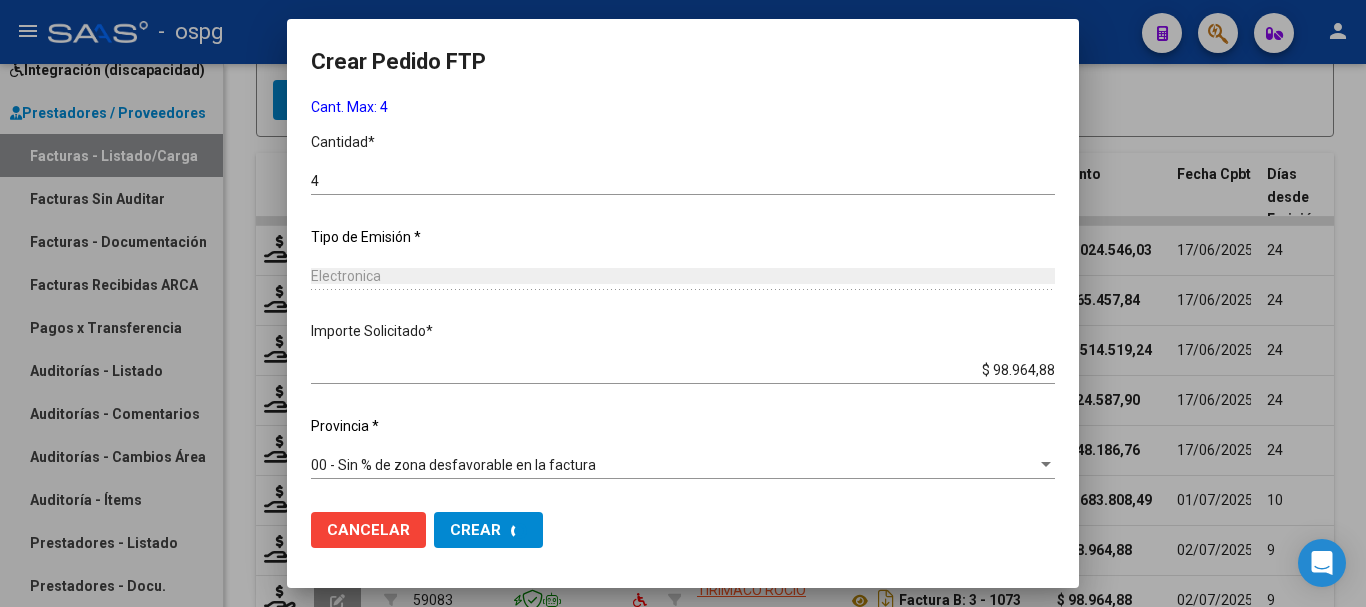scroll, scrollTop: 0, scrollLeft: 0, axis: both 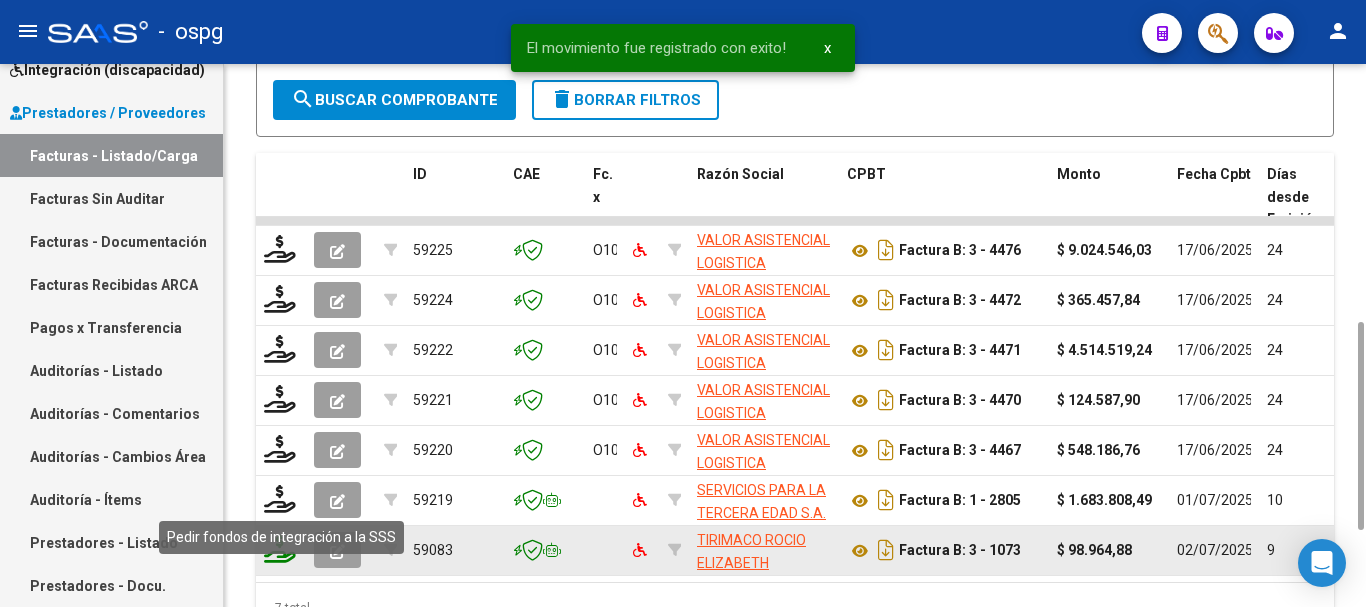 click 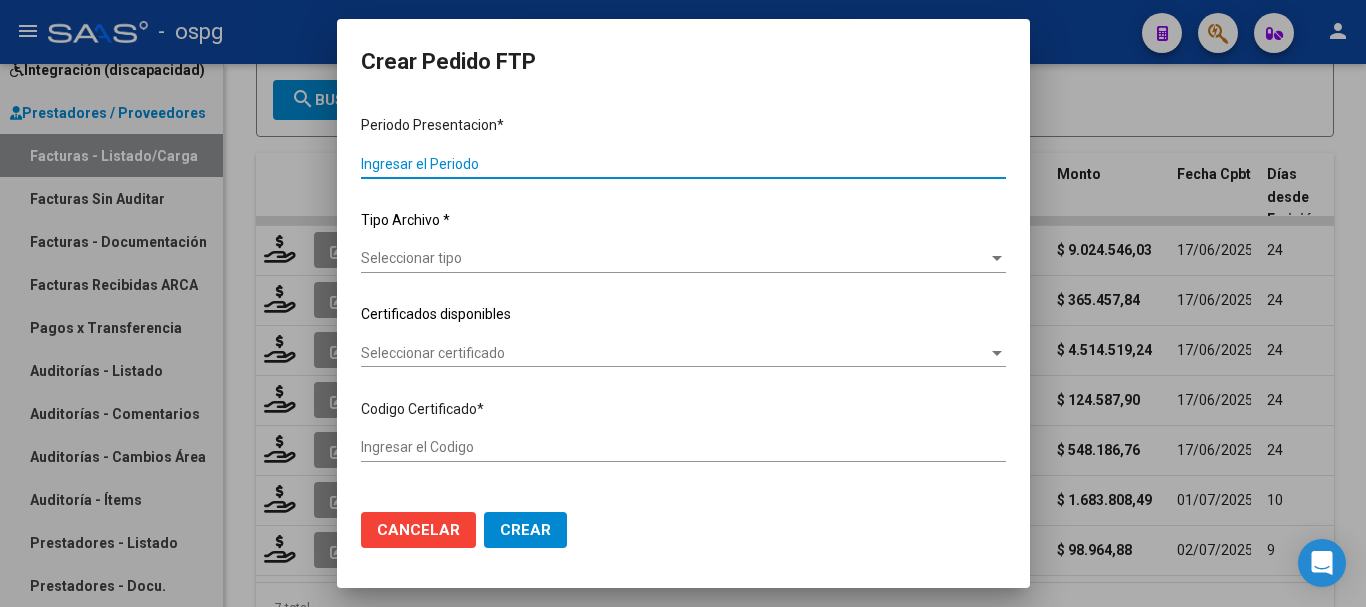 type on "202506" 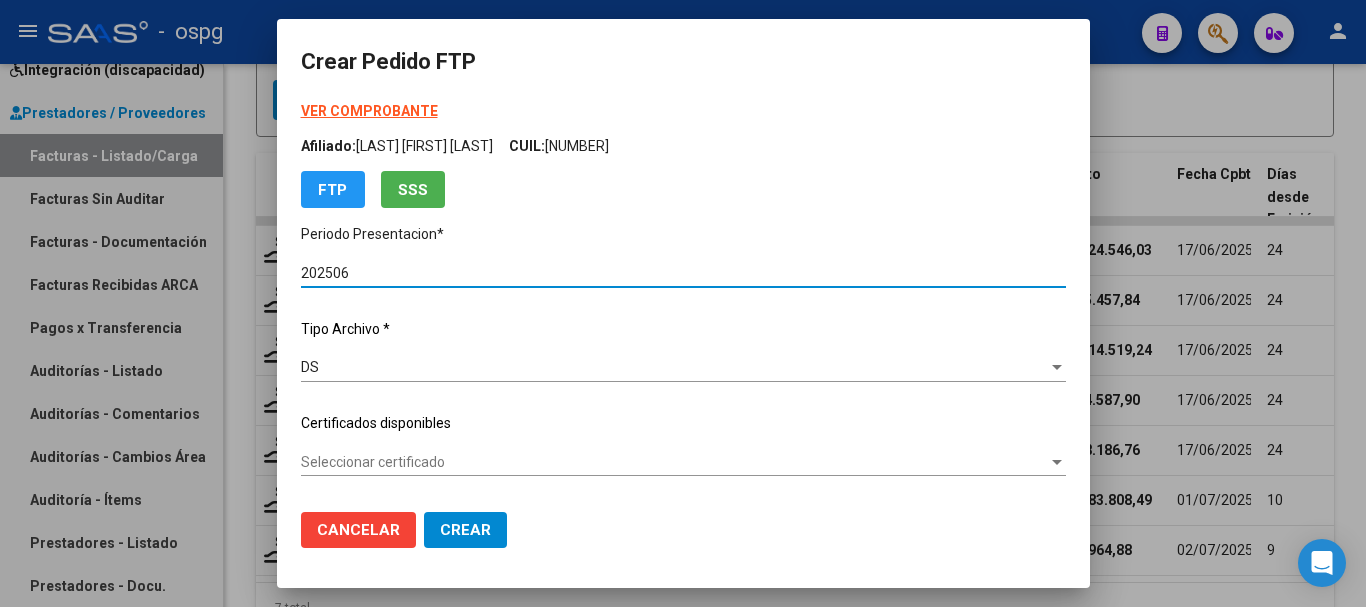 type on "2121260006" 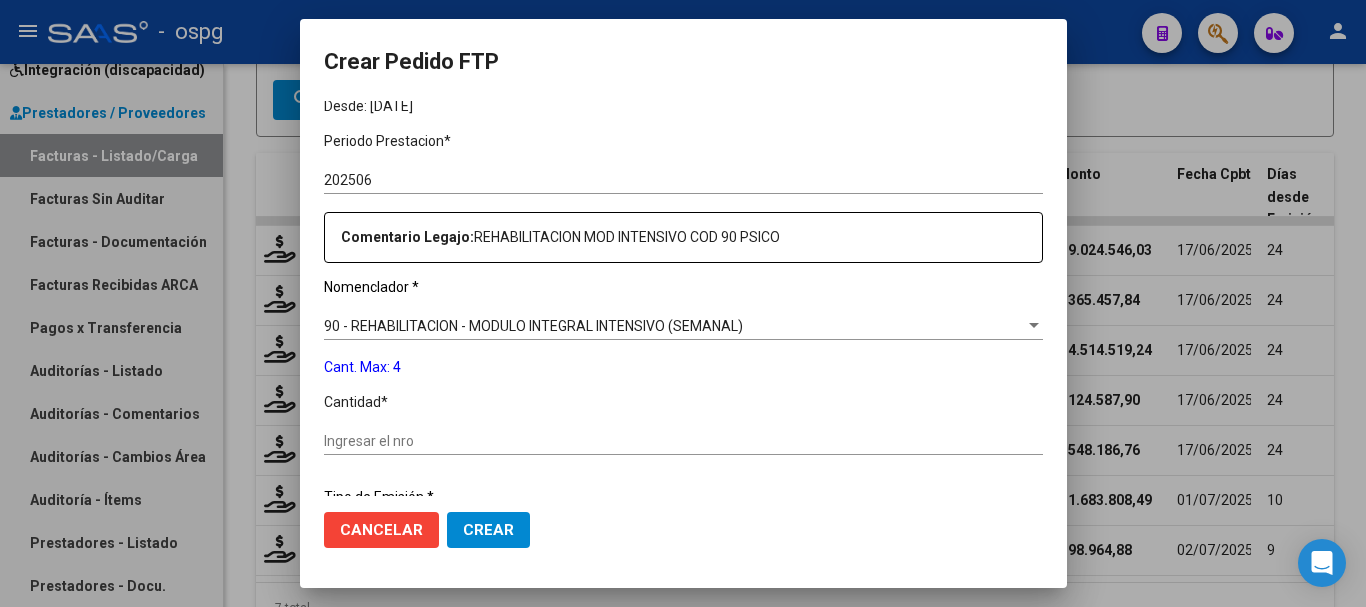 scroll, scrollTop: 600, scrollLeft: 0, axis: vertical 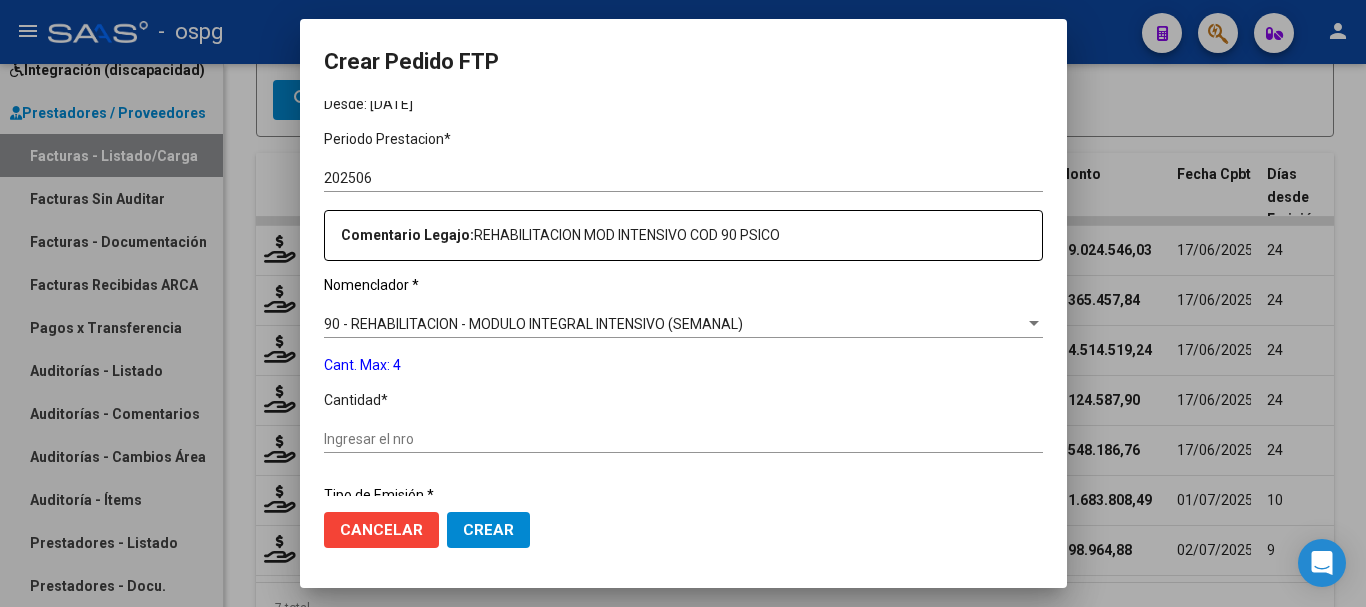 click on "Ingresar el nro" at bounding box center [683, 439] 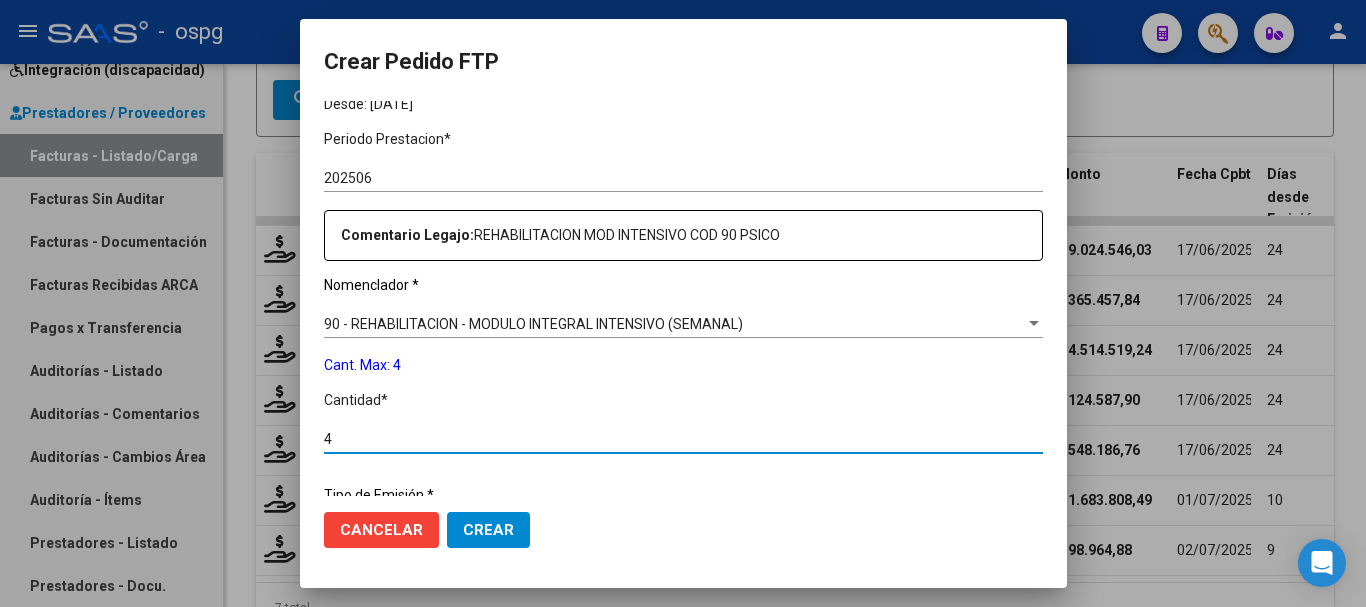type on "4" 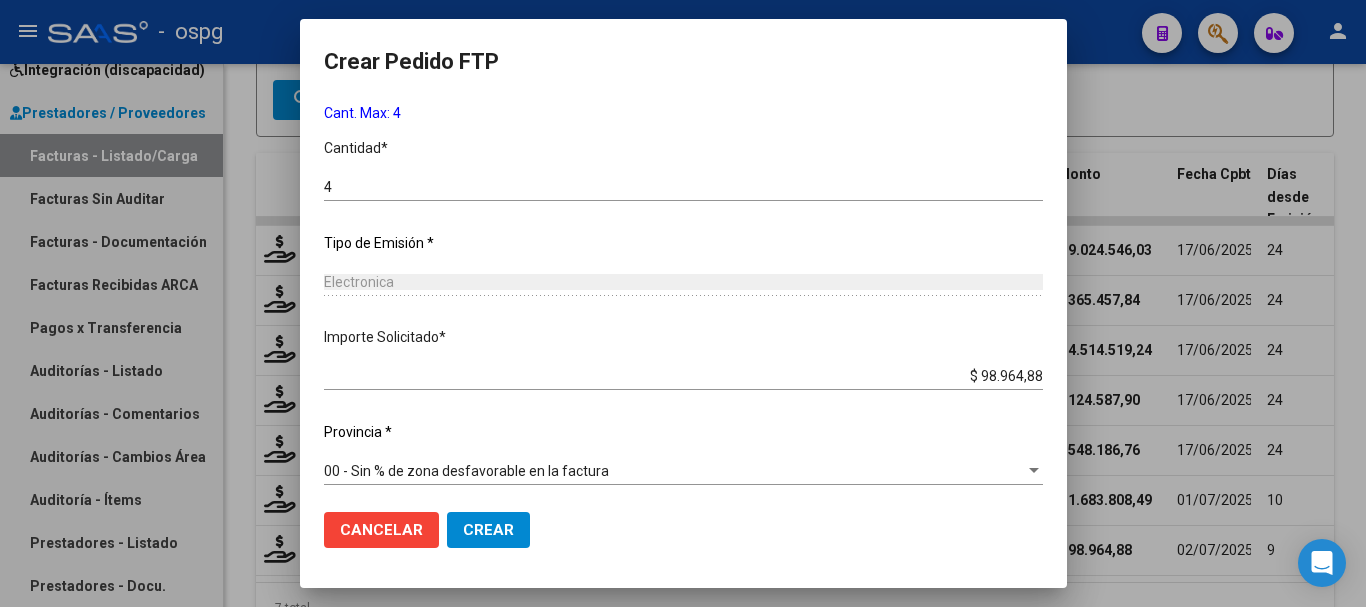 scroll, scrollTop: 858, scrollLeft: 0, axis: vertical 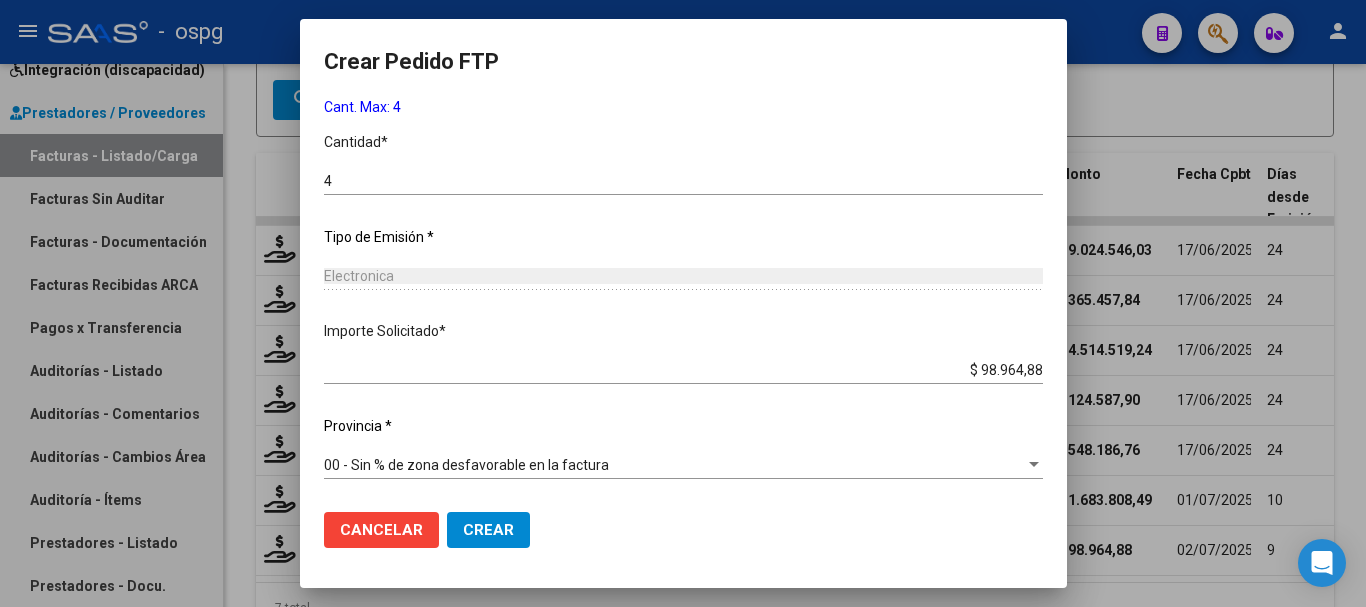 click on "Crear" 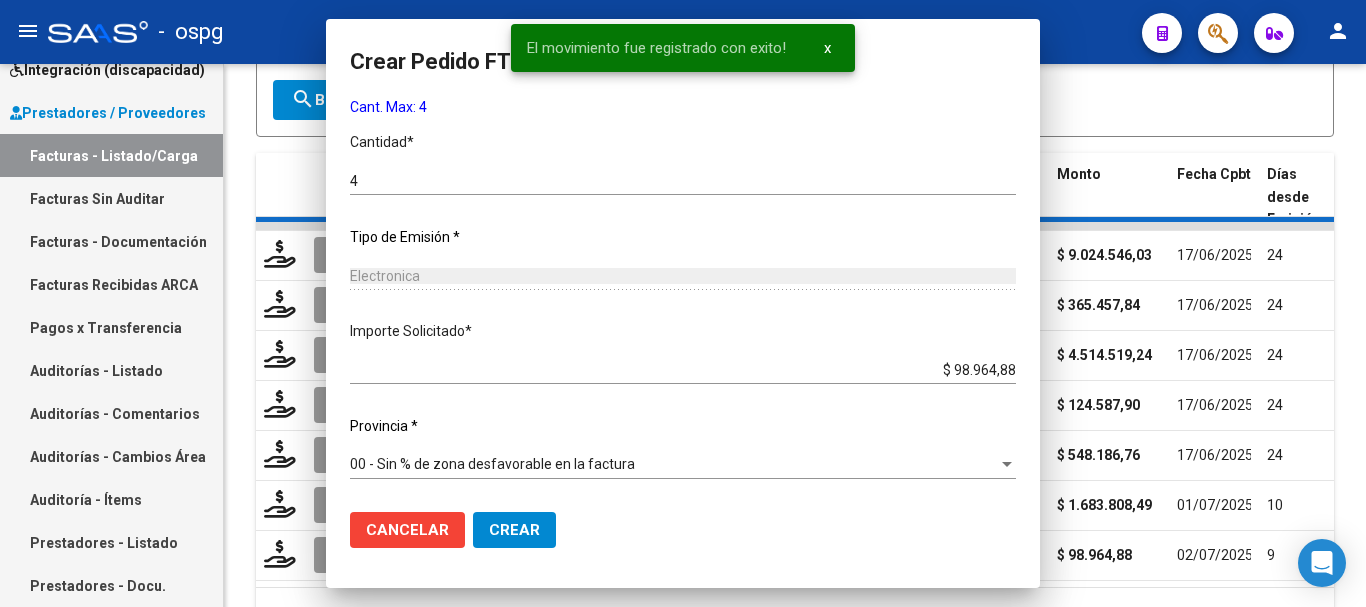 scroll, scrollTop: 0, scrollLeft: 0, axis: both 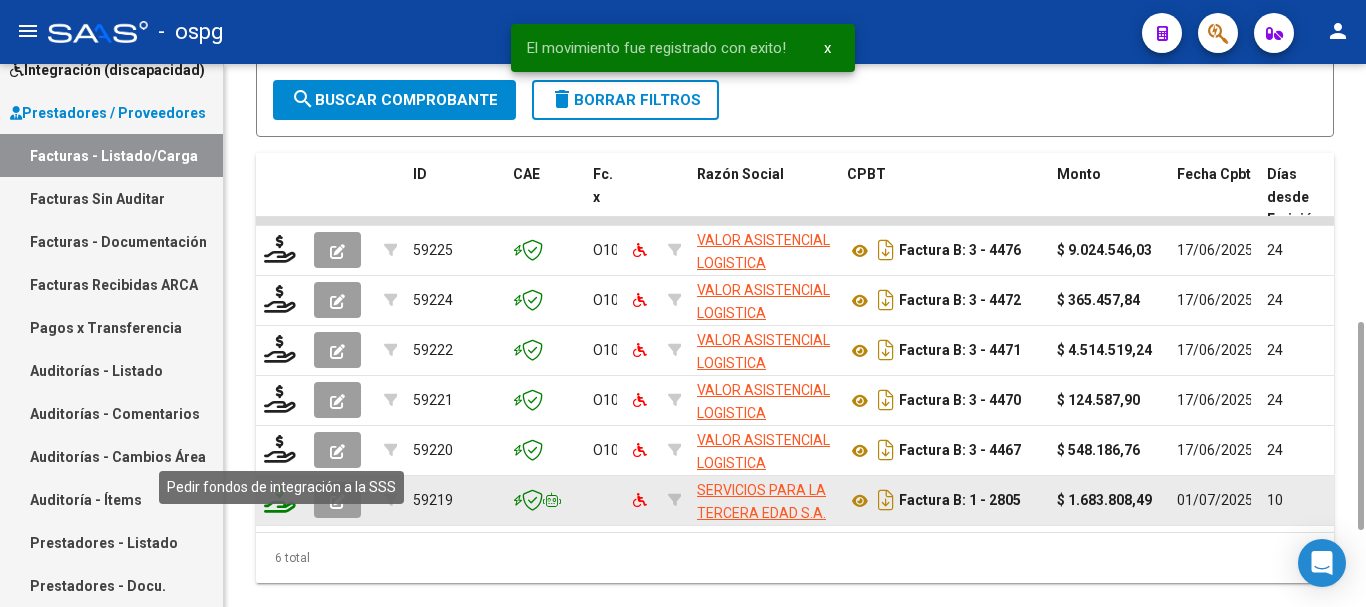 click 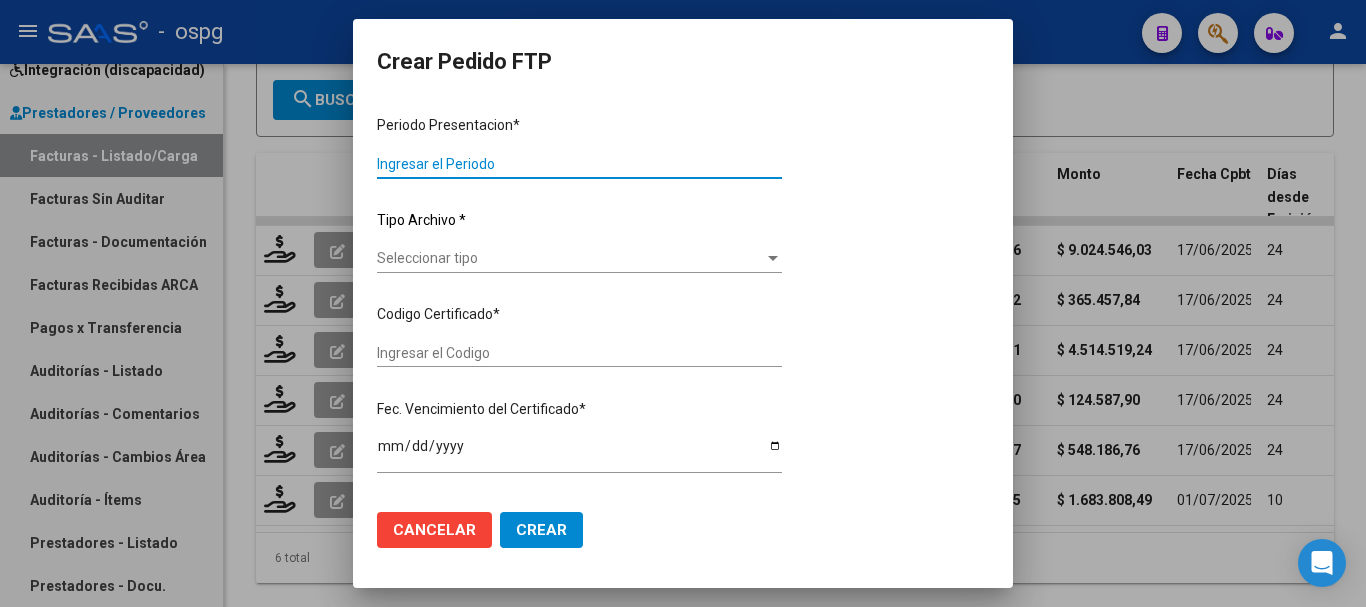 type on "202506" 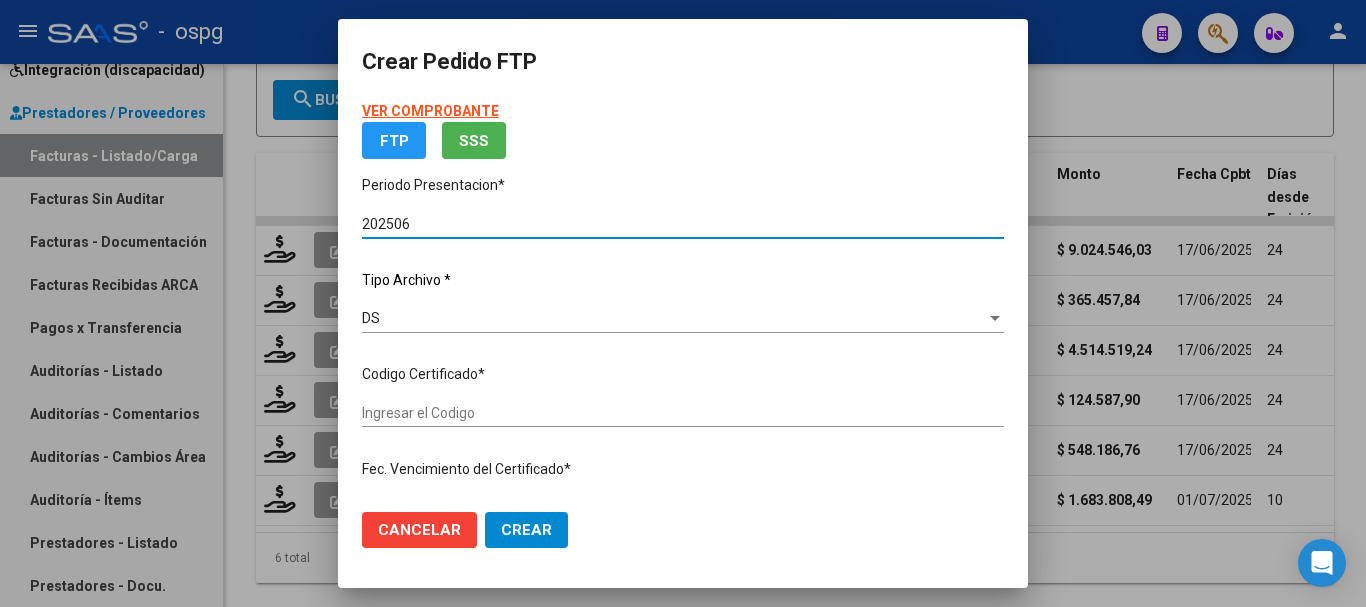 type on "7321558646" 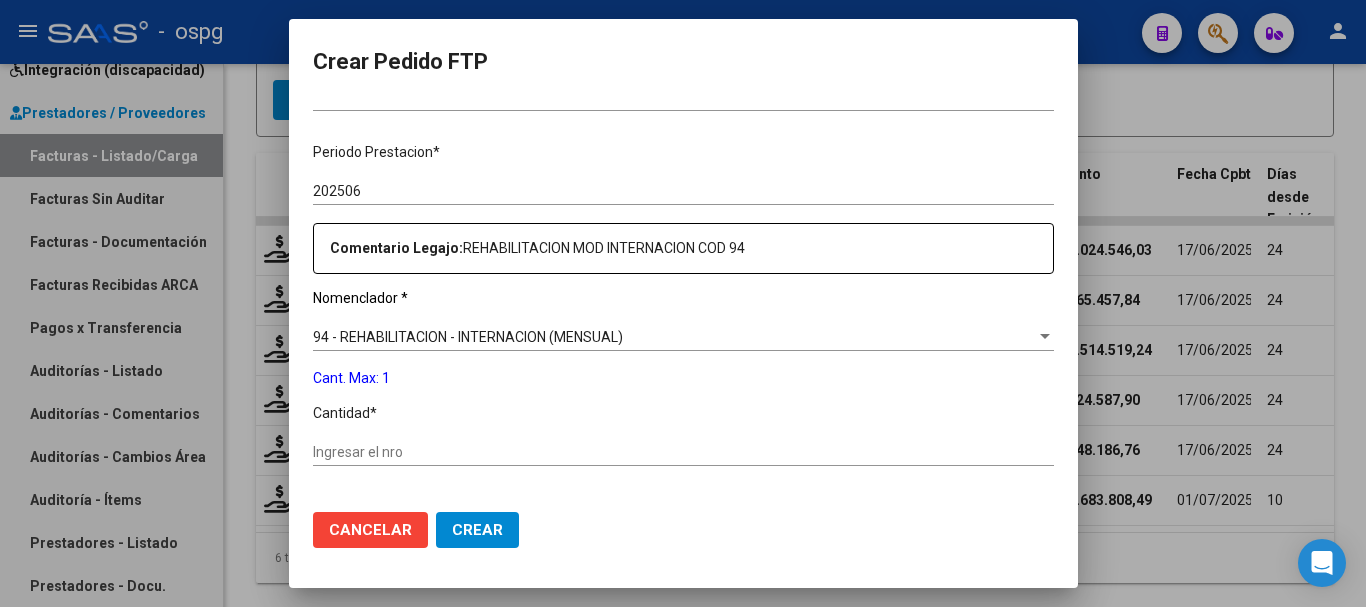 scroll, scrollTop: 600, scrollLeft: 0, axis: vertical 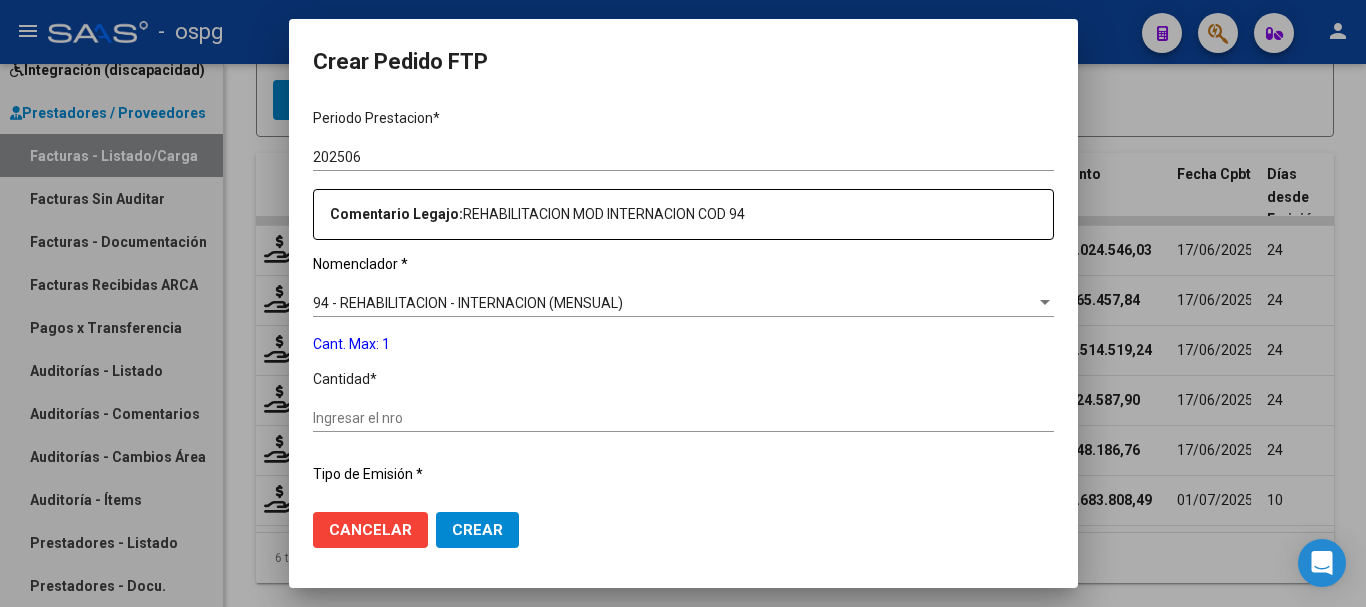 click on "Ingresar el nro" at bounding box center (683, 418) 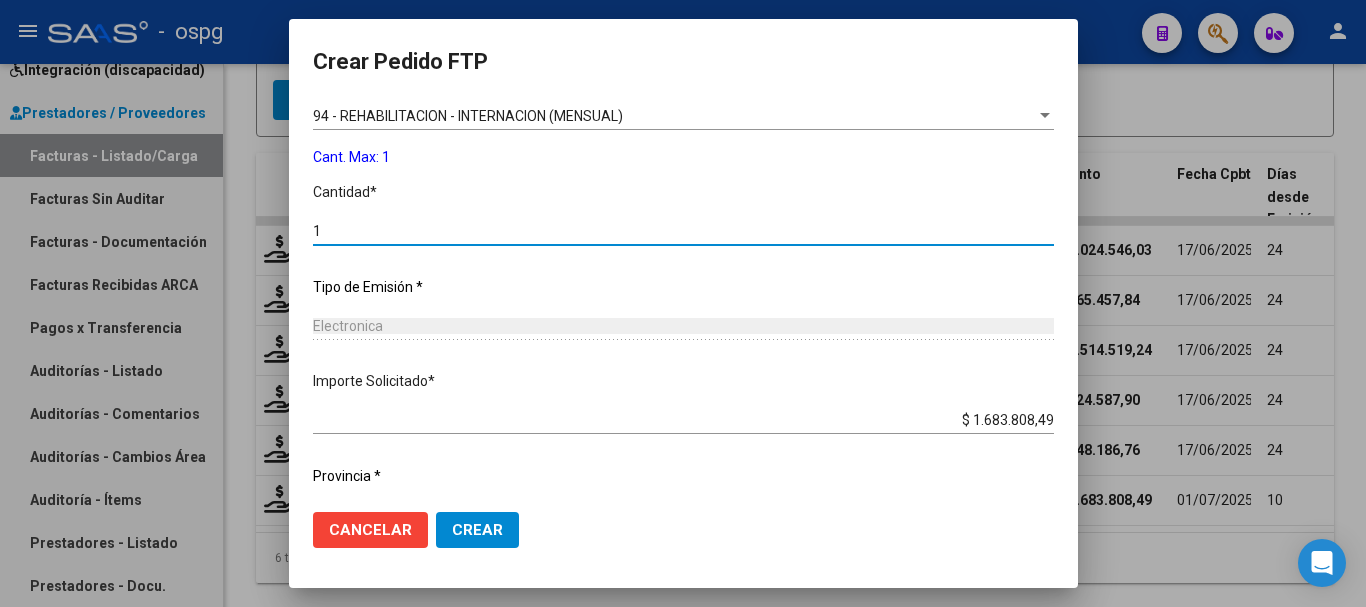 scroll, scrollTop: 800, scrollLeft: 0, axis: vertical 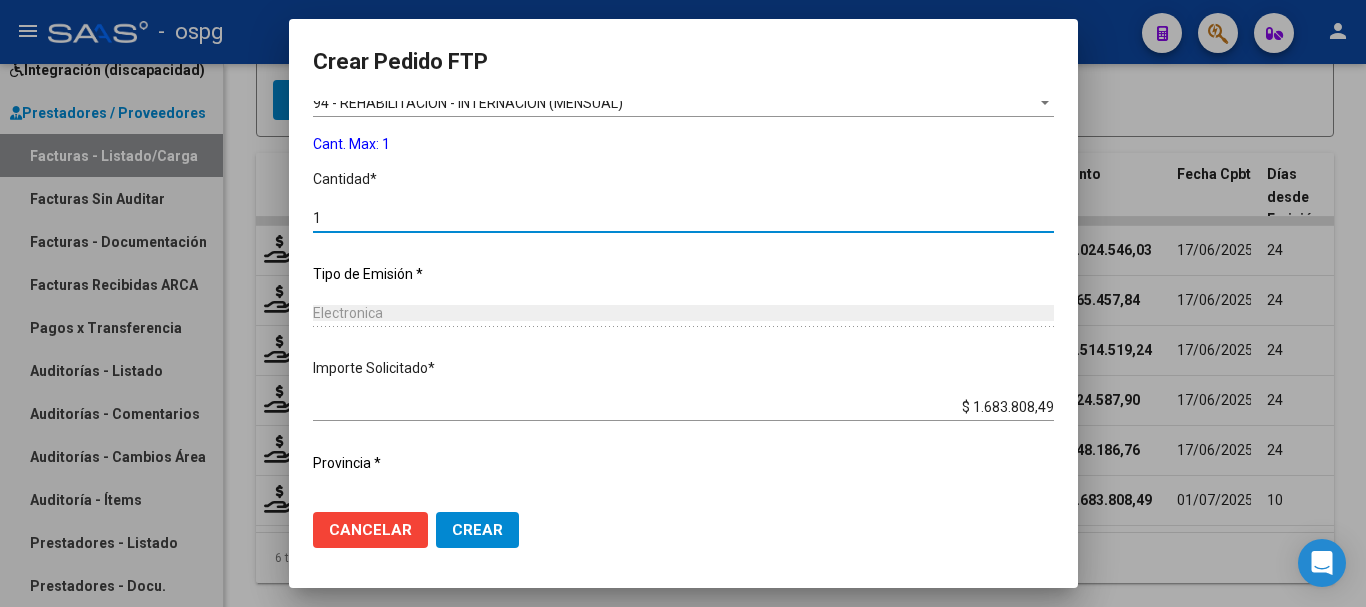 type on "1" 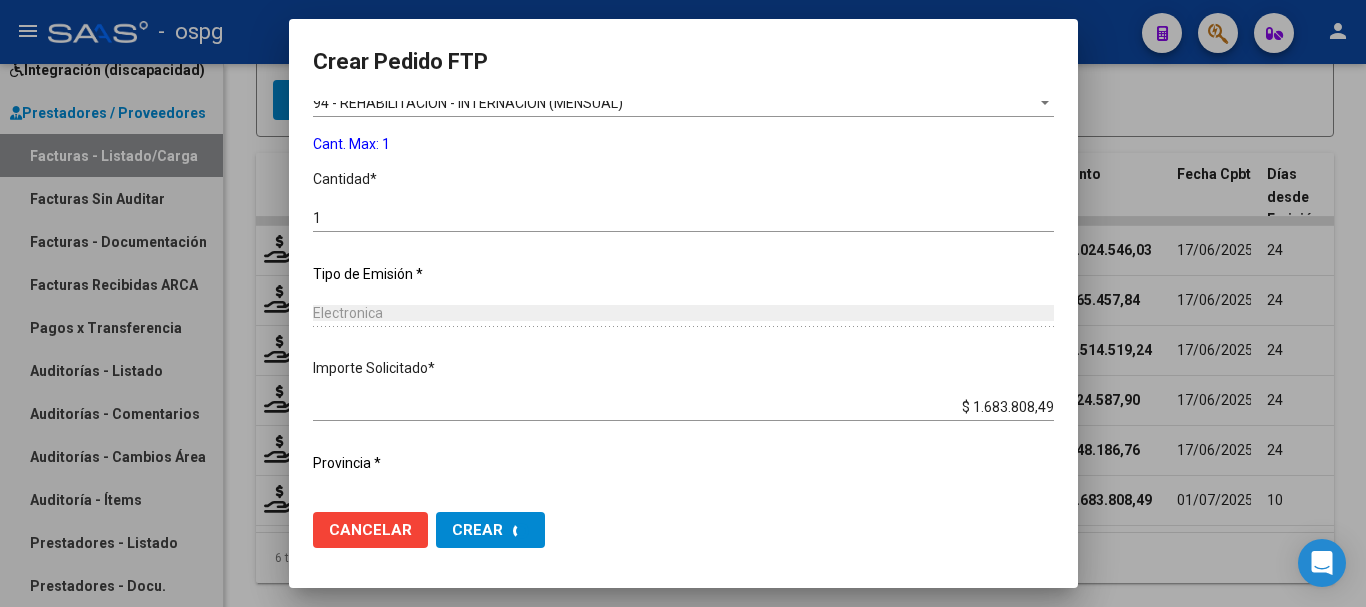 scroll, scrollTop: 0, scrollLeft: 0, axis: both 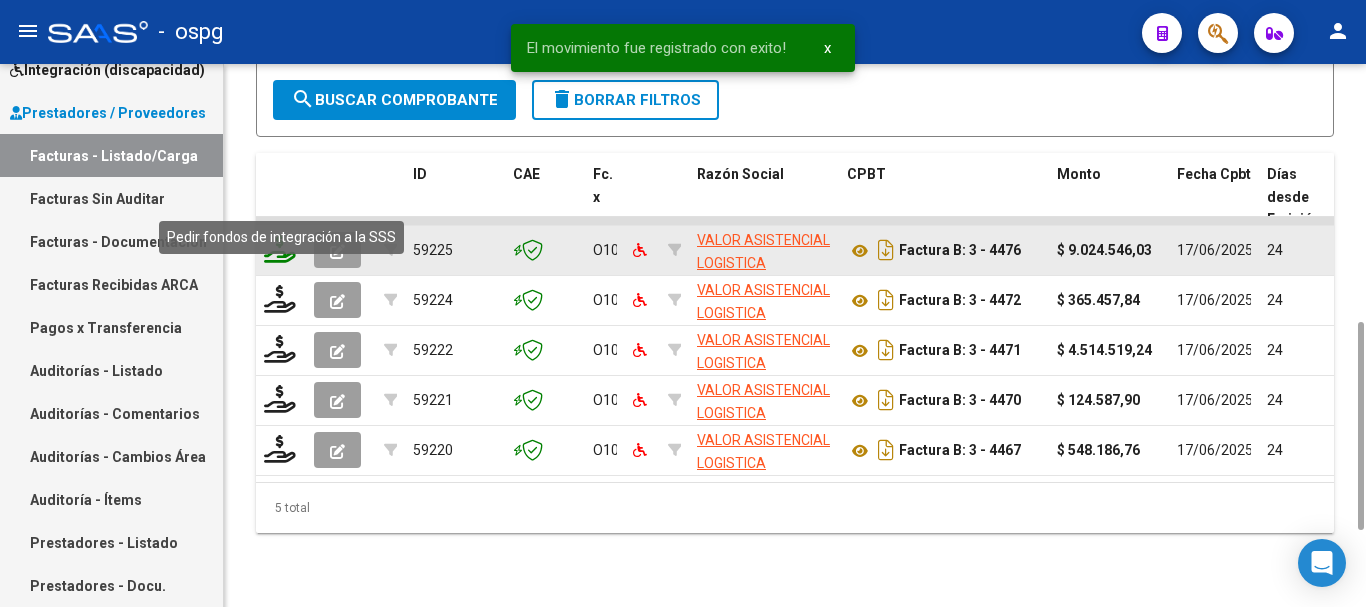 click 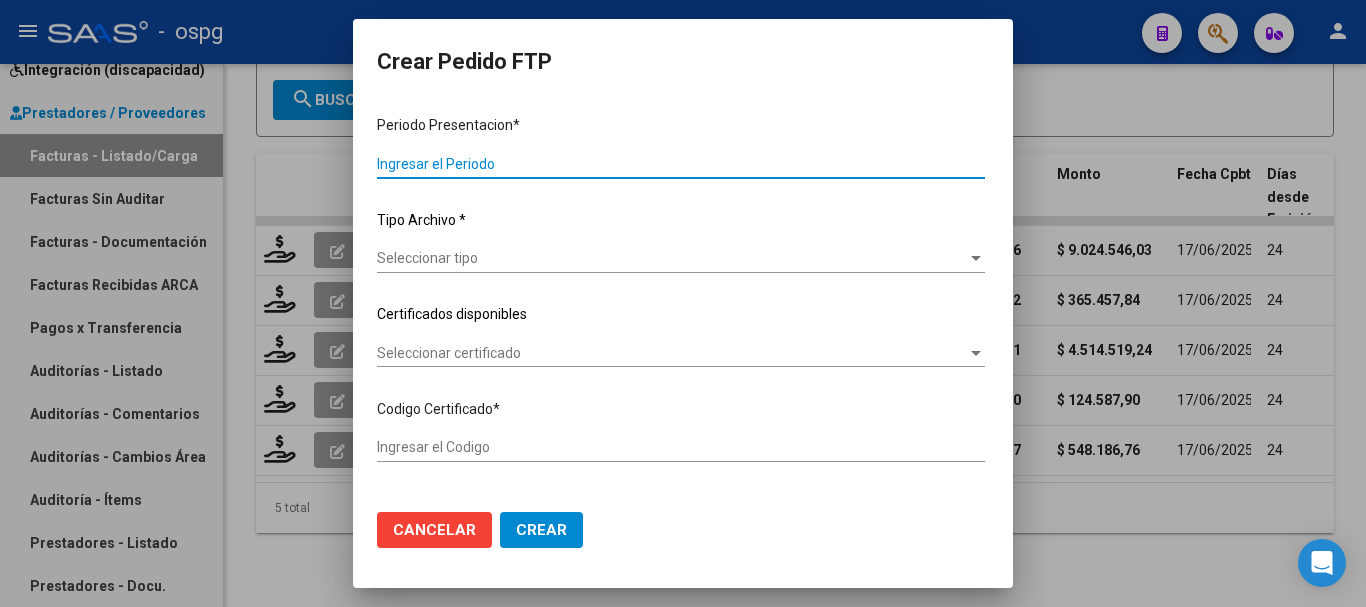 type on "202506" 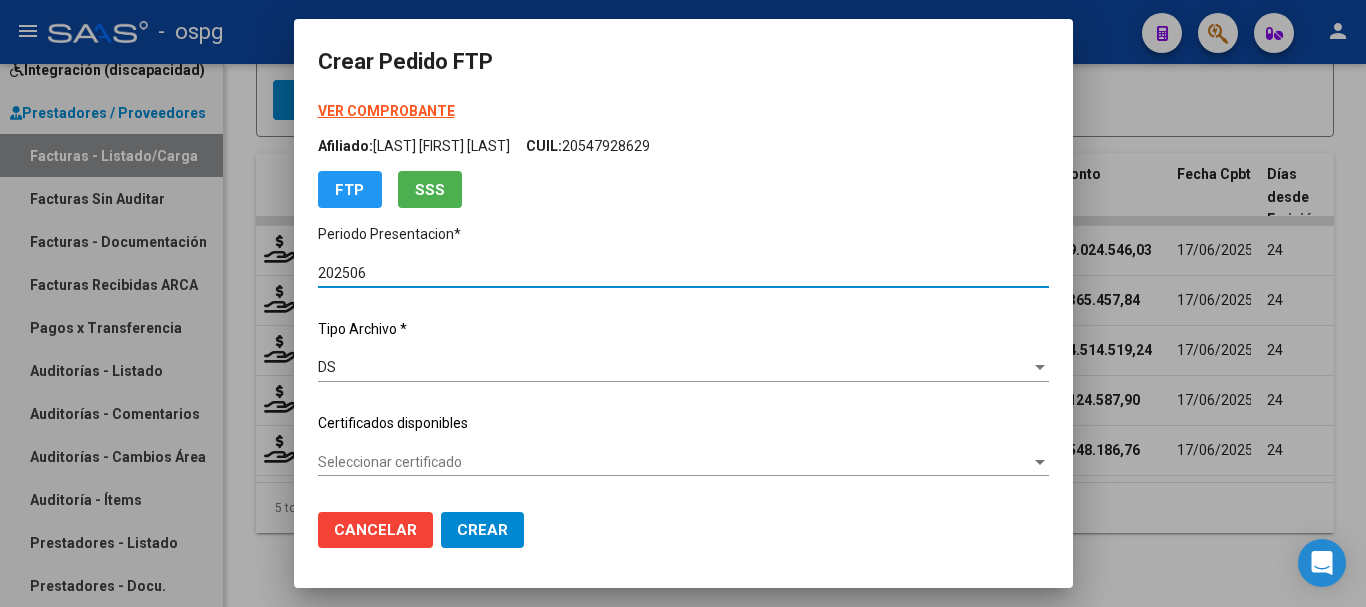 type on "4435733998" 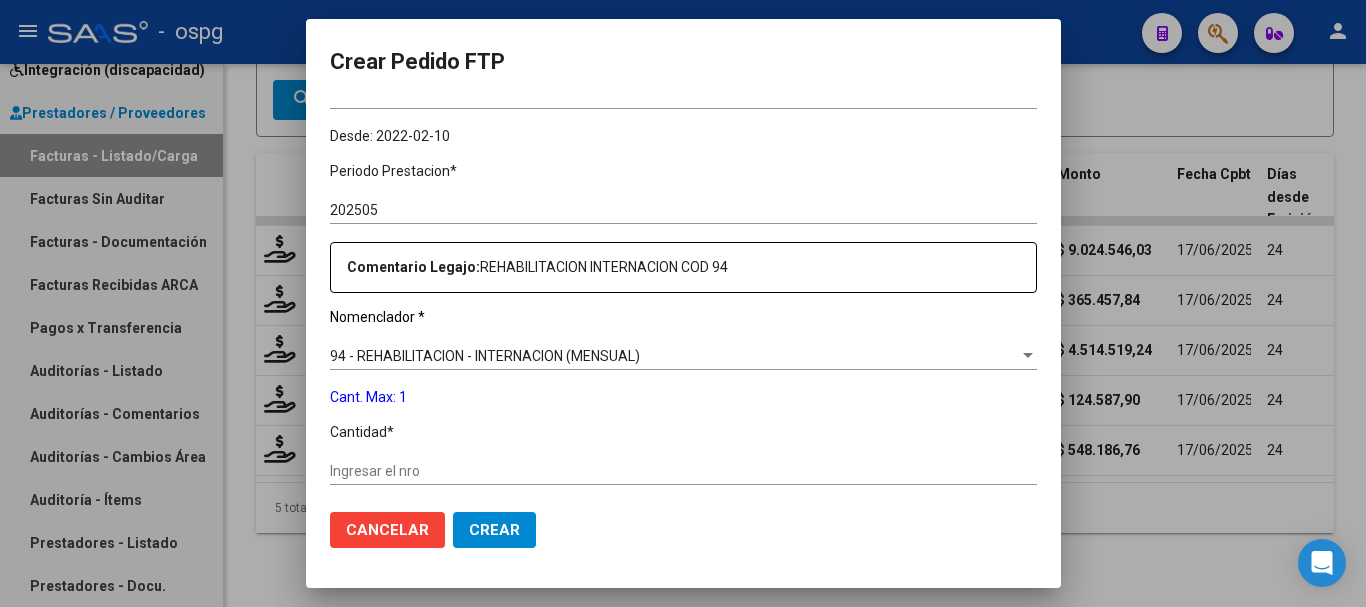 scroll, scrollTop: 600, scrollLeft: 0, axis: vertical 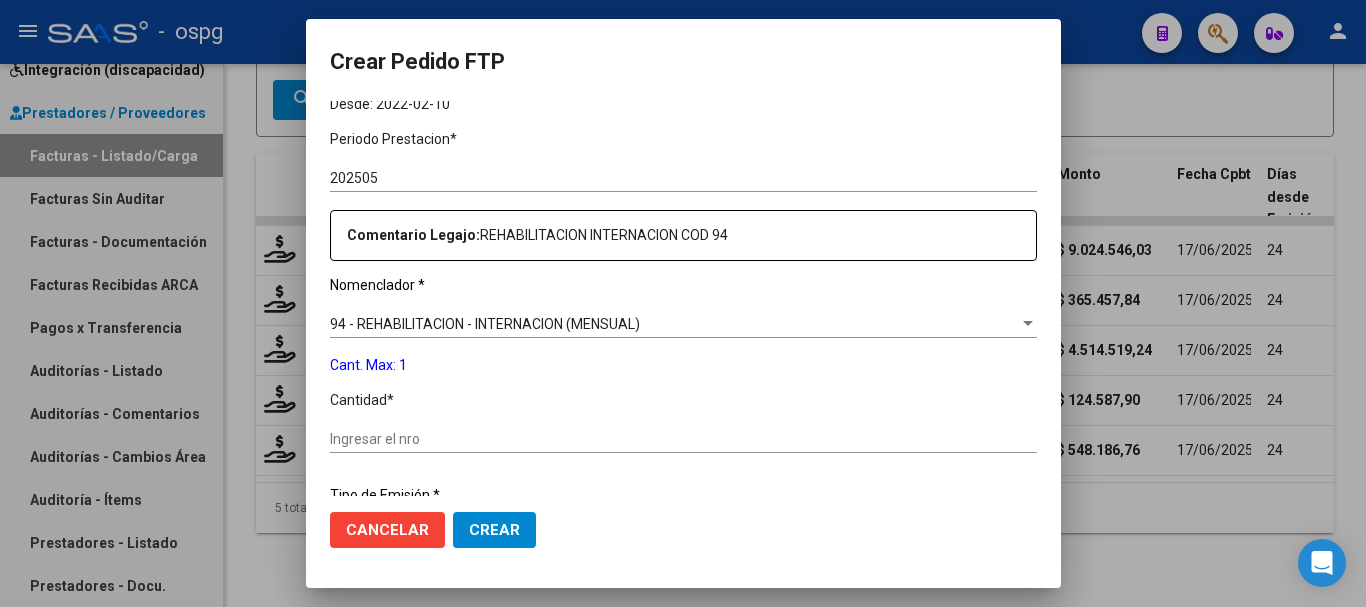 click on "Ingresar el nro" at bounding box center [683, 439] 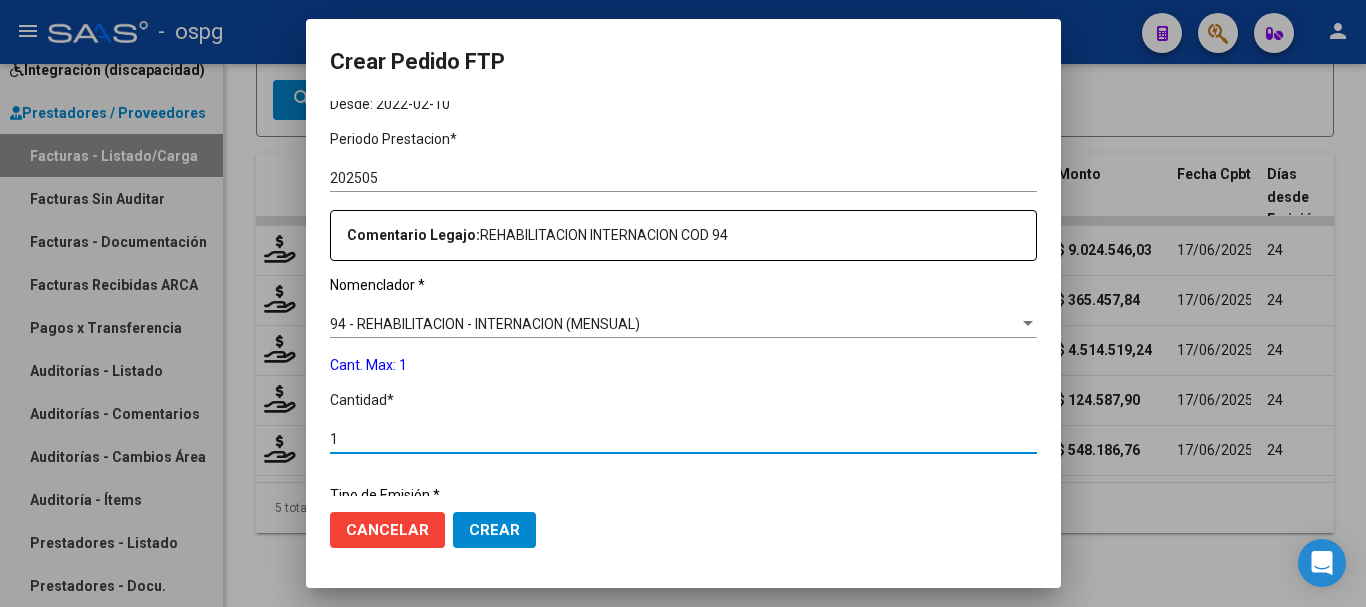 type on "1" 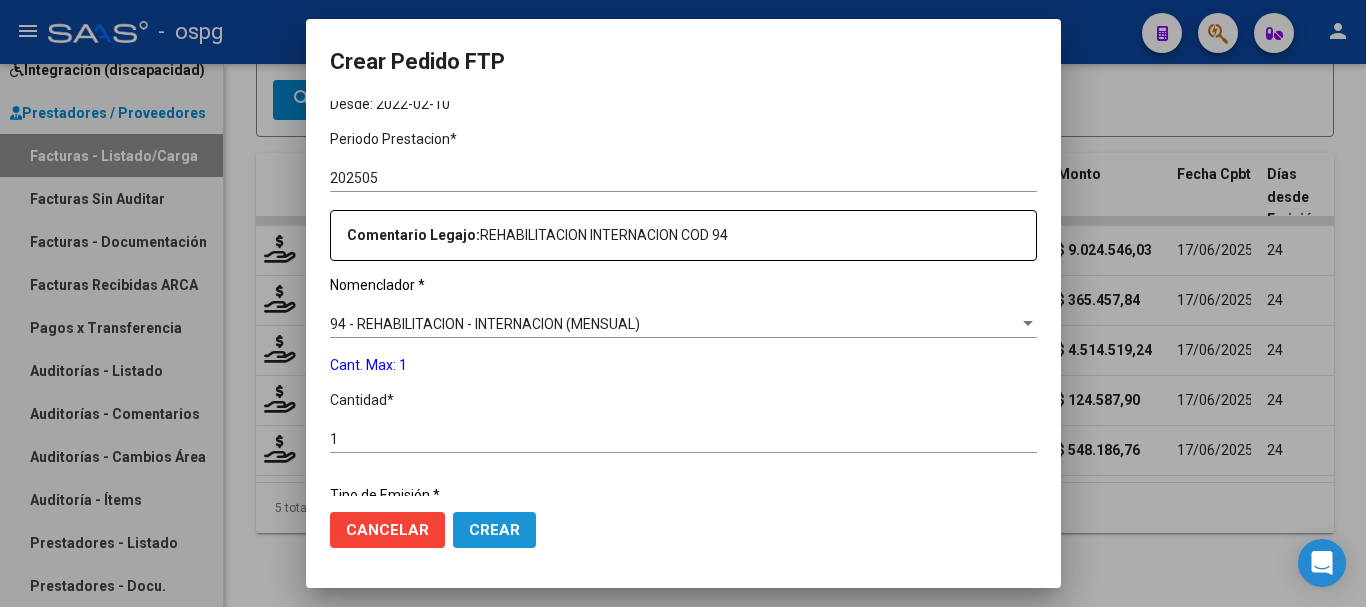 click on "Crear" 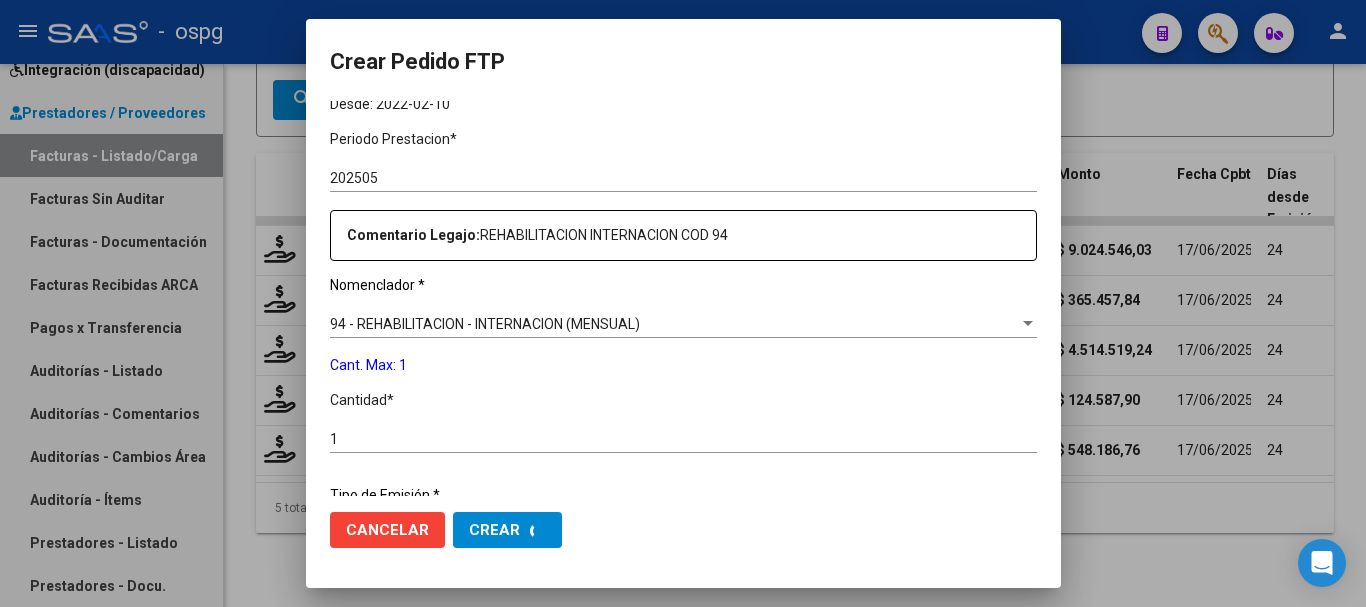 scroll, scrollTop: 0, scrollLeft: 0, axis: both 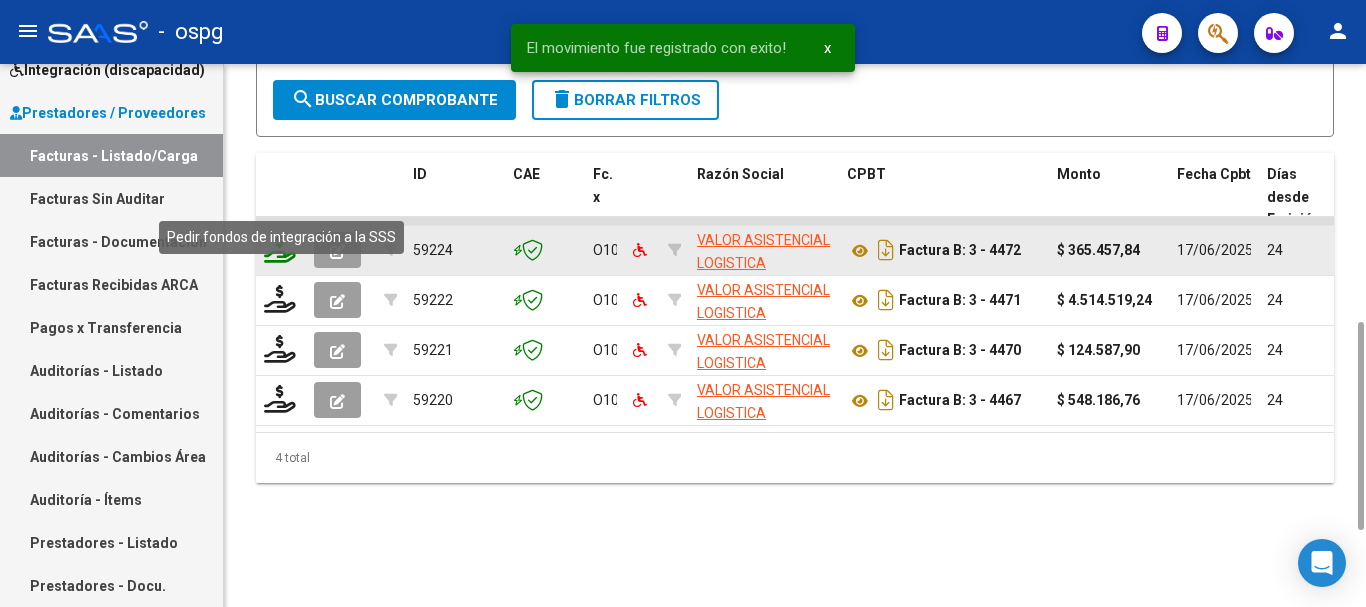 click 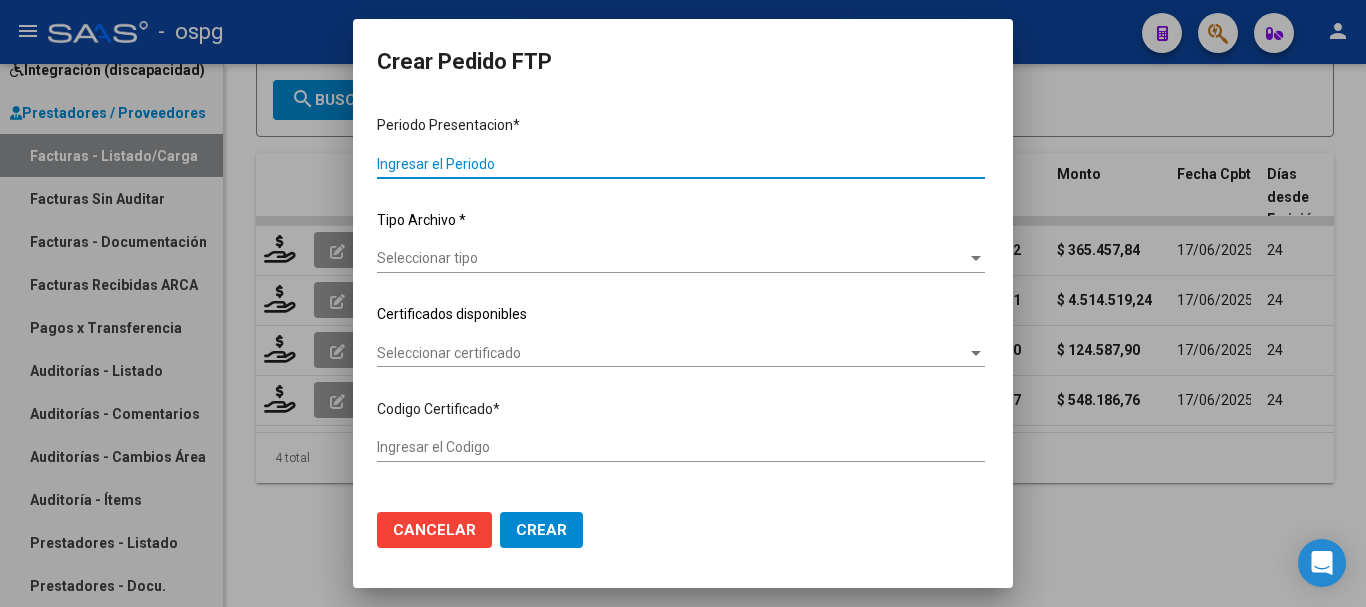 type on "202506" 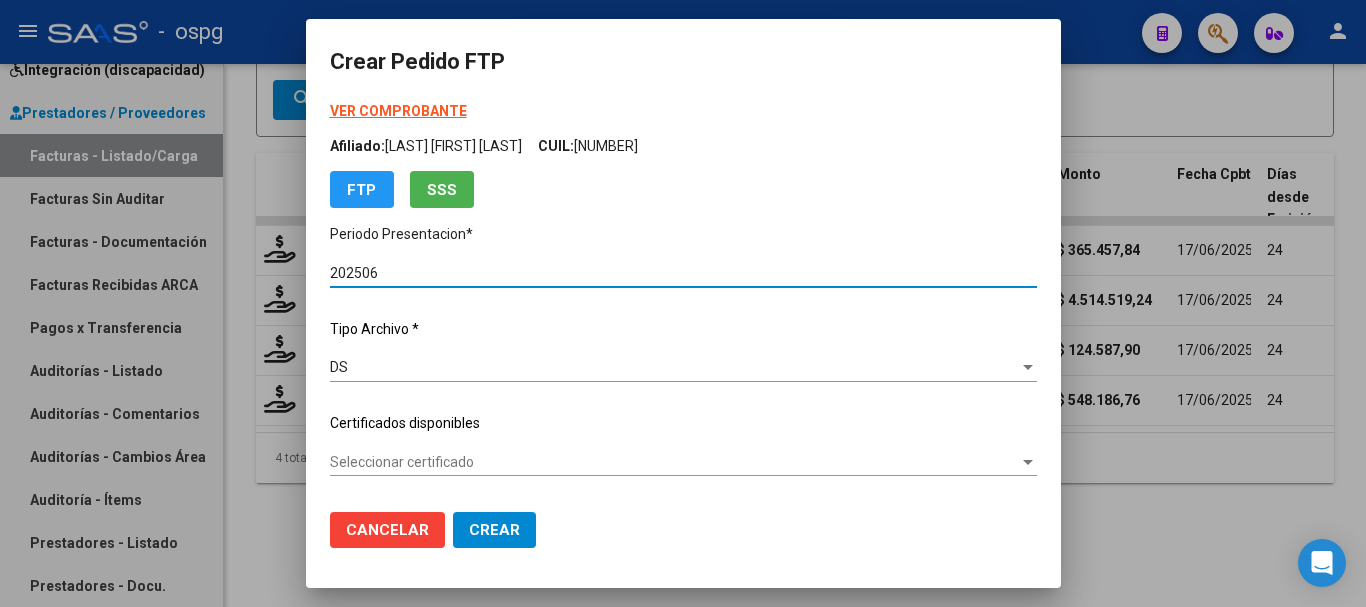 type on "1755933" 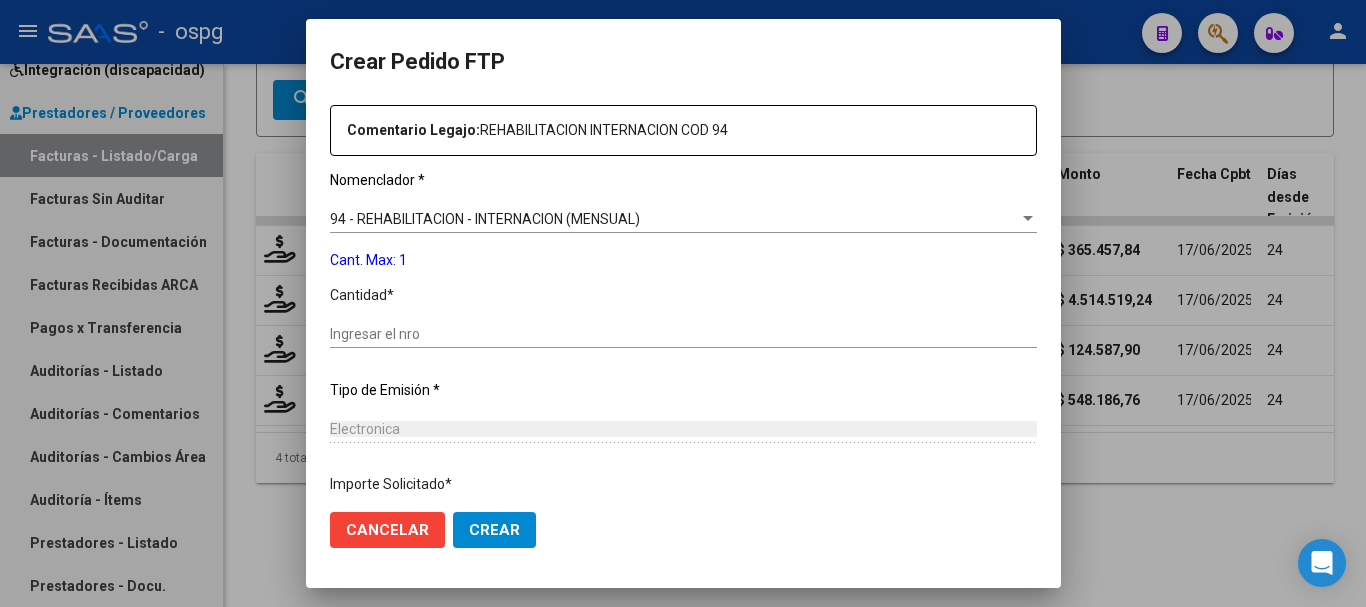 scroll, scrollTop: 700, scrollLeft: 0, axis: vertical 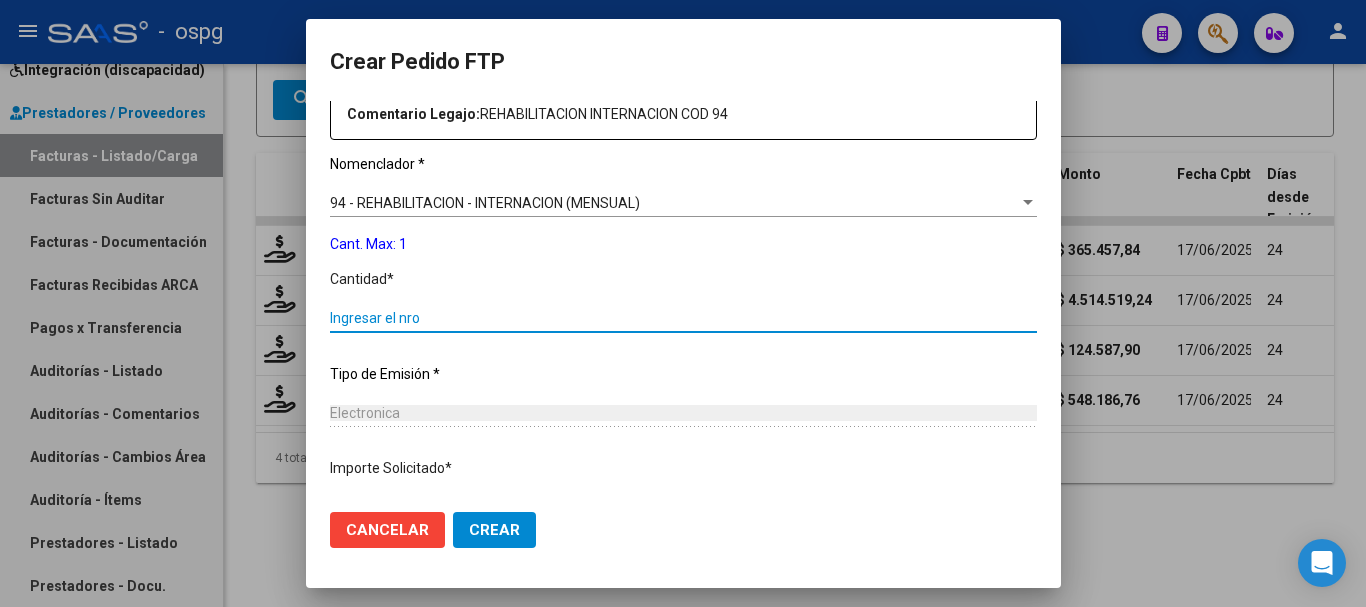 click on "Ingresar el nro" at bounding box center [683, 318] 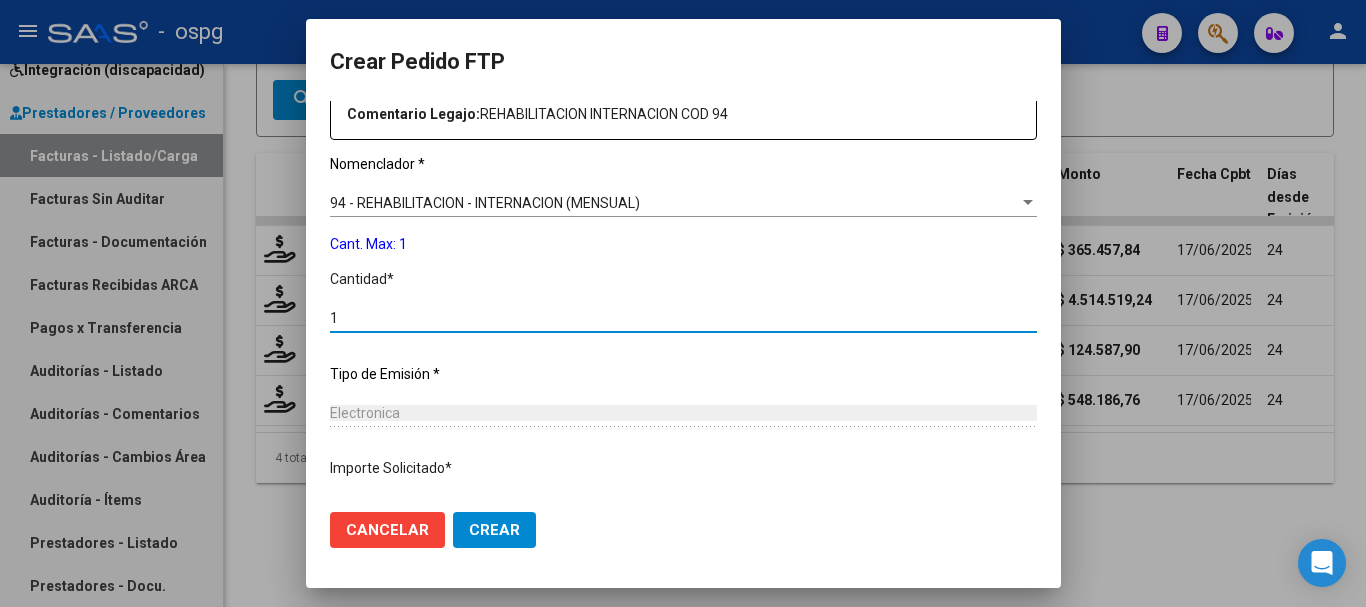 type on "1" 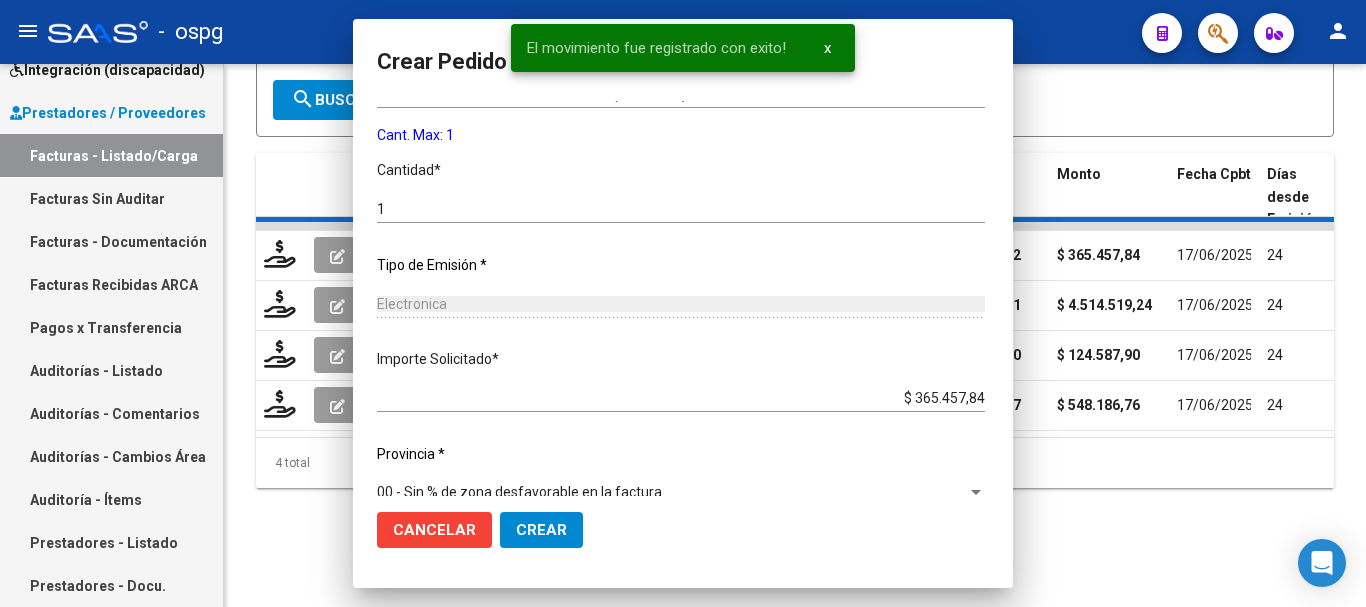 scroll, scrollTop: 591, scrollLeft: 0, axis: vertical 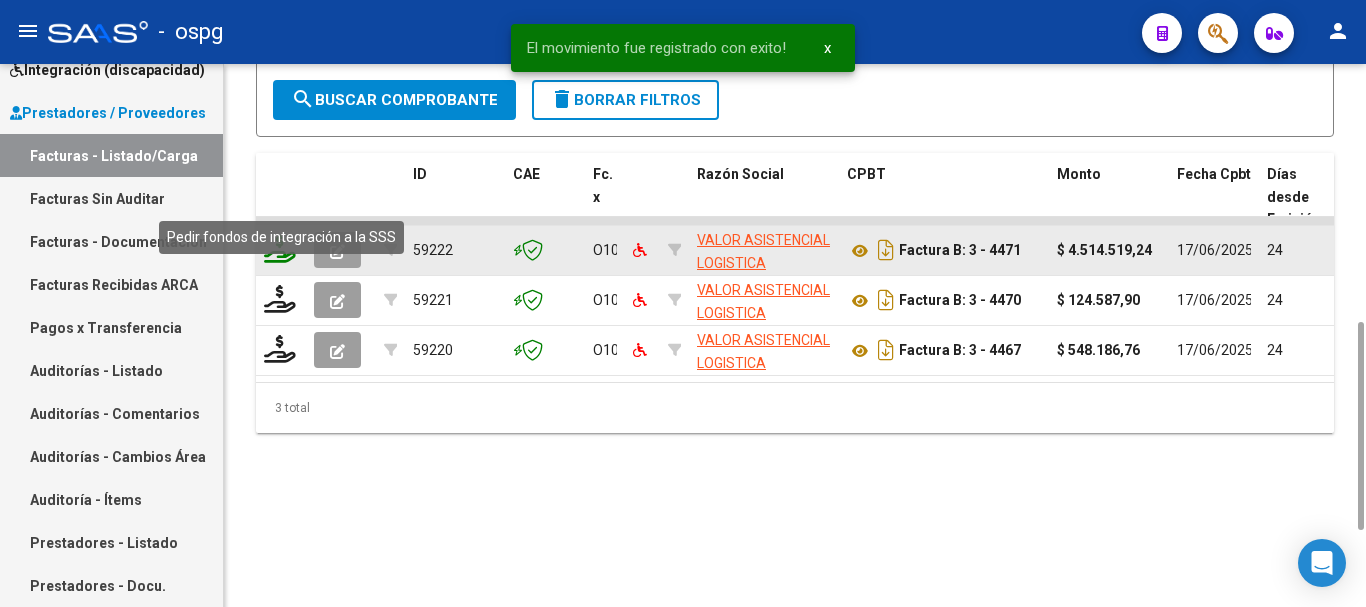 click 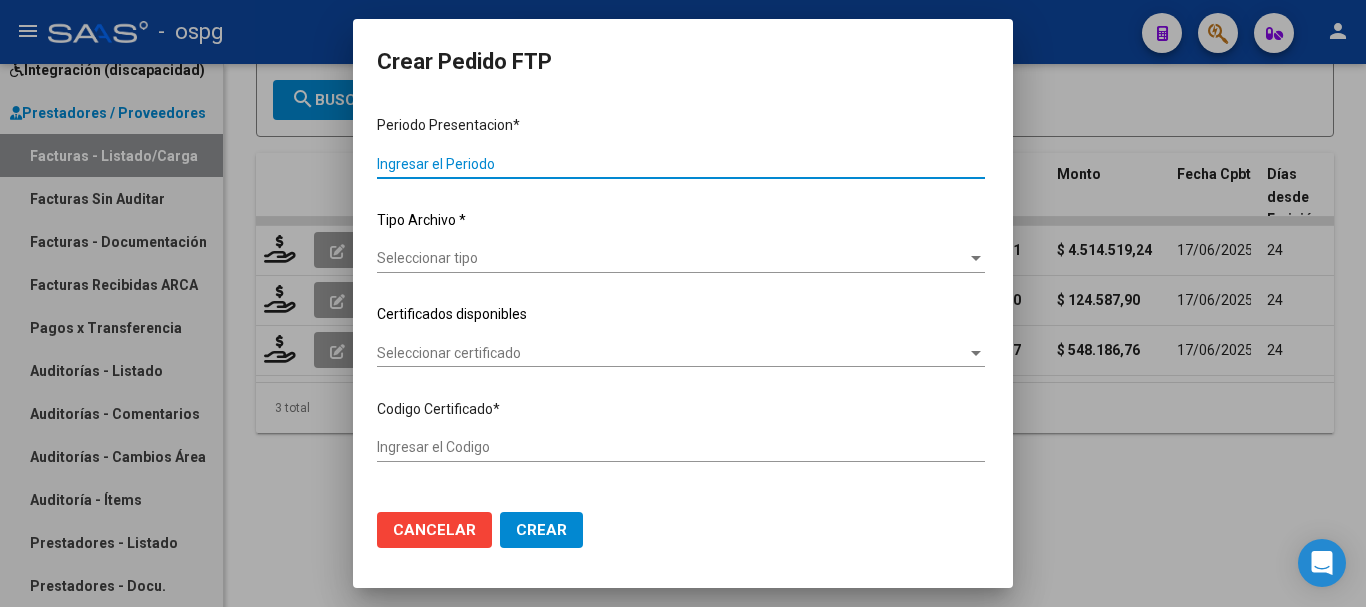 type on "202506" 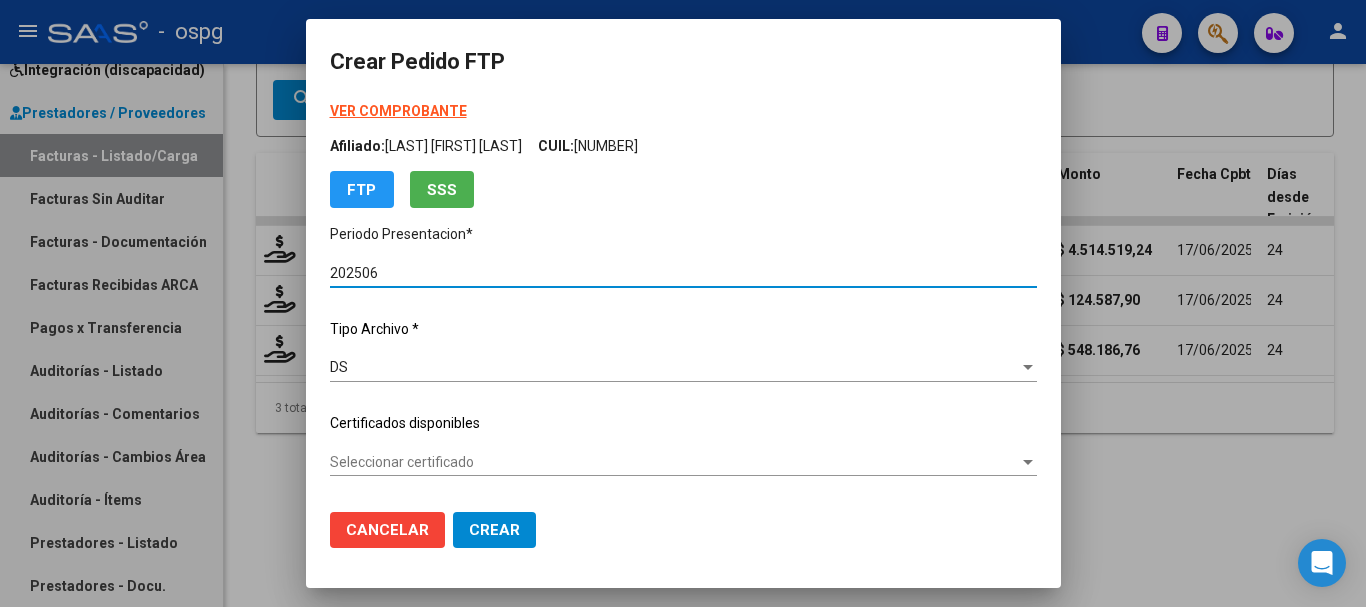 type on "1166082" 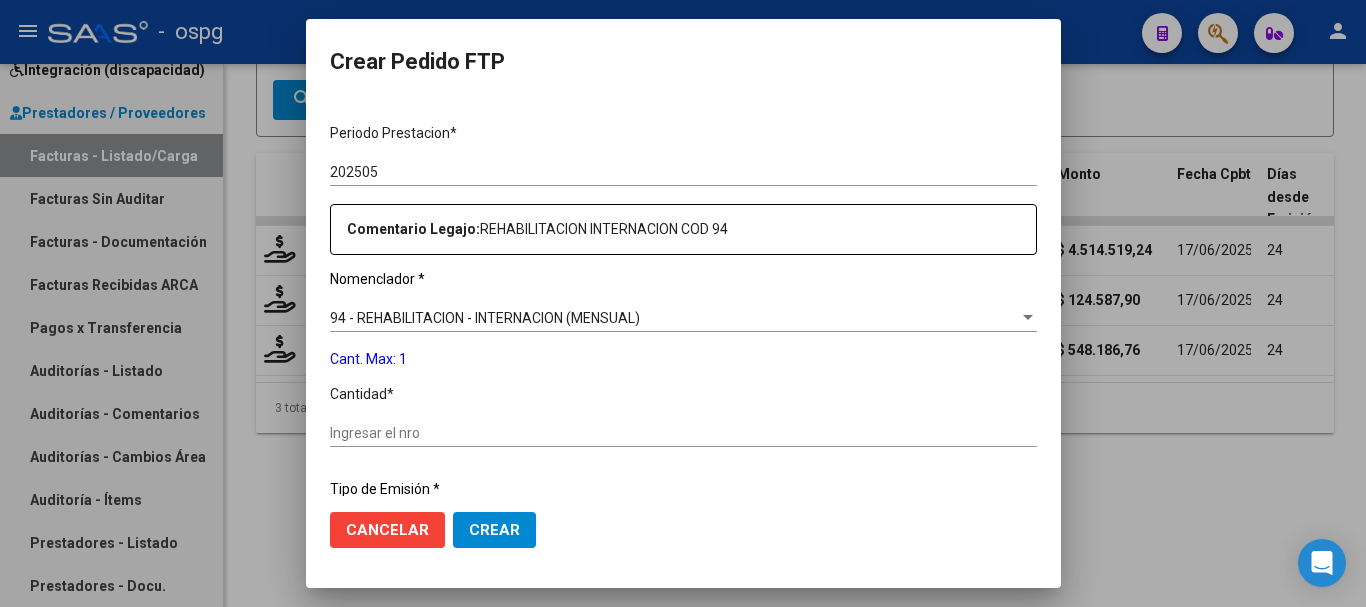 scroll, scrollTop: 600, scrollLeft: 0, axis: vertical 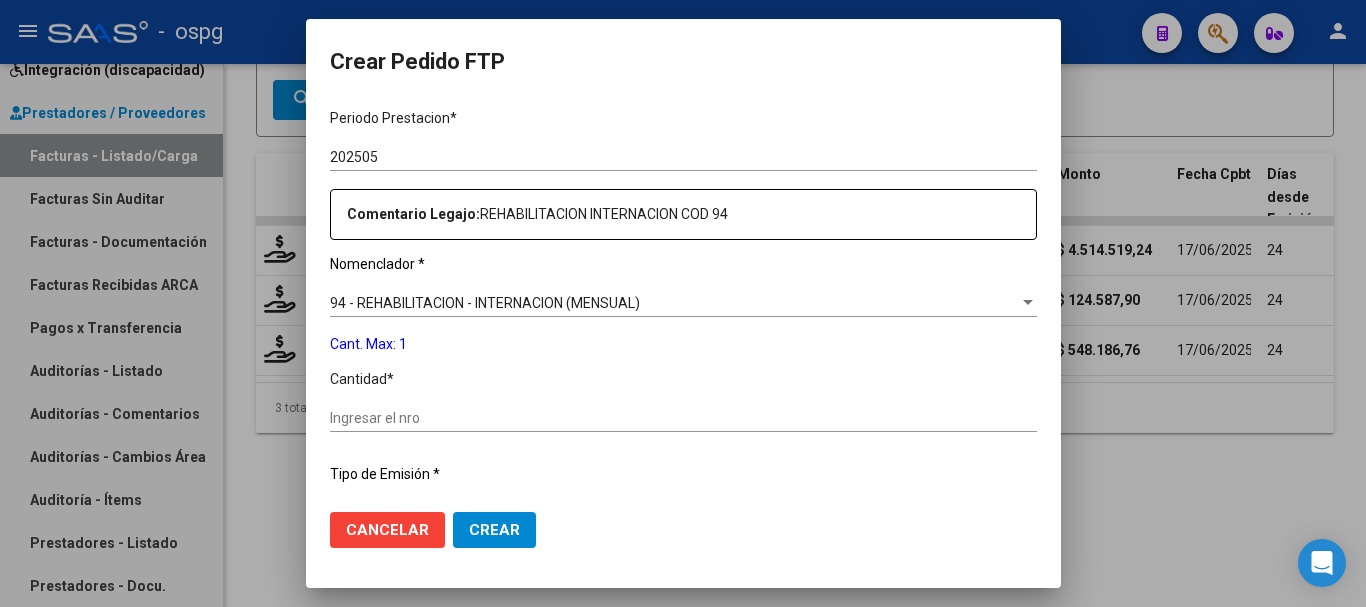click on "Ingresar el nro" at bounding box center [683, 418] 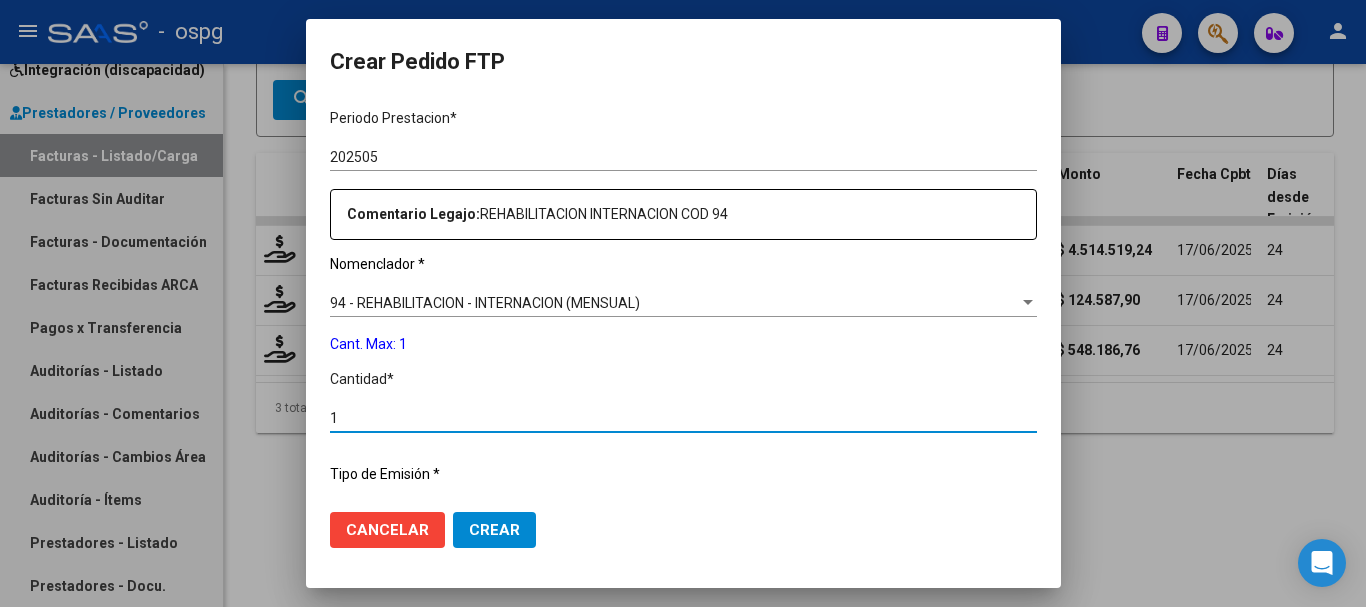 type on "1" 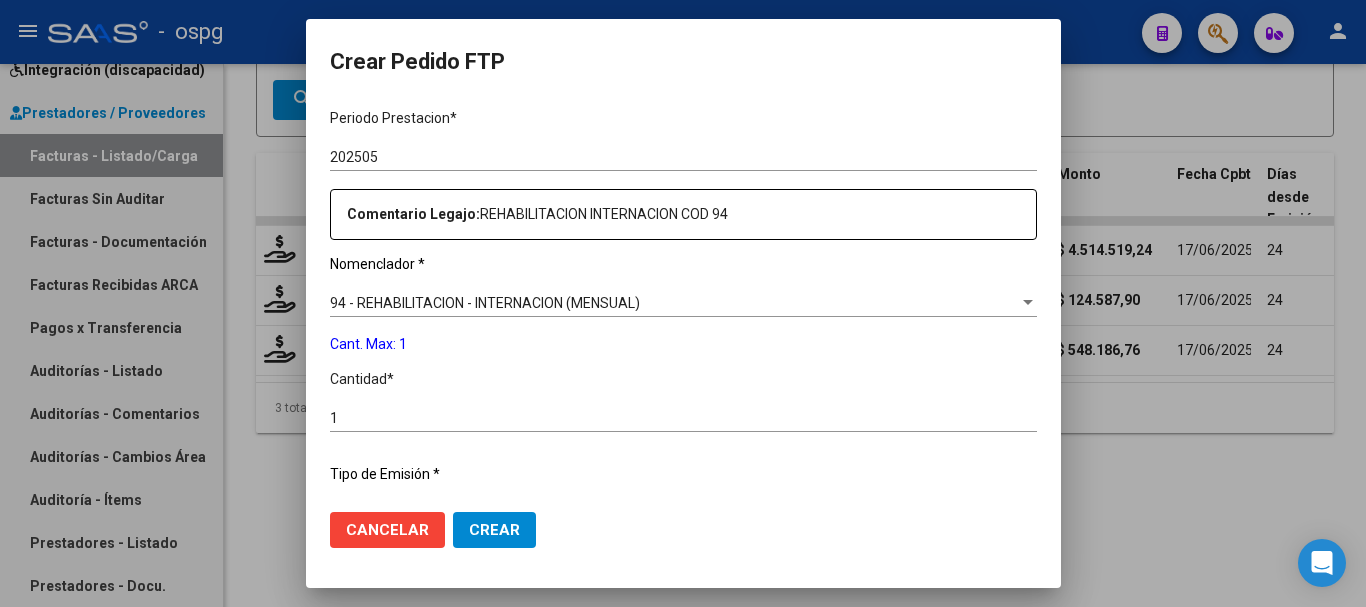 scroll, scrollTop: 800, scrollLeft: 0, axis: vertical 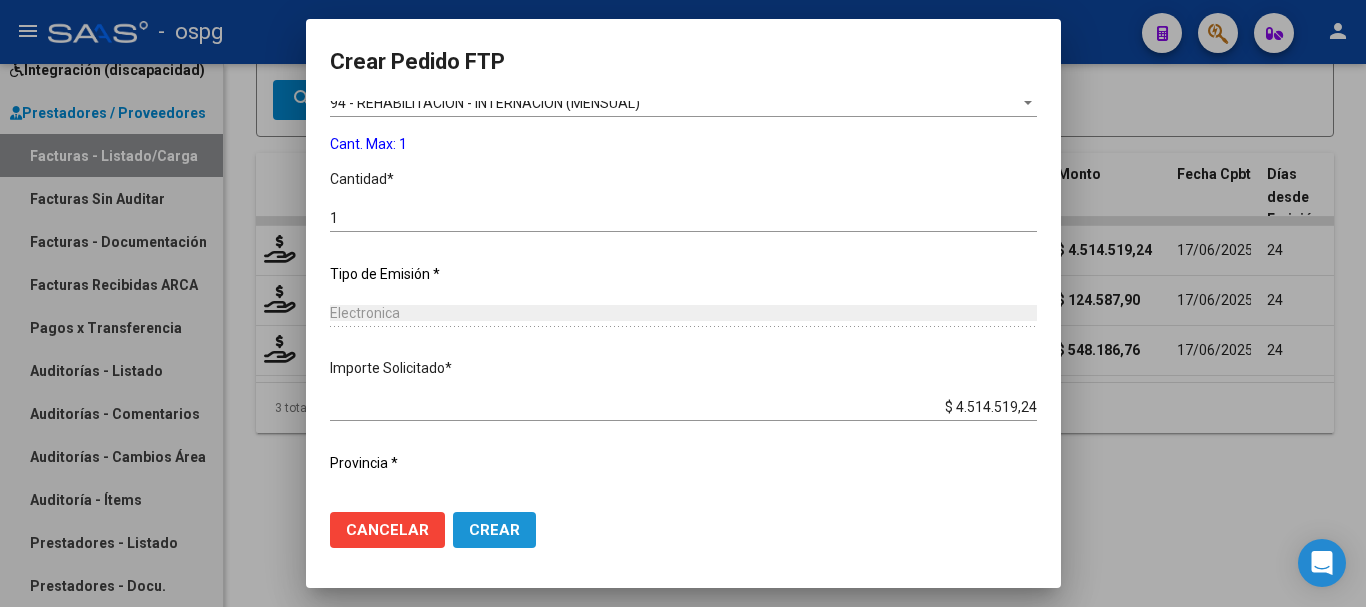 click on "Crear" 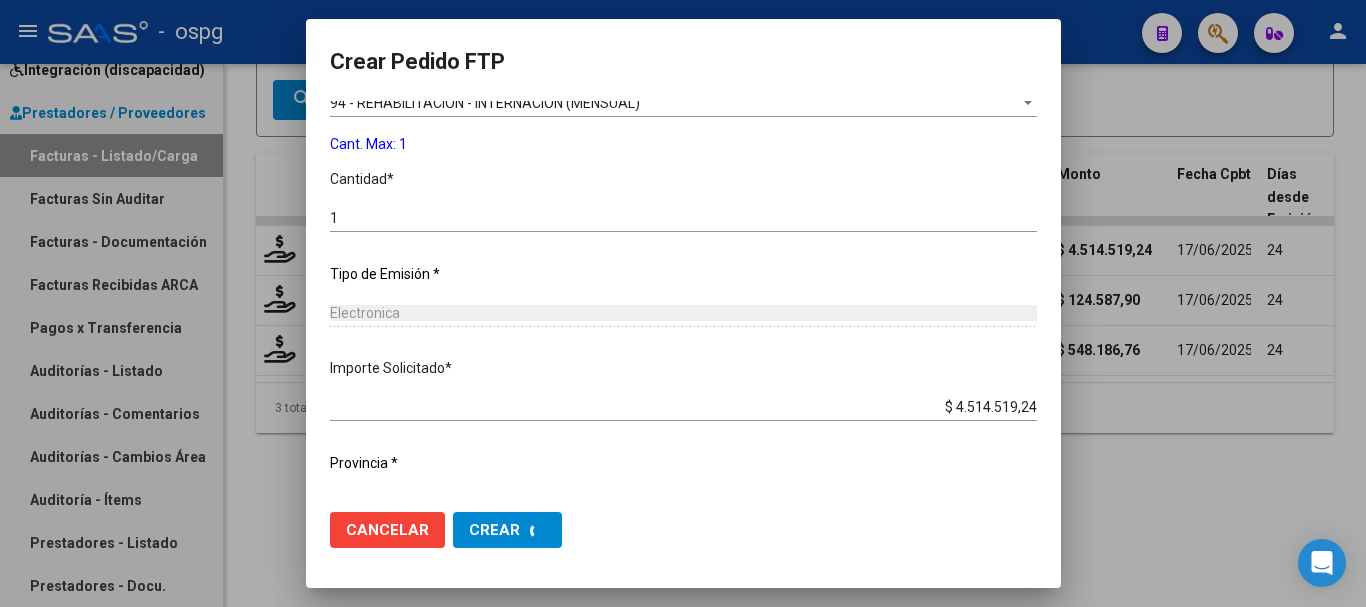 scroll, scrollTop: 0, scrollLeft: 0, axis: both 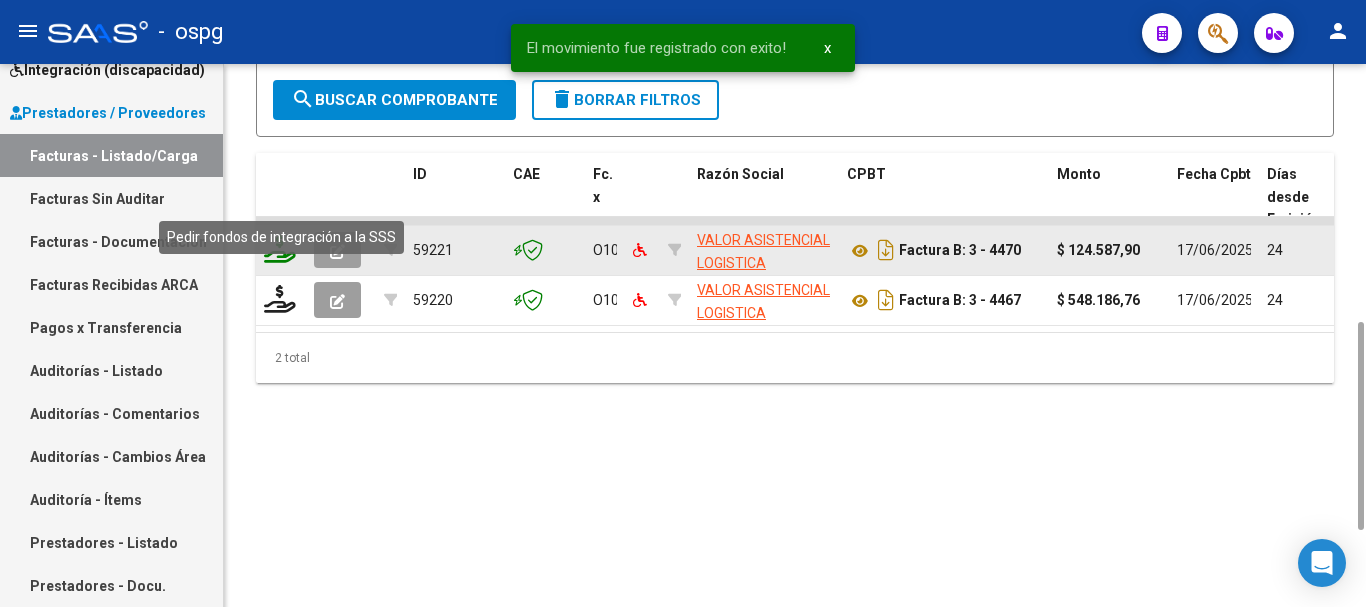 click 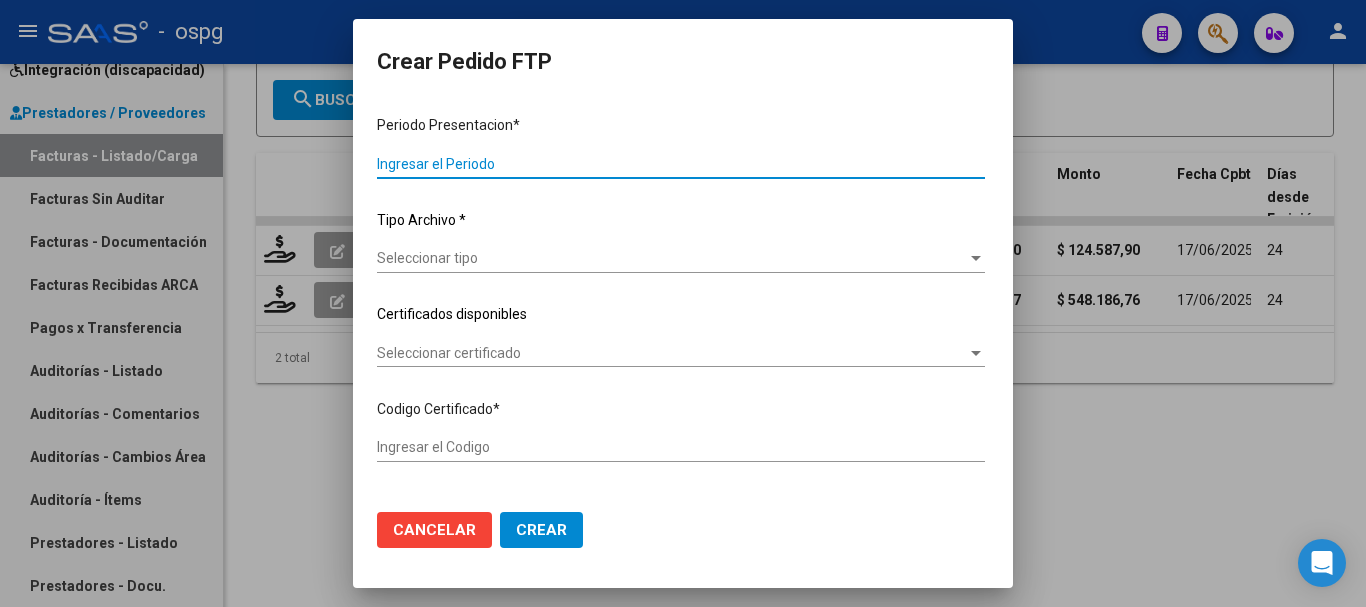 type on "202506" 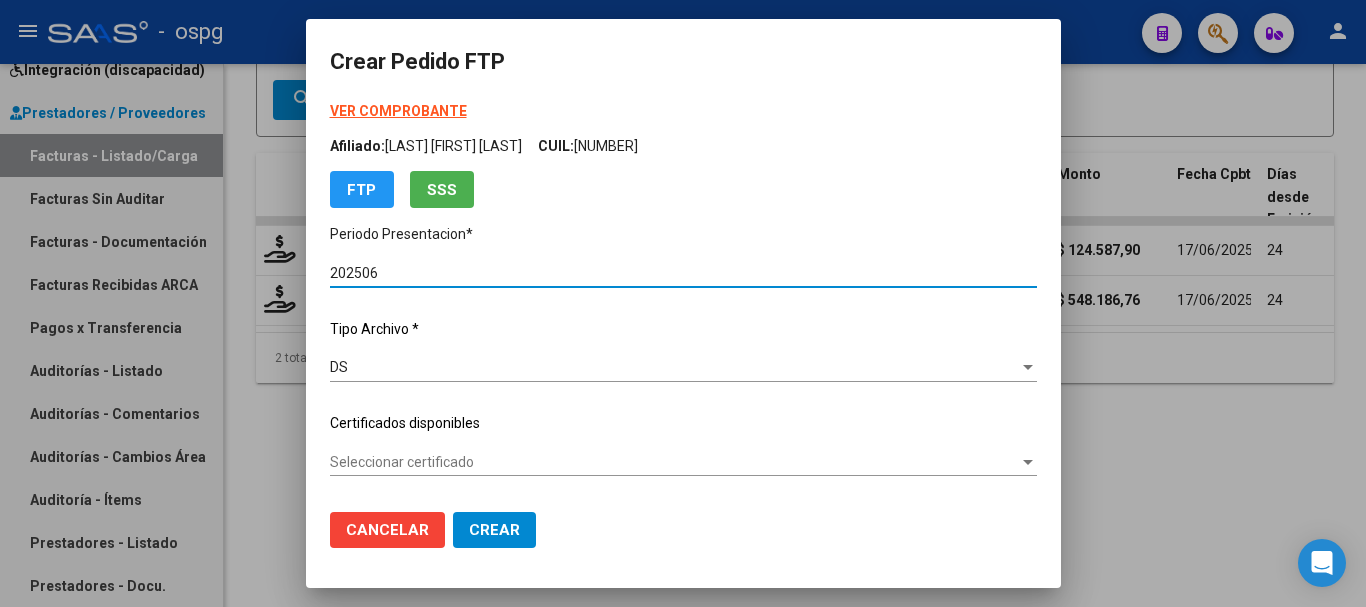 type on "9880834699" 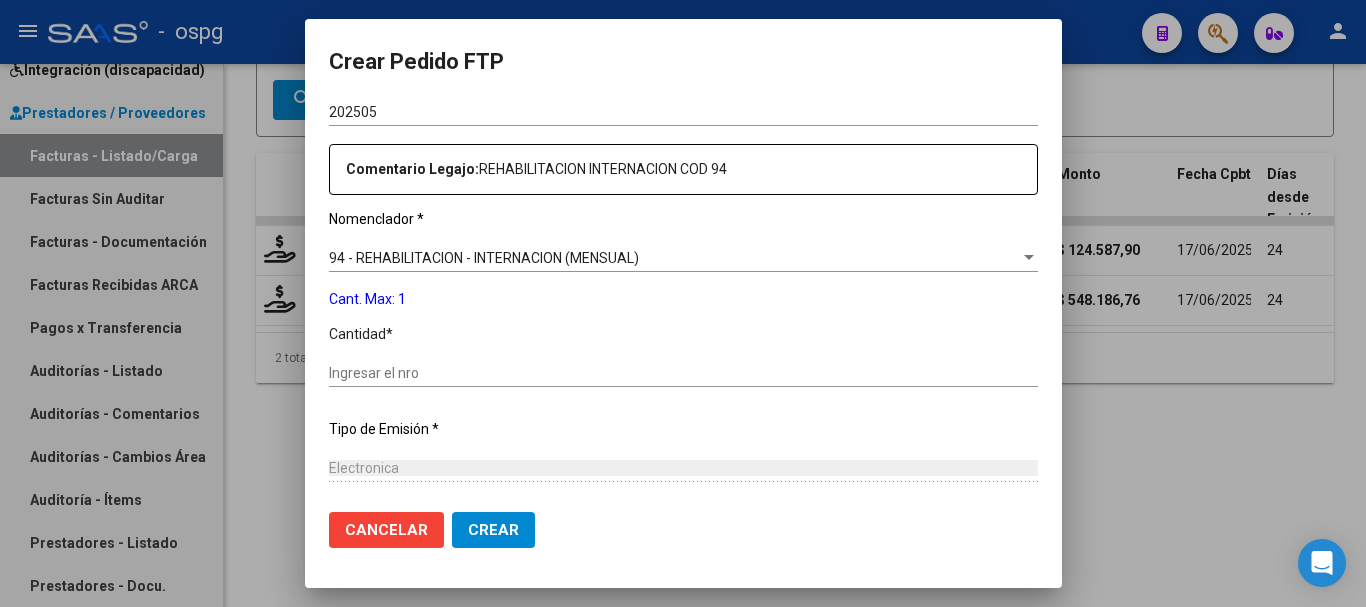 scroll, scrollTop: 700, scrollLeft: 0, axis: vertical 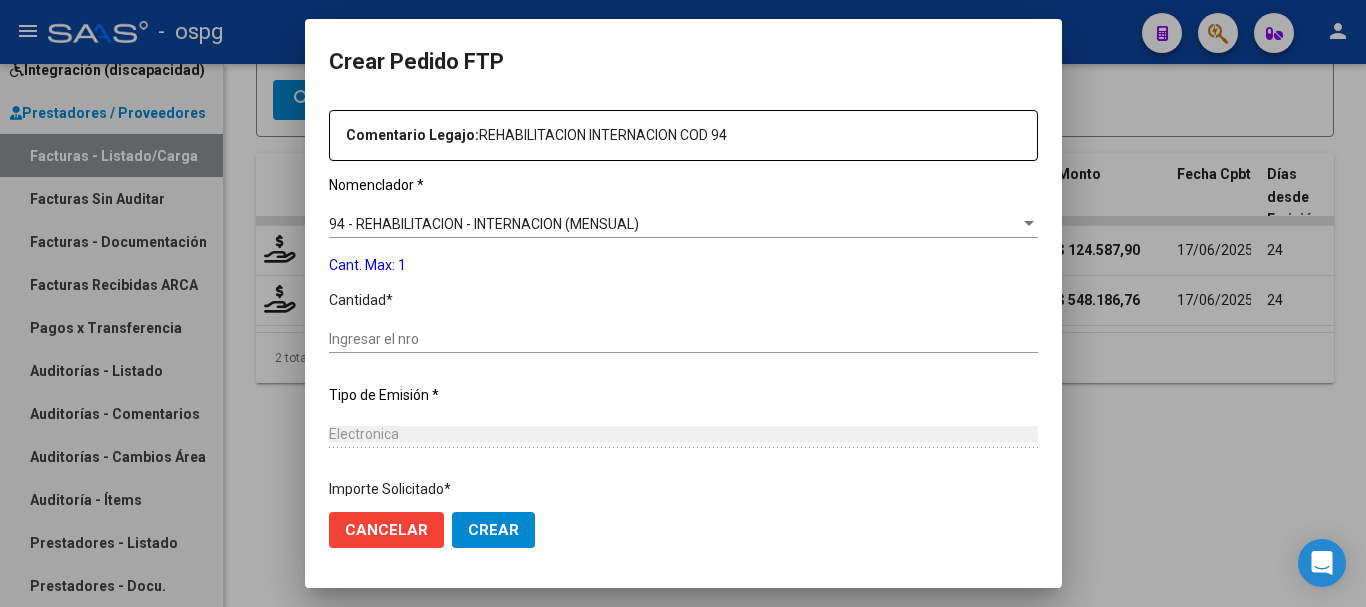 click on "Ingresar el nro" at bounding box center [683, 339] 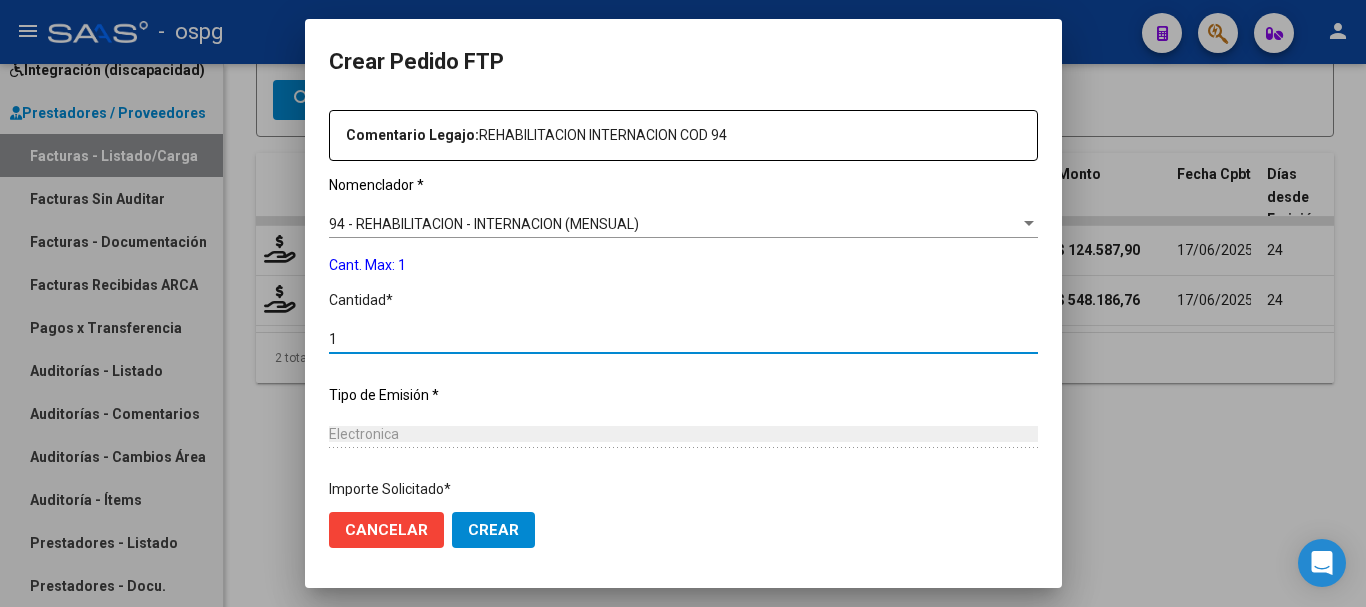 type on "1" 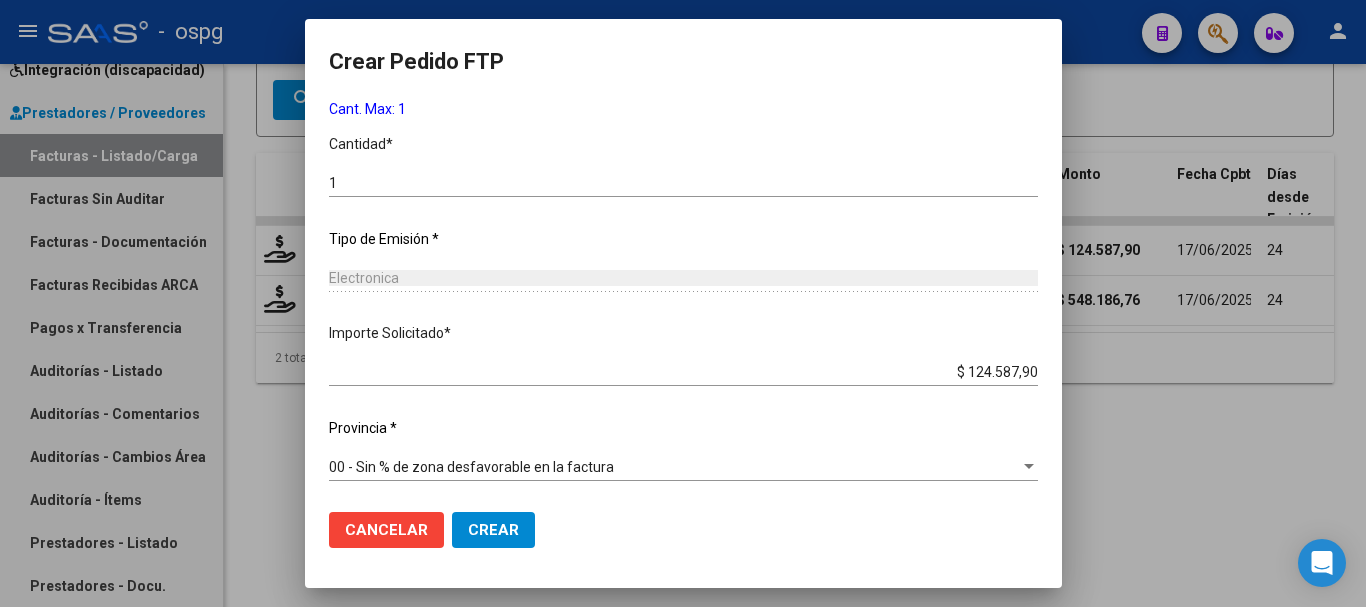 scroll, scrollTop: 858, scrollLeft: 0, axis: vertical 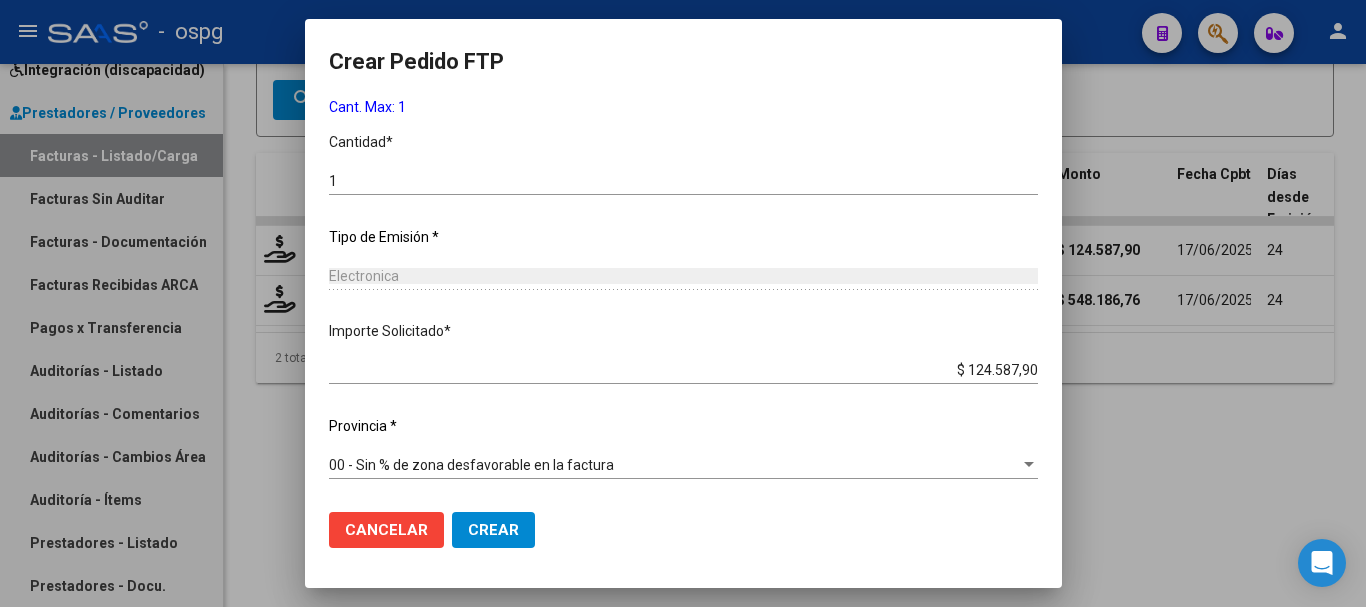 click on "Crear" 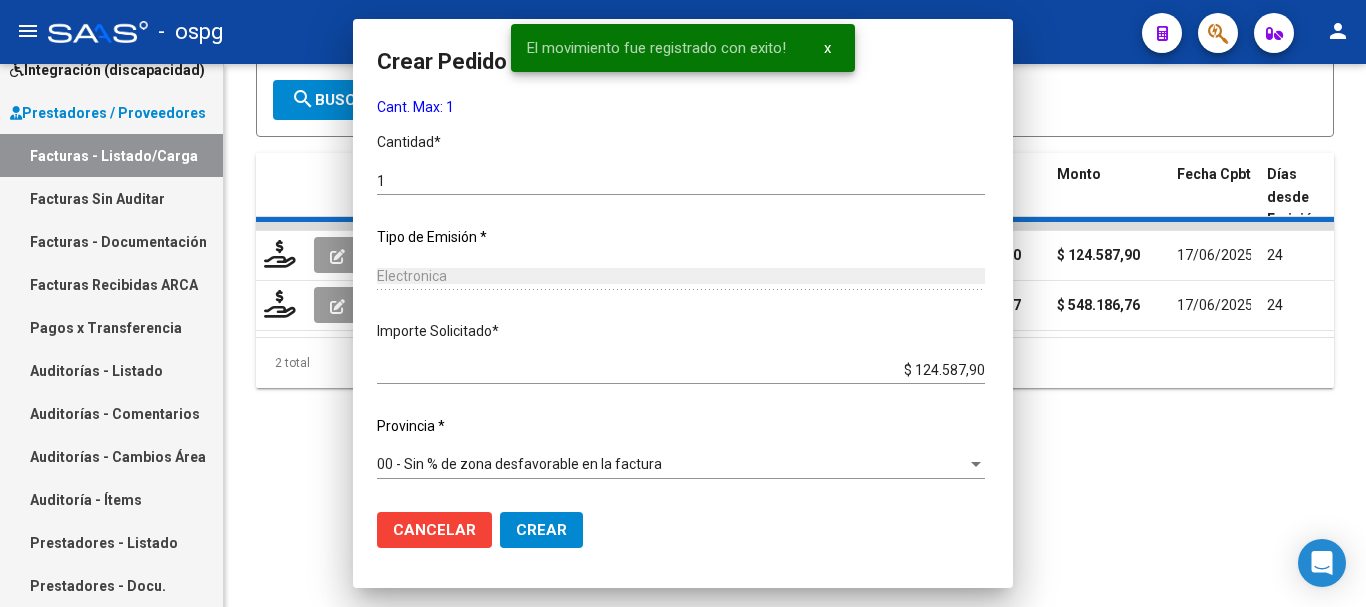 scroll, scrollTop: 0, scrollLeft: 0, axis: both 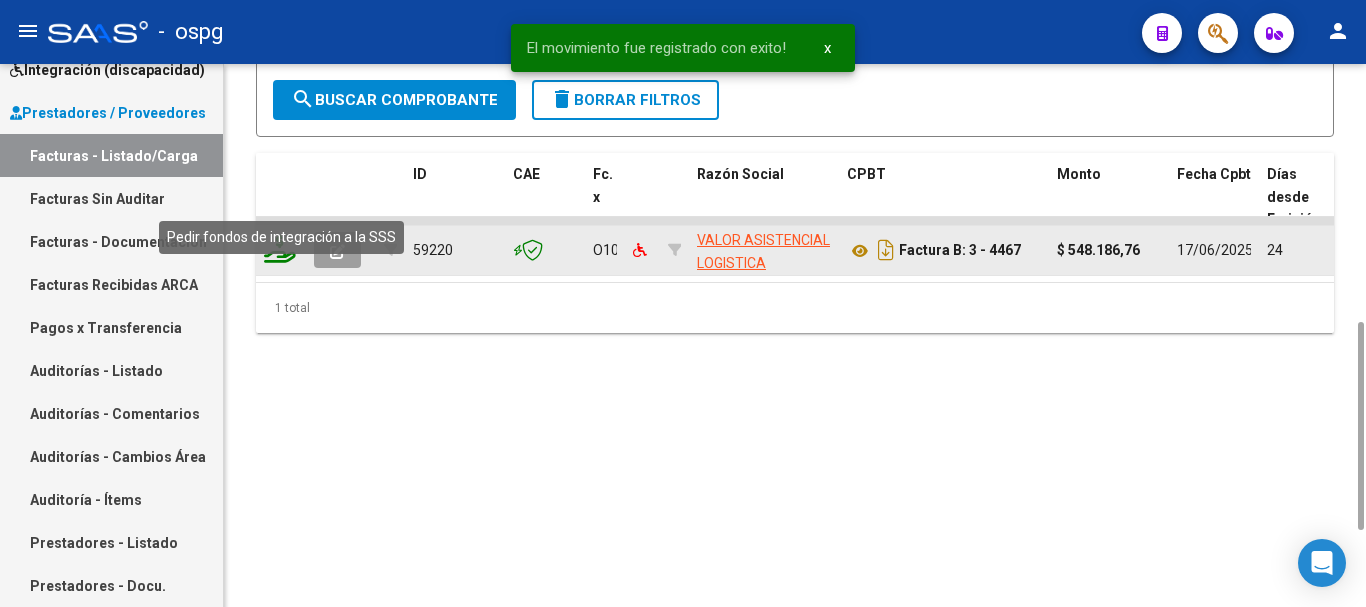 click 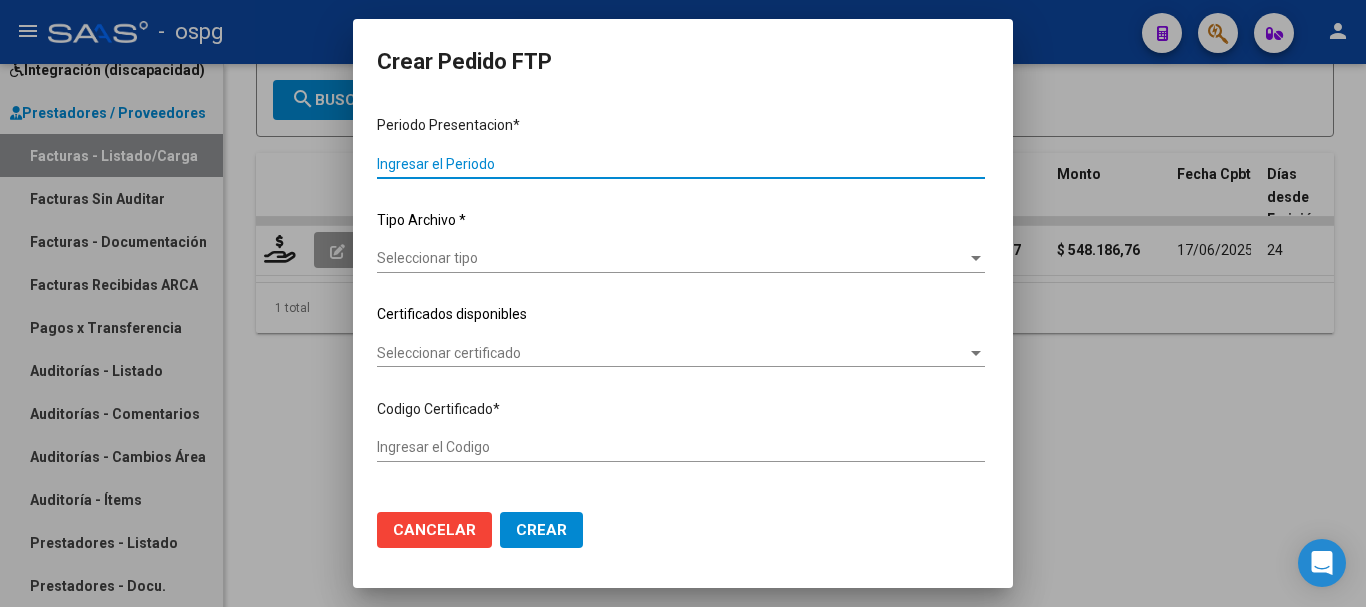 type on "202506" 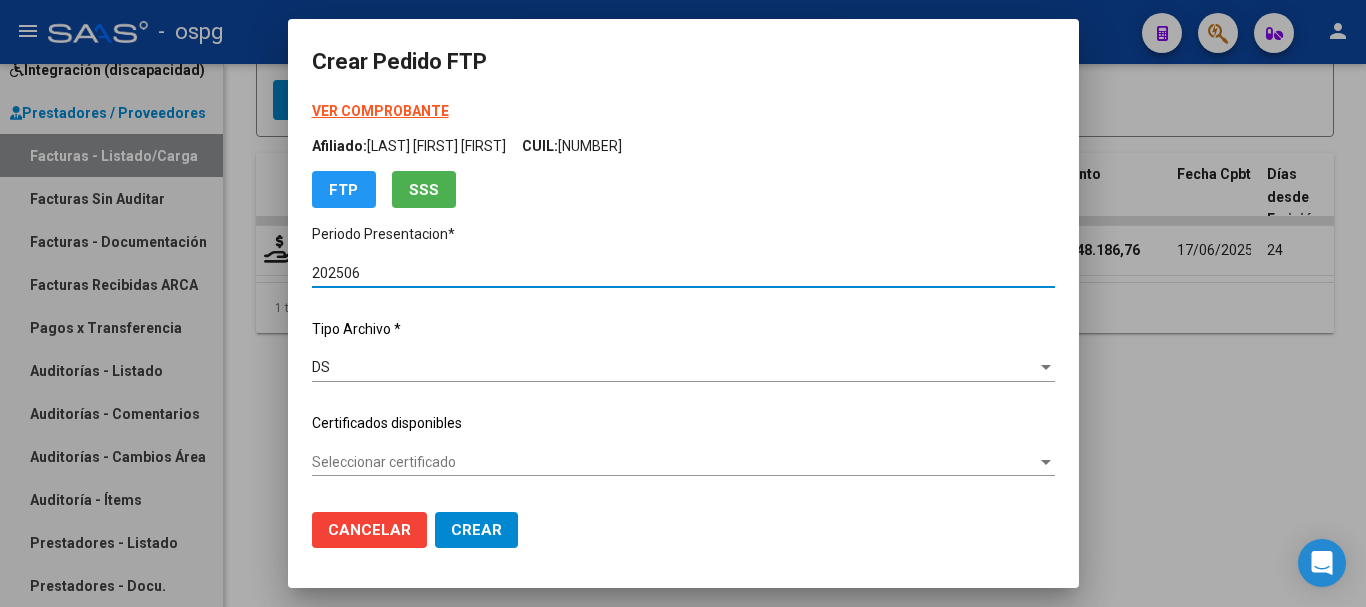 type on "2334005" 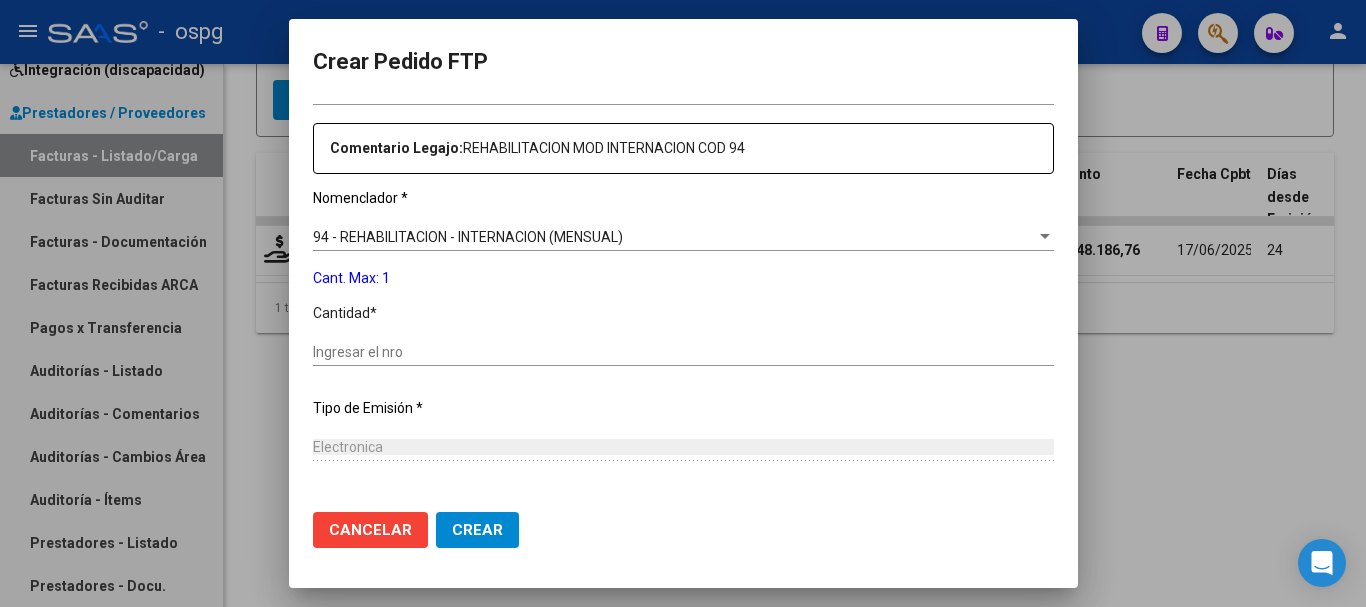 scroll, scrollTop: 700, scrollLeft: 0, axis: vertical 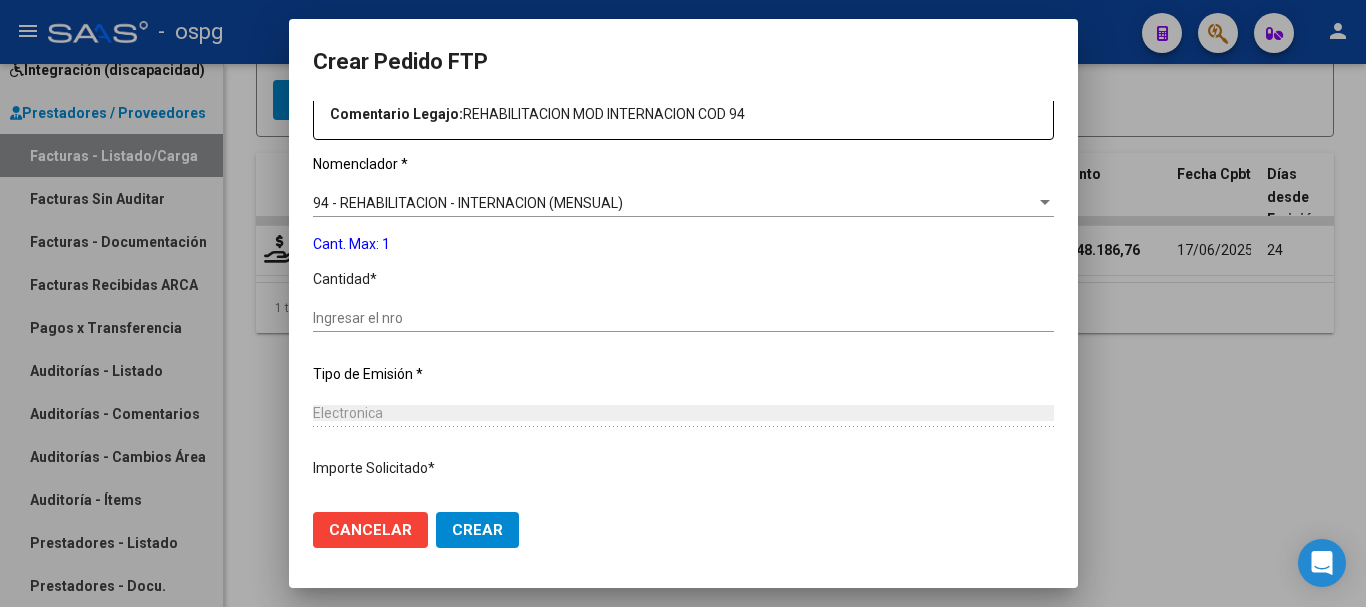click on "Ingresar el nro" at bounding box center (683, 318) 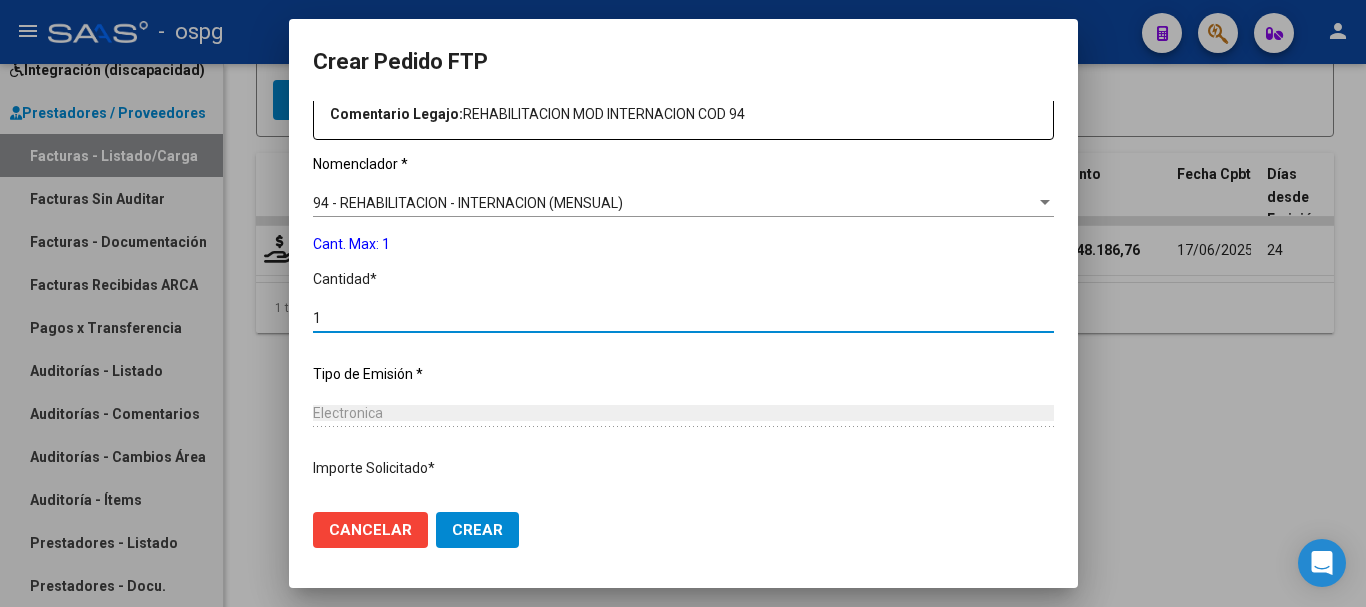 type on "1" 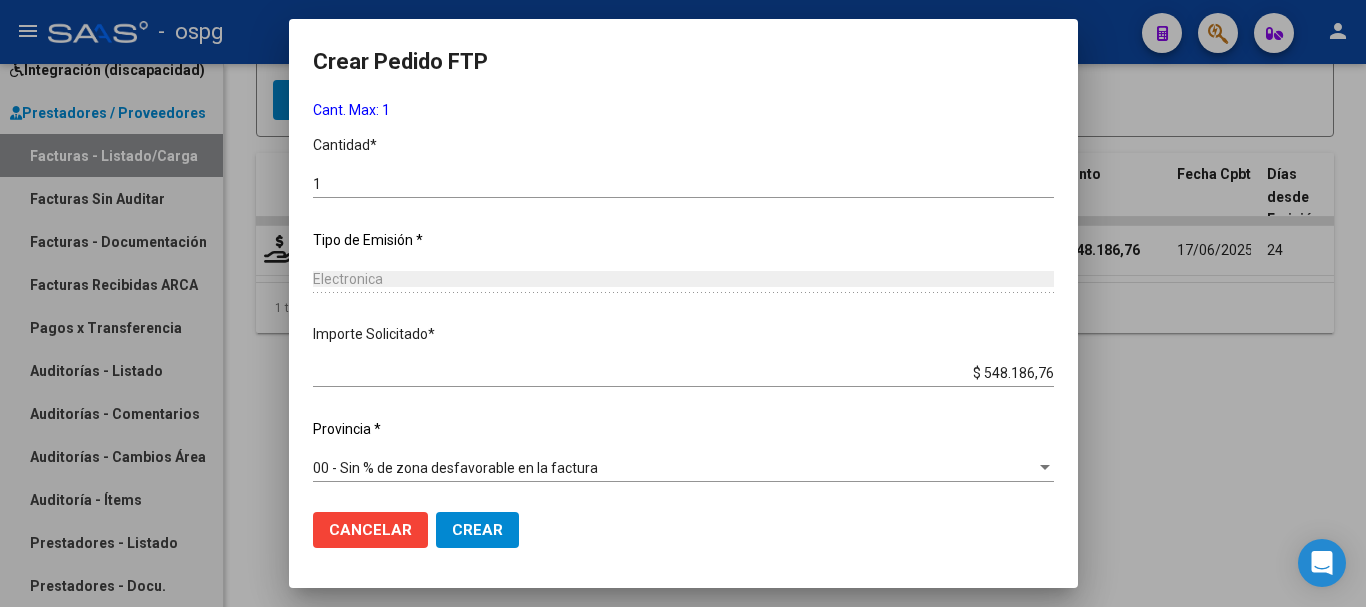 scroll, scrollTop: 837, scrollLeft: 0, axis: vertical 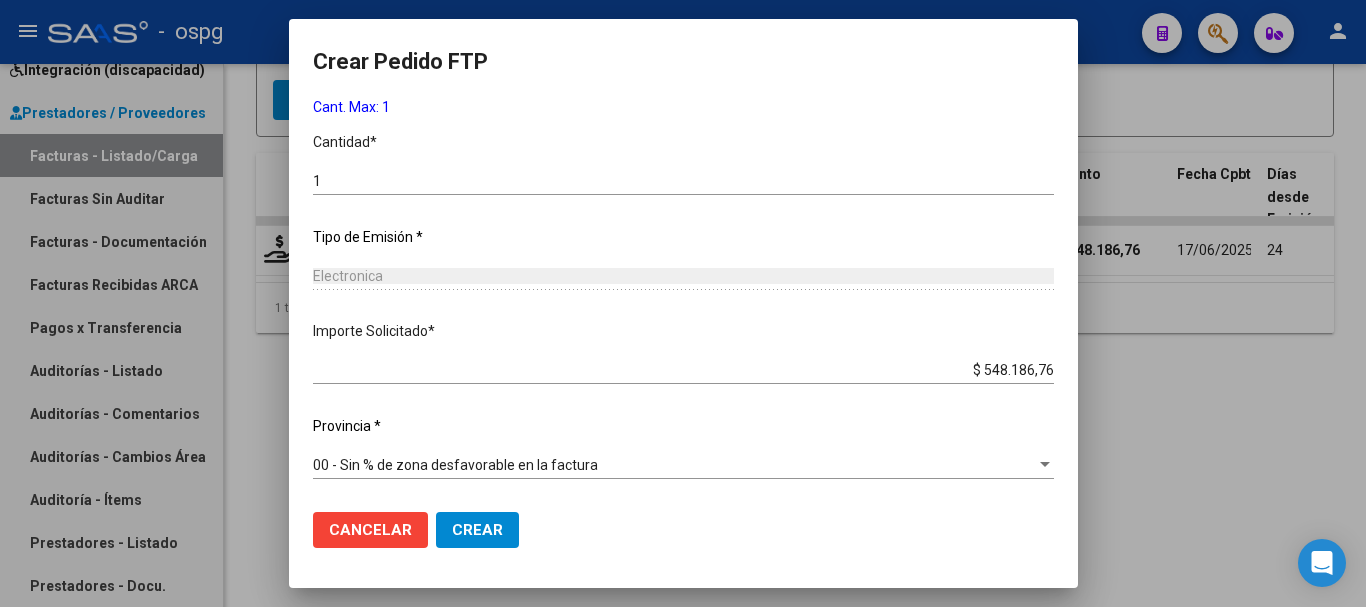 click on "Crear" 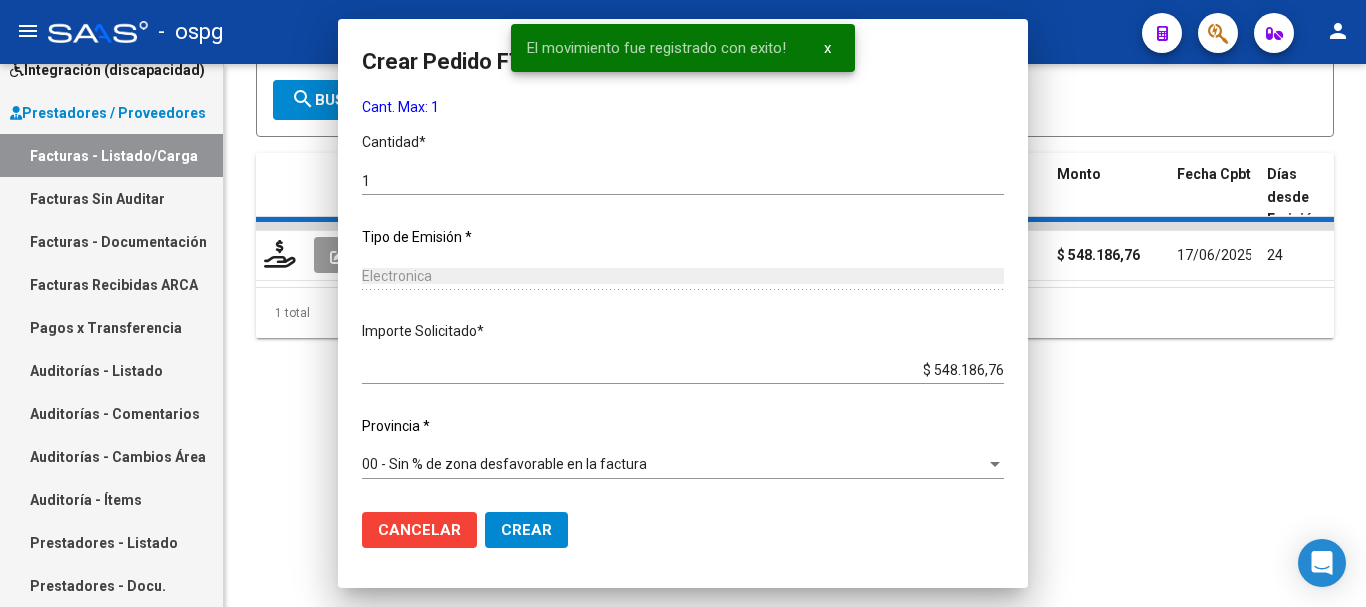 scroll, scrollTop: 0, scrollLeft: 0, axis: both 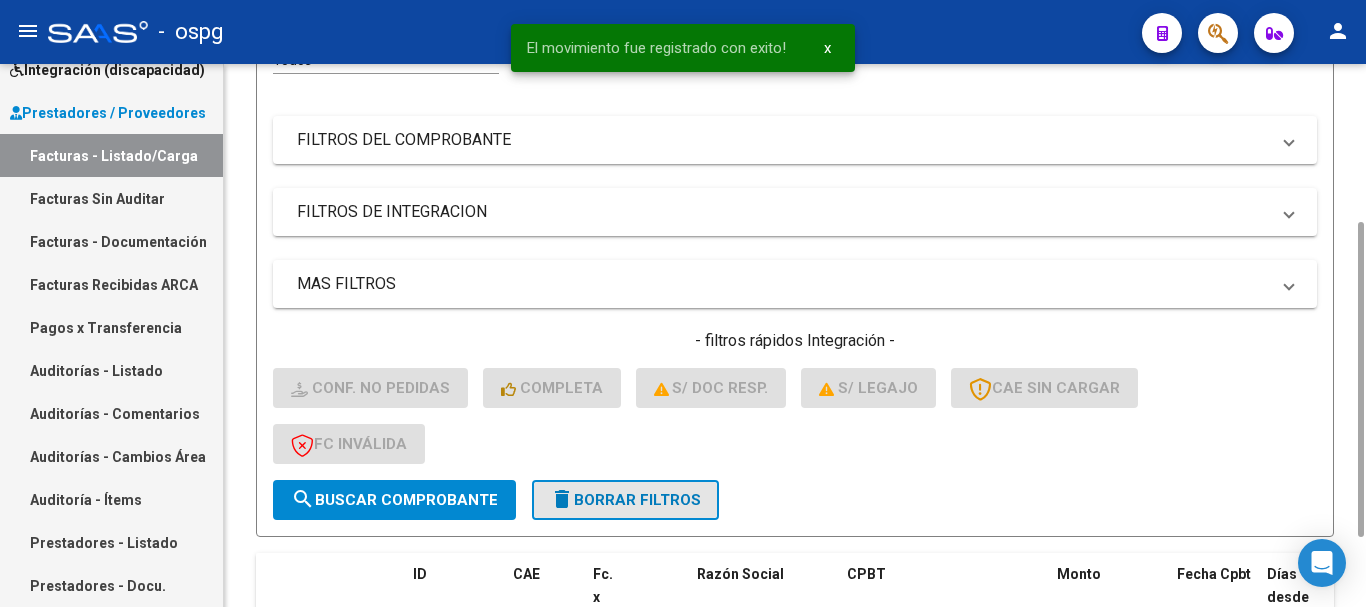 click on "delete  Borrar Filtros" 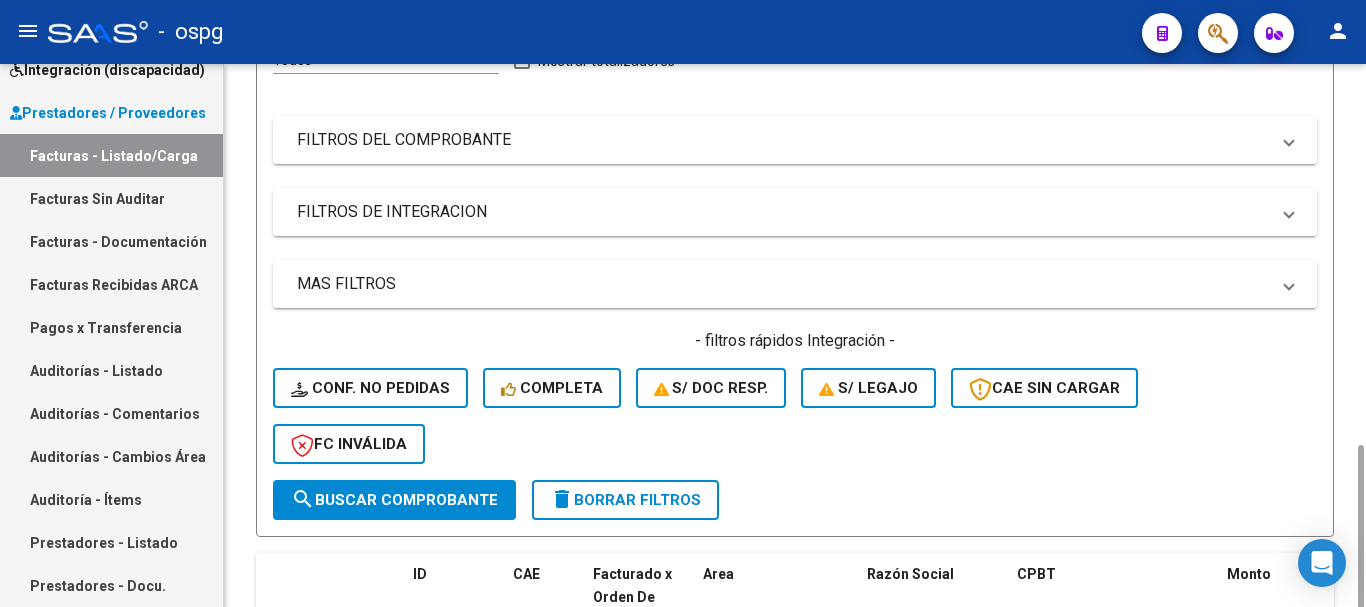scroll, scrollTop: 474, scrollLeft: 0, axis: vertical 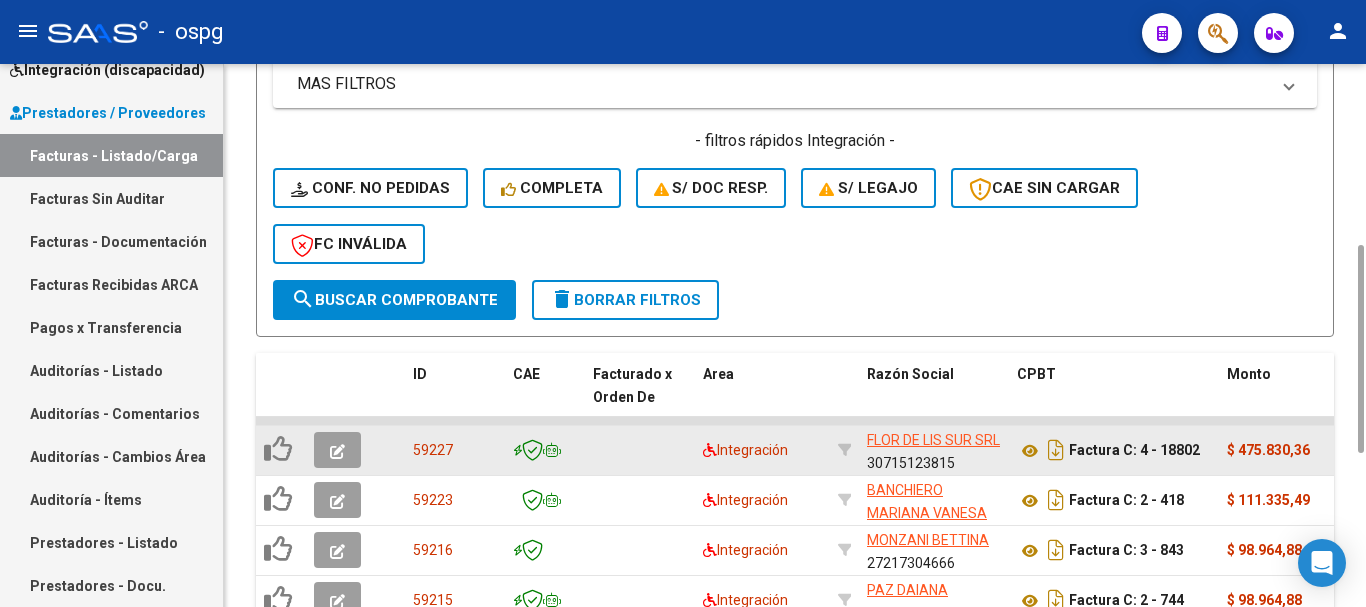 click 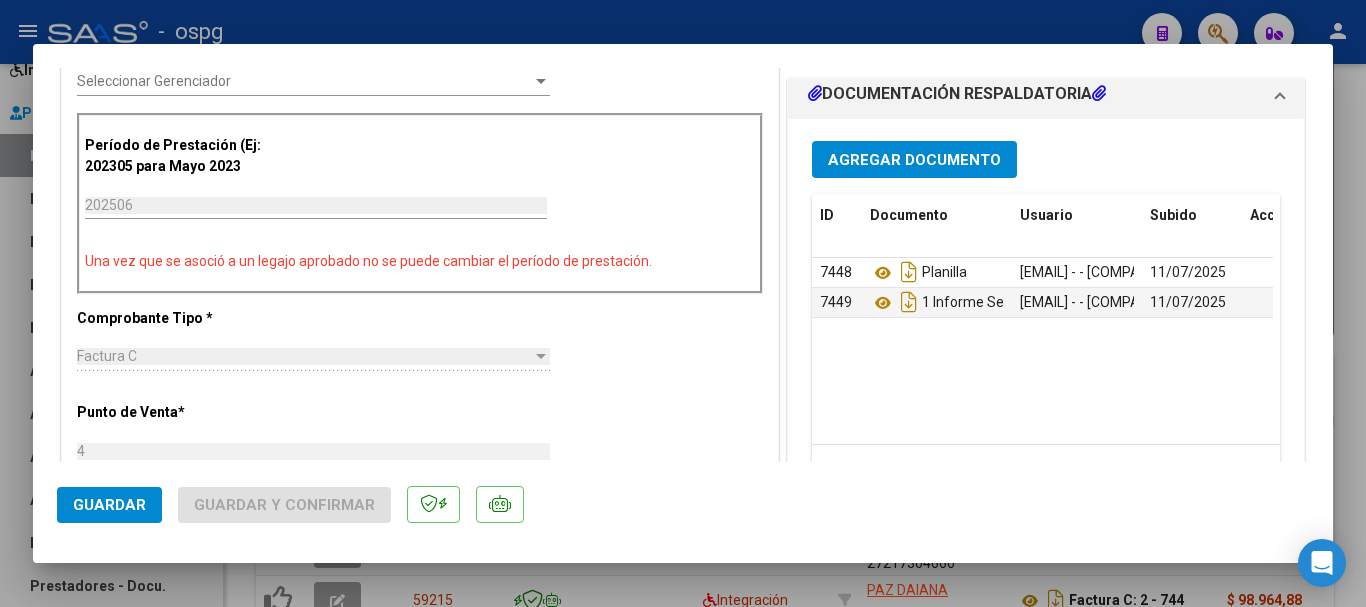 scroll, scrollTop: 600, scrollLeft: 0, axis: vertical 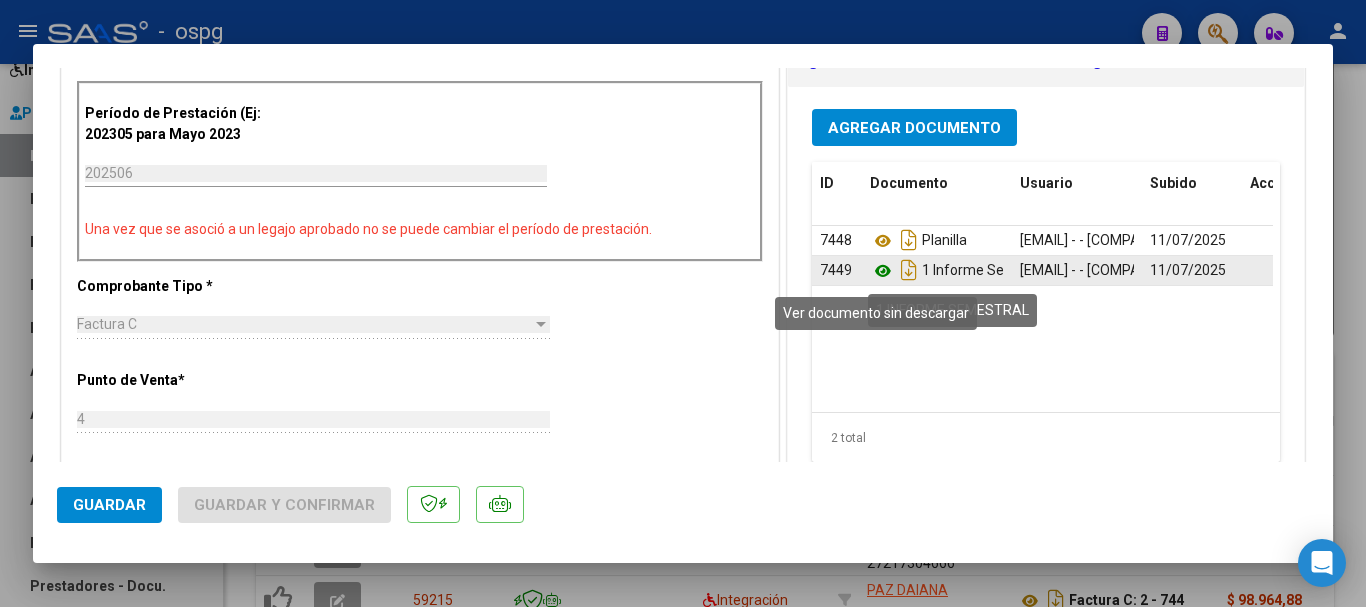 click 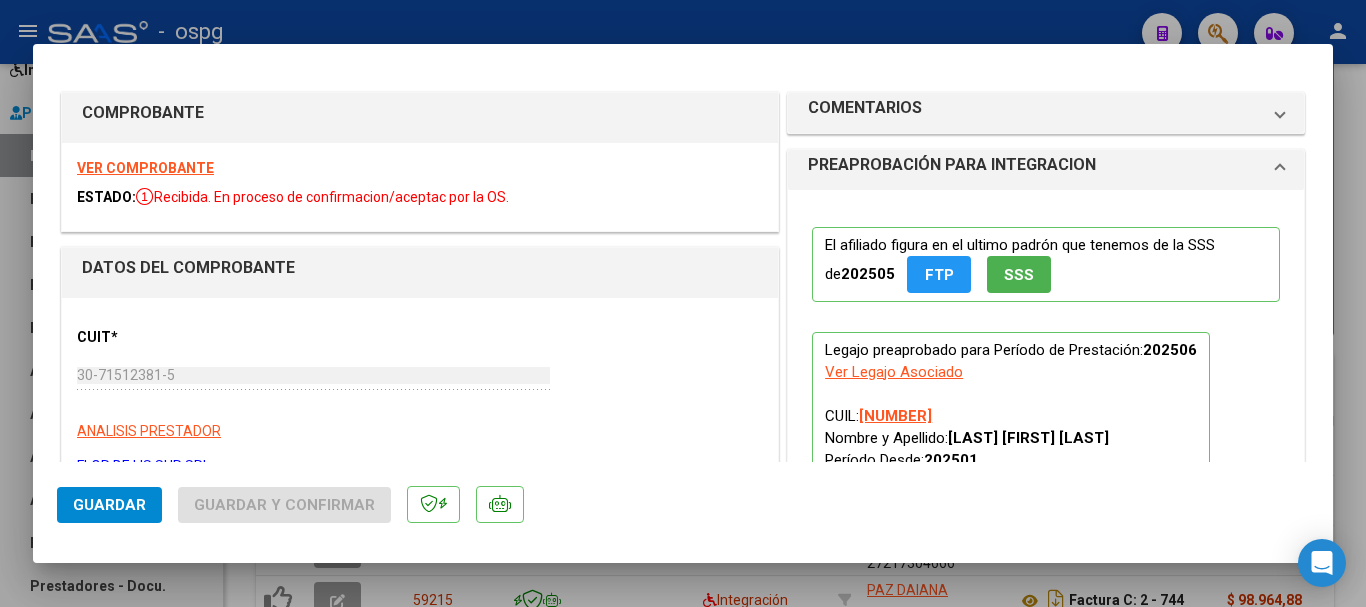 scroll, scrollTop: 0, scrollLeft: 0, axis: both 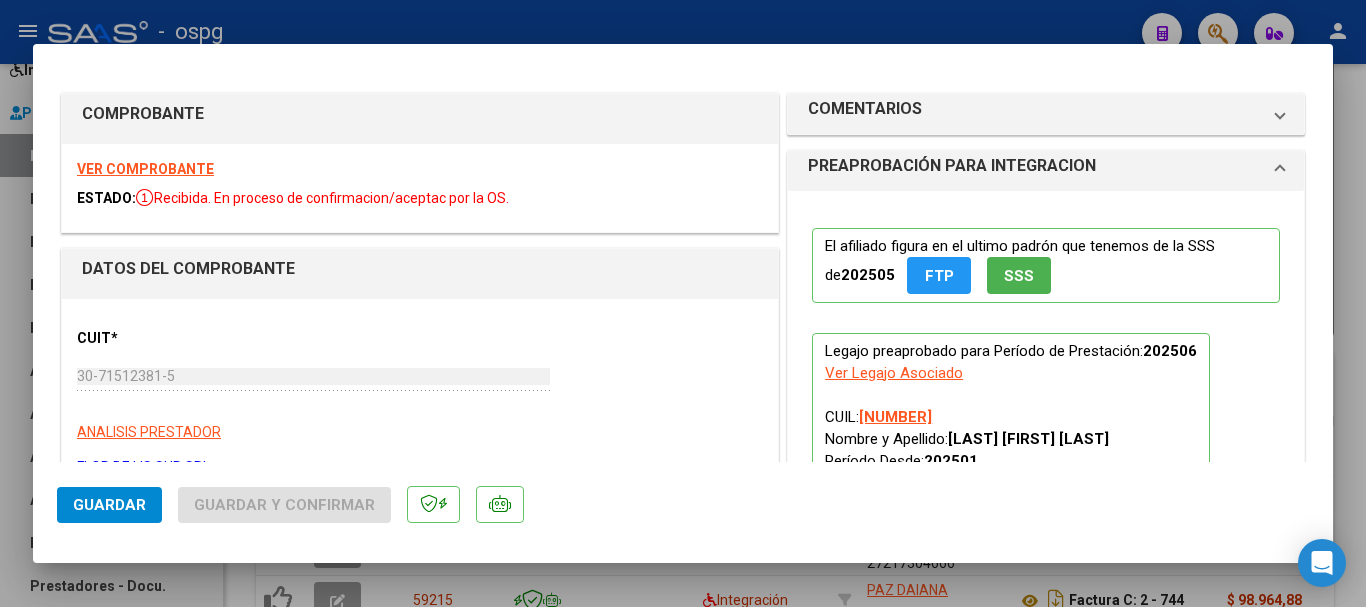 click on "VER COMPROBANTE" at bounding box center [145, 169] 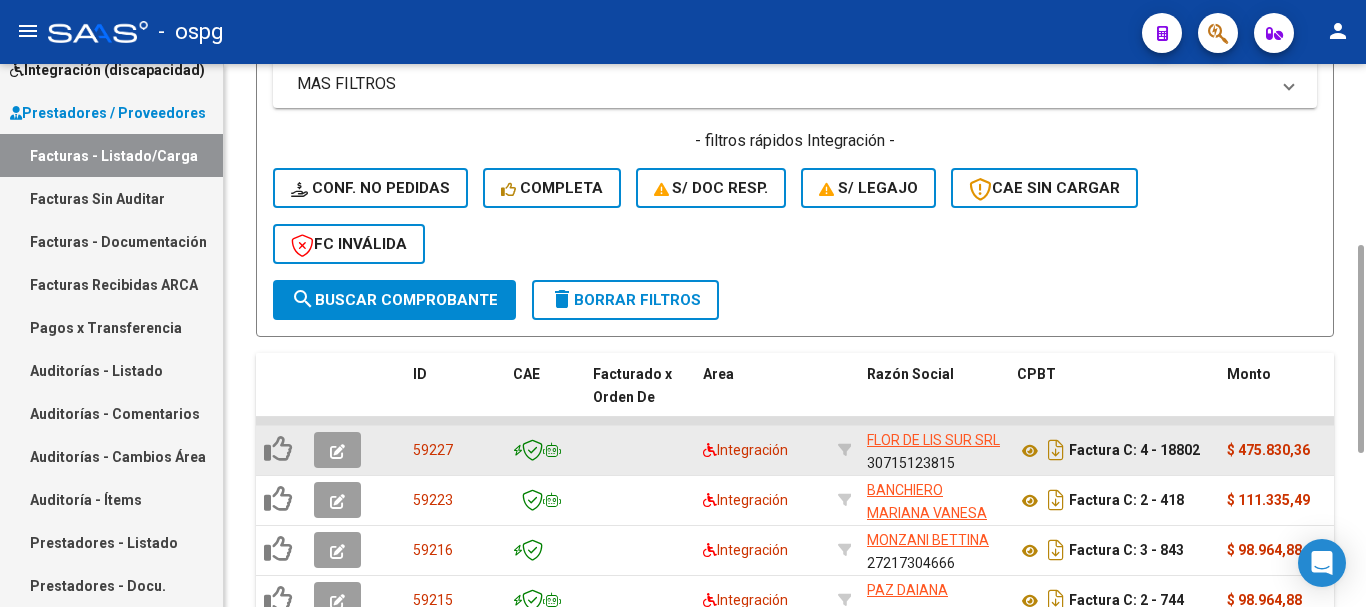 click 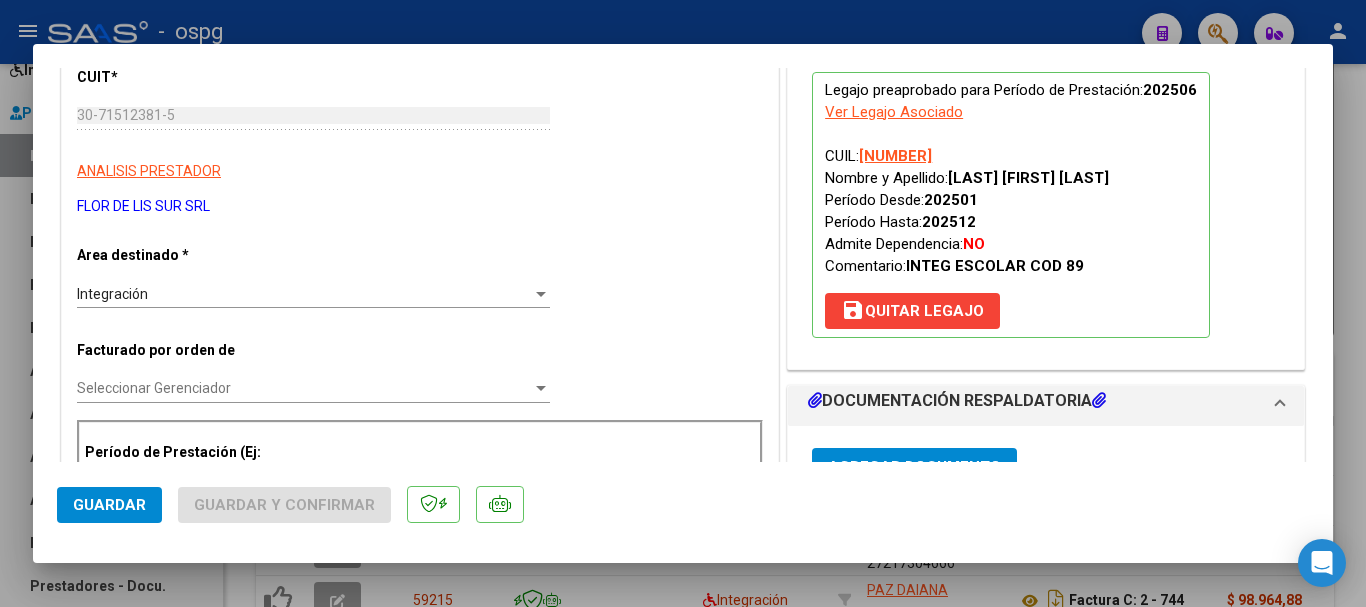 scroll, scrollTop: 300, scrollLeft: 0, axis: vertical 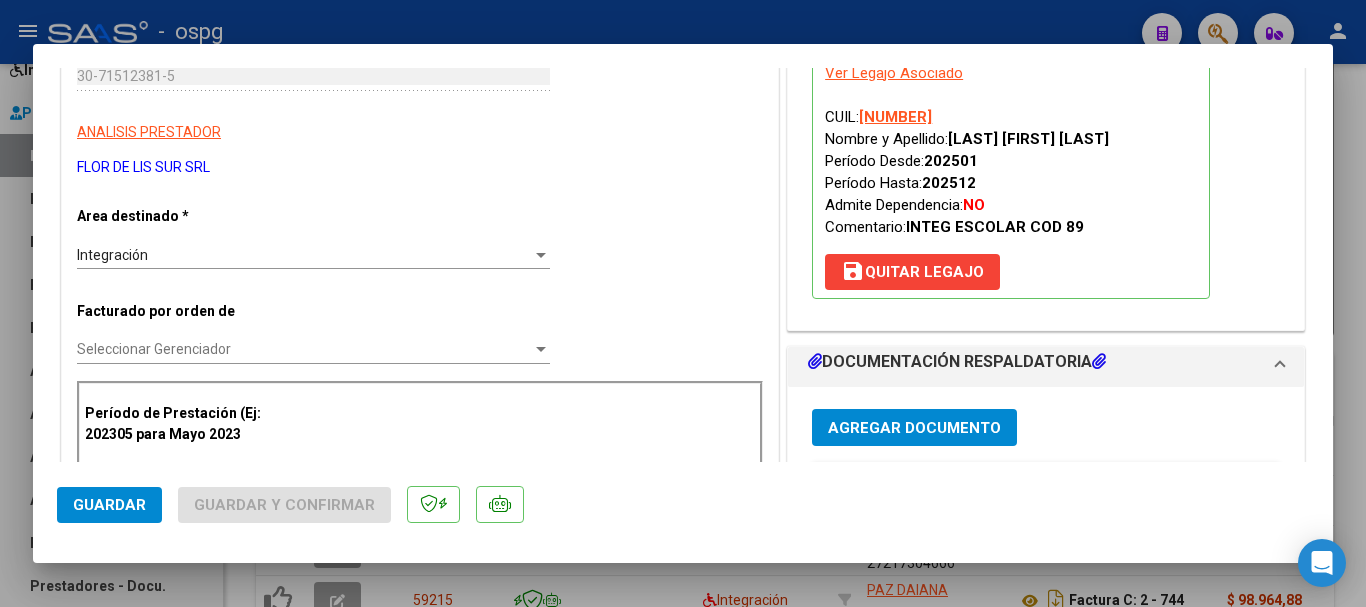 click on "Guardar" 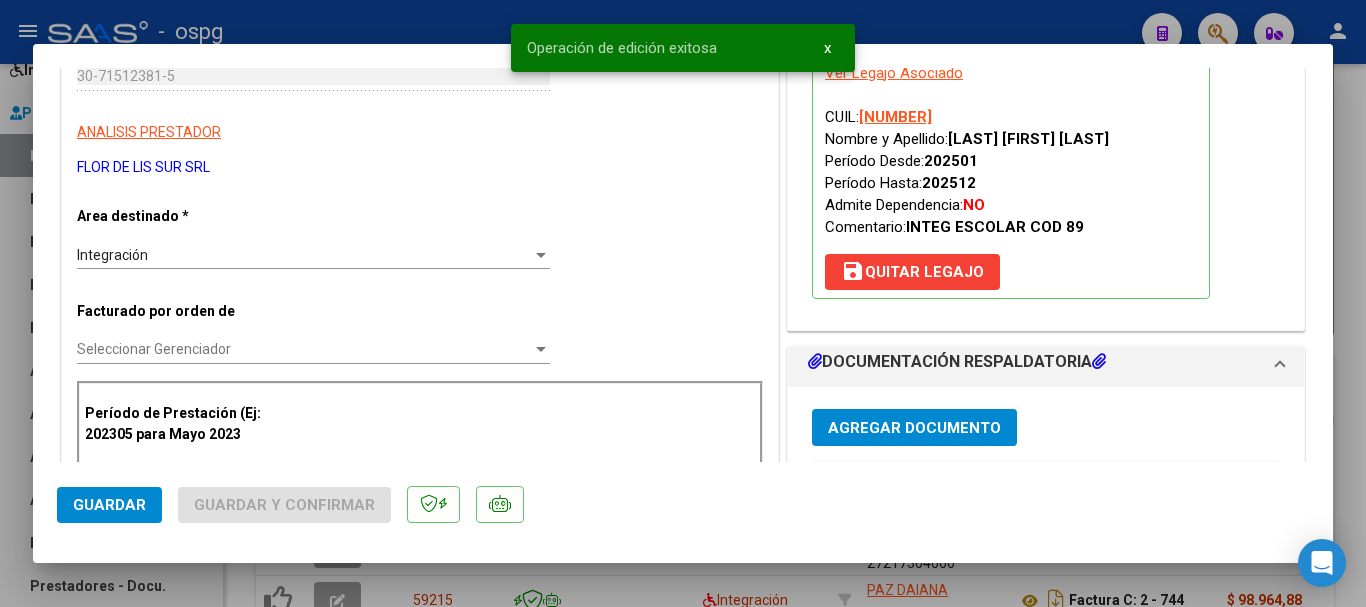 click at bounding box center (683, 303) 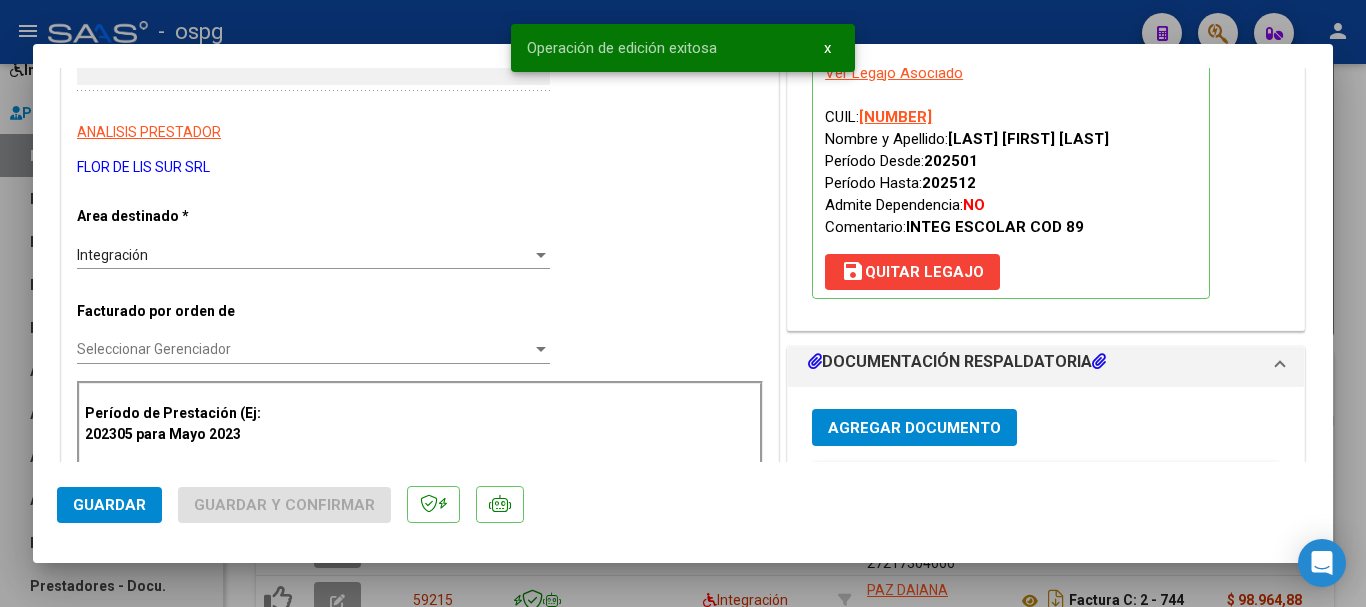 scroll, scrollTop: 0, scrollLeft: 0, axis: both 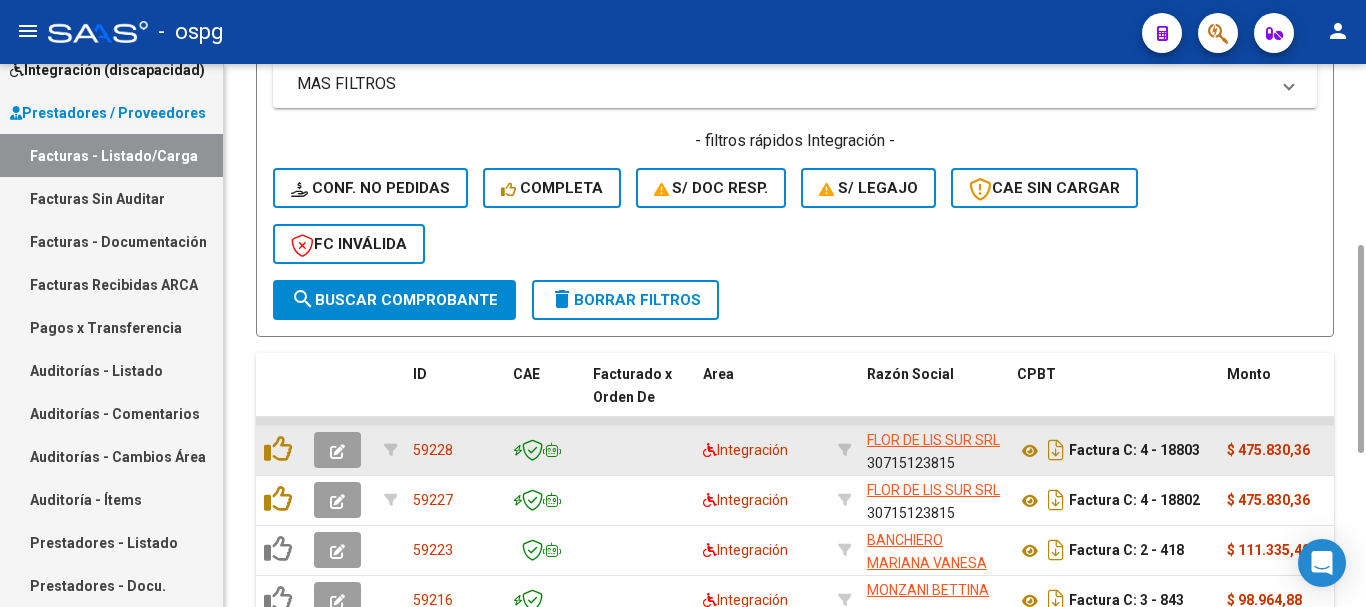 click 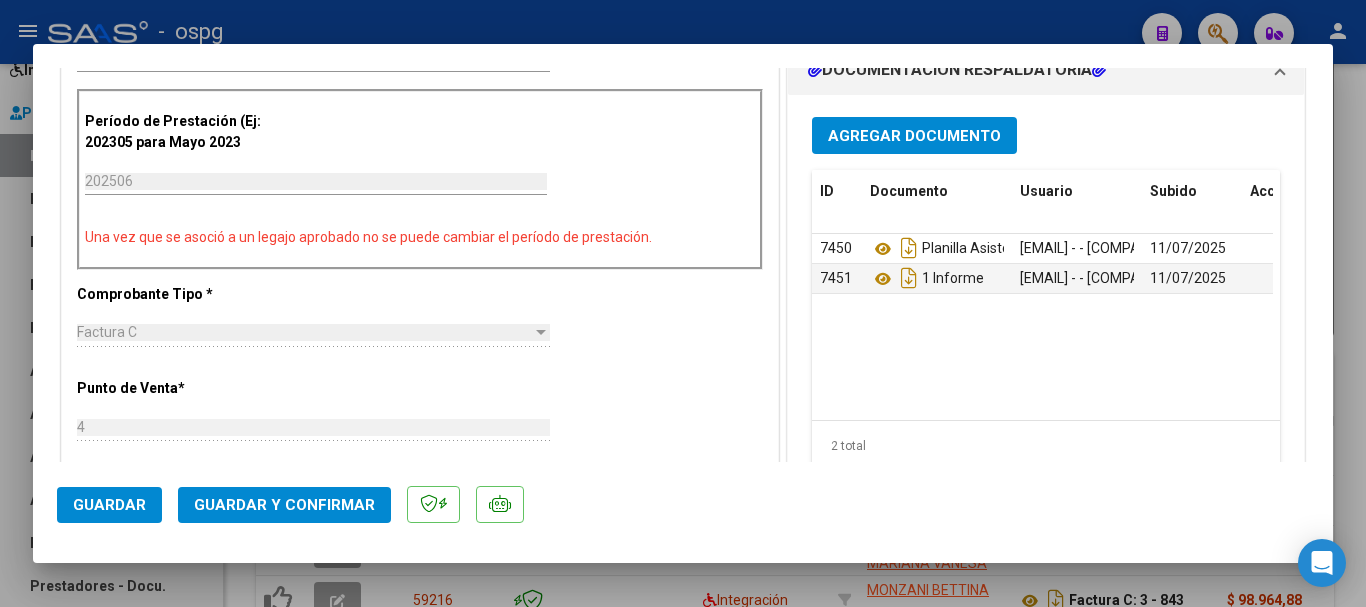 scroll, scrollTop: 600, scrollLeft: 0, axis: vertical 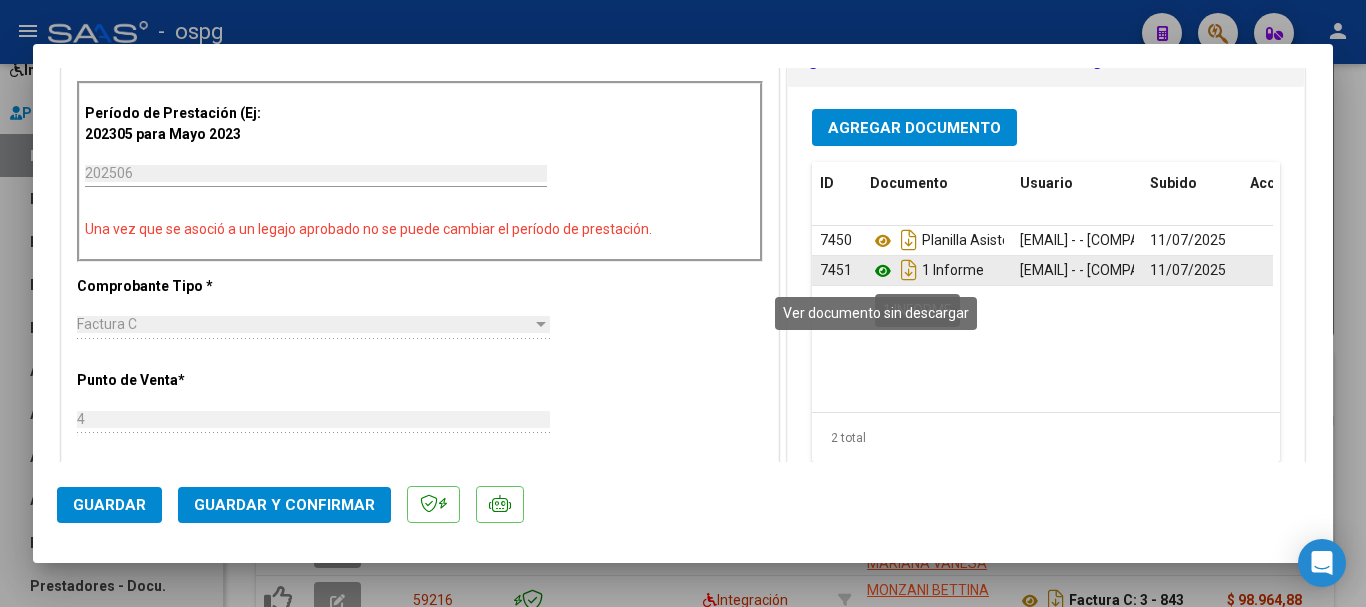 click 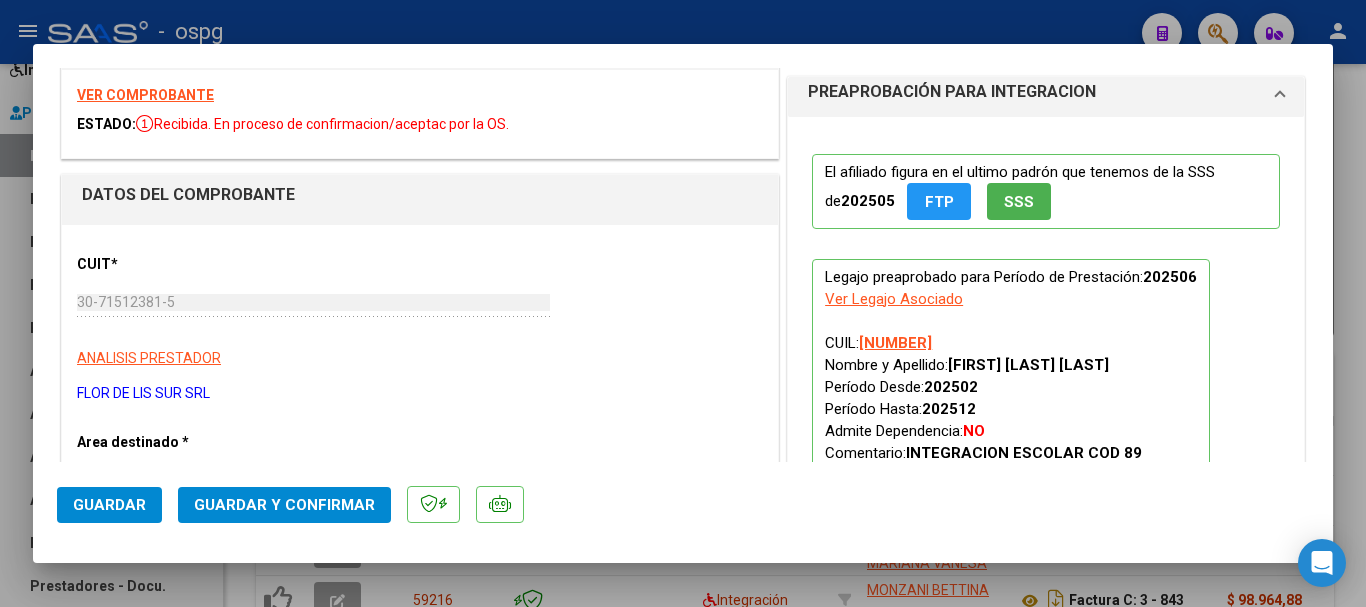 scroll, scrollTop: 0, scrollLeft: 0, axis: both 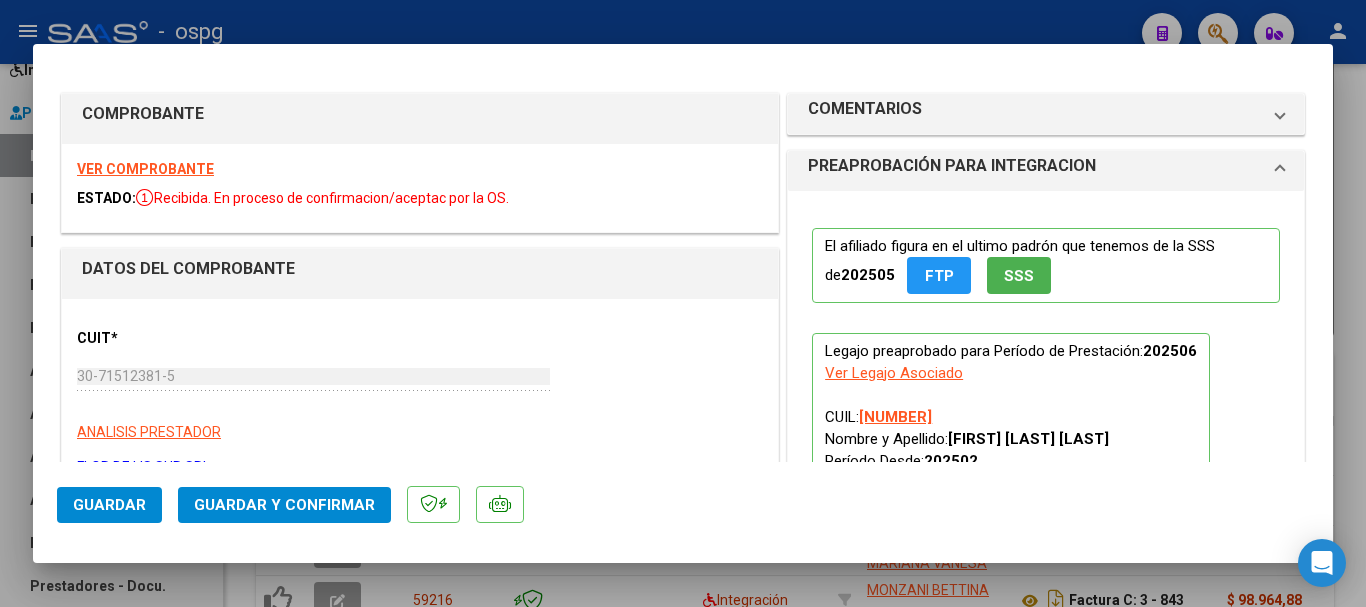 click on "VER COMPROBANTE" at bounding box center (145, 169) 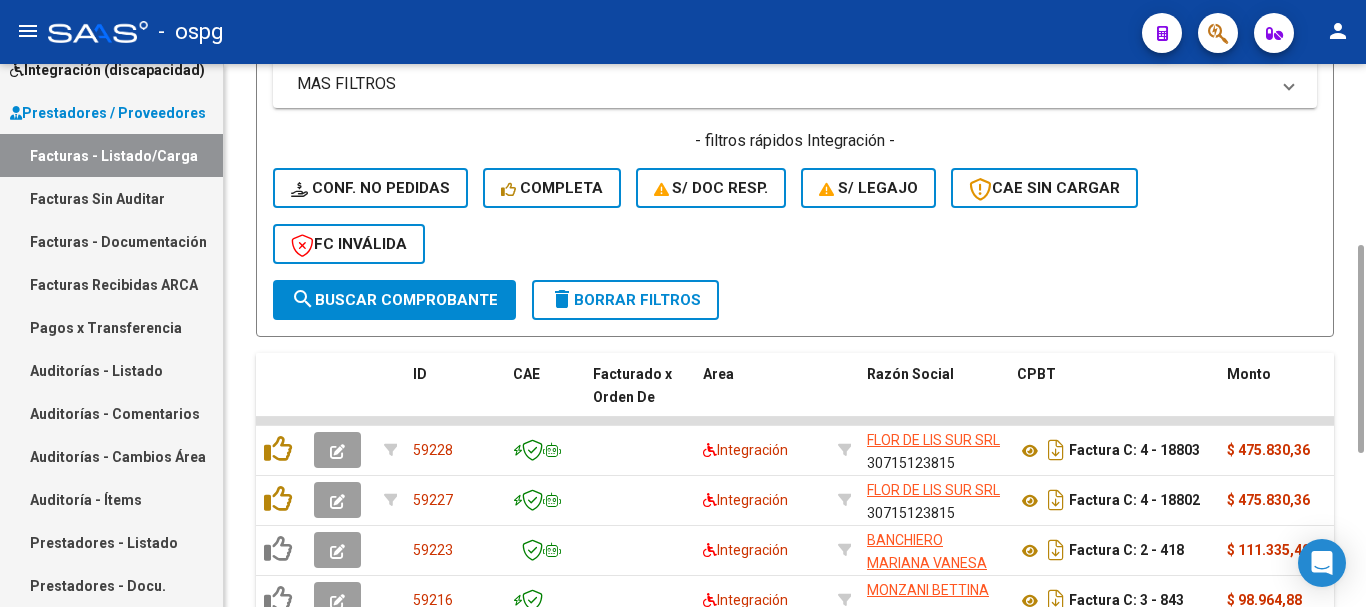 click on "delete  Borrar Filtros" 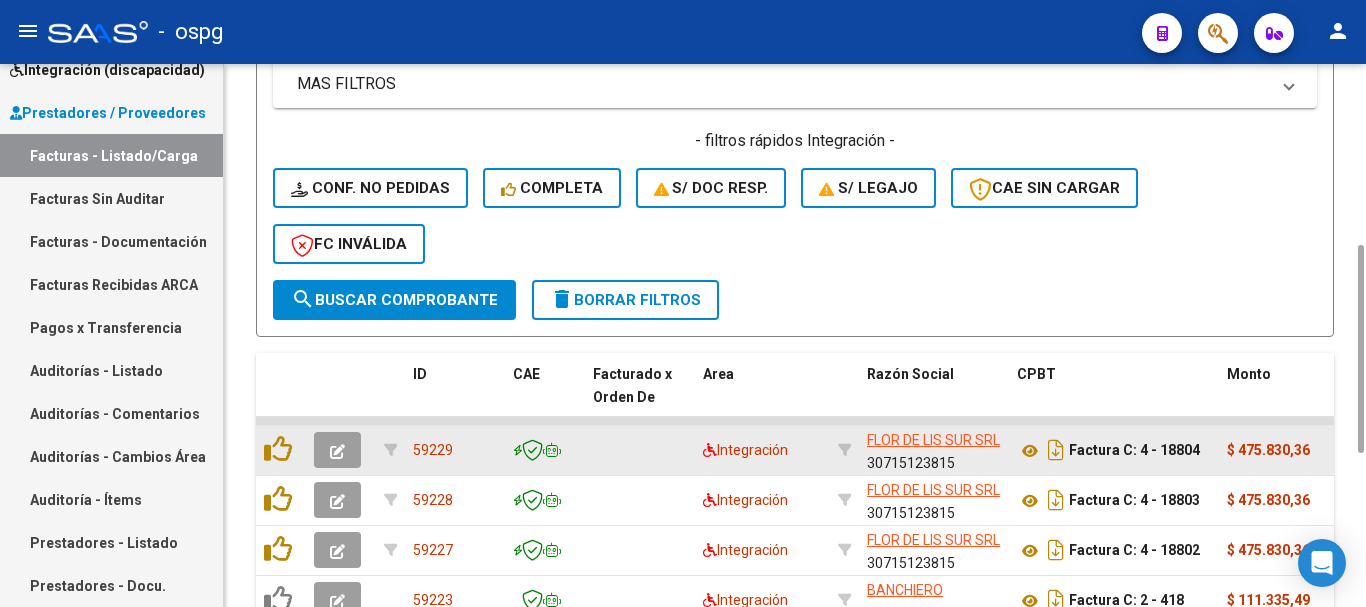 click 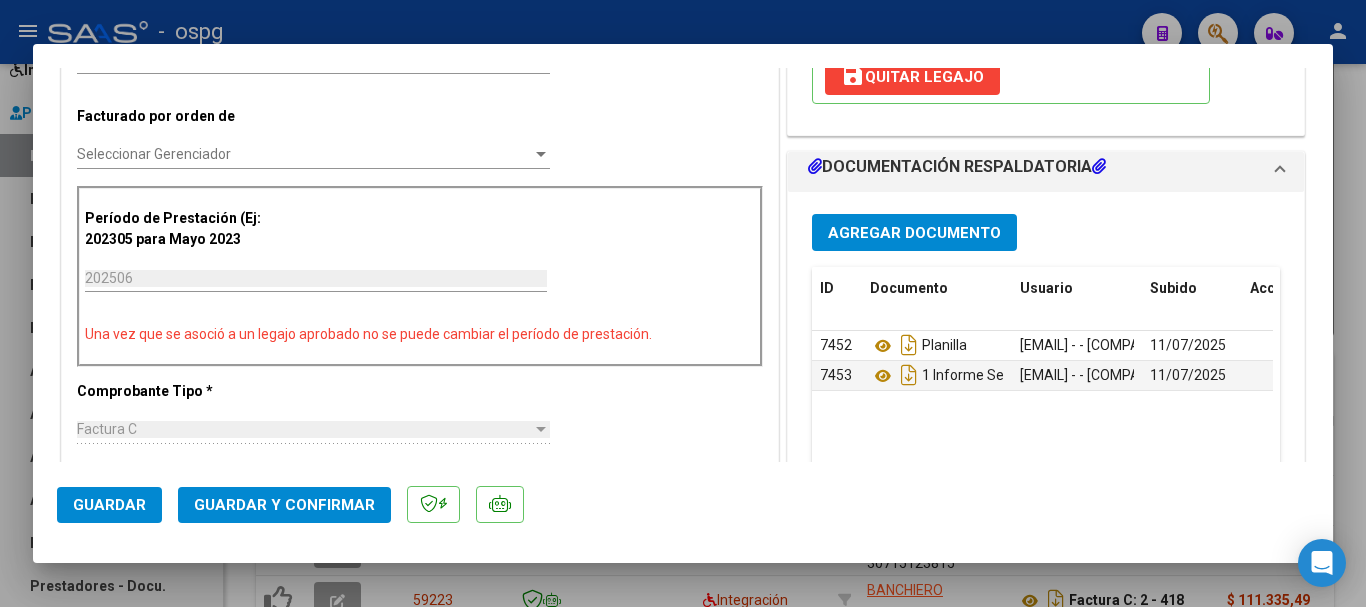 scroll, scrollTop: 500, scrollLeft: 0, axis: vertical 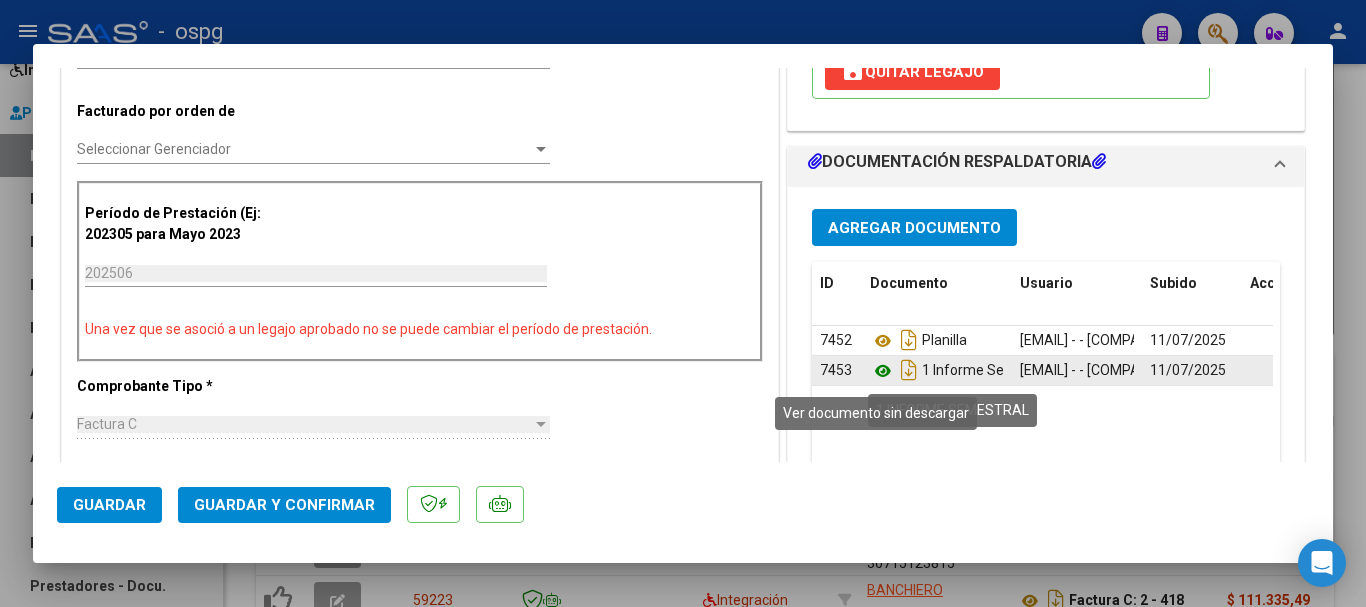 click 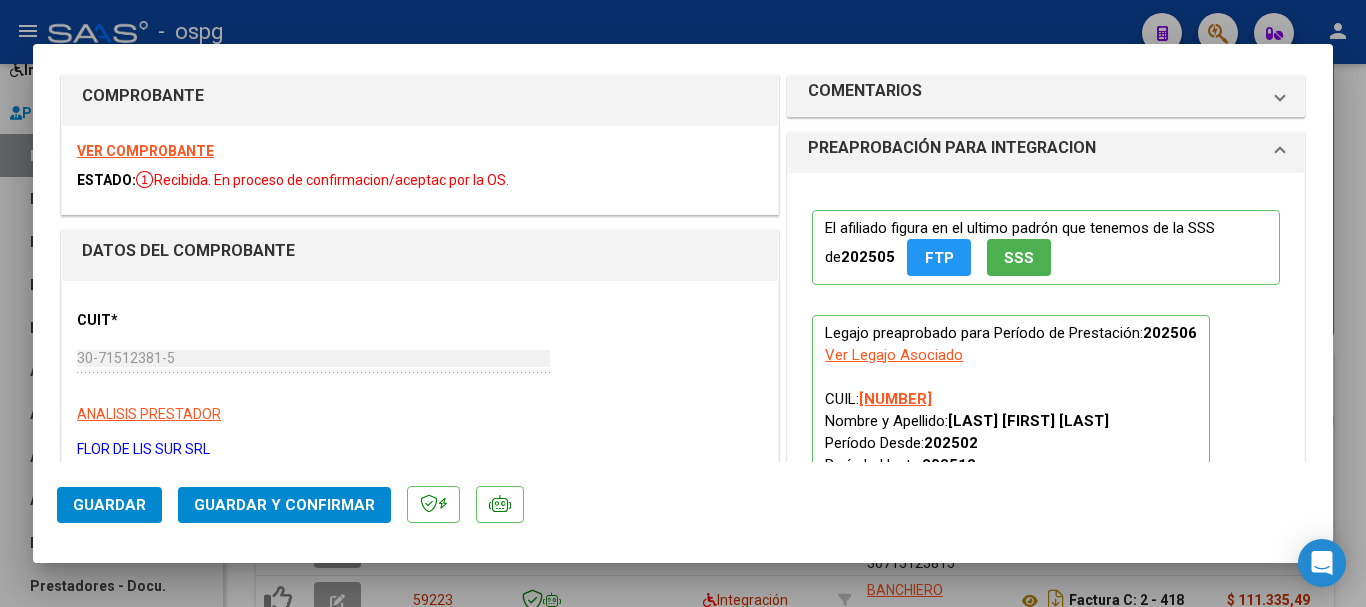 scroll, scrollTop: 0, scrollLeft: 0, axis: both 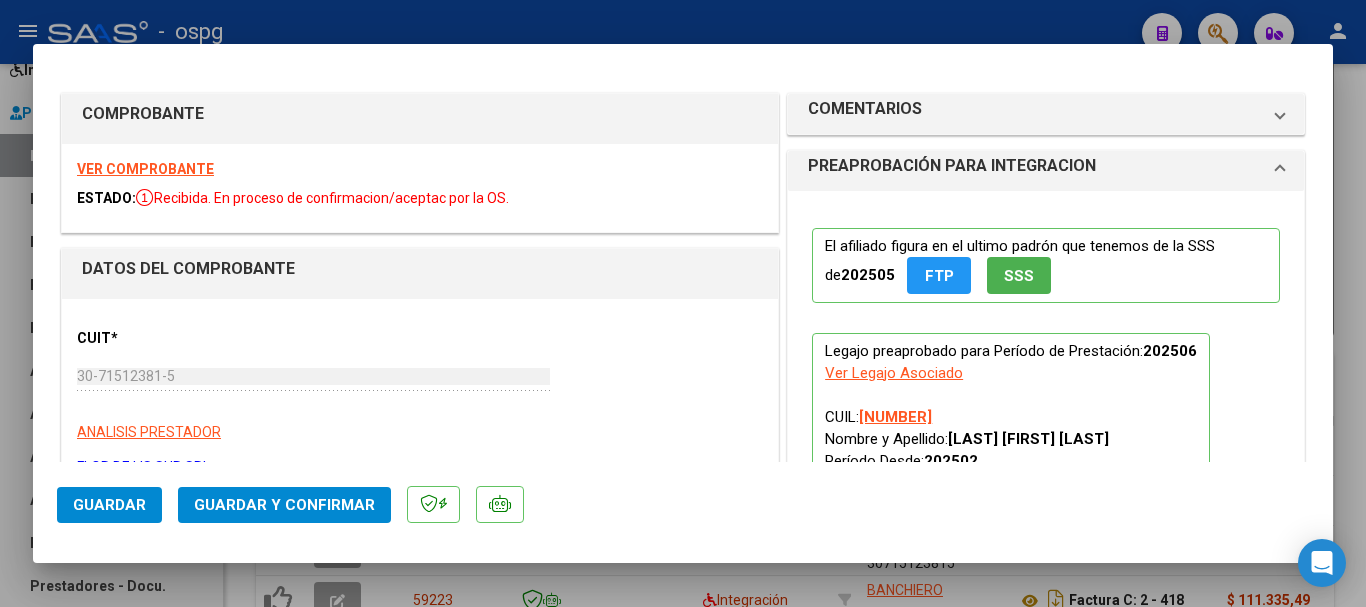 click on "VER COMPROBANTE" at bounding box center (145, 169) 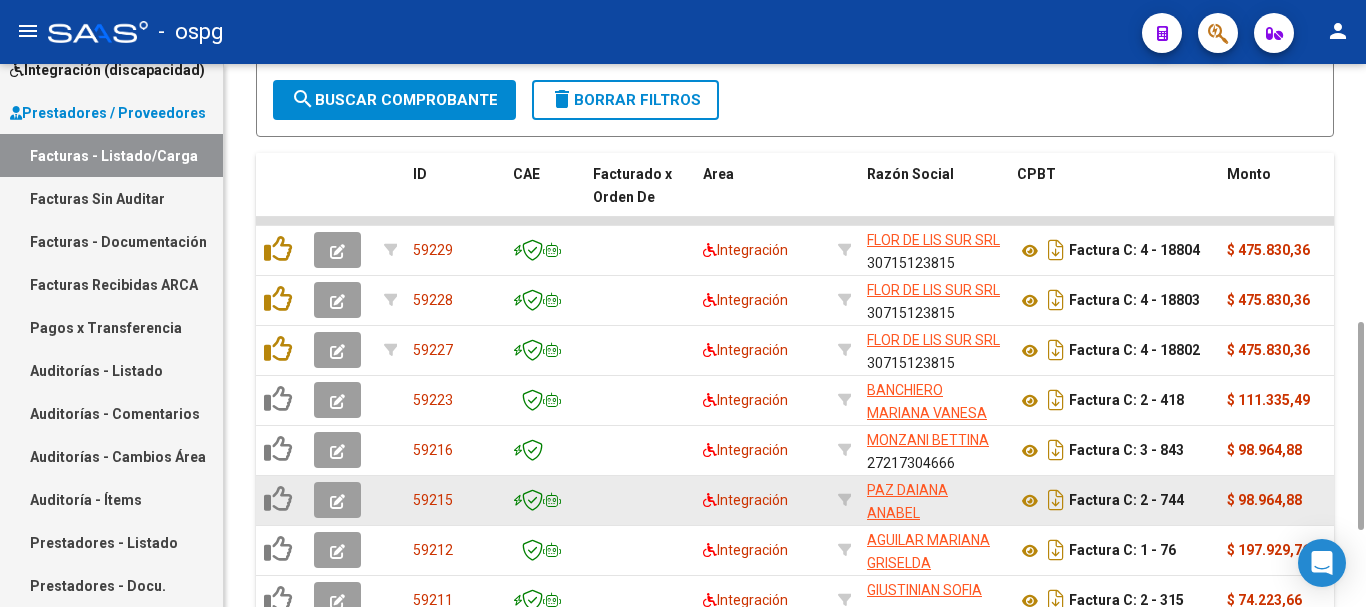 scroll, scrollTop: 474, scrollLeft: 0, axis: vertical 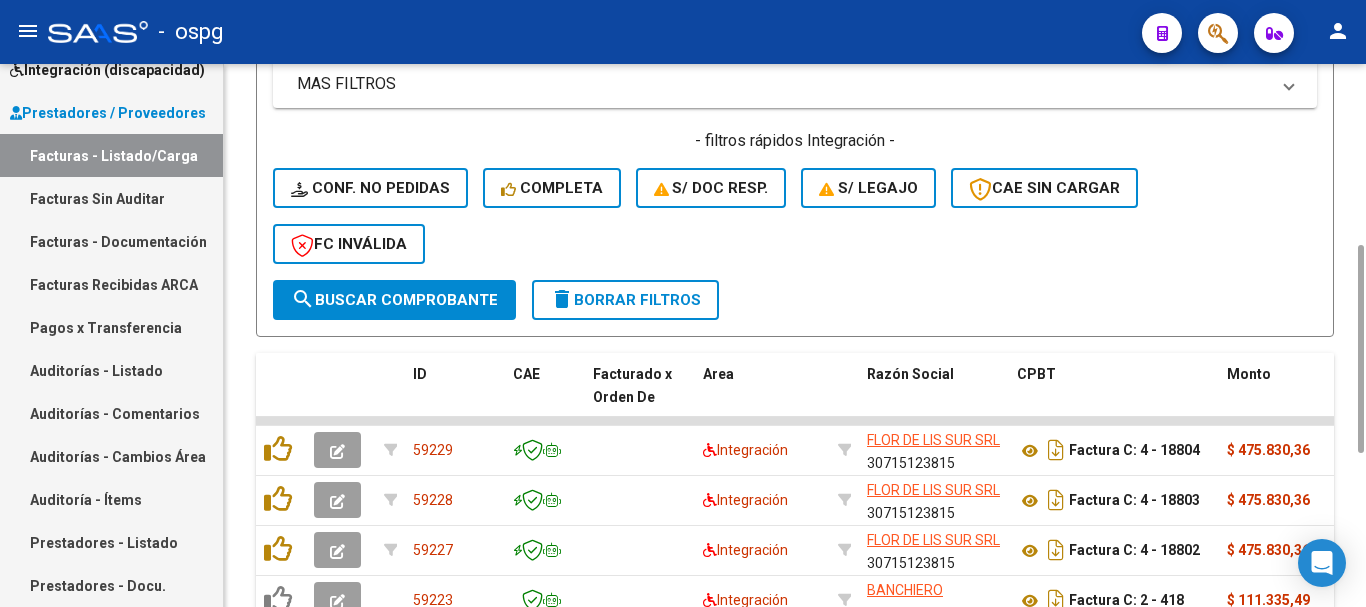 click on "delete  Borrar Filtros" 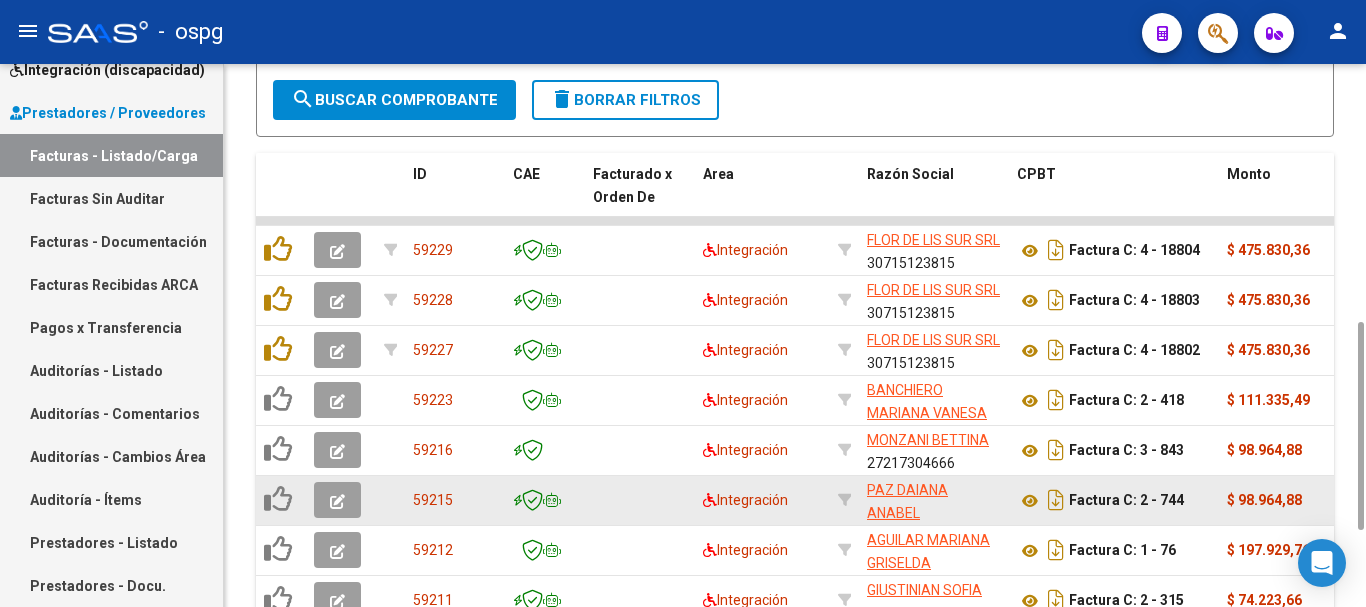 scroll, scrollTop: 874, scrollLeft: 0, axis: vertical 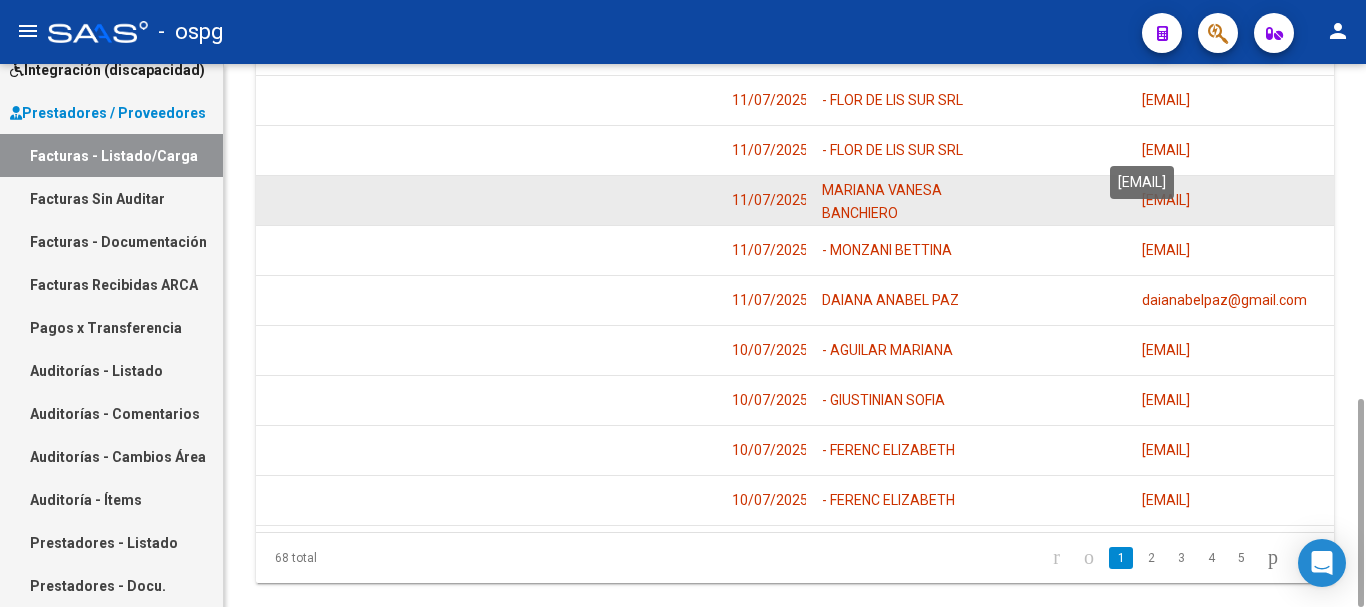 drag, startPoint x: 1322, startPoint y: 143, endPoint x: 1228, endPoint y: 143, distance: 94 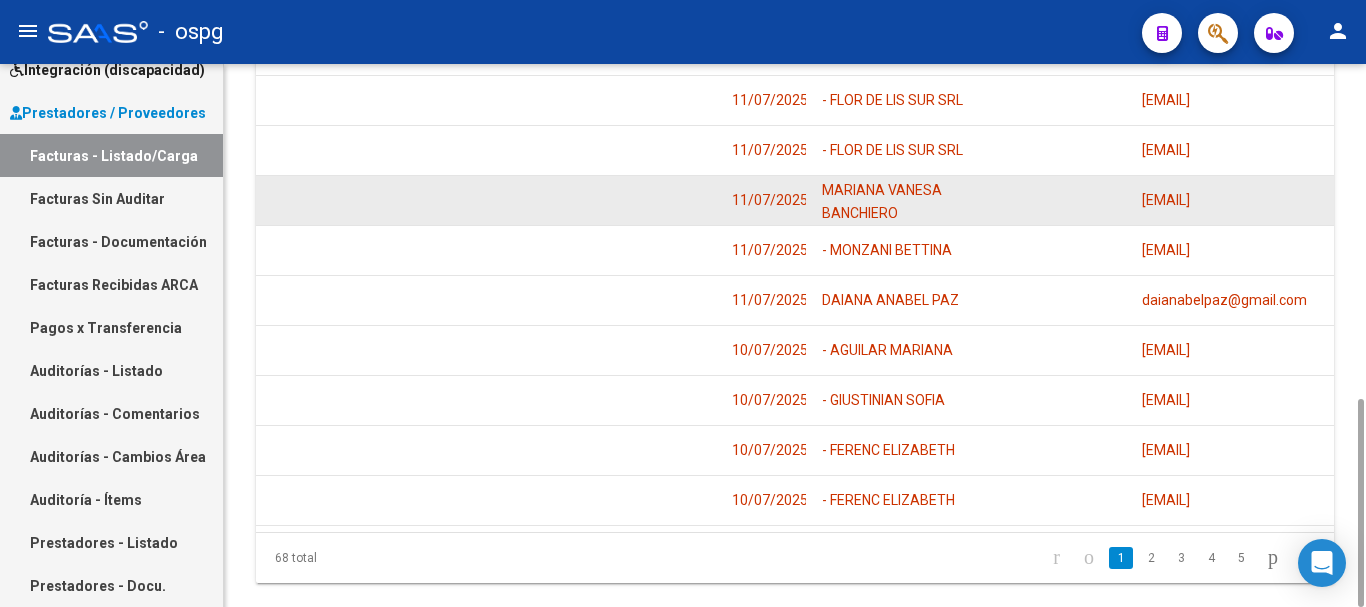 drag, startPoint x: 1334, startPoint y: 142, endPoint x: 1125, endPoint y: 149, distance: 209.11719 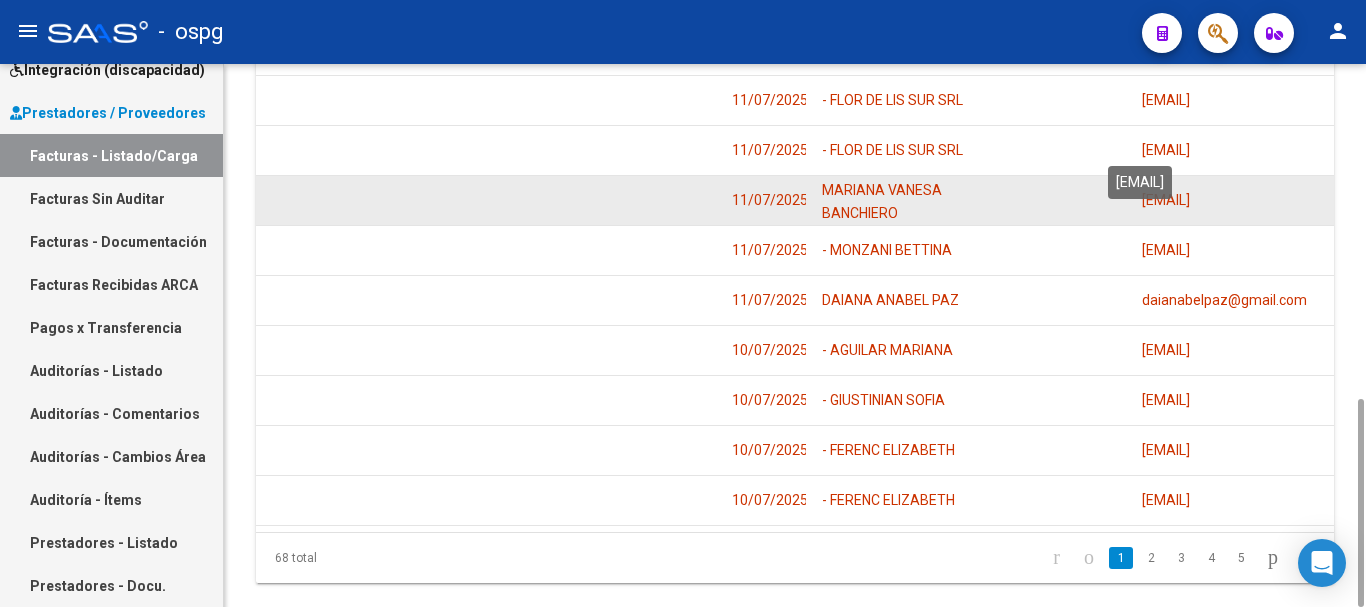 scroll, scrollTop: 0, scrollLeft: 0, axis: both 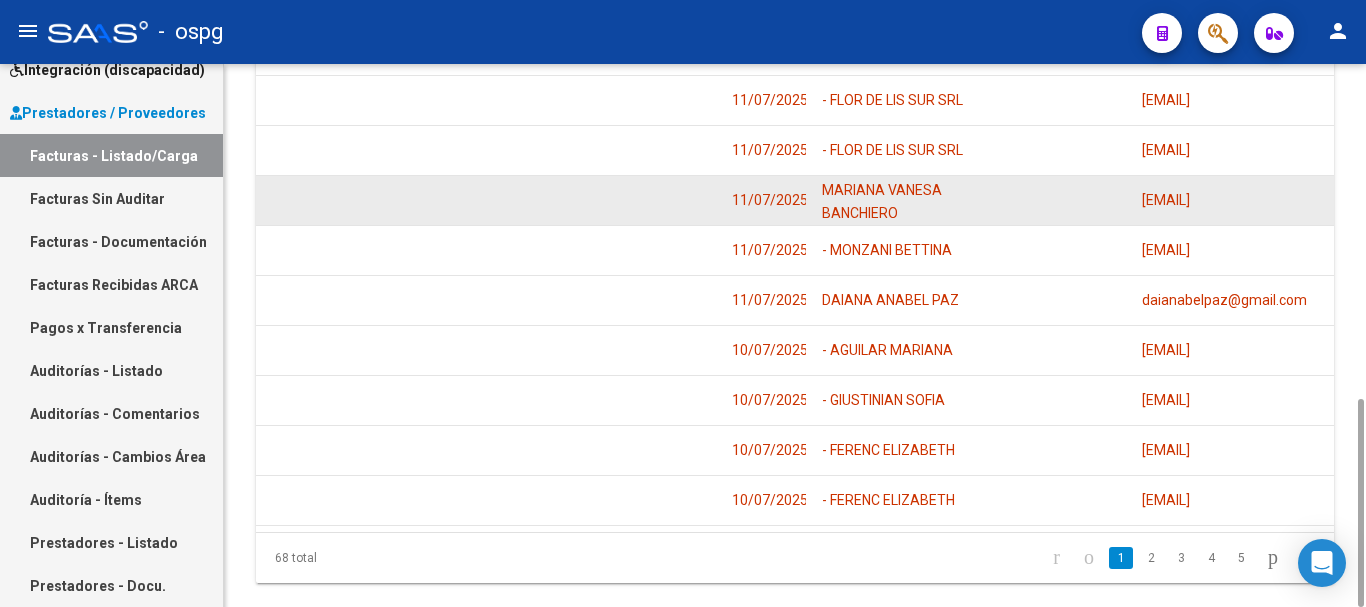 drag, startPoint x: 1328, startPoint y: 144, endPoint x: 1119, endPoint y: 143, distance: 209.0024 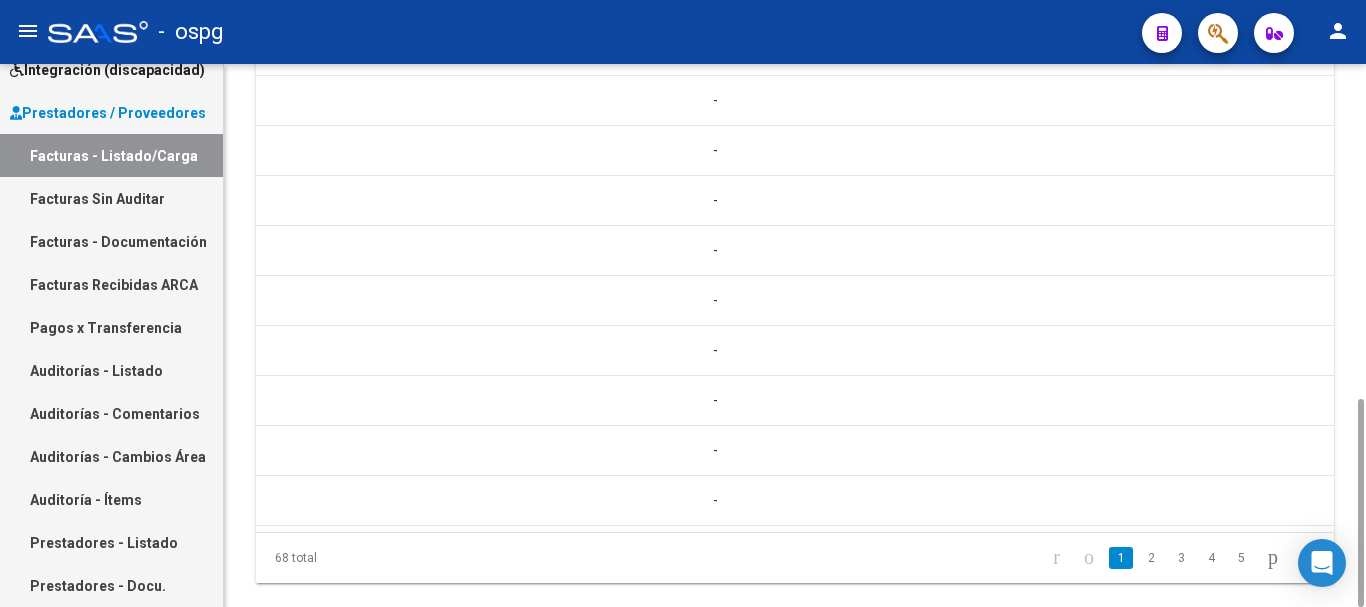scroll, scrollTop: 0, scrollLeft: 0, axis: both 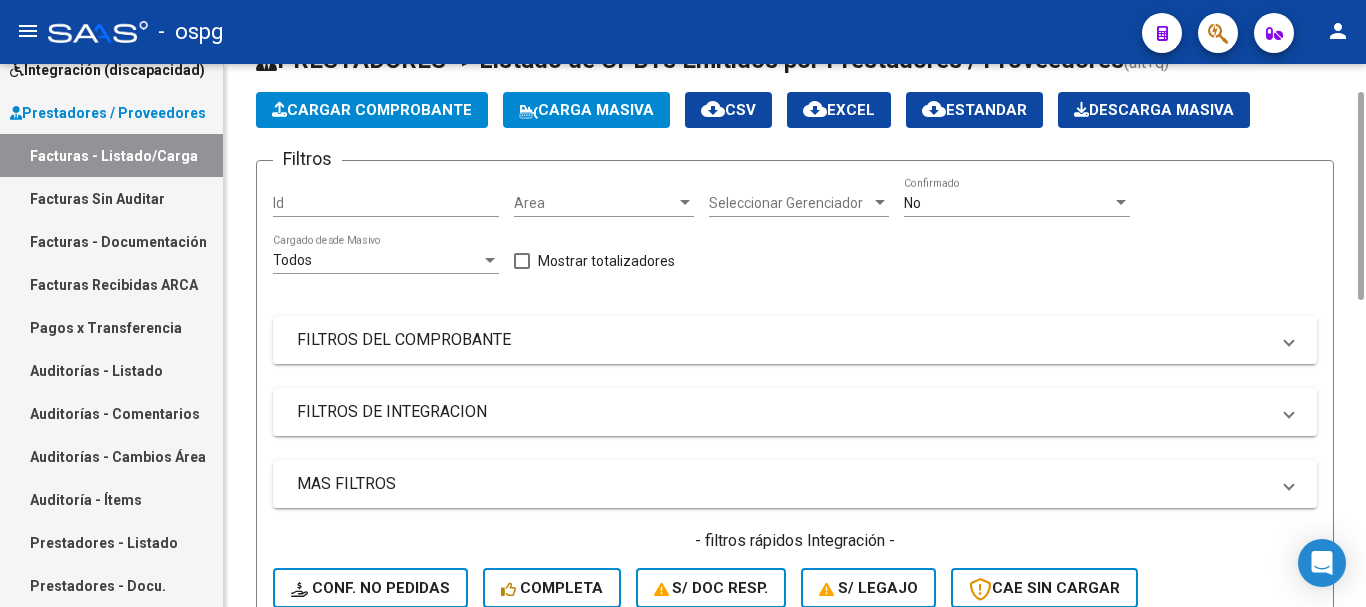 click on "FILTROS DEL COMPROBANTE" at bounding box center (783, 340) 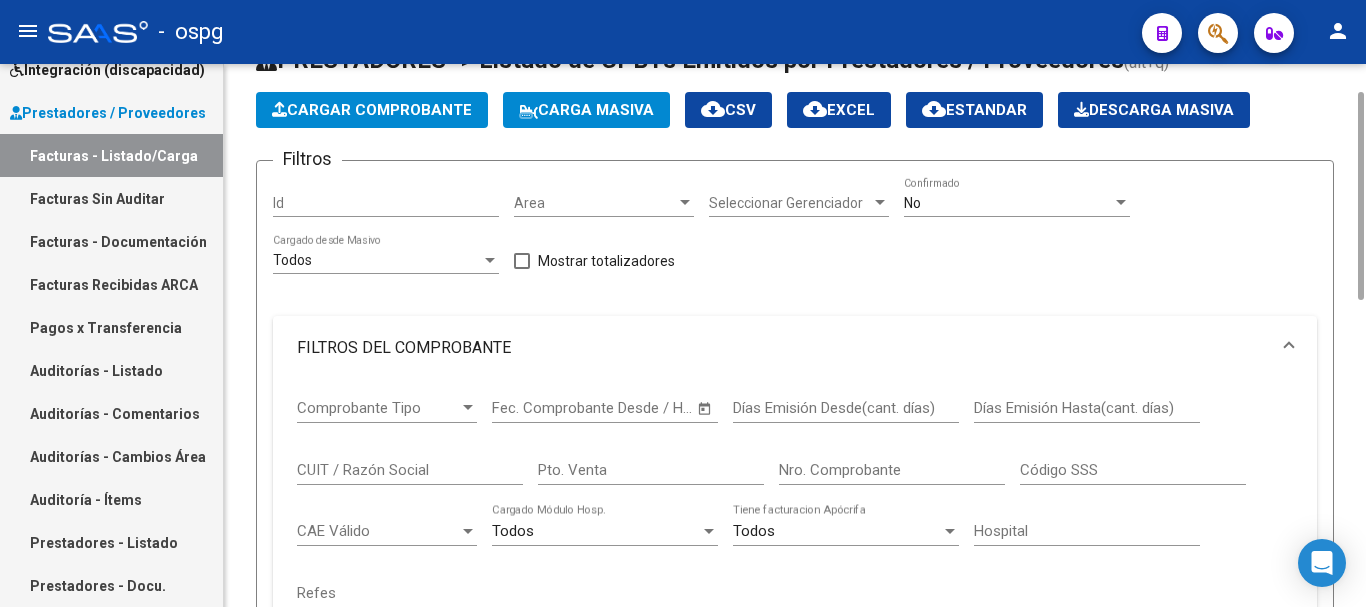 click on "CUIT / Razón Social" at bounding box center (410, 470) 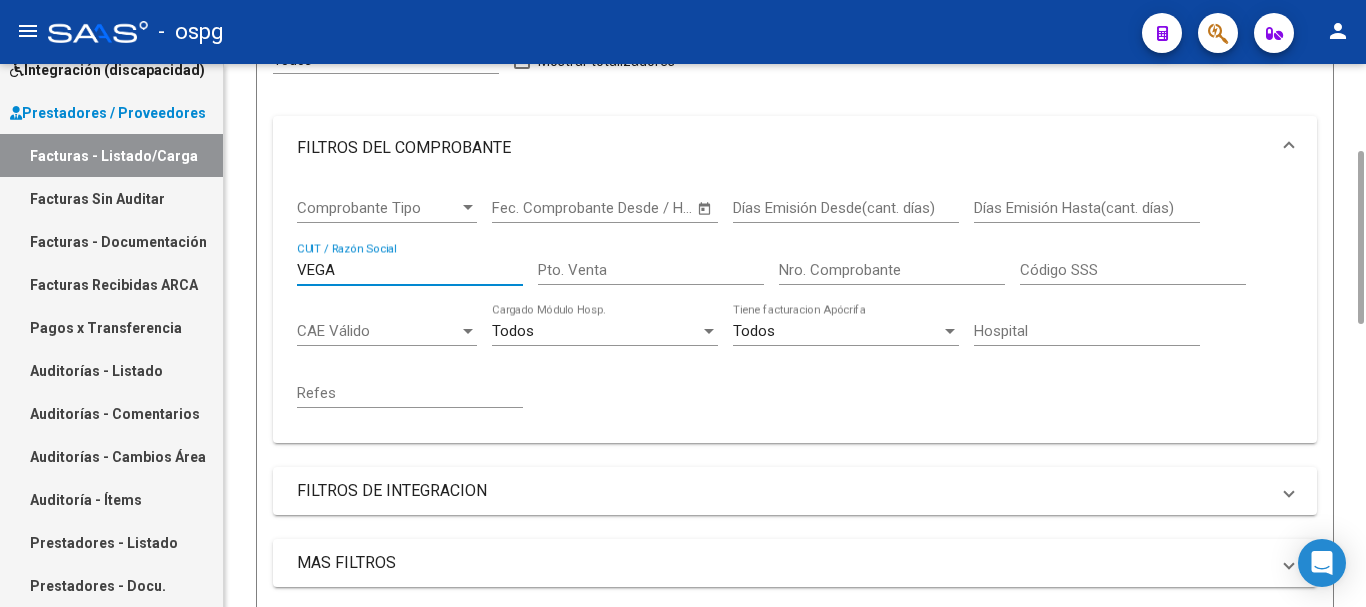 scroll, scrollTop: 674, scrollLeft: 0, axis: vertical 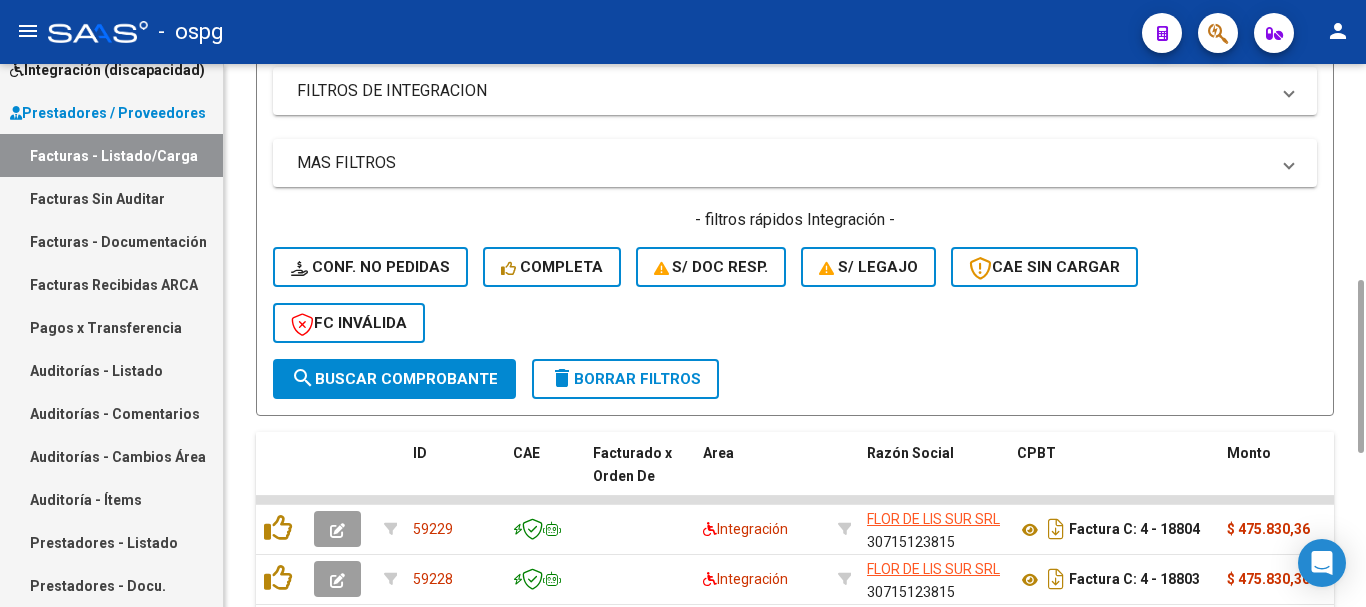 click on "search  Buscar Comprobante" 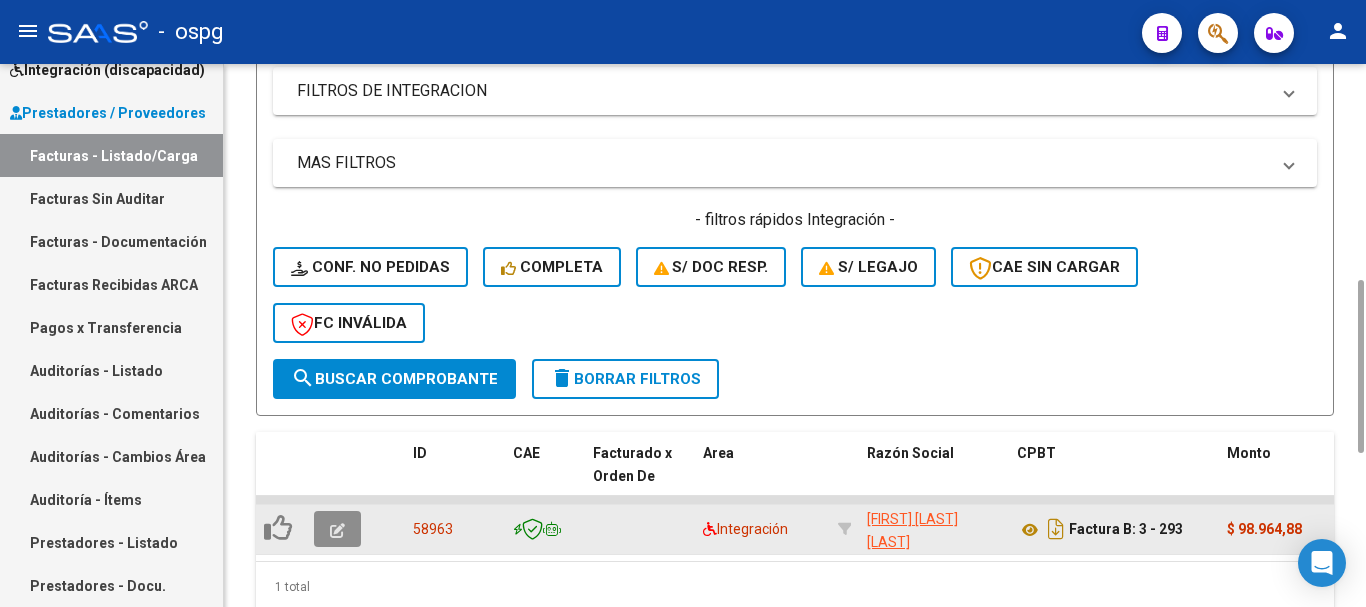 click 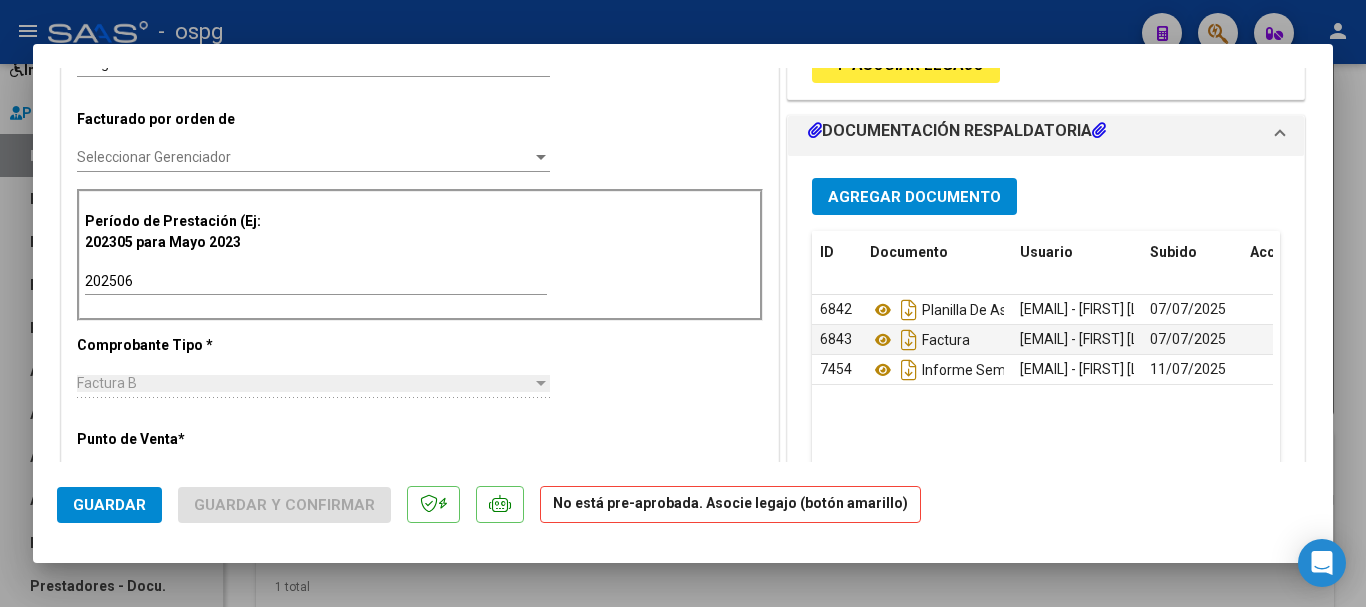scroll, scrollTop: 500, scrollLeft: 0, axis: vertical 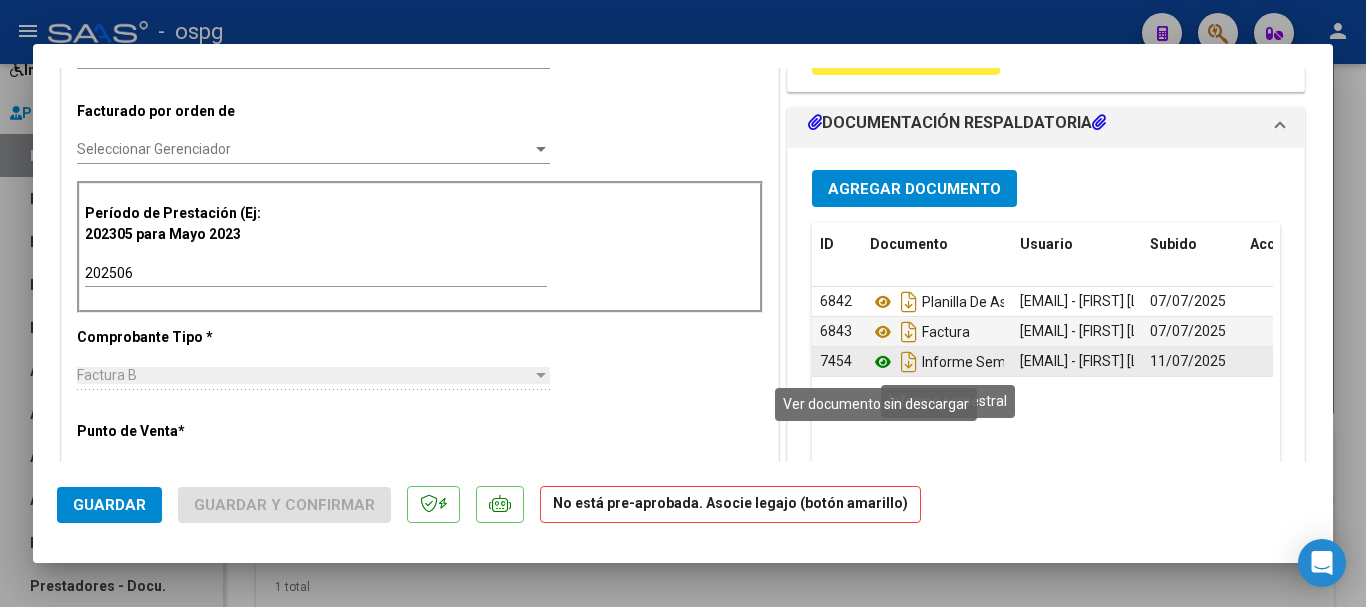 click 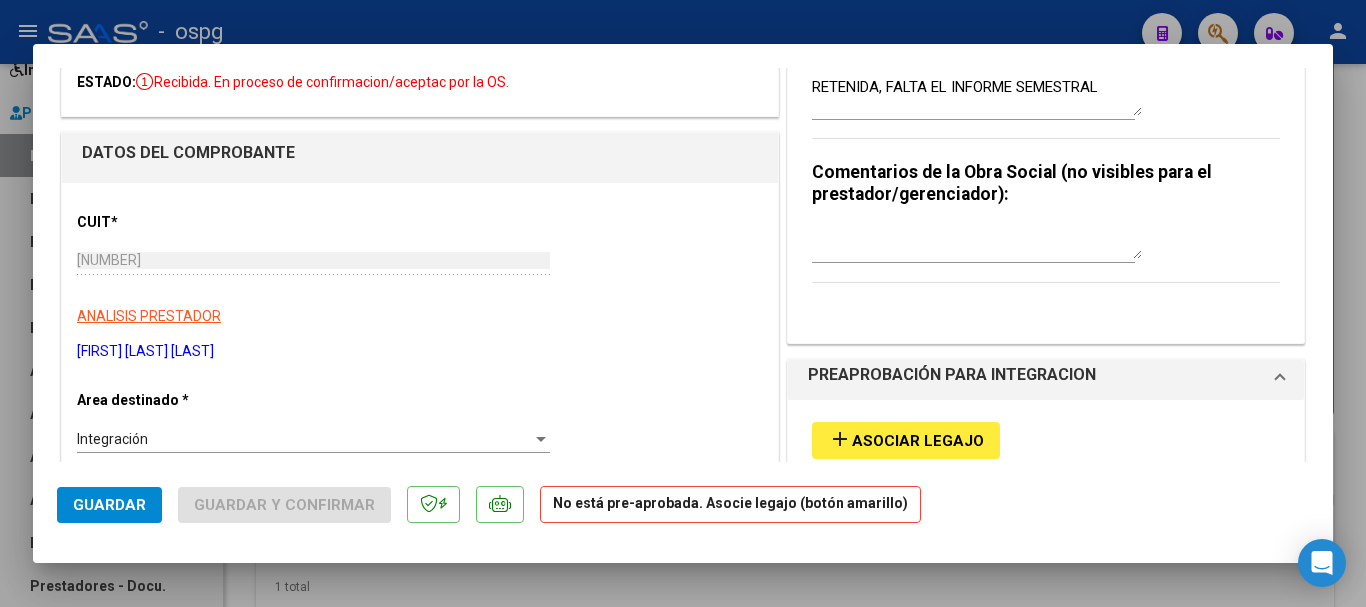 scroll, scrollTop: 0, scrollLeft: 0, axis: both 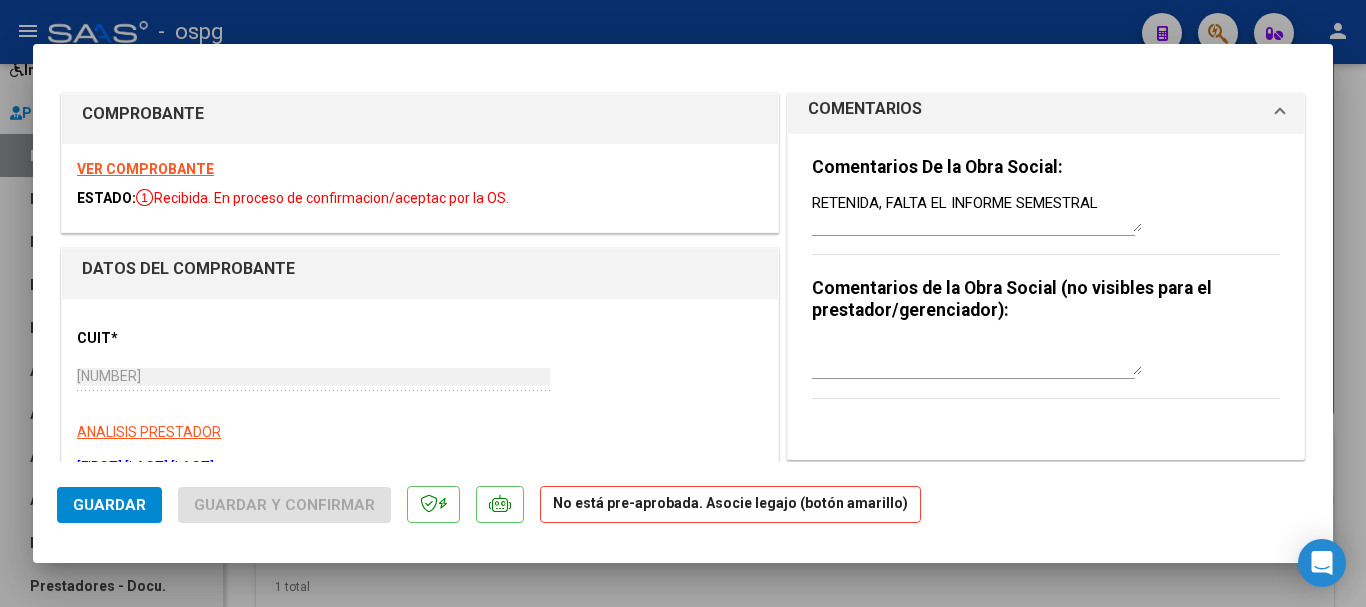 click on "RETENIDA, FALTA EL INFORME SEMESTRAL" at bounding box center (977, 212) 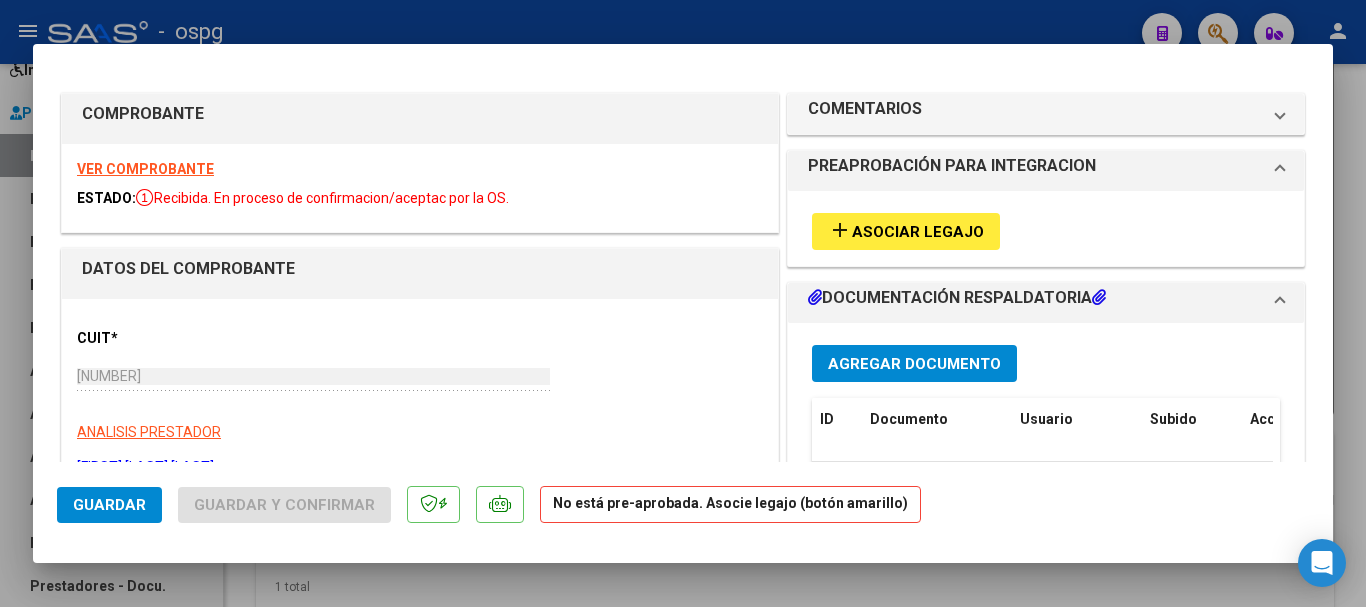 click on "Asociar Legajo" at bounding box center [918, 232] 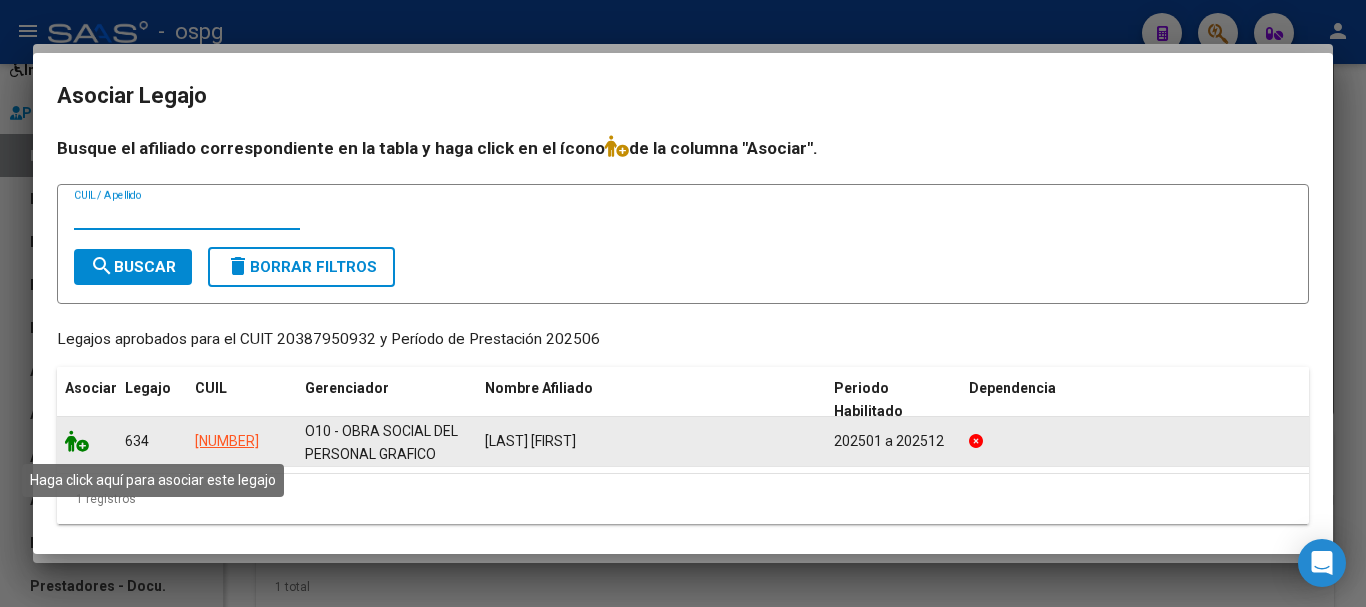 click 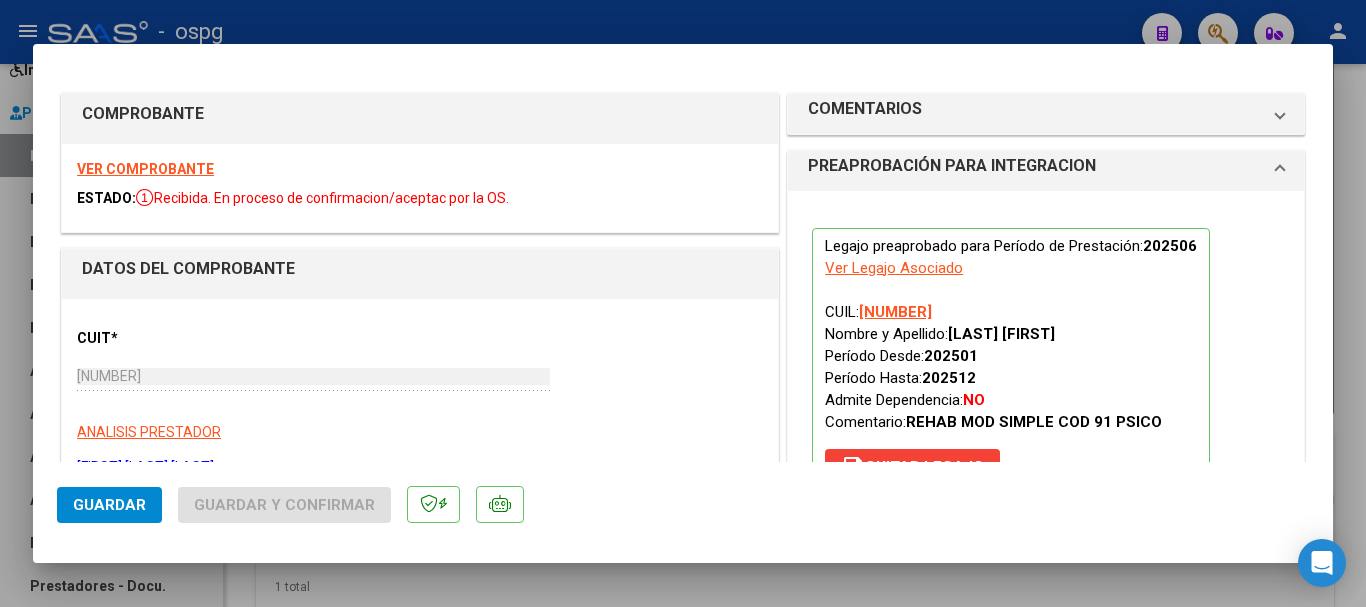 click on "Guardar" 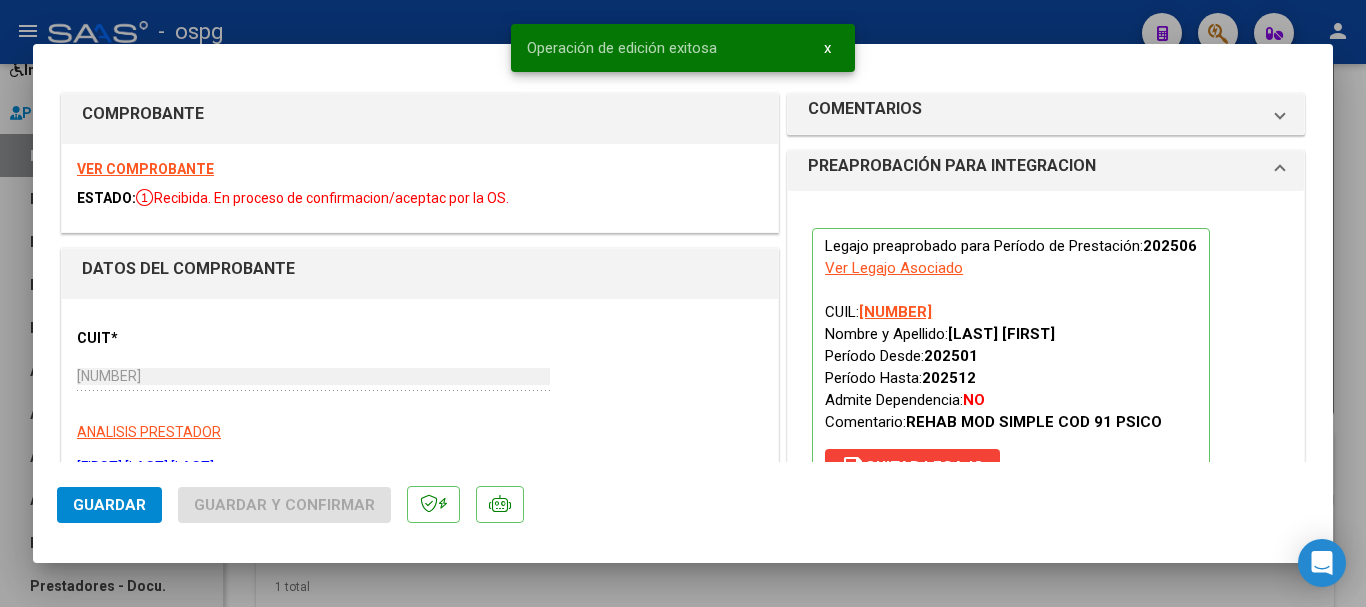 click at bounding box center (683, 303) 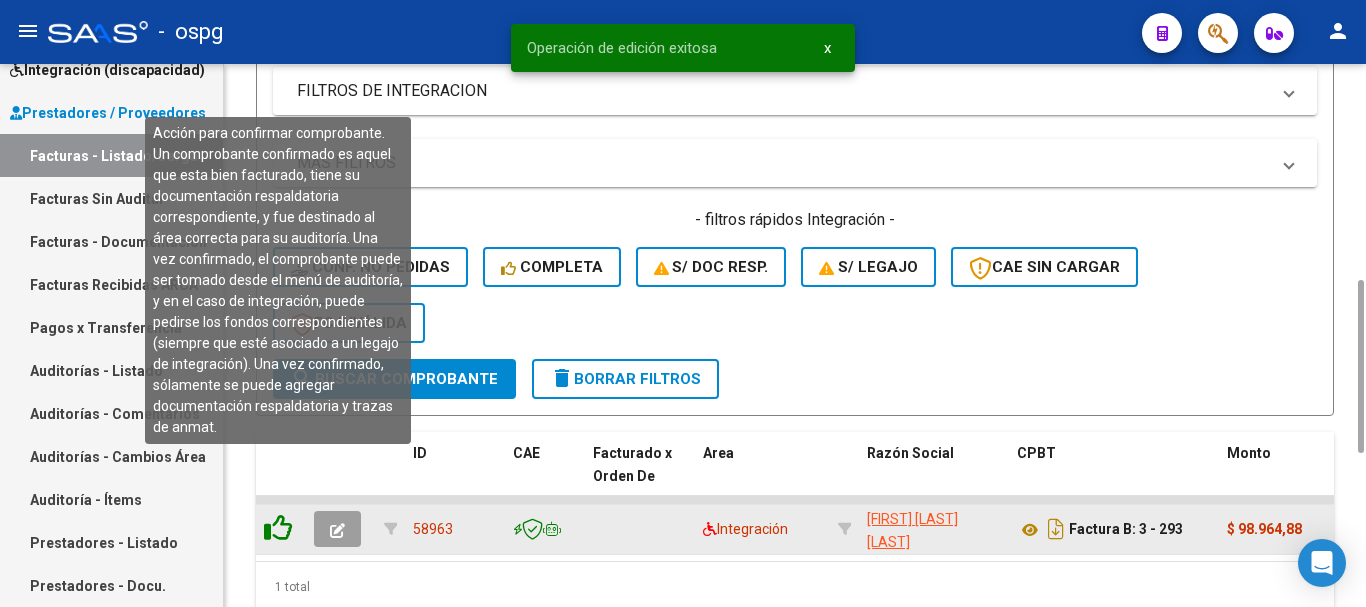 click 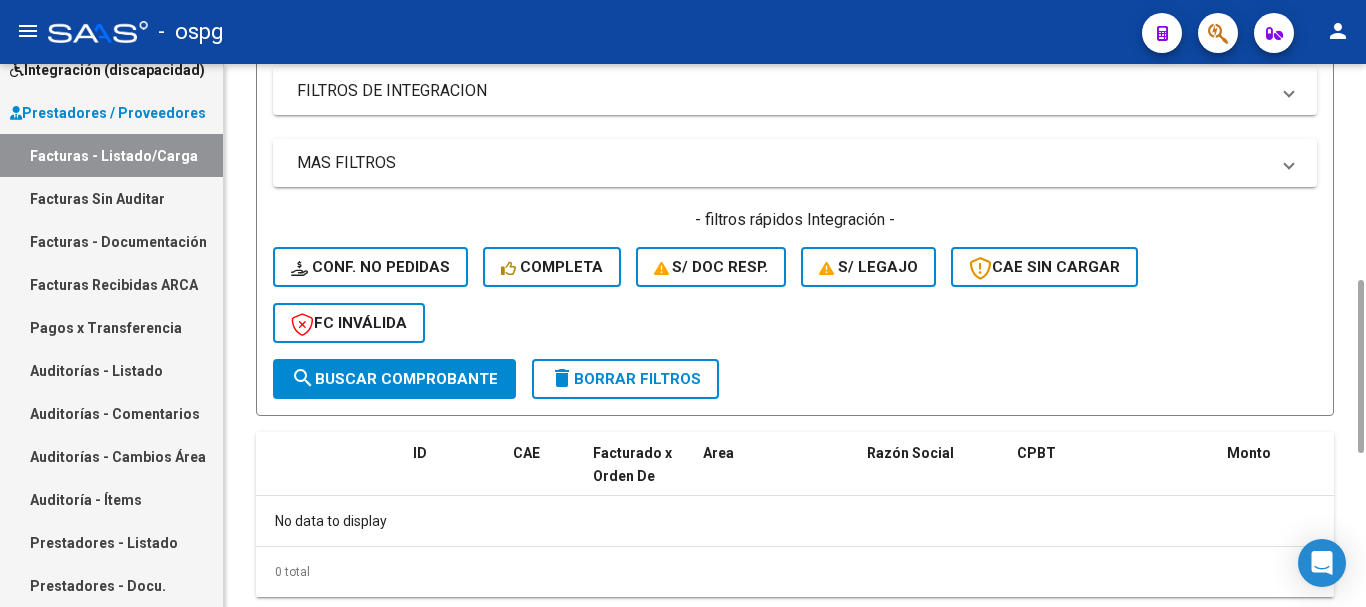 scroll, scrollTop: 474, scrollLeft: 0, axis: vertical 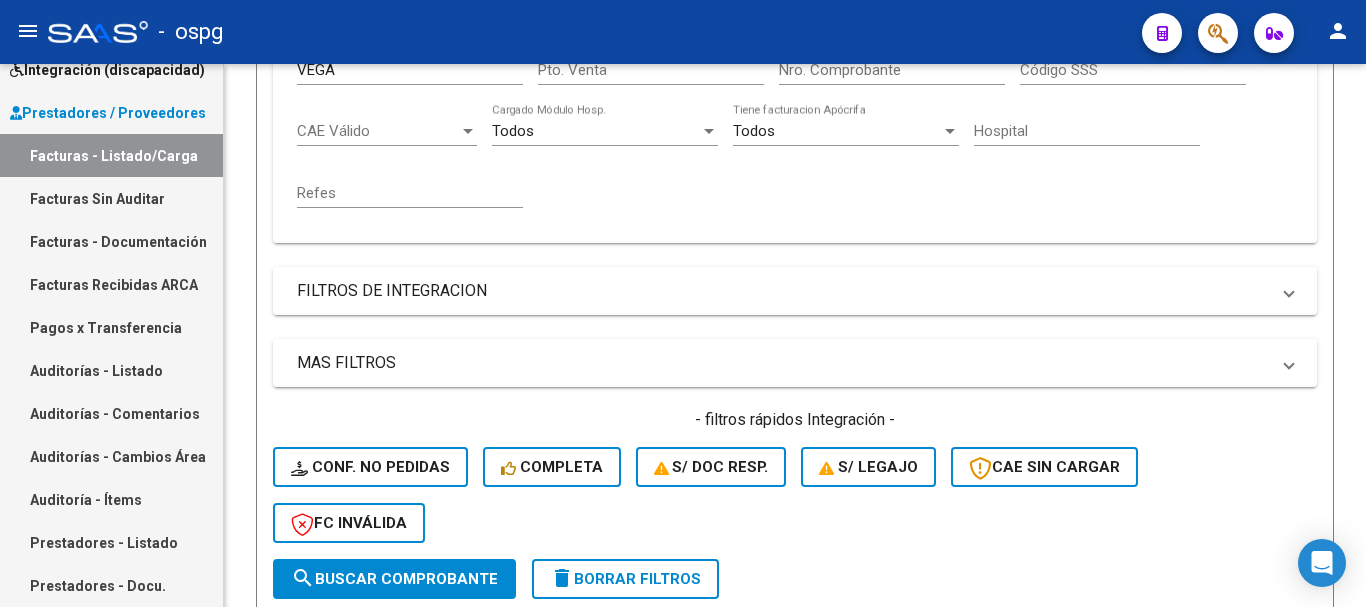 click on "Facturas - Listado/Carga" at bounding box center [111, 155] 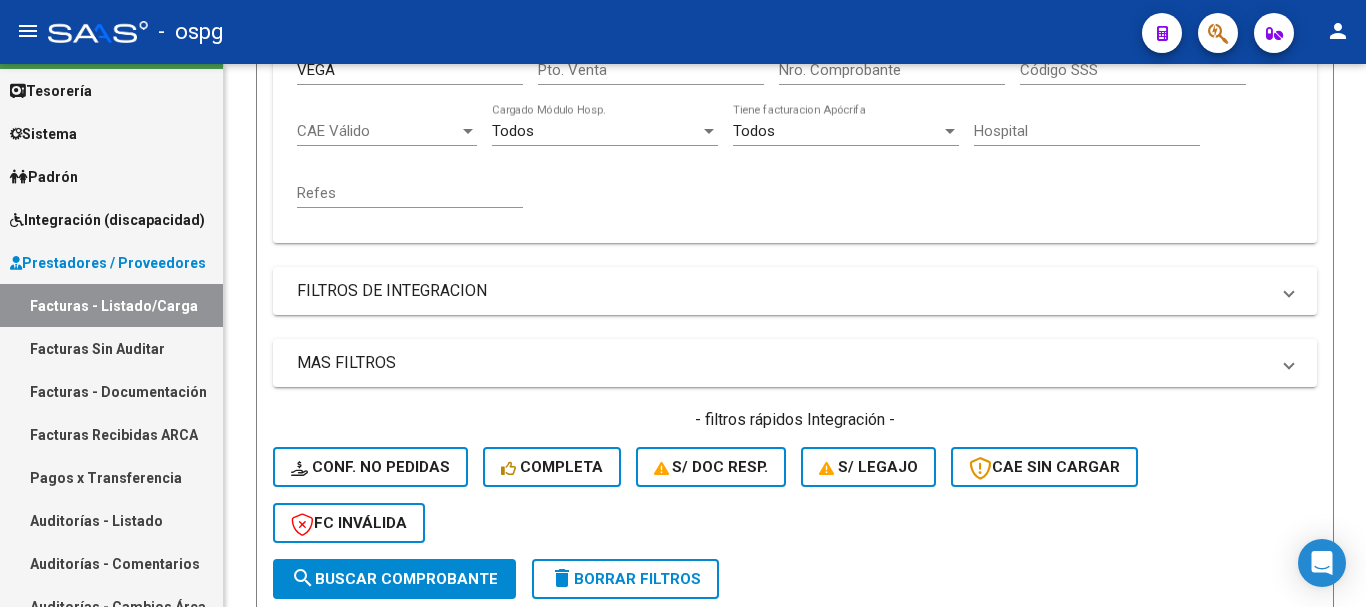 scroll, scrollTop: 0, scrollLeft: 0, axis: both 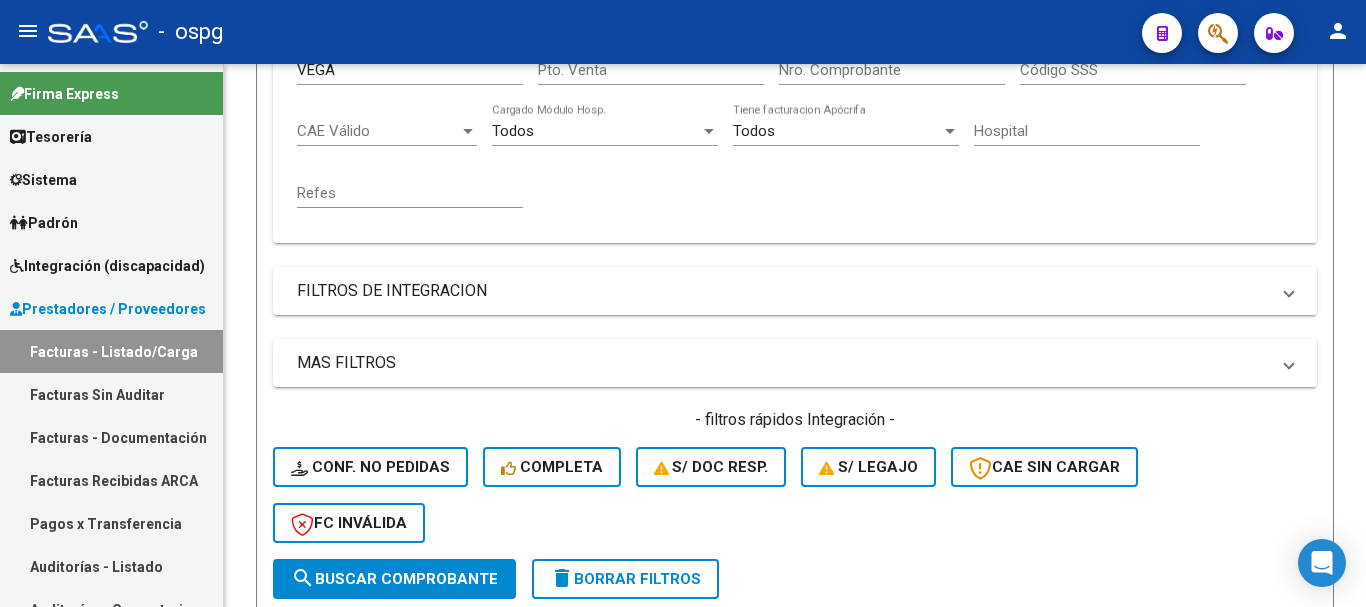 click on "Prestadores / Proveedores" at bounding box center (108, 309) 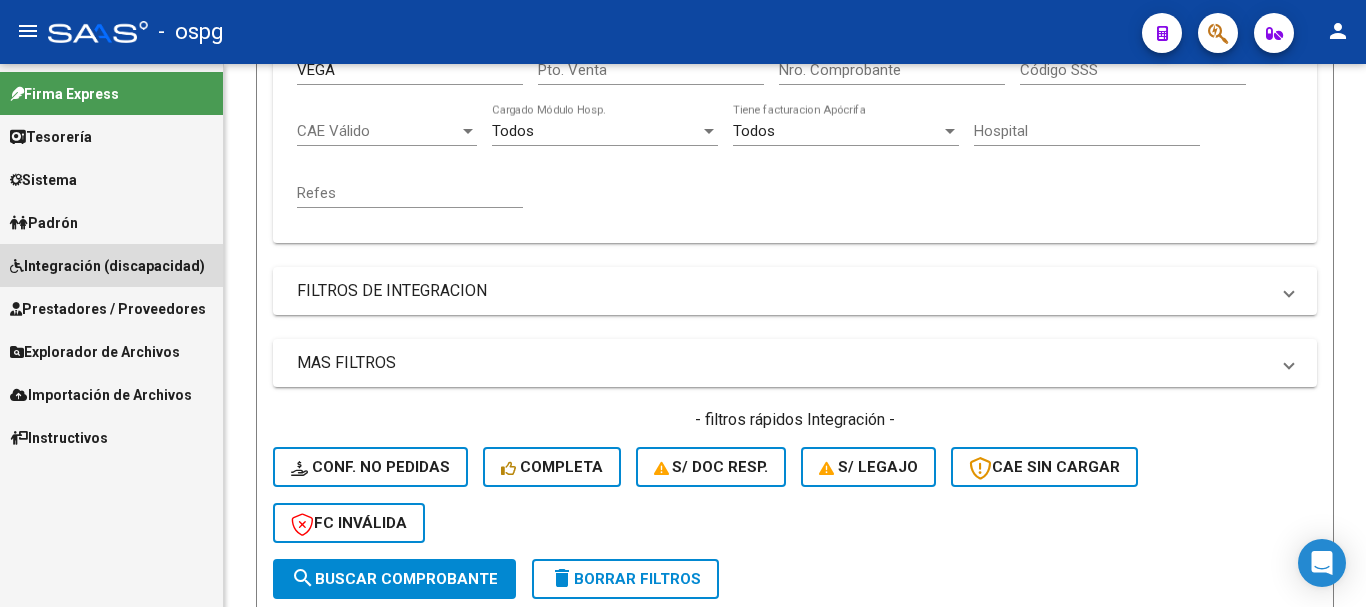 click on "Integración (discapacidad)" at bounding box center [107, 266] 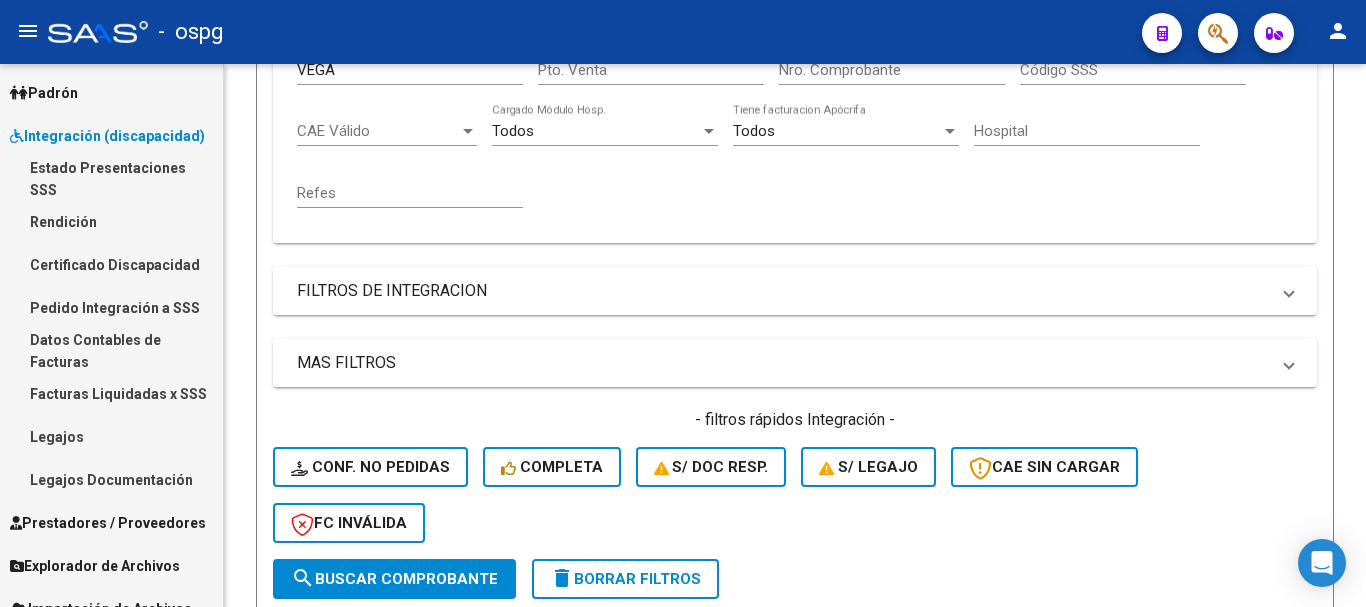 scroll, scrollTop: 196, scrollLeft: 0, axis: vertical 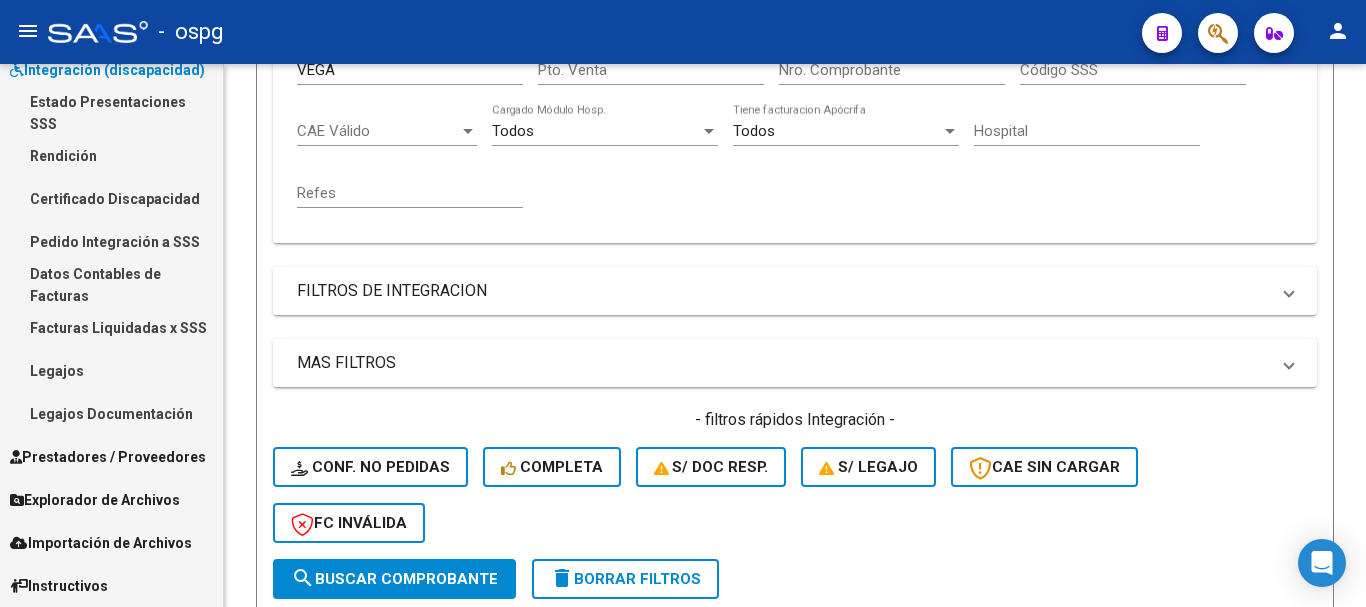 click on "Legajos" at bounding box center (111, 370) 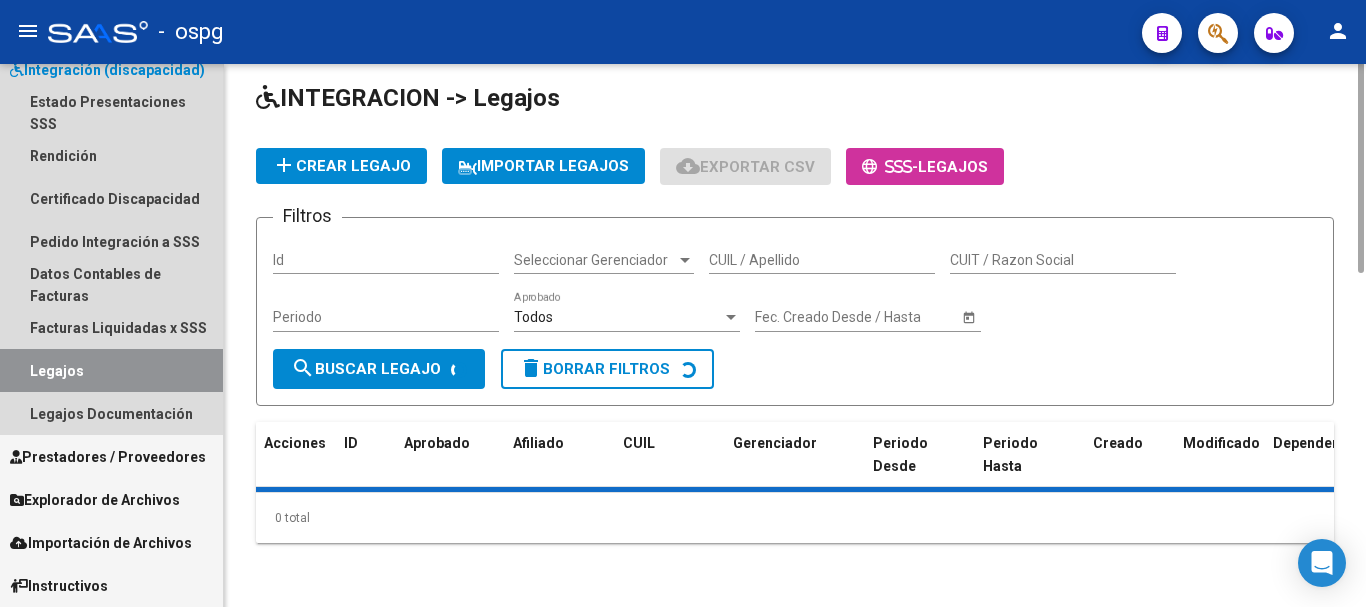 scroll, scrollTop: 0, scrollLeft: 0, axis: both 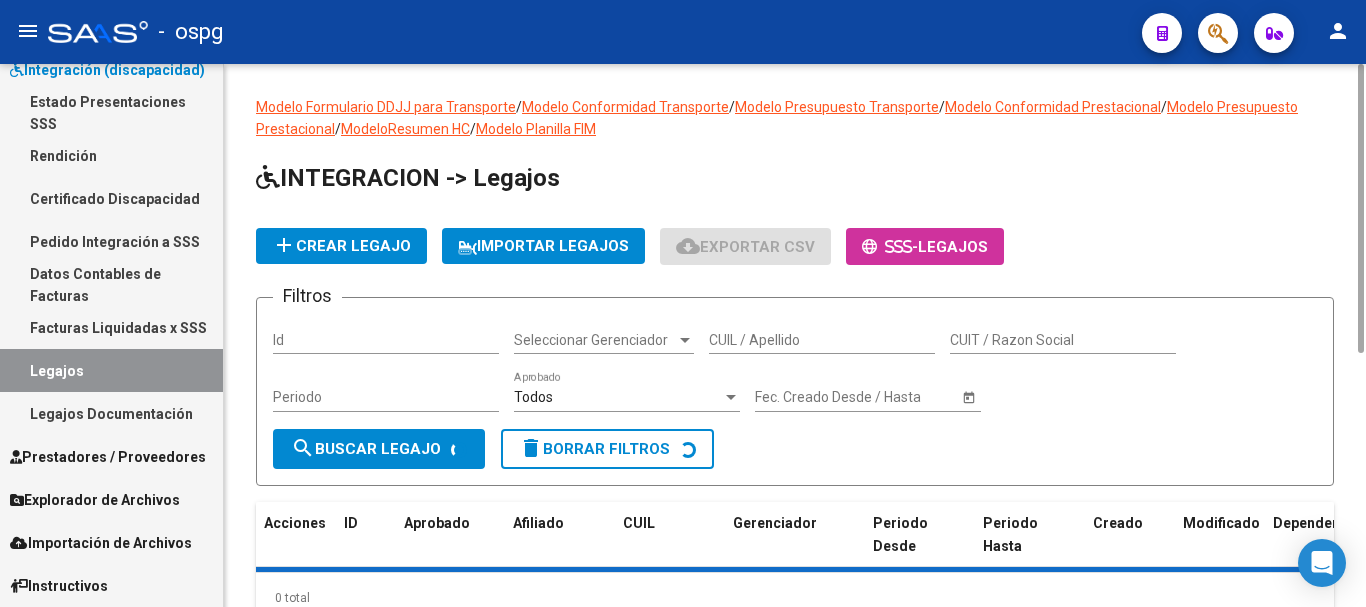 click on "CUIL / Apellido" at bounding box center (822, 340) 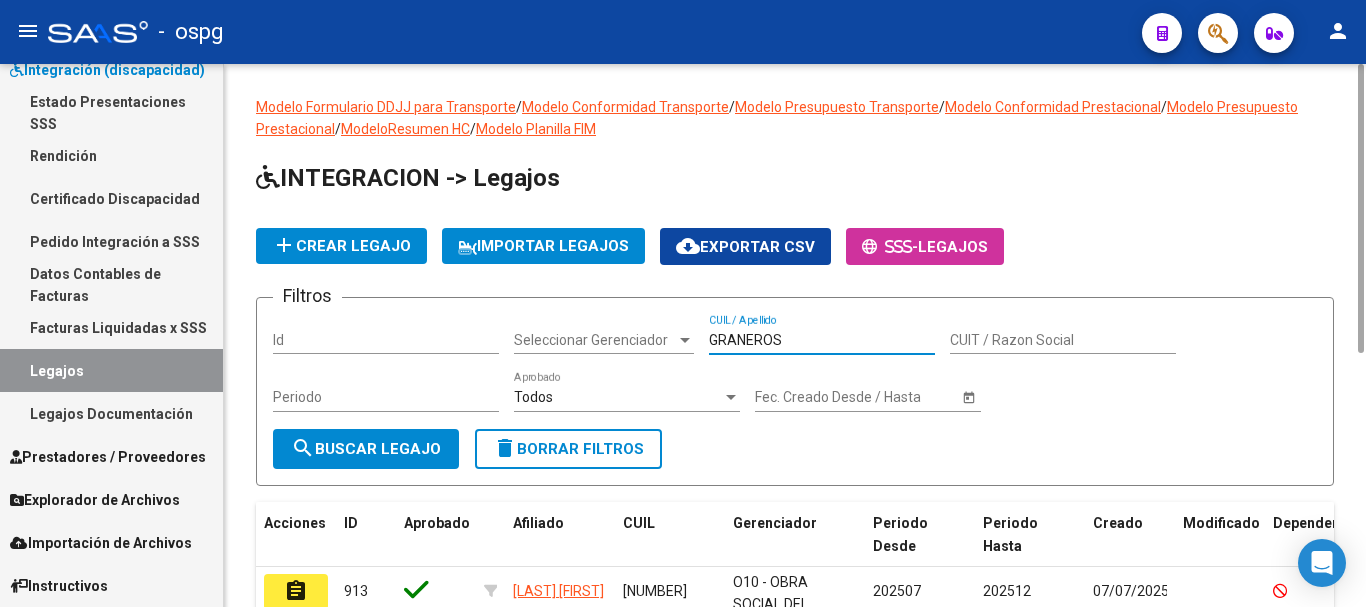 click on "search  Buscar Legajo" 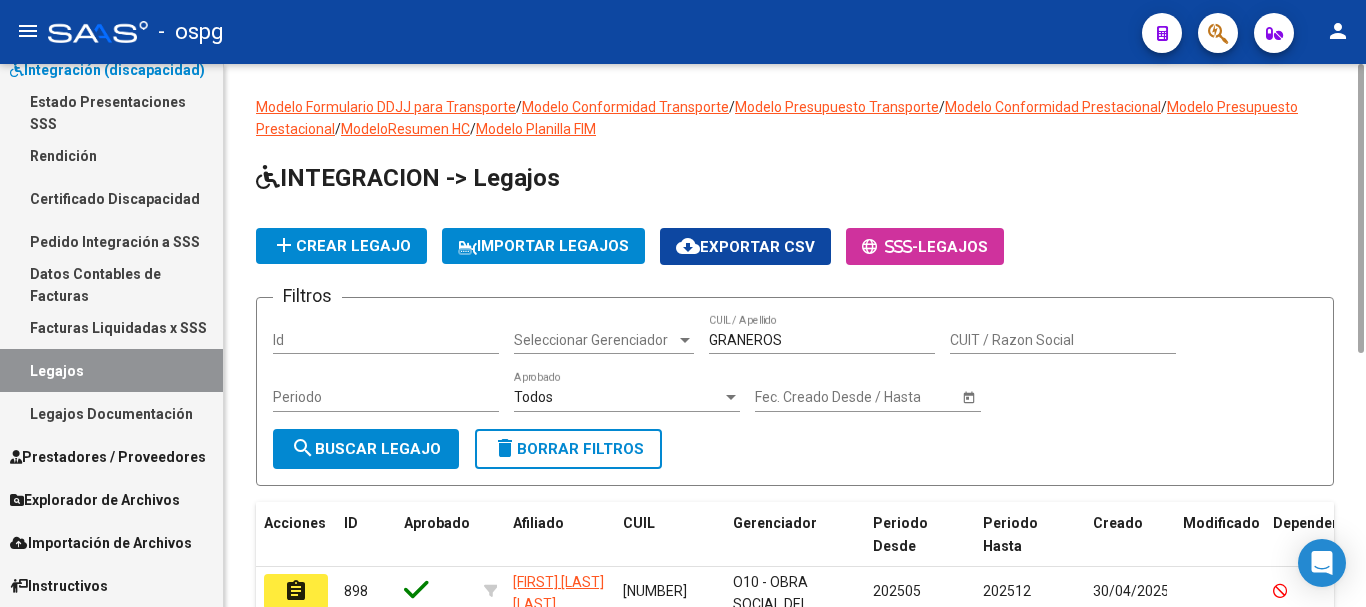 scroll, scrollTop: 200, scrollLeft: 0, axis: vertical 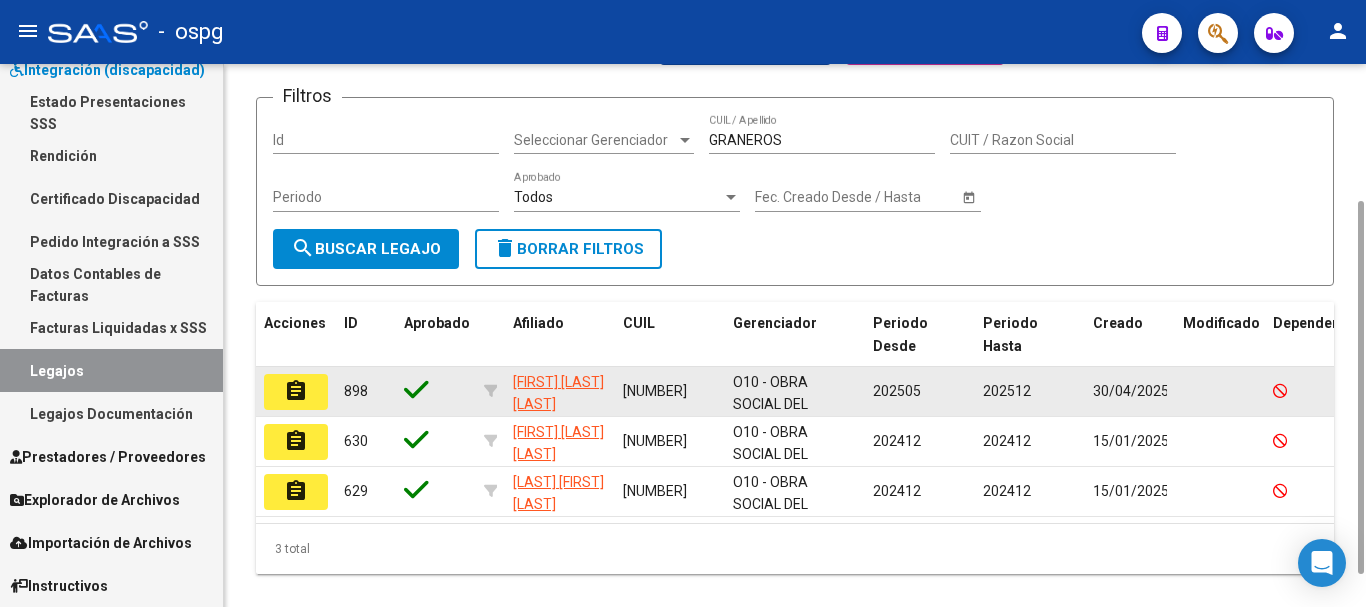 click on "assignment" 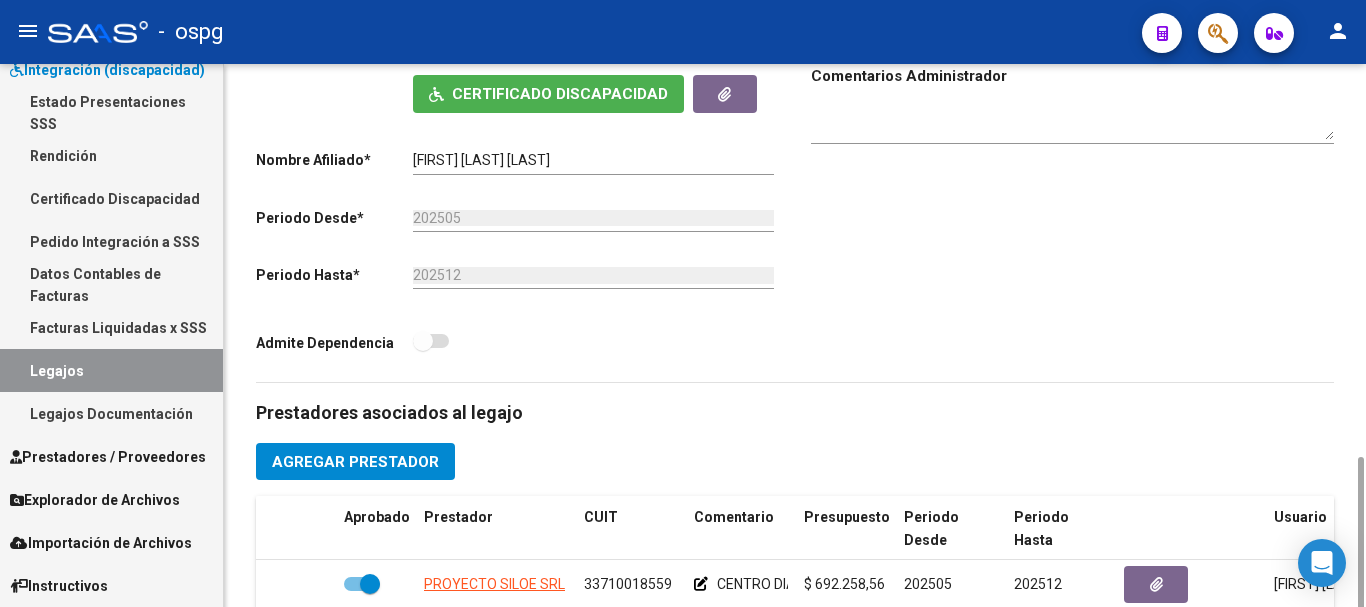 scroll, scrollTop: 600, scrollLeft: 0, axis: vertical 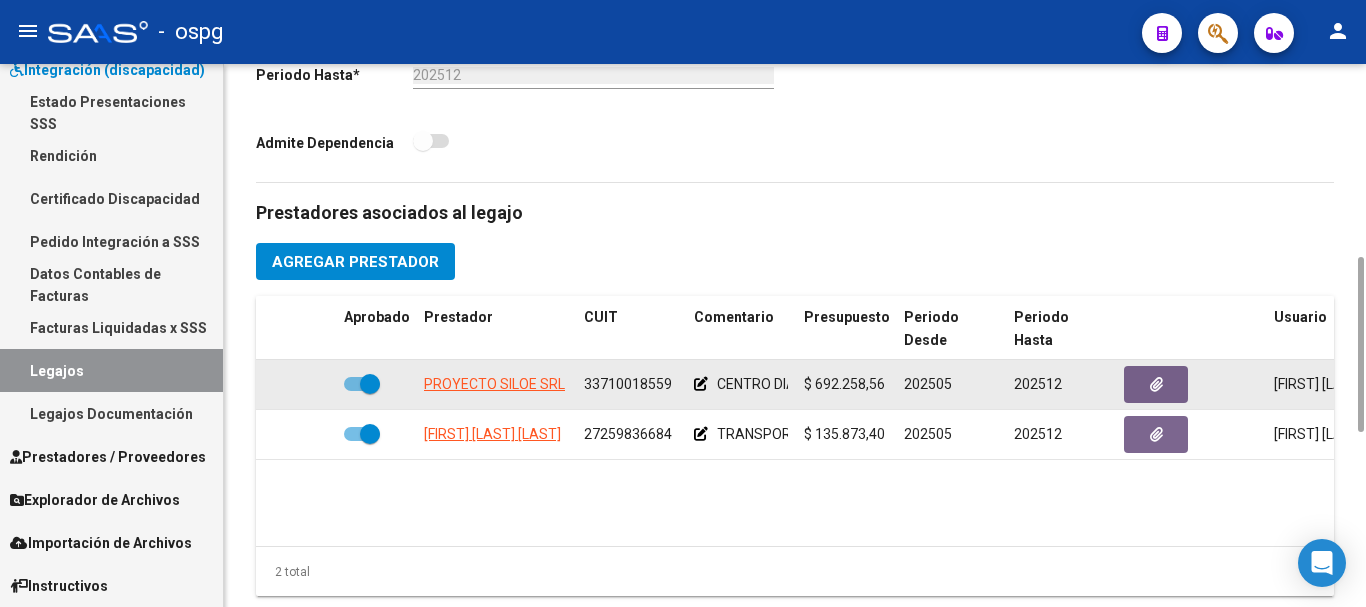 drag, startPoint x: 675, startPoint y: 383, endPoint x: 568, endPoint y: 402, distance: 108.67382 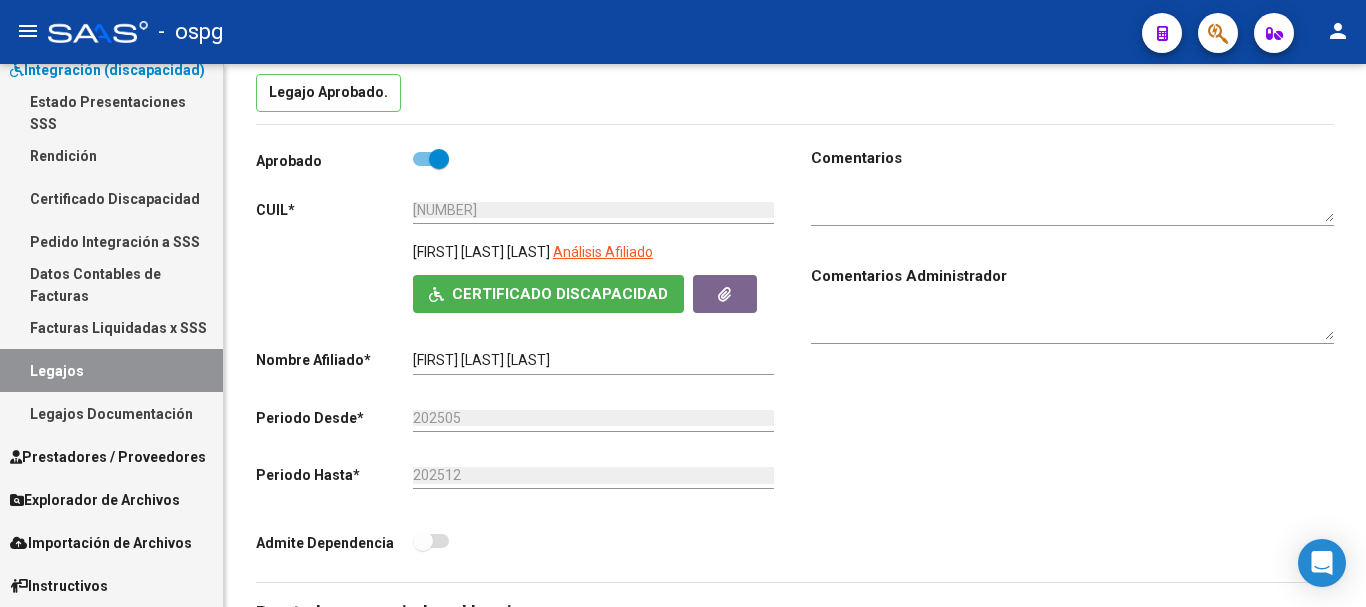 scroll, scrollTop: 0, scrollLeft: 0, axis: both 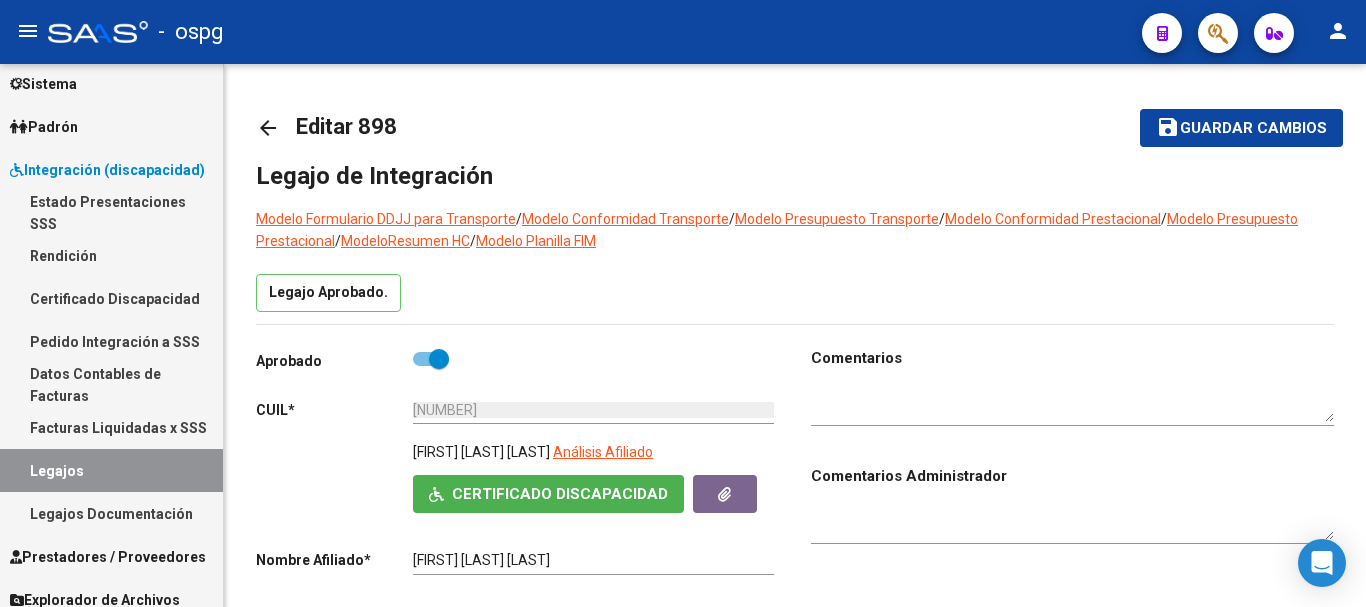 click on "Integración (discapacidad)" at bounding box center (107, 170) 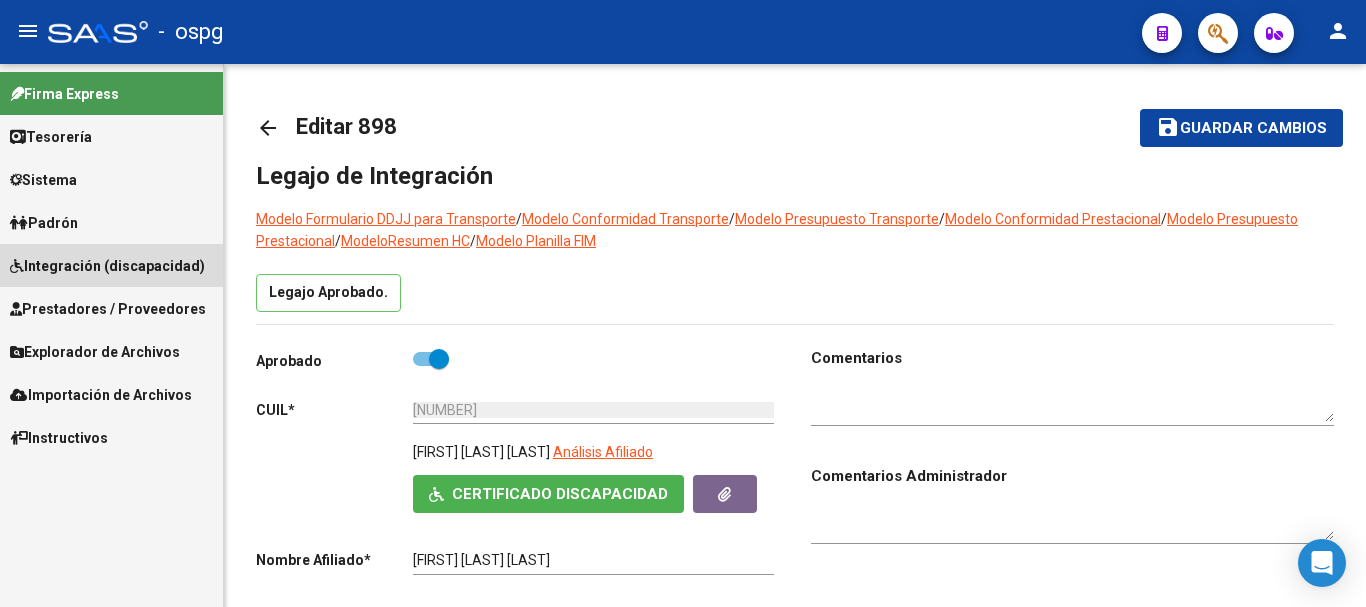 scroll, scrollTop: 0, scrollLeft: 0, axis: both 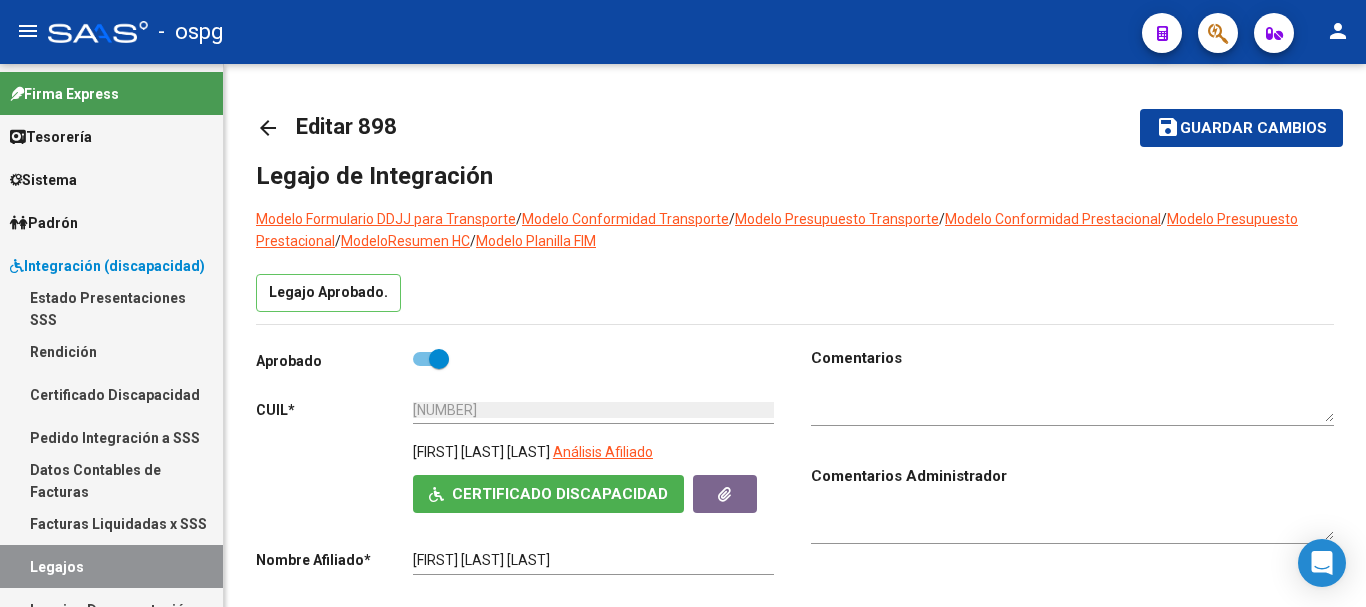 click on "Facturas Liquidadas x SSS" at bounding box center [111, 523] 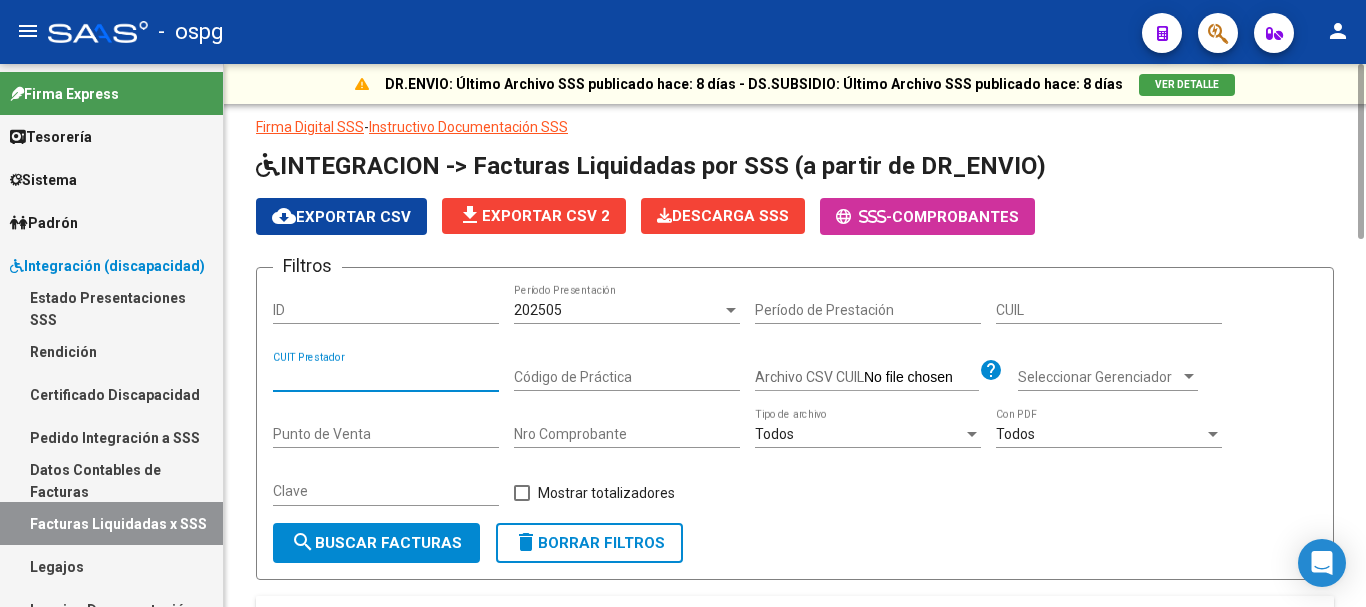 paste on "33-71001855-9" 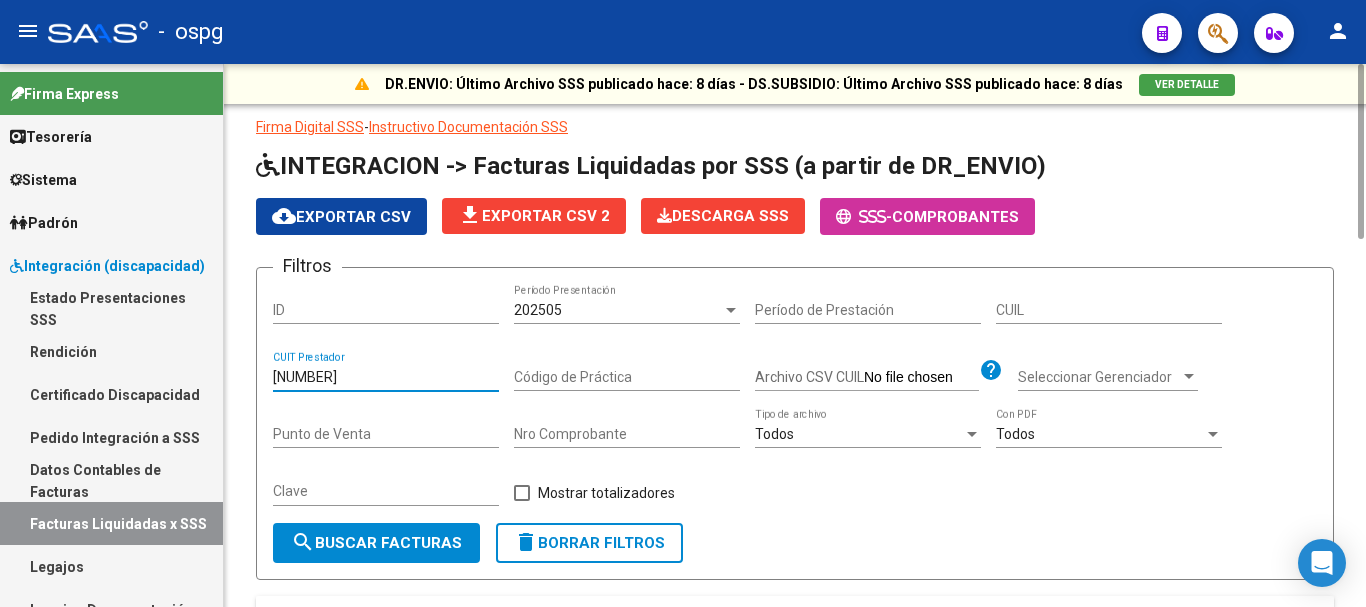 click on "search  Buscar Facturas" 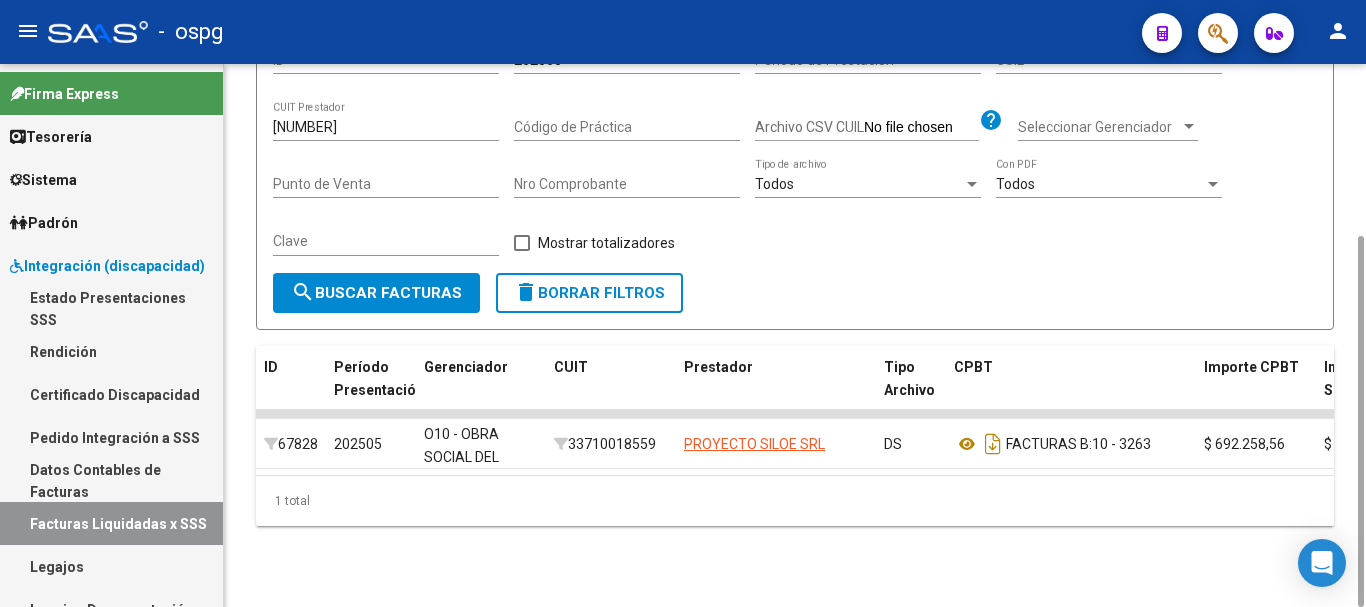 scroll, scrollTop: 0, scrollLeft: 0, axis: both 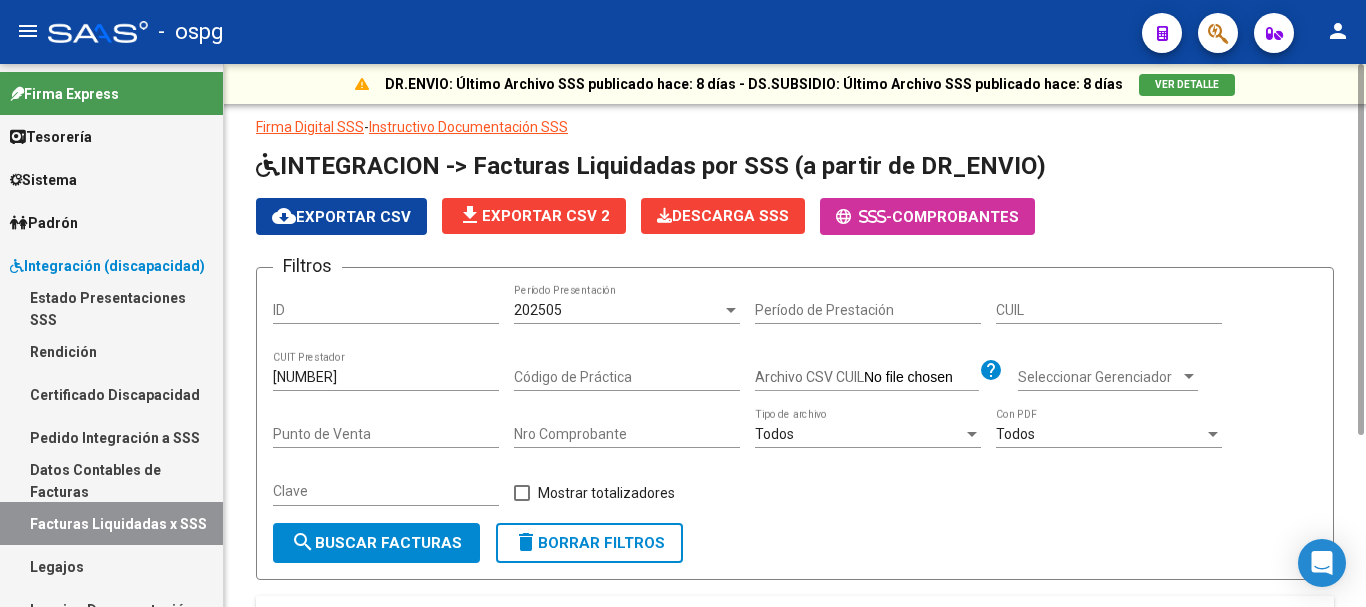 click on "202505" at bounding box center (618, 310) 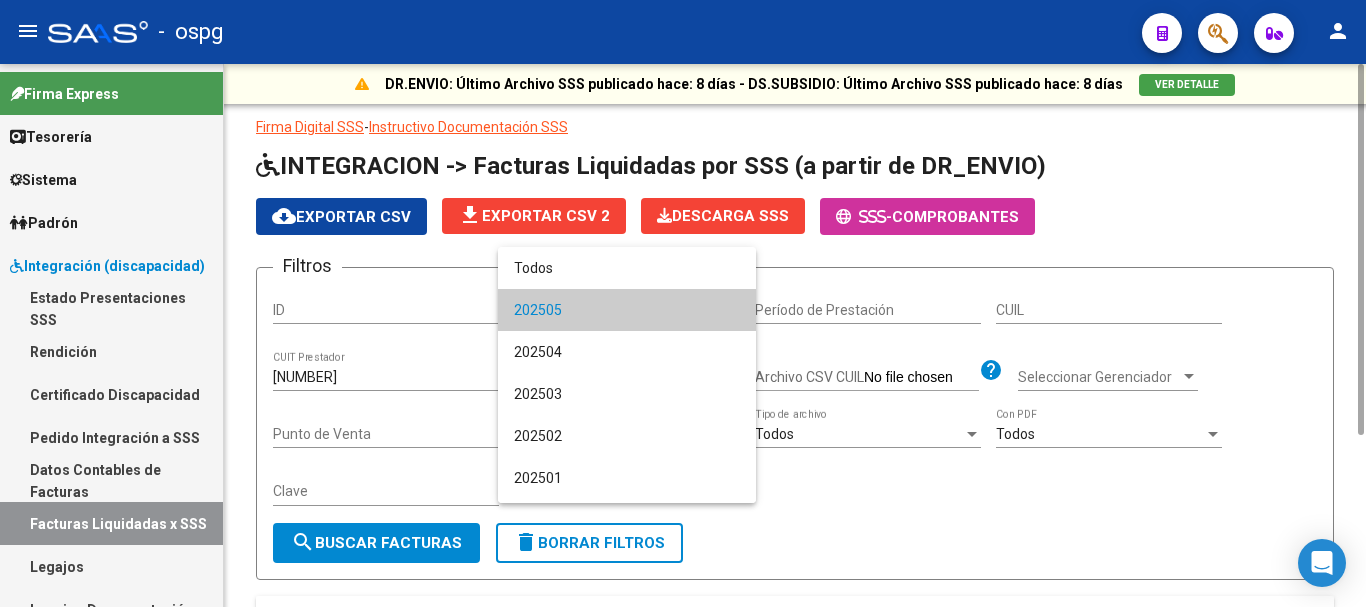 click on "202505" at bounding box center [627, 310] 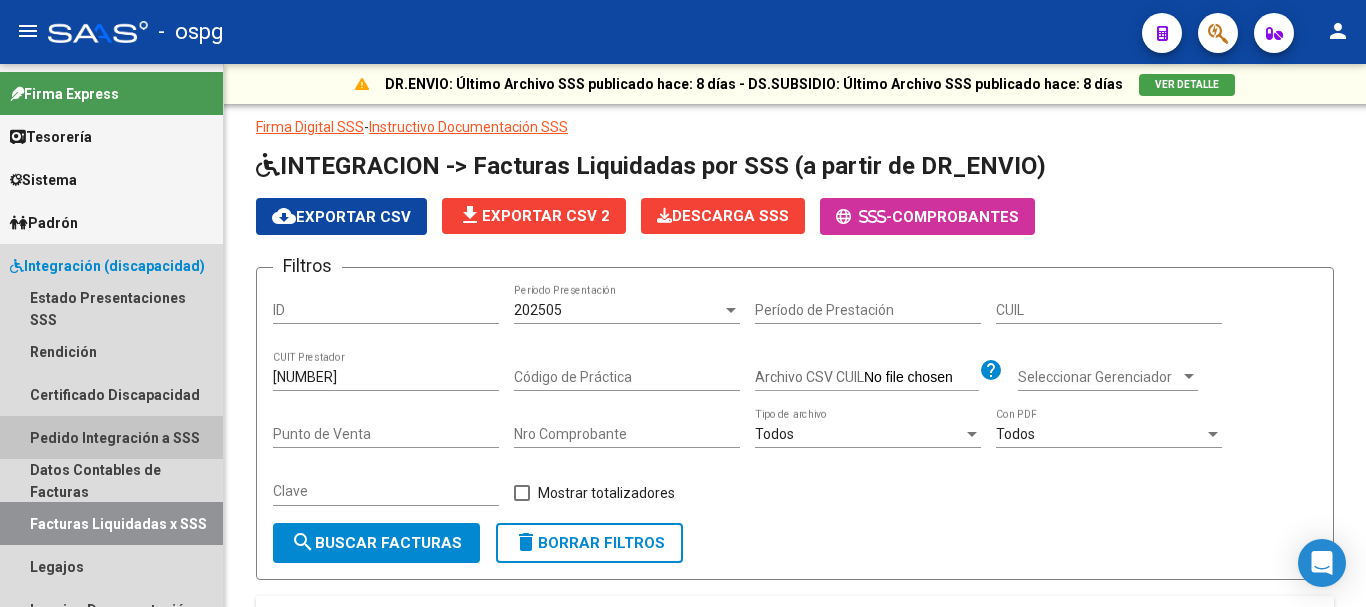 click on "Pedido Integración a SSS" at bounding box center (111, 437) 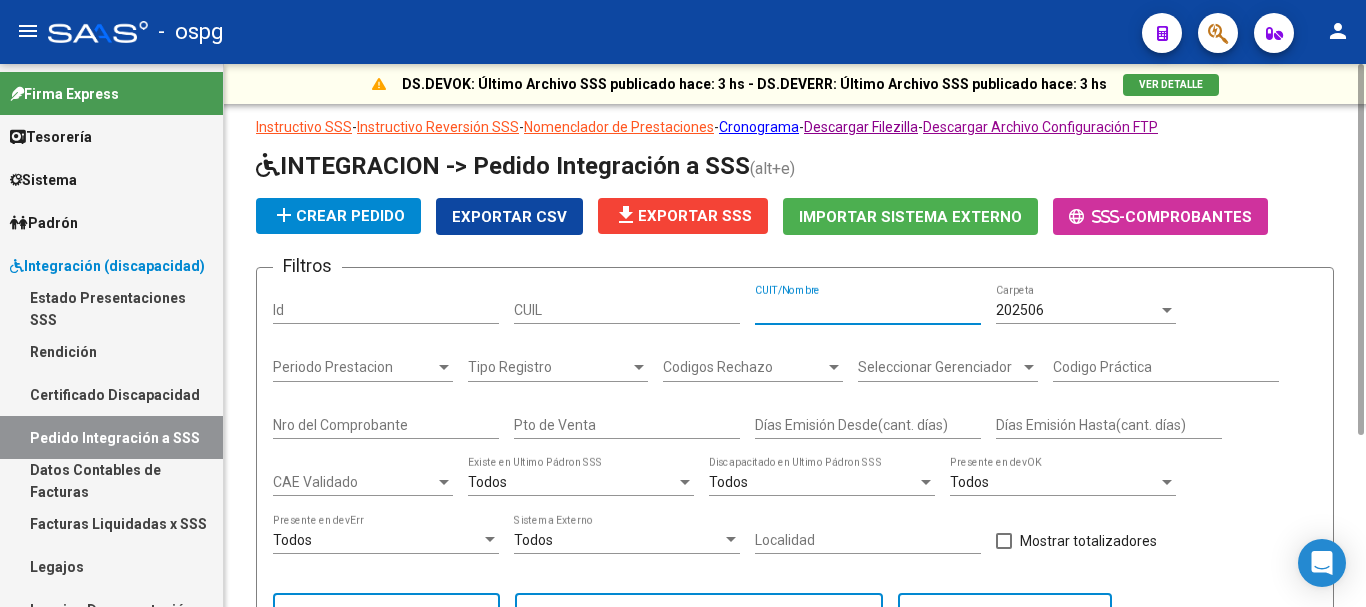 paste on "33710018559" 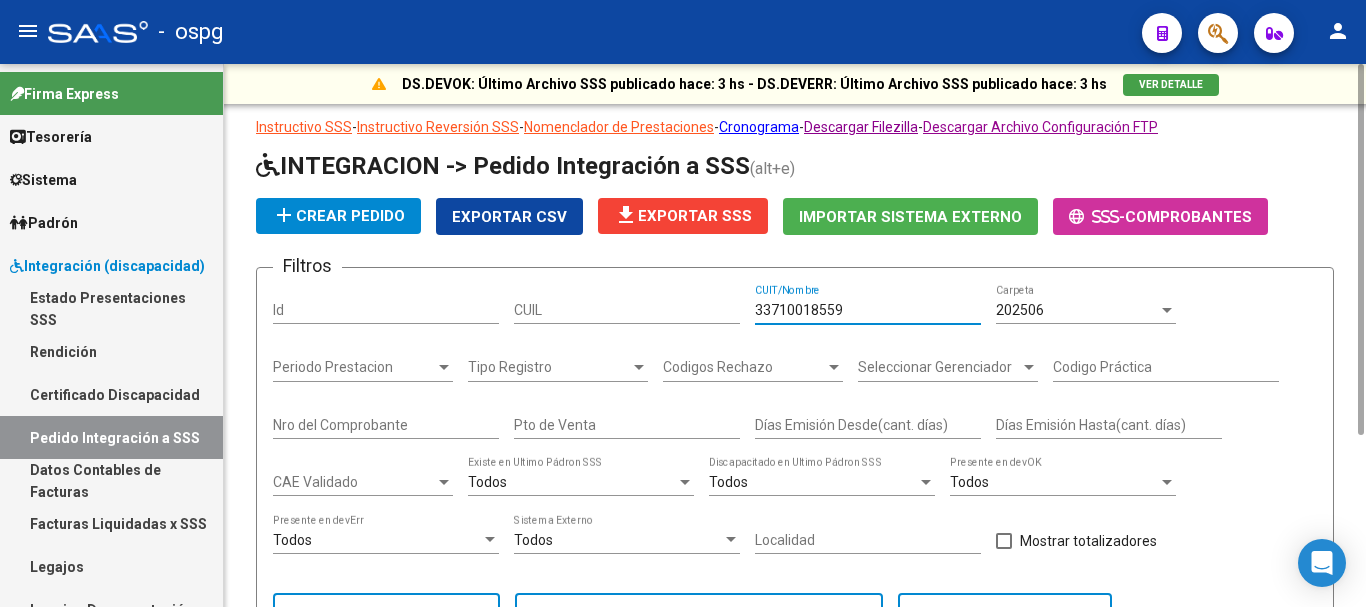 scroll, scrollTop: 200, scrollLeft: 0, axis: vertical 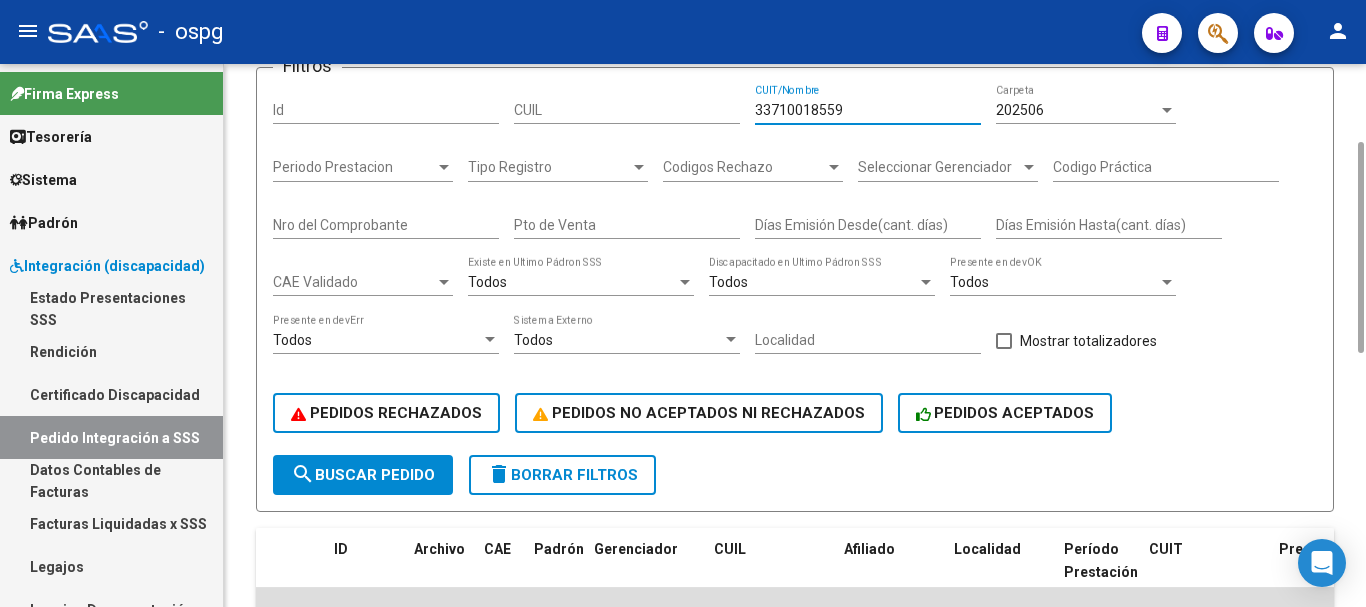 click on "search  Buscar Pedido" 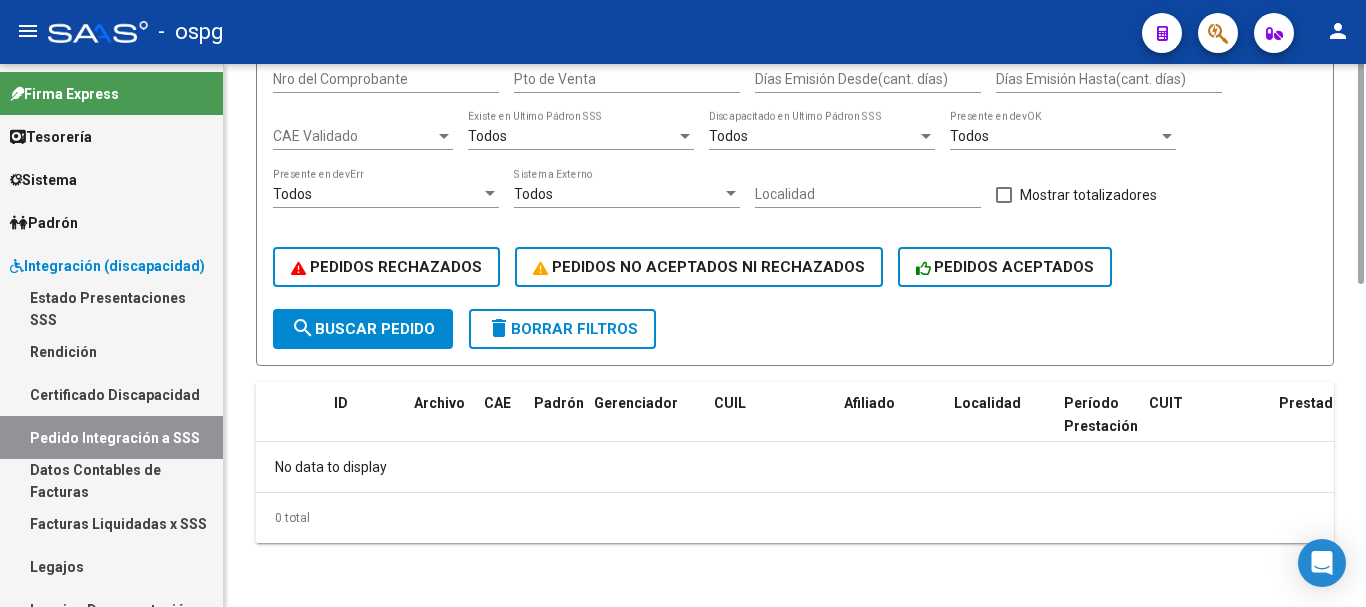 scroll, scrollTop: 0, scrollLeft: 0, axis: both 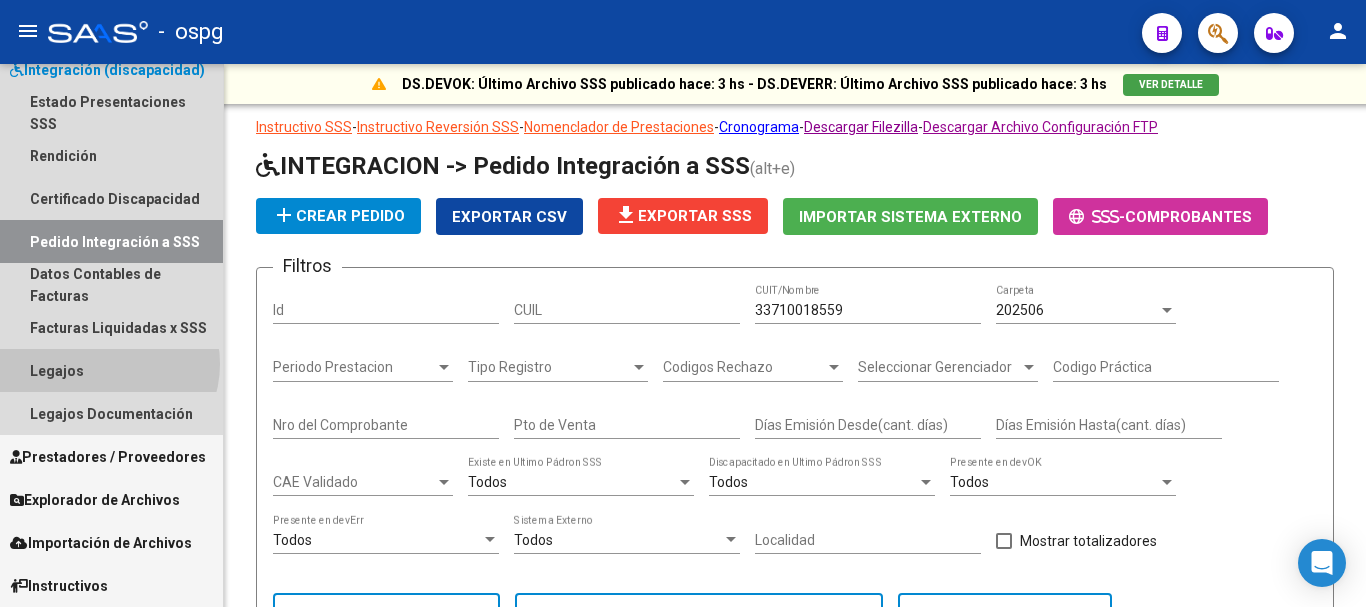 click on "Legajos" at bounding box center [111, 370] 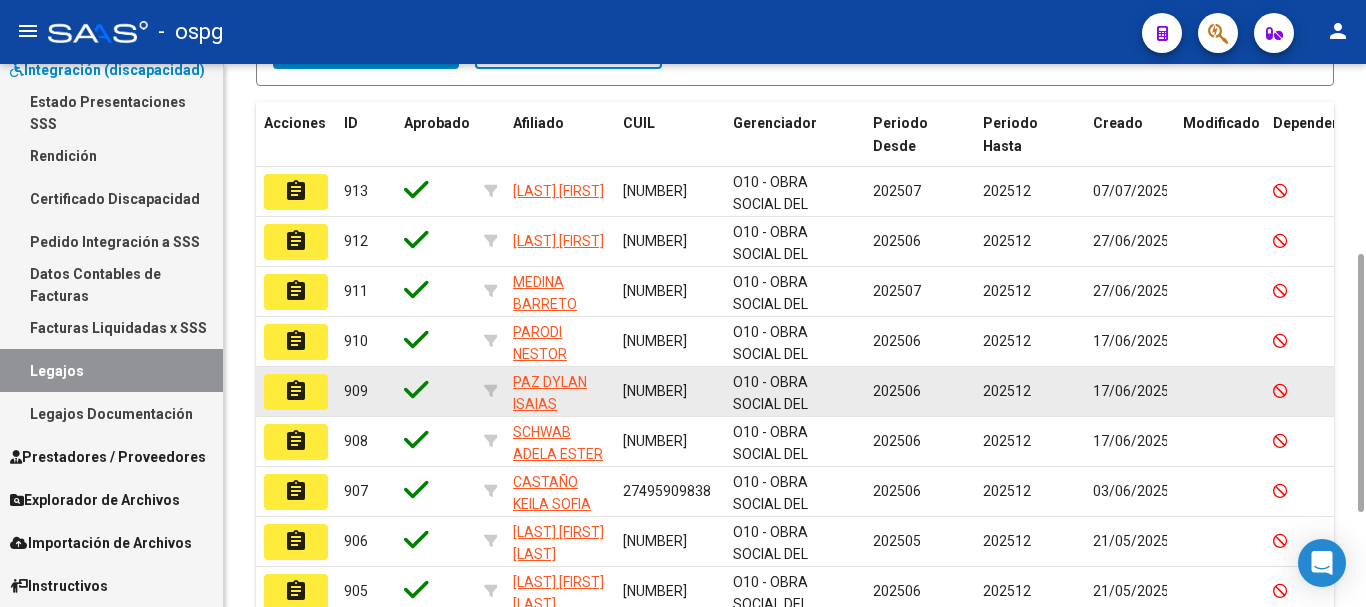 scroll, scrollTop: 0, scrollLeft: 0, axis: both 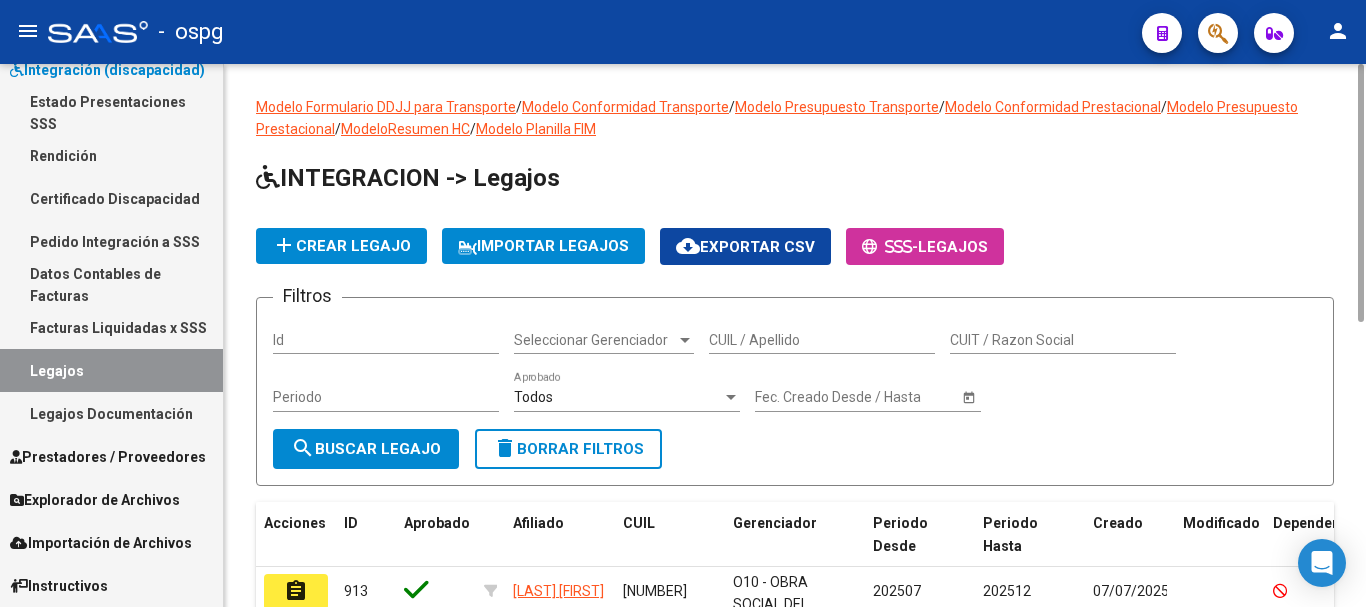 click on "CUIL / Apellido" at bounding box center (822, 340) 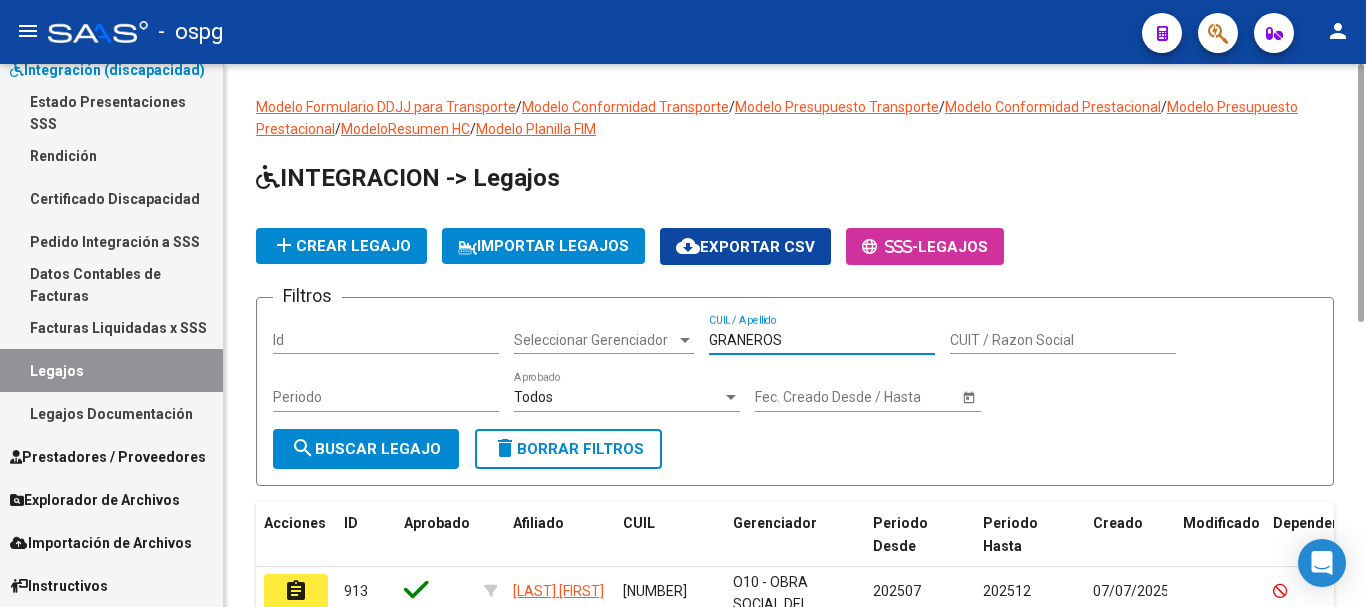 click on "search  Buscar Legajo" 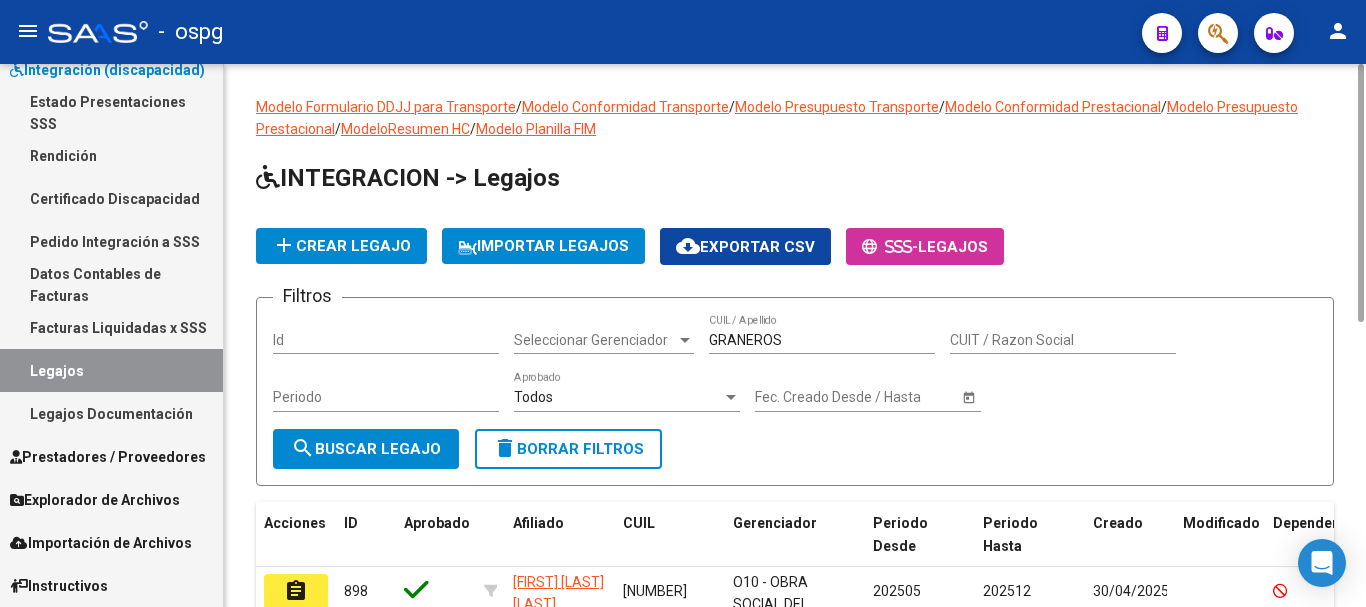 scroll, scrollTop: 200, scrollLeft: 0, axis: vertical 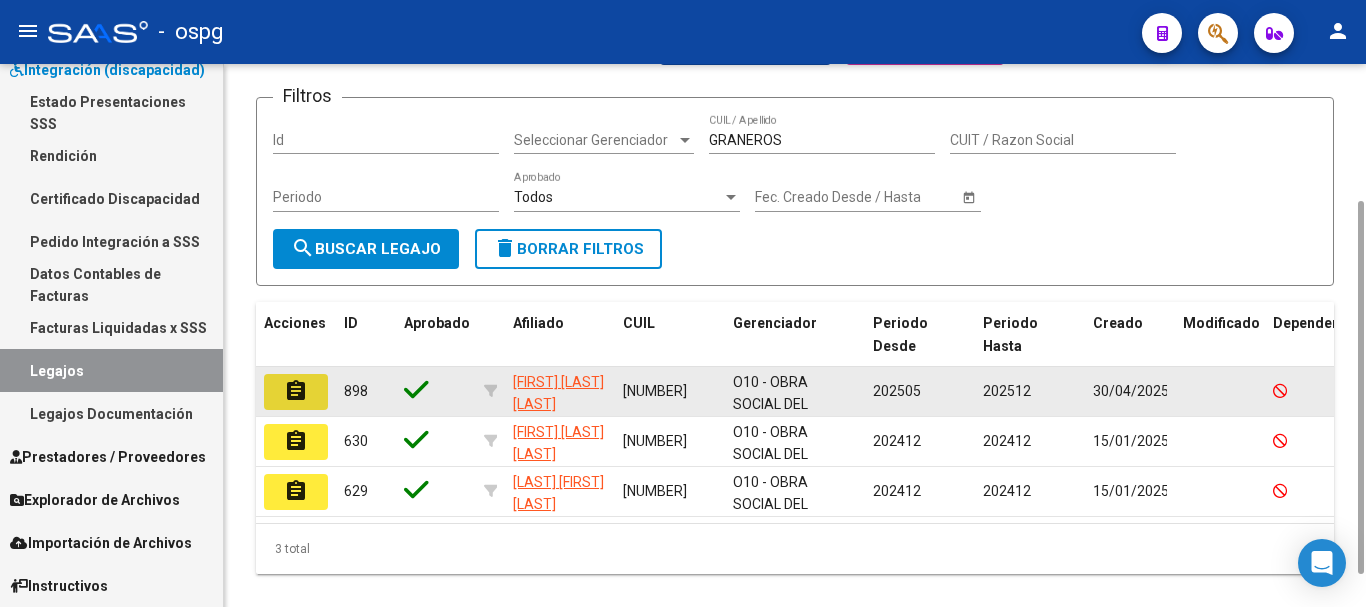 click on "assignment" 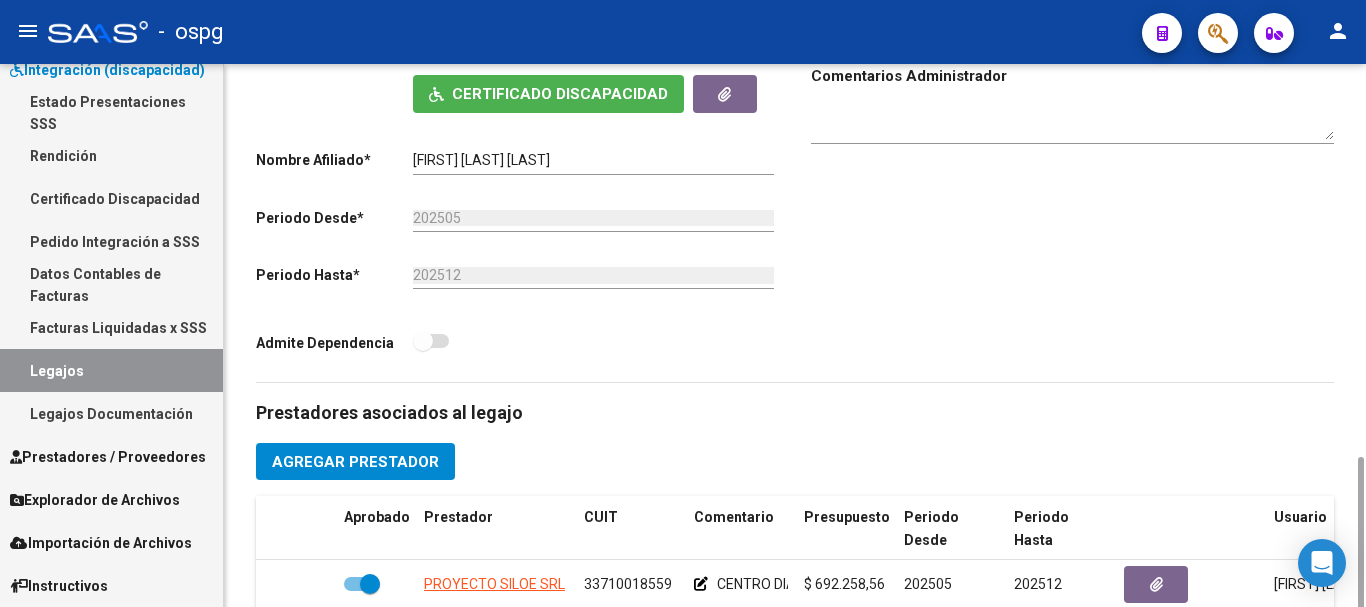 scroll, scrollTop: 600, scrollLeft: 0, axis: vertical 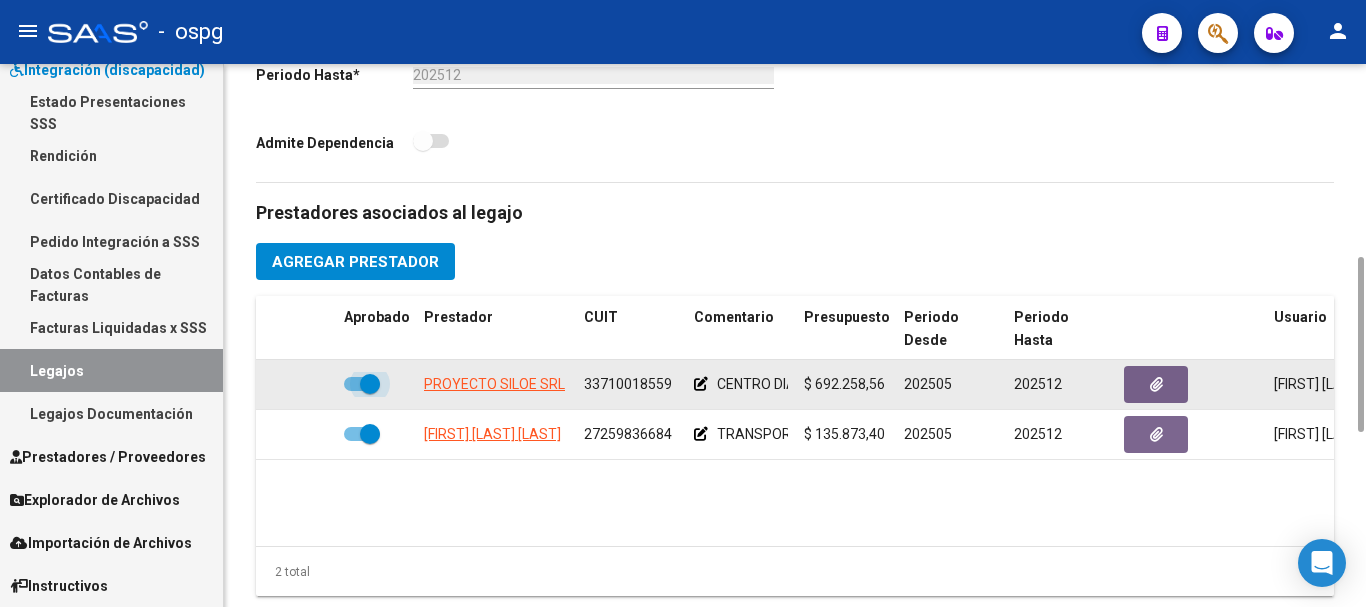 drag, startPoint x: 373, startPoint y: 390, endPoint x: 354, endPoint y: 391, distance: 19.026299 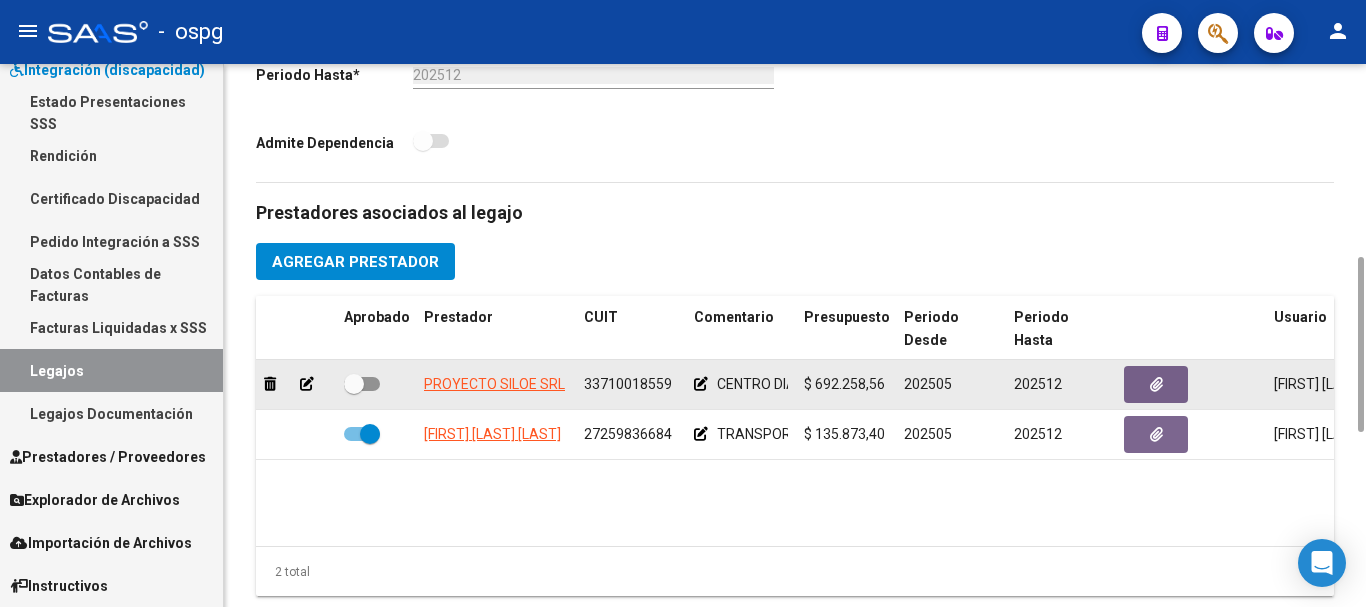 click 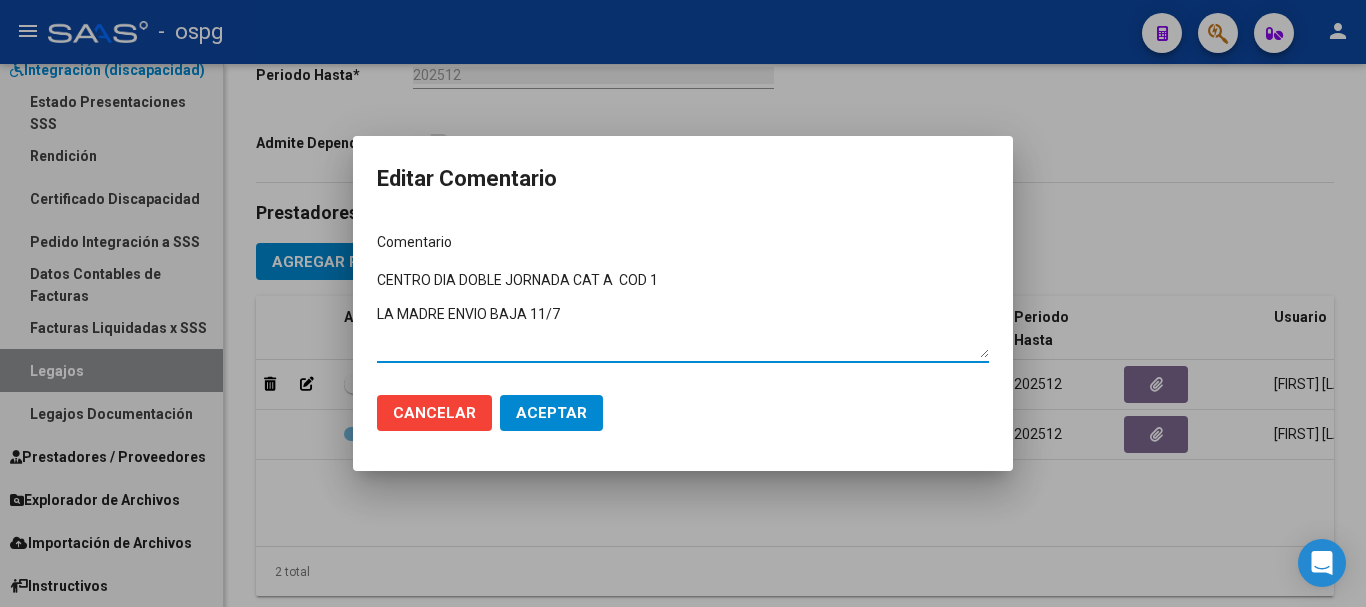 click on "Aceptar" 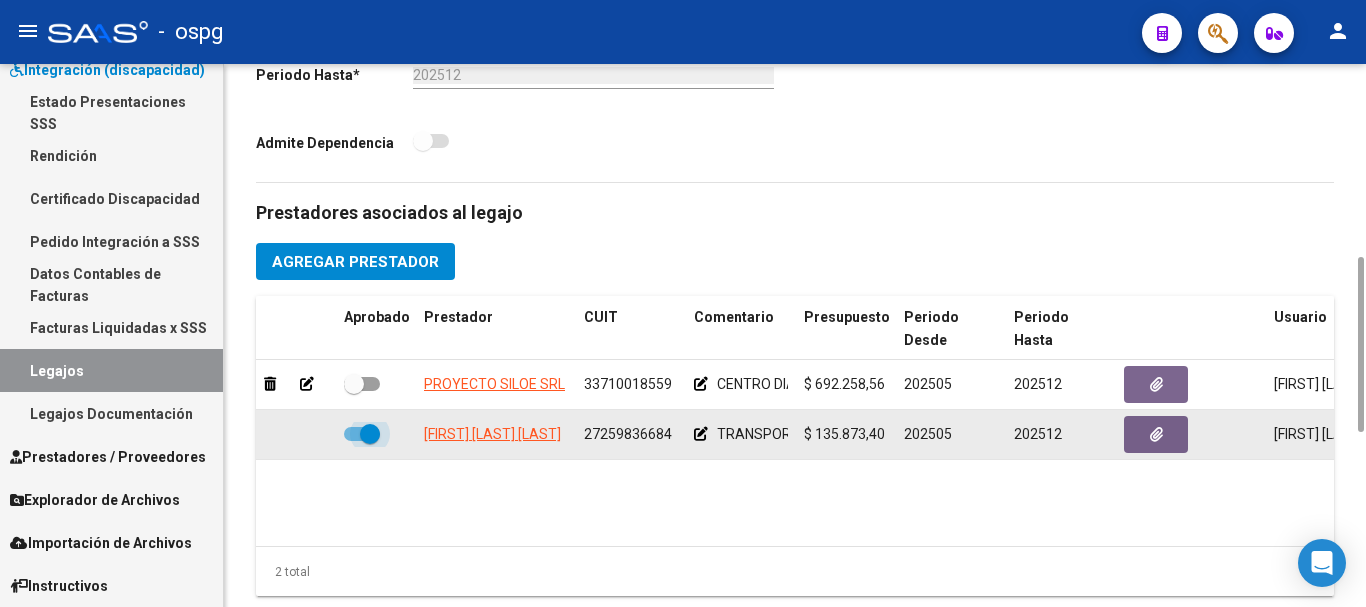 drag, startPoint x: 376, startPoint y: 437, endPoint x: 354, endPoint y: 446, distance: 23.769728 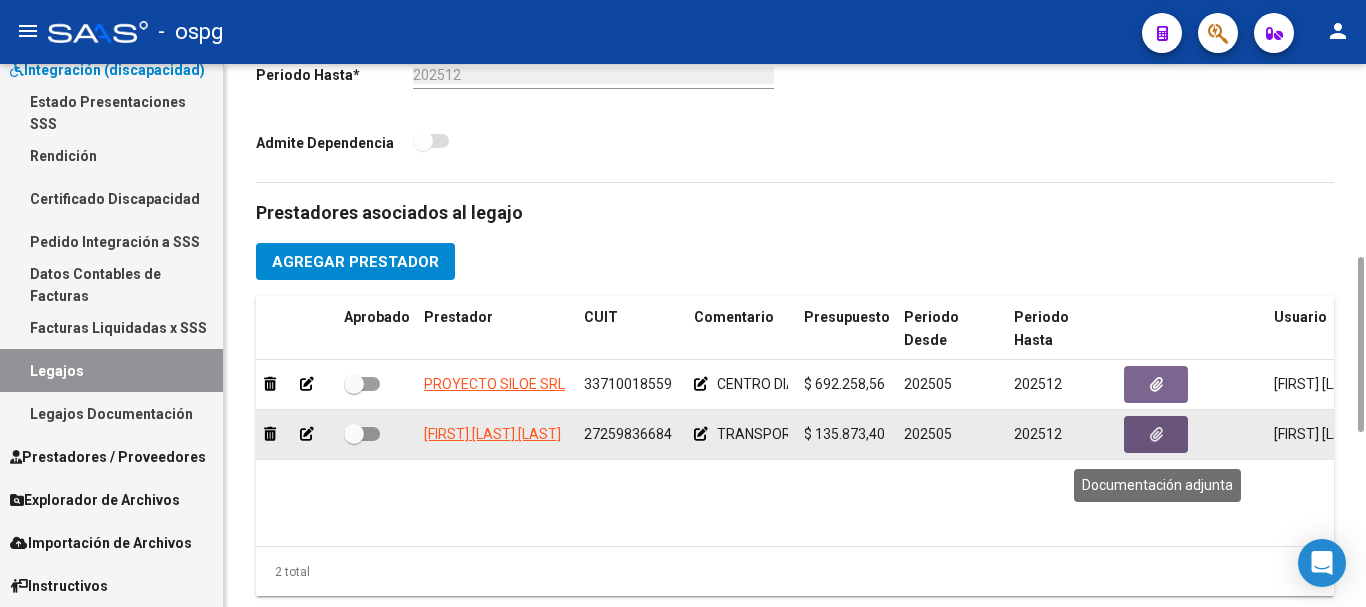 click 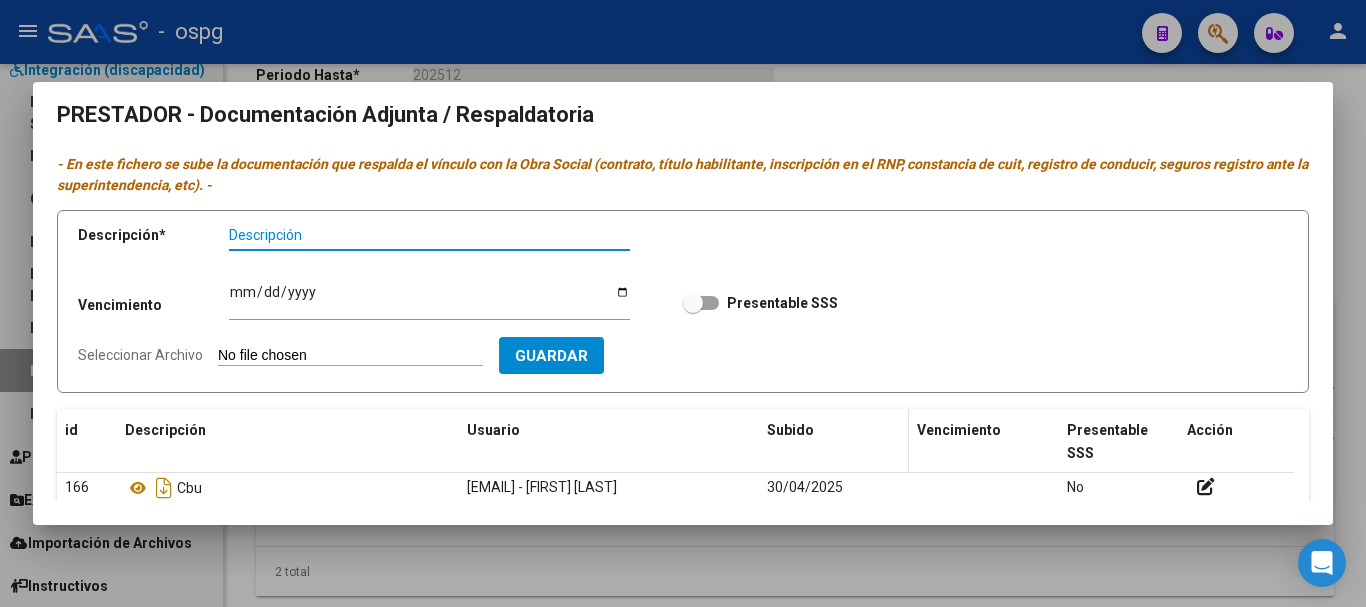 scroll, scrollTop: 0, scrollLeft: 0, axis: both 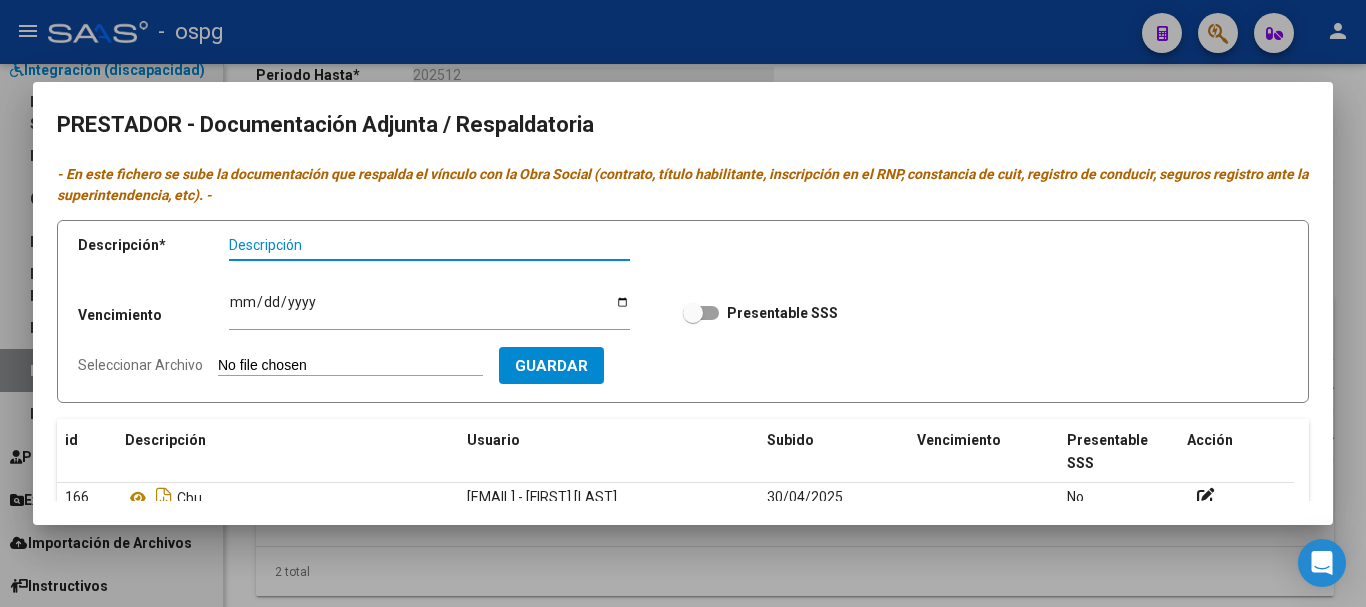 click at bounding box center [683, 303] 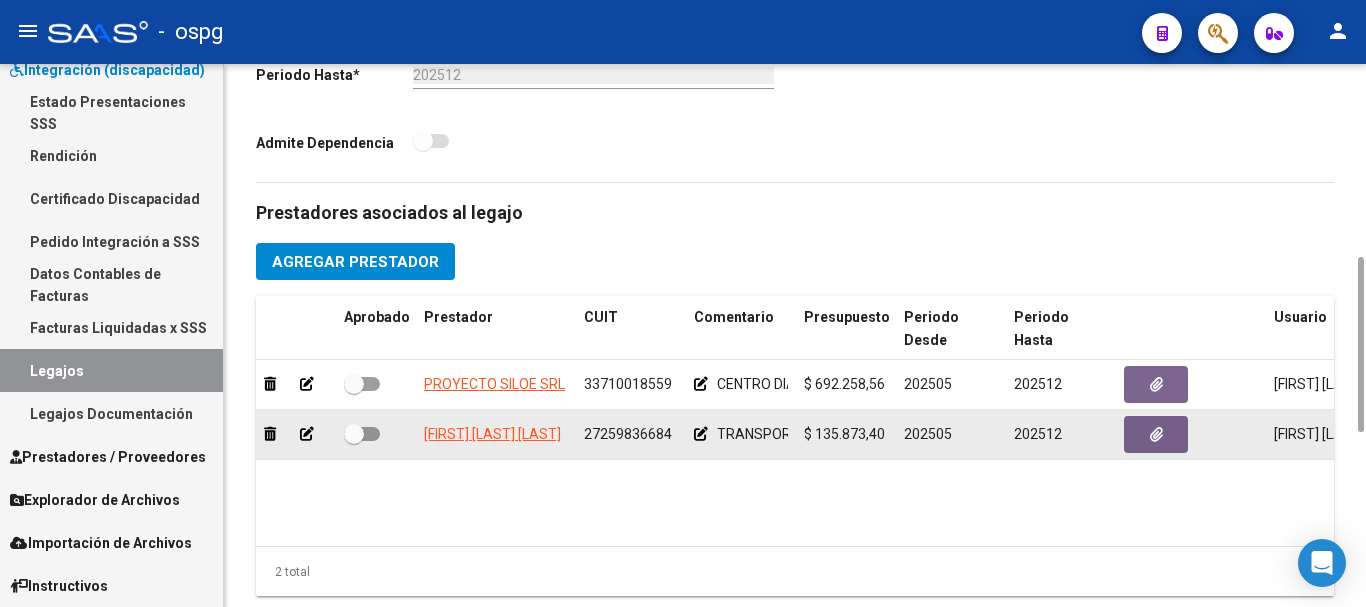 click 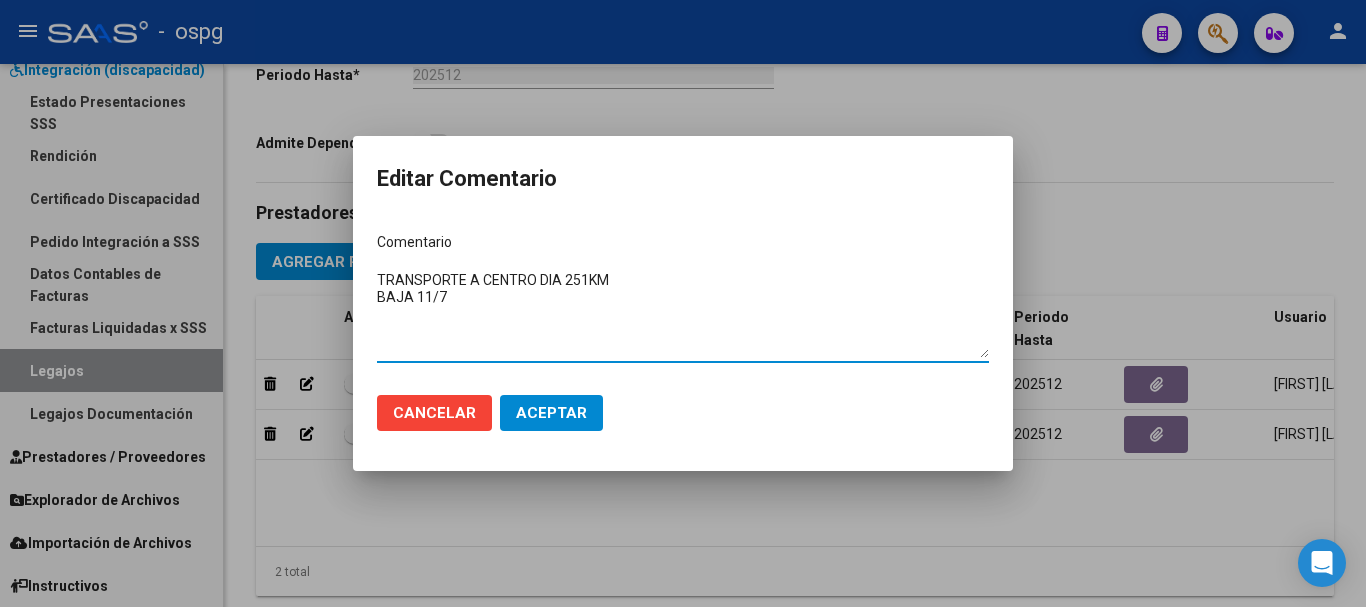 click on "Aceptar" 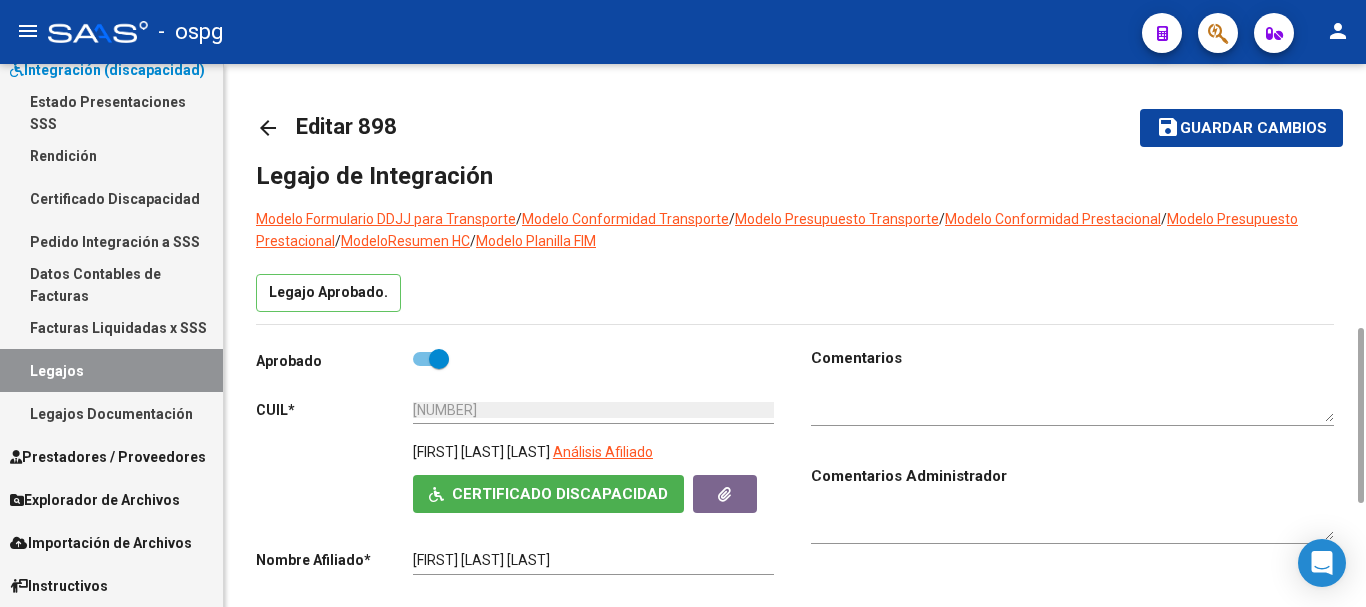 scroll, scrollTop: 600, scrollLeft: 0, axis: vertical 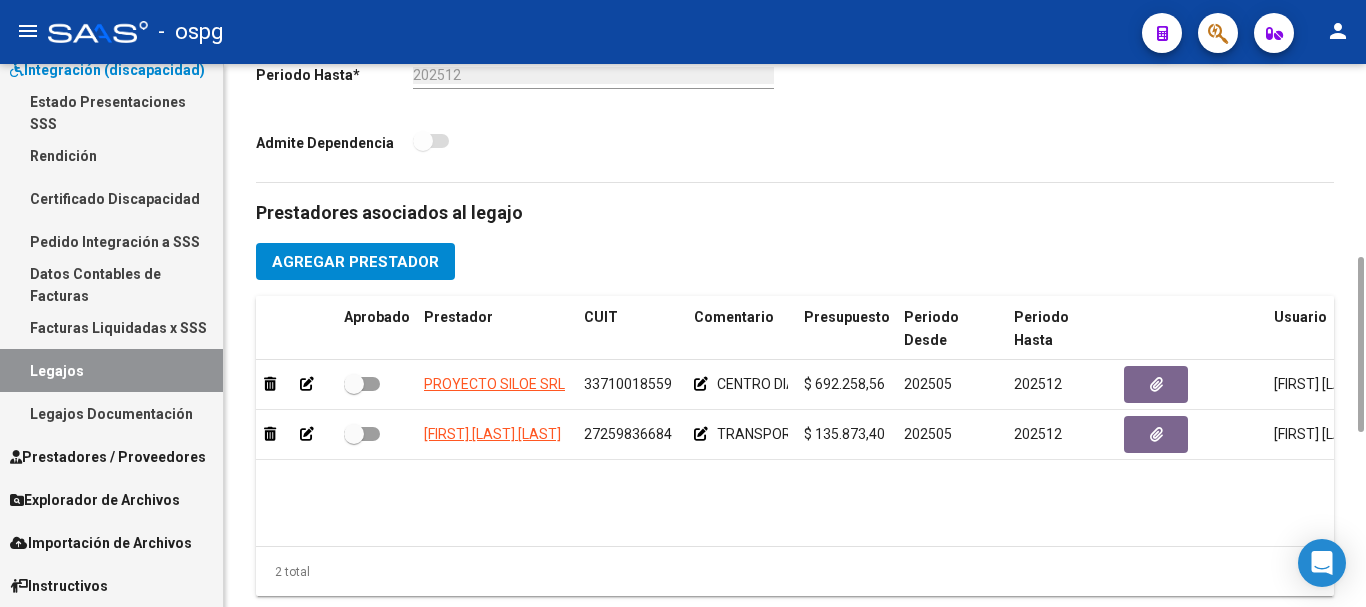 click on "PROYECTO SILOE SRL 33710018559     CENTRO DIA DOBLE JORNADA CAT A  COD 1
LA MADRE ENVIO BAJA 11/7  $ 692.258,56  202505 202512 Karina Albarenque   30/04/2025      PEREZ BIANCHETTI MARIA CECILIA 27259836684     TRANSPORTE A CENTRO DIA 251KM
BAJA 11/7  $ 135.873,40  202505 202512 Karina Albarenque   30/04/2025" 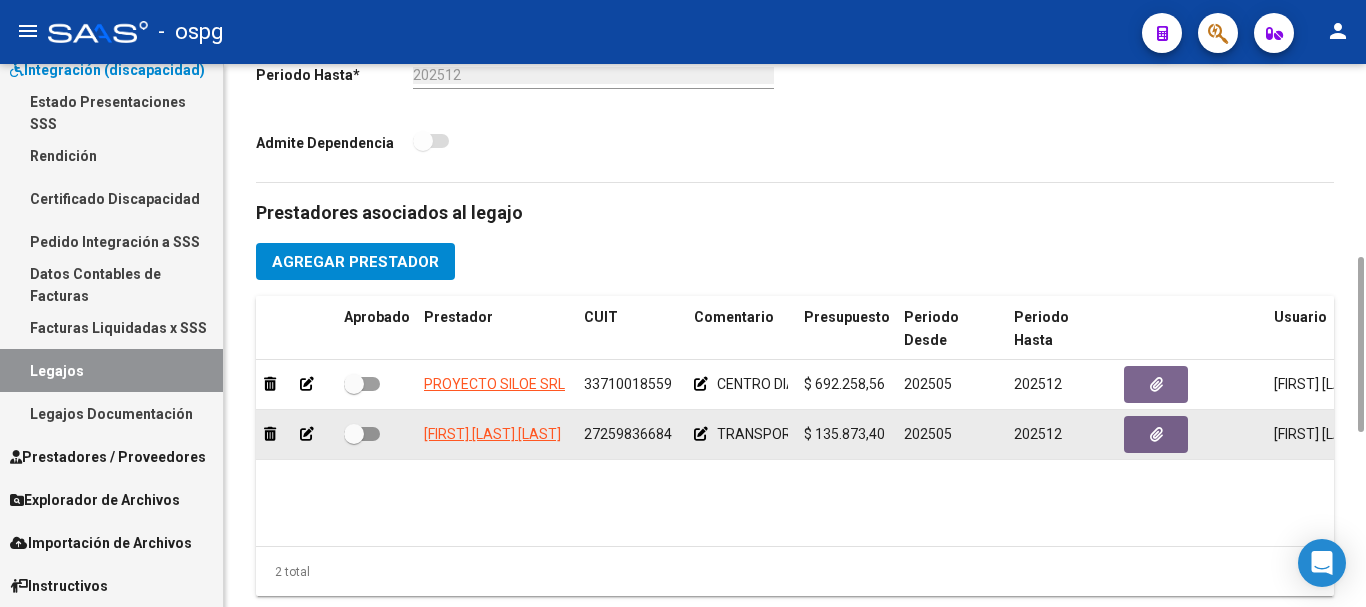 drag, startPoint x: 670, startPoint y: 437, endPoint x: 569, endPoint y: 447, distance: 101.49384 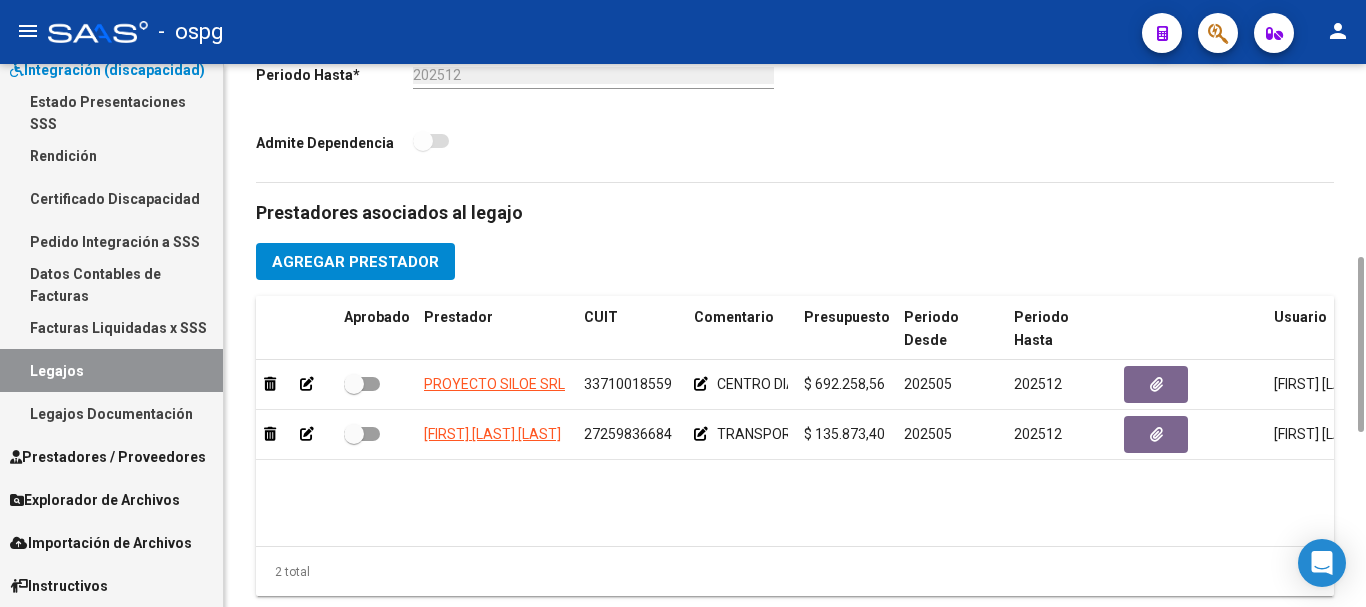 click on "PROYECTO SILOE SRL 33710018559     CENTRO DIA DOBLE JORNADA CAT A  COD 1
LA MADRE ENVIO BAJA 11/7  $ 692.258,56  202505 202512 Karina Albarenque   30/04/2025      PEREZ BIANCHETTI MARIA CECILIA 27259836684     TRANSPORTE A CENTRO DIA 251KM
BAJA 11/7  $ 135.873,40  202505 202512 Karina Albarenque   30/04/2025" 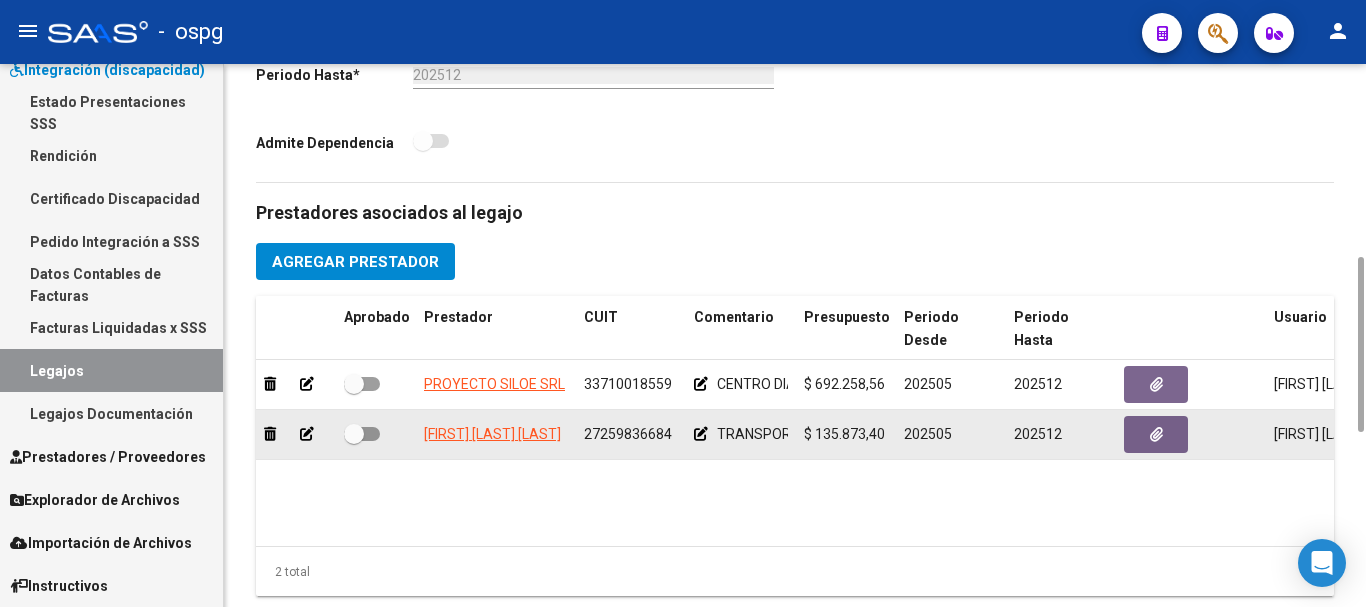 drag, startPoint x: 675, startPoint y: 436, endPoint x: 585, endPoint y: 455, distance: 91.983696 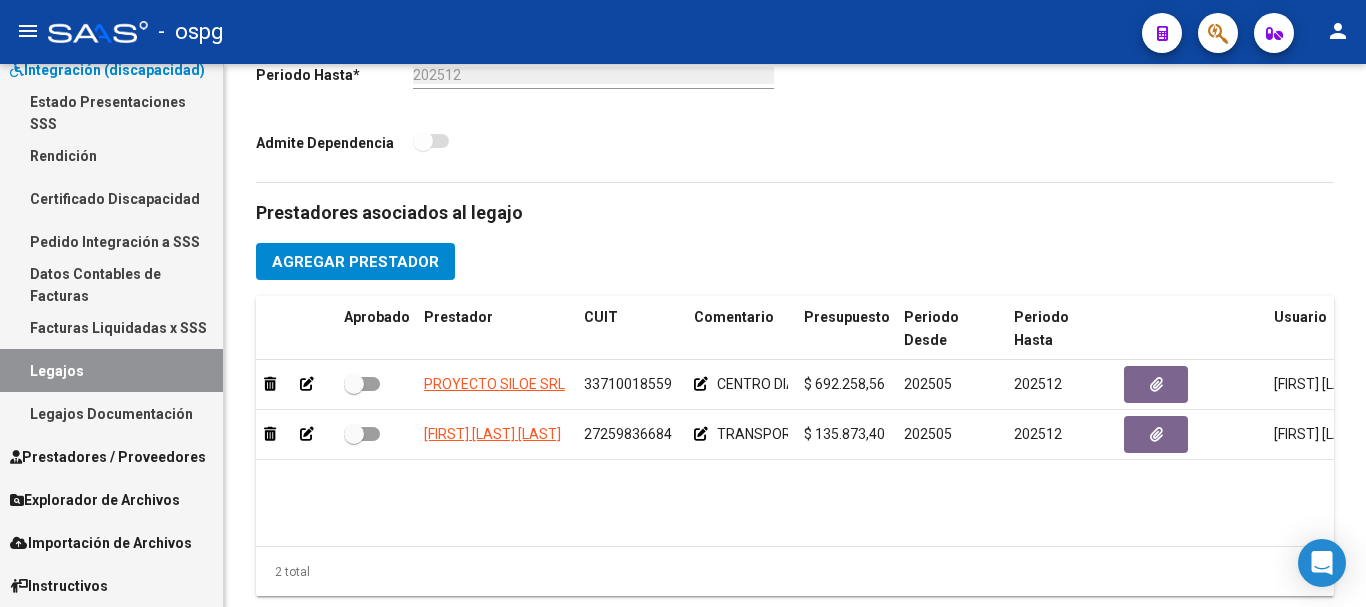 click on "Facturas Liquidadas x SSS" at bounding box center (111, 327) 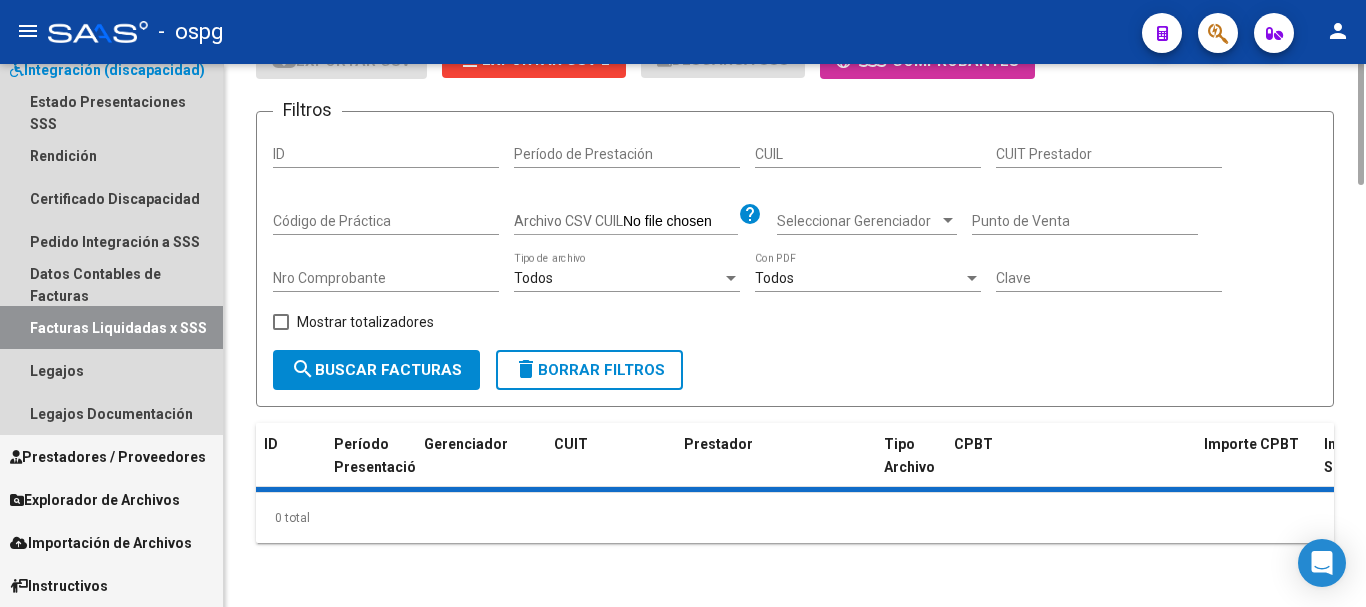 scroll, scrollTop: 0, scrollLeft: 0, axis: both 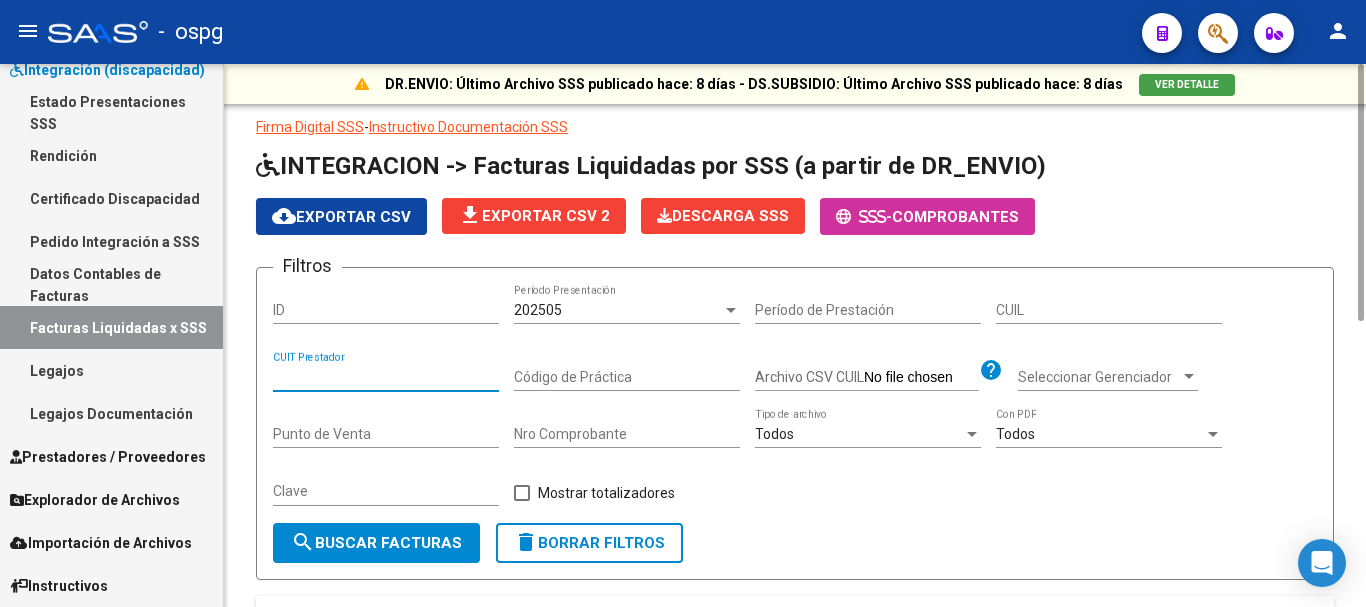 paste on "27-25983668-4" 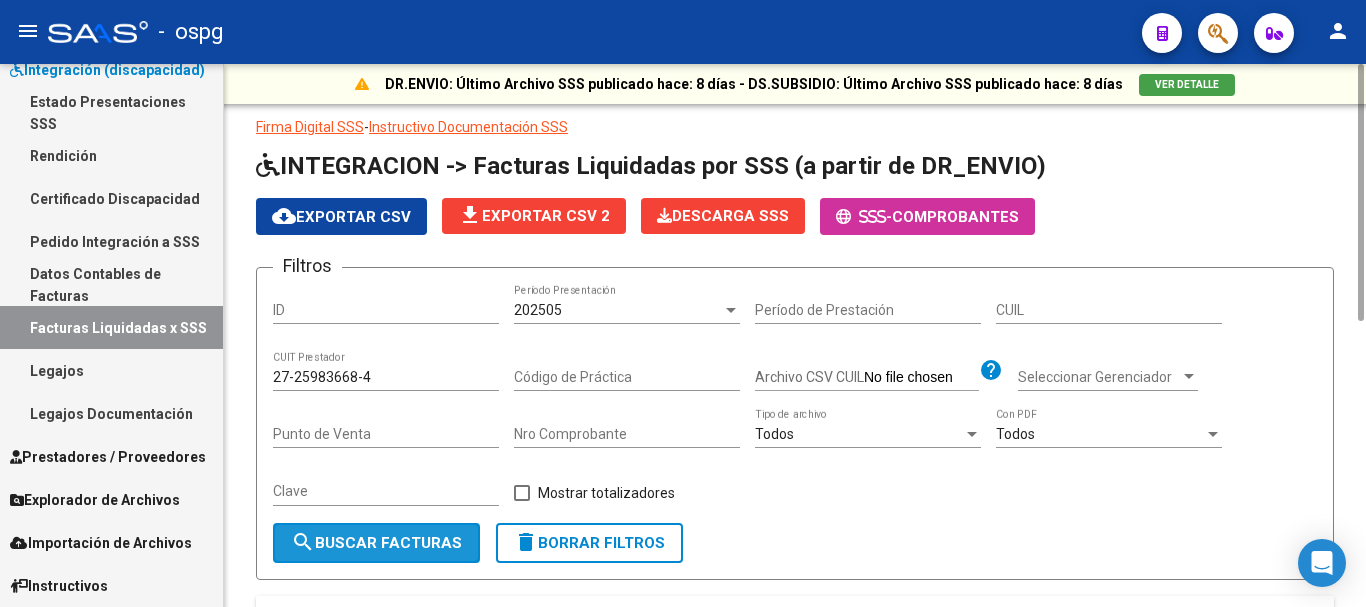 click on "search  Buscar Facturas" 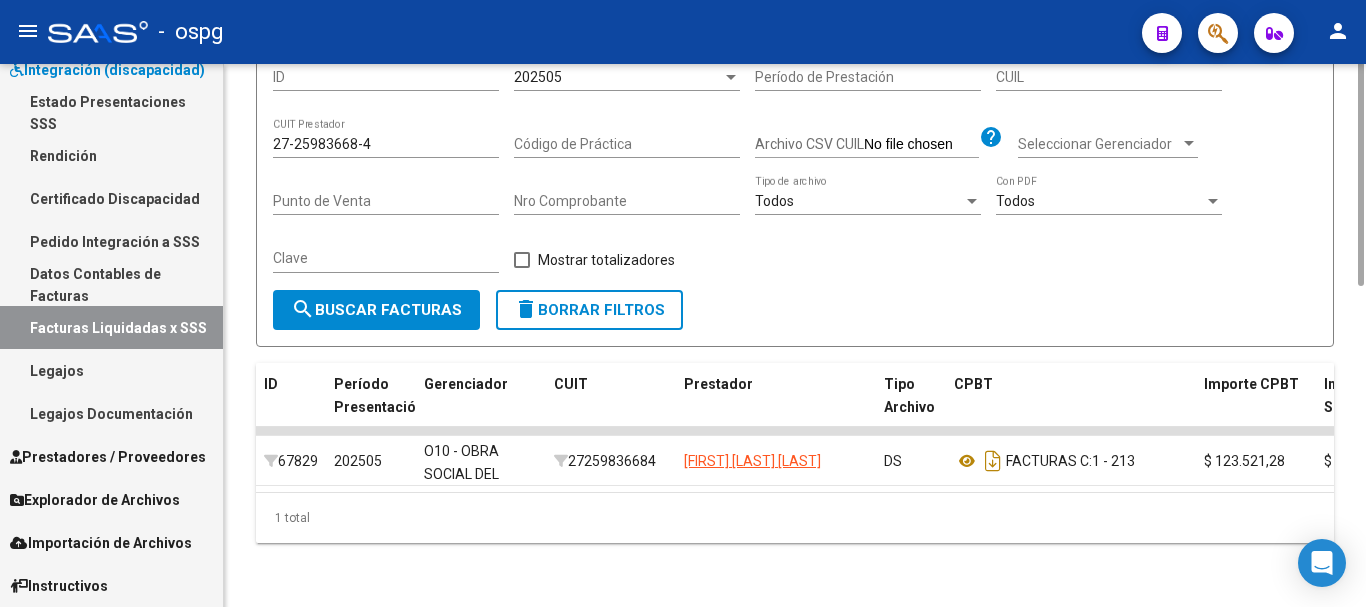scroll, scrollTop: 50, scrollLeft: 0, axis: vertical 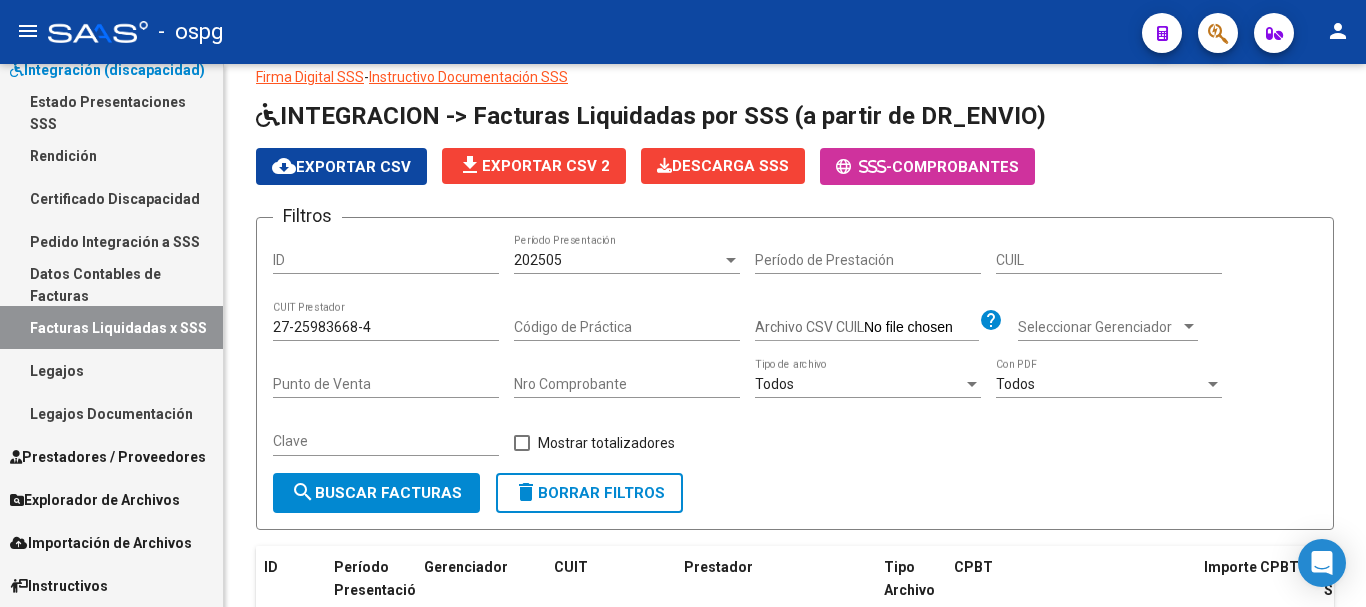 click on "Pedido Integración a SSS" at bounding box center [111, 241] 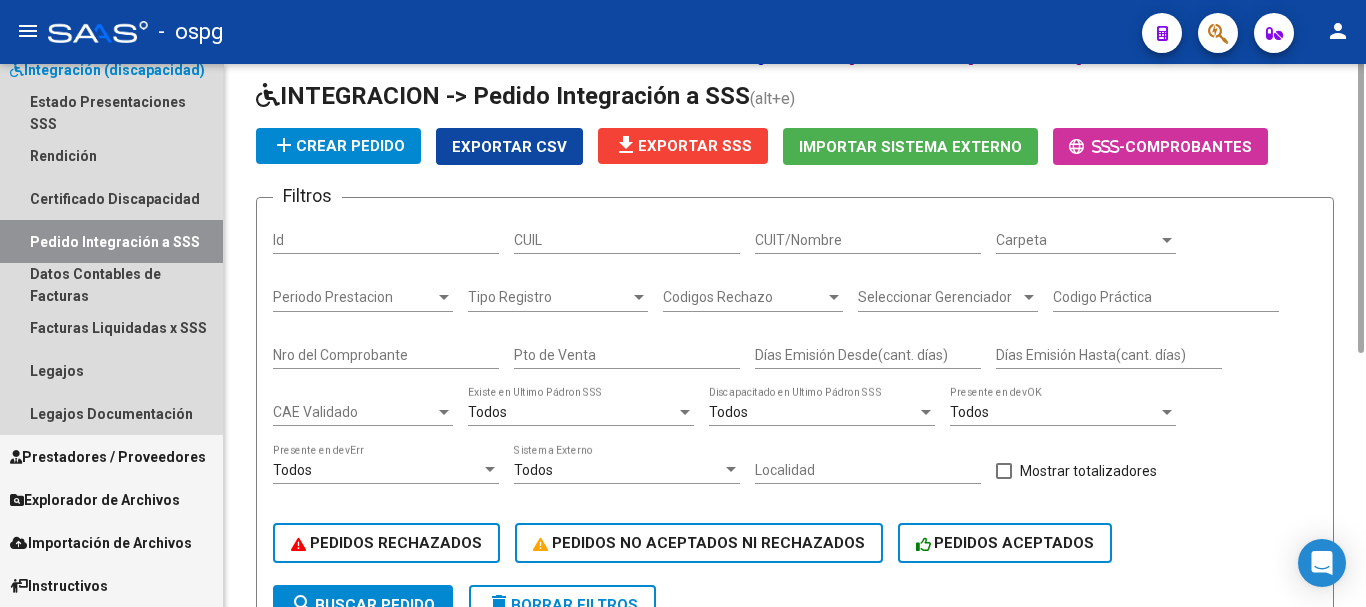 scroll, scrollTop: 0, scrollLeft: 0, axis: both 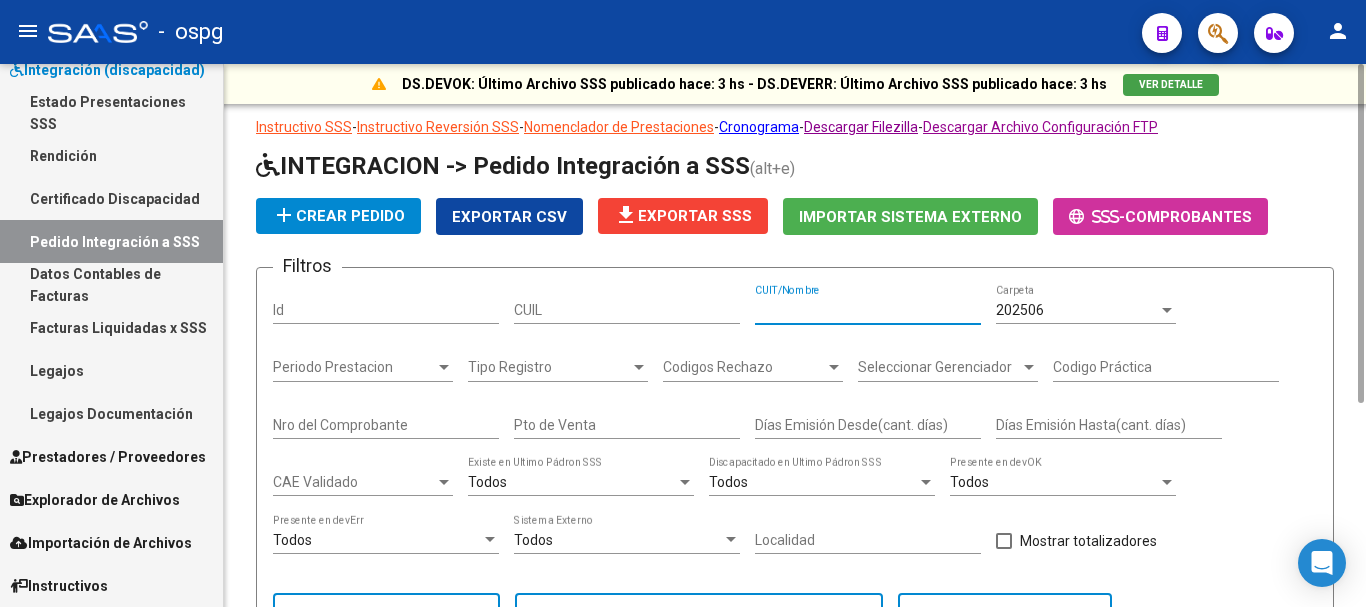 paste on "27259836684" 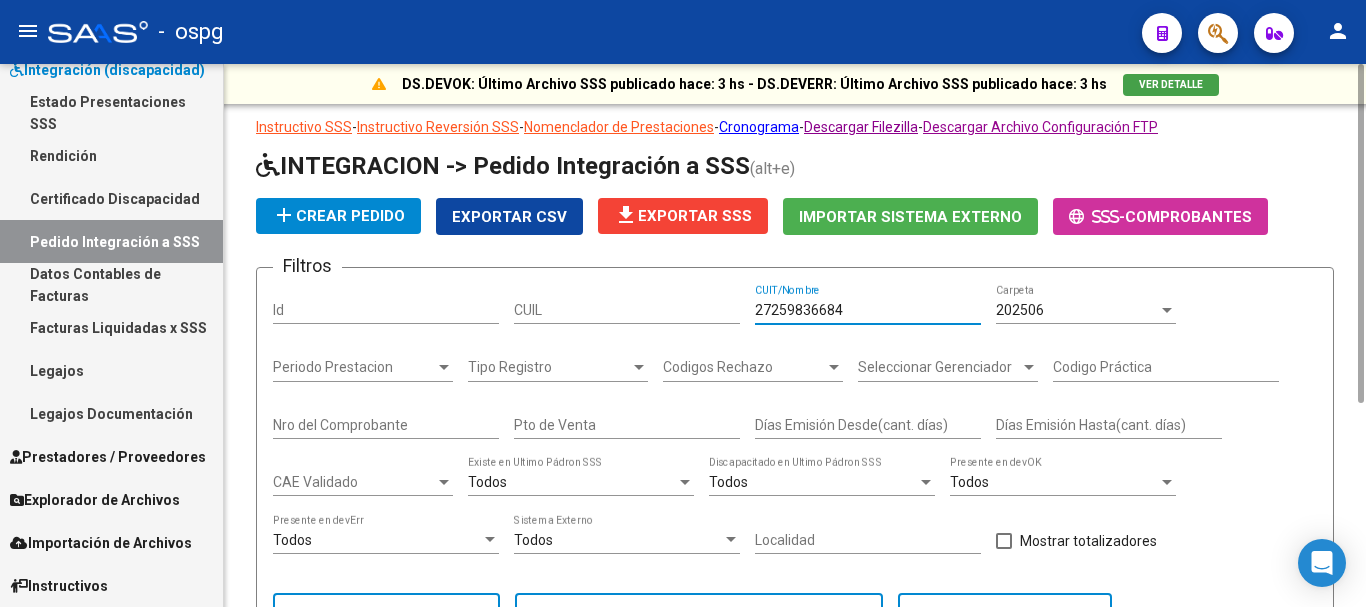 scroll, scrollTop: 400, scrollLeft: 0, axis: vertical 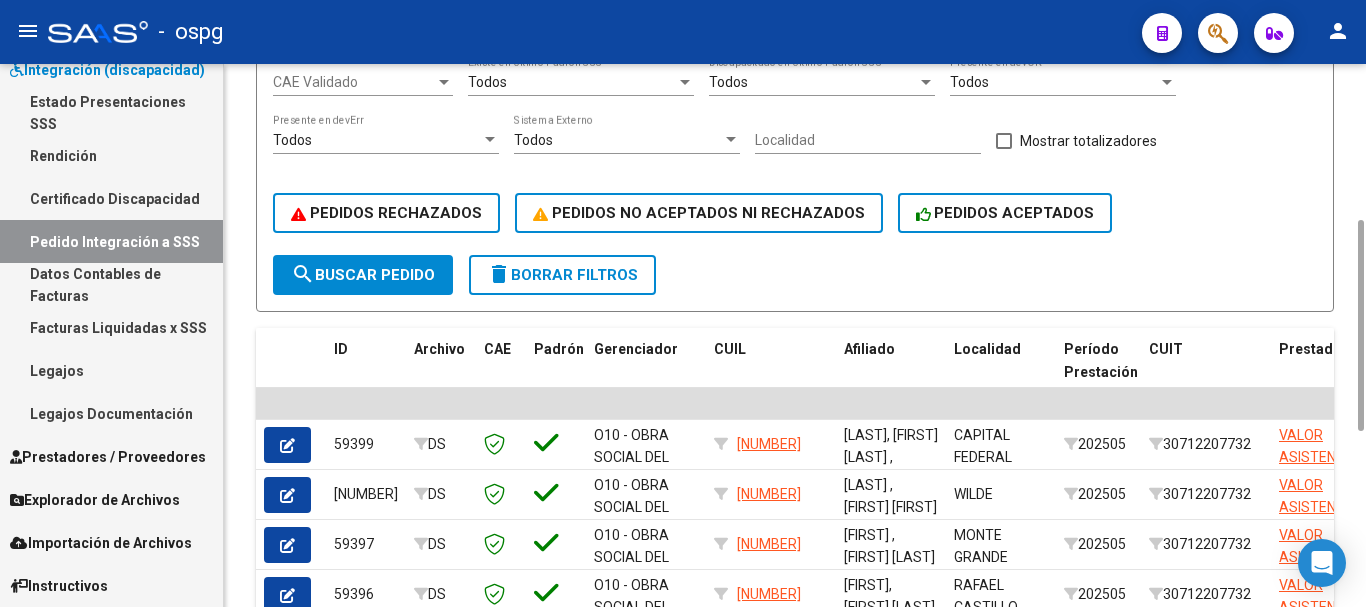 click on "search  Buscar Pedido" 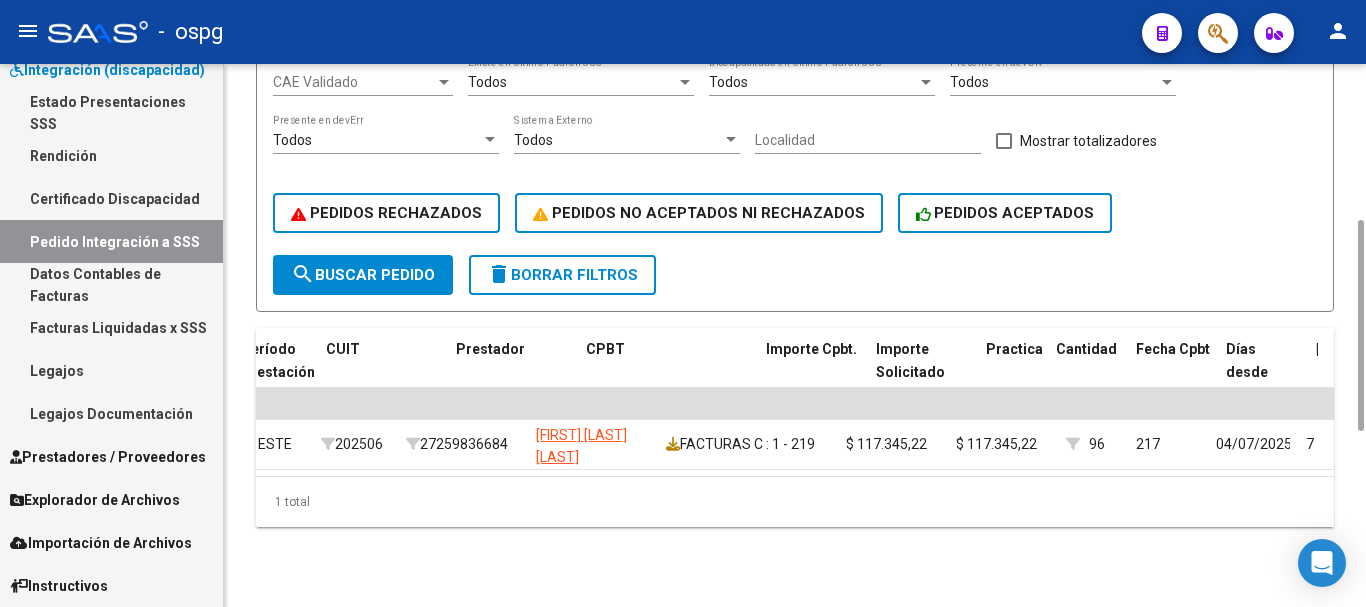 scroll, scrollTop: 0, scrollLeft: 956, axis: horizontal 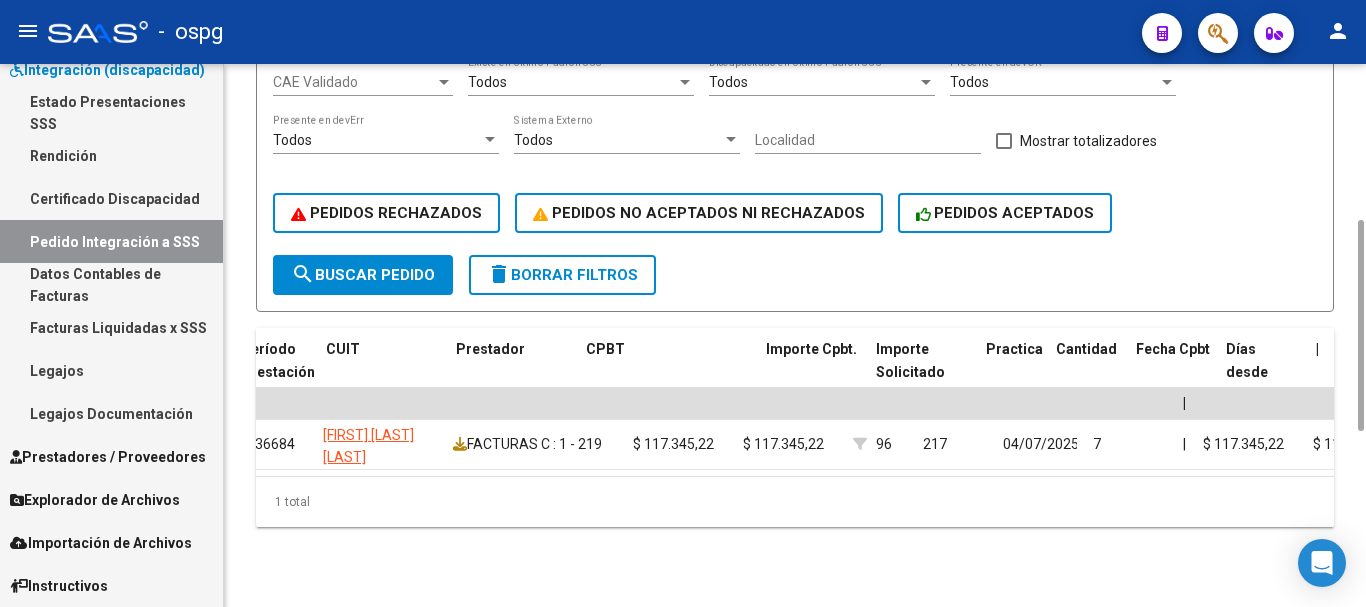 drag, startPoint x: 881, startPoint y: 505, endPoint x: 983, endPoint y: 508, distance: 102.044106 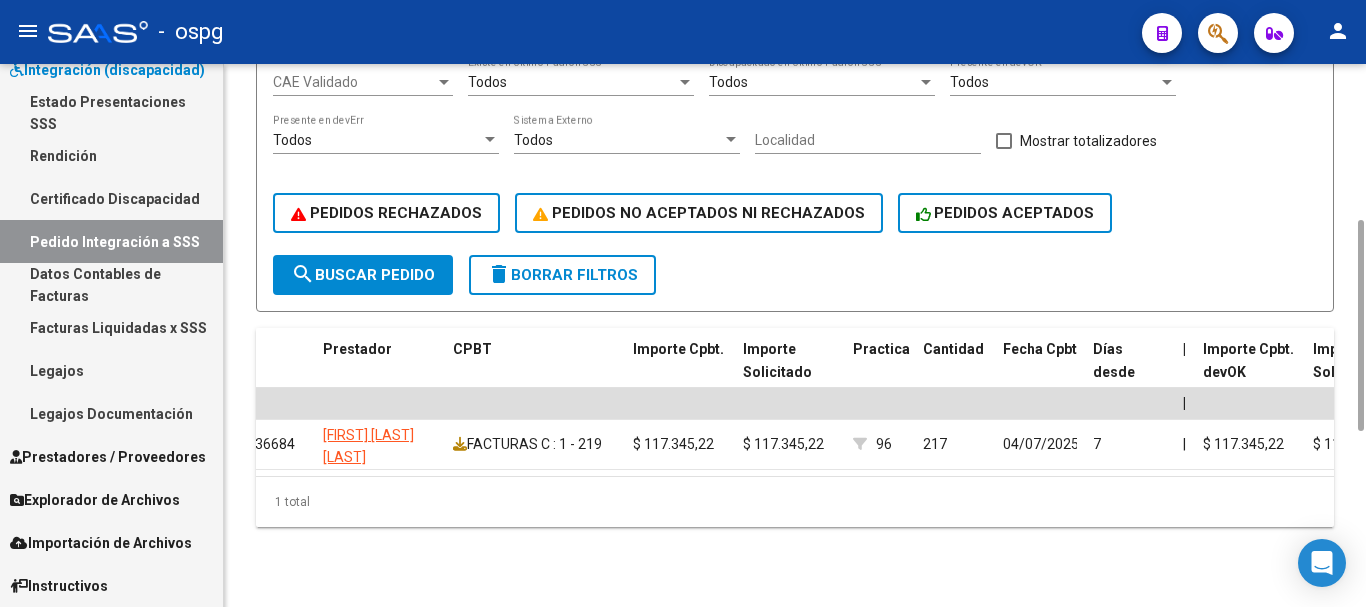 click on "1 total" 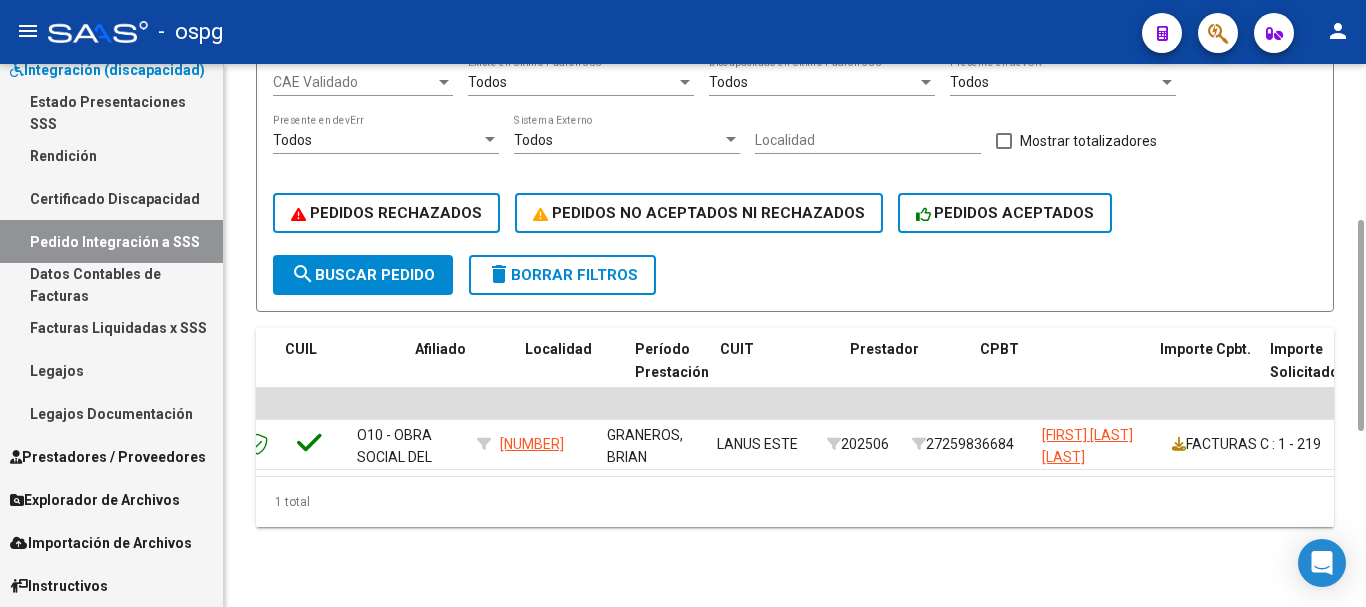 scroll, scrollTop: 0, scrollLeft: 0, axis: both 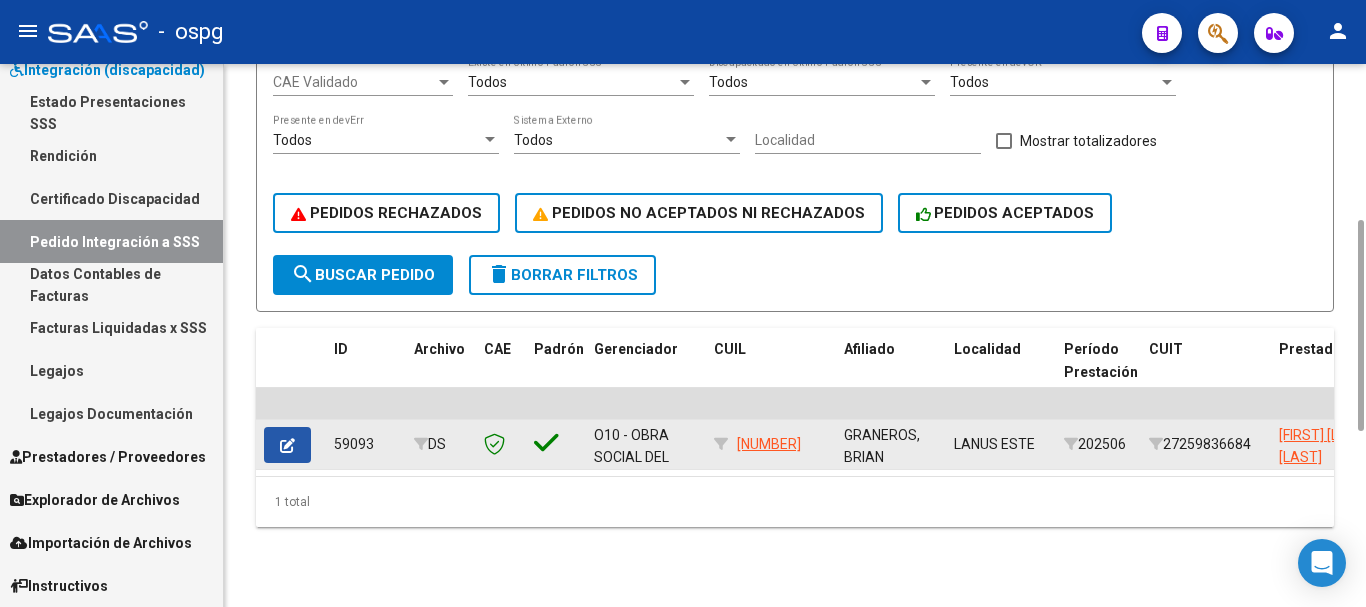 click 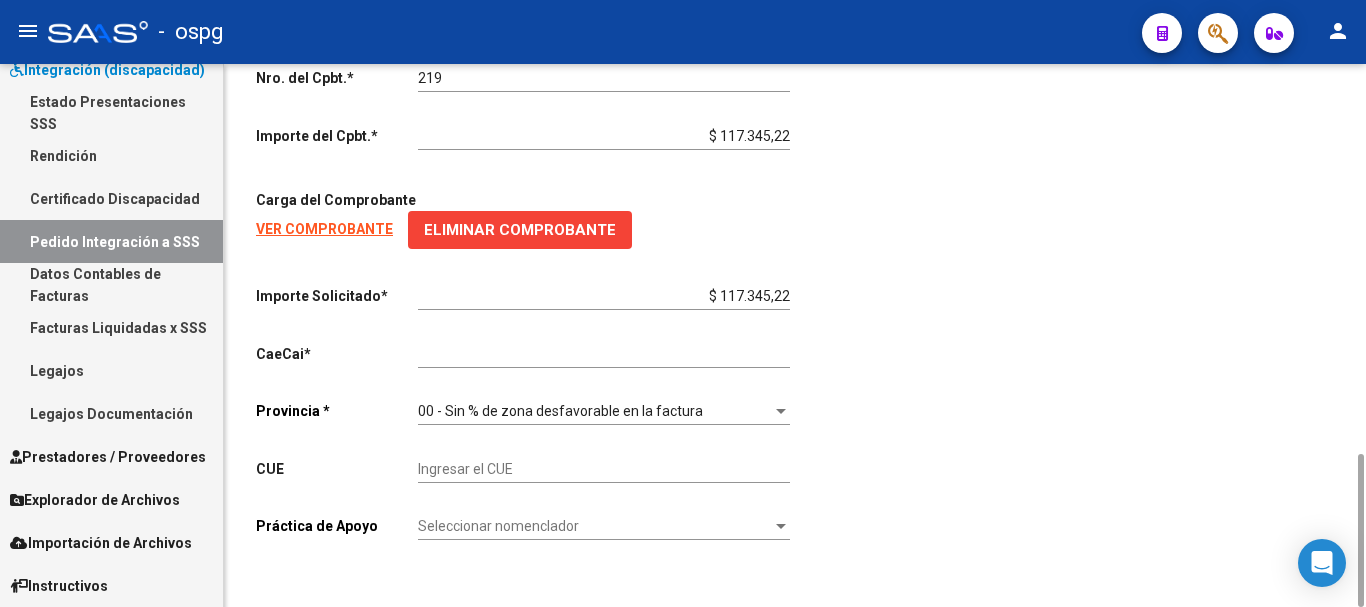 scroll, scrollTop: 584, scrollLeft: 0, axis: vertical 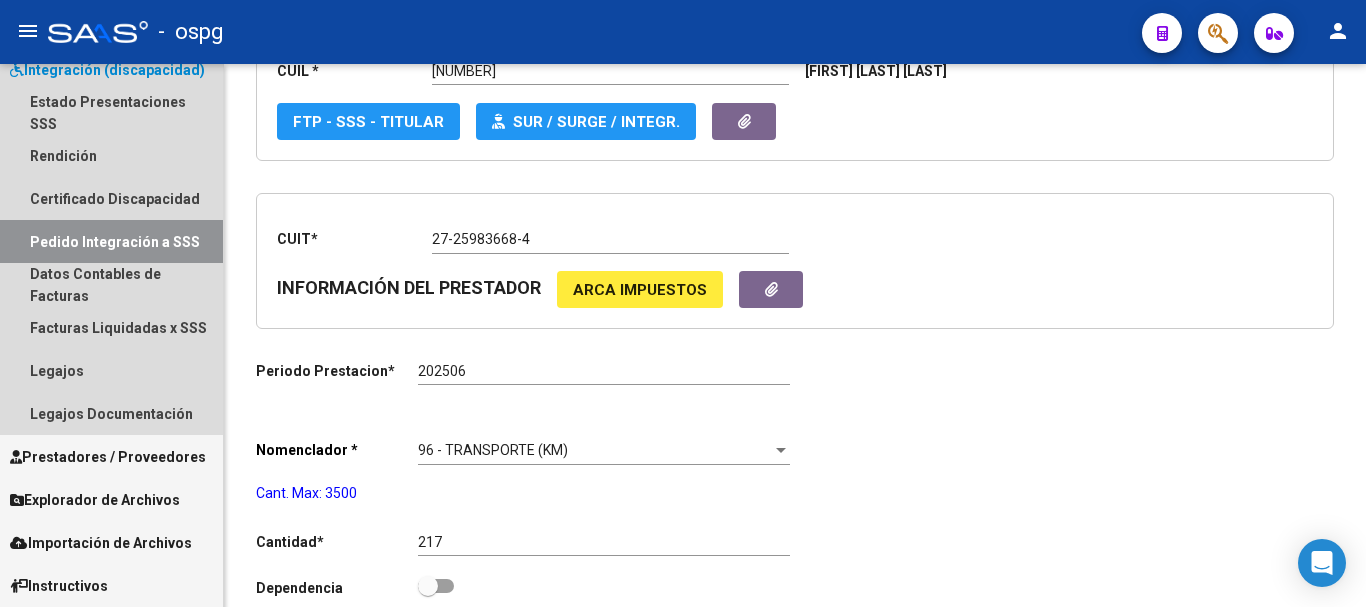 click on "Pedido Integración a SSS" at bounding box center (111, 241) 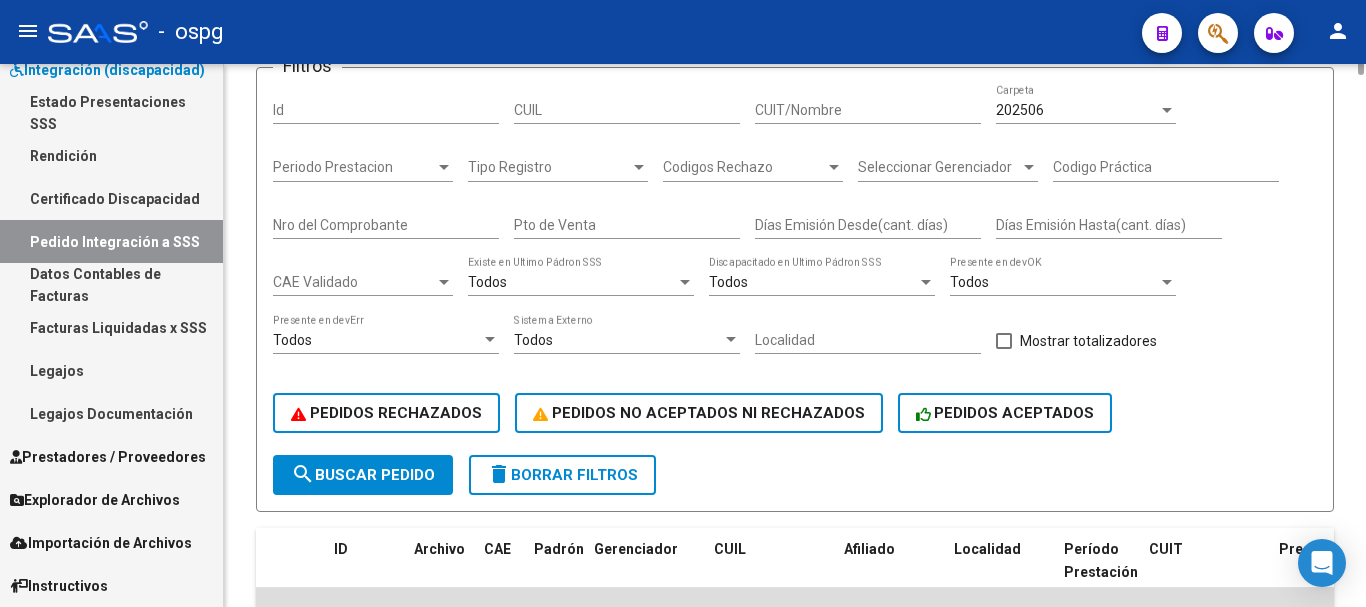 scroll, scrollTop: 0, scrollLeft: 0, axis: both 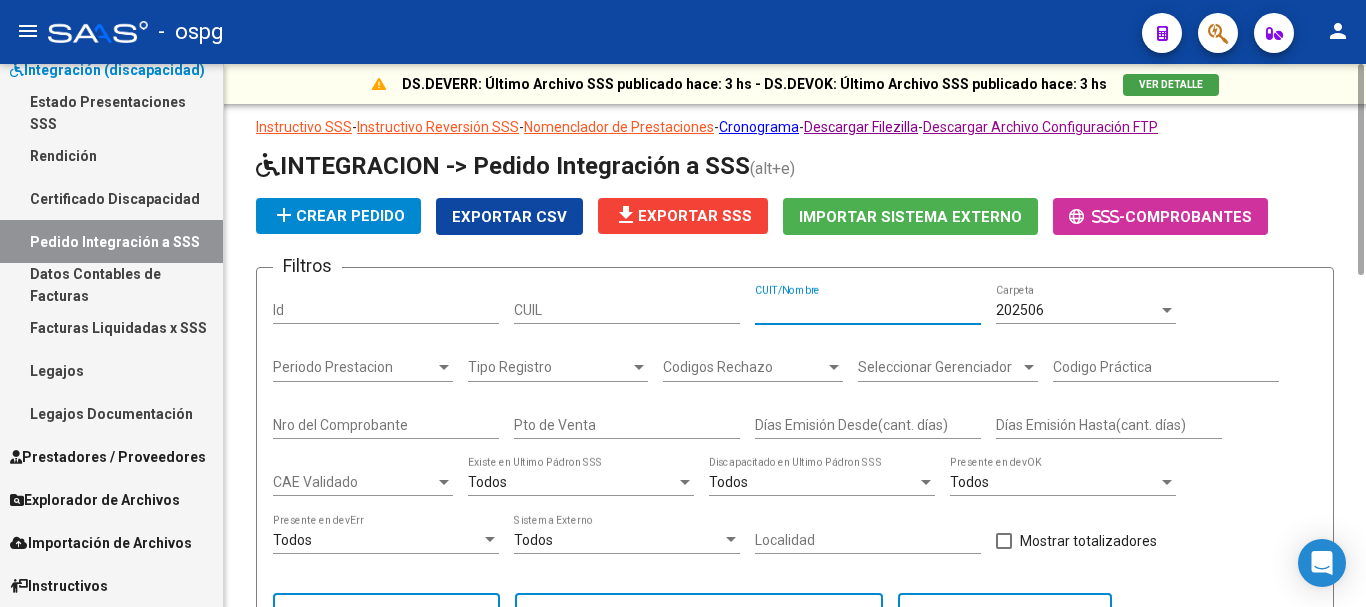 paste on "27259836684" 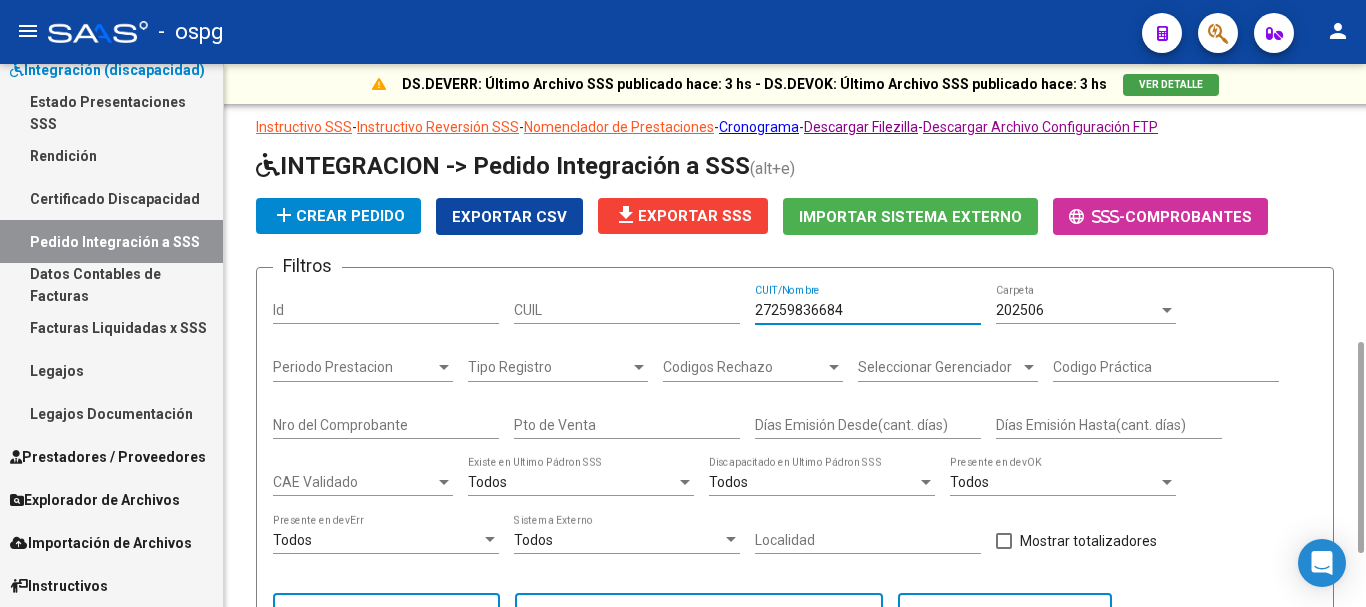 scroll, scrollTop: 400, scrollLeft: 0, axis: vertical 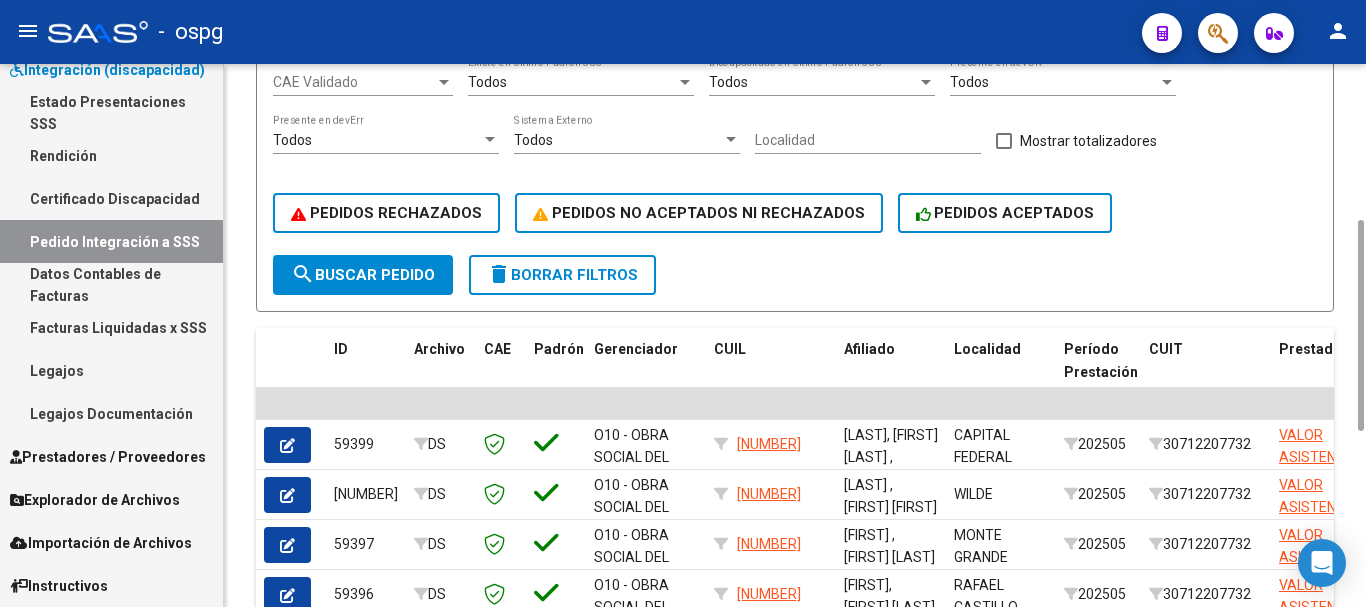 click on "search  Buscar Pedido" 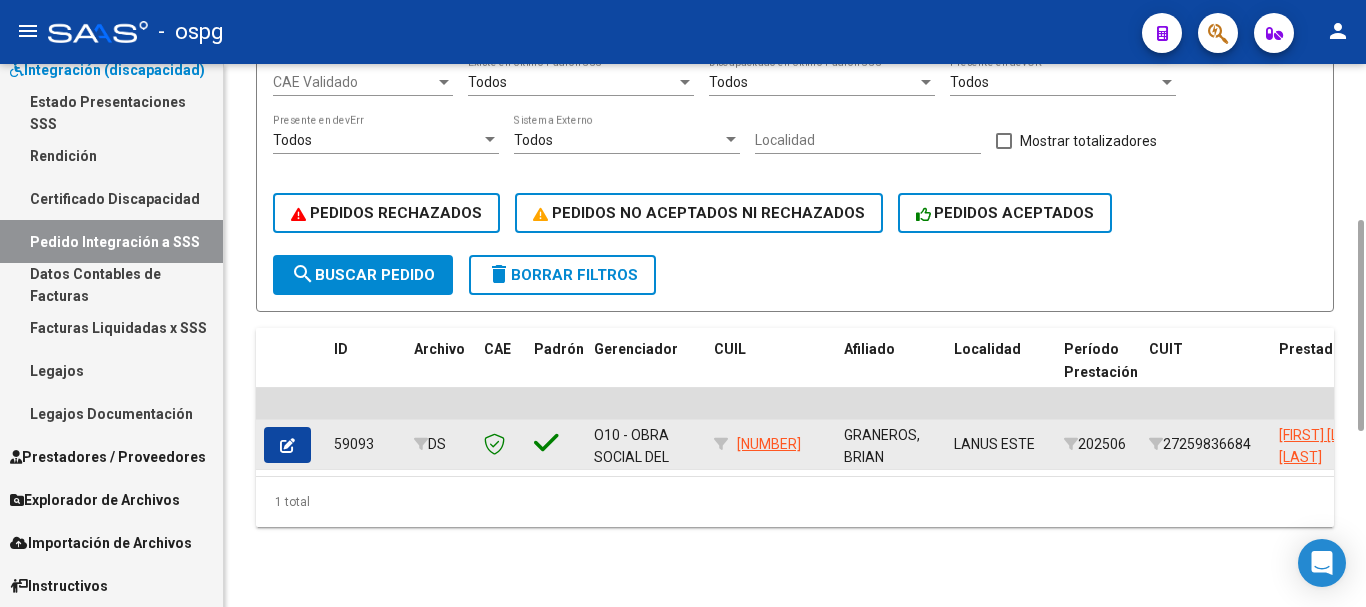 click 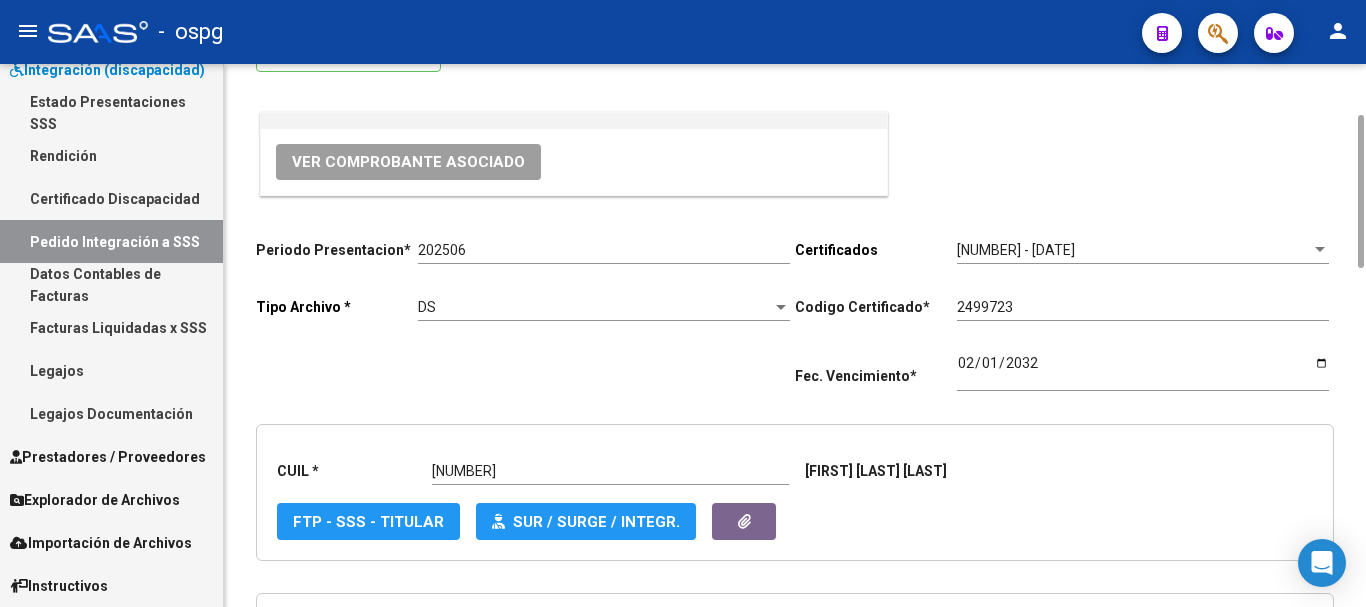 scroll, scrollTop: 0, scrollLeft: 0, axis: both 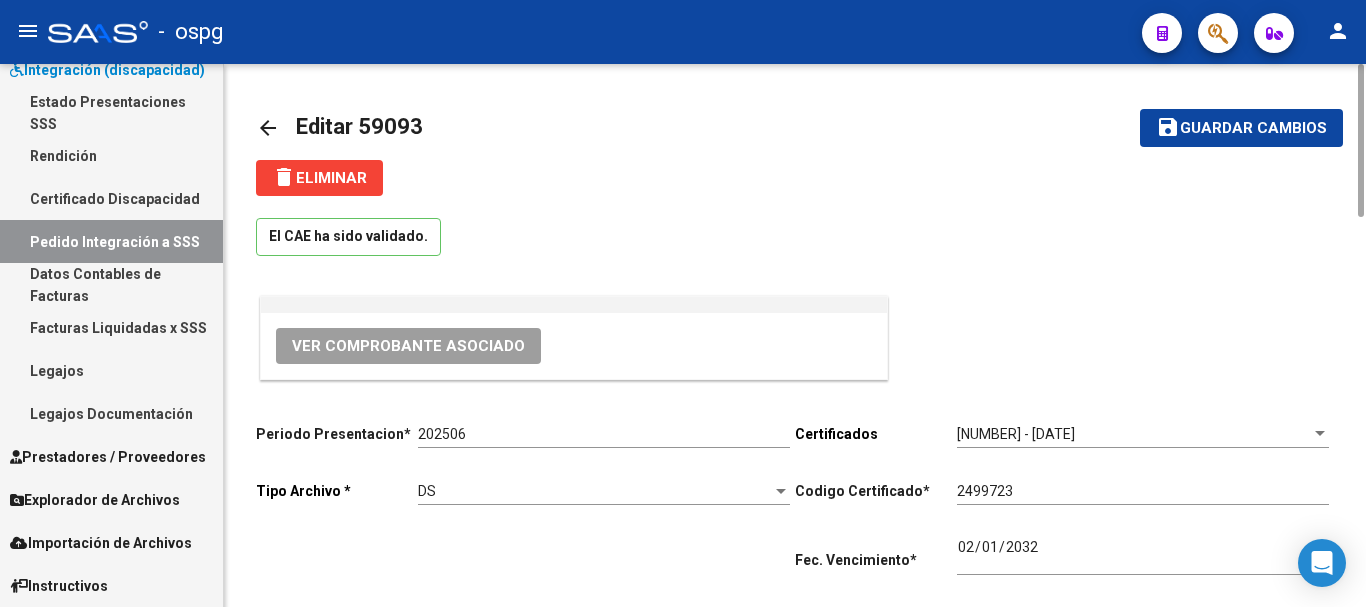 click on "arrow_back" 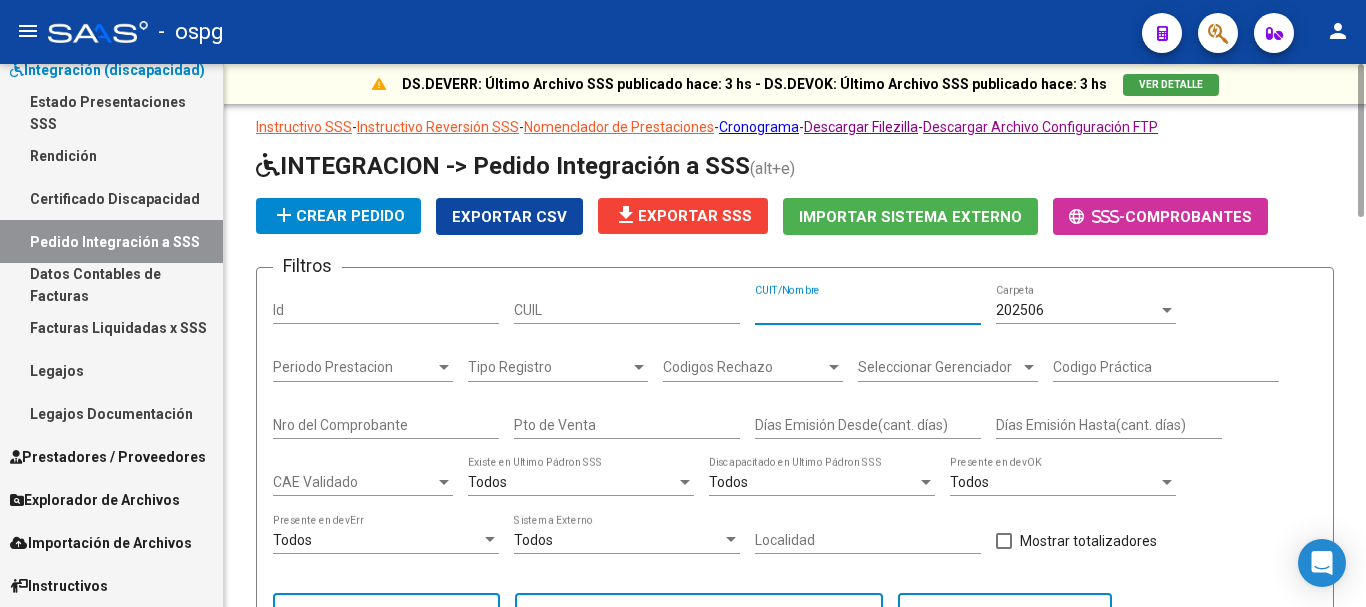 paste on "27259836684" 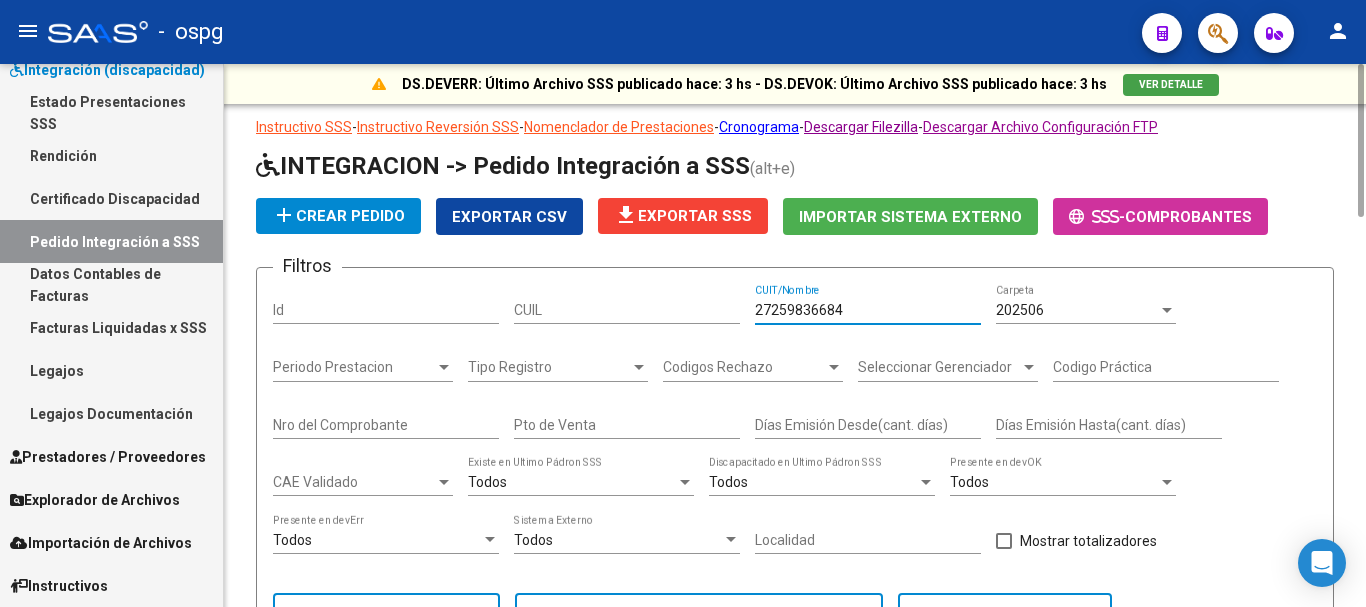scroll, scrollTop: 200, scrollLeft: 0, axis: vertical 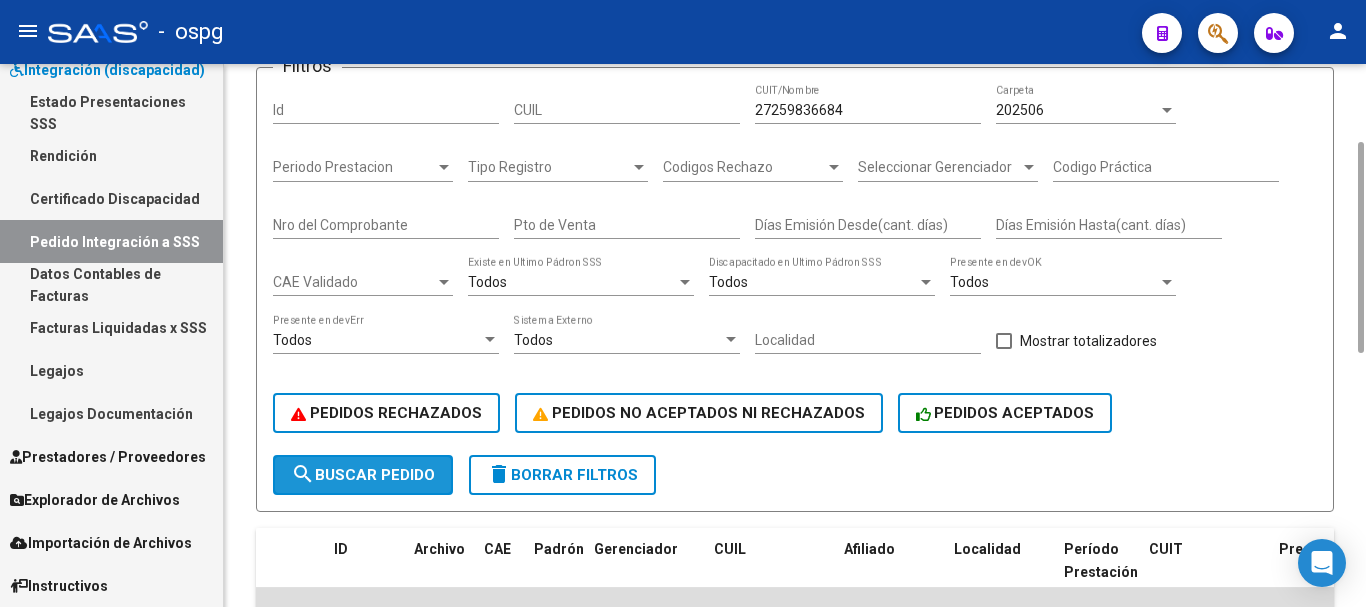 click on "search  Buscar Pedido" 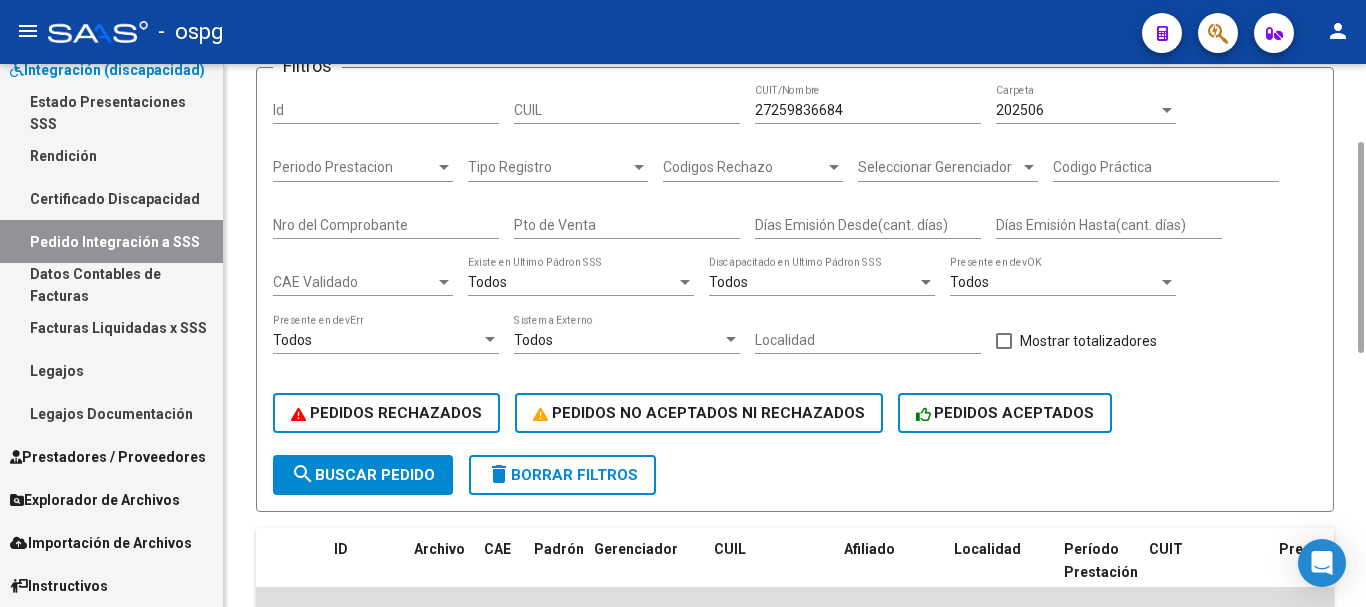 scroll, scrollTop: 400, scrollLeft: 0, axis: vertical 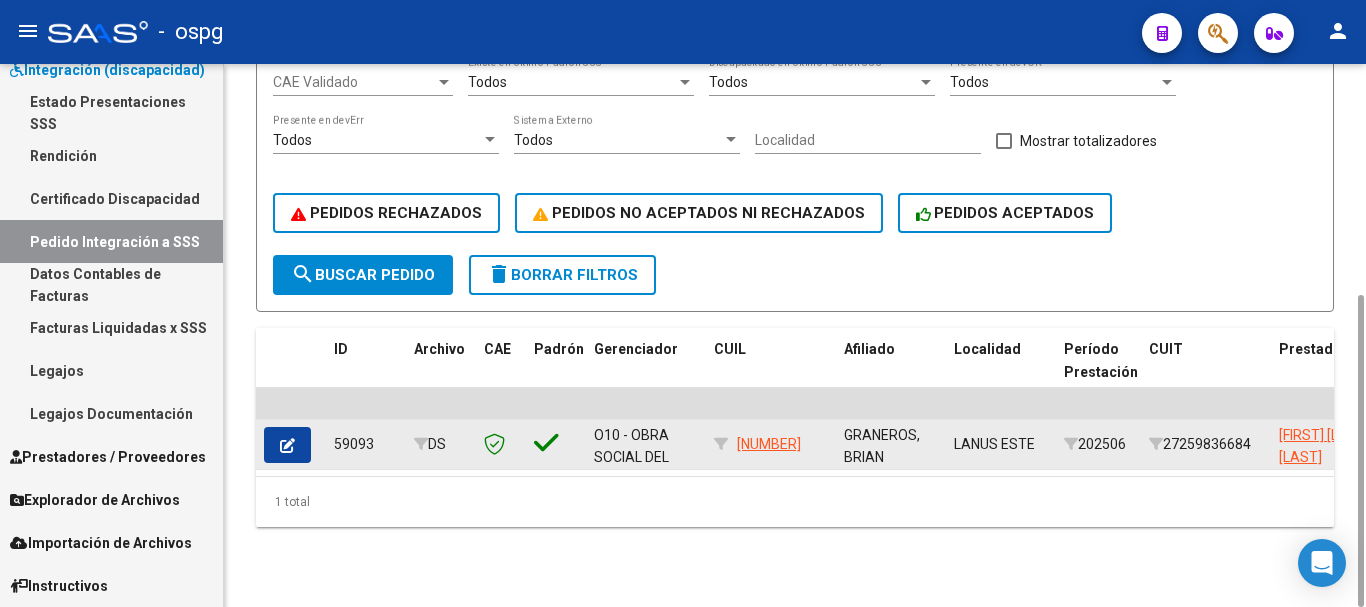 click 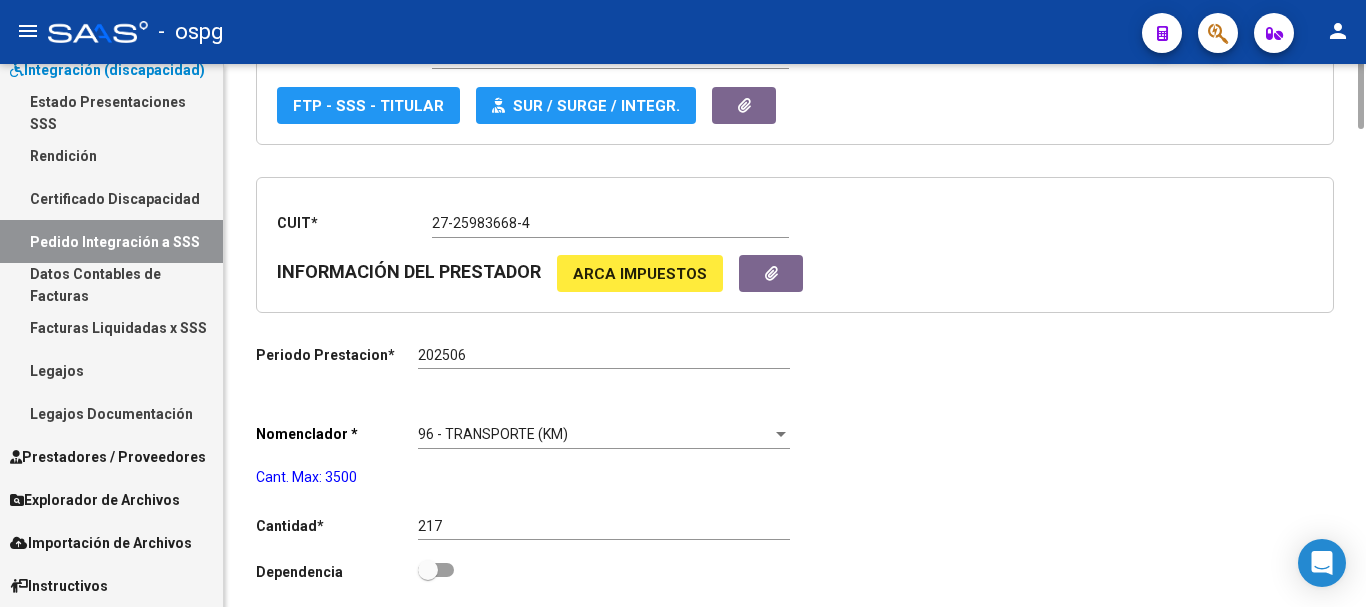 scroll, scrollTop: 0, scrollLeft: 0, axis: both 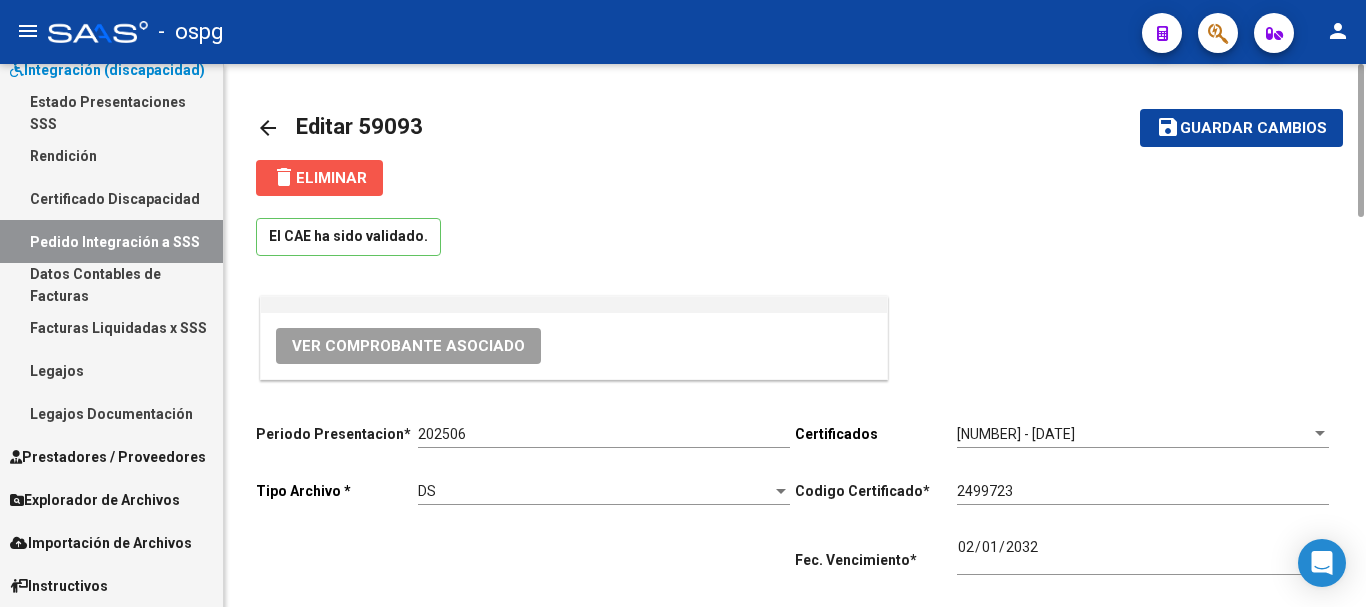 click on "delete  Eliminar" 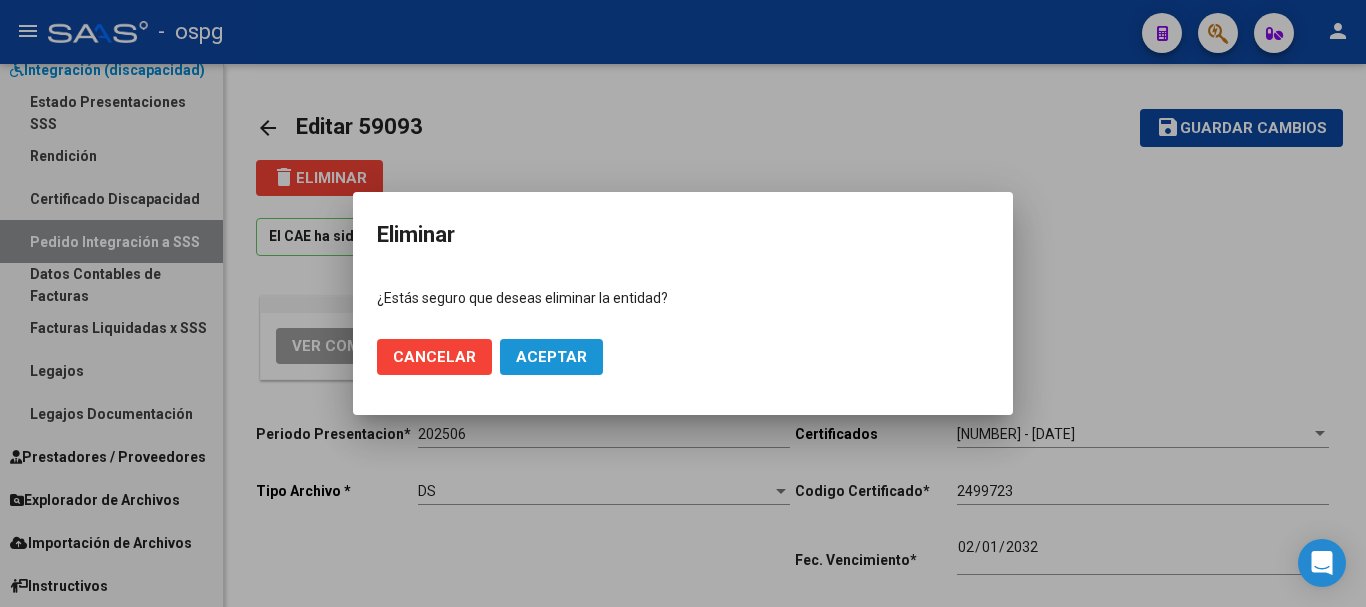 click on "Aceptar" 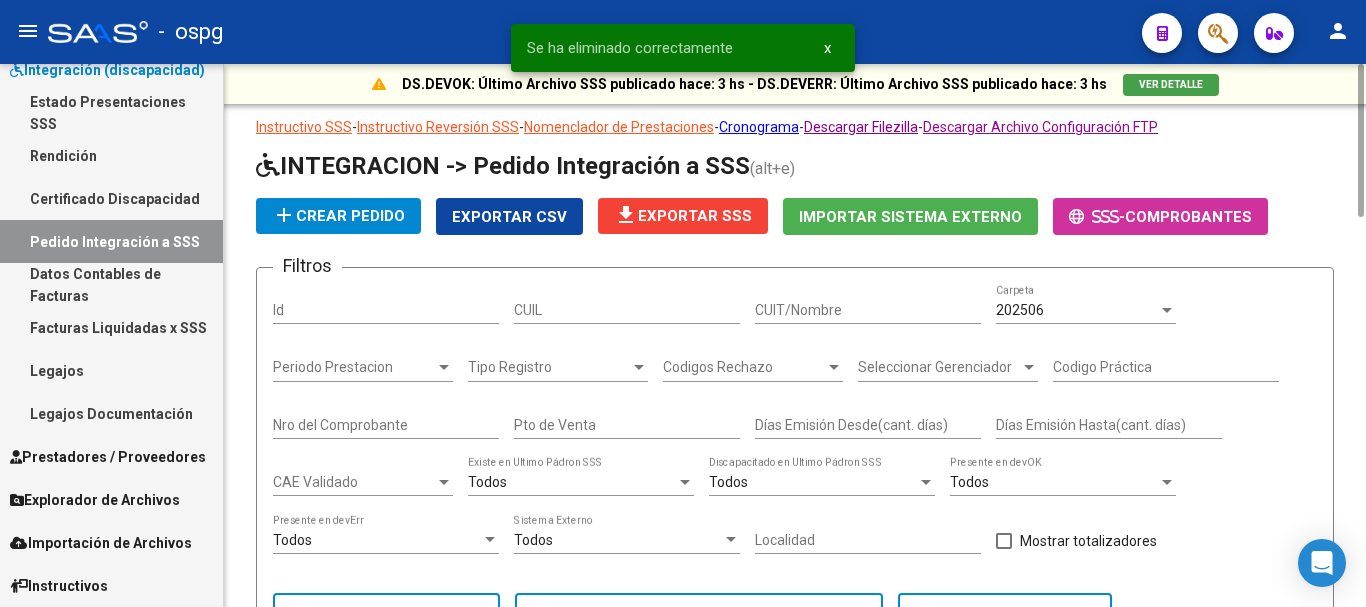 scroll, scrollTop: 400, scrollLeft: 0, axis: vertical 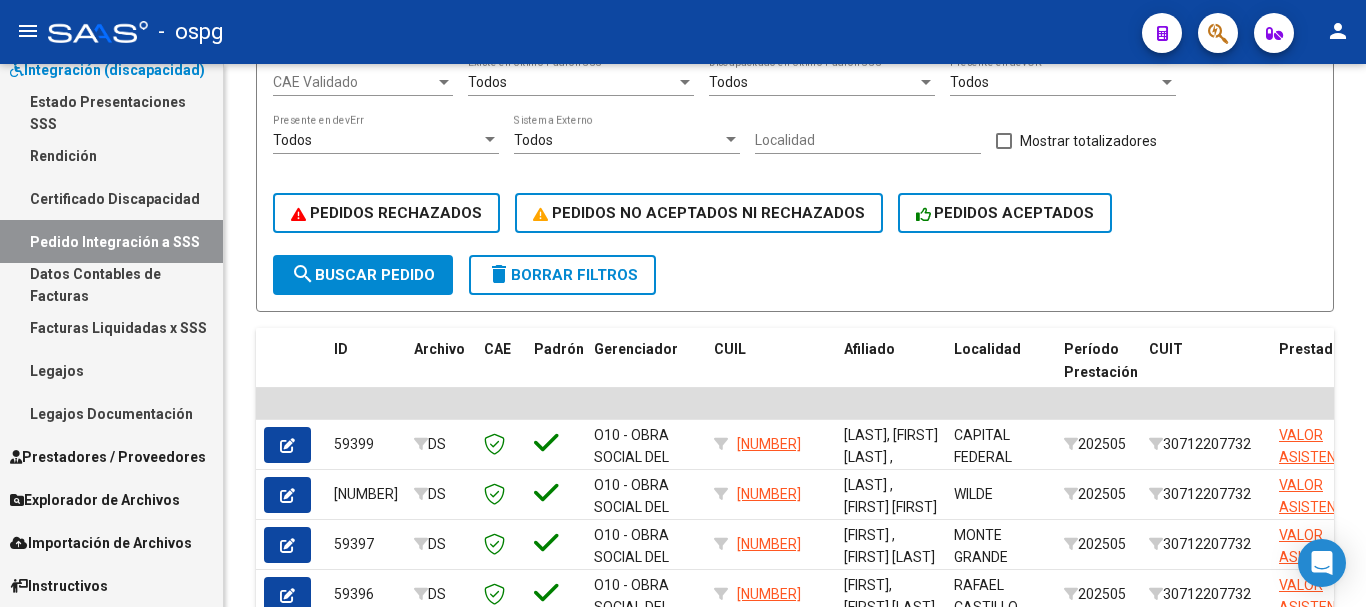 click on "Prestadores / Proveedores" at bounding box center [108, 457] 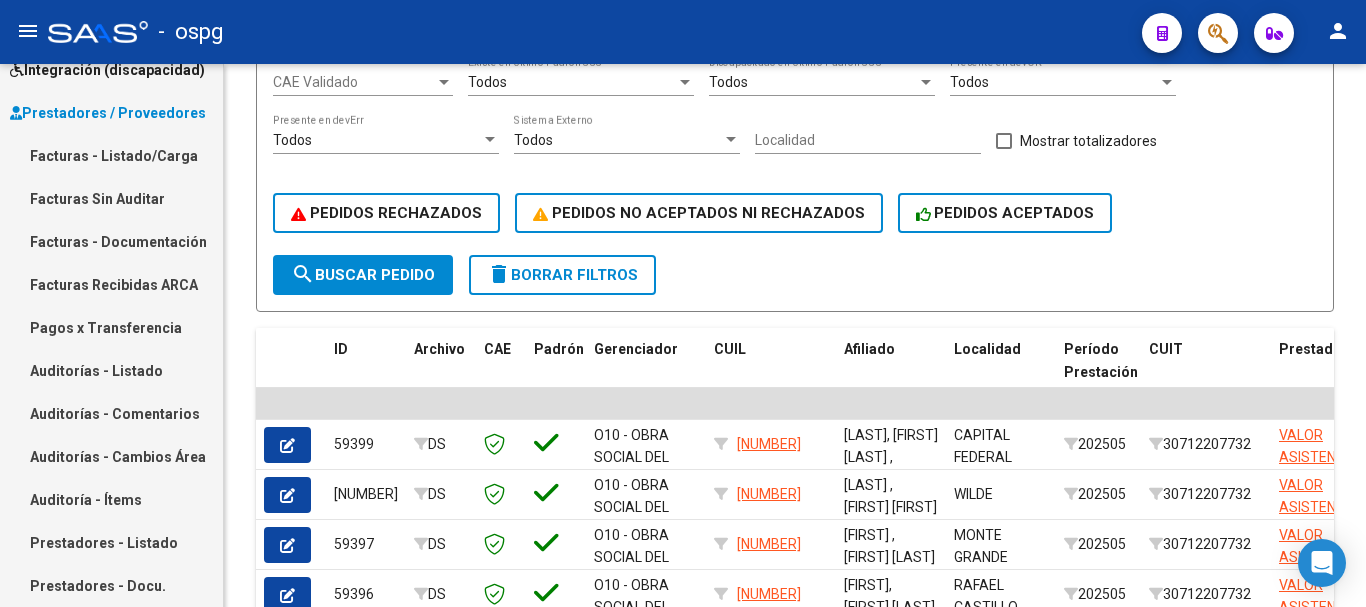 click on "Facturas - Listado/Carga" at bounding box center (111, 155) 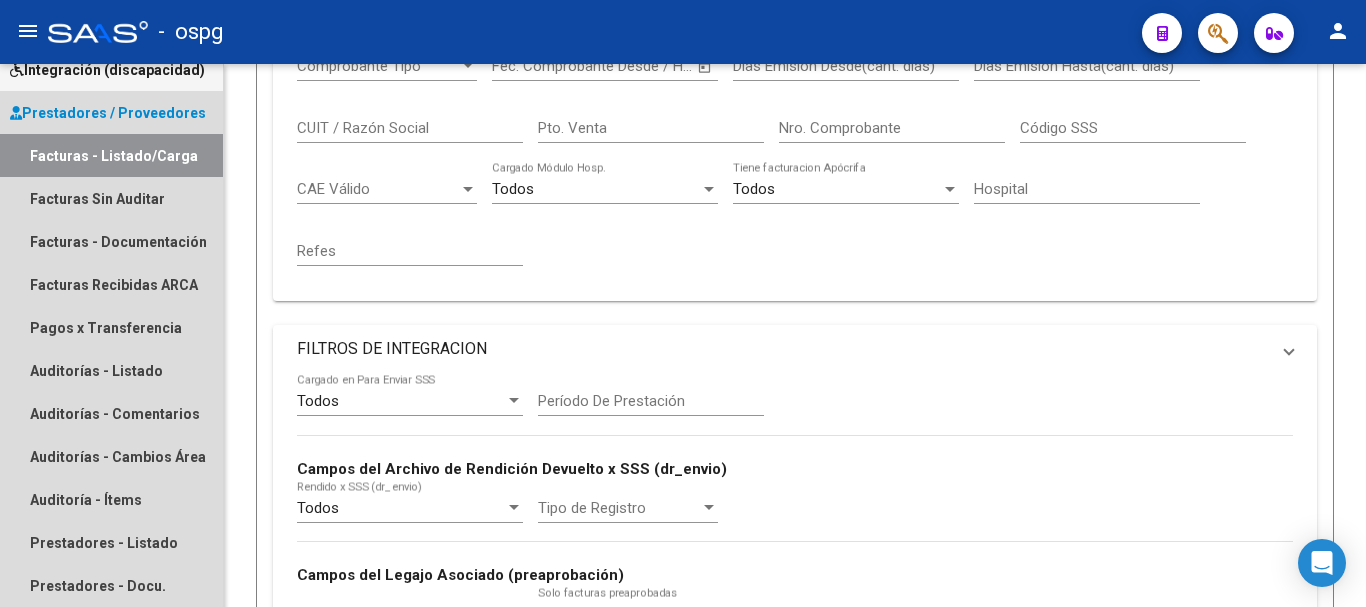 scroll, scrollTop: 0, scrollLeft: 0, axis: both 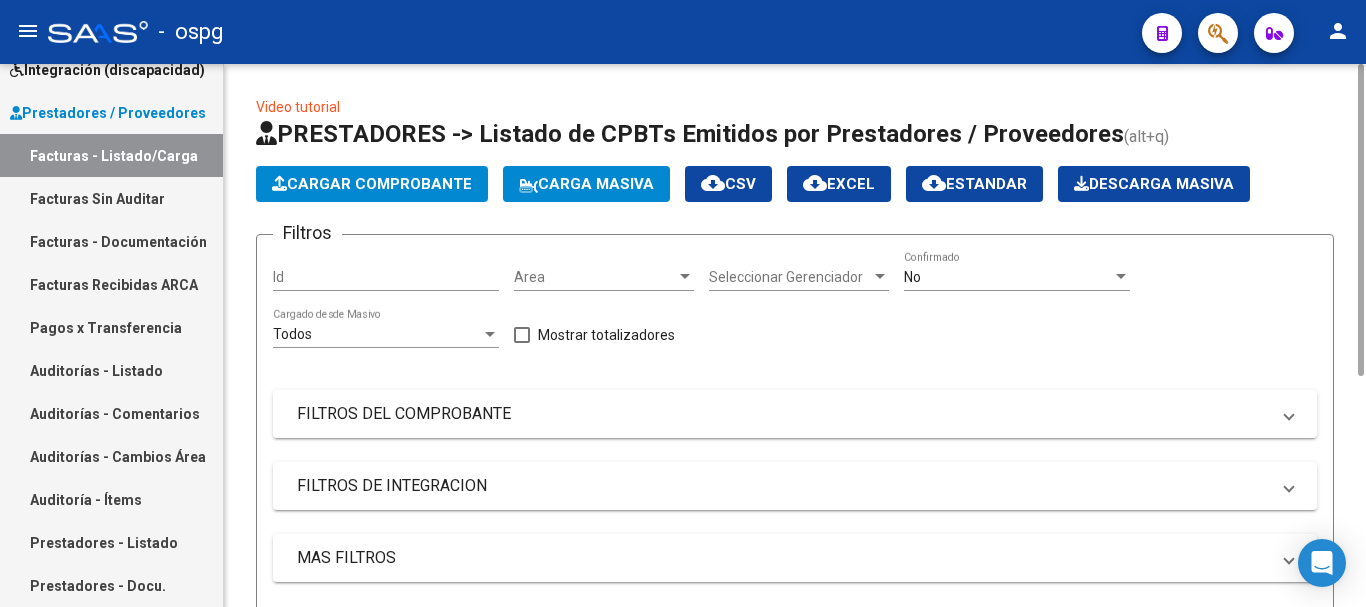 click on "FILTROS DEL COMPROBANTE" at bounding box center [783, 414] 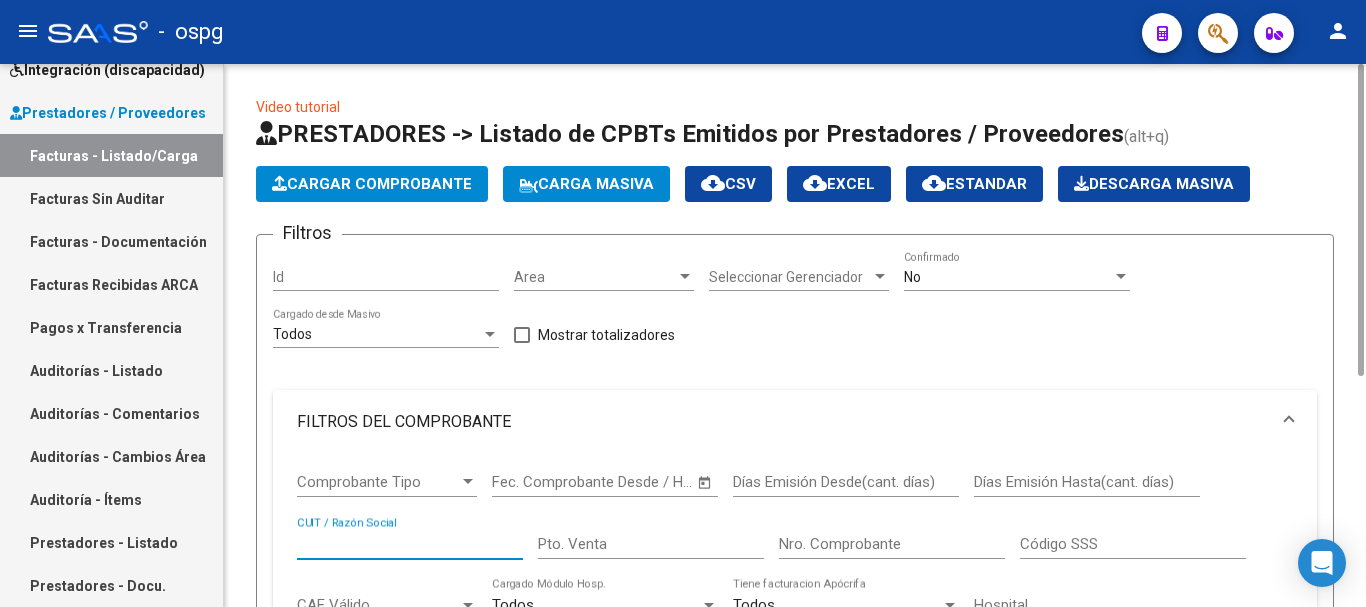 paste on "27259836684" 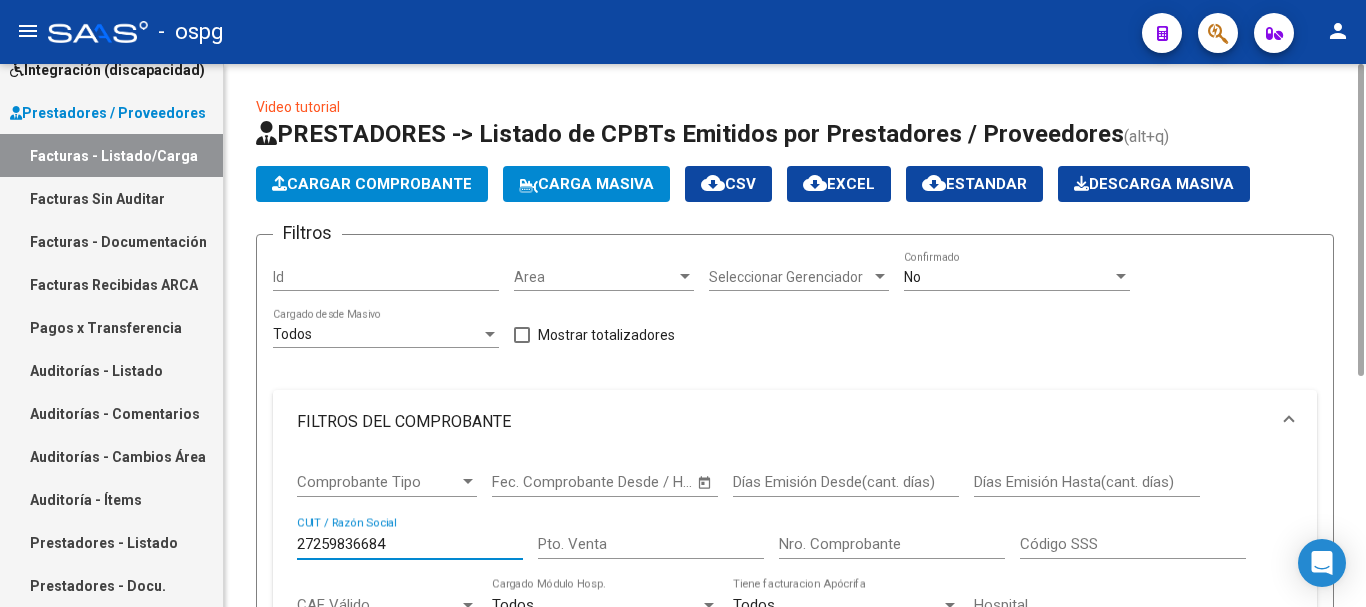 scroll, scrollTop: 400, scrollLeft: 0, axis: vertical 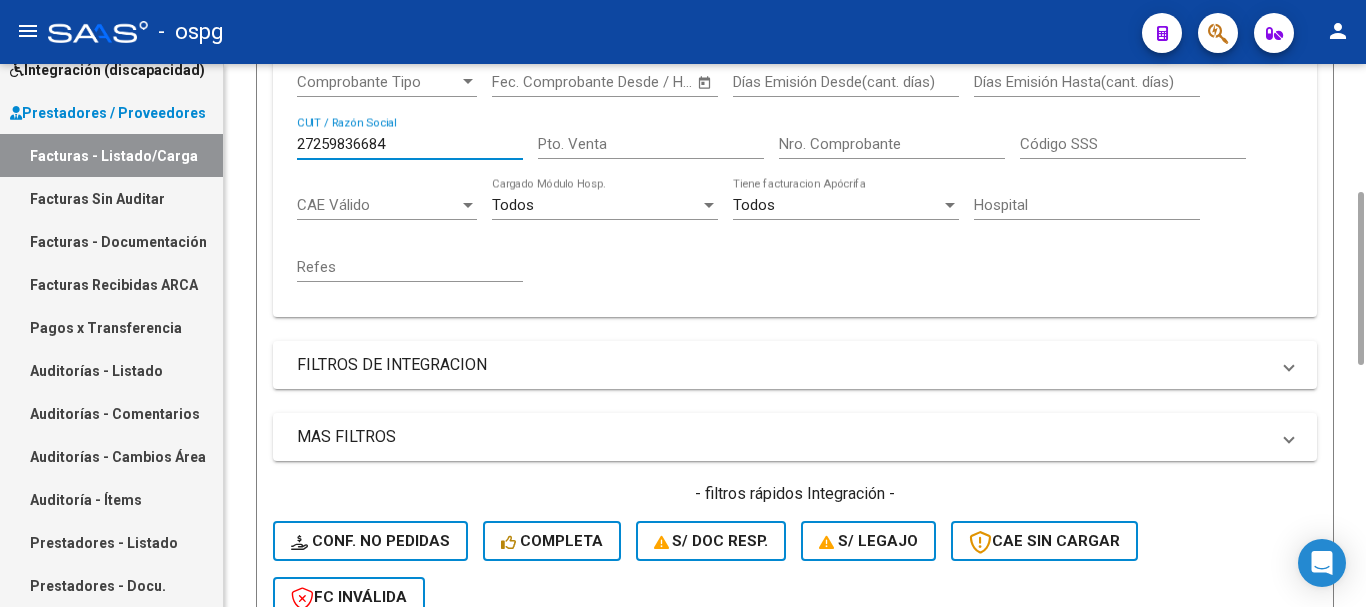 click on "search  Buscar Comprobante" 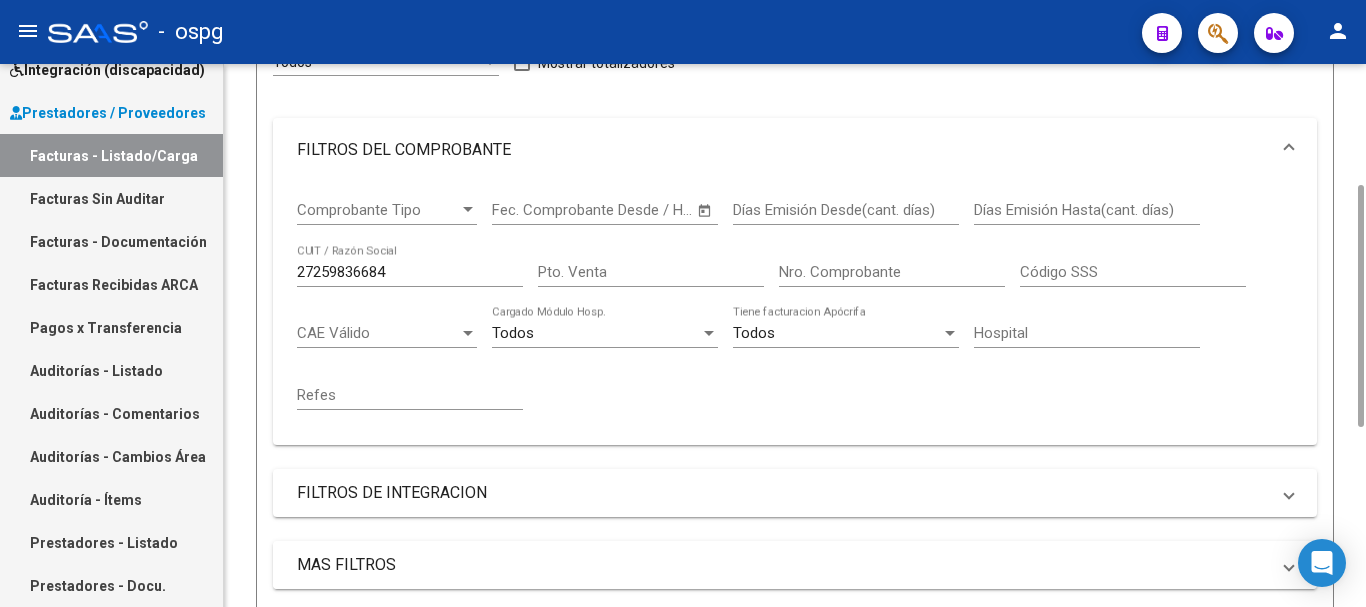 scroll, scrollTop: 472, scrollLeft: 0, axis: vertical 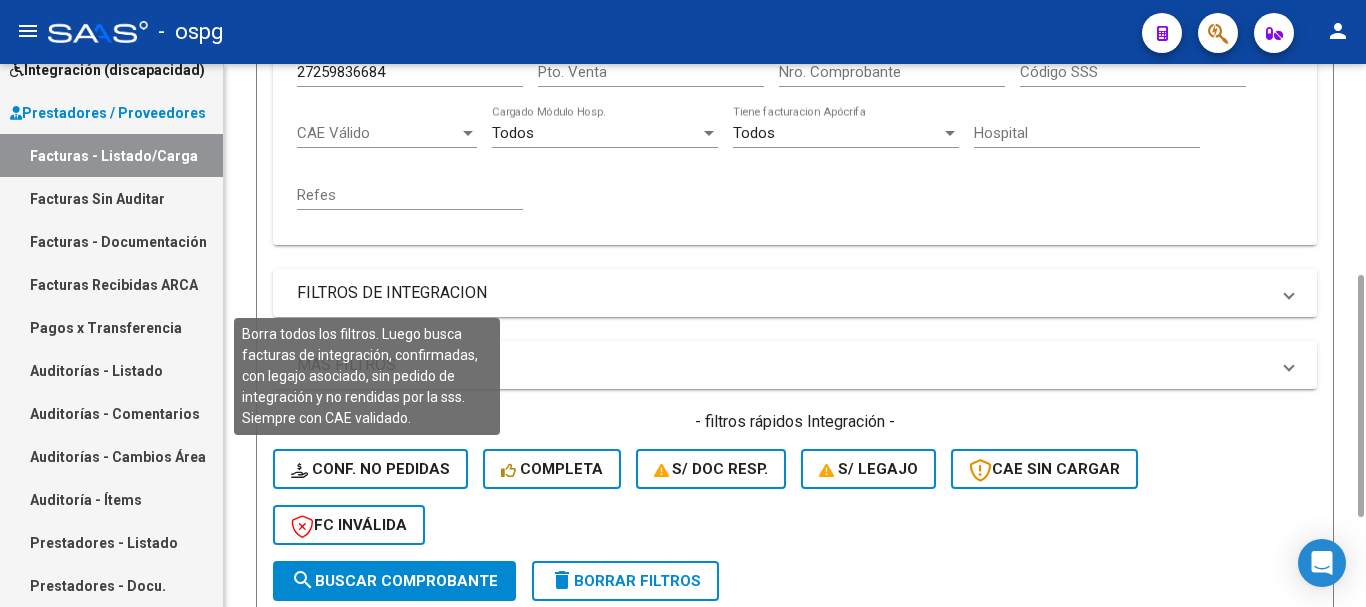 click on "Conf. no pedidas" 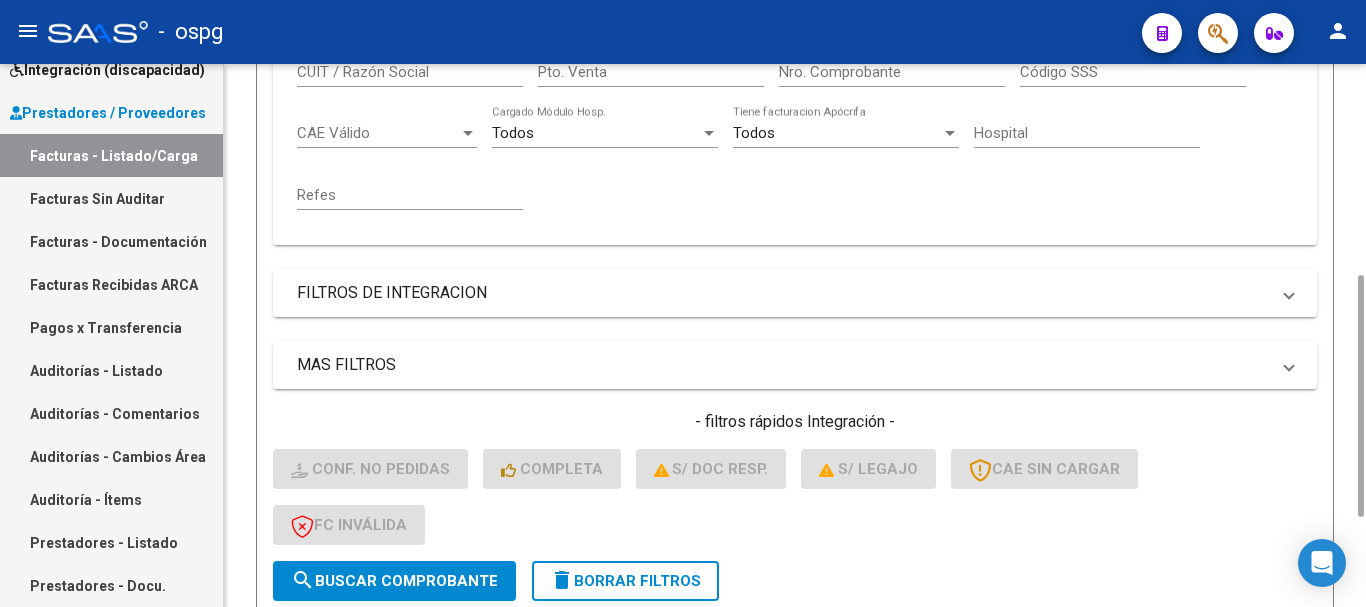 scroll, scrollTop: 272, scrollLeft: 0, axis: vertical 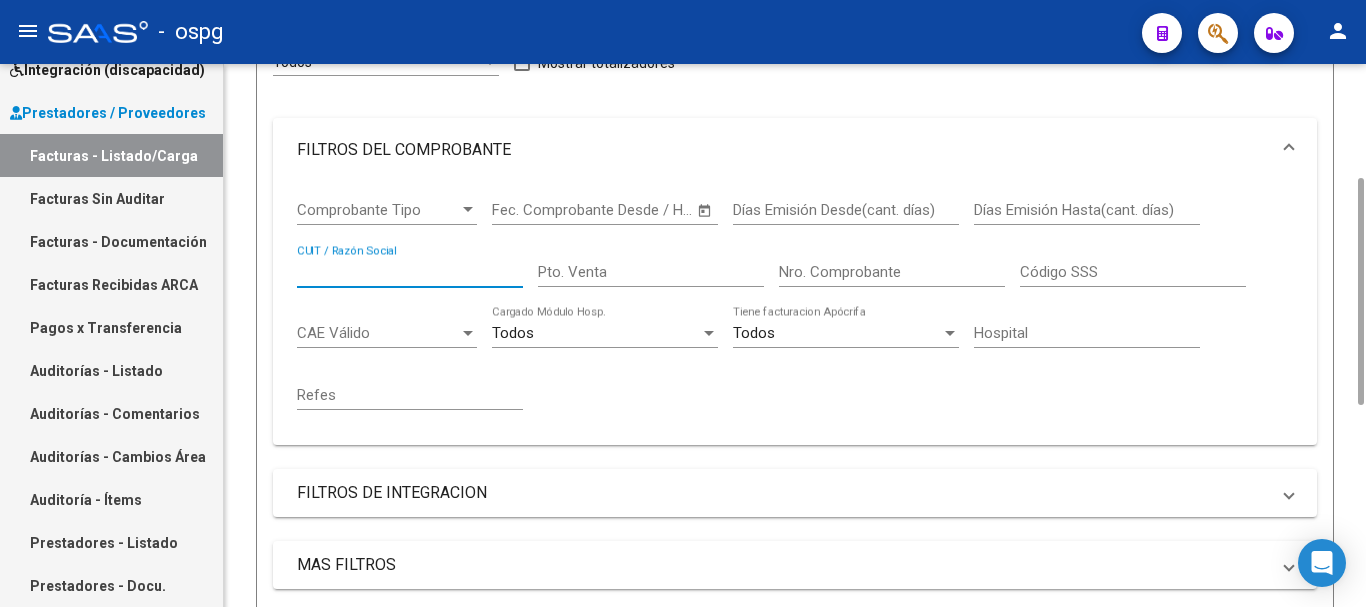 paste on "27259836684" 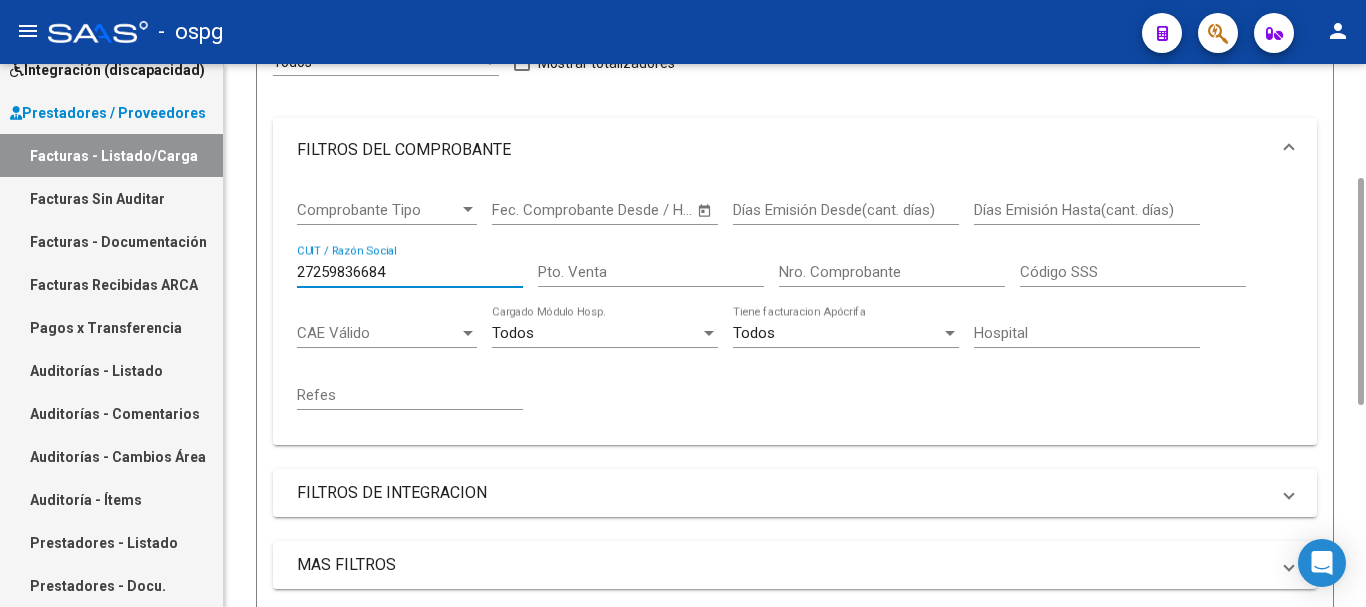 scroll, scrollTop: 672, scrollLeft: 0, axis: vertical 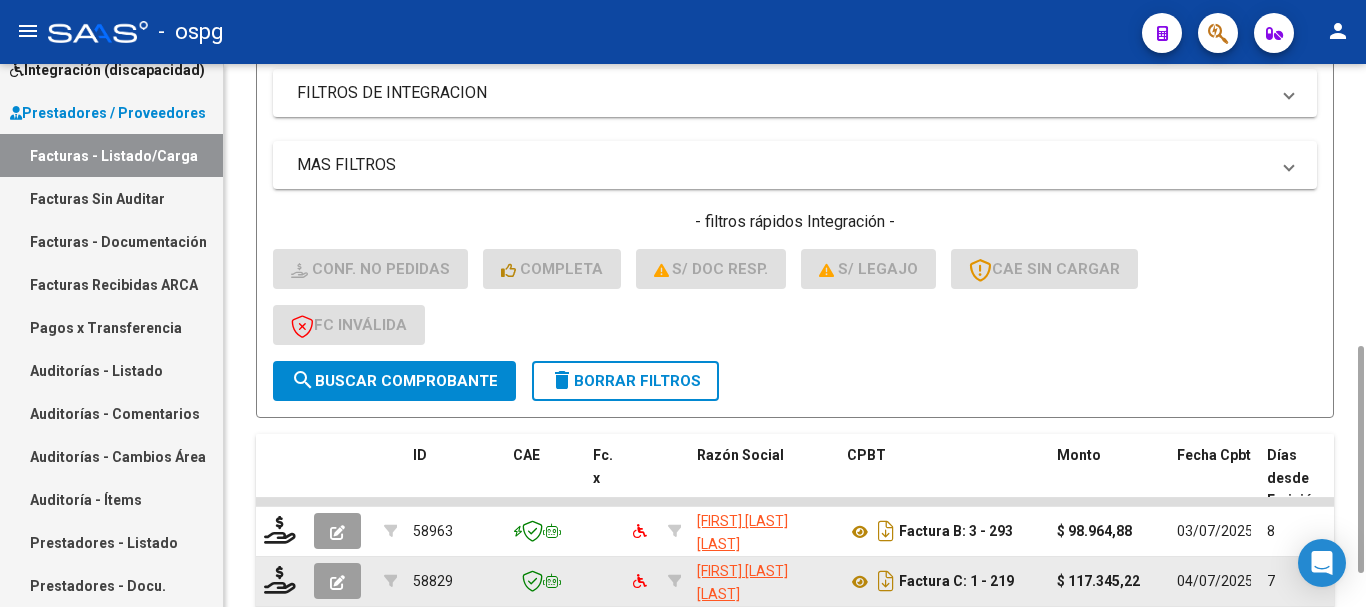 click 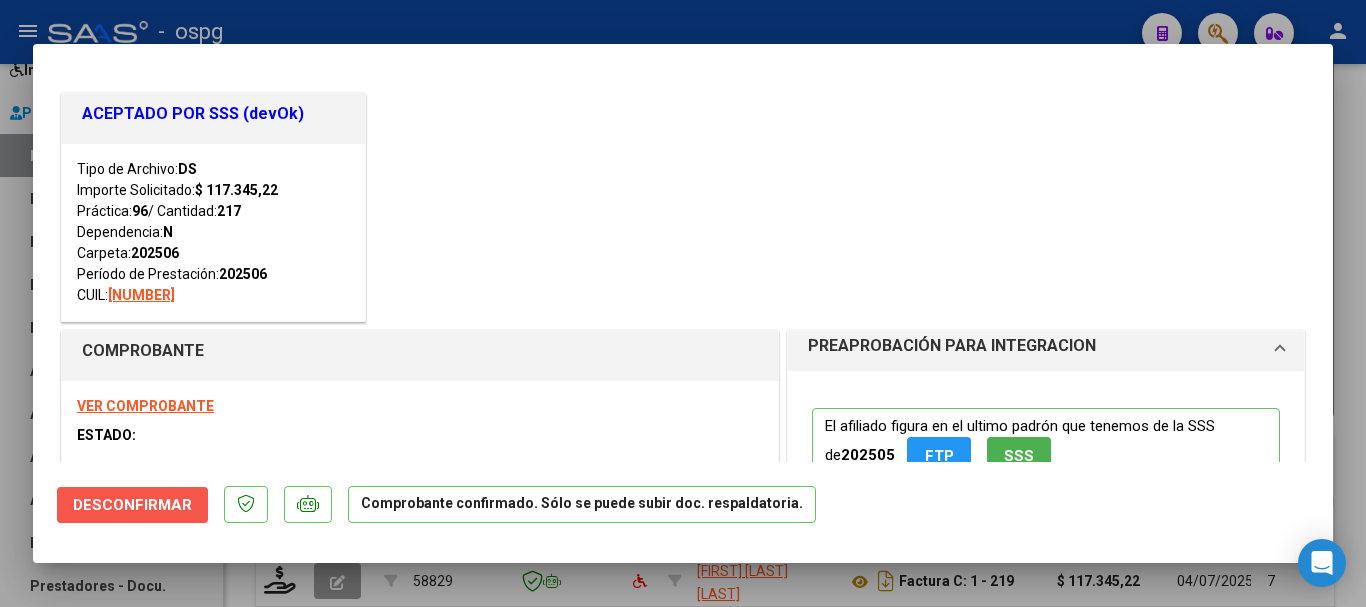 click on "Desconfirmar" 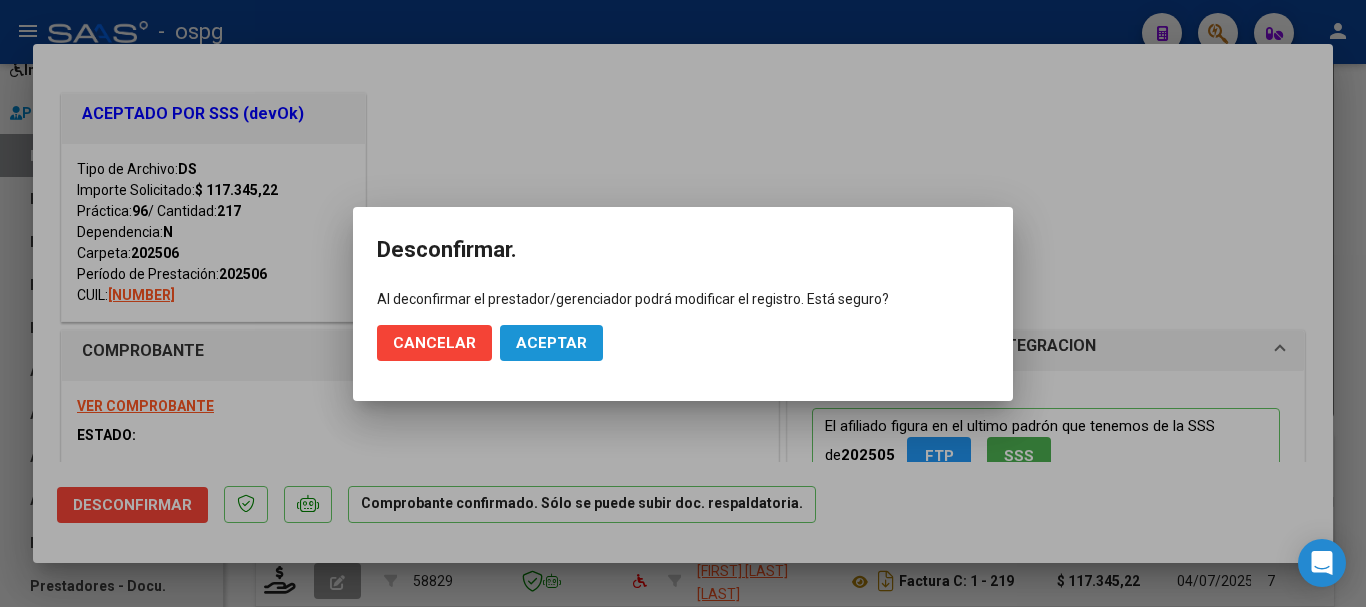 click on "Aceptar" 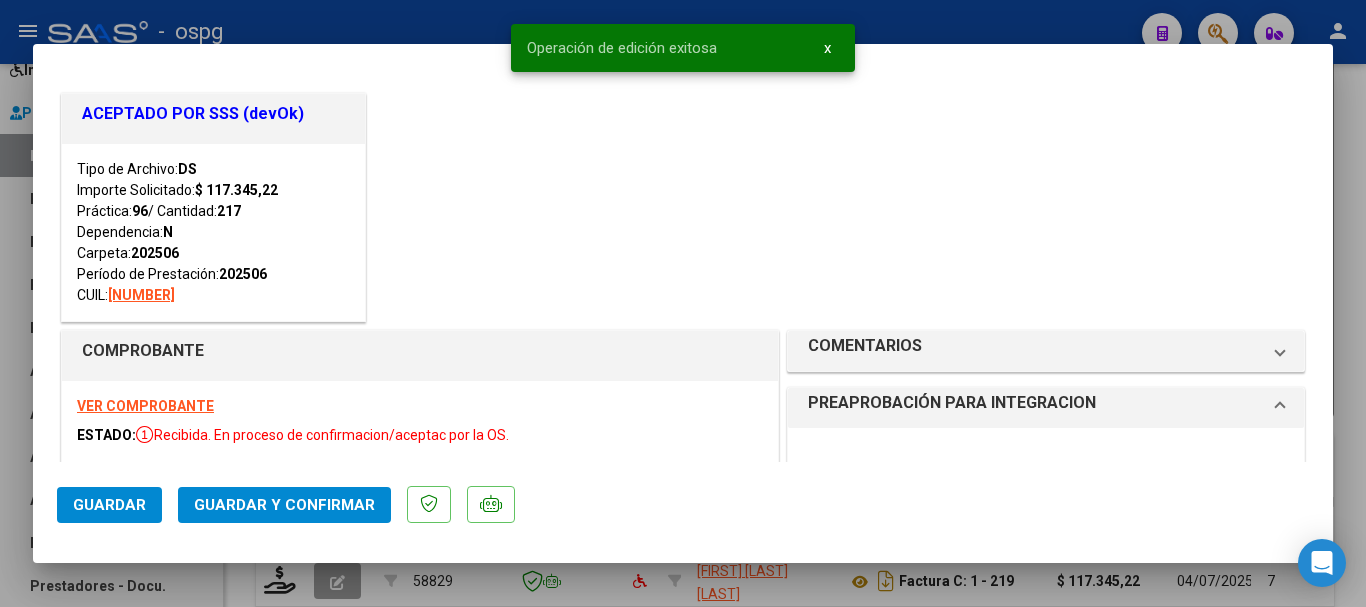 click at bounding box center (683, 303) 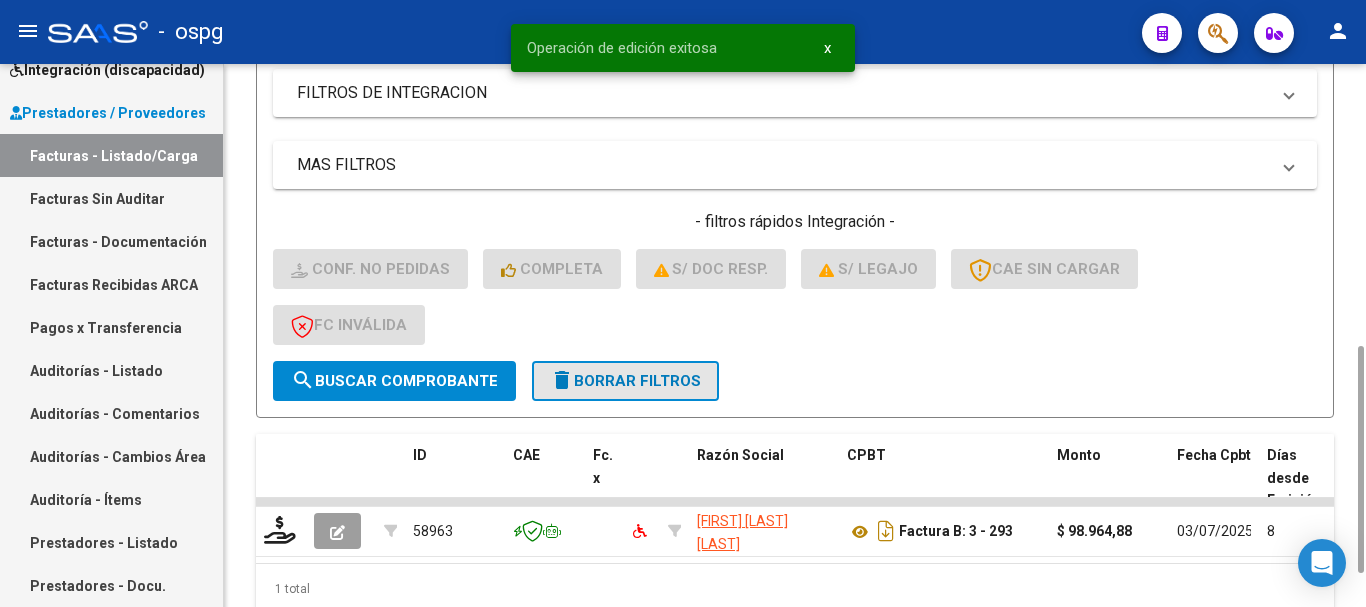 click on "delete  Borrar Filtros" 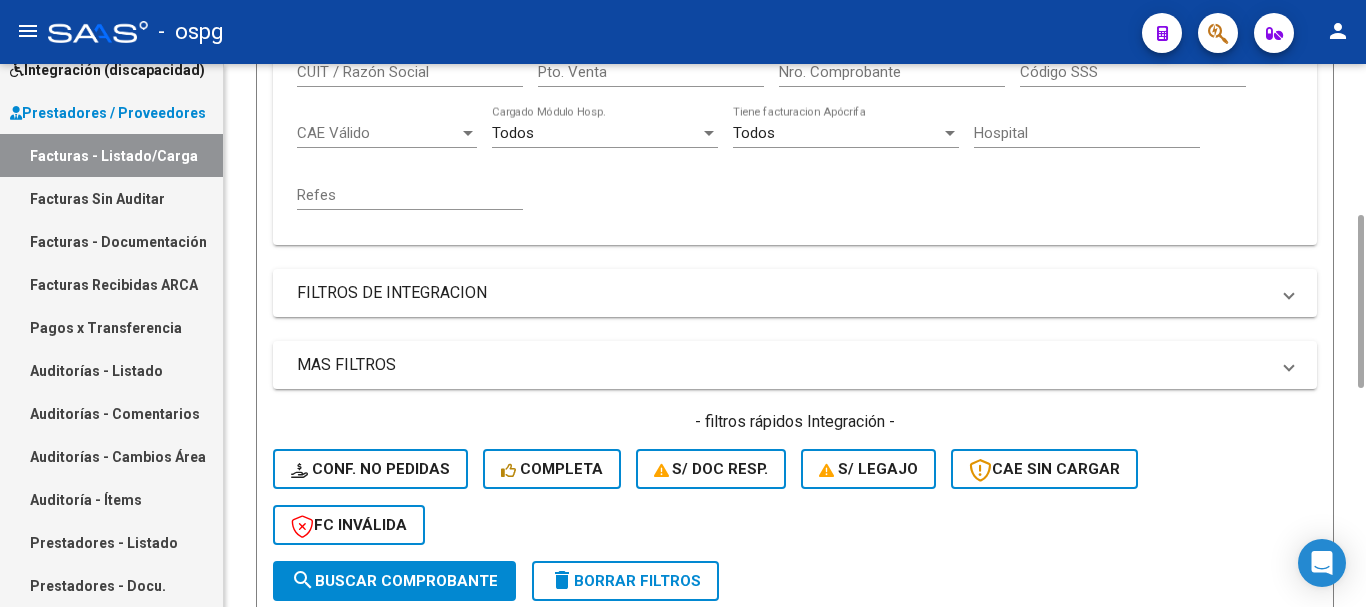 scroll, scrollTop: 272, scrollLeft: 0, axis: vertical 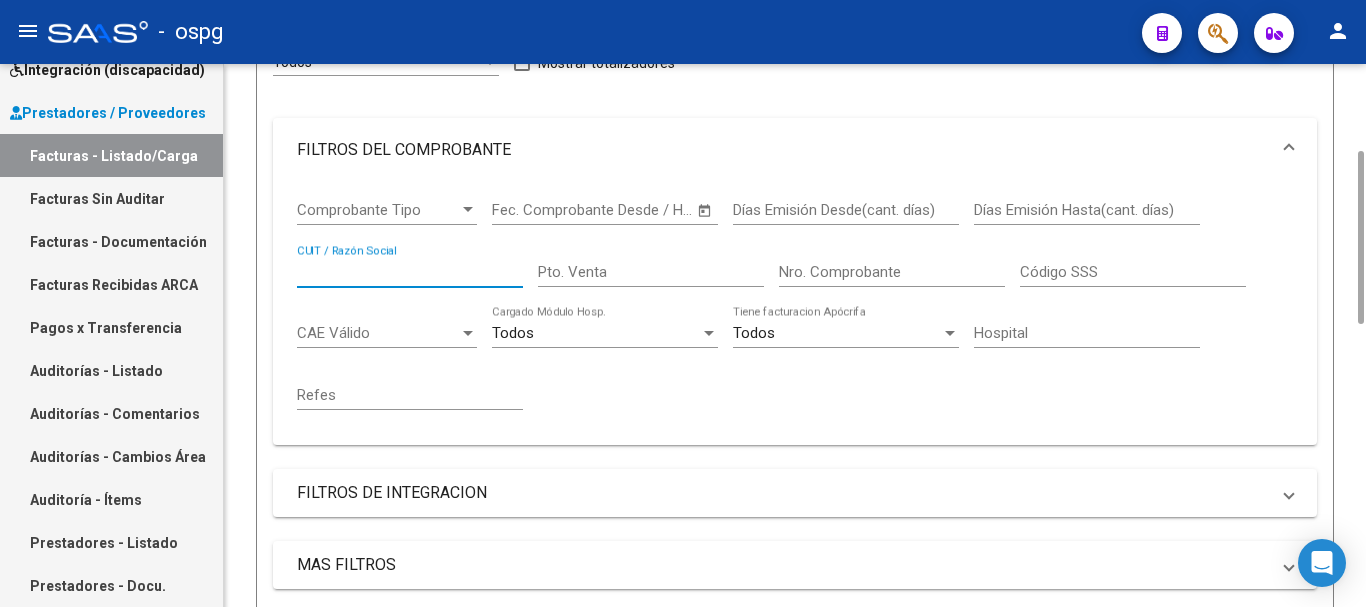 paste on "27259836684" 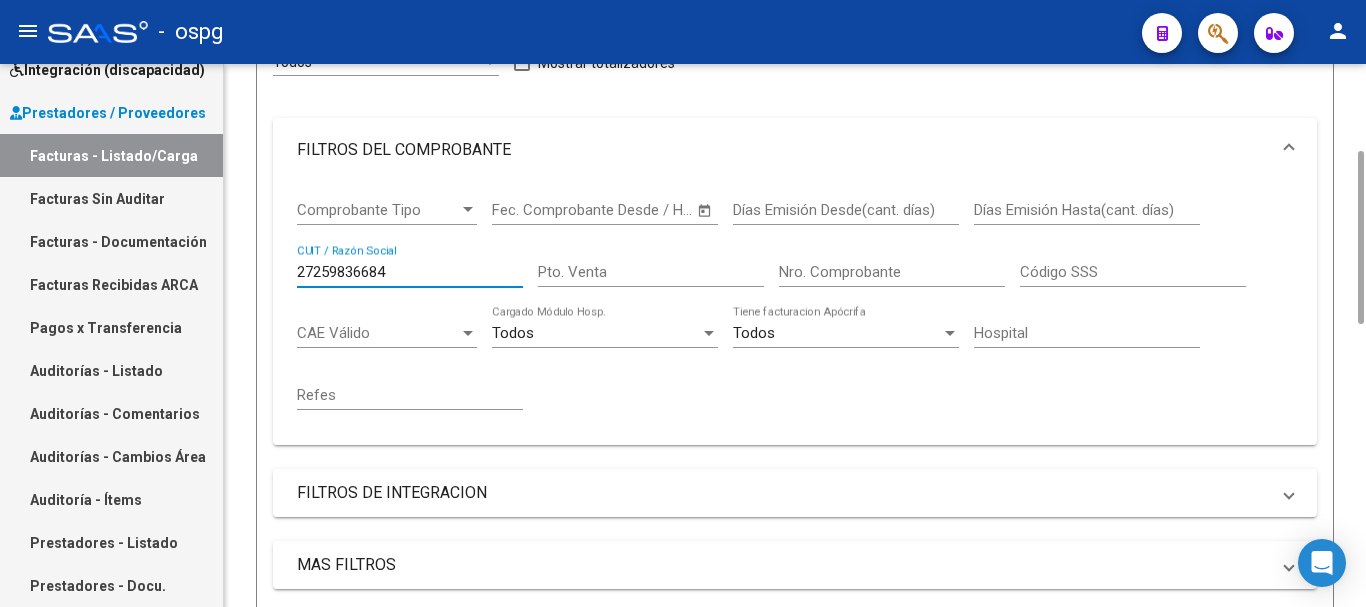 scroll, scrollTop: 472, scrollLeft: 0, axis: vertical 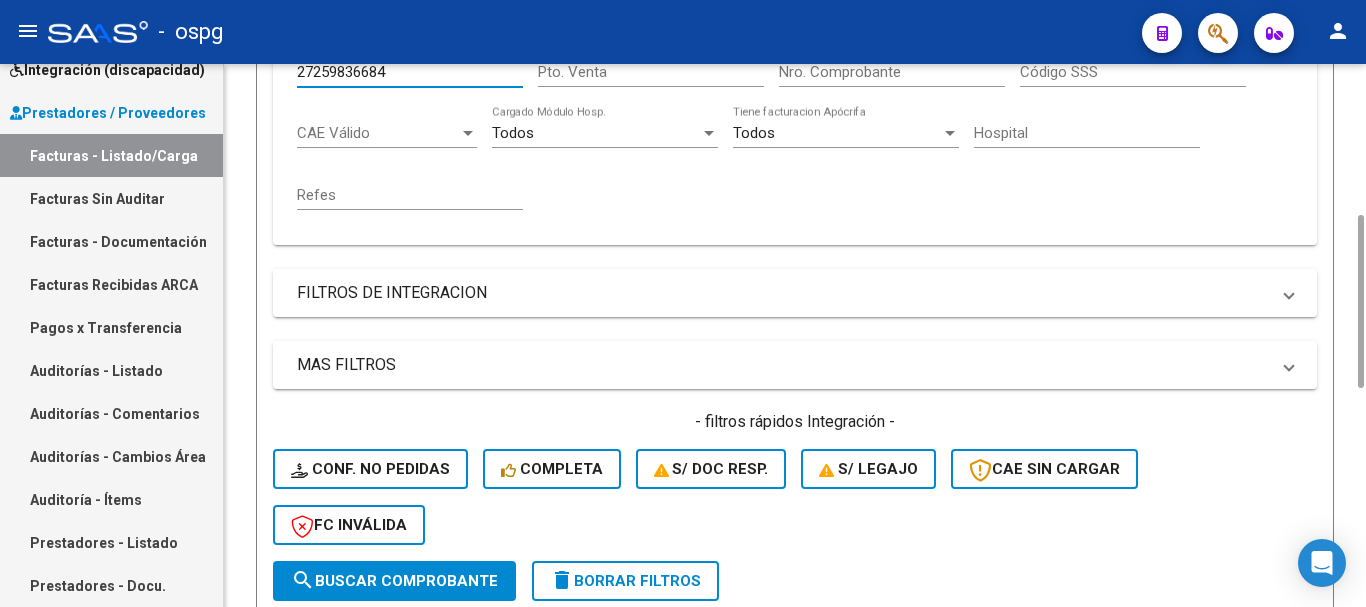 click on "search  Buscar Comprobante" 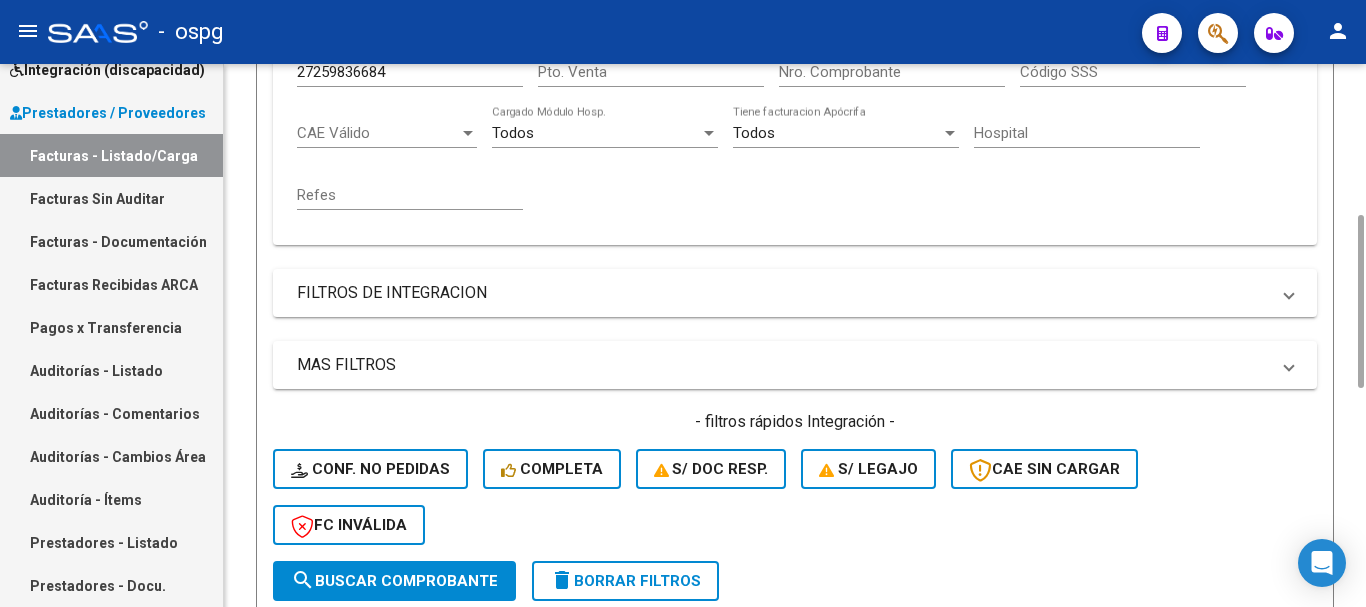 scroll, scrollTop: 703, scrollLeft: 0, axis: vertical 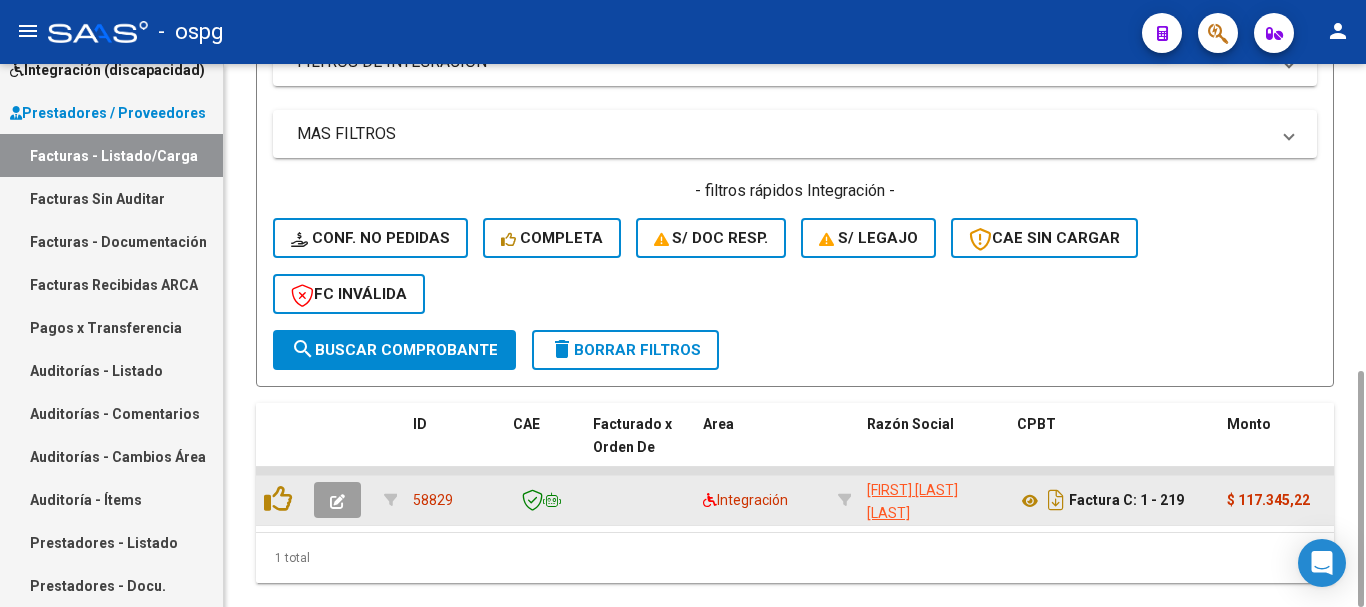 click 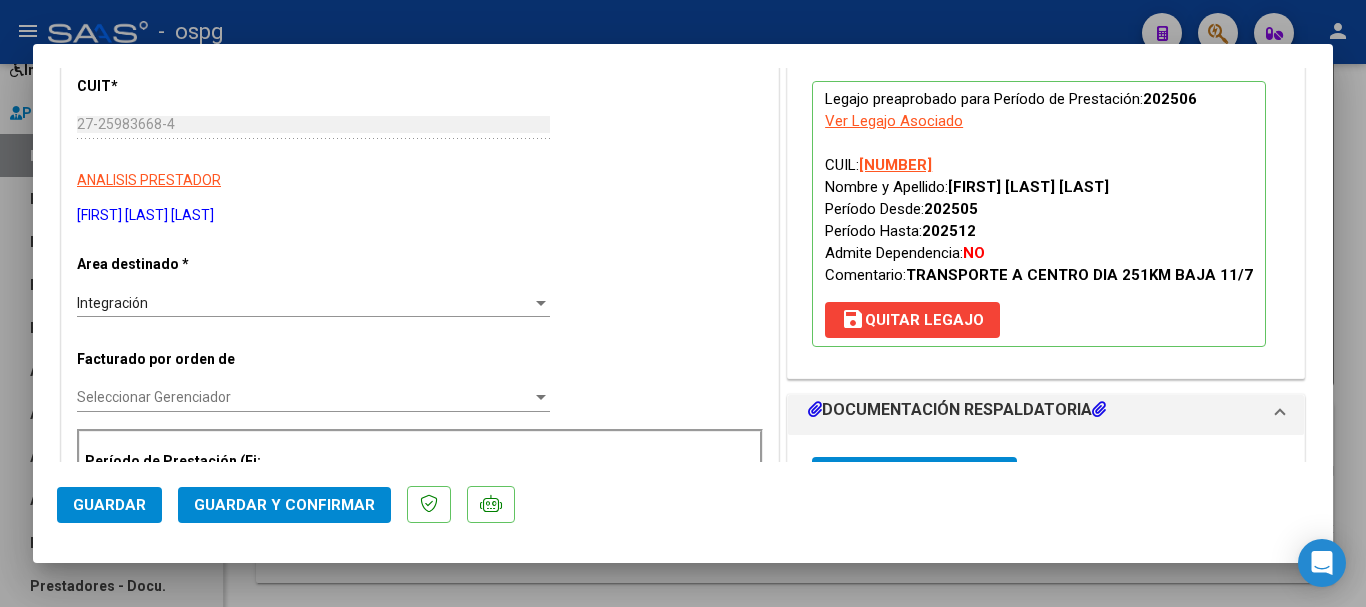 scroll, scrollTop: 500, scrollLeft: 0, axis: vertical 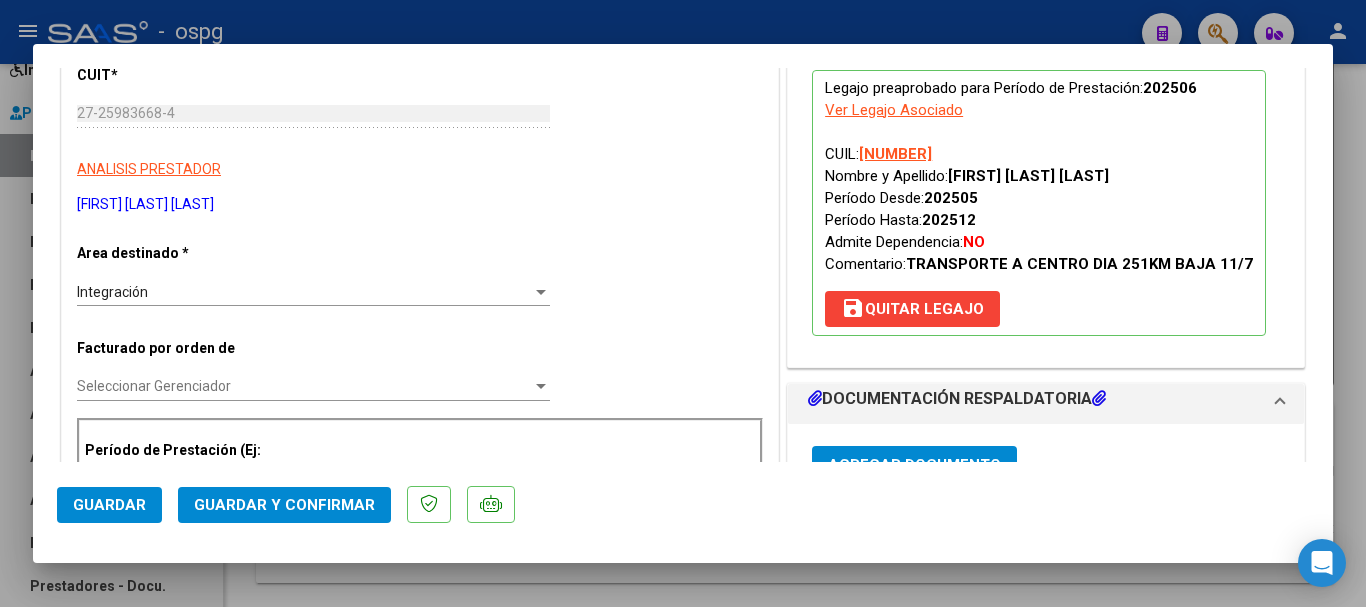 click on "save  Quitar Legajo" at bounding box center (912, 309) 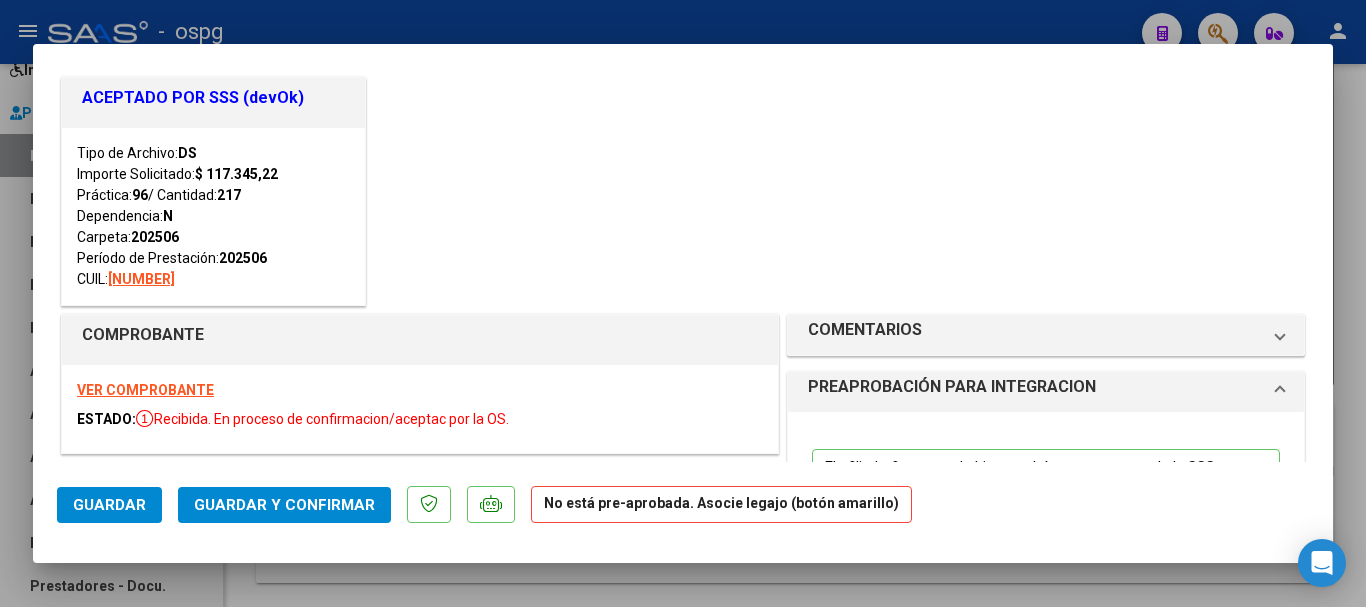 scroll, scrollTop: 0, scrollLeft: 0, axis: both 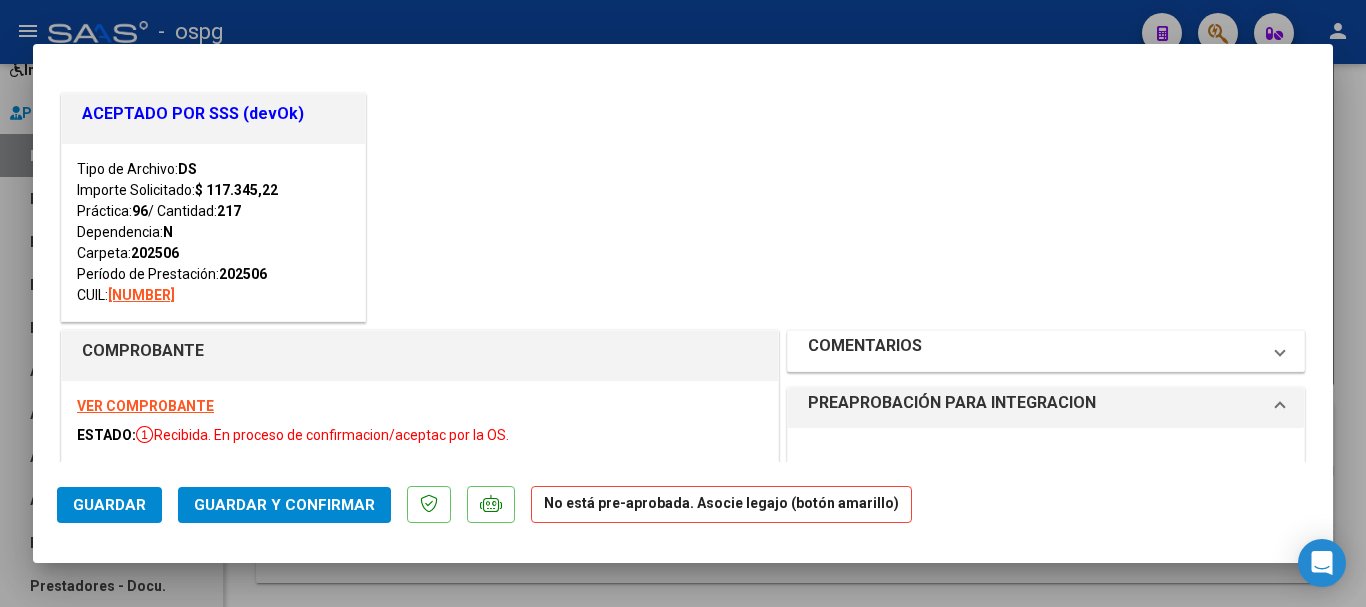 click on "COMENTARIOS" at bounding box center [1034, 351] 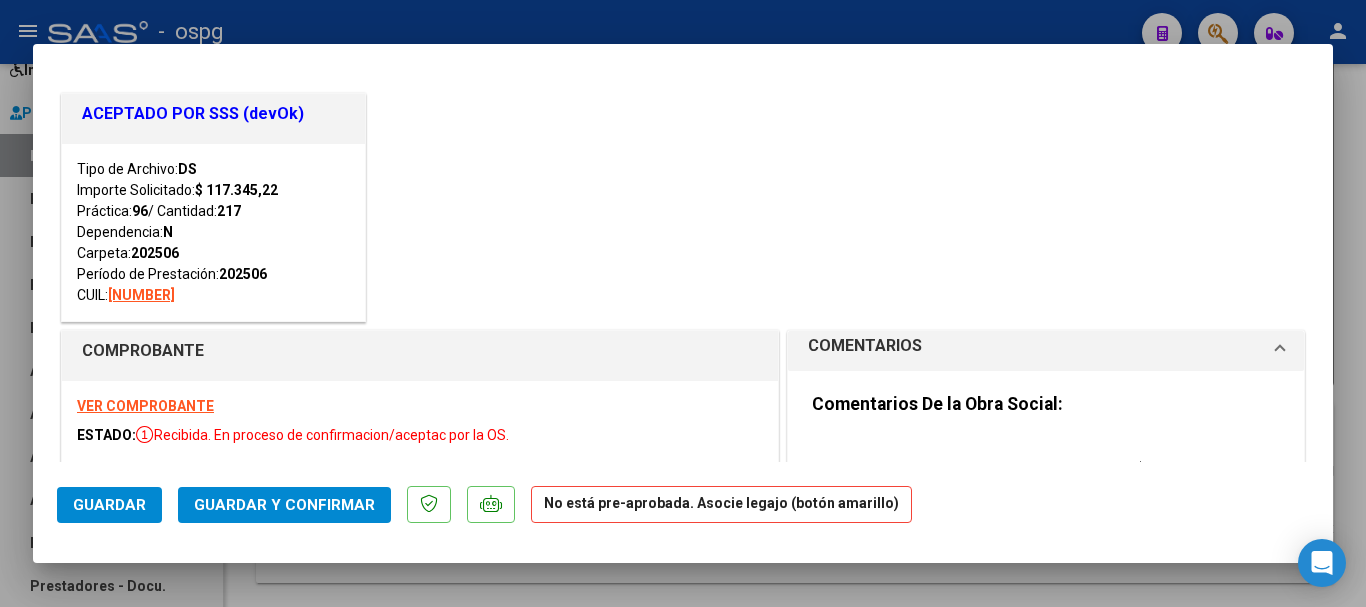 click at bounding box center [977, 449] 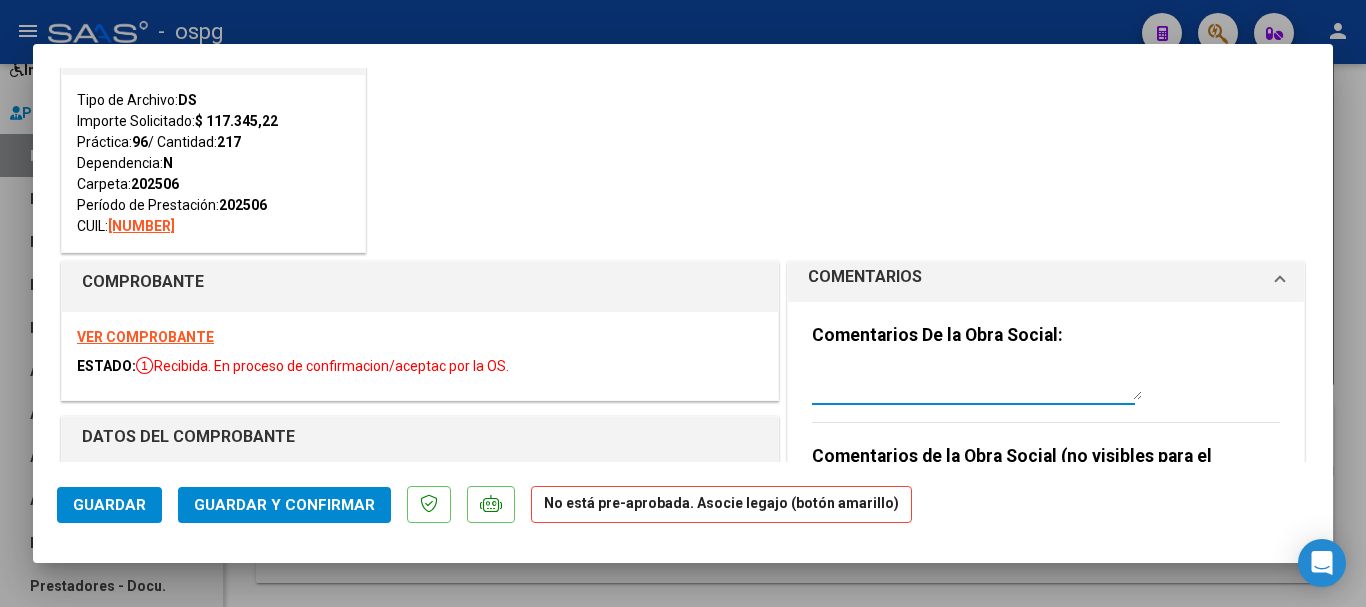 scroll, scrollTop: 100, scrollLeft: 0, axis: vertical 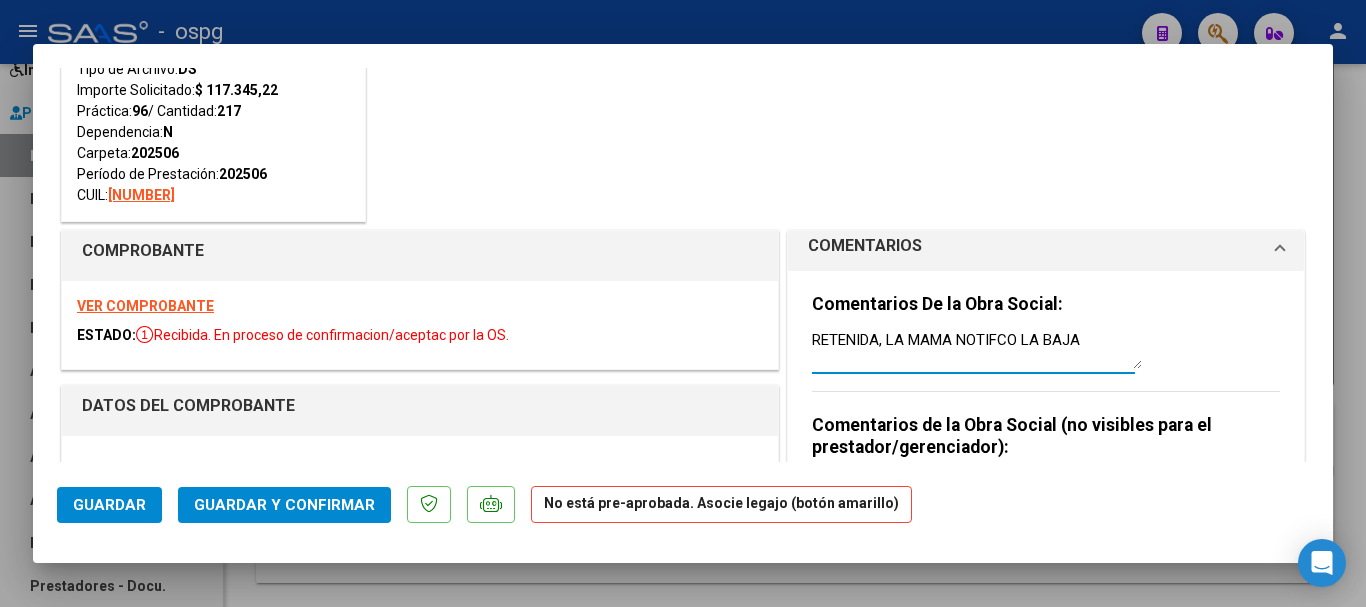 click on "RETENIDA, LA MAMA NOTIFCO LA BAJA" at bounding box center (977, 349) 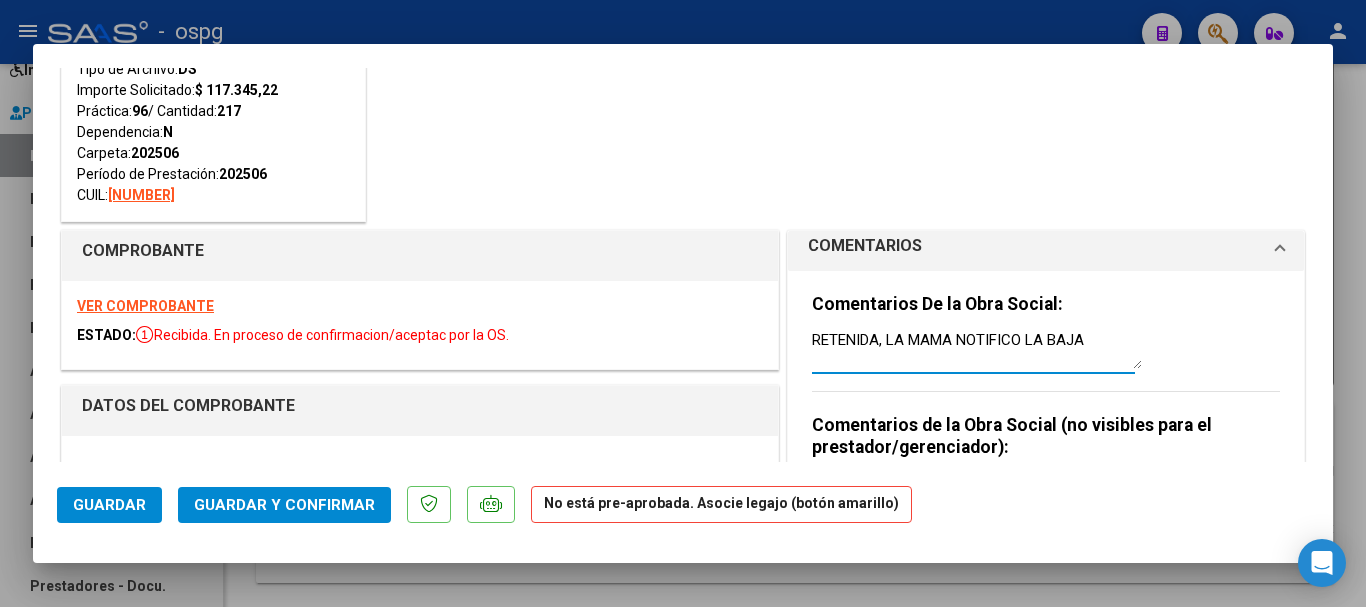click on "RETENIDA, LA MAMA NOTIFICO LA BAJA" at bounding box center [977, 349] 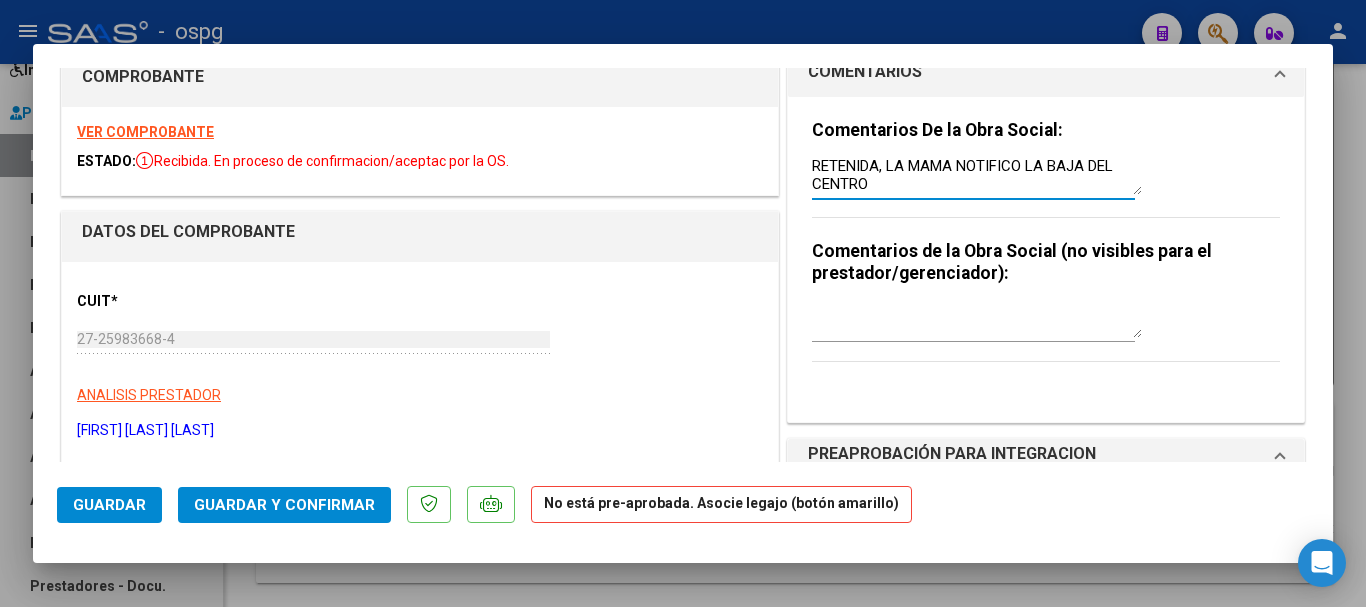 scroll, scrollTop: 300, scrollLeft: 0, axis: vertical 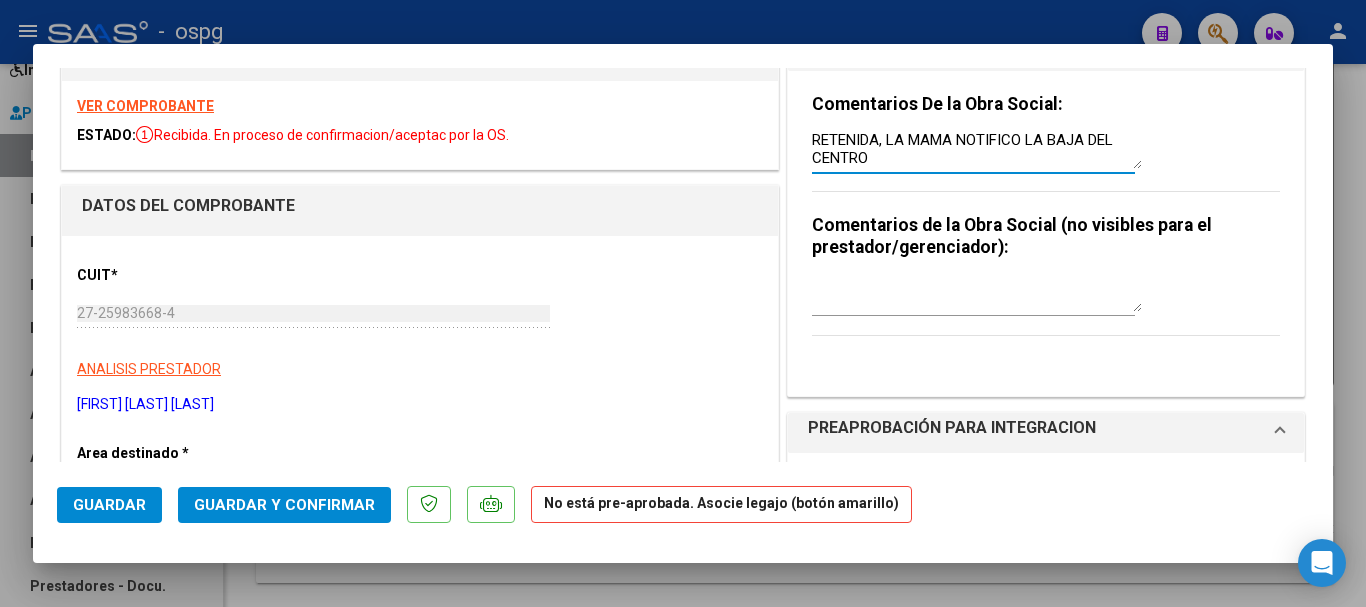 click on "Guardar" 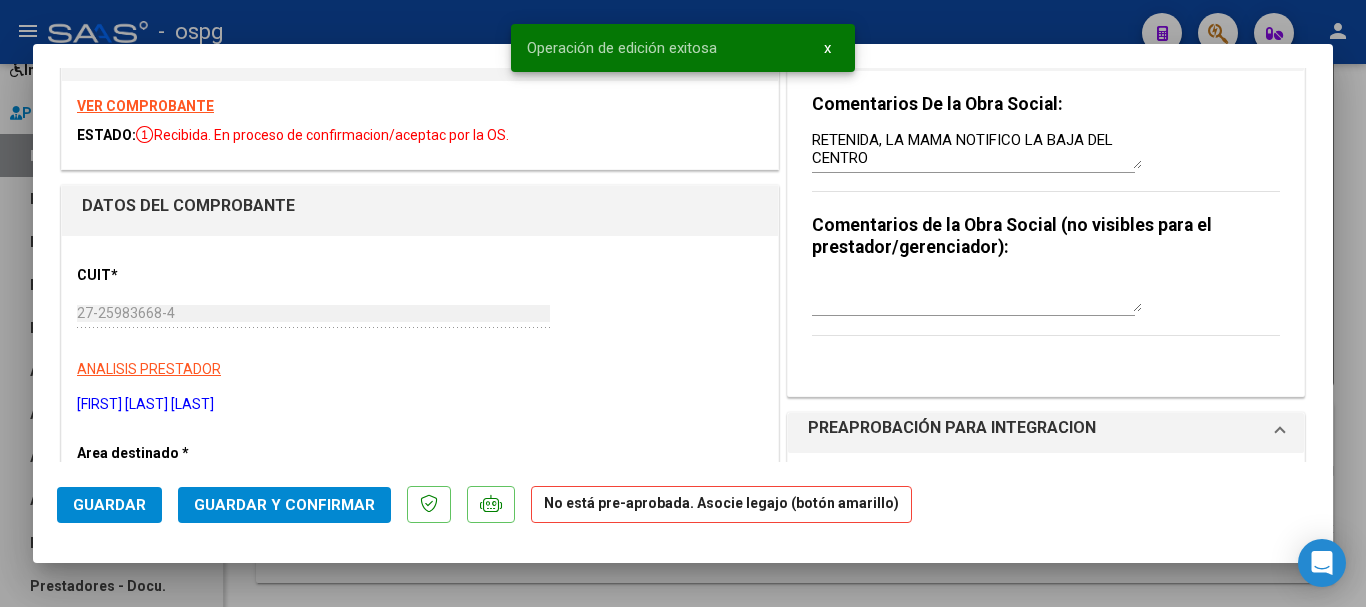 click at bounding box center (683, 303) 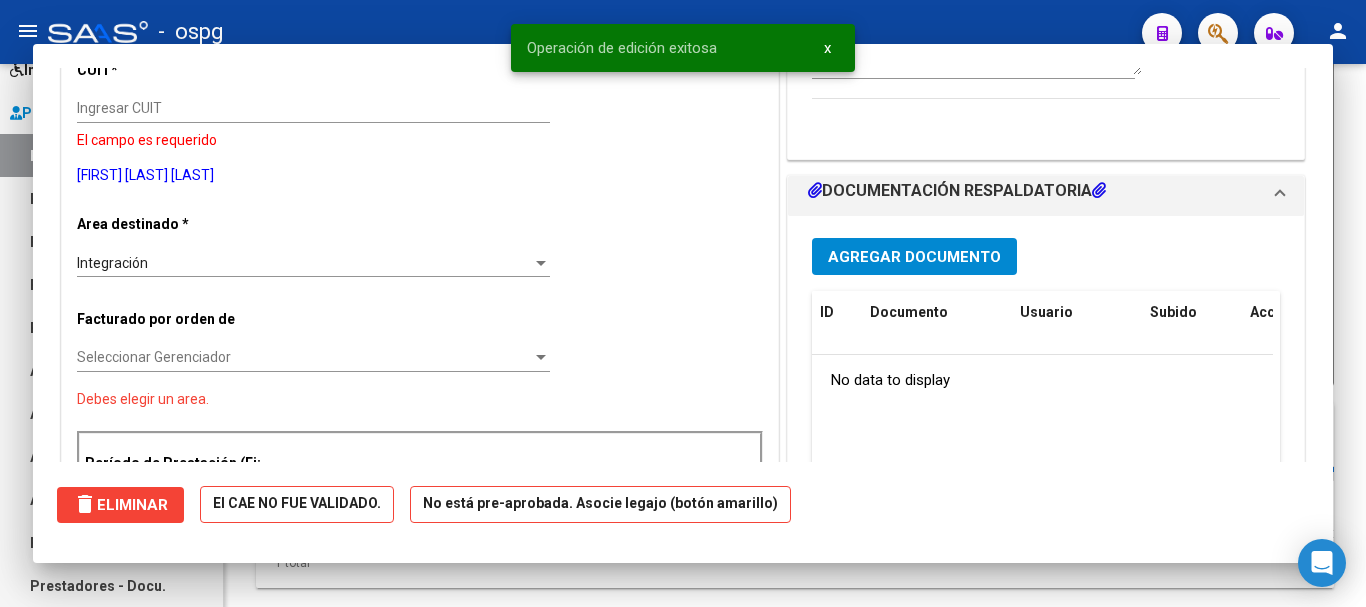 scroll, scrollTop: 63, scrollLeft: 0, axis: vertical 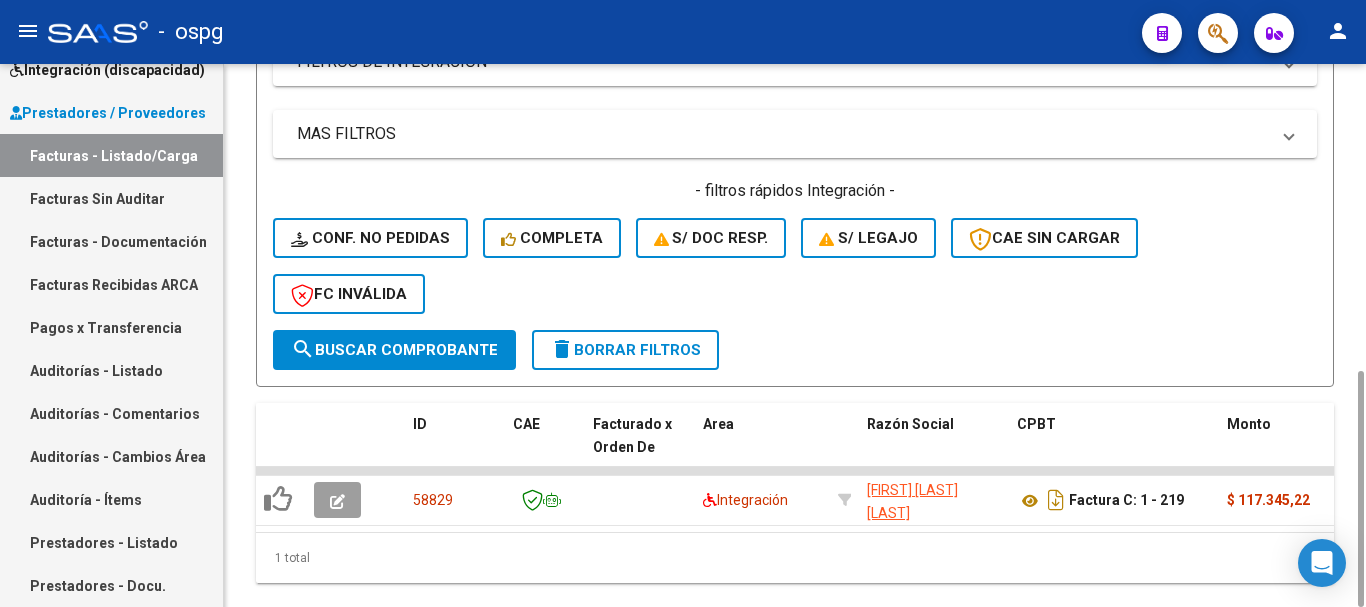 click on "delete  Borrar Filtros" 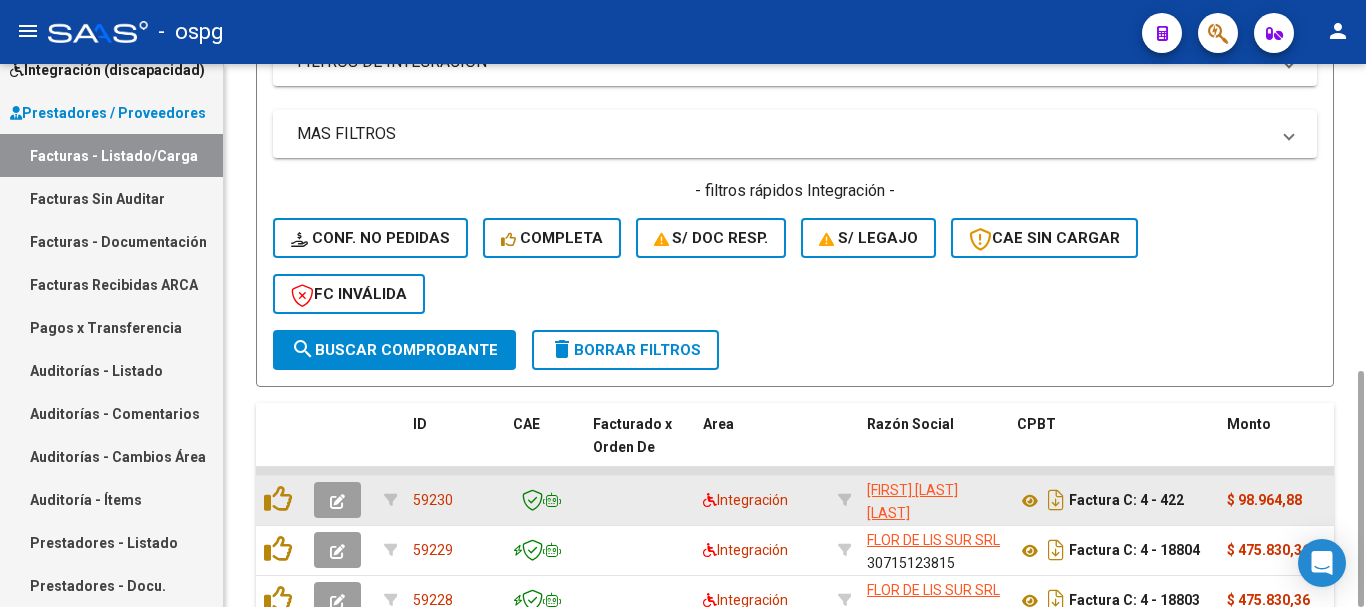 click 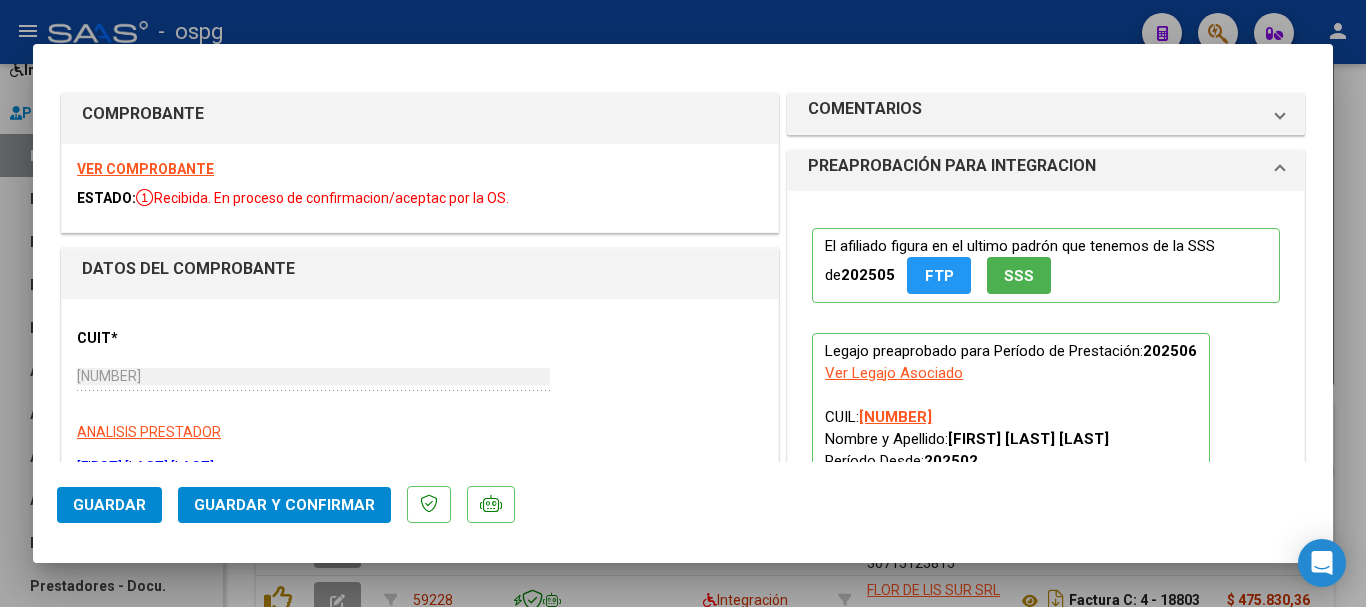 click on "VER COMPROBANTE" at bounding box center (145, 169) 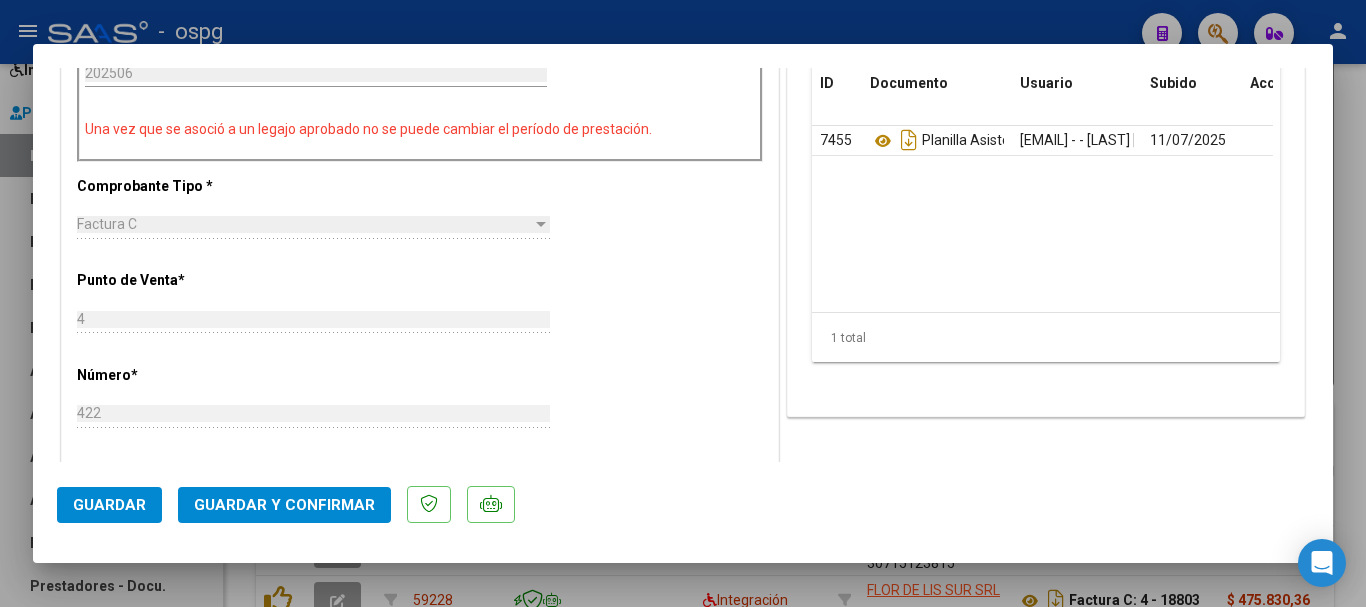 scroll, scrollTop: 600, scrollLeft: 0, axis: vertical 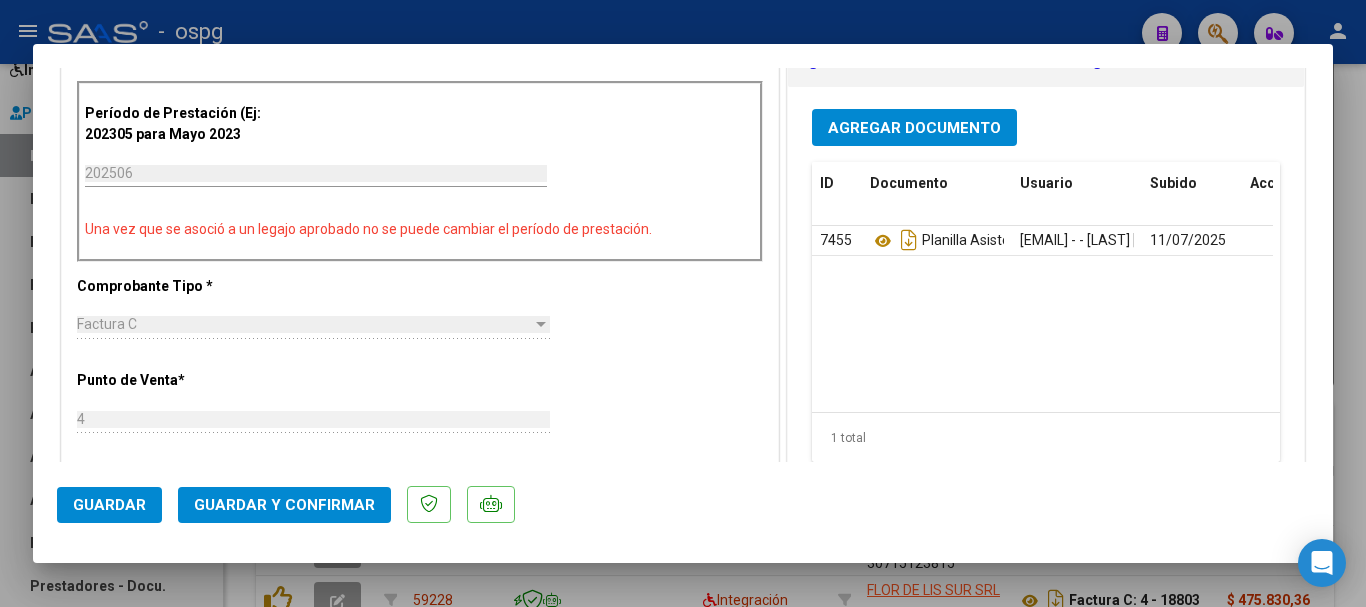 click at bounding box center [683, 303] 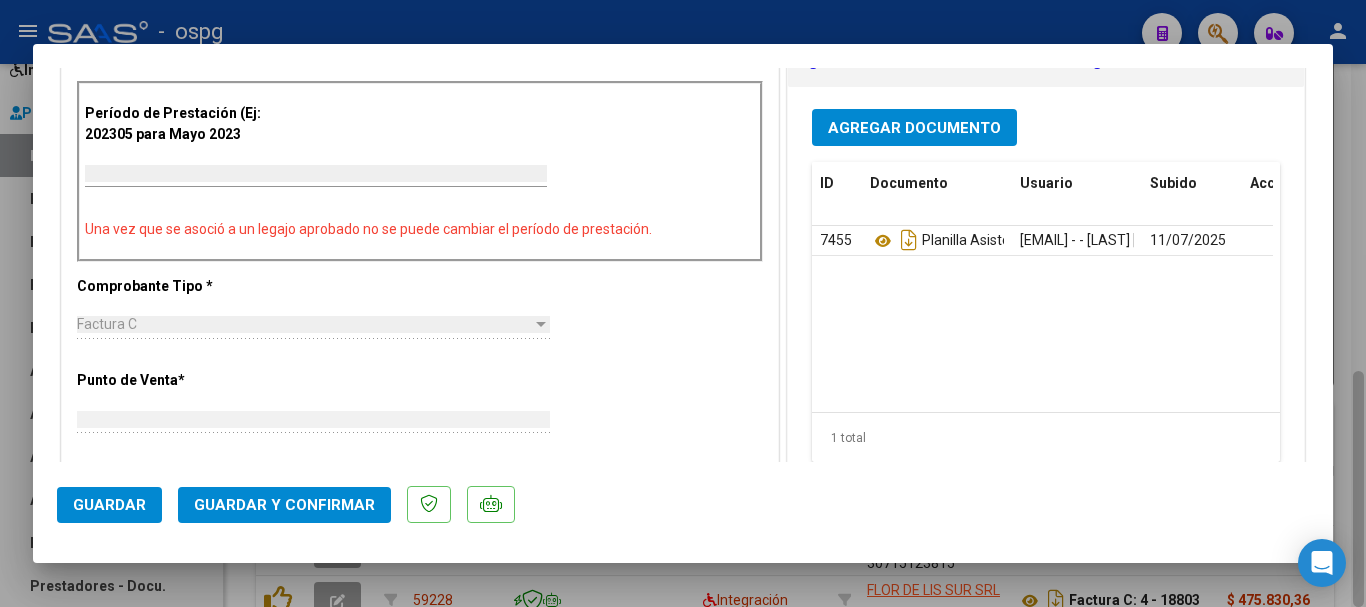 scroll, scrollTop: 0, scrollLeft: 0, axis: both 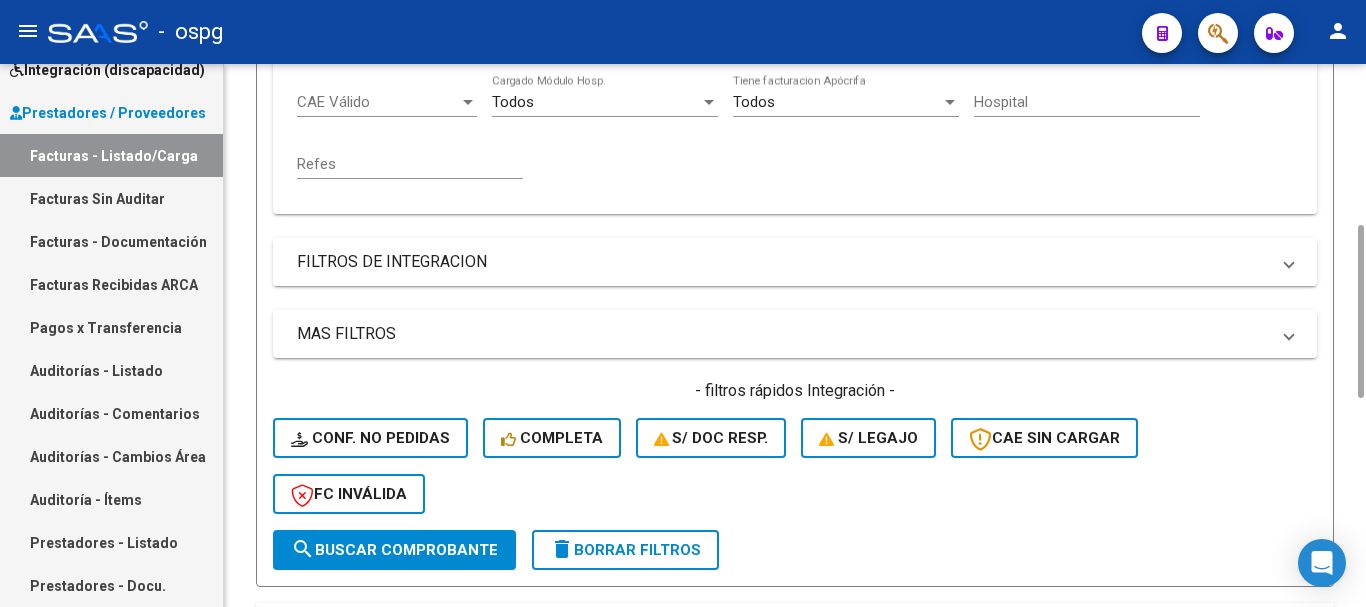 click on "FILTROS DE INTEGRACION" at bounding box center (783, 262) 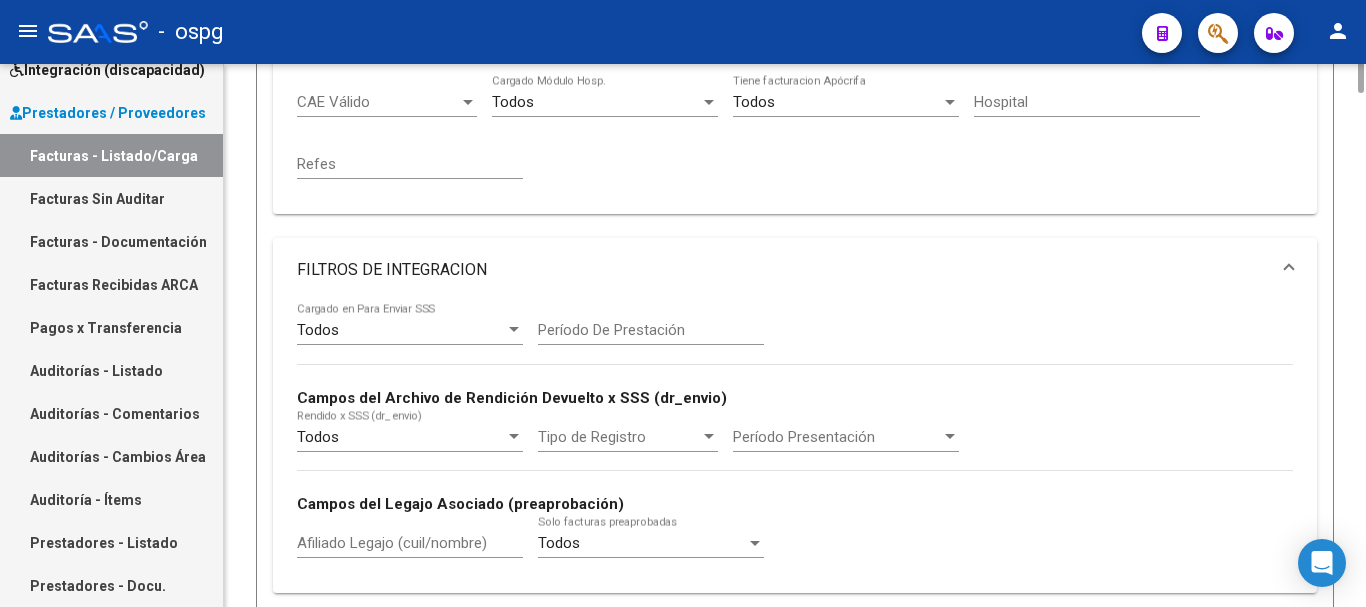 scroll, scrollTop: 103, scrollLeft: 0, axis: vertical 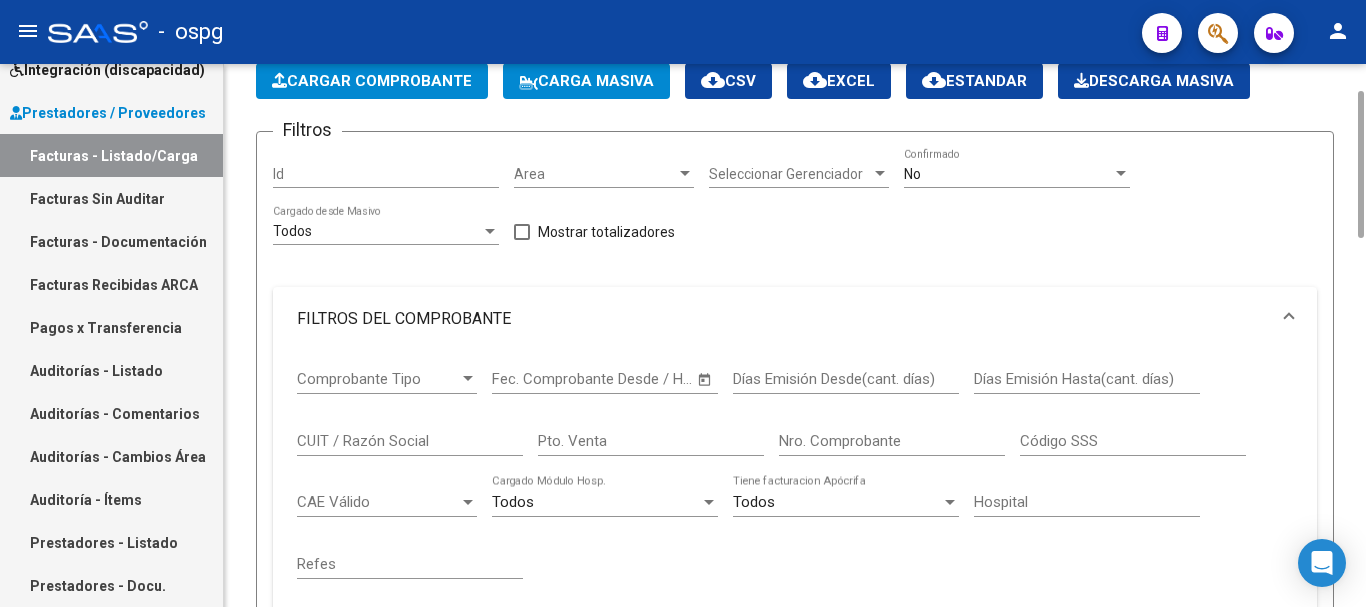 click on "CUIT / Razón Social" at bounding box center [410, 441] 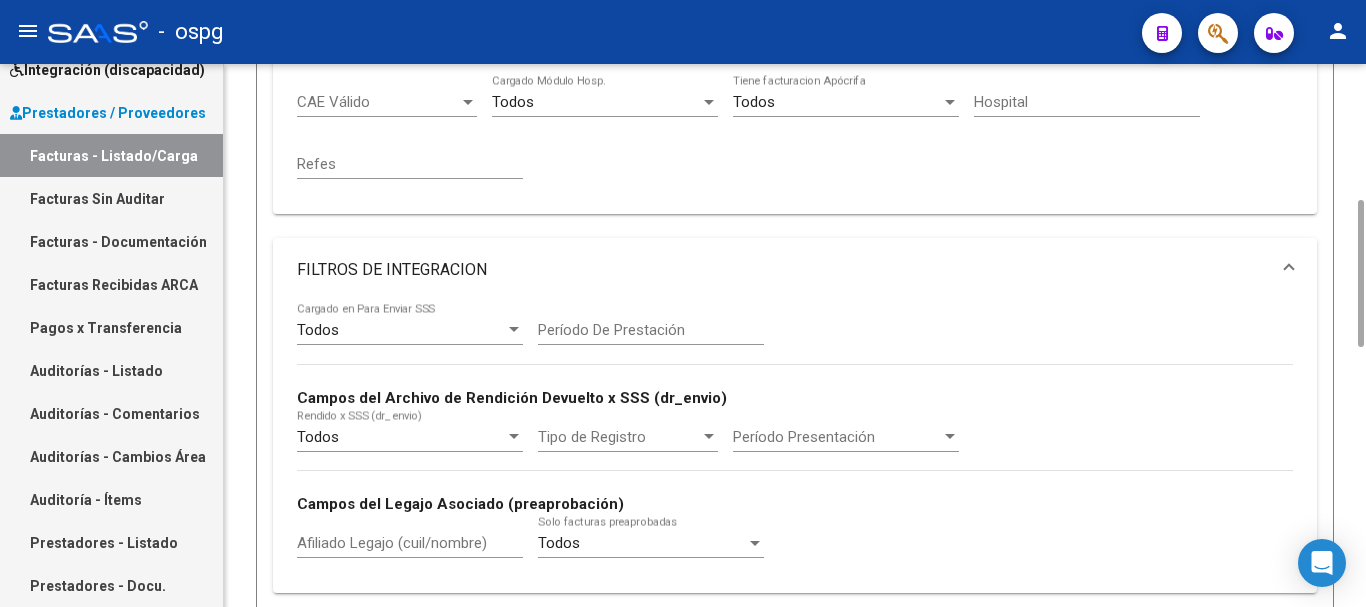 scroll, scrollTop: 1103, scrollLeft: 0, axis: vertical 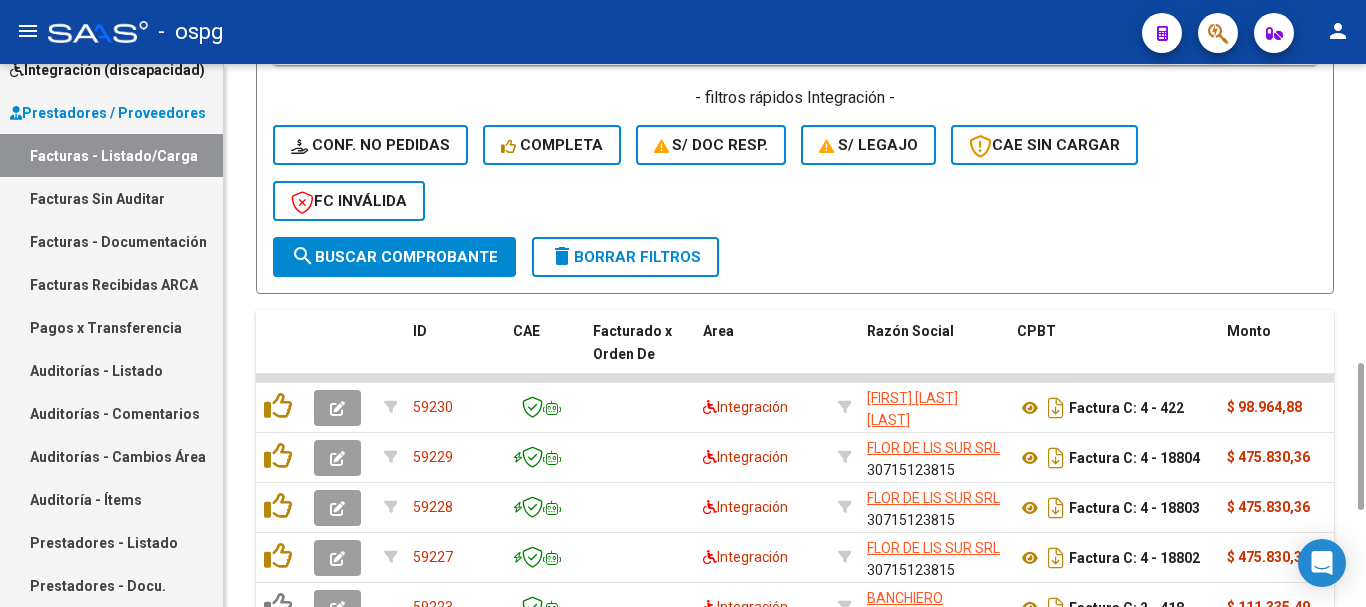 click on "search  Buscar Comprobante" 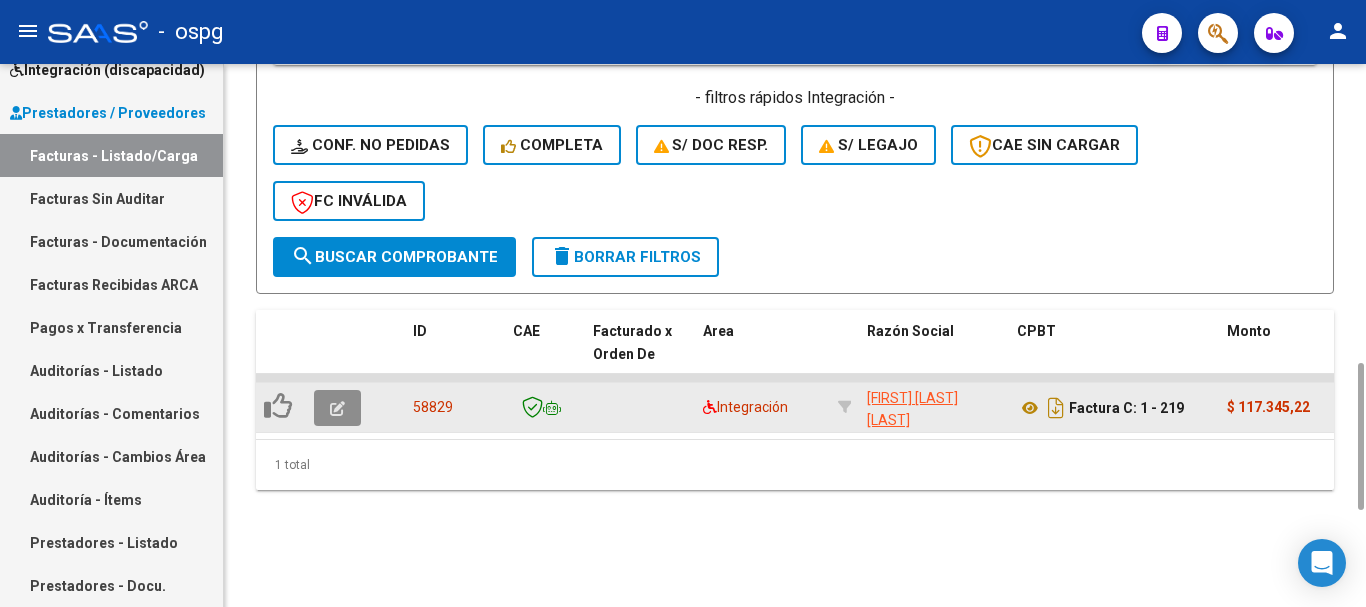 click 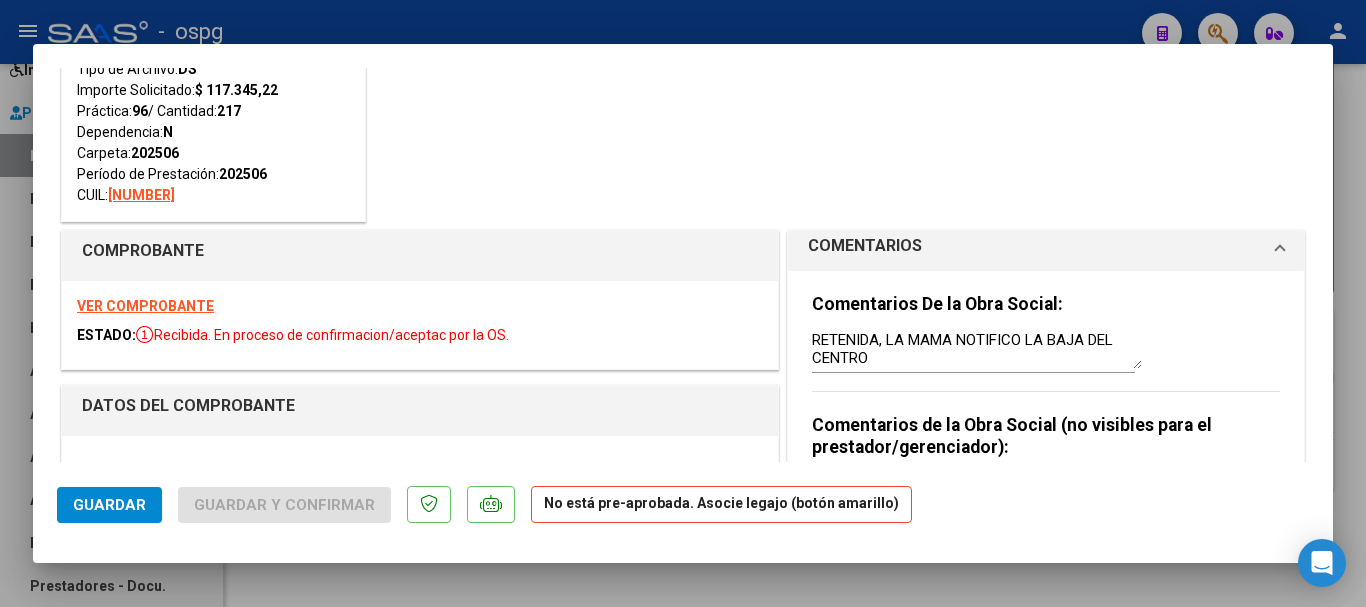 scroll, scrollTop: 200, scrollLeft: 0, axis: vertical 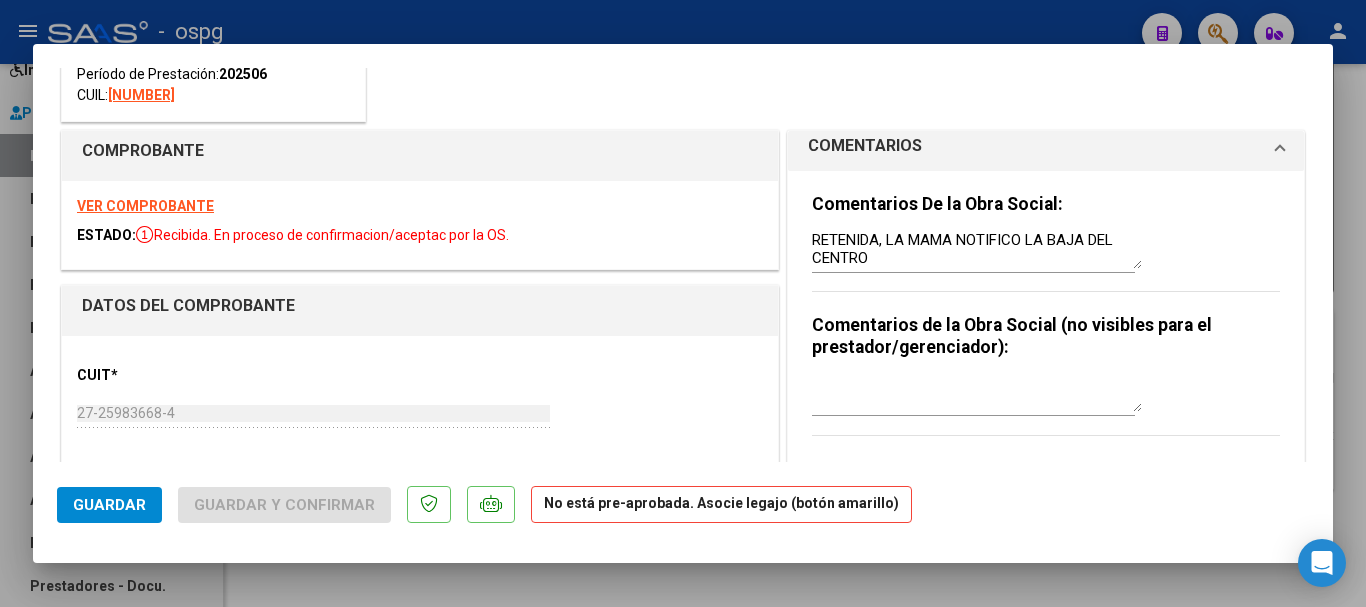 click on "VER COMPROBANTE" at bounding box center (145, 206) 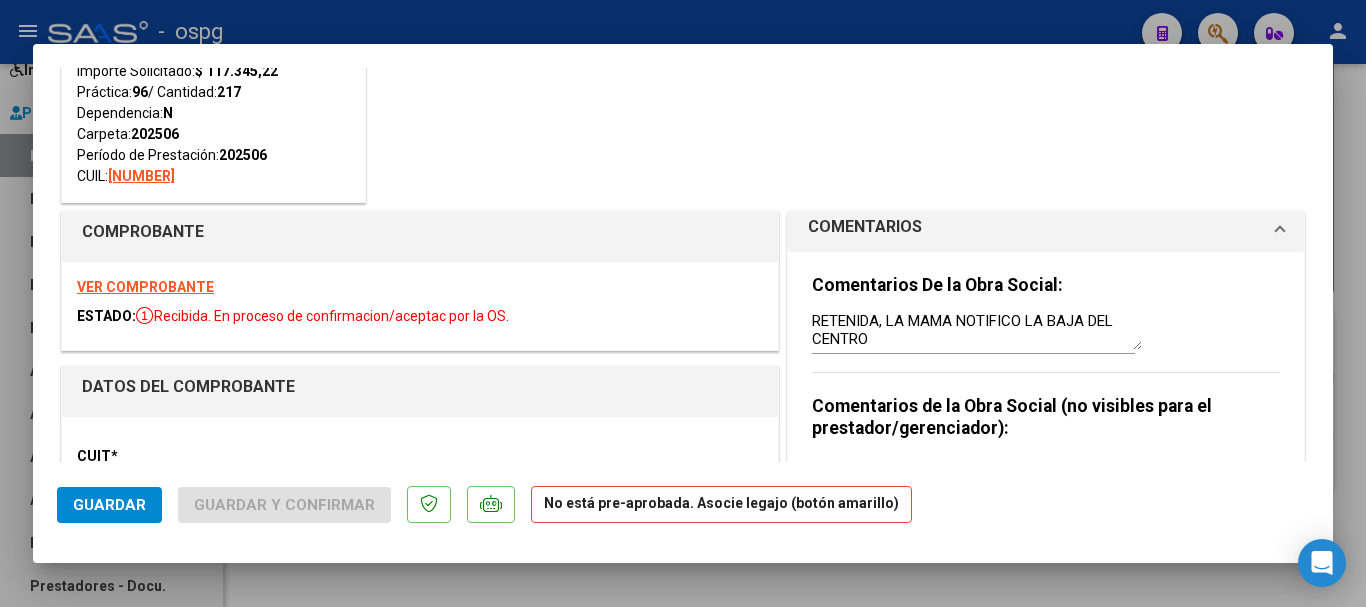 scroll, scrollTop: 0, scrollLeft: 0, axis: both 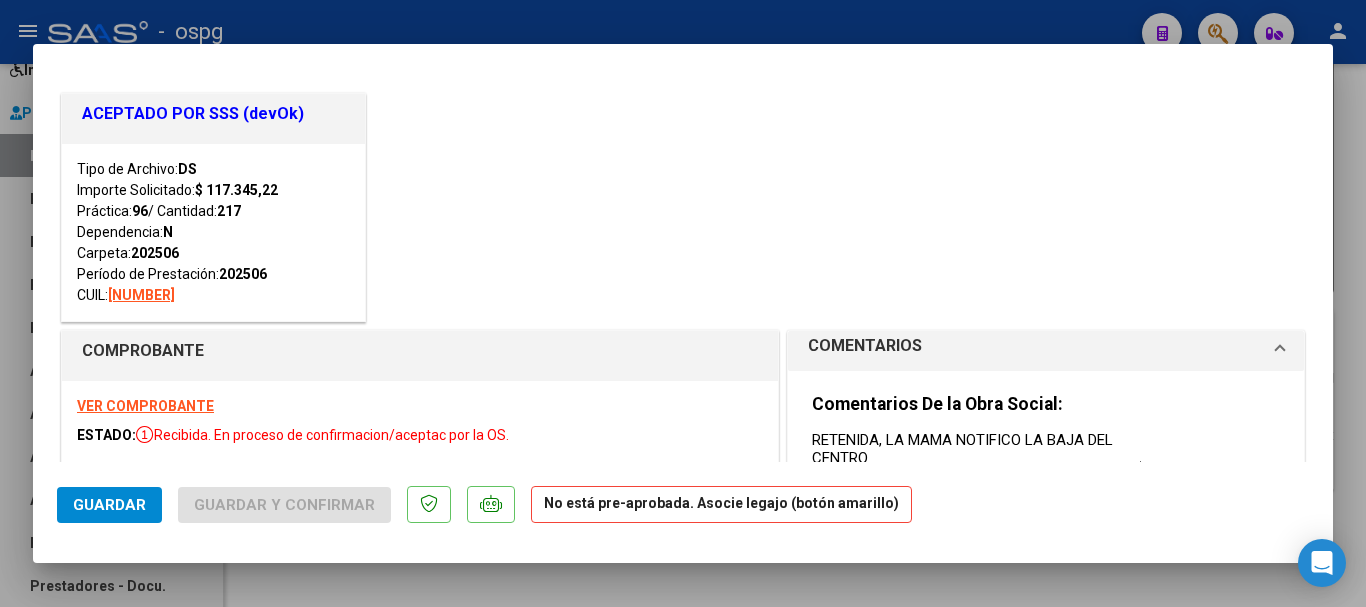 click at bounding box center [683, 303] 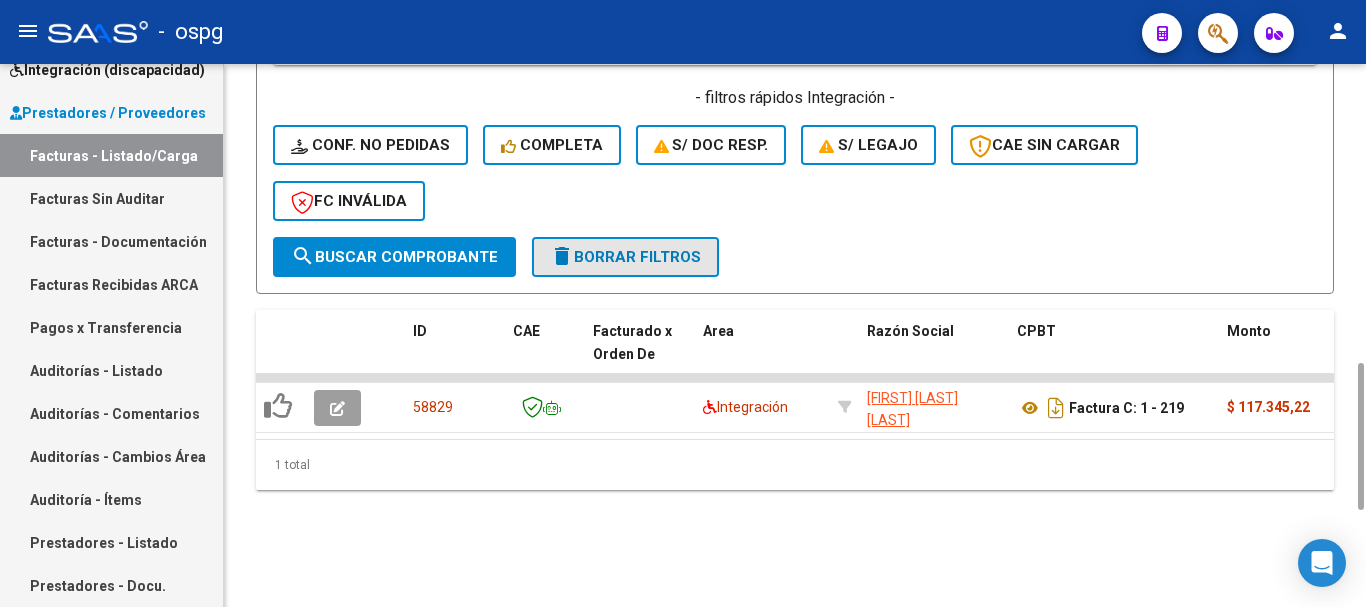 click on "delete  Borrar Filtros" 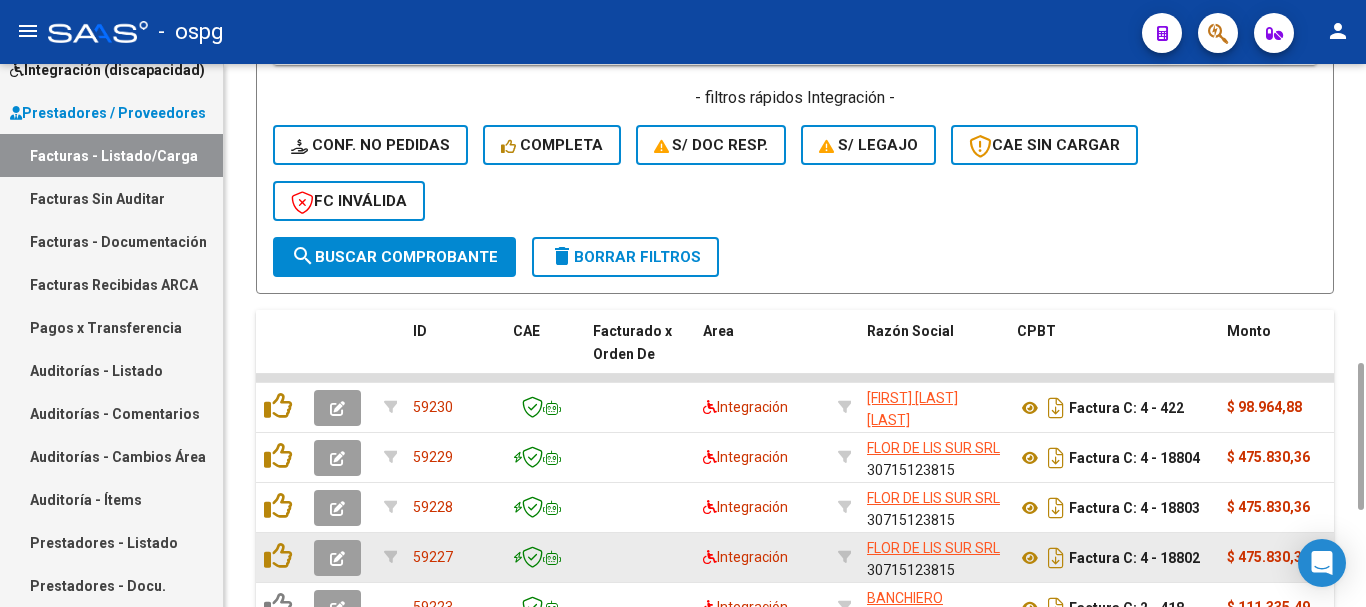 click 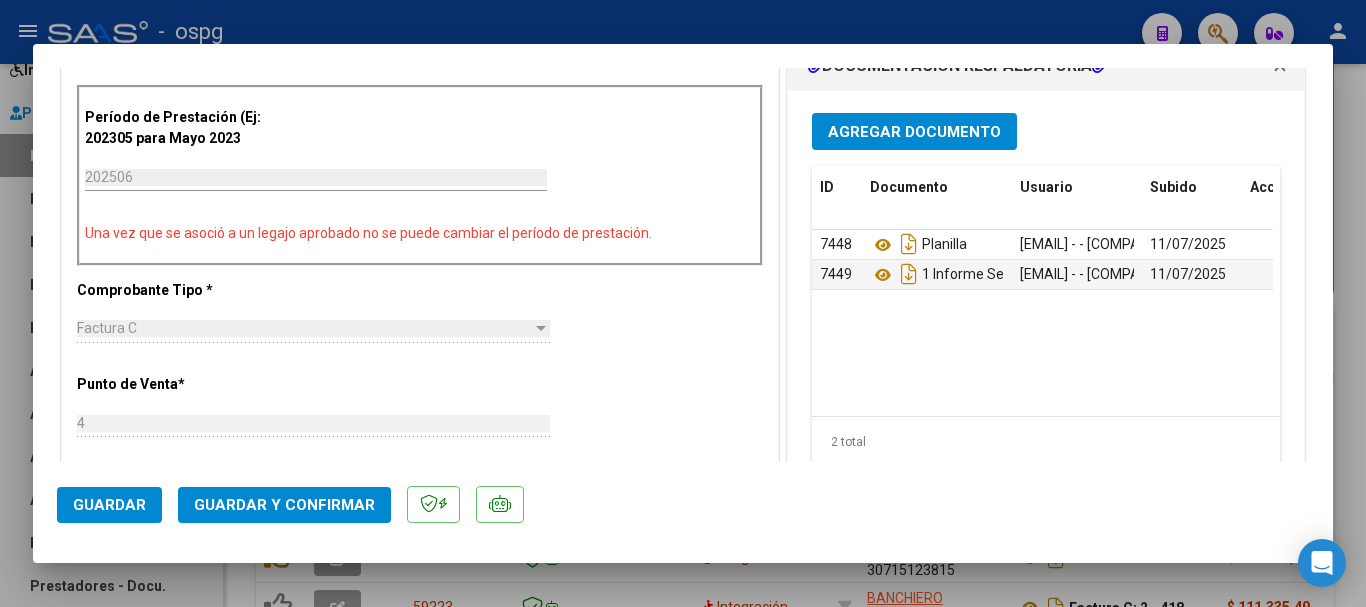 scroll, scrollTop: 600, scrollLeft: 0, axis: vertical 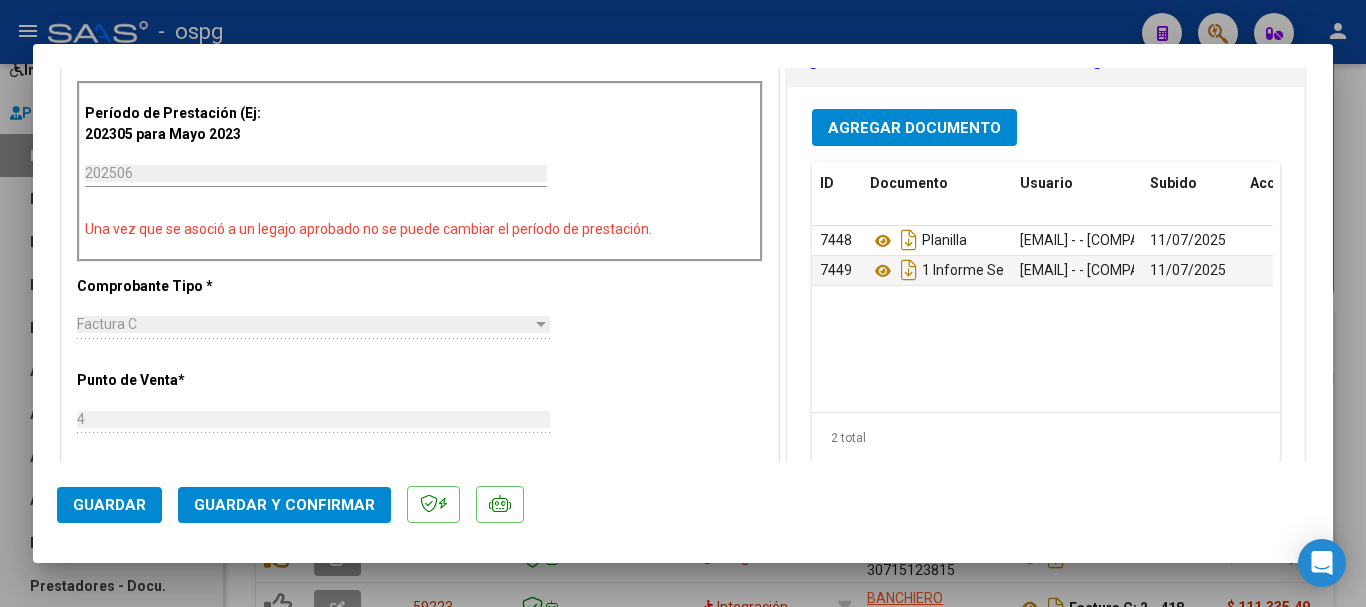 click at bounding box center (683, 303) 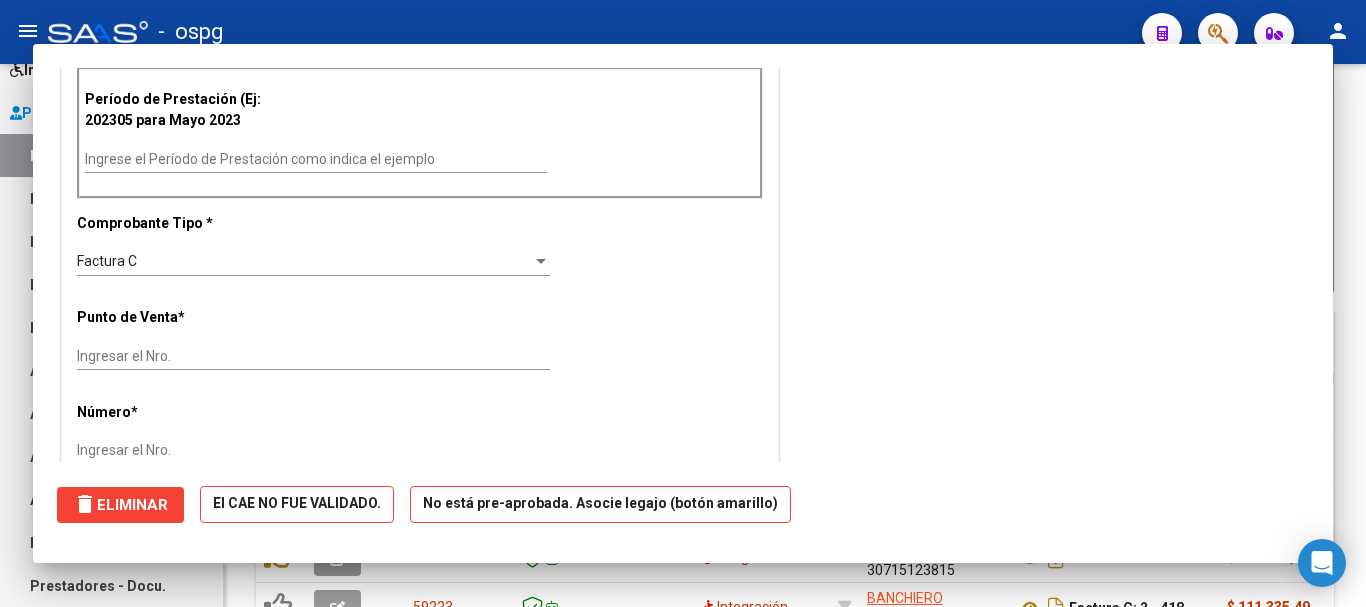 scroll, scrollTop: 0, scrollLeft: 0, axis: both 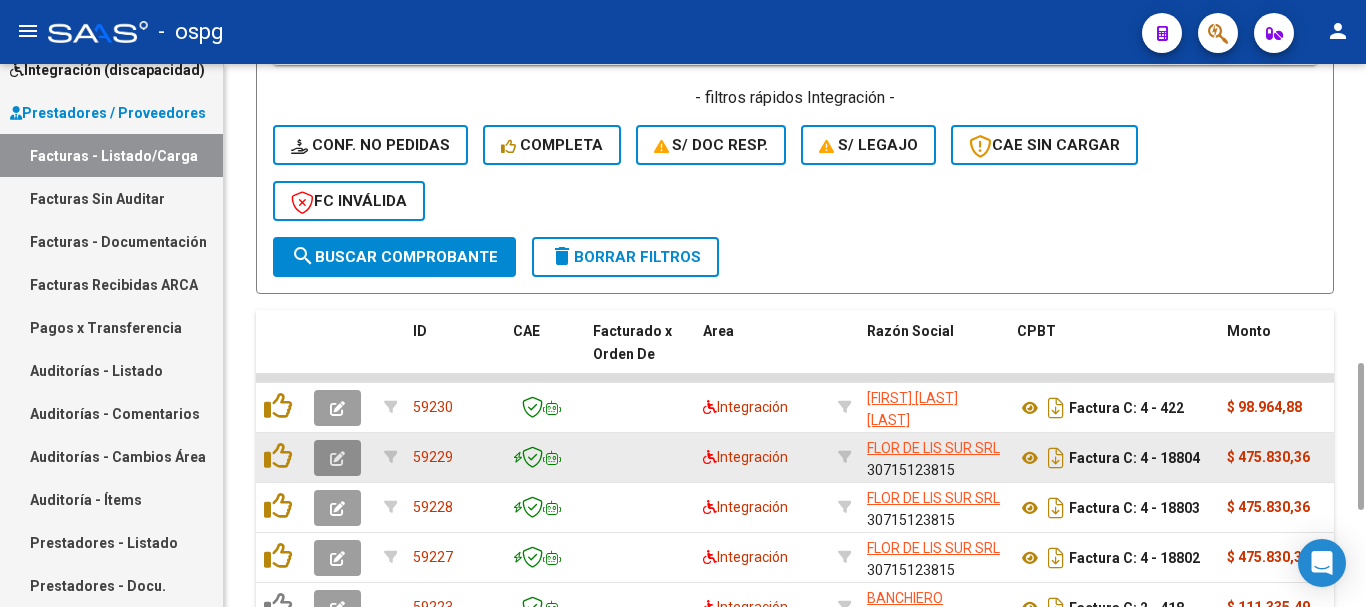 click 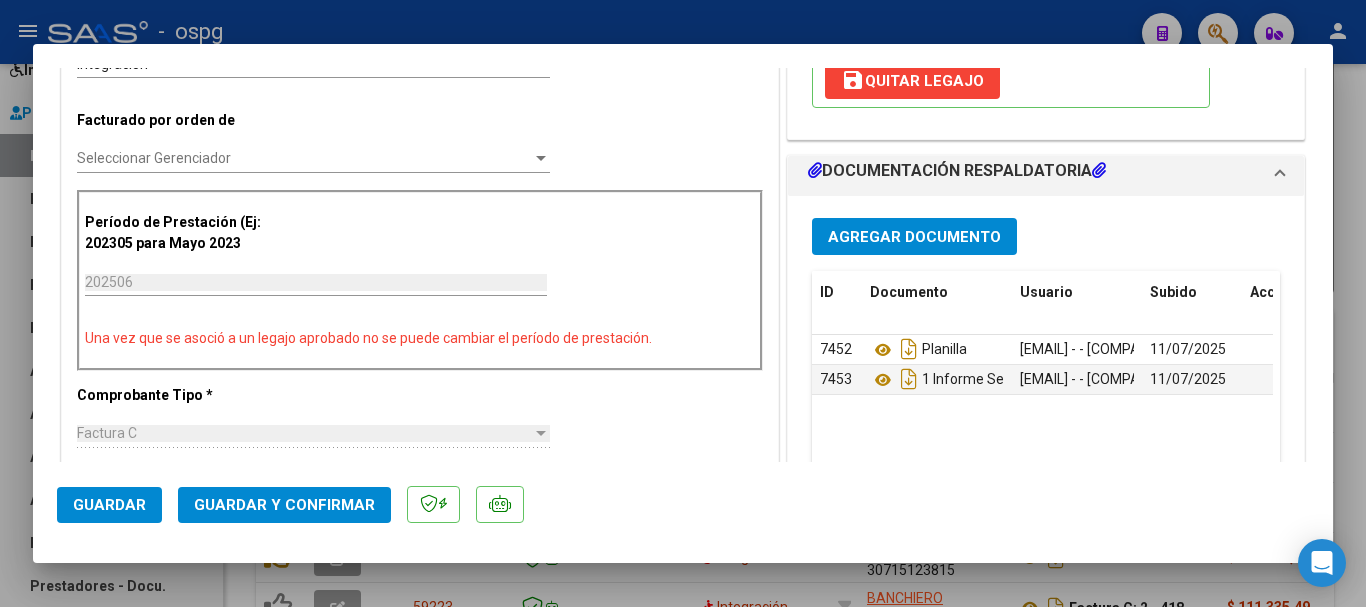 scroll, scrollTop: 500, scrollLeft: 0, axis: vertical 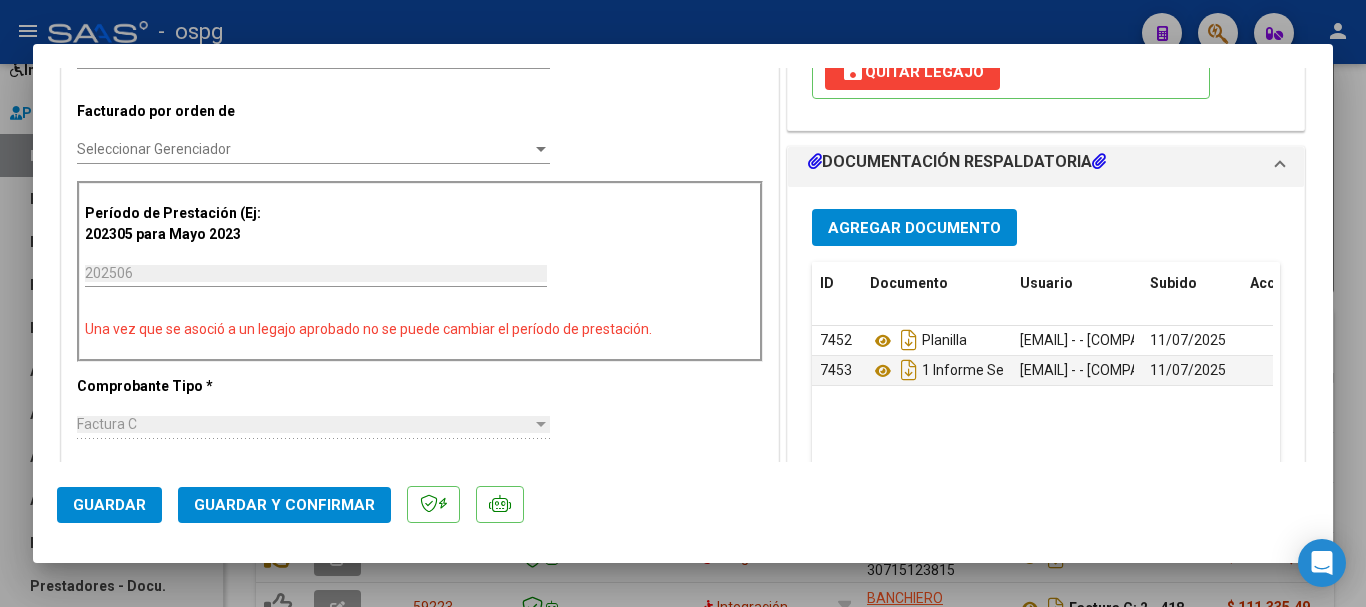 click at bounding box center (683, 303) 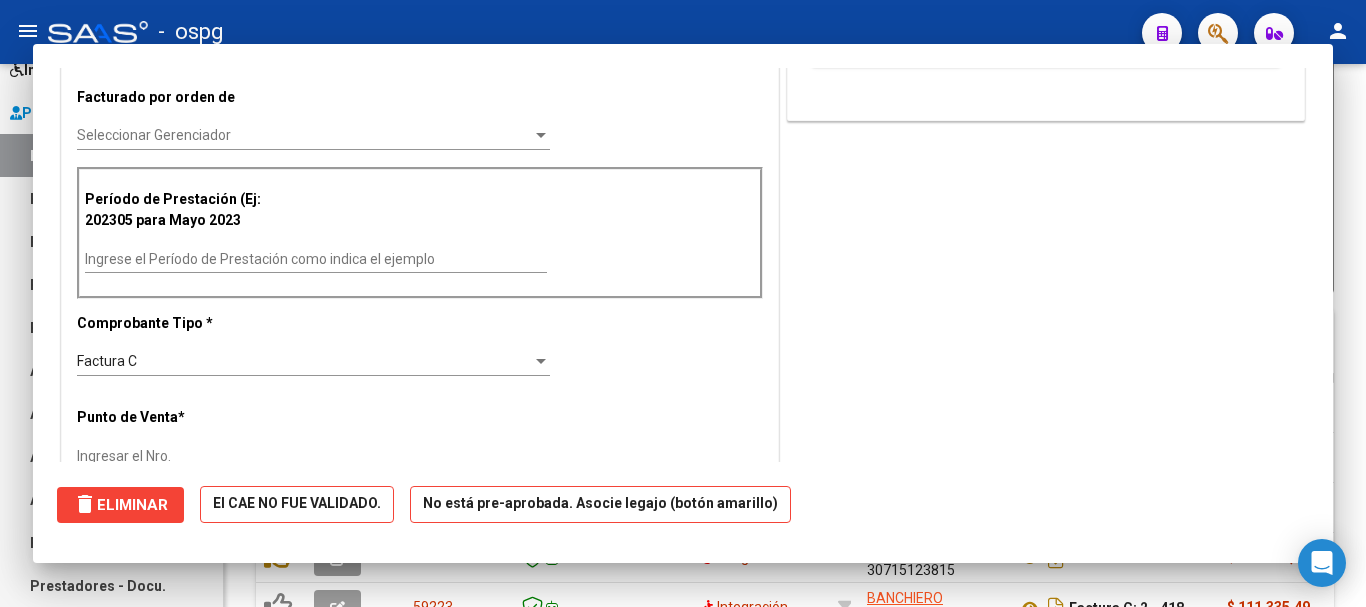 scroll, scrollTop: 0, scrollLeft: 0, axis: both 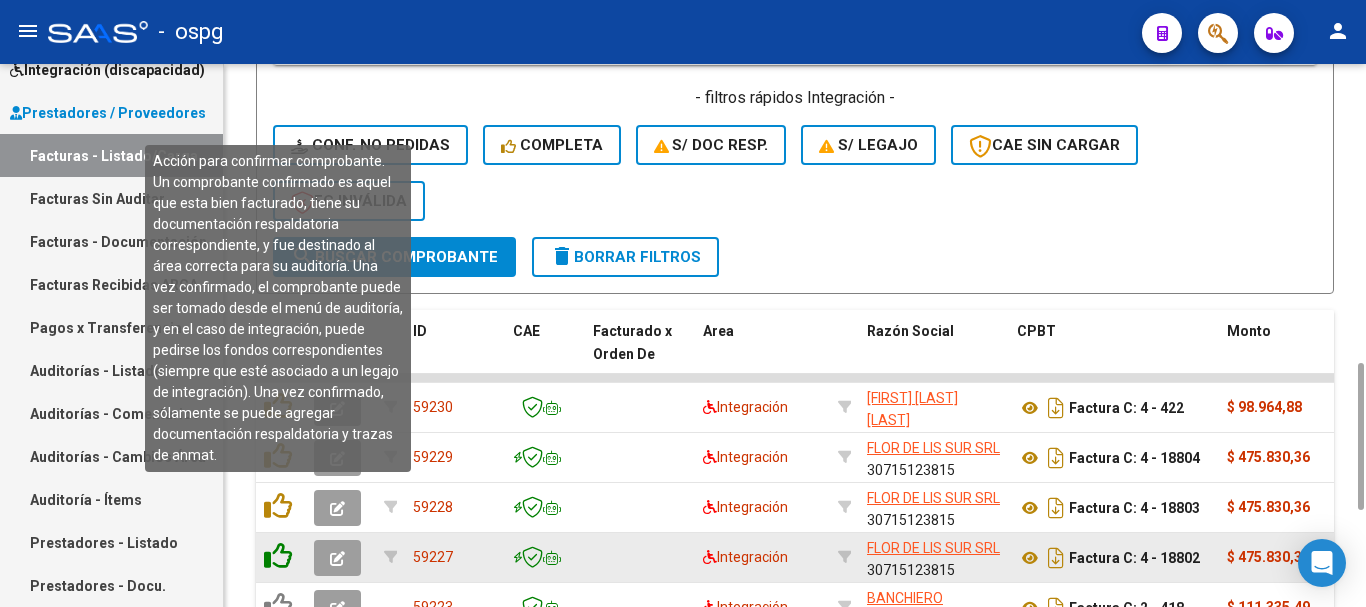 click 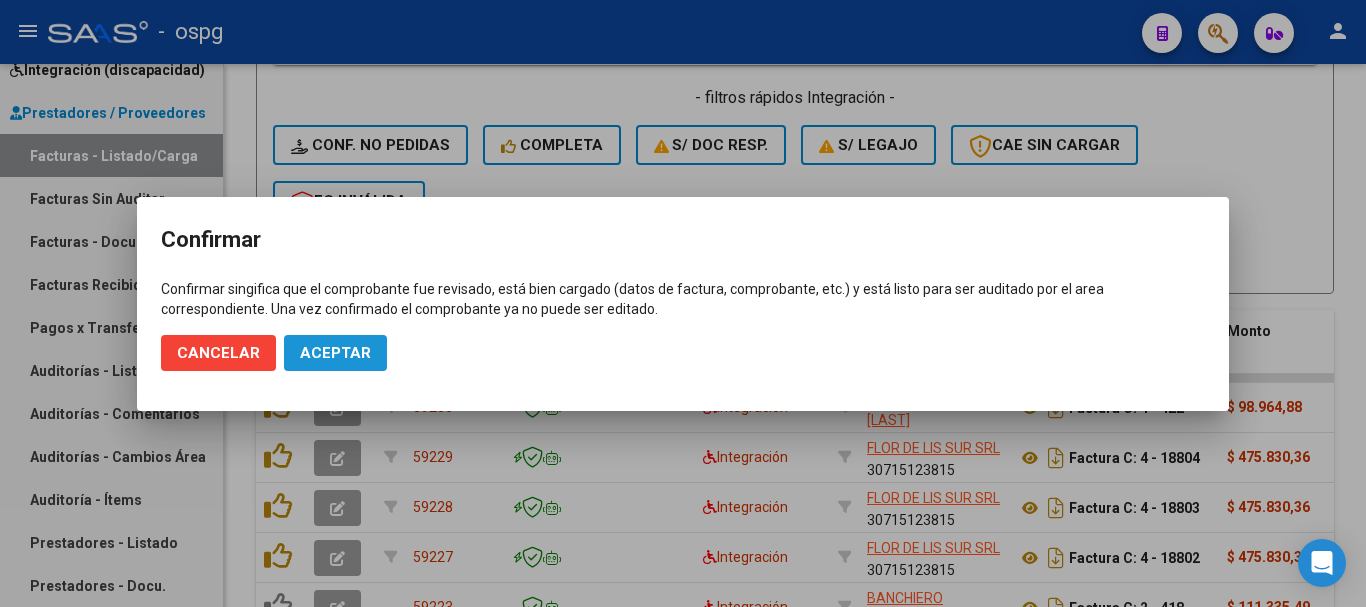 click on "Aceptar" 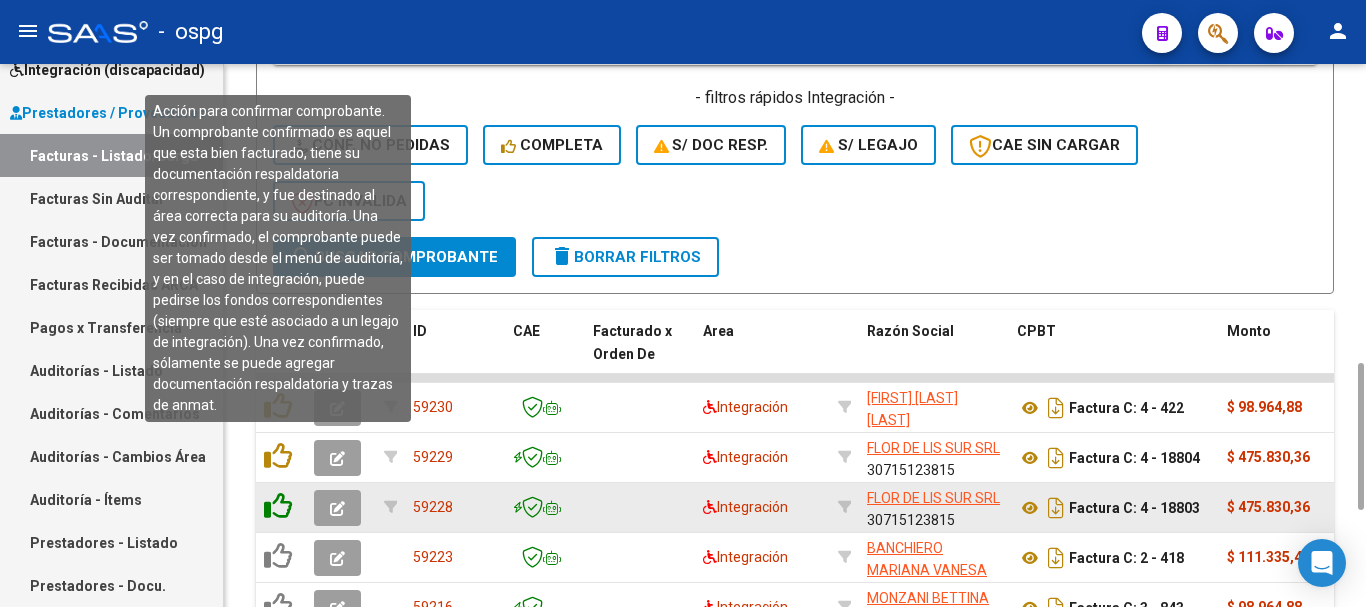 click 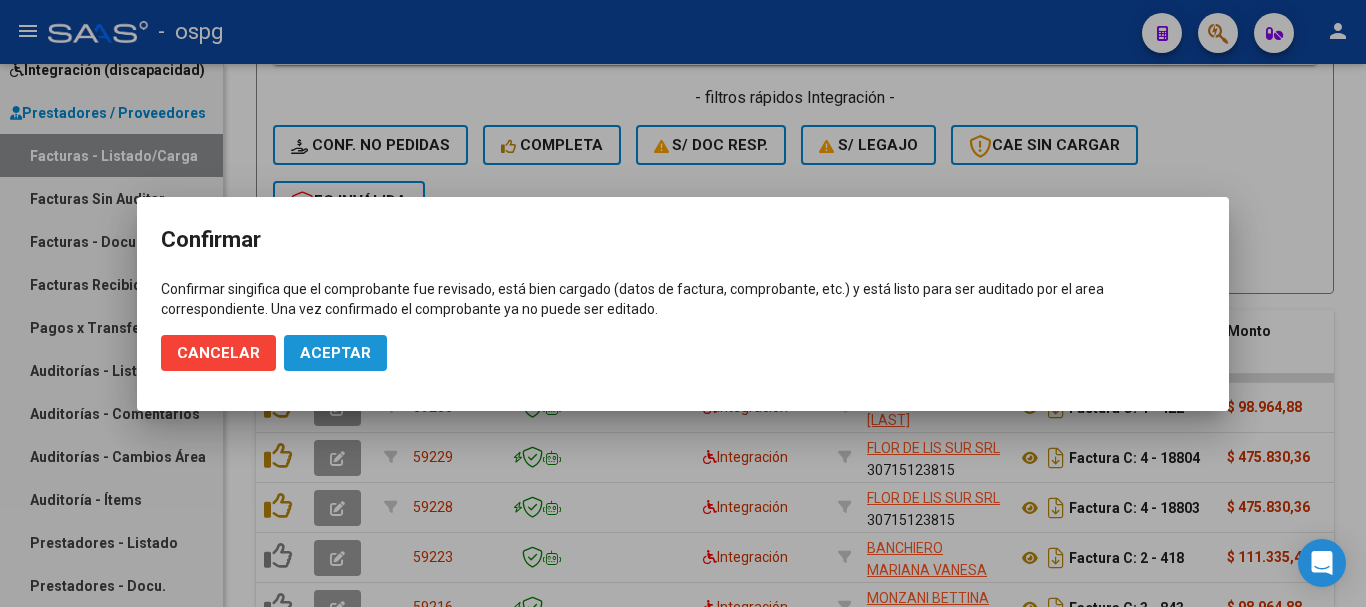 click on "Aceptar" 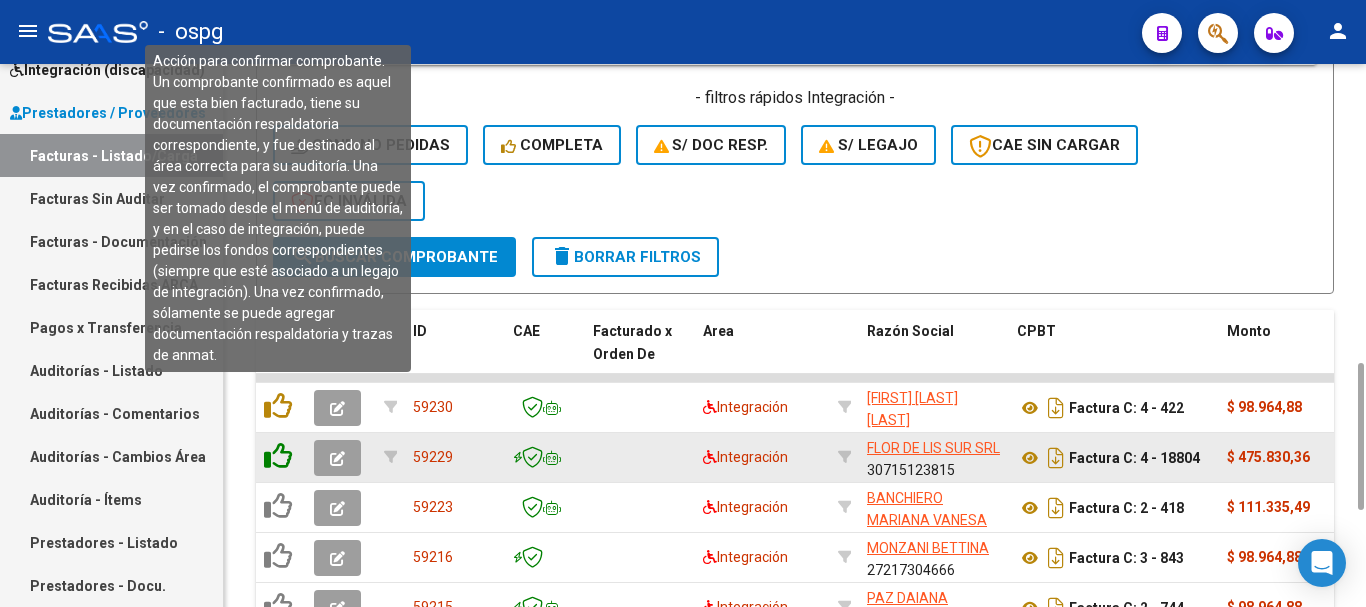 click 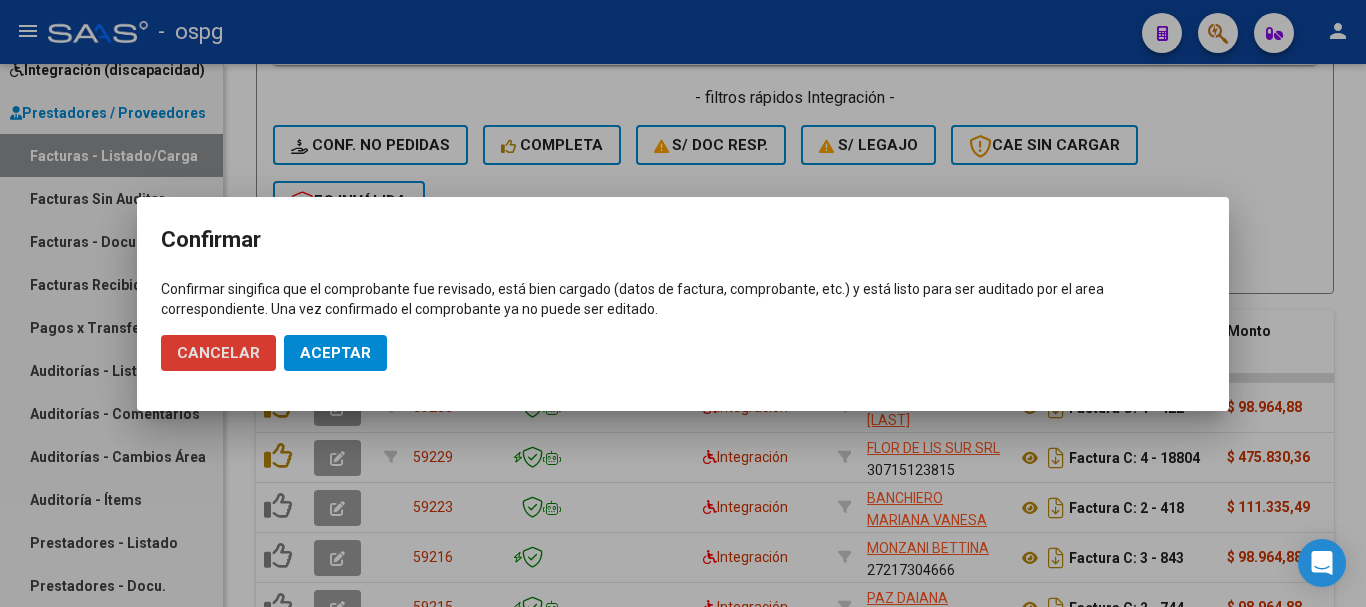click on "Aceptar" 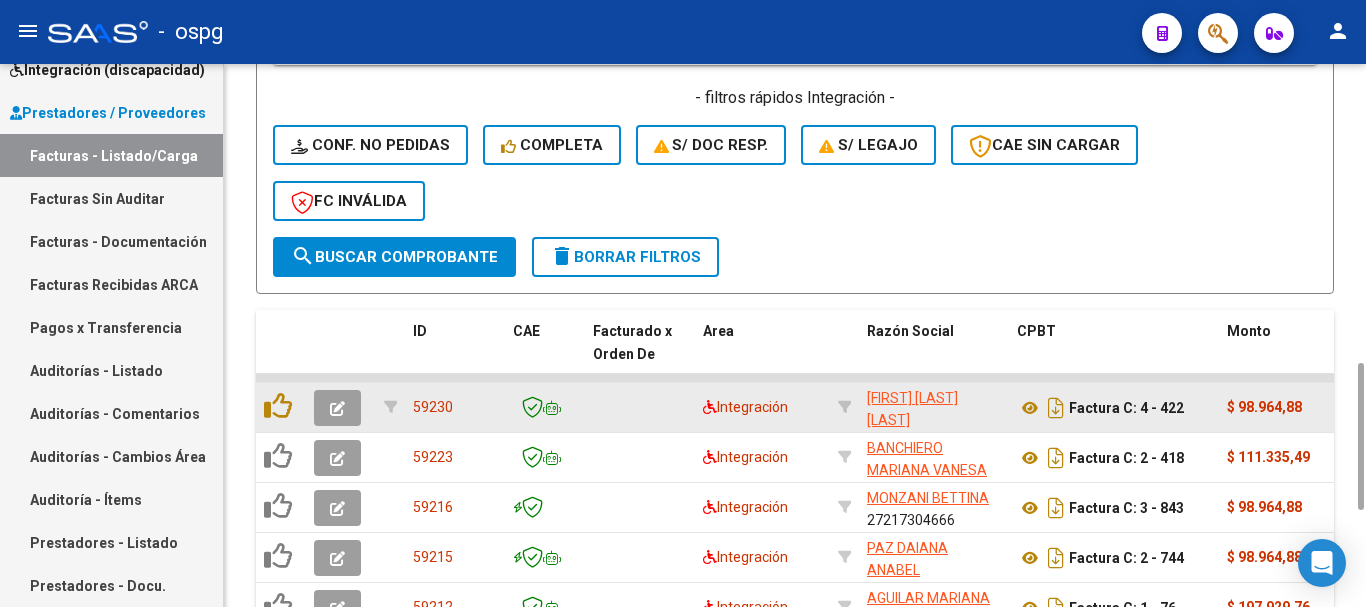 click 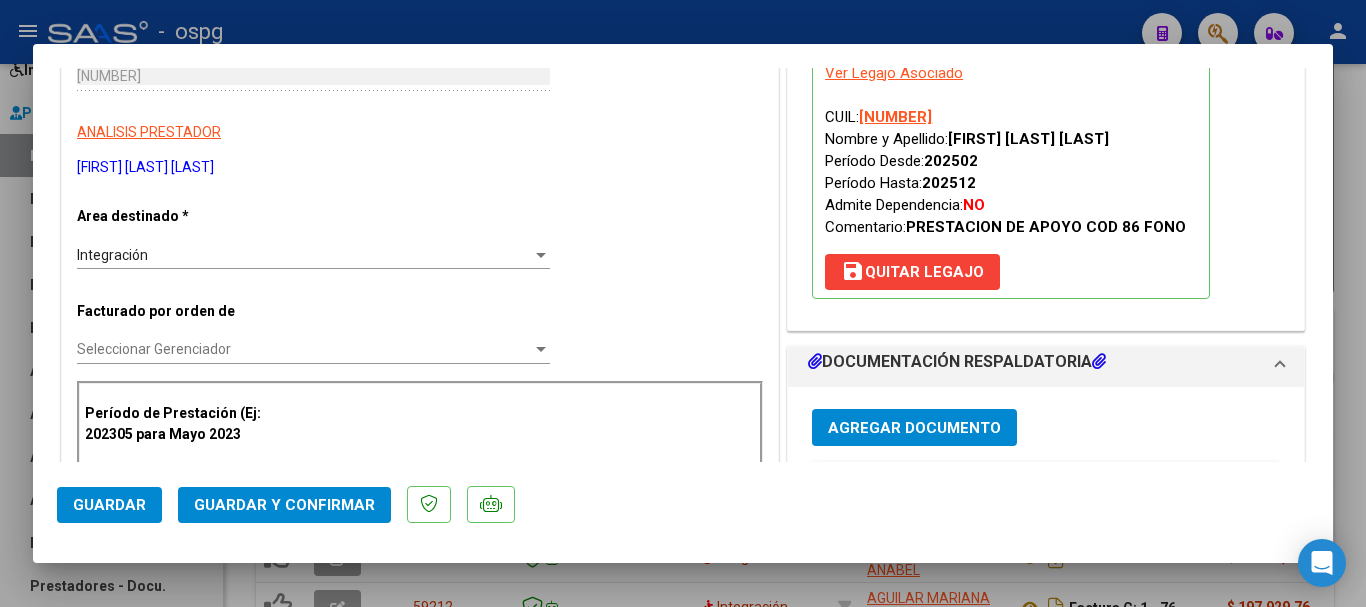scroll, scrollTop: 0, scrollLeft: 0, axis: both 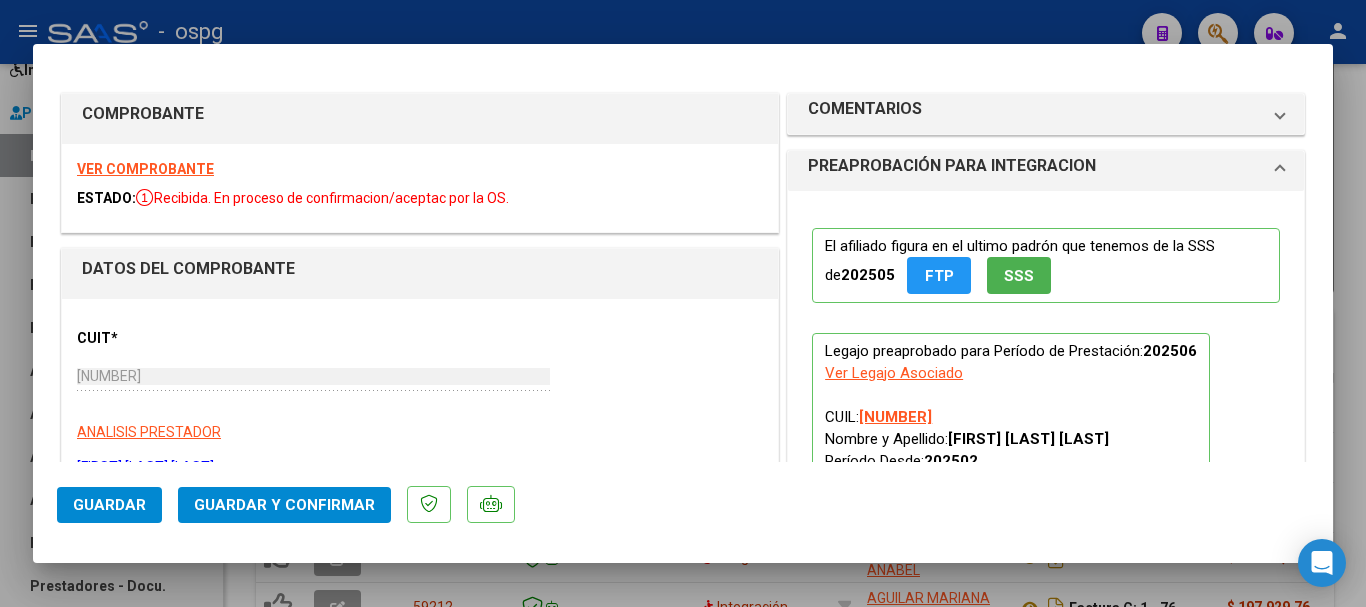 click at bounding box center [683, 303] 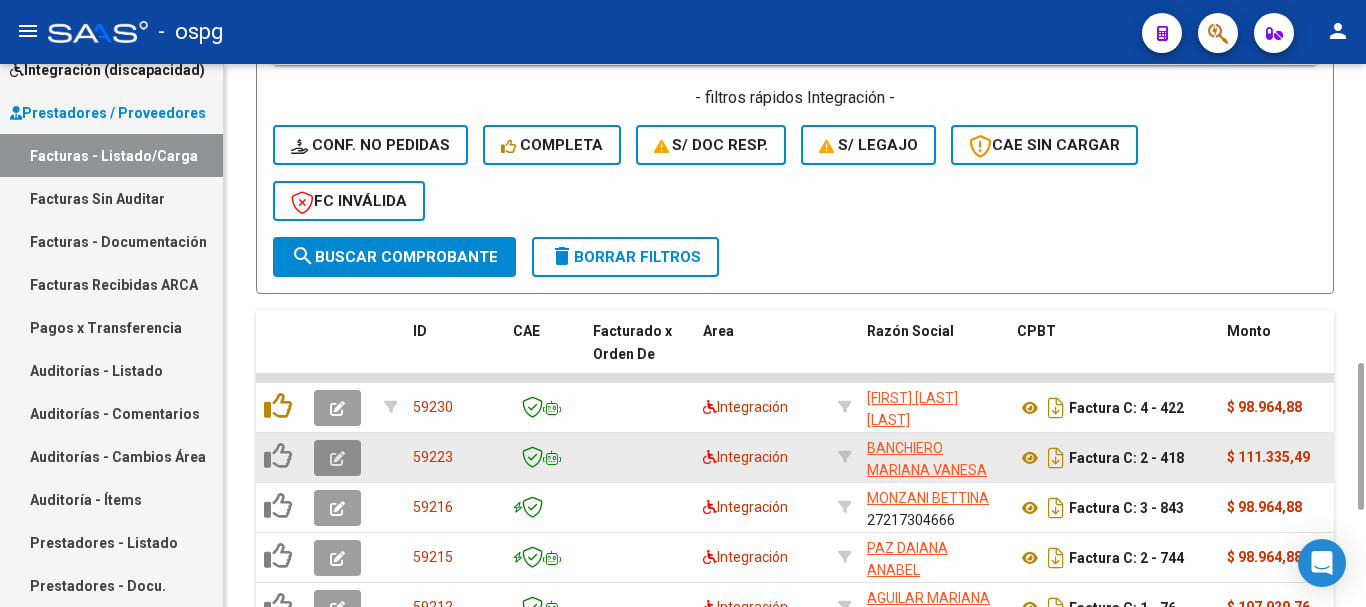 click 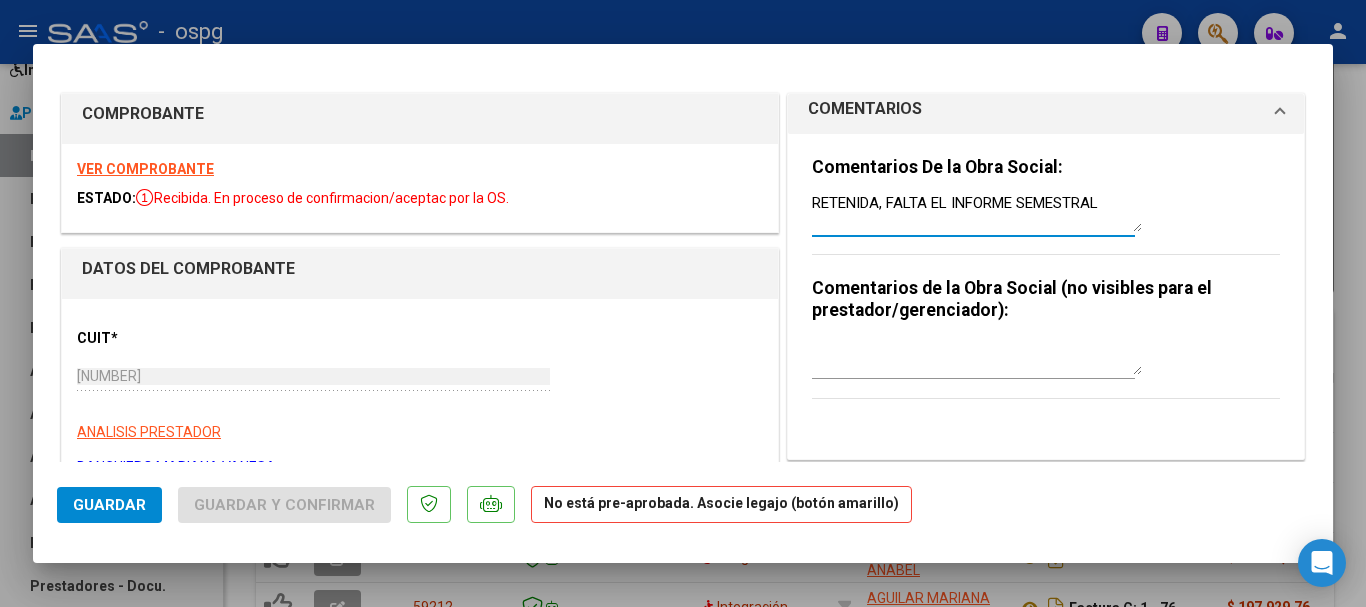 drag, startPoint x: 1101, startPoint y: 200, endPoint x: 790, endPoint y: 211, distance: 311.19446 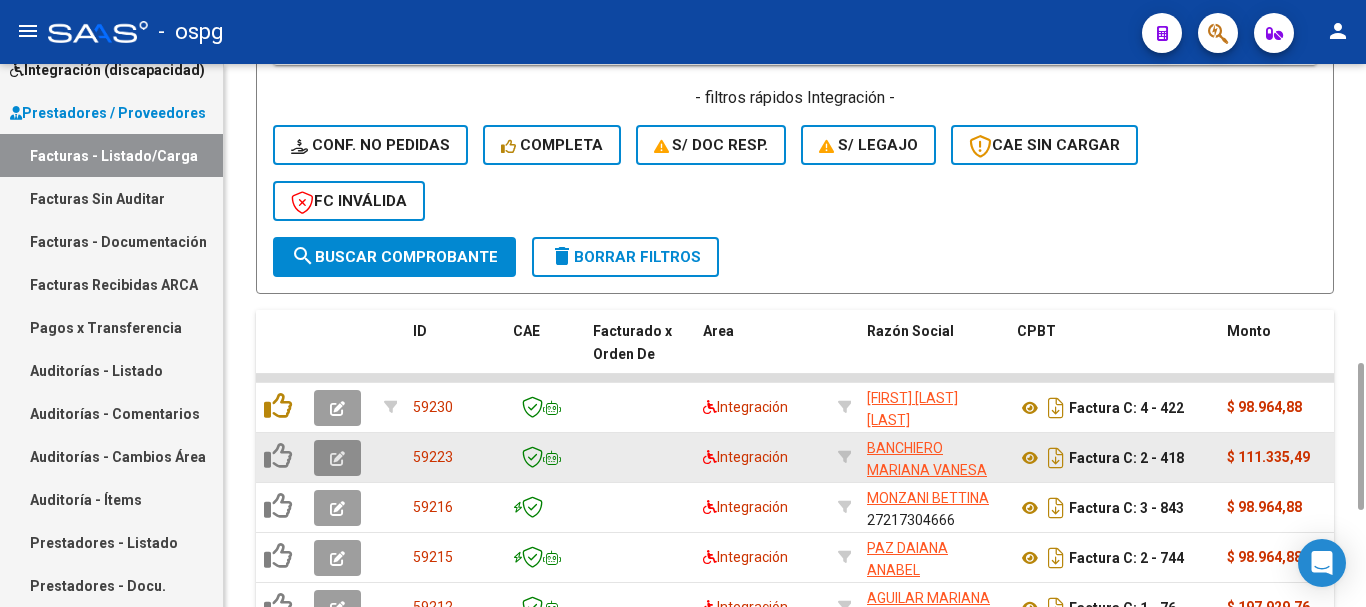 click 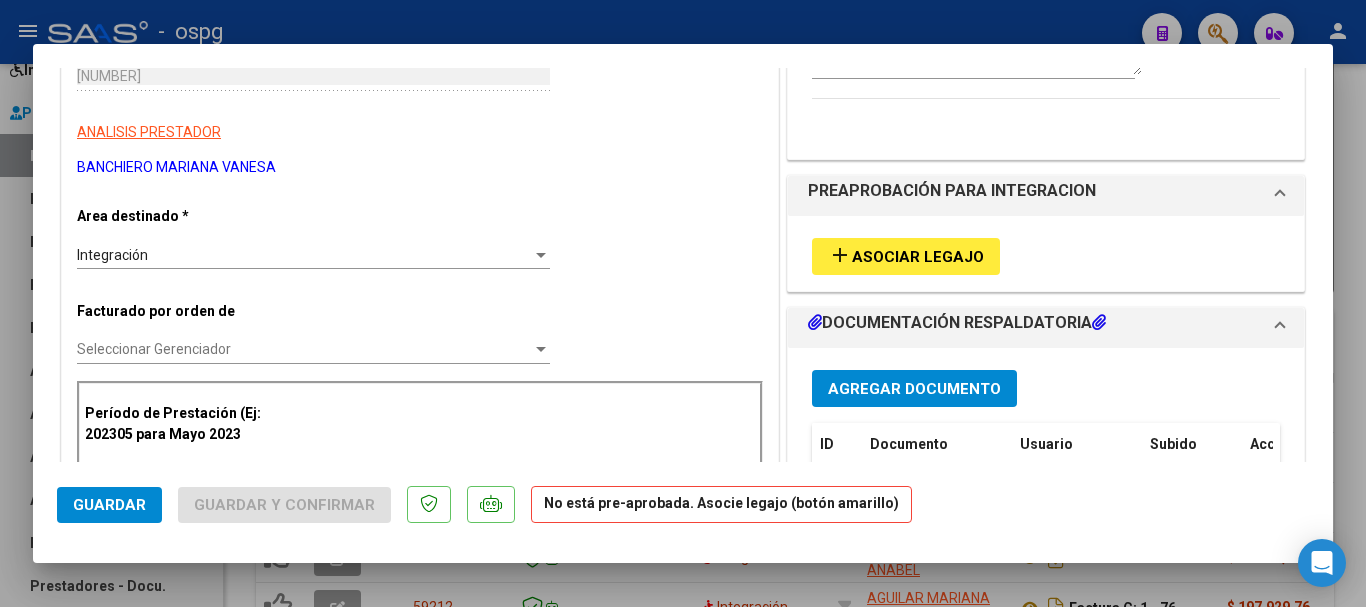 scroll, scrollTop: 400, scrollLeft: 0, axis: vertical 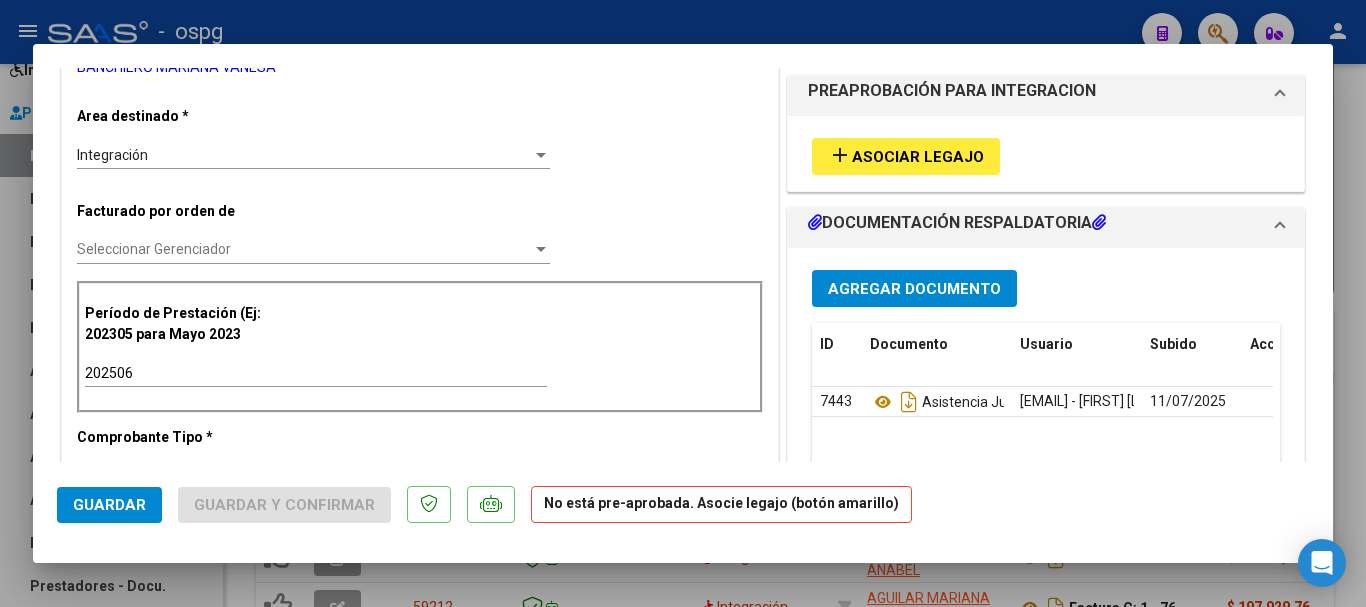 click at bounding box center [683, 303] 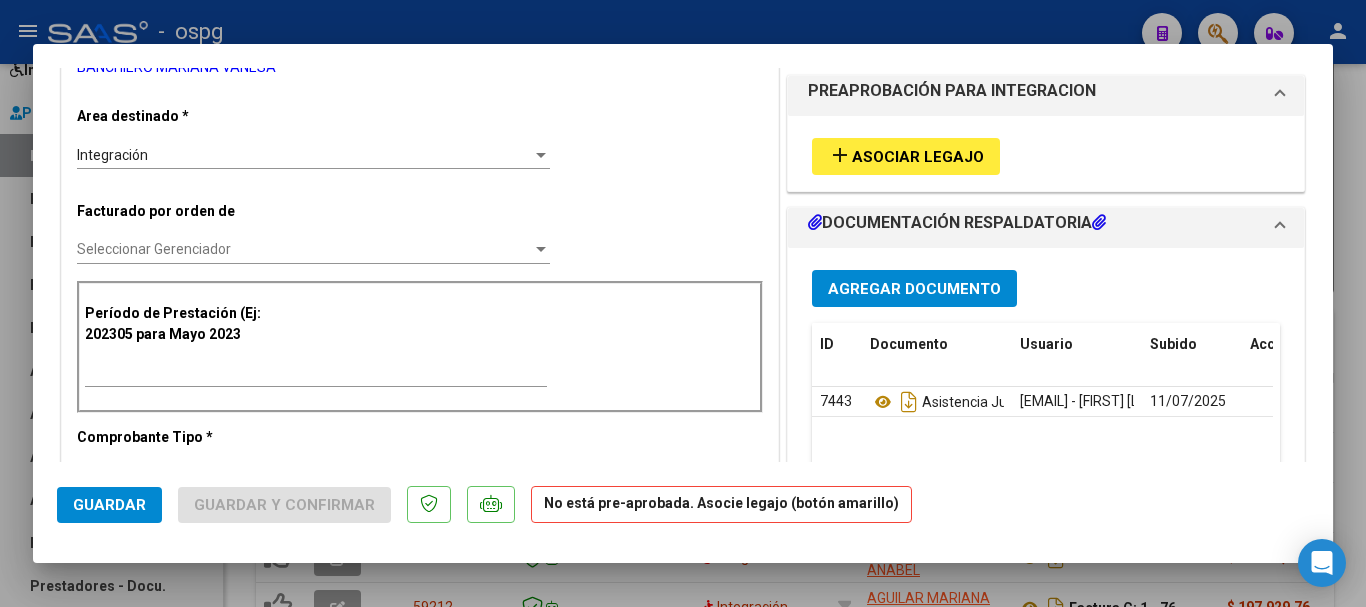 scroll, scrollTop: 386, scrollLeft: 0, axis: vertical 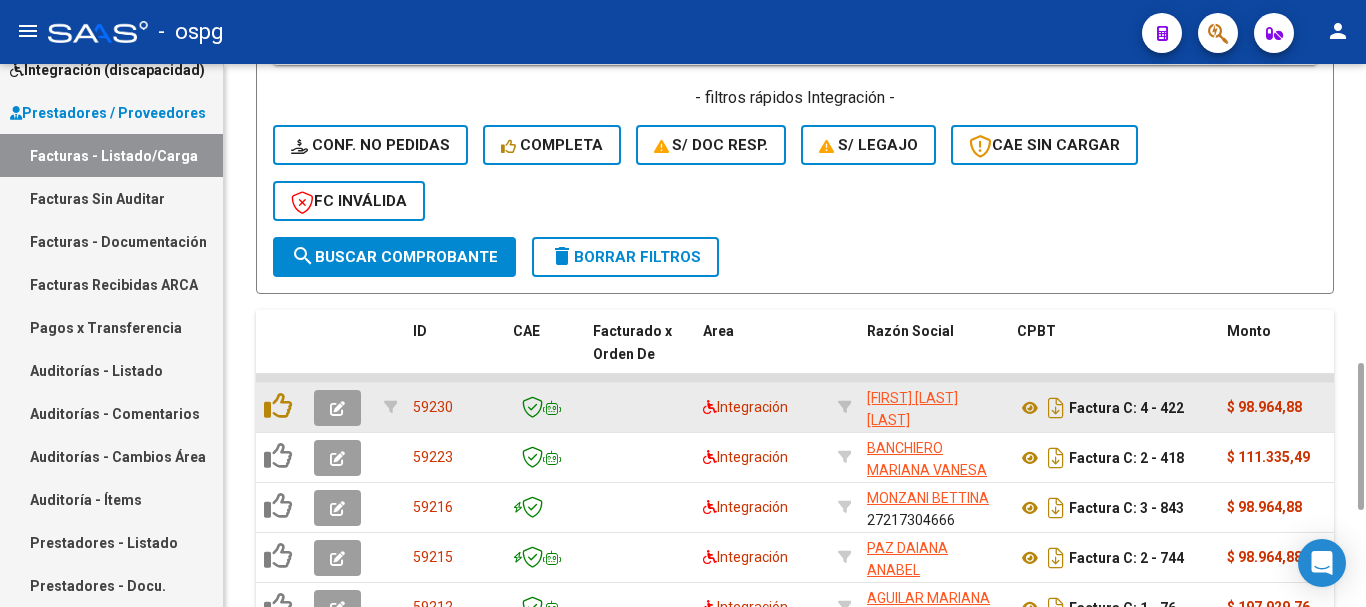 click 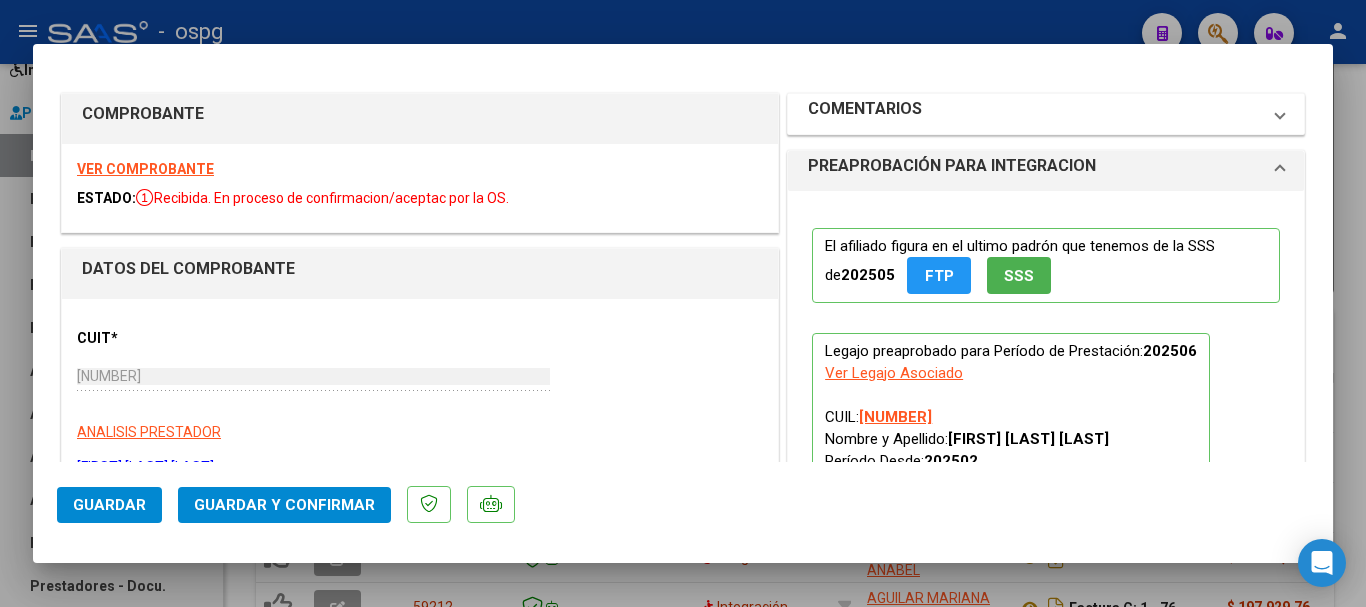 click on "COMENTARIOS" at bounding box center (1034, 114) 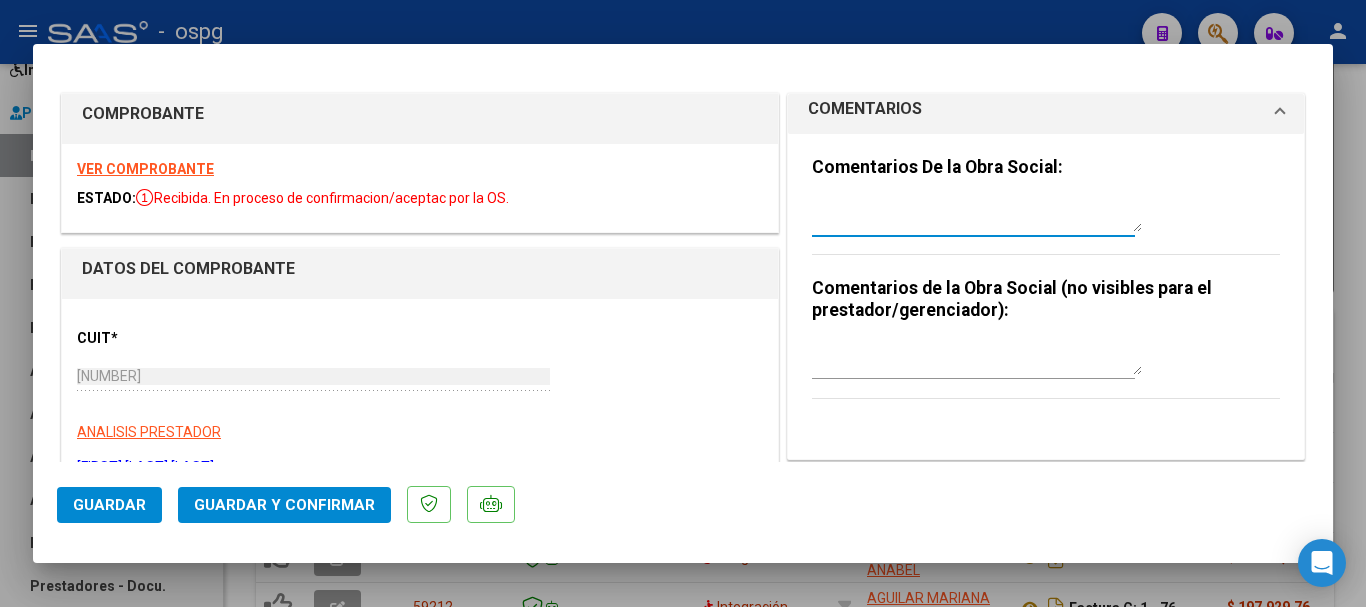 paste on "RETENIDA, FALTA EL INFORME SEMESTRAL" 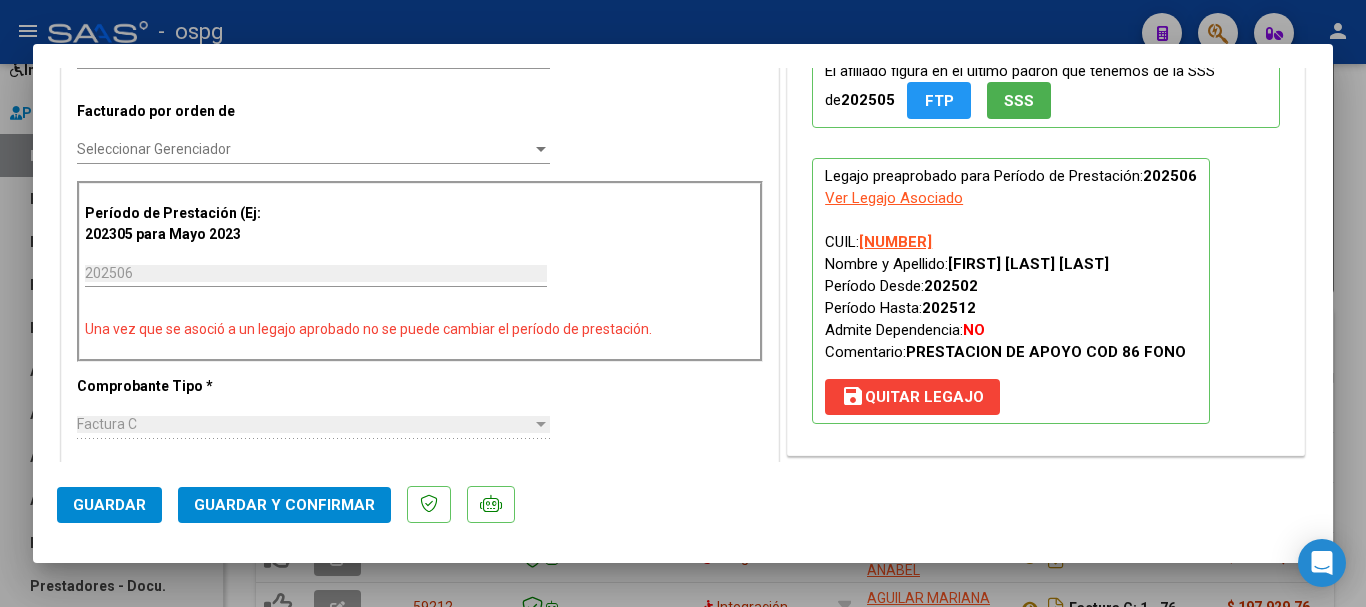 scroll, scrollTop: 600, scrollLeft: 0, axis: vertical 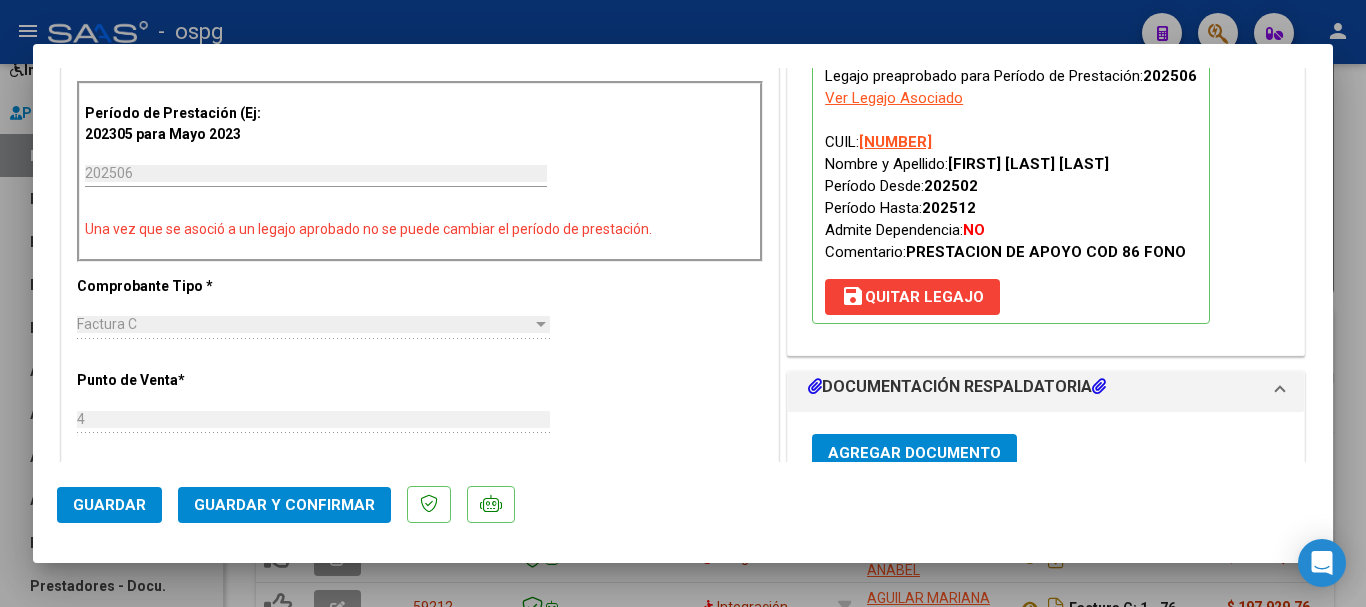 click on "save  Quitar Legajo" at bounding box center (912, 297) 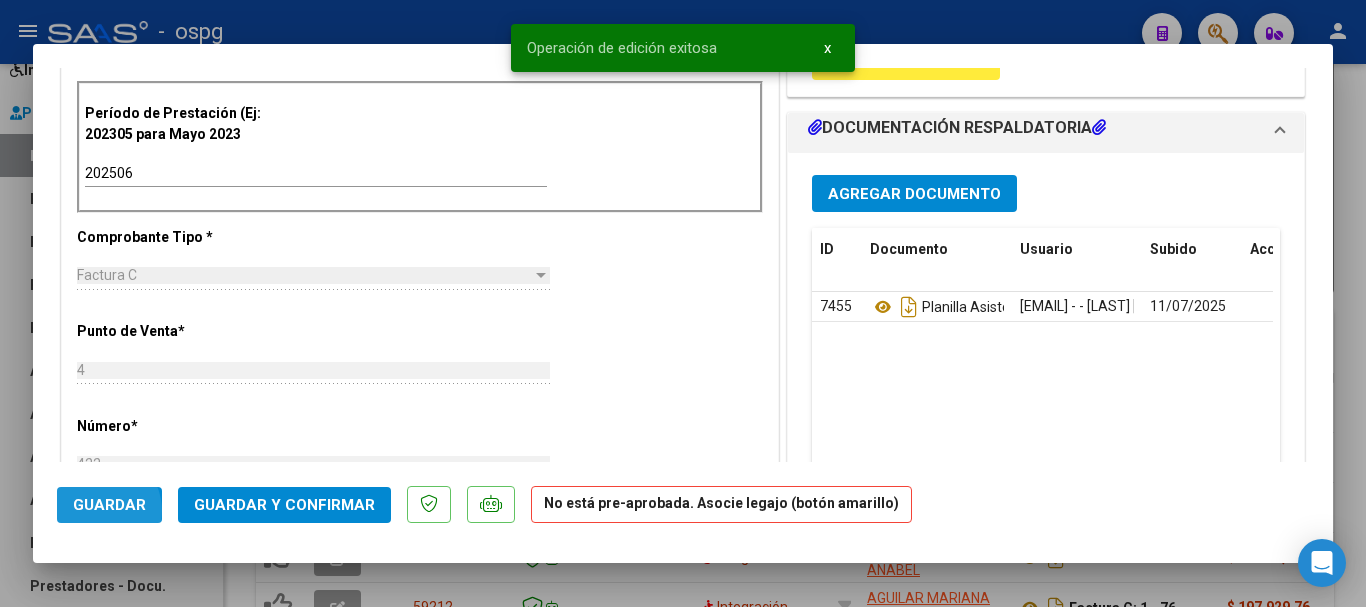 click on "Guardar" 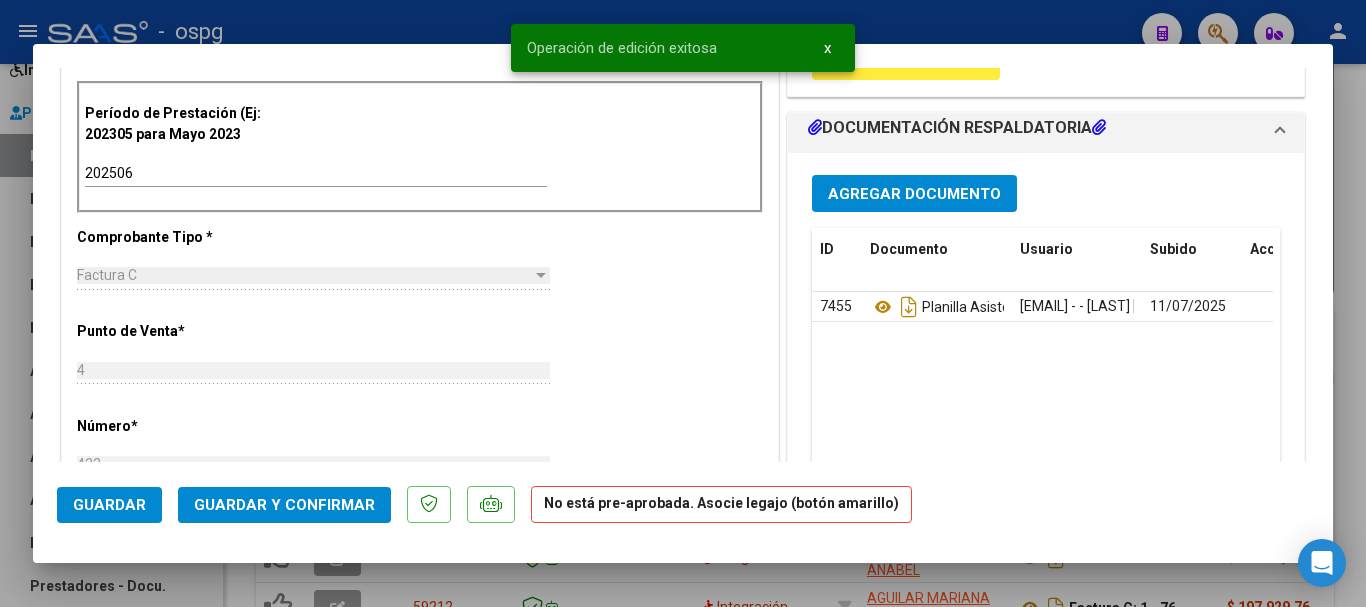 click at bounding box center [683, 303] 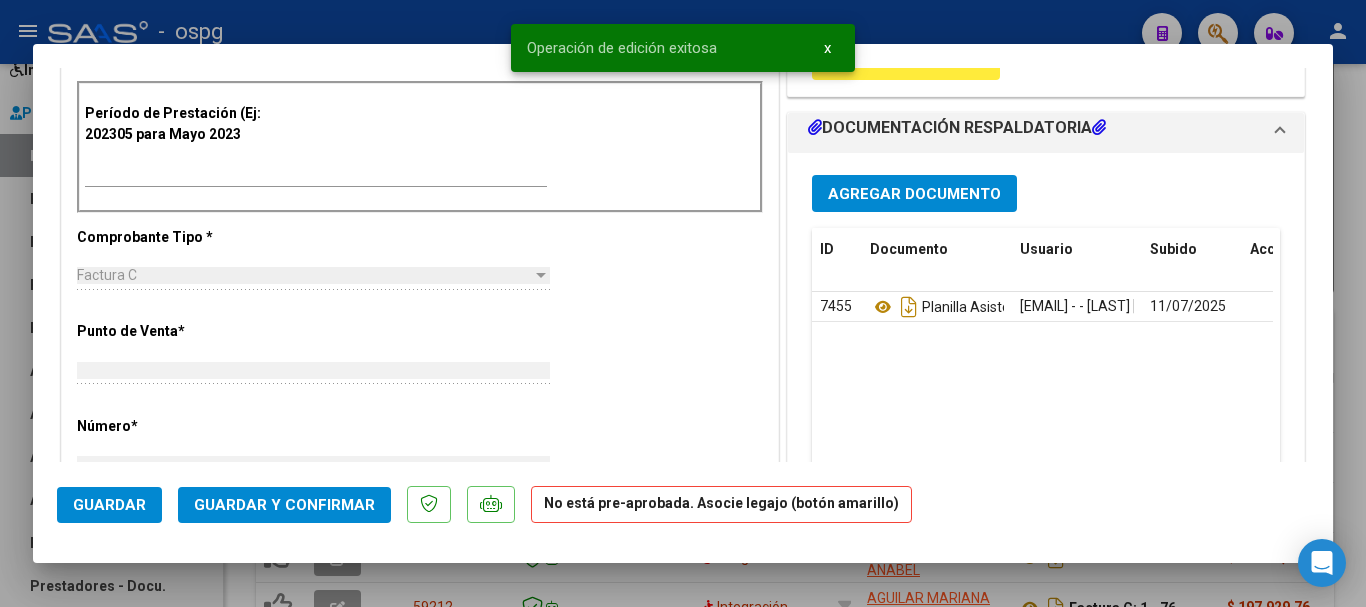 scroll, scrollTop: 0, scrollLeft: 0, axis: both 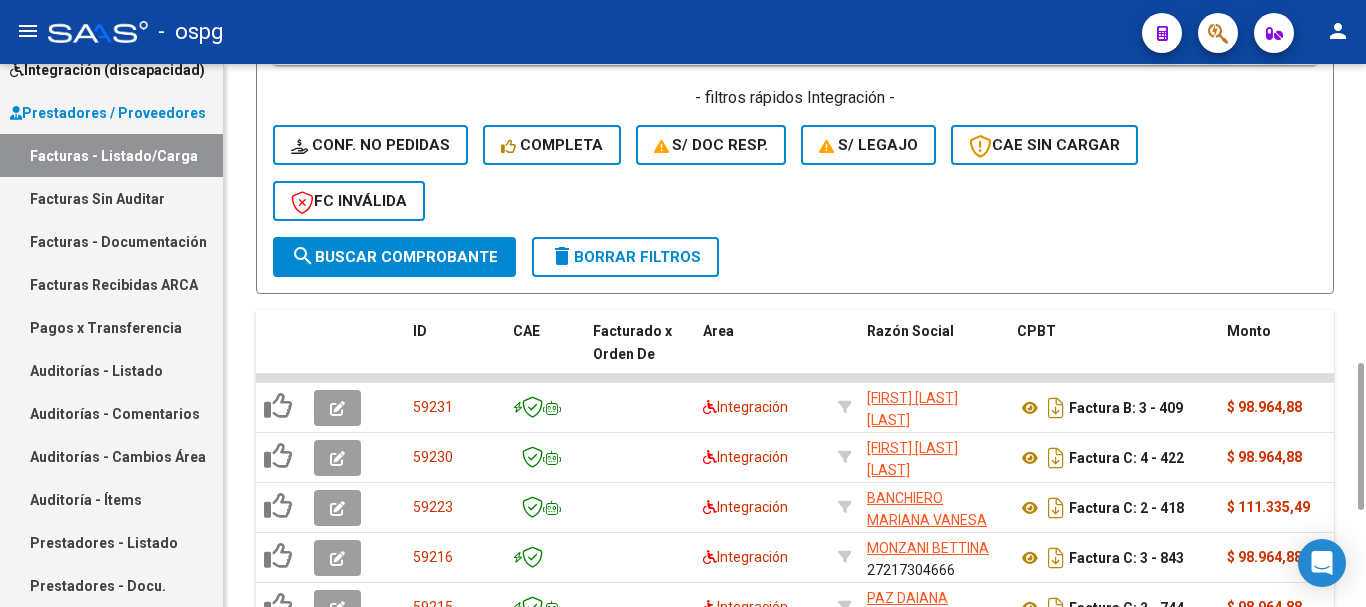 click on "Filtros Id Area Area Seleccionar Gerenciador Seleccionar Gerenciador No  Confirmado Todos  Cargado desde Masivo   Mostrar totalizadores   FILTROS DEL COMPROBANTE  Comprobante Tipo Comprobante Tipo Start date – Fec. Comprobante Desde / Hasta Días Emisión Desde(cant. días) Días Emisión Hasta(cant. días) CUIT / Razón Social Pto. Venta Nro. Comprobante Código SSS CAE Válido CAE Válido Todos  Cargado Módulo Hosp. Todos  Tiene facturacion Apócrifa Hospital Refes  FILTROS DE INTEGRACION  Todos  Cargado en Para Enviar SSS Período De Prestación Campos del Archivo de Rendición Devuelto x SSS (dr_envio) Todos  Rendido x SSS (dr_envio) Tipo de Registro Tipo de Registro Período Presentación Período Presentación Campos del Legajo Asociado (preaprobación) Afiliado Legajo (cuil/nombre) Todos  Solo facturas preaprobadas  MAS FILTROS  Todos  Con Doc. Respaldatoria Todos  Con Trazabilidad Todos  Asociado a Expediente Sur Auditoría Auditoría Auditoría Id Start date – Start date – Start date – –" 